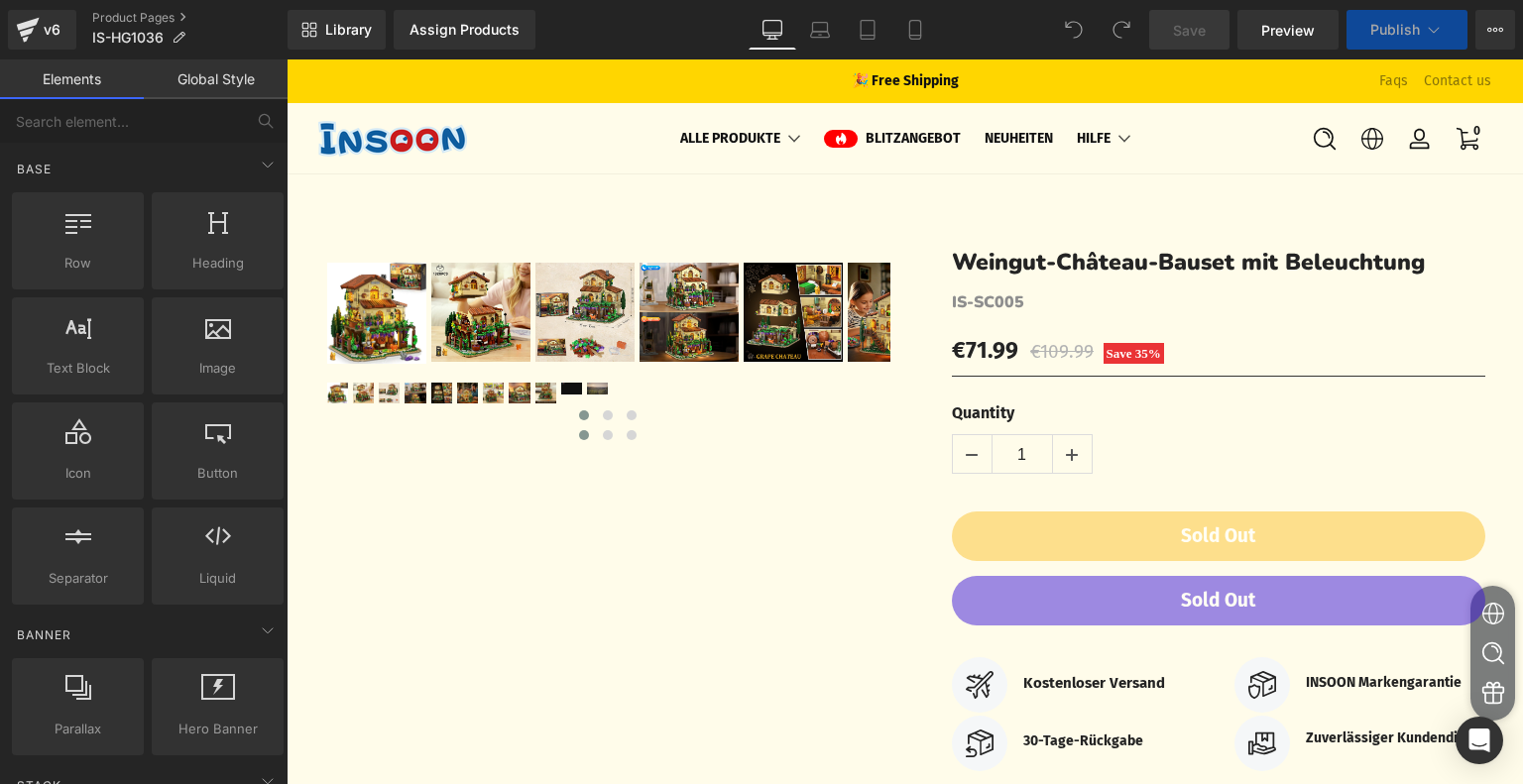 scroll, scrollTop: 0, scrollLeft: 0, axis: both 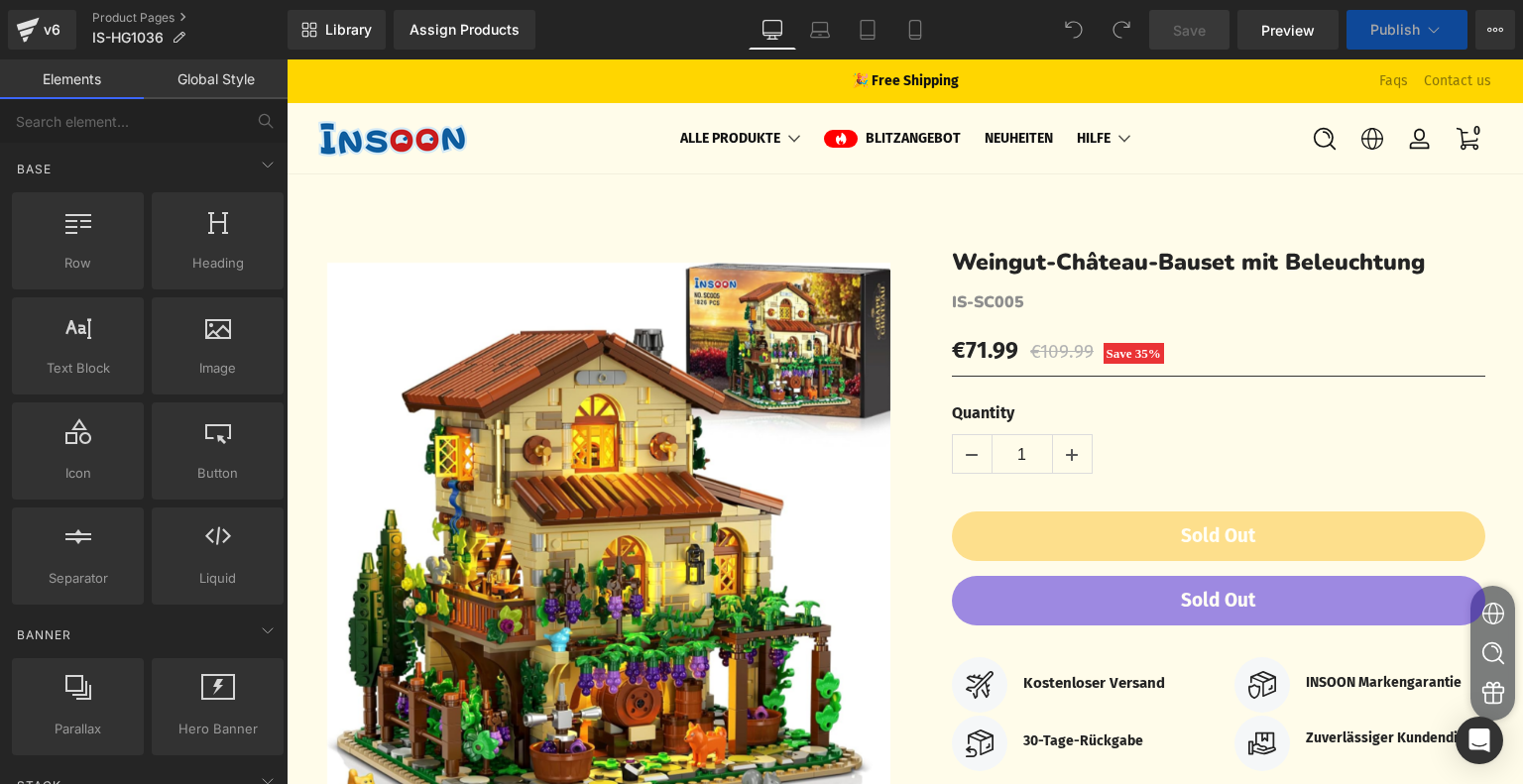 click on "Assign Products" at bounding box center [464, 30] 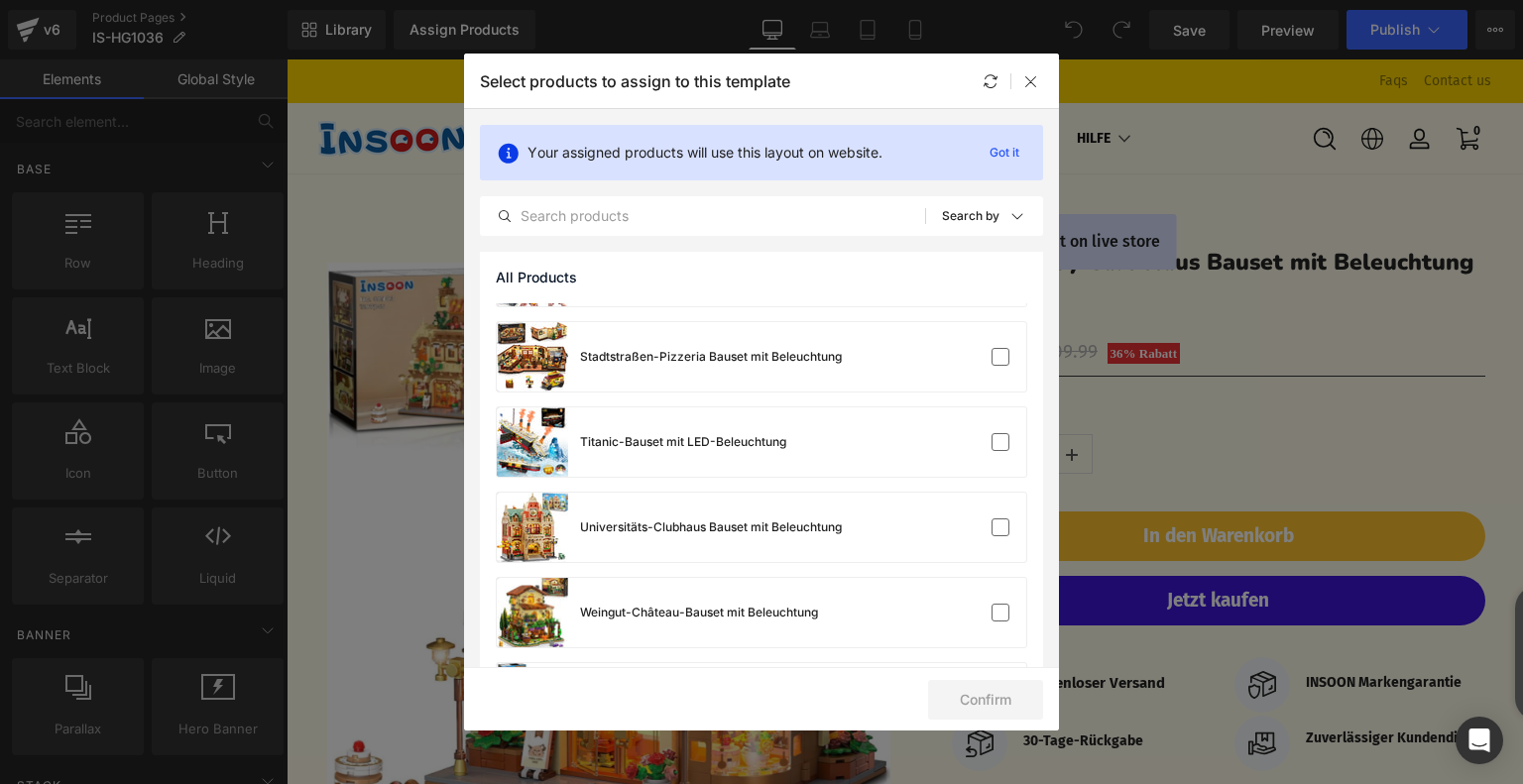 scroll, scrollTop: 1269, scrollLeft: 0, axis: vertical 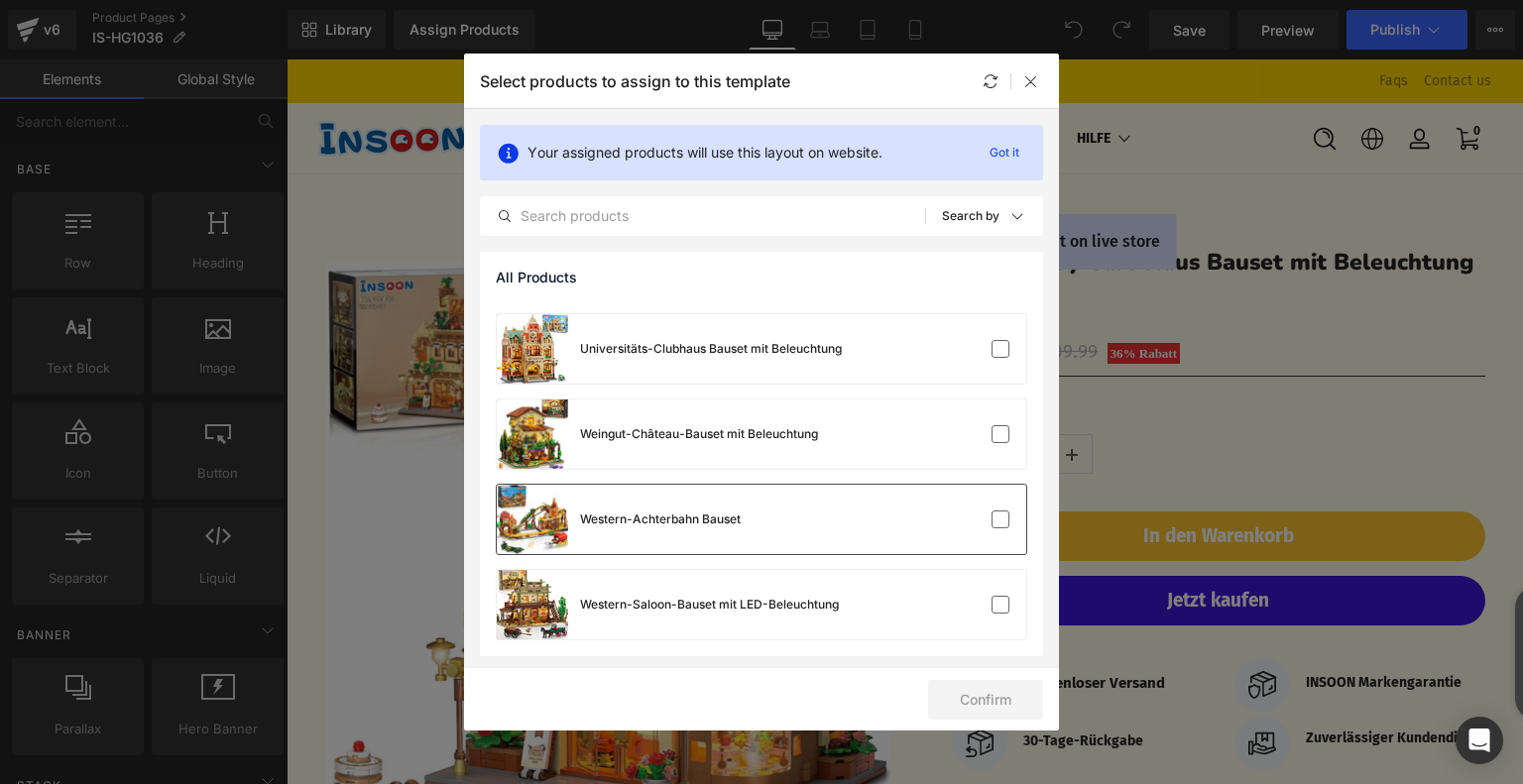 click on "Western-Achterbahn Bauset" at bounding box center [619, 519] 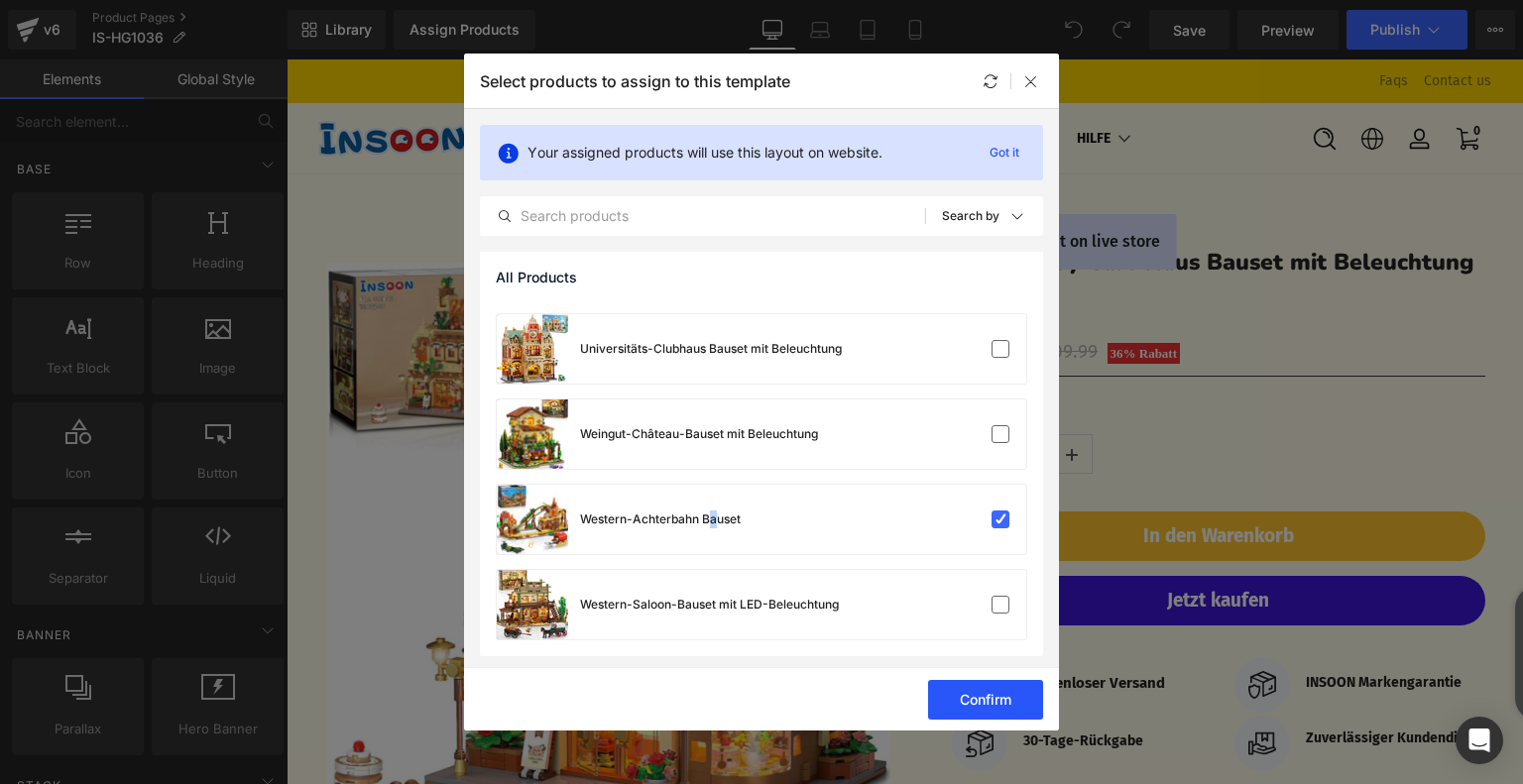 click on "Confirm" at bounding box center (986, 700) 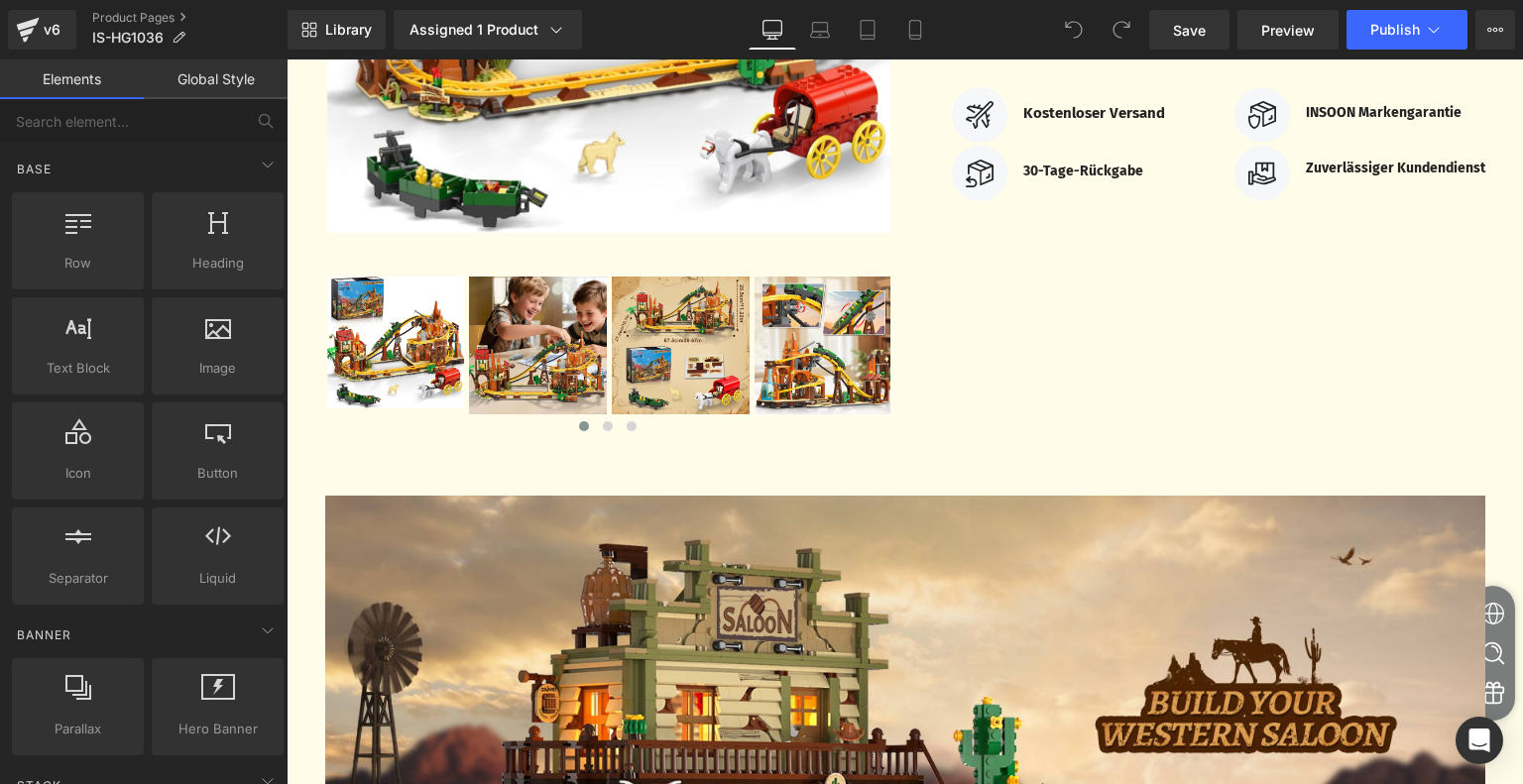 scroll, scrollTop: 793, scrollLeft: 0, axis: vertical 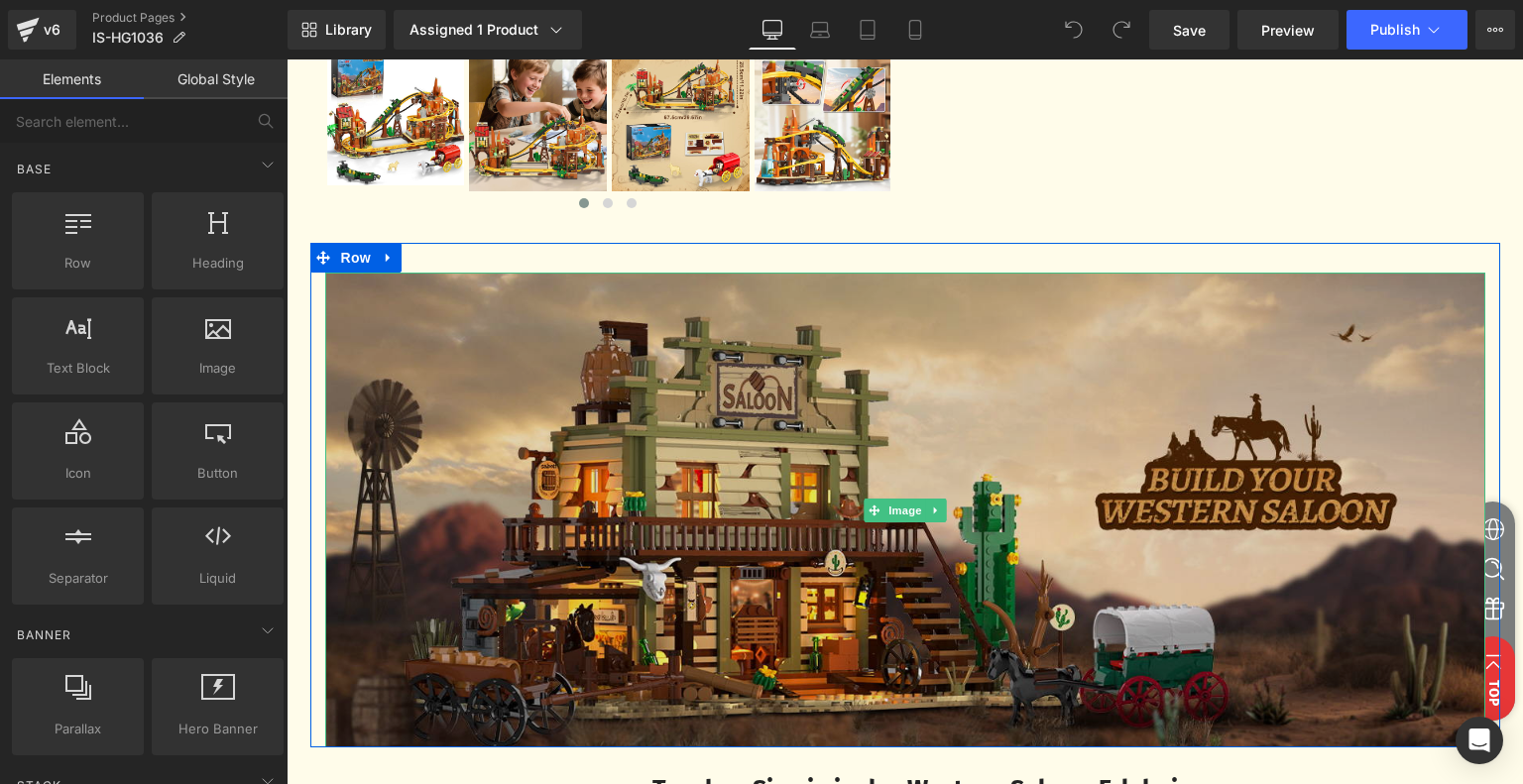 click at bounding box center [905, 510] 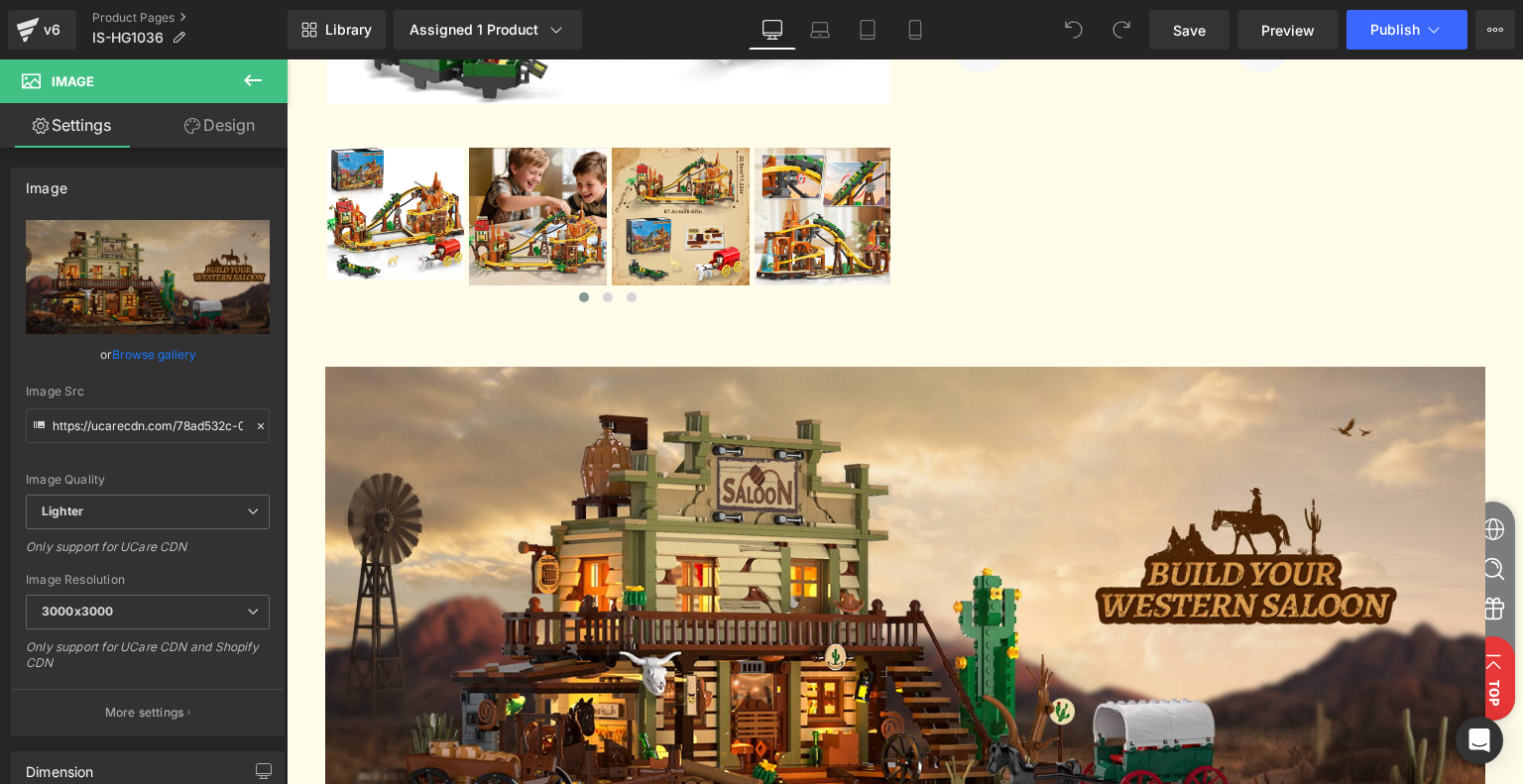 scroll, scrollTop: 892, scrollLeft: 0, axis: vertical 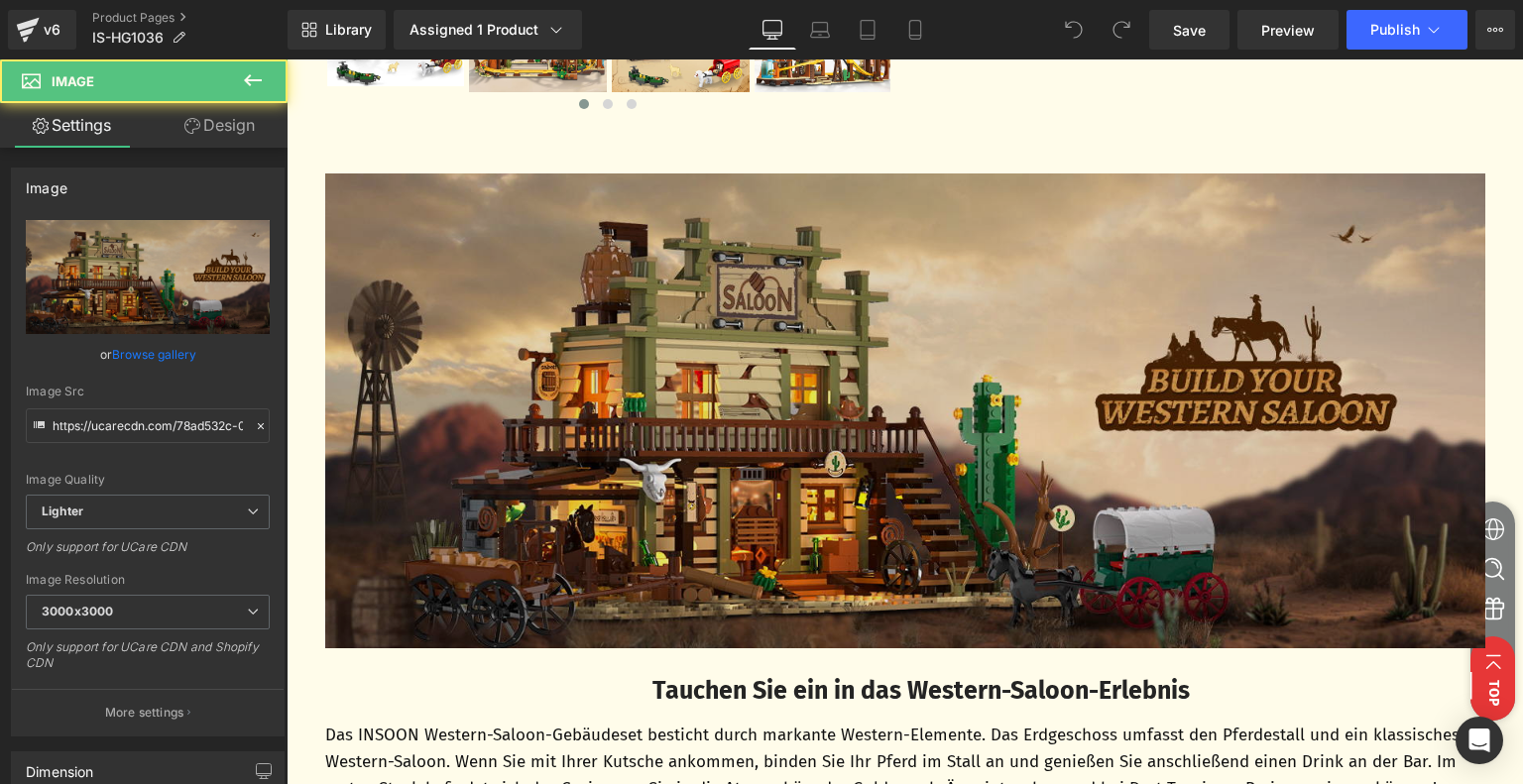 click at bounding box center [905, 411] 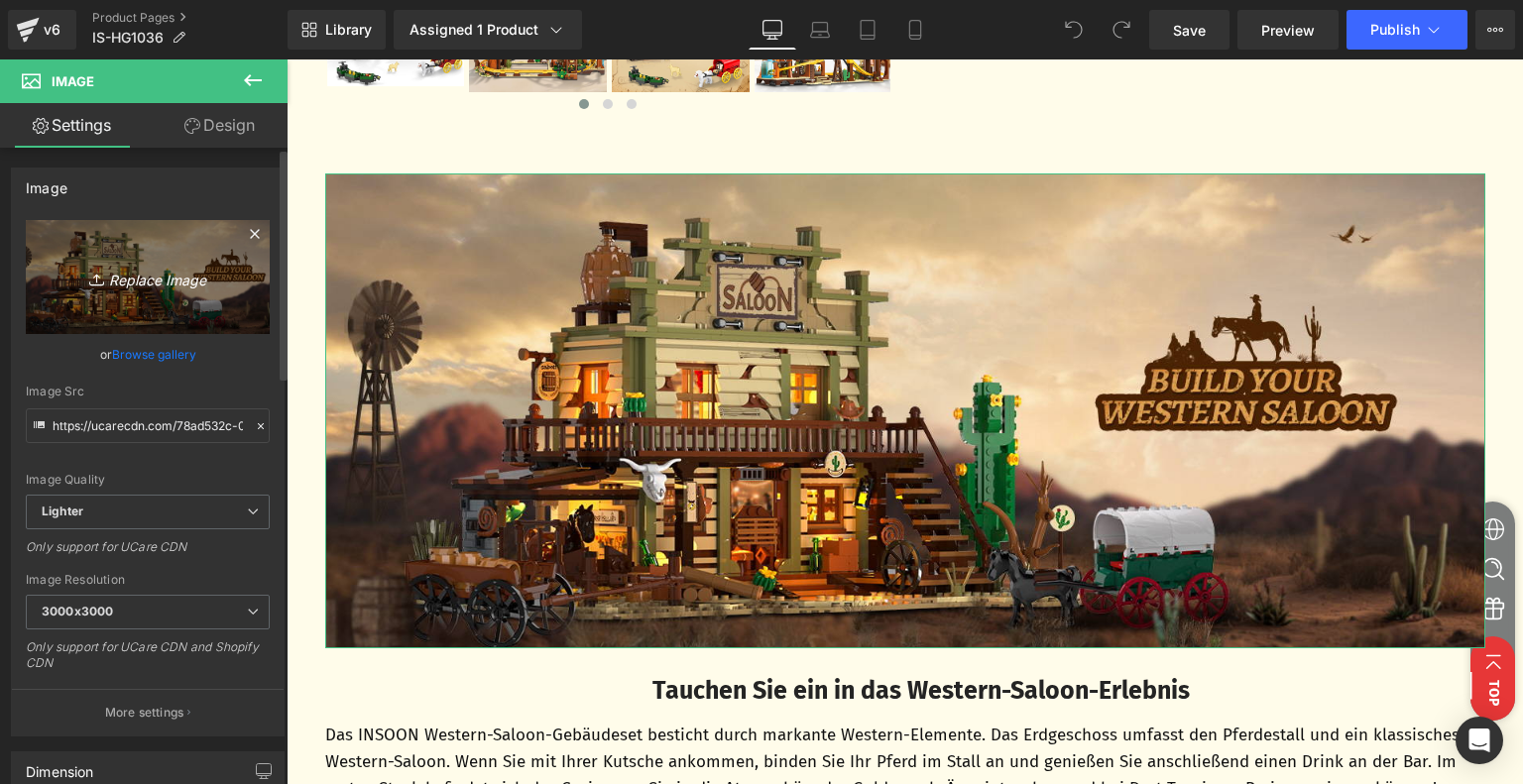click on "Replace Image" at bounding box center [148, 277] 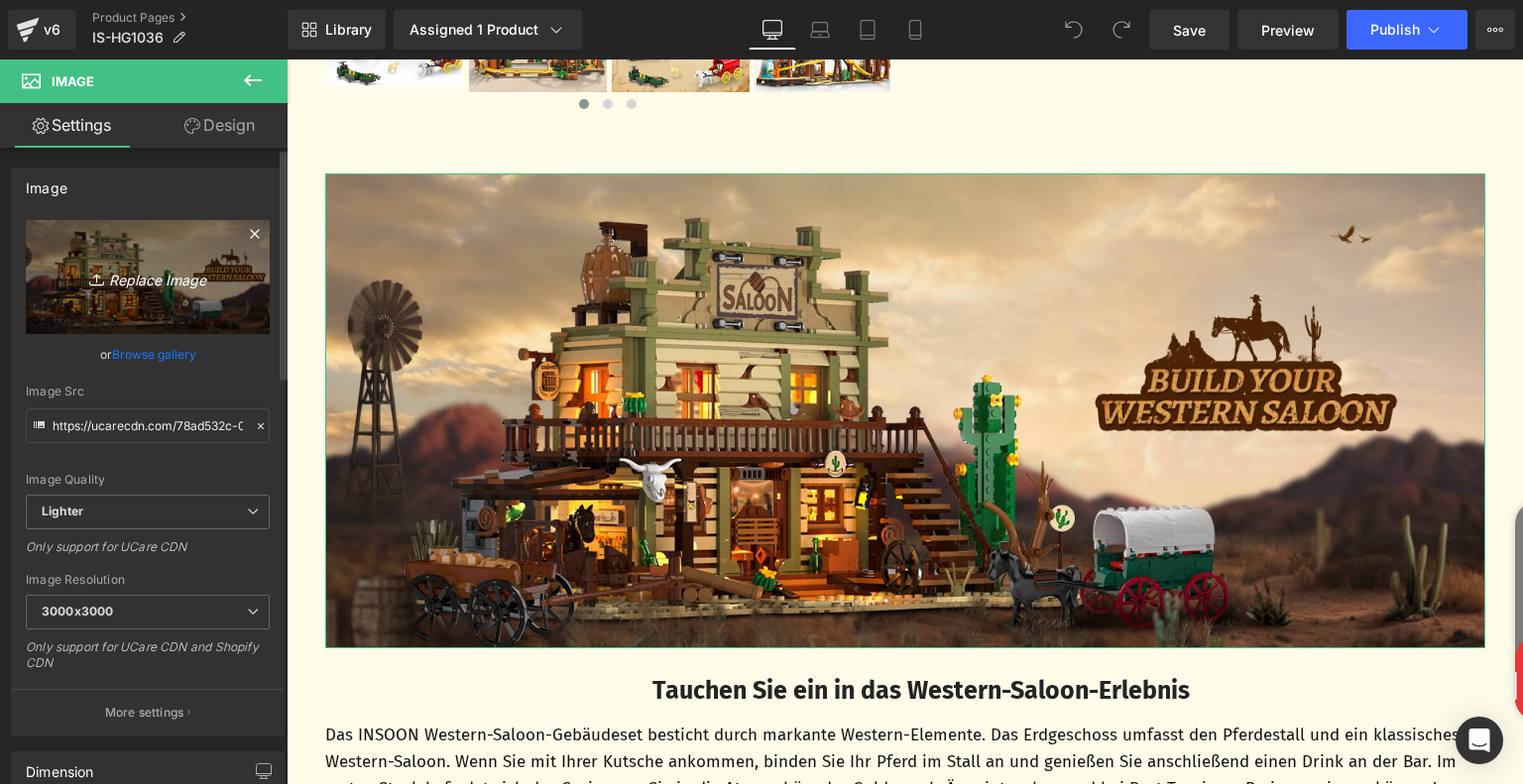 type on "C:\fakepath\29641015-1e1f-4fa3-b332-eda8e6e0d1bf.__CR0,0,1464,600_PT0_SX1464_V1___.jpg" 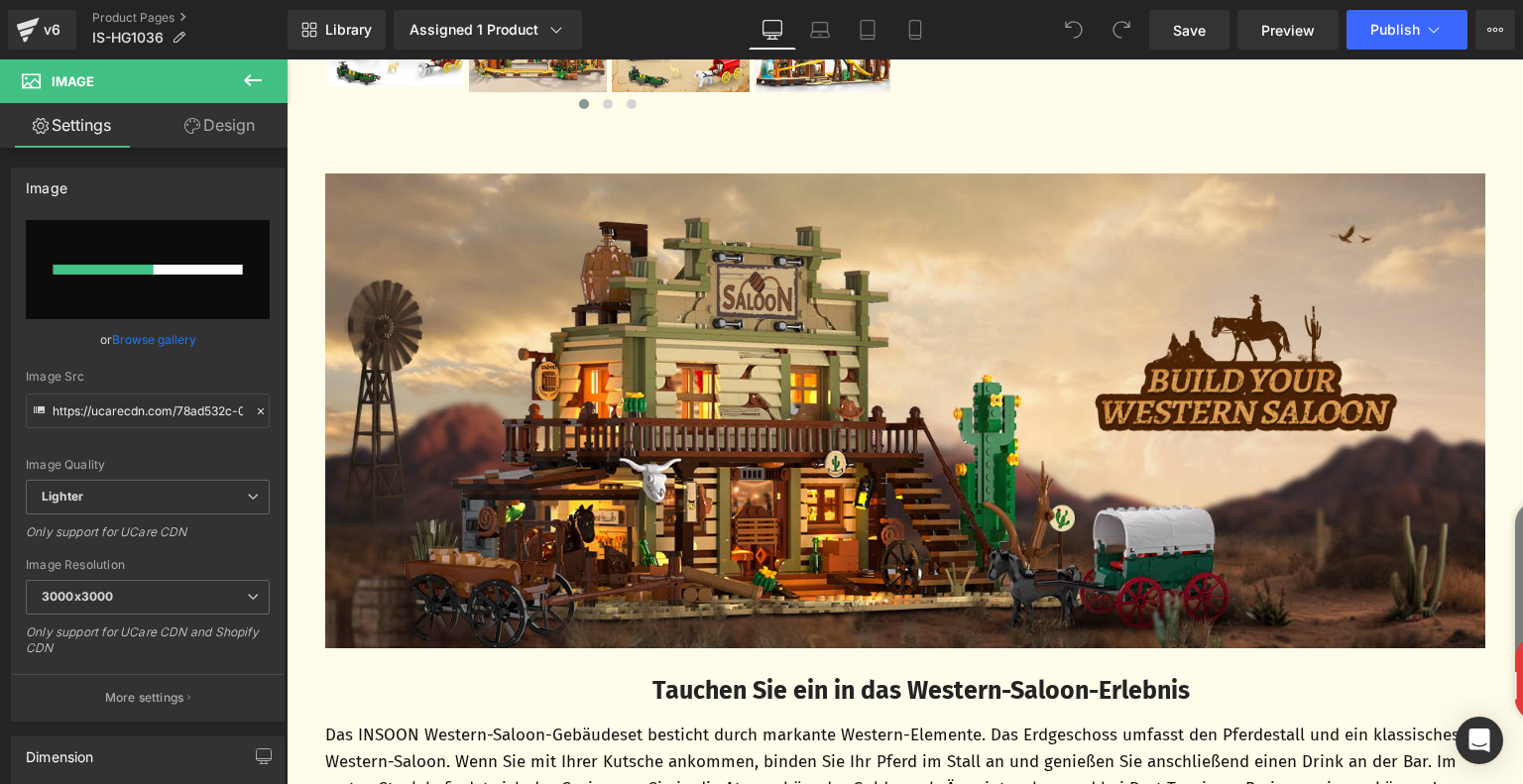 type 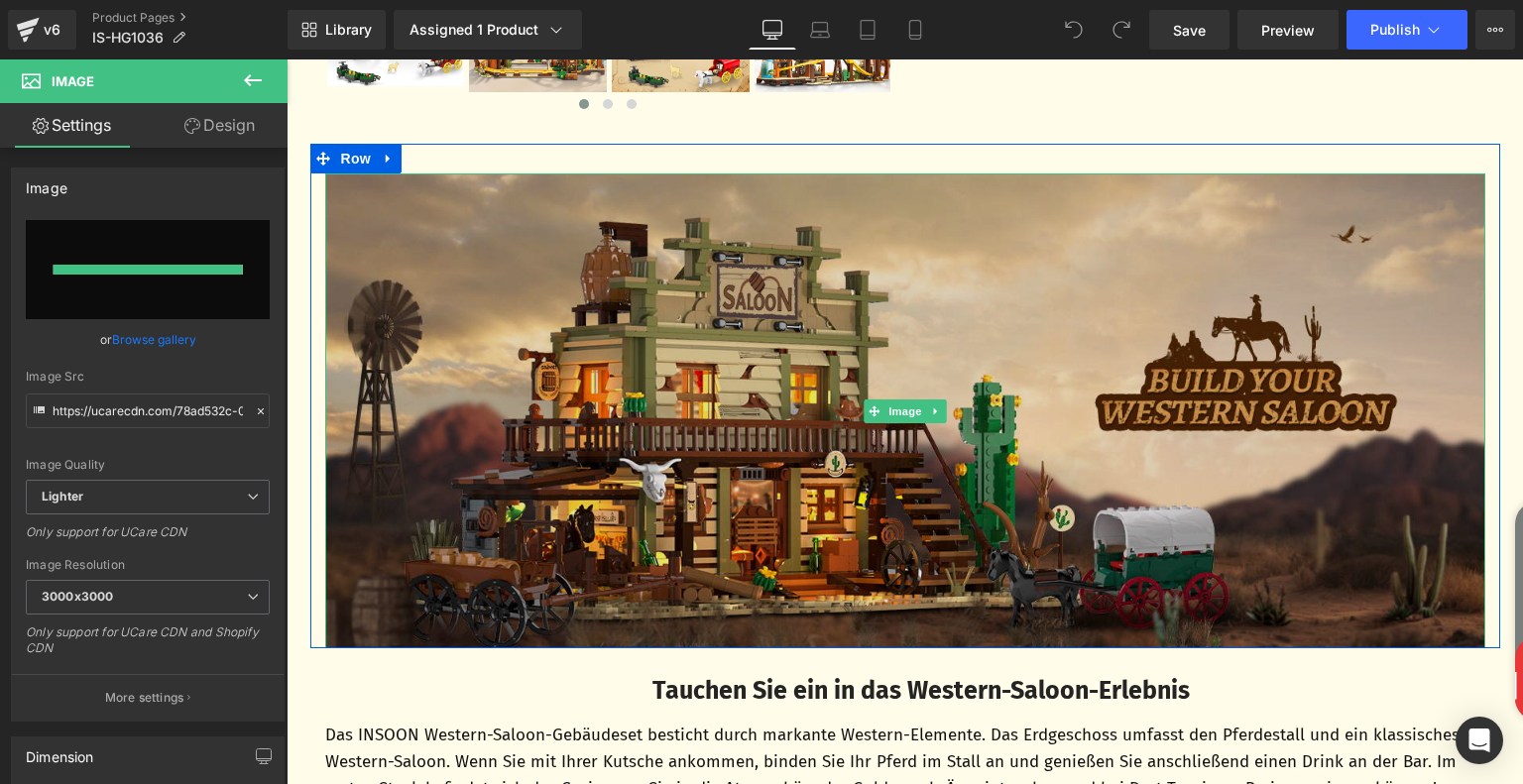 type on "https://ucarecdn.com/546d89ab-ad38-4598-ace3-5ba673c35042/-/format/auto/-/preview/3000x3000/-/quality/lighter/29641015-1e1f-4fa3-b332-eda8e6e0d1bf.__CR0,0,1464,600_PT0_SX1464_V1___.jpg" 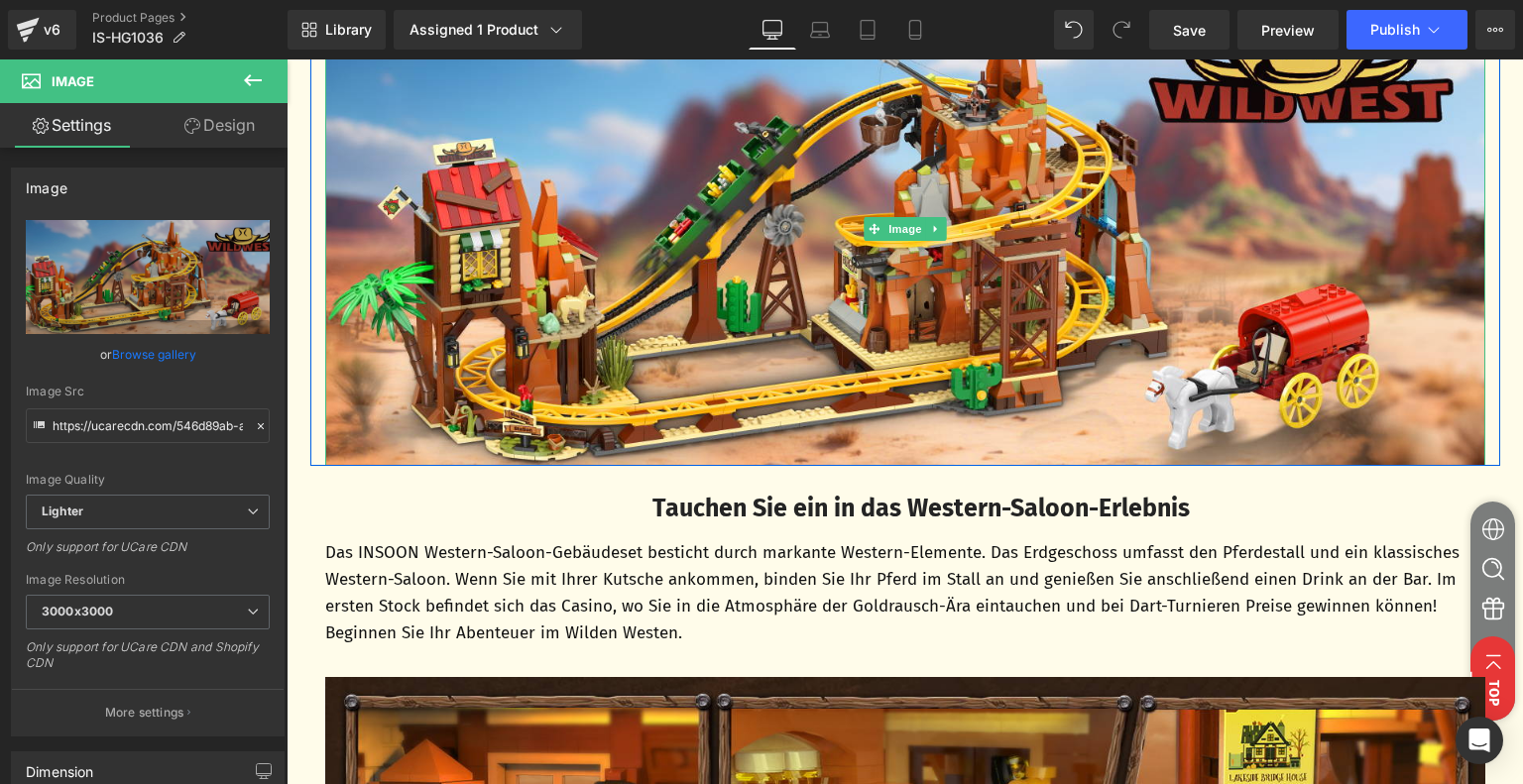 scroll, scrollTop: 1189, scrollLeft: 0, axis: vertical 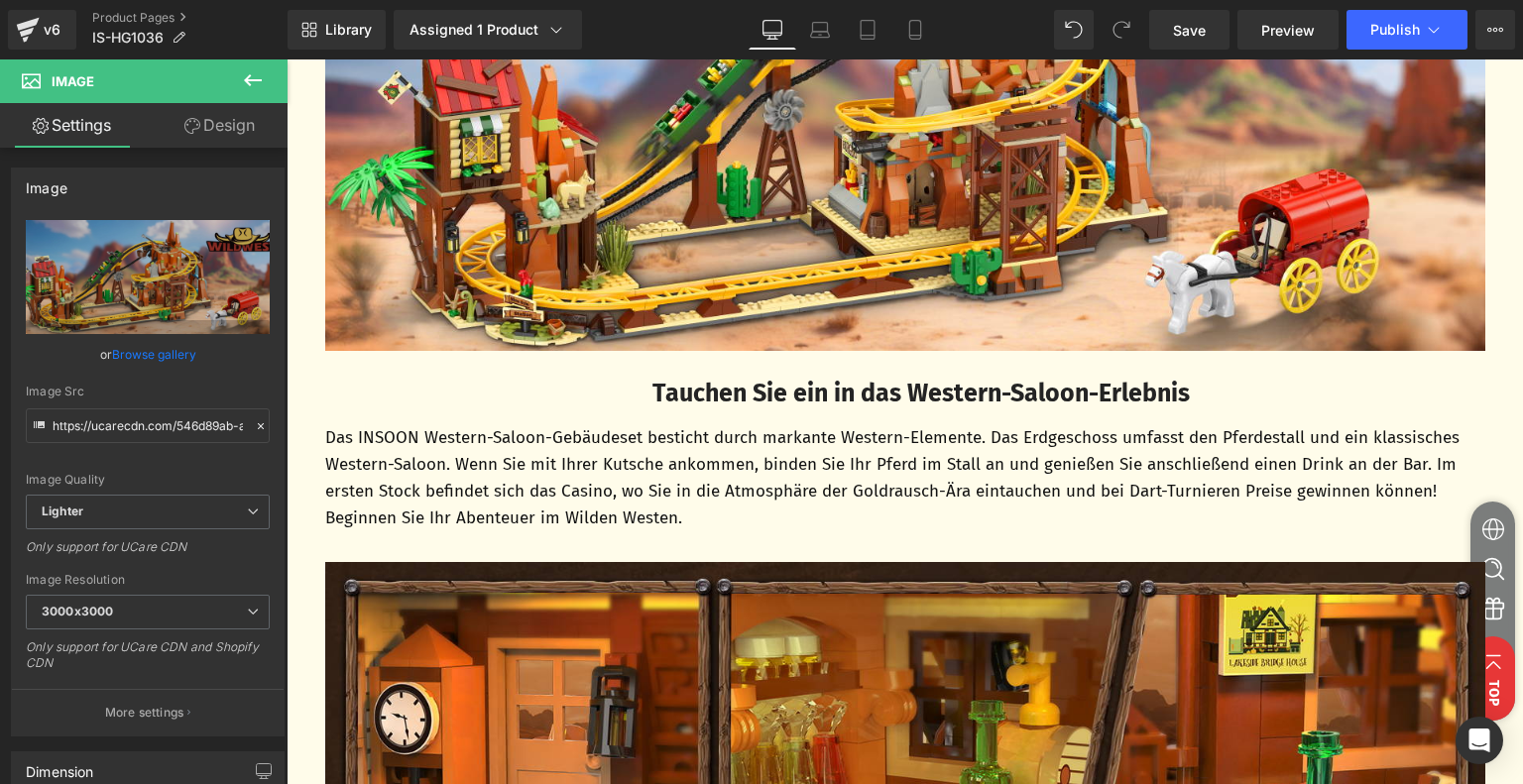click on "Tauchen Sie ein in das Western-Saloon-Erlebnis" at bounding box center (921, 393) 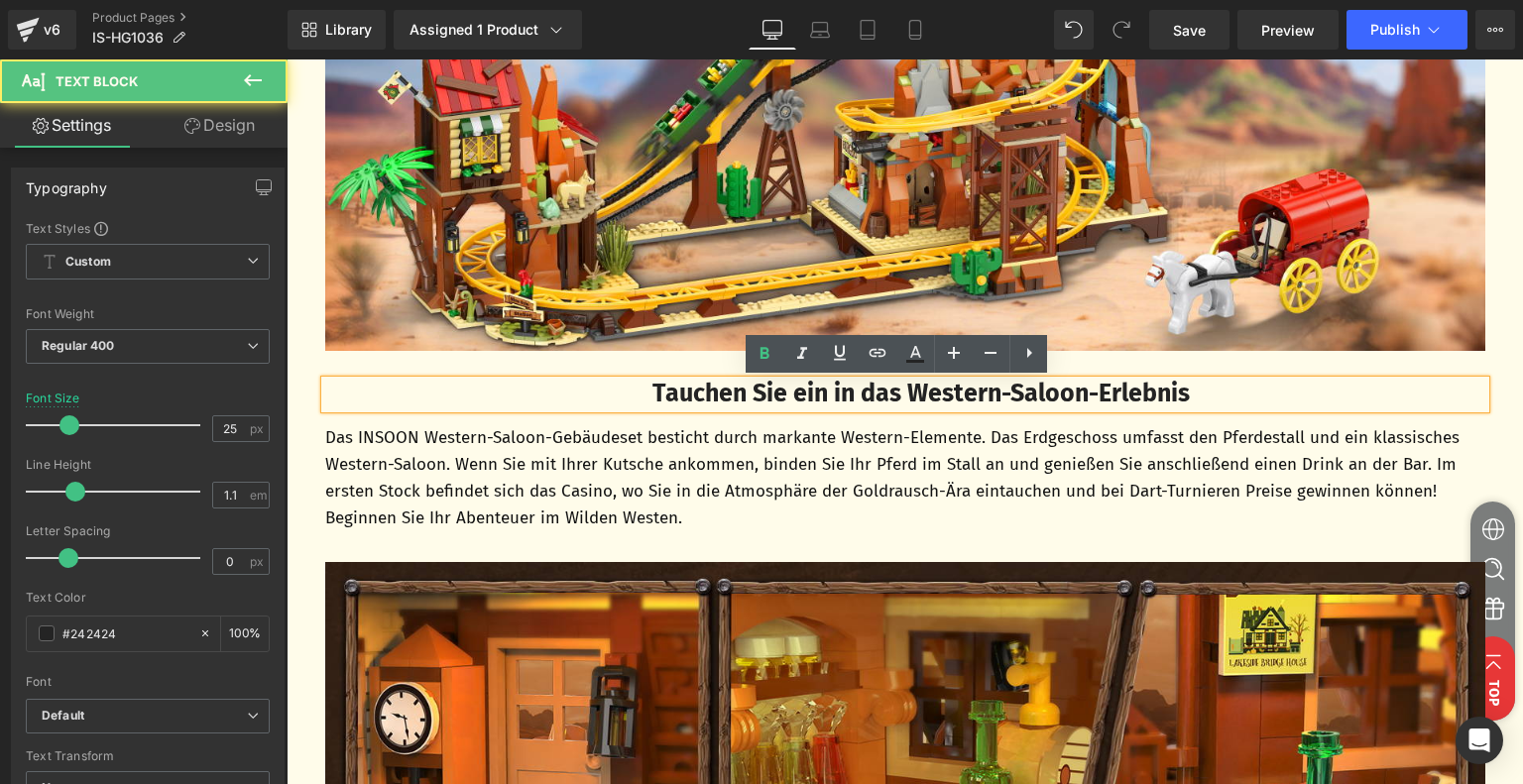 click on "Tauchen Sie ein in das Western-Saloon-Erlebnis" at bounding box center (921, 393) 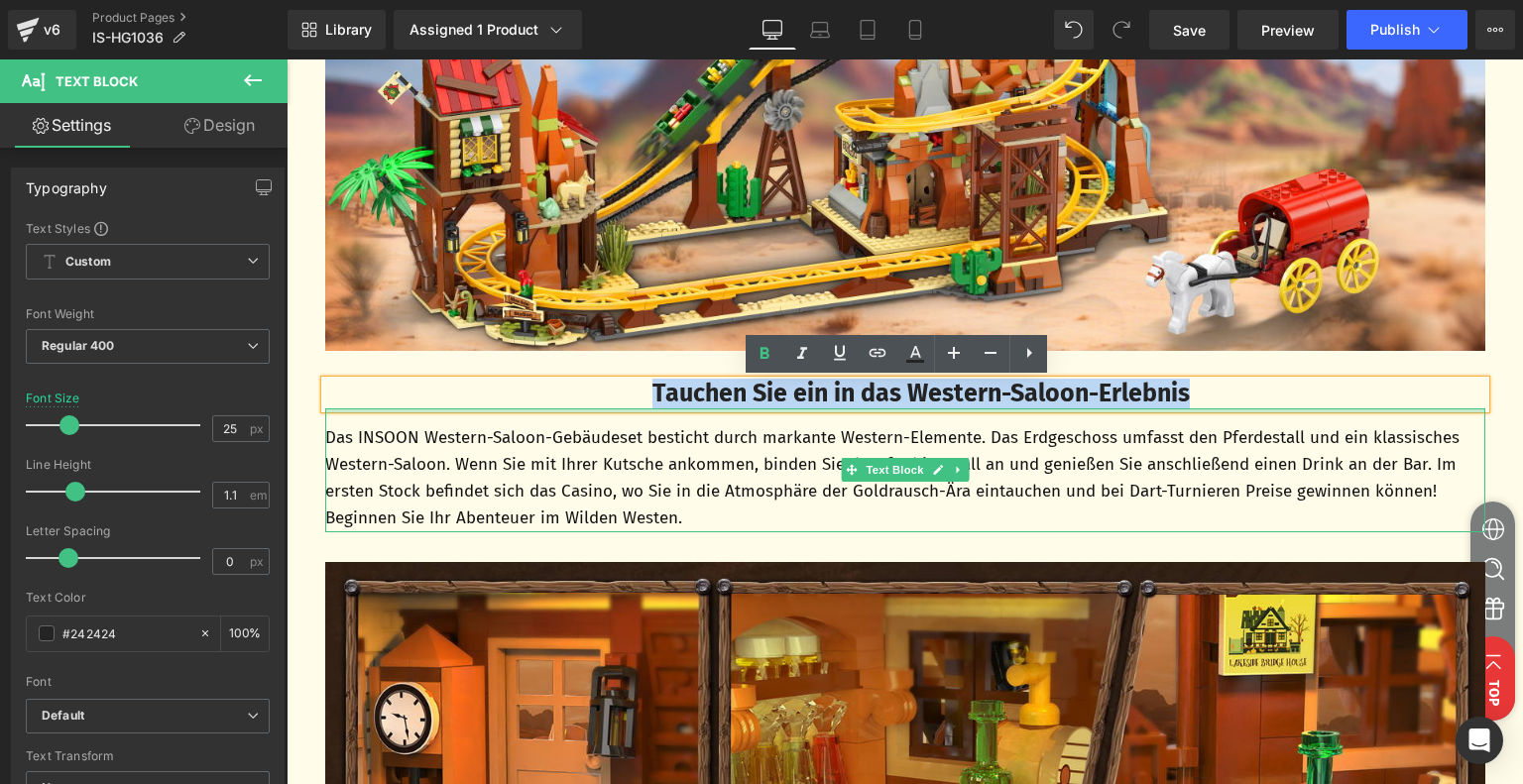 drag, startPoint x: 630, startPoint y: 392, endPoint x: 1230, endPoint y: 407, distance: 600.1875 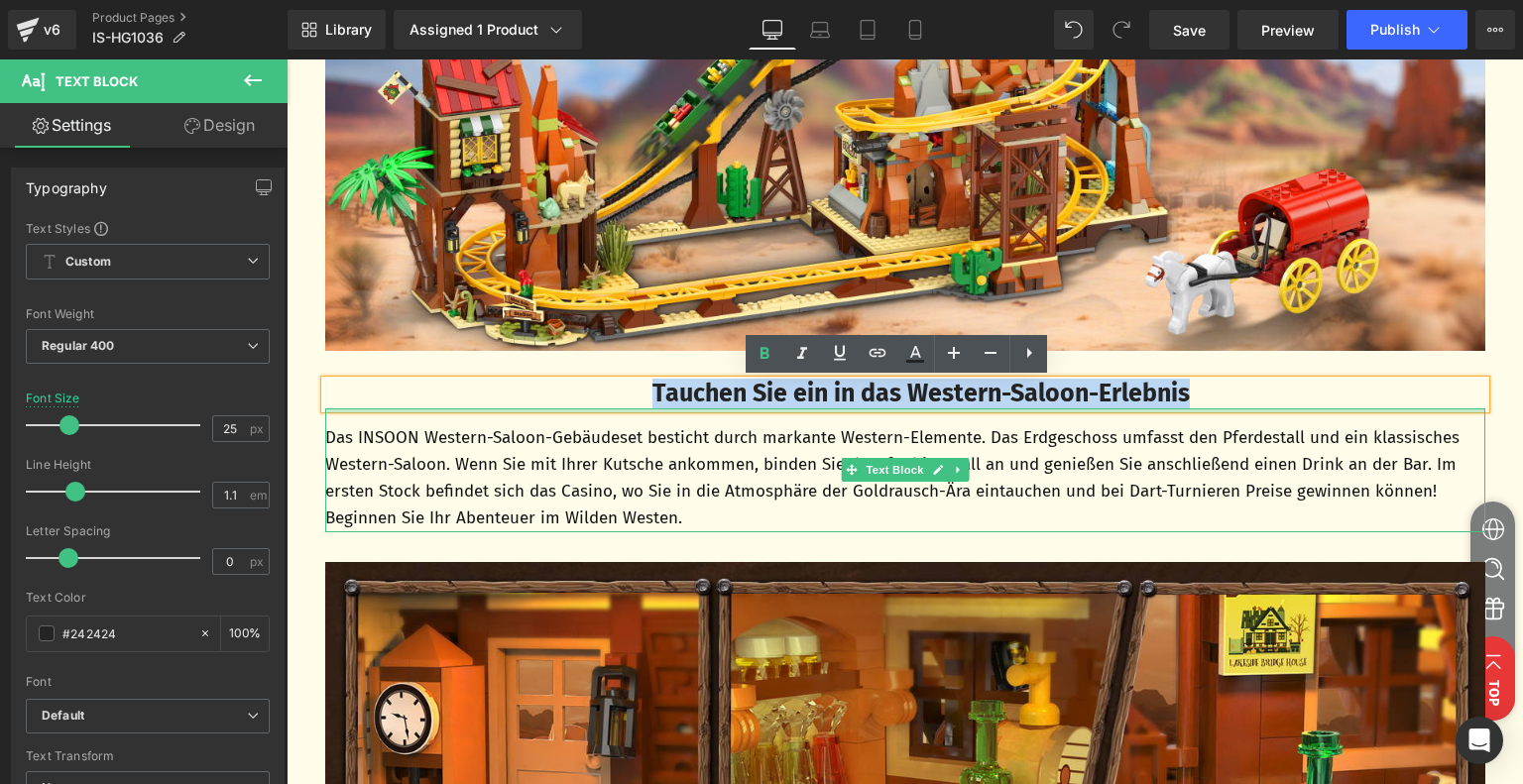 click on "Tauchen Sie ein in das Western-Saloon-Erlebnis Text Block         Das INSOON Western-Saloon-Gebäudeset besticht durch markante Western-Elemente. Das Erdgeschoss umfasst den Pferdestall und ein klassisches Western-Saloon. Wenn Sie mit Ihrer Kutsche ankommen, binden Sie Ihr Pferd im Stall an und genießen Sie anschließend einen Drink an der Bar. Im ersten Stock befindet sich das Casino, wo Sie in die Atmosphäre der Goldrausch-Ära eintauchen und bei Dart-Turnieren Preise gewinnen können! Beginnen Sie Ihr Abenteuer im Wilden Westen. Text Block" at bounding box center (905, 456) 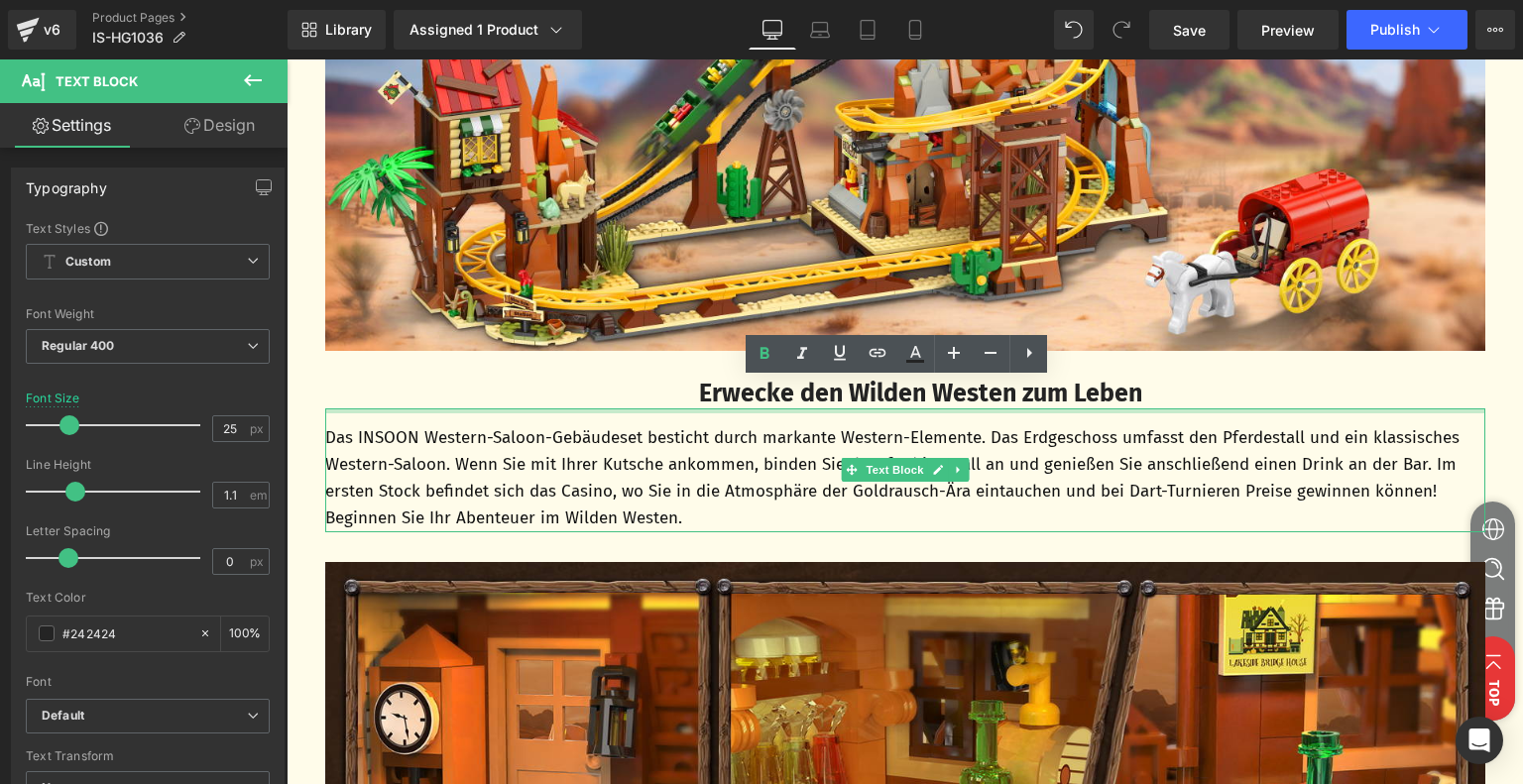type 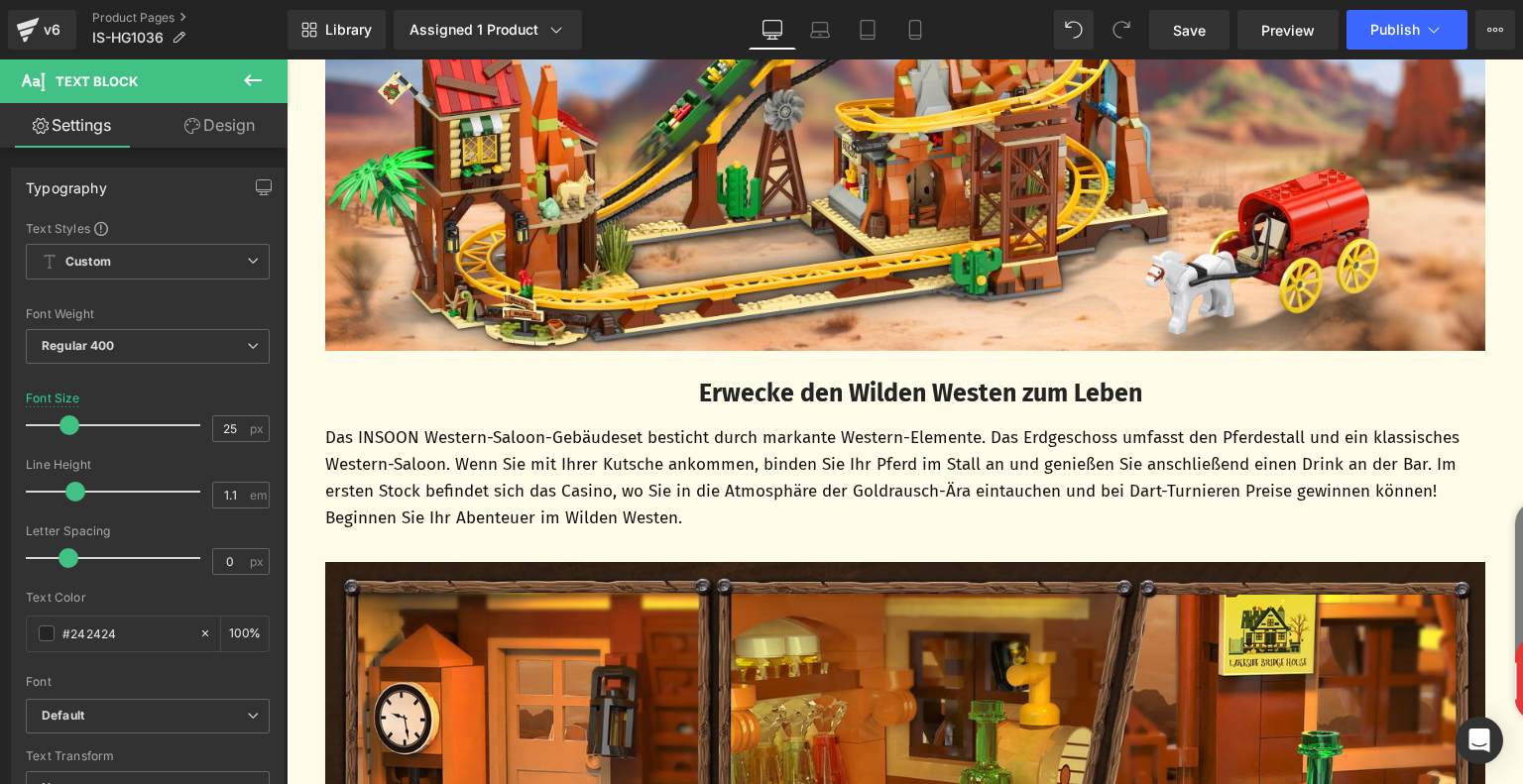 click on "Das INSOON Western-Saloon-Gebäudeset besticht durch markante Western-Elemente. Das Erdgeschoss umfasst den Pferdestall und ein klassisches Western-Saloon. Wenn Sie mit Ihrer Kutsche ankommen, binden Sie Ihr Pferd im Stall an und genießen Sie anschließend einen Drink an der Bar. Im ersten Stock befindet sich das Casino, wo Sie in die Atmosphäre der Goldrausch-Ära eintauchen und bei Dart-Turnieren Preise gewinnen können! Beginnen Sie Ihr Abenteuer im Wilden Westen." at bounding box center [905, 478] 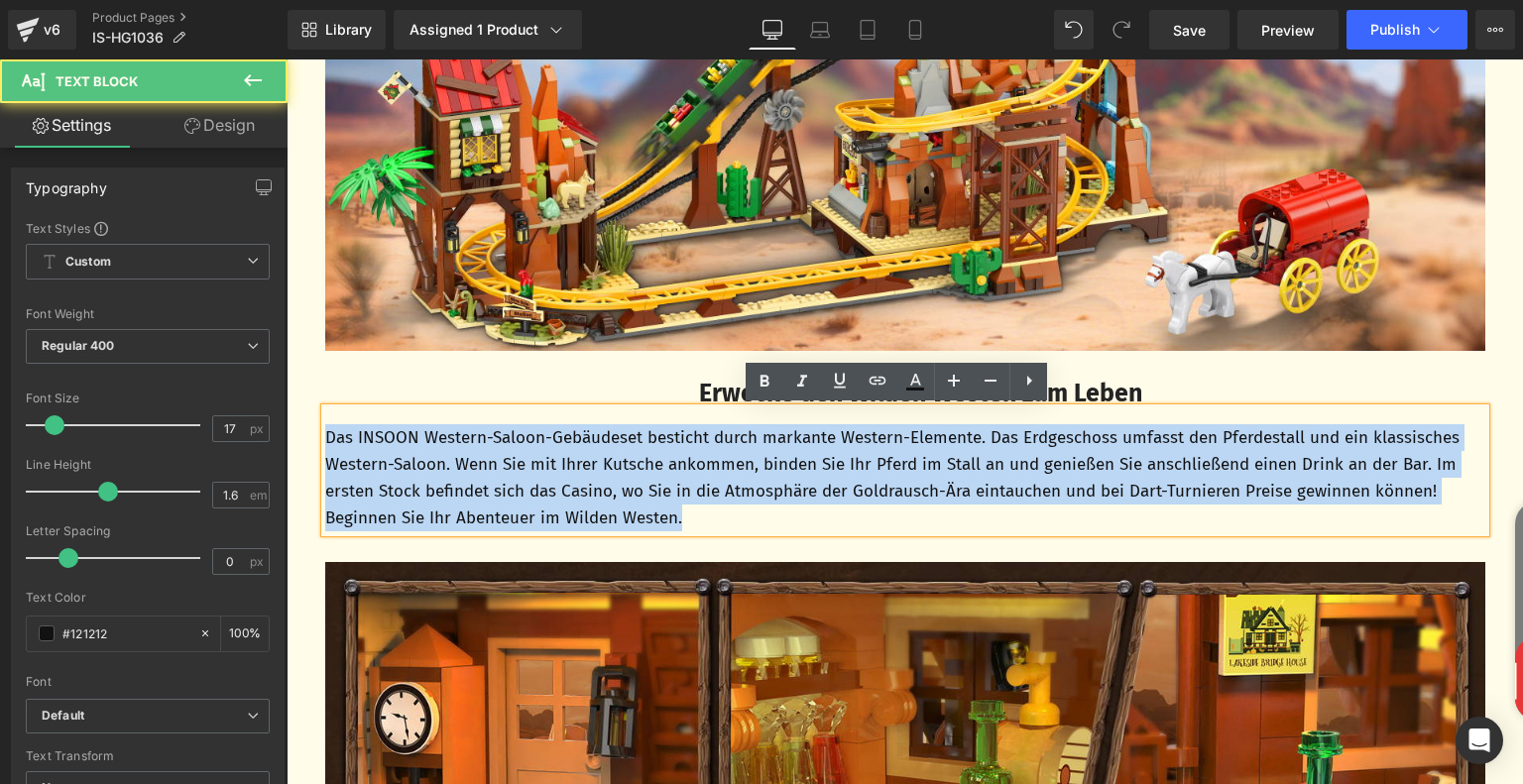 drag, startPoint x: 318, startPoint y: 436, endPoint x: 724, endPoint y: 524, distance: 415.42749 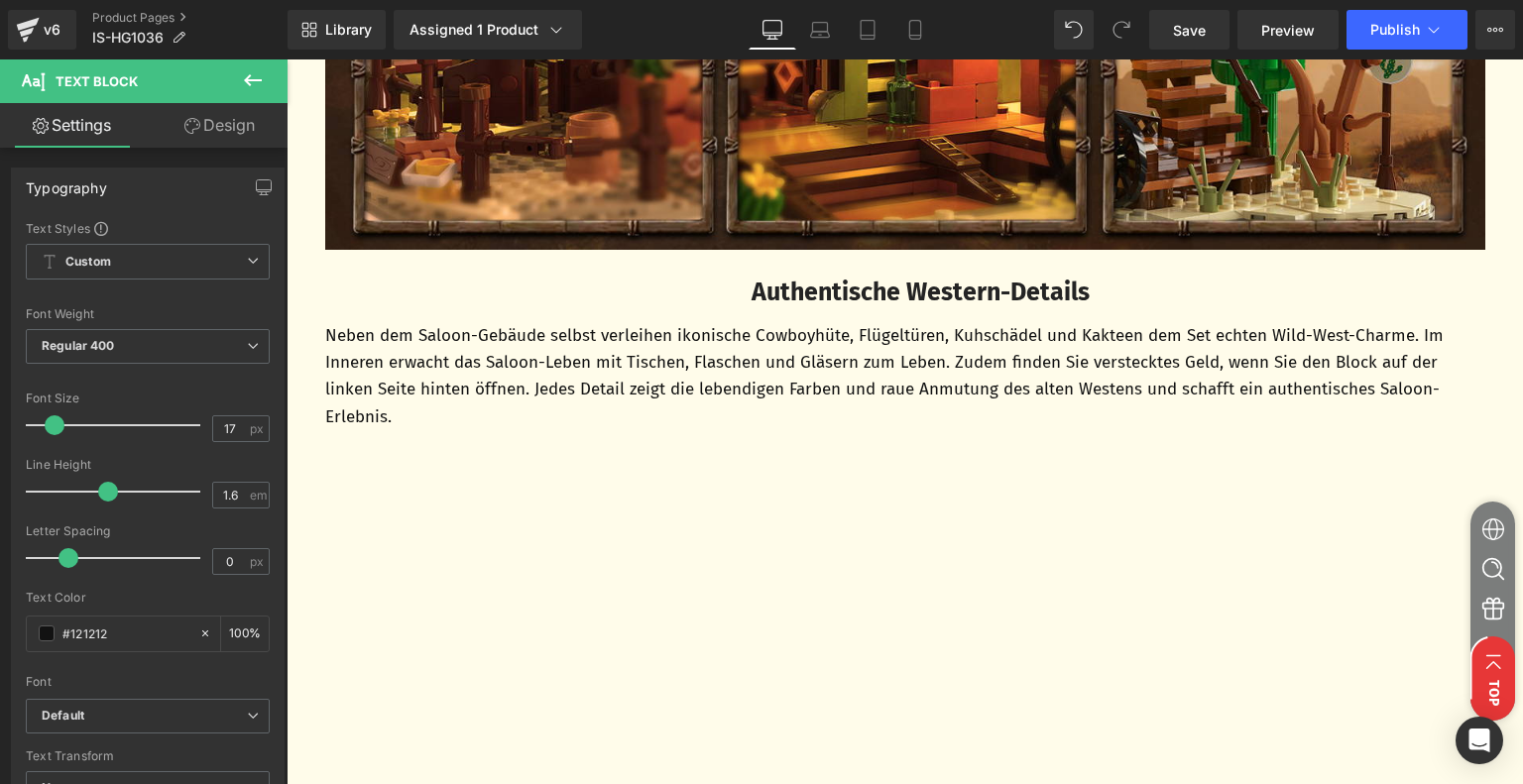 scroll, scrollTop: 2577, scrollLeft: 0, axis: vertical 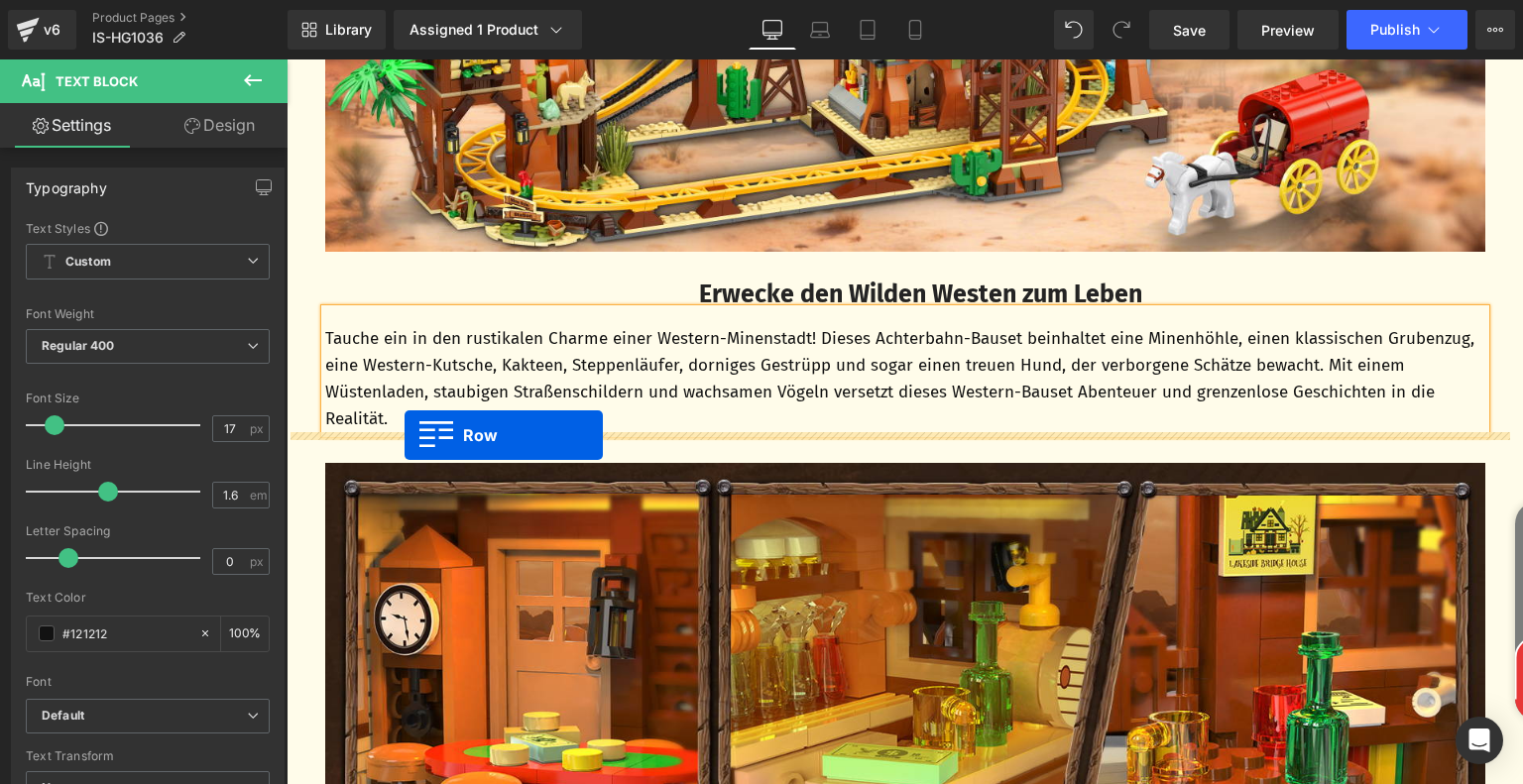 drag, startPoint x: 311, startPoint y: 320, endPoint x: 405, endPoint y: 435, distance: 148.52946 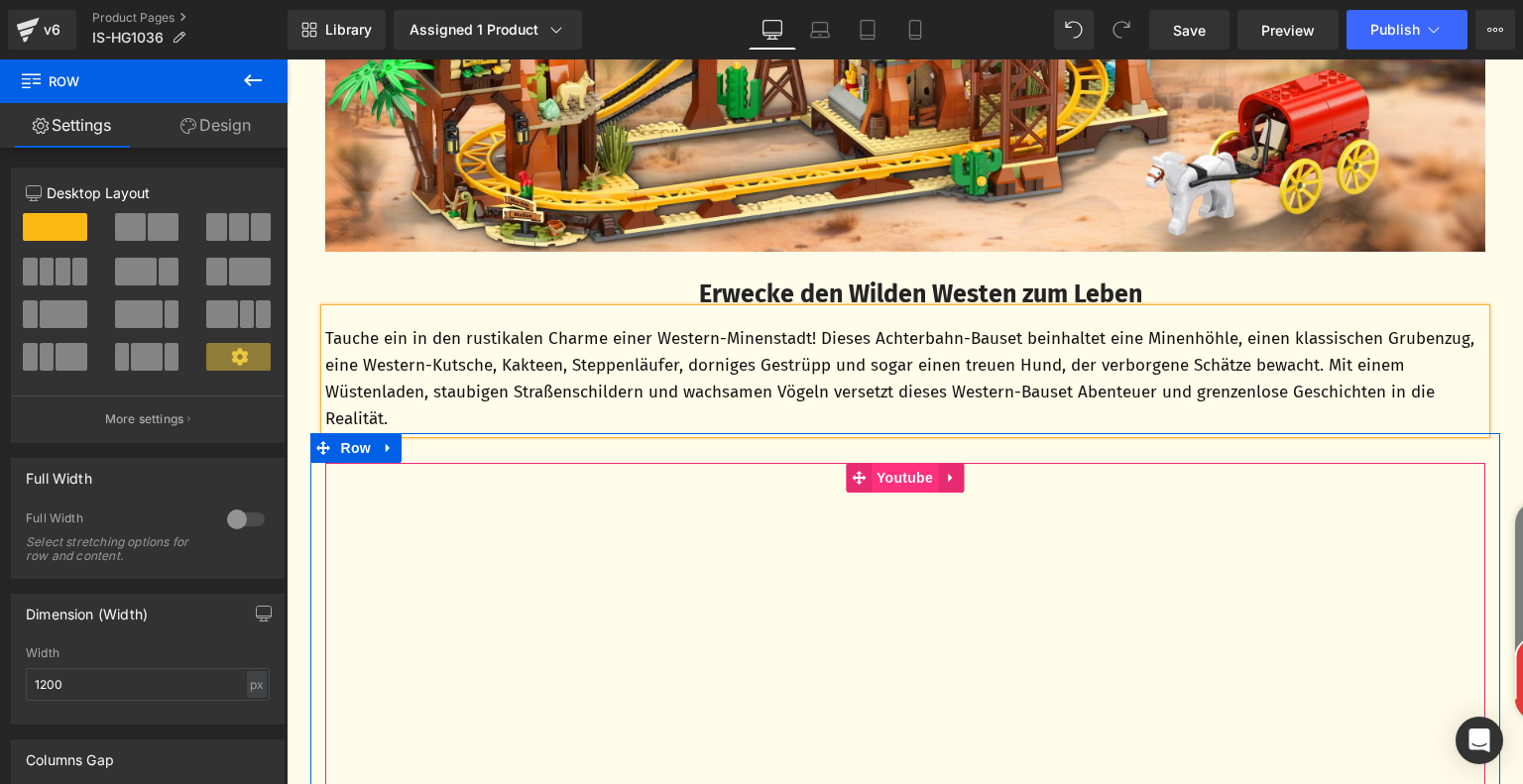 click on "Youtube" at bounding box center (904, 478) 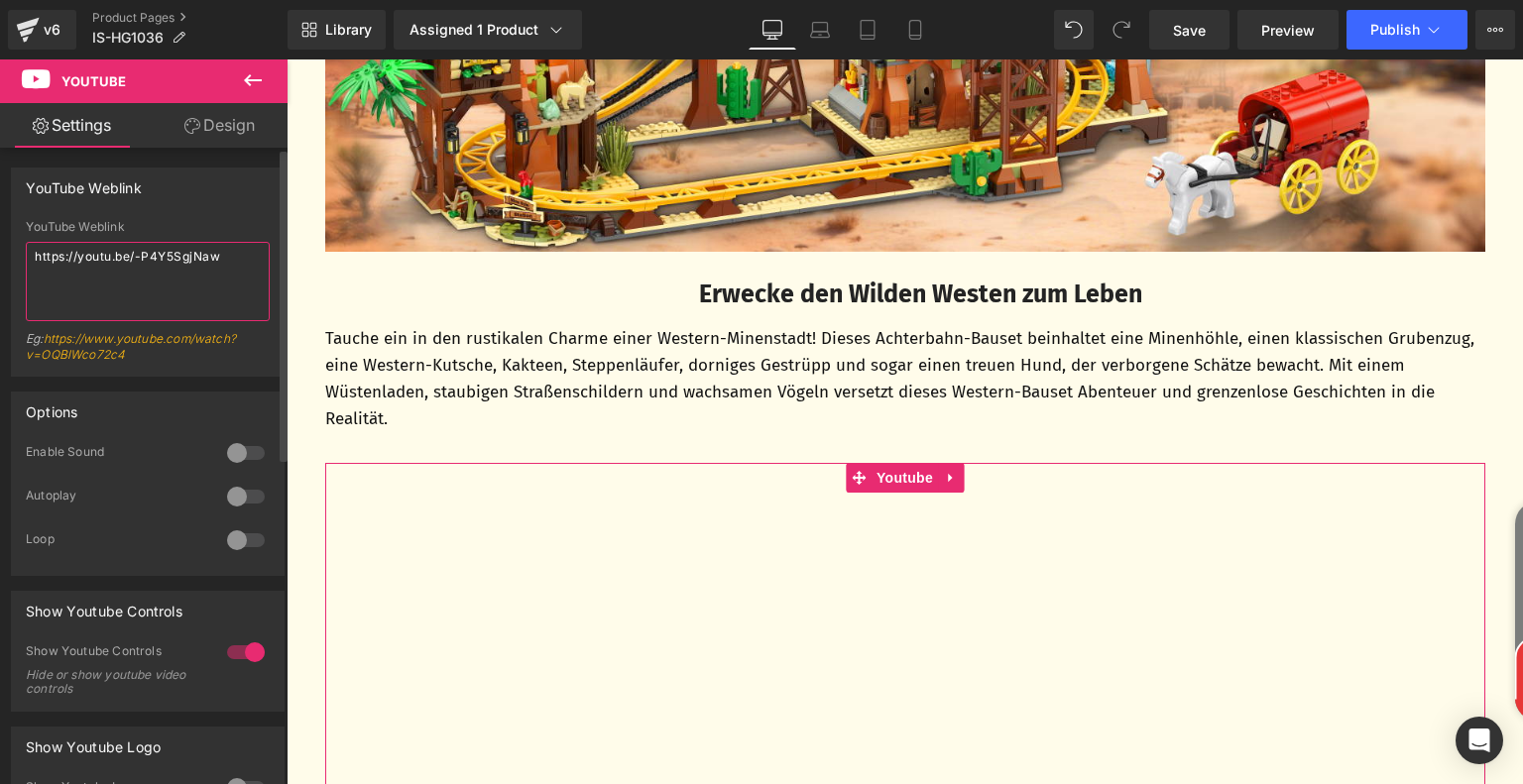 drag, startPoint x: 235, startPoint y: 255, endPoint x: 0, endPoint y: 248, distance: 235.10423 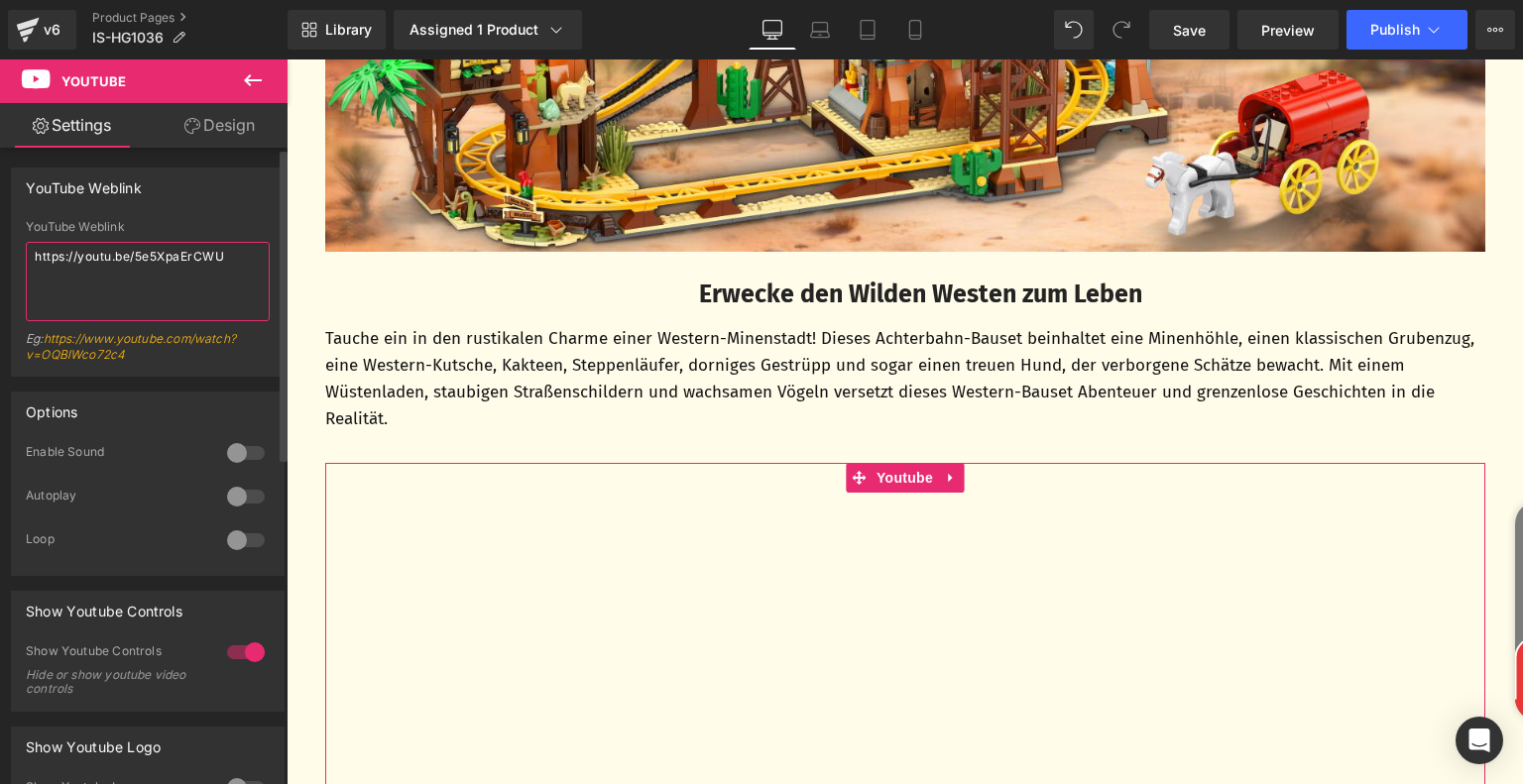 type on "https://youtu.be/5e5XpaErCWU" 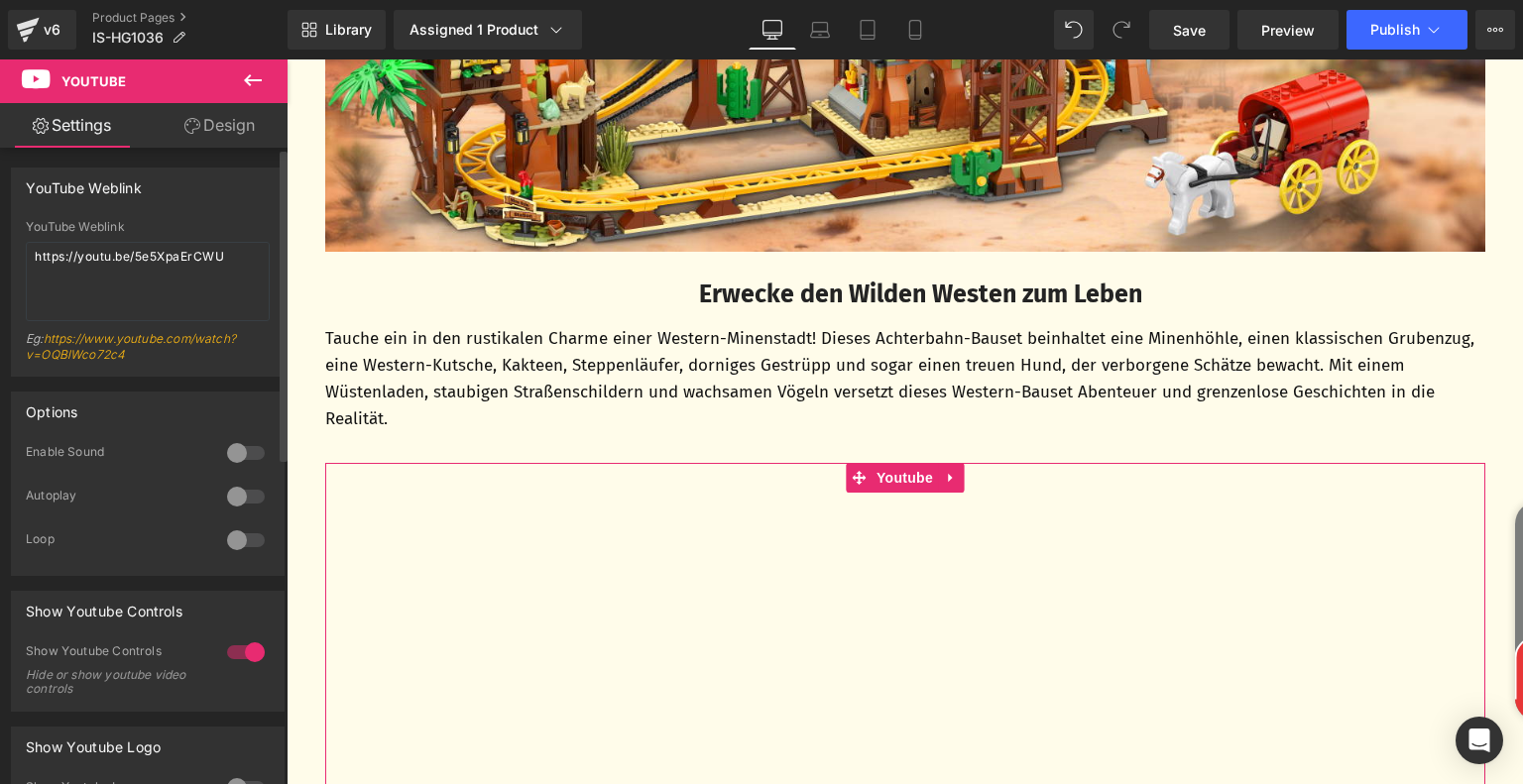 click on "https://youtu.be/5e5XpaErCWU YouTube Weblink https://youtu.be/5e5XpaErCWU Eg:  https://www.youtube.com/watch?v=OQBlWco72c4" at bounding box center [148, 297] 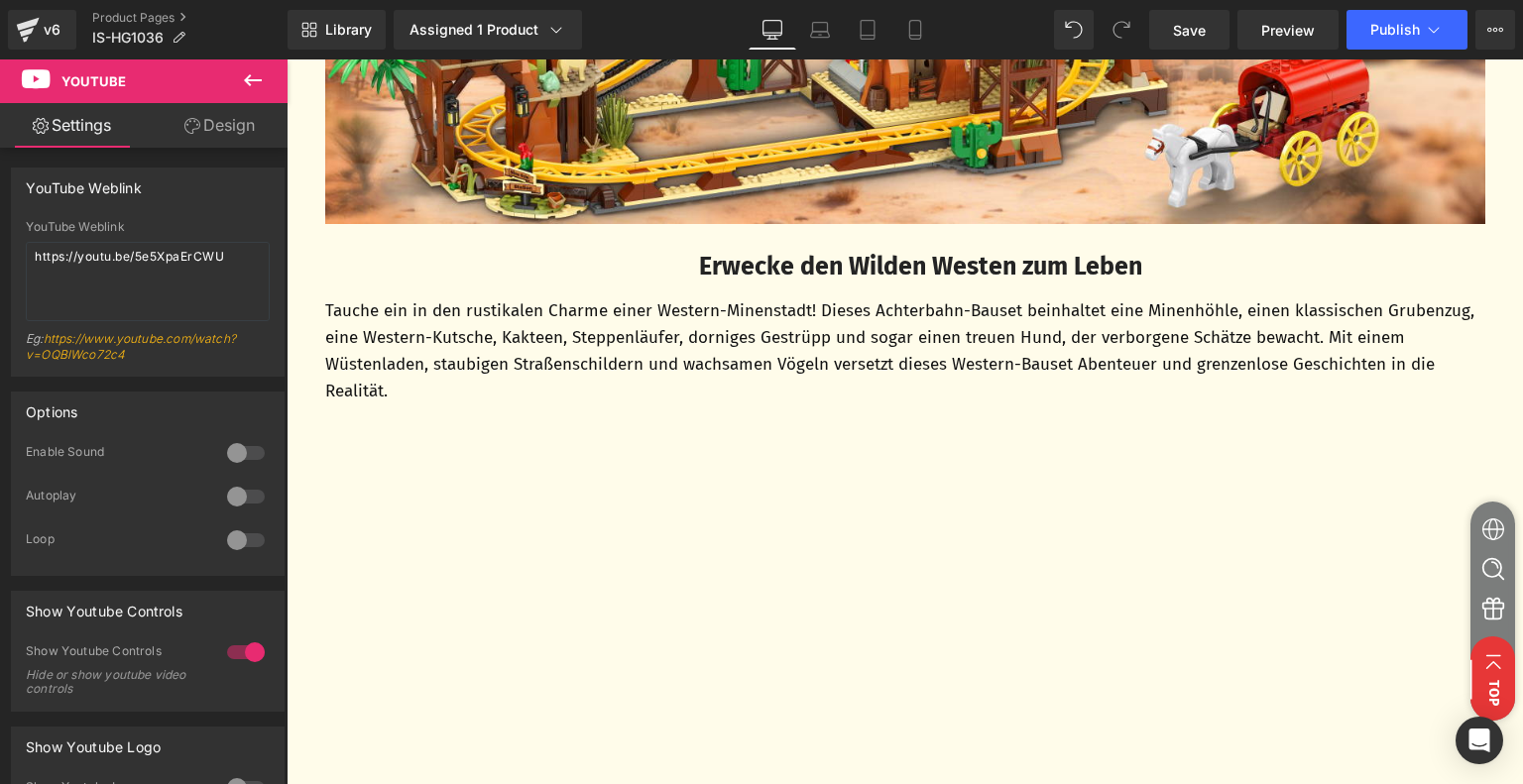 scroll, scrollTop: 1288, scrollLeft: 0, axis: vertical 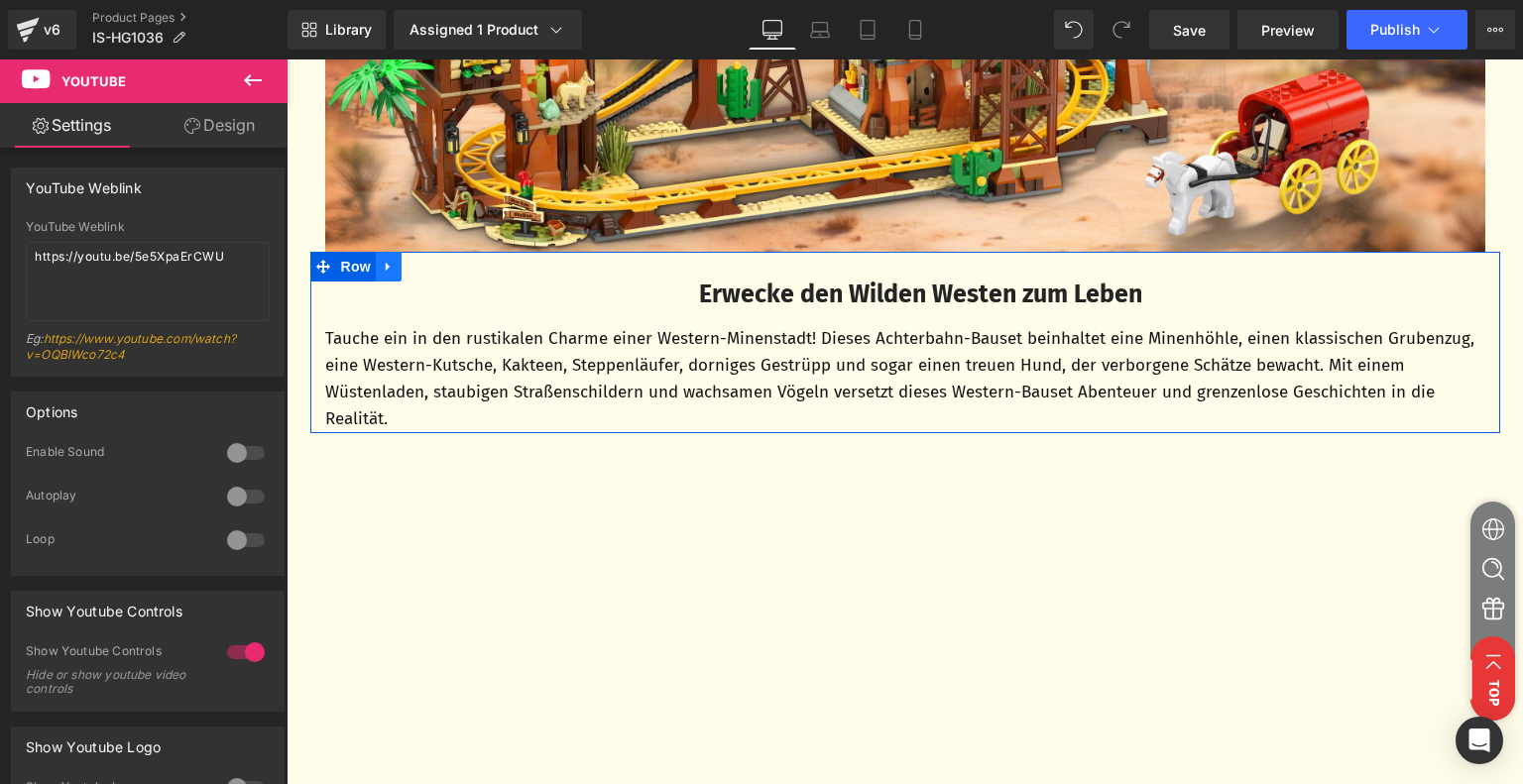 click 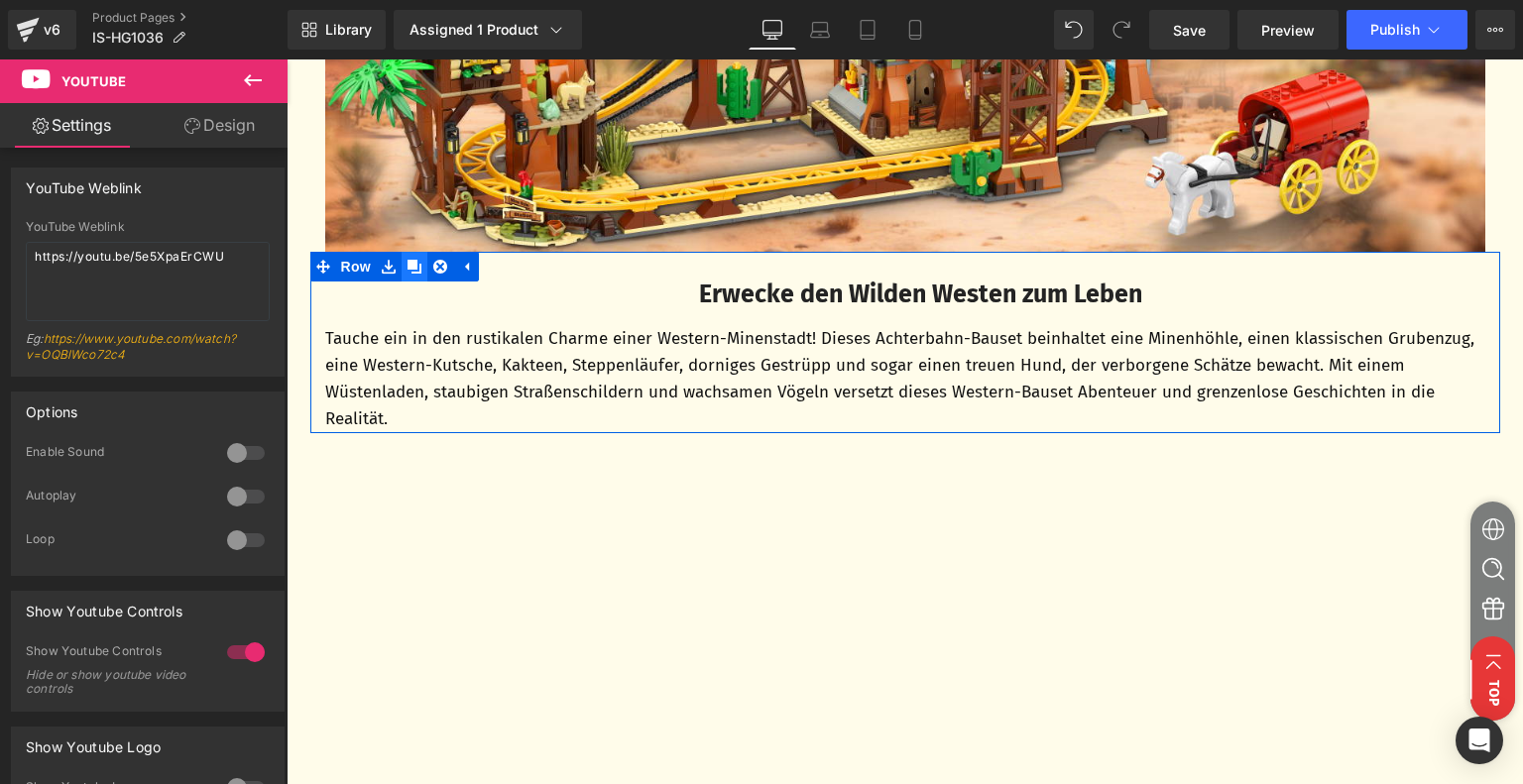 click 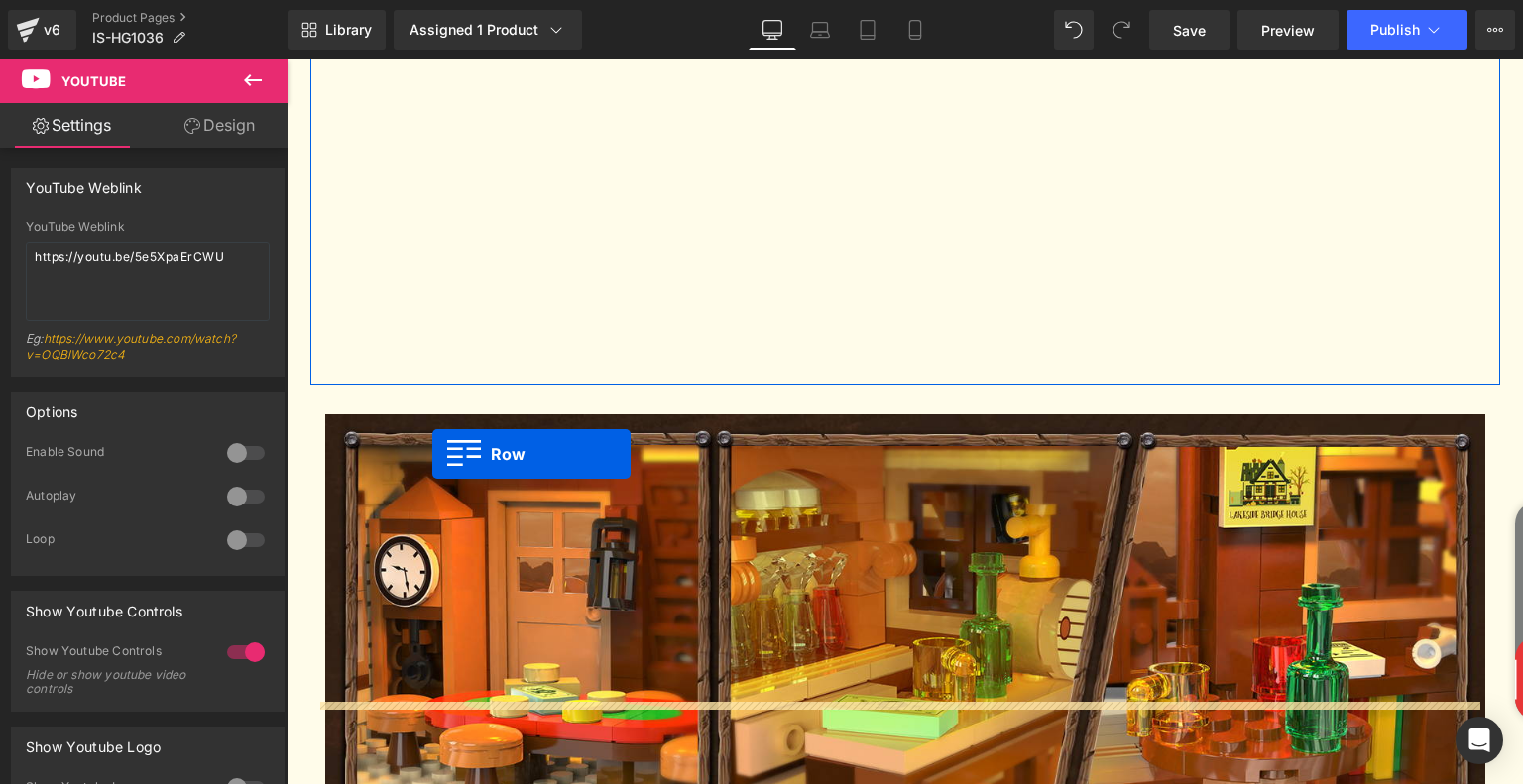 scroll, scrollTop: 2081, scrollLeft: 0, axis: vertical 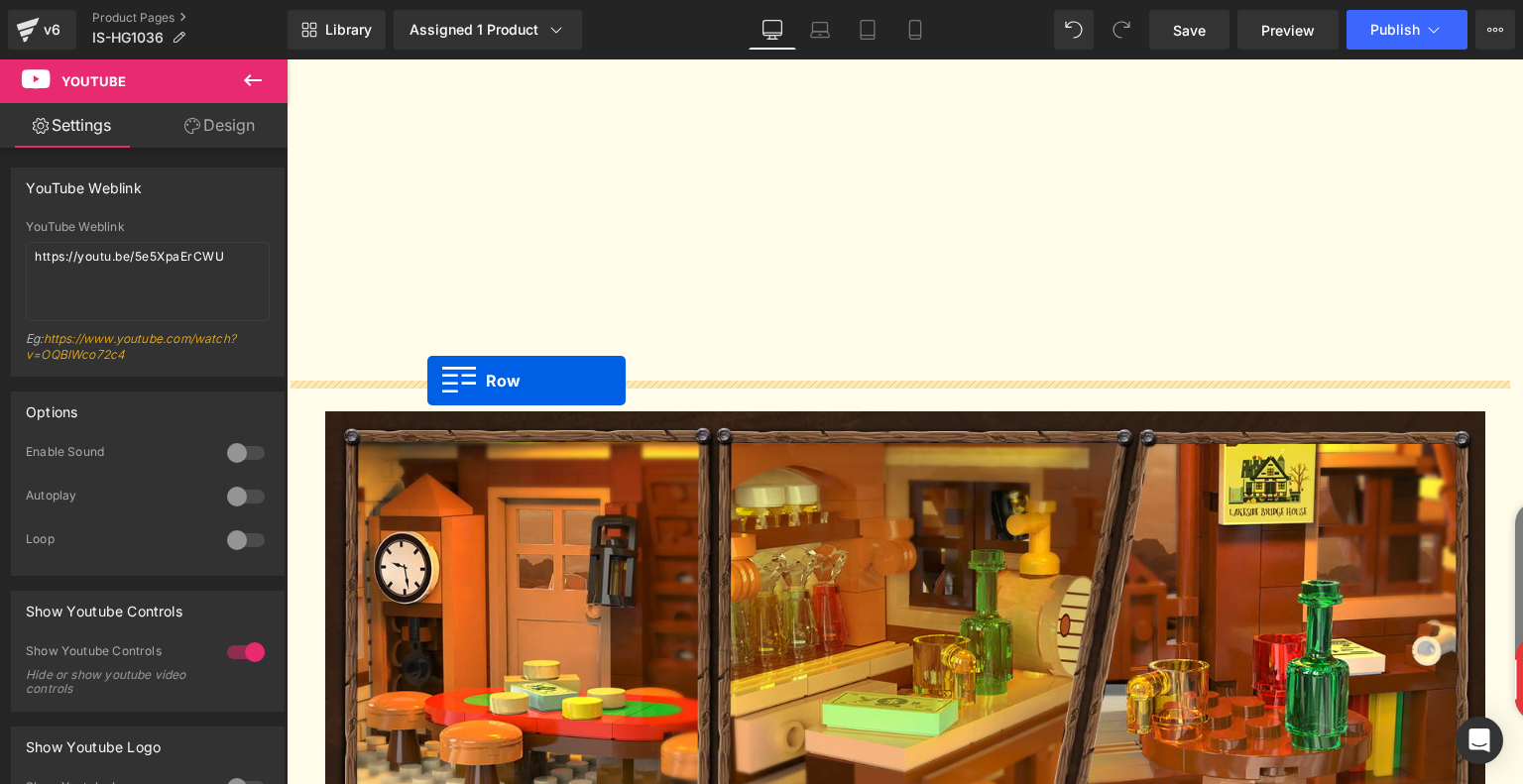 drag, startPoint x: 313, startPoint y: 450, endPoint x: 427, endPoint y: 381, distance: 133.25539 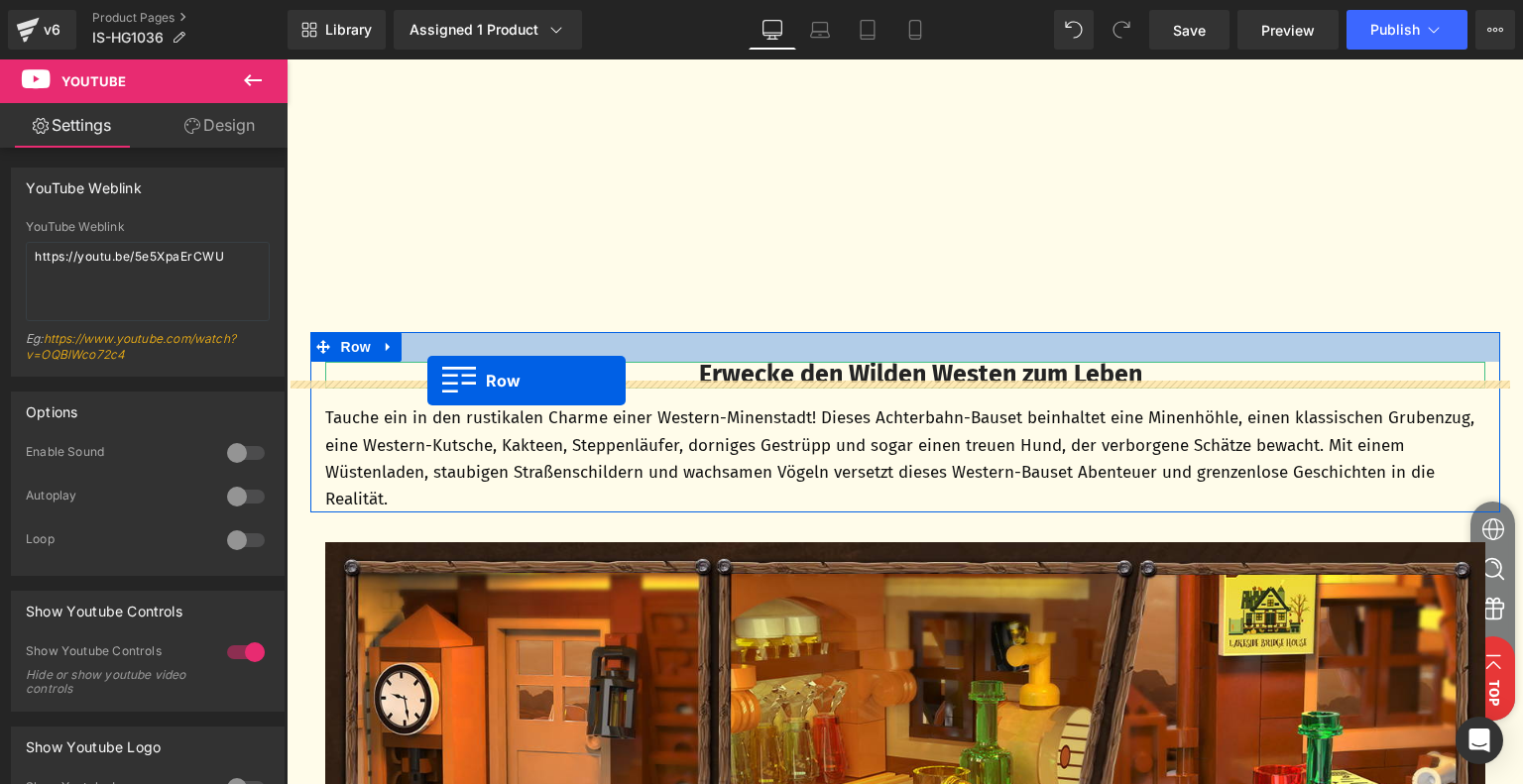 scroll, scrollTop: 2031, scrollLeft: 0, axis: vertical 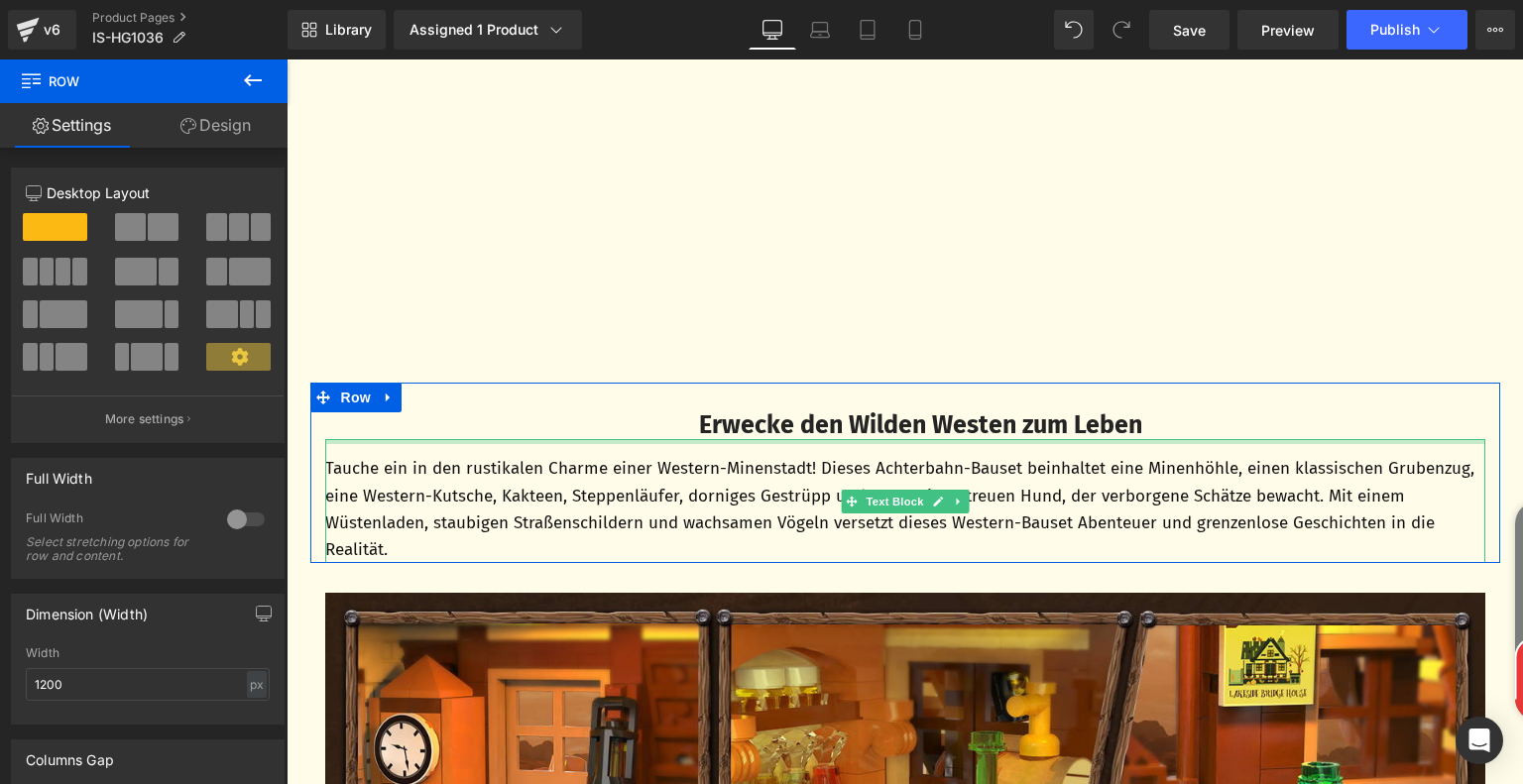 click on "Erwecke den Wilden Westen zum Leben" at bounding box center (920, 425) 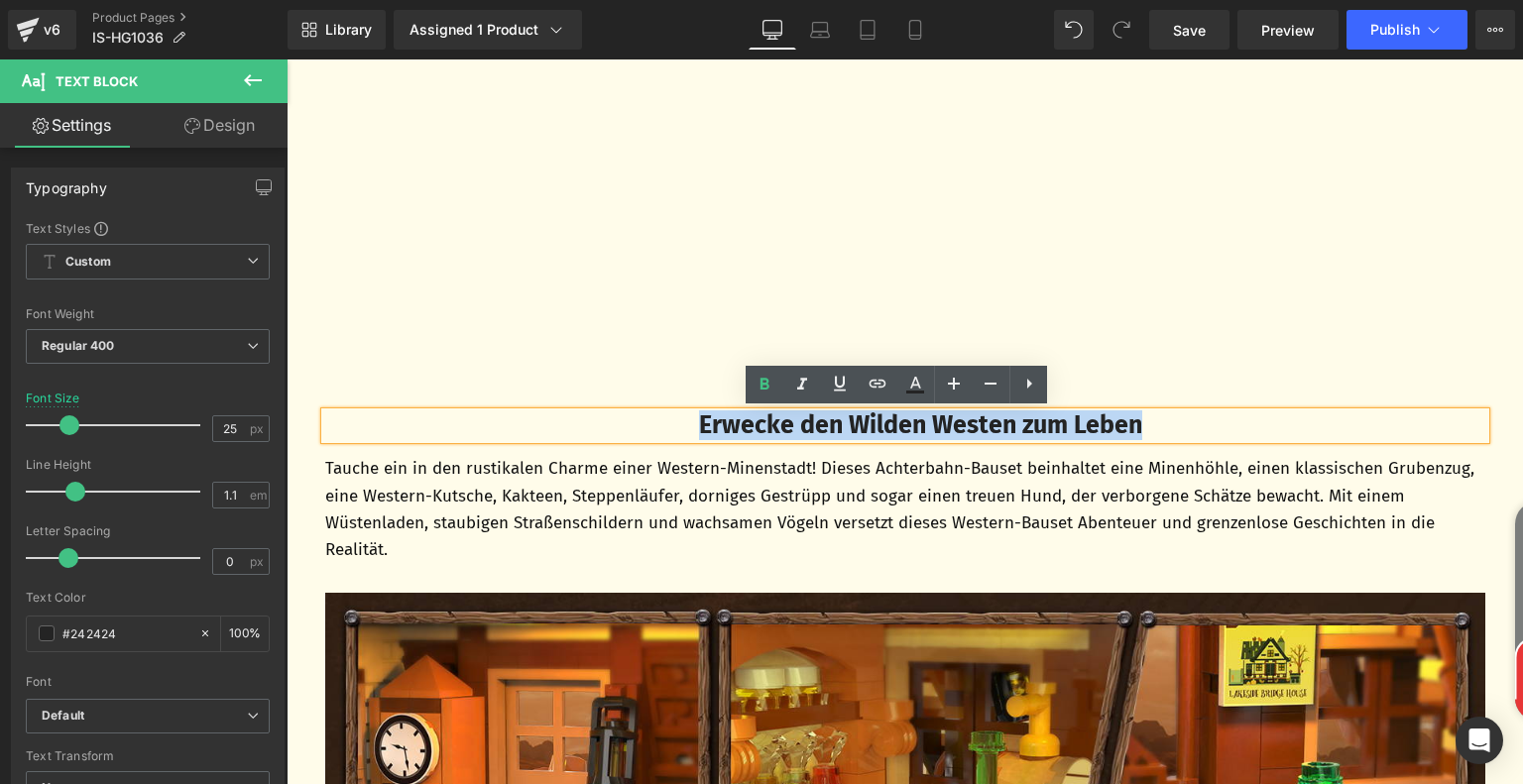 drag, startPoint x: 673, startPoint y: 424, endPoint x: 1283, endPoint y: 407, distance: 610.2368 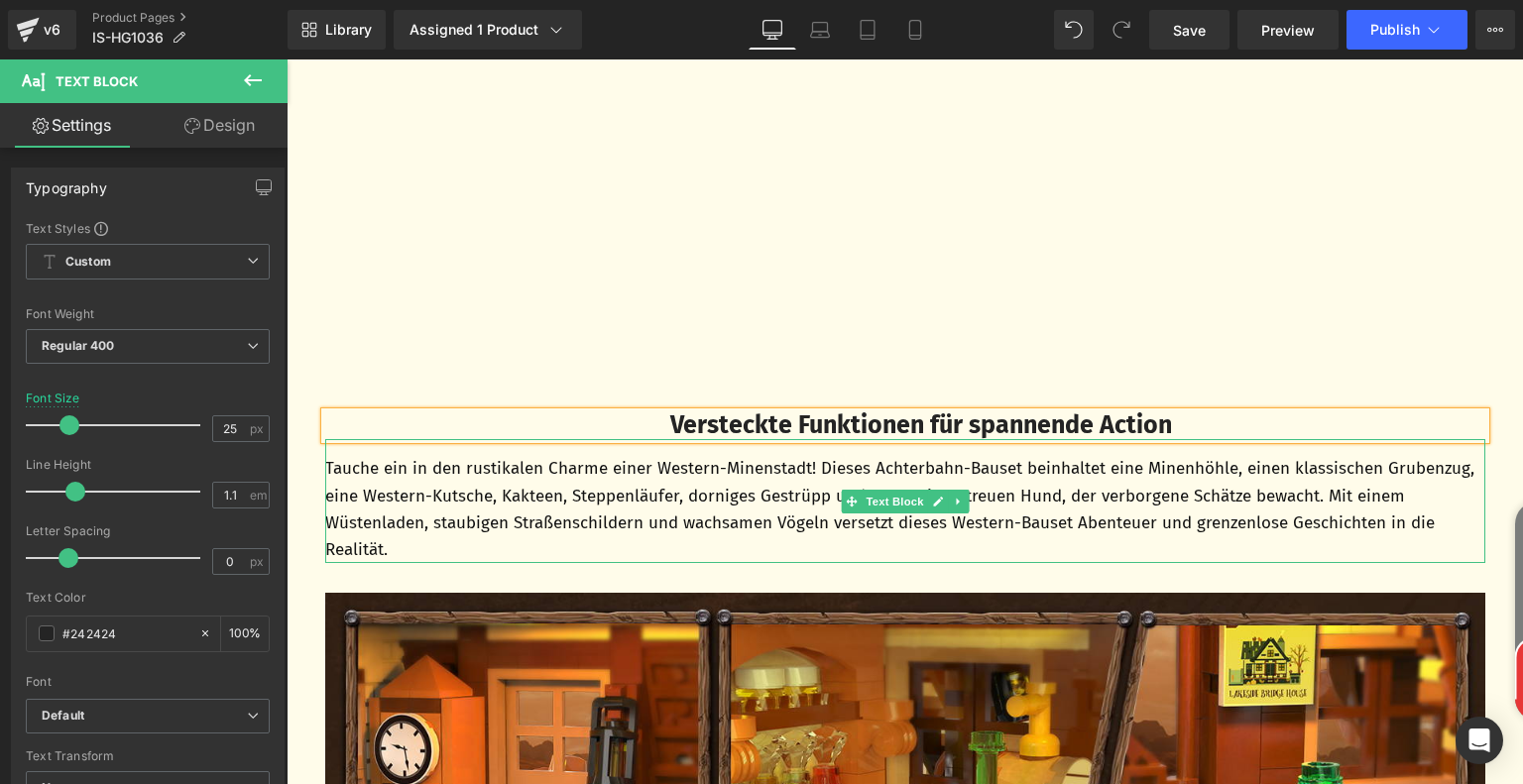 click on "Tauche ein in den rustikalen Charme einer Western-Minenstadt! Dieses Achterbahn-Bauset beinhaltet eine Minenhöhle, einen klassischen Grubenzug, eine Western-Kutsche, Kakteen, Steppenläufer, dorniges Gestrüpp und sogar einen treuen Hund, der verborgene Schätze bewacht. Mit einem Wüstenladen, staubigen Straßenschildern und wachsamen Vögeln versetzt dieses Western-Bauset Abenteuer und grenzenlose Geschichten in die Realität." at bounding box center (905, 508) 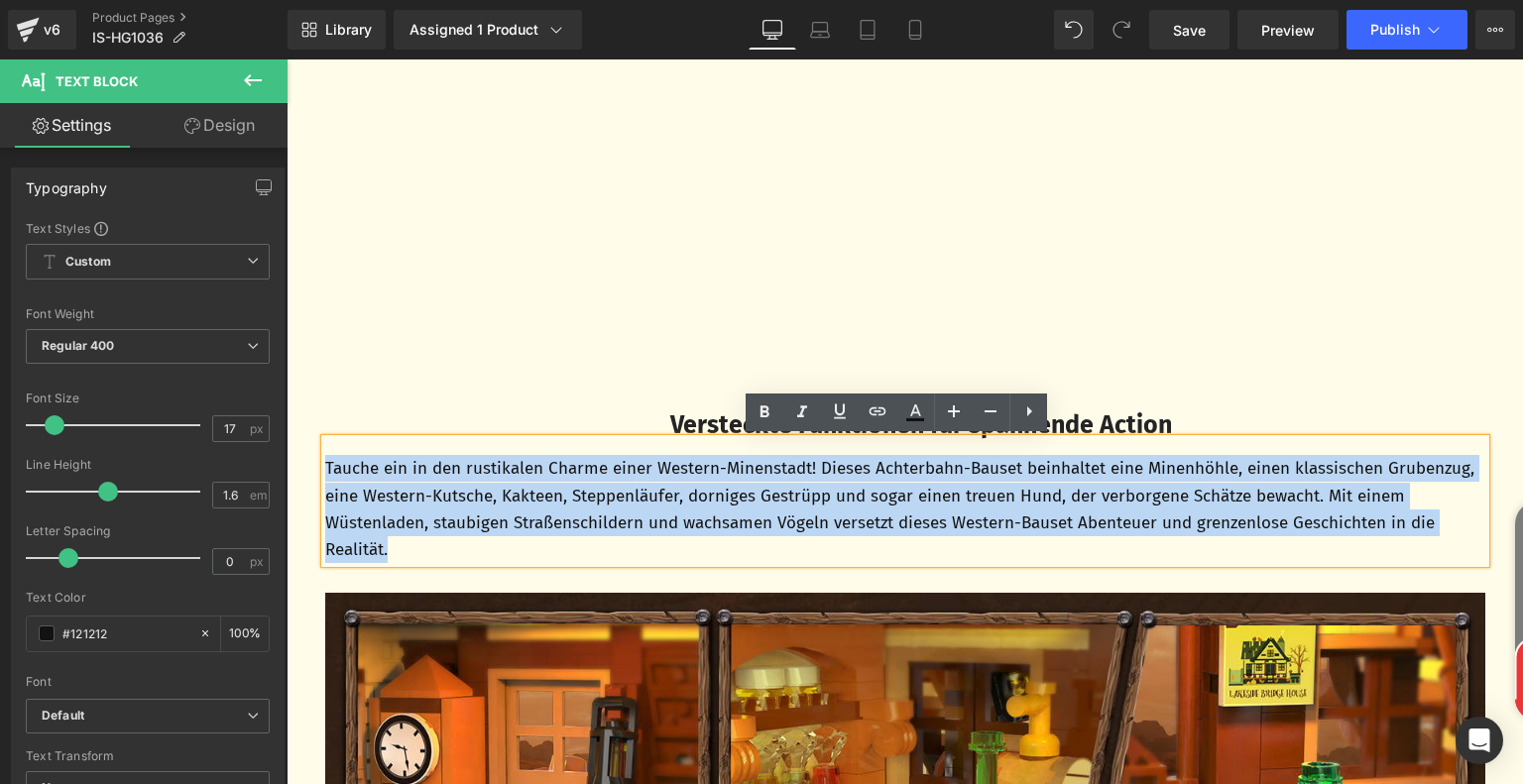 drag, startPoint x: 321, startPoint y: 468, endPoint x: 466, endPoint y: 554, distance: 168.58529 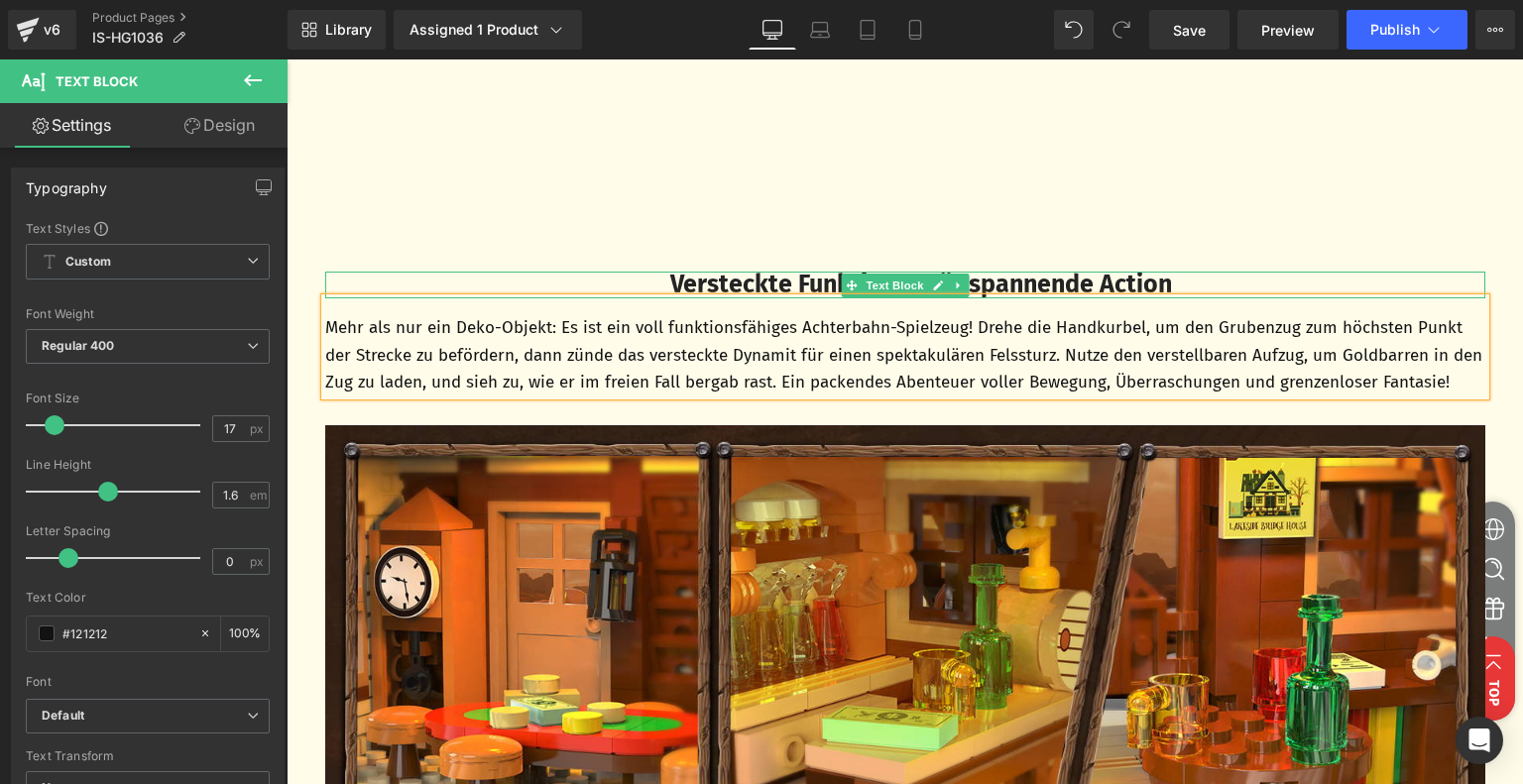 scroll, scrollTop: 2328, scrollLeft: 0, axis: vertical 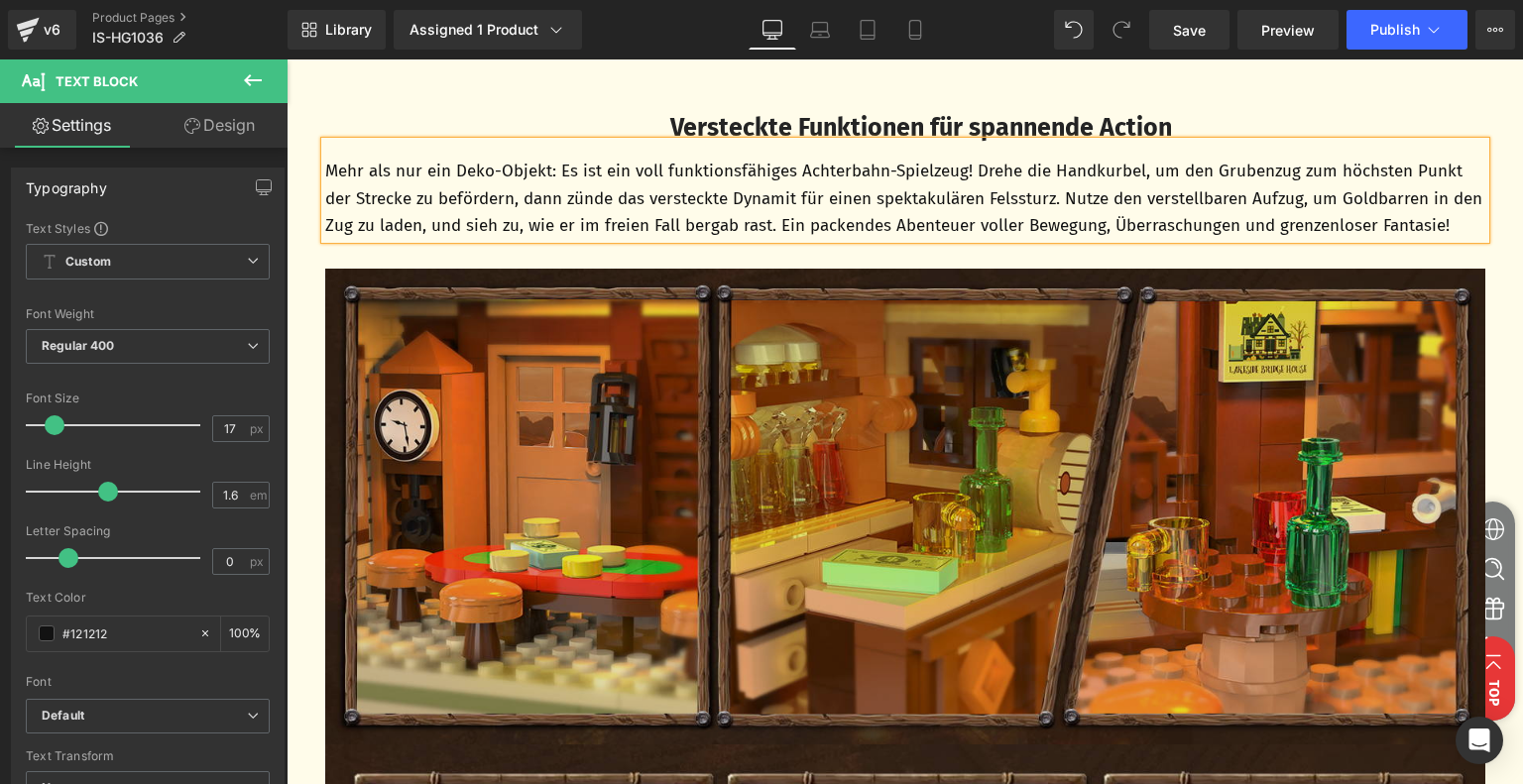 click at bounding box center [905, 506] 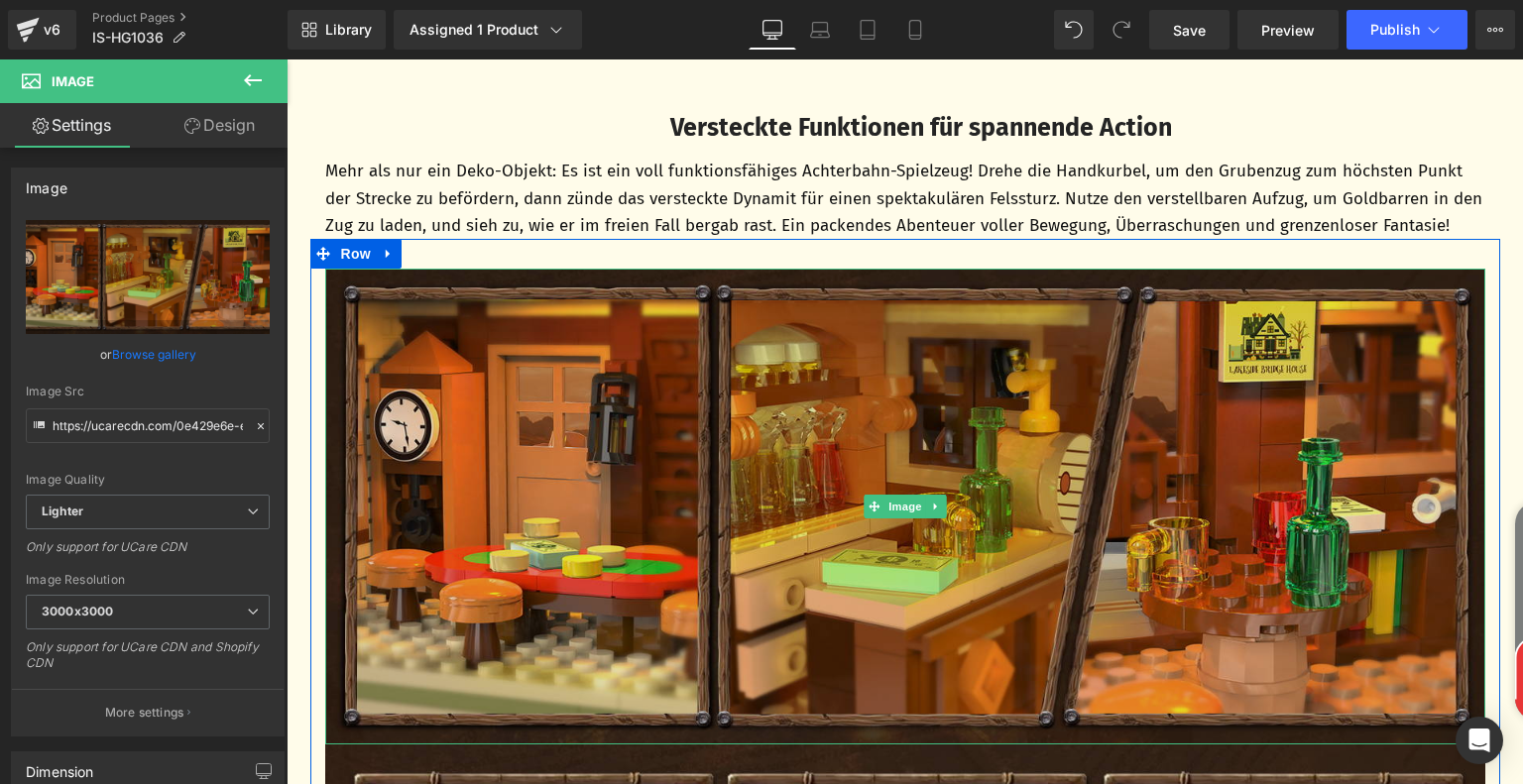 click at bounding box center [905, 506] 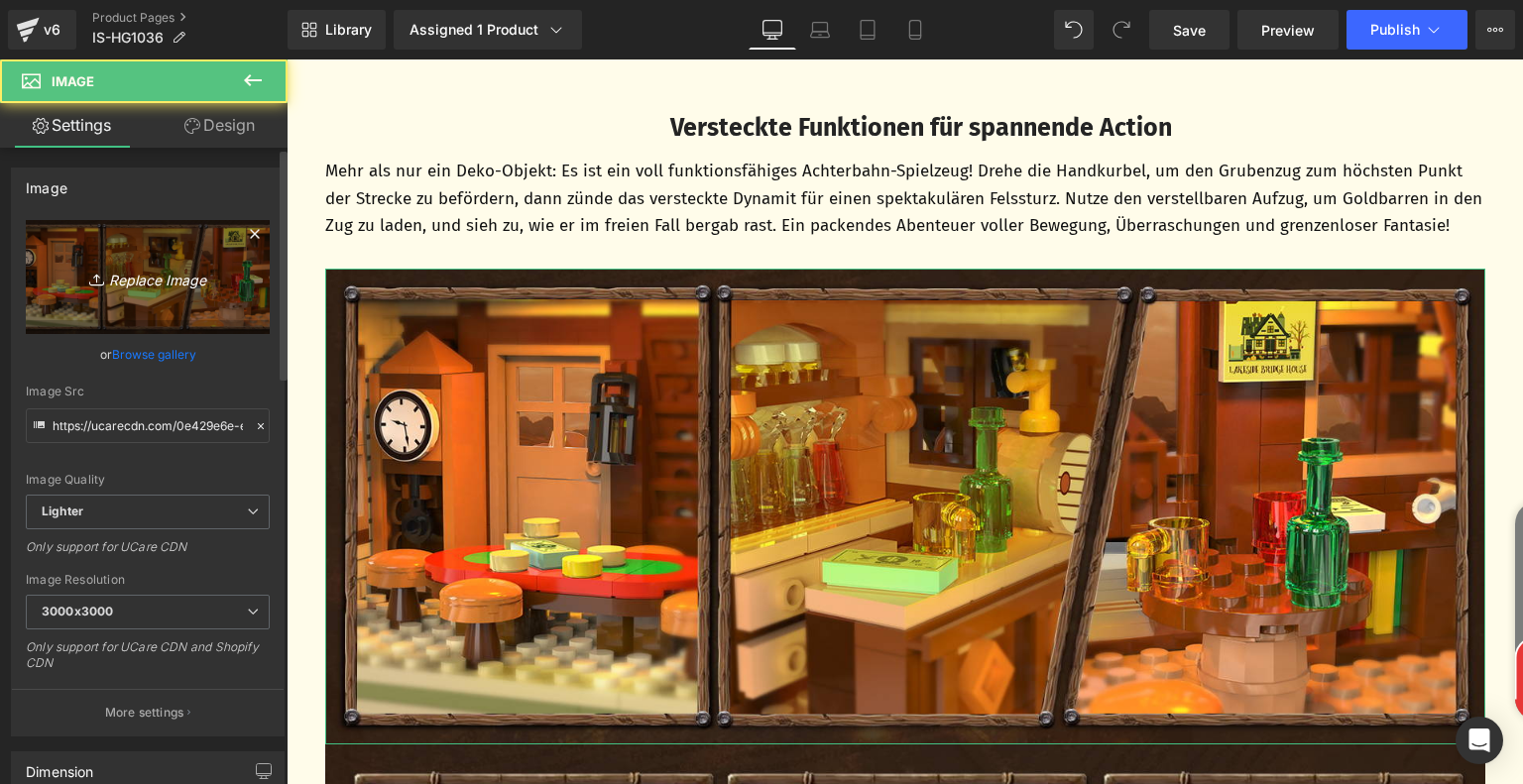 click on "Replace Image" at bounding box center [148, 277] 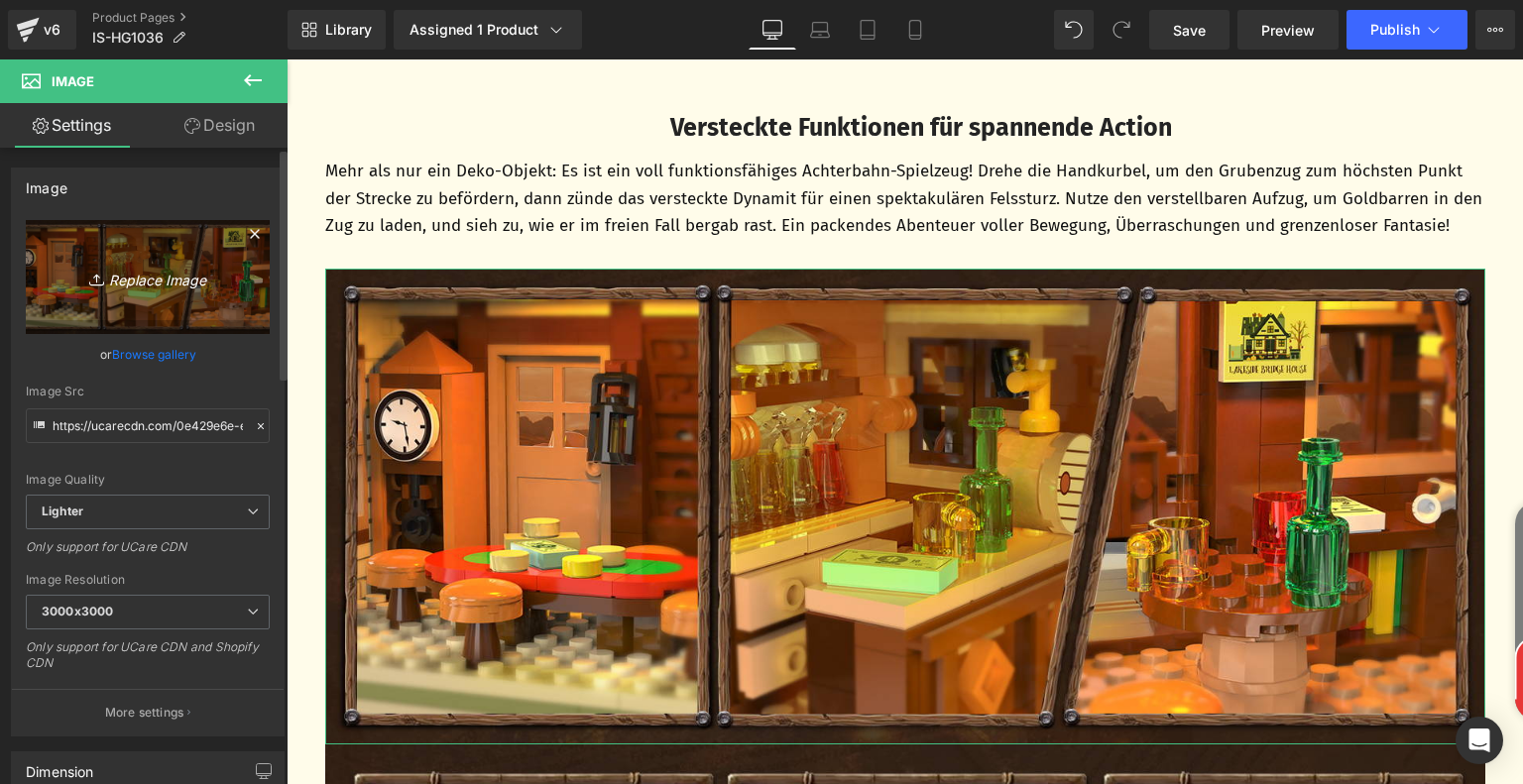 type on "C:\fakepath\e8f4b8b0-57d9-41a5-afb0-eaaaa9f1bcb6.__CR0,0,1464,600_PT0_SX1464_V1___.jpg" 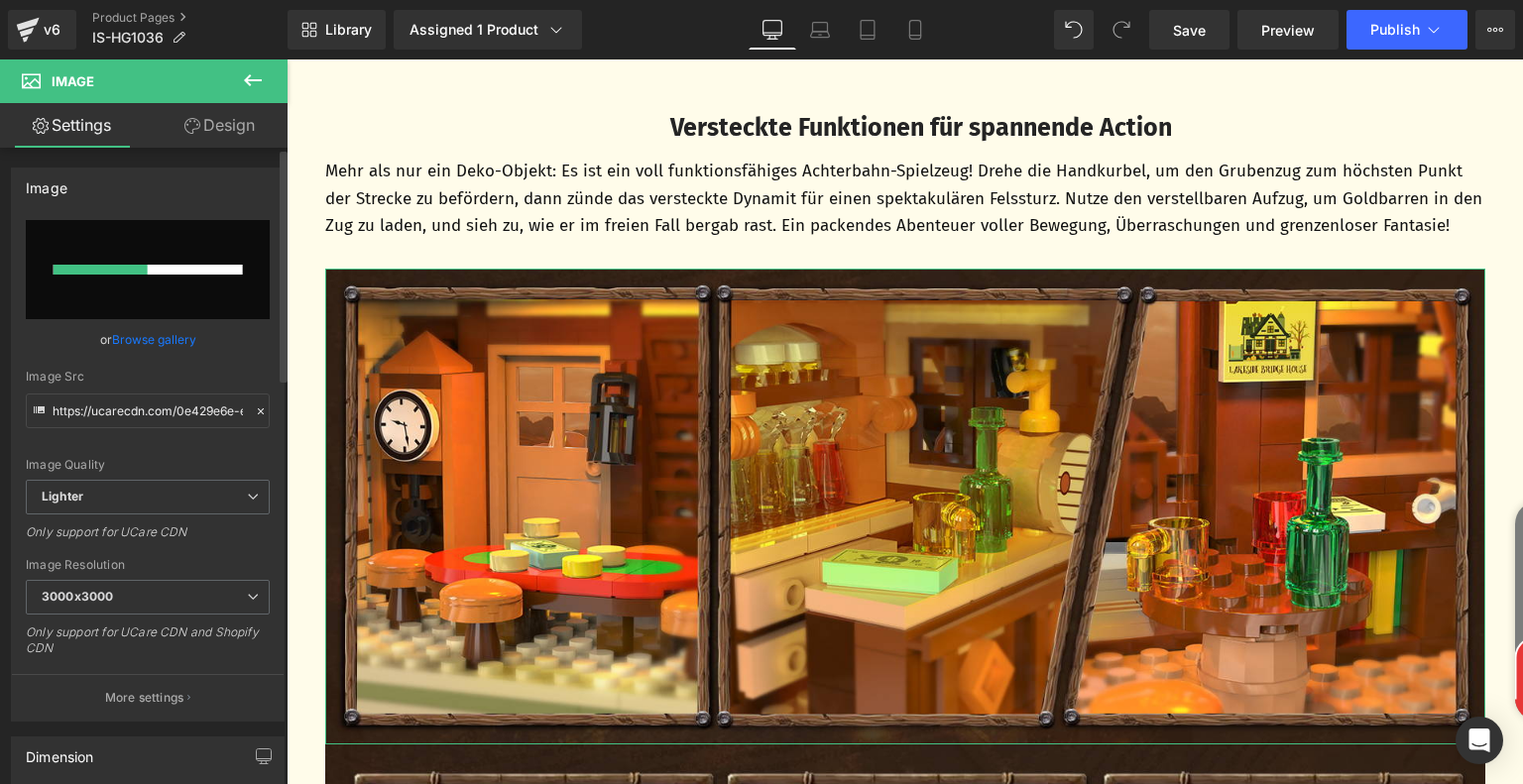 type 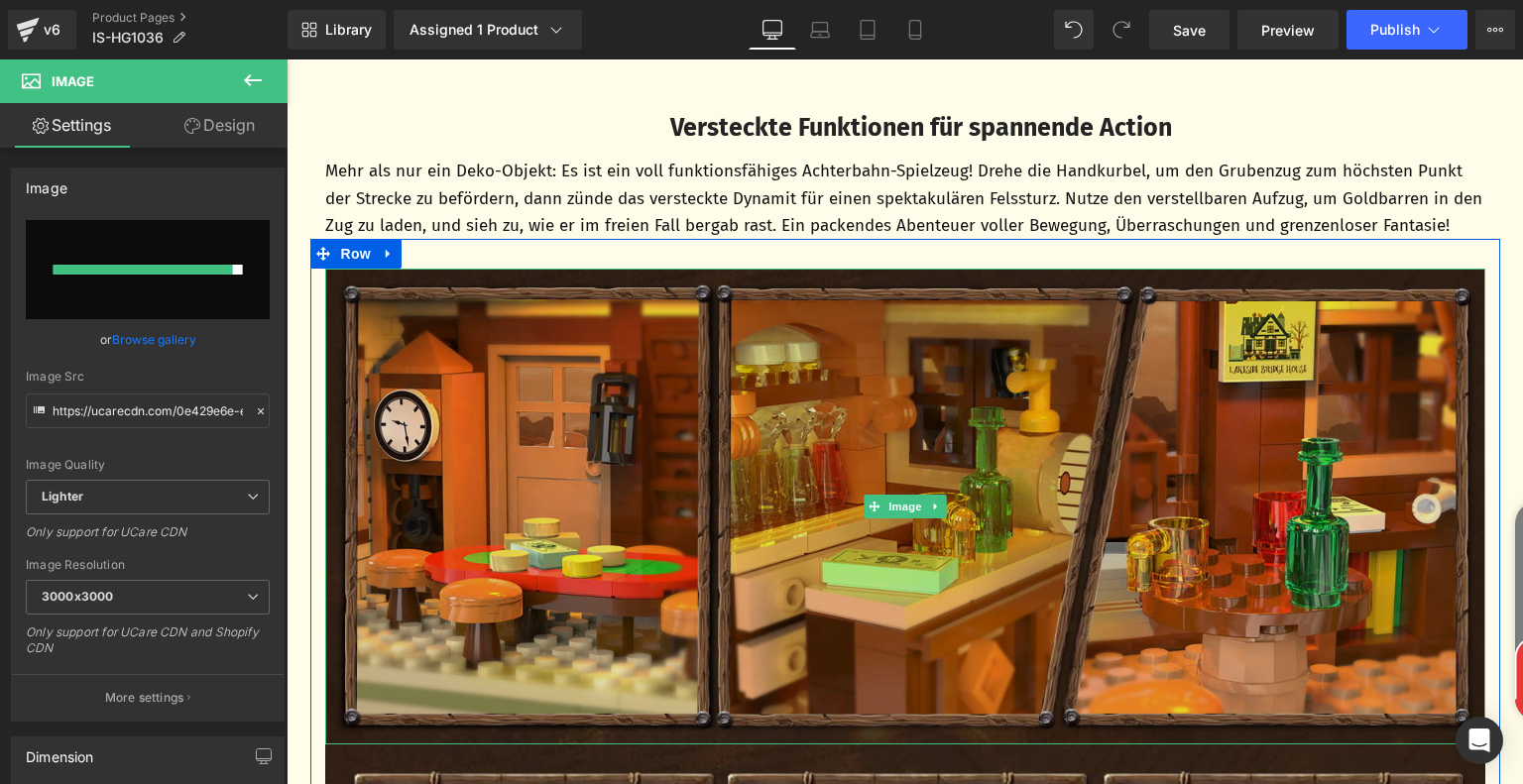 type on "https://ucarecdn.com/eadff4e2-075b-4ca5-a3bf-ac3ed8f6520c/-/format/auto/-/preview/3000x3000/-/quality/lighter/e8f4b8b0-57d9-41a5-afb0-eaaaa9f1bcb6.__CR0,0,1464,600_PT0_SX1464_V1___.jpg" 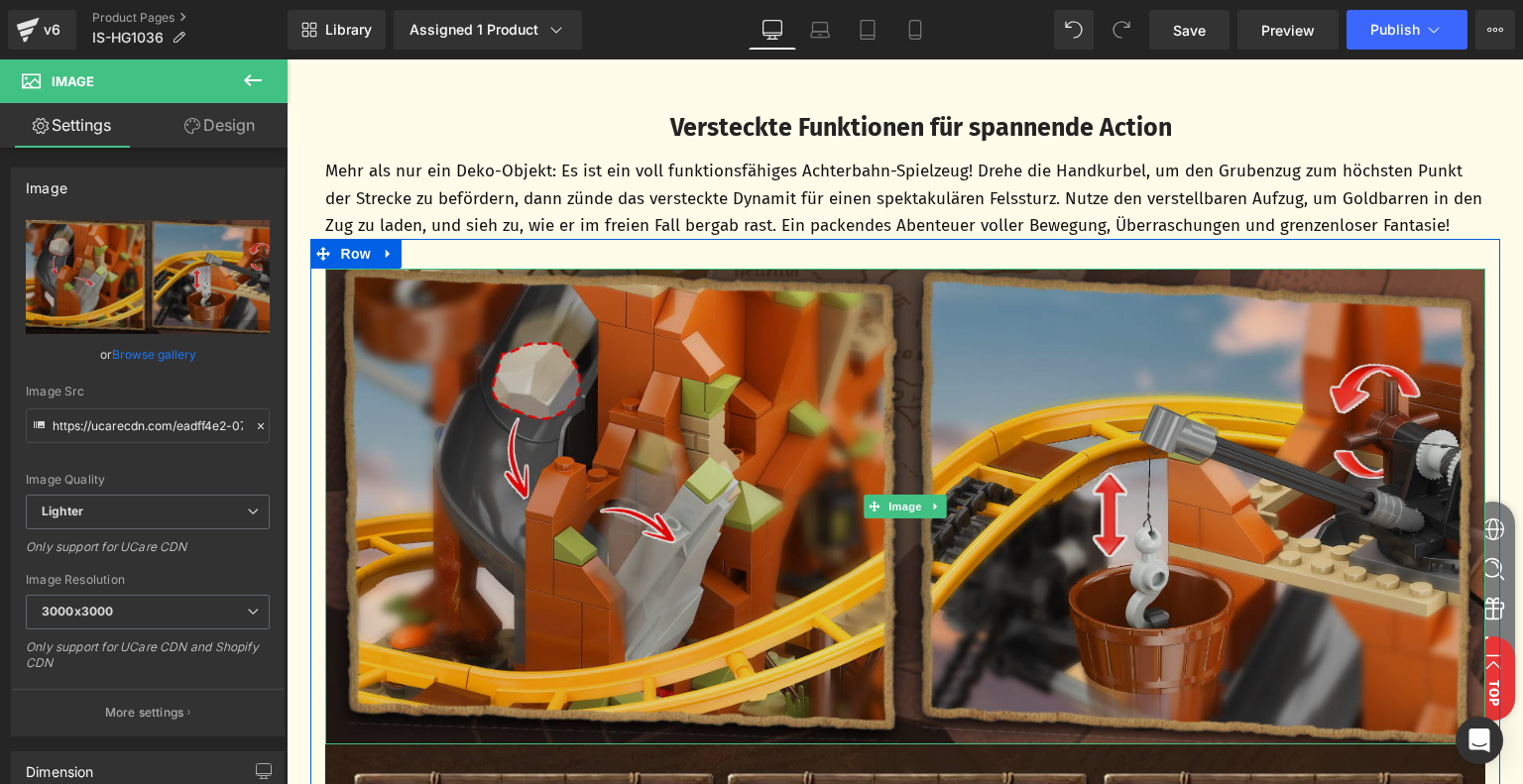 scroll, scrollTop: 2725, scrollLeft: 0, axis: vertical 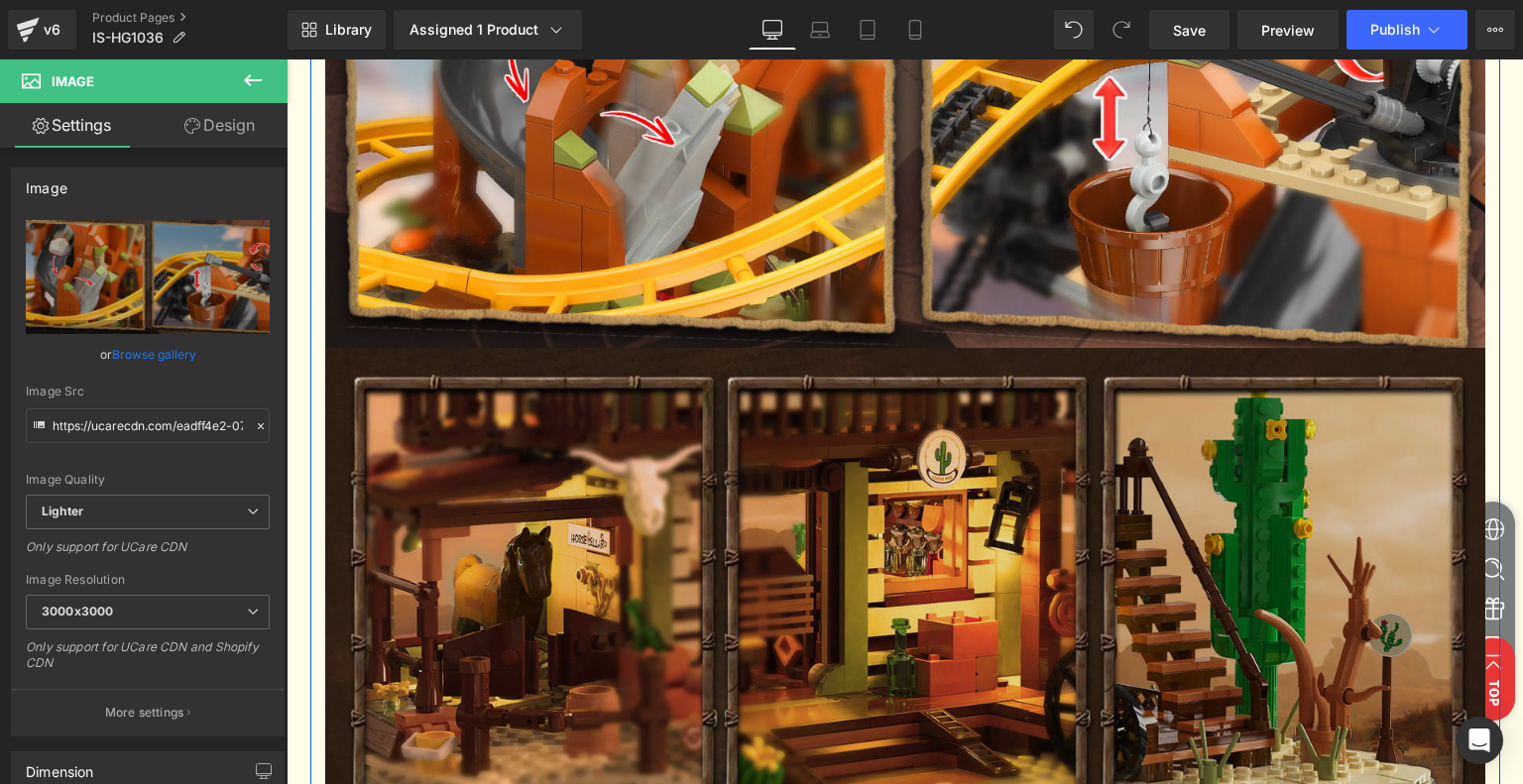 click at bounding box center (905, 586) 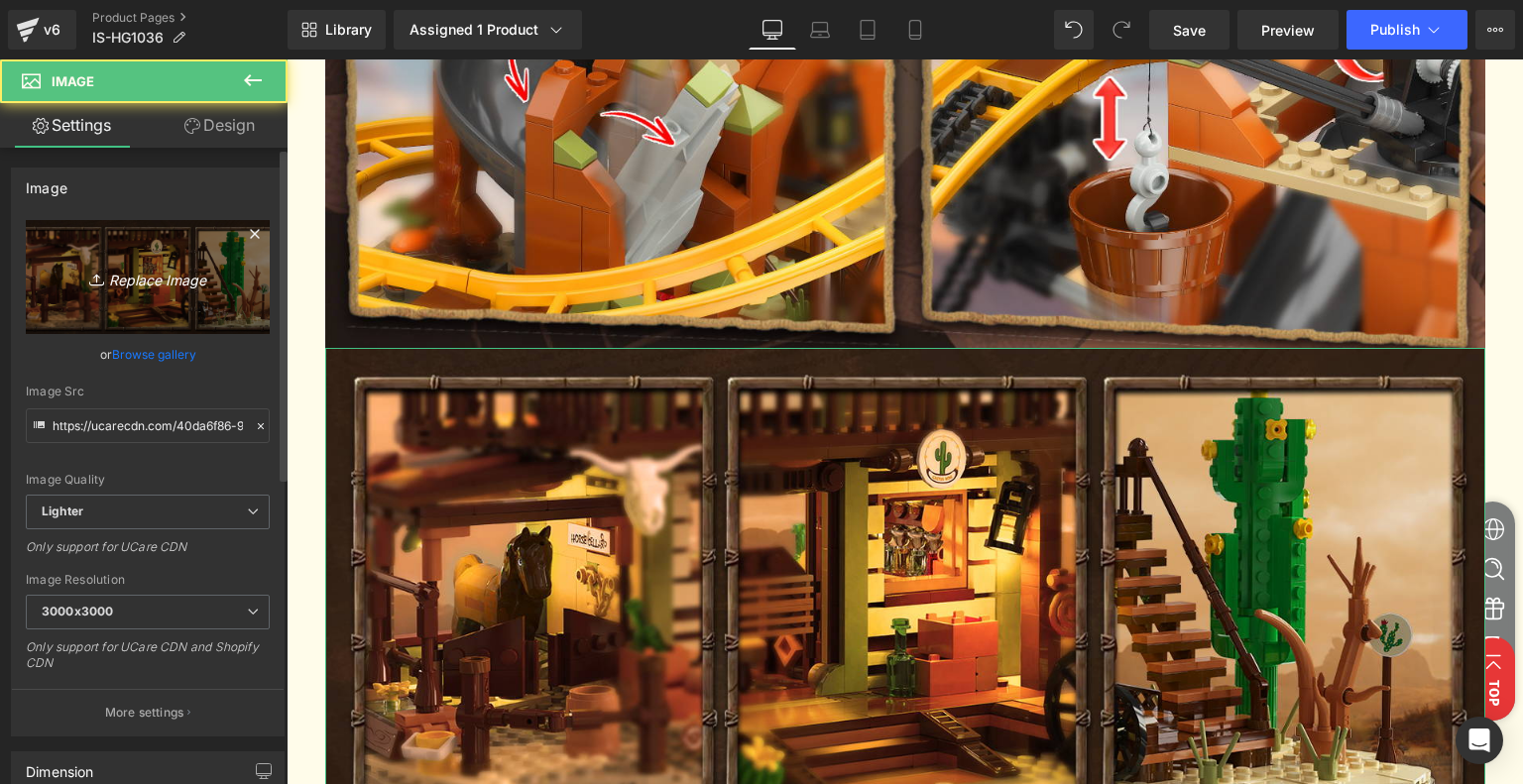 click 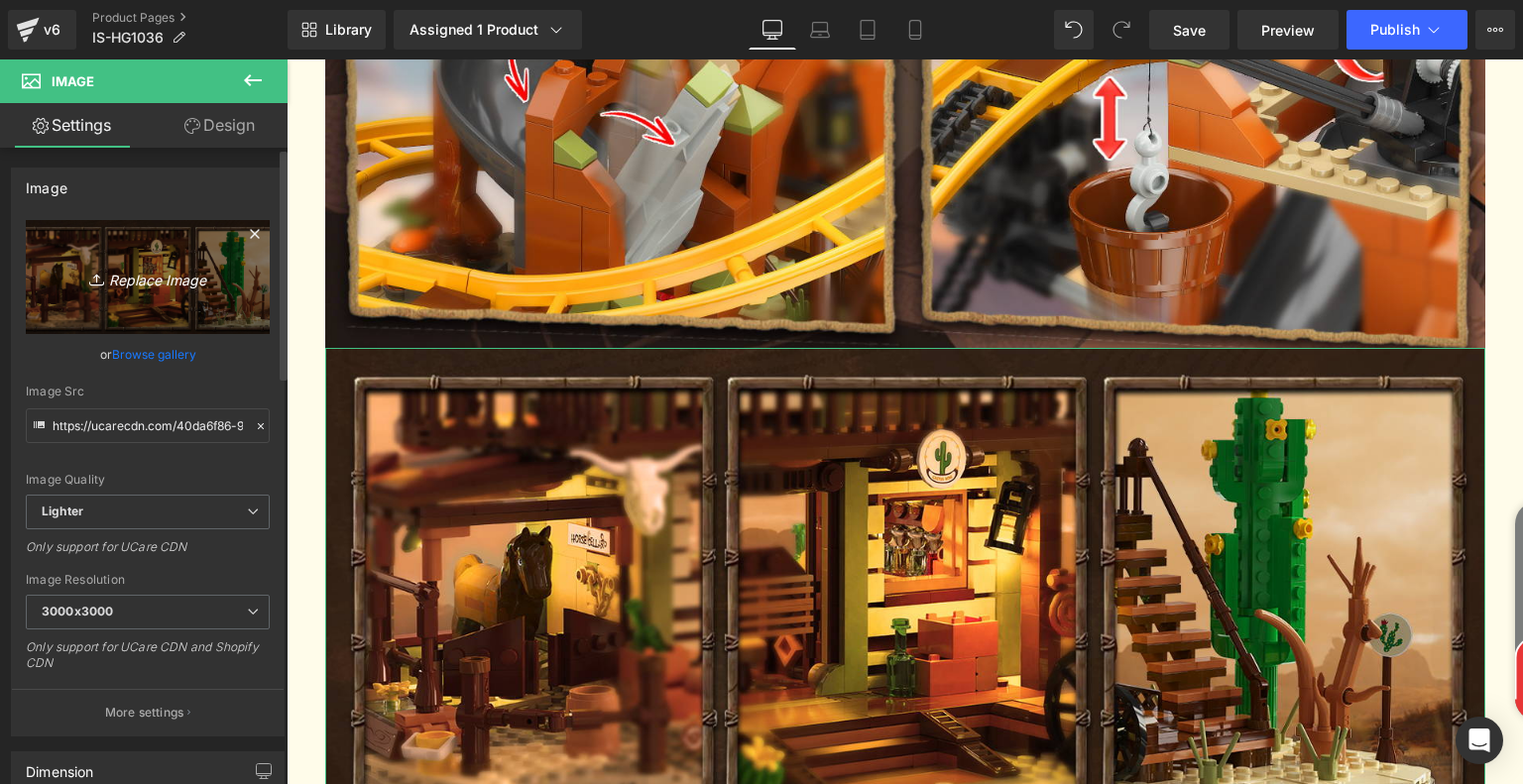 type on "C:\fakepath\60d2329c-78f4-4b18-bdb2-d8c735b31573.__CR0,0,1464,600_PT0_SX1464_V1___.jpg" 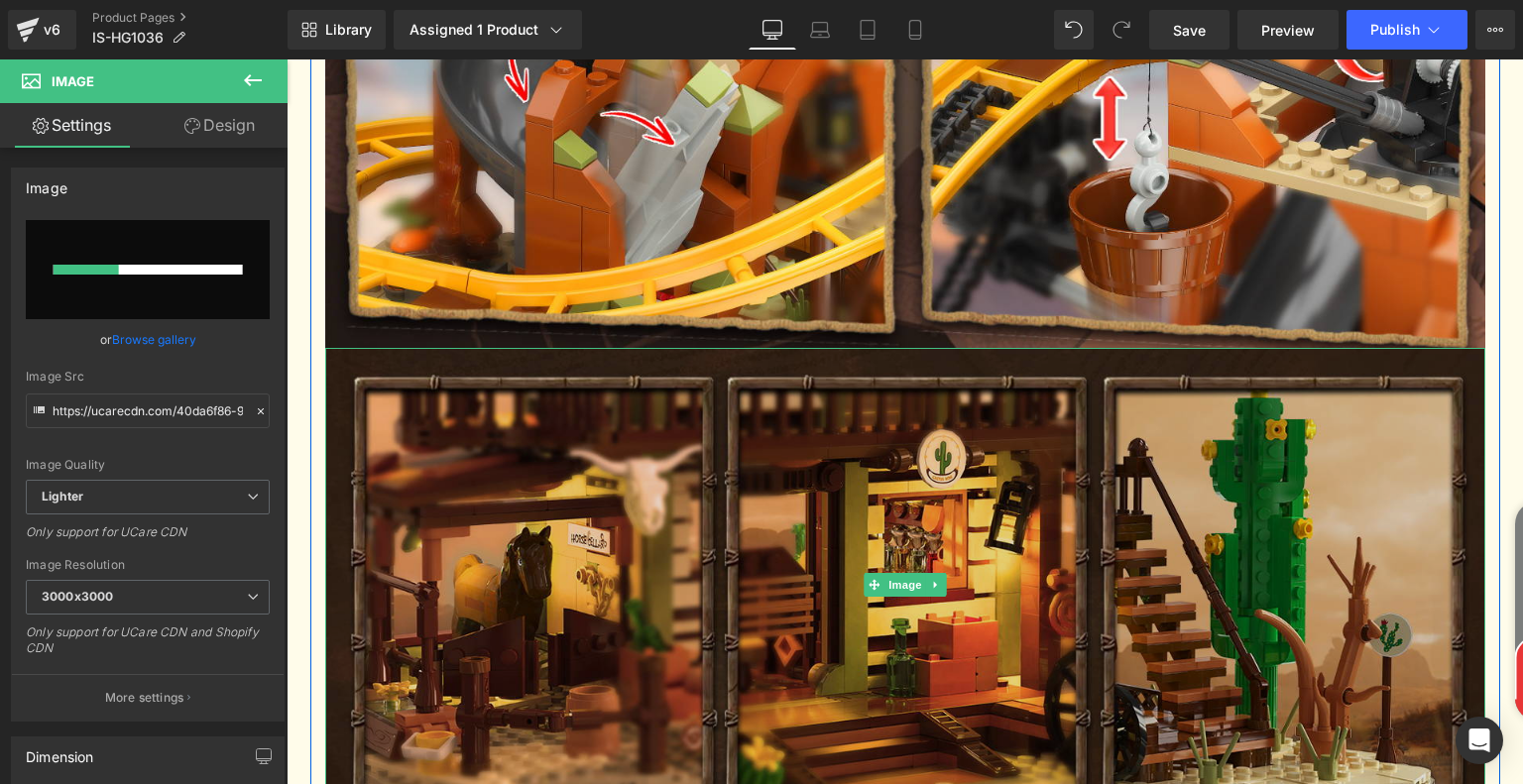 type 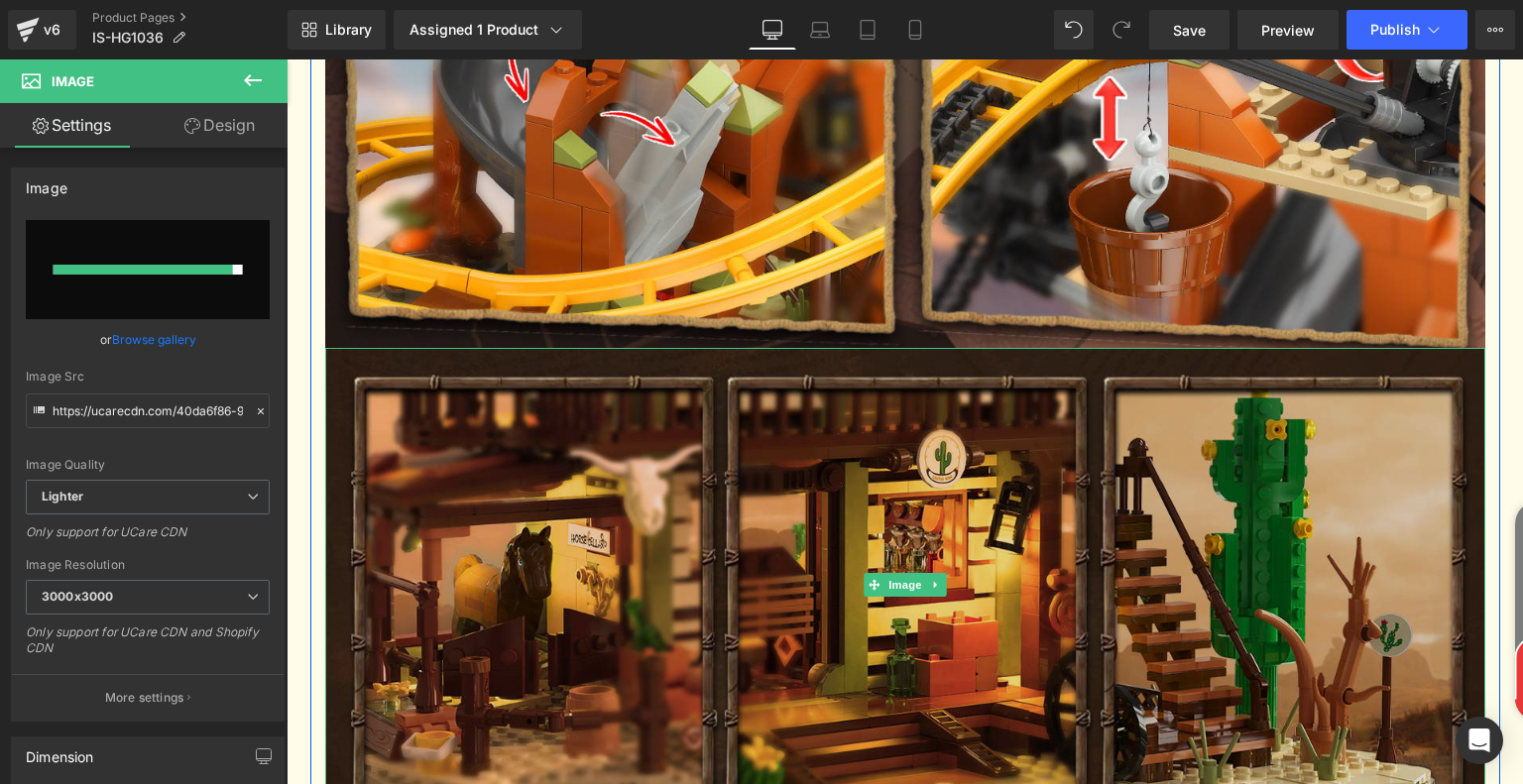 type on "https://ucarecdn.com/b34cf3af-7fc4-4008-b591-cb2785b599e8/-/format/auto/-/preview/3000x3000/-/quality/lighter/60d2329c-78f4-4b18-bdb2-d8c735b31573.__CR0,0,1464,600_PT0_SX1464_V1___.jpg" 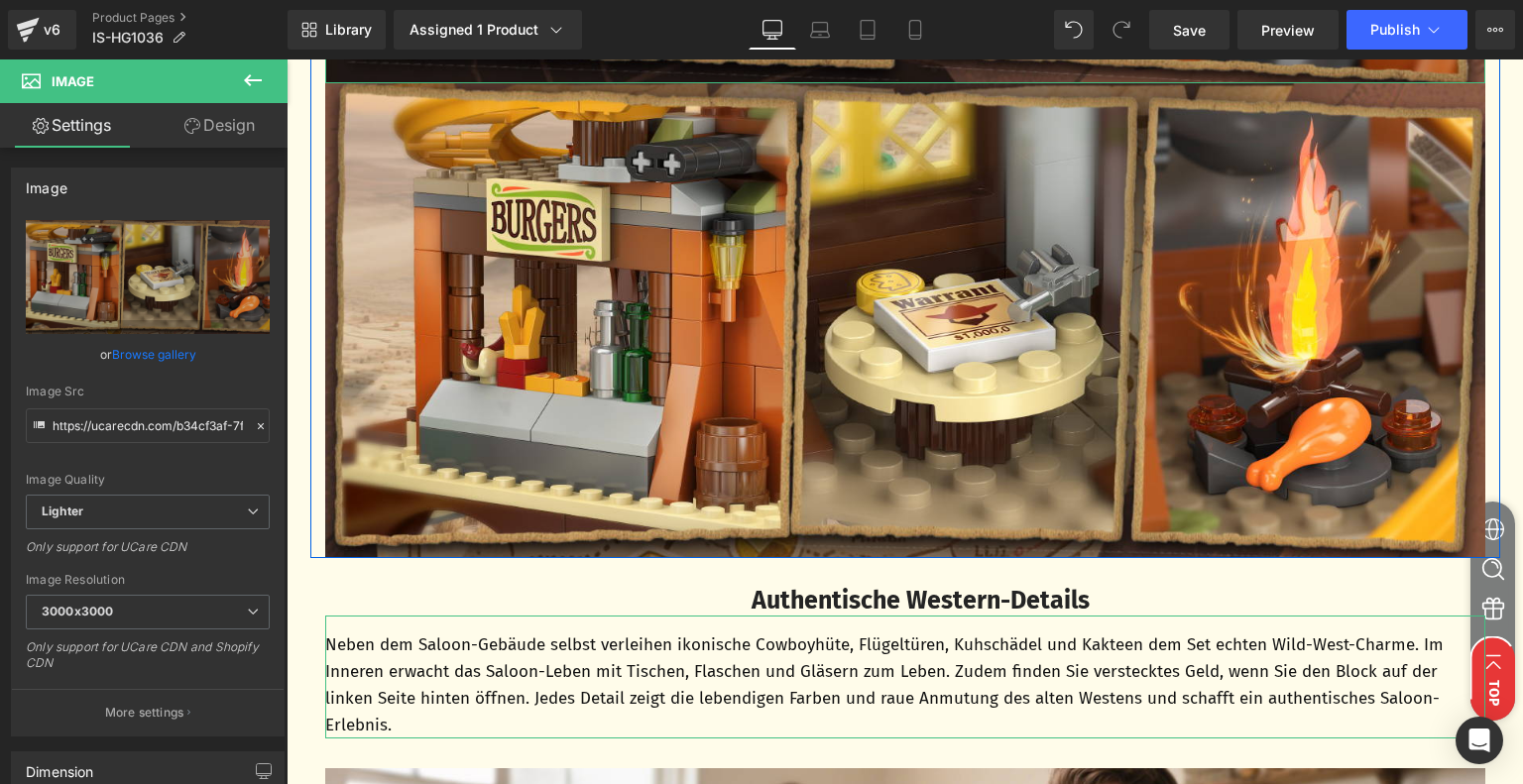 scroll, scrollTop: 3220, scrollLeft: 0, axis: vertical 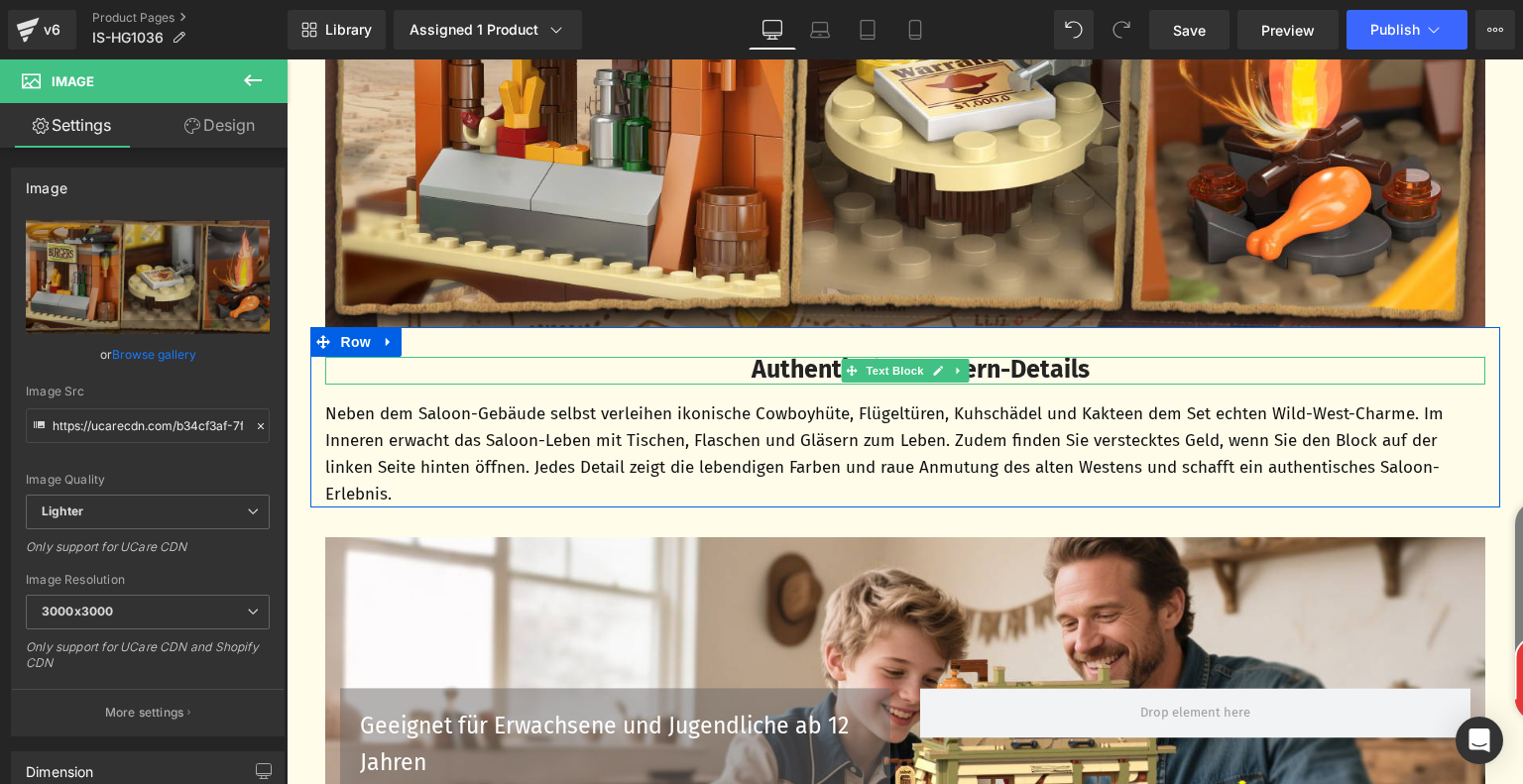 click on "Authentische Western-Details" at bounding box center [920, 370] 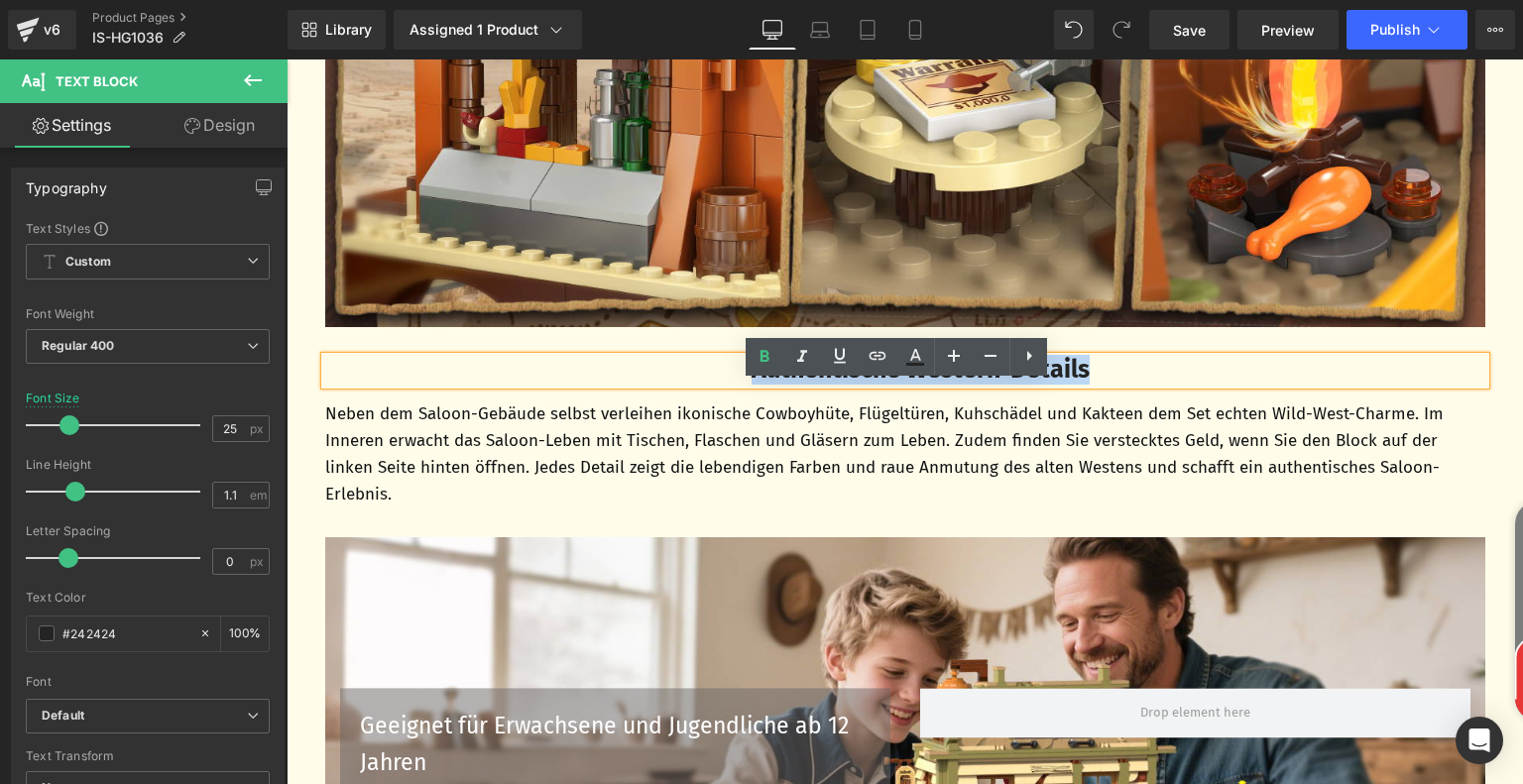 drag, startPoint x: 774, startPoint y: 402, endPoint x: 1113, endPoint y: 402, distance: 339 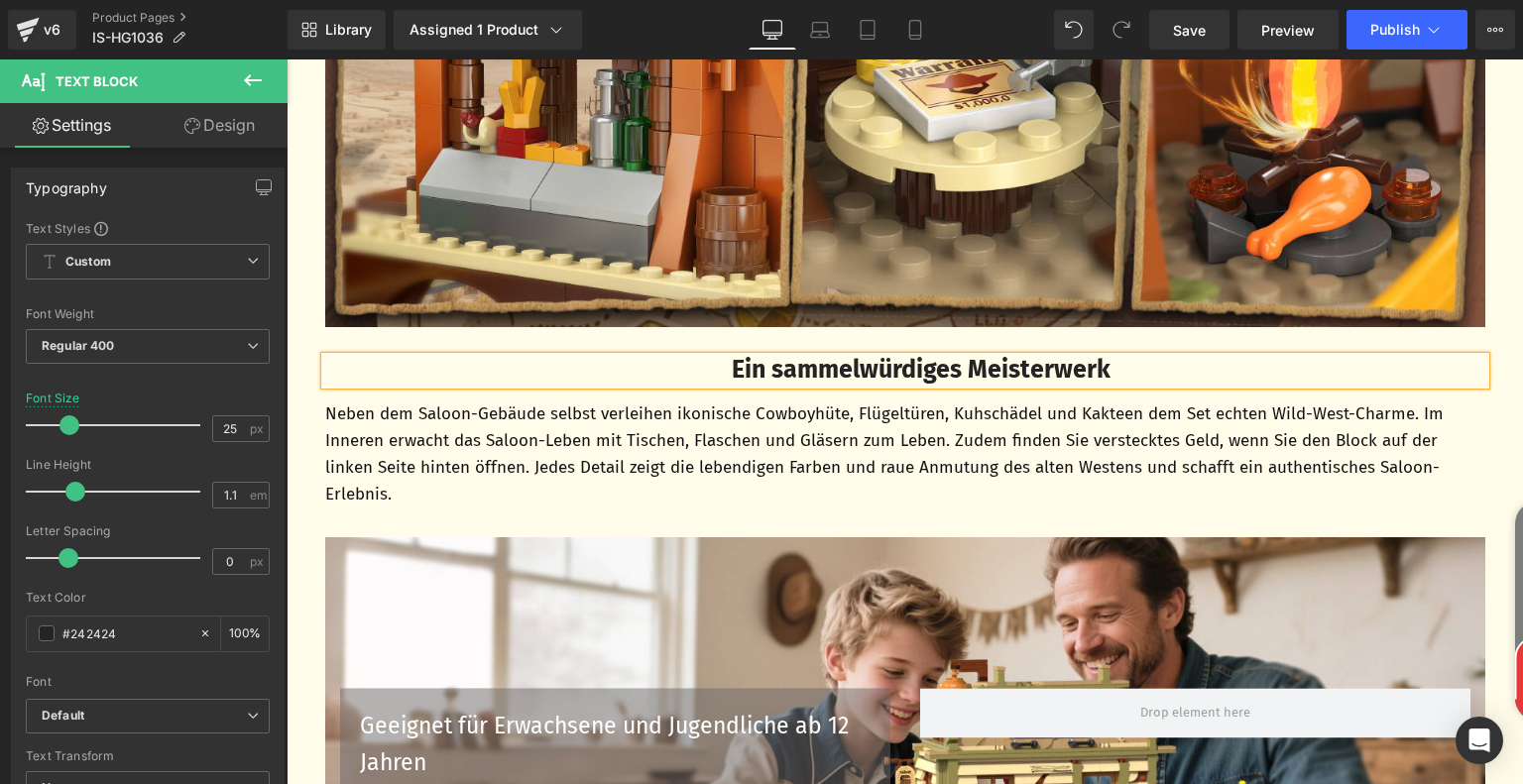 click on "Neben dem Saloon-Gebäude selbst verleihen ikonische Cowboyhüte, Flügeltüren, Kuhschädel und Kakteen dem Set echten Wild-West-Charme. Im Inneren erwacht das Saloon-Leben mit Tischen, Flaschen und Gläsern zum Leben. Zudem finden Sie verstecktes Geld, wenn Sie den Block auf der linken Seite hinten öffnen. Jedes Detail zeigt die lebendigen Farben und raue Anmutung des alten Westens und schafft ein authentisches Saloon-Erlebnis." at bounding box center [905, 454] 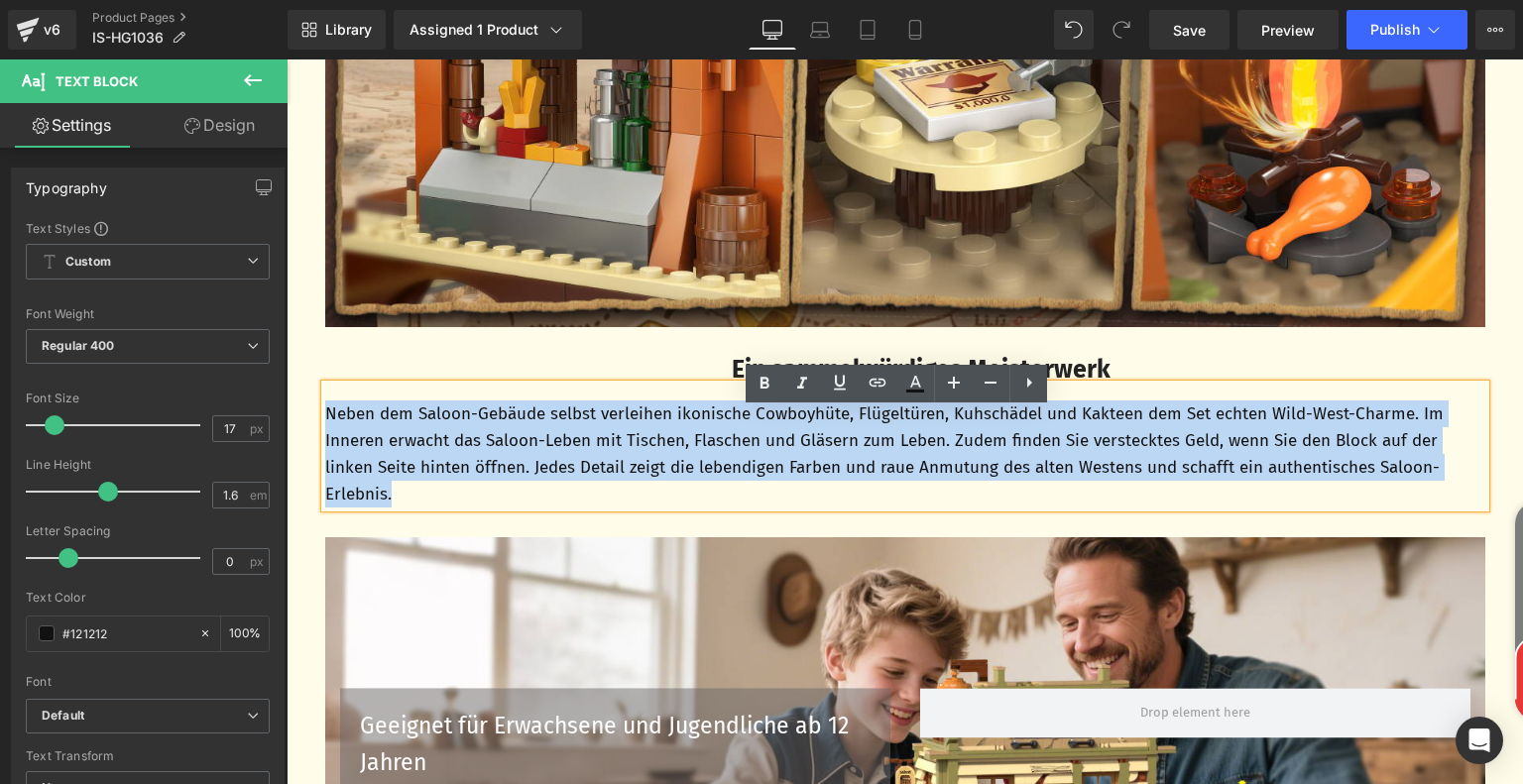 drag, startPoint x: 321, startPoint y: 443, endPoint x: 429, endPoint y: 530, distance: 138.68309 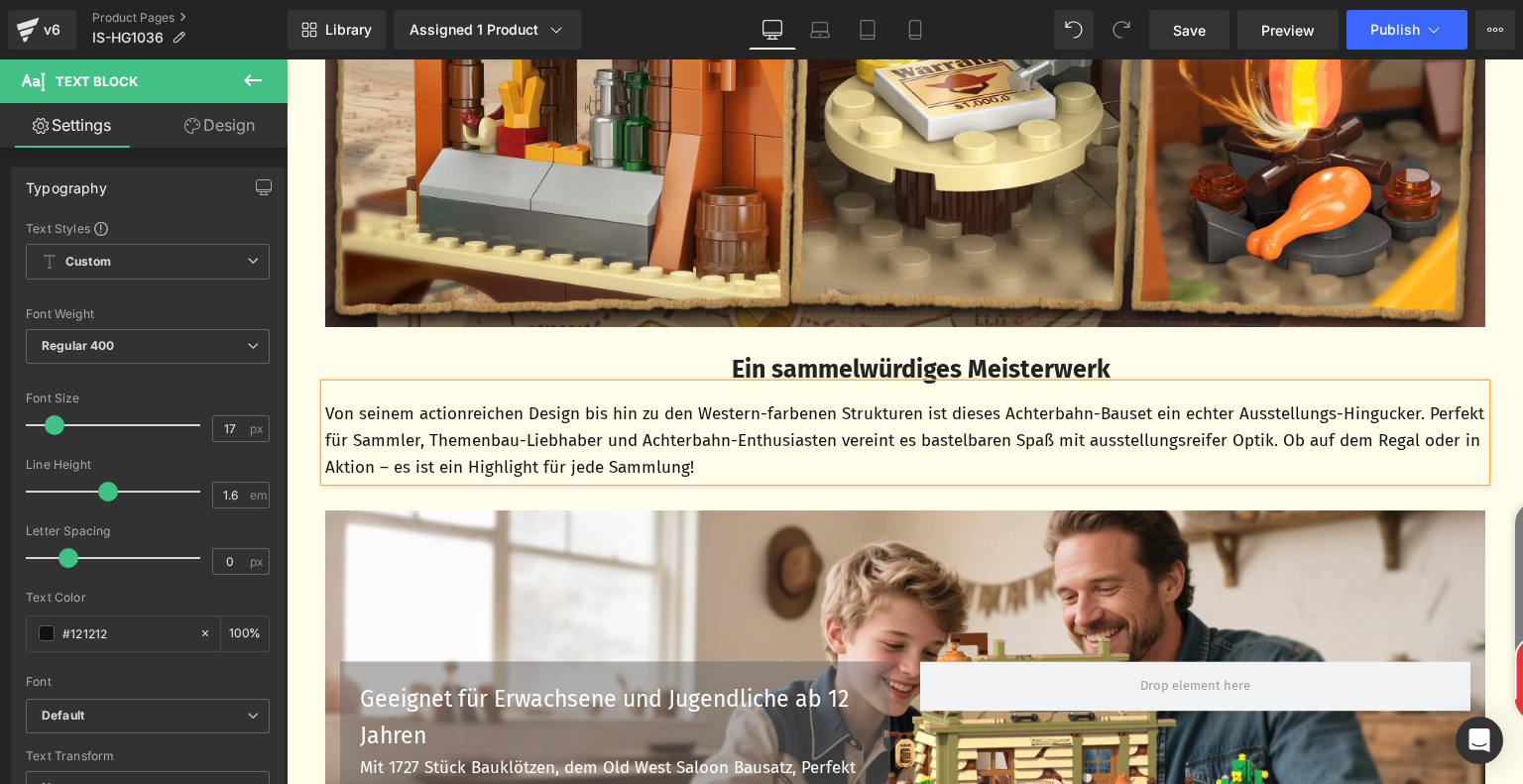 click on "Geeignet für Erwachsene und Jugendliche ab 12 Jahren
Text Block
Mit 1727 Stück Bauklötzen, dem Old West Saloon Bausatz, Perfekt für die Interaktion zwischen Eltern und Kind oder für die Entspannung allein
Text Block
Row
Row" at bounding box center (905, 748) 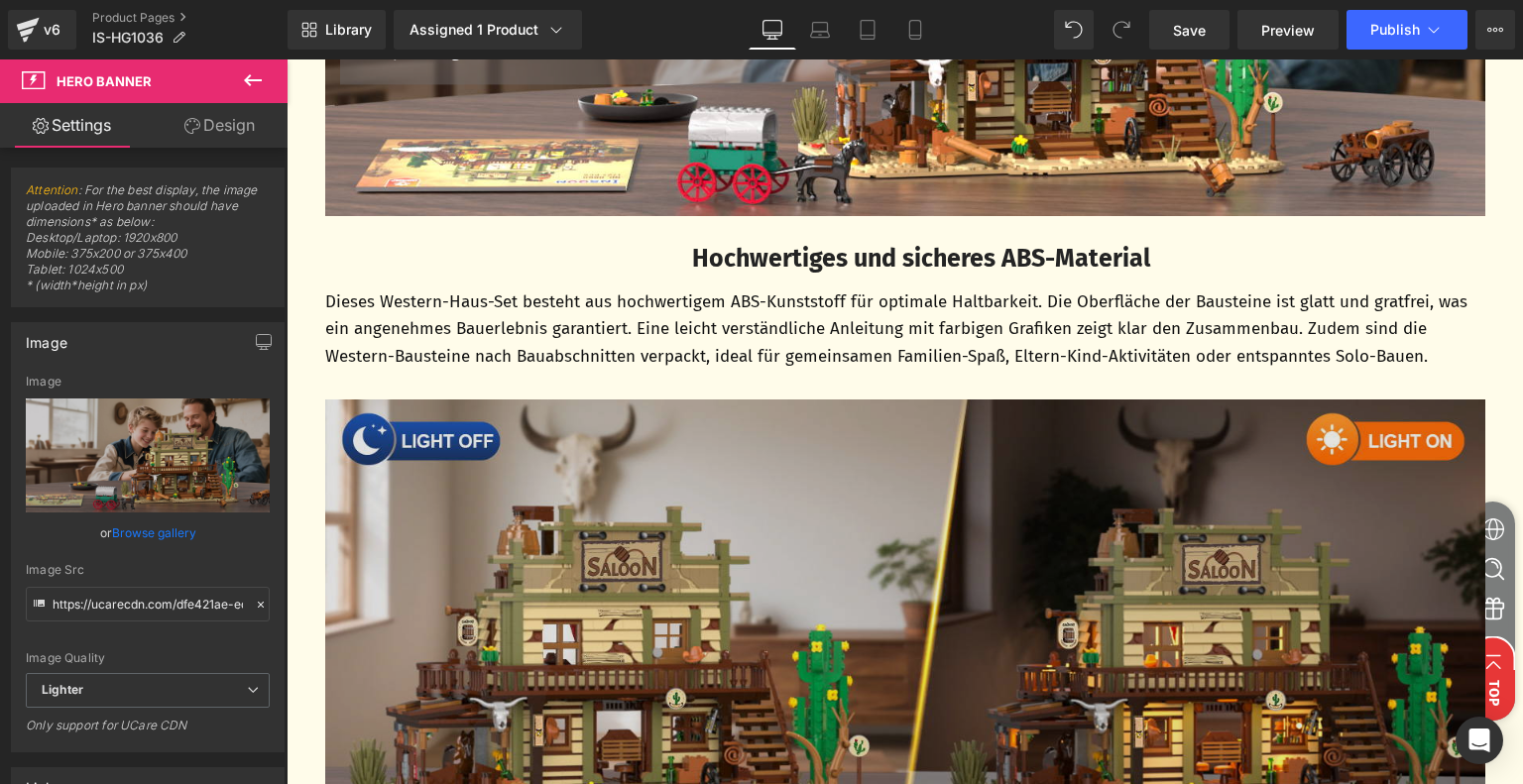 scroll, scrollTop: 4013, scrollLeft: 0, axis: vertical 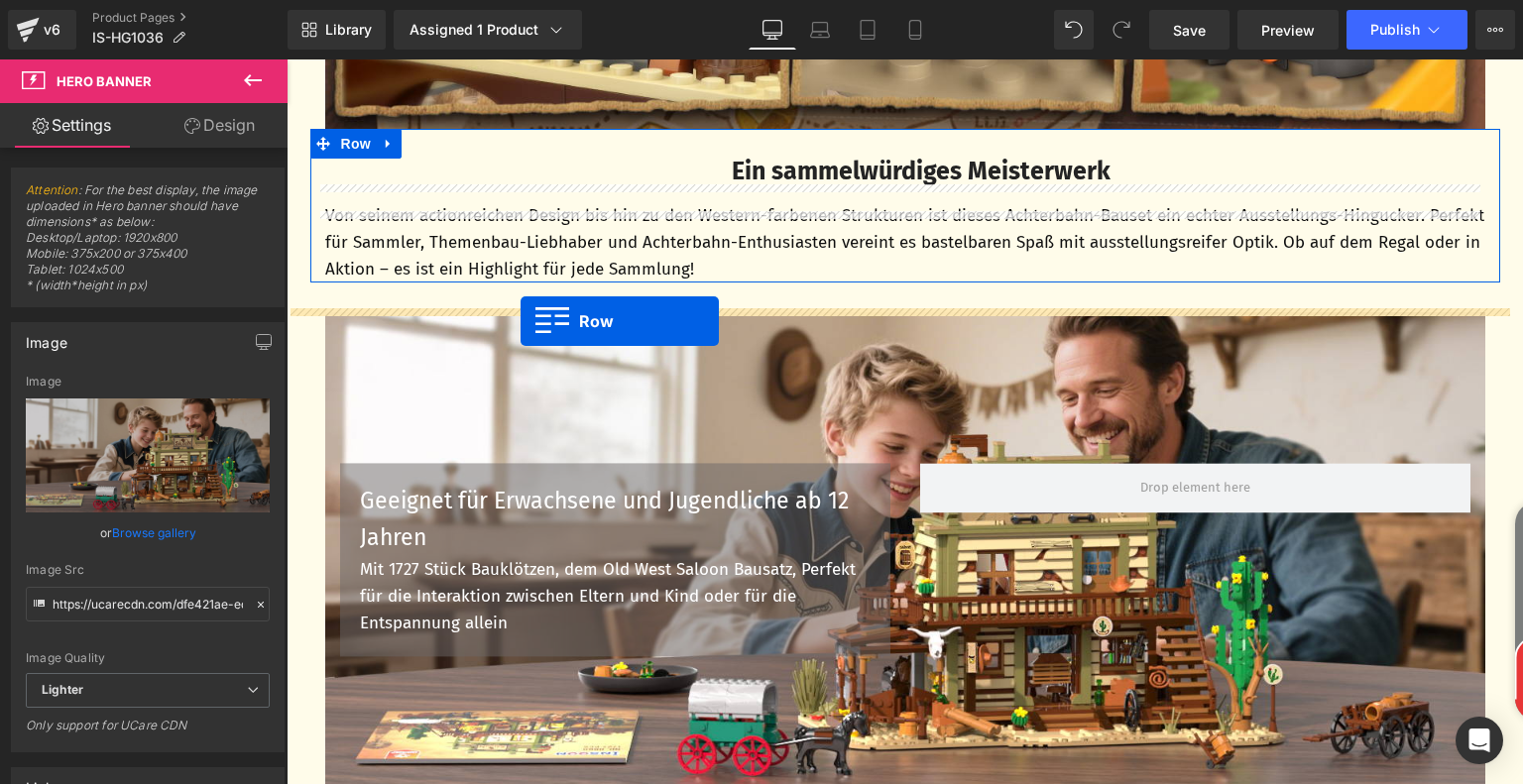 drag, startPoint x: 313, startPoint y: 389, endPoint x: 521, endPoint y: 321, distance: 218.83327 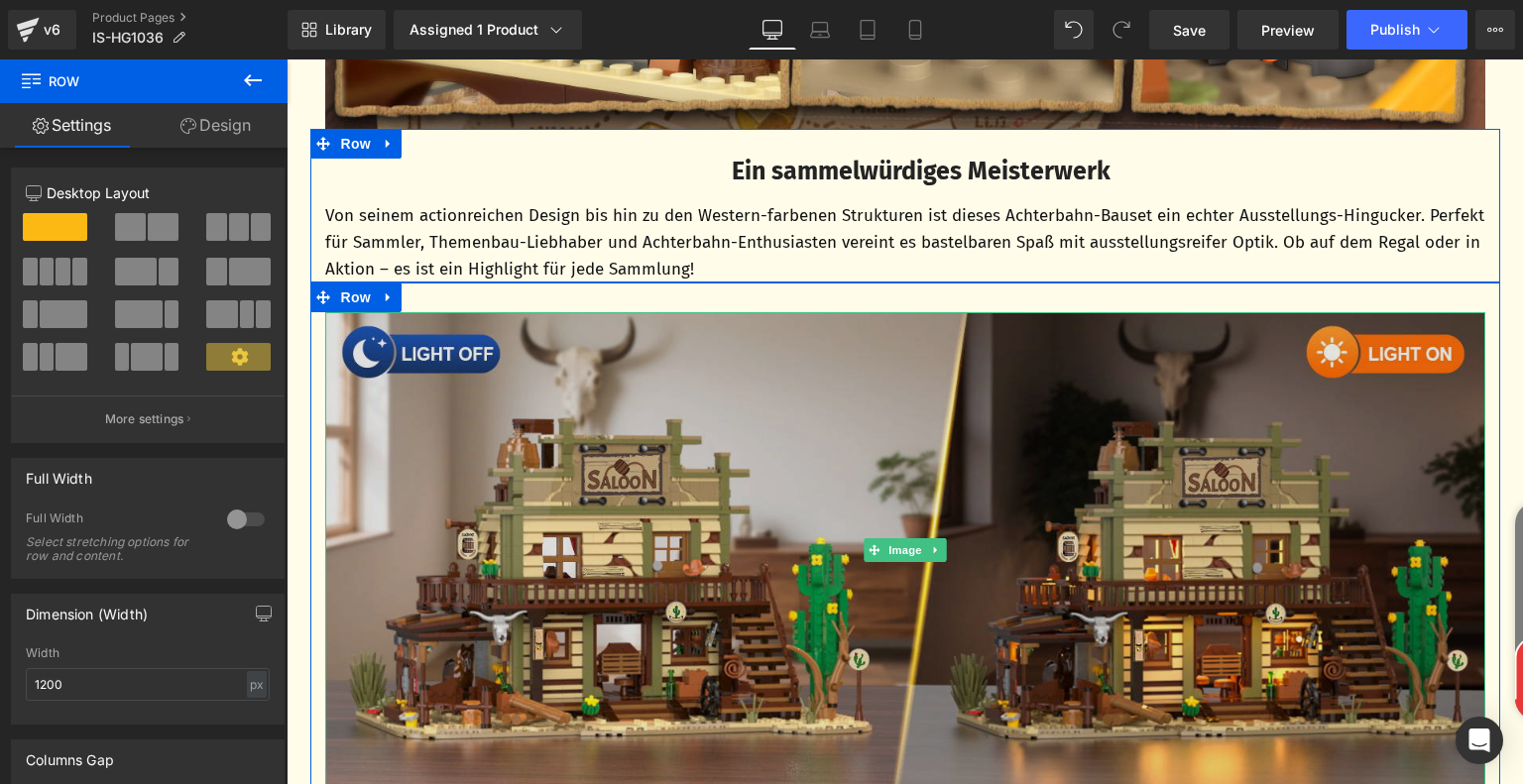 click at bounding box center (905, 550) 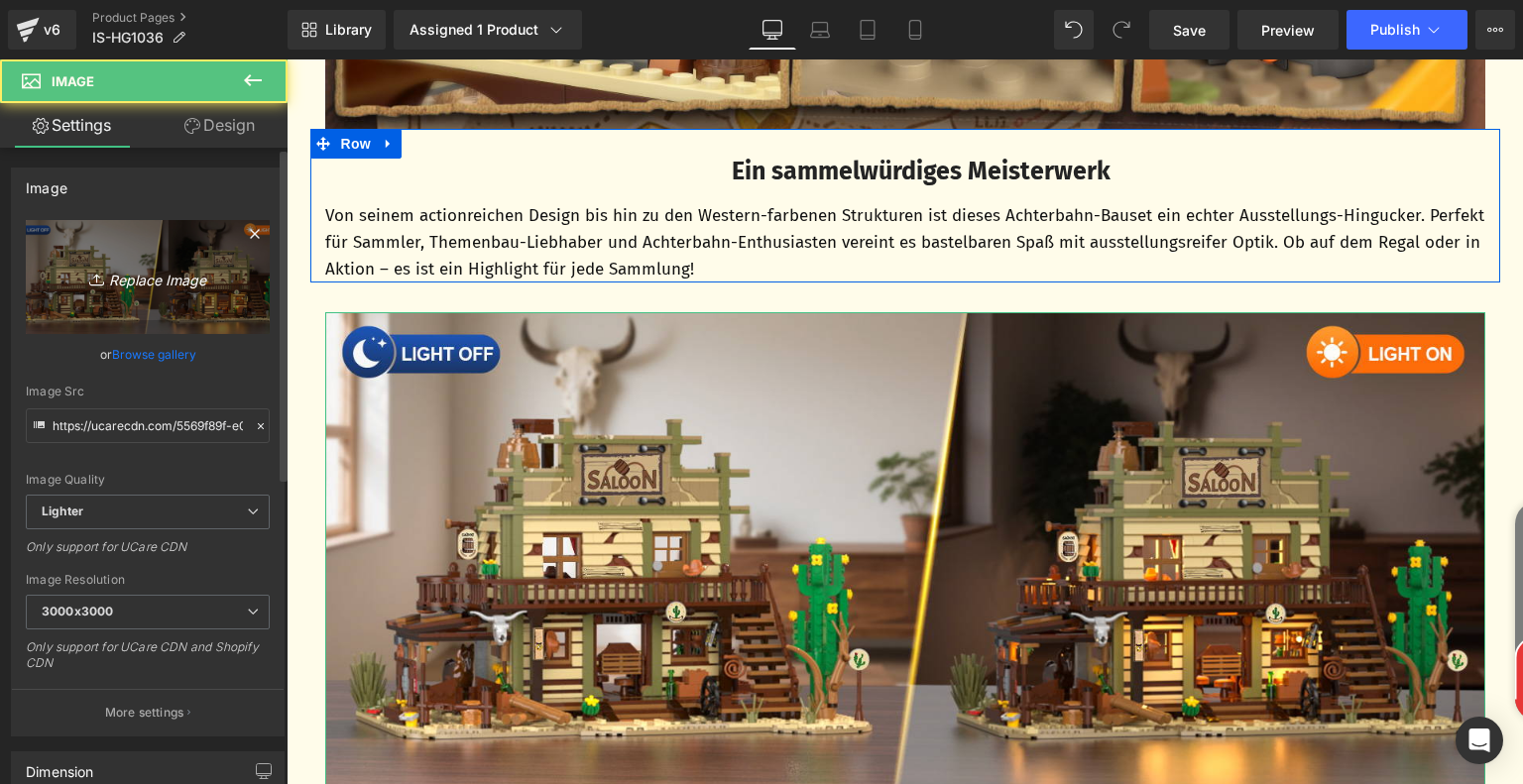 click on "Replace Image" at bounding box center [148, 277] 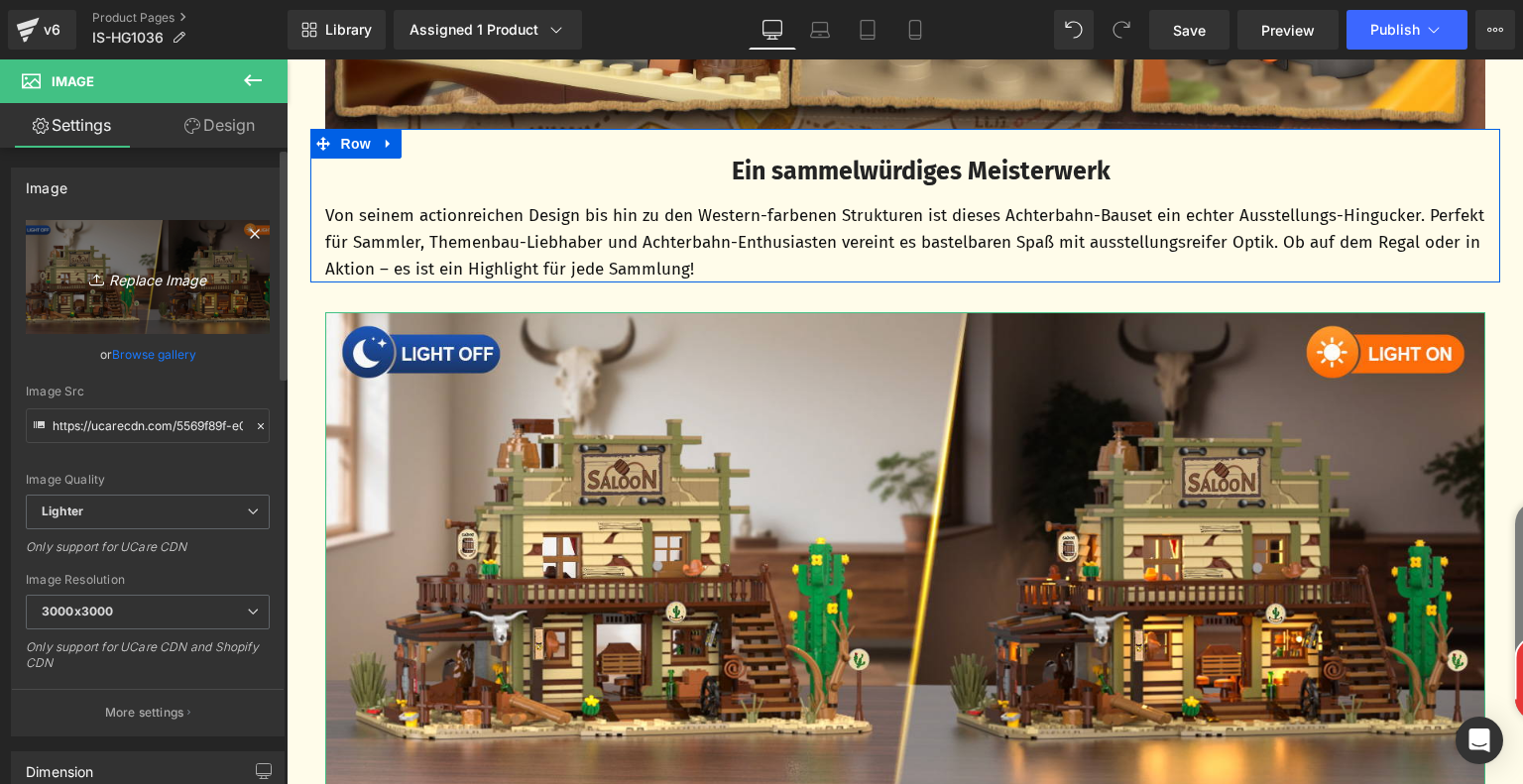 type on "C:\fakepath\6abff082-3274-4fd7-9c1f-35290992f6ba.__CR0,0,1464,600_PT0_SX1464_V1___.jpg" 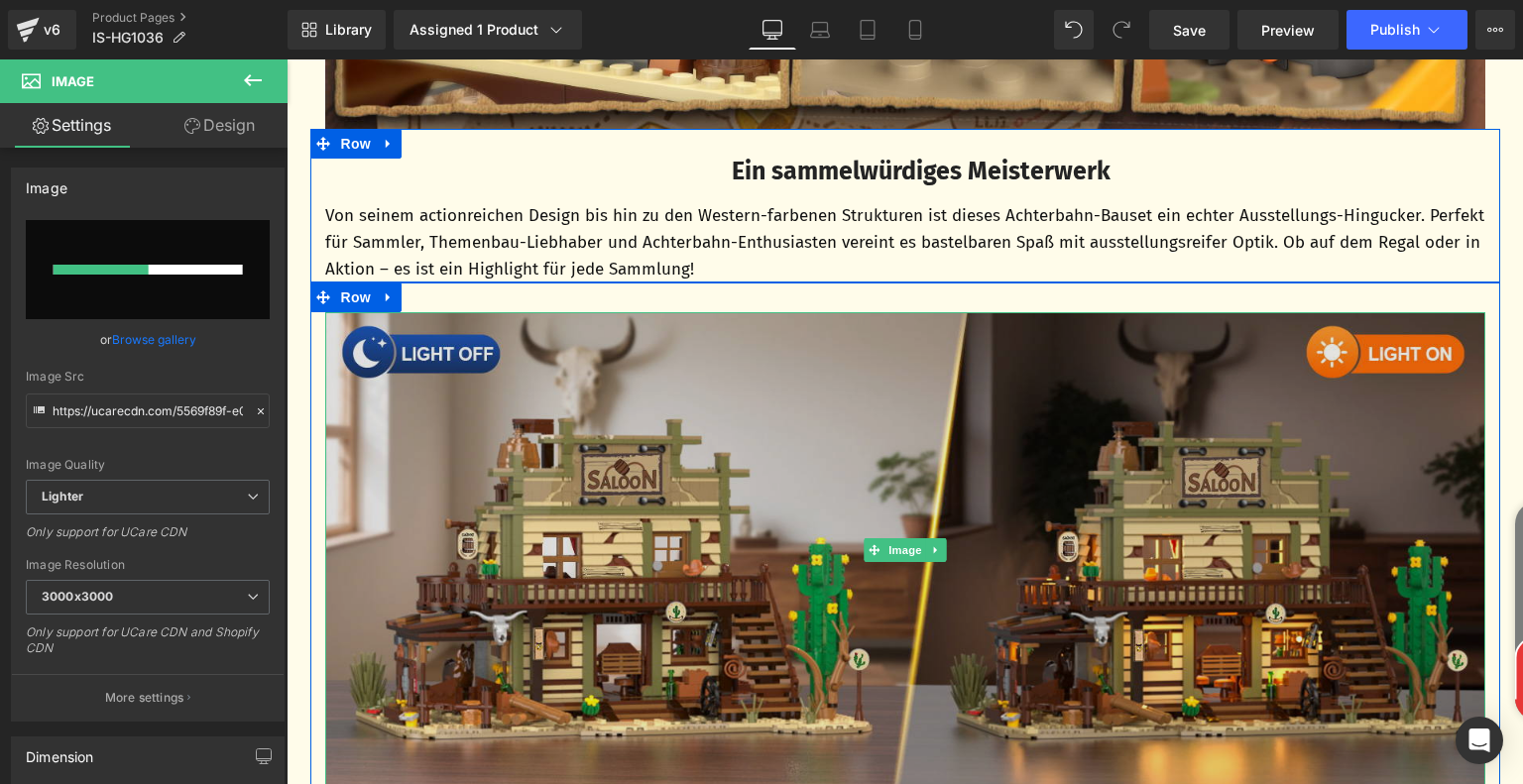 type 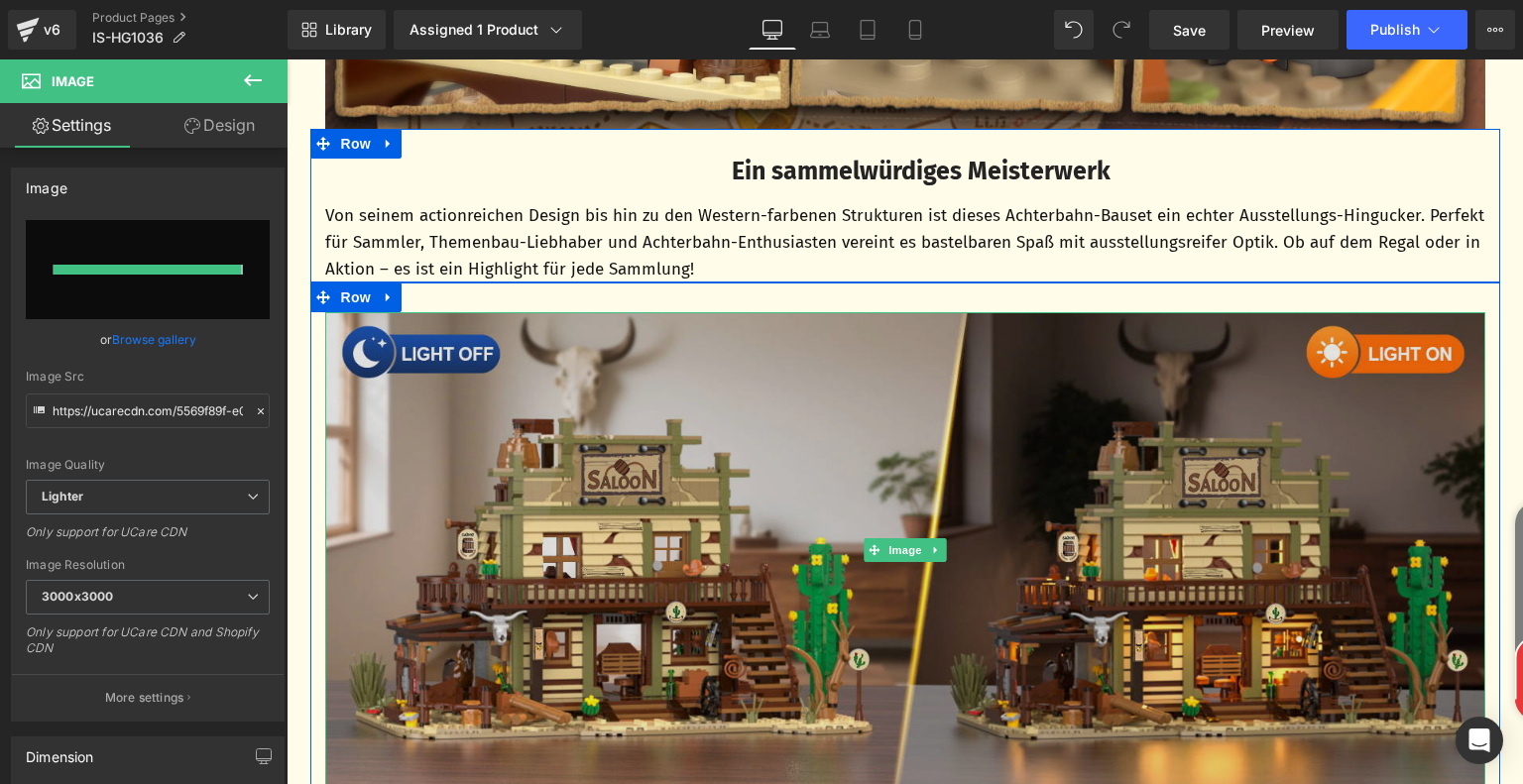 type on "https://ucarecdn.com/c9110f8c-cd07-4a59-bd05-4573a273baef/-/format/auto/-/preview/3000x3000/-/quality/lighter/6abff082-3274-4fd7-9c1f-35290992f6ba.__CR0,0,1464,600_PT0_SX1464_V1___.jpg" 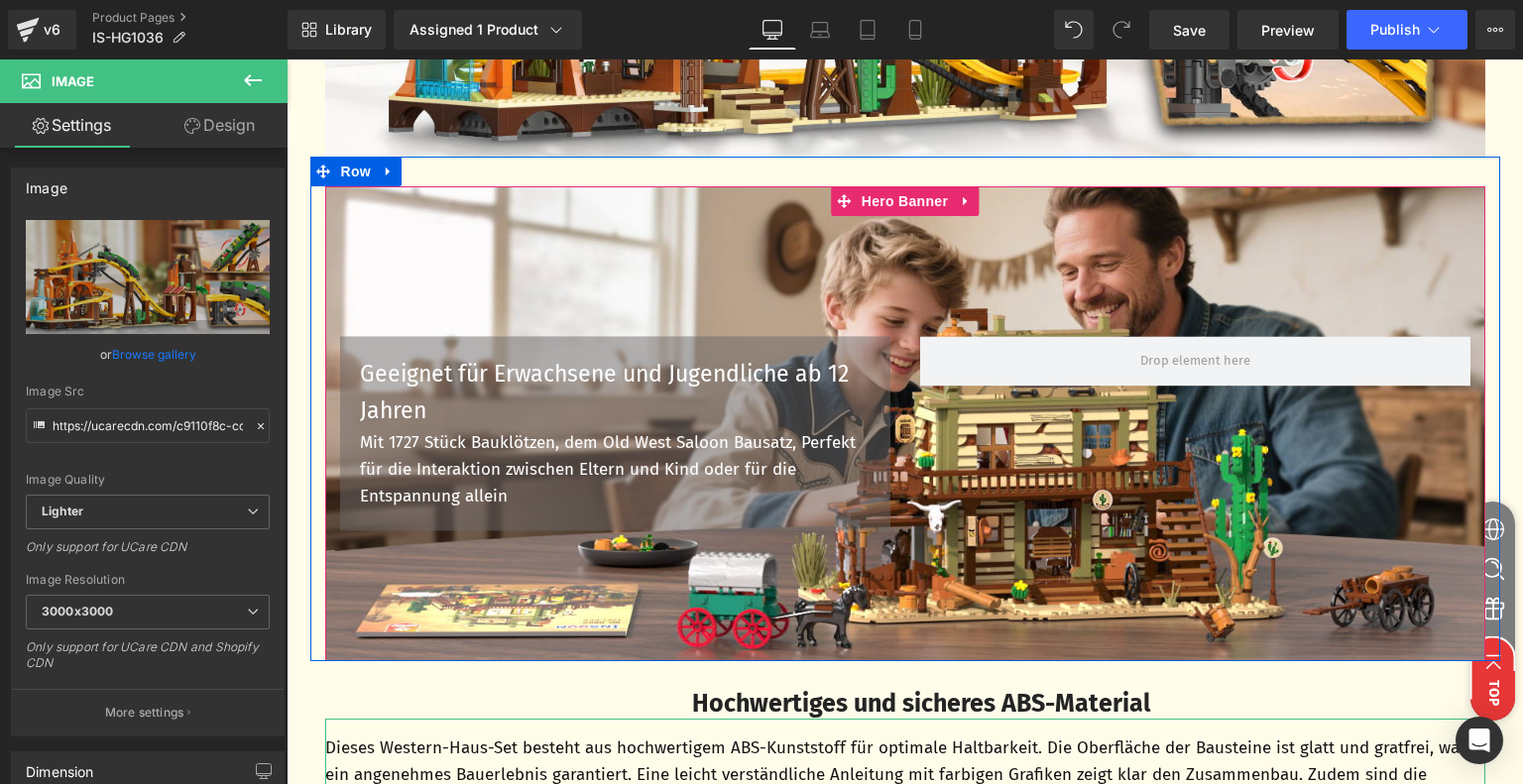 scroll, scrollTop: 4211, scrollLeft: 0, axis: vertical 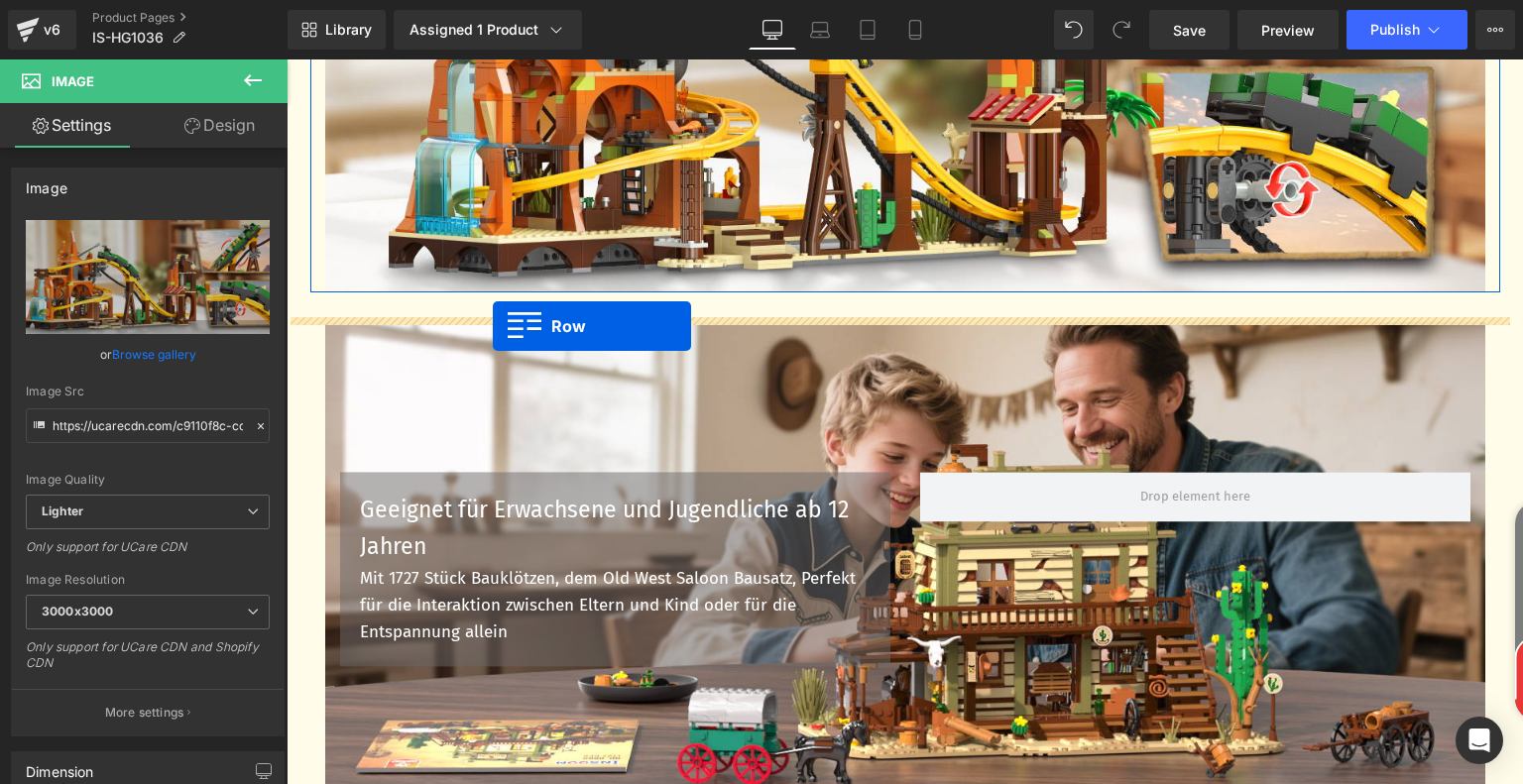drag, startPoint x: 315, startPoint y: 546, endPoint x: 493, endPoint y: 327, distance: 282.2145 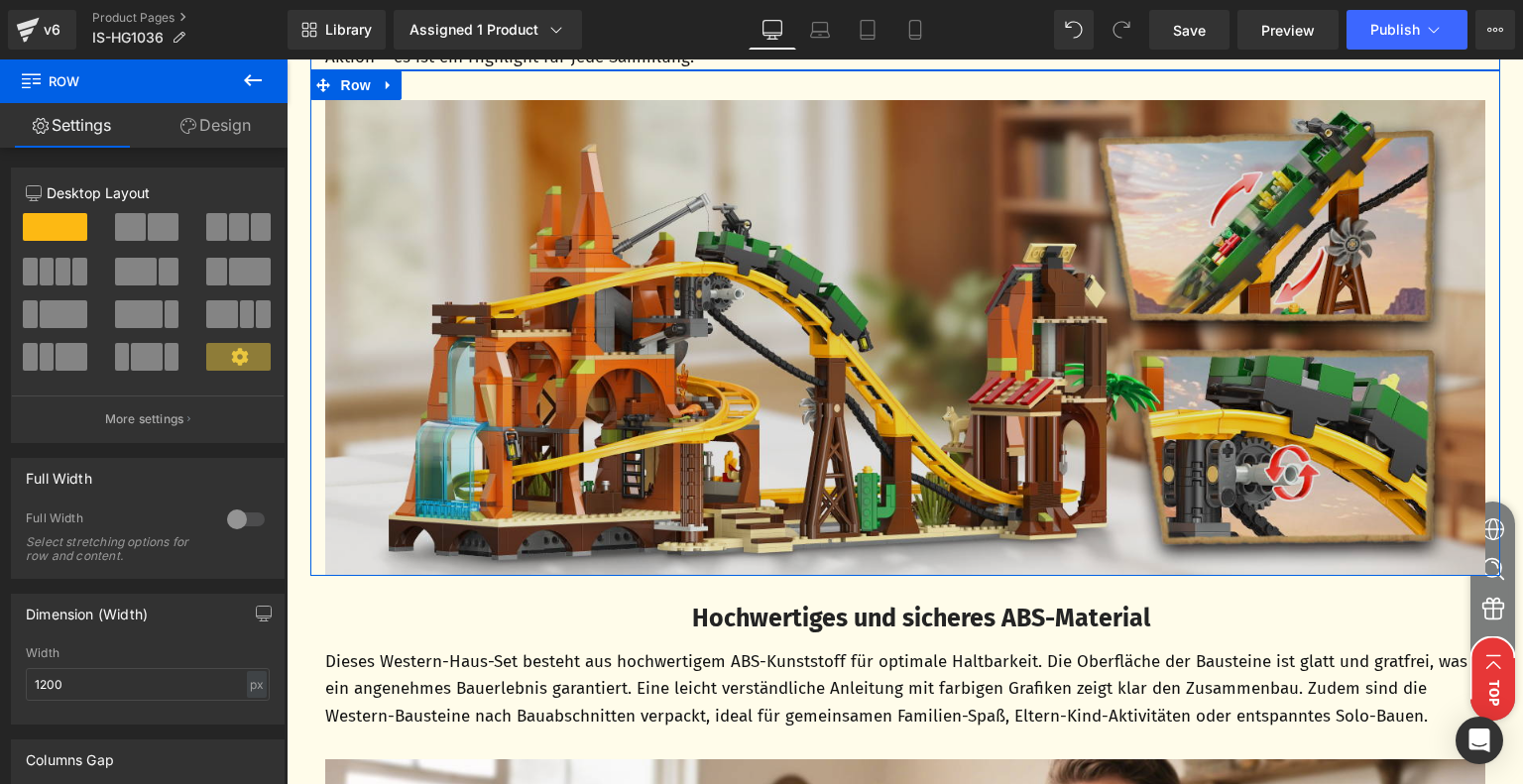 scroll, scrollTop: 3617, scrollLeft: 0, axis: vertical 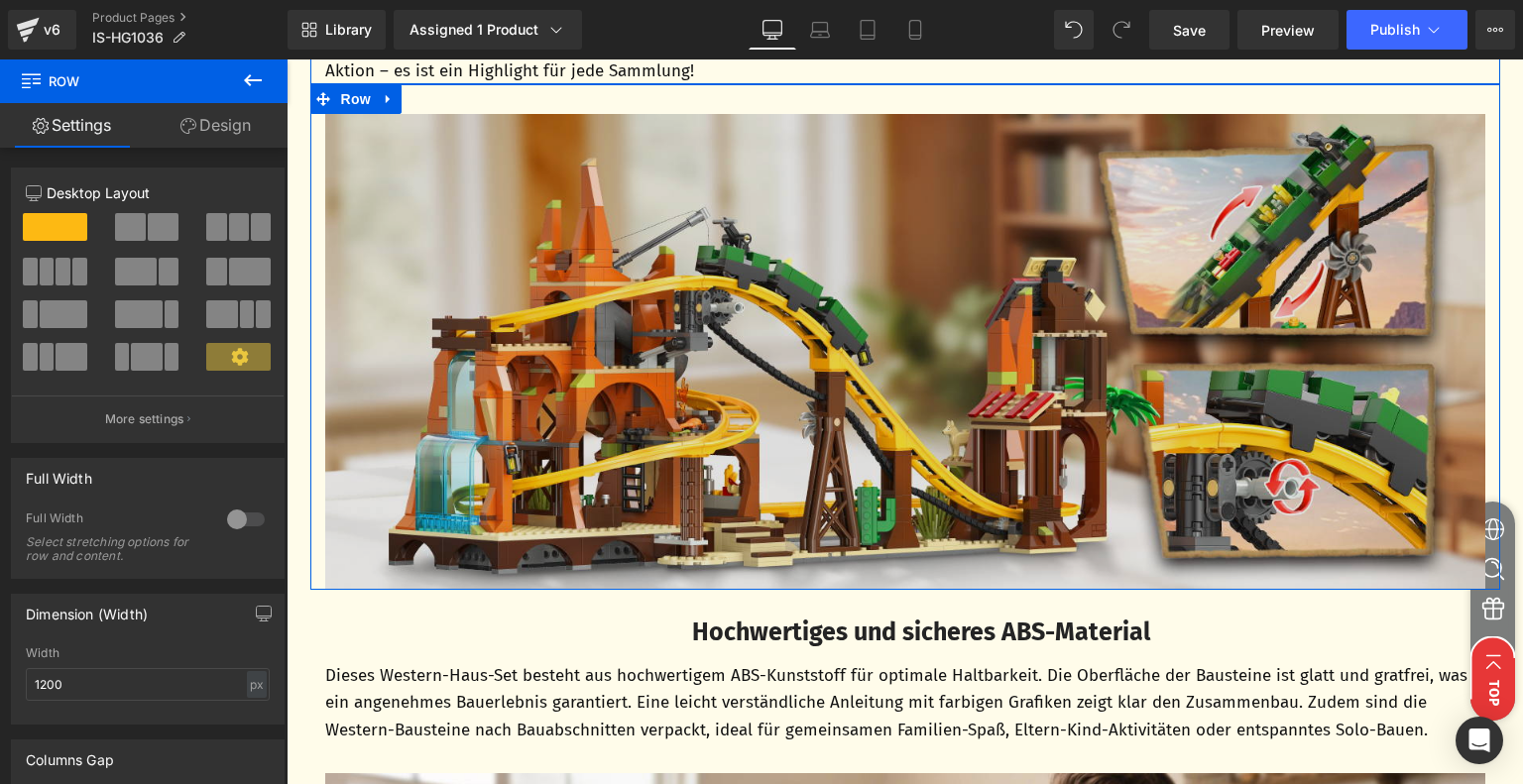 click at bounding box center [905, 352] 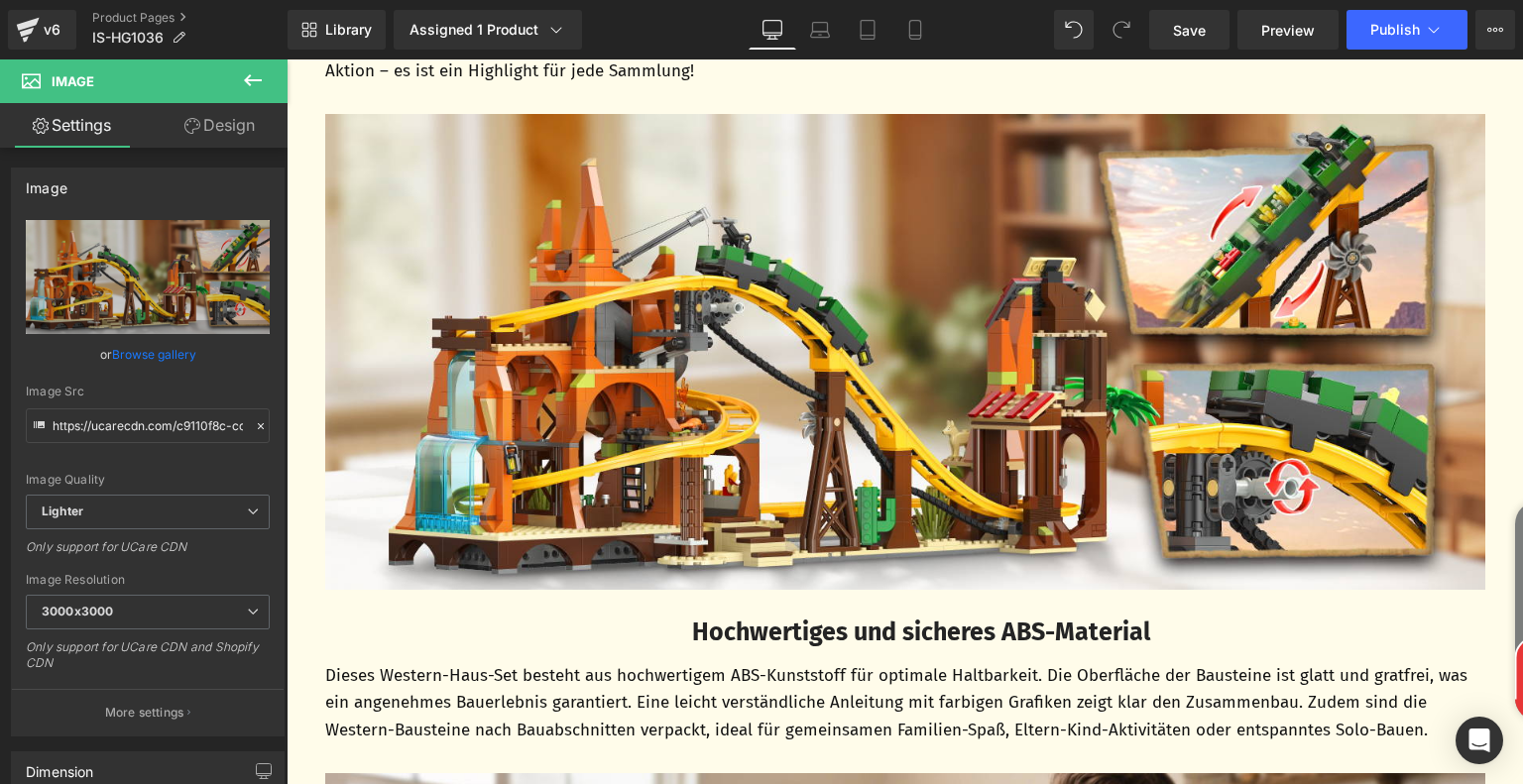 click on "Hochwertiges und sicheres ABS-Material" at bounding box center [921, 632] 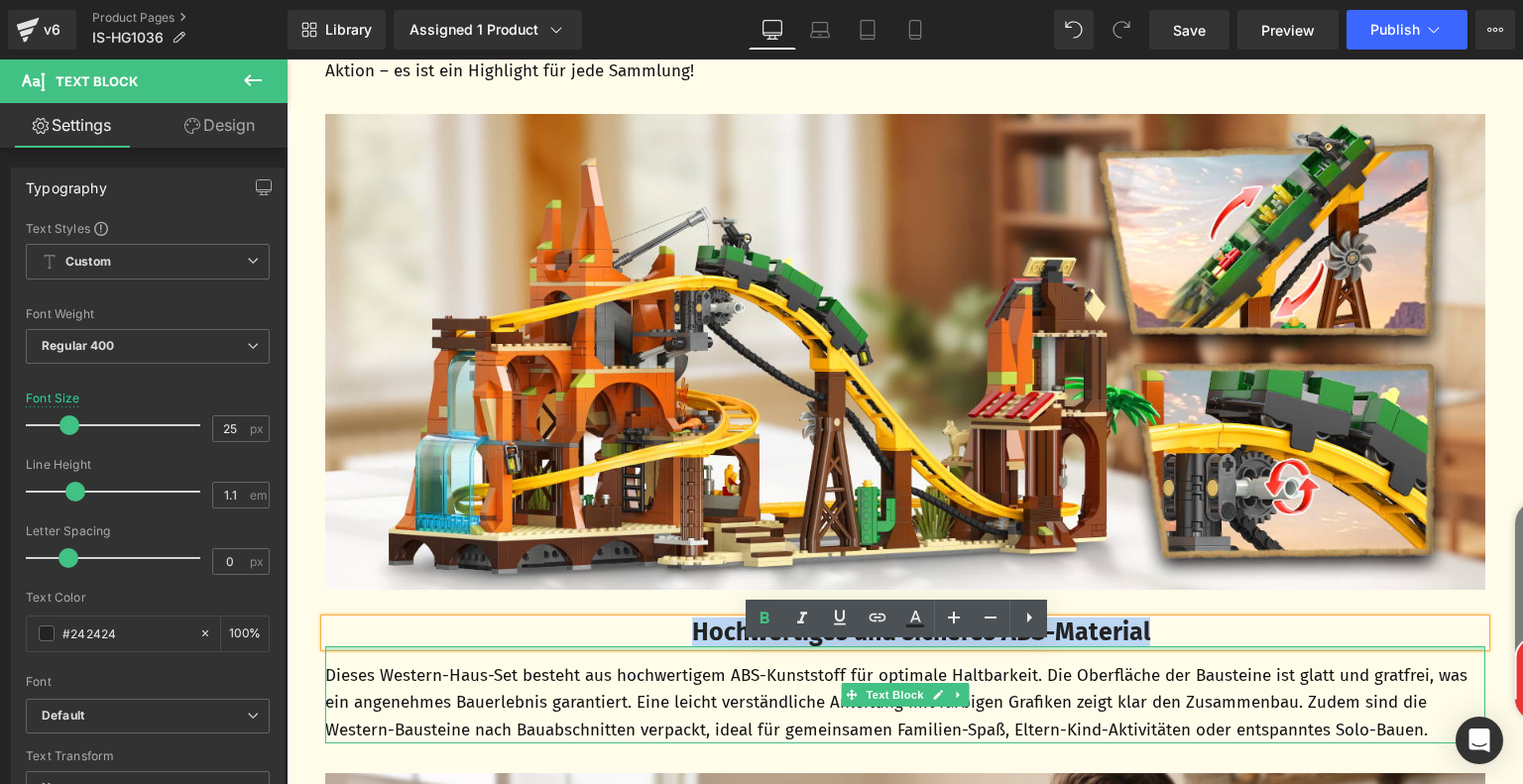 drag, startPoint x: 673, startPoint y: 661, endPoint x: 1204, endPoint y: 676, distance: 531.21182 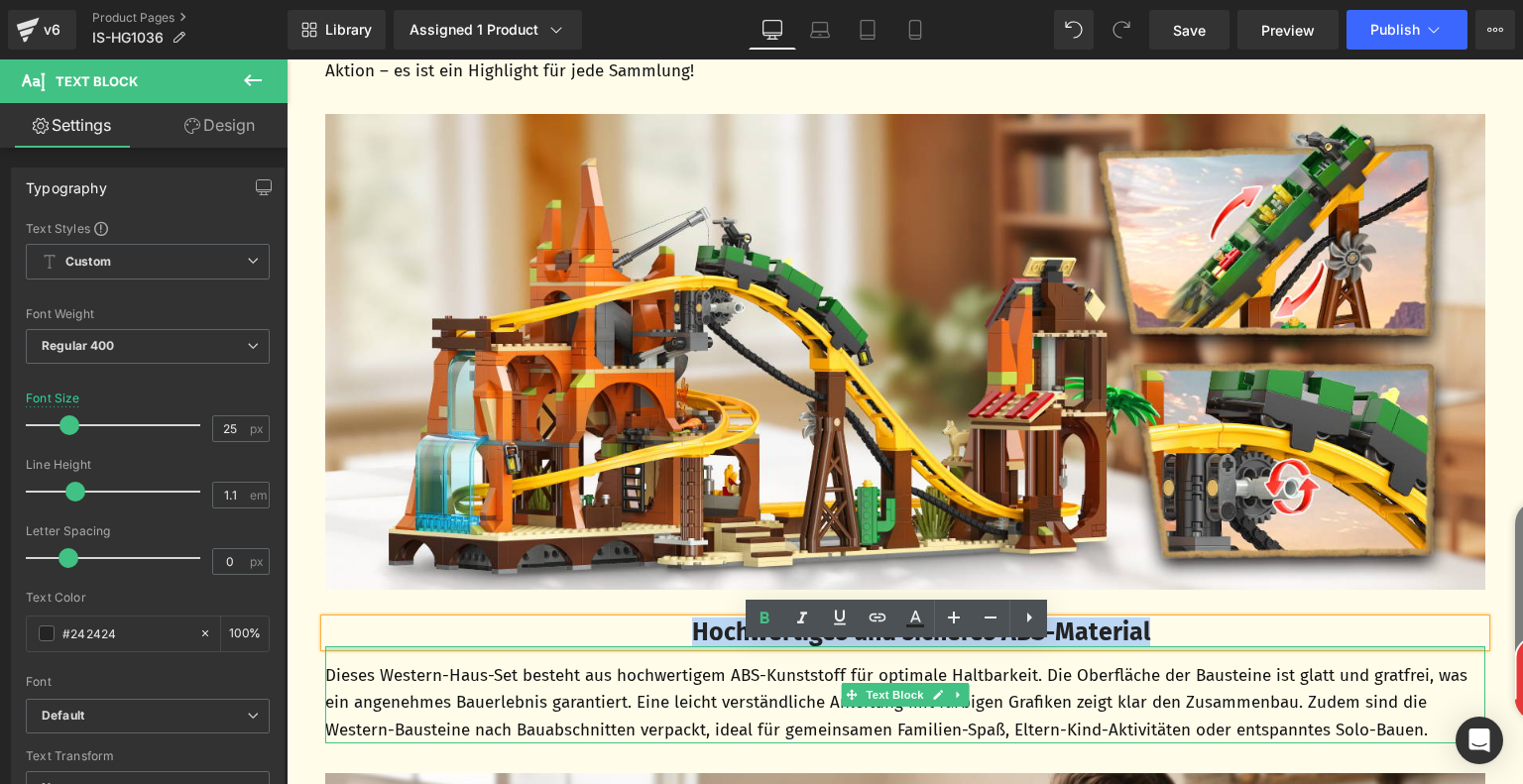 click on "Hochwertiges und sicheres ABS-Material Text Block         Dieses Western-Haus-Set besteht aus hochwertigem ABS-Kunststoff für optimale Haltbarkeit. Die Oberfläche der Bausteine ist glatt und gratfrei, was ein angenehmes Bauerlebnis garantiert. Eine leicht verständliche Anleitung mit farbigen Grafiken zeigt klar den Zusammenbau. Zudem sind die Western-Bausteine nach Bauabschnitten verpackt, ideal für gemeinsamen Familien-Spaß, Eltern-Kind-Aktivitäten oder entspanntes Solo-Bauen. Text Block" at bounding box center (905, 681) 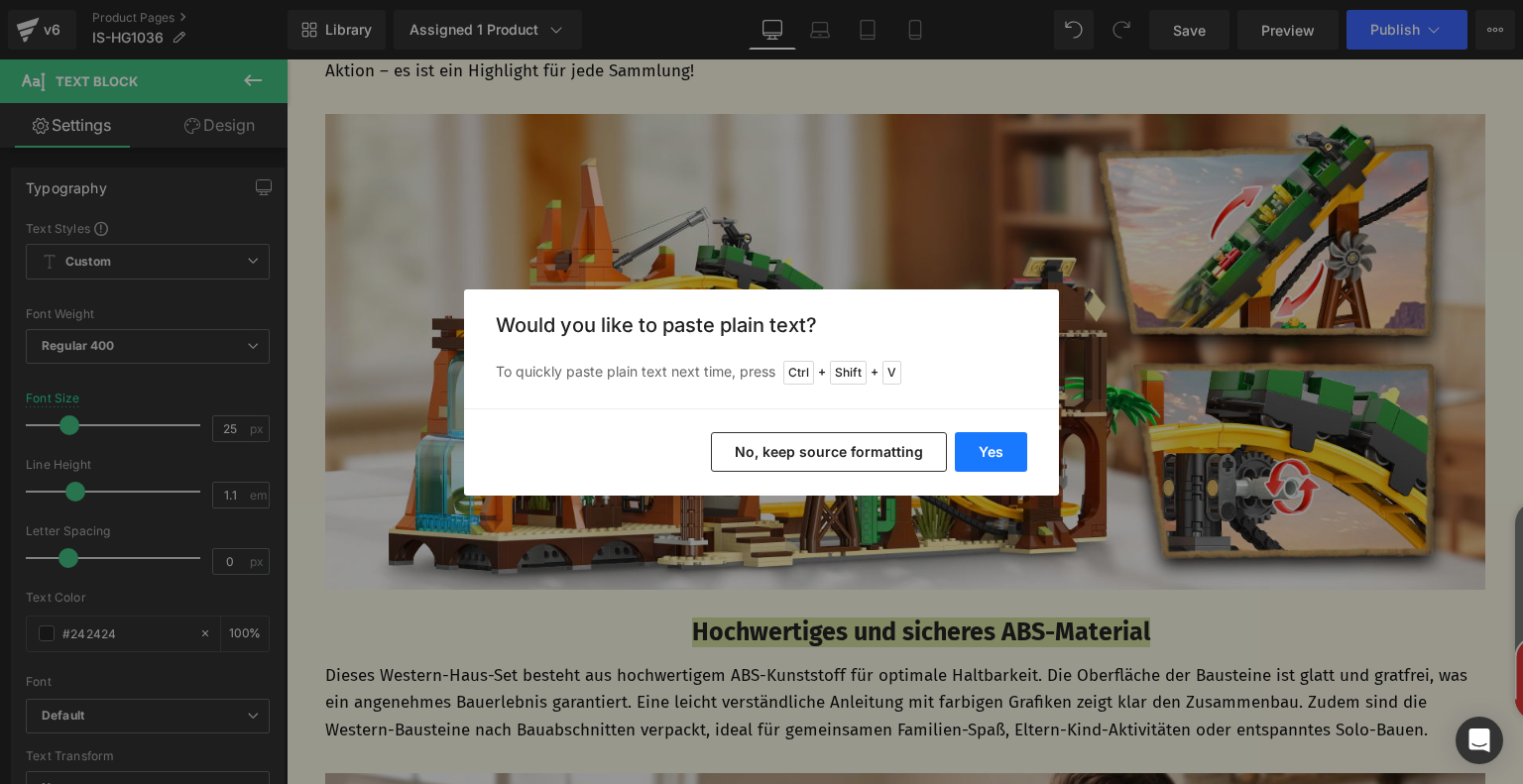 click on "Yes" at bounding box center [991, 452] 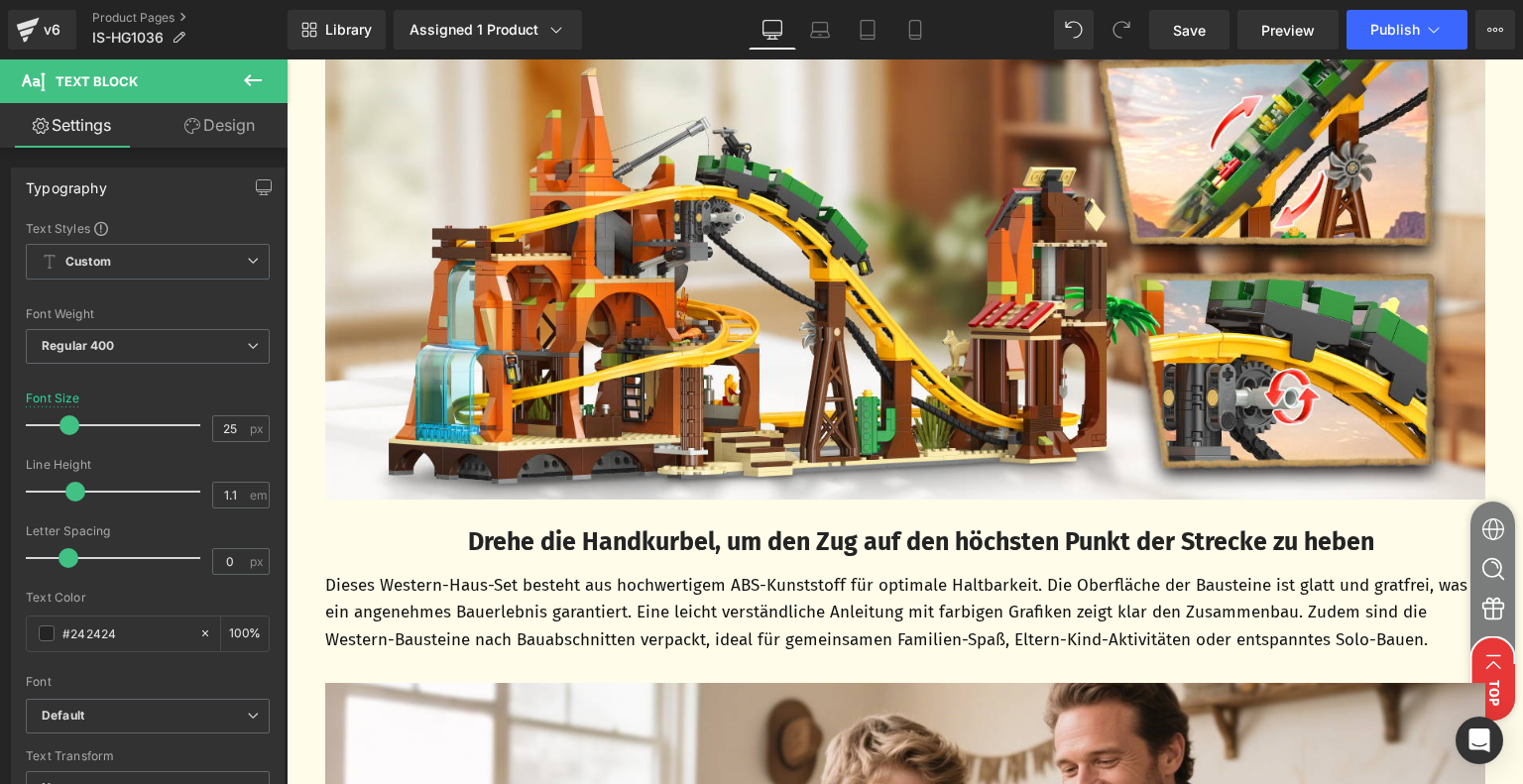 scroll, scrollTop: 3815, scrollLeft: 0, axis: vertical 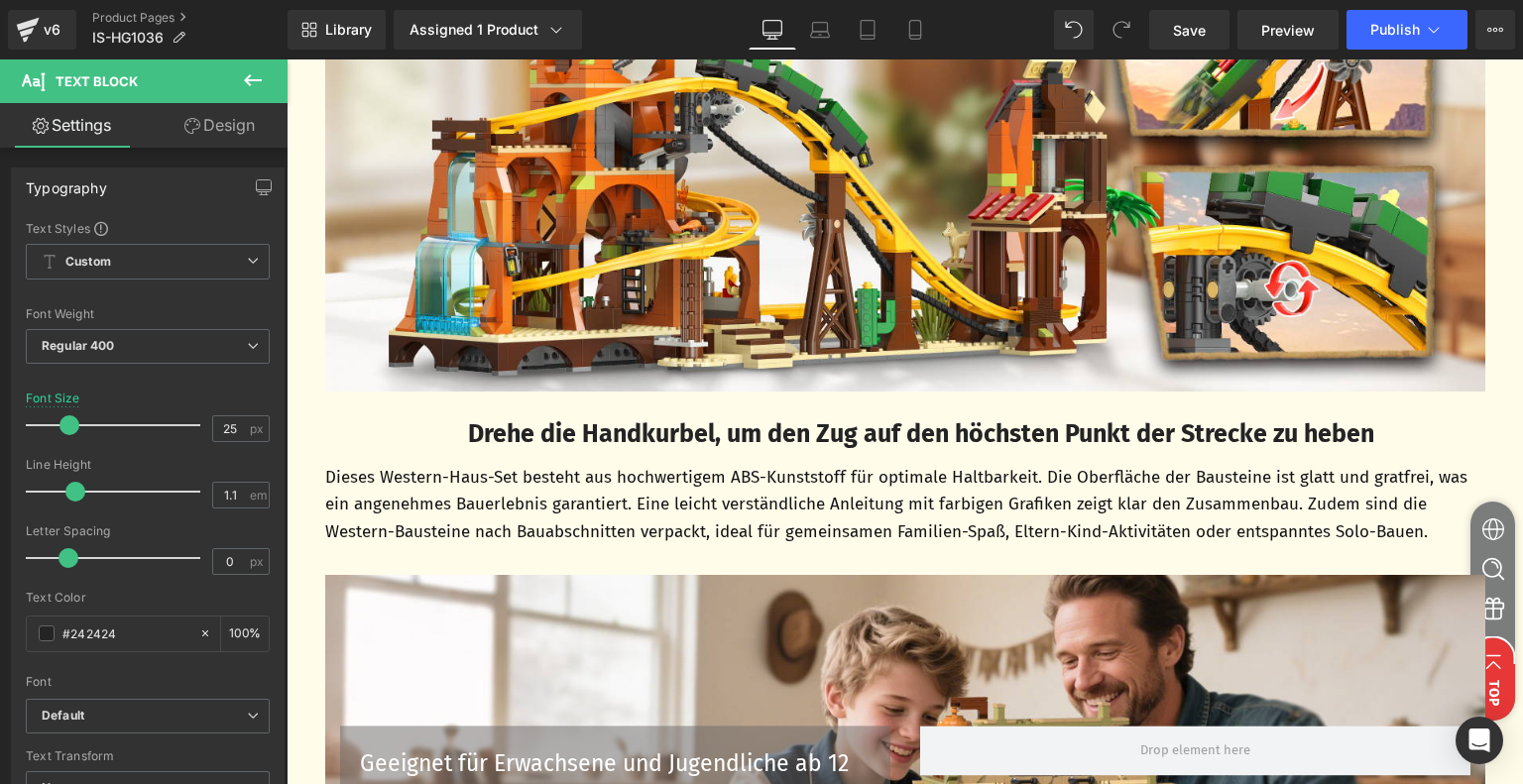 click on "Dieses Western-Haus-Set besteht aus hochwertigem ABS-Kunststoff für optimale Haltbarkeit. Die Oberfläche der Bausteine ist glatt und gratfrei, was ein angenehmes Bauerlebnis garantiert. Eine leicht verständliche Anleitung mit farbigen Grafiken zeigt klar den Zusammenbau. Zudem sind die Western-Bausteine nach Bauabschnitten verpackt, ideal für gemeinsamen Familien-Spaß, Eltern-Kind-Aktivitäten oder entspanntes Solo-Bauen." at bounding box center (905, 504) 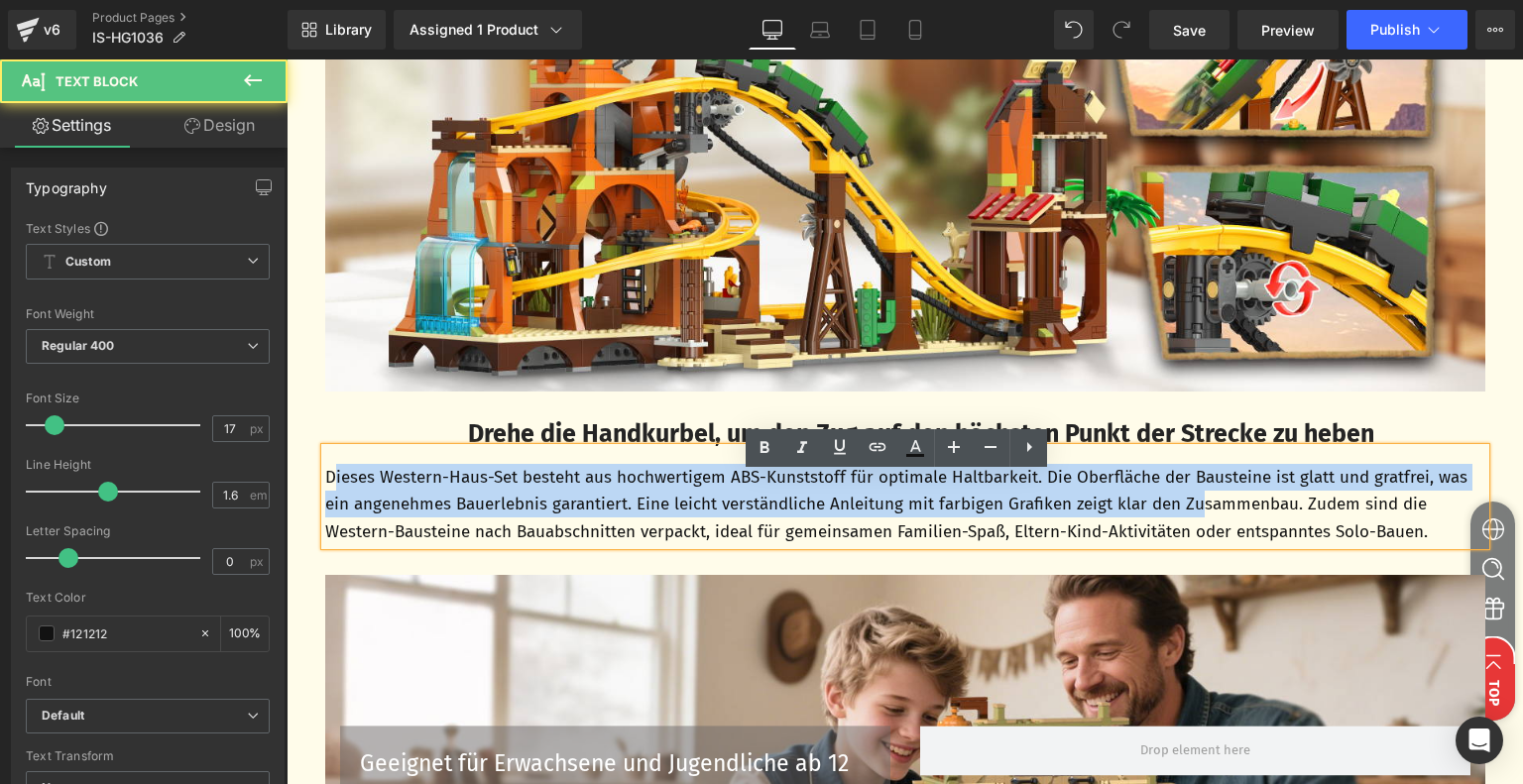 drag, startPoint x: 405, startPoint y: 511, endPoint x: 1209, endPoint y: 538, distance: 804.45323 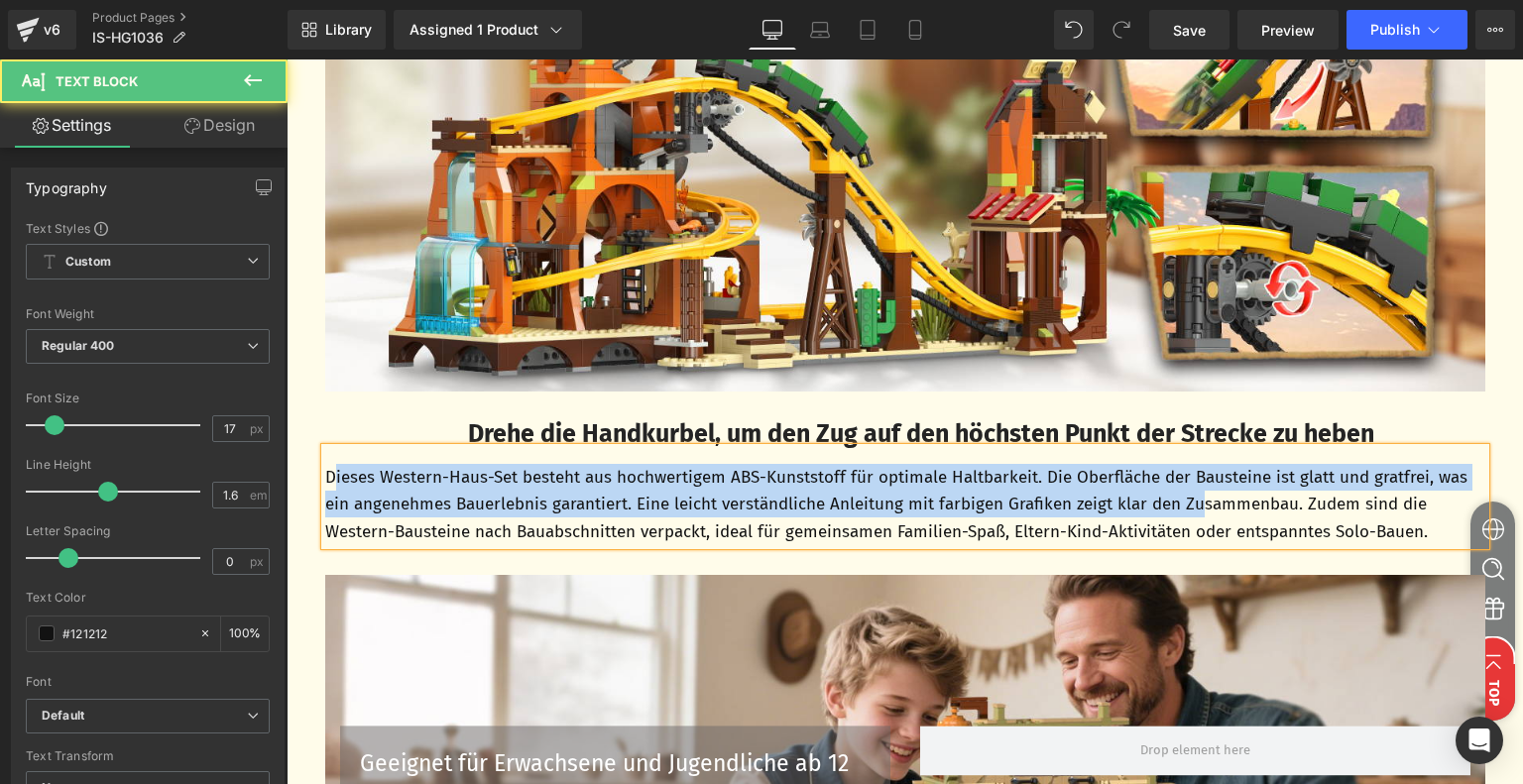 click on "Dieses Western-Haus-Set besteht aus hochwertigem ABS-Kunststoff für optimale Haltbarkeit. Die Oberfläche der Bausteine ist glatt und gratfrei, was ein angenehmes Bauerlebnis garantiert. Eine leicht verständliche Anleitung mit farbigen Grafiken zeigt klar den Zusammenbau. Zudem sind die Western-Bausteine nach Bauabschnitten verpackt, ideal für gemeinsamen Familien-Spaß, Eltern-Kind-Aktivitäten oder entspanntes Solo-Bauen." at bounding box center [905, 504] 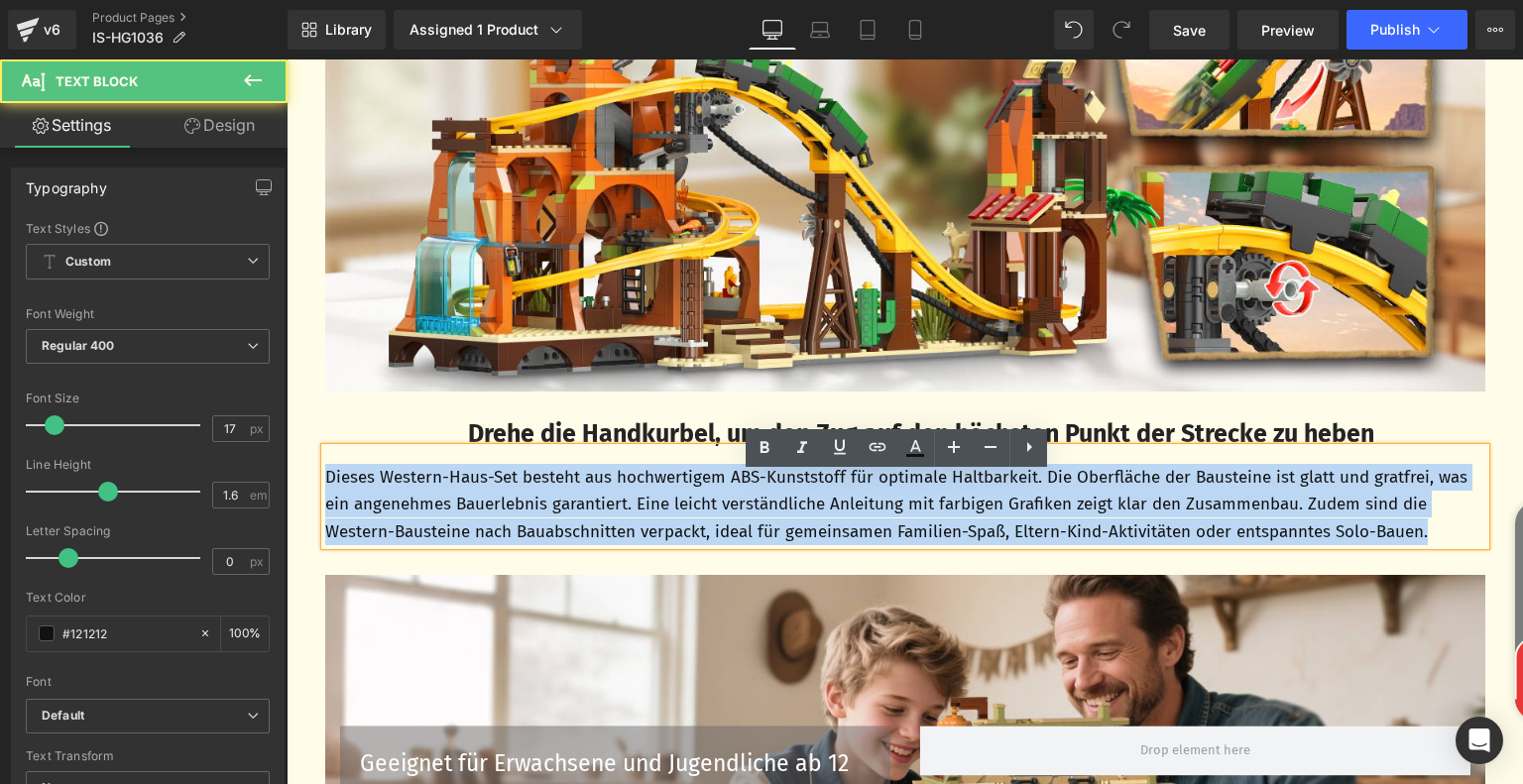 drag, startPoint x: 317, startPoint y: 503, endPoint x: 1522, endPoint y: 573, distance: 1207.0315 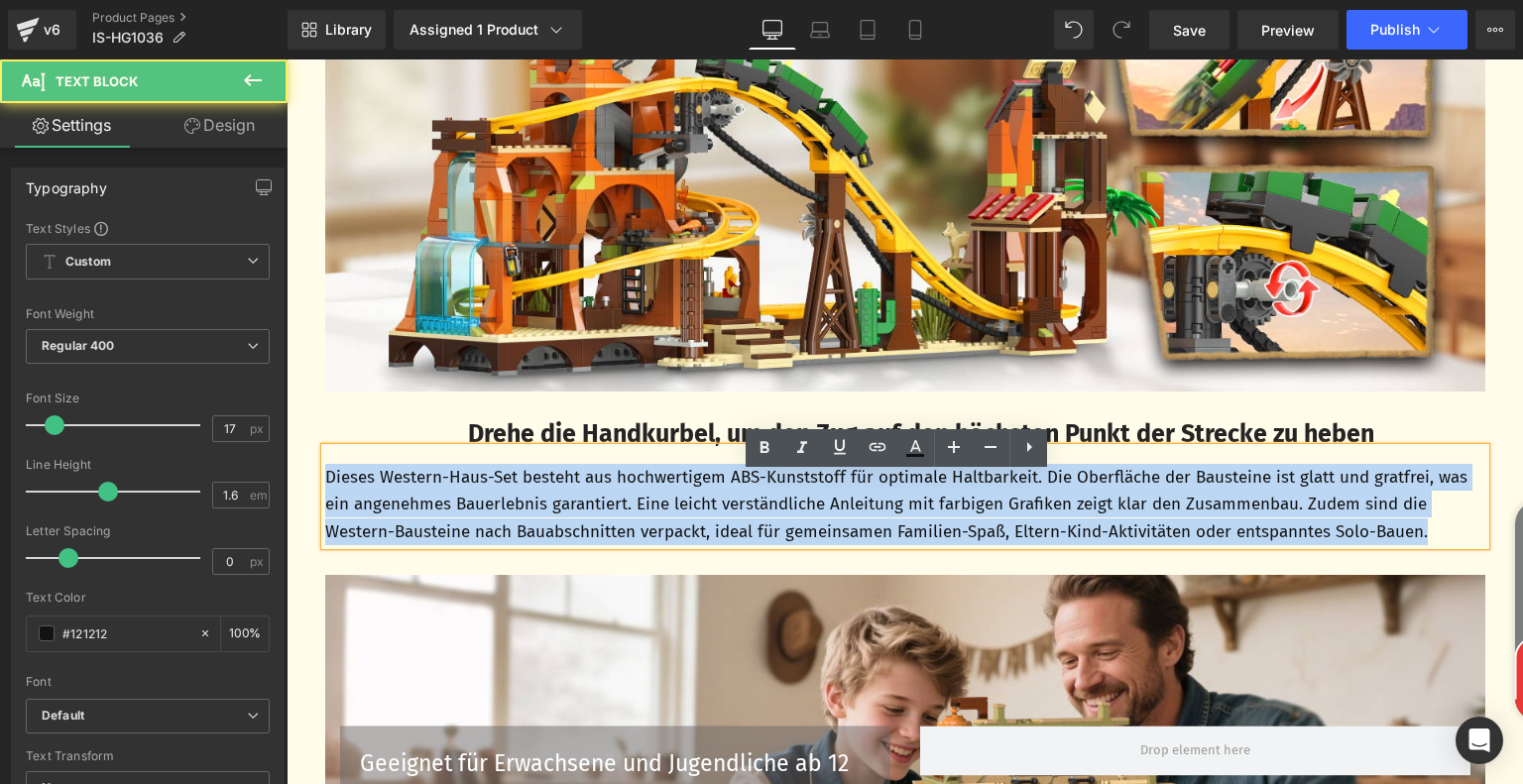 click on "Zum Inhalt springen
🎉 Free Shipping
Faqs
Contact us
Anmelden
ALLE PRODUKTE
hot" at bounding box center (904, -3394) 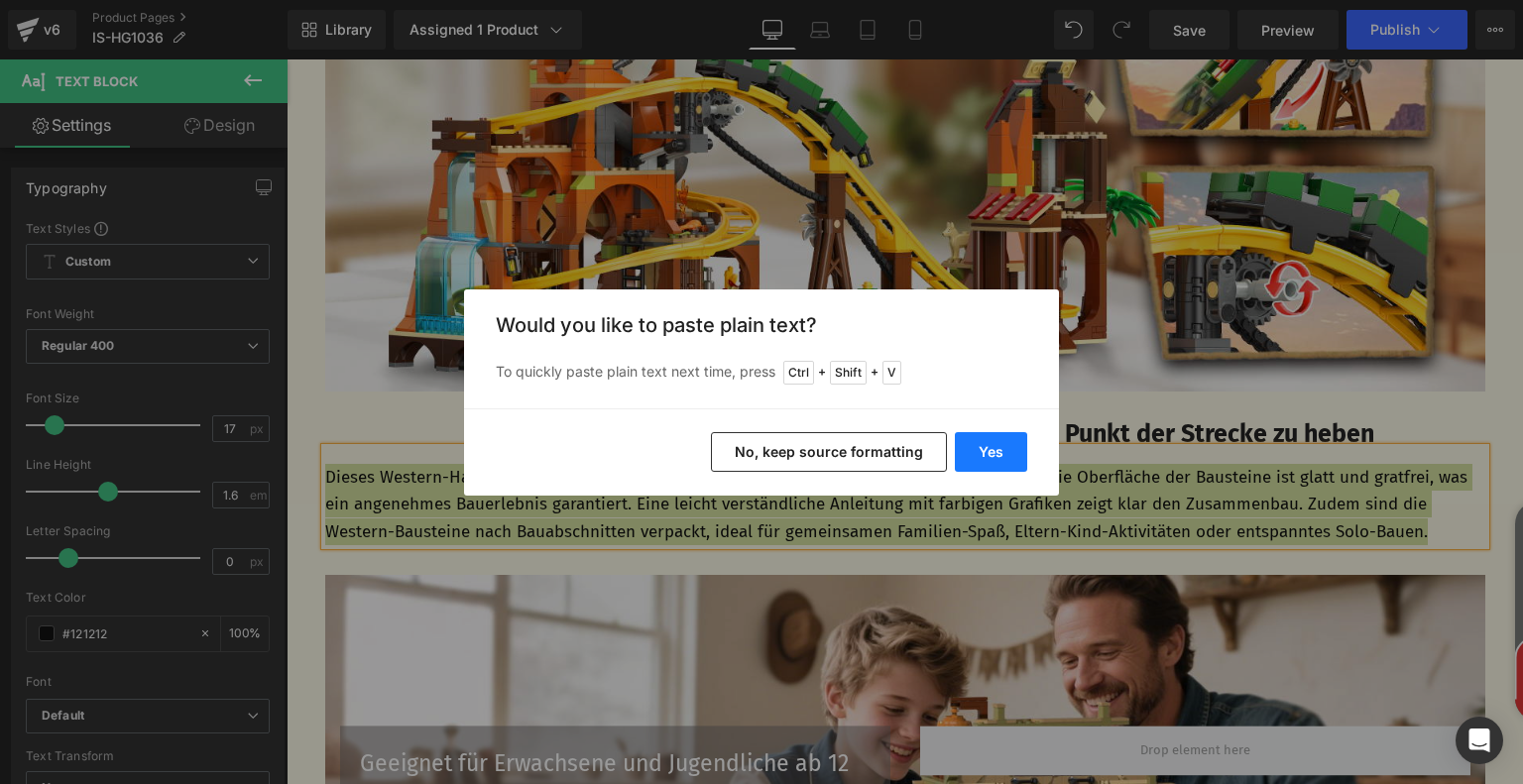 click on "Yes" at bounding box center [991, 452] 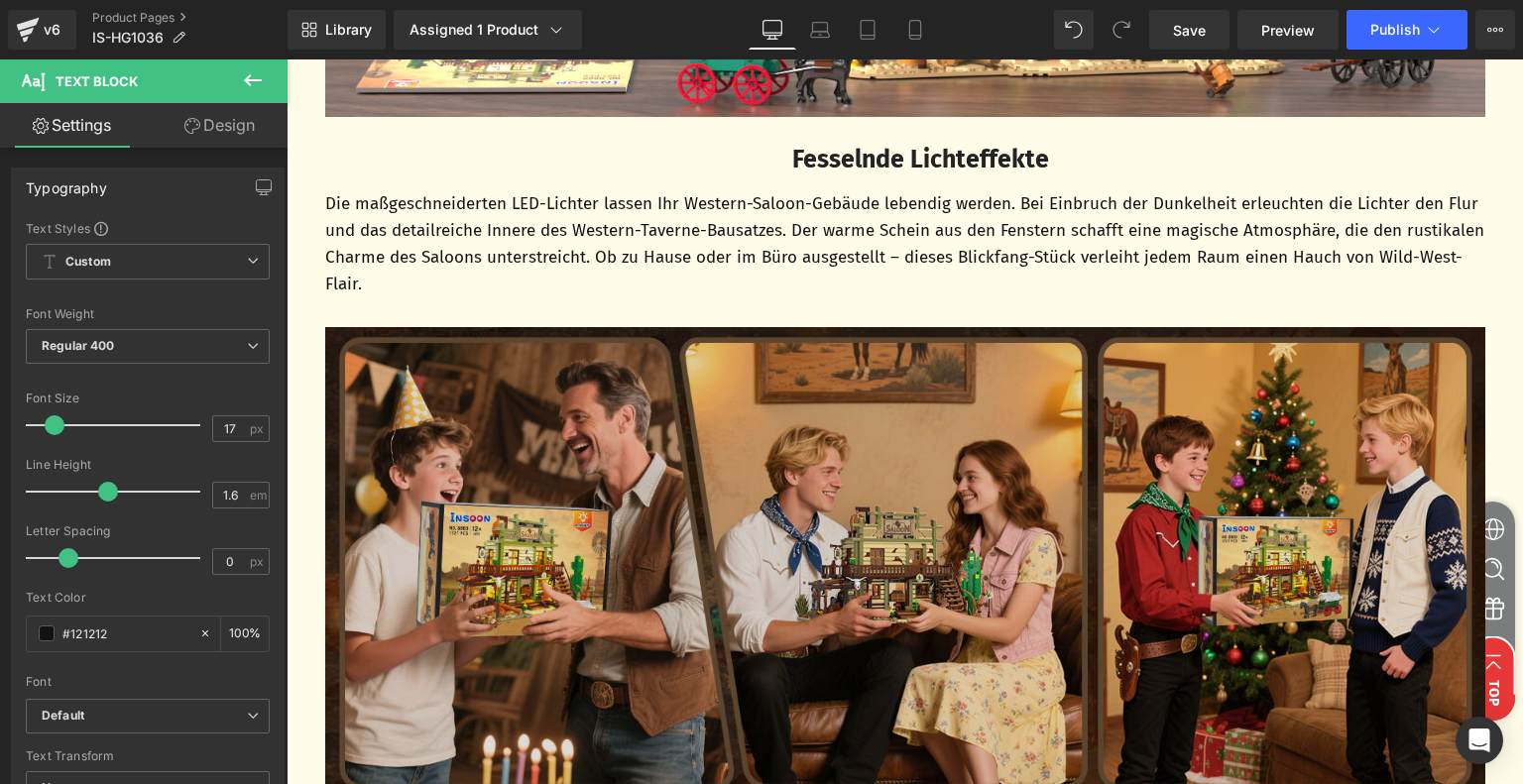 scroll, scrollTop: 4806, scrollLeft: 0, axis: vertical 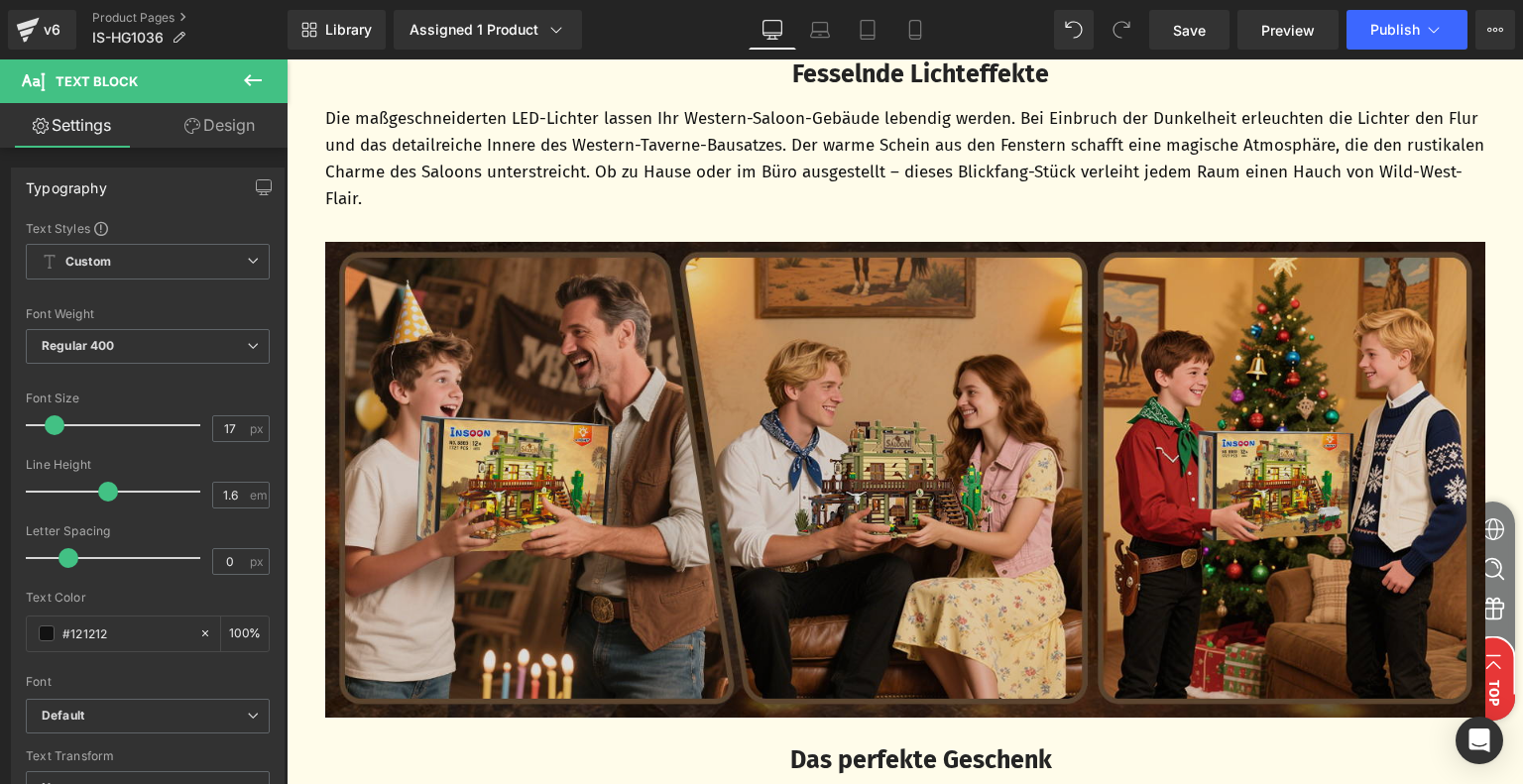 click at bounding box center [905, 480] 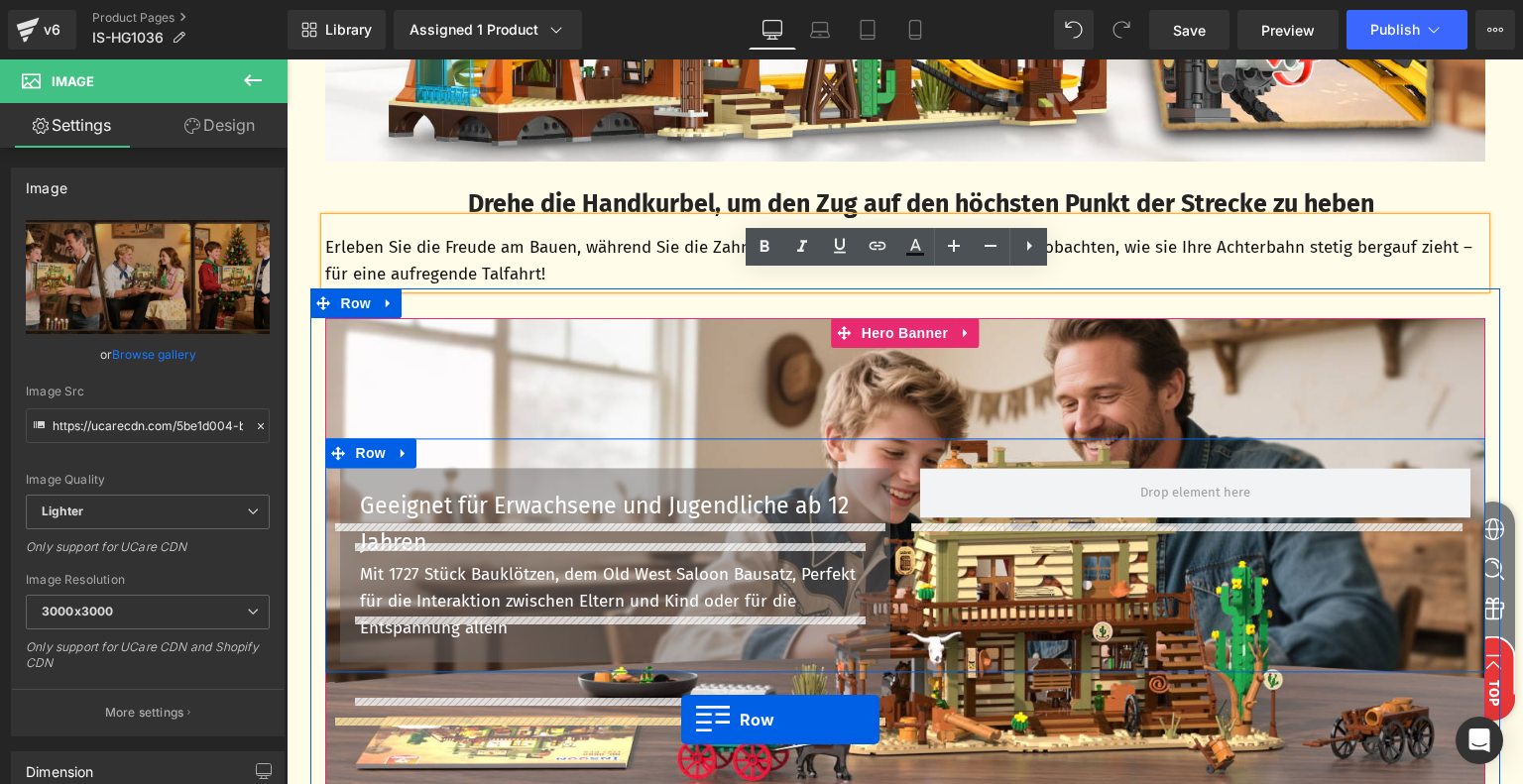 scroll, scrollTop: 4013, scrollLeft: 0, axis: vertical 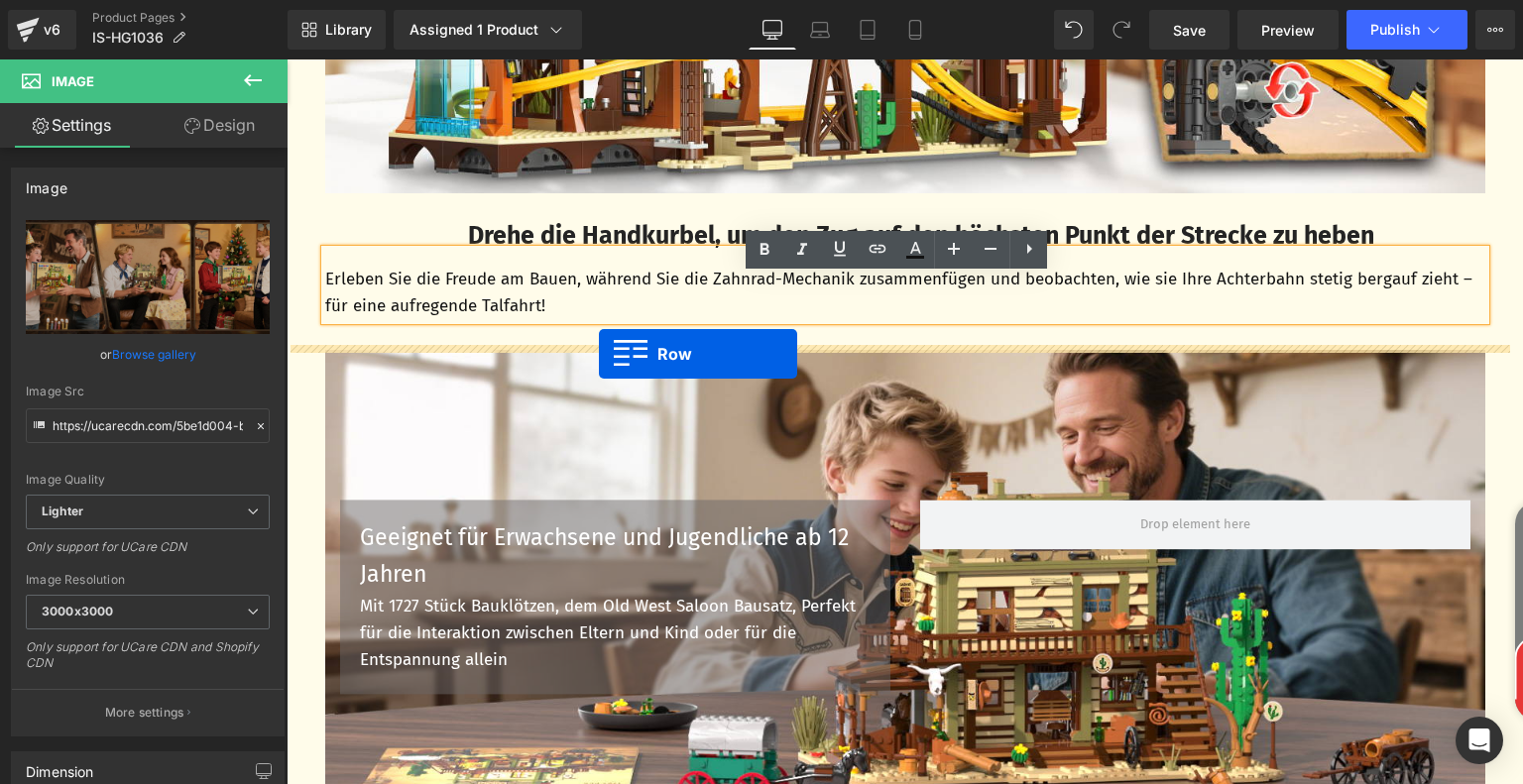 drag, startPoint x: 317, startPoint y: 256, endPoint x: 599, endPoint y: 354, distance: 298.5431 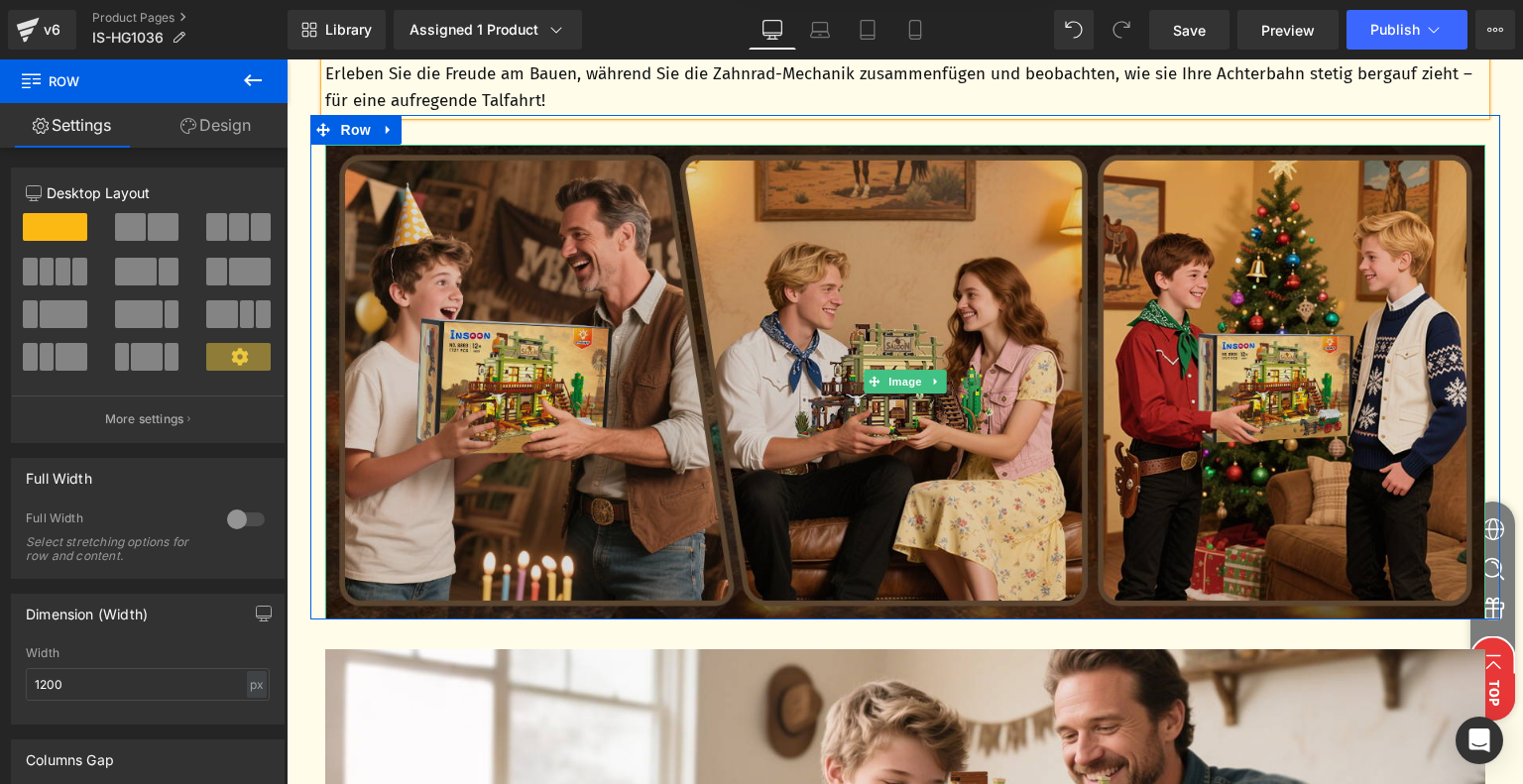 scroll, scrollTop: 4311, scrollLeft: 0, axis: vertical 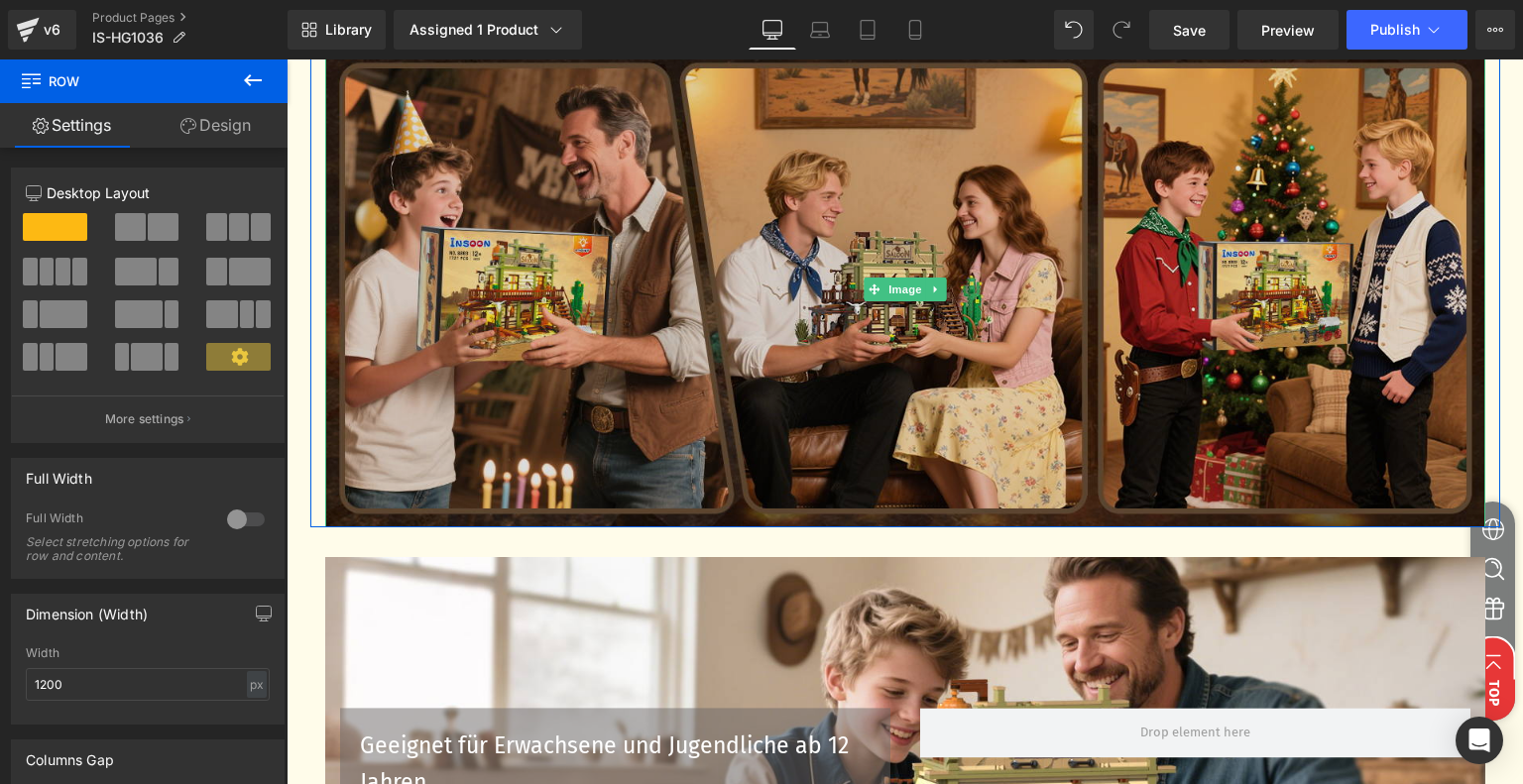 click at bounding box center [905, 290] 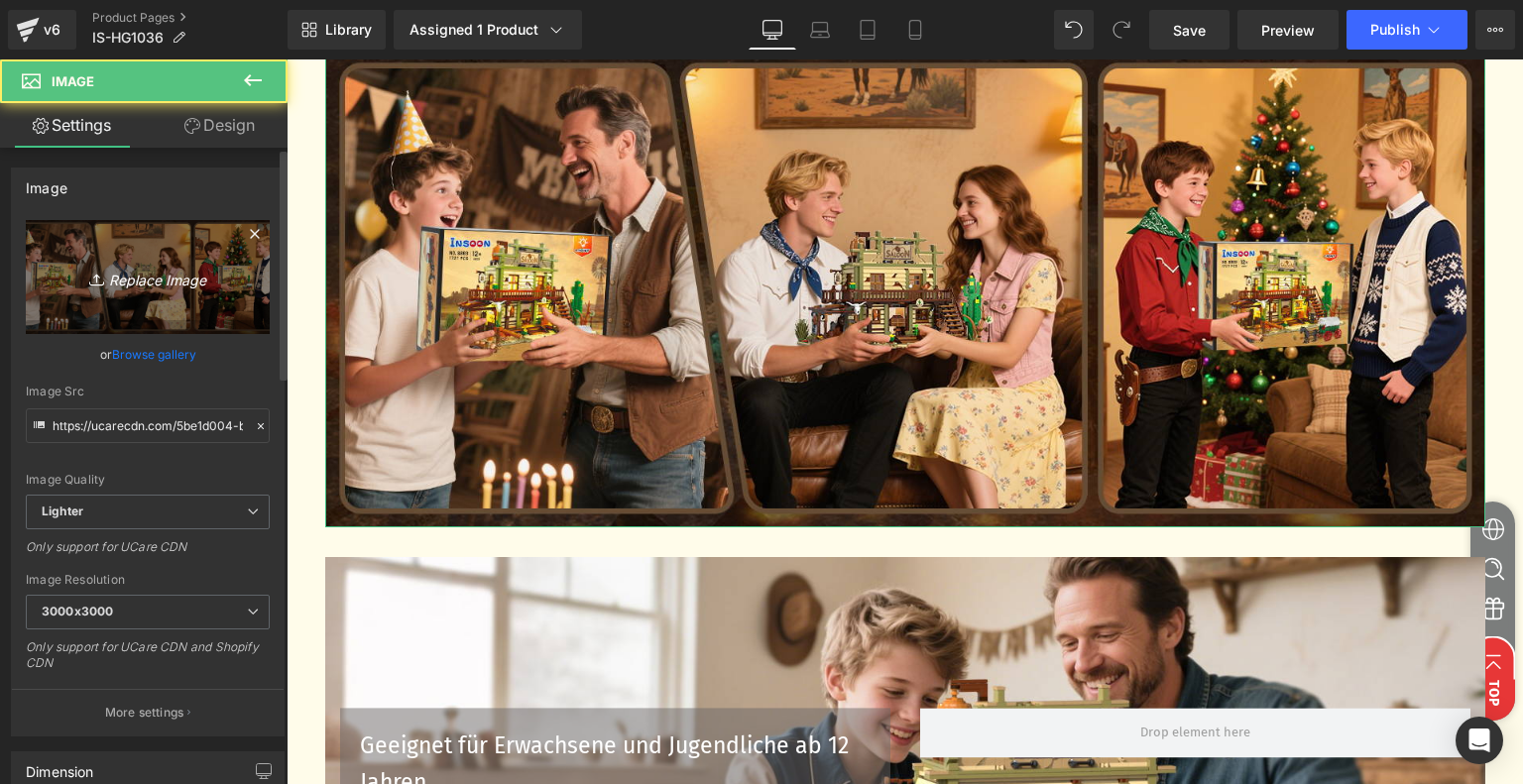 click on "Replace Image" at bounding box center [148, 277] 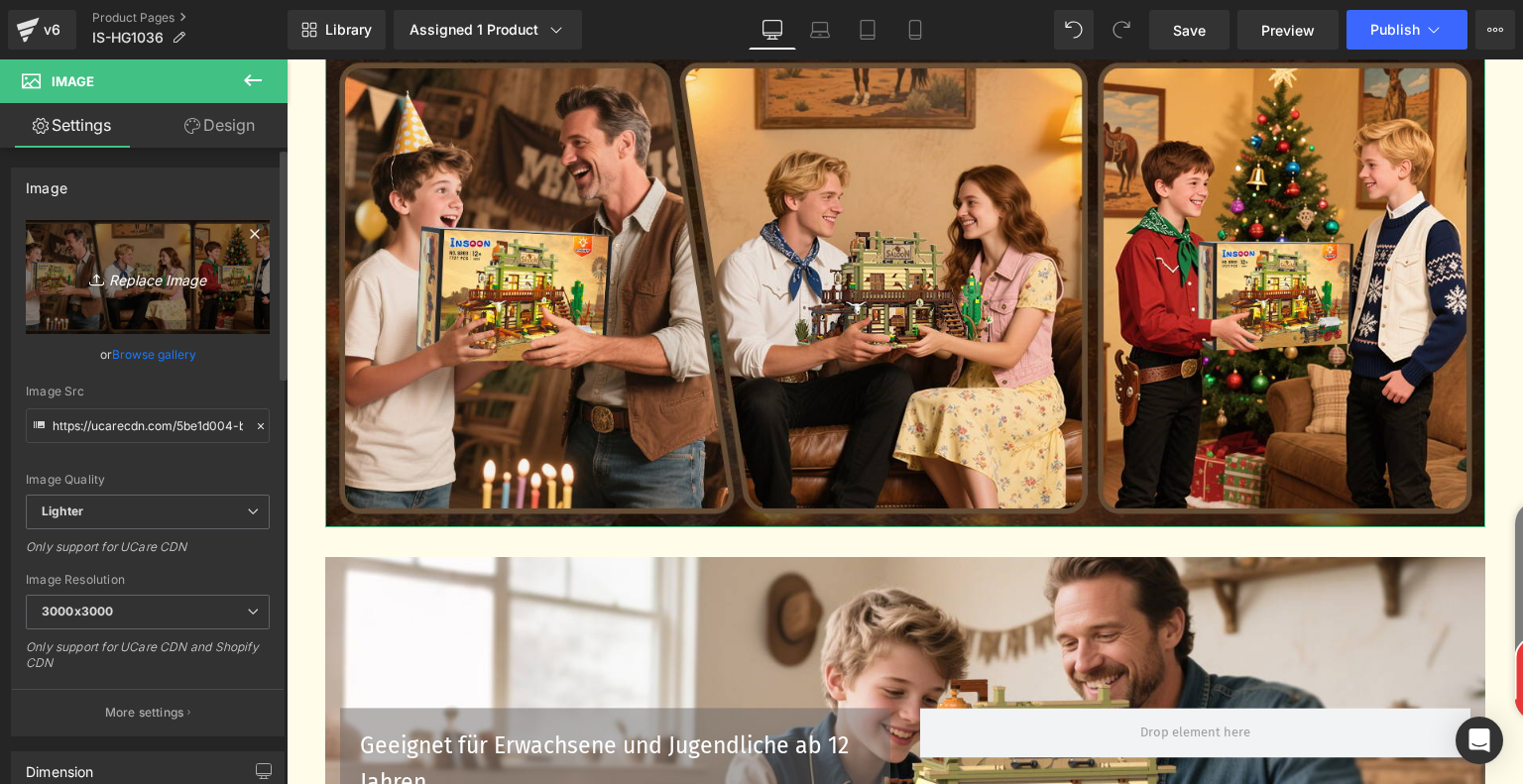 type on "C:\fakepath\7da3d1bc-5371-4af8-8886-cb852807814e.__CR0,0,1464,600_PT0_SX1464_V1___.jpg" 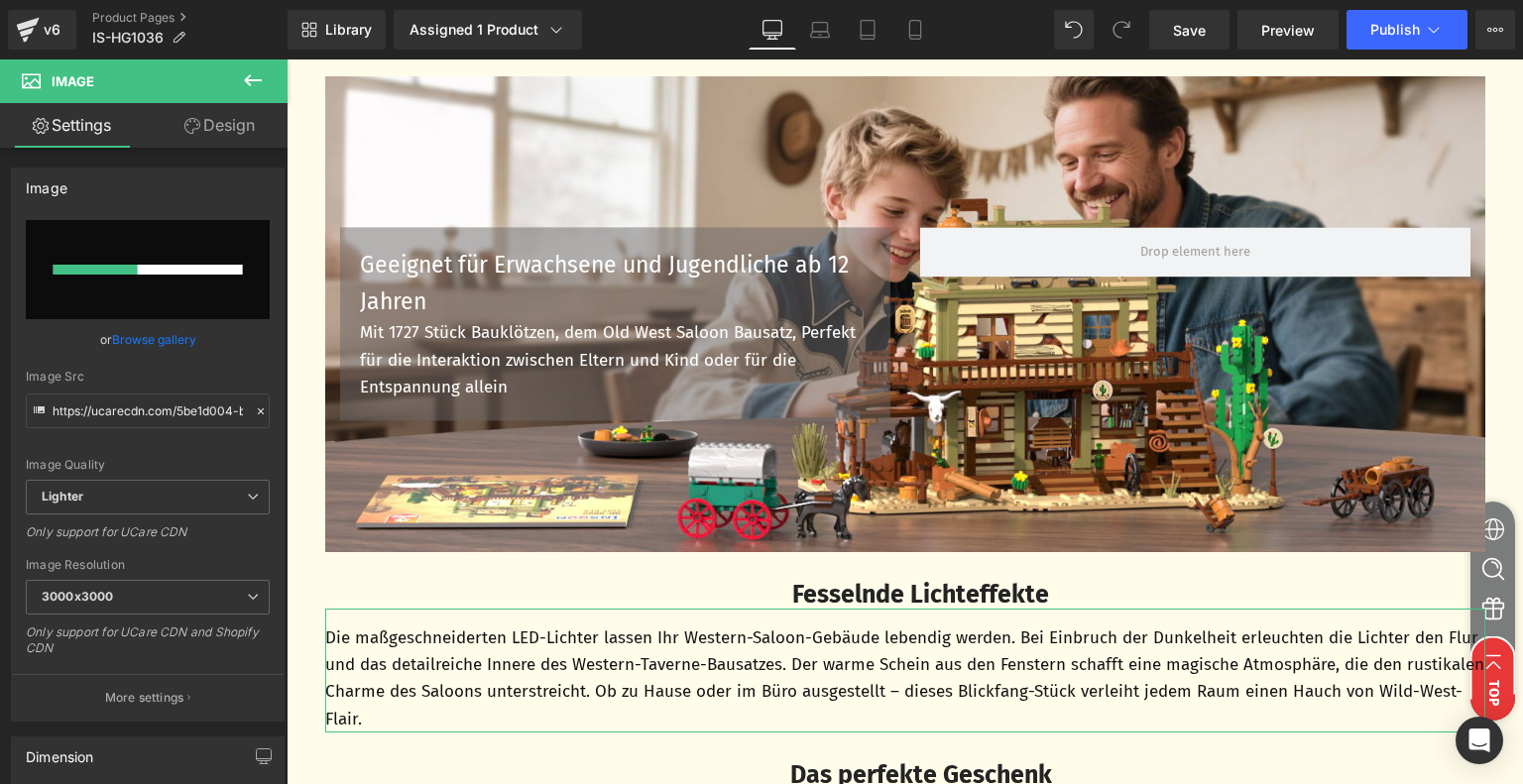scroll, scrollTop: 4806, scrollLeft: 0, axis: vertical 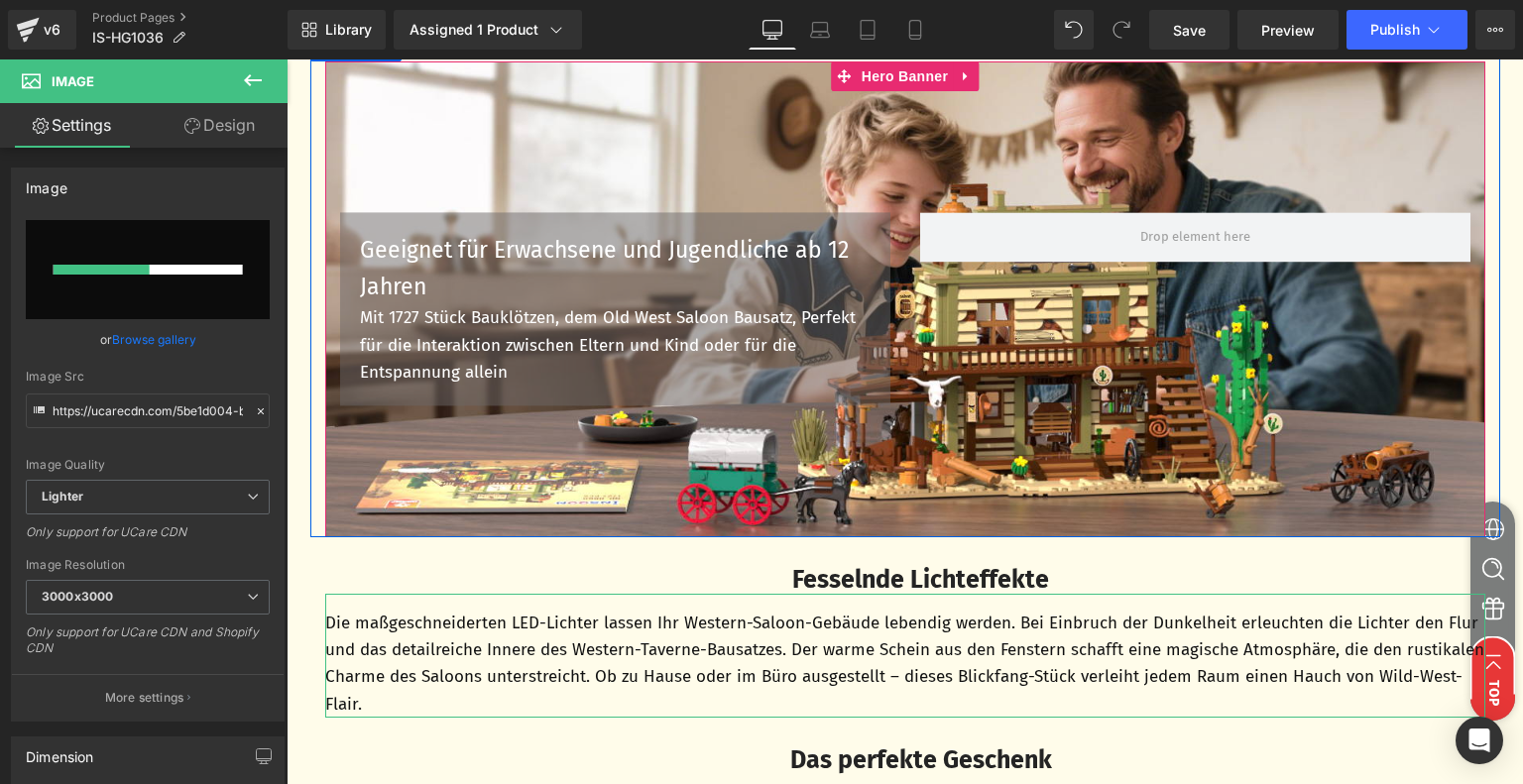type 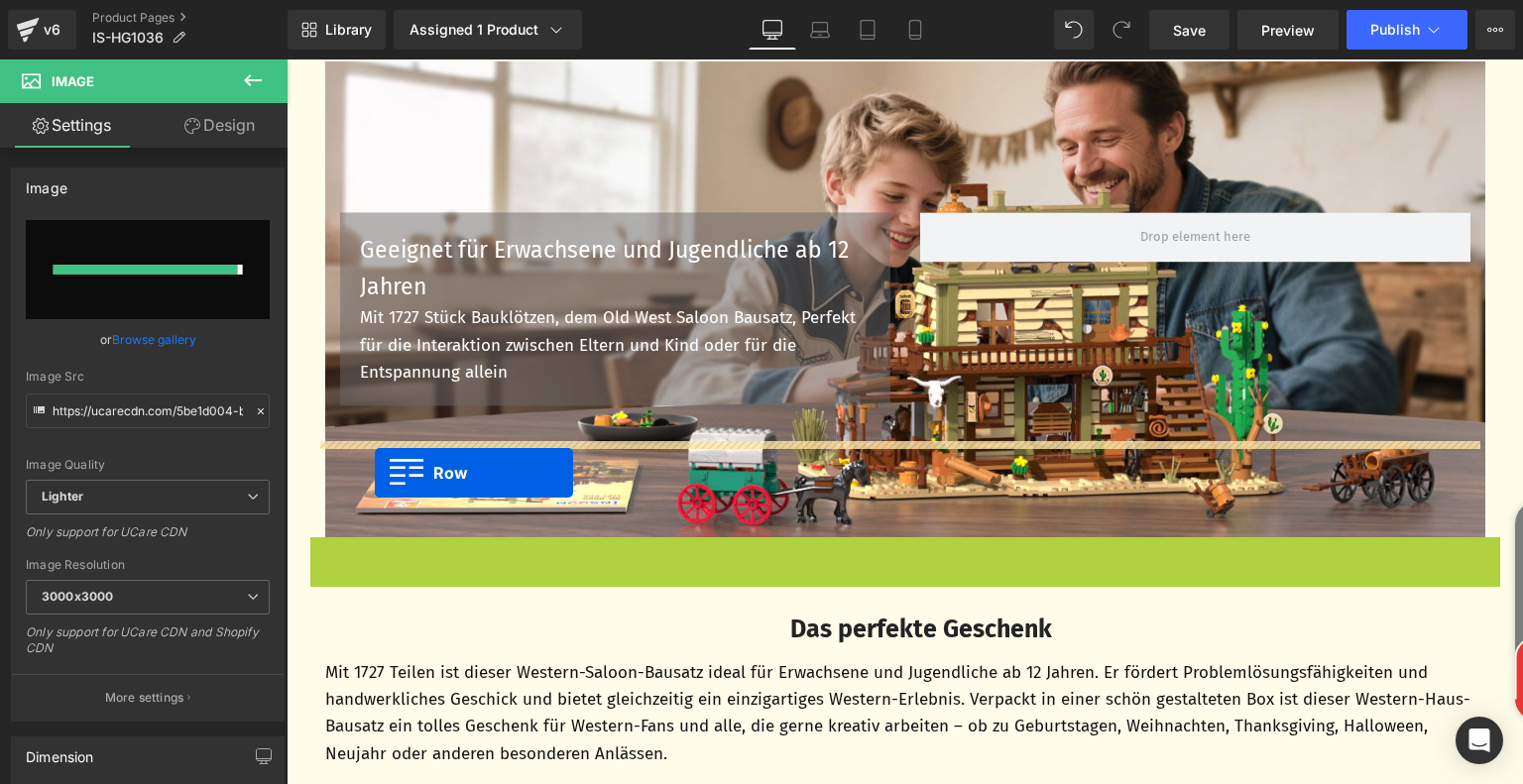 type on "https://ucarecdn.com/45da208f-2f76-4bc4-b190-860c7dd064dd/-/format/auto/-/preview/3000x3000/-/quality/lighter/7da3d1bc-5371-4af8-8886-cb852807814e.__CR0,0,1464,600_PT0_SX1464_V1___.jpg" 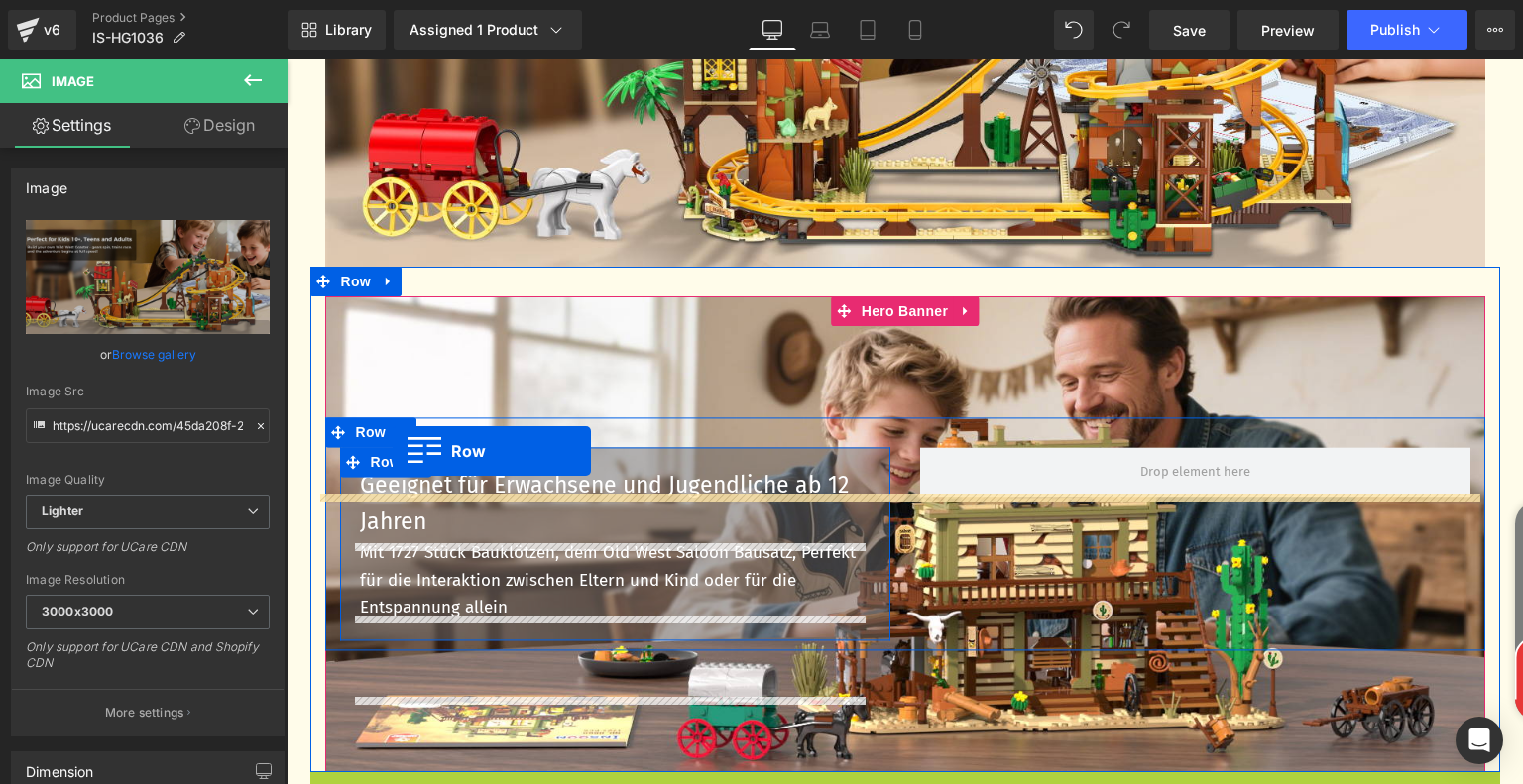 scroll, scrollTop: 4509, scrollLeft: 0, axis: vertical 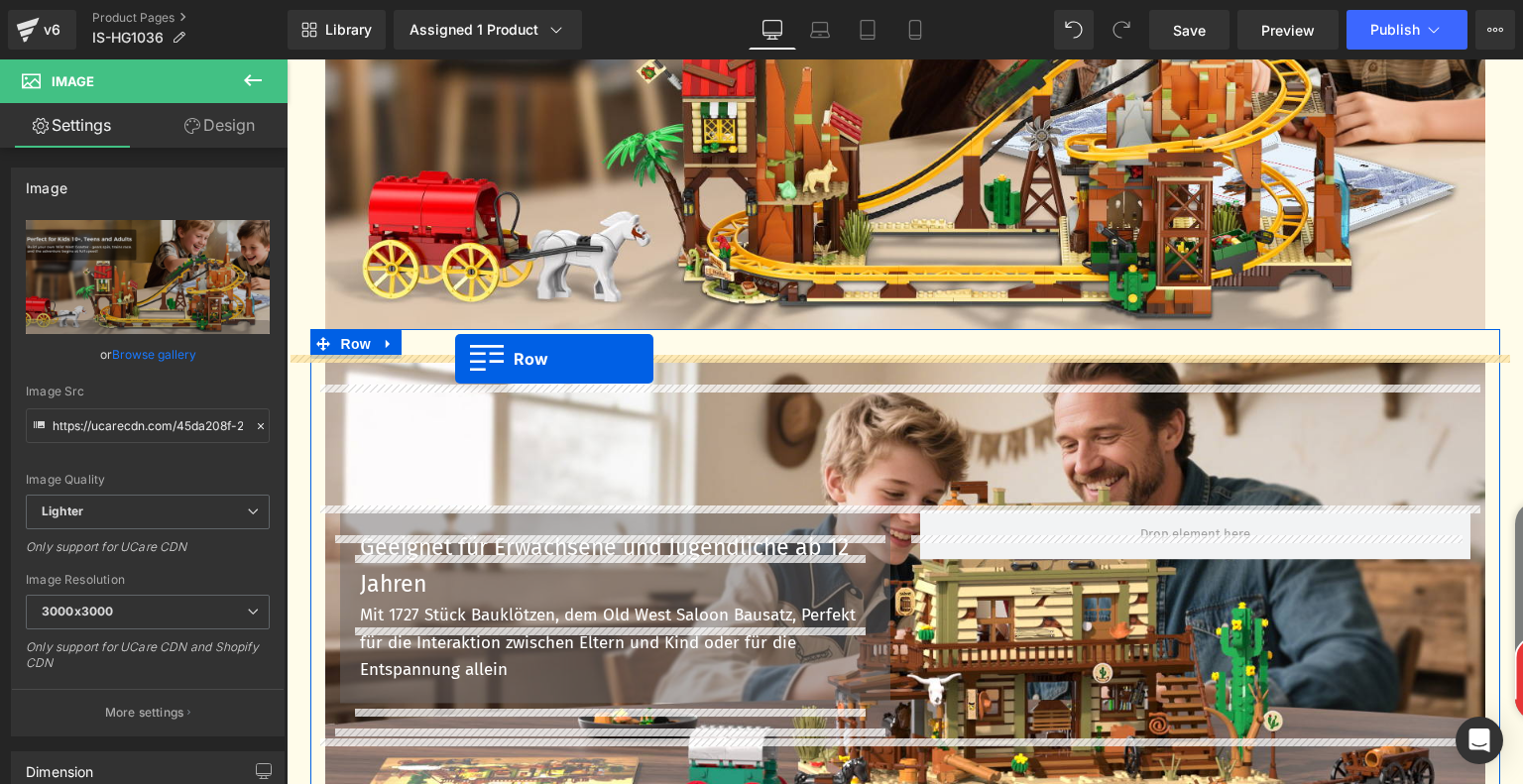 drag, startPoint x: 313, startPoint y: 574, endPoint x: 455, endPoint y: 360, distance: 256.82679 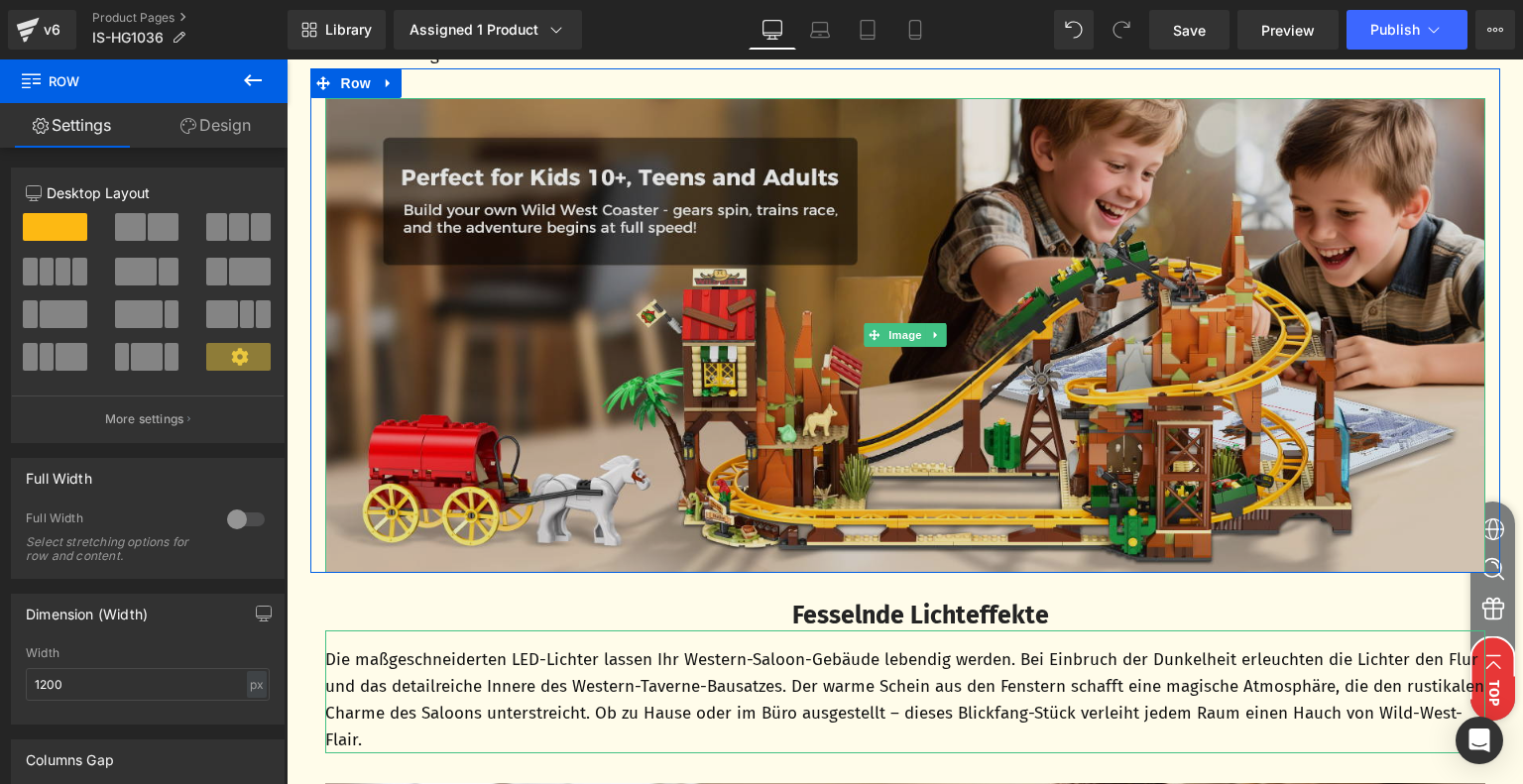 scroll, scrollTop: 4211, scrollLeft: 0, axis: vertical 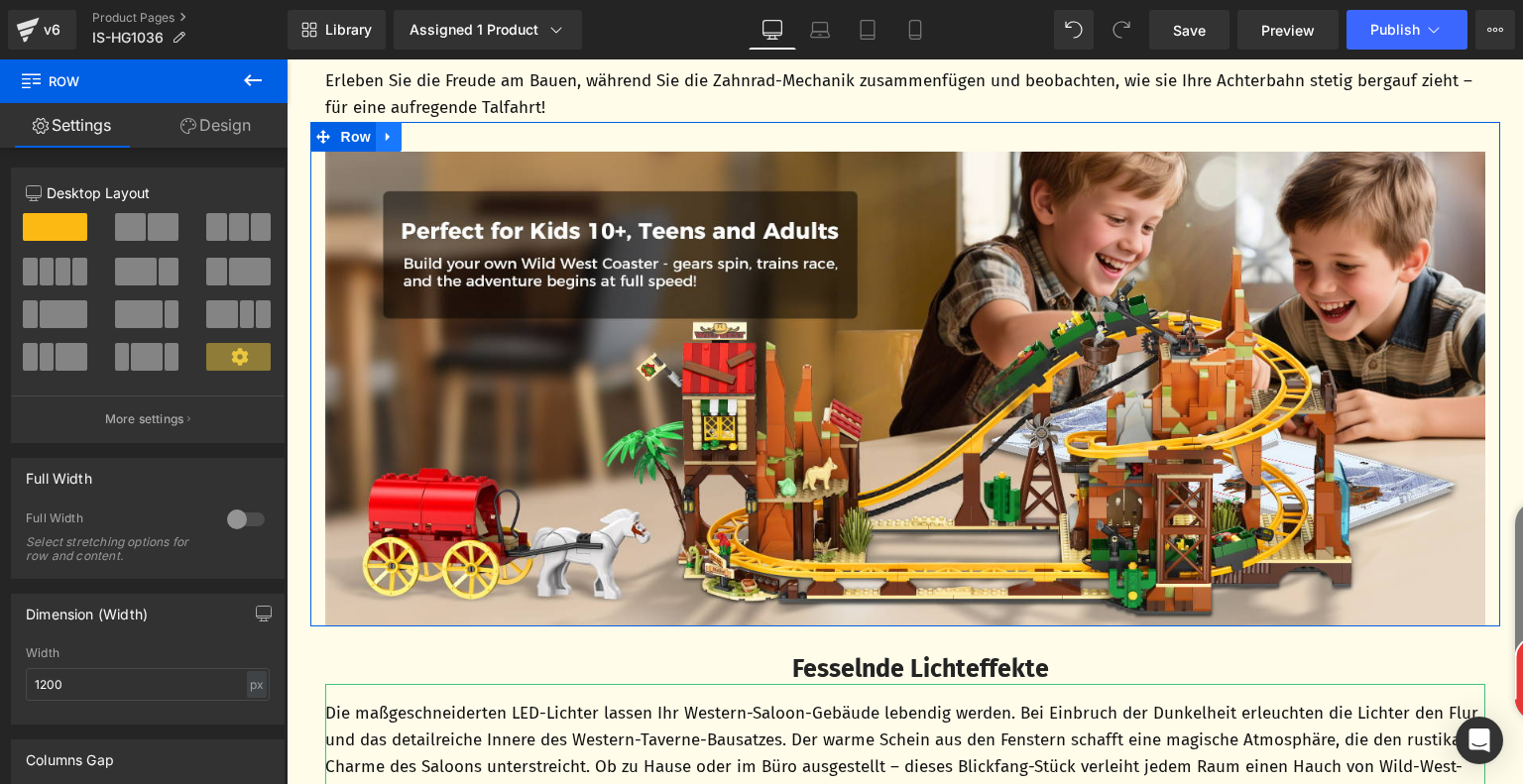 click 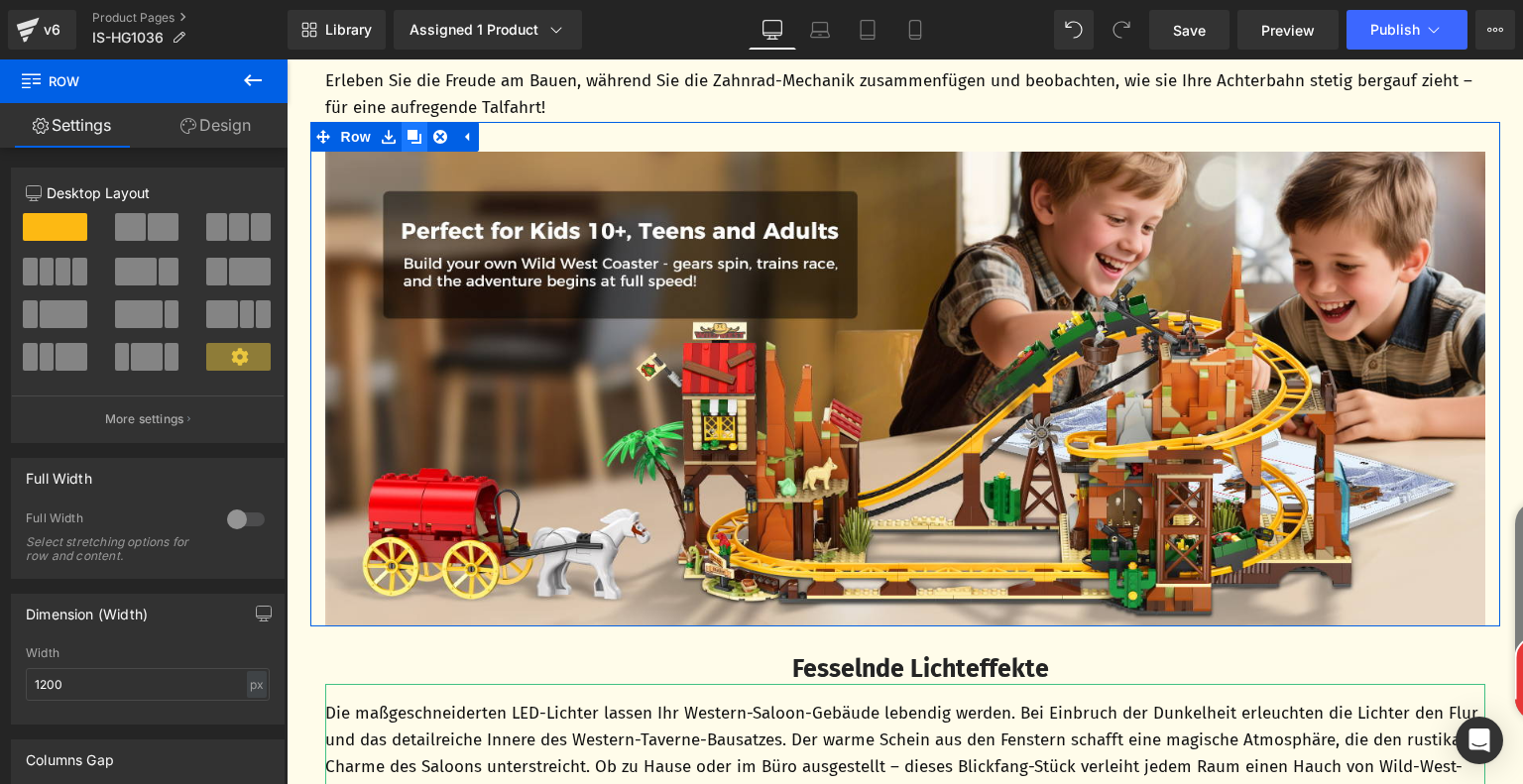 click 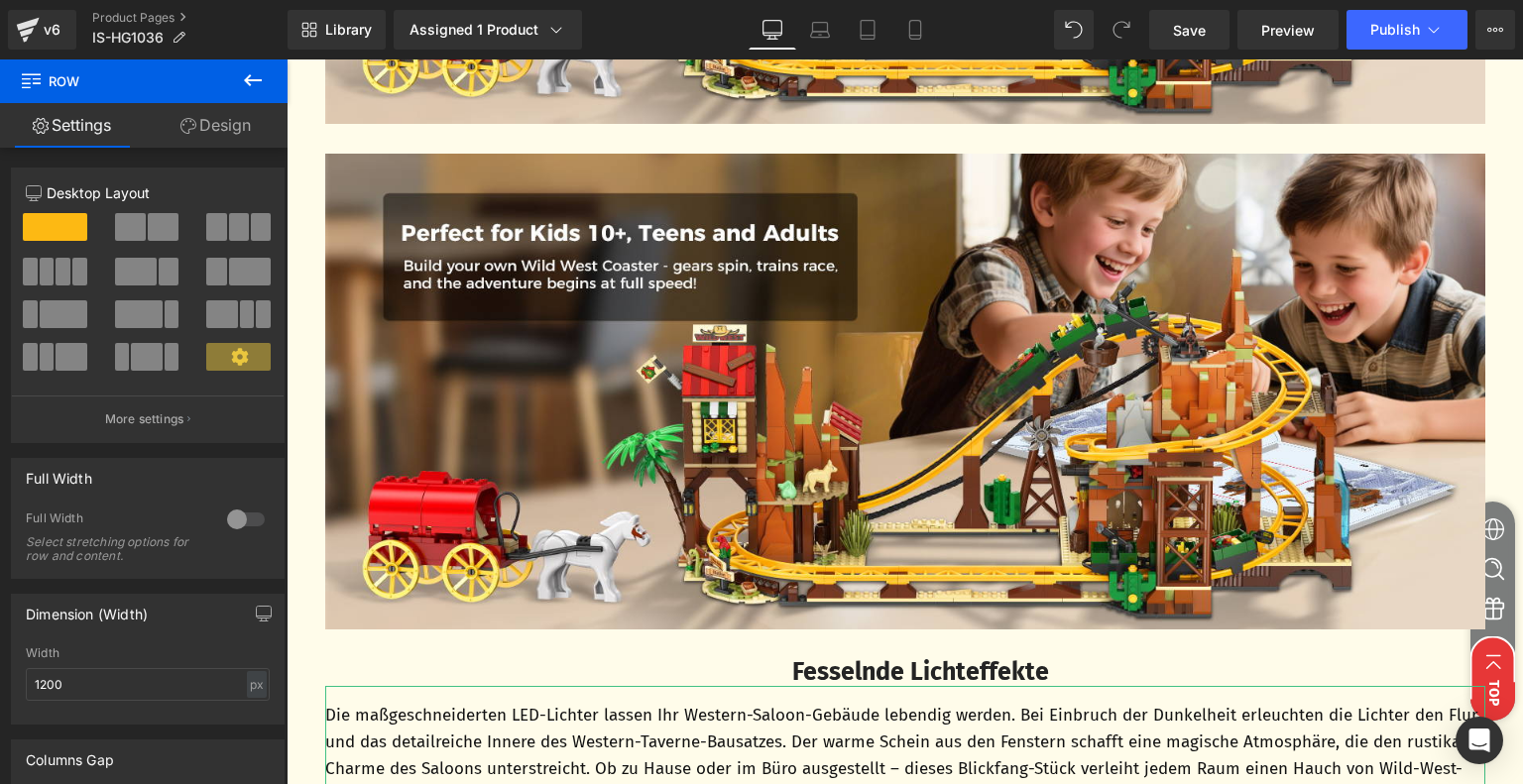 scroll, scrollTop: 4726, scrollLeft: 0, axis: vertical 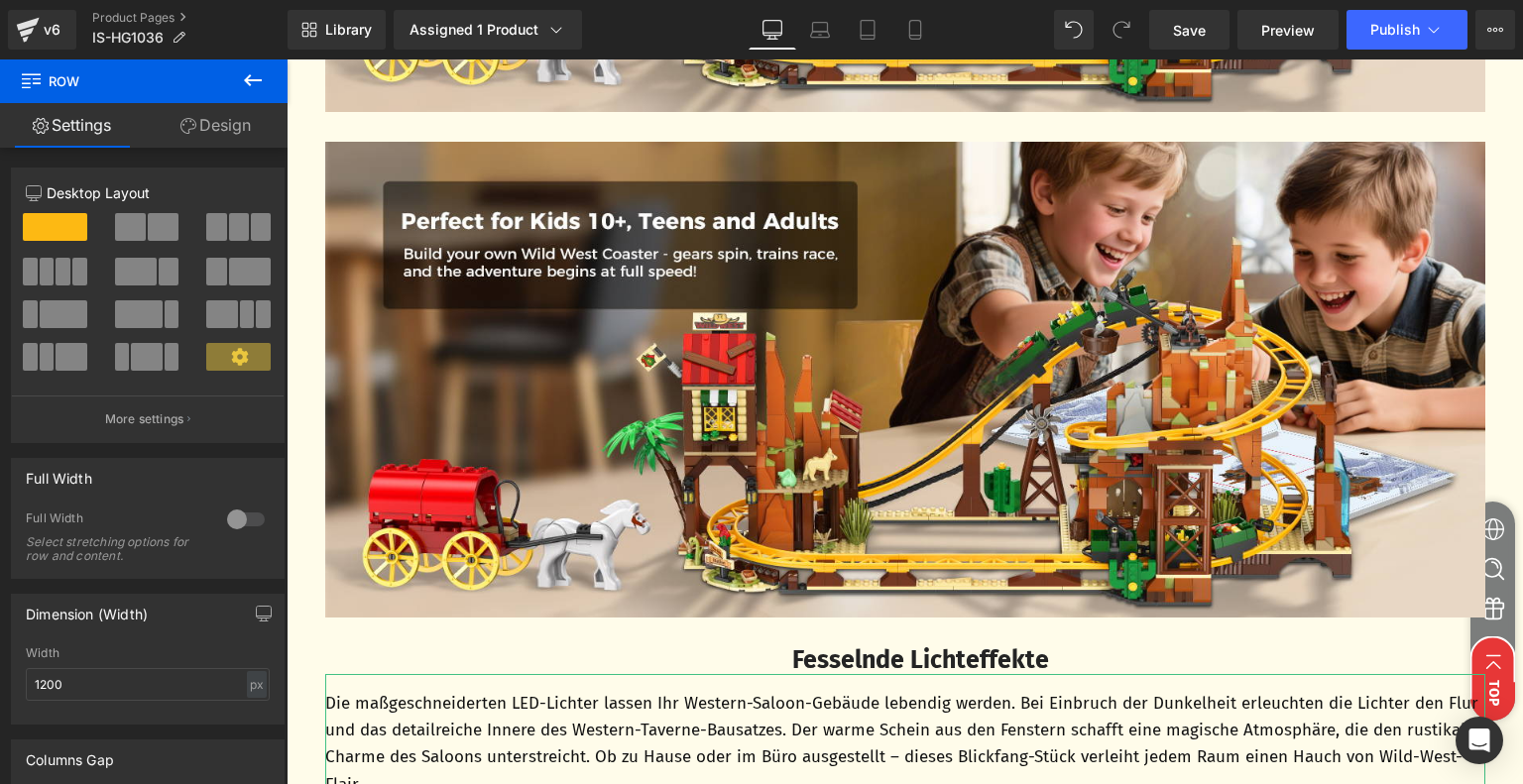click at bounding box center (905, 380) 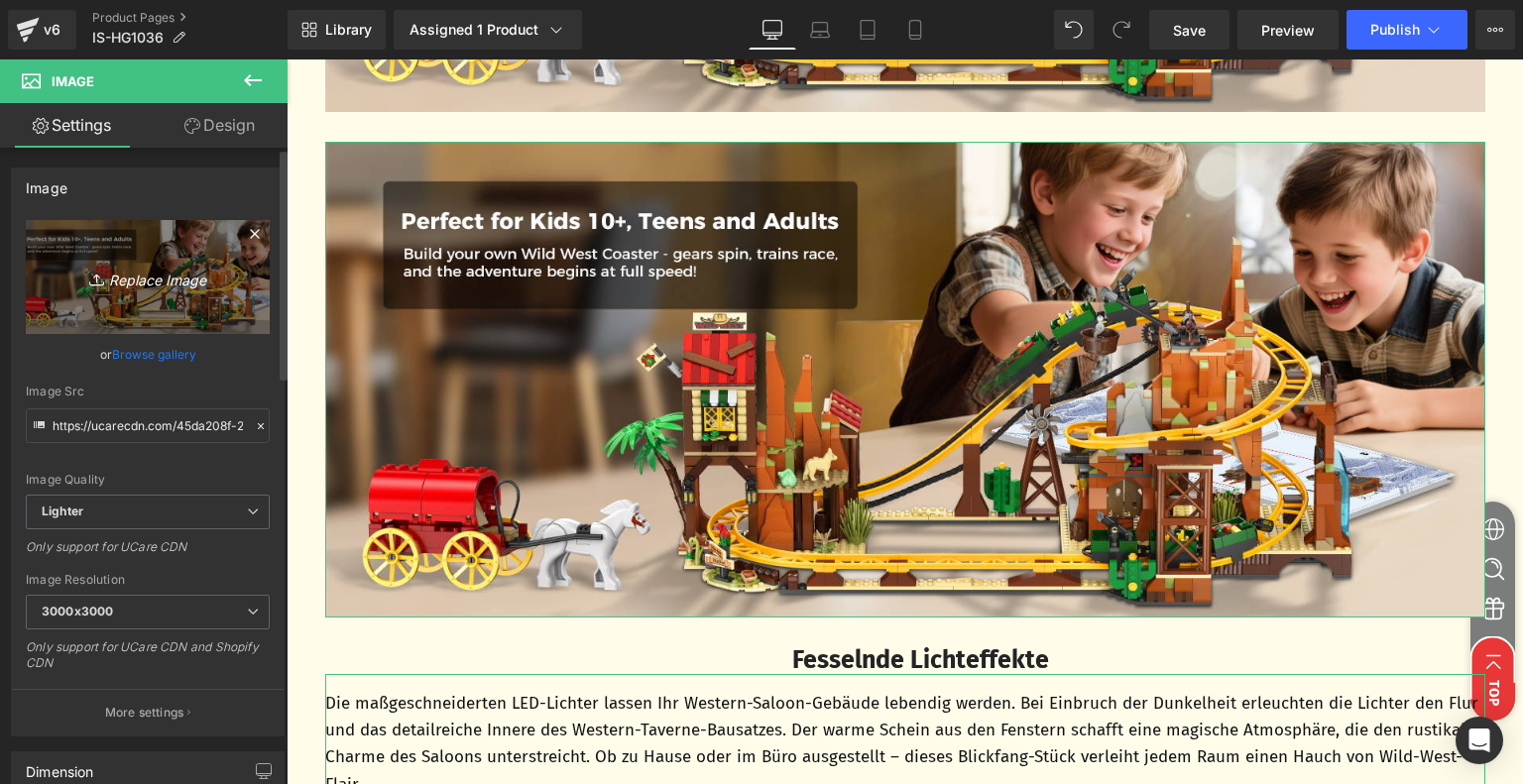 click on "Replace Image" at bounding box center (148, 277) 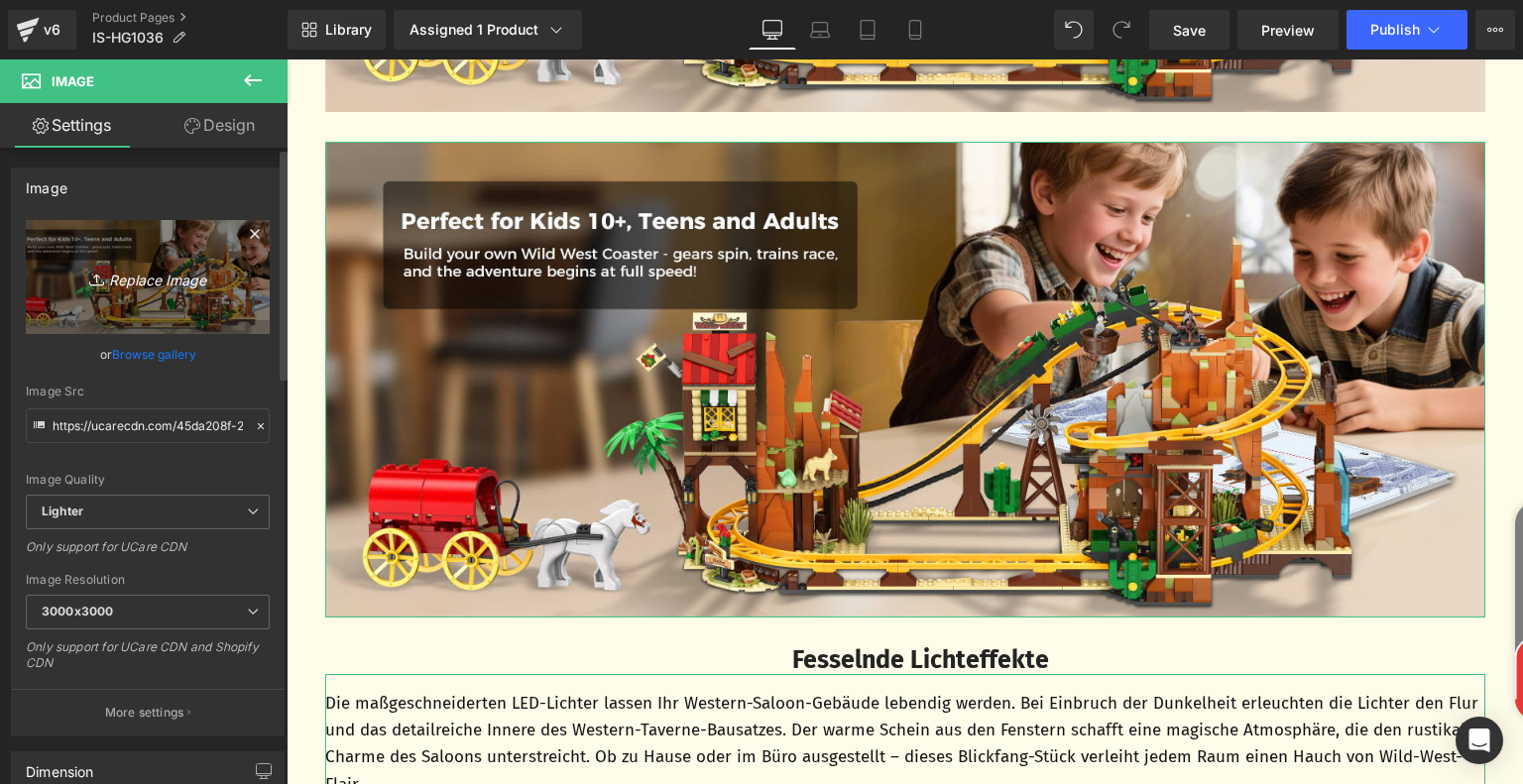 type on "C:\fakepath\eab1fd0e-1809-4c7e-9a99-d3a1cb228084.__CR0,0,1464,600_PT0_SX1464_V1___.jpg" 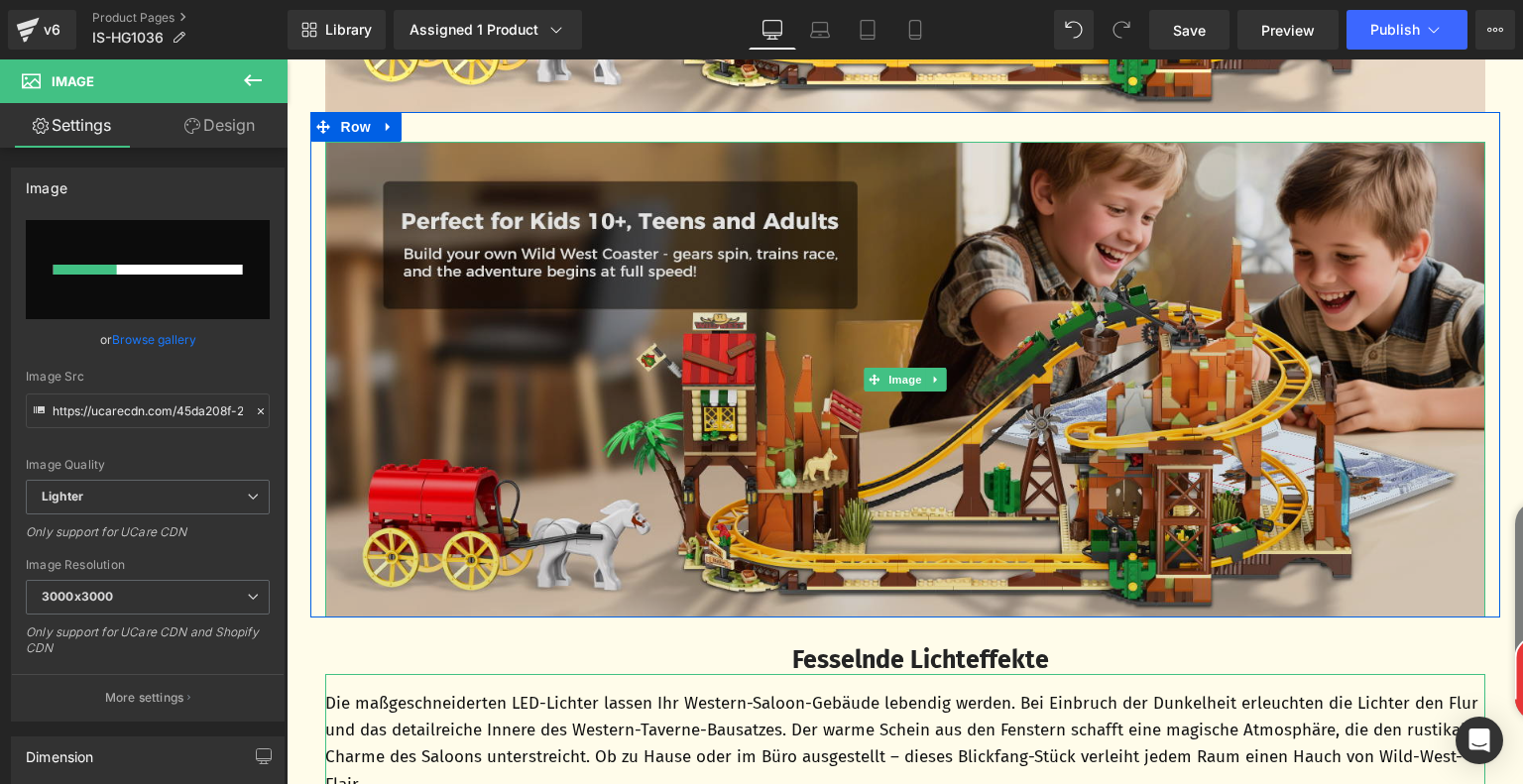 type 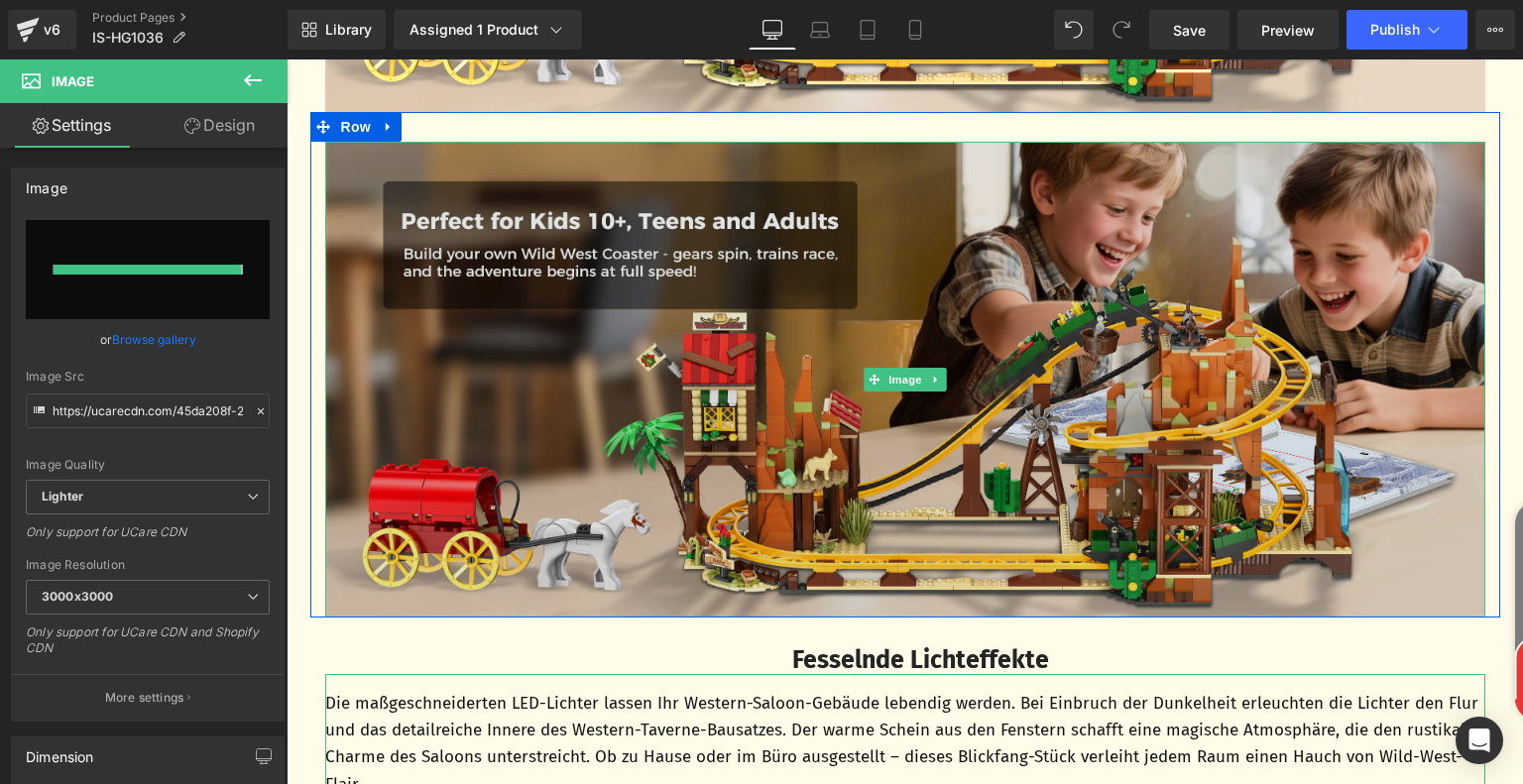 type on "https://ucarecdn.com/7fcf2897-bdec-4ef0-b342-384aaea93390/-/format/auto/-/preview/3000x3000/-/quality/lighter/eab1fd0e-1809-4c7e-9a99-d3a1cb228084.__CR0,0,1464,600_PT0_SX1464_V1___.jpg" 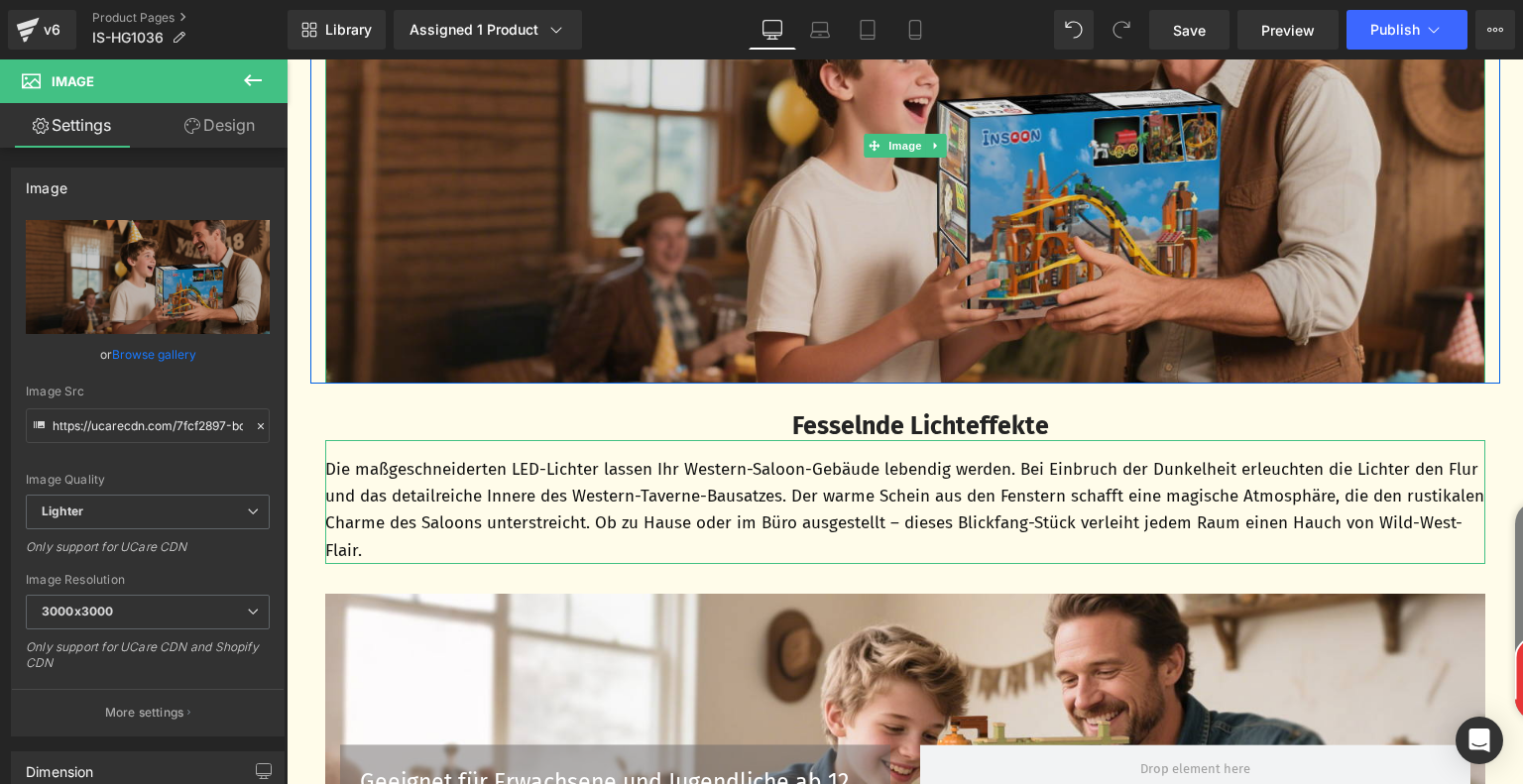 scroll, scrollTop: 5221, scrollLeft: 0, axis: vertical 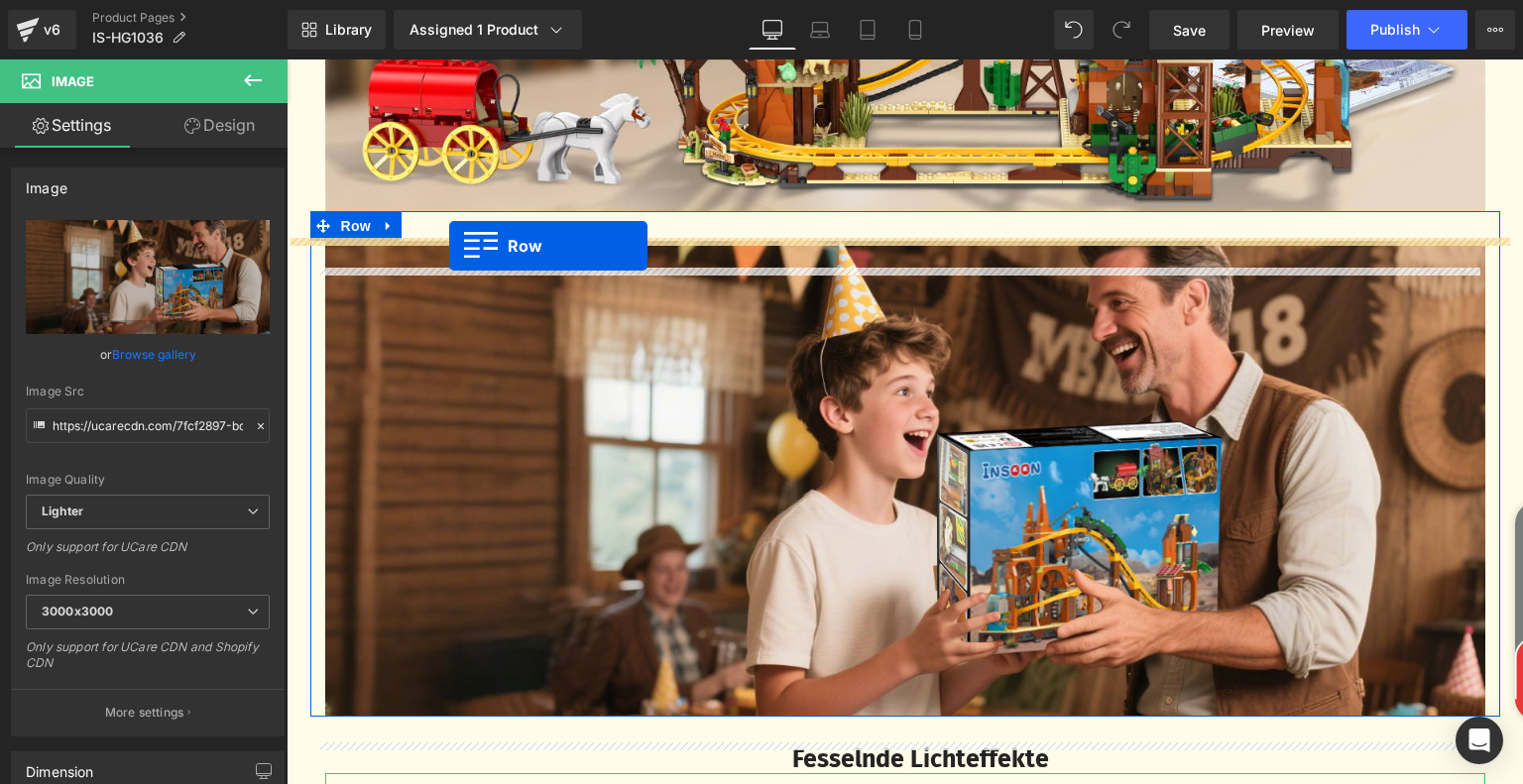 drag, startPoint x: 313, startPoint y: 344, endPoint x: 449, endPoint y: 246, distance: 167.63055 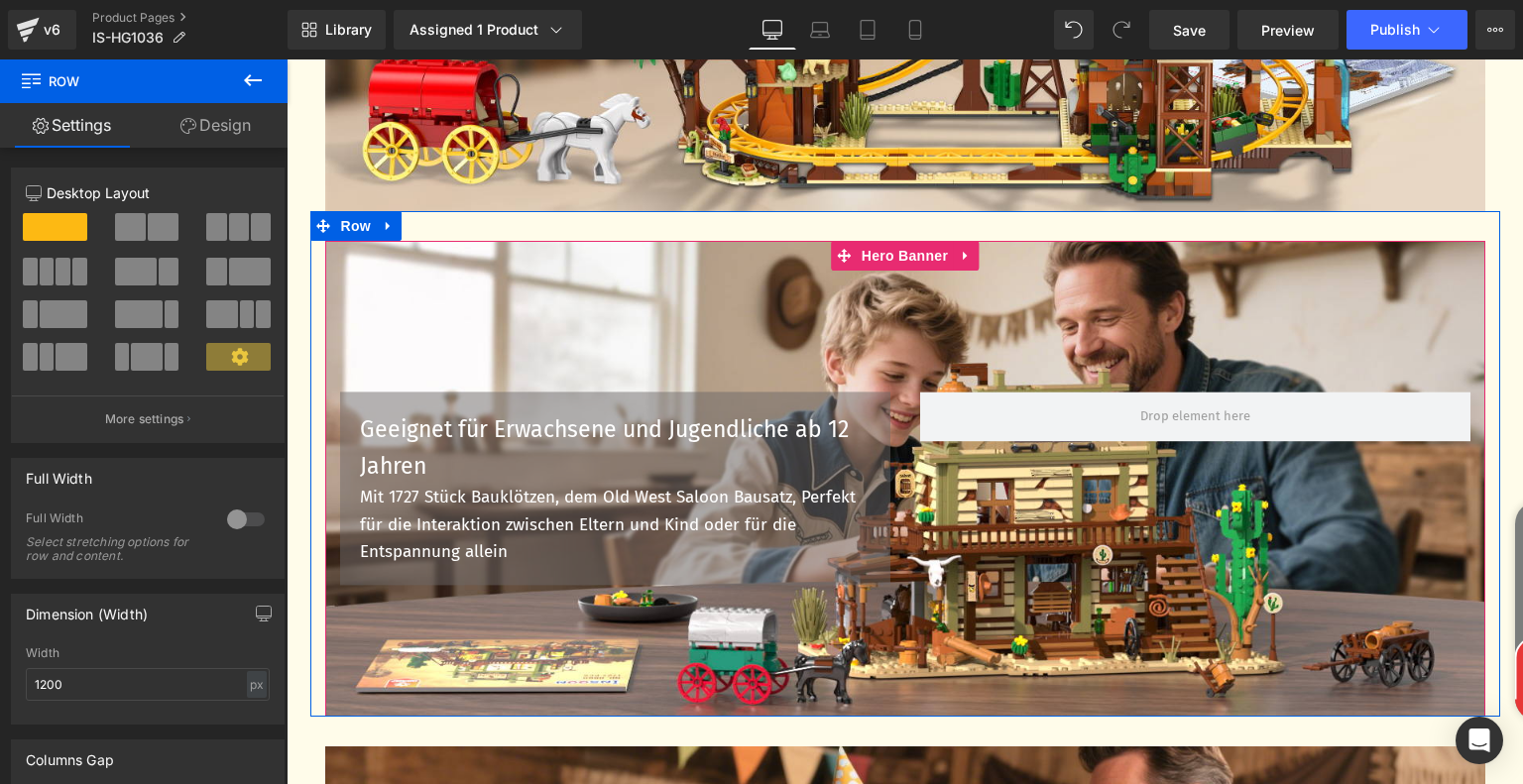 click on "Geeignet für Erwachsene und Jugendliche ab 12 Jahren
Text Block
Mit 1727 Stück Bauklötzen, dem Old West Saloon Bausatz, Perfekt für die Interaktion zwischen Eltern und Kind oder für die Entspannung allein
Text Block
Row
Row" at bounding box center (905, 479) 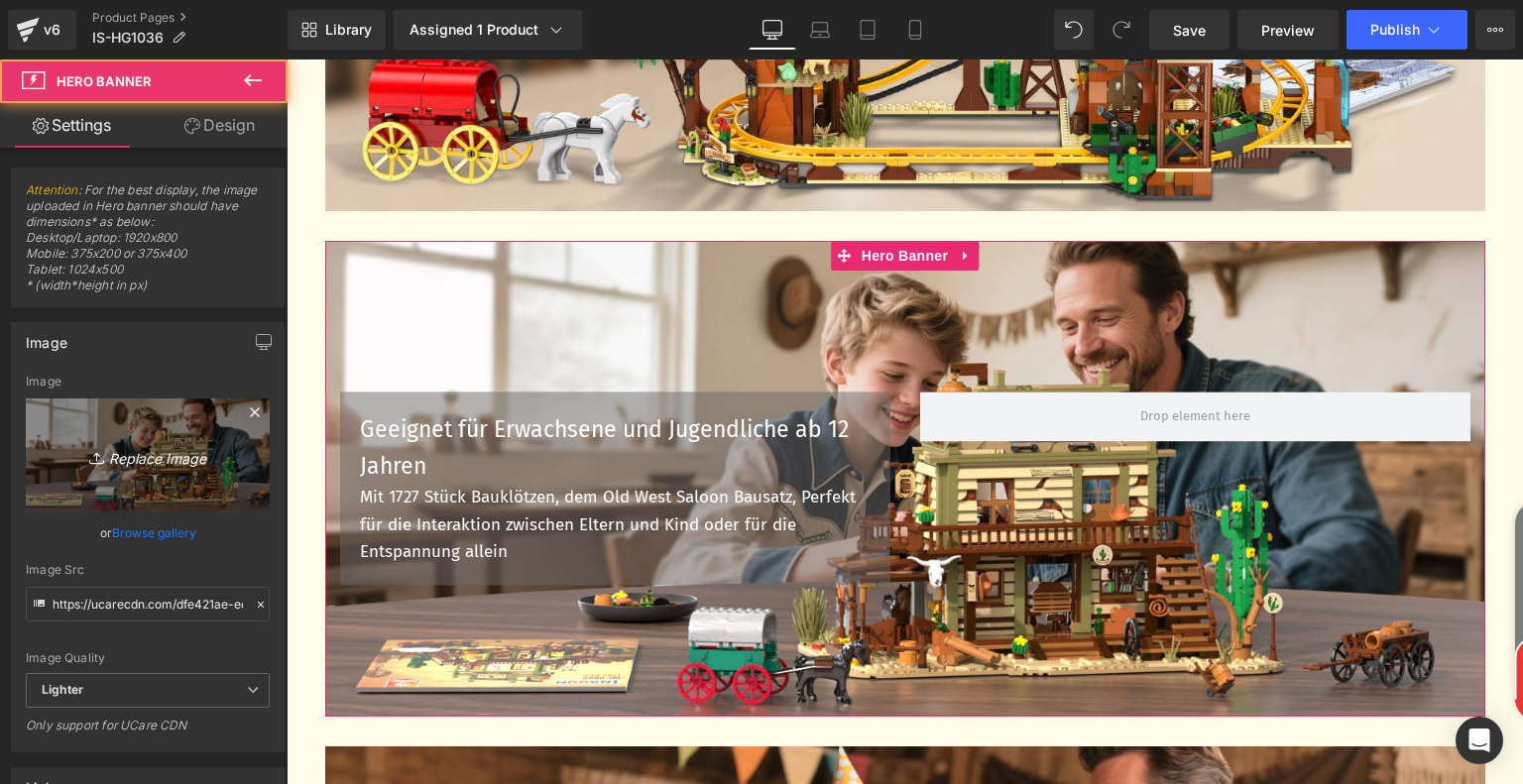 click on "Replace Image" at bounding box center [148, 455] 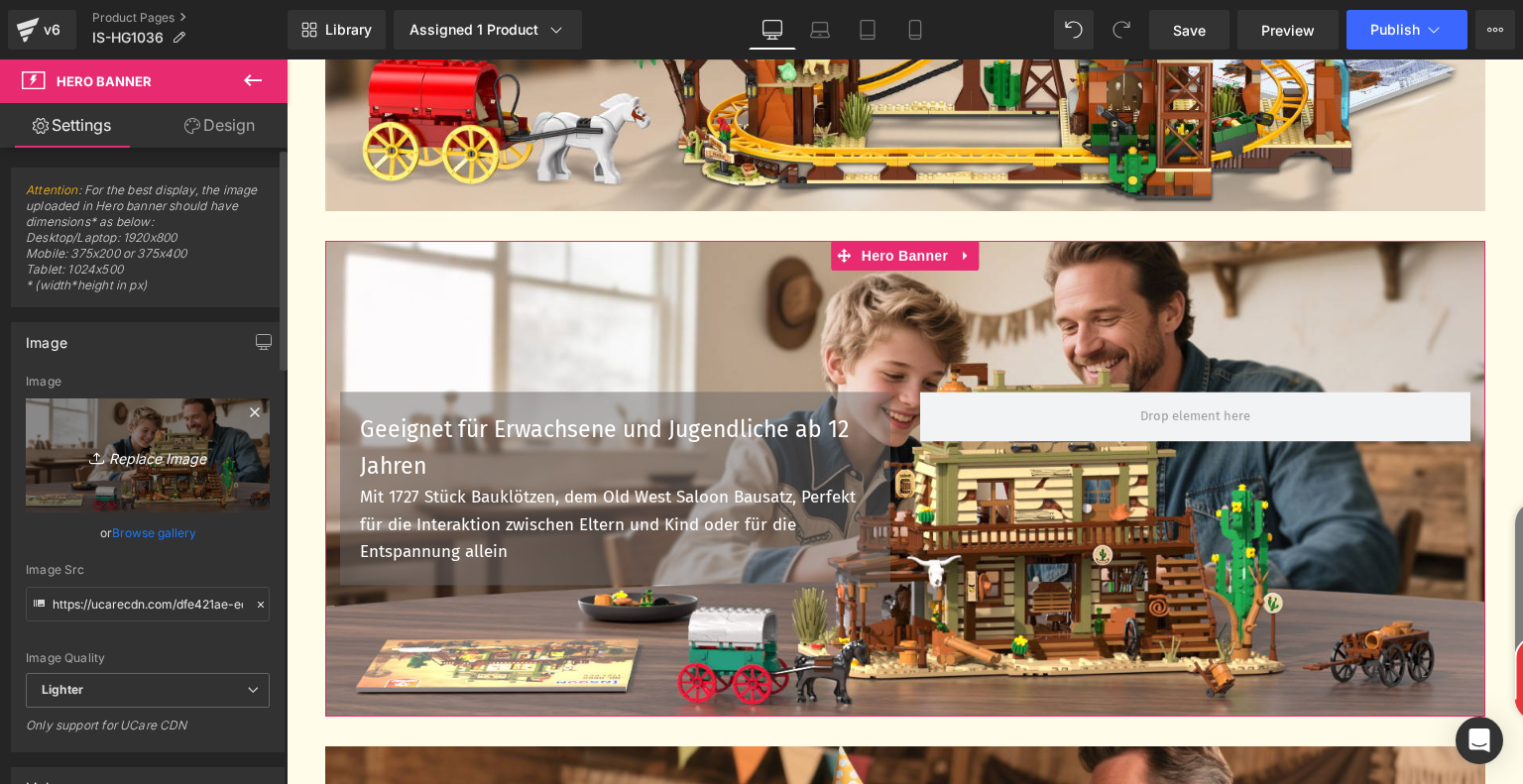 type on "C:\fakepath\eab1fd0e-1809-4c7e-9a99-d3a1cb228084.__CR0,0,1464,600_PT0_SX1464_V1___.jpg" 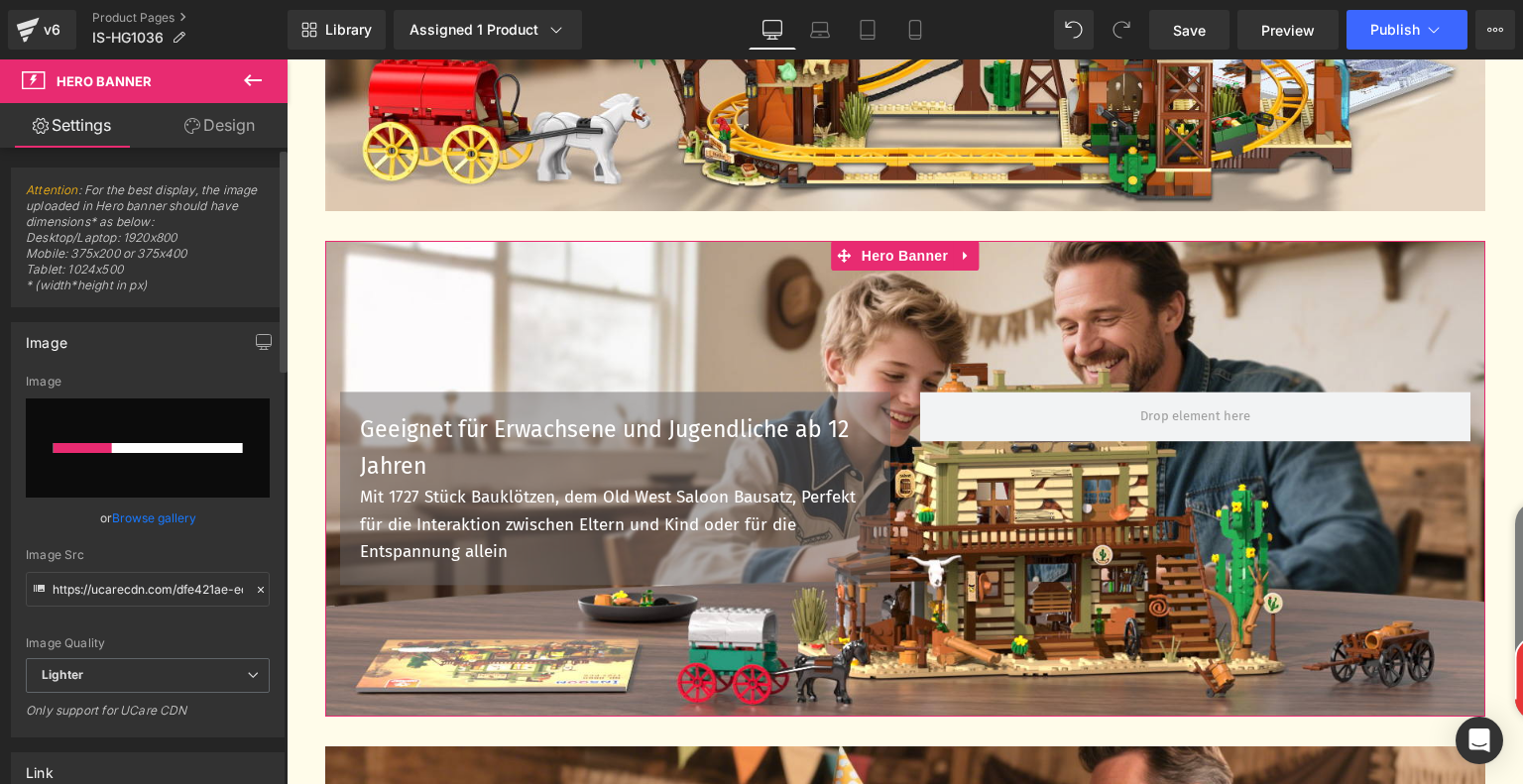 type 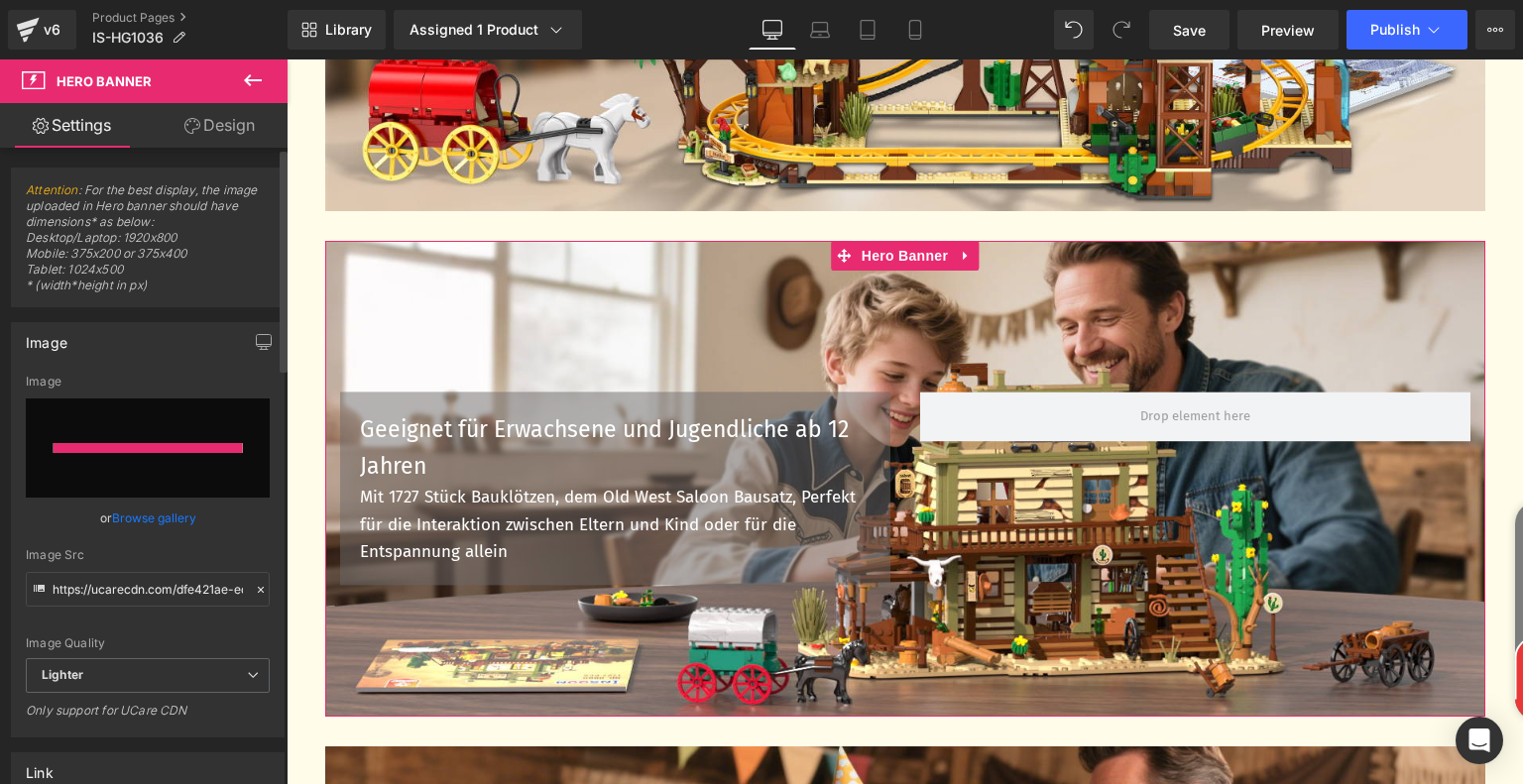 type on "https://ucarecdn.com/7d2cb405-a993-4d45-b98e-ef749517cf17/-/format/auto/-/preview/3000x3000/-/quality/lighter/eab1fd0e-1809-4c7e-9a99-d3a1cb228084.__CR0,0,1464,600_PT0_SX1464_V1___.jpg" 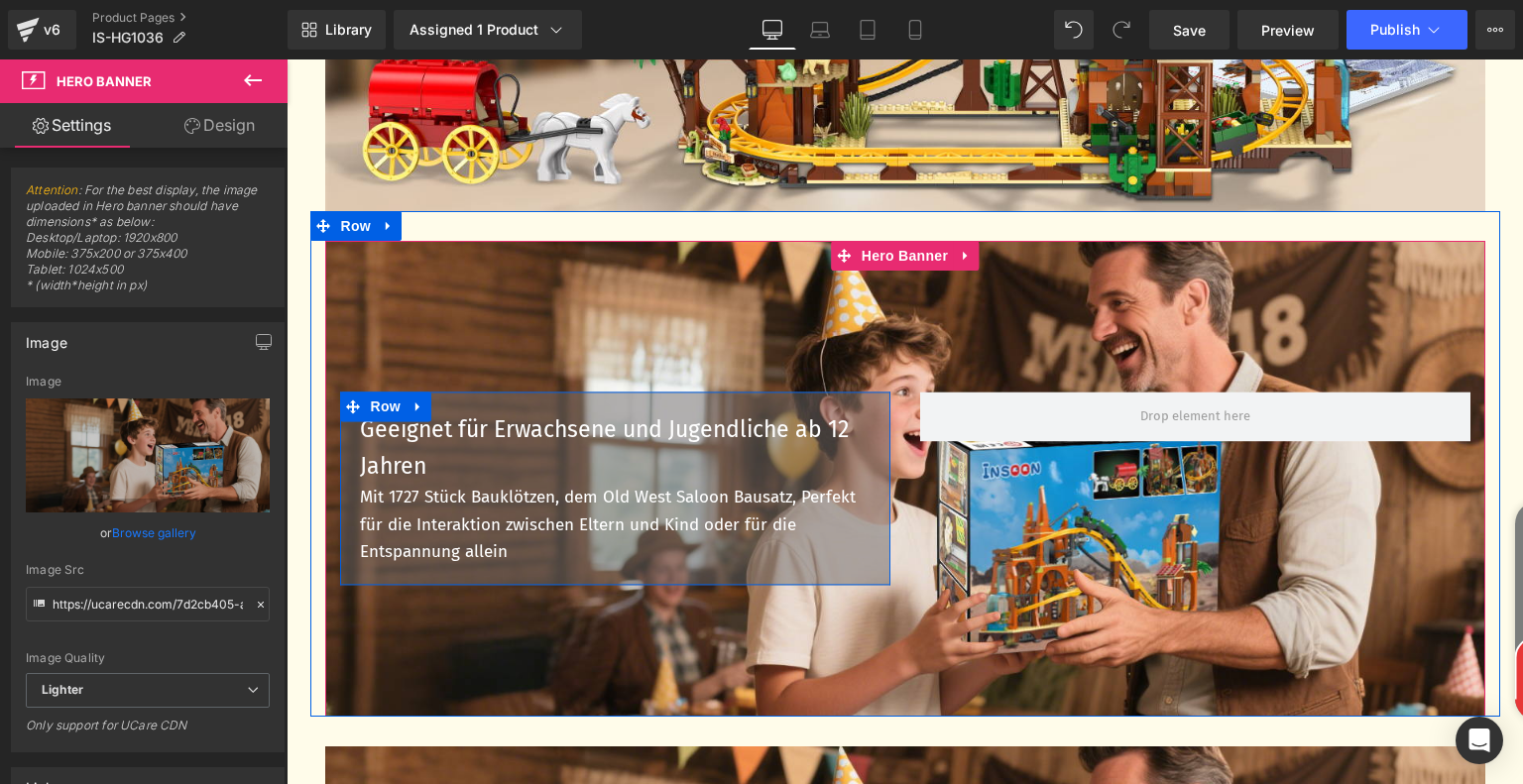 click on "Mit 1727 Stück Bauklötzen, dem Old West Saloon Bausatz, Perfekt für die Interaktion zwischen Eltern und Kind oder für die Entspannung allein" at bounding box center [615, 525] 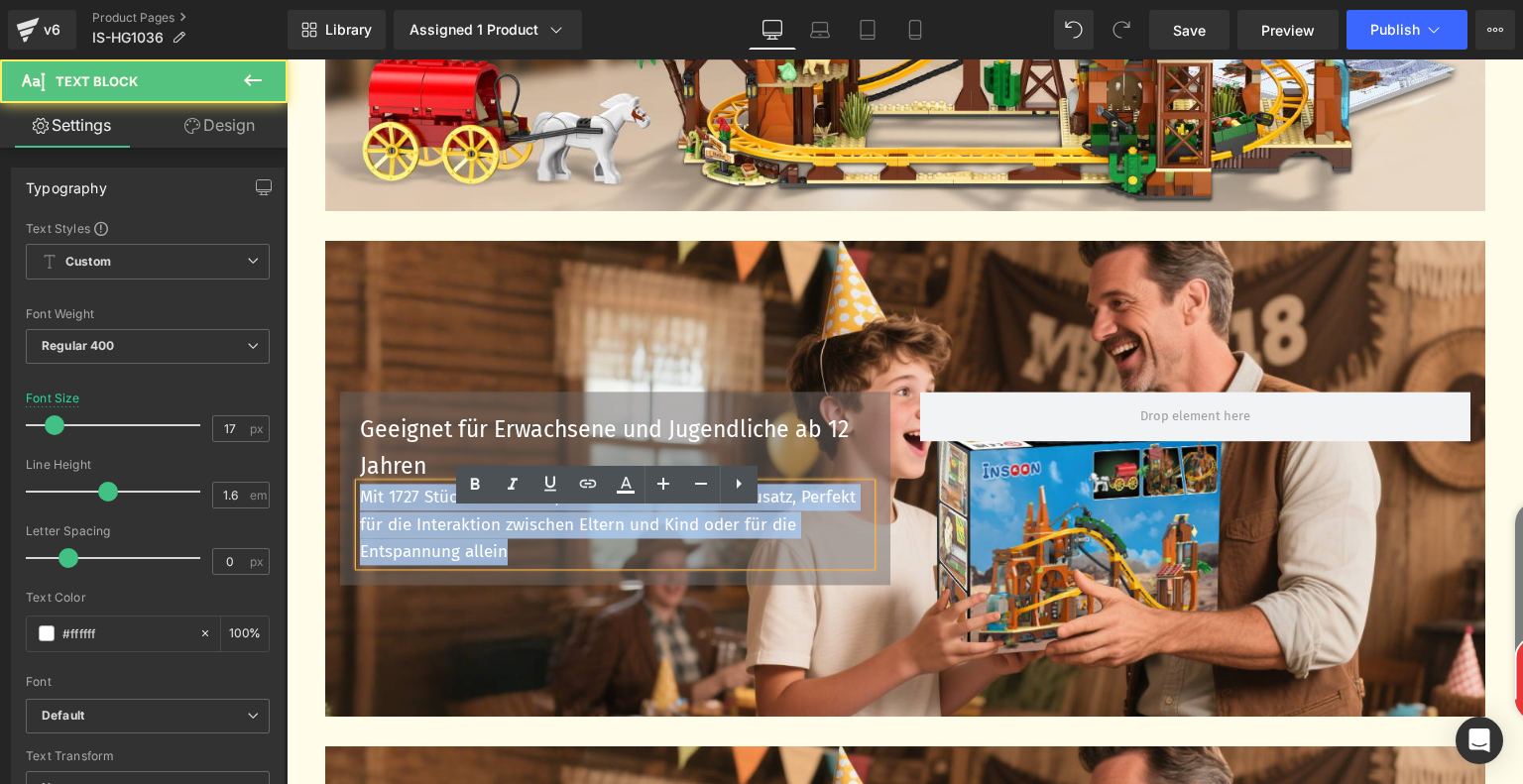 drag, startPoint x: 356, startPoint y: 525, endPoint x: 541, endPoint y: 578, distance: 192.4422 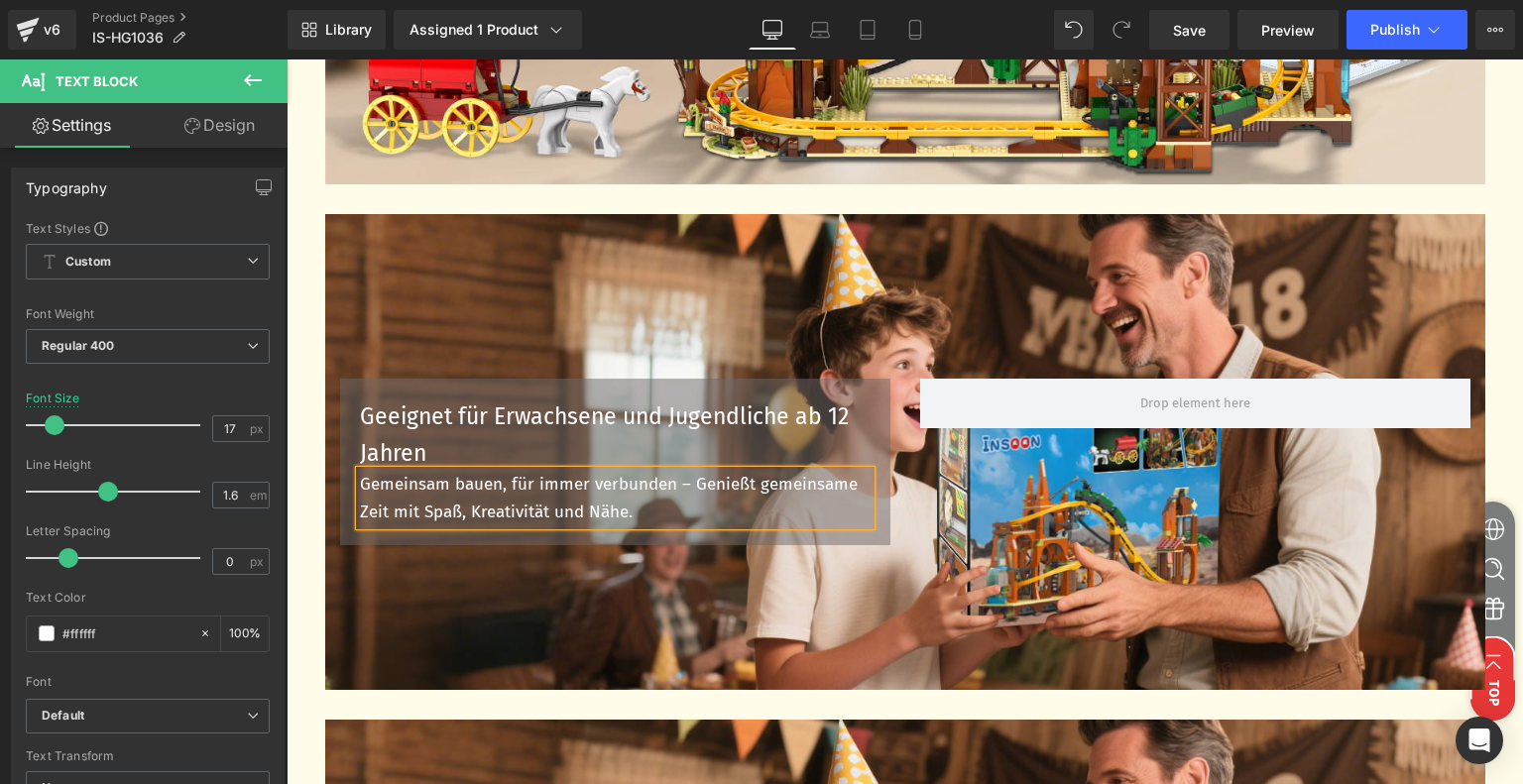 scroll, scrollTop: 4640, scrollLeft: 0, axis: vertical 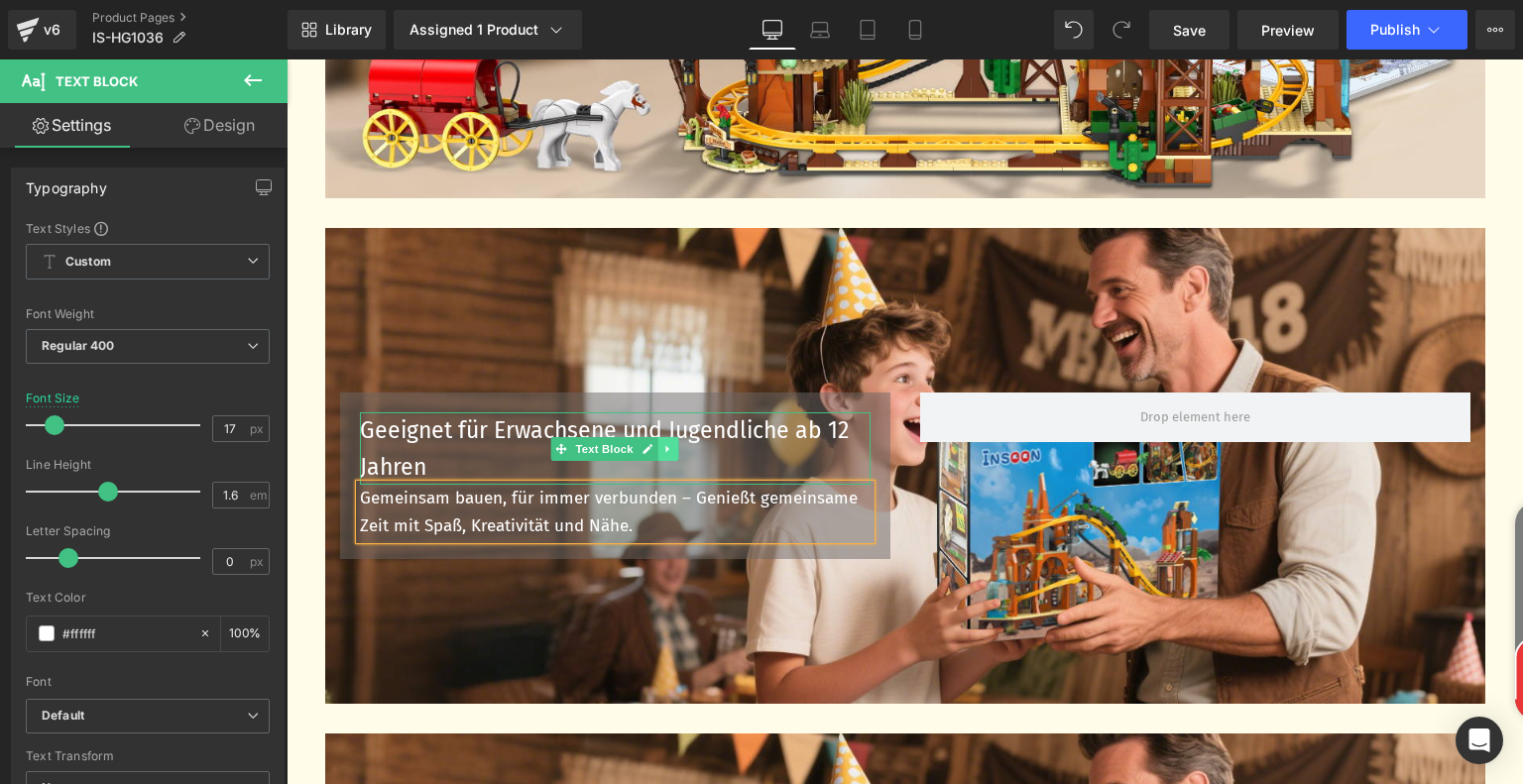 click 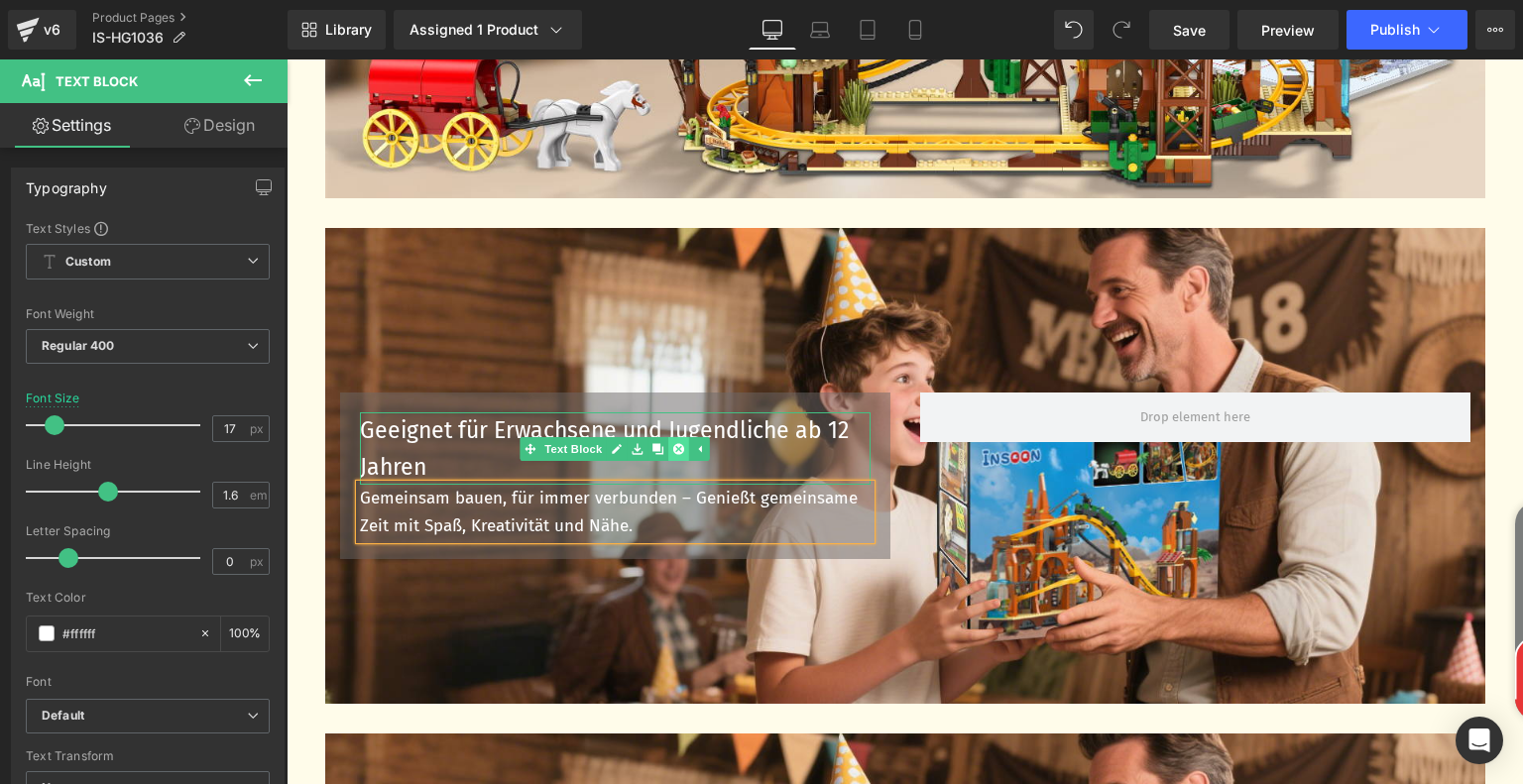 click 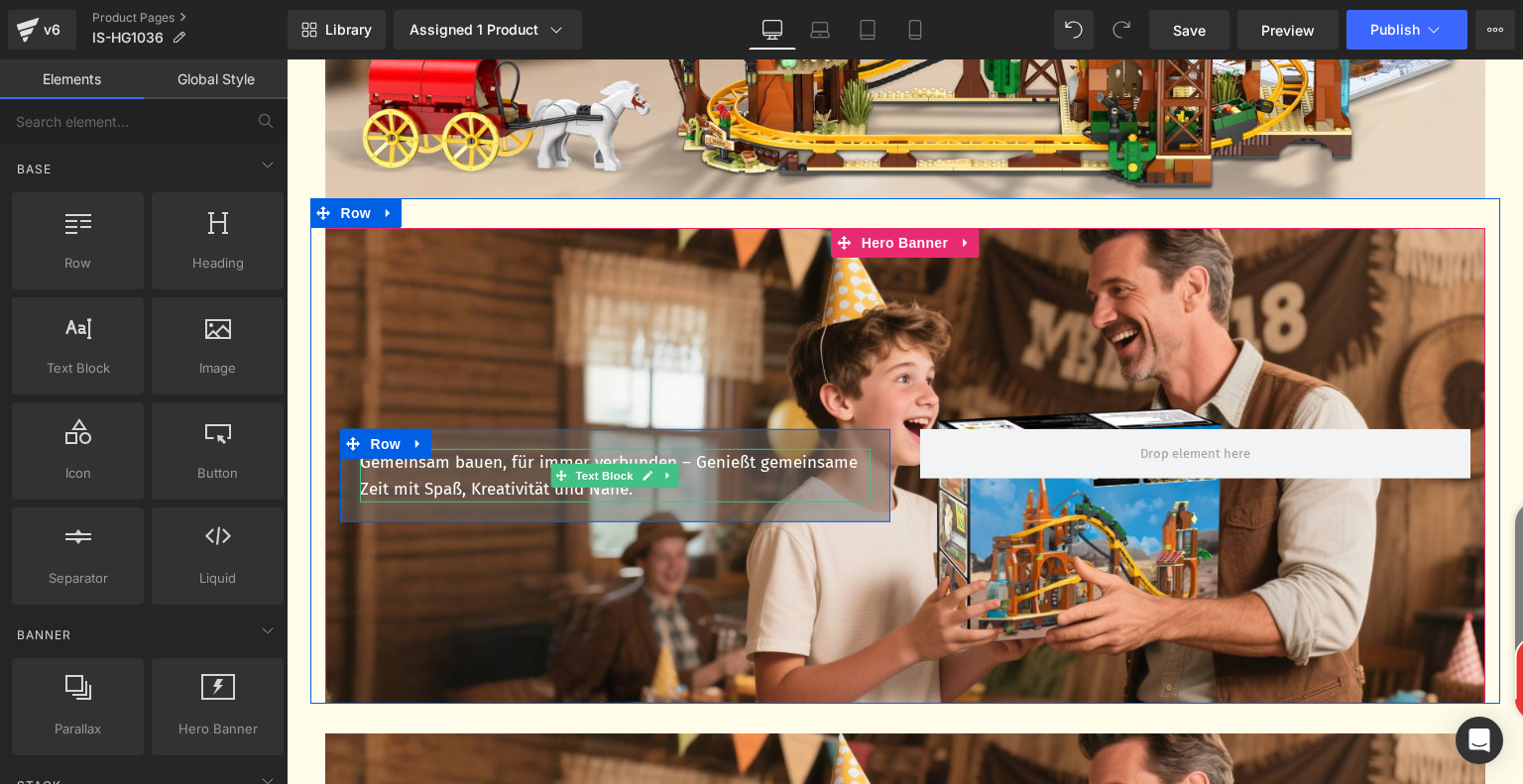 click on "Gemeinsam bauen, für immer verbunden – Genießt gemeinsame Zeit mit Spaß, Kreativität und Nähe." at bounding box center (615, 476) 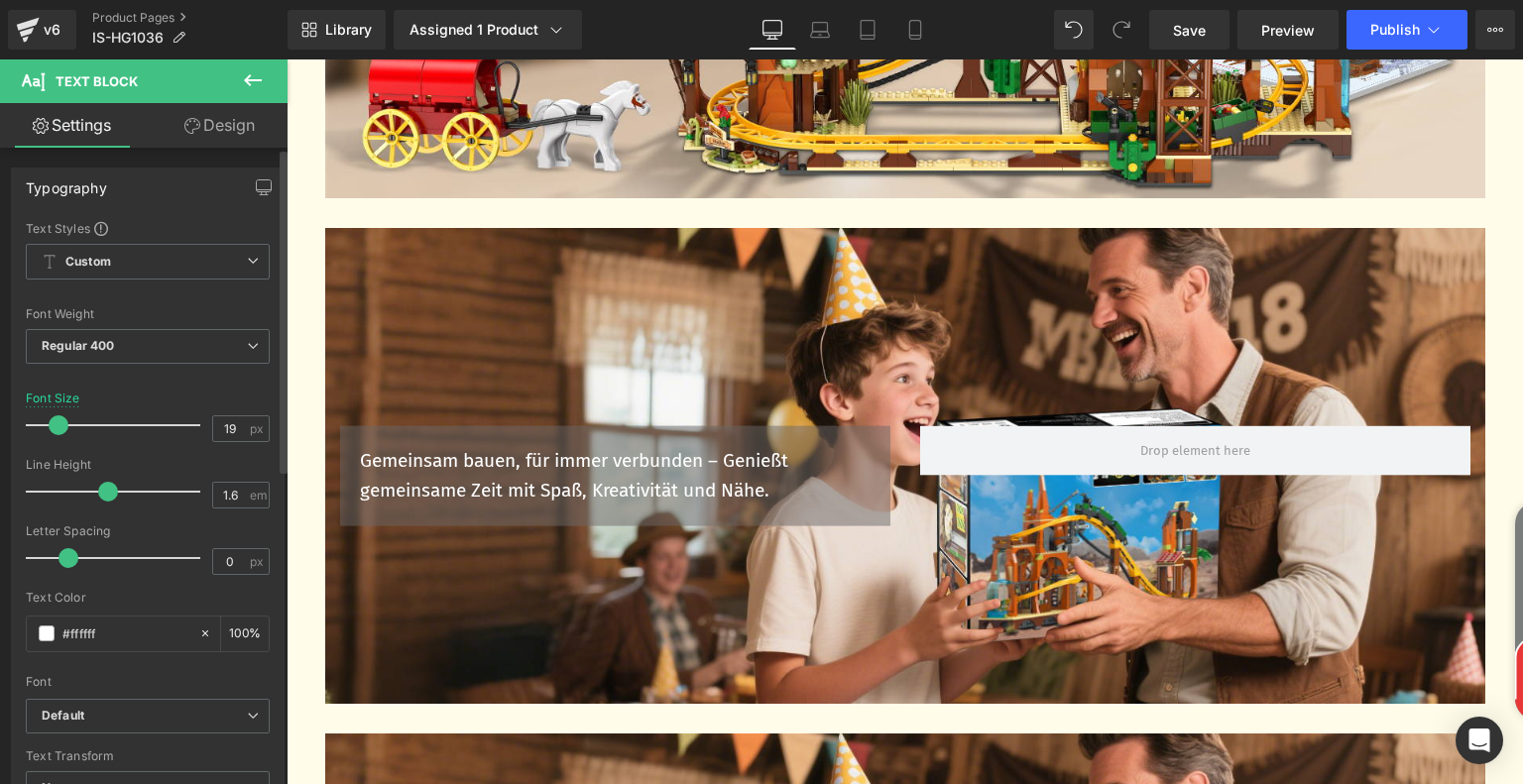 click at bounding box center (59, 425) 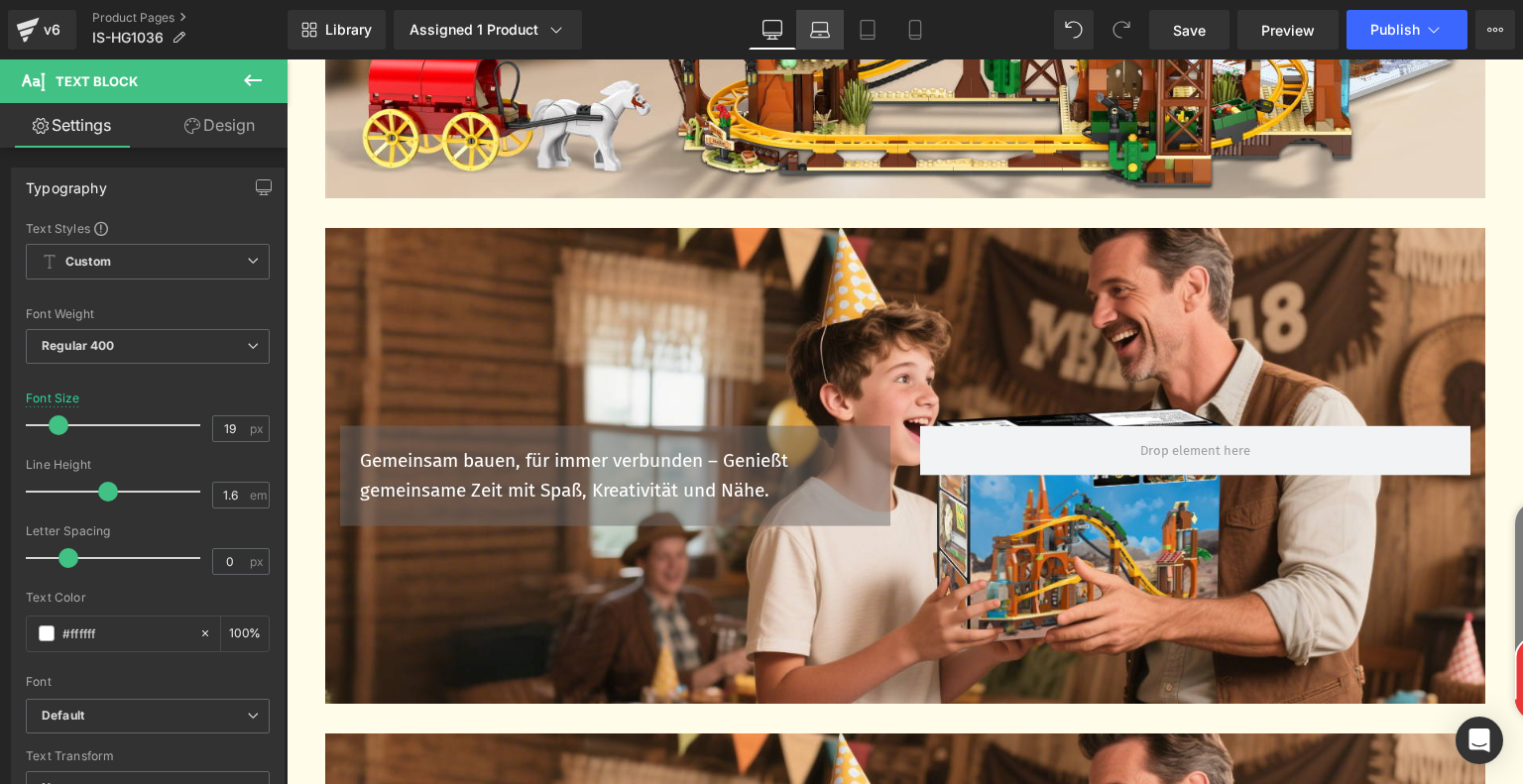 click 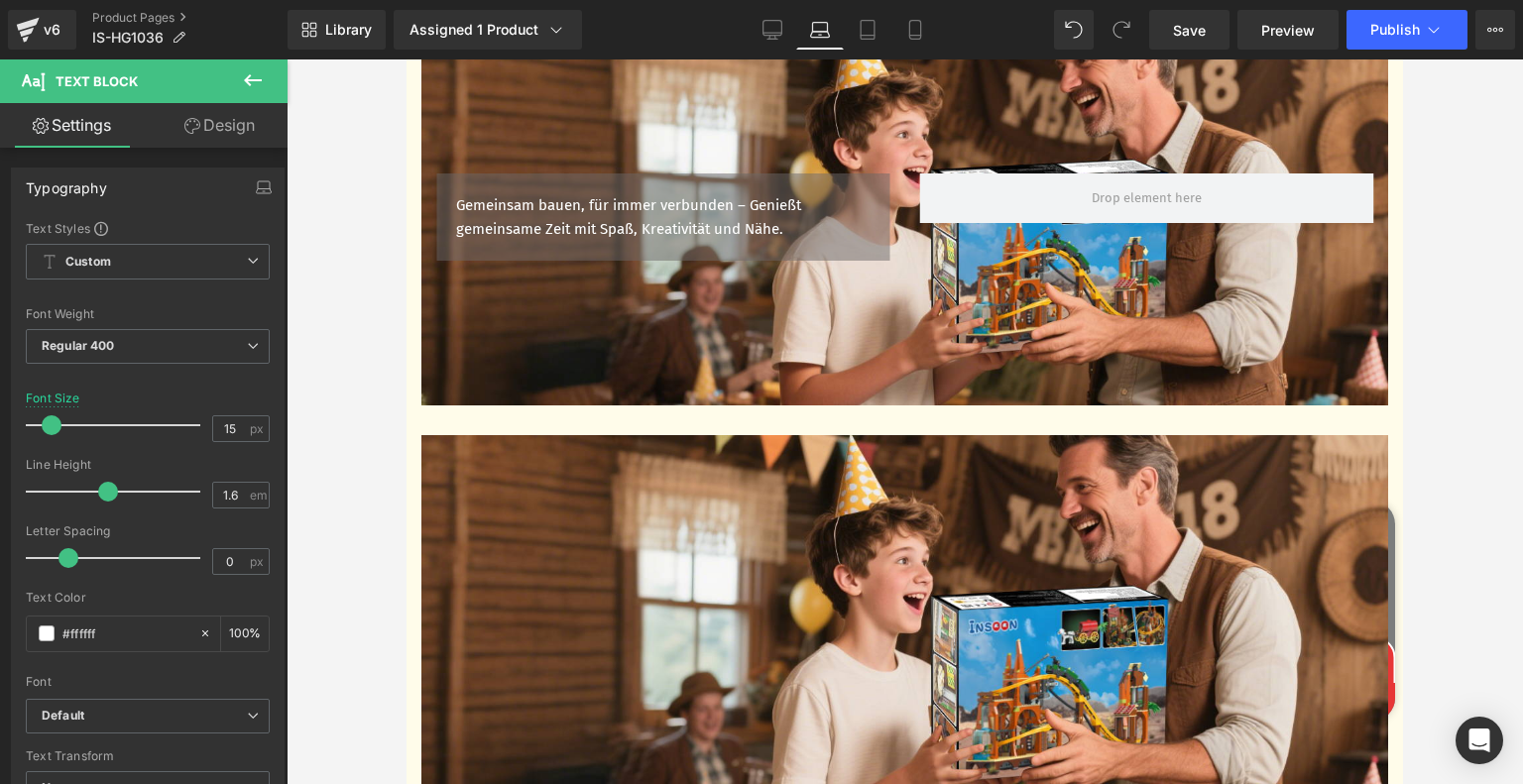 scroll, scrollTop: 4113, scrollLeft: 0, axis: vertical 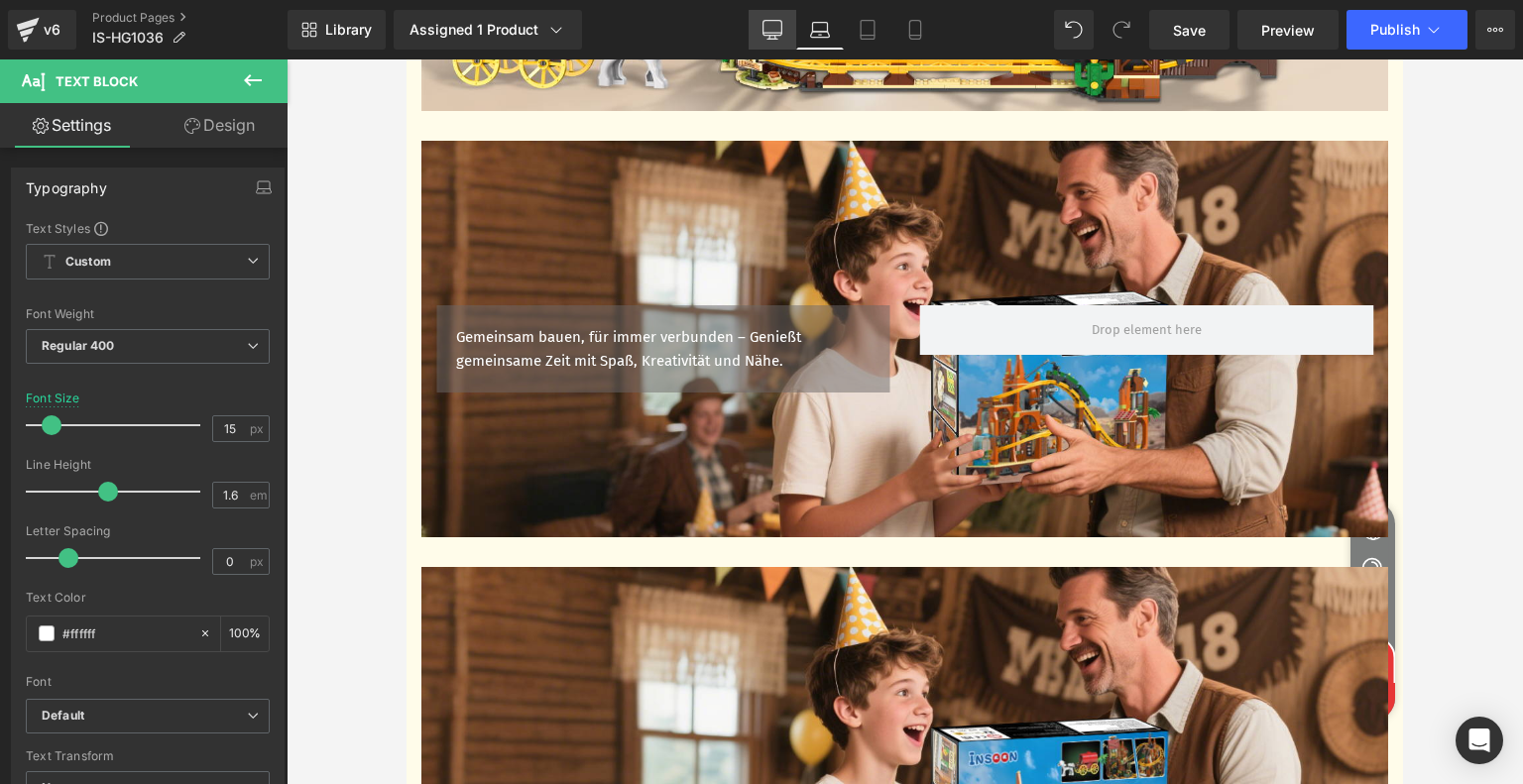 click 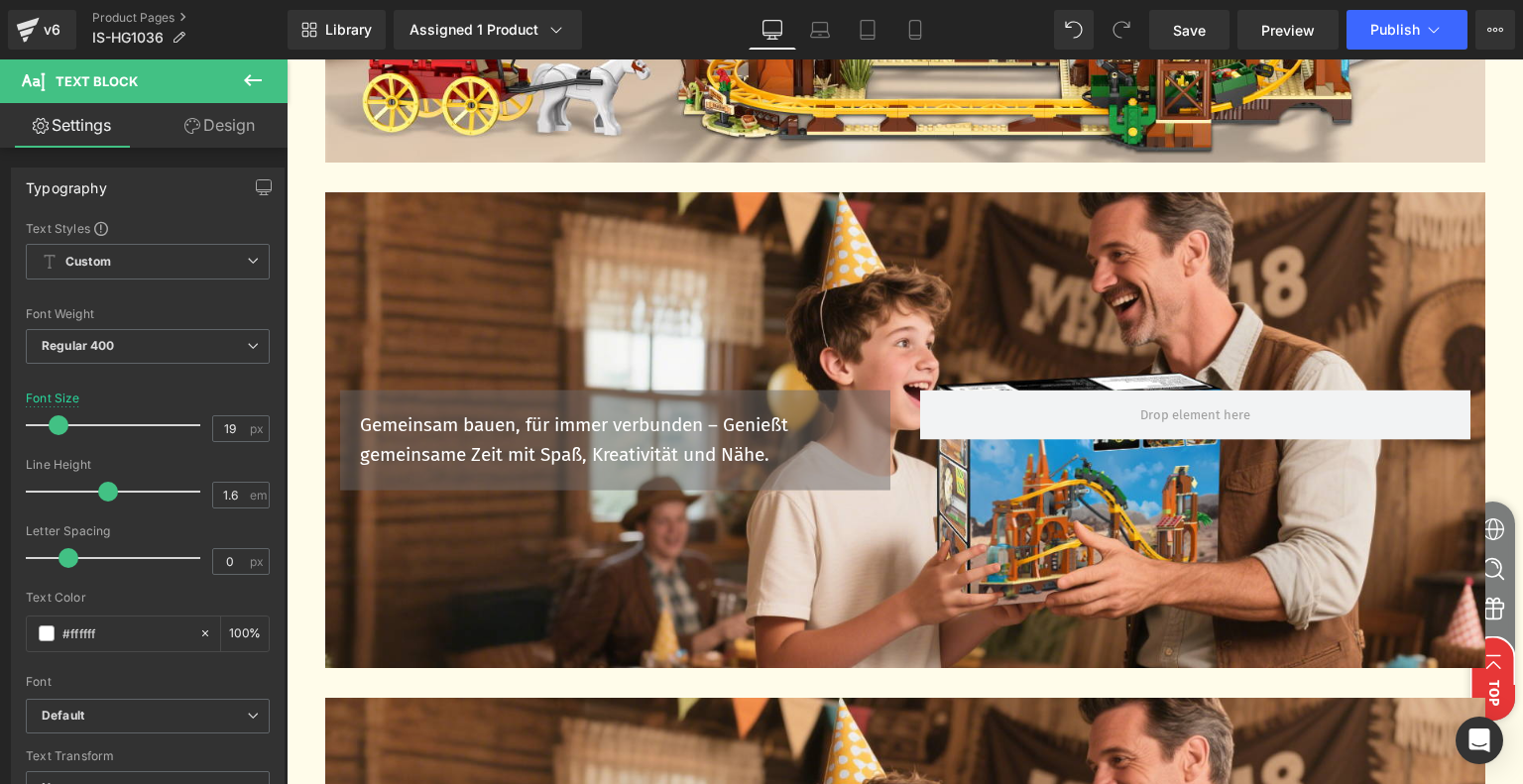 scroll, scrollTop: 4807, scrollLeft: 0, axis: vertical 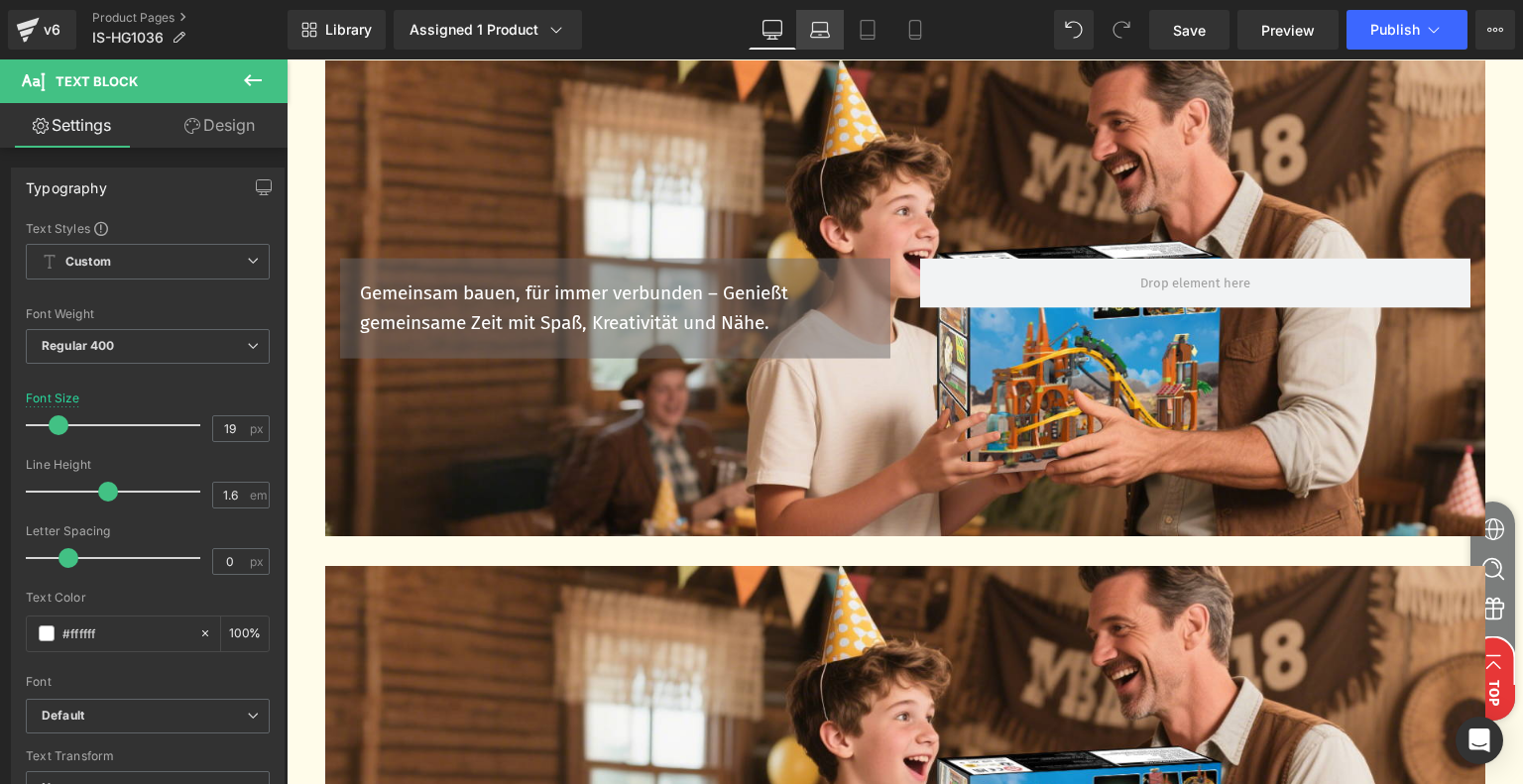 click on "Laptop" at bounding box center (820, 30) 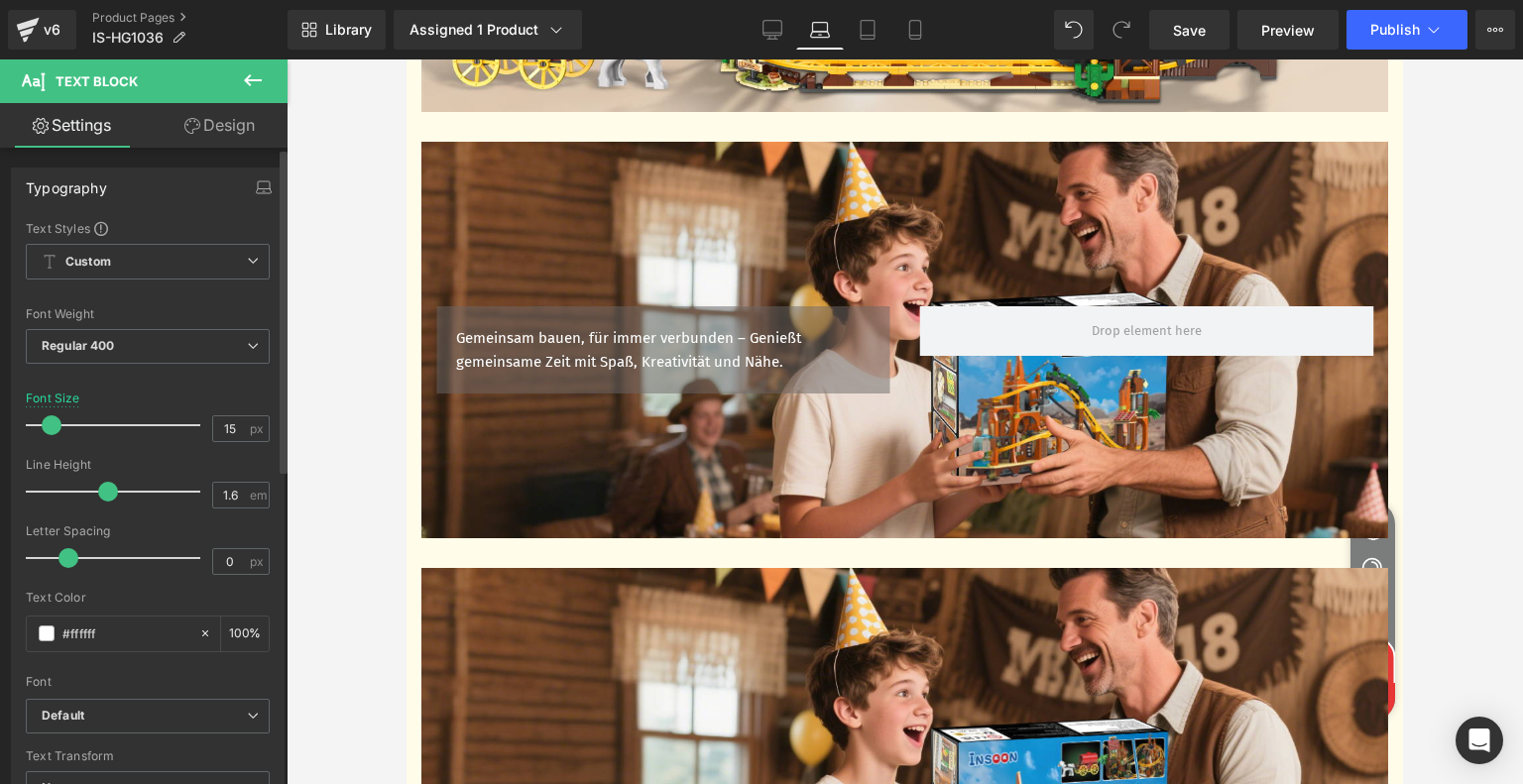 scroll, scrollTop: 4112, scrollLeft: 0, axis: vertical 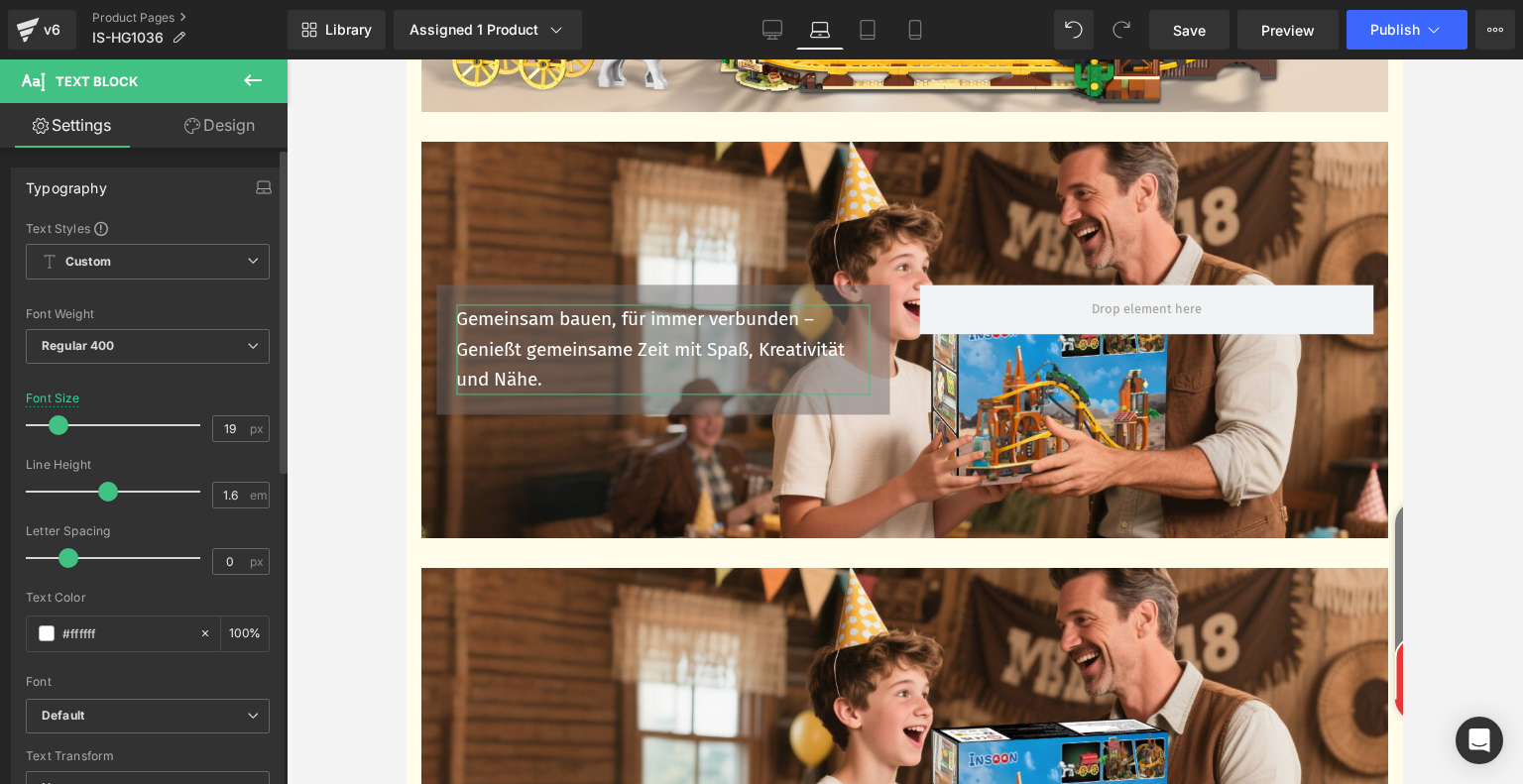 click at bounding box center [59, 425] 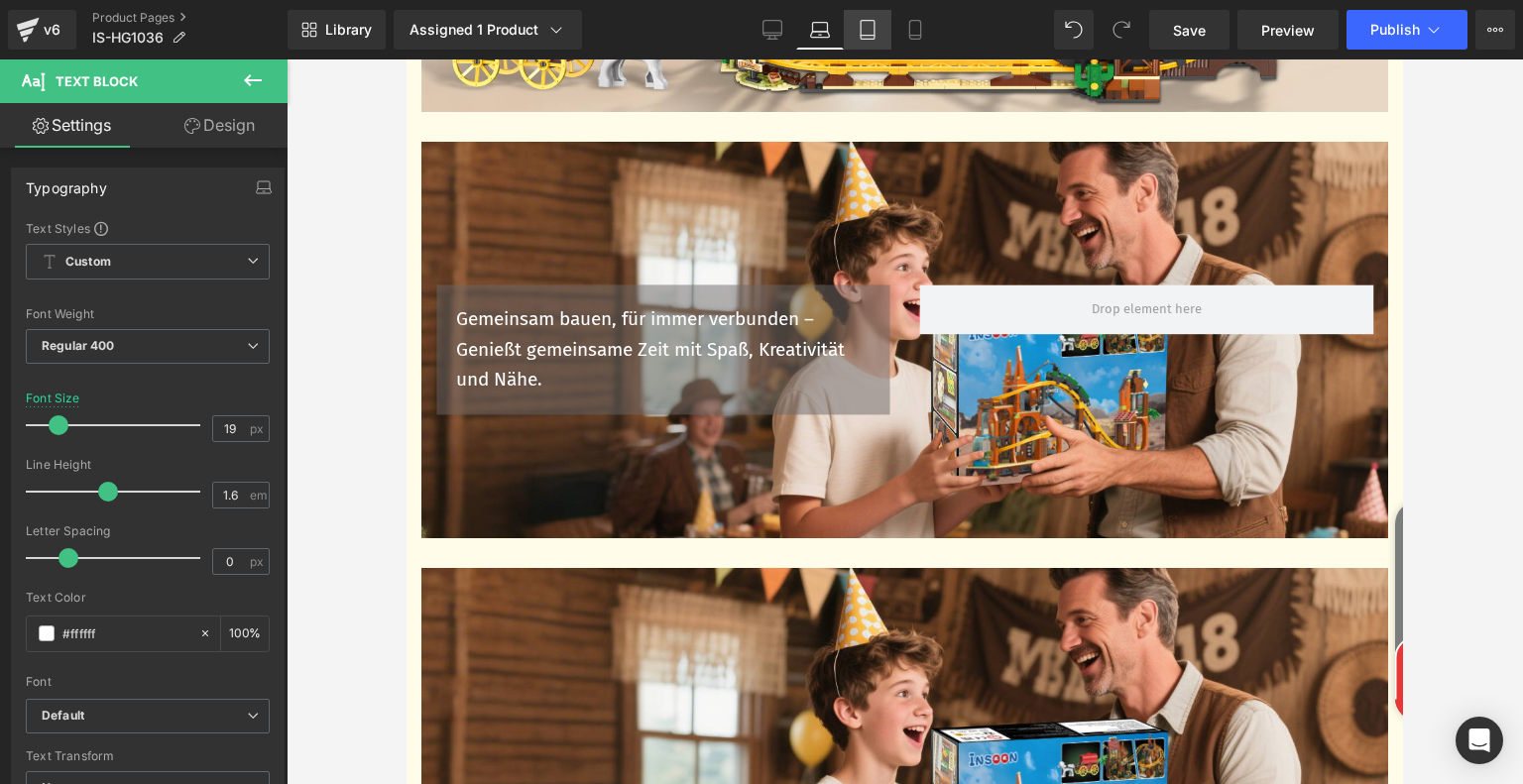 click 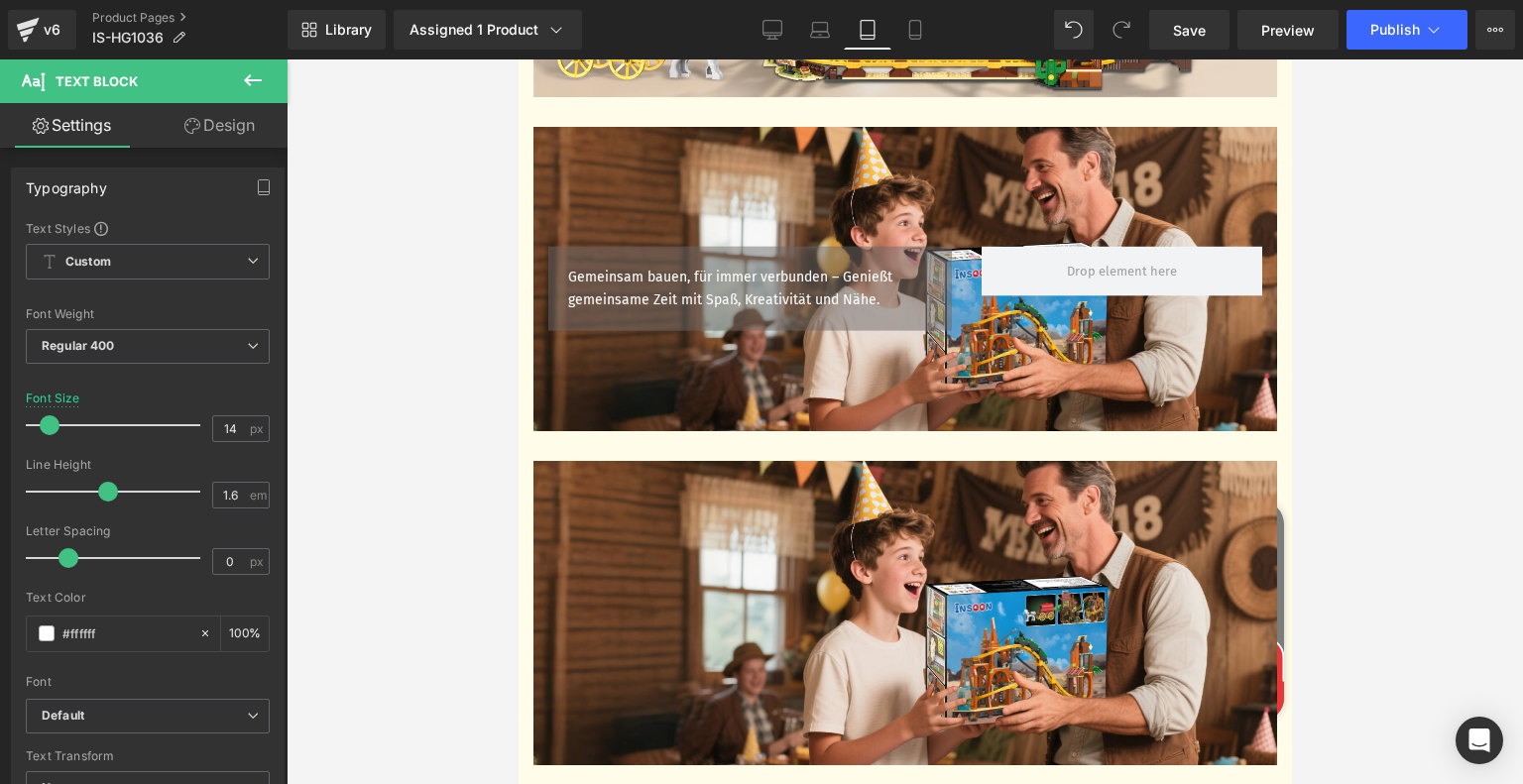 scroll, scrollTop: 3494, scrollLeft: 0, axis: vertical 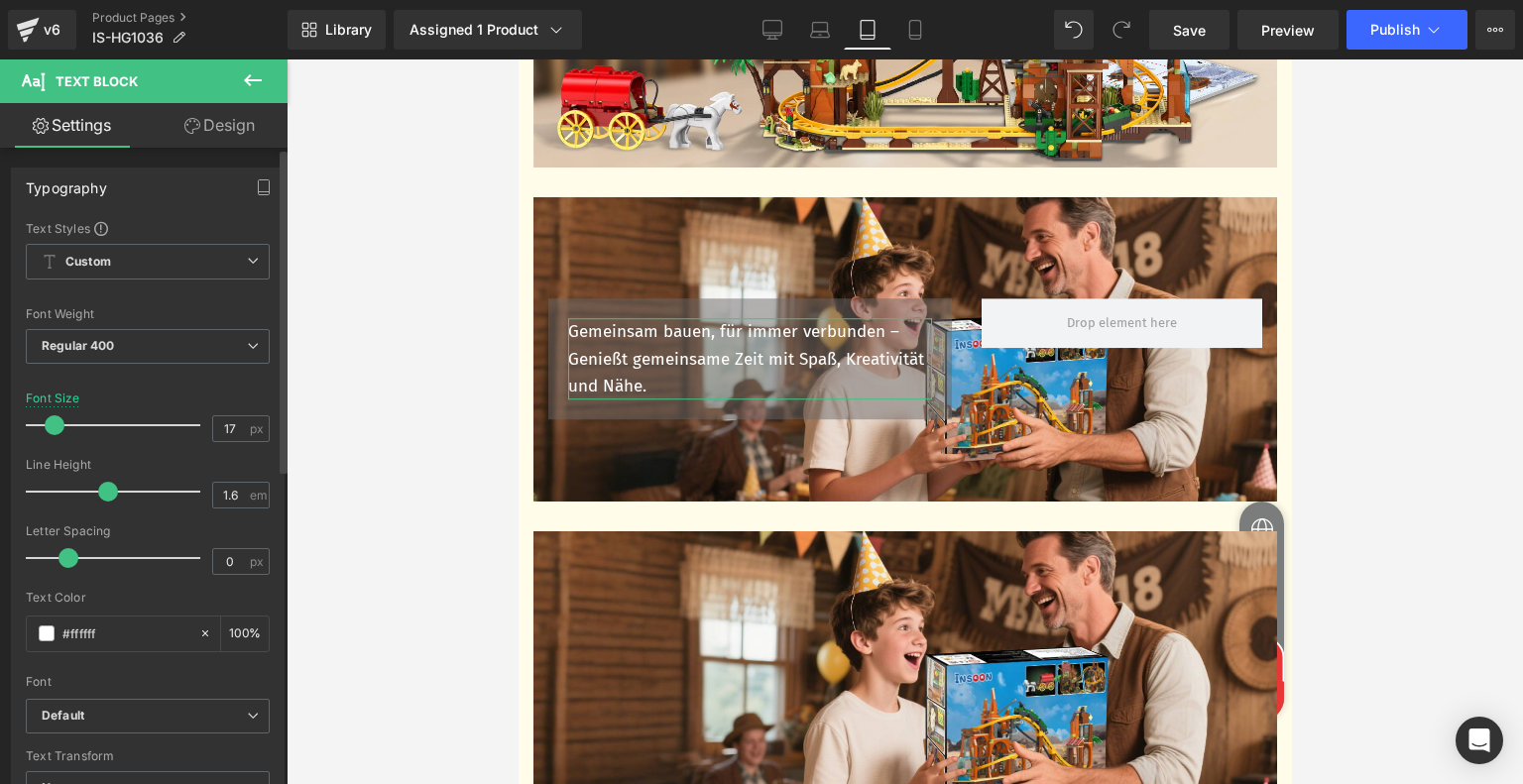 click at bounding box center [55, 425] 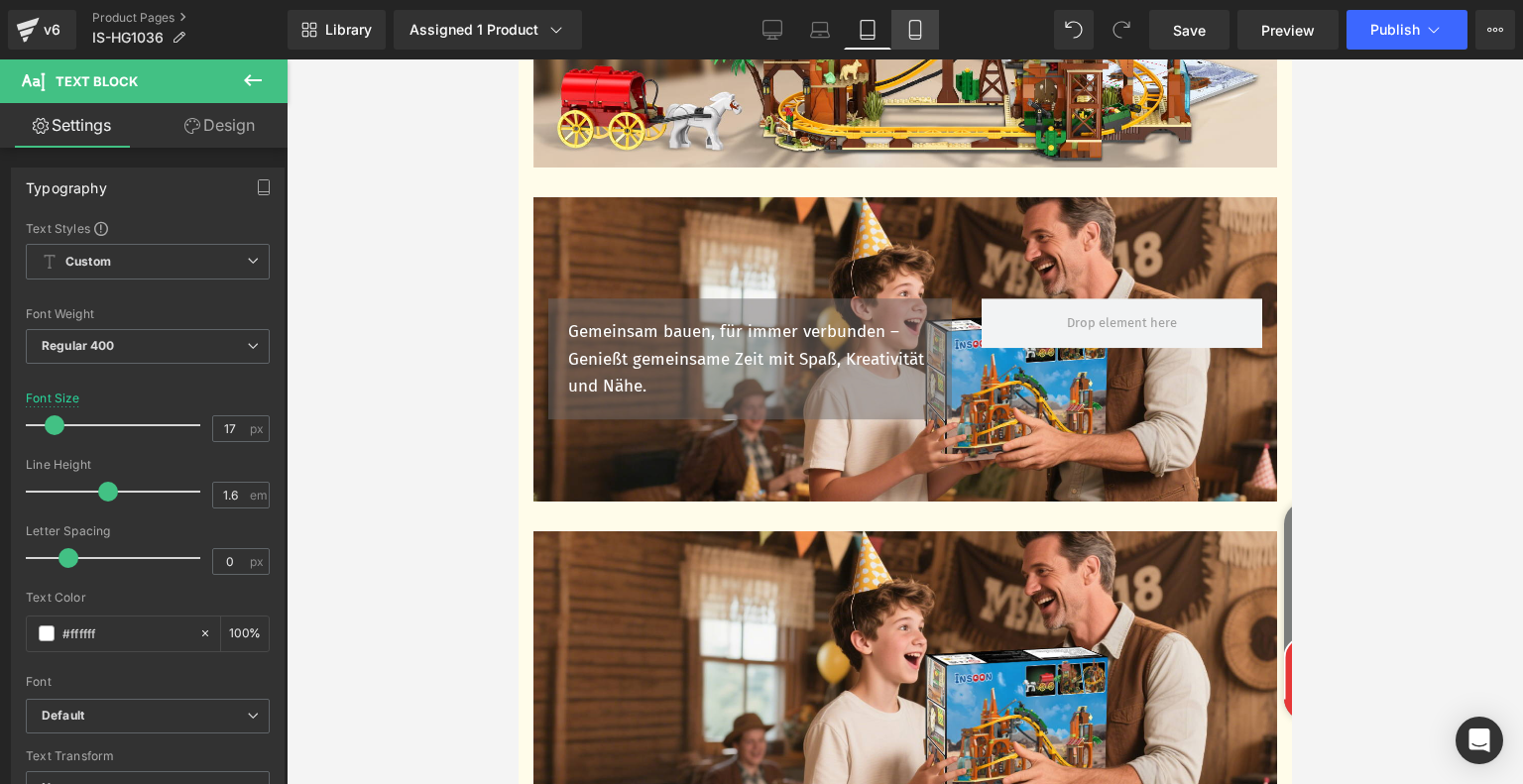 click 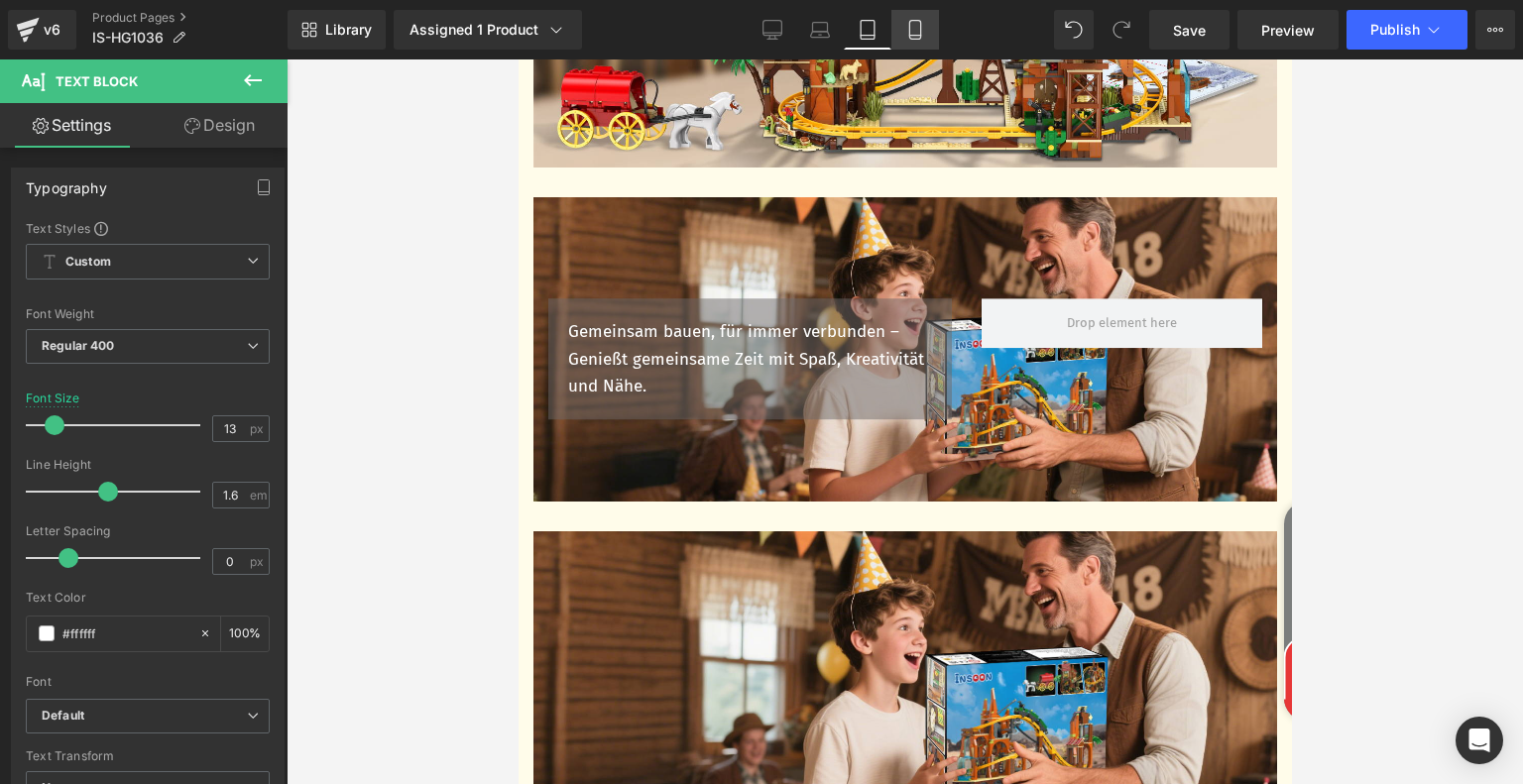 type on "100" 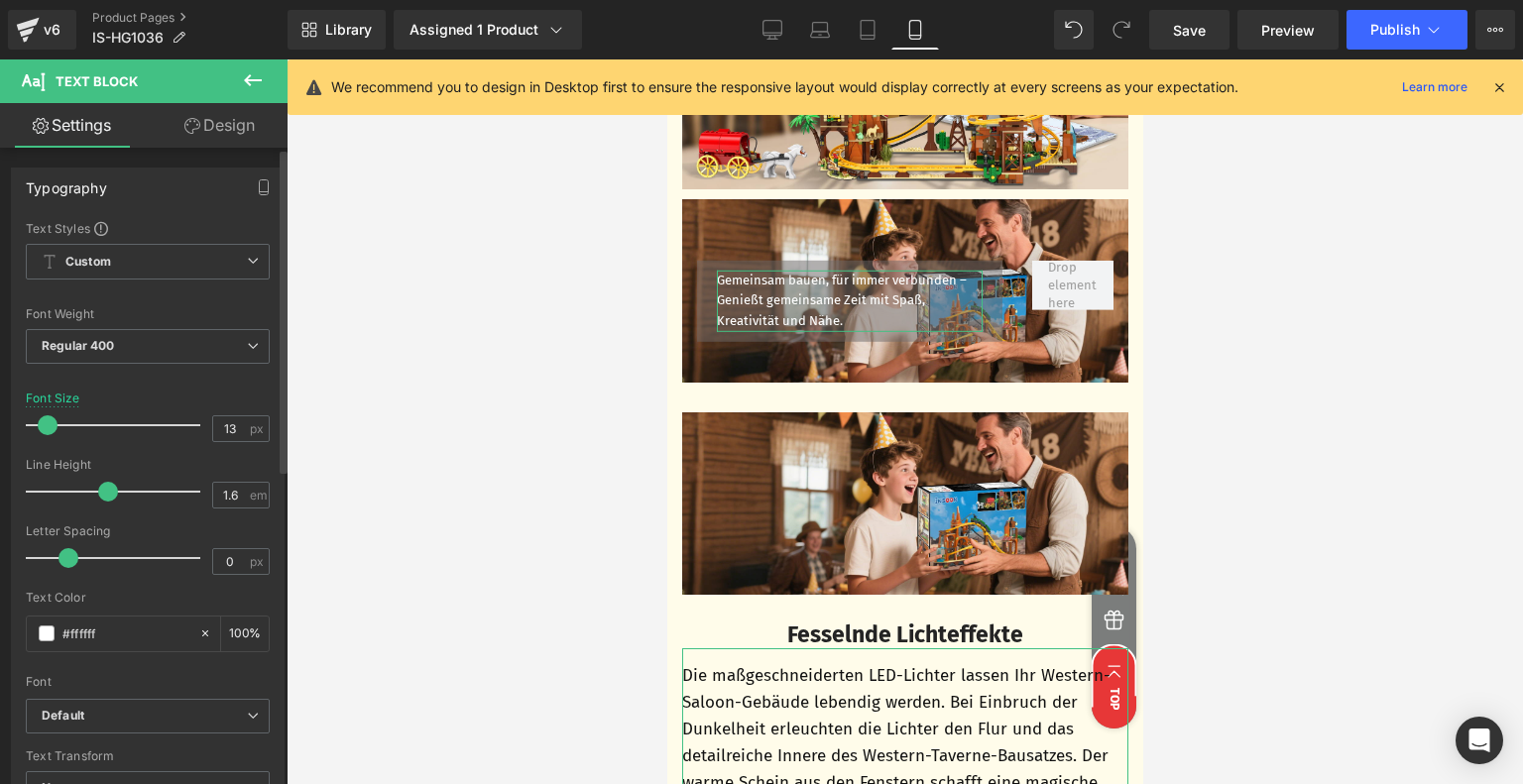scroll, scrollTop: 3712, scrollLeft: 0, axis: vertical 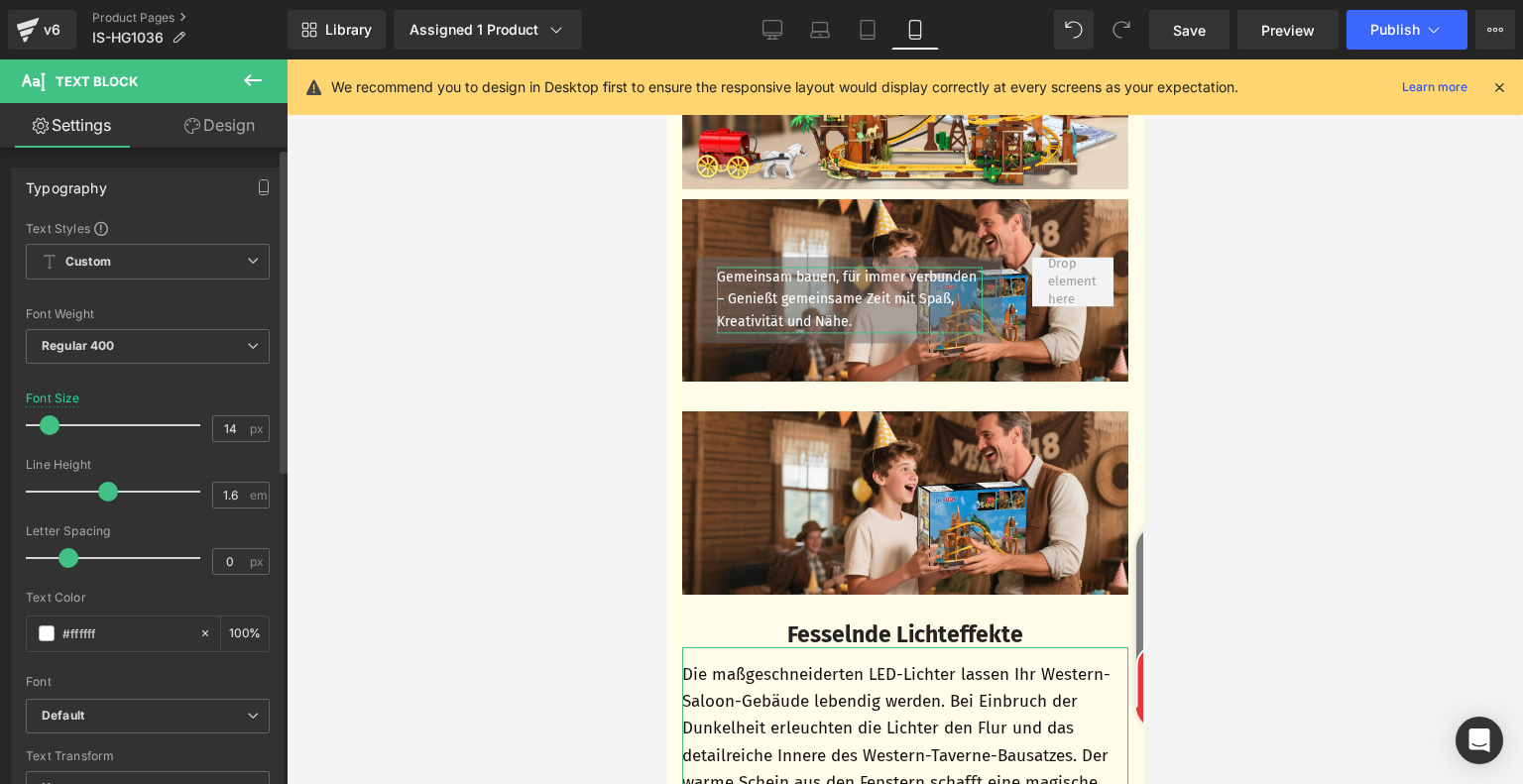 click at bounding box center (50, 425) 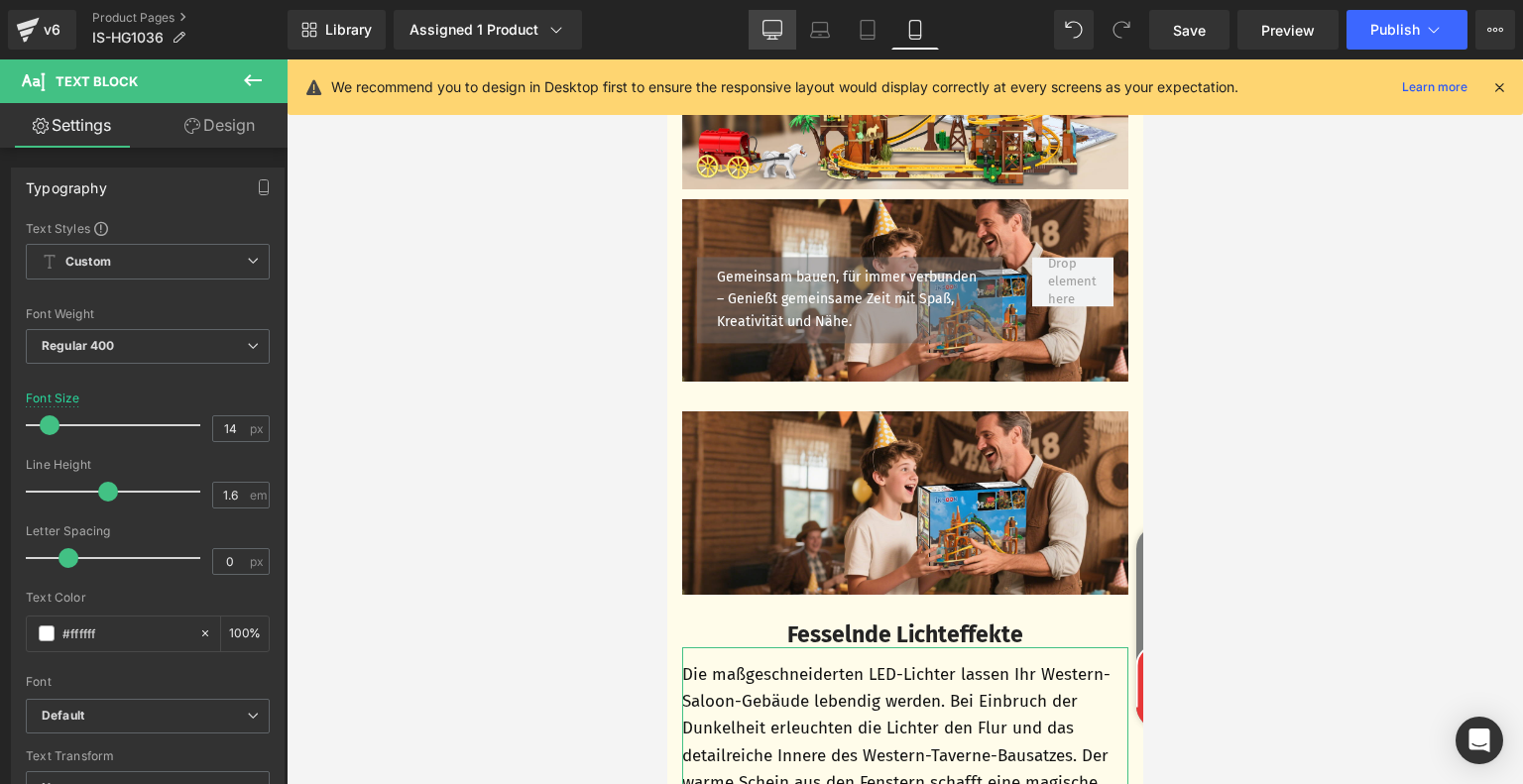 click 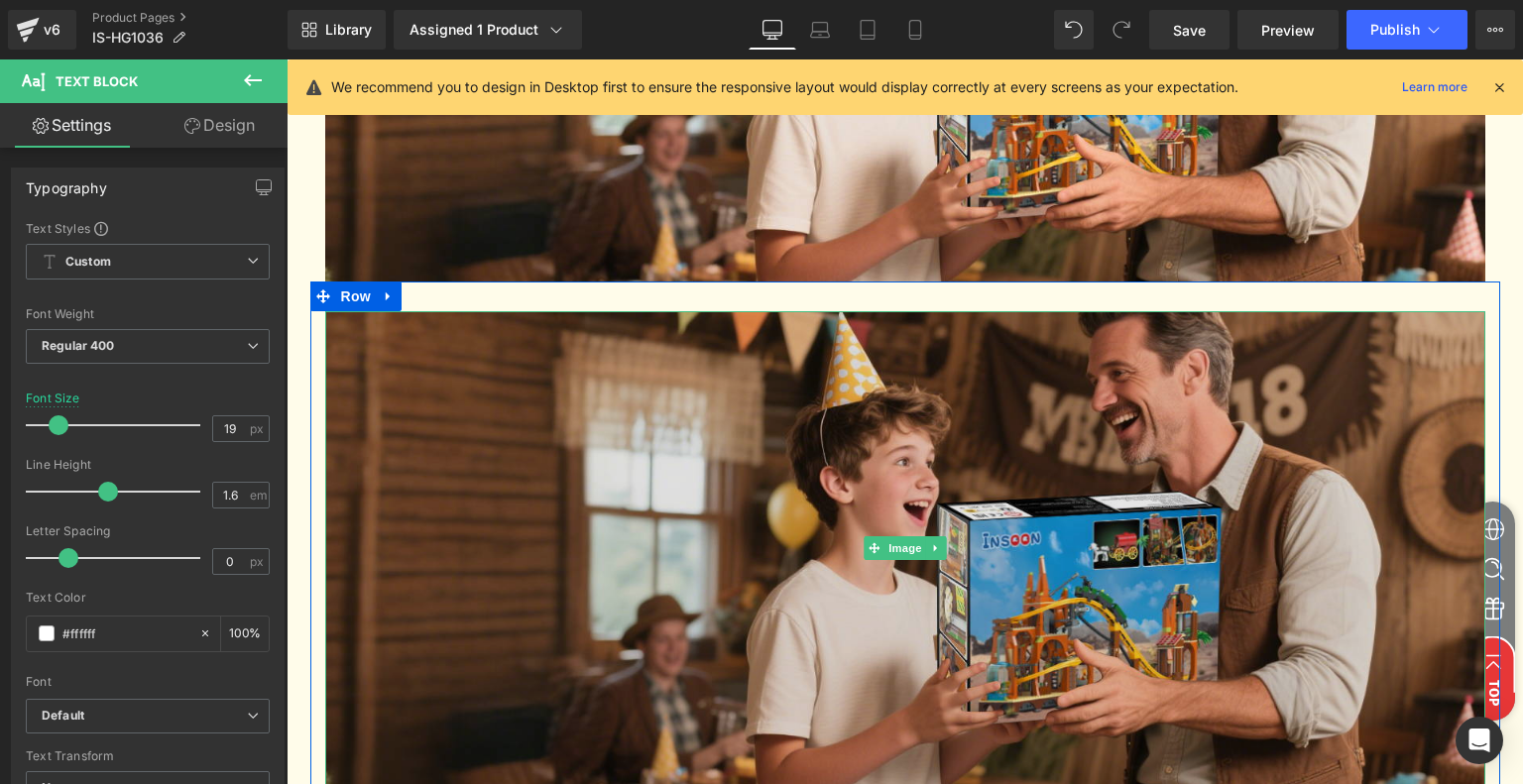 scroll, scrollTop: 5046, scrollLeft: 0, axis: vertical 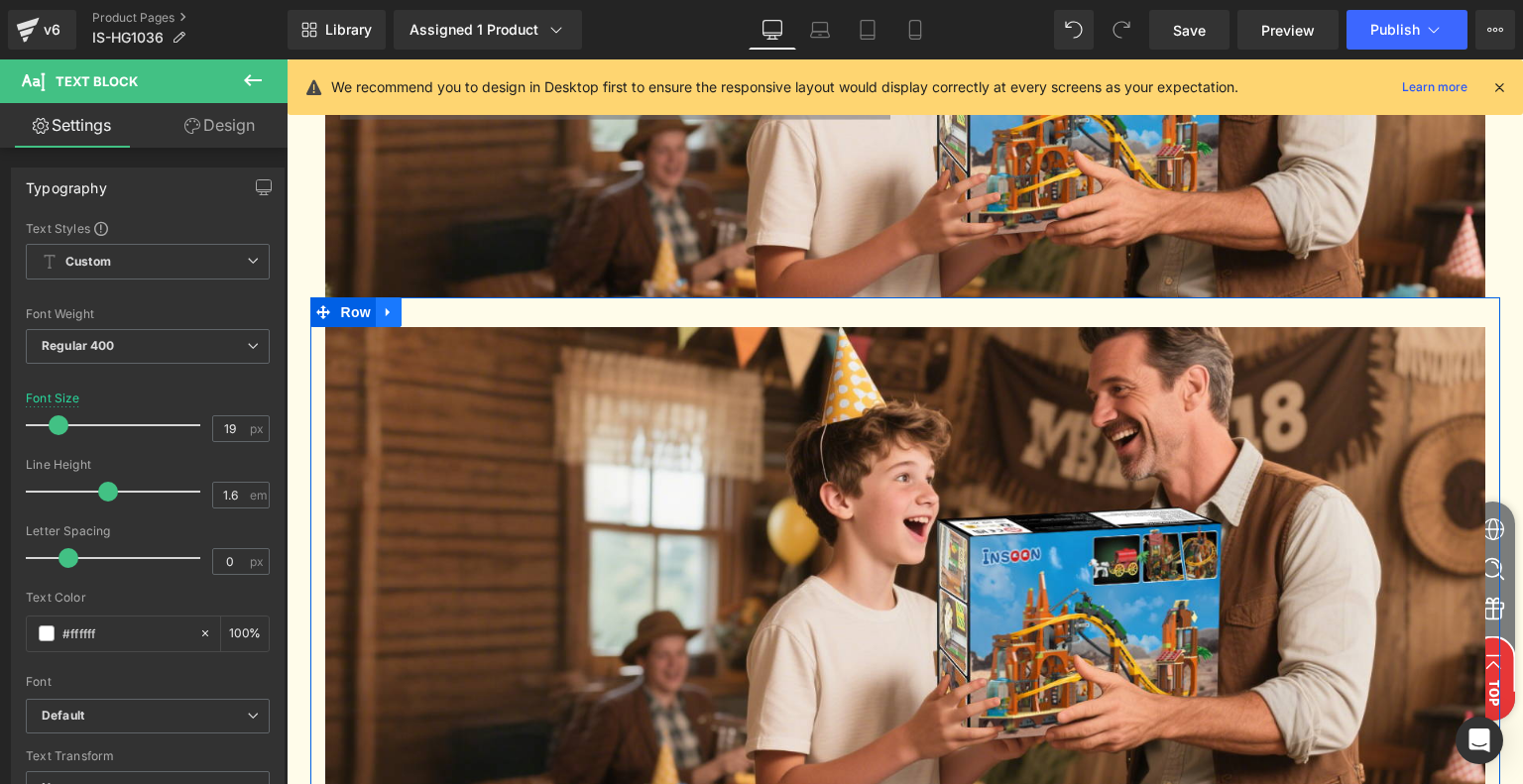 click at bounding box center (389, 312) 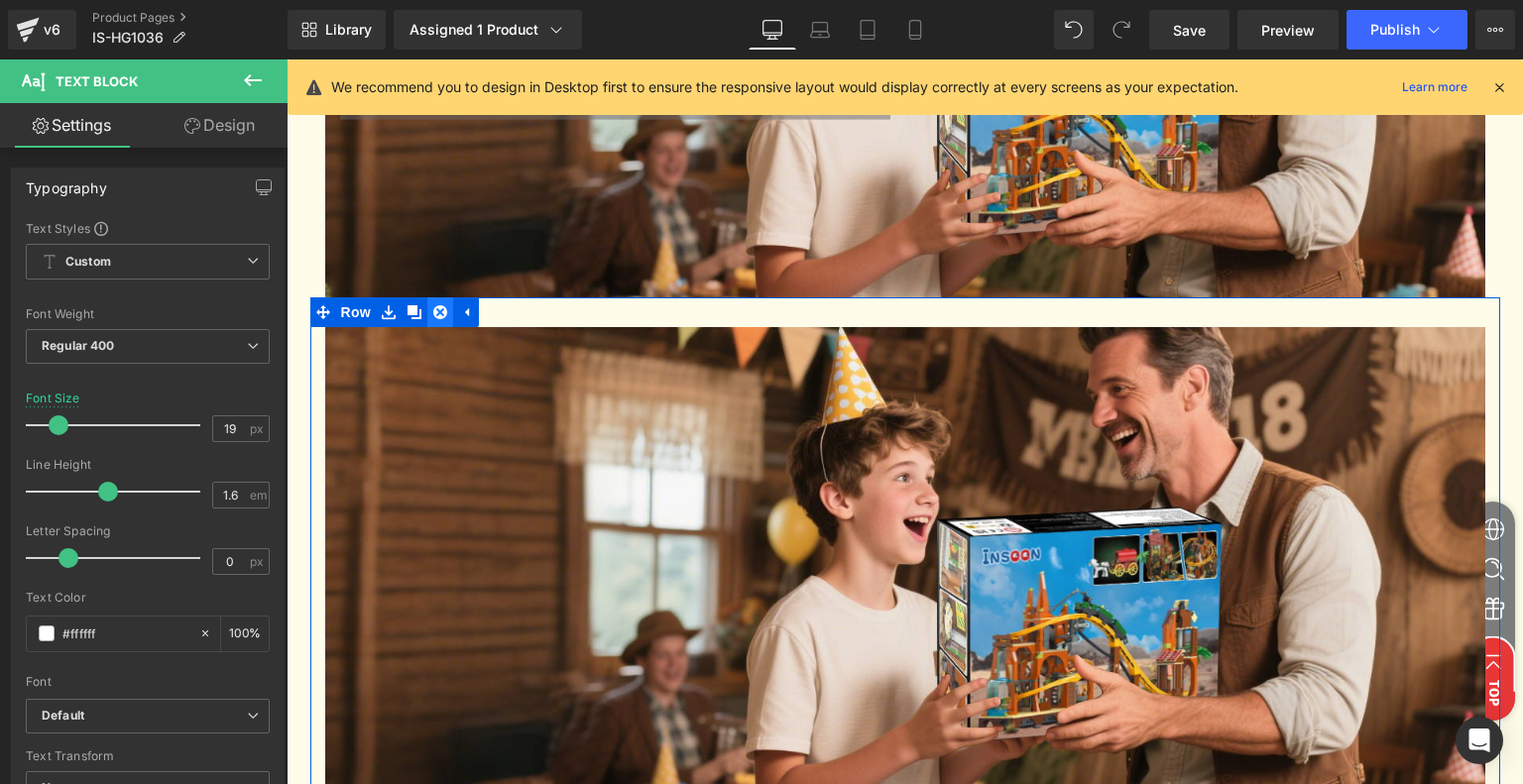 click 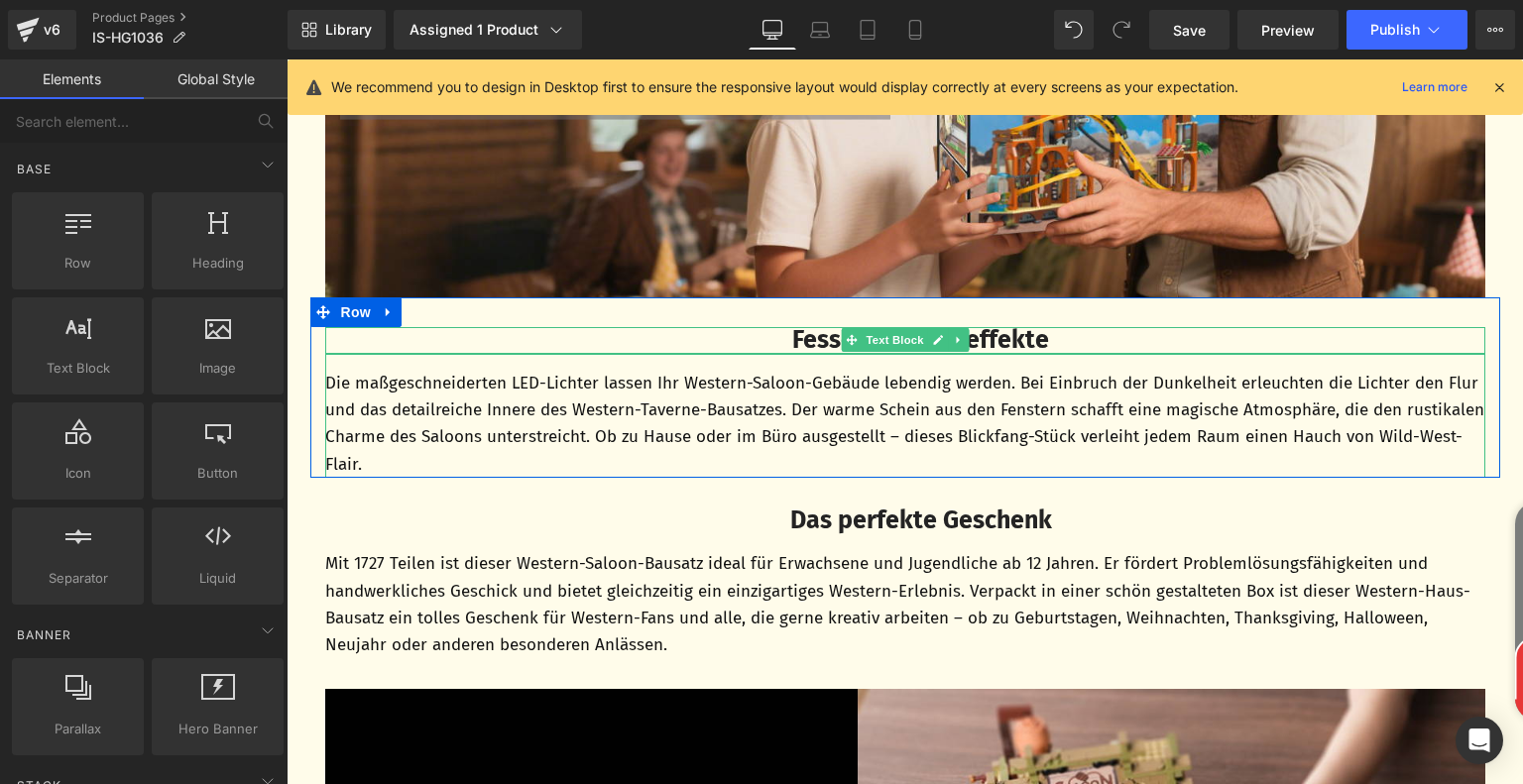 click on "Fesselnde Lichteffekte" at bounding box center [920, 340] 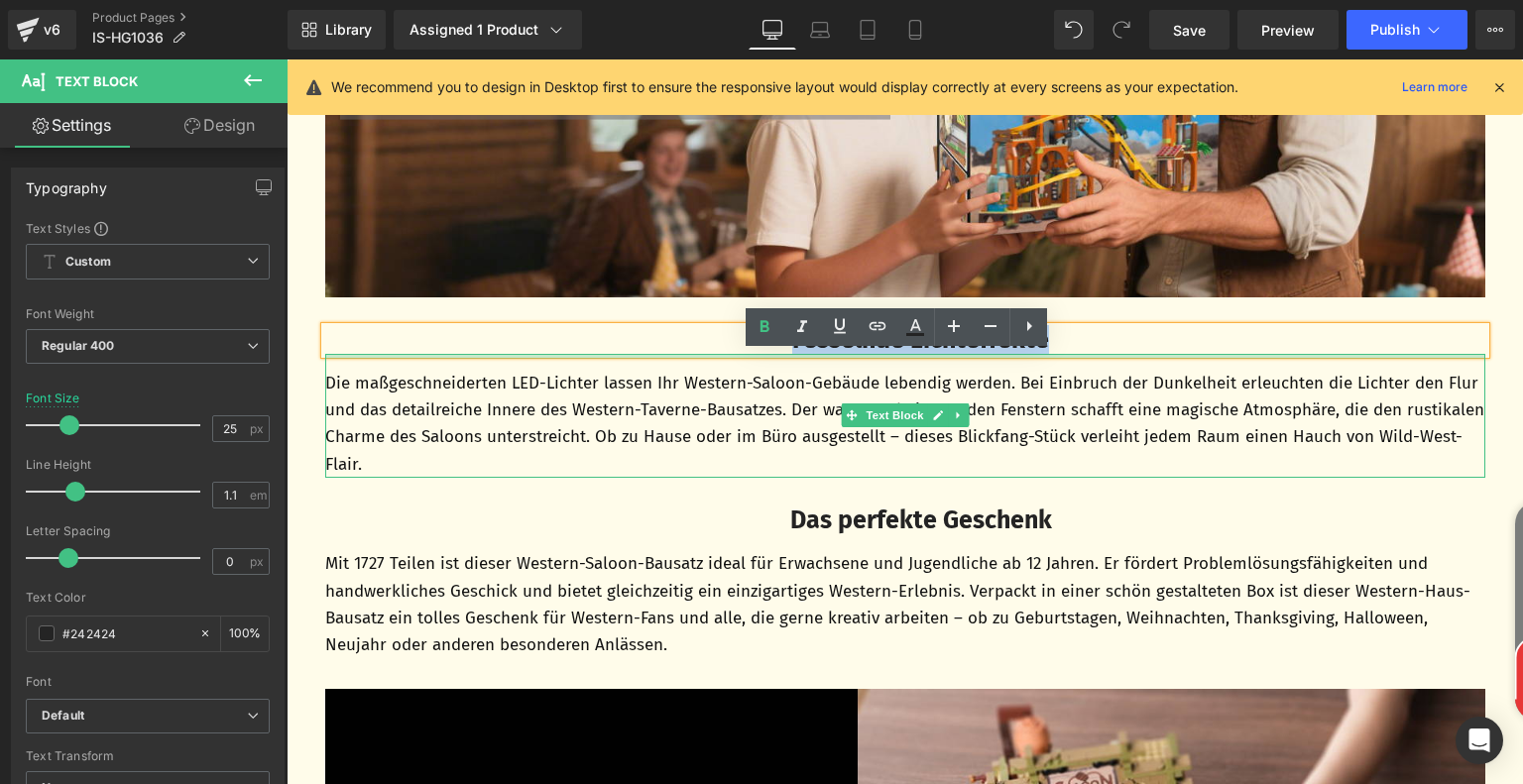 drag, startPoint x: 775, startPoint y: 368, endPoint x: 1093, endPoint y: 384, distance: 318.40226 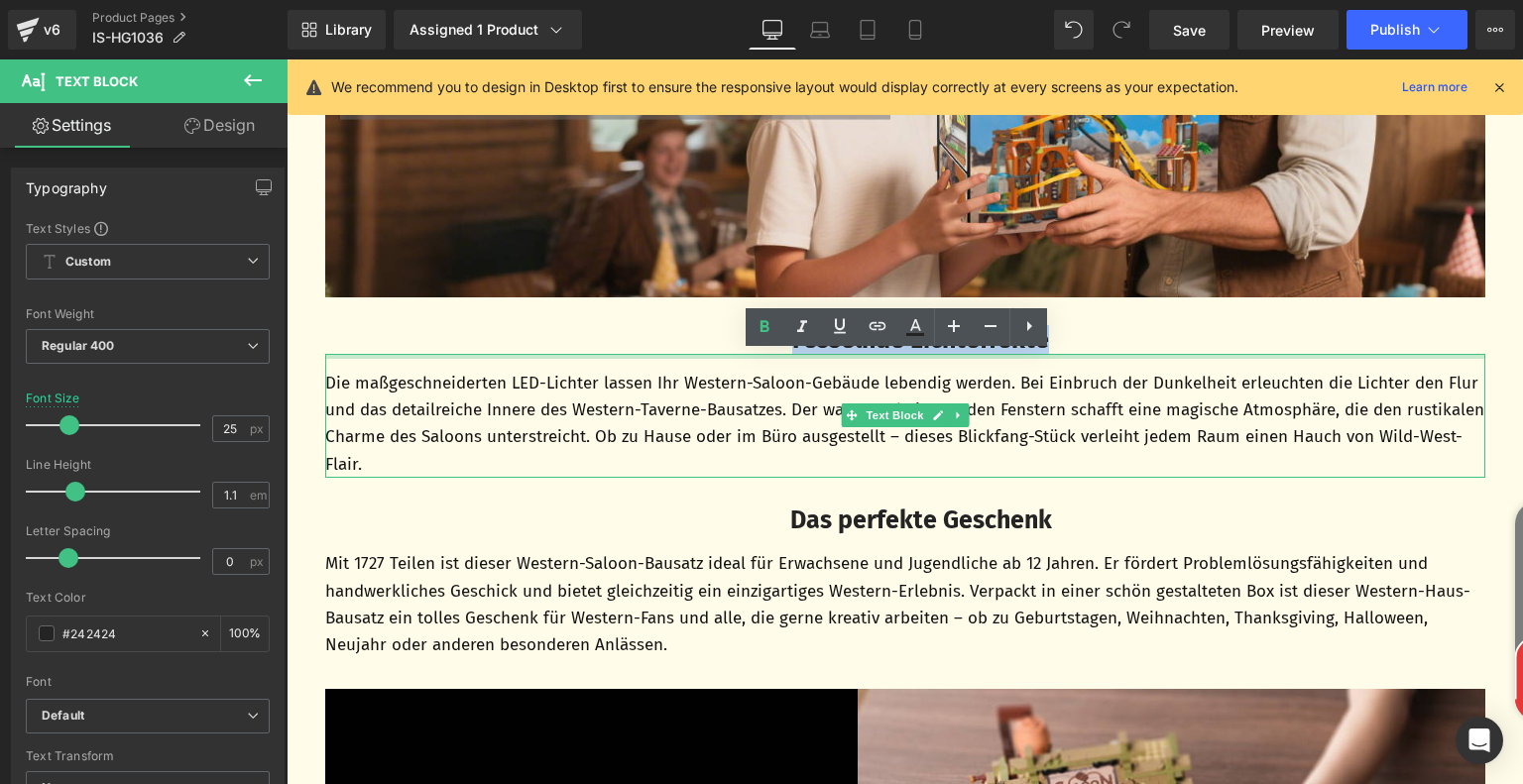 paste 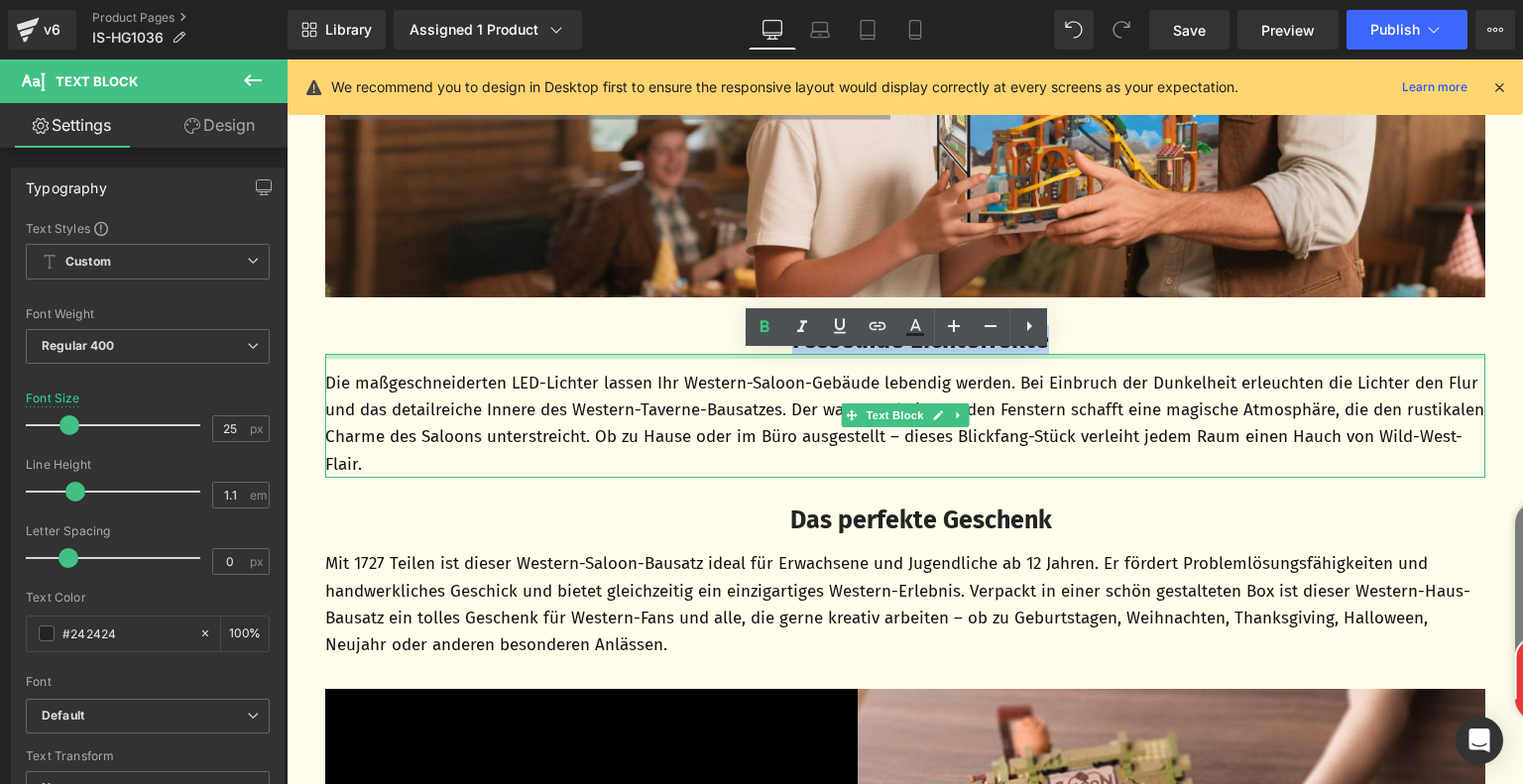 type 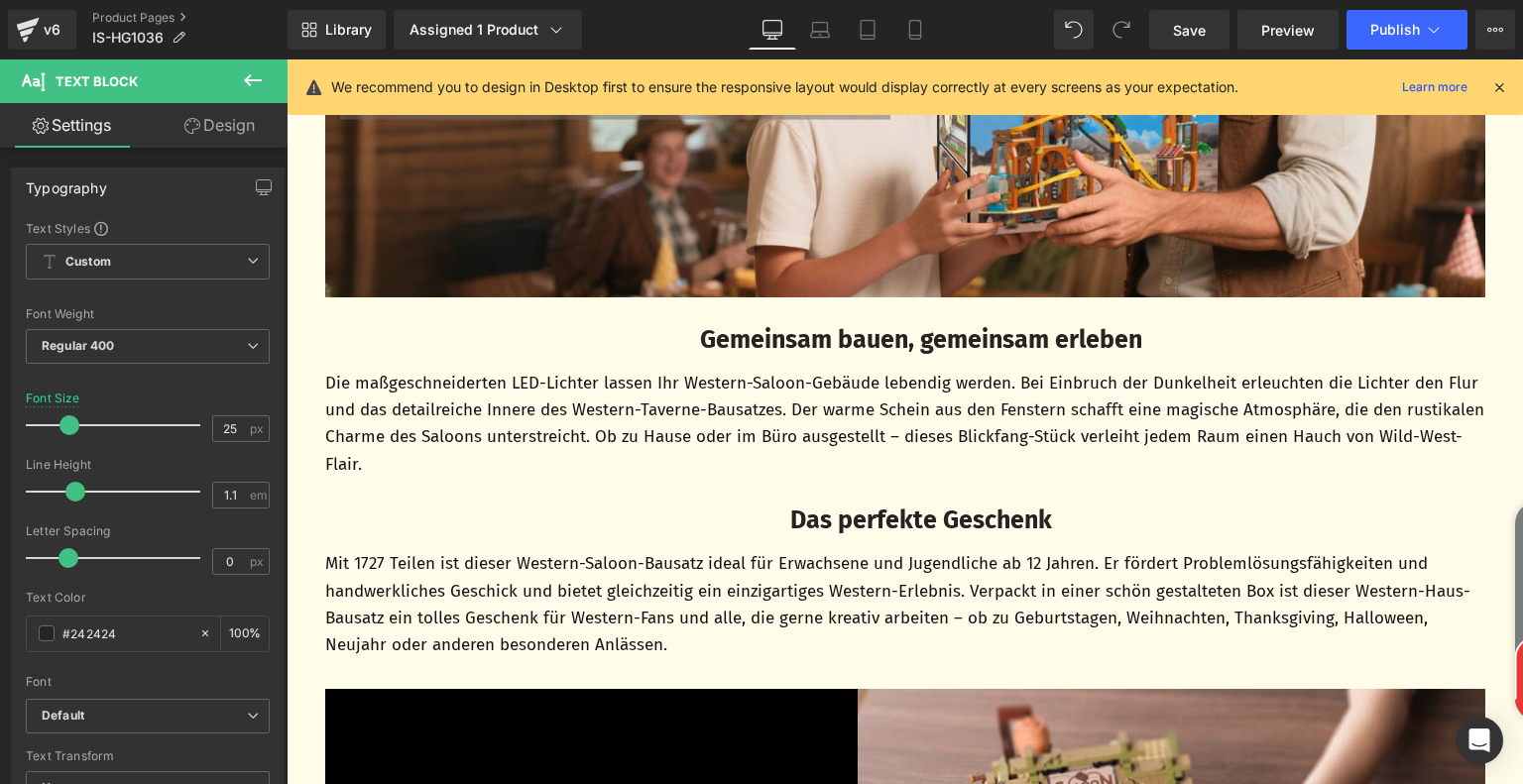 click on "Die maßgeschneiderten LED-Lichter lassen Ihr Western-Saloon-Gebäude lebendig werden. Bei Einbruch der Dunkelheit erleuchten die Lichter den Flur und das detailreiche Innere des Western-Taverne-Bausatzes. Der warme Schein aus den Fenstern schafft eine magische Atmosphäre, die den rustikalen Charme des Saloons unterstreicht. Ob zu Hause oder im Büro ausgestellt – dieses Blickfang-Stück verleiht jedem Raum einen Hauch von Wild-West-Flair." at bounding box center (905, 423) 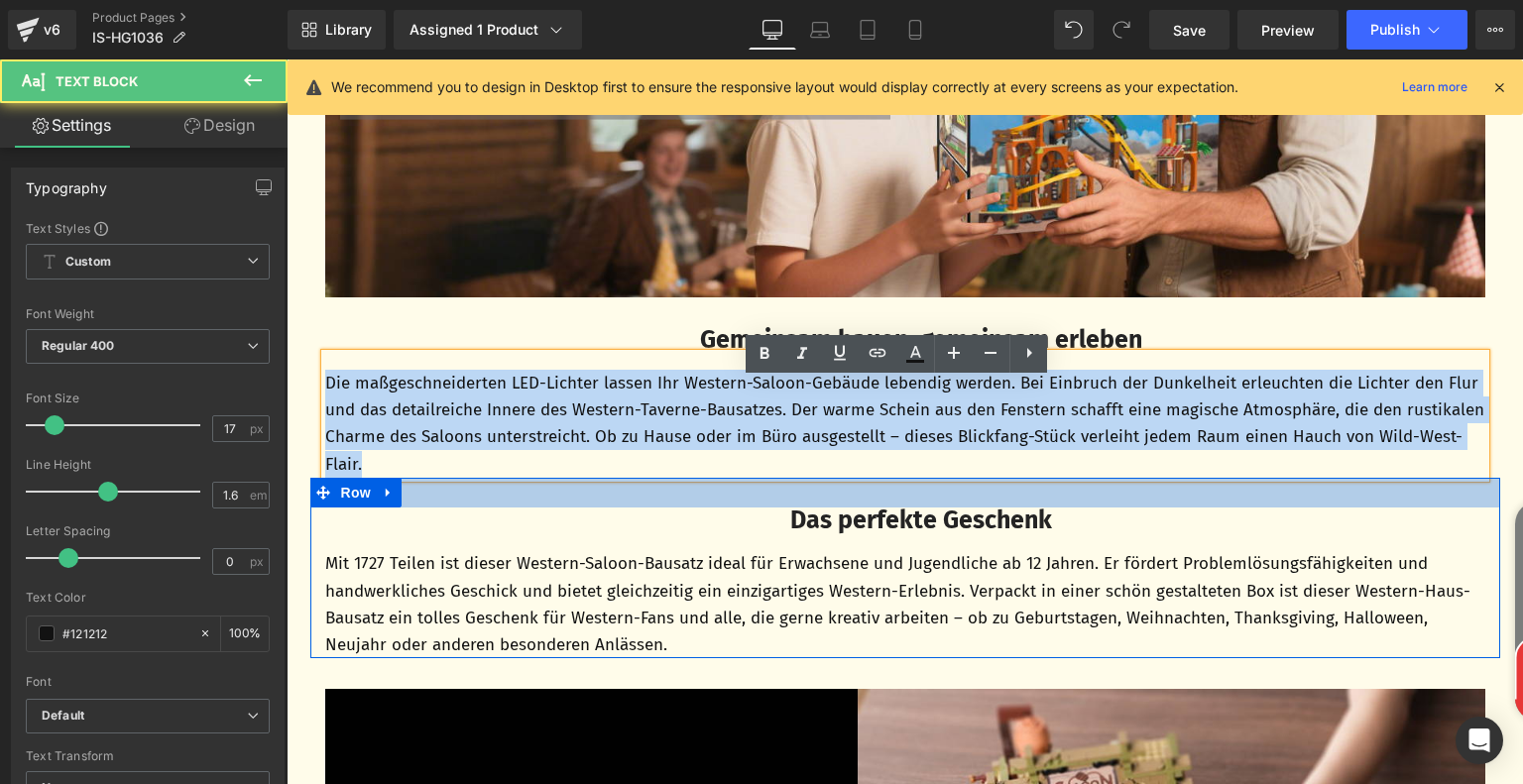 drag, startPoint x: 317, startPoint y: 413, endPoint x: 468, endPoint y: 507, distance: 177.86793 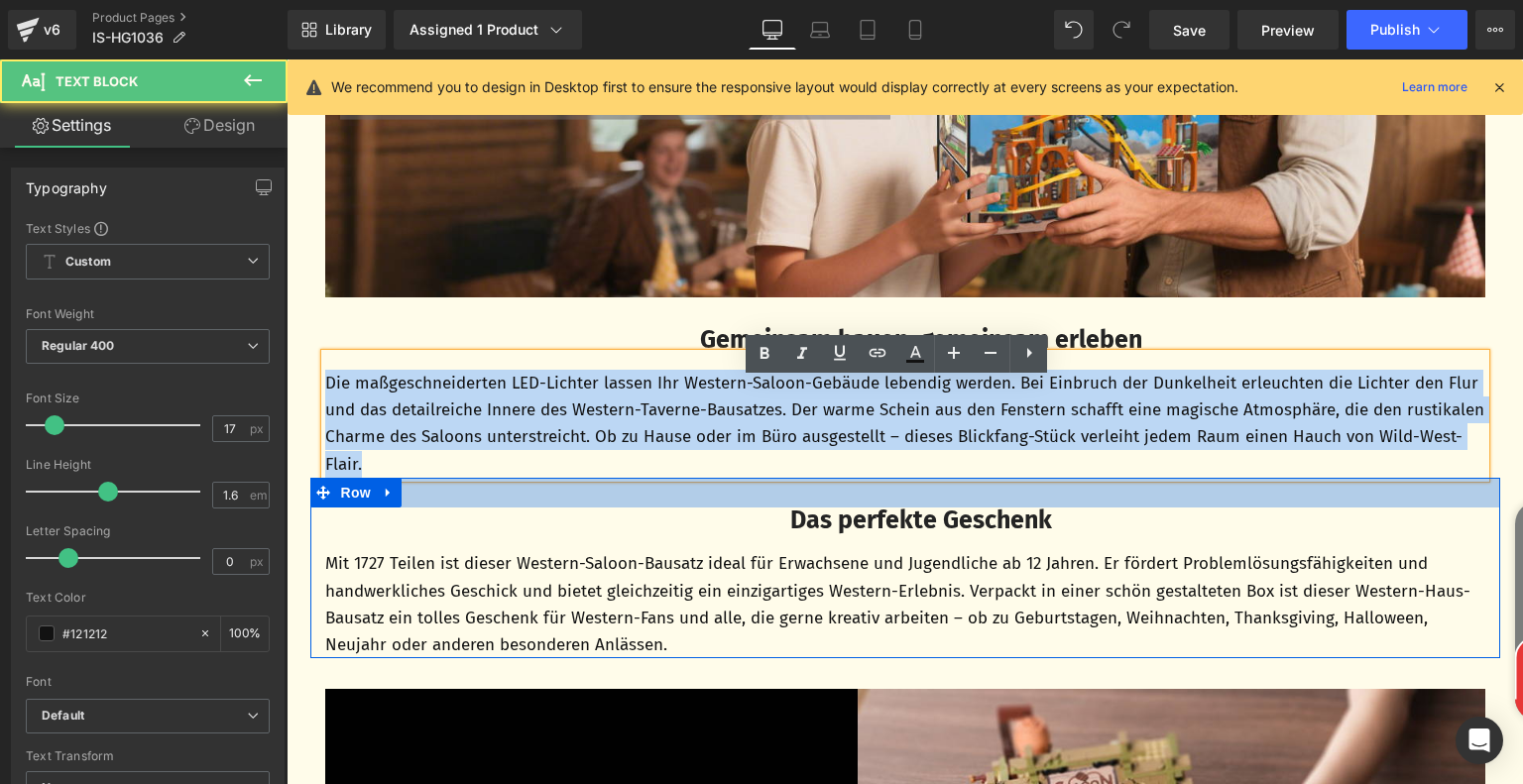 click on "‹ ›" at bounding box center [904, -1288] 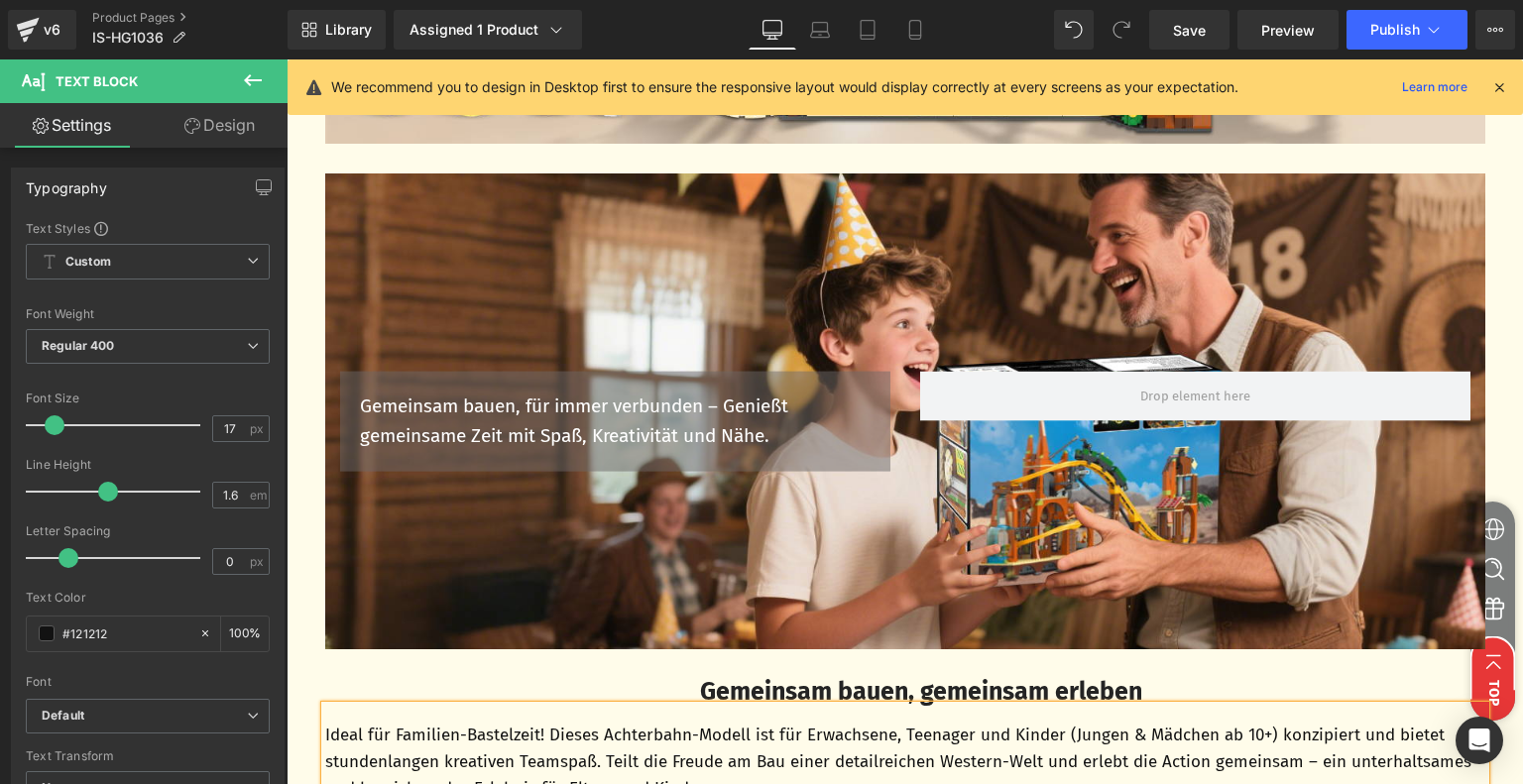 scroll, scrollTop: 4649, scrollLeft: 0, axis: vertical 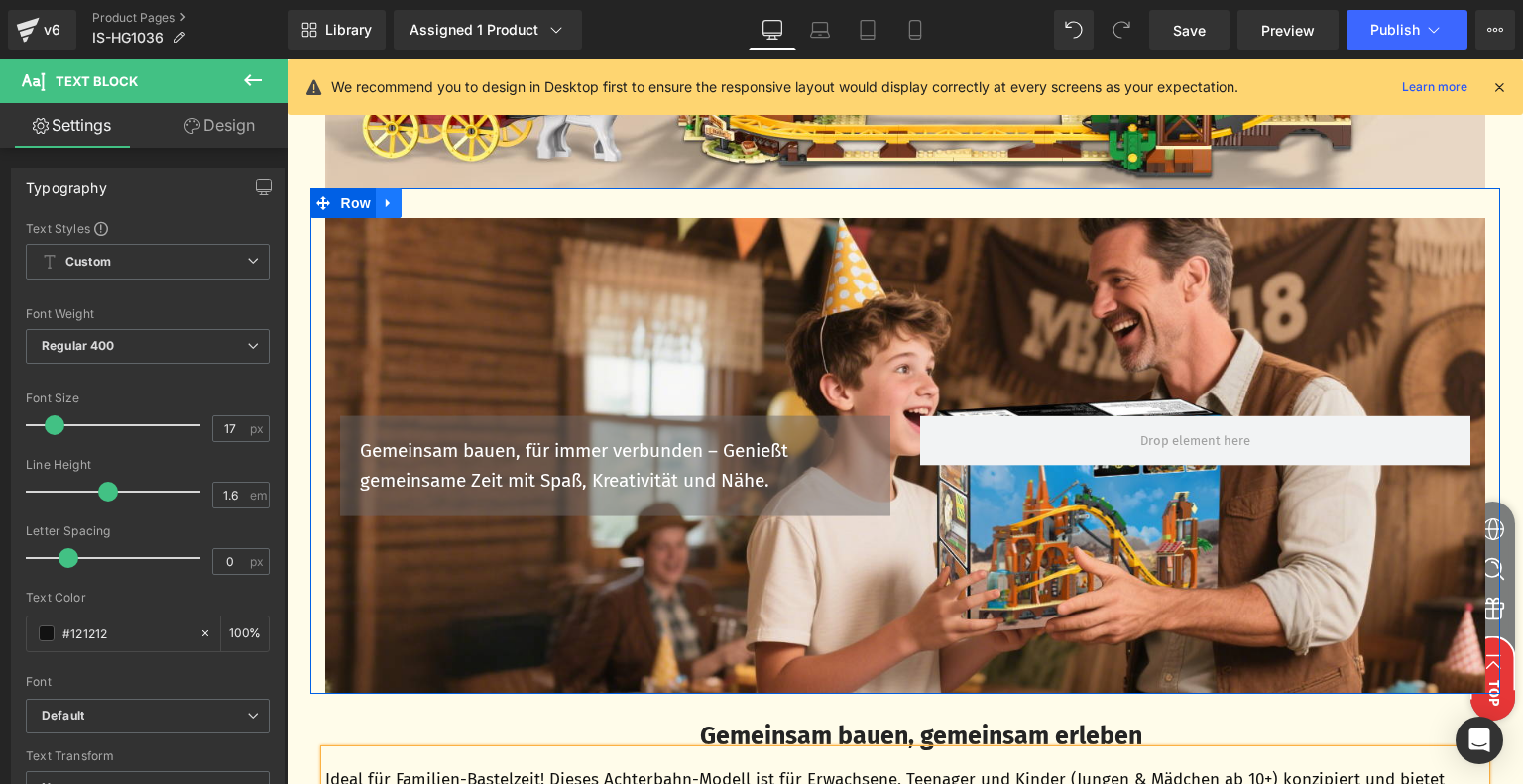 click 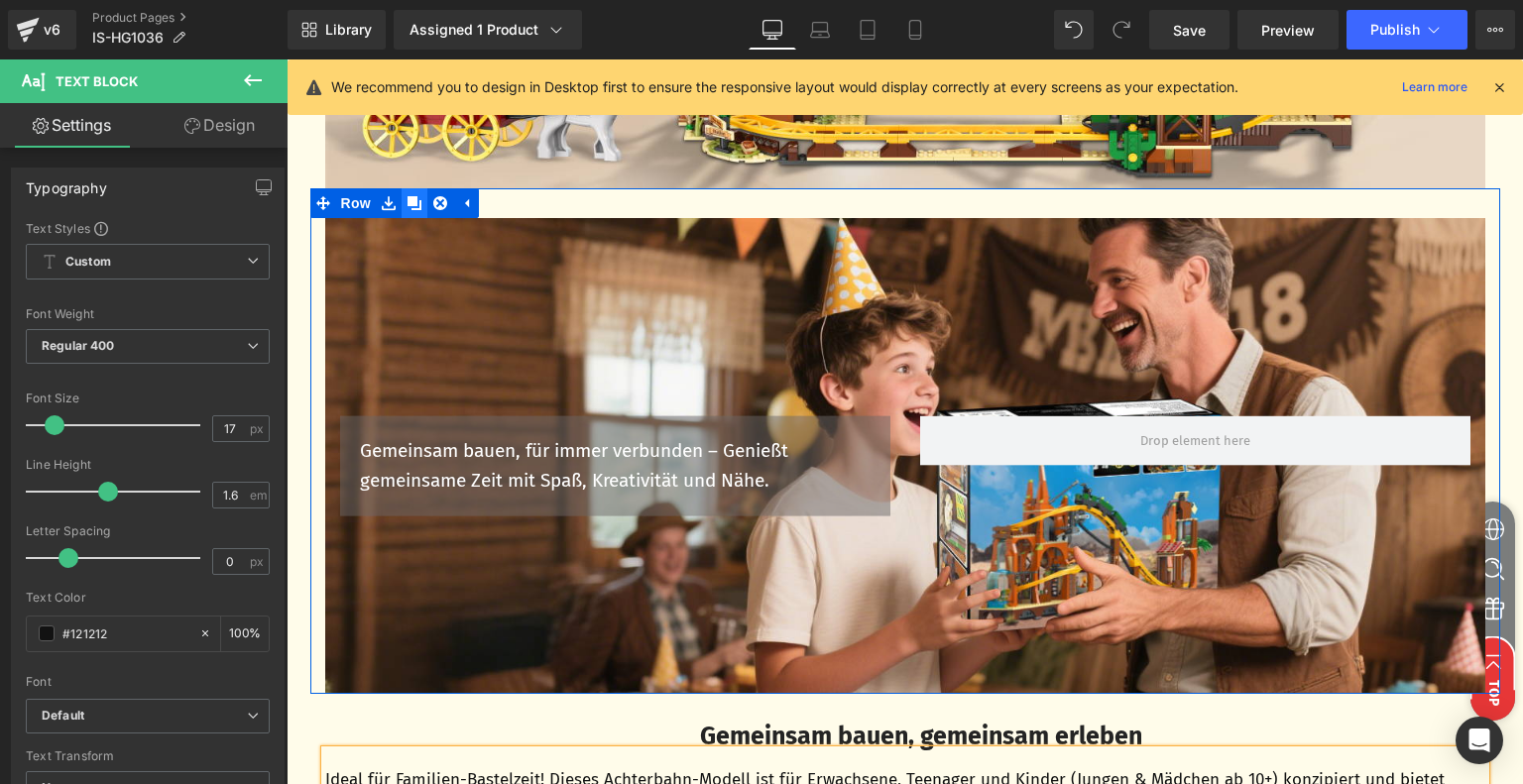 click 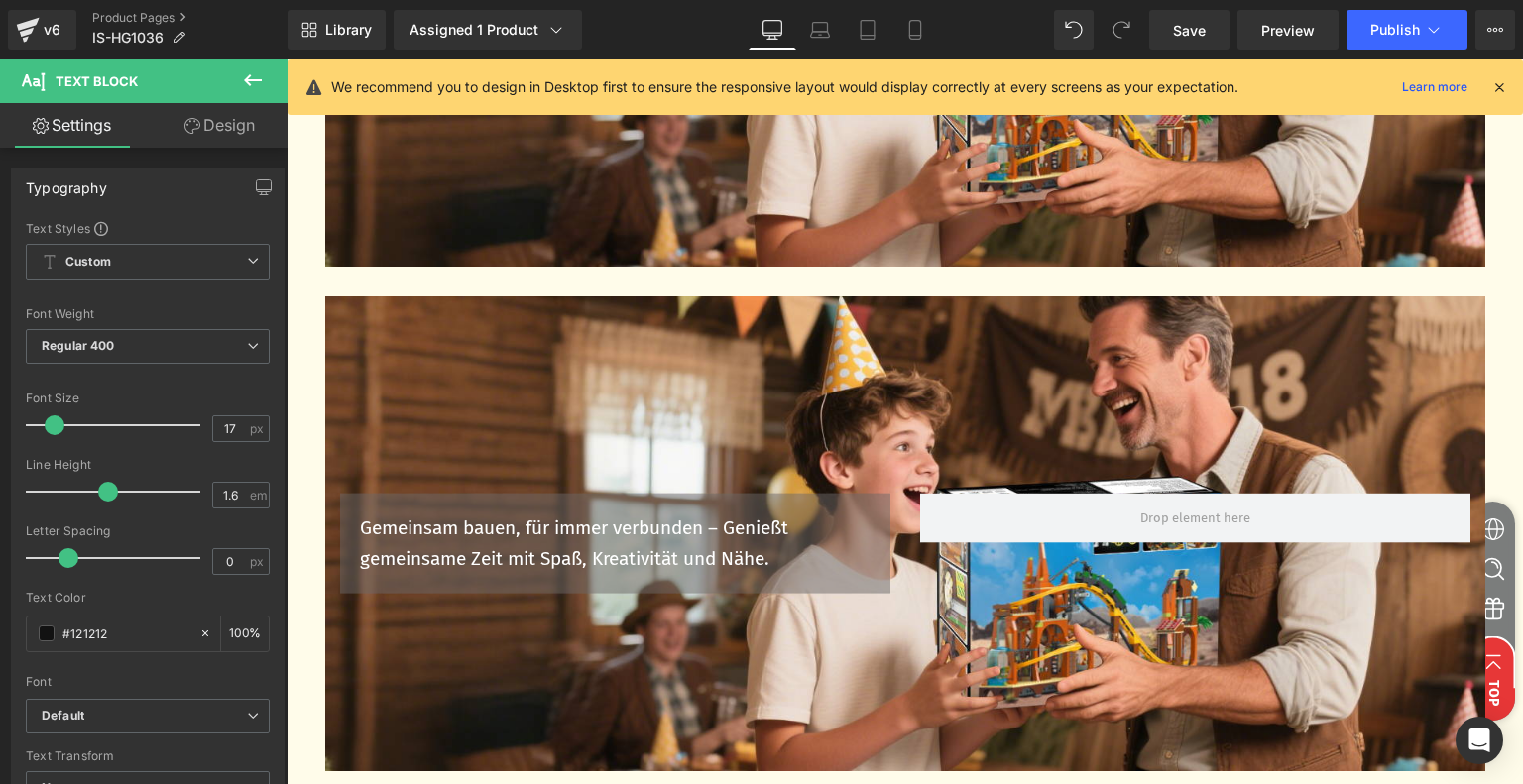 click on "Gemeinsam bauen, für immer verbunden – Genießt gemeinsame Zeit mit Spaß, Kreativität und Nähe." at bounding box center (615, 543) 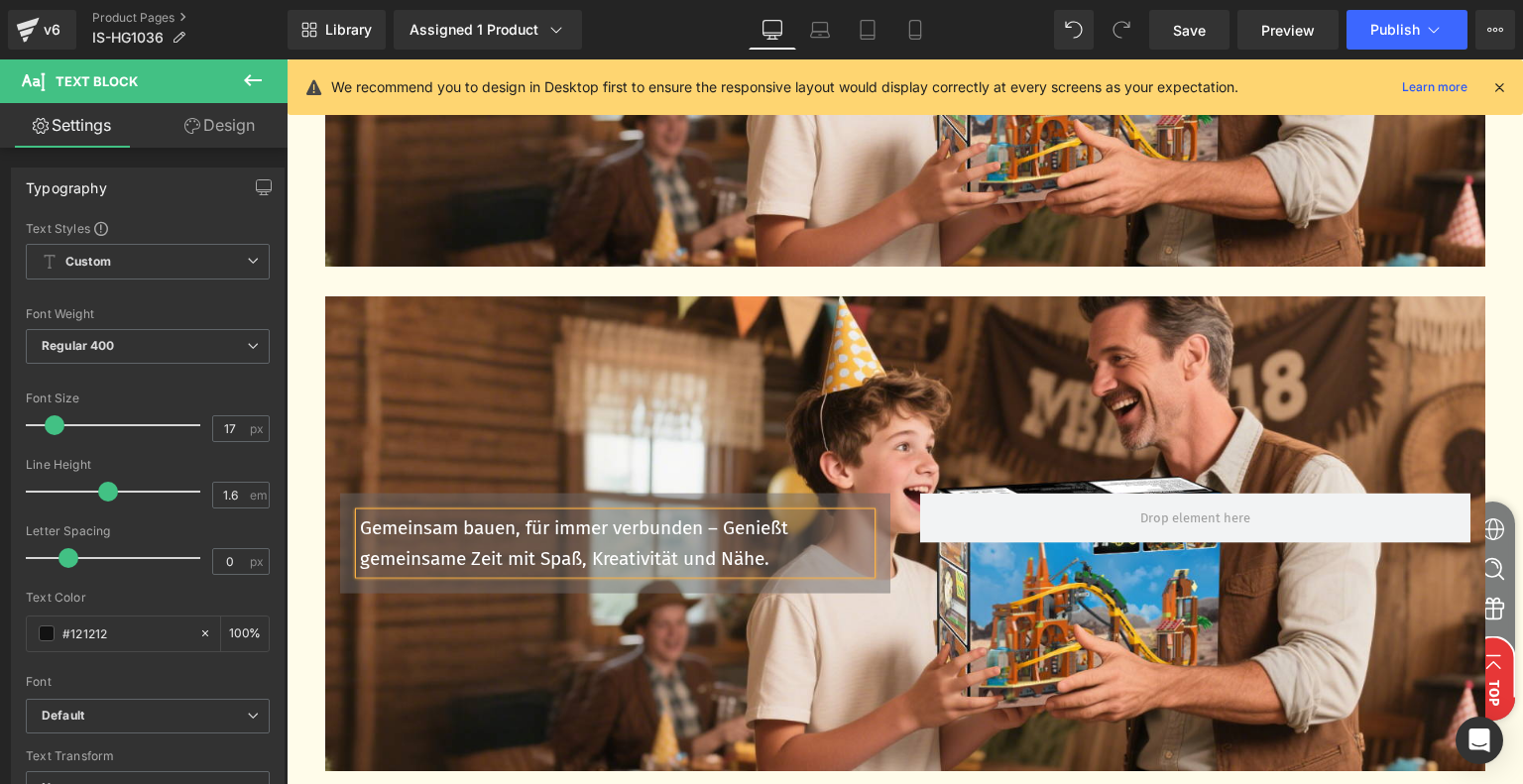 scroll, scrollTop: 5230, scrollLeft: 0, axis: vertical 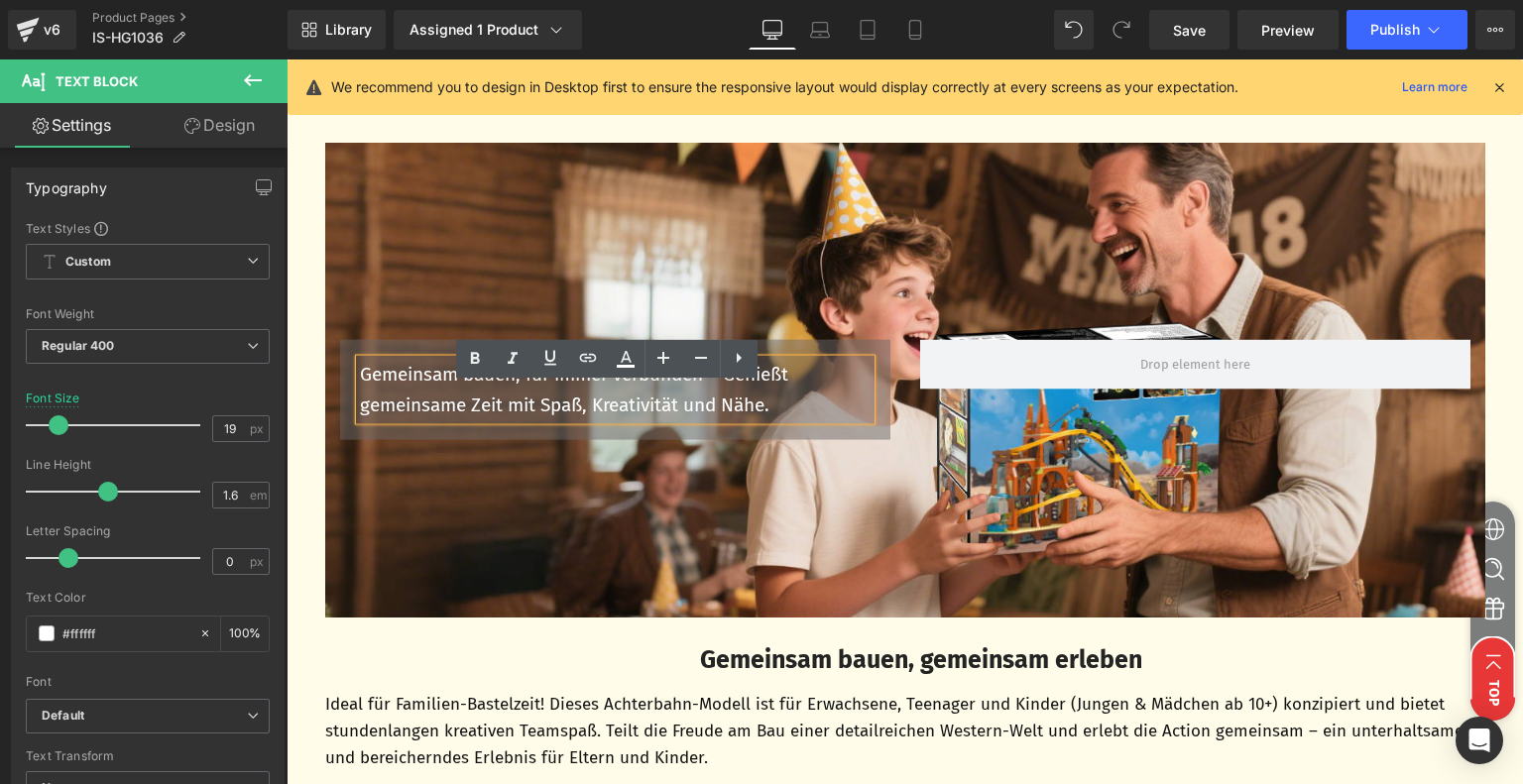 click on "Gemeinsam bauen, für immer verbunden – Genießt gemeinsame Zeit mit Spaß, Kreativität und Nähe.
Text Block
Row
Row" at bounding box center (905, 381) 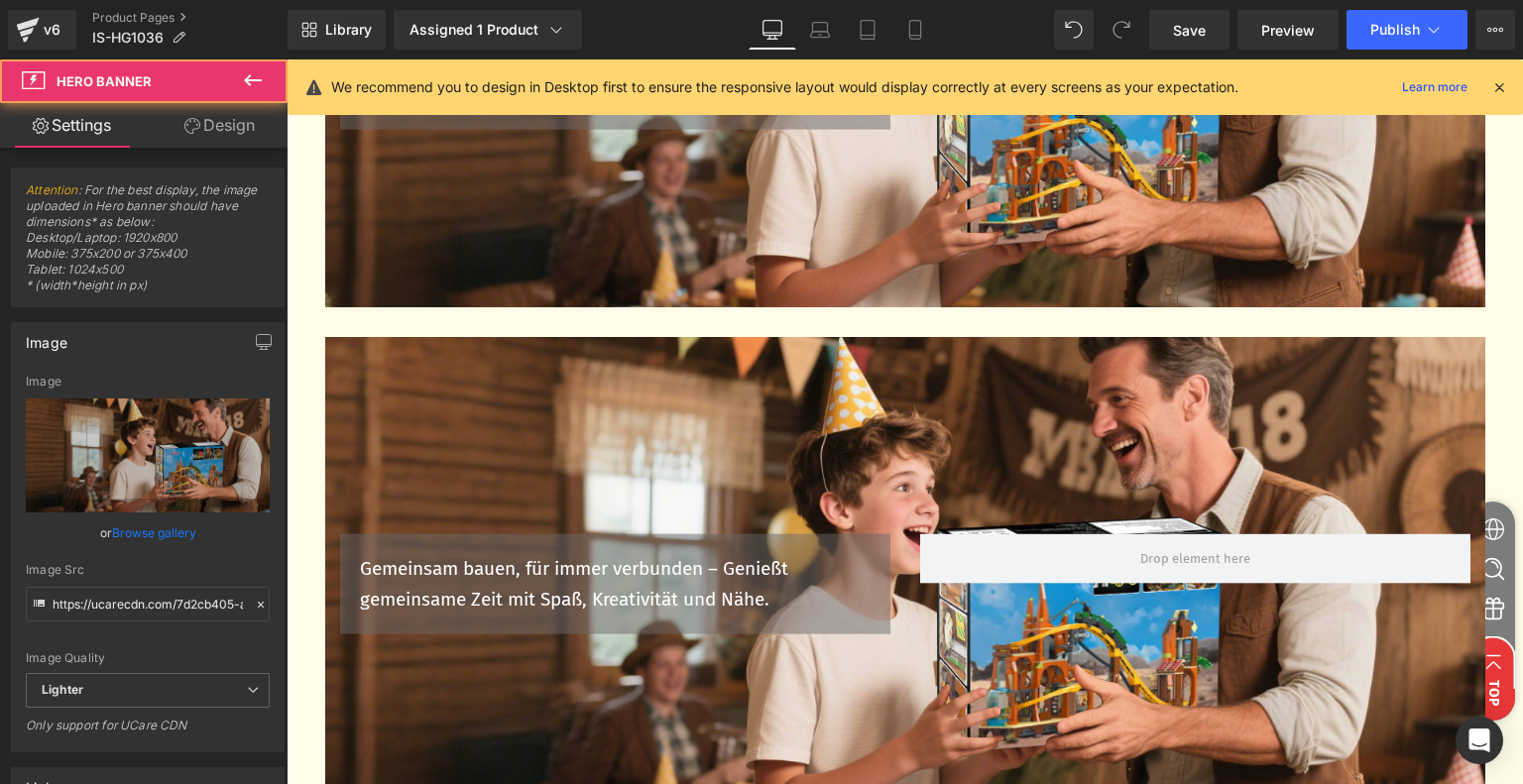 scroll, scrollTop: 4933, scrollLeft: 0, axis: vertical 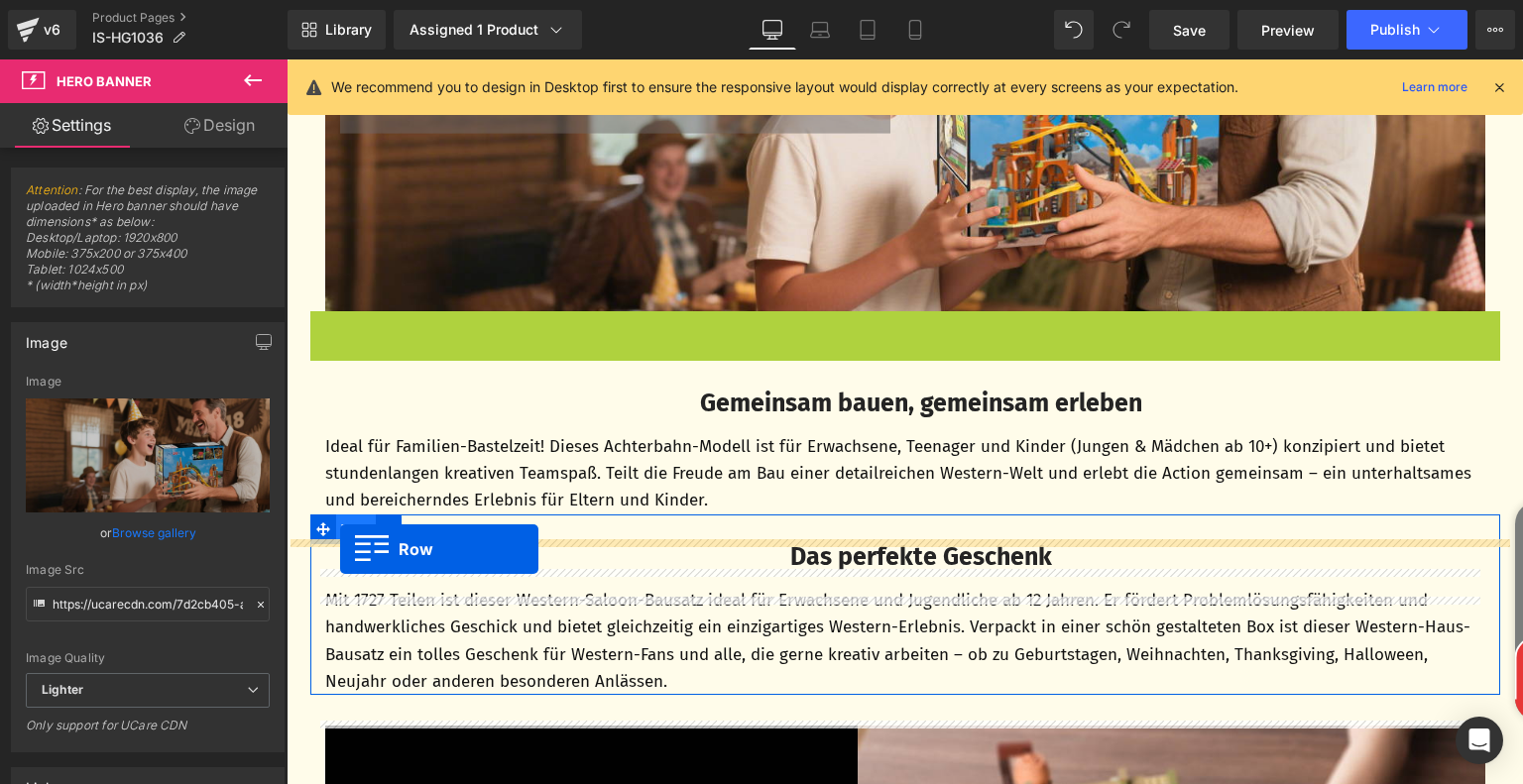 drag, startPoint x: 318, startPoint y: 454, endPoint x: 340, endPoint y: 550, distance: 98.48858 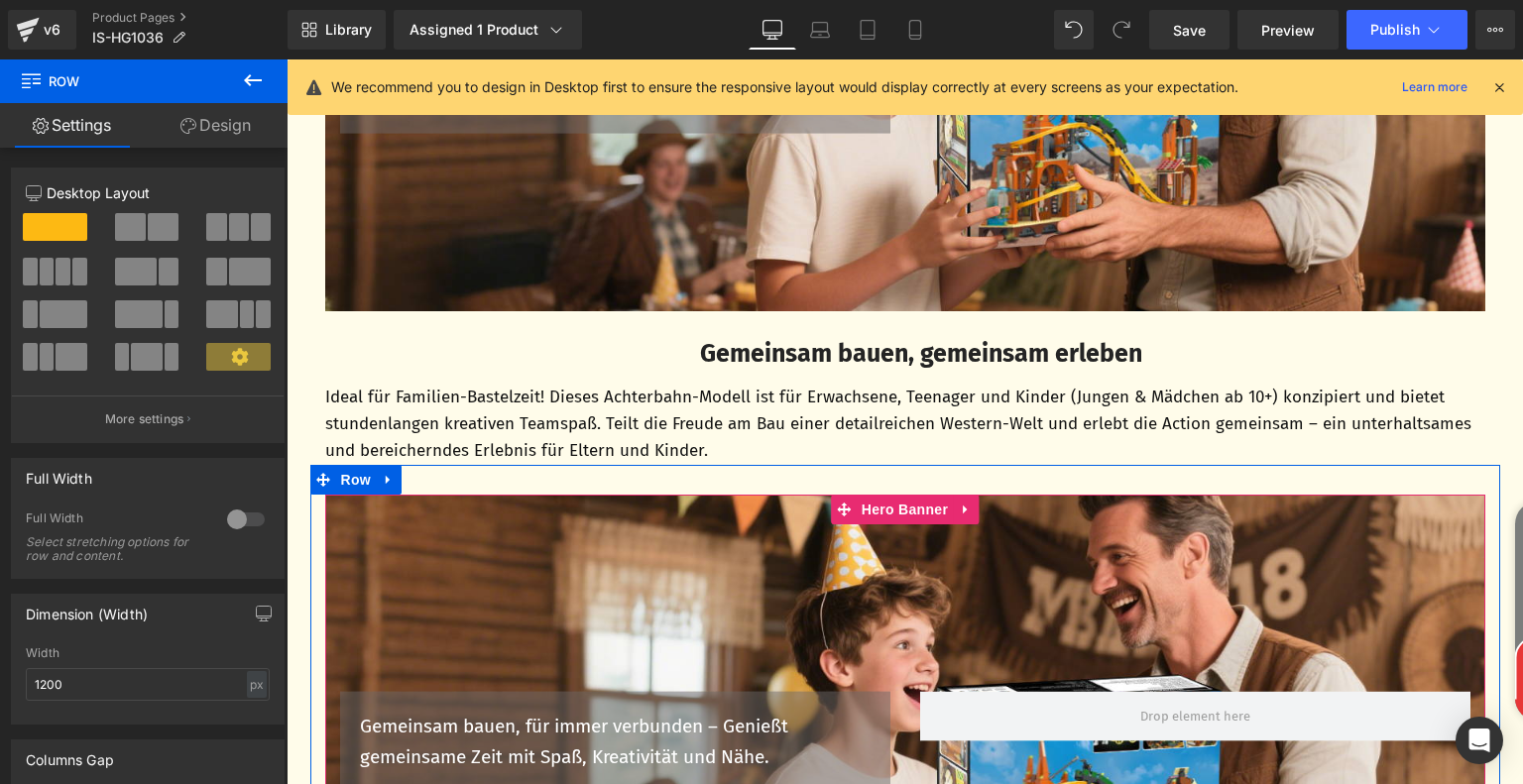 click on "Gemeinsam bauen, für immer verbunden – Genießt gemeinsame Zeit mit Spaß, Kreativität und Nähe.
Text Block
Row
Row" at bounding box center [905, 732] 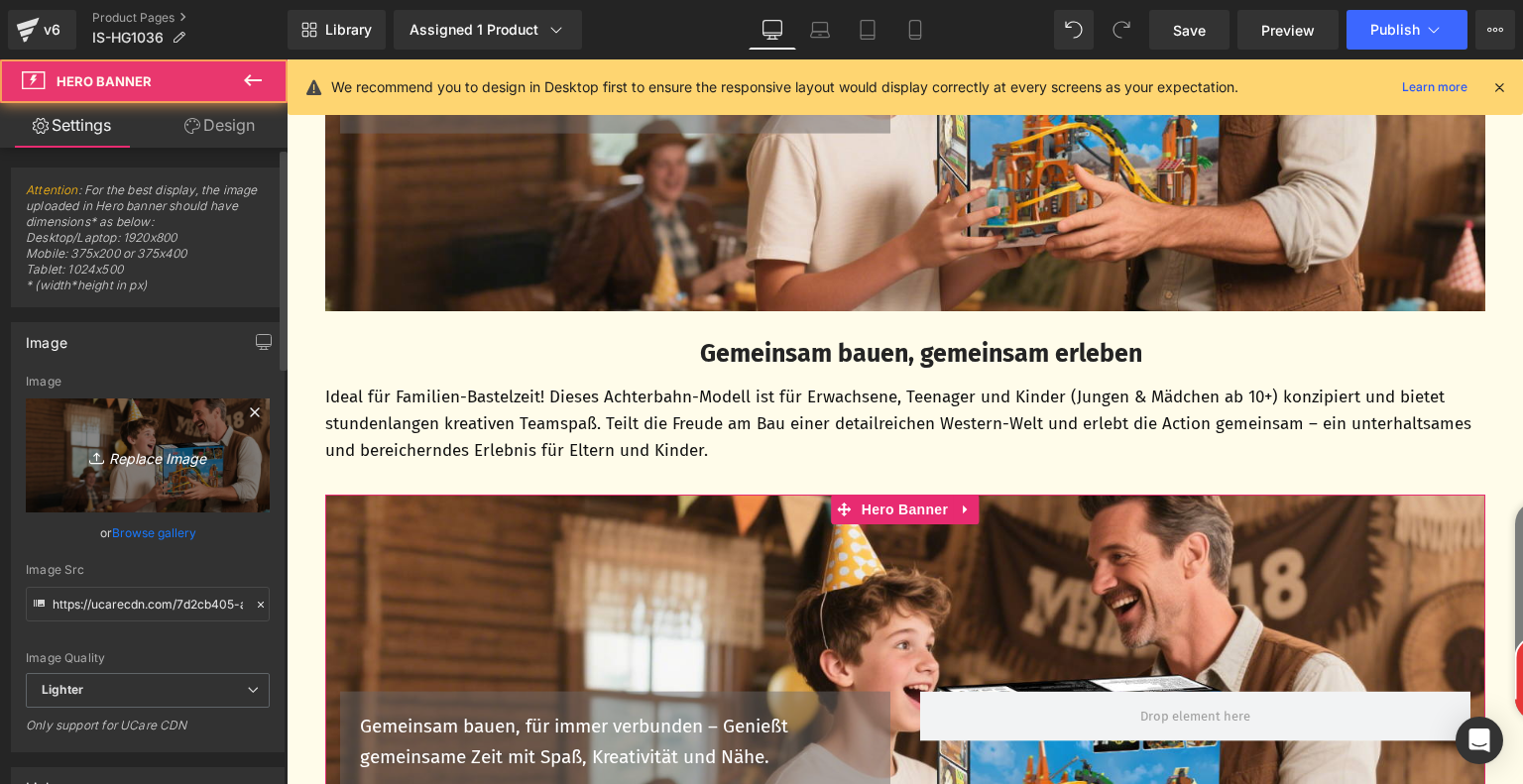 click on "Replace Image" at bounding box center (148, 455) 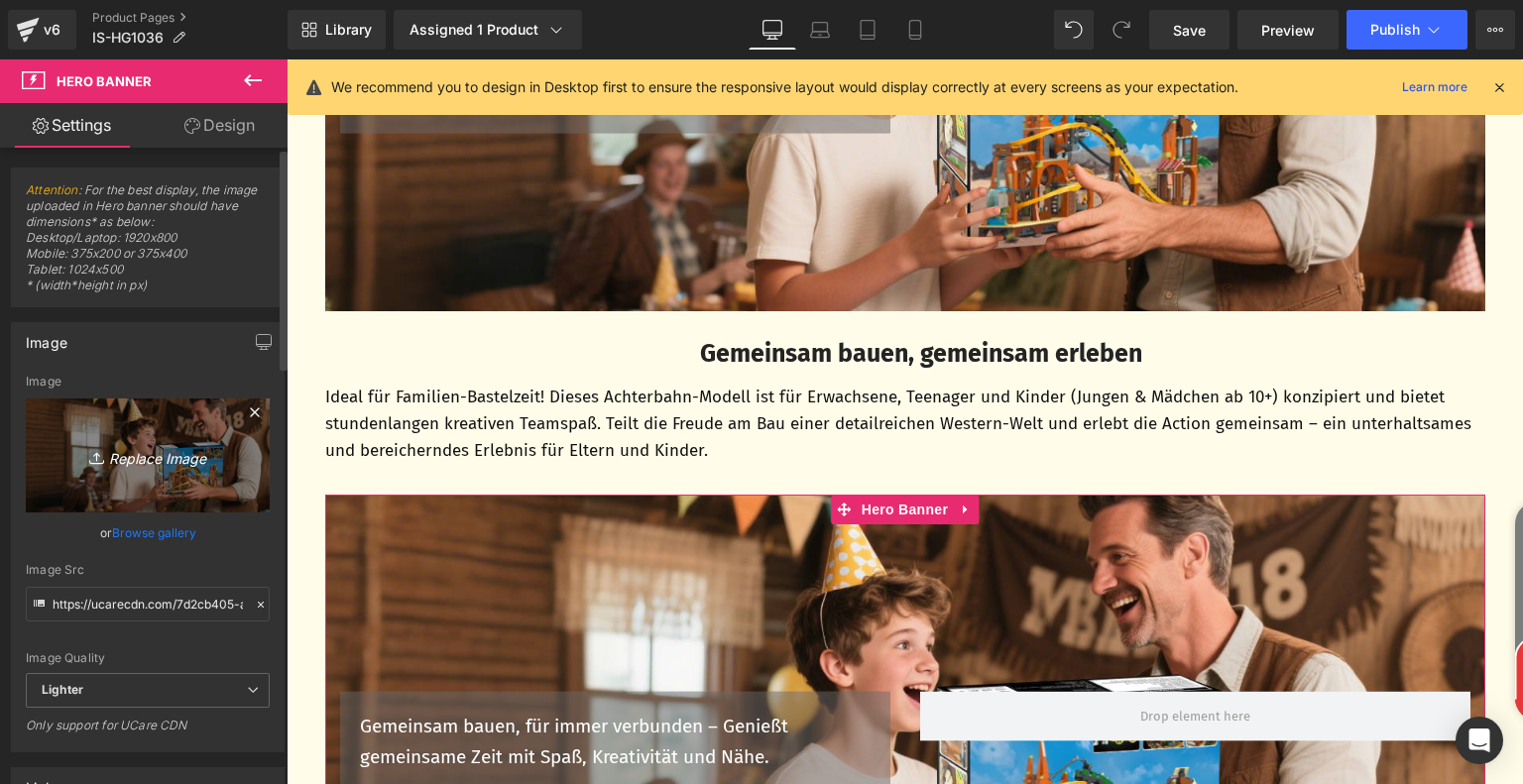 type on "C:\fakepath\6b3f11f6-c115-4878-8d3b-7bcd64c6f5c5.__CR0,0,1464,600_PT0_SX1464_V1___.jpg" 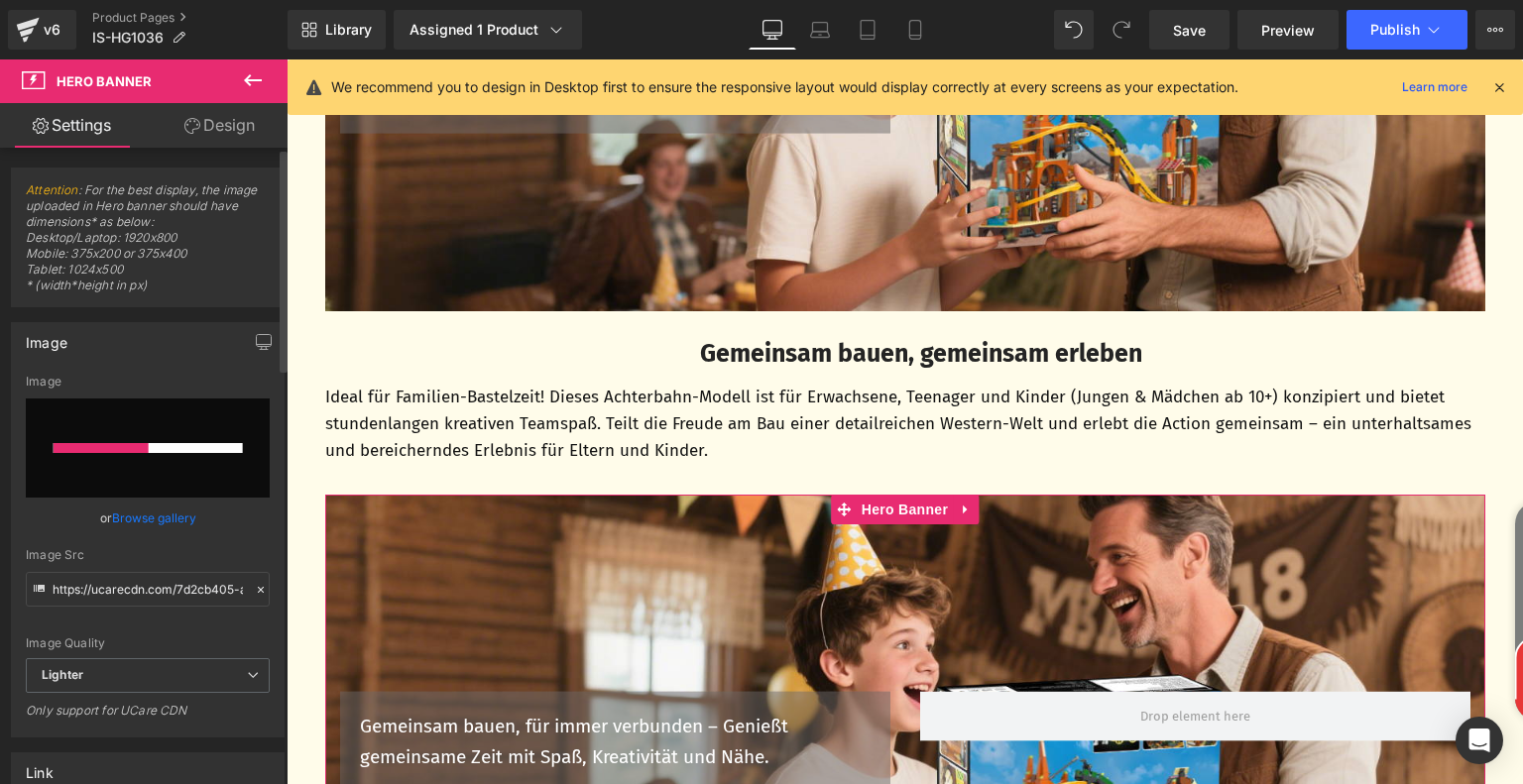 type 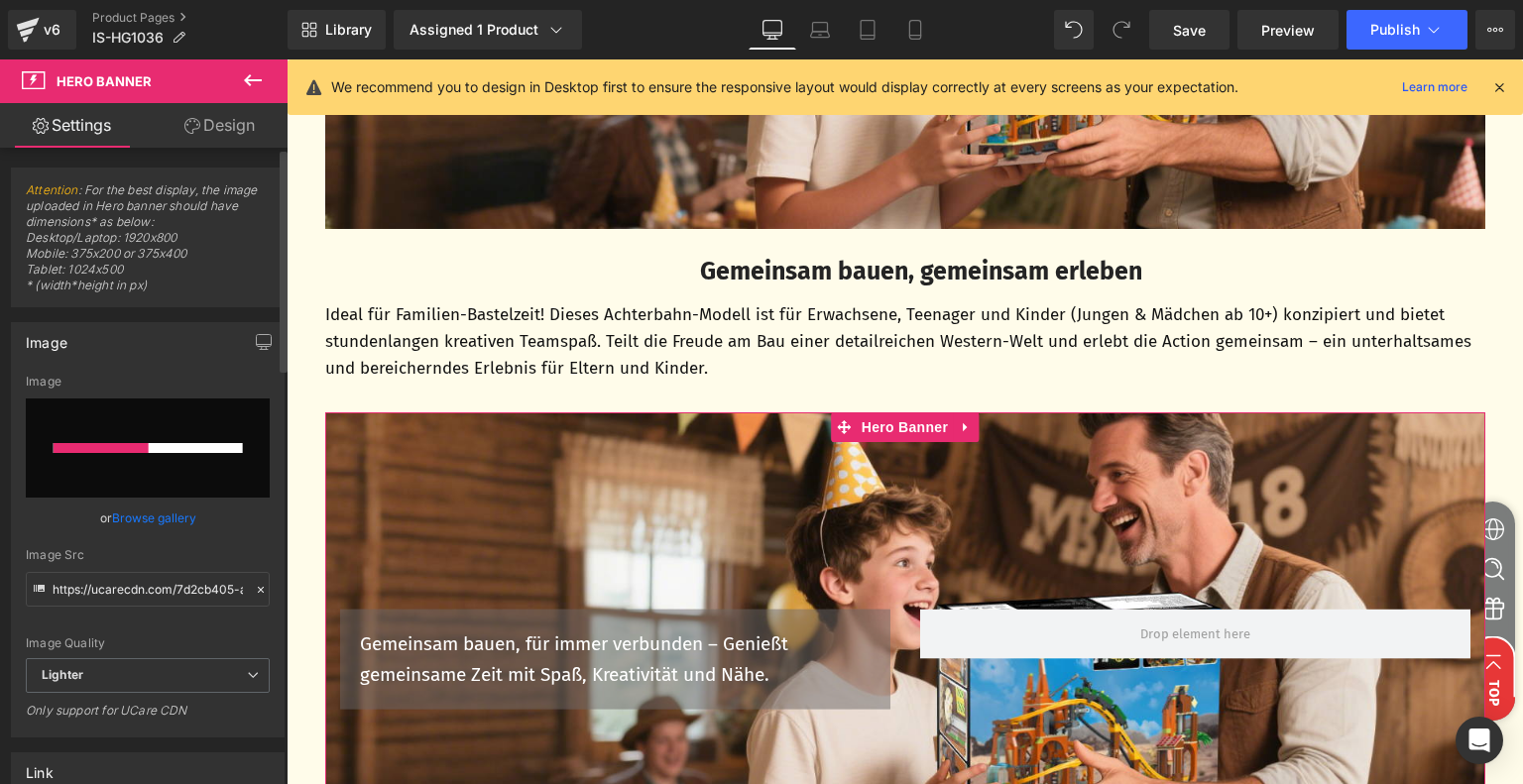 scroll, scrollTop: 5230, scrollLeft: 0, axis: vertical 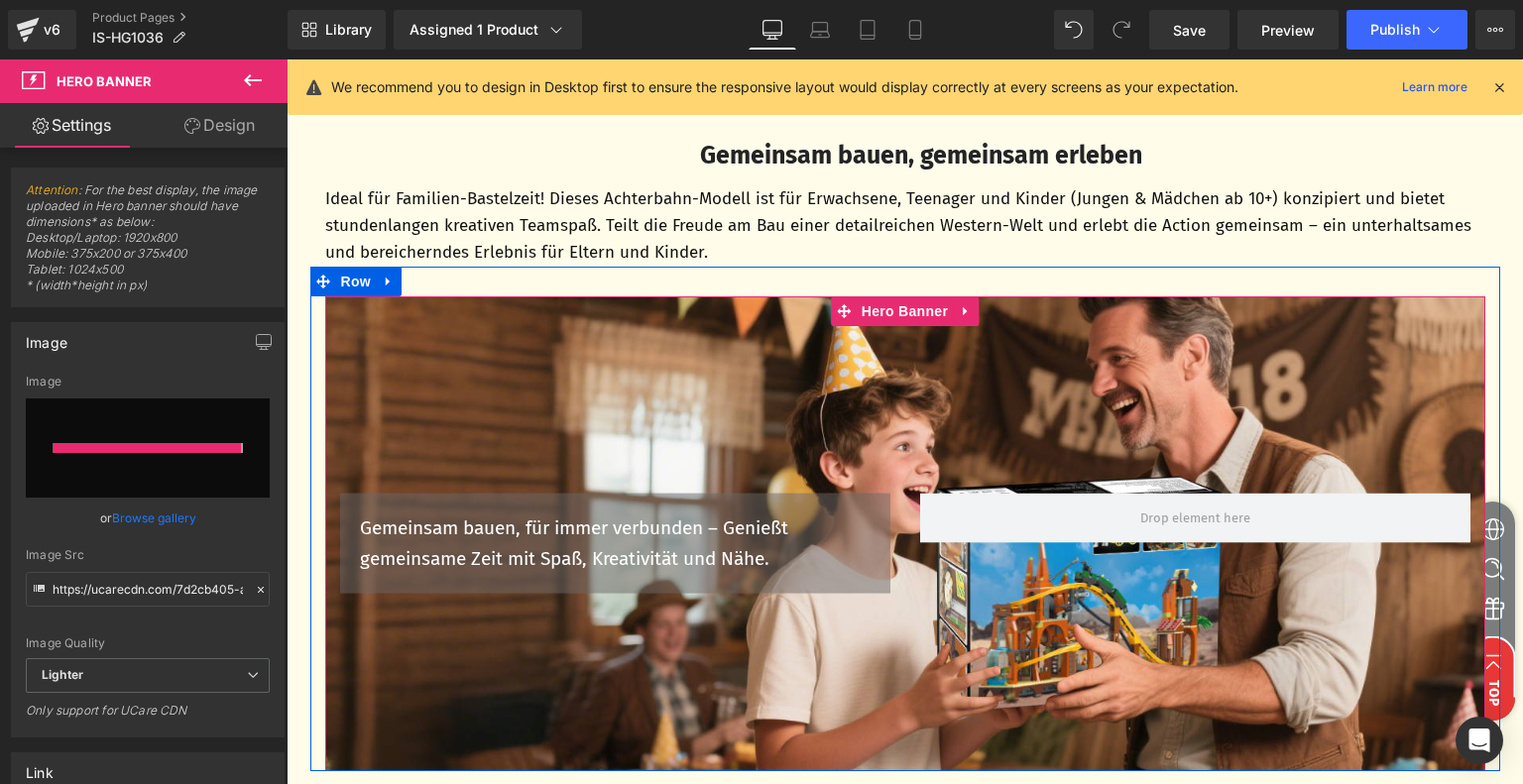 type on "https://ucarecdn.com/f3f6588e-2026-43ec-a239-9a8280edcfde/-/format/auto/-/preview/3000x3000/-/quality/lighter/6b3f11f6-c115-4878-8d3b-7bcd64c6f5c5.__CR0,0,1464,600_PT0_SX1464_V1___.jpg" 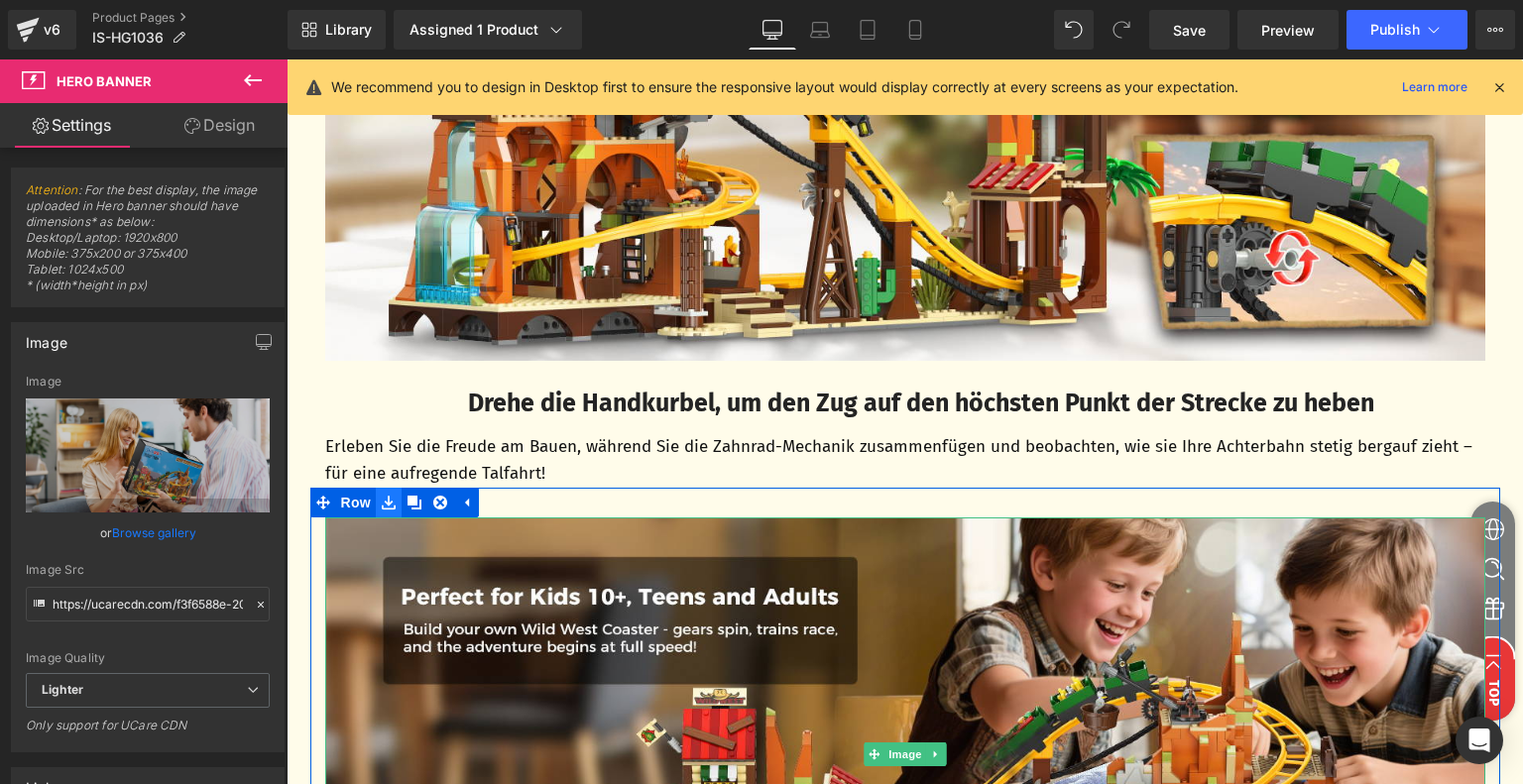 scroll, scrollTop: 3843, scrollLeft: 0, axis: vertical 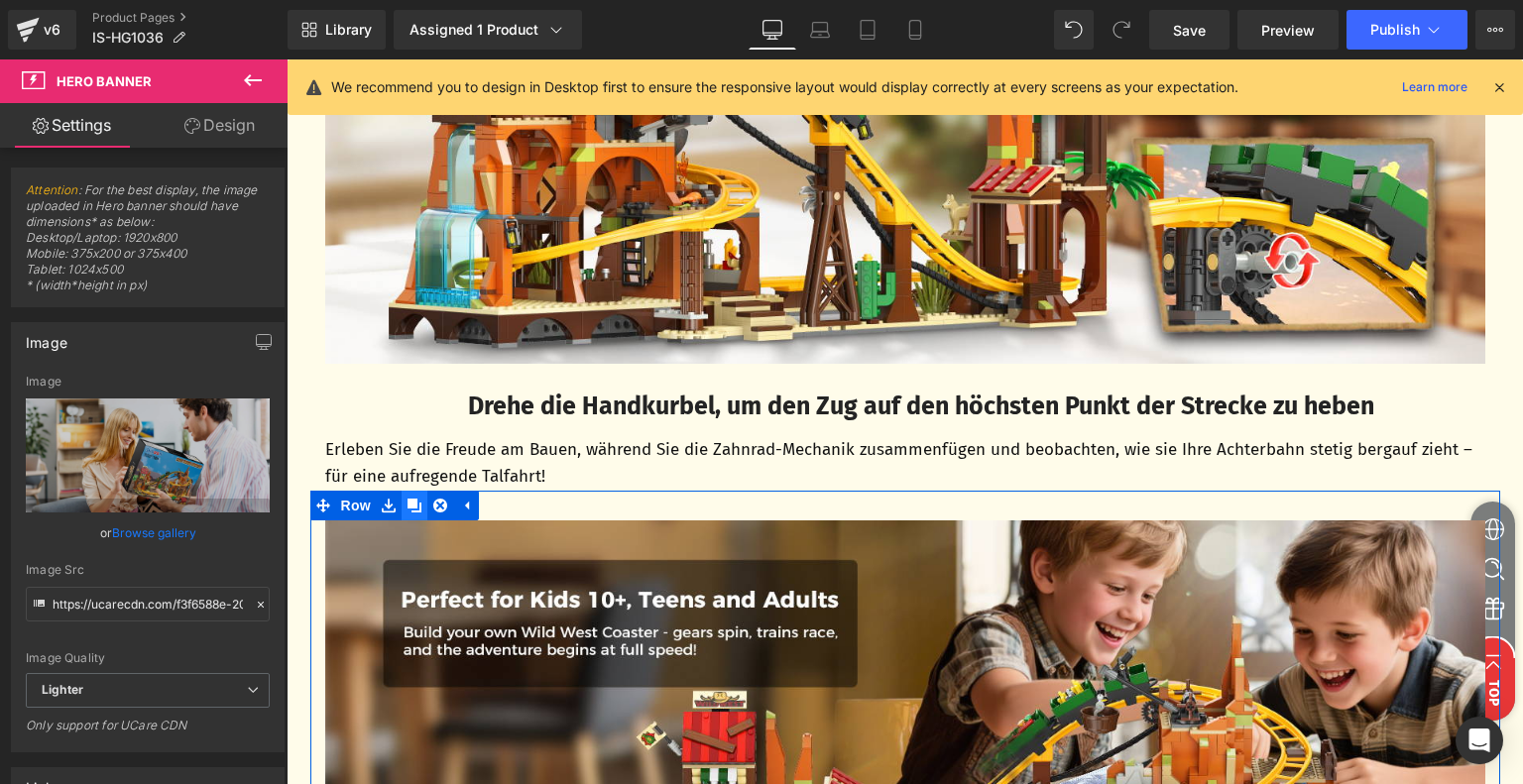 click 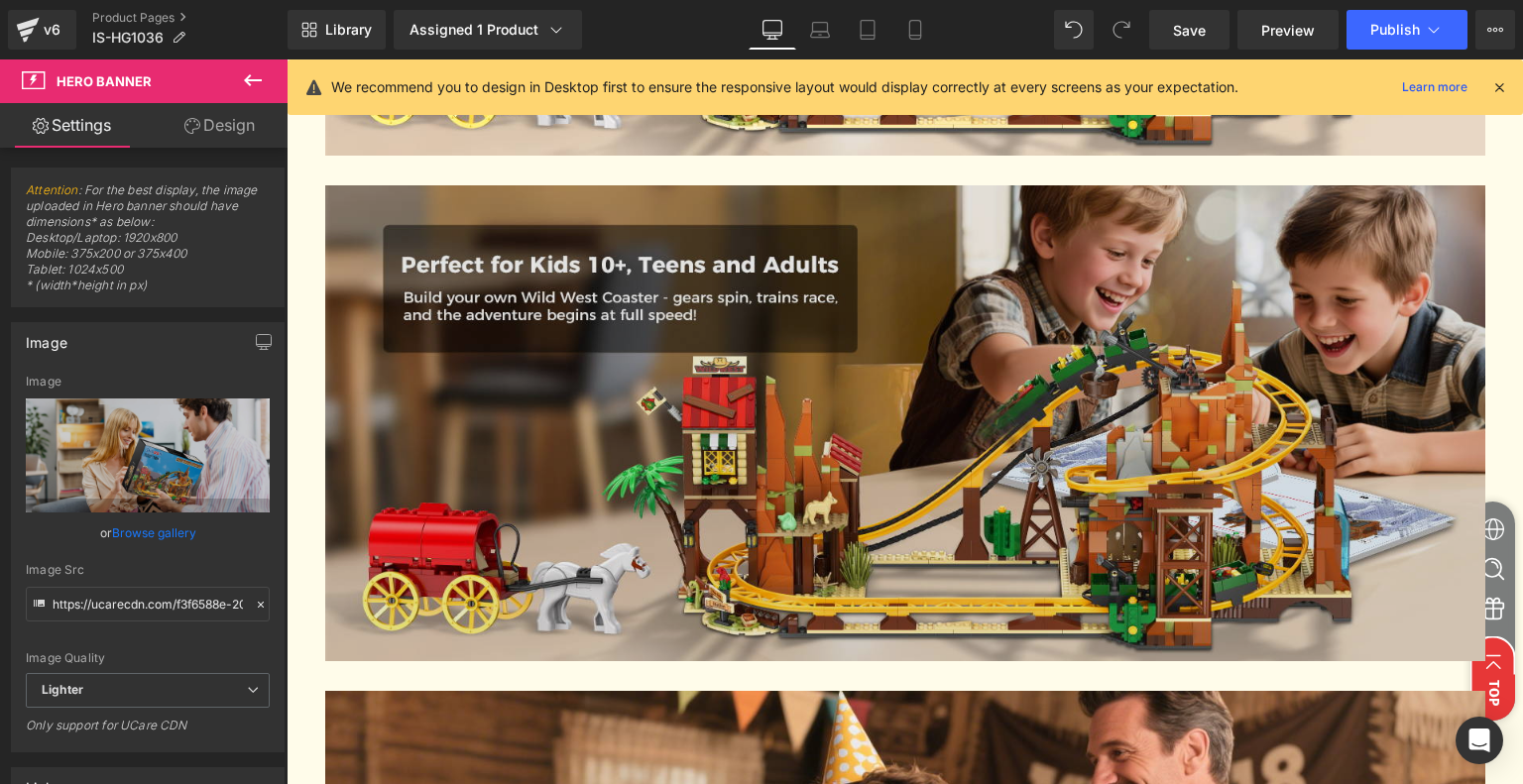 scroll, scrollTop: 4726, scrollLeft: 0, axis: vertical 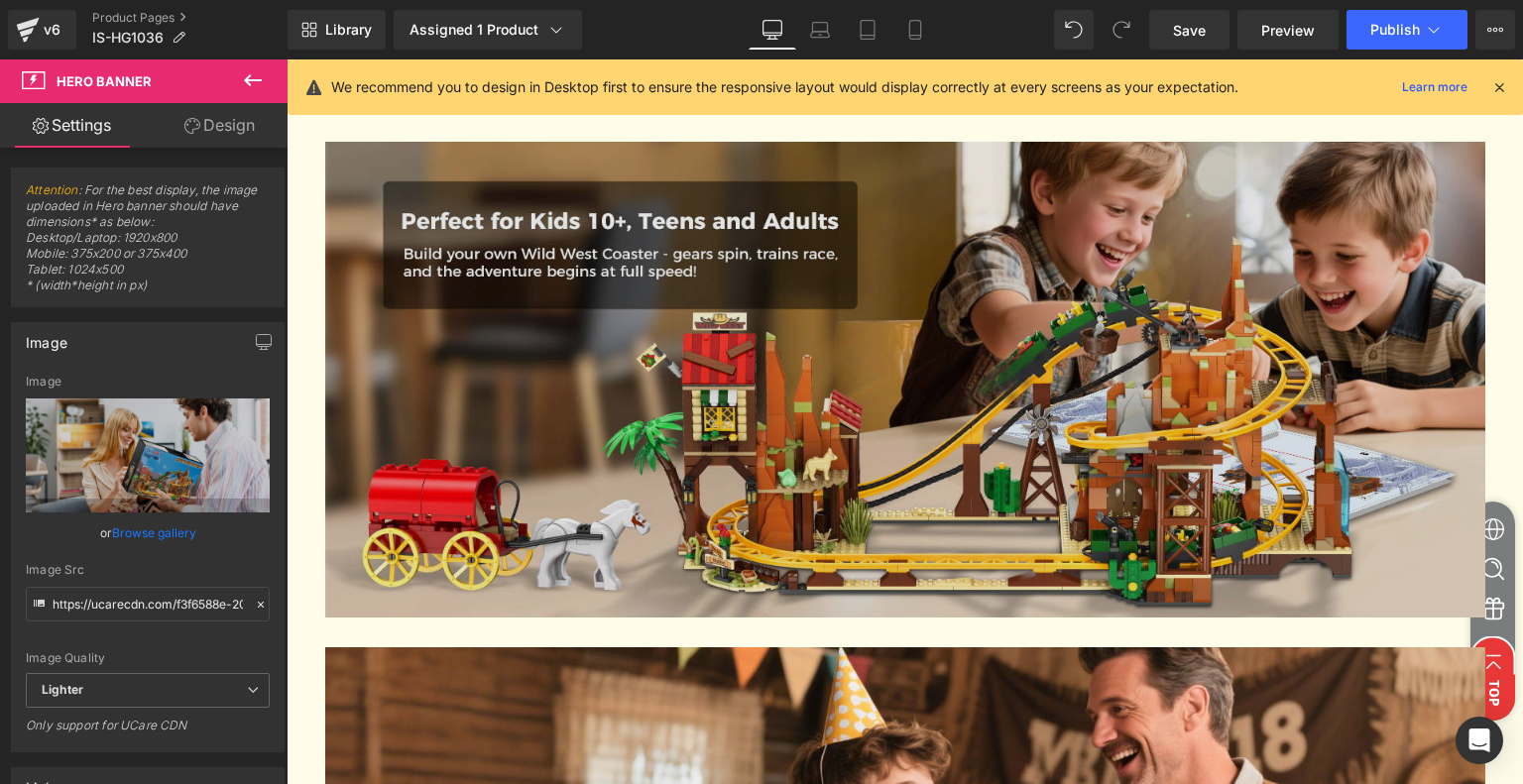 click at bounding box center [905, 380] 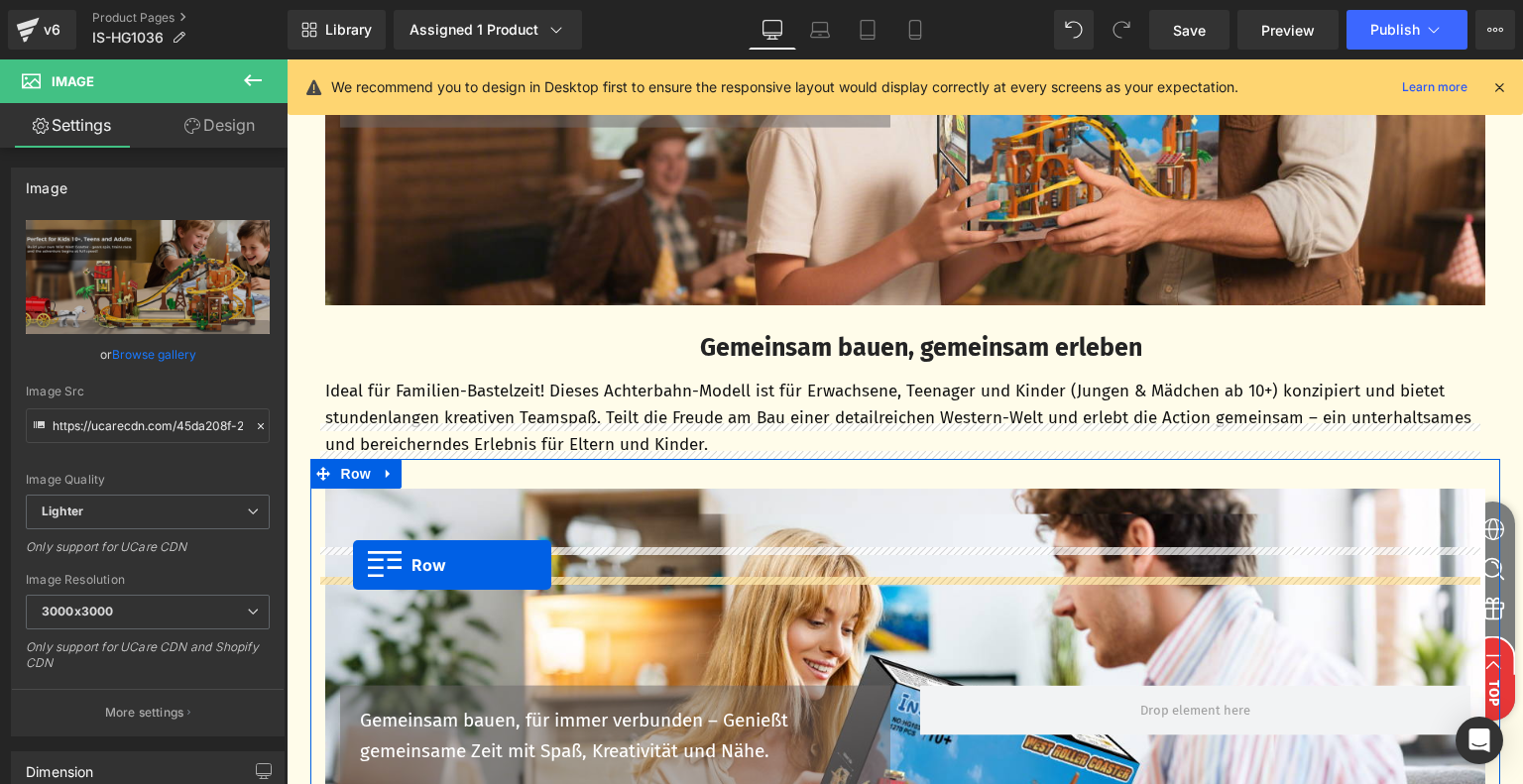 scroll, scrollTop: 5122, scrollLeft: 0, axis: vertical 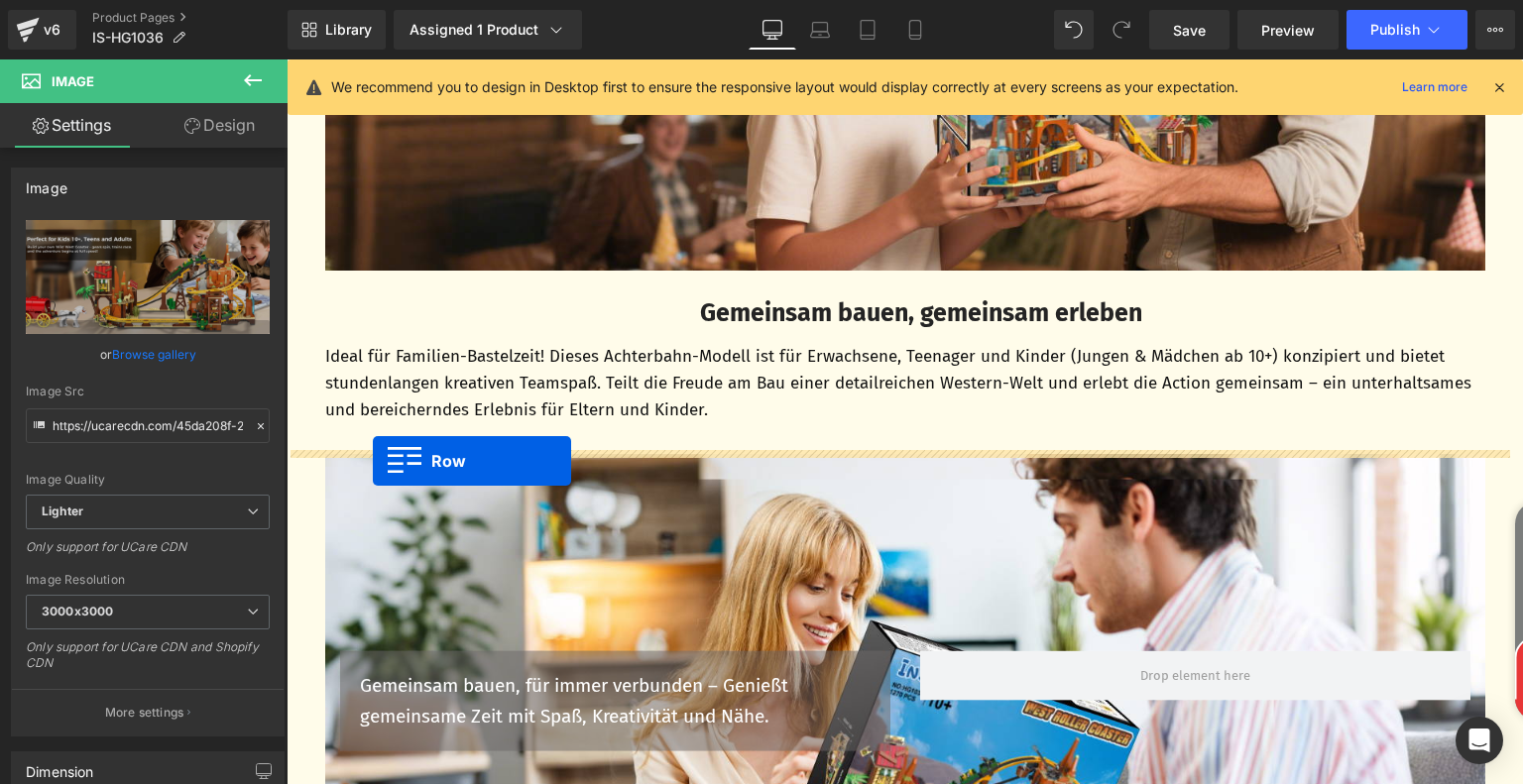 drag, startPoint x: 323, startPoint y: 201, endPoint x: 373, endPoint y: 461, distance: 264.76405 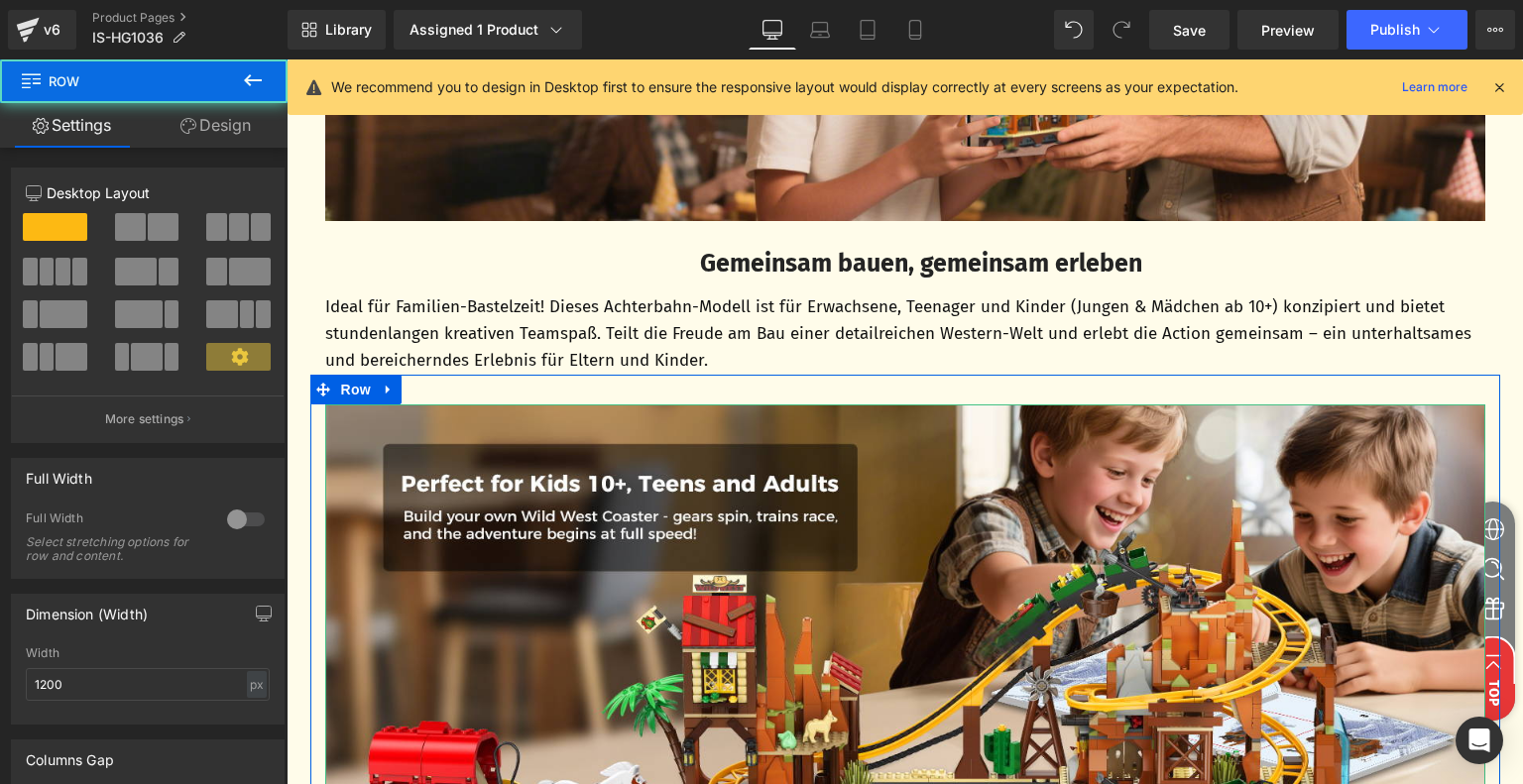 scroll, scrollTop: 5073, scrollLeft: 0, axis: vertical 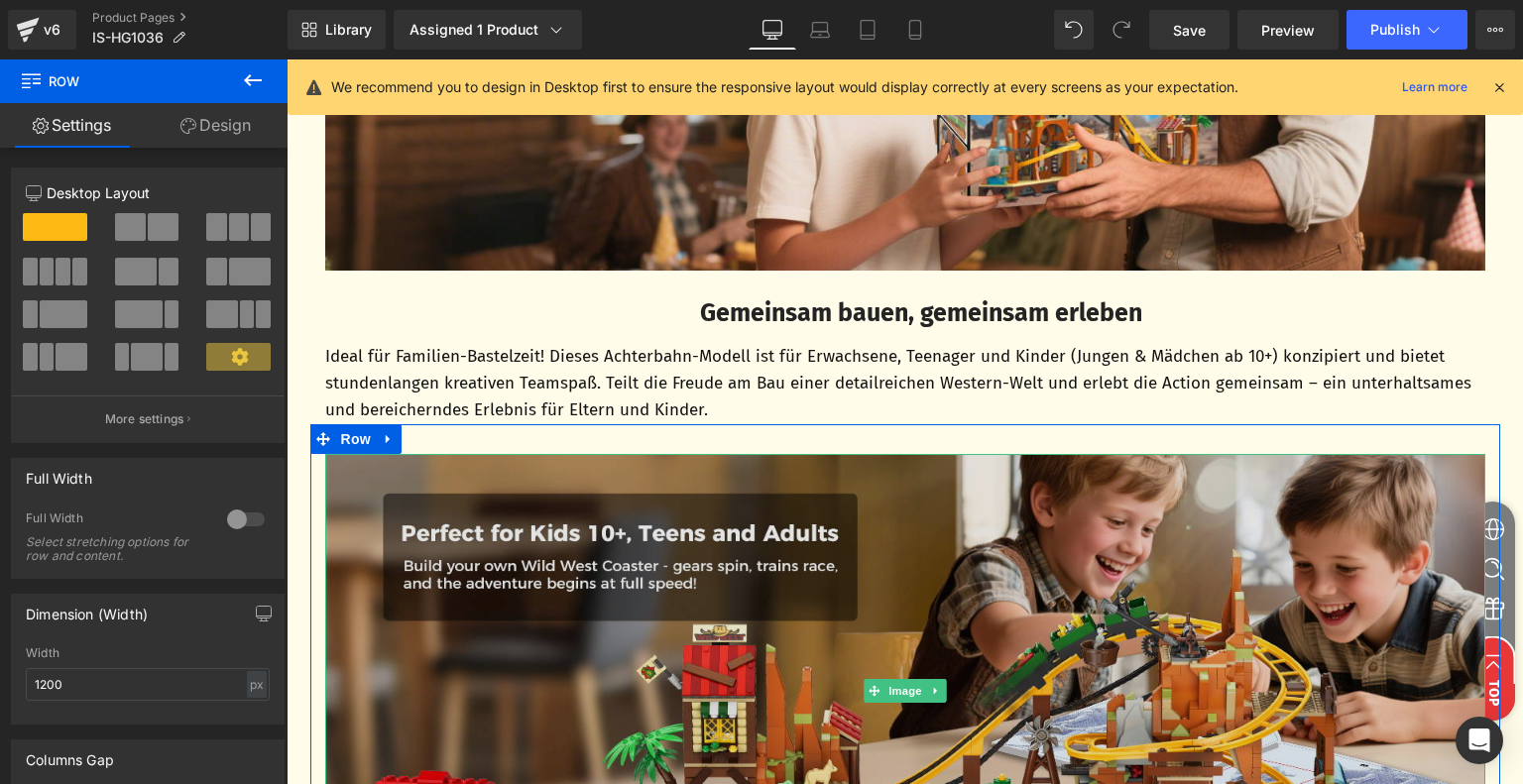 click at bounding box center (905, 692) 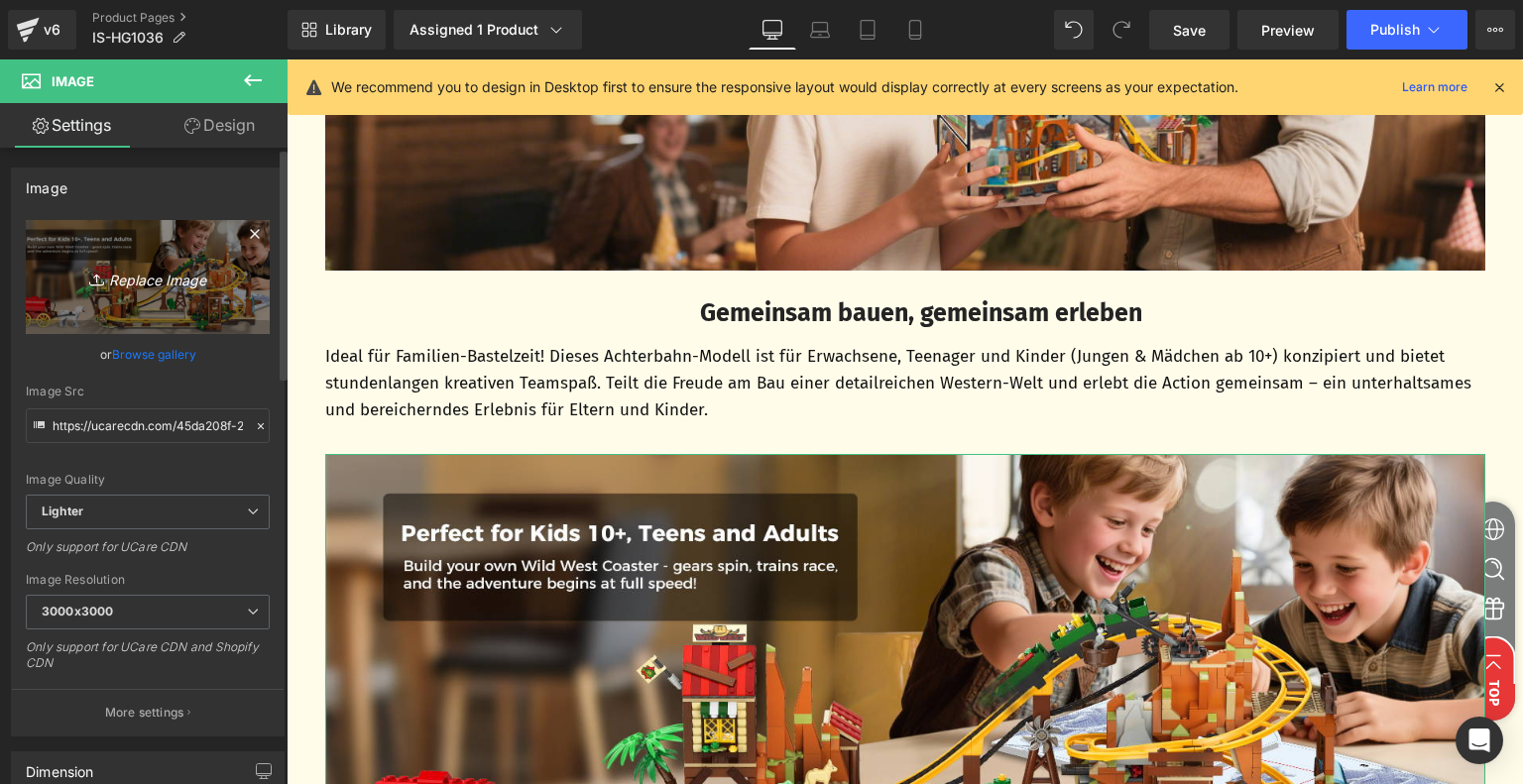 click on "Replace Image" at bounding box center [148, 277] 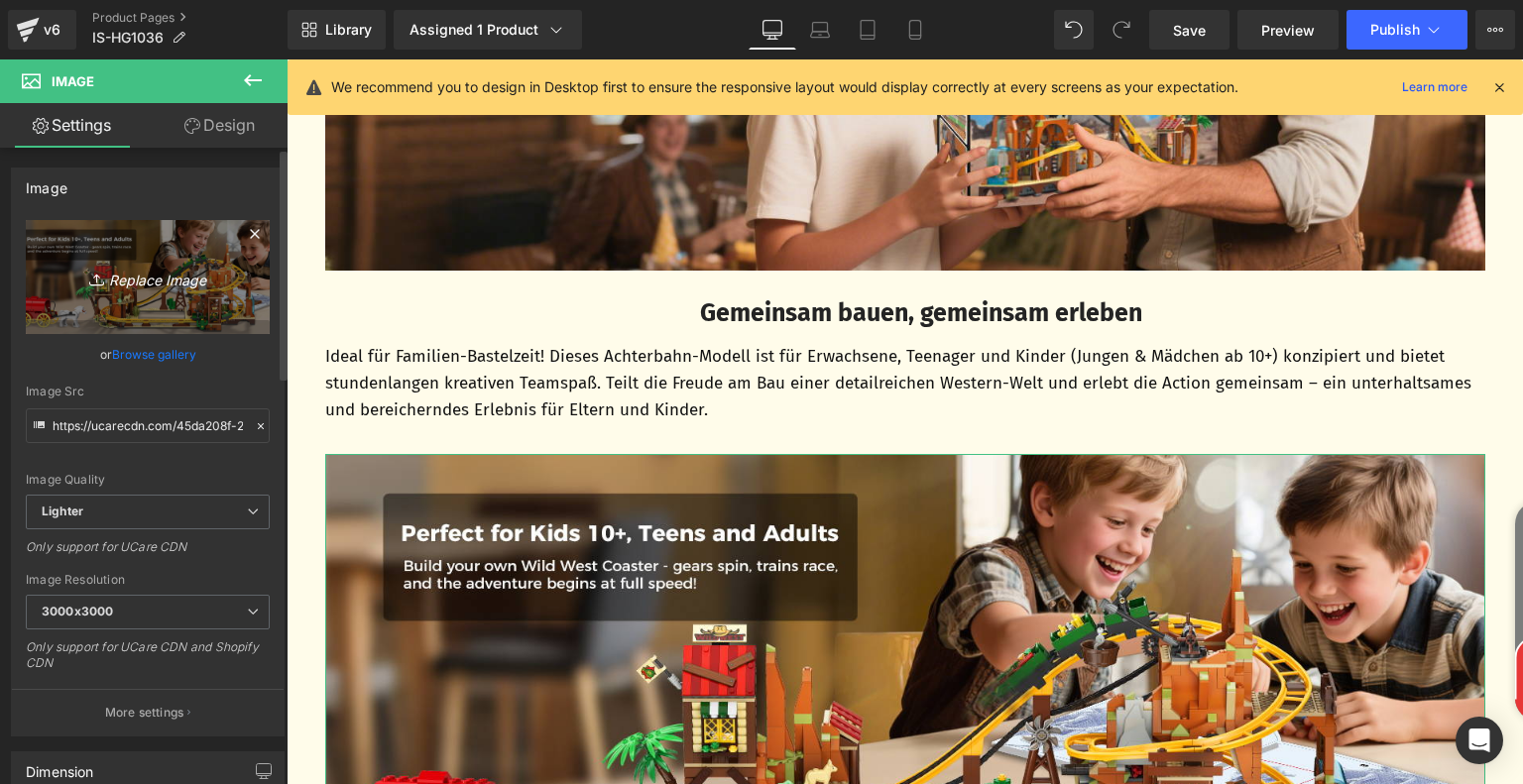 type on "C:\fakepath\6b3f11f6-c115-4878-8d3b-7bcd64c6f5c5.__CR0,0,1464,600_PT0_SX1464_V1___.jpg" 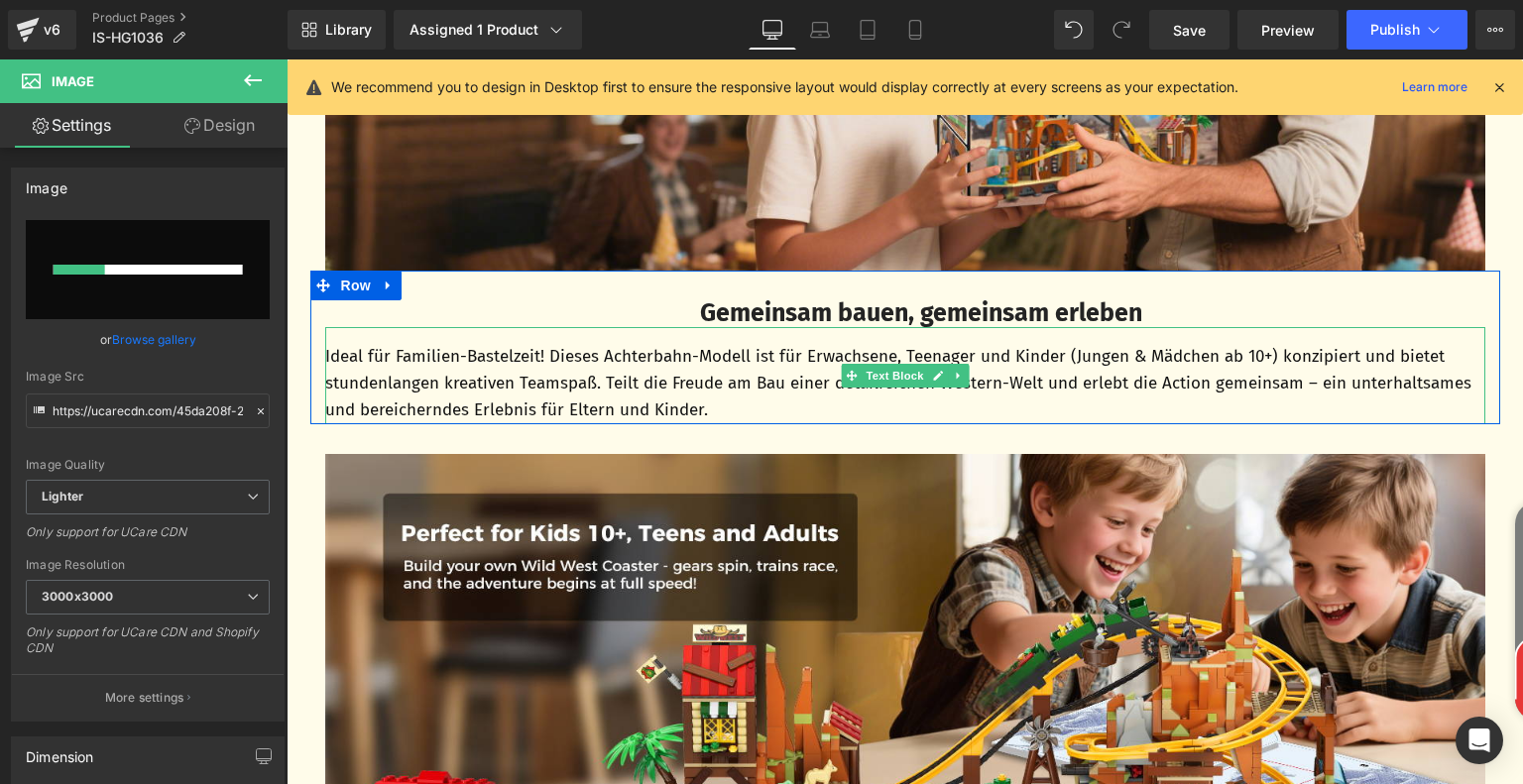 type 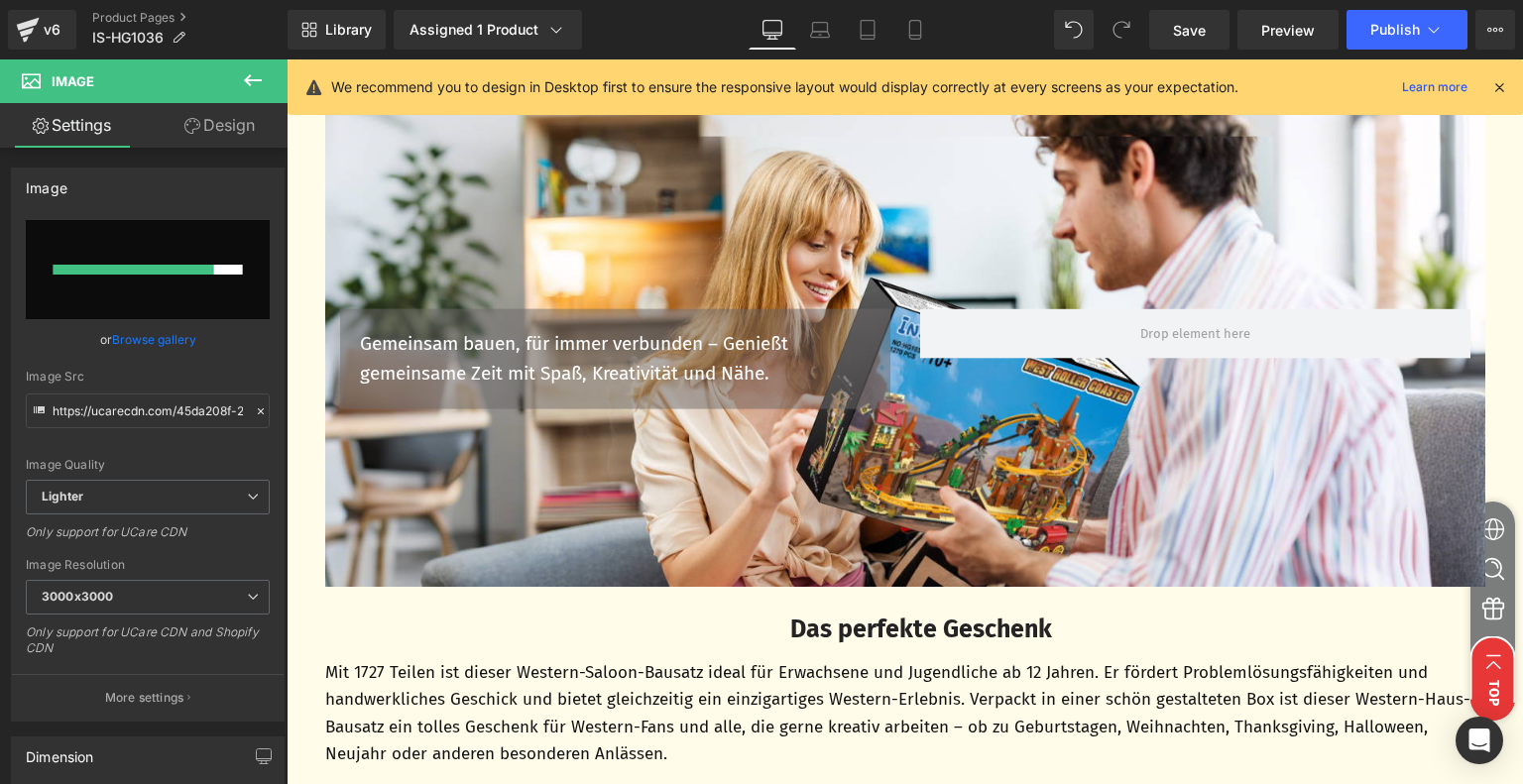 scroll, scrollTop: 6064, scrollLeft: 0, axis: vertical 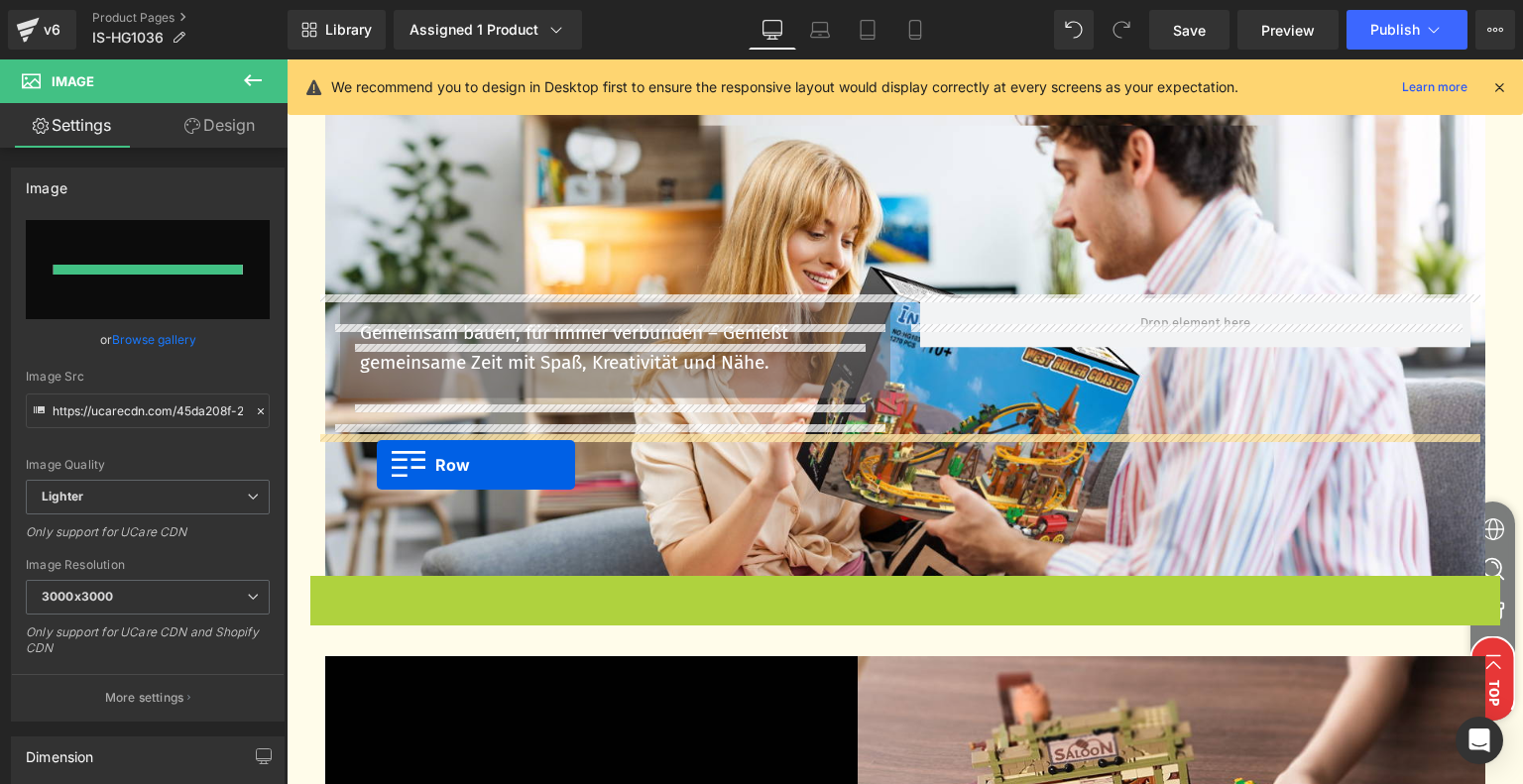 type on "https://ucarecdn.com/83dcb05d-d618-4ffe-82e0-003e7fe93c85/-/format/auto/-/preview/3000x3000/-/quality/lighter/6b3f11f6-c115-4878-8d3b-7bcd64c6f5c5.__CR0,0,1464,600_PT0_SX1464_V1___.jpg" 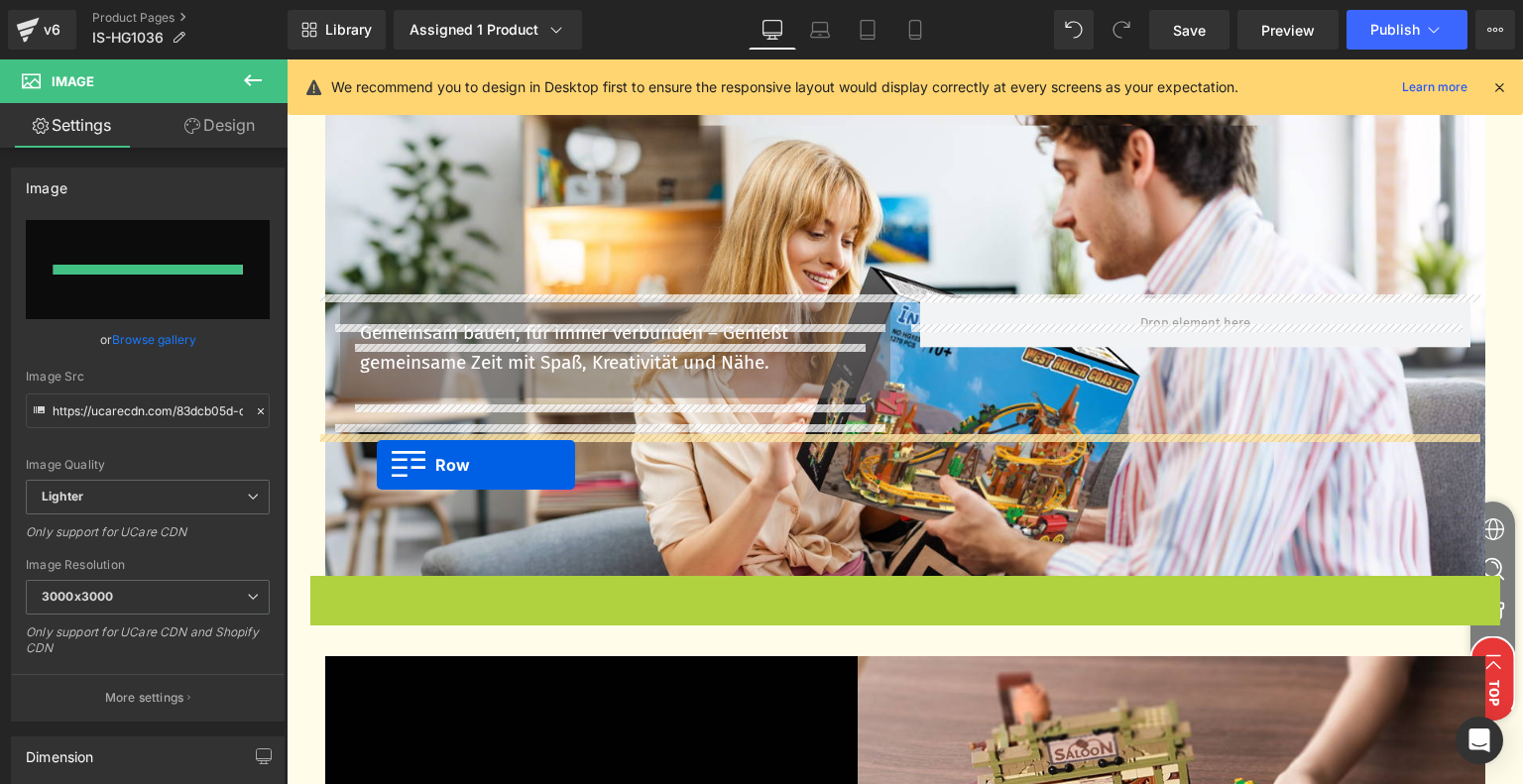 scroll, scrollTop: 5767, scrollLeft: 0, axis: vertical 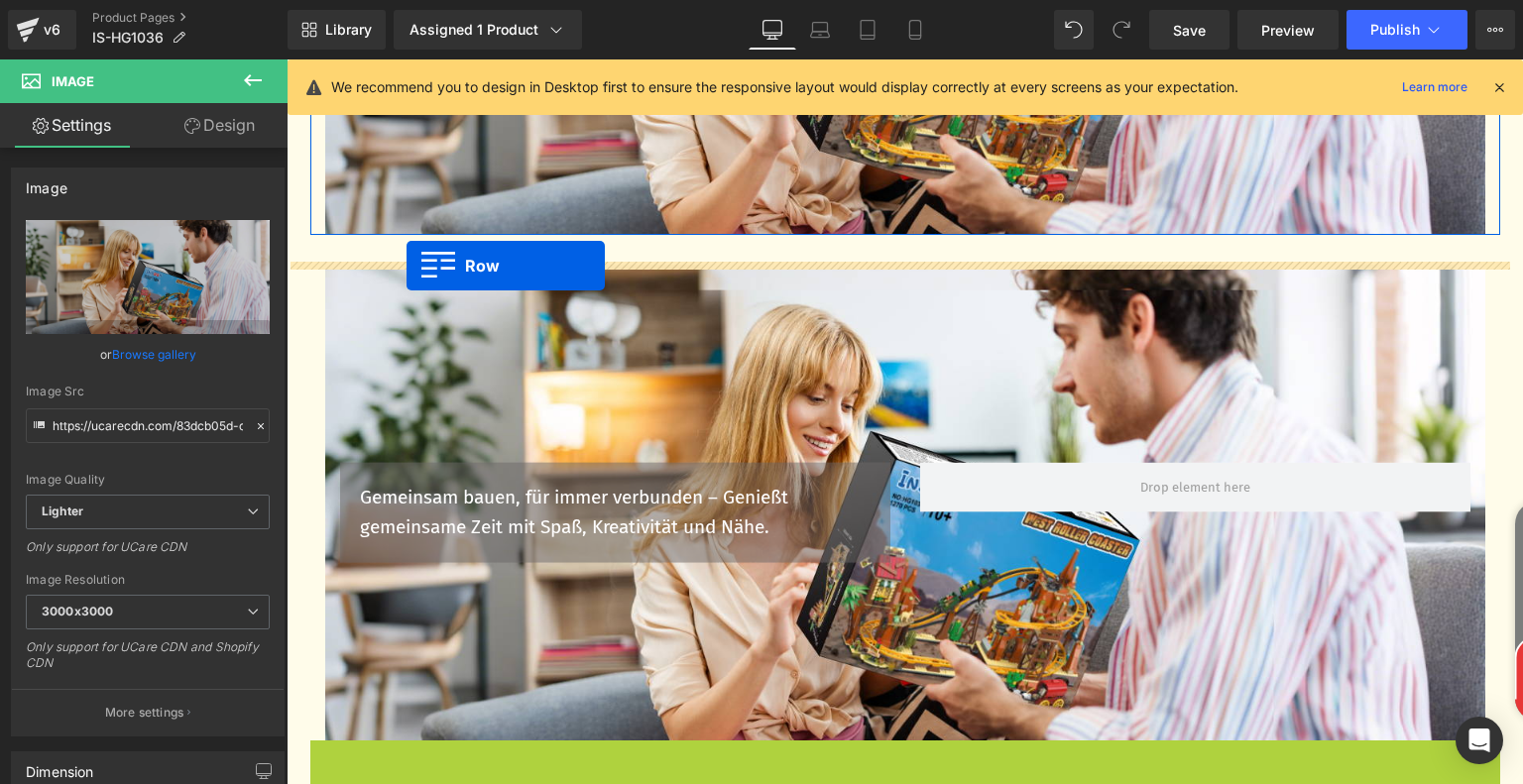 drag, startPoint x: 344, startPoint y: 388, endPoint x: 407, endPoint y: 266, distance: 137.30623 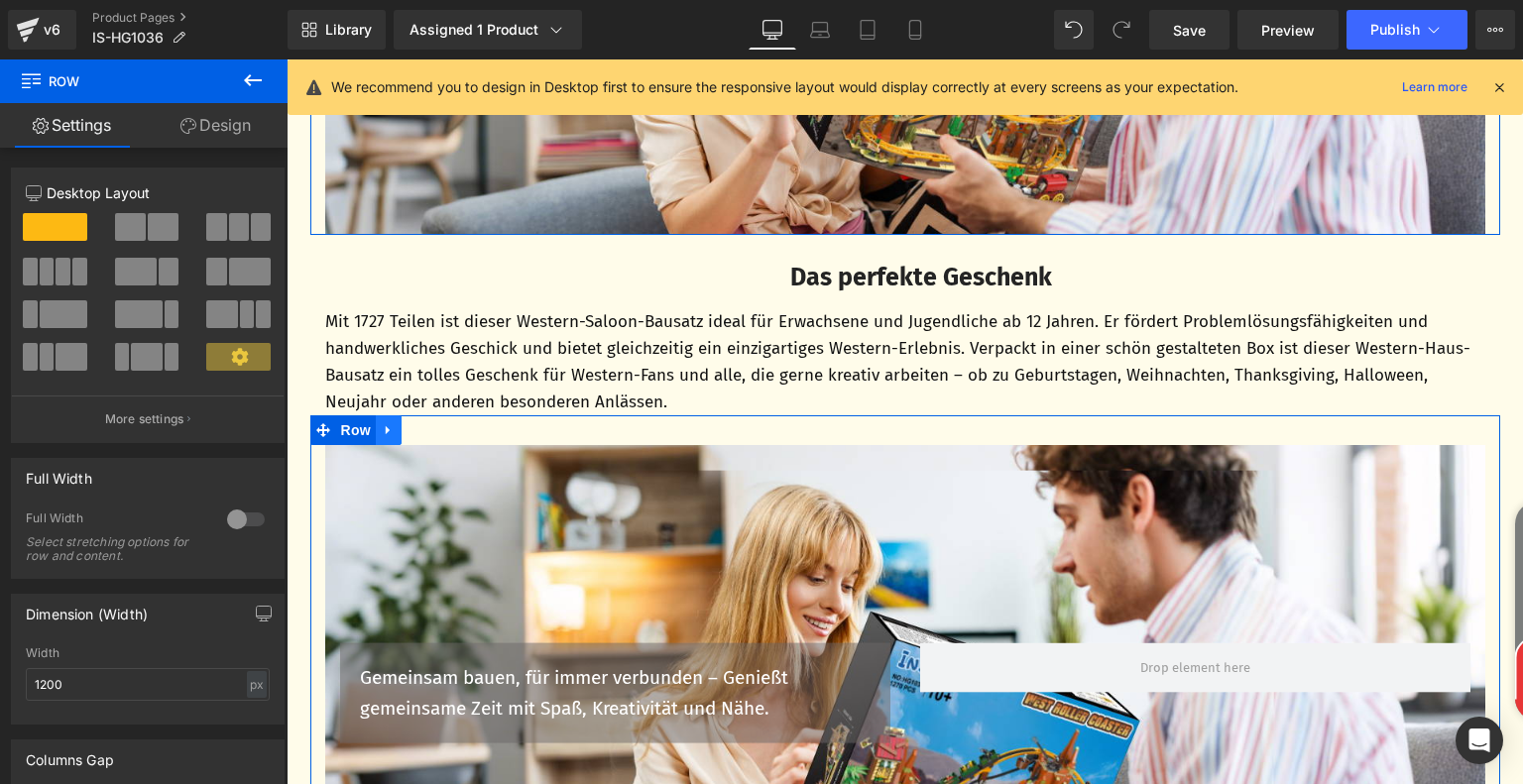 click 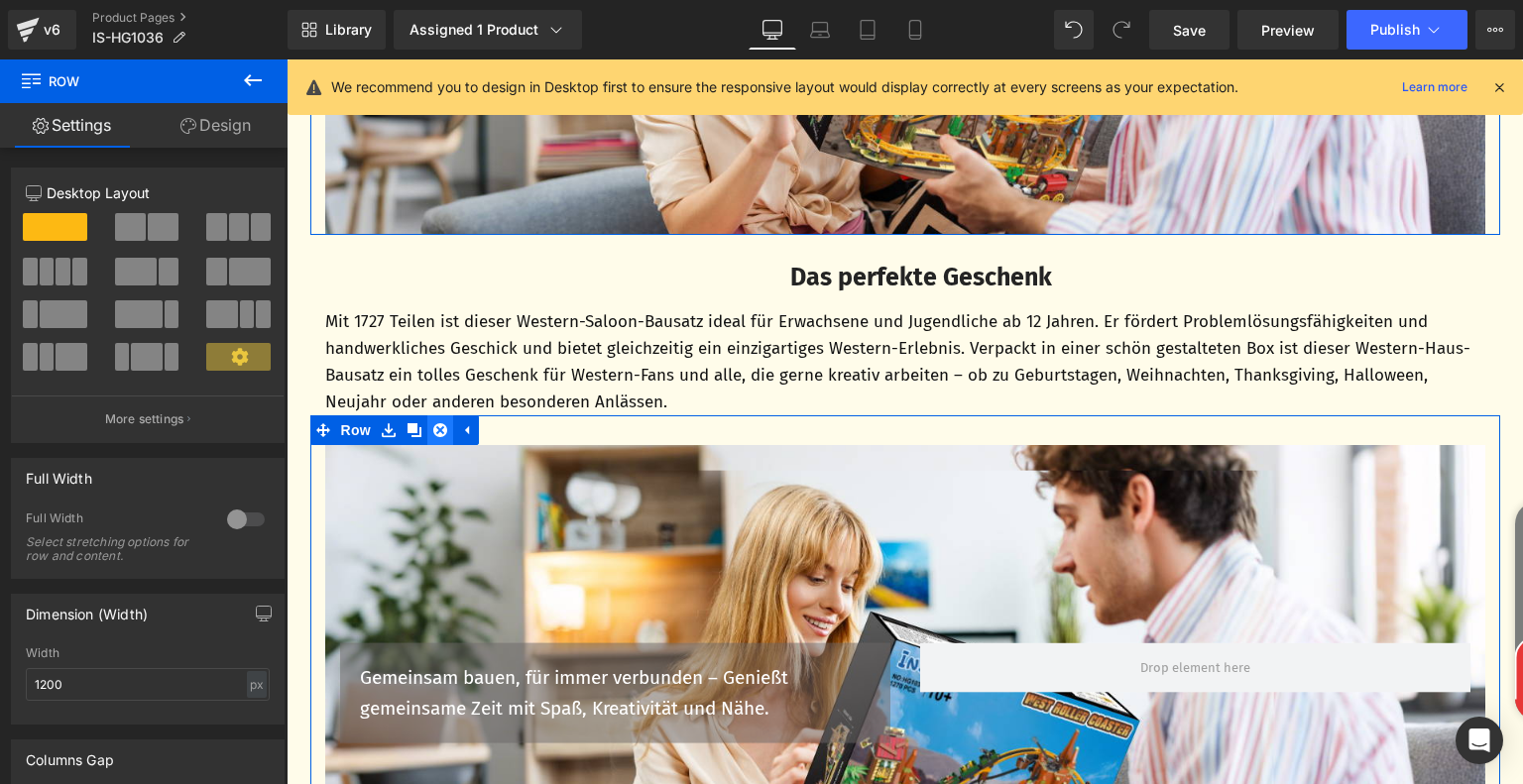 click 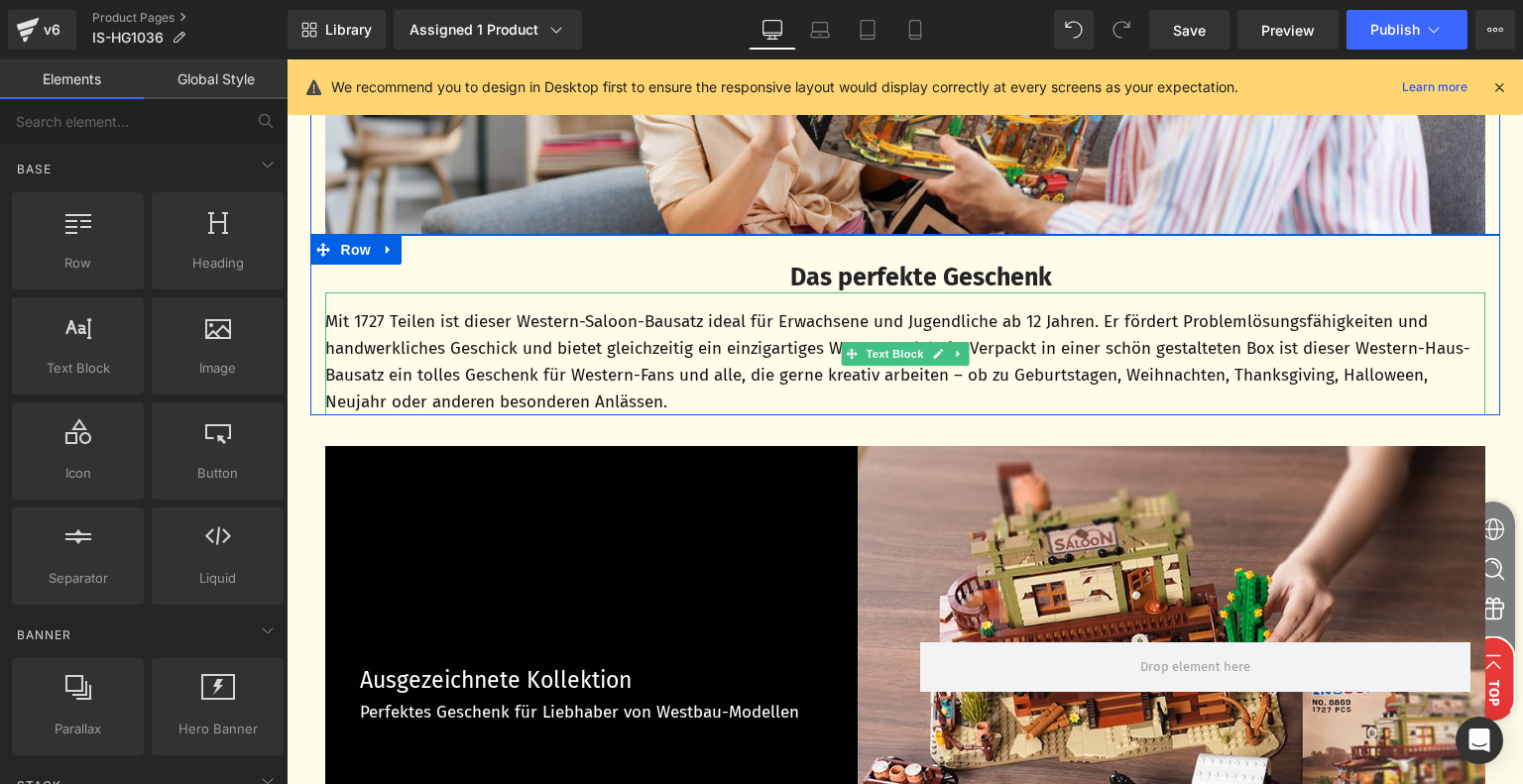 scroll, scrollTop: 5469, scrollLeft: 0, axis: vertical 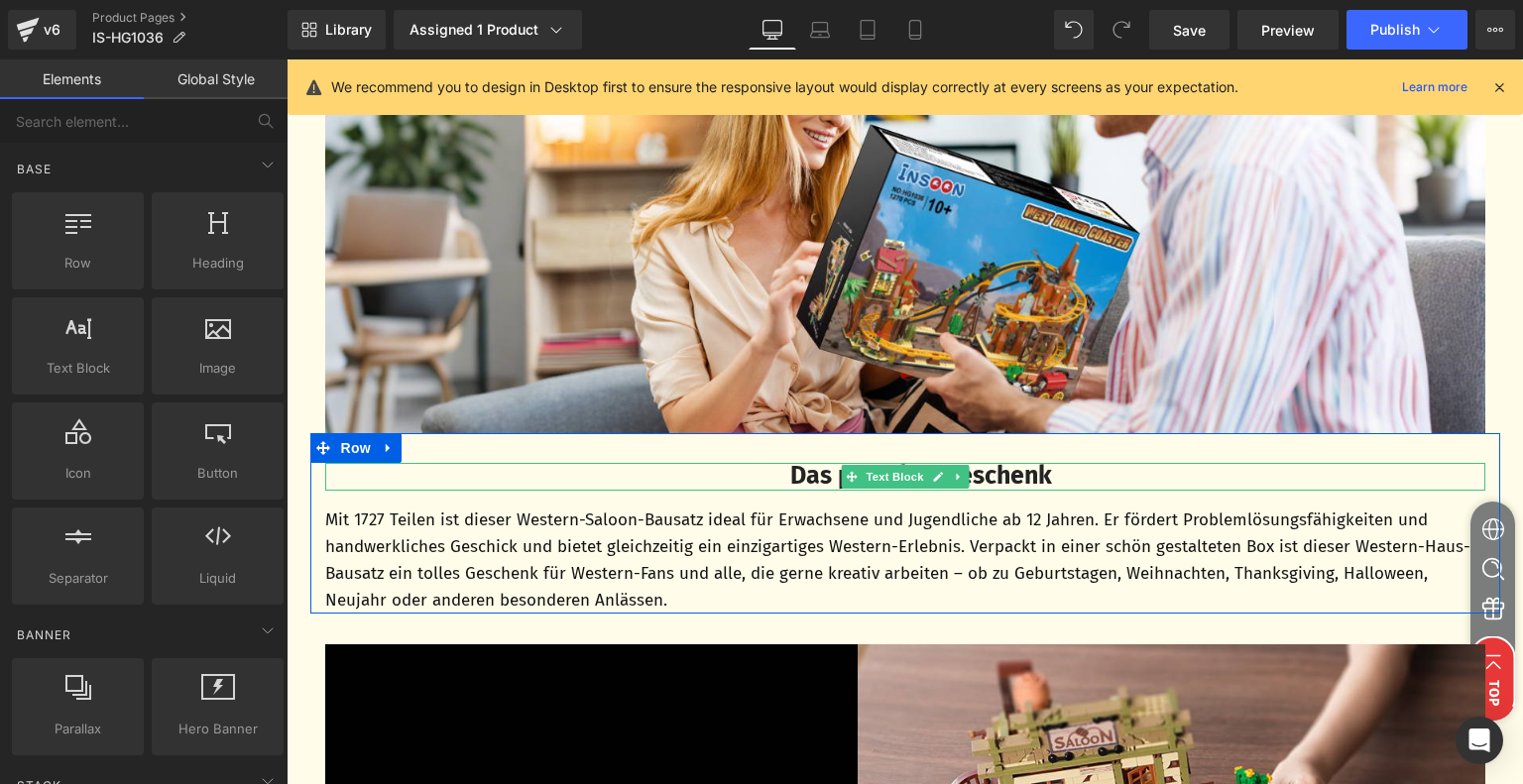 click on "Das perfekte Geschenk" at bounding box center [921, 476] 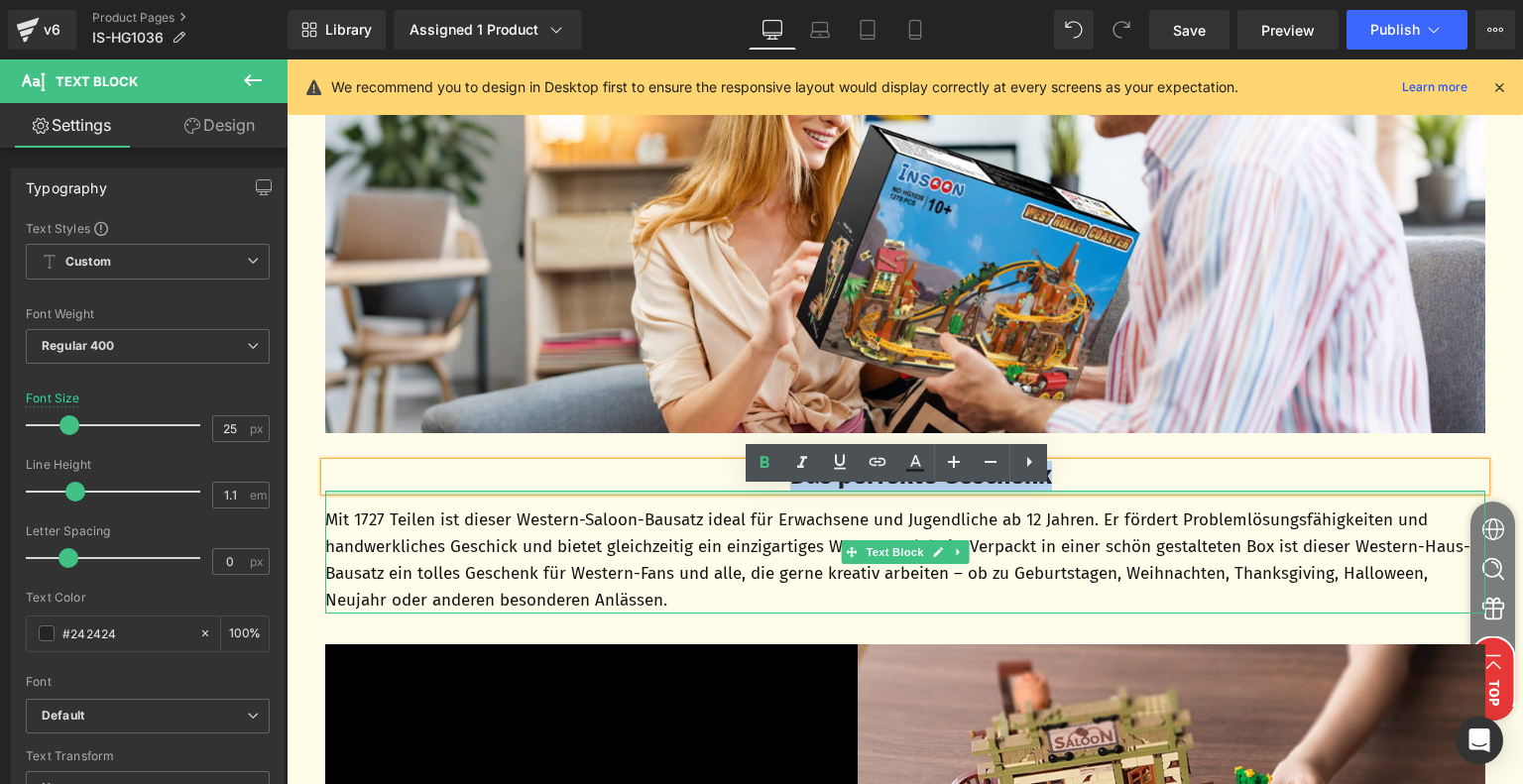 drag, startPoint x: 824, startPoint y: 512, endPoint x: 1083, endPoint y: 517, distance: 259.04826 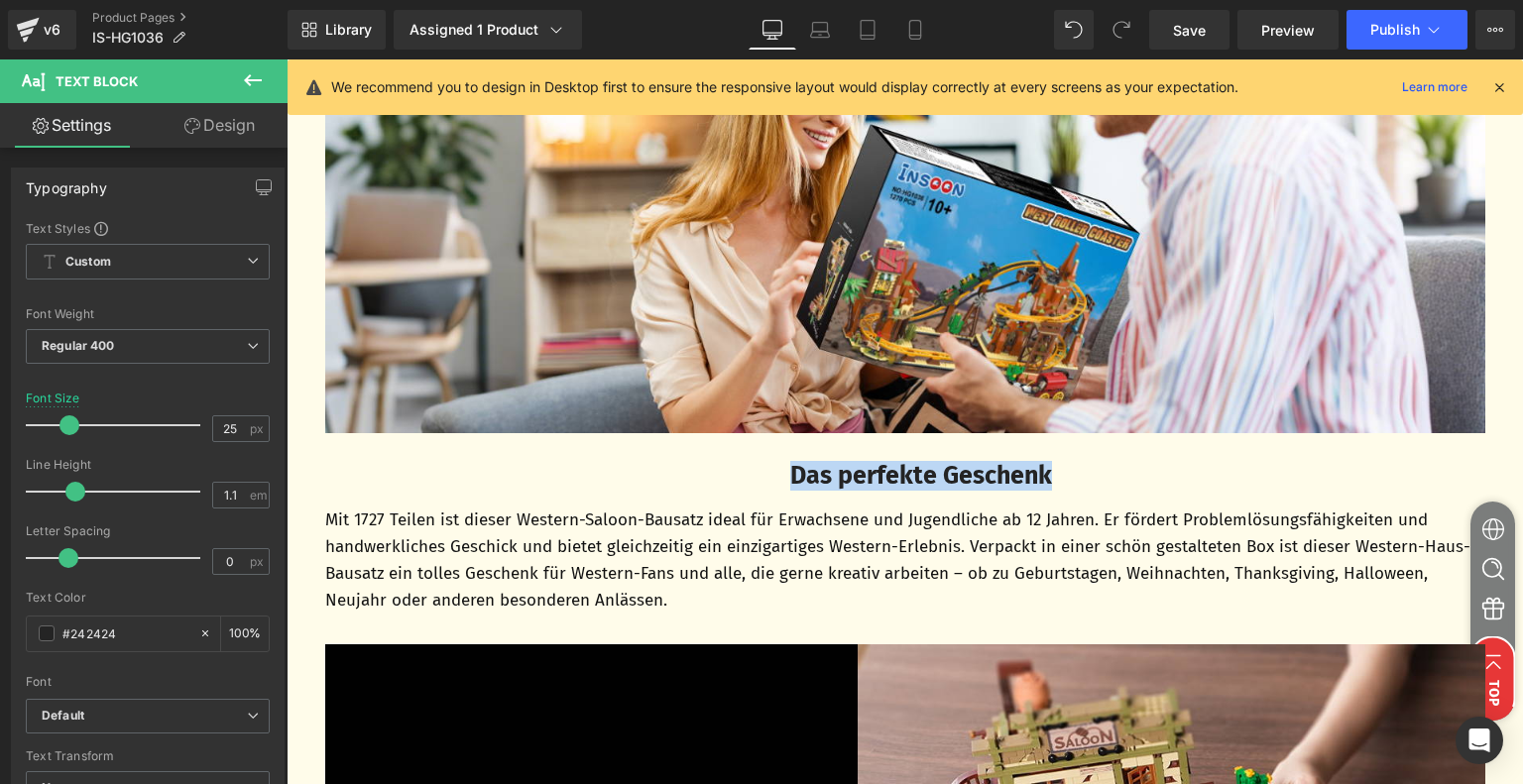 paste 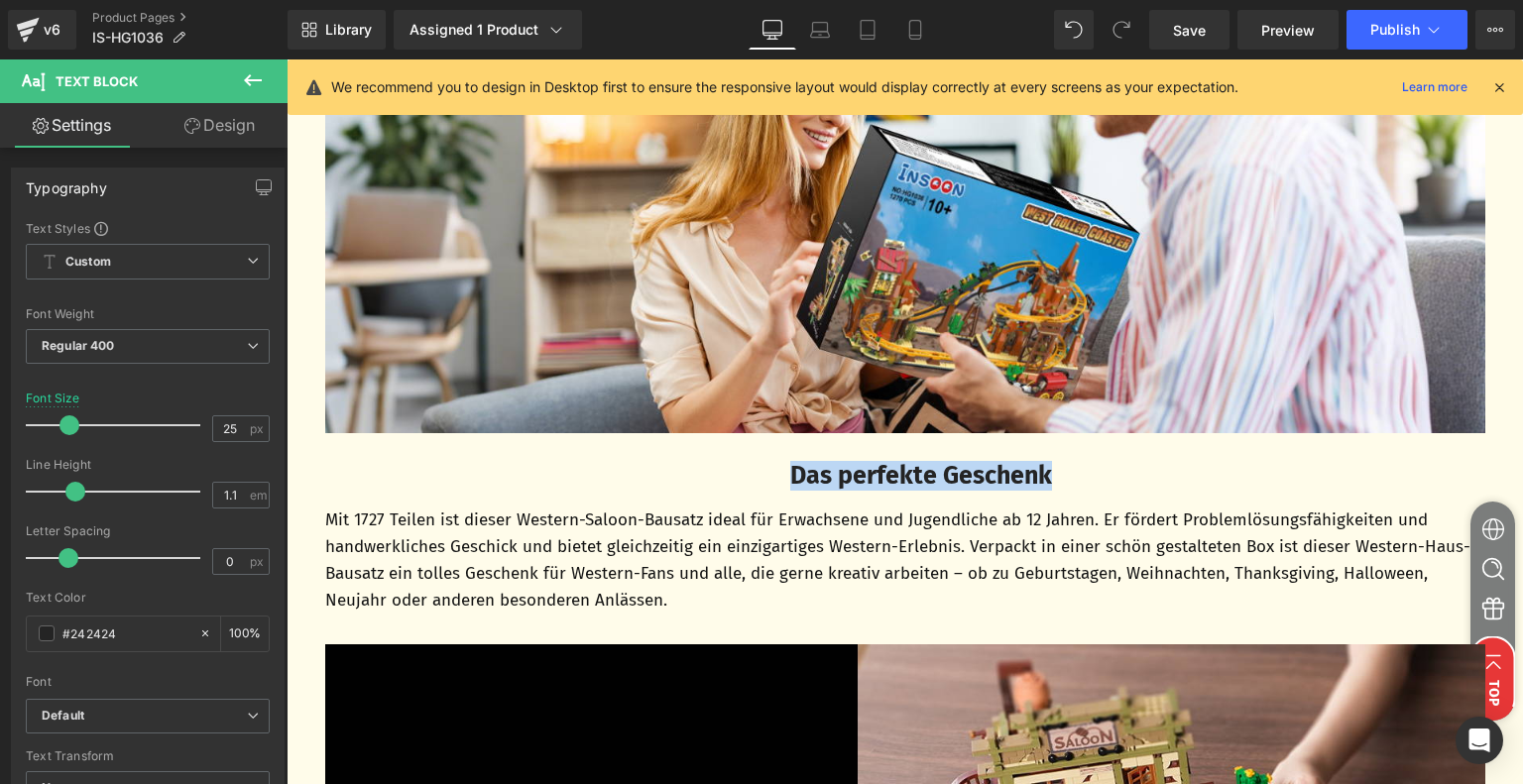 type 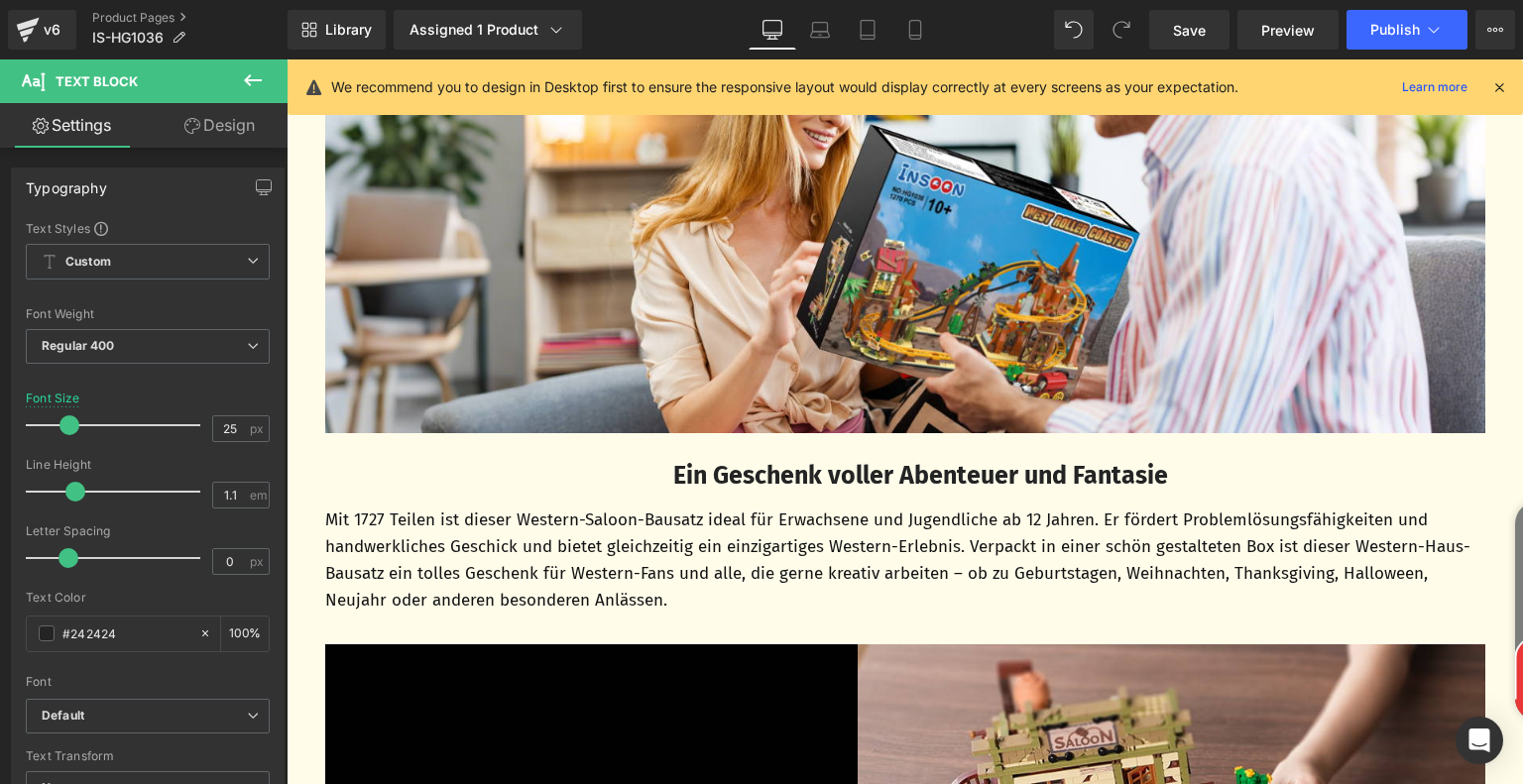 click on "Mit 1727 Teilen ist dieser Western-Saloon-Bausatz ideal für Erwachsene und Jugendliche ab 12 Jahren. Er fördert Problemlösungsfähigkeiten und handwerkliches Geschick und bietet gleichzeitig ein einzigartiges Western-Erlebnis. Verpackt in einer schön gestalteten Box ist dieser Western-Haus-Bausatz ein tolles Geschenk für Western-Fans und alle, die gerne kreativ arbeiten – ob zu Geburtstagen, Weihnachten, Thanksgiving, Halloween, Neujahr oder anderen besonderen Anlässen." at bounding box center (905, 560) 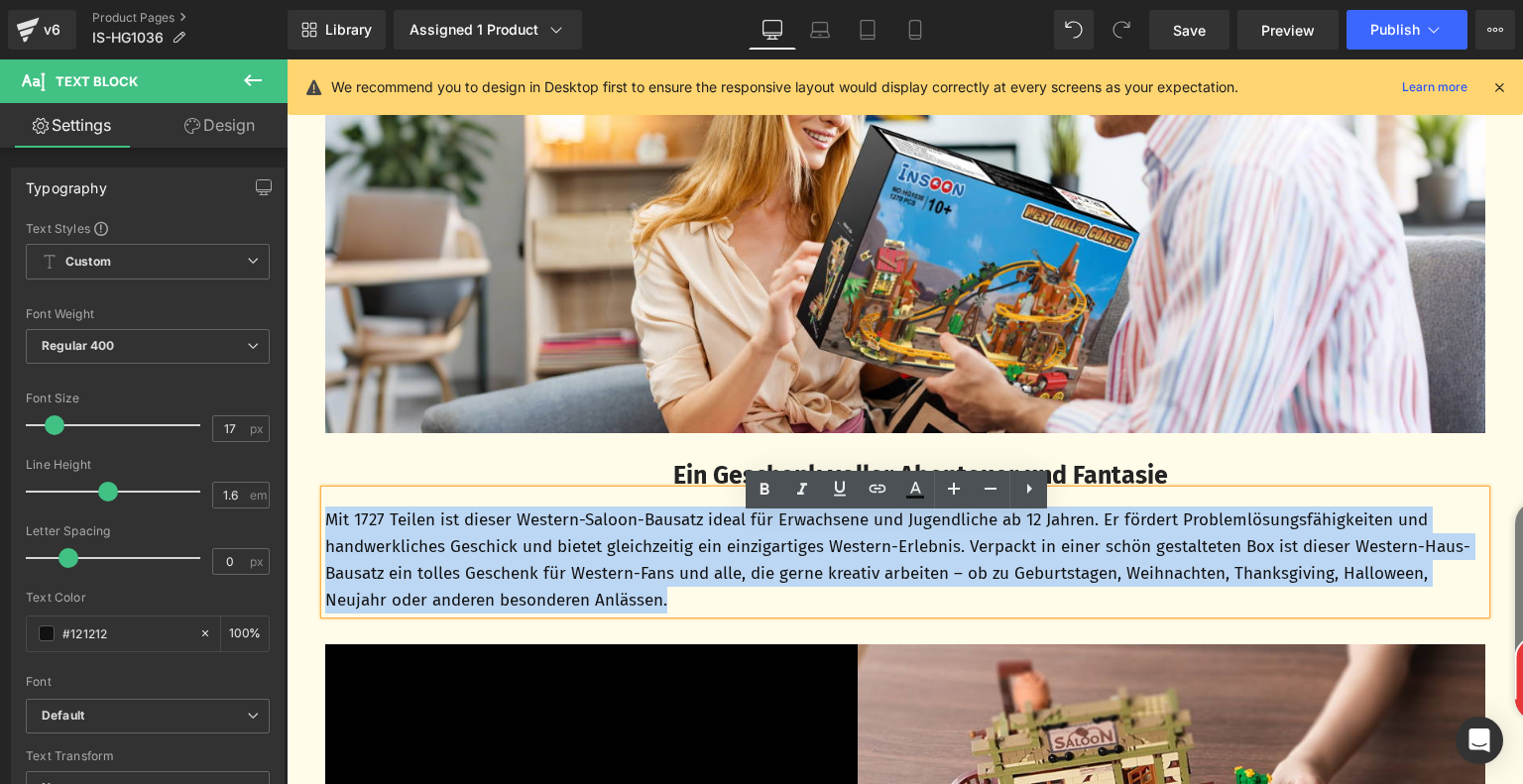 drag, startPoint x: 319, startPoint y: 545, endPoint x: 715, endPoint y: 637, distance: 406.546 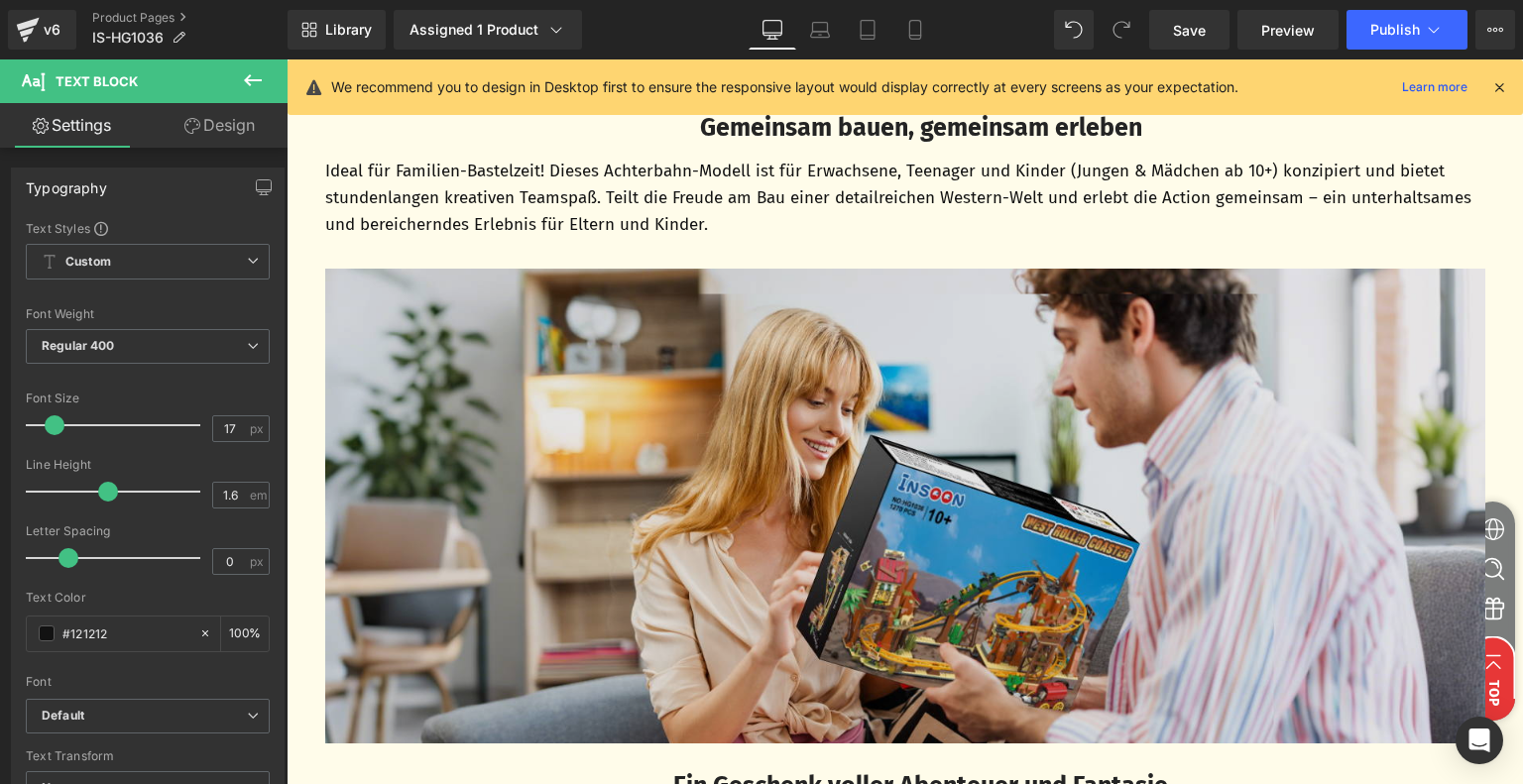 scroll, scrollTop: 5469, scrollLeft: 0, axis: vertical 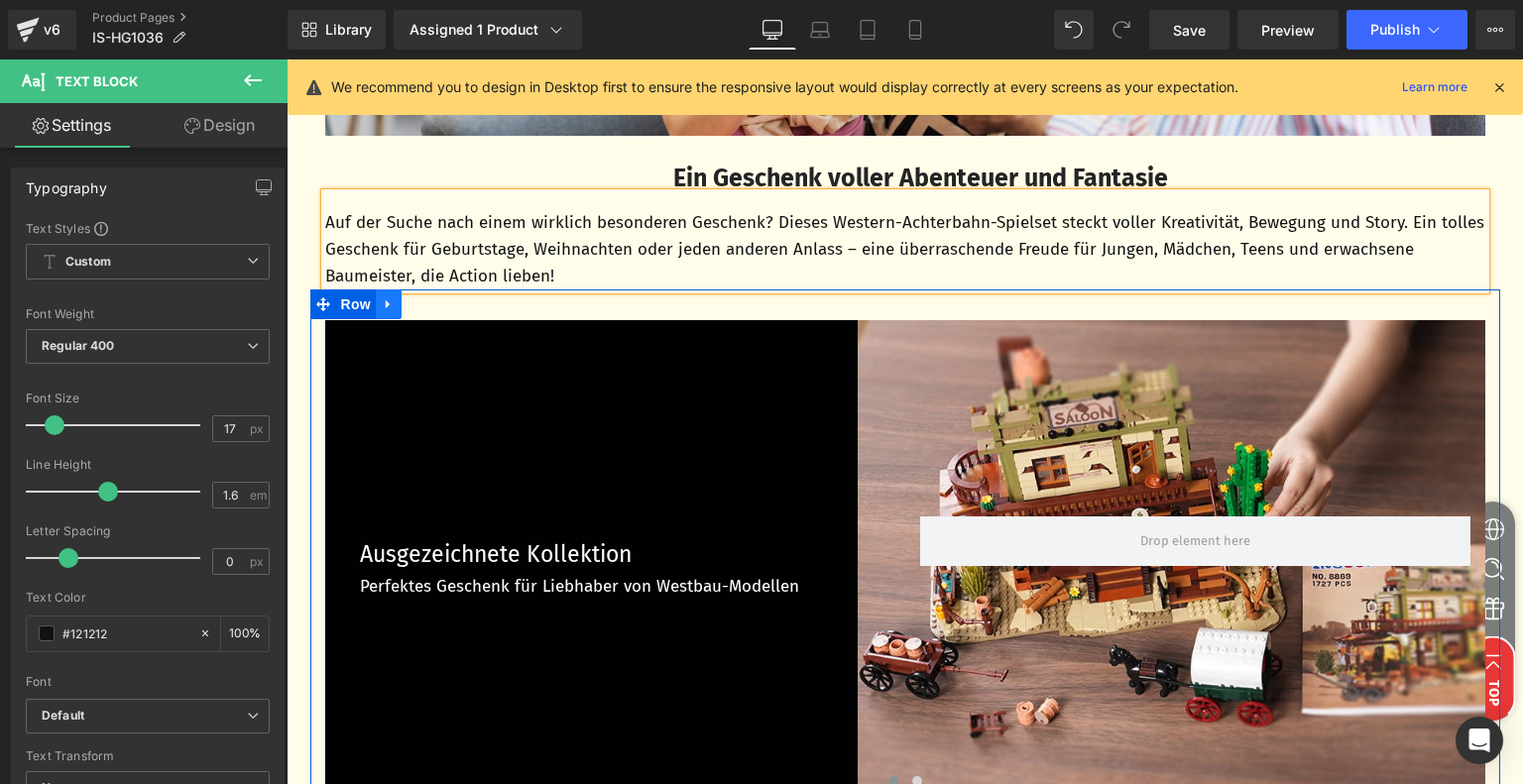 click at bounding box center [389, 304] 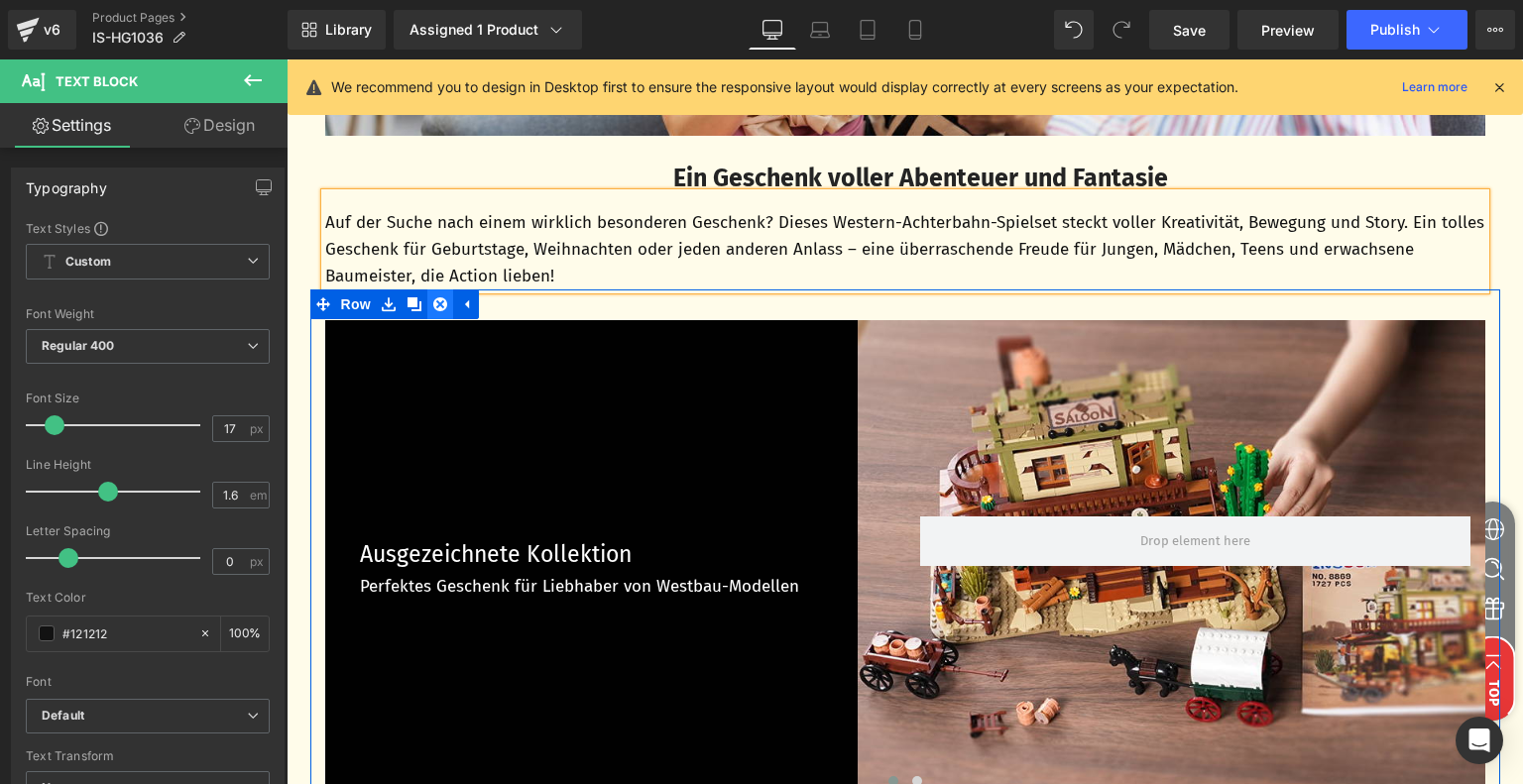 click 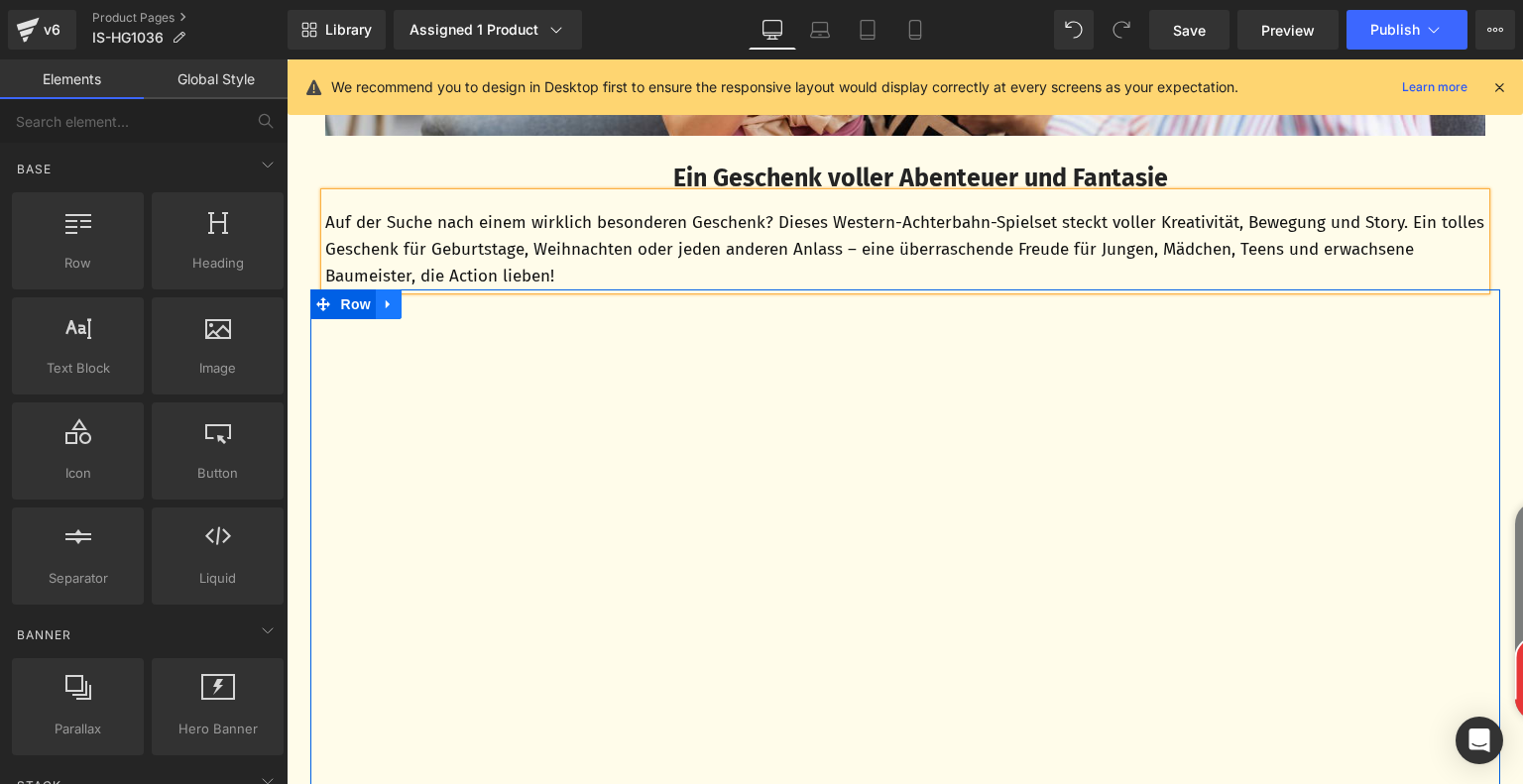 click 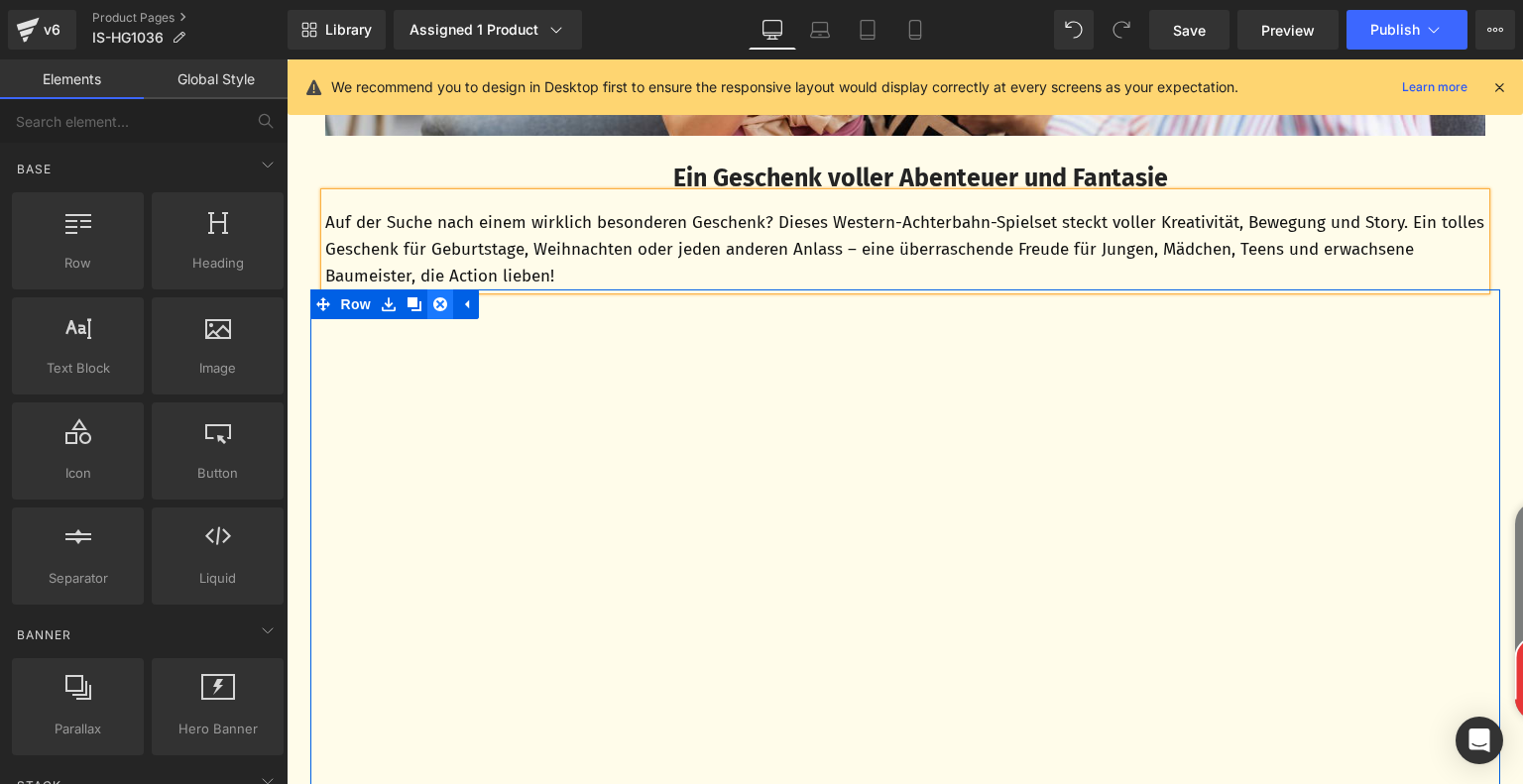 click at bounding box center [440, 304] 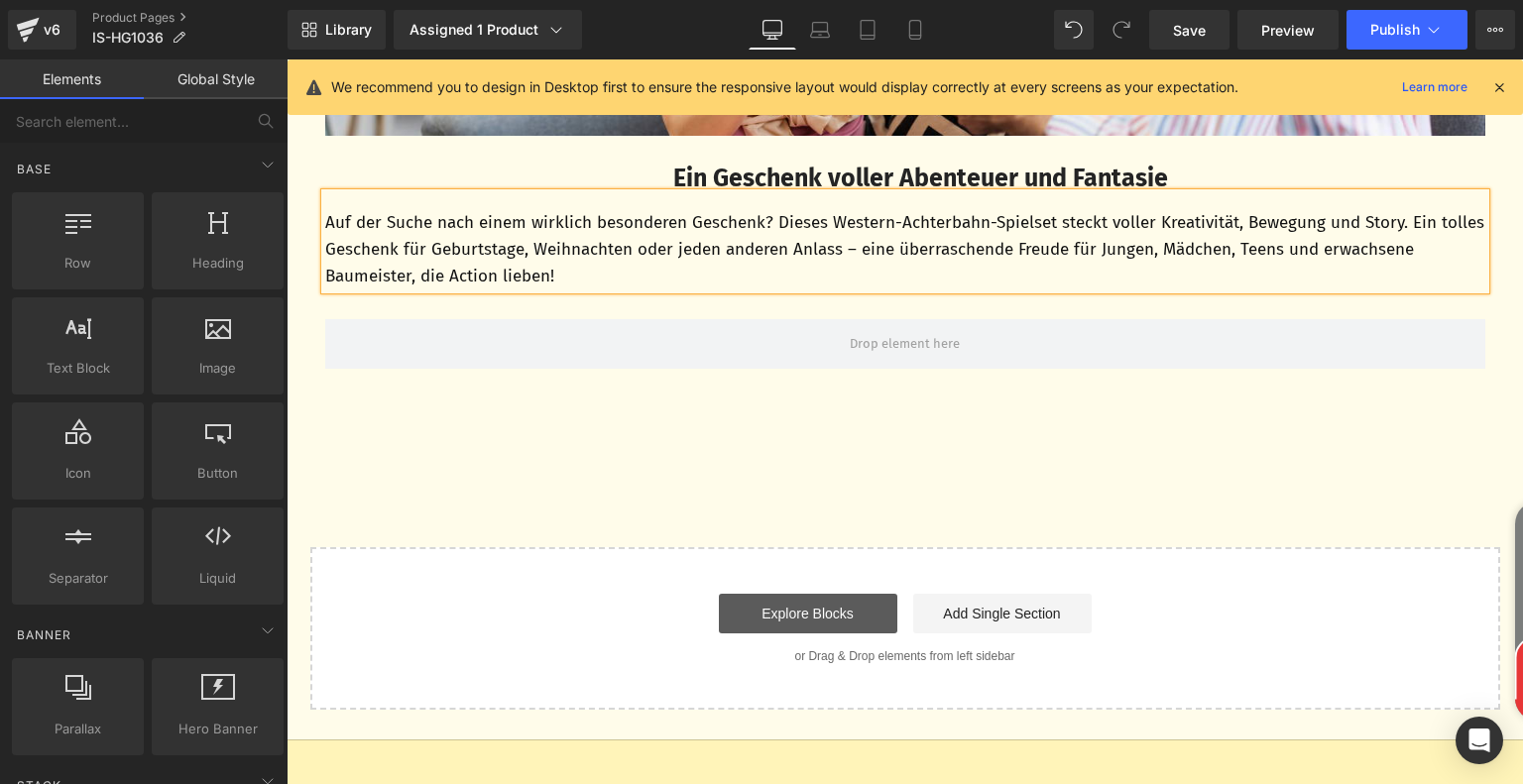 click on "Explore Blocks" at bounding box center (808, 614) 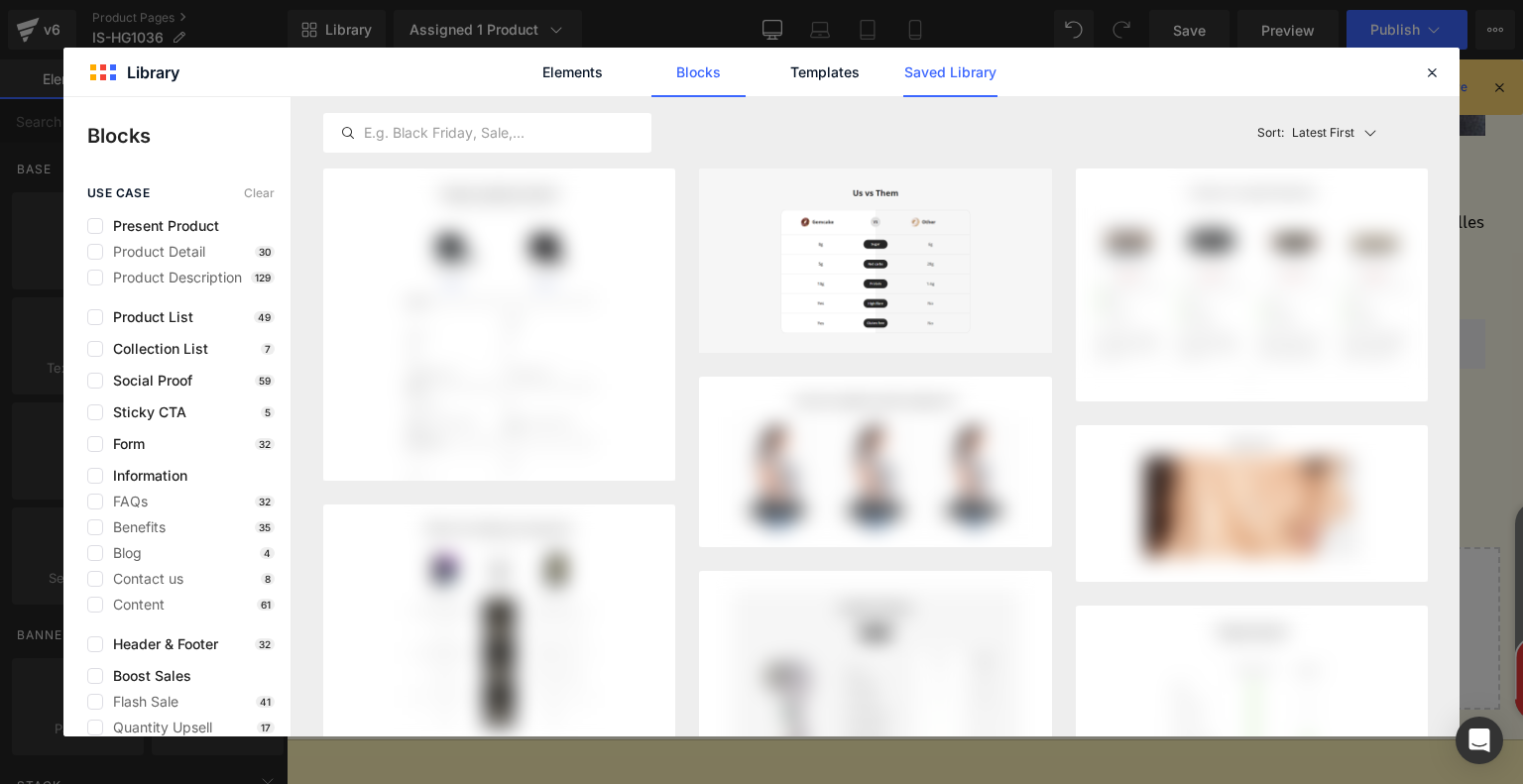 click on "Saved Library" 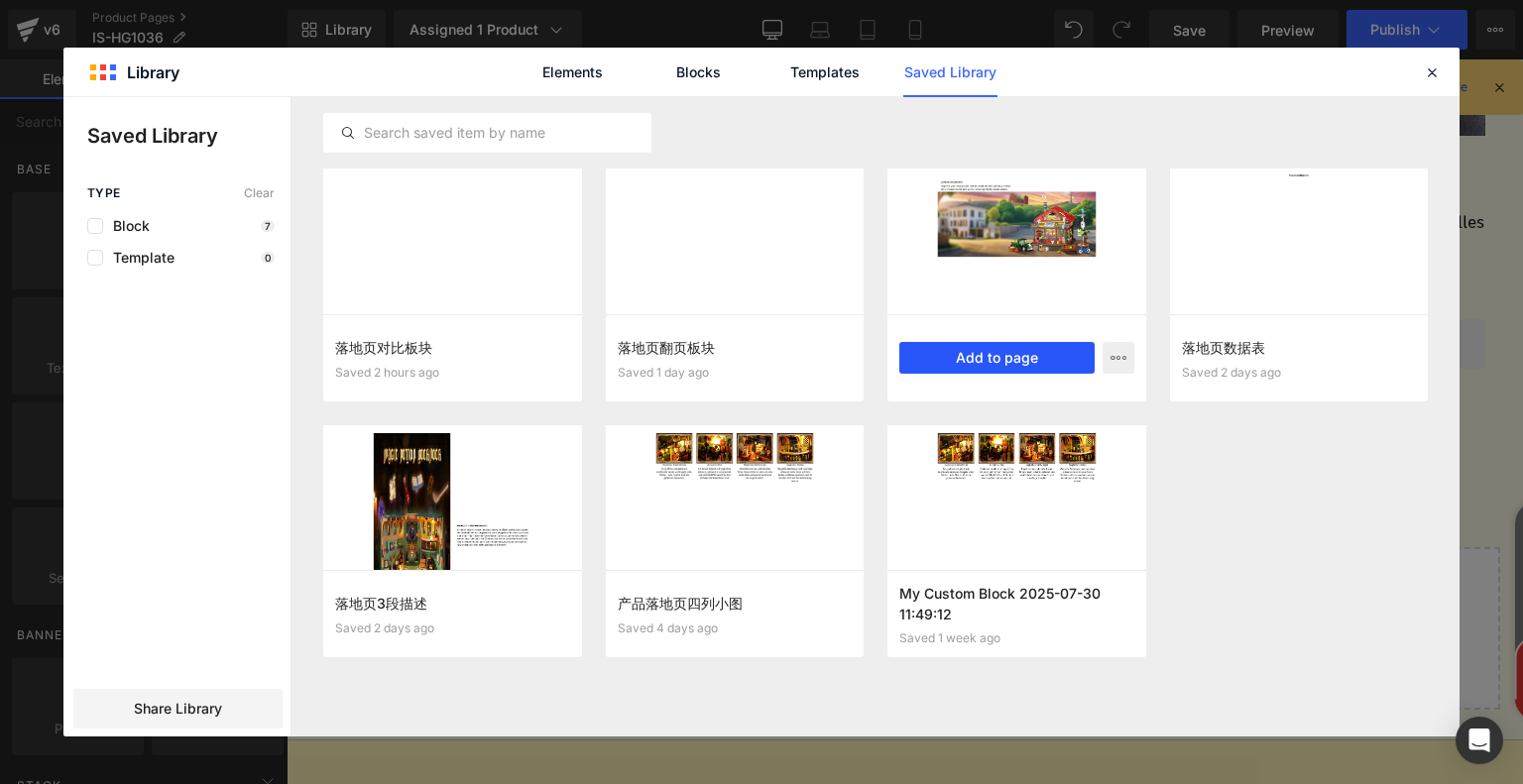 click on "Add to page" at bounding box center (996, 358) 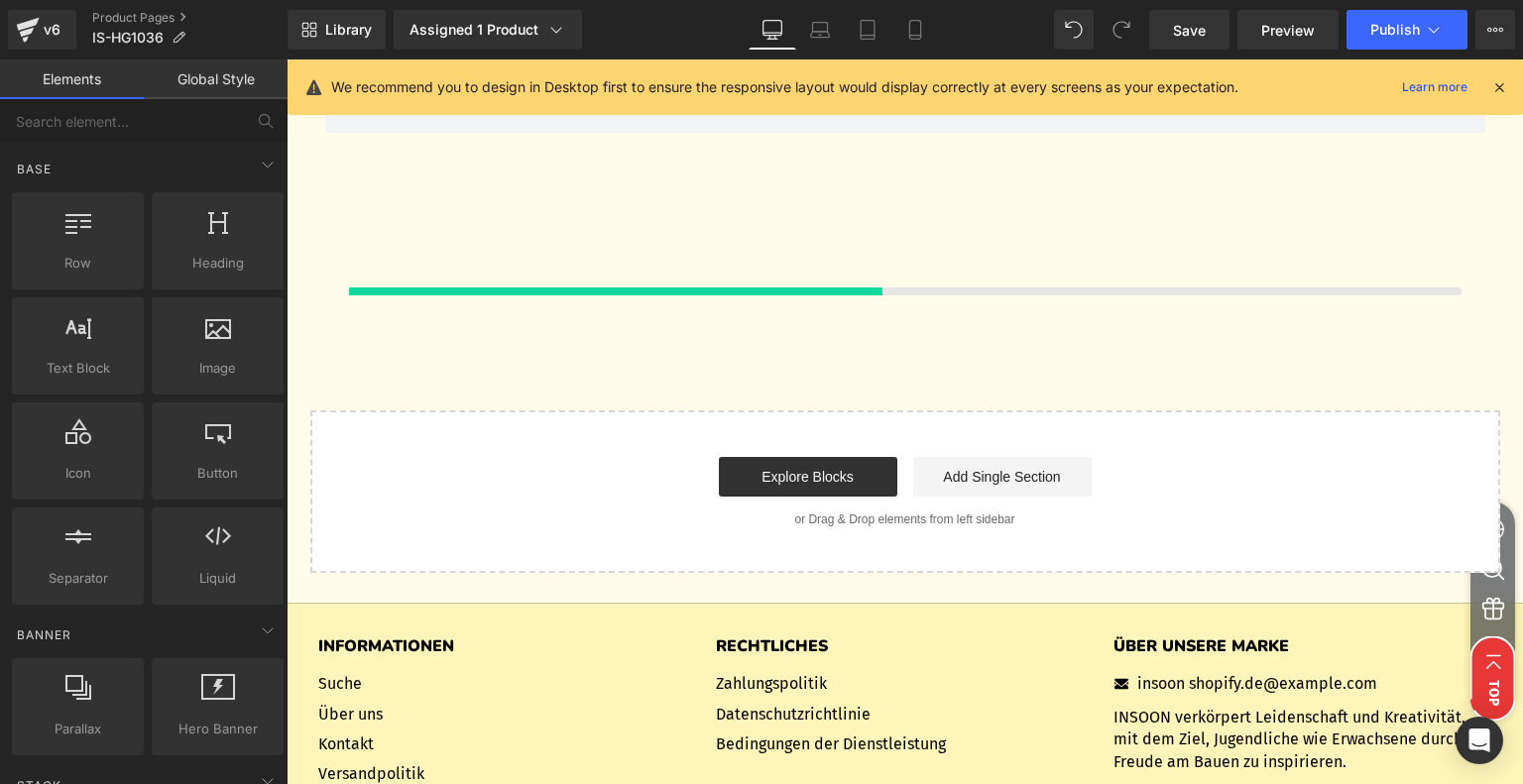 scroll, scrollTop: 5959, scrollLeft: 0, axis: vertical 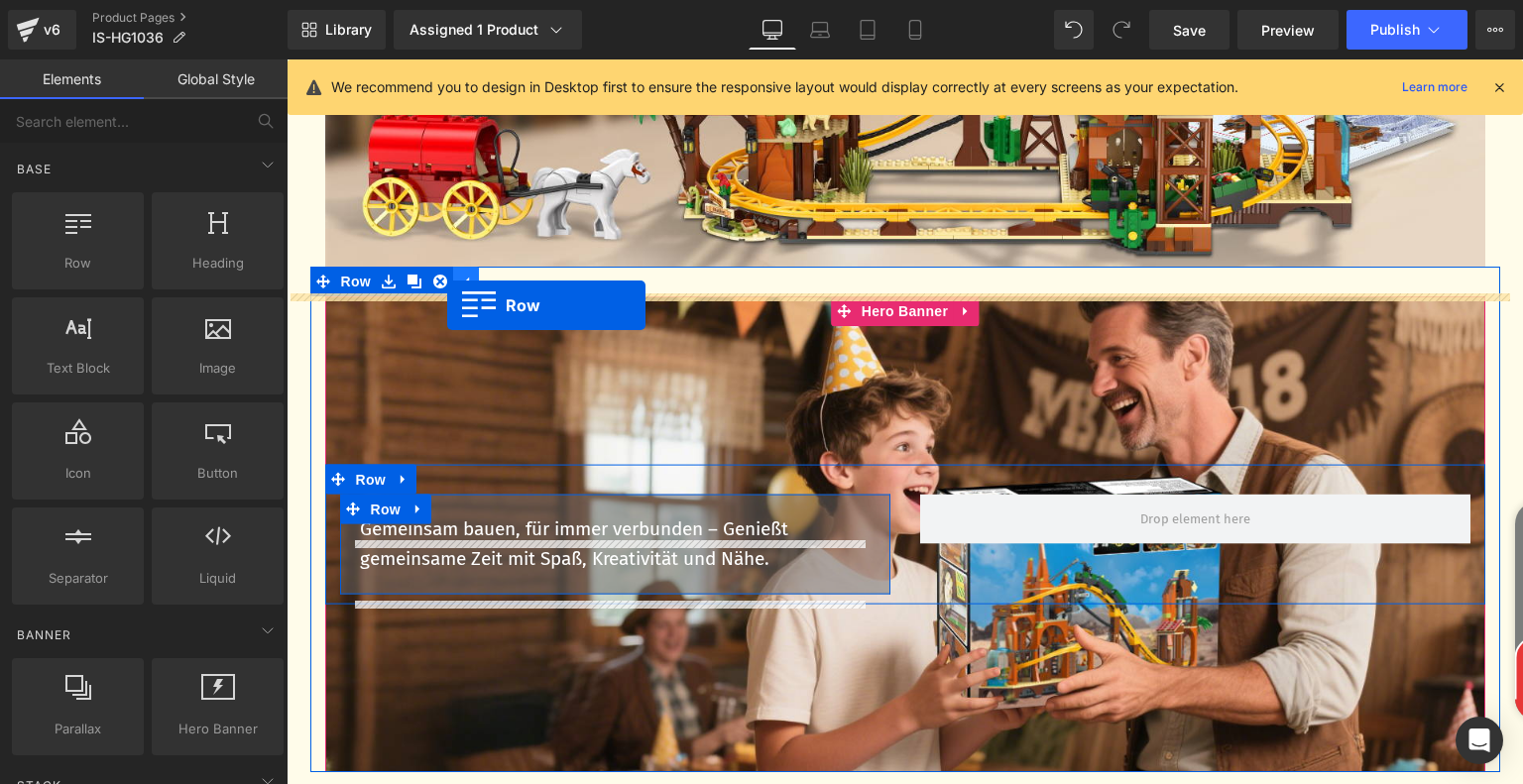 drag, startPoint x: 311, startPoint y: 395, endPoint x: 447, endPoint y: 305, distance: 163.0828 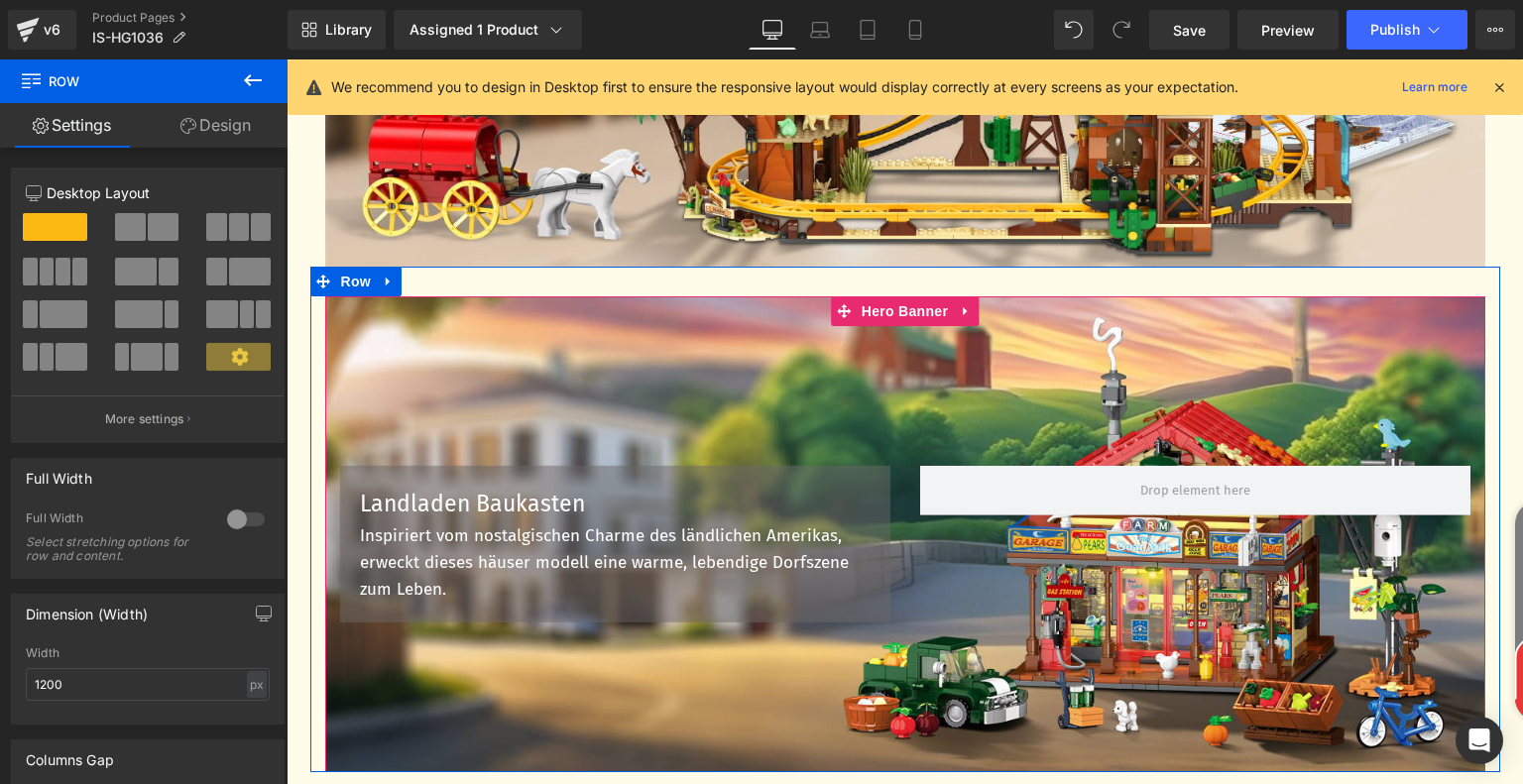 click on "Landladen Baukasten
Text Block
Inspiriert vom nostalgischen Charme des ländlichen Amerikas, erweckt dieses häuser modell eine warme, lebendige Dorfszene zum Leben.
Text Block
Row
Row" at bounding box center [905, 534] 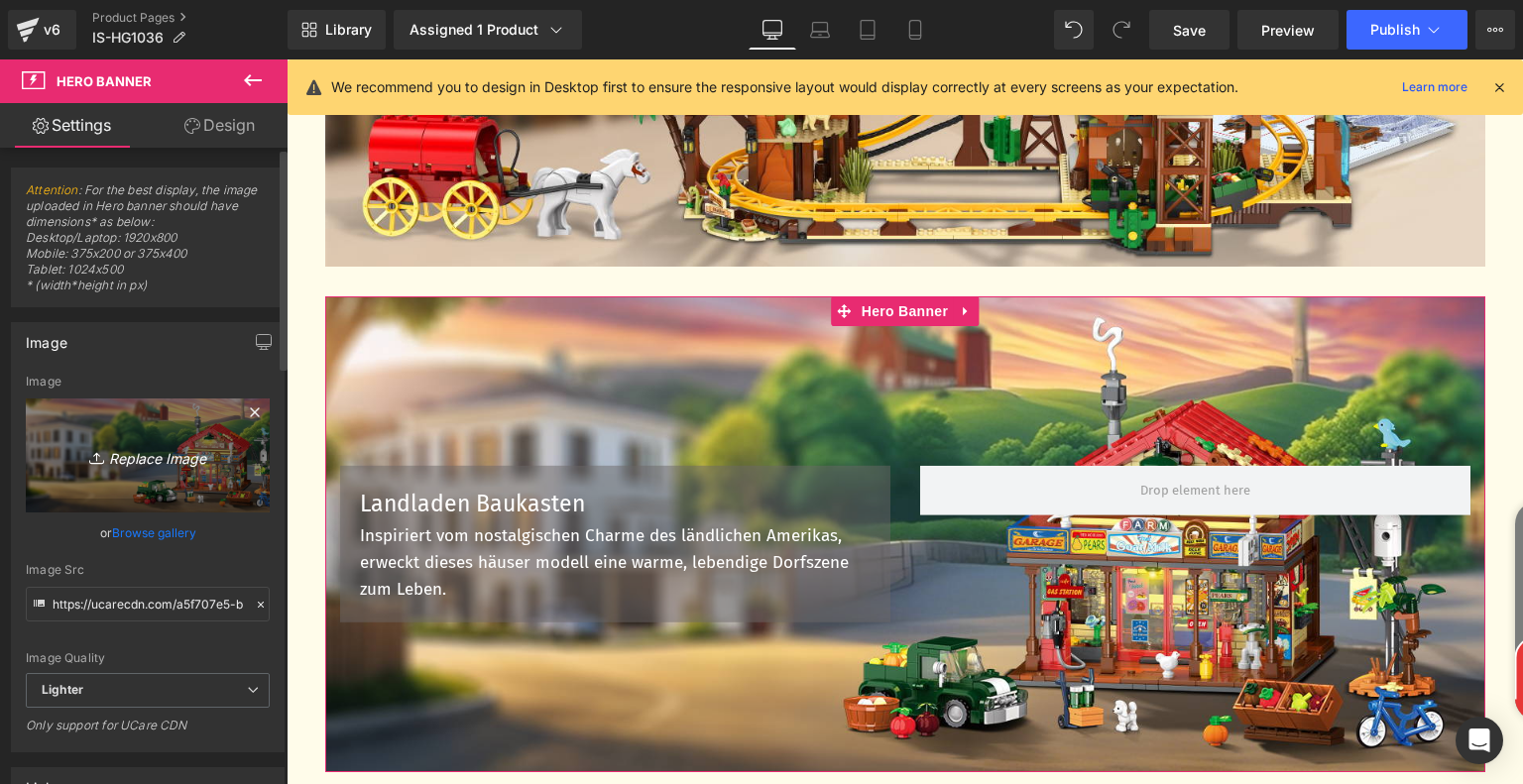 click on "Replace Image" at bounding box center [148, 455] 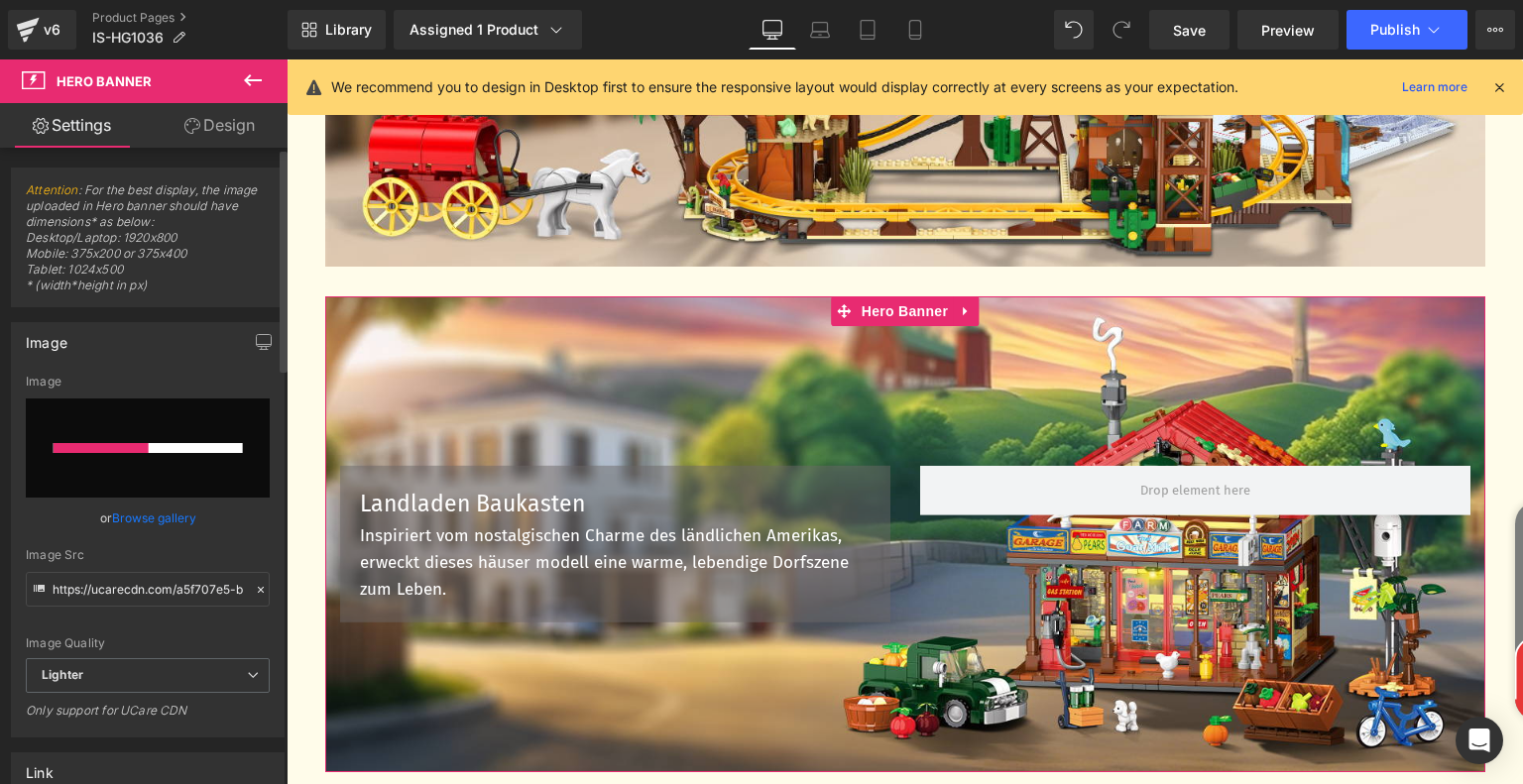 type 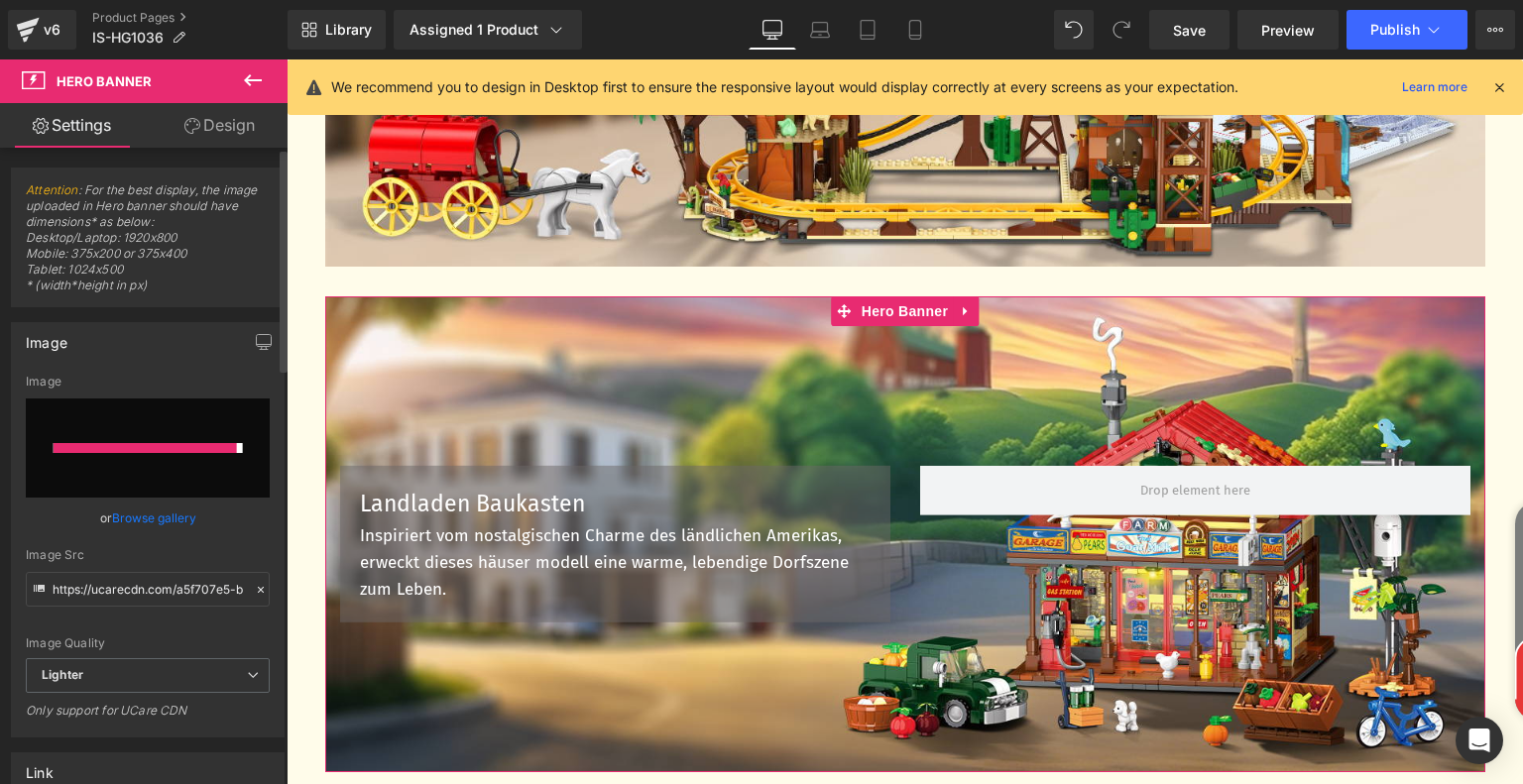 type on "https://ucarecdn.com/fc6087cd-d5e5-4357-8e6a-a7a884f71e66/-/format/auto/-/preview/3000x3000/-/quality/lighter/eab1fd0e-1809-4c7e-9a99-d3a1cb228084.__CR0,0,1464,600_PT0_SX1464_V1___.jpg" 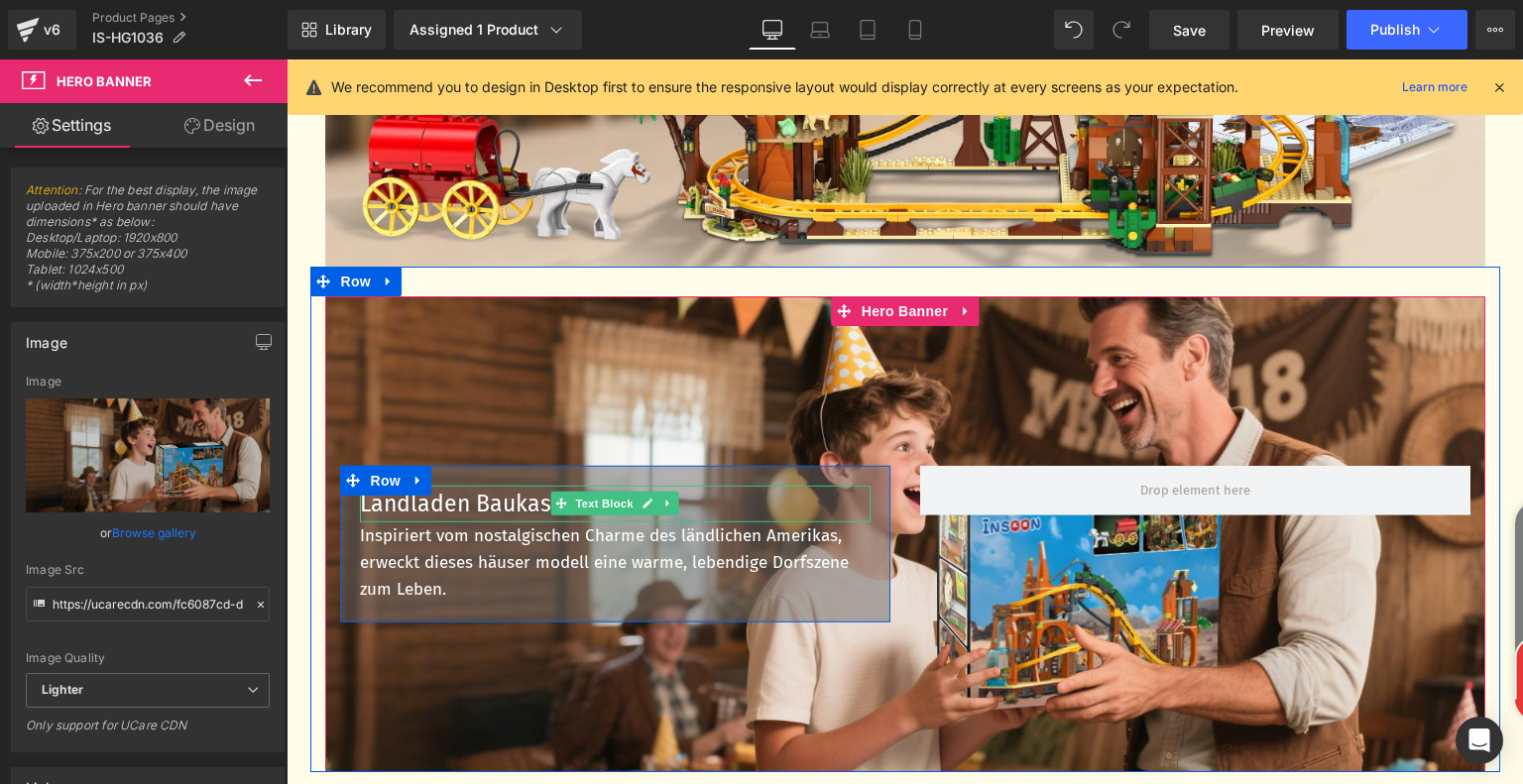 click on "Landladen Baukasten" at bounding box center [615, 504] 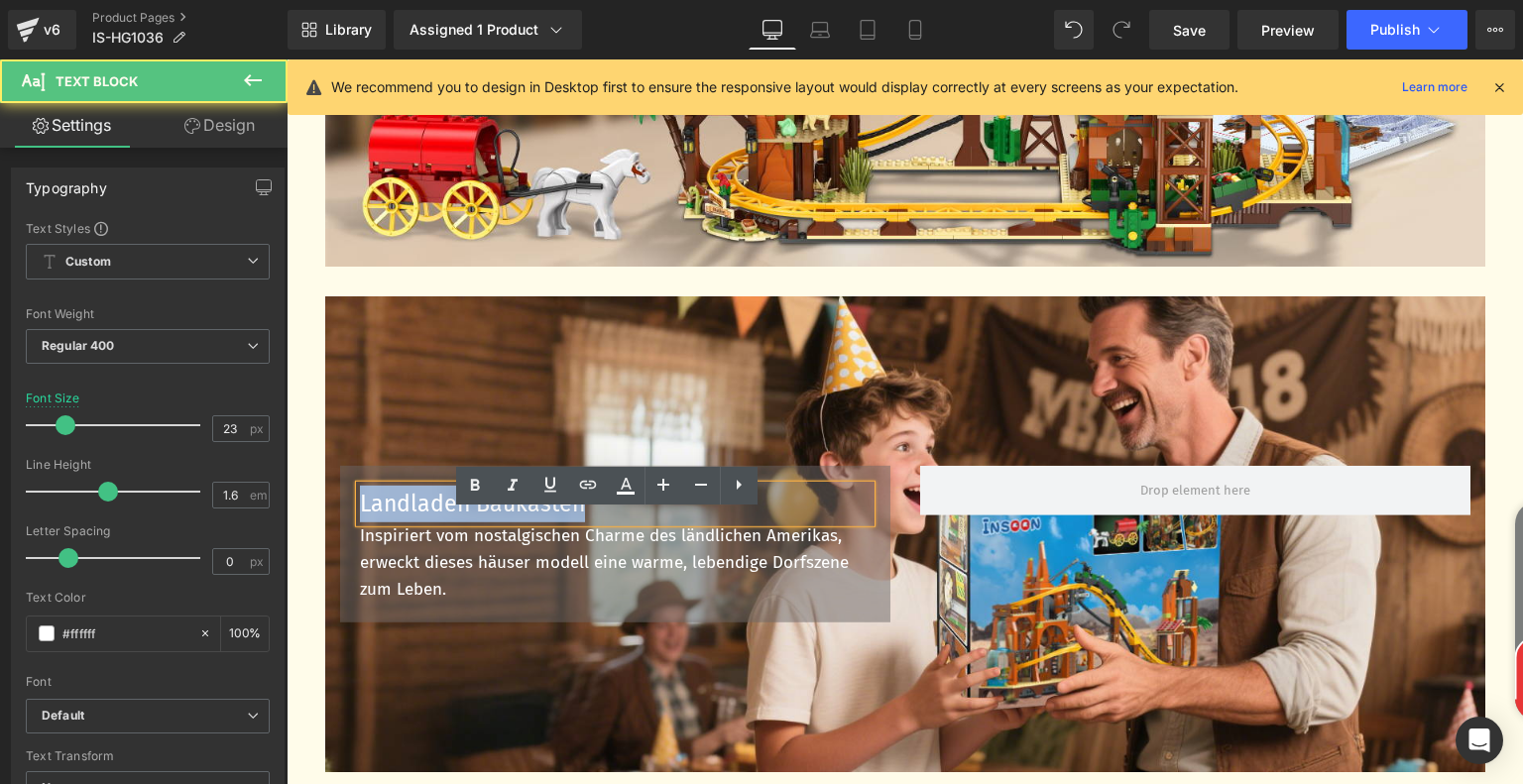 drag, startPoint x: 352, startPoint y: 532, endPoint x: 577, endPoint y: 537, distance: 225.05555 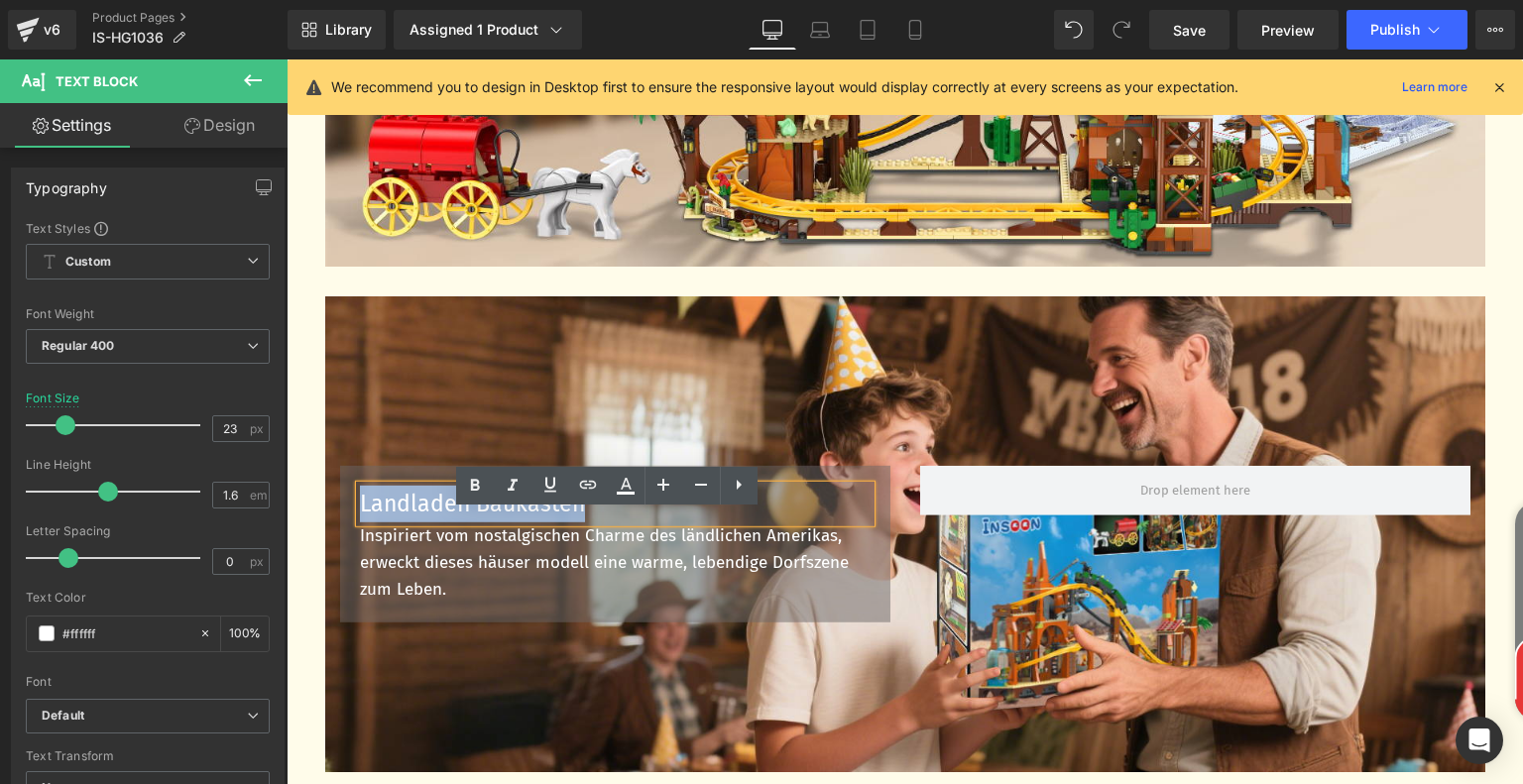 paste 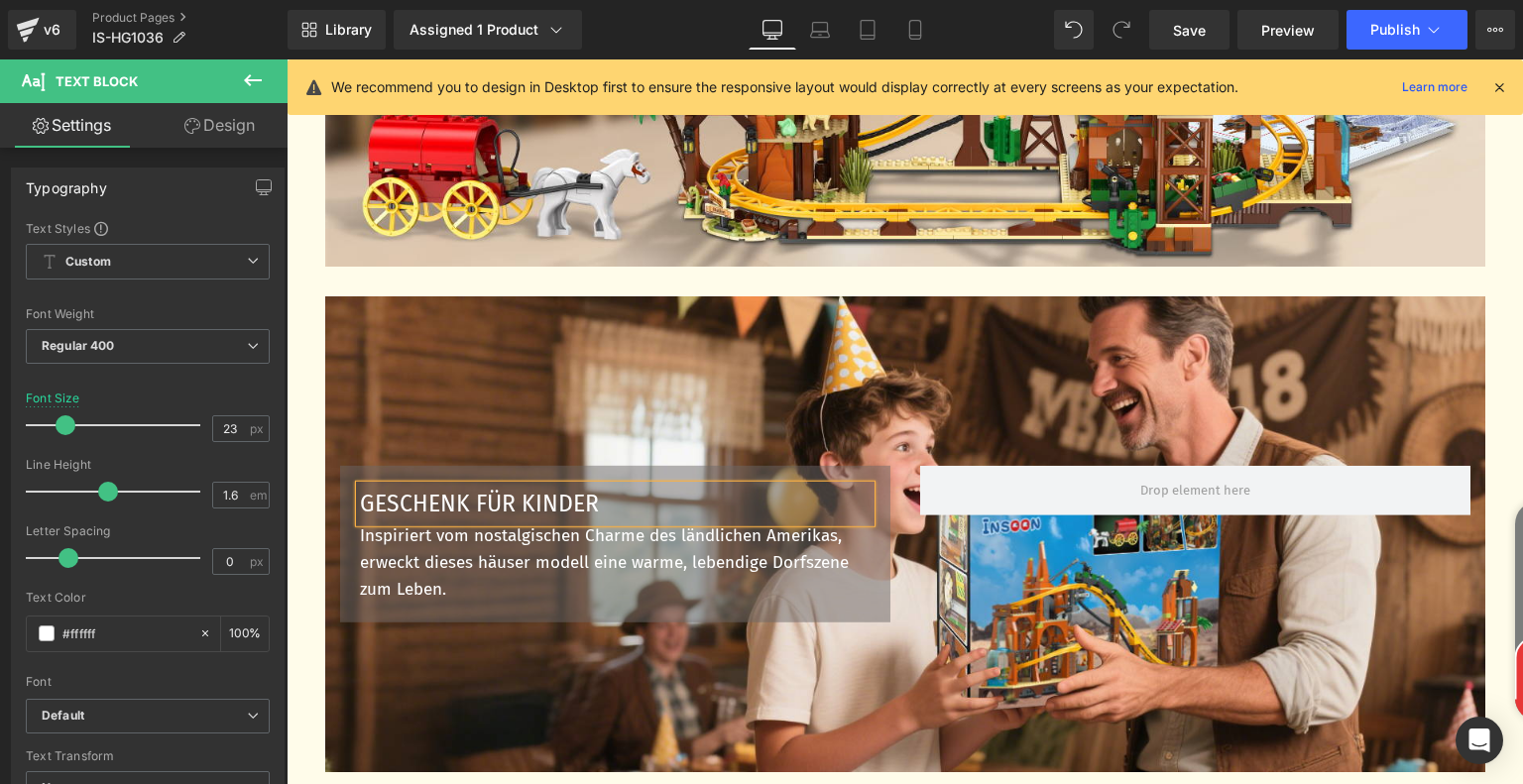 click on "Inspiriert vom nostalgischen Charme des ländlichen Amerikas, erweckt dieses häuser modell eine warme, lebendige Dorfszene zum Leben." at bounding box center (615, 562) 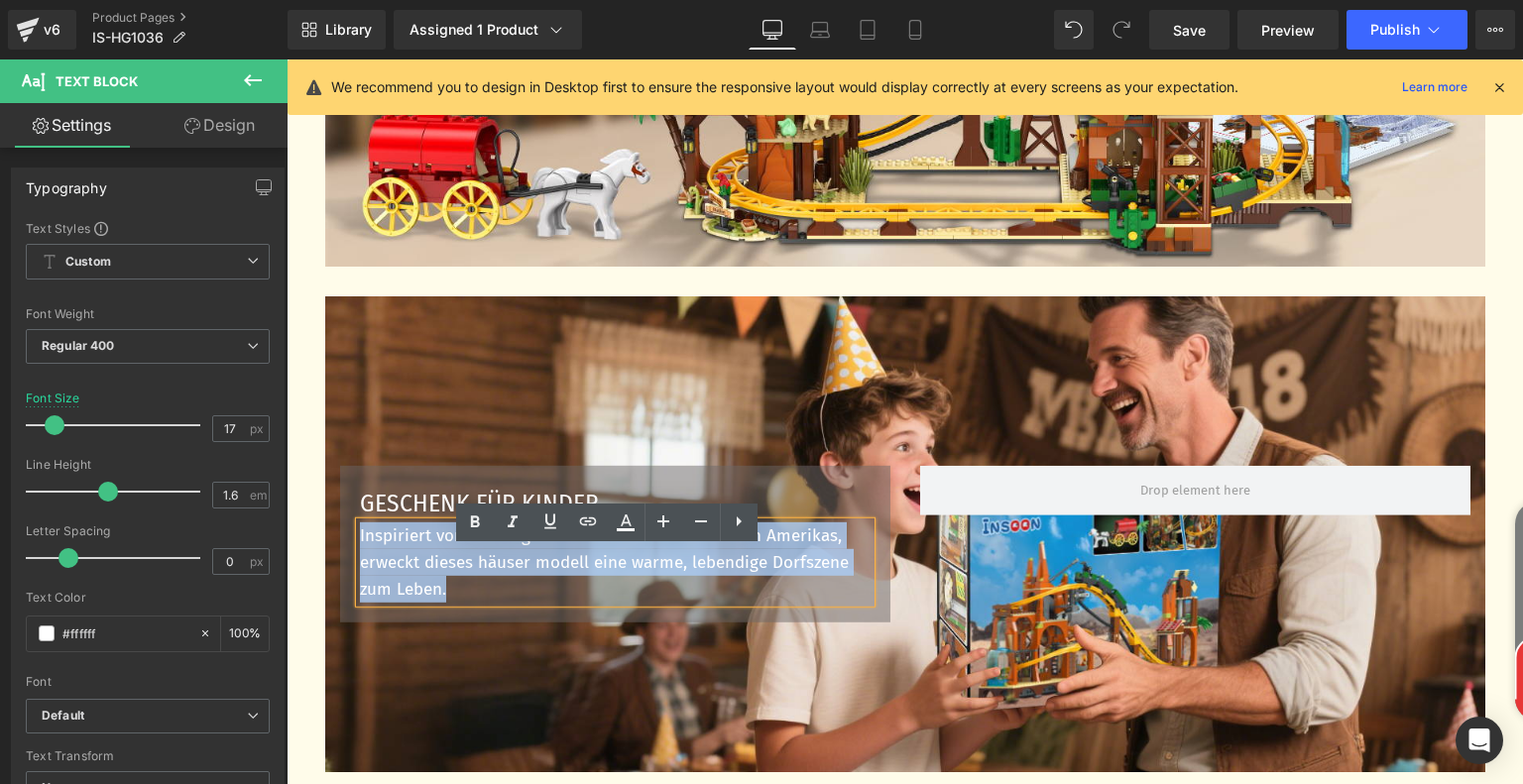 drag, startPoint x: 459, startPoint y: 617, endPoint x: 340, endPoint y: 572, distance: 127.22421 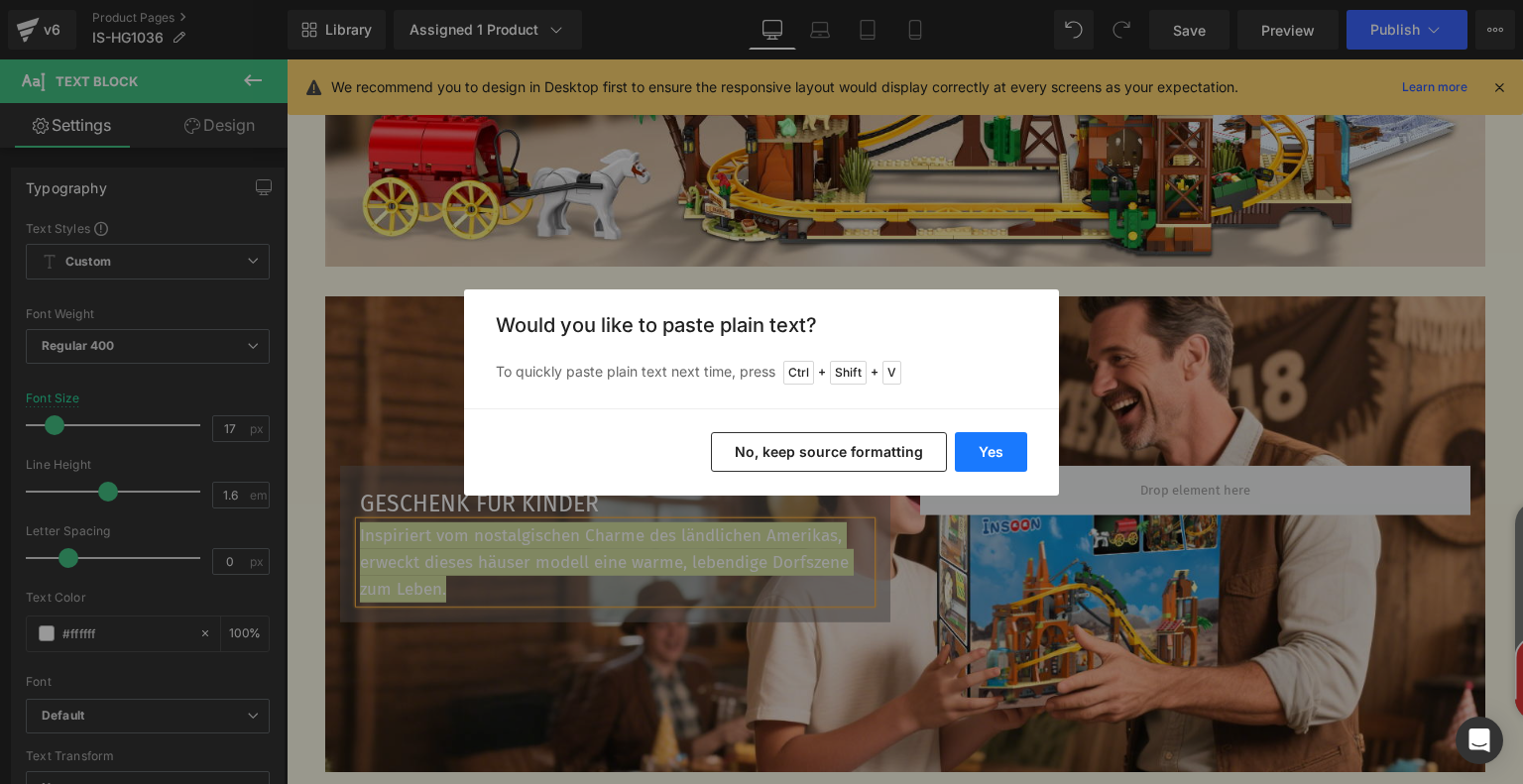 click on "Yes" at bounding box center (991, 452) 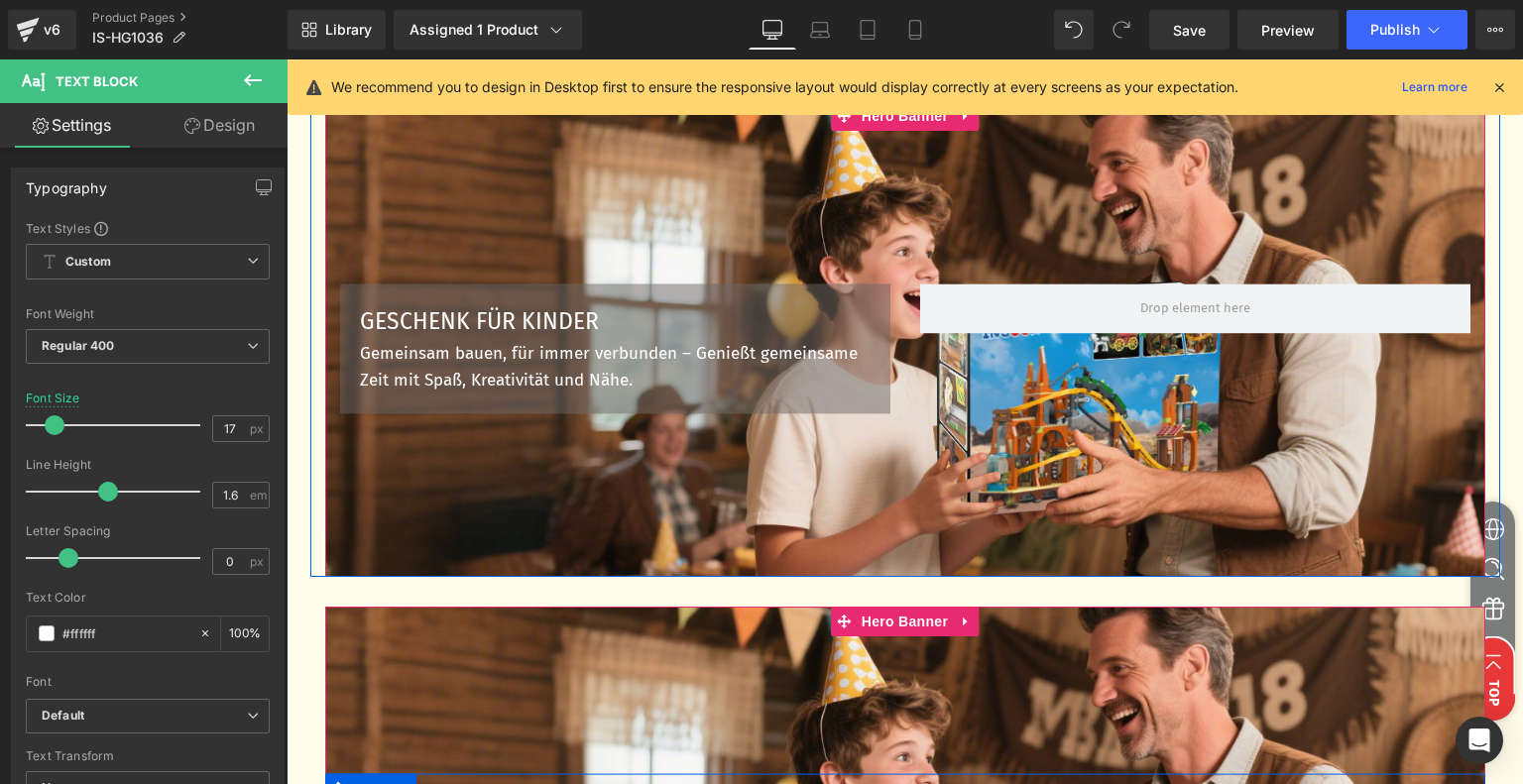 scroll, scrollTop: 4769, scrollLeft: 0, axis: vertical 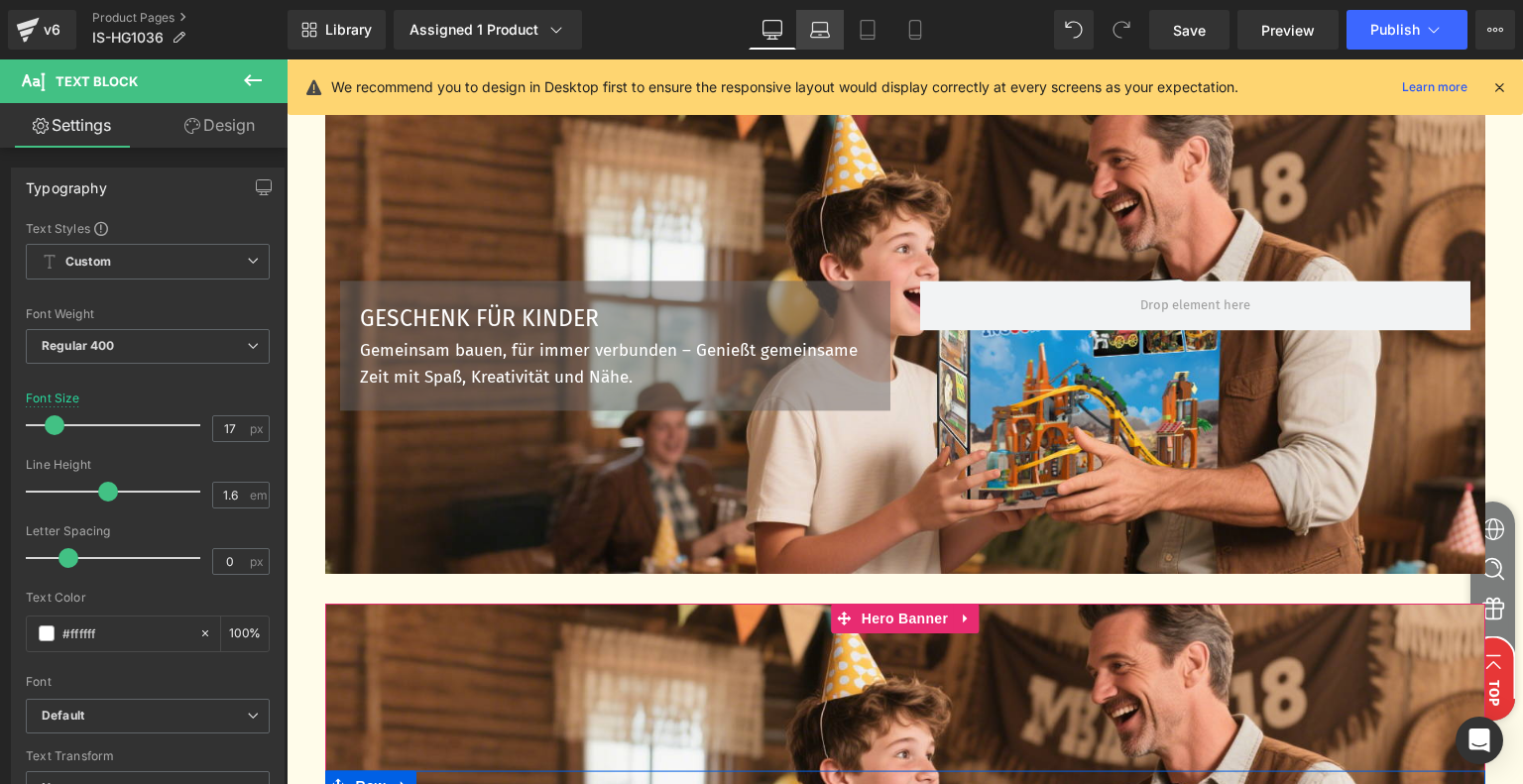 click 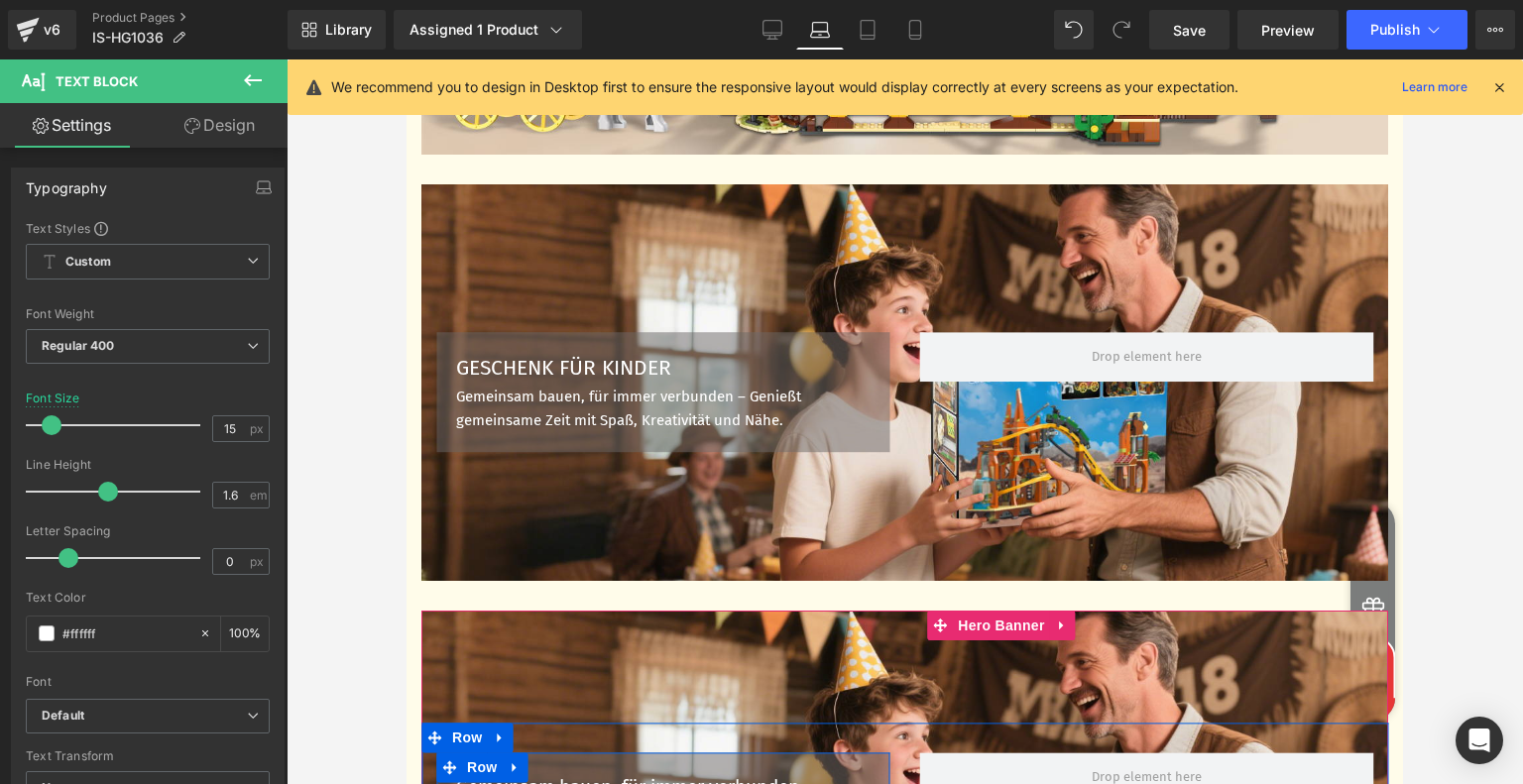scroll, scrollTop: 4070, scrollLeft: 0, axis: vertical 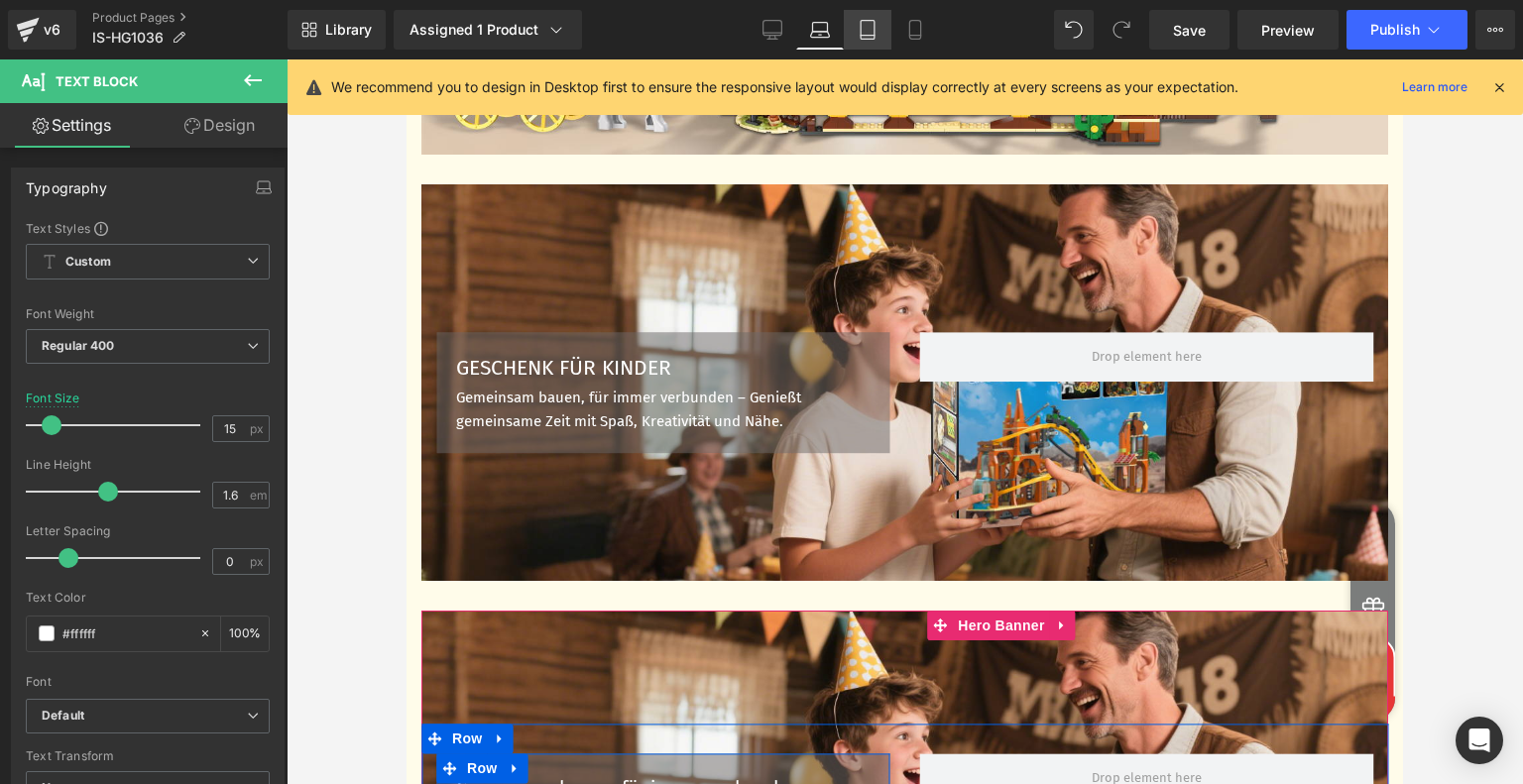click on "Tablet" at bounding box center (868, 30) 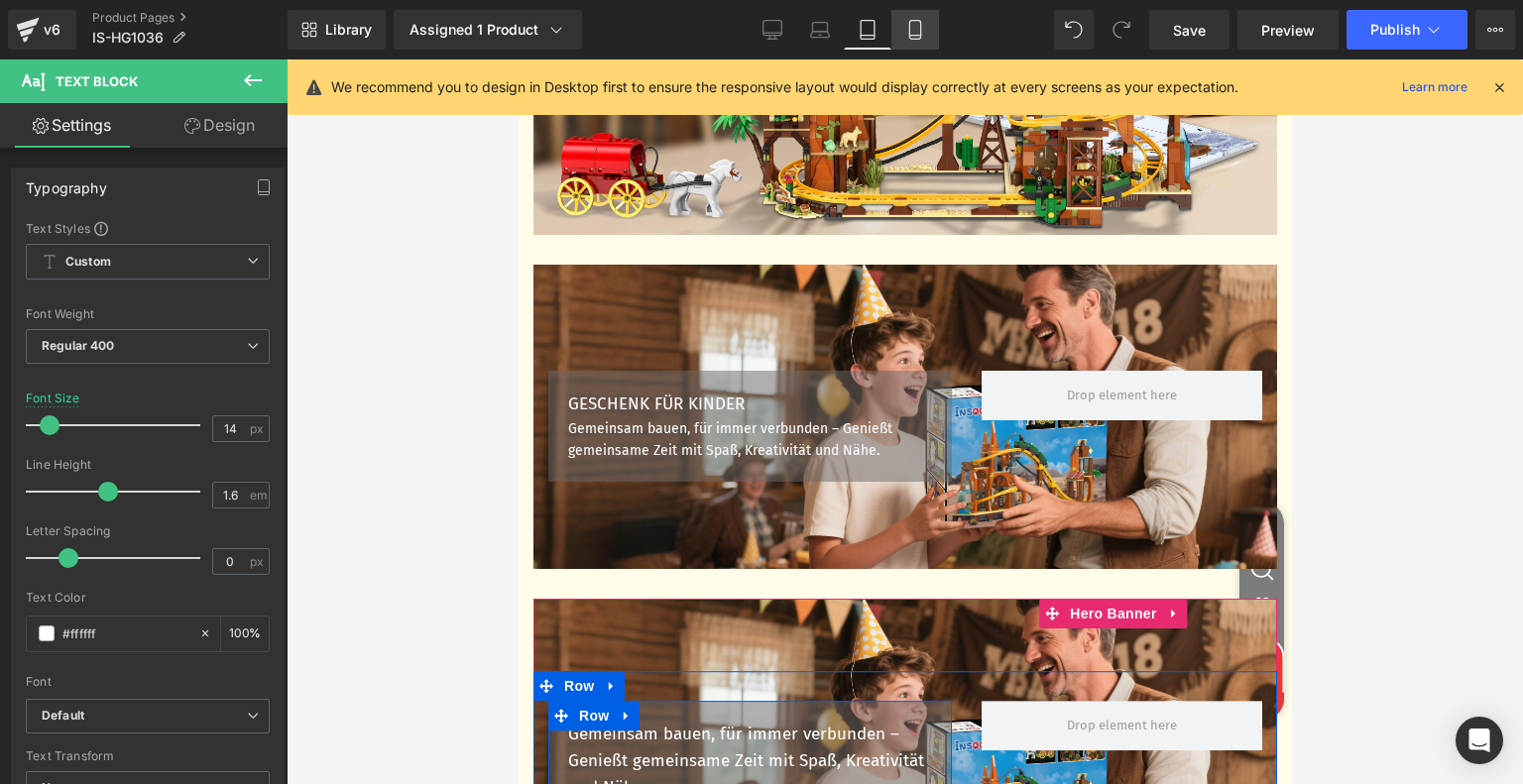click on "Mobile" at bounding box center (915, 30) 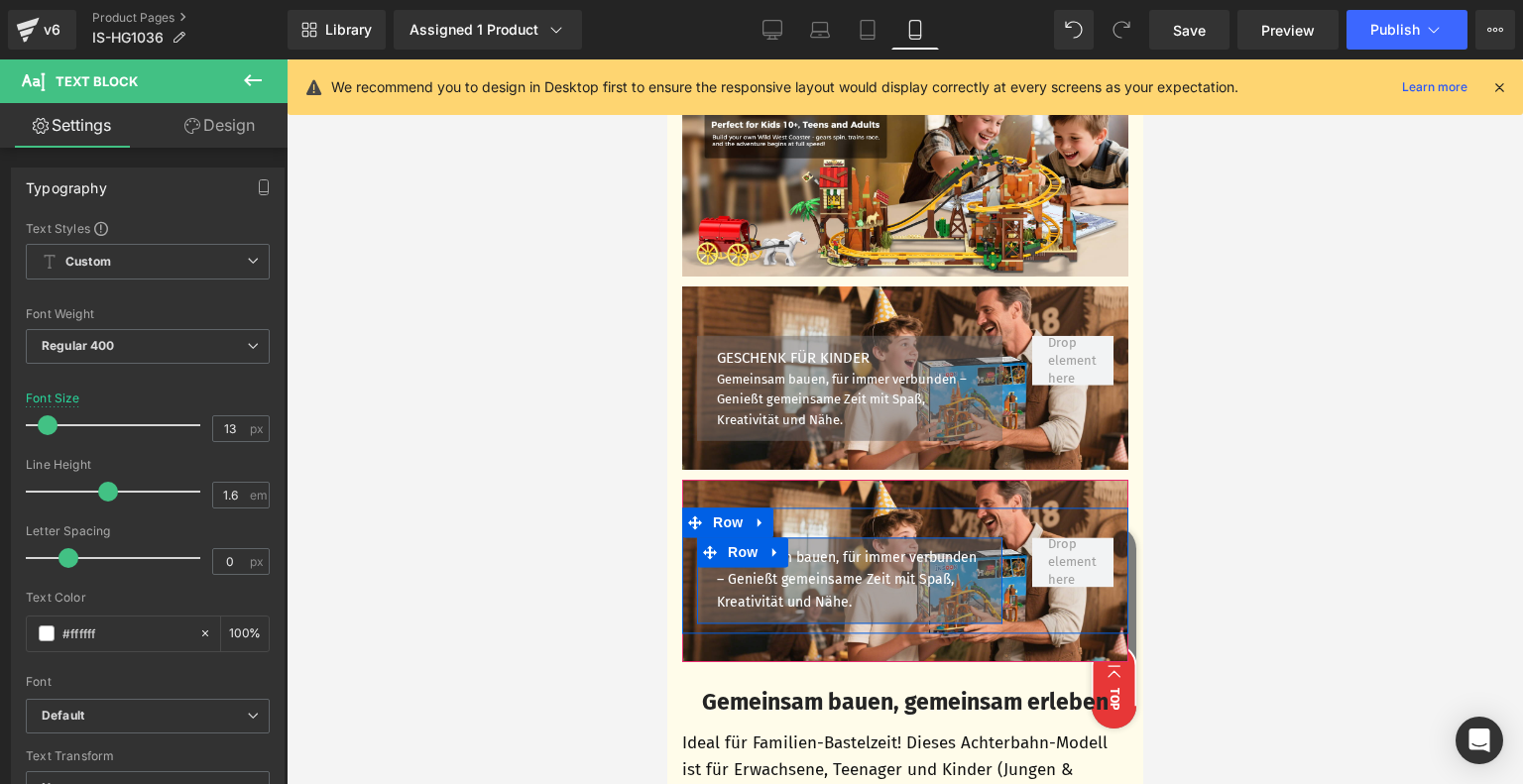 scroll, scrollTop: 3624, scrollLeft: 0, axis: vertical 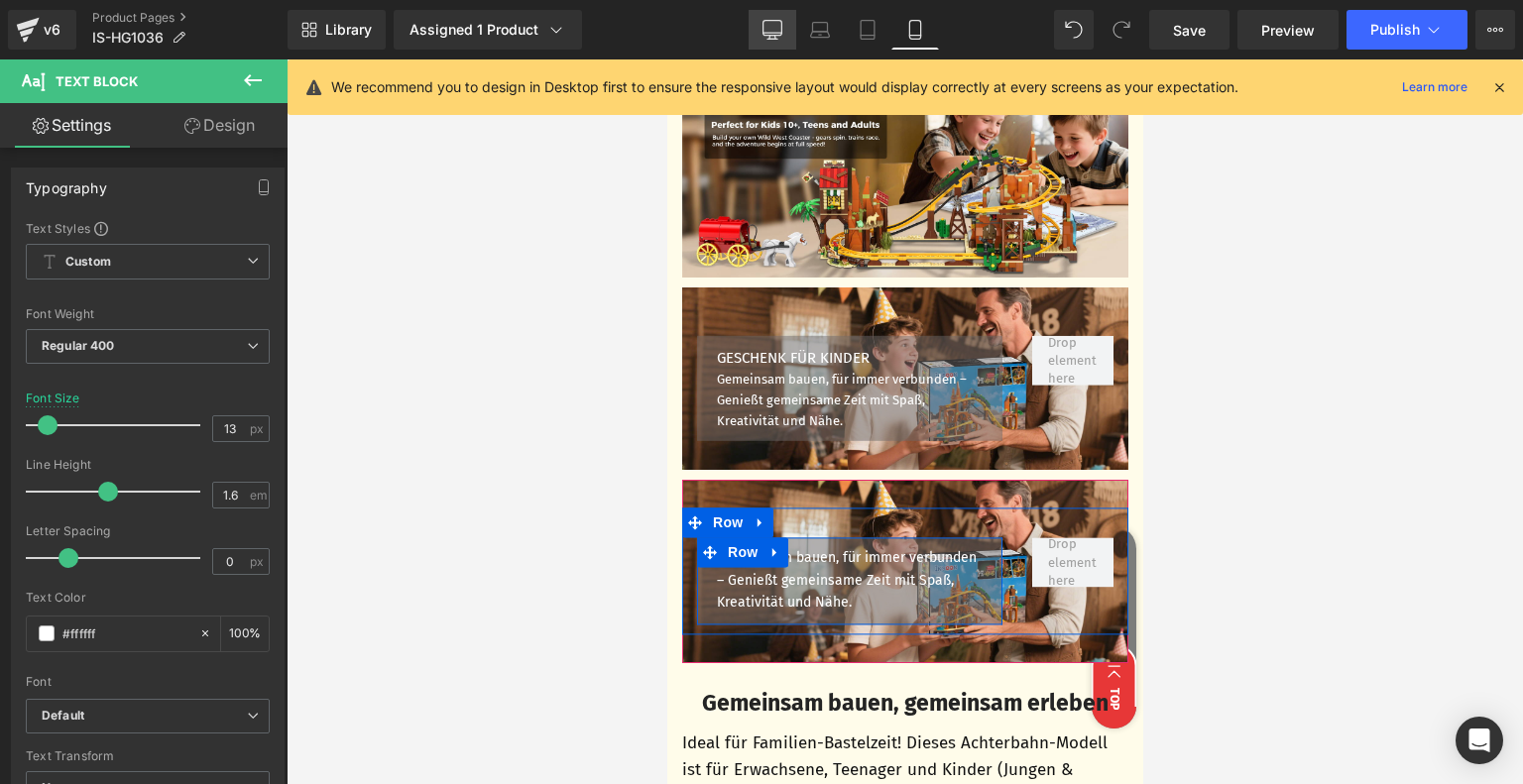click 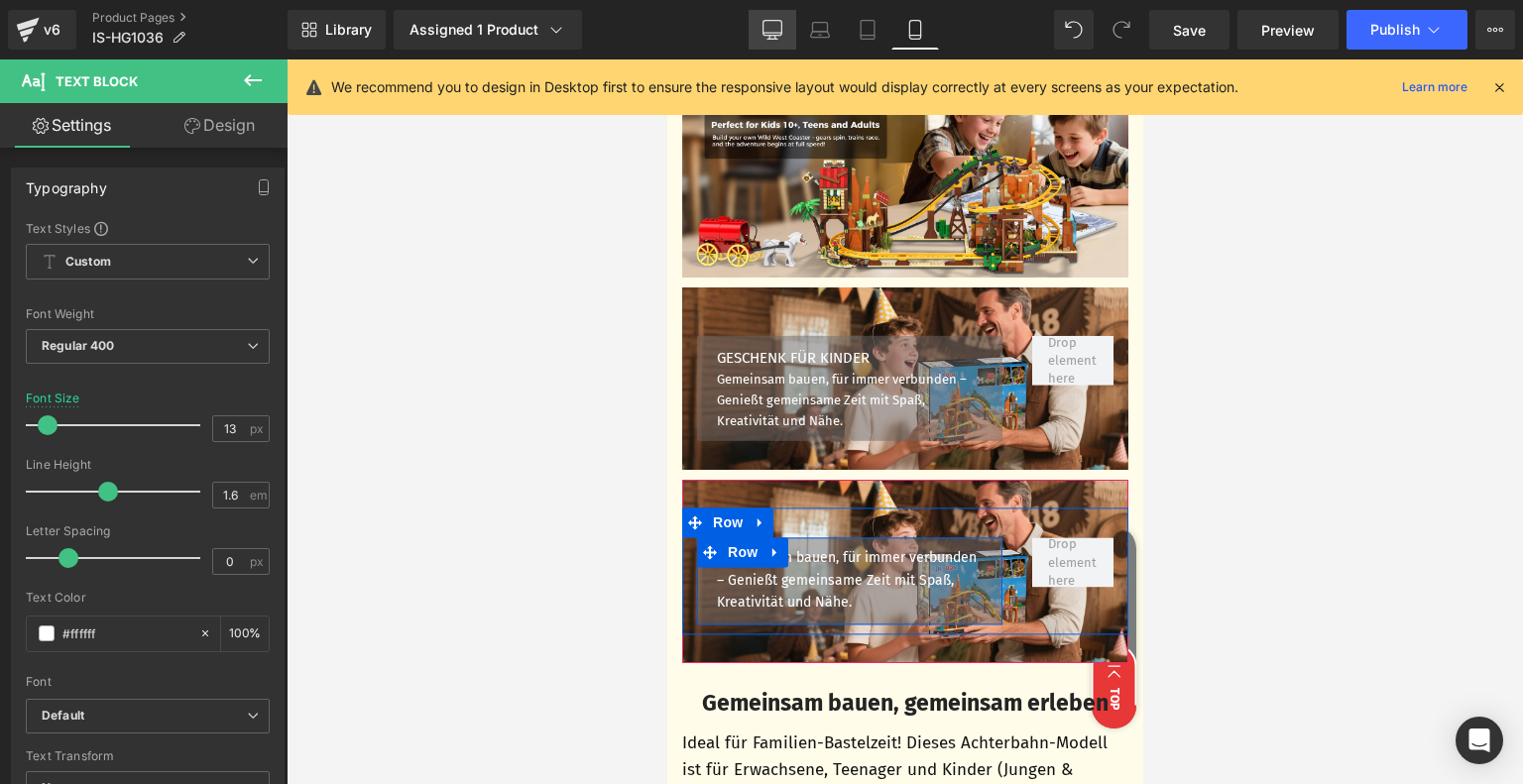 type on "17" 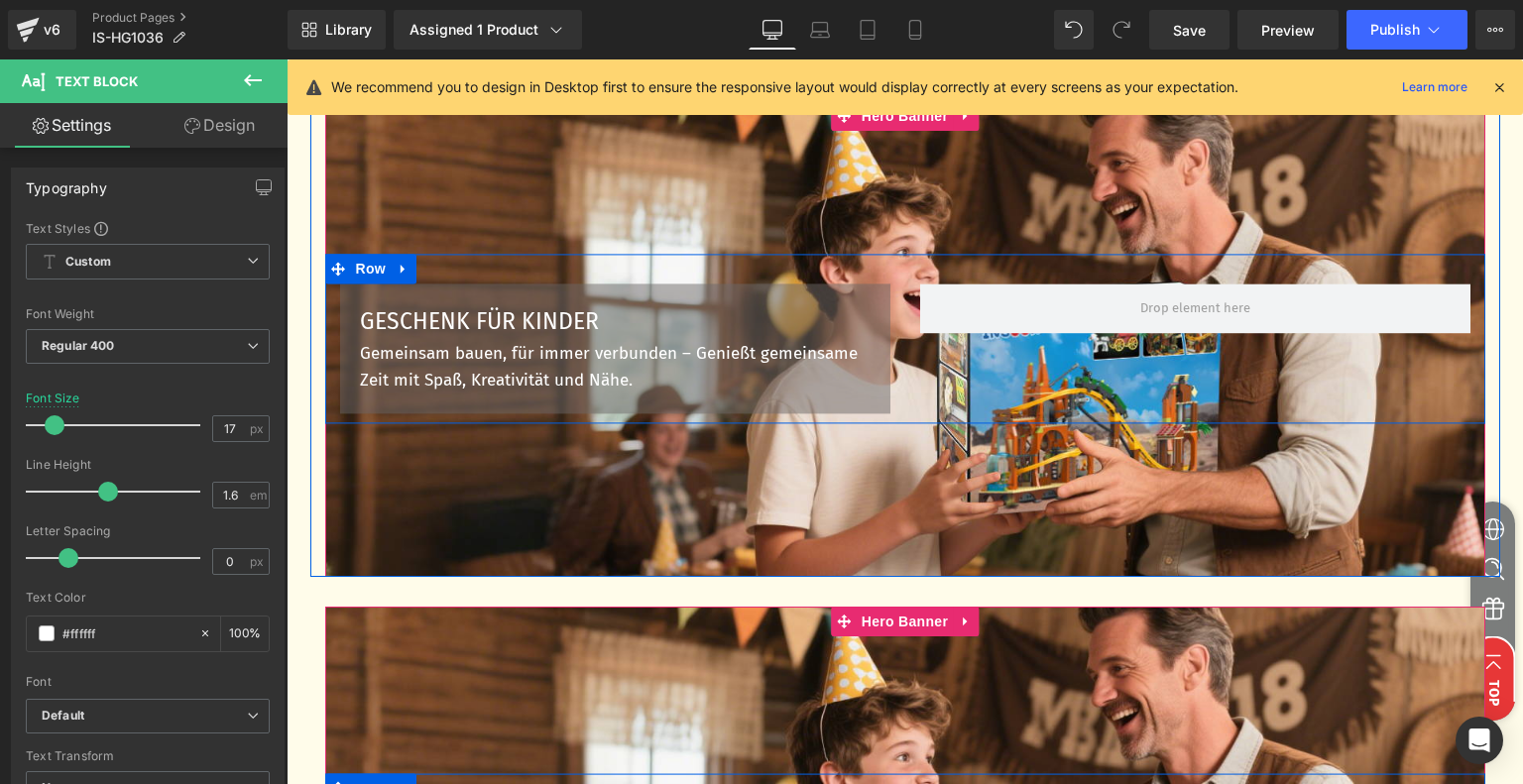 scroll, scrollTop: 5064, scrollLeft: 0, axis: vertical 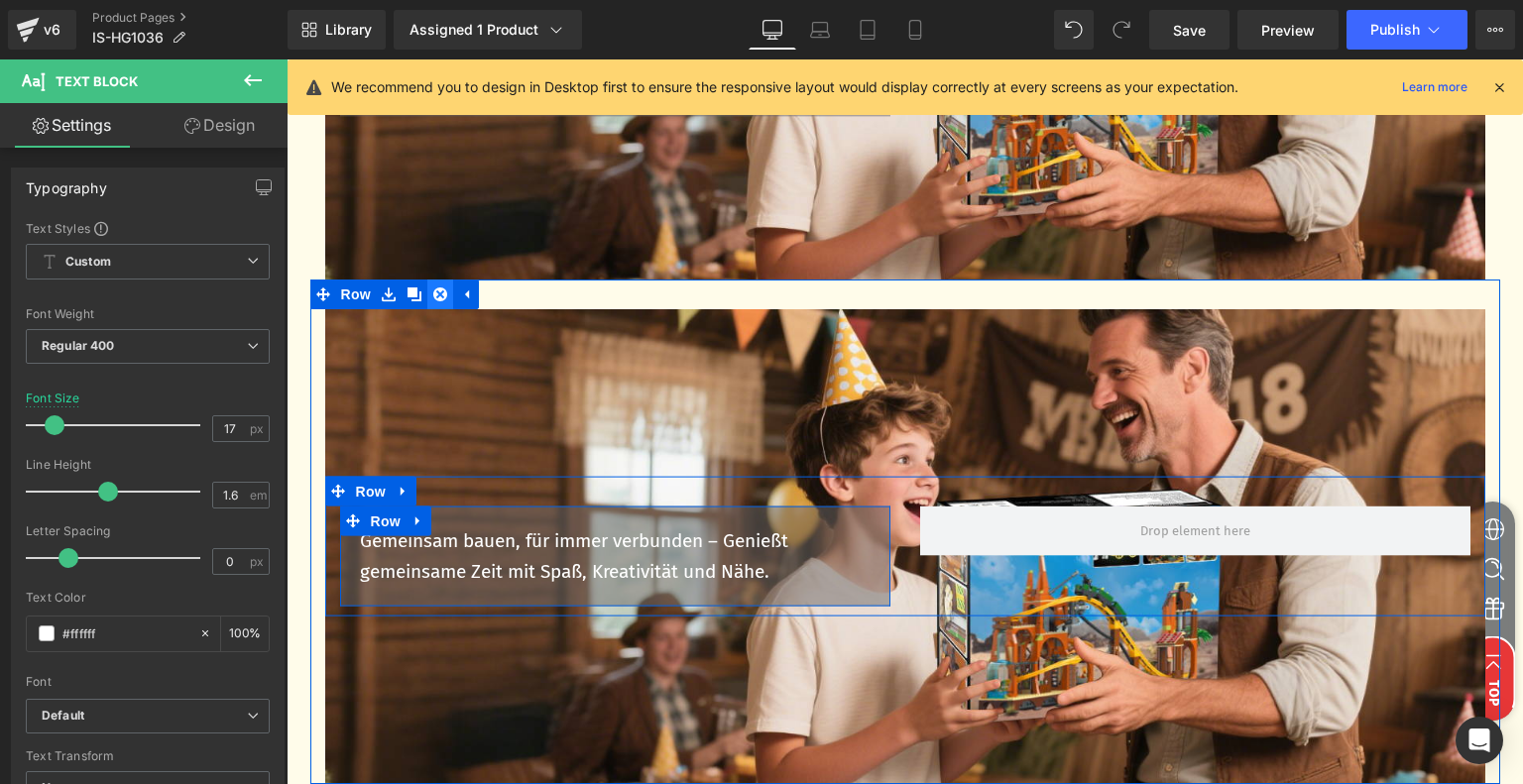 click 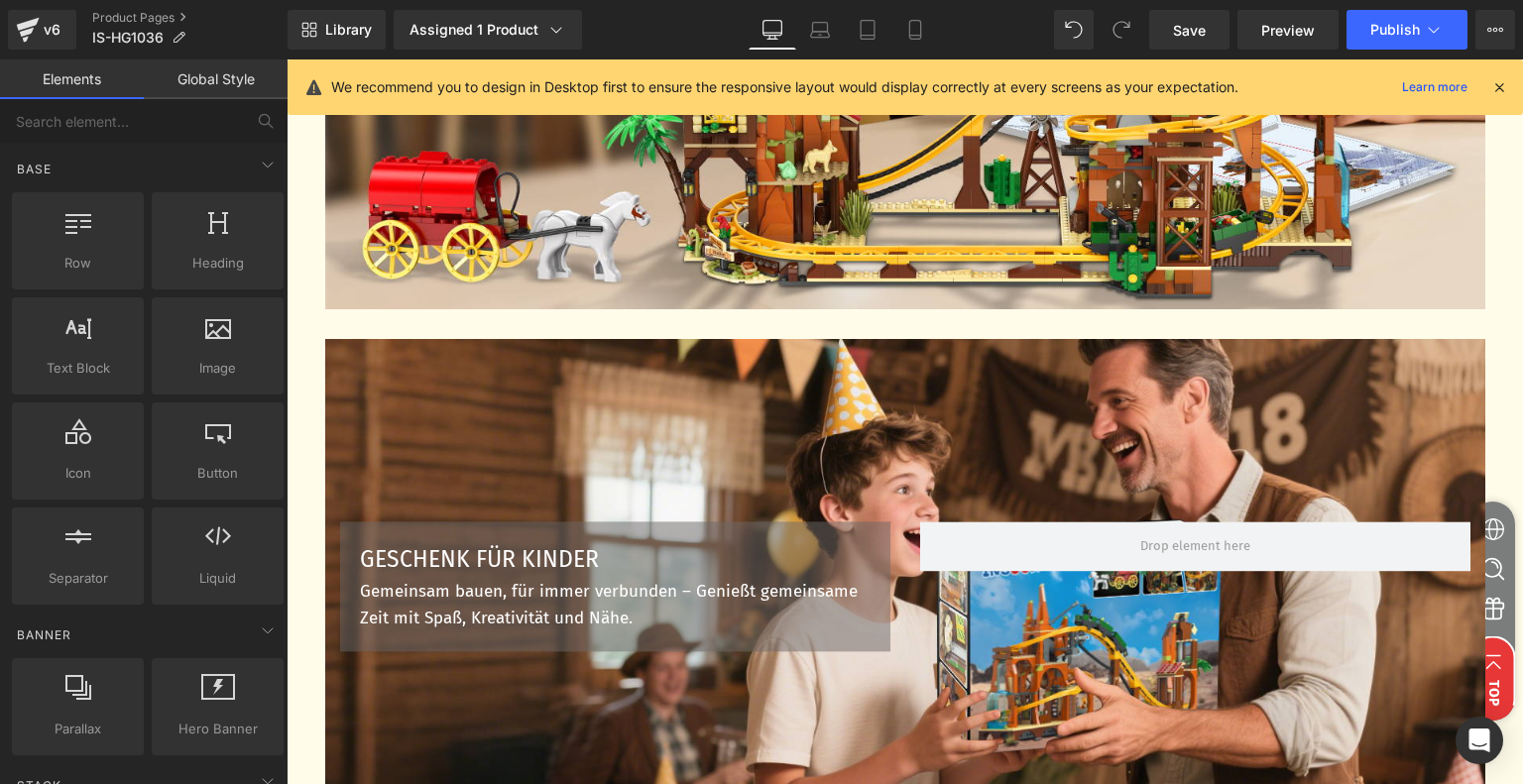 scroll, scrollTop: 4469, scrollLeft: 0, axis: vertical 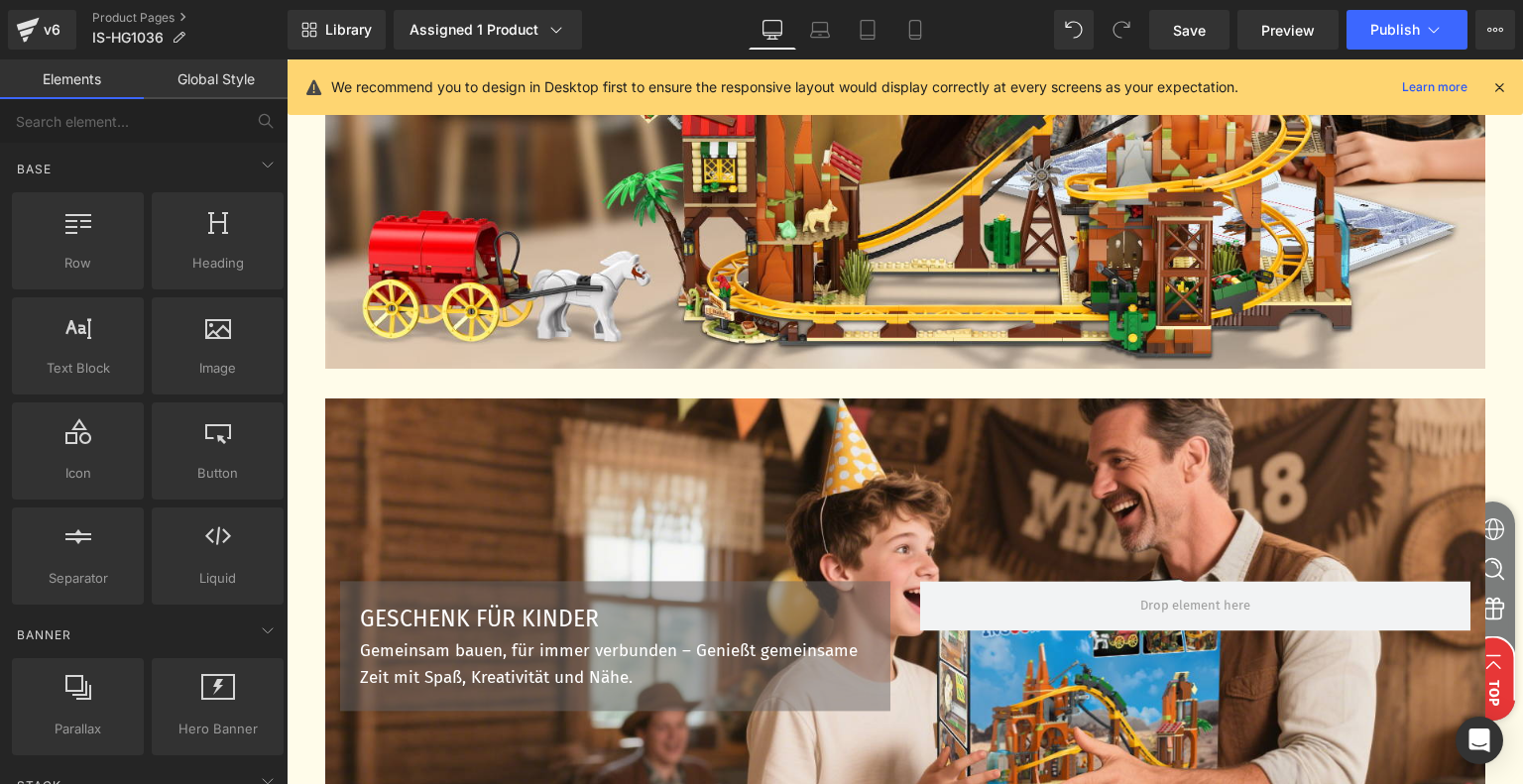 click on "GESCHENK FÜR KINDER
Text Block
Gemeinsam bauen, für immer verbunden – Genießt gemeinsame Zeit mit Spaß, Kreativität und Nähe.
Text Block
Row
Row" at bounding box center (905, 636) 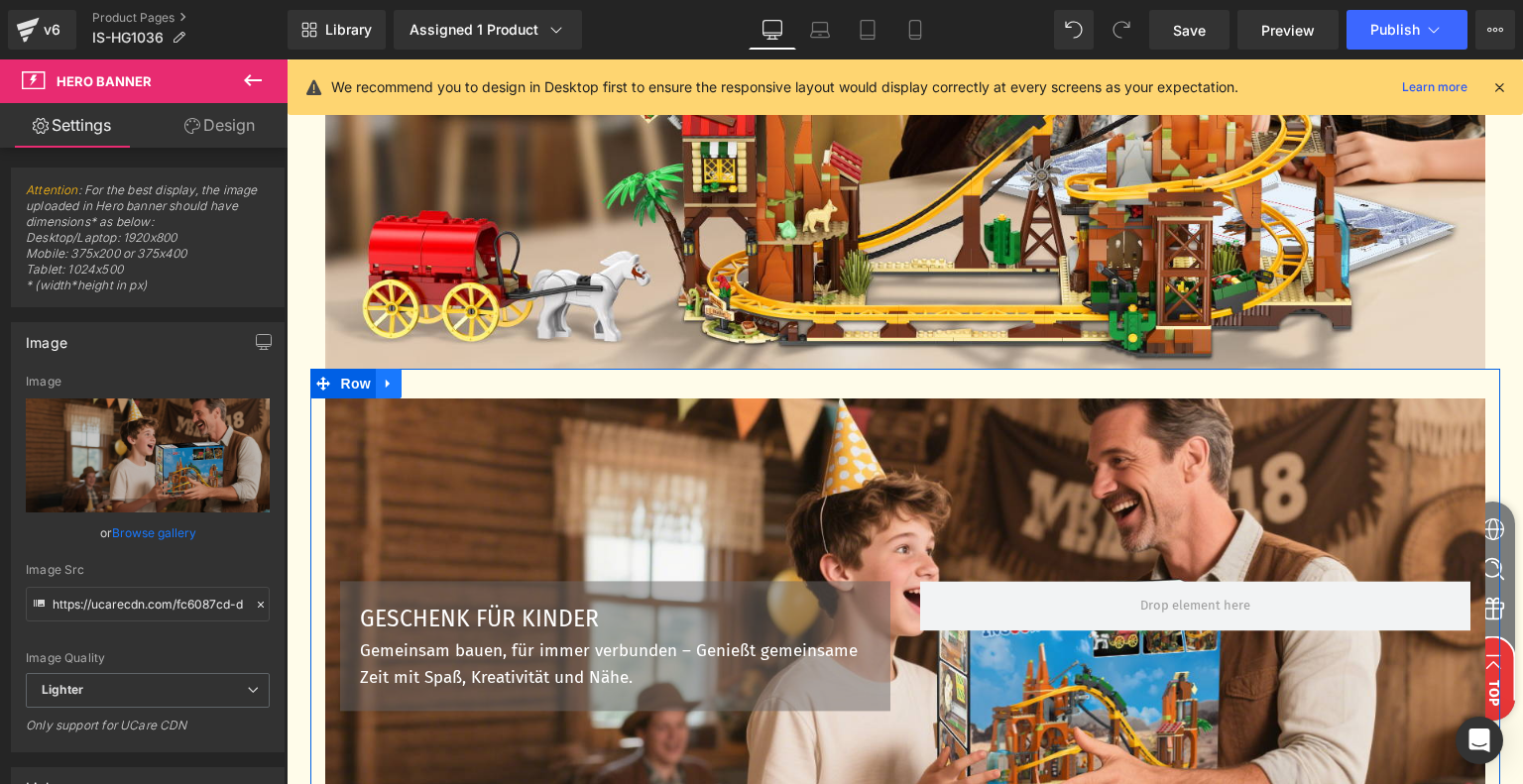 click 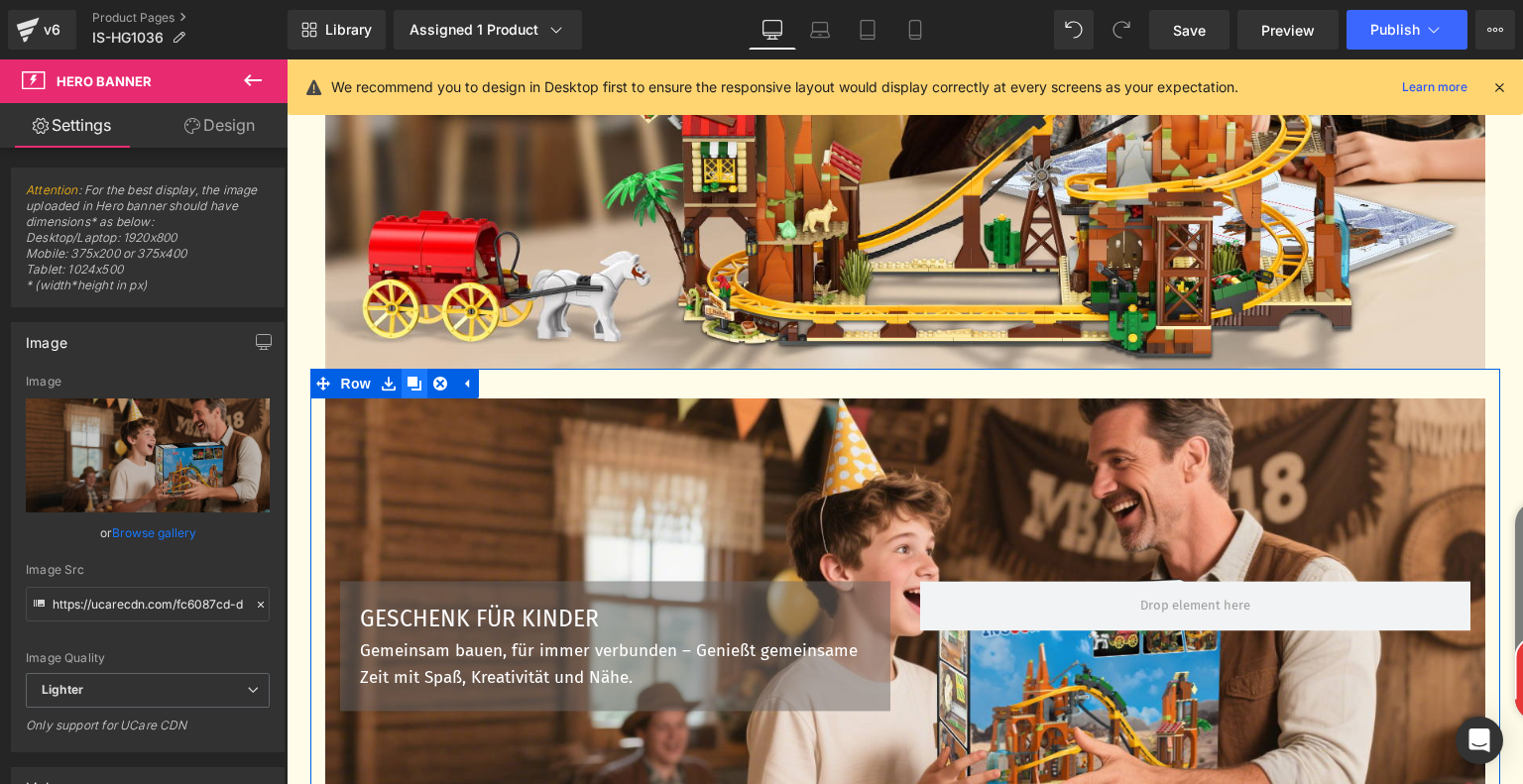 click at bounding box center (414, 384) 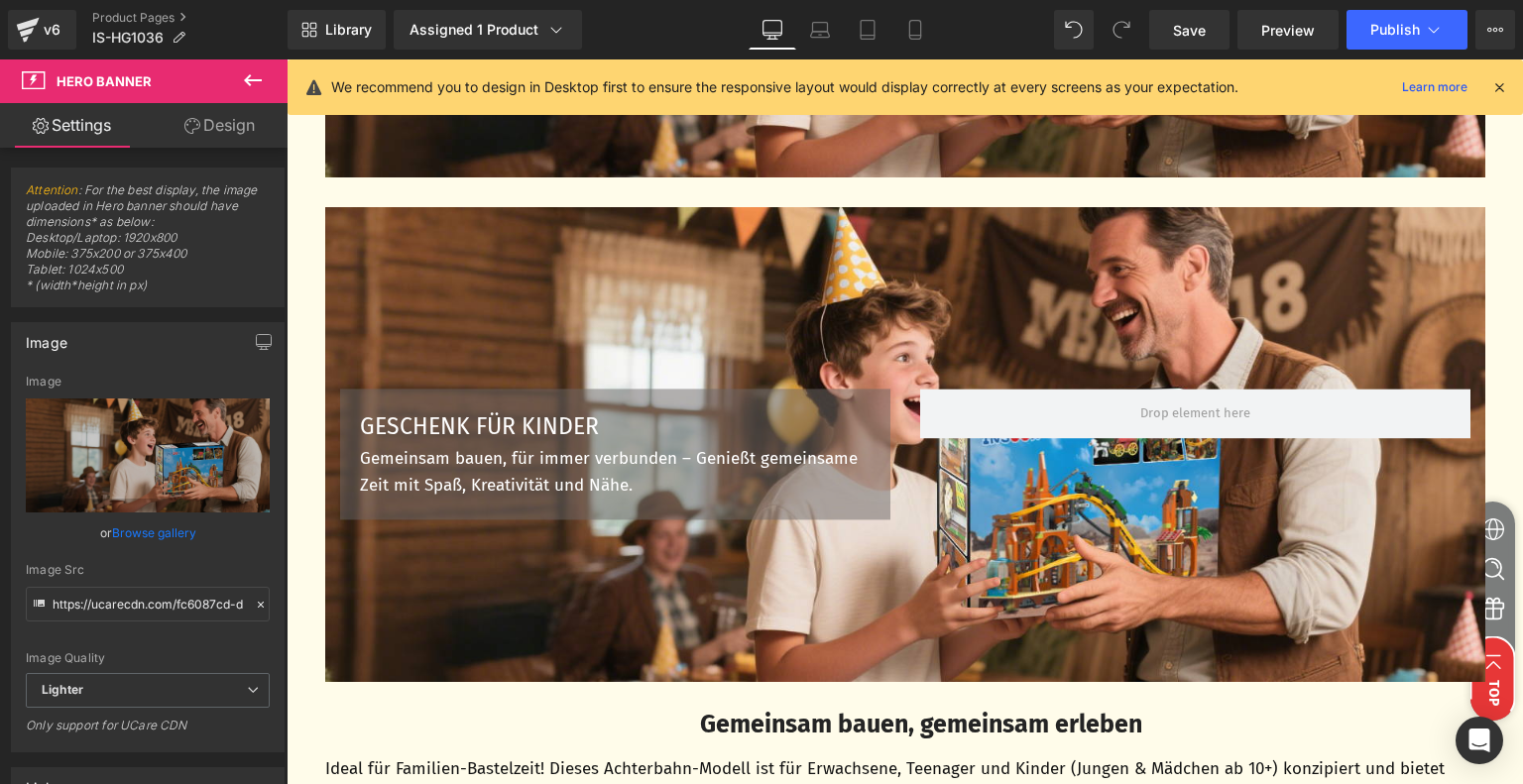 scroll, scrollTop: 5131, scrollLeft: 0, axis: vertical 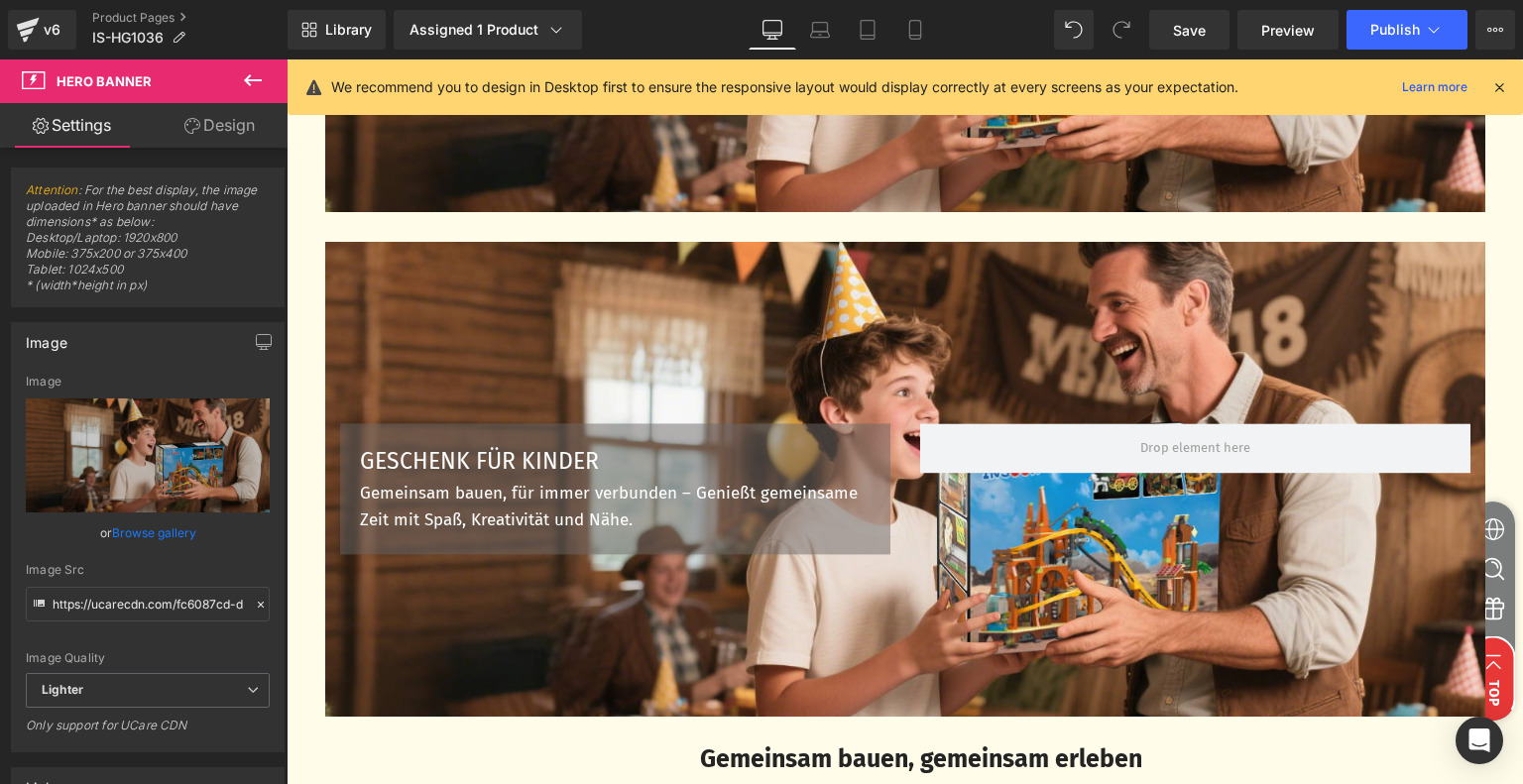 click on "GESCHENK FÜR KINDER
Text Block
Gemeinsam bauen, für immer verbunden – Genießt gemeinsame Zeit mit Spaß, Kreativität und Nähe.
Text Block
Row
Row" at bounding box center (905, 480) 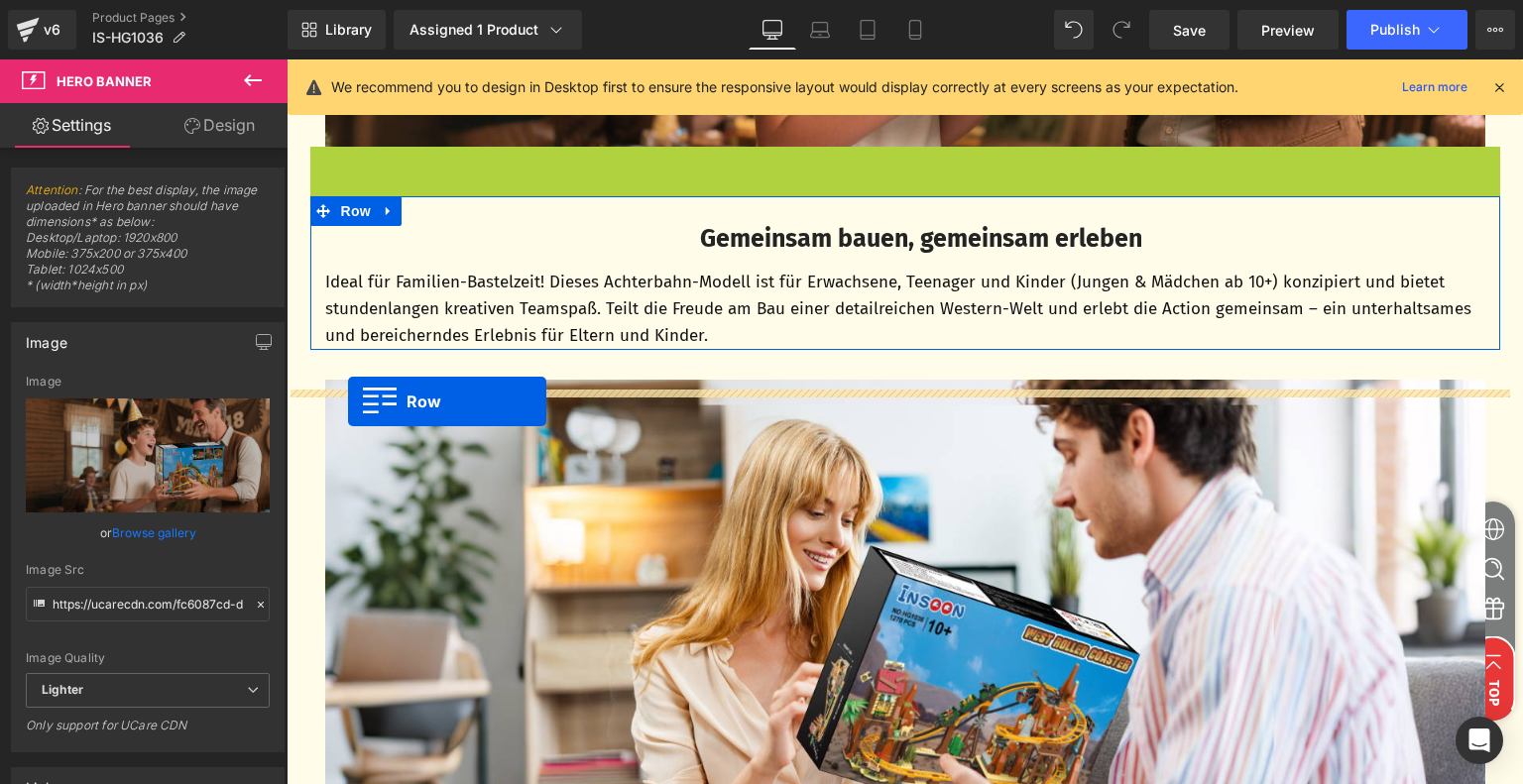 scroll, scrollTop: 5230, scrollLeft: 0, axis: vertical 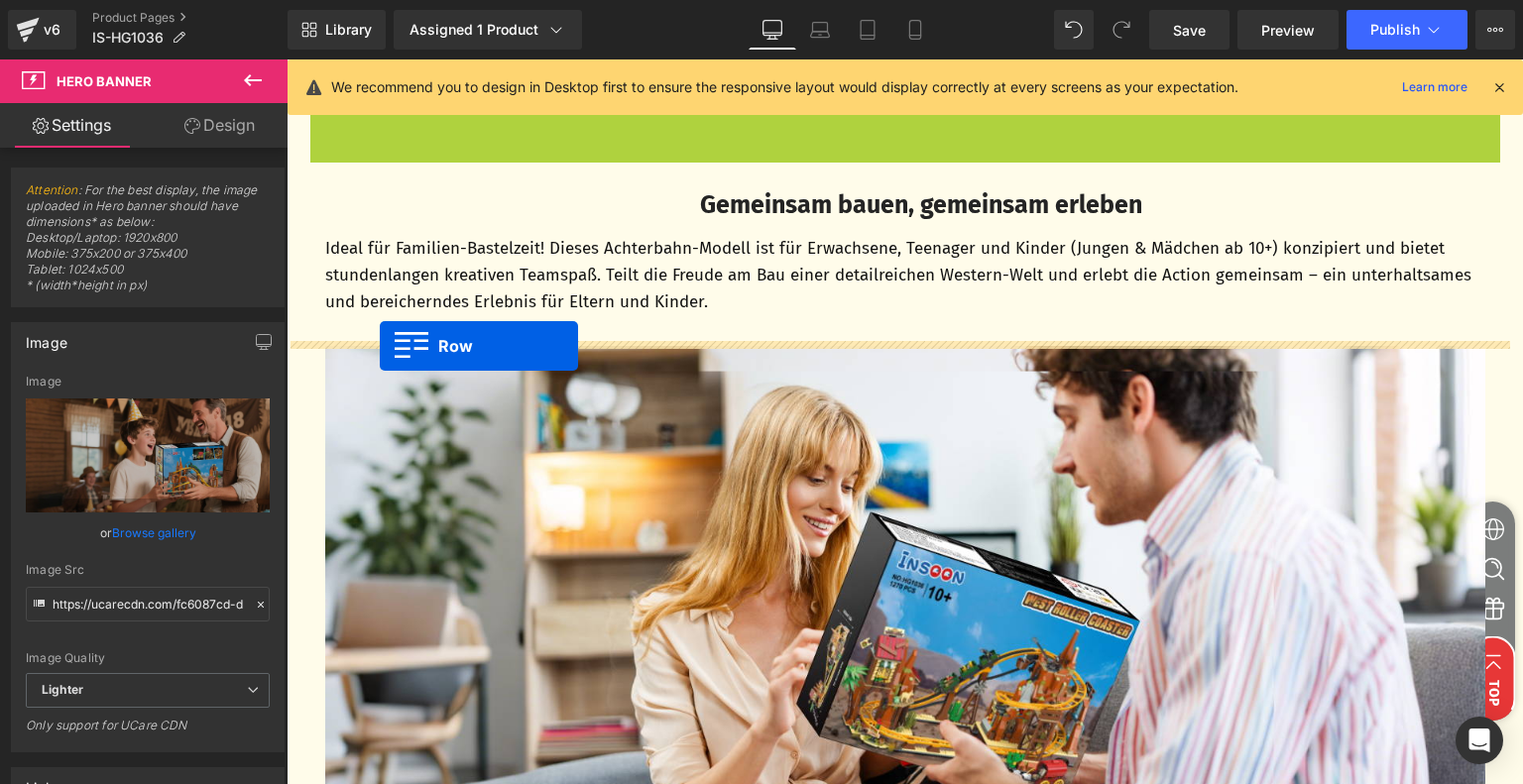 drag, startPoint x: 312, startPoint y: 257, endPoint x: 380, endPoint y: 346, distance: 112.00446 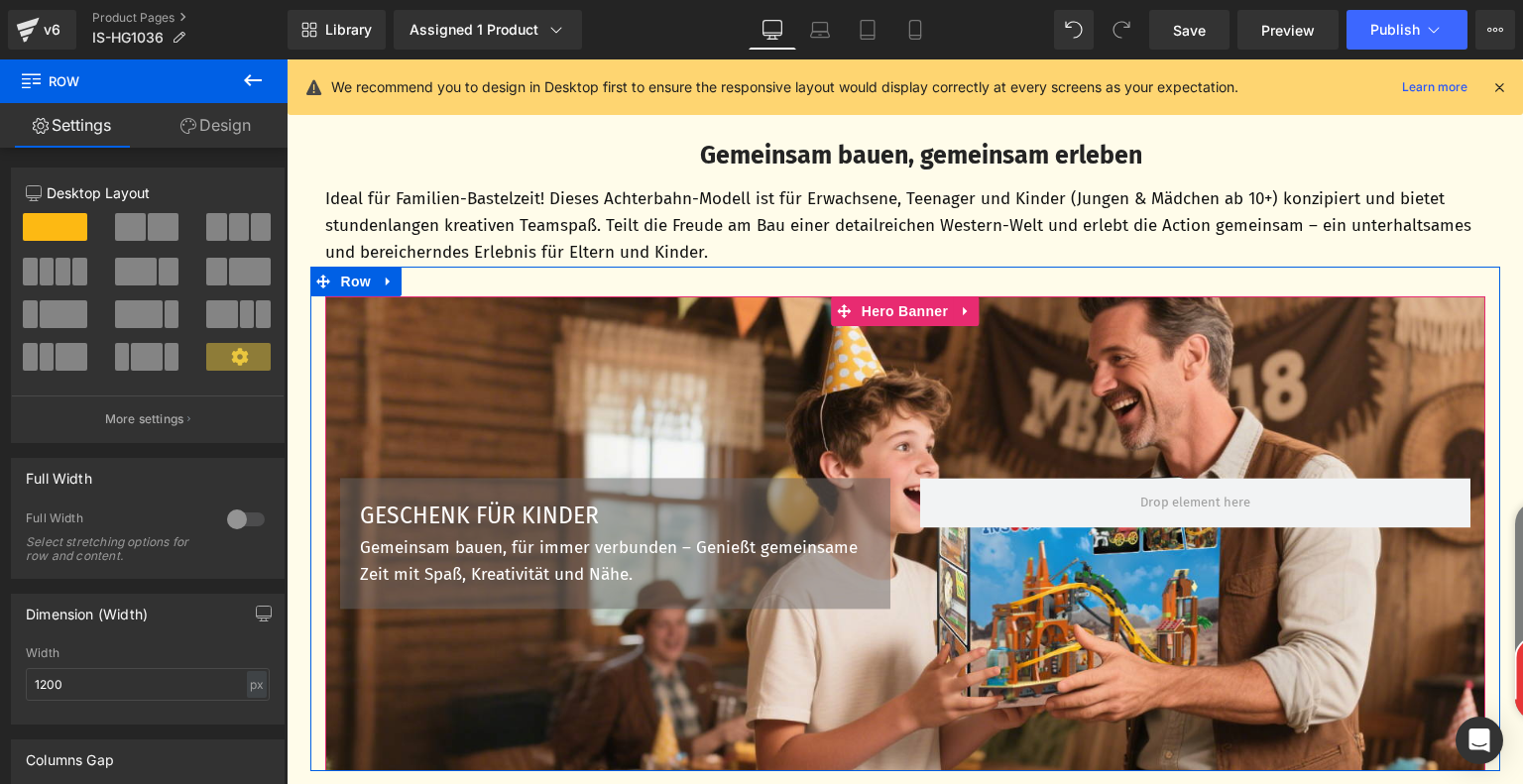 click on "GESCHENK FÜR KINDER
Text Block
Gemeinsam bauen, für immer verbunden – Genießt gemeinsame Zeit mit Spaß, Kreativität und Nähe.
Text Block
Row
Row" at bounding box center (905, 534) 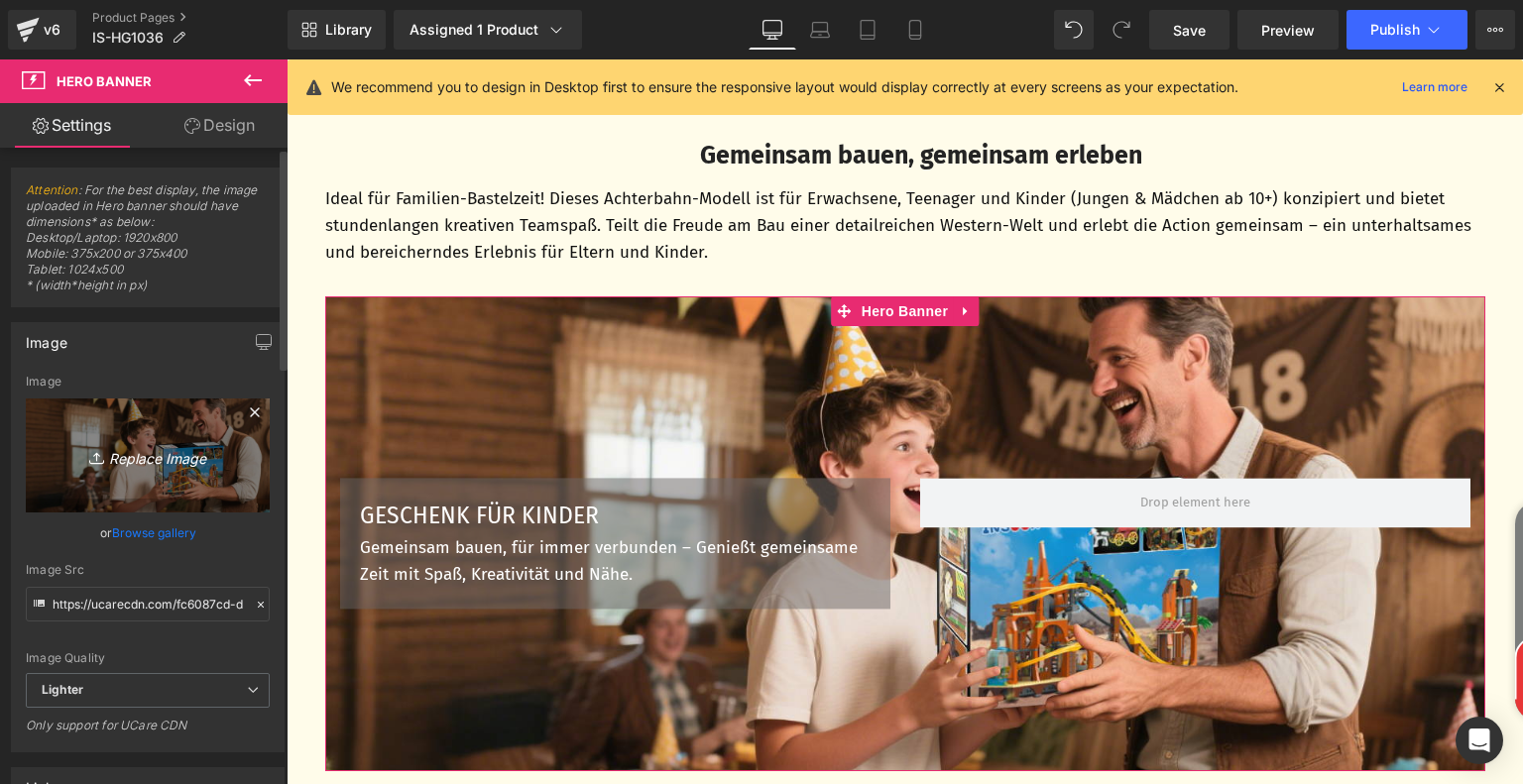 click on "Replace Image" at bounding box center [148, 455] 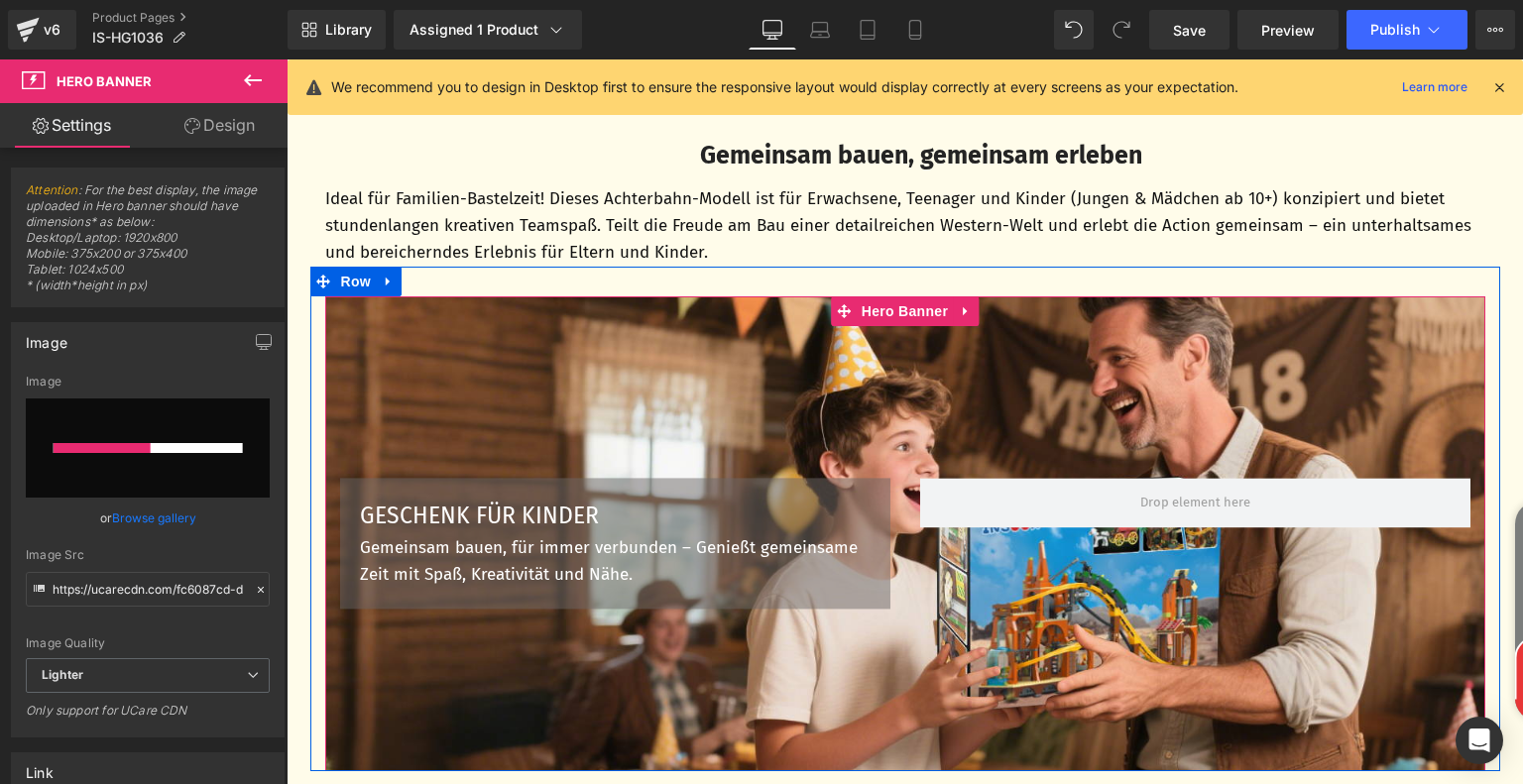 type 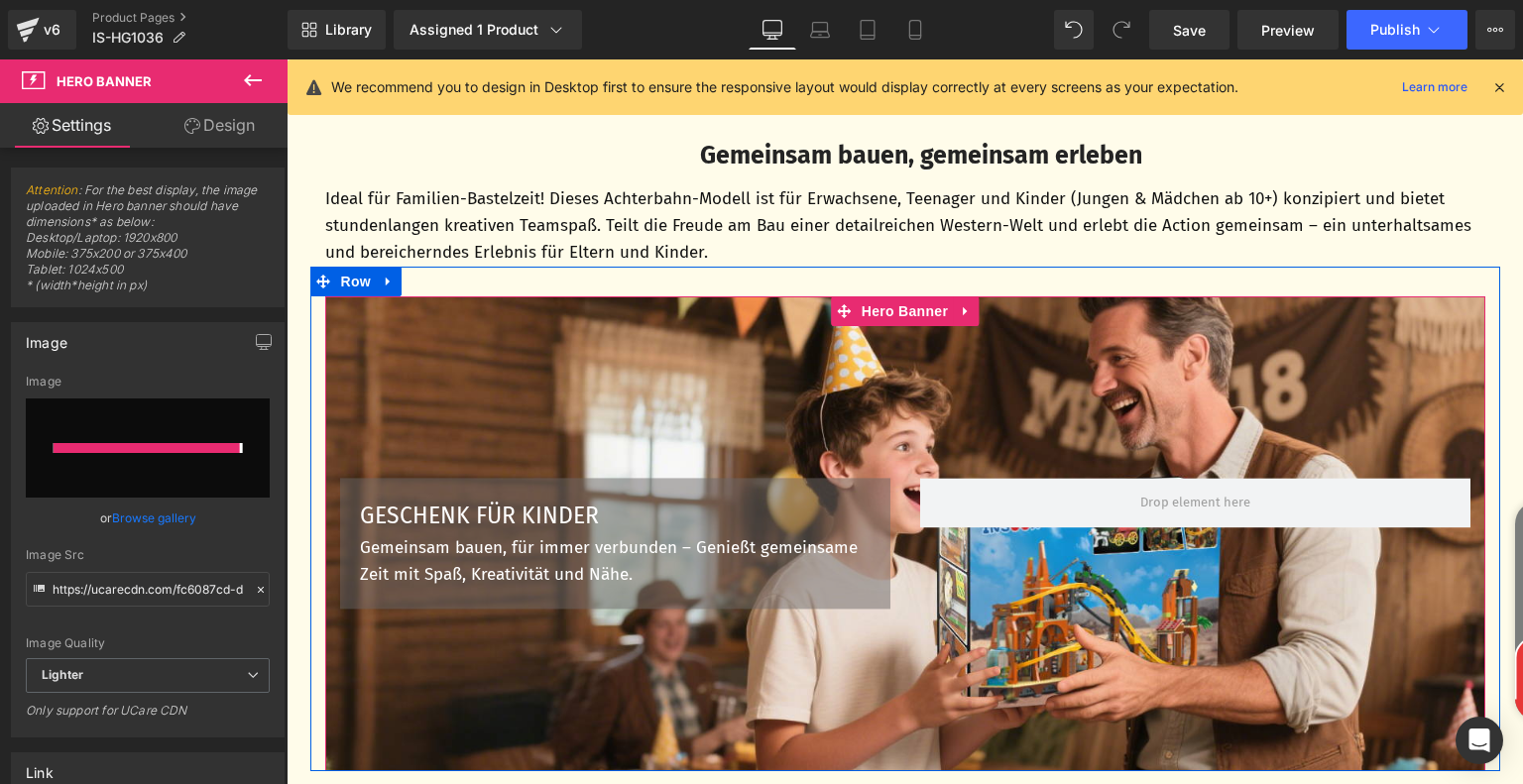 type on "https://ucarecdn.com/f40bc930-c2d9-4aa5-a436-9cc3be7f91c6/-/format/auto/-/preview/3000x3000/-/quality/lighter/6b3f11f6-c115-4878-8d3b-7bcd64c6f5c5.__CR0,0,1464,600_PT0_SX1464_V1___.jpg" 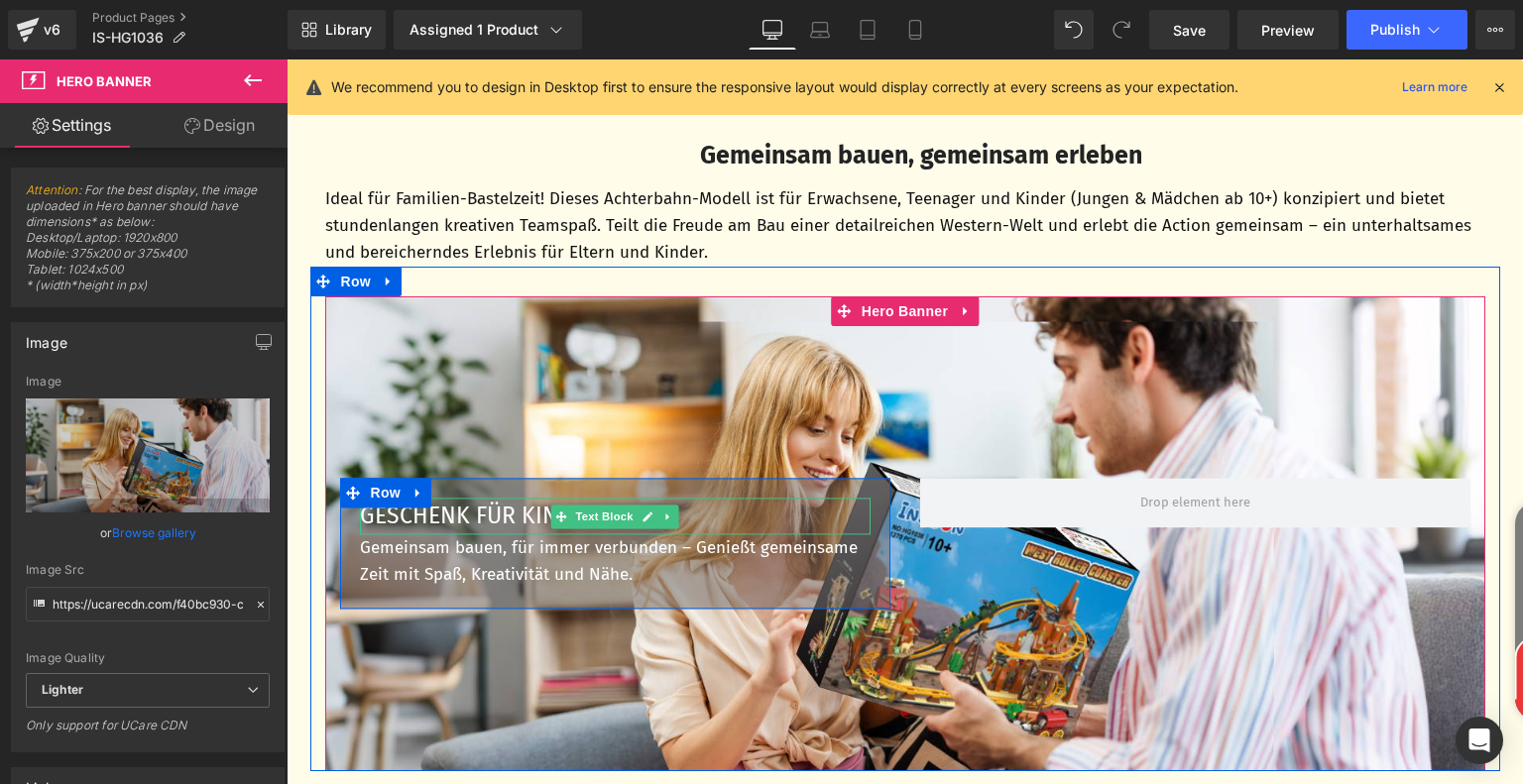 click on "GESCHENK FÜR KINDER" at bounding box center [615, 516] 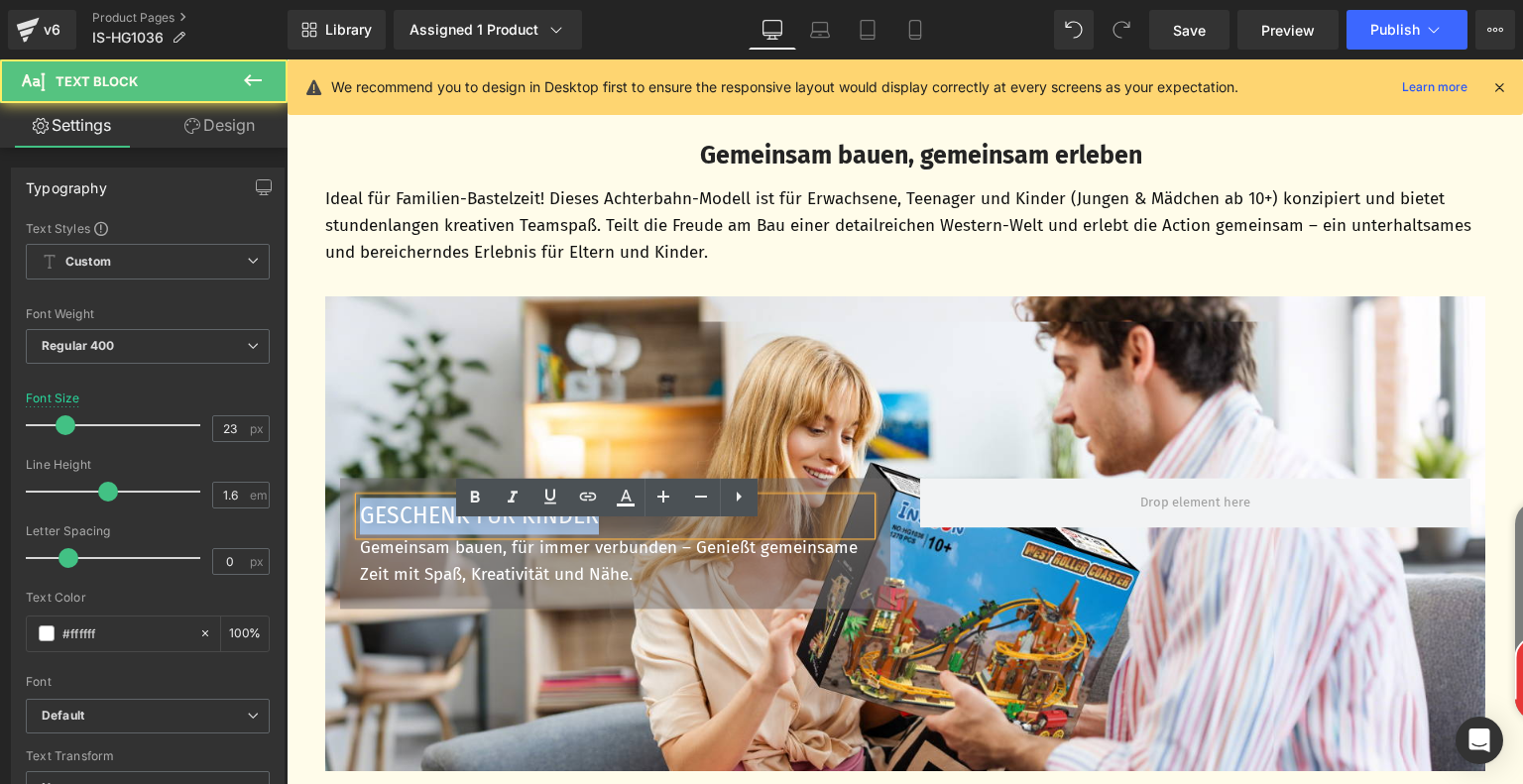 drag, startPoint x: 353, startPoint y: 545, endPoint x: 638, endPoint y: 548, distance: 285.0158 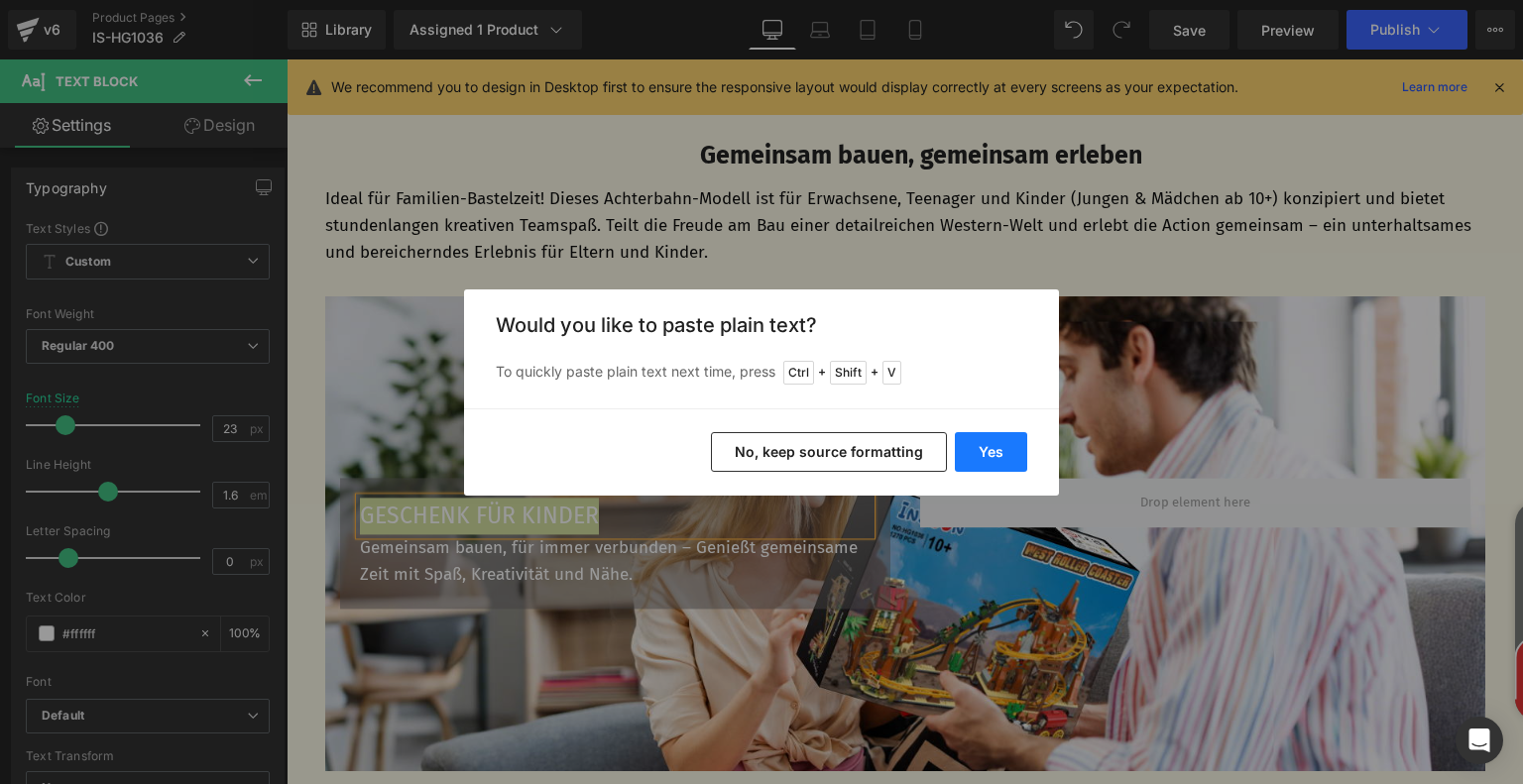 click on "Yes" at bounding box center [991, 452] 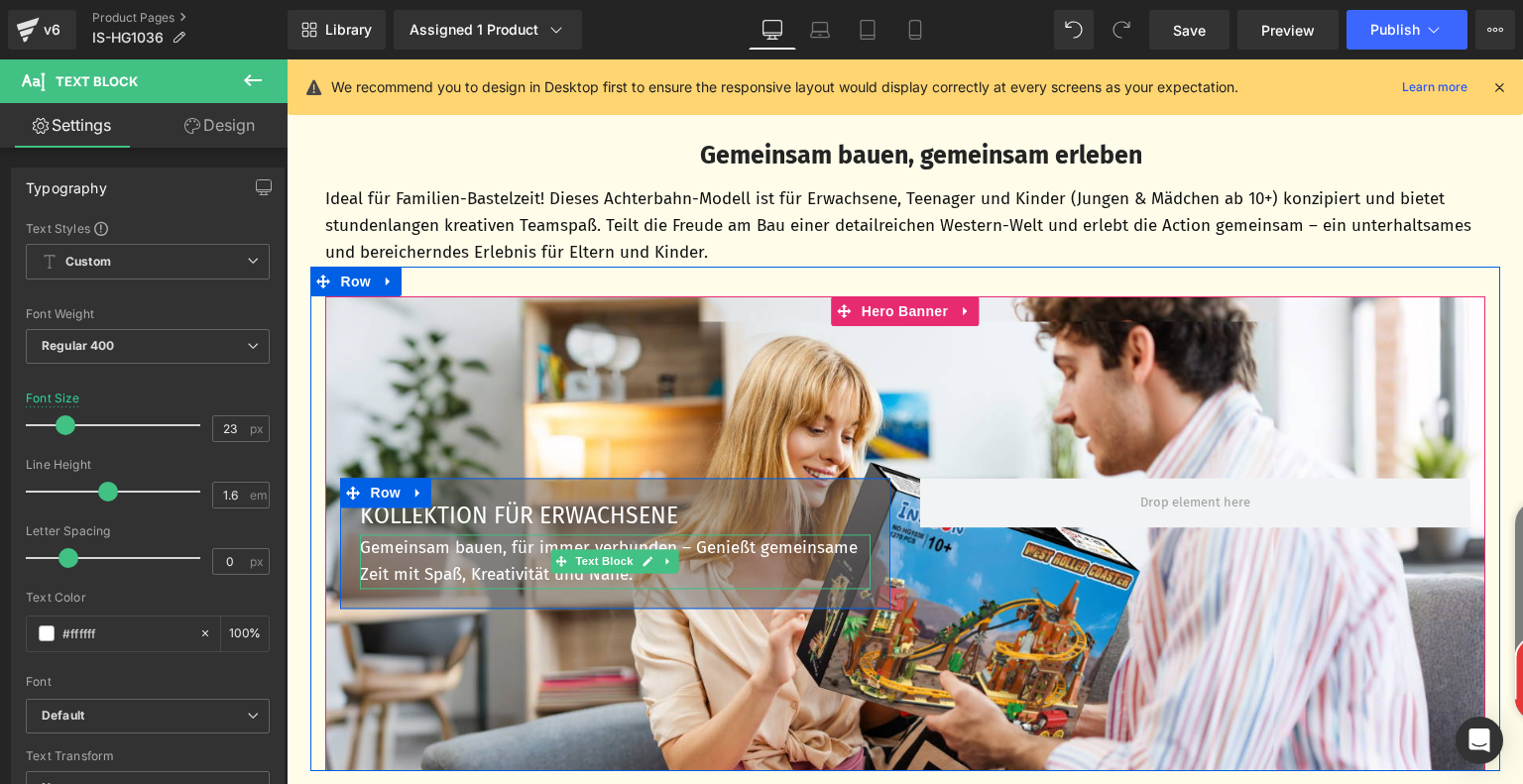 click on "Gemeinsam bauen, für immer verbunden – Genießt gemeinsame Zeit mit Spaß, Kreativität und Nähe." at bounding box center (615, 562) 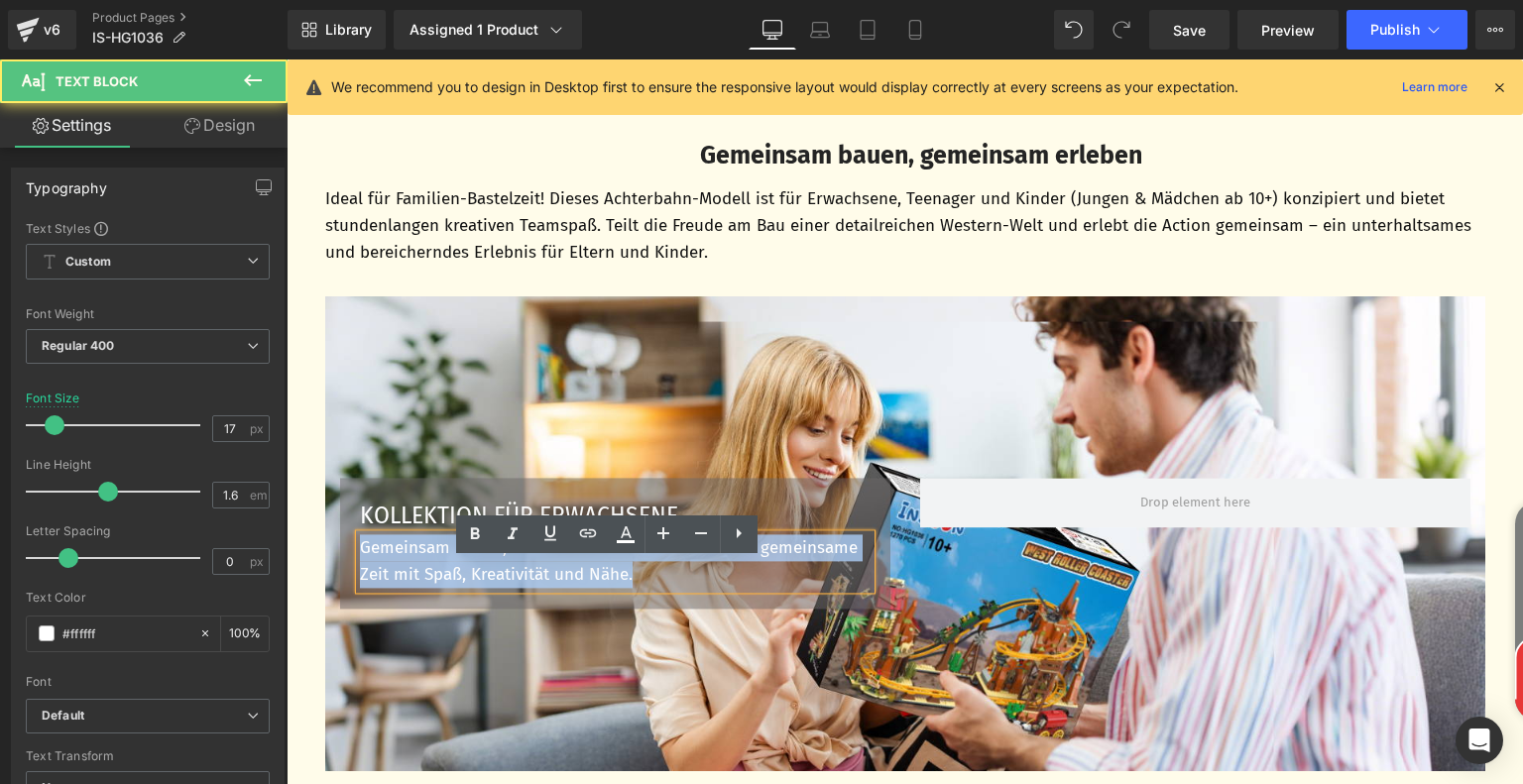 drag, startPoint x: 353, startPoint y: 572, endPoint x: 650, endPoint y: 603, distance: 298.6135 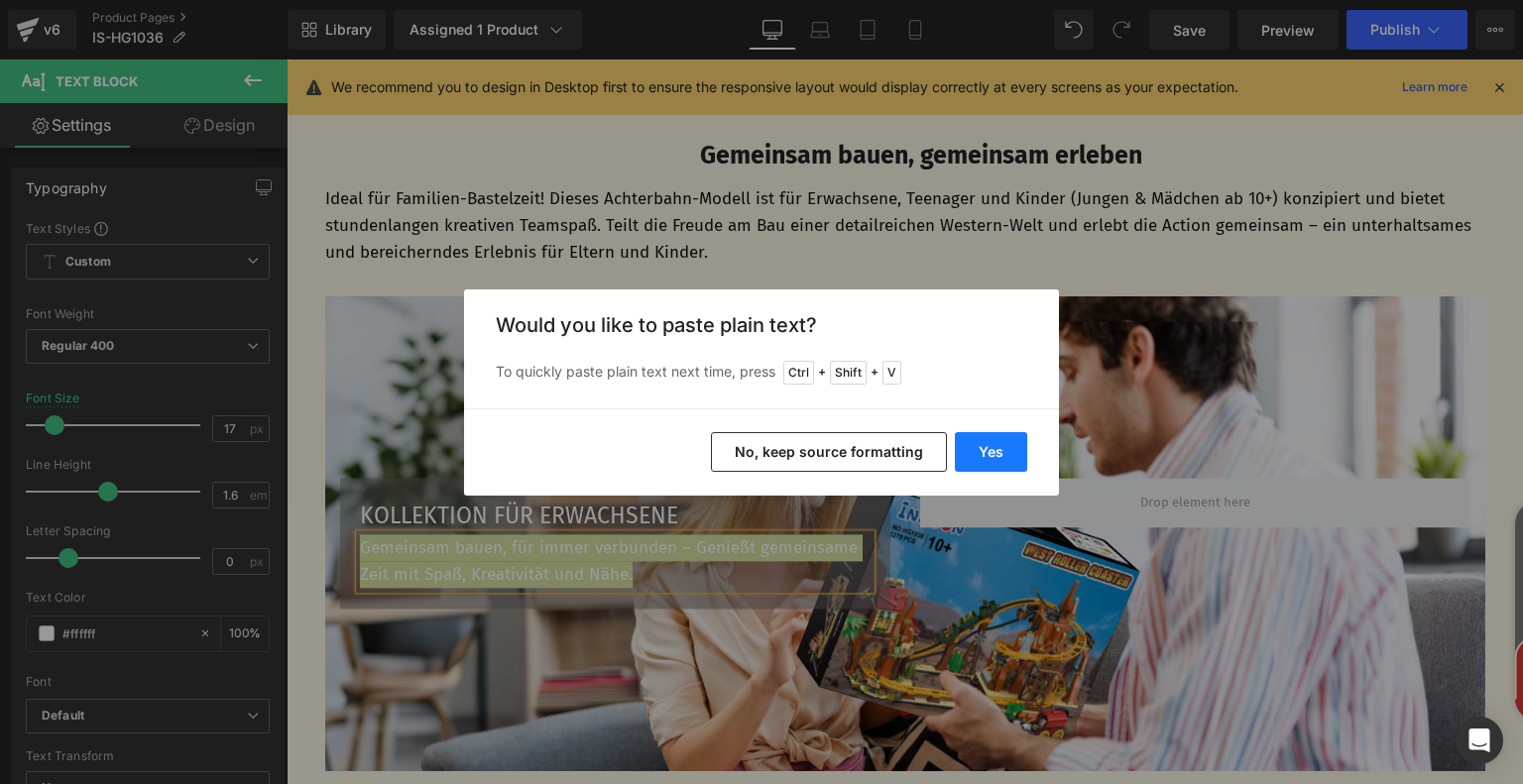 click on "Yes" at bounding box center (991, 452) 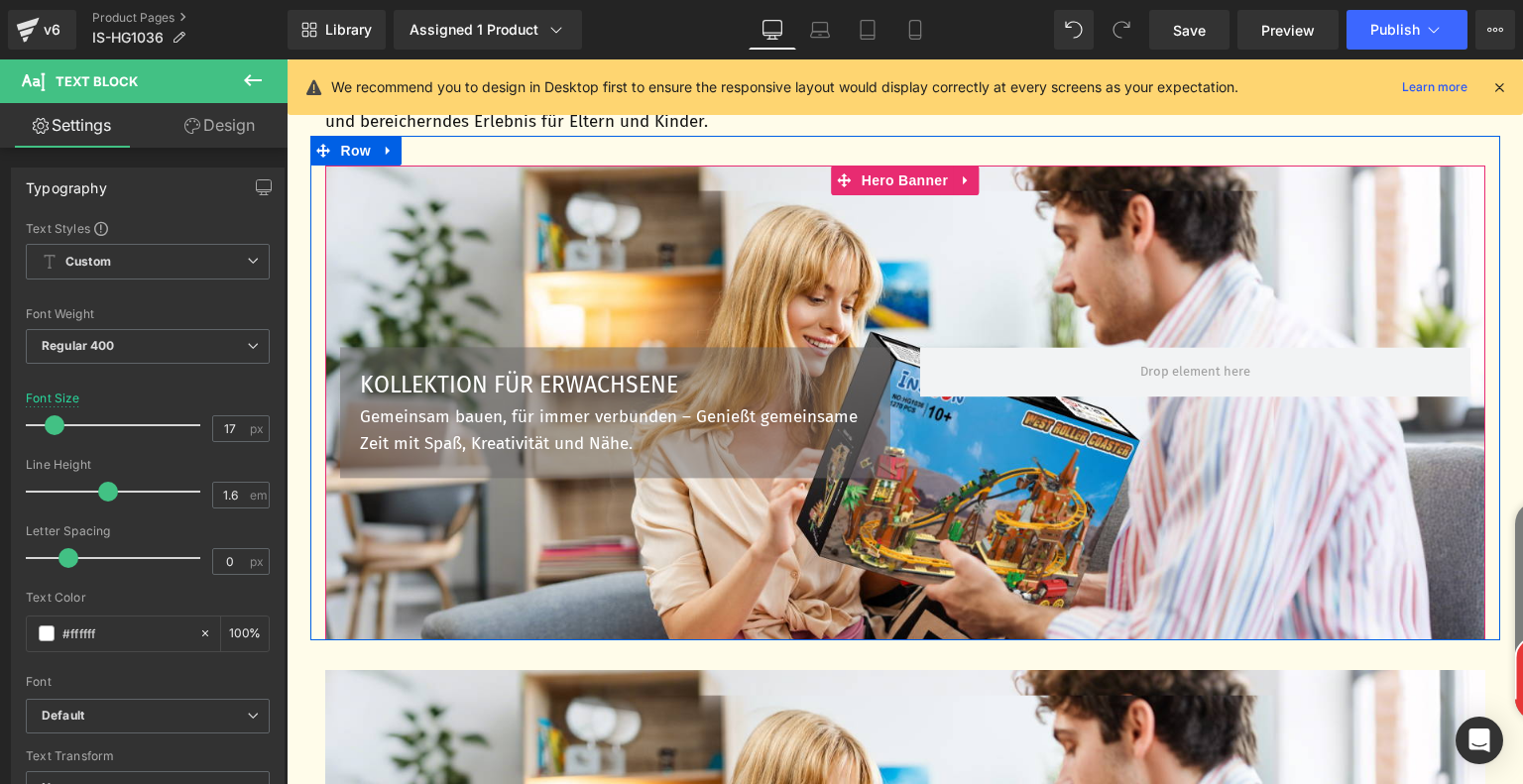 scroll, scrollTop: 5627, scrollLeft: 0, axis: vertical 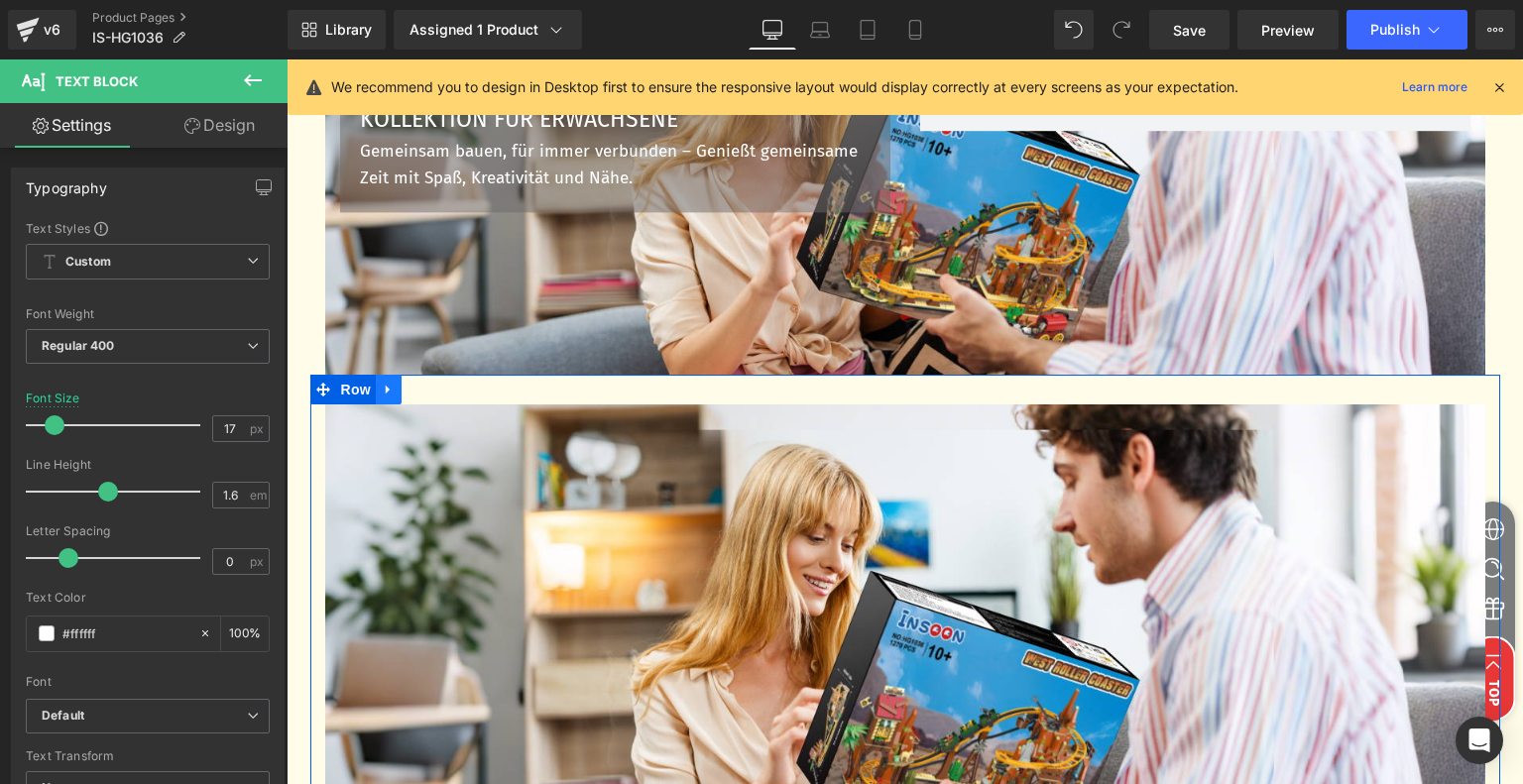 click at bounding box center (389, 390) 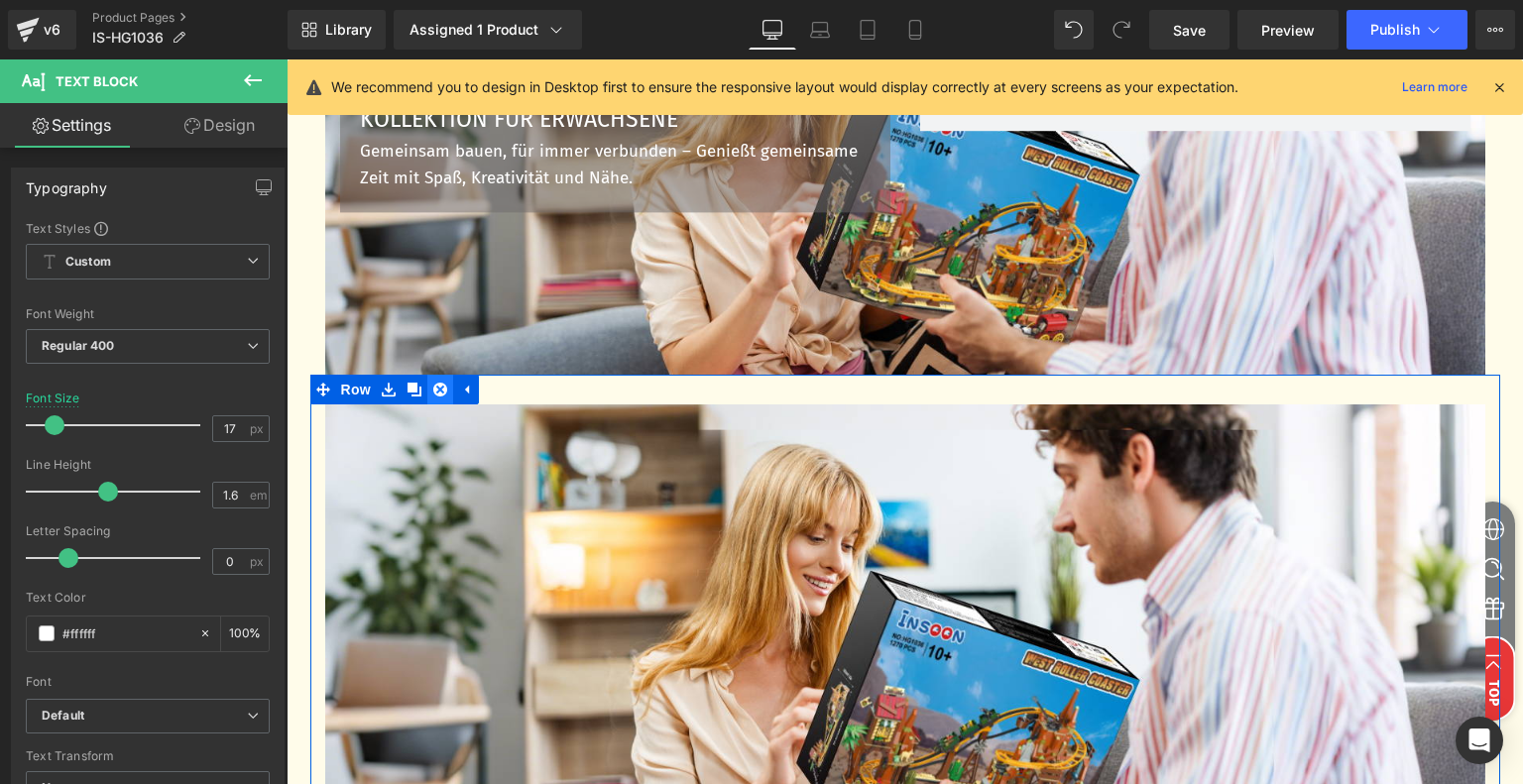 click 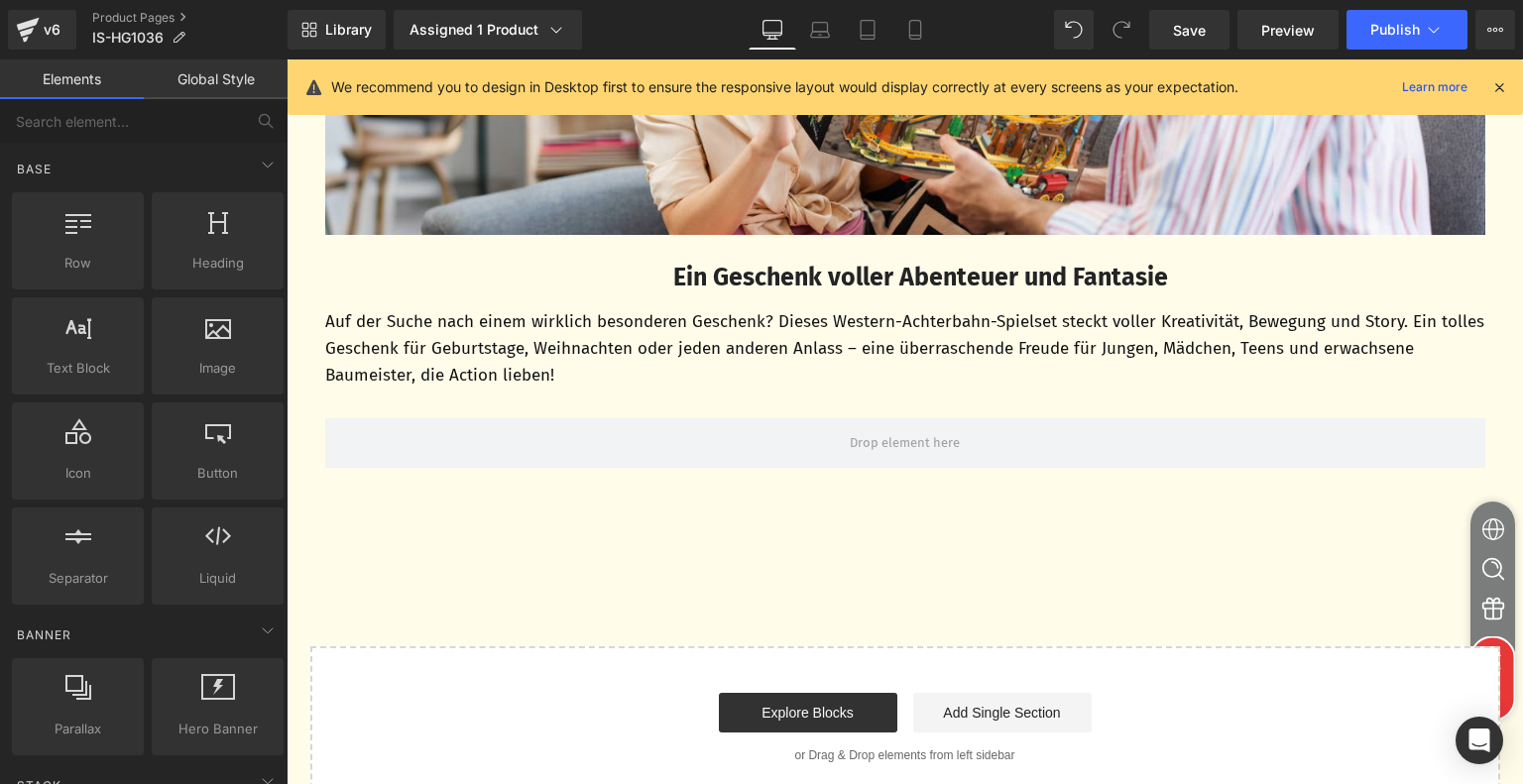 scroll, scrollTop: 5825, scrollLeft: 0, axis: vertical 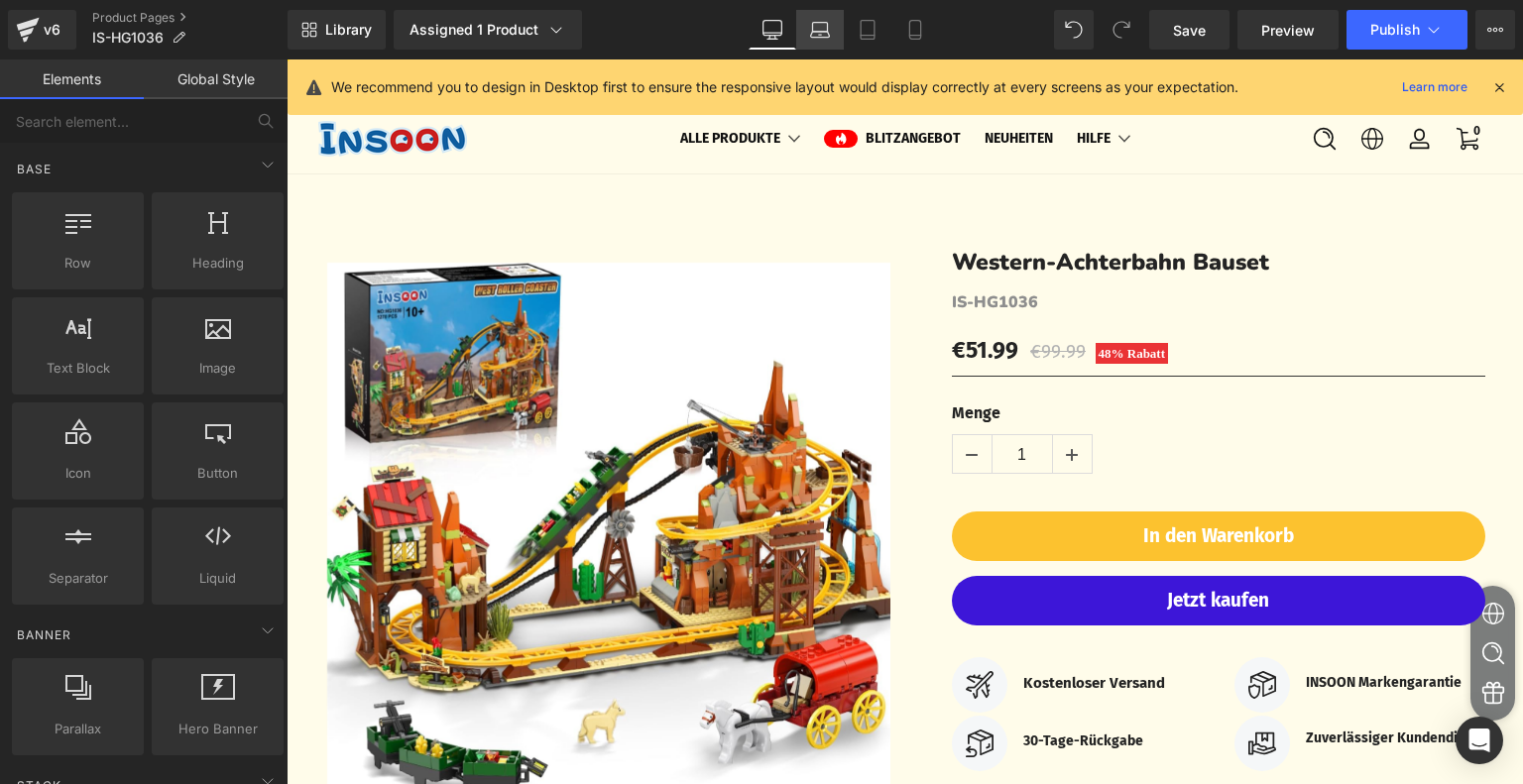 click 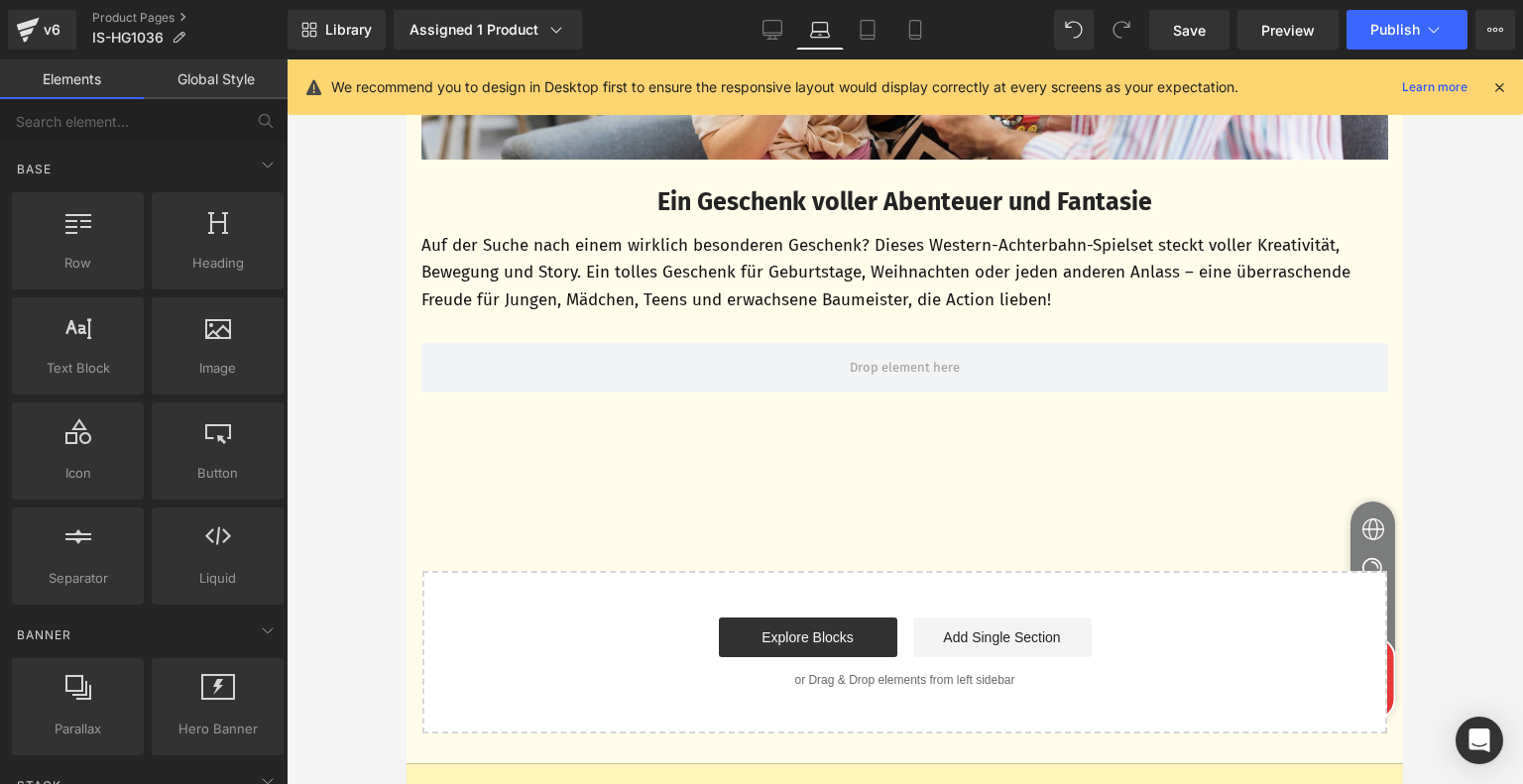 scroll, scrollTop: 5265, scrollLeft: 0, axis: vertical 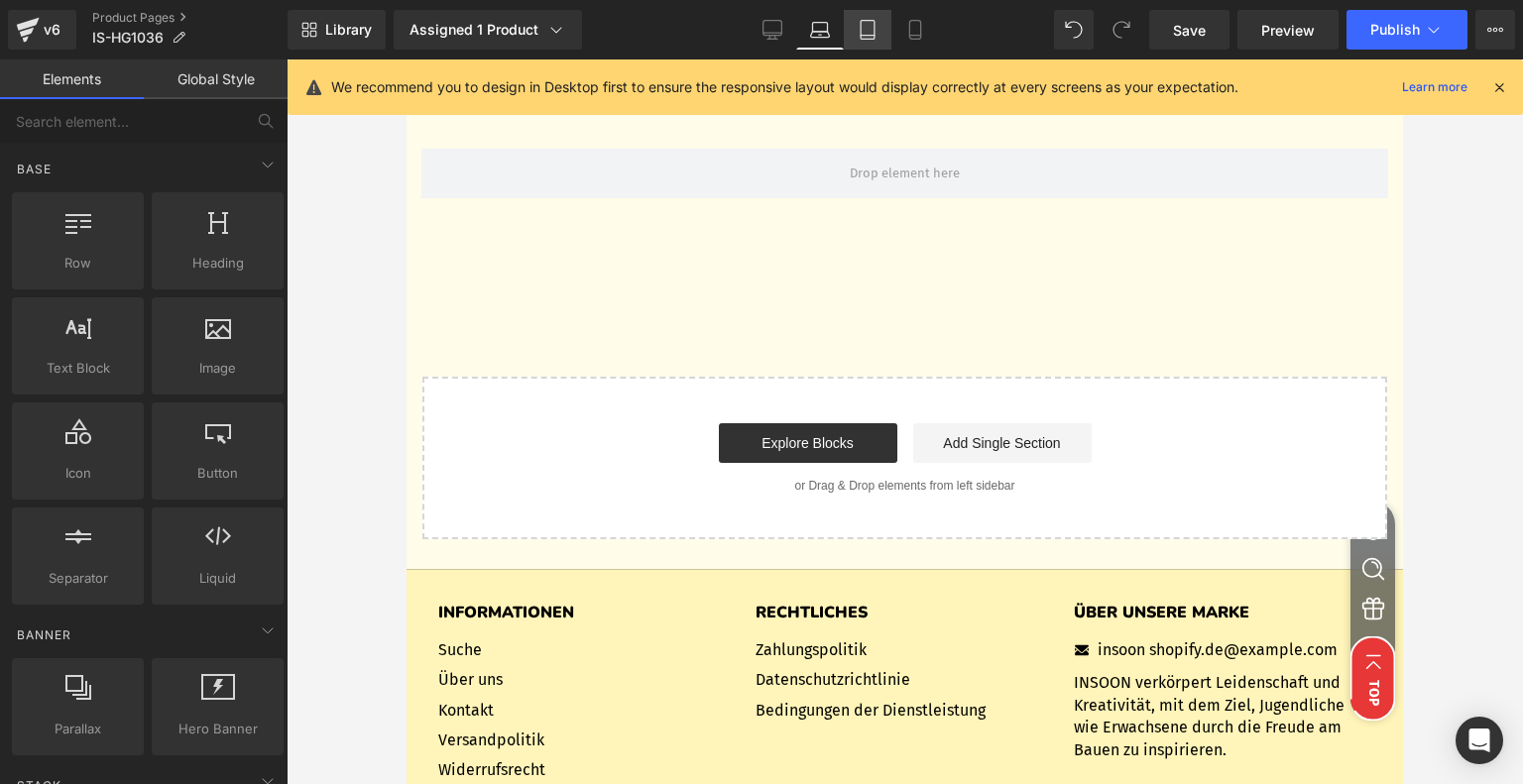 click on "Tablet" at bounding box center (868, 30) 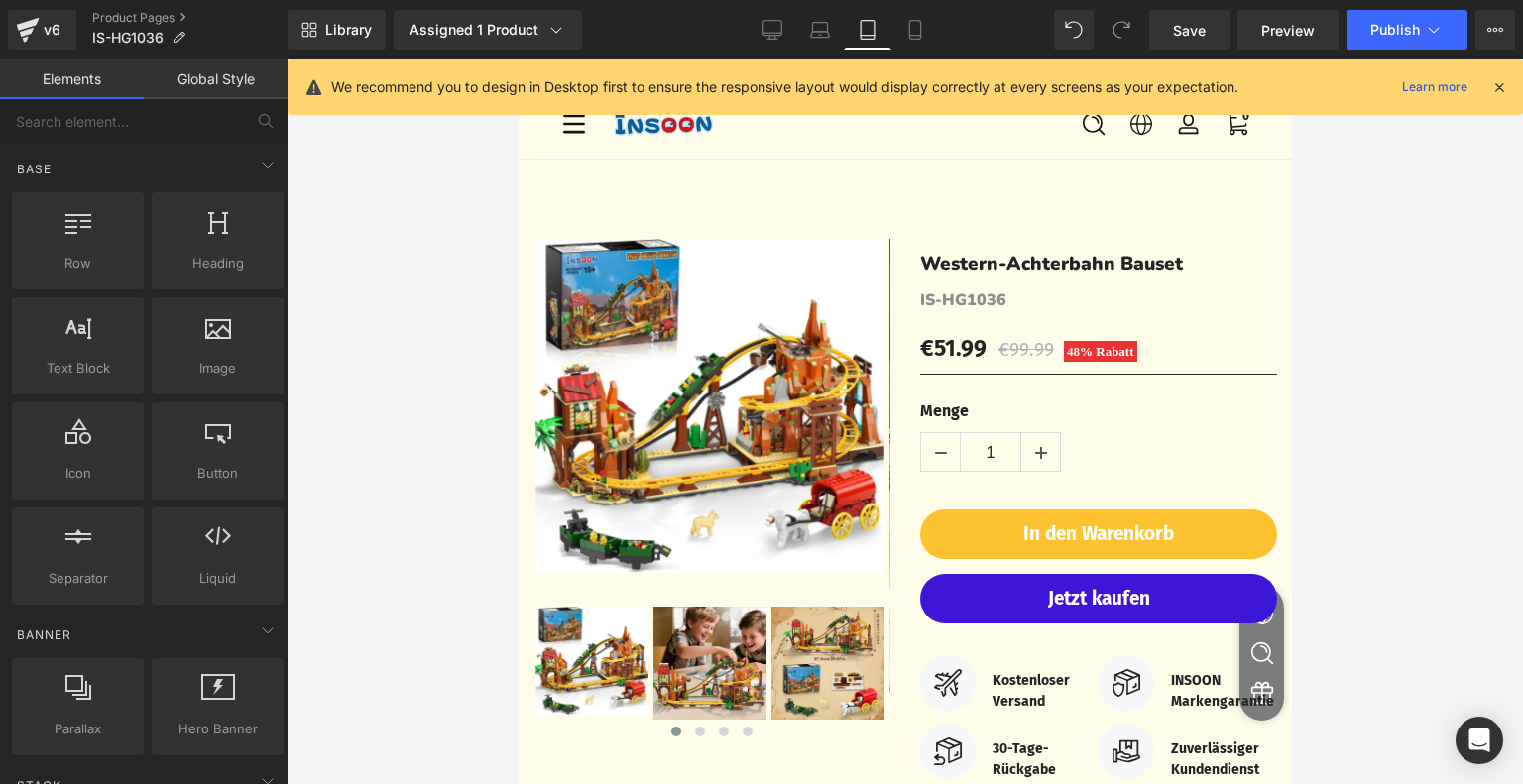 scroll, scrollTop: 0, scrollLeft: 0, axis: both 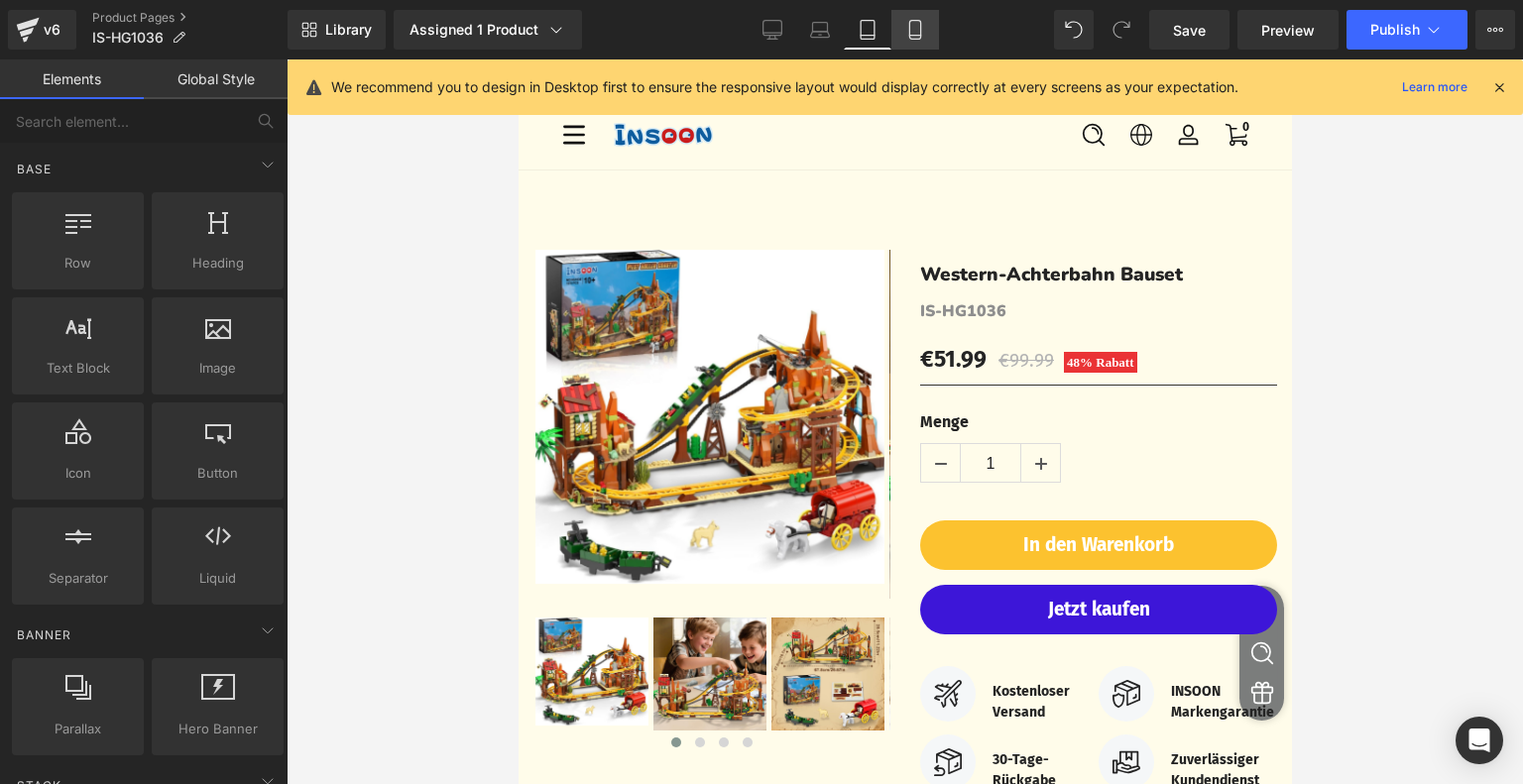 click on "Mobile" at bounding box center (915, 30) 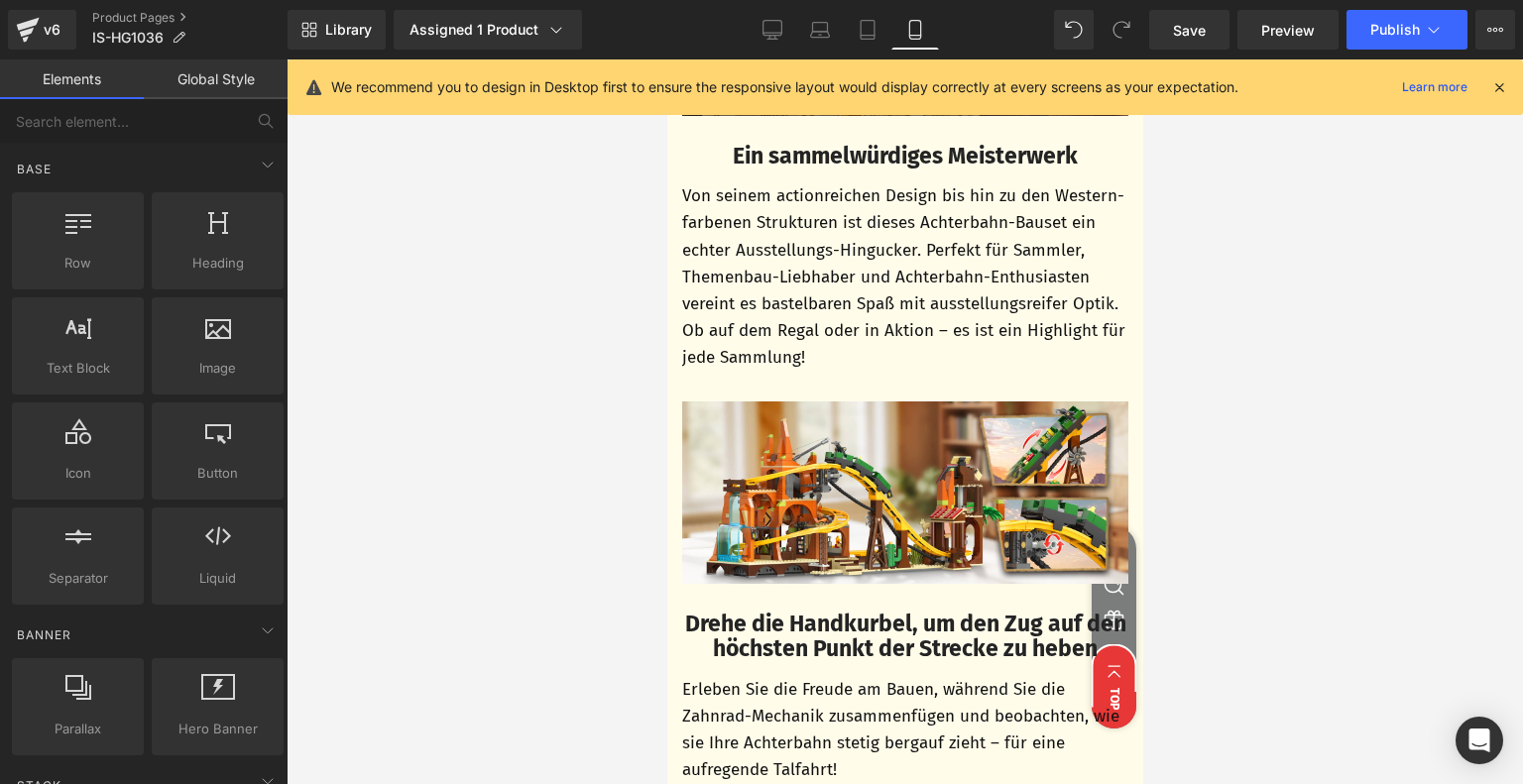 scroll, scrollTop: 3169, scrollLeft: 0, axis: vertical 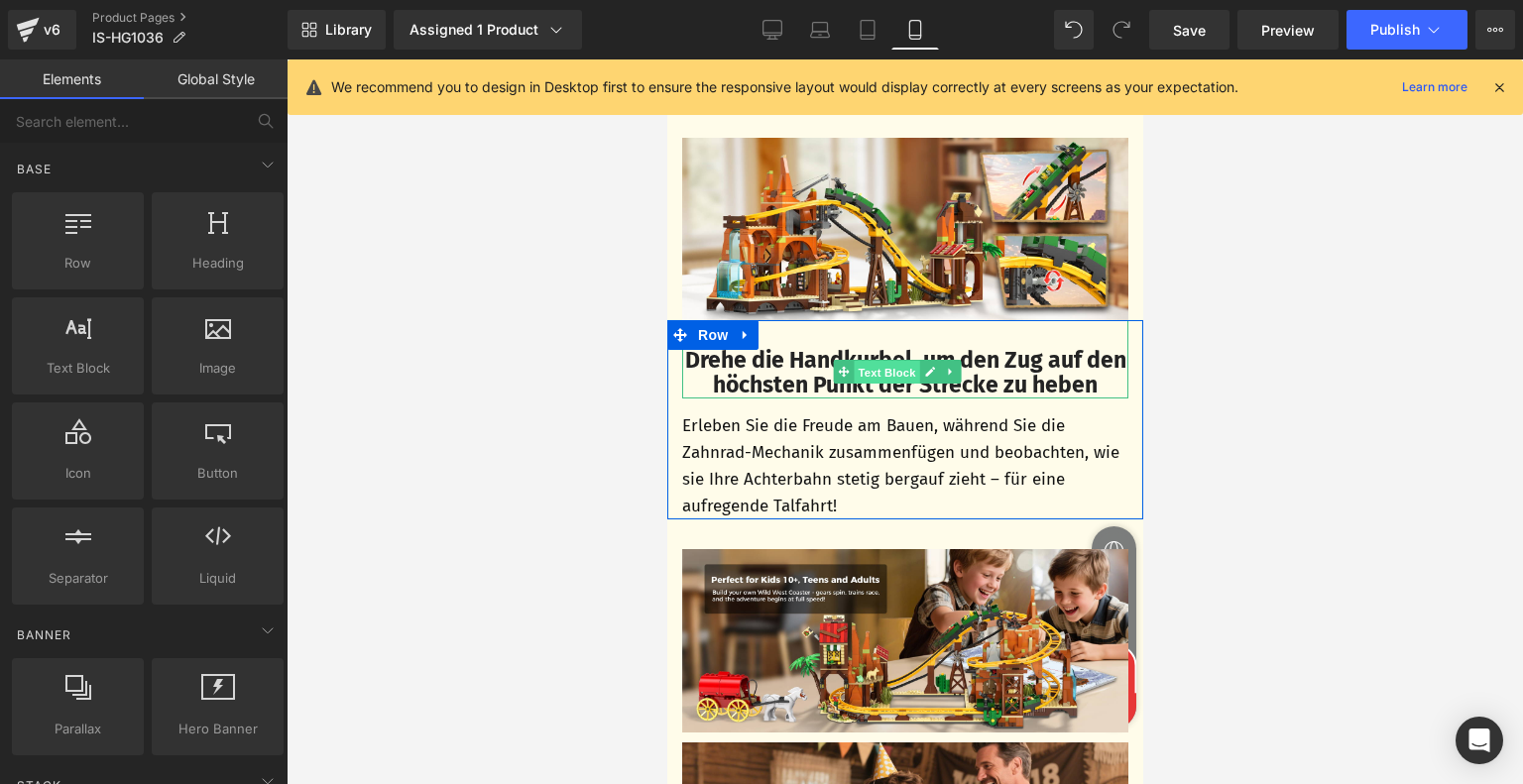 drag, startPoint x: 884, startPoint y: 356, endPoint x: 1178, endPoint y: 419, distance: 300.6742 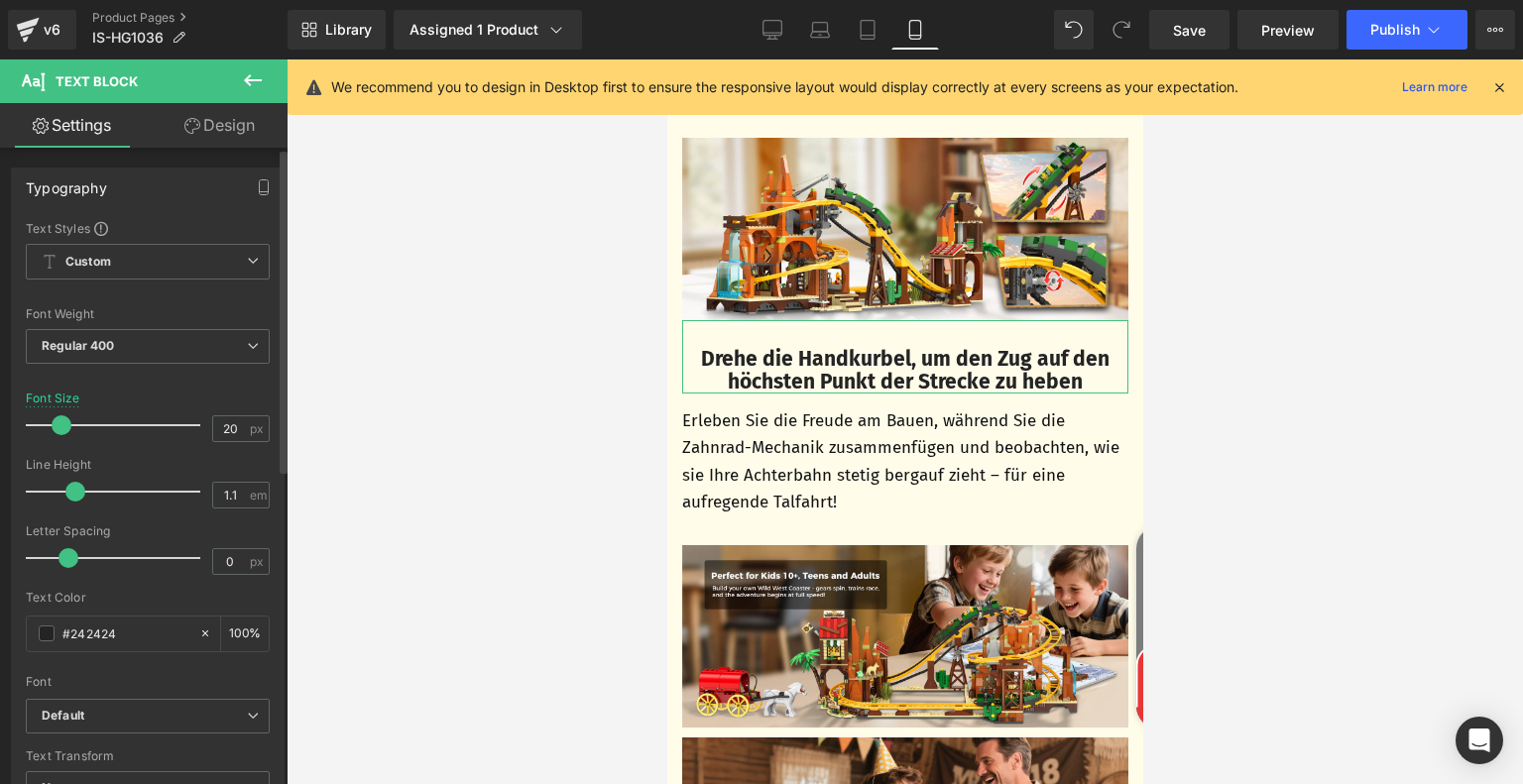 type on "19" 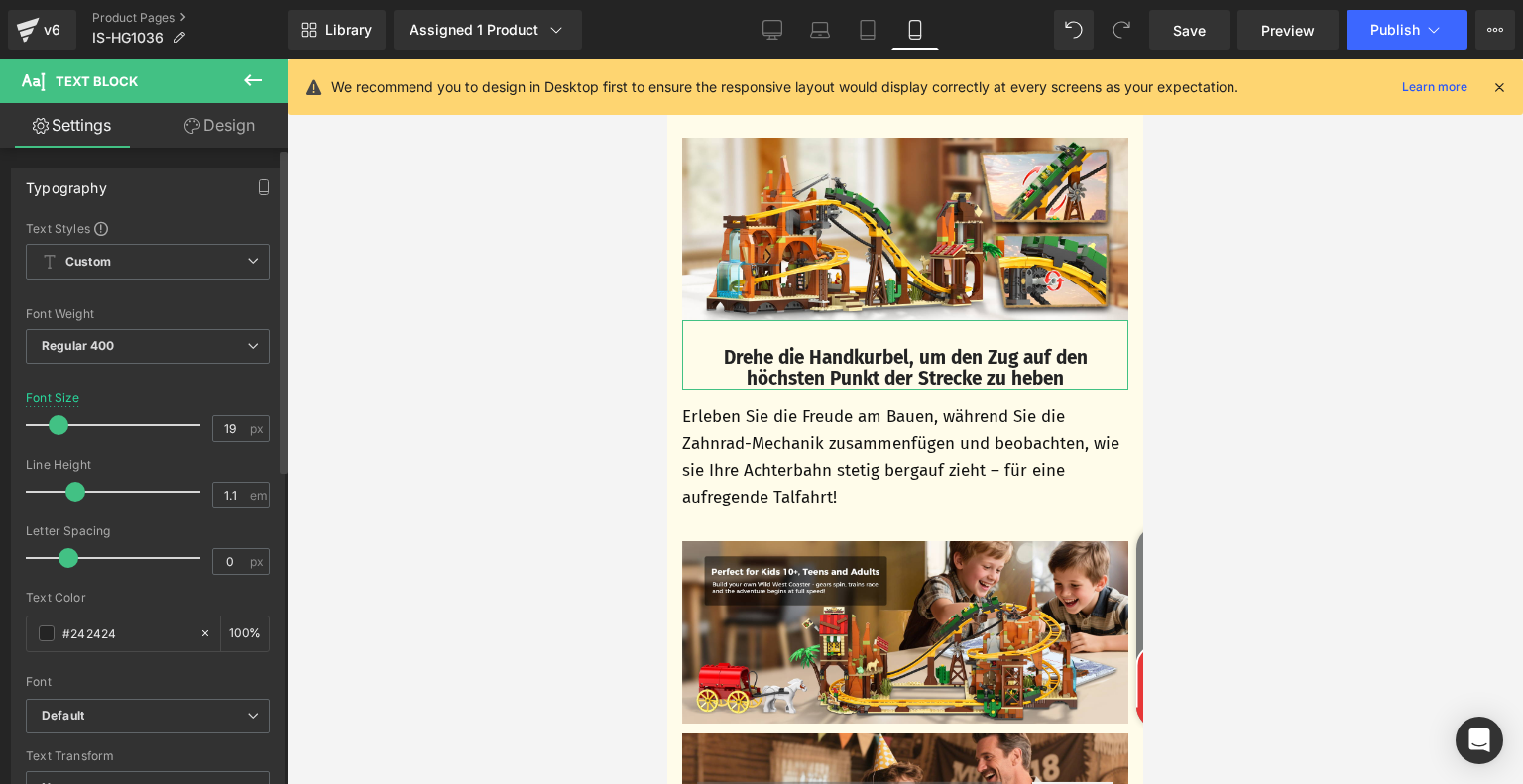 click at bounding box center (59, 425) 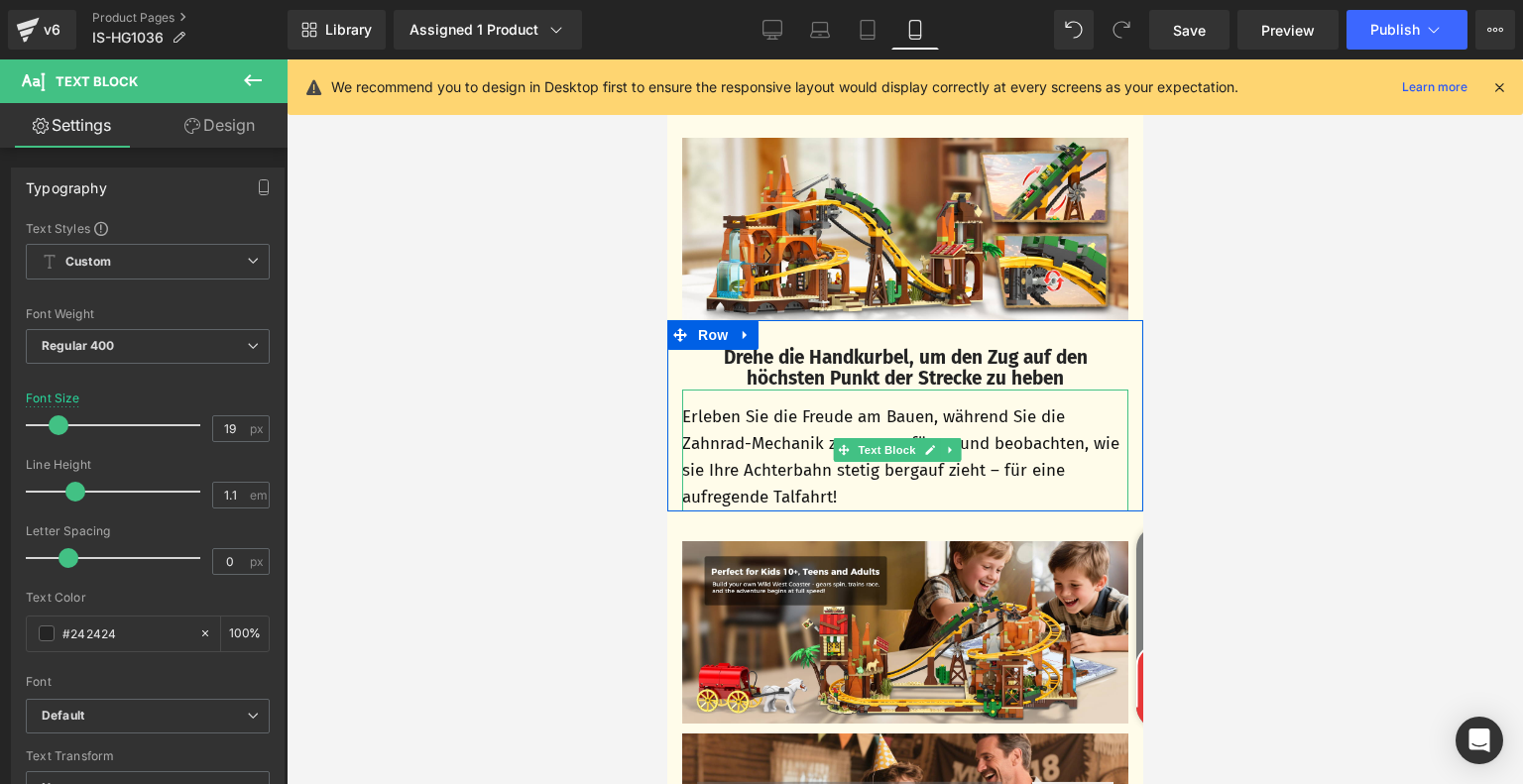 click on "Erleben Sie die Freude am Bauen, während Sie die Zahnrad-Mechanik zusammenfügen und beobachten, wie sie Ihre Achterbahn stetig bergauf zieht – für eine aufregende Talfahrt!" at bounding box center [904, 457] 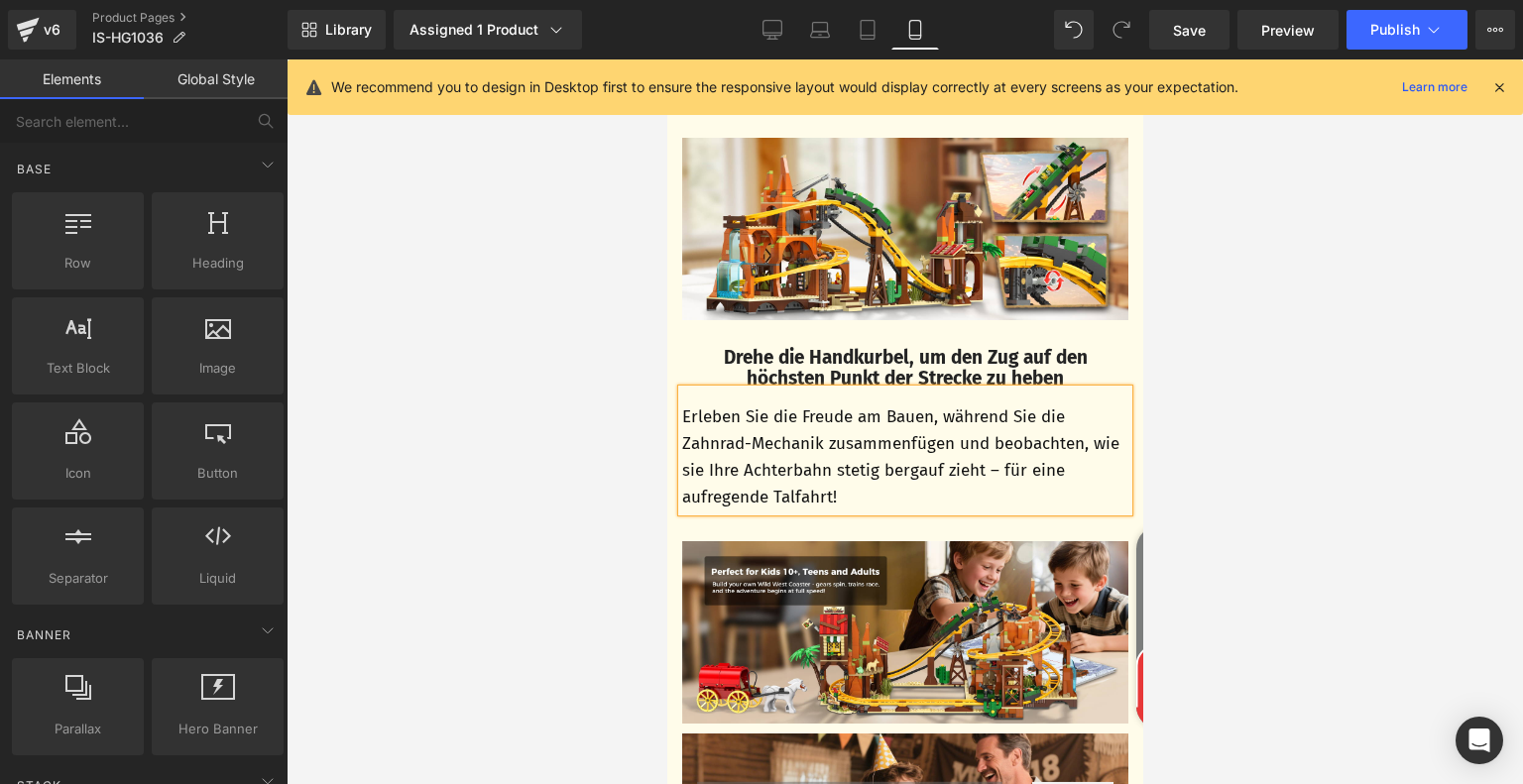 click at bounding box center (904, 421) 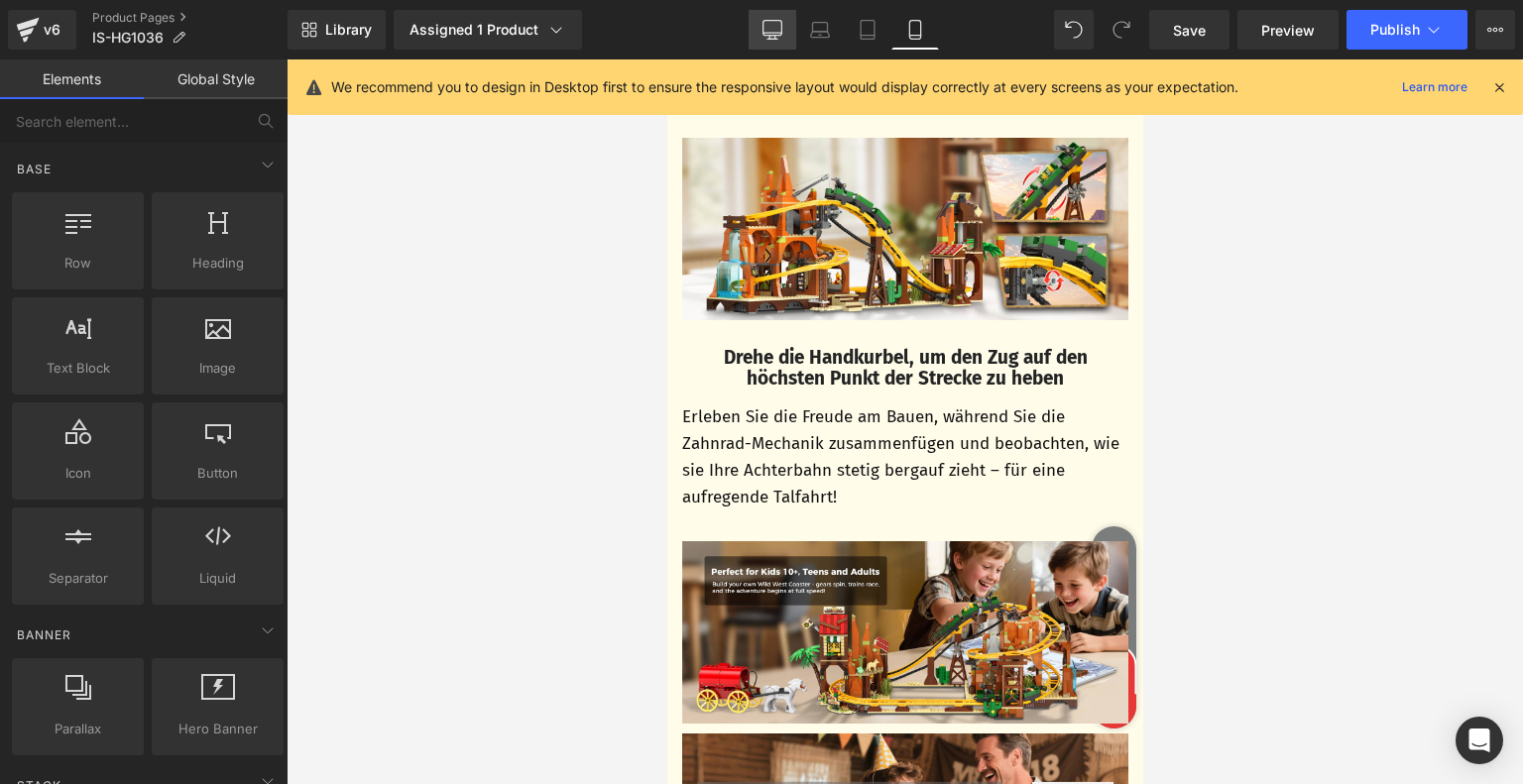 click 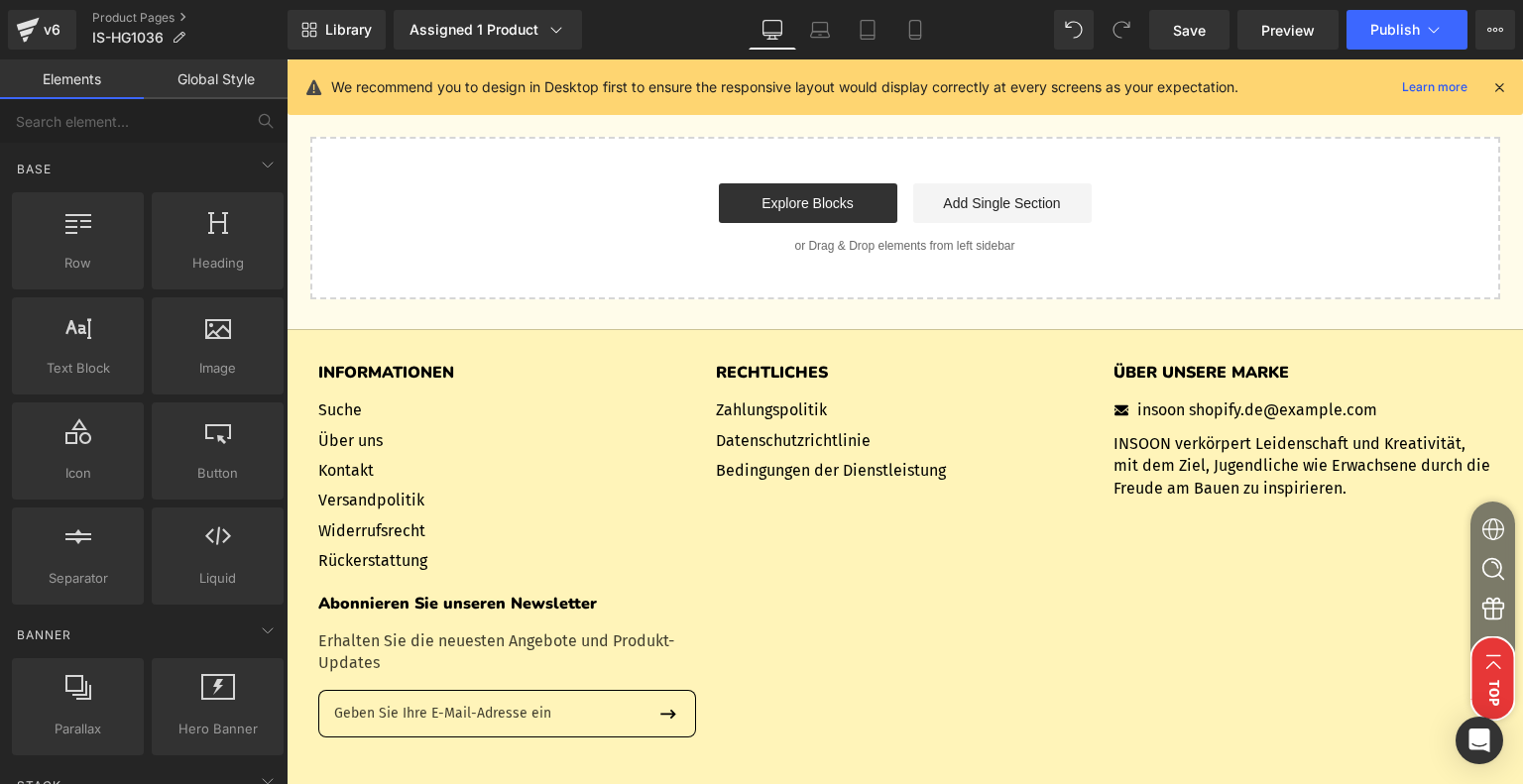 scroll, scrollTop: 6407, scrollLeft: 0, axis: vertical 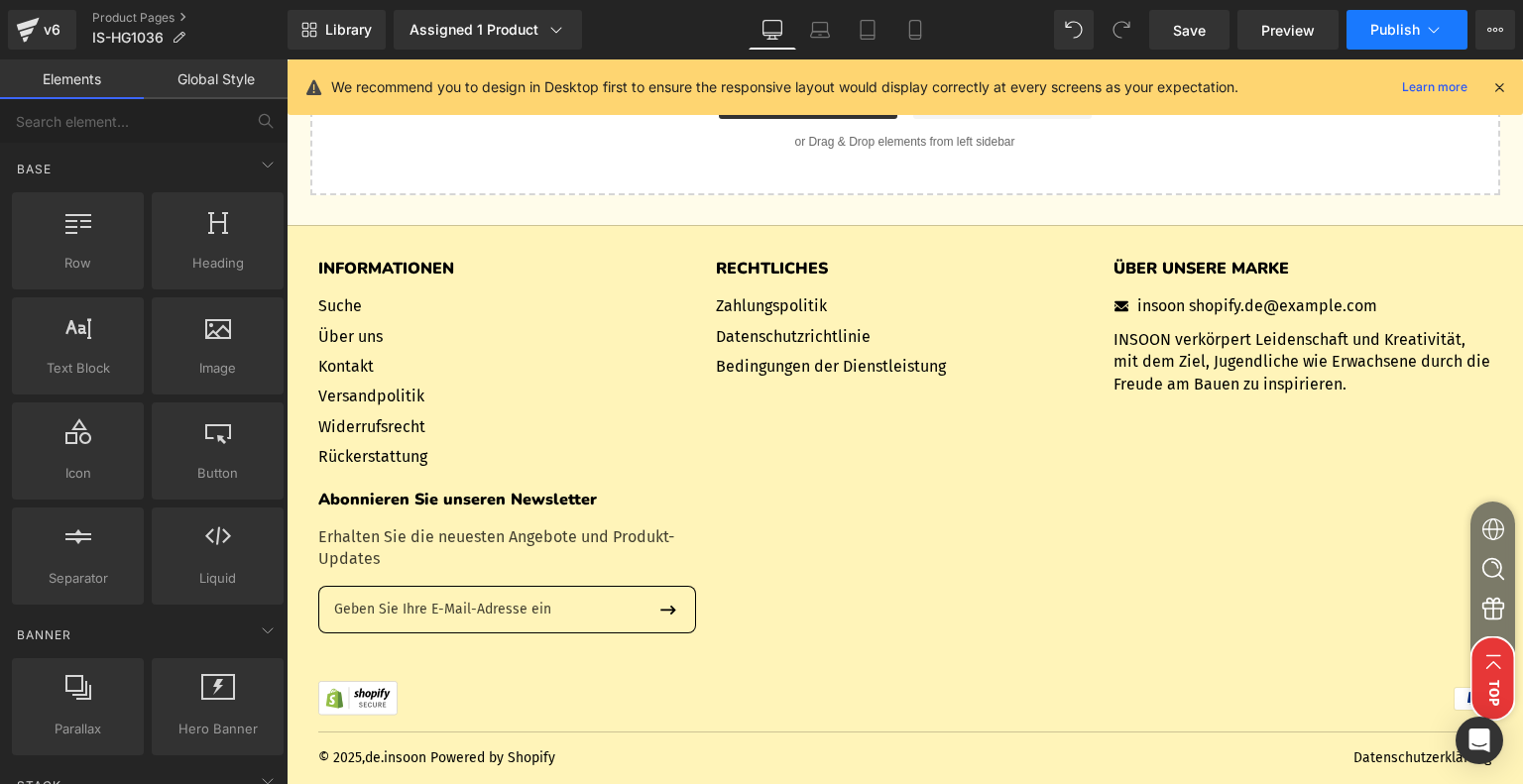 click on "Publish" at bounding box center (1395, 30) 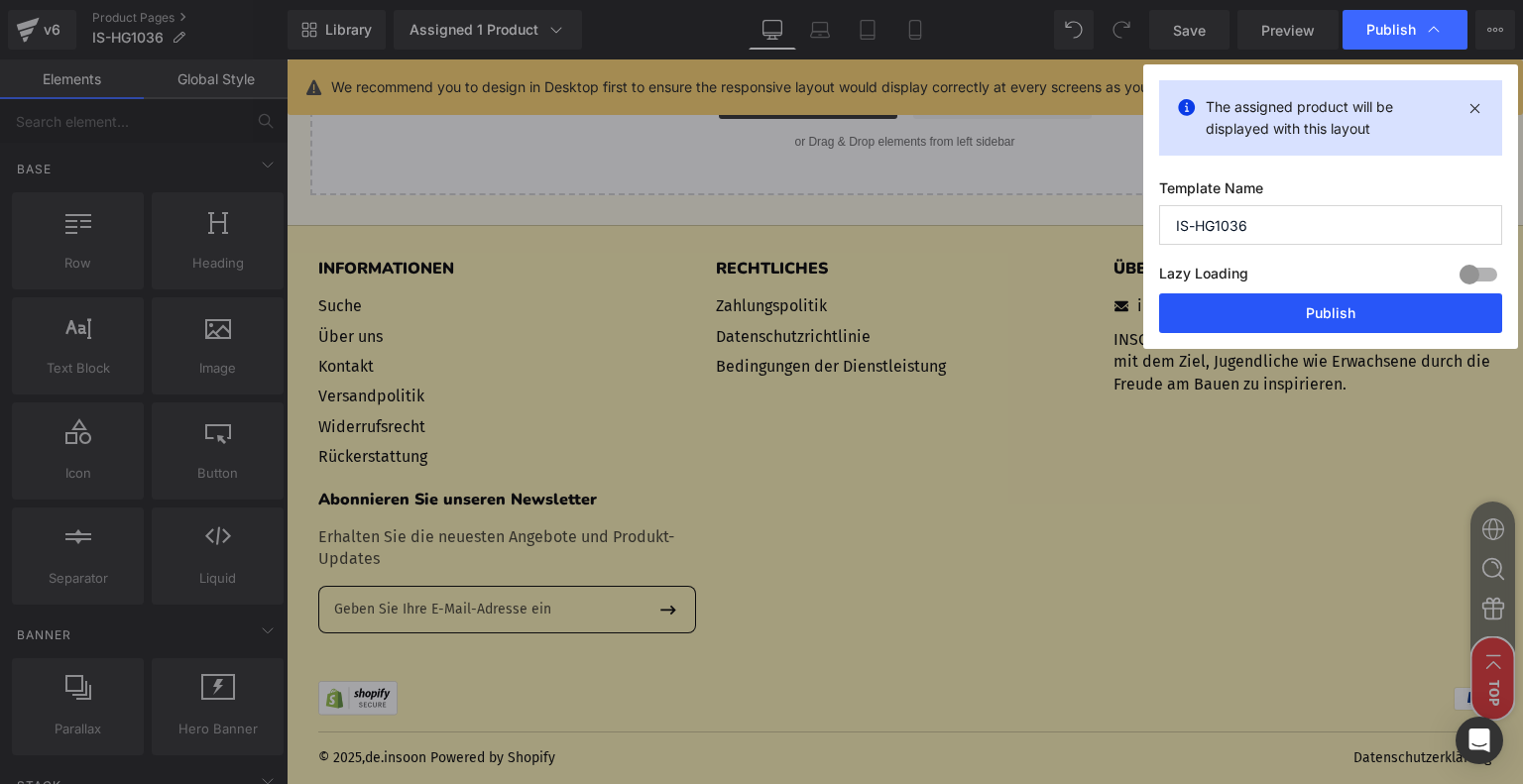 click on "Publish" at bounding box center (1331, 313) 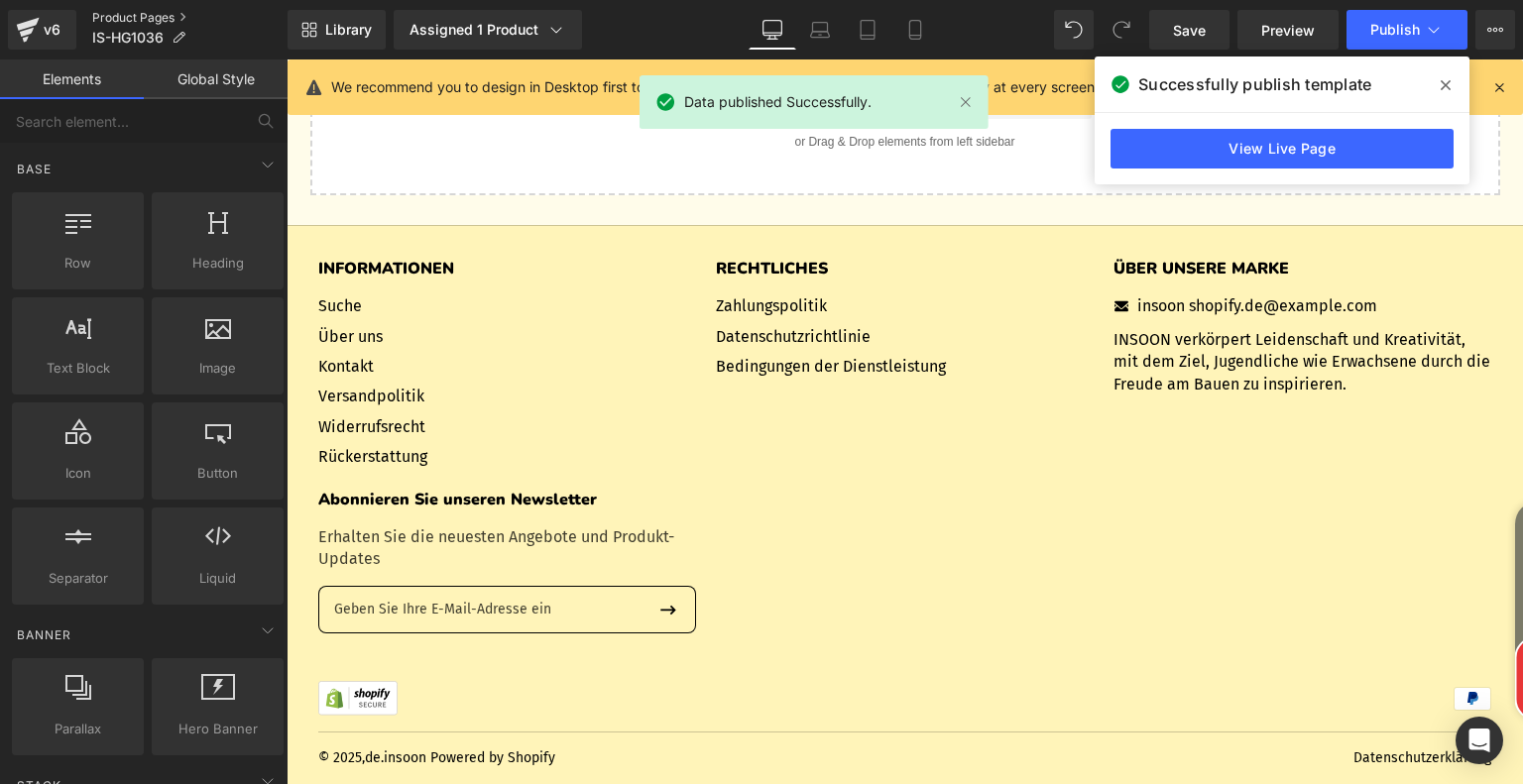 click on "Product Pages" at bounding box center [189, 18] 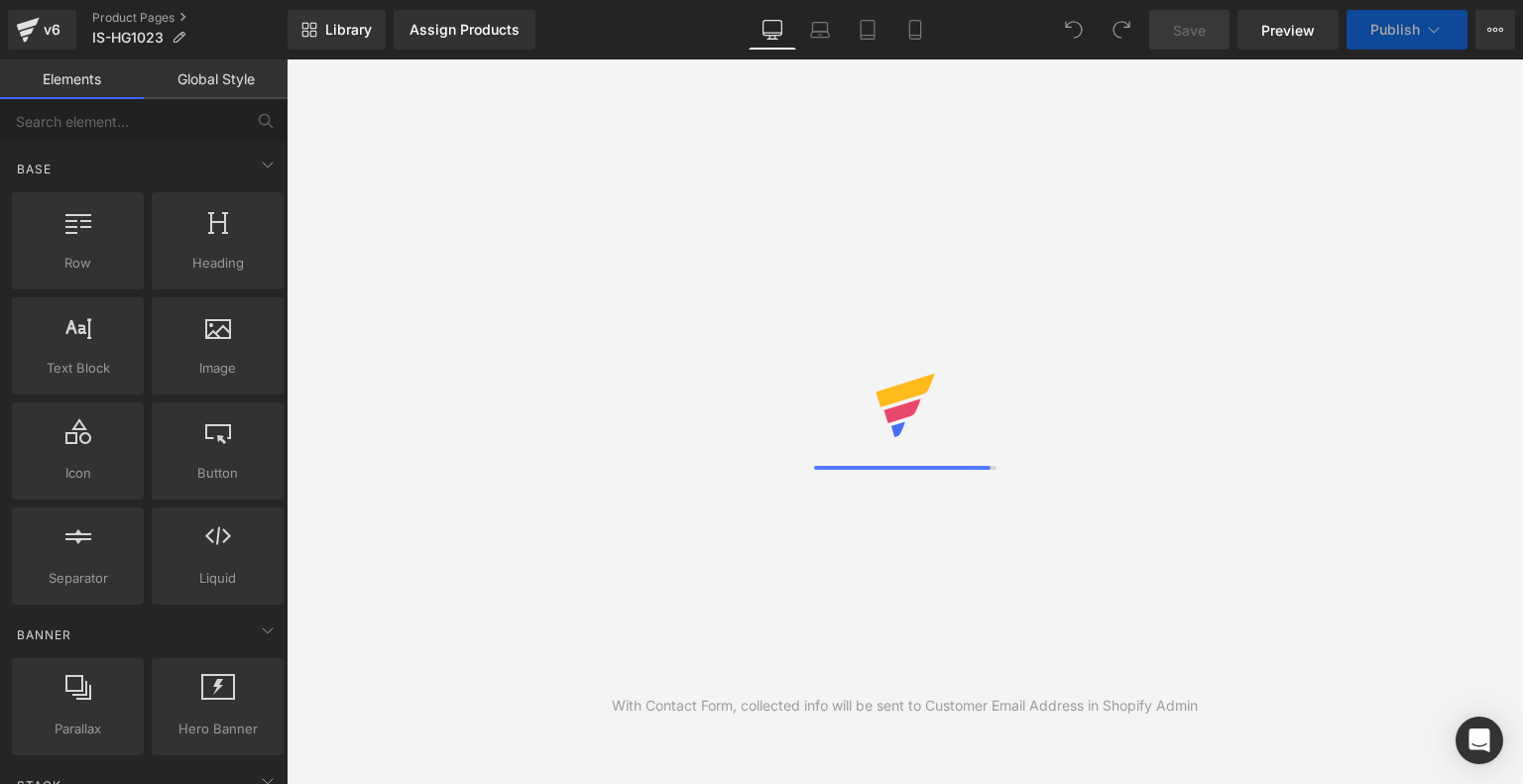 scroll, scrollTop: 0, scrollLeft: 0, axis: both 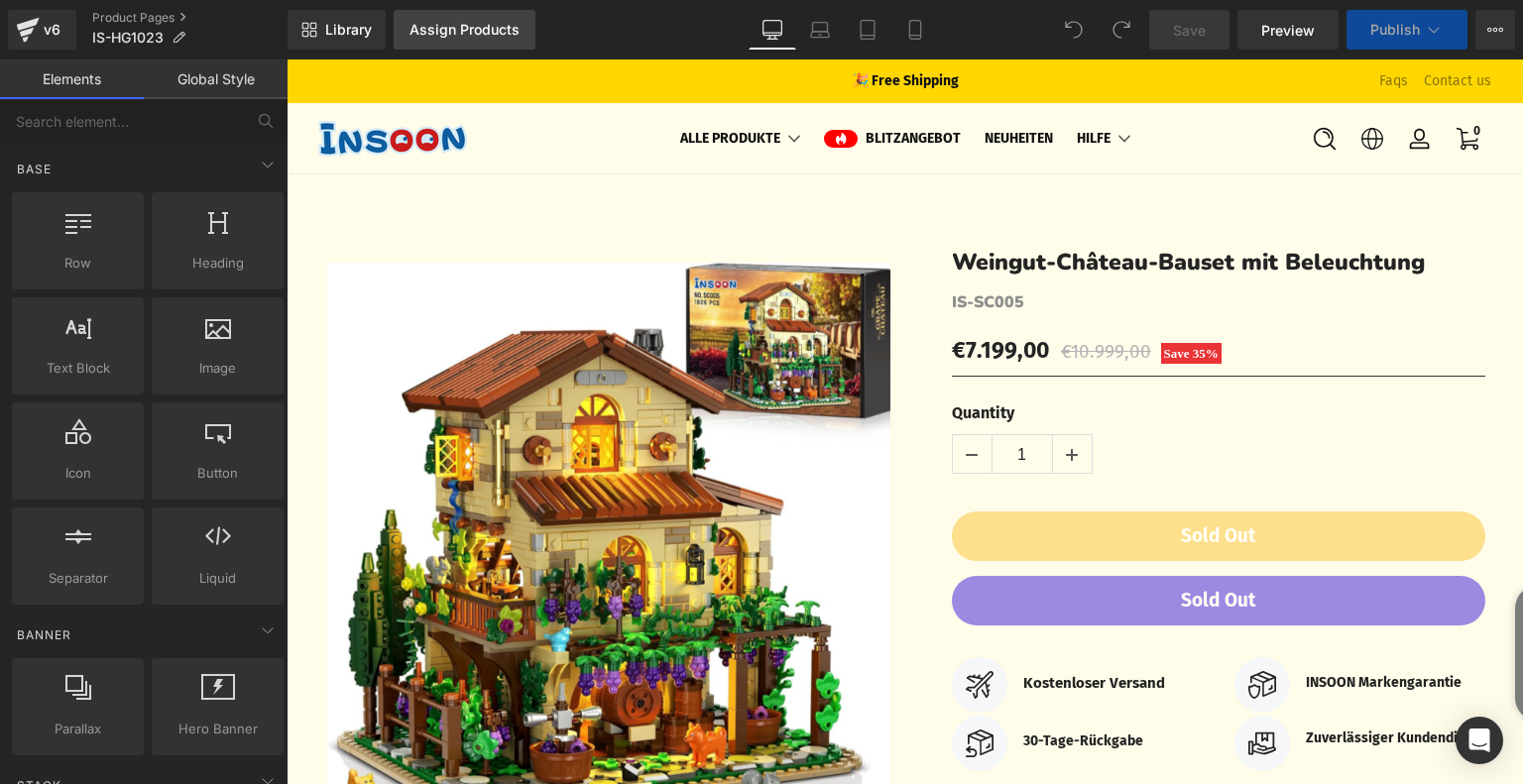 click on "Assign Products" at bounding box center [464, 30] 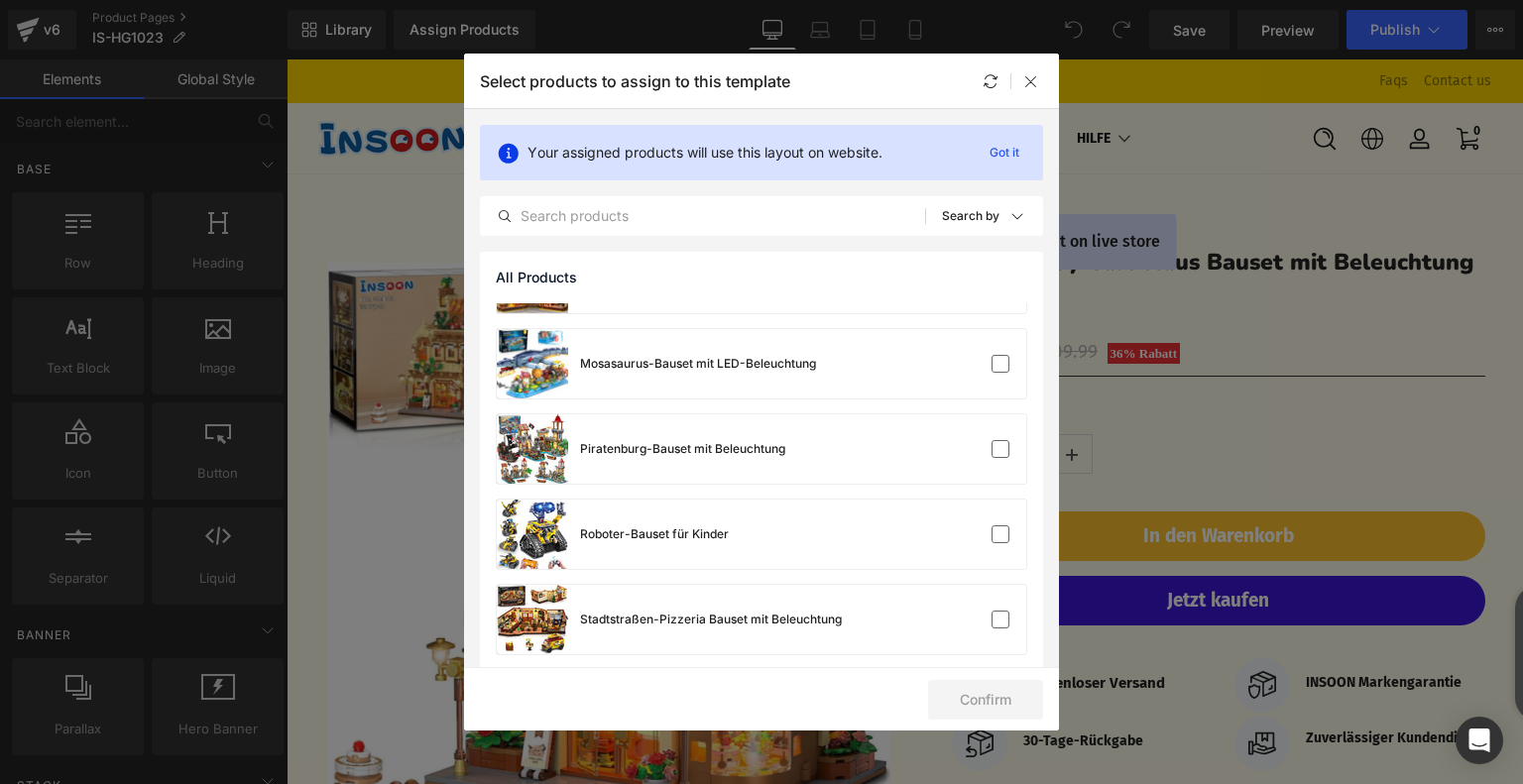 scroll, scrollTop: 793, scrollLeft: 0, axis: vertical 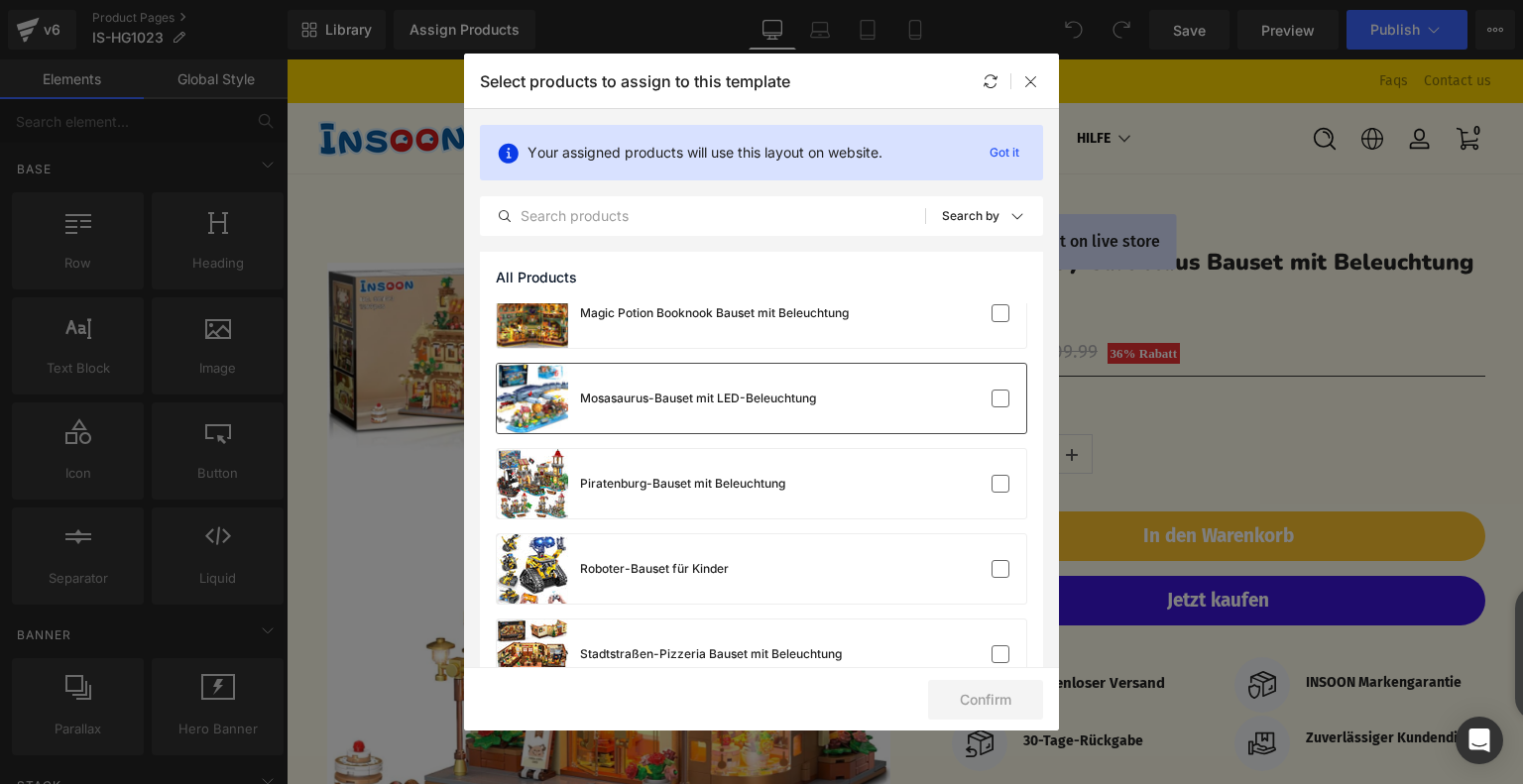 click on "Mosasaurus-Bauset mit LED-Beleuchtung" at bounding box center [656, 398] 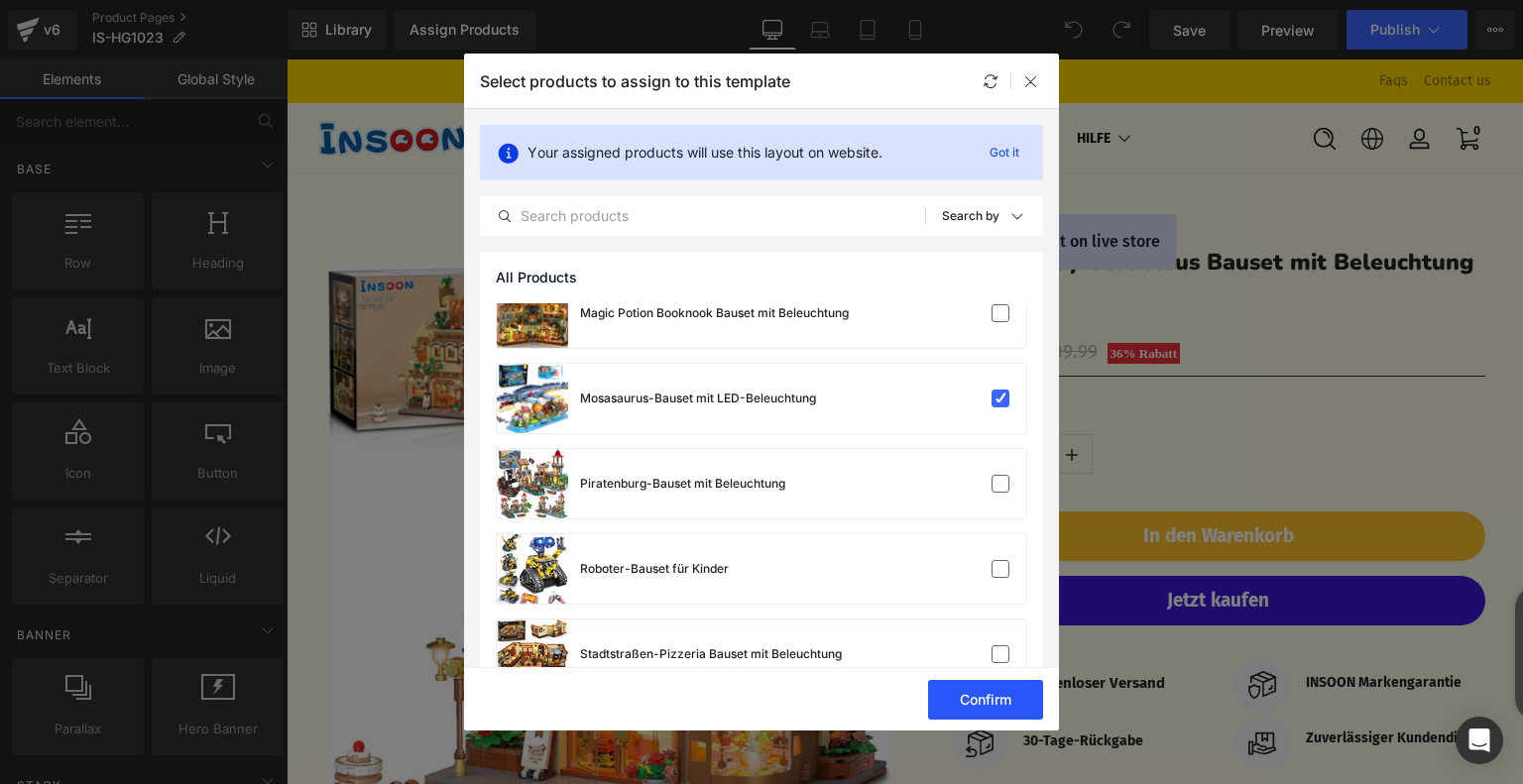 click on "Confirm" at bounding box center [986, 700] 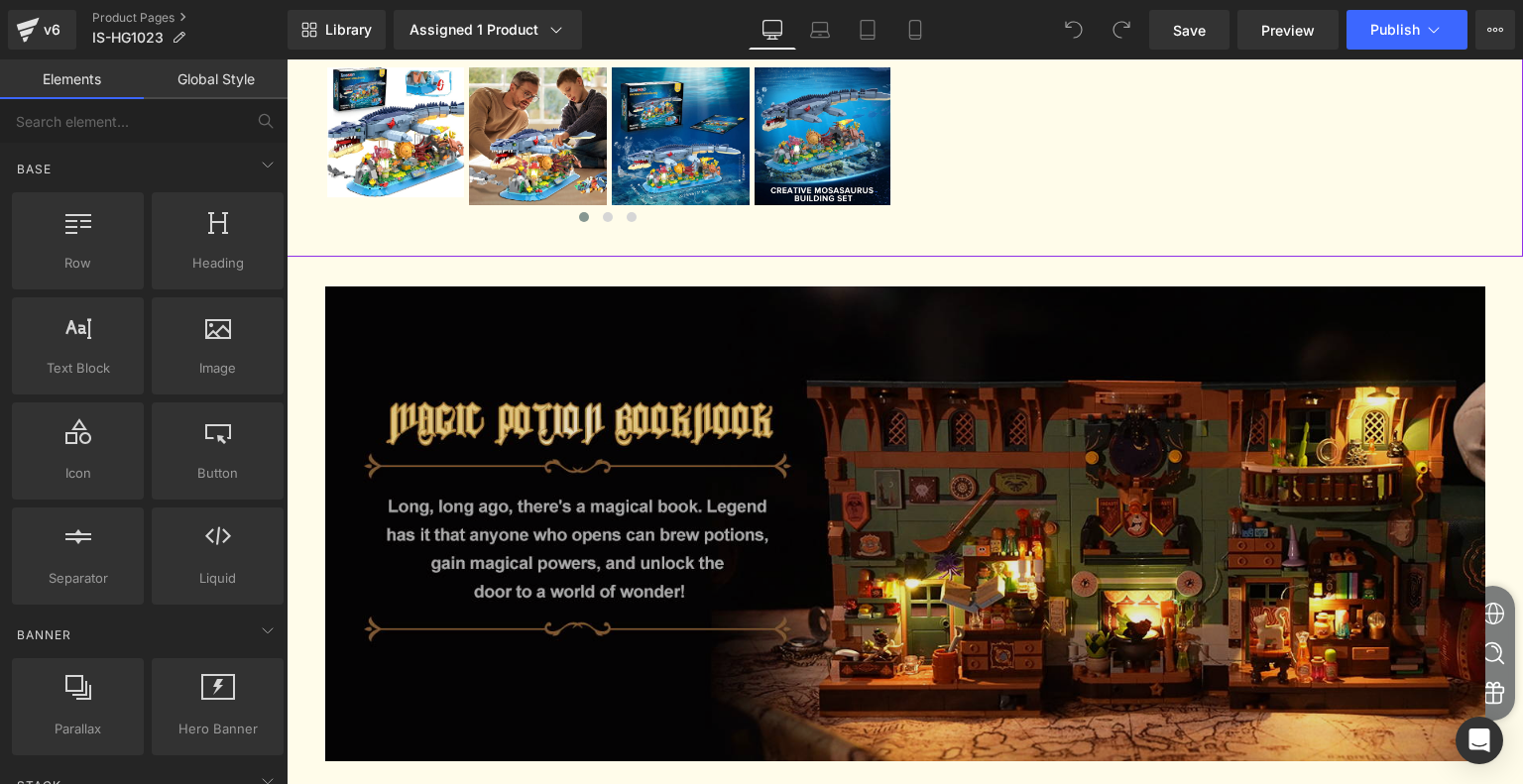 scroll, scrollTop: 793, scrollLeft: 0, axis: vertical 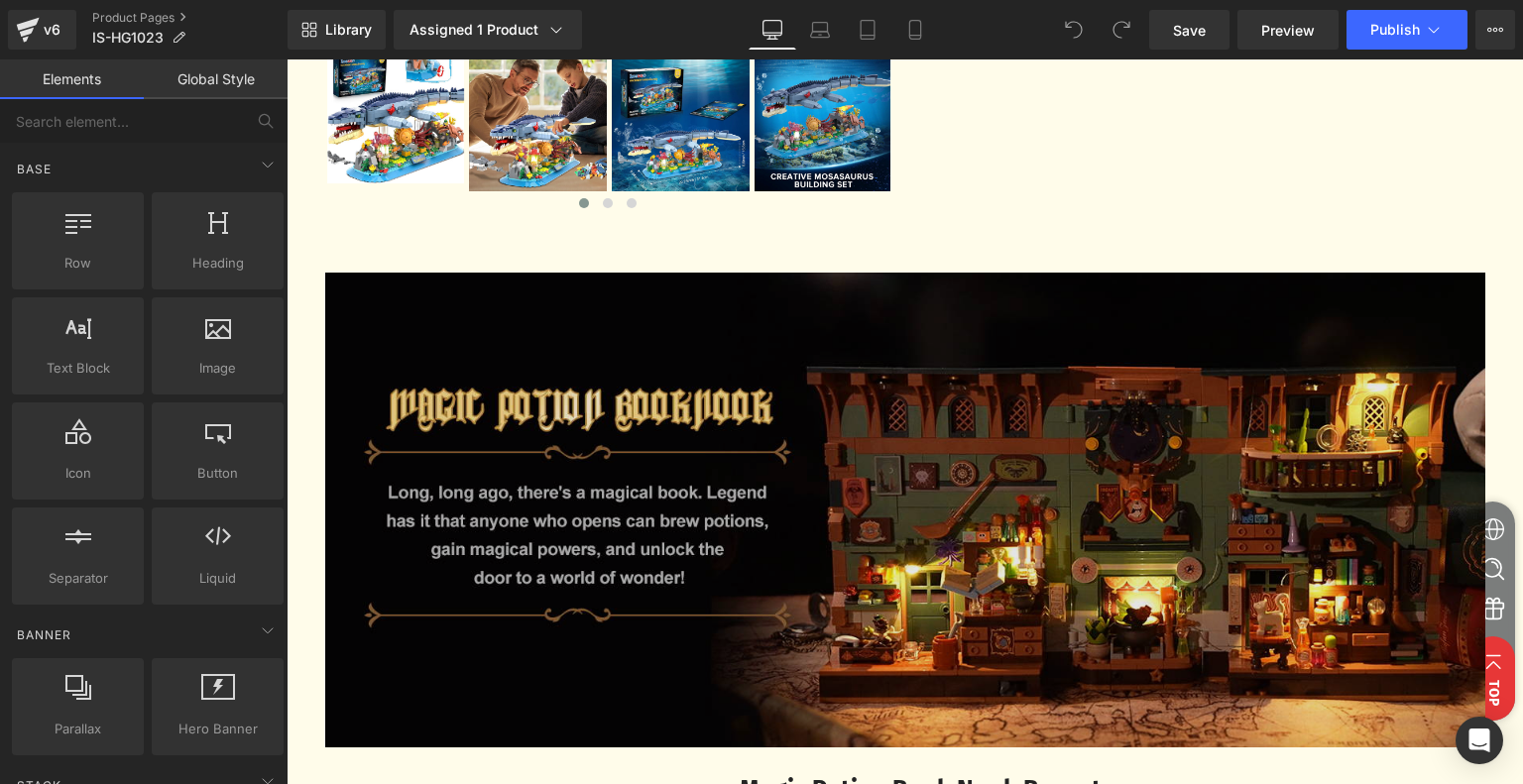 click at bounding box center (905, 510) 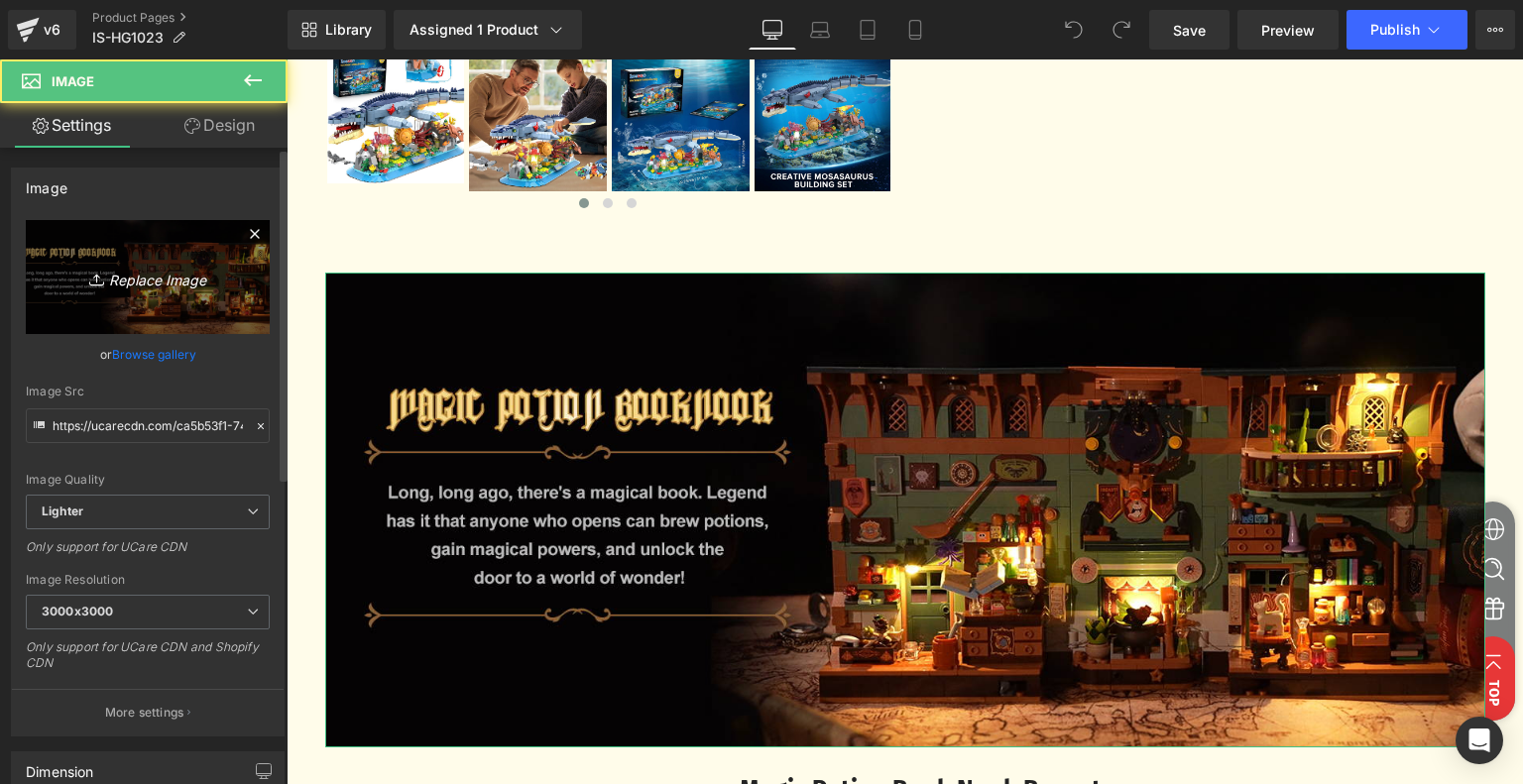 click on "Replace Image" at bounding box center [148, 277] 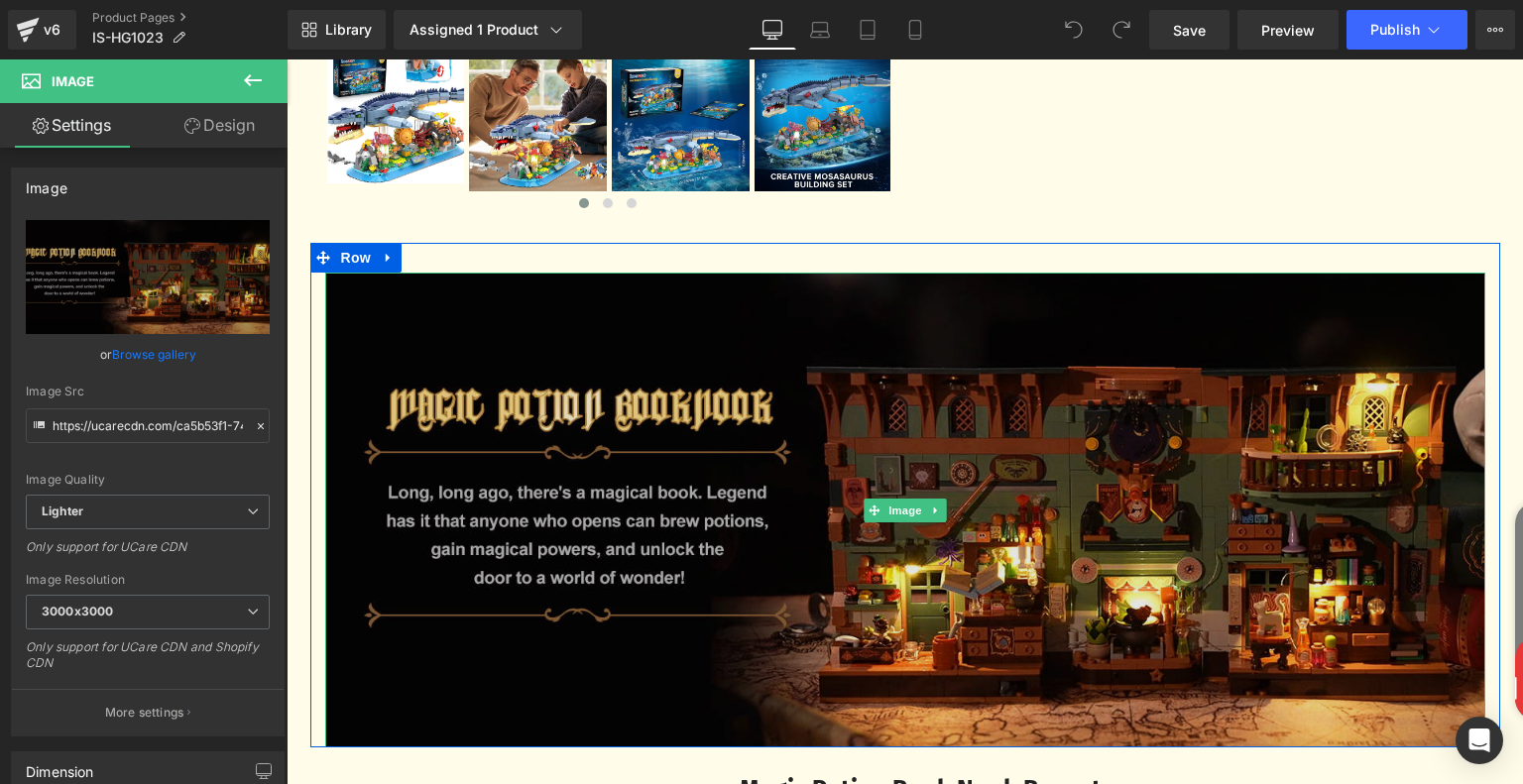 click at bounding box center [905, 510] 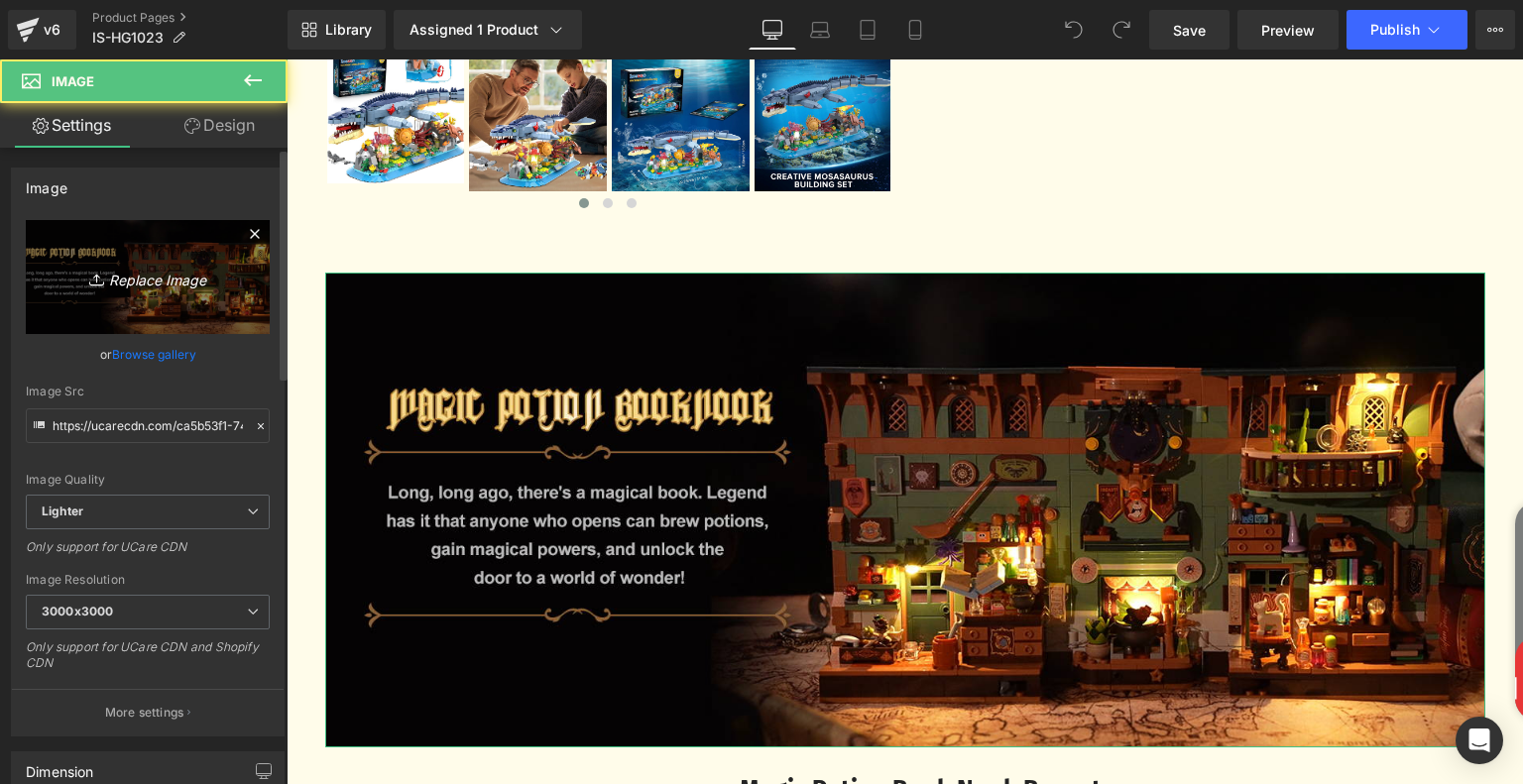click on "Replace Image" at bounding box center [148, 277] 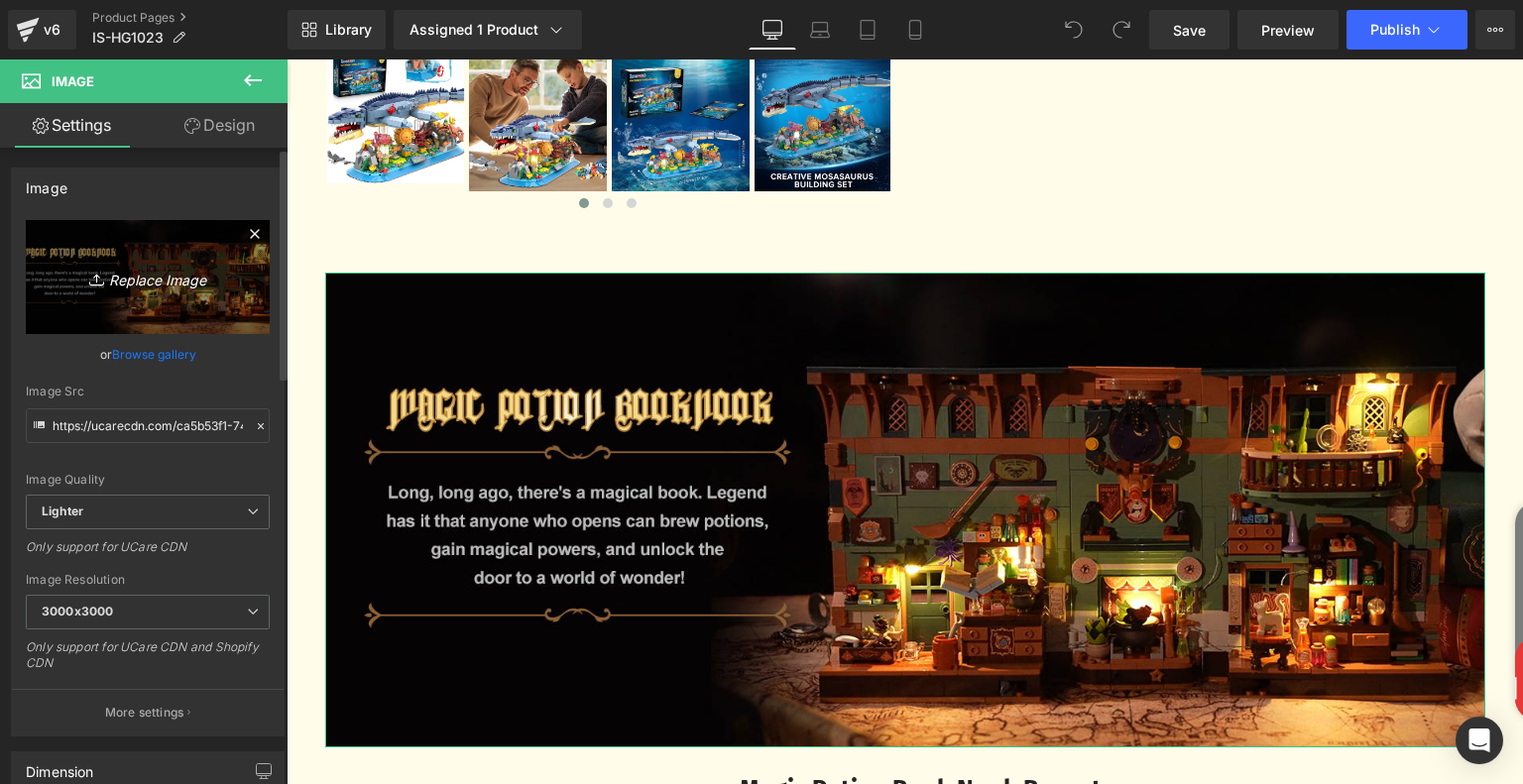 type on "C:\fakepath\c50ea9b4-2222-4c2a-83bd-ef5f2e85f8bd.__CR0,0,1464,600_PT0_SX1464_V1___.jpg" 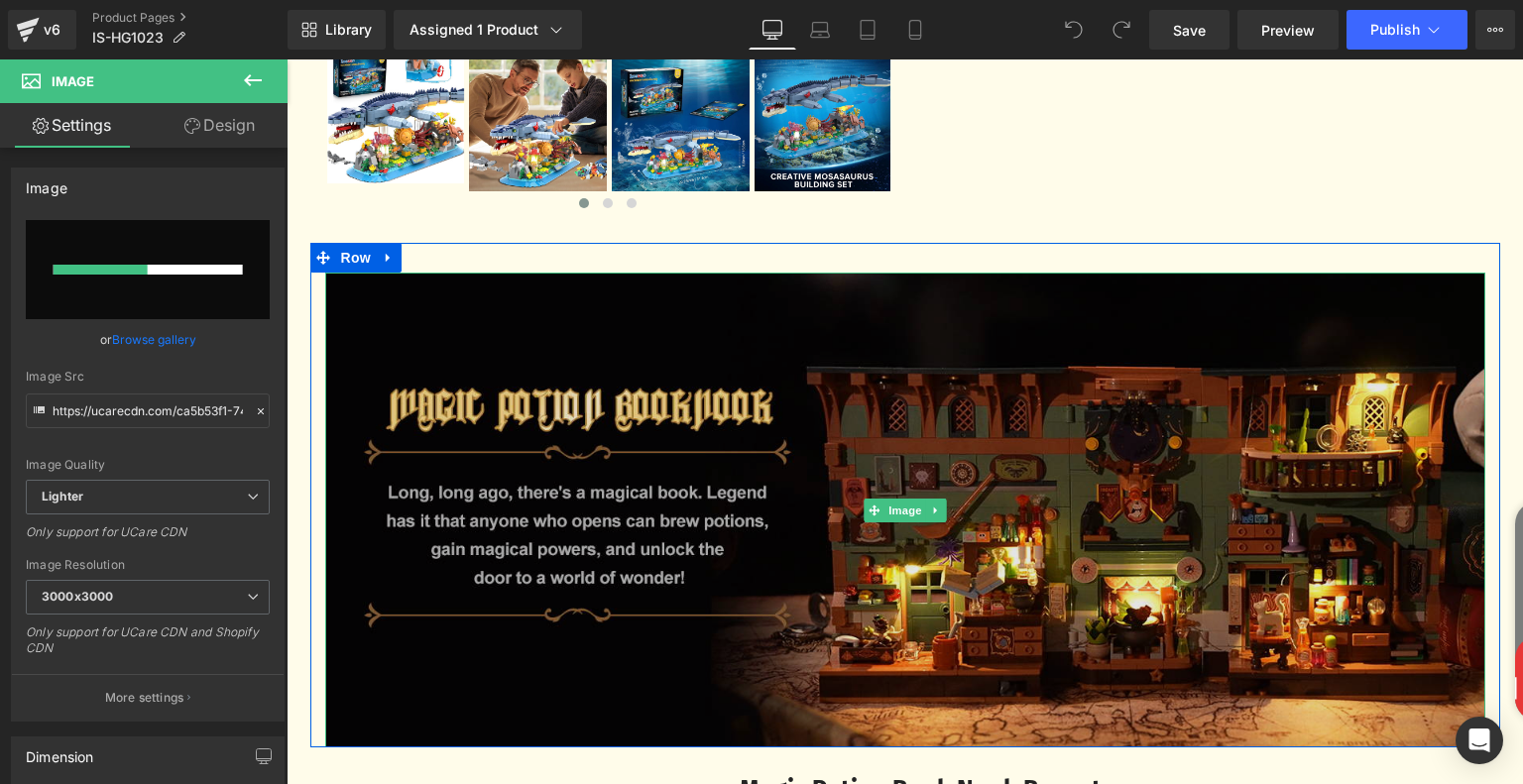 type 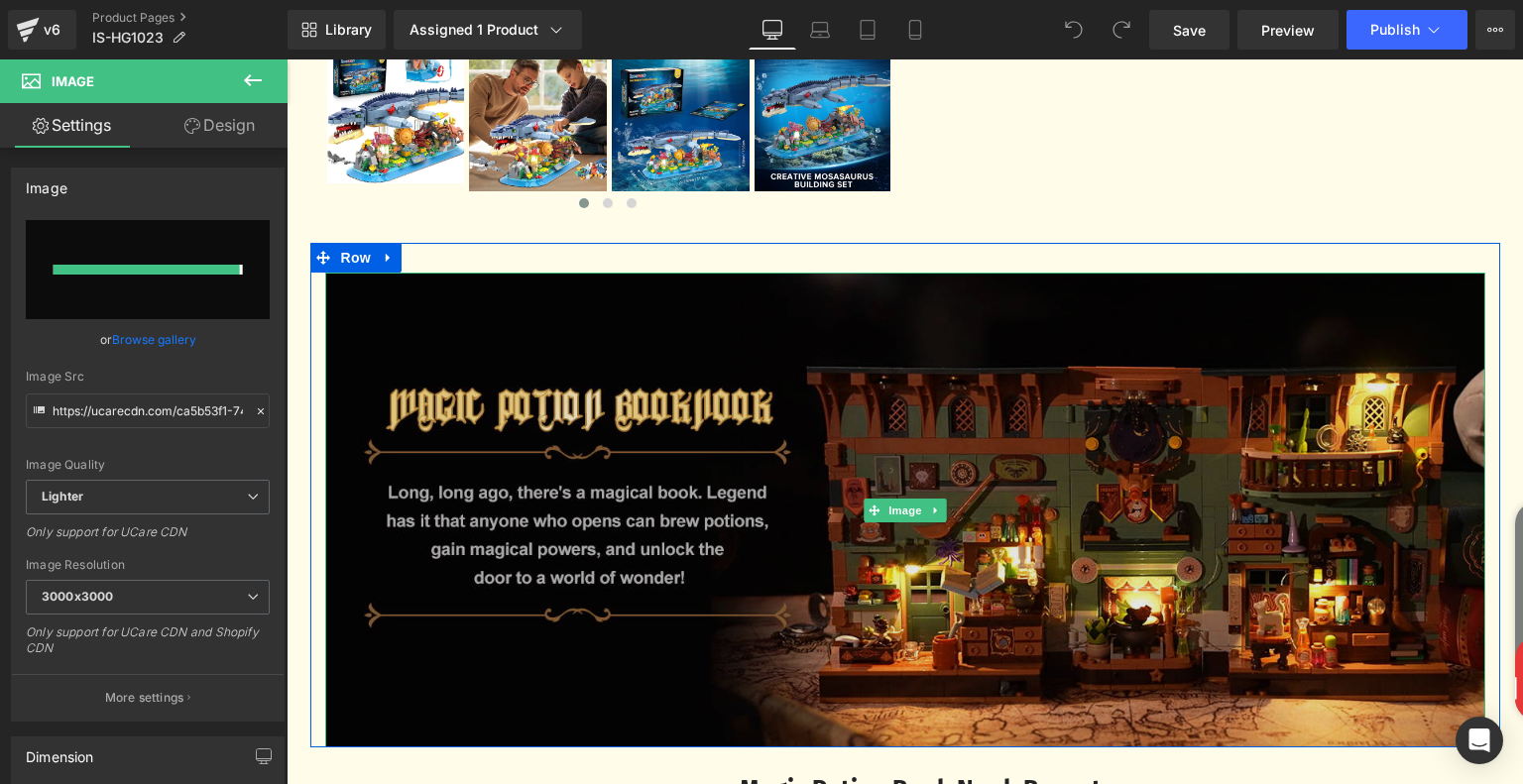 type on "https://ucarecdn.com/1956ea39-b82a-4f65-8248-472e0c57973c/-/format/auto/-/preview/3000x3000/-/quality/lighter/c50ea9b4-2222-4c2a-83bd-ef5f2e85f8bd.__CR0,0,1464,600_PT0_SX1464_V1___.jpg" 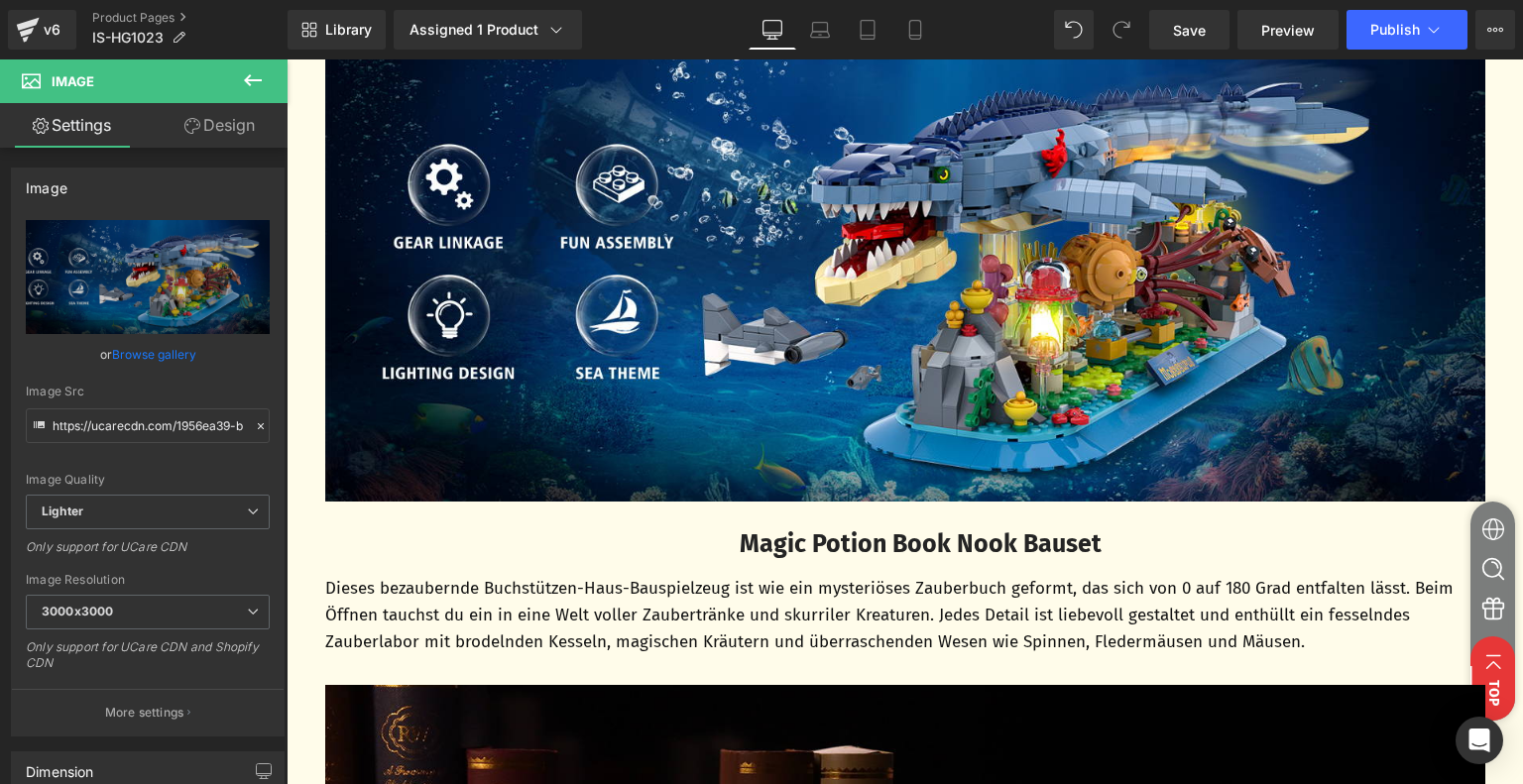 scroll, scrollTop: 1189, scrollLeft: 0, axis: vertical 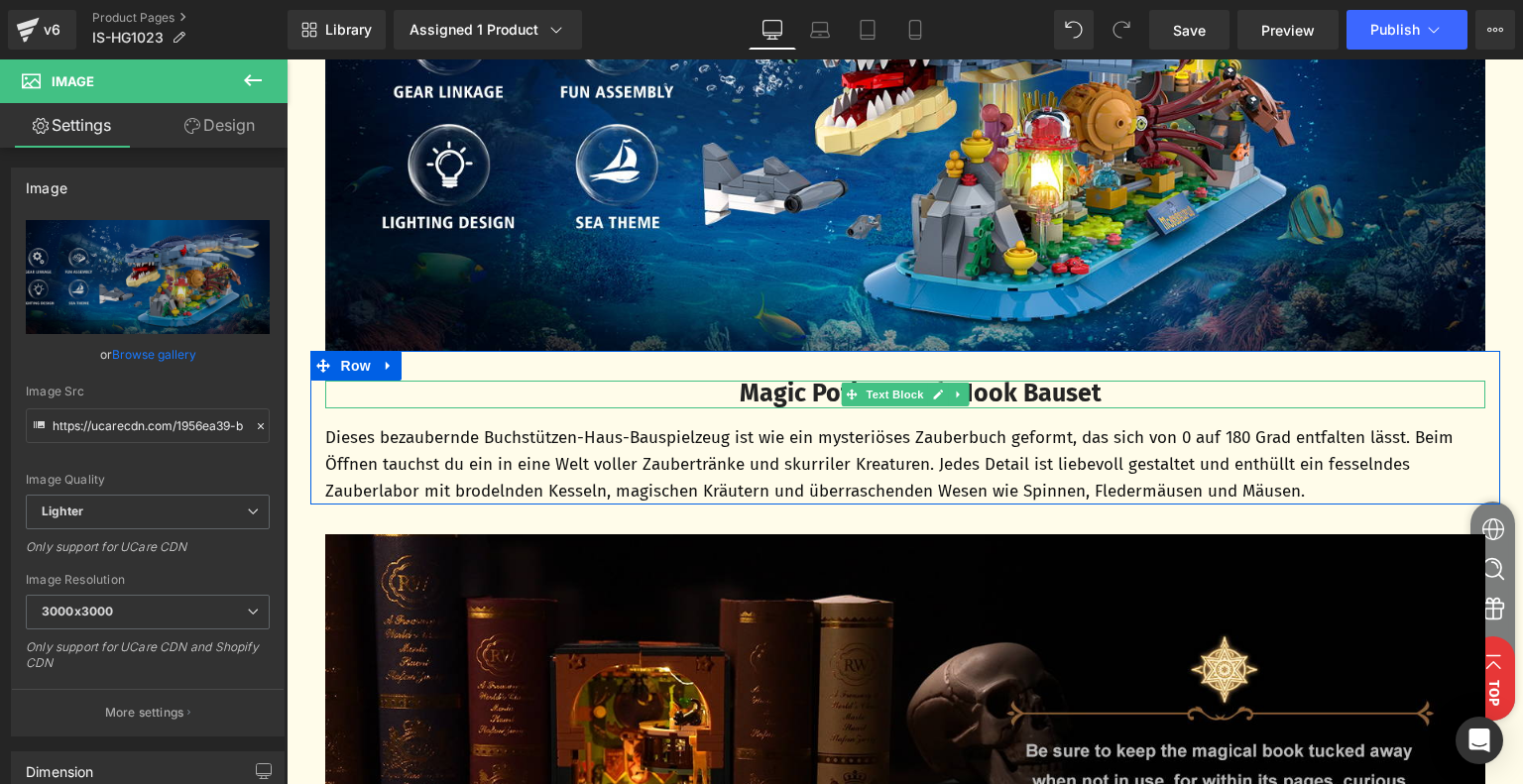 click on "Magic Potion Book Nook Bauset" at bounding box center (920, 393) 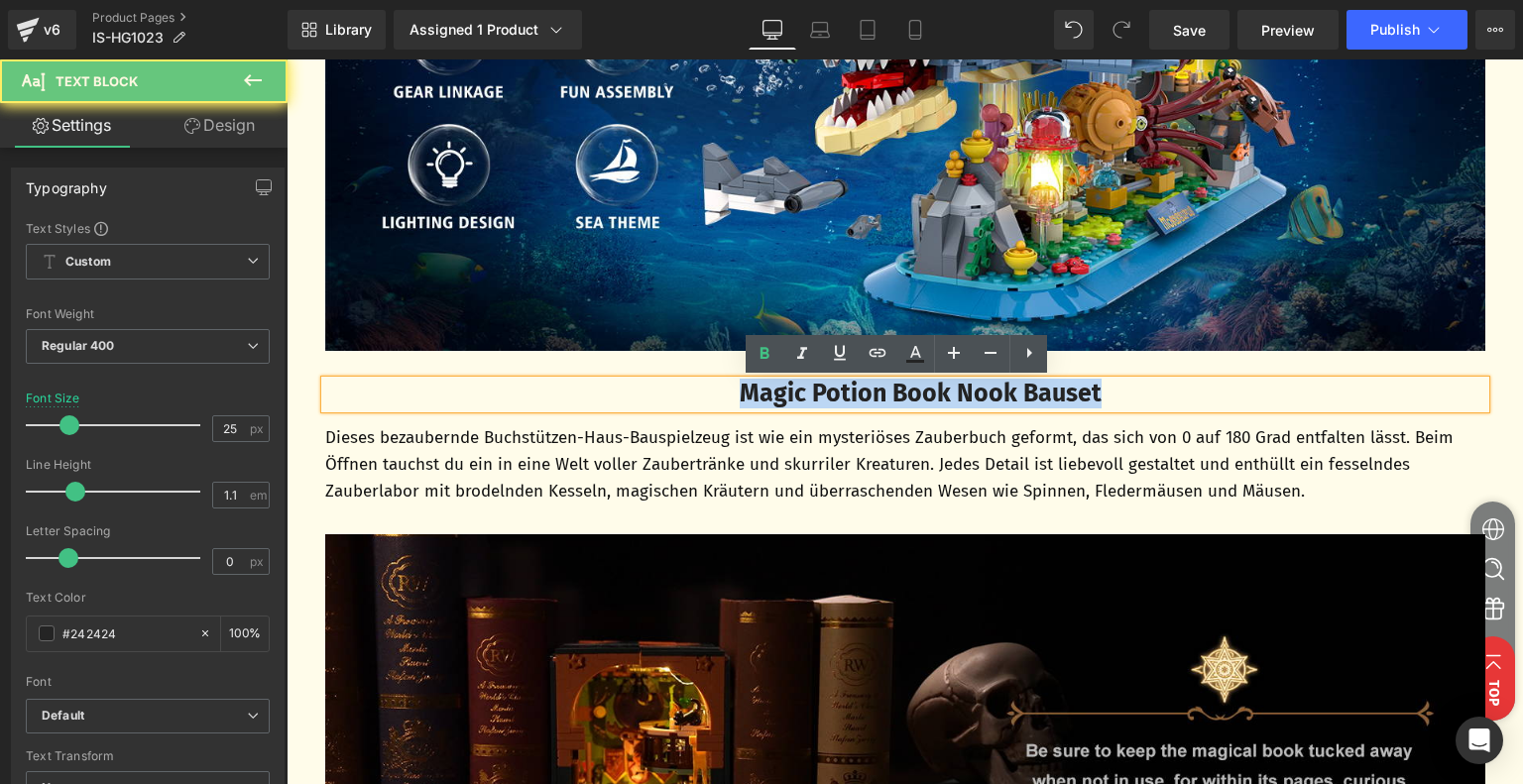 drag, startPoint x: 721, startPoint y: 393, endPoint x: 1188, endPoint y: 389, distance: 467.01713 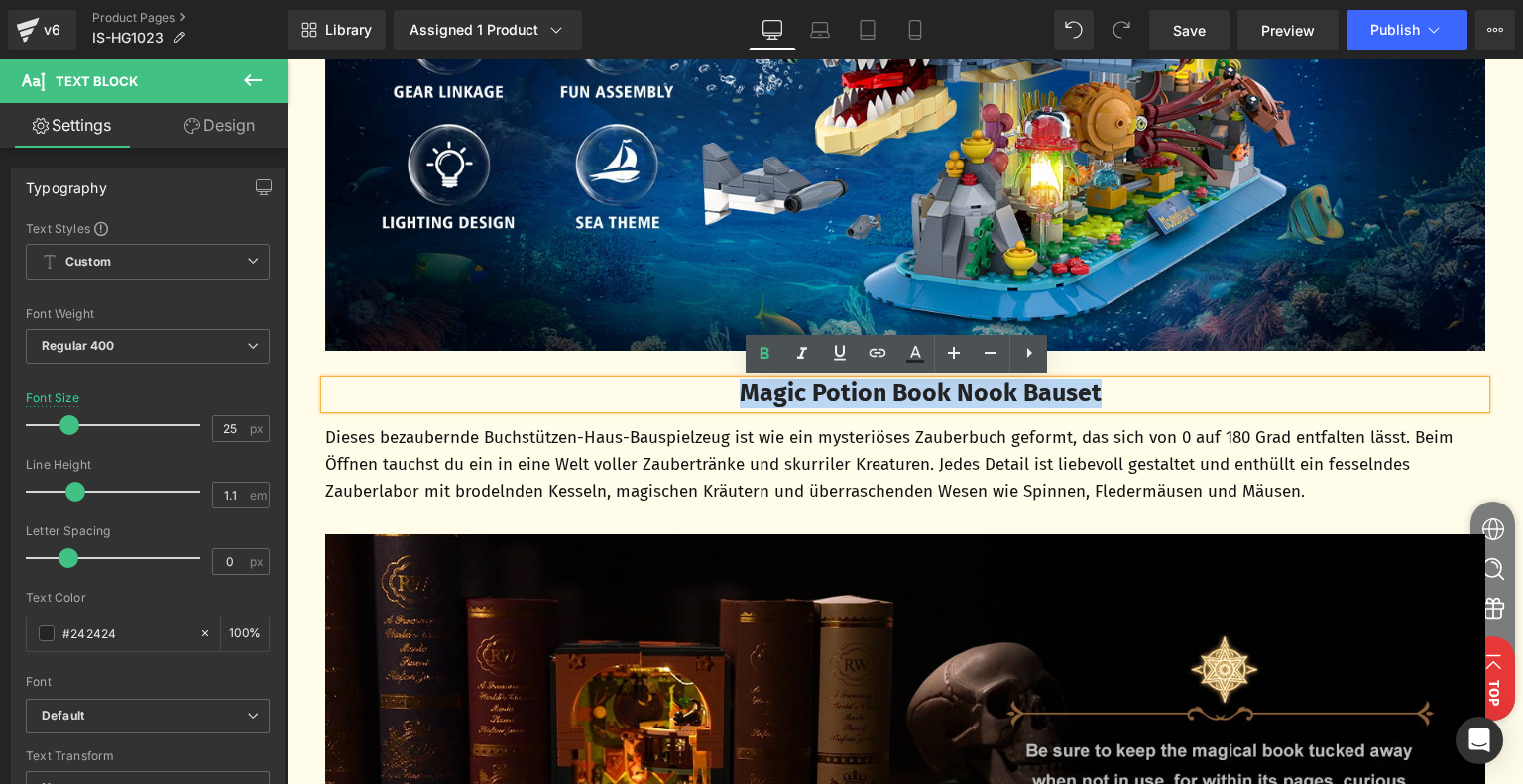 paste 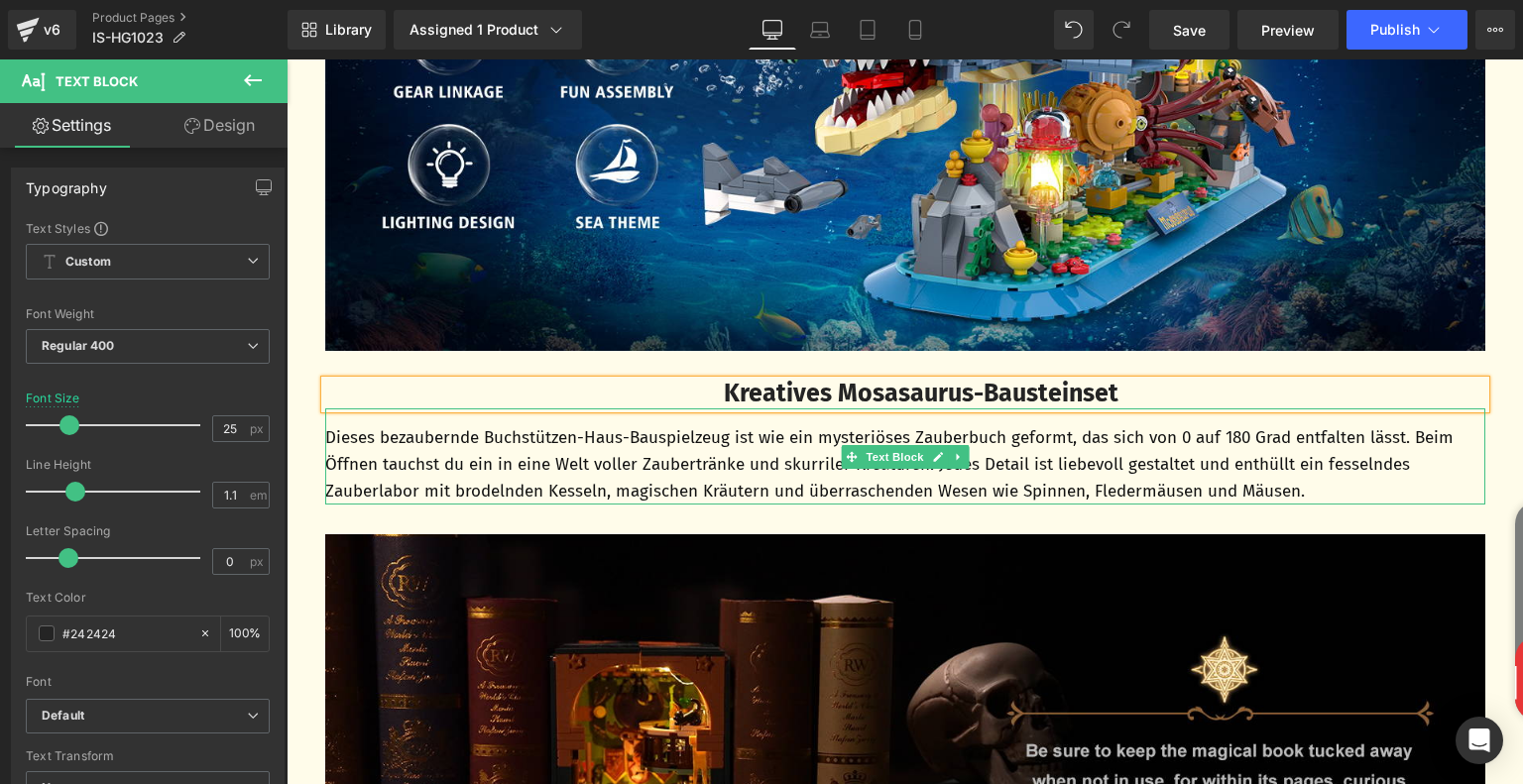 click on "Dieses bezaubernde Buchstützen-Haus-Bauspielzeug ist wie ein mysteriöses Zauberbuch geformt, das sich von 0 auf 180 Grad entfalten lässt. Beim Öffnen tauchst du ein in eine Welt voller Zaubertränke und skurriler Kreaturen. Jedes Detail ist liebevoll gestaltet und enthüllt ein fesselndes Zauberlabor mit brodelnden Kesseln, magischen Kräutern und überraschenden Wesen wie Spinnen, Fledermäusen und Mäusen." at bounding box center (905, 465) 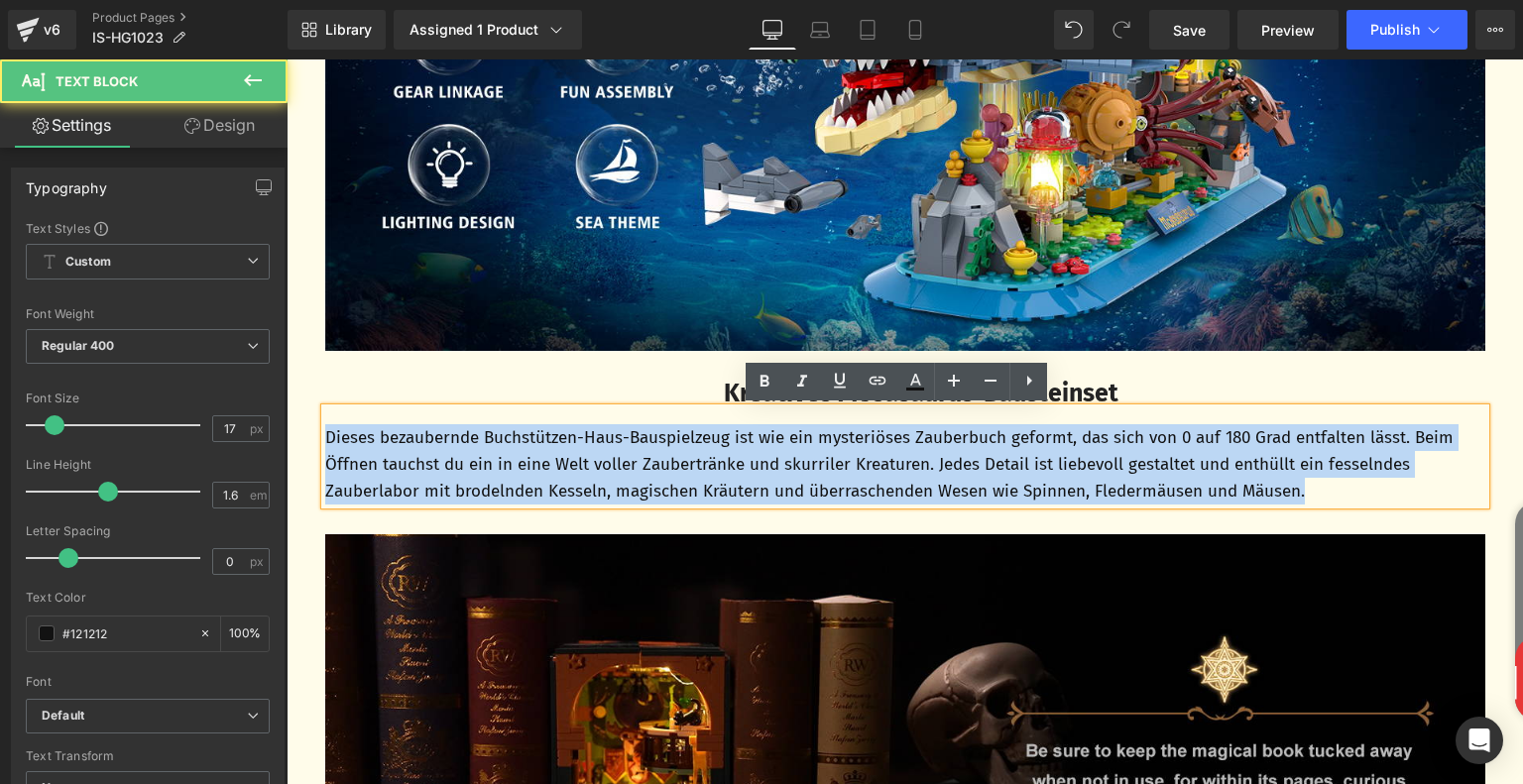 drag, startPoint x: 319, startPoint y: 438, endPoint x: 1337, endPoint y: 499, distance: 1019.826 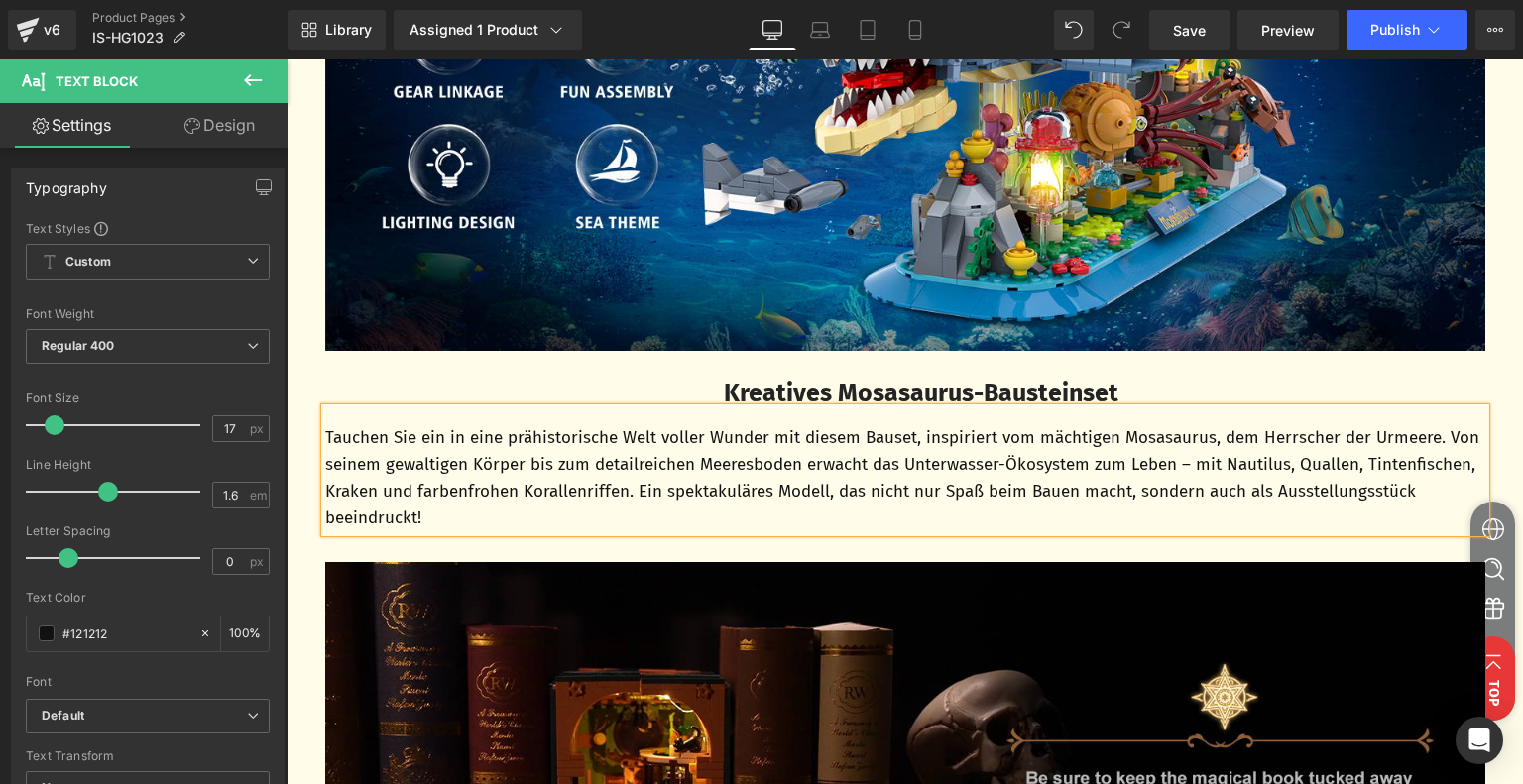 scroll, scrollTop: 1586, scrollLeft: 0, axis: vertical 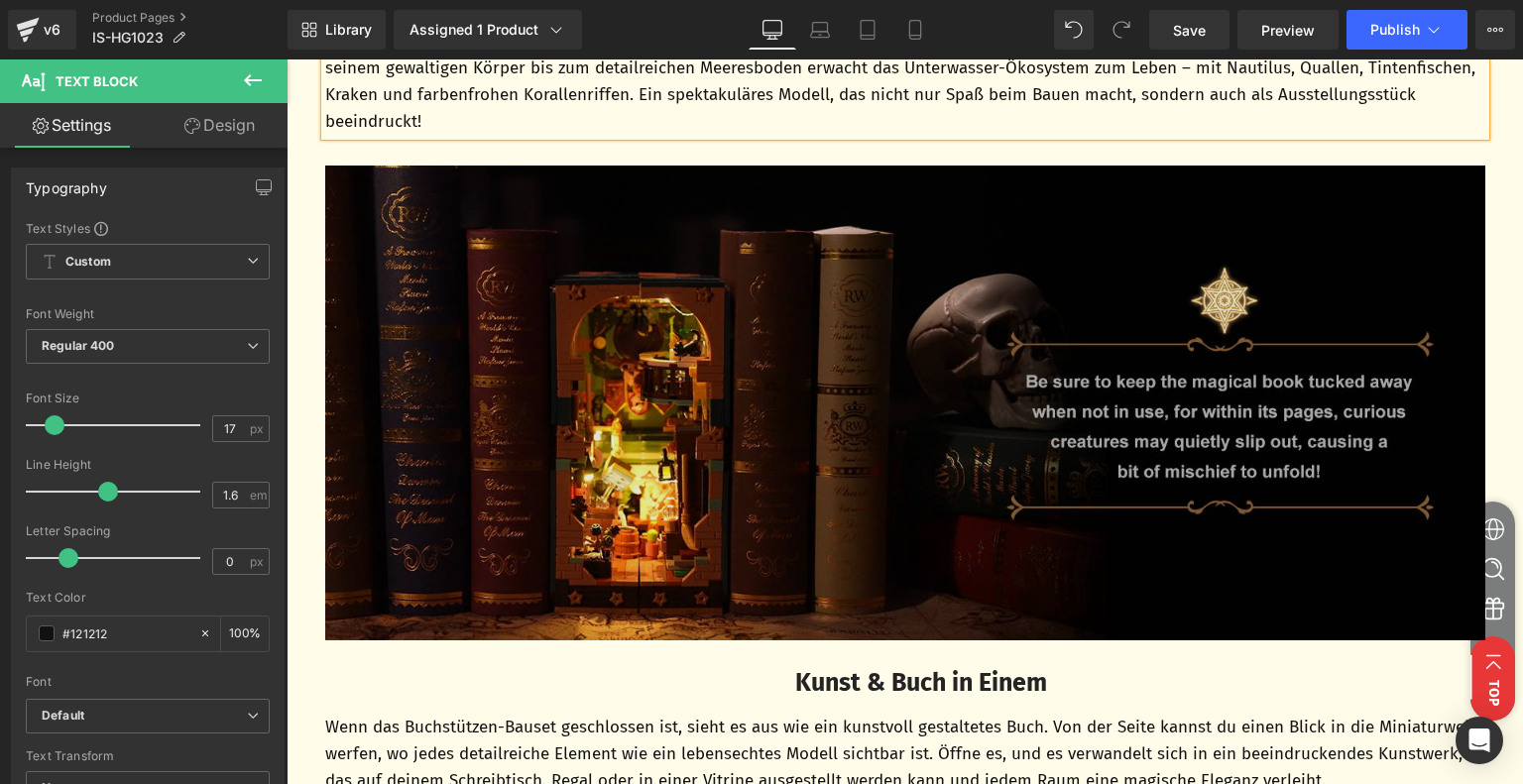 click at bounding box center (905, 403) 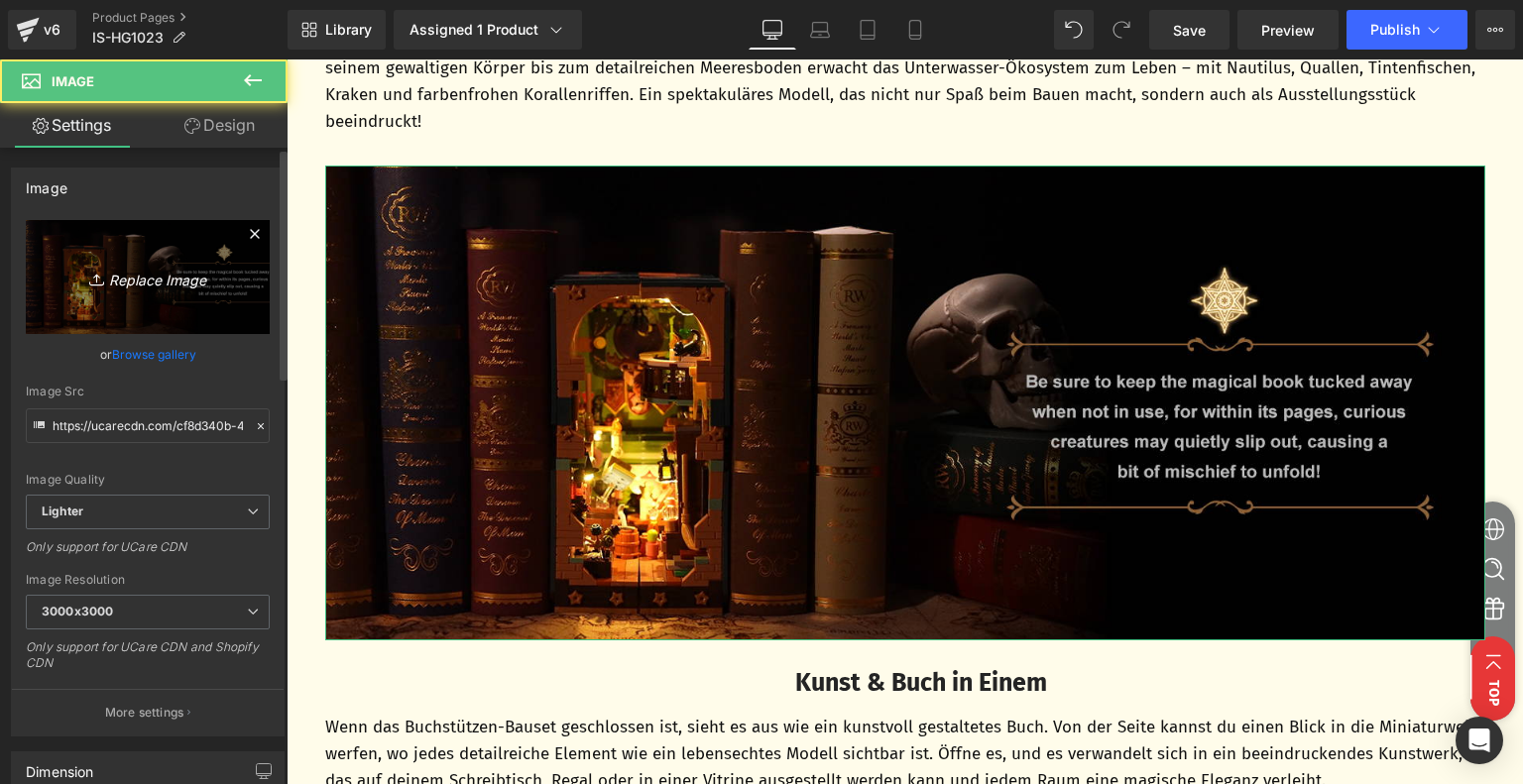 click on "Replace Image" at bounding box center [148, 277] 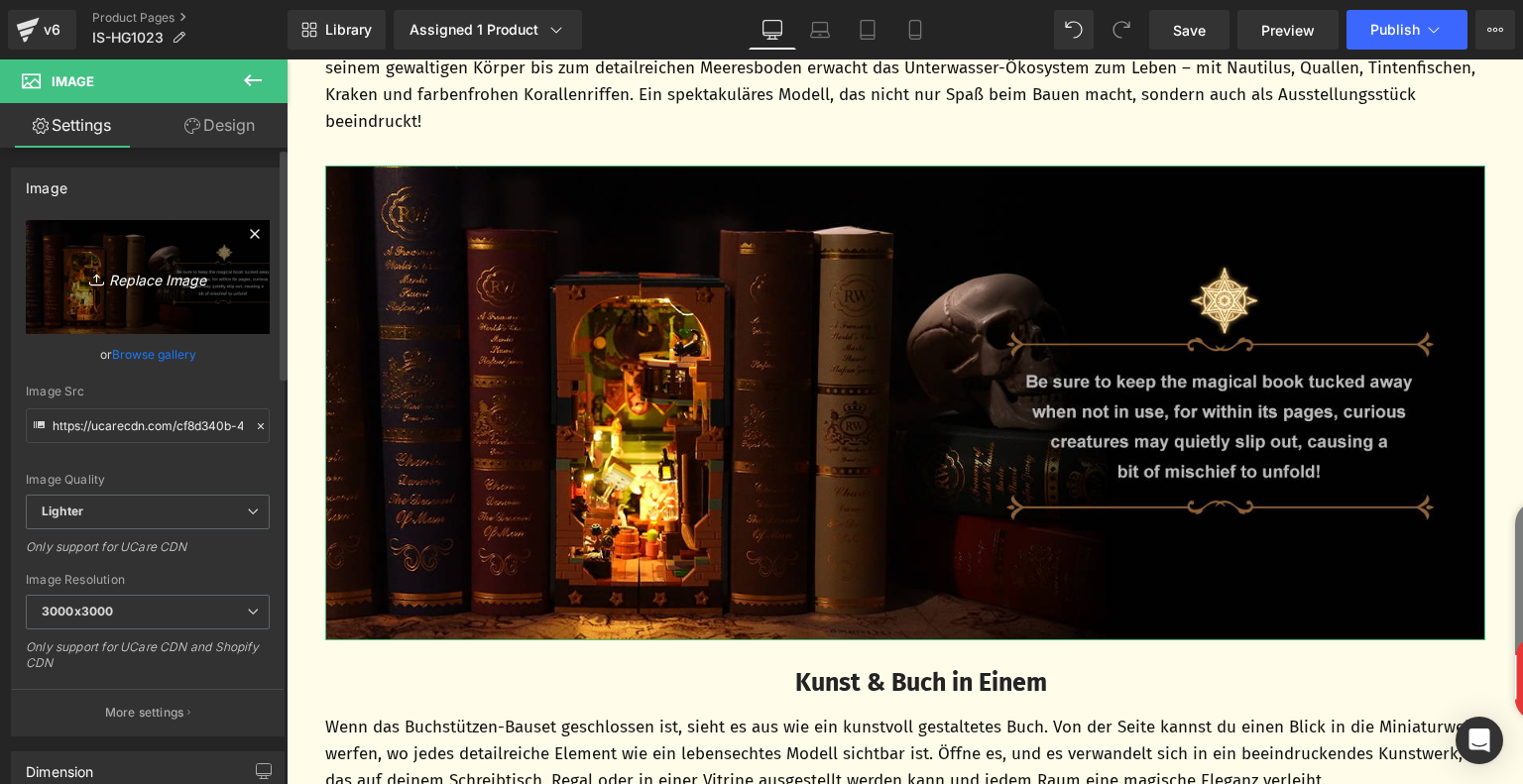 type on "C:\fakepath\d59ef28a-dd86-4ef6-8297-d64a568a91a3.__CR0,0,1464,600_PT0_SX1464_V1___ (1).jpg" 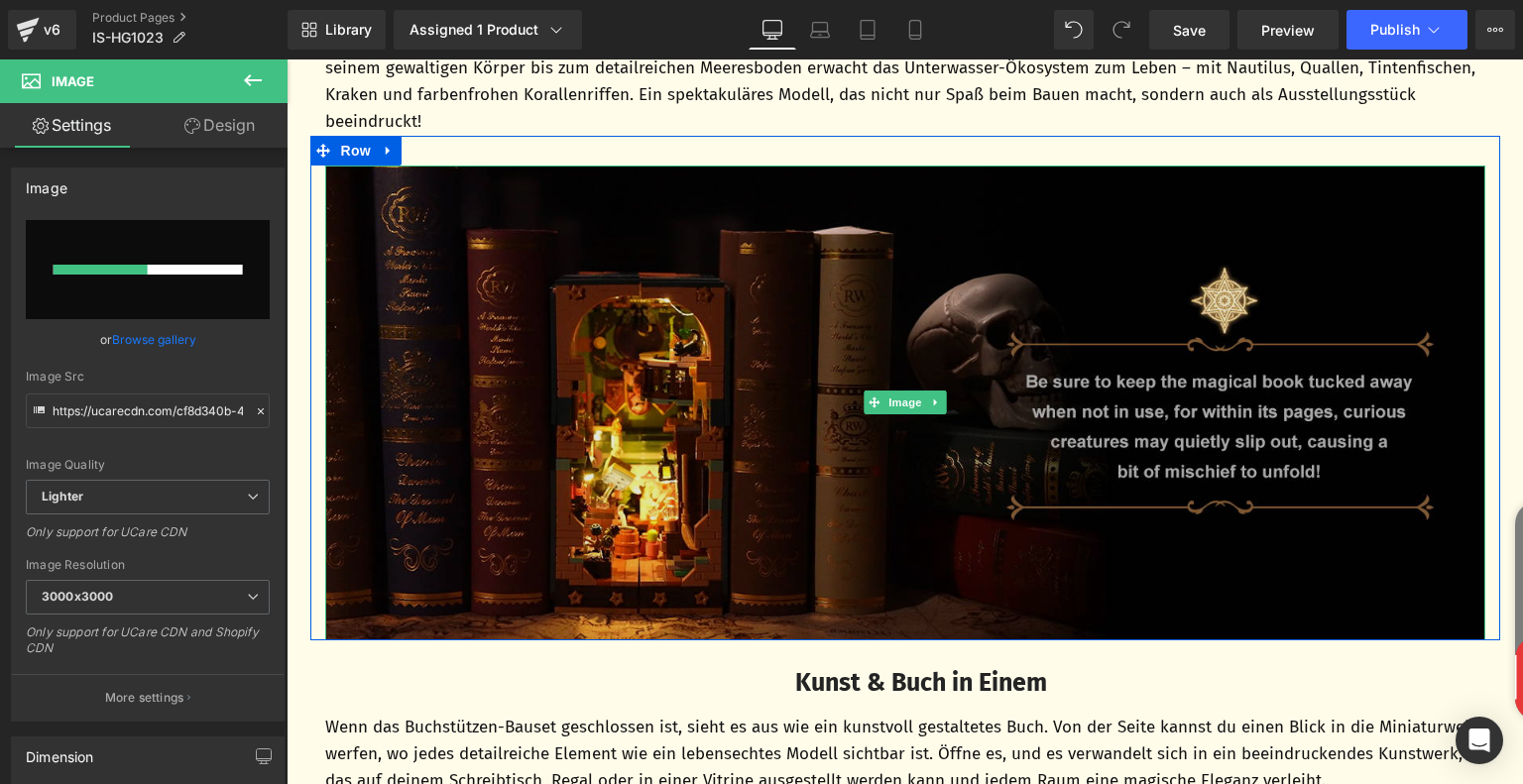 type 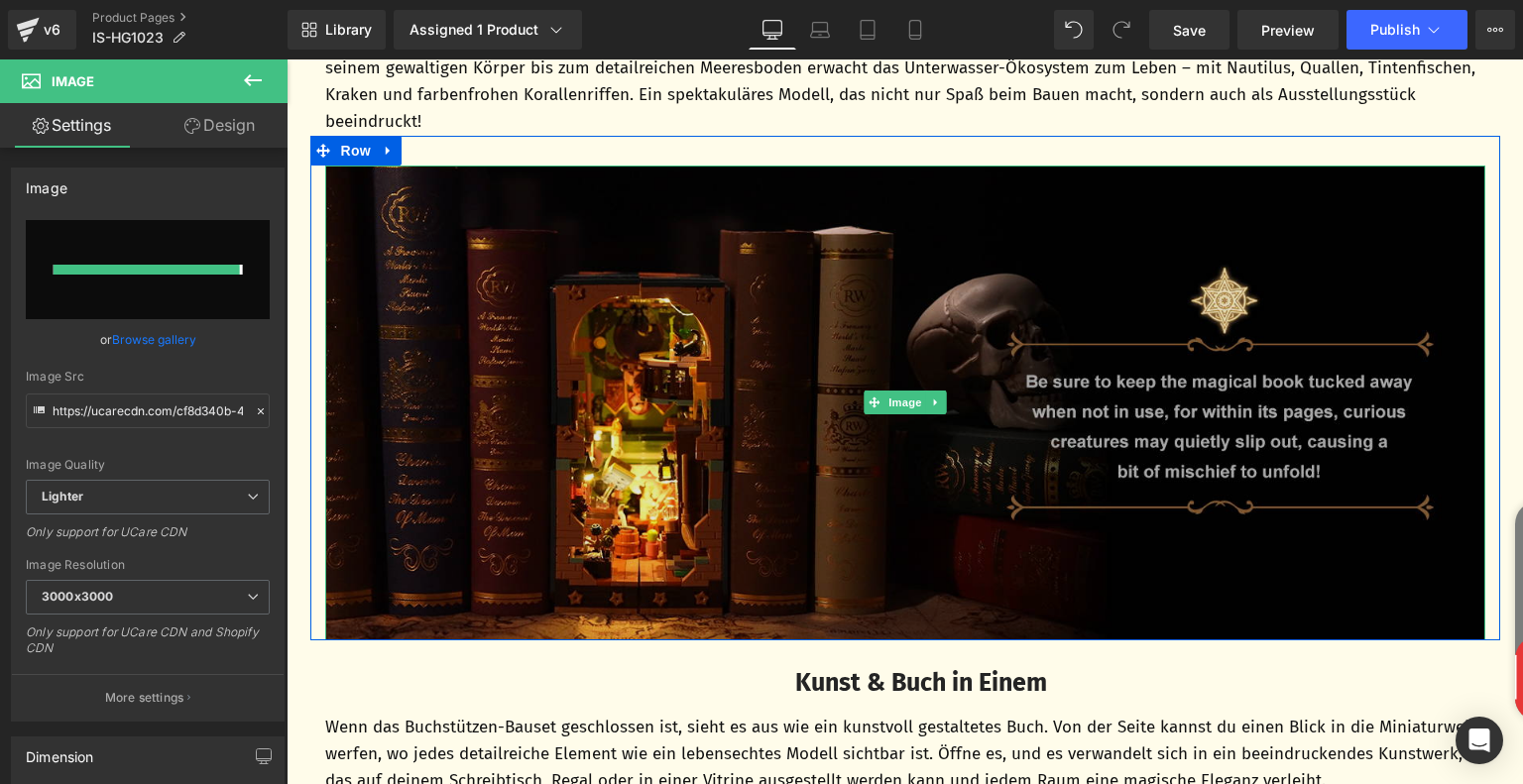 type on "https://ucarecdn.com/f6068bcb-b69d-4366-a34a-0db5223dfb8f/-/format/auto/-/preview/3000x3000/-/quality/lighter/d59ef28a-dd86-4ef6-8297-d64a568a91a3.__CR0,0,1464,600_PT0_SX1464_V1___%20_1_.jpg" 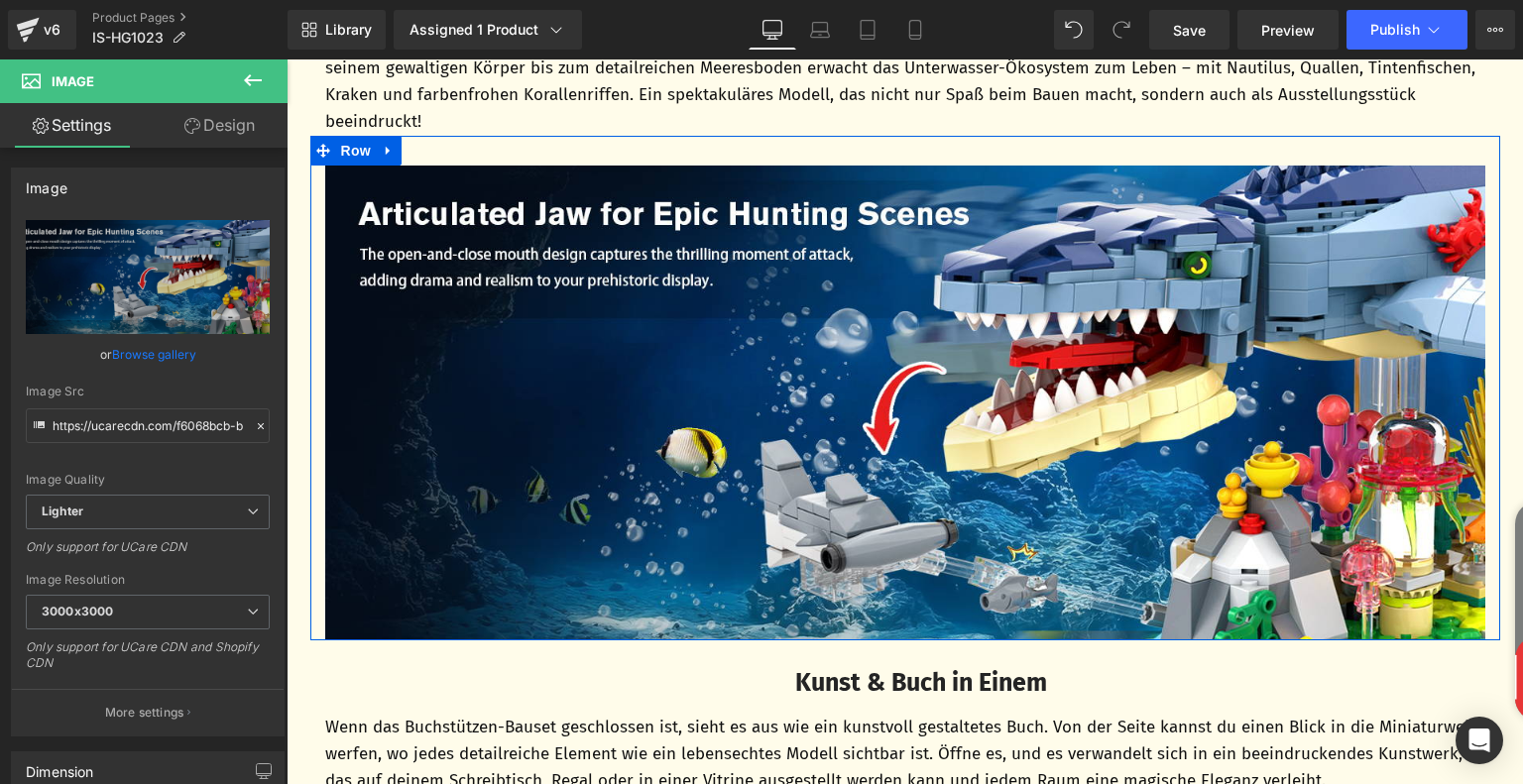 click at bounding box center [389, 151] 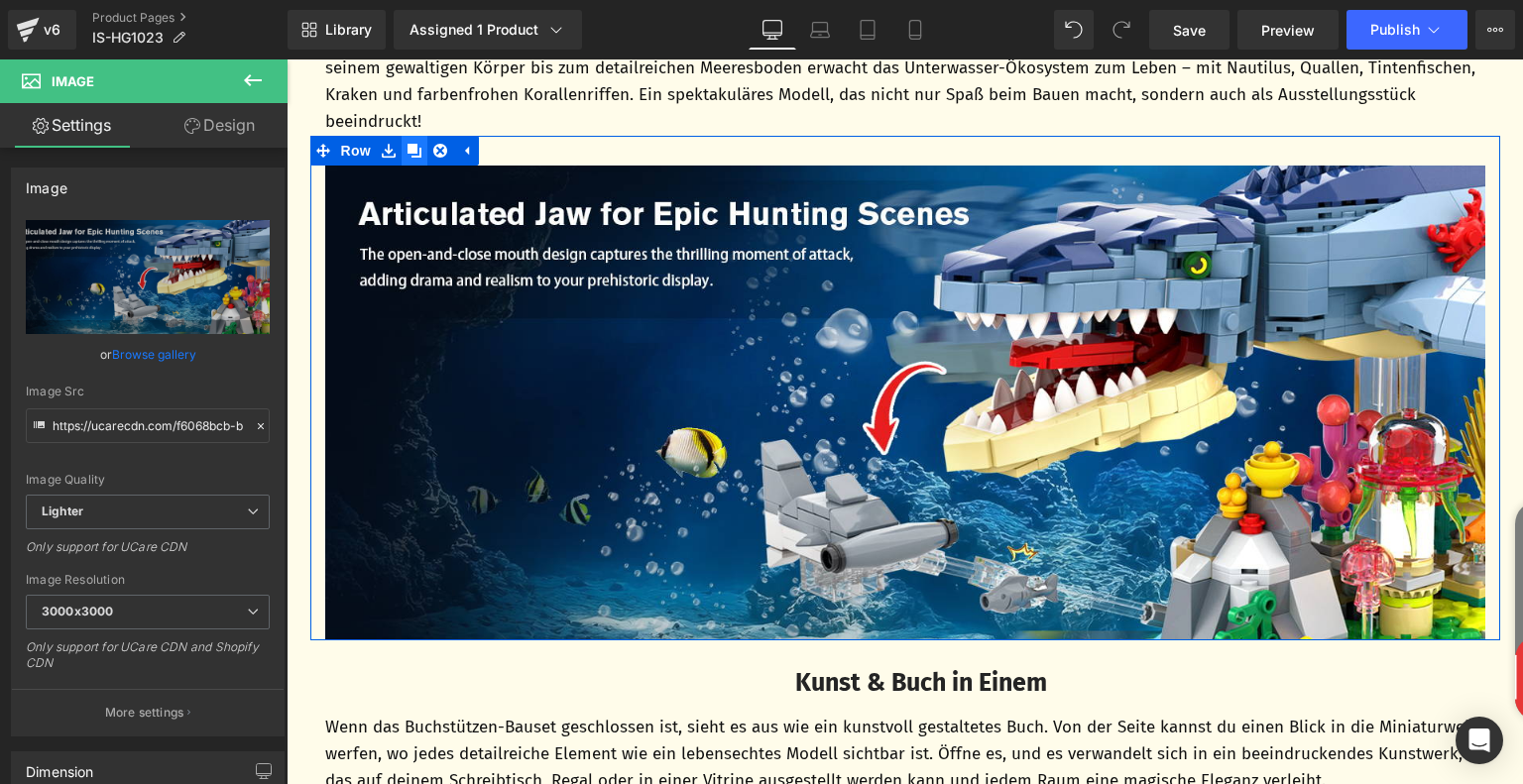 click 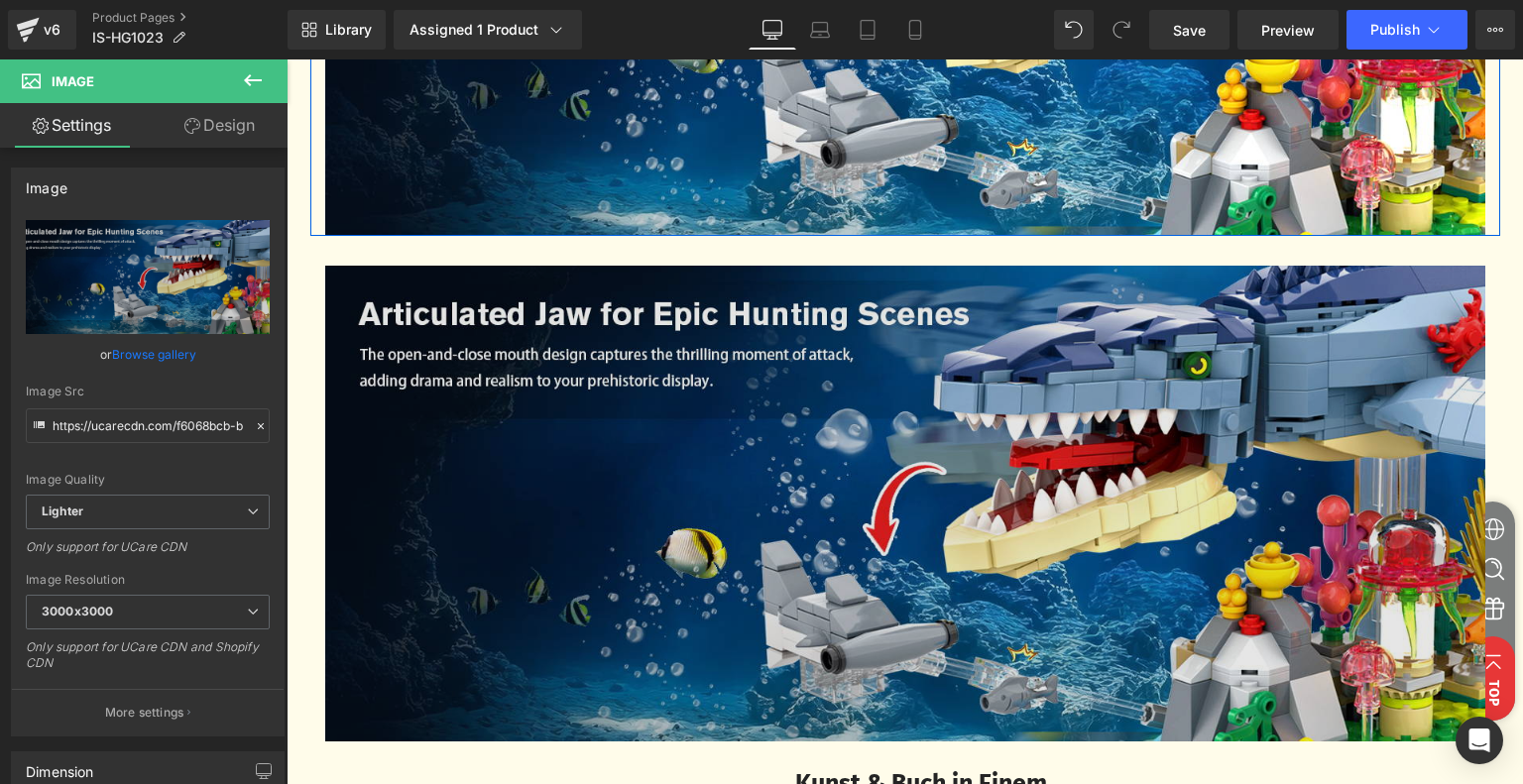 click at bounding box center [905, 504] 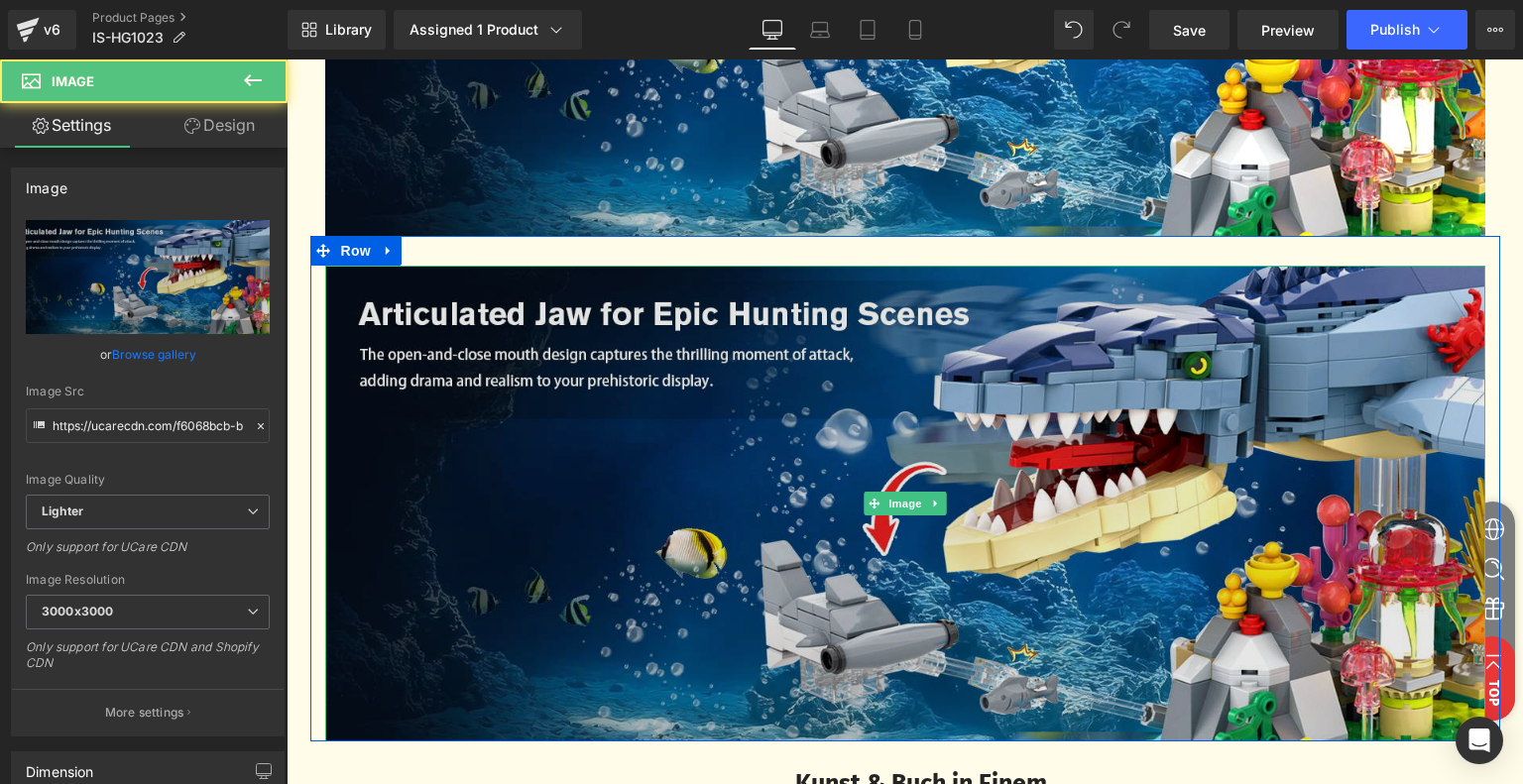 scroll, scrollTop: 2086, scrollLeft: 0, axis: vertical 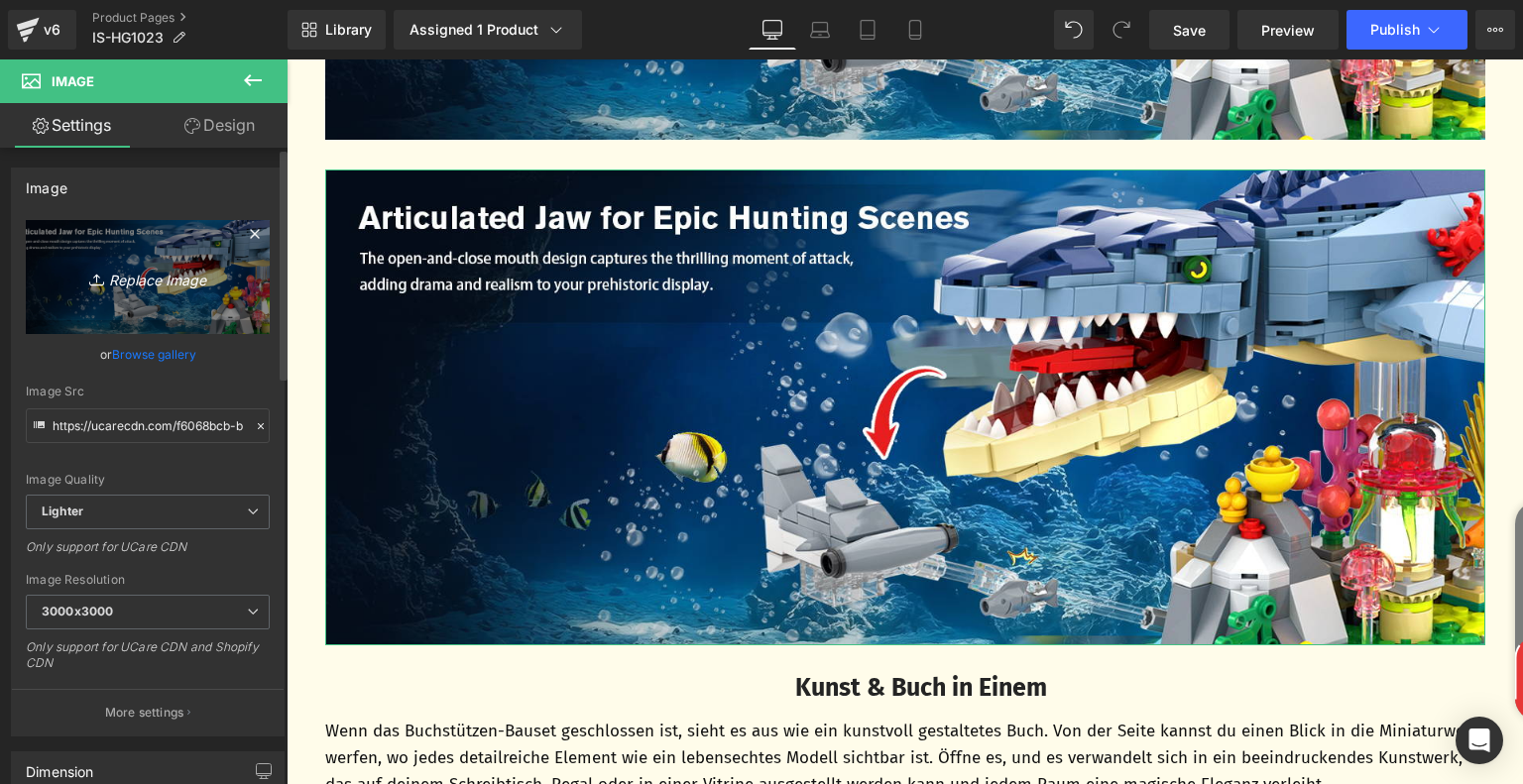 click 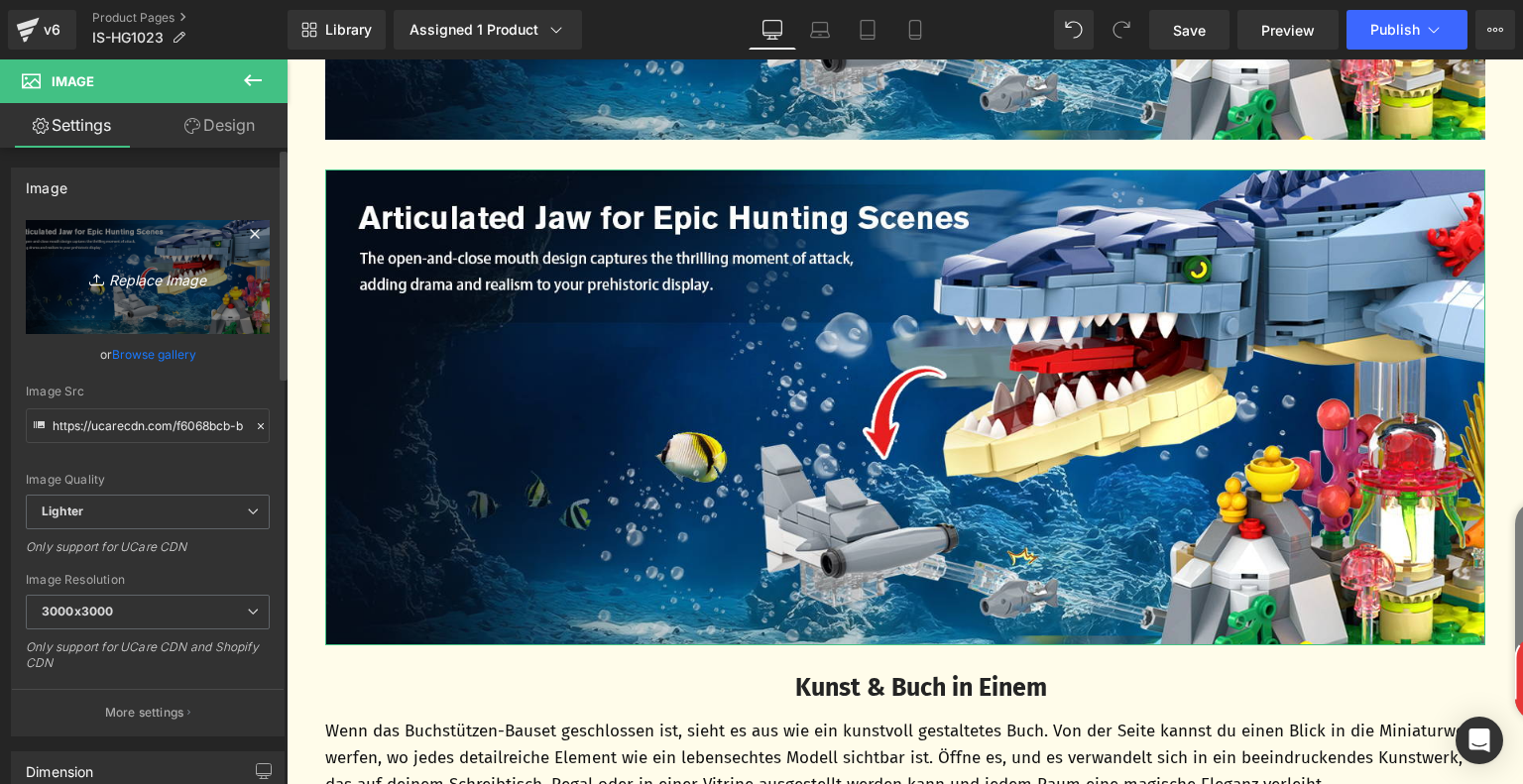 type on "C:\fakepath\ad17d008-abfb-4a32-8ffe-d15fd6f64aa1.__CR0,0,1464,600_PT0_SX1464_V1___.jpg" 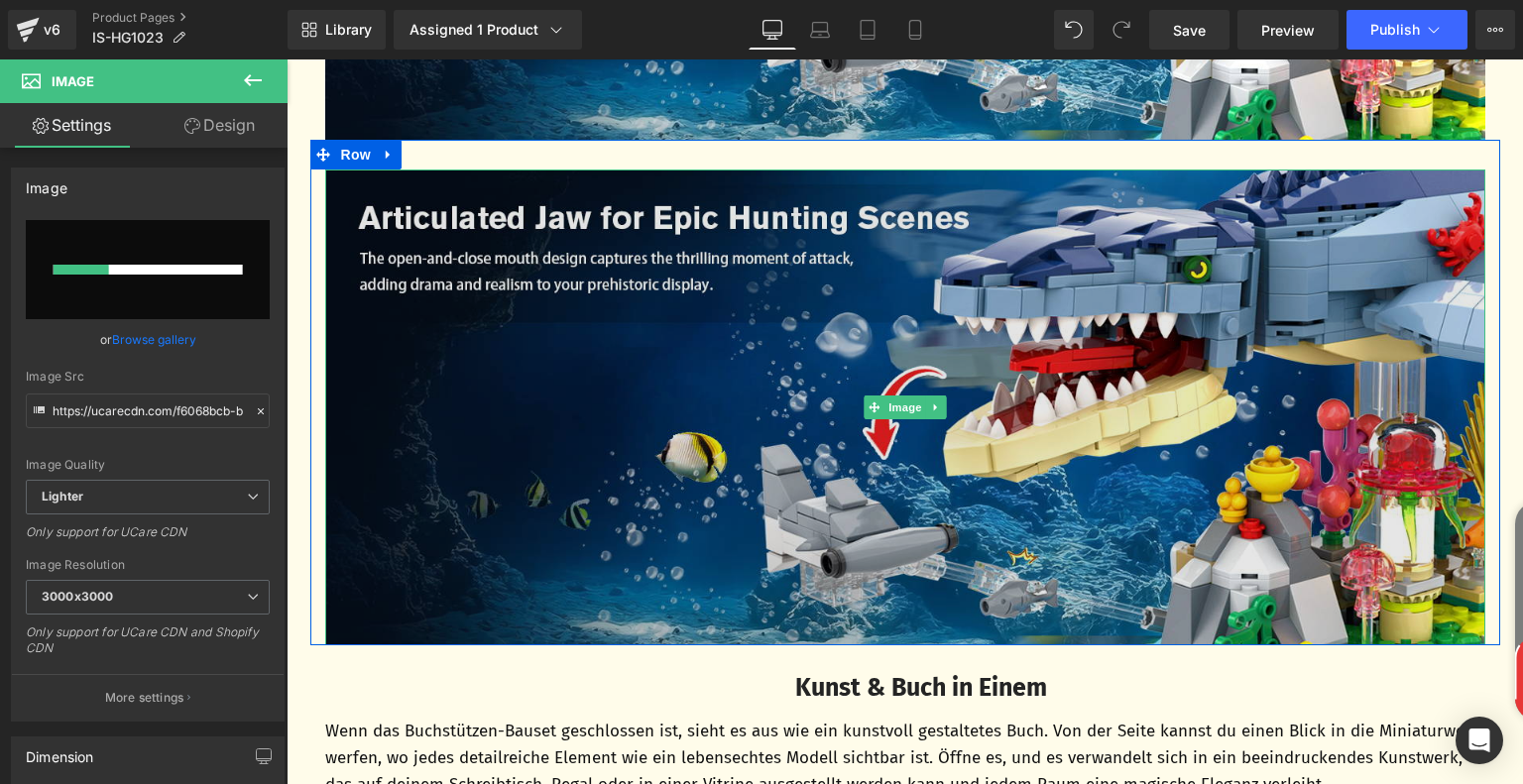 type 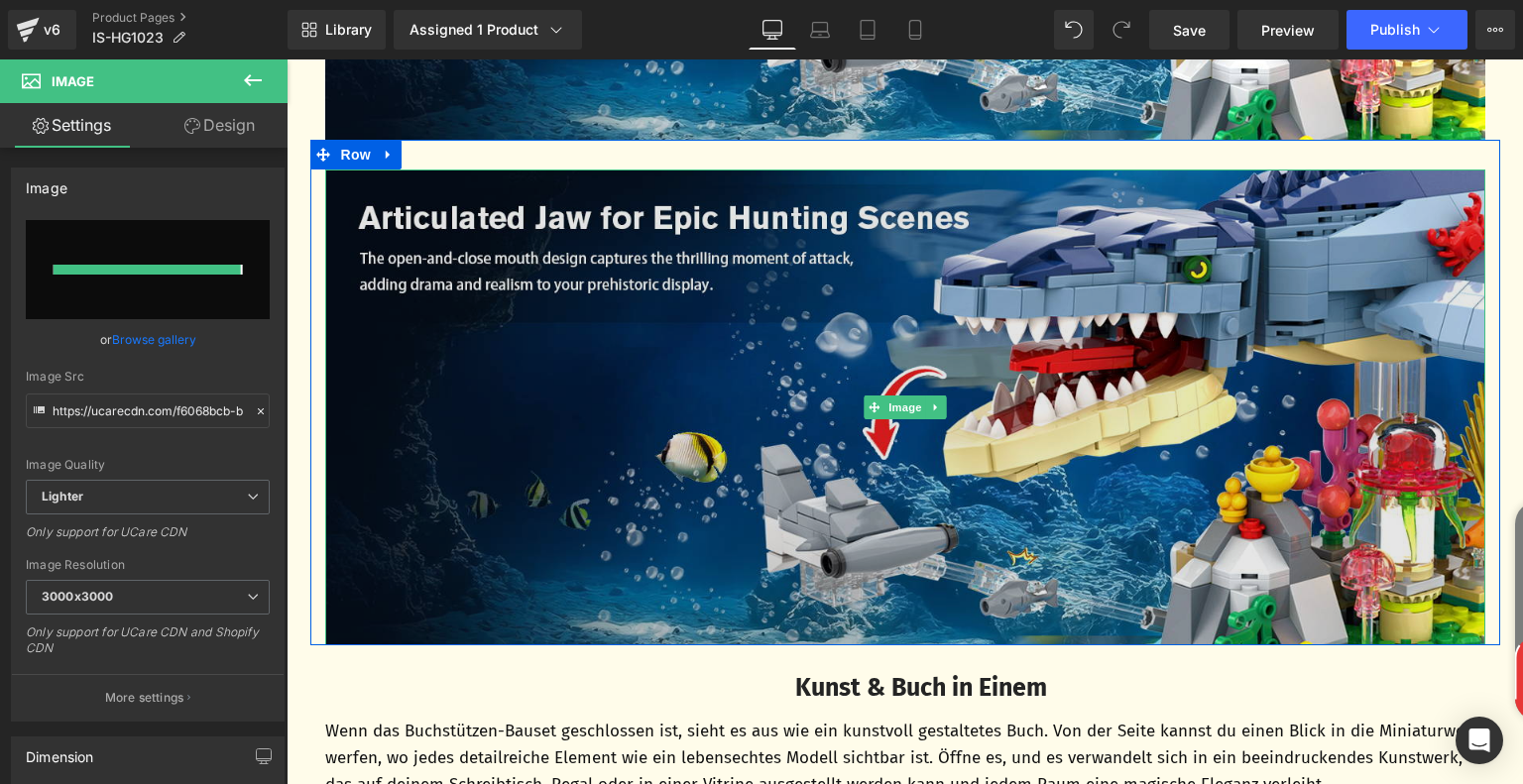 type on "https://ucarecdn.com/d5b3f713-2fb3-4cb4-8788-0d5f9d4aadf2/-/format/auto/-/preview/3000x3000/-/quality/lighter/ad17d008-abfb-4a32-8ffe-d15fd6f64aa1.__CR0,0,1464,600_PT0_SX1464_V1___.jpg" 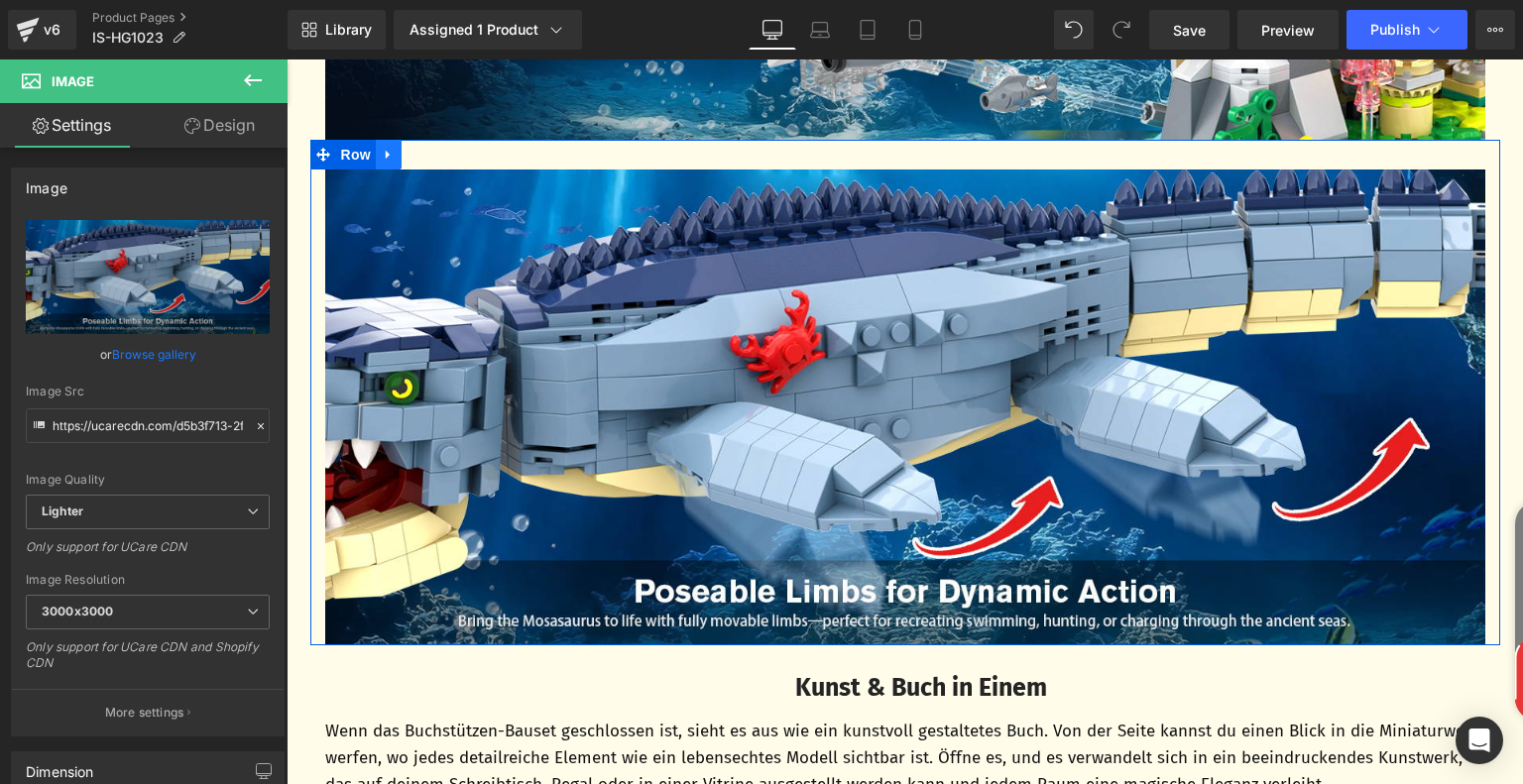 click 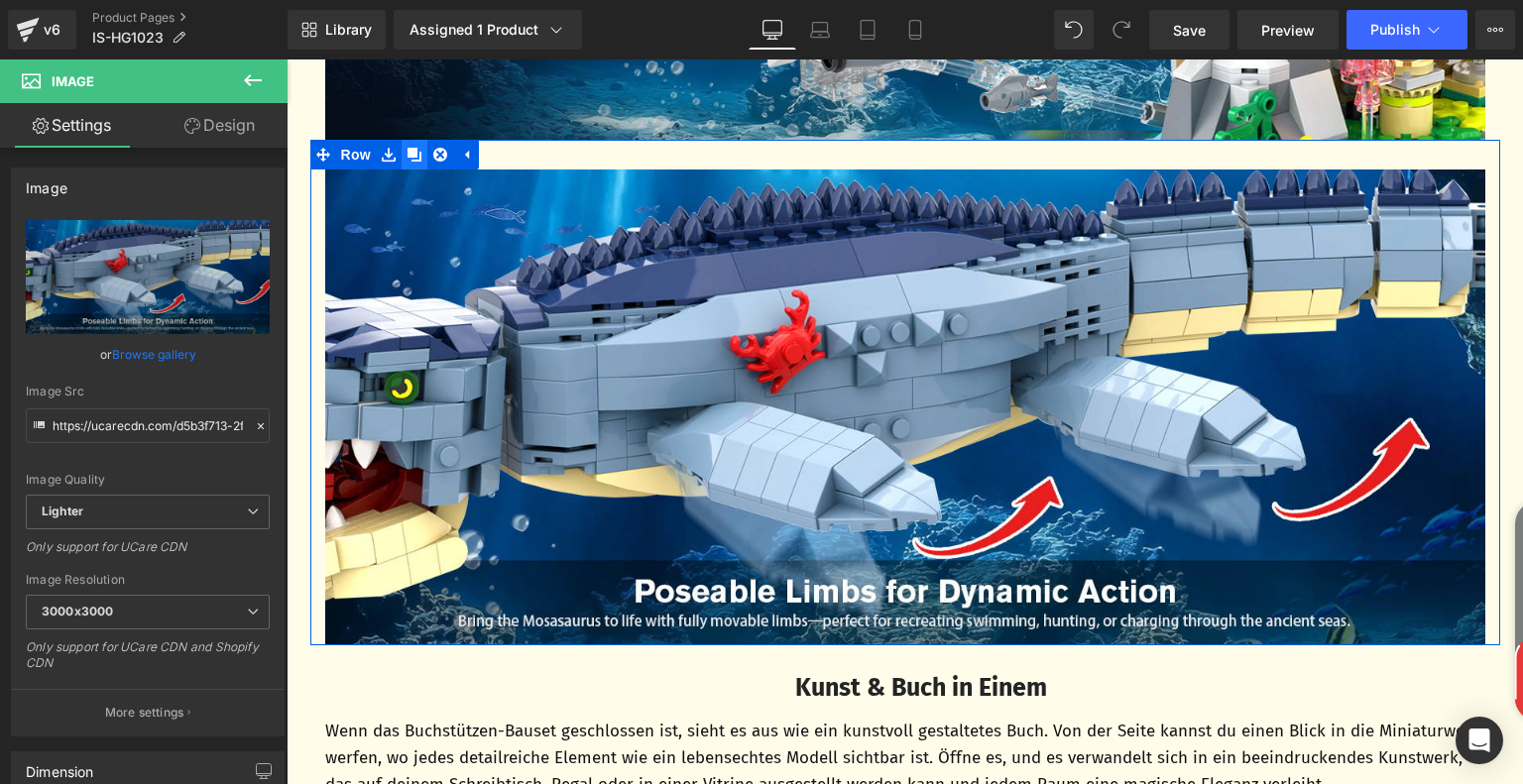 click 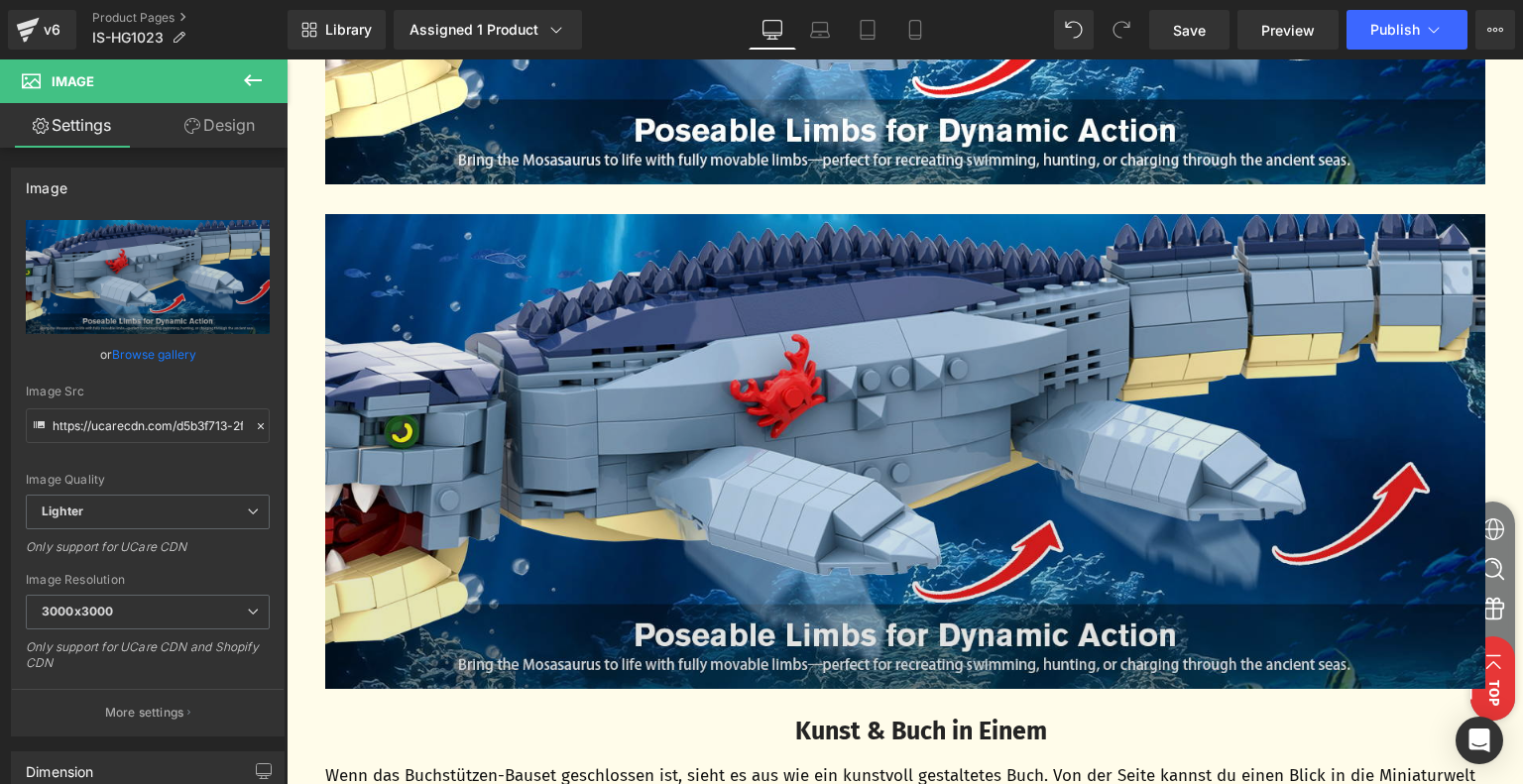 click at bounding box center (905, 452) 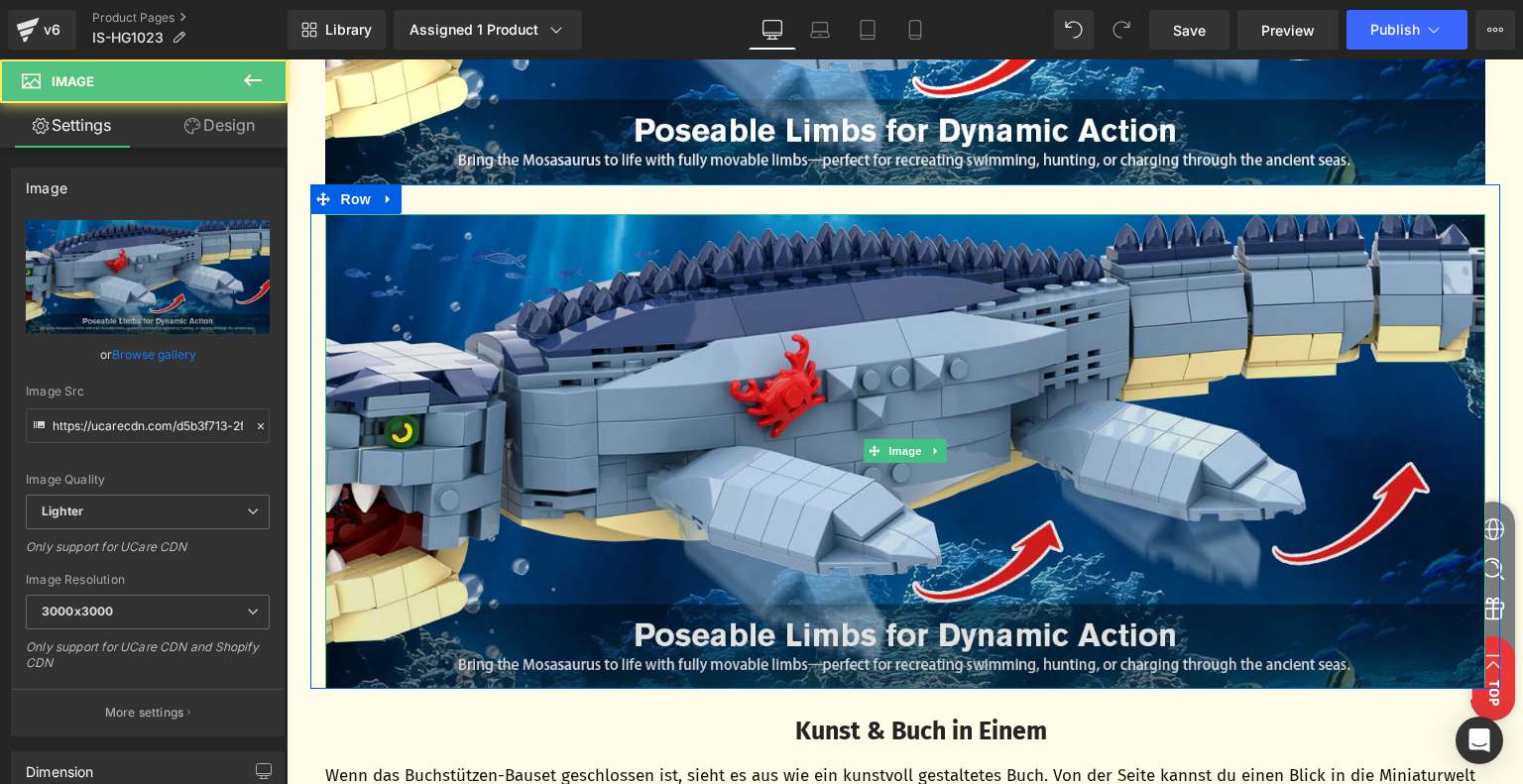 scroll, scrollTop: 2592, scrollLeft: 0, axis: vertical 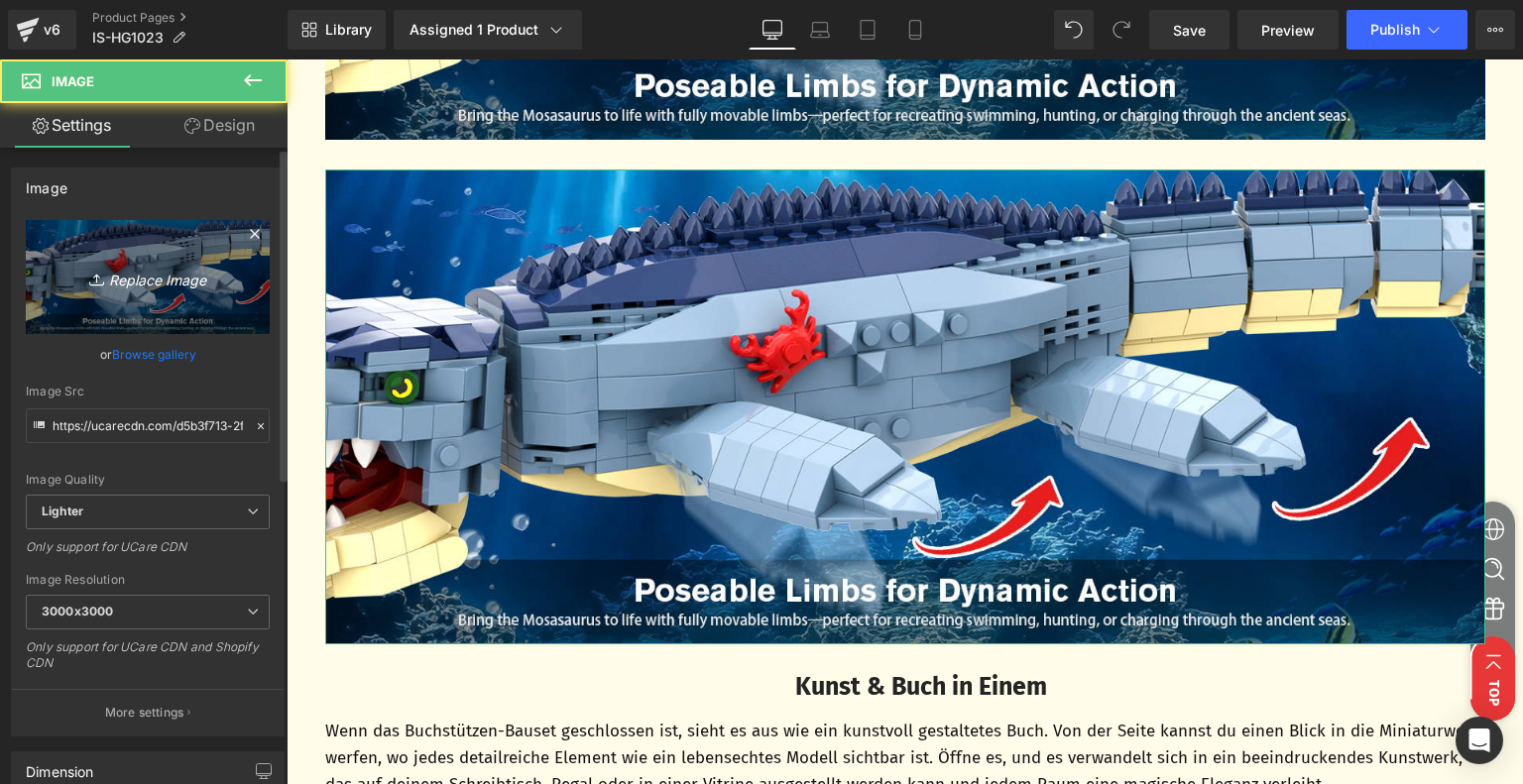 click on "Replace Image" at bounding box center (148, 277) 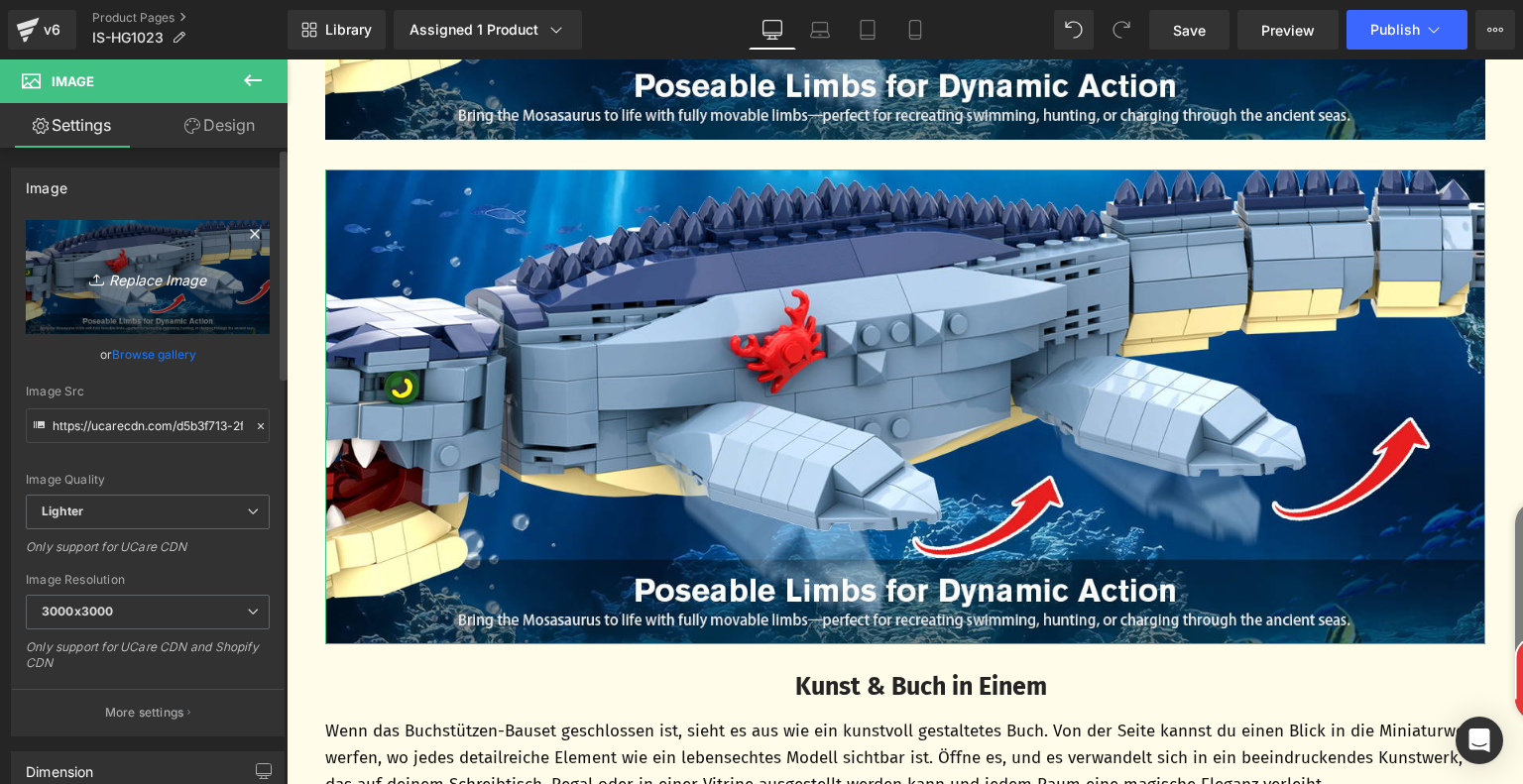 type on "C:\fakepath\0d6c32af-a0da-407e-919b-3542d18cf41c.__CR0,0,1464,600_PT0_SX1464_V1___.jpg" 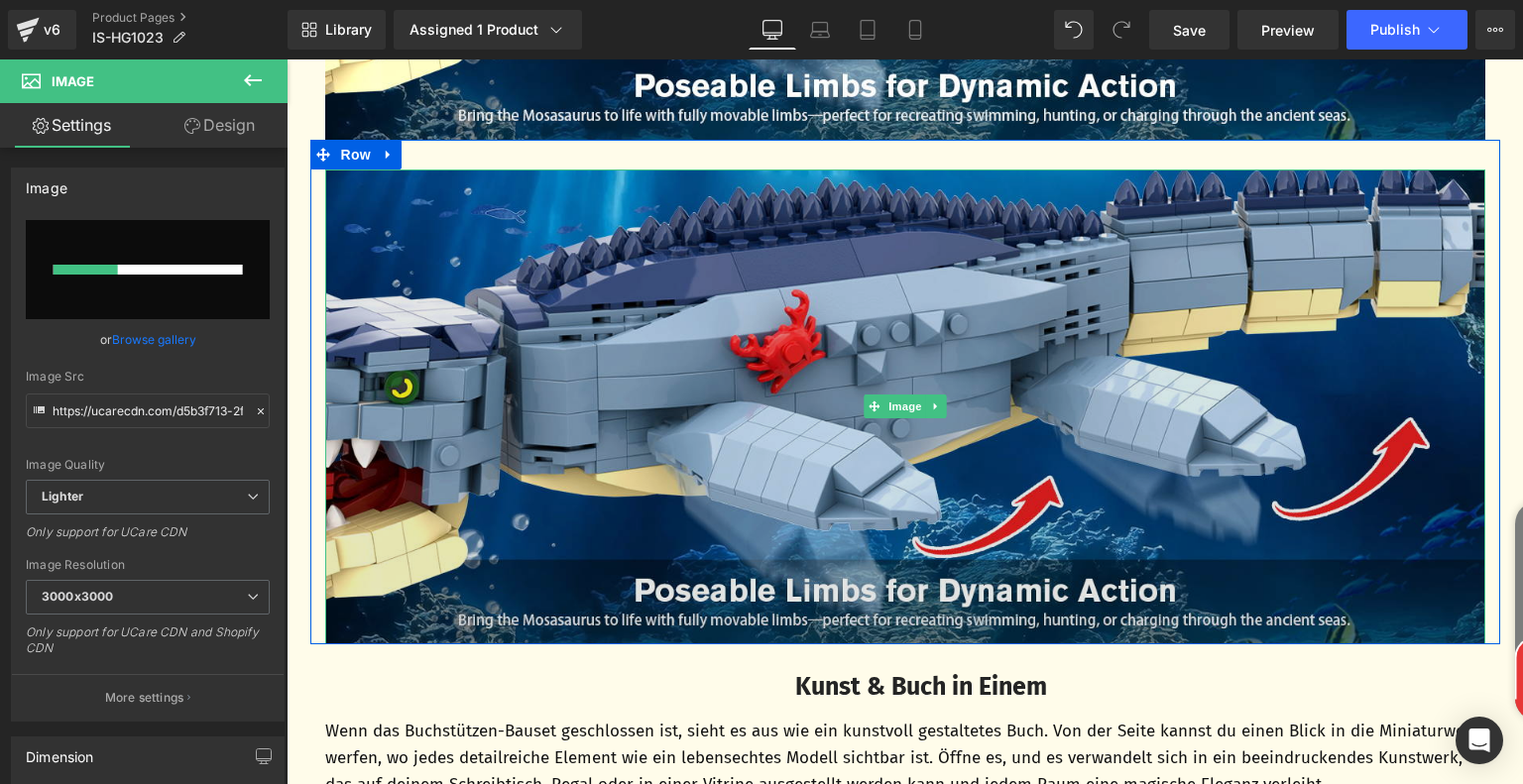 type 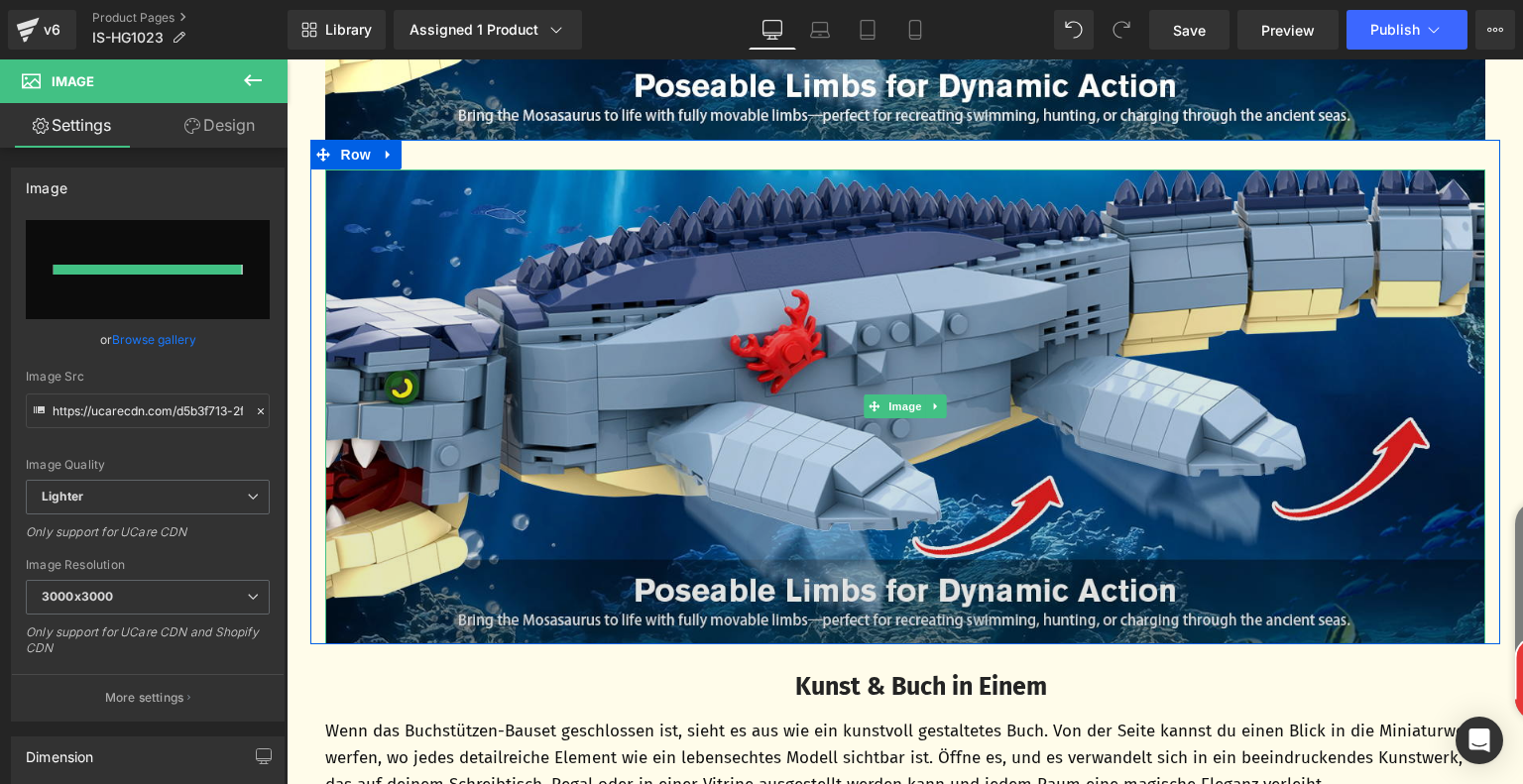 type on "https://ucarecdn.com/2ac23305-ccf6-4960-ac9f-d9ac90985bd3/-/format/auto/-/preview/3000x3000/-/quality/lighter/0d6c32af-a0da-407e-919b-3542d18cf41c.__CR0,0,1464,600_PT0_SX1464_V1___.jpg" 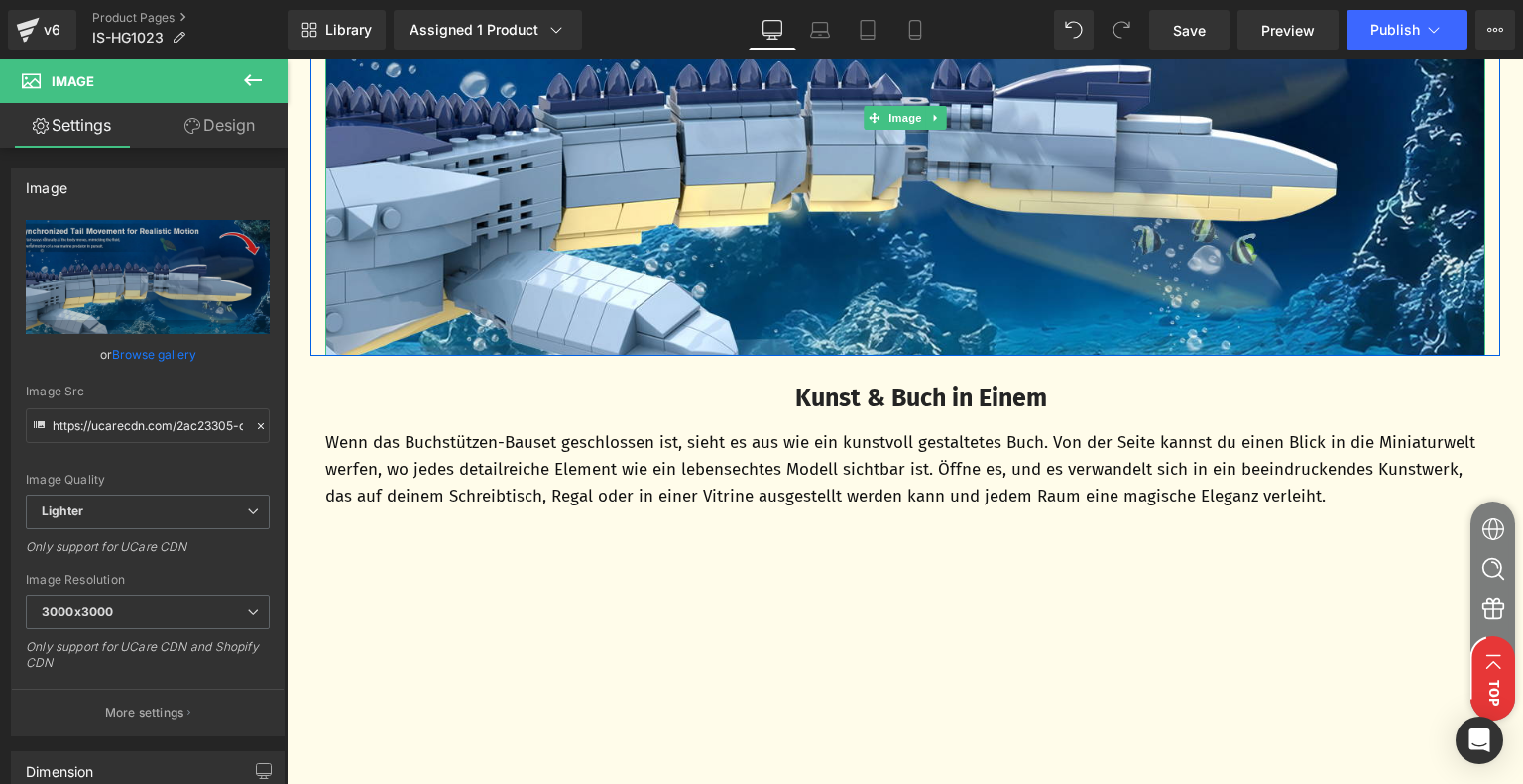 scroll, scrollTop: 2889, scrollLeft: 0, axis: vertical 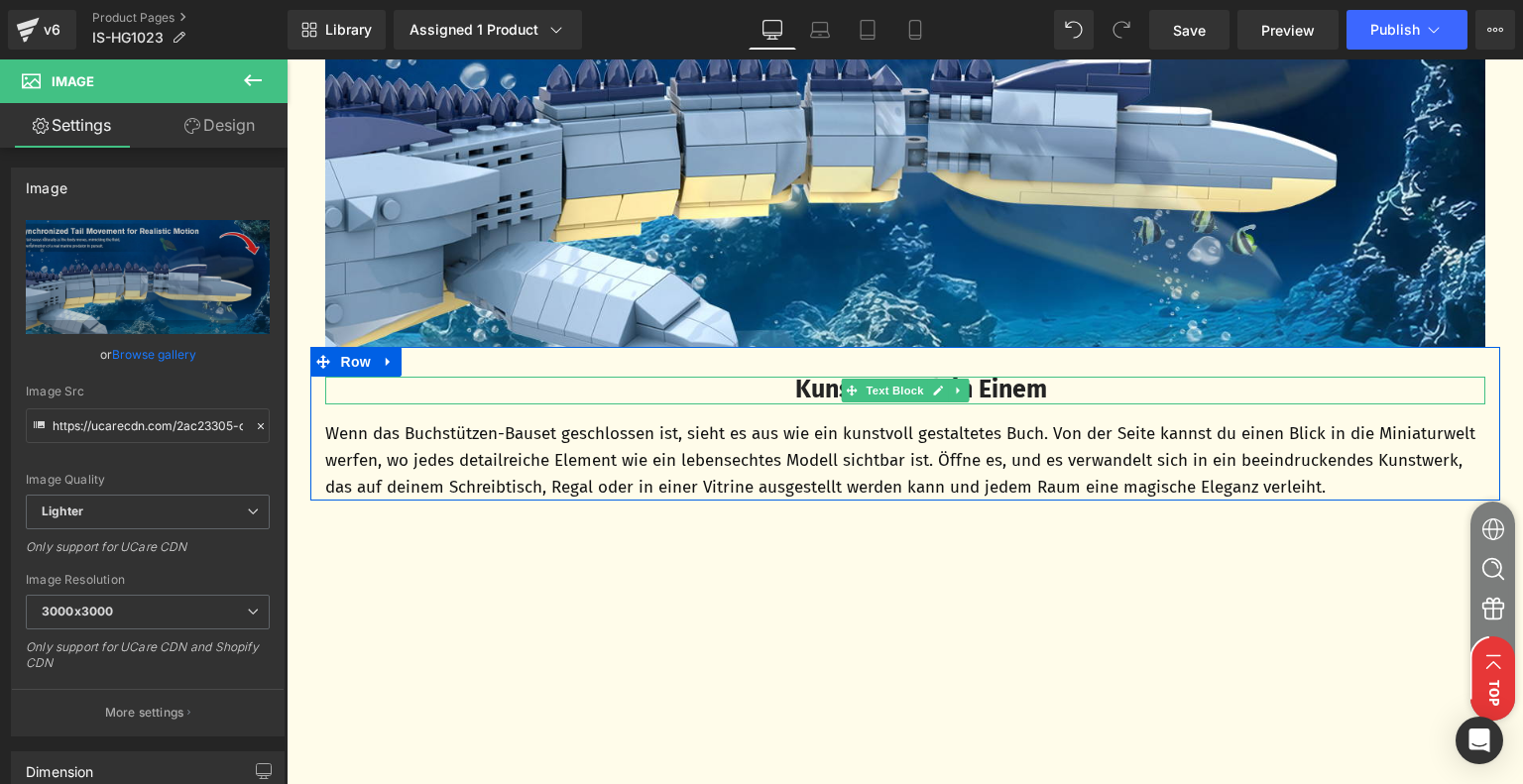 click on "Kunst & Buch in Einem" at bounding box center (921, 390) 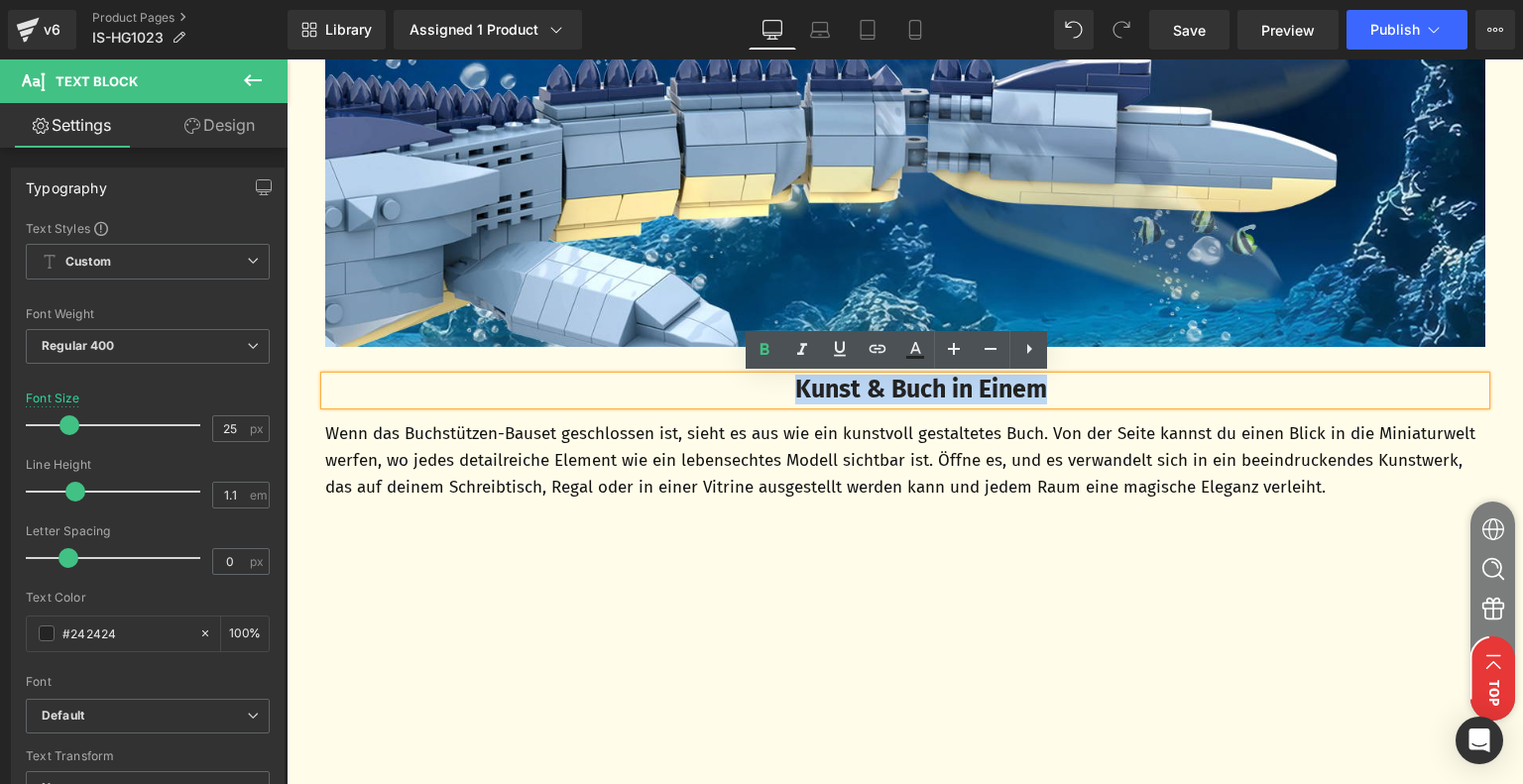 drag, startPoint x: 783, startPoint y: 391, endPoint x: 1091, endPoint y: 392, distance: 308.00162 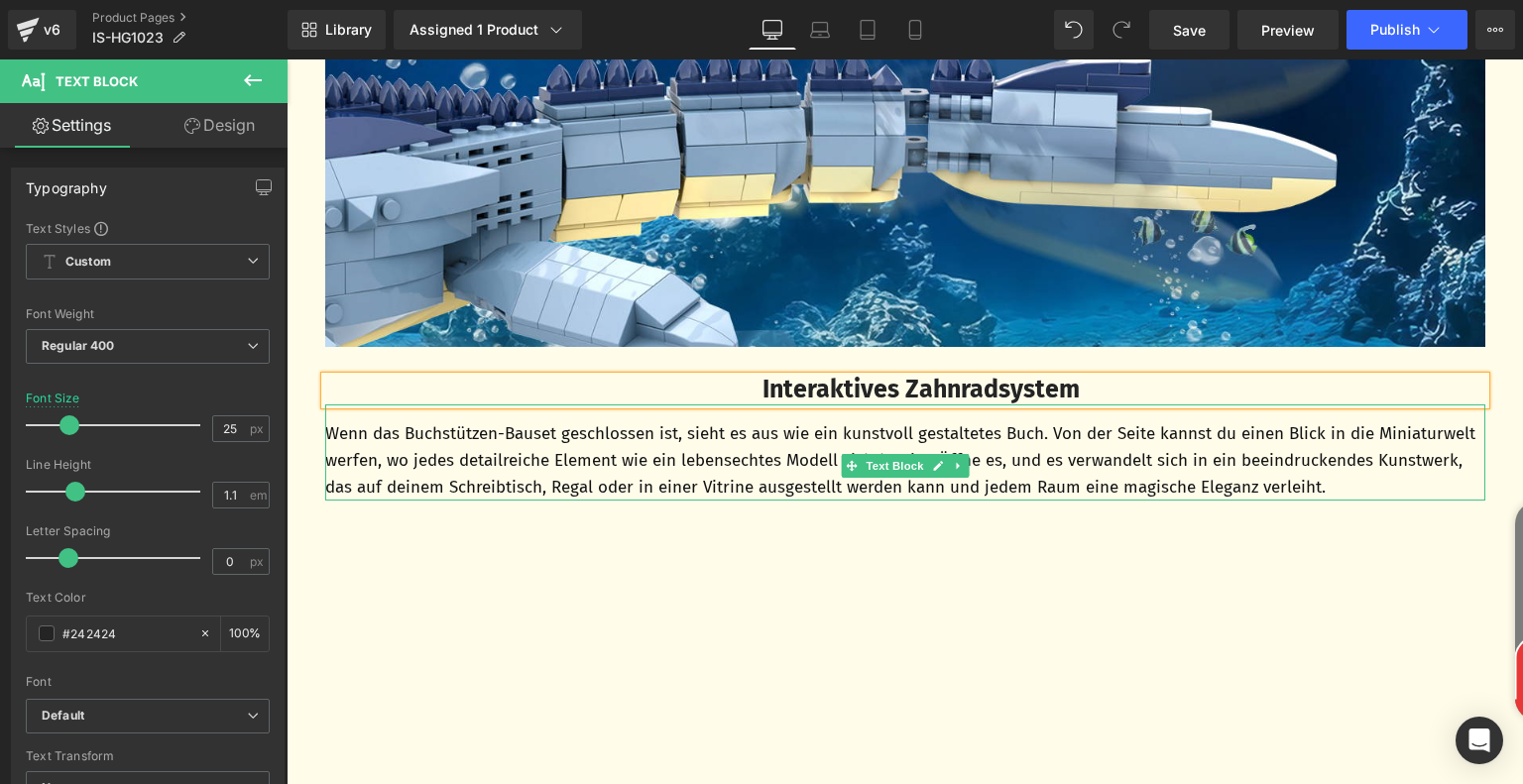 click on "Wenn das Buchstützen-Bauset geschlossen ist, sieht es aus wie ein kunstvoll gestaltetes Buch. Von der Seite kannst du einen Blick in die Miniaturwelt werfen, wo jedes detailreiche Element wie ein lebensechtes Modell sichtbar ist. Öffne es, und es verwandelt sich in ein beeindruckendes Kunstwerk, das auf deinem Schreibtisch, Regal oder in einer Vitrine ausgestellt werden kann und jedem Raum eine magische Eleganz verleiht." at bounding box center [905, 461] 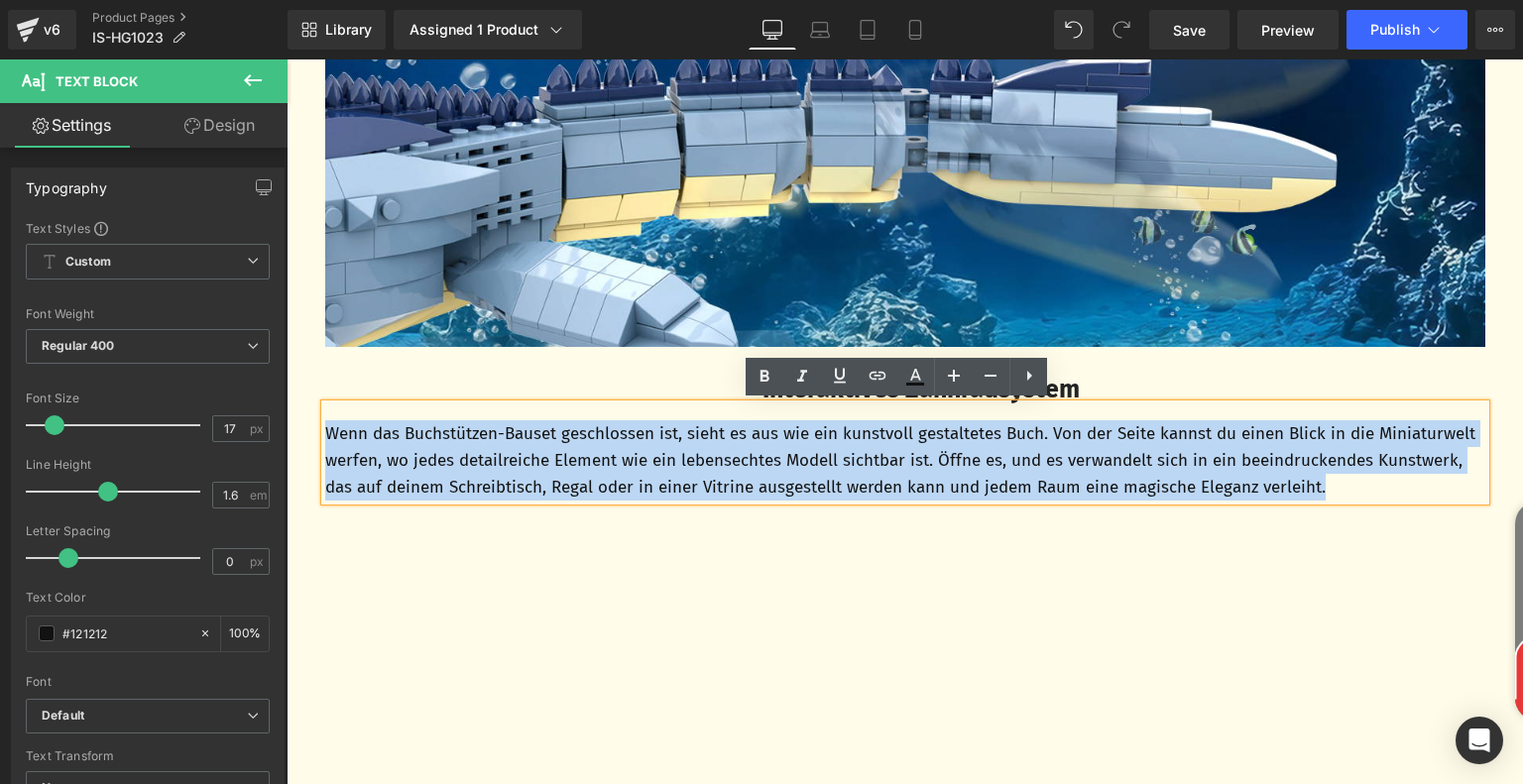 drag, startPoint x: 321, startPoint y: 433, endPoint x: 497, endPoint y: 514, distance: 193.74468 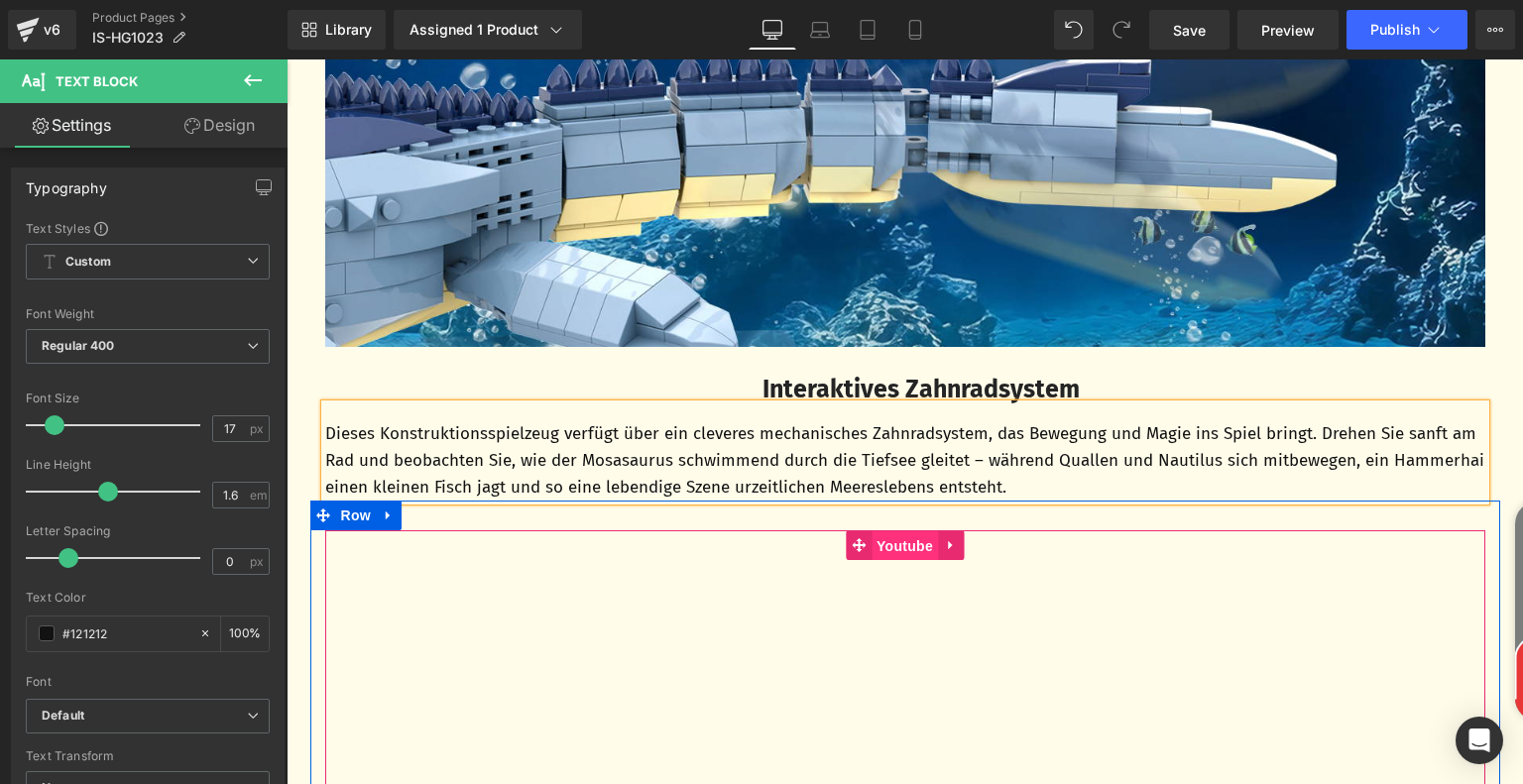 click on "Youtube" at bounding box center [904, 546] 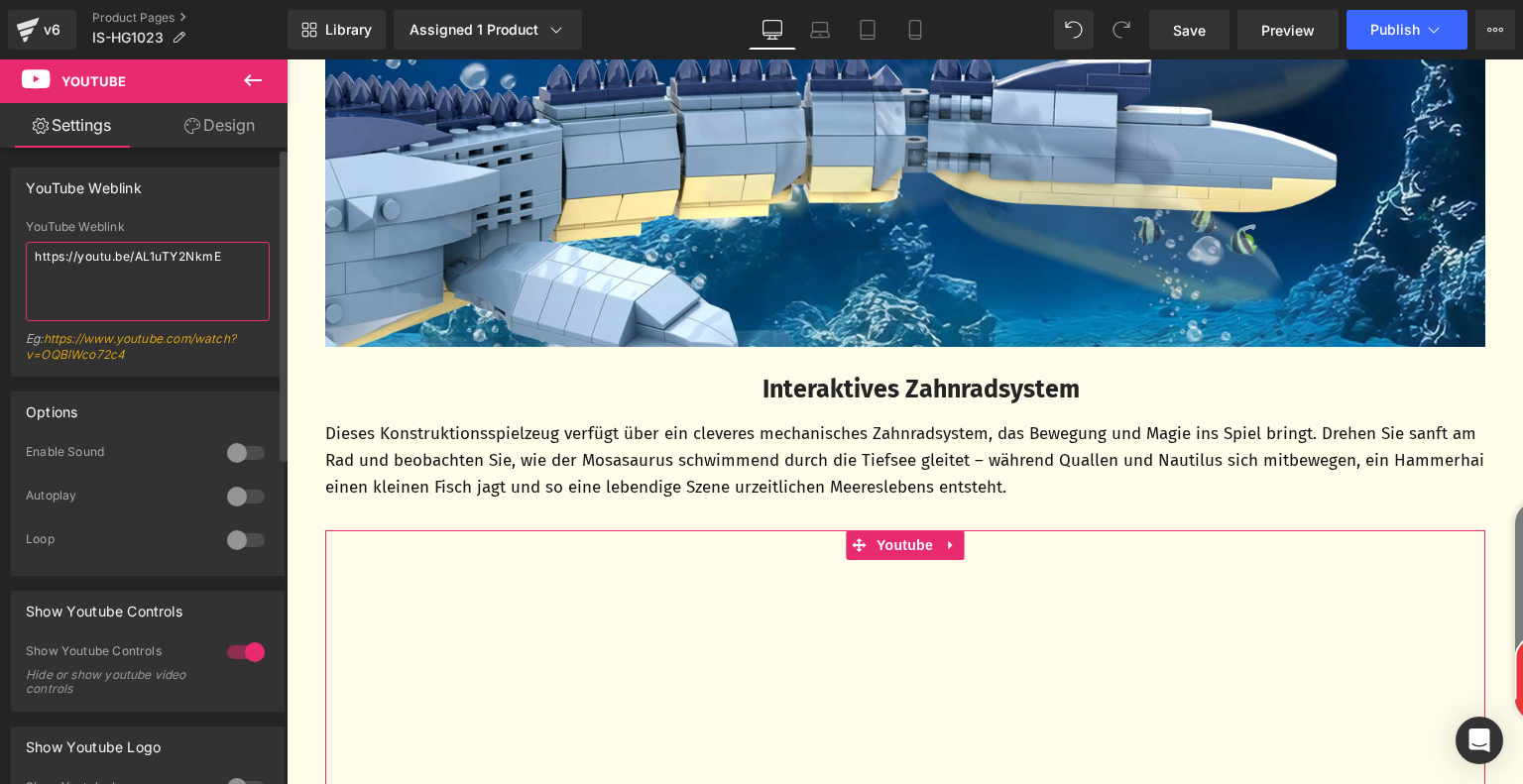 drag, startPoint x: 245, startPoint y: 253, endPoint x: 0, endPoint y: 270, distance: 245.58909 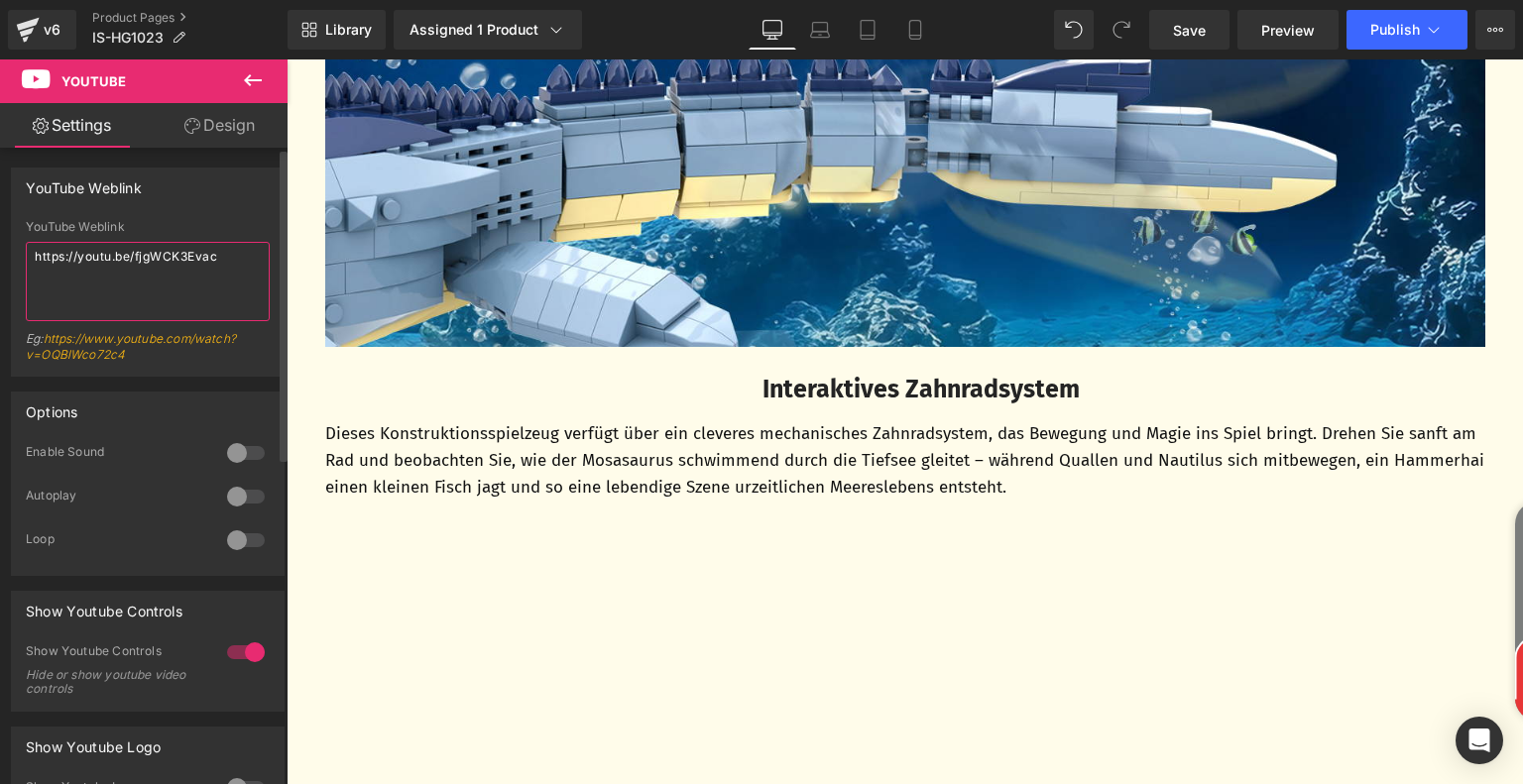 type on "https://youtu.be/fjgWCK3Evac" 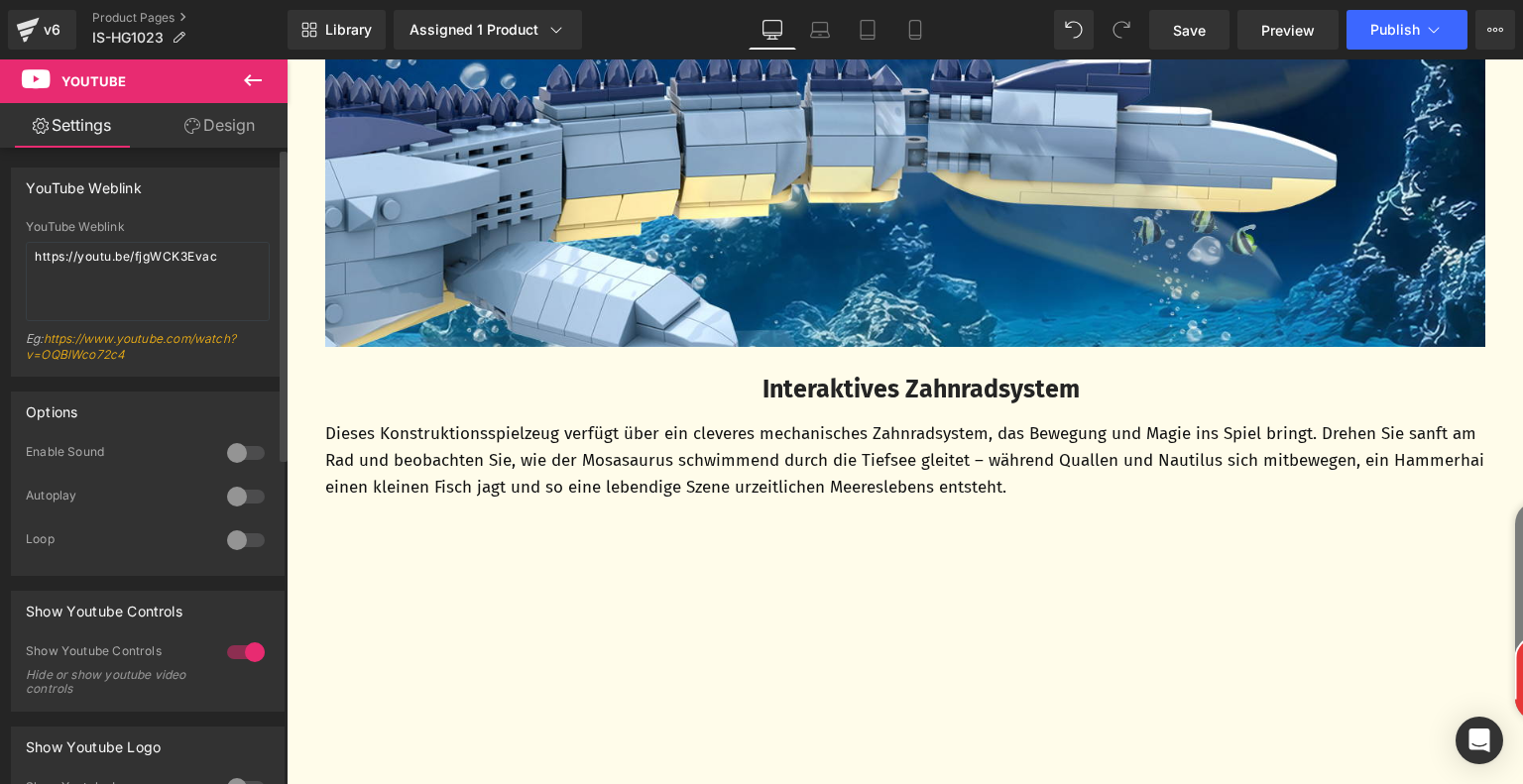 click on "YouTube Weblink" at bounding box center [148, 227] 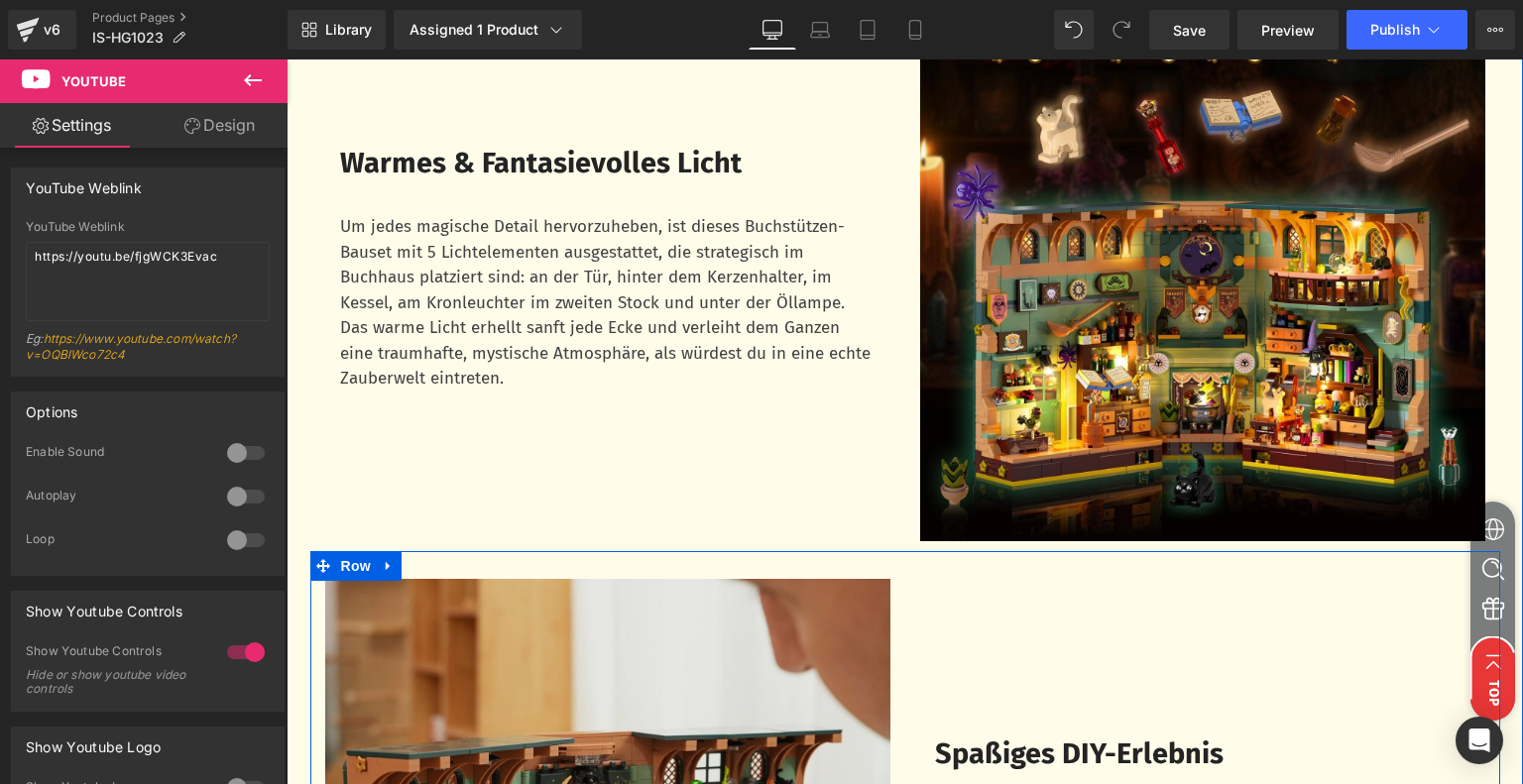 scroll, scrollTop: 3880, scrollLeft: 0, axis: vertical 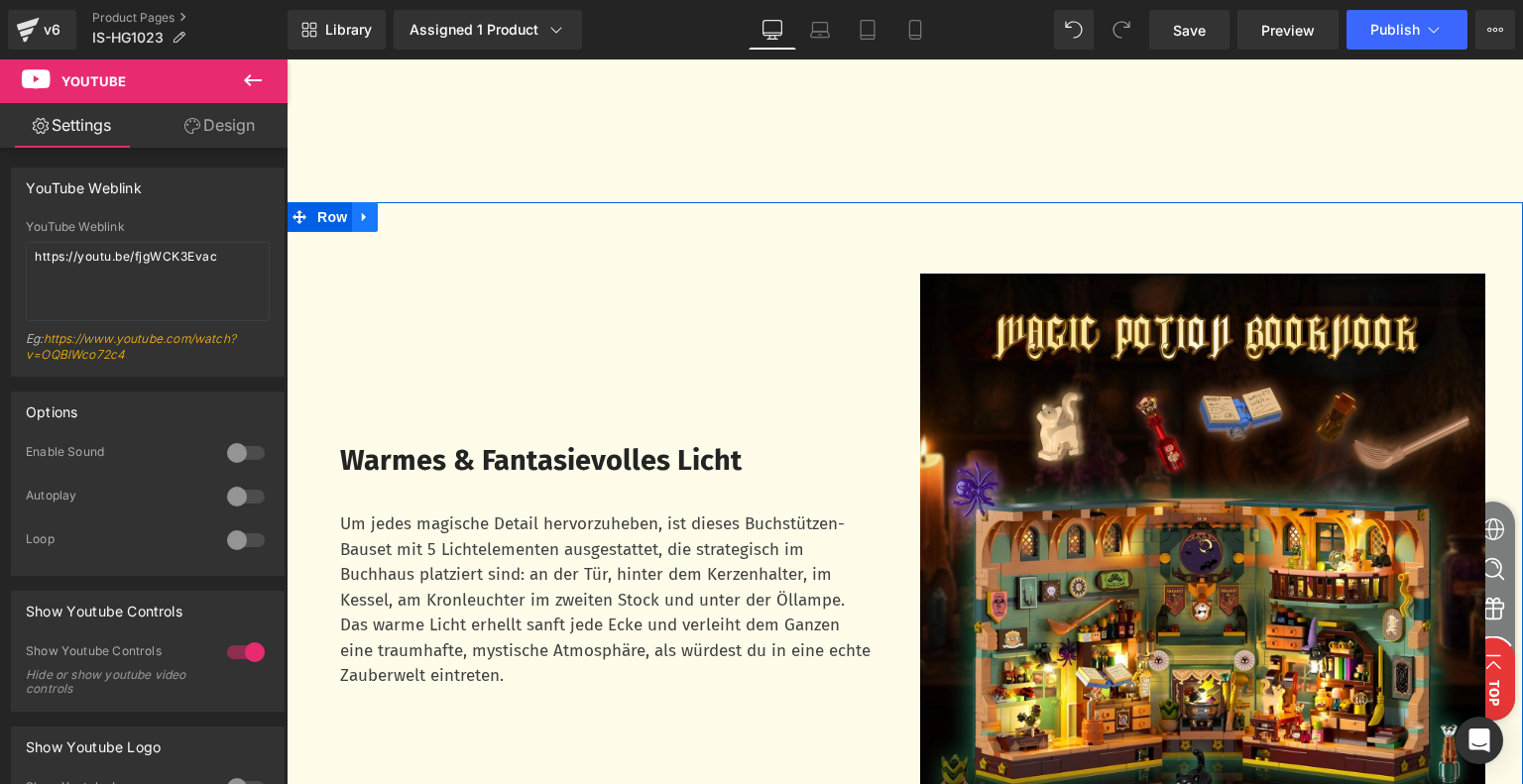 click 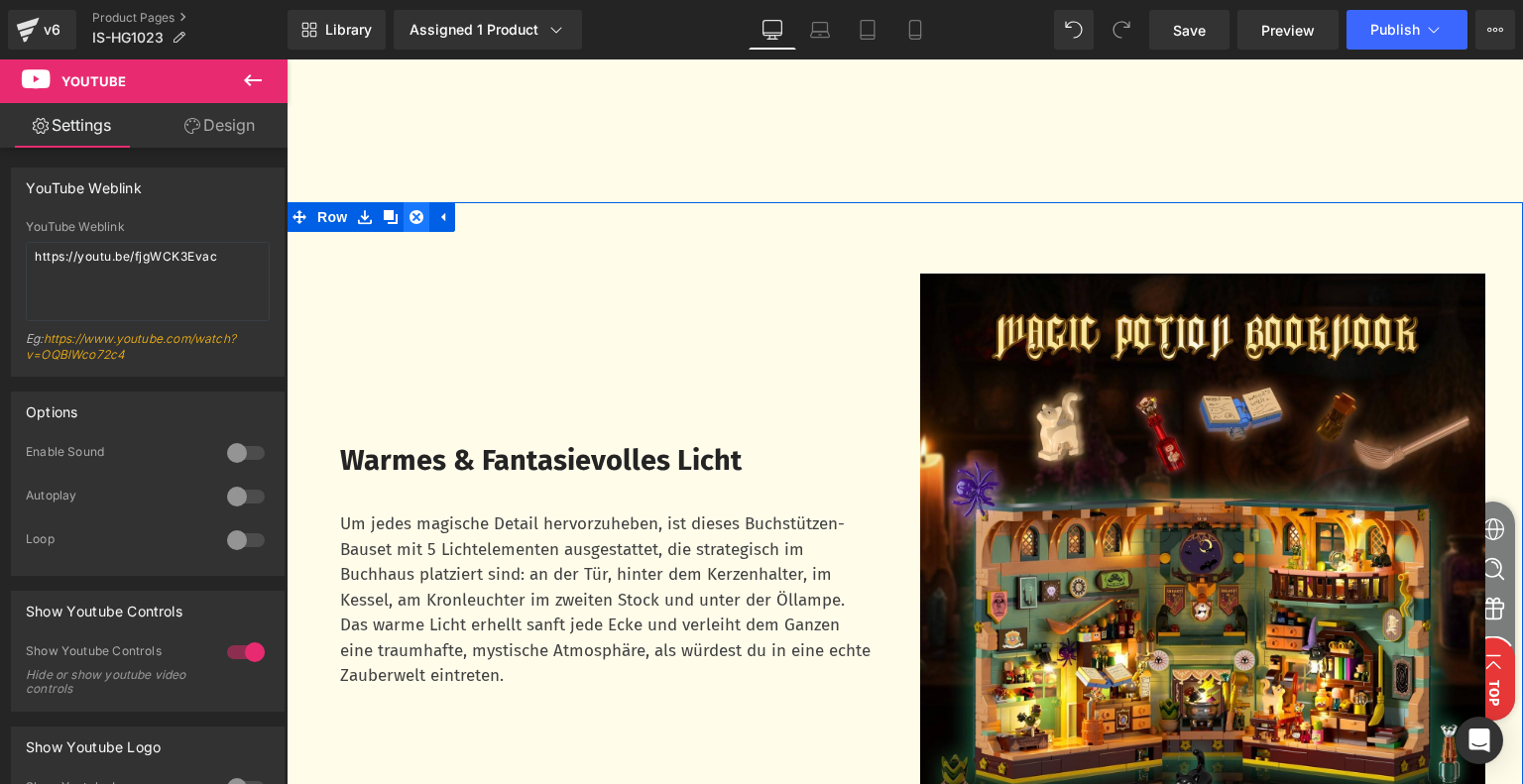 click 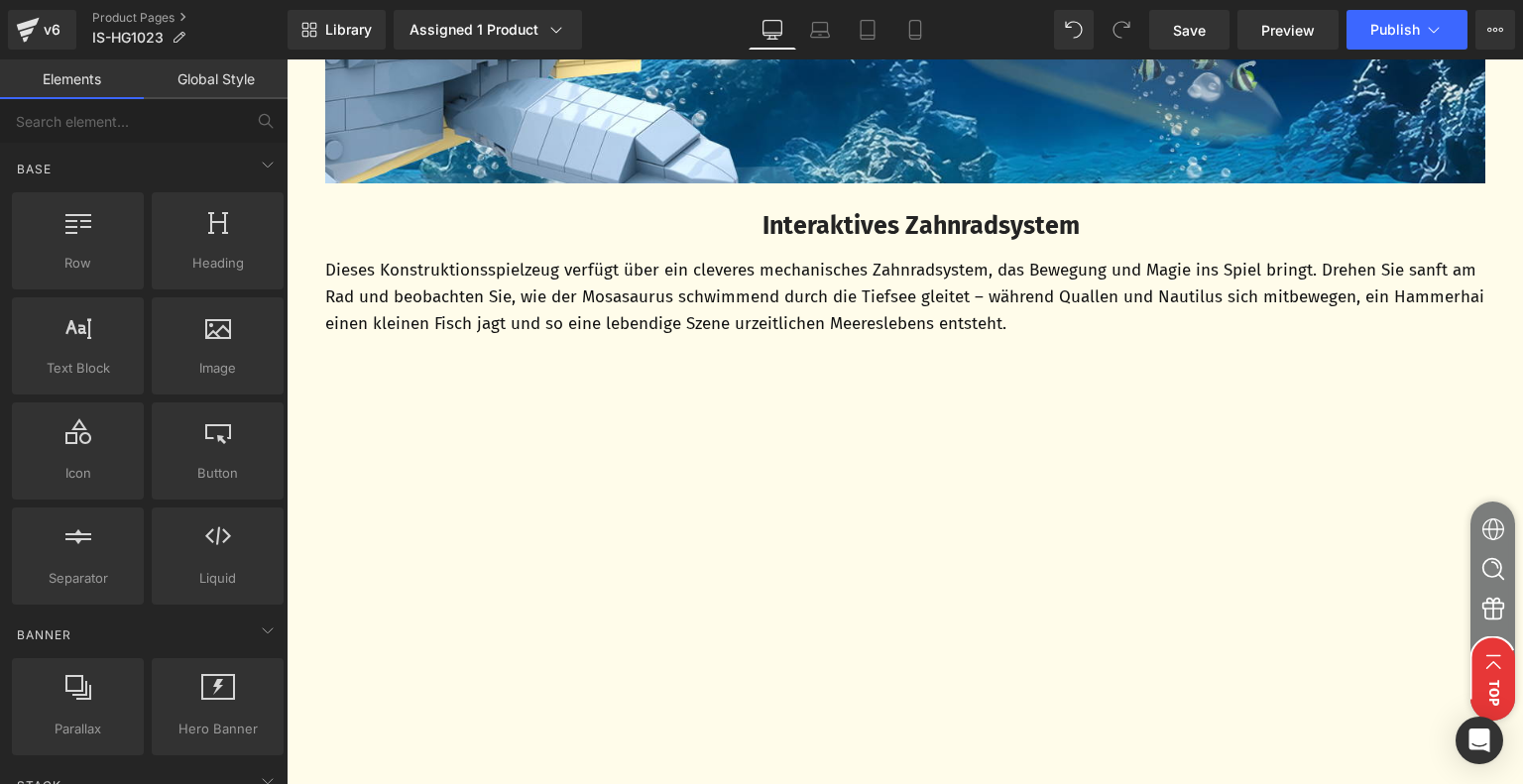 scroll, scrollTop: 2790, scrollLeft: 0, axis: vertical 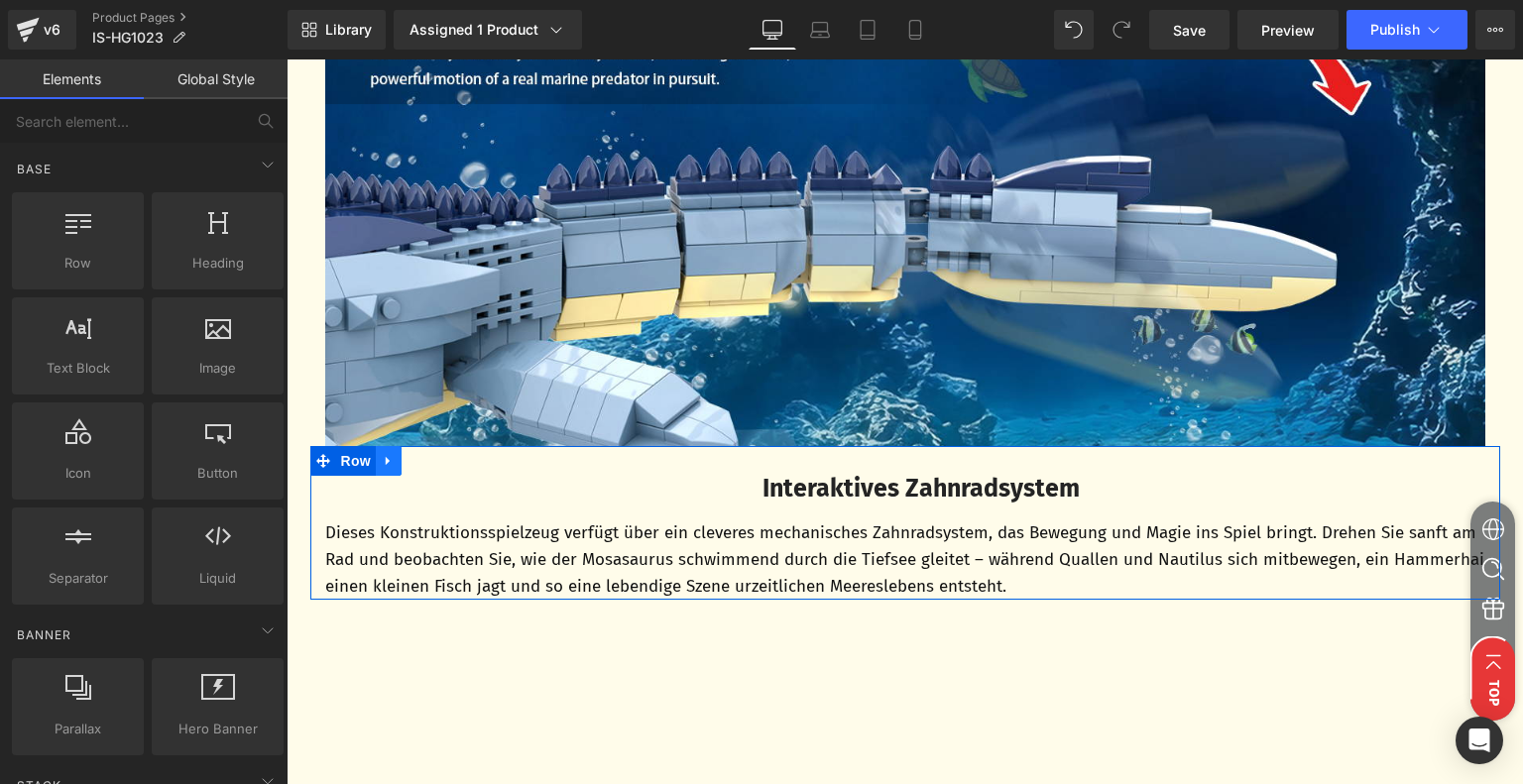 click 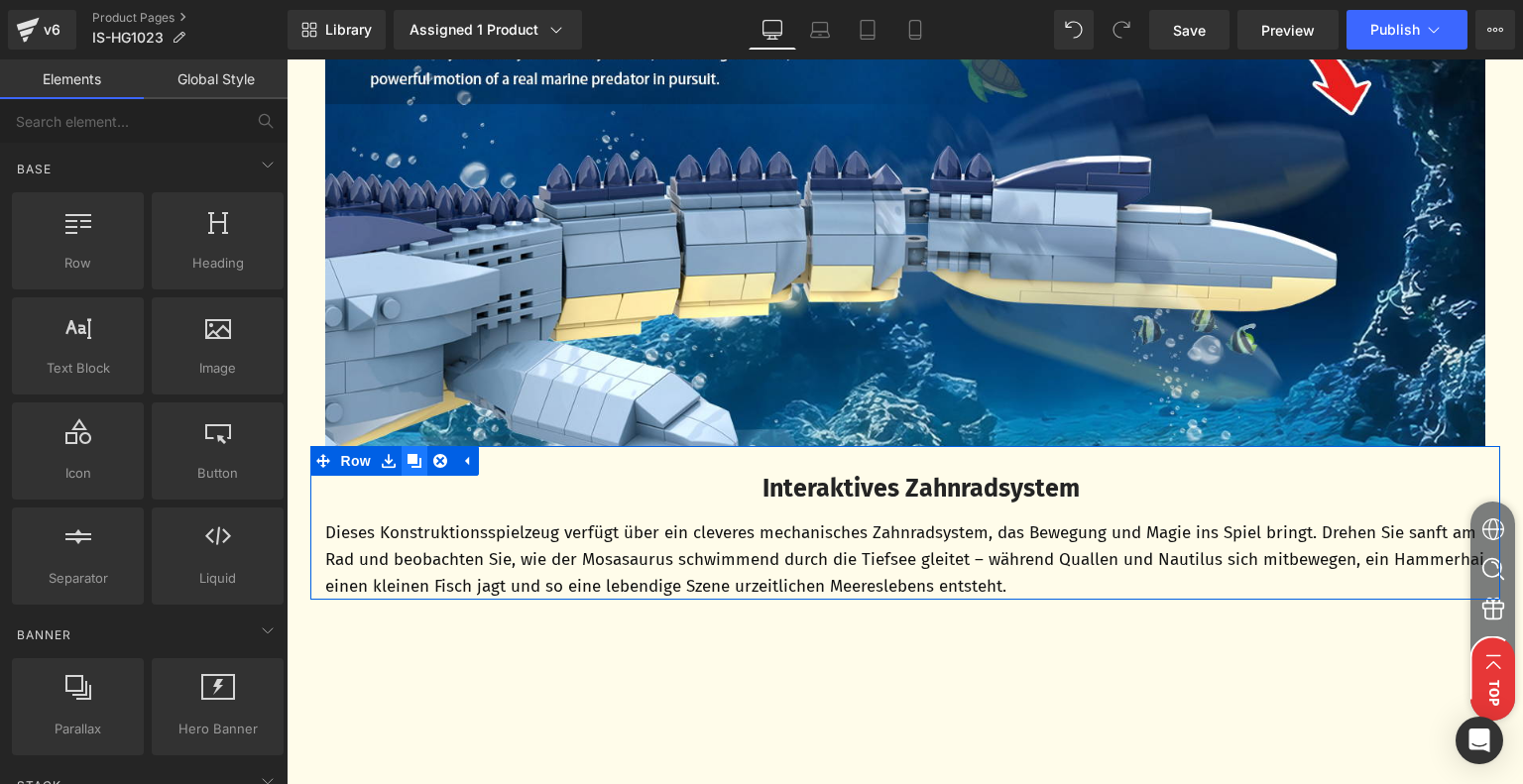 click 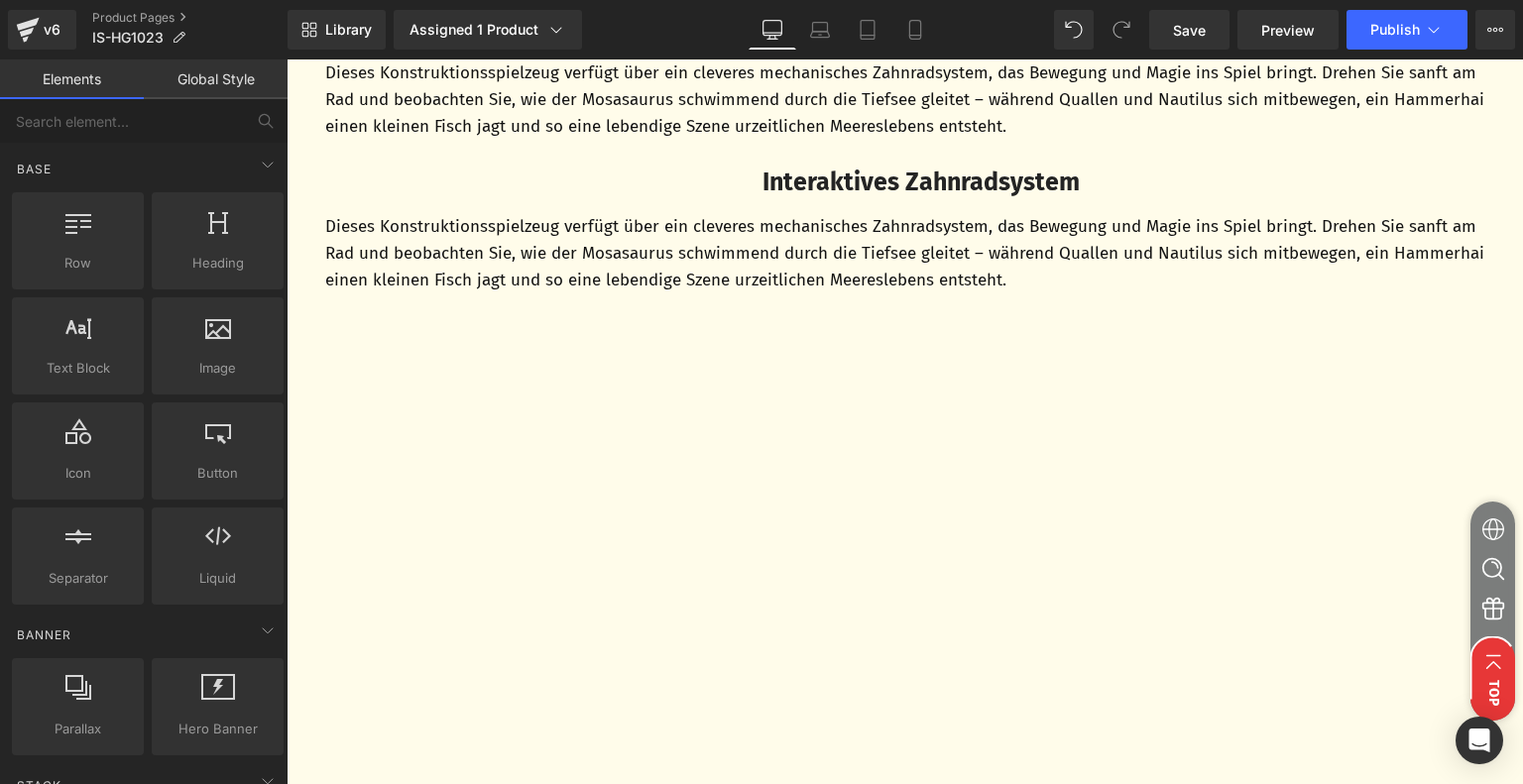 scroll, scrollTop: 3069, scrollLeft: 0, axis: vertical 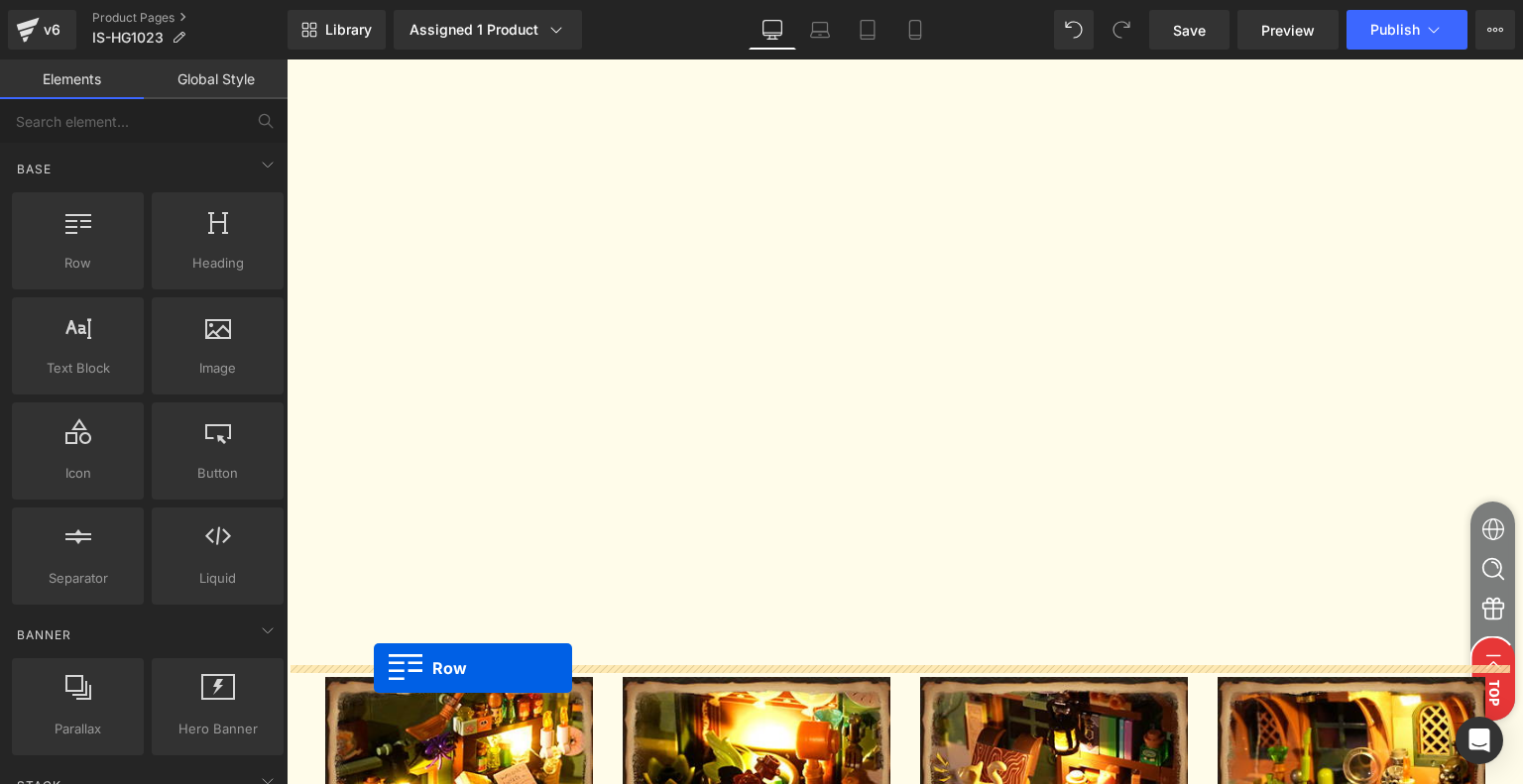 drag, startPoint x: 317, startPoint y: 330, endPoint x: 374, endPoint y: 668, distance: 342.7725 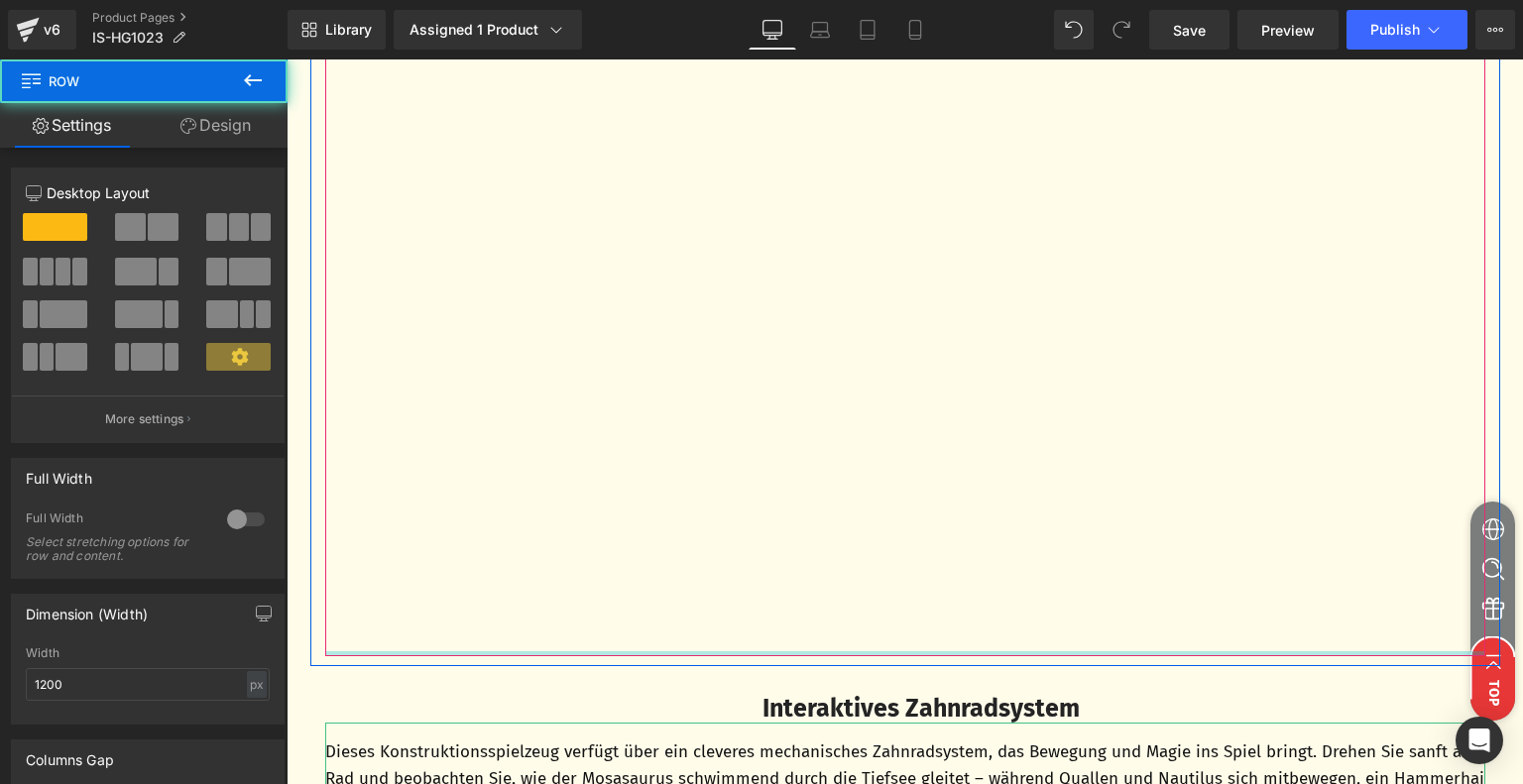 scroll, scrollTop: 3813, scrollLeft: 0, axis: vertical 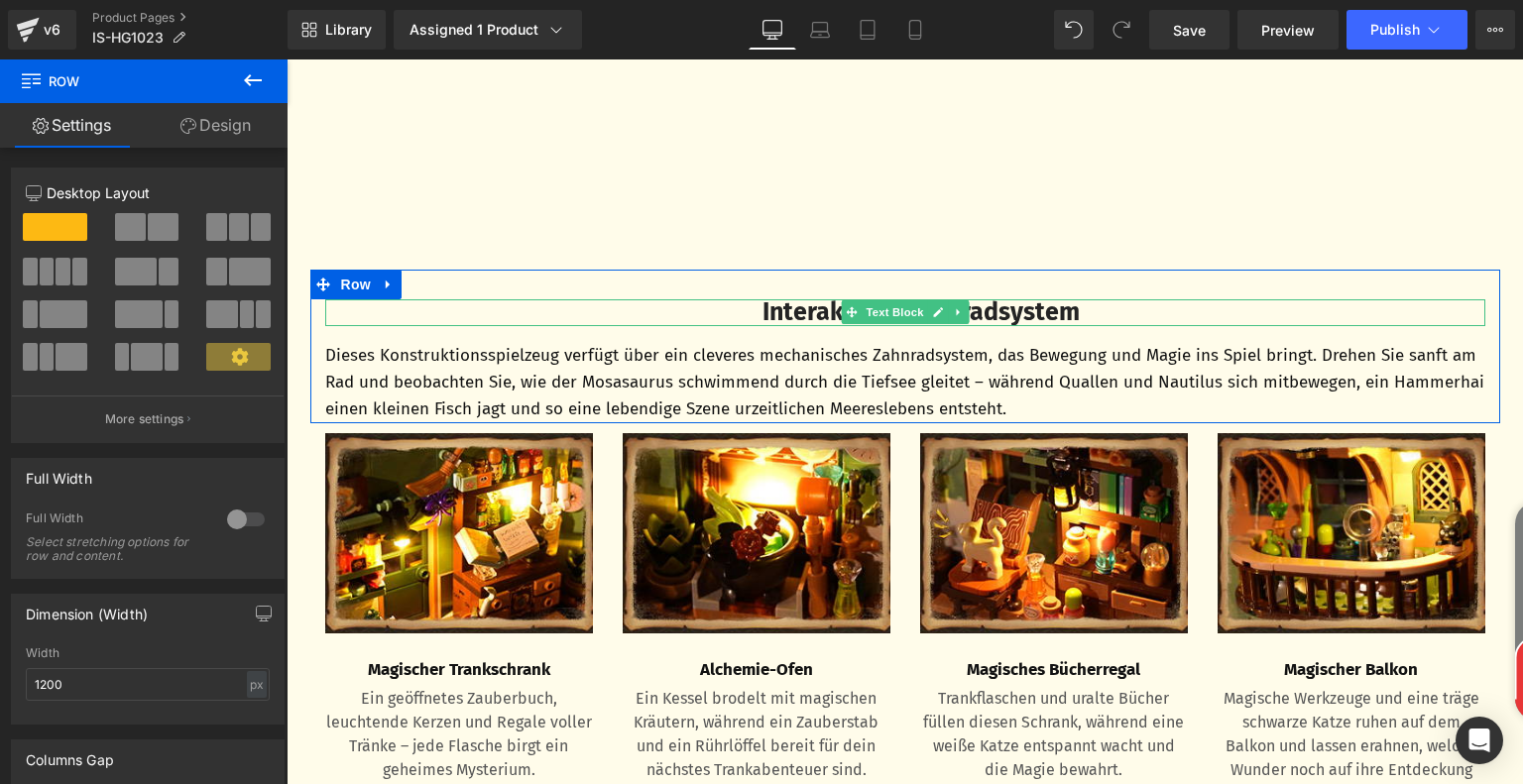 click on "Interaktives Zahnradsystem" at bounding box center [921, 312] 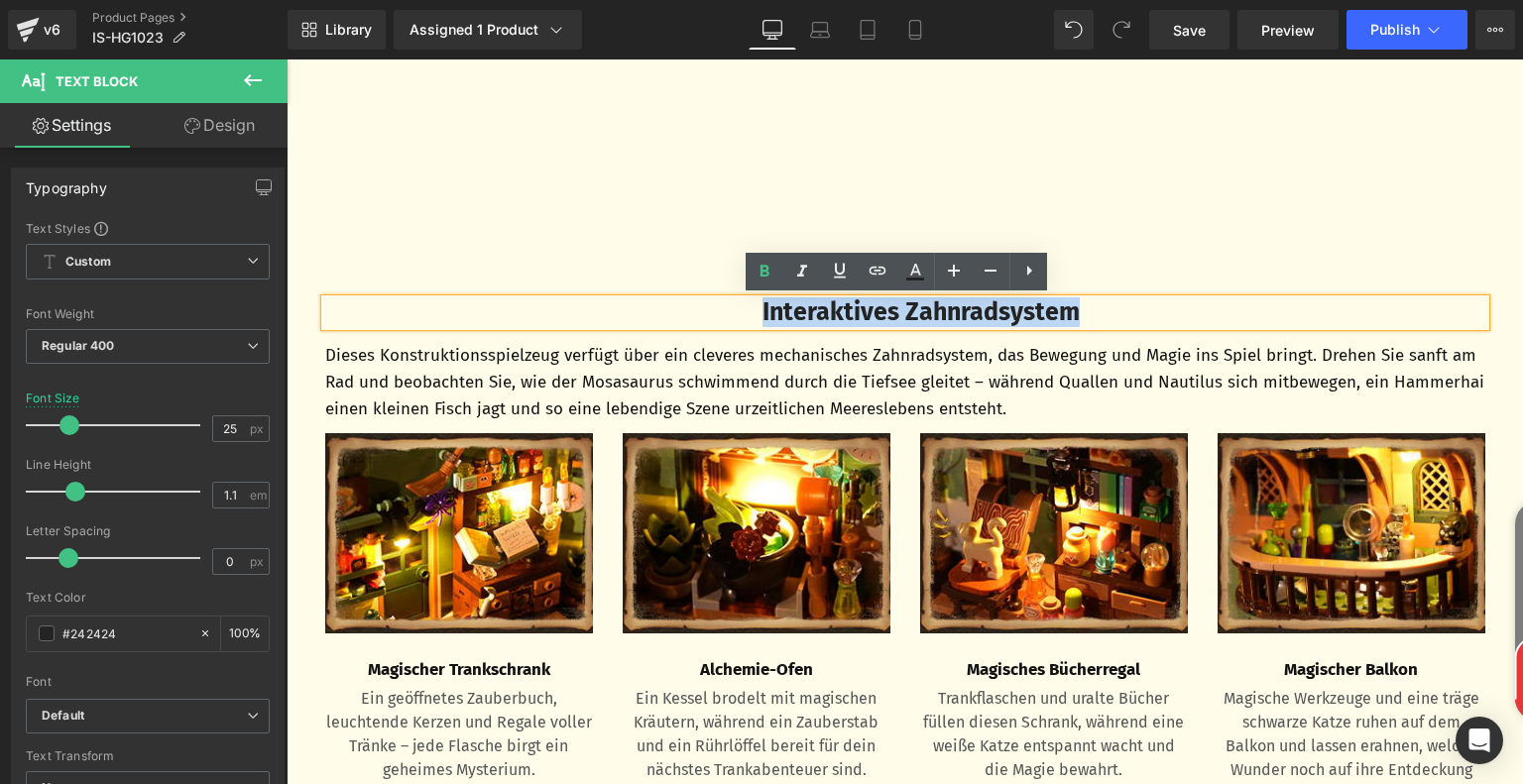 drag, startPoint x: 738, startPoint y: 312, endPoint x: 1096, endPoint y: 316, distance: 358.02235 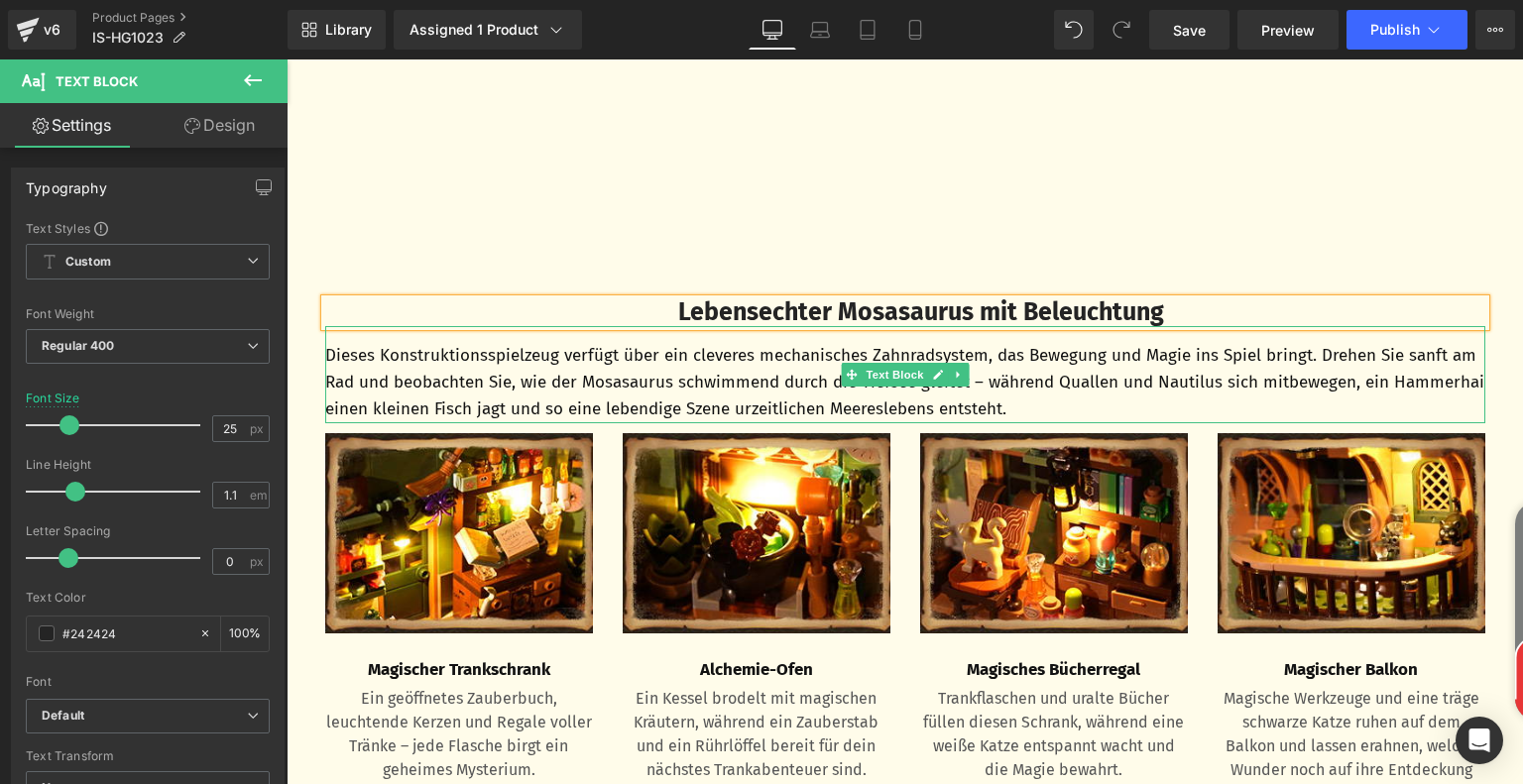 click on "Dieses Konstruktionsspielzeug verfügt über ein cleveres mechanisches Zahnradsystem, das Bewegung und Magie ins Spiel bringt. Drehen Sie sanft am Rad und beobachten Sie, wie der Mosasaurus schwimmend durch die Tiefsee gleitet – während Quallen und Nautilus sich mitbewegen, ein Hammerhai einen kleinen Fisch jagt und so eine lebendige Szene urzeitlichen Meereslebens entsteht." at bounding box center [905, 383] 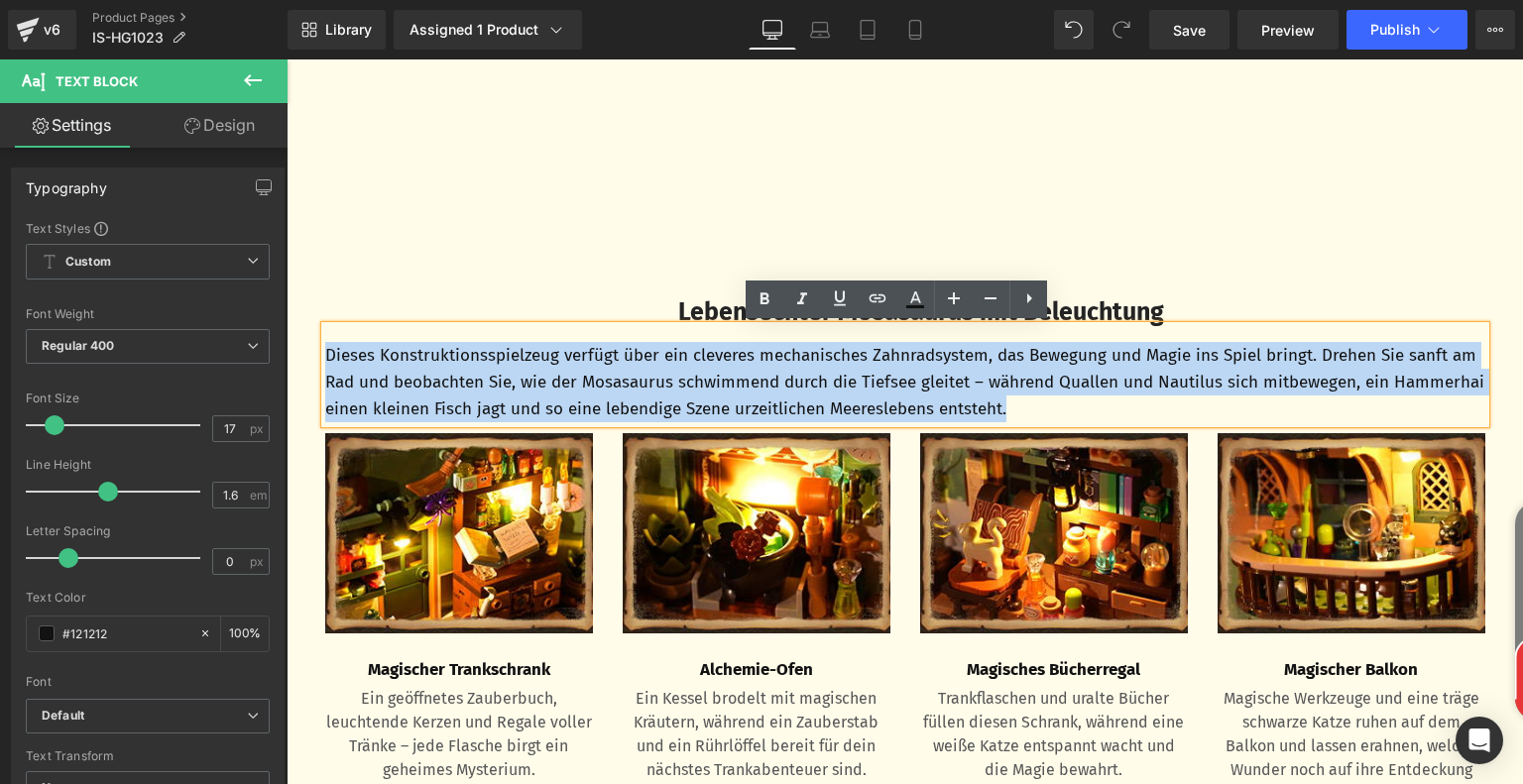 drag, startPoint x: 318, startPoint y: 354, endPoint x: 1200, endPoint y: 404, distance: 883.4161 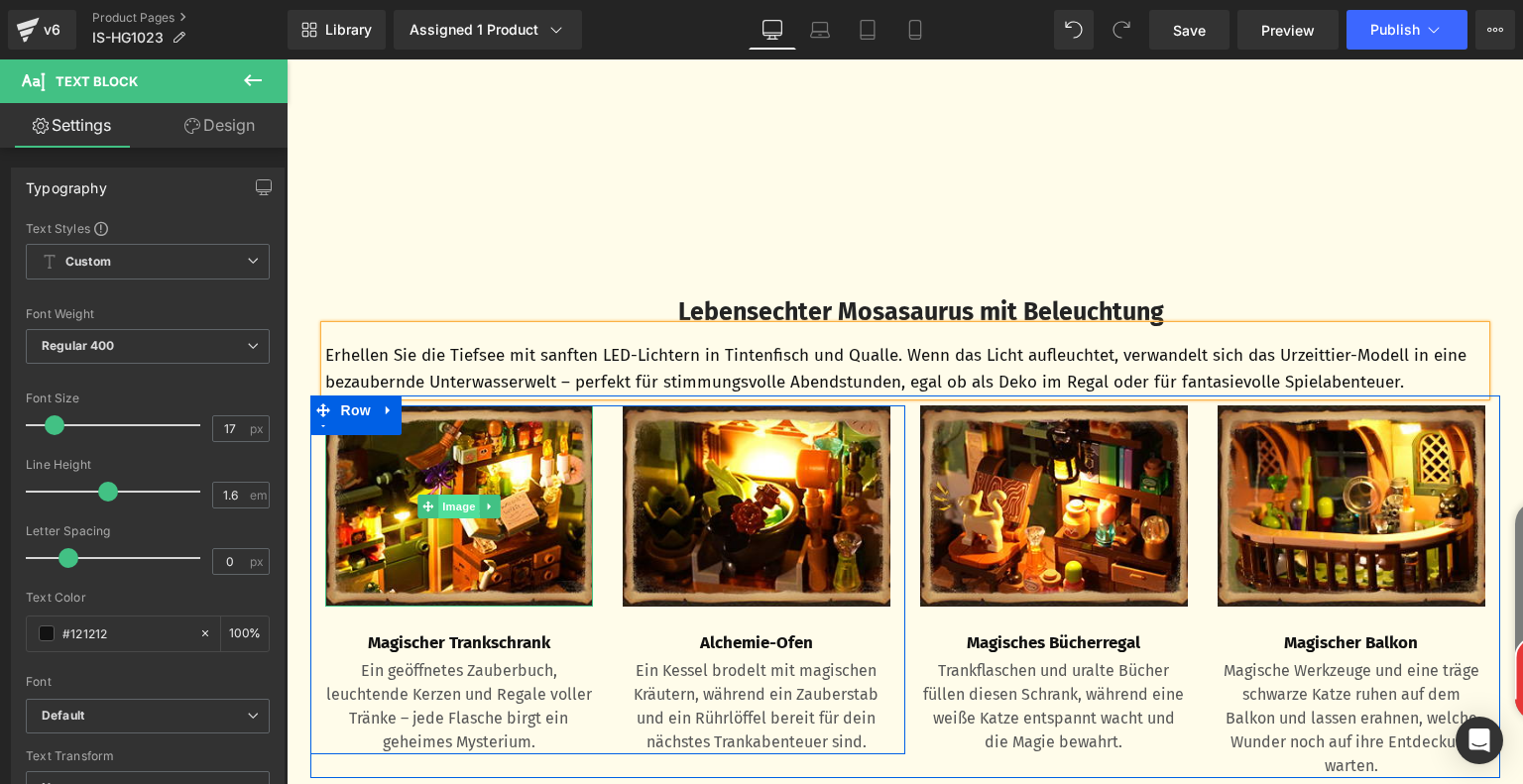 click on "Image" at bounding box center [459, 506] 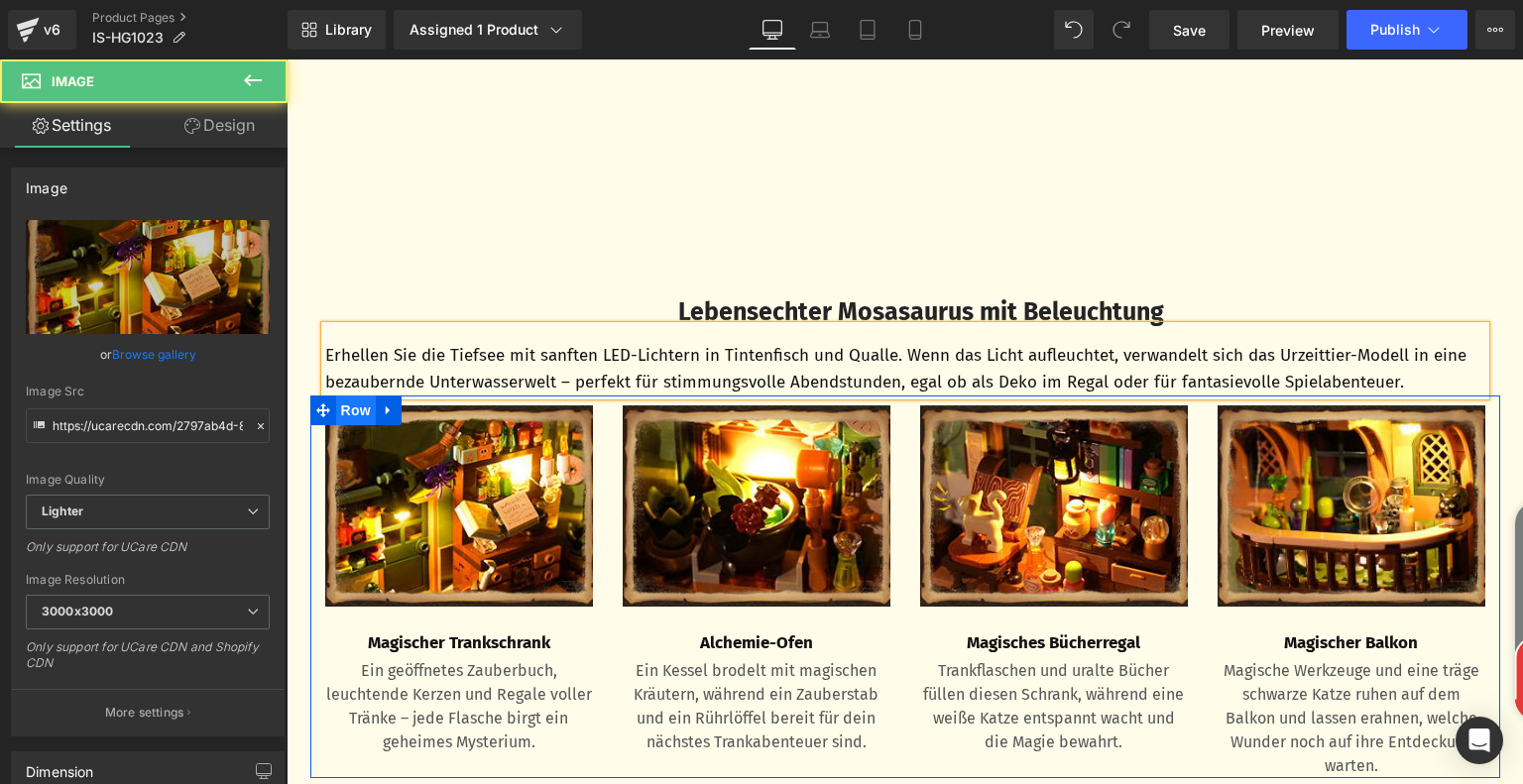 click on "Row" at bounding box center [356, 410] 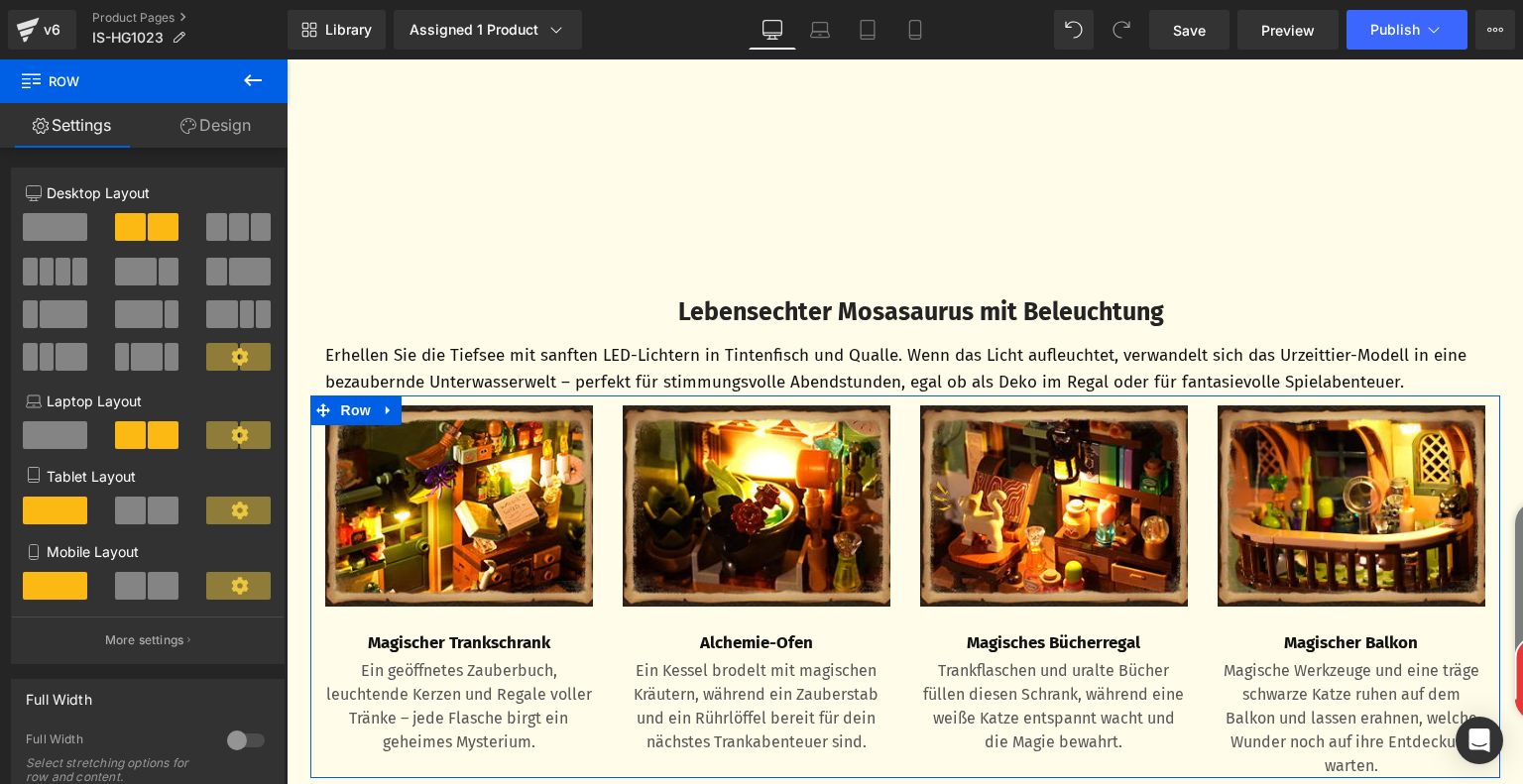 click on "Design" at bounding box center [215, 125] 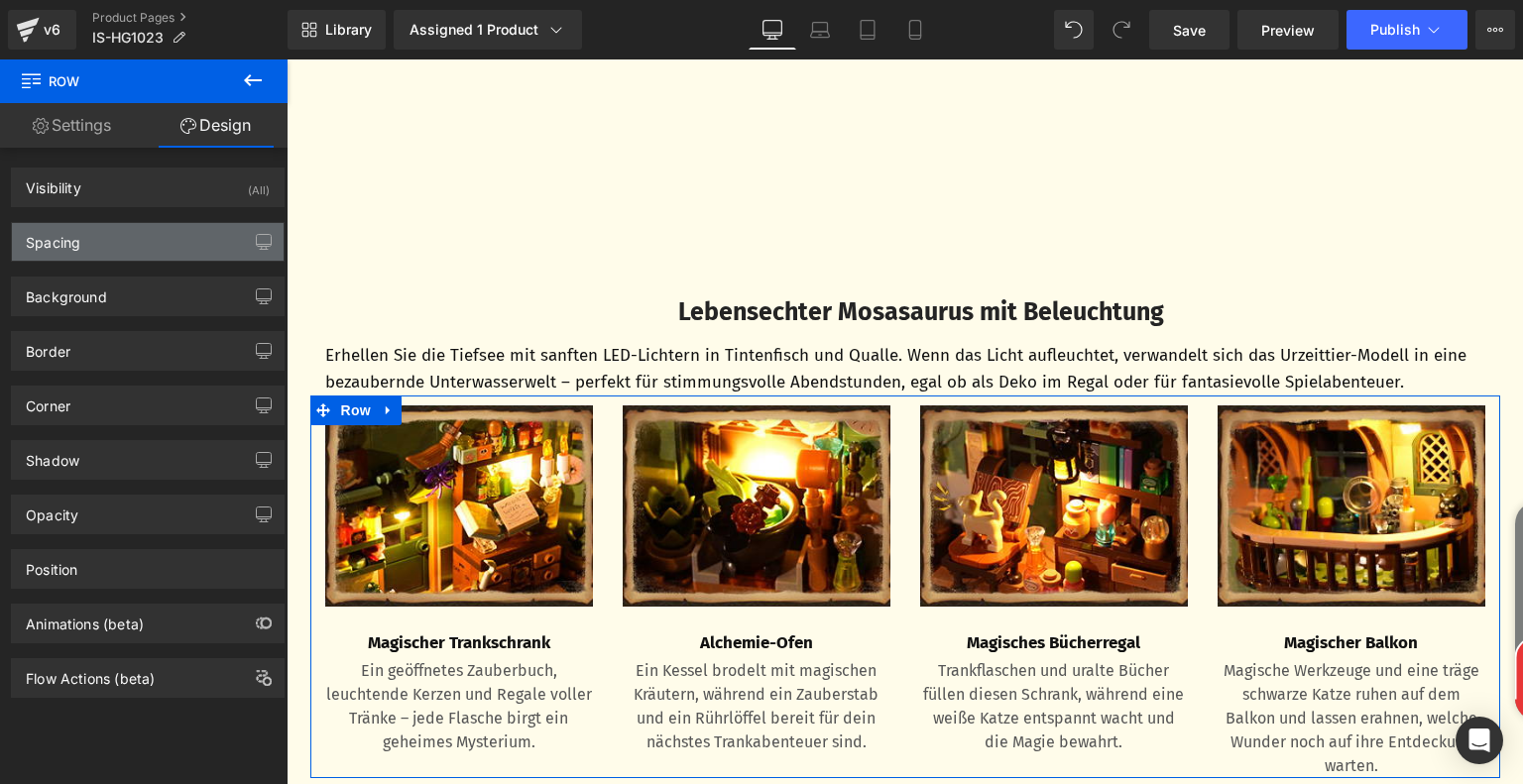 click on "Spacing" at bounding box center (148, 242) 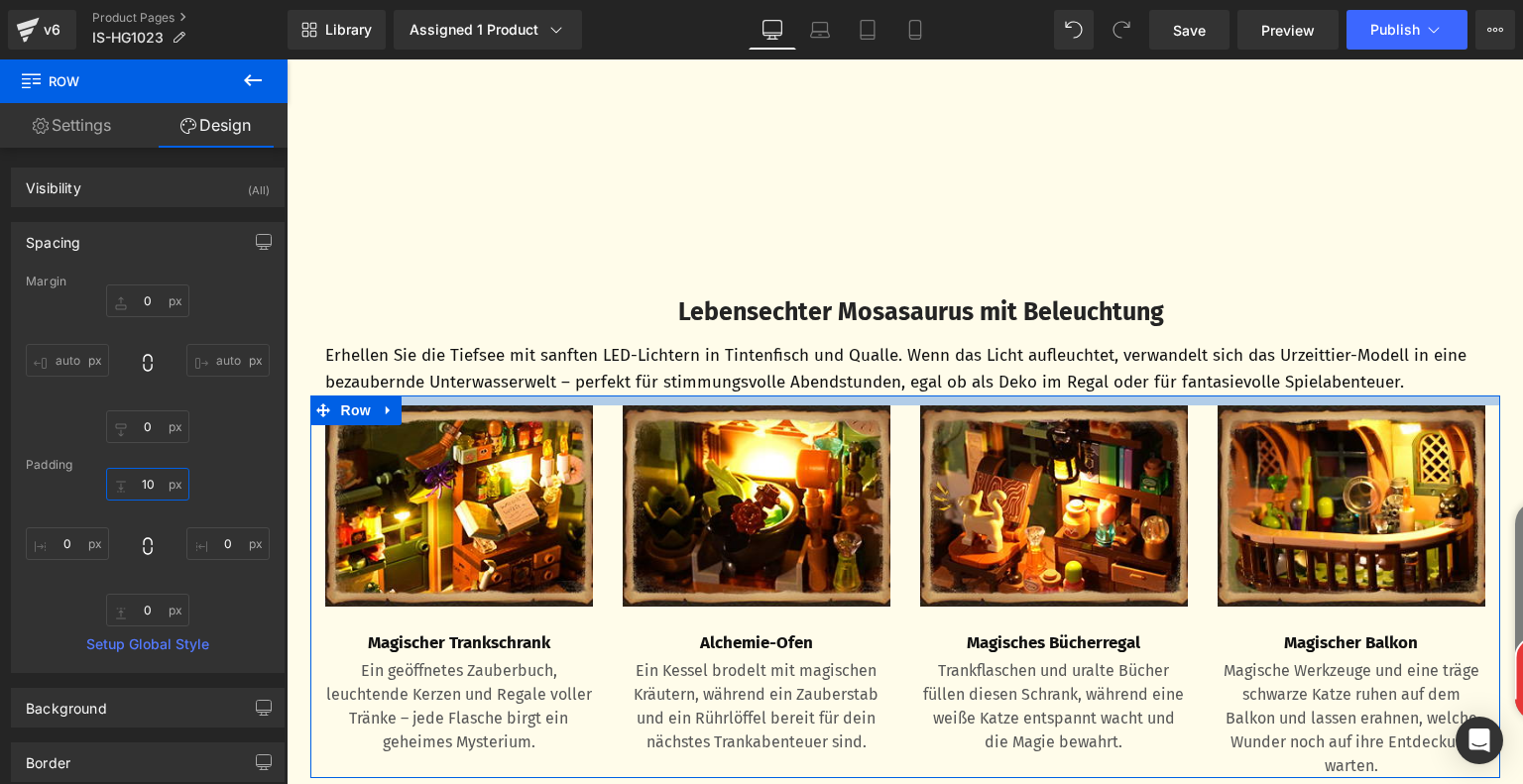 click on "10" at bounding box center [148, 484] 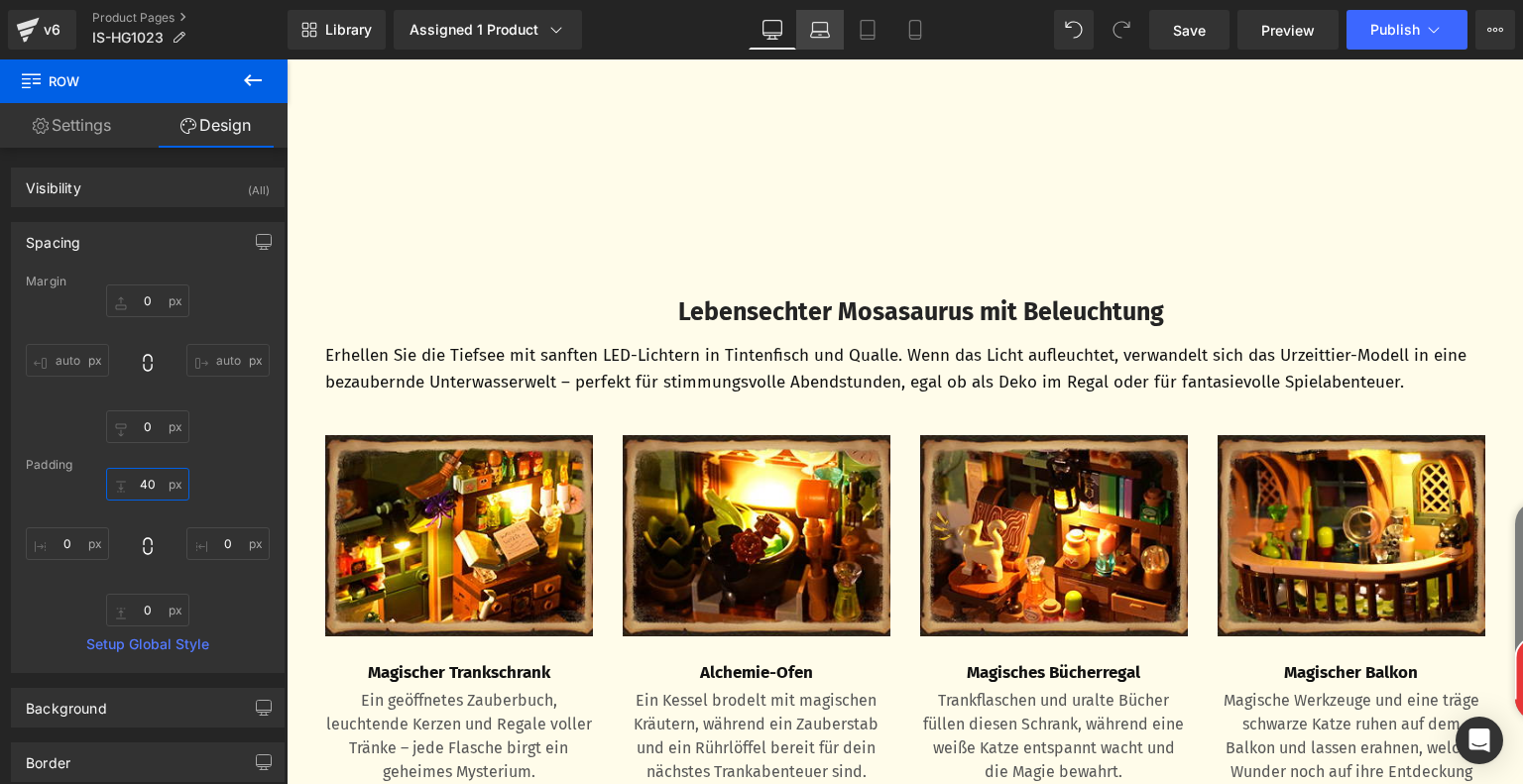 type on "40" 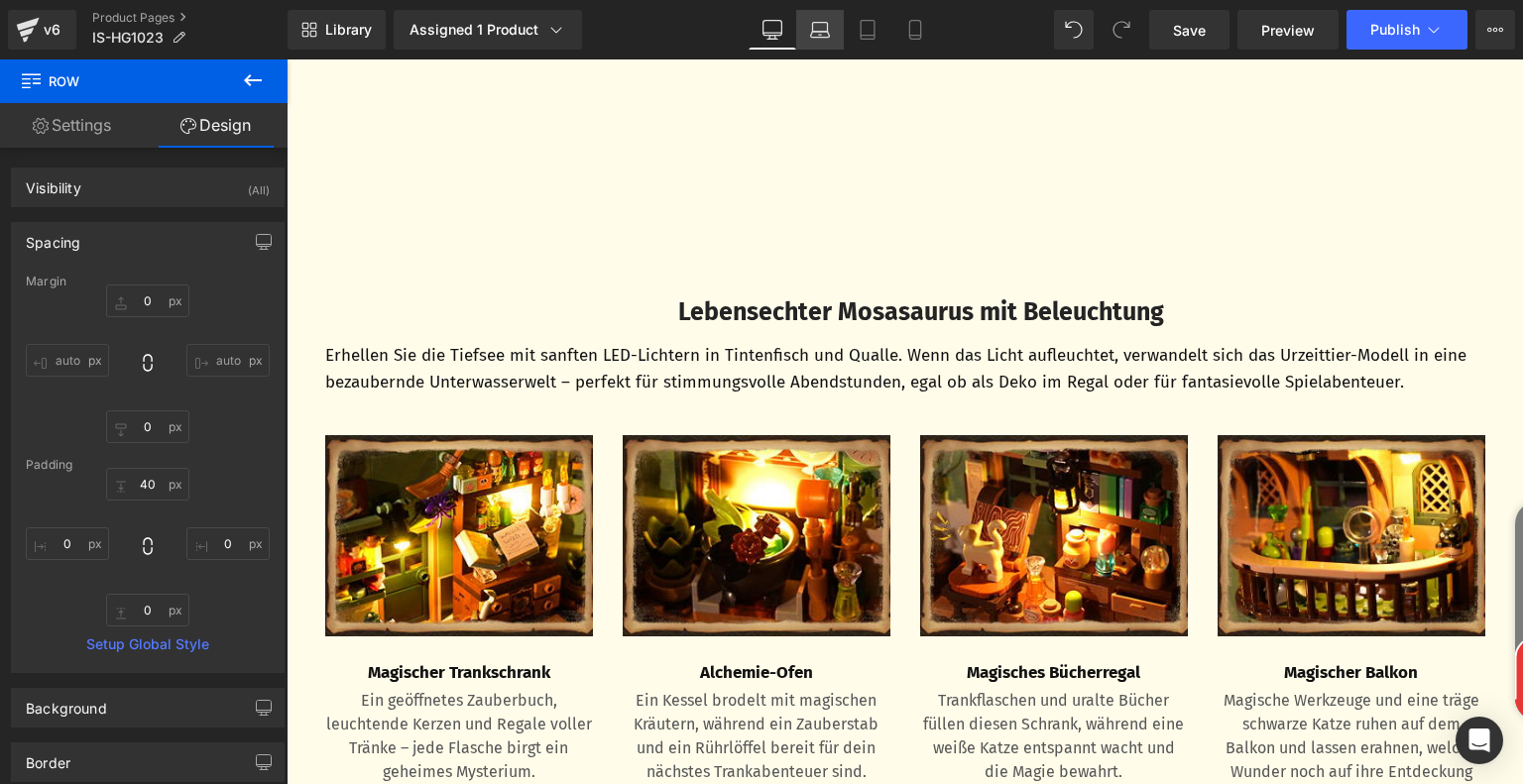 click 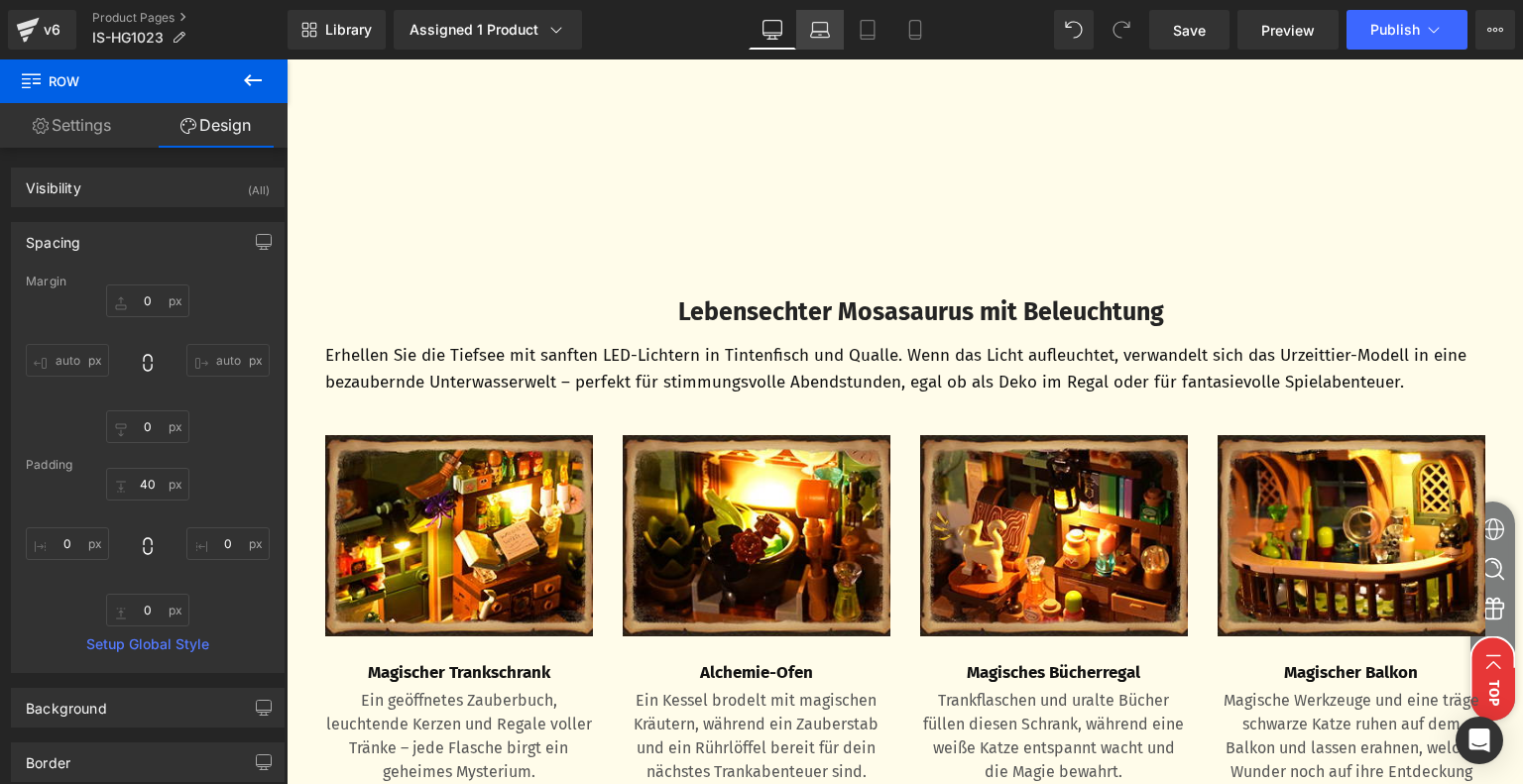 type on "0" 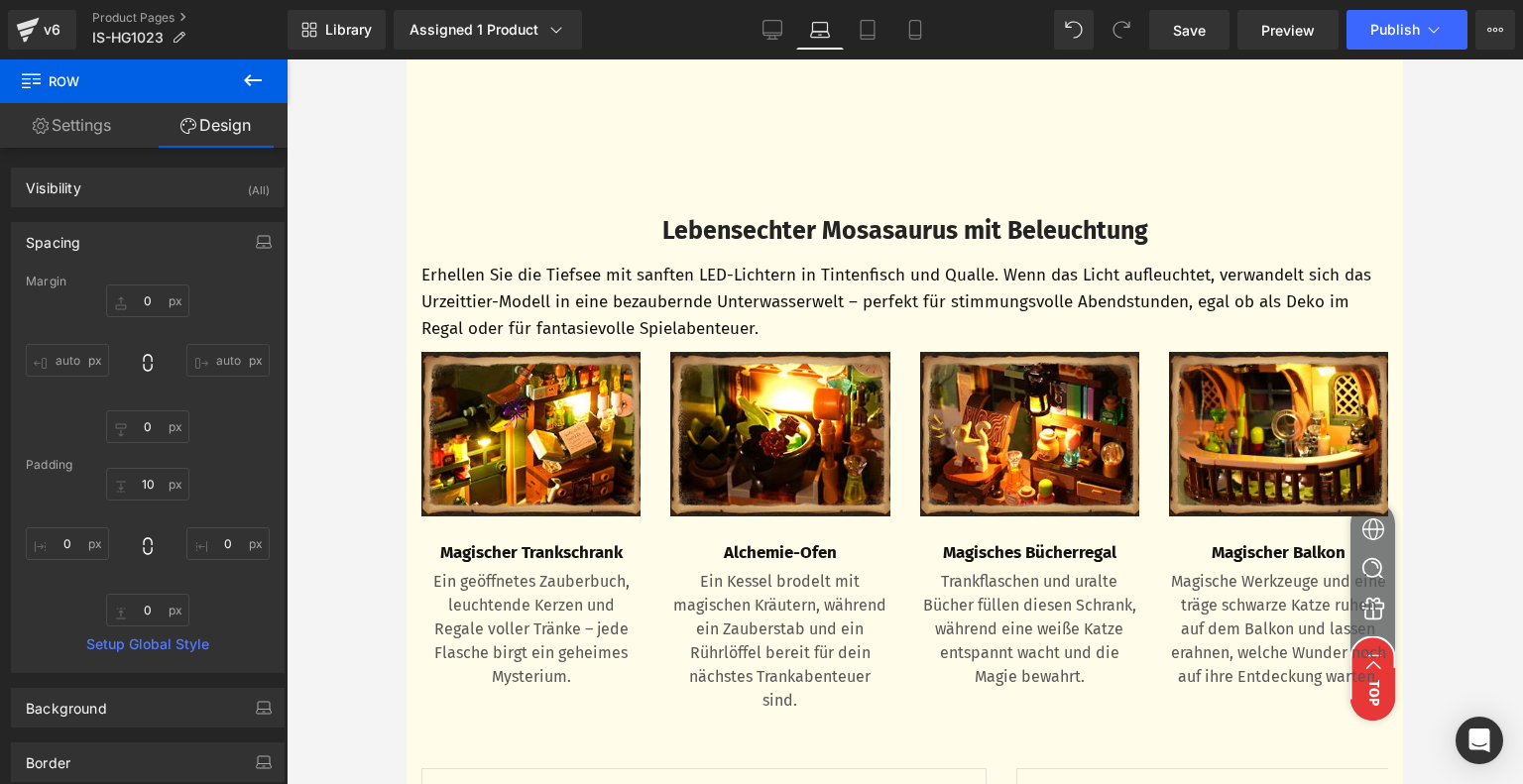 scroll, scrollTop: 3360, scrollLeft: 0, axis: vertical 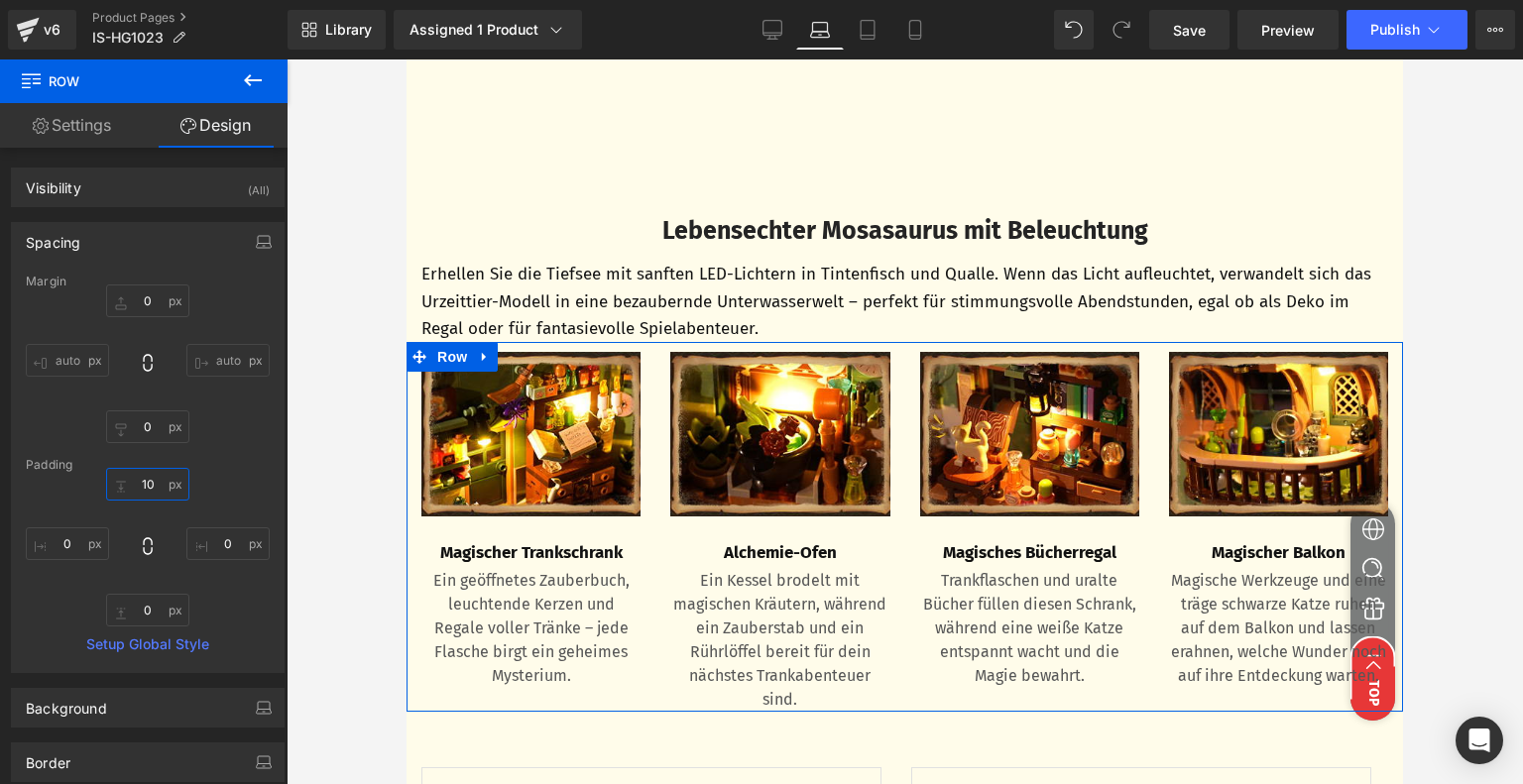 click on "10" at bounding box center [148, 484] 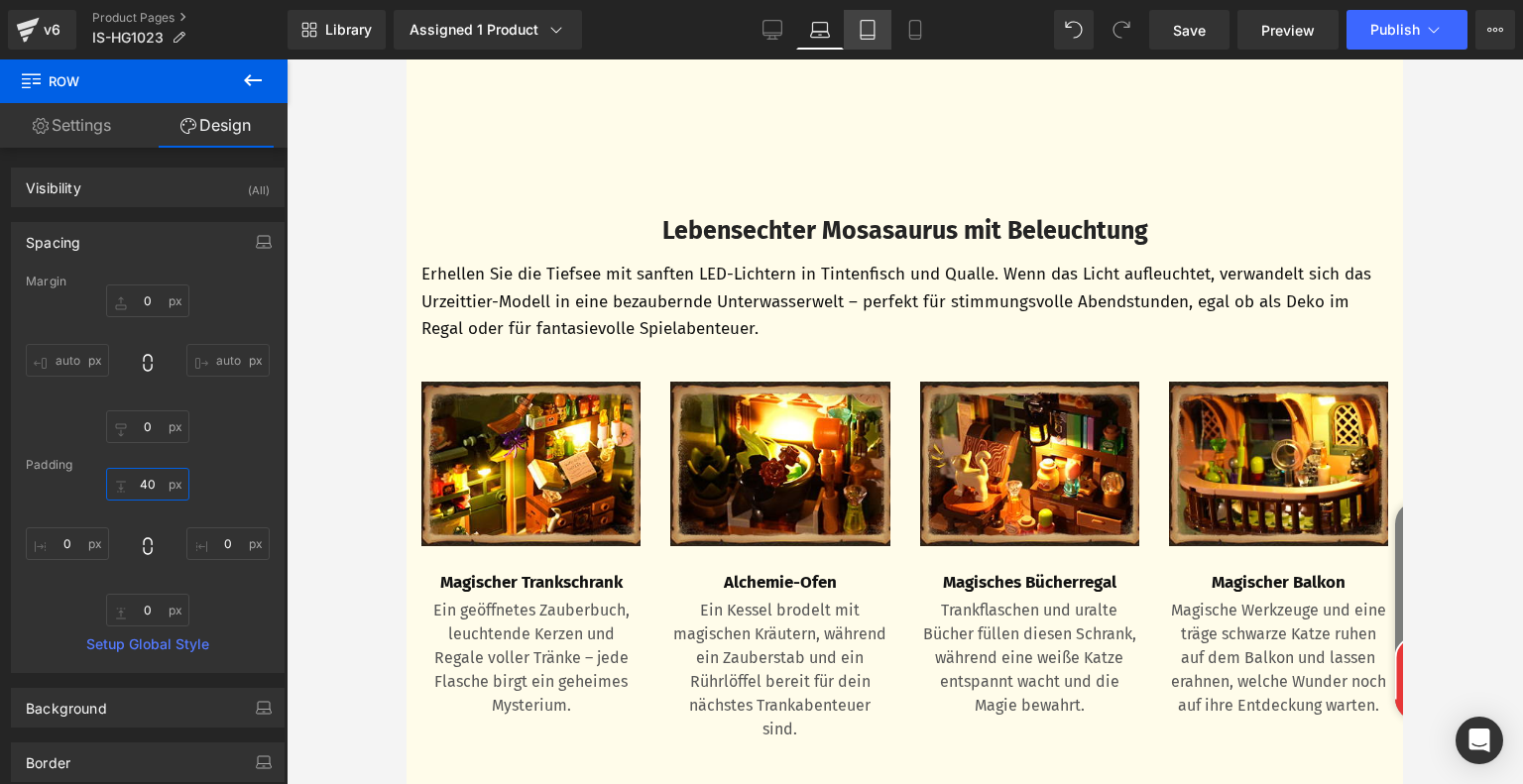 type on "40" 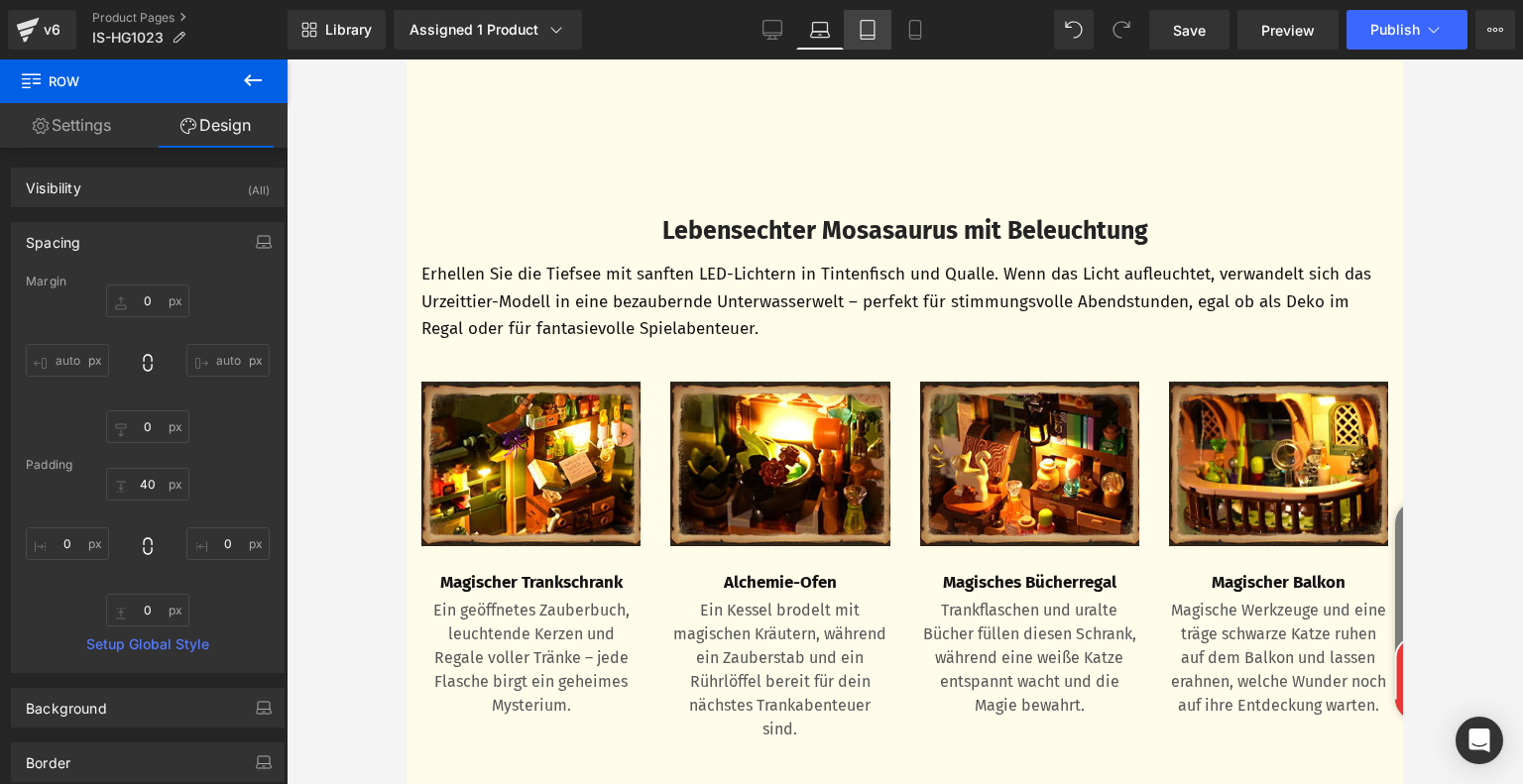 click 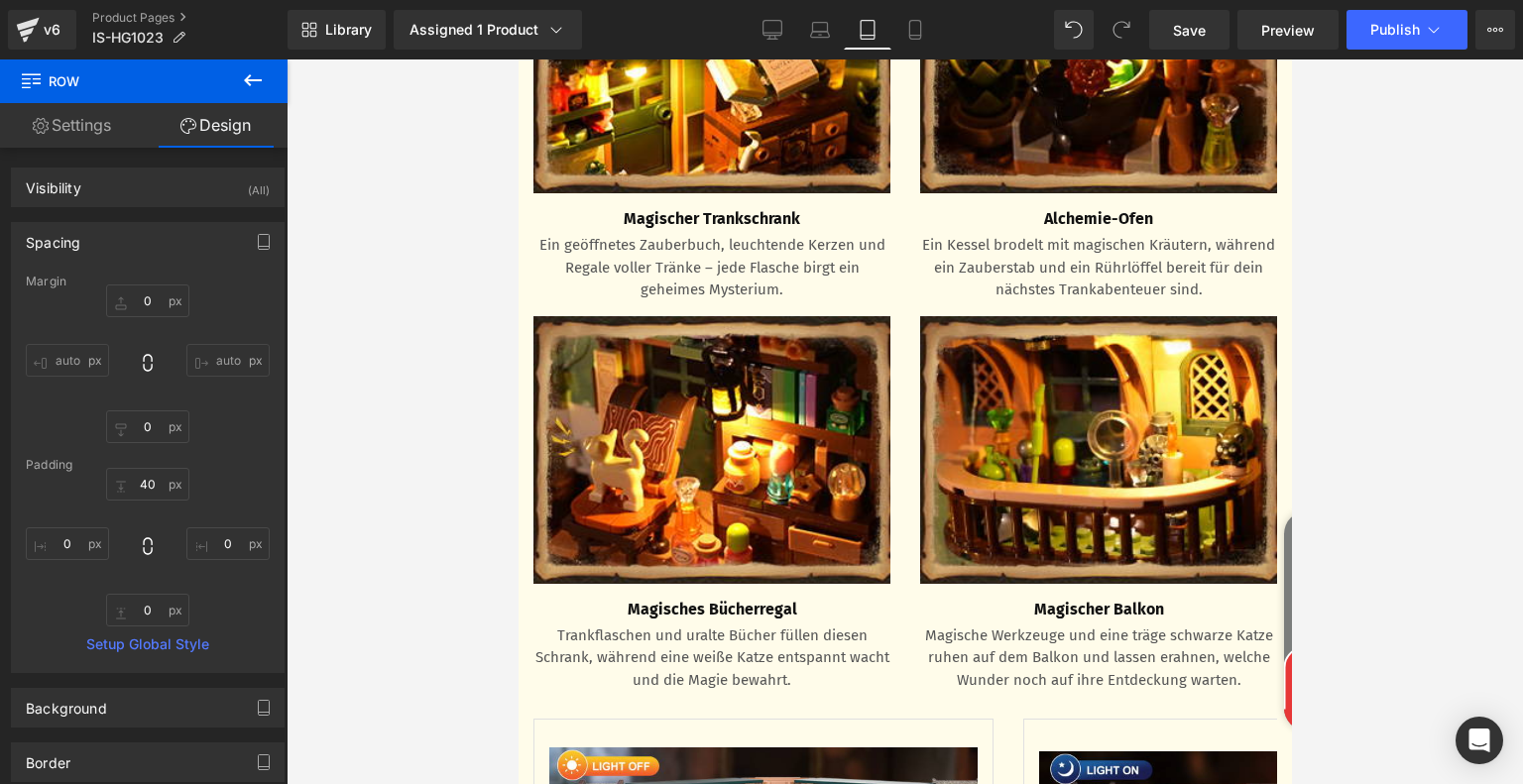 type on "0" 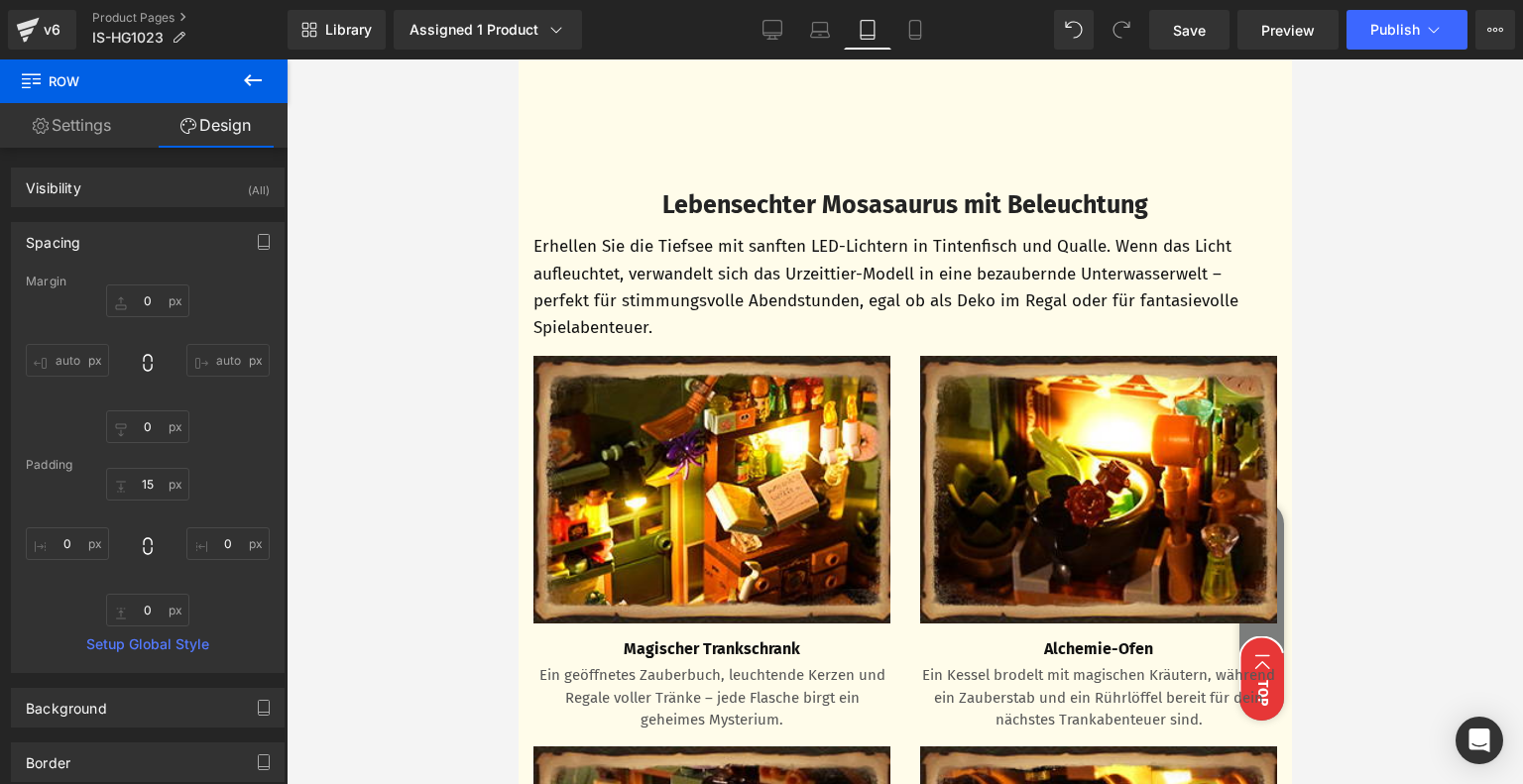 scroll, scrollTop: 2888, scrollLeft: 0, axis: vertical 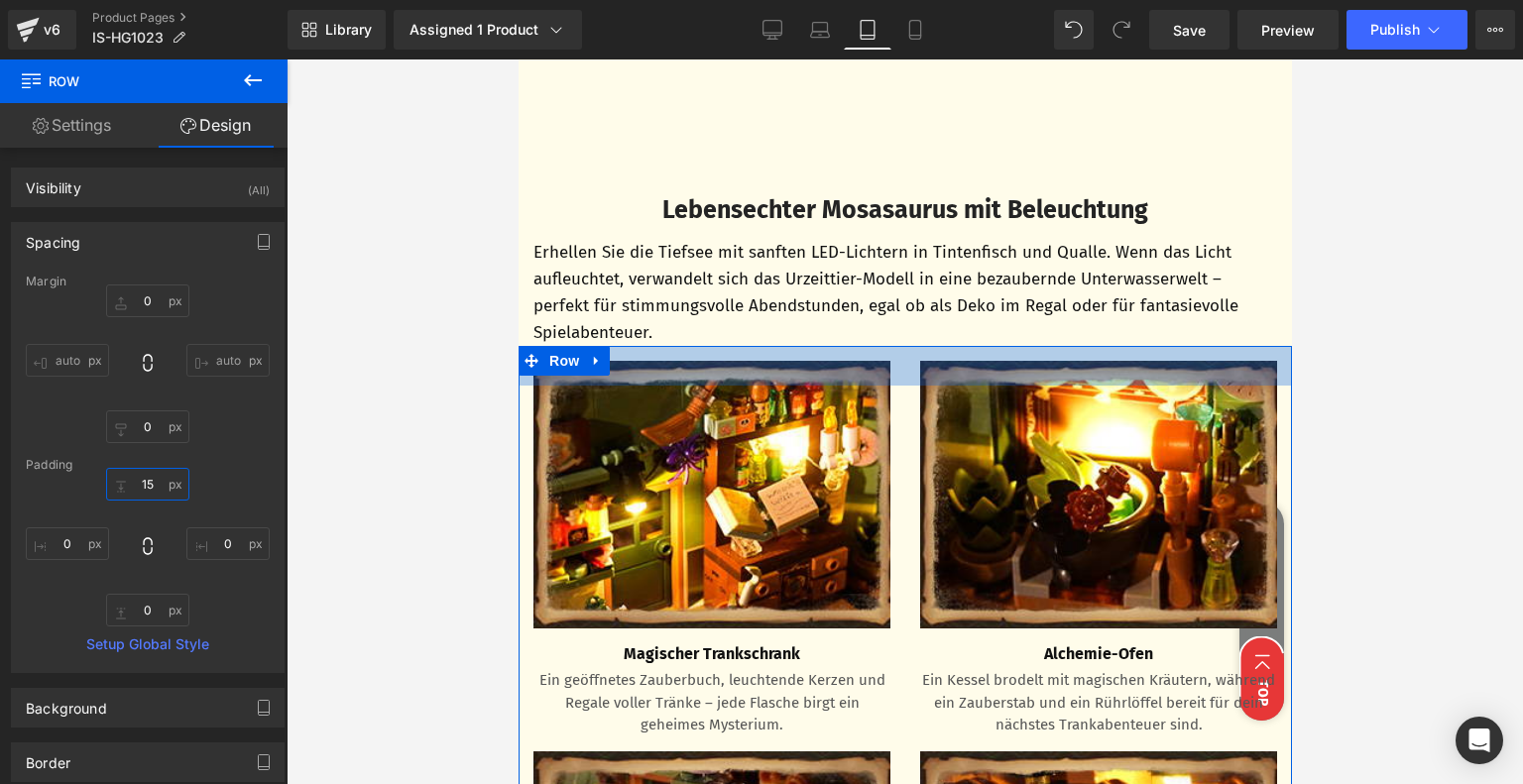 click on "15" at bounding box center [148, 484] 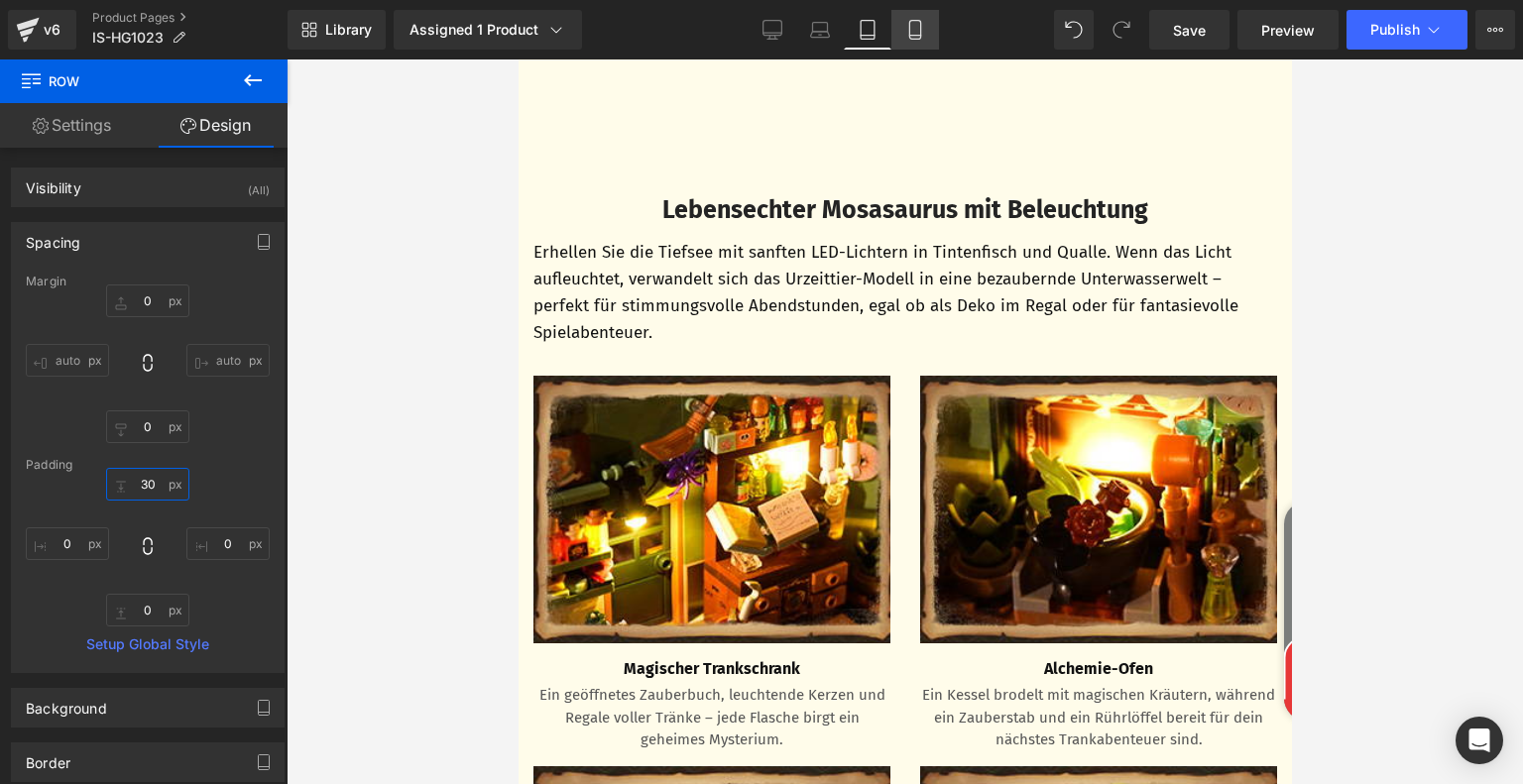 type on "30" 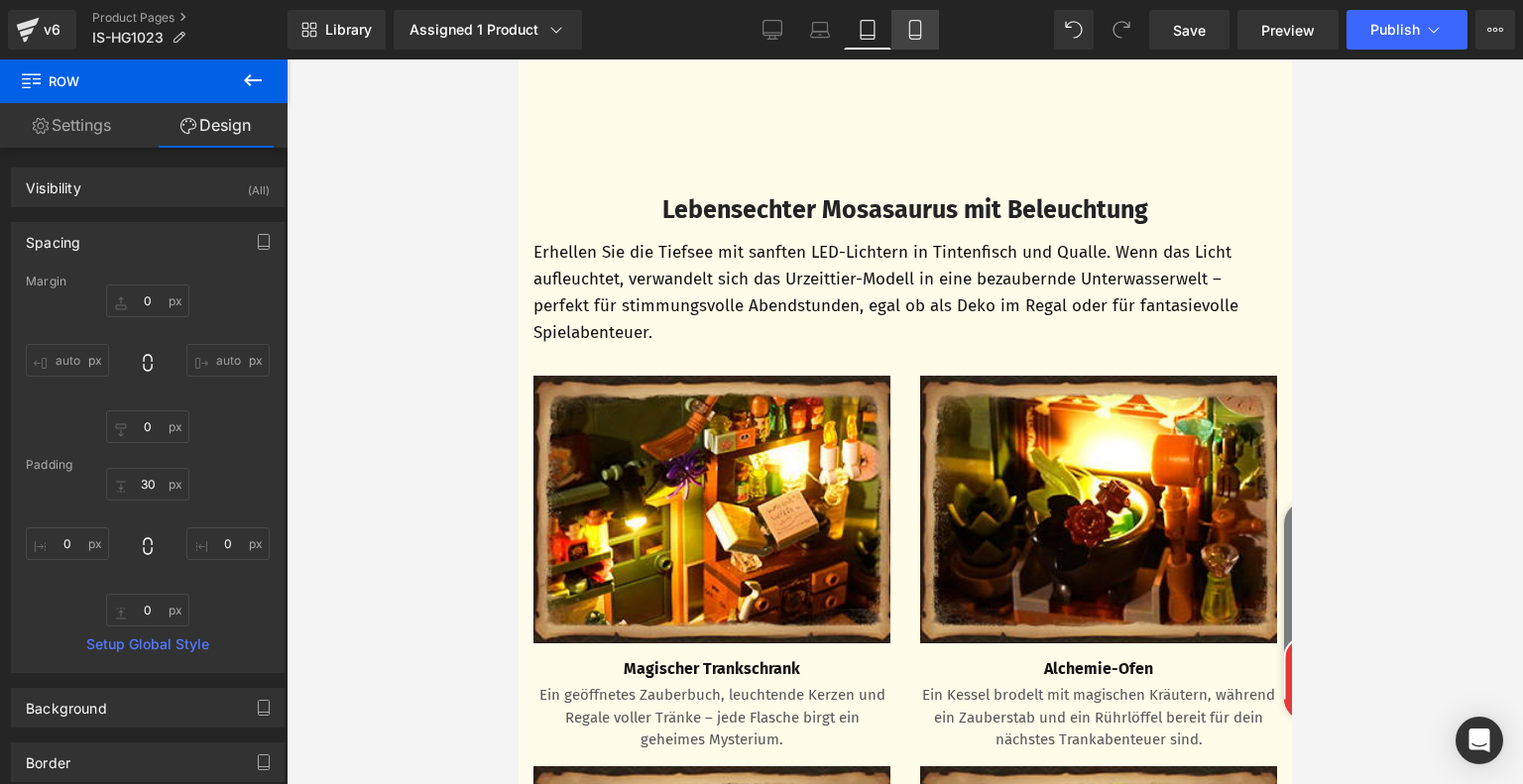 click on "Mobile" at bounding box center [915, 30] 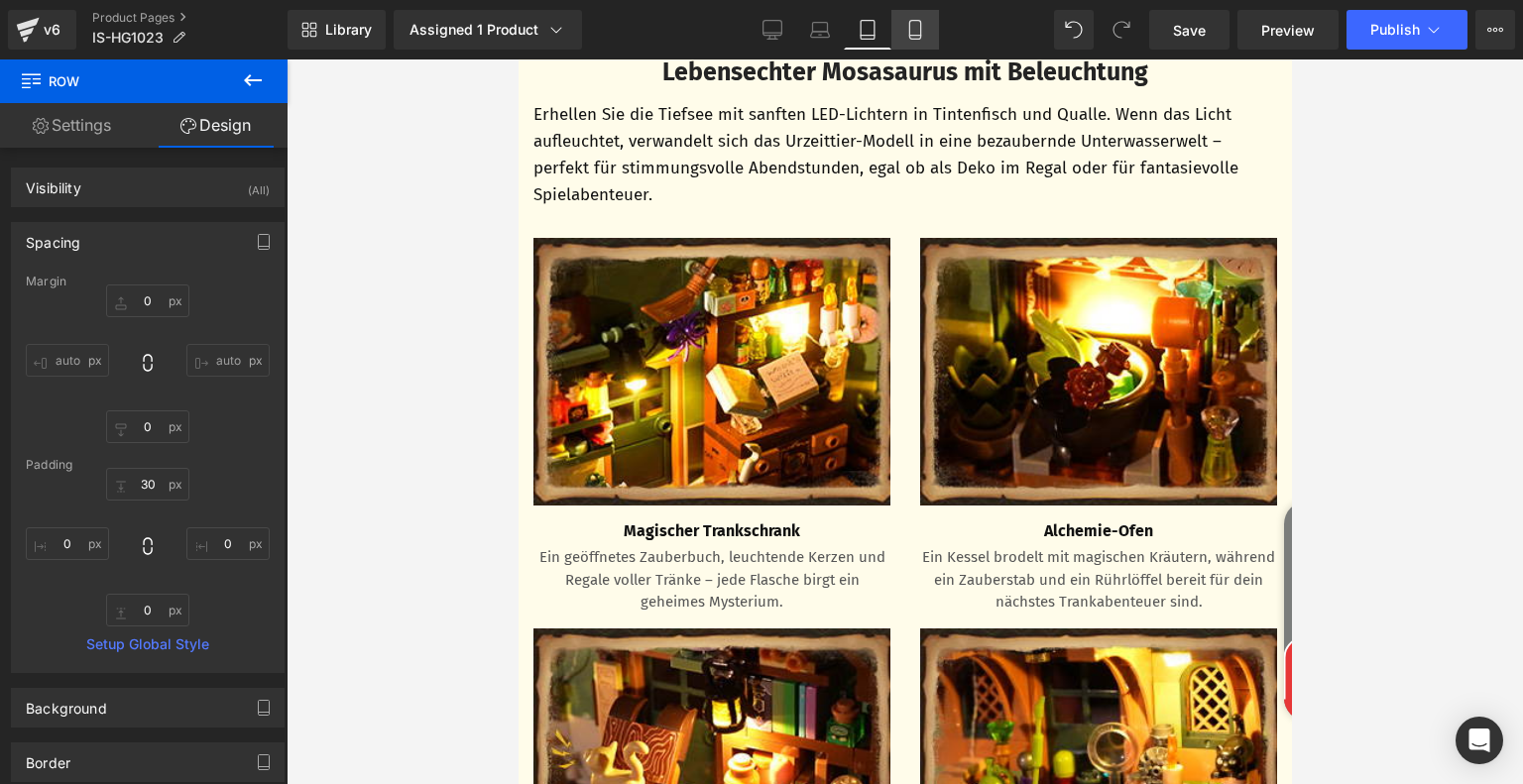 type on "0" 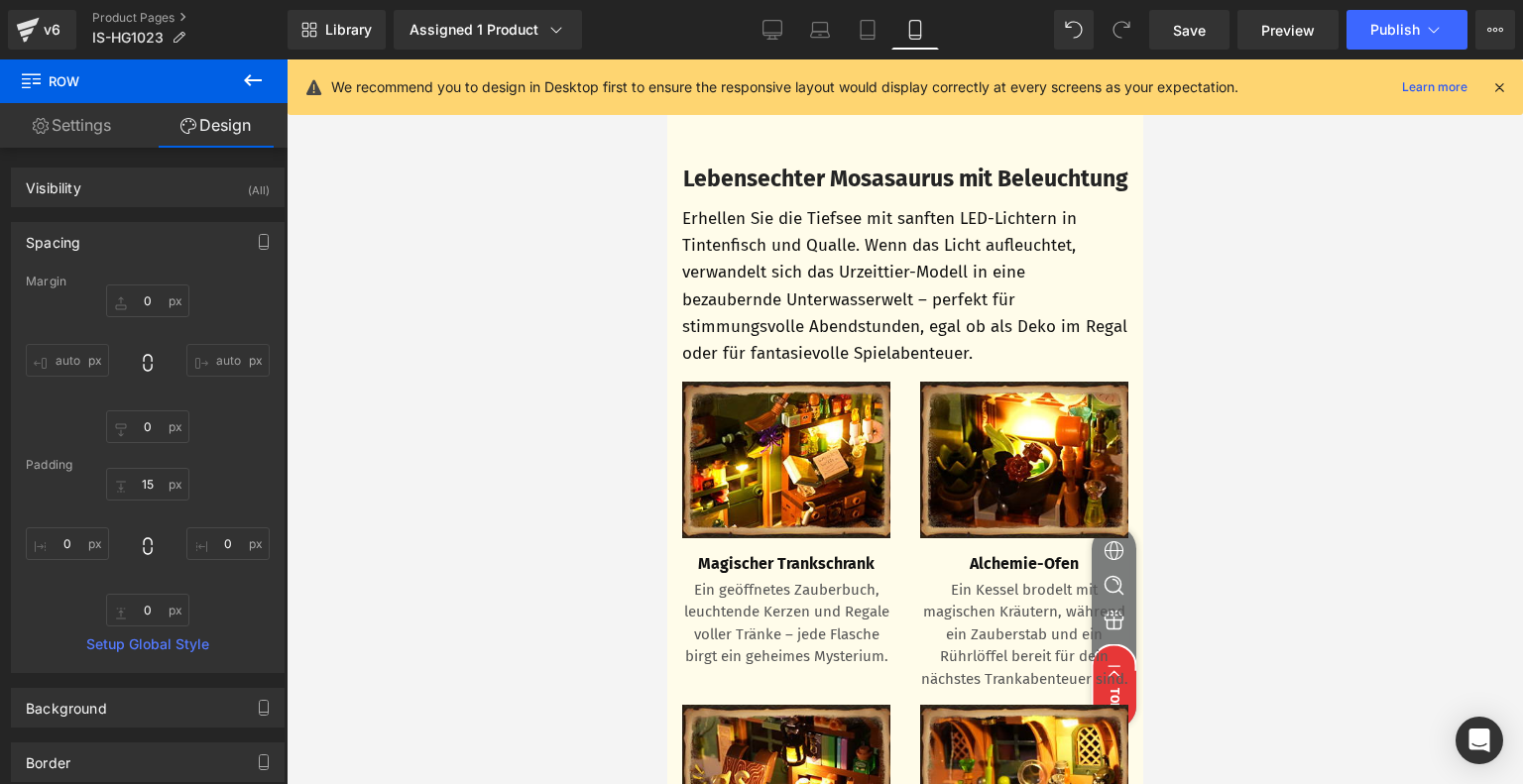 scroll, scrollTop: 3097, scrollLeft: 0, axis: vertical 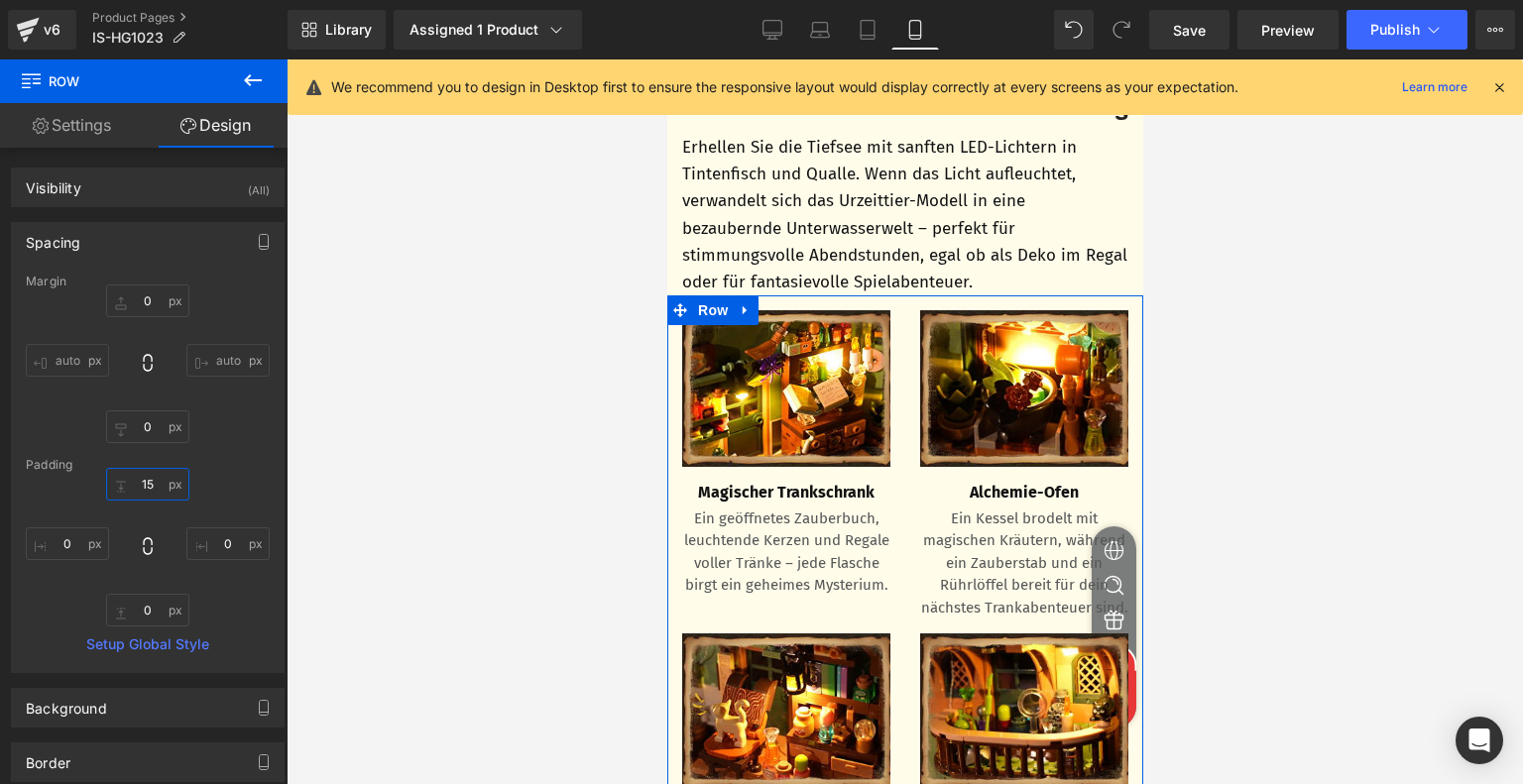 click on "15" at bounding box center [148, 484] 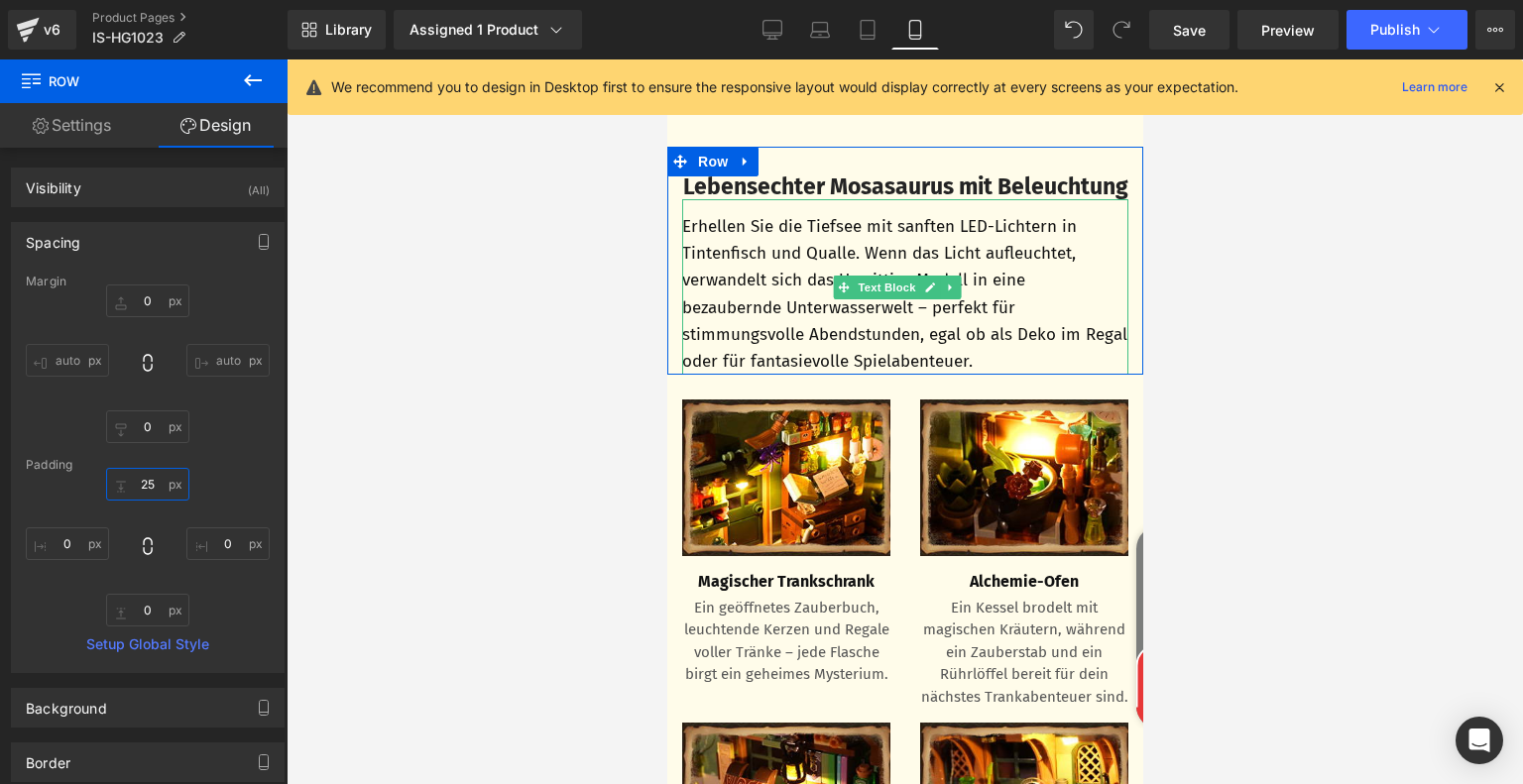 scroll, scrollTop: 2899, scrollLeft: 0, axis: vertical 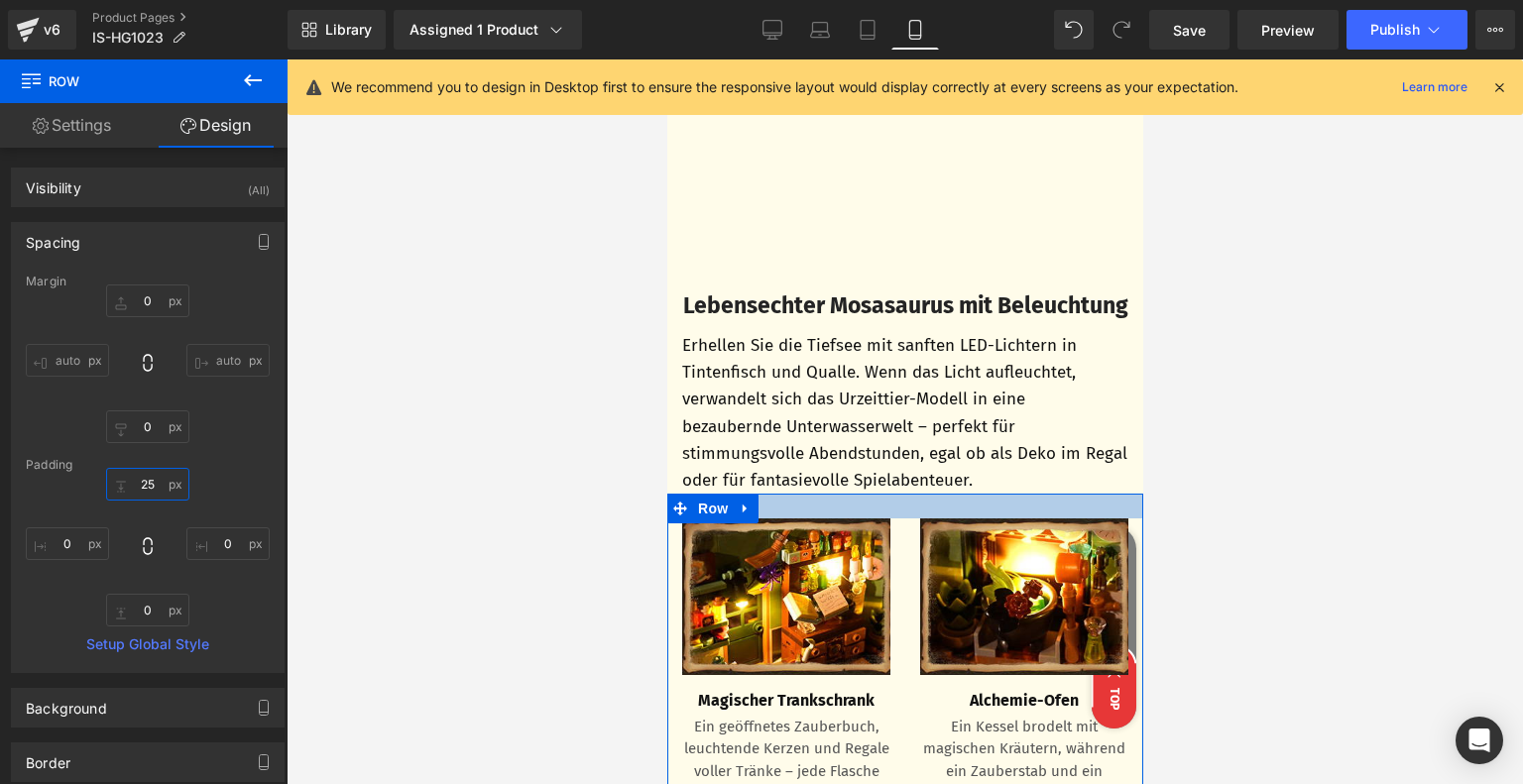 click on "25" at bounding box center (148, 484) 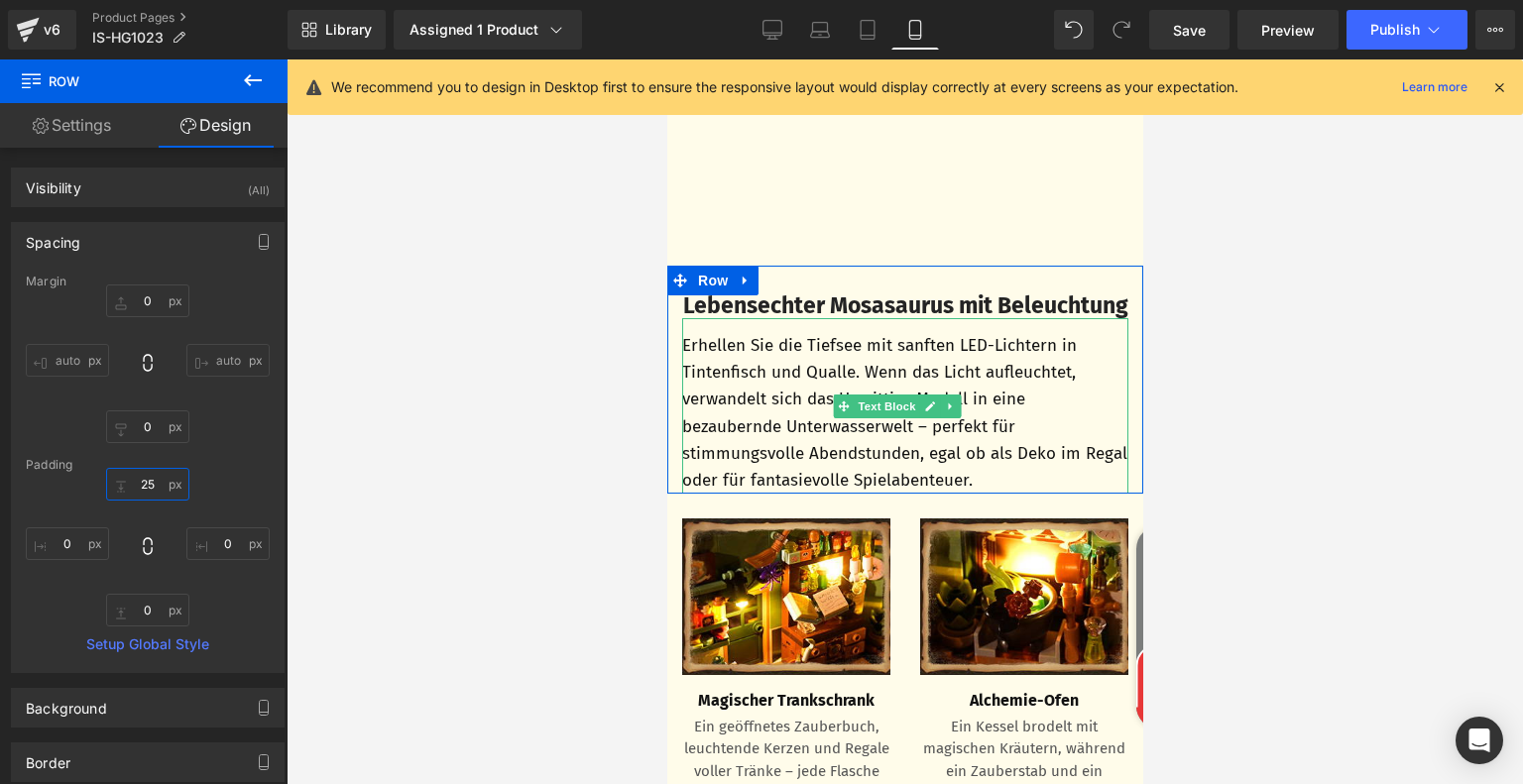 type on "2" 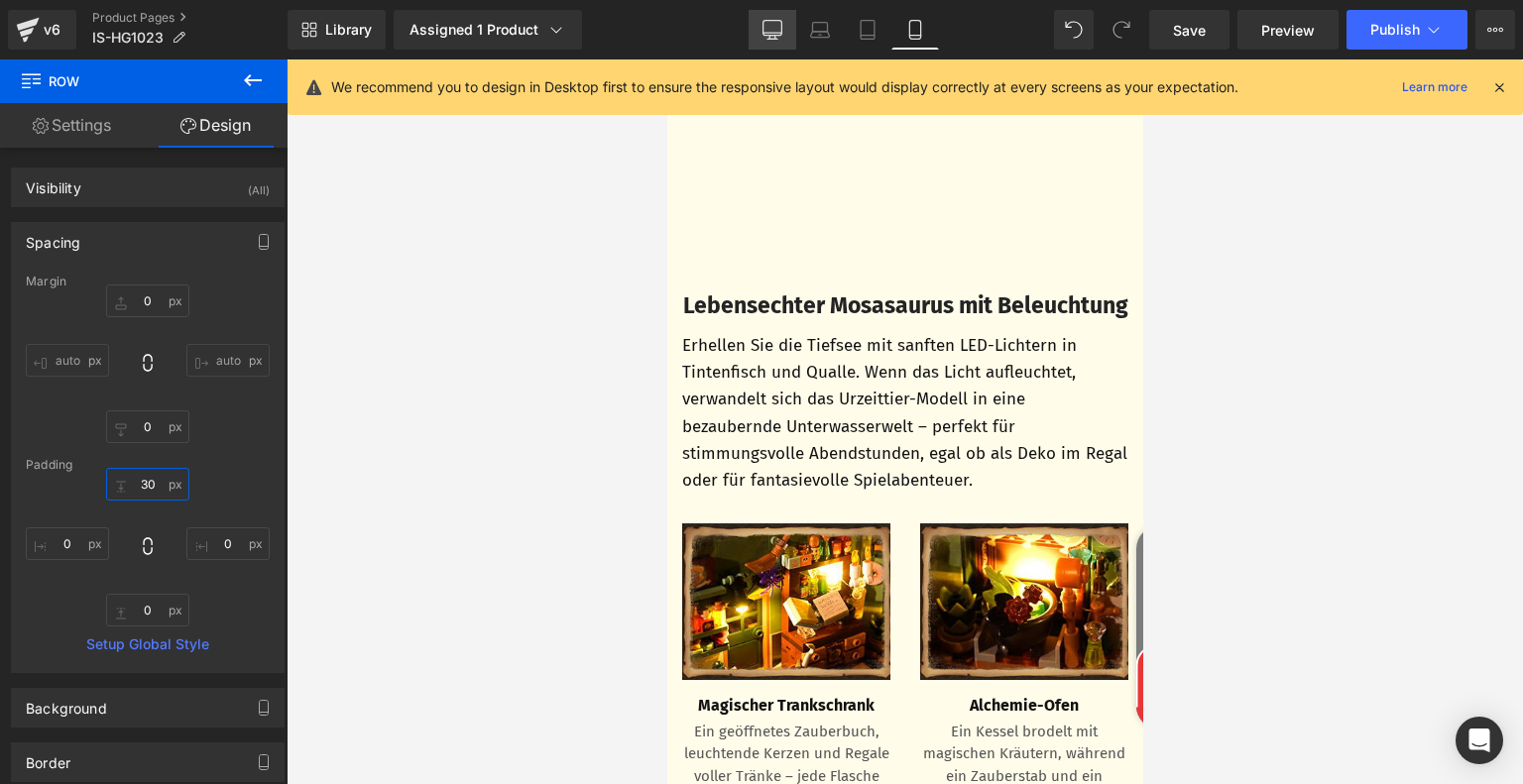 type on "30" 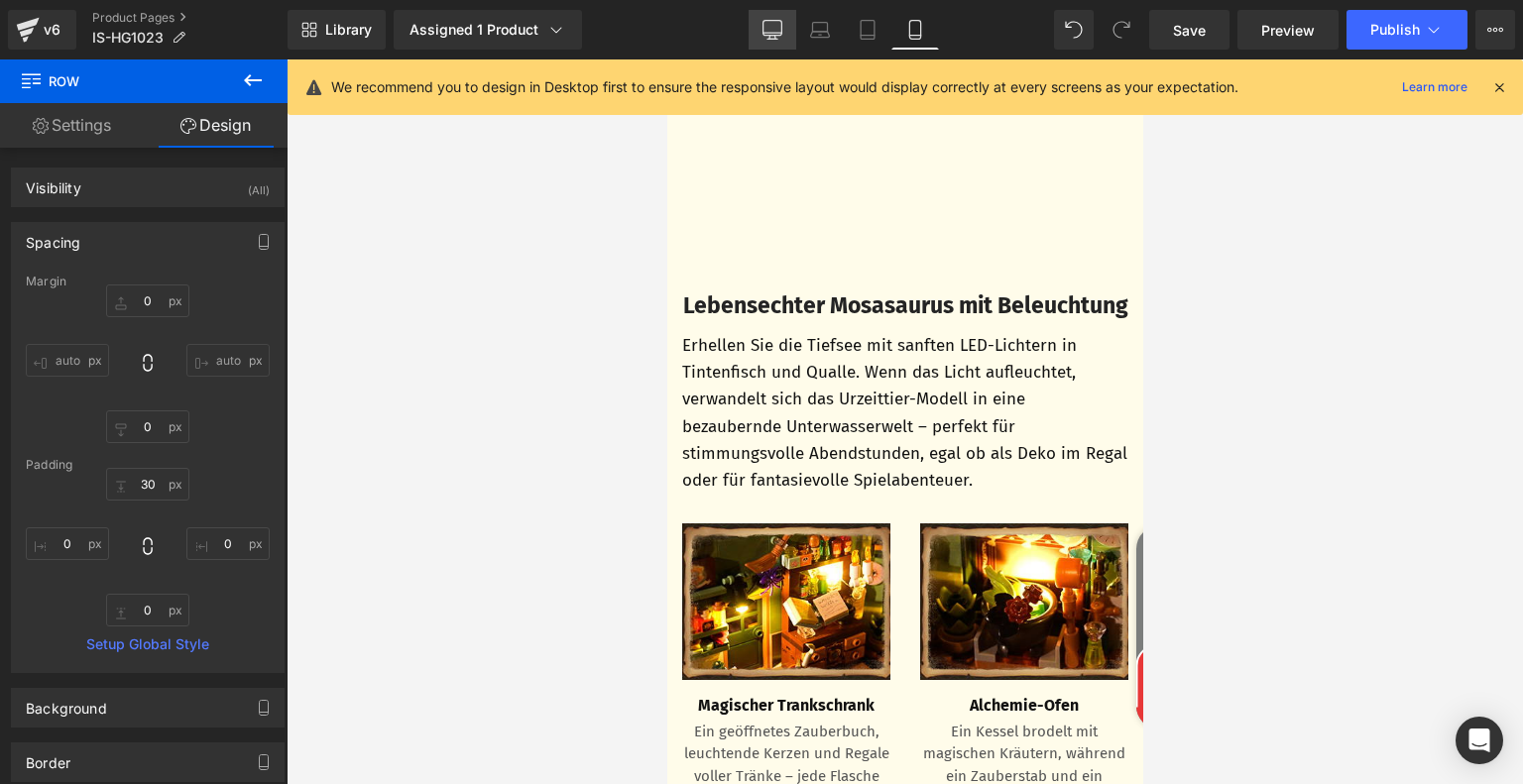 click on "Desktop" at bounding box center [772, 30] 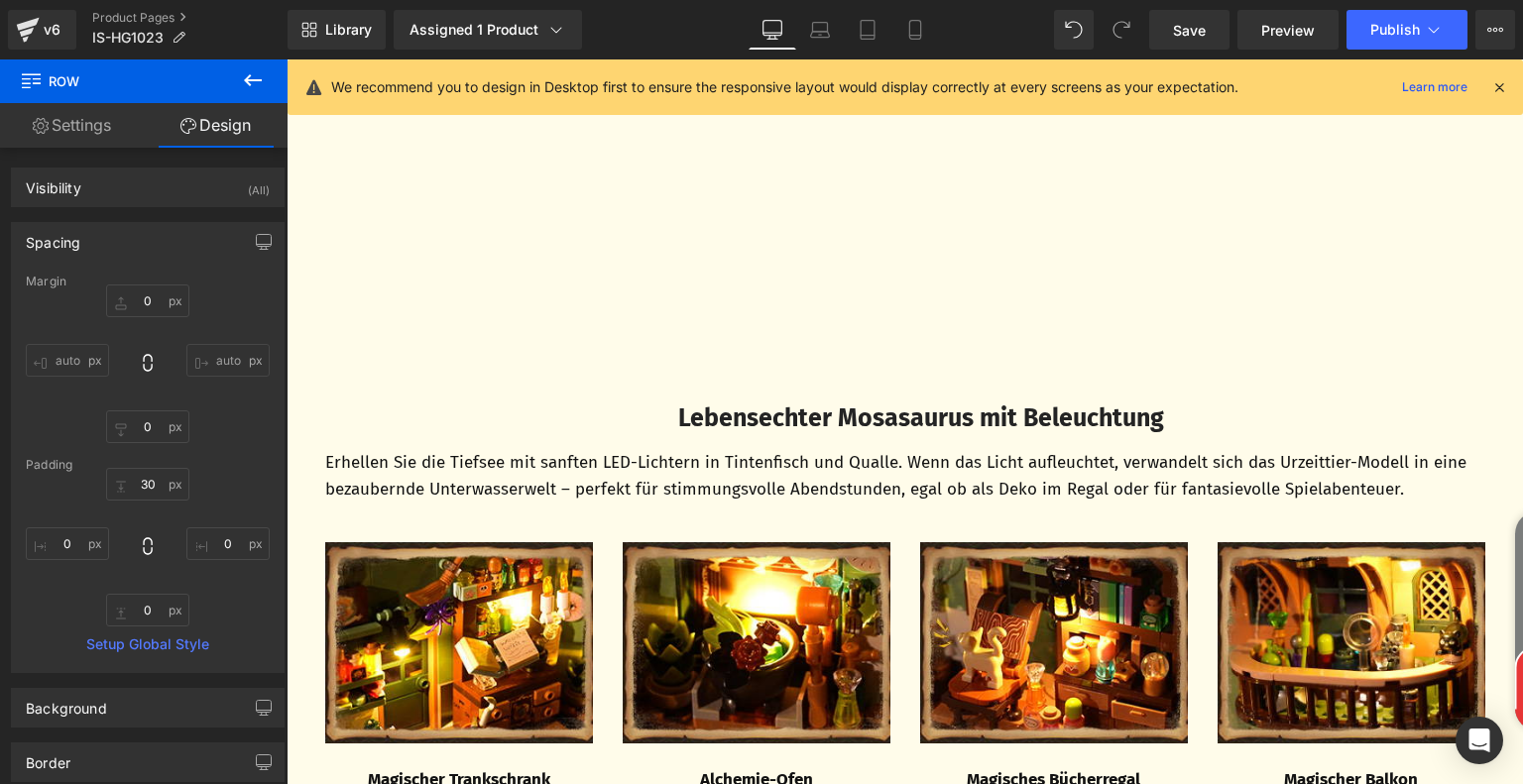 type on "0" 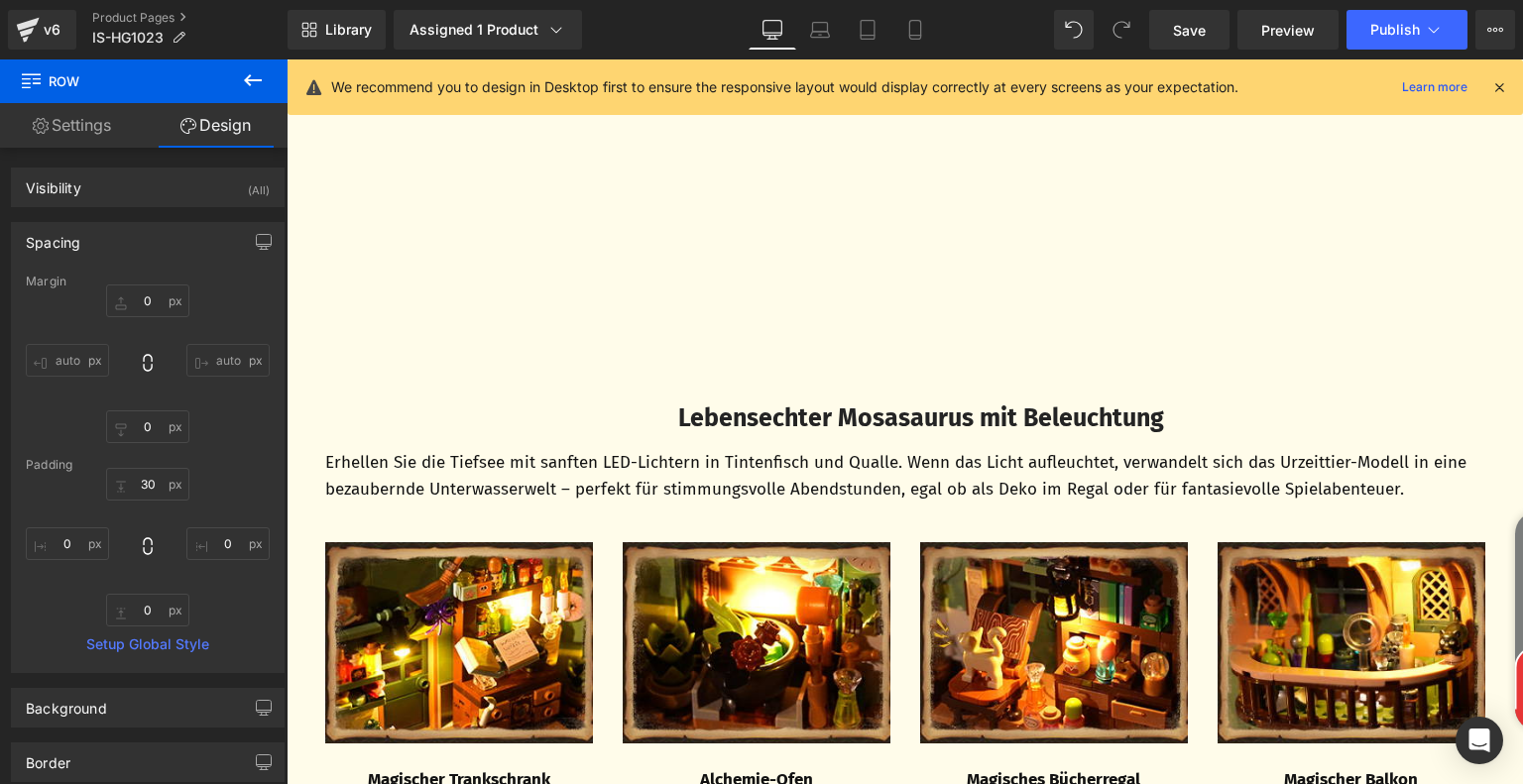 type on "0" 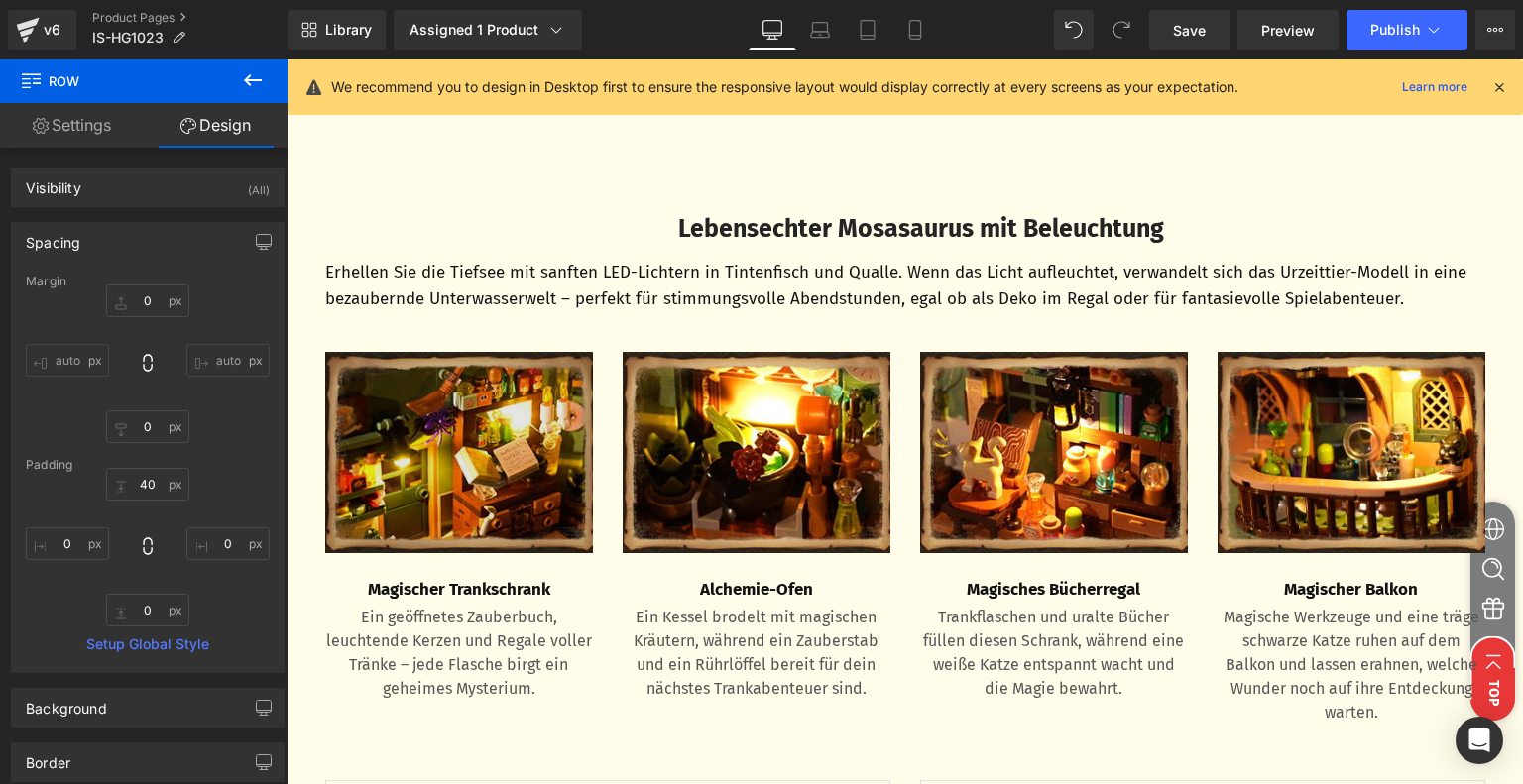 scroll, scrollTop: 3904, scrollLeft: 0, axis: vertical 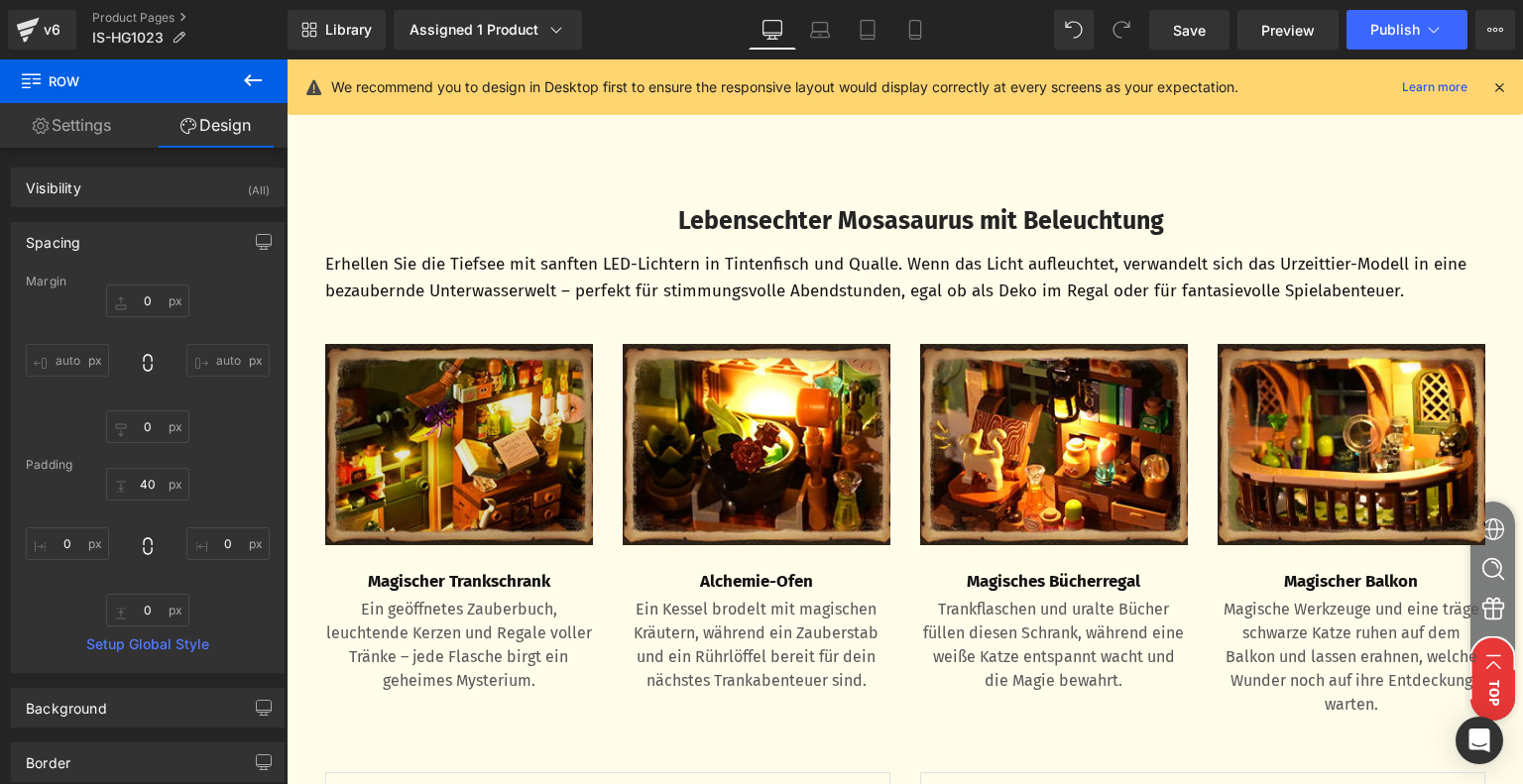 click at bounding box center [459, 444] 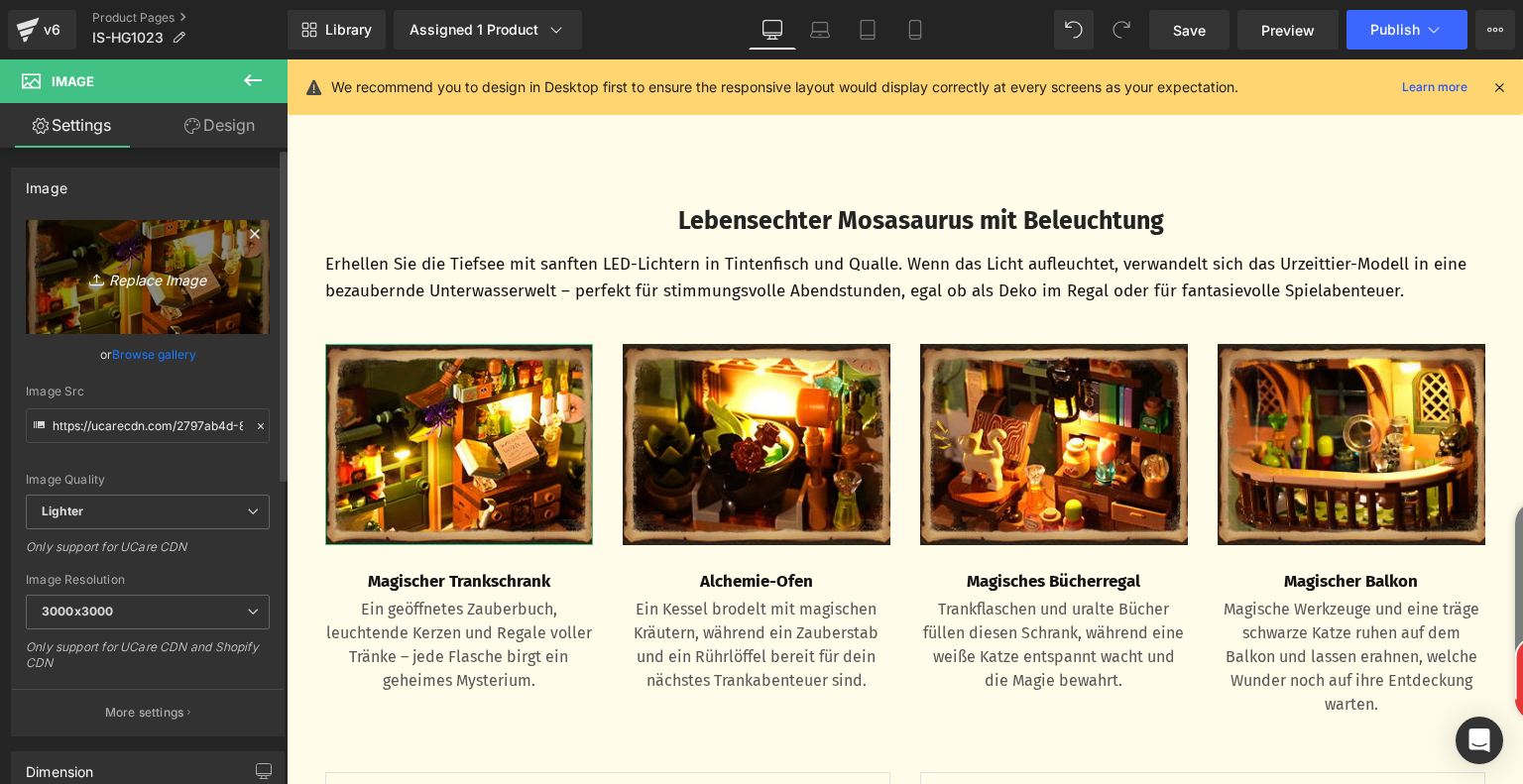 click on "Replace Image" at bounding box center (148, 277) 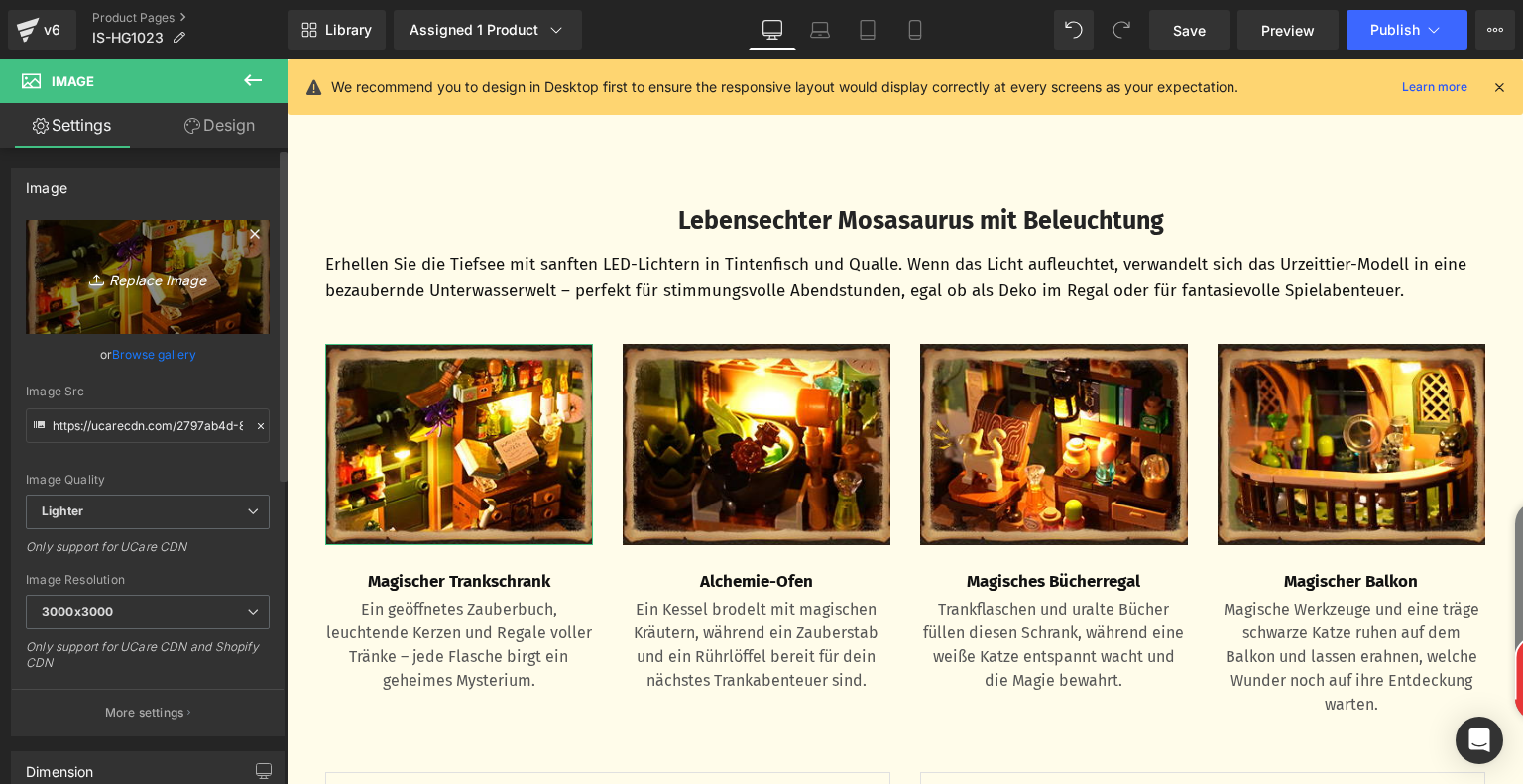 type on "C:\fakepath\b272c56e-ef05-44f4-833b-468da41a3a51.__CR0,15,300,225_PT0_SX300_V1___.jpg" 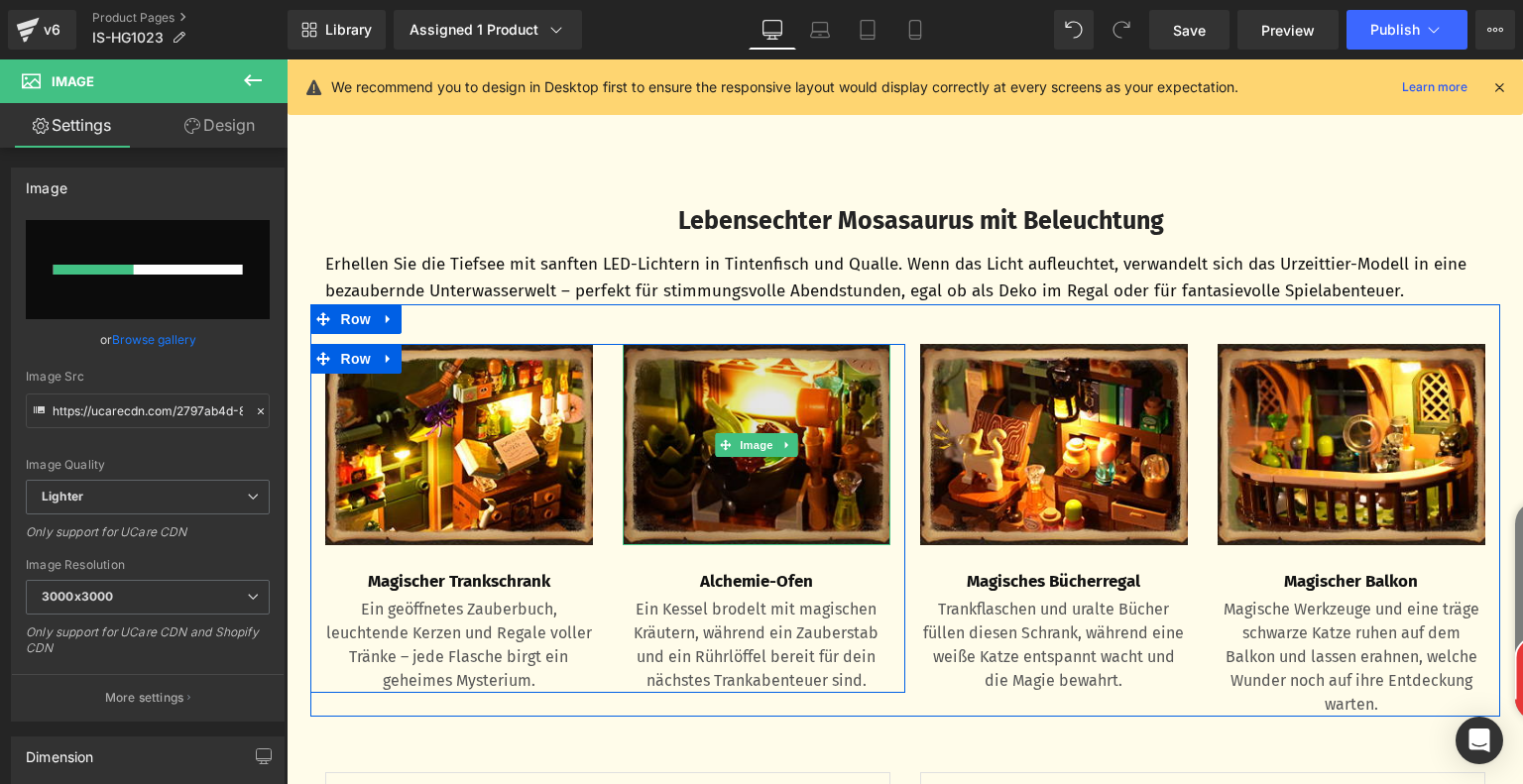 type 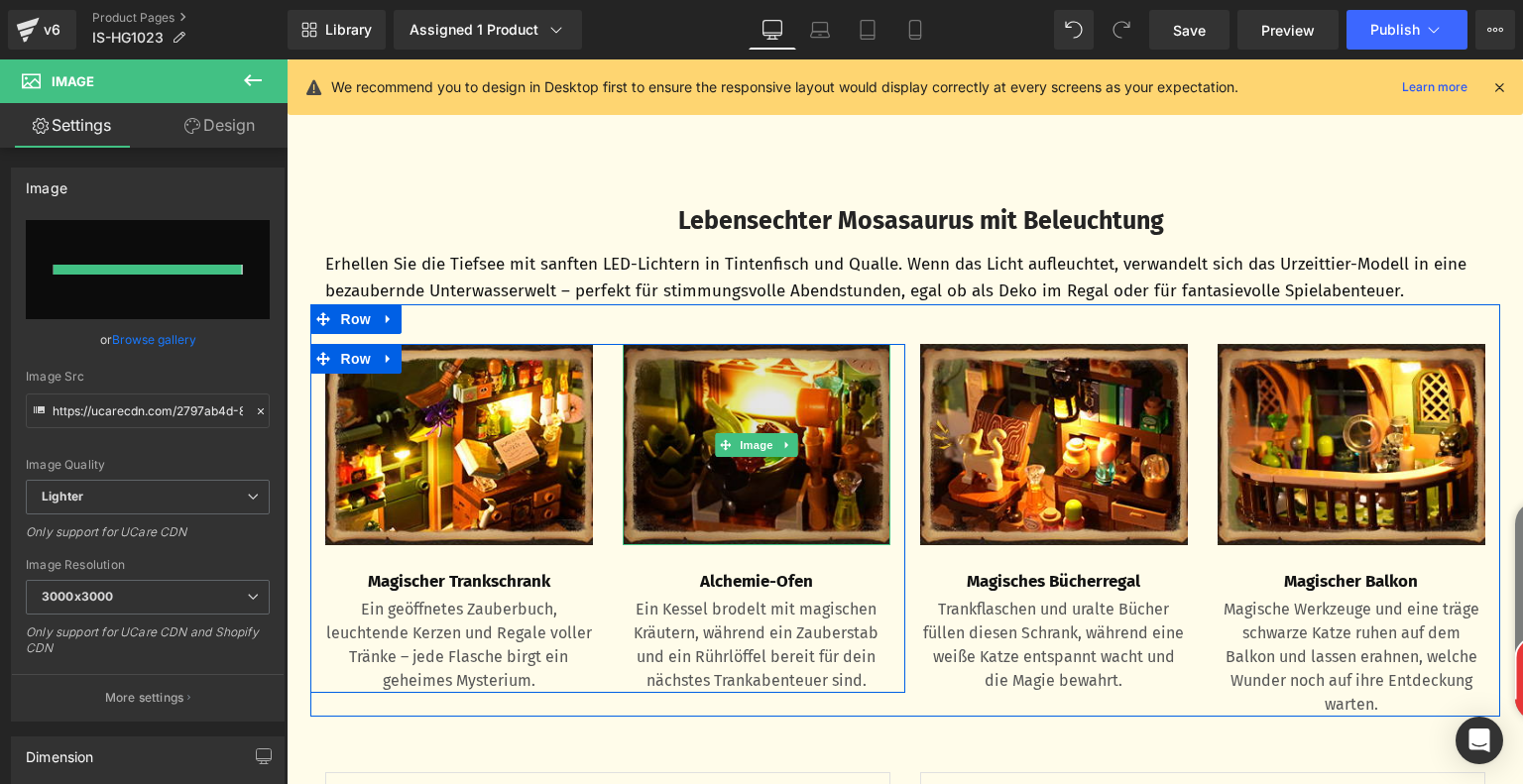 type on "https://ucarecdn.com/493e505a-8063-463a-81d4-e87a91d2a895/-/format/auto/-/preview/3000x3000/-/quality/lighter/b272c56e-ef05-44f4-833b-468da41a3a51.__CR0,15,300,225_PT0_SX300_V1___.jpg" 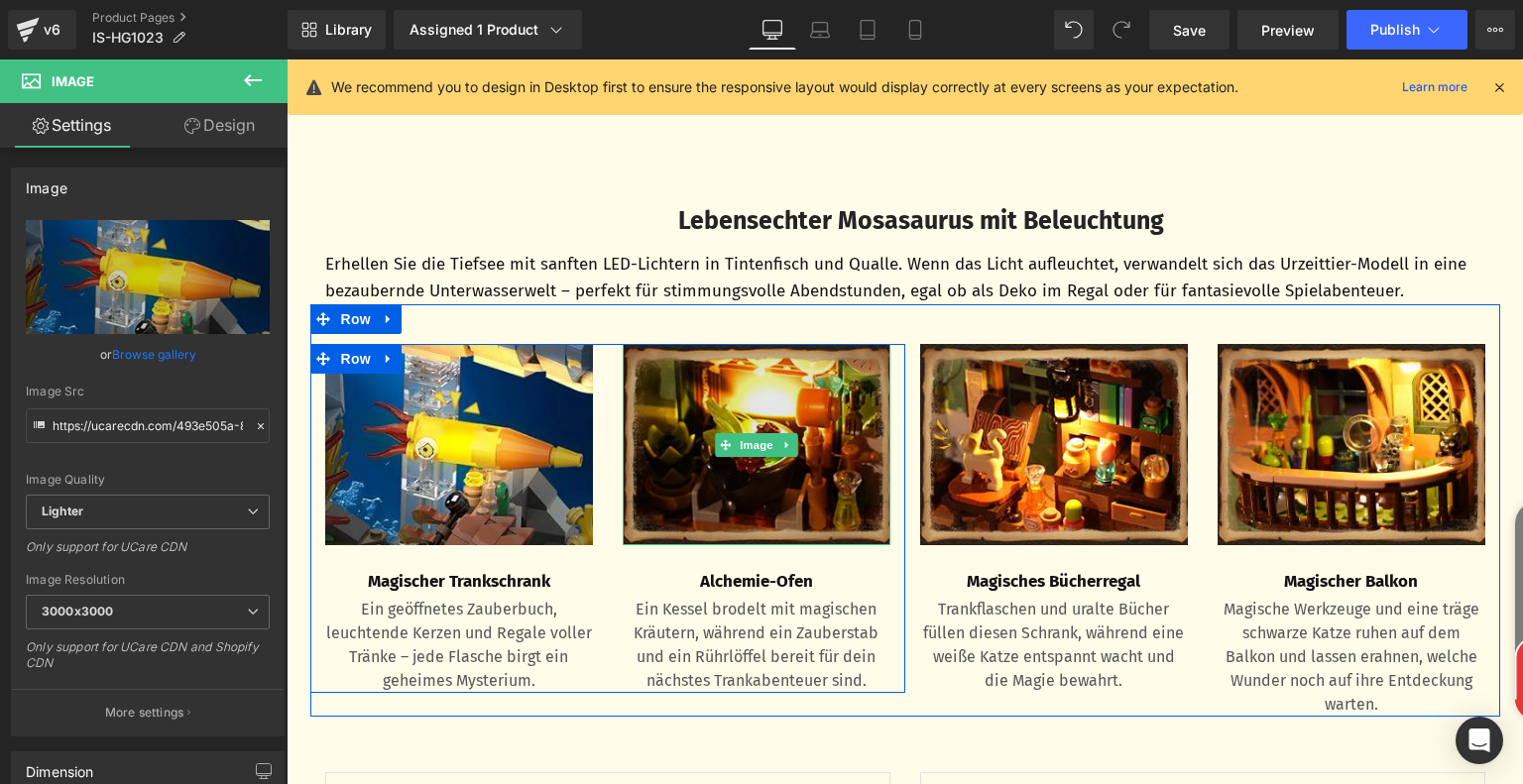 click at bounding box center (757, 444) 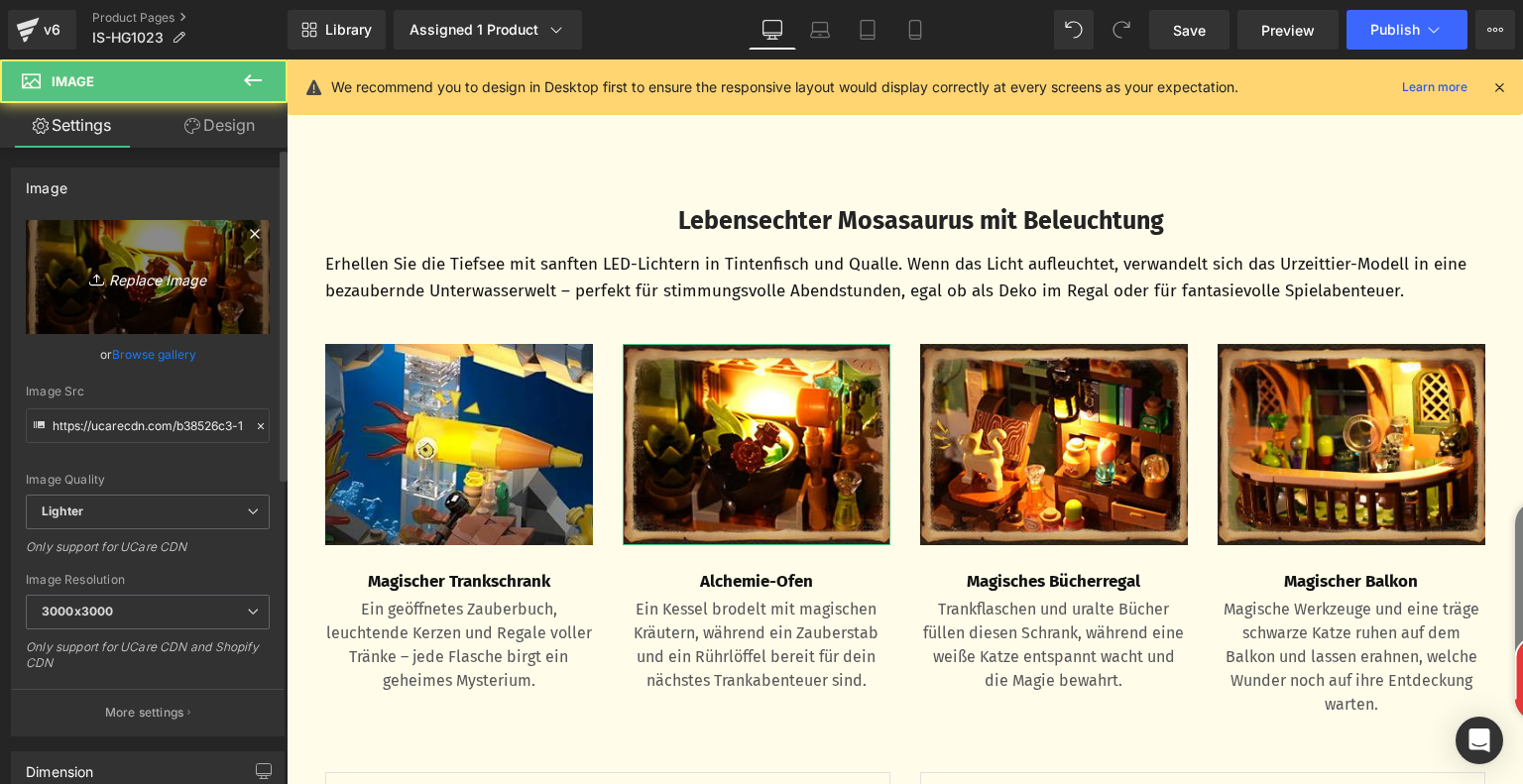 click 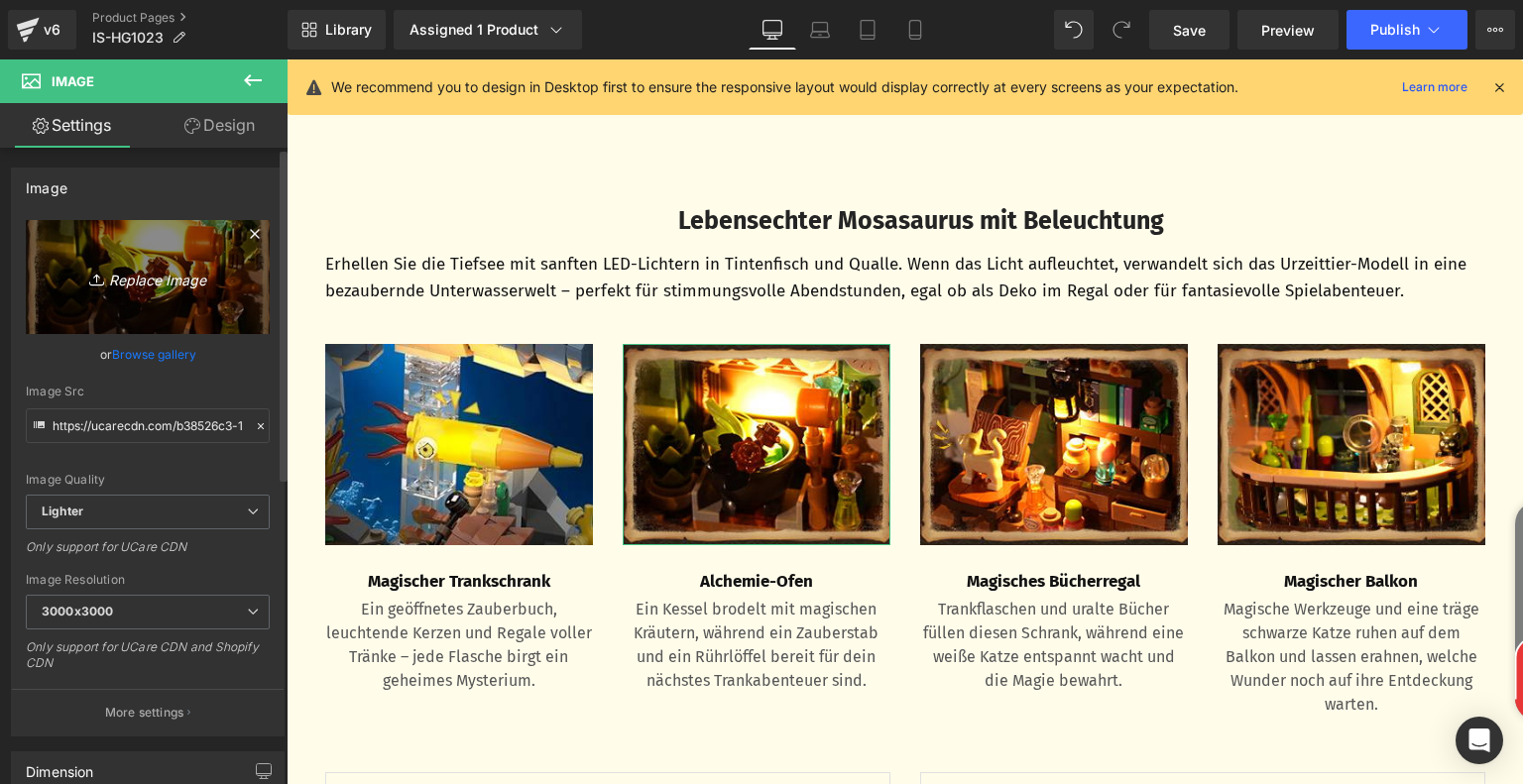 type on "C:\fakepath\d35274f1-6572-4cfb-b881-df46ef23f444.__CR0,15,300,225_PT0_SX300_V1___.jpg" 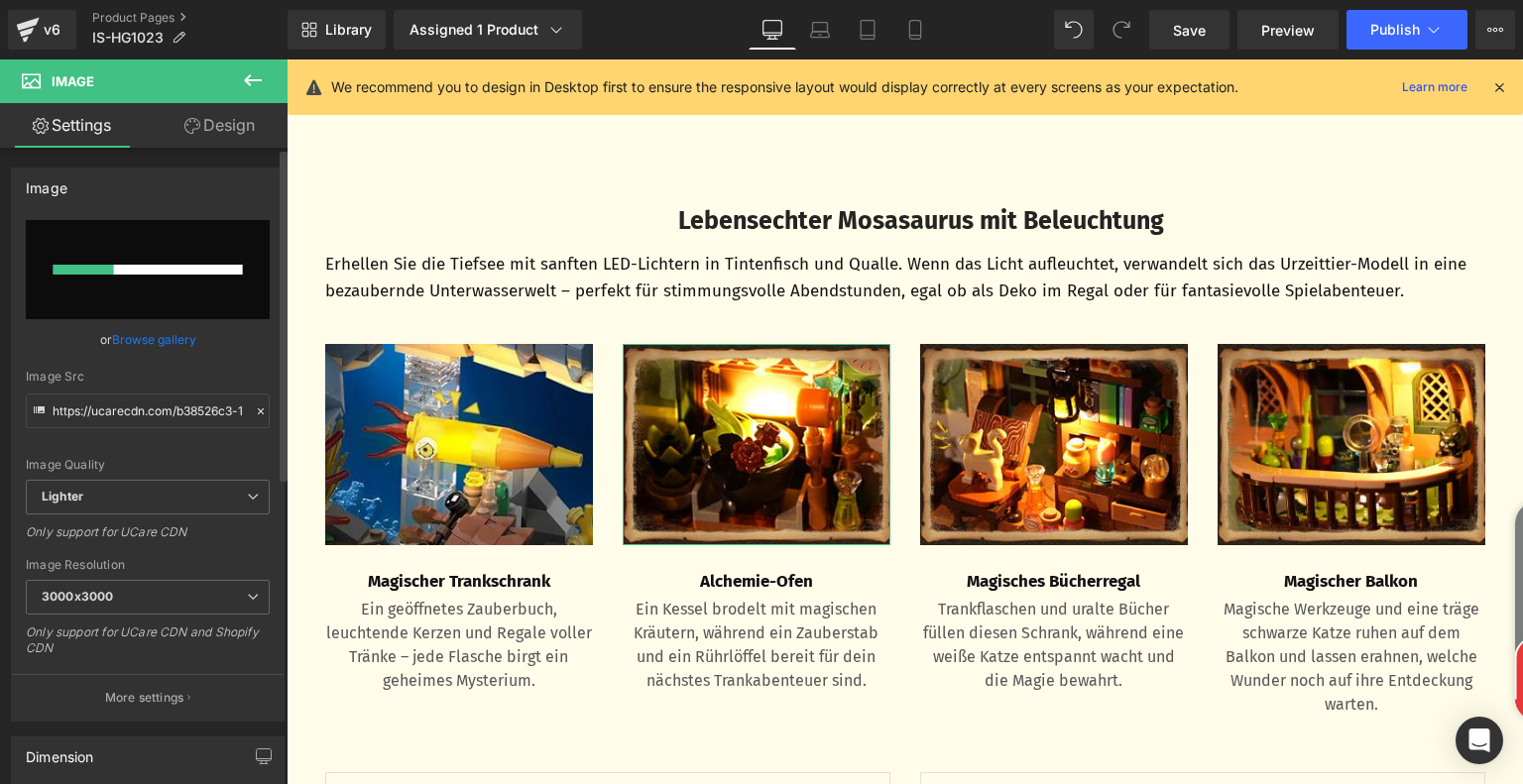 type 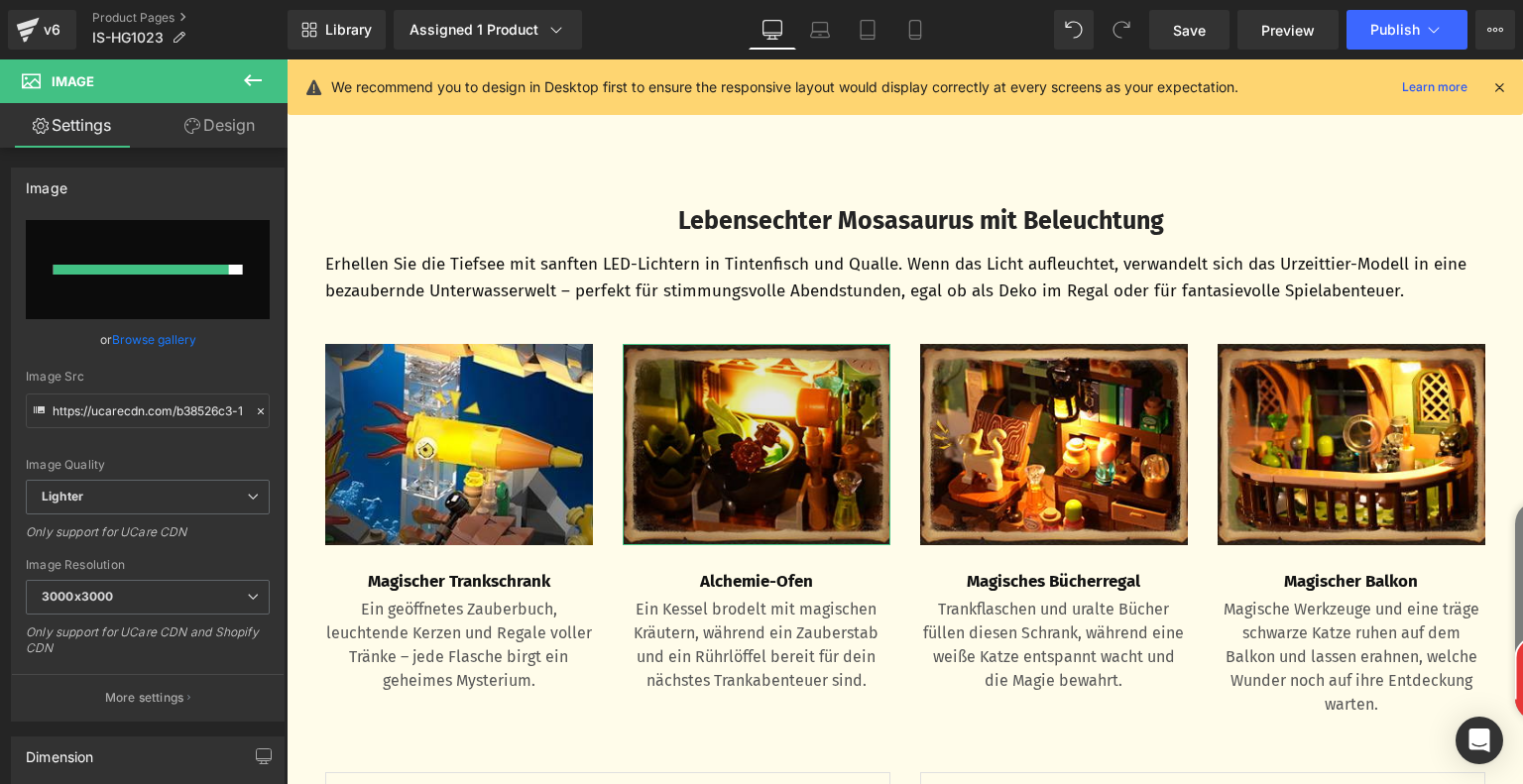 type on "https://ucarecdn.com/f0ea40da-4a18-481b-afc1-f31df80922bb/-/format/auto/-/preview/3000x3000/-/quality/lighter/d35274f1-6572-4cfb-b881-df46ef23f444.__CR0,15,300,225_PT0_SX300_V1___.jpg" 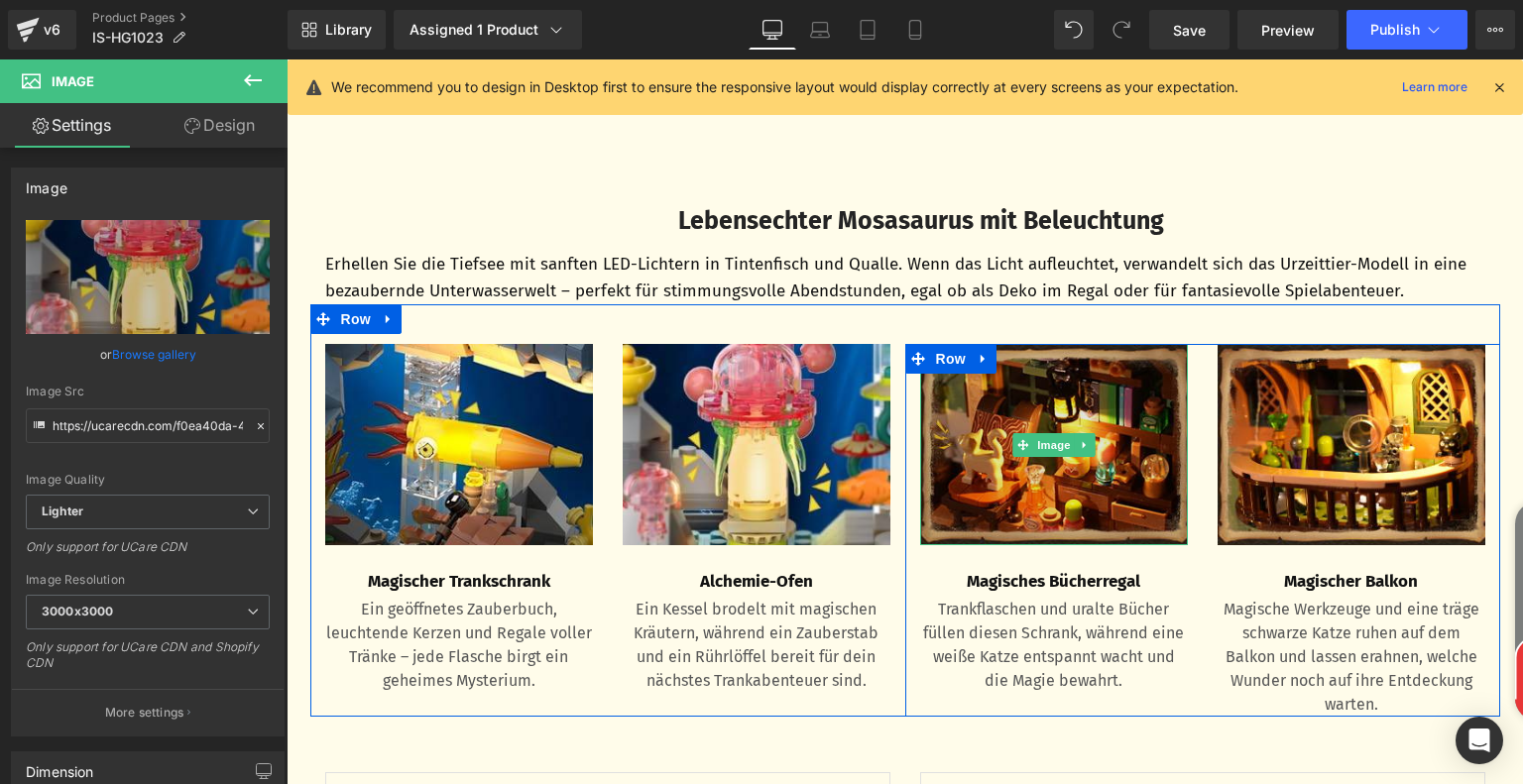 click at bounding box center [1054, 444] 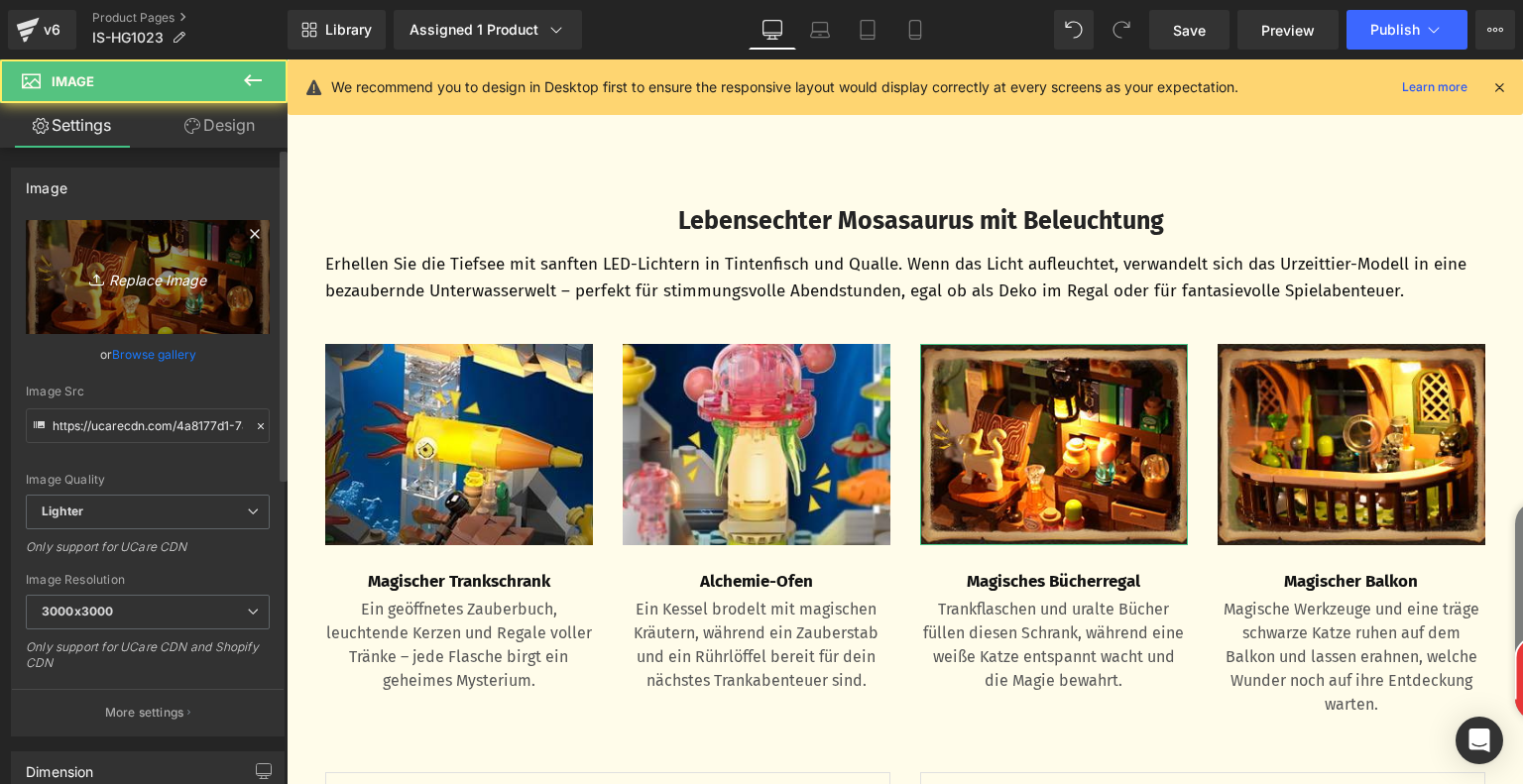 click on "Replace Image" at bounding box center [148, 277] 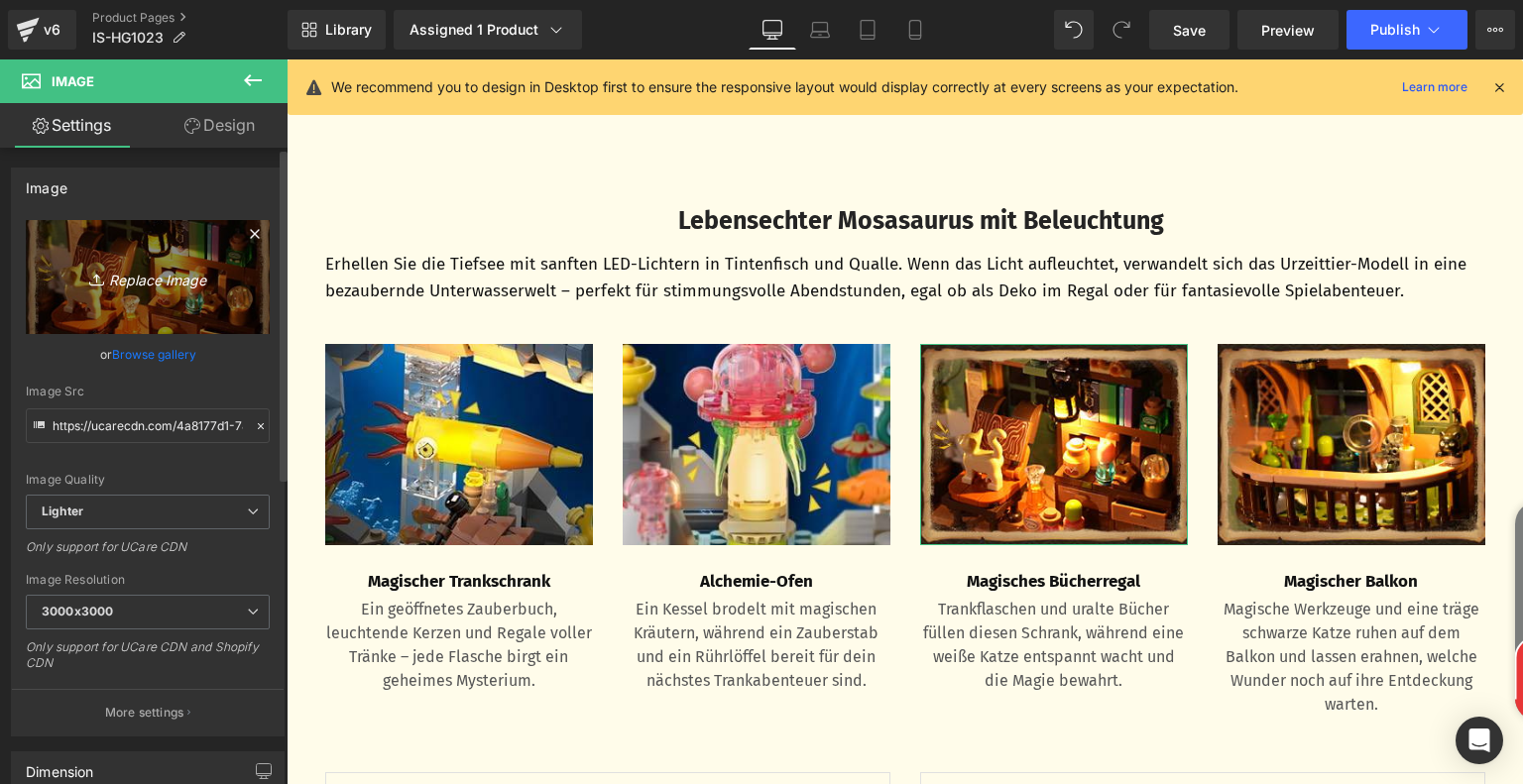 type on "C:\fakepath\ca83633a-4d9d-408b-8e4a-20fe7c2fd817.__CR0,15,300,225_PT0_SX300_V1___.jpg" 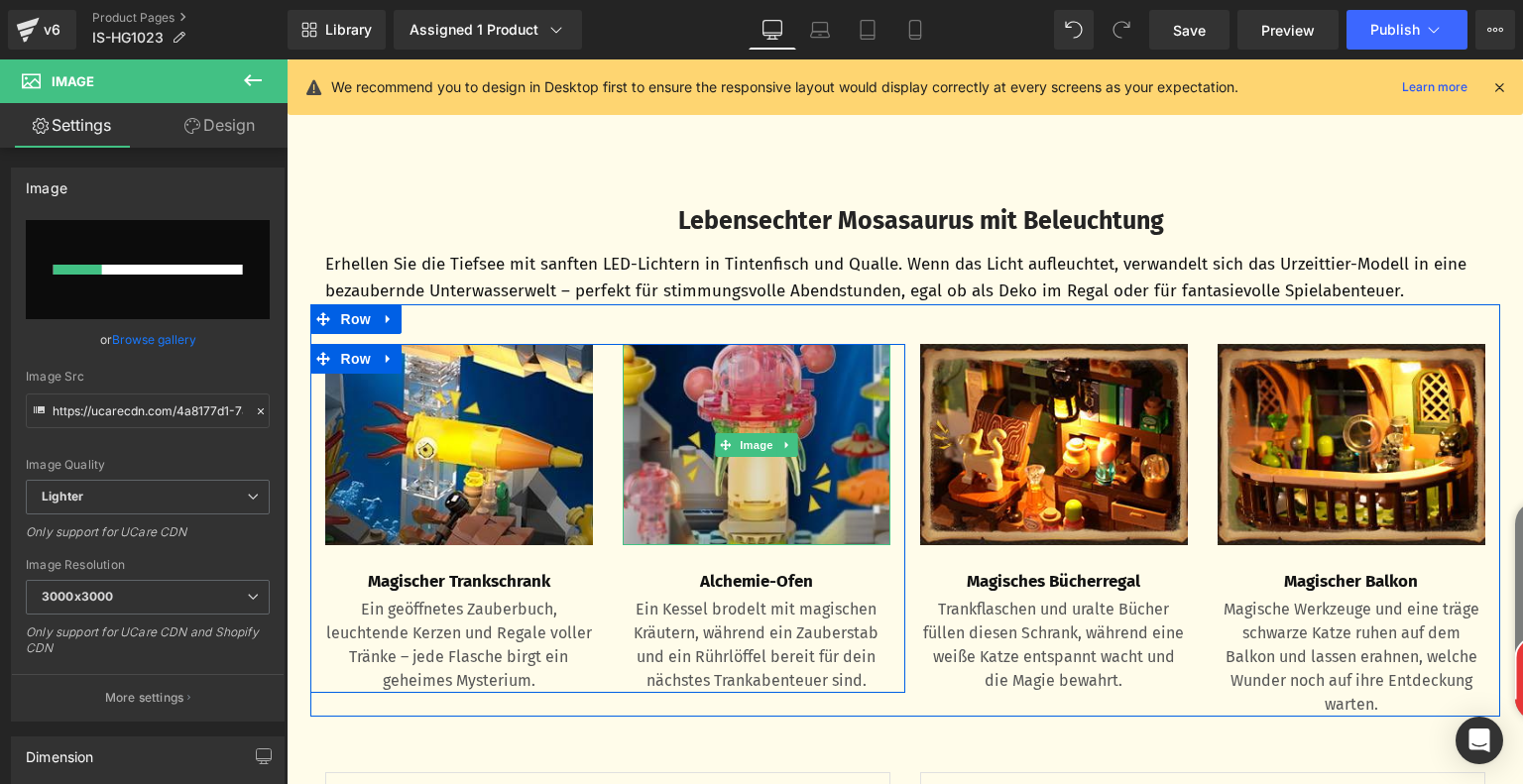 type 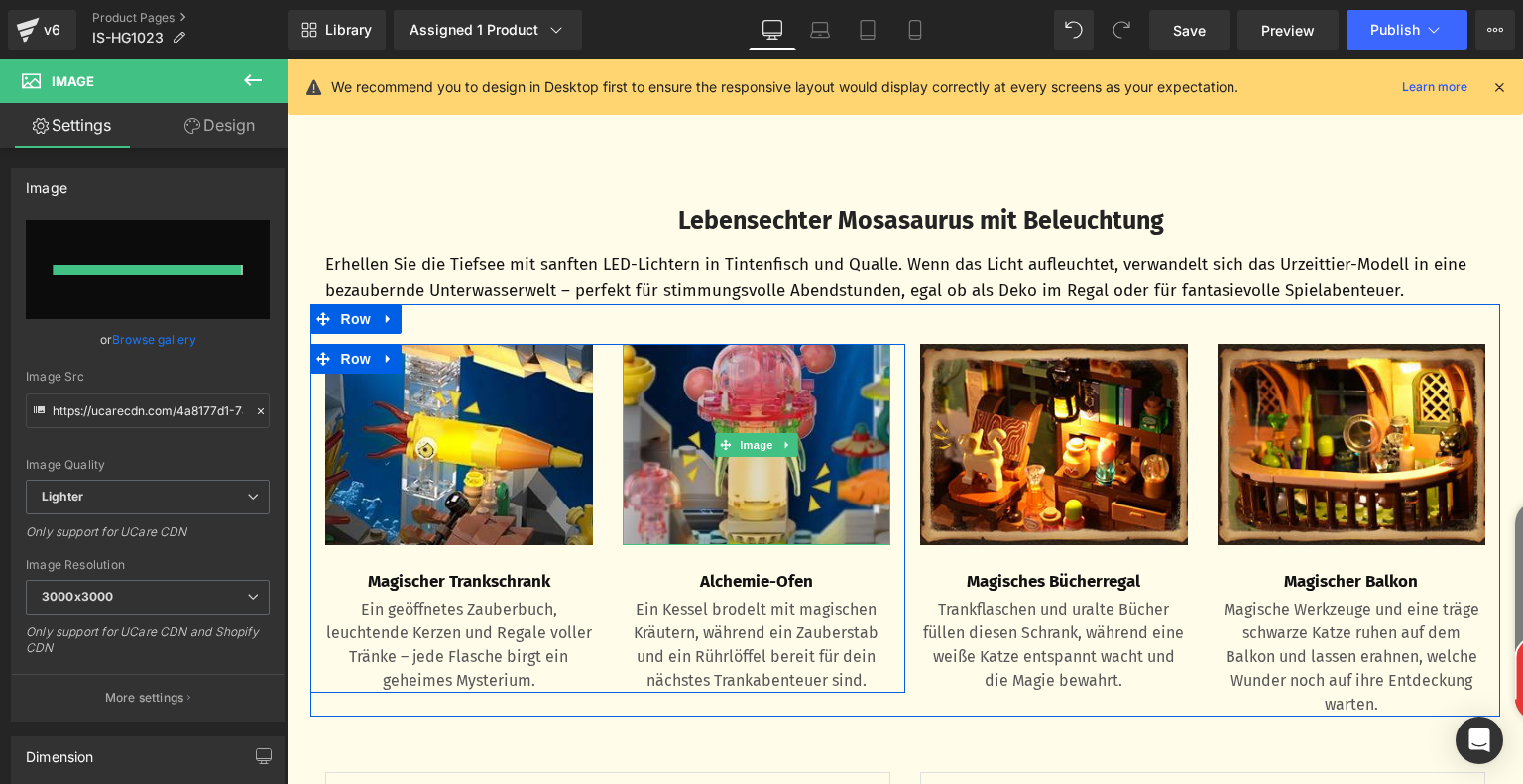 type on "https://ucarecdn.com/518e45e9-3e46-4888-a597-2c452e3d235c/-/format/auto/-/preview/3000x3000/-/quality/lighter/ca83633a-4d9d-408b-8e4a-20fe7c2fd817.__CR0,15,300,225_PT0_SX300_V1___.jpg" 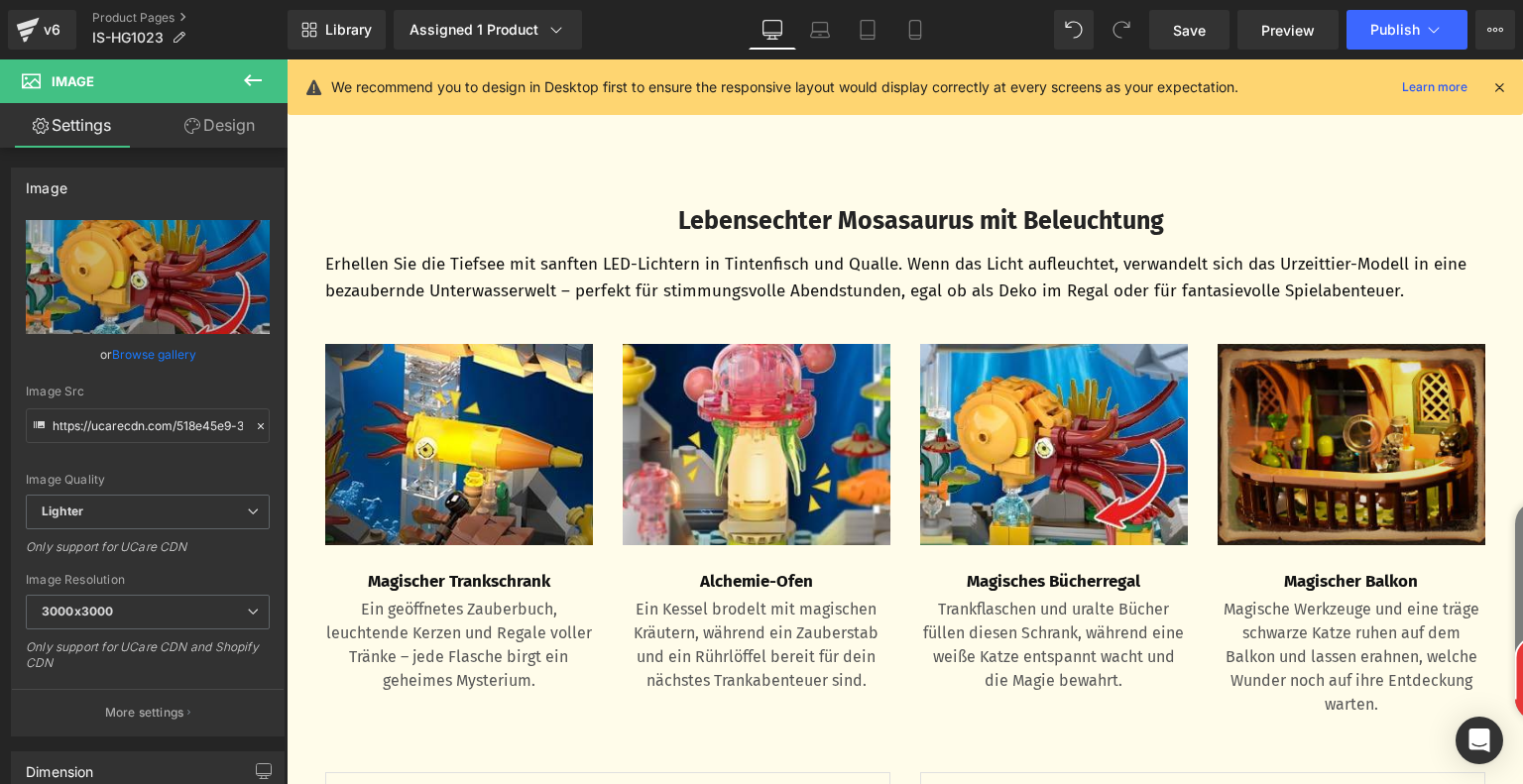 click at bounding box center (1351, 444) 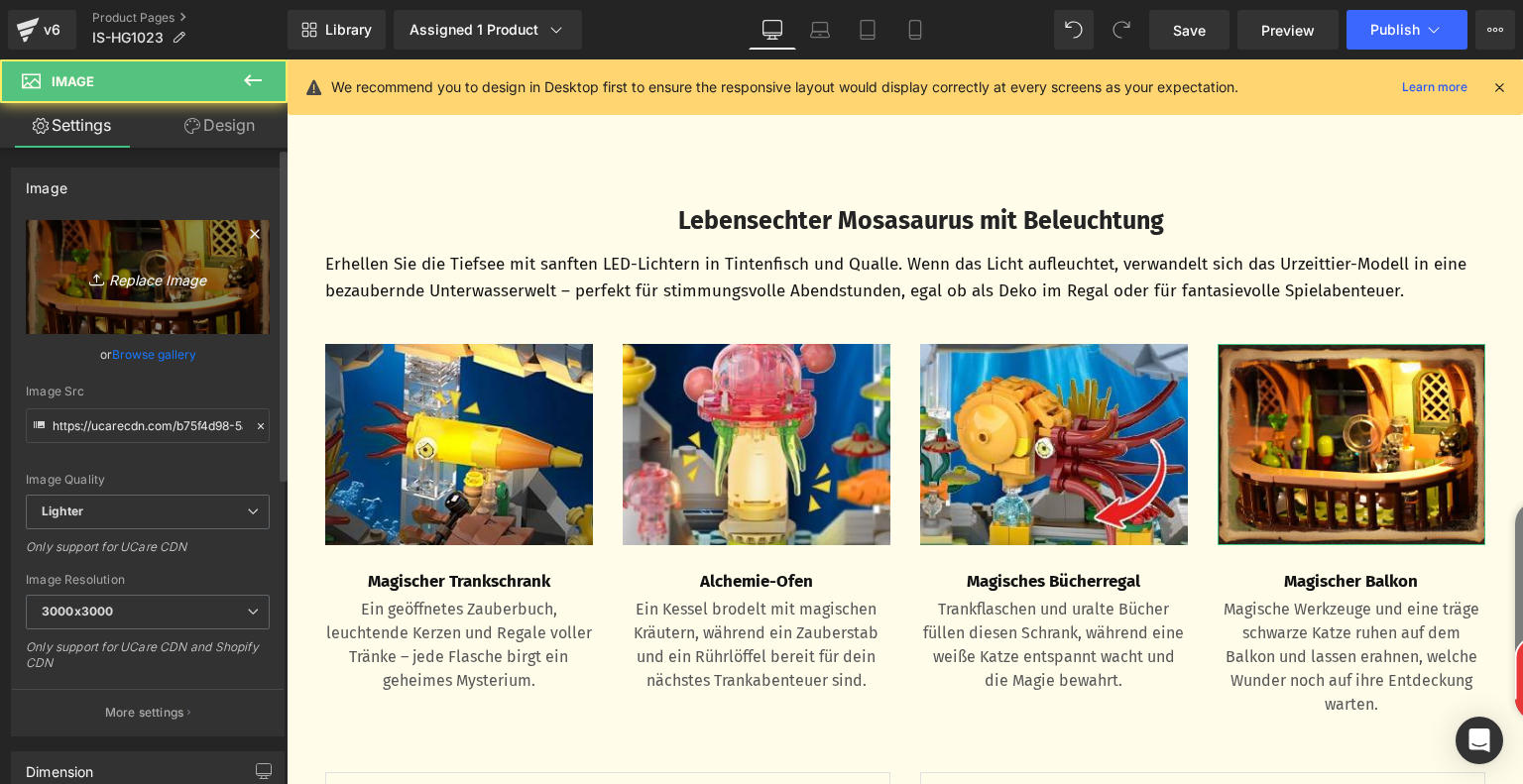 click on "Replace Image" at bounding box center [148, 277] 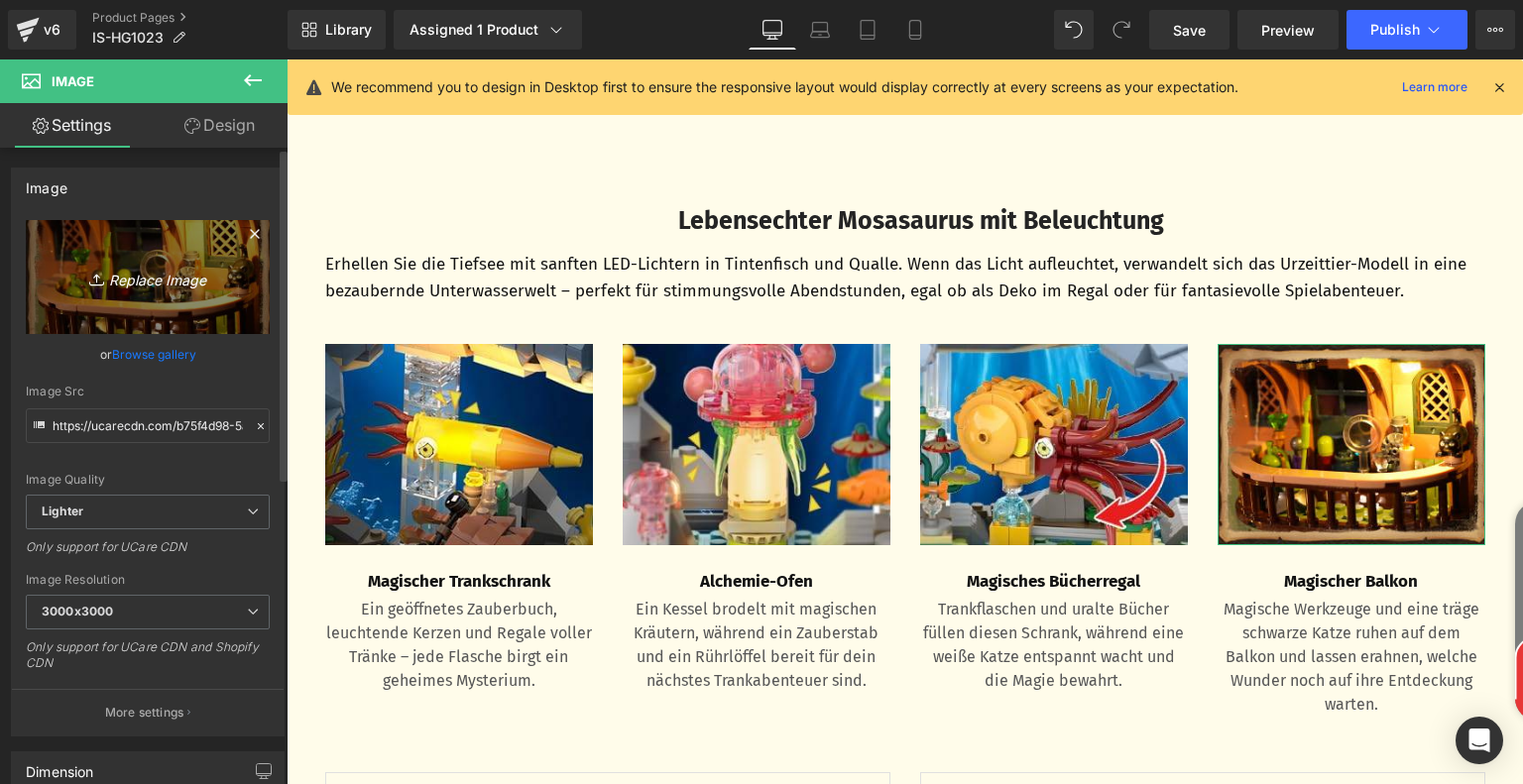 type on "C:\fakepath\82ab0d04-5077-45a8-8d15-7a32d9faccfd.__CR0,15,300,225_PT0_SX300_V1___.jpg" 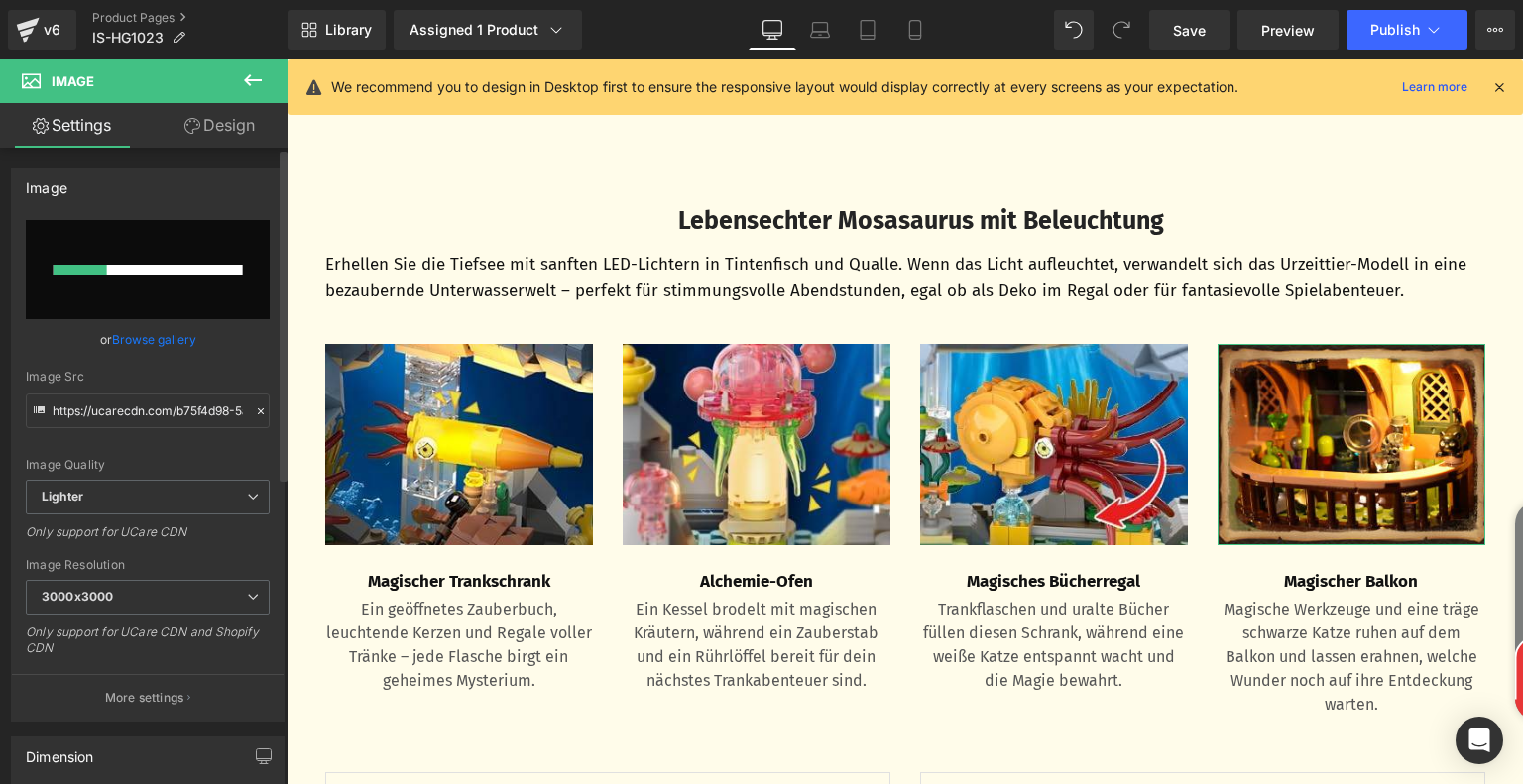 type 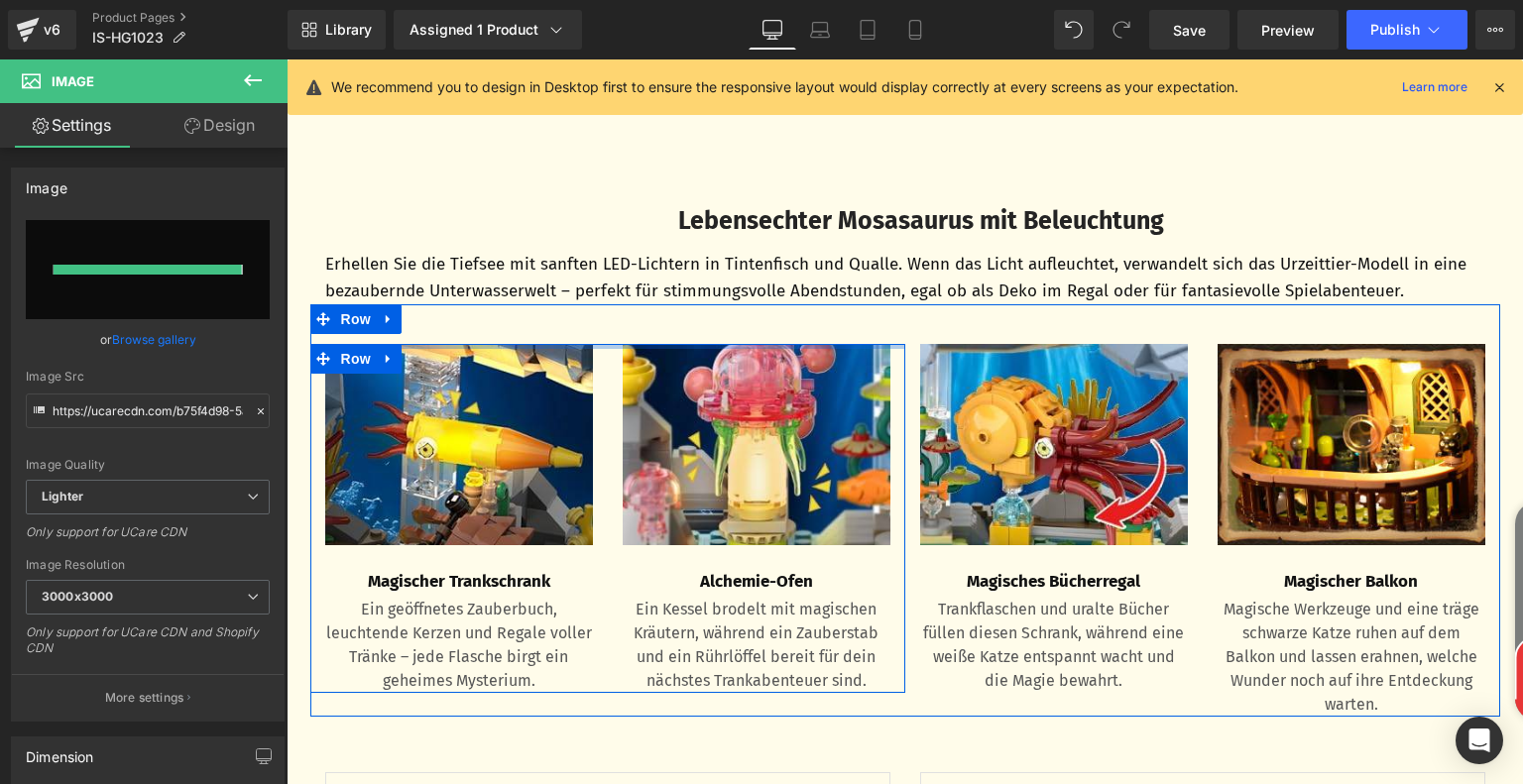 type on "https://ucarecdn.com/183edc44-3e10-467b-9f52-f8af4349abca/-/format/auto/-/preview/3000x3000/-/quality/lighter/82ab0d04-5077-45a8-8d15-7a32d9faccfd.__CR0,15,300,225_PT0_SX300_V1___.jpg" 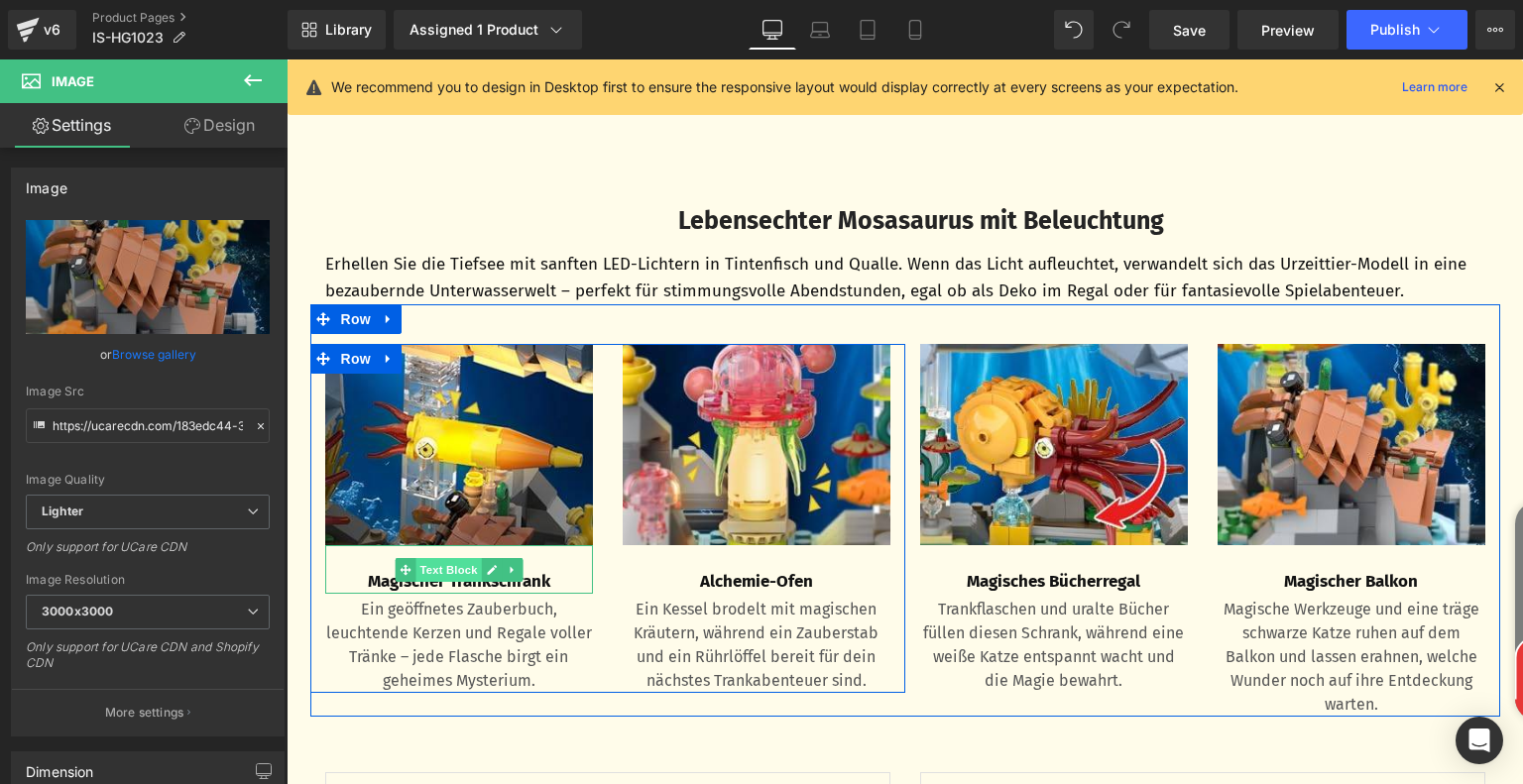 click on "Text Block" at bounding box center [448, 570] 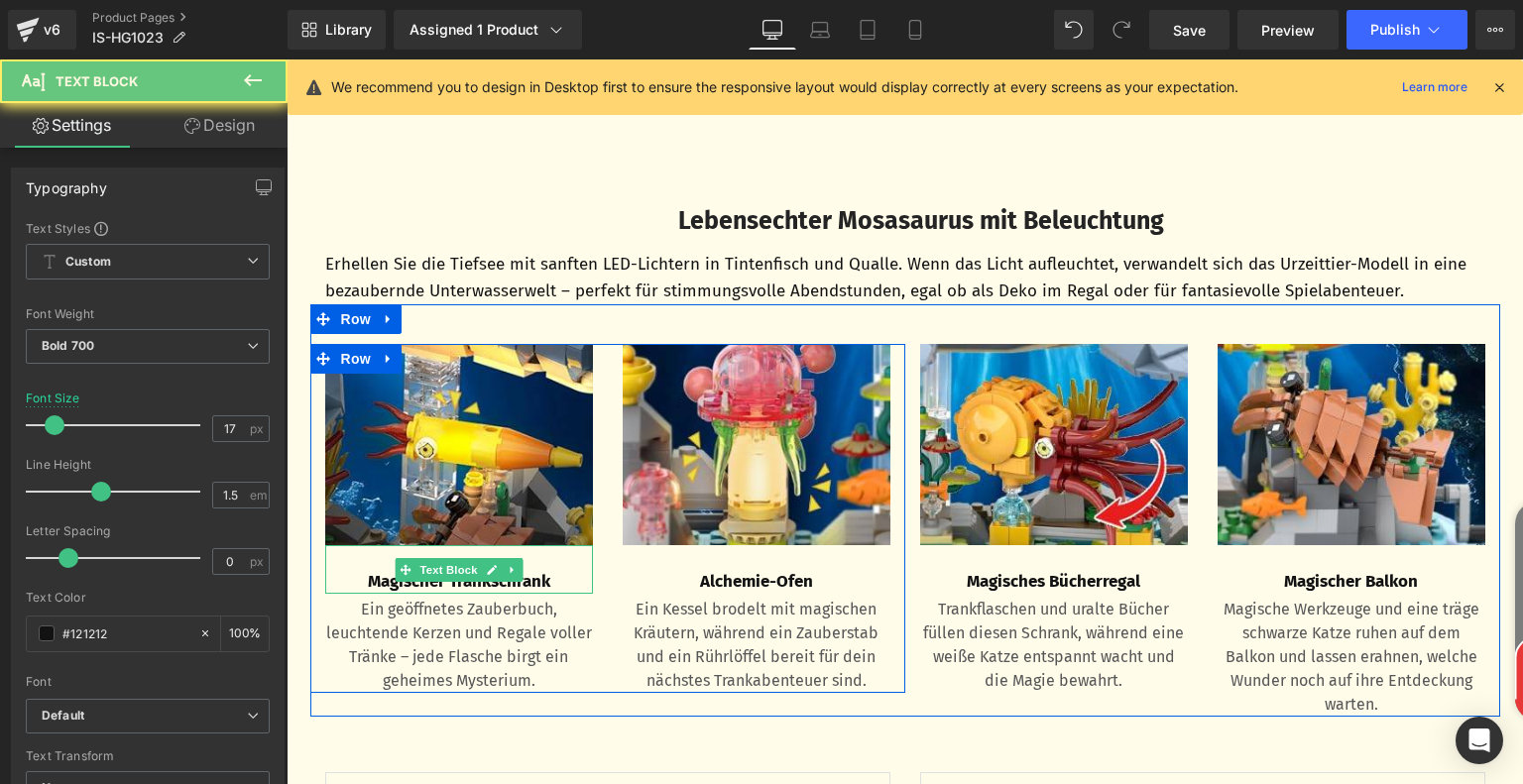 click on "Magischer Trankschrank" at bounding box center (459, 582) 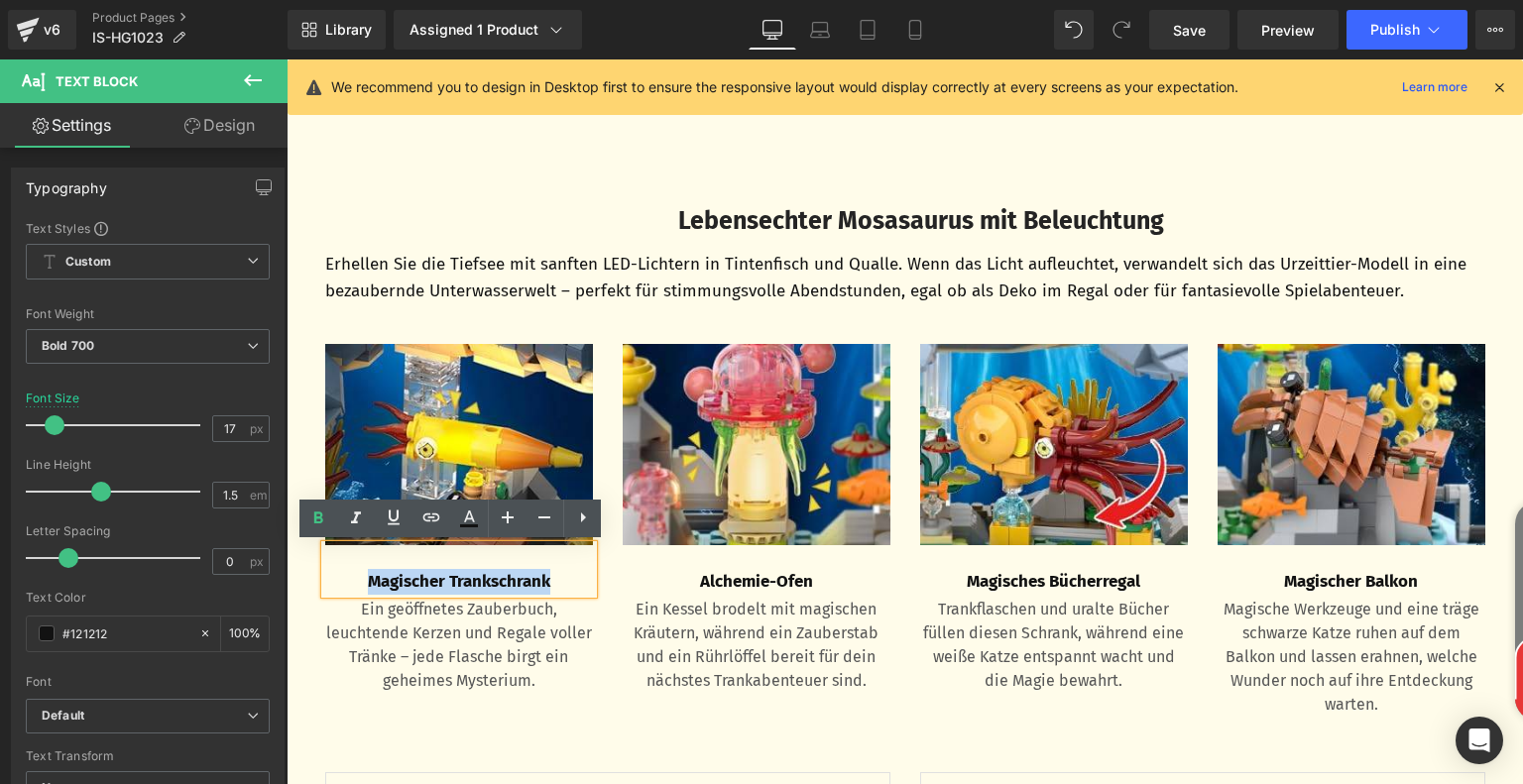 drag, startPoint x: 351, startPoint y: 580, endPoint x: 550, endPoint y: 578, distance: 199.01005 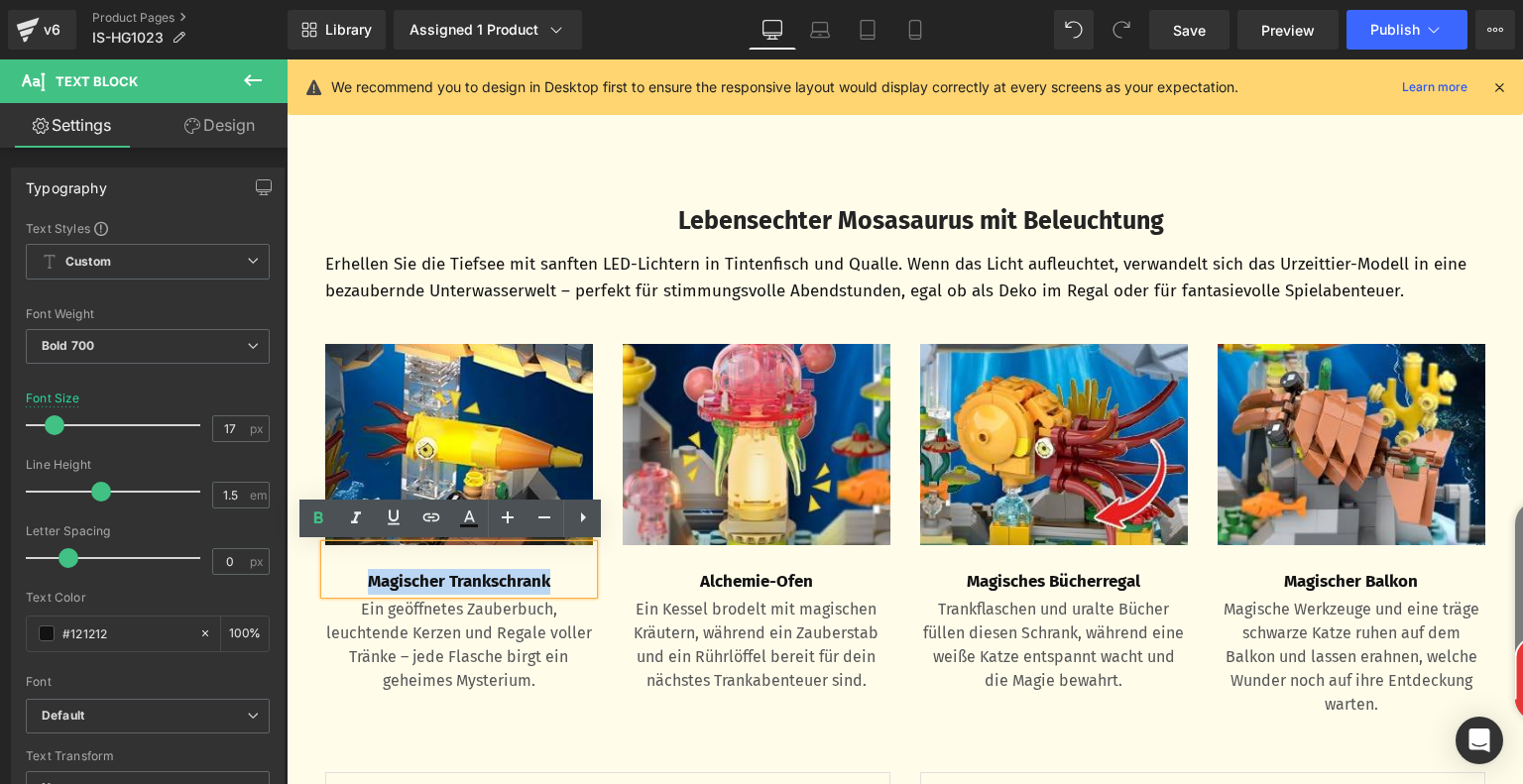 click on "Magischer Trankschrank" at bounding box center [459, 582] 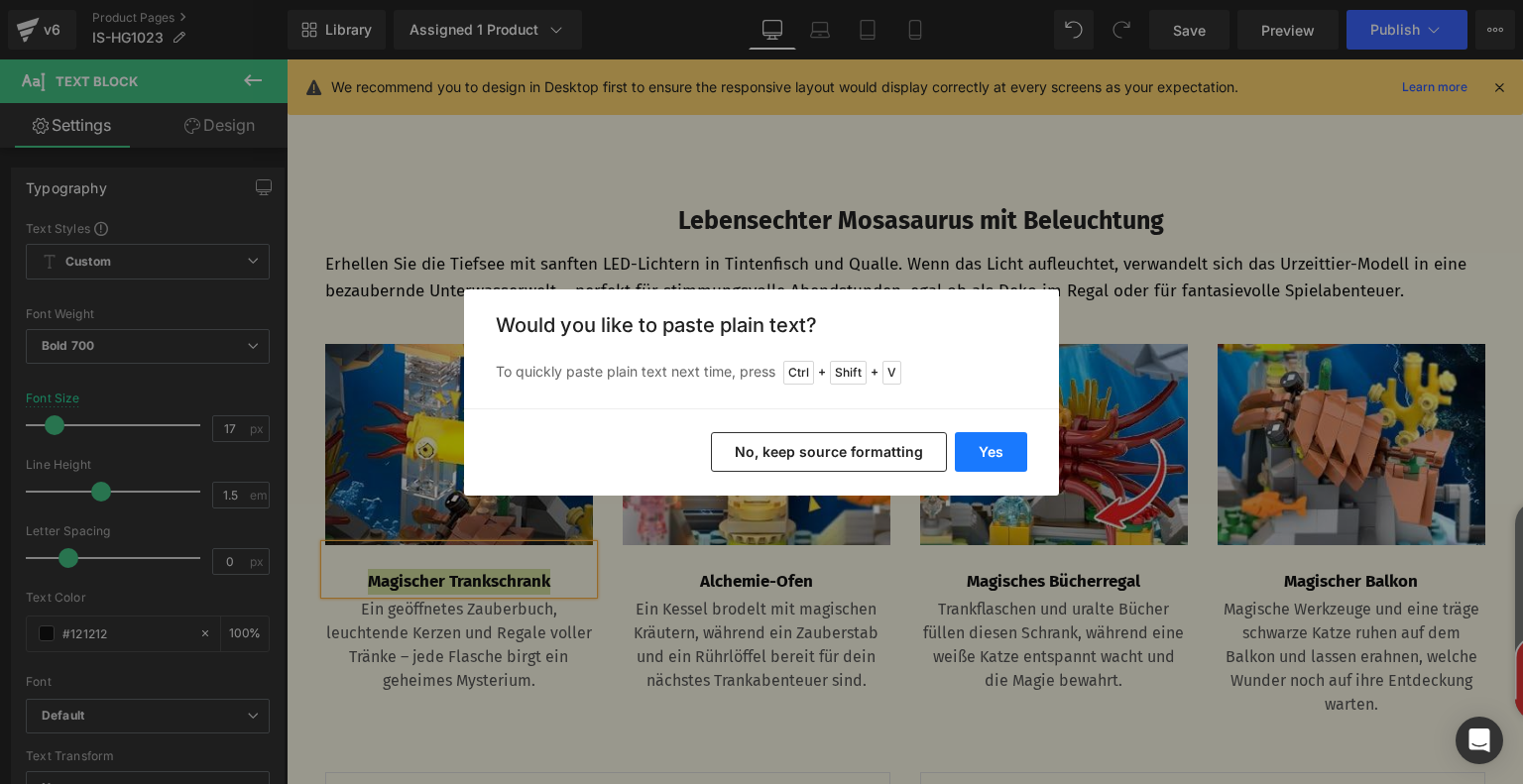 click on "Yes" at bounding box center [991, 452] 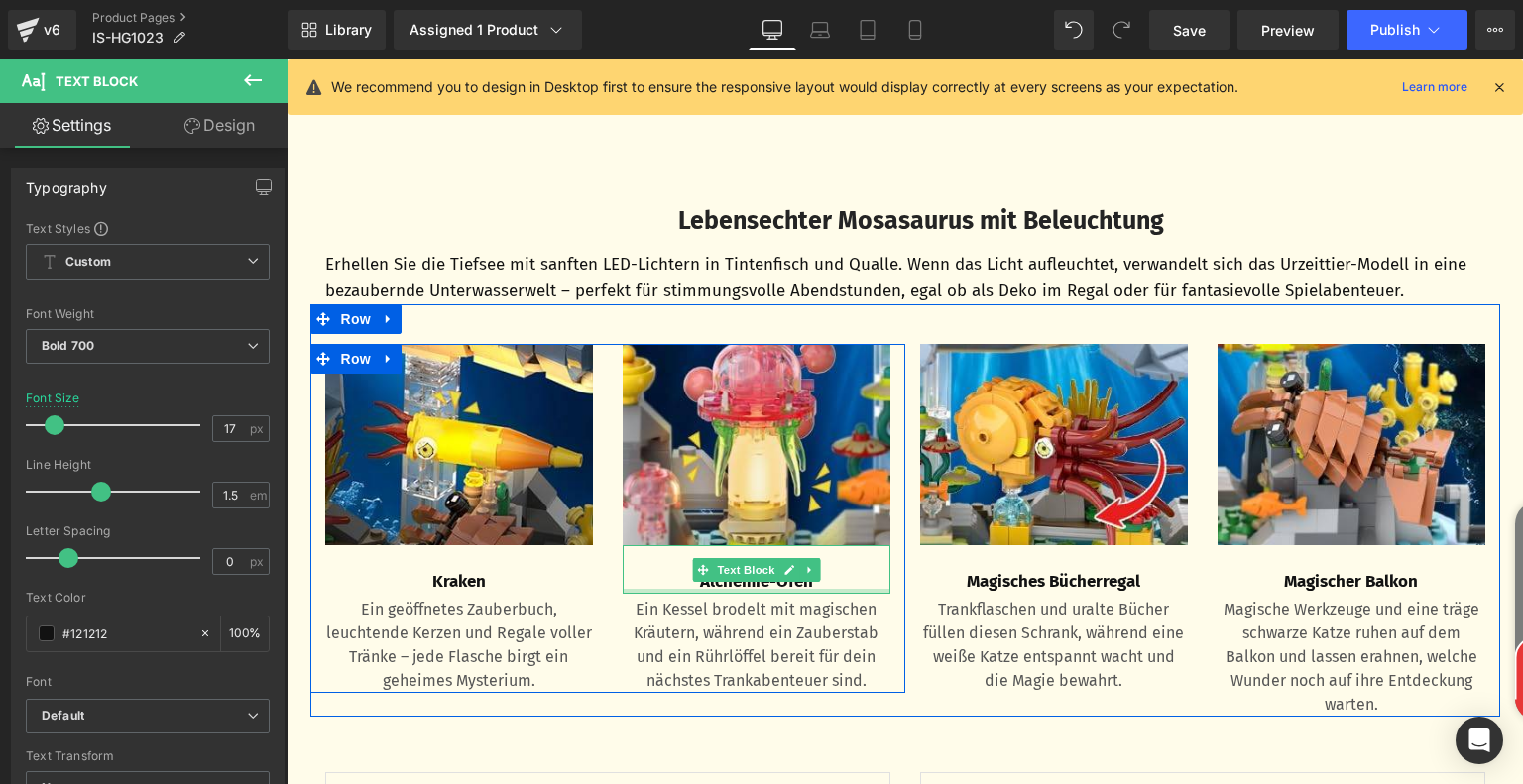 click at bounding box center (757, 591) 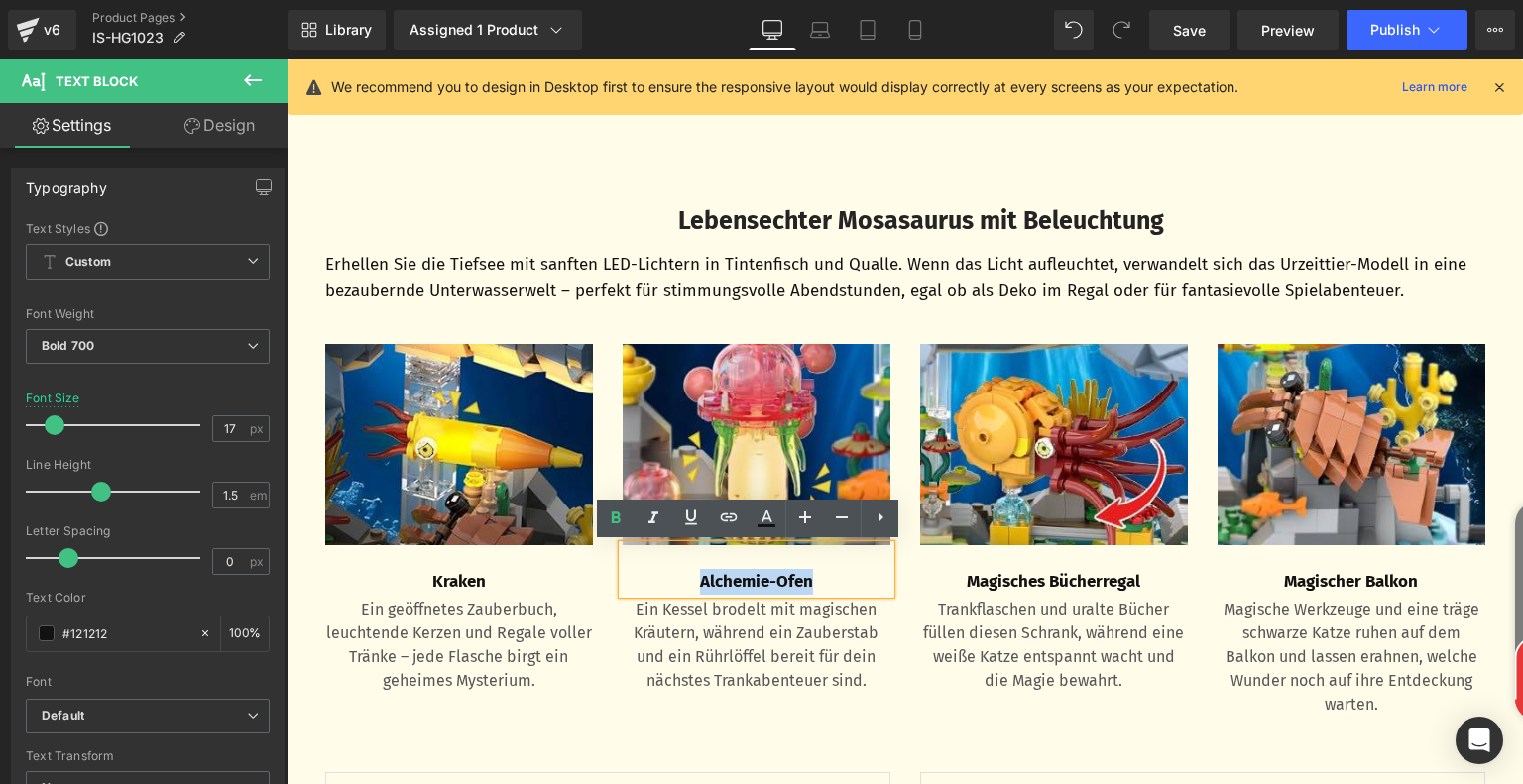drag, startPoint x: 690, startPoint y: 584, endPoint x: 867, endPoint y: 582, distance: 177.0113 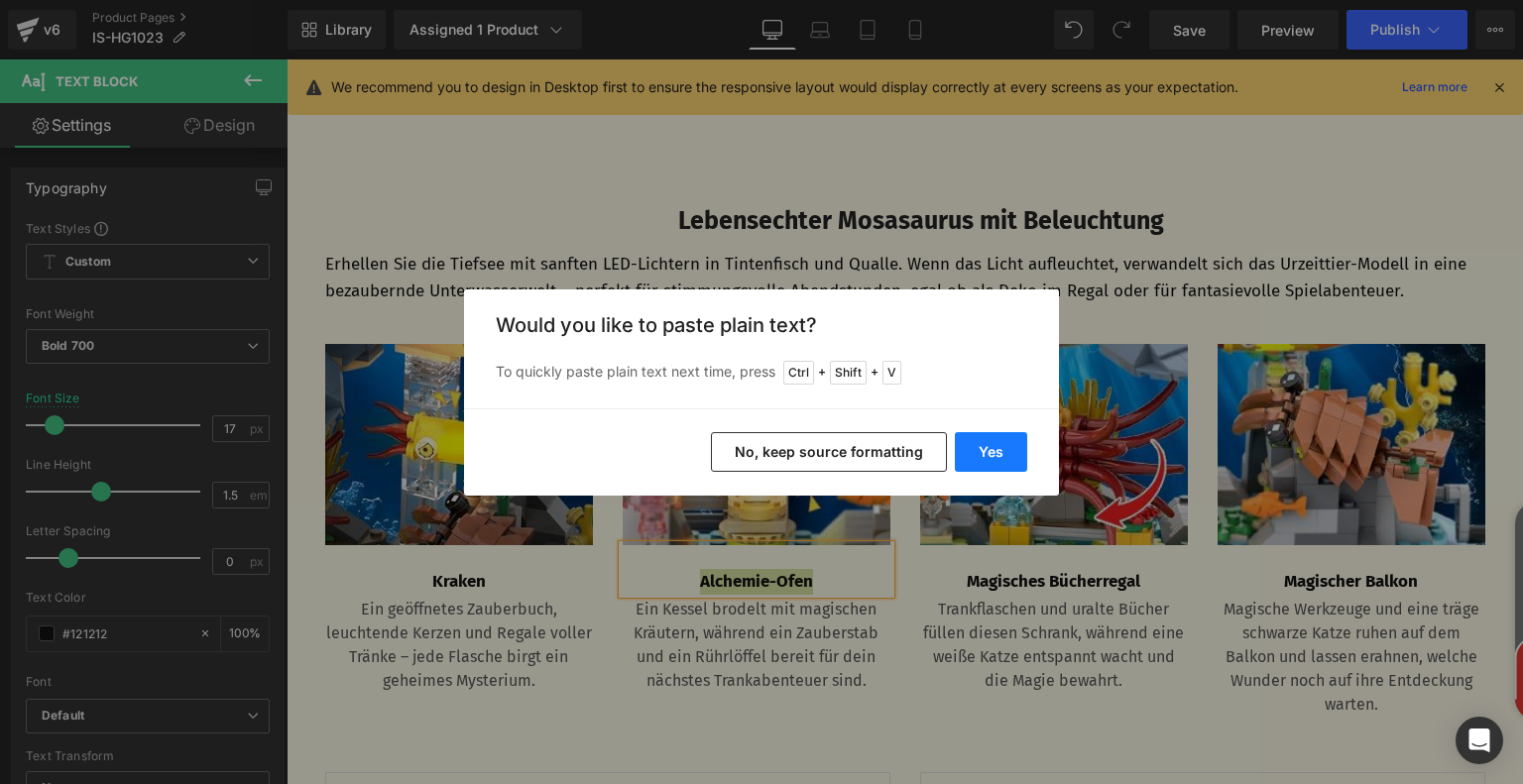 click on "Yes" at bounding box center [991, 452] 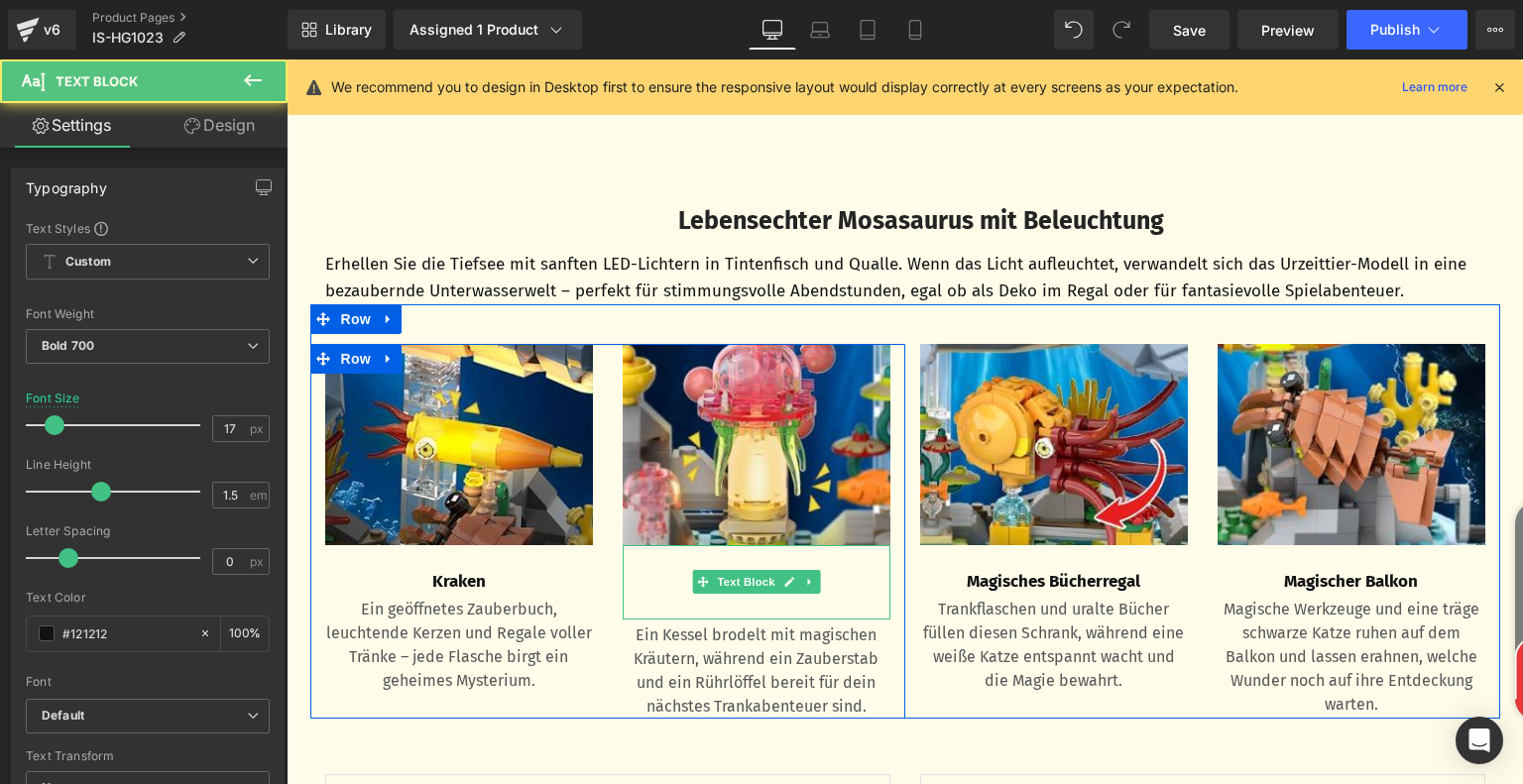 click at bounding box center (757, 607) 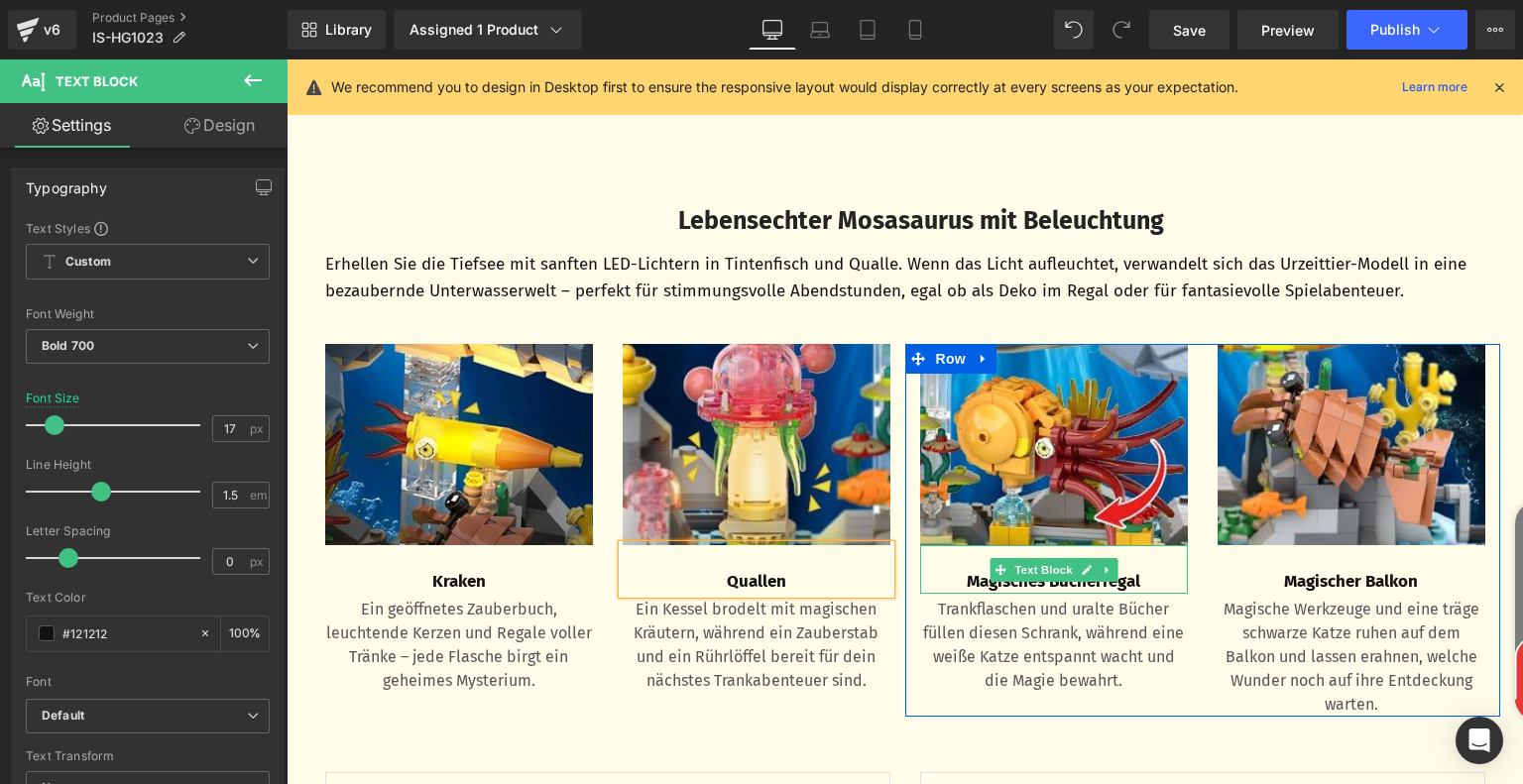 click on "Magisches Bücherregal" at bounding box center (1054, 582) 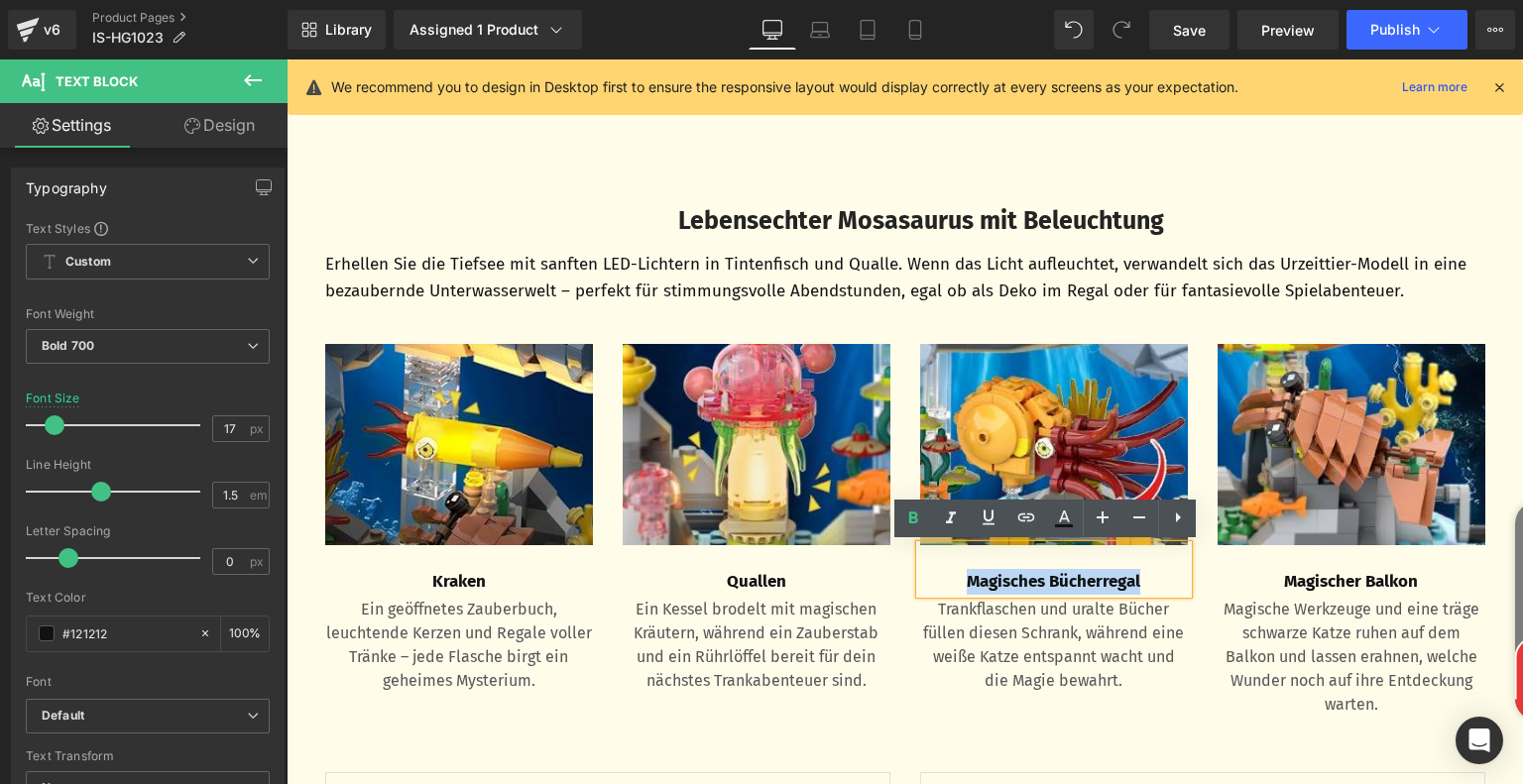 drag, startPoint x: 952, startPoint y: 582, endPoint x: 1181, endPoint y: 581, distance: 229.00218 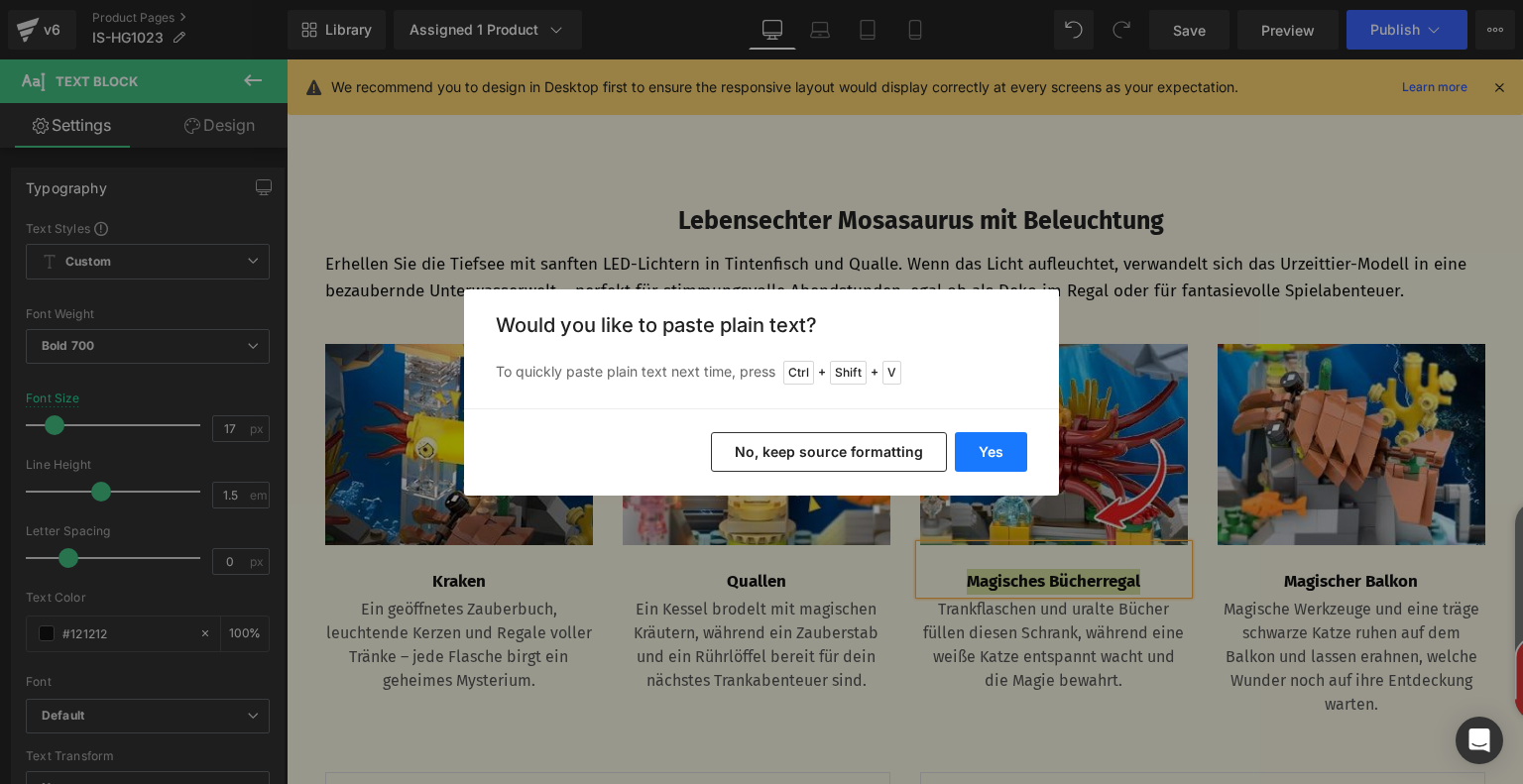 click on "Yes" at bounding box center [991, 452] 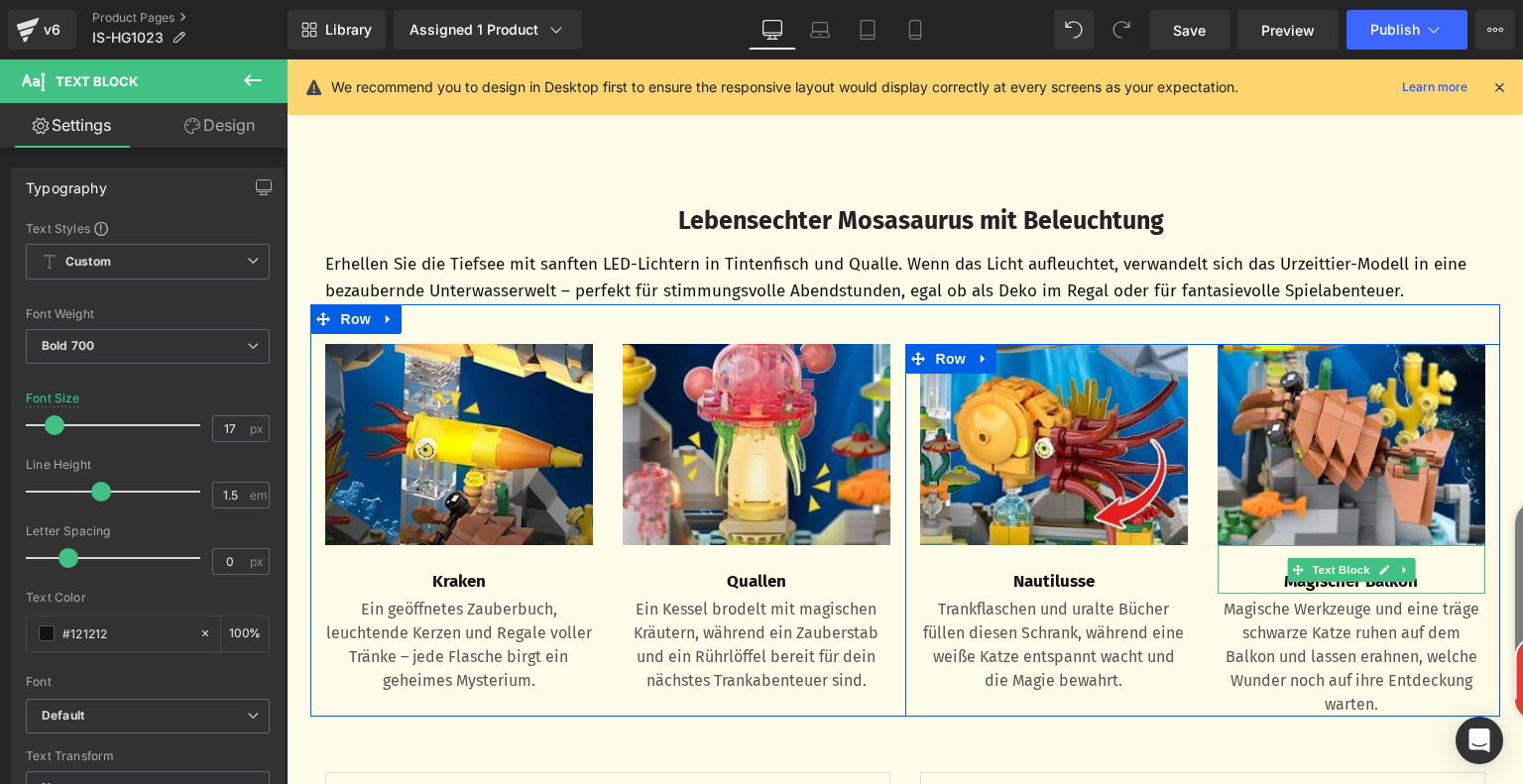 click on "Magischer Balkon" at bounding box center [1351, 582] 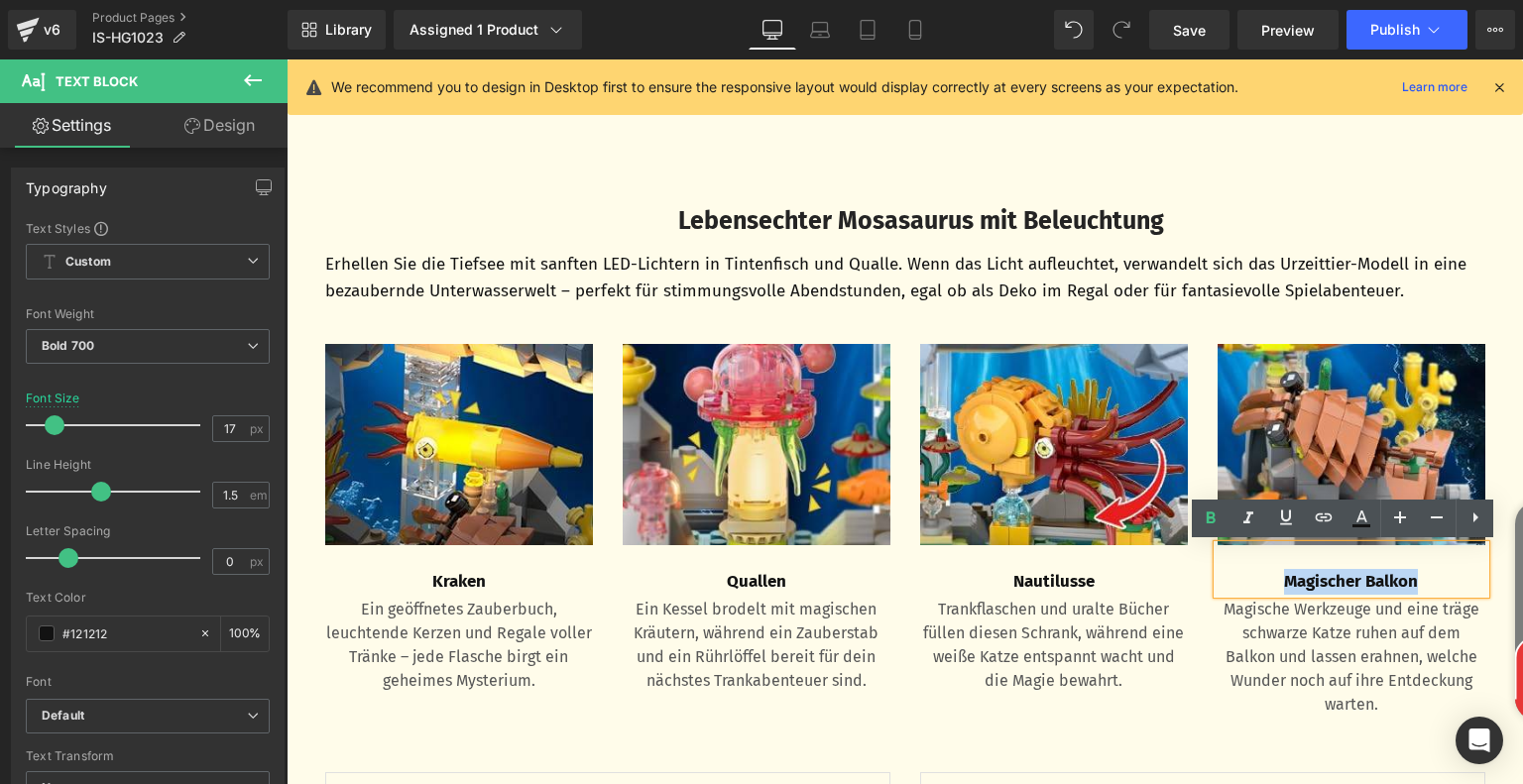 drag, startPoint x: 1273, startPoint y: 582, endPoint x: 1431, endPoint y: 575, distance: 158.155 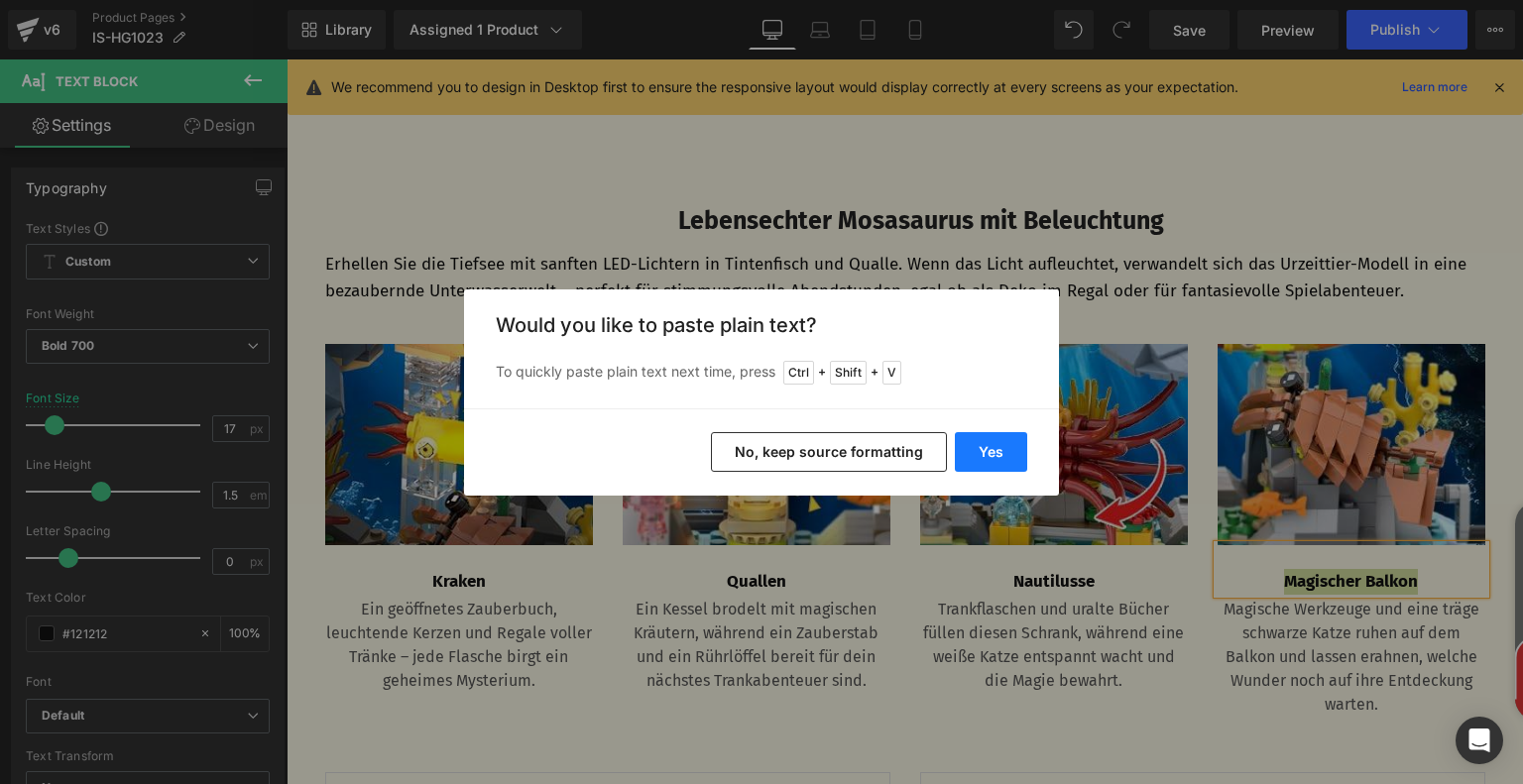 click on "Yes" at bounding box center [991, 452] 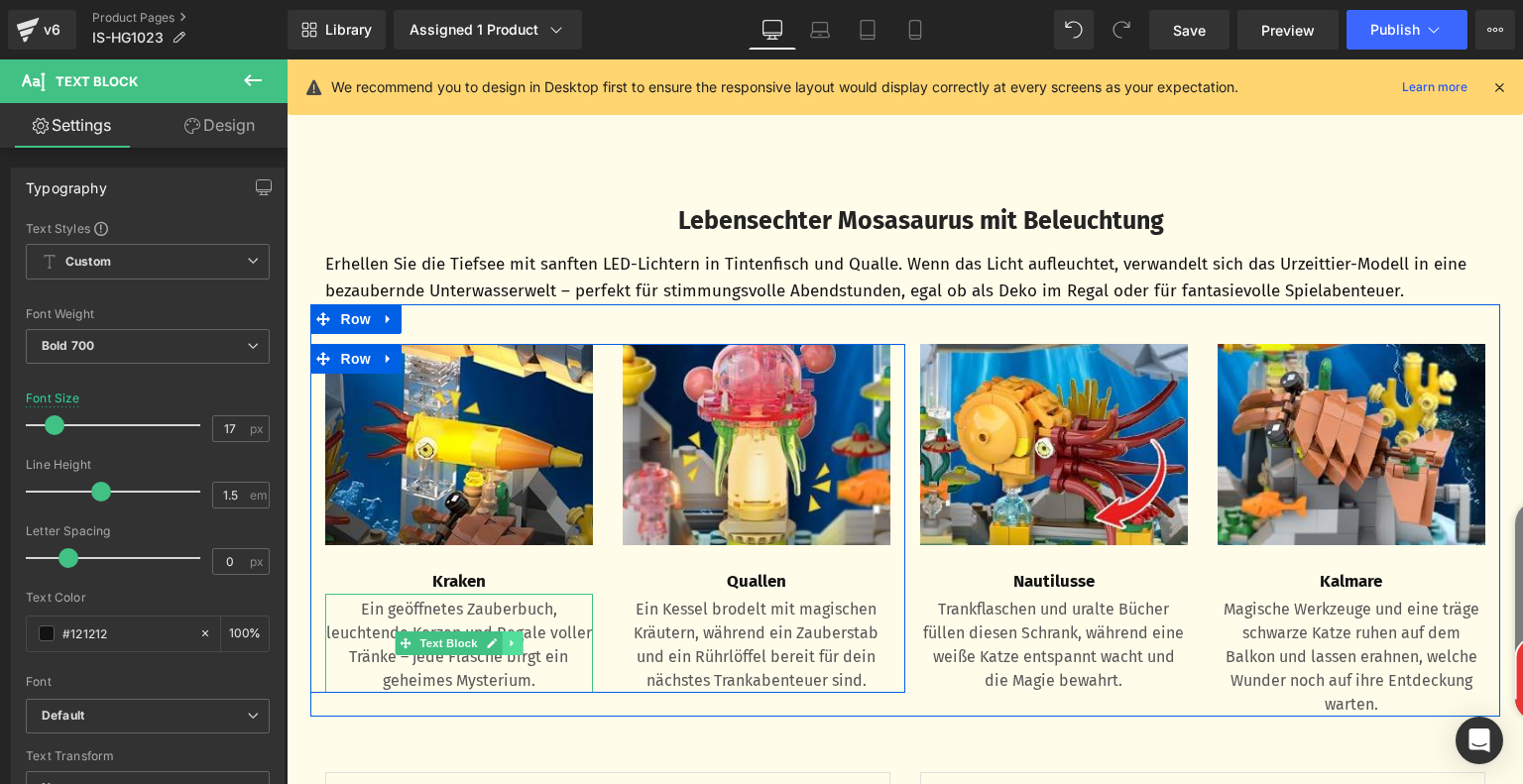 click at bounding box center (512, 643) 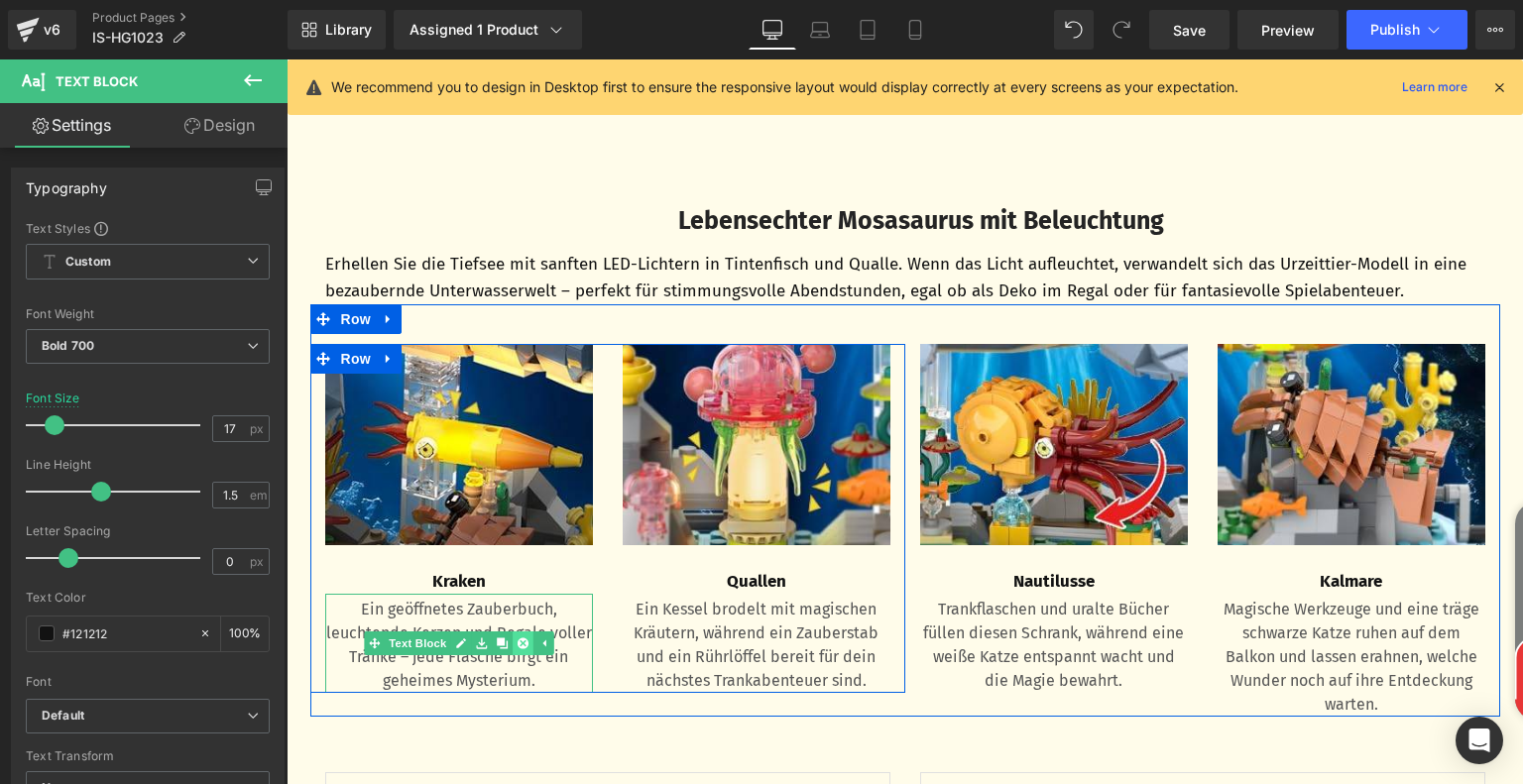 click at bounding box center (522, 643) 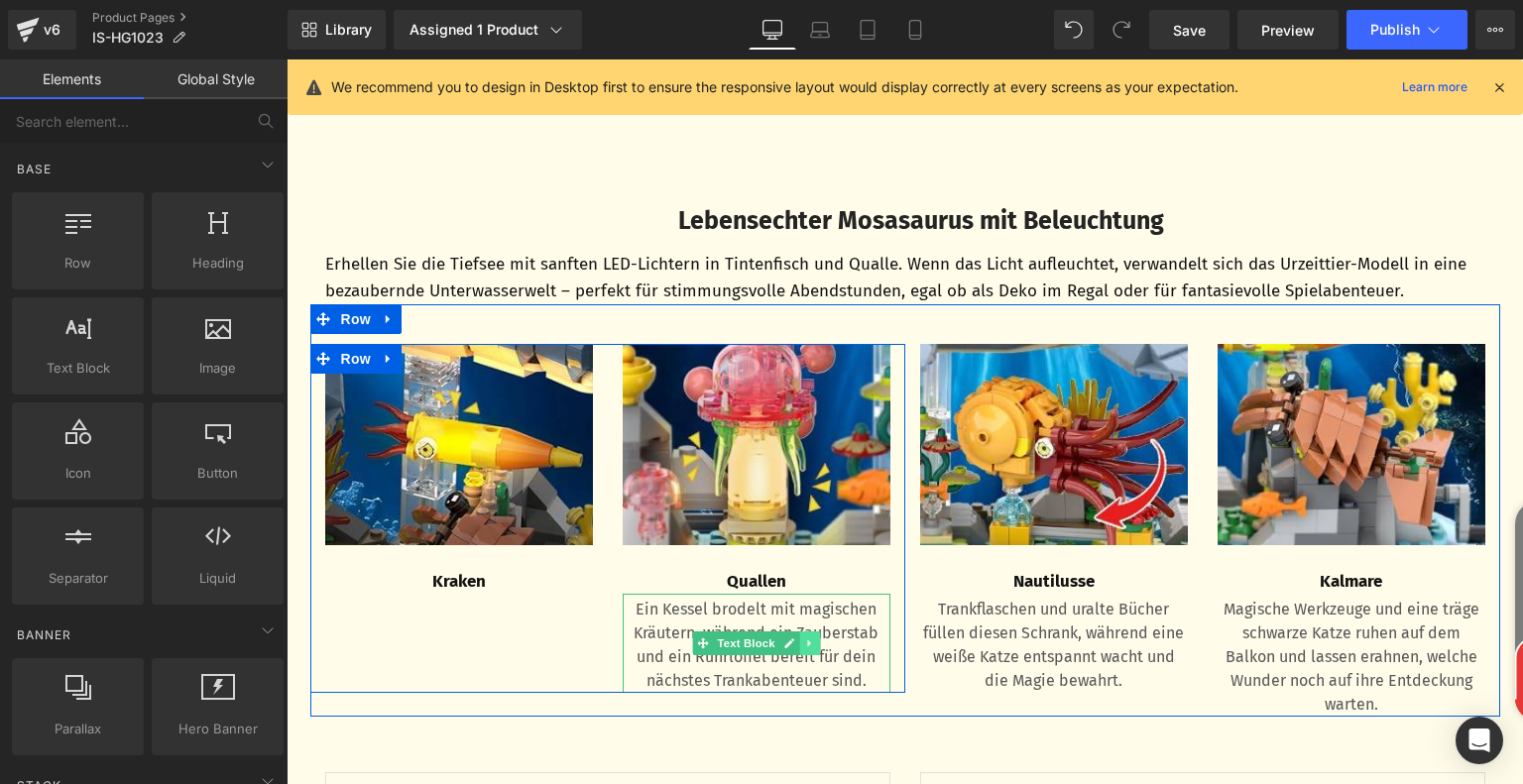 click 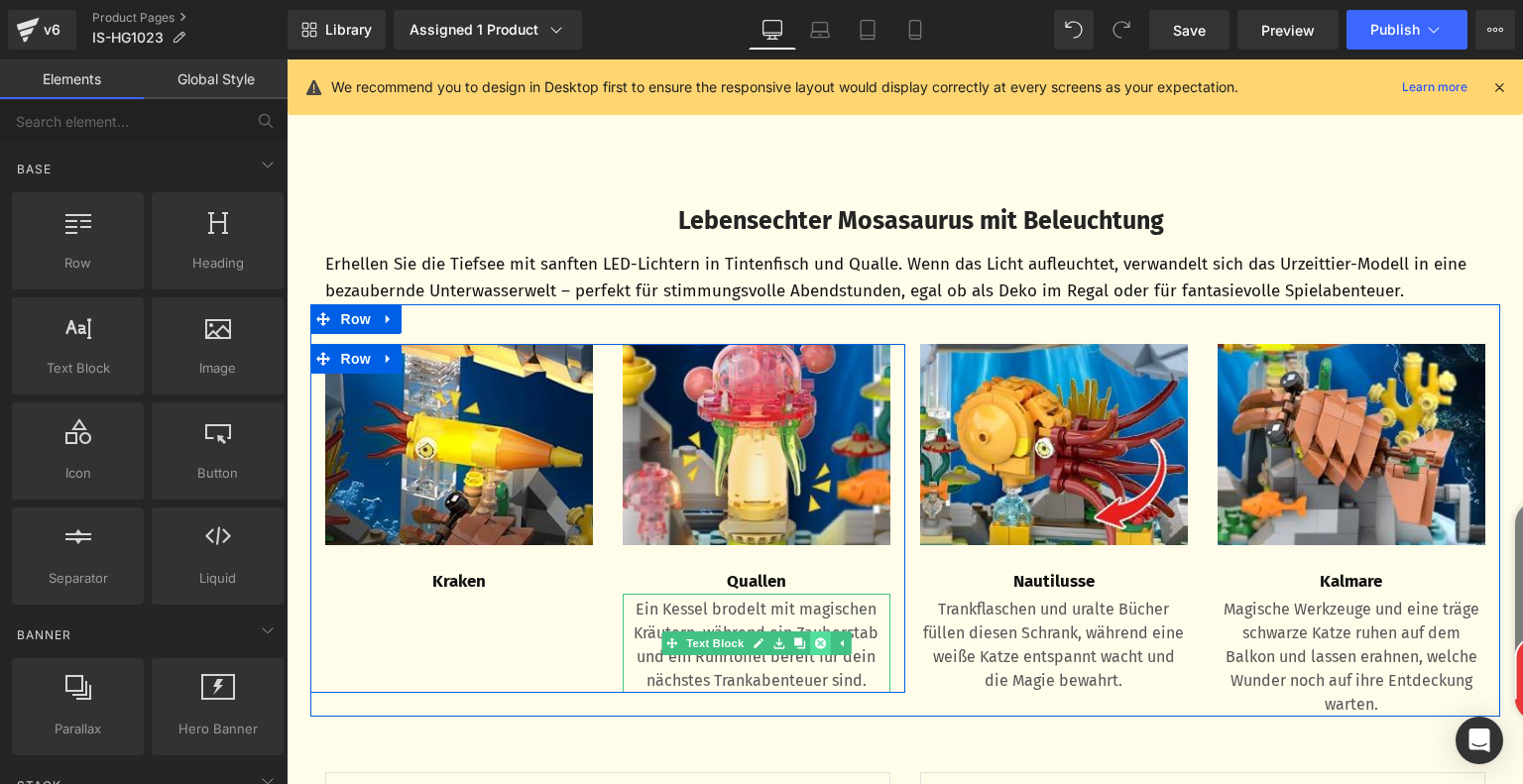 click 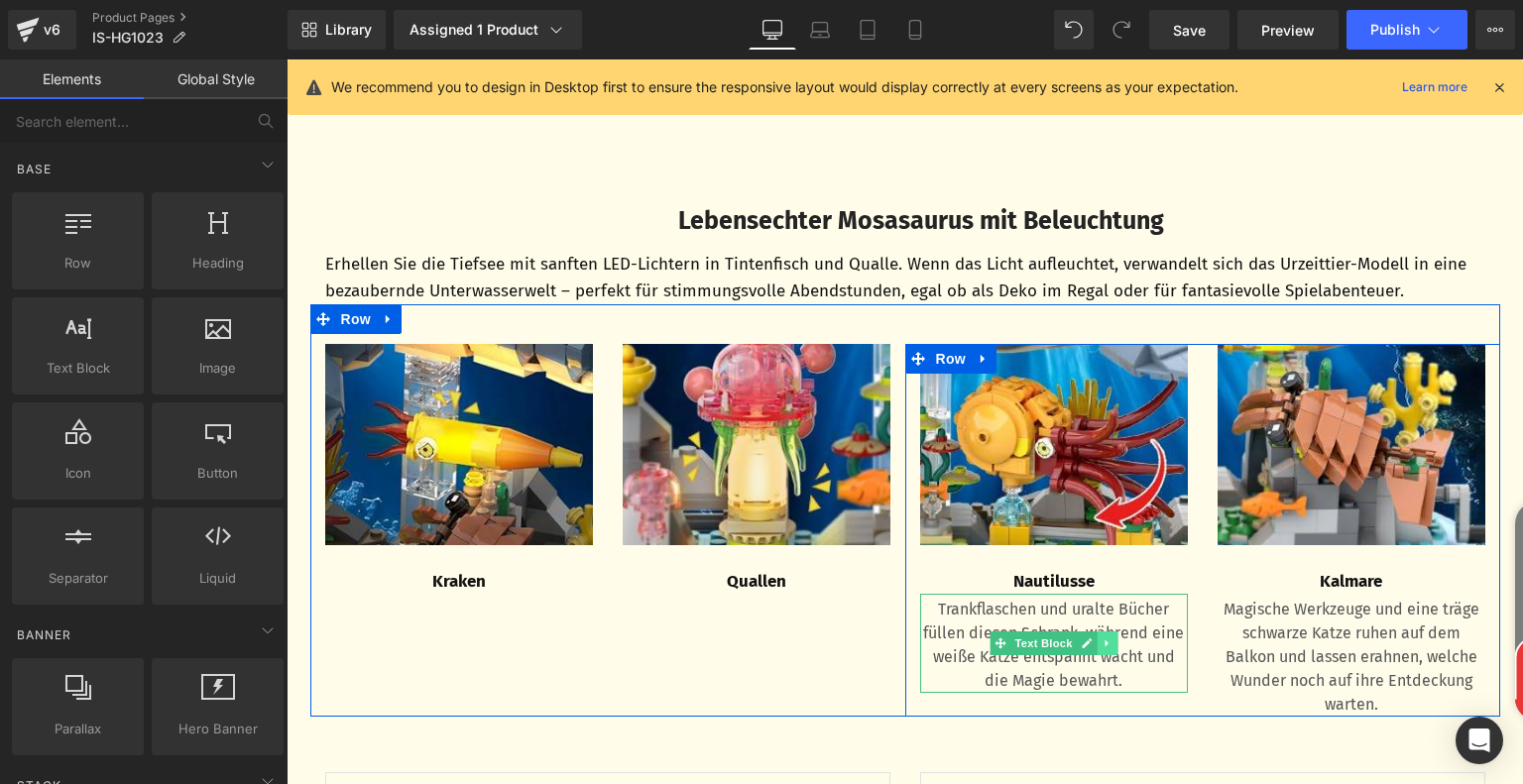 click 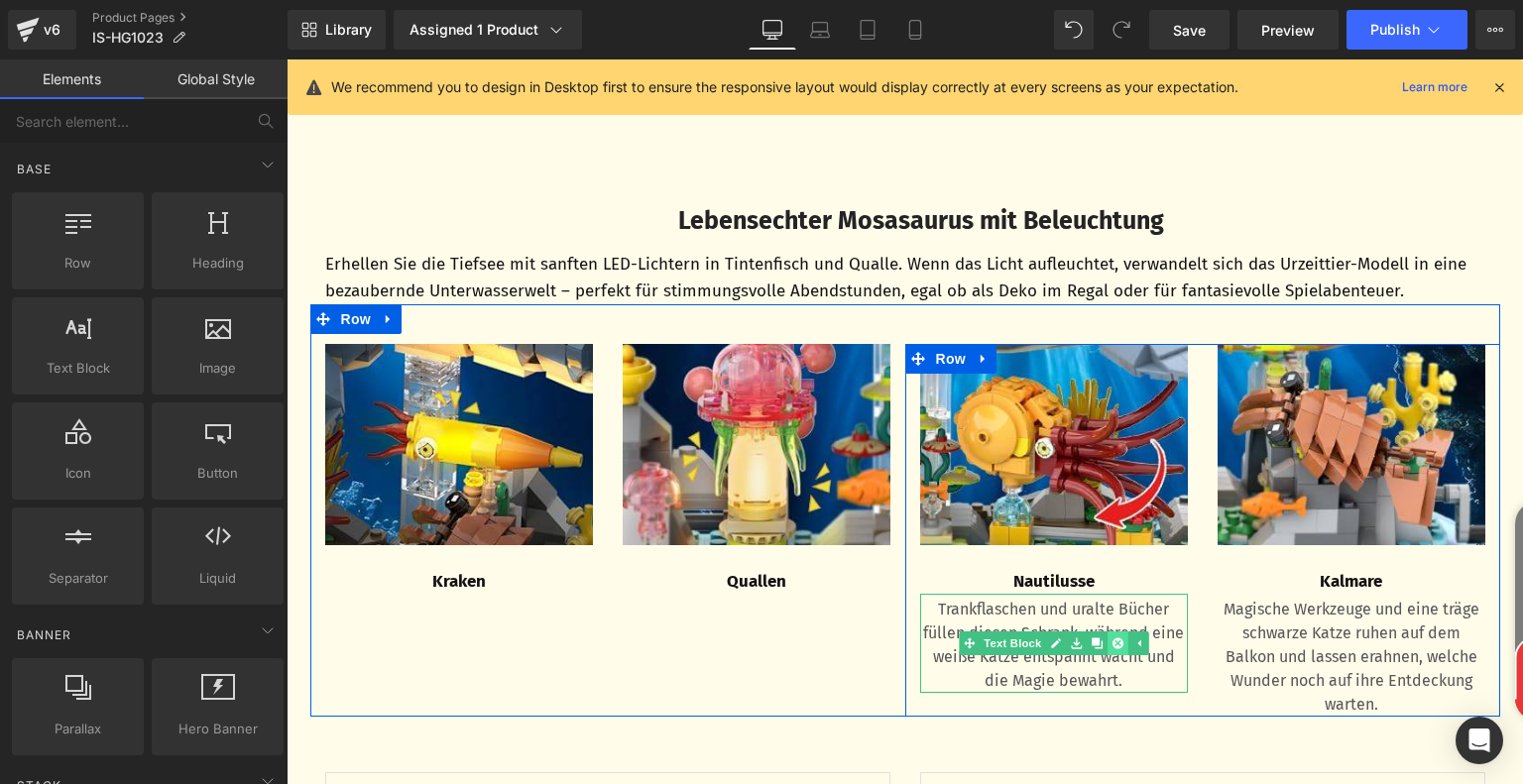 click 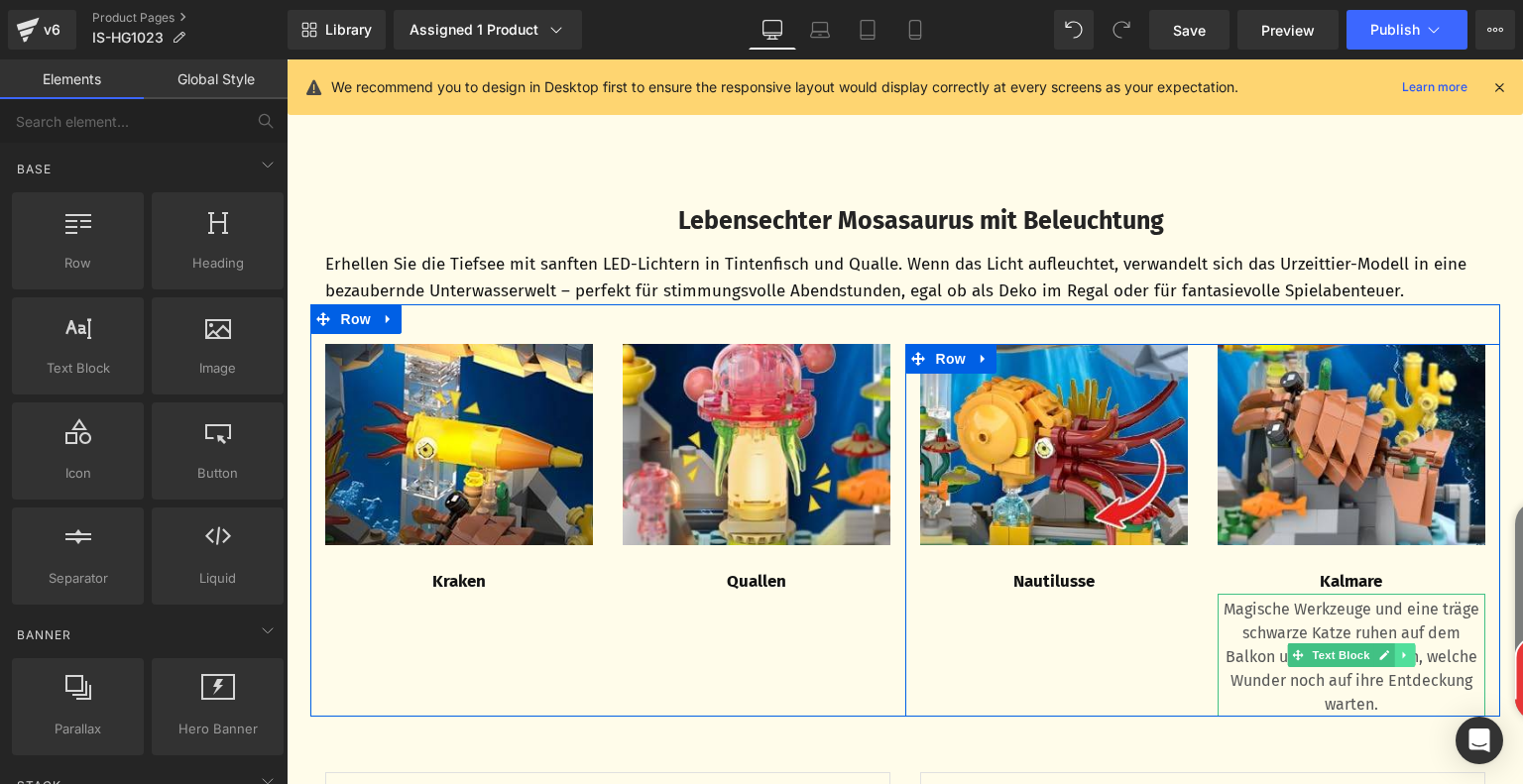click at bounding box center (1404, 655) 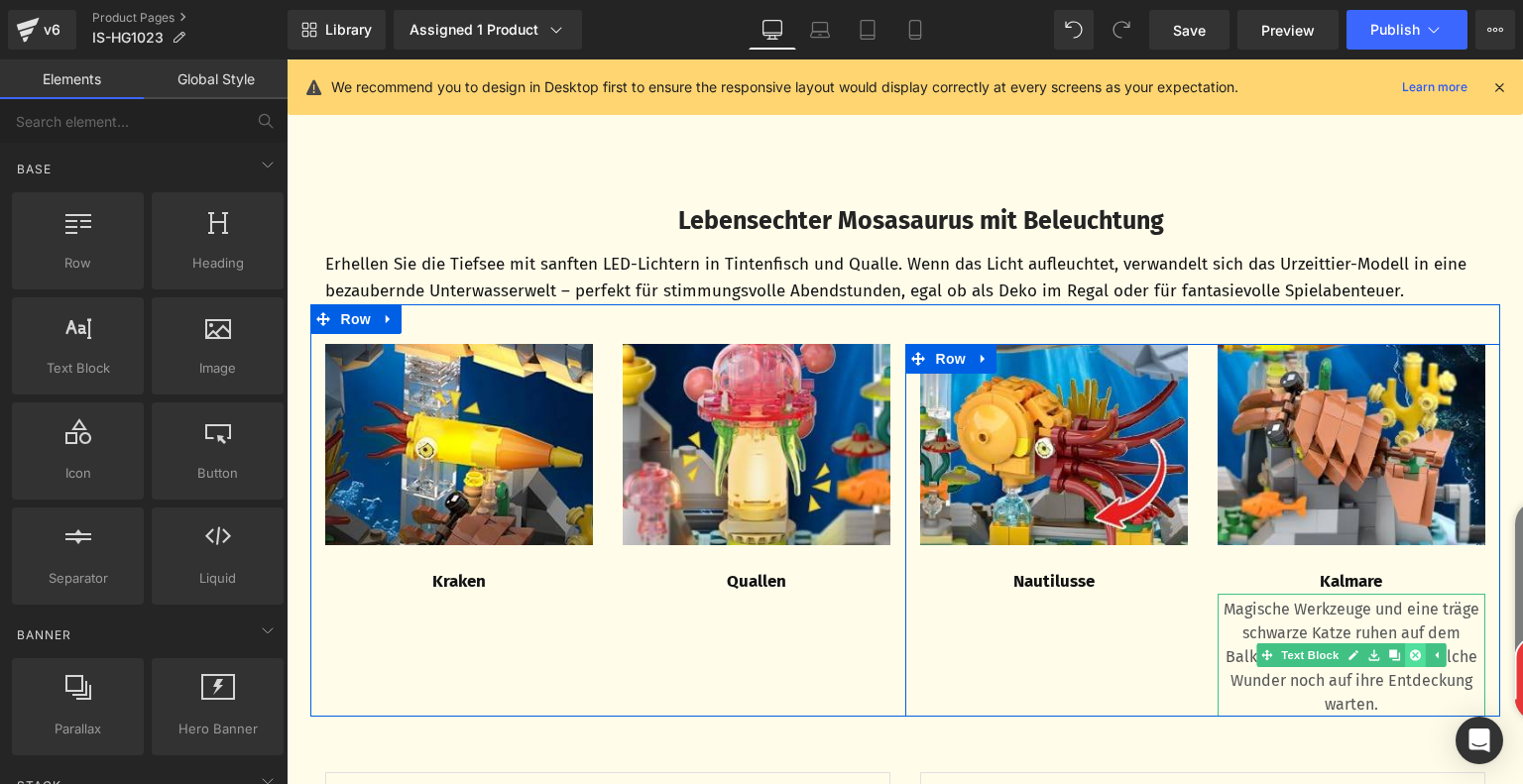 click 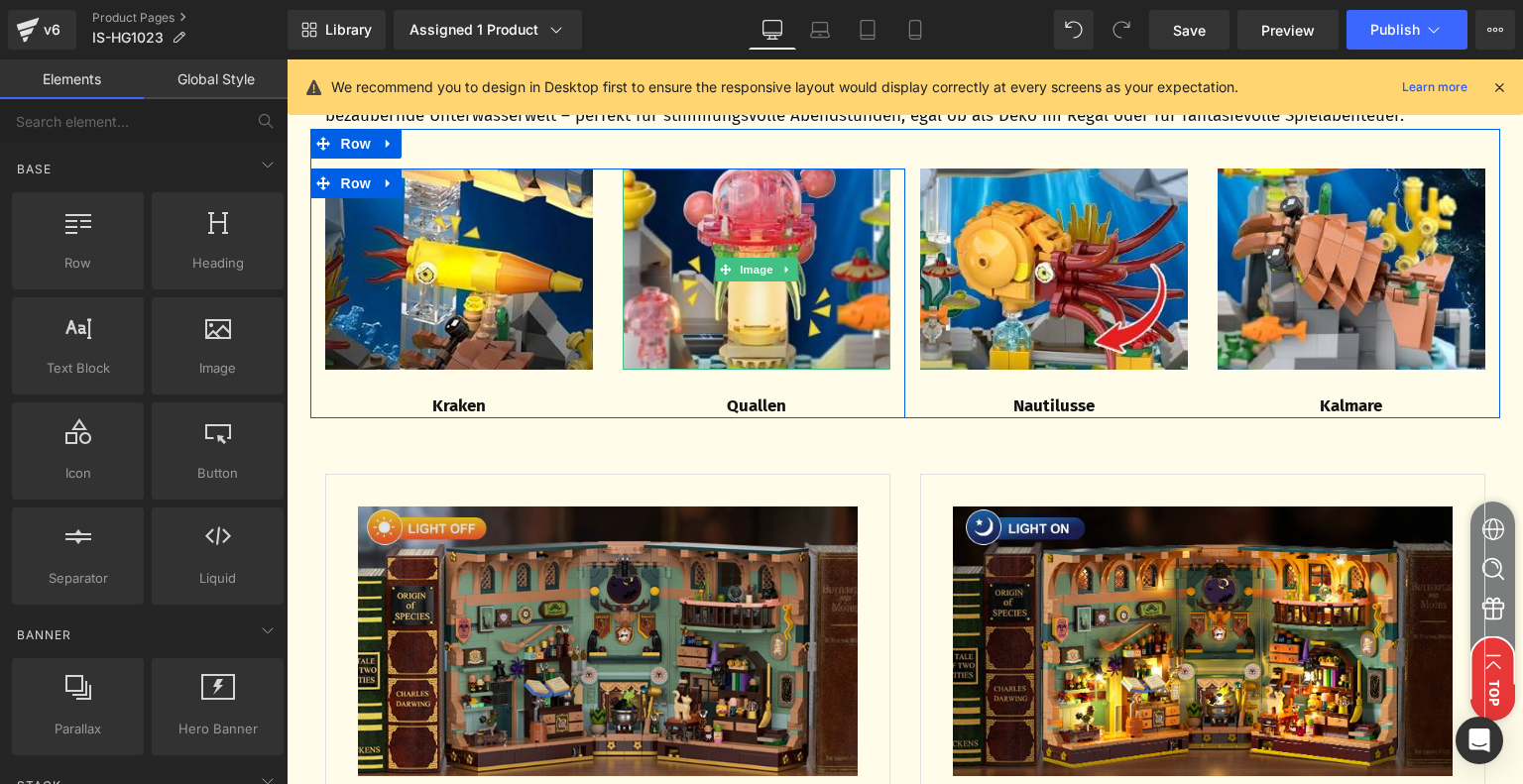 scroll, scrollTop: 4301, scrollLeft: 0, axis: vertical 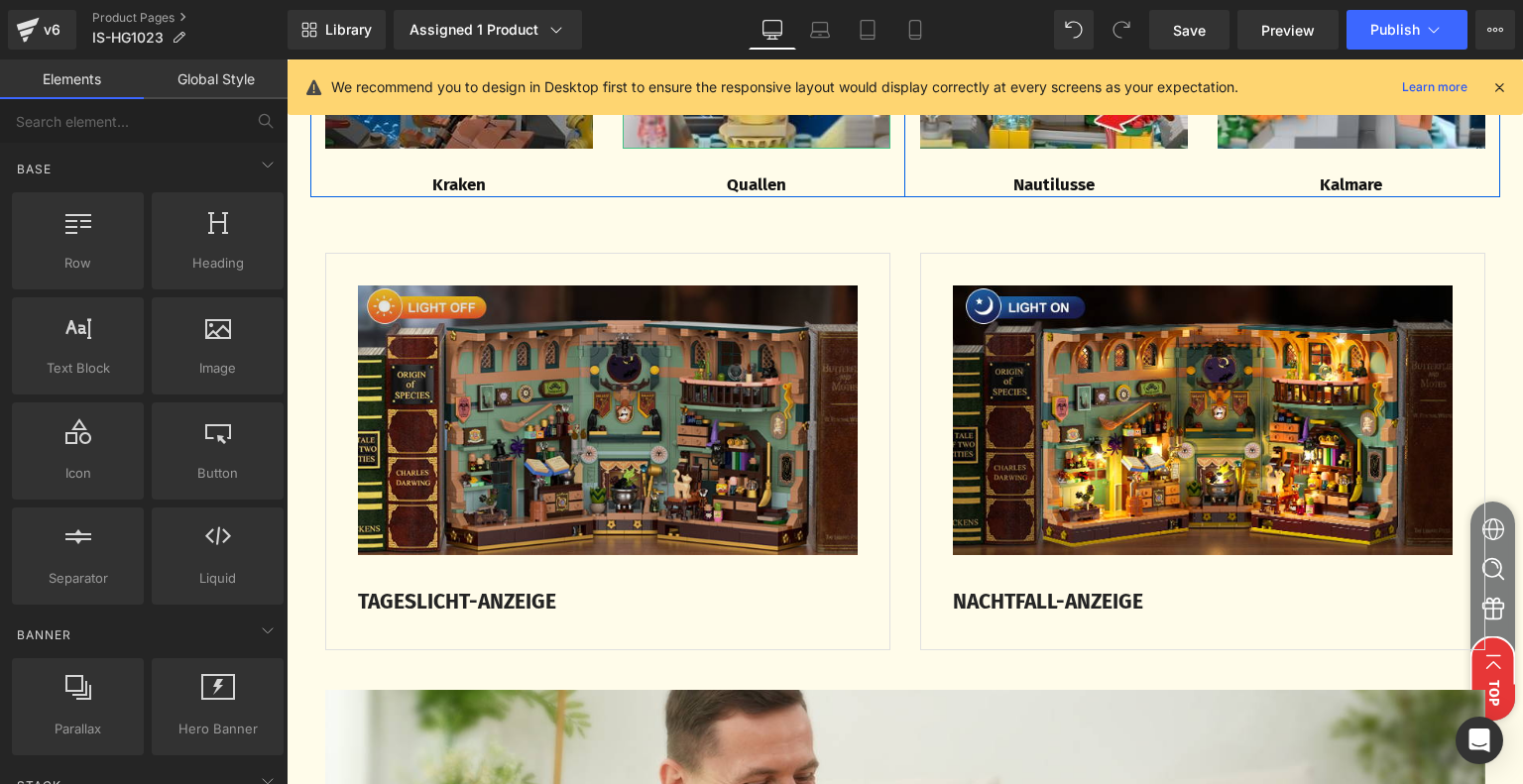 click on "Image" at bounding box center [608, 419] 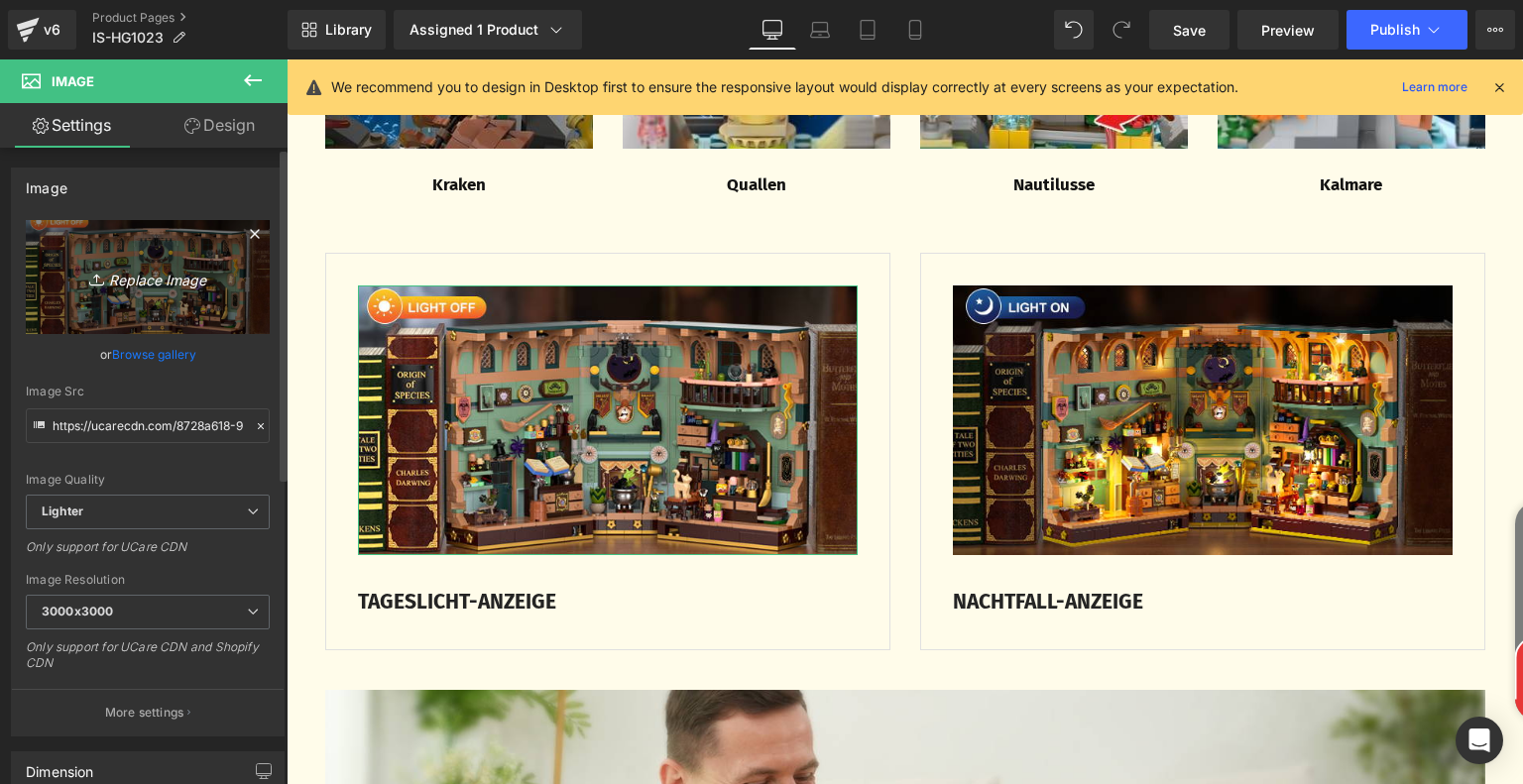 click on "Replace Image" at bounding box center (148, 277) 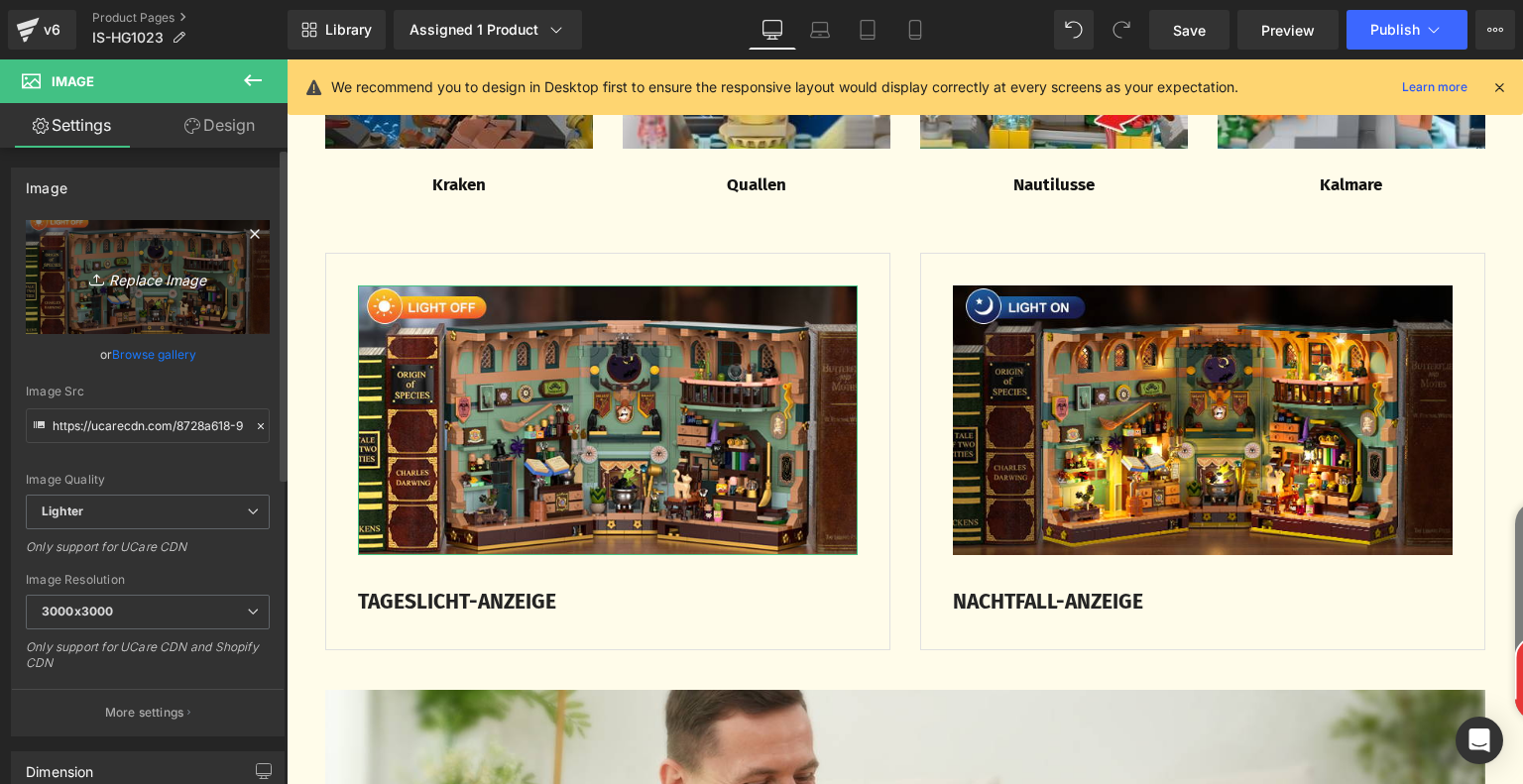 type on "C:\fakepath\02bdfb1e-609e-45ab-b62e-a8354ae78772.__CR0,0,650,350_PT0_SX650_V1___.jpg" 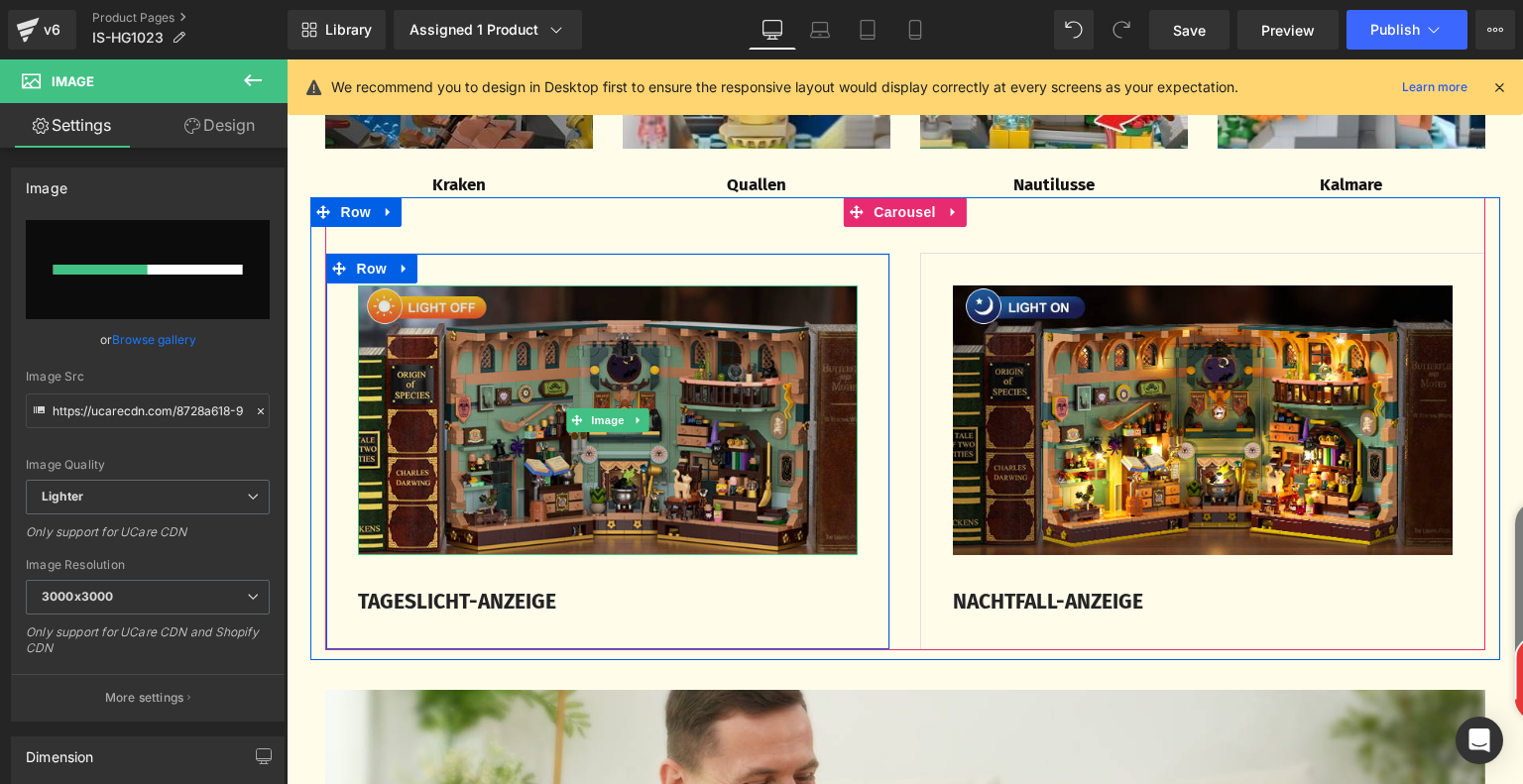 type 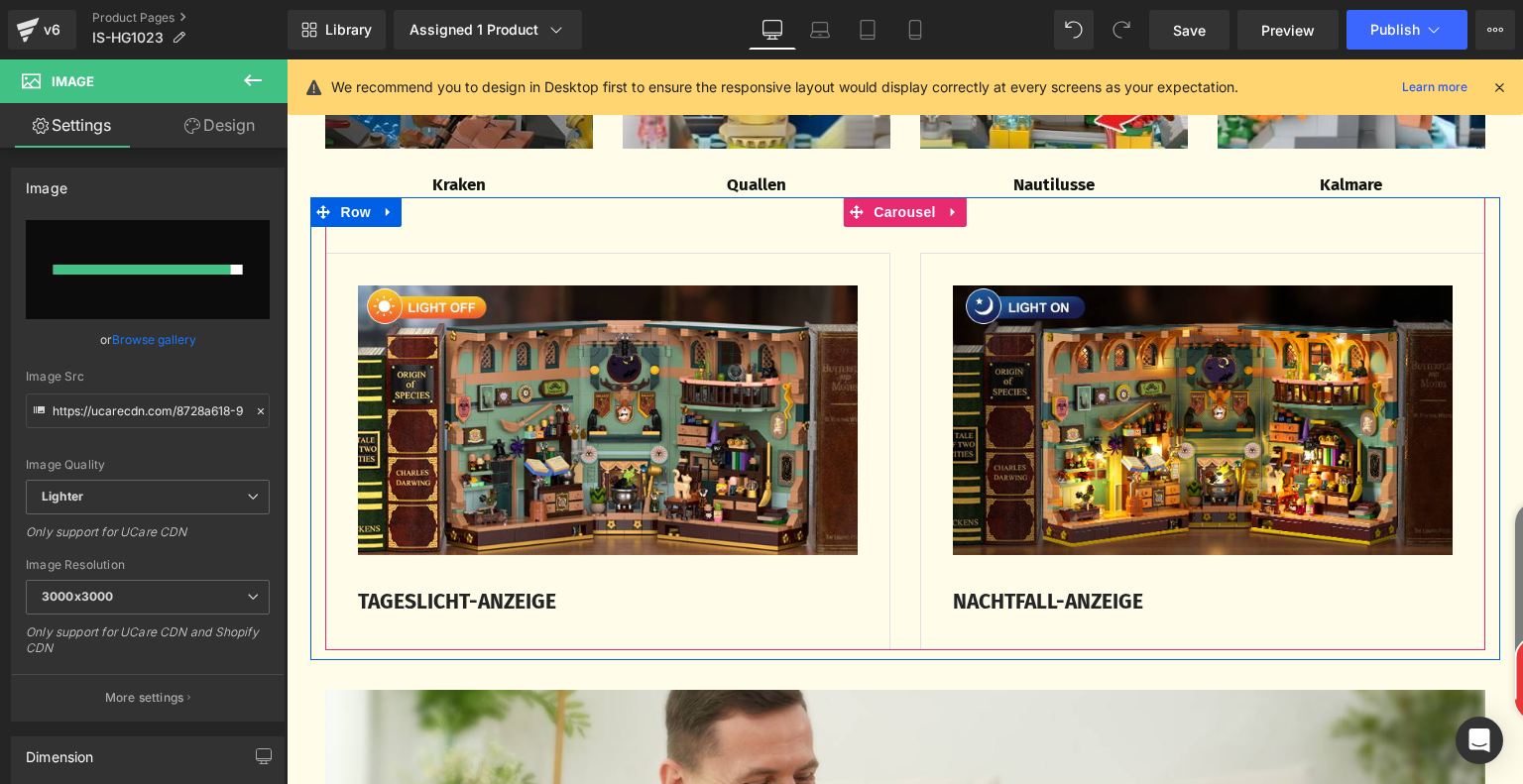 type on "https://ucarecdn.com/15c46742-ddc4-41f5-896f-995f86fb89c1/-/format/auto/-/preview/3000x3000/-/quality/lighter/02bdfb1e-609e-45ab-b62e-a8354ae78772.__CR0,0,650,350_PT0_SX650_V1___.jpg" 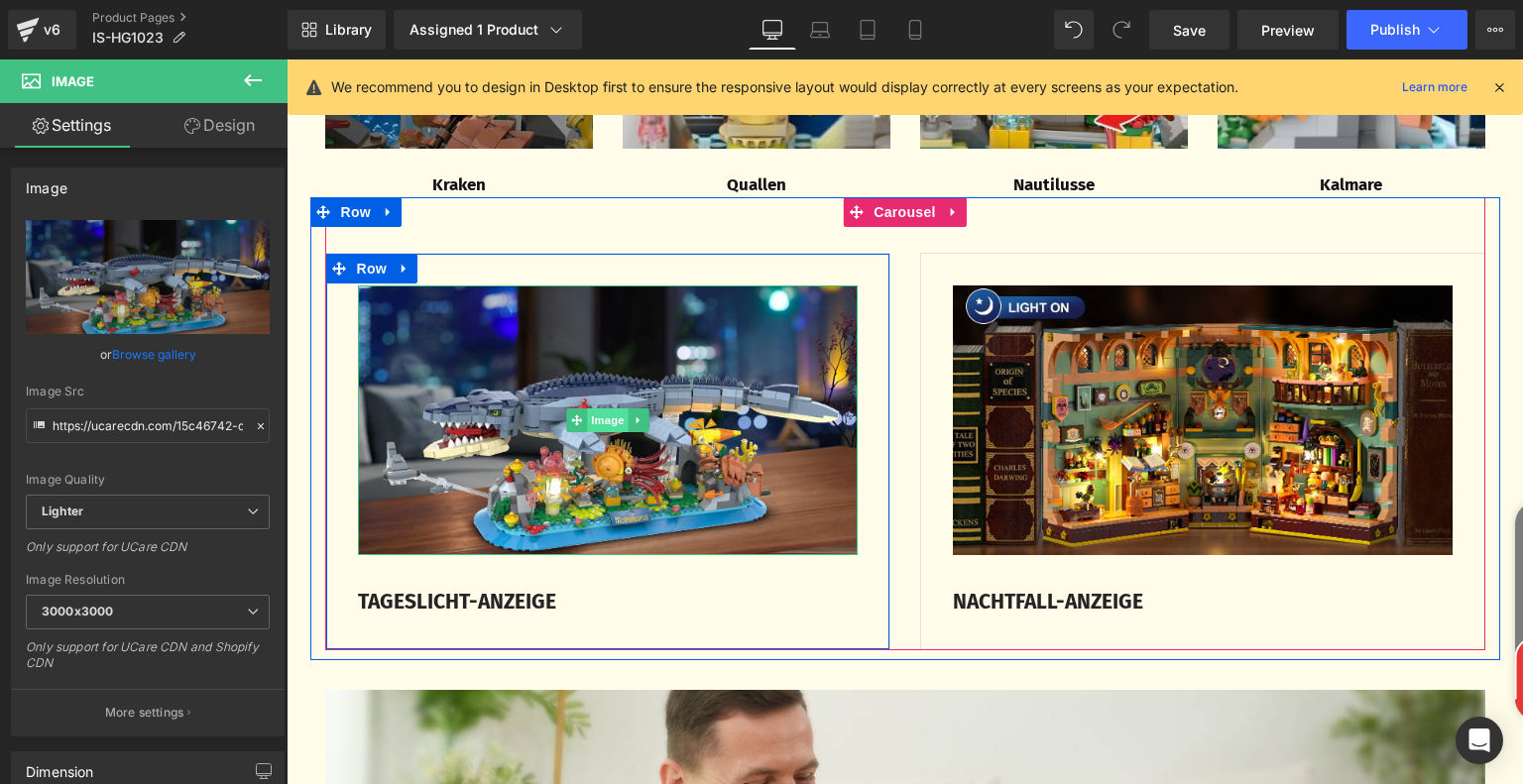 click on "Image" at bounding box center [608, 420] 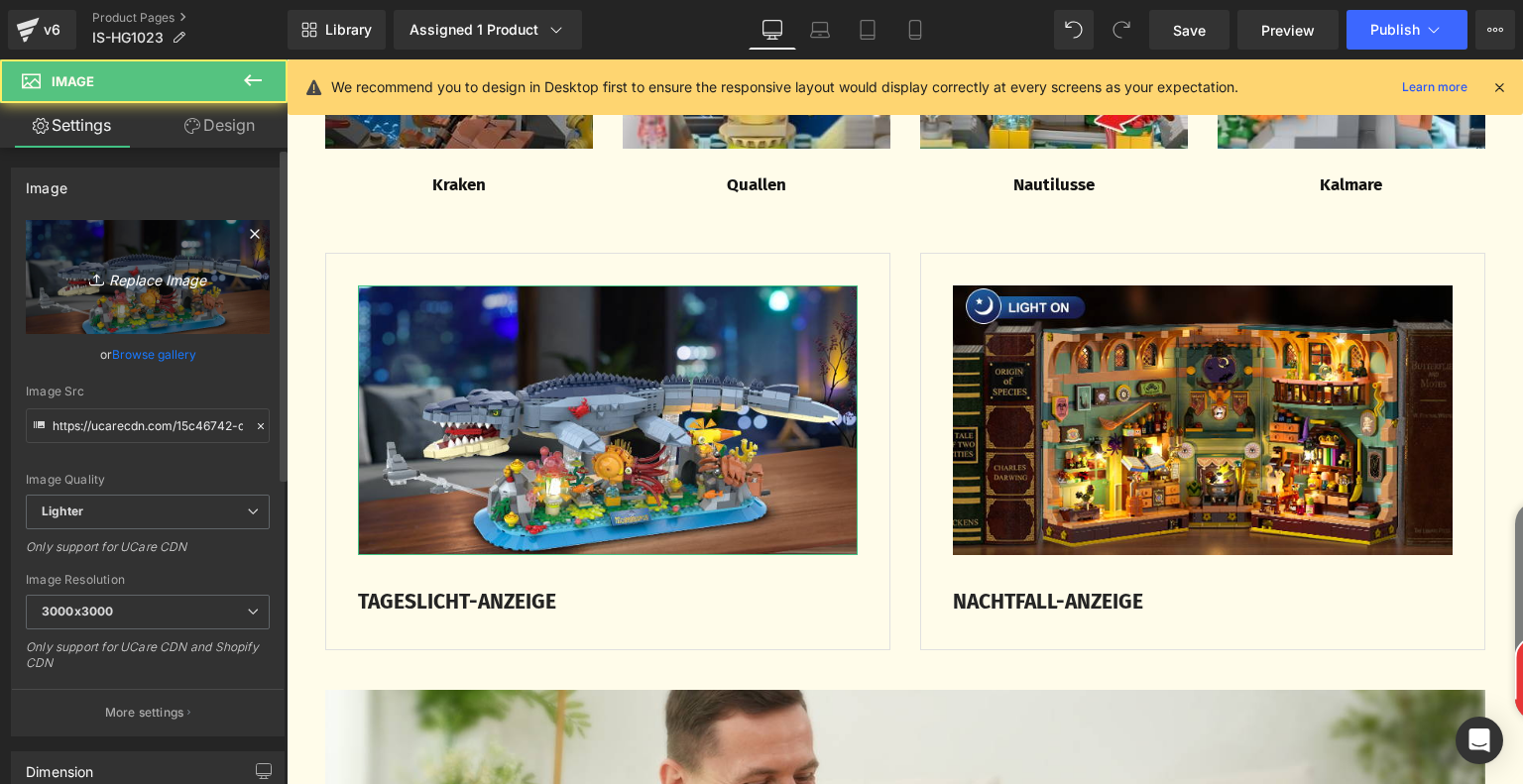 click on "Replace Image" at bounding box center [148, 277] 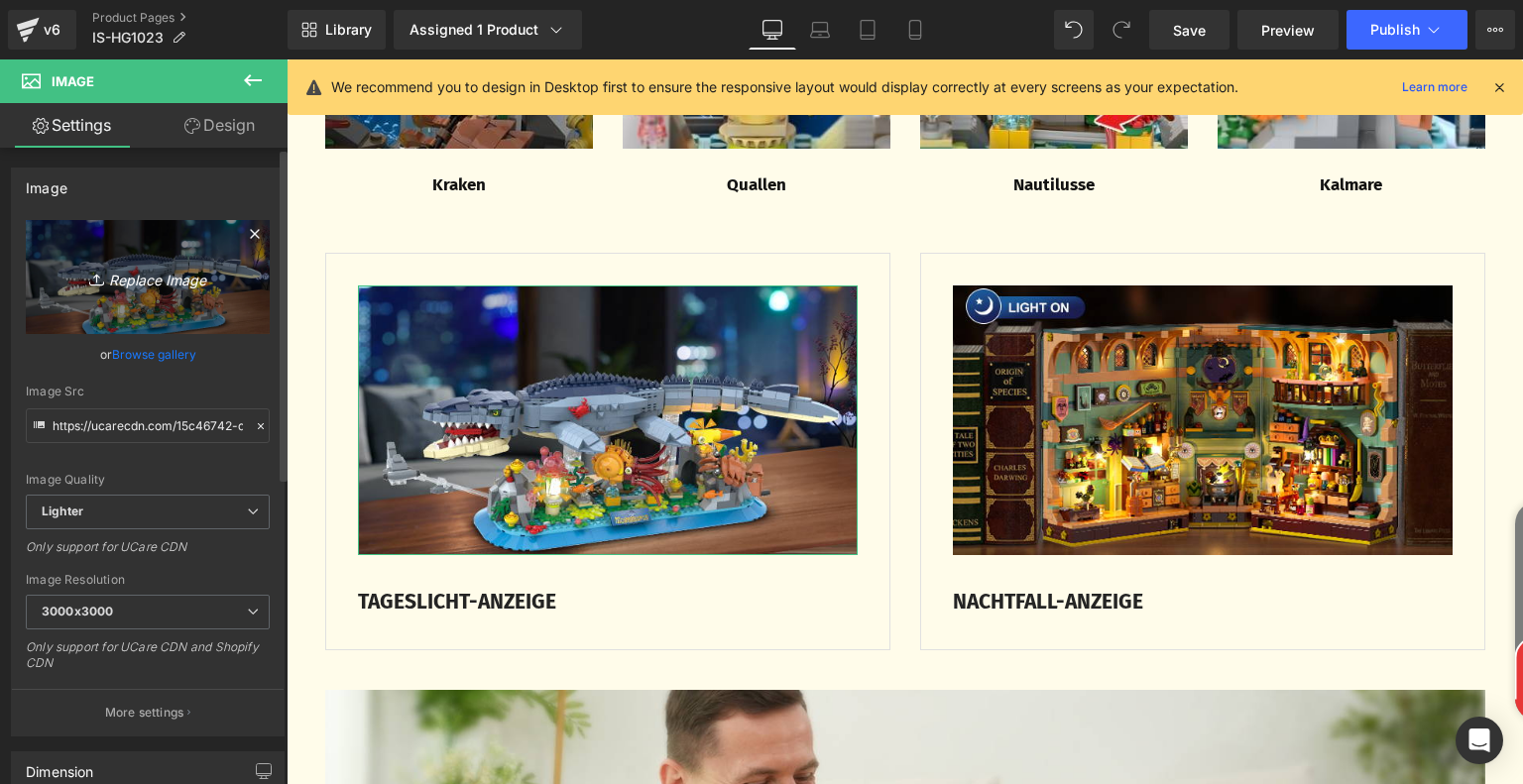 type on "C:\fakepath\55166ad7-5354-4d0b-a62d-c350d09622b3.__CR0,0,650,350_PT0_SX650_V1___.jpg" 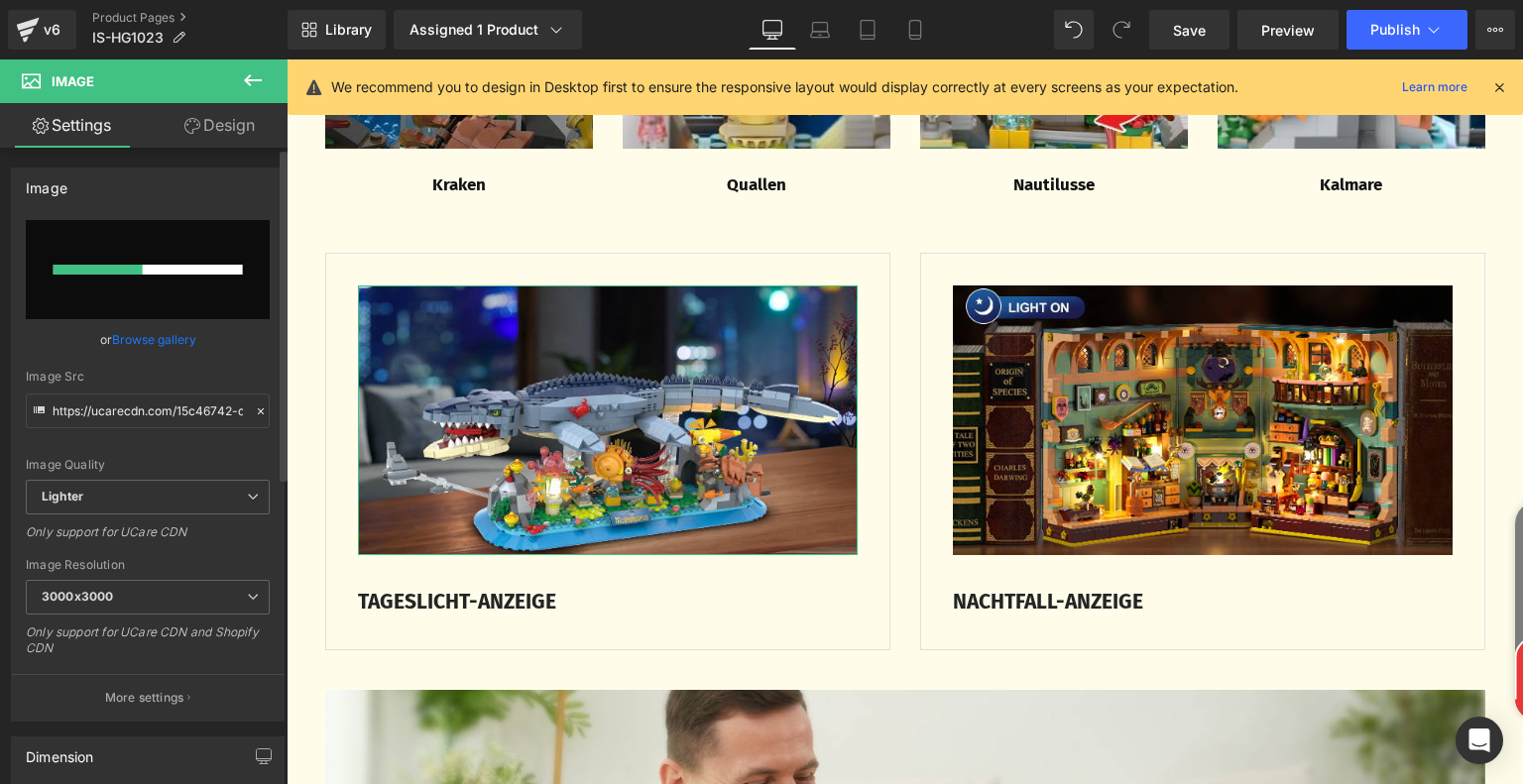 type 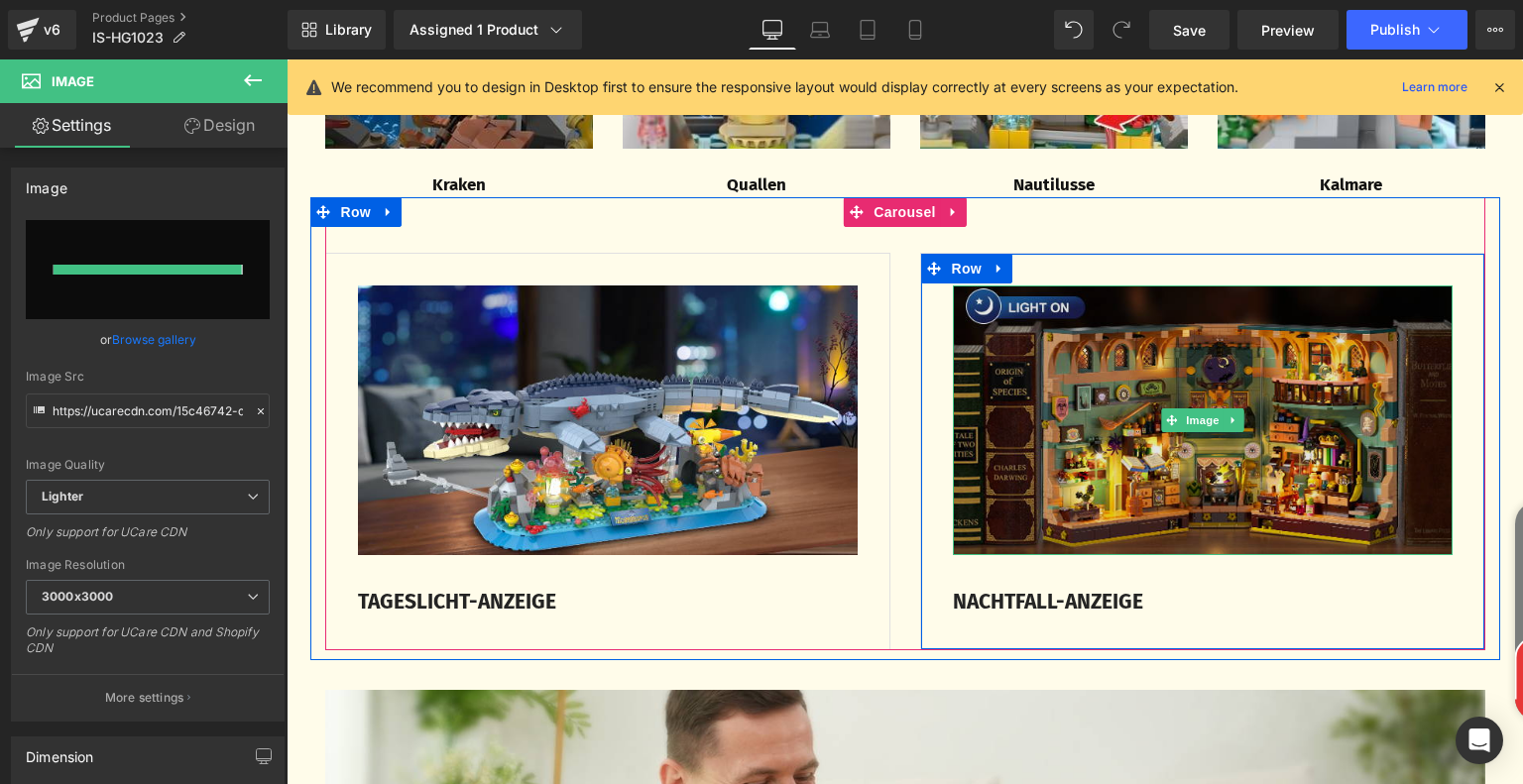 type on "https://ucarecdn.com/2159530b-ad1f-4092-8ce7-d95b86d328c5/-/format/auto/-/preview/3000x3000/-/quality/lighter/55166ad7-5354-4d0b-a62d-c350d09622b3.__CR0,0,650,350_PT0_SX650_V1___.jpg" 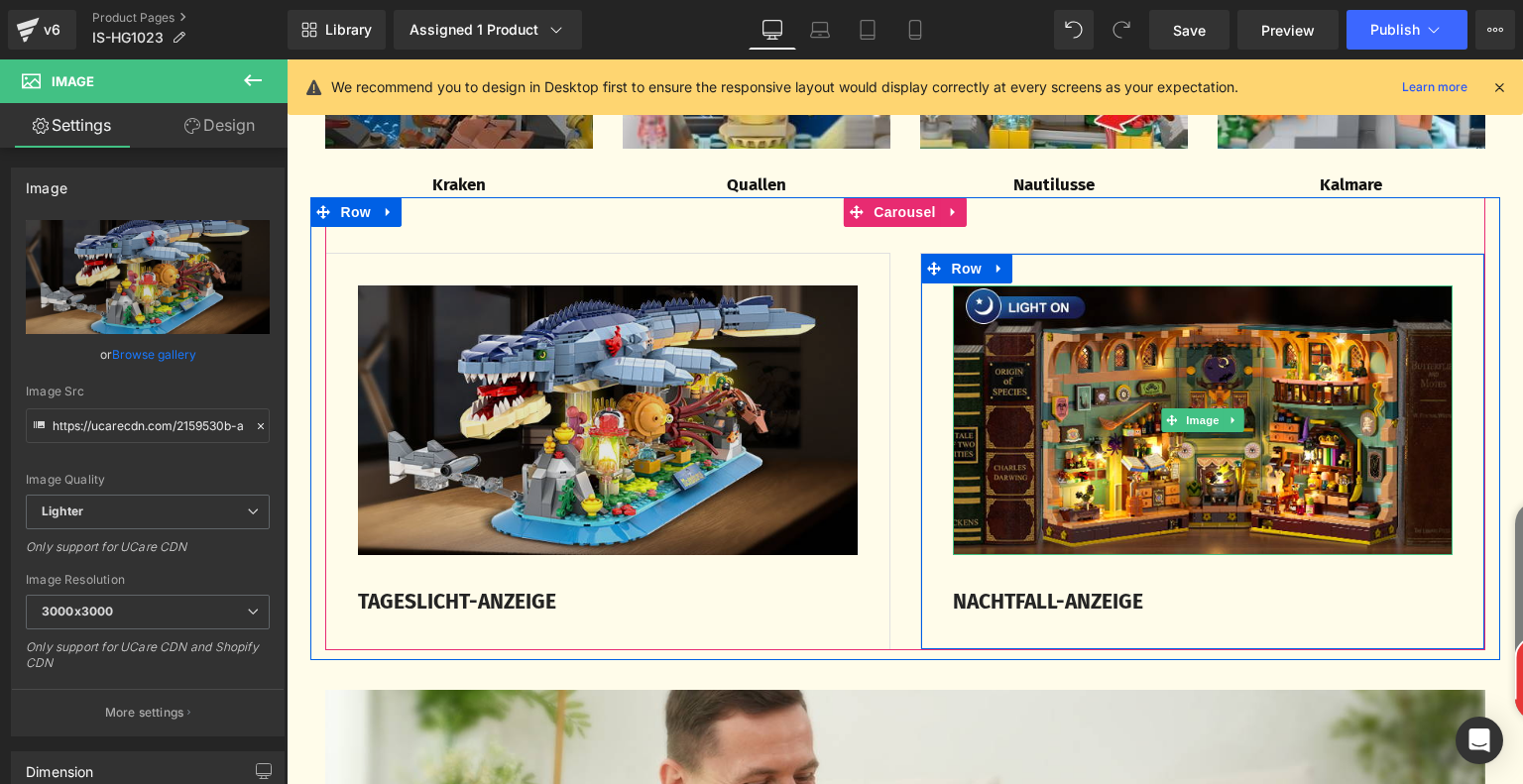 click on "Image" at bounding box center (1203, 420) 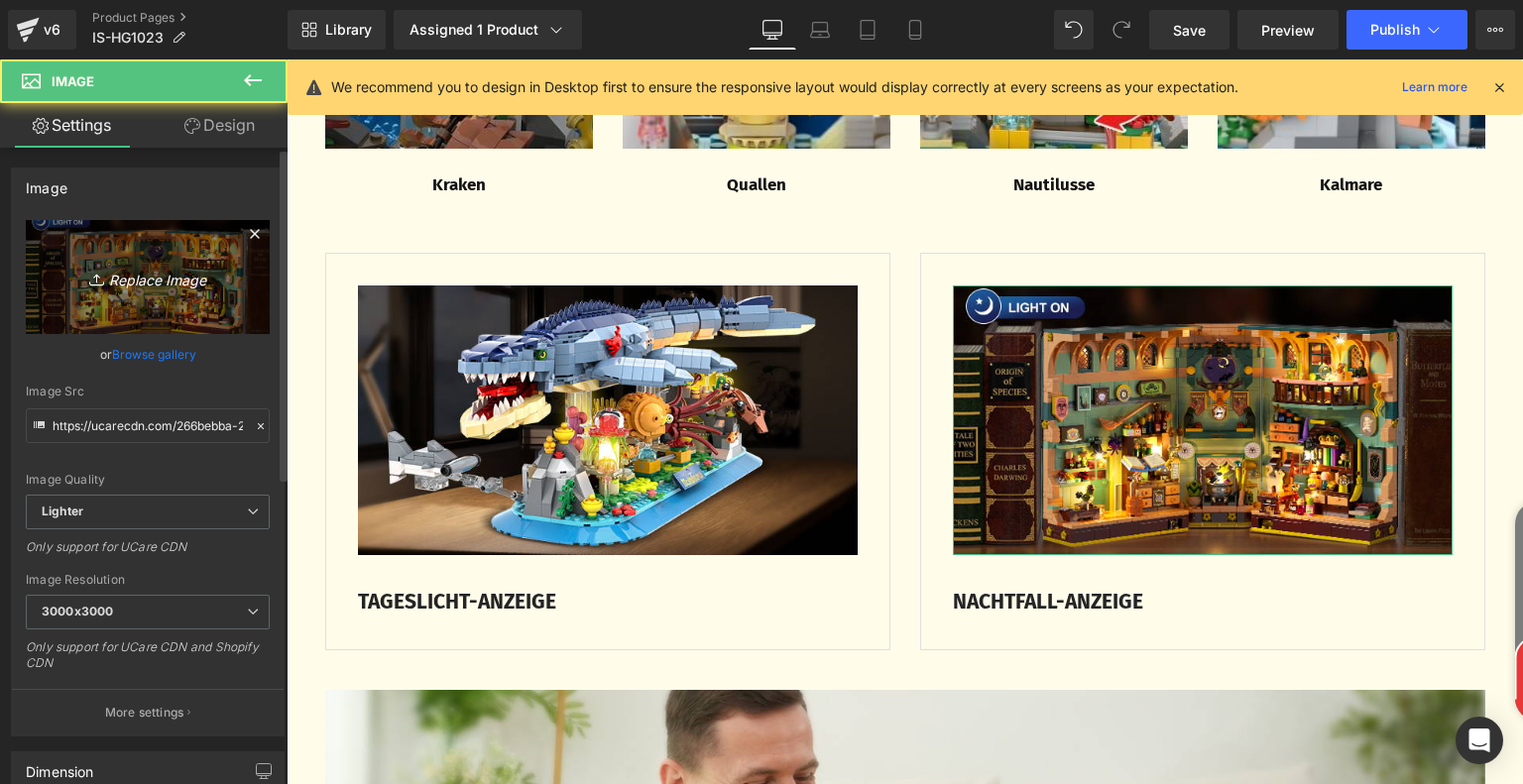 click on "Replace Image" at bounding box center [148, 277] 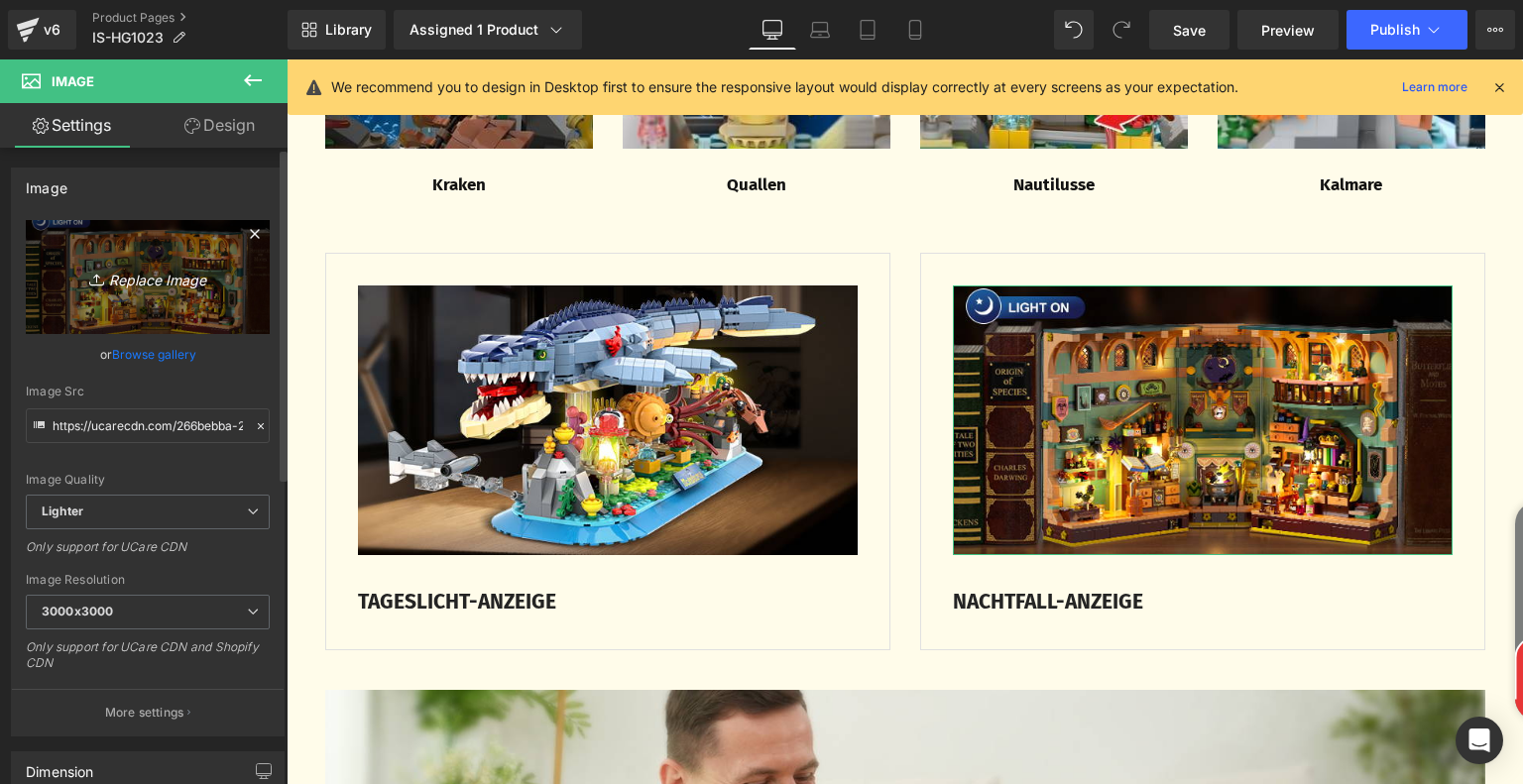 type on "C:\fakepath\02bdfb1e-609e-45ab-b62e-a8354ae78772.__CR0,0,650,350_PT0_SX650_V1___.jpg" 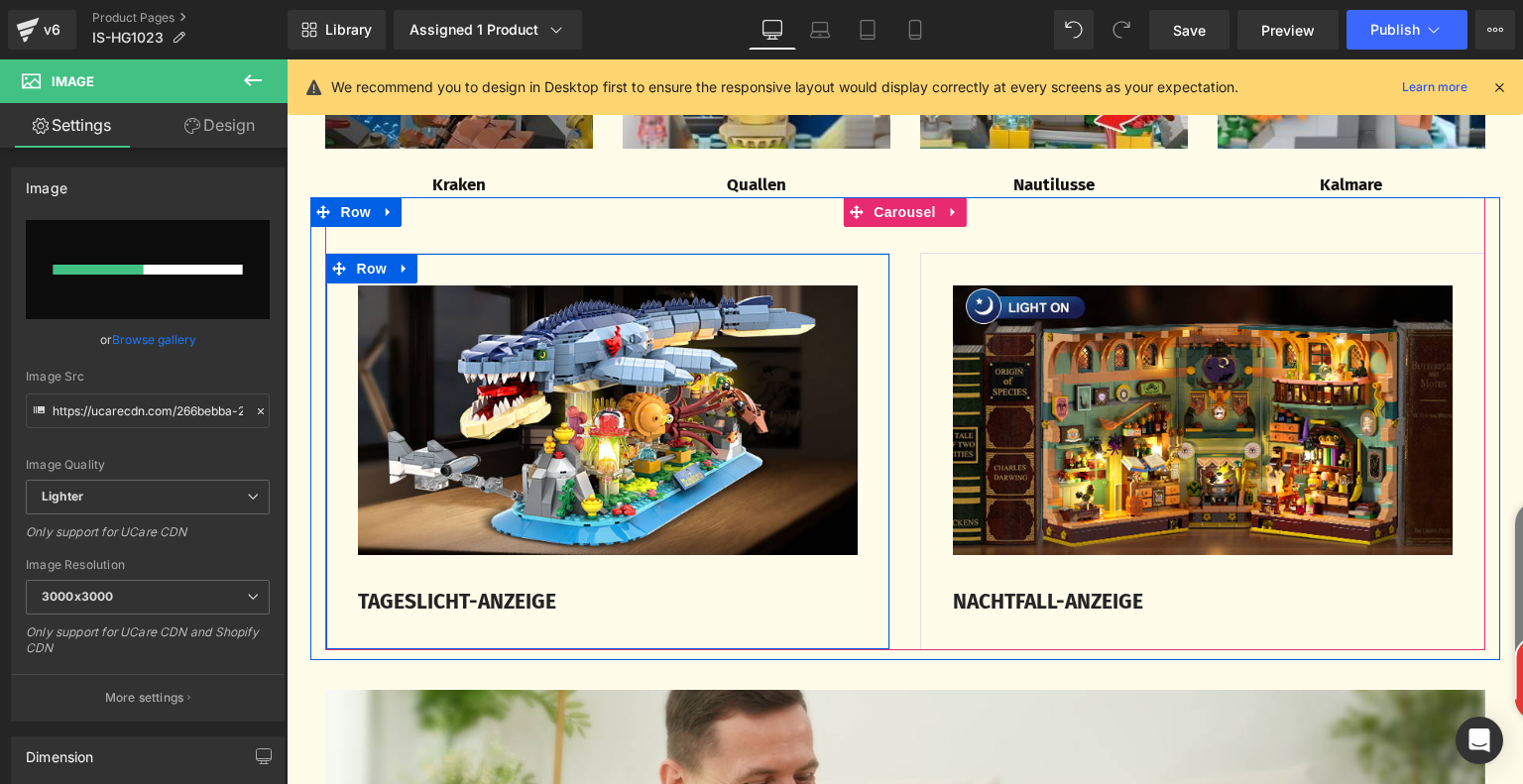 type 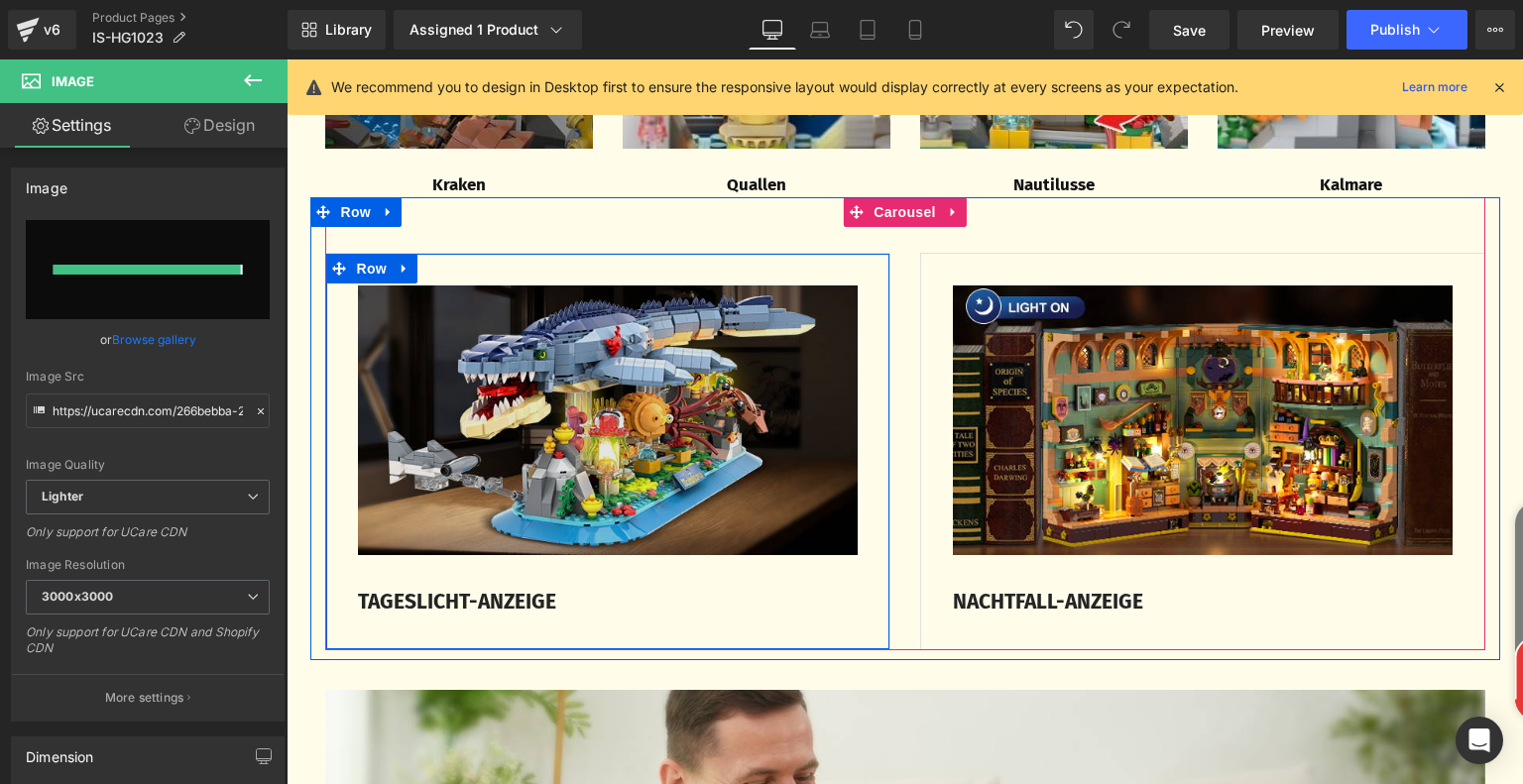 type on "https://ucarecdn.com/522dee44-92ef-424f-a3b5-f22c8840aa60/-/format/auto/-/preview/3000x3000/-/quality/lighter/02bdfb1e-609e-45ab-b62e-a8354ae78772.__CR0,0,650,350_PT0_SX650_V1___.jpg" 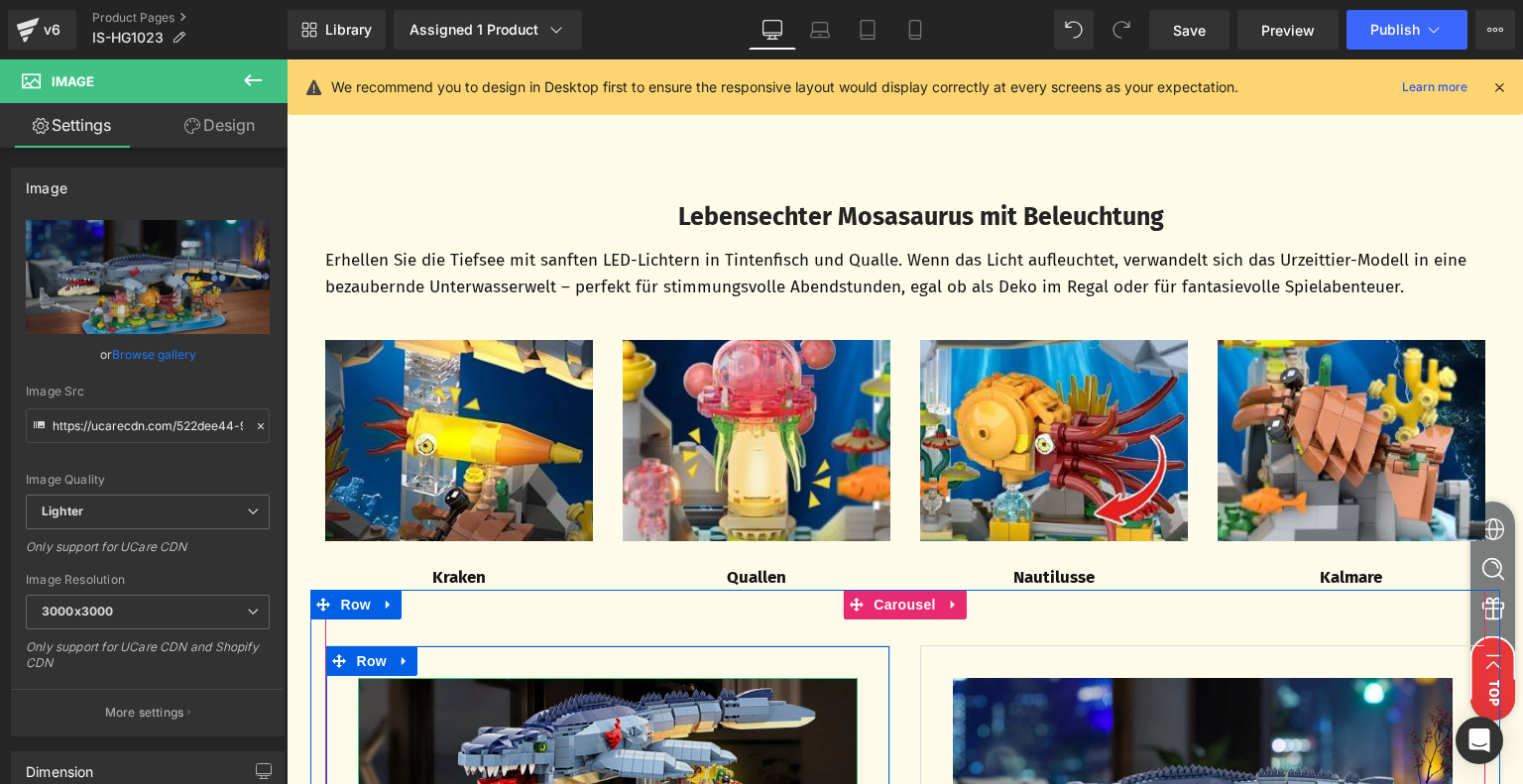 scroll, scrollTop: 3904, scrollLeft: 0, axis: vertical 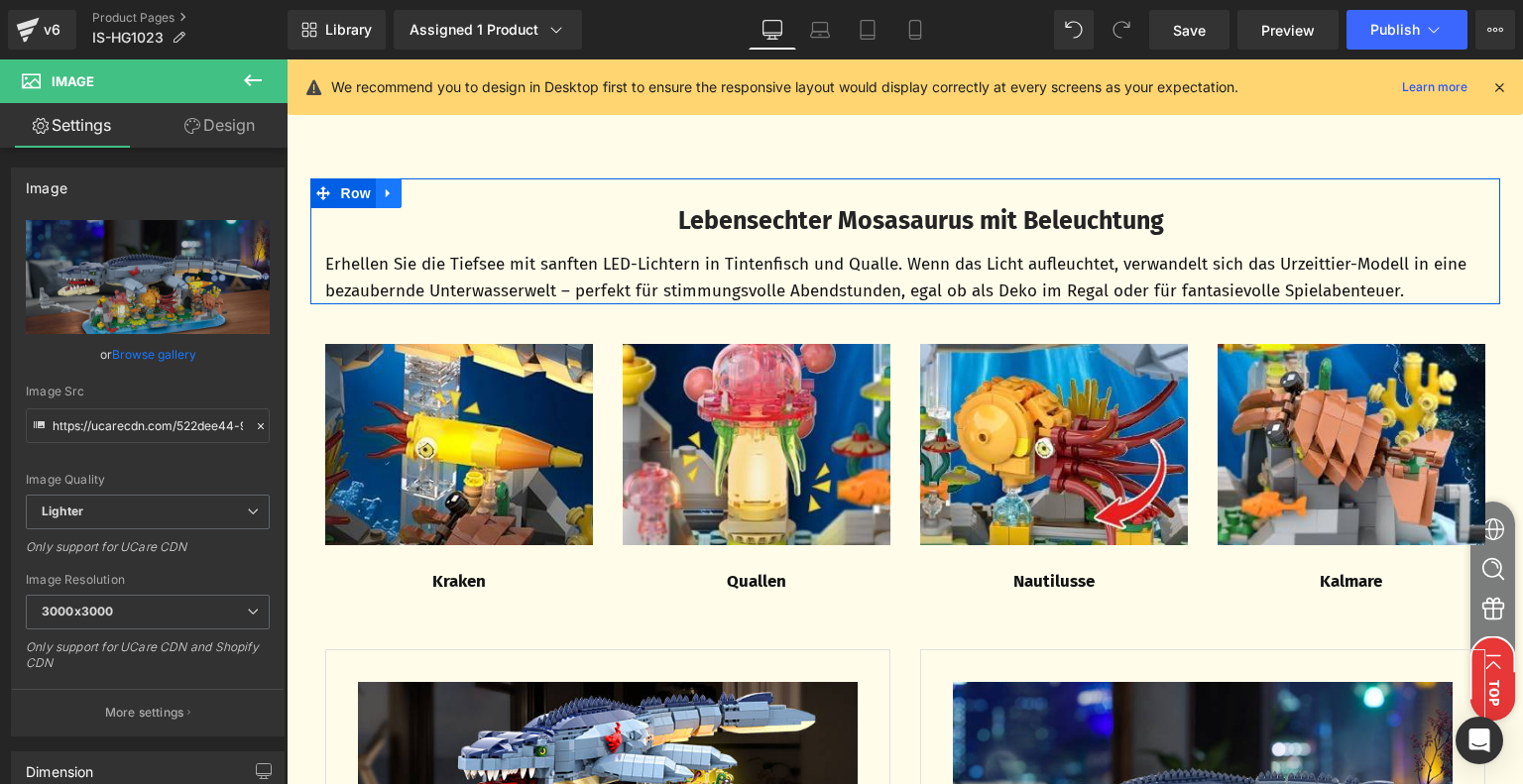 click 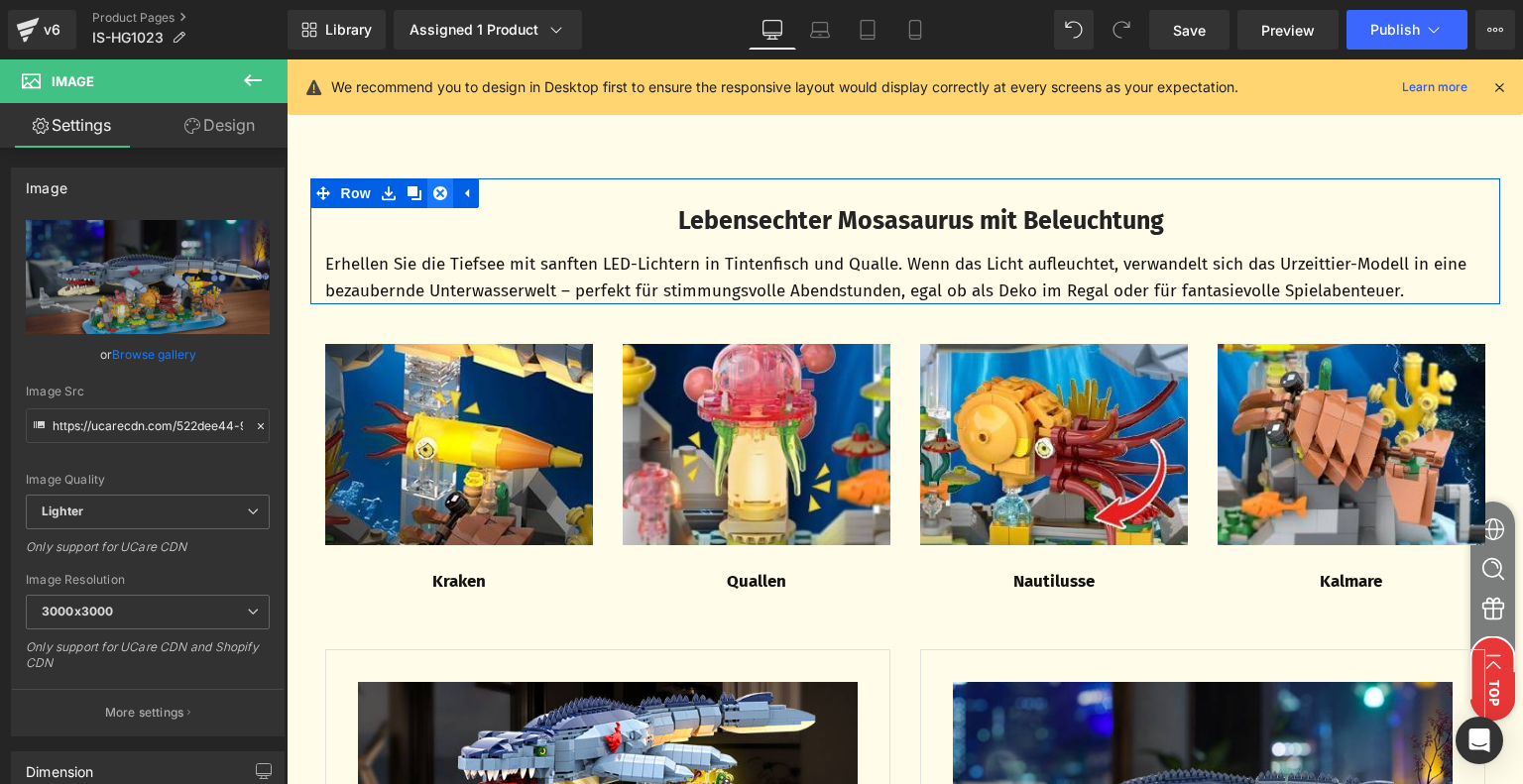 click 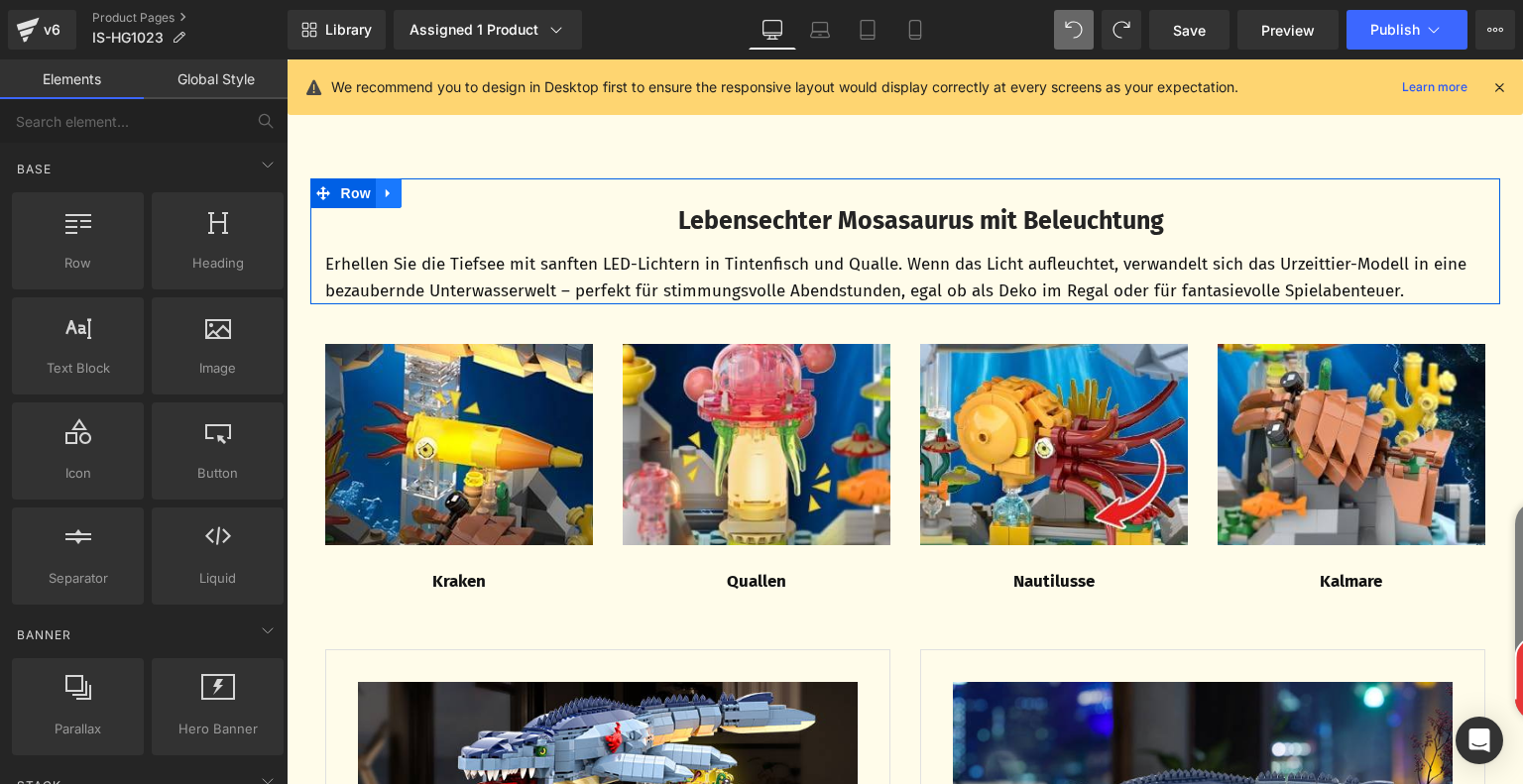 click 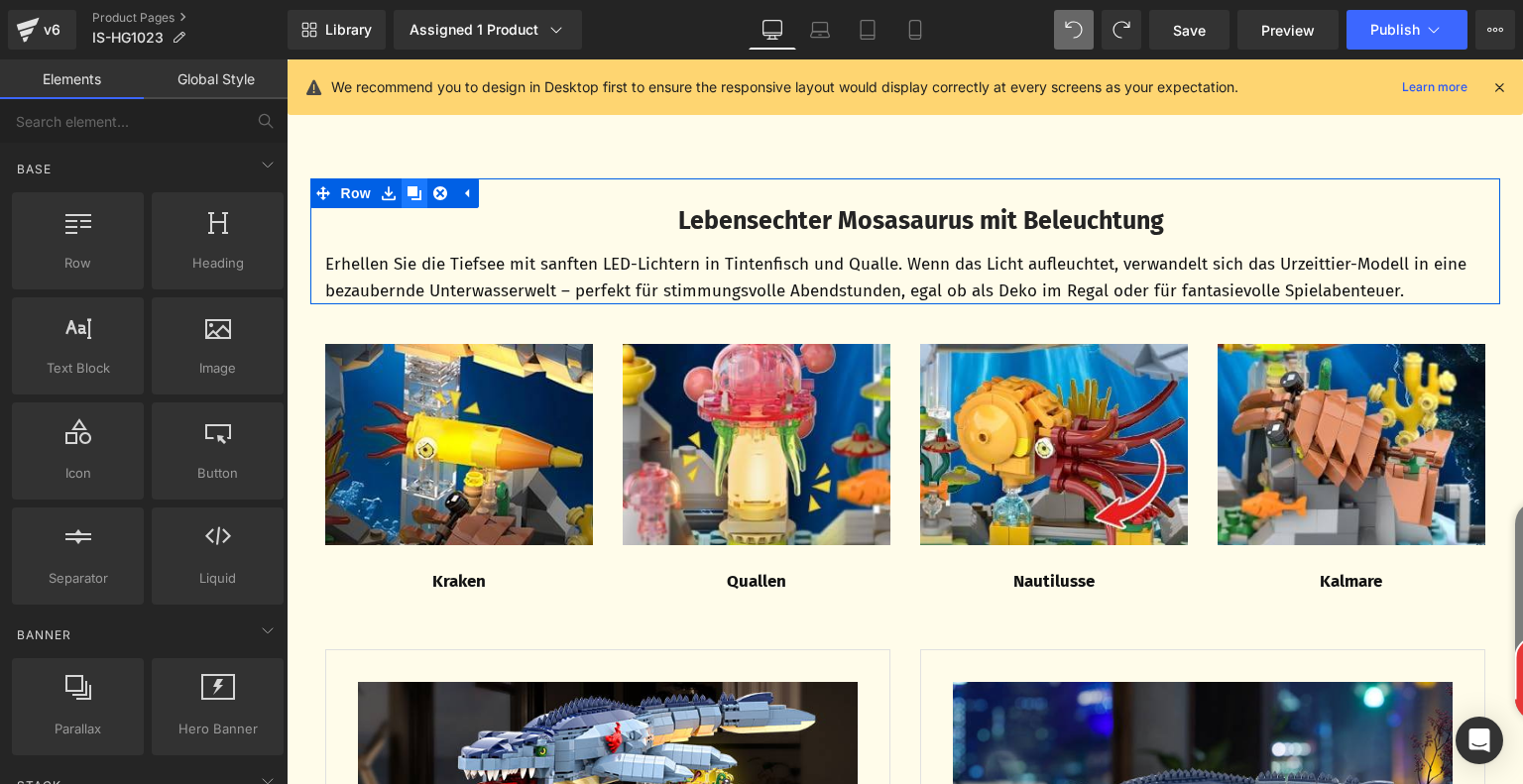click 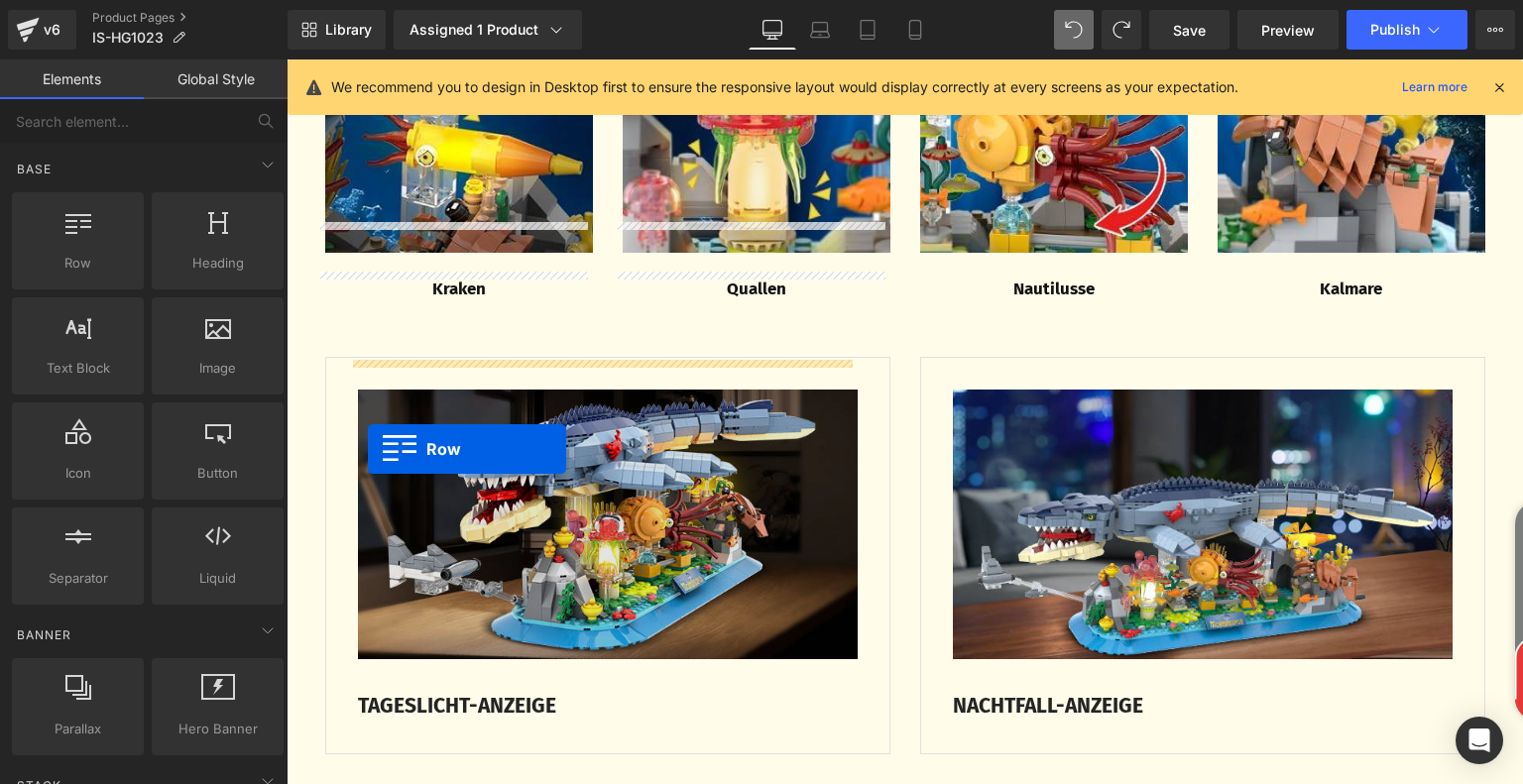 scroll, scrollTop: 4301, scrollLeft: 0, axis: vertical 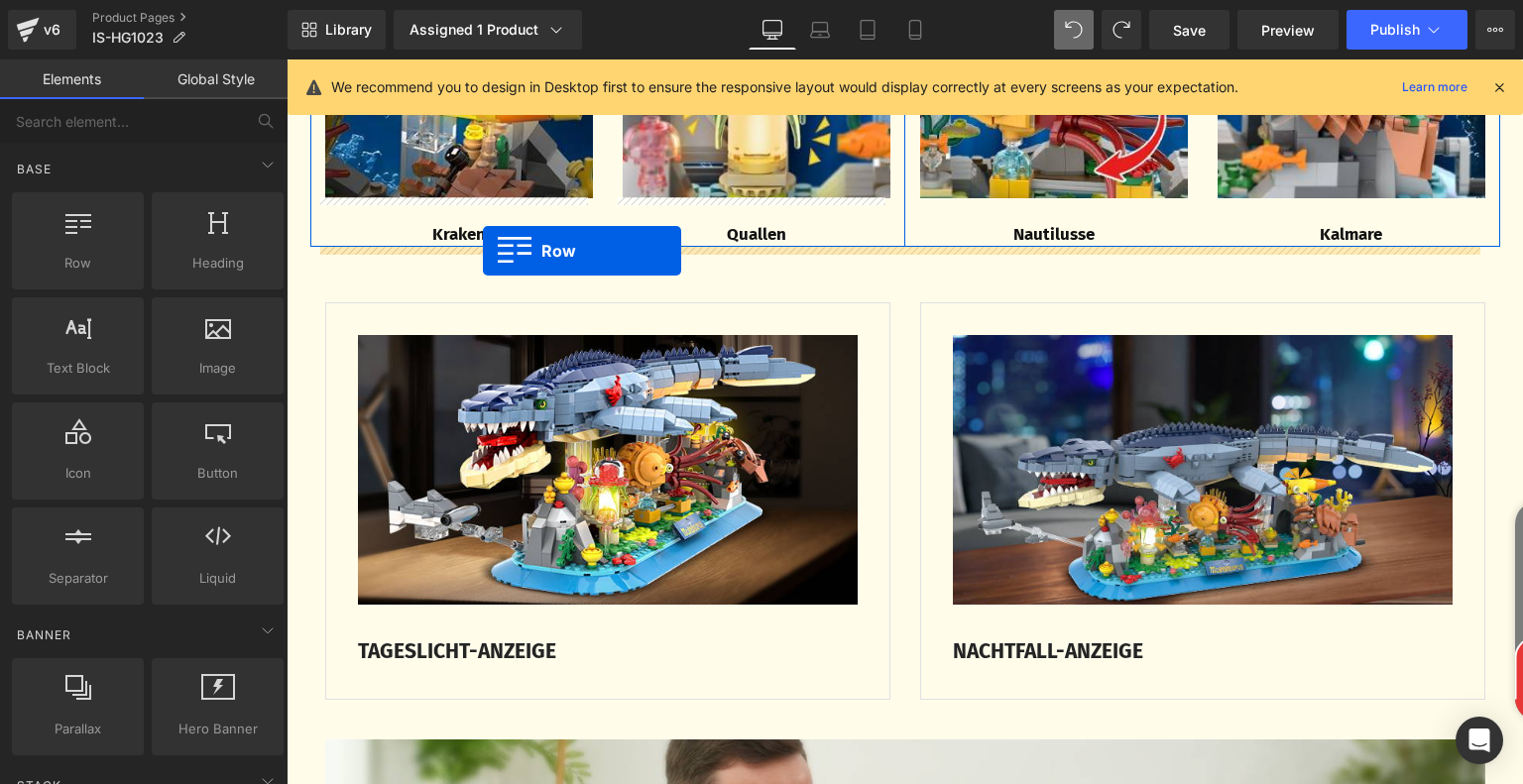 drag, startPoint x: 313, startPoint y: 315, endPoint x: 483, endPoint y: 251, distance: 181.64801 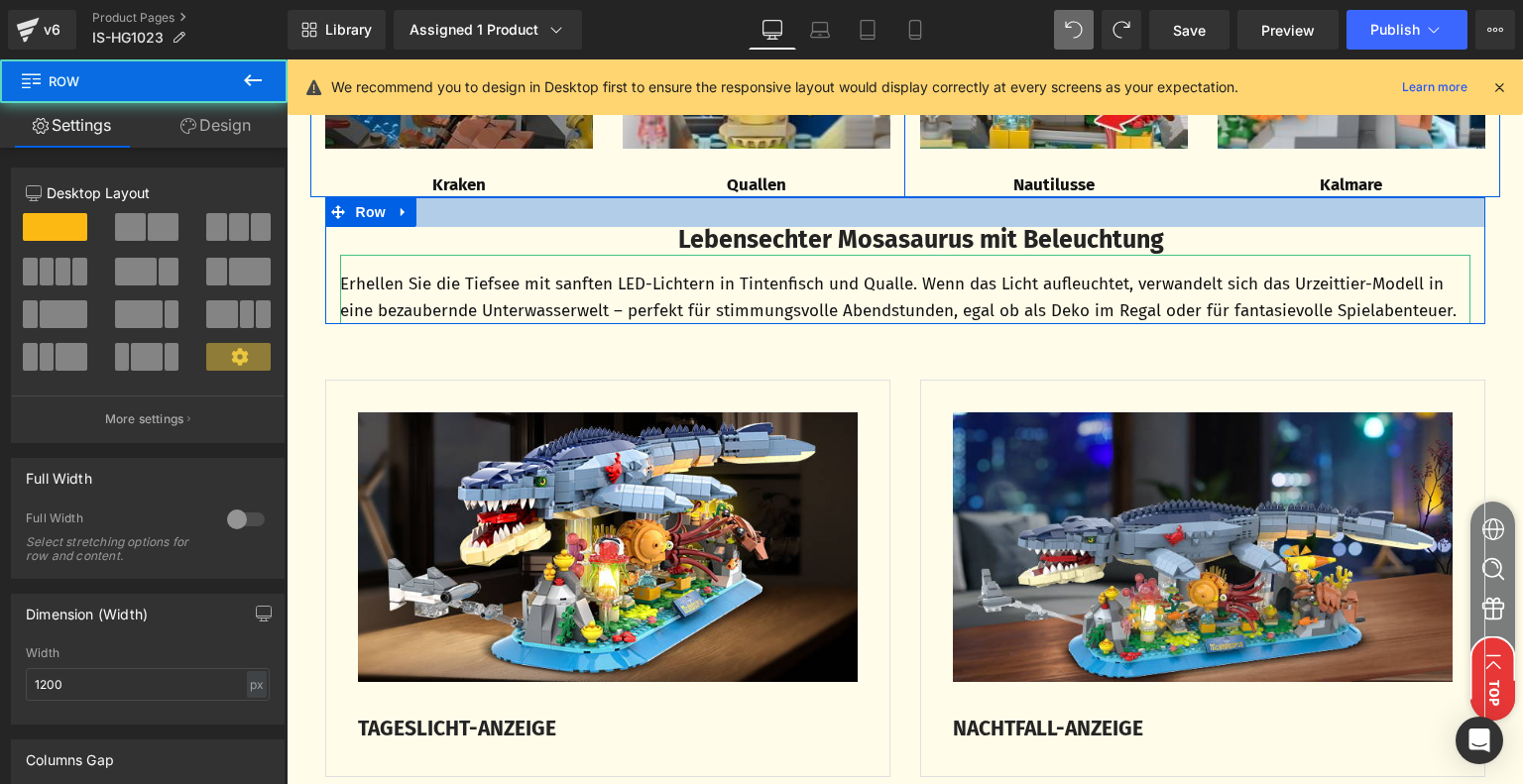 scroll, scrollTop: 4250, scrollLeft: 0, axis: vertical 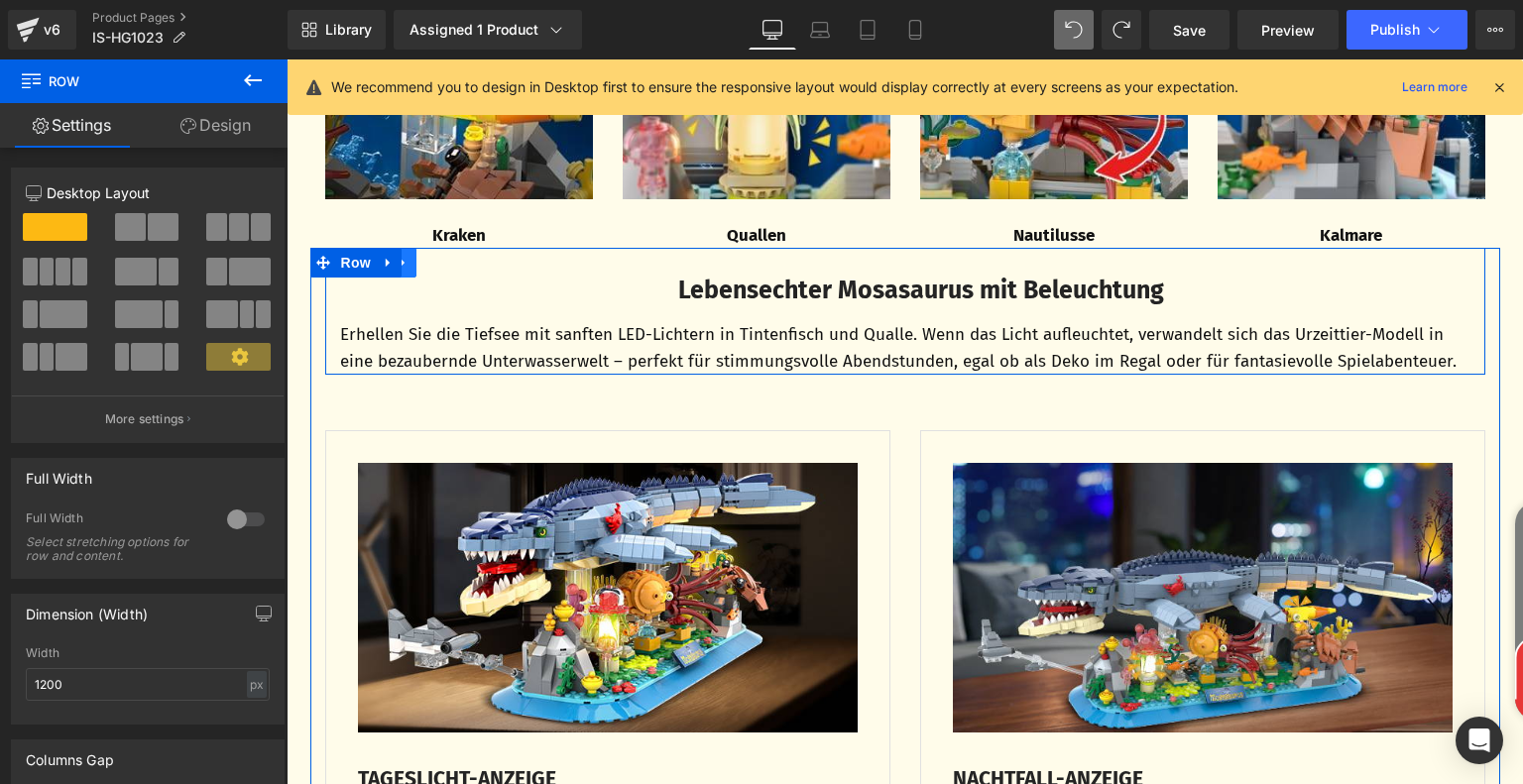 click at bounding box center [404, 263] 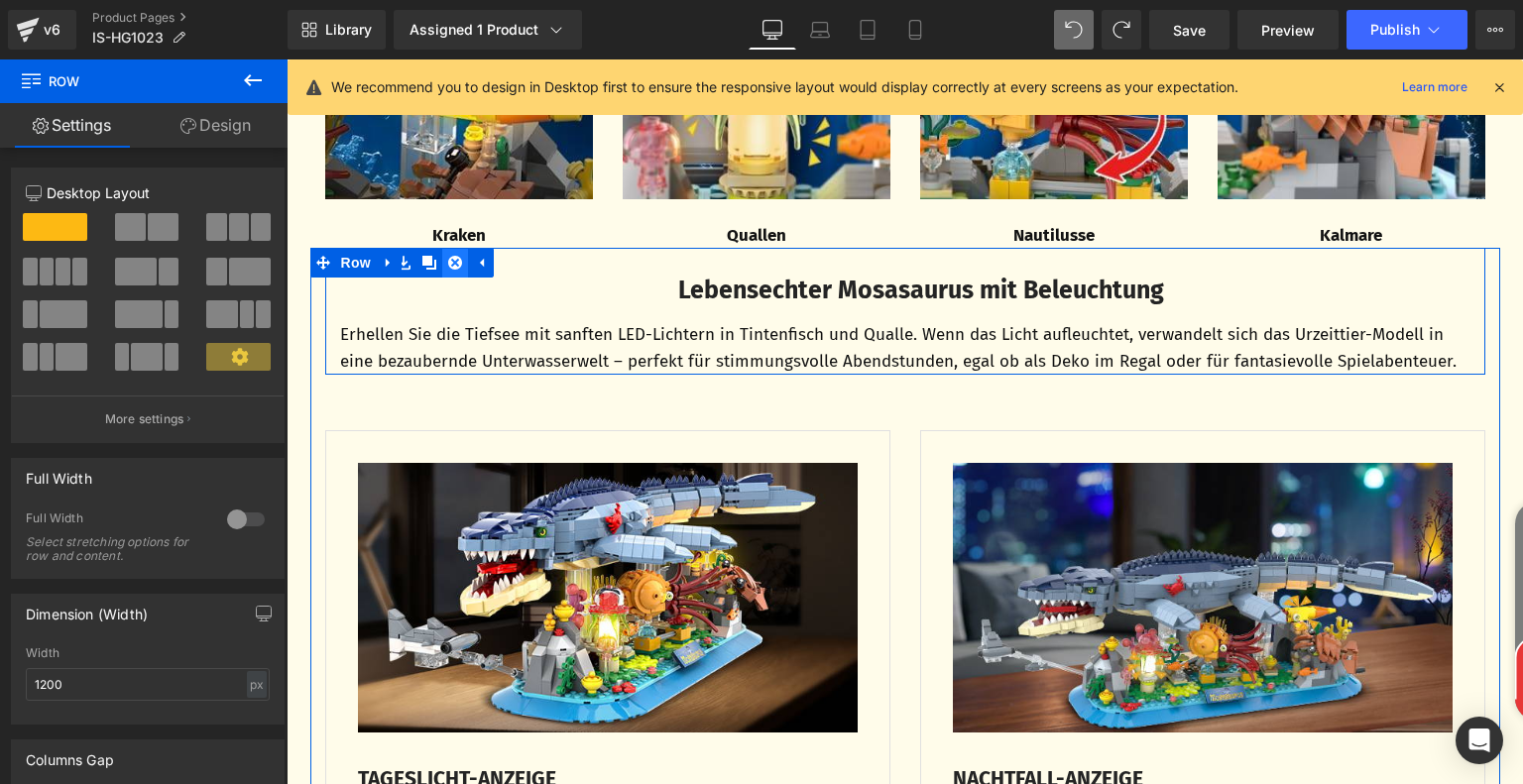 click at bounding box center (455, 263) 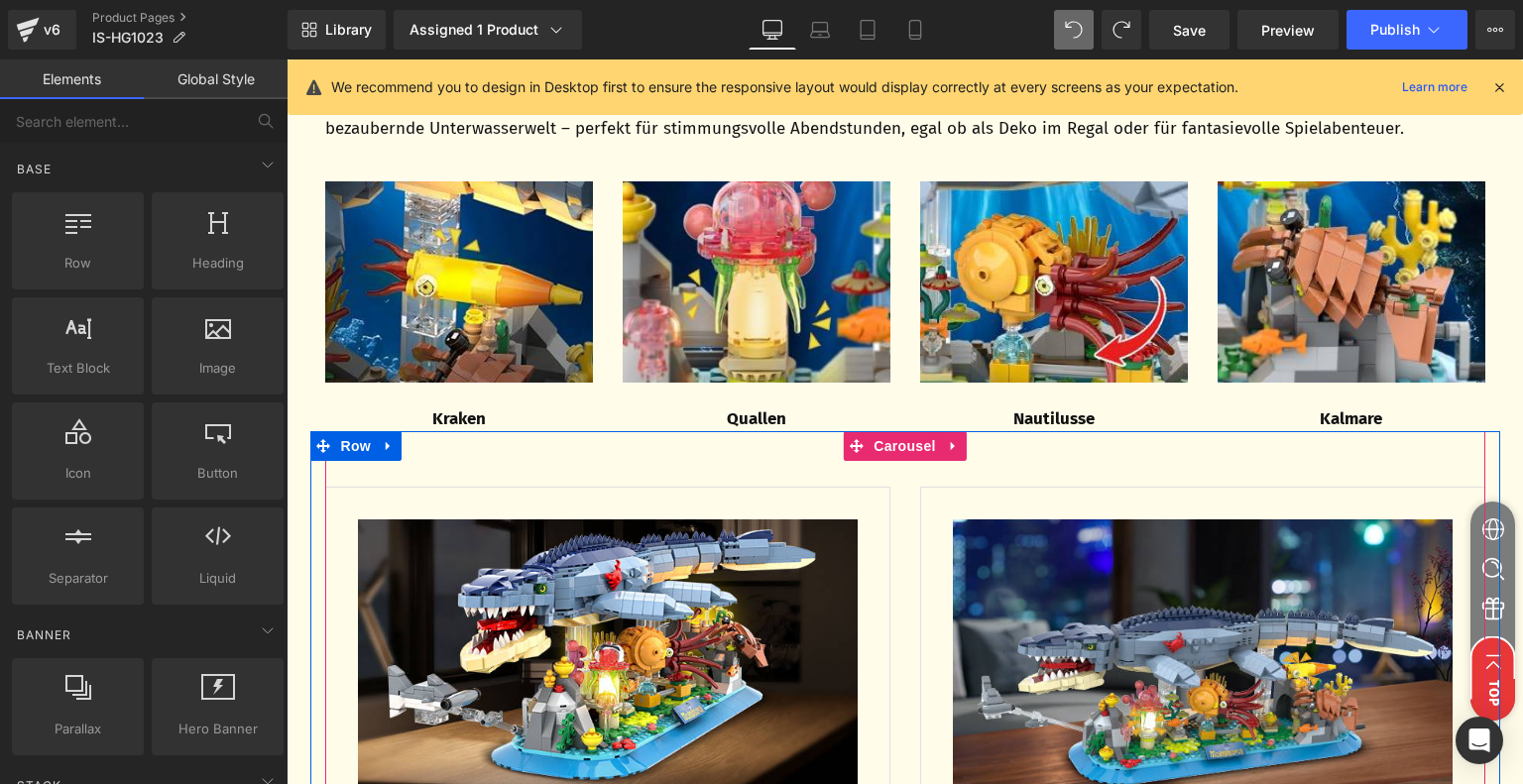 scroll, scrollTop: 3854, scrollLeft: 0, axis: vertical 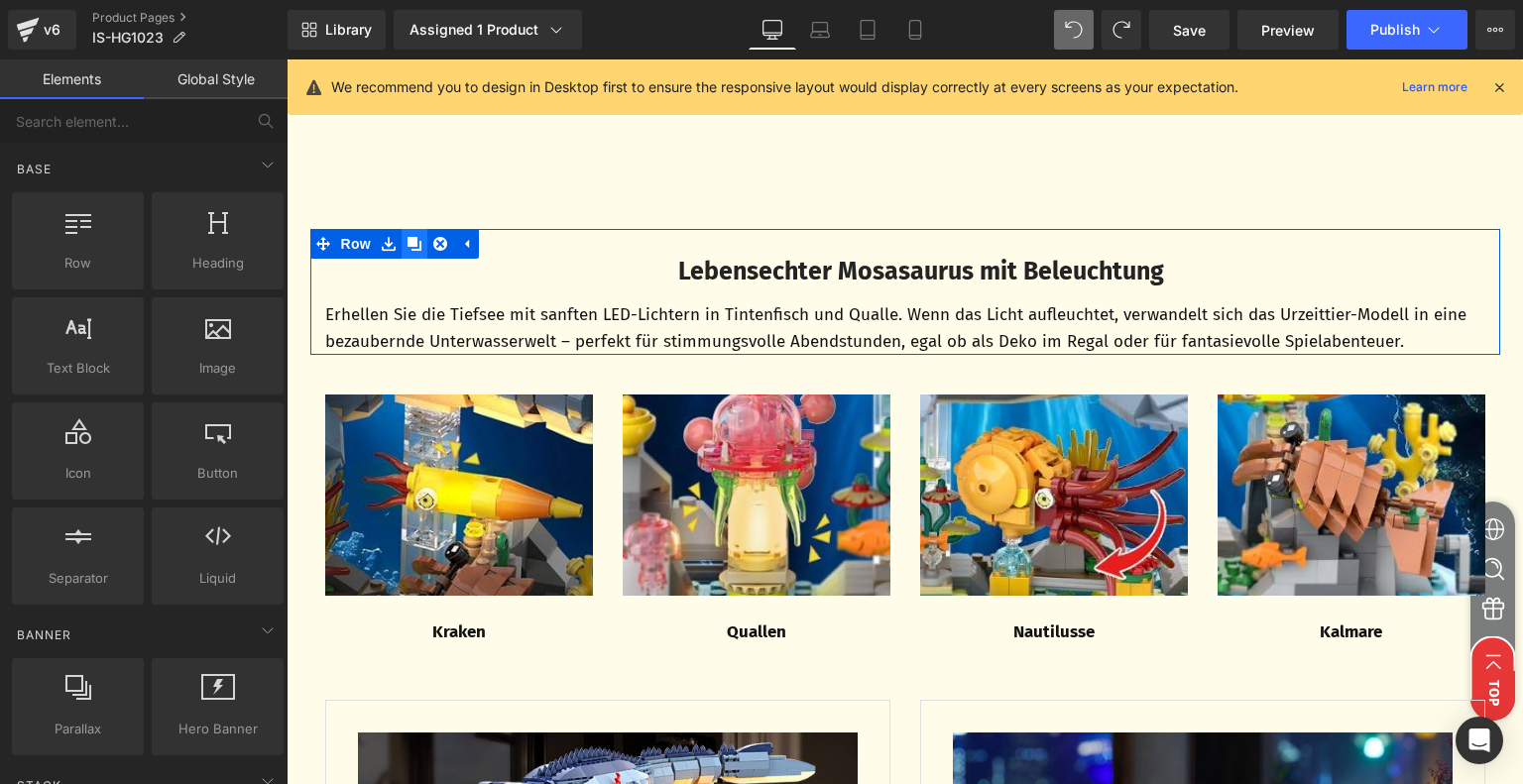 click 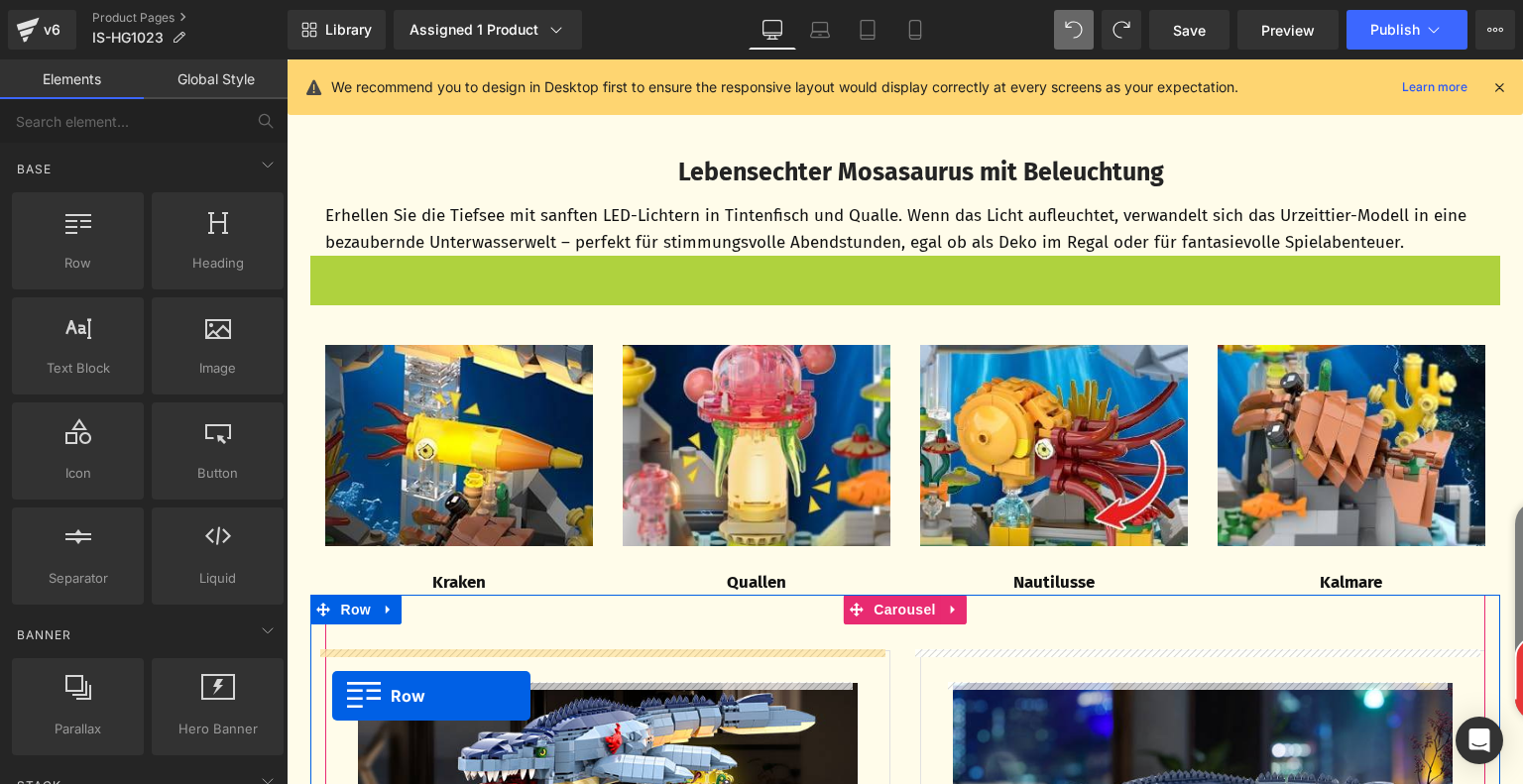 scroll, scrollTop: 3992, scrollLeft: 0, axis: vertical 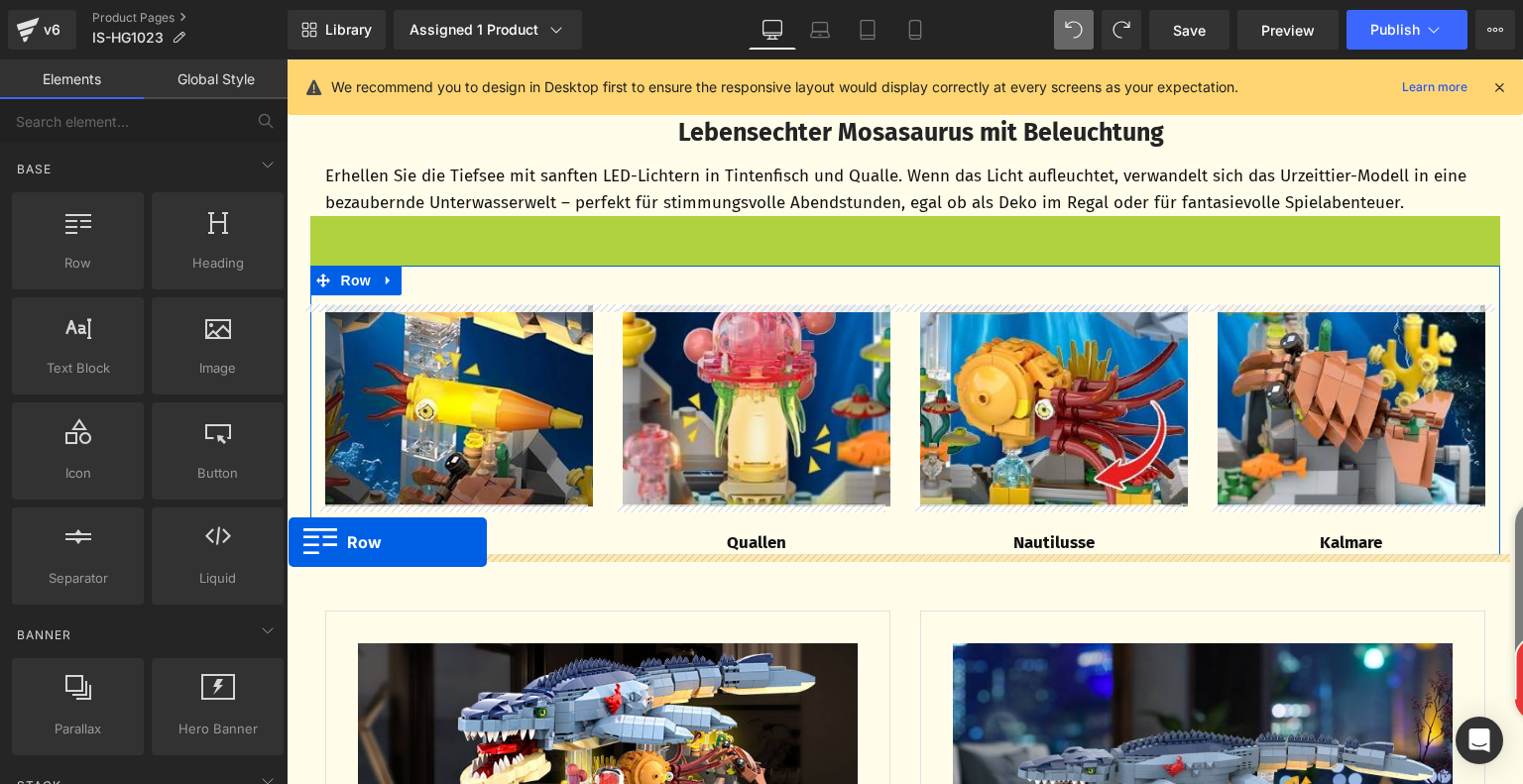 drag, startPoint x: 313, startPoint y: 369, endPoint x: 289, endPoint y: 542, distance: 174.6568 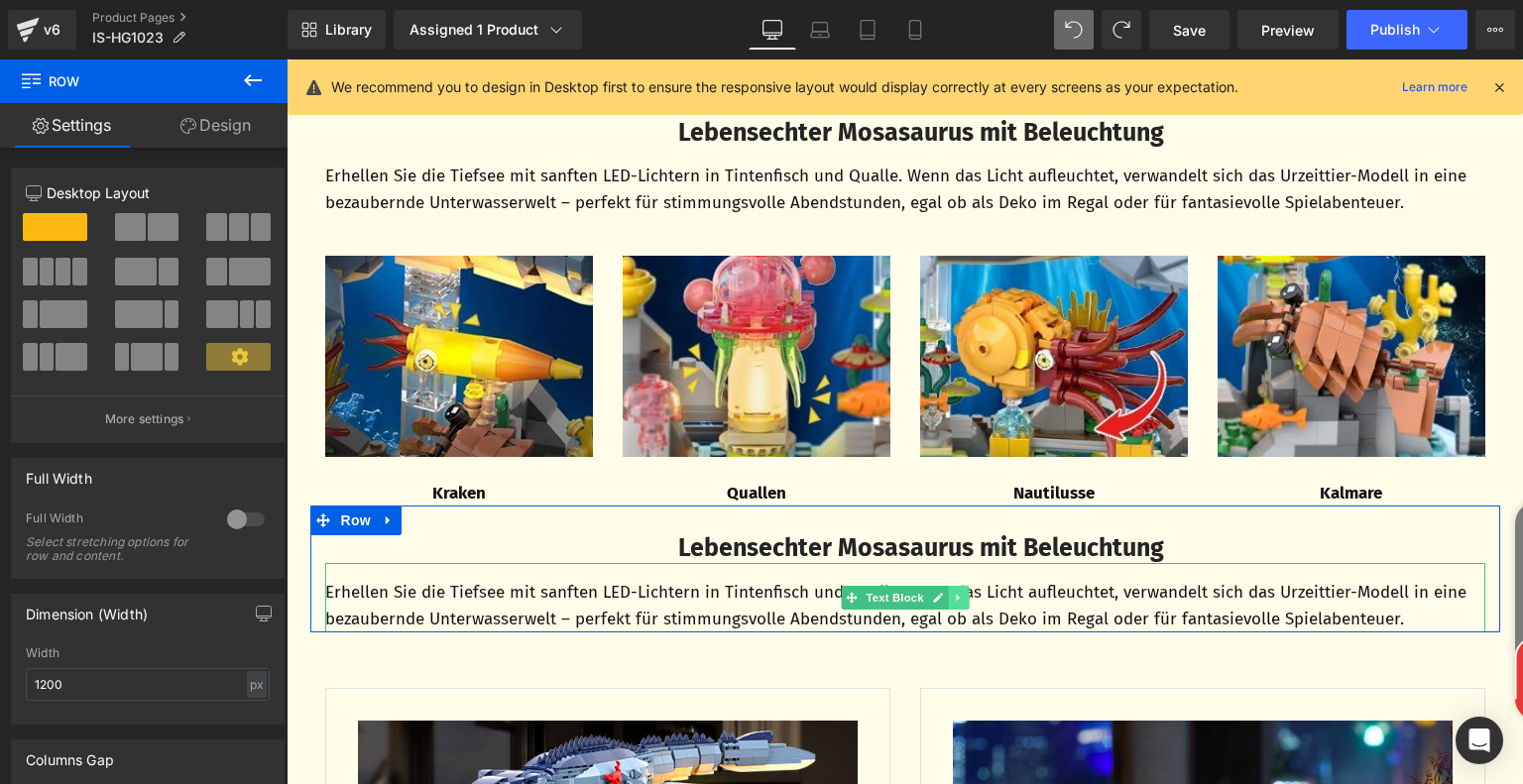 click at bounding box center (958, 598) 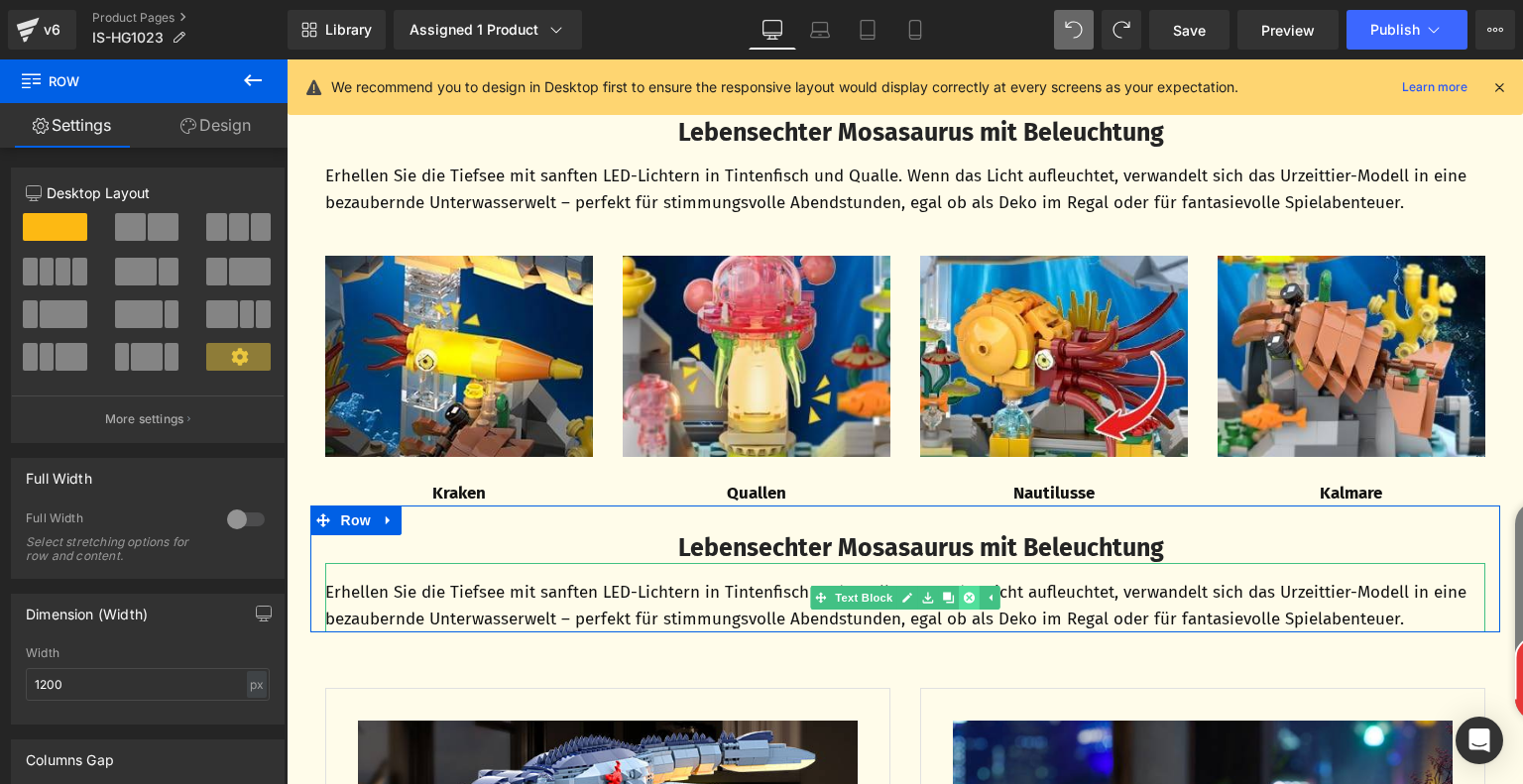 click 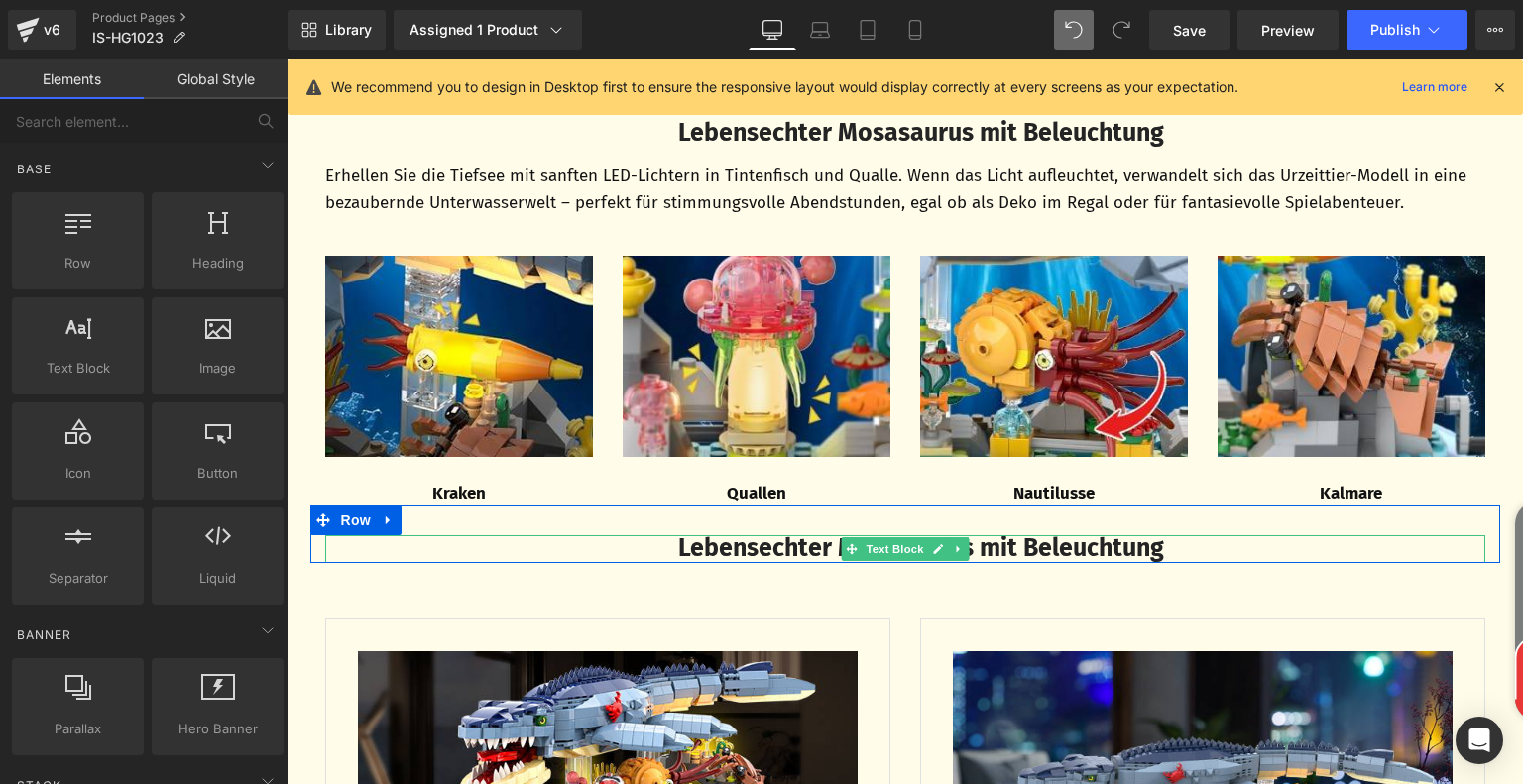 click on "Lebensechter Mosasaurus mit Beleuchtung" at bounding box center [921, 548] 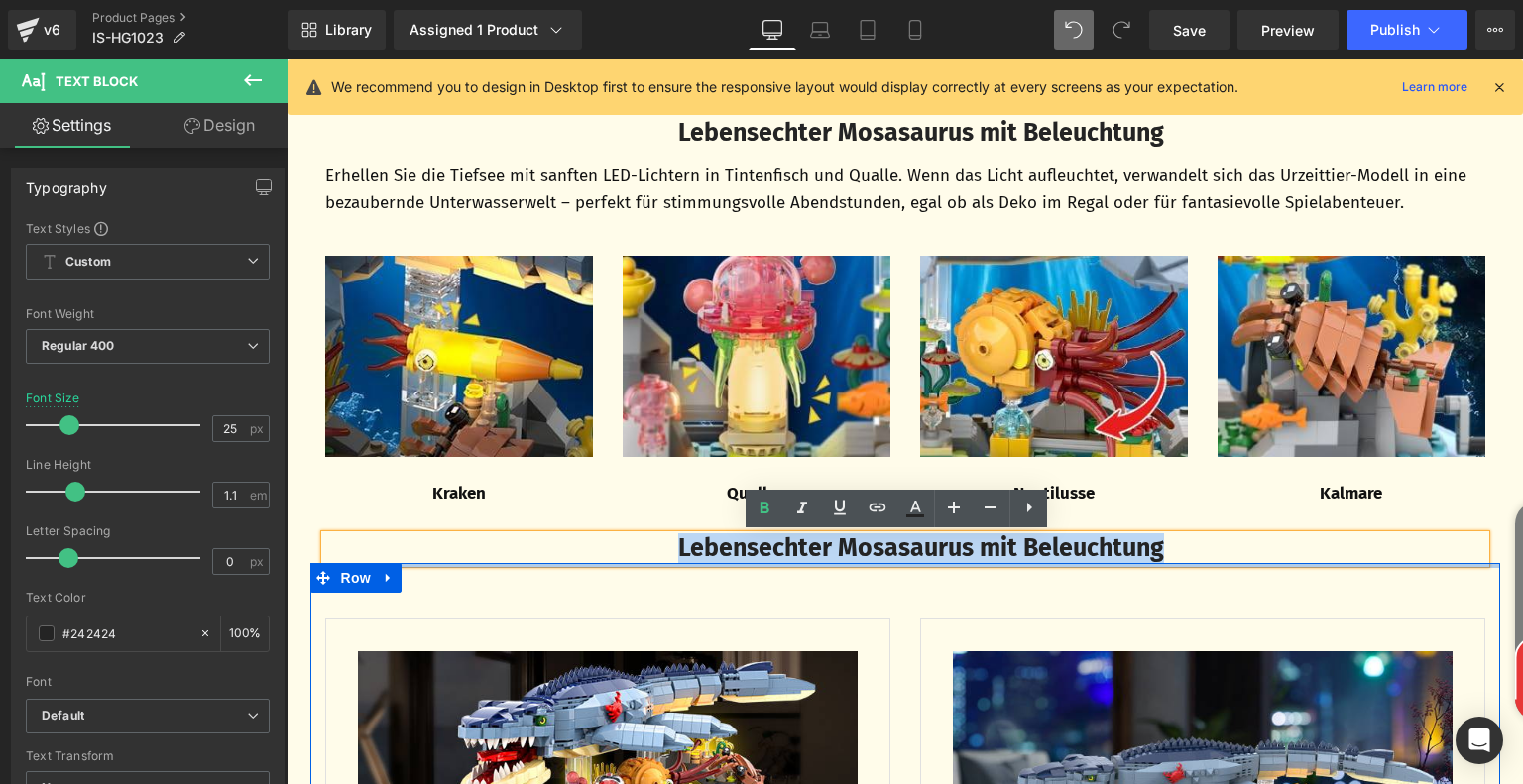 drag, startPoint x: 645, startPoint y: 550, endPoint x: 1206, endPoint y: 566, distance: 561.2281 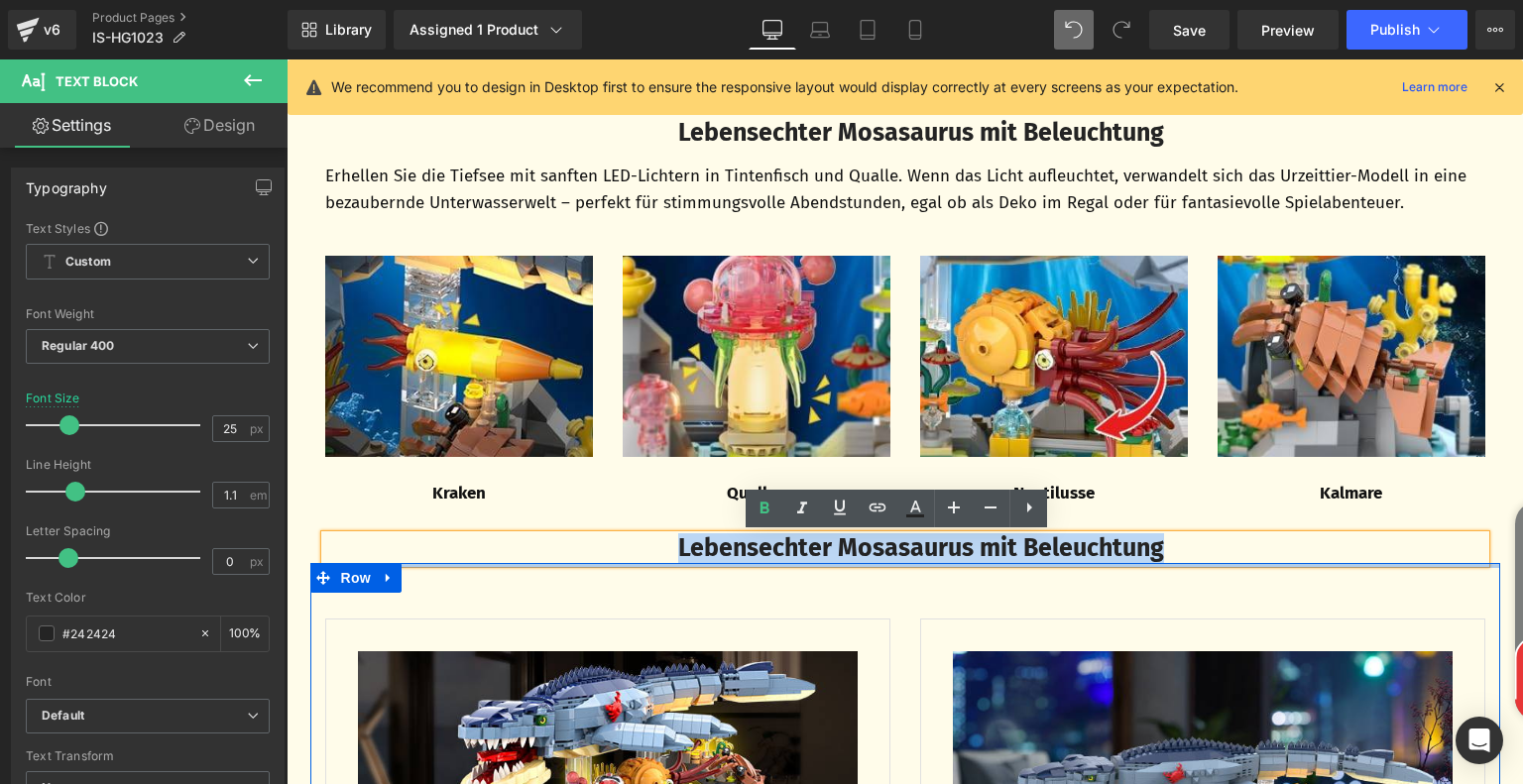 click on "‹ ›" at bounding box center [904, -340] 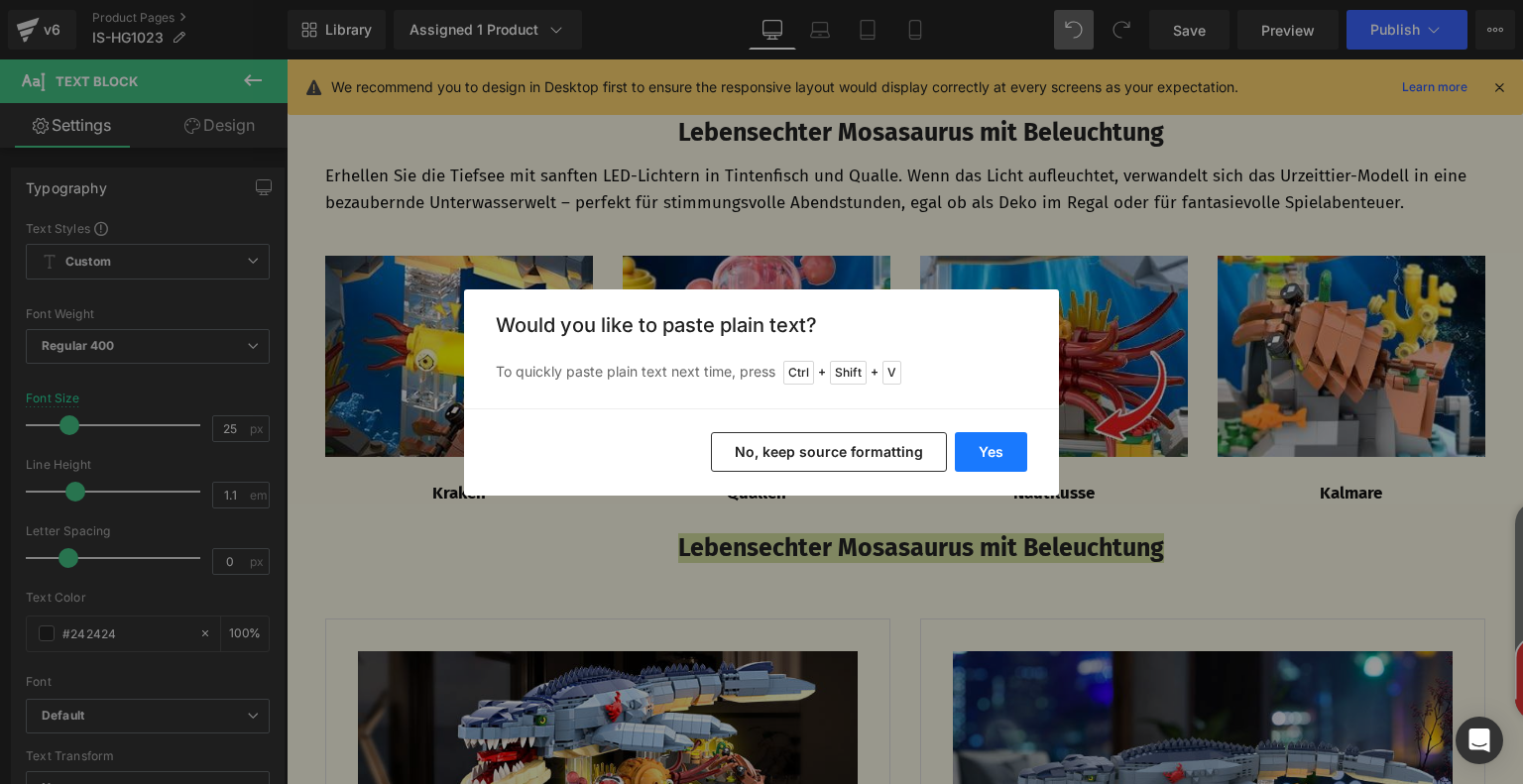 click on "Yes" at bounding box center [991, 452] 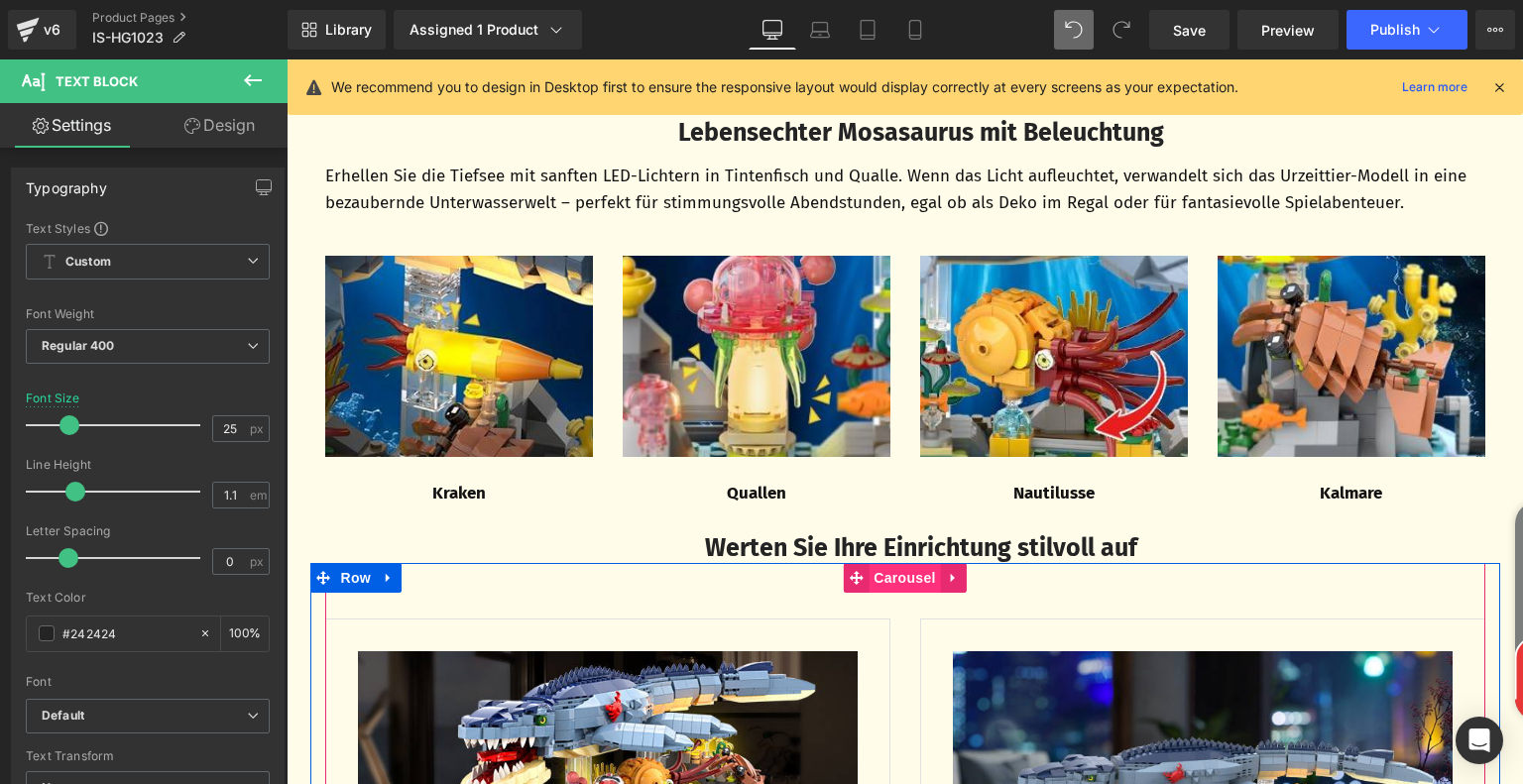 click on "Carousel" at bounding box center [904, 578] 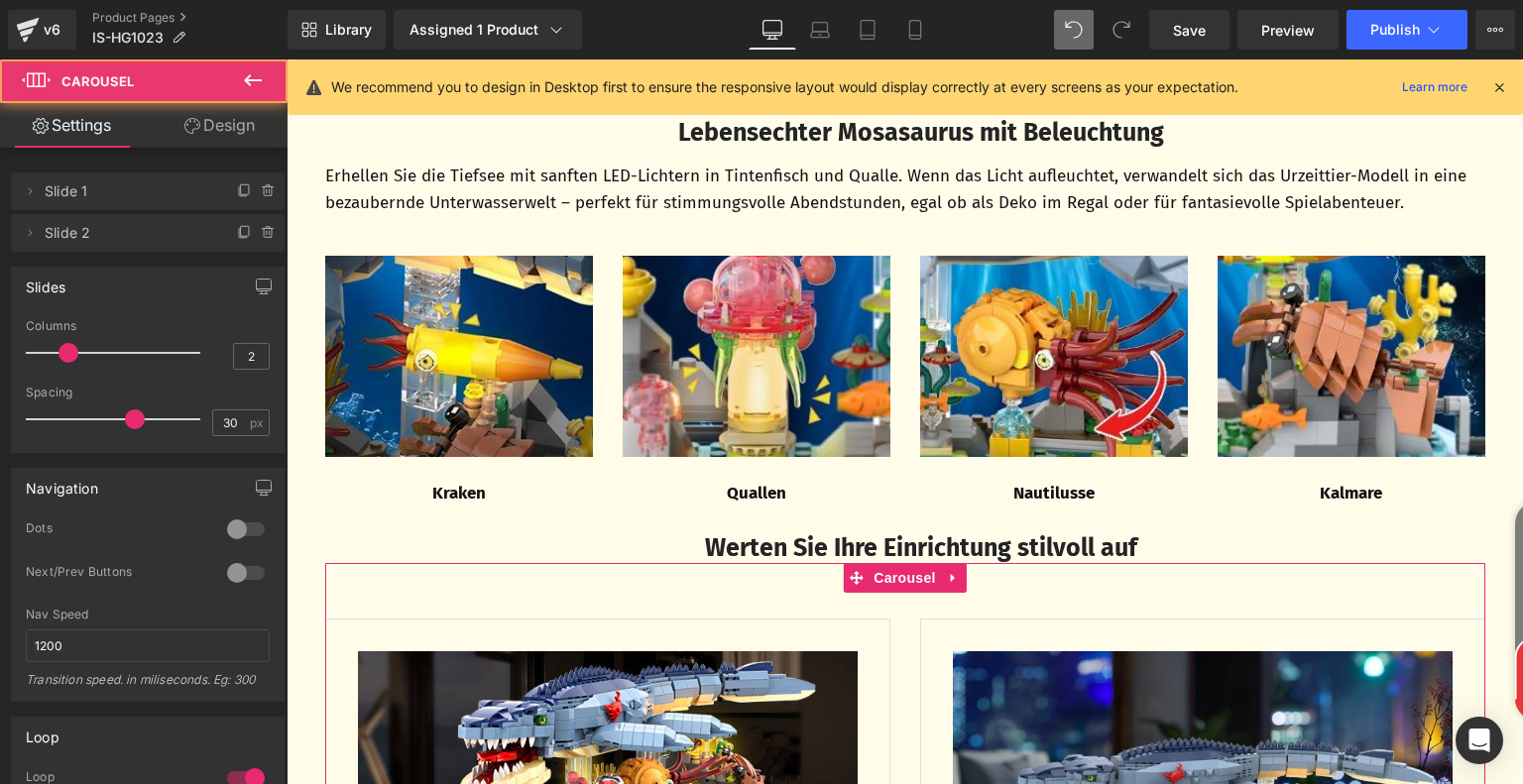 click on "Design" at bounding box center [219, 125] 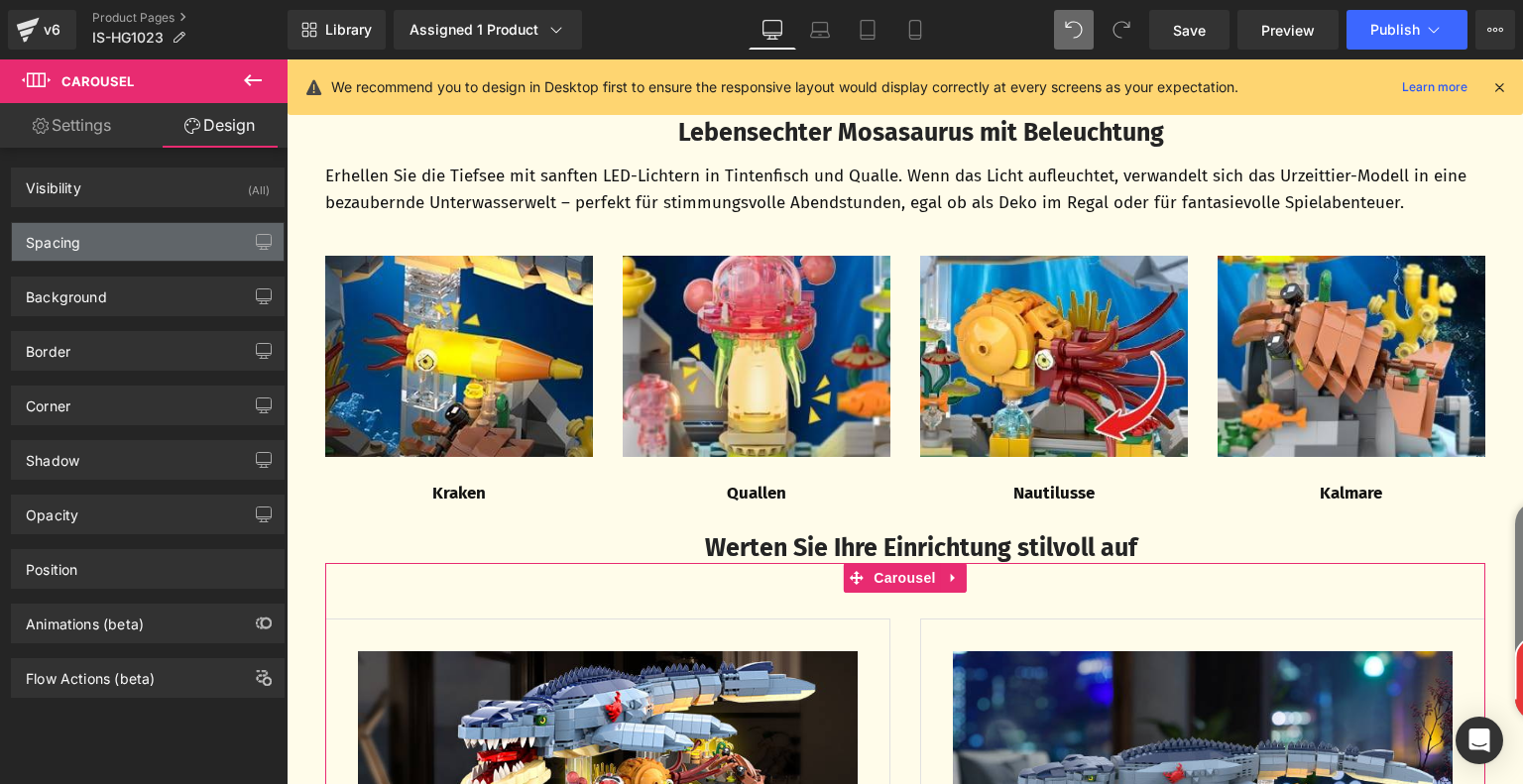 click on "Spacing" at bounding box center [148, 242] 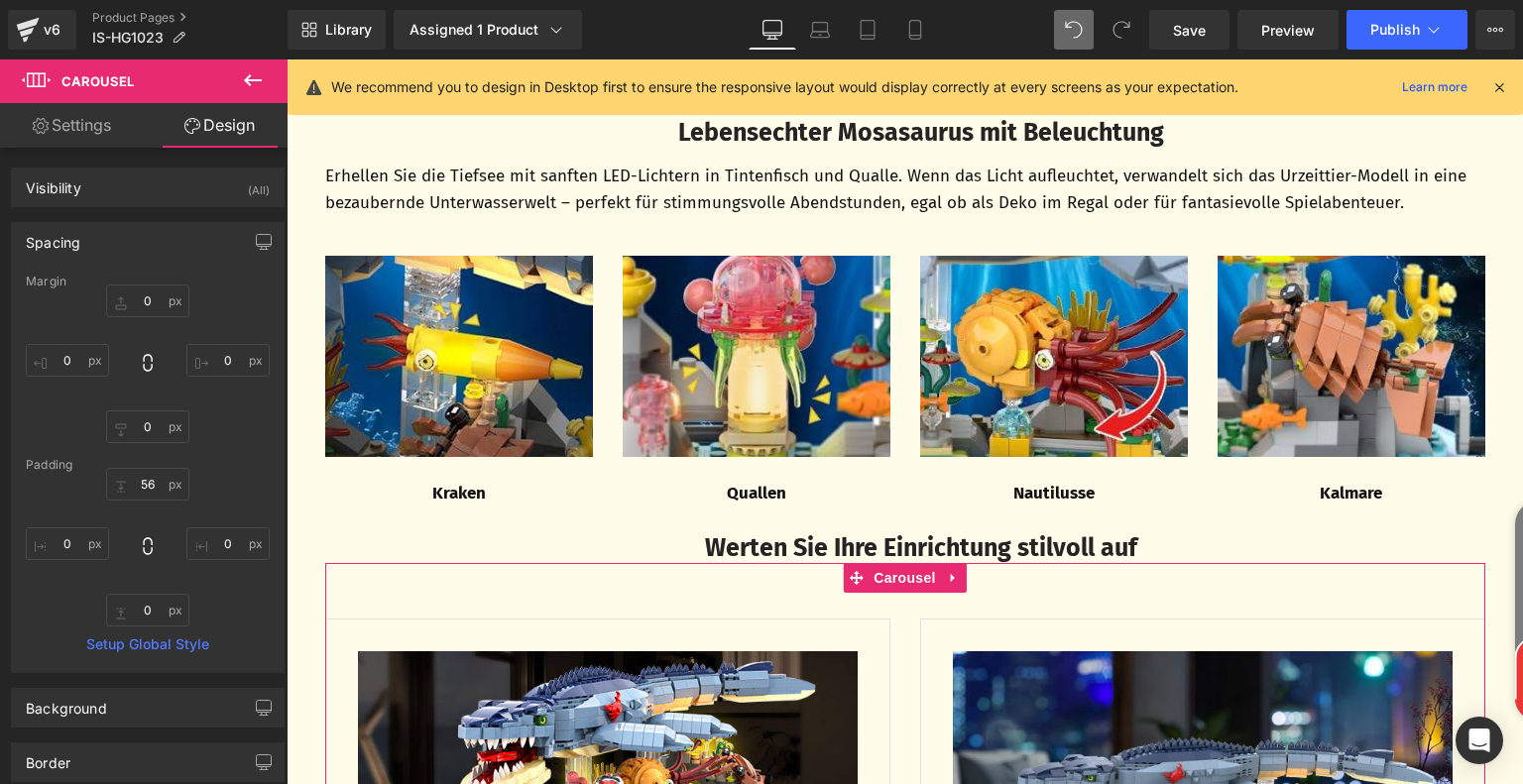 type on "0" 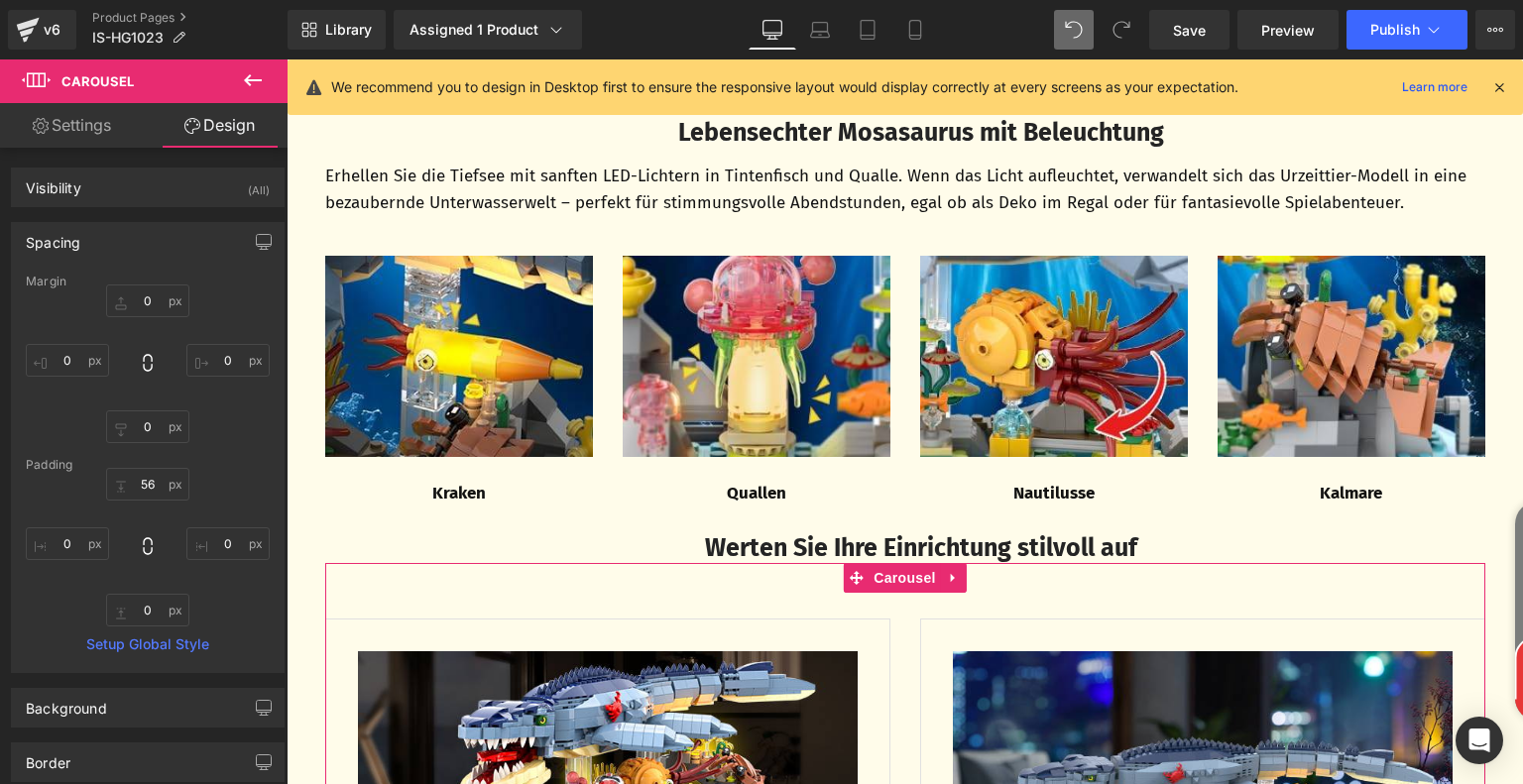 type on "0" 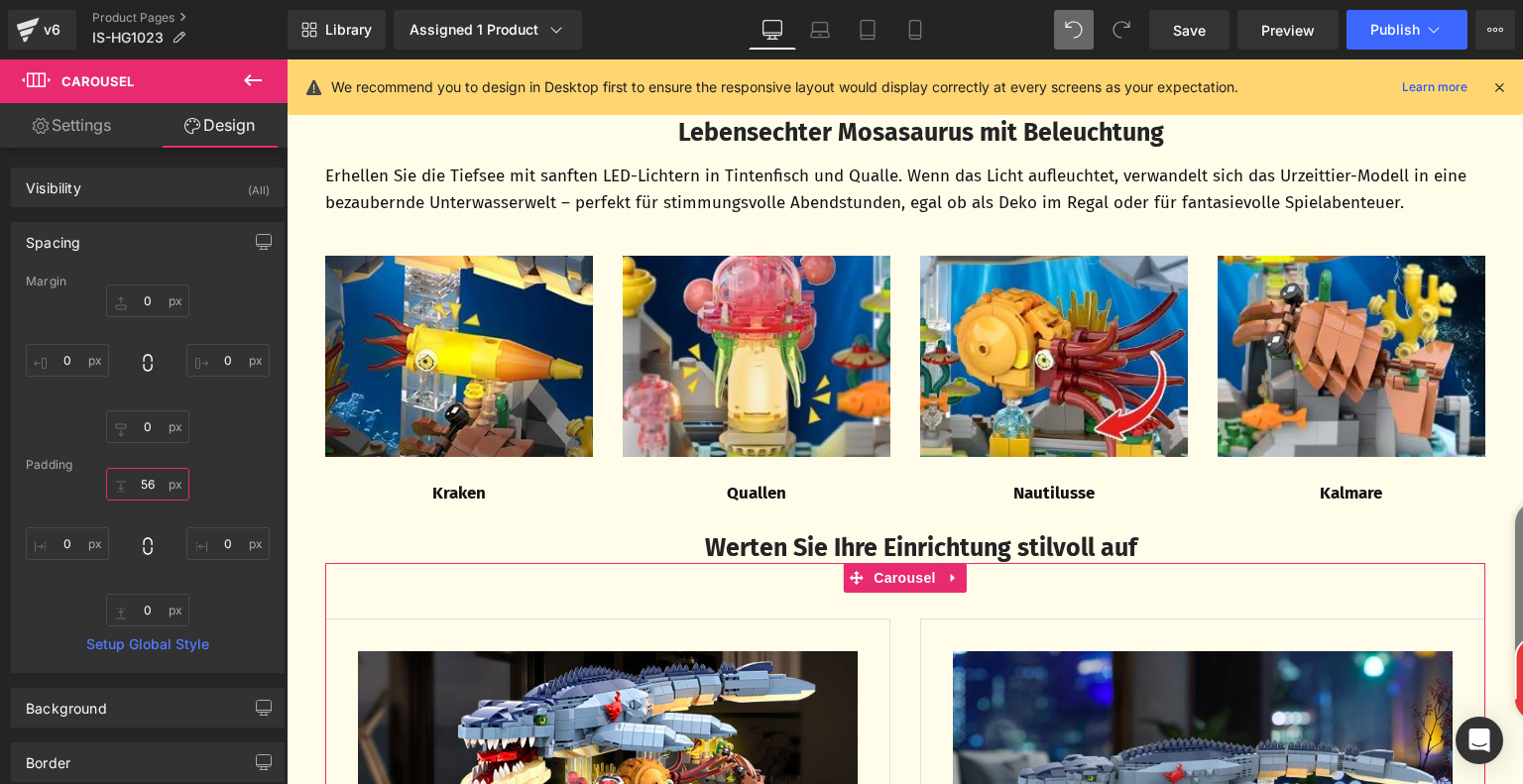 click on "56" at bounding box center (148, 484) 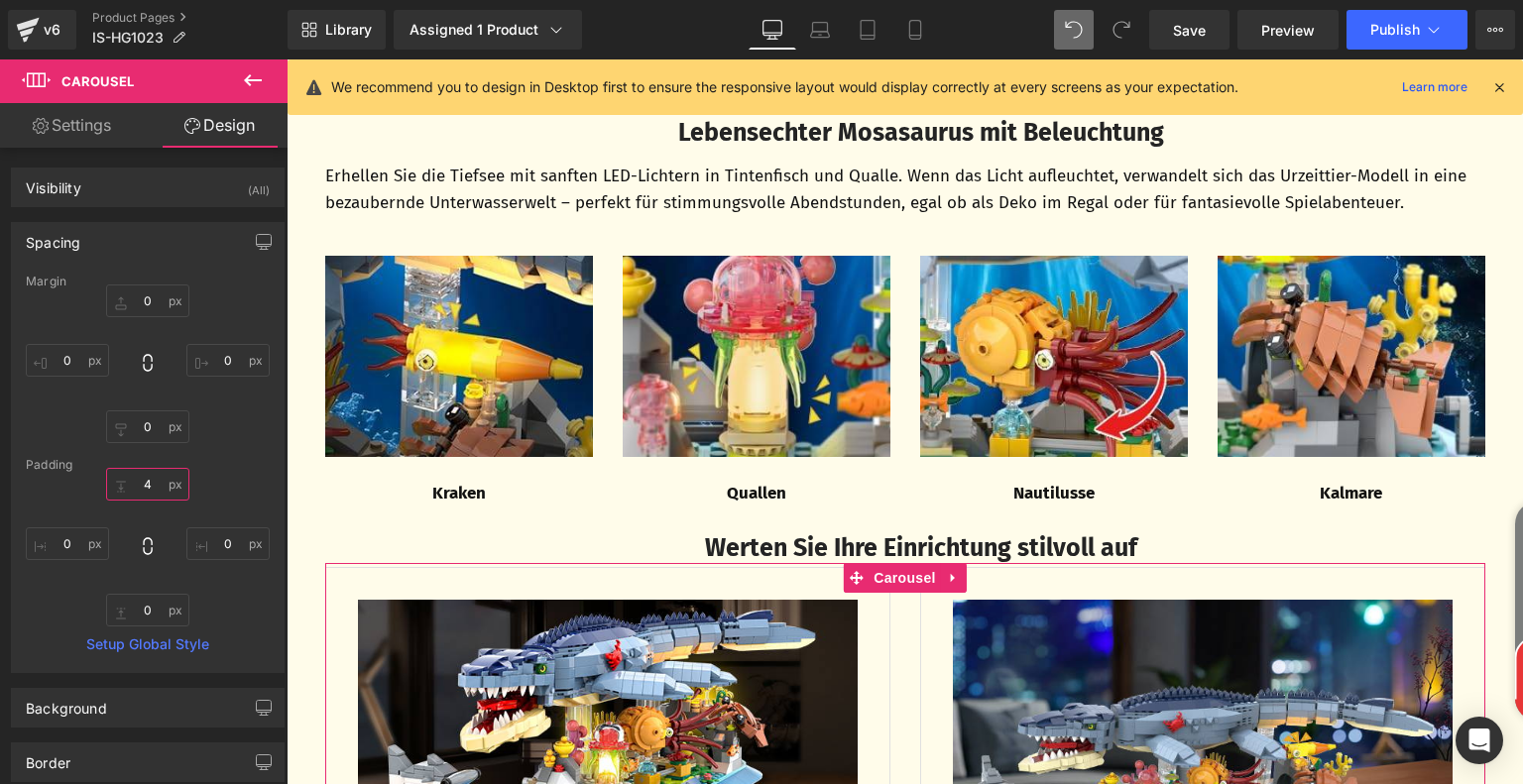 type on "40" 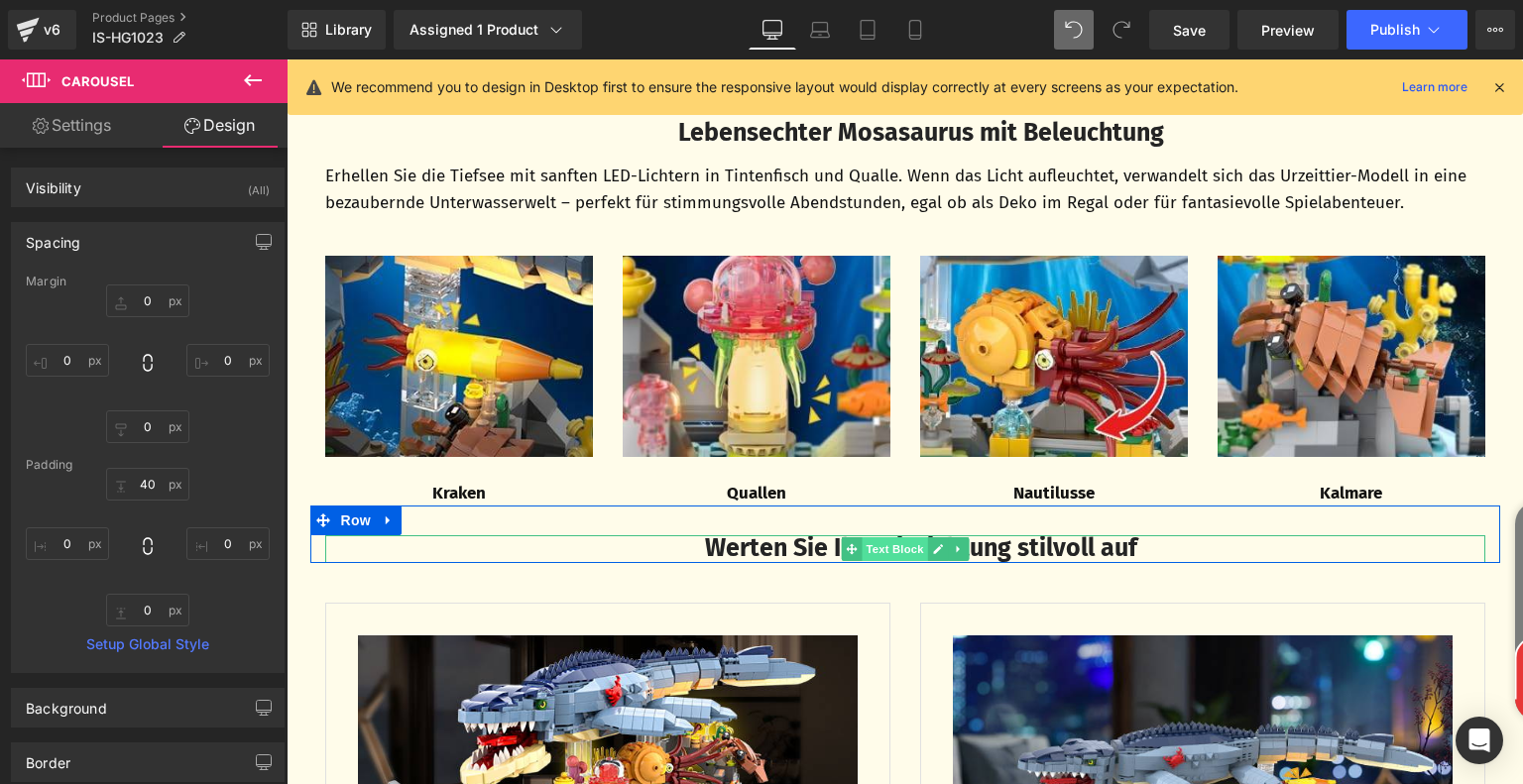 click on "Text Block" at bounding box center [894, 549] 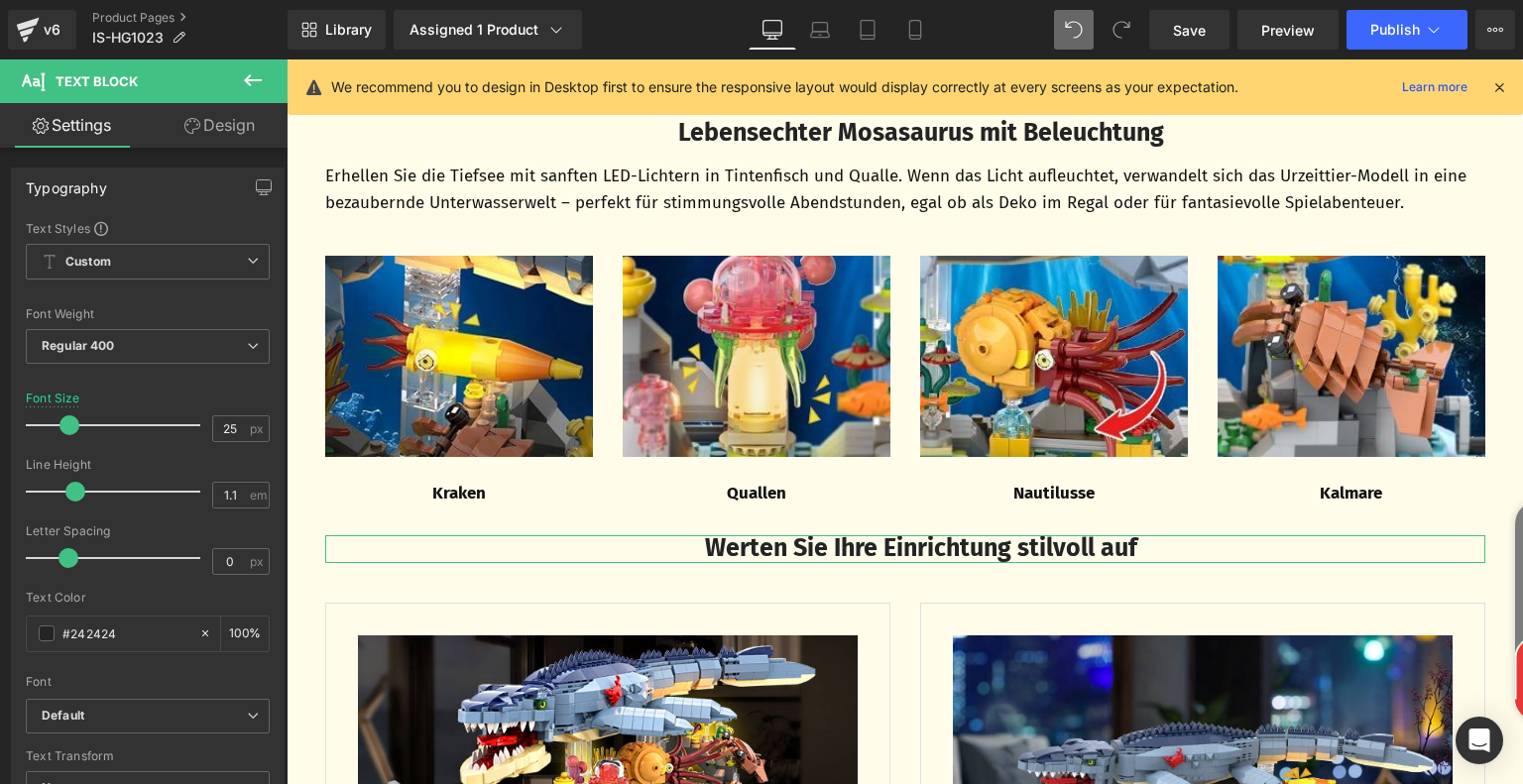 click on "Design" at bounding box center [219, 125] 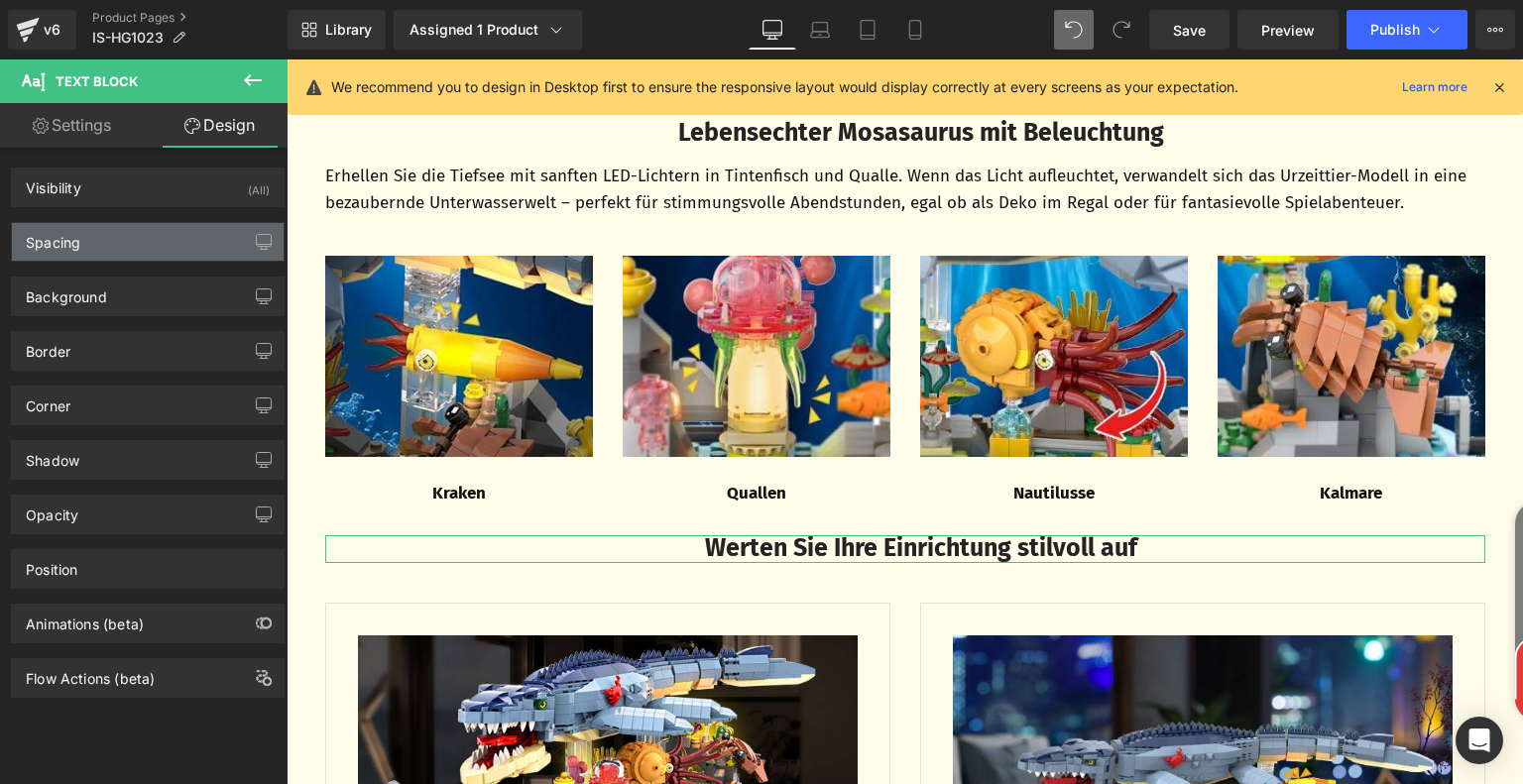 click on "Spacing" at bounding box center [148, 242] 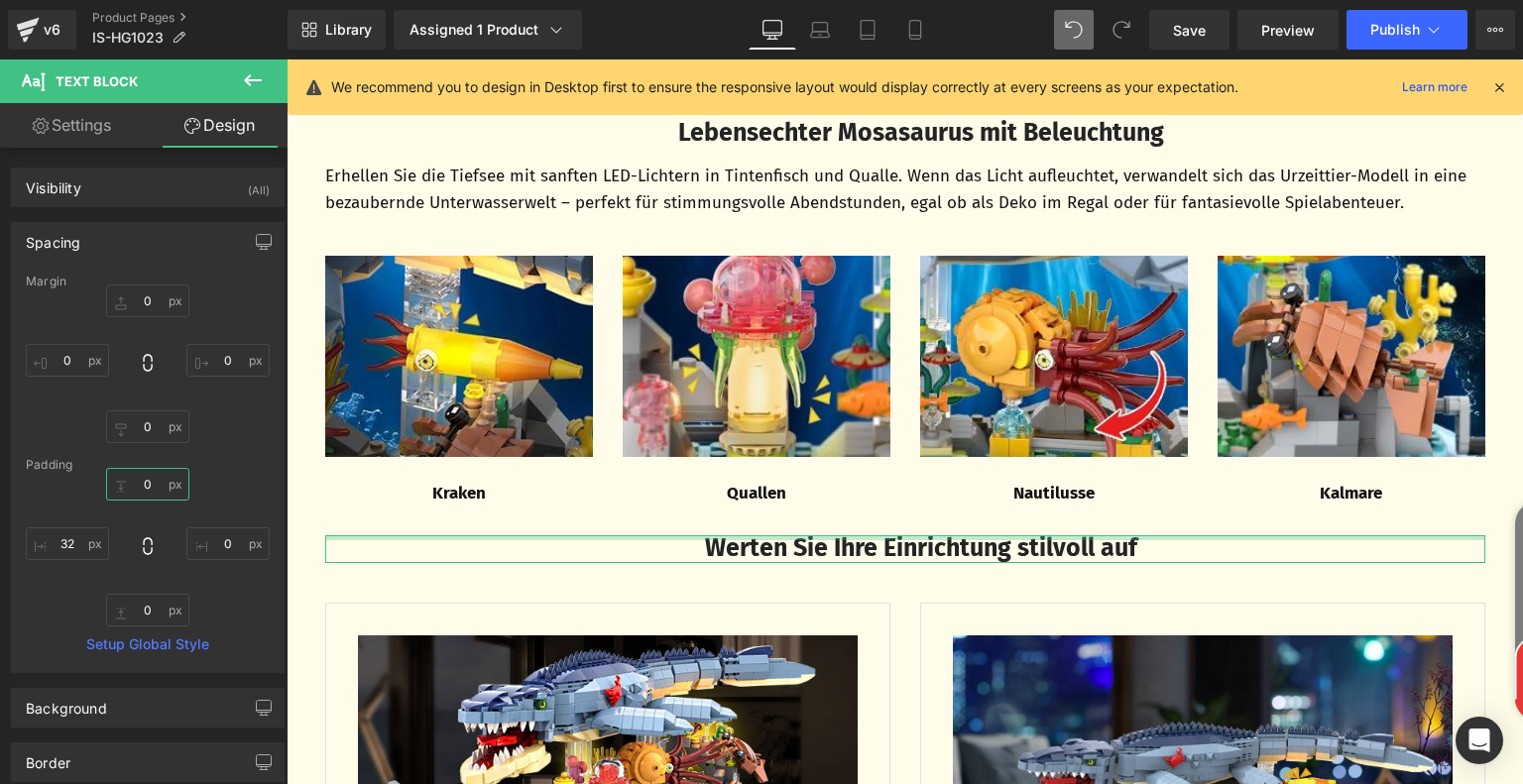 click on "0" at bounding box center (148, 484) 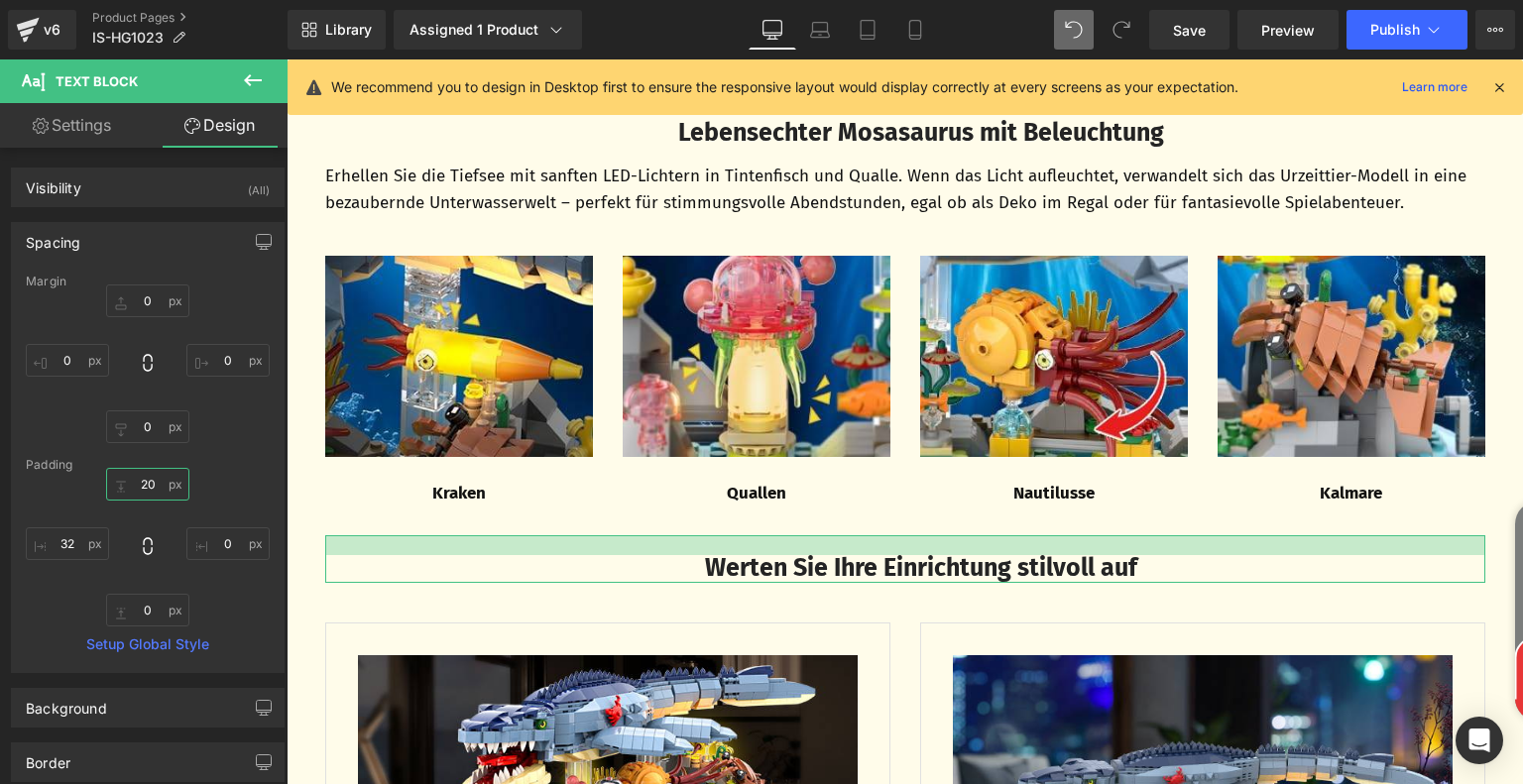 click on "20" at bounding box center (148, 484) 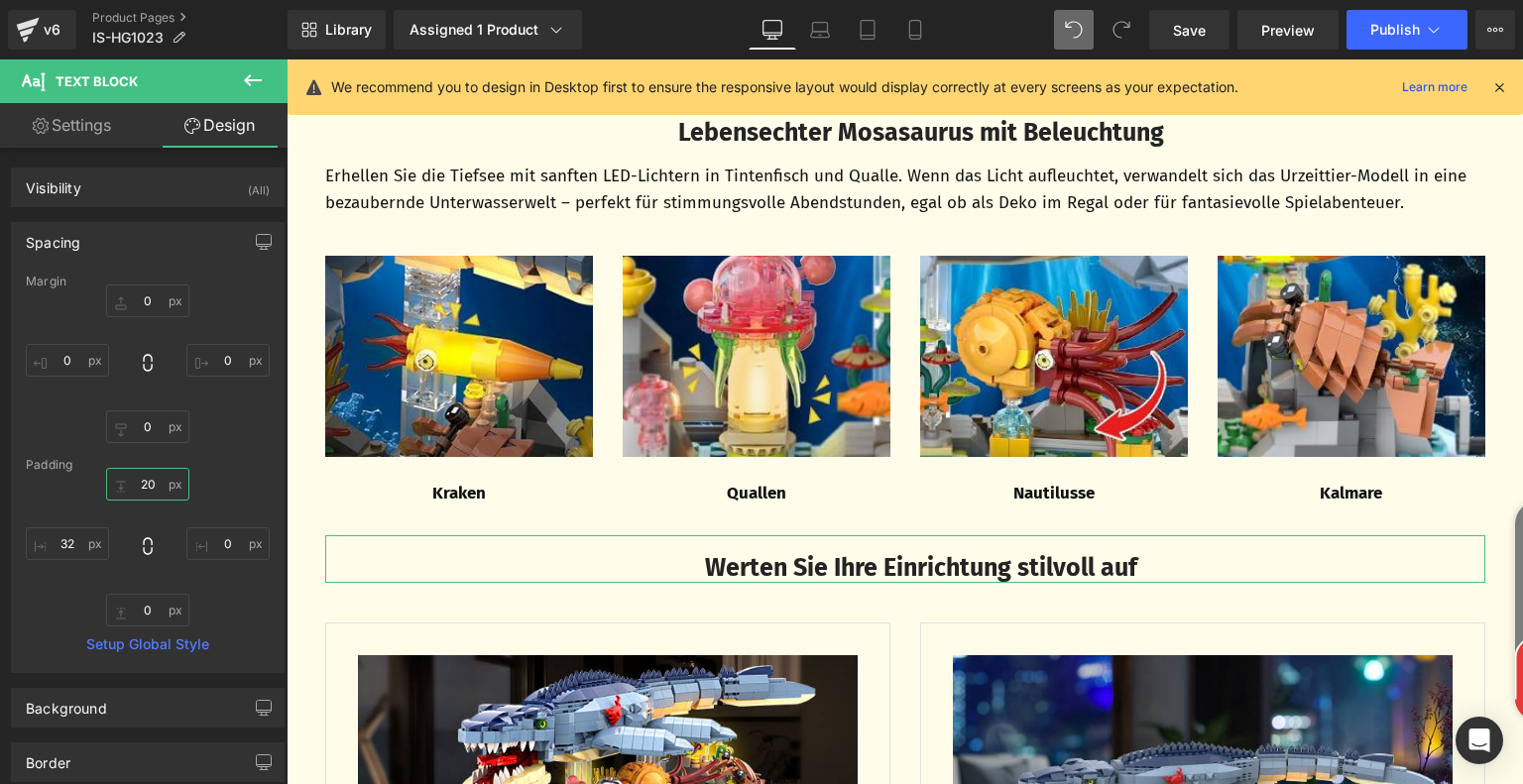 drag, startPoint x: 139, startPoint y: 485, endPoint x: 164, endPoint y: 486, distance: 25.019992 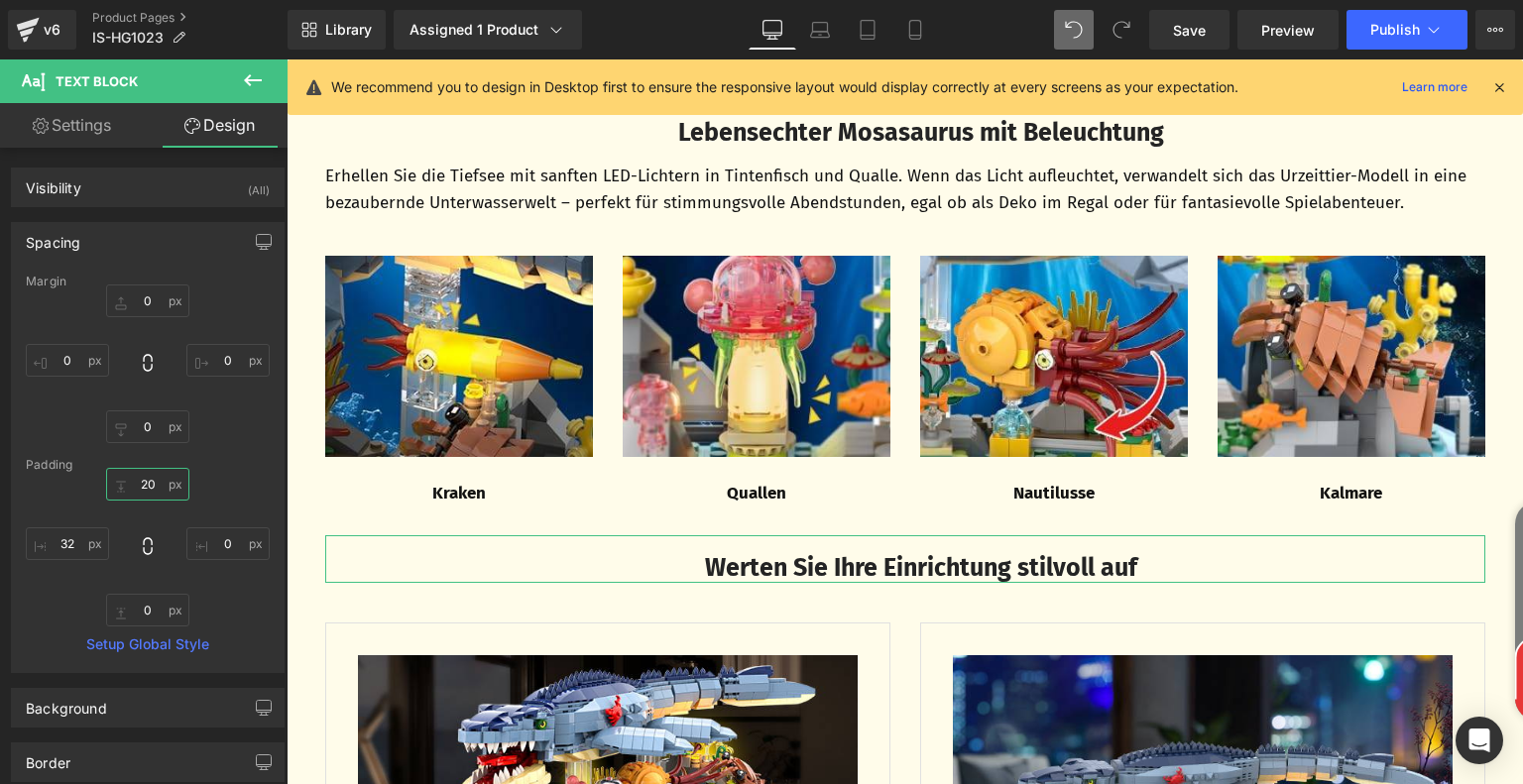 click on "20" at bounding box center [148, 484] 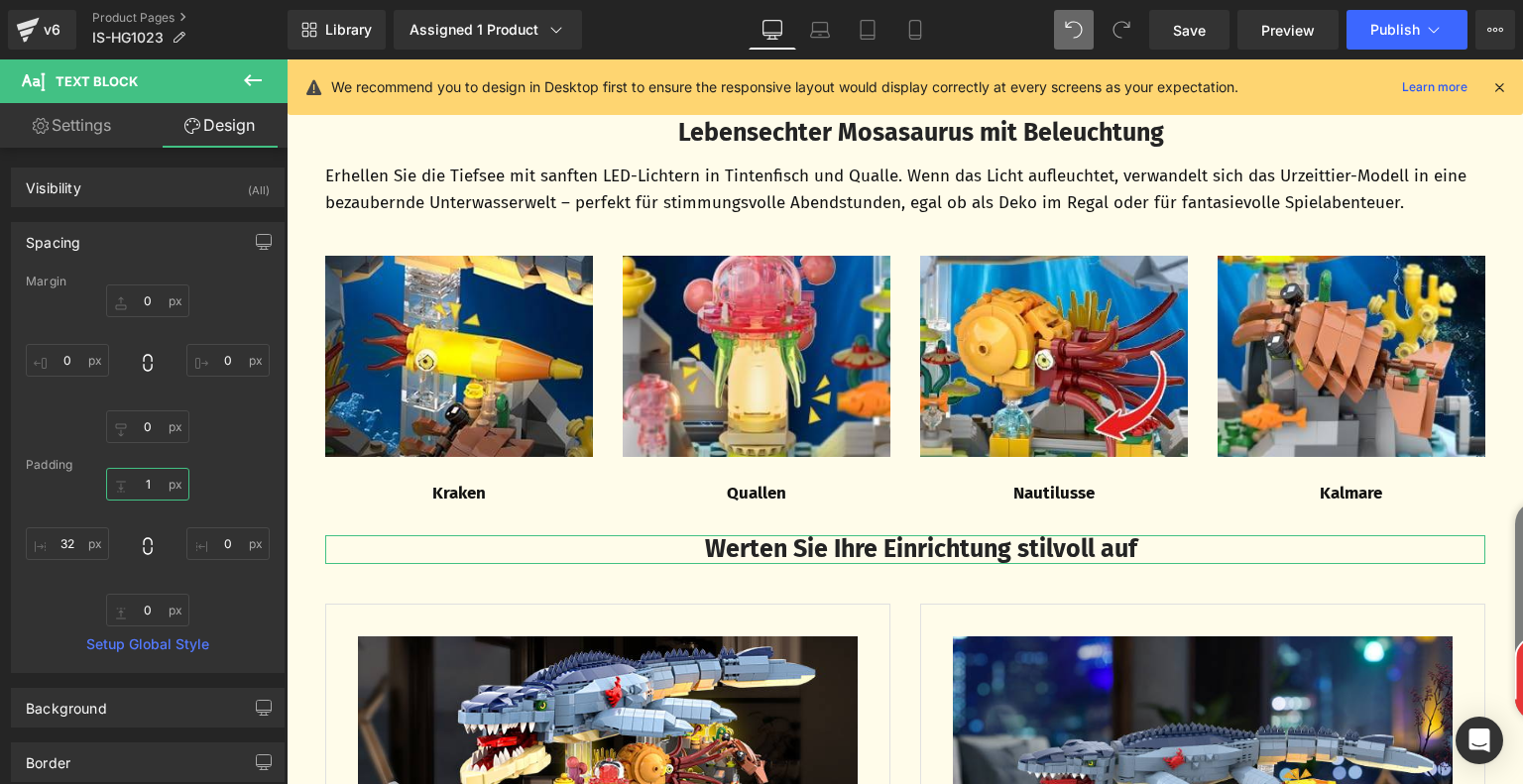 type on "15" 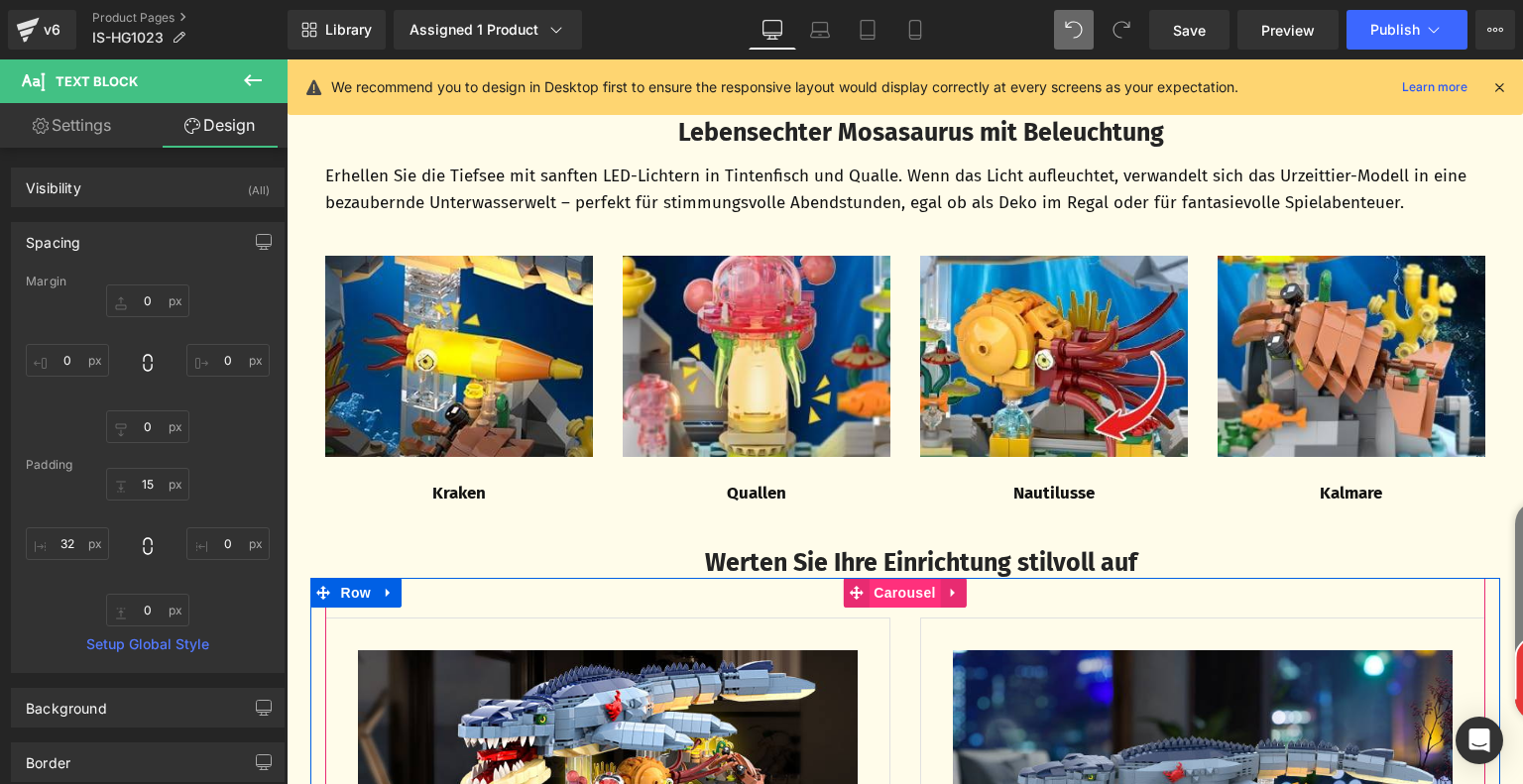 click on "Carousel" at bounding box center (904, 593) 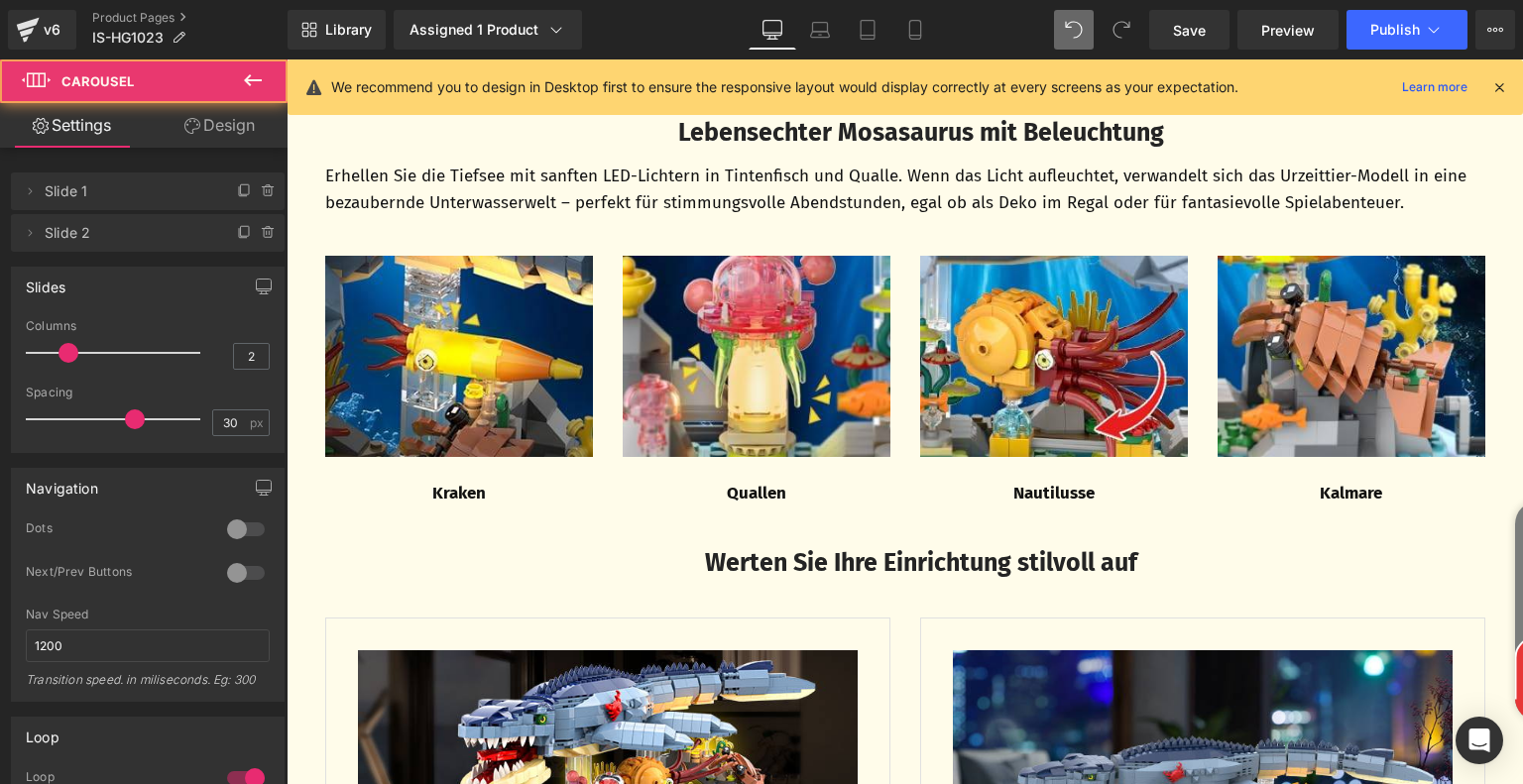 click at bounding box center [253, 81] 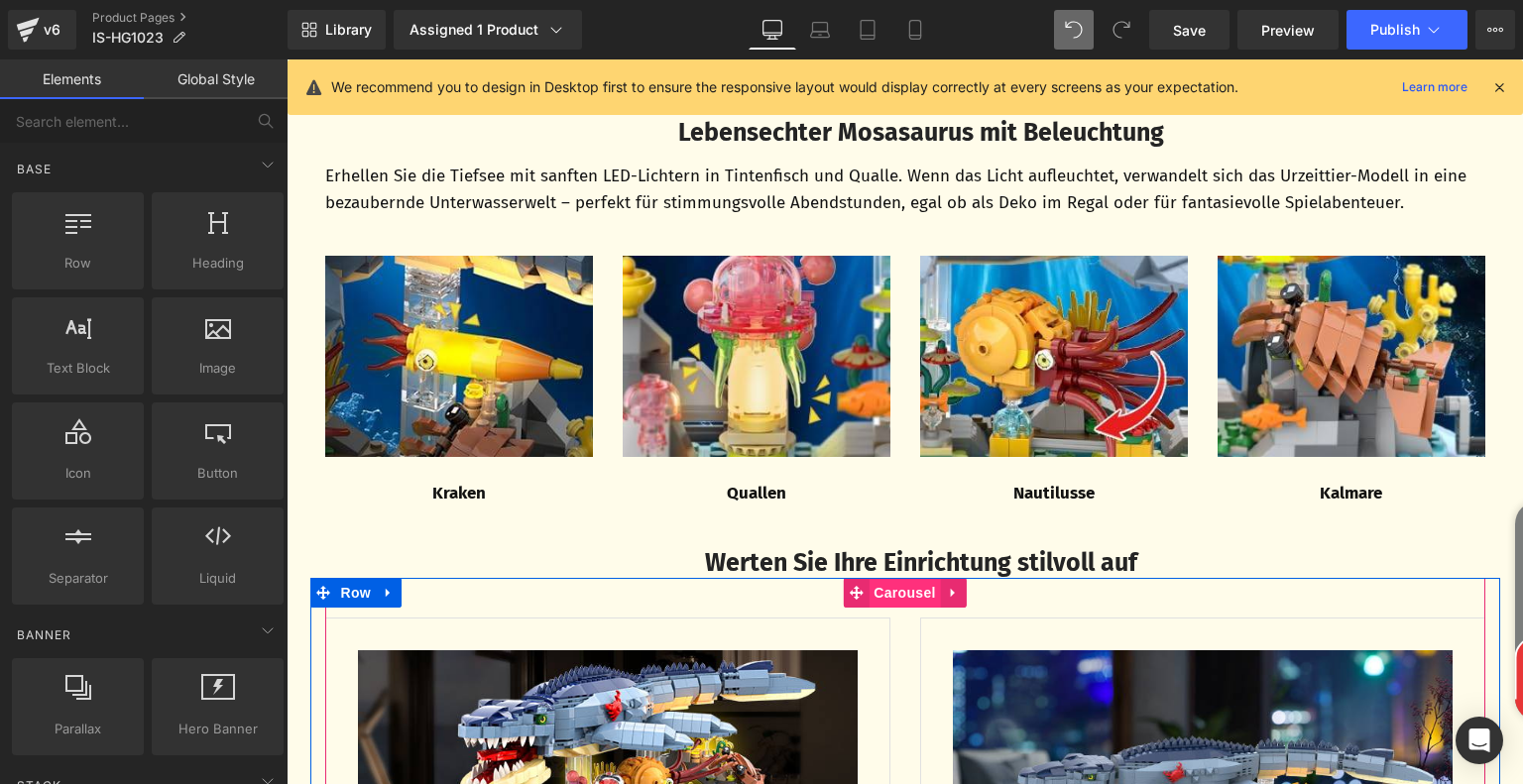 click on "Carousel" at bounding box center (904, 593) 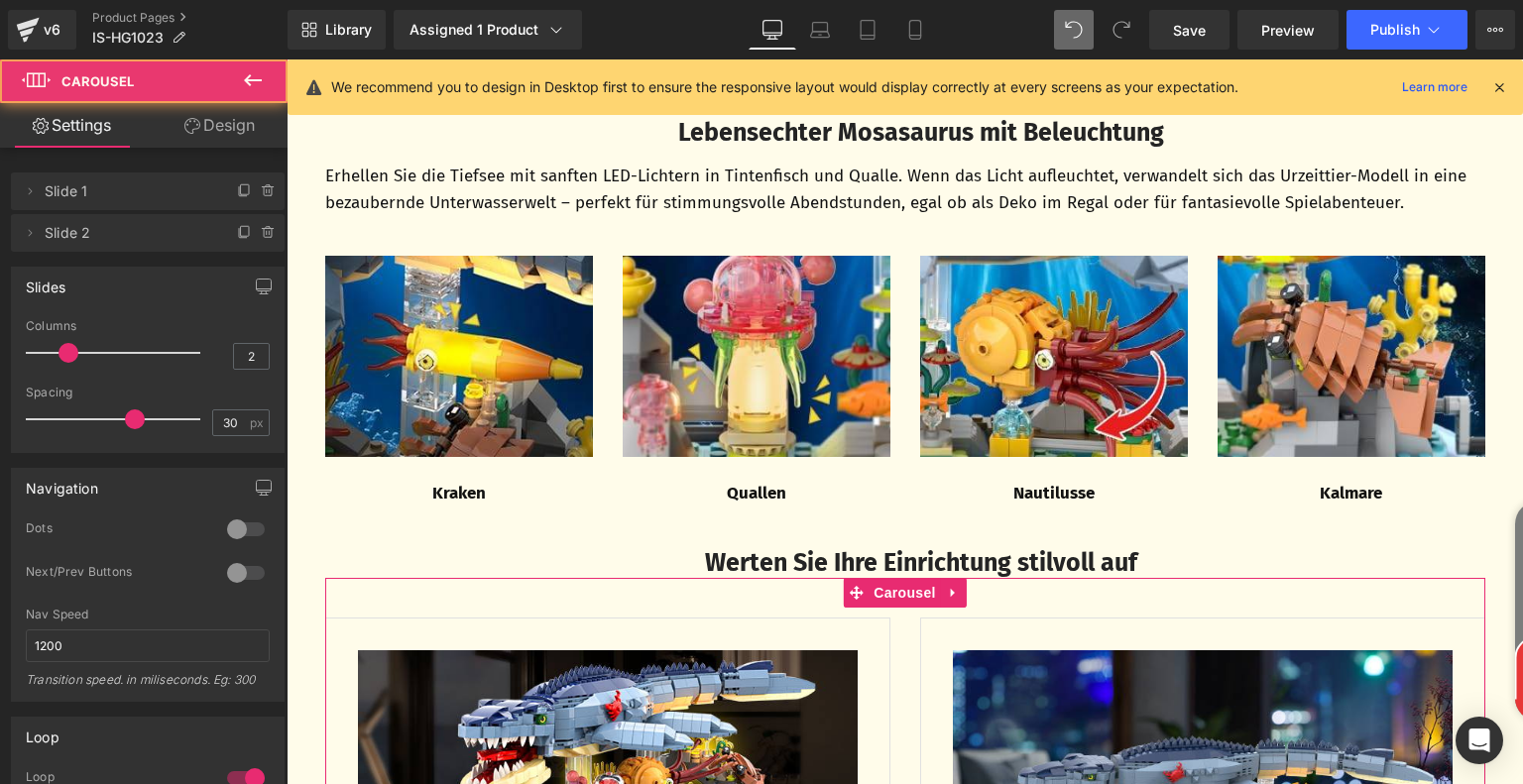 click on "Design" at bounding box center (219, 125) 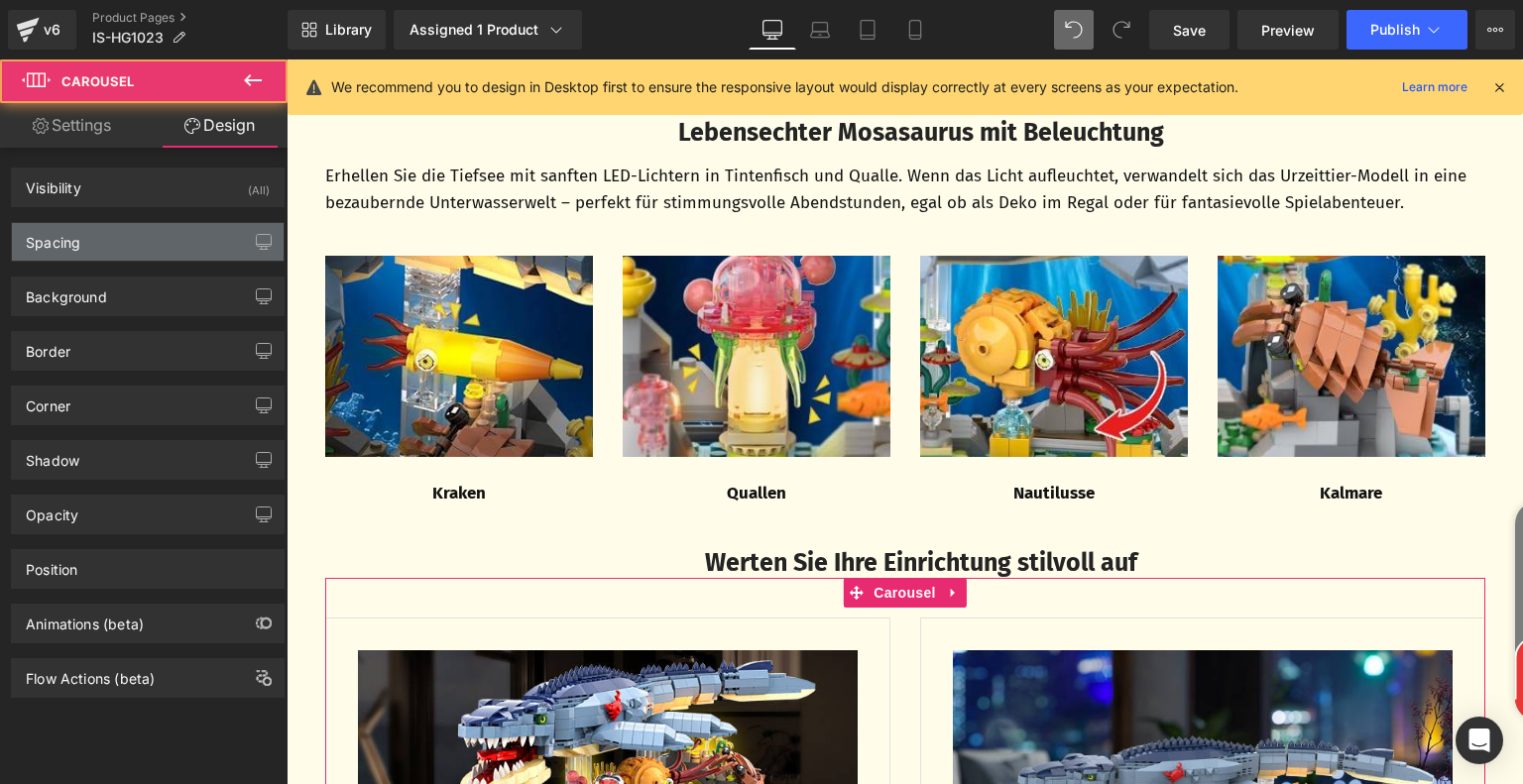 click on "Spacing" at bounding box center (148, 242) 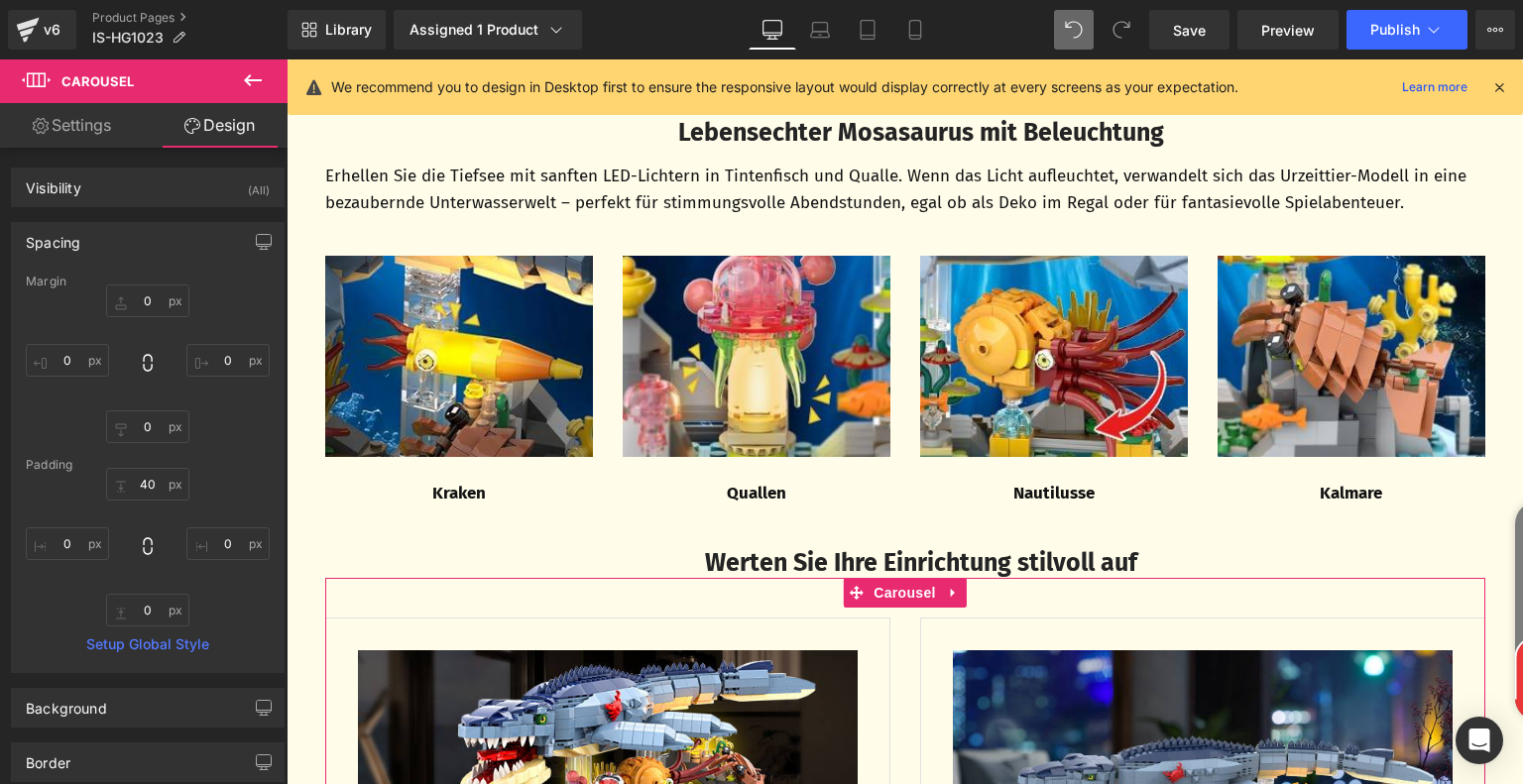 type on "0" 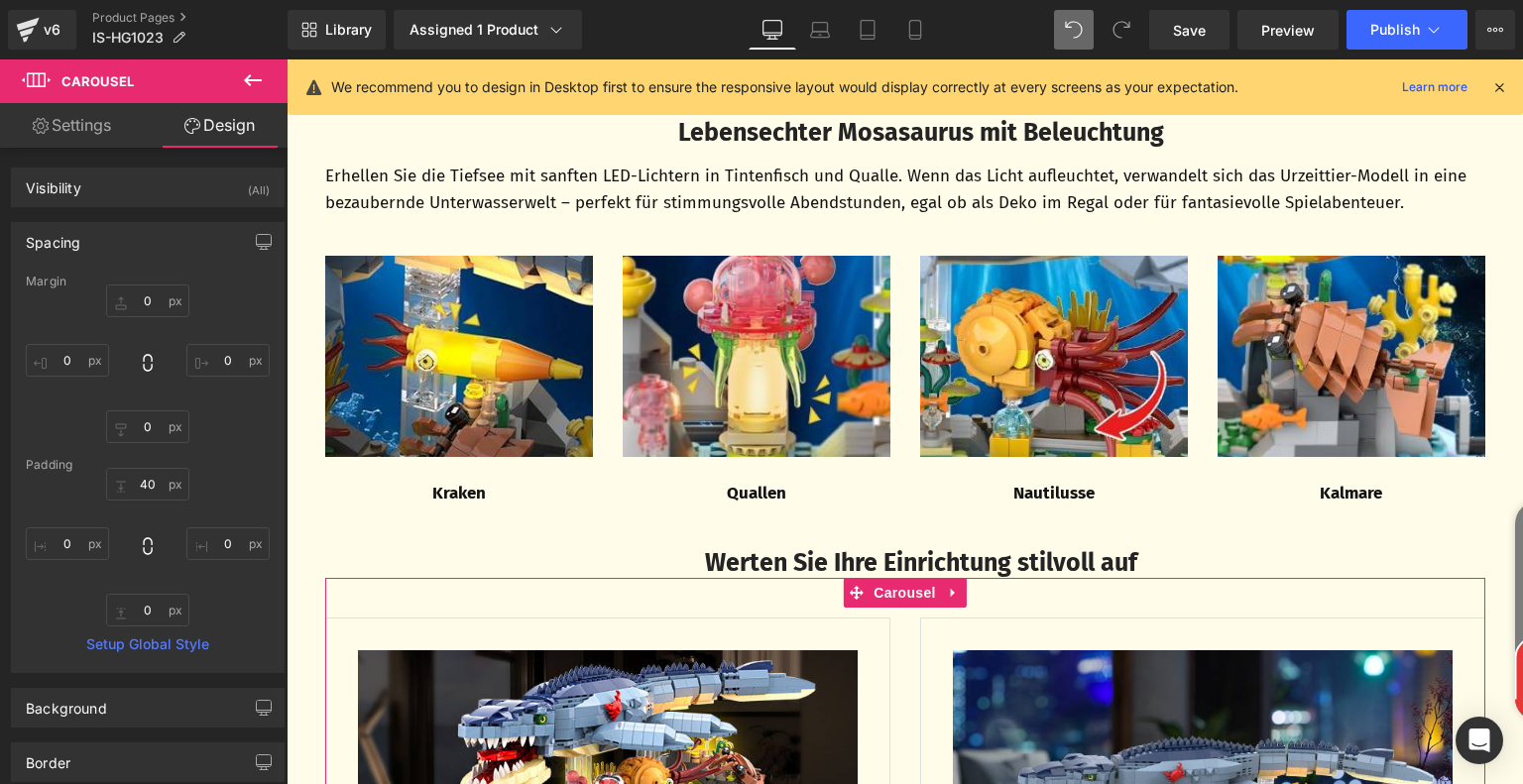 type on "0" 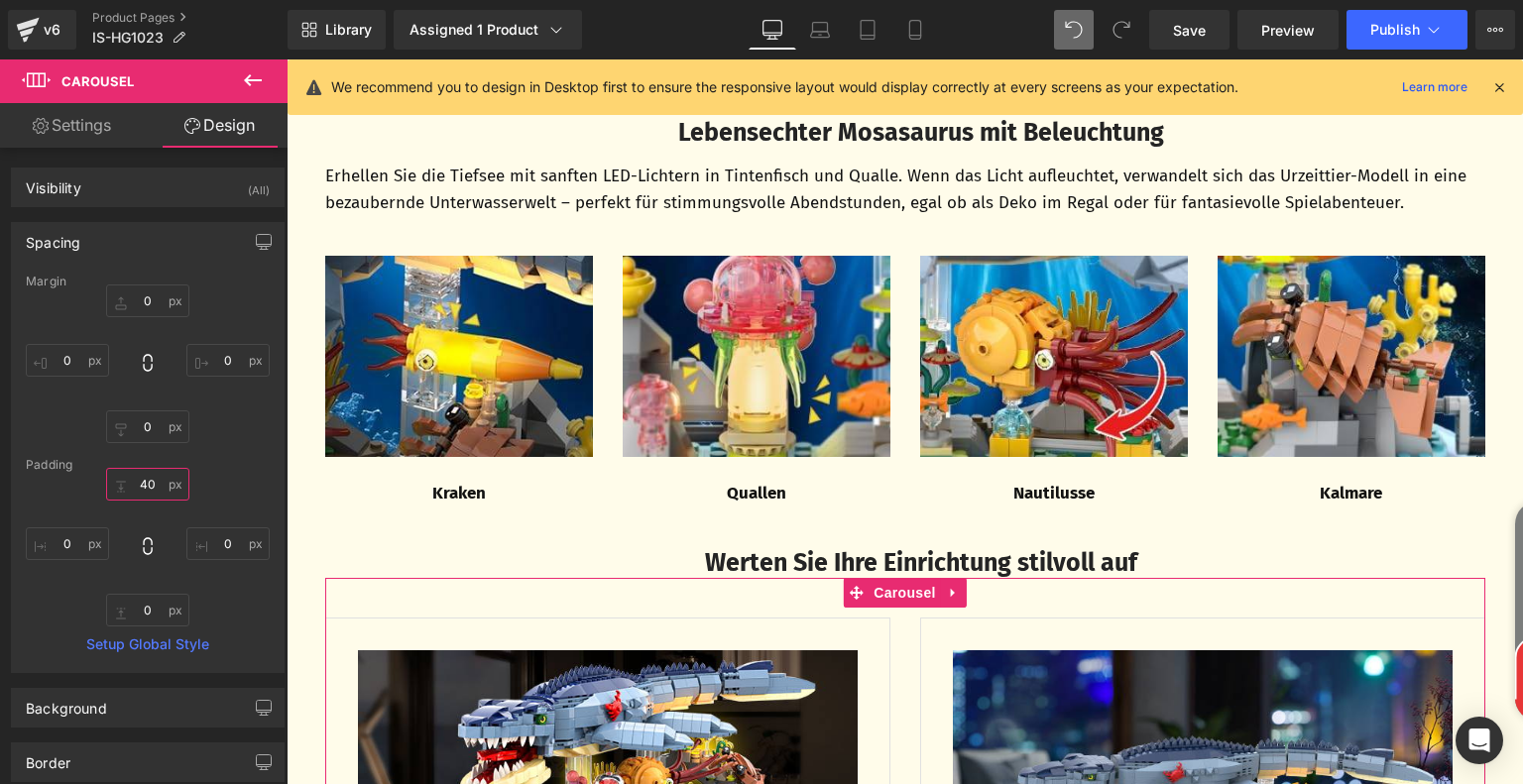 click on "40" at bounding box center [148, 484] 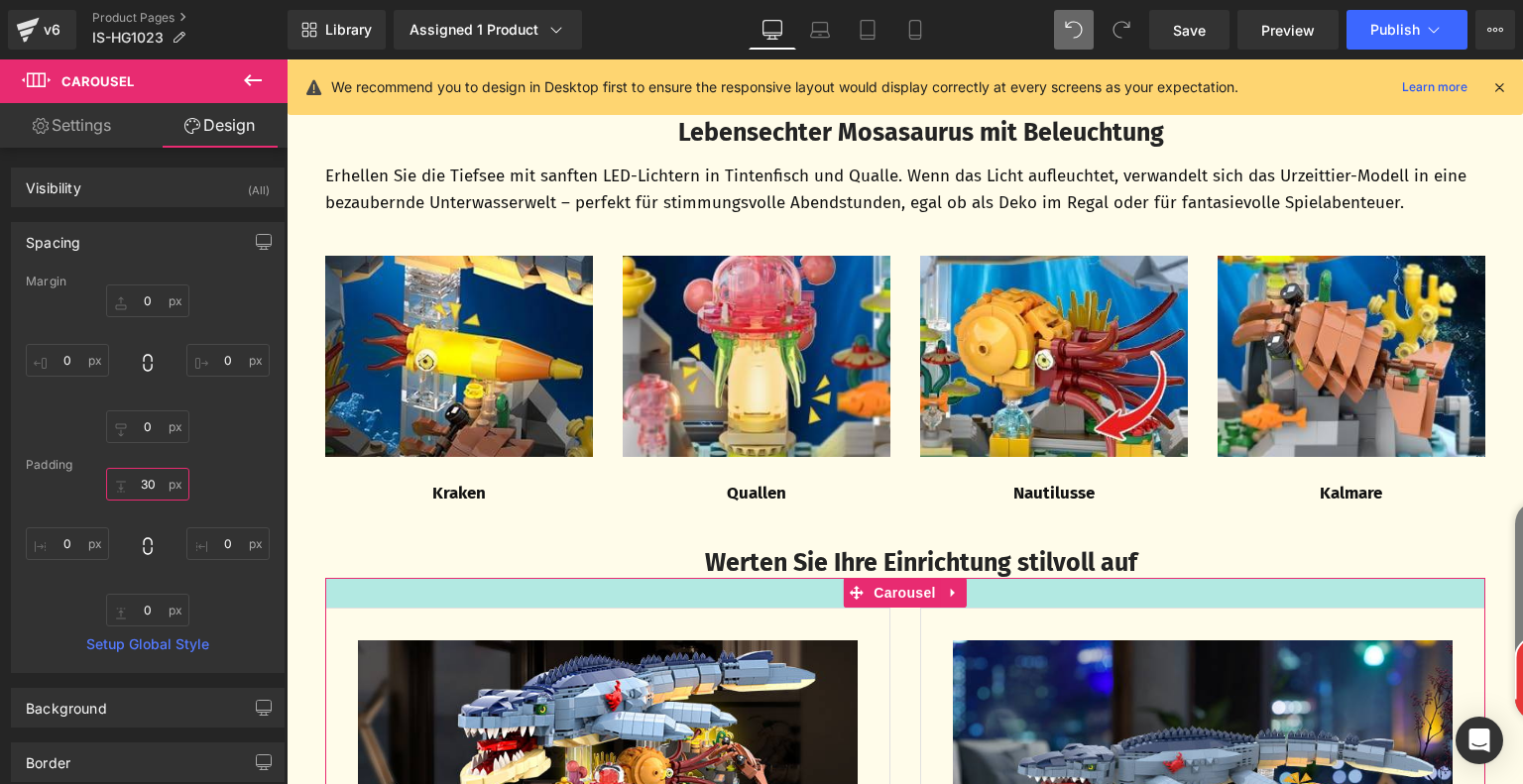 click on "30" at bounding box center (148, 484) 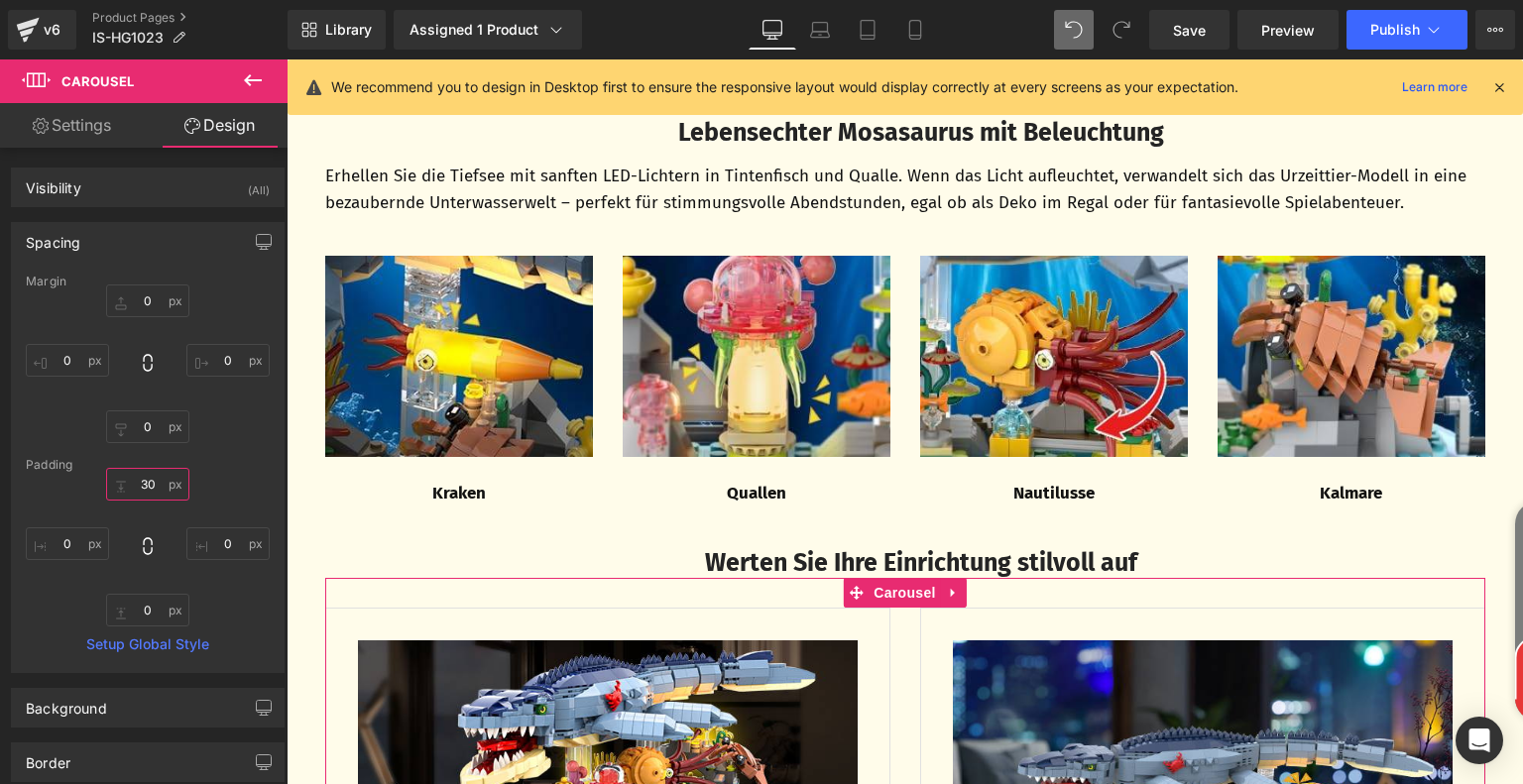 click on "30" at bounding box center [148, 484] 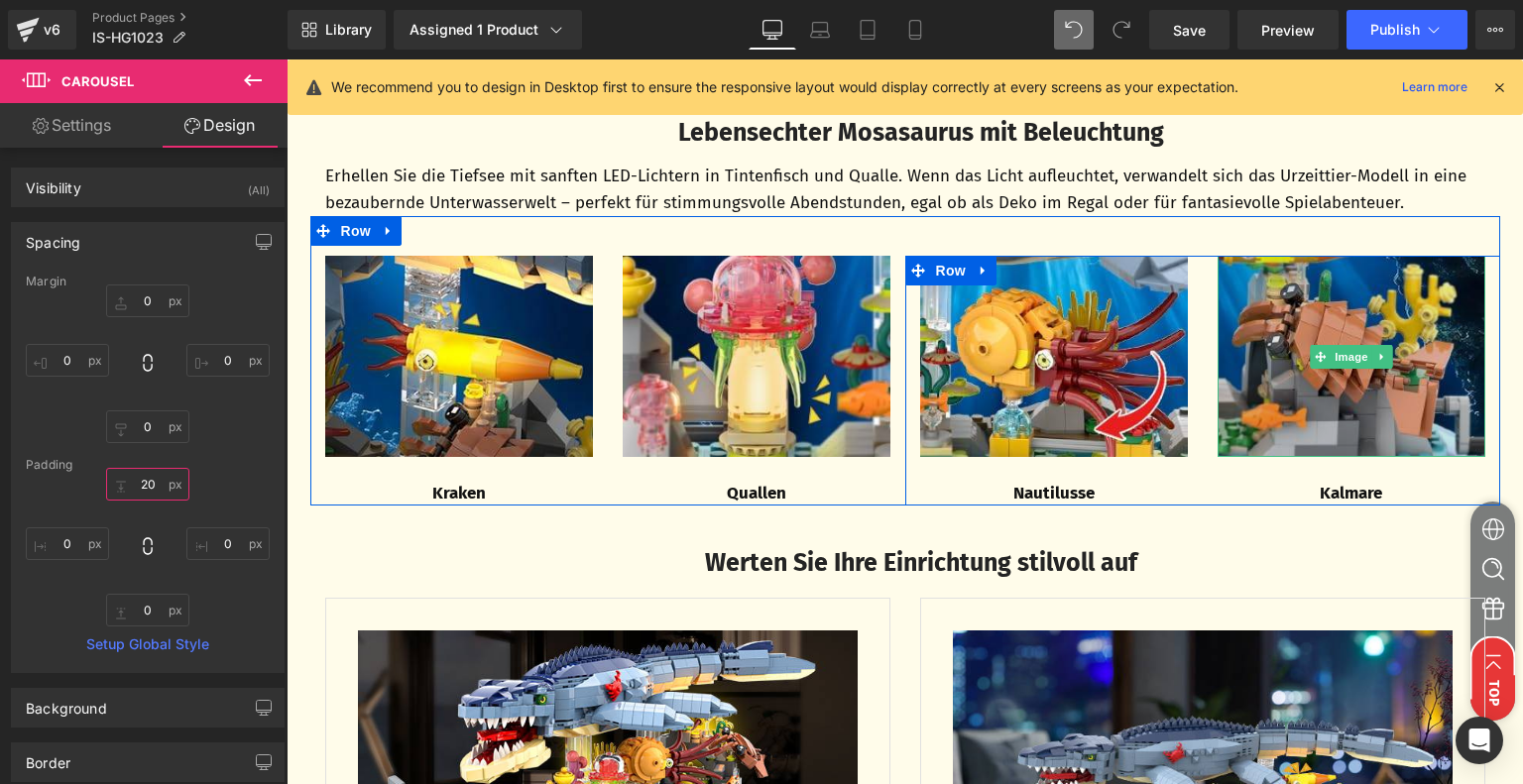 scroll, scrollTop: 4290, scrollLeft: 0, axis: vertical 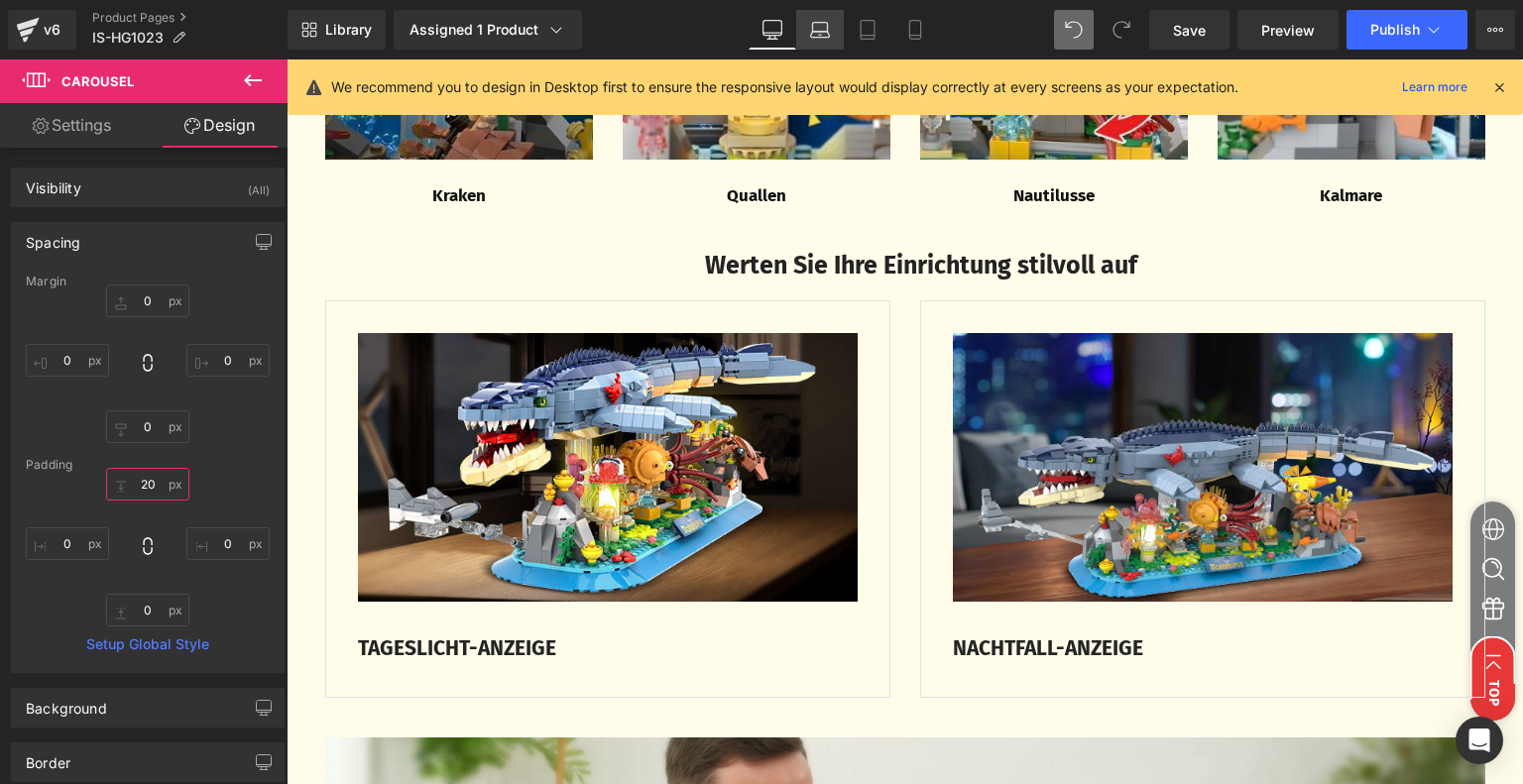 type on "20" 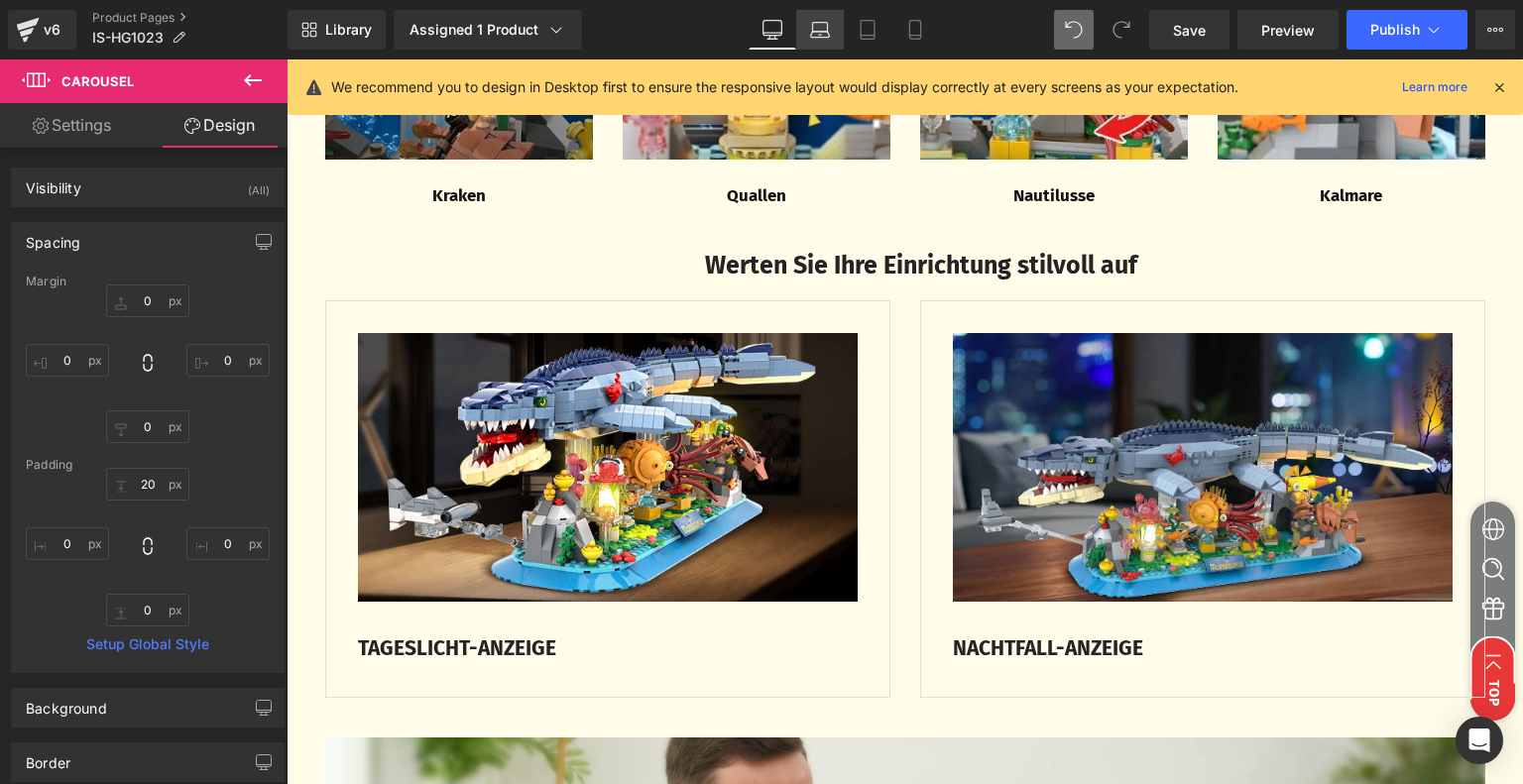 click 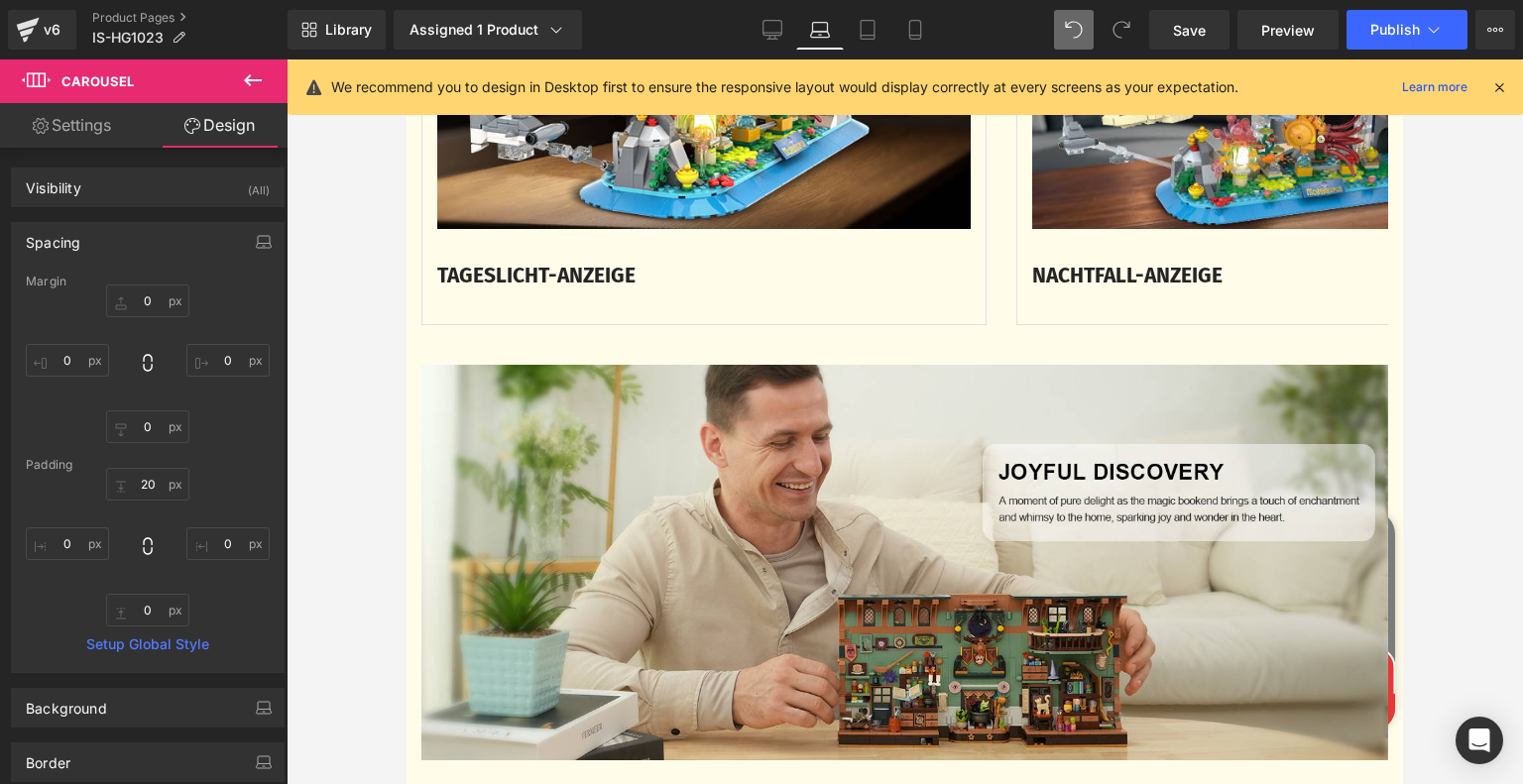 type on "0" 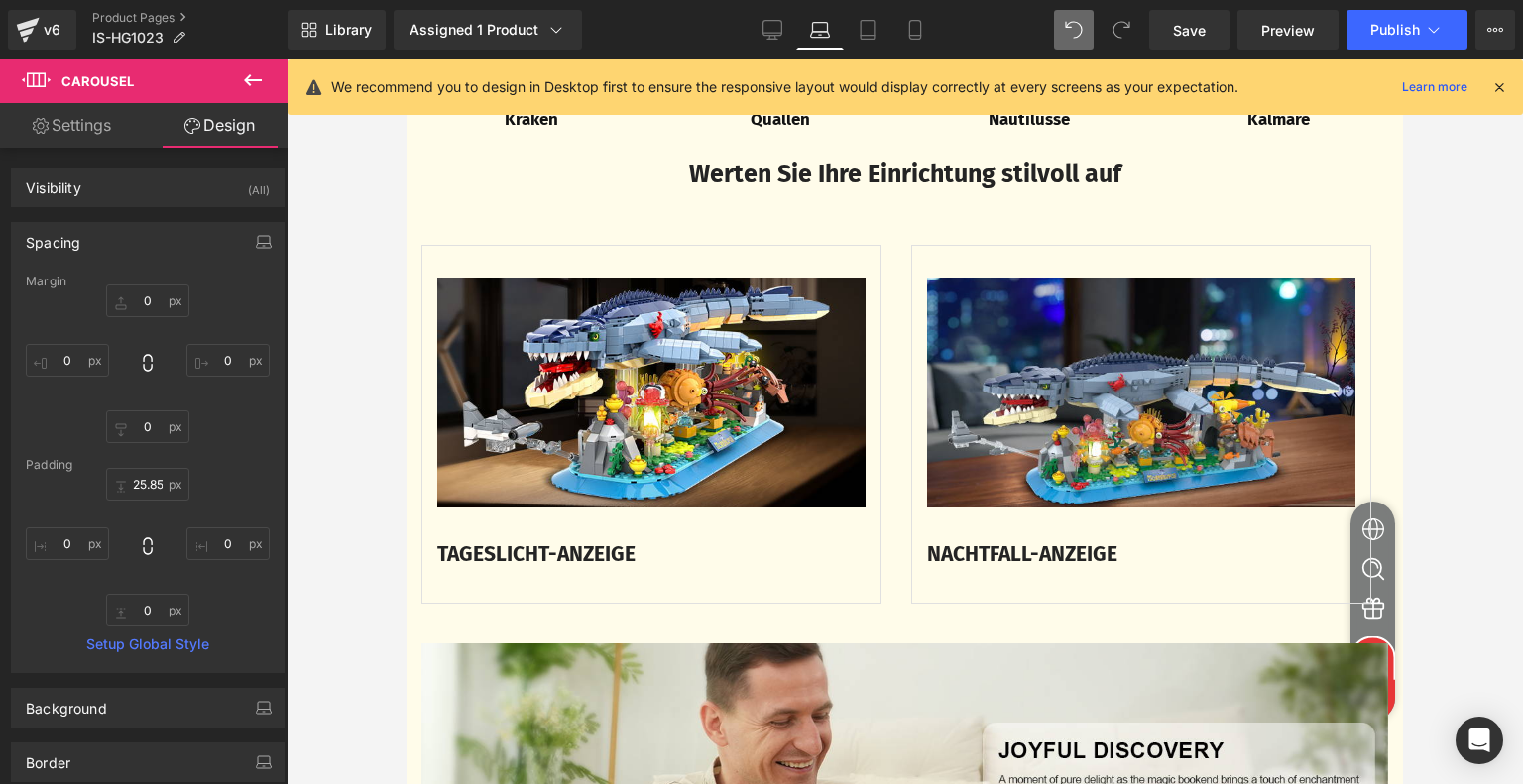 scroll, scrollTop: 3692, scrollLeft: 0, axis: vertical 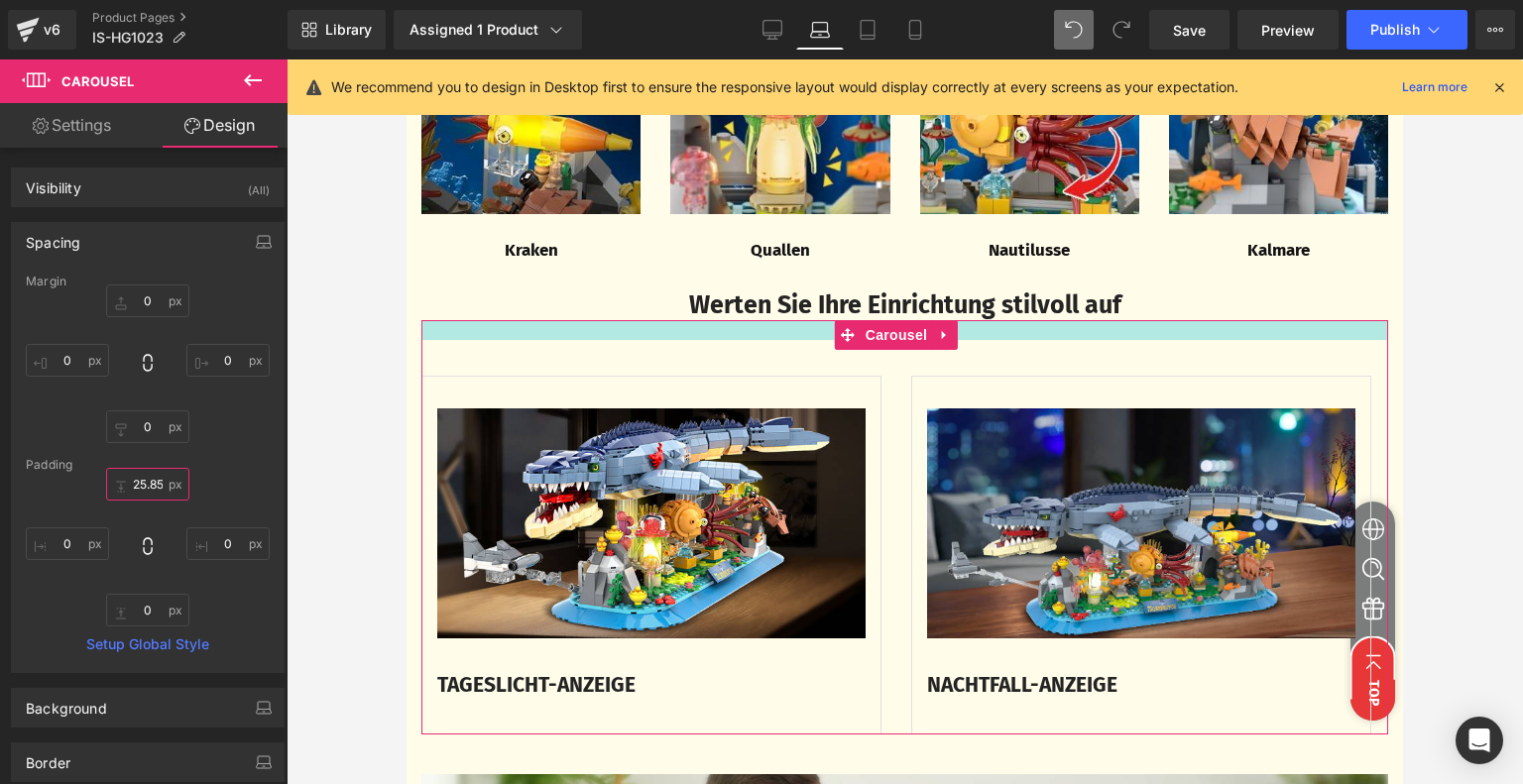 click on "25.858" at bounding box center [148, 484] 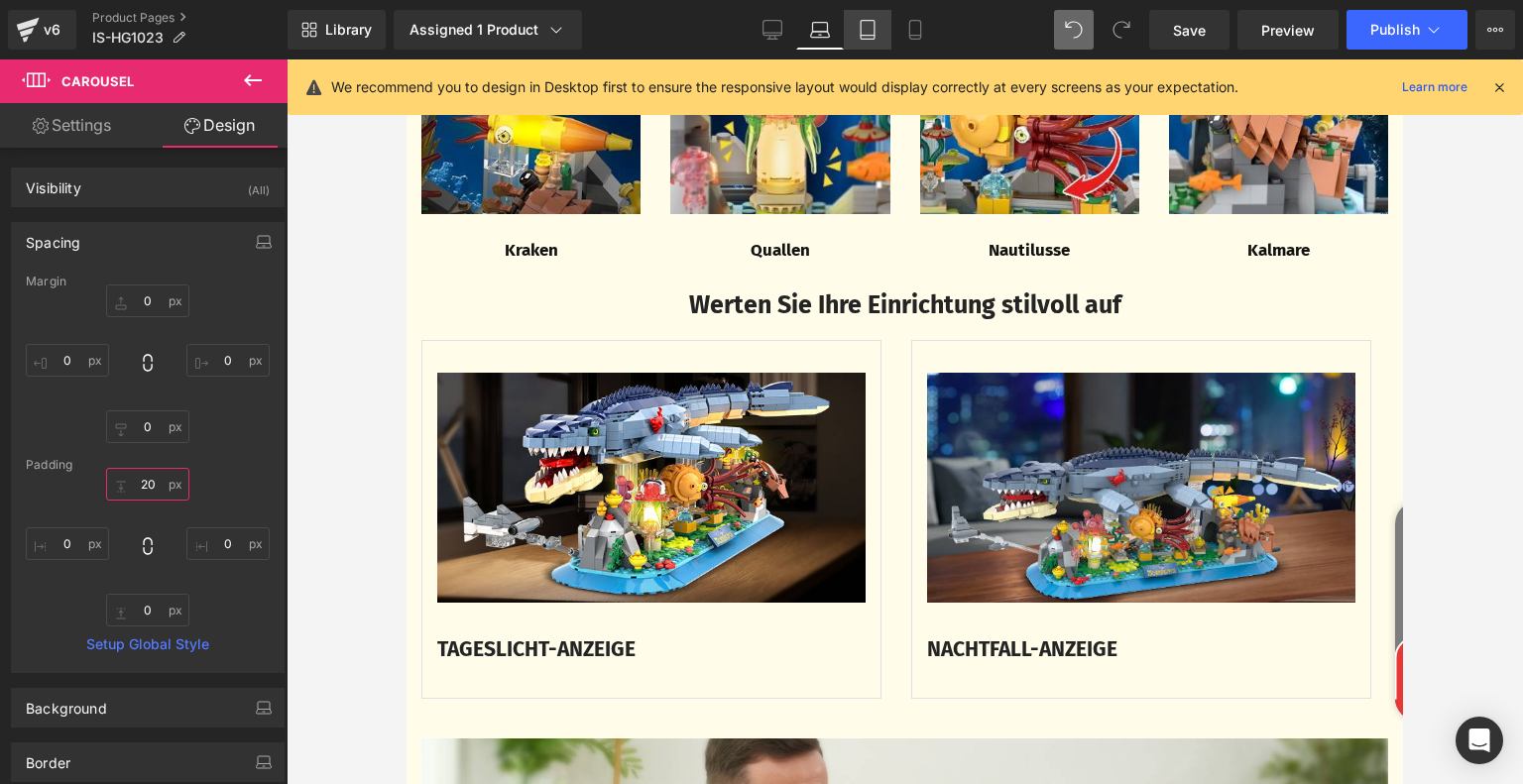 type on "20" 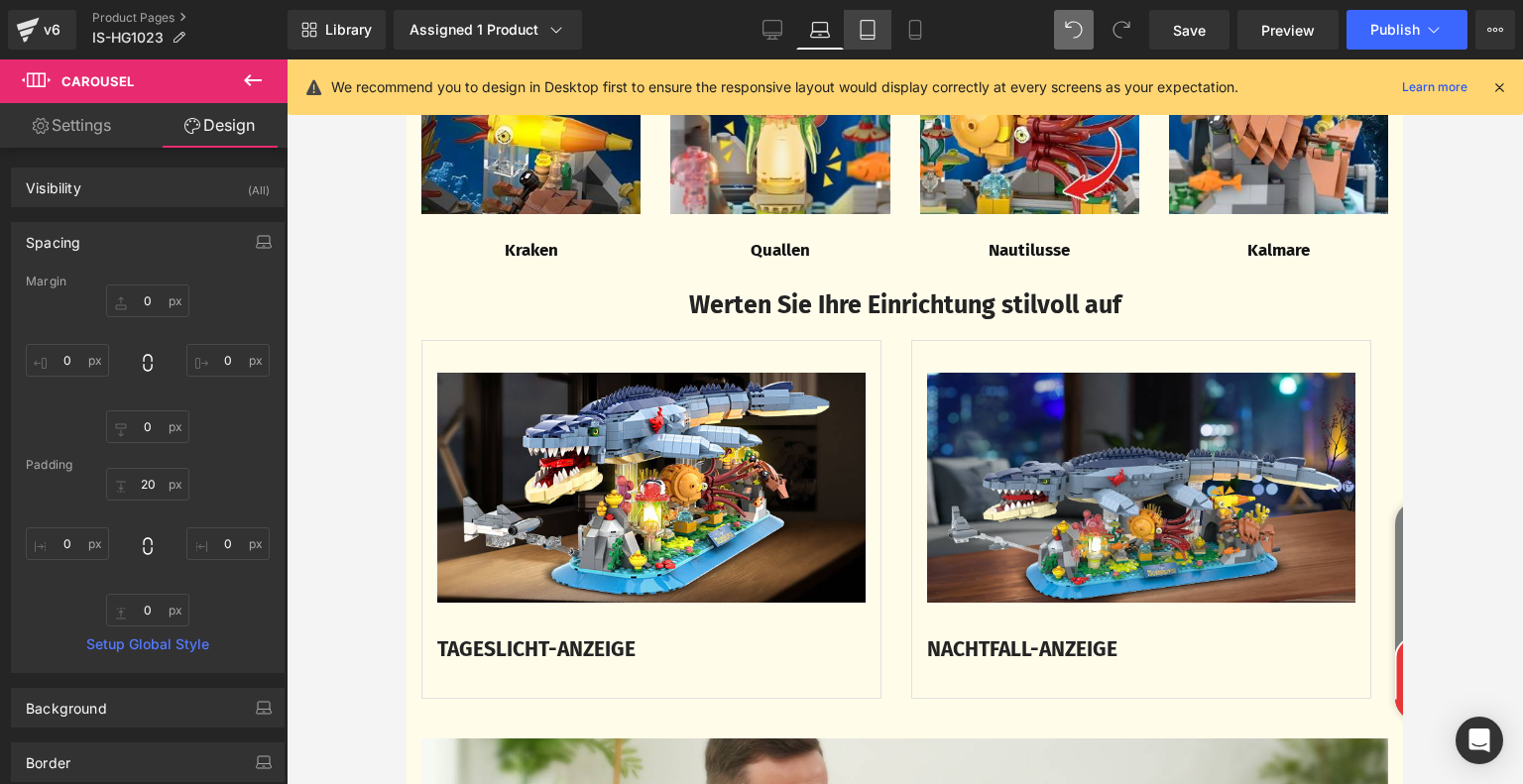 click 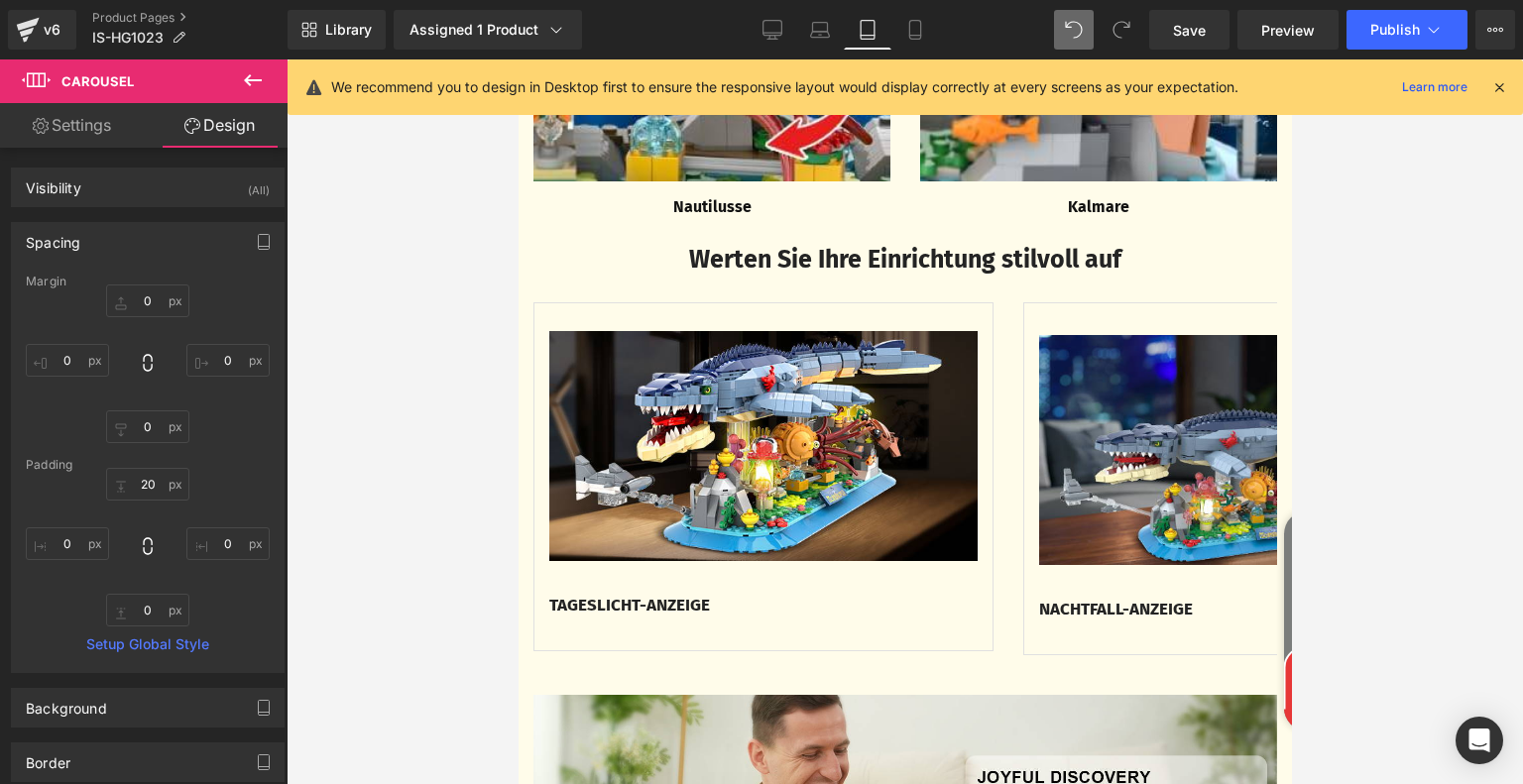 type on "0" 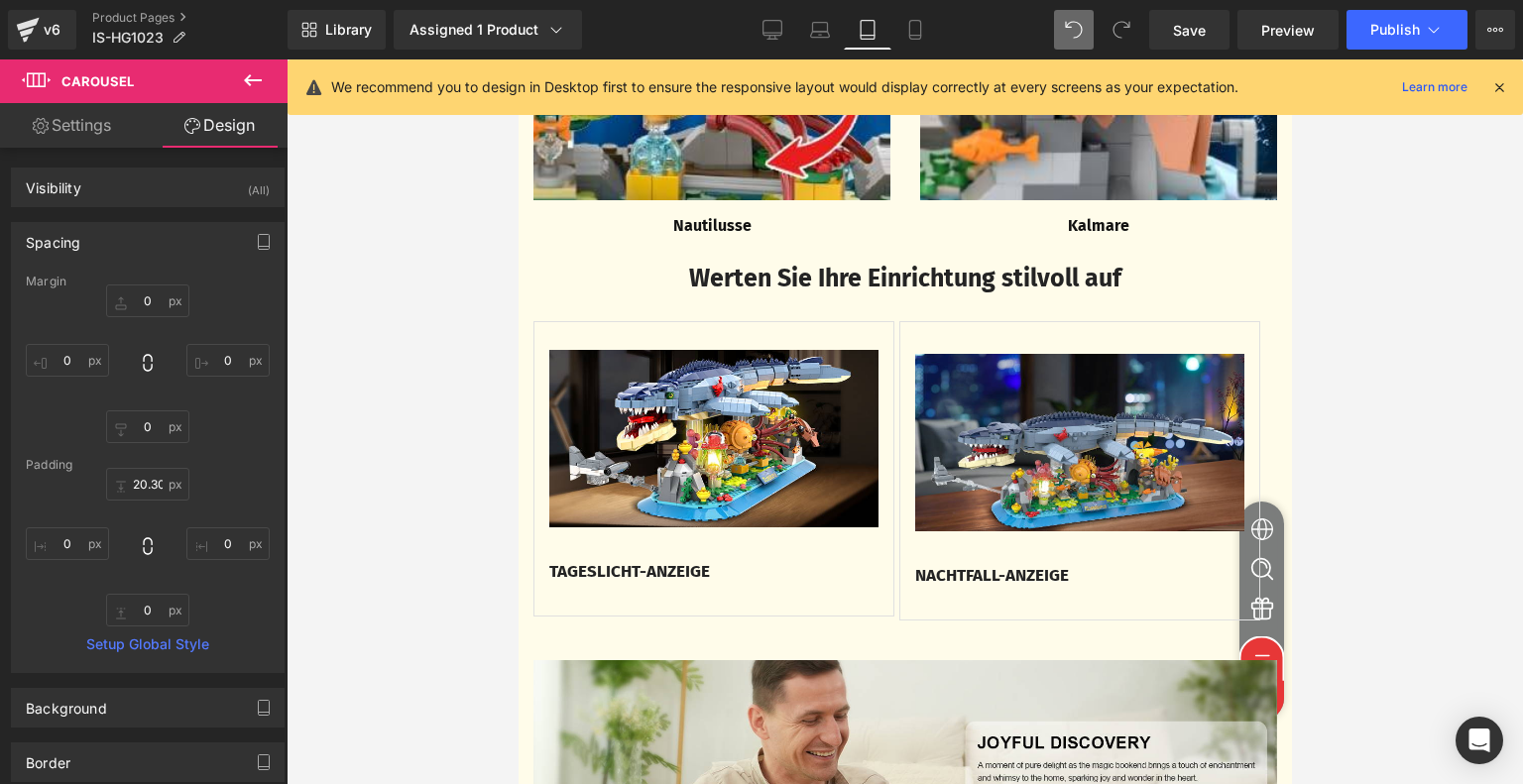 scroll, scrollTop: 3596, scrollLeft: 0, axis: vertical 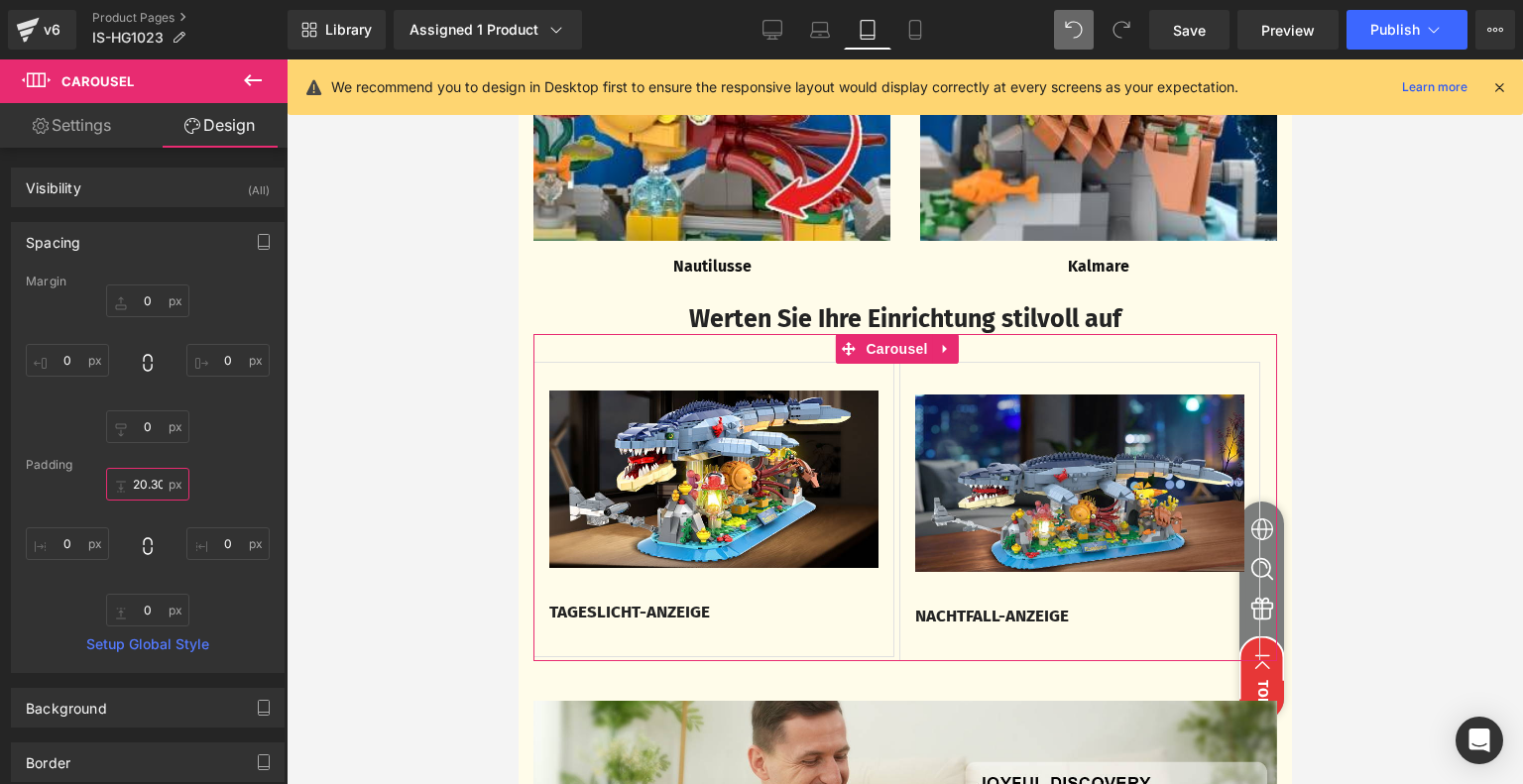 click on "20.3078" at bounding box center (148, 484) 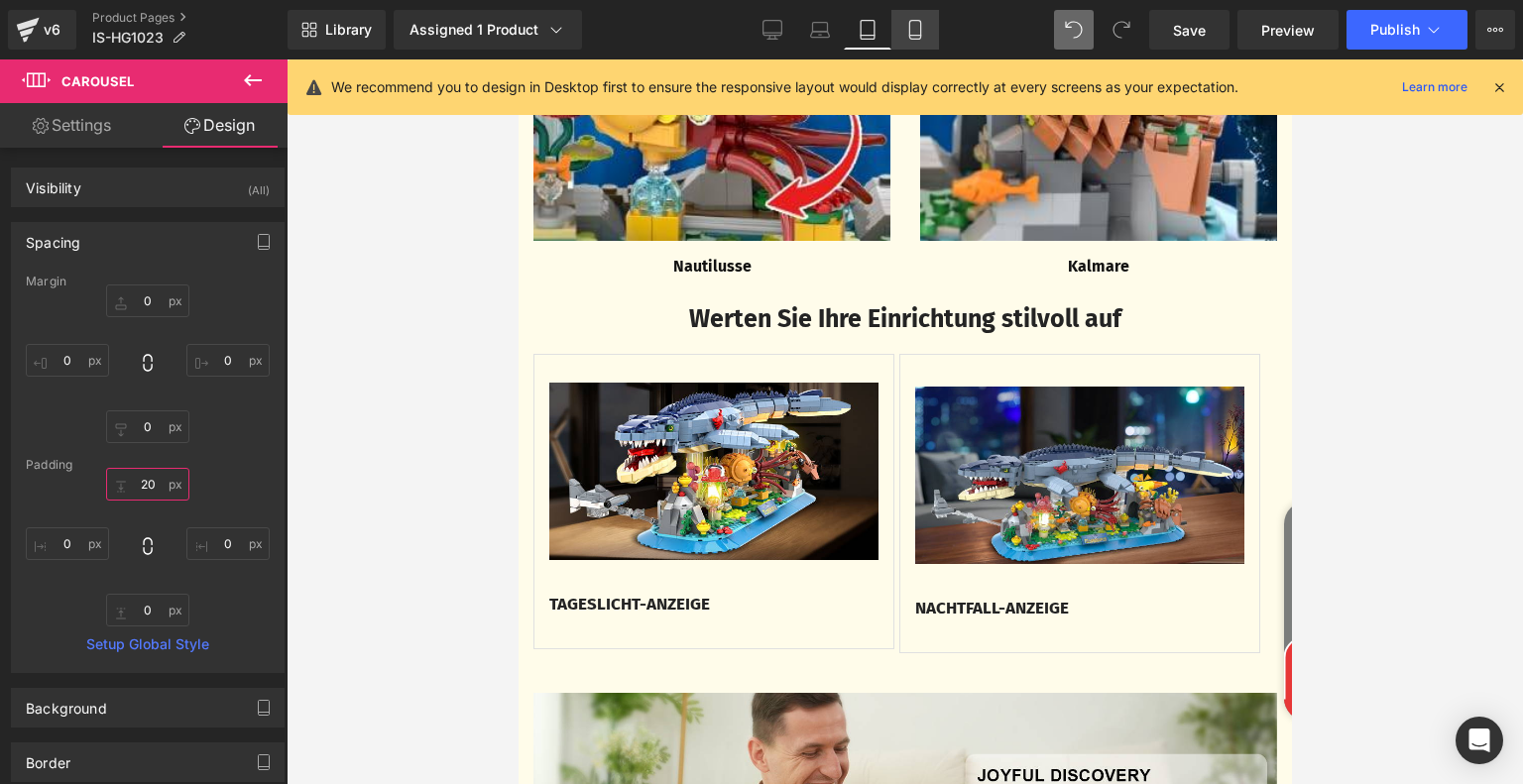 type on "20" 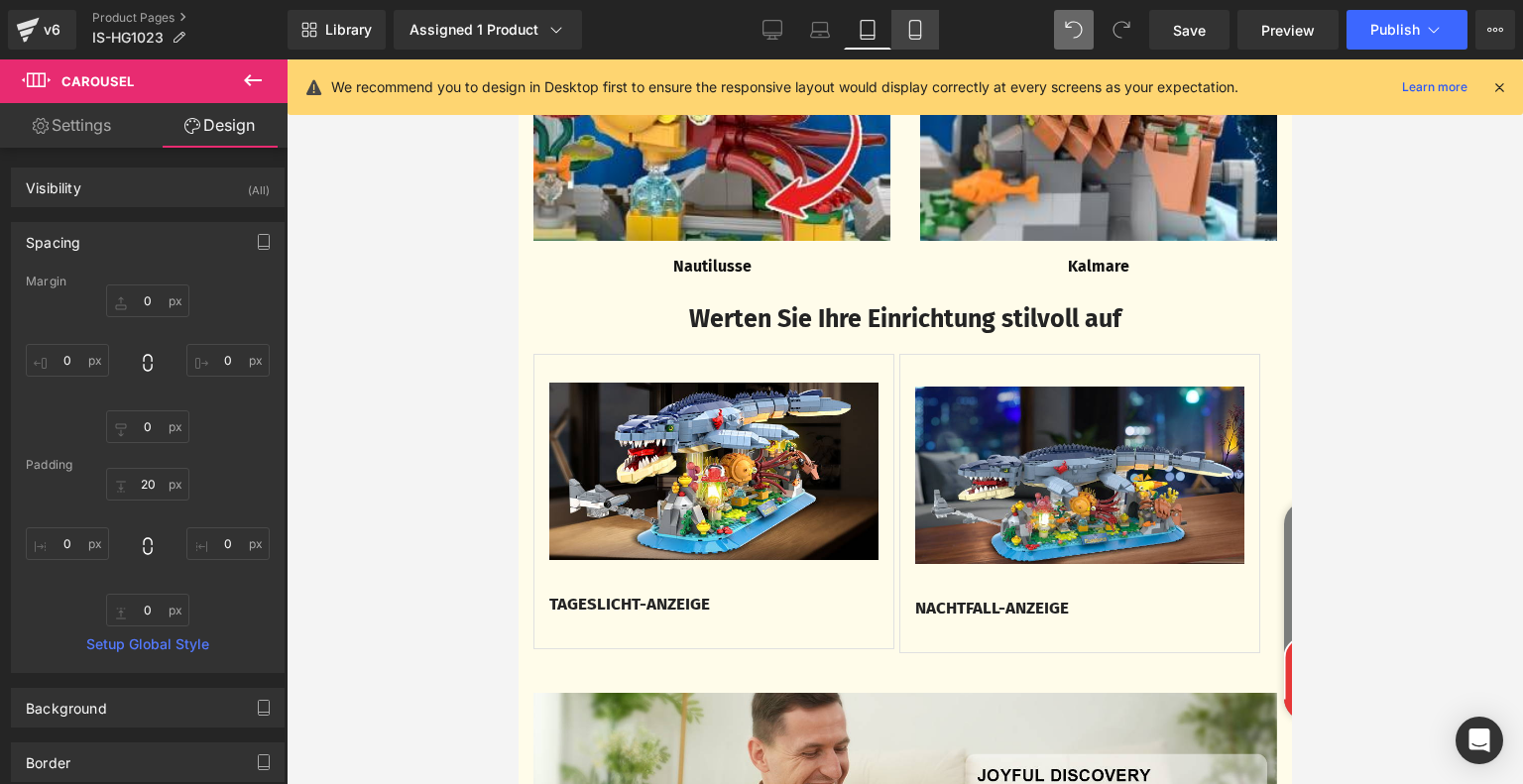 click 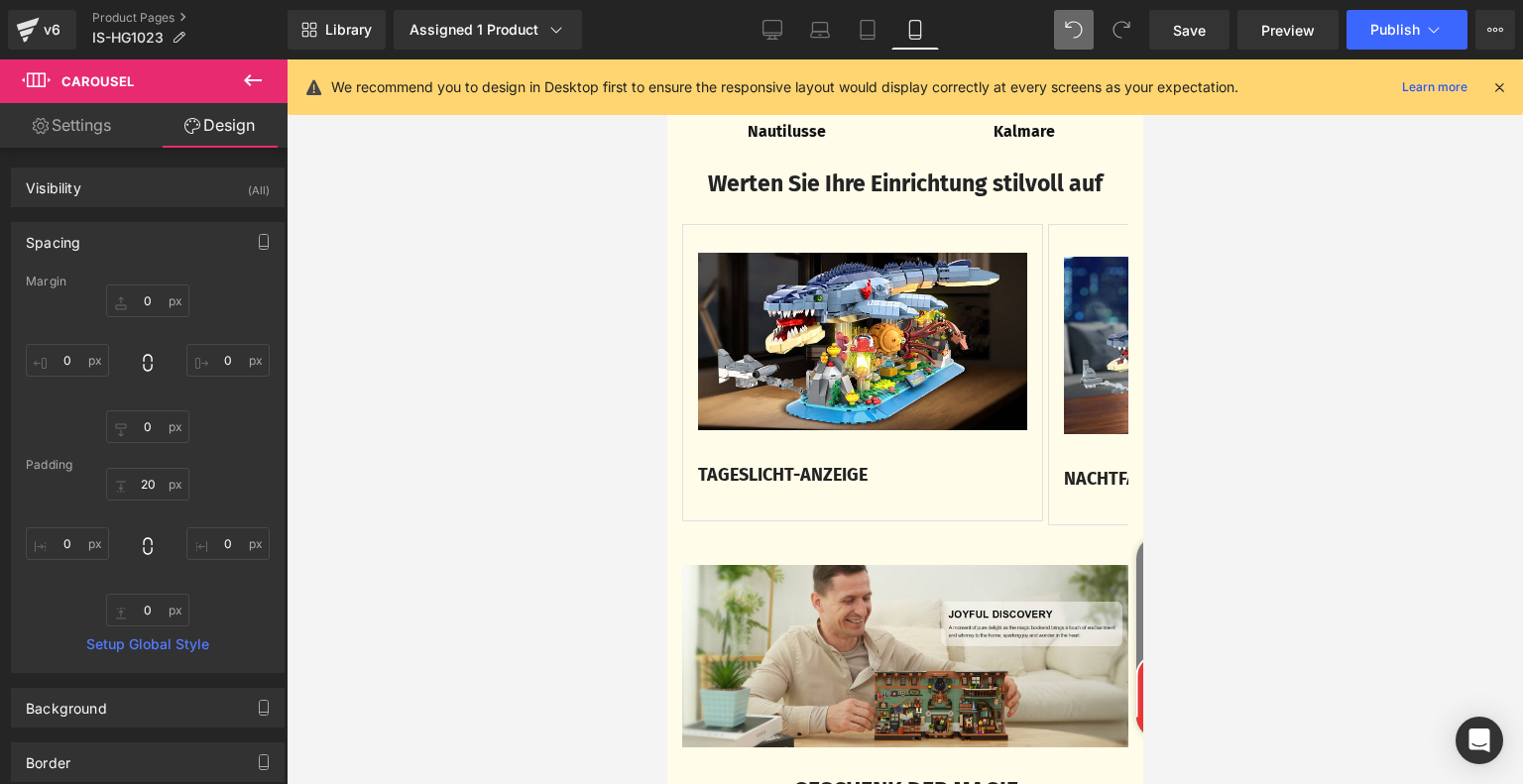 type on "0" 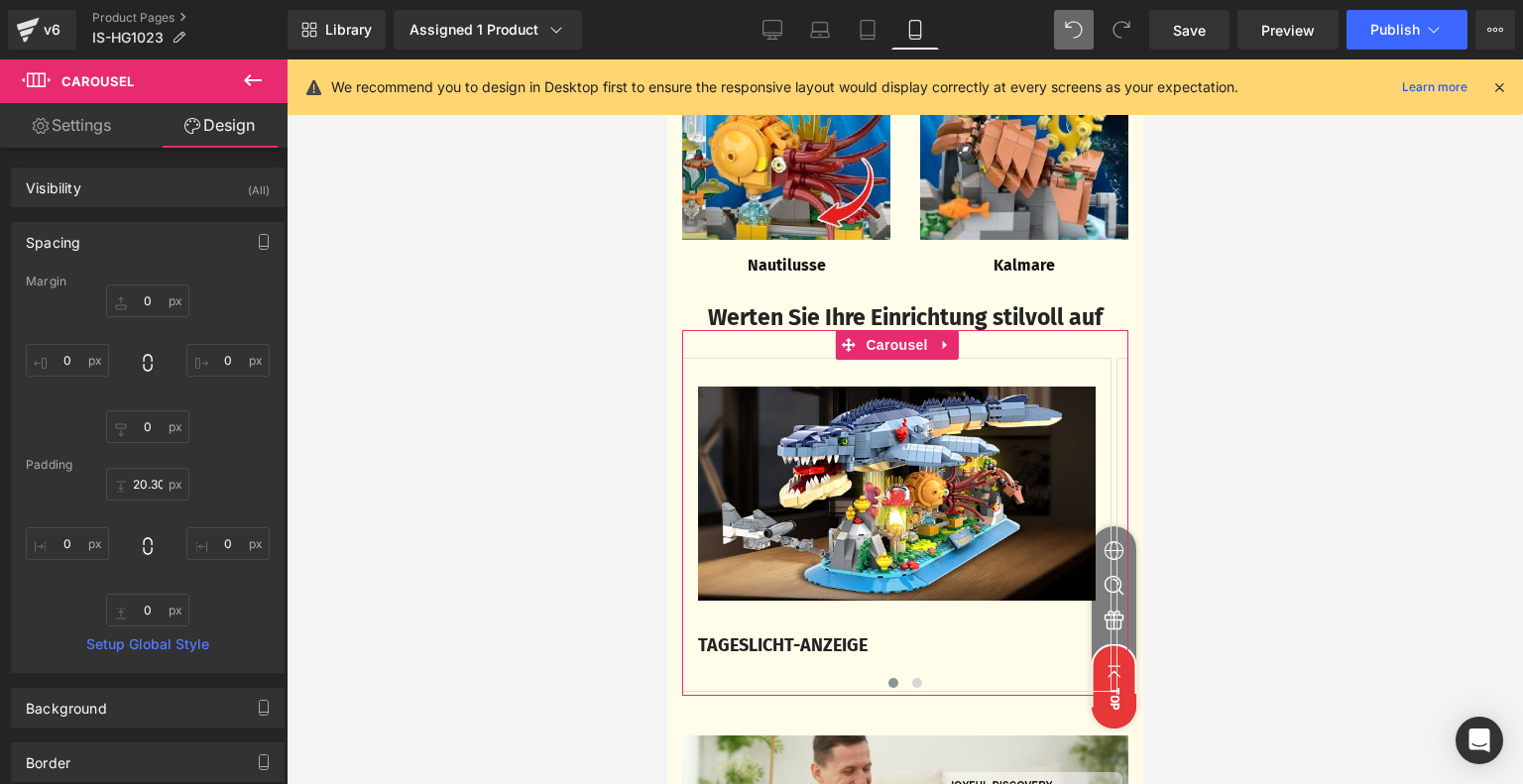 scroll, scrollTop: 3604, scrollLeft: 0, axis: vertical 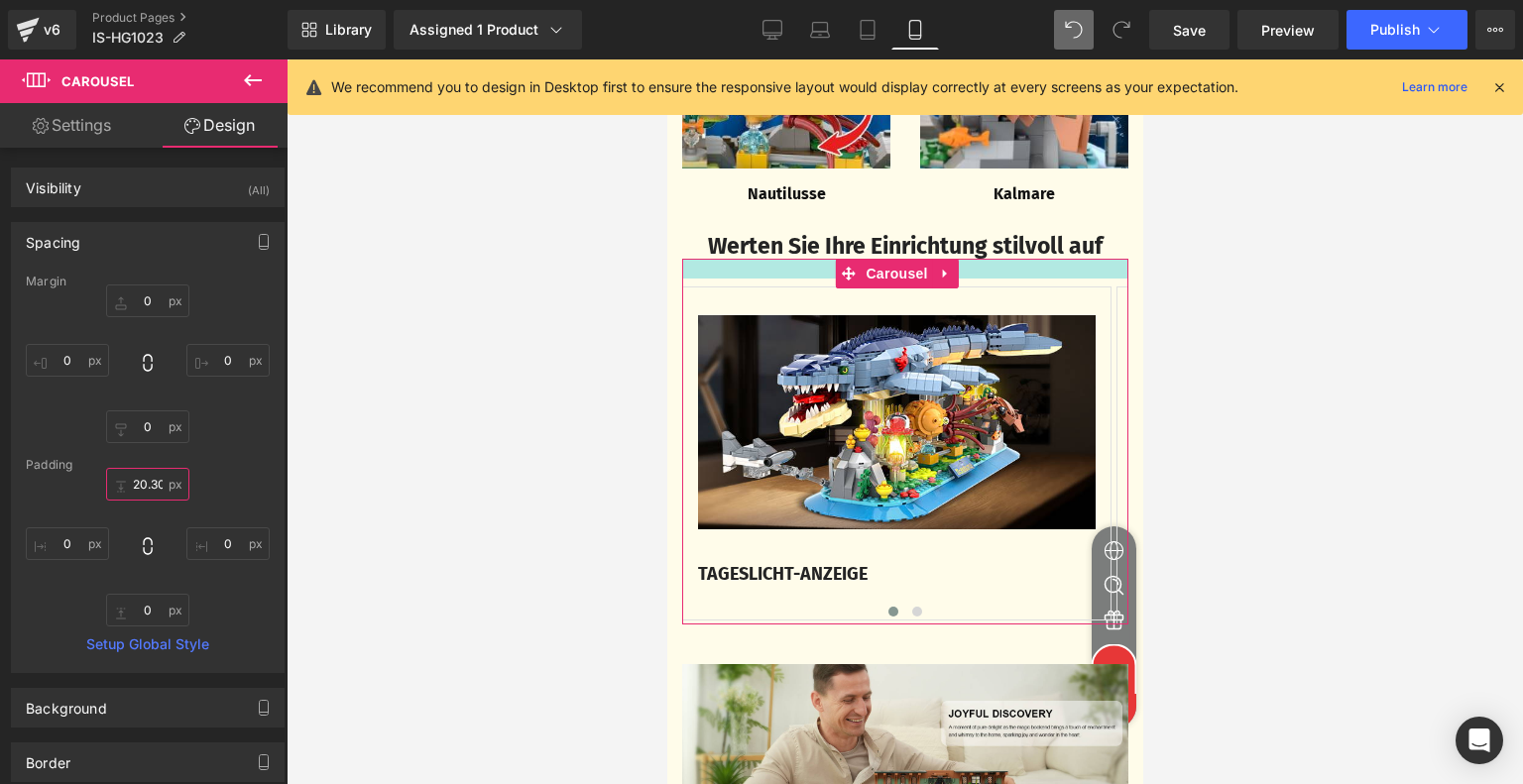 click on "20.3059" at bounding box center [148, 484] 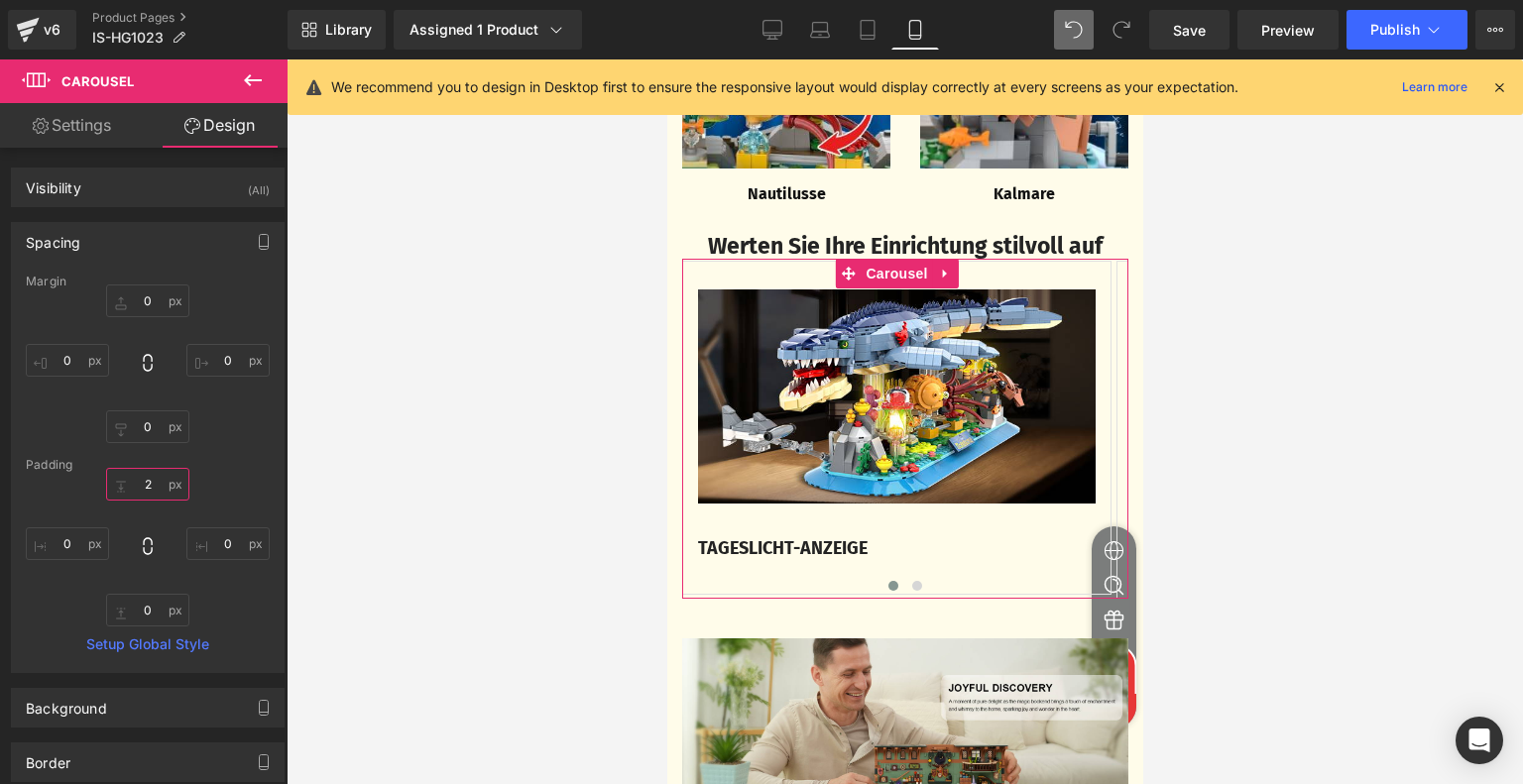 type on "20" 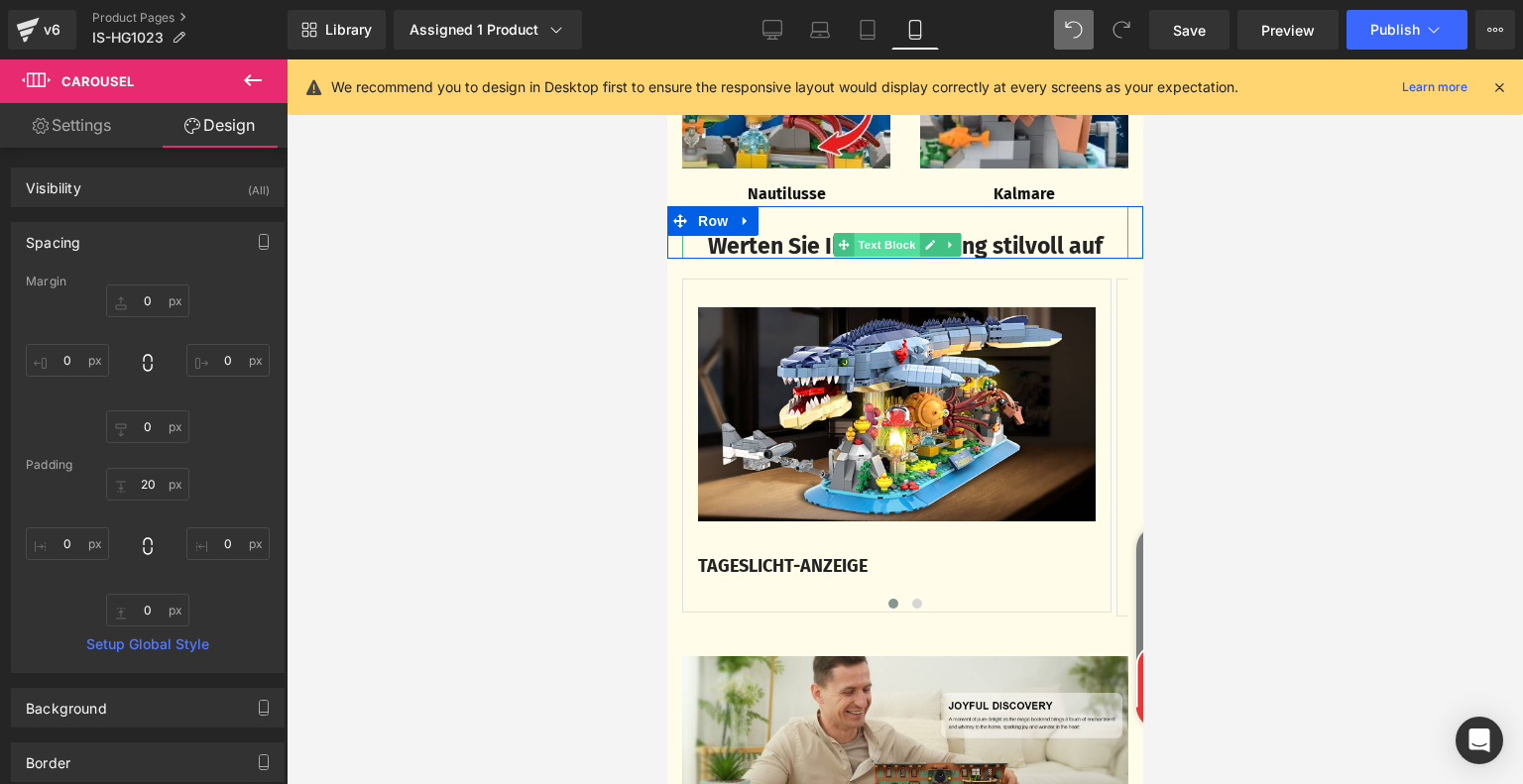 click on "Text Block" at bounding box center (885, 245) 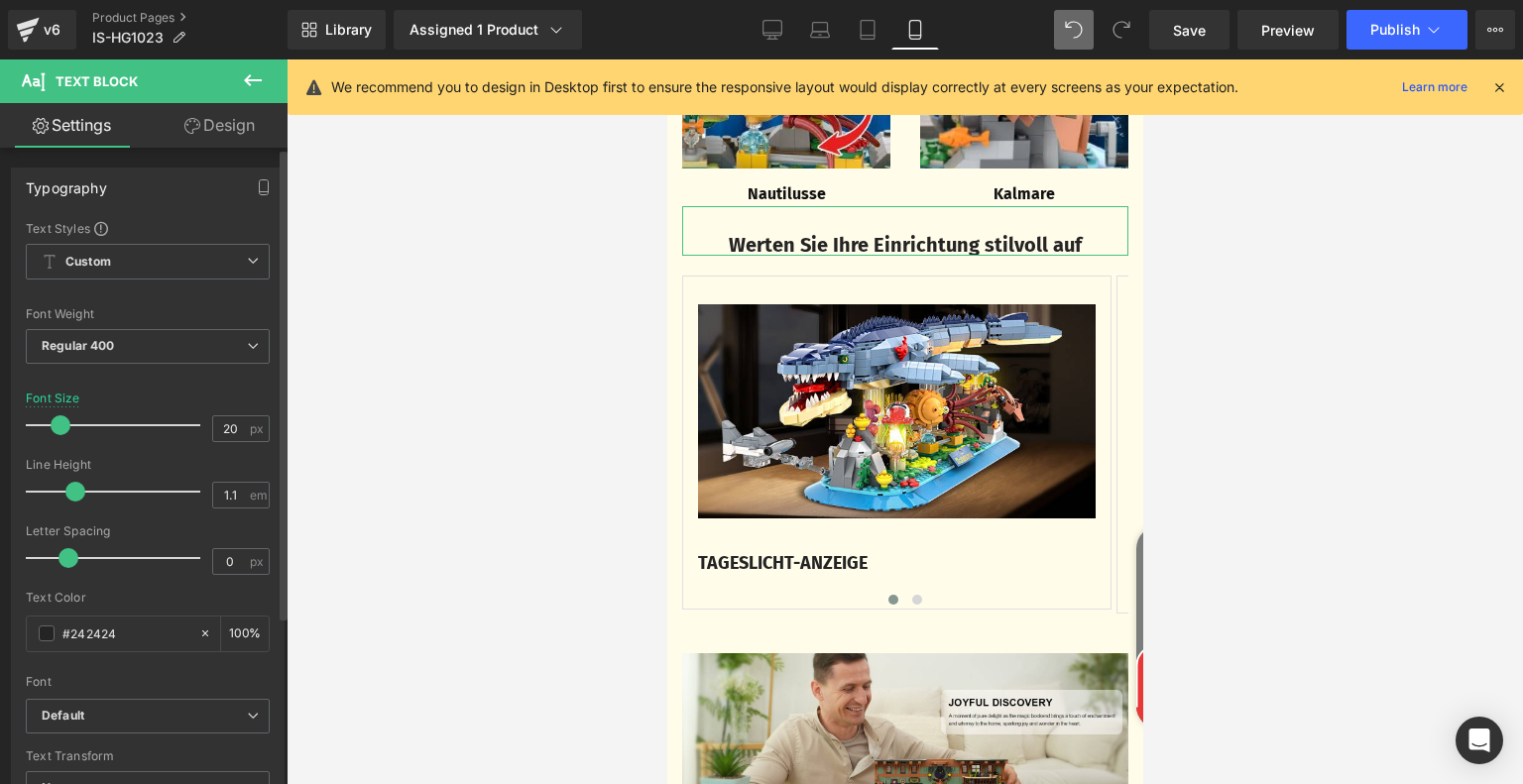 type on "19" 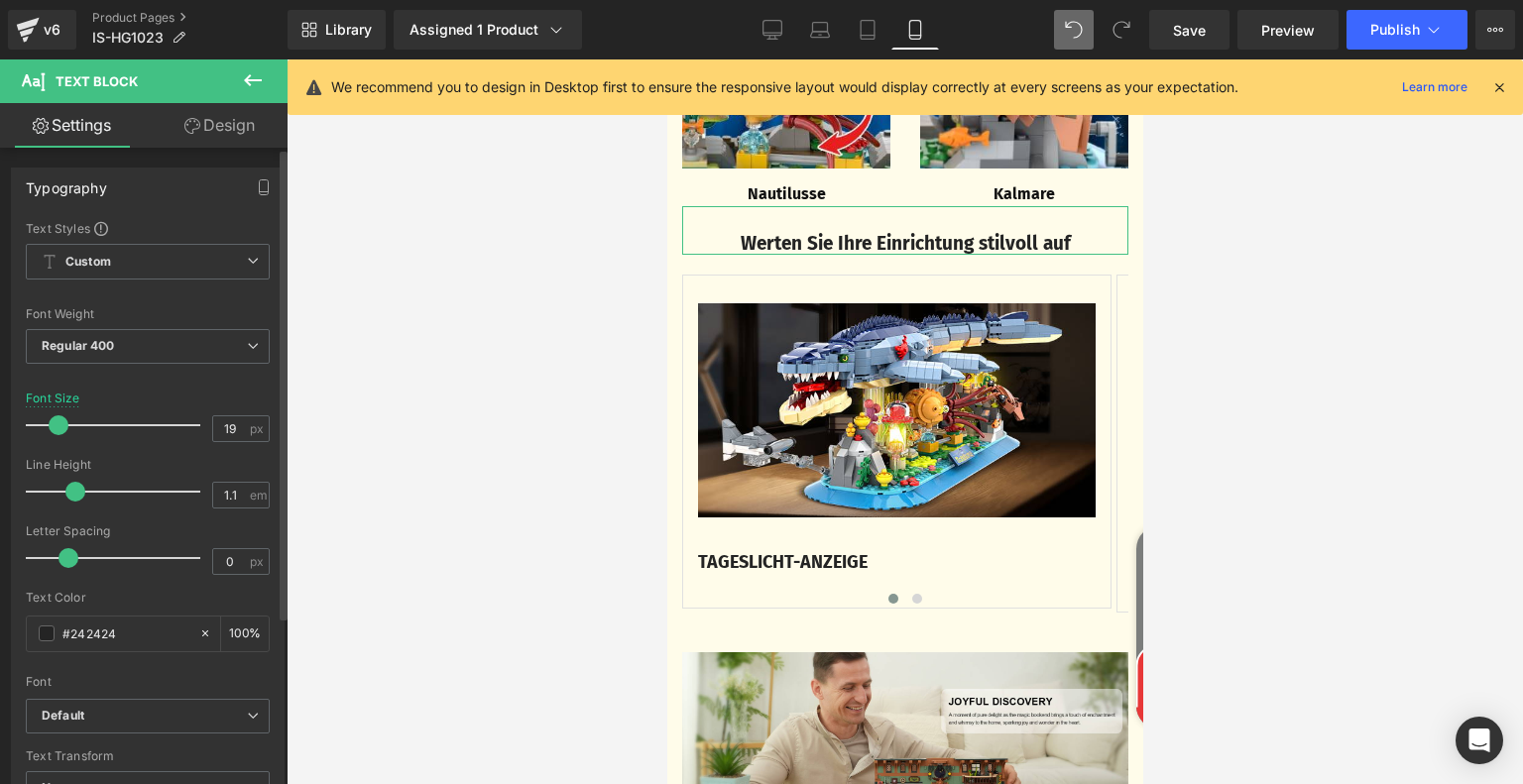 click at bounding box center (59, 425) 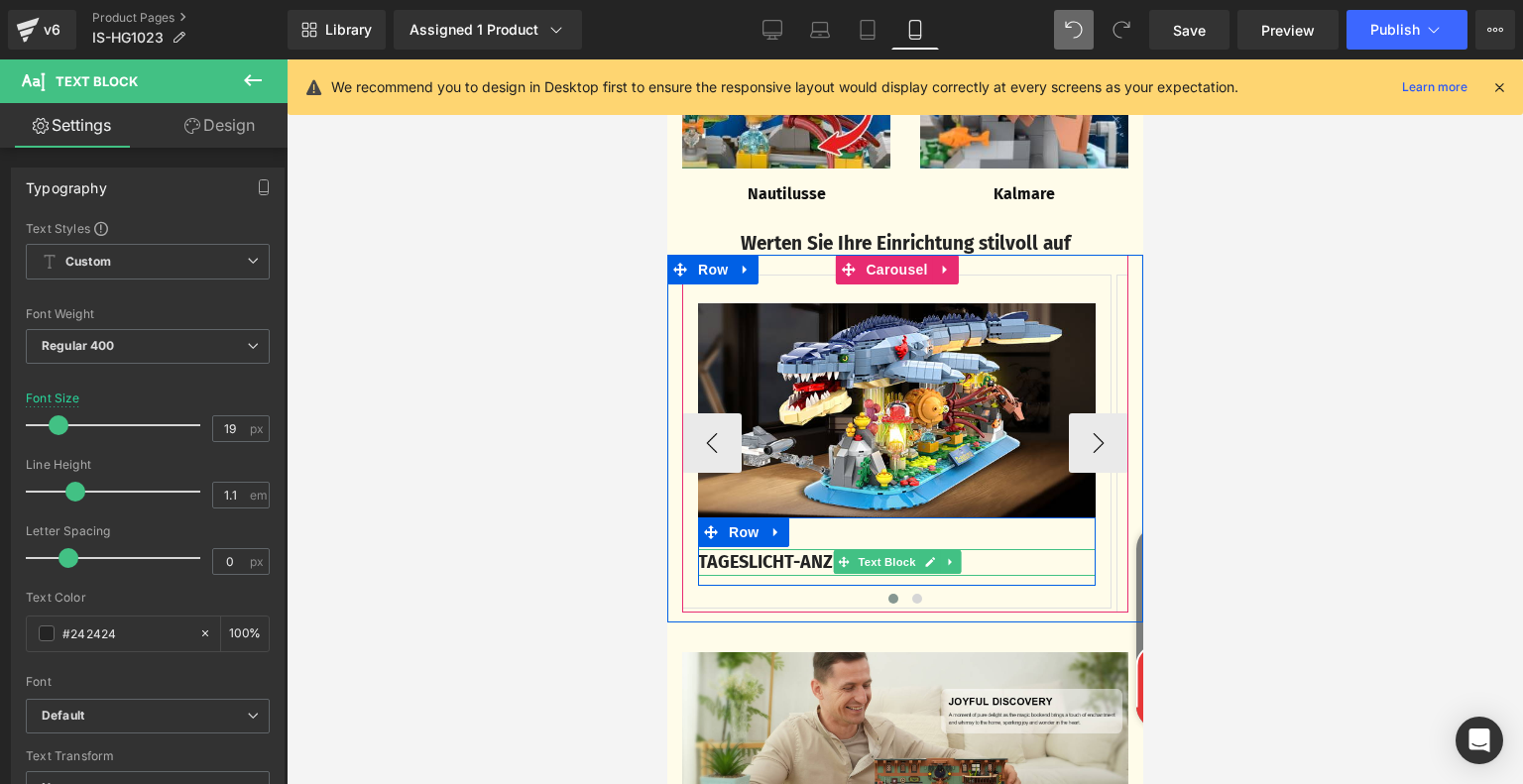 click on "TAGESLICHT-ANZEIGE" at bounding box center [781, 562] 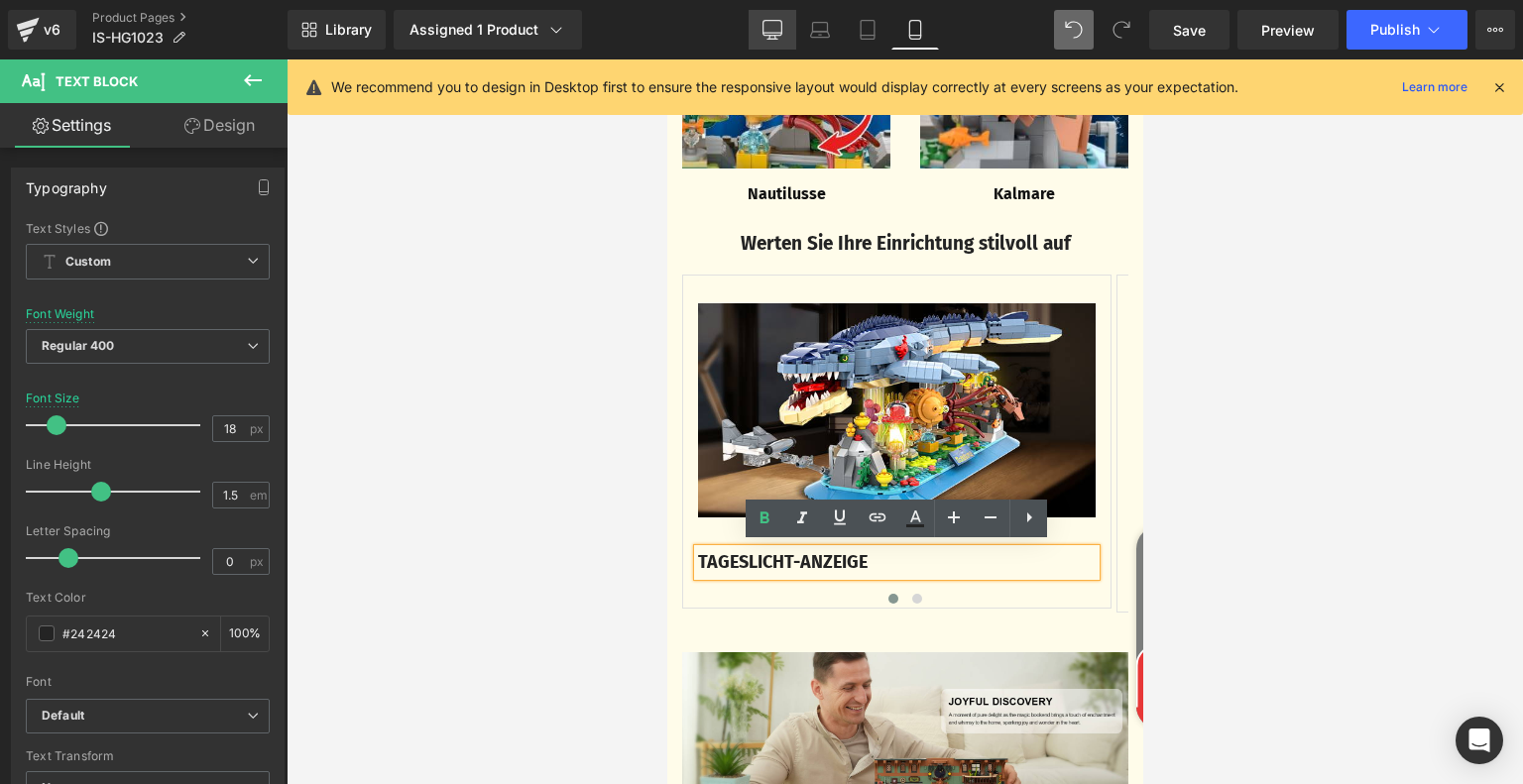 click 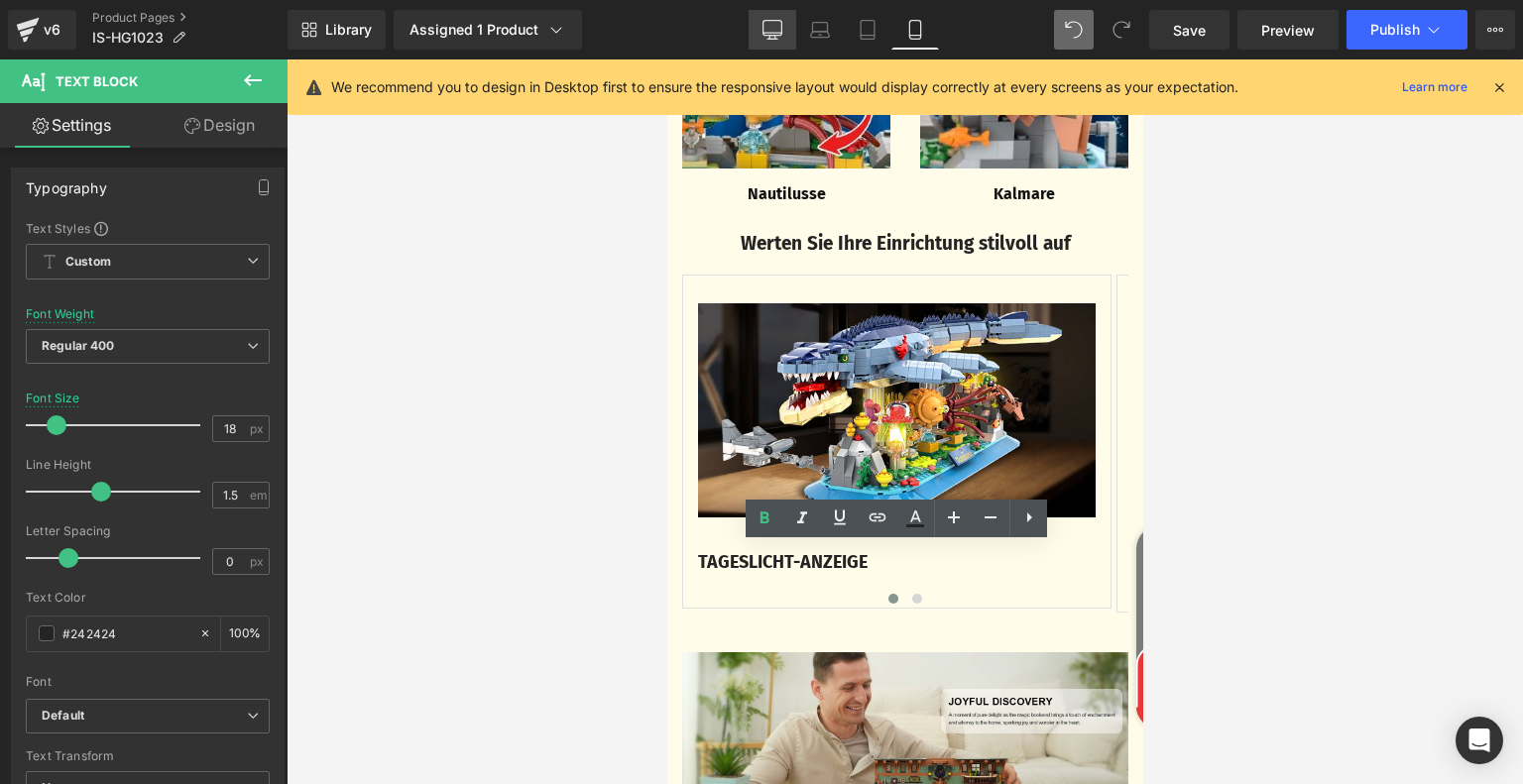 type on "21" 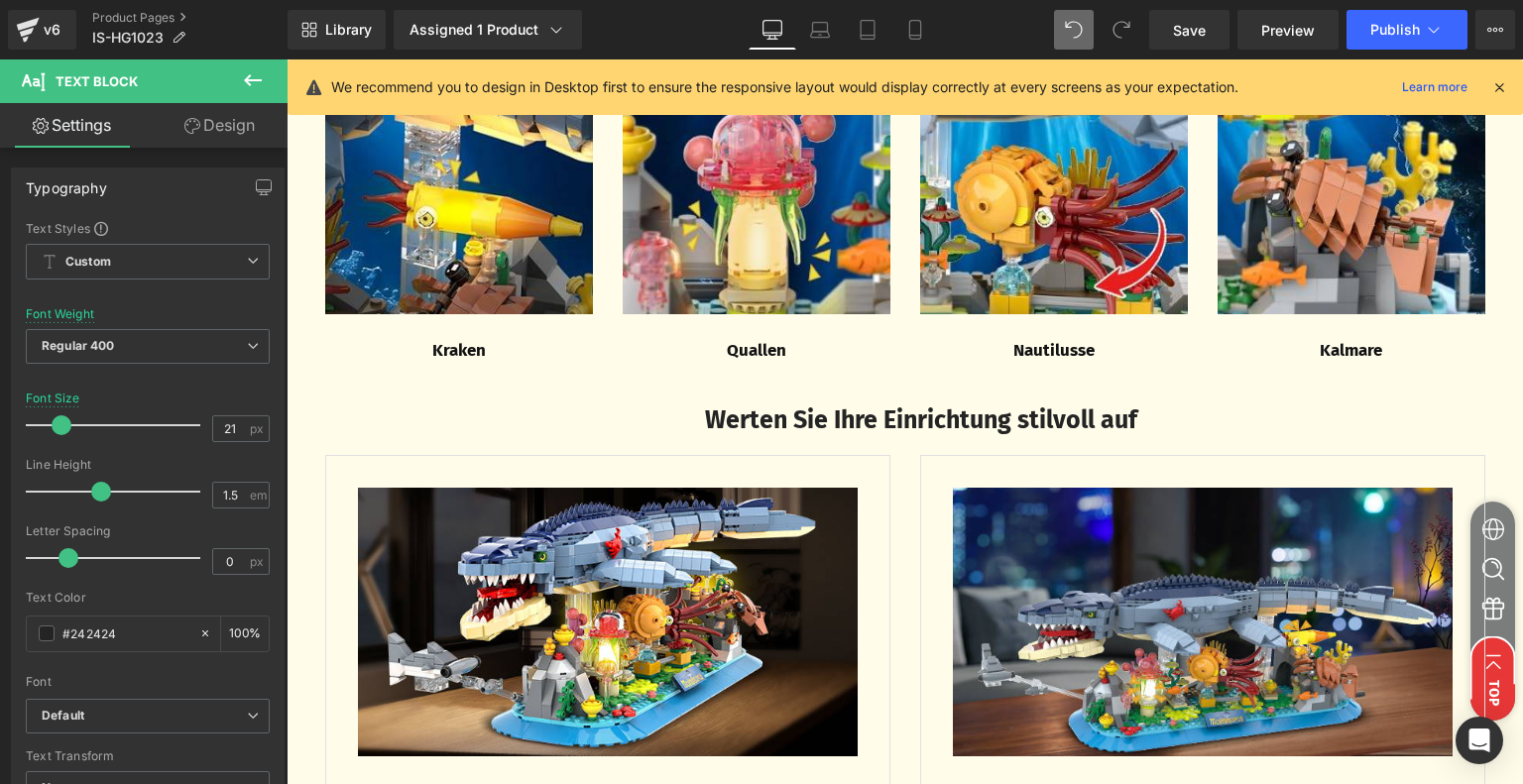scroll, scrollTop: 4305, scrollLeft: 0, axis: vertical 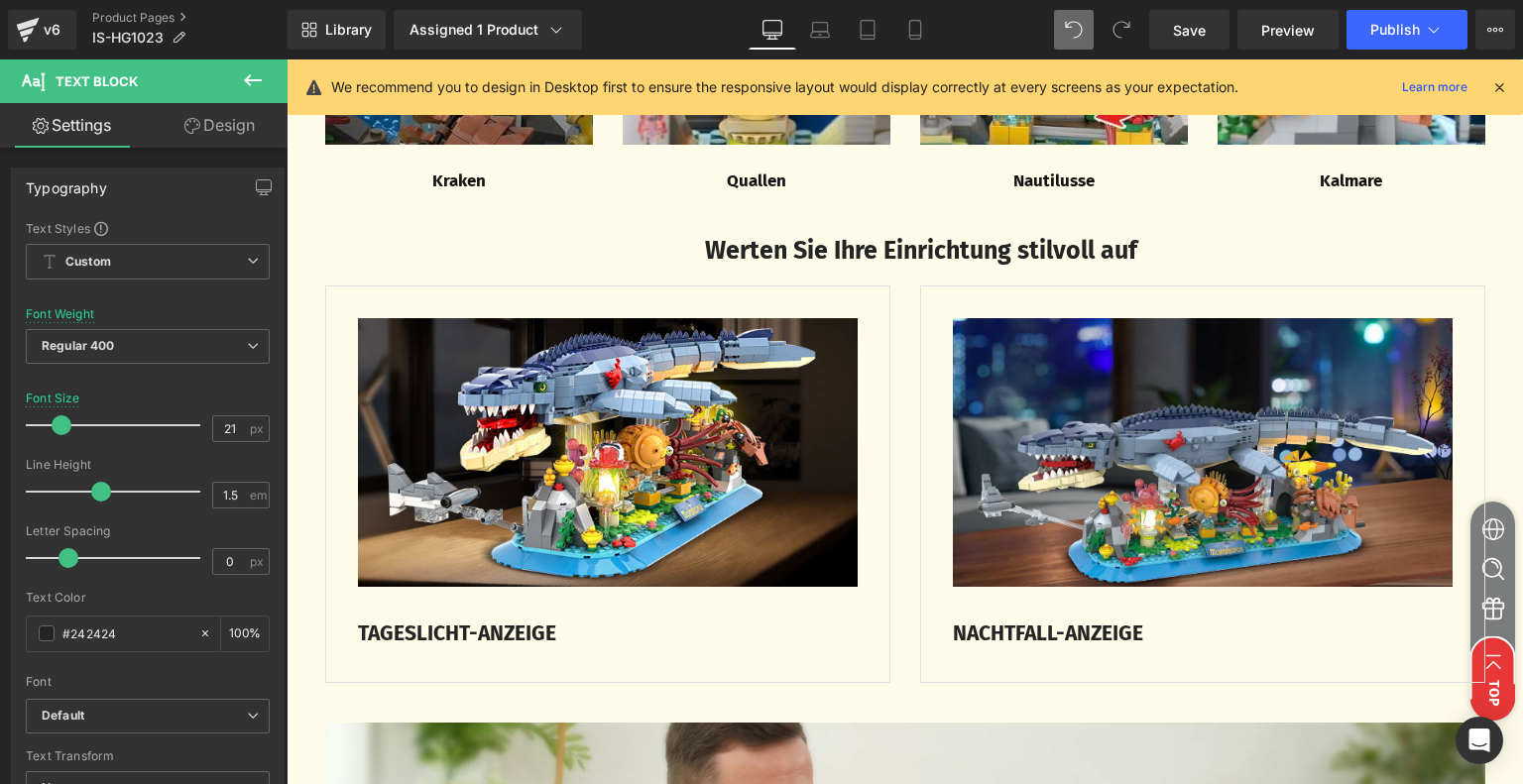 click on "Werten Sie Ihre Einrichtung stilvoll auf Text Block" at bounding box center [905, 244] 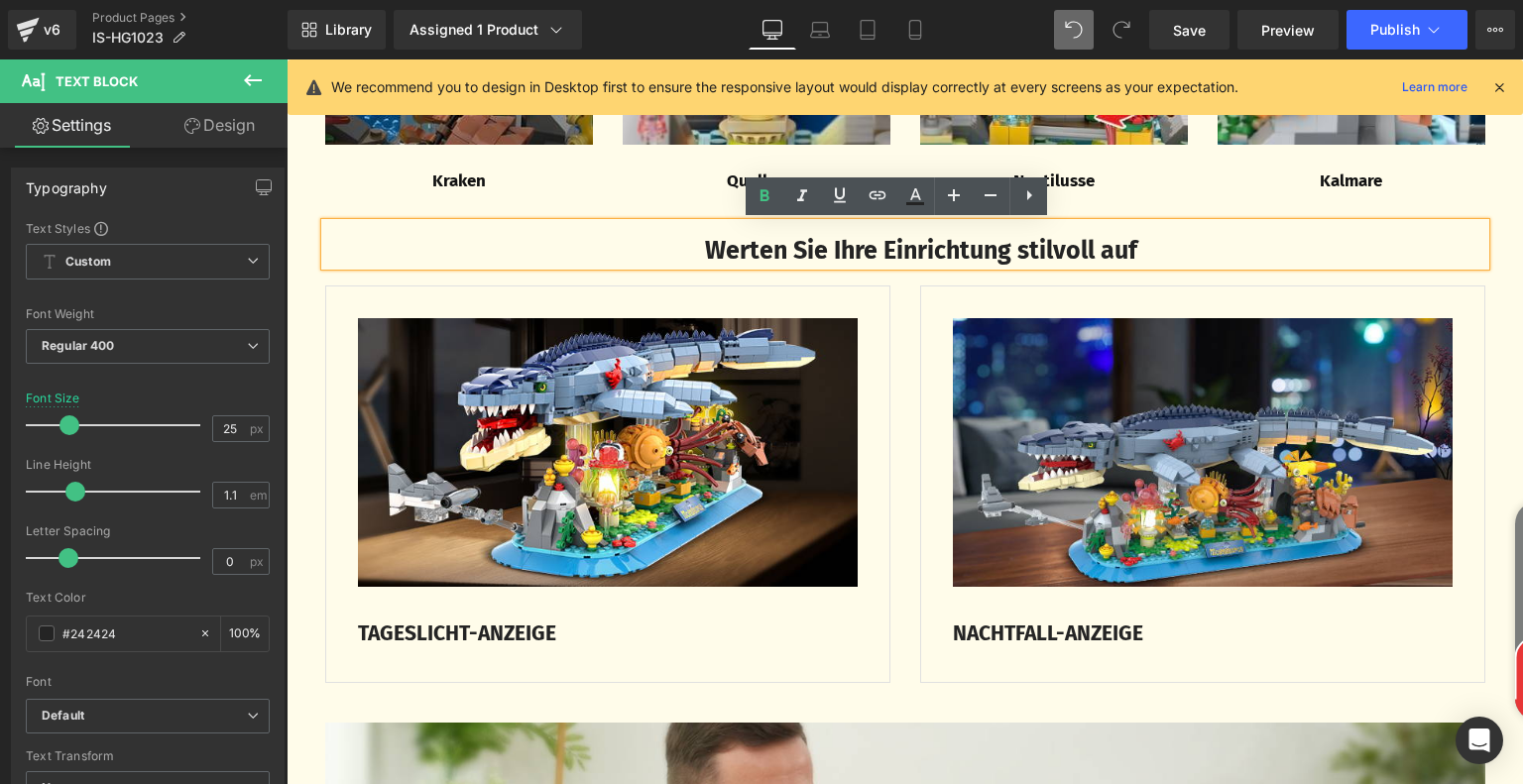 click on "Design" at bounding box center (219, 125) 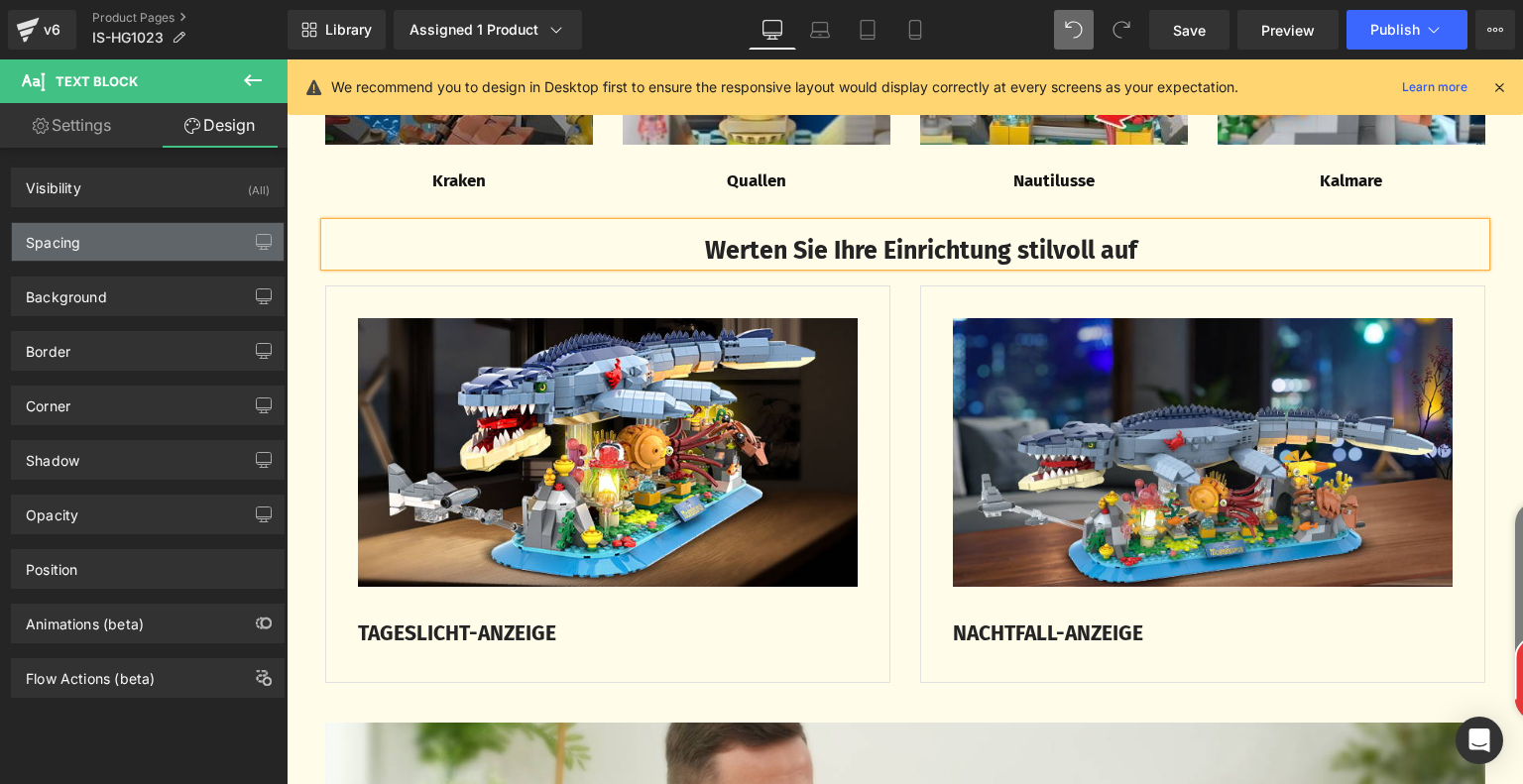 click on "Spacing" at bounding box center [148, 242] 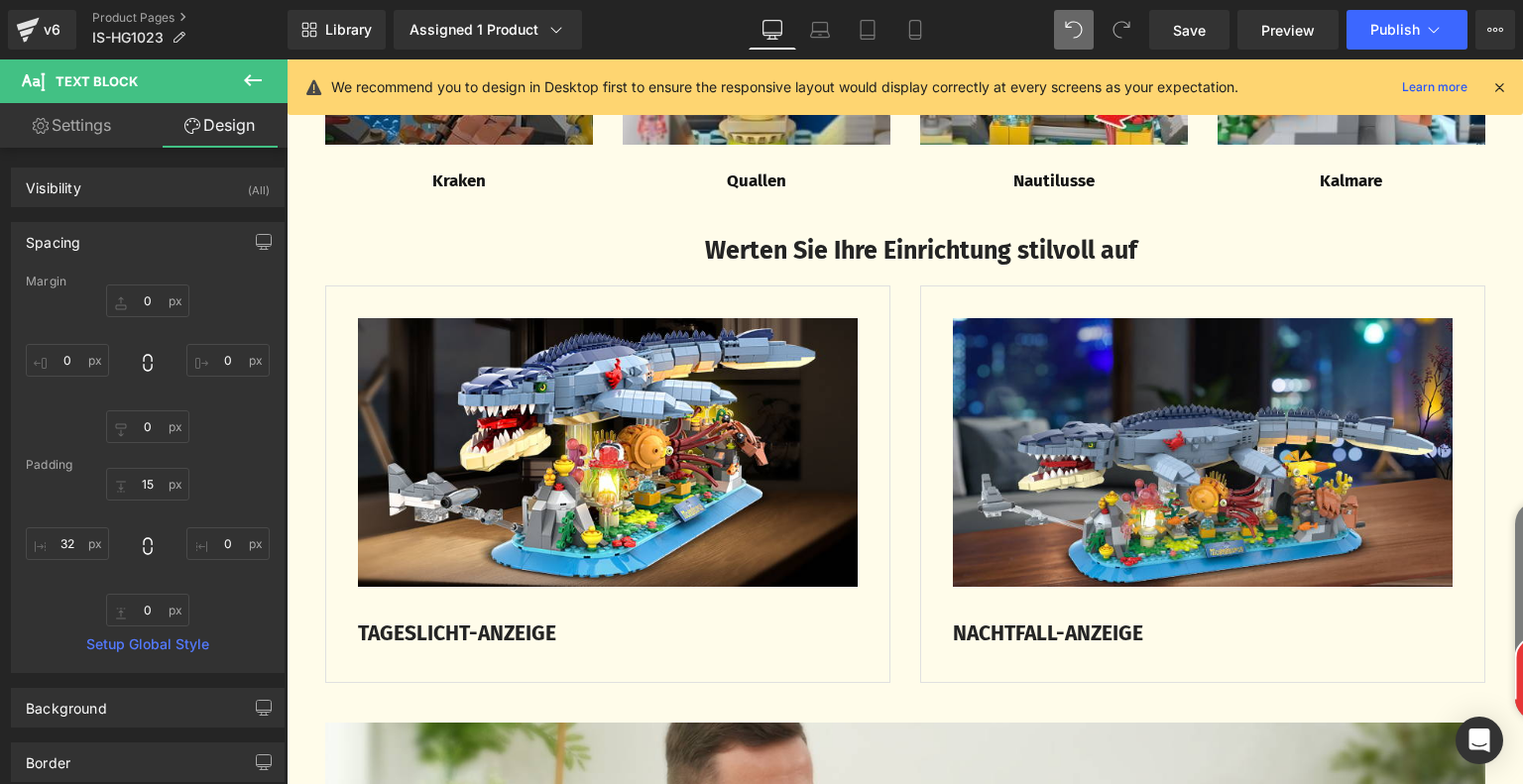type on "0" 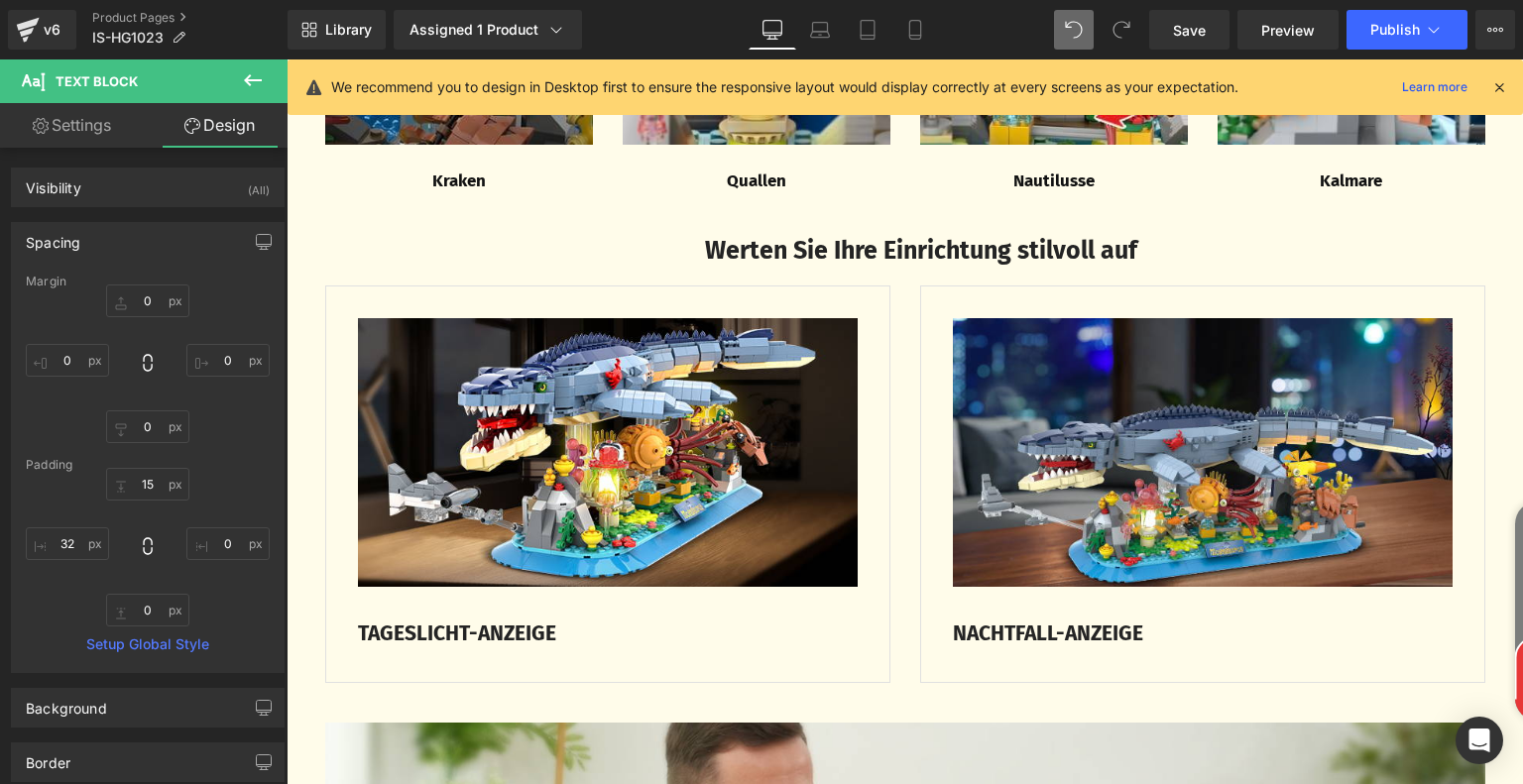 type on "0" 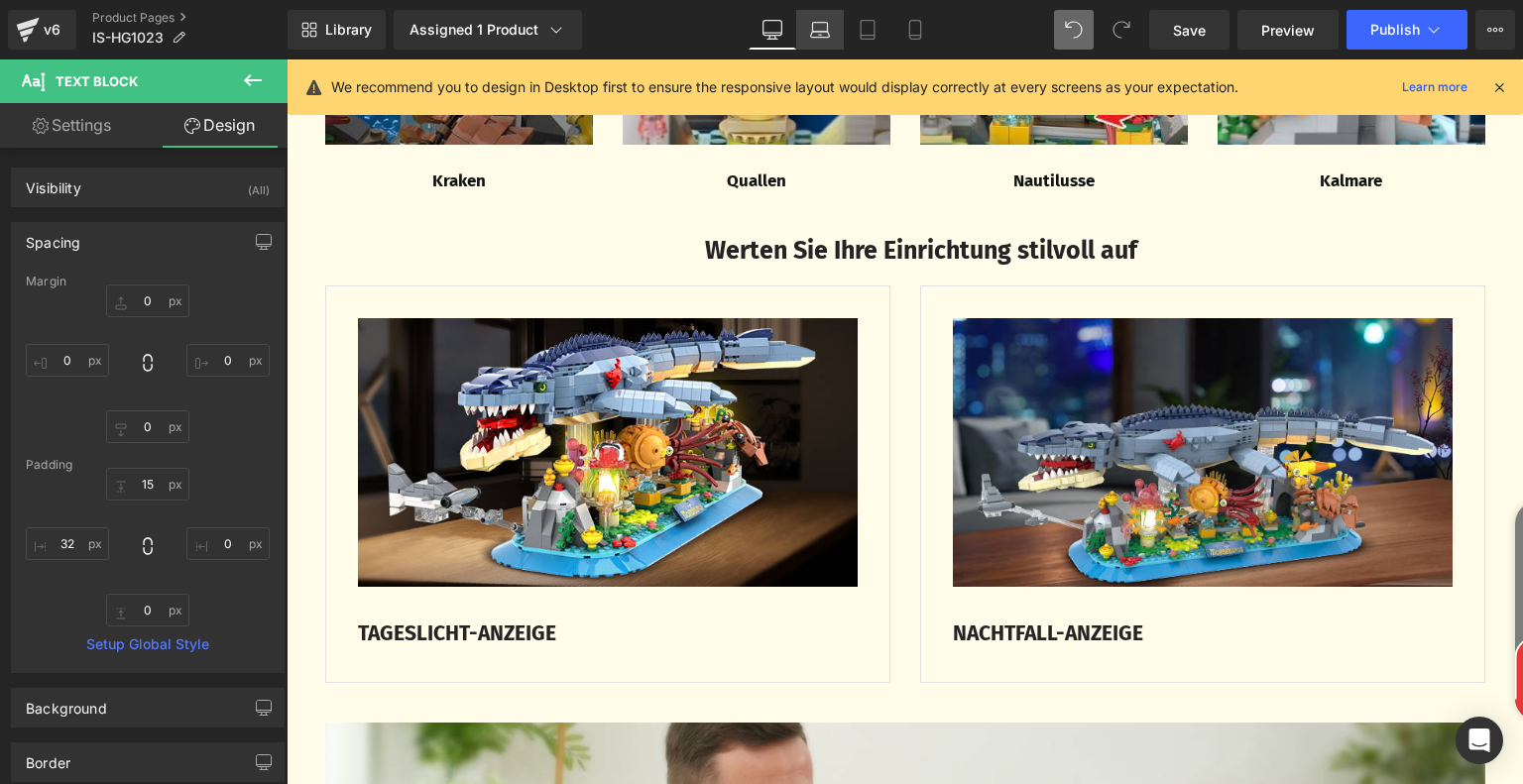 click 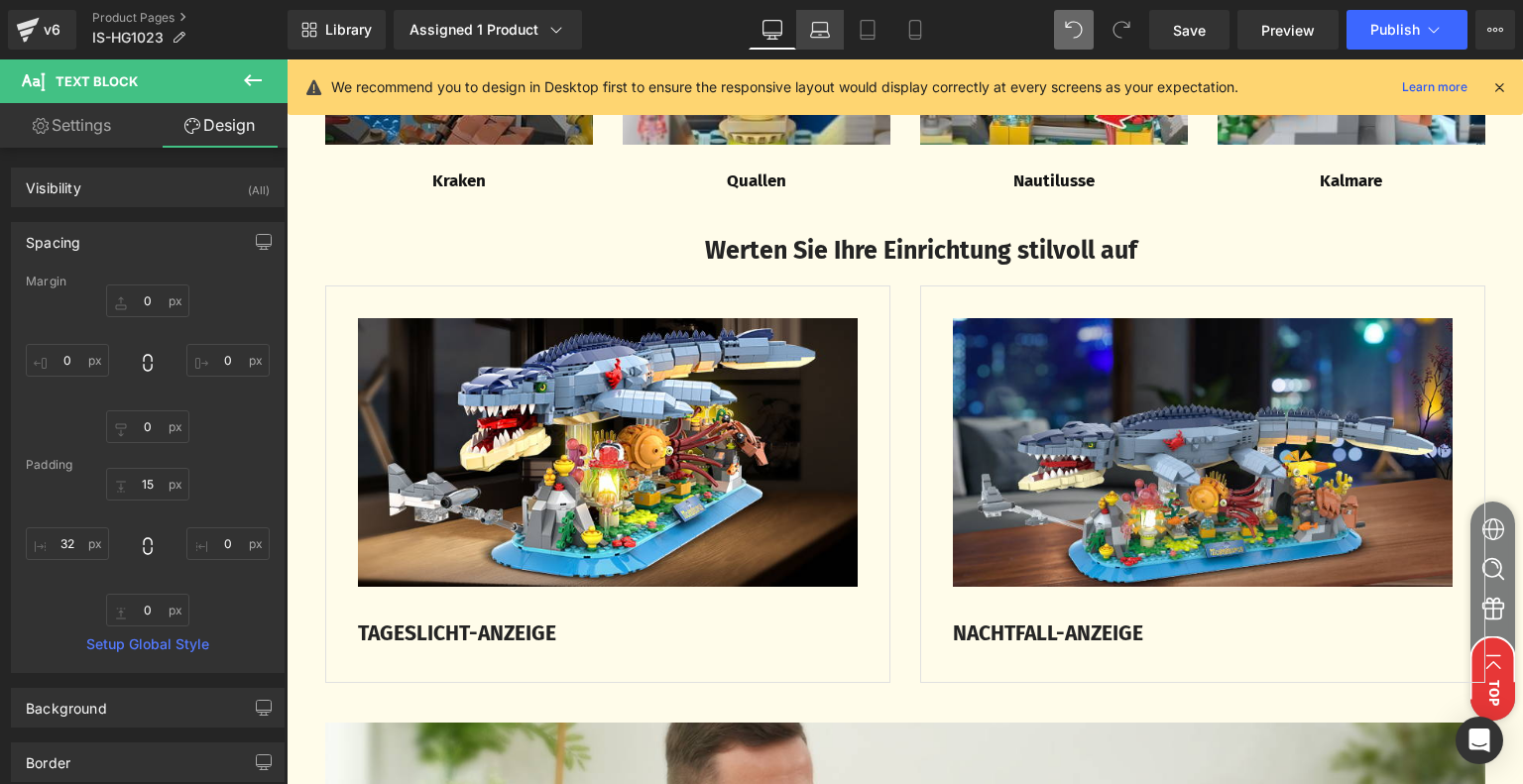 type on "0" 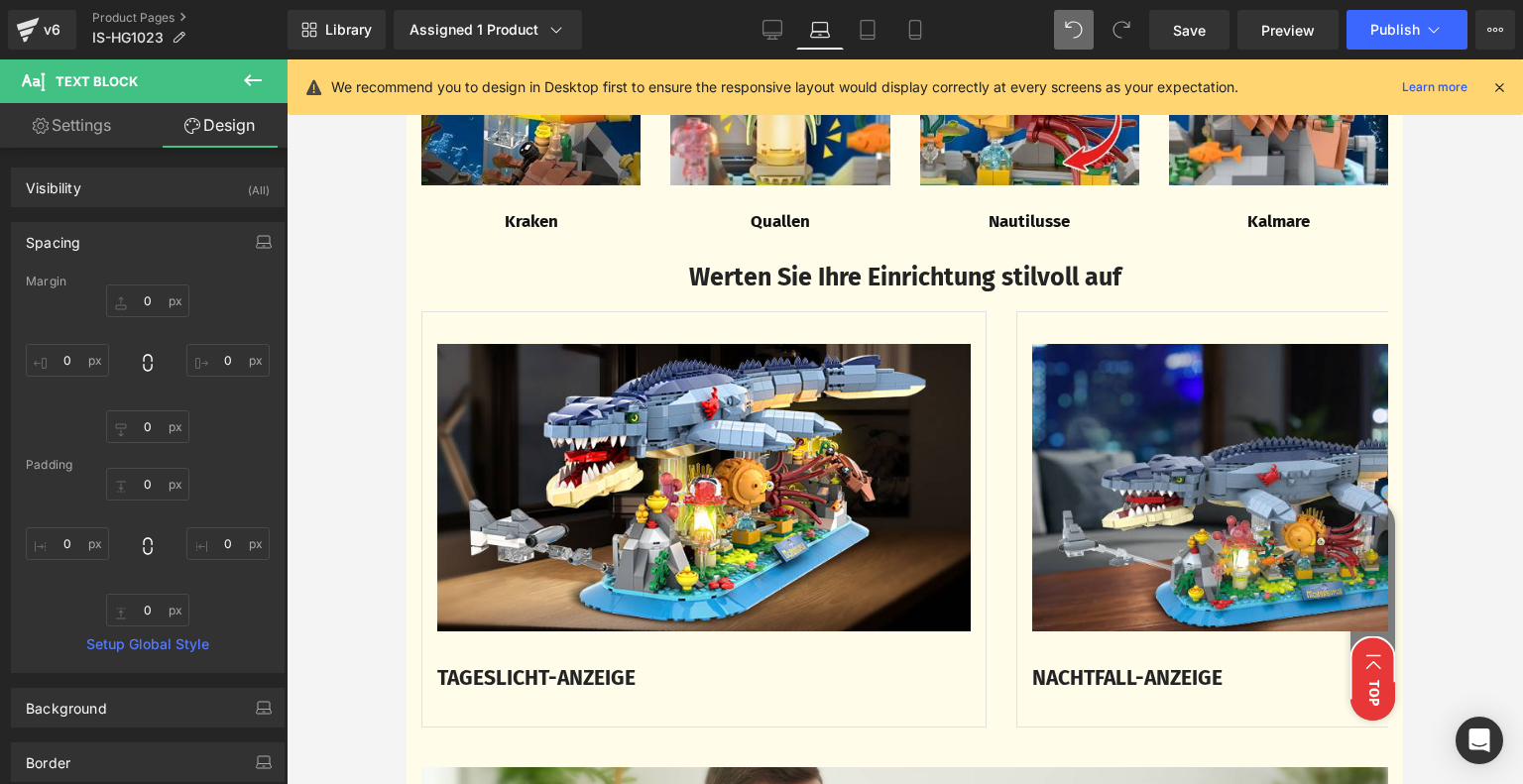 scroll, scrollTop: 3721, scrollLeft: 0, axis: vertical 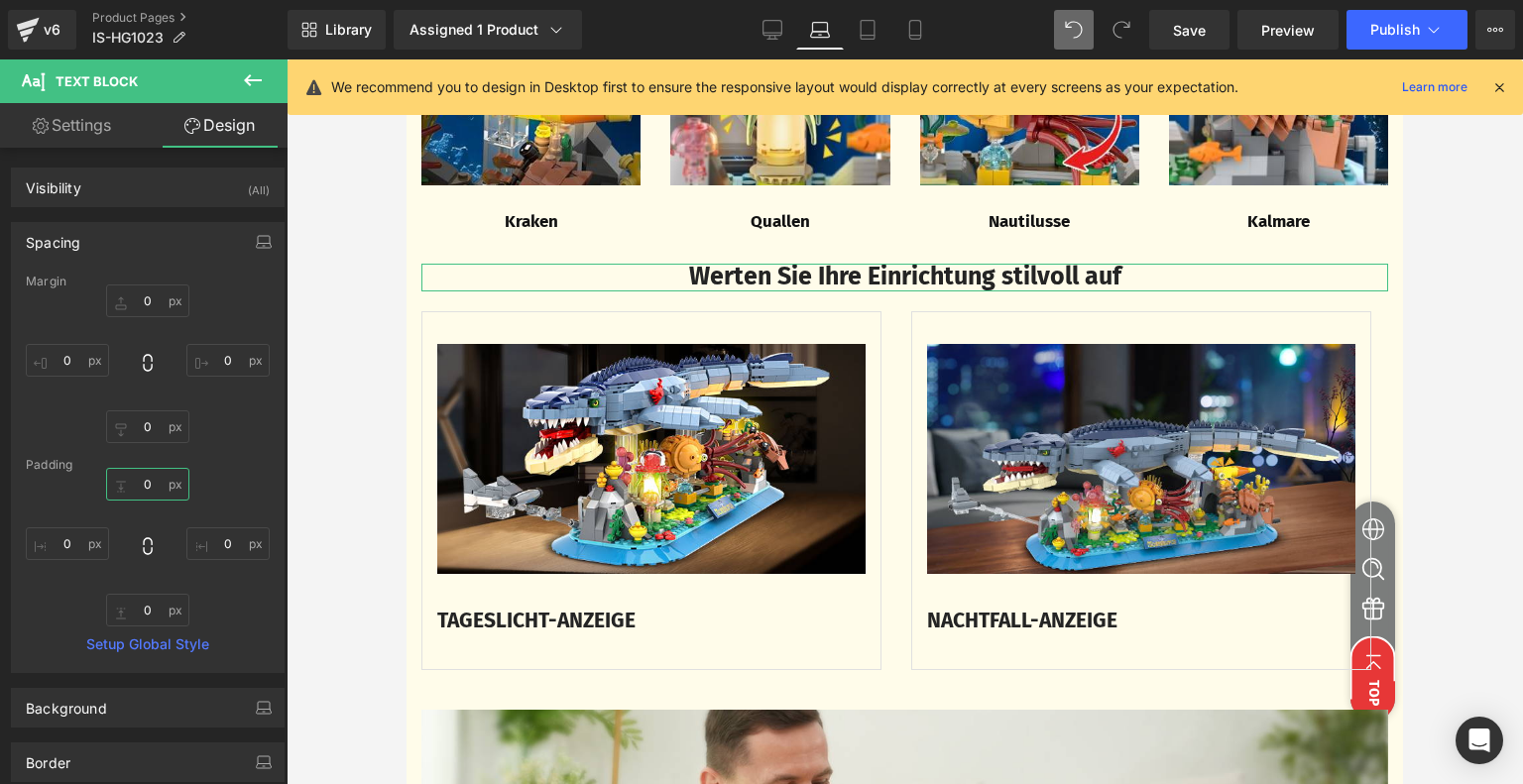 click on "0" at bounding box center [148, 484] 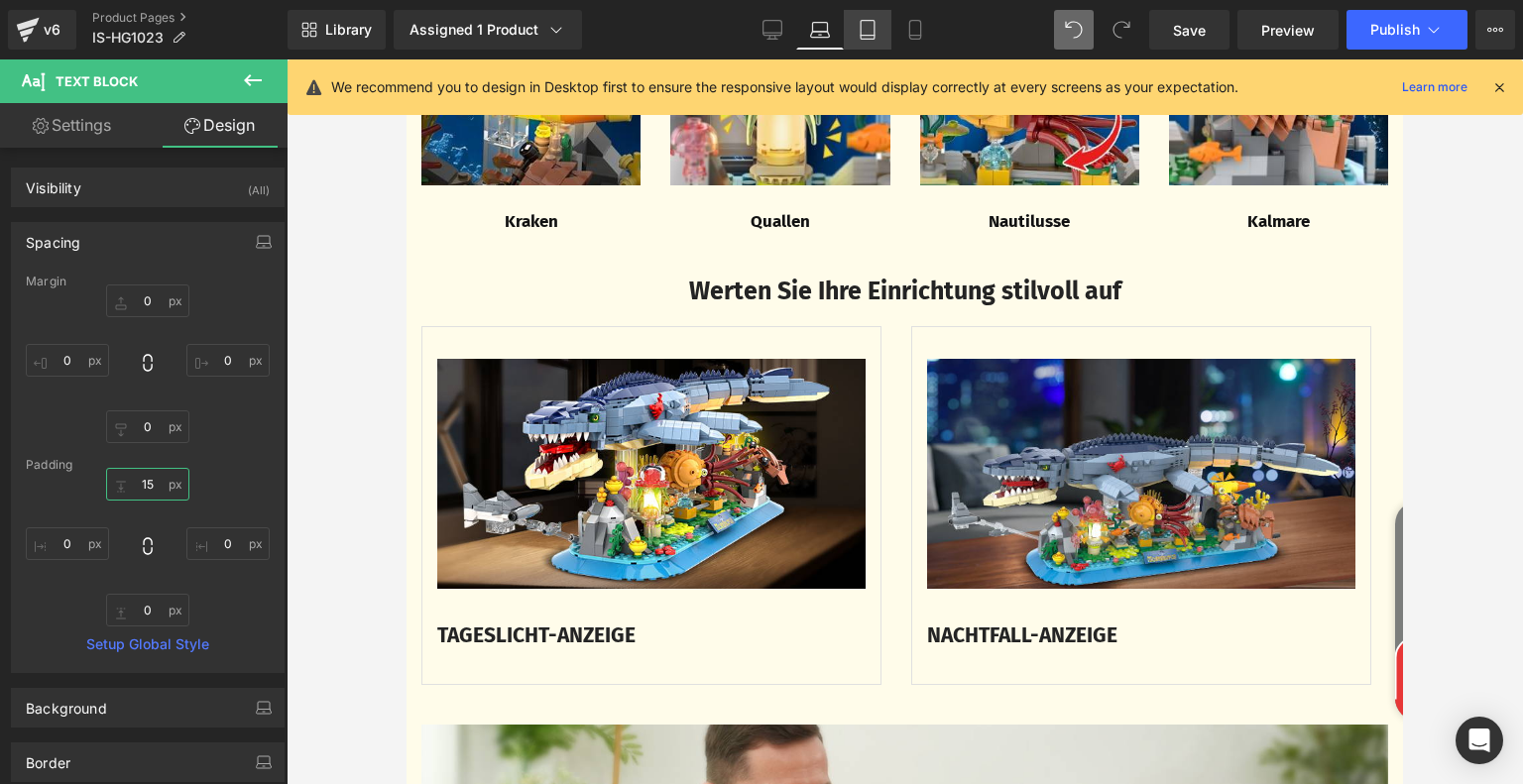 type on "15" 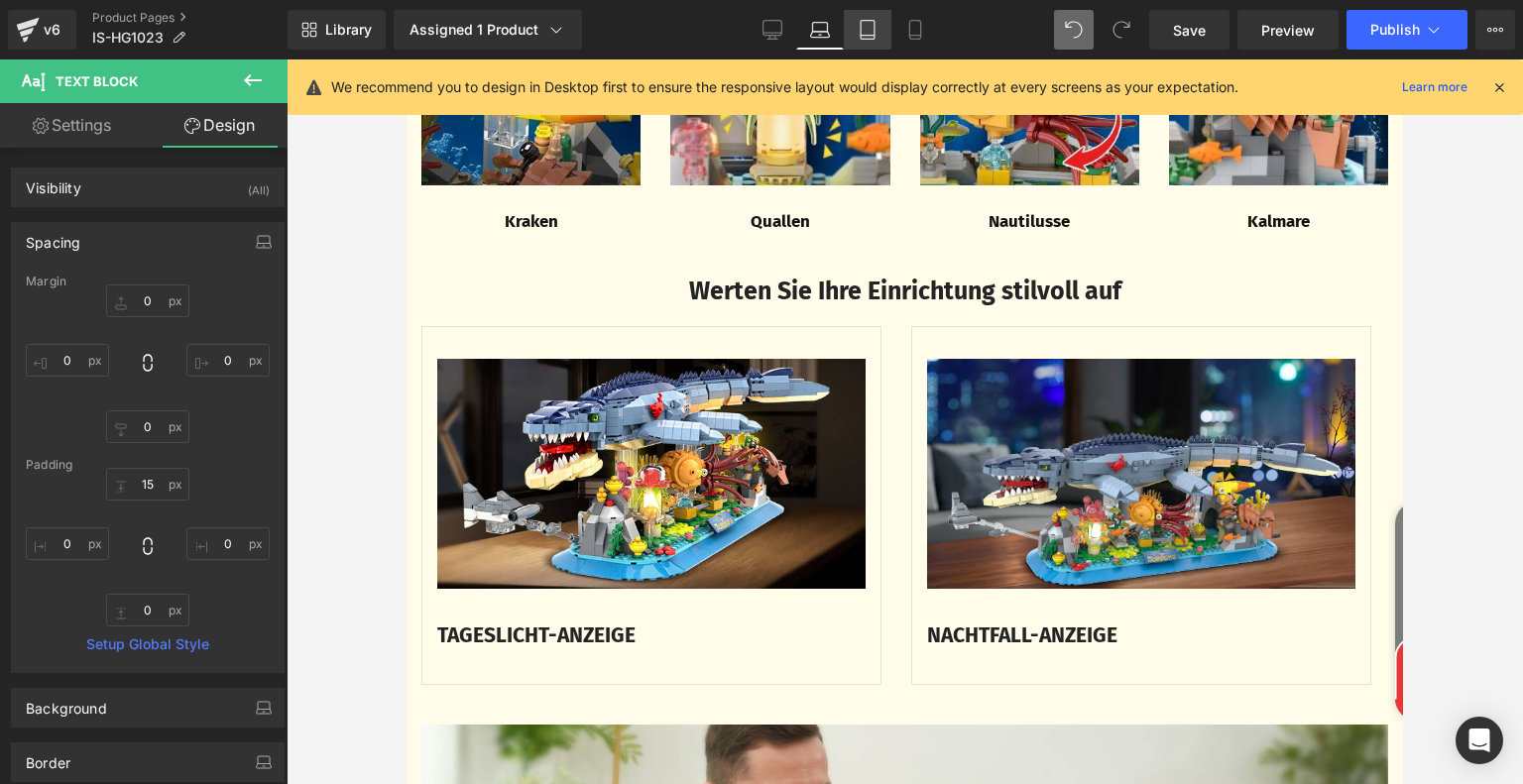 click 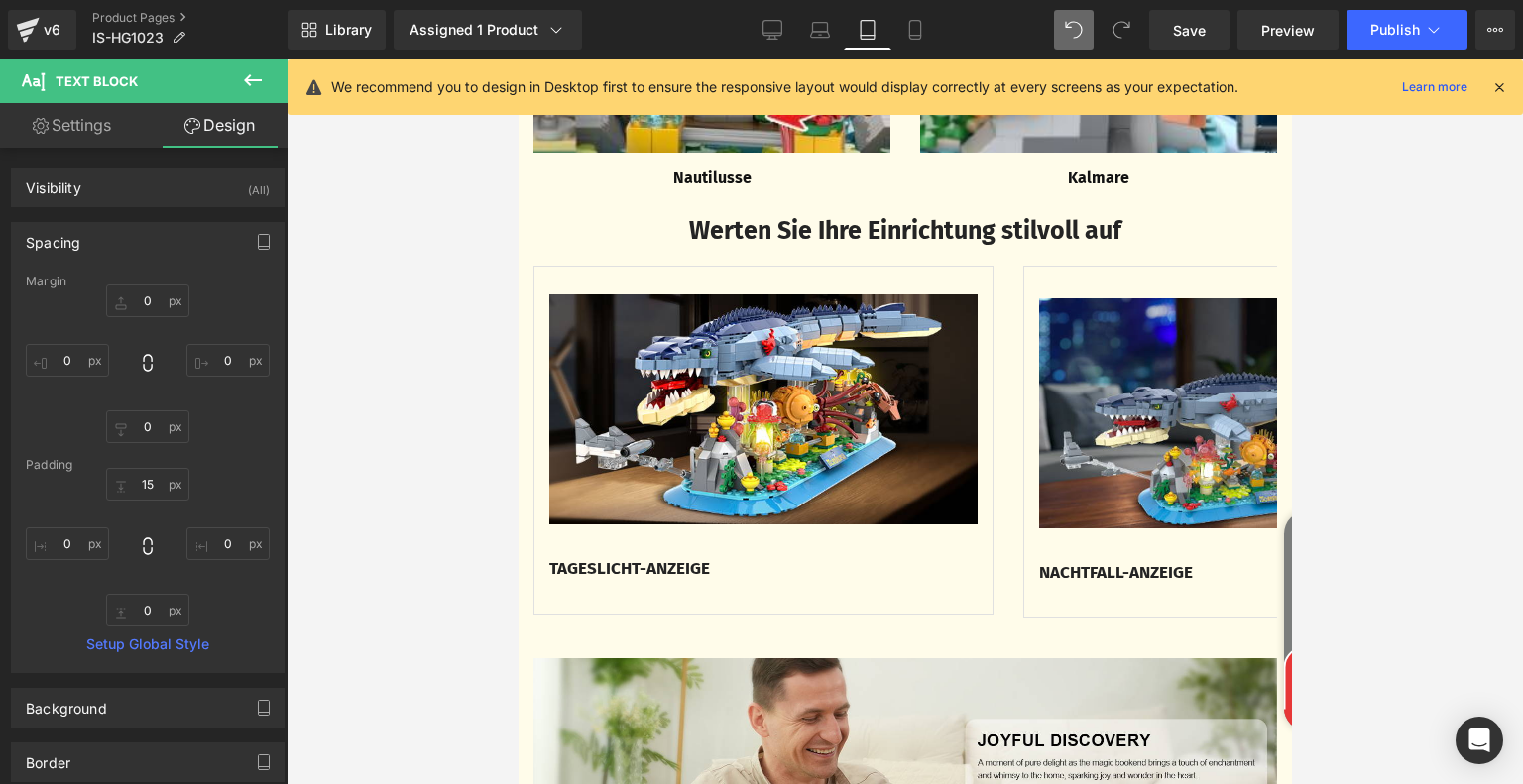 type on "0" 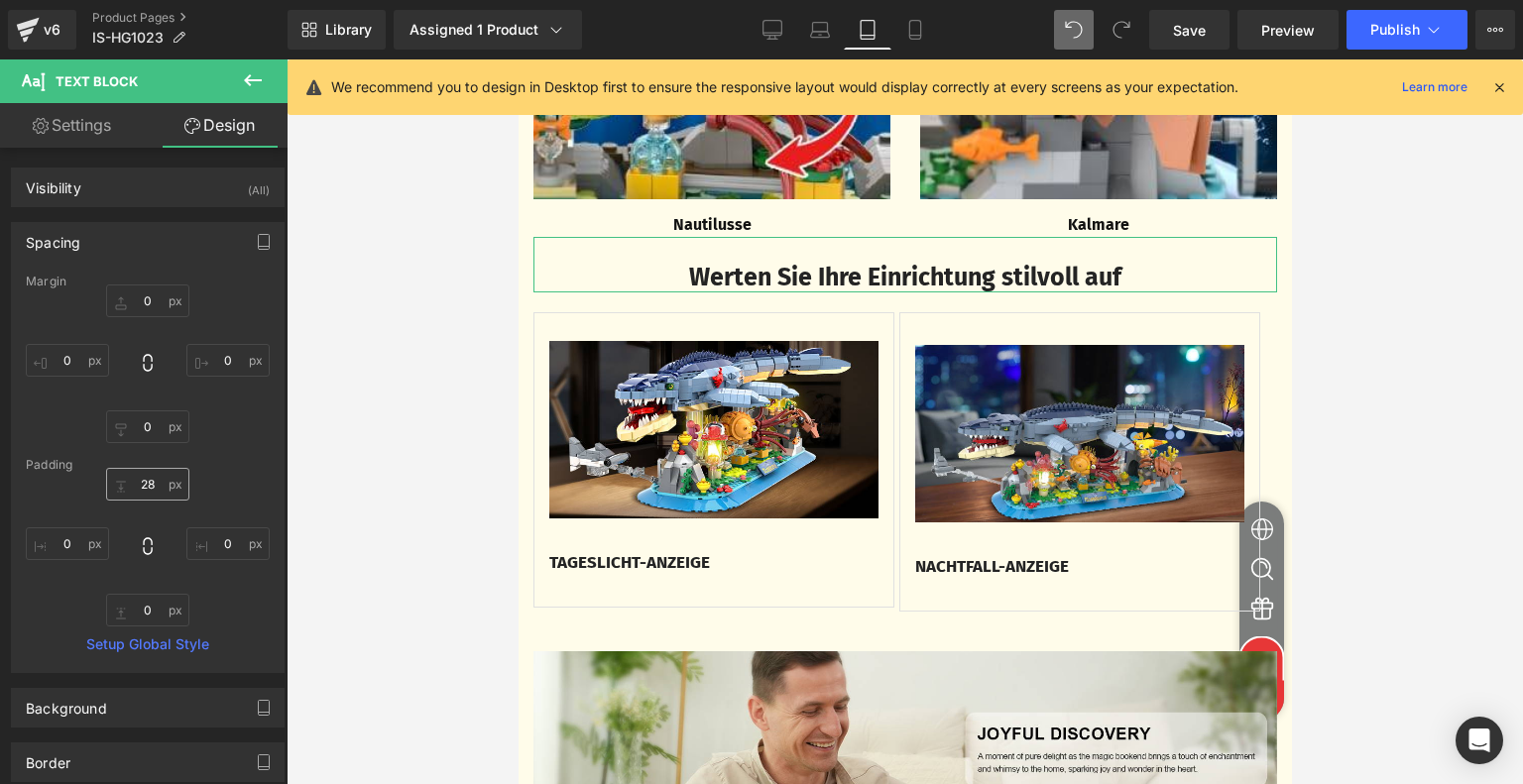 scroll, scrollTop: 3596, scrollLeft: 0, axis: vertical 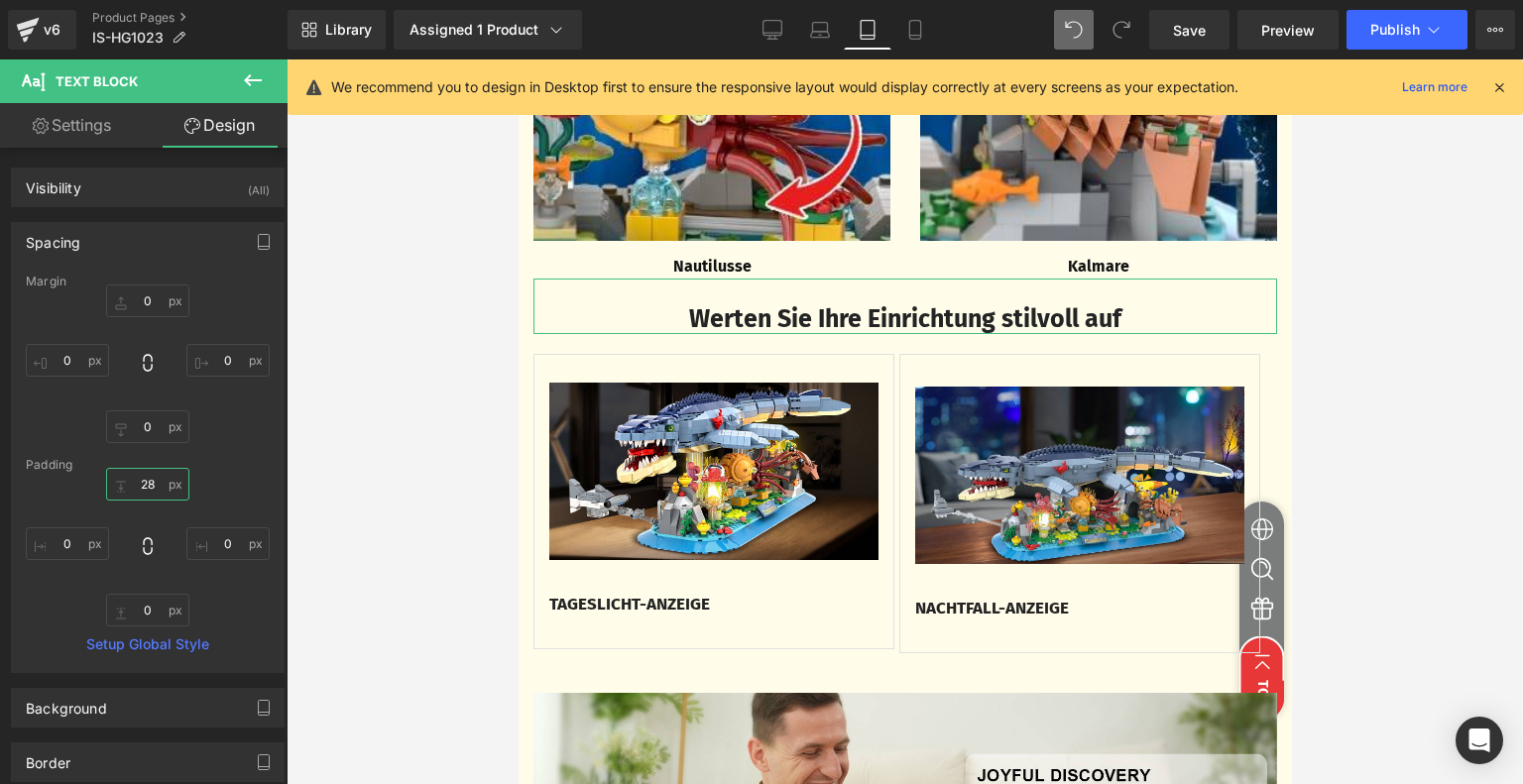 click on "28" at bounding box center [148, 484] 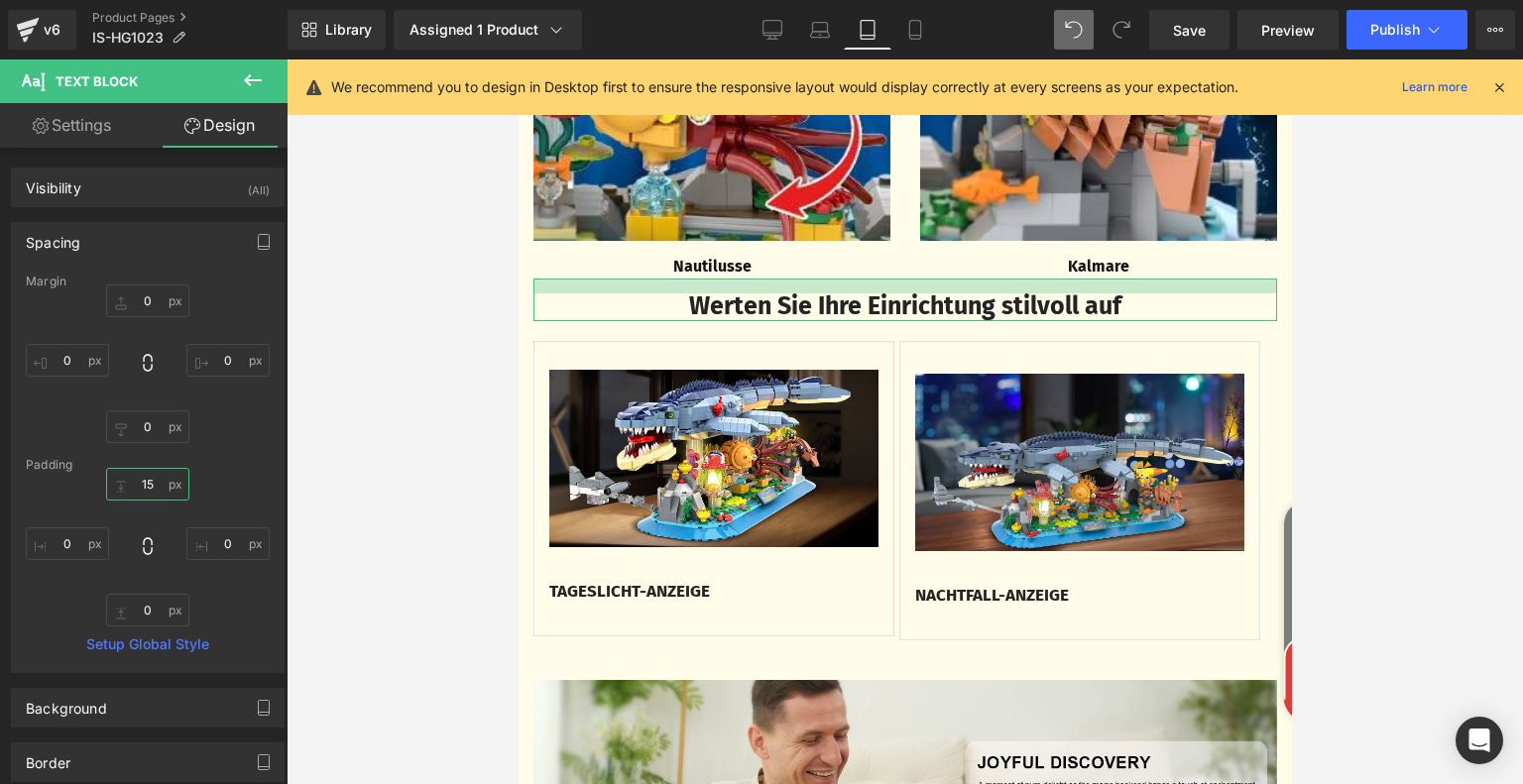 click on "15" at bounding box center (148, 484) 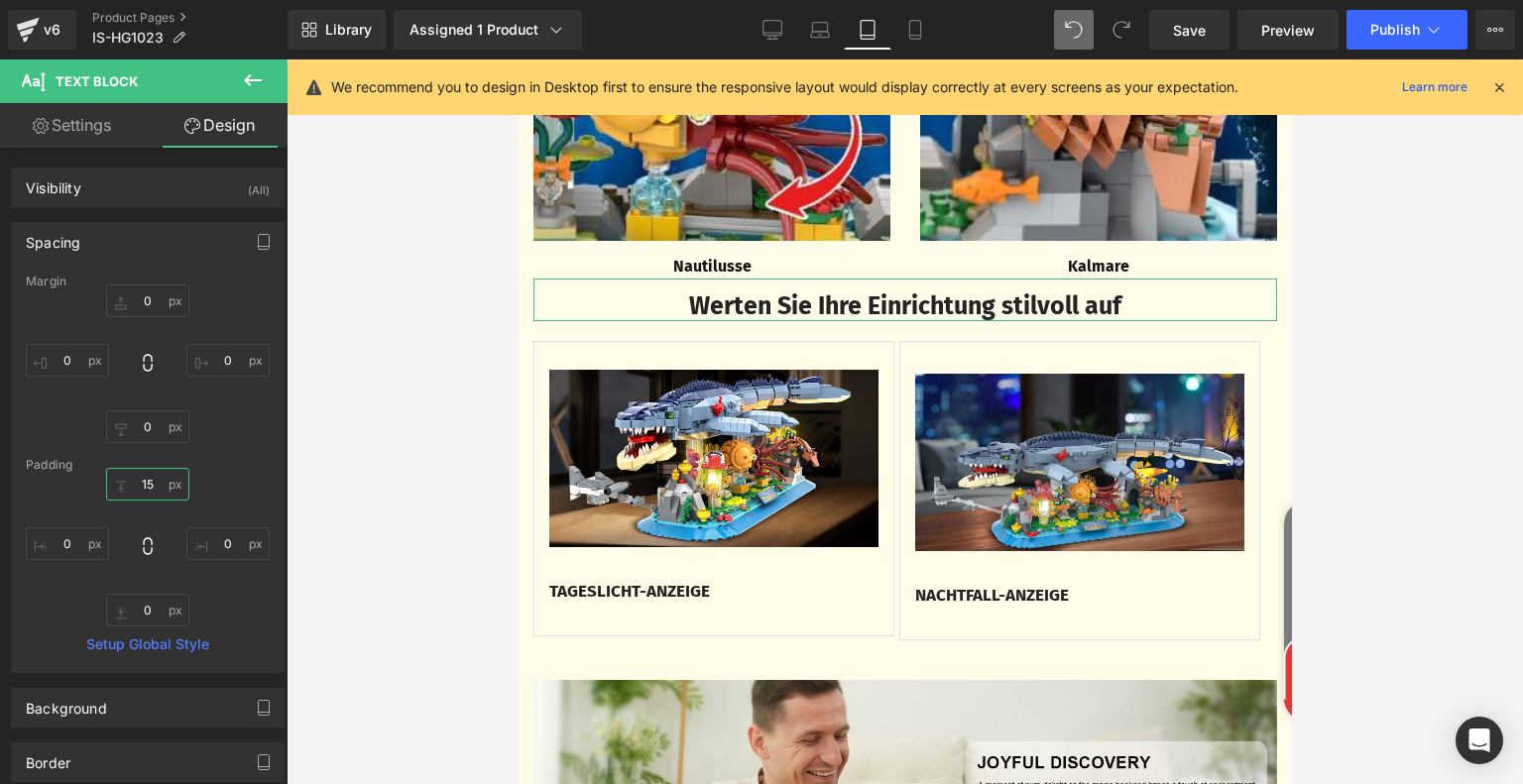 click on "15" at bounding box center (148, 484) 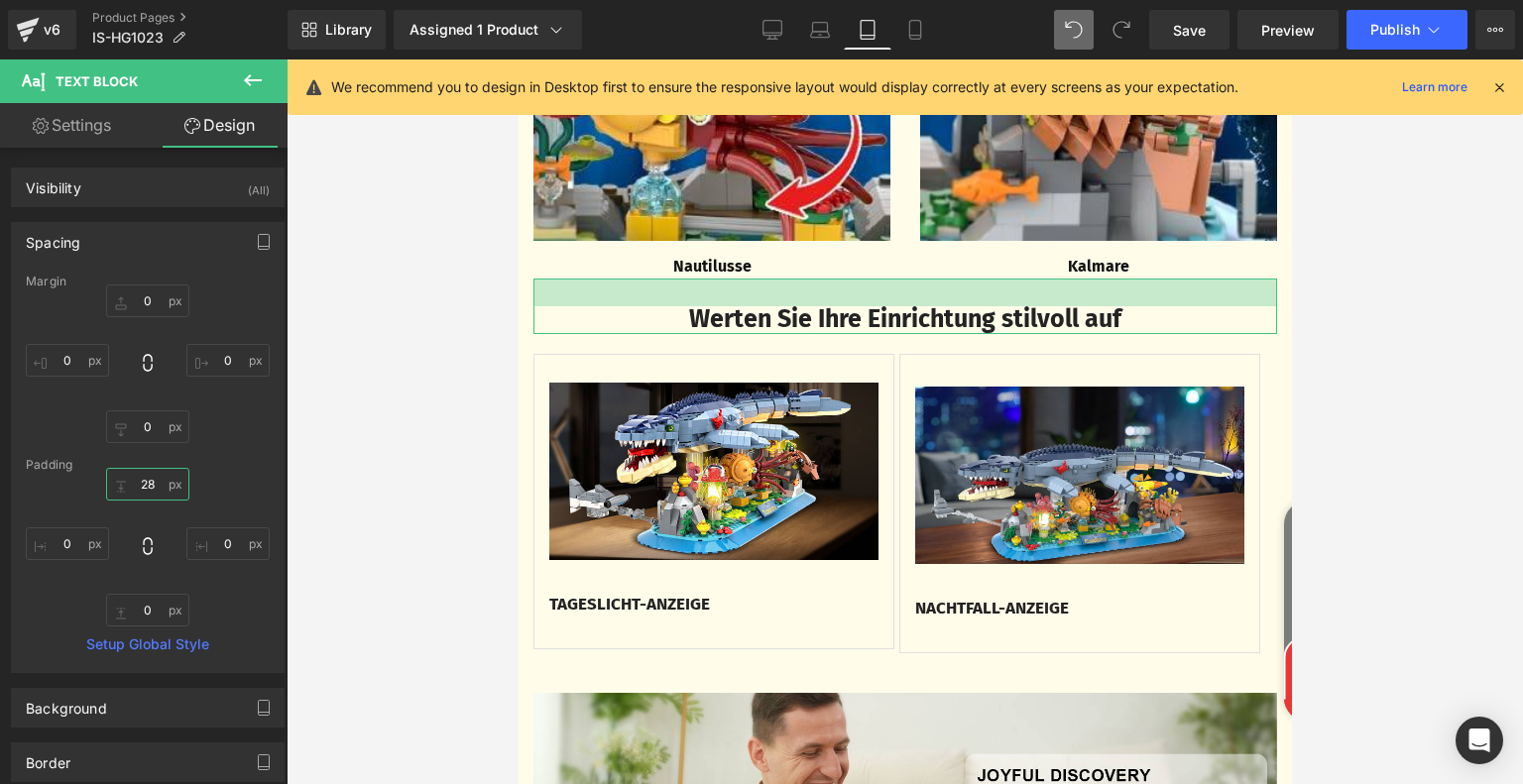 click on "28" at bounding box center (148, 484) 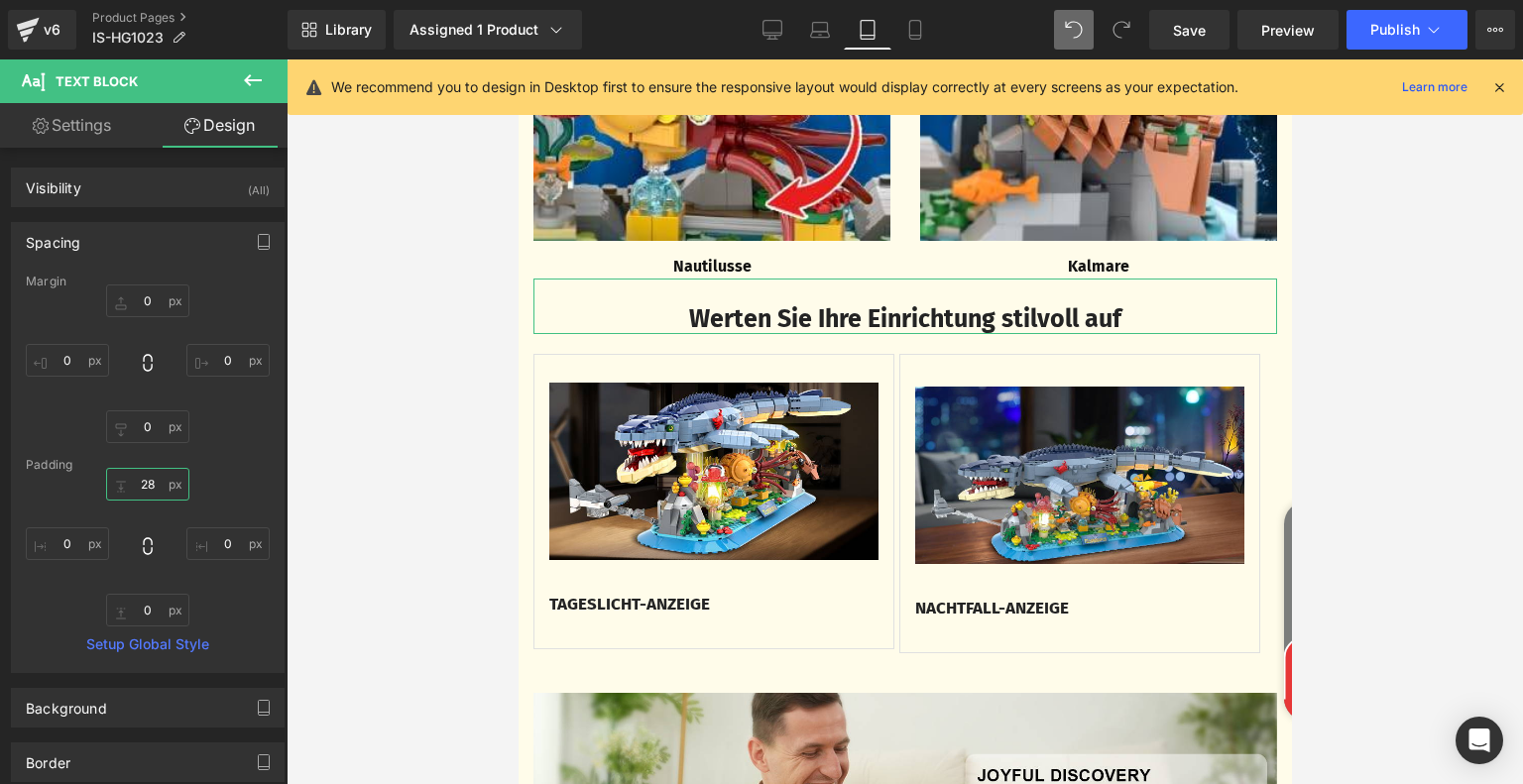 drag, startPoint x: 138, startPoint y: 483, endPoint x: 151, endPoint y: 483, distance: 13 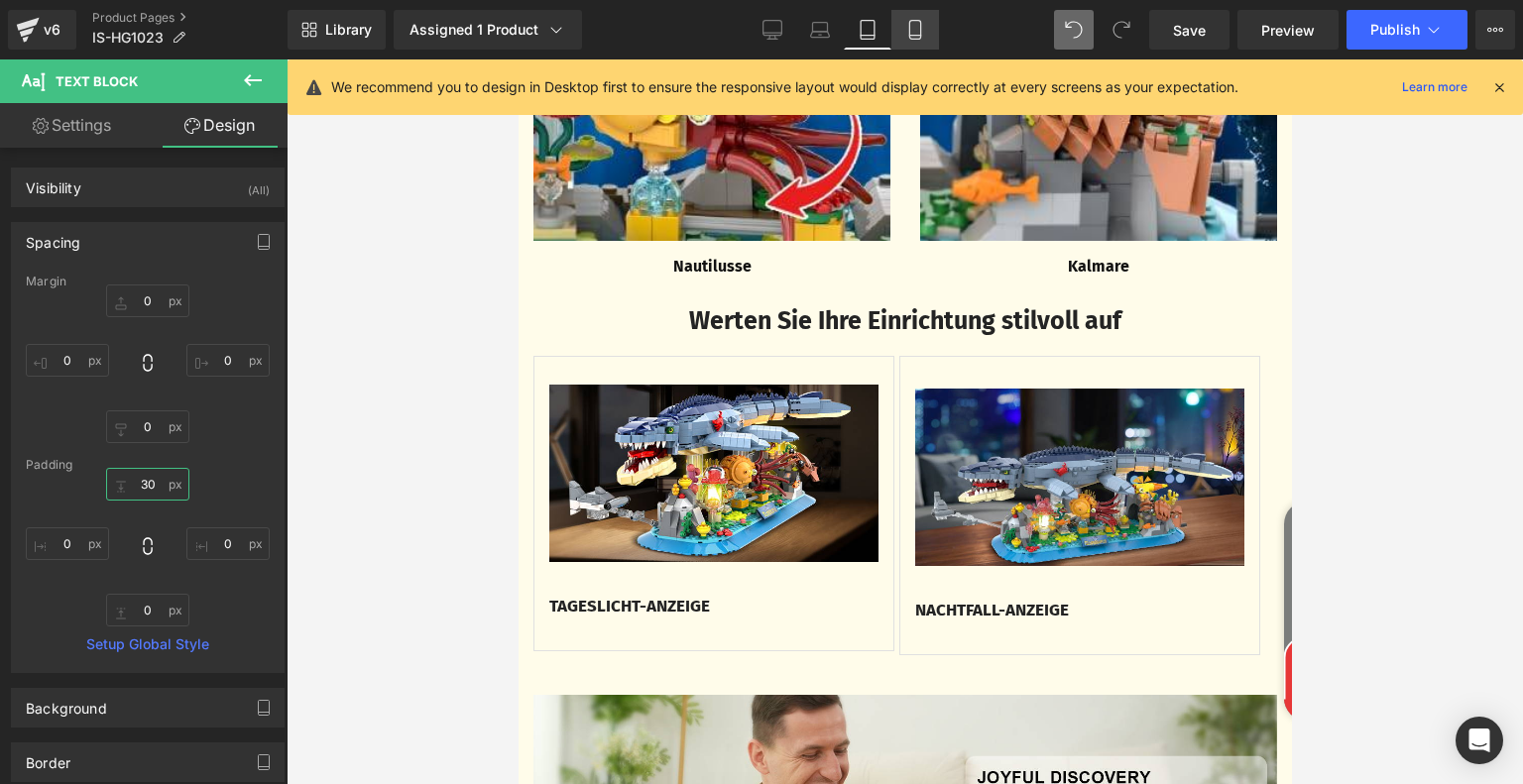 type on "30" 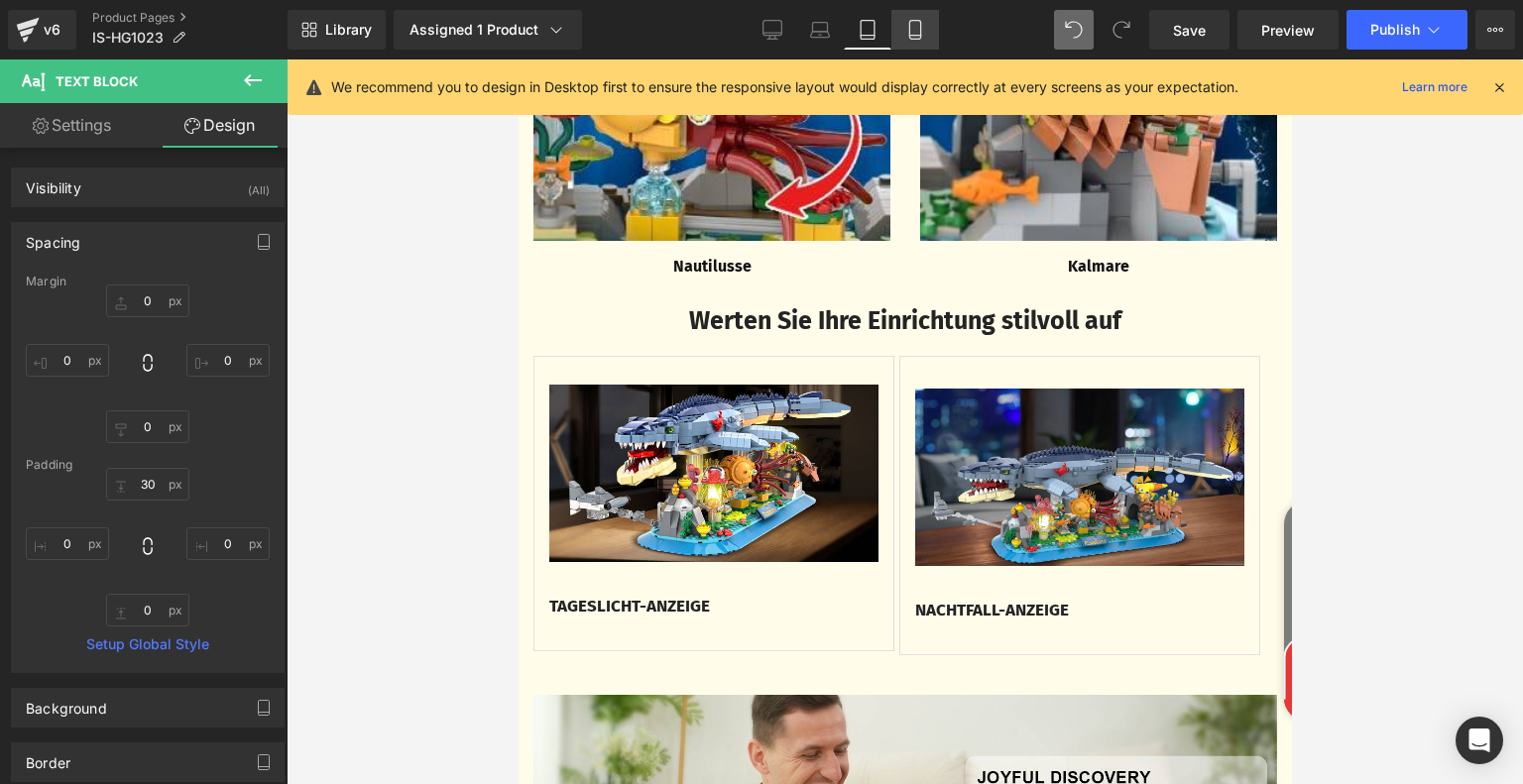 click on "Mobile" at bounding box center (915, 30) 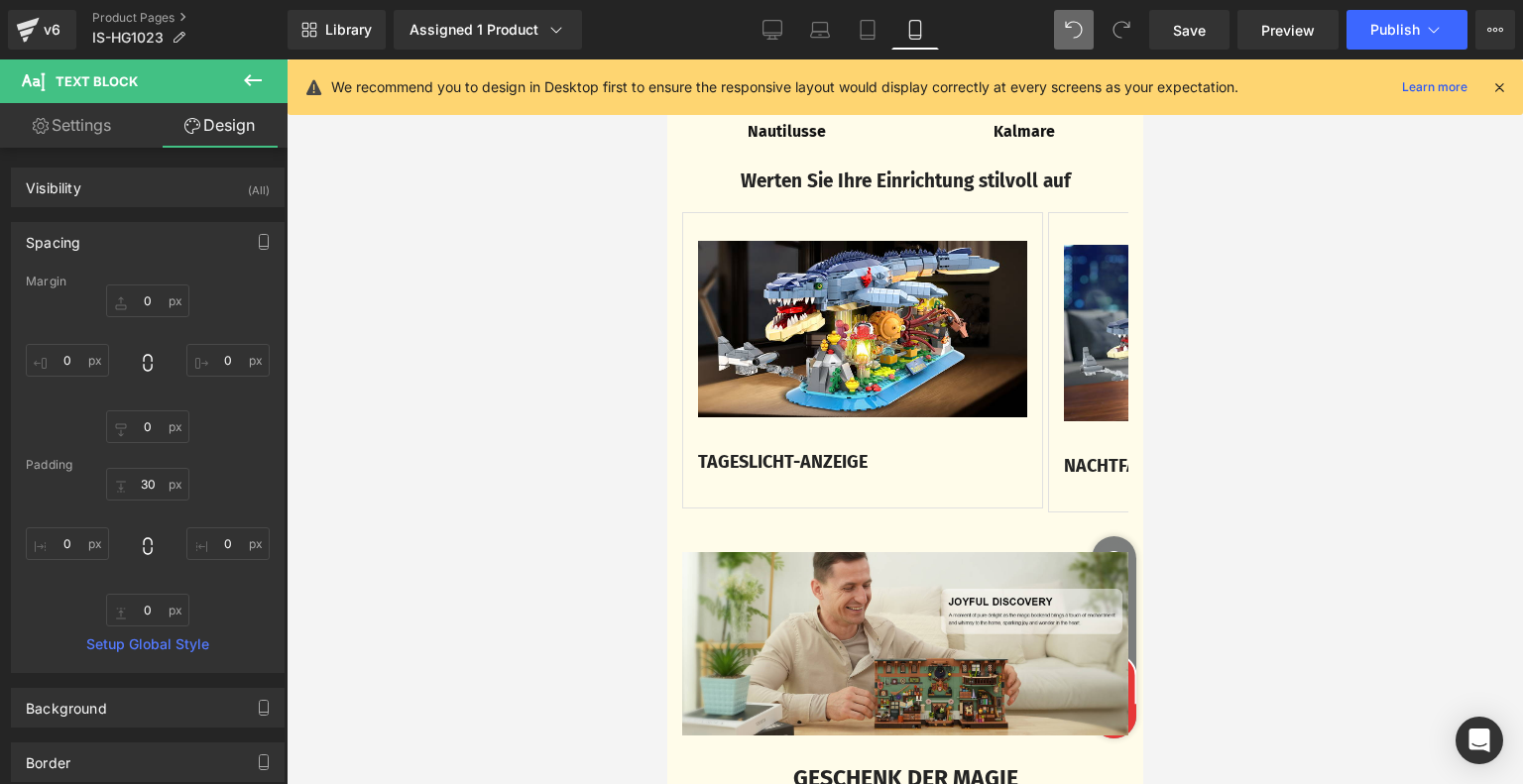 type on "0" 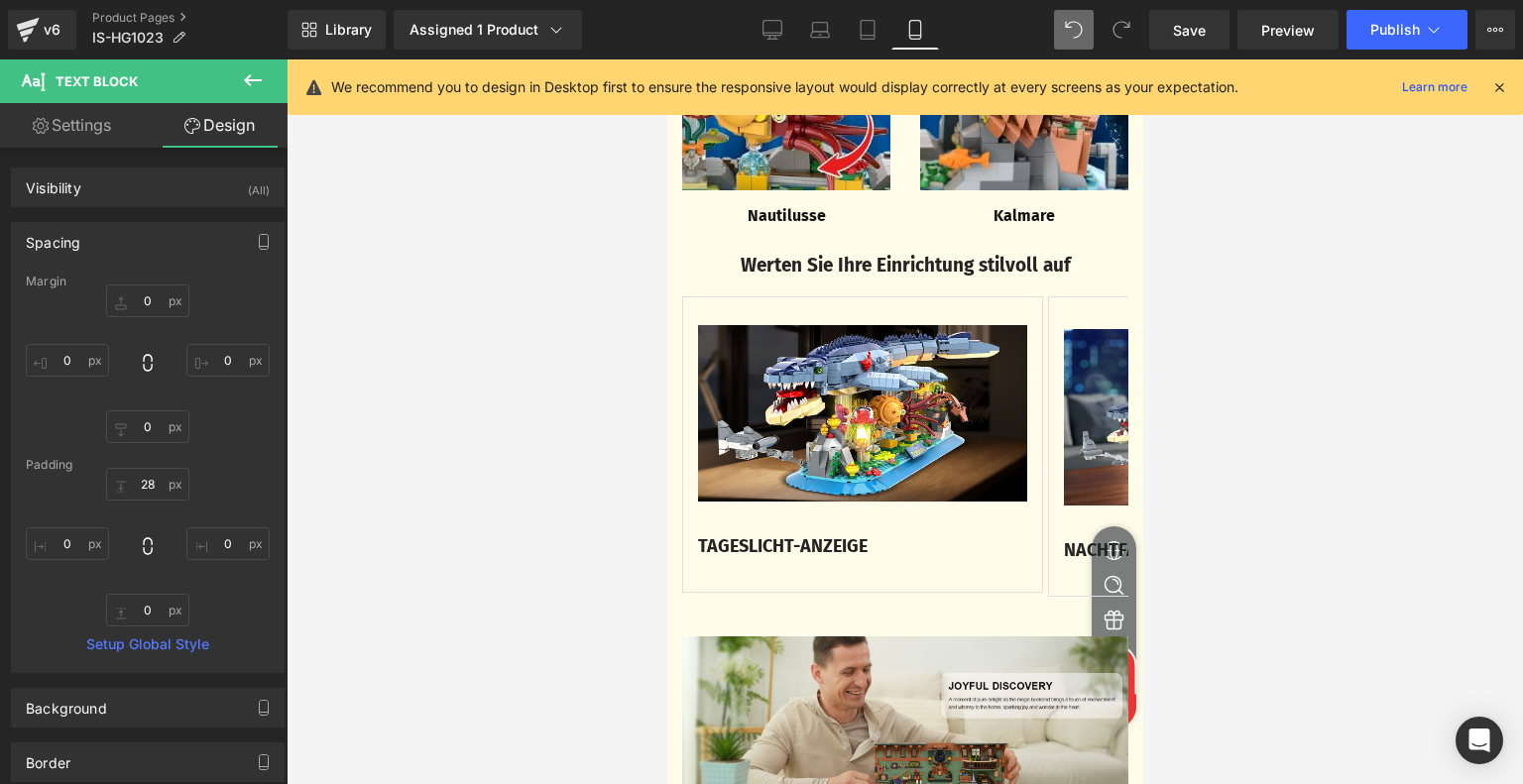 scroll, scrollTop: 3583, scrollLeft: 0, axis: vertical 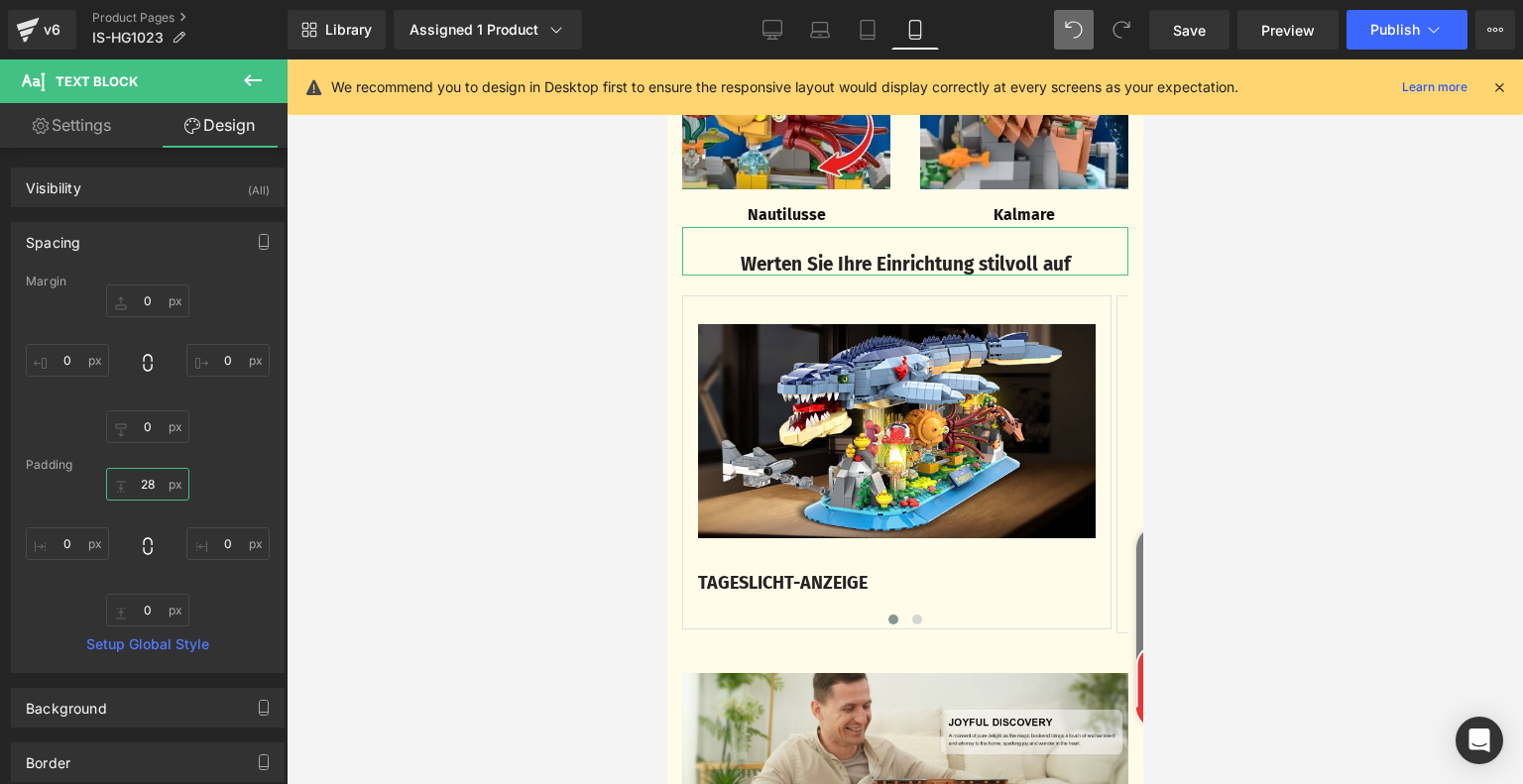 click on "28" at bounding box center (148, 484) 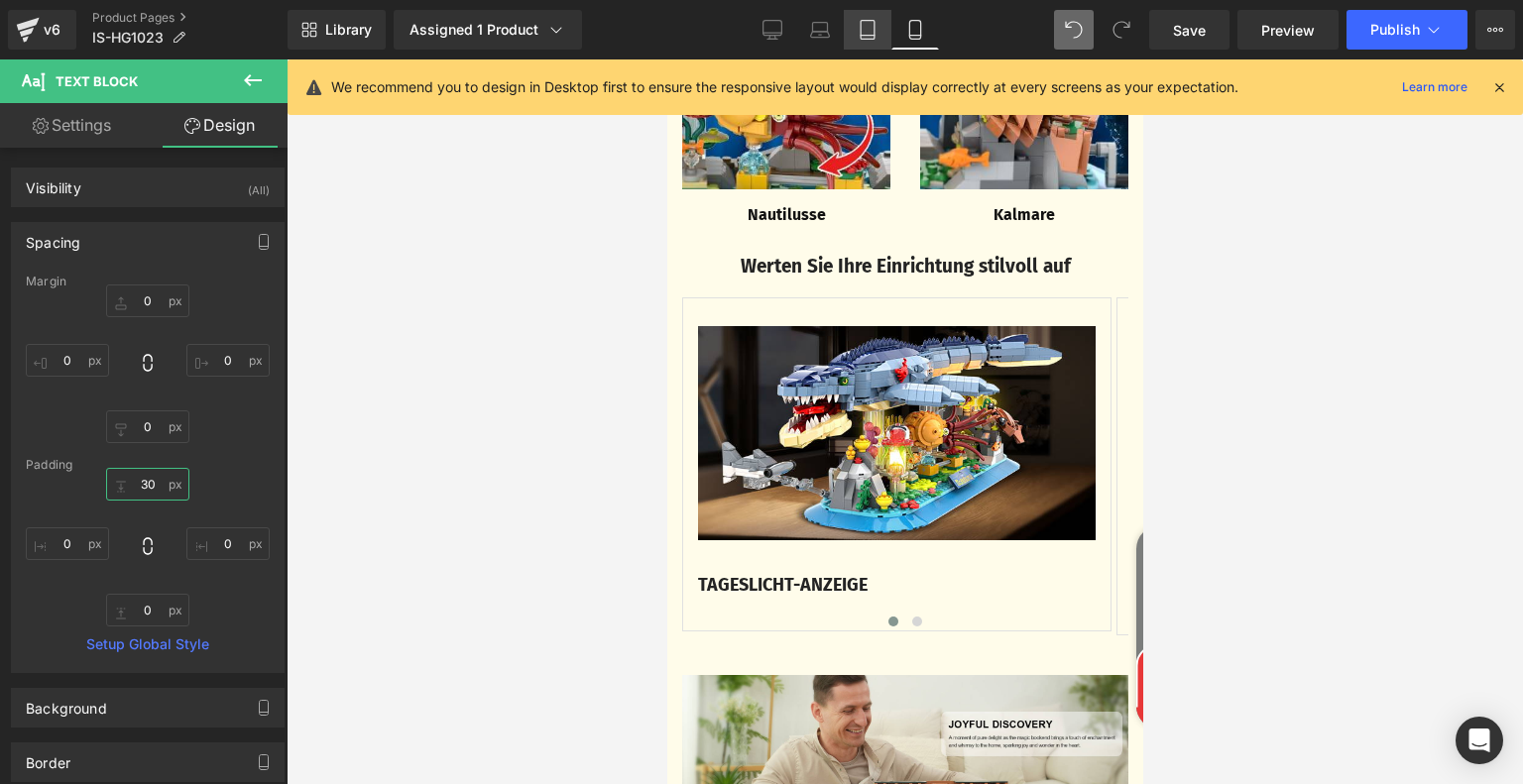 type on "30" 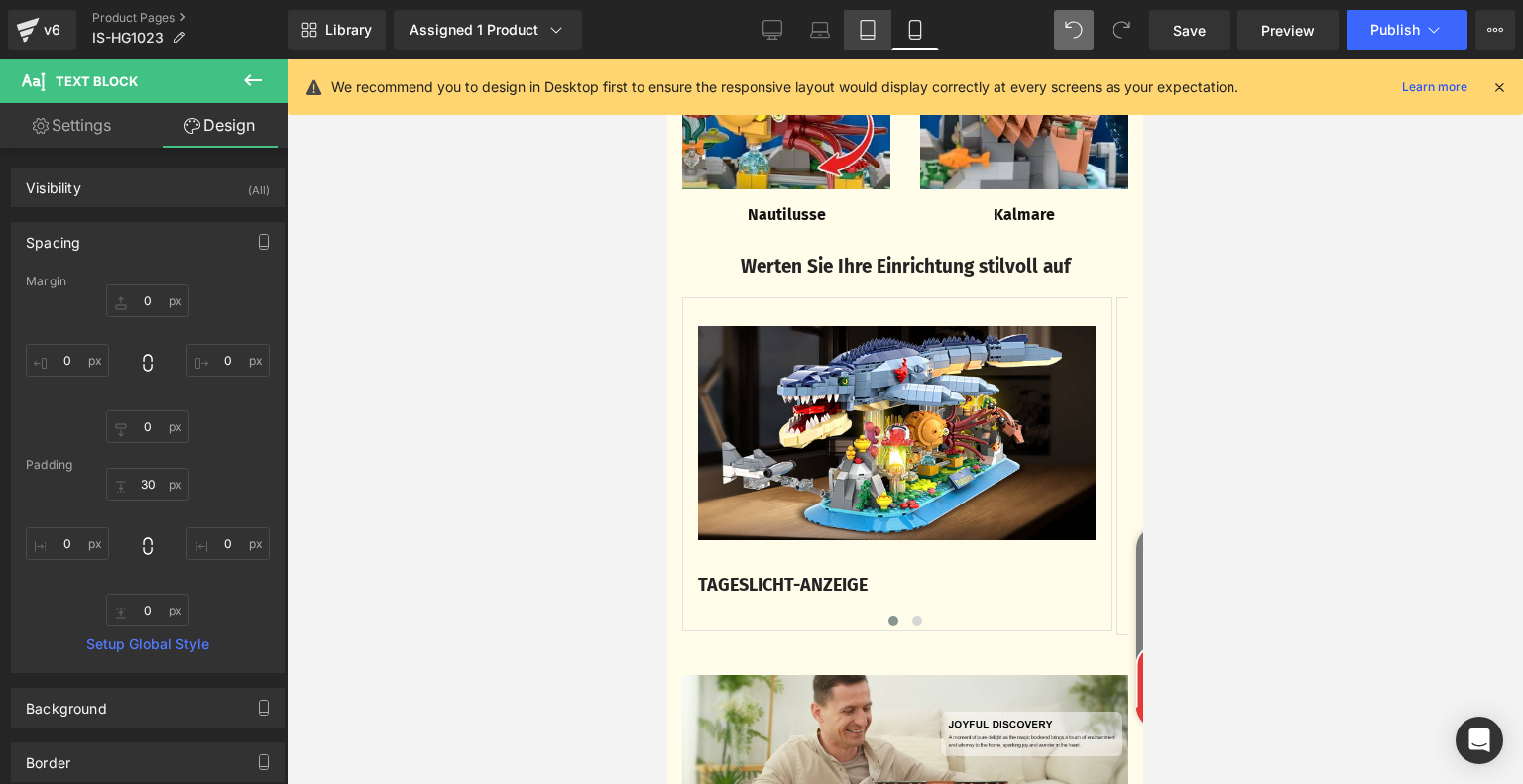 click on "Tablet" at bounding box center [868, 30] 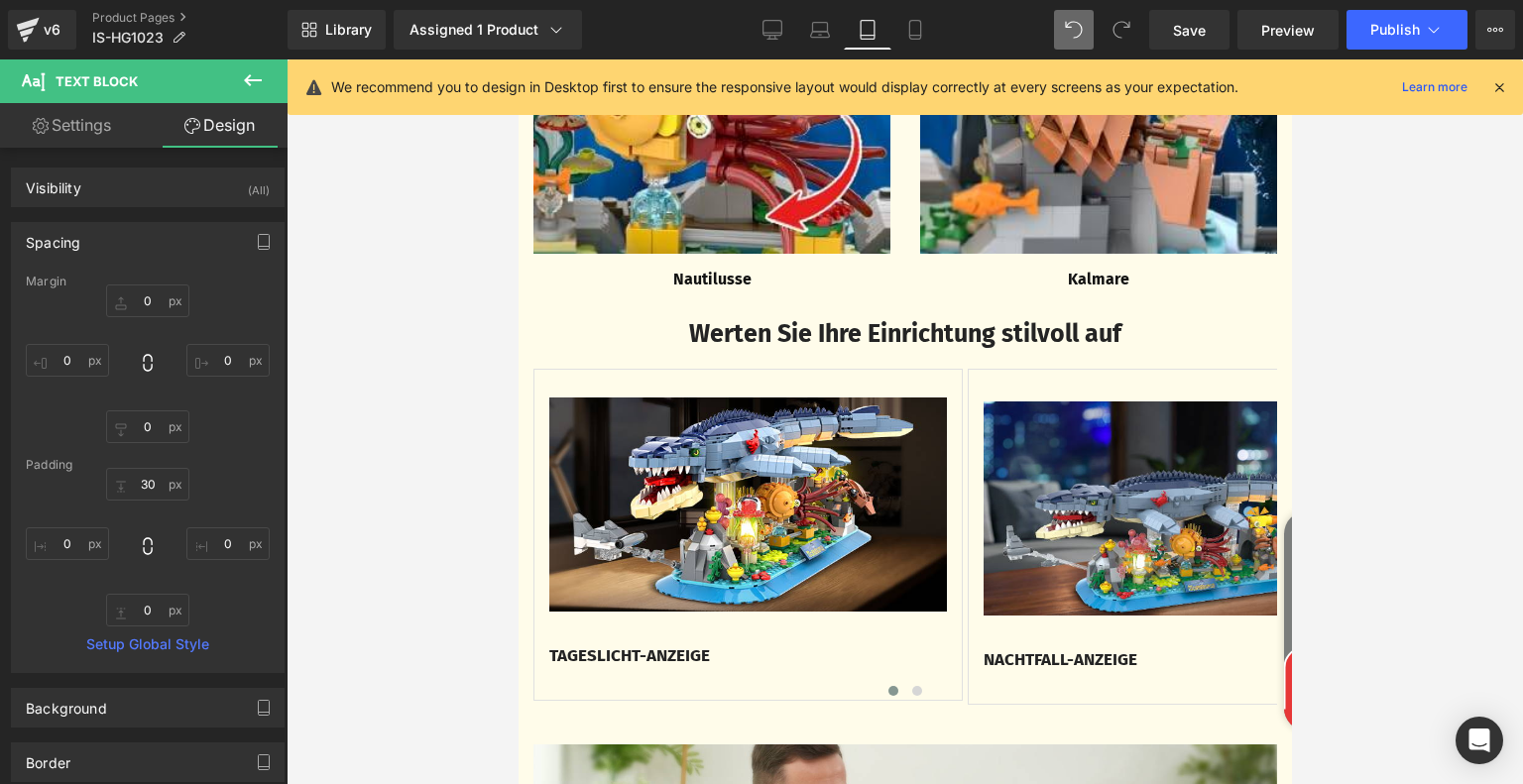 type on "0" 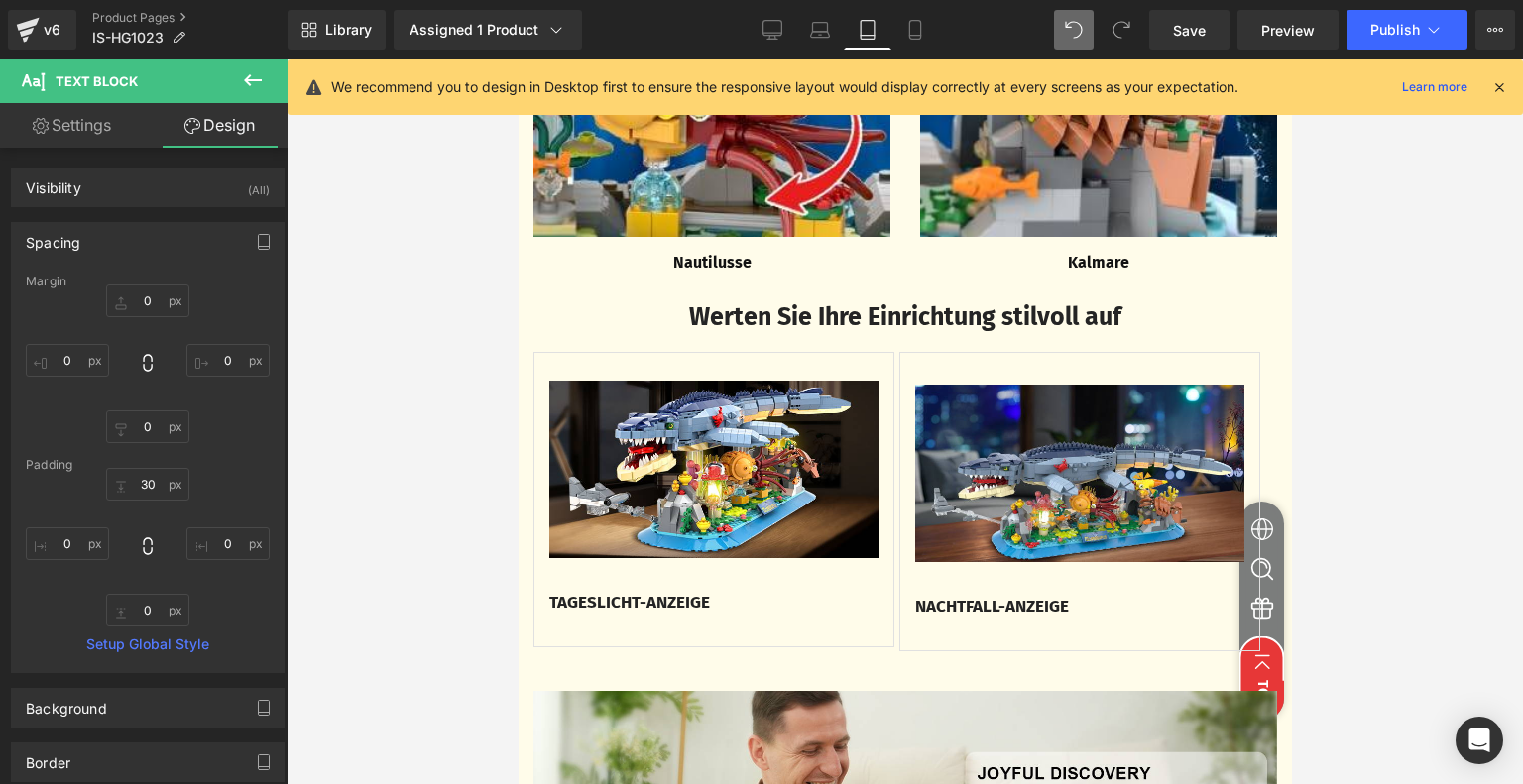 scroll, scrollTop: 3596, scrollLeft: 0, axis: vertical 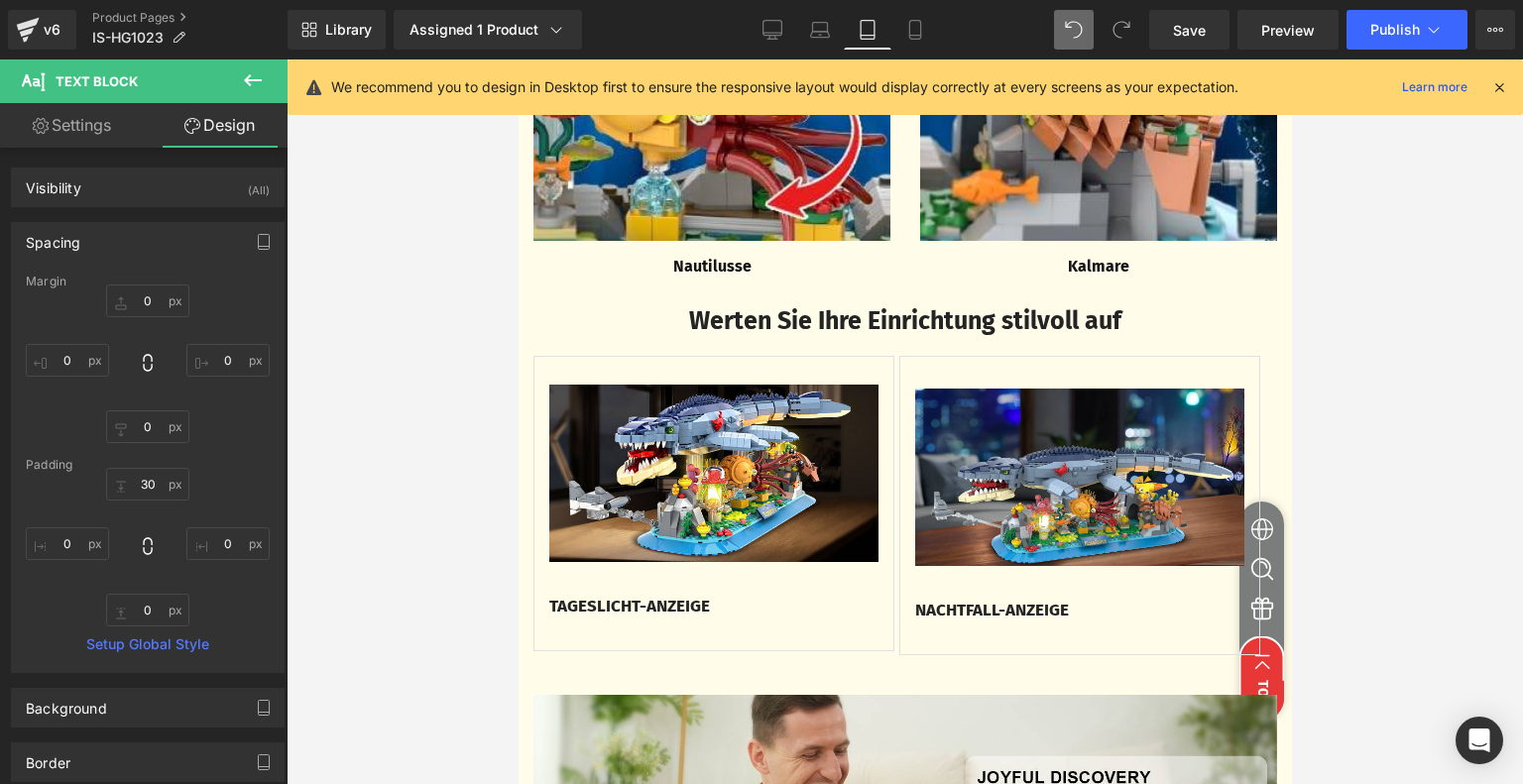 click on "Werten Sie Ihre Einrichtung stilvoll auf" at bounding box center [904, 321] 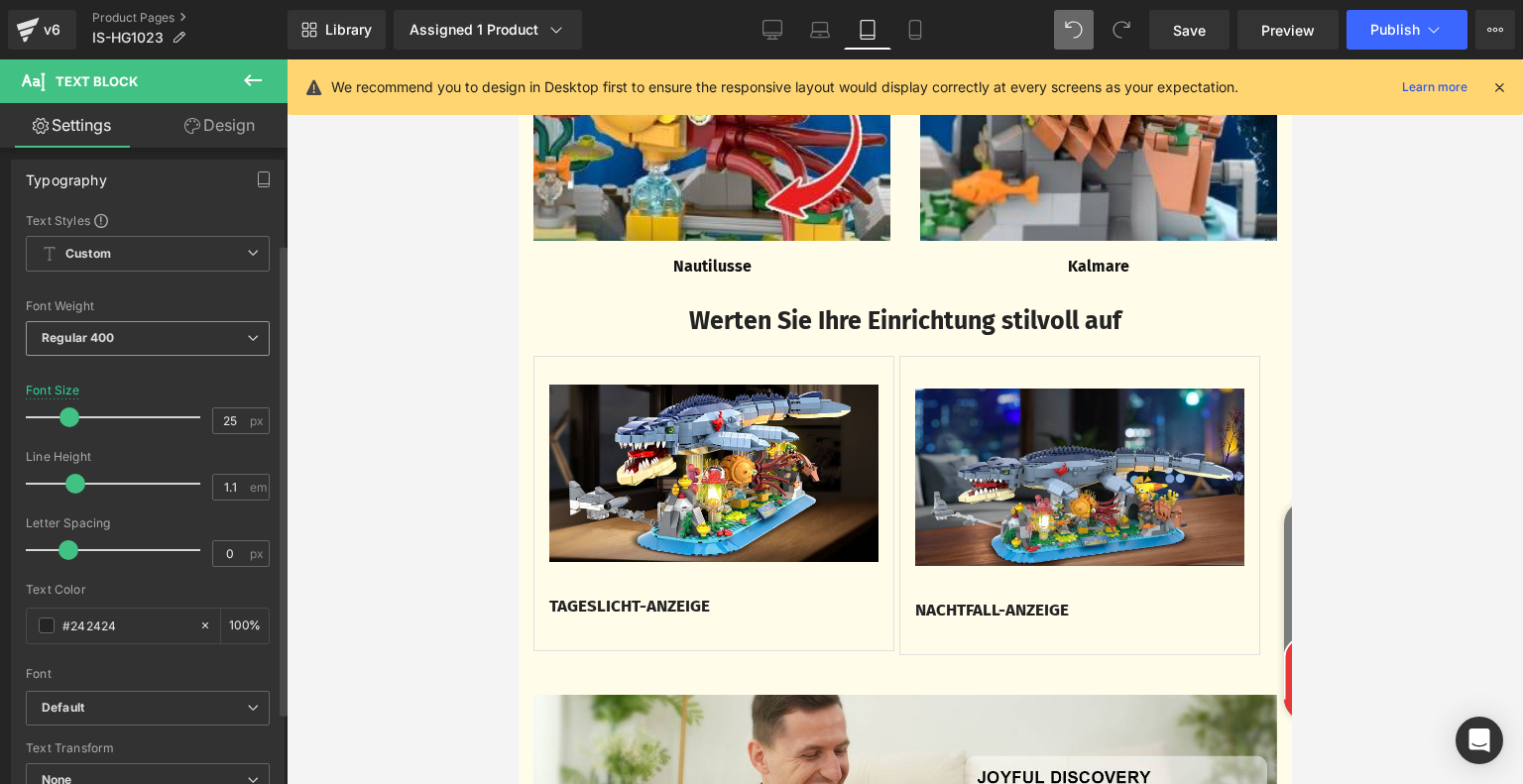 scroll, scrollTop: 0, scrollLeft: 0, axis: both 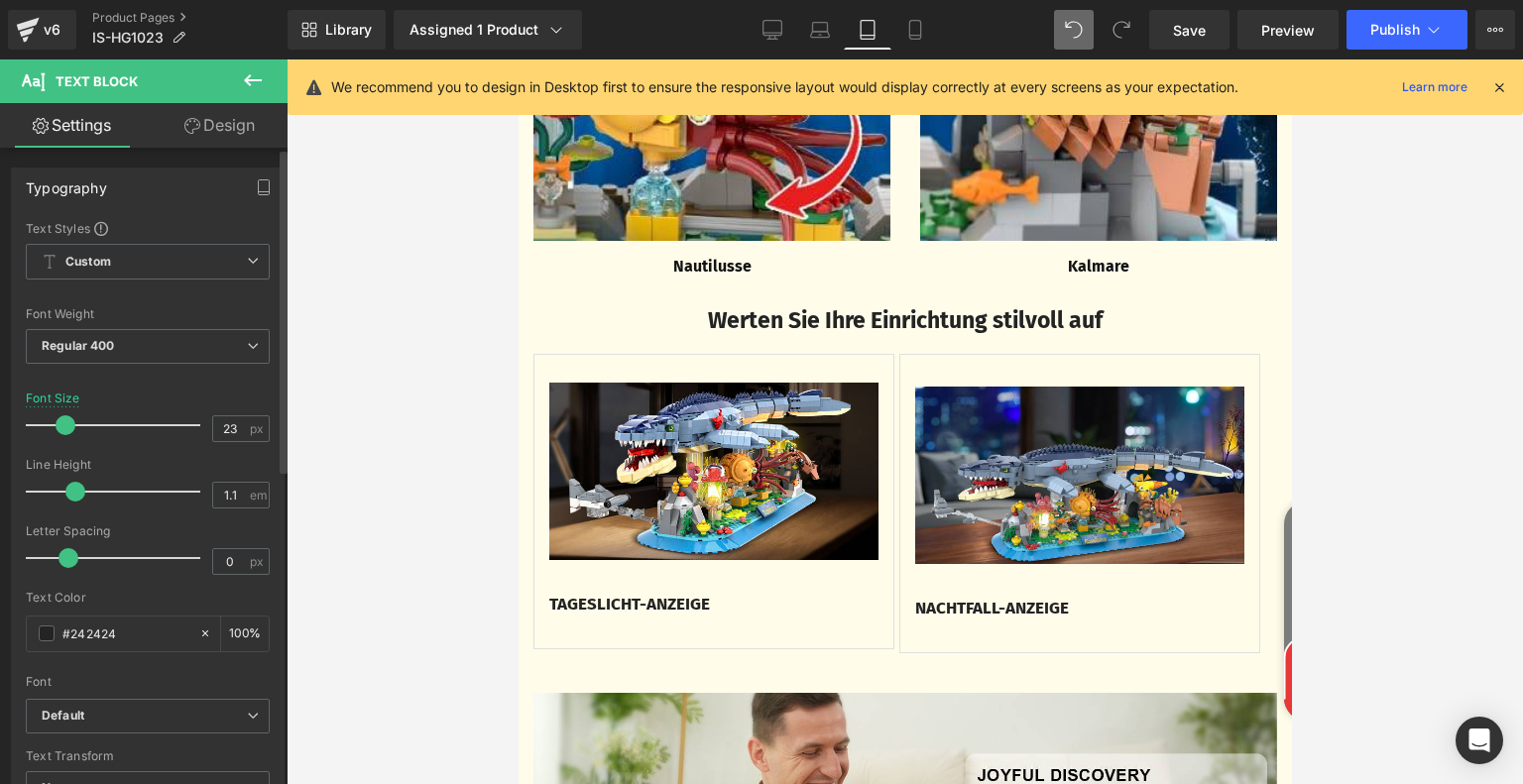 click at bounding box center [65, 425] 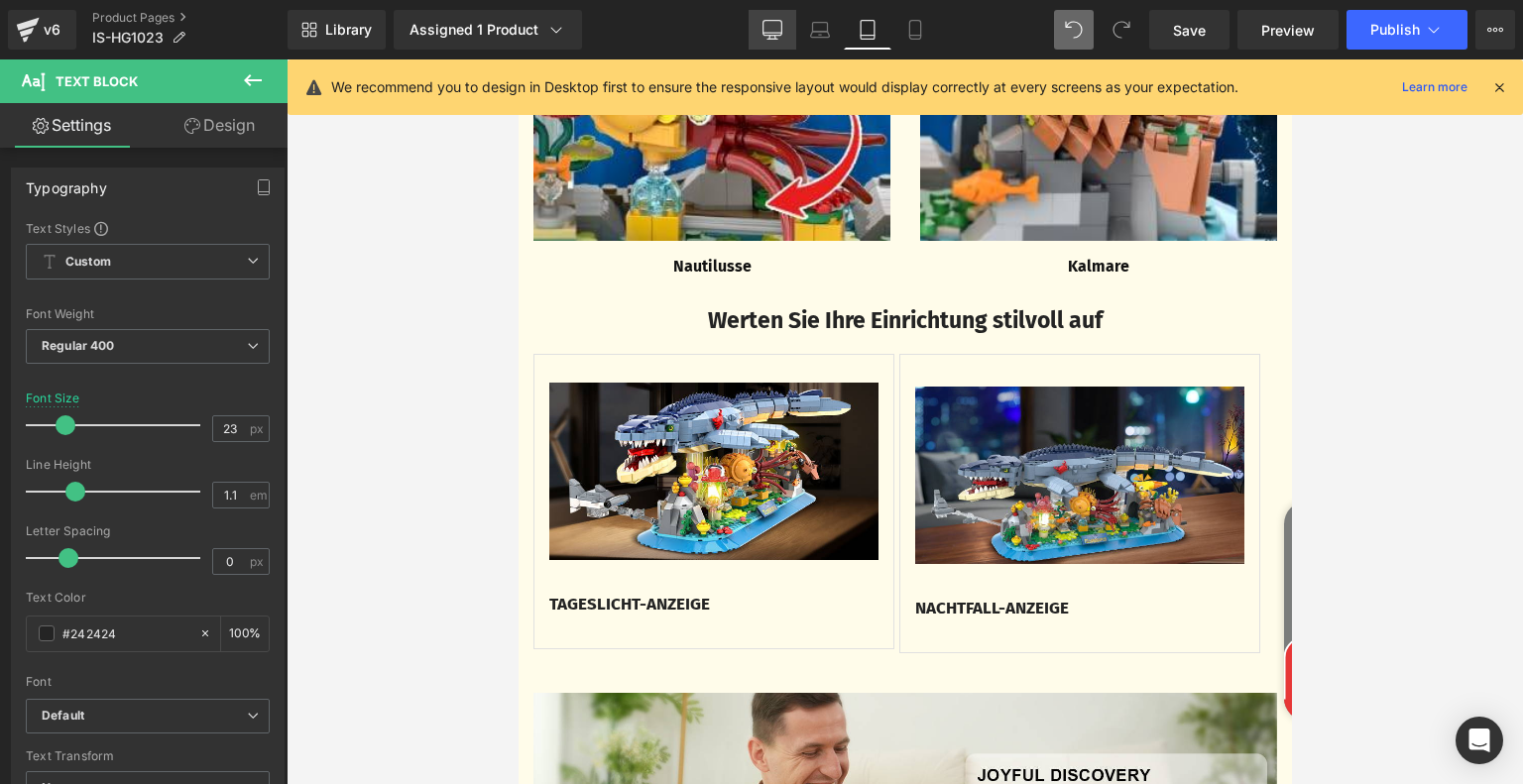 click 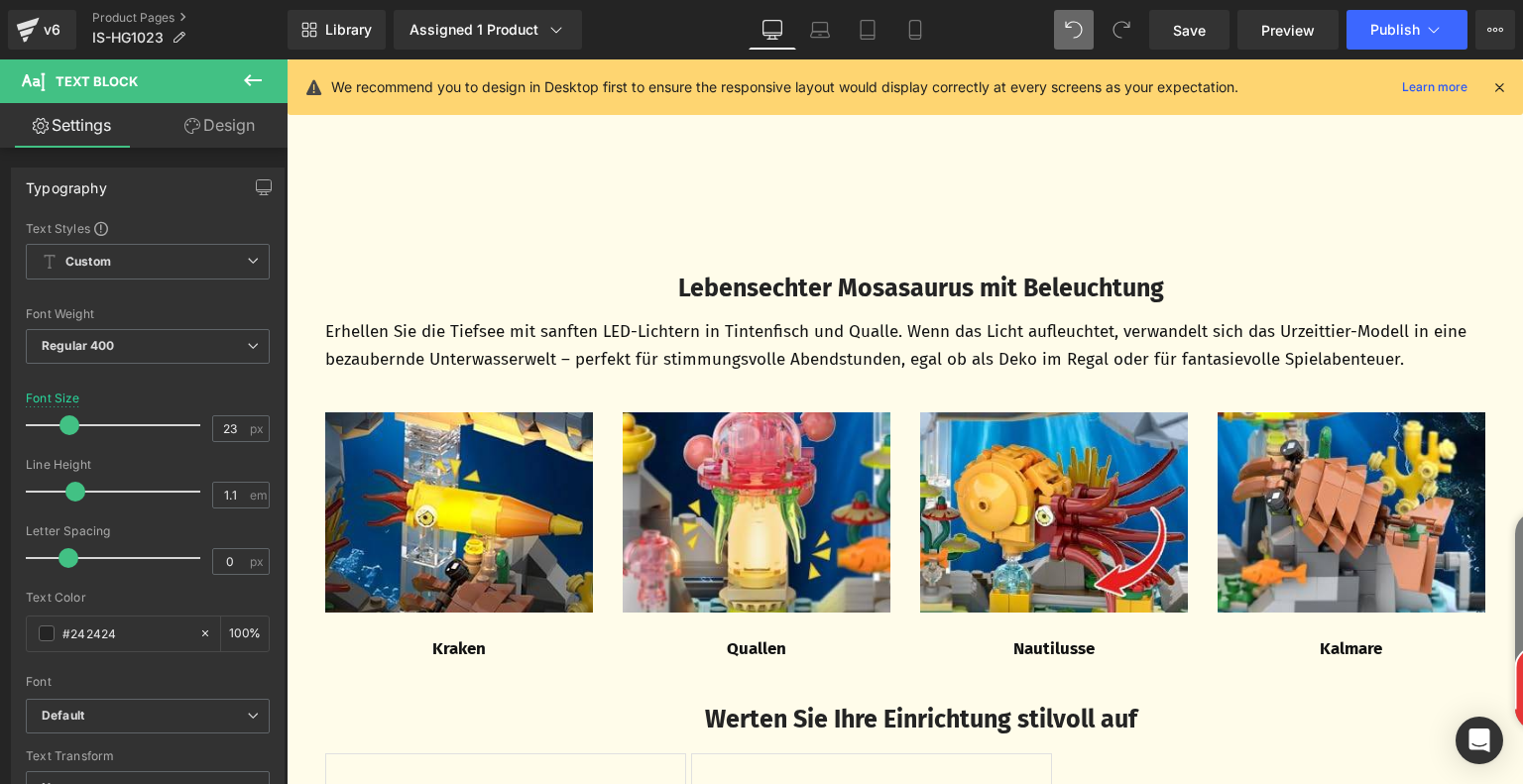 type on "25" 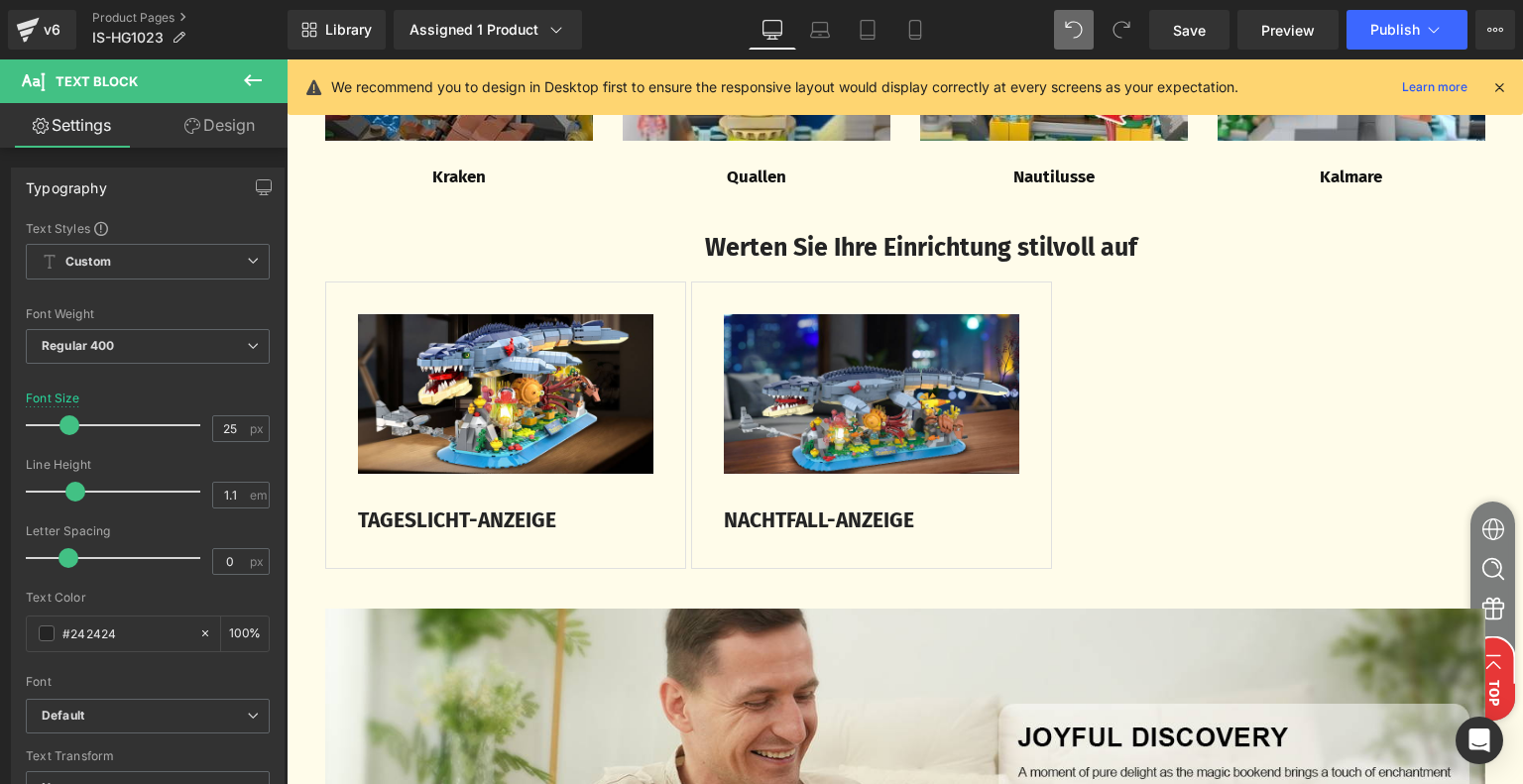 scroll, scrollTop: 4303, scrollLeft: 0, axis: vertical 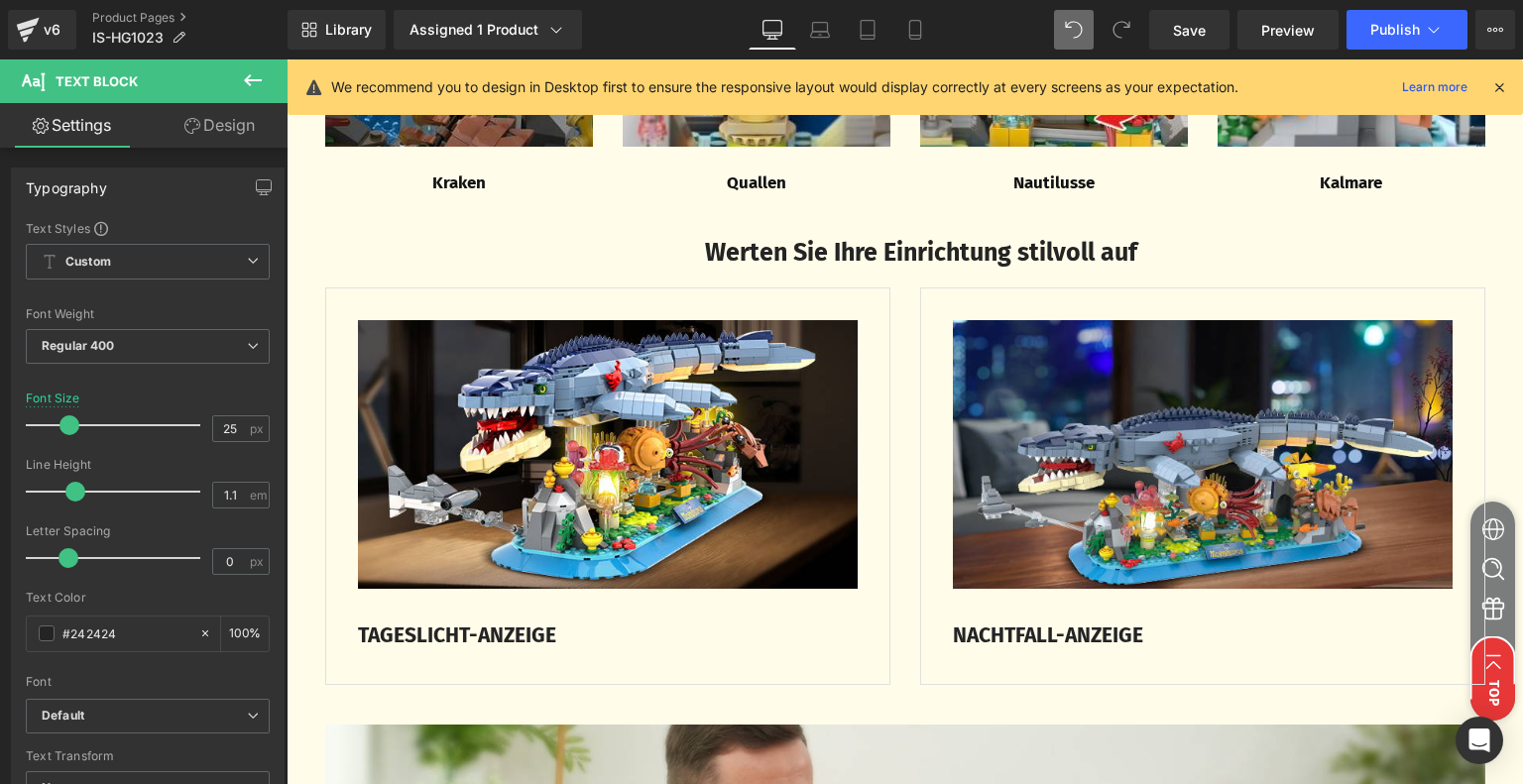 click on "Werten Sie Ihre Einrichtung stilvoll auf Text Block" at bounding box center (905, 246) 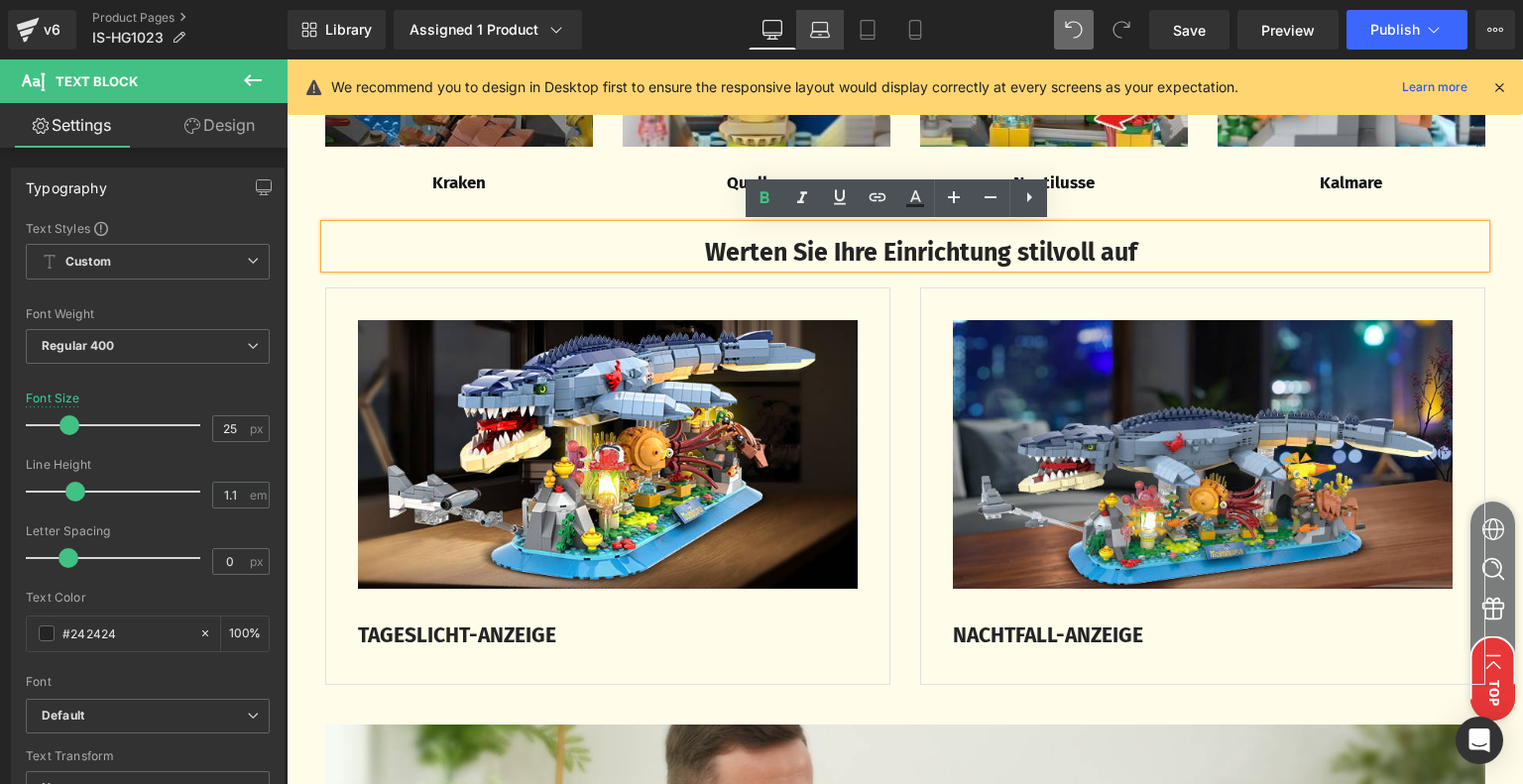 click 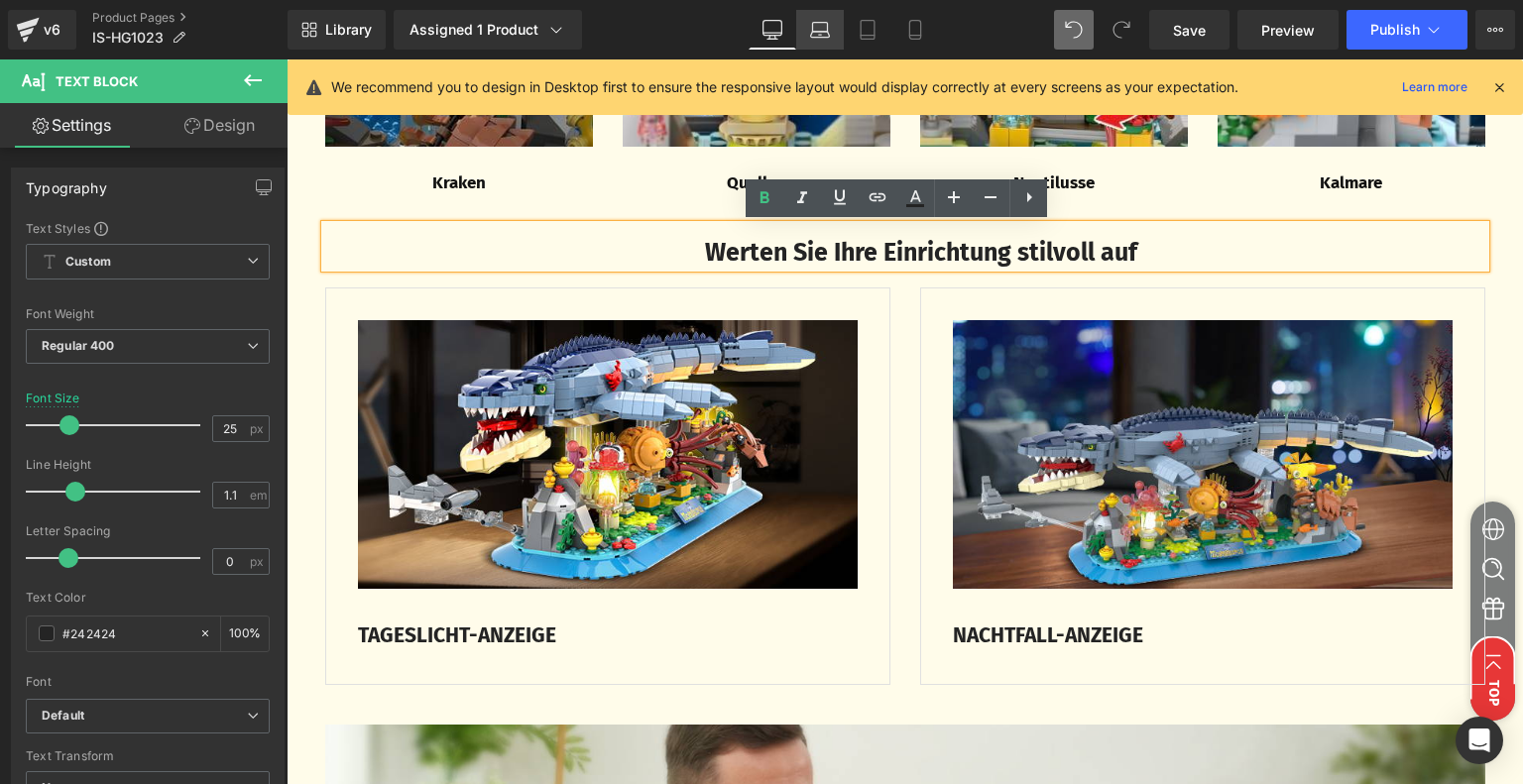 type on "100" 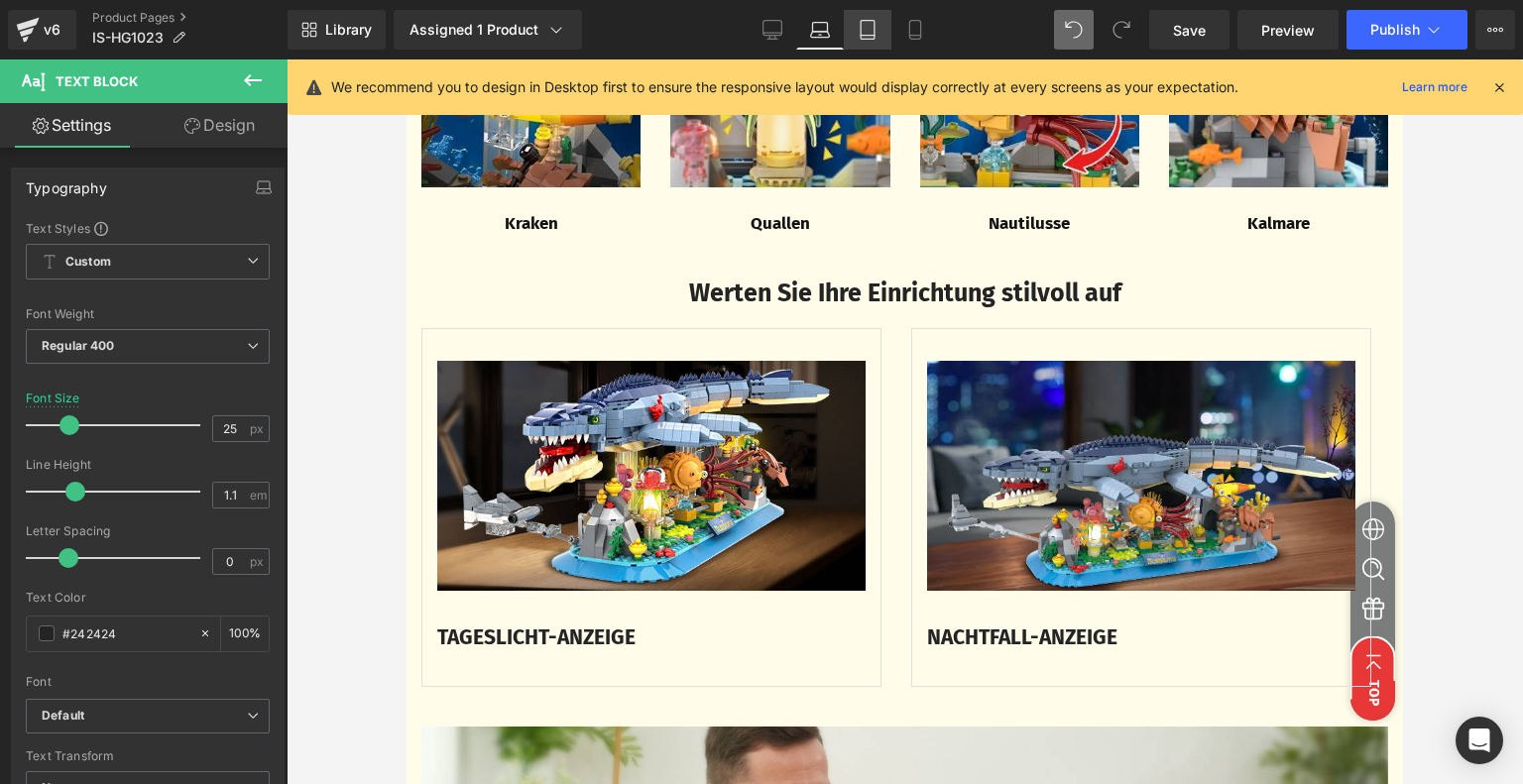 click 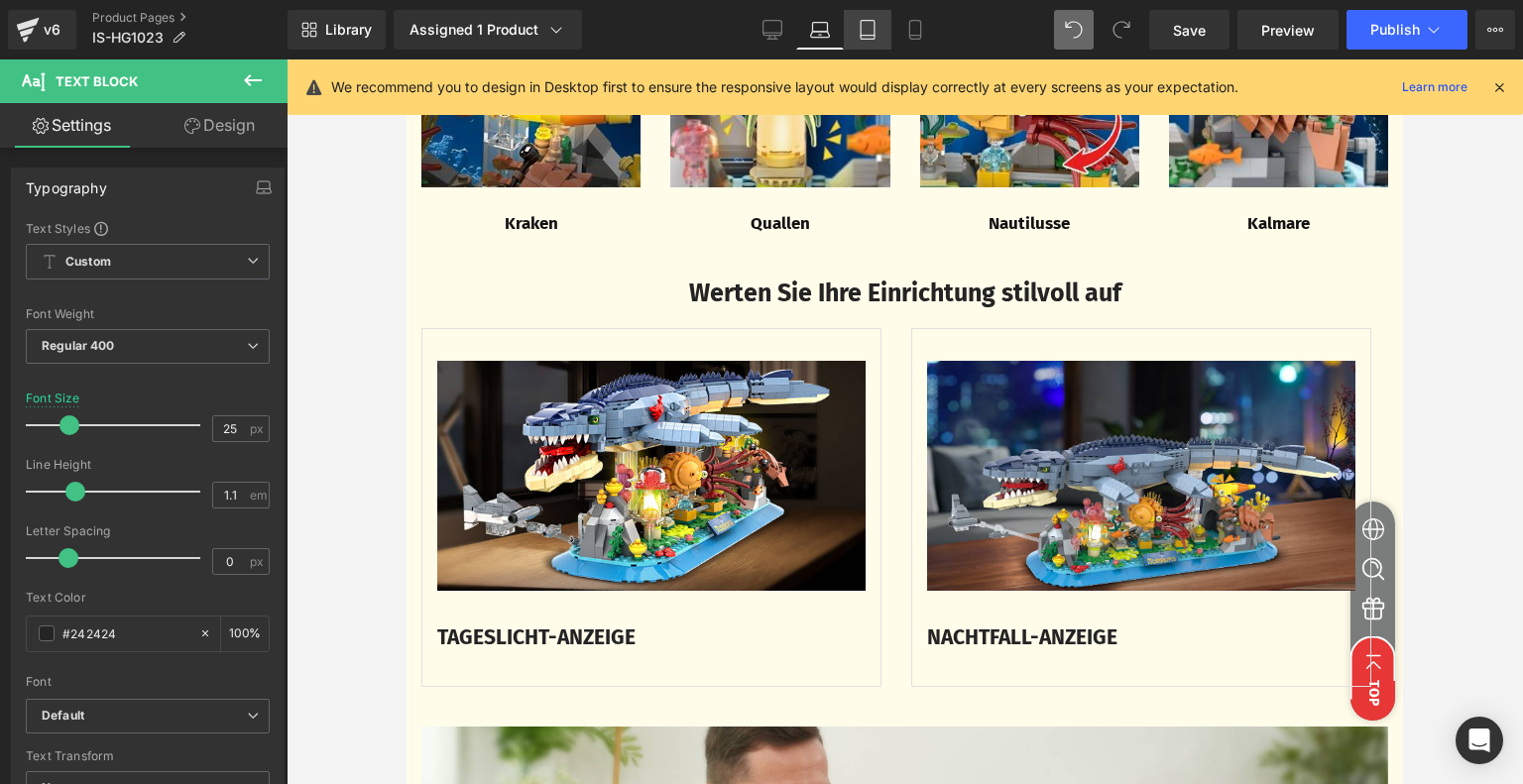 type on "23" 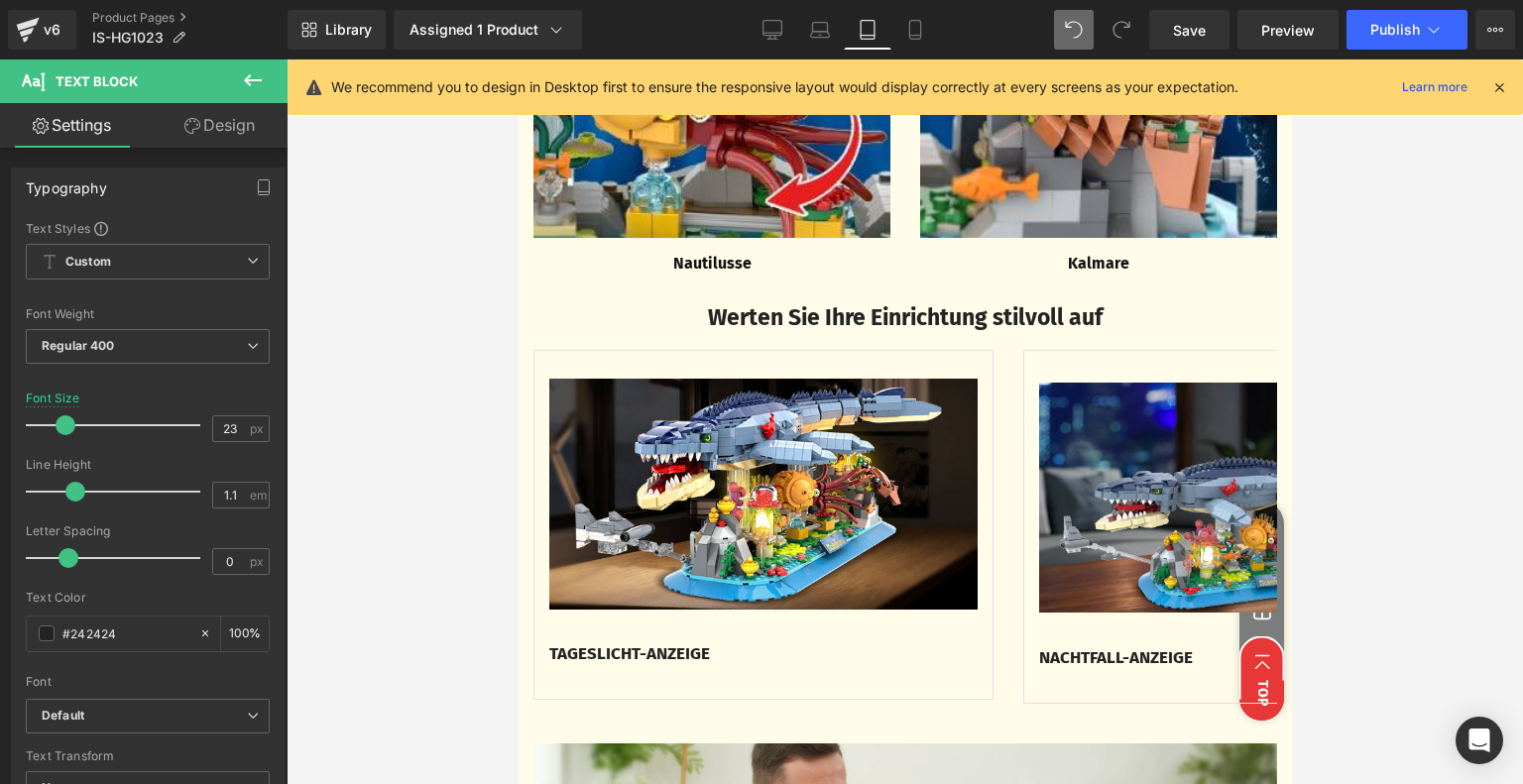 scroll, scrollTop: 3595, scrollLeft: 0, axis: vertical 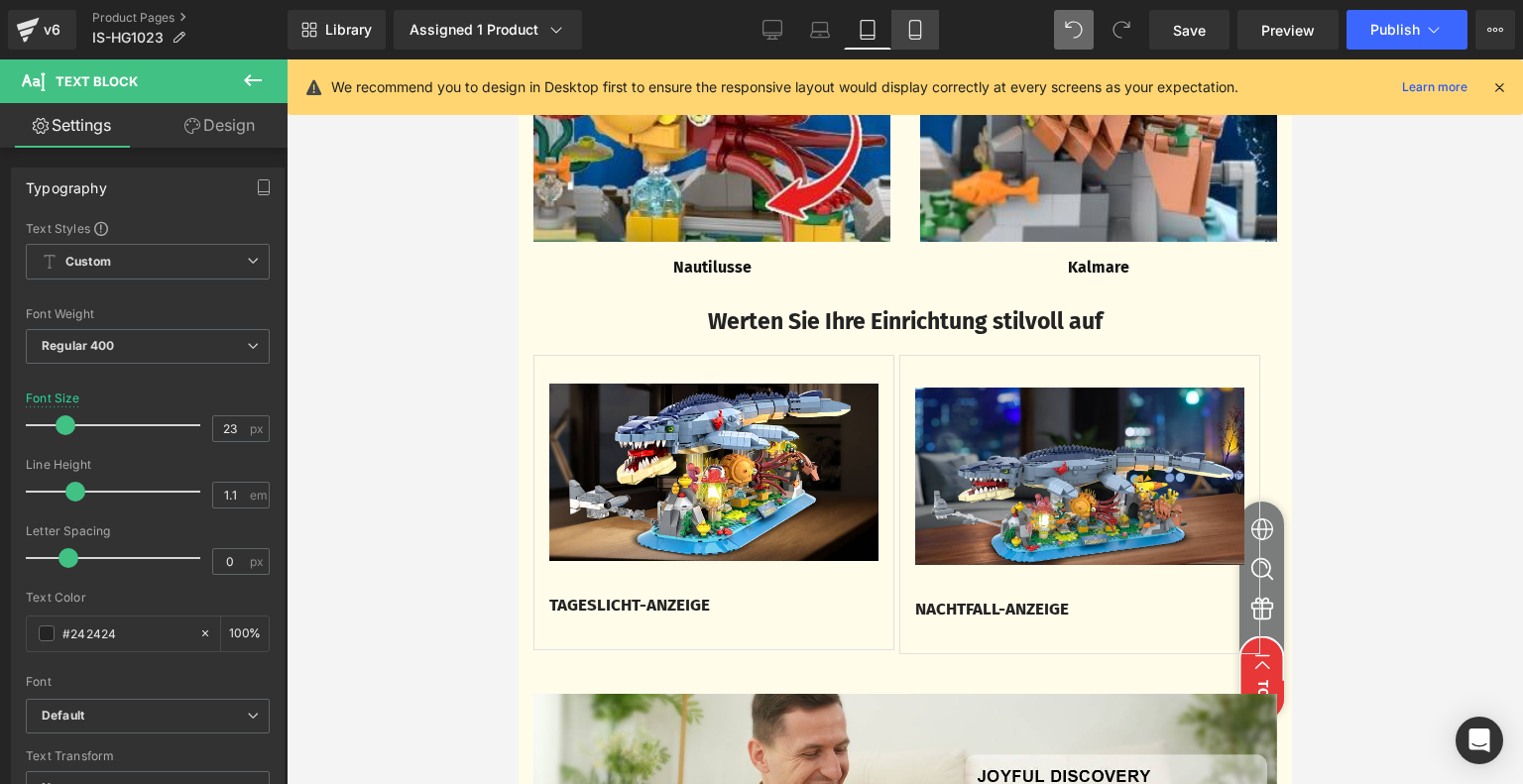 click on "Mobile" at bounding box center [915, 30] 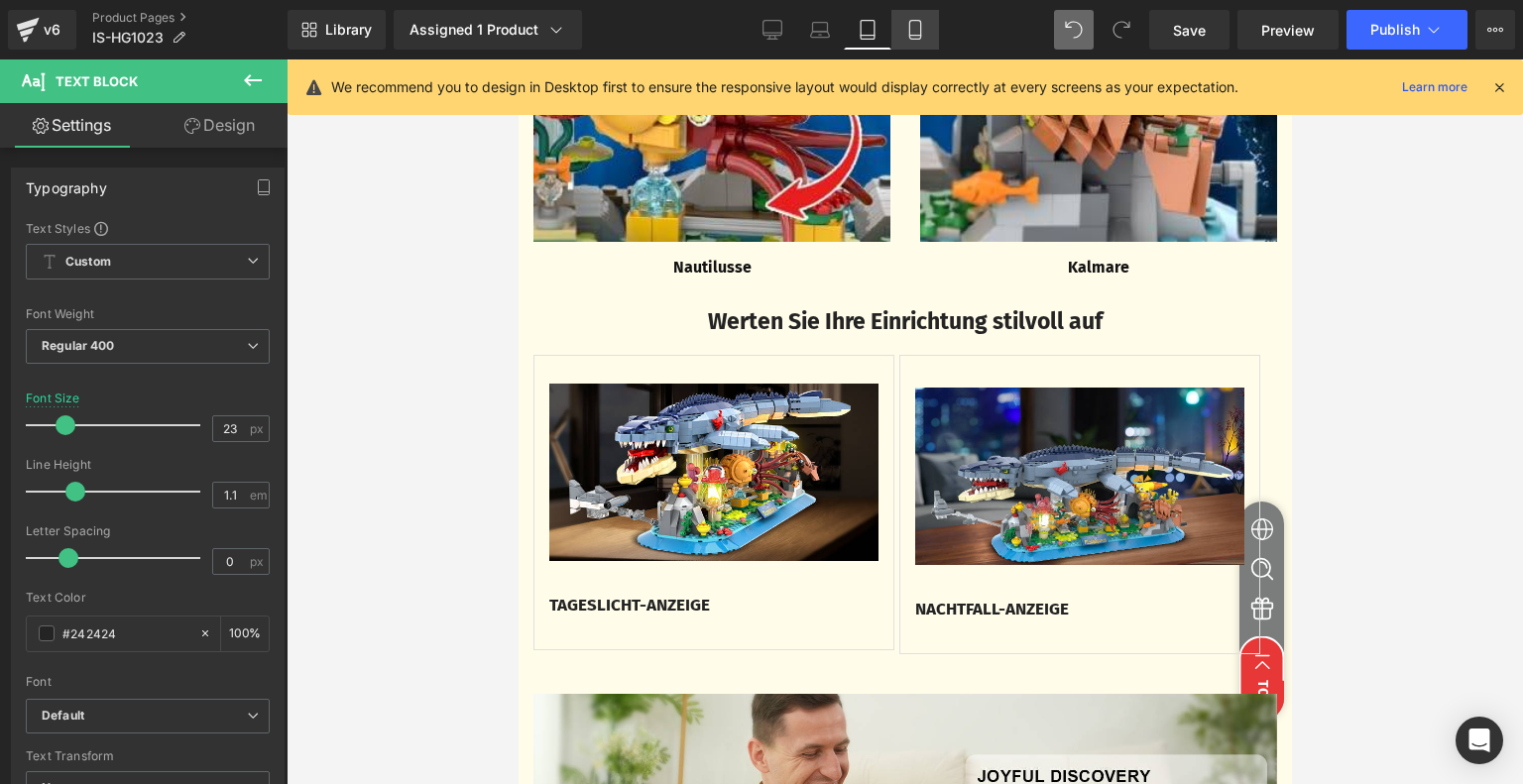 type on "19" 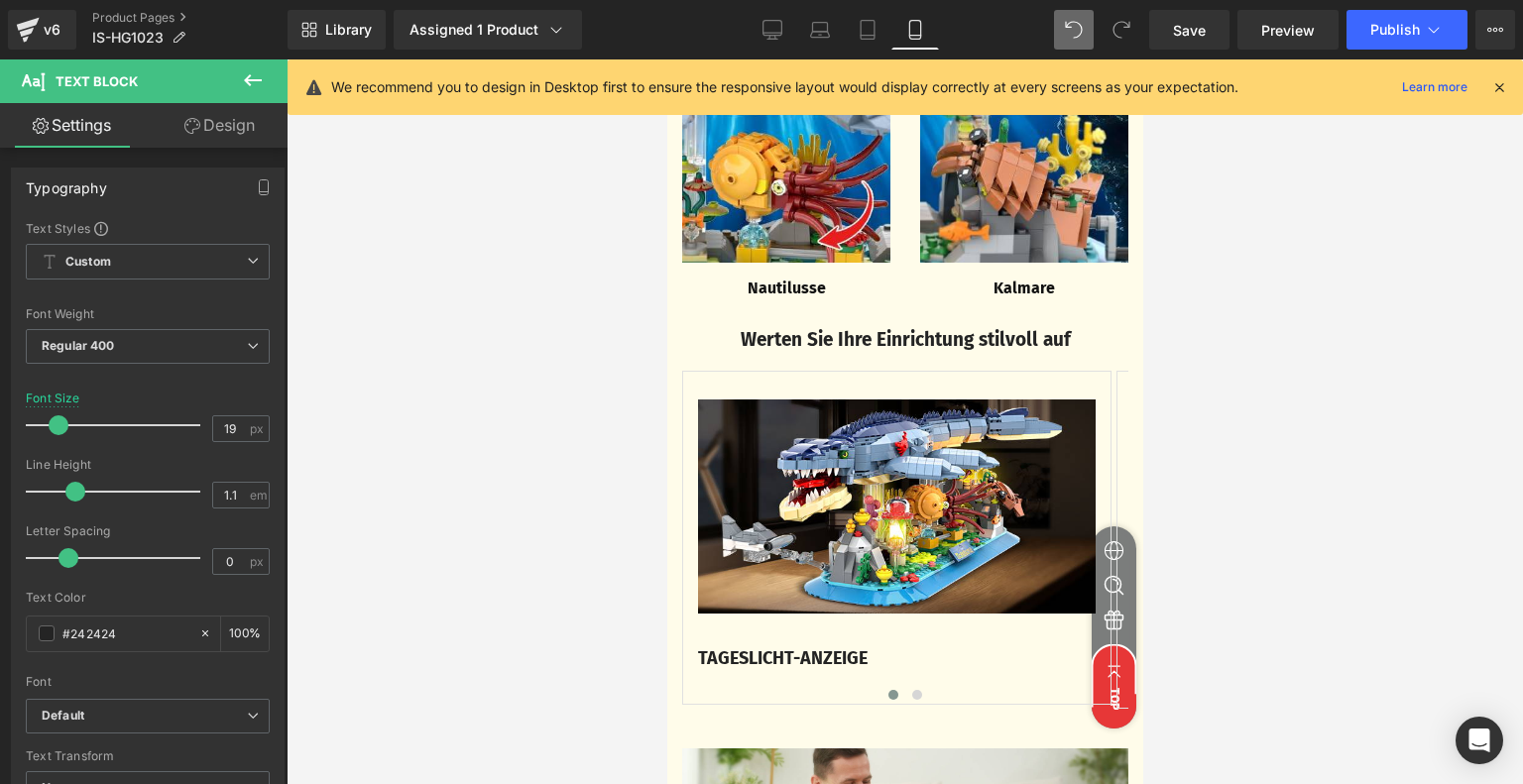 scroll, scrollTop: 3581, scrollLeft: 0, axis: vertical 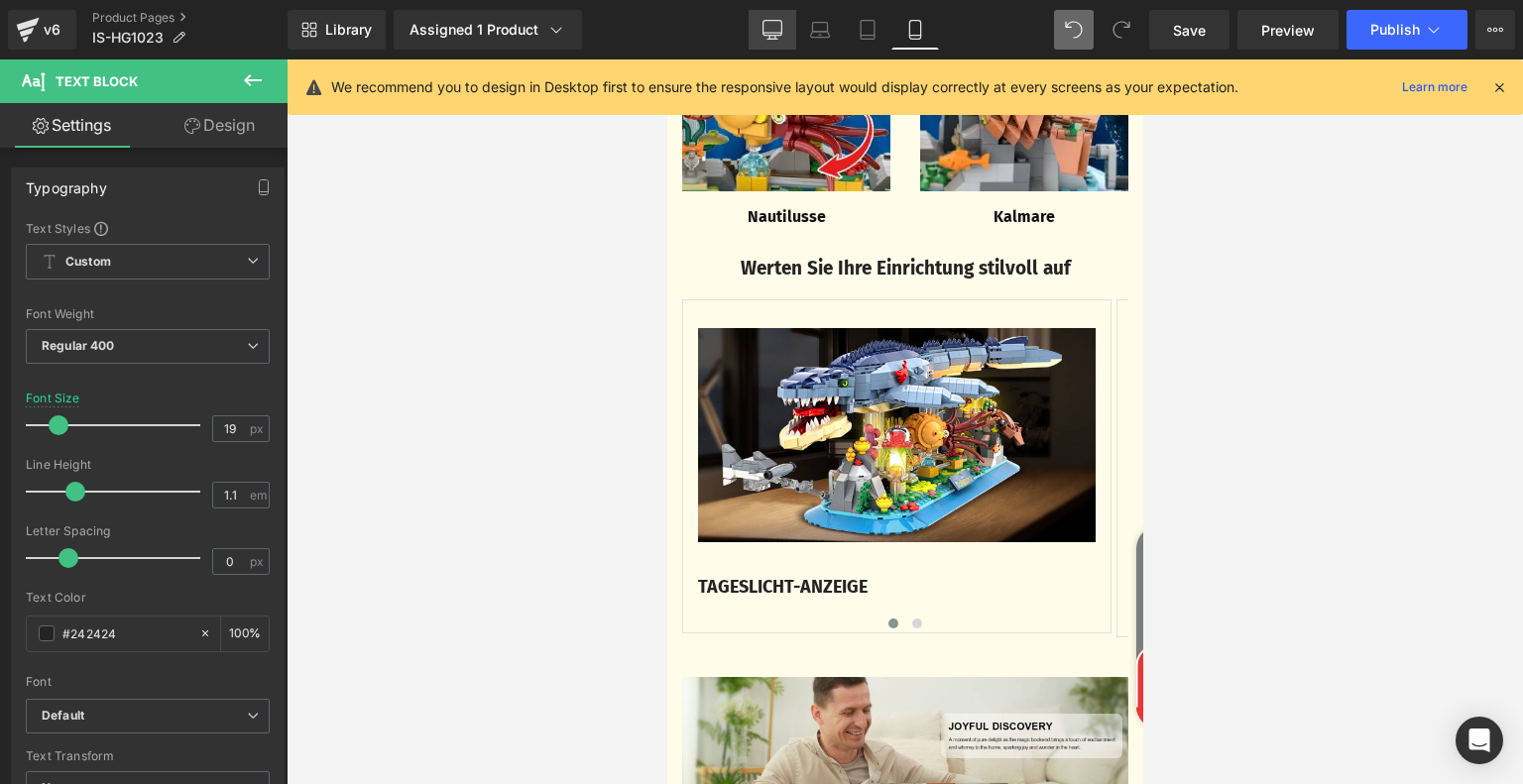 click on "Desktop" at bounding box center (772, 30) 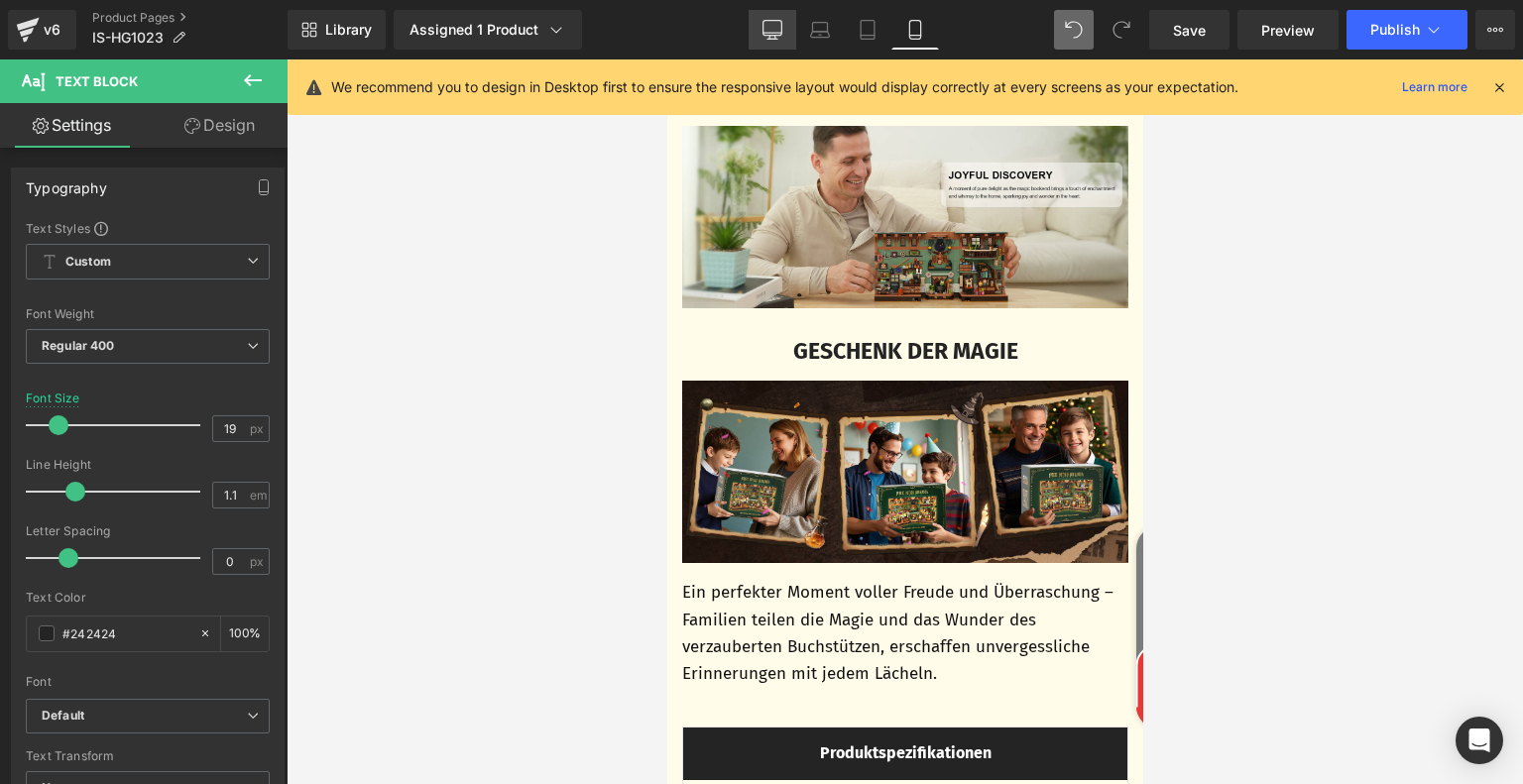 type on "25" 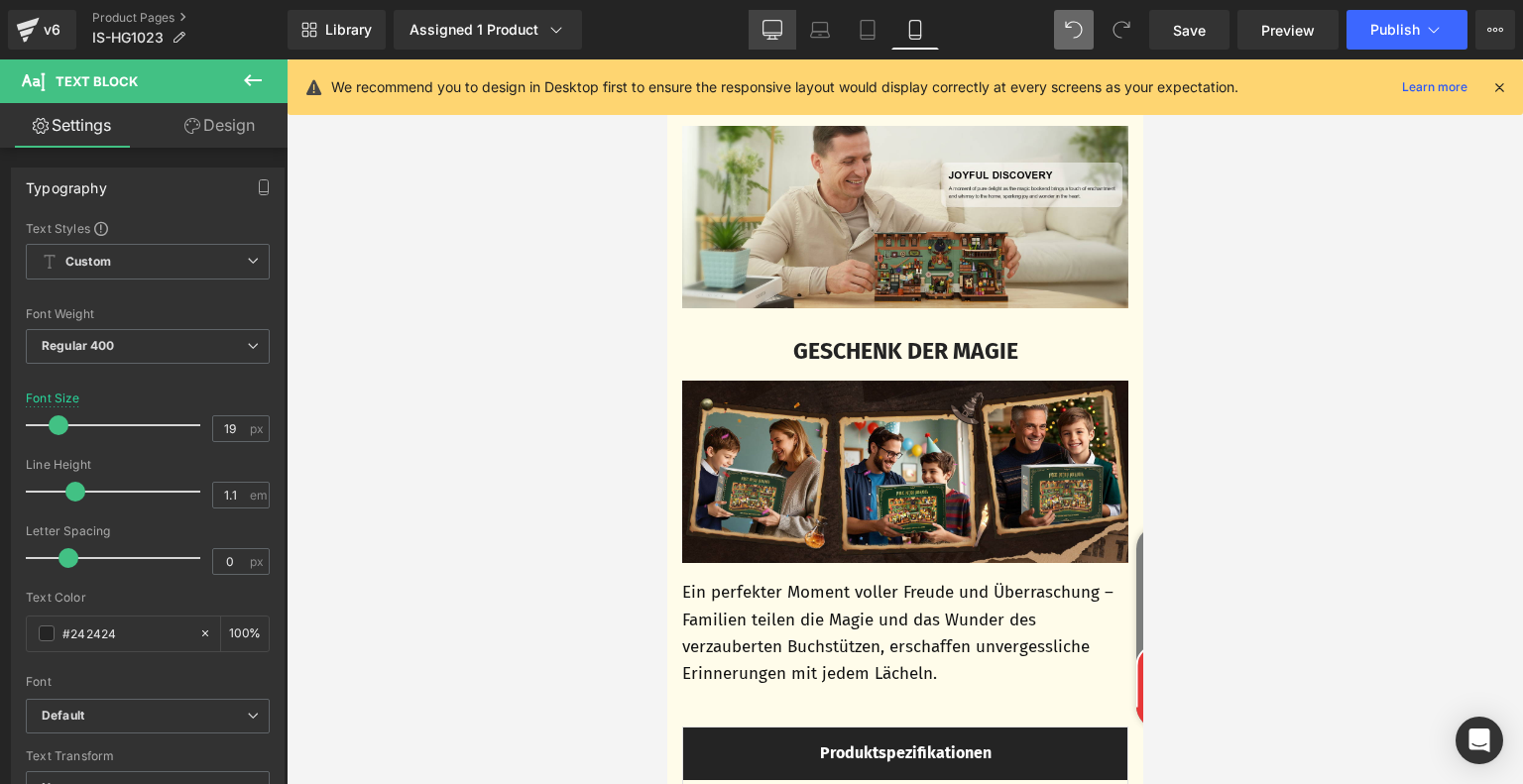 type on "100" 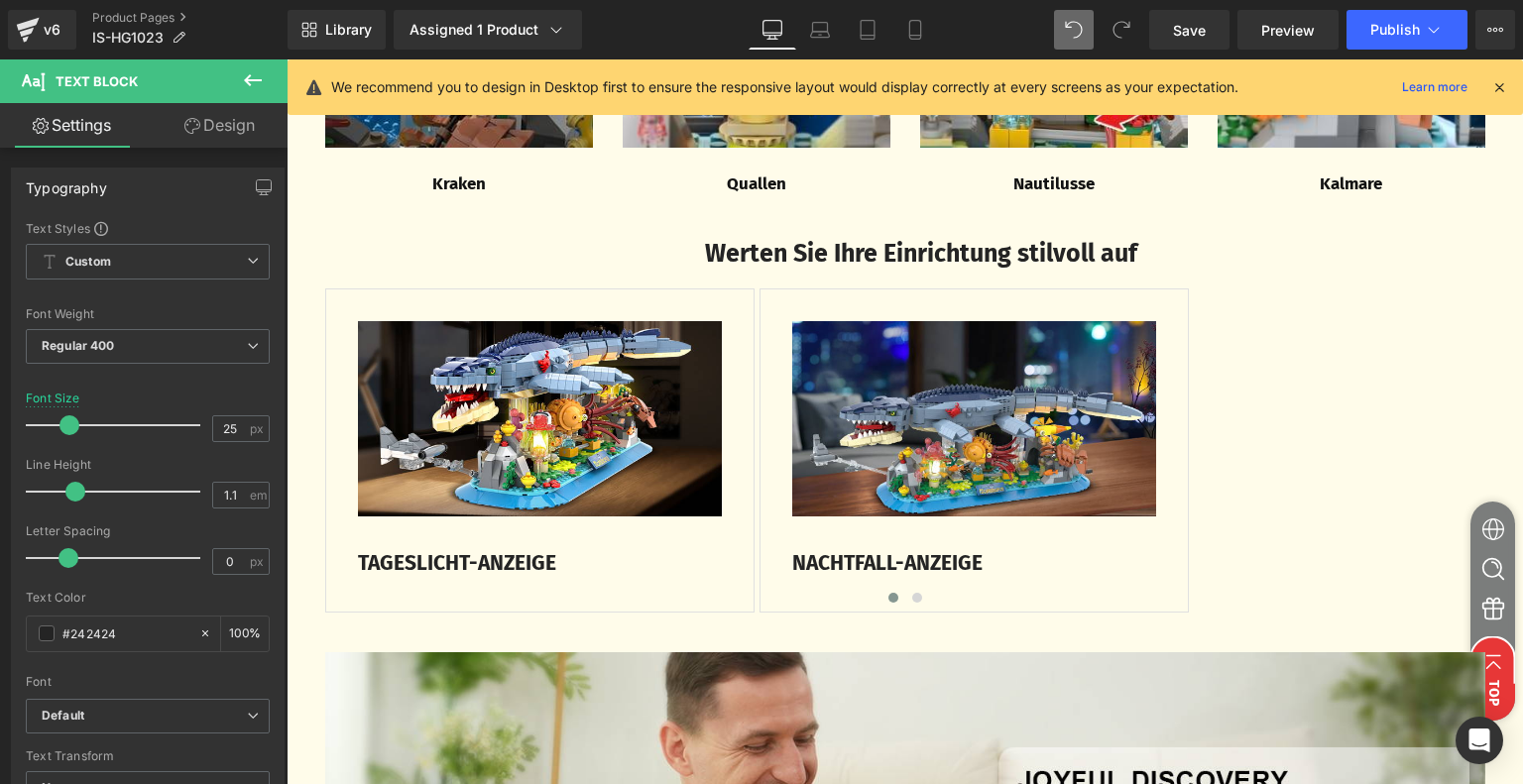 scroll, scrollTop: 4302, scrollLeft: 0, axis: vertical 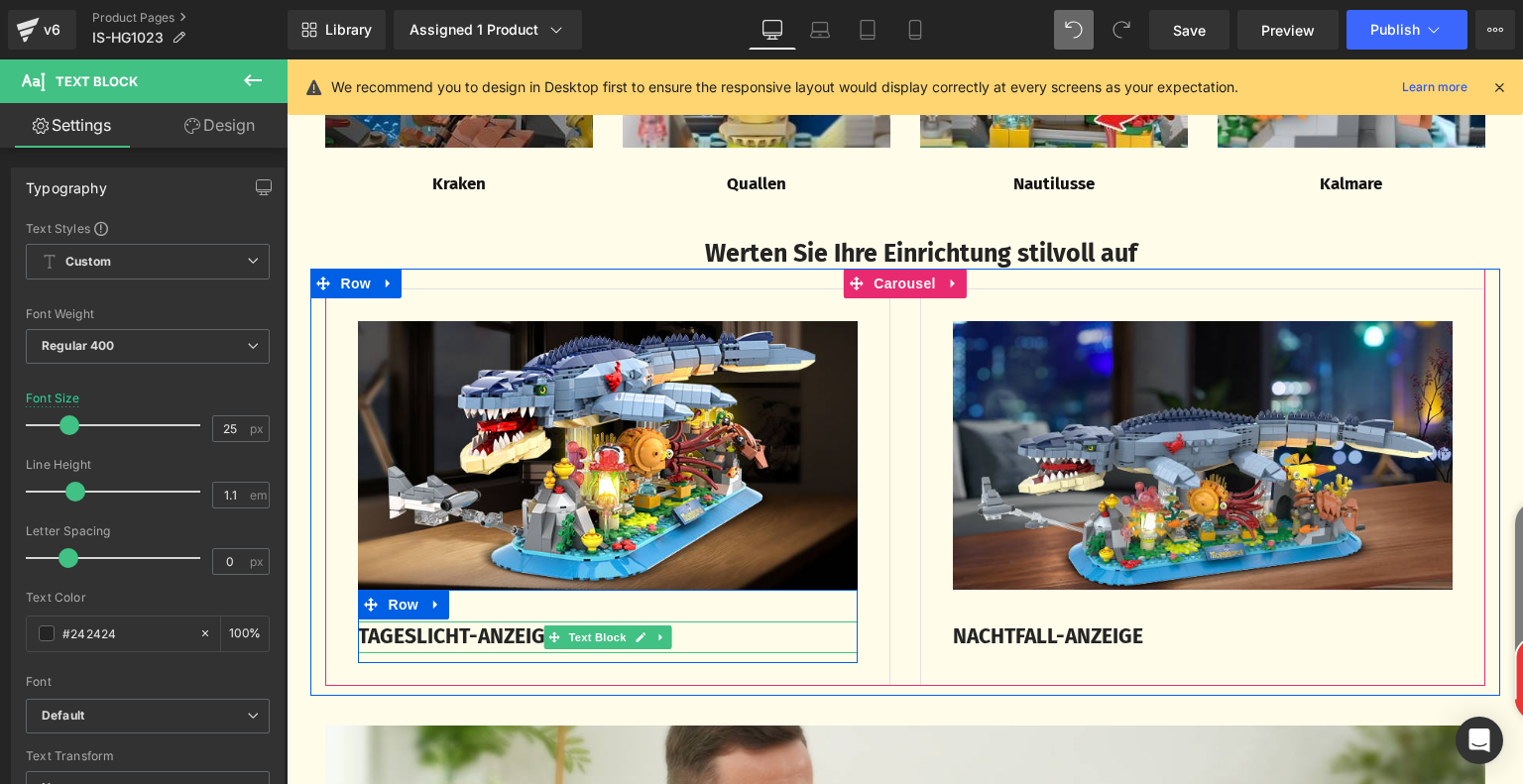 click on "TAGESLICHT-ANZEIGE" at bounding box center [457, 636] 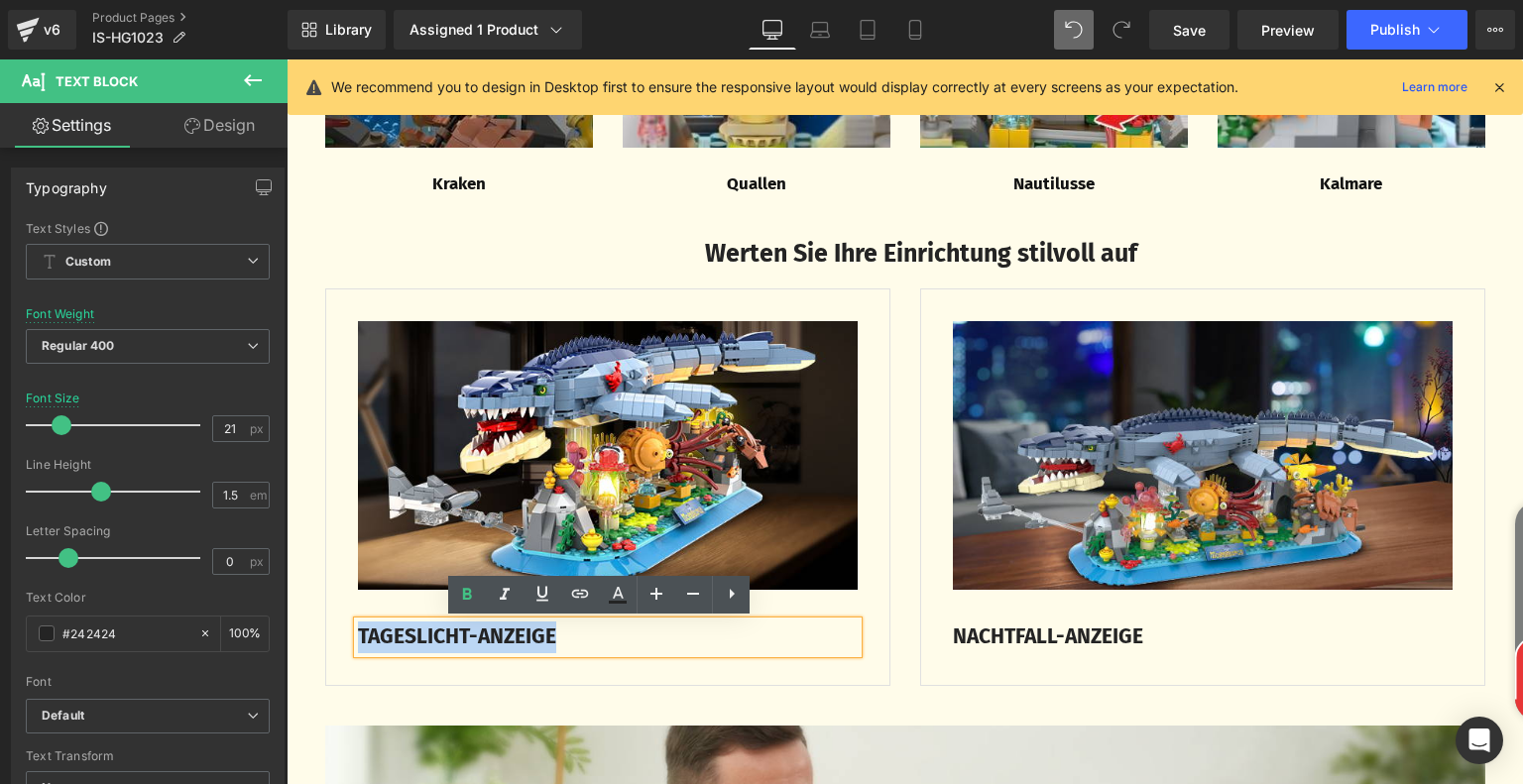 drag, startPoint x: 352, startPoint y: 636, endPoint x: 597, endPoint y: 638, distance: 245.0082 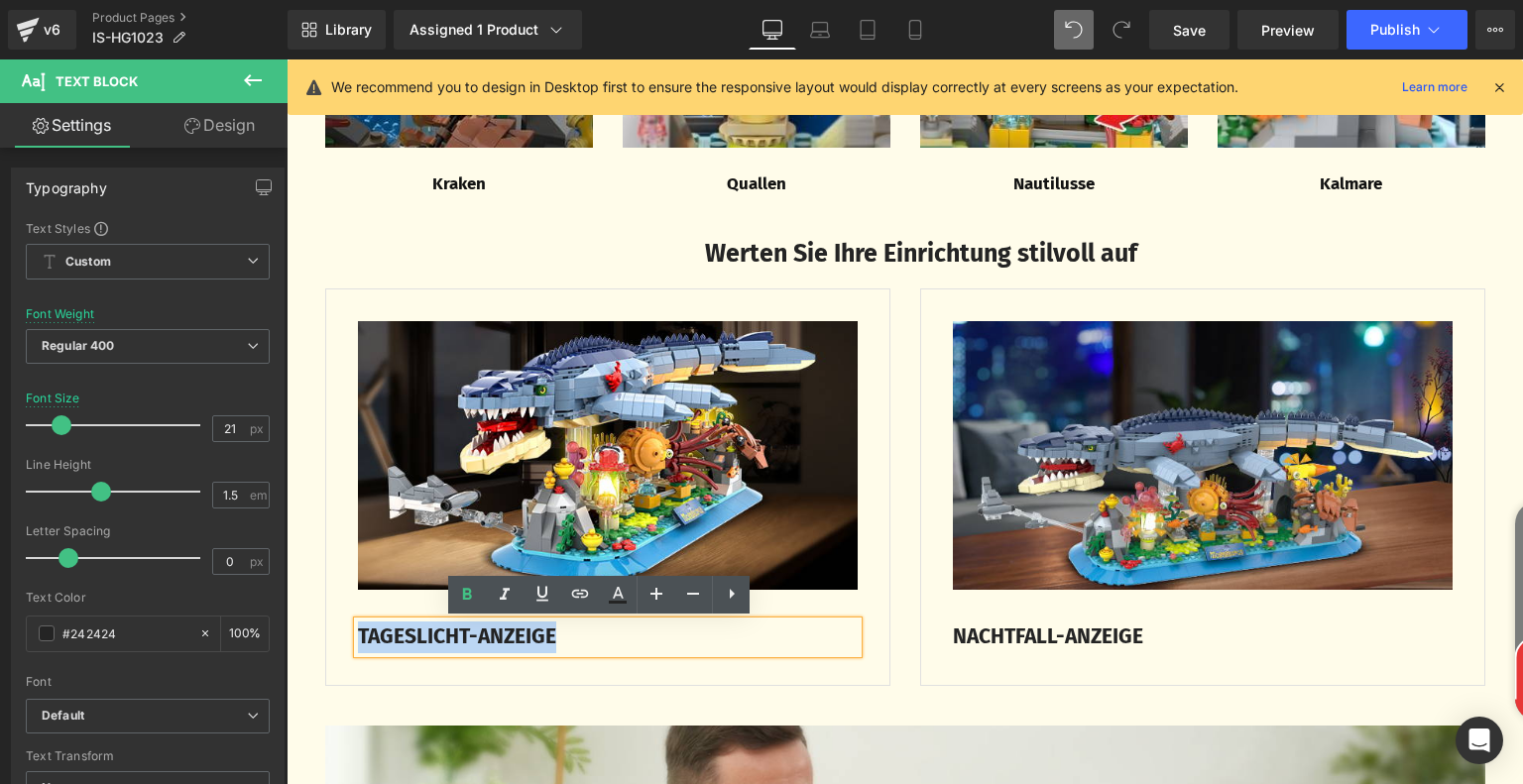 click on "TAGESLICHT-ANZEIGE" at bounding box center (608, 637) 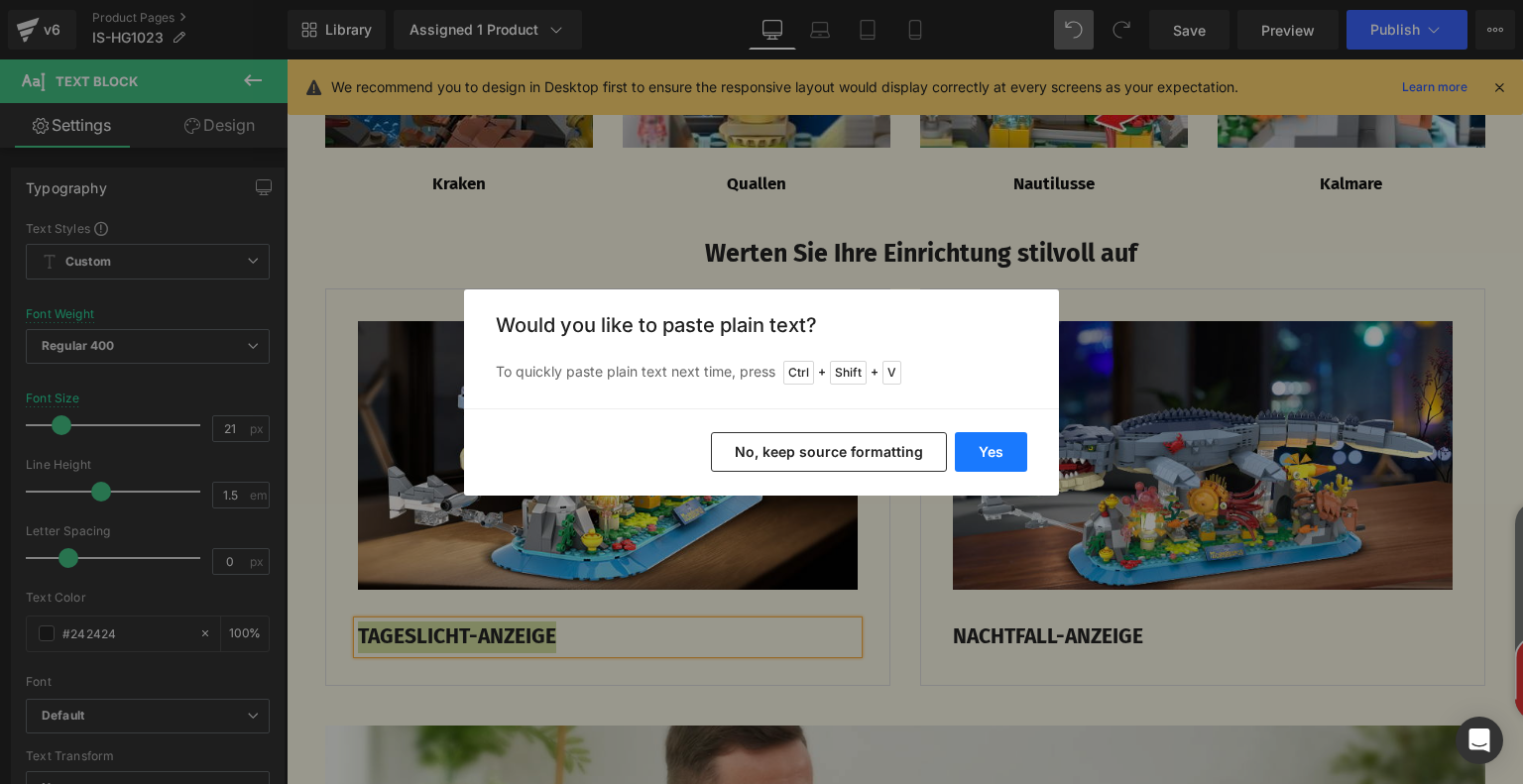 click on "Yes" at bounding box center (991, 452) 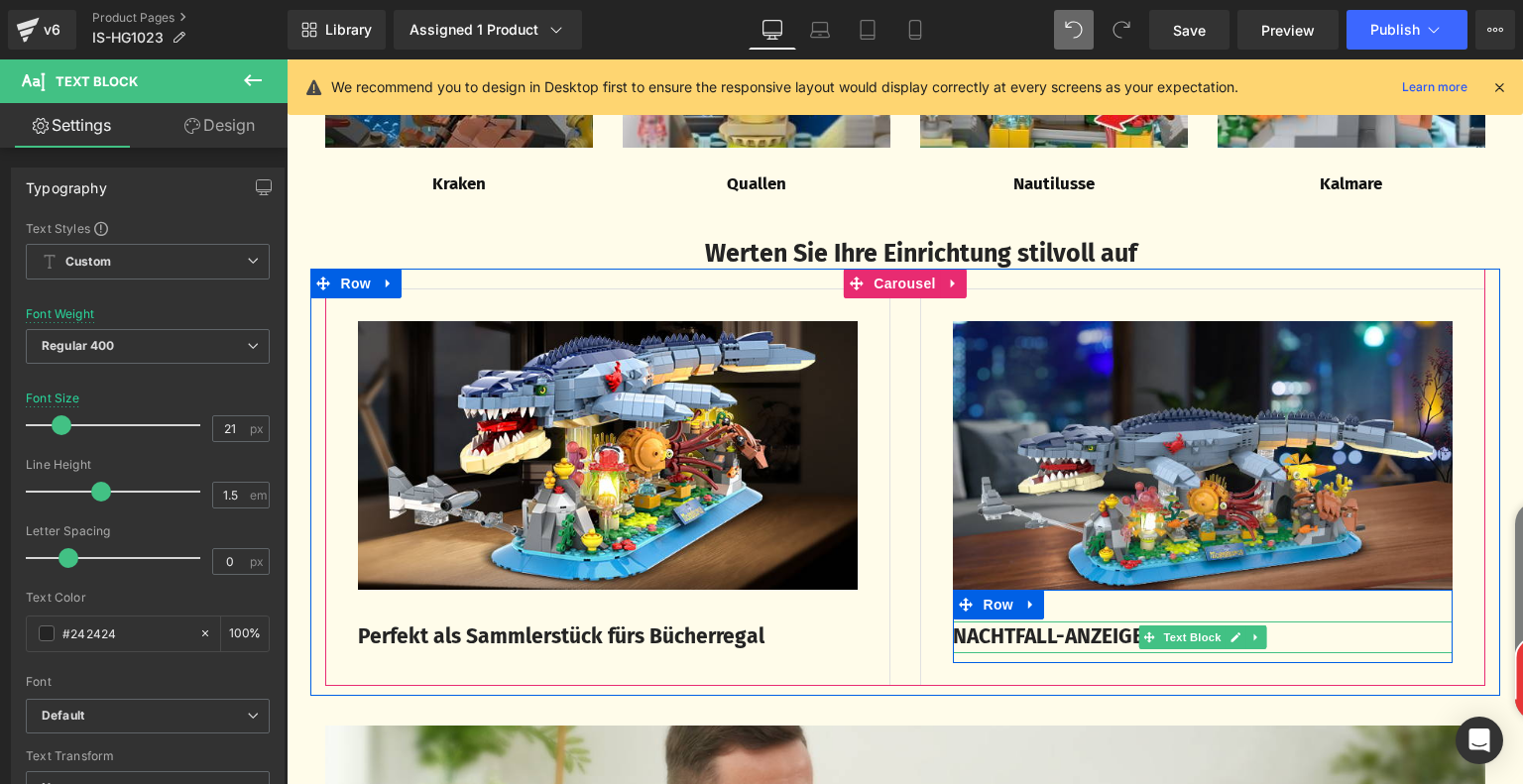 click on "NACHTFALL-ANZEIGE" at bounding box center (1048, 636) 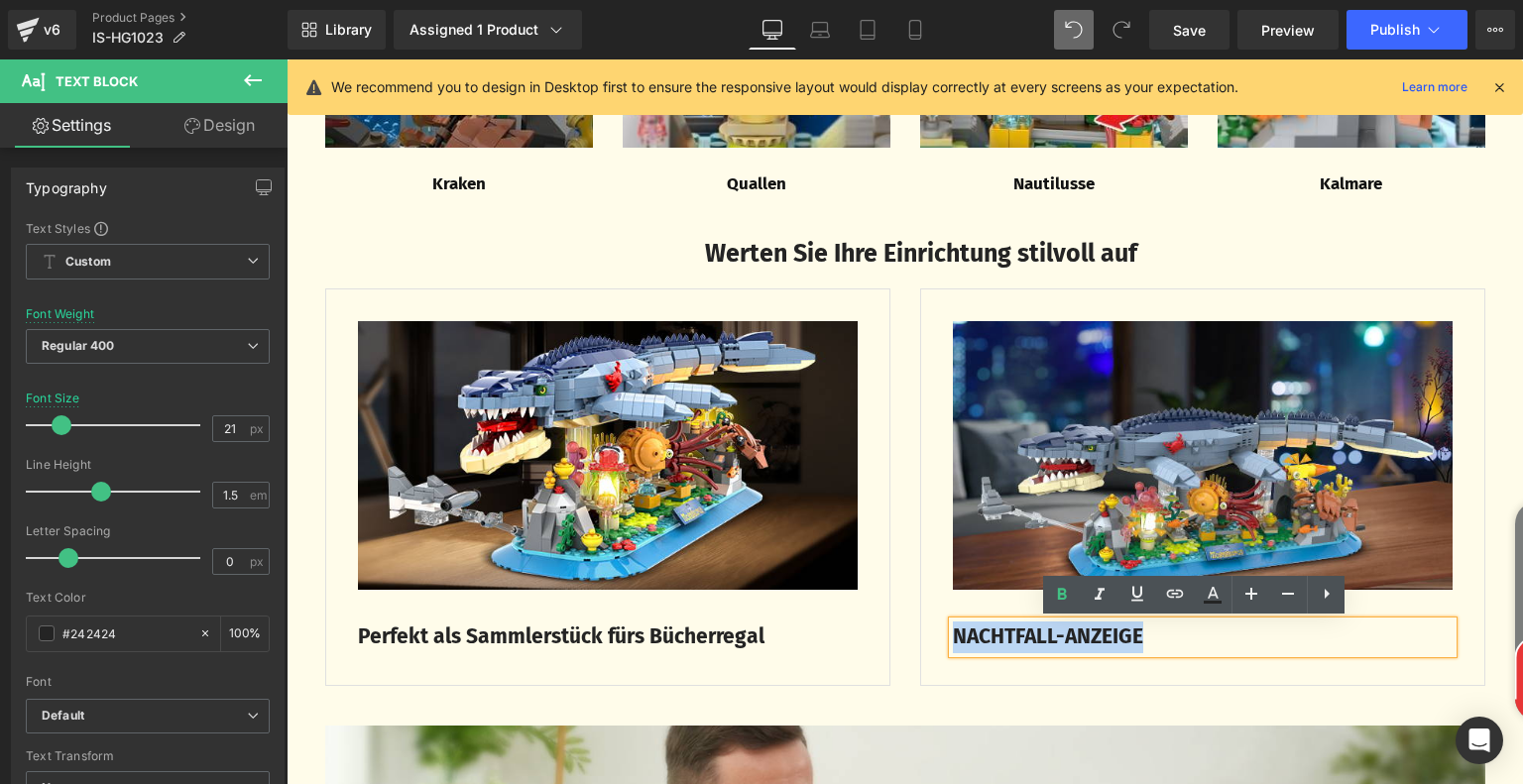 drag, startPoint x: 949, startPoint y: 639, endPoint x: 1198, endPoint y: 657, distance: 249.64975 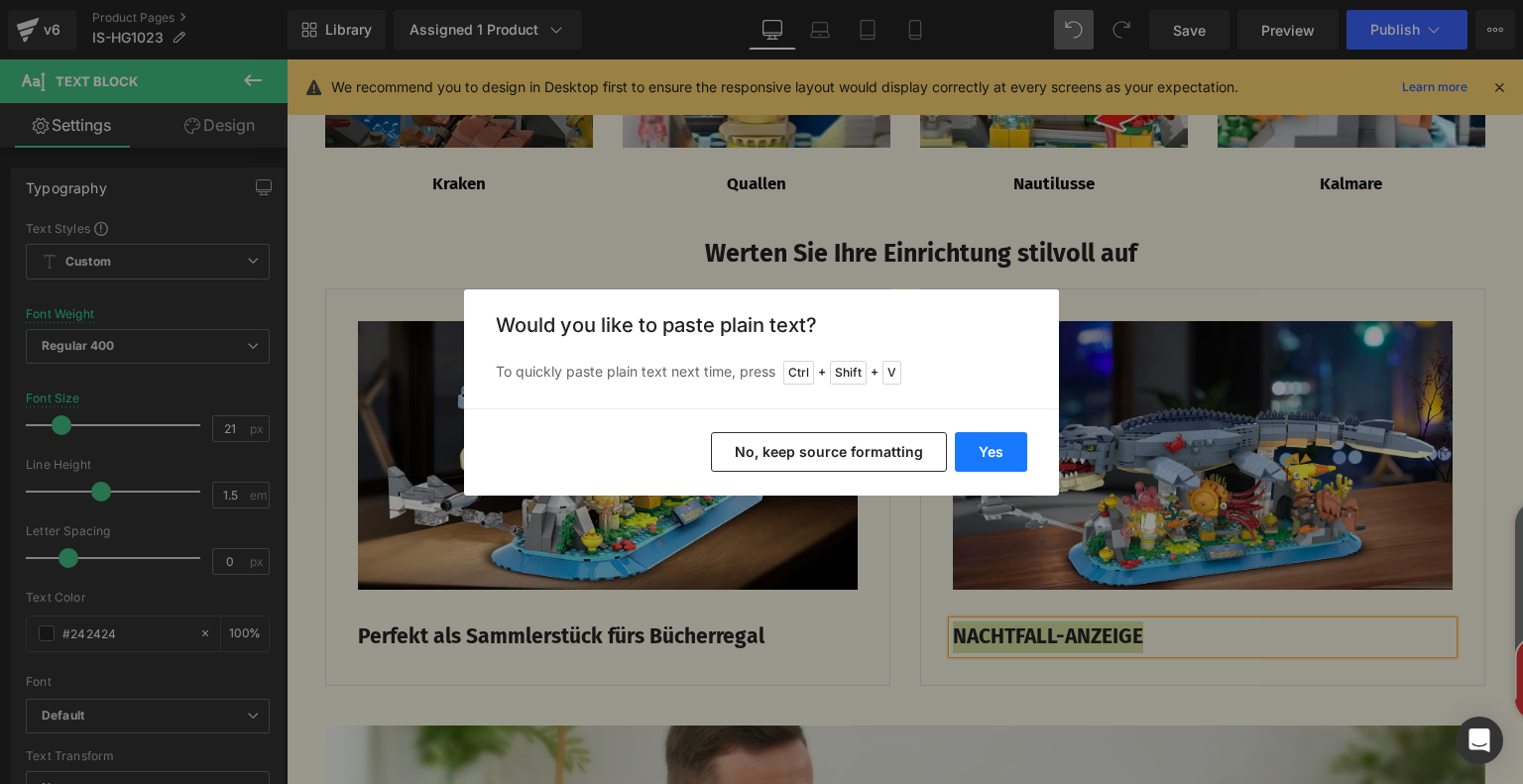 click on "Yes" at bounding box center [991, 452] 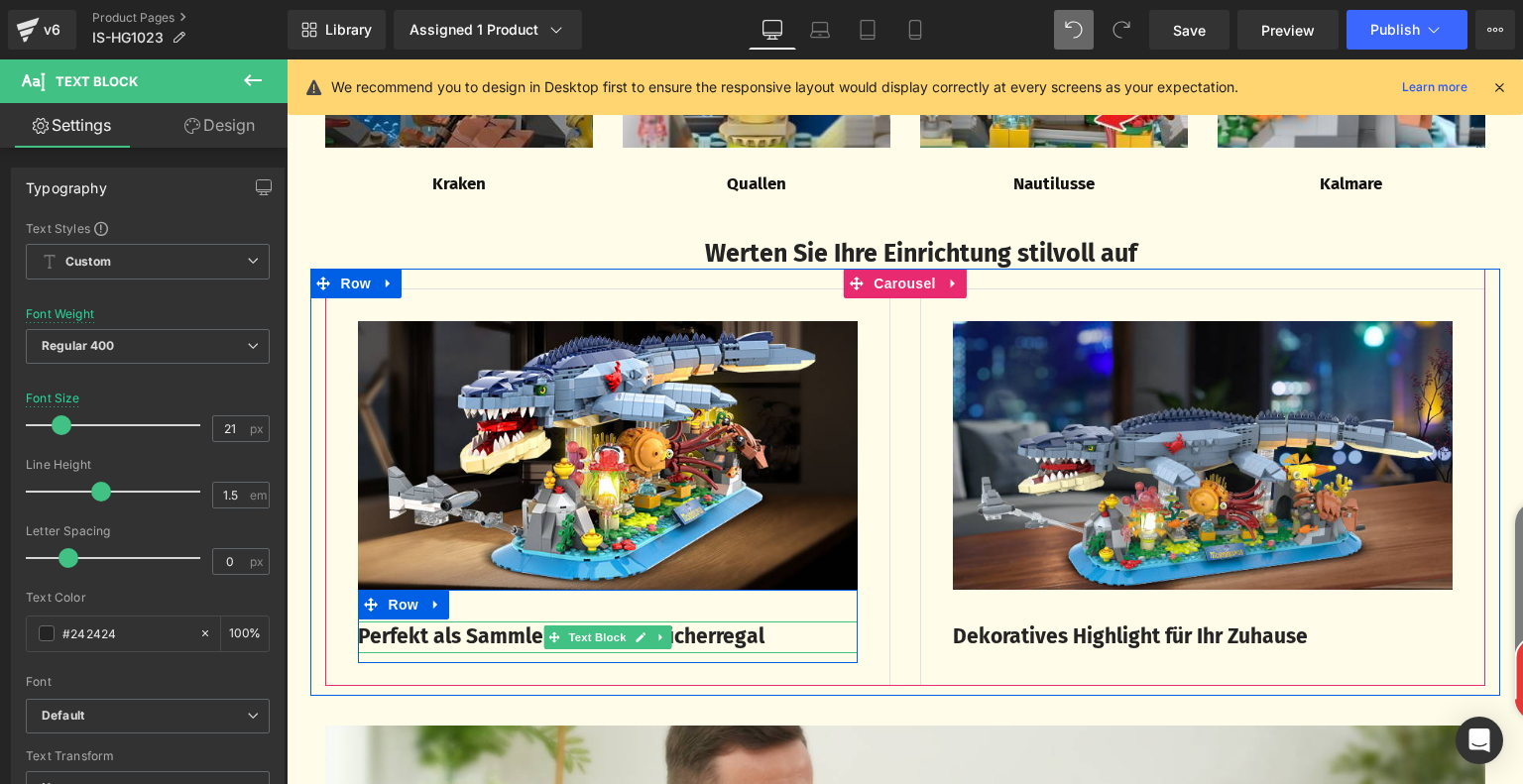 click on "Perfekt als Sammlerstück fürs Bücherregal" at bounding box center (561, 636) 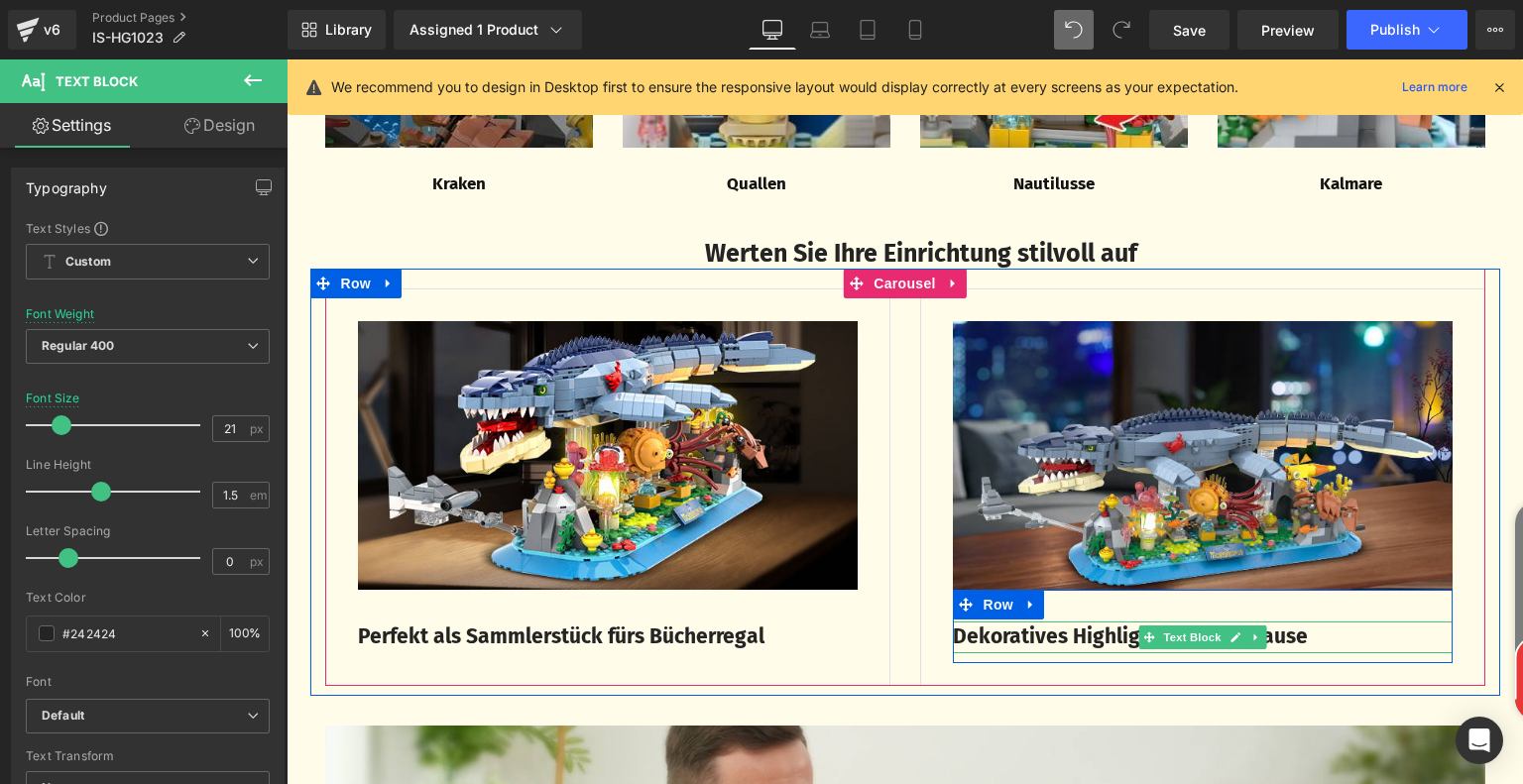 click on "Dekoratives Highlight für Ihr Zuhause" at bounding box center [1130, 636] 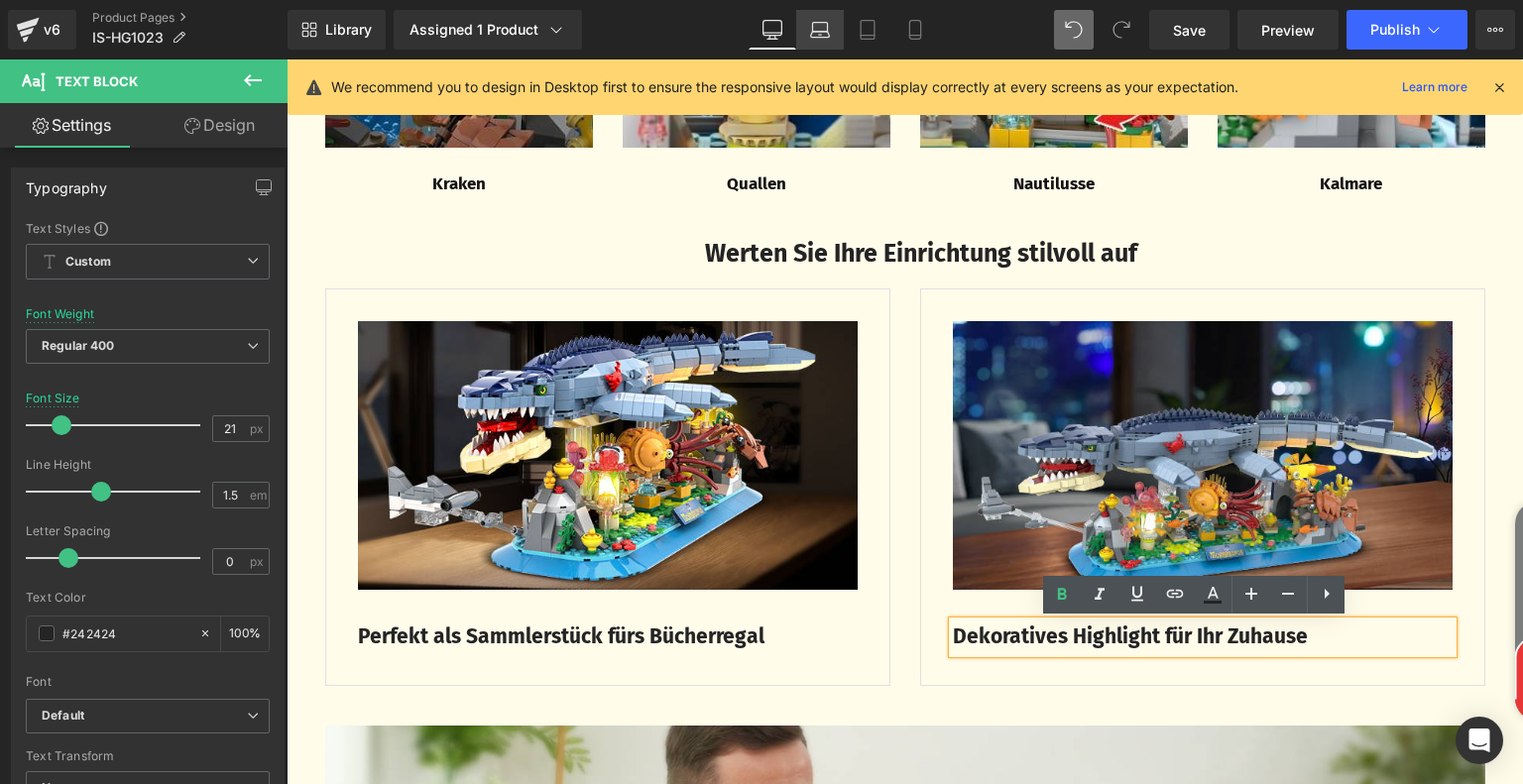 click 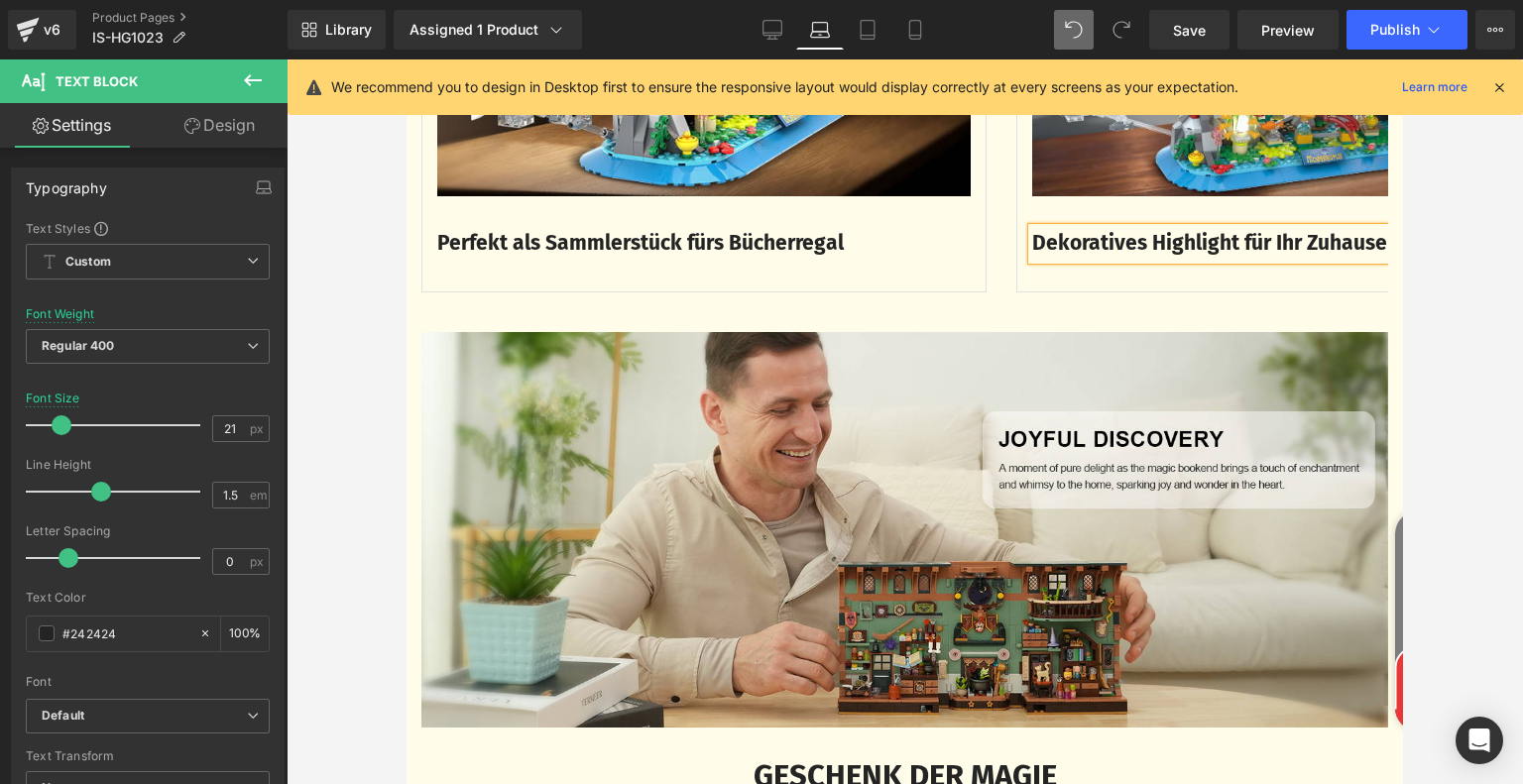 type on "100" 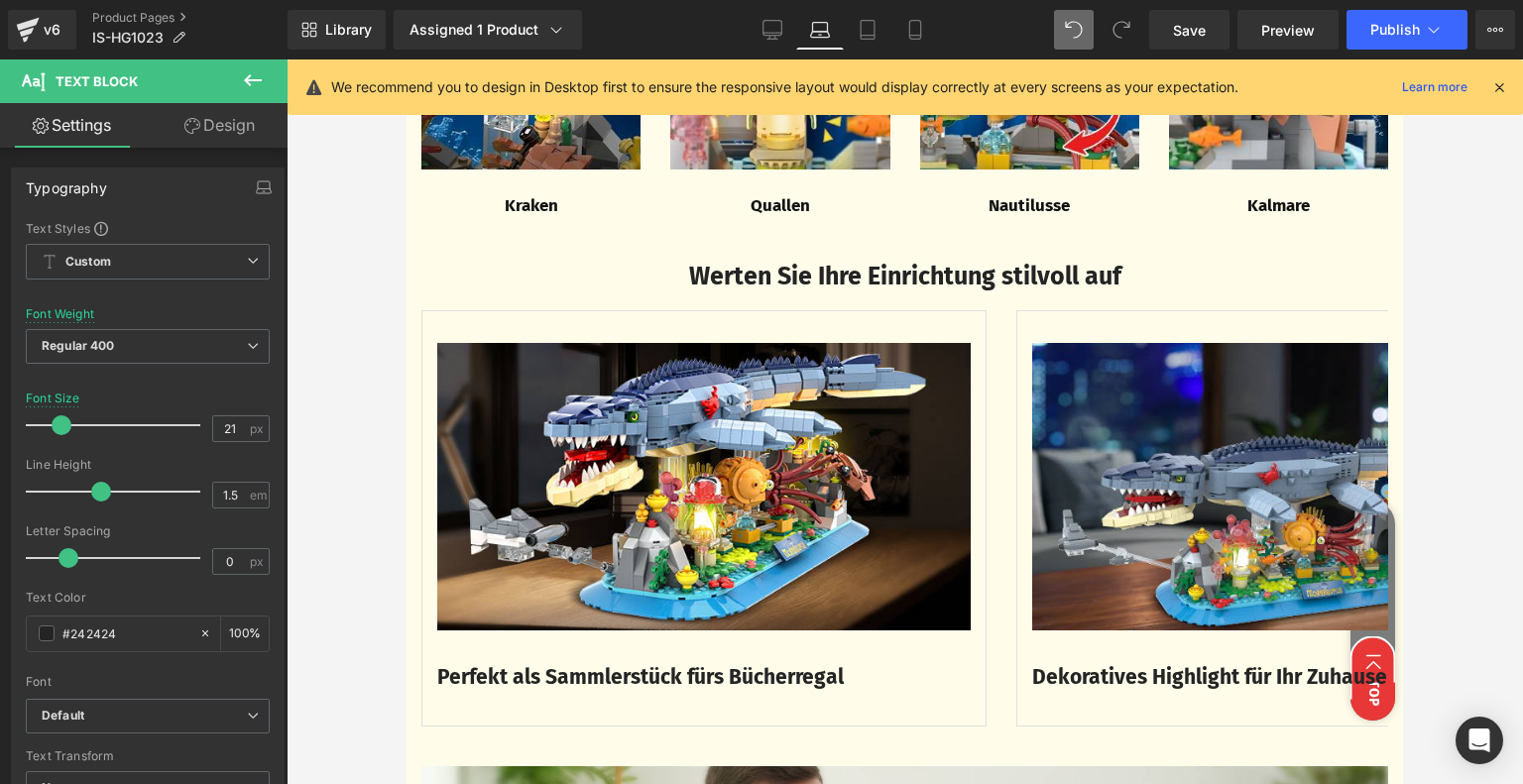 scroll, scrollTop: 3737, scrollLeft: 0, axis: vertical 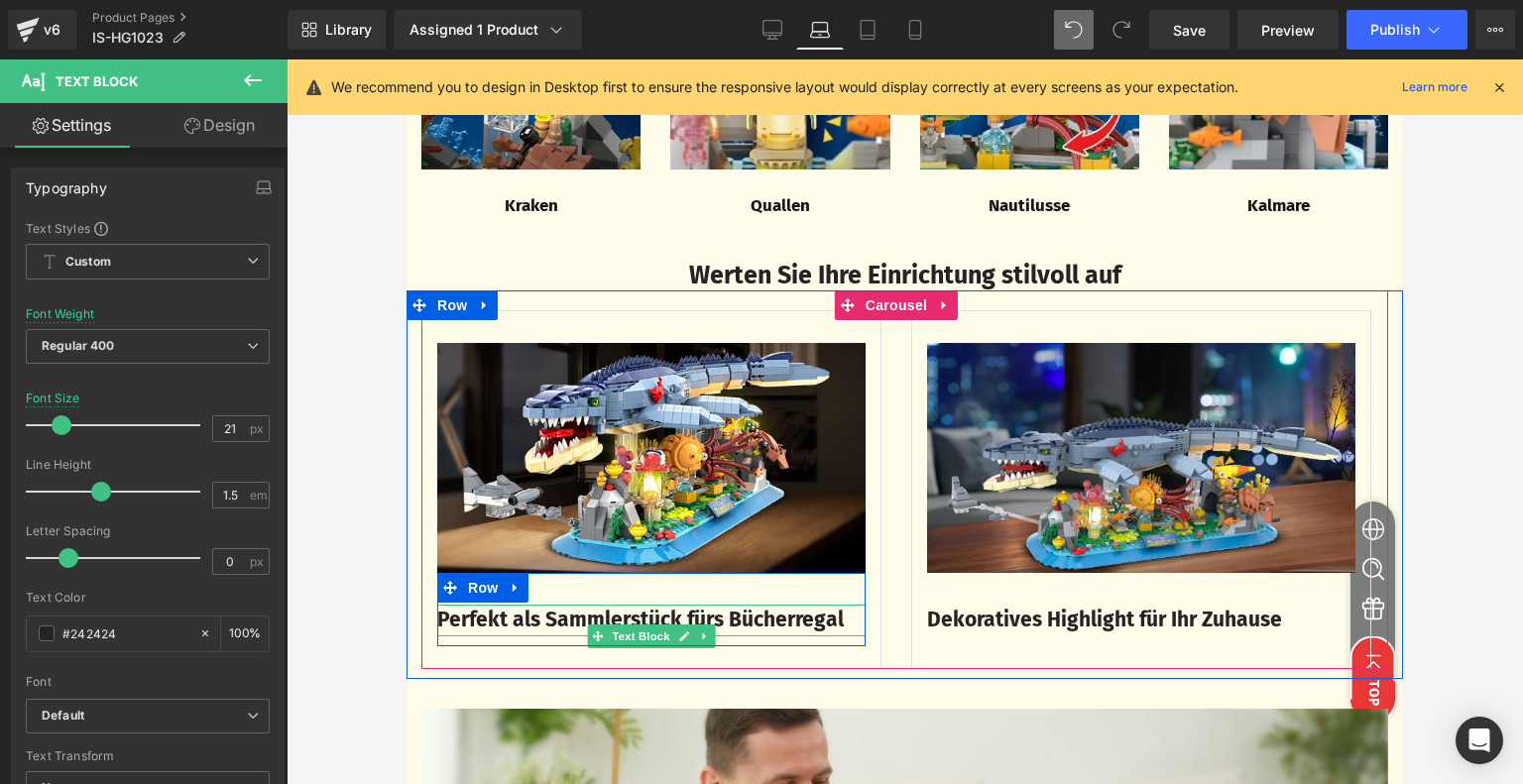 click on "Perfekt als Sammlerstück fürs Bücherregal" at bounding box center (641, 619) 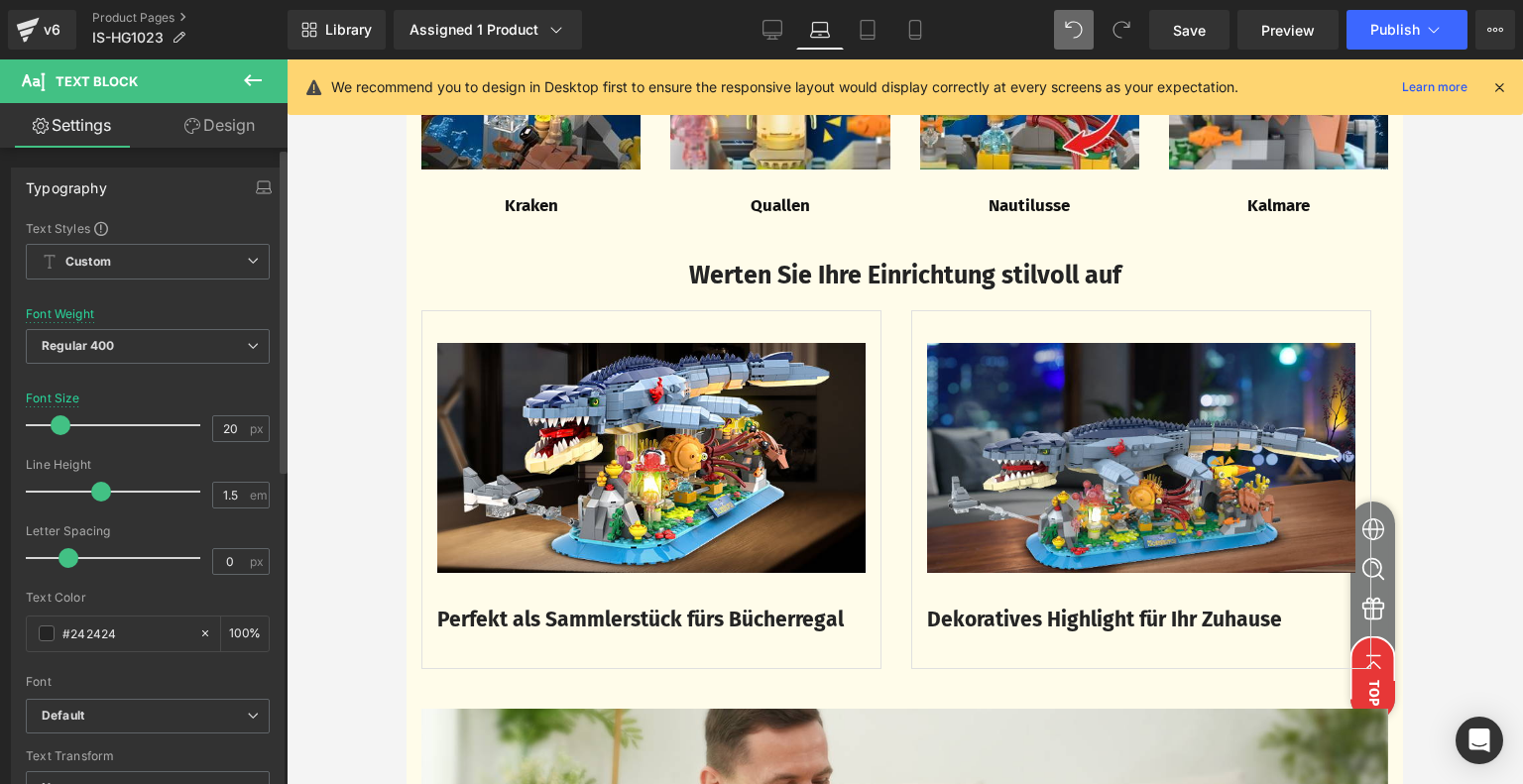 type on "19" 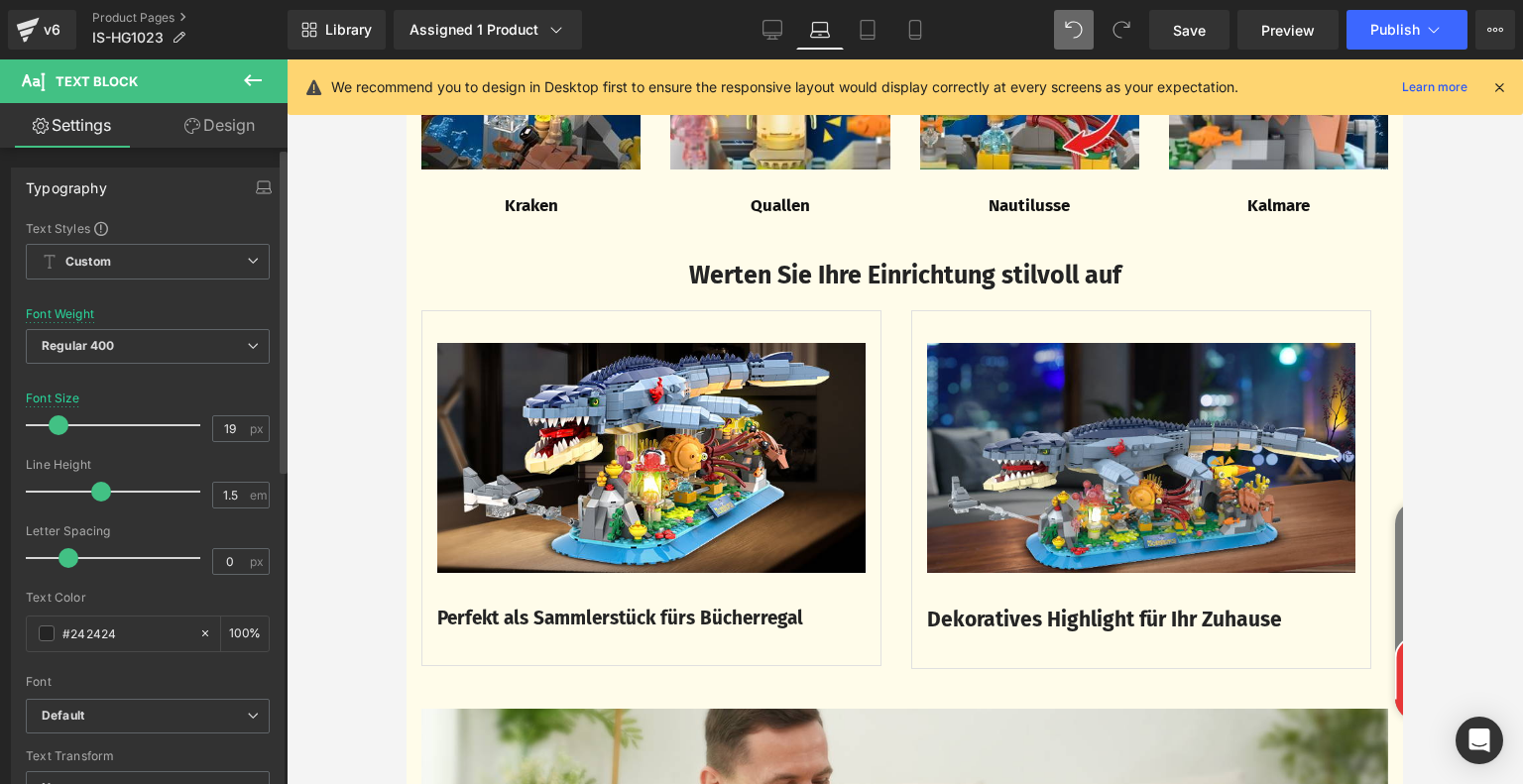 click at bounding box center [59, 425] 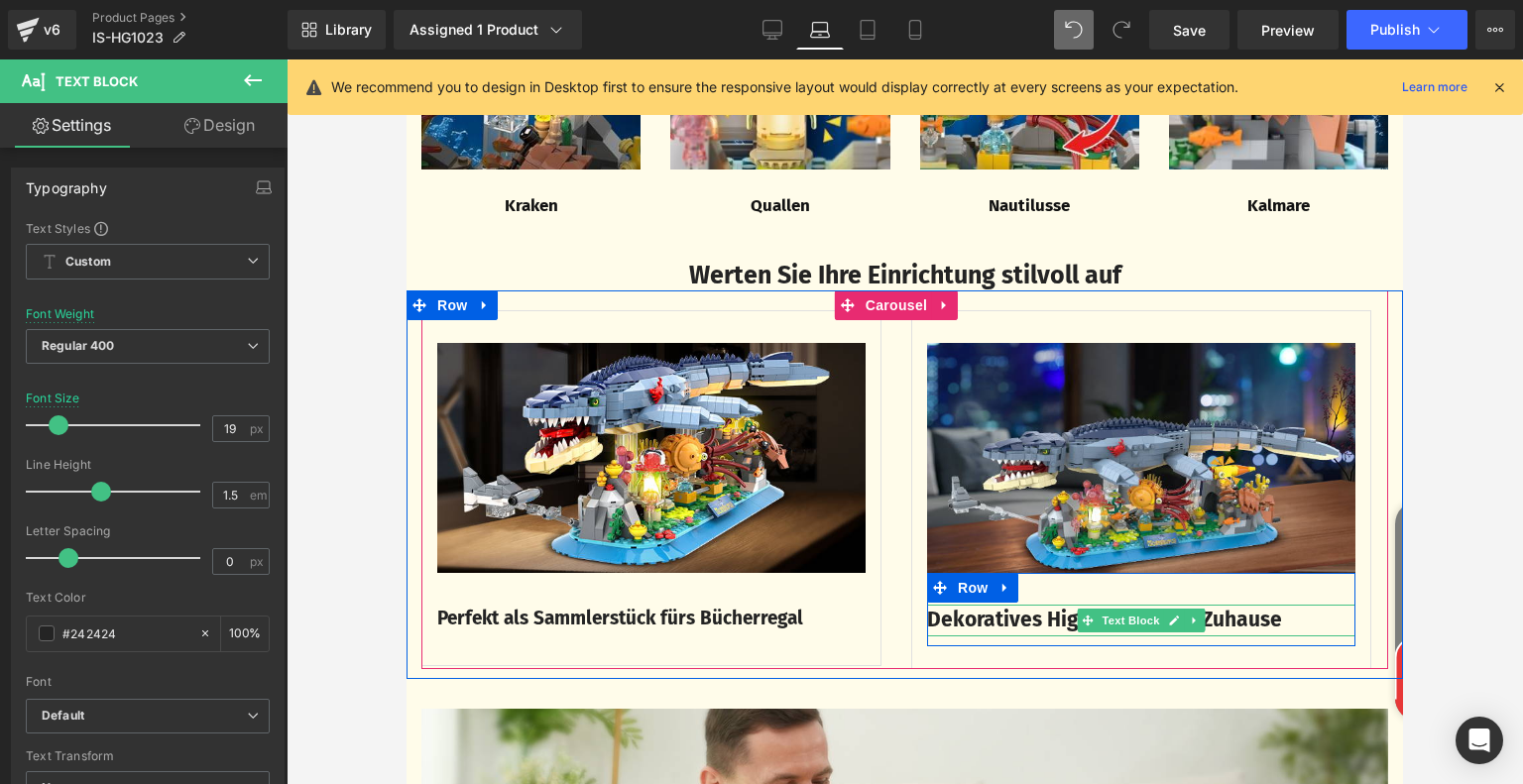click on "Dekoratives Highlight für Ihr Zuhause" at bounding box center (1105, 619) 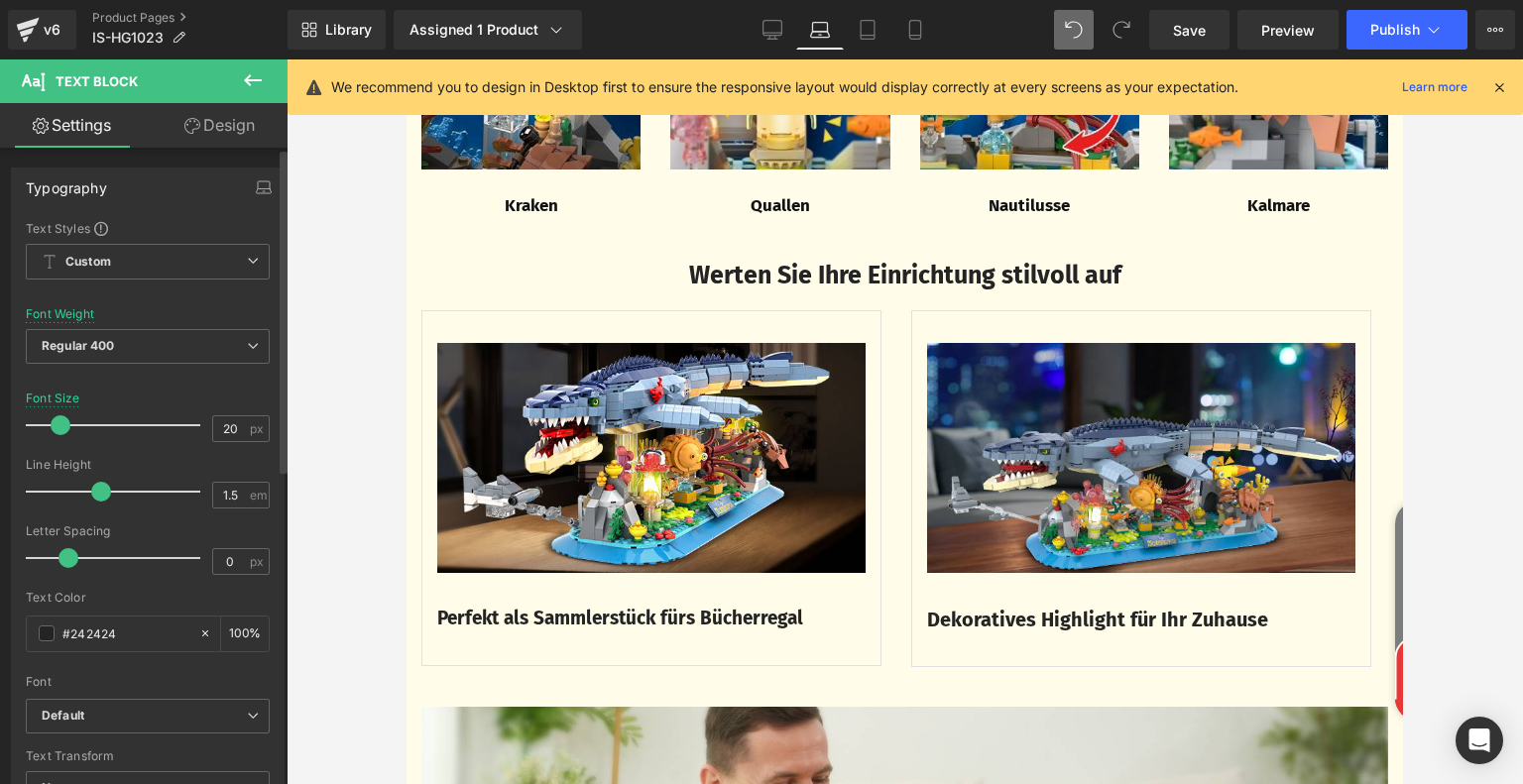 type on "19" 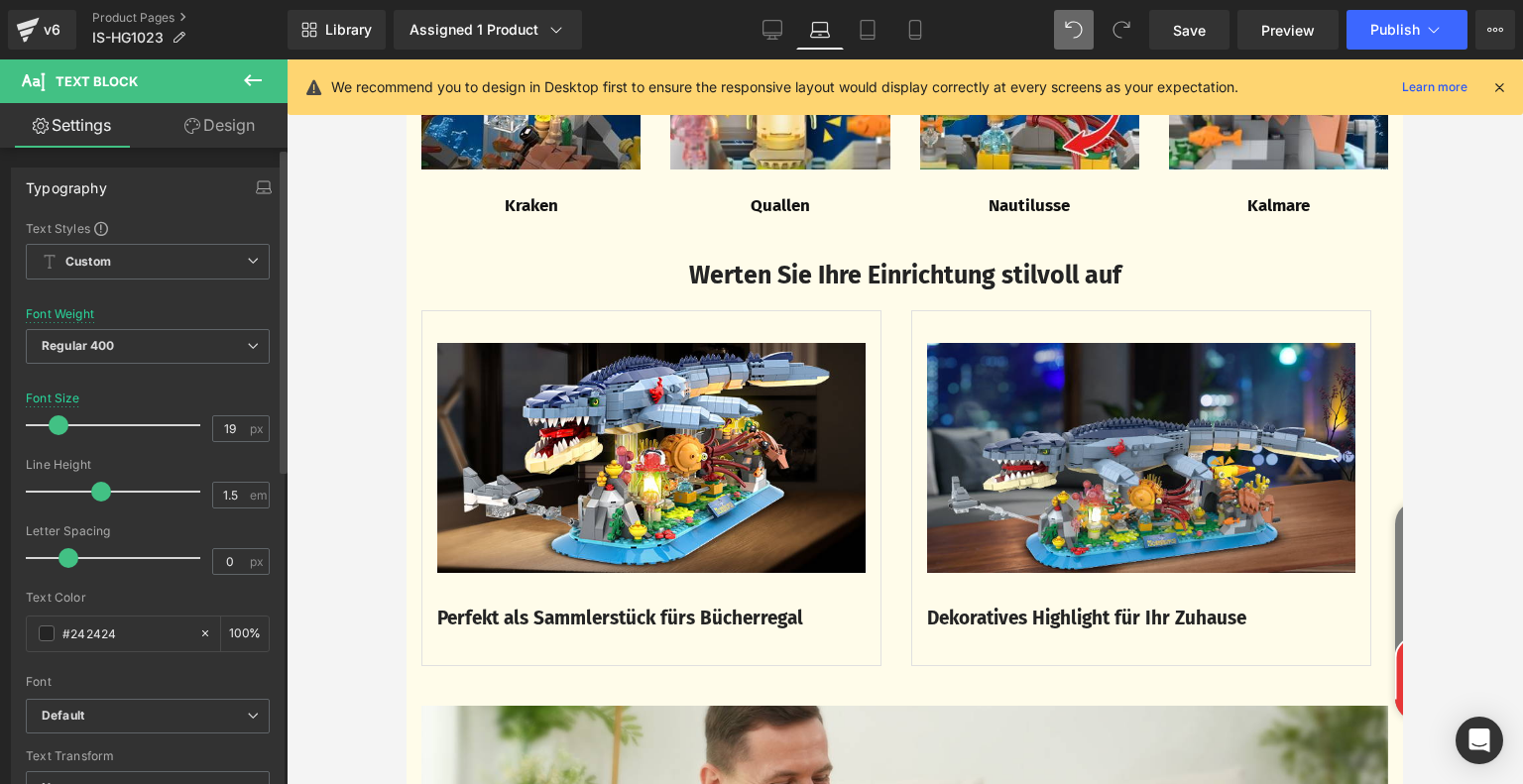click at bounding box center (59, 425) 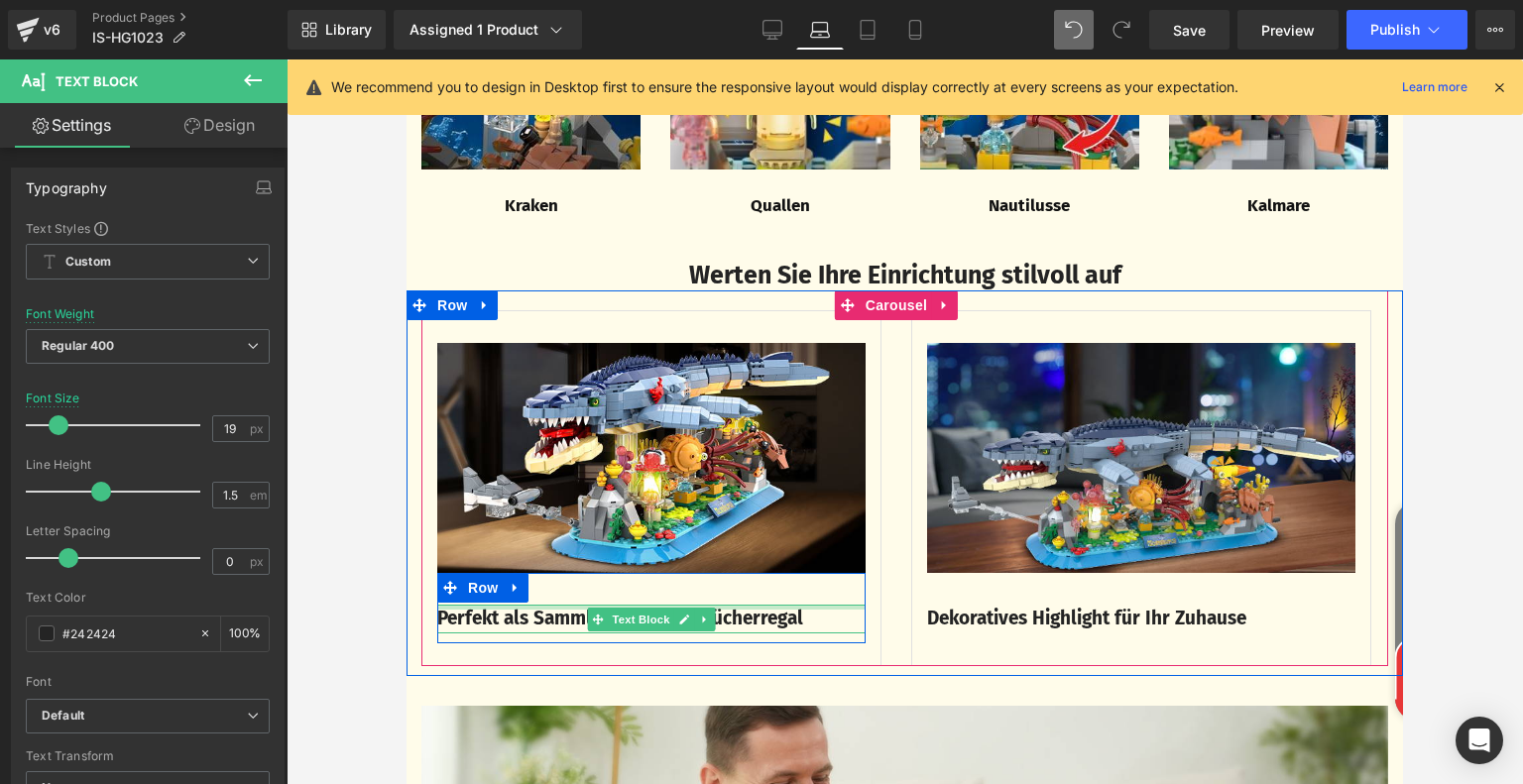 click at bounding box center (651, 607) 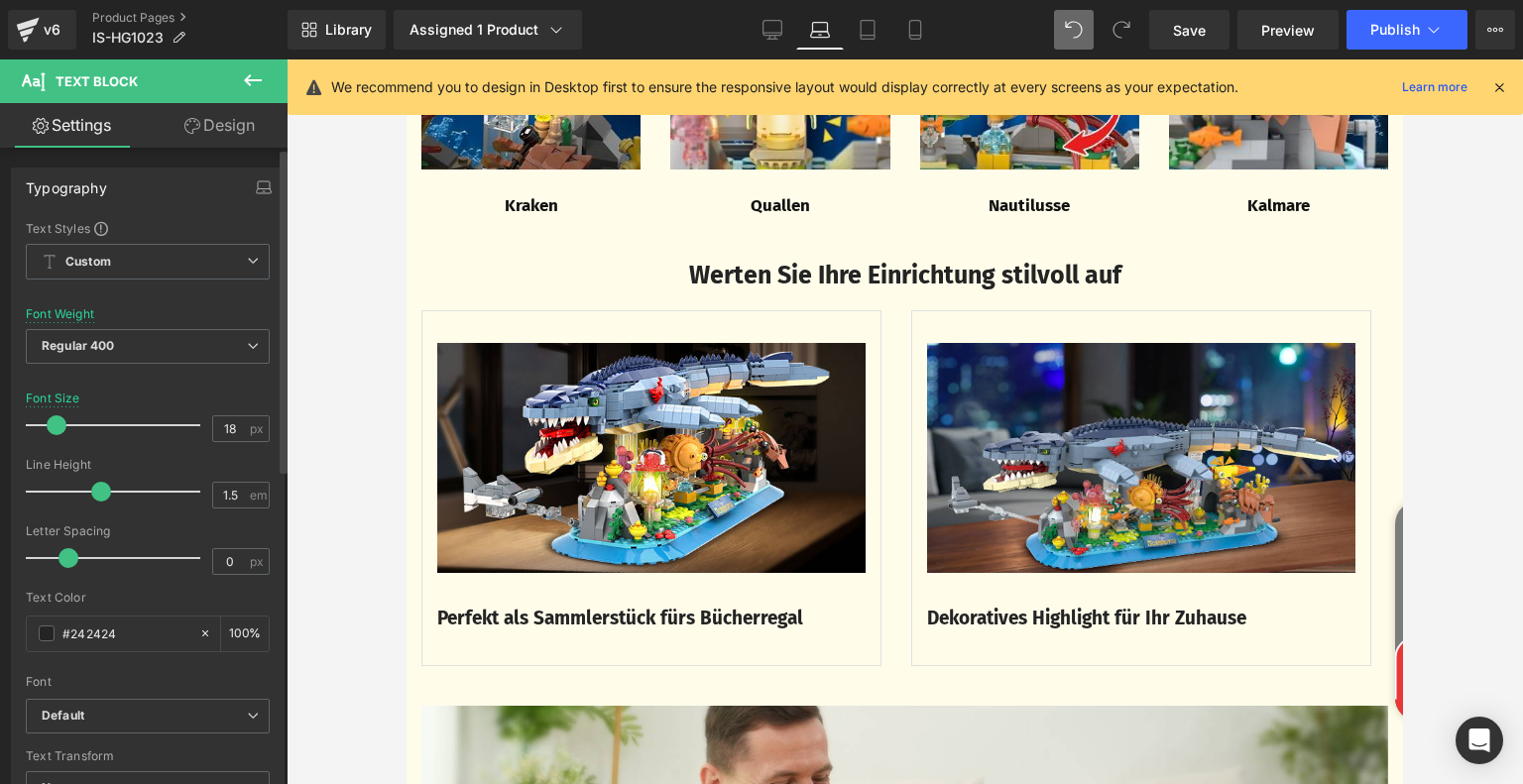 type on "17" 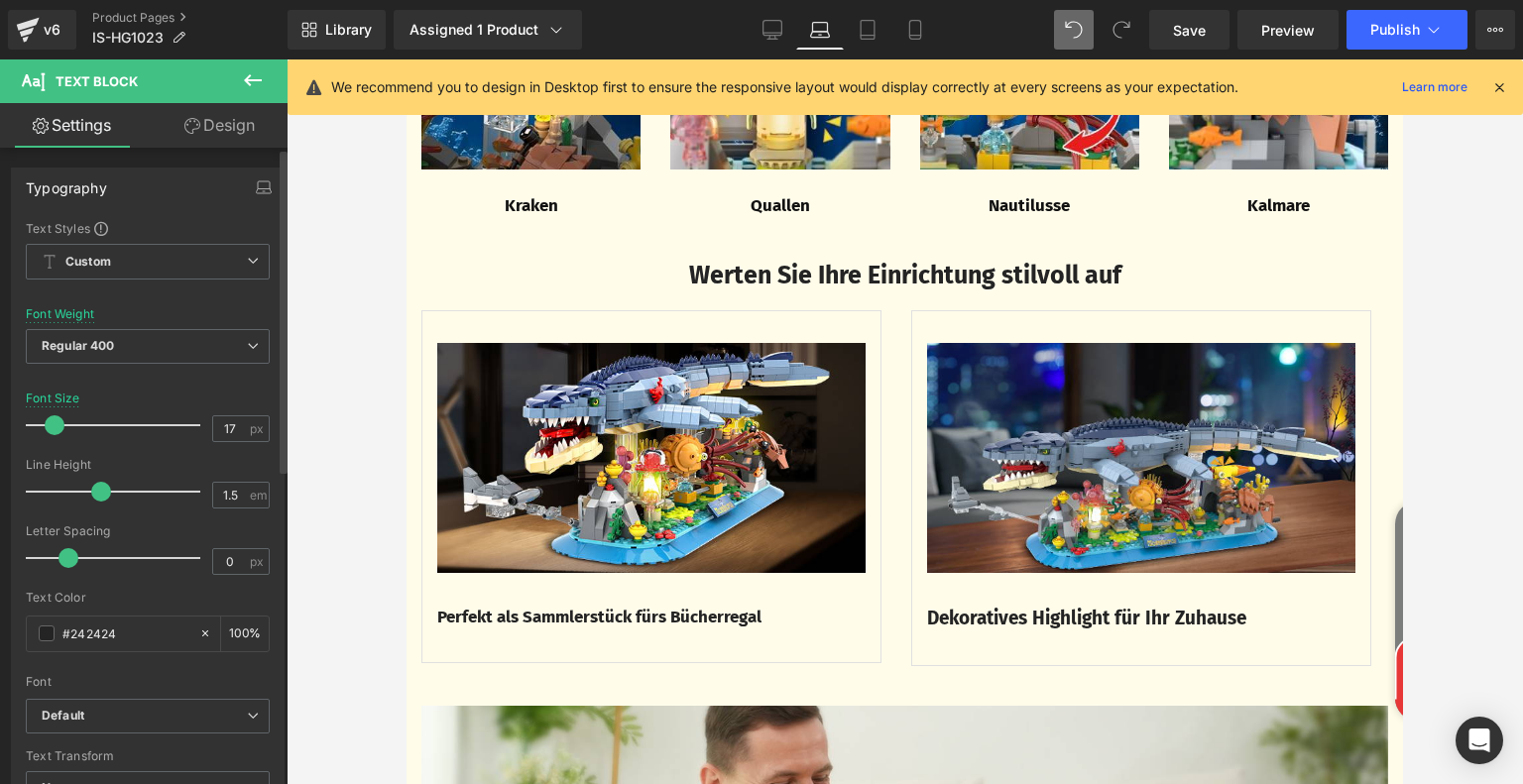 click at bounding box center [55, 425] 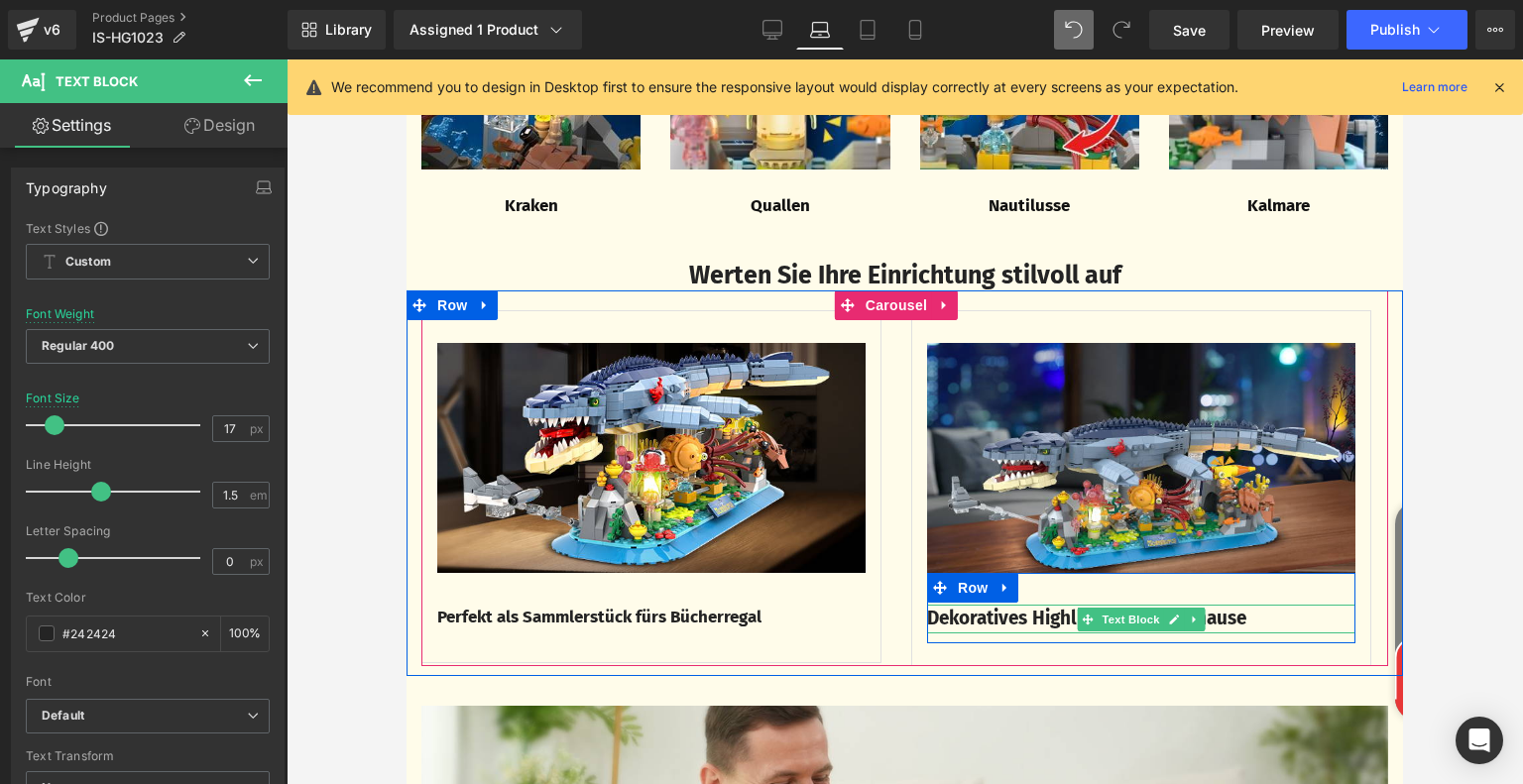click on "Dekoratives Highlight für Ihr Zuhause" at bounding box center [1087, 617] 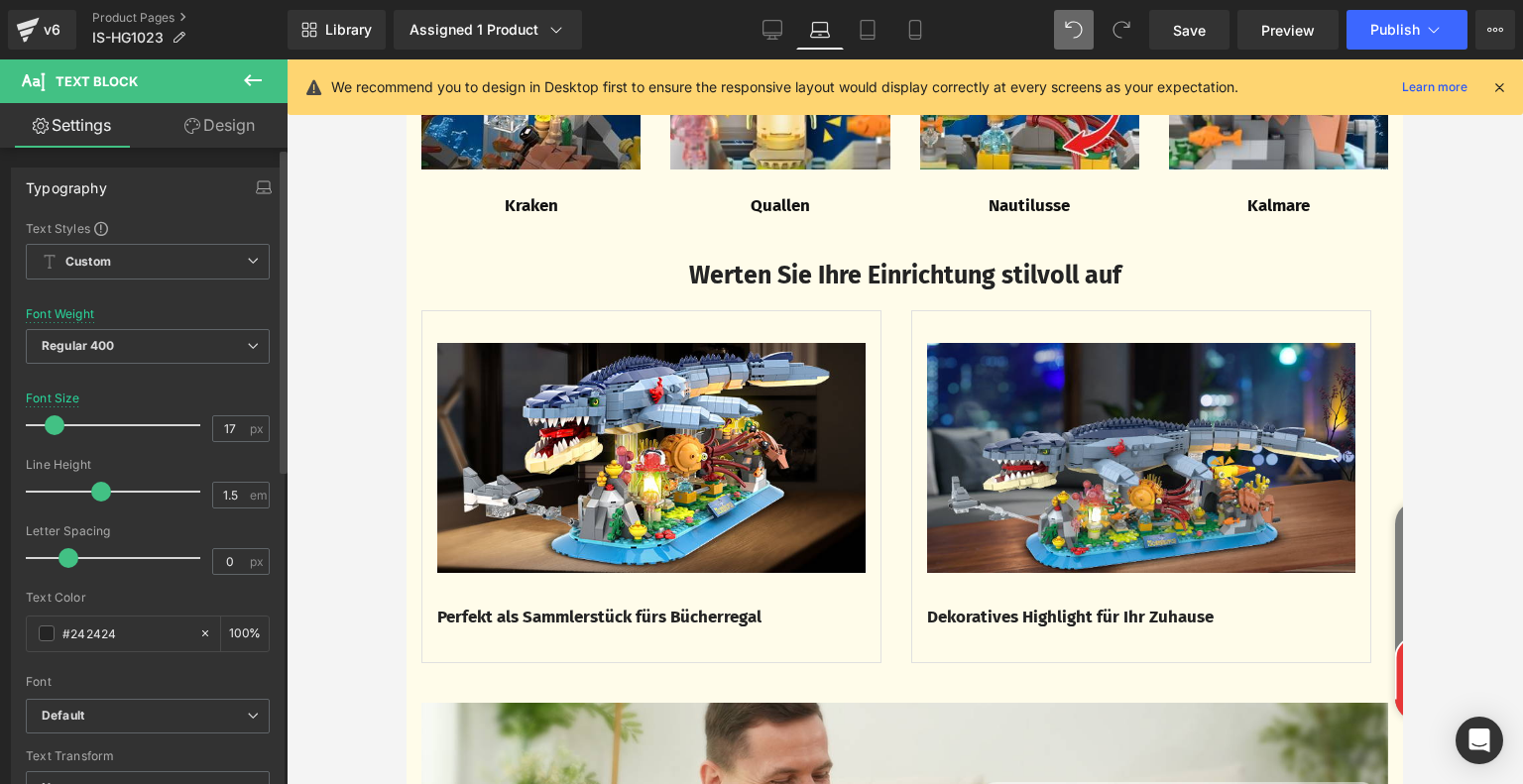 click at bounding box center (55, 425) 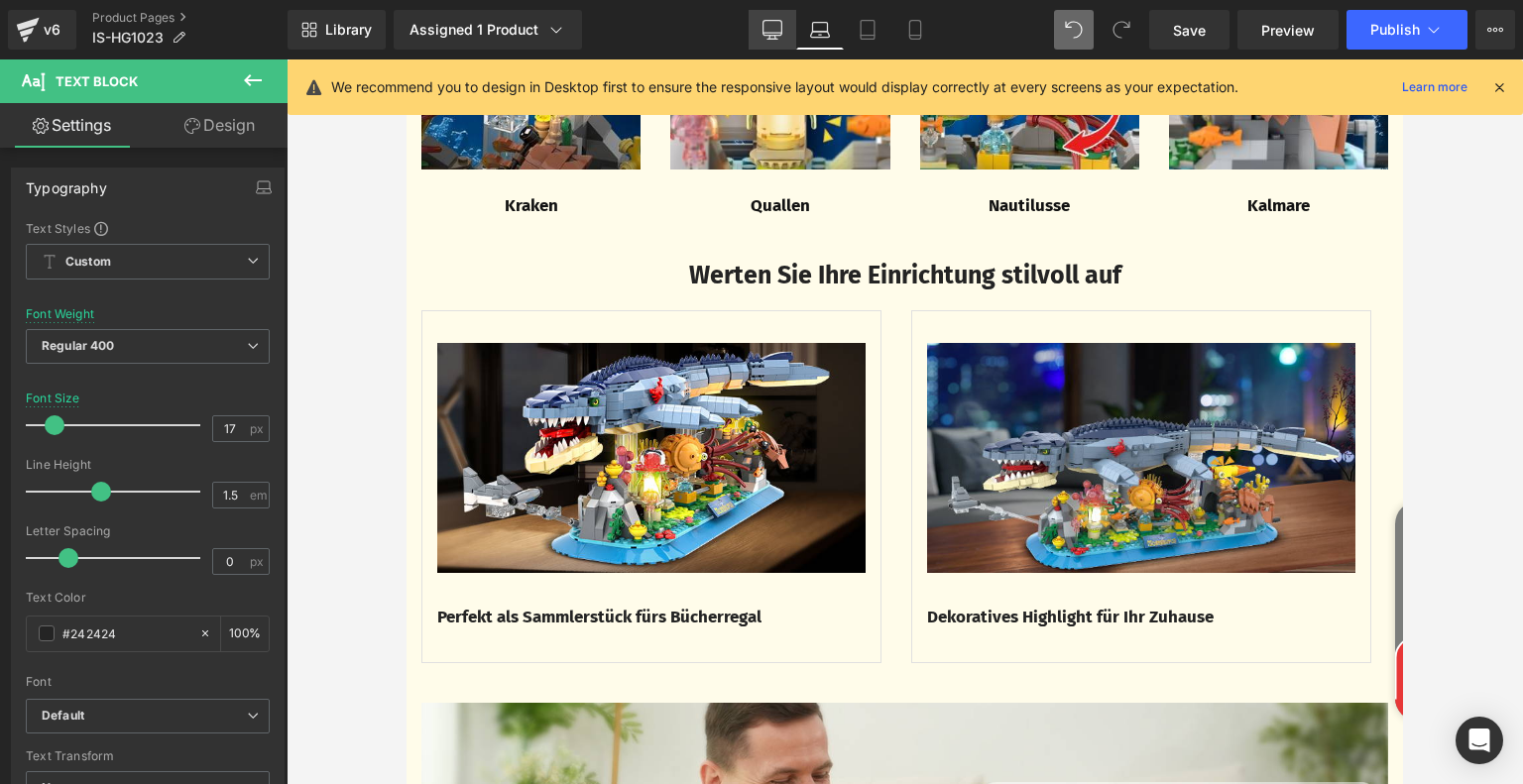 click on "Desktop" at bounding box center [772, 30] 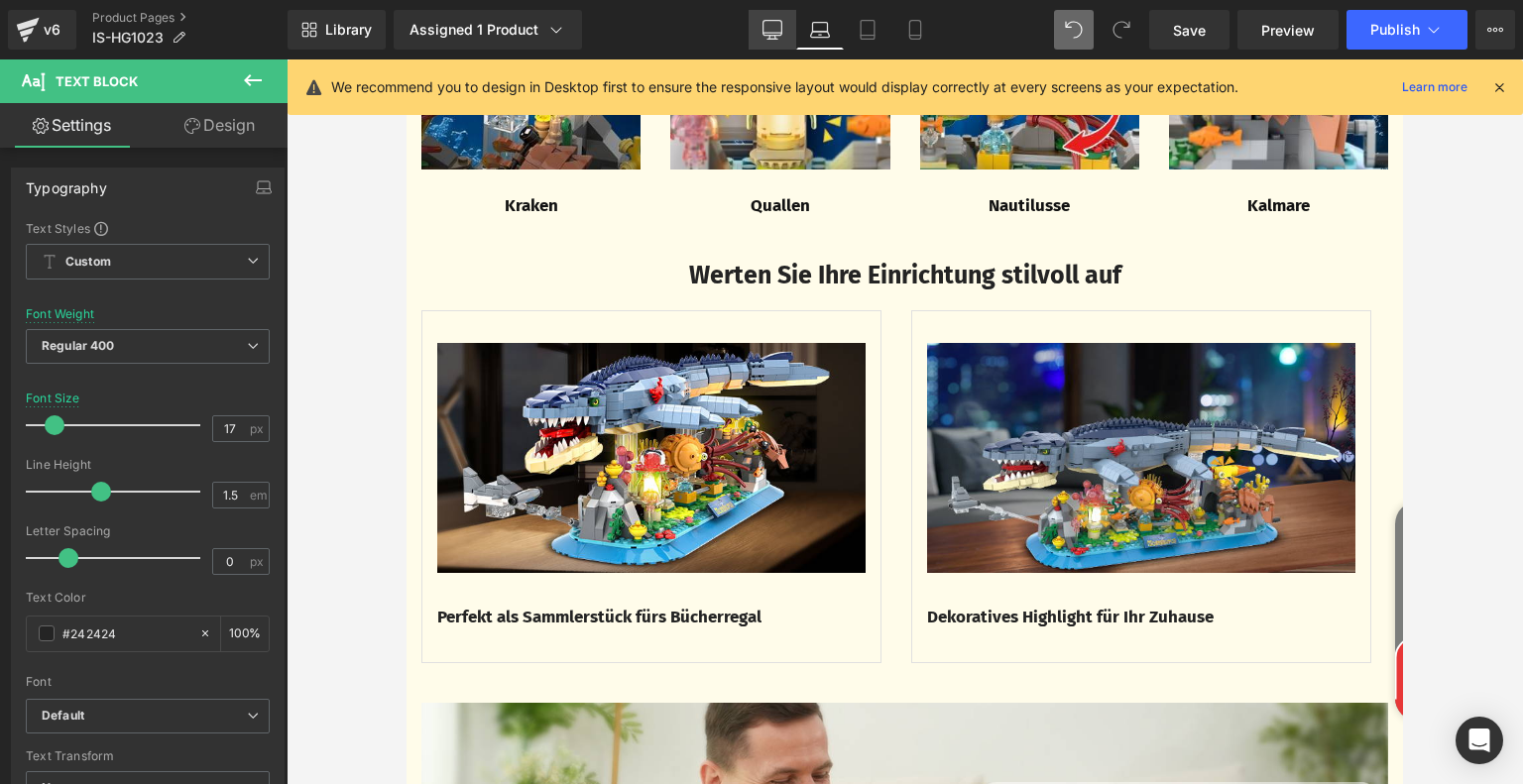 type on "21" 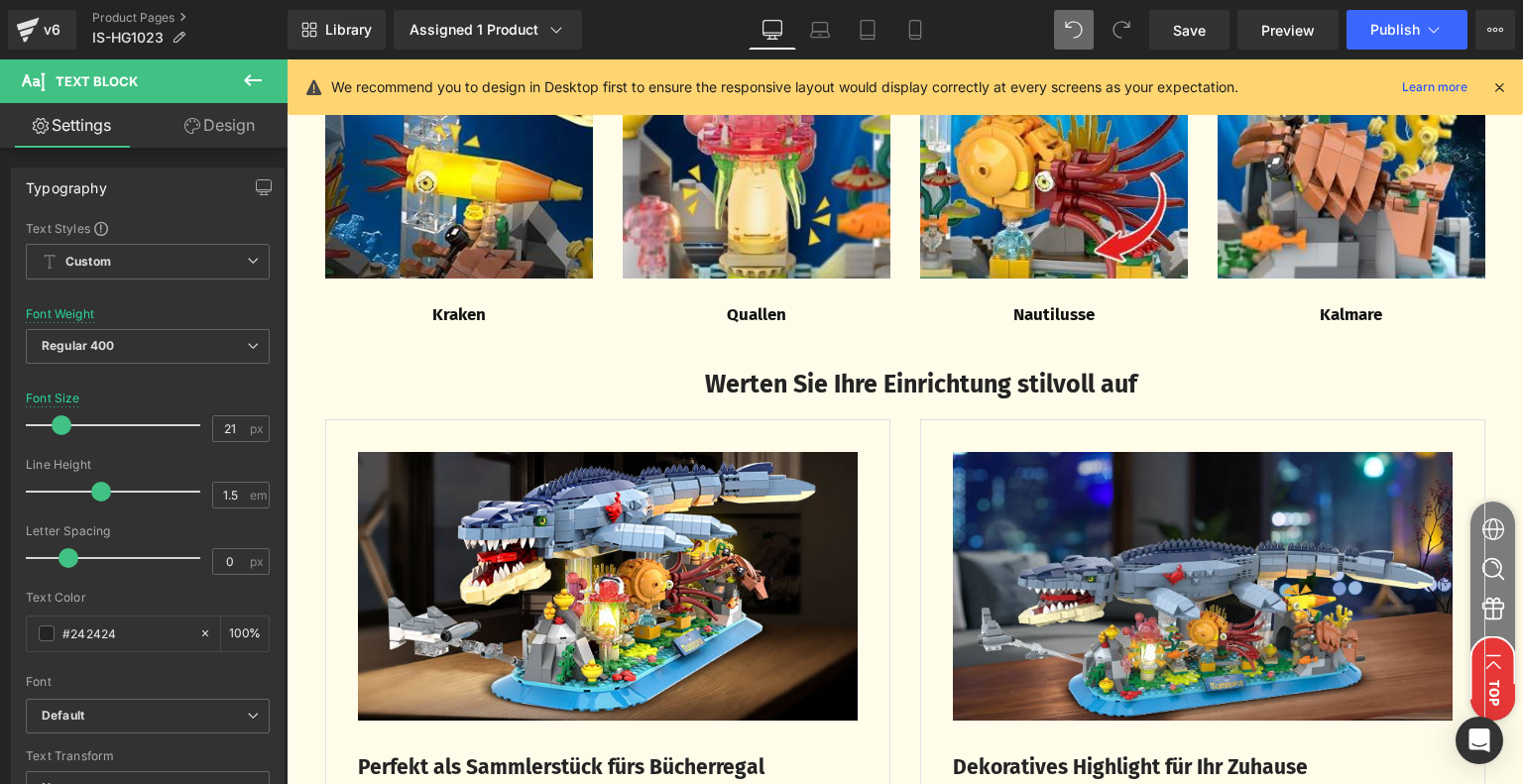 scroll, scrollTop: 4302, scrollLeft: 0, axis: vertical 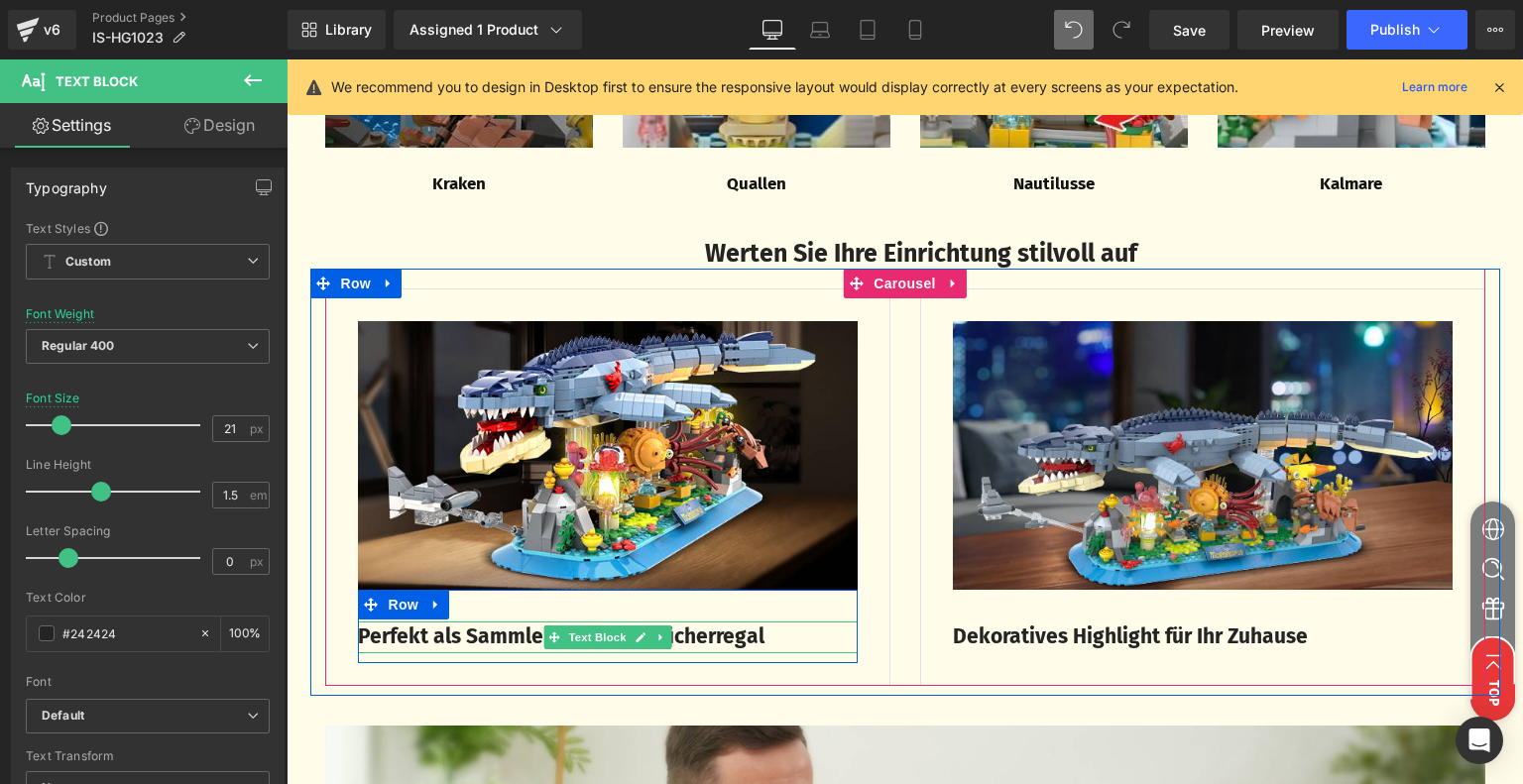 click on "Perfekt als Sammlerstück fürs Bücherregal" at bounding box center [561, 636] 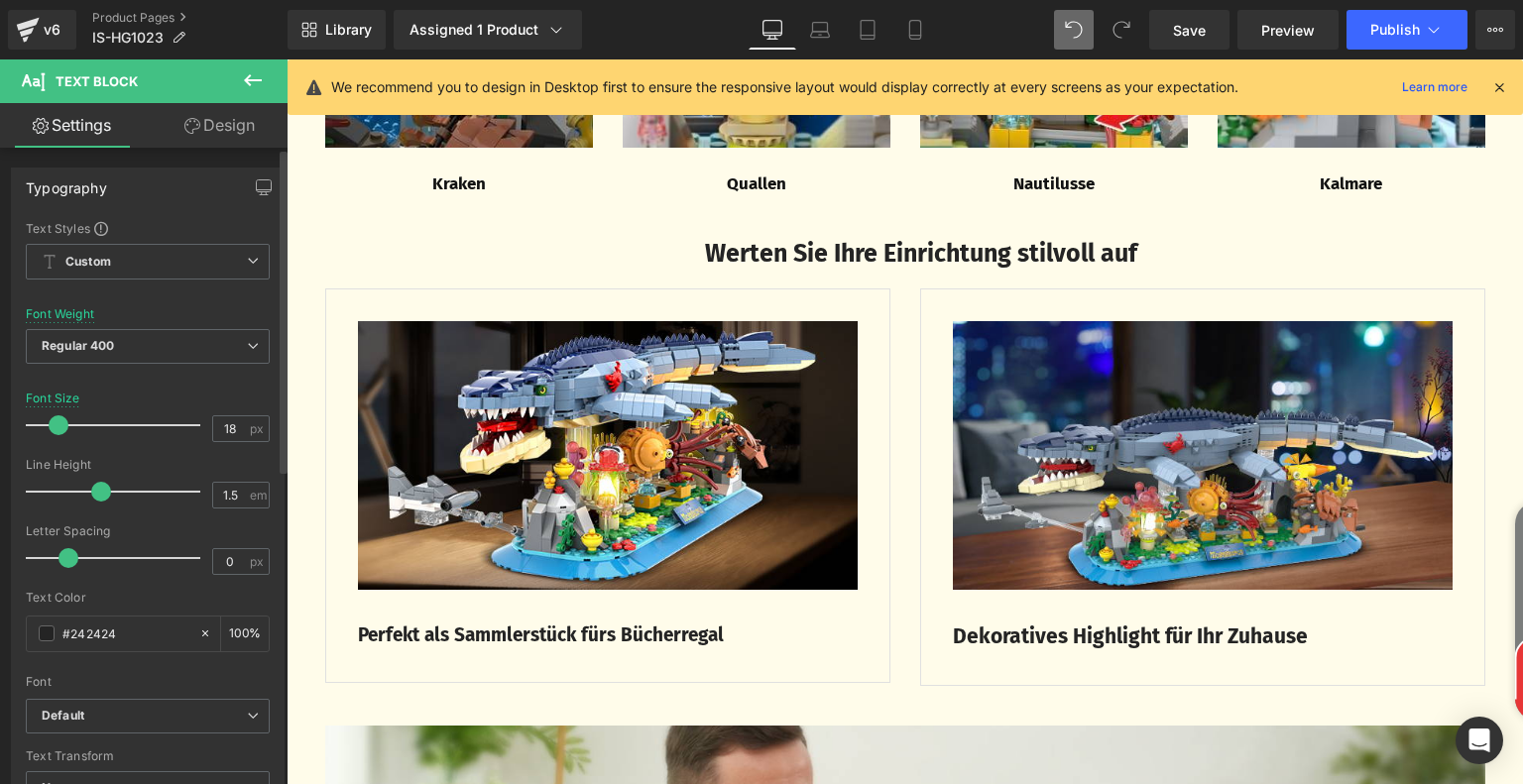 type on "17" 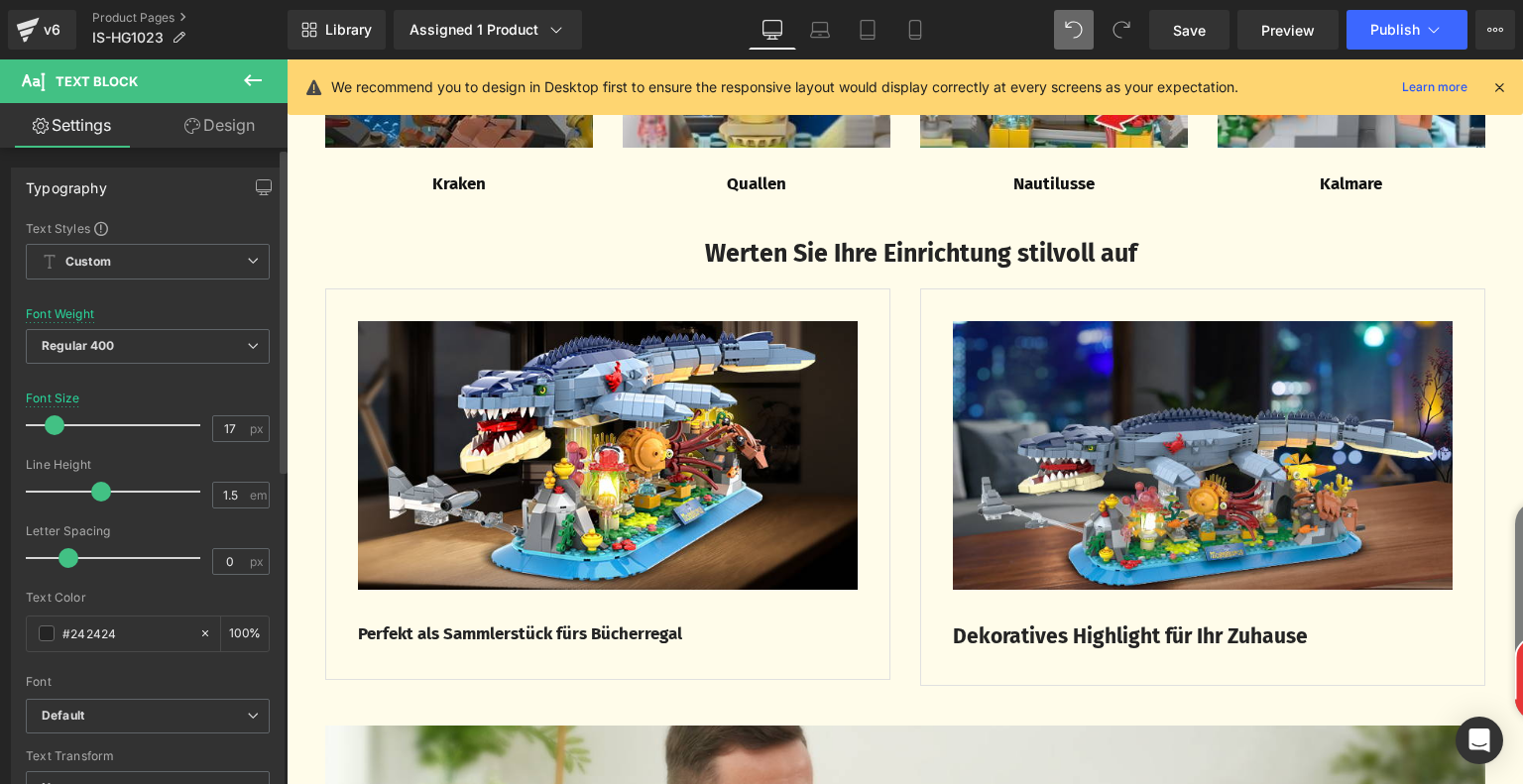 click at bounding box center [55, 425] 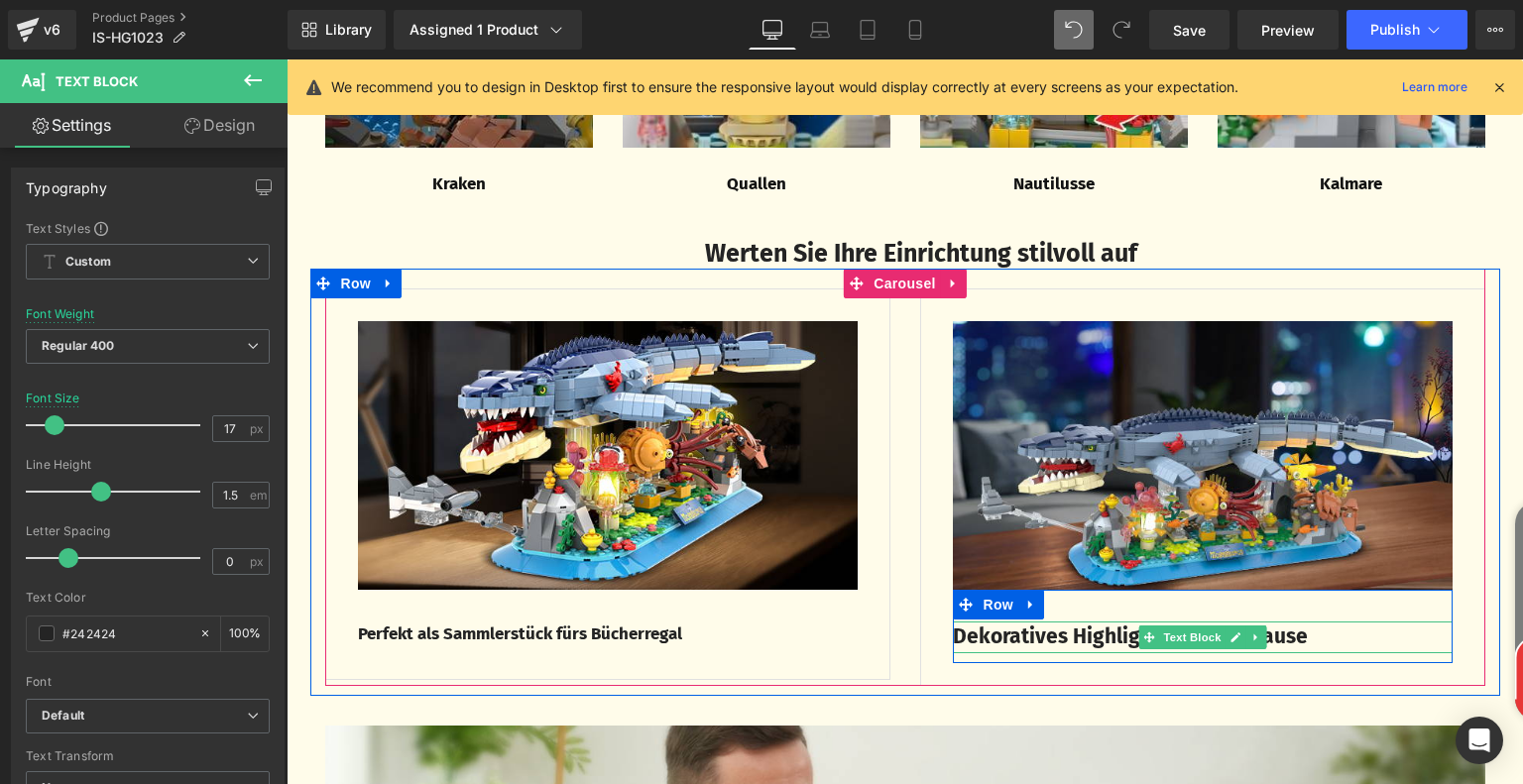 click on "Dekoratives Highlight für Ihr Zuhause" at bounding box center [1130, 636] 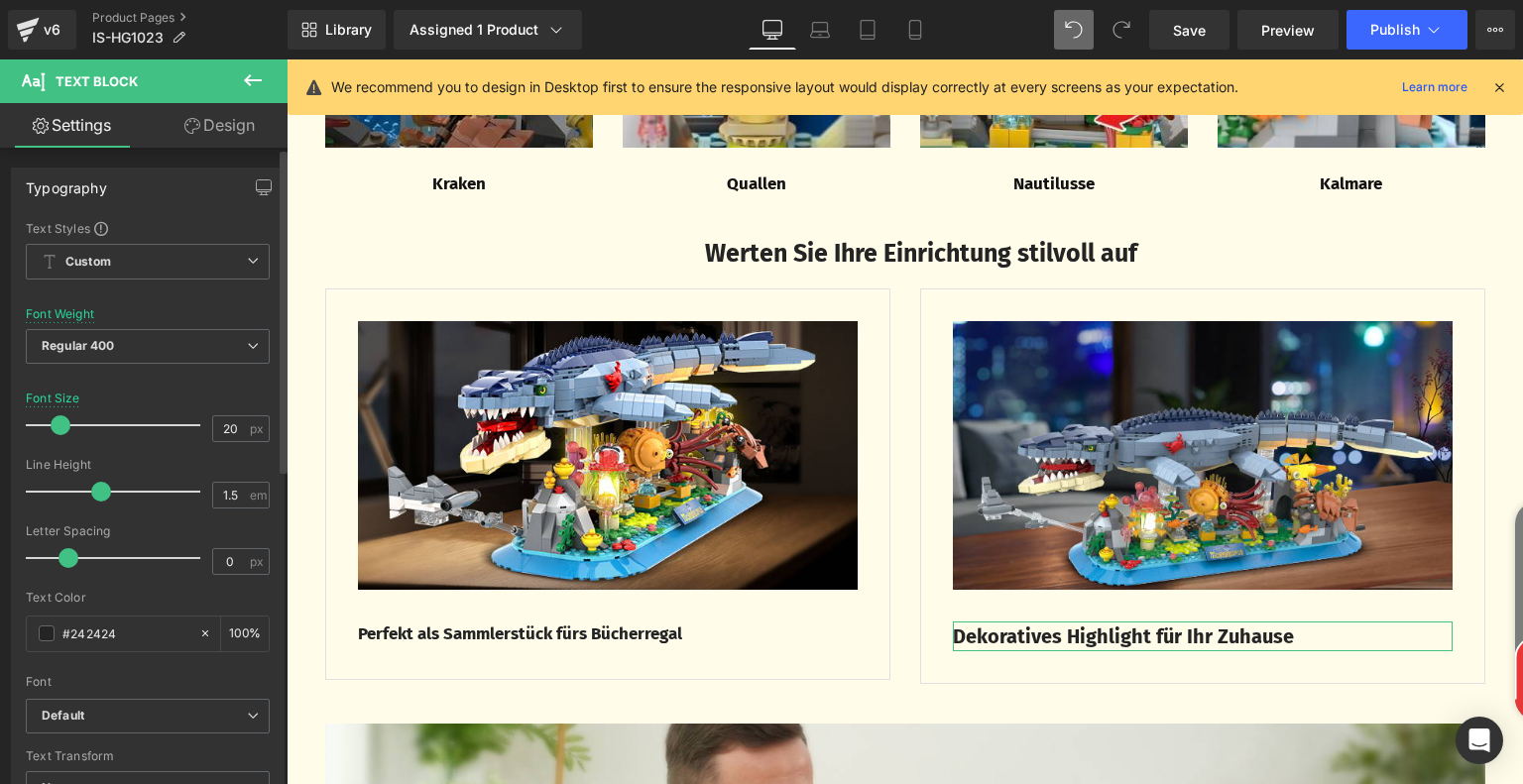 type on "19" 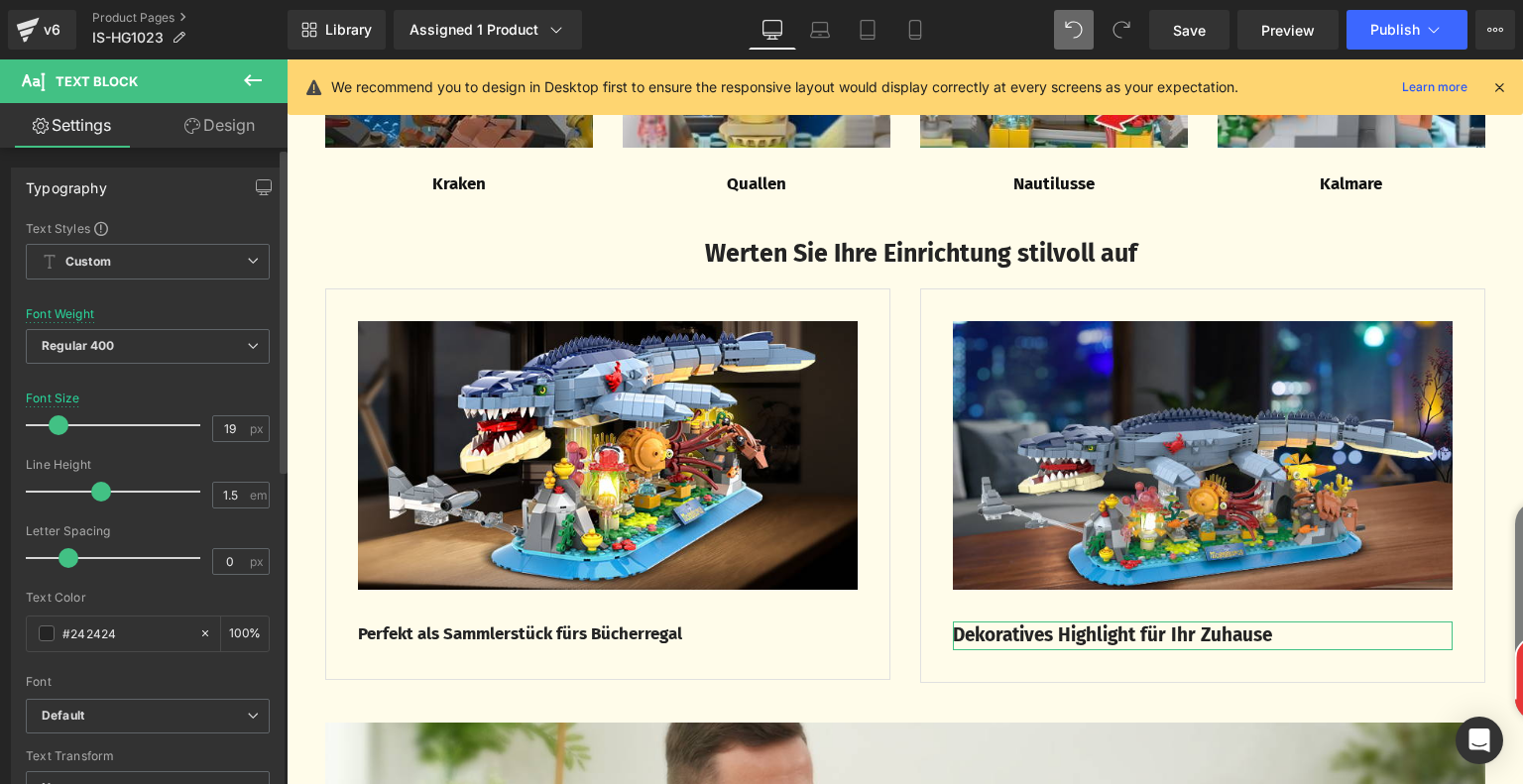 click at bounding box center [59, 425] 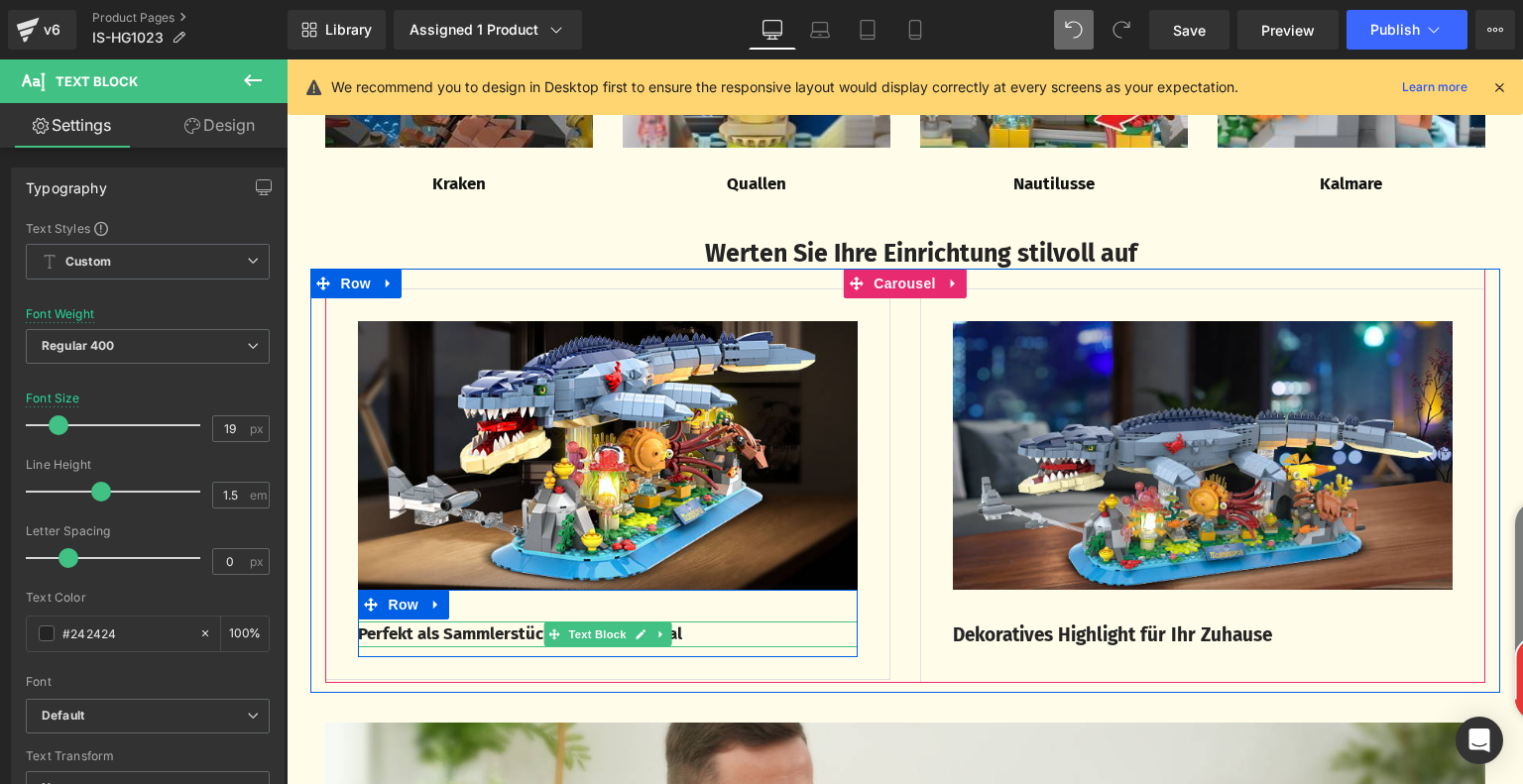 click on "Perfekt als Sammlerstück fürs Bücherregal" at bounding box center (520, 633) 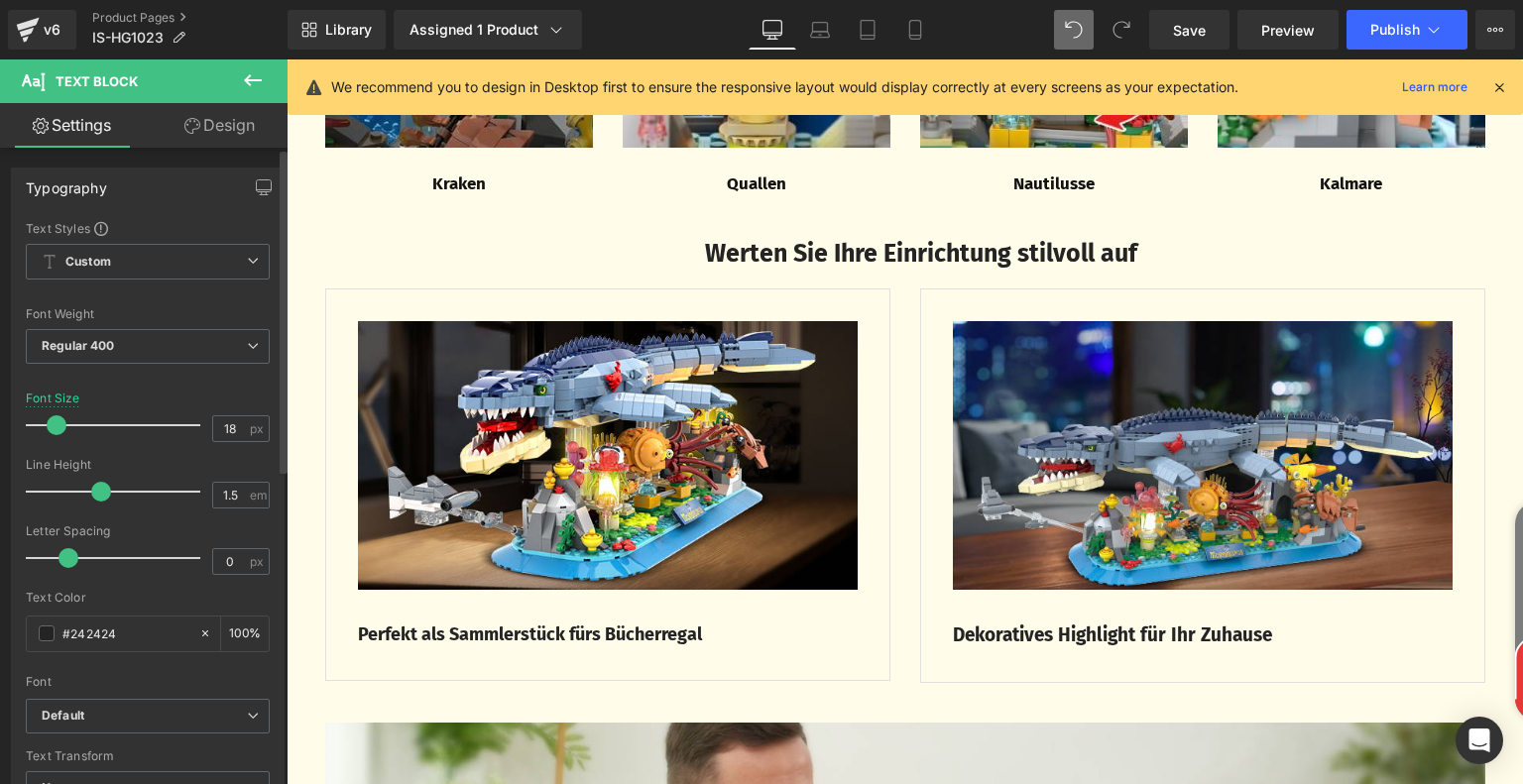 type on "19" 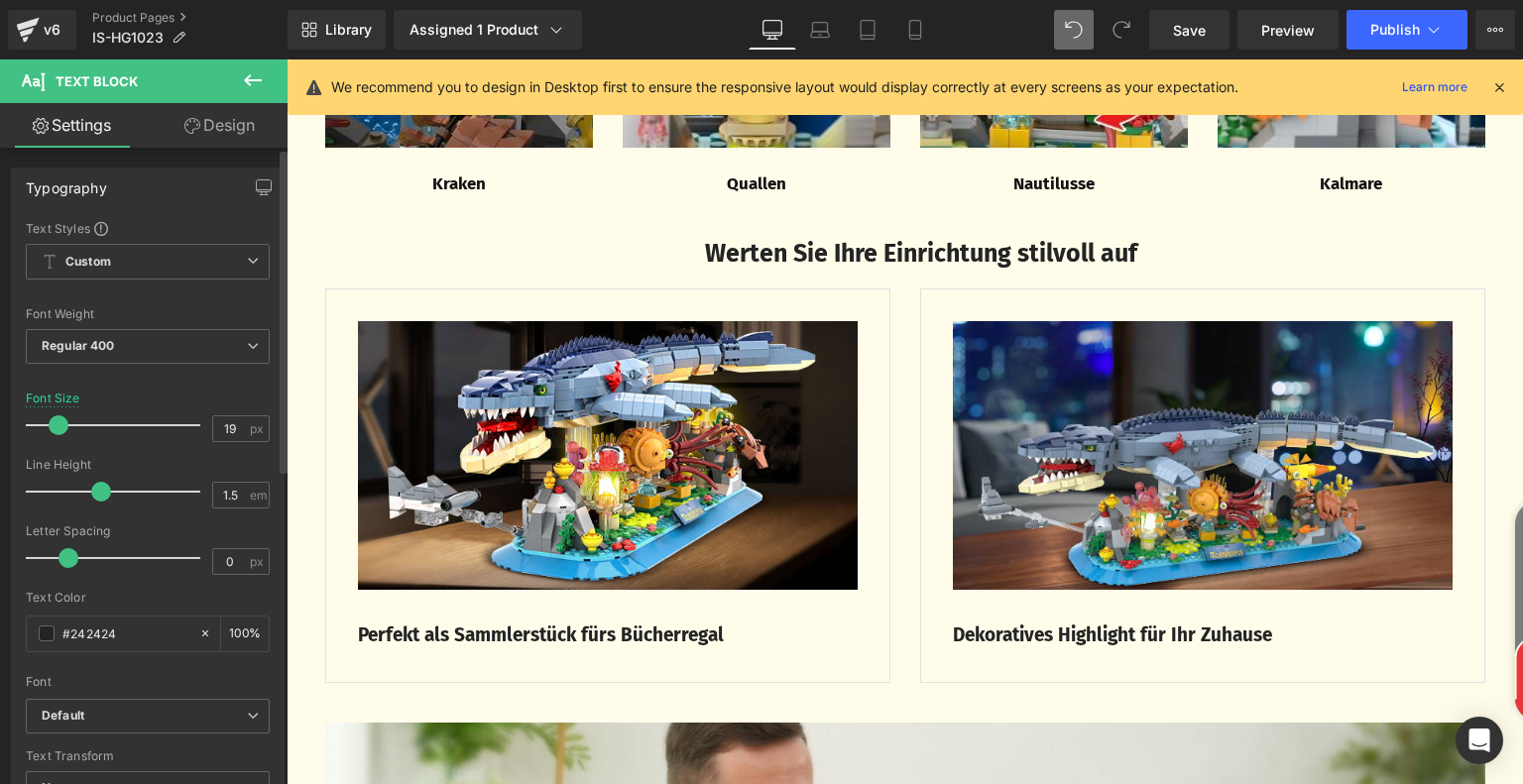 click at bounding box center (59, 425) 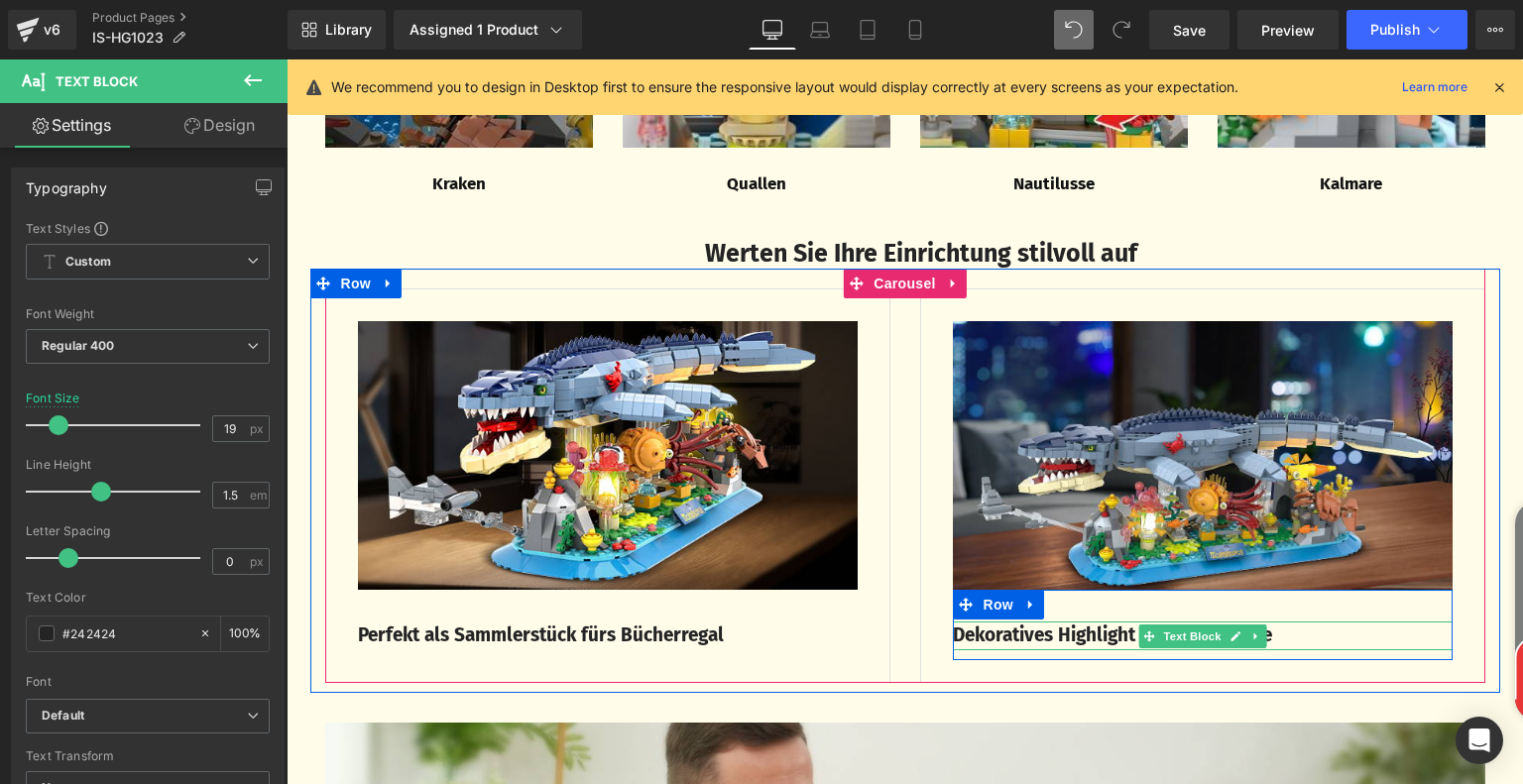 click on "Dekoratives Highlight für Ihr Zuhause" at bounding box center (1113, 634) 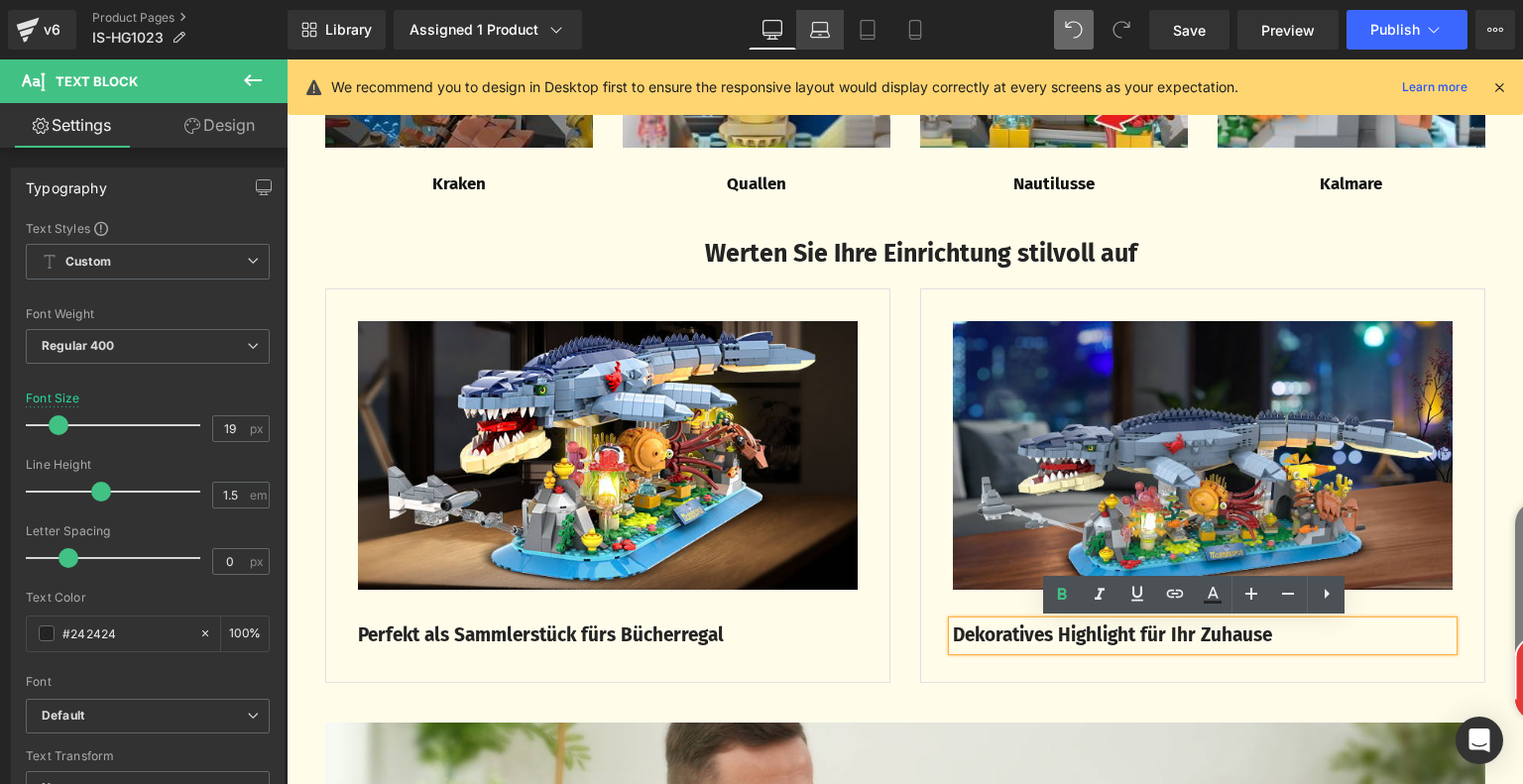 click 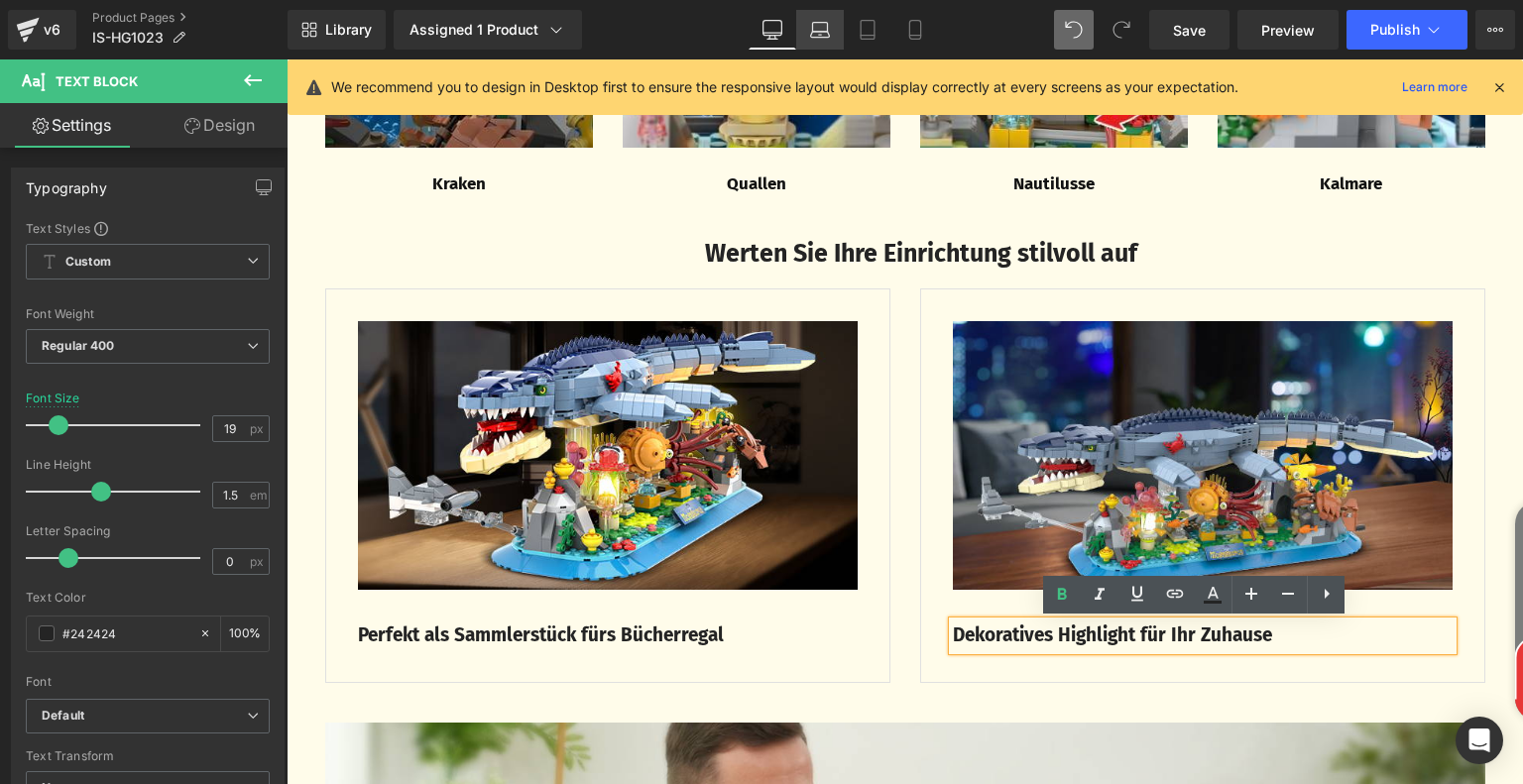 type on "17" 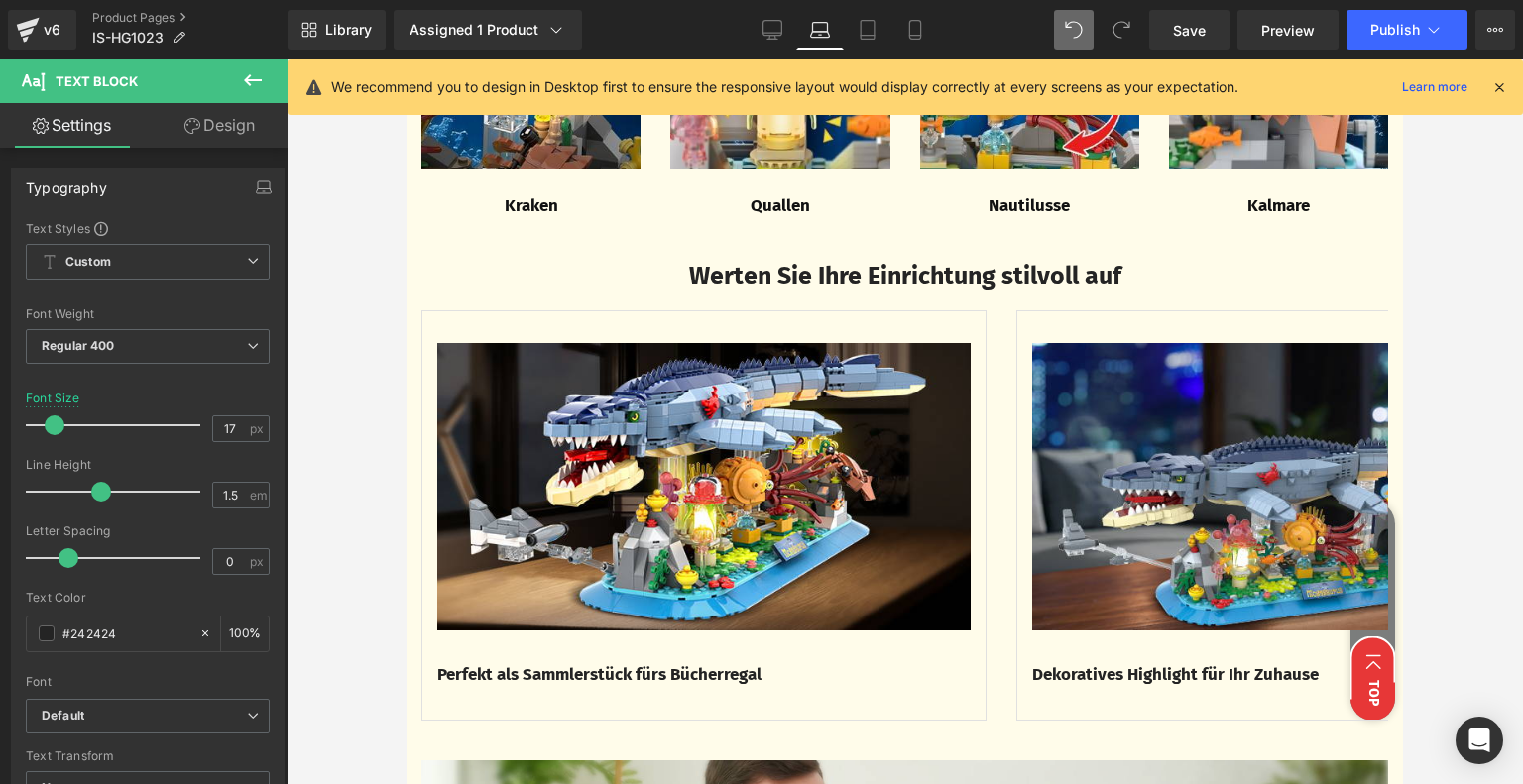 scroll, scrollTop: 3737, scrollLeft: 0, axis: vertical 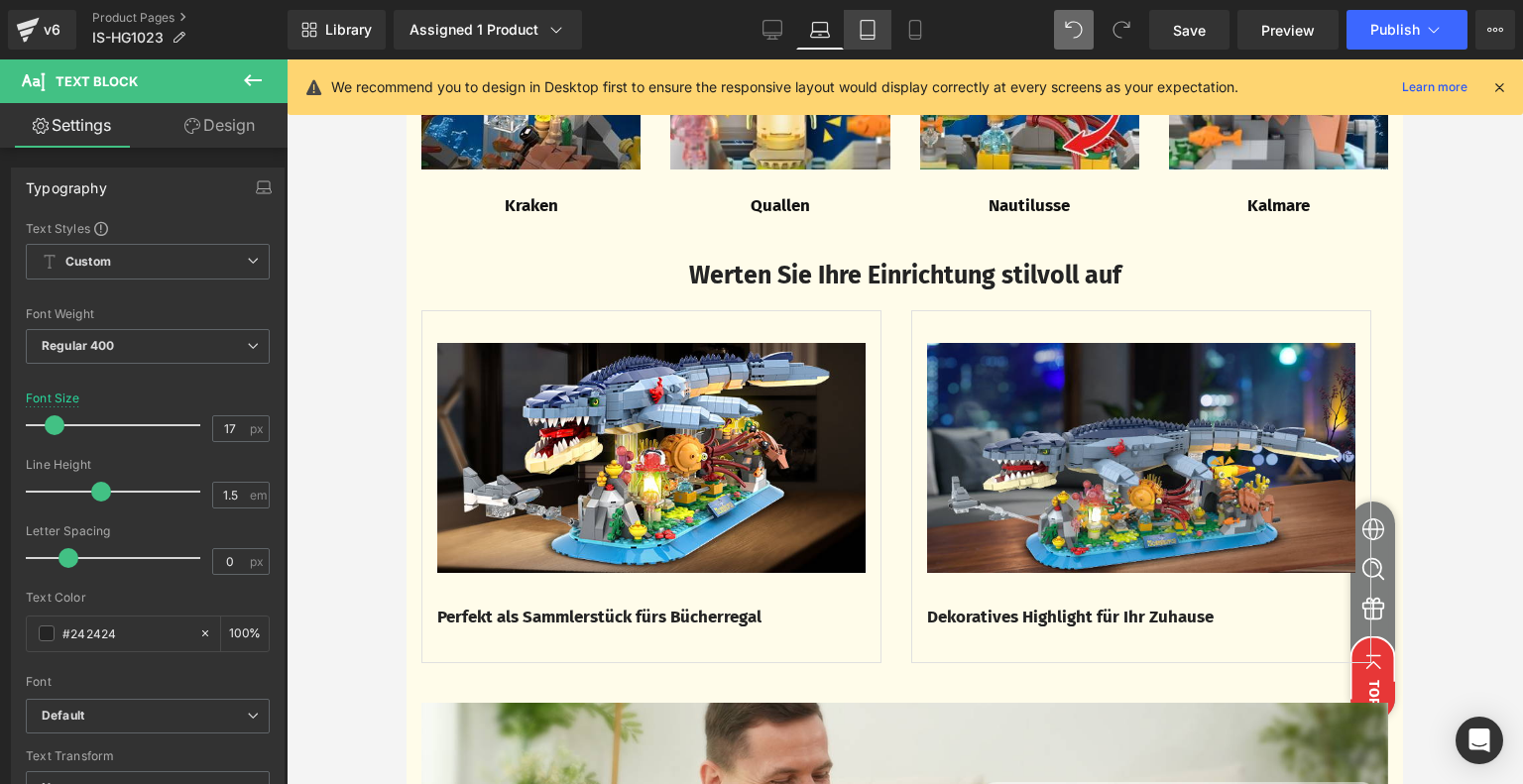 click on "Tablet" at bounding box center [868, 30] 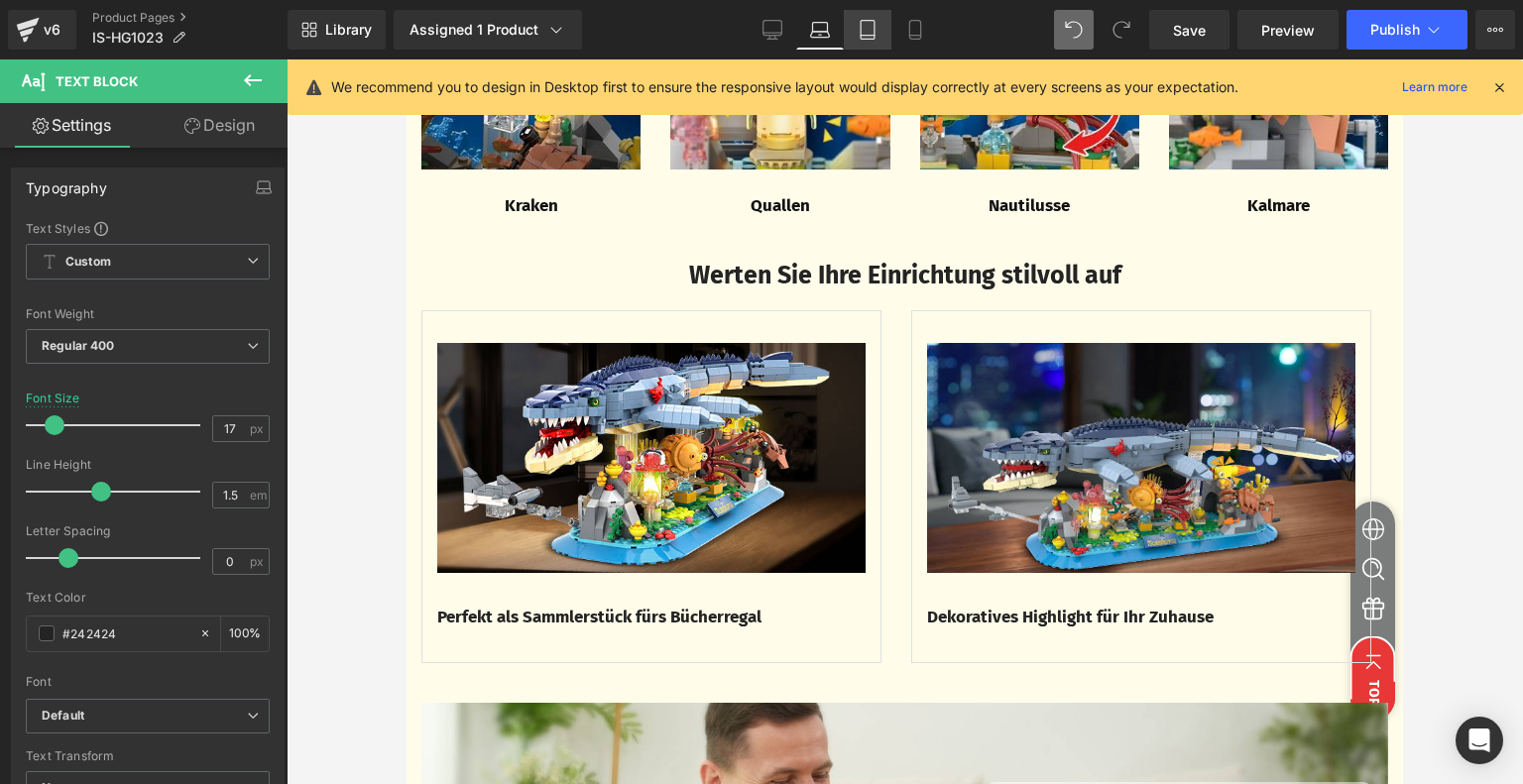 type on "100" 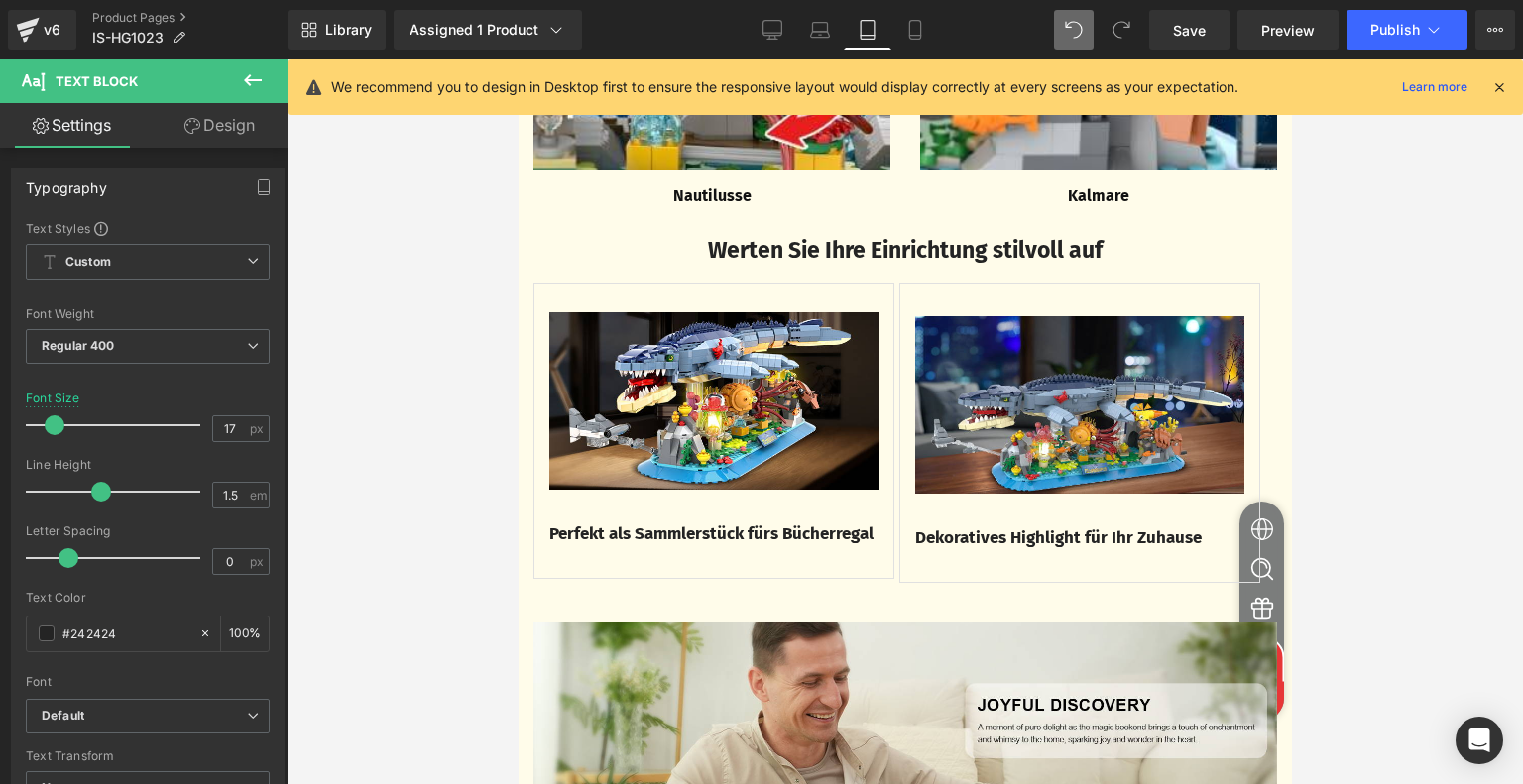 scroll, scrollTop: 3625, scrollLeft: 0, axis: vertical 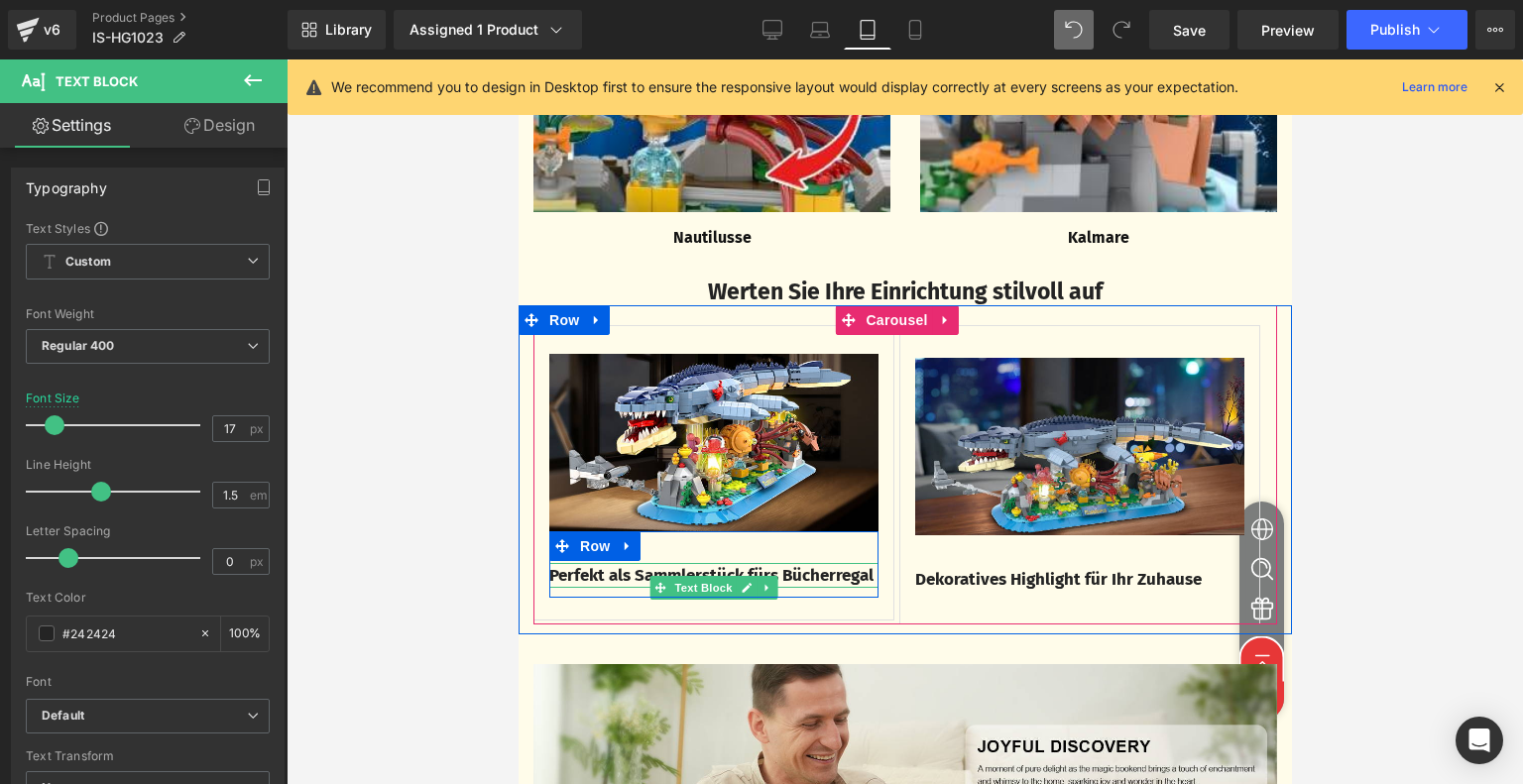click on "Perfekt als Sammlerstück fürs Bücherregal" at bounding box center [710, 575] 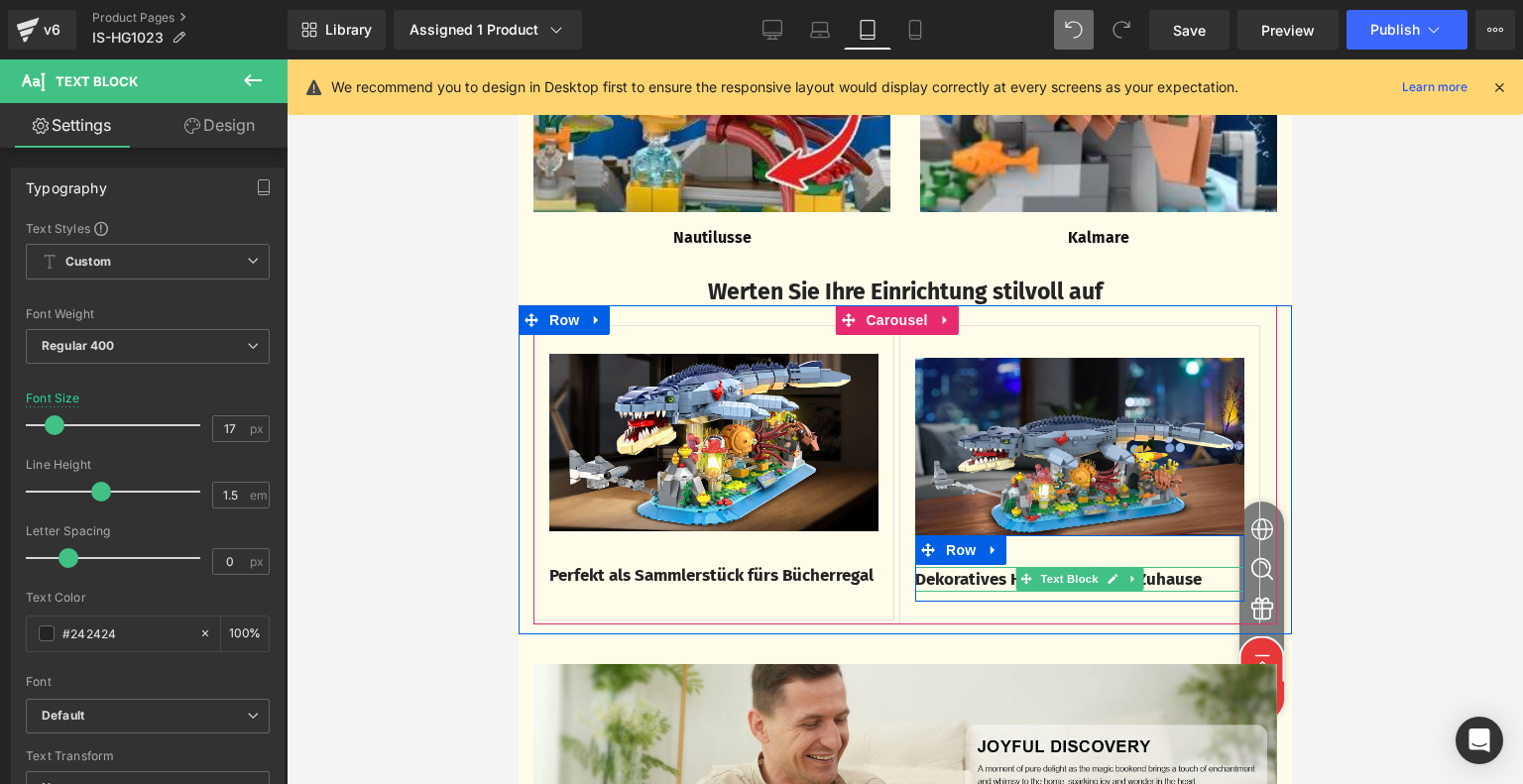 click on "Dekoratives Highlight für Ihr Zuhause" at bounding box center [1057, 579] 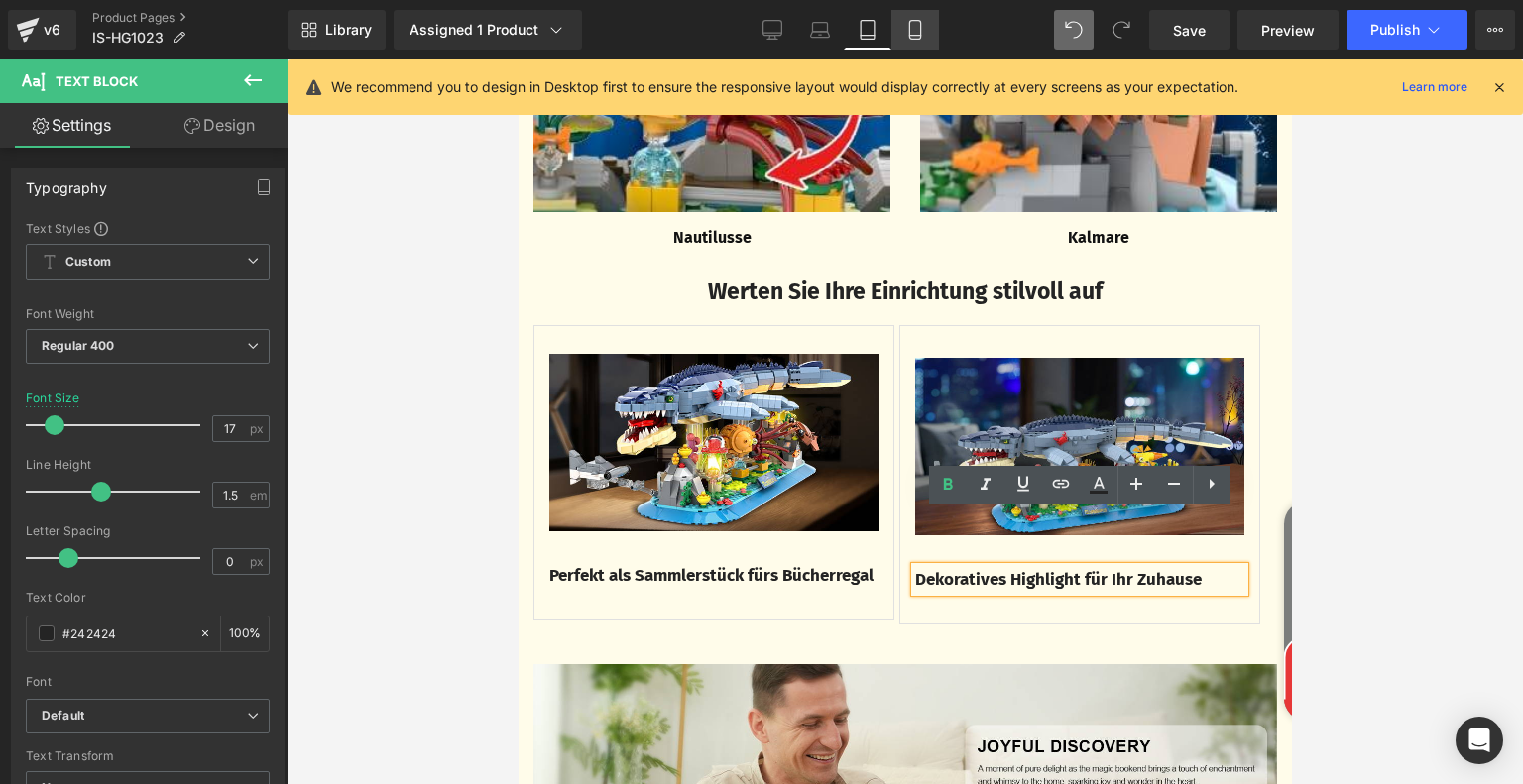 click 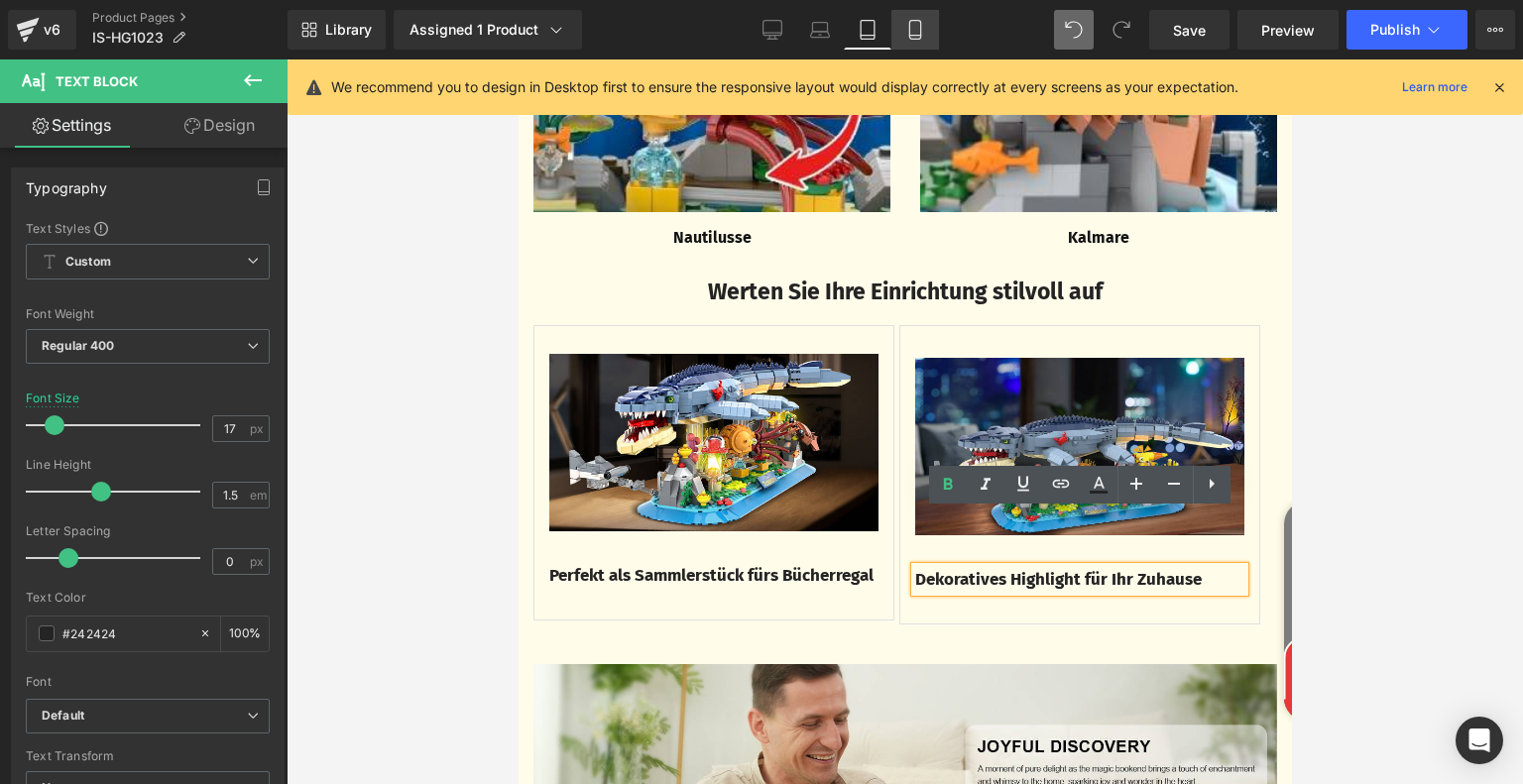 type on "18" 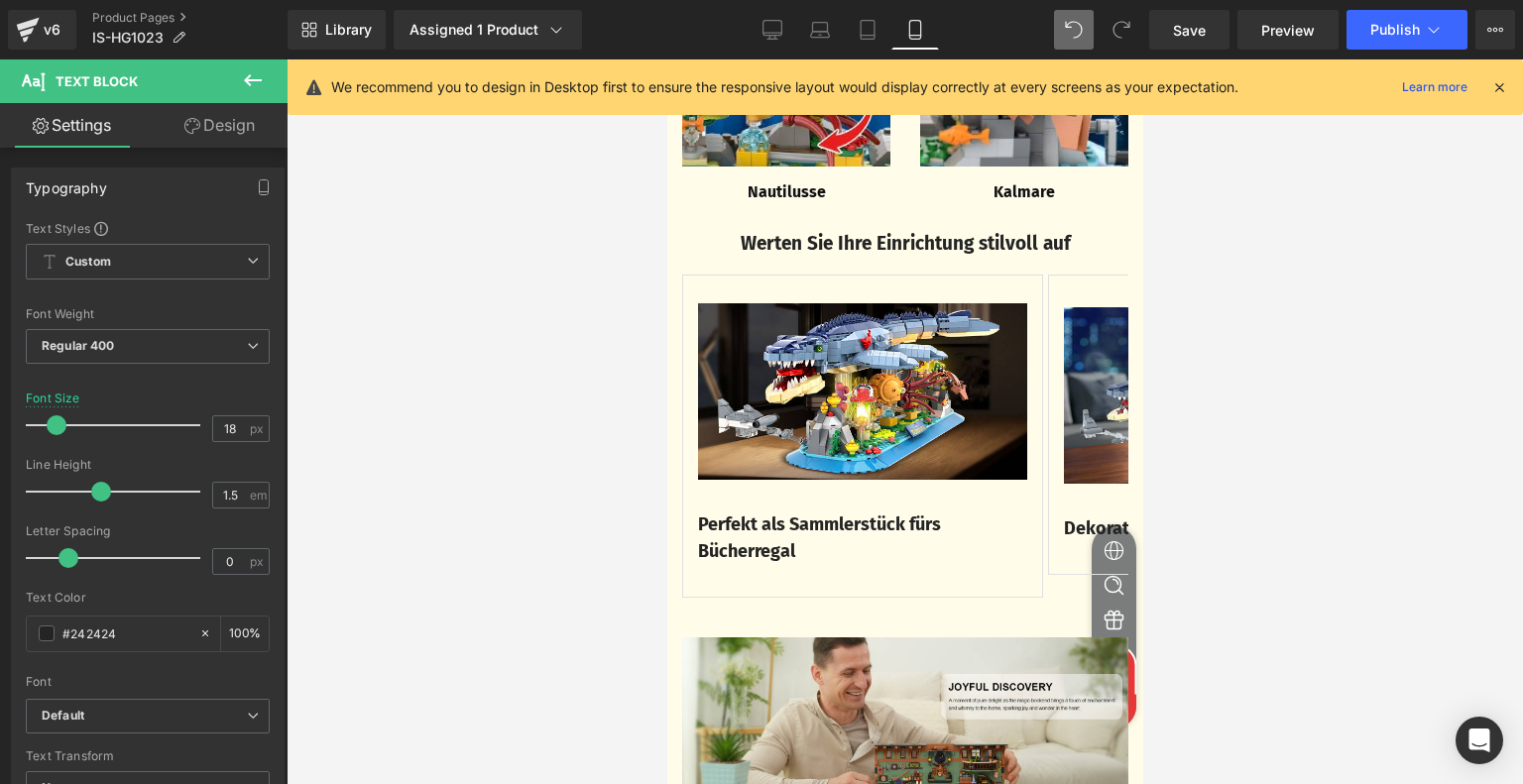 scroll, scrollTop: 3607, scrollLeft: 0, axis: vertical 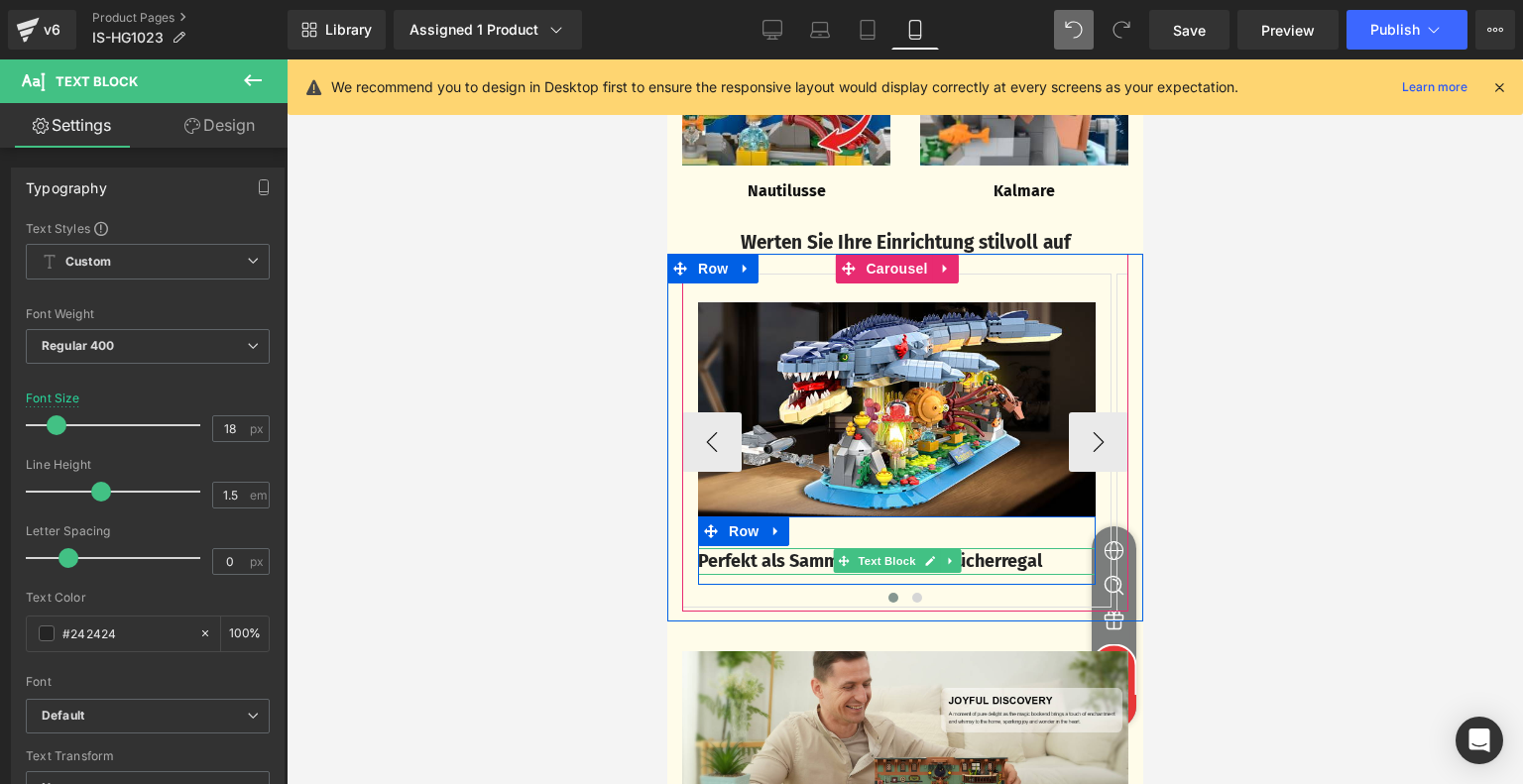 click on "Perfekt als Sammlerstück fürs Bücherregal" at bounding box center [869, 561] 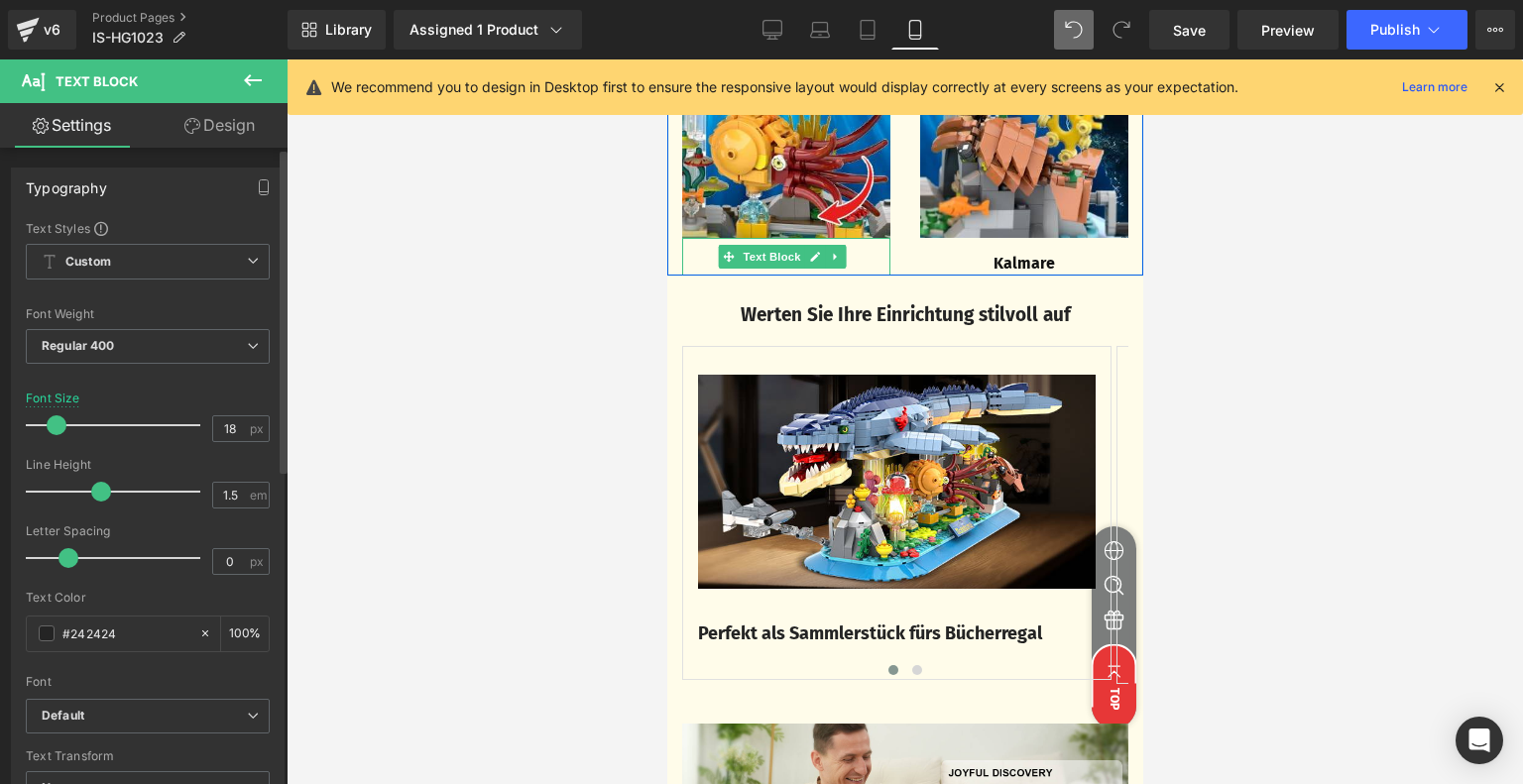 scroll, scrollTop: 3607, scrollLeft: 0, axis: vertical 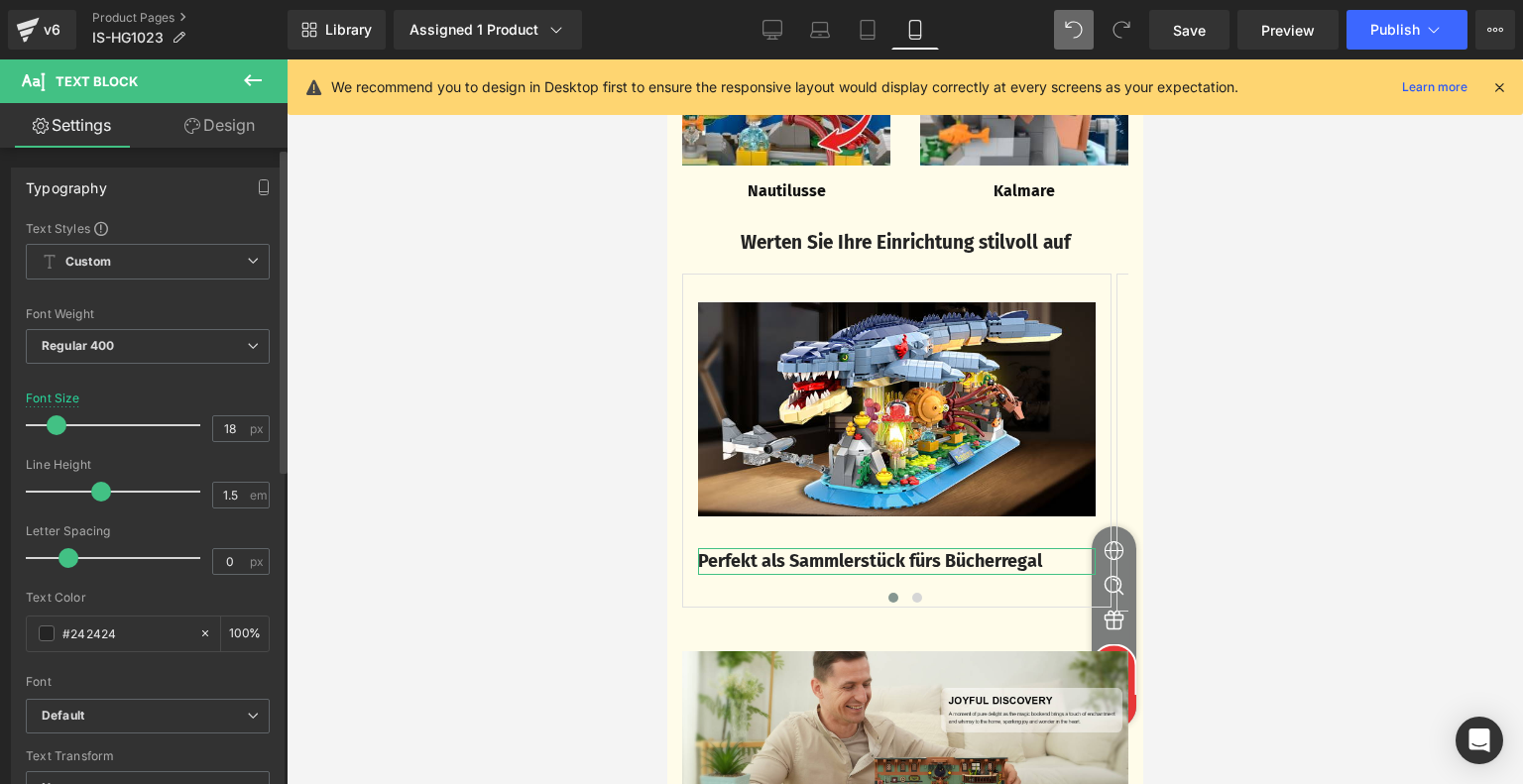 type on "17" 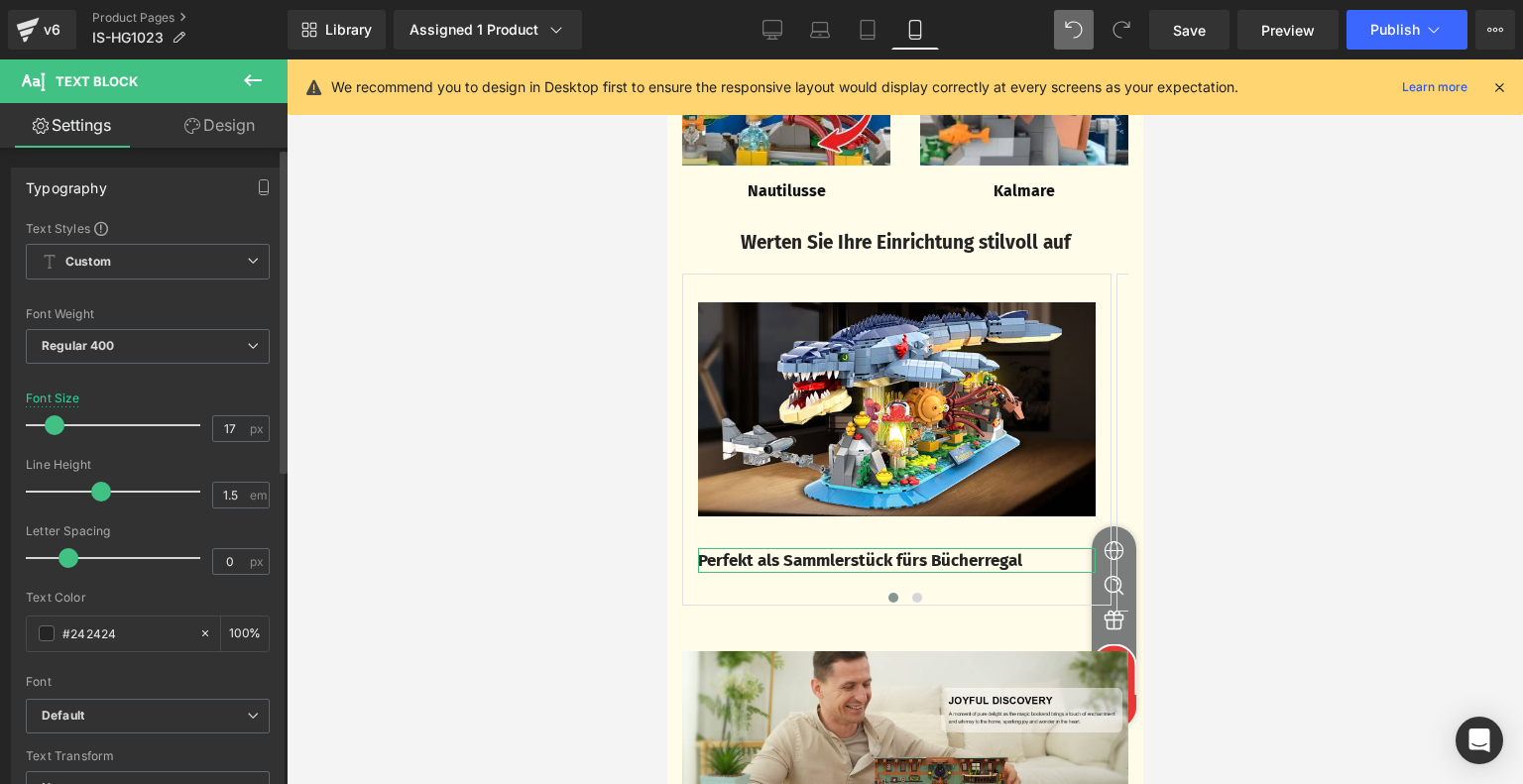 click at bounding box center [55, 425] 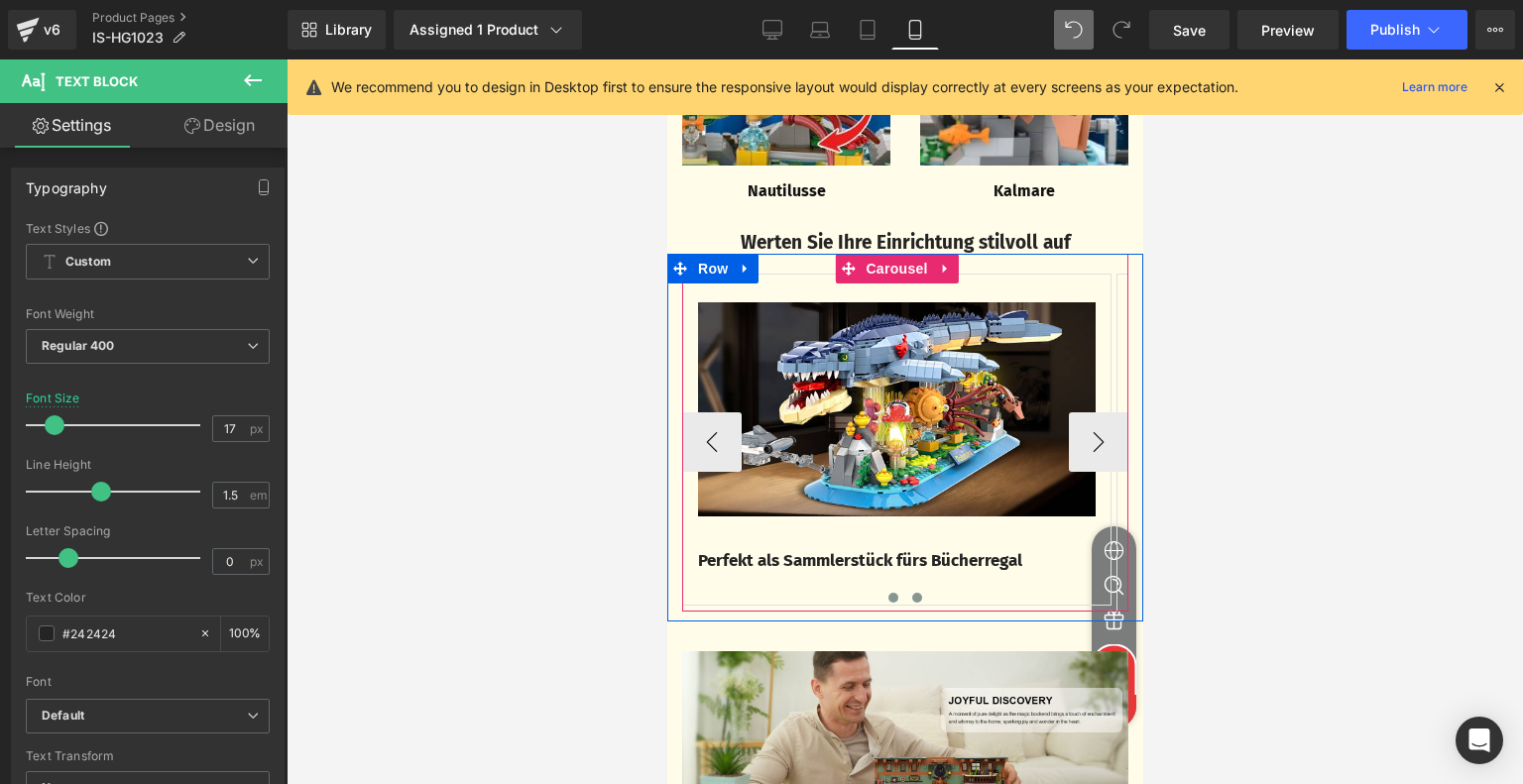 click at bounding box center (916, 598) 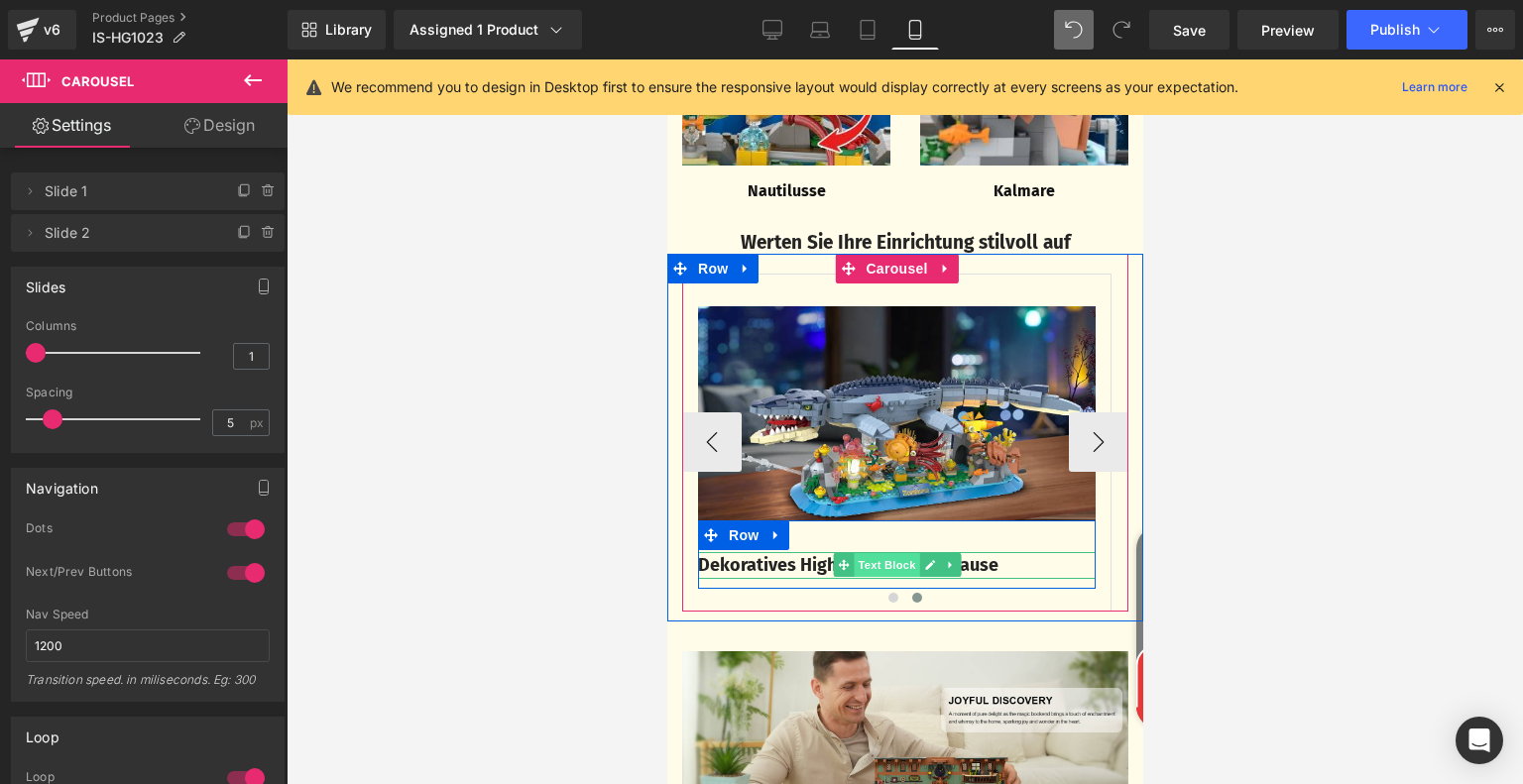 click on "Text Block" at bounding box center [885, 565] 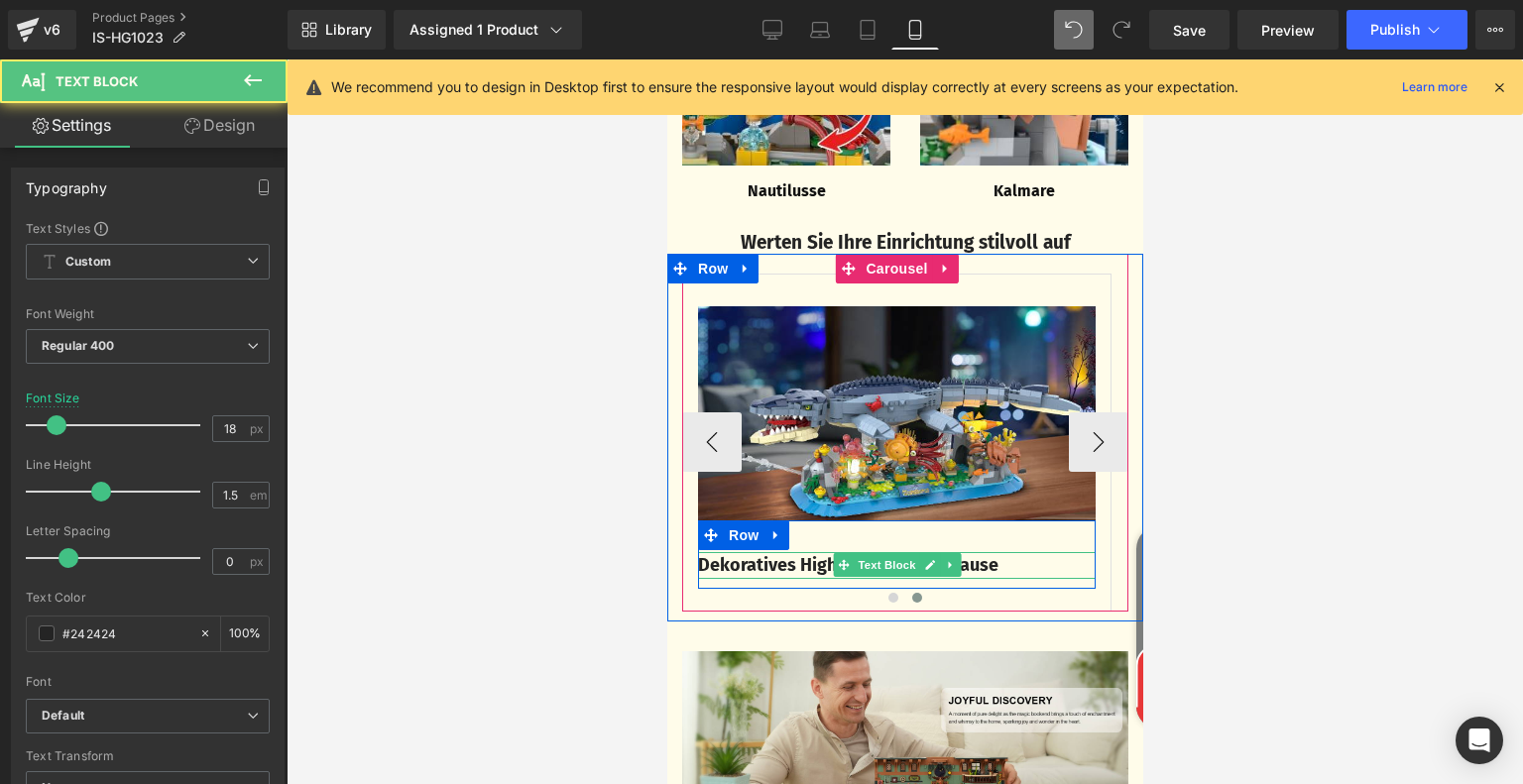 click on "Dekoratives Highlight für Ihr Zuhause" at bounding box center [847, 565] 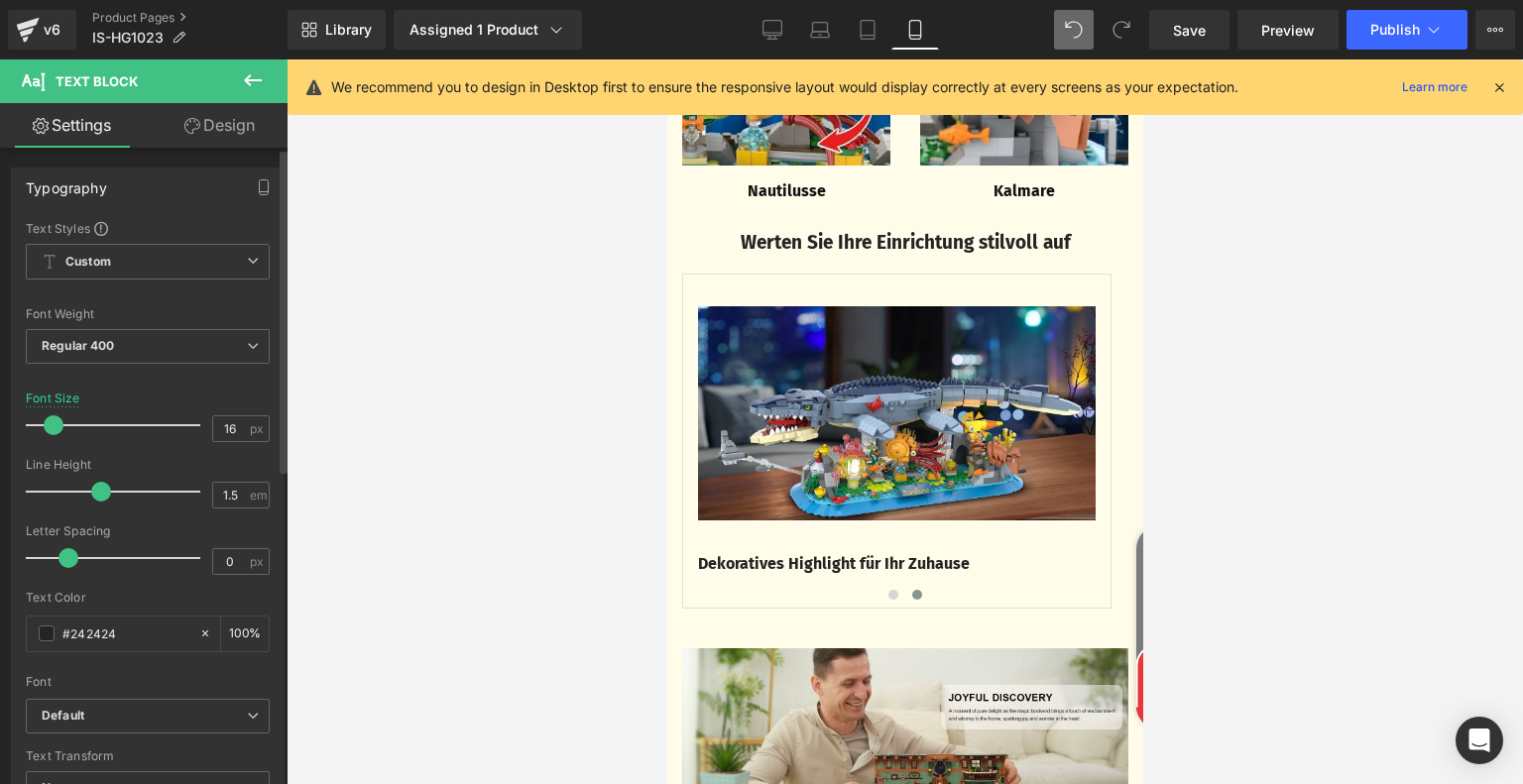 type on "17" 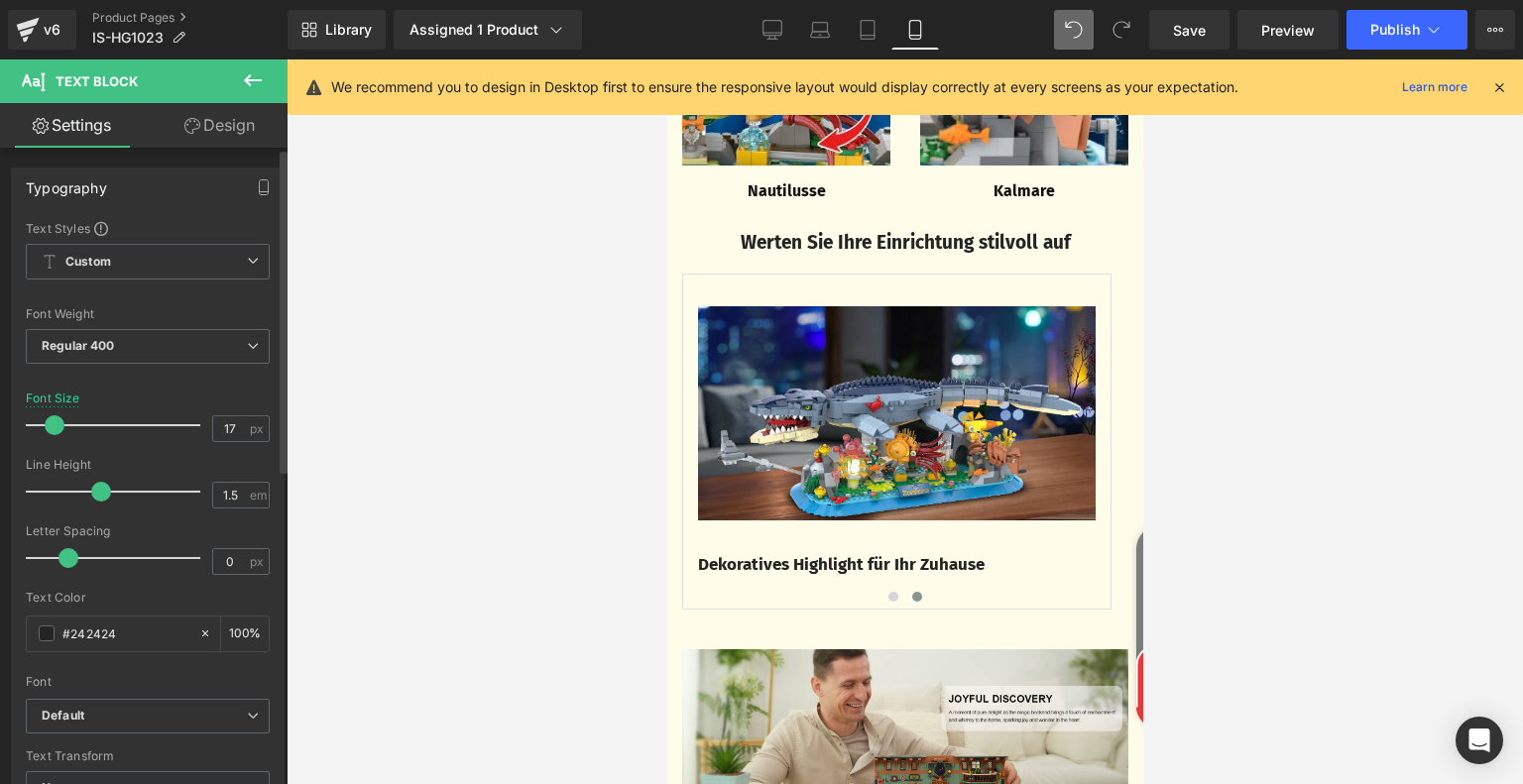click at bounding box center (55, 425) 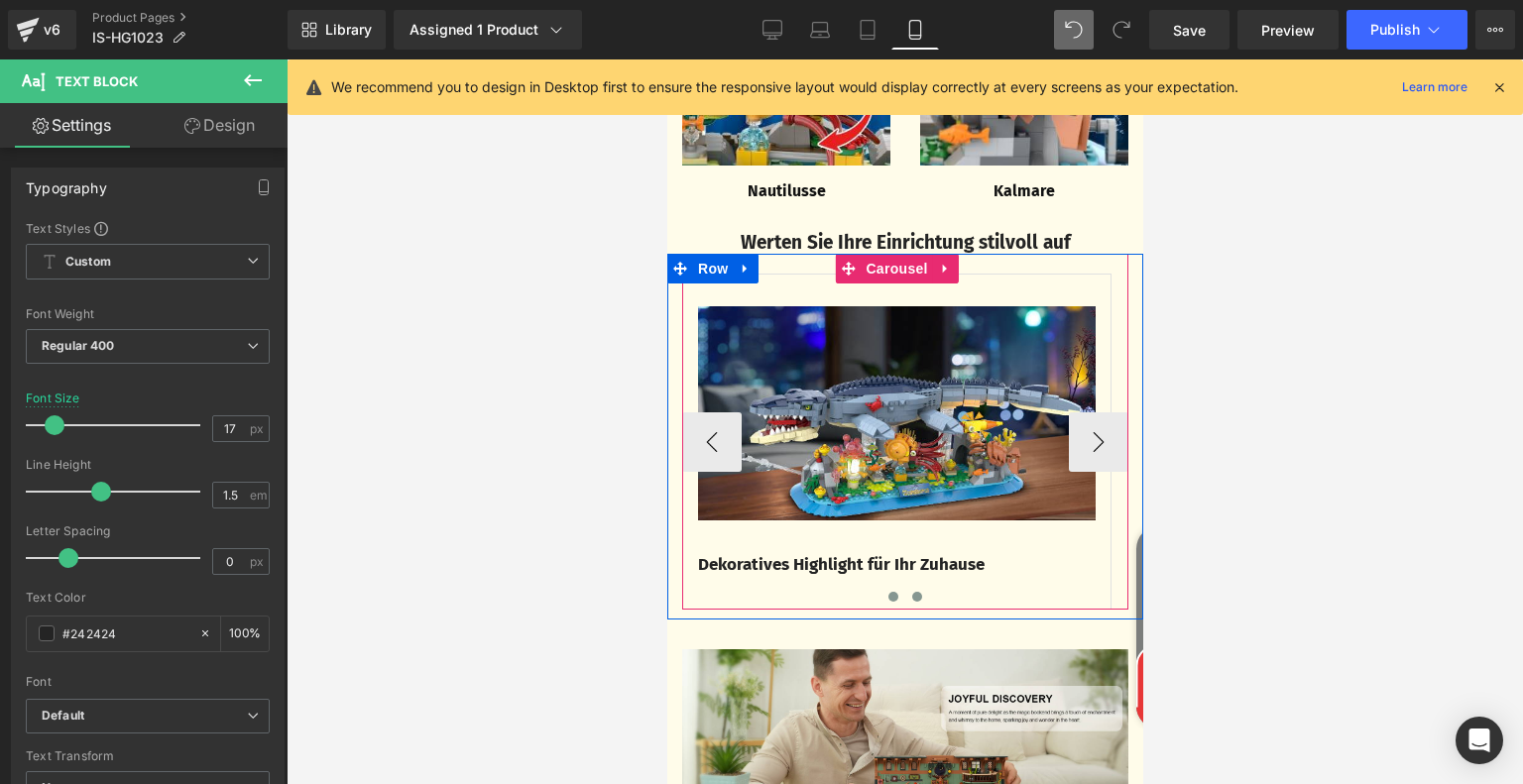 click at bounding box center [892, 597] 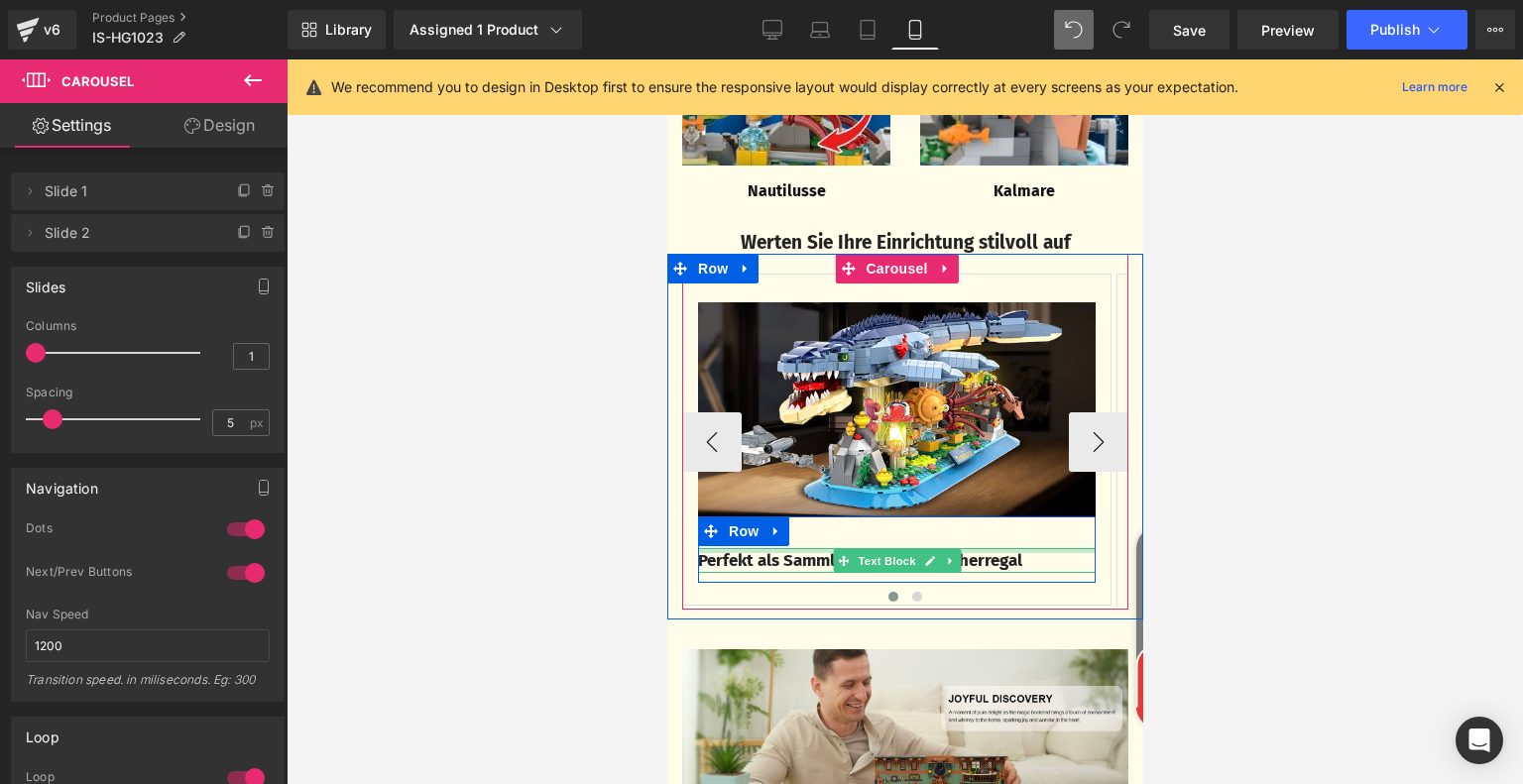 click on "Perfekt als Sammlerstück fürs Bücherregal" at bounding box center [859, 560] 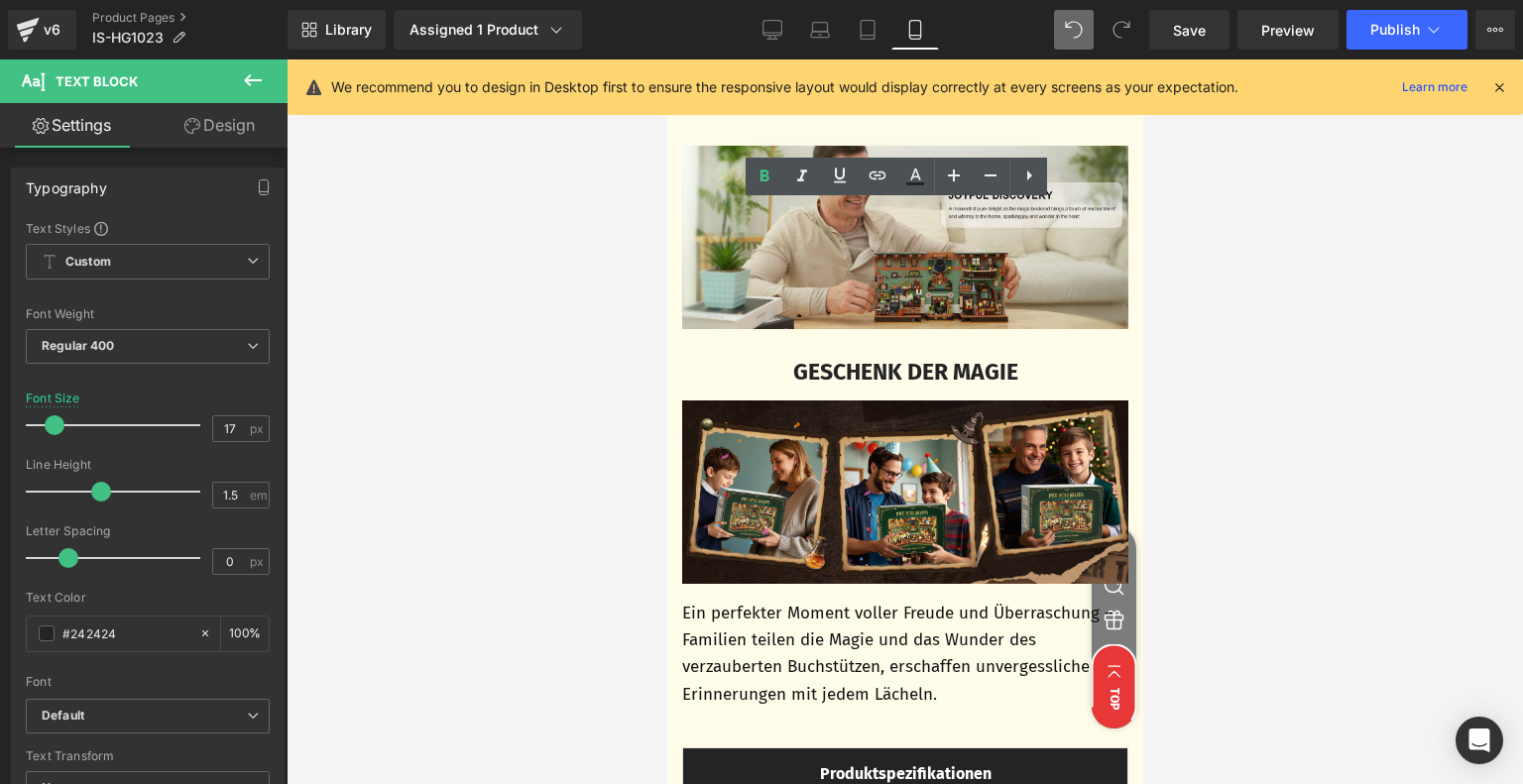 scroll, scrollTop: 4301, scrollLeft: 0, axis: vertical 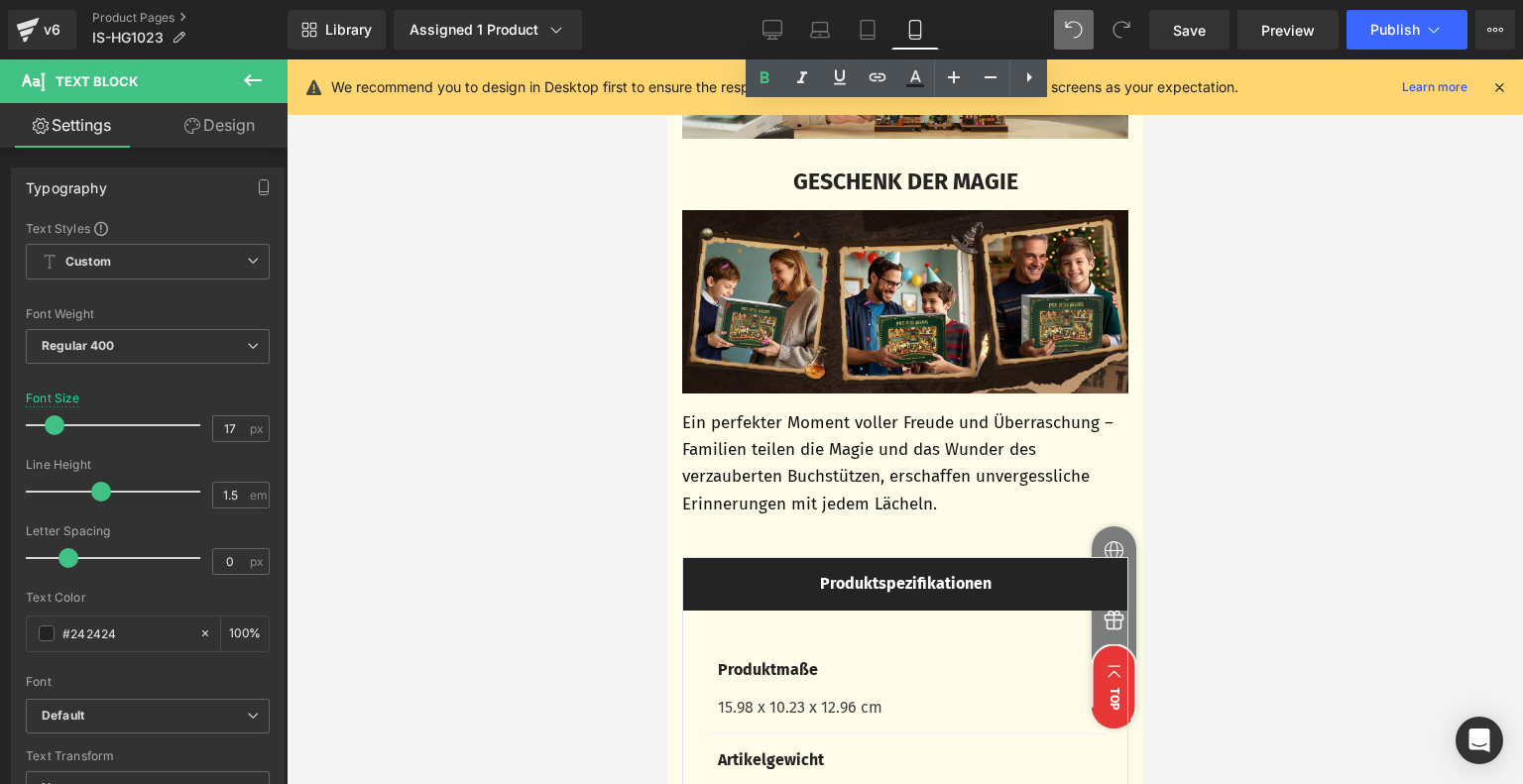 click on "Ein perfekter Moment voller Freude und Überraschung – Familien teilen die Magie und das Wunder des verzauberten Buchstützen, erschaffen unvergessliche Erinnerungen mit jedem Lächeln." at bounding box center (904, 463) 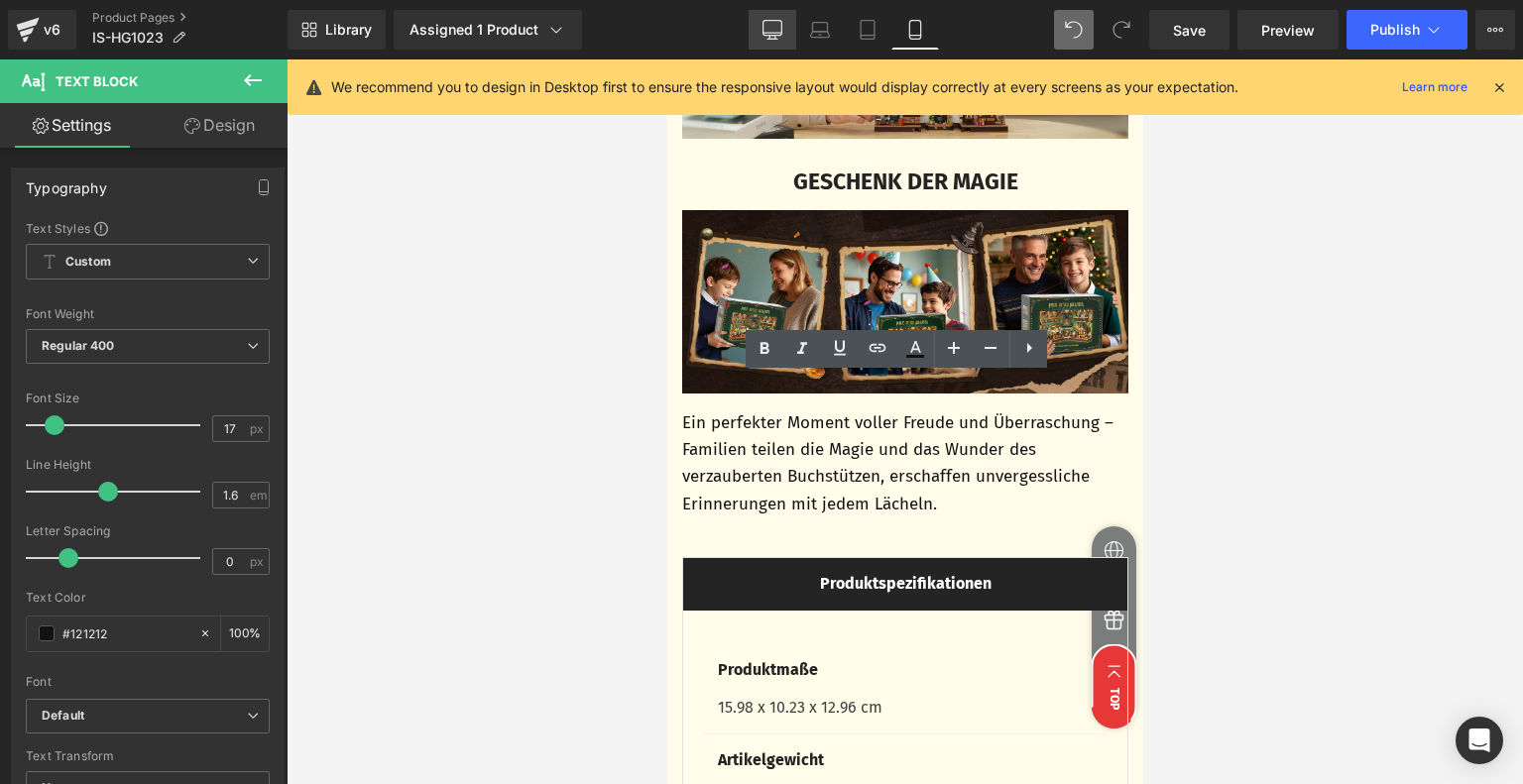 click 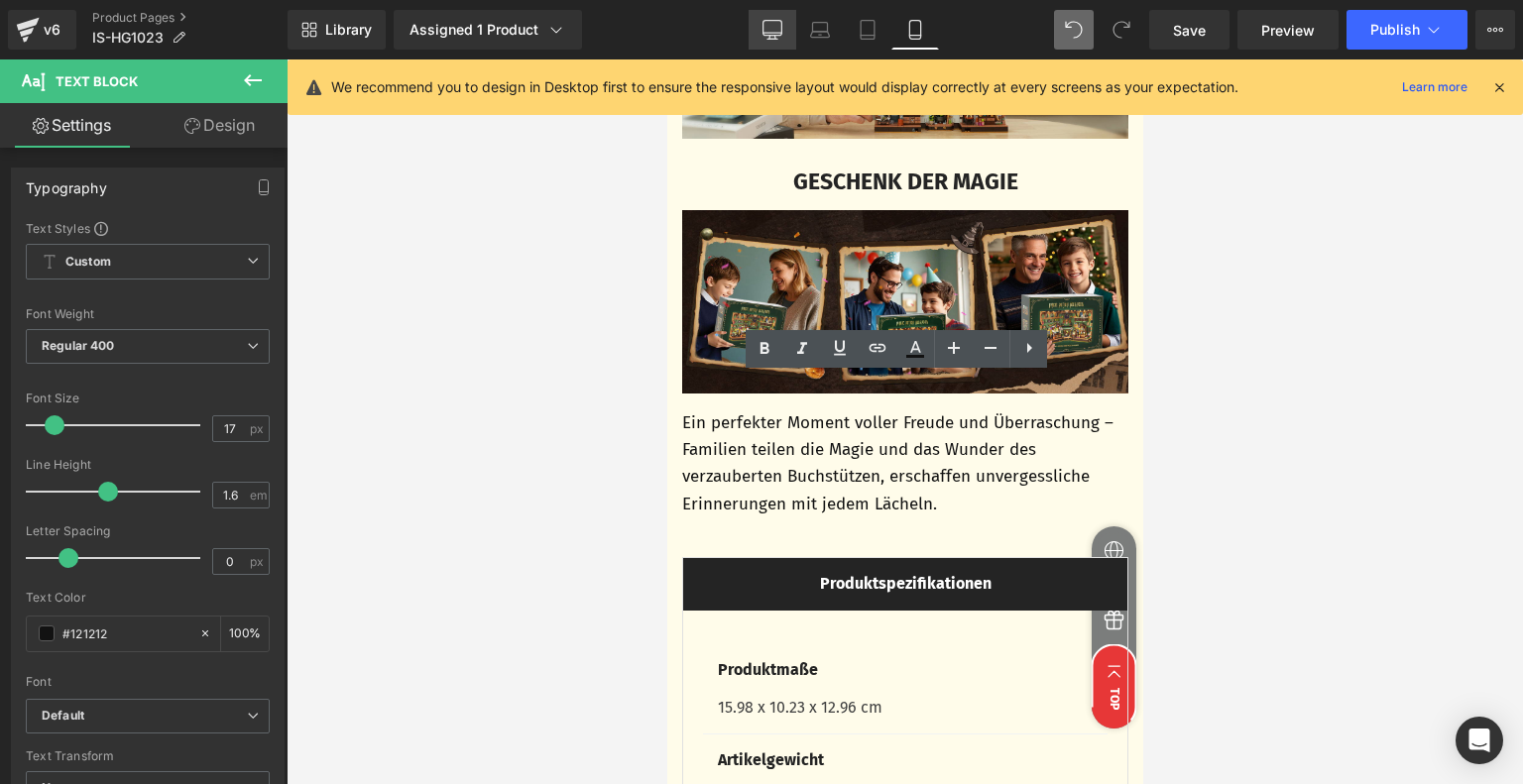 type on "100" 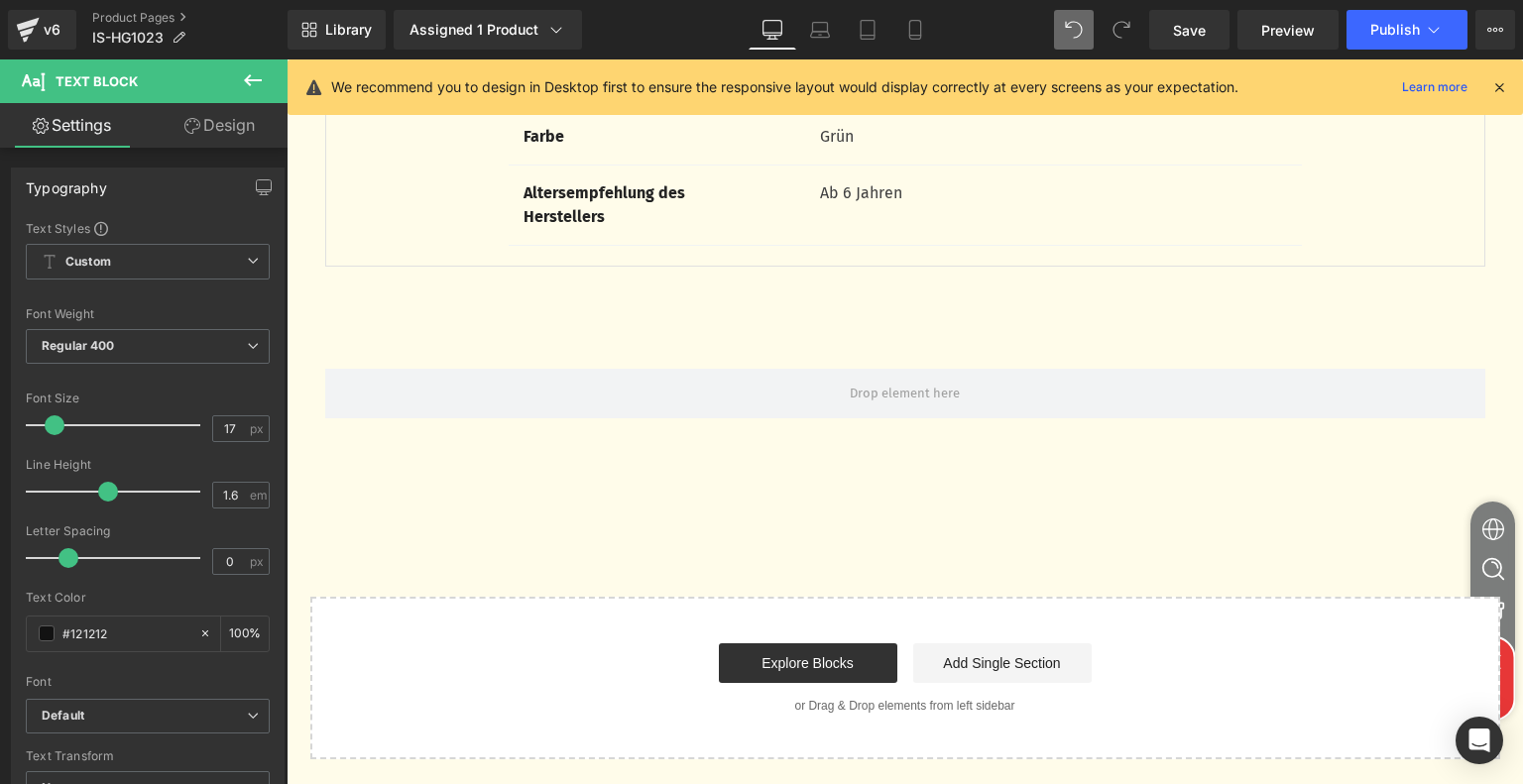 scroll, scrollTop: 6502, scrollLeft: 0, axis: vertical 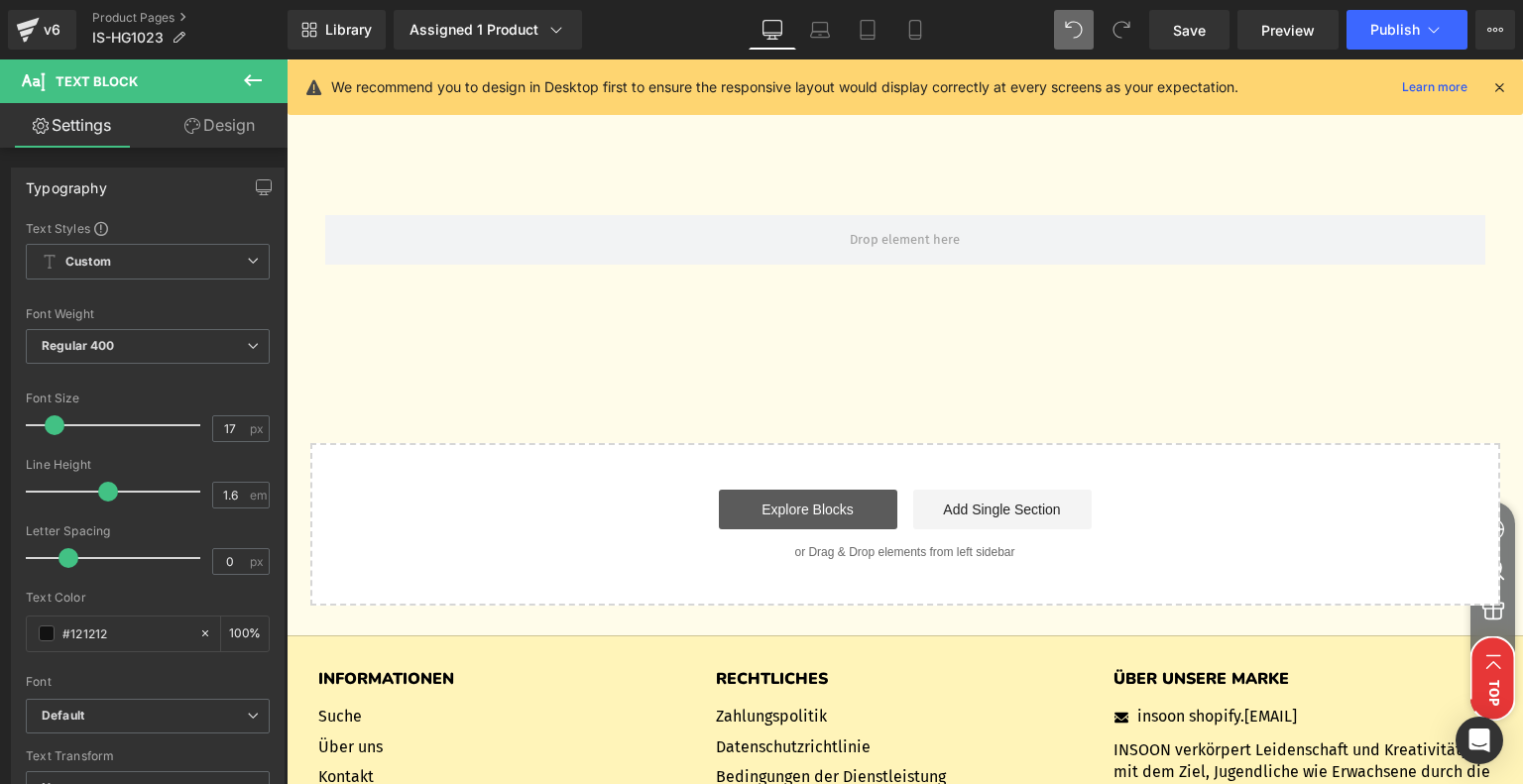 click on "Explore Blocks" at bounding box center (808, 509) 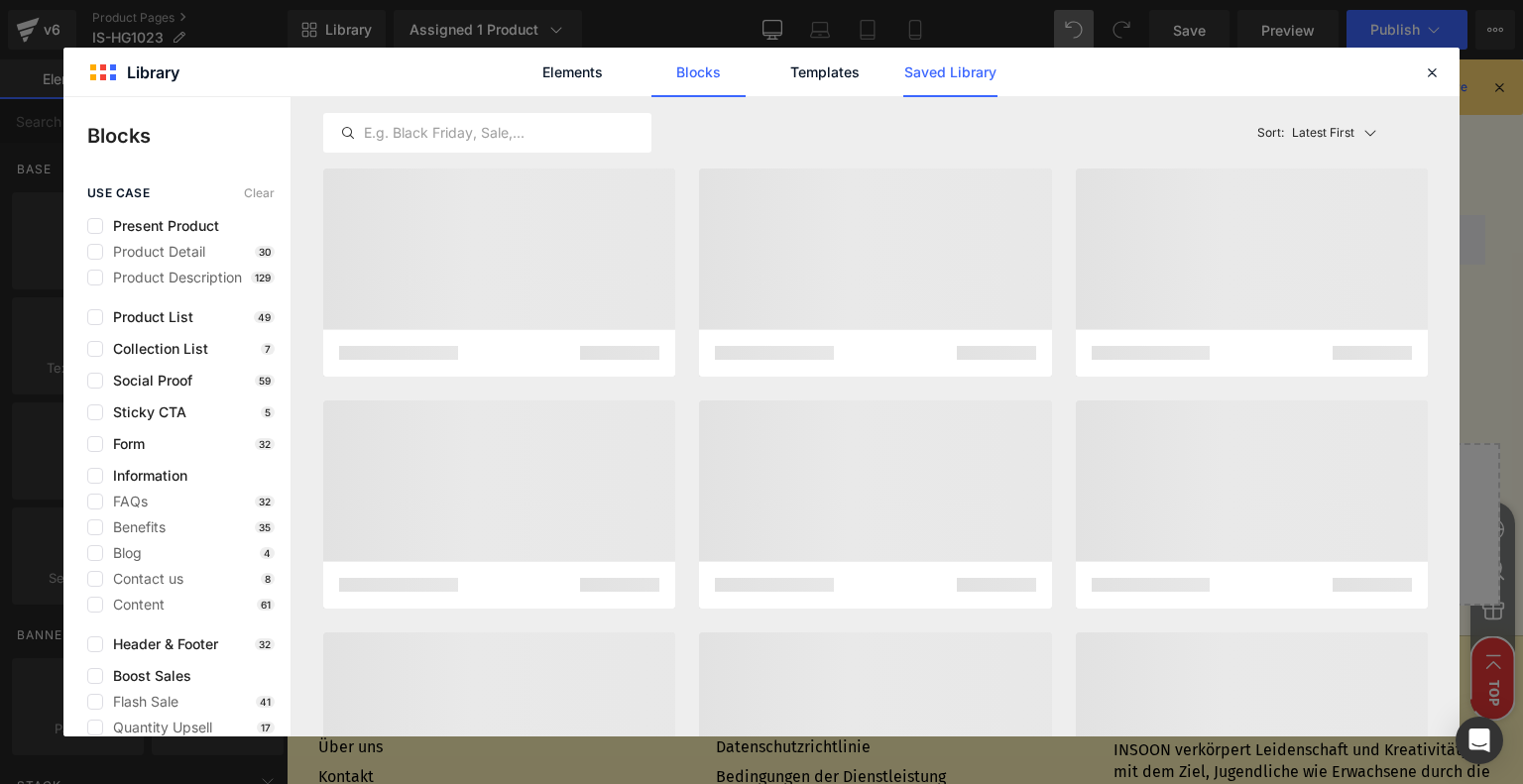 click on "Saved Library" 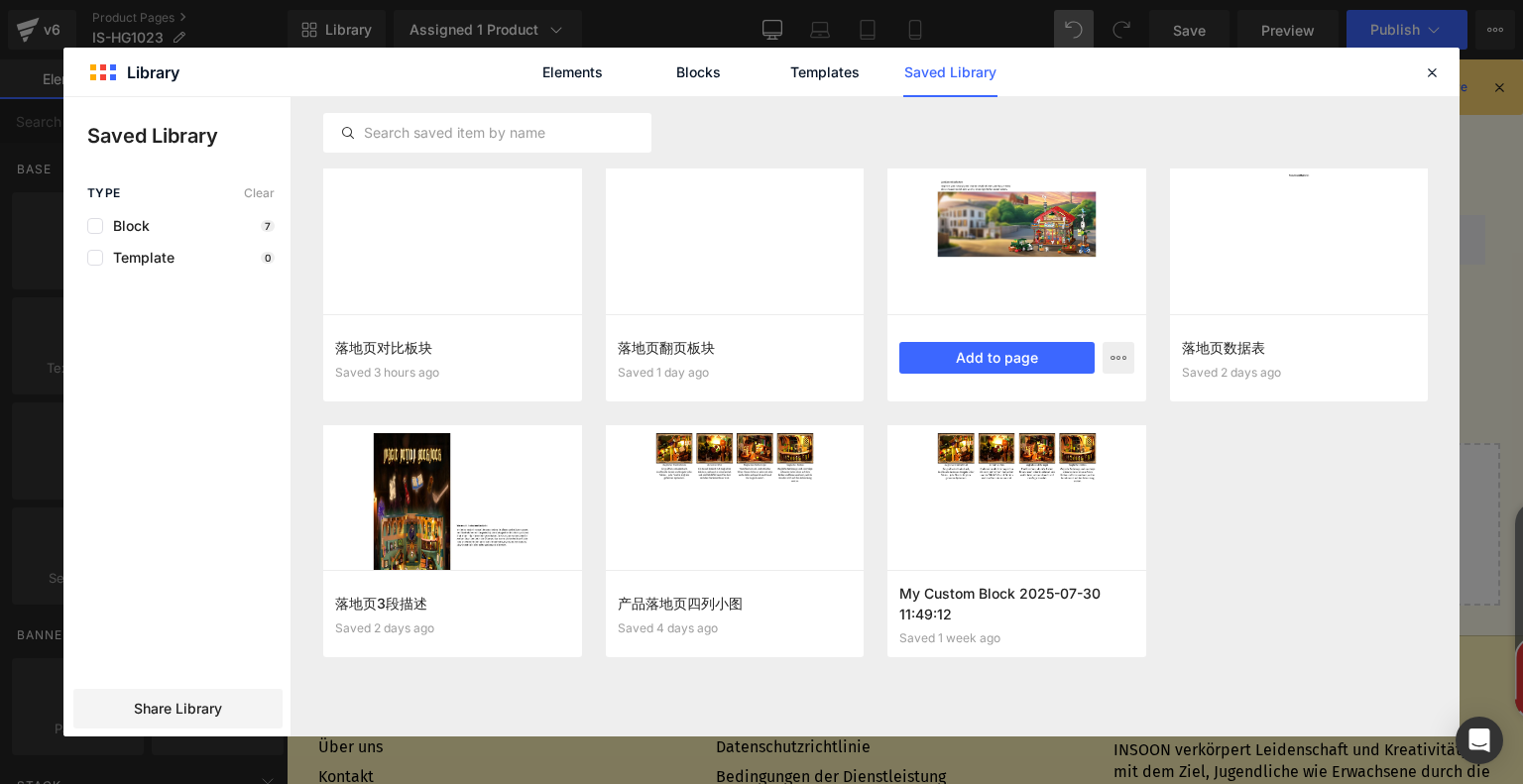 click at bounding box center (1016, 241) 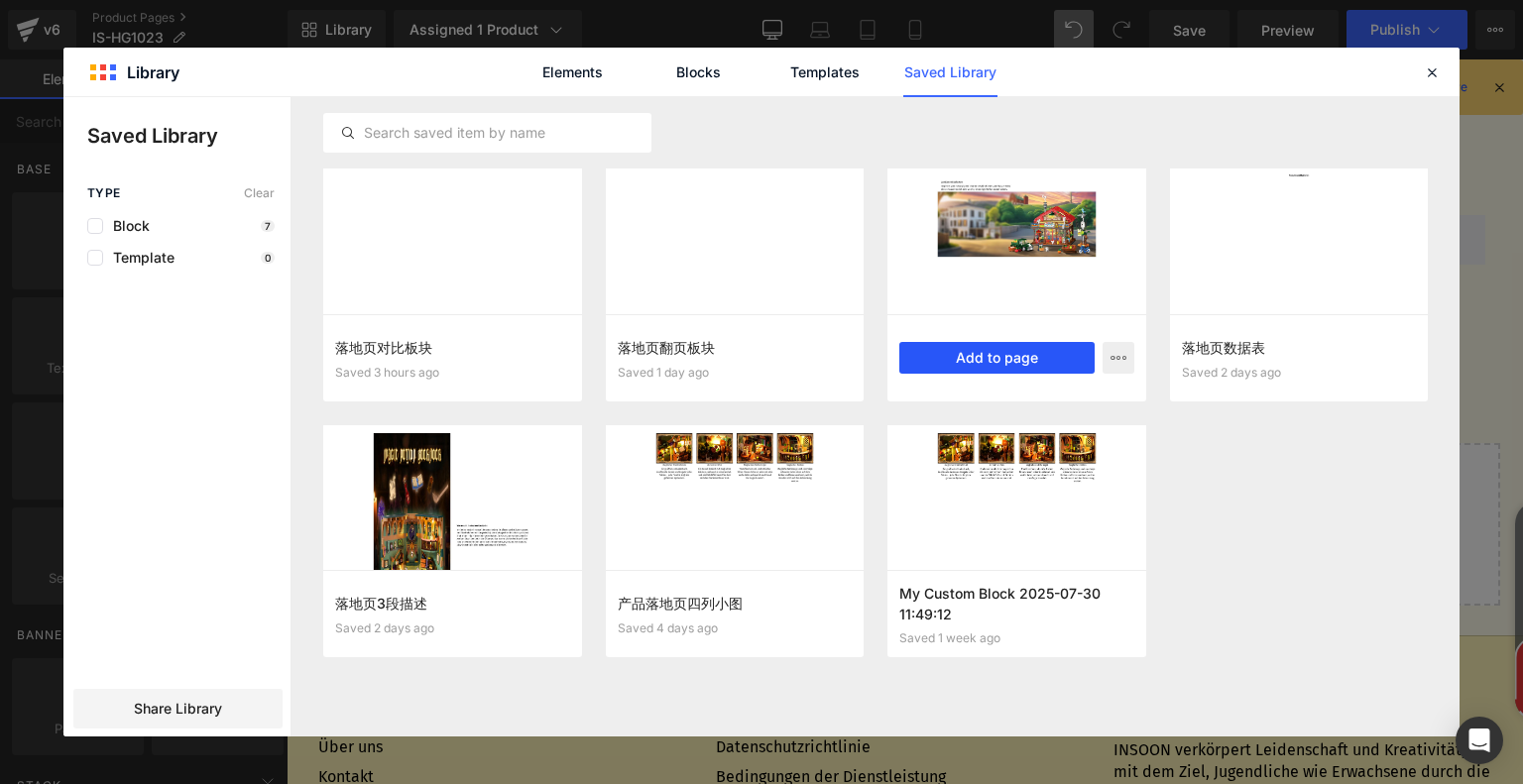 click on "Add to page" at bounding box center (996, 358) 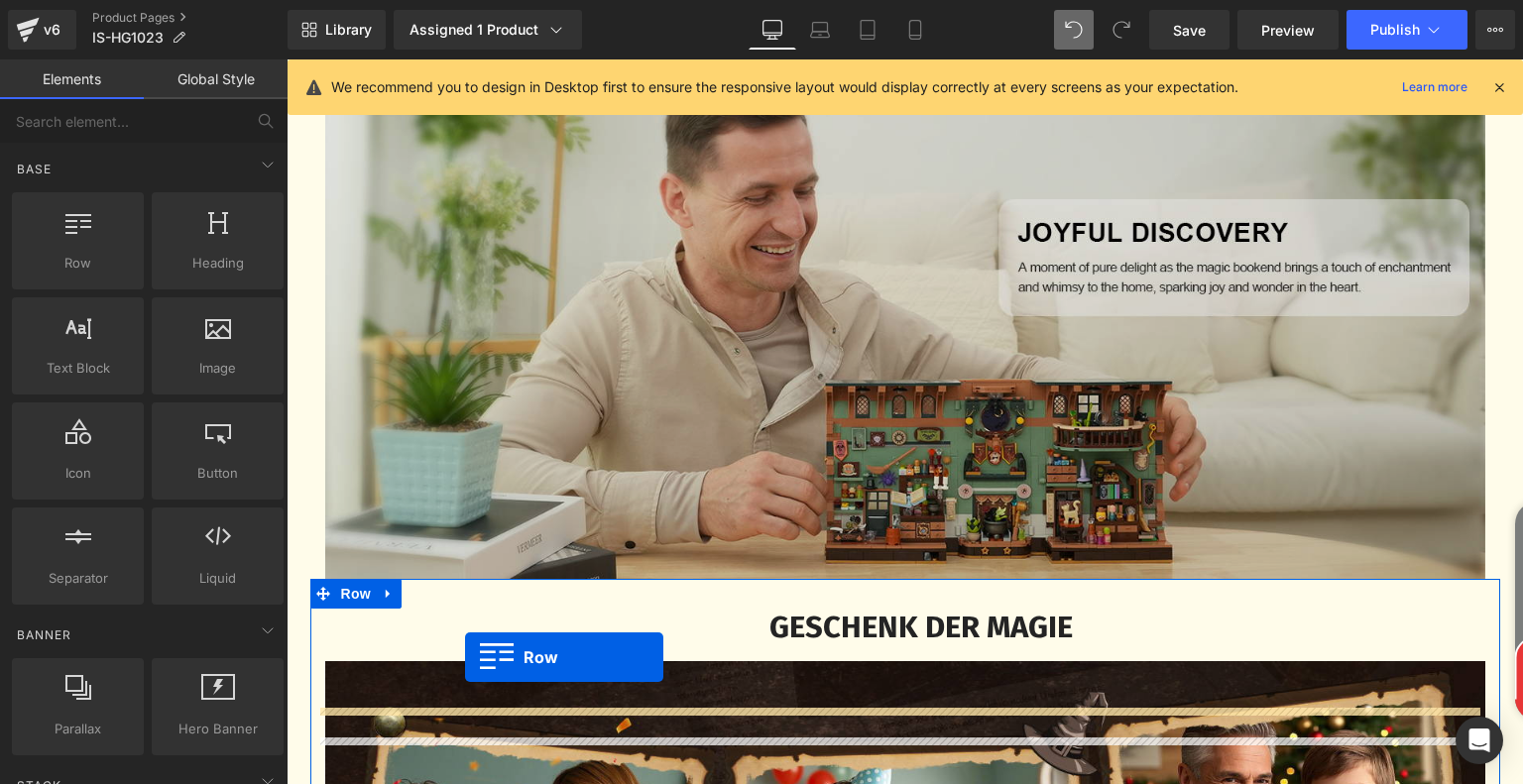scroll, scrollTop: 4702, scrollLeft: 0, axis: vertical 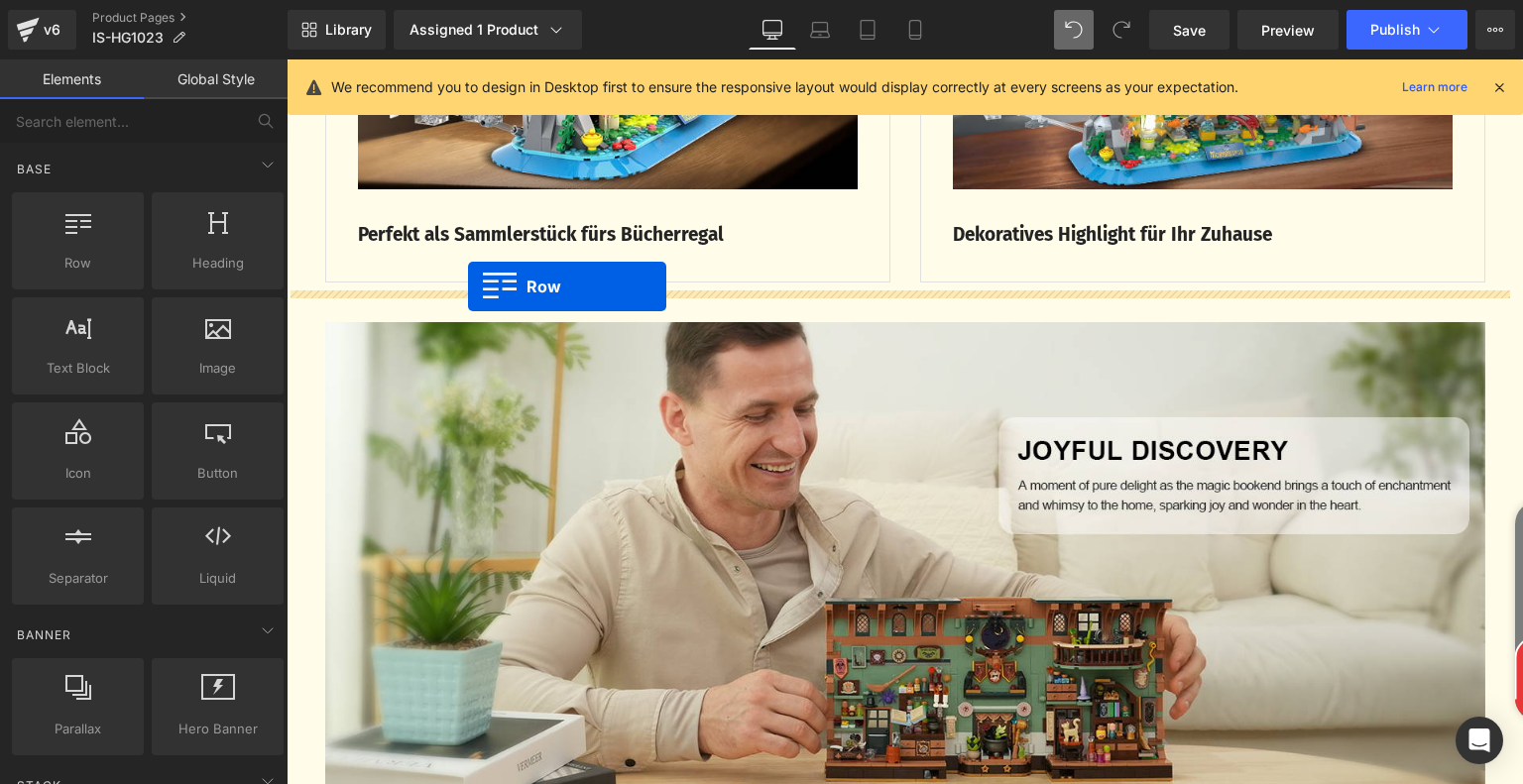 drag, startPoint x: 313, startPoint y: 471, endPoint x: 468, endPoint y: 286, distance: 241.35037 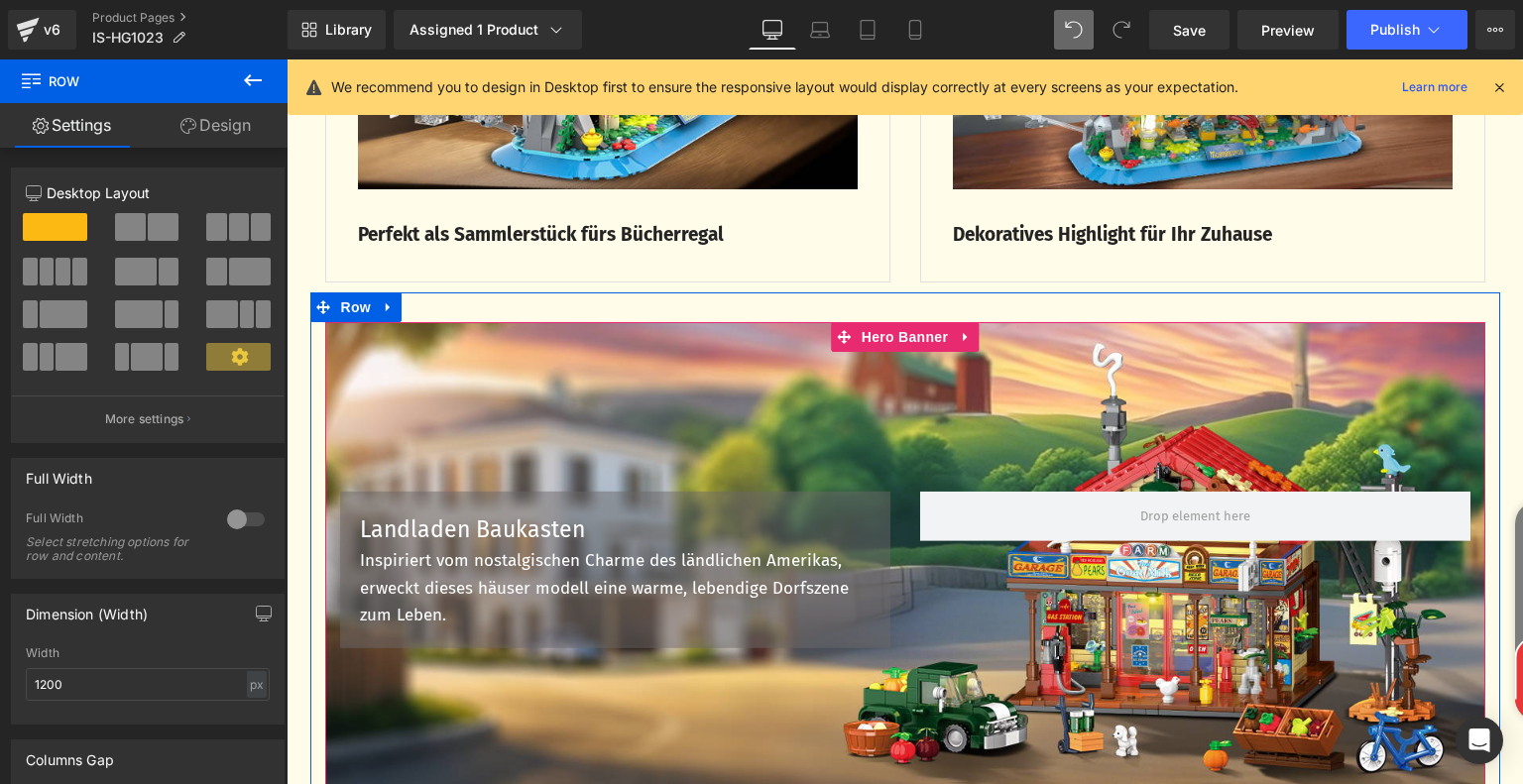 click on "Landladen Baukasten
Text Block
Inspiriert vom nostalgischen Charme des ländlichen Amerikas, erweckt dieses häuser modell eine warme, lebendige Dorfszene zum Leben.
Text Block
Row
Row" at bounding box center [905, 560] 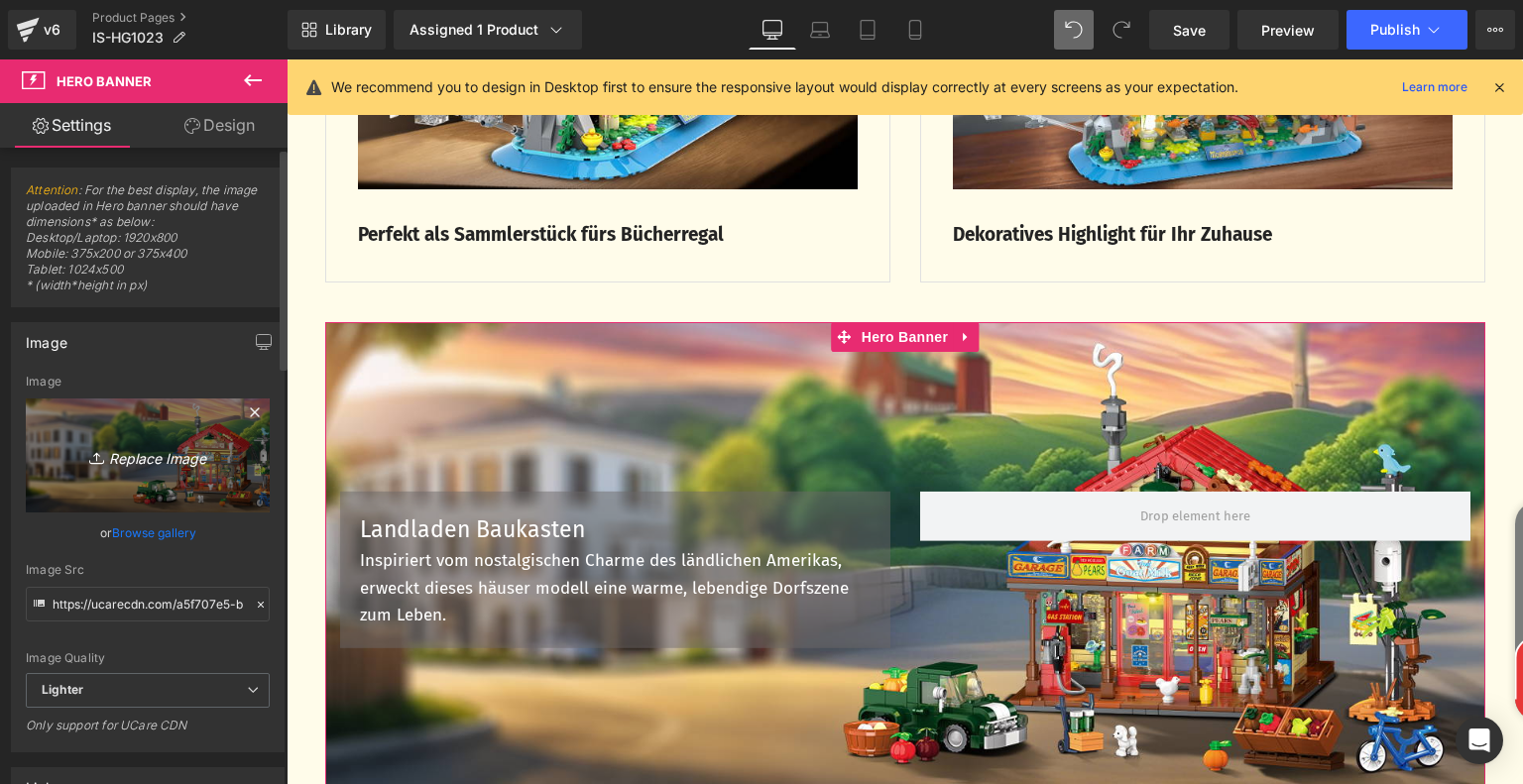 click on "Replace Image" at bounding box center (148, 455) 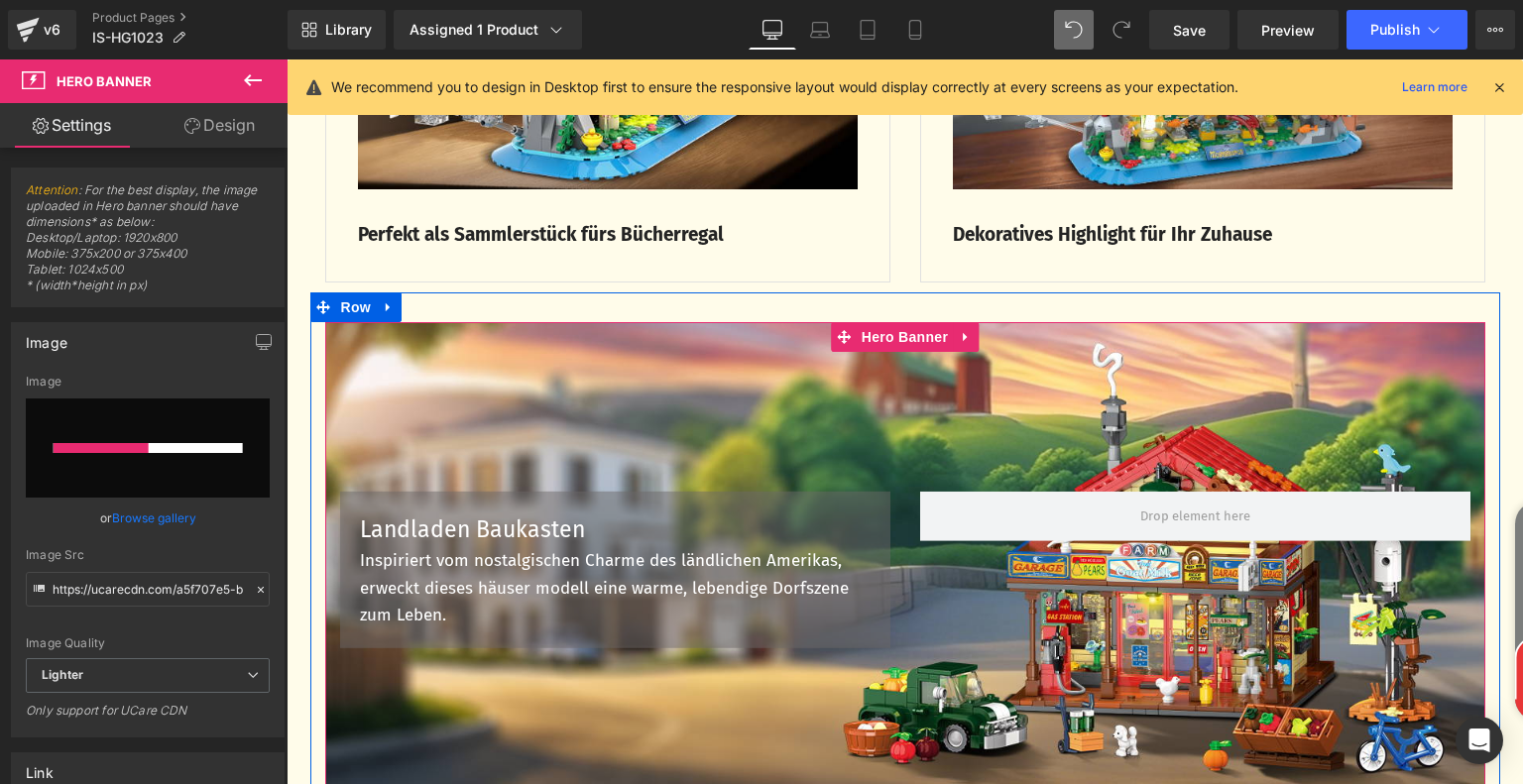 type 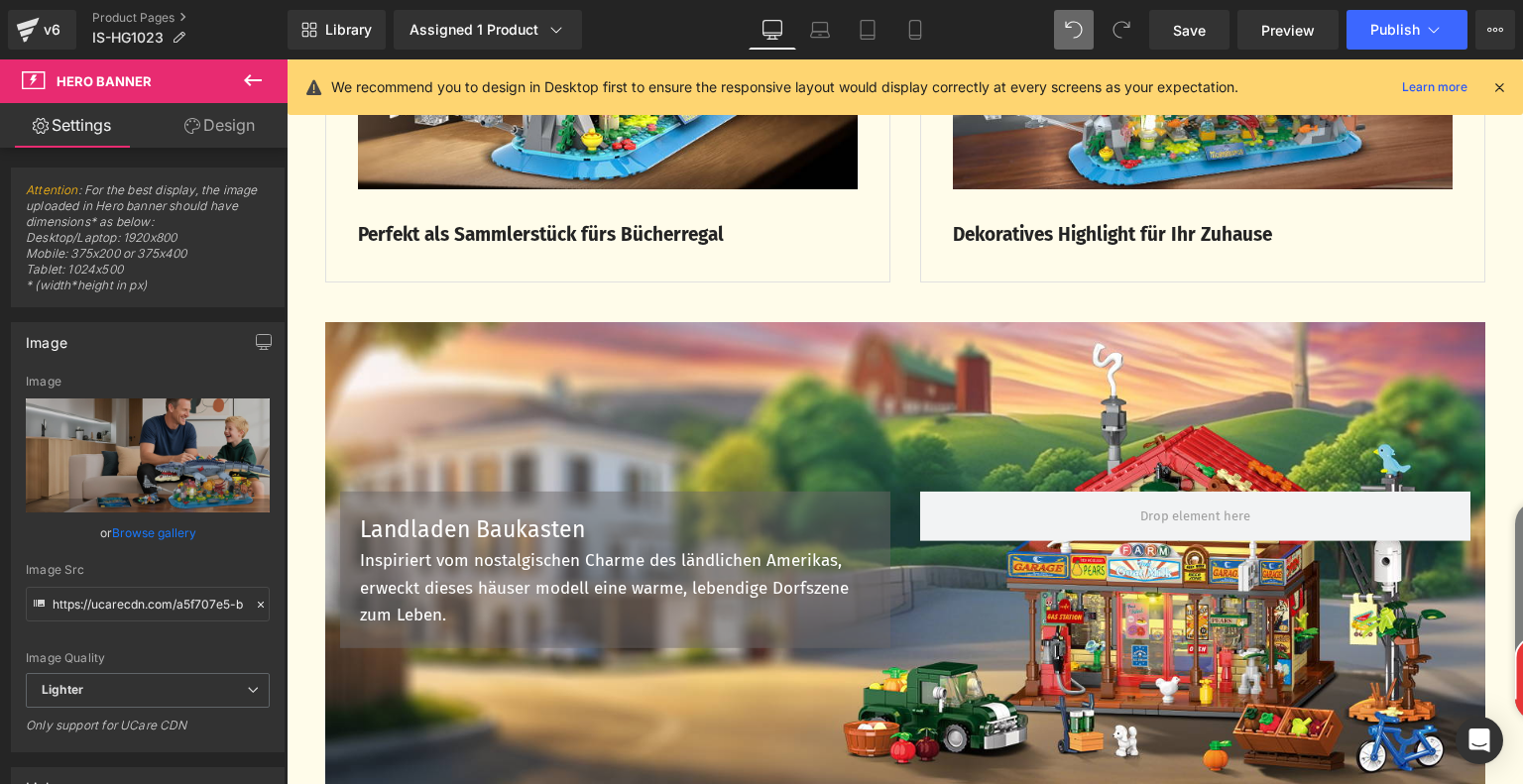 type on "https://ucarecdn.com/b19282c7-71c9-4696-b6ee-855c245b4e39/-/format/auto/-/preview/3000x3000/-/quality/lighter/f02940e4-3bb7-4b8b-b47d-153c58bcb378.__CR0,0,1464,600_PT0_SX1464_V1___.jpg" 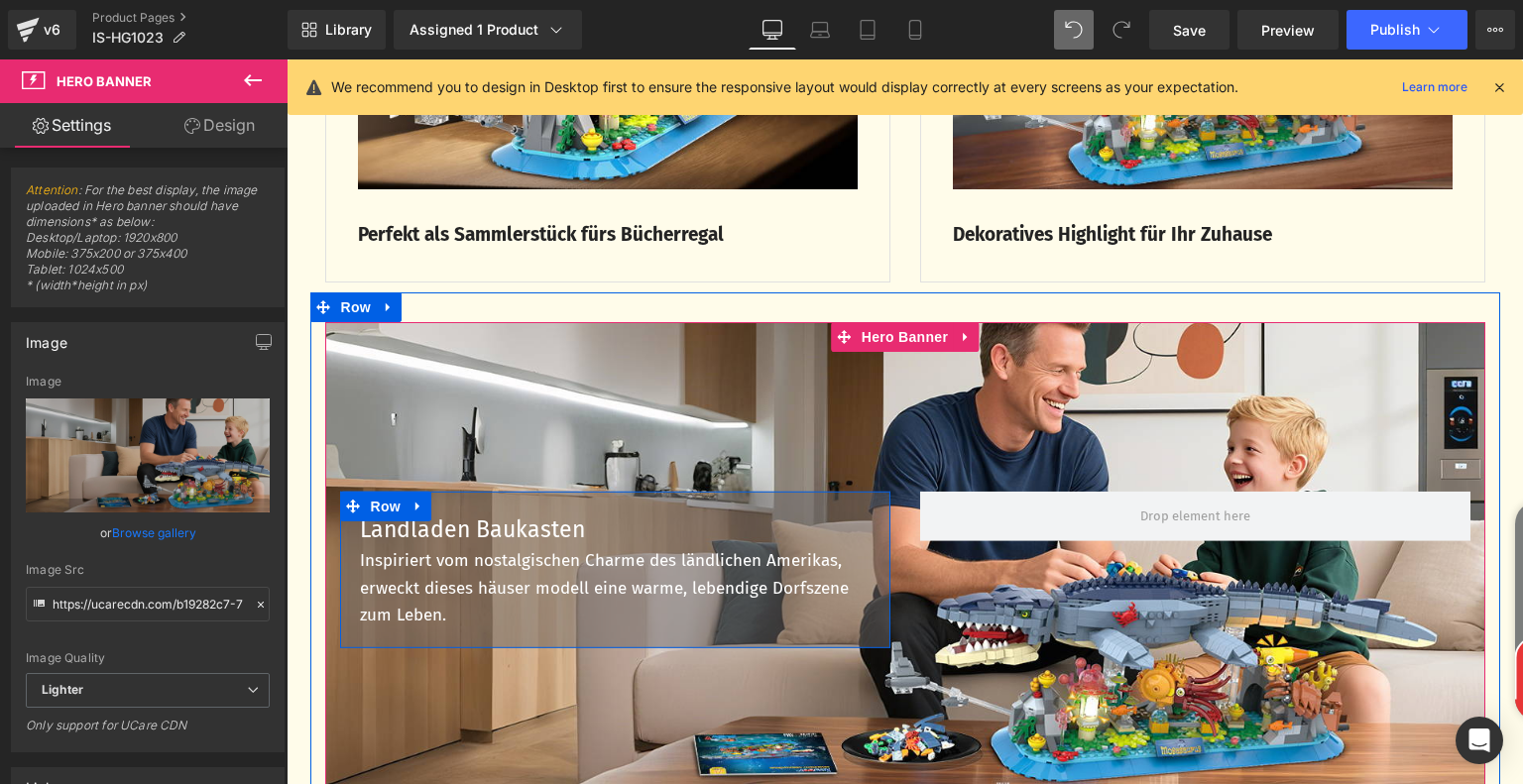 click on "Landladen Baukasten" at bounding box center [615, 528] 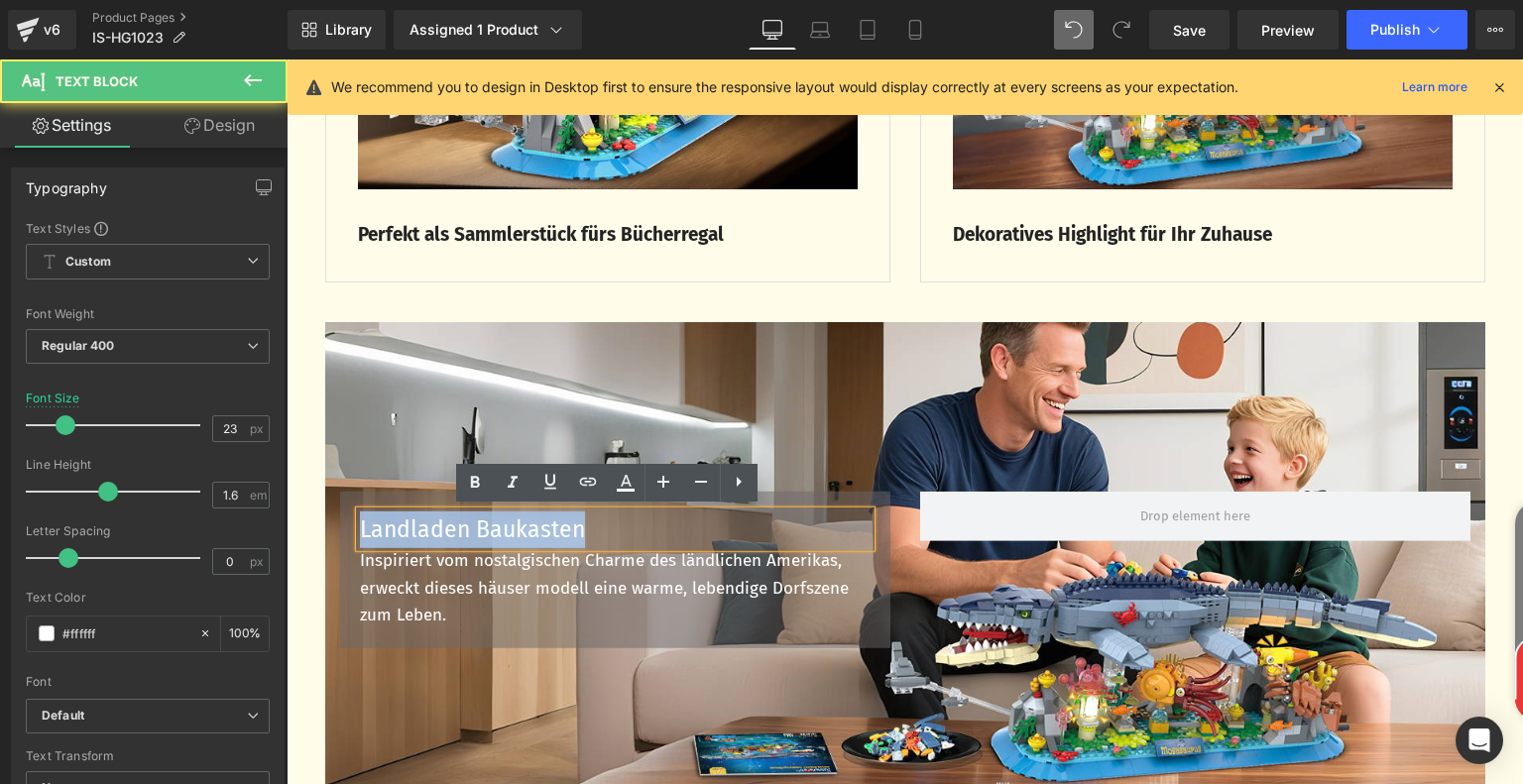 drag, startPoint x: 353, startPoint y: 530, endPoint x: 587, endPoint y: 515, distance: 234.48028 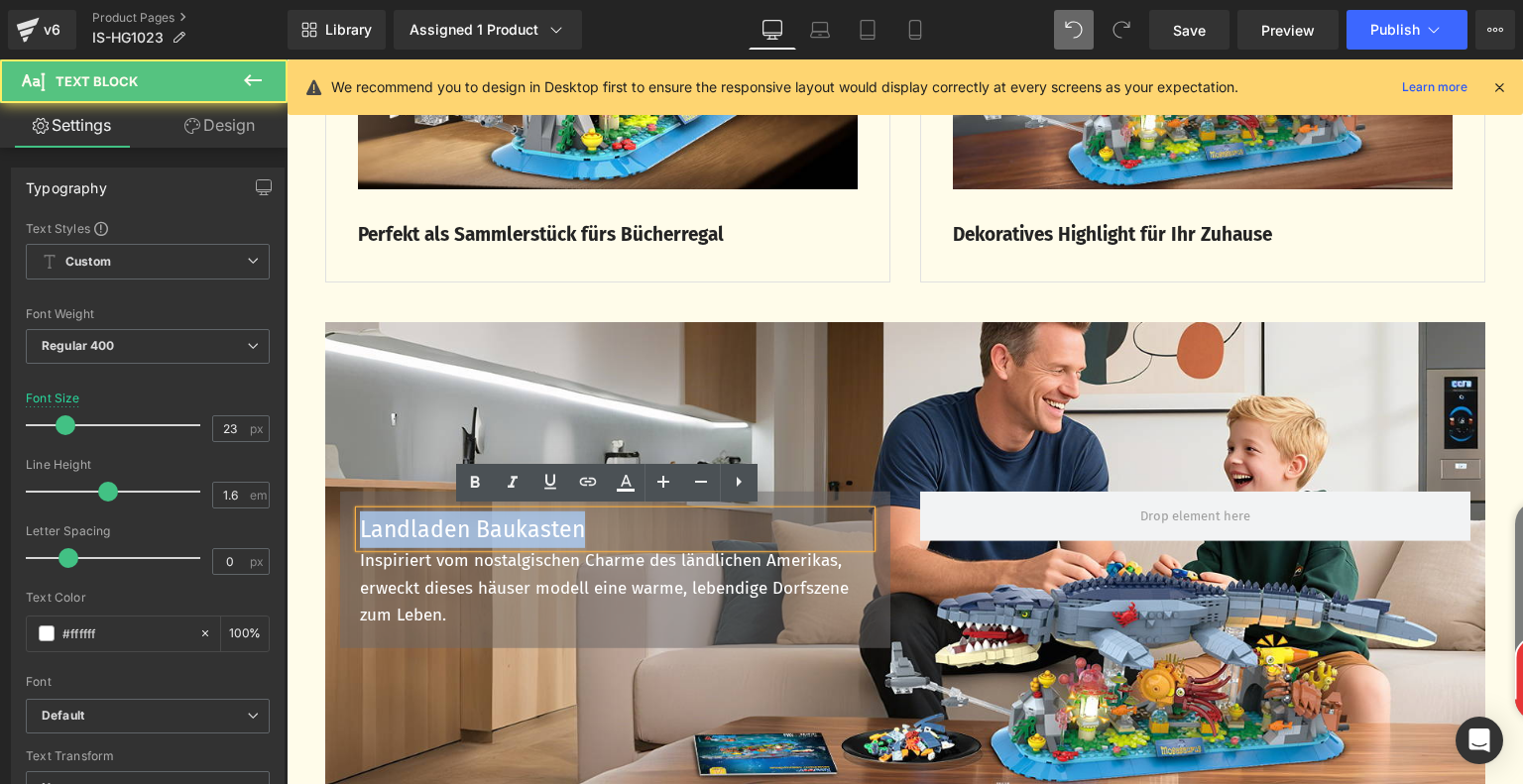click on "Landladen Baukasten" at bounding box center [615, 528] 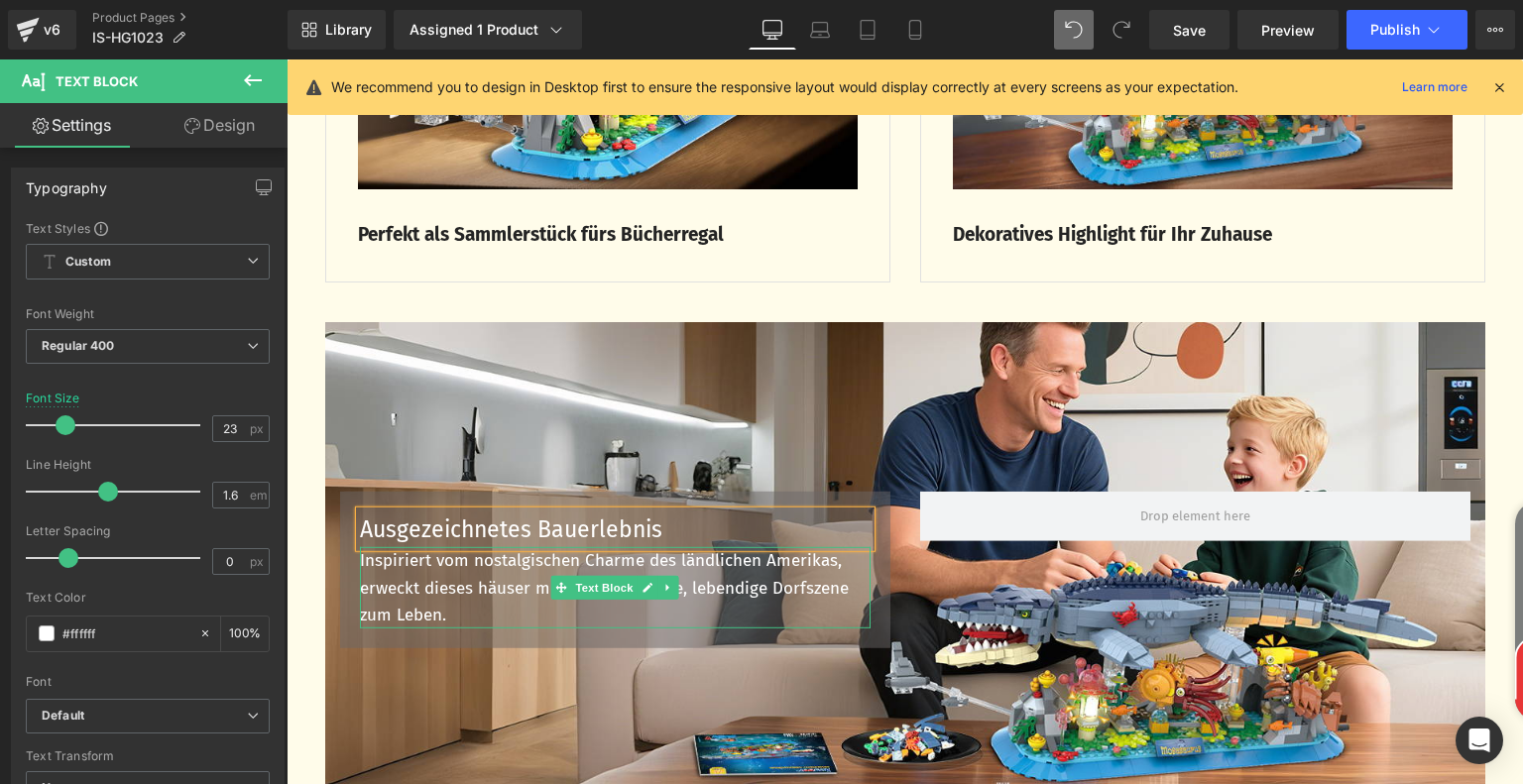 click on "Inspiriert vom nostalgischen Charme des ländlichen Amerikas, erweckt dieses häuser modell eine warme, lebendige Dorfszene zum Leben." at bounding box center (615, 588) 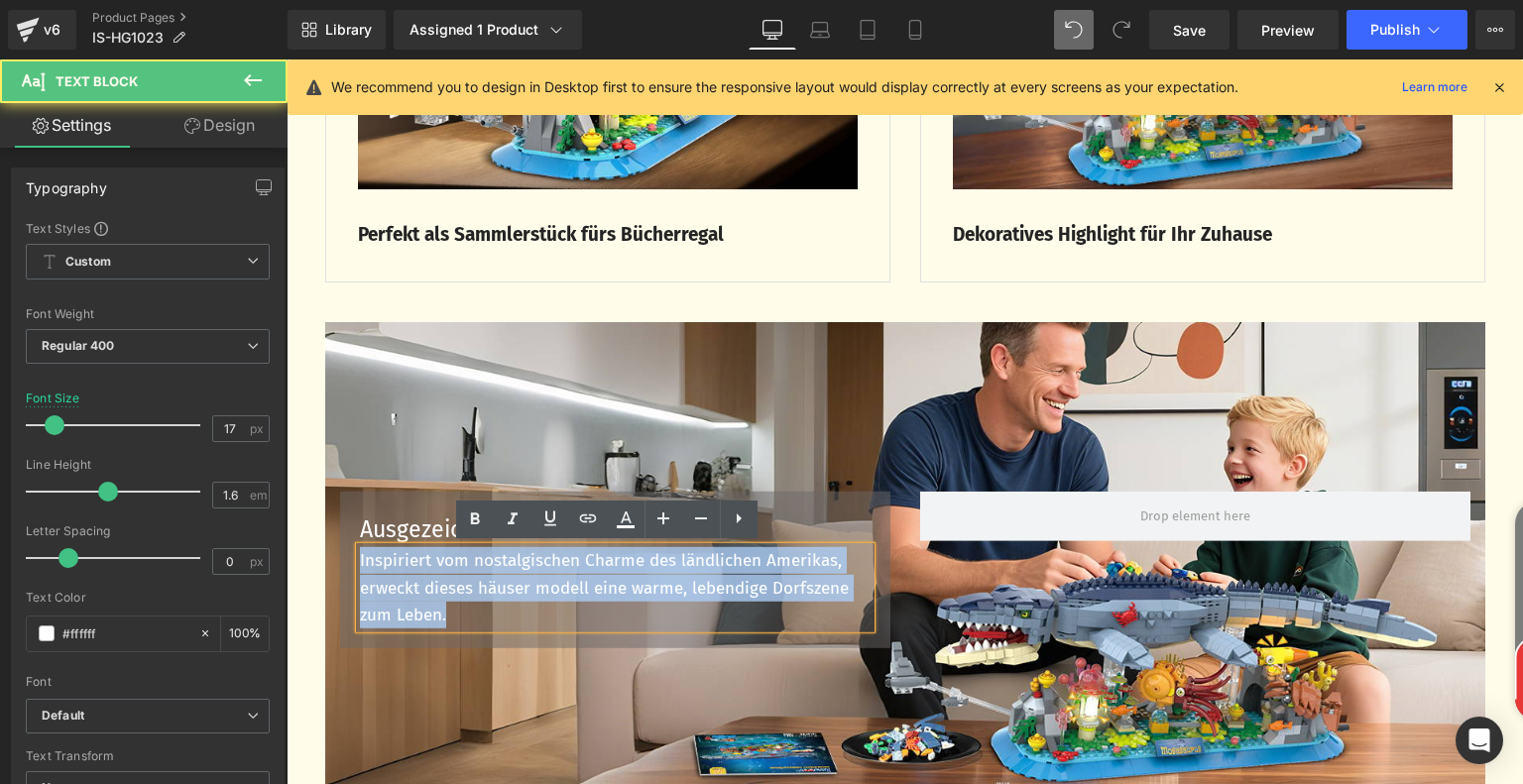 drag, startPoint x: 350, startPoint y: 556, endPoint x: 472, endPoint y: 614, distance: 135.08516 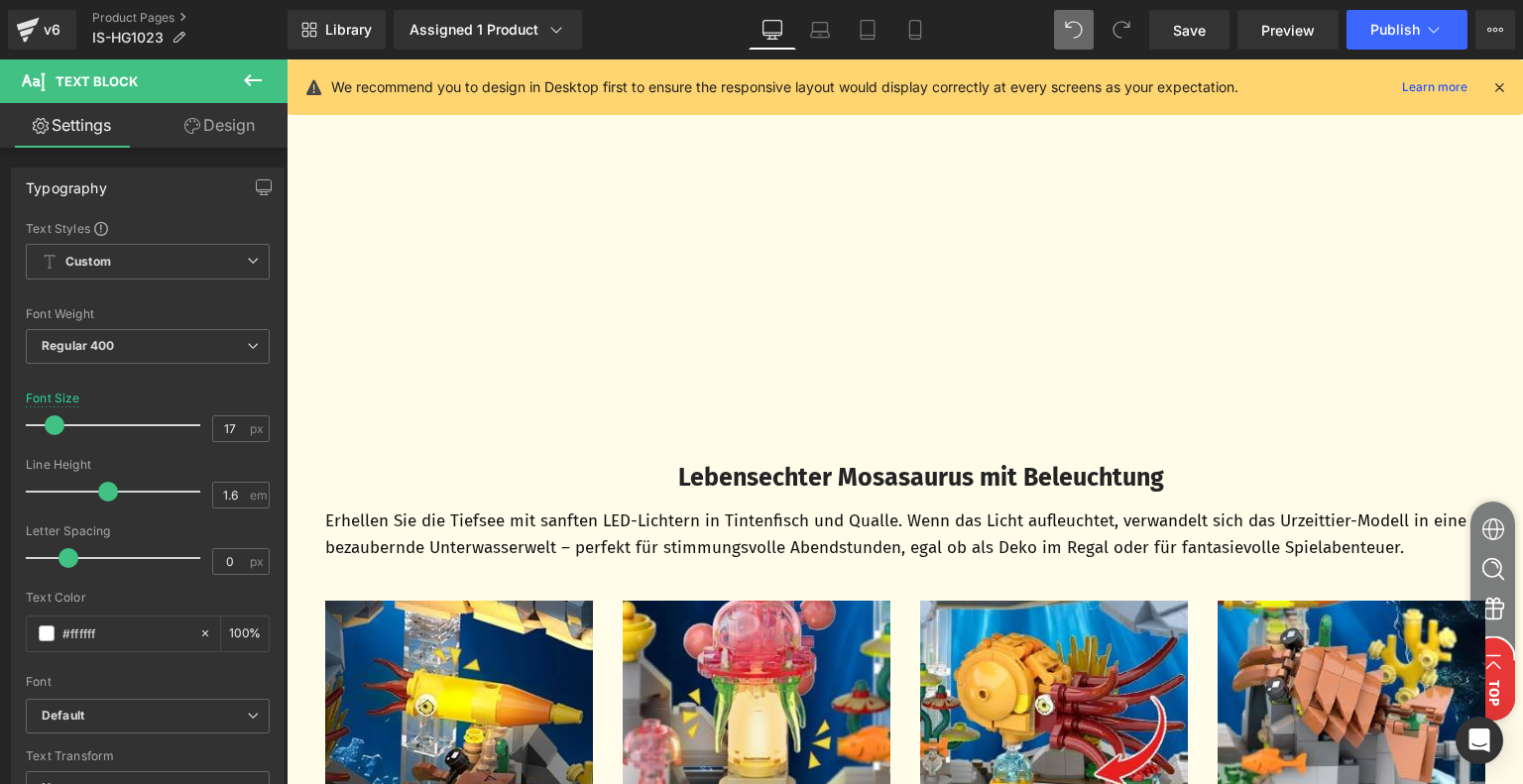 scroll, scrollTop: 3513, scrollLeft: 0, axis: vertical 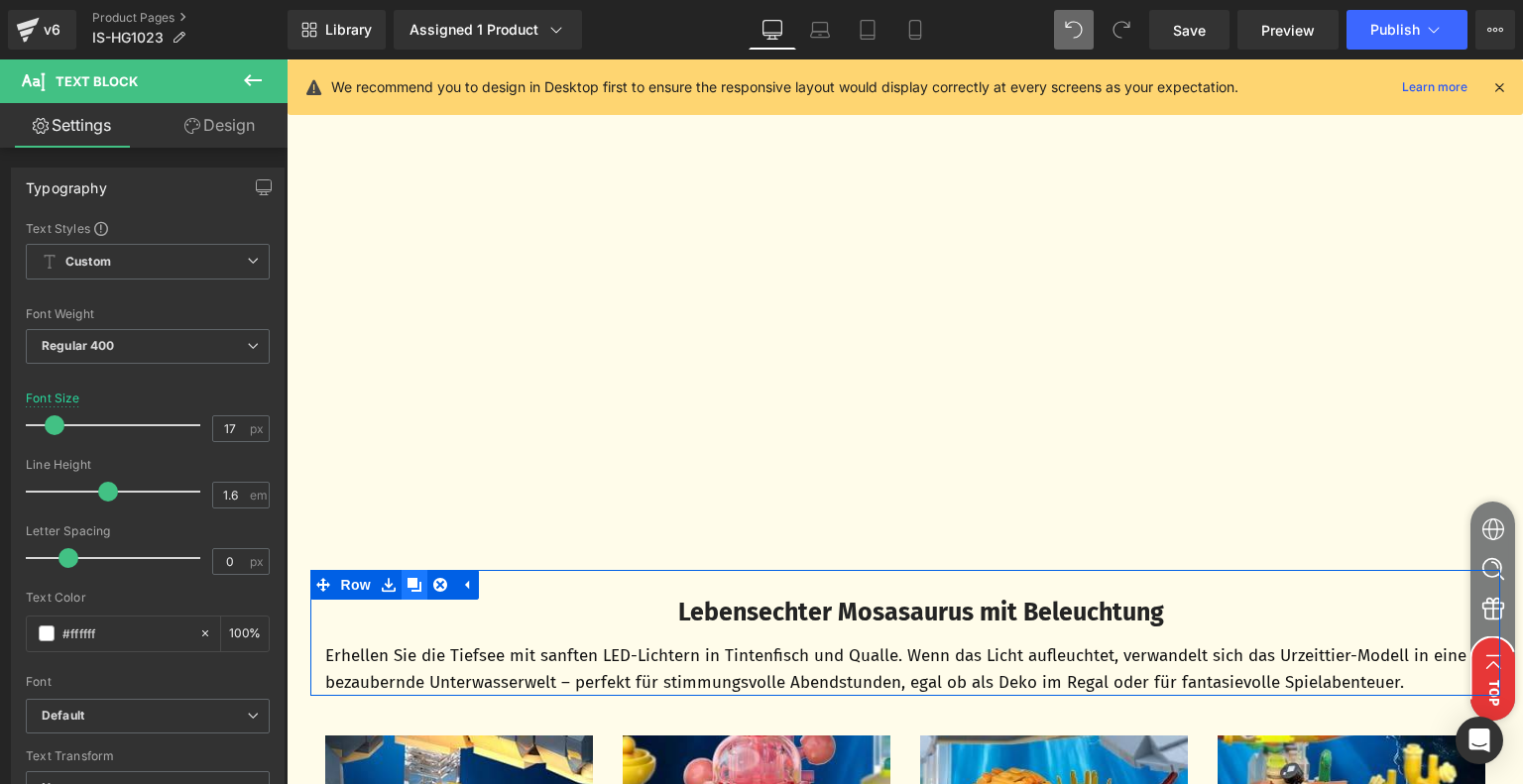 click 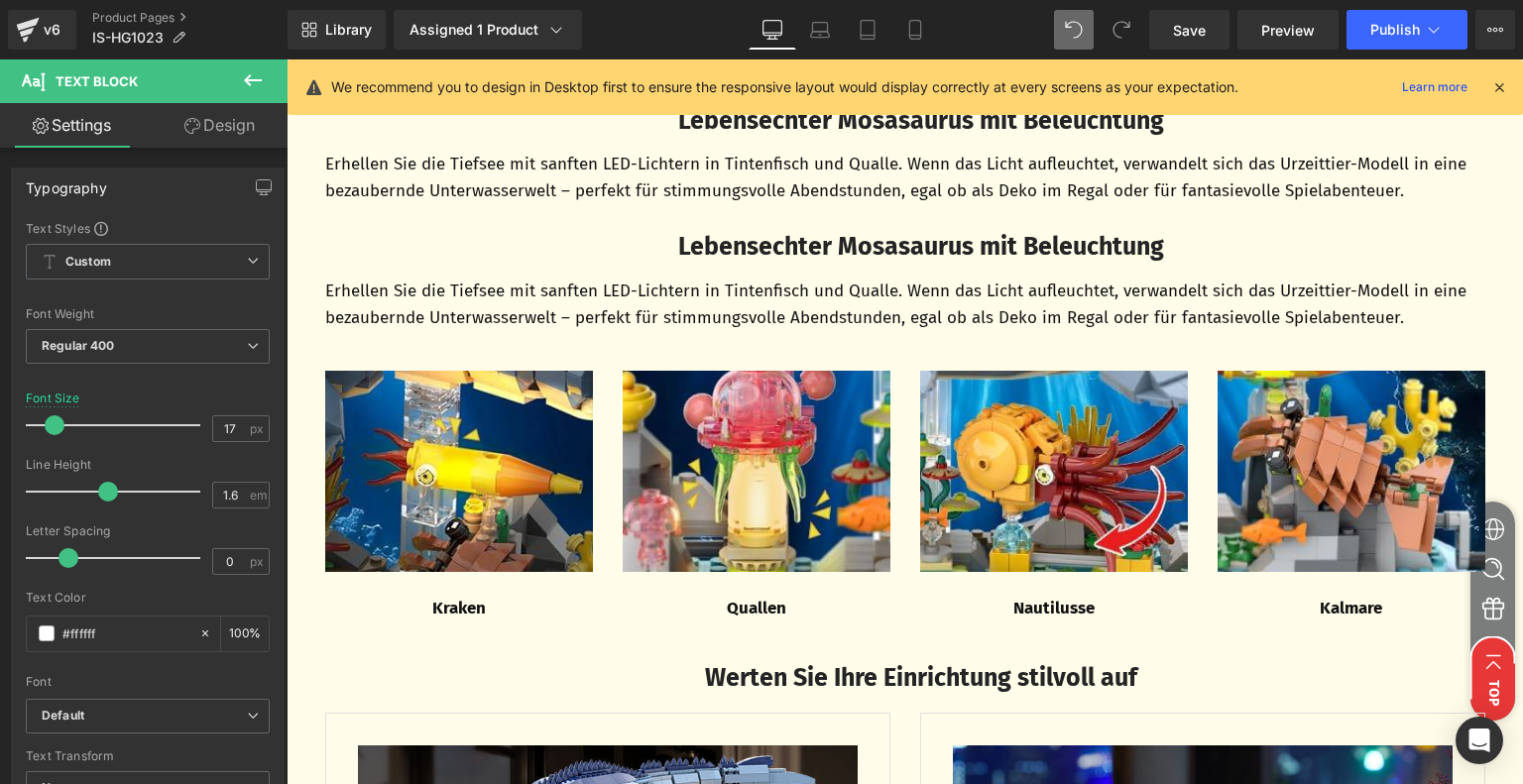 scroll, scrollTop: 3971, scrollLeft: 0, axis: vertical 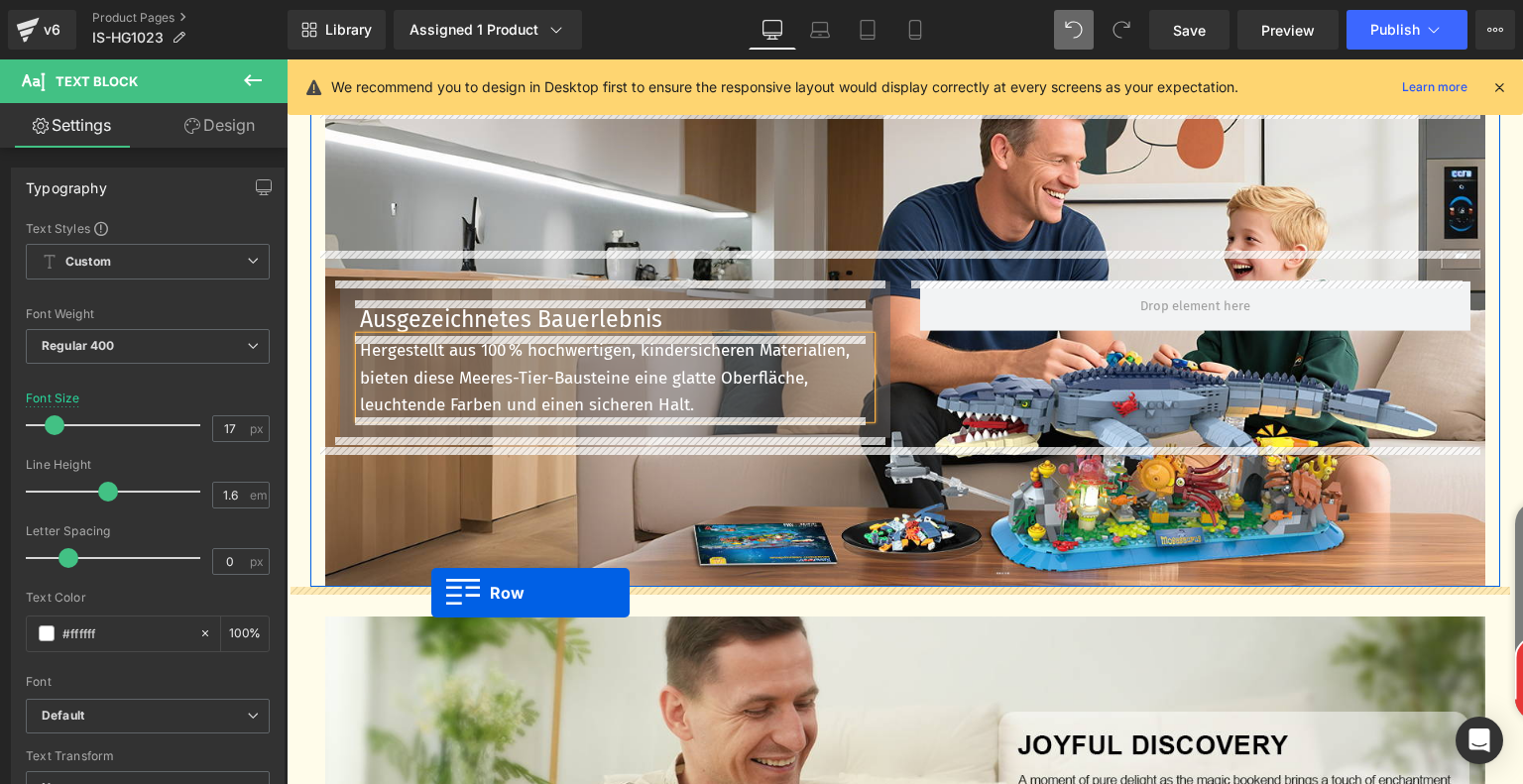 drag, startPoint x: 316, startPoint y: 254, endPoint x: 431, endPoint y: 593, distance: 357.9749 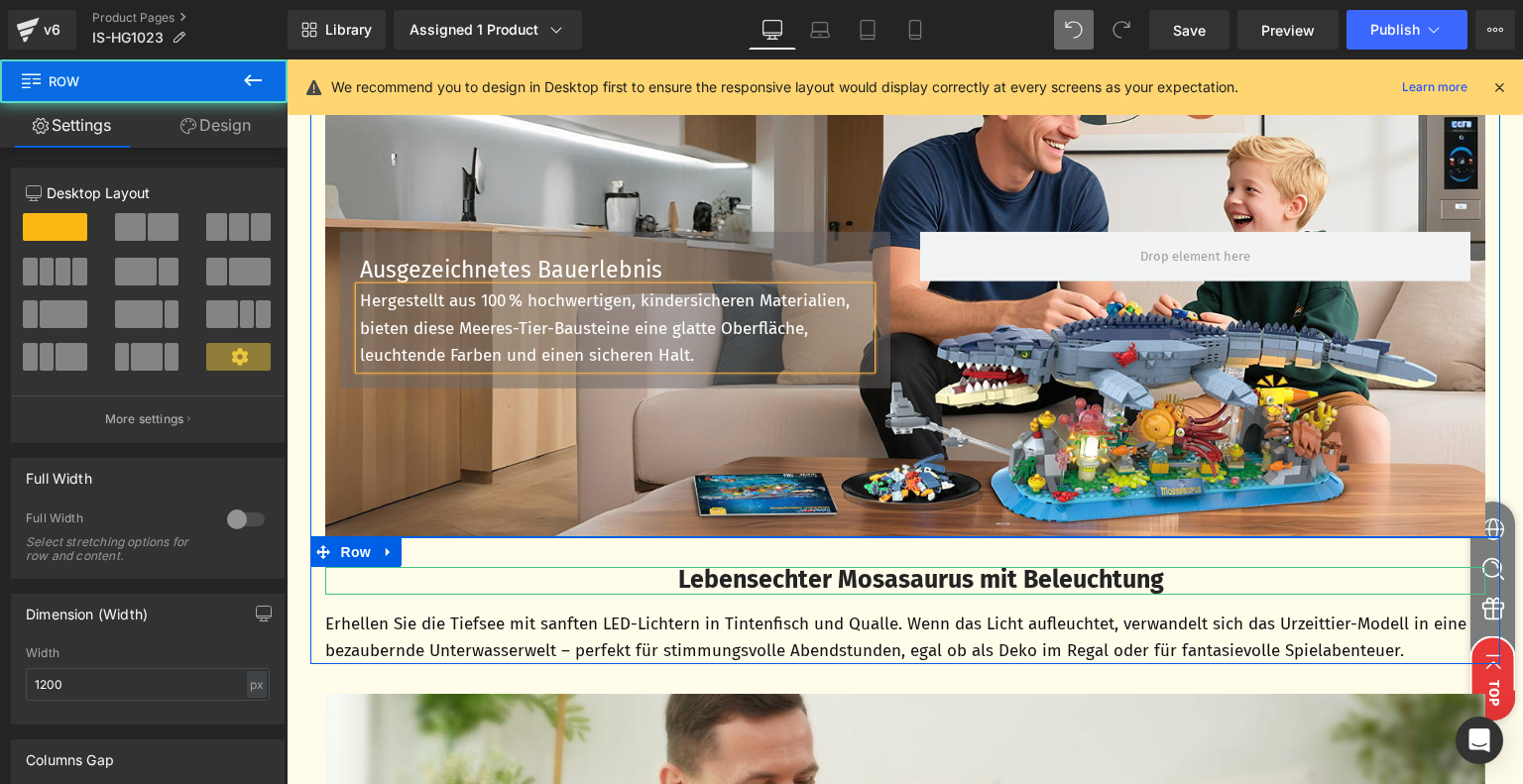scroll, scrollTop: 4912, scrollLeft: 0, axis: vertical 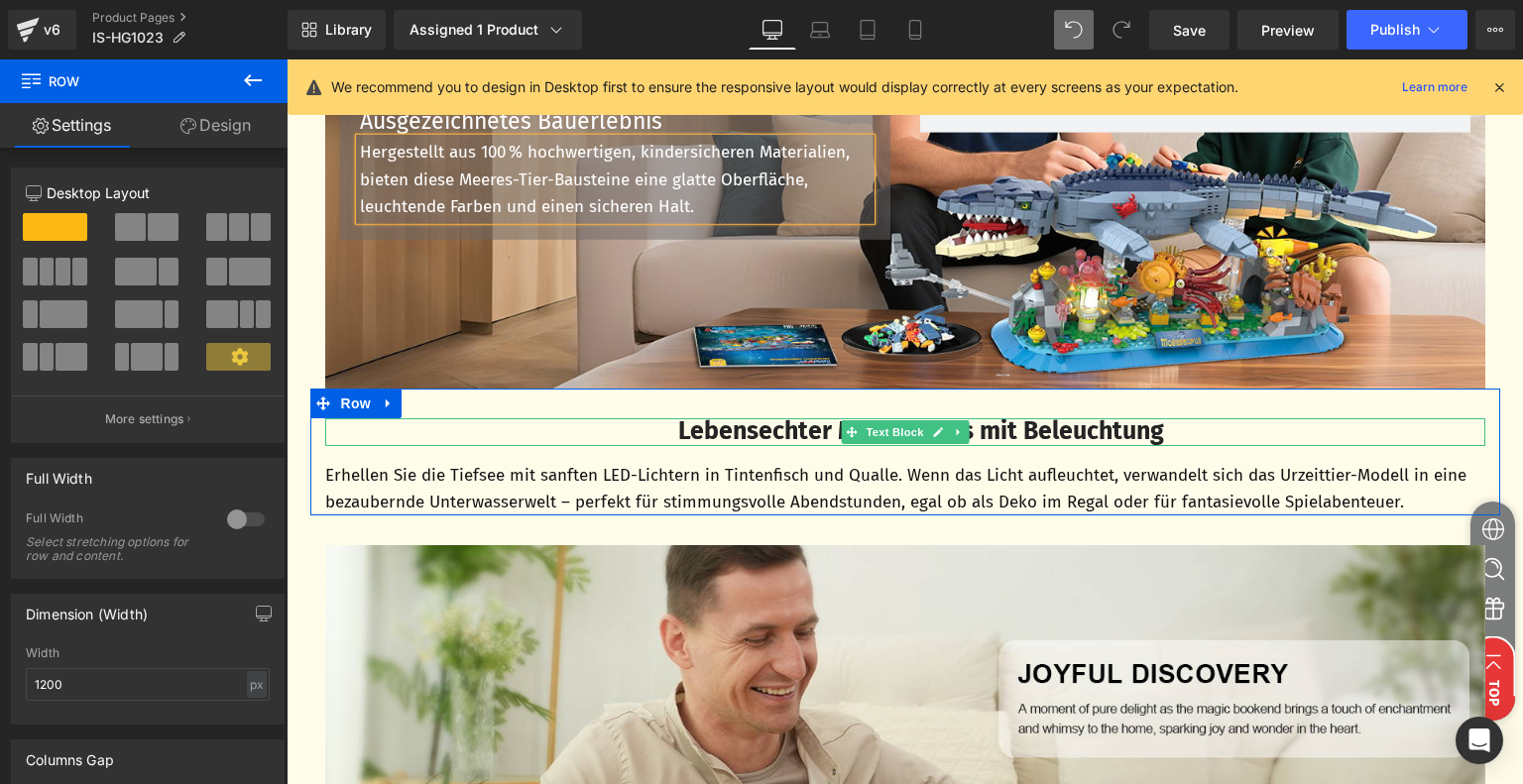 click on "Lebensechter Mosasaurus mit Beleuchtung" at bounding box center [921, 431] 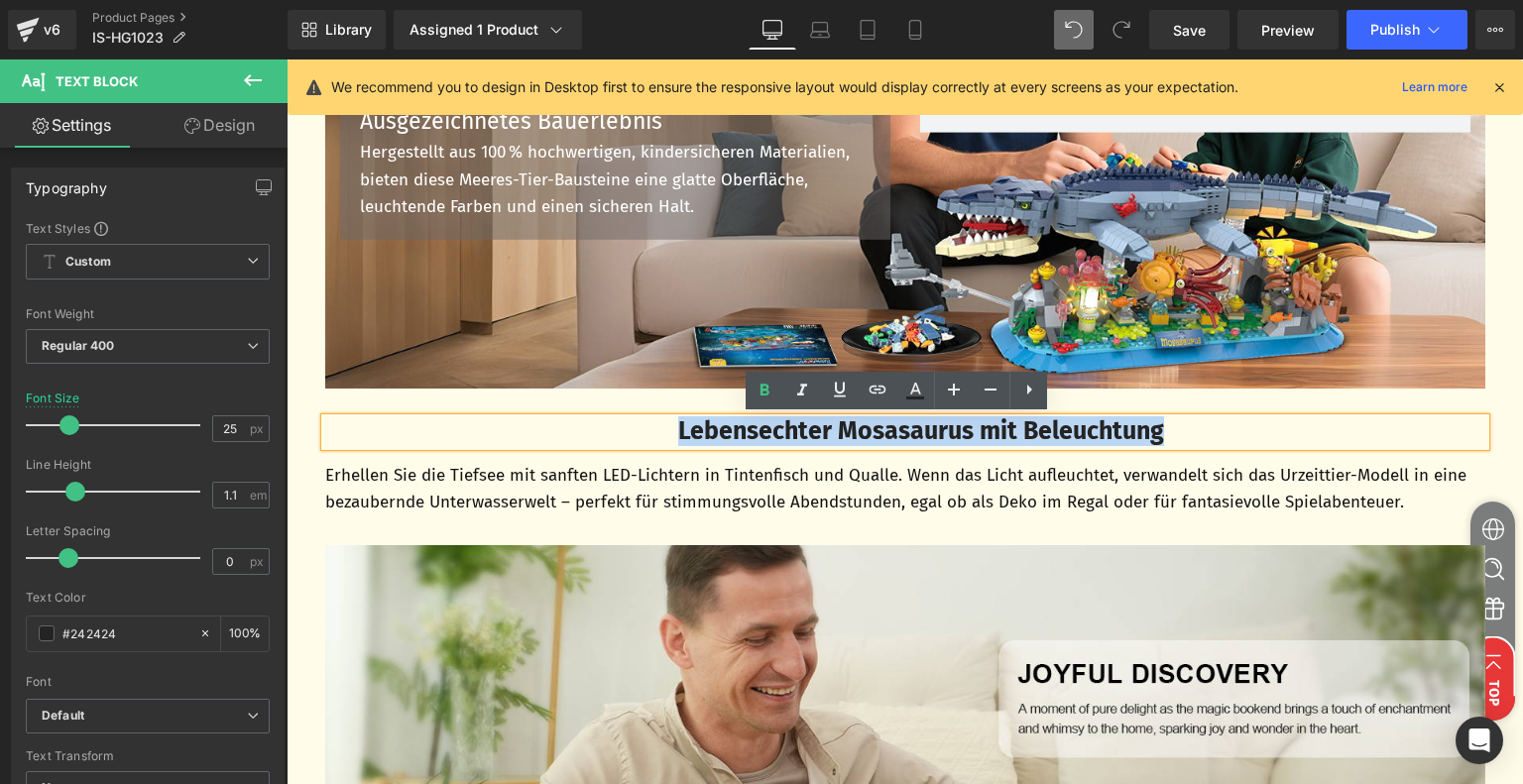 drag, startPoint x: 650, startPoint y: 432, endPoint x: 1204, endPoint y: 427, distance: 554.0226 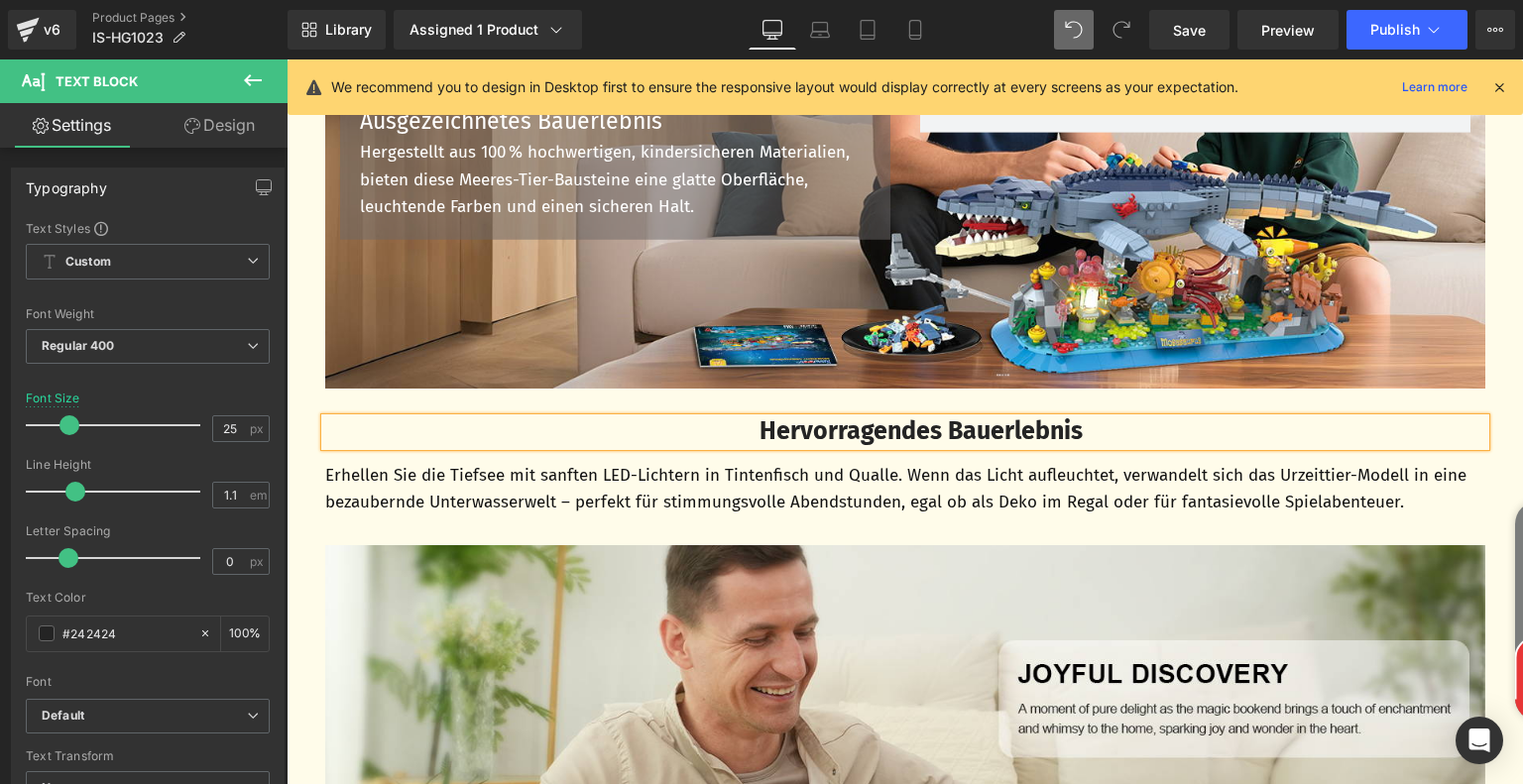 click on "Erhellen Sie die Tiefsee mit sanften LED-Lichtern in Tintenfisch und Qualle. Wenn das Licht aufleuchtet, verwandelt sich das Urzeittier-Modell in eine bezaubernde Unterwasserwelt – perfekt für stimmungsvolle Abendstunden, egal ob als Deko im Regal oder für fantasievolle Spielabenteuer." at bounding box center [905, 489] 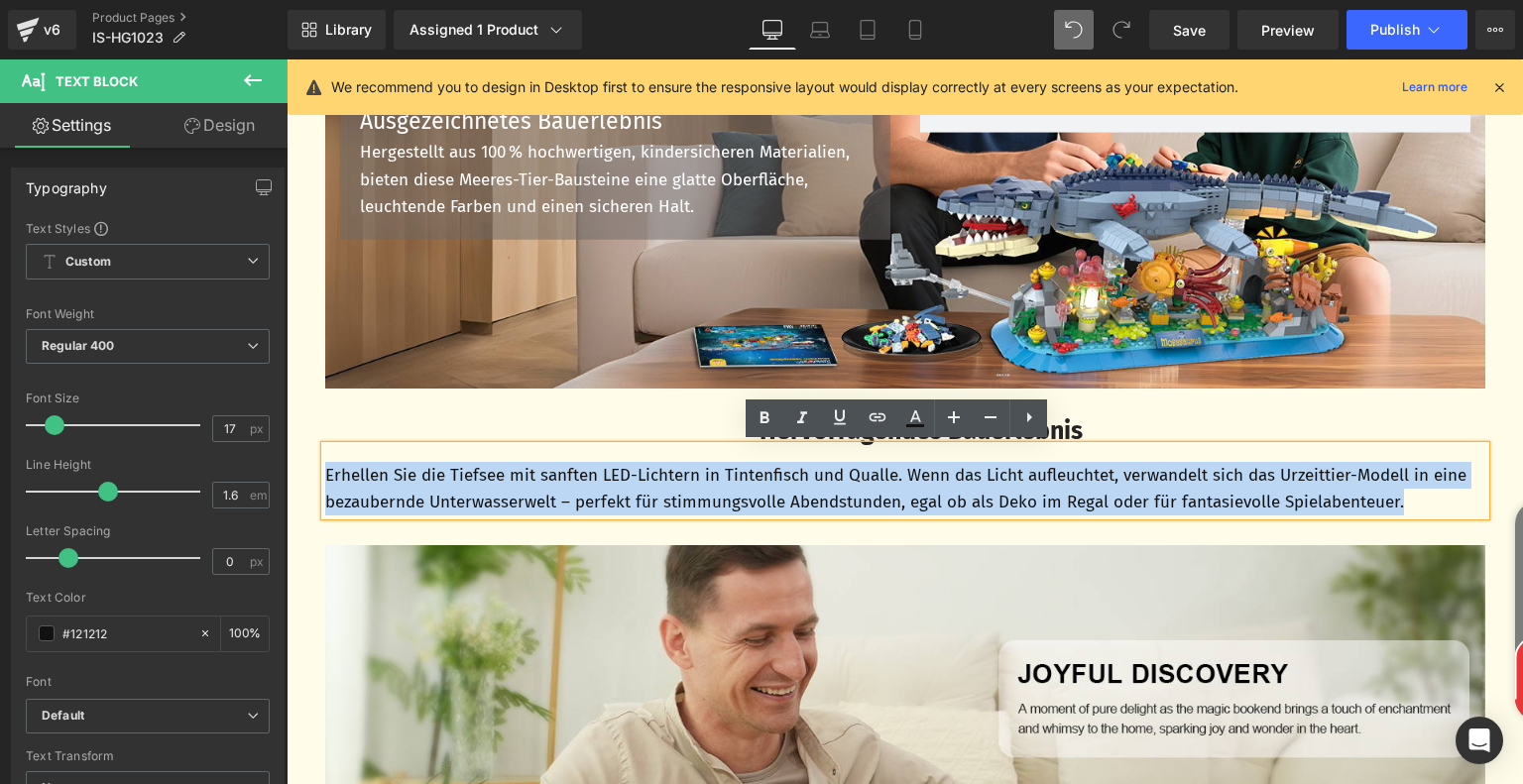 drag, startPoint x: 318, startPoint y: 475, endPoint x: 1417, endPoint y: 510, distance: 1099.5572 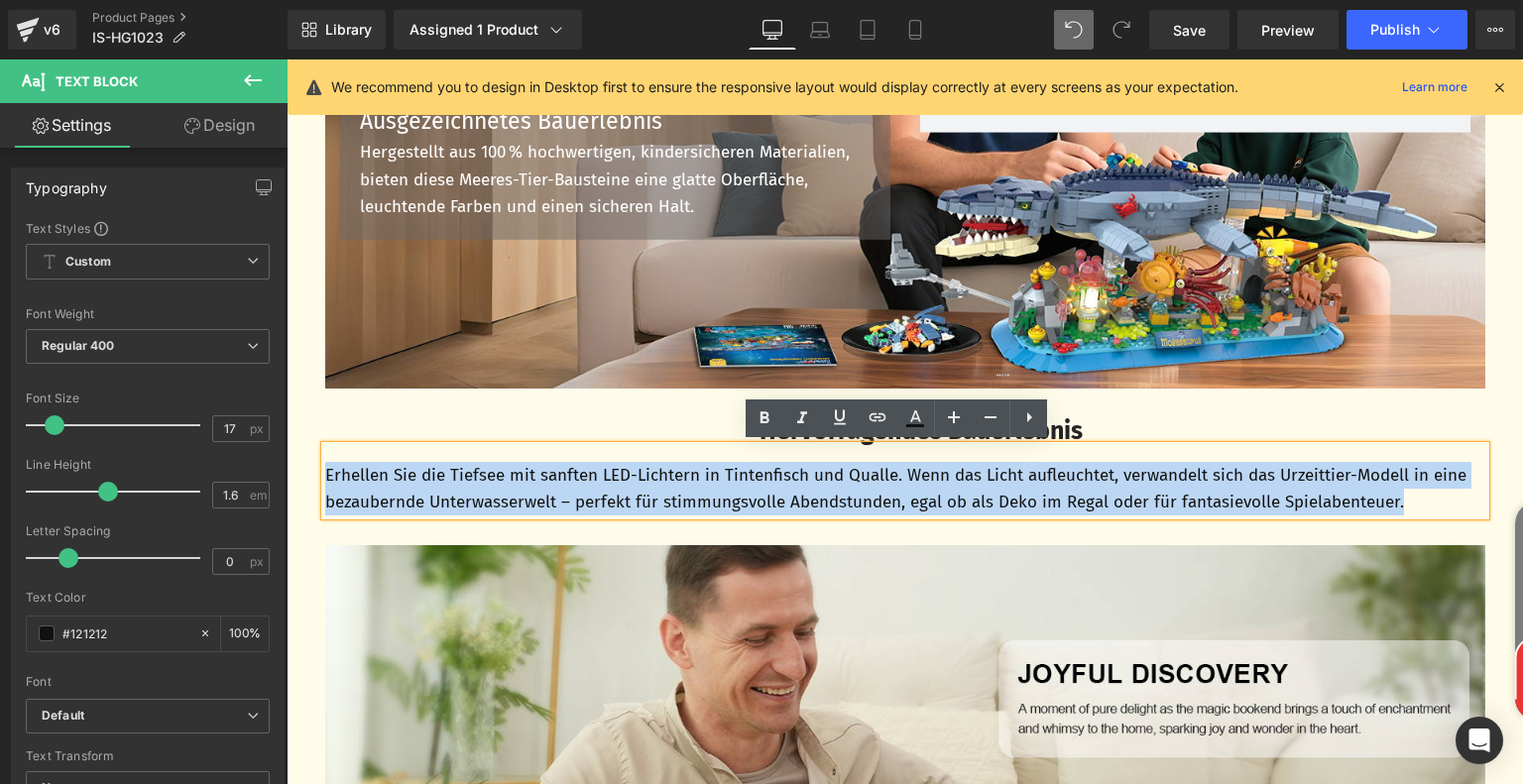 click on "Erhellen Sie die Tiefsee mit sanften LED-Lichtern in Tintenfisch und Qualle. Wenn das Licht aufleuchtet, verwandelt sich das Urzeittier-Modell in eine bezaubernde Unterwasserwelt – perfekt für stimmungsvolle Abendstunden, egal ob als Deko im Regal oder für fantasievolle Spielabenteuer." at bounding box center [905, 489] 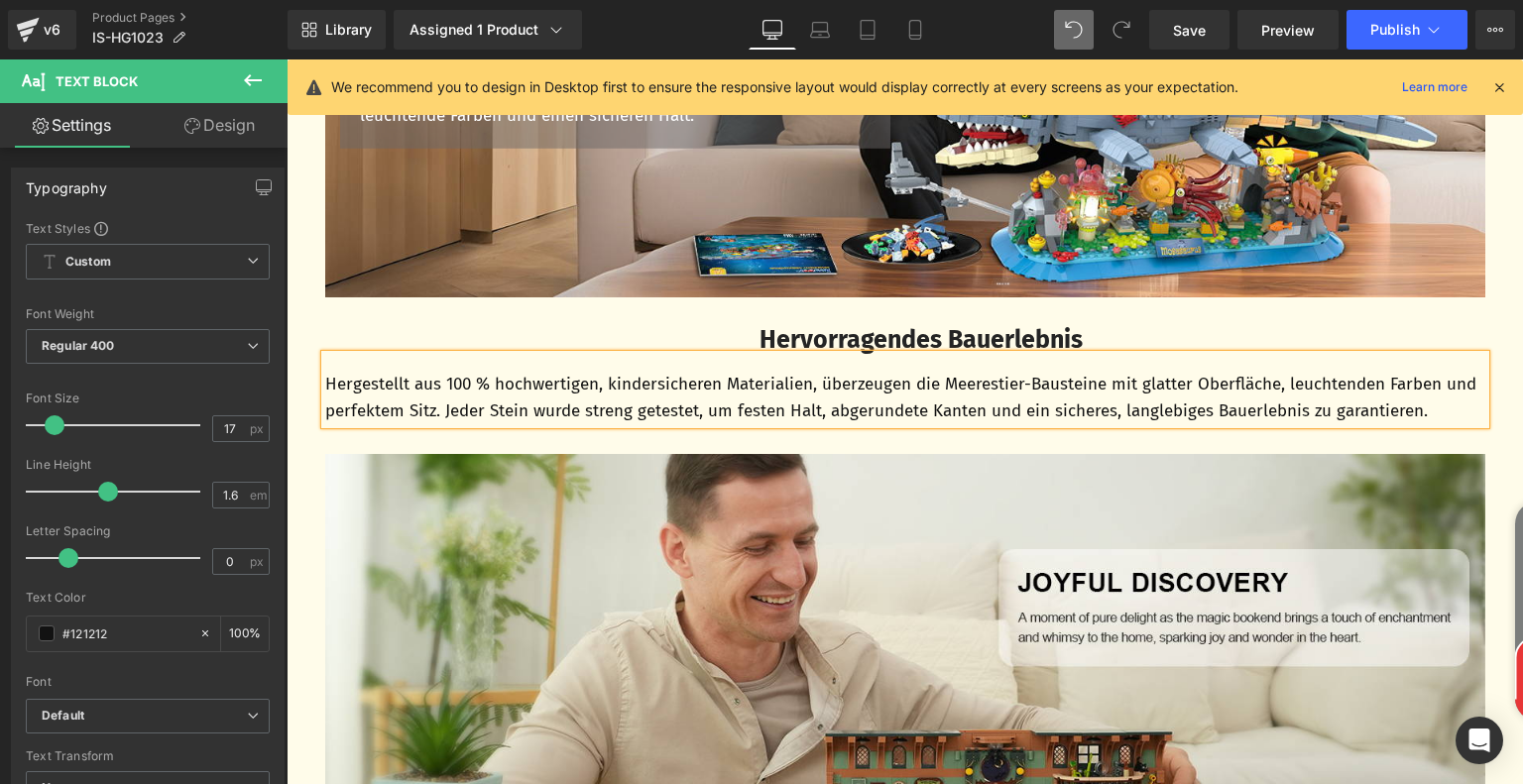 scroll, scrollTop: 5309, scrollLeft: 0, axis: vertical 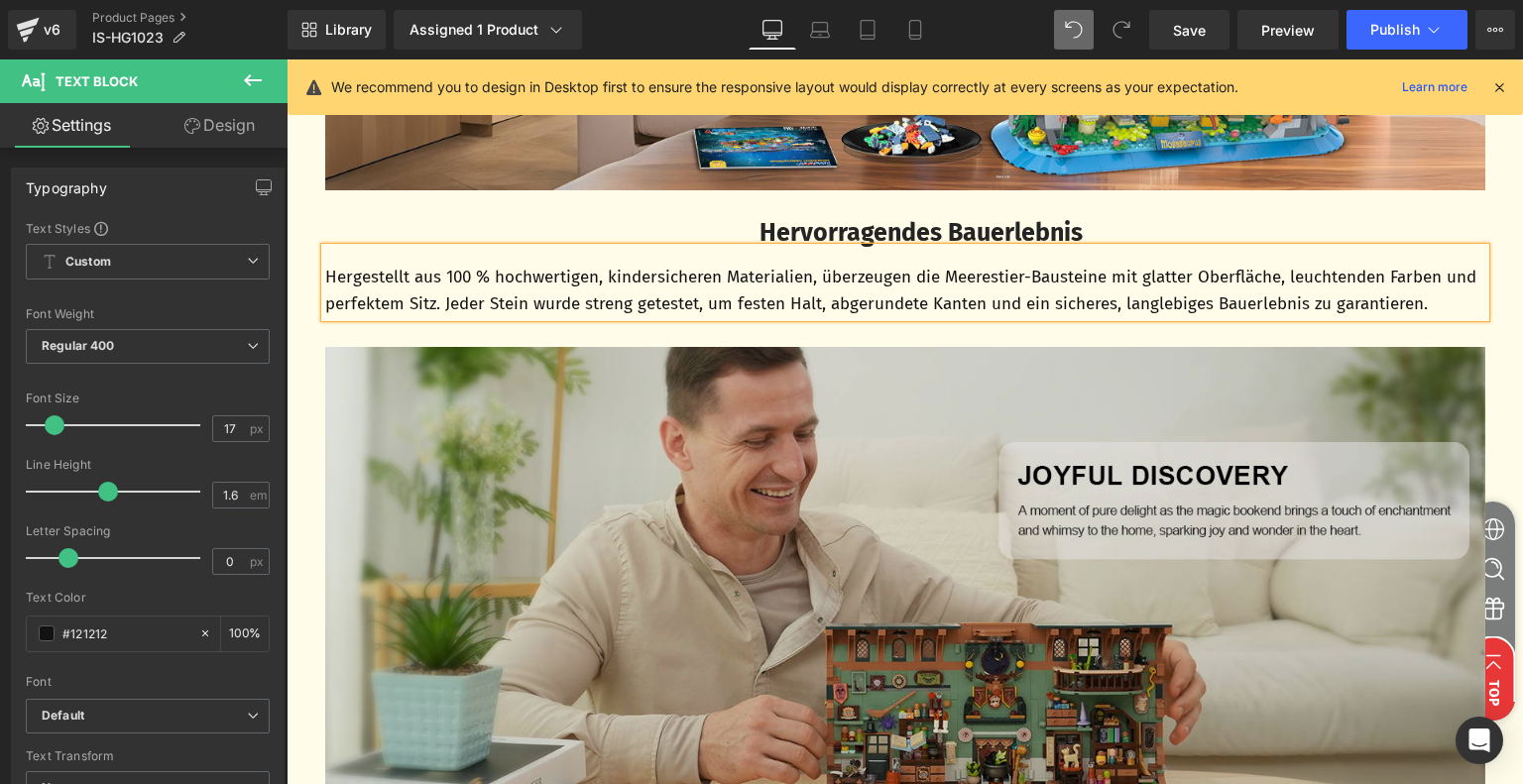 click at bounding box center (905, 585) 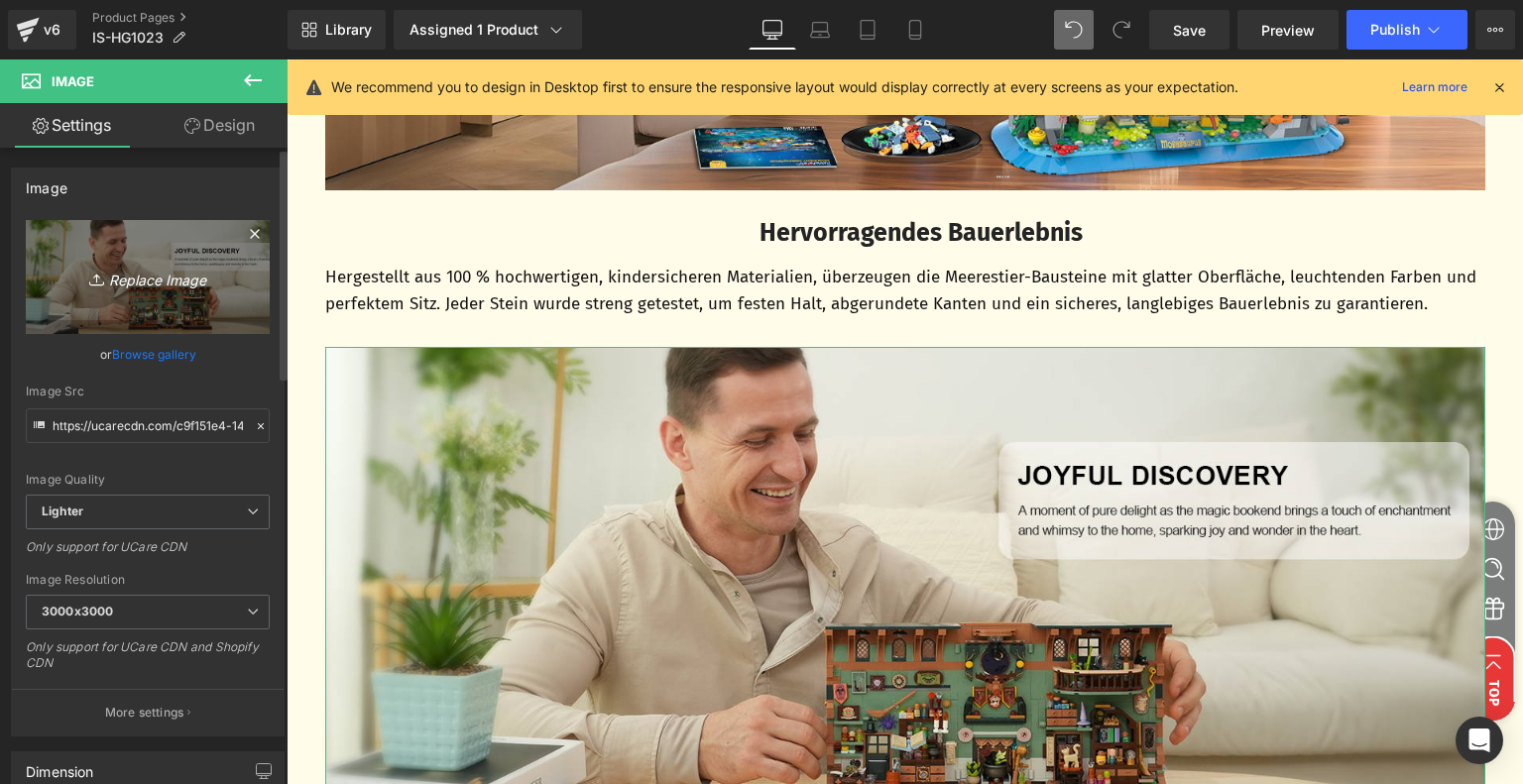 click on "Replace Image" at bounding box center (148, 277) 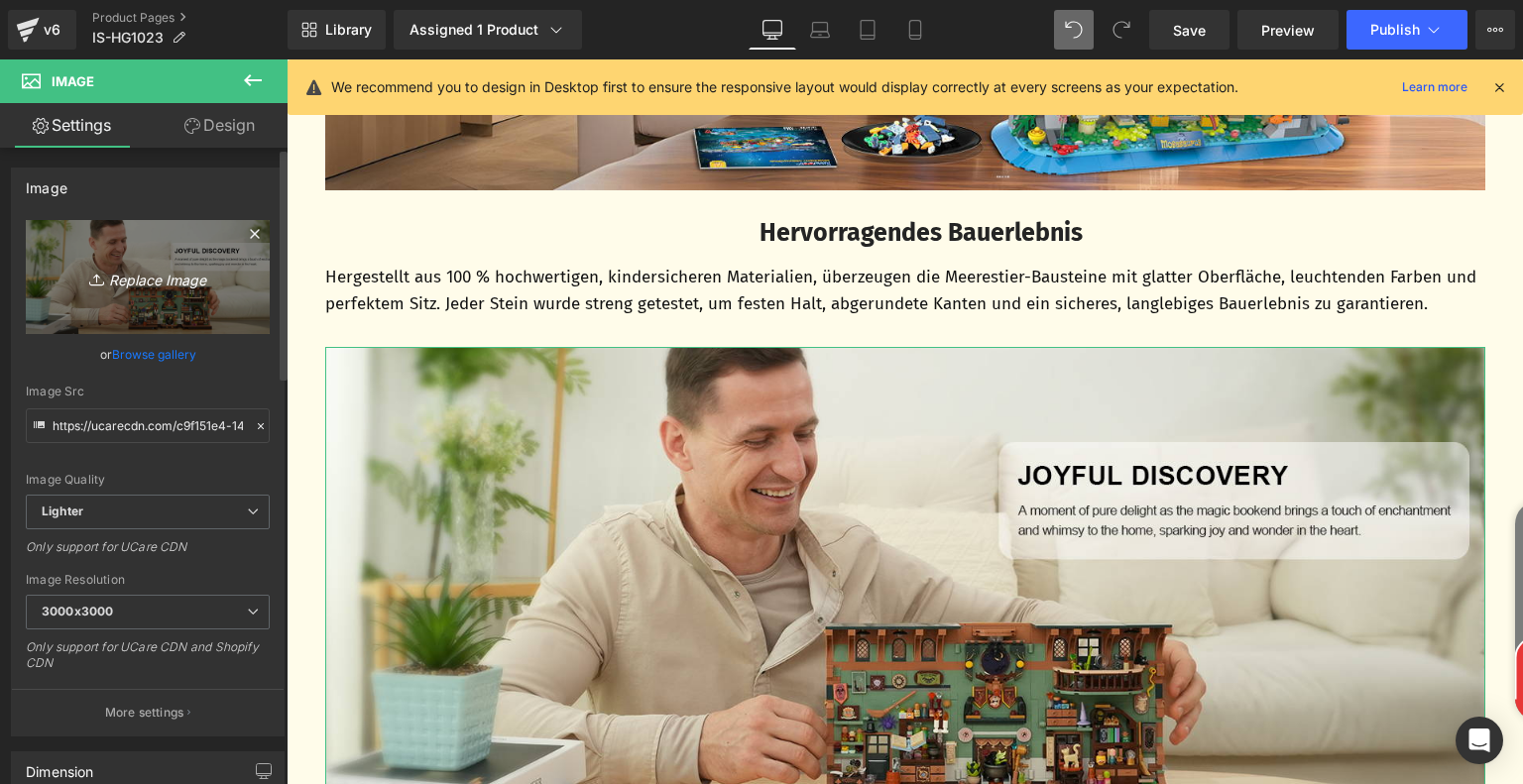 type on "C:\fakepath\834d353d-24c0-425d-bb95-40e6a37ec522.__CR0,0,1464,600_PT0_SX1464_V1___.jpg" 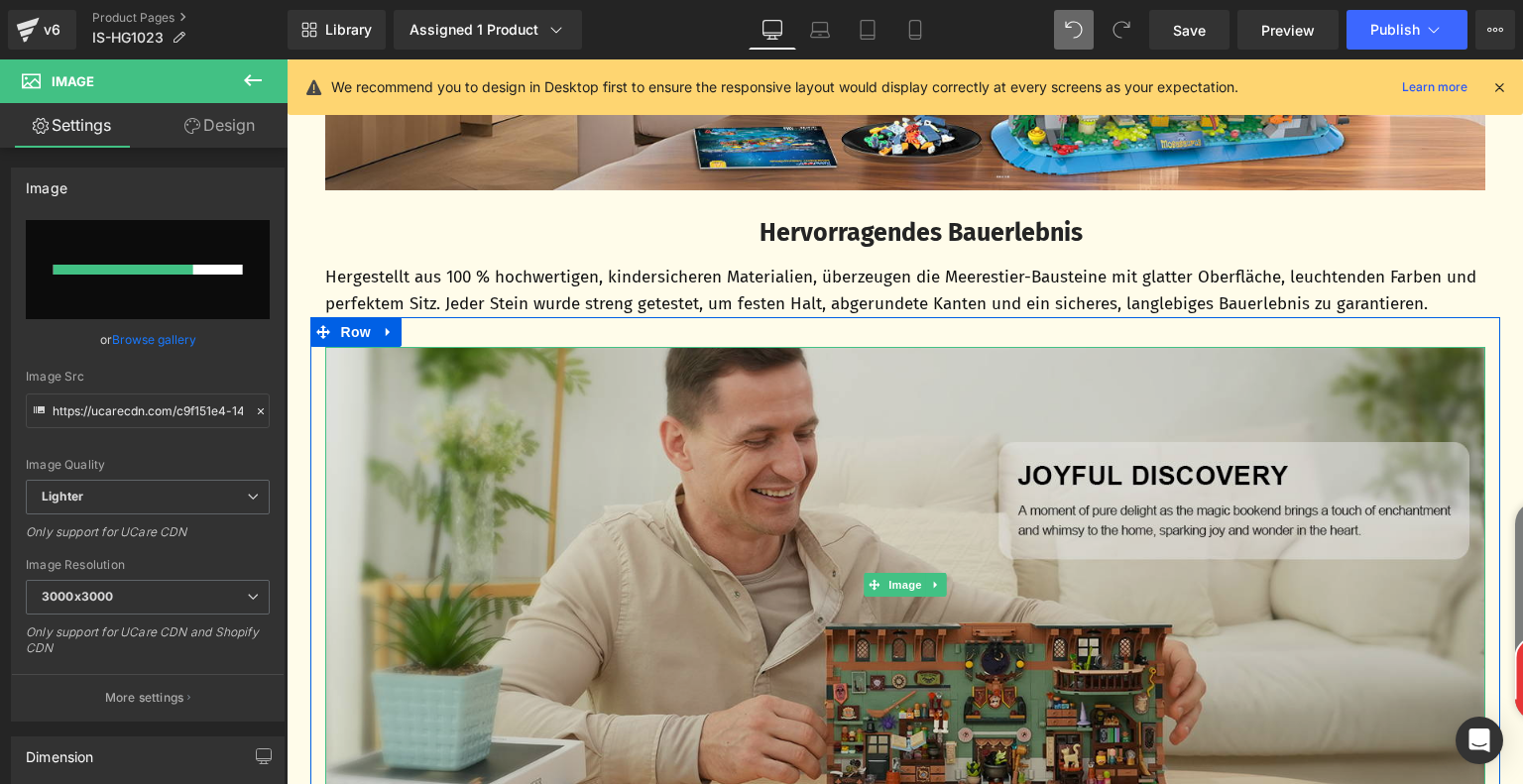 type 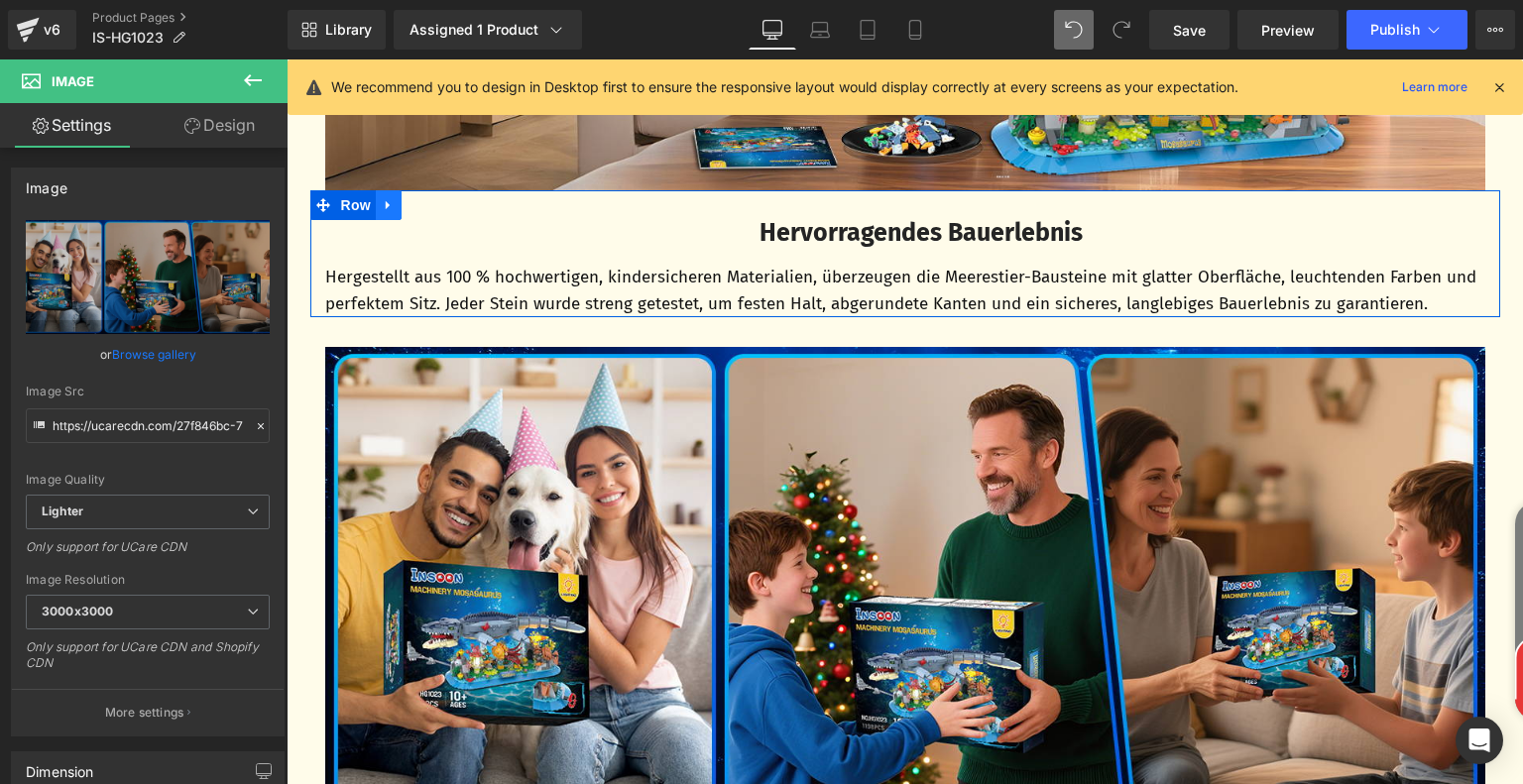 click 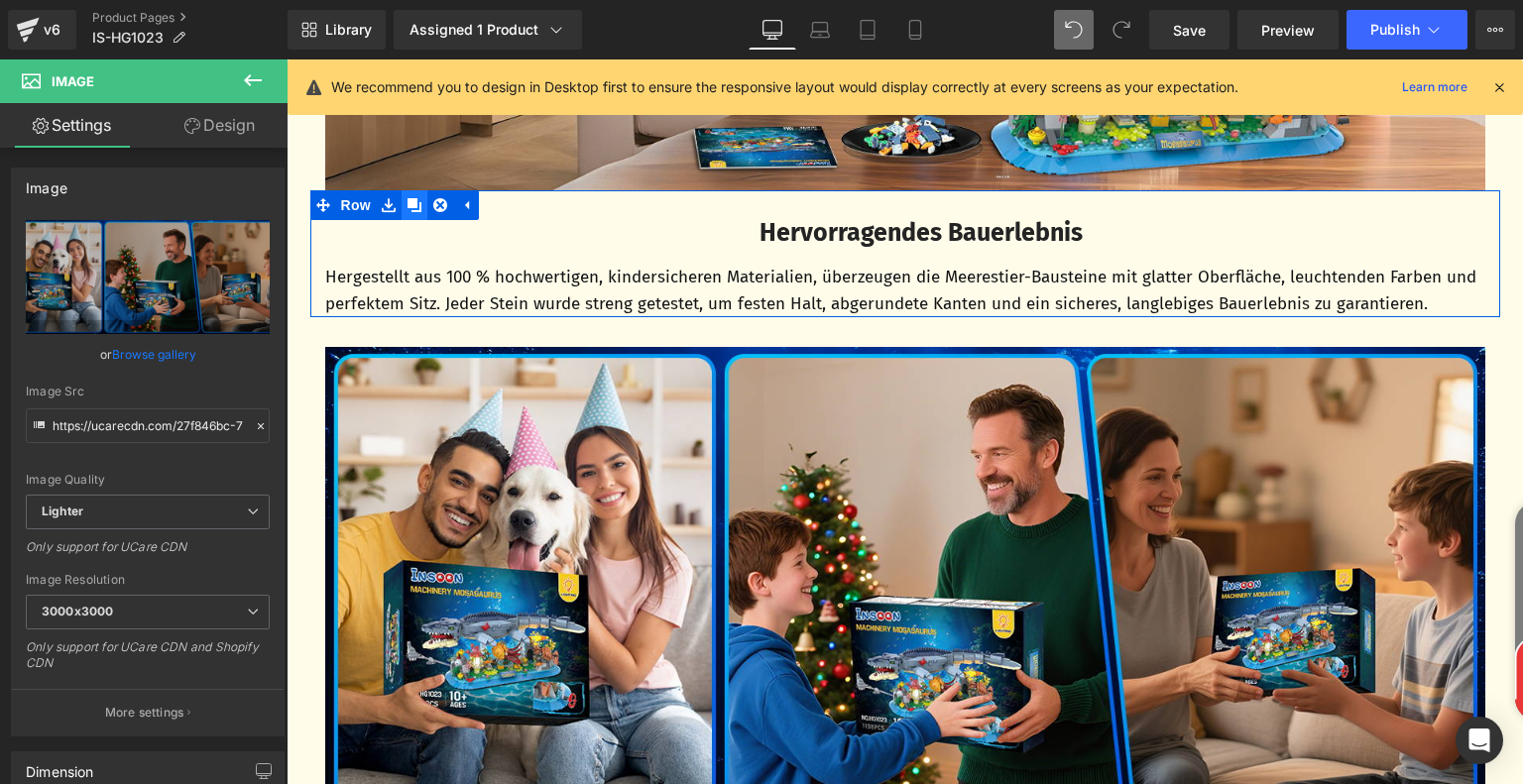 click 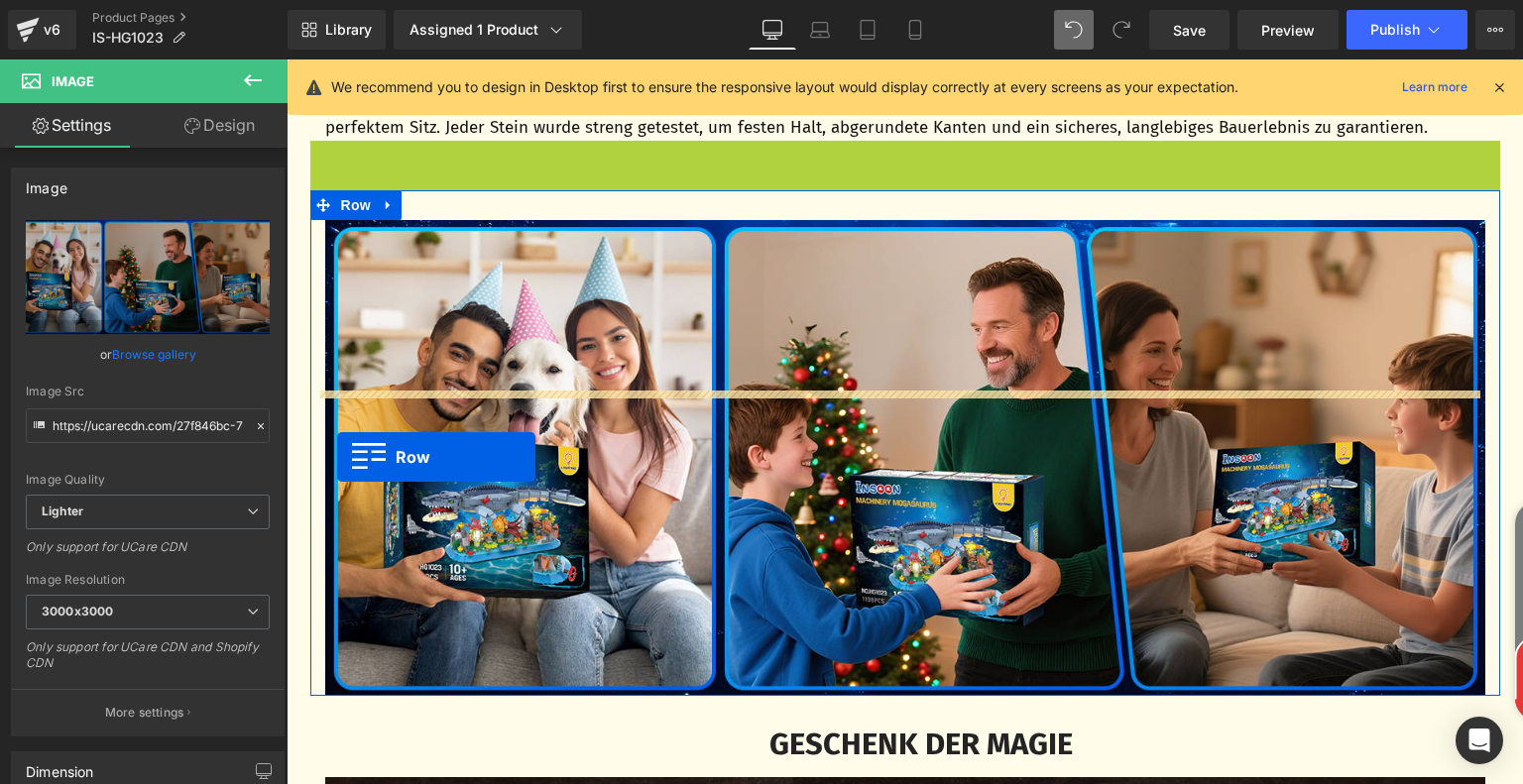 scroll, scrollTop: 5804, scrollLeft: 0, axis: vertical 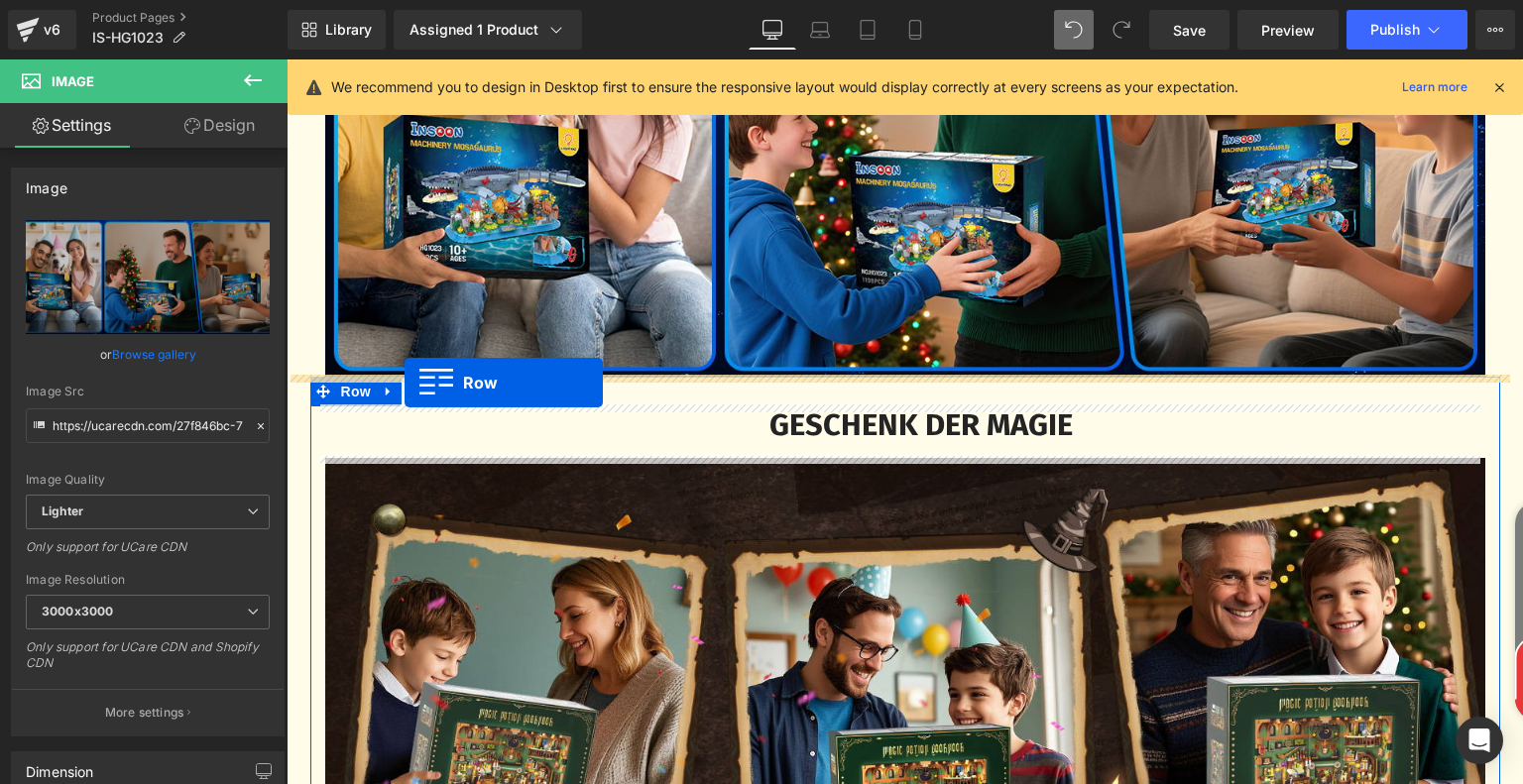 drag, startPoint x: 312, startPoint y: 344, endPoint x: 405, endPoint y: 384, distance: 101.23734 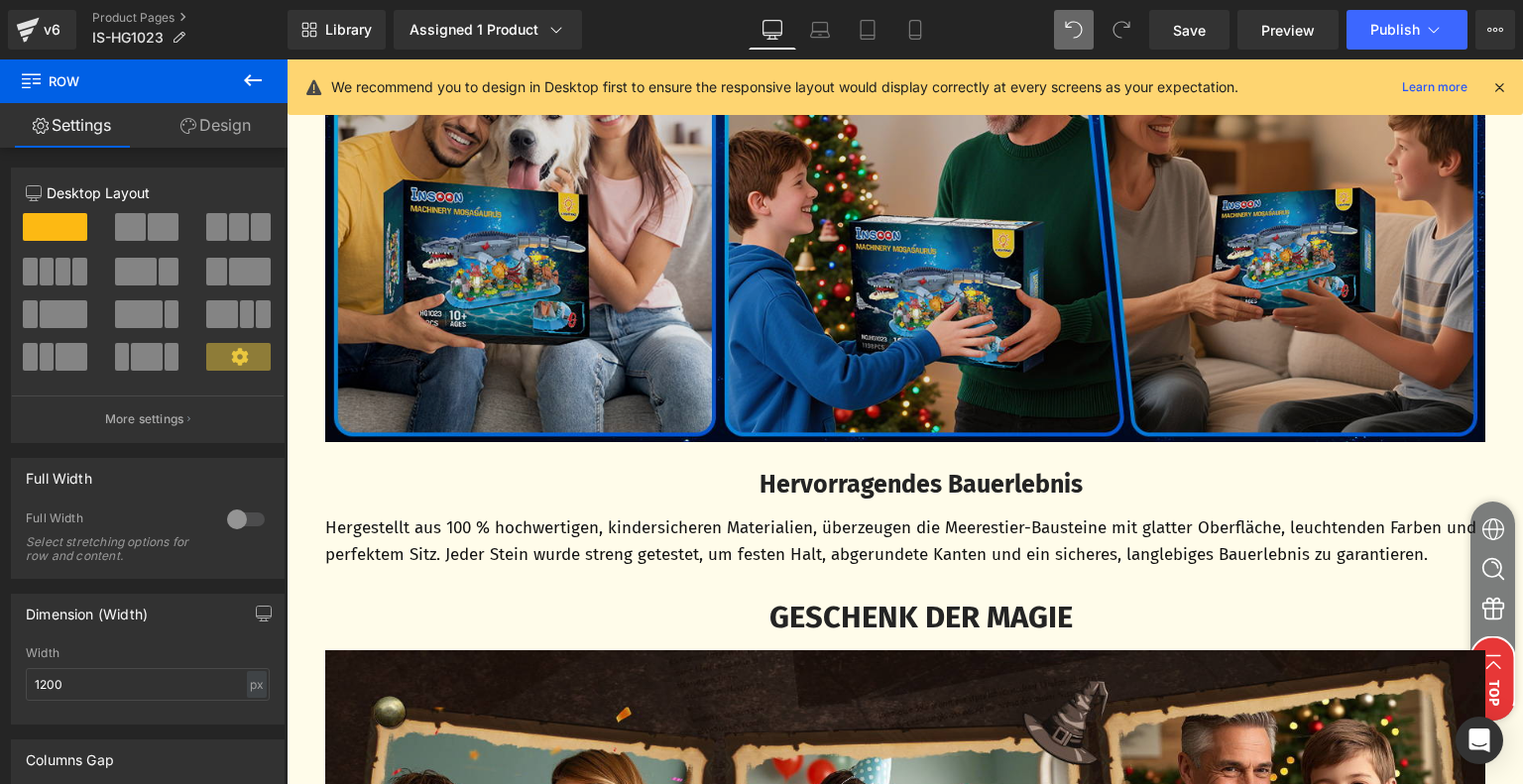 scroll, scrollTop: 5557, scrollLeft: 0, axis: vertical 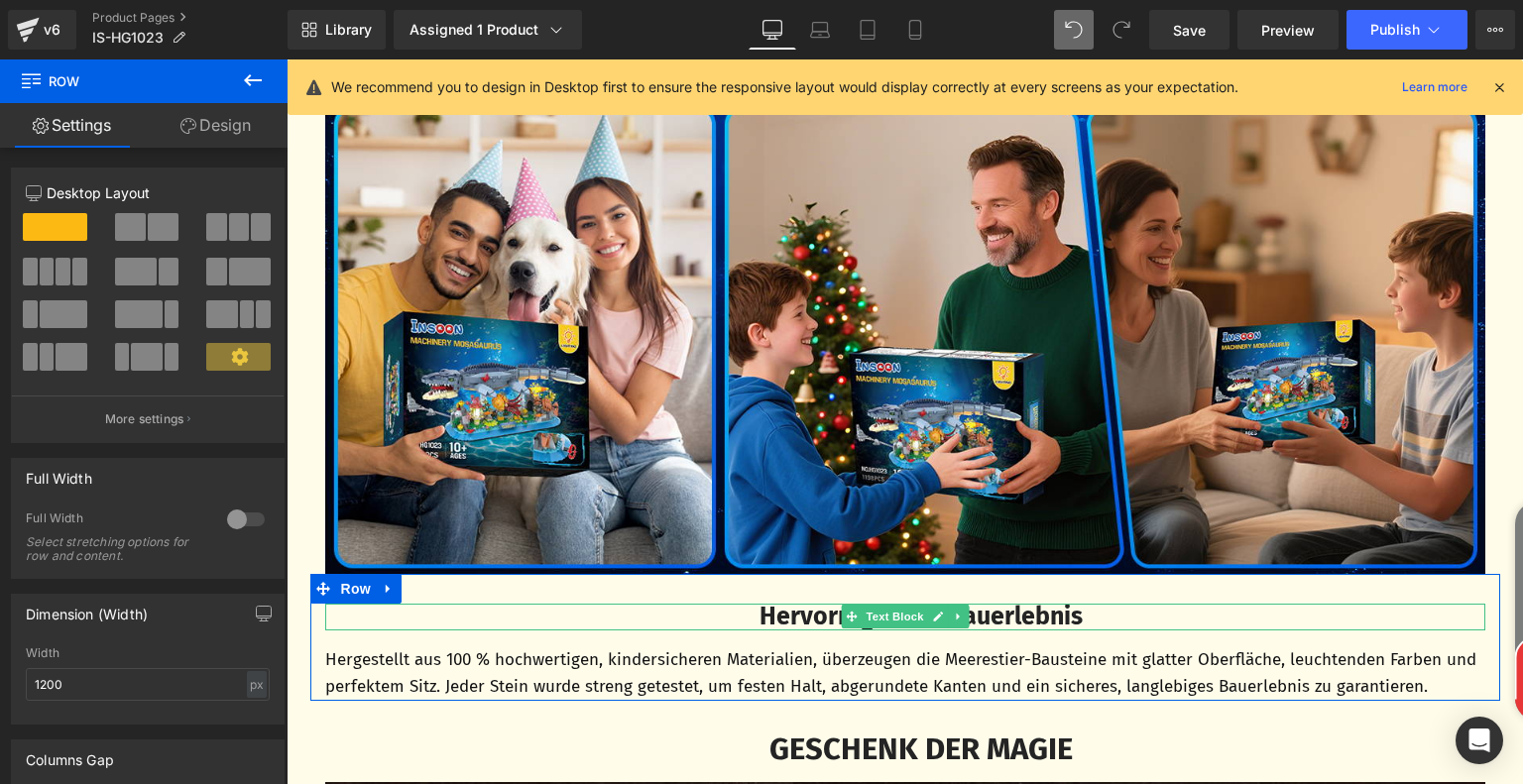 click on "Hervorragendes Bauerlebnis" at bounding box center [921, 616] 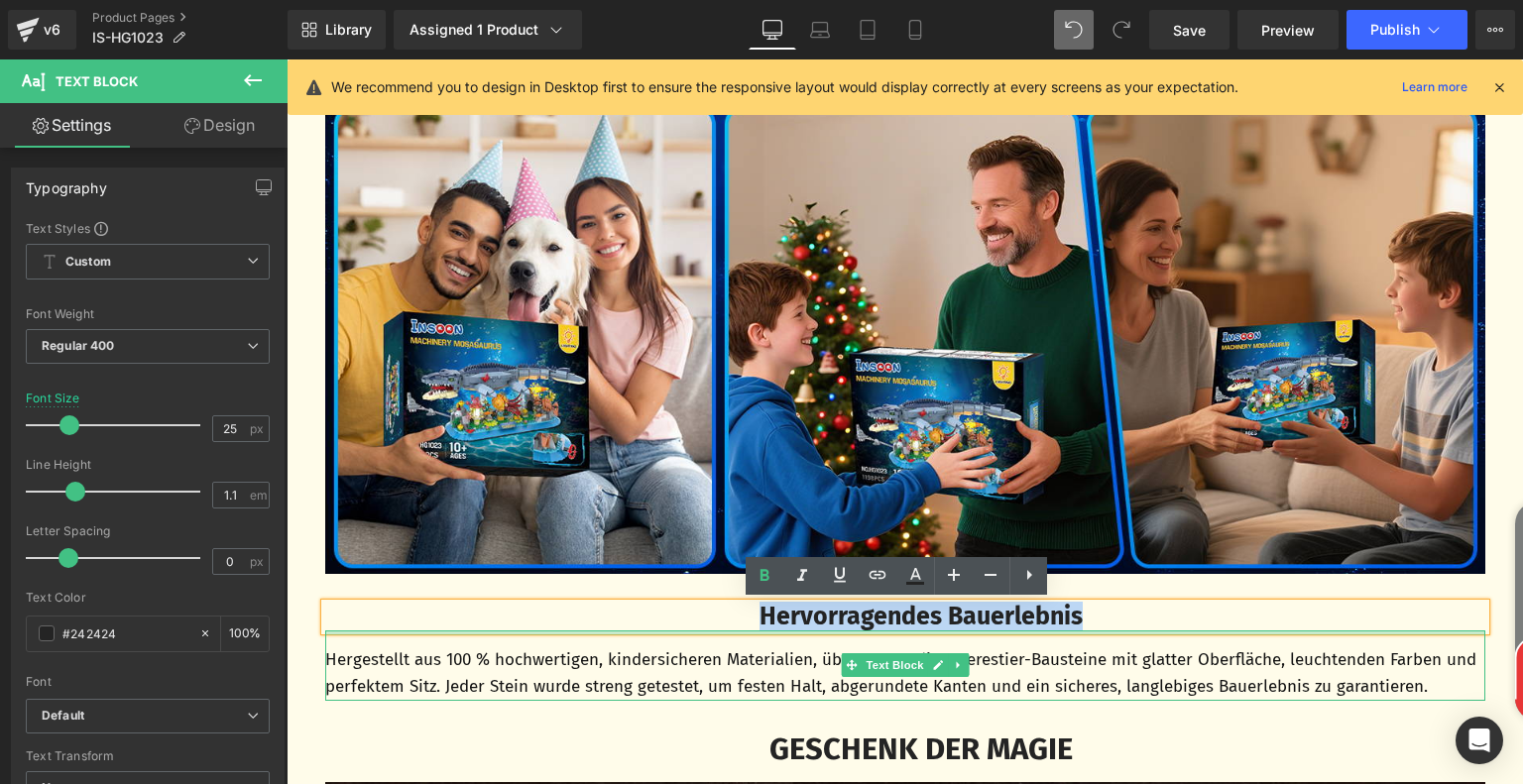 drag, startPoint x: 742, startPoint y: 619, endPoint x: 1102, endPoint y: 633, distance: 360.27212 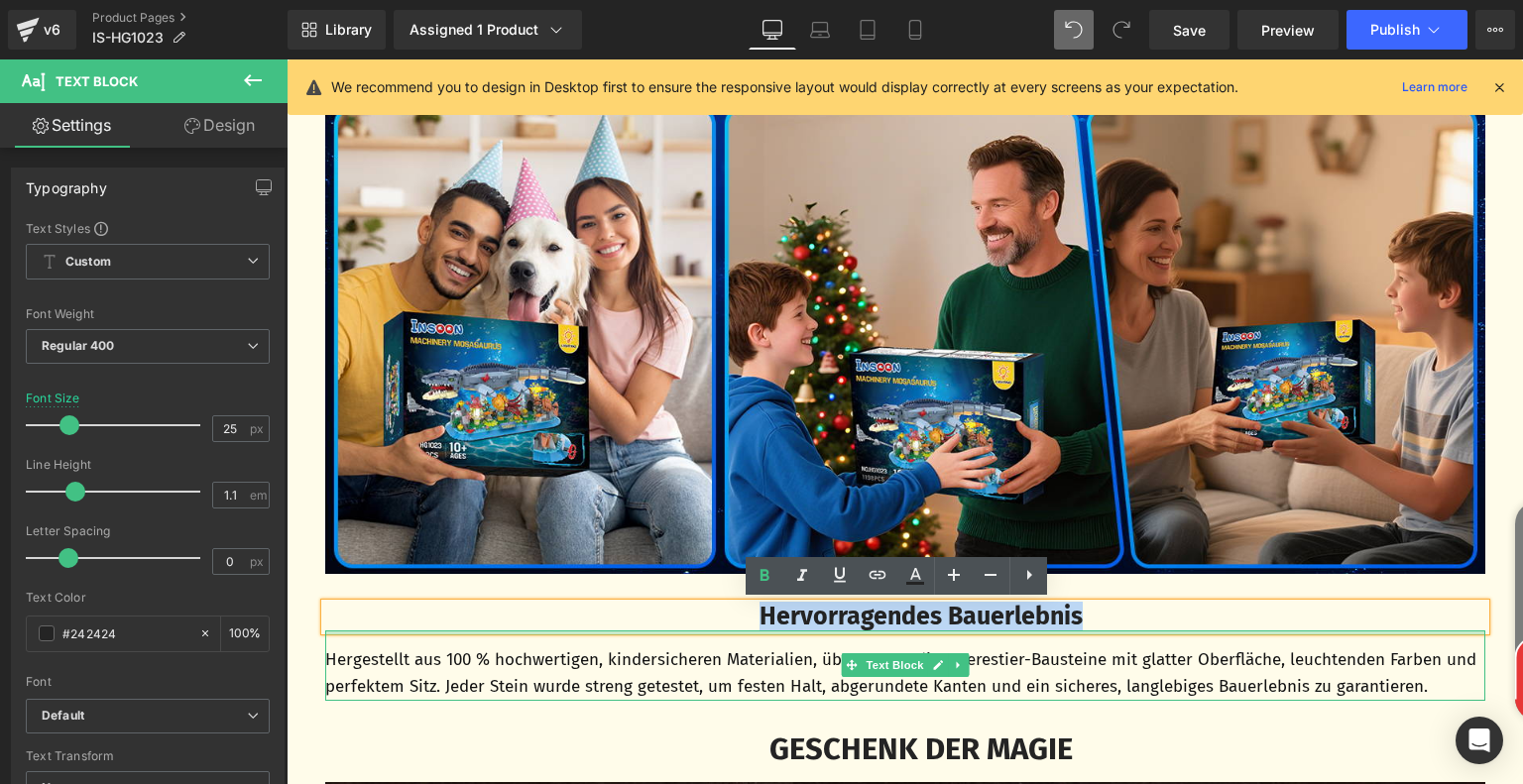 click on "Hervorragendes Bauerlebnis Text Block         Hergestellt aus 100 % hochwertigen, kindersicheren Materialien, überzeugen die Meerestier-Bausteine mit glatter Oberfläche, leuchtenden Farben und perfektem Sitz. Jeder Stein wurde streng getestet, um festen Halt, abgerundete Kanten und ein sicheres, langlebiges Bauerlebnis zu garantieren. Text Block" at bounding box center [905, 652] 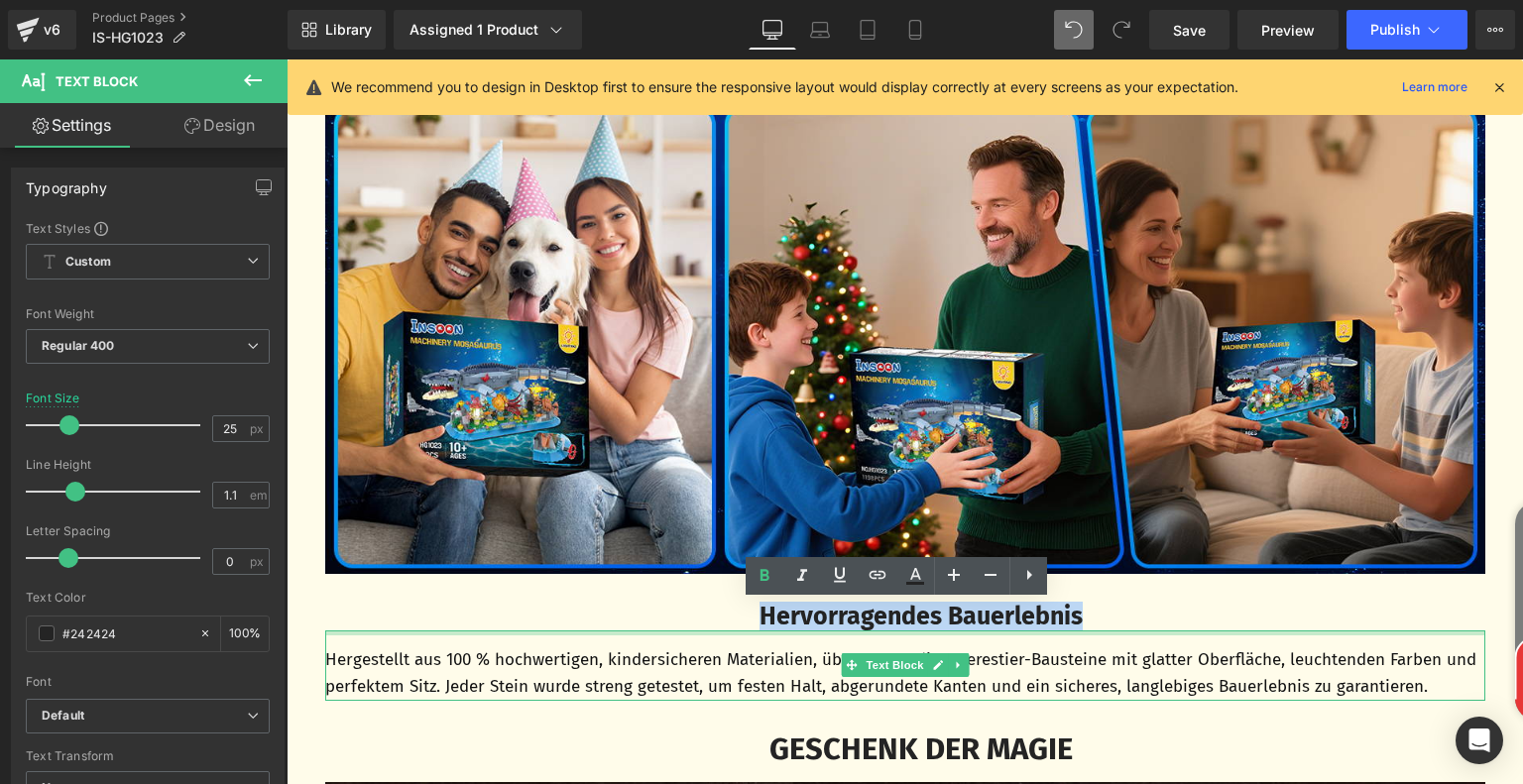 paste 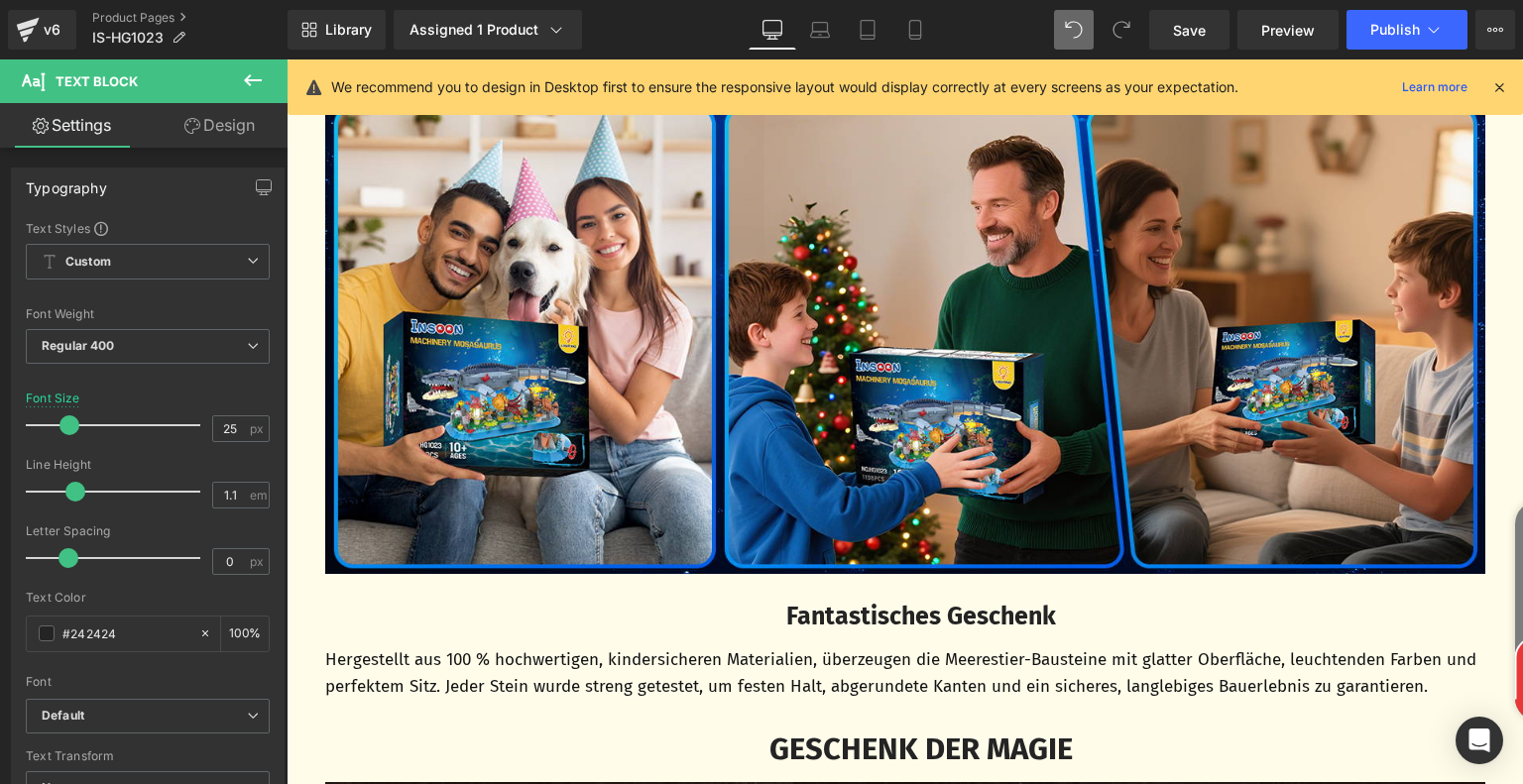 click on "Hergestellt aus 100 % hochwertigen, kindersicheren Materialien, überzeugen die Meerestier-Bausteine mit glatter Oberfläche, leuchtenden Farben und perfektem Sitz. Jeder Stein wurde streng getestet, um festen Halt, abgerundete Kanten und ein sicheres, langlebiges Bauerlebnis zu garantieren." at bounding box center [905, 673] 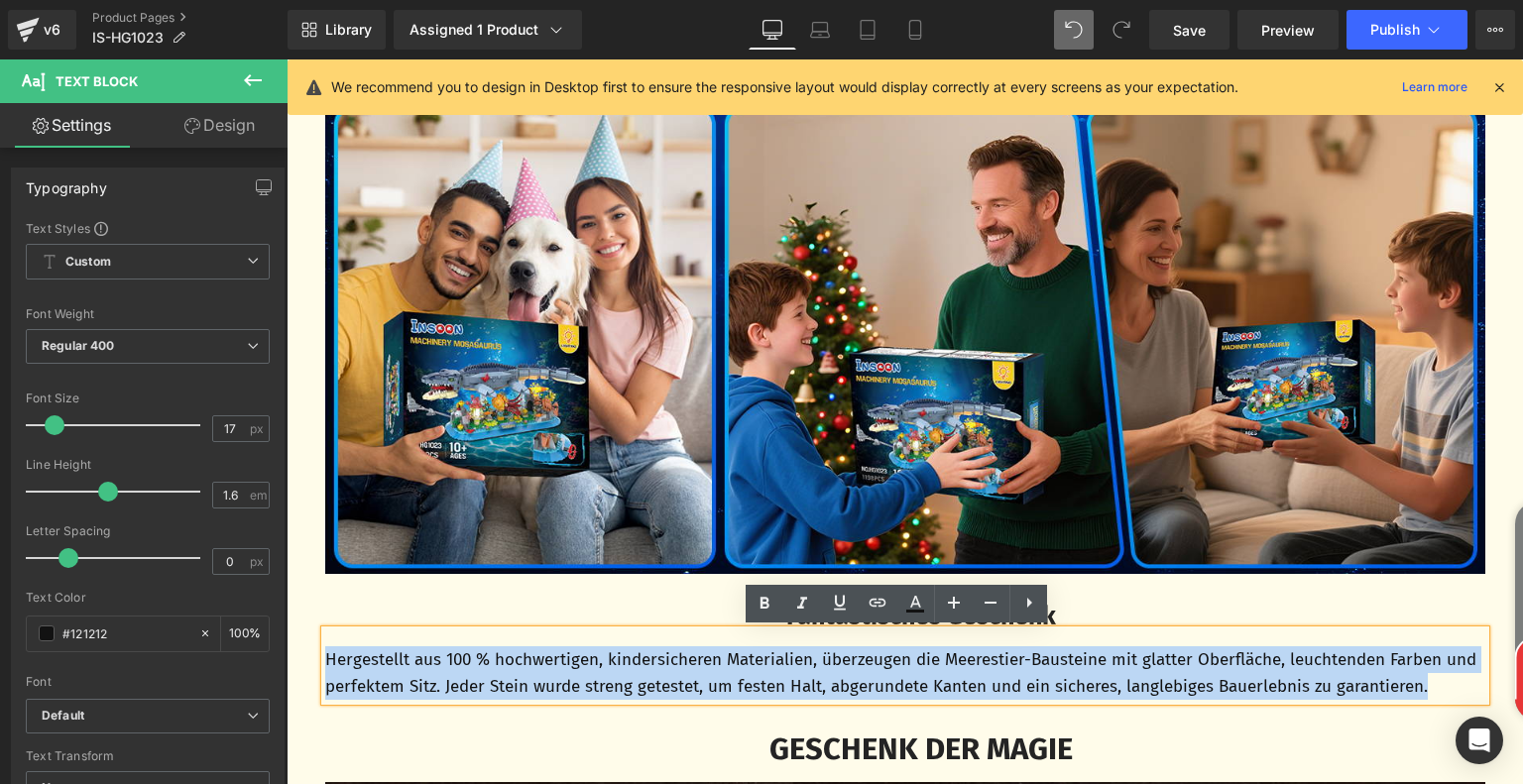 drag, startPoint x: 318, startPoint y: 658, endPoint x: 1491, endPoint y: 708, distance: 1174.0652 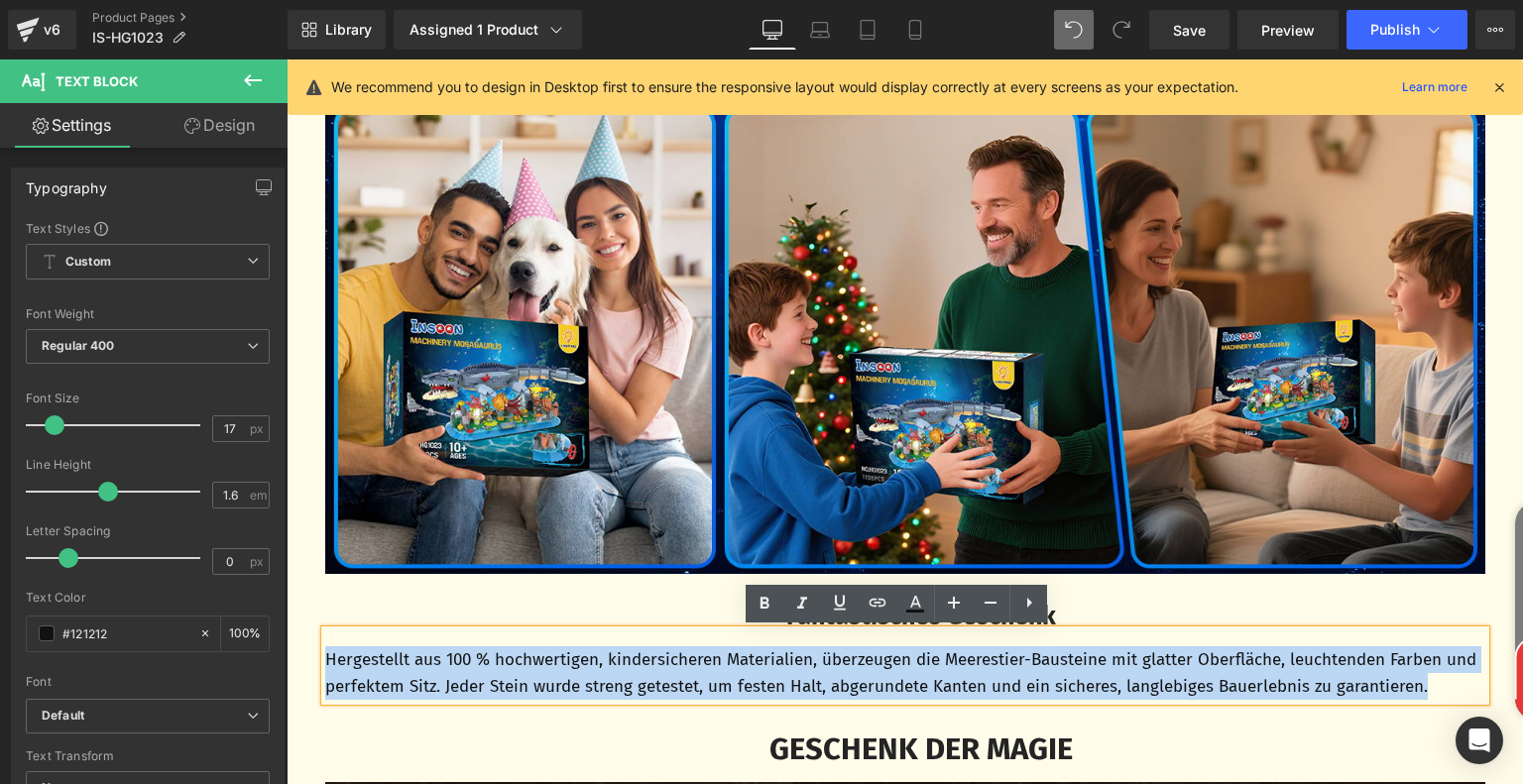 click on "‹ ›" at bounding box center (904, -1537) 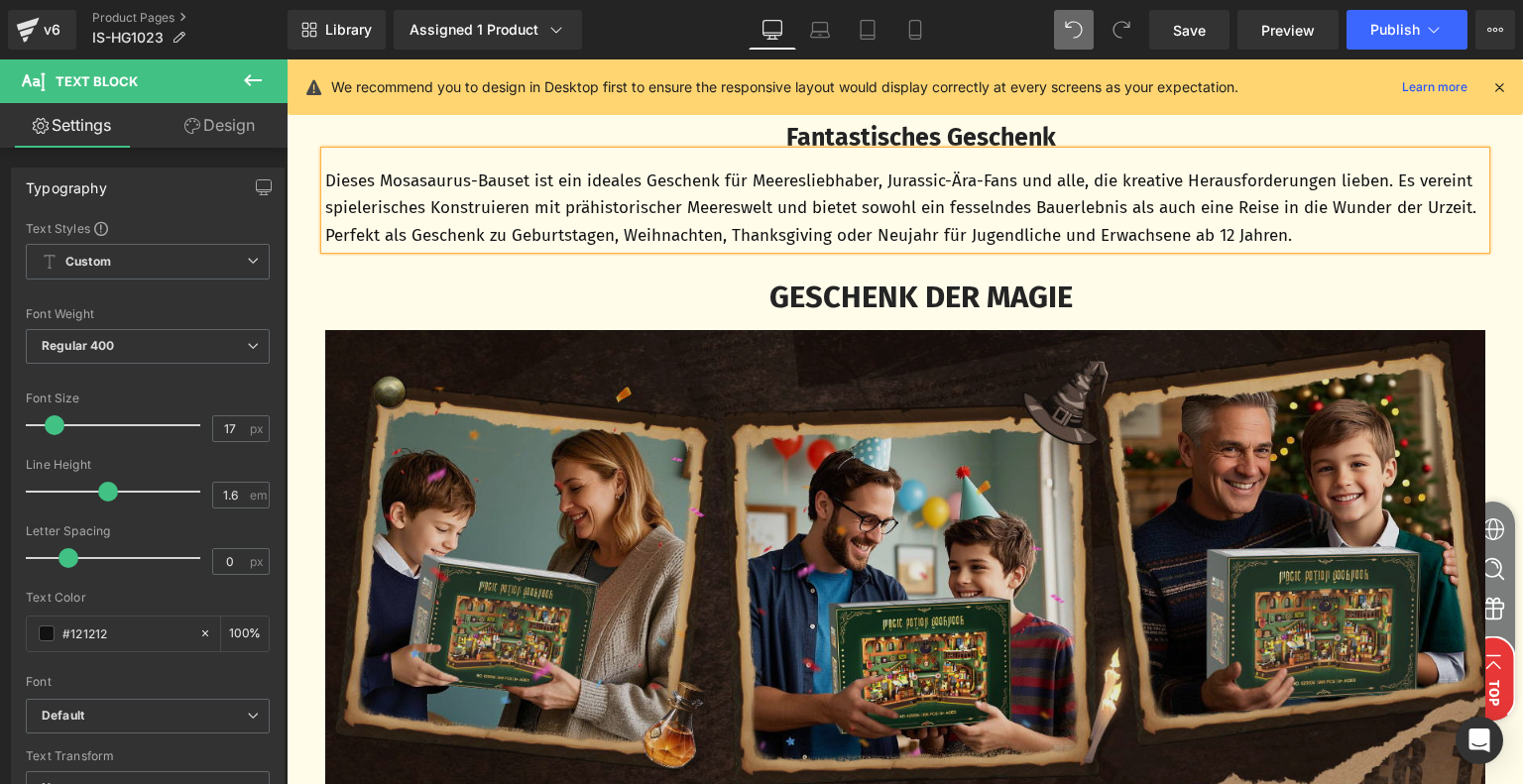 scroll, scrollTop: 6053, scrollLeft: 0, axis: vertical 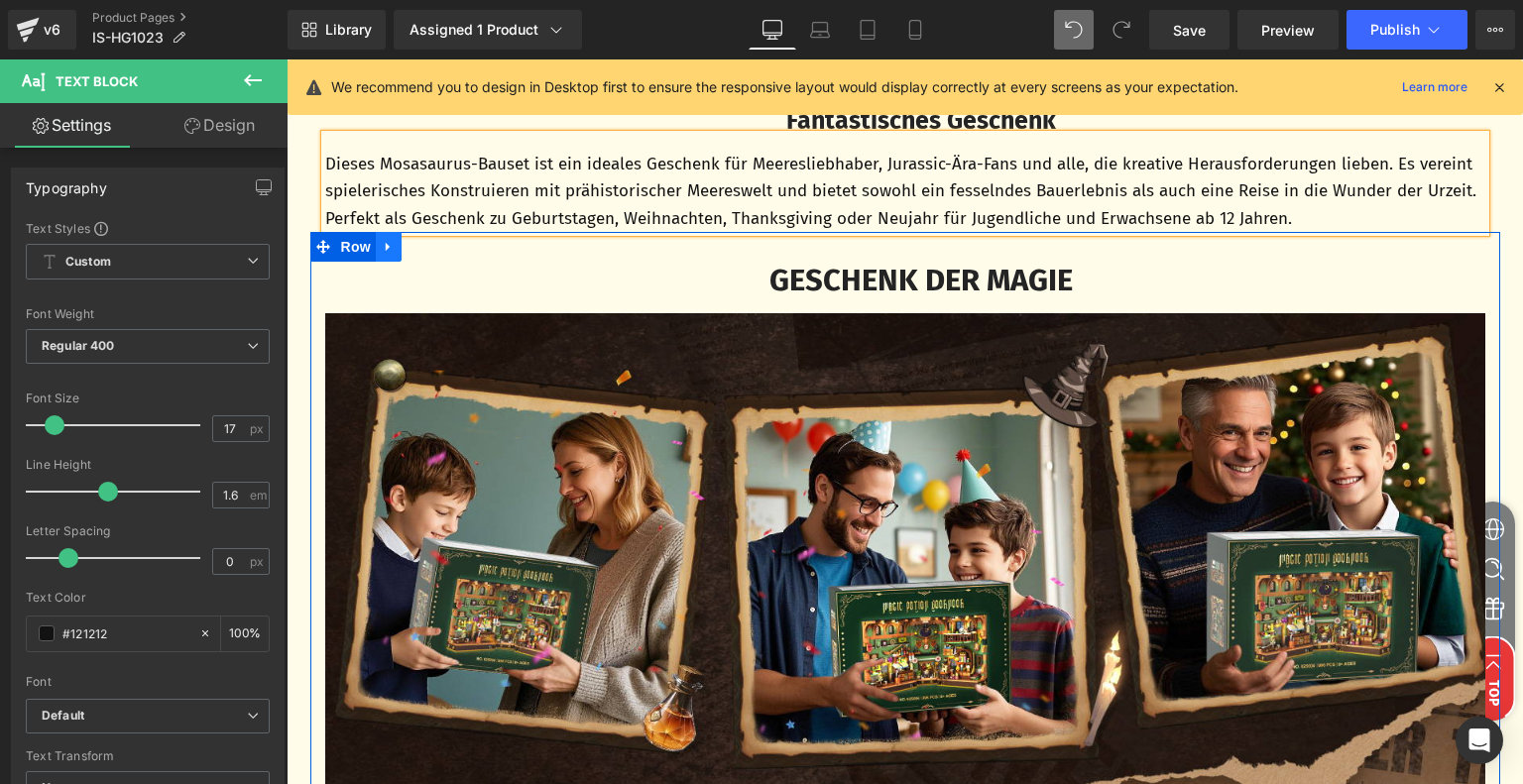 click 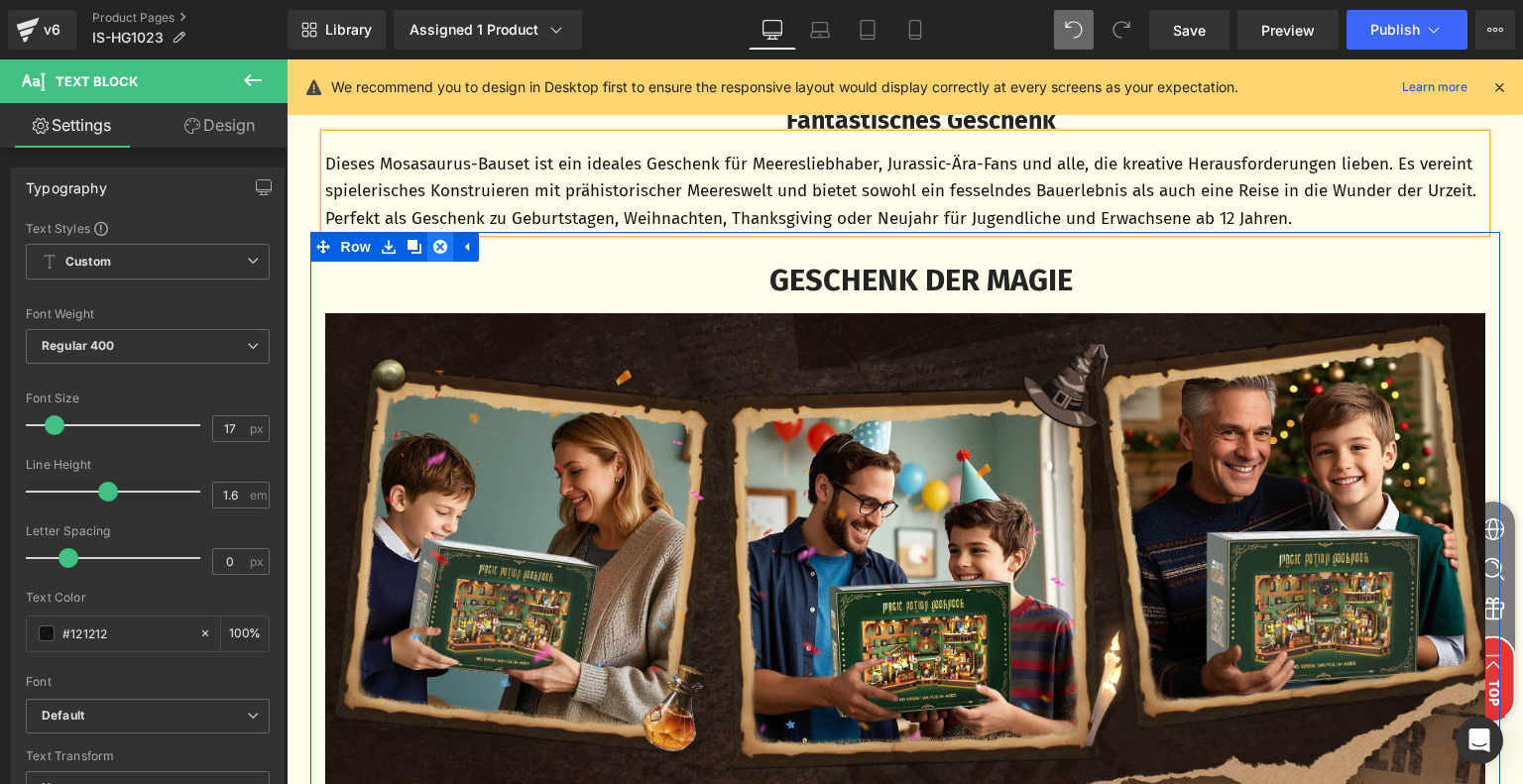 click 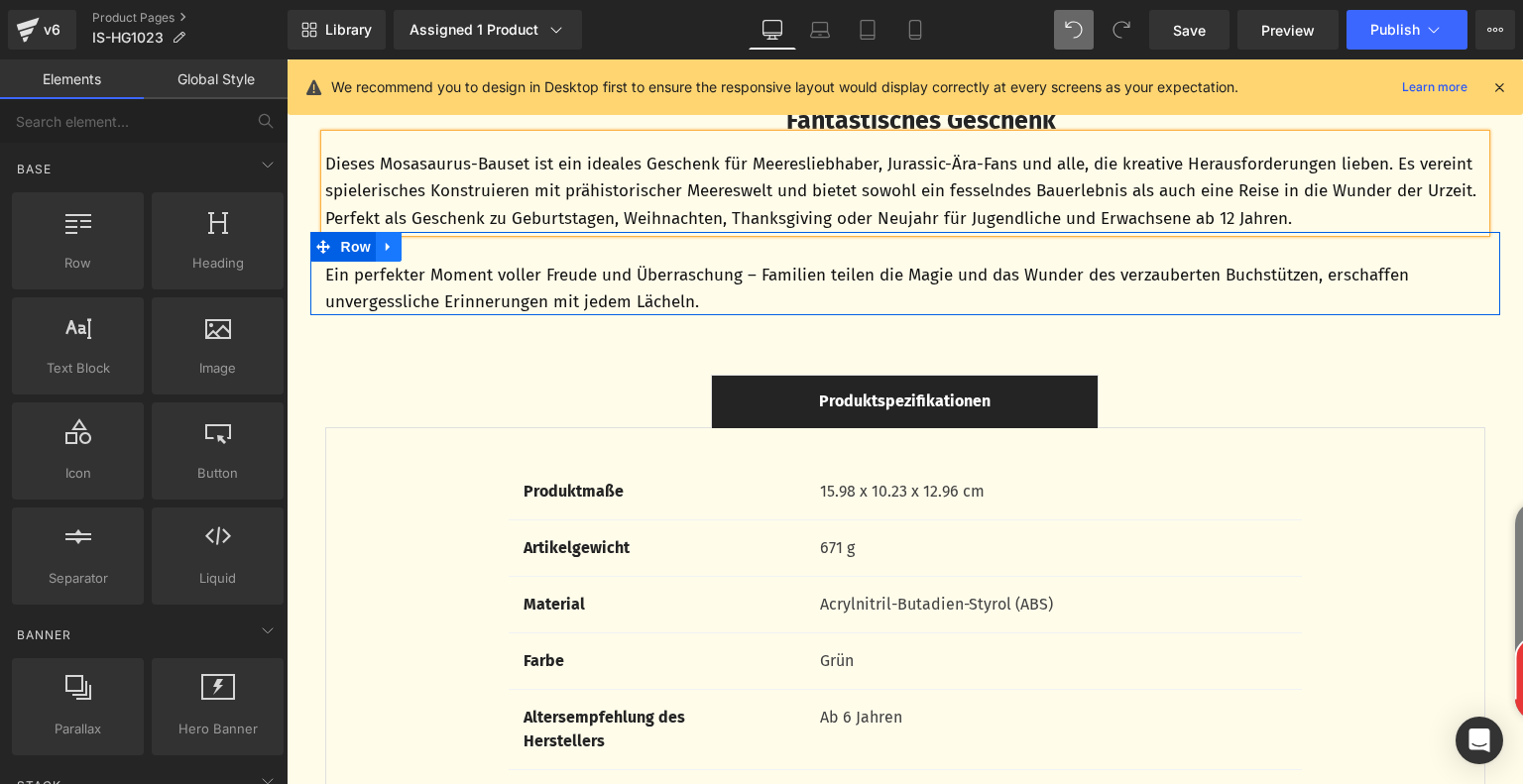 click 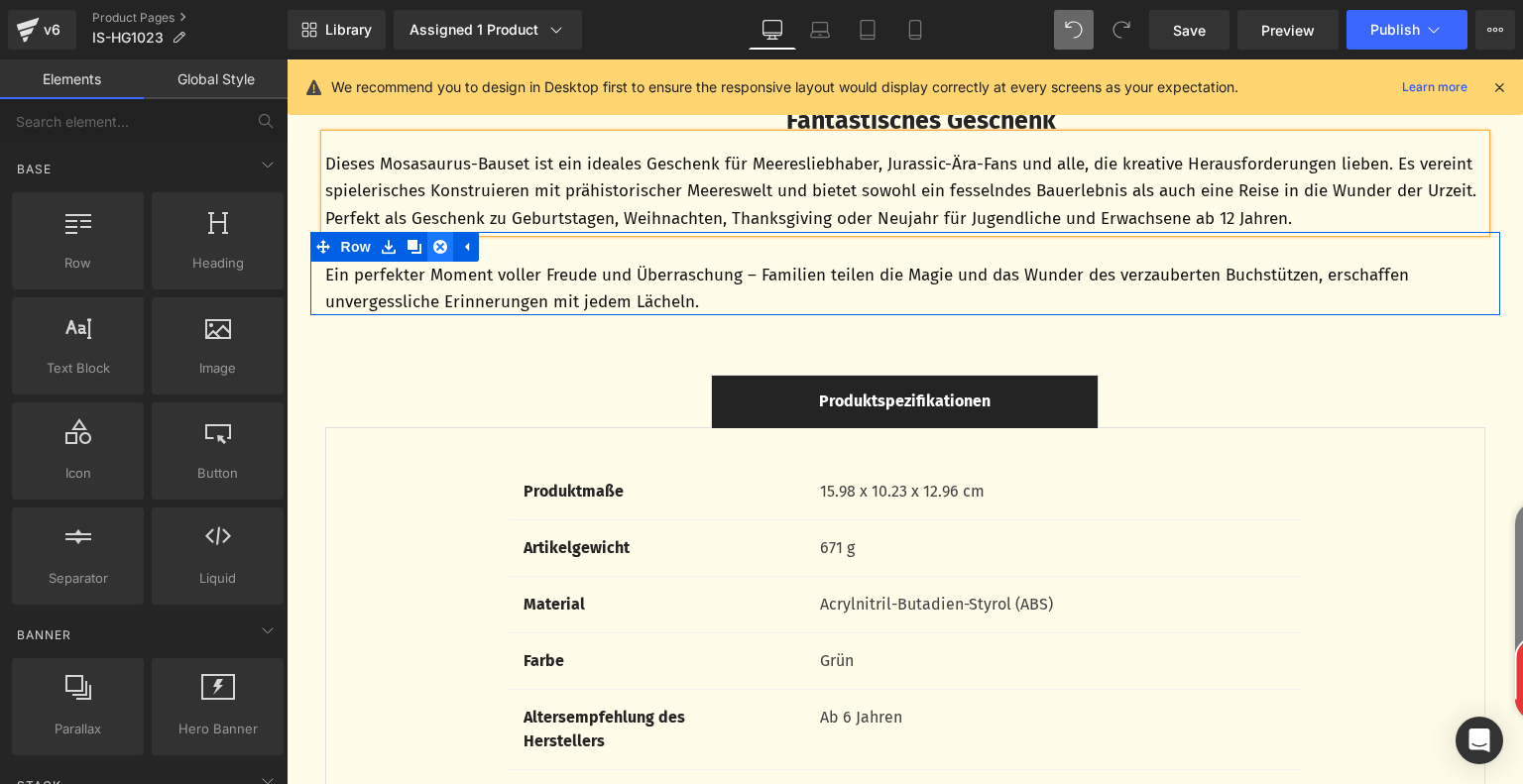 click at bounding box center [440, 247] 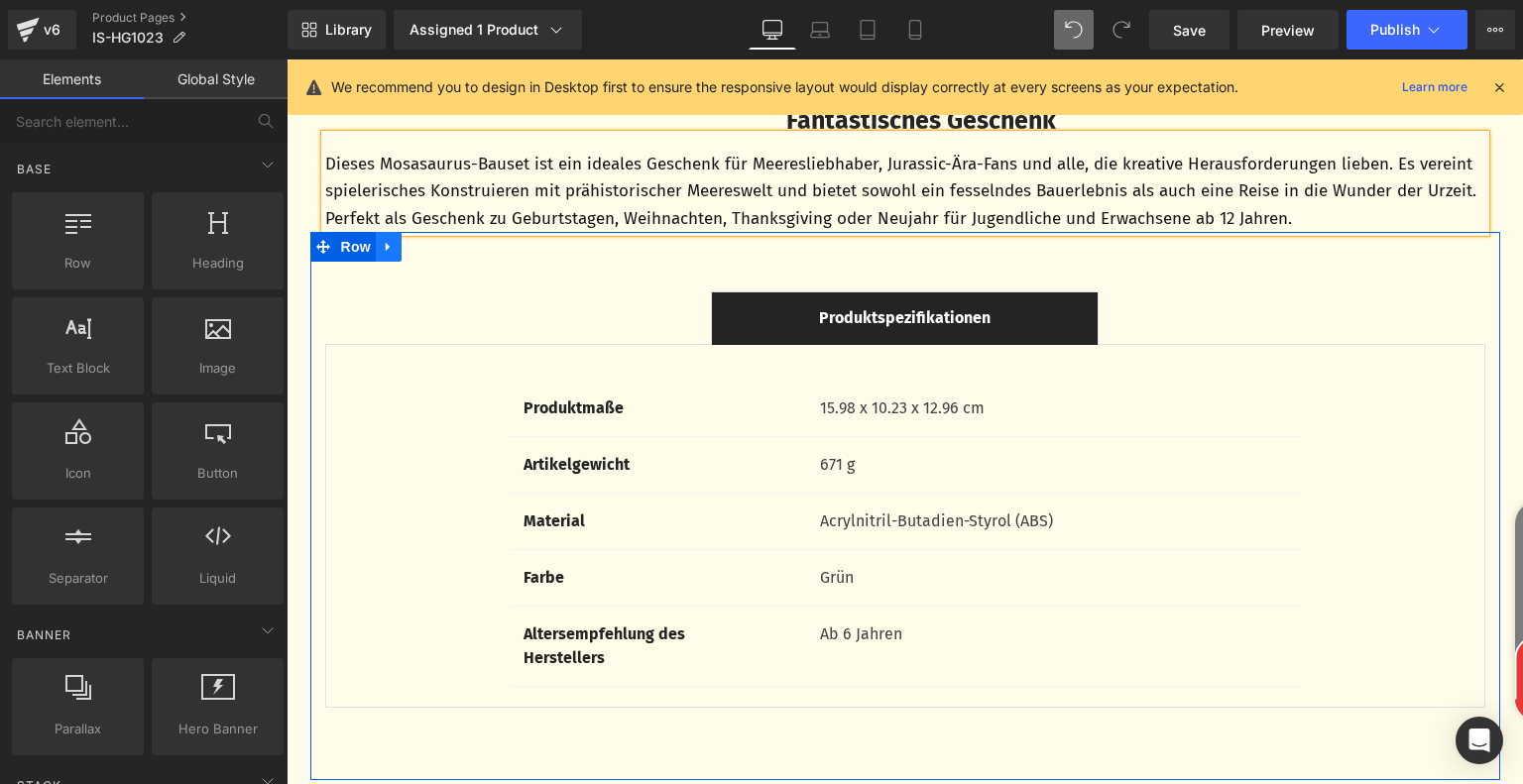 click at bounding box center [389, 247] 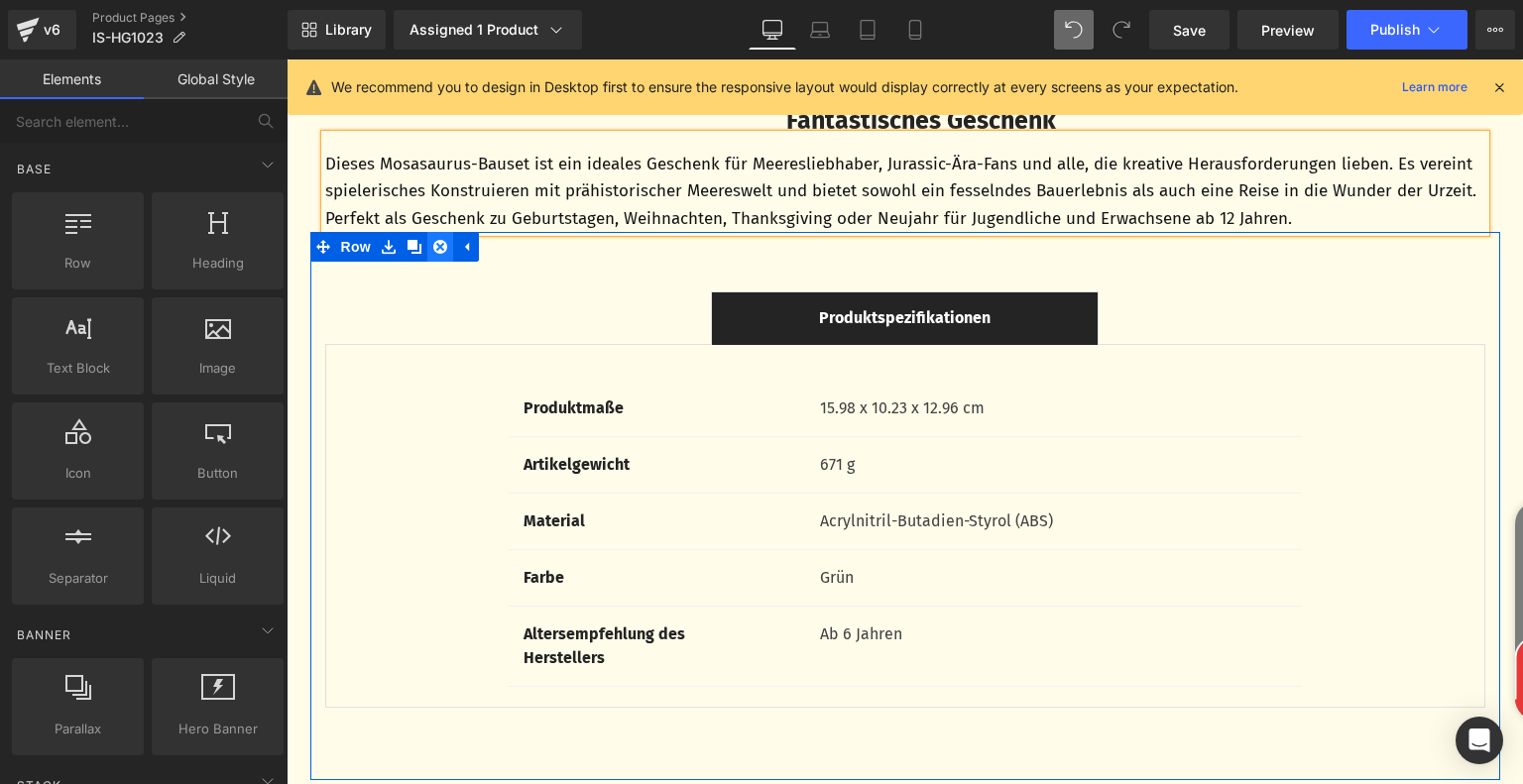 click 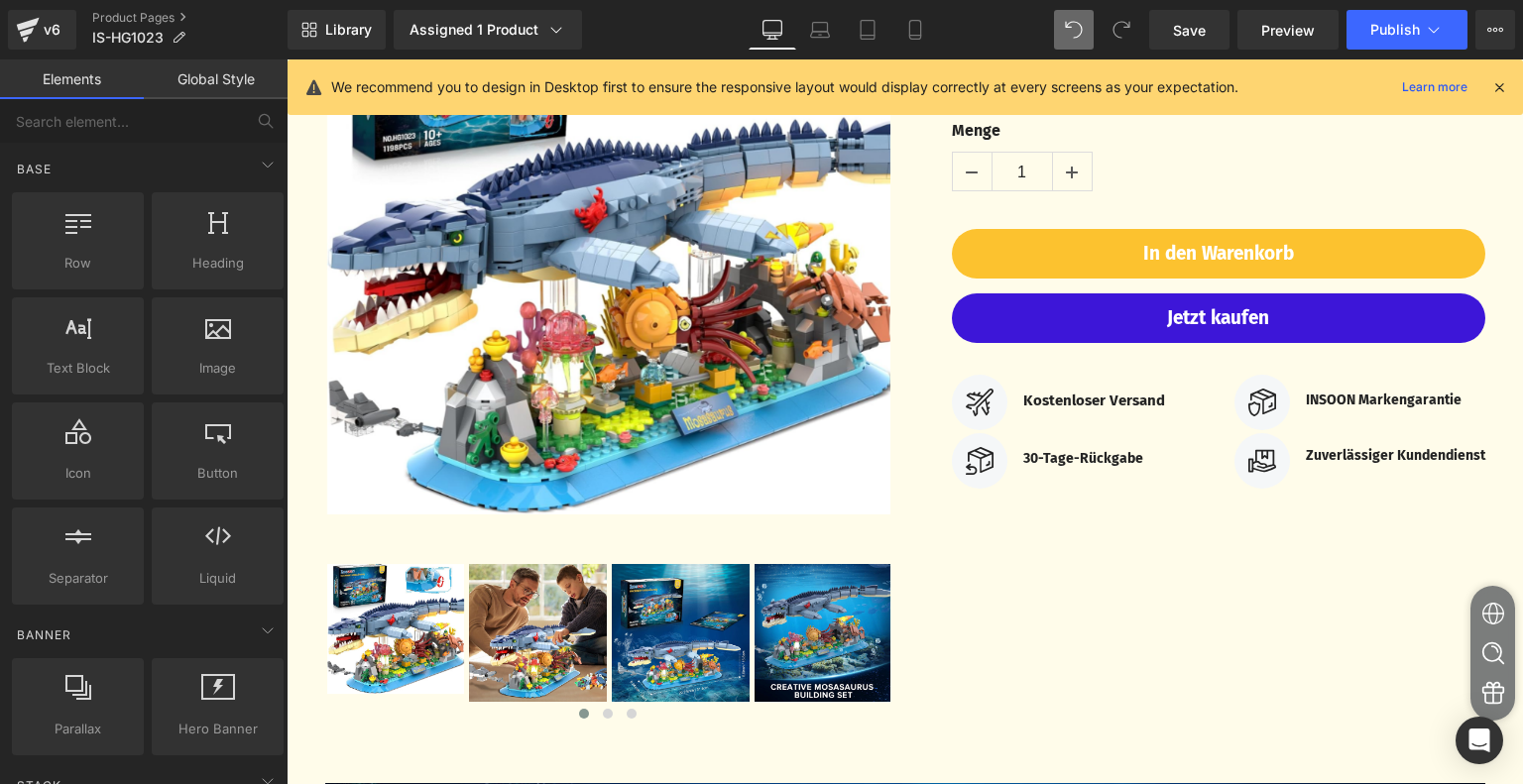 scroll, scrollTop: 167, scrollLeft: 0, axis: vertical 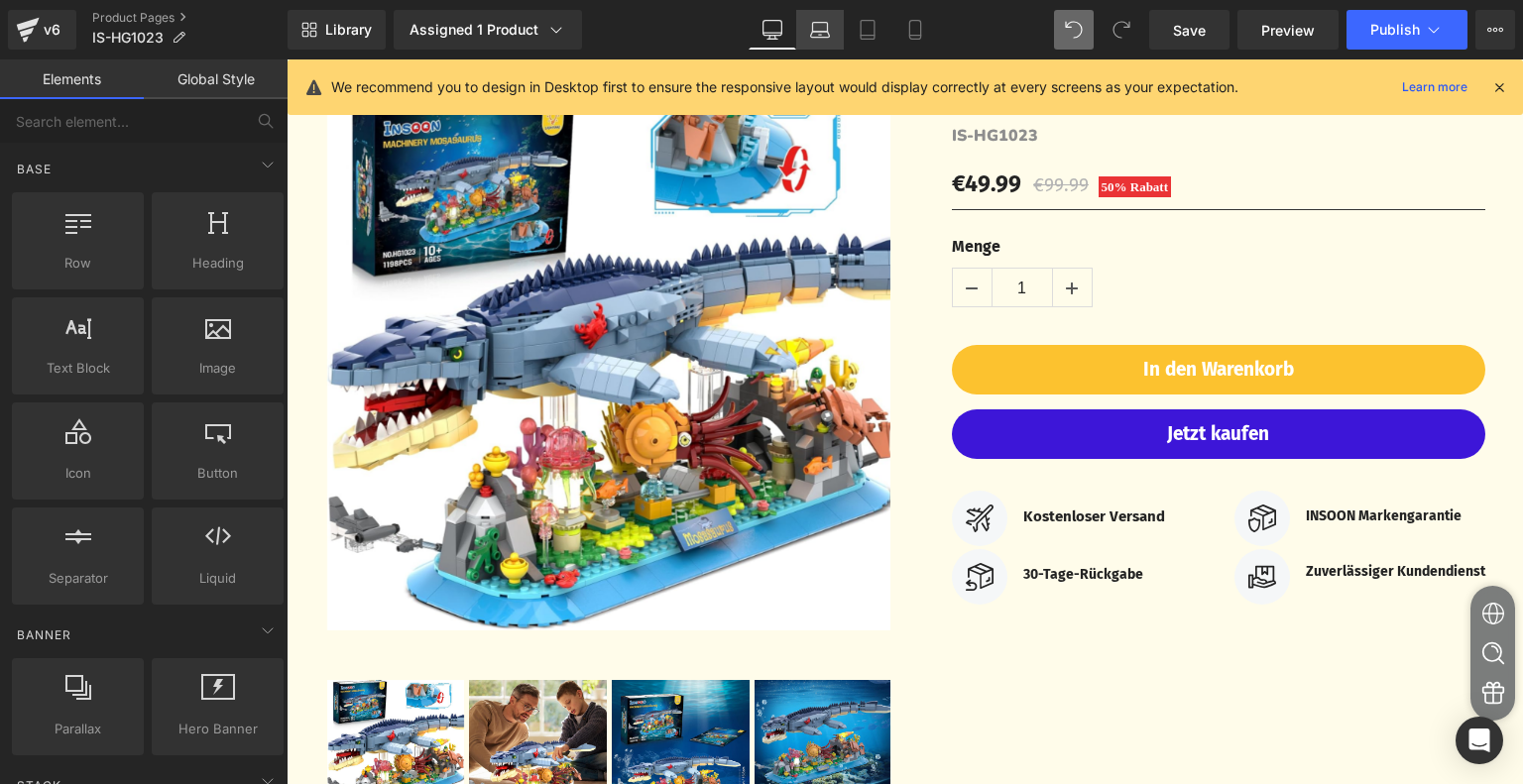 click 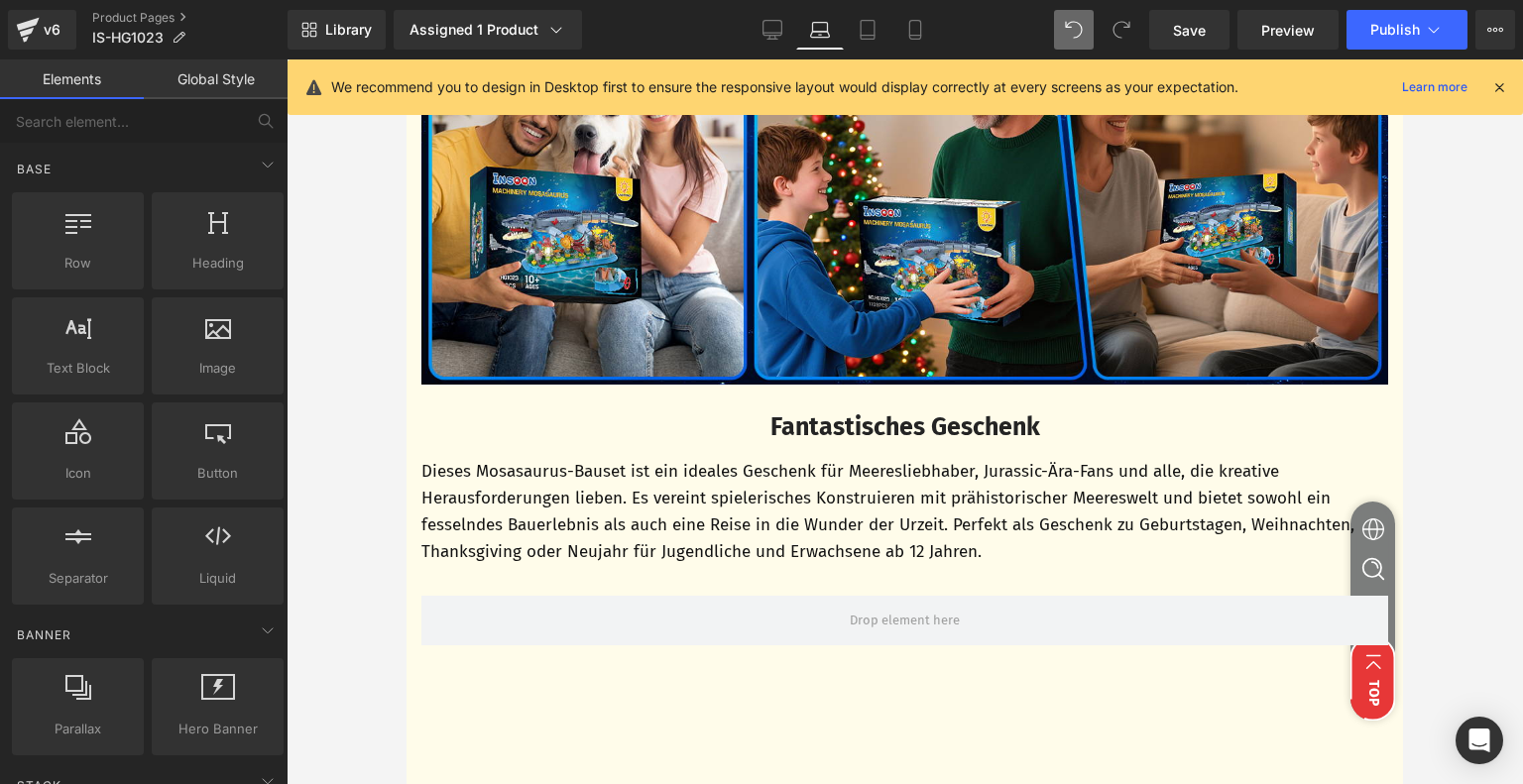 scroll, scrollTop: 5134, scrollLeft: 0, axis: vertical 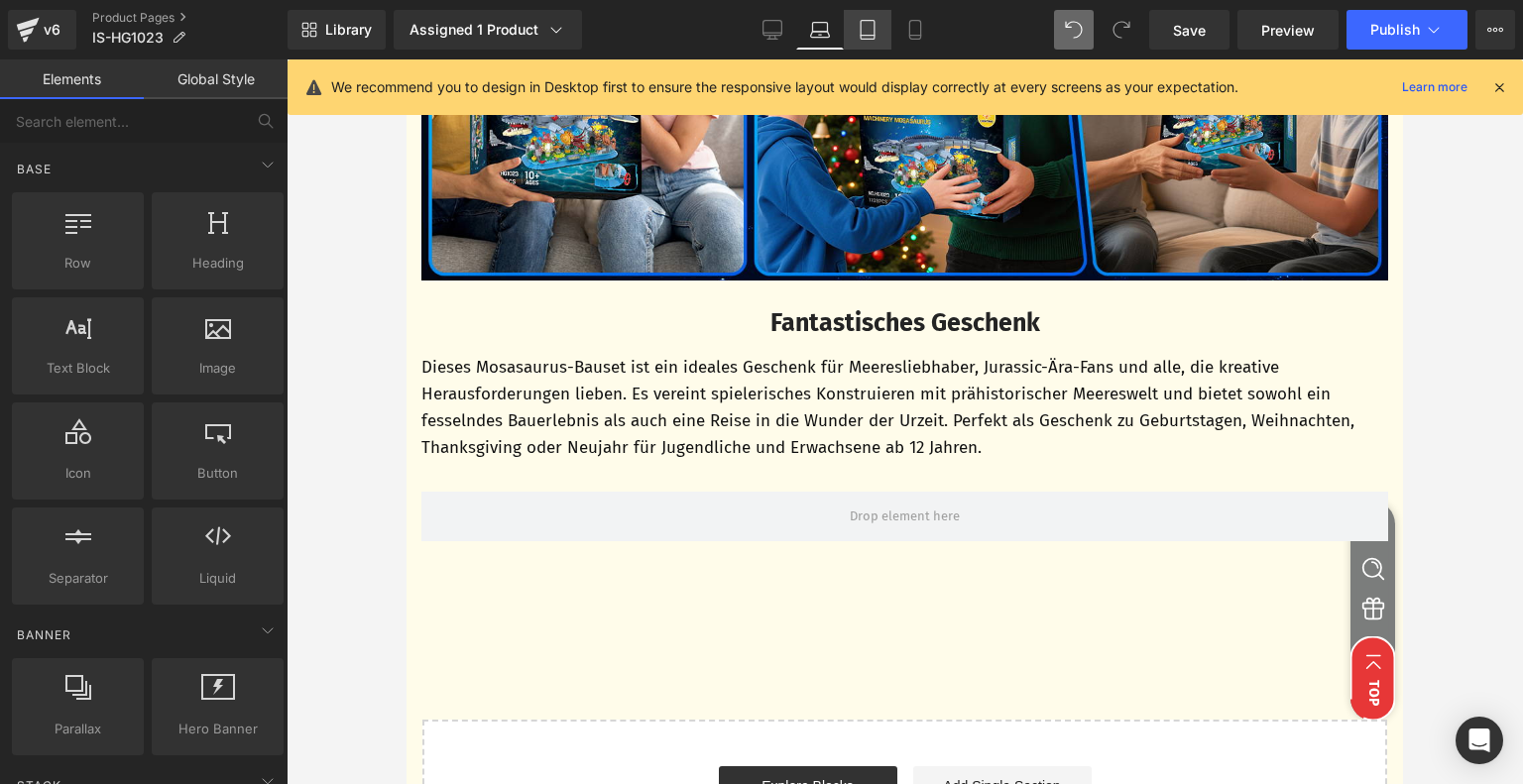click on "Tablet" at bounding box center (868, 30) 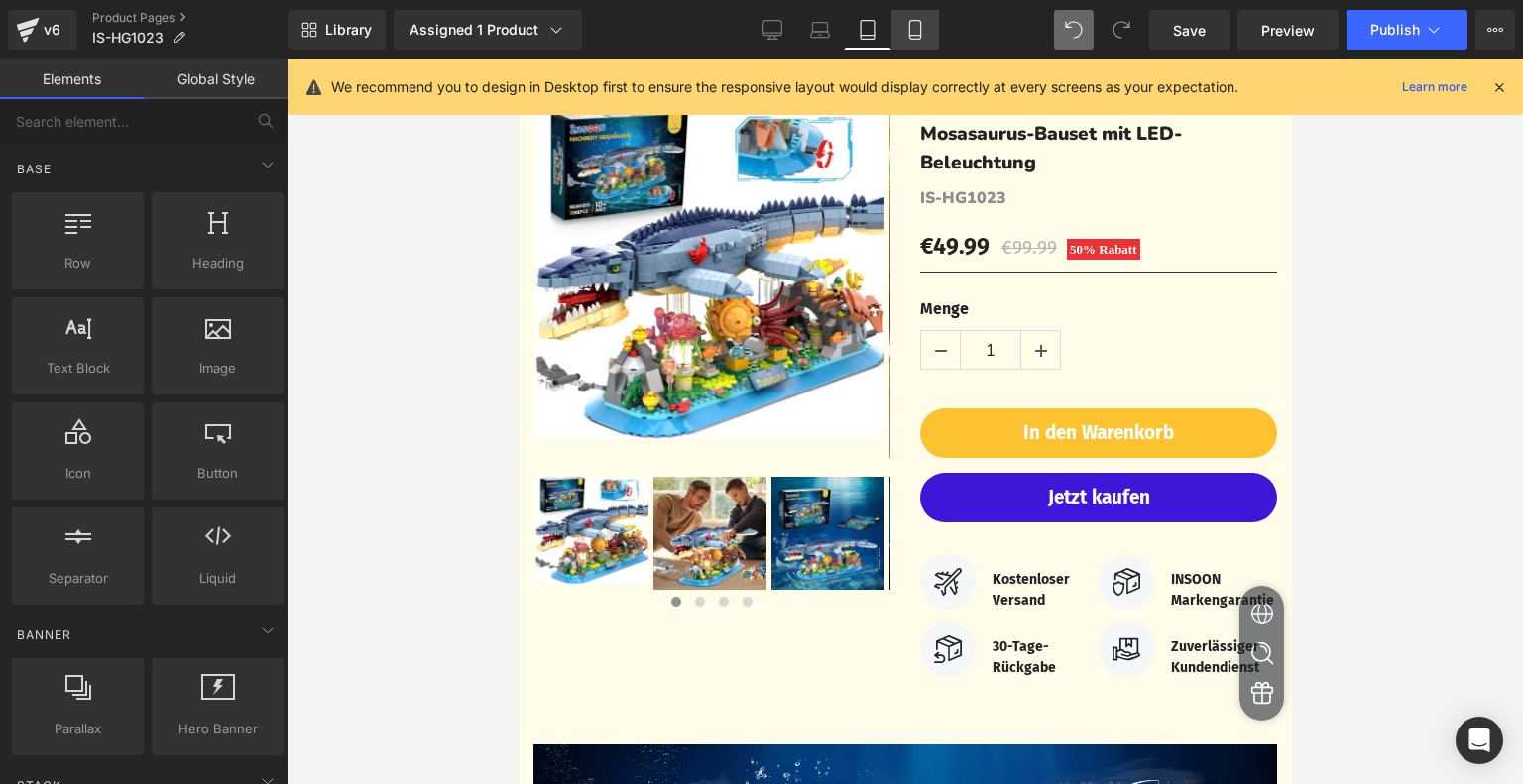 click on "Mobile" at bounding box center [915, 30] 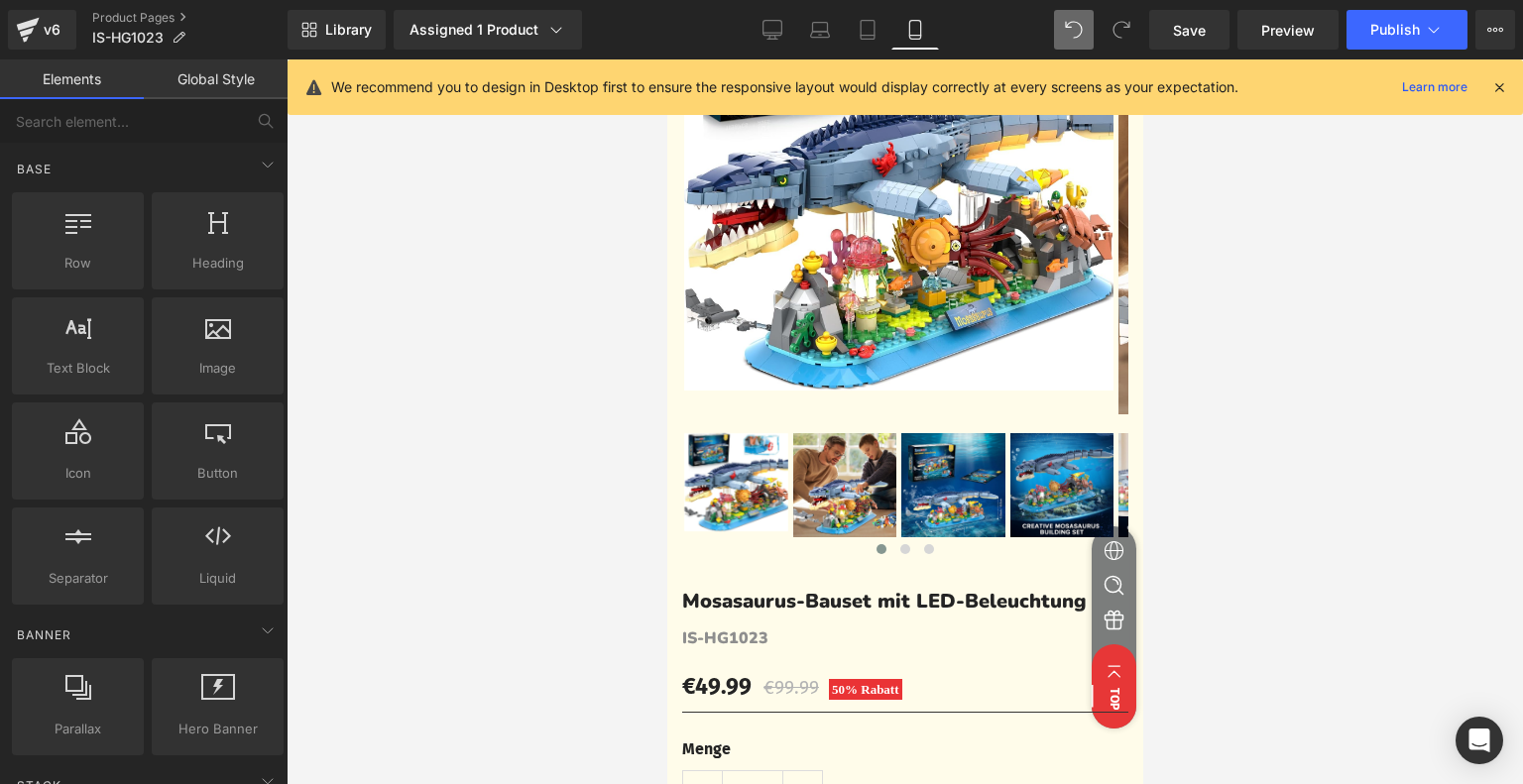 scroll, scrollTop: 595, scrollLeft: 0, axis: vertical 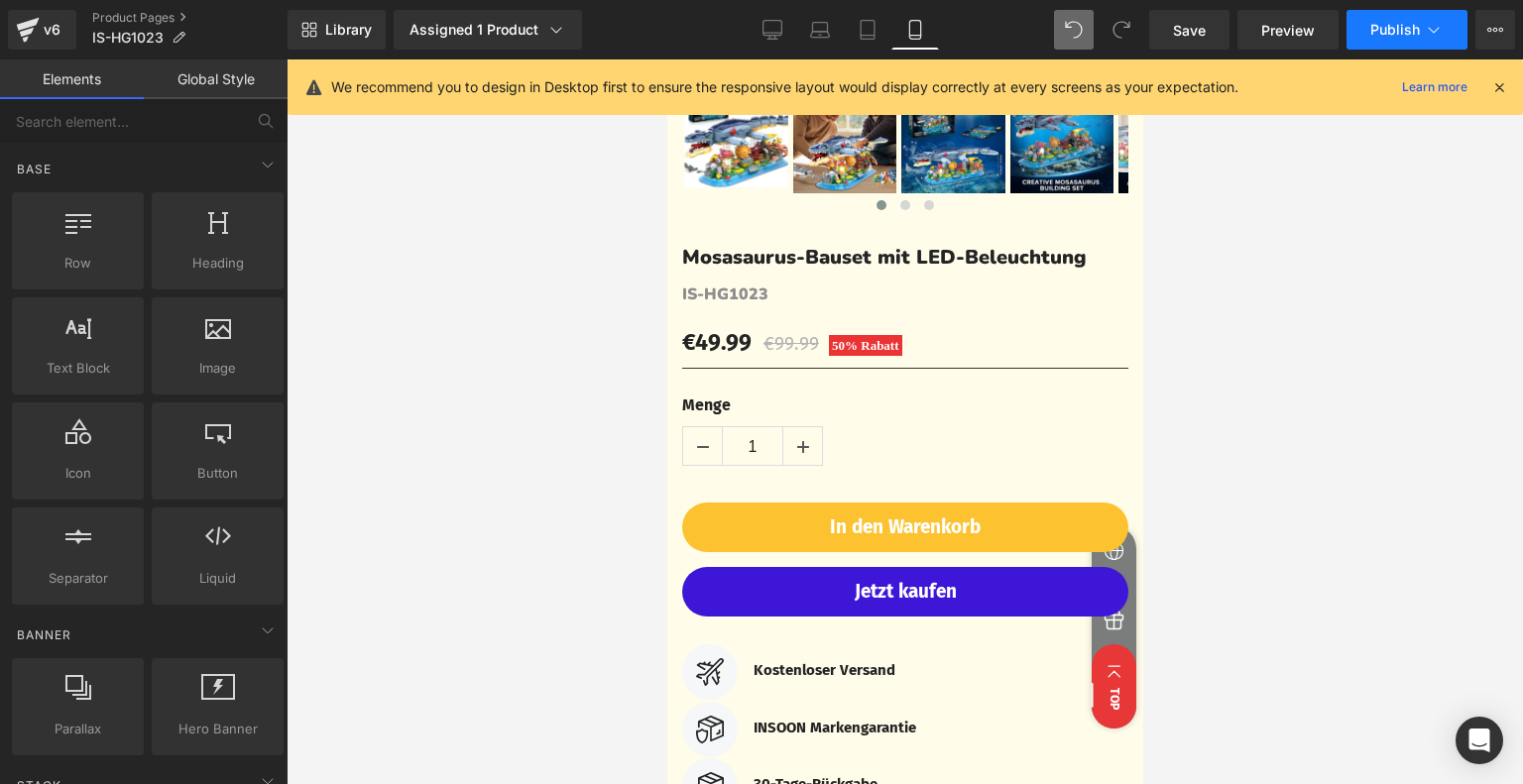 click on "Publish" at bounding box center (1395, 30) 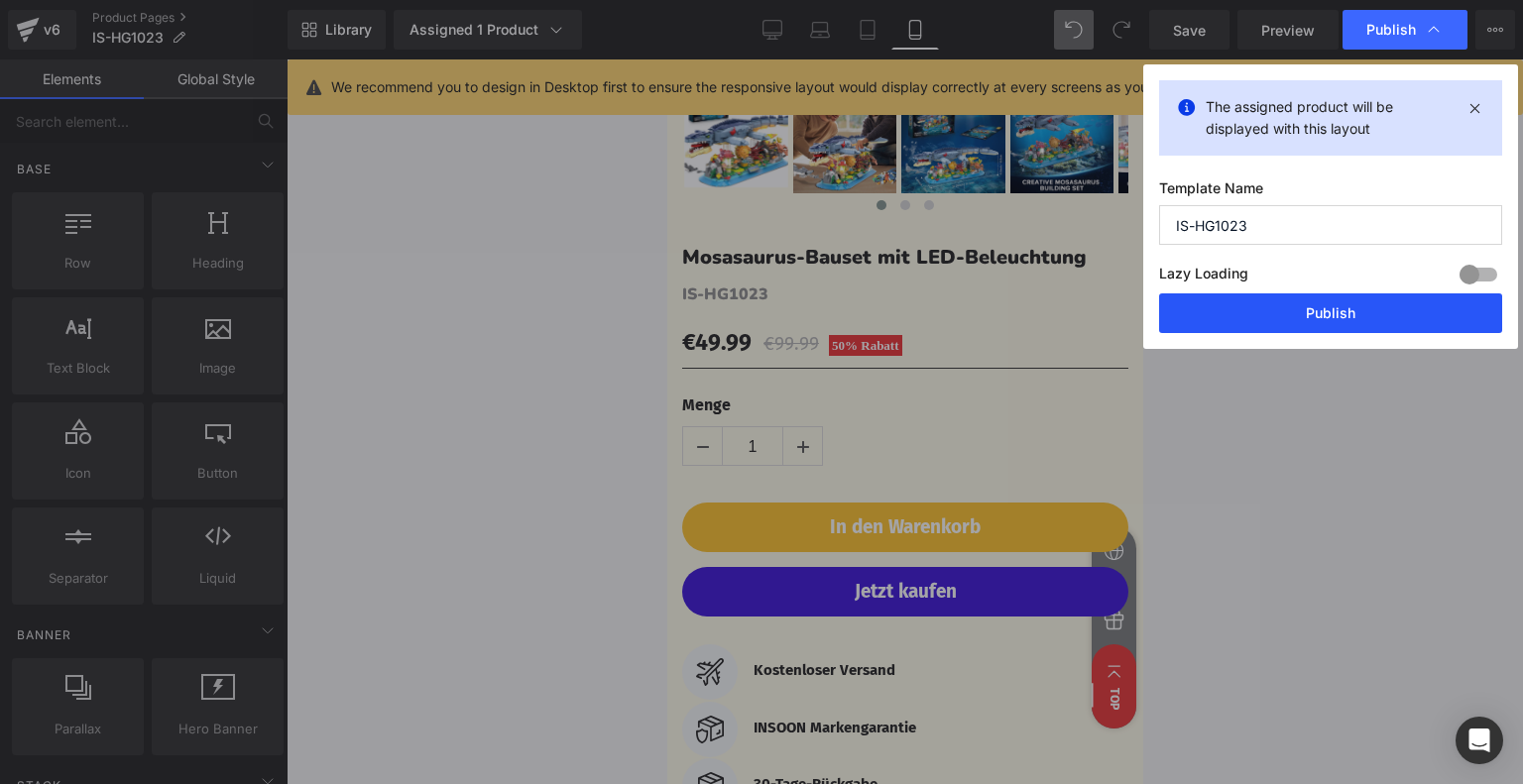 click on "Publish" at bounding box center (1331, 313) 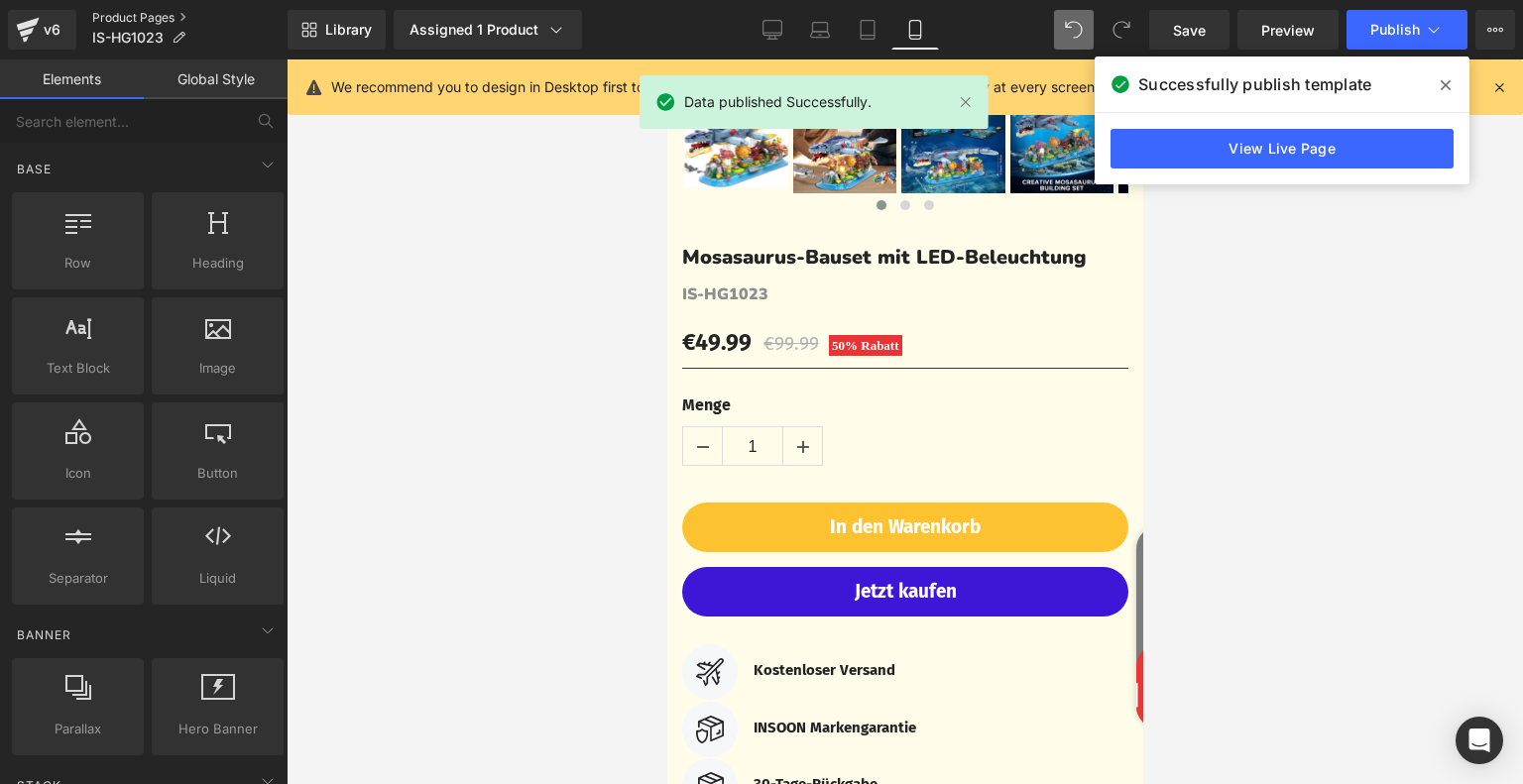 click on "Product Pages" at bounding box center [189, 18] 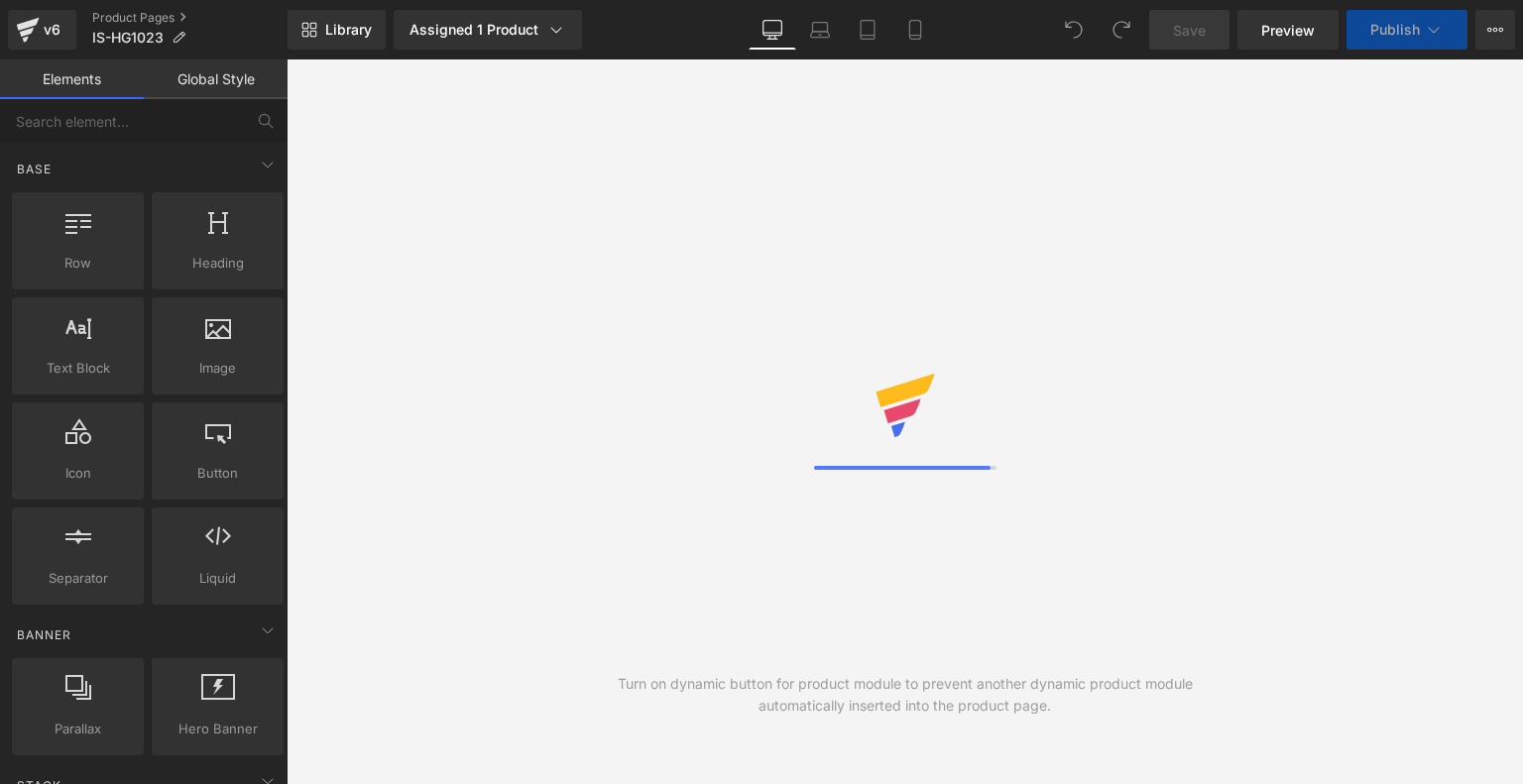 scroll, scrollTop: 0, scrollLeft: 0, axis: both 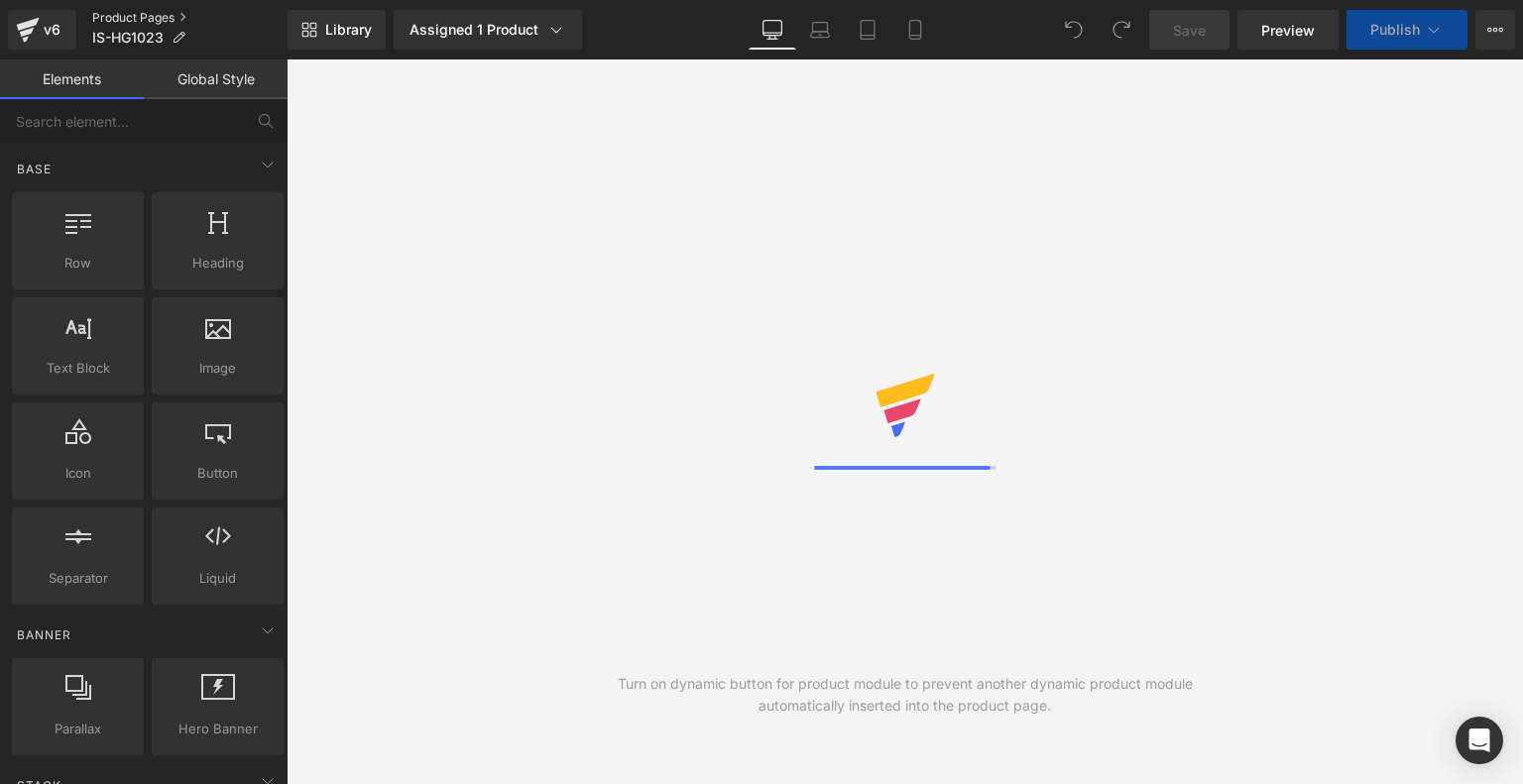 click on "Product Pages" at bounding box center [189, 18] 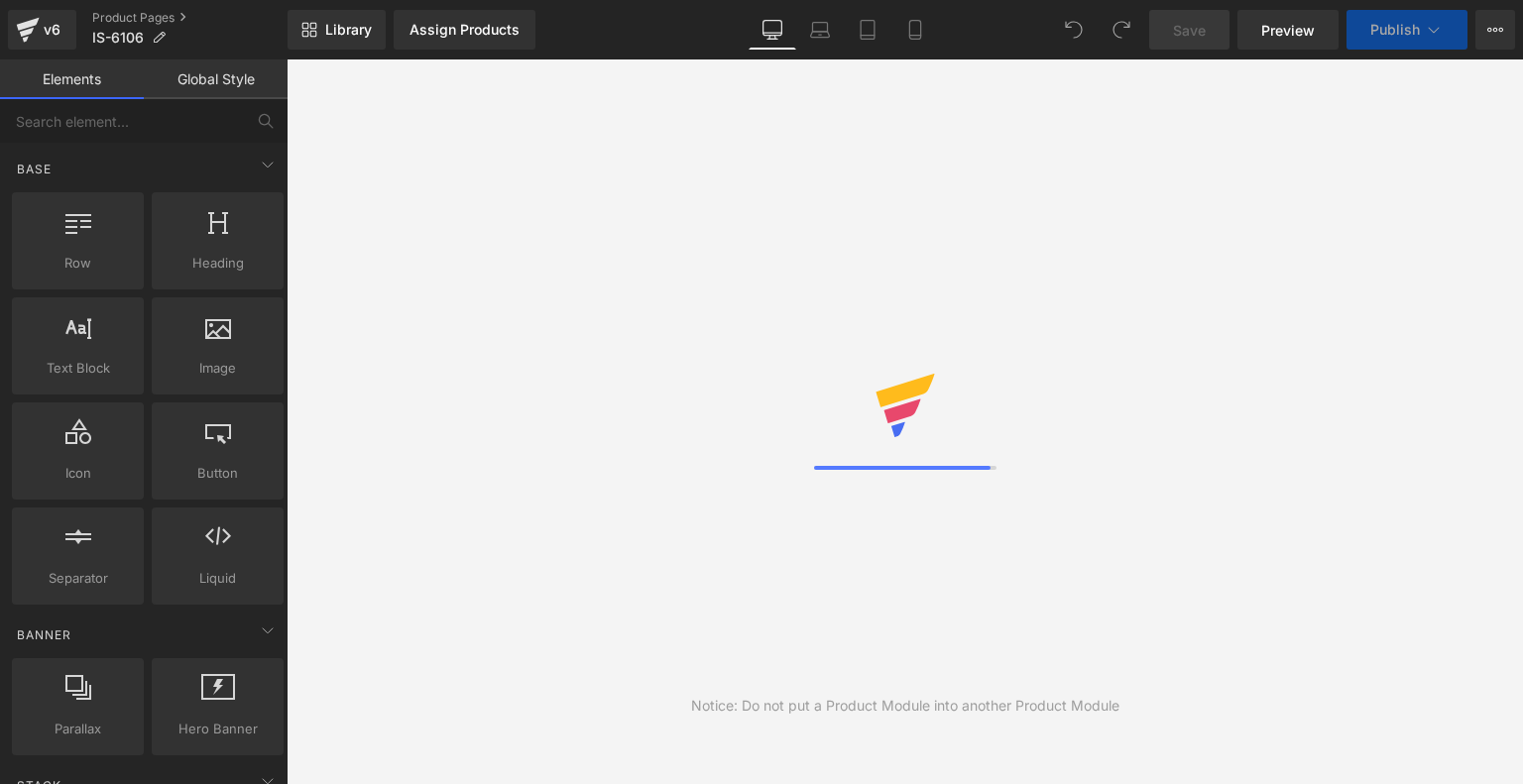 scroll, scrollTop: 0, scrollLeft: 0, axis: both 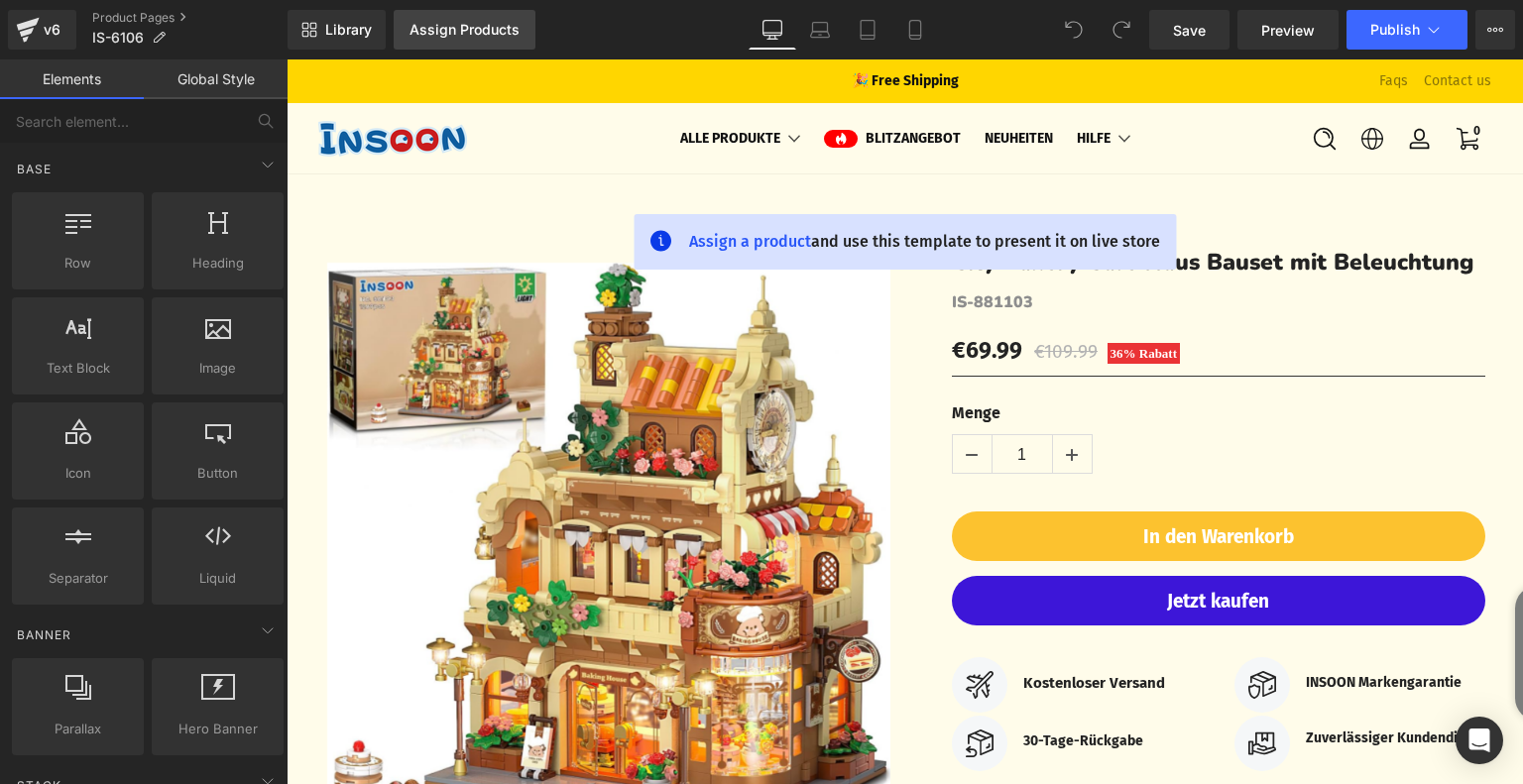 click on "Assign Products" at bounding box center (464, 30) 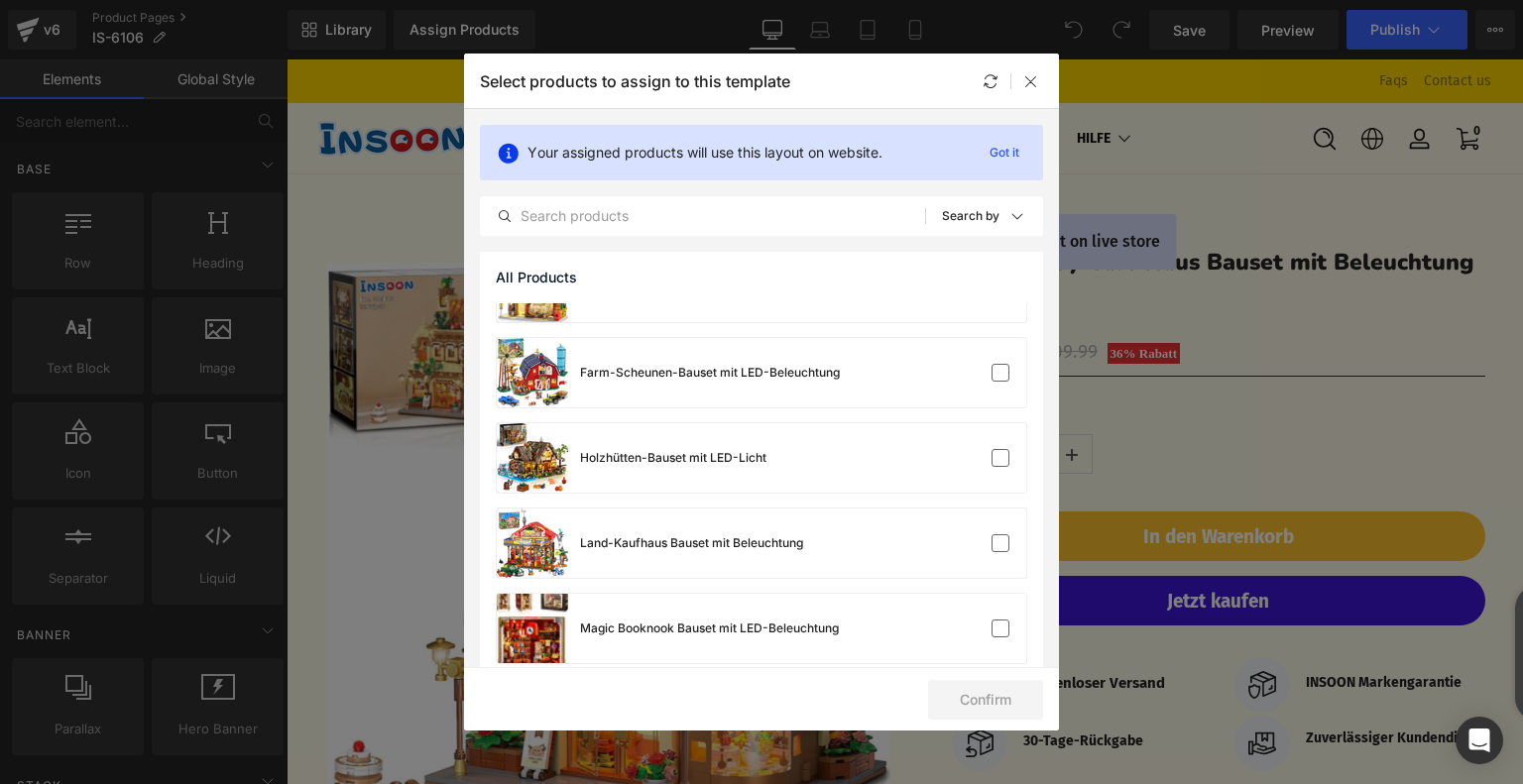 scroll, scrollTop: 396, scrollLeft: 0, axis: vertical 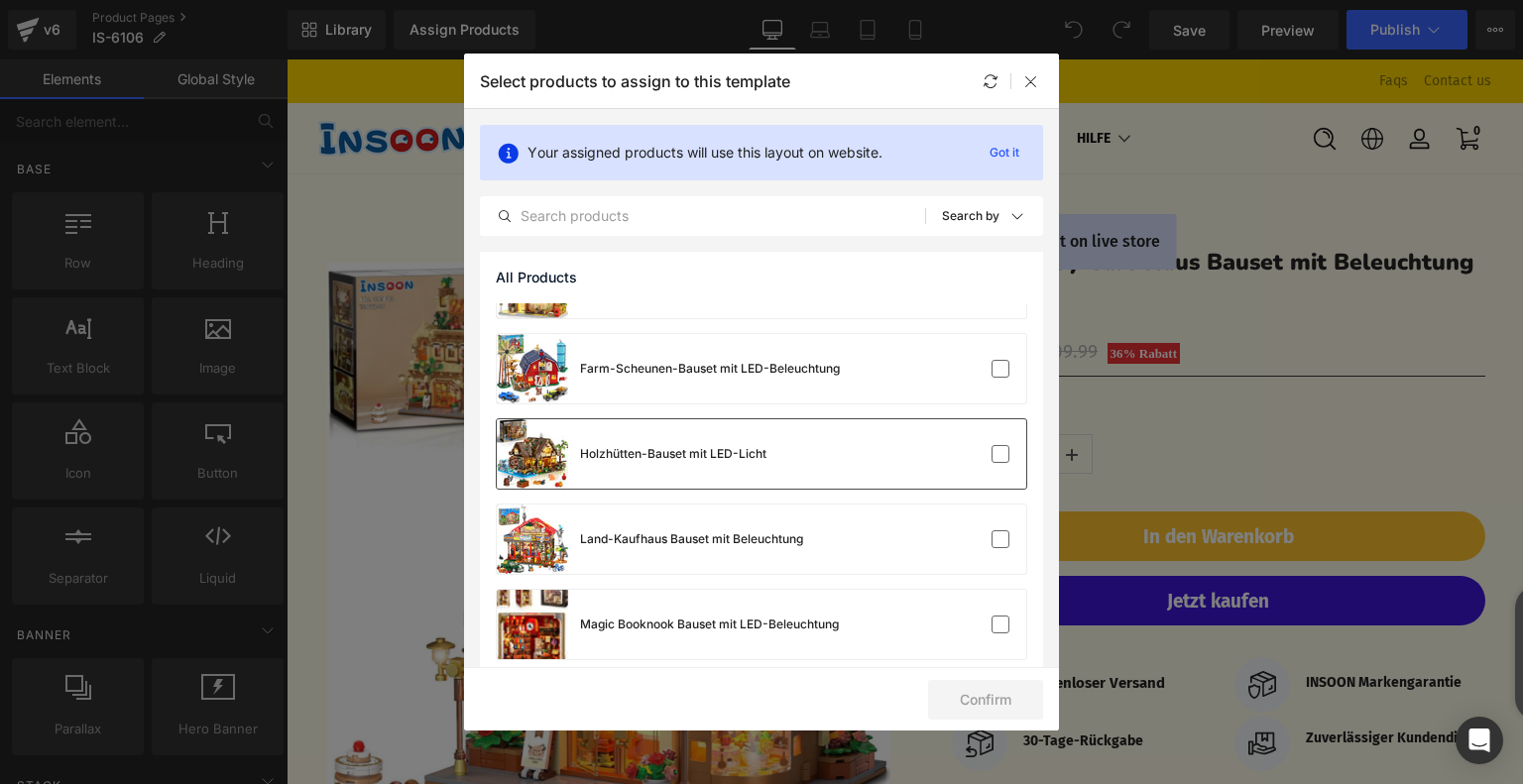 click on "Holzhütten-Bauset mit LED-Licht" at bounding box center (762, 454) 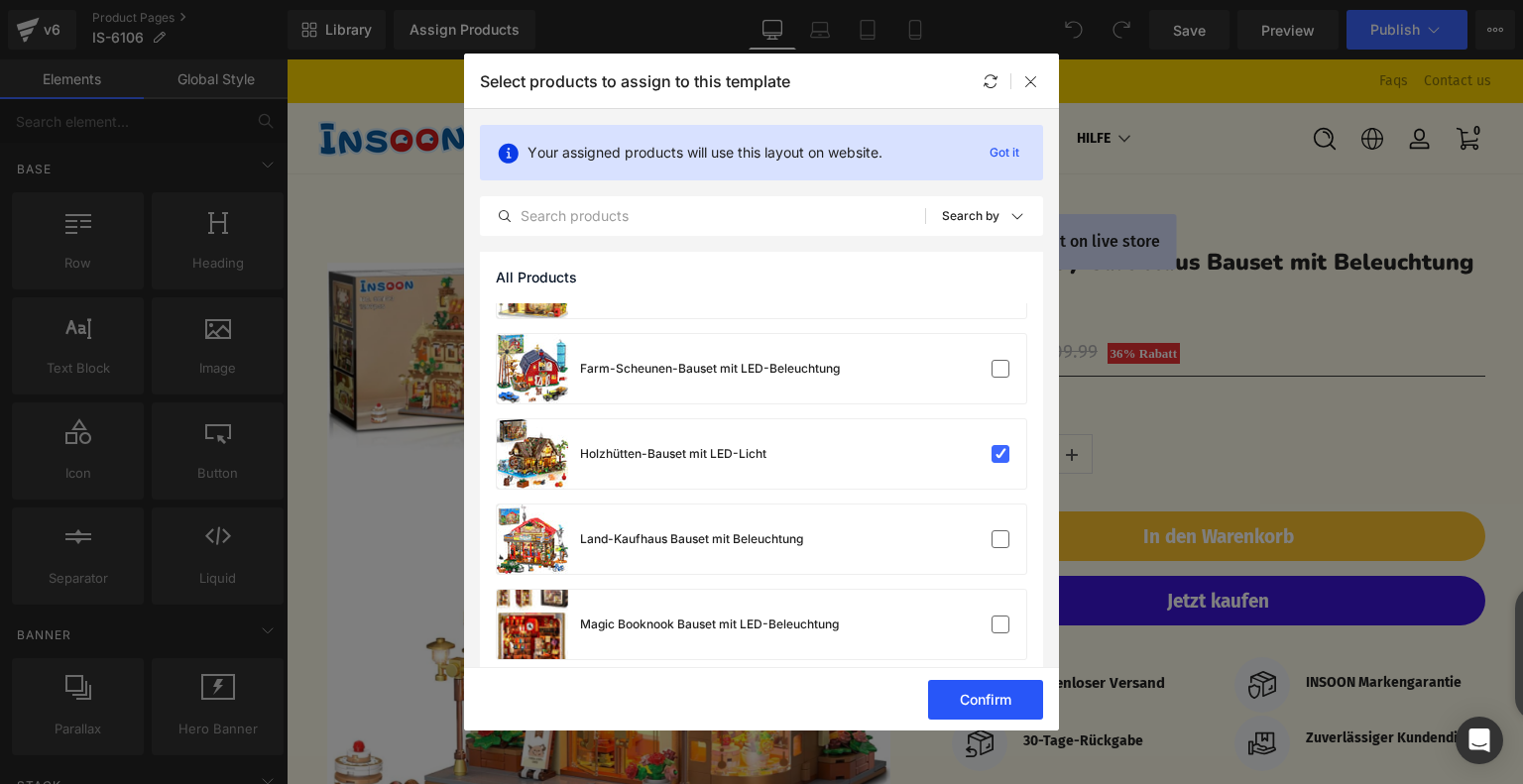 click on "Confirm" at bounding box center (986, 700) 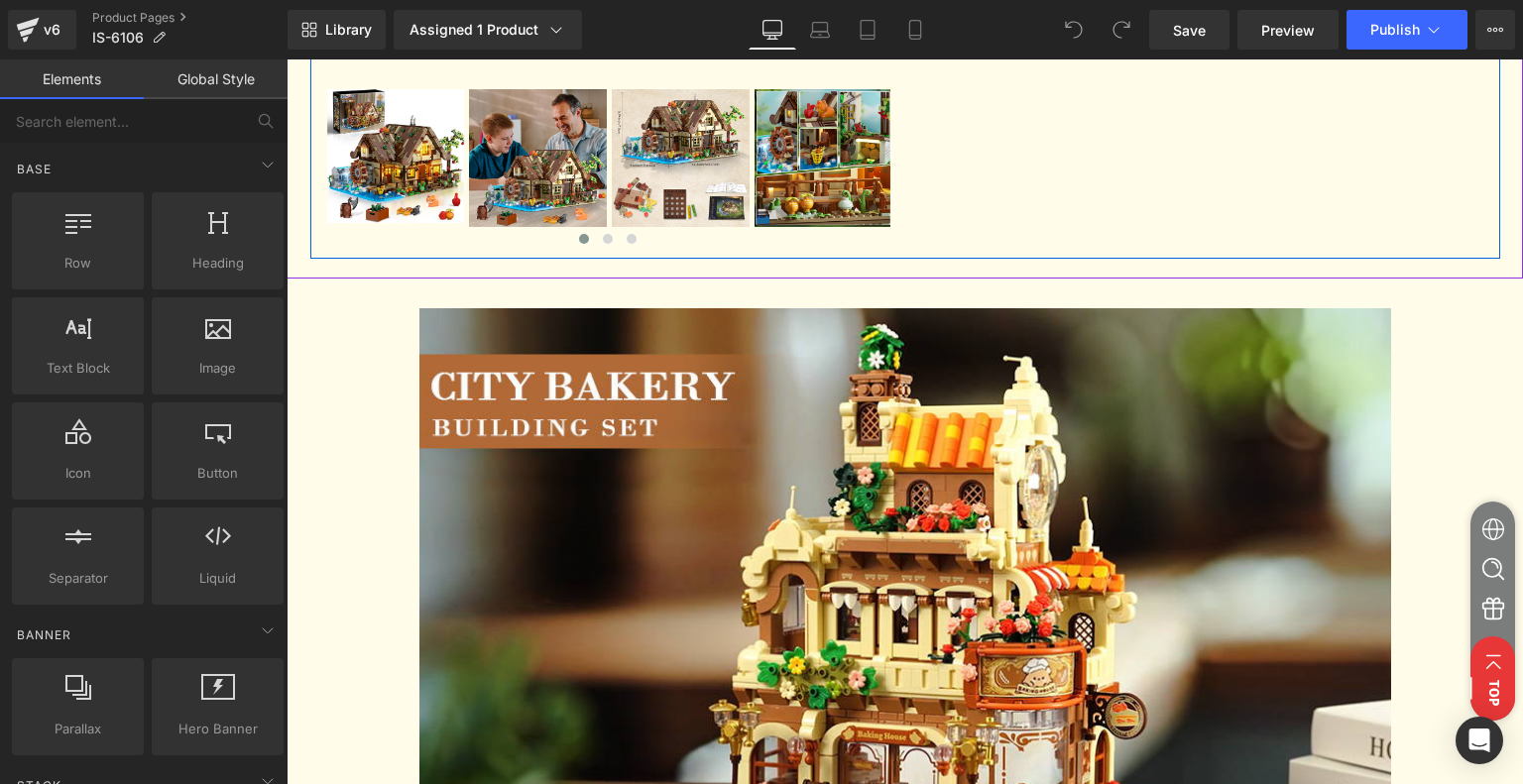 scroll, scrollTop: 892, scrollLeft: 0, axis: vertical 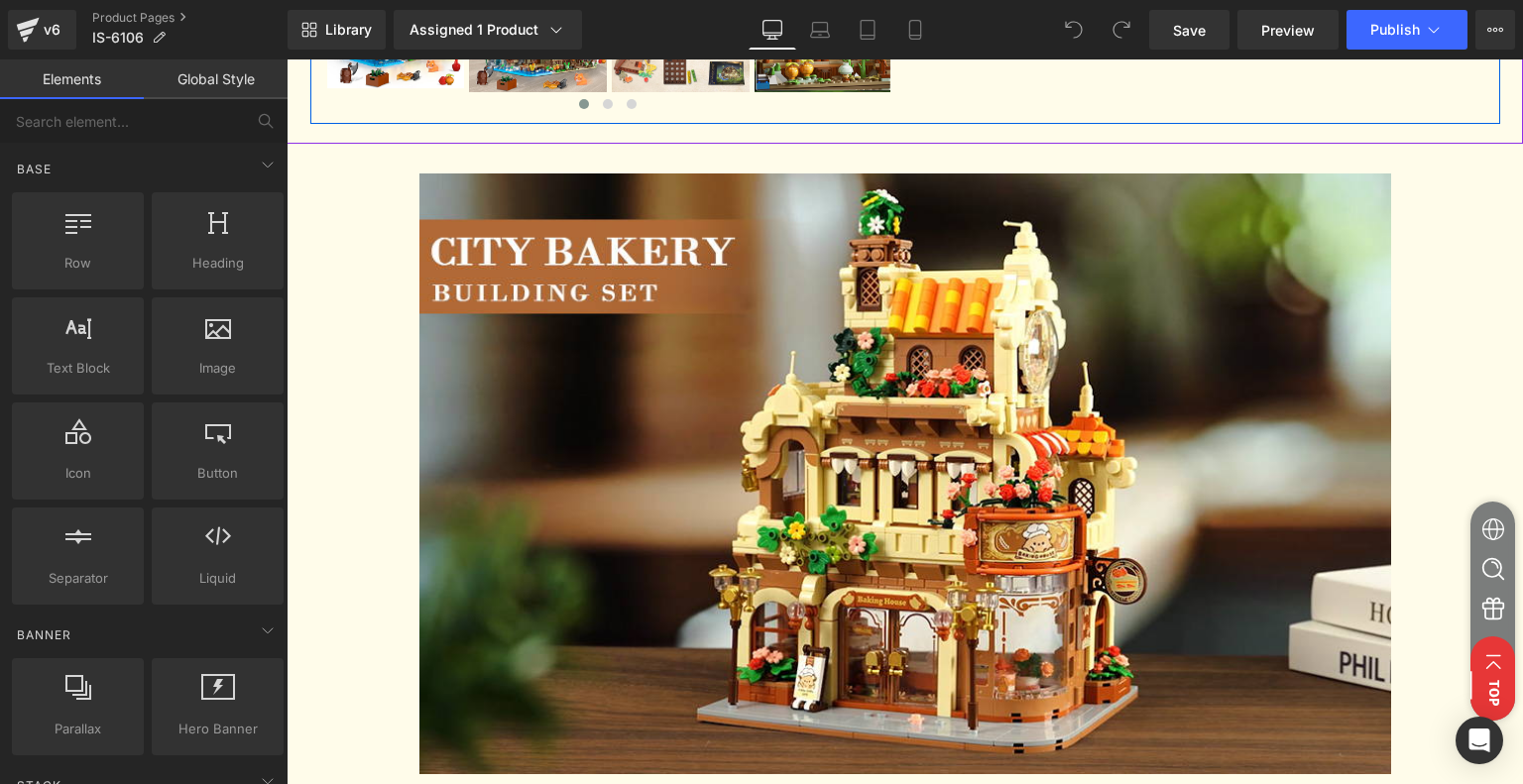 click at bounding box center [905, 474] 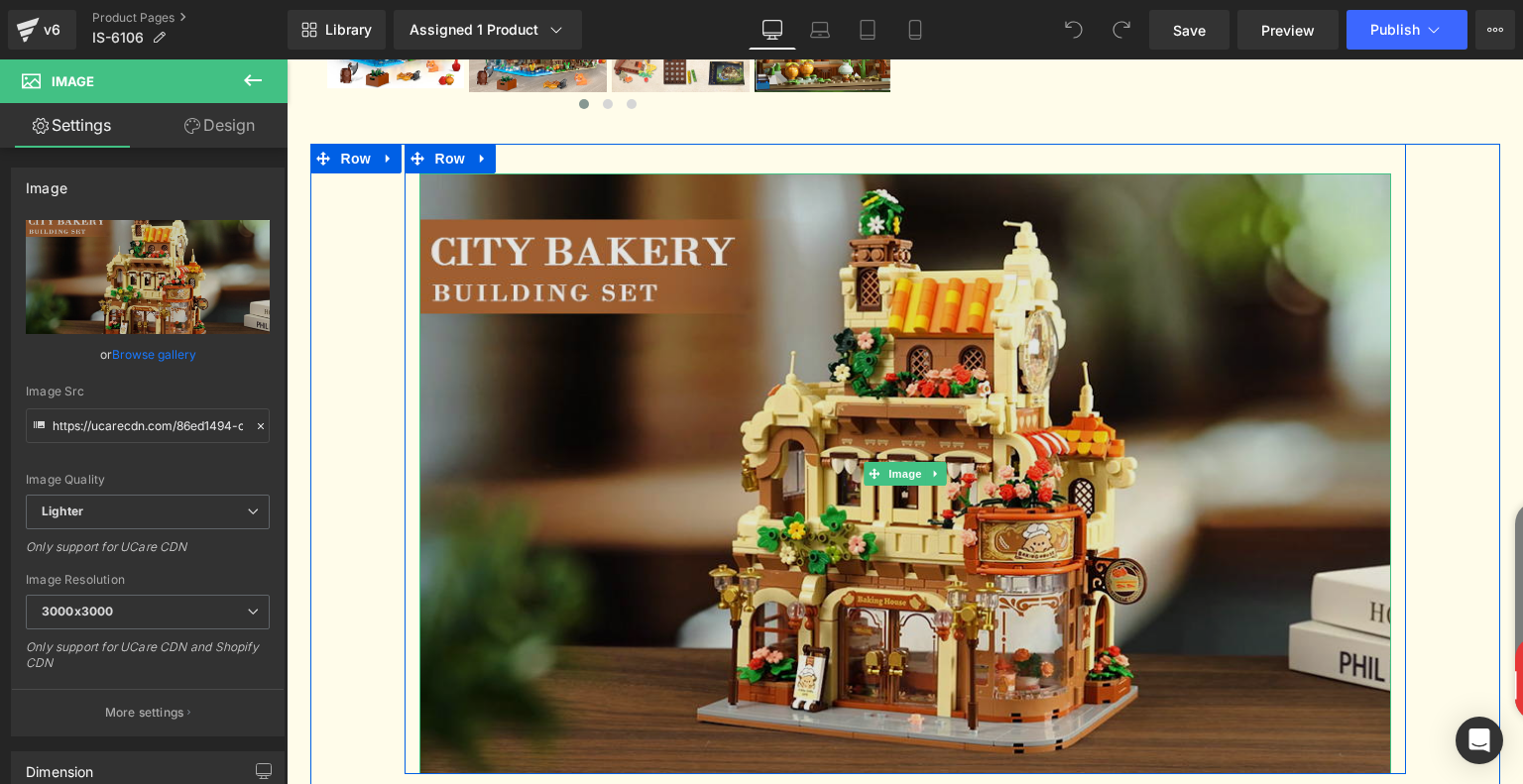 click at bounding box center (905, 474) 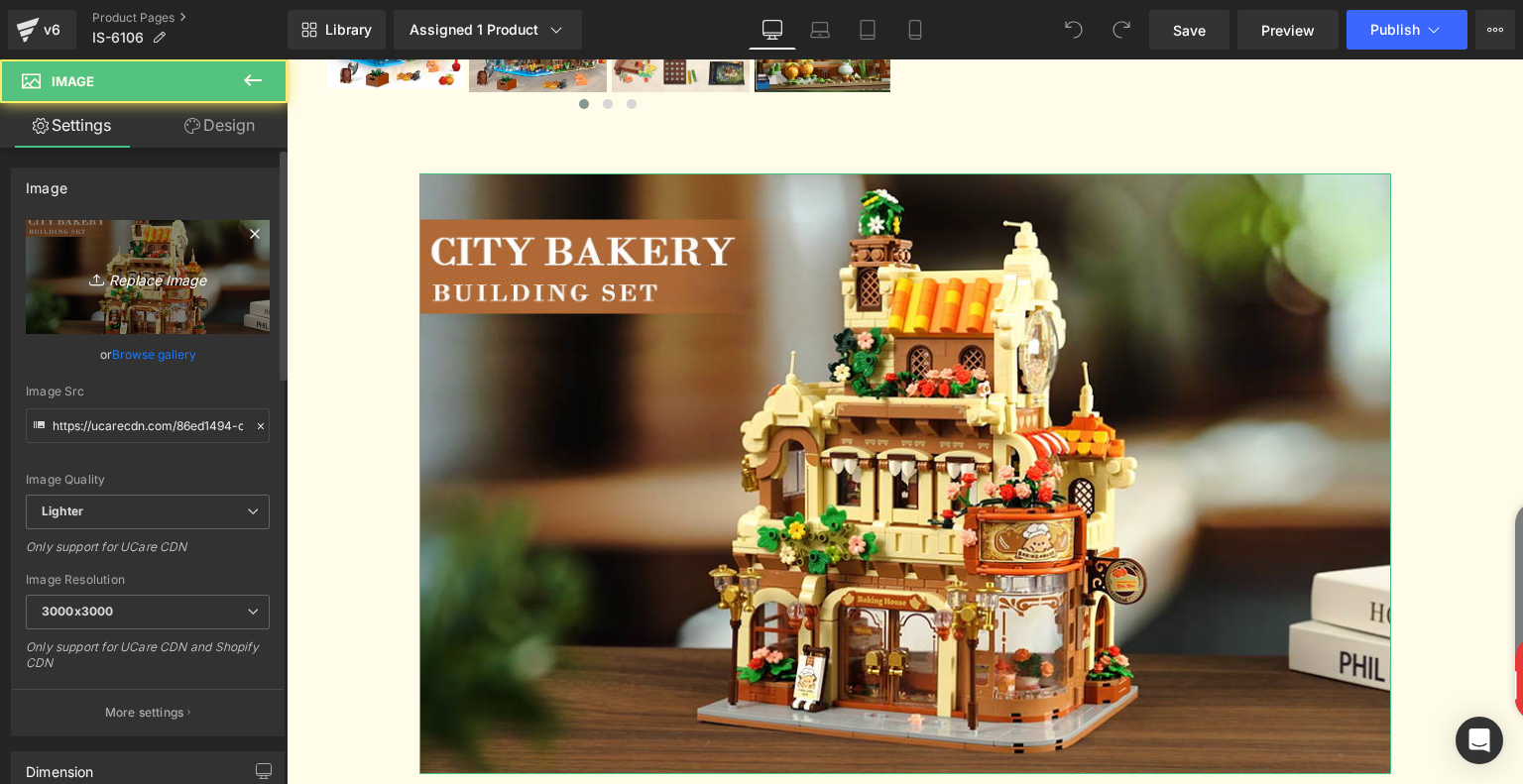 click on "Replace Image" at bounding box center [148, 277] 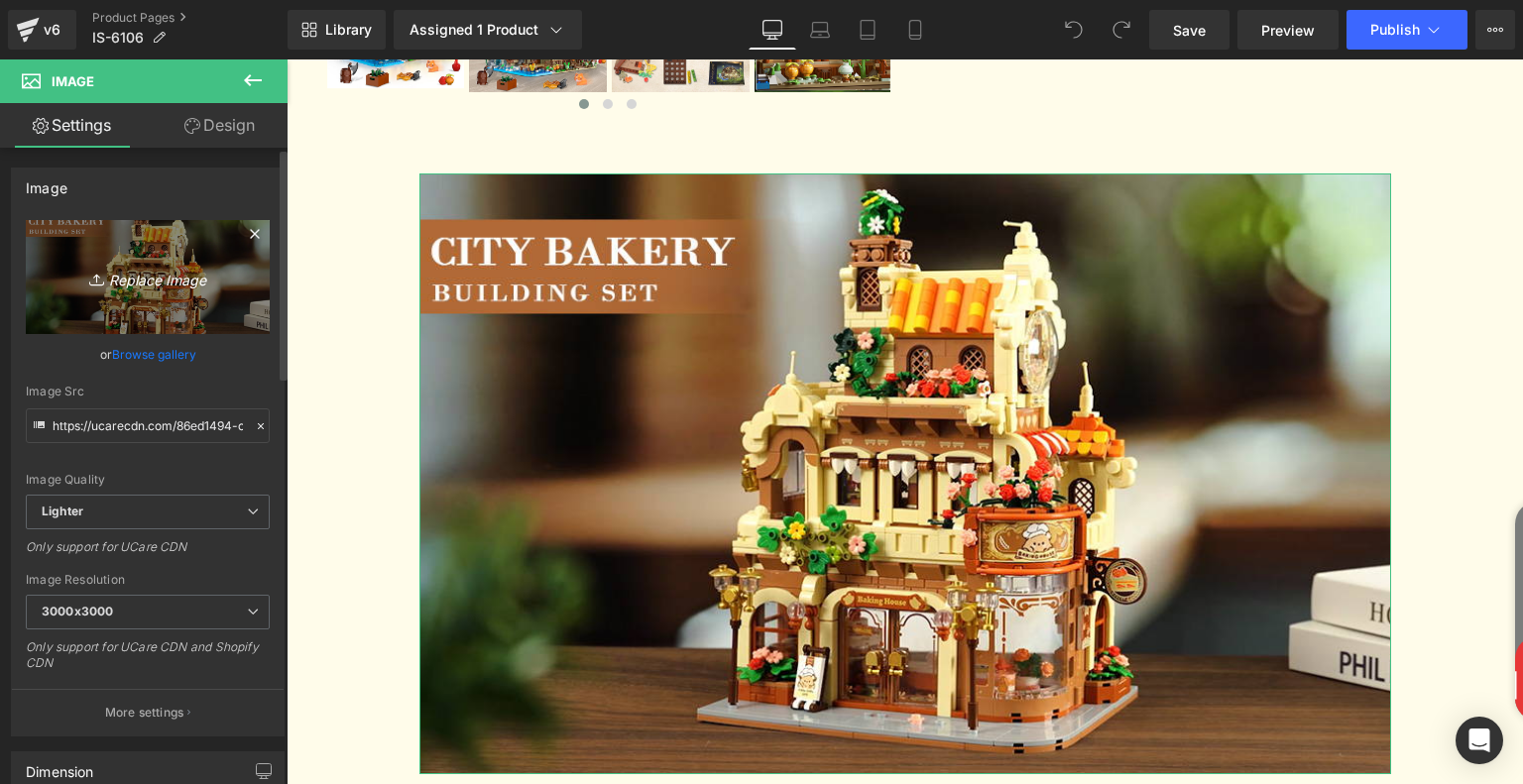 type on "C:\fakepath\bf701591-56f4-4e22-b169-f84fb4acb549.__CR0,0,970,600_PT0_SX970_V1___.jpg" 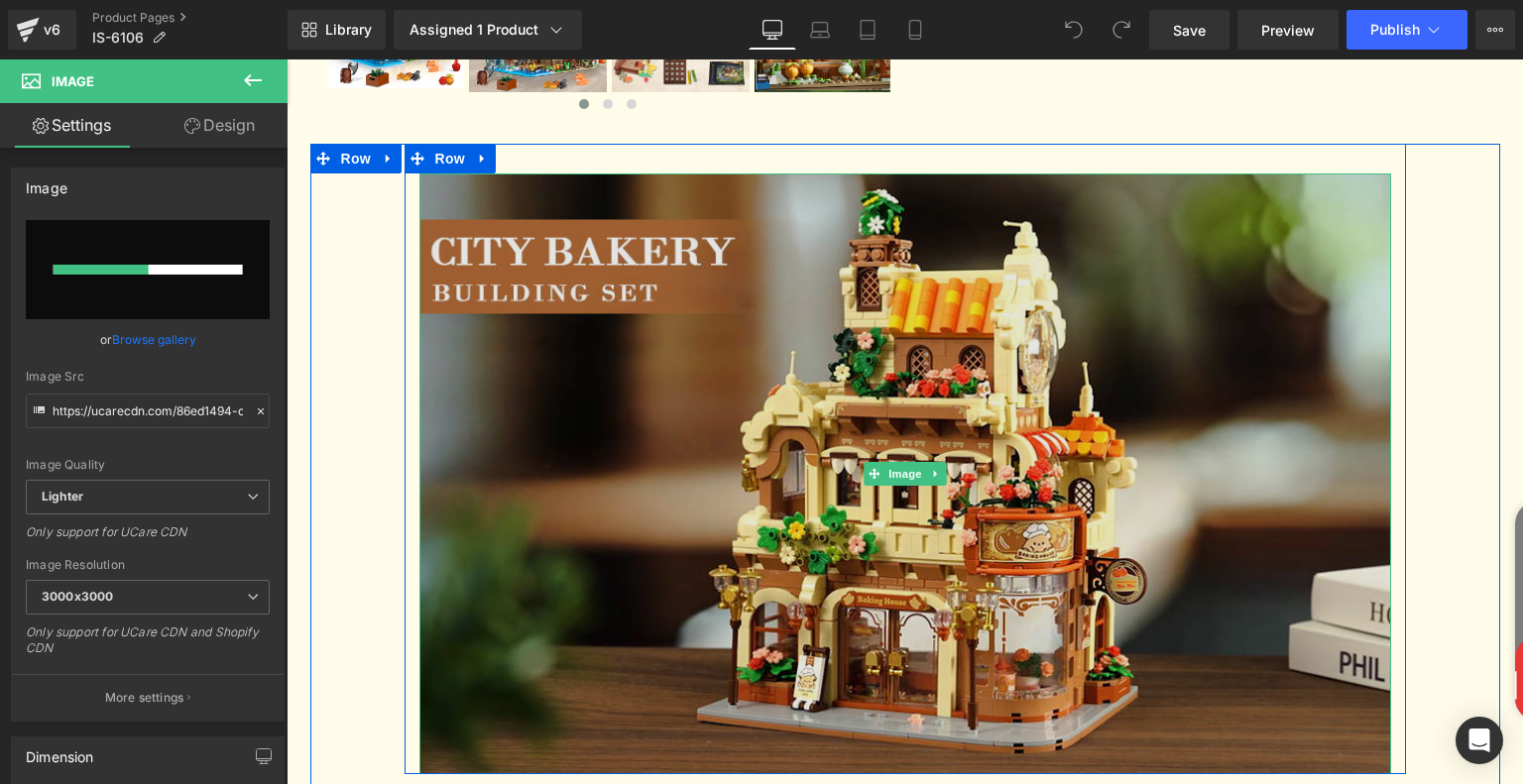 type 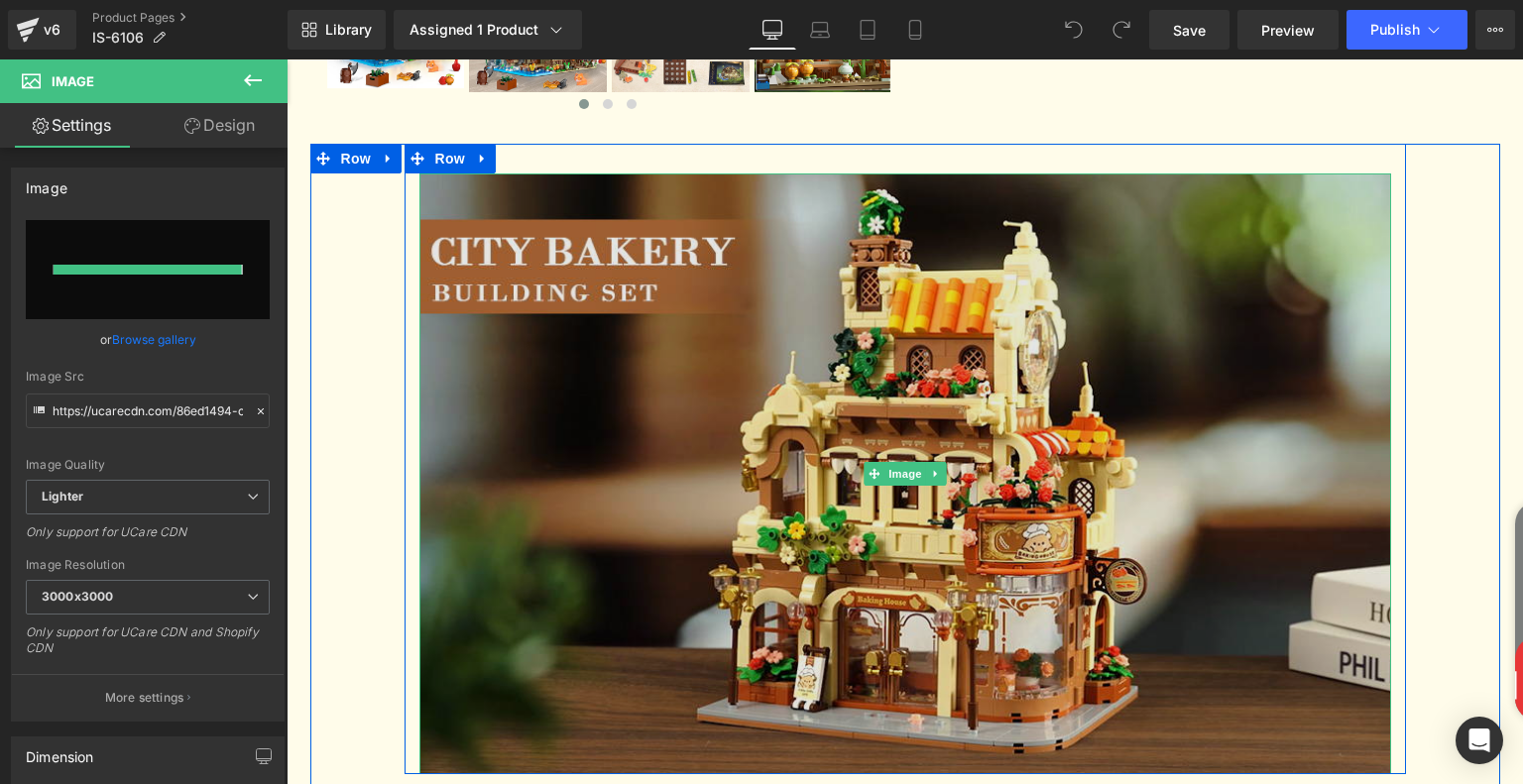 type on "https://ucarecdn.com/2e77cdfb-4054-46f6-8d2d-13a6a7412dfb/-/format/auto/-/preview/3000x3000/-/quality/lighter/bf701591-56f4-4e22-b169-f84fb4acb549.__CR0,0,970,600_PT0_SX970_V1___.jpg" 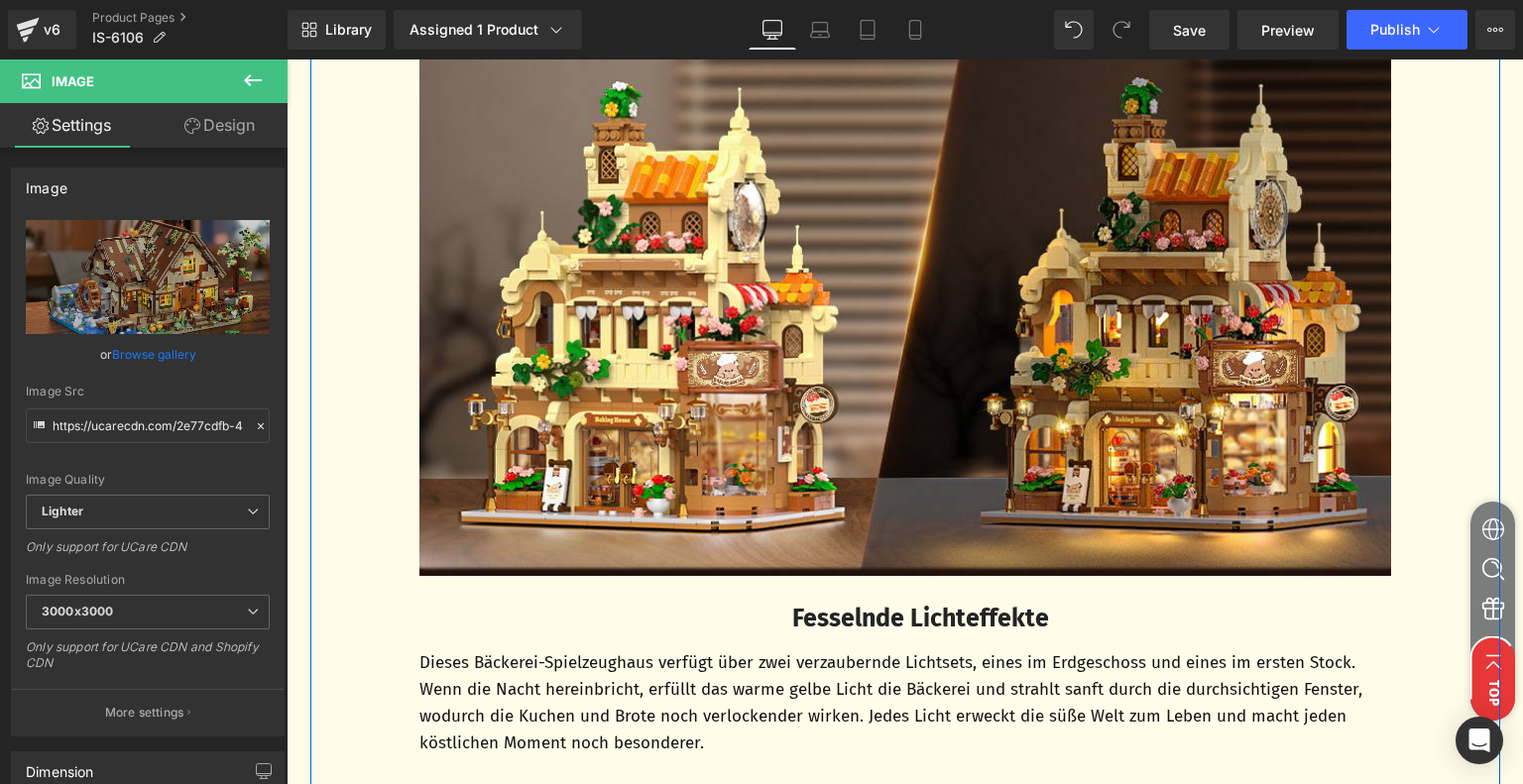 scroll, scrollTop: 3271, scrollLeft: 0, axis: vertical 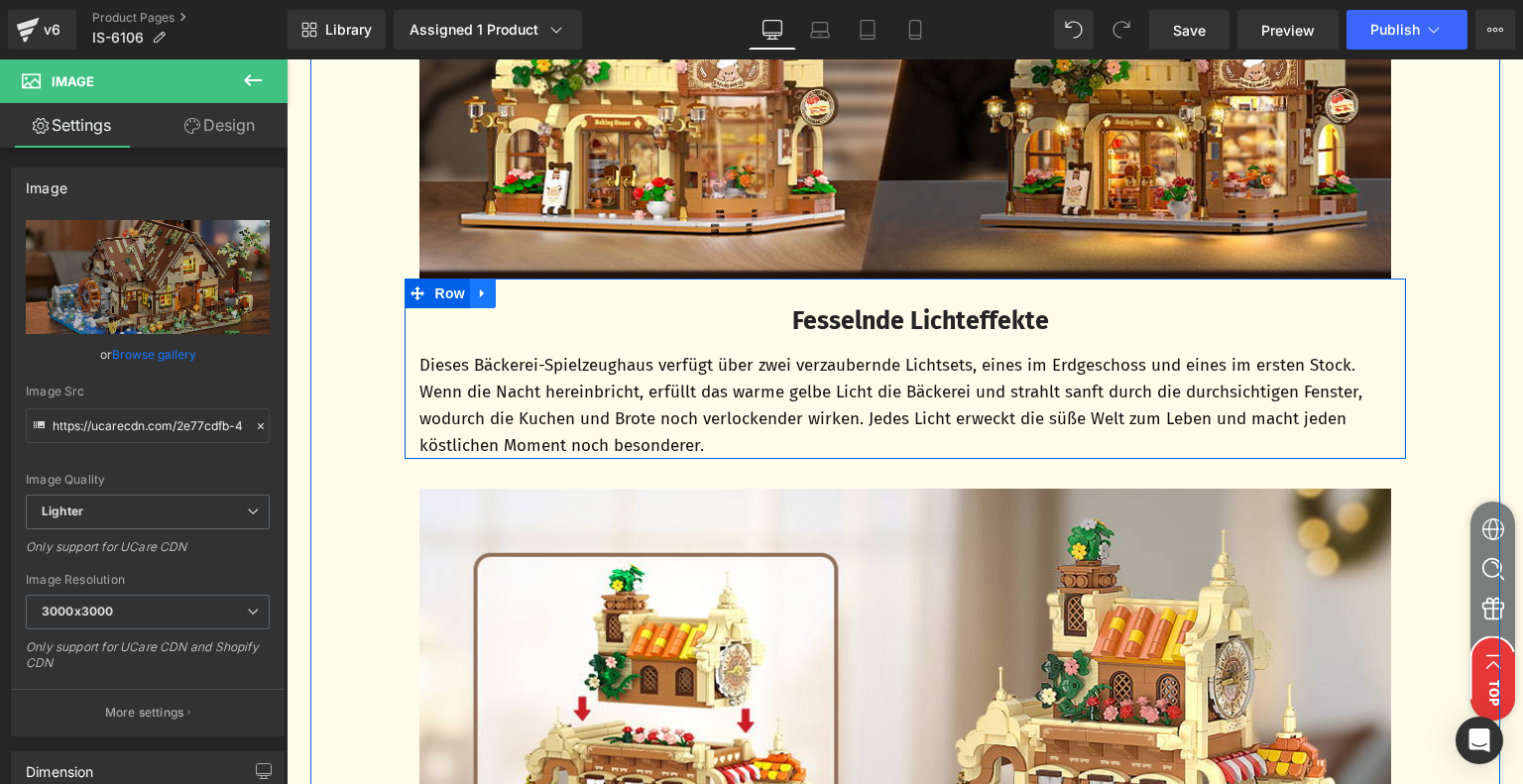 click 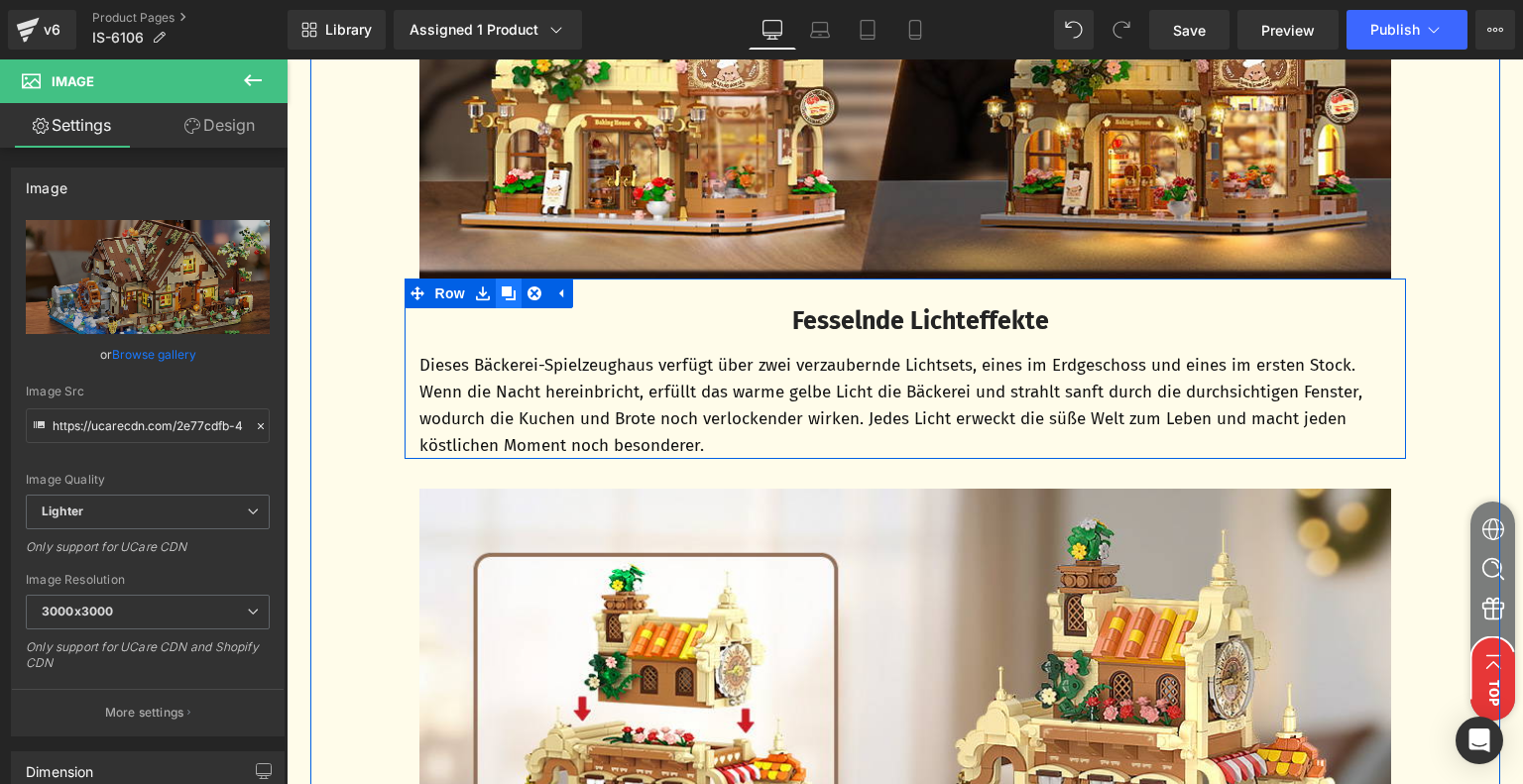 click 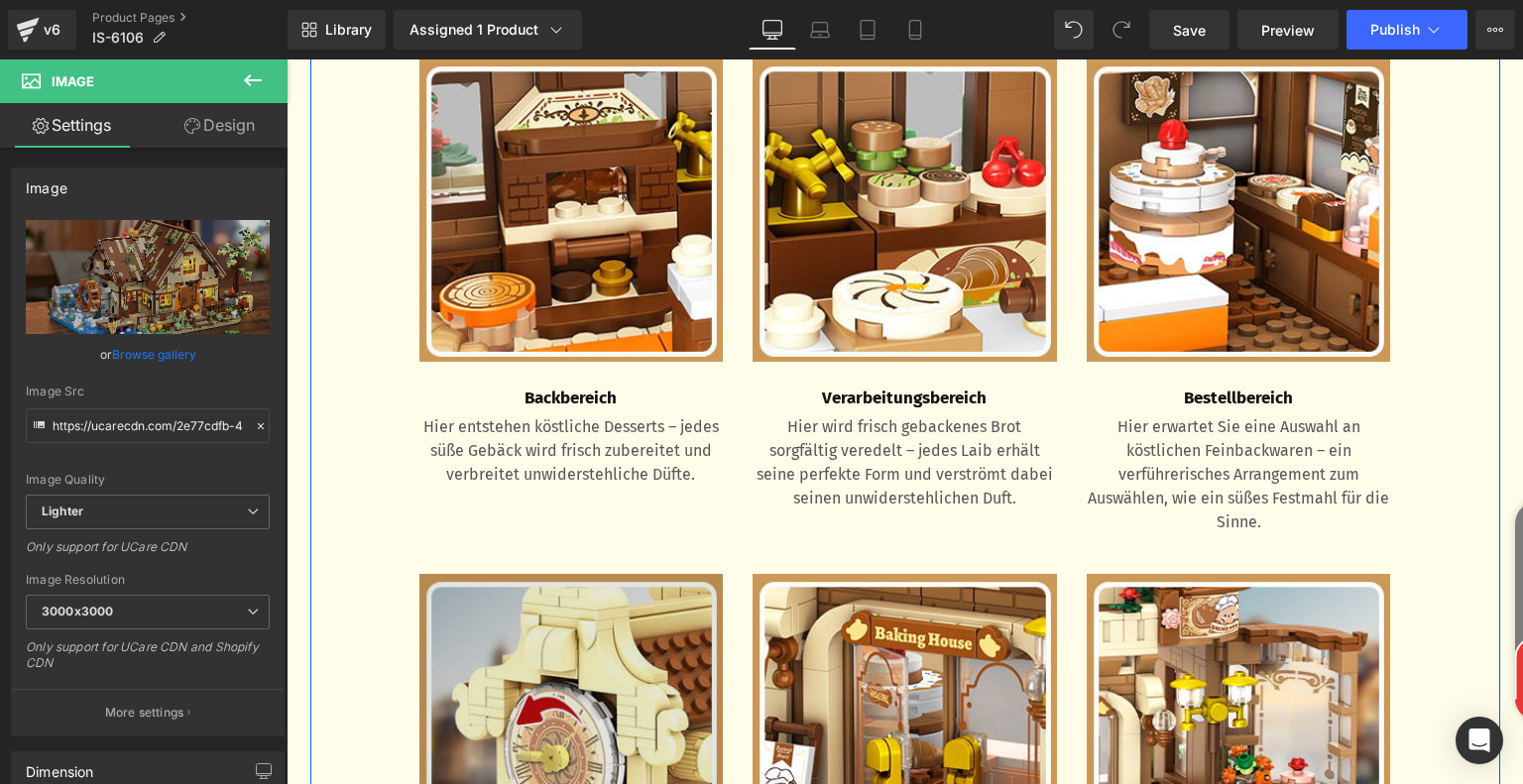scroll, scrollTop: 1487, scrollLeft: 0, axis: vertical 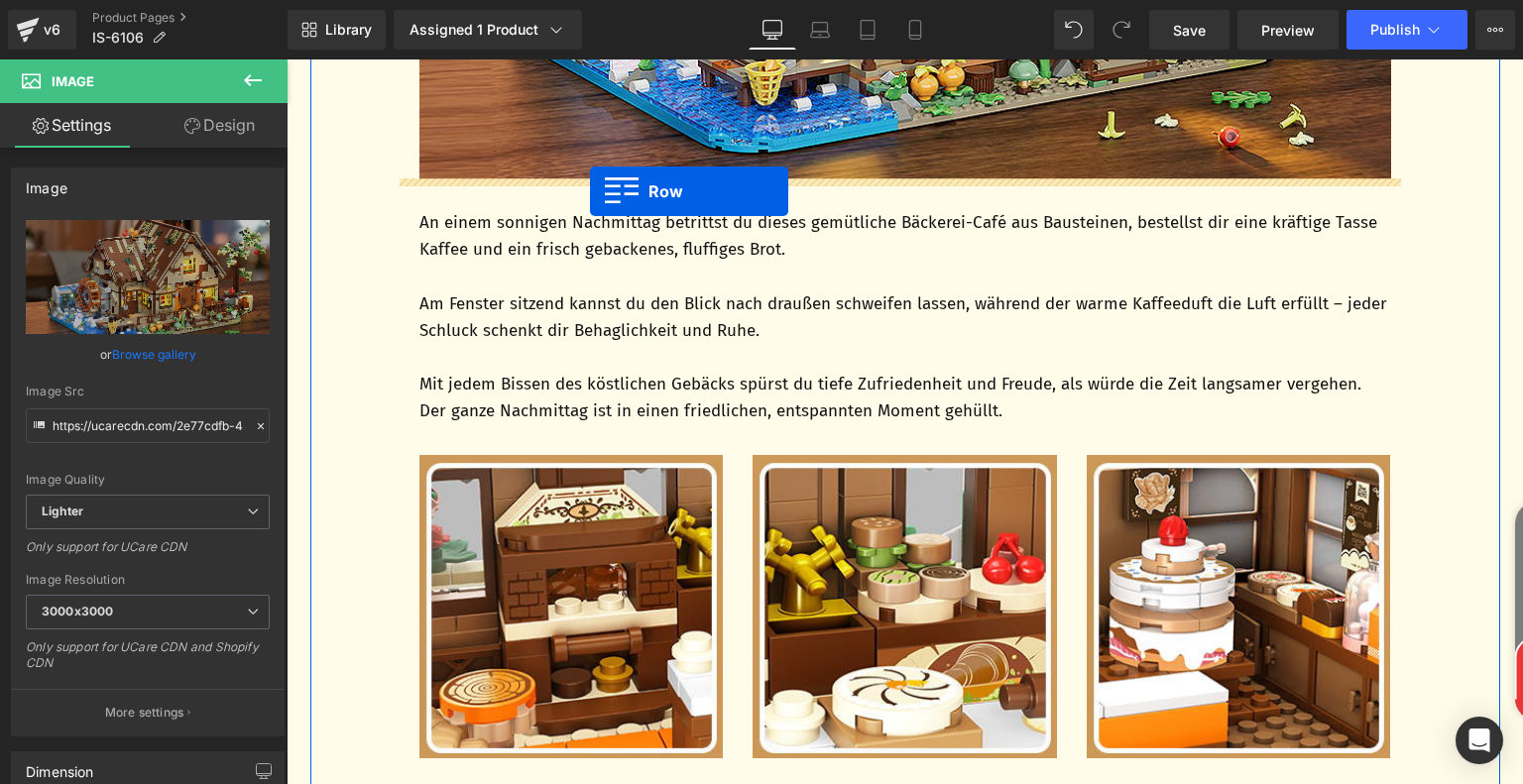 drag, startPoint x: 405, startPoint y: 480, endPoint x: 590, endPoint y: 191, distance: 343.1414 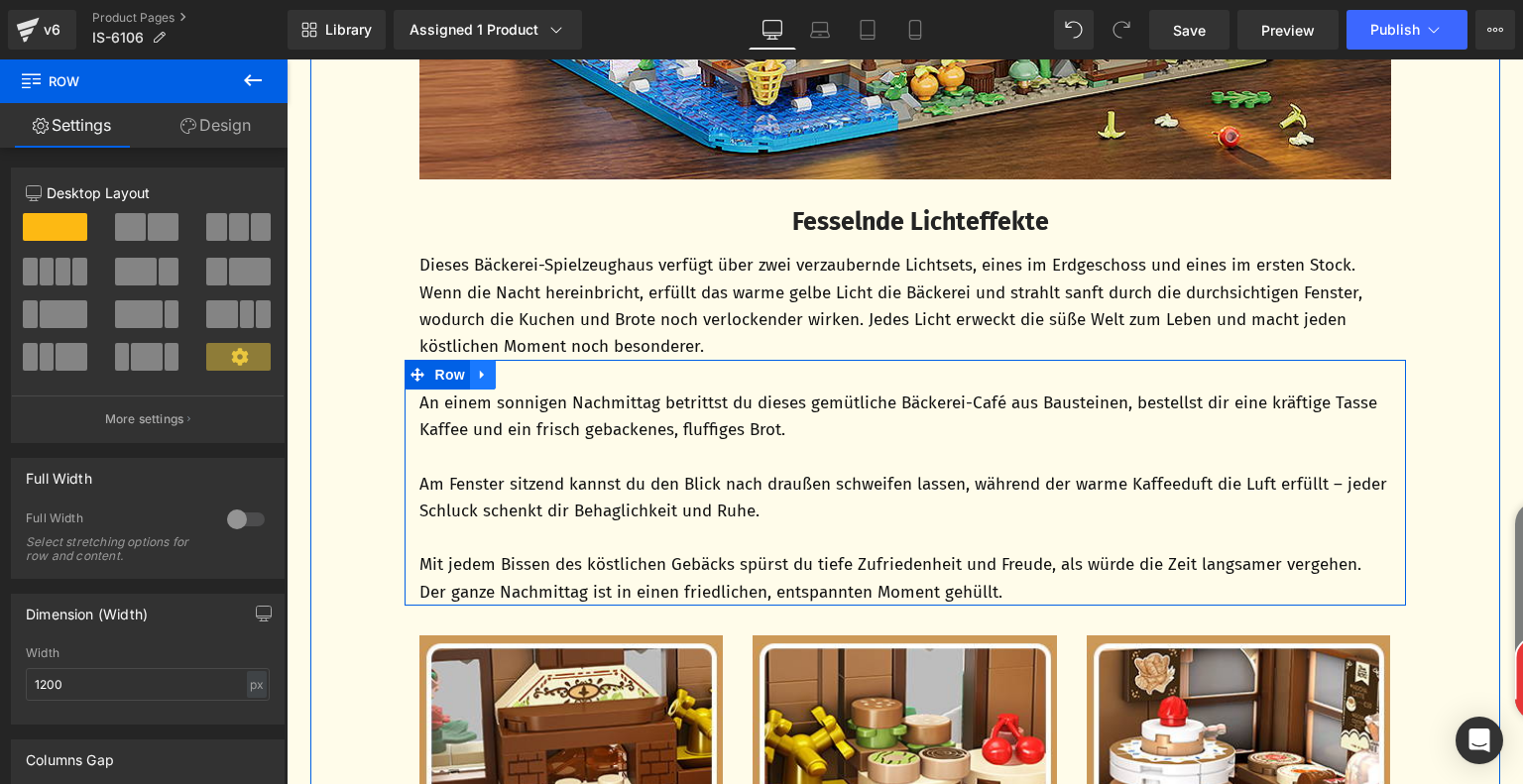 click at bounding box center (483, 375) 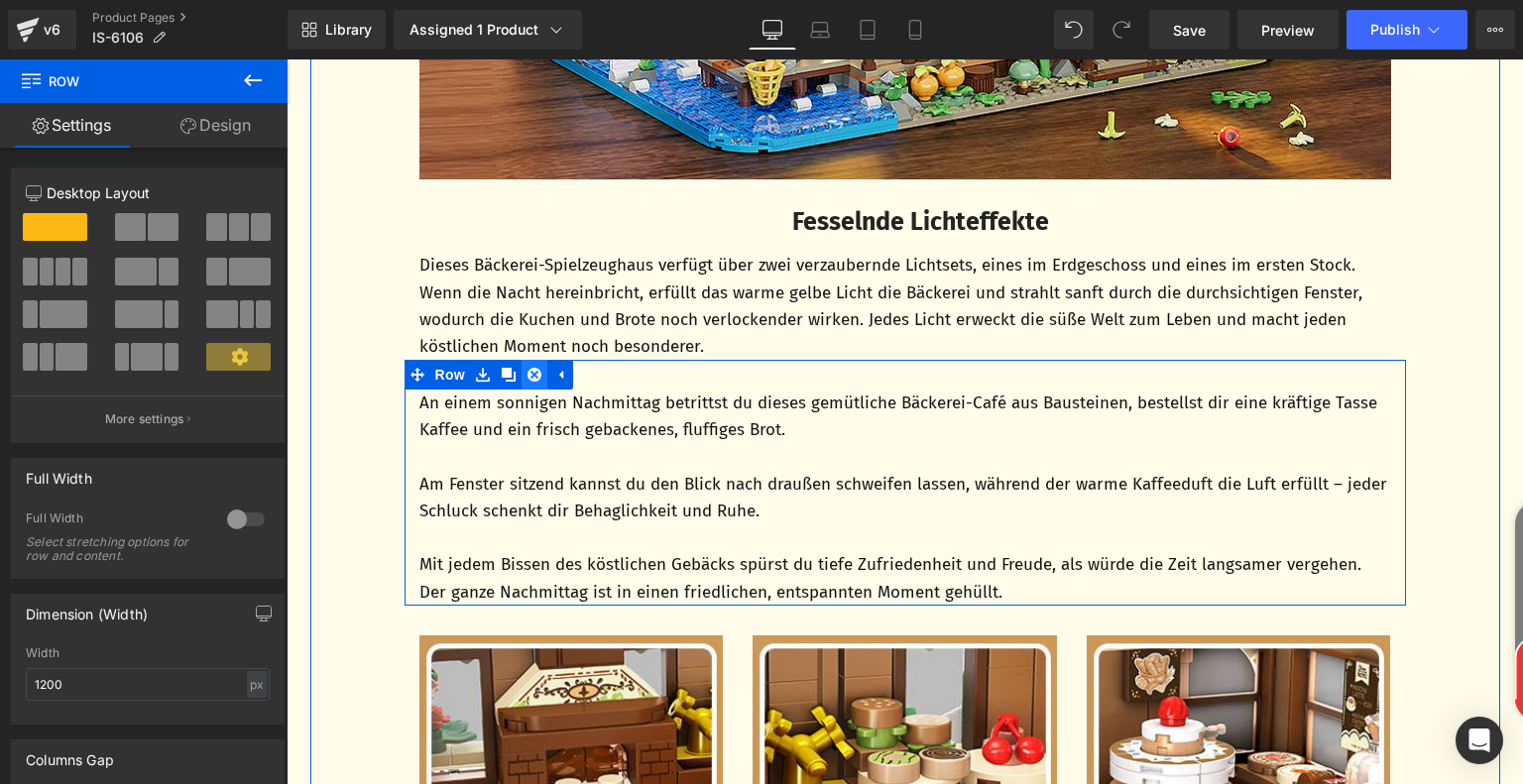 click 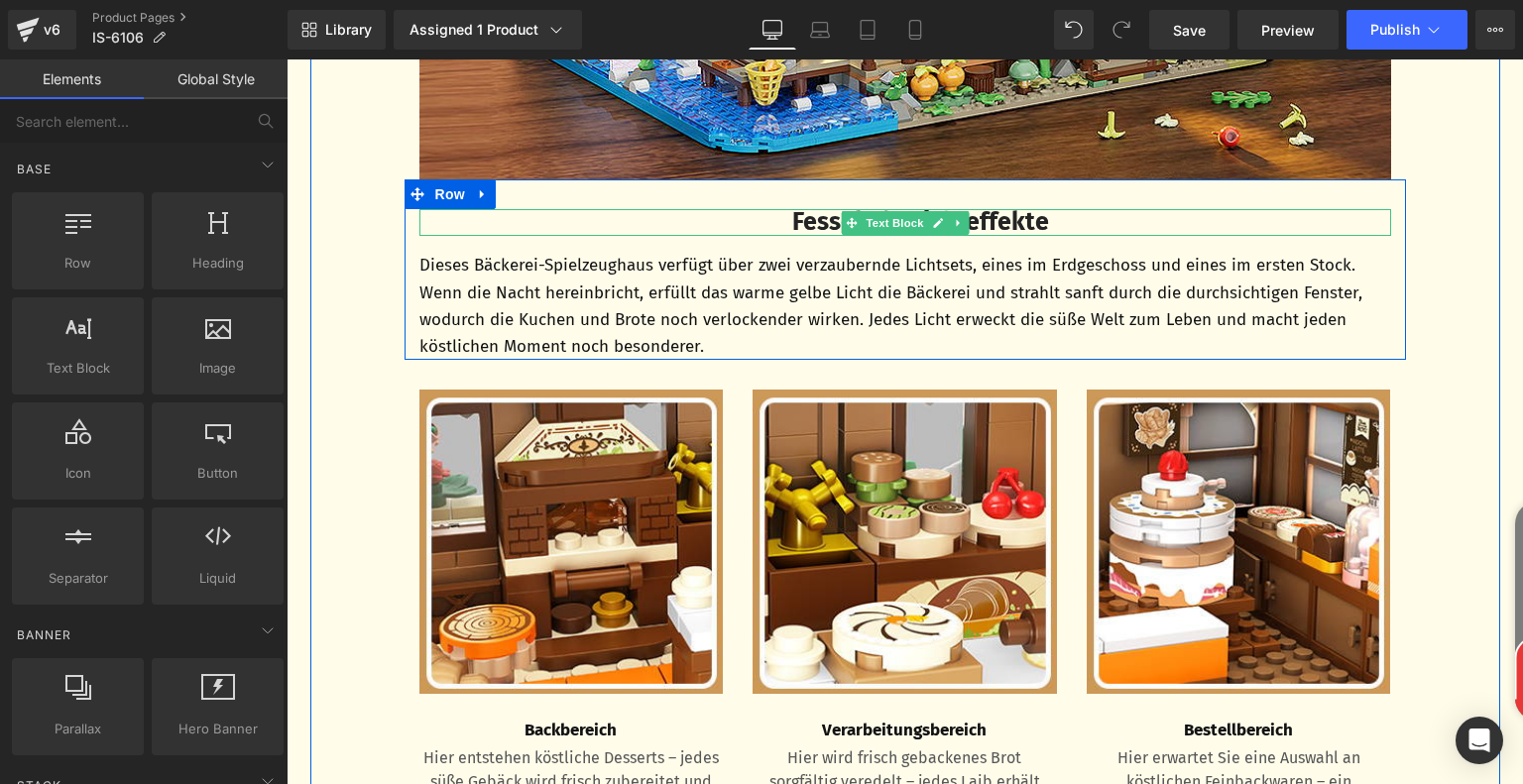 click on "Fesselnde Lichteffekte" at bounding box center [920, 222] 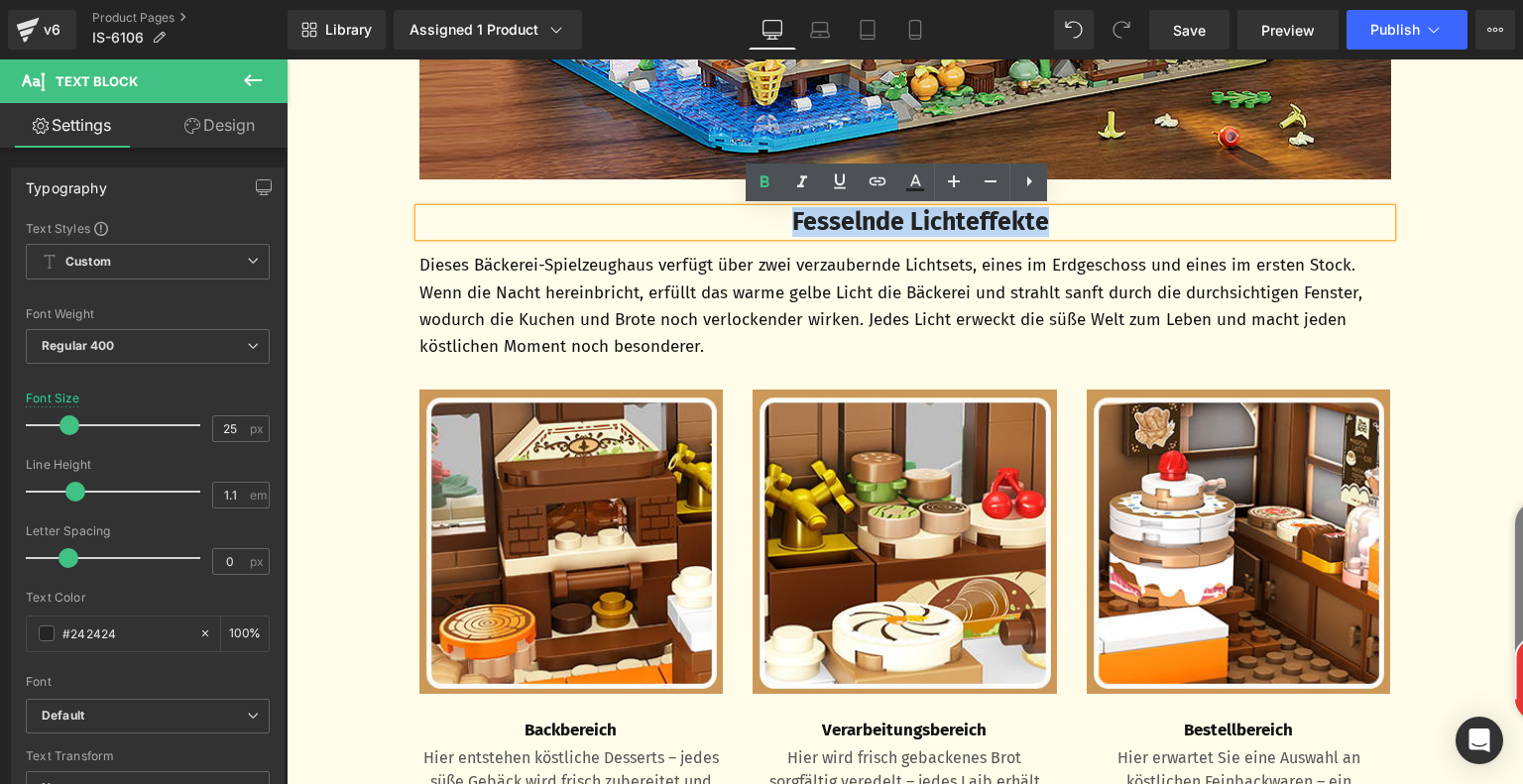 drag, startPoint x: 774, startPoint y: 225, endPoint x: 1175, endPoint y: 233, distance: 401.0798 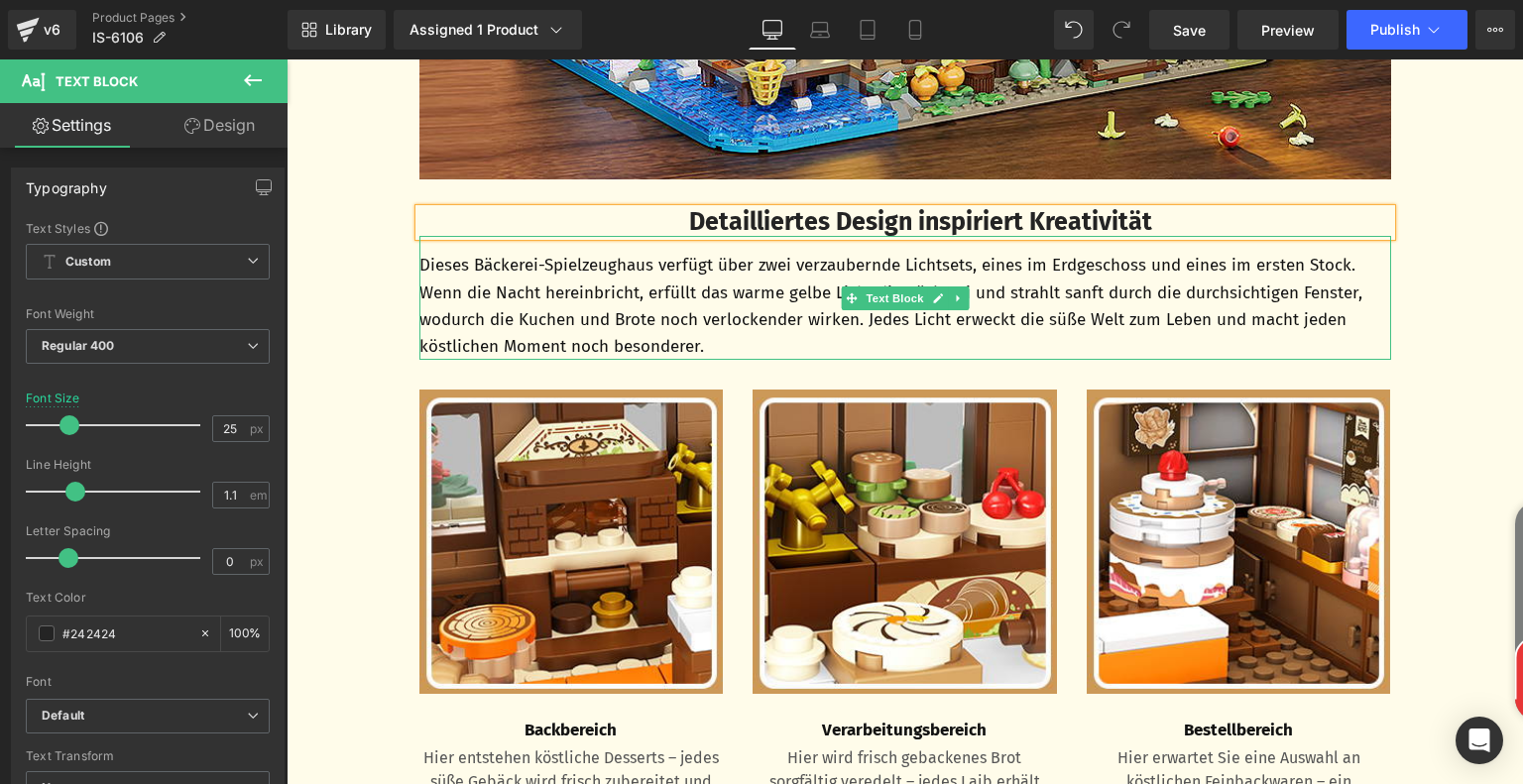 click on "Dieses Bäckerei-Spielzeughaus verfügt über zwei verzaubernde Lichtsets, eines im Erdgeschoss und eines im ersten Stock. Wenn die Nacht hereinbricht, erfüllt das warme gelbe Licht die Bäckerei und strahlt sanft durch die durchsichtigen Fenster, wodurch die Kuchen und Brote noch verlockender wirken. Jedes Licht erweckt die süße Welt zum Leben und macht jeden köstlichen Moment noch besonderer." at bounding box center (905, 305) 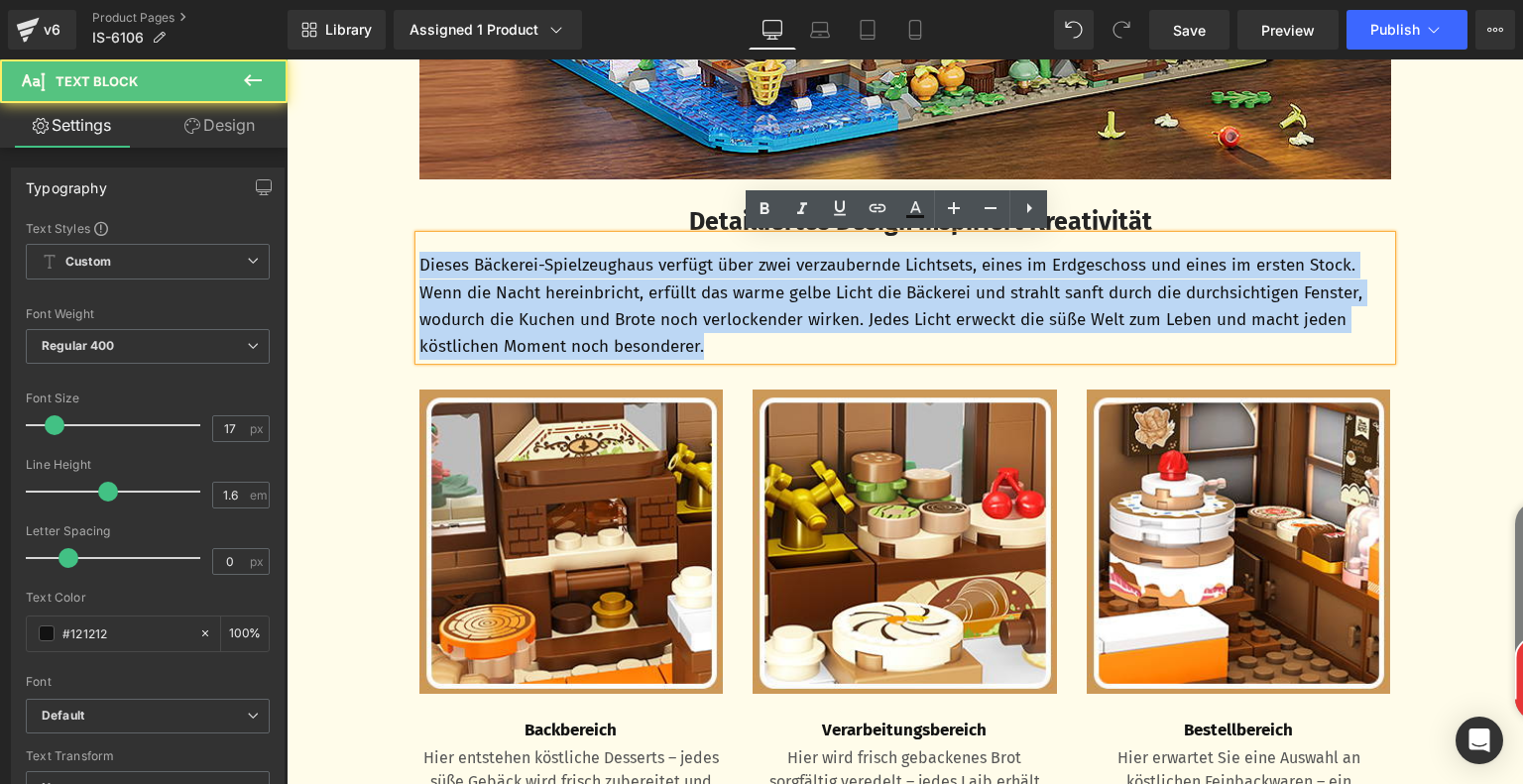 drag, startPoint x: 413, startPoint y: 266, endPoint x: 744, endPoint y: 347, distance: 340.7668 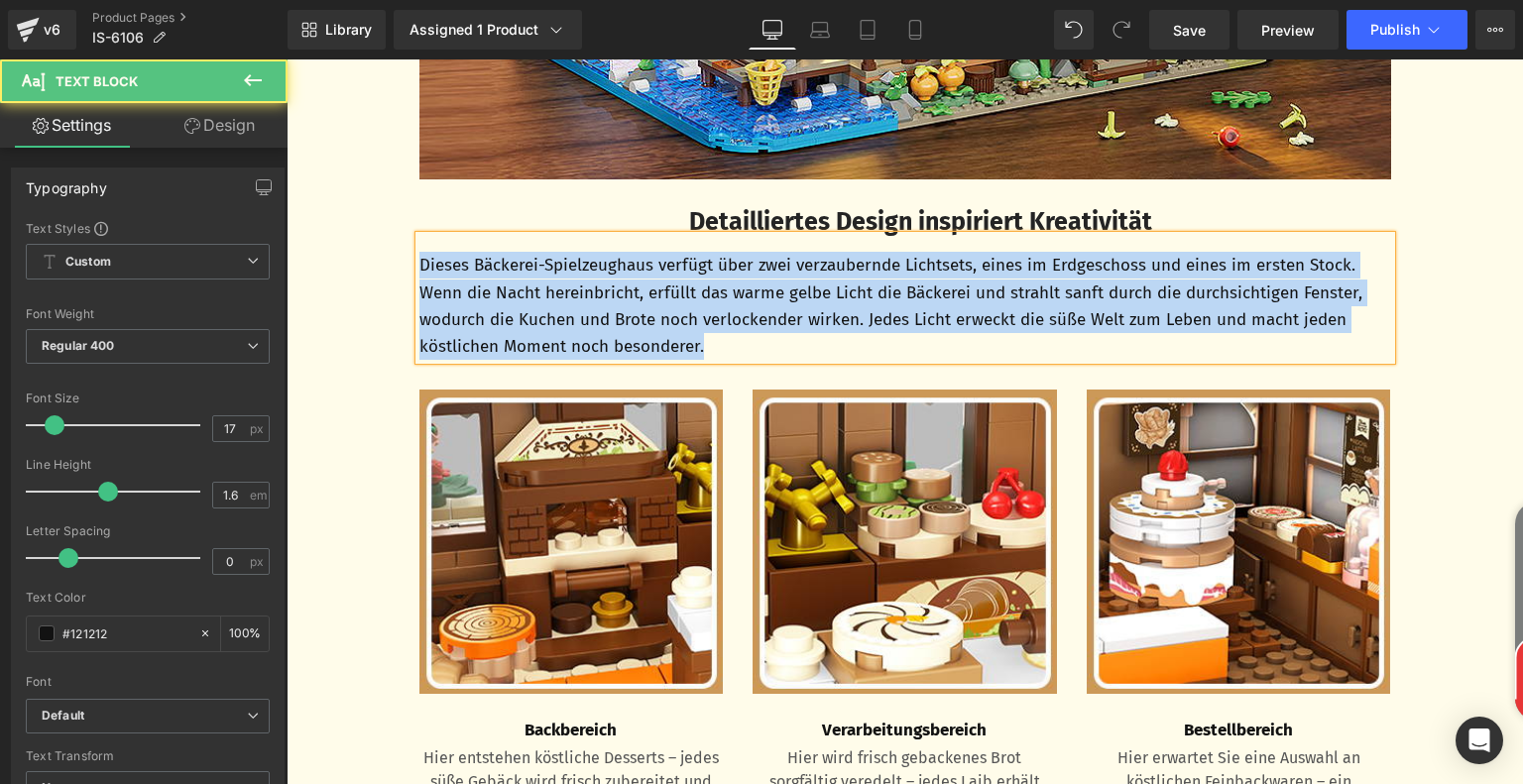 paste 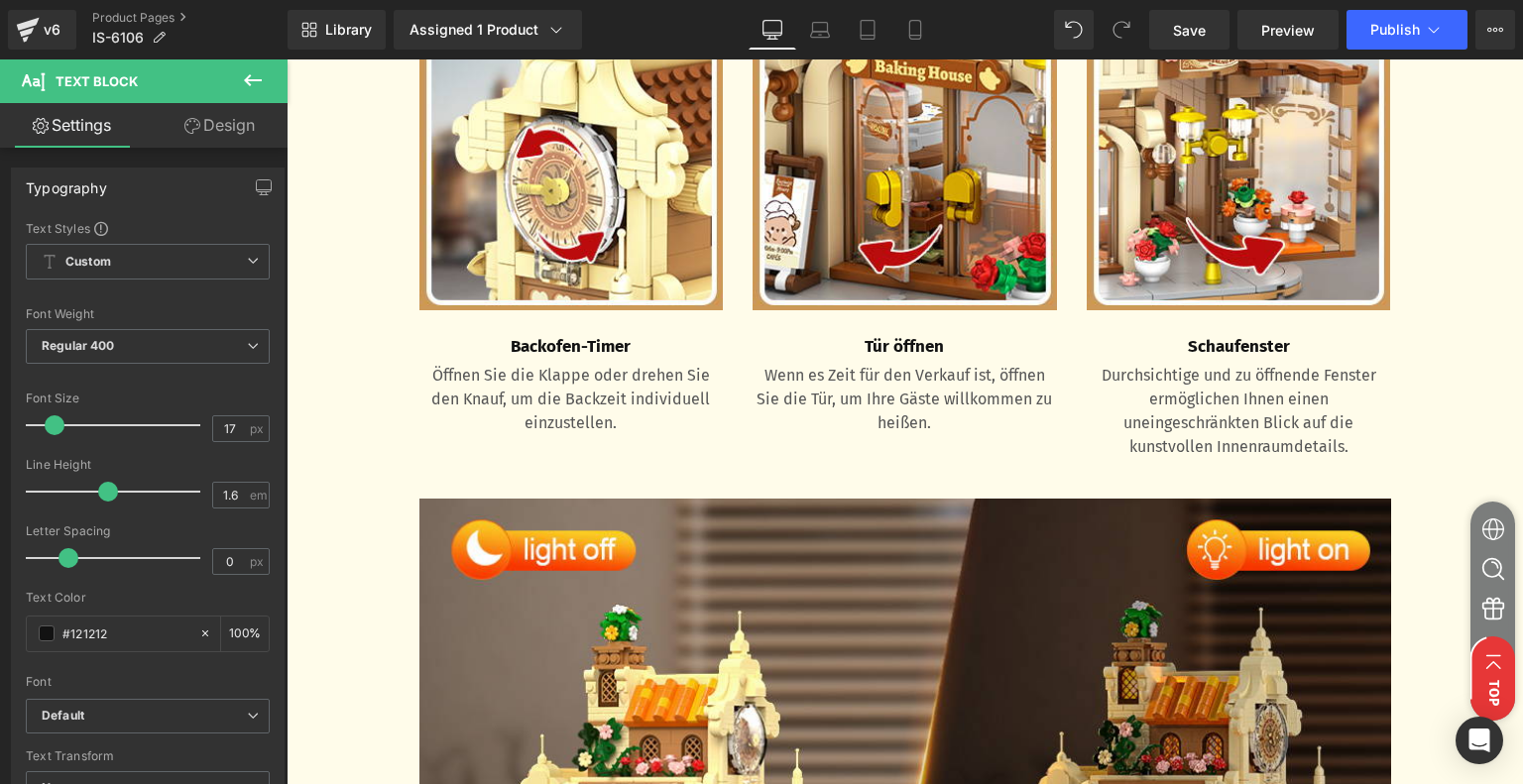 scroll, scrollTop: 2577, scrollLeft: 0, axis: vertical 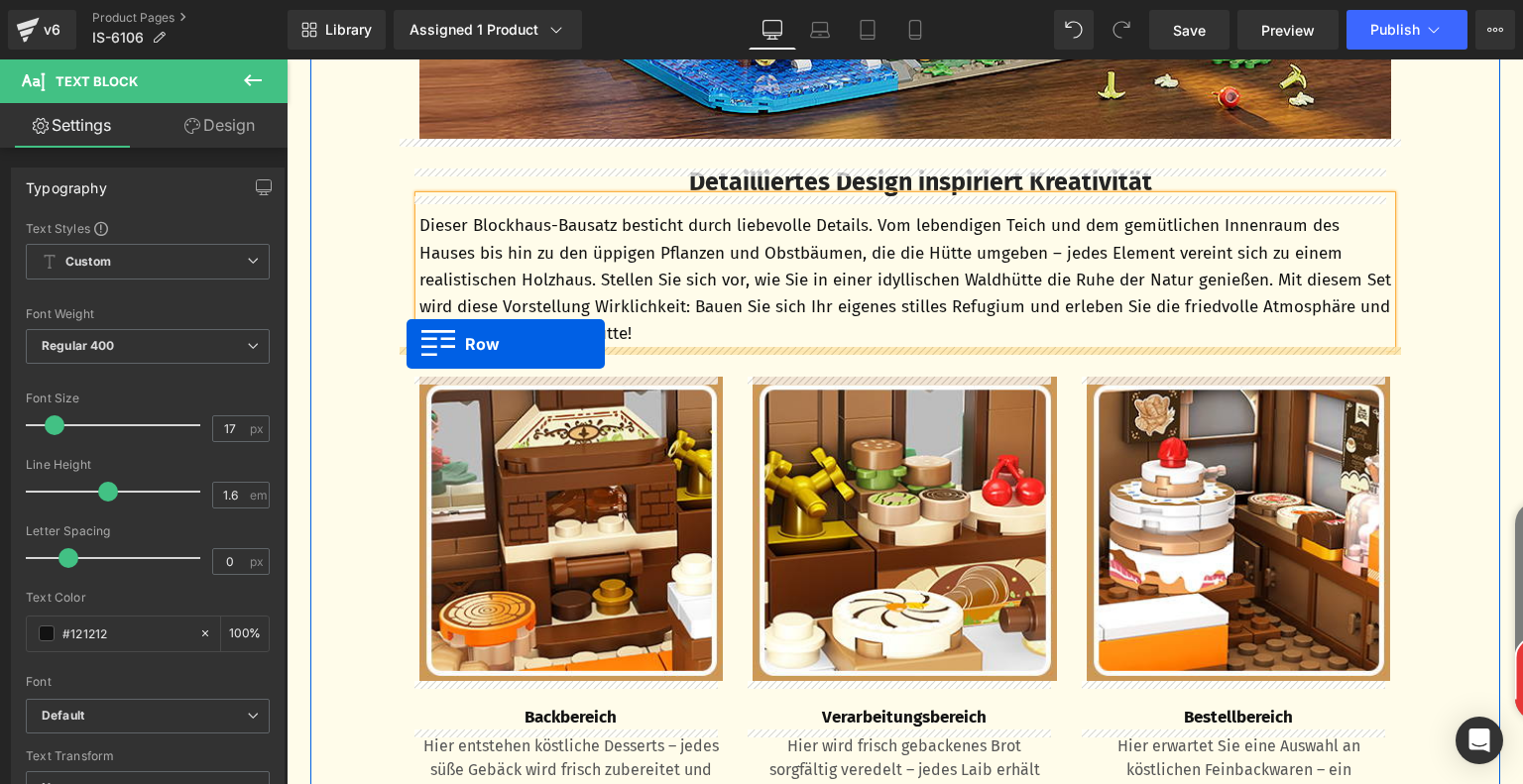 drag, startPoint x: 408, startPoint y: 320, endPoint x: 407, endPoint y: 344, distance: 24.020824 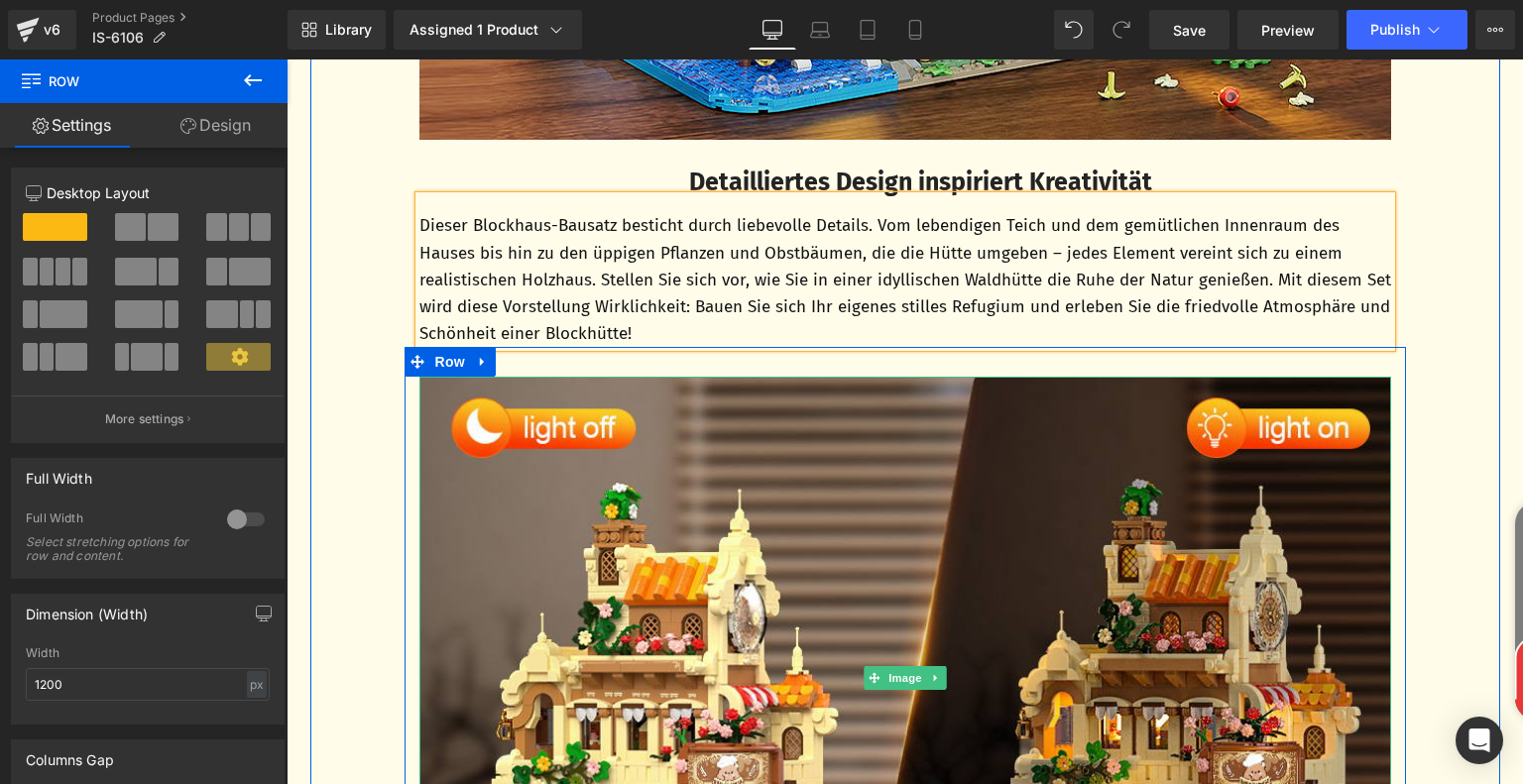 click at bounding box center (905, 677) 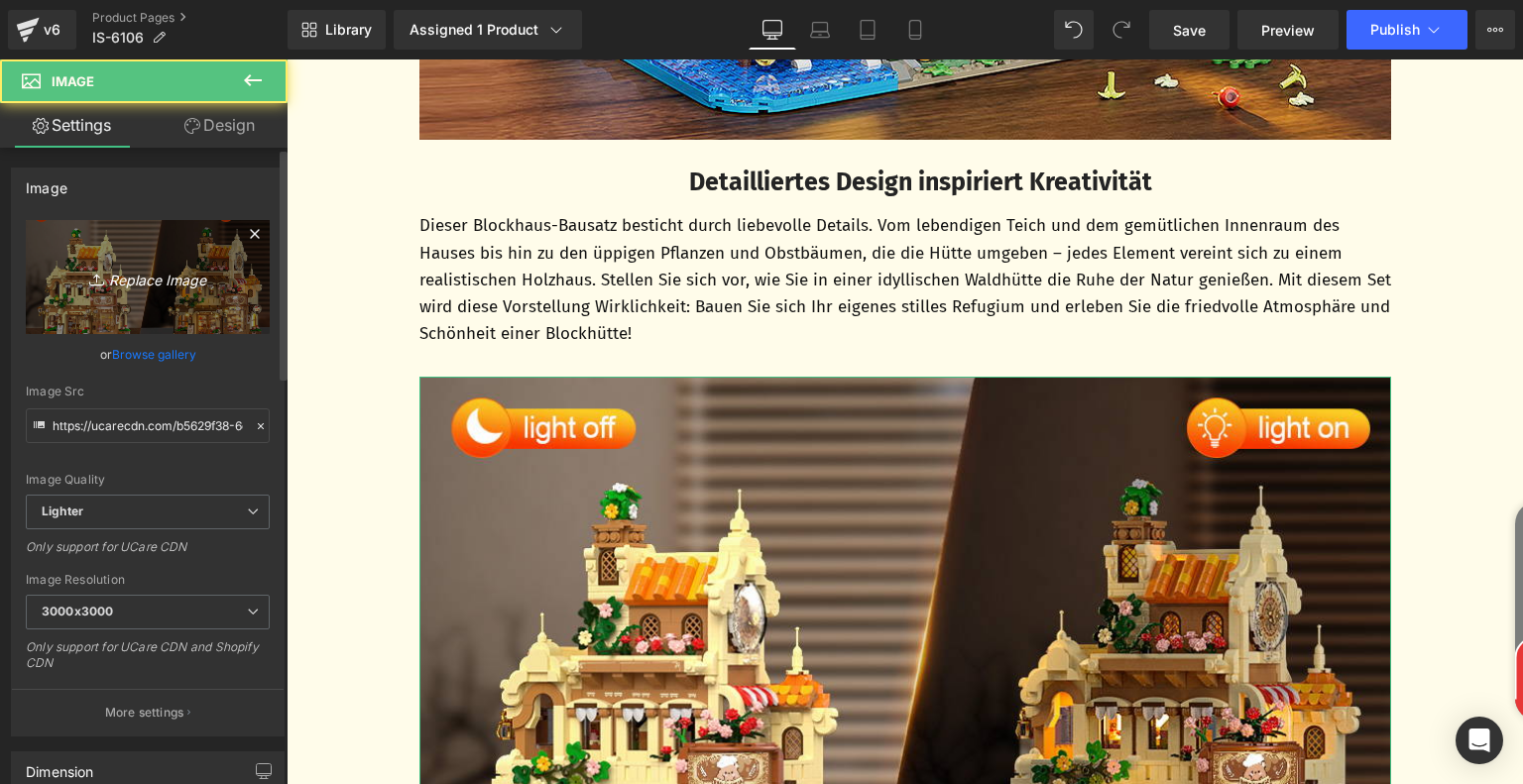 click on "Replace Image" at bounding box center (148, 277) 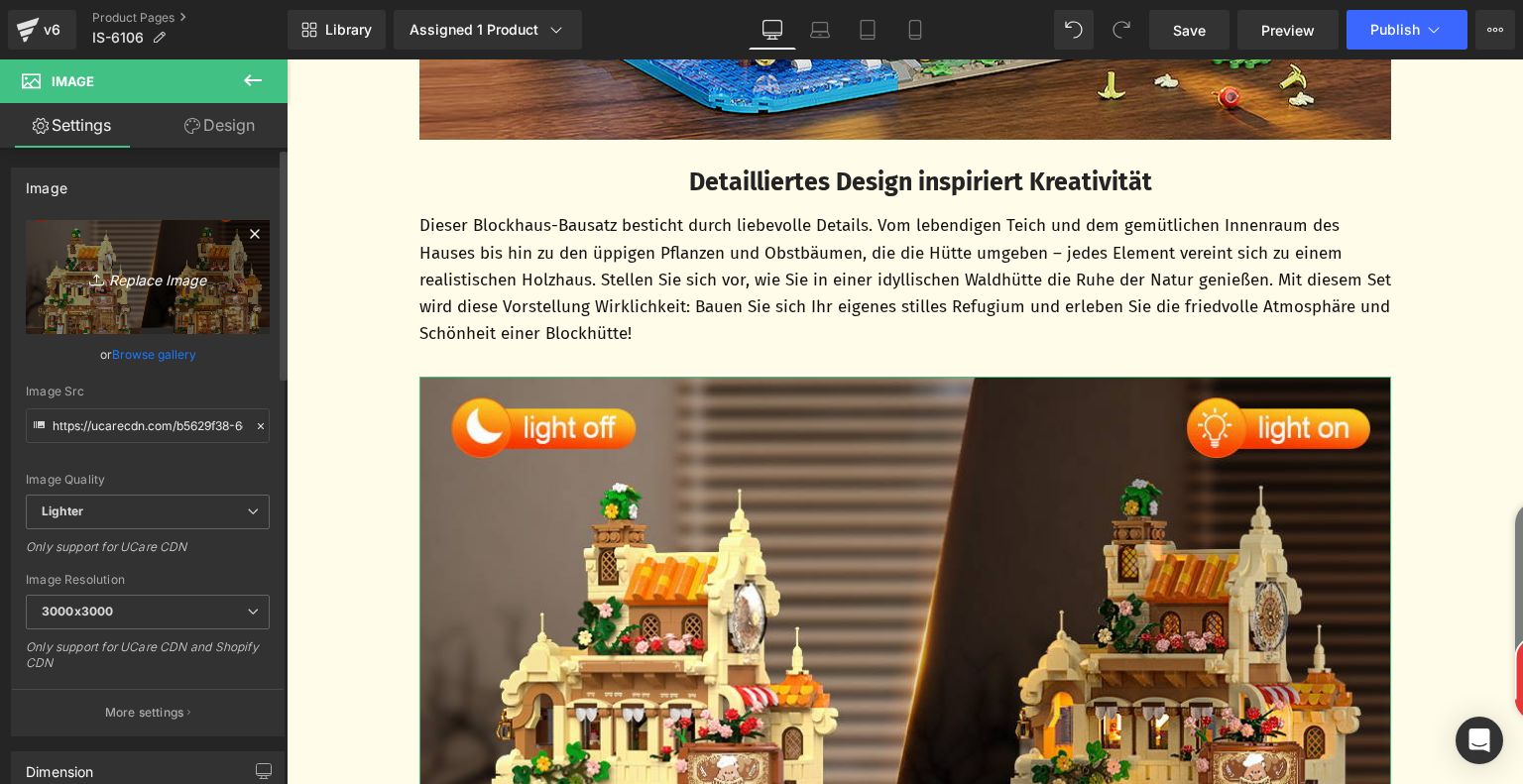 type on "C:\fakepath\ed689de9-043d-41d8-b33d-14769f02cf96.__CR0,0,970,600_PT0_SX970_V1___.jpg" 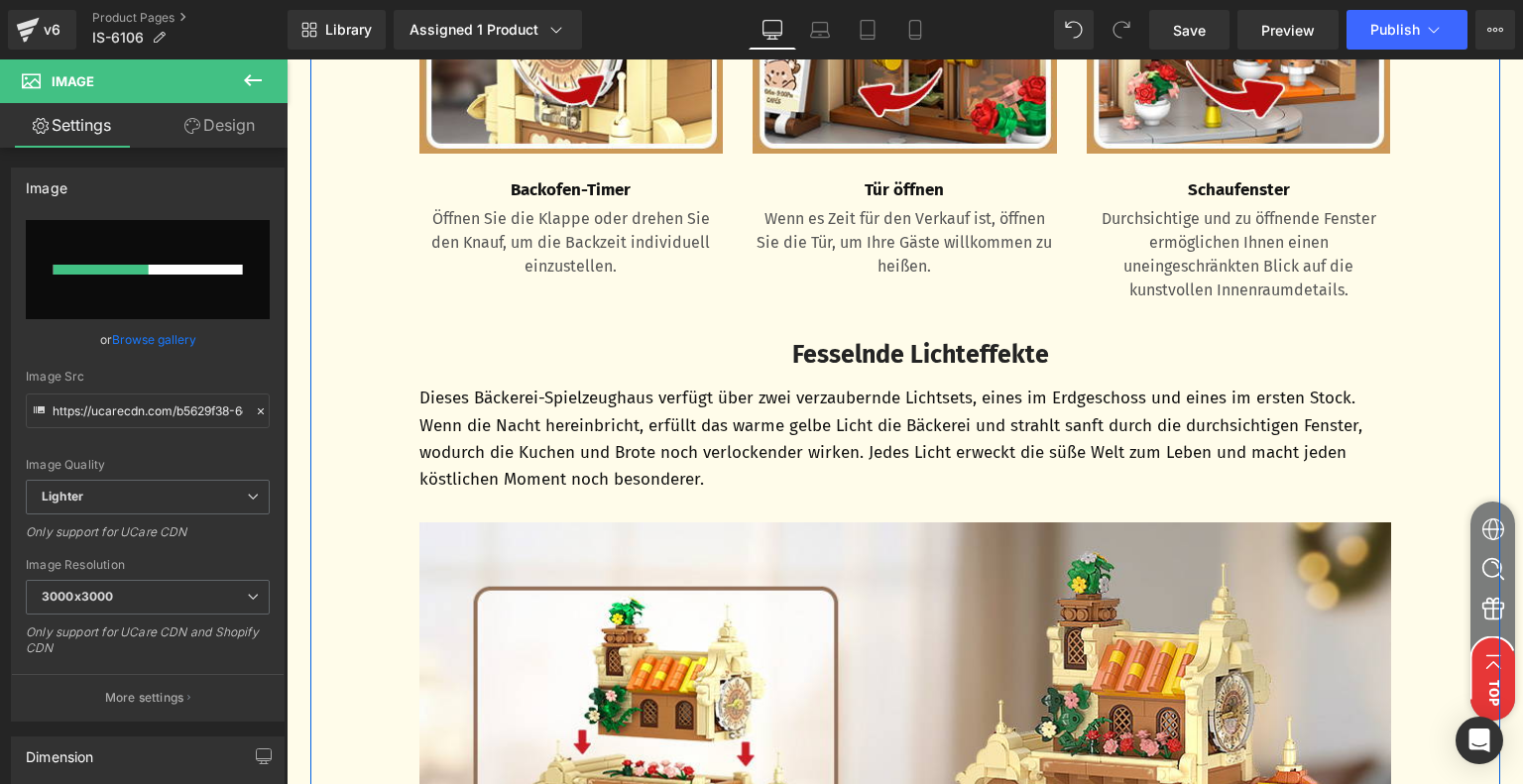 scroll, scrollTop: 3211, scrollLeft: 0, axis: vertical 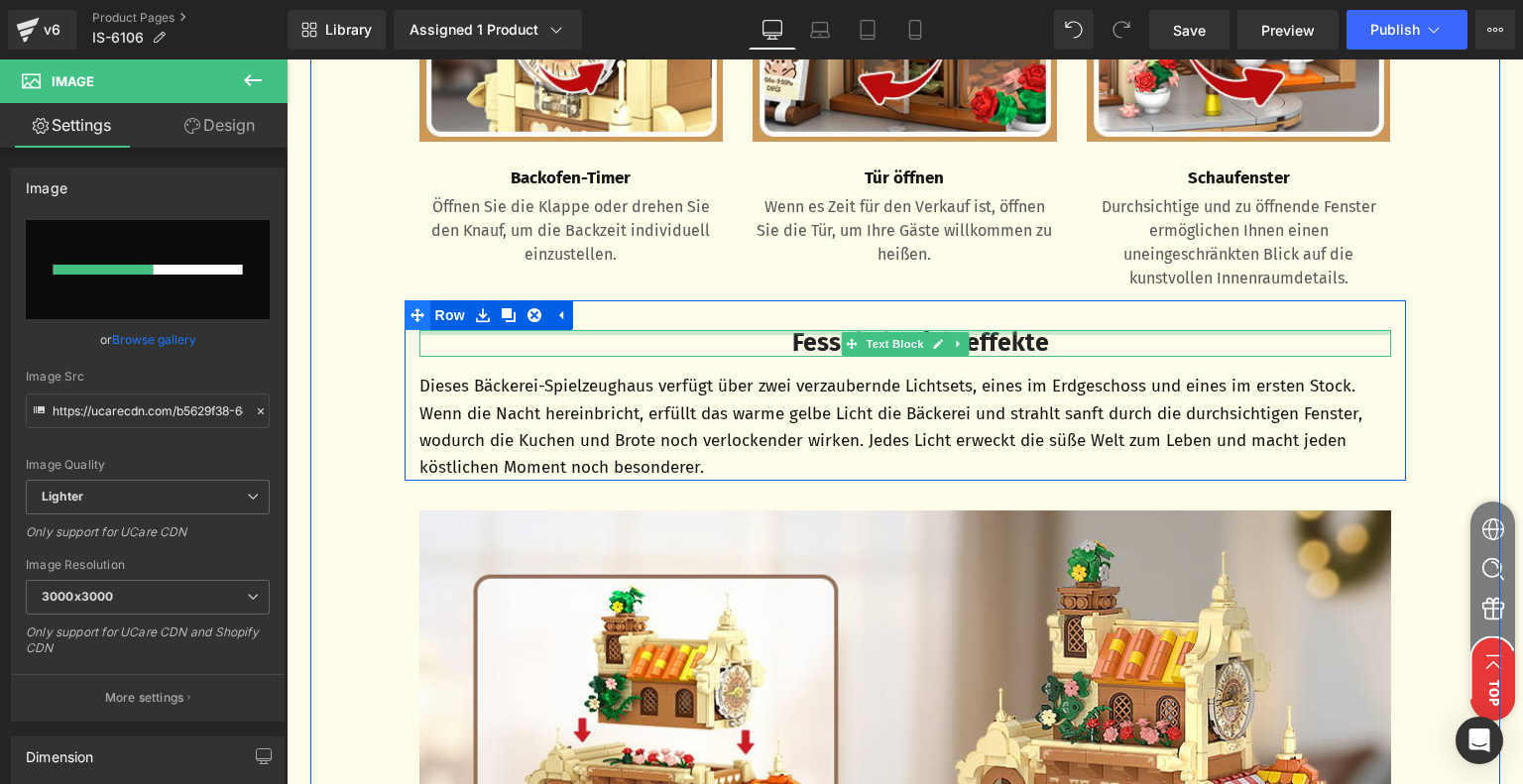 type 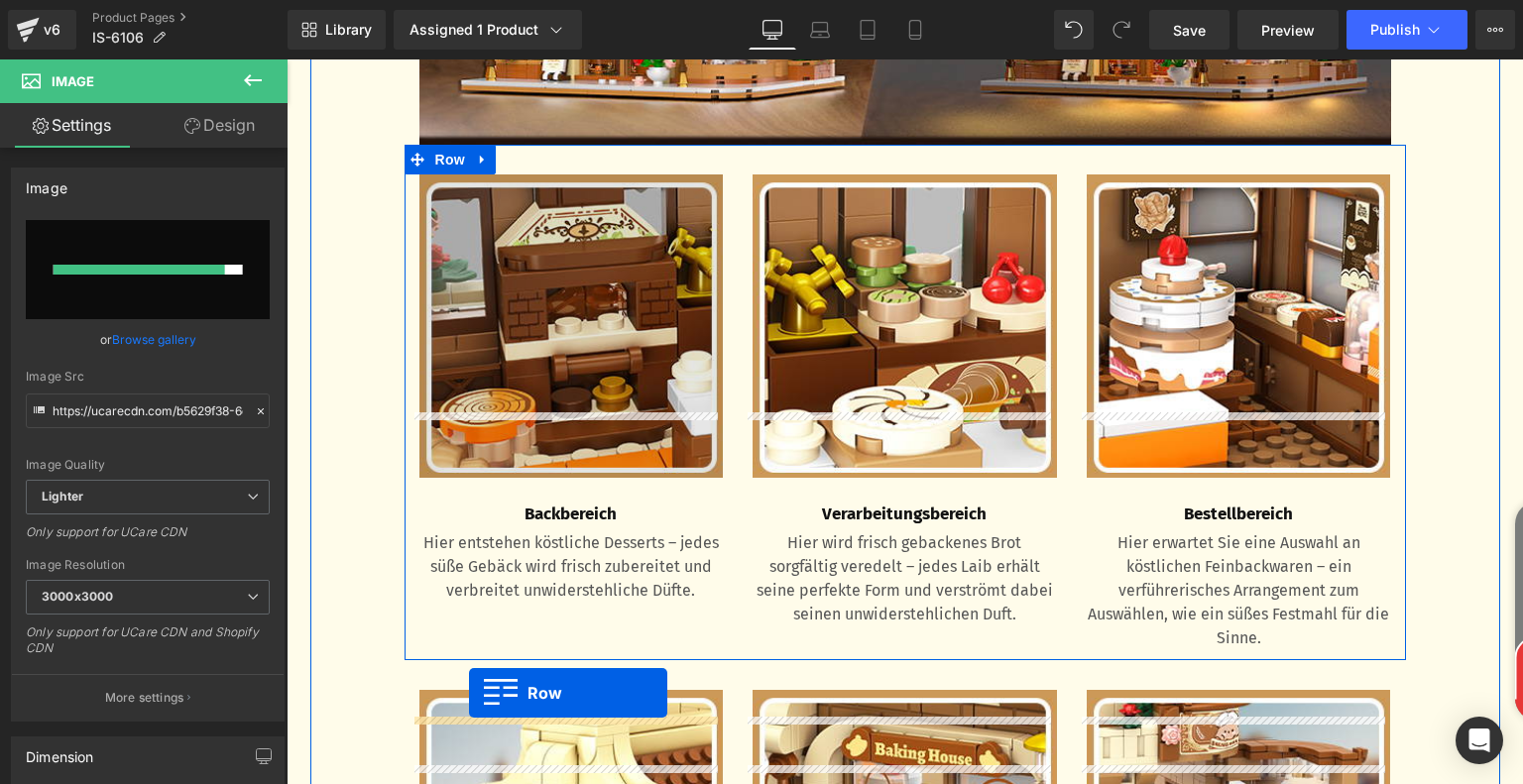 scroll, scrollTop: 2121, scrollLeft: 0, axis: vertical 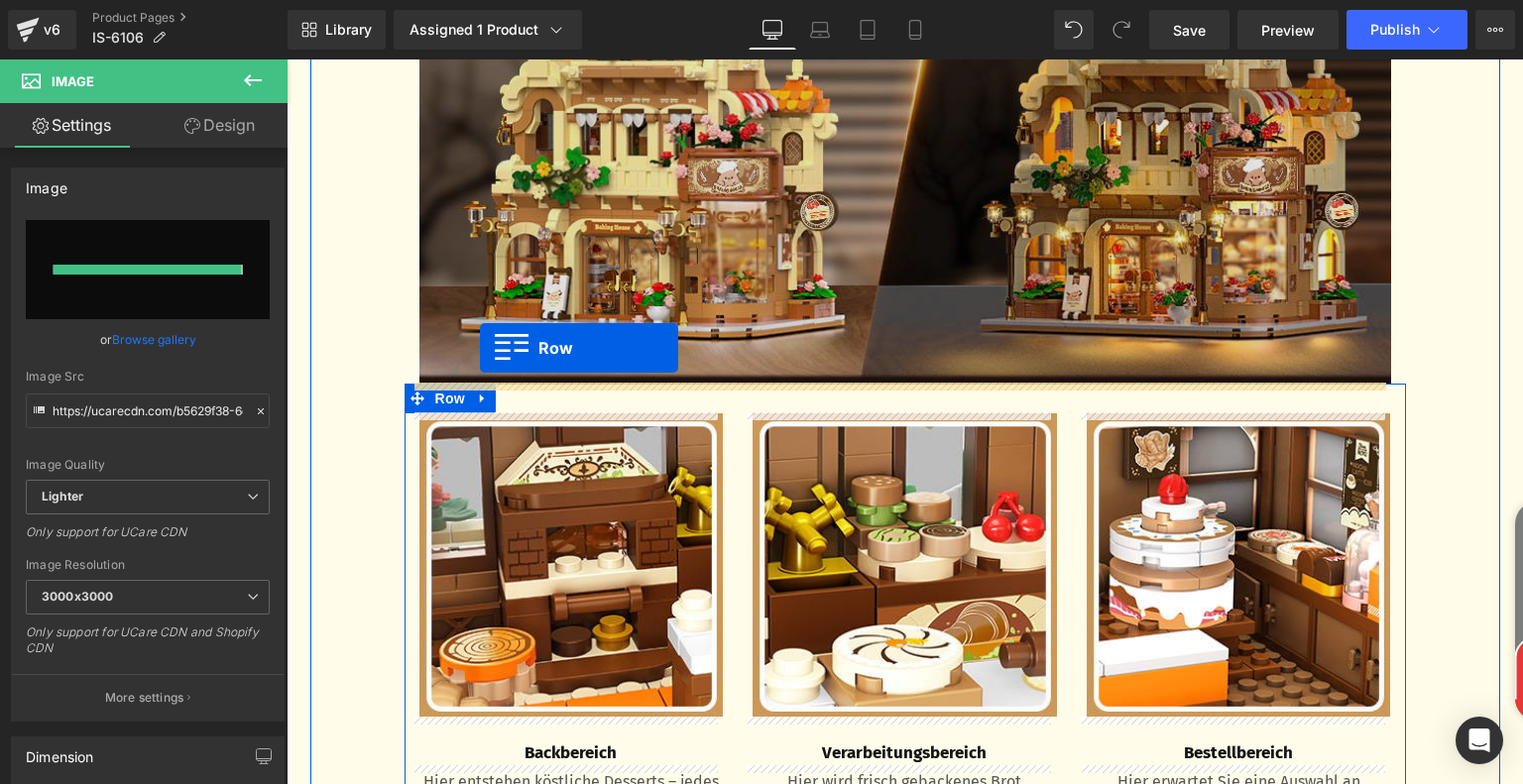 type on "https://ucarecdn.com/5323a43f-e4dd-421e-a3e1-31a1d0e4cddc/-/format/auto/-/preview/3000x3000/-/quality/lighter/ed689de9-043d-41d8-b33d-14769f02cf96.__CR0,0,970,600_PT0_SX970_V1___.jpg" 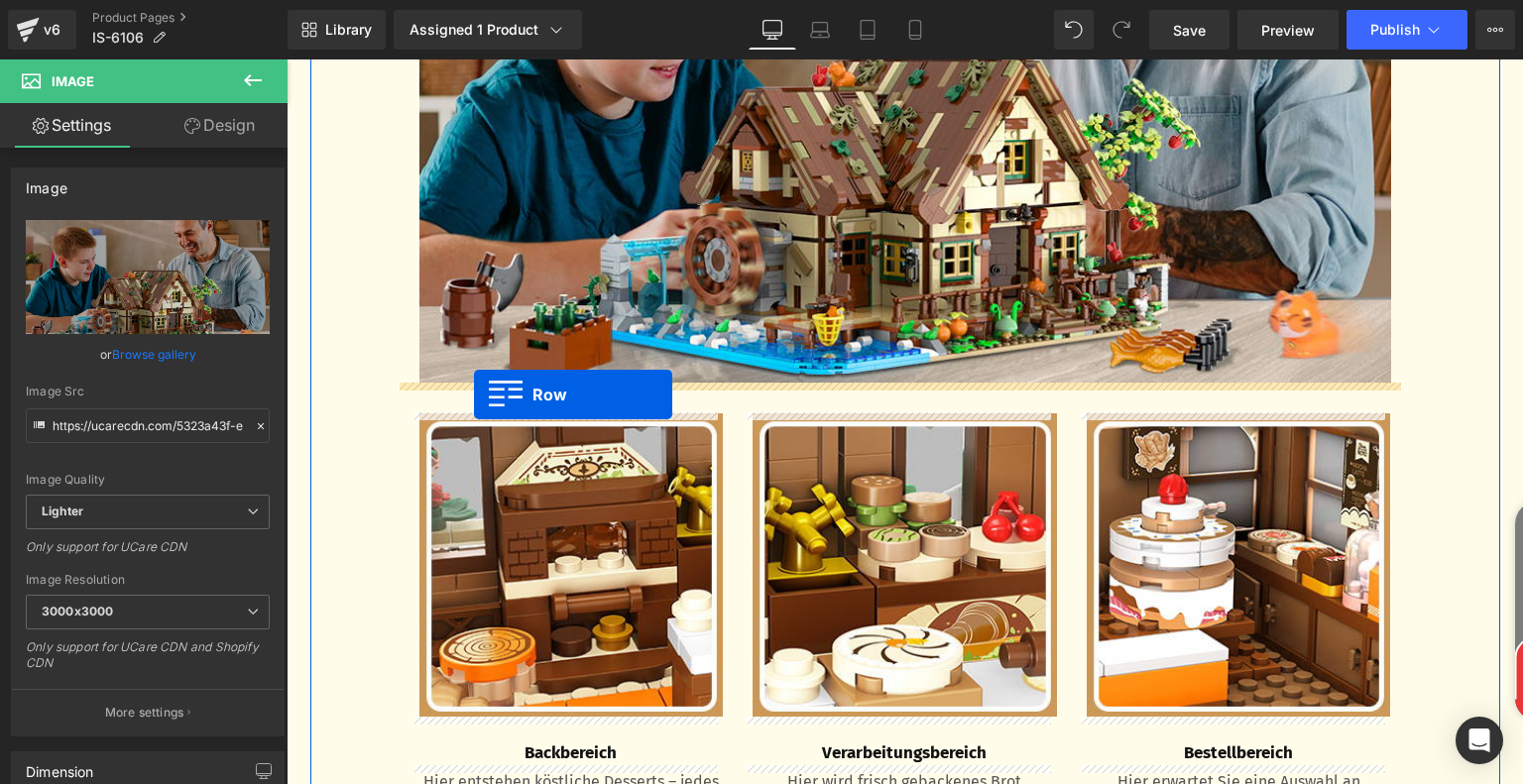 drag, startPoint x: 423, startPoint y: 284, endPoint x: 474, endPoint y: 394, distance: 121.24768 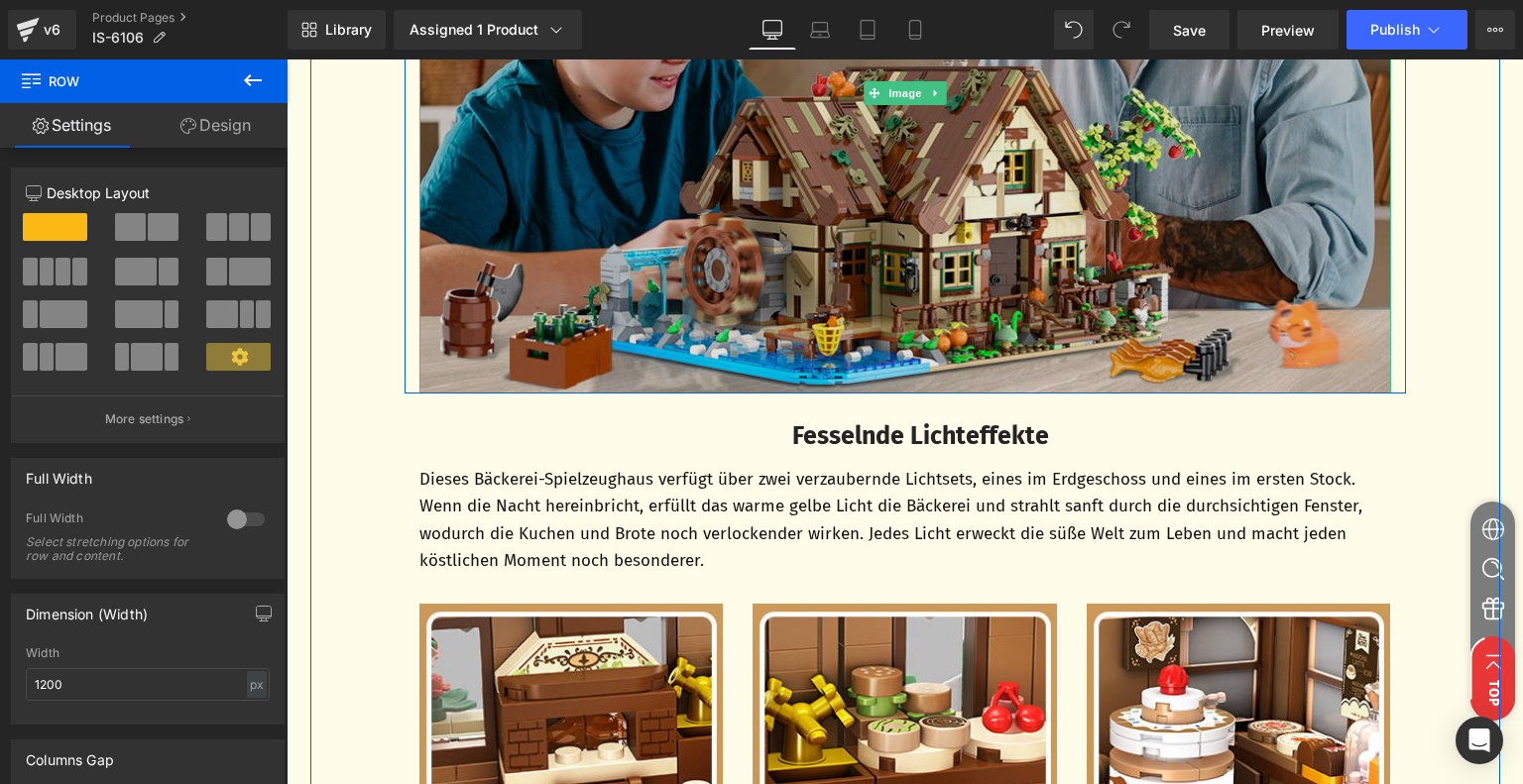 scroll, scrollTop: 2121, scrollLeft: 0, axis: vertical 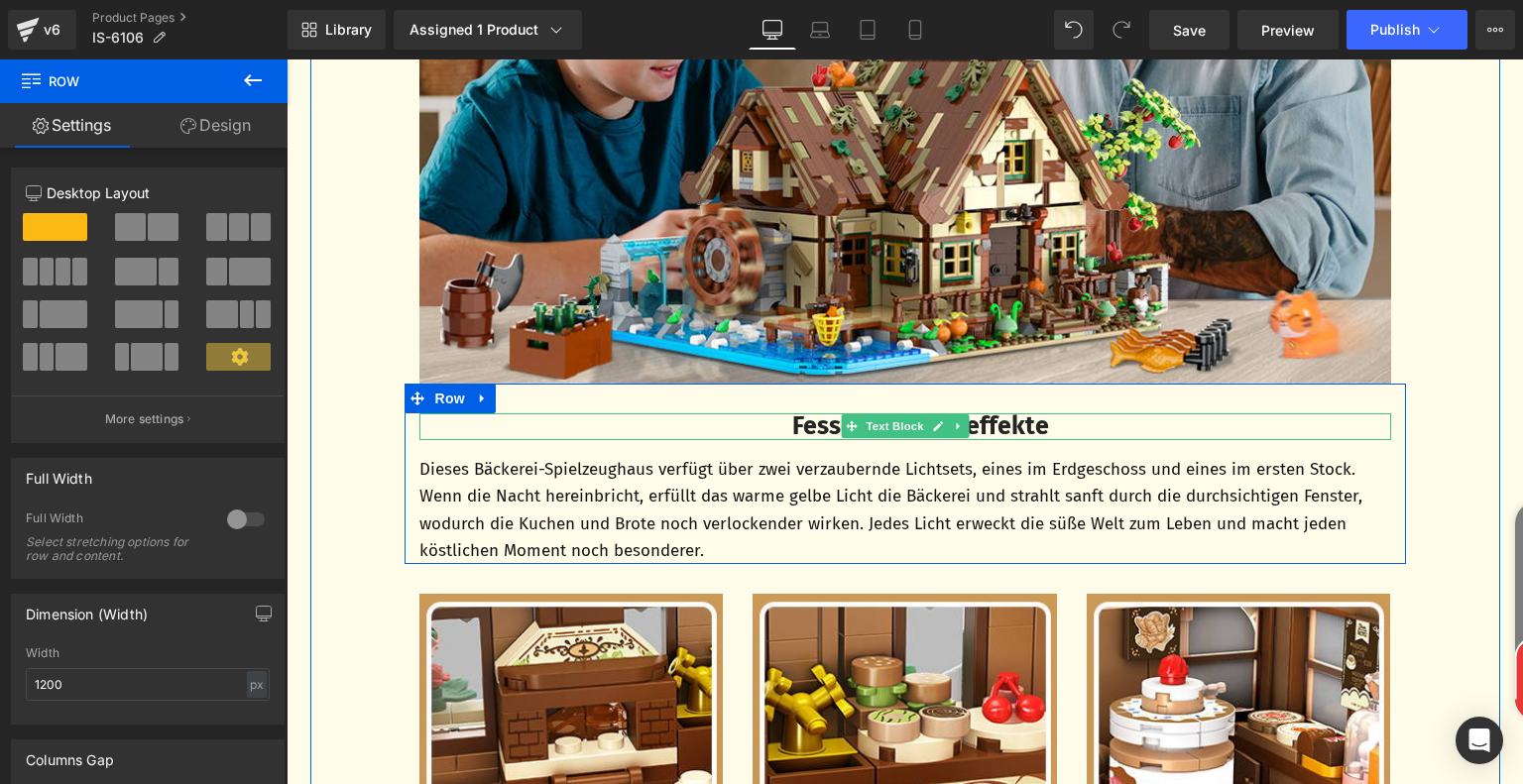 click on "Fesselnde Lichteffekte" at bounding box center (920, 426) 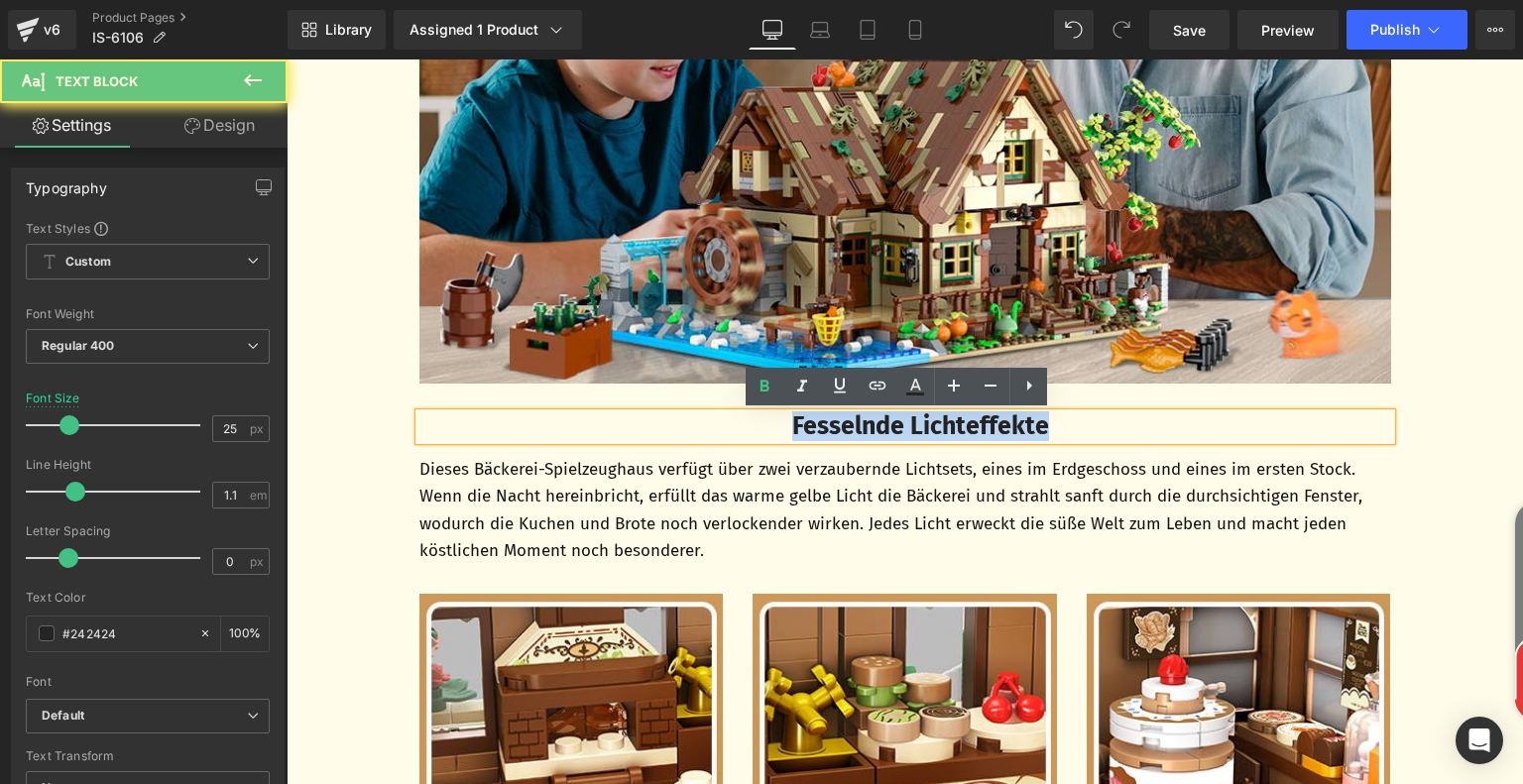 drag, startPoint x: 775, startPoint y: 427, endPoint x: 1073, endPoint y: 423, distance: 298.02684 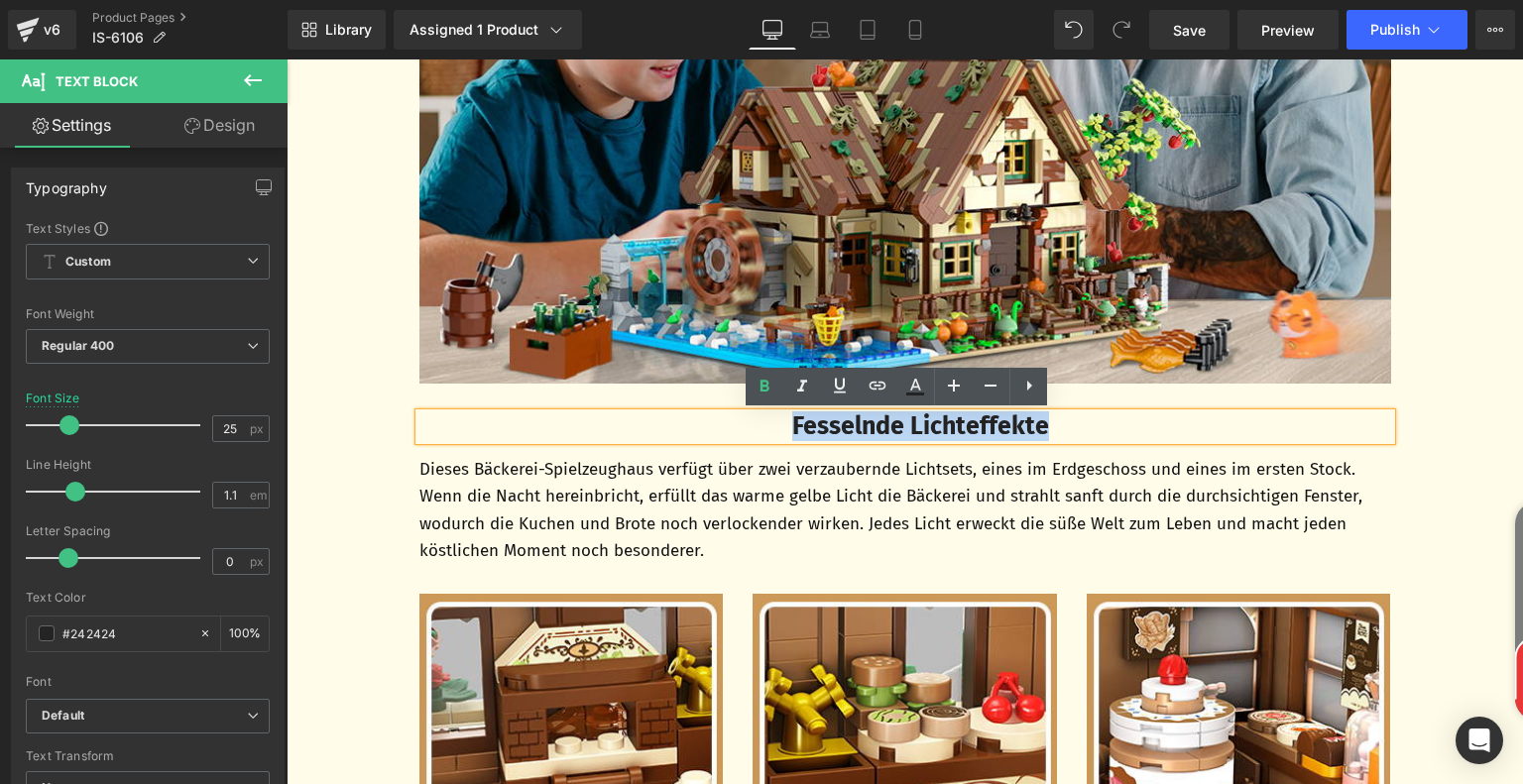 paste 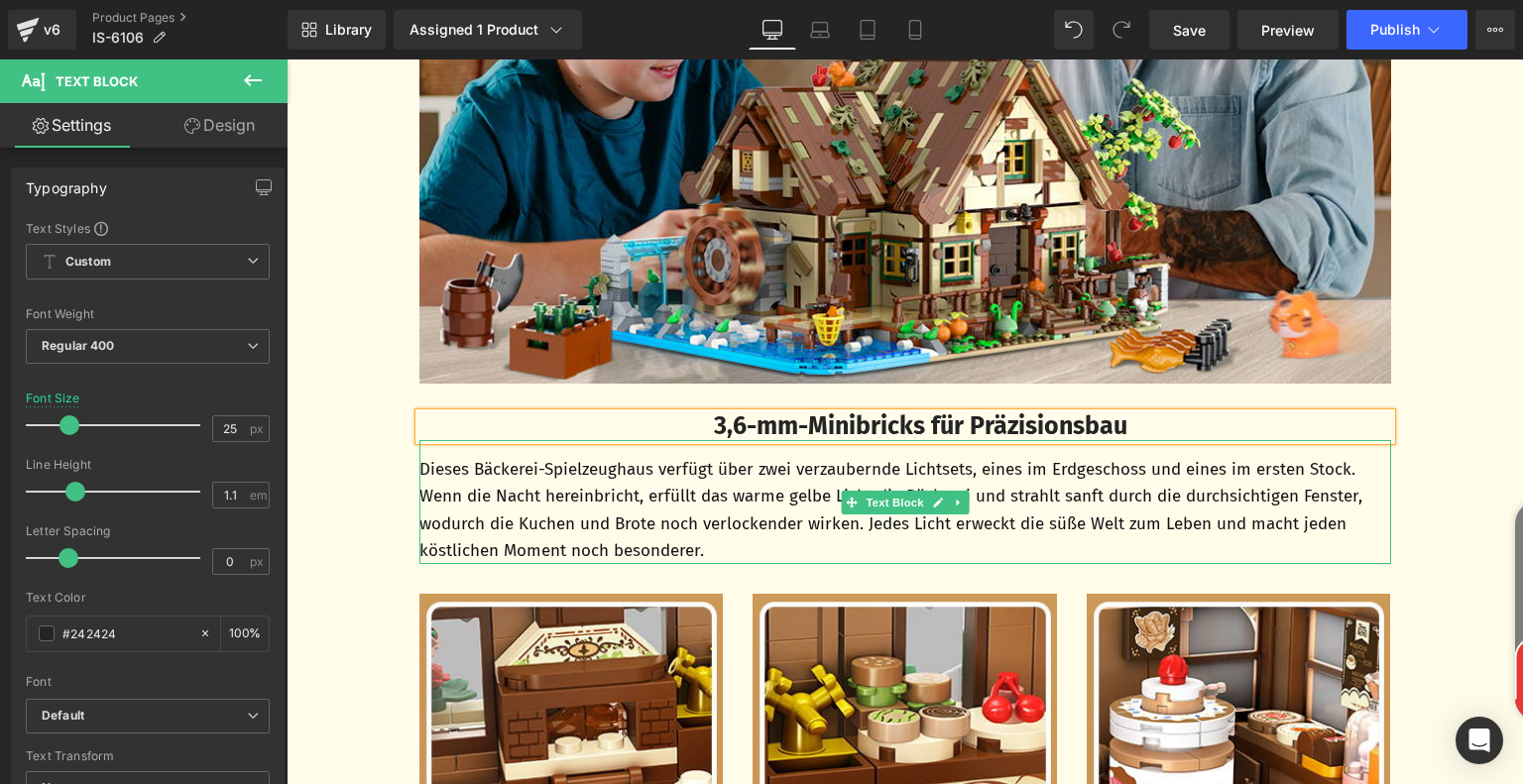 click on "Dieses Bäckerei-Spielzeughaus verfügt über zwei verzaubernde Lichtsets, eines im Erdgeschoss und eines im ersten Stock. Wenn die Nacht hereinbricht, erfüllt das warme gelbe Licht die Bäckerei und strahlt sanft durch die durchsichtigen Fenster, wodurch die Kuchen und Brote noch verlockender wirken. Jedes Licht erweckt die süße Welt zum Leben und macht jeden köstlichen Moment noch besonderer." at bounding box center [905, 509] 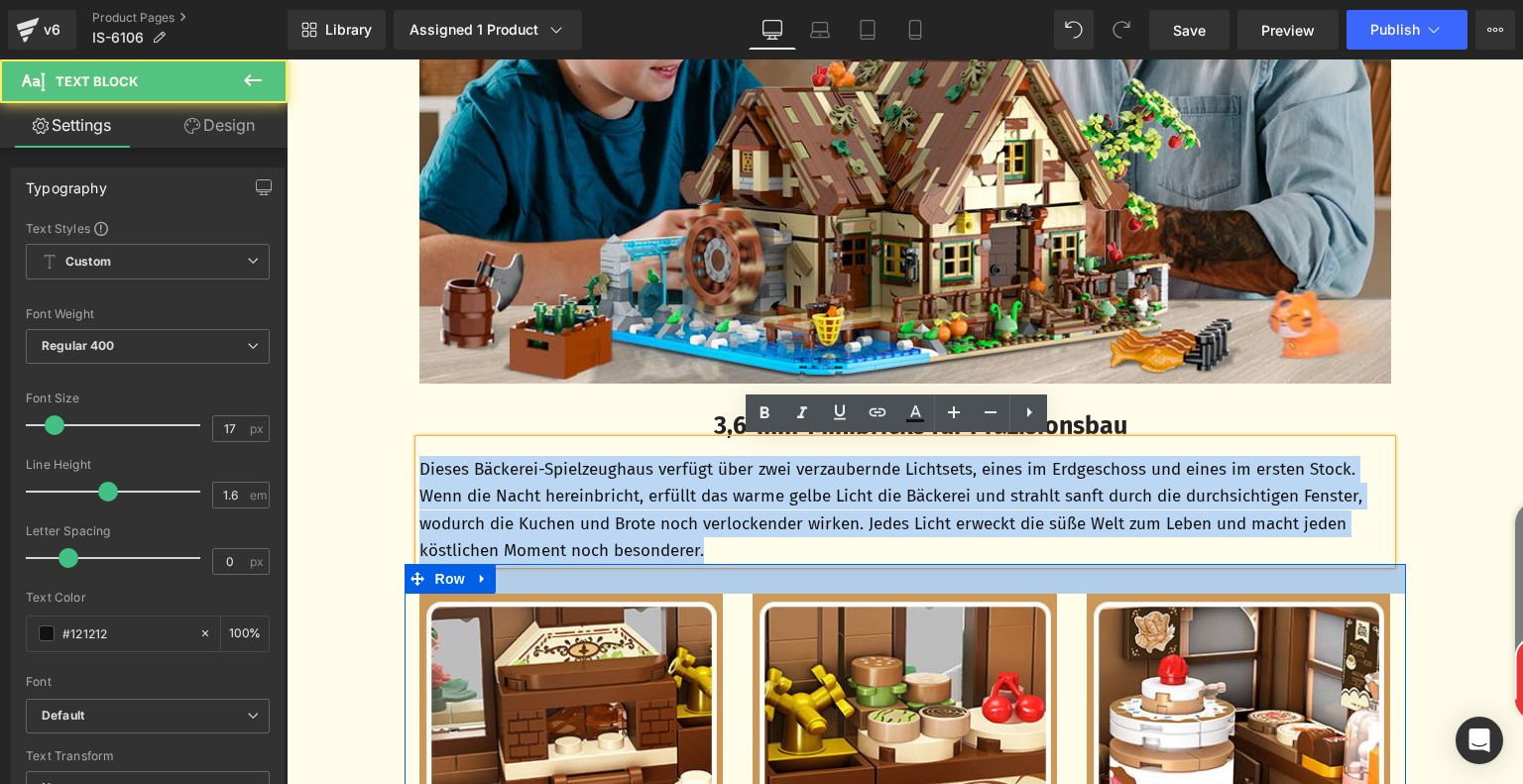 drag, startPoint x: 413, startPoint y: 467, endPoint x: 725, endPoint y: 565, distance: 327.029 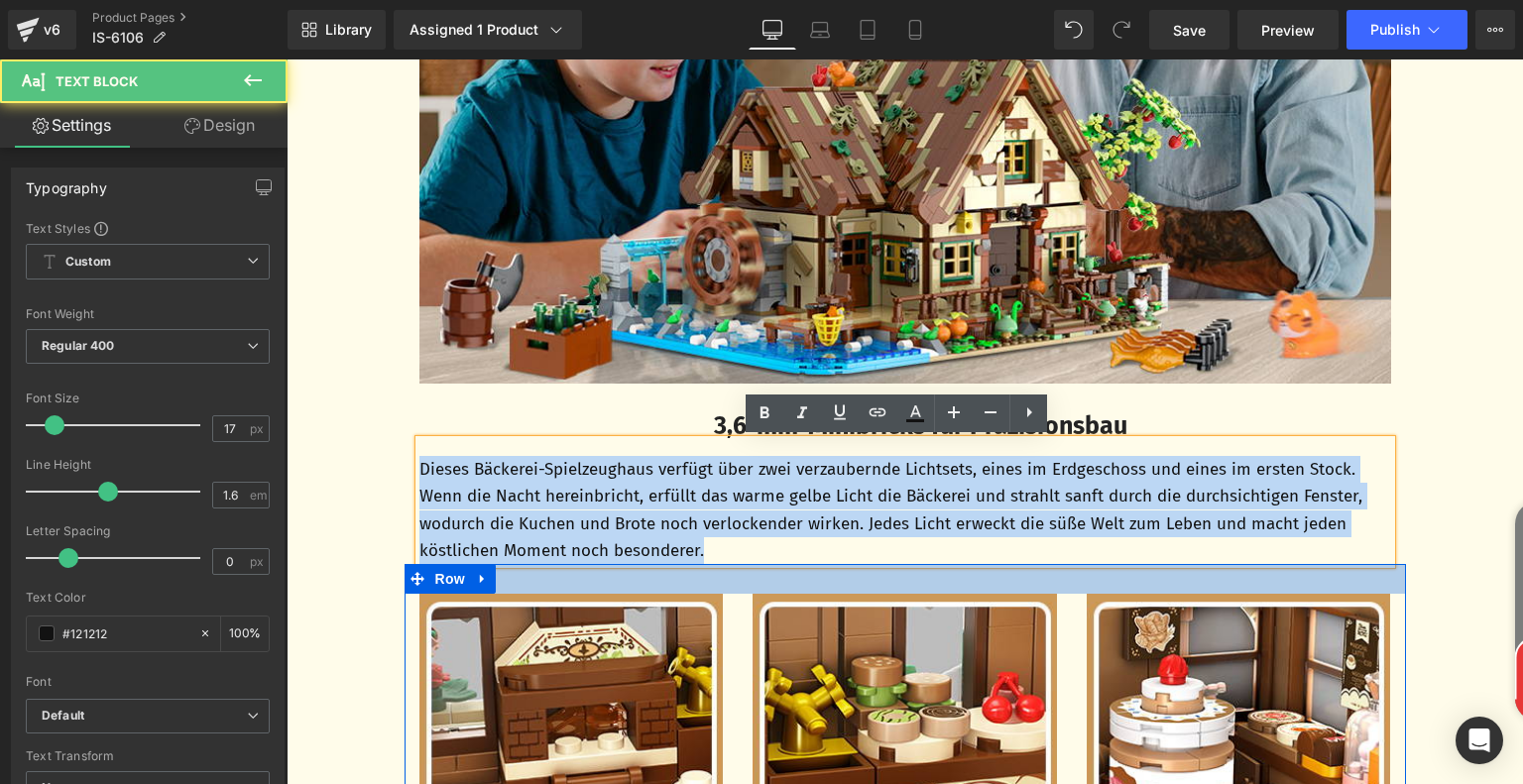 click on "Image         Row         Detailliertes Design inspiriert Kreativität Text Block         Dieser Blockhaus-Bausatz besticht durch liebevolle Details. Vom lebendigen Teich und dem gemütlichen Innenraum des Hauses bis hin zu den üppigen Pflanzen und Obstbäumen, die die Hütte umgeben – jedes Element vereint sich zu einem realistischen Holzhaus. Stellen Sie sich vor, wie Sie in einer idyllischen Waldhütte die Ruhe der Natur genießen. Mit diesem Set wird diese Vorstellung Wirklichkeit: Bauen Sie sich Ihr eigenes stilles Refugium und erleben Sie die friedvolle Atmosphäre und Schönheit einer Blockhütte! Text Block         Row         Image         Row         3,6-mm-Minibricks für Präzisionsbau Text Block         Text Block         Row         Image         Backbereich Text Block         Hier entstehen köstliche Desserts – jedes süße Gebäck wird frisch zubereitet und verbreitet unwiderstehliche Düfte. Text Block         Image         Verarbeitungsbereich Text Block         Text Block" at bounding box center [905, 1702] 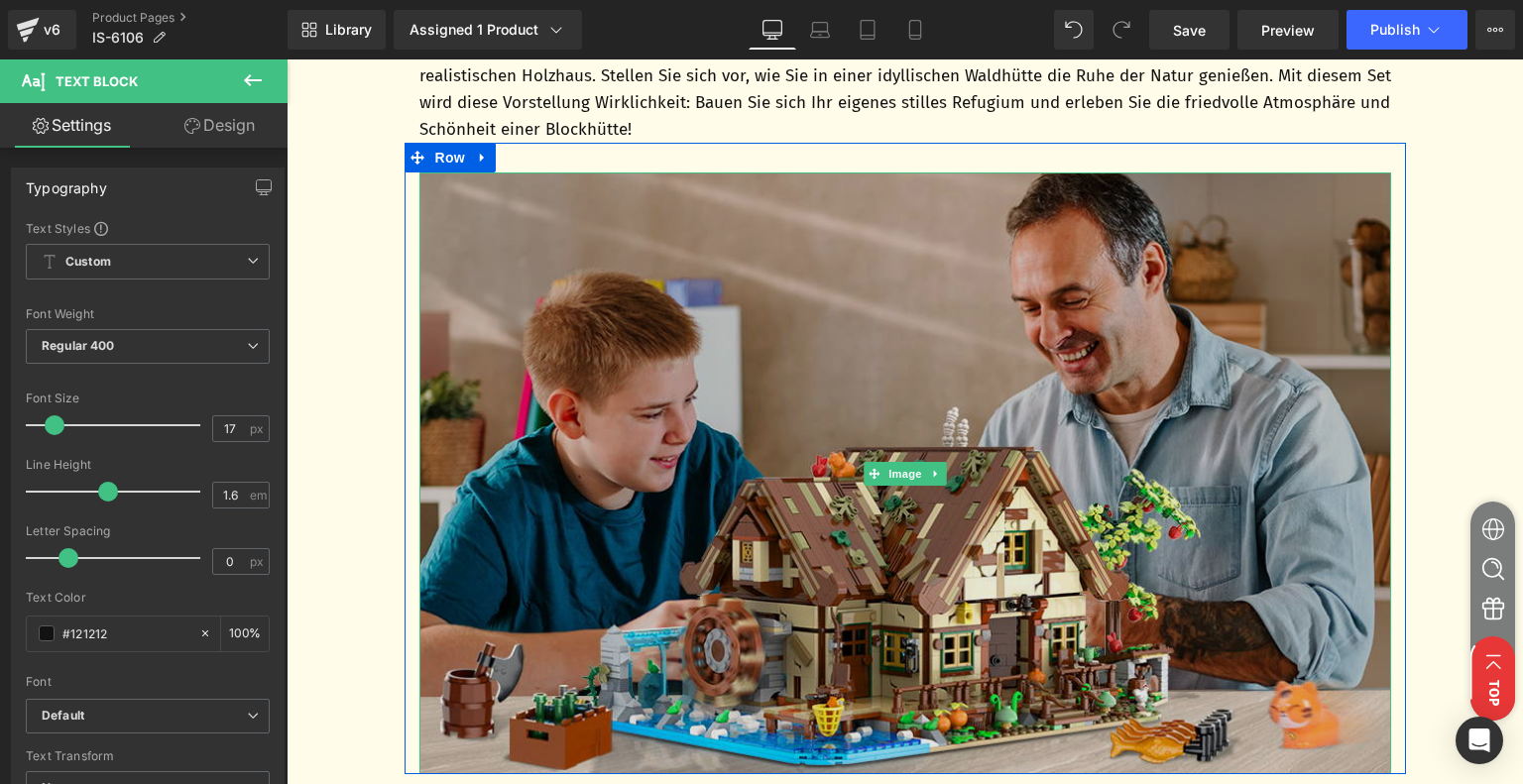 scroll, scrollTop: 1725, scrollLeft: 0, axis: vertical 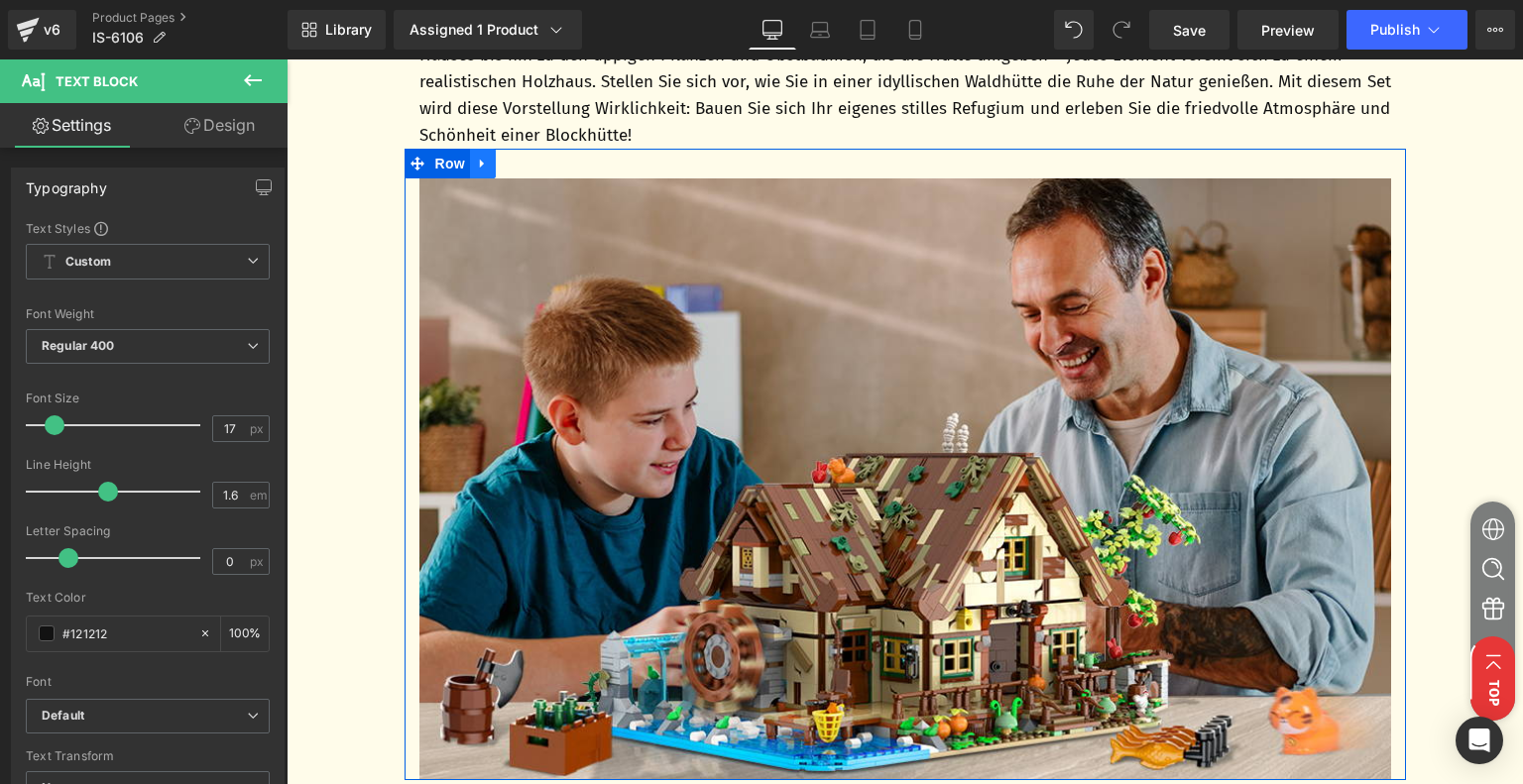 click 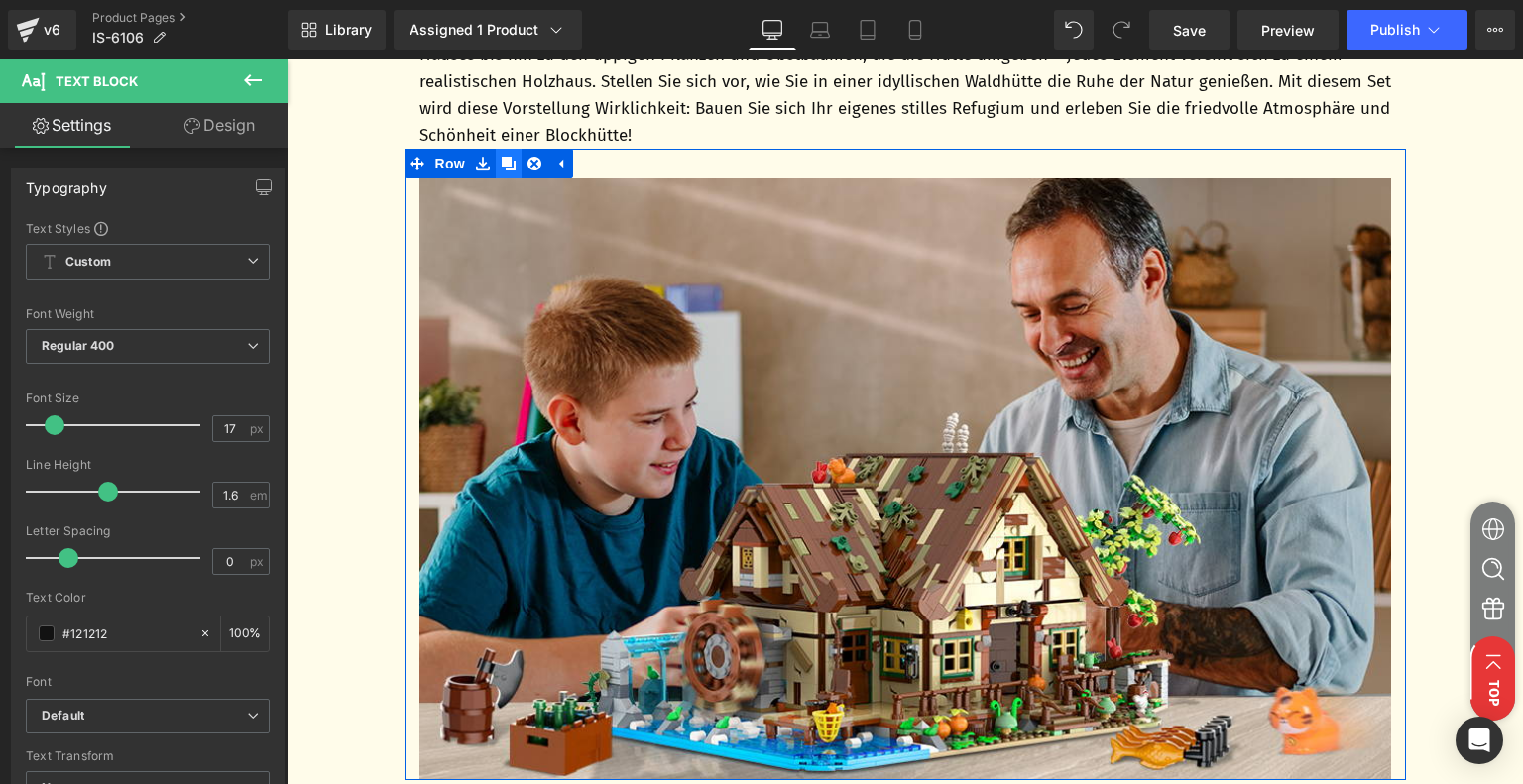 click 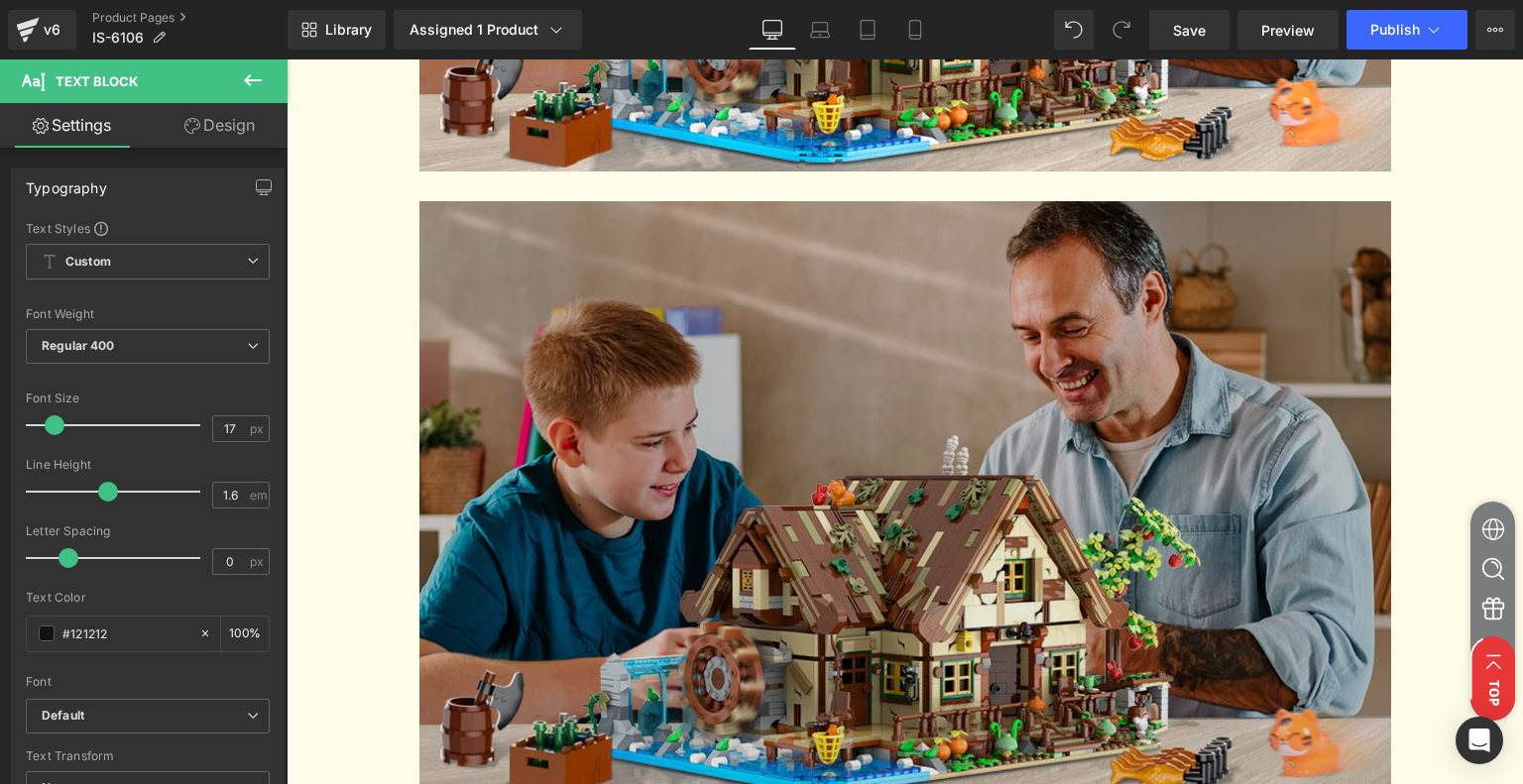 scroll, scrollTop: 2365, scrollLeft: 0, axis: vertical 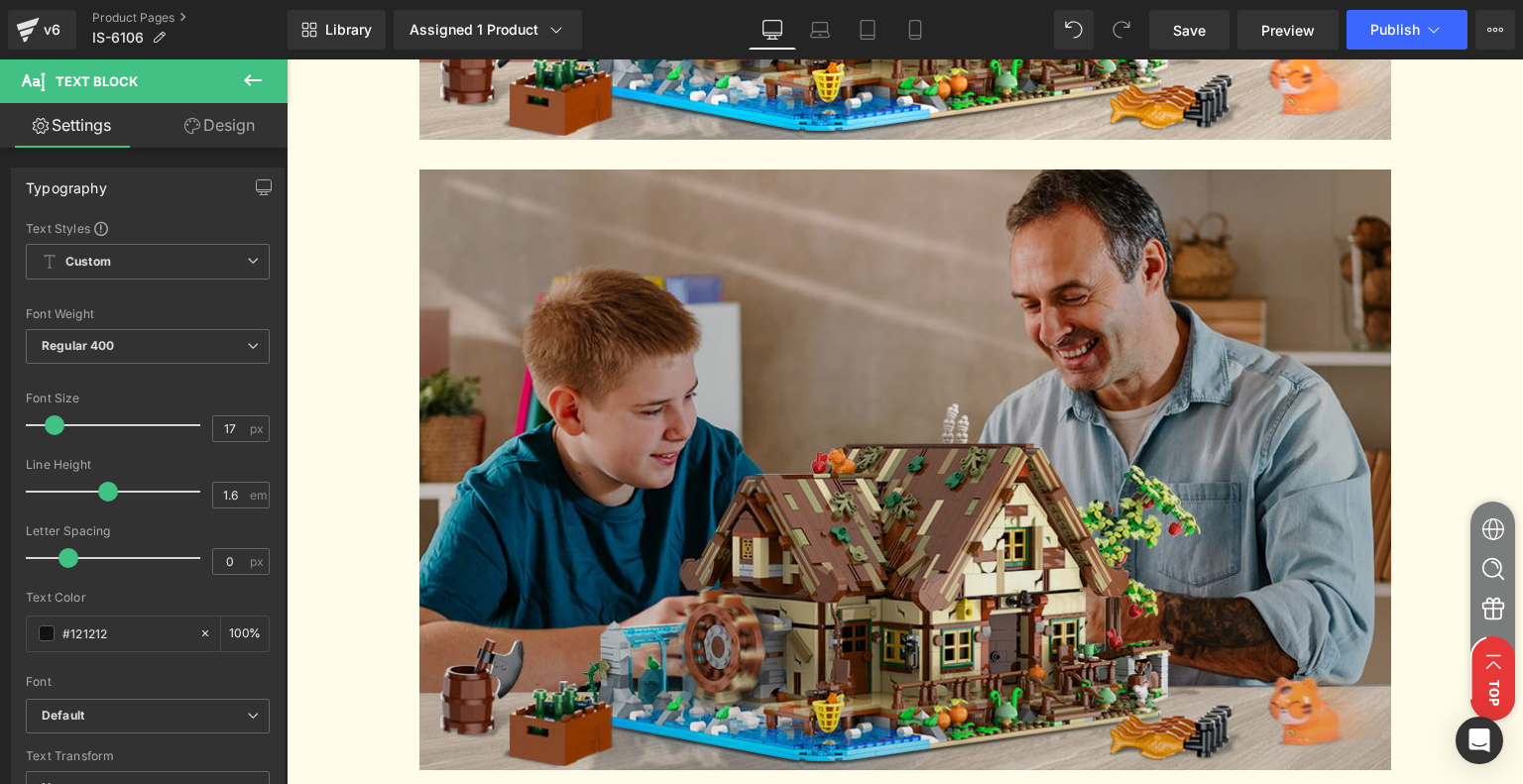 click at bounding box center (905, 470) 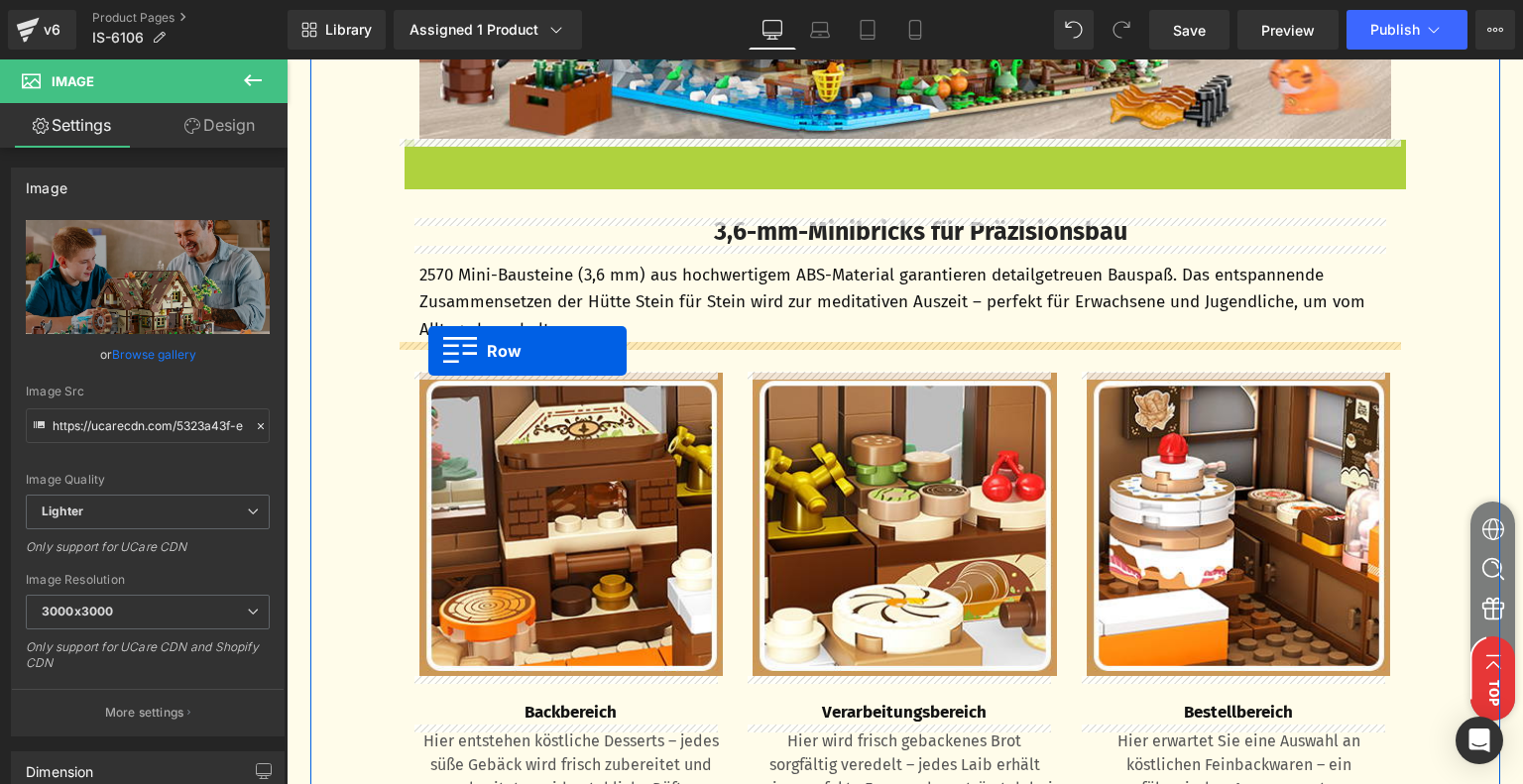 drag, startPoint x: 407, startPoint y: 160, endPoint x: 429, endPoint y: 351, distance: 192.26284 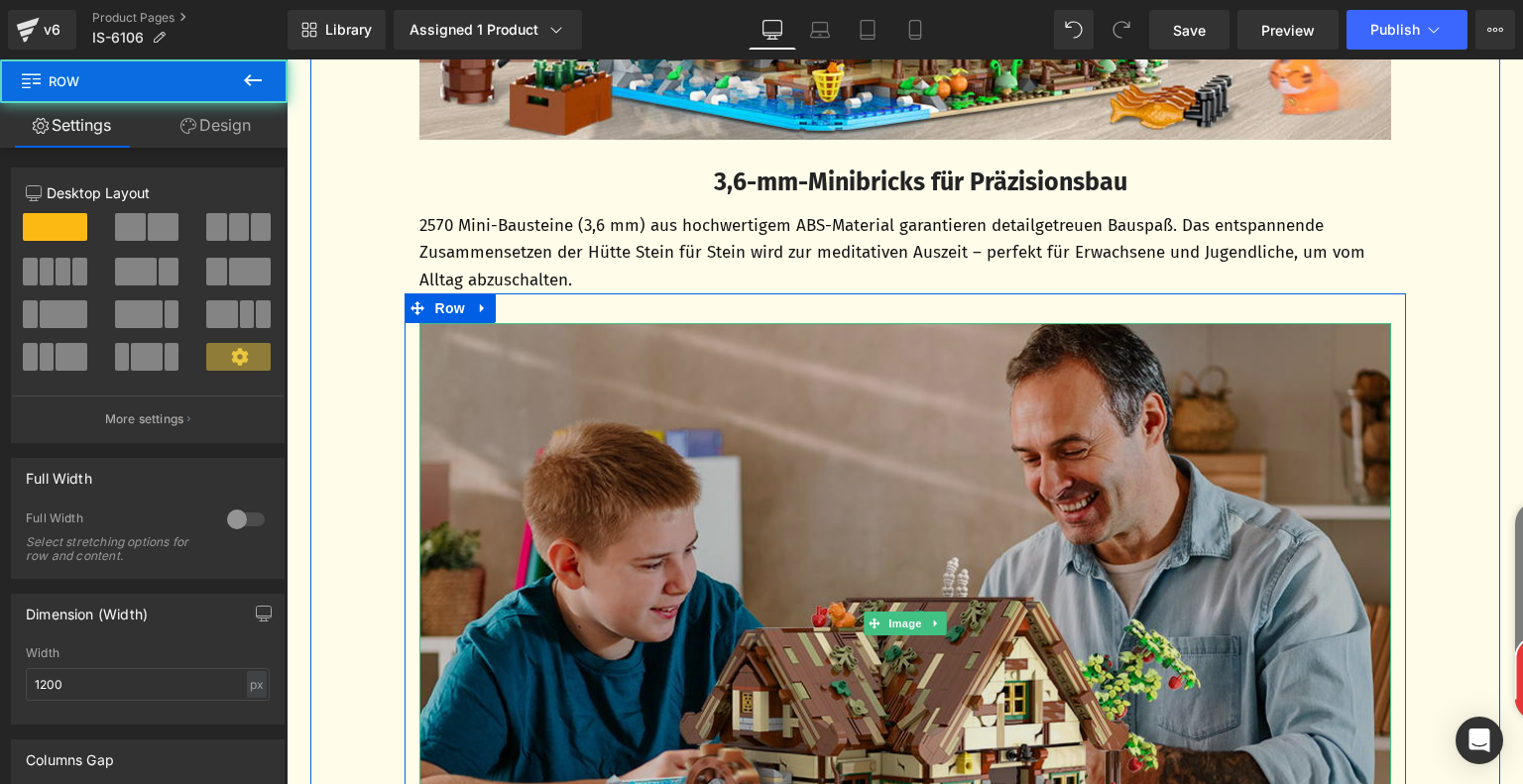 click at bounding box center (905, 623) 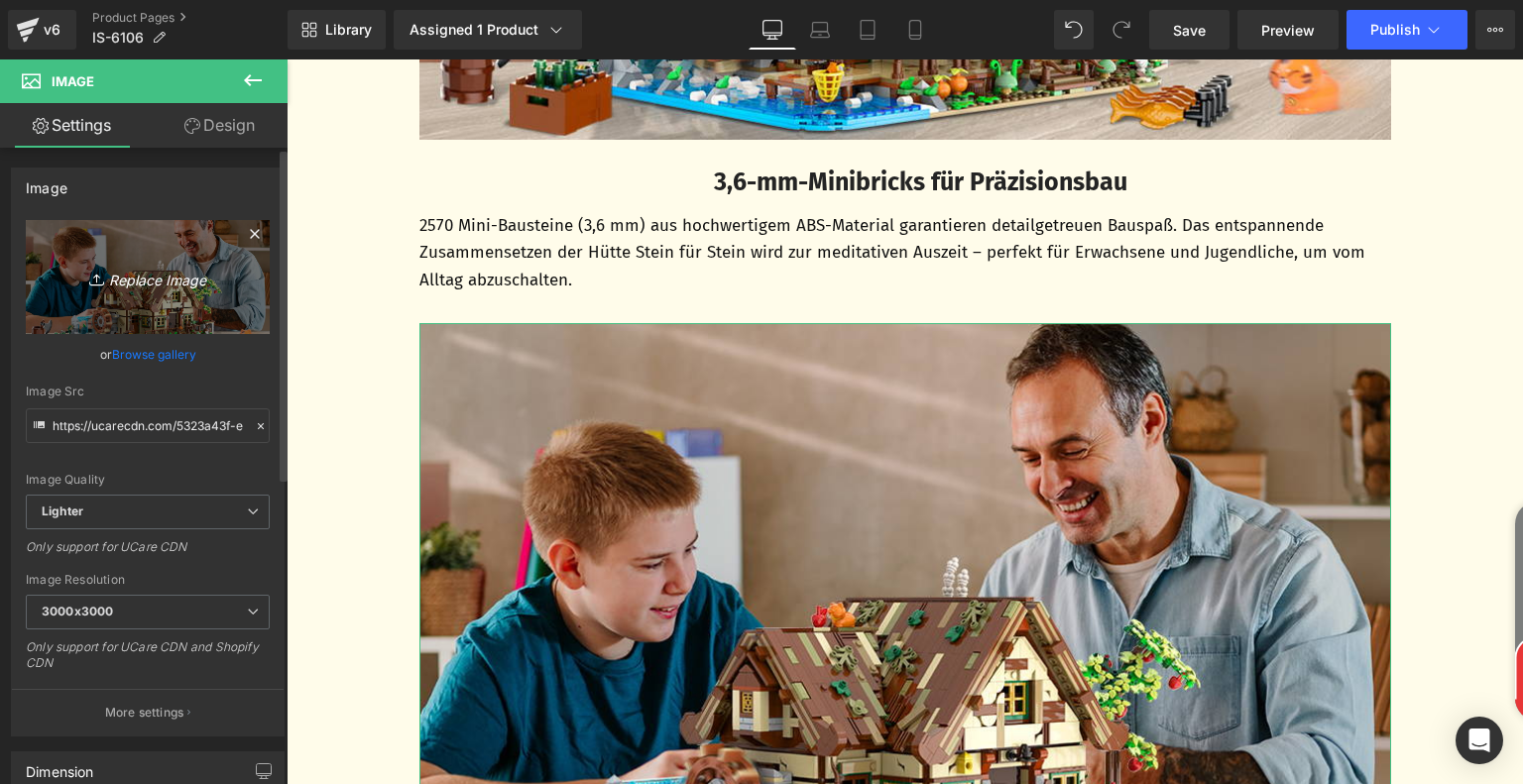 click on "Replace Image" at bounding box center [148, 277] 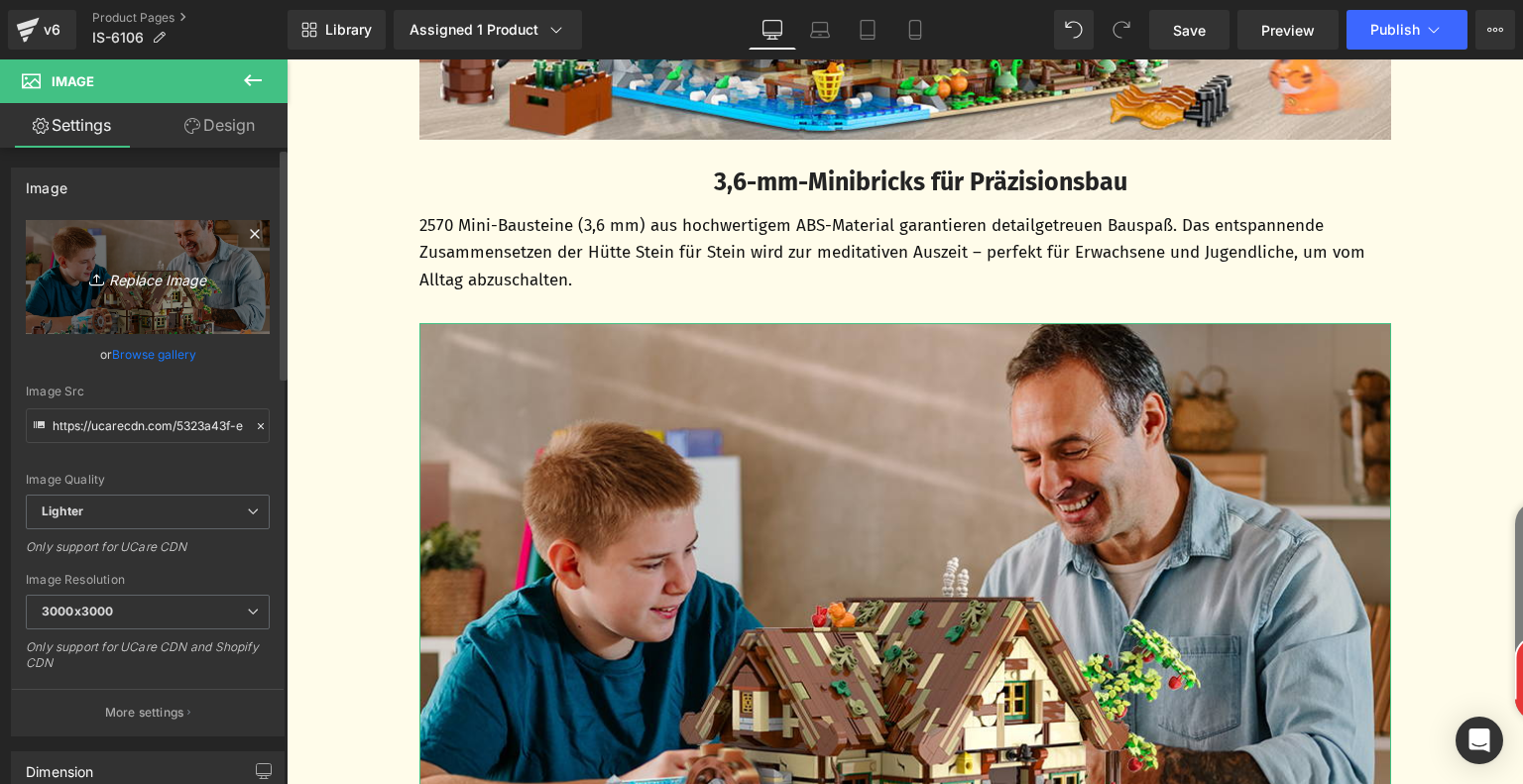 type on "C:\fakepath\943690db-ac23-4682-8315-ae88fbe8409d.__CR0,0,970,300_PT0_SX970_V1___.jpg" 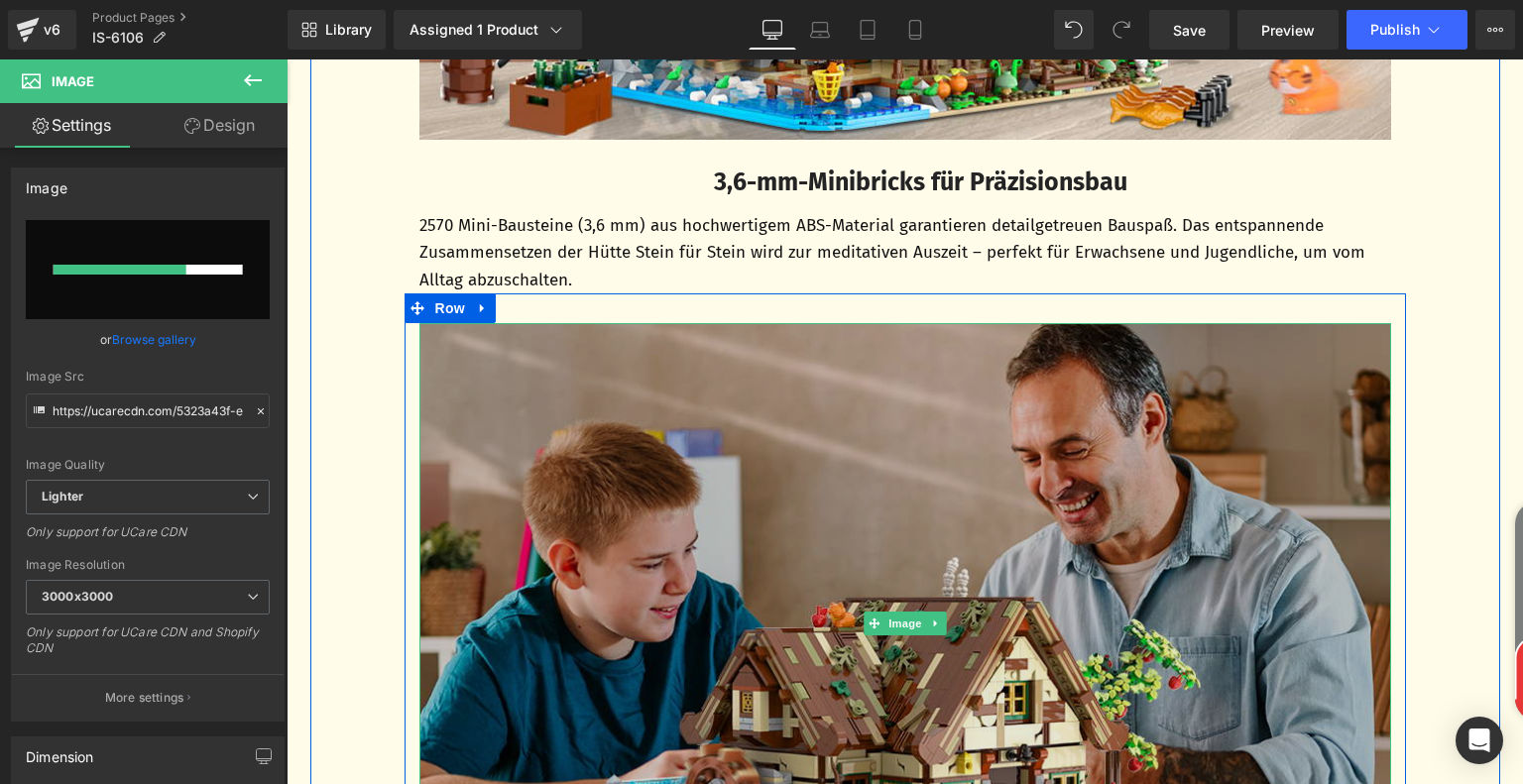 type 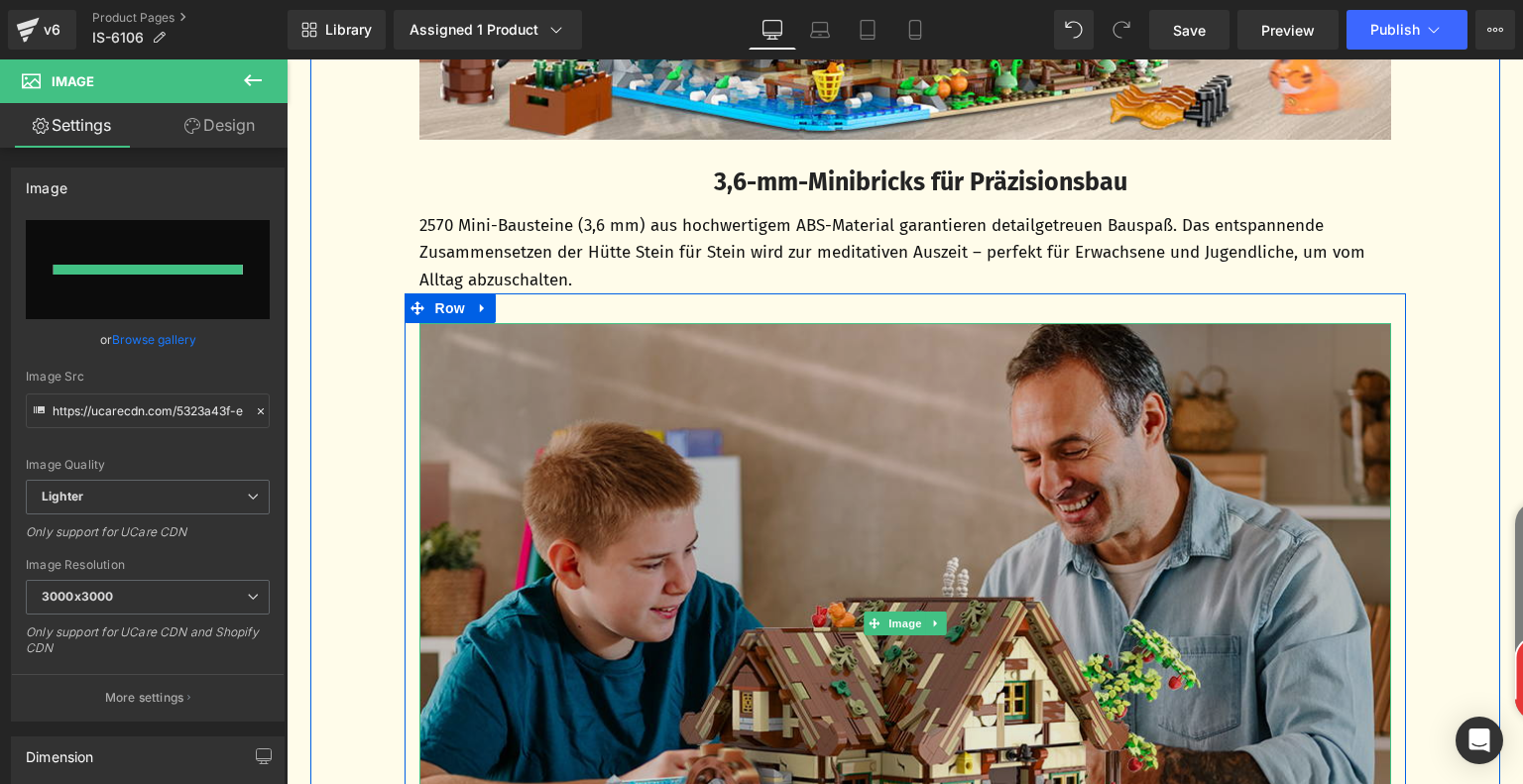 type on "https://ucarecdn.com/28e182ca-6dd8-4c8f-84a5-e60f4230e64d/-/format/auto/-/preview/3000x3000/-/quality/lighter/943690db-ac23-4682-8315-ae88fbe8409d.__CR0,0,970,300_PT0_SX970_V1___.jpg" 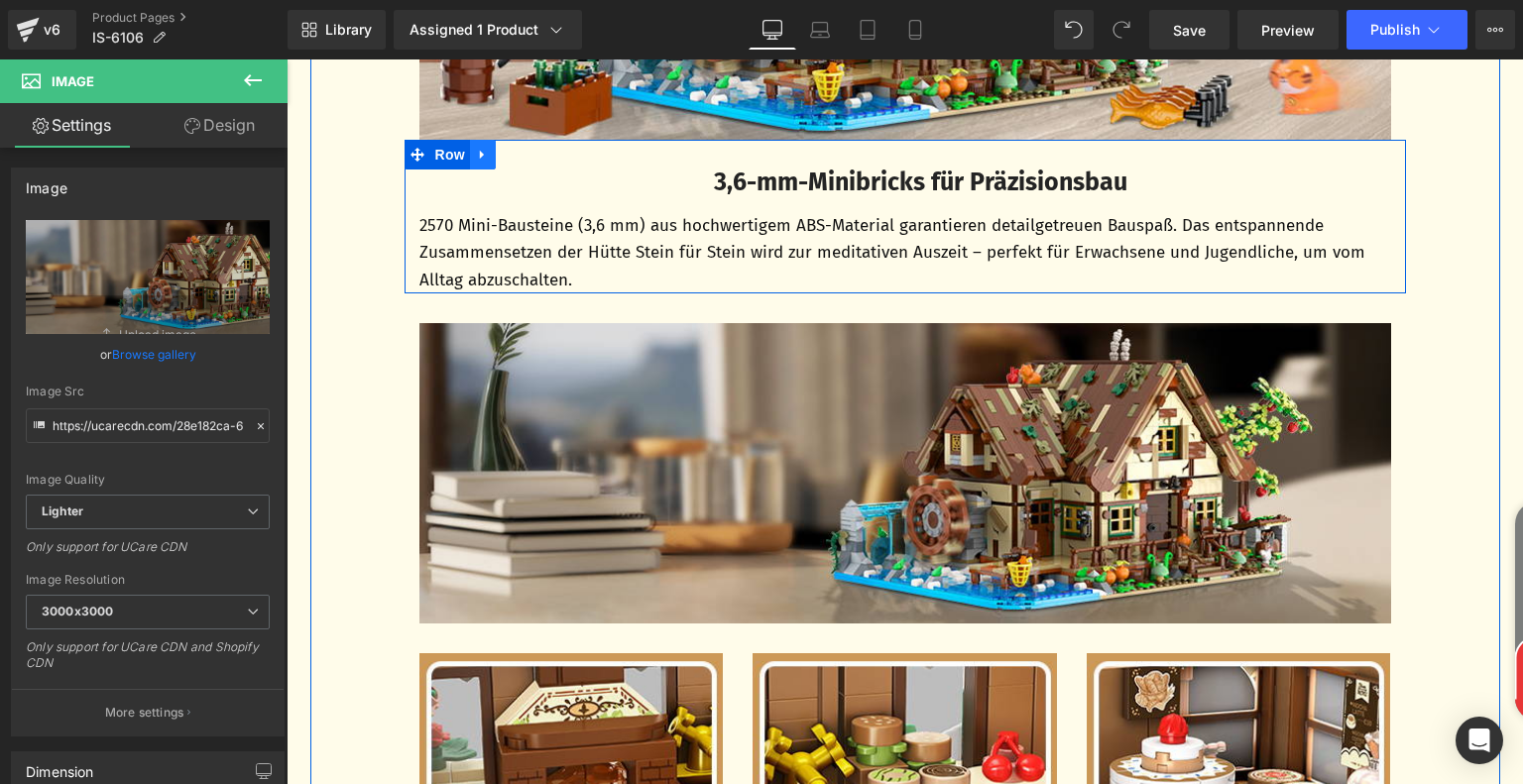 click at bounding box center (483, 155) 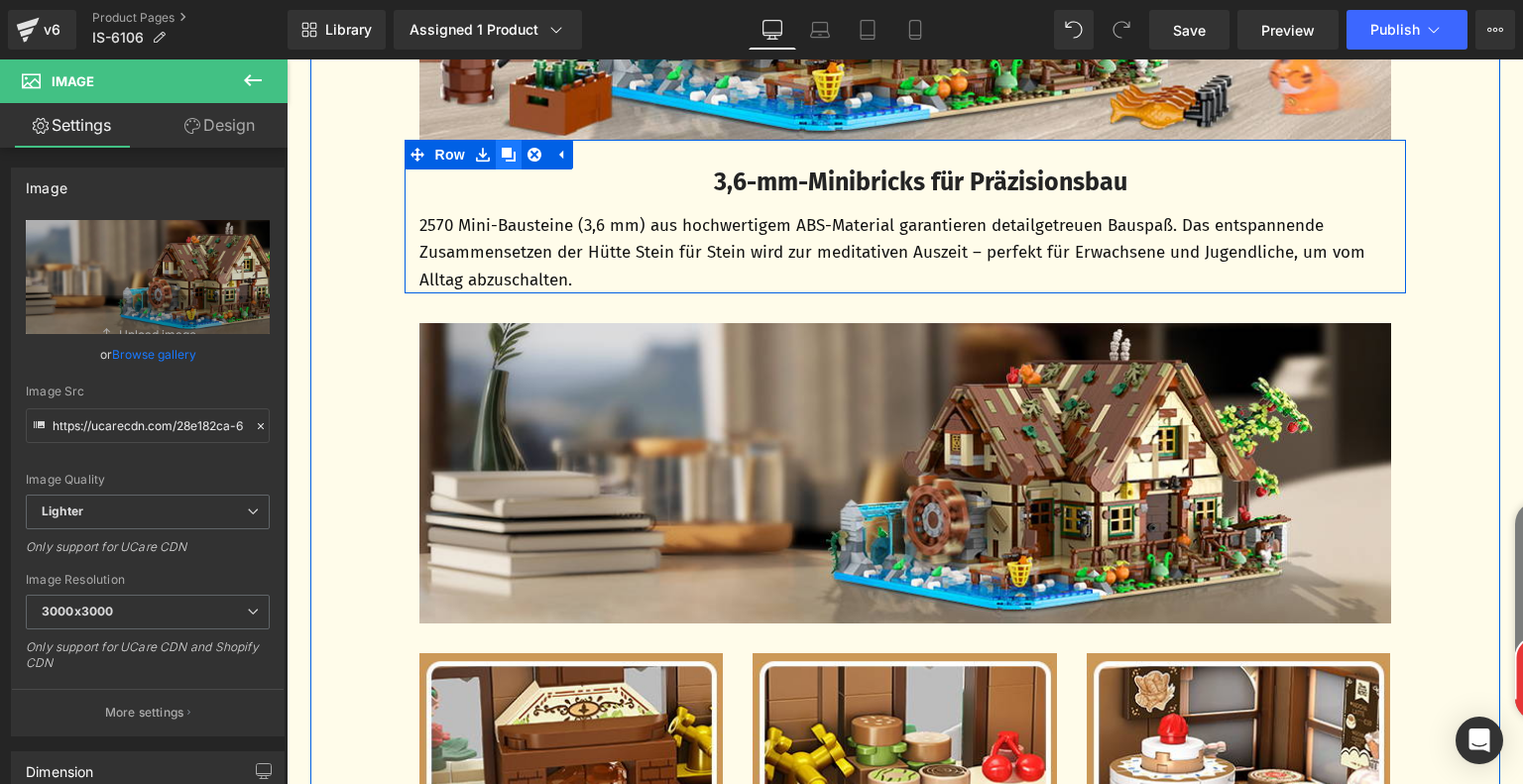 click 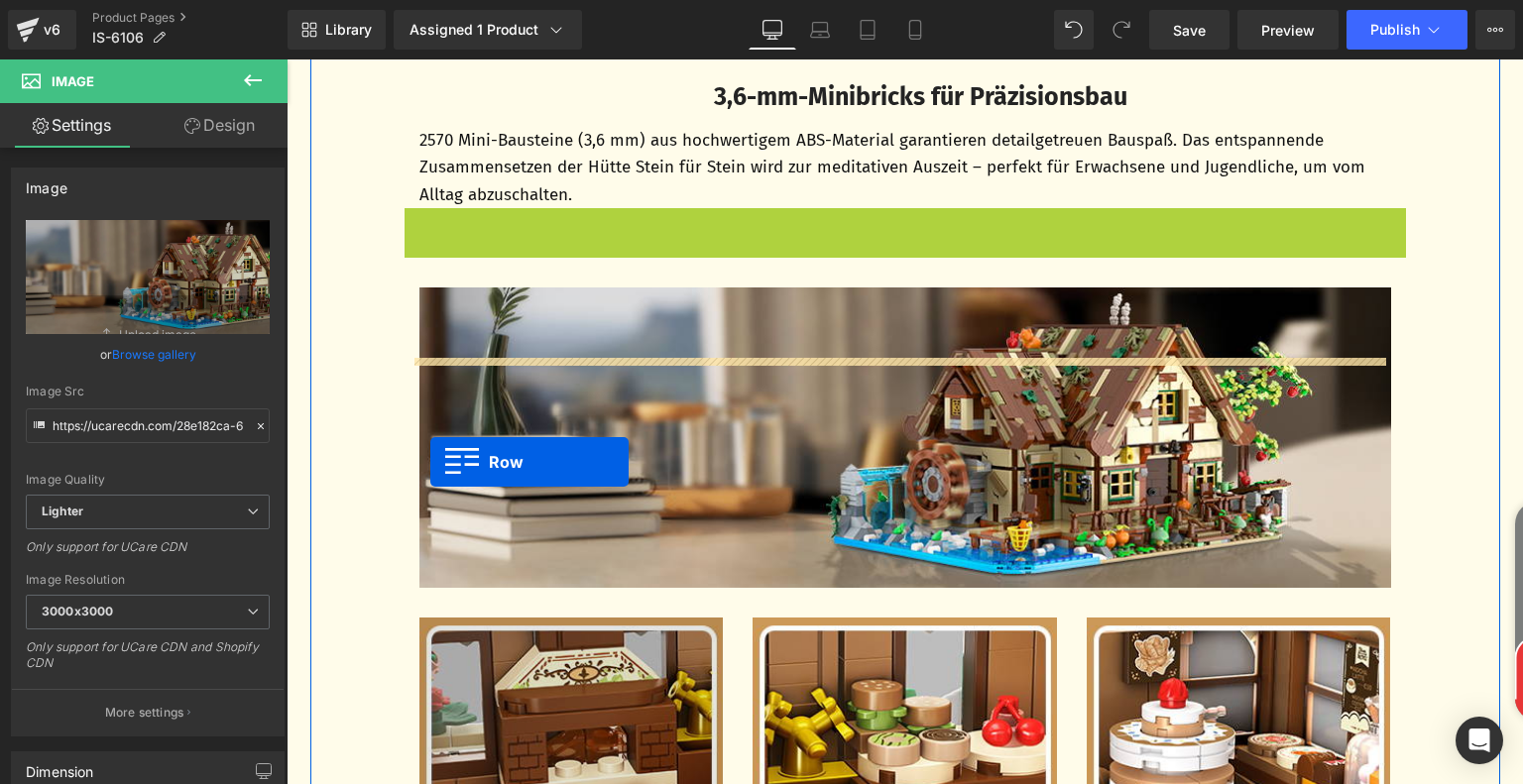 scroll, scrollTop: 2662, scrollLeft: 0, axis: vertical 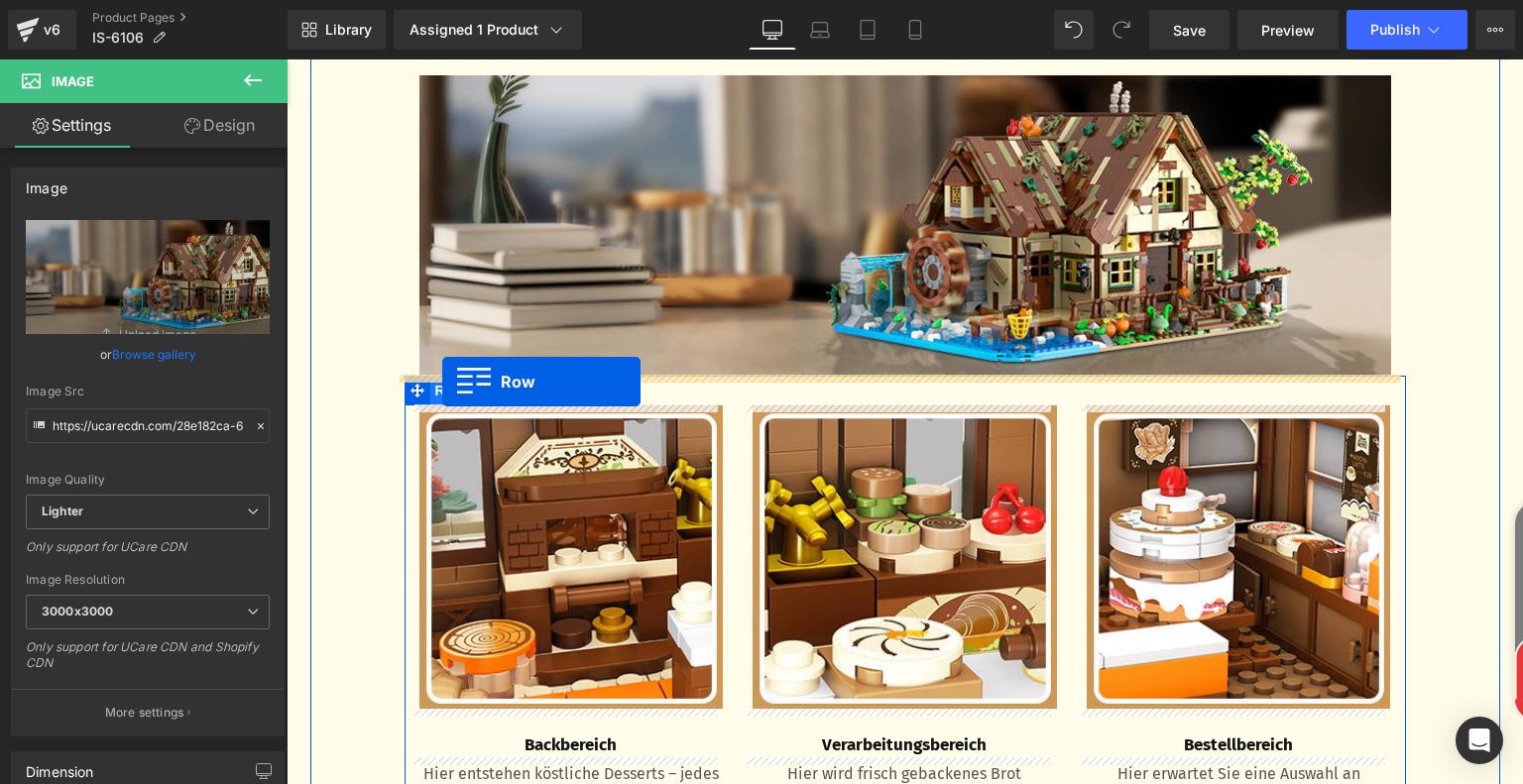 drag, startPoint x: 409, startPoint y: 308, endPoint x: 442, endPoint y: 382, distance: 81.024688 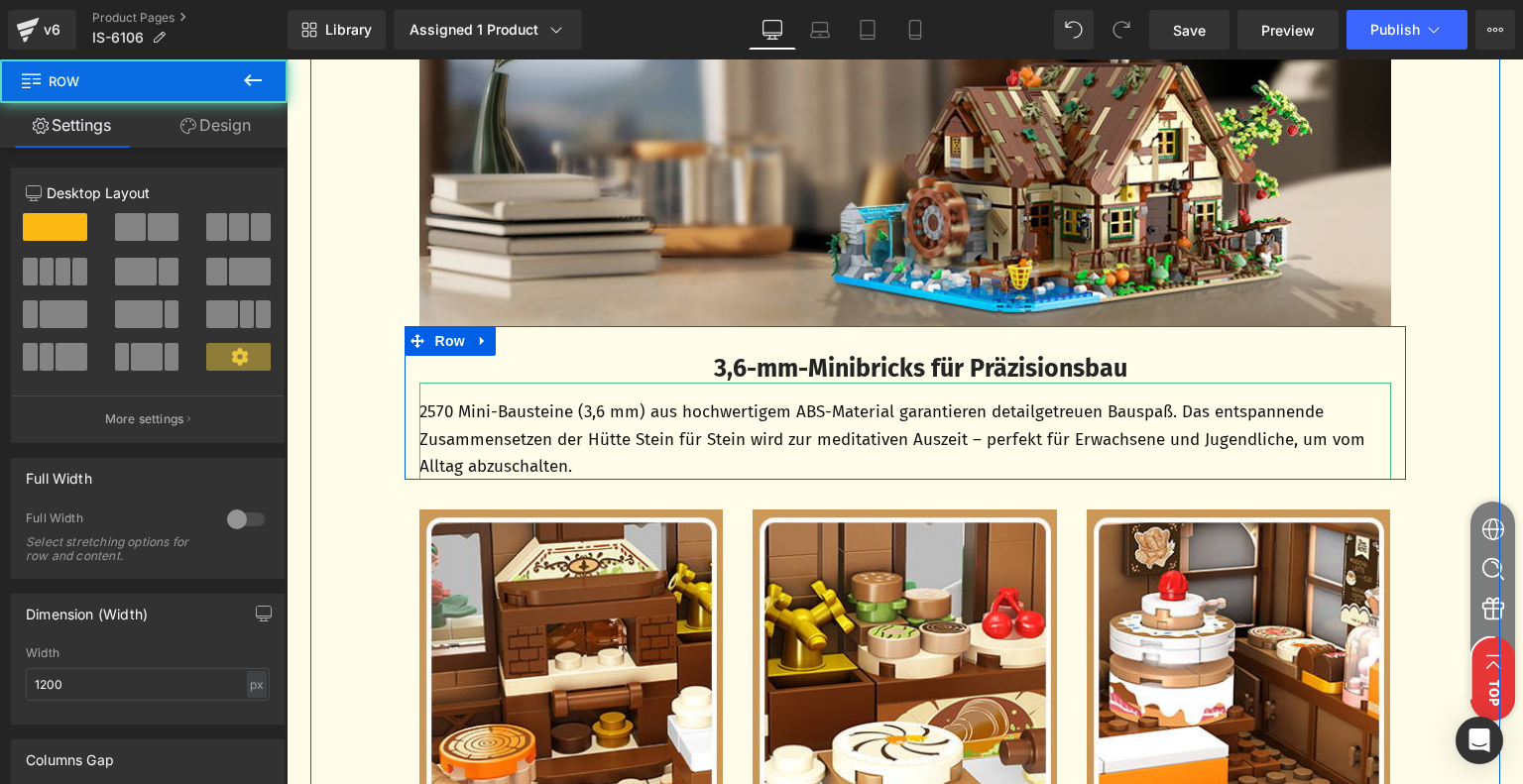 scroll, scrollTop: 2613, scrollLeft: 0, axis: vertical 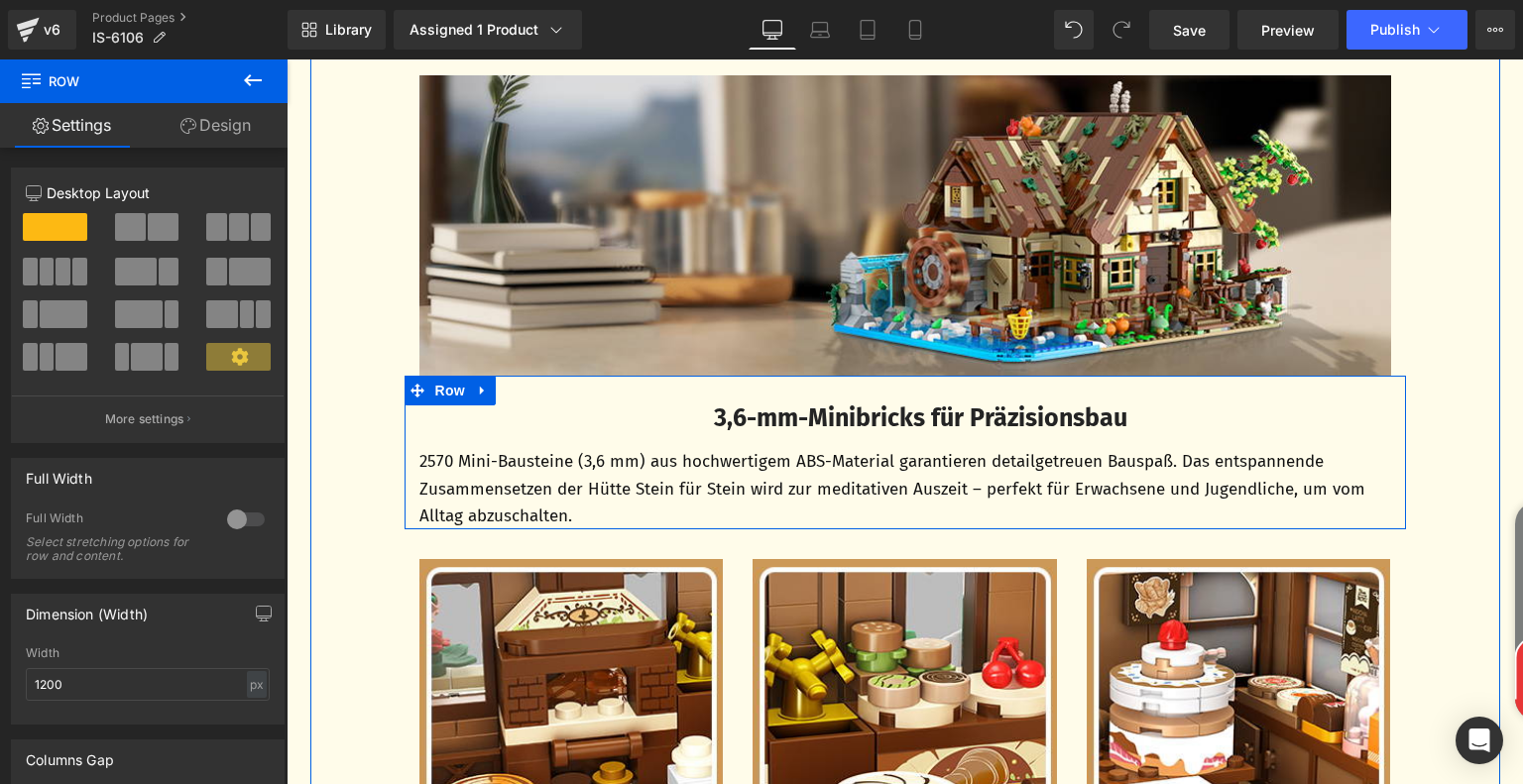 click on "3,6-mm-Minibricks für Präzisionsbau" at bounding box center [920, 418] 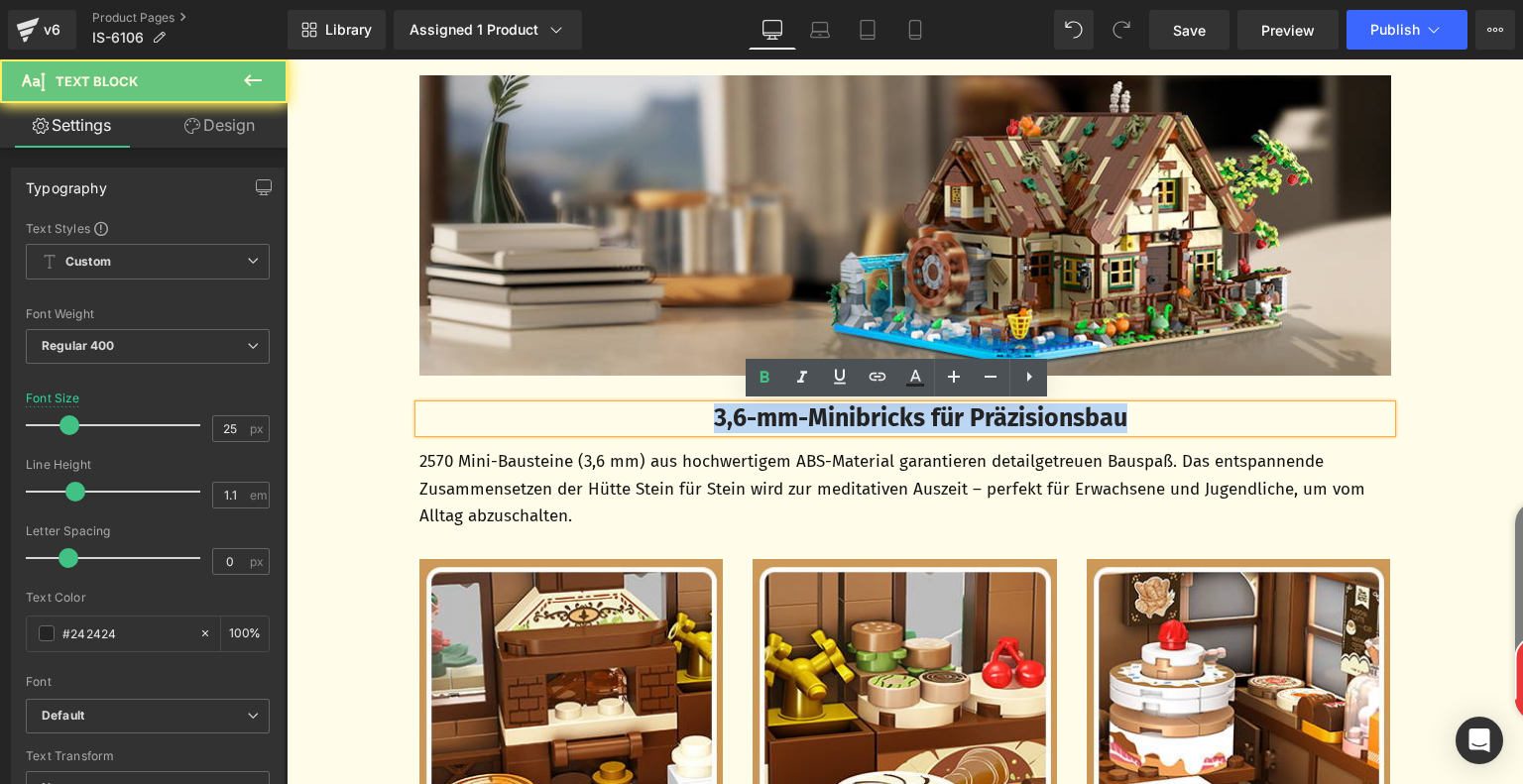 drag, startPoint x: 688, startPoint y: 418, endPoint x: 1222, endPoint y: 420, distance: 534.0037 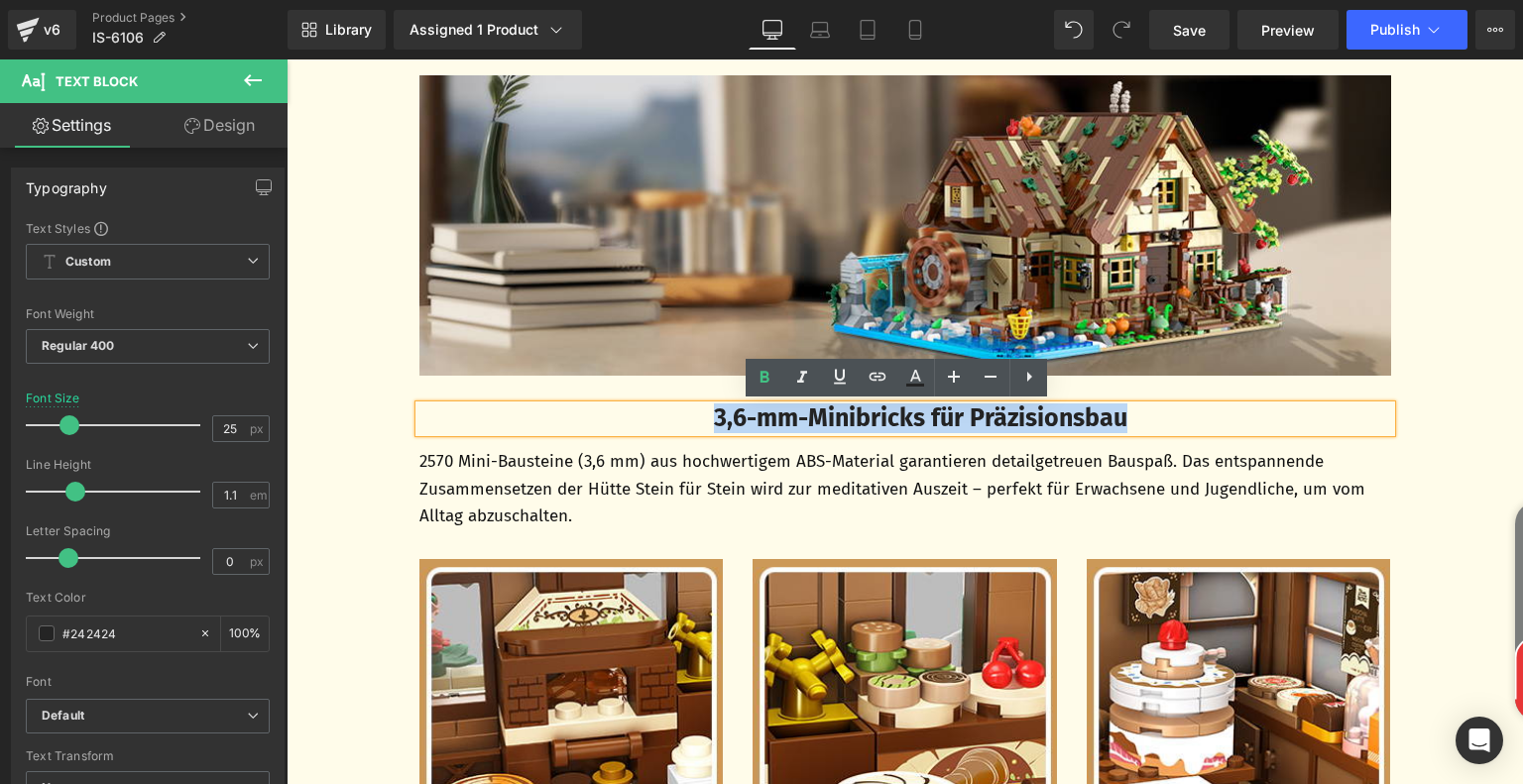 paste 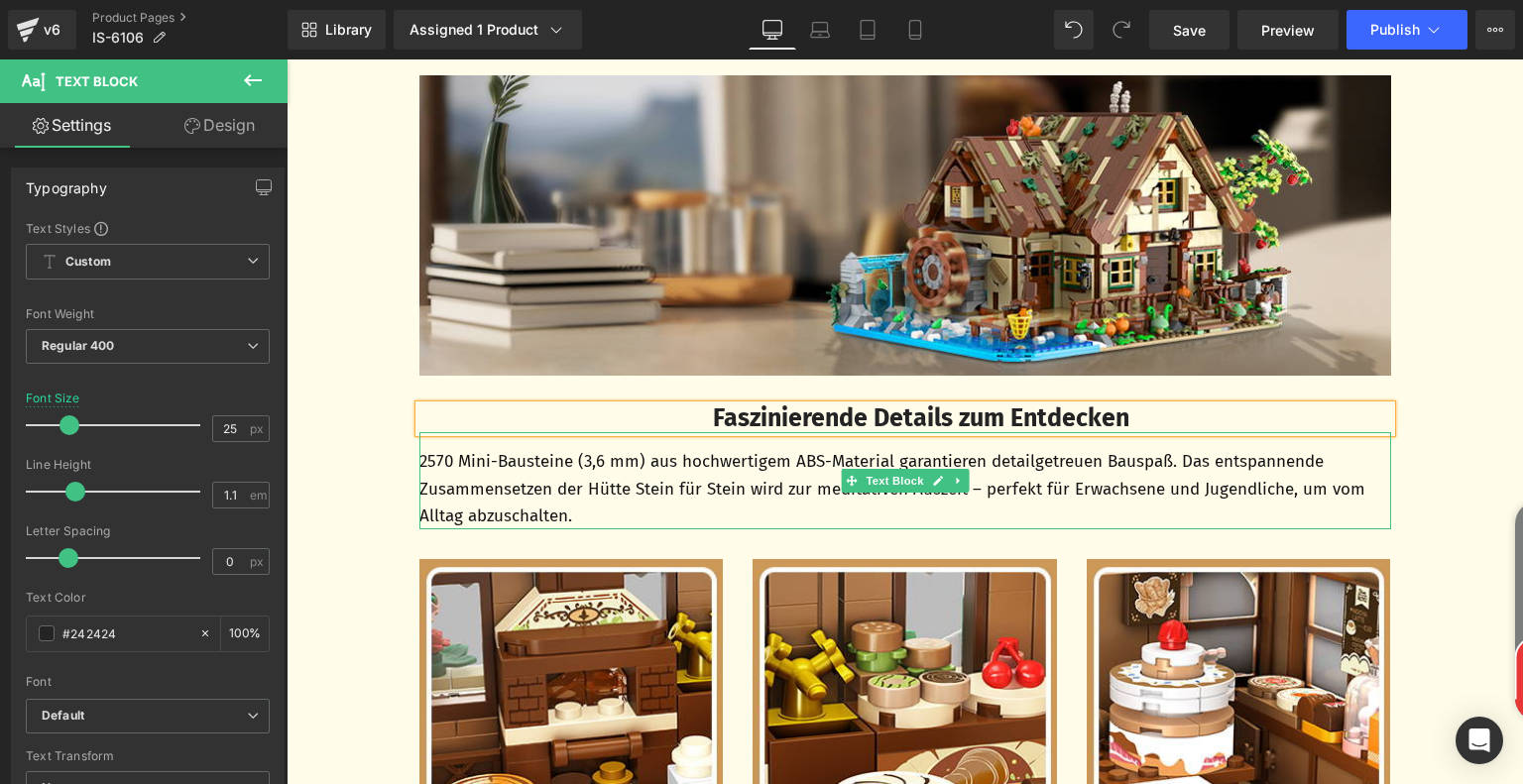click on "2570 Mini-Bausteine (3,6 mm) aus hochwertigem ABS-Material garantieren detailgetreuen Bauspaß. Das entspannende Zusammensetzen der Hütte Stein für Stein wird zur meditativen Auszeit – perfekt für Erwachsene und Jugendliche, um vom Alltag abzuschalten." at bounding box center (905, 489) 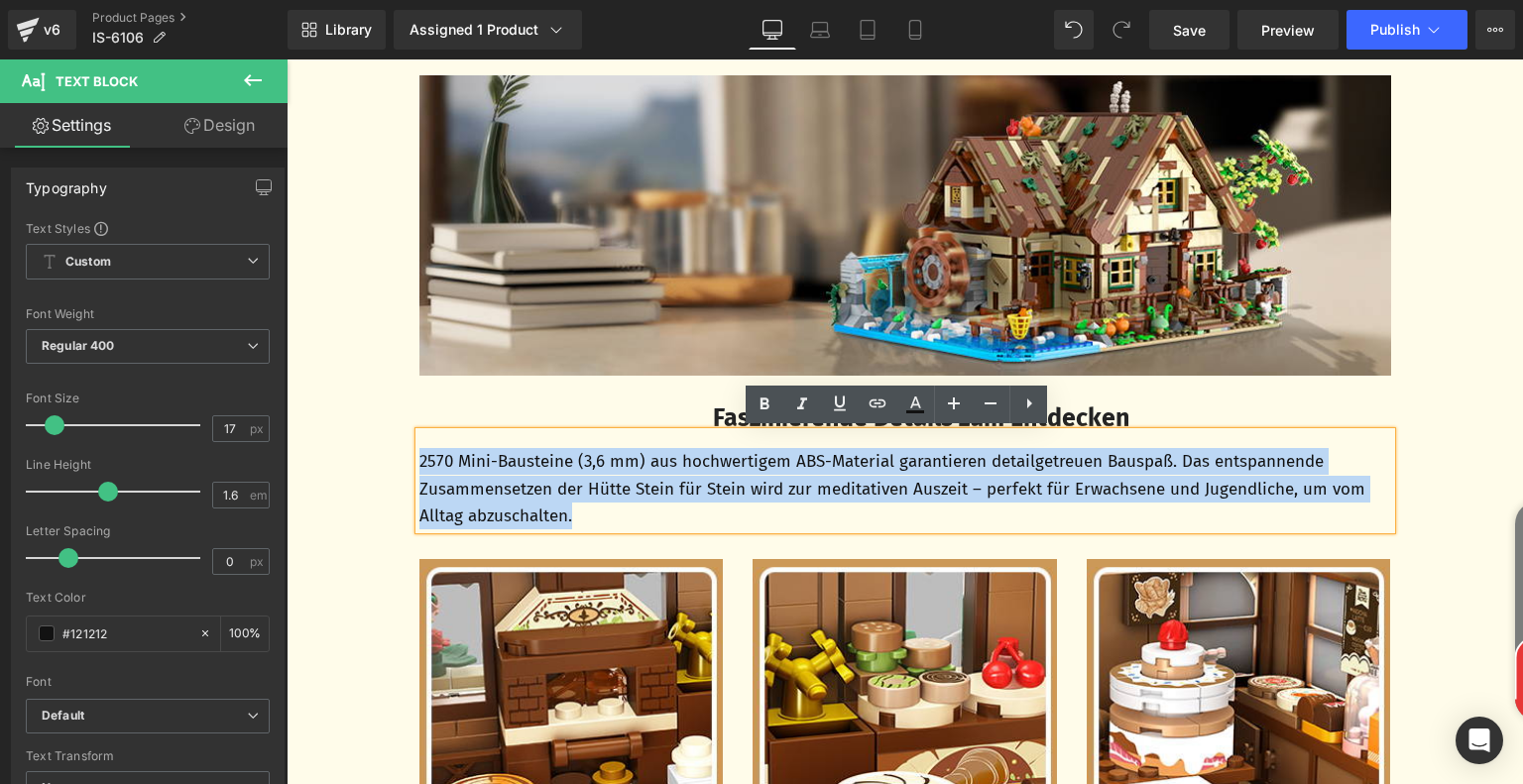 drag, startPoint x: 413, startPoint y: 460, endPoint x: 602, endPoint y: 515, distance: 196.84 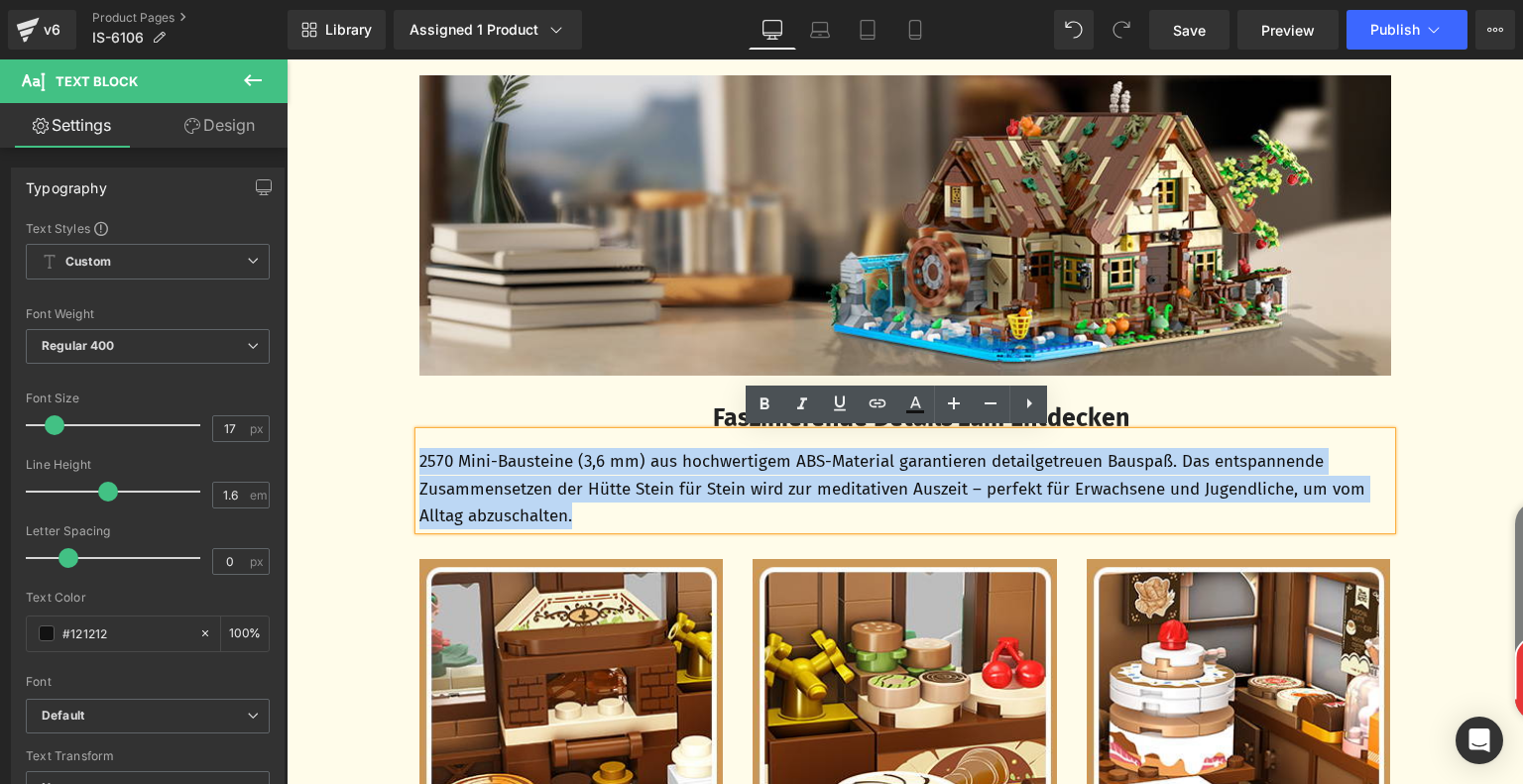 click on "2570 Mini-Bausteine (3,6 mm) aus hochwertigem ABS-Material garantieren detailgetreuen Bauspaß. Das entspannende Zusammensetzen der Hütte Stein für Stein wird zur meditativen Auszeit – perfekt für Erwachsene und Jugendliche, um vom Alltag abzuschalten." at bounding box center (905, 489) 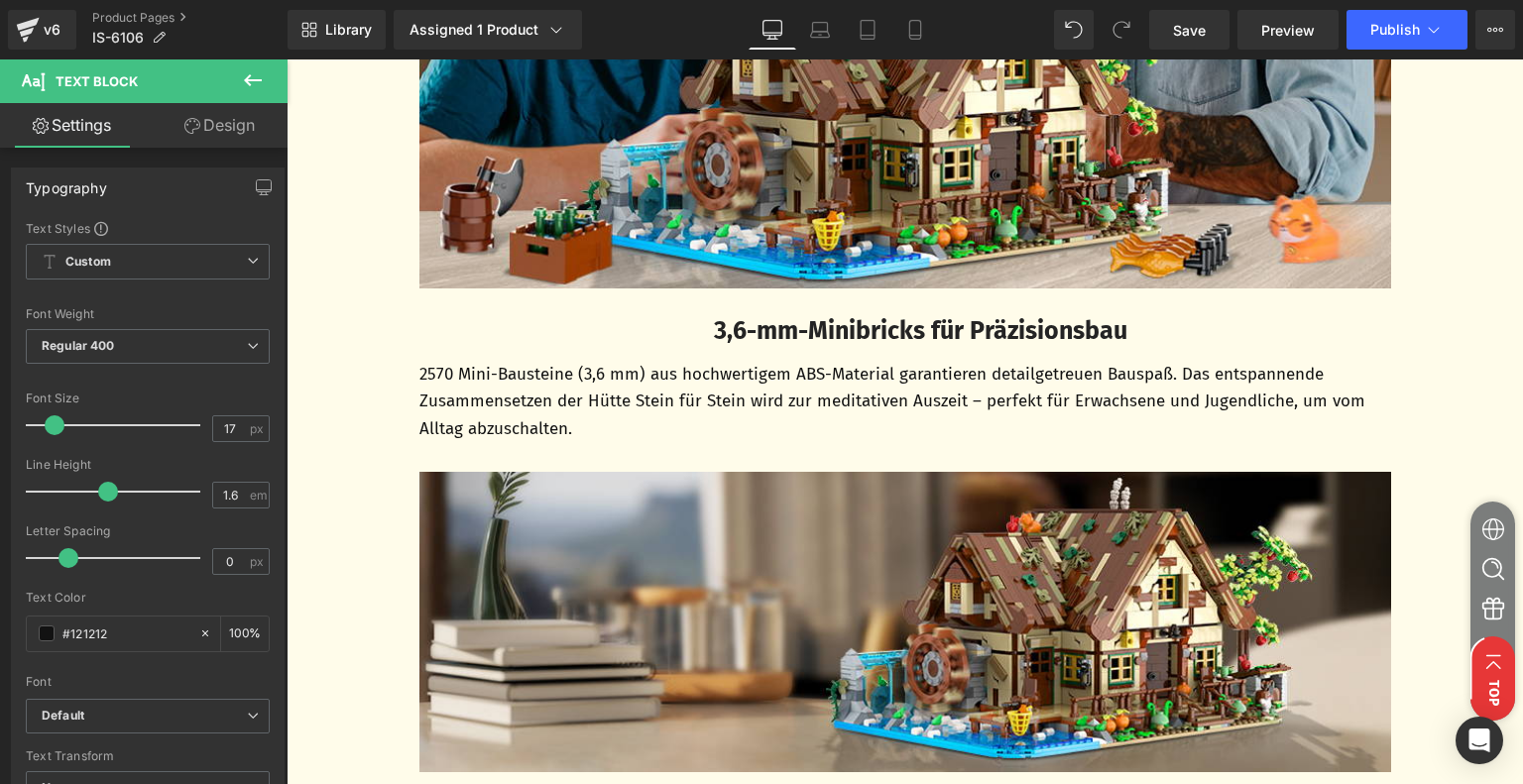 scroll, scrollTop: 2514, scrollLeft: 0, axis: vertical 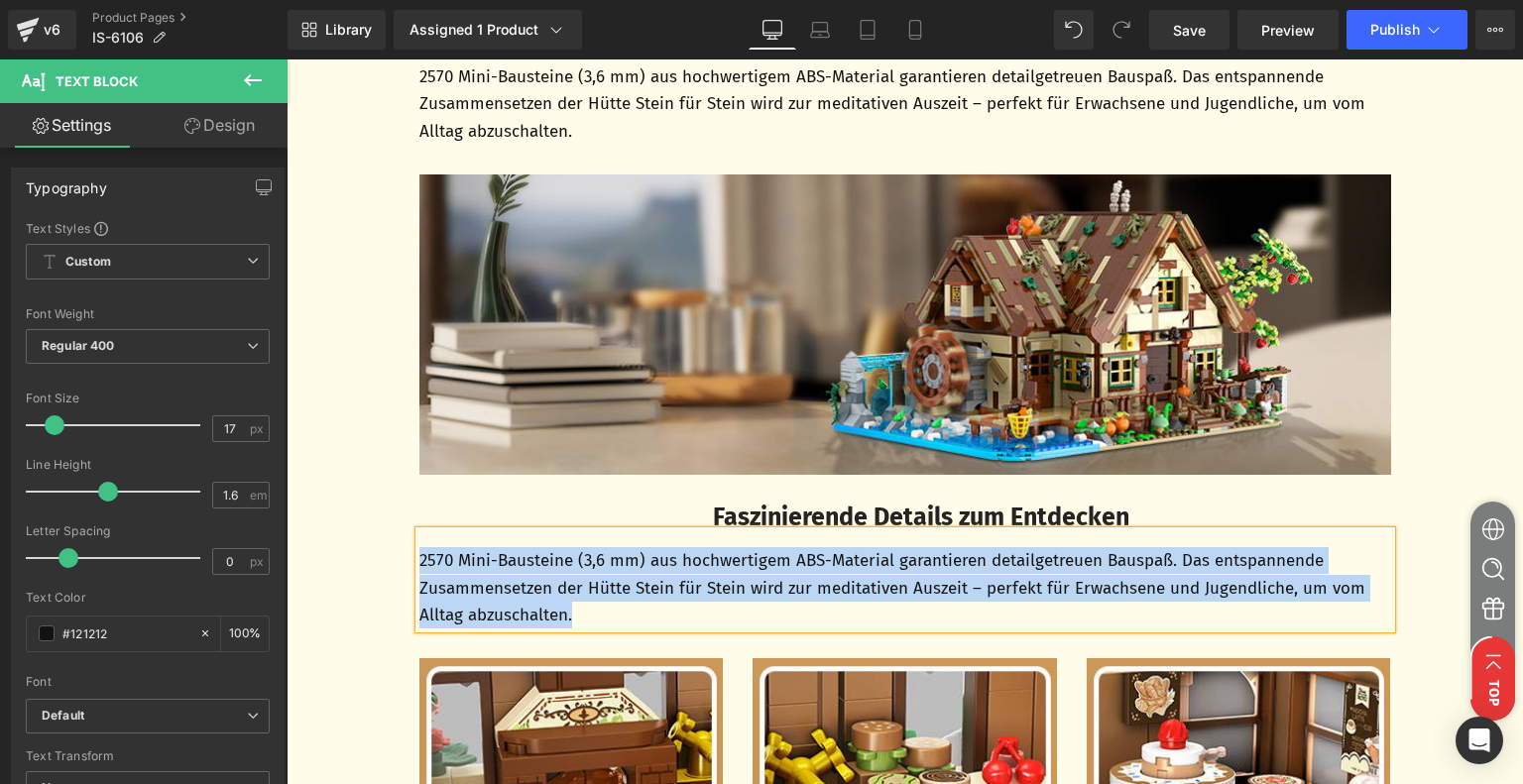 paste 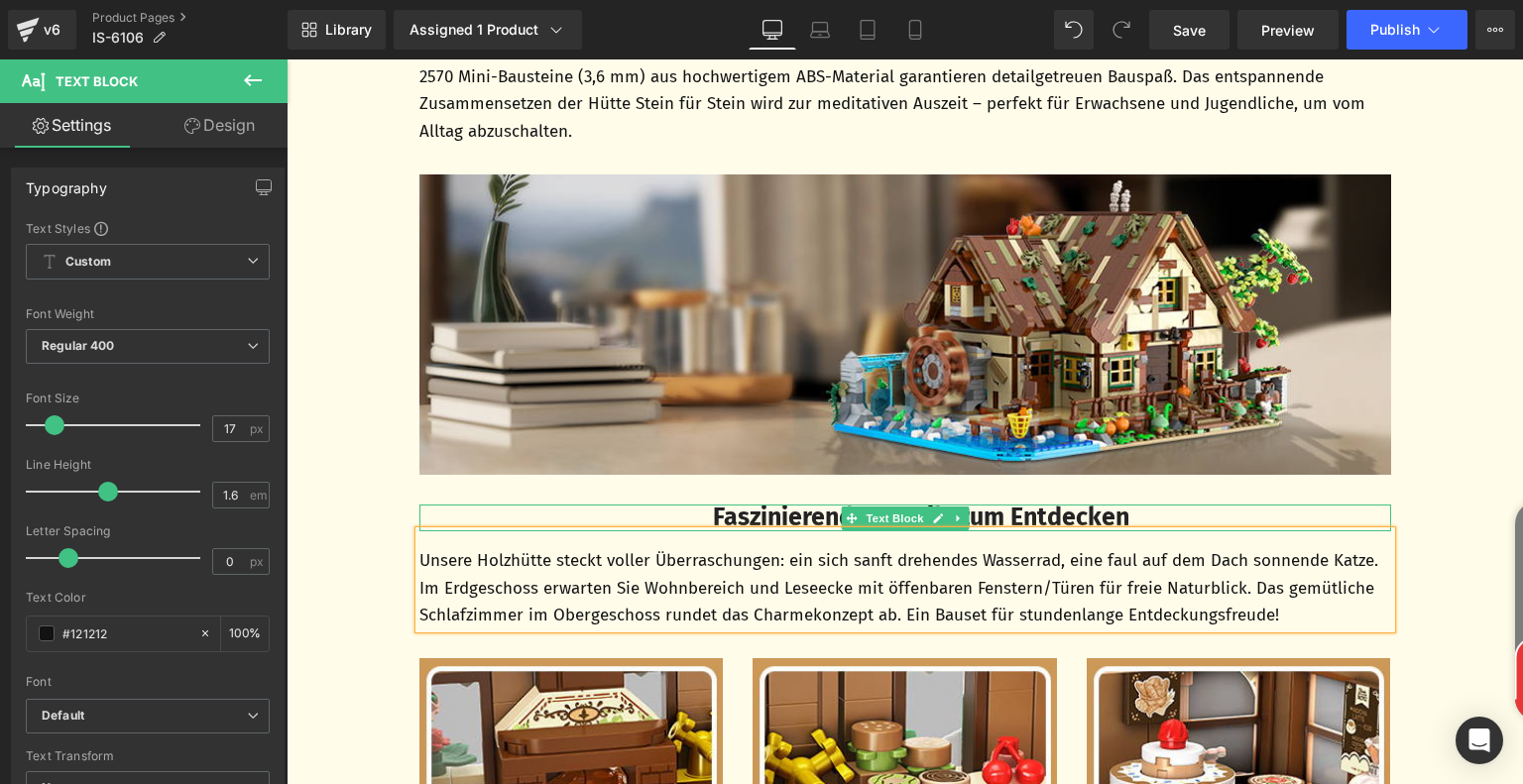 click on "Faszinierende Details zum Entdecken" at bounding box center [921, 517] 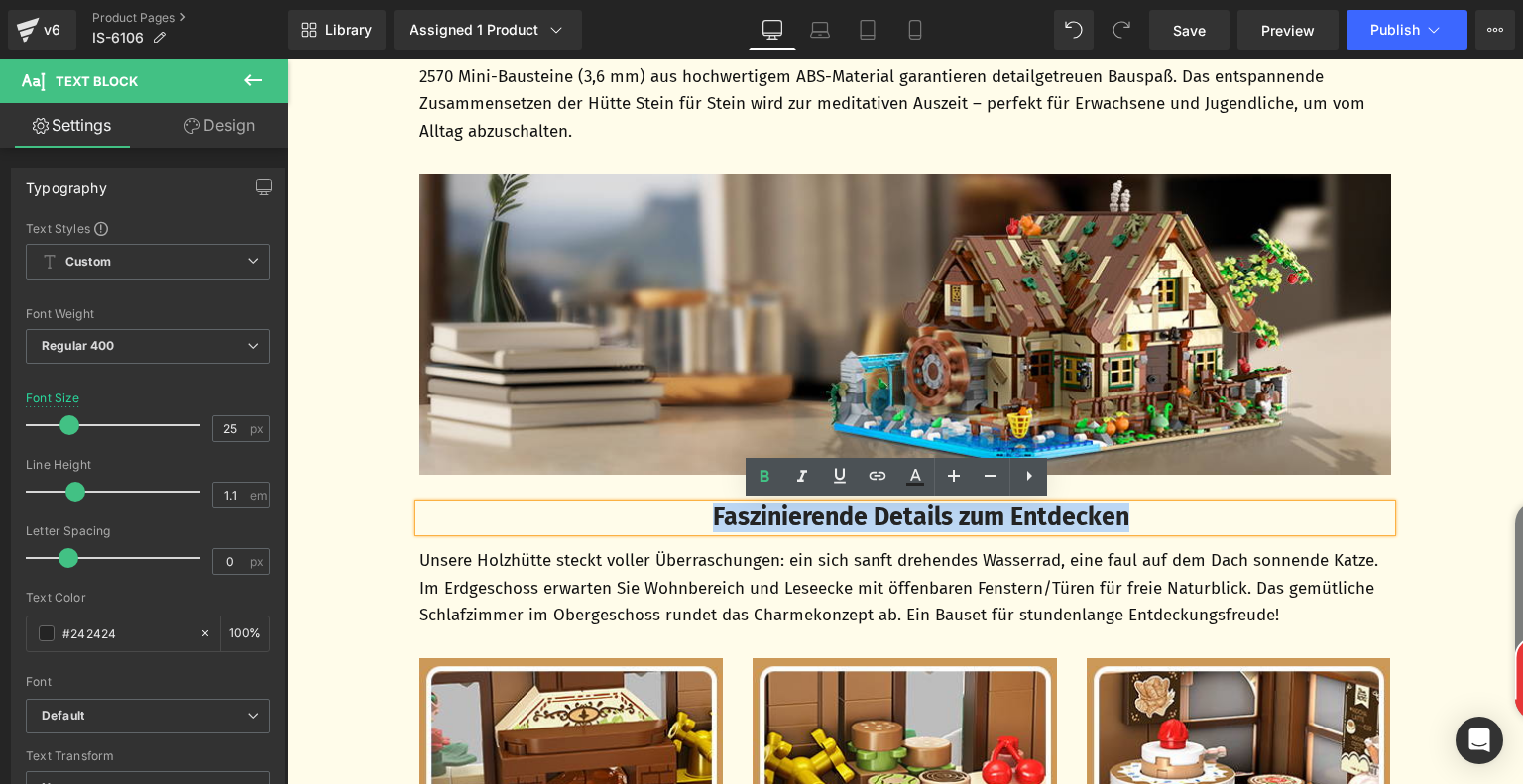 drag, startPoint x: 690, startPoint y: 513, endPoint x: 1285, endPoint y: 520, distance: 595.04118 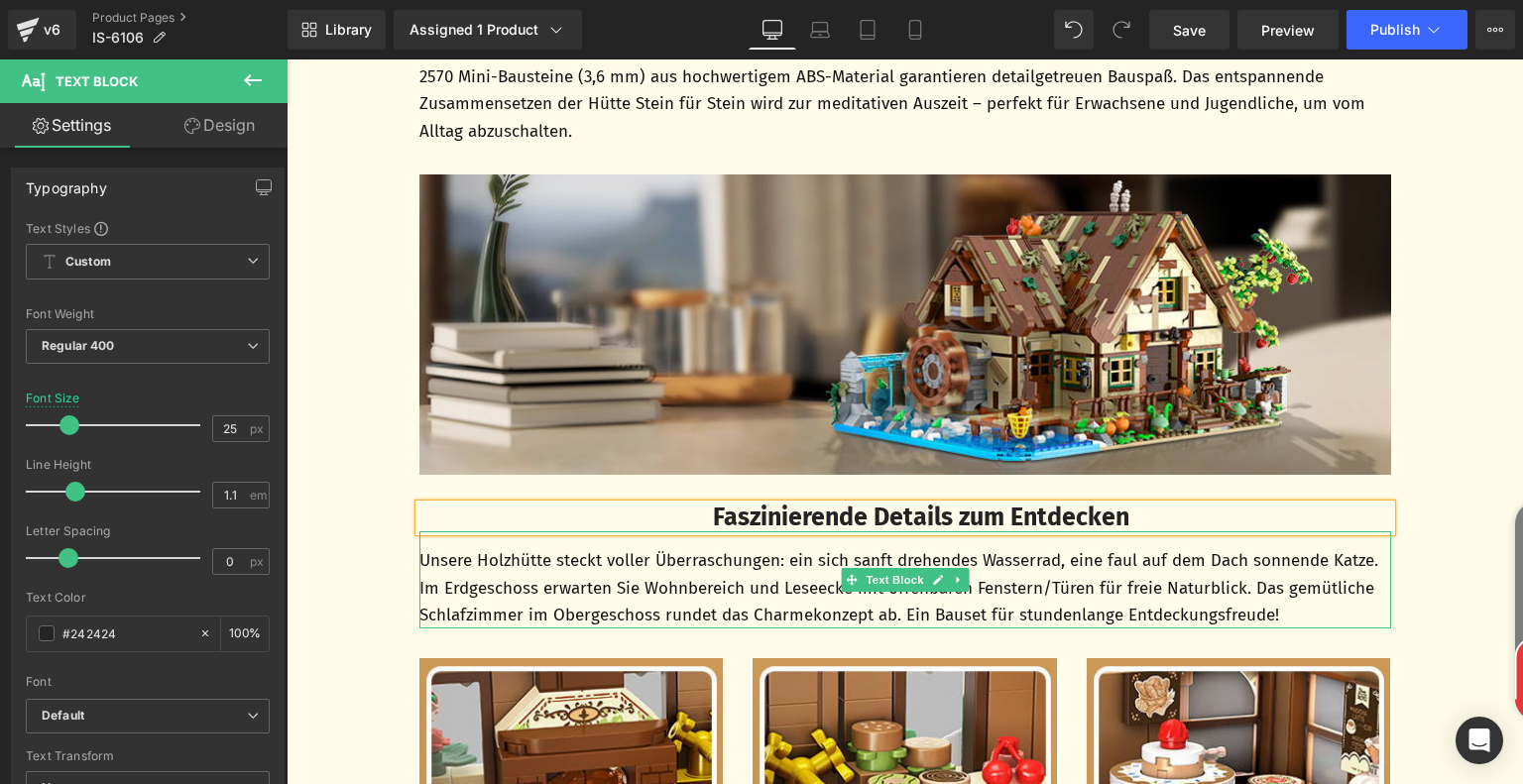 click on "Unsere Holzhütte steckt voller Überraschungen: ein sich sanft drehendes Wasserrad, eine faul auf dem Dach sonnende Katze. Im Erdgeschoss erwarten Sie Wohnbereich und Leseecke mit öffenbaren Fenstern/Türen für freie Naturblick. Das gemütliche Schlafzimmer im Obergeschoss rundet das Charmekonzept ab. Ein Bauset für stundenlange Entdeckungsfreude!" at bounding box center [905, 588] 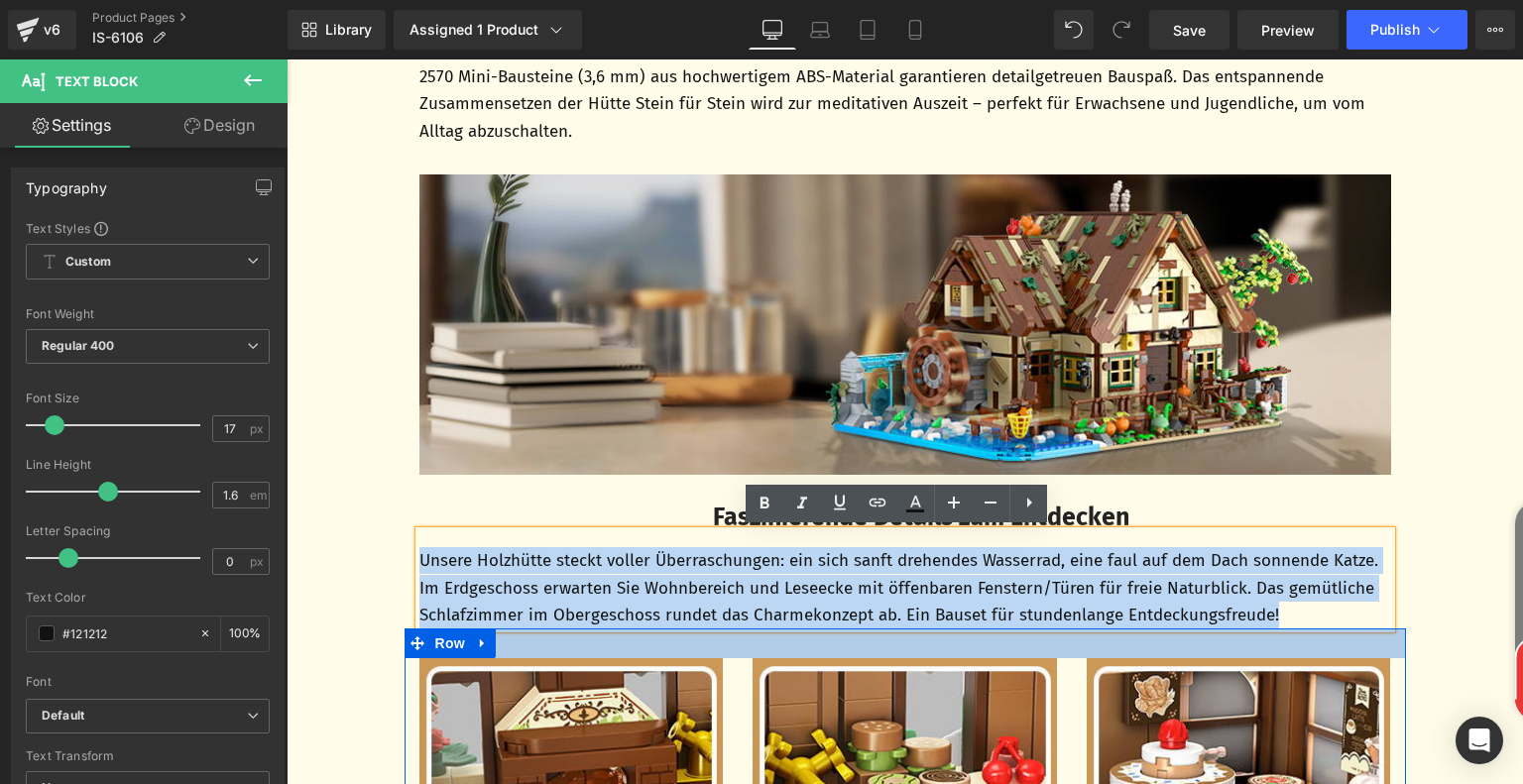 drag, startPoint x: 411, startPoint y: 562, endPoint x: 1387, endPoint y: 626, distance: 978.09611 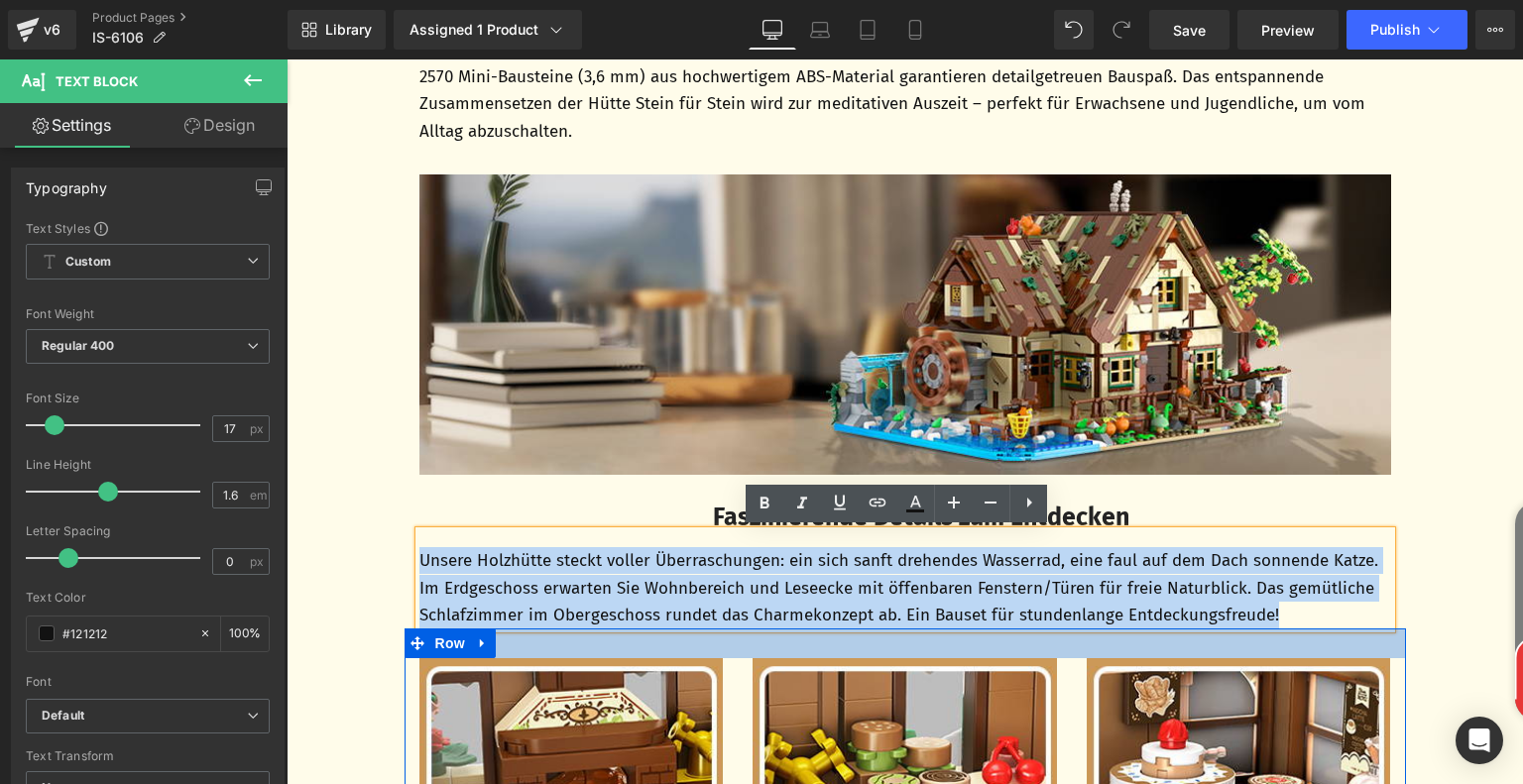 click on "Image         Row         Detailliertes Design inspiriert Kreativität Text Block         Dieser Blockhaus-Bausatz besticht durch liebevolle Details. Vom lebendigen Teich und dem gemütlichen Innenraum des Hauses bis hin zu den üppigen Pflanzen und Obstbäumen, die die Hütte umgeben – jedes Element vereint sich zu einem realistischen Holzhaus. Stellen Sie sich vor, wie Sie in einer idyllischen Waldhütte die Ruhe der Natur genießen. Mit diesem Set wird diese Vorstellung Wirklichkeit: Bauen Sie sich Ihr eigenes stilles Refugium und erleben Sie die friedvolle Atmosphäre und Schönheit einer Blockhütte! Text Block         Row         Image         Row         3,6-mm-Minibricks für Präzisionsbau Text Block         2570 Mini-Bausteine (3,6 mm) aus hochwertigem ABS-Material garantieren detailgetreuen Bauspaß. Das entspannende Zusammensetzen der Hütte Stein für Stein wird zur meditativen Auszeit – perfekt für Erwachsene und Jugendliche, um vom Alltag abzuschalten. Text Block         Row         Image" at bounding box center [905, 1538] 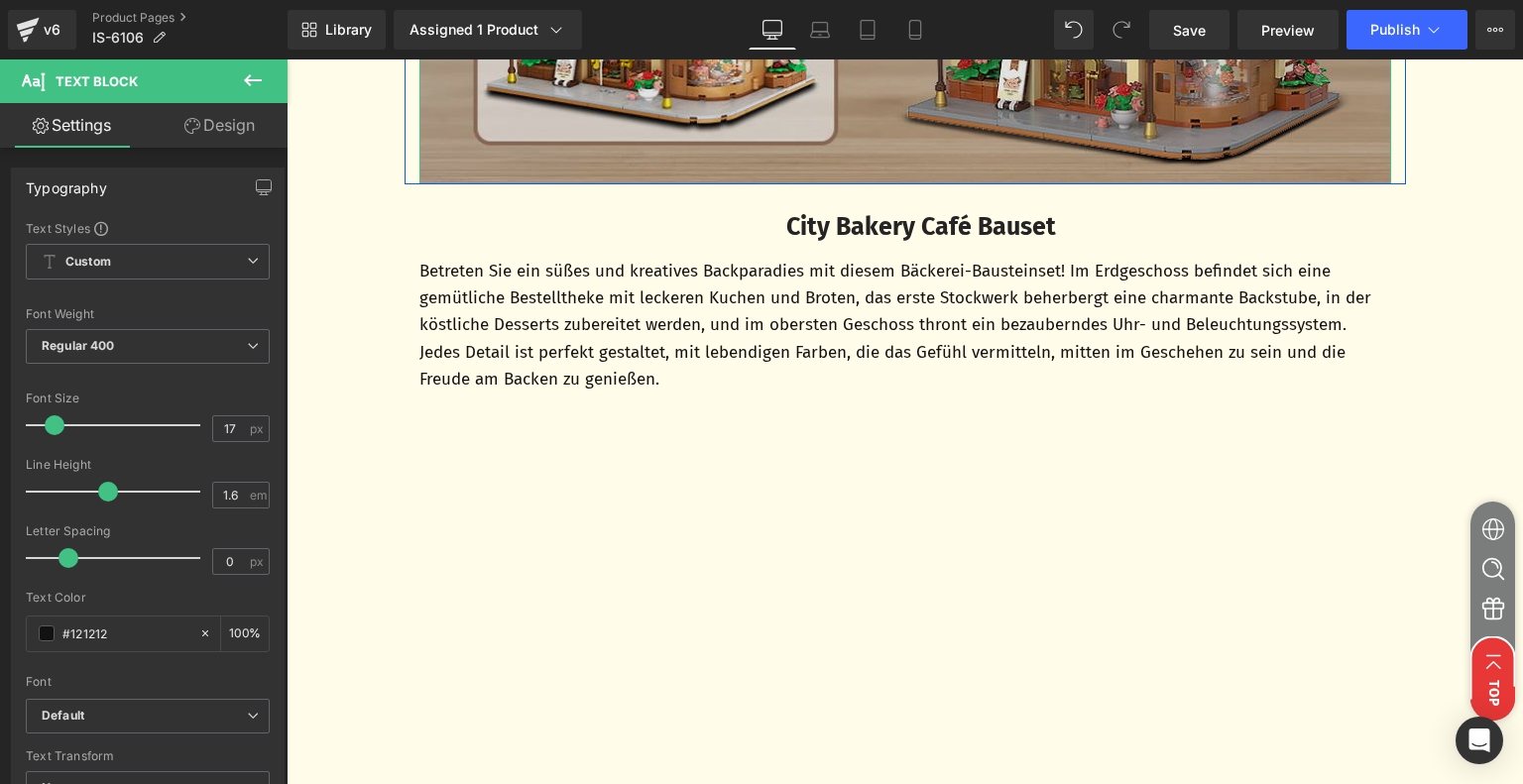 scroll, scrollTop: 4793, scrollLeft: 0, axis: vertical 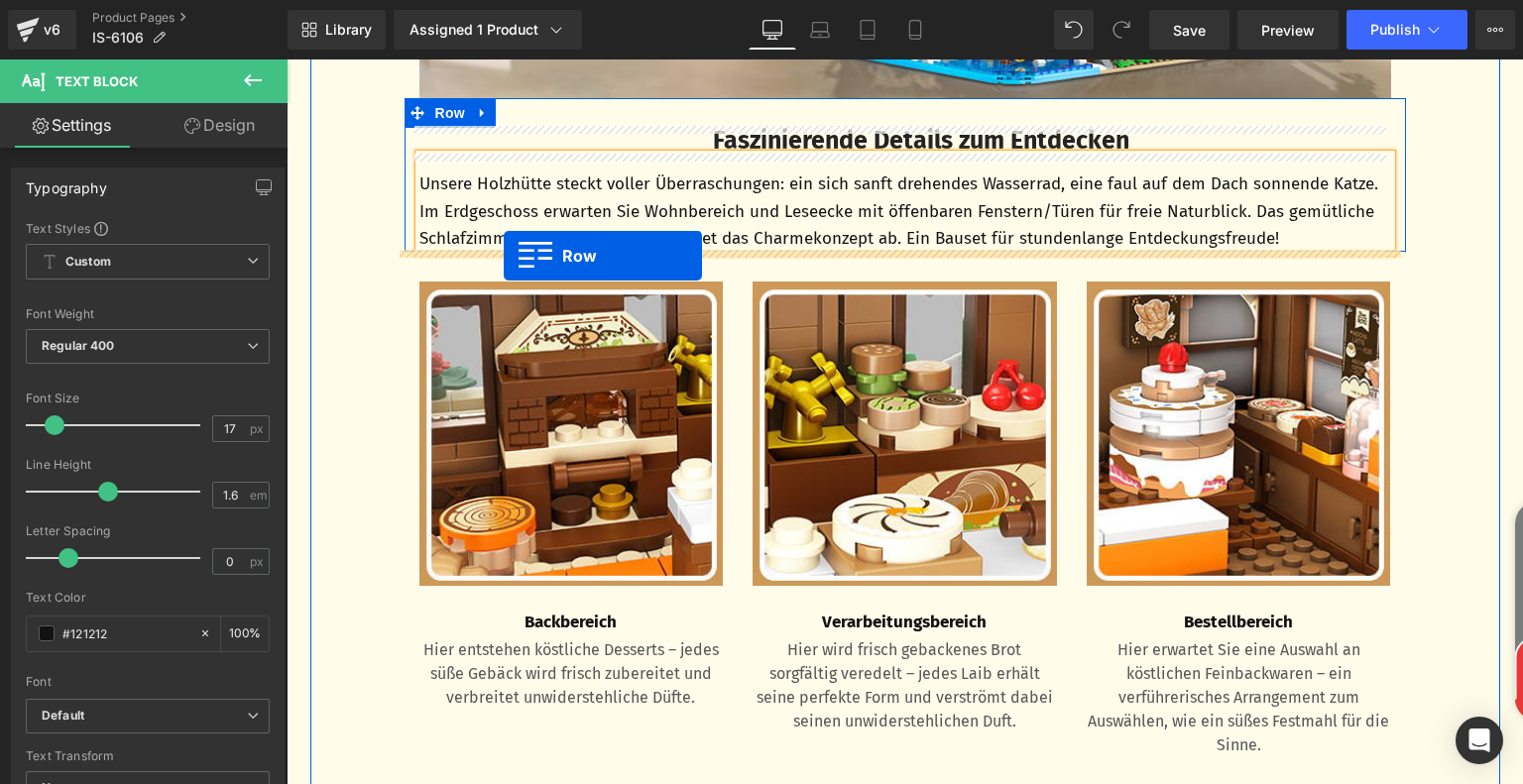 drag, startPoint x: 410, startPoint y: 210, endPoint x: 504, endPoint y: 257, distance: 105.09519 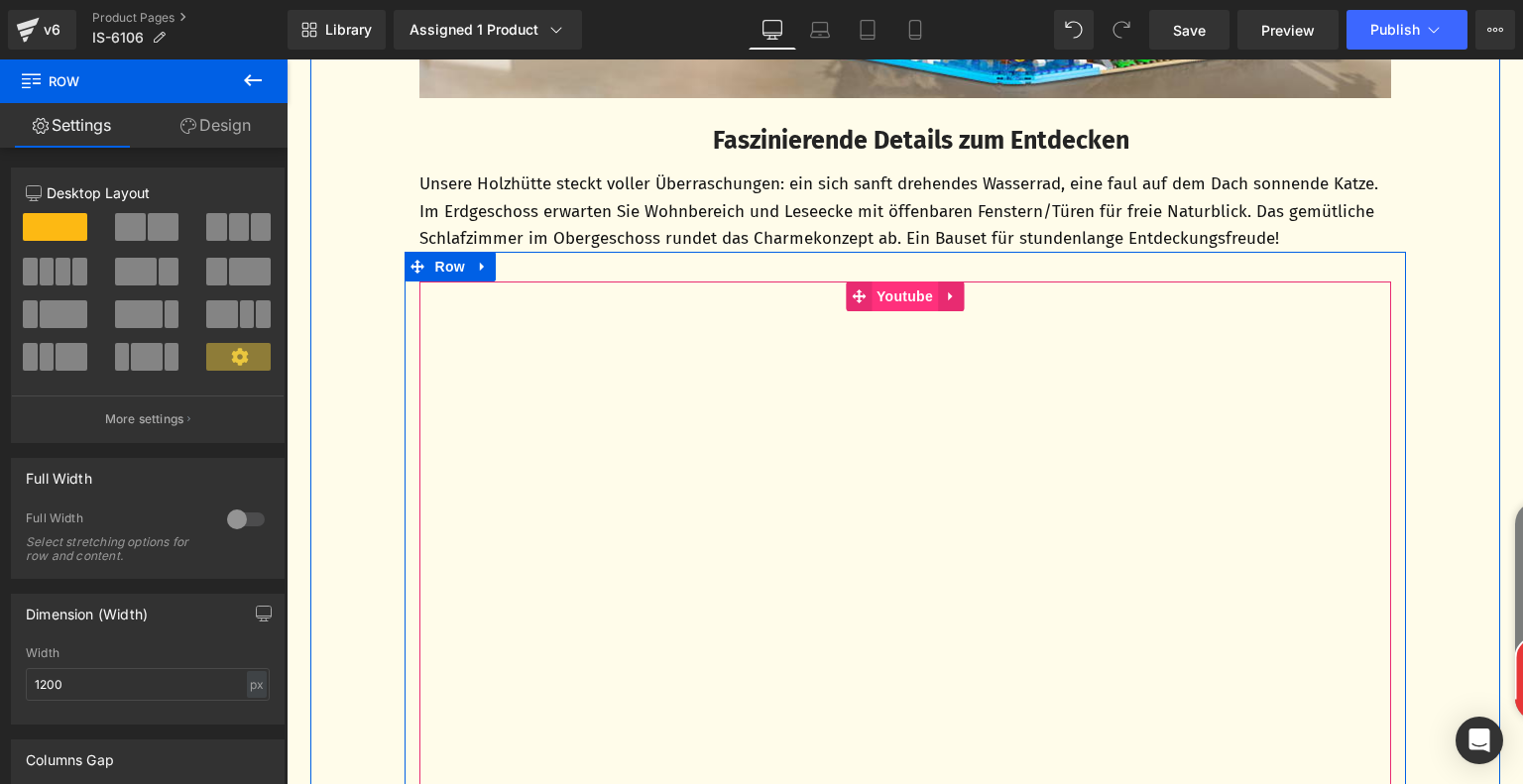 click on "Youtube" at bounding box center (904, 296) 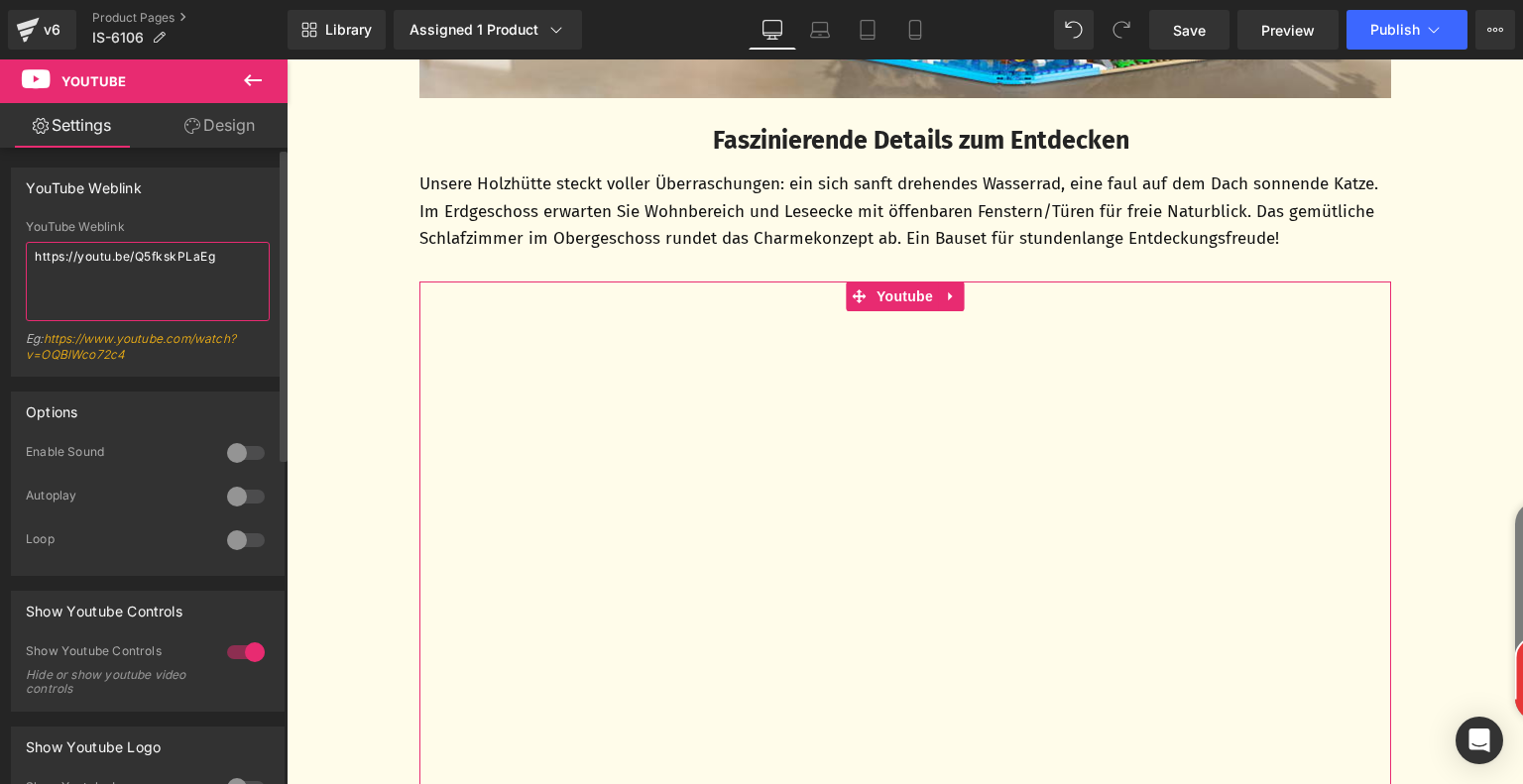 drag, startPoint x: 228, startPoint y: 257, endPoint x: 0, endPoint y: 271, distance: 228.42942 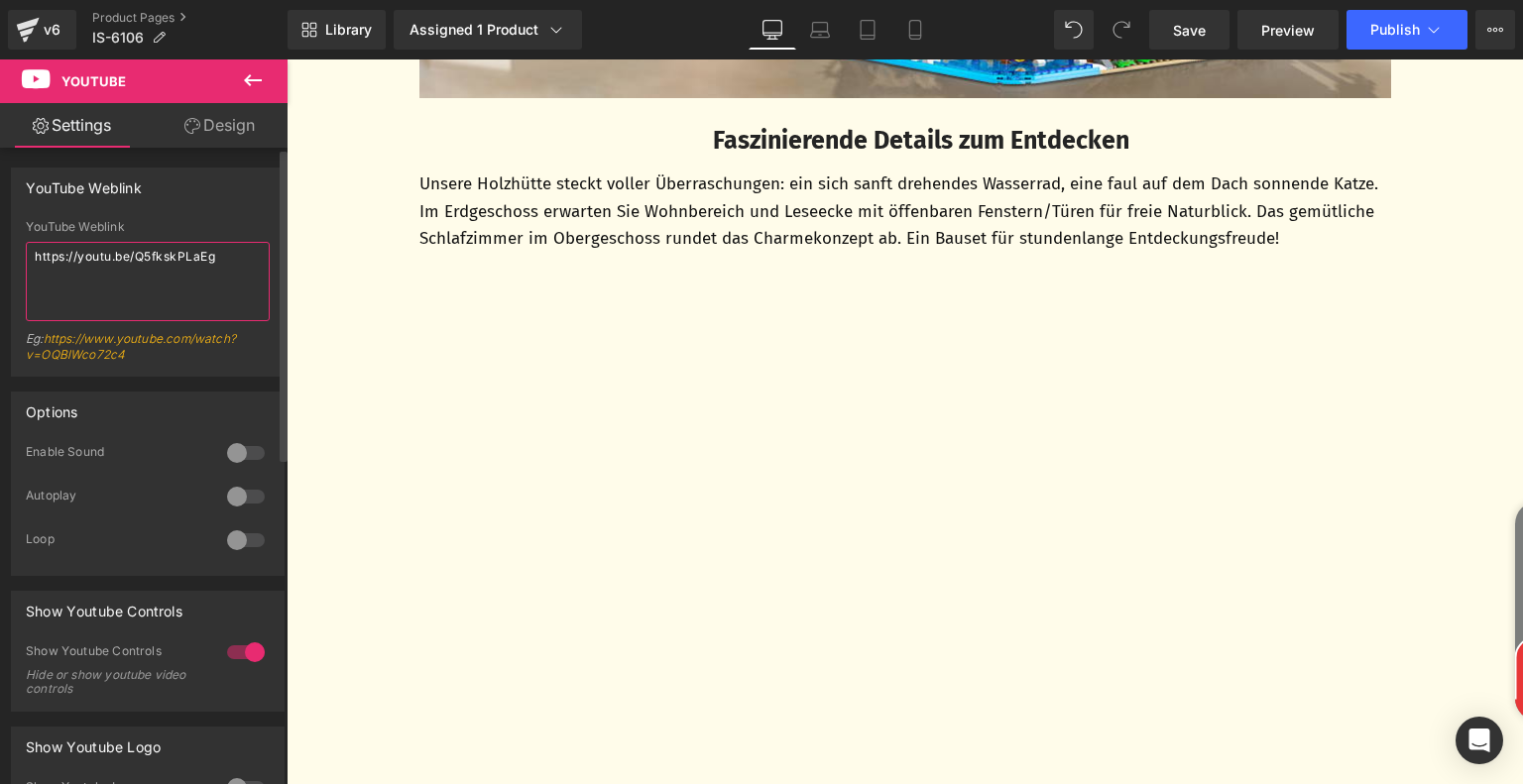 paste on "s-TUSUYMqAI" 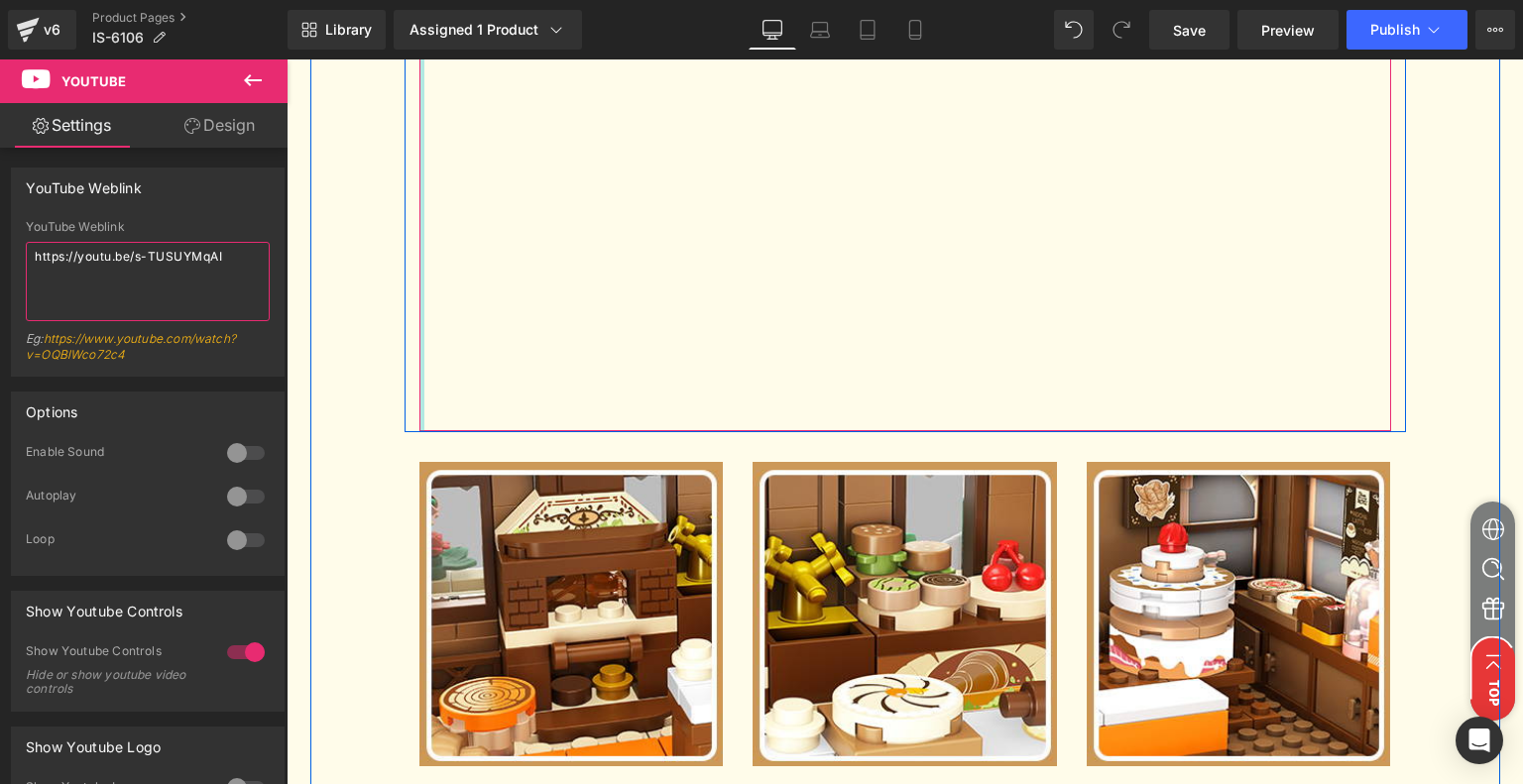 scroll, scrollTop: 3386, scrollLeft: 0, axis: vertical 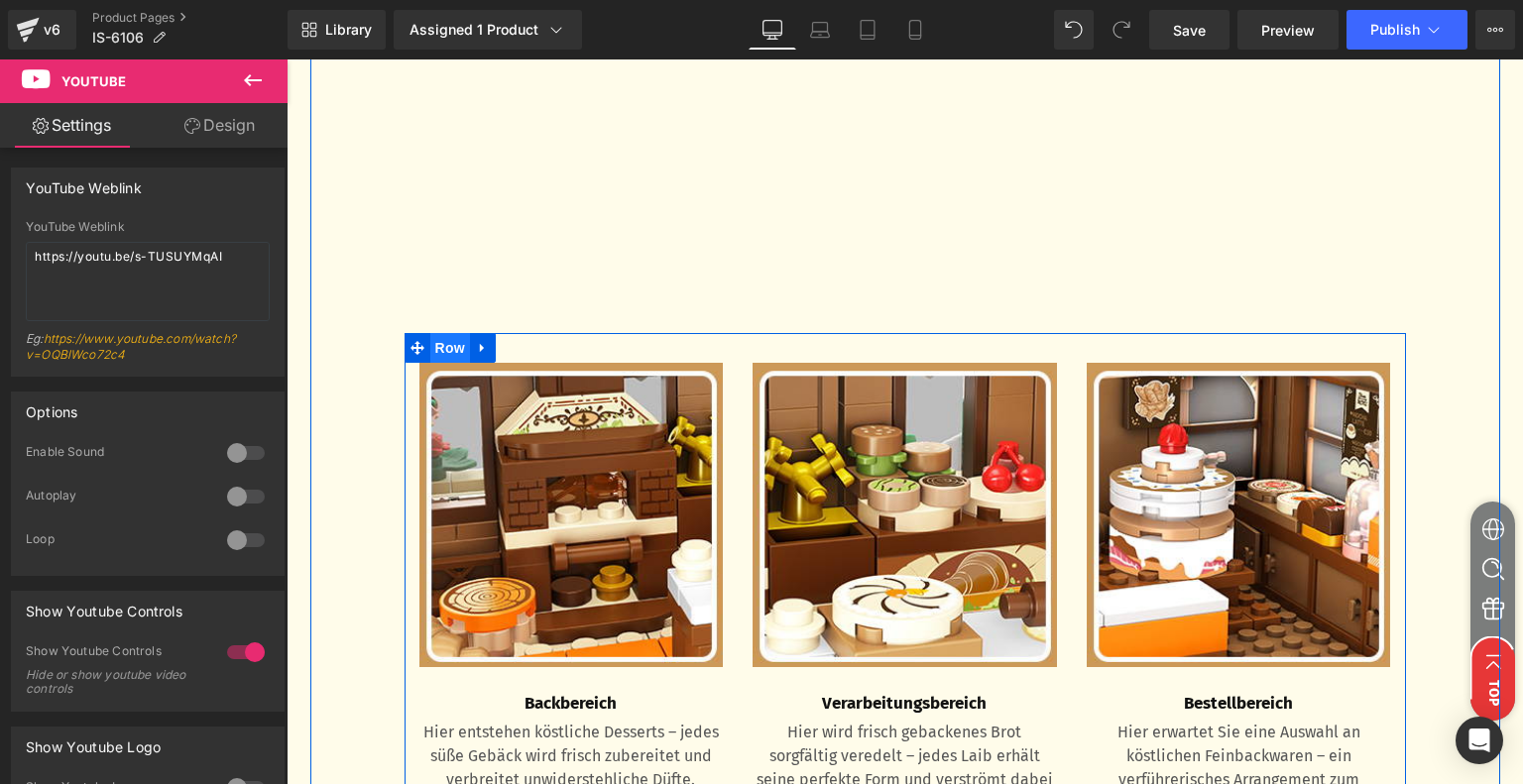 click on "Row" at bounding box center (450, 348) 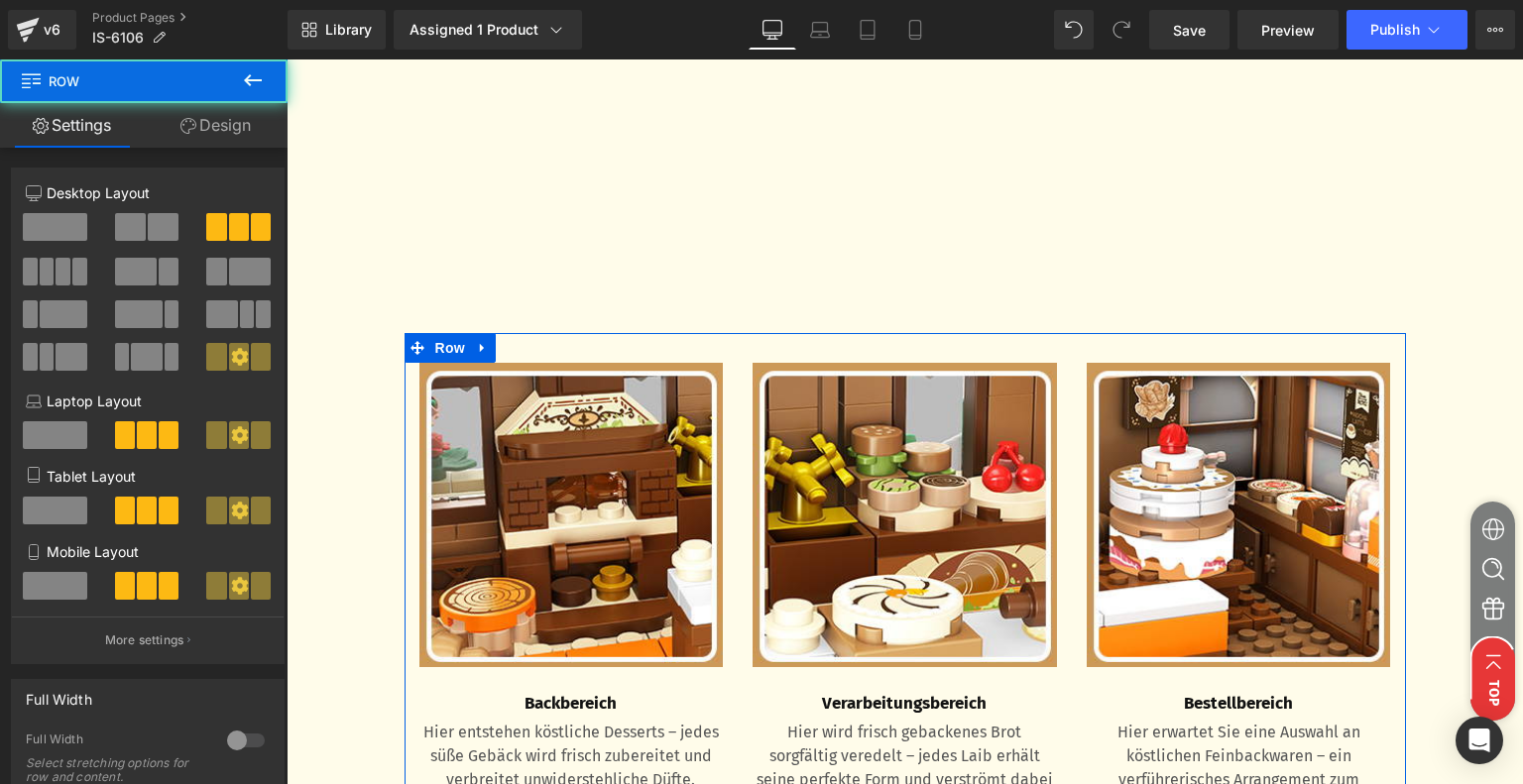click on "Design" at bounding box center [215, 125] 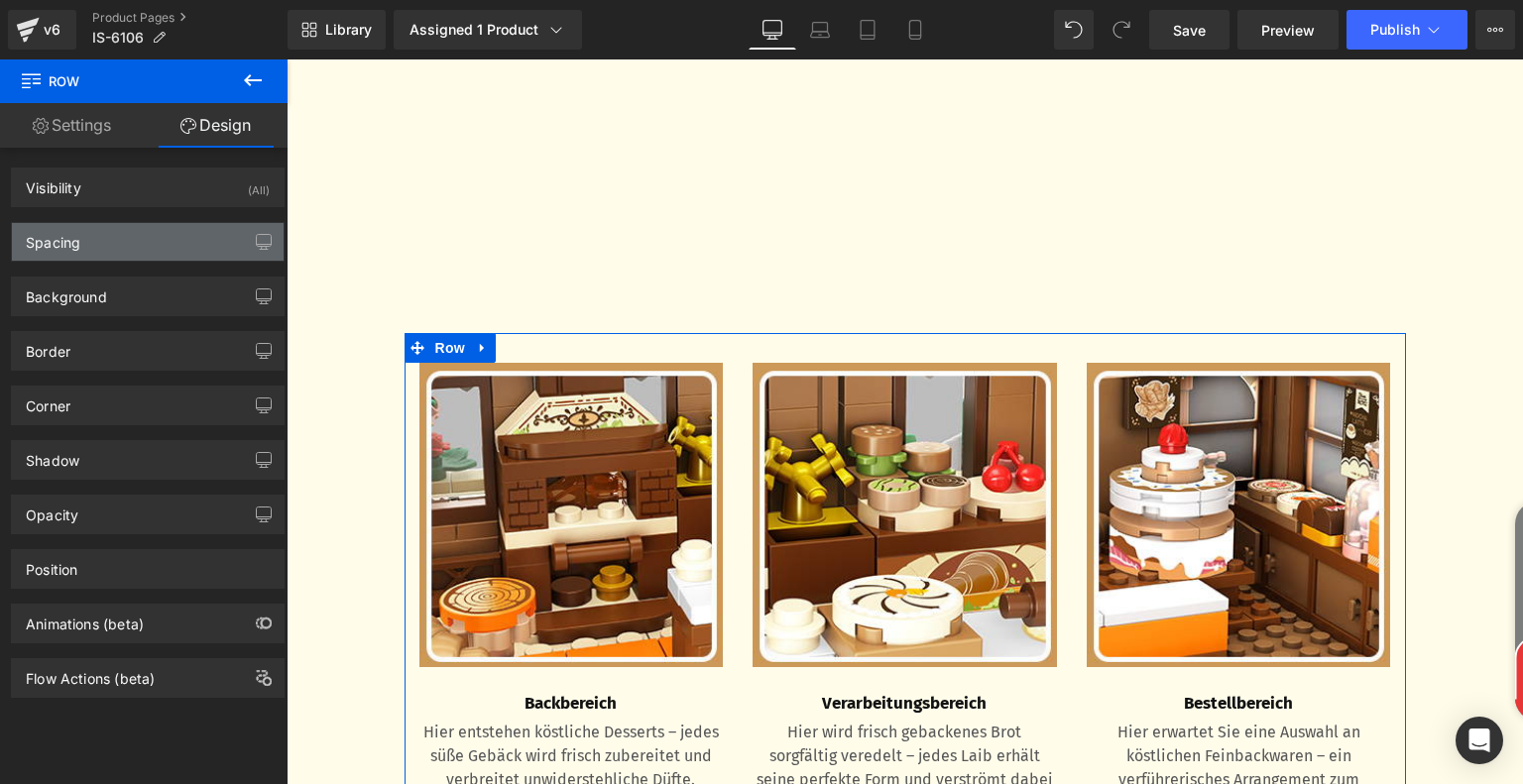 type on "0" 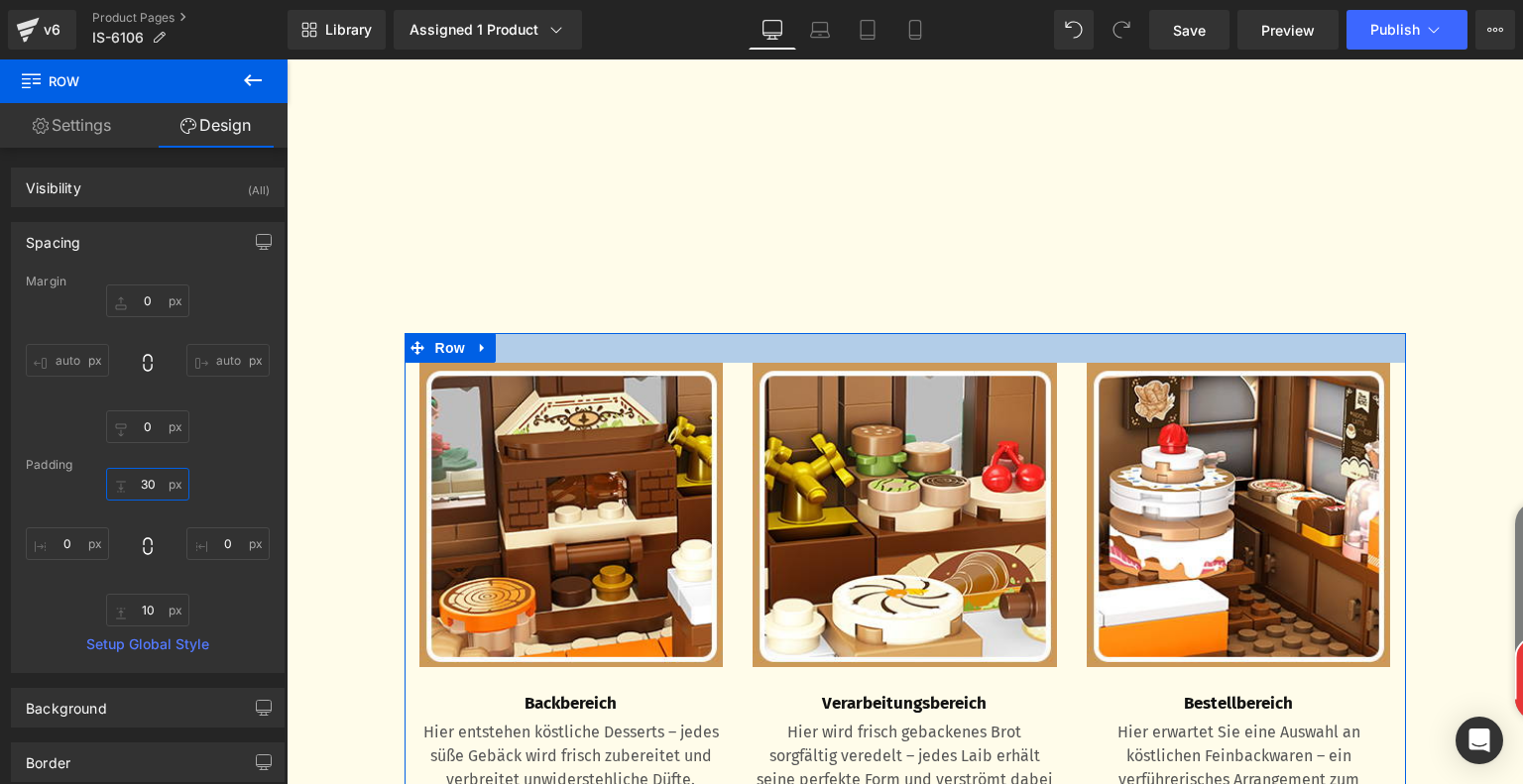 click on "30" at bounding box center [148, 484] 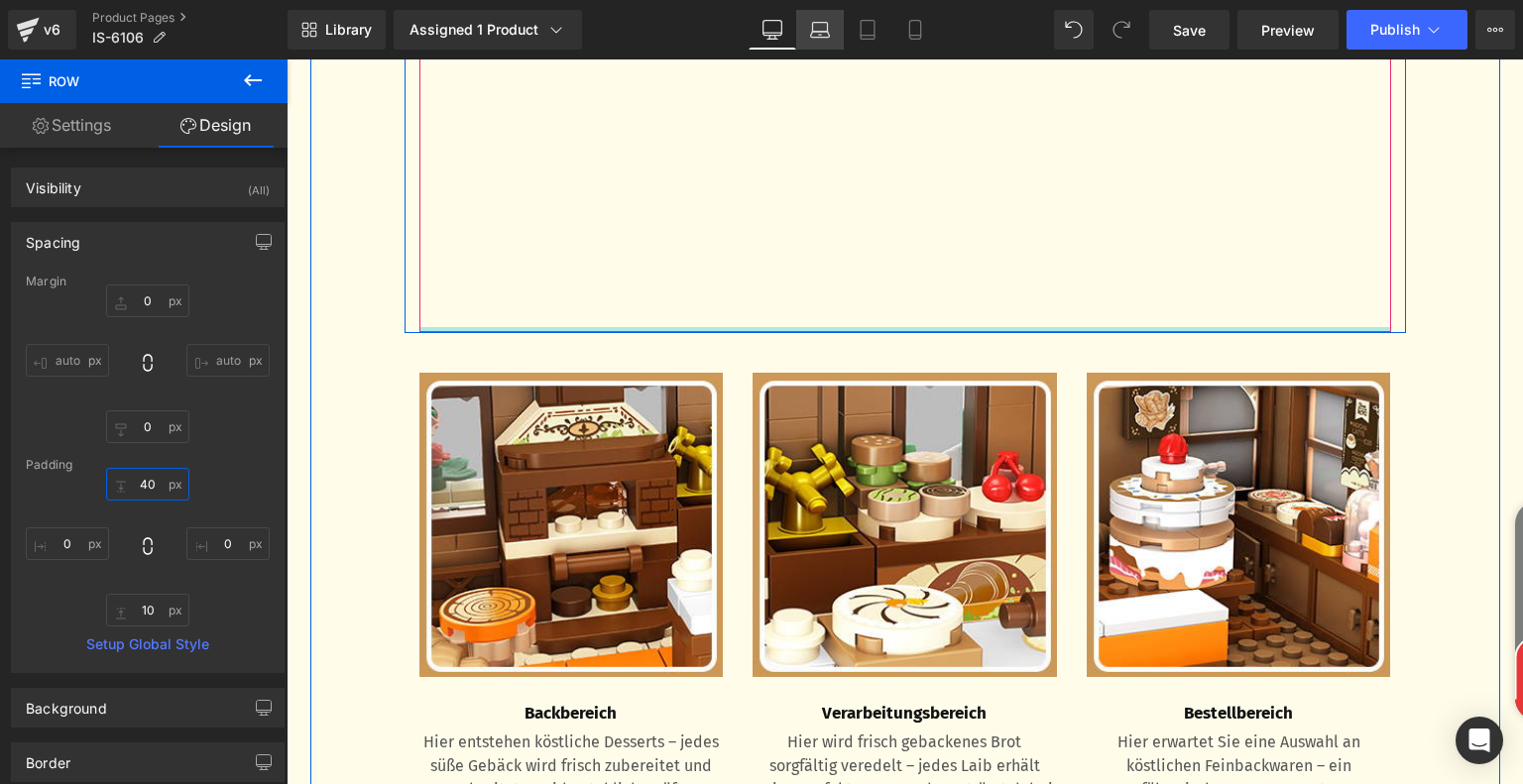 type on "40" 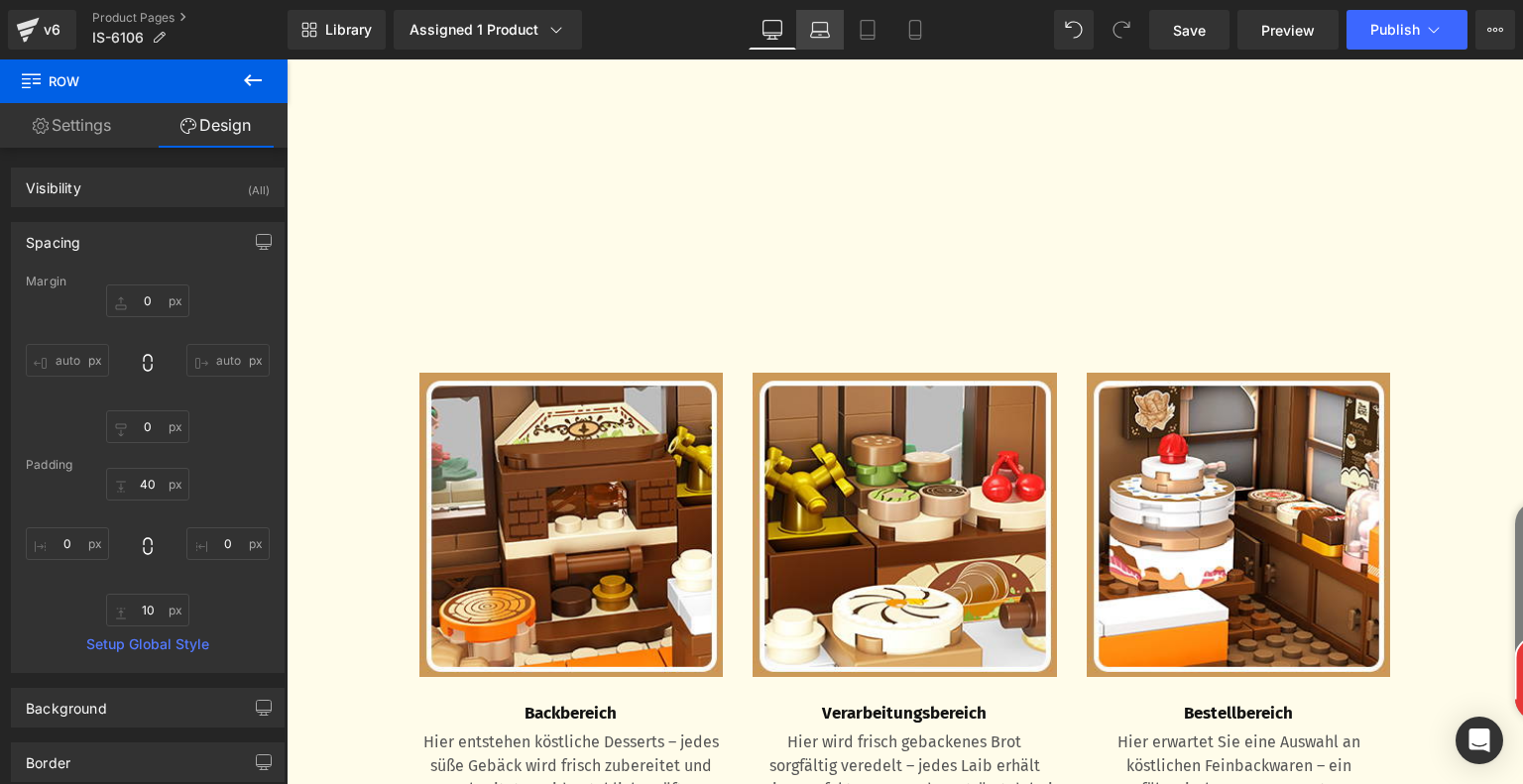 click on "Laptop" at bounding box center [820, 30] 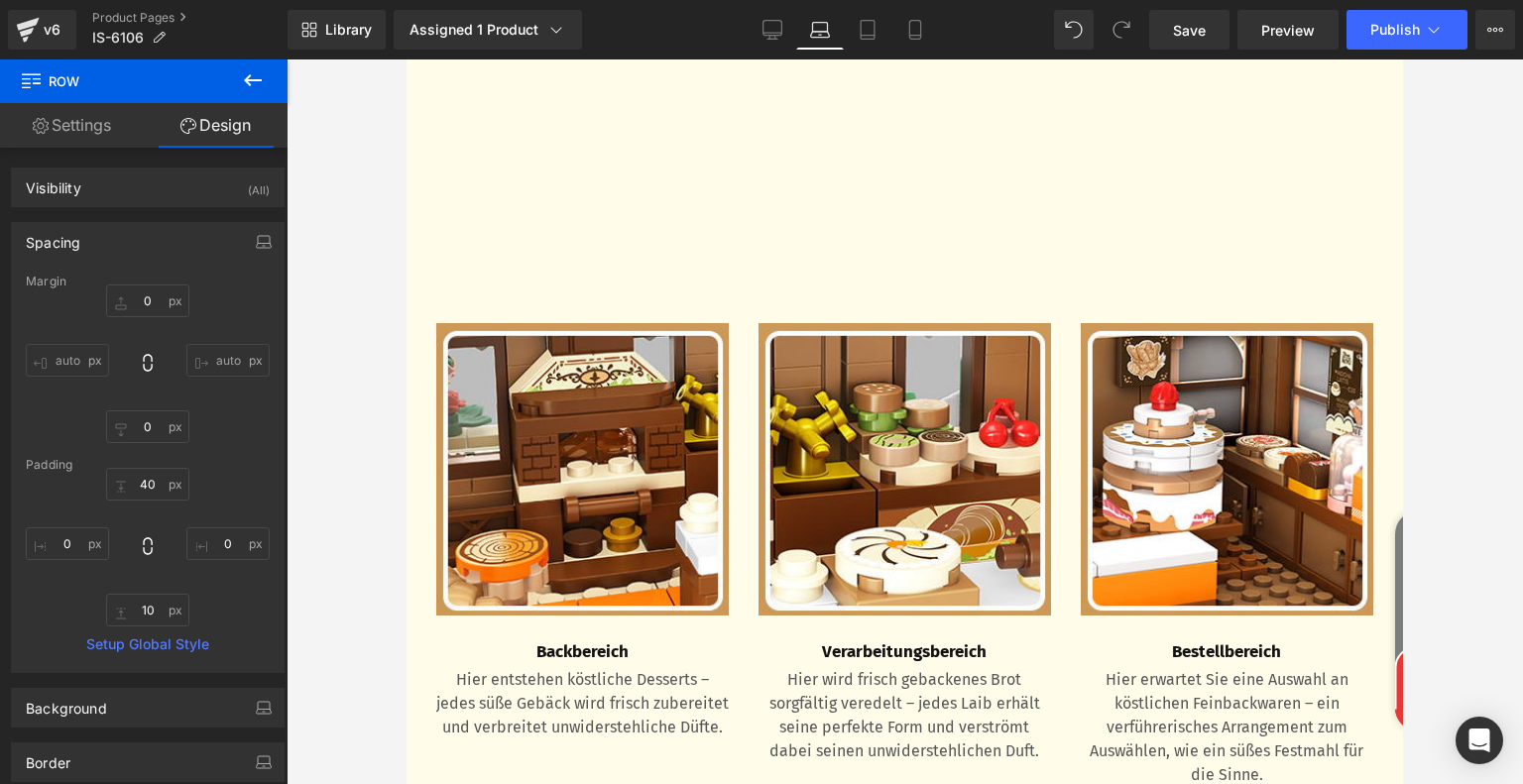 type on "0" 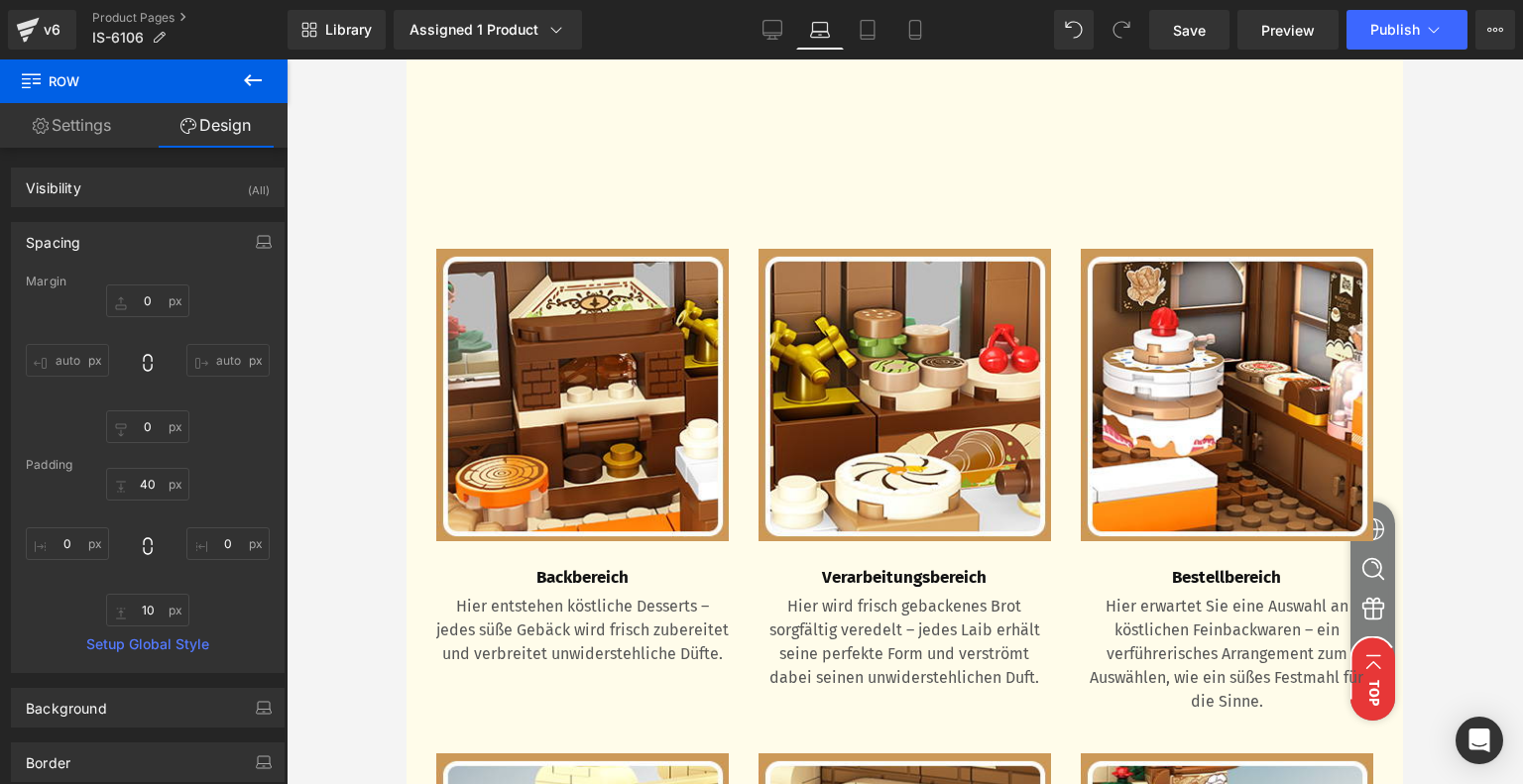 scroll, scrollTop: 3197, scrollLeft: 0, axis: vertical 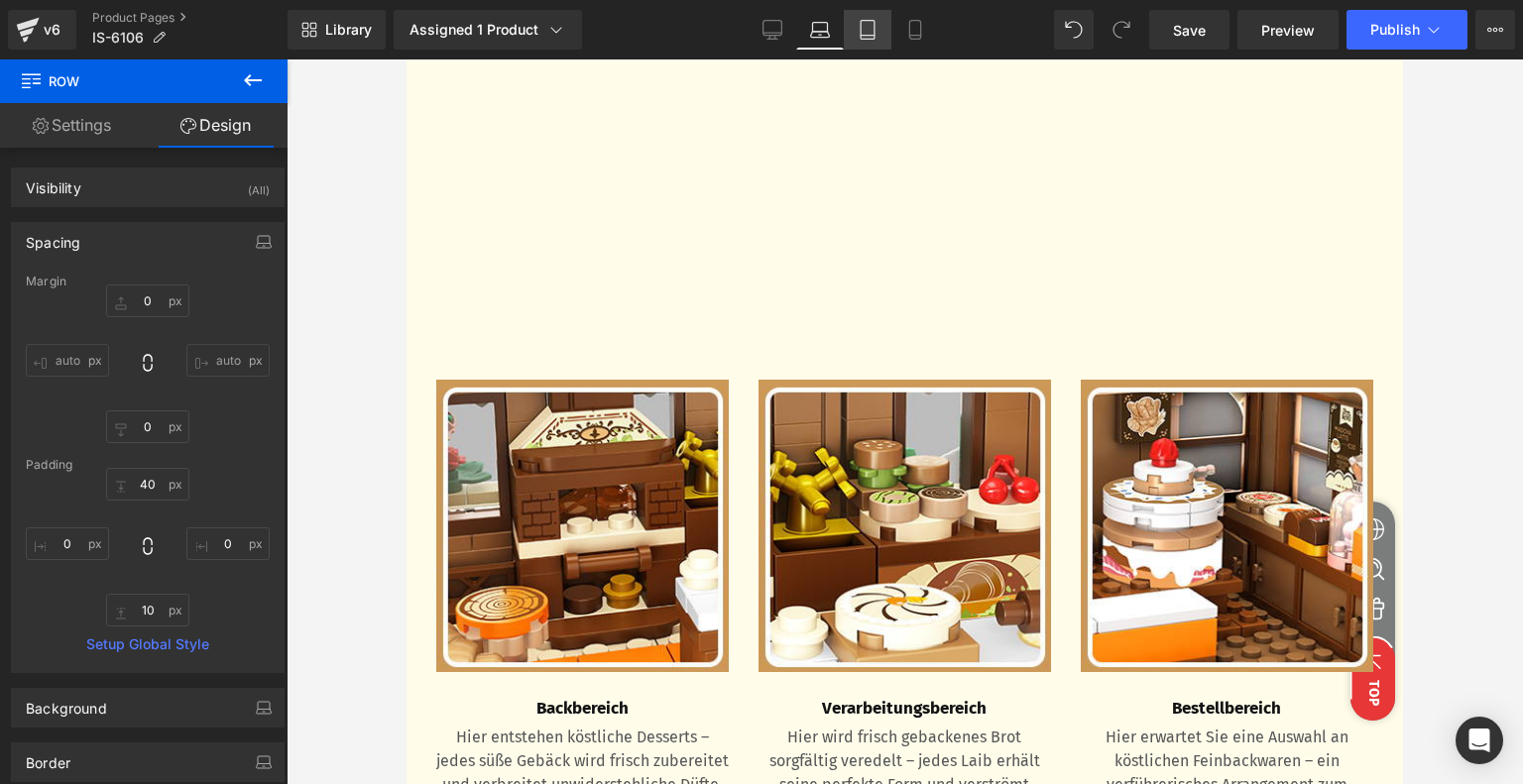 click 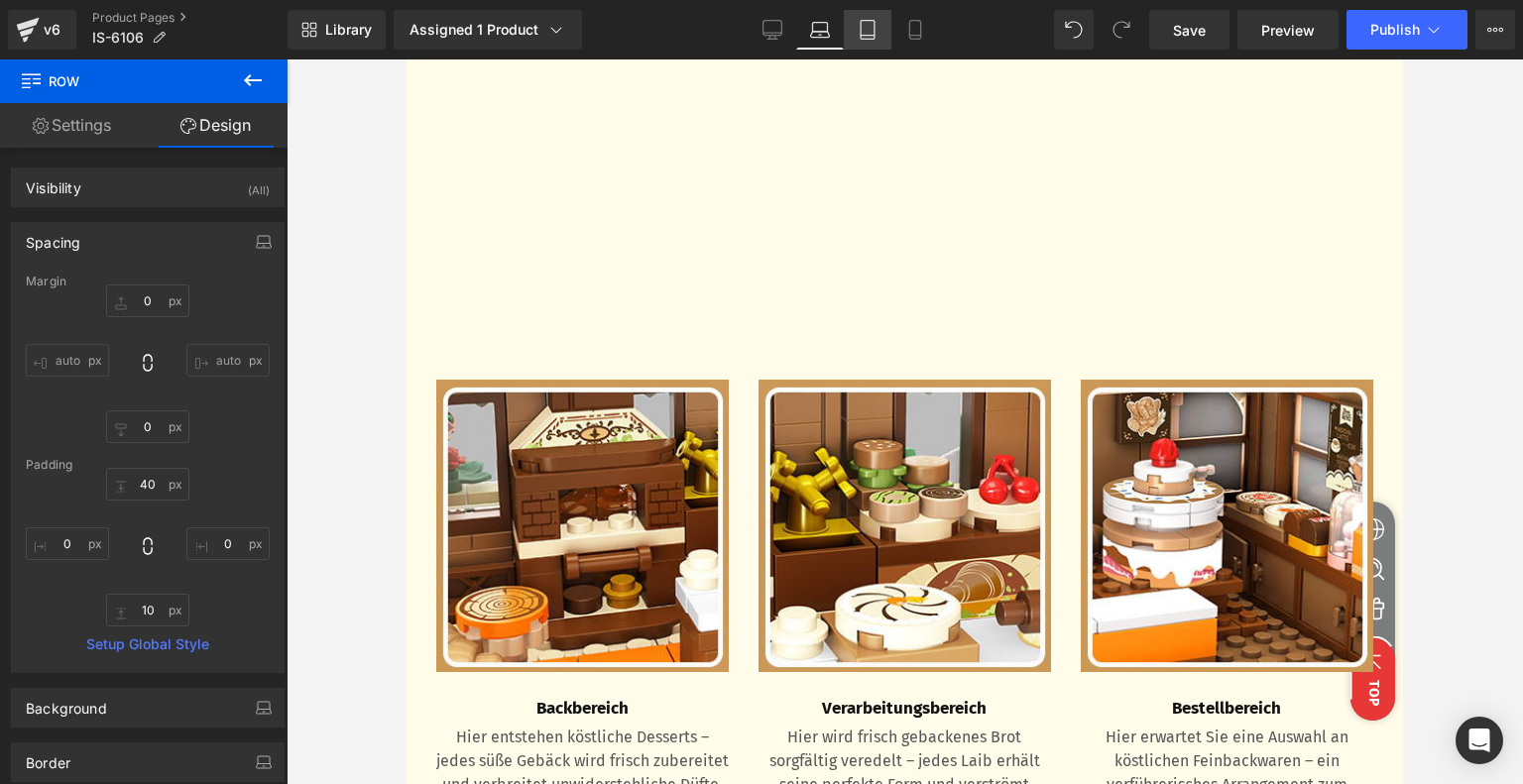 type on "0" 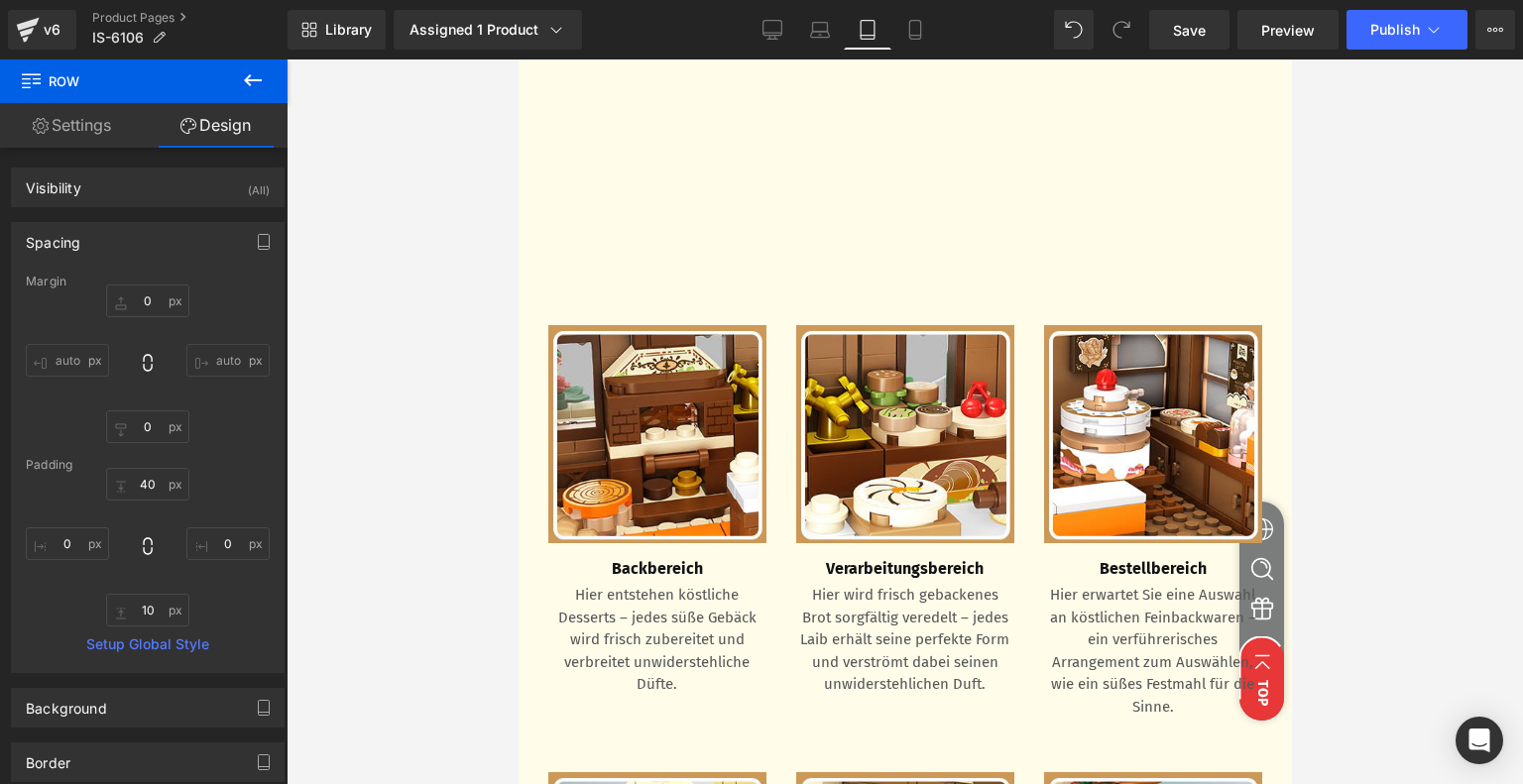 scroll, scrollTop: 2744, scrollLeft: 0, axis: vertical 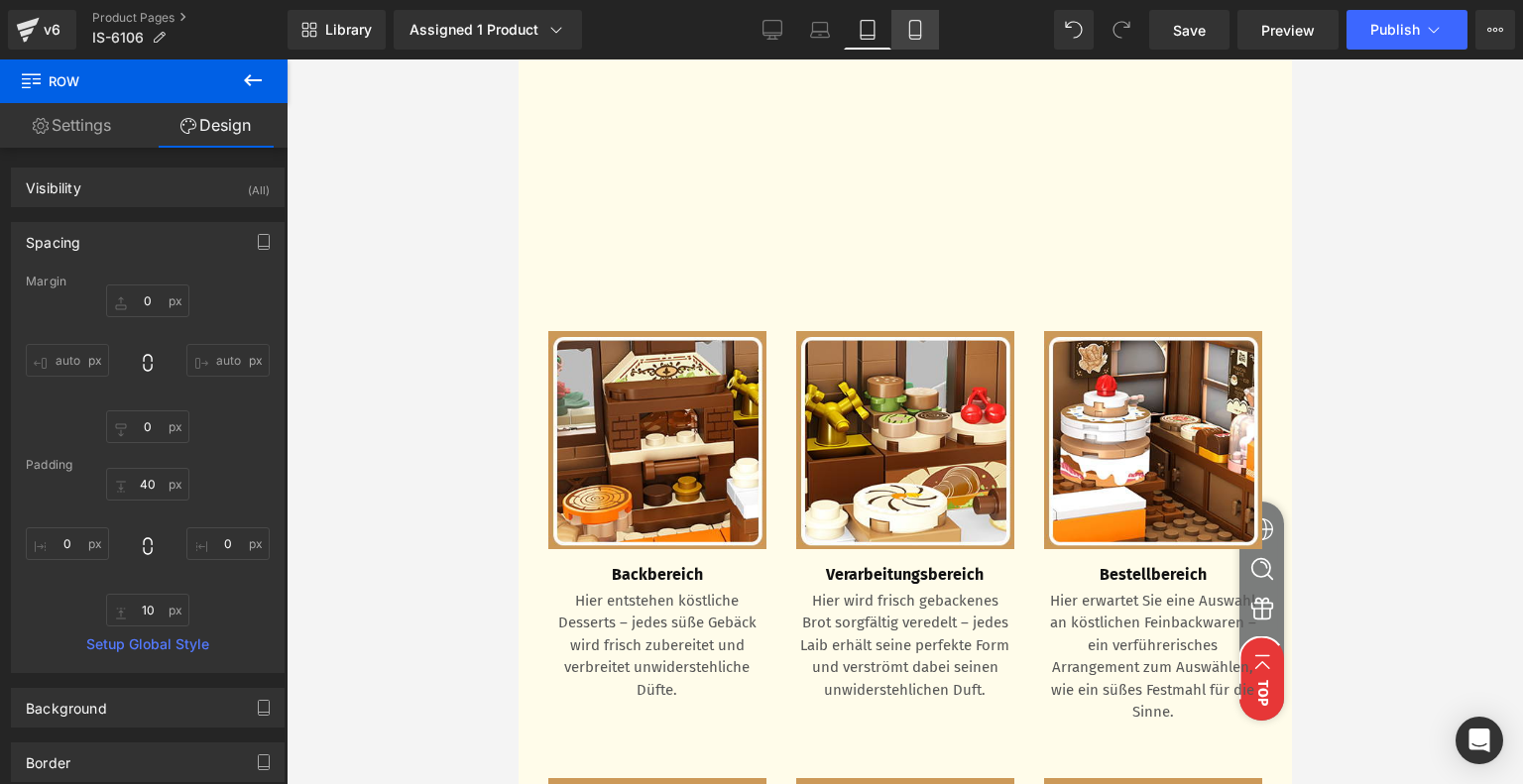 click 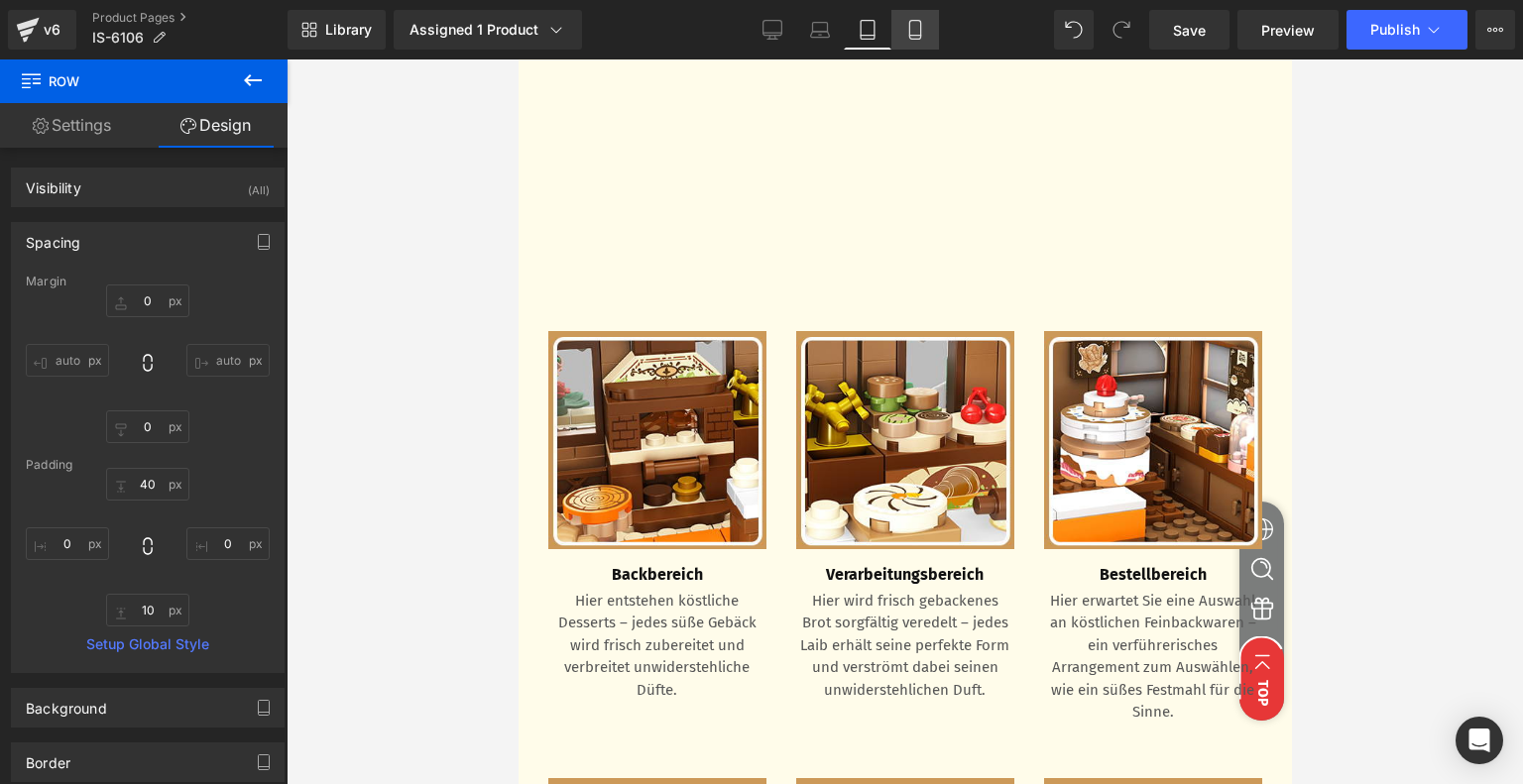 type on "0" 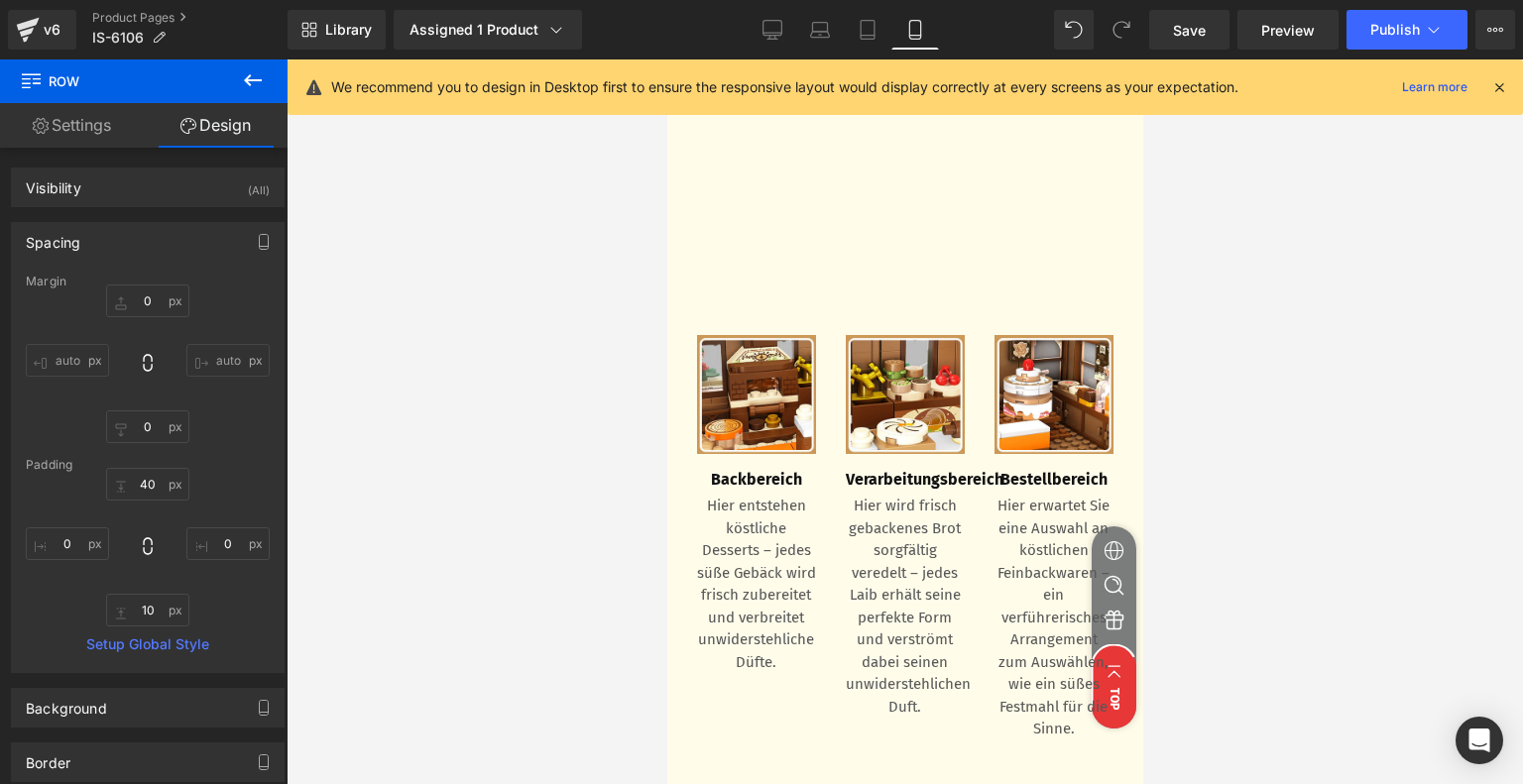 scroll, scrollTop: 3061, scrollLeft: 0, axis: vertical 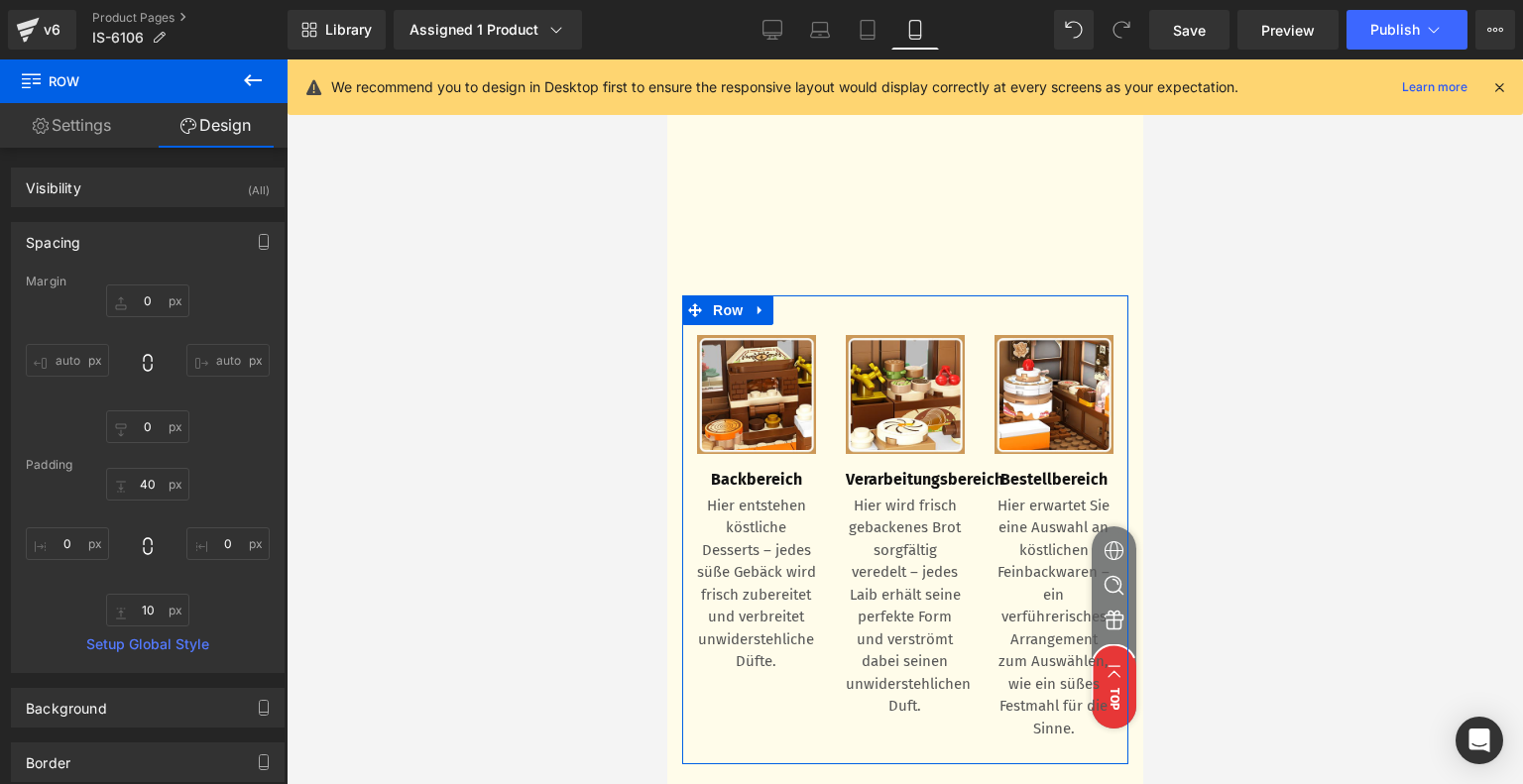 click on "Padding" at bounding box center (148, 465) 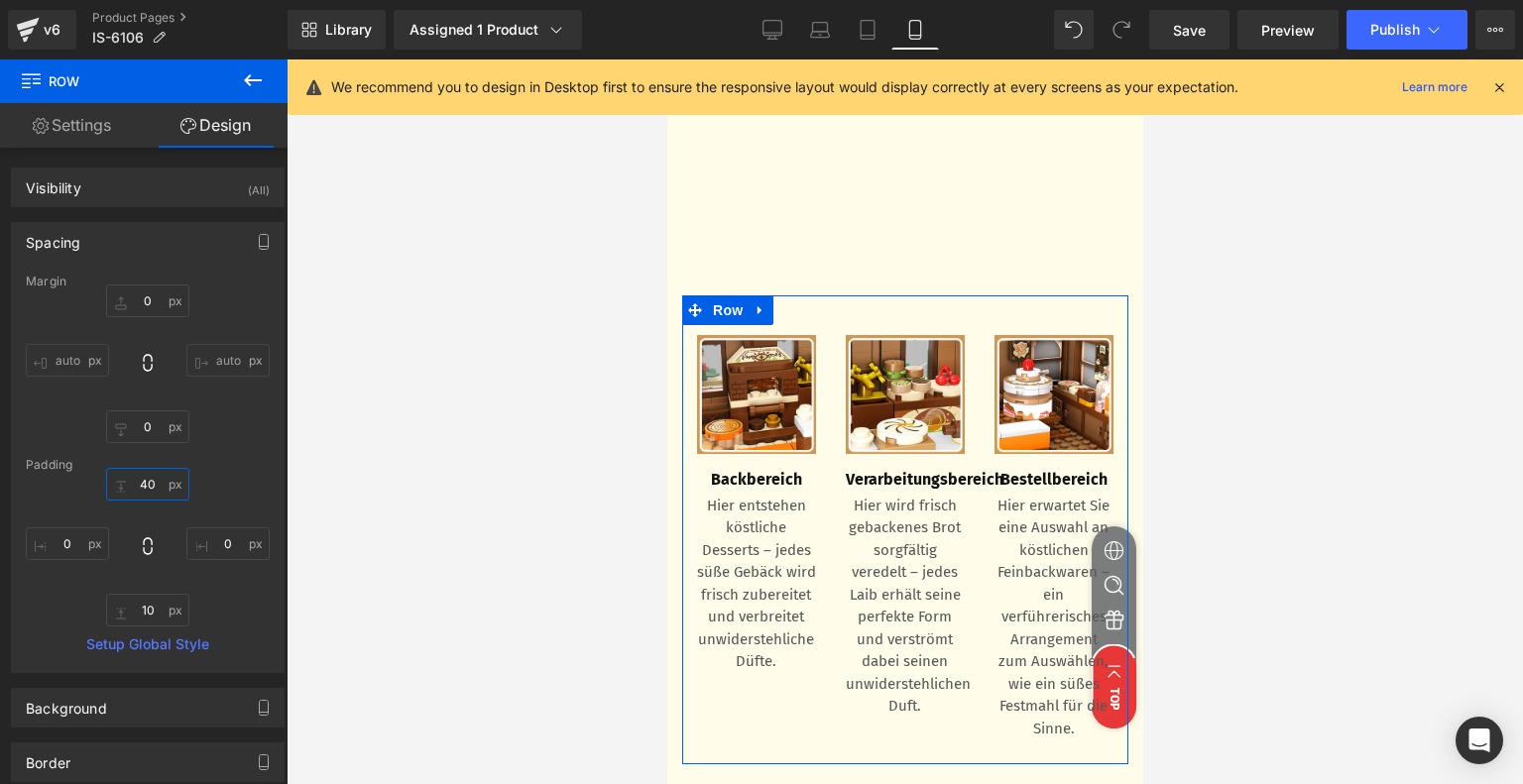 click on "40" at bounding box center [148, 484] 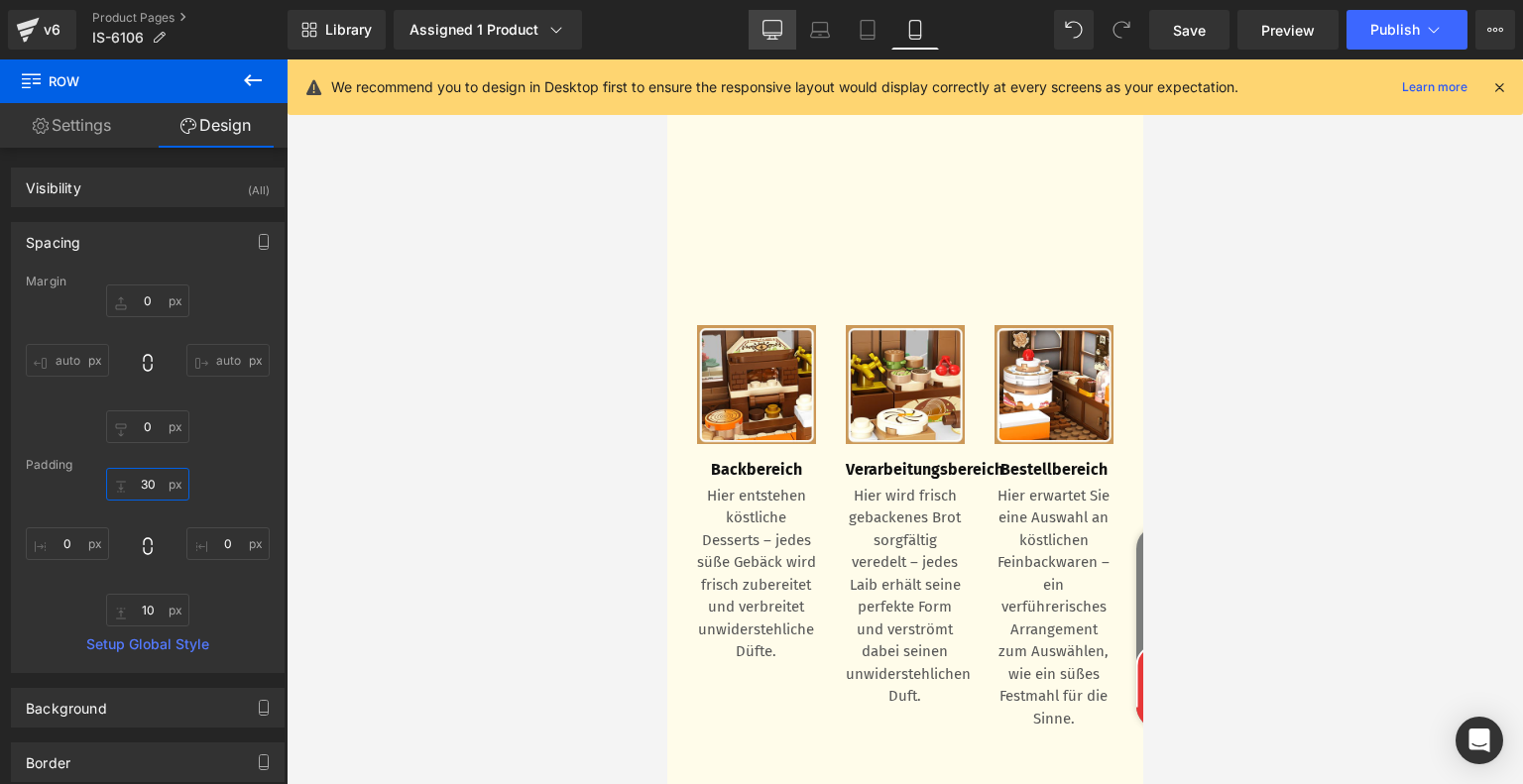 type on "30" 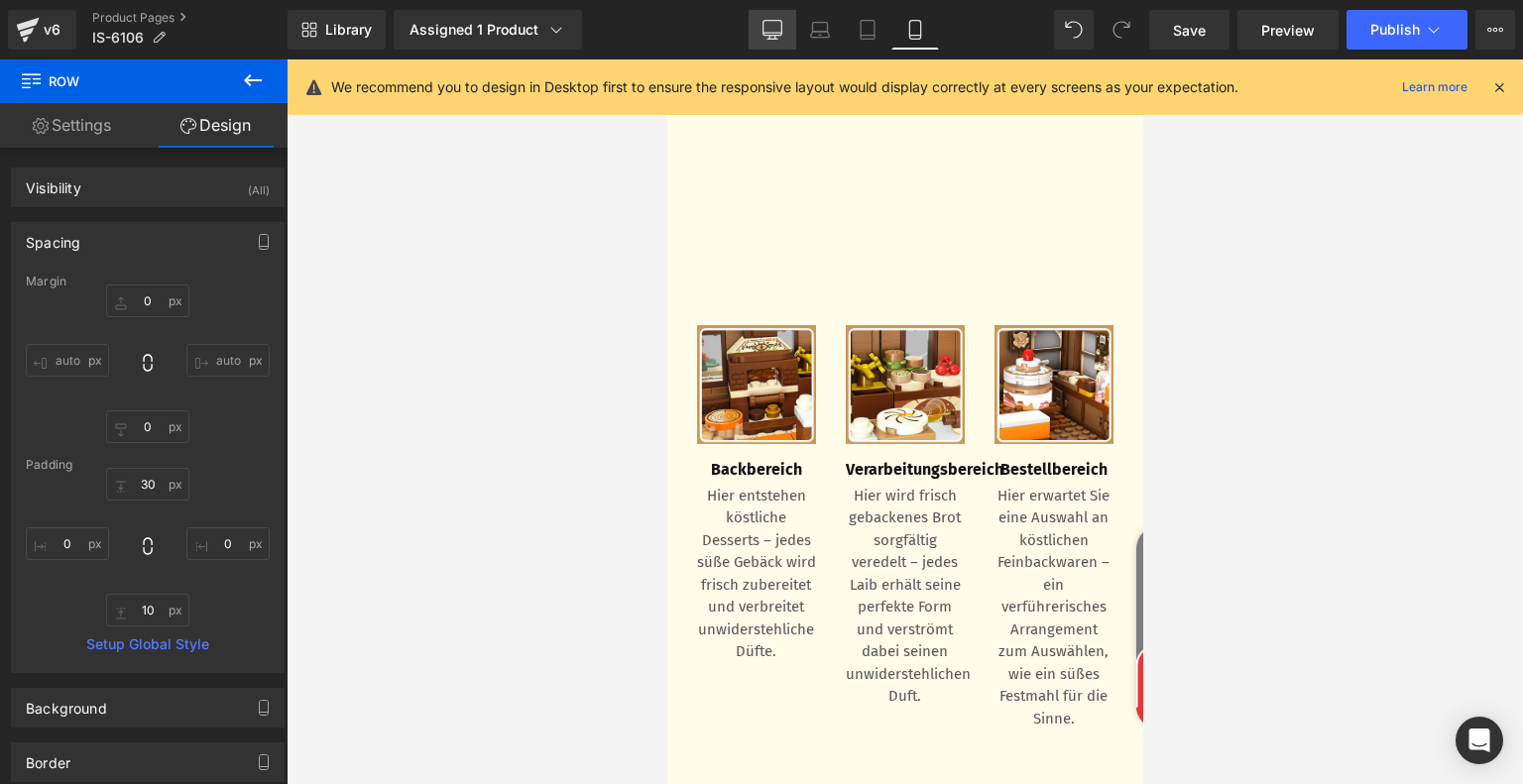 click 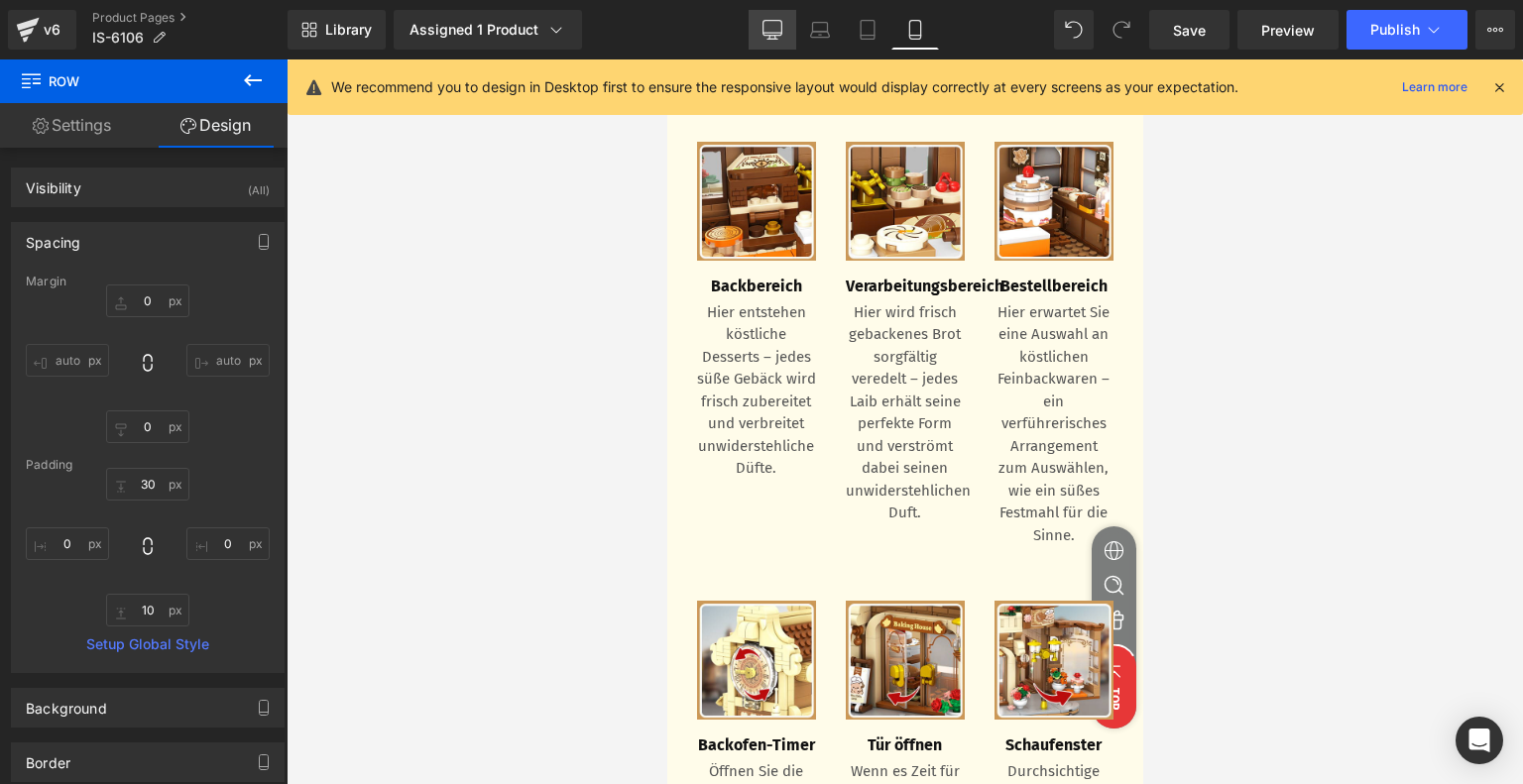 type on "0" 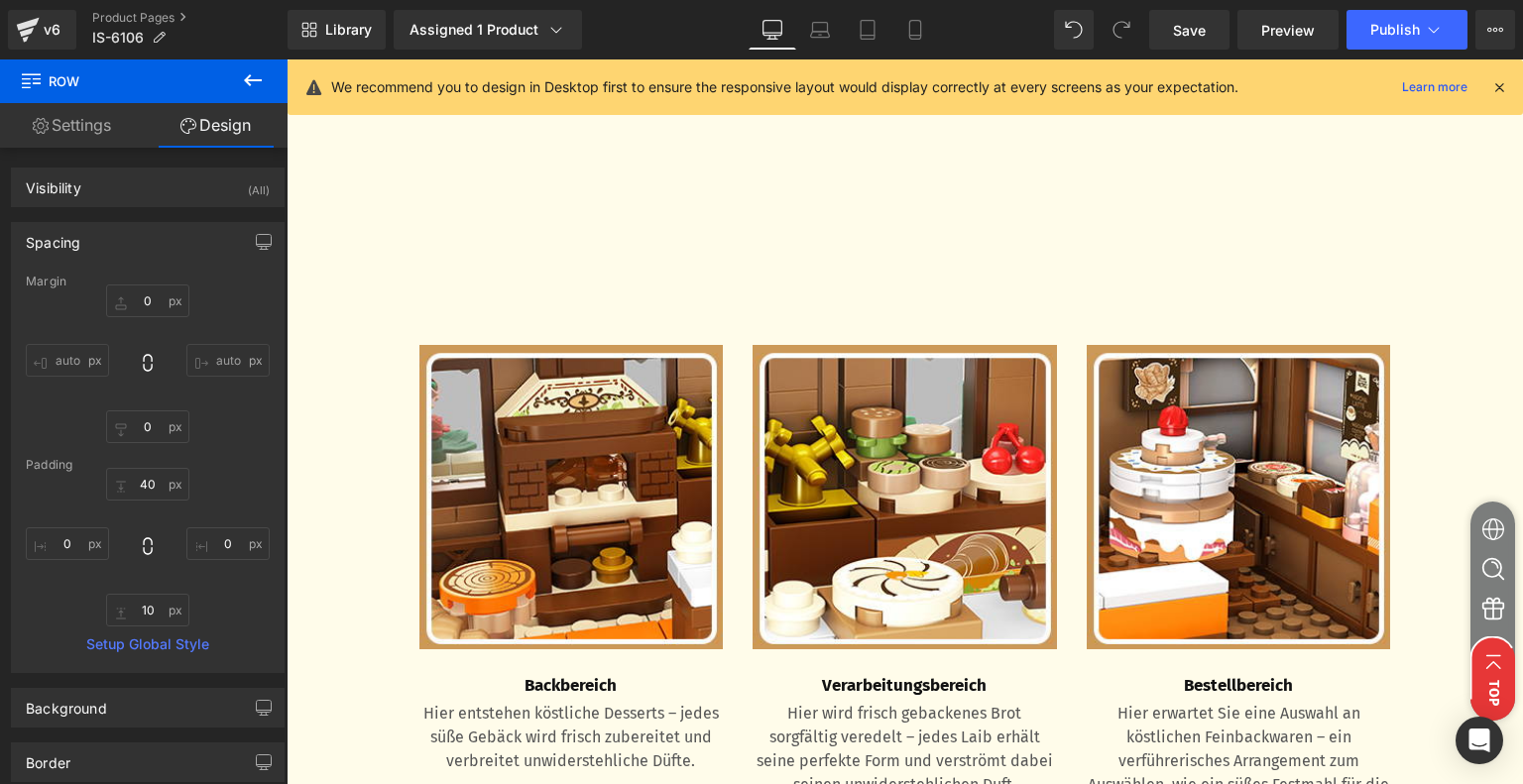 scroll, scrollTop: 3414, scrollLeft: 0, axis: vertical 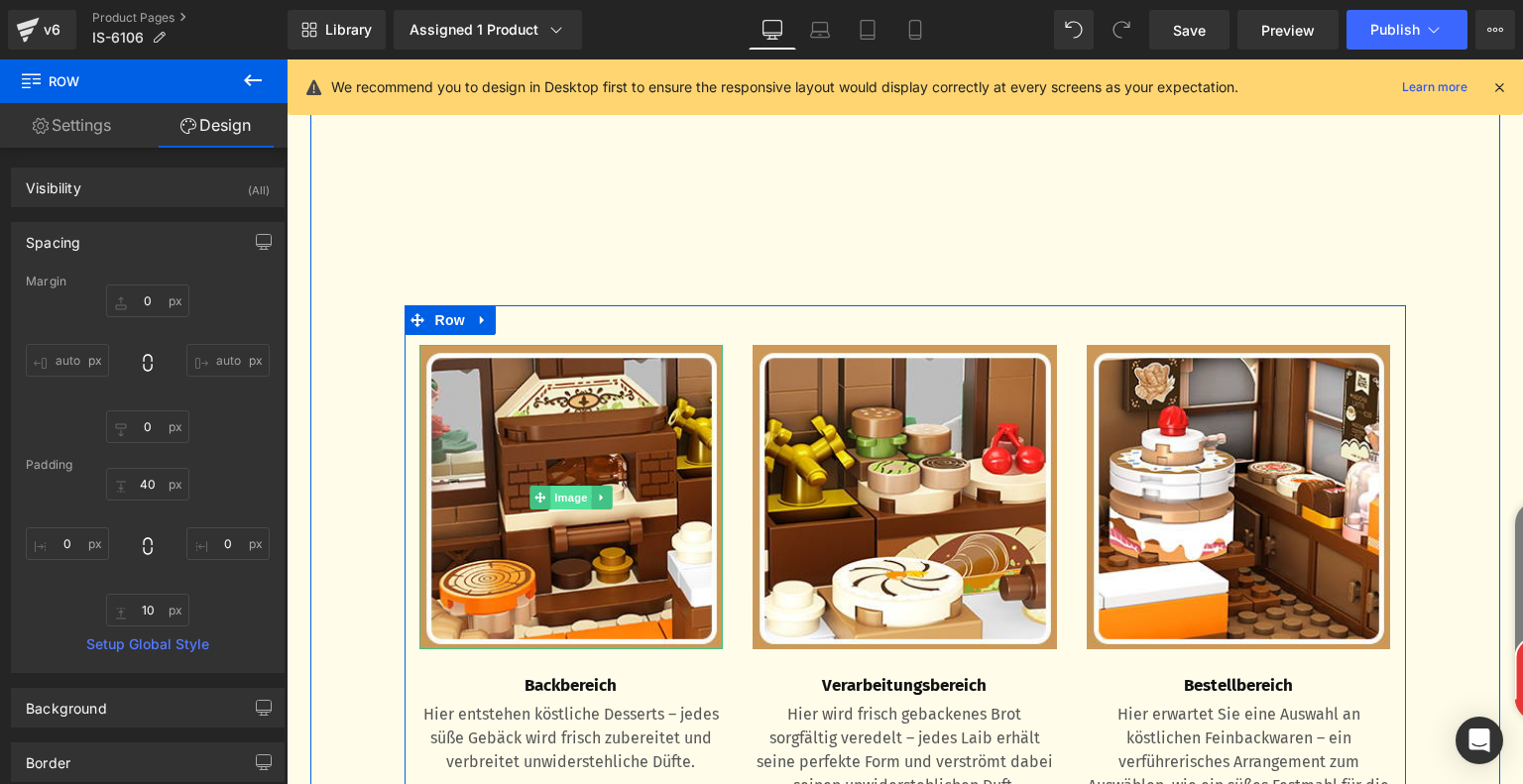 click on "Image" at bounding box center [571, 498] 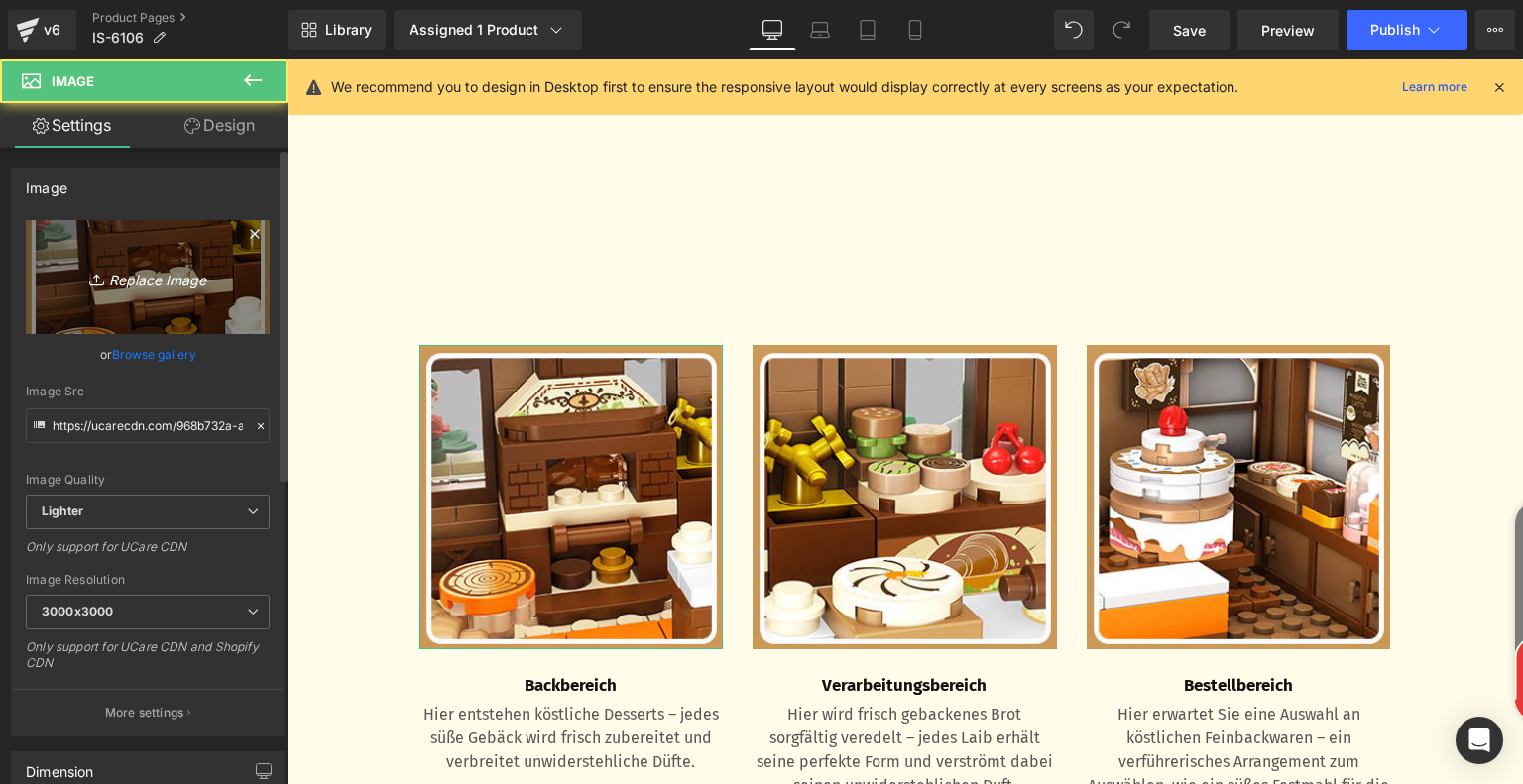 click on "Replace Image" at bounding box center [148, 277] 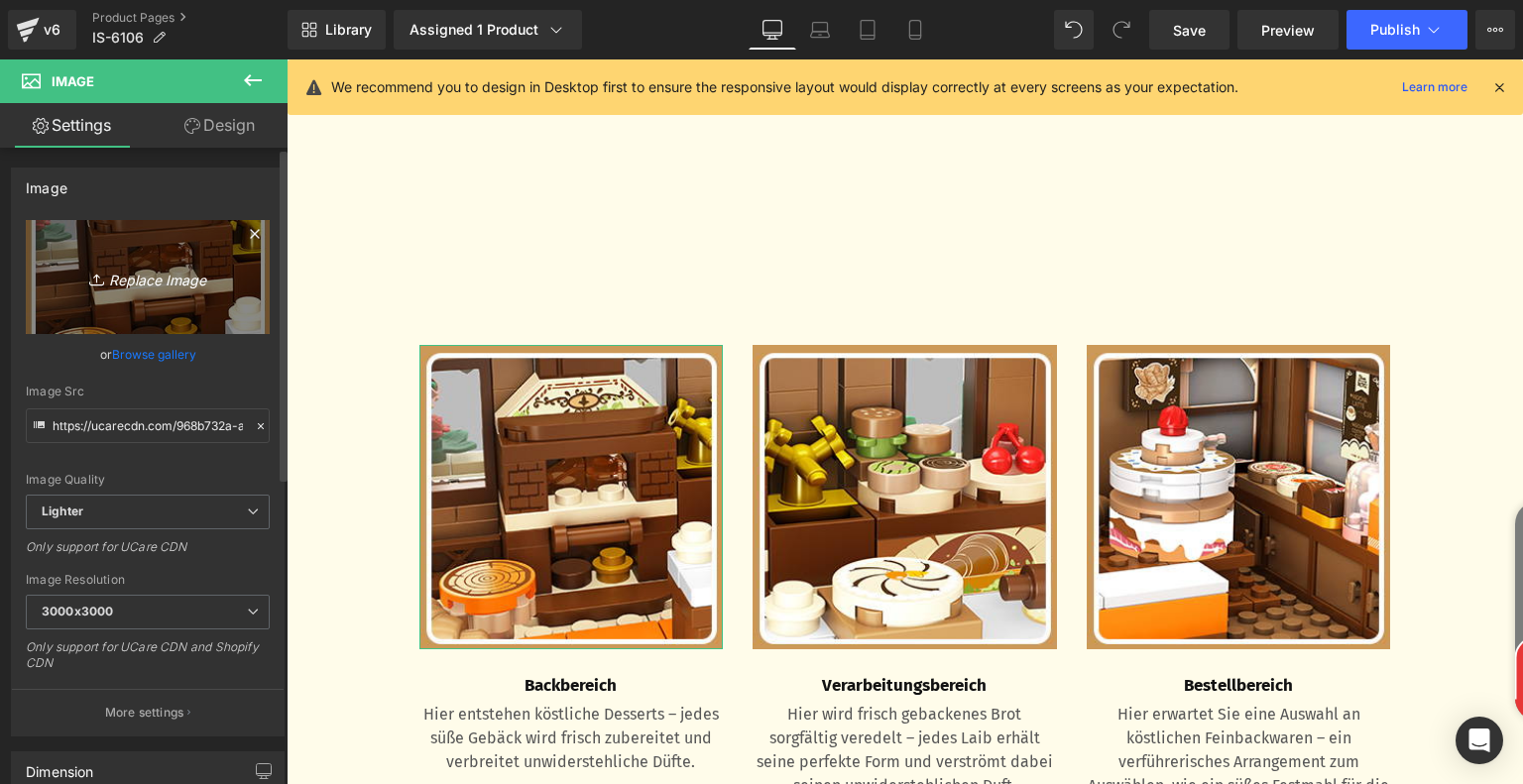 type on "C:\fakepath\16cd2780-722a-4f5b-8a1d-1a73ba9cfc23.__CR0,0,300,300_PT0_SX300_V1___.jpg" 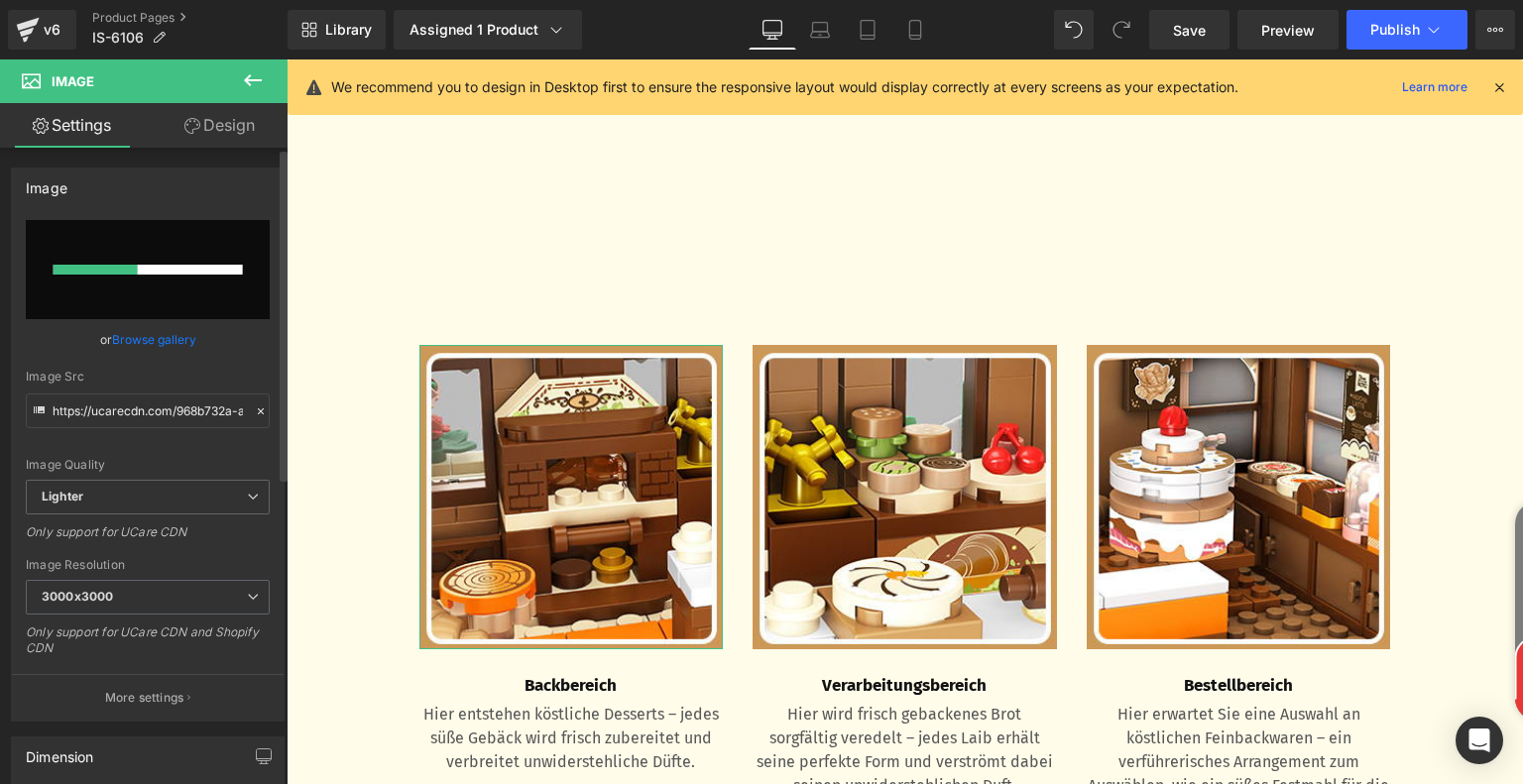 type 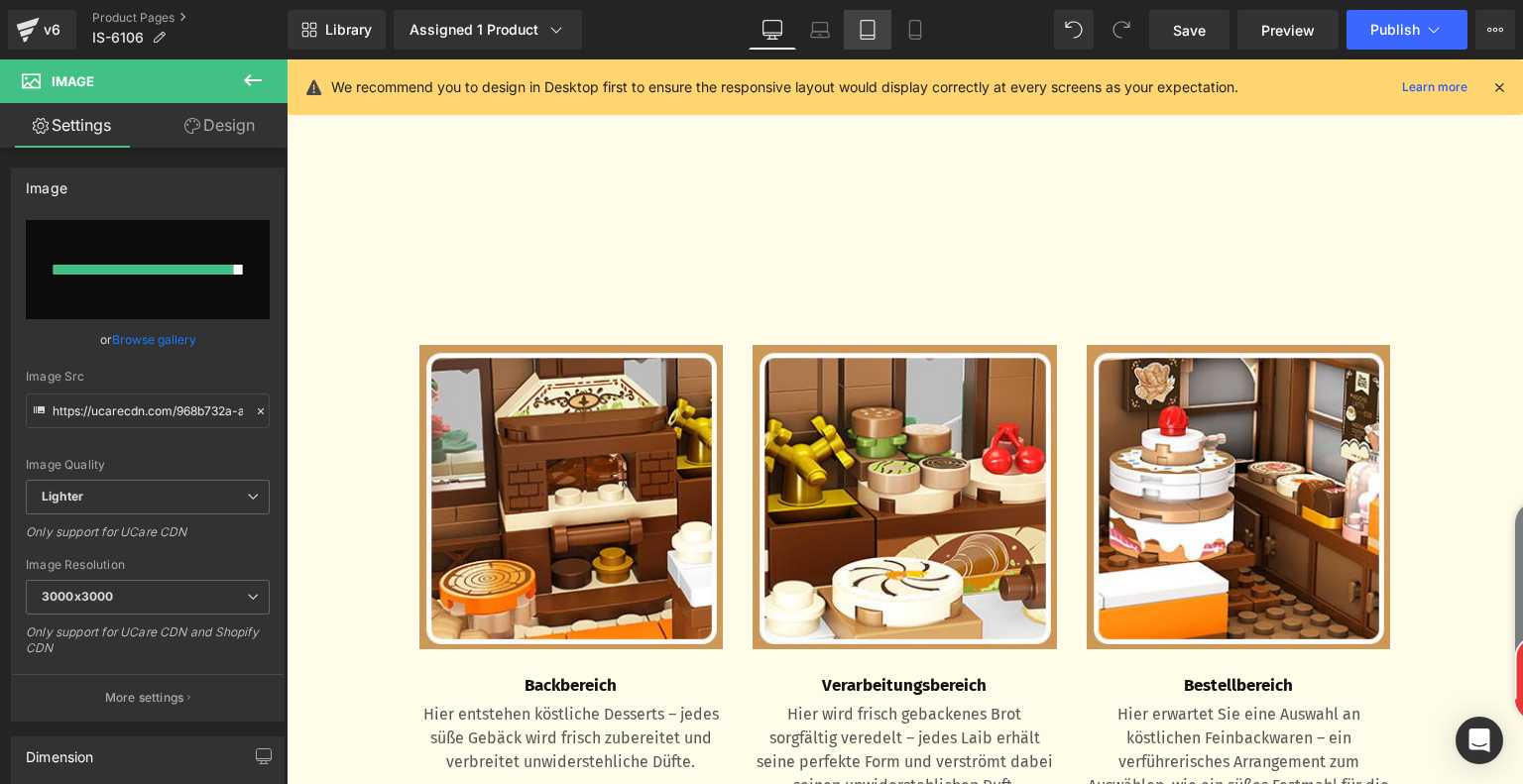 type on "https://ucarecdn.com/feb29c4b-19de-43fb-8bfe-7a8db4472997/-/format/auto/-/preview/3000x3000/-/quality/lighter/16cd2780-722a-4f5b-8a1d-1a73ba9cfc23.__CR0,0,300,300_PT0_SX300_V1___.jpg" 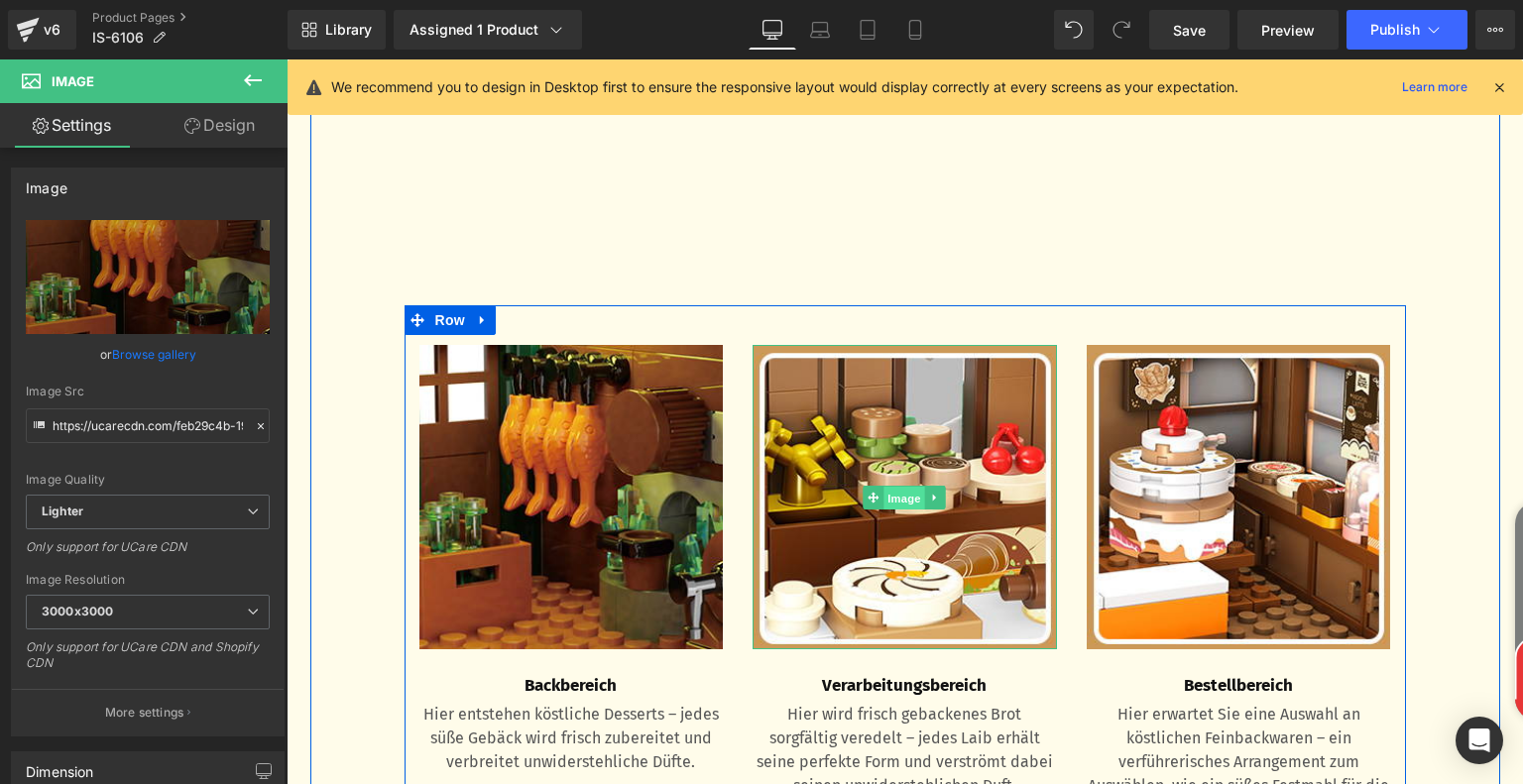 click on "Image" at bounding box center (905, 498) 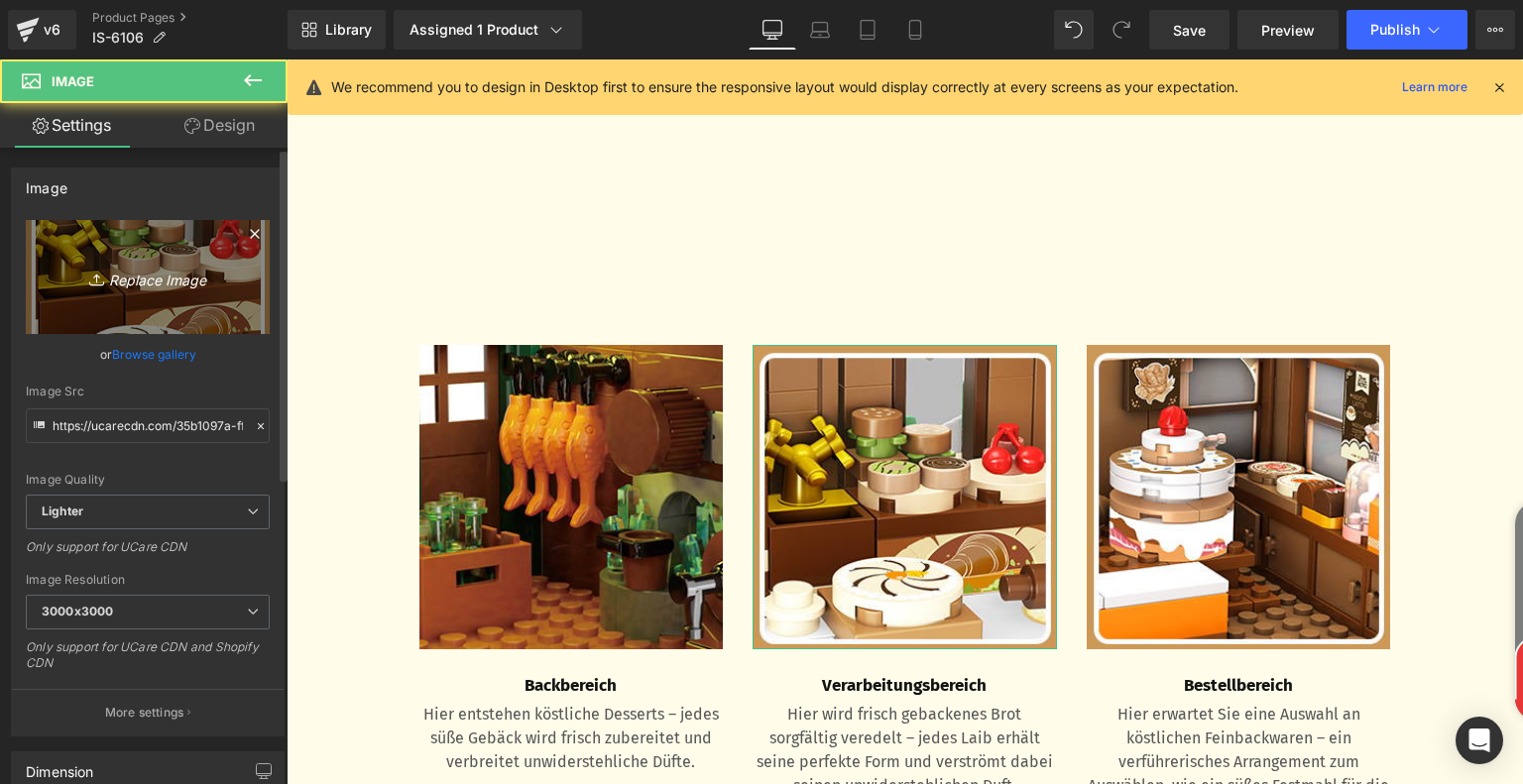 click 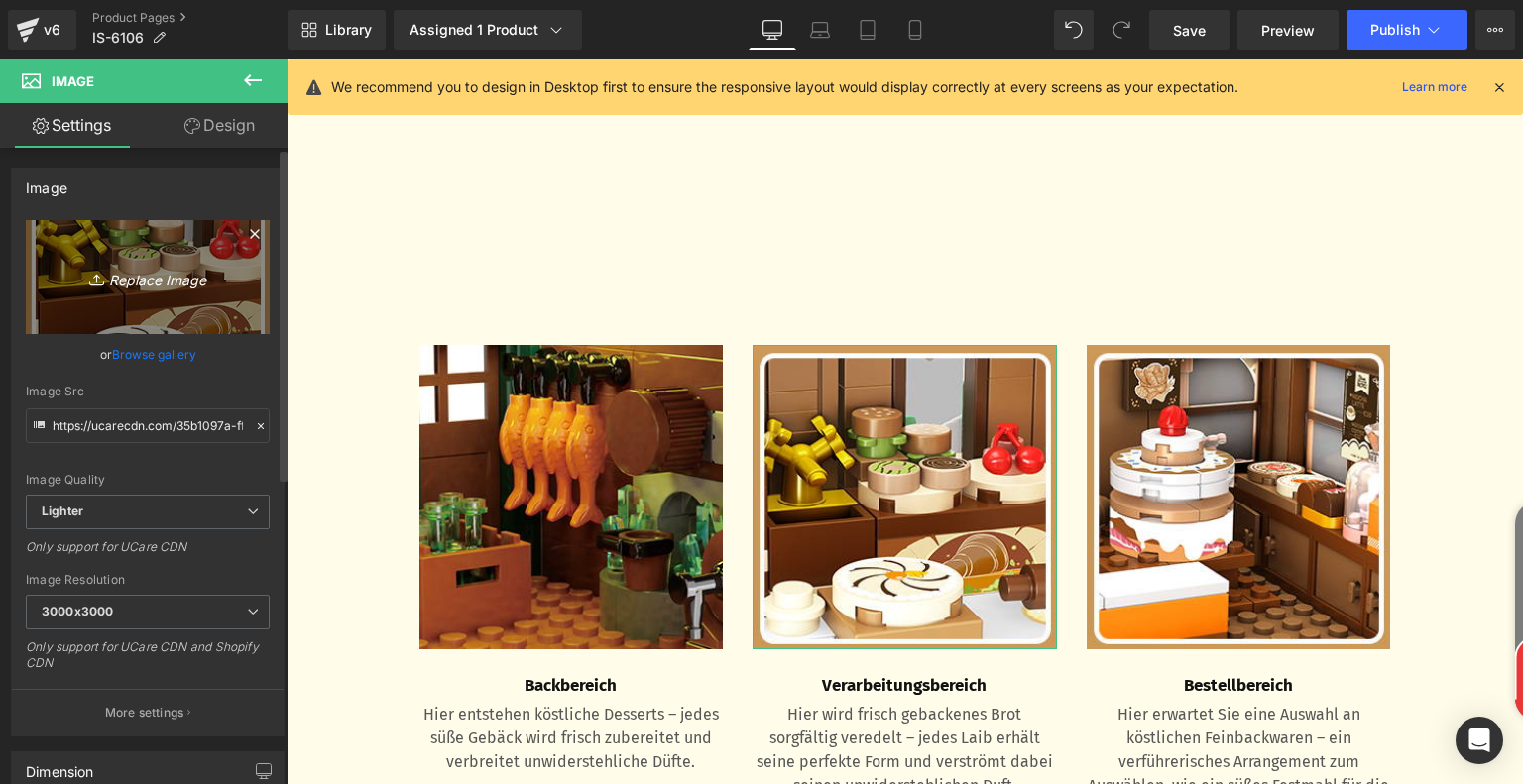 type on "C:\fakepath\24614d07-b1a9-458f-82c0-d5913b63310c.__CR0,0,300,300_PT0_SX300_V1___.jpg" 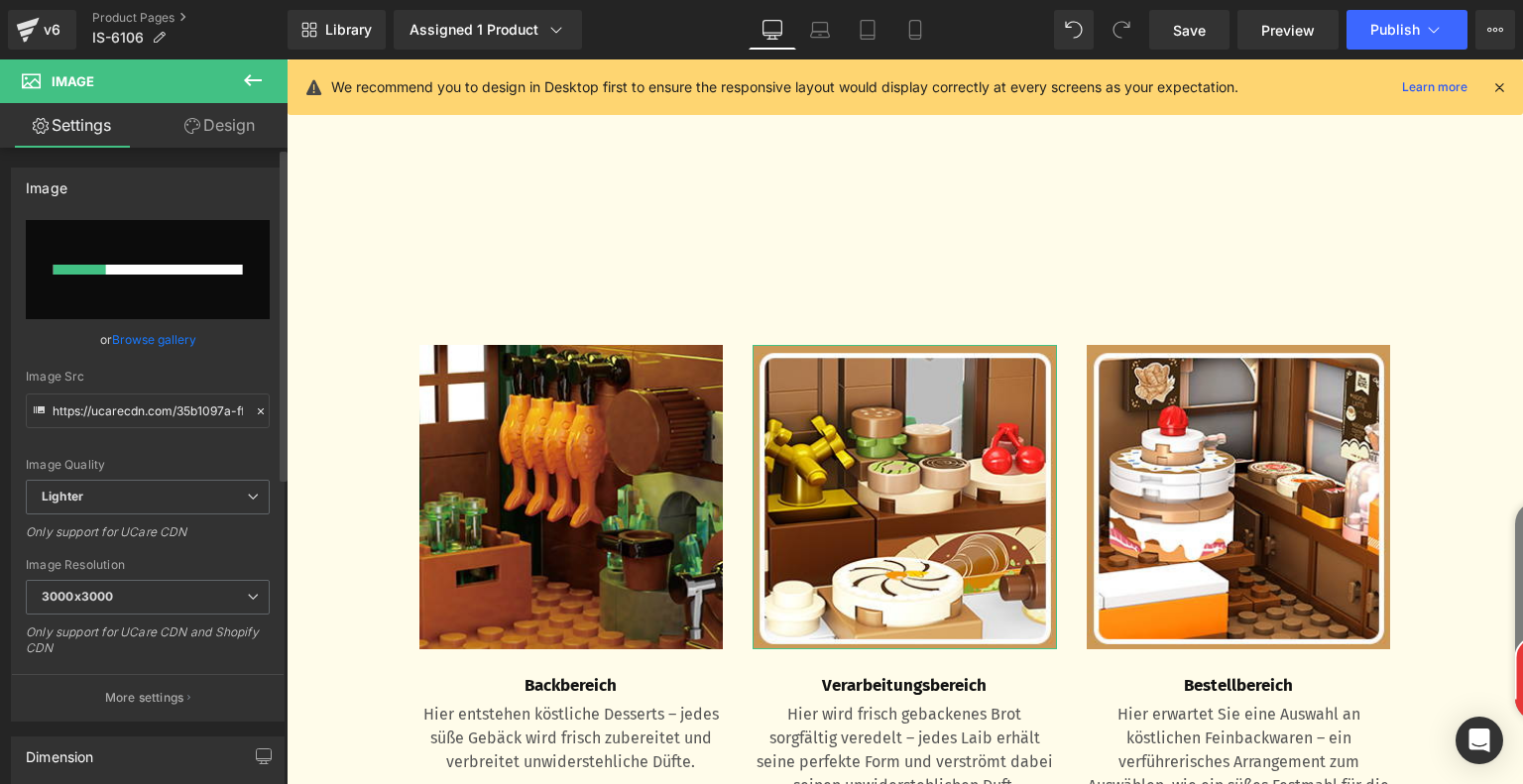 type 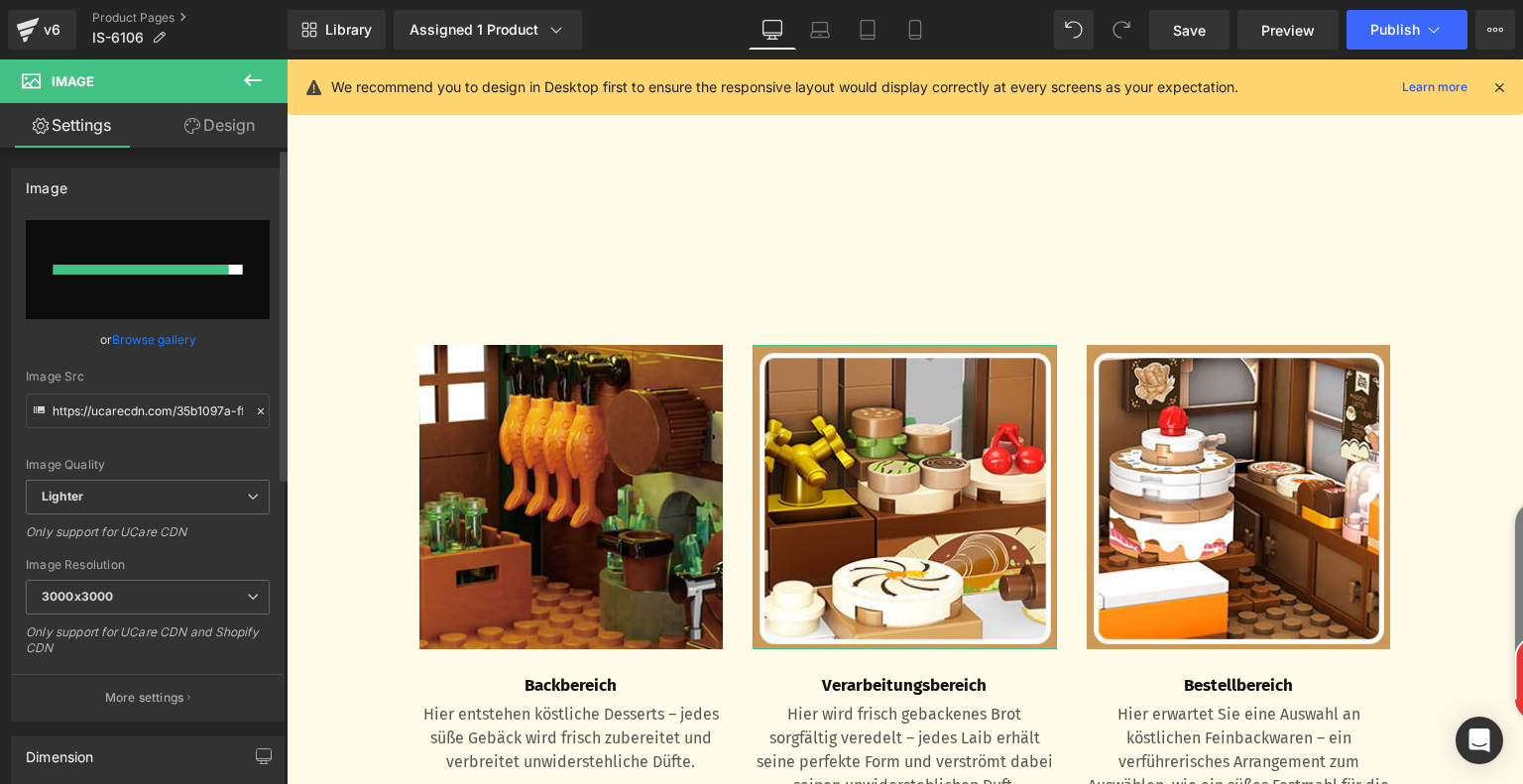 type on "https://ucarecdn.com/44b0e080-2ea2-4109-bfb8-080baefa0ea7/-/format/auto/-/preview/3000x3000/-/quality/lighter/24614d07-b1a9-458f-82c0-d5913b63310c.__CR0,0,300,300_PT0_SX300_V1___.jpg" 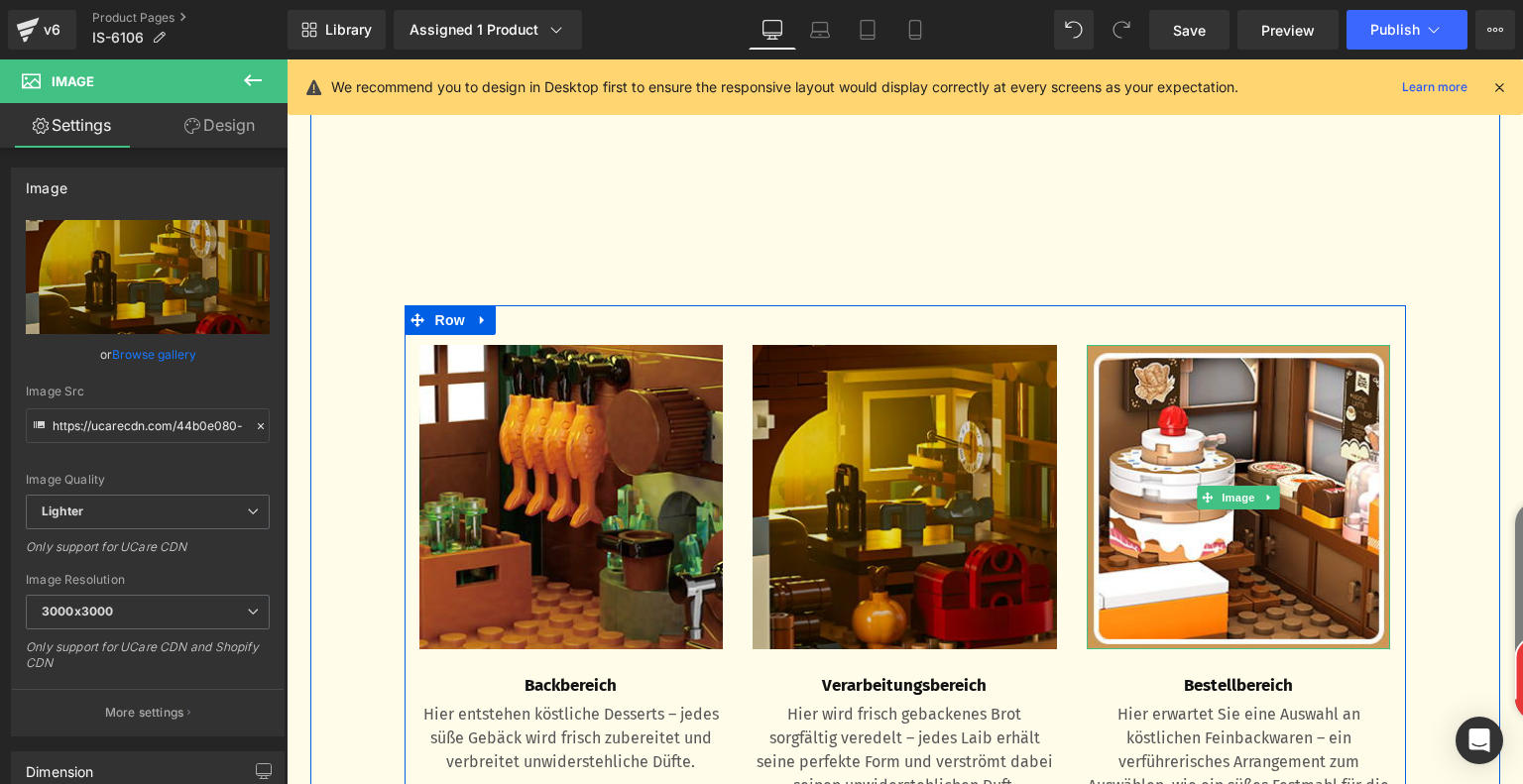 click at bounding box center [1238, 497] 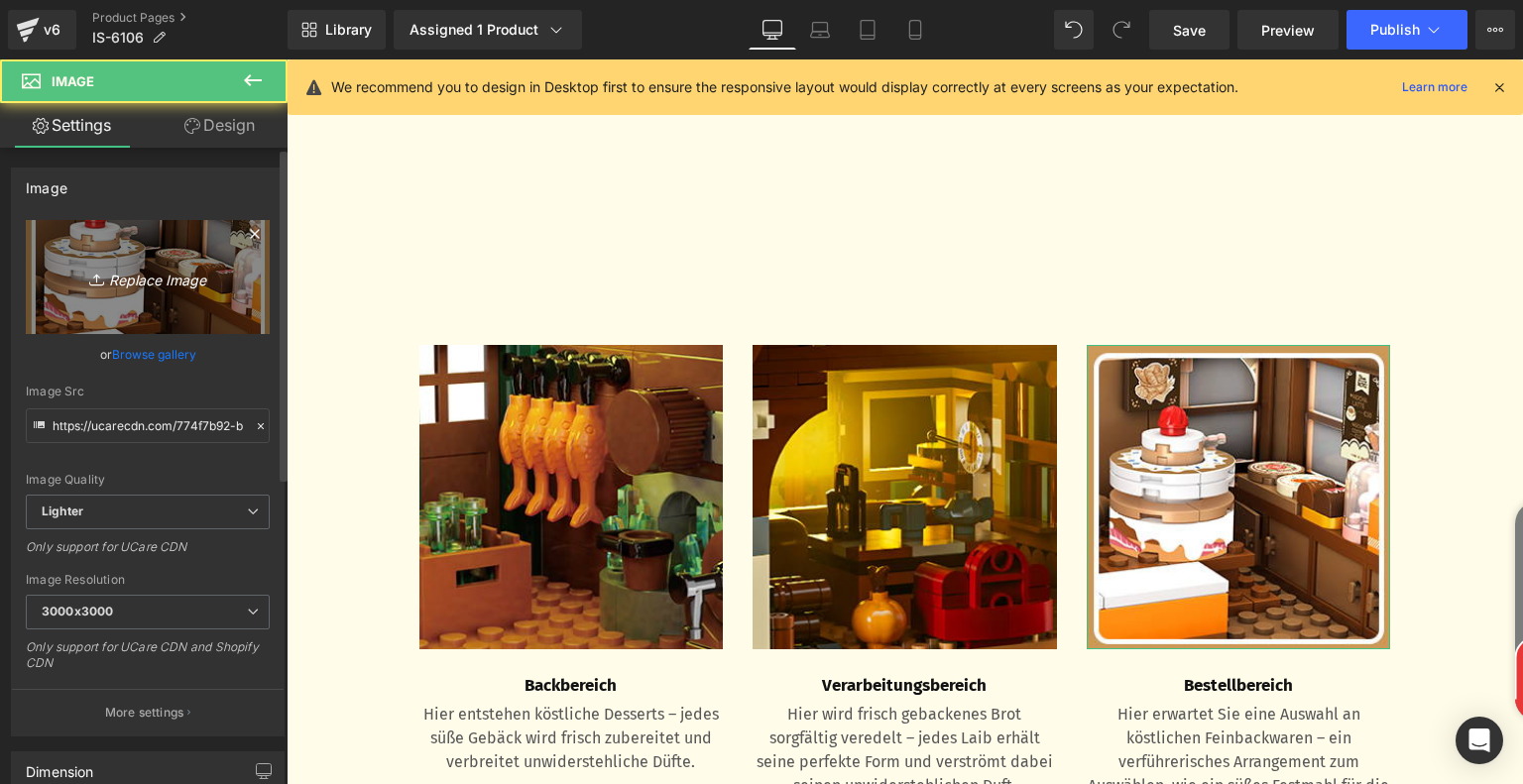 click on "Replace Image" at bounding box center (148, 277) 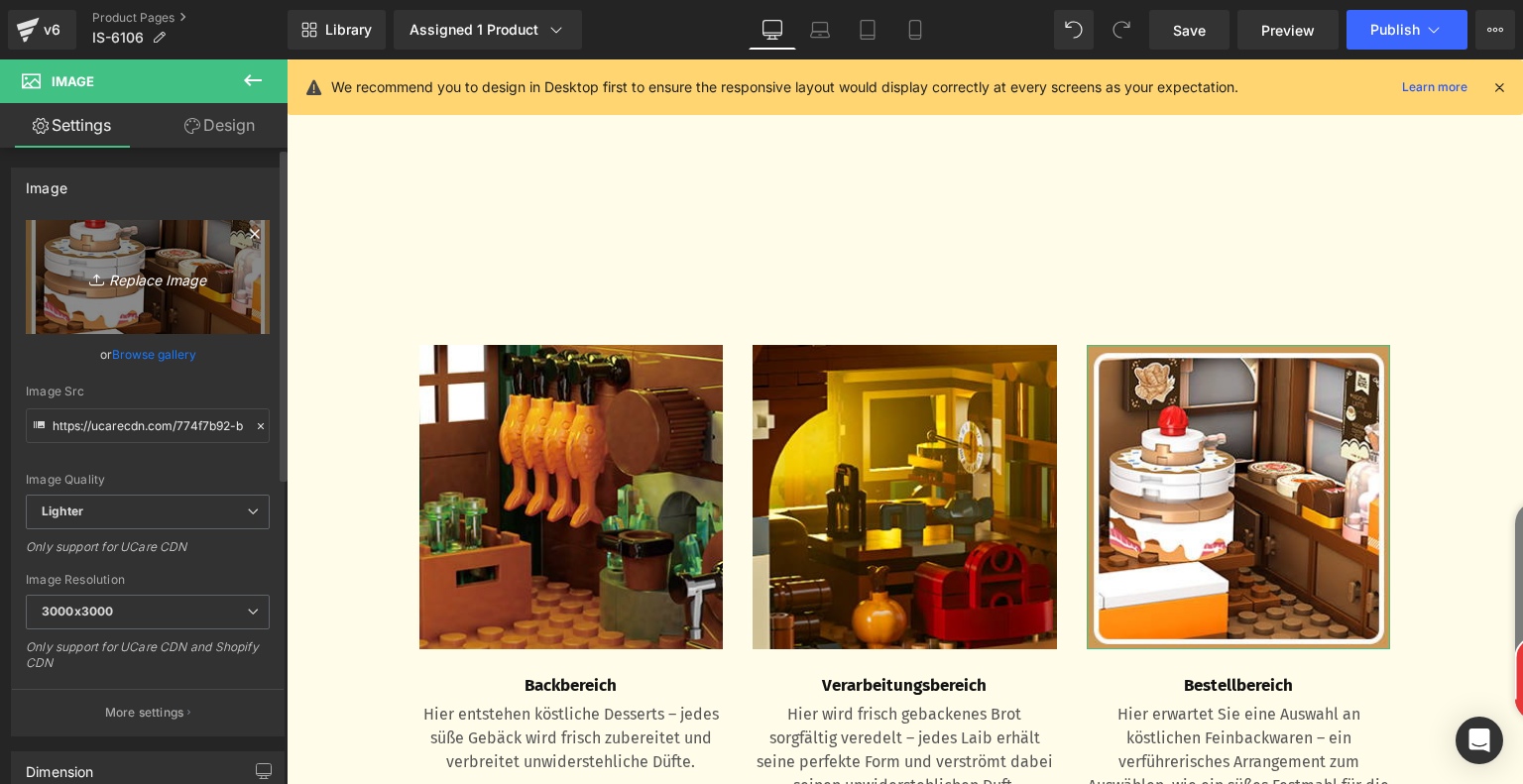 type on "C:\fakepath\0ae491a9-85ed-4f01-811b-e39efa622b1e.__CR0,0,300,300_PT0_SX300_V1___.jpg" 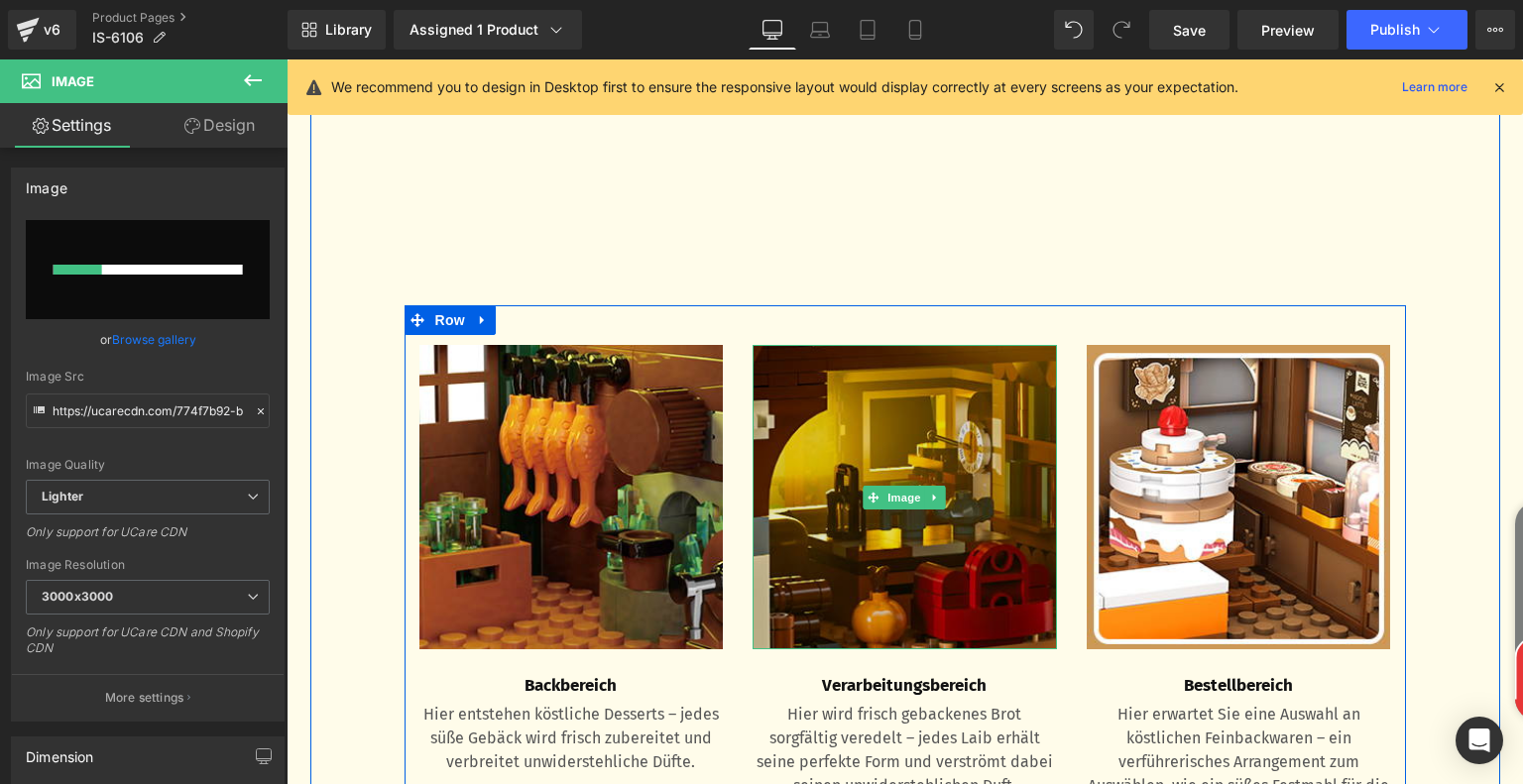 type 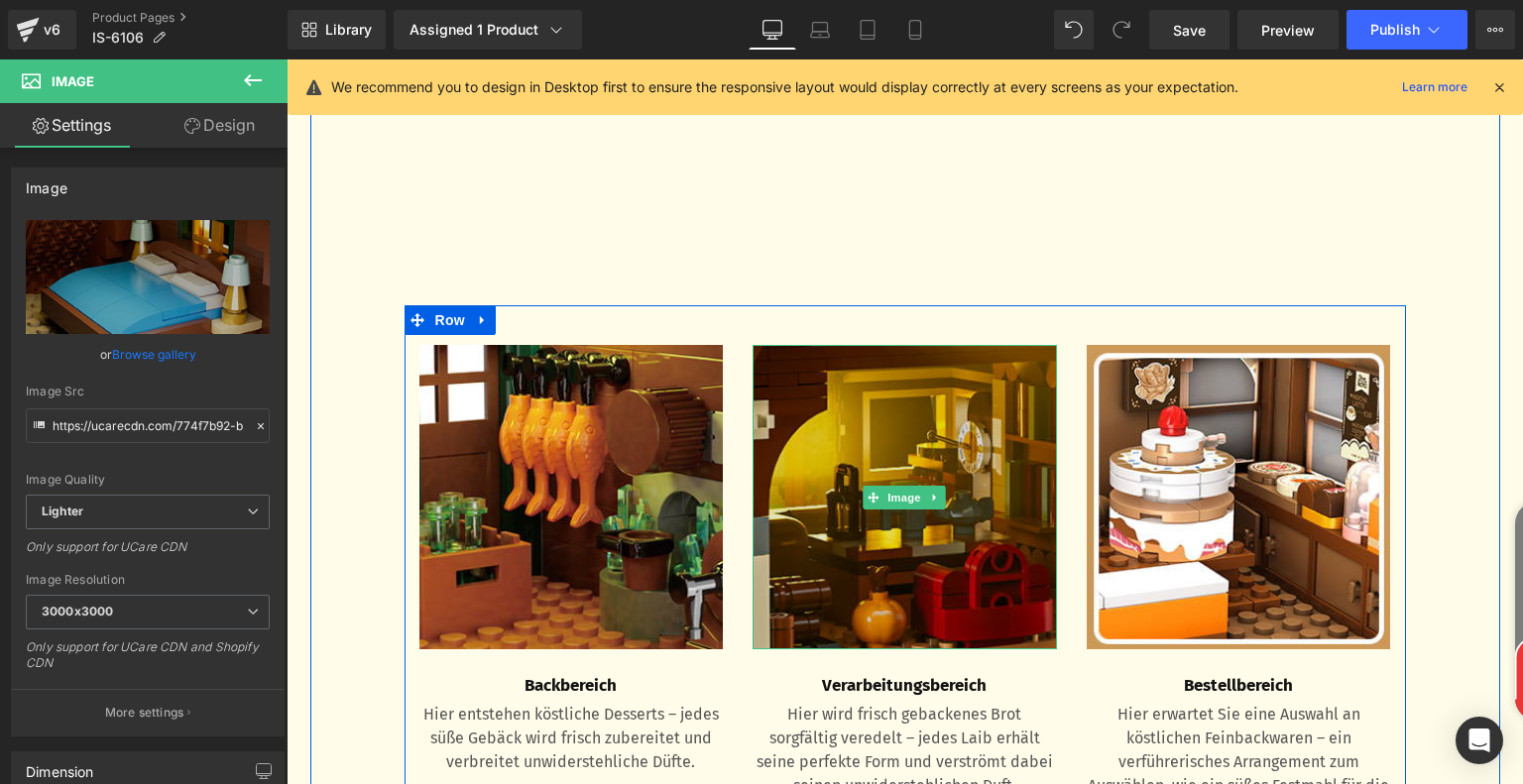 type on "https://ucarecdn.com/198f5acb-50c7-43c3-a4a7-54ca368d3513/-/format/auto/-/preview/3000x3000/-/quality/lighter/0ae491a9-85ed-4f01-811b-e39efa622b1e.__CR0,0,300,300_PT0_SX300_V1___.jpg" 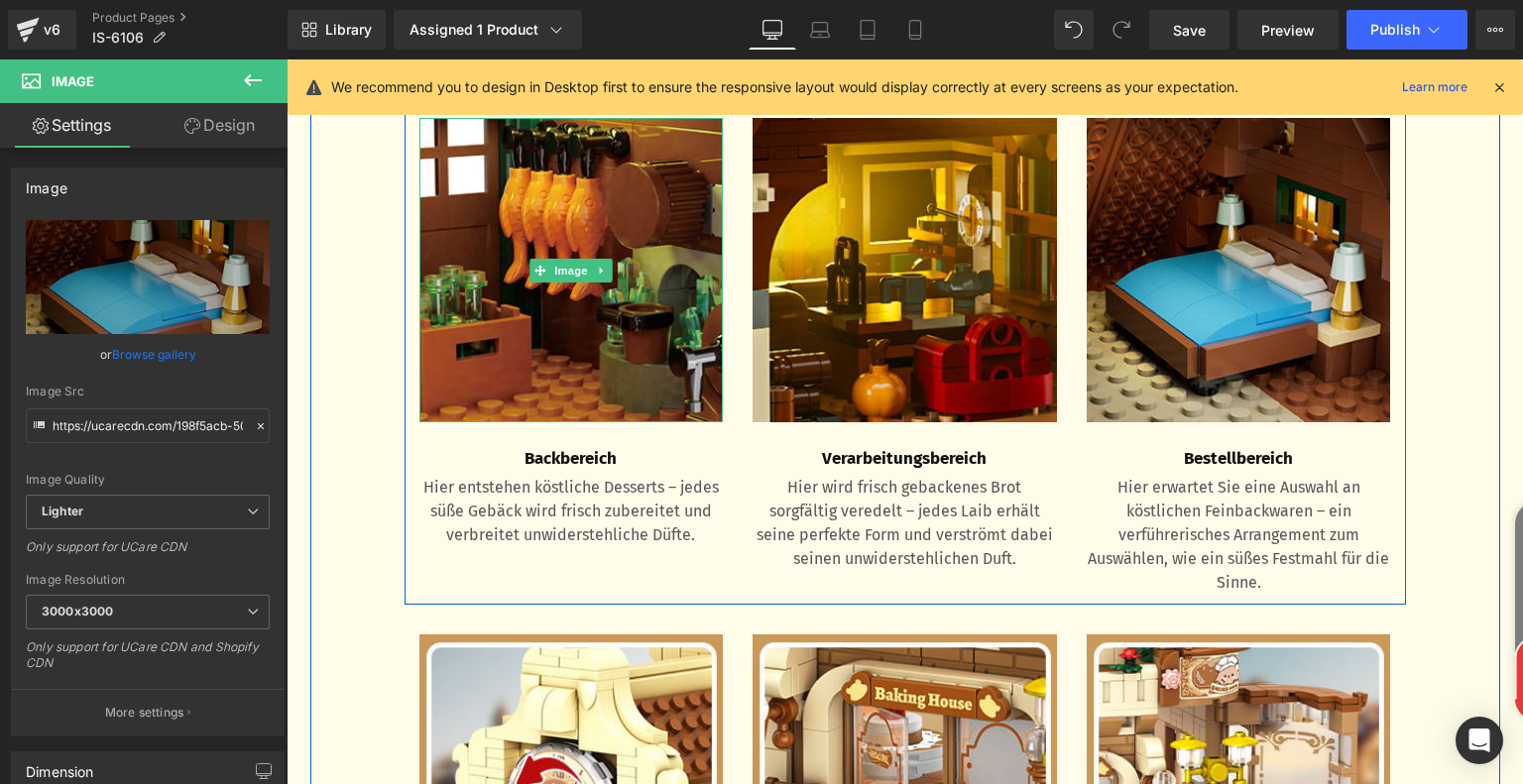 scroll, scrollTop: 3810, scrollLeft: 0, axis: vertical 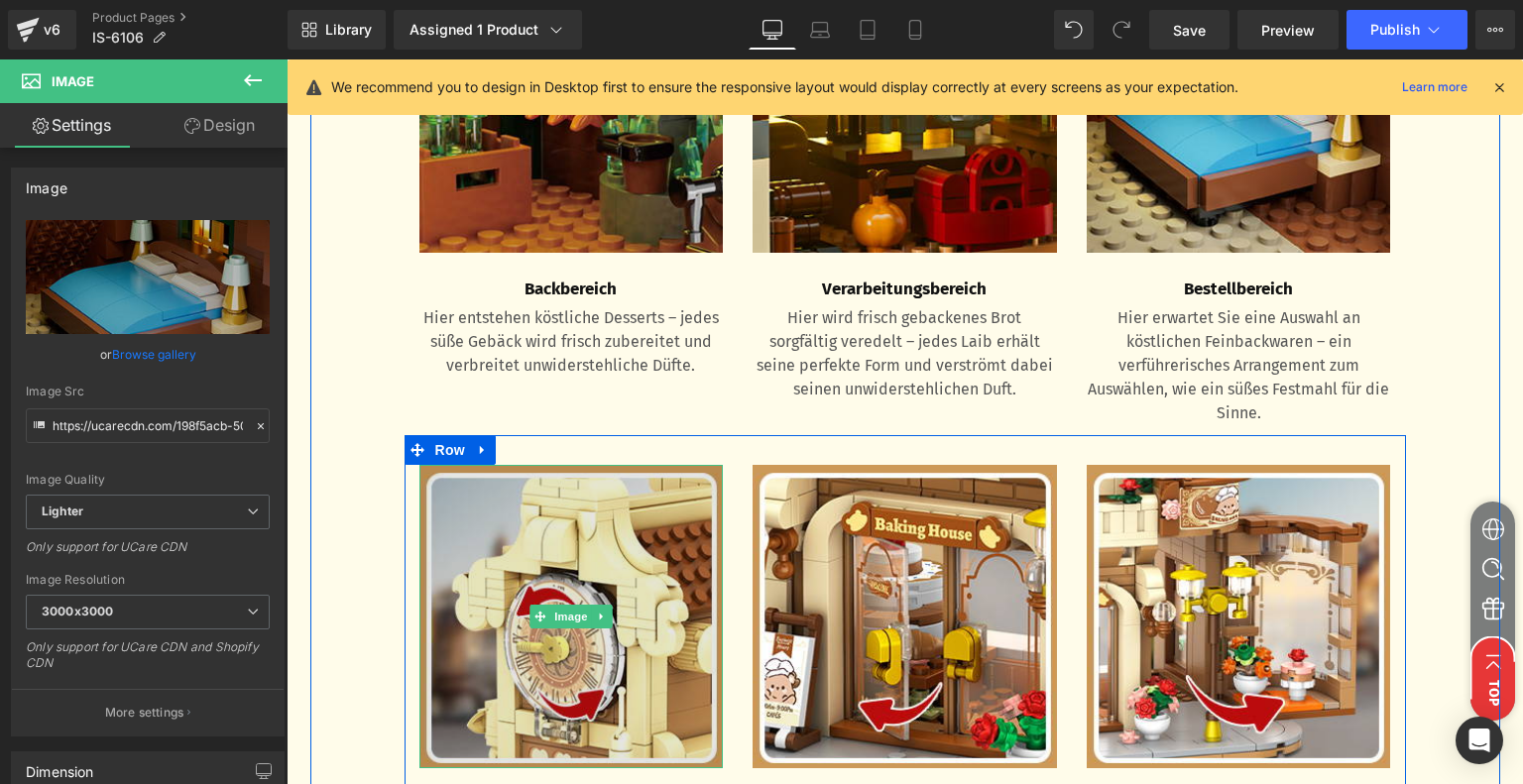 click at bounding box center (571, 616) 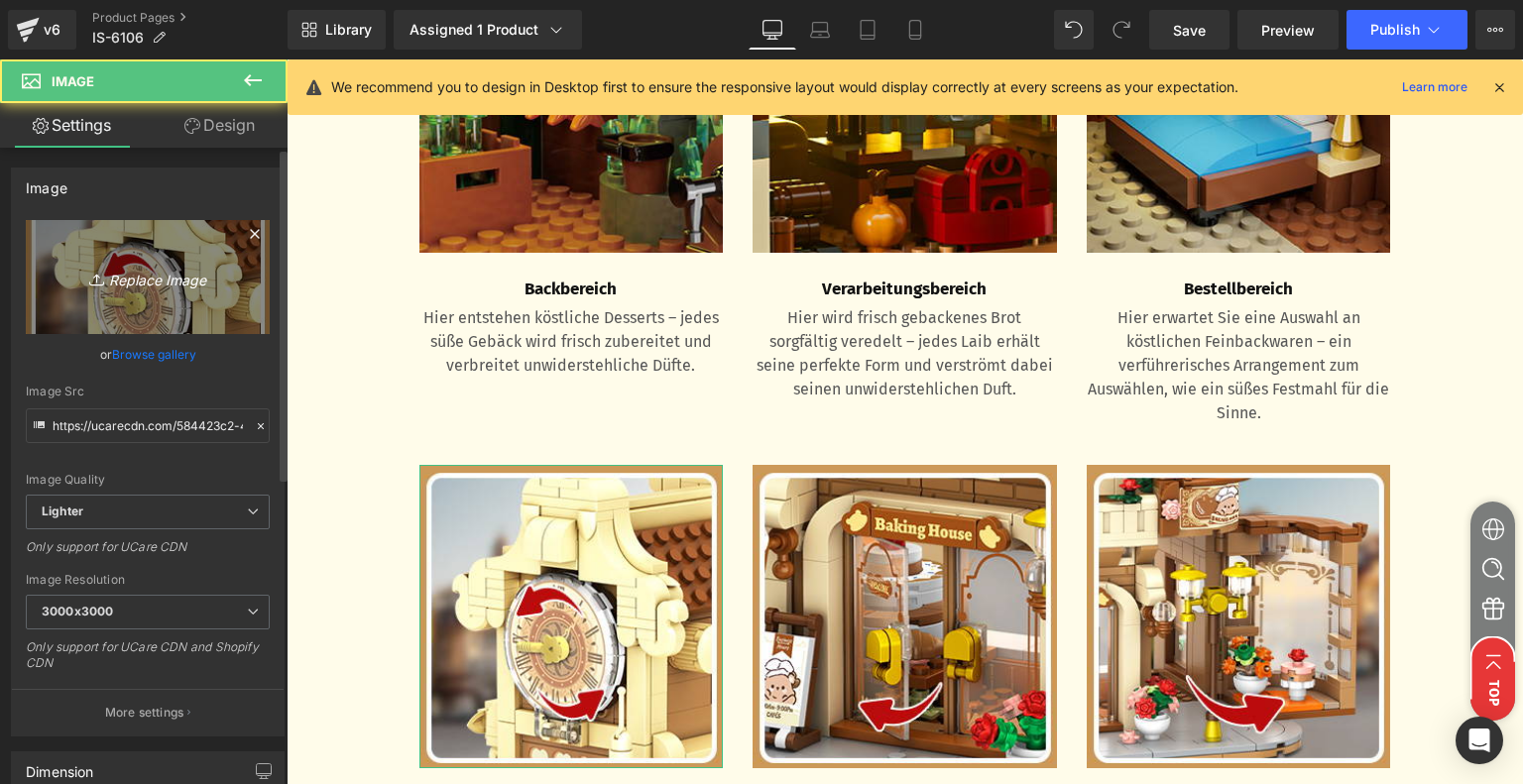 click on "Replace Image" at bounding box center (148, 277) 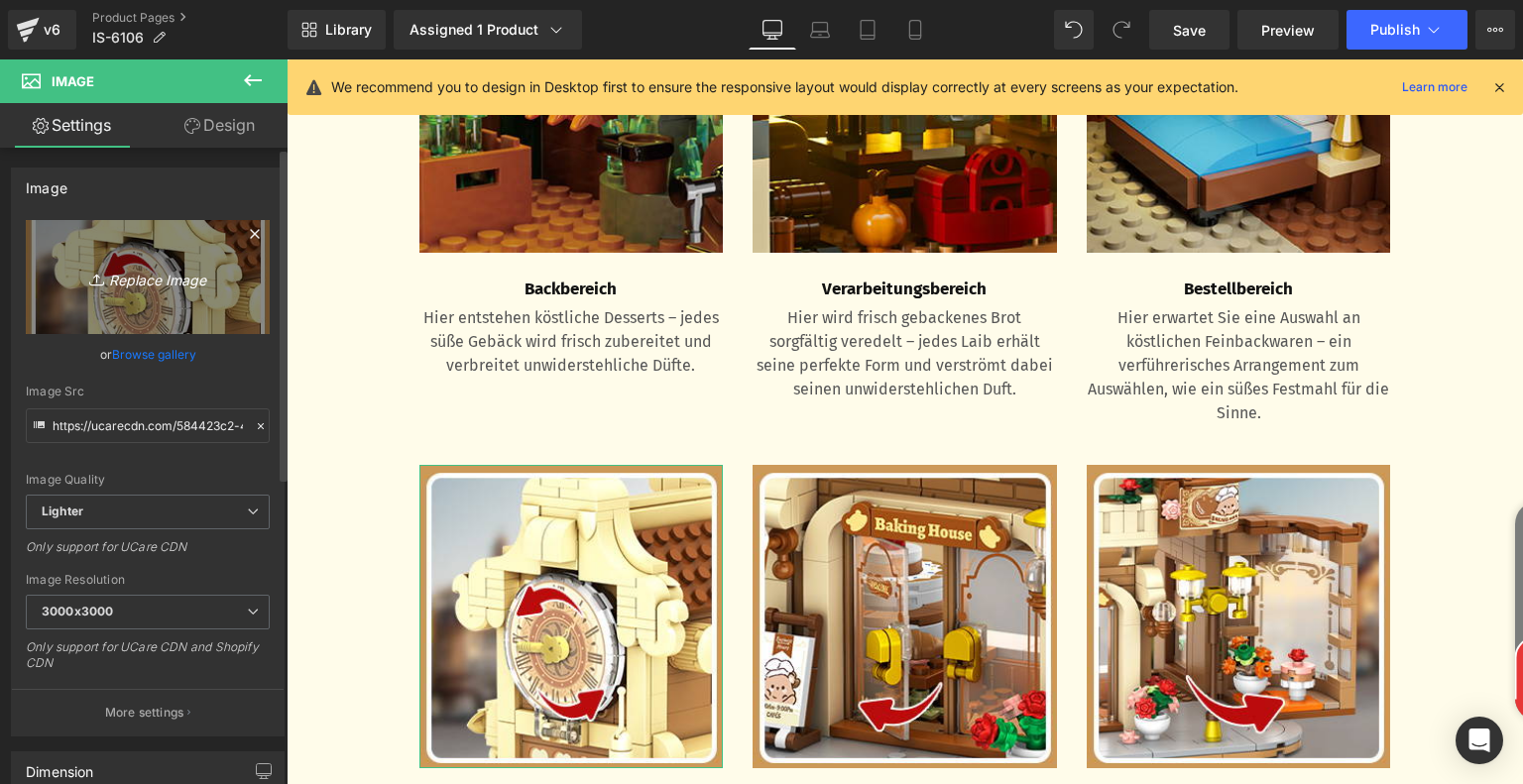 type on "C:\fakepath\61896da3-40d3-48b3-bb96-a1a31a267338.__CR0,0,300,300_PT0_SX300_V1___.jpg" 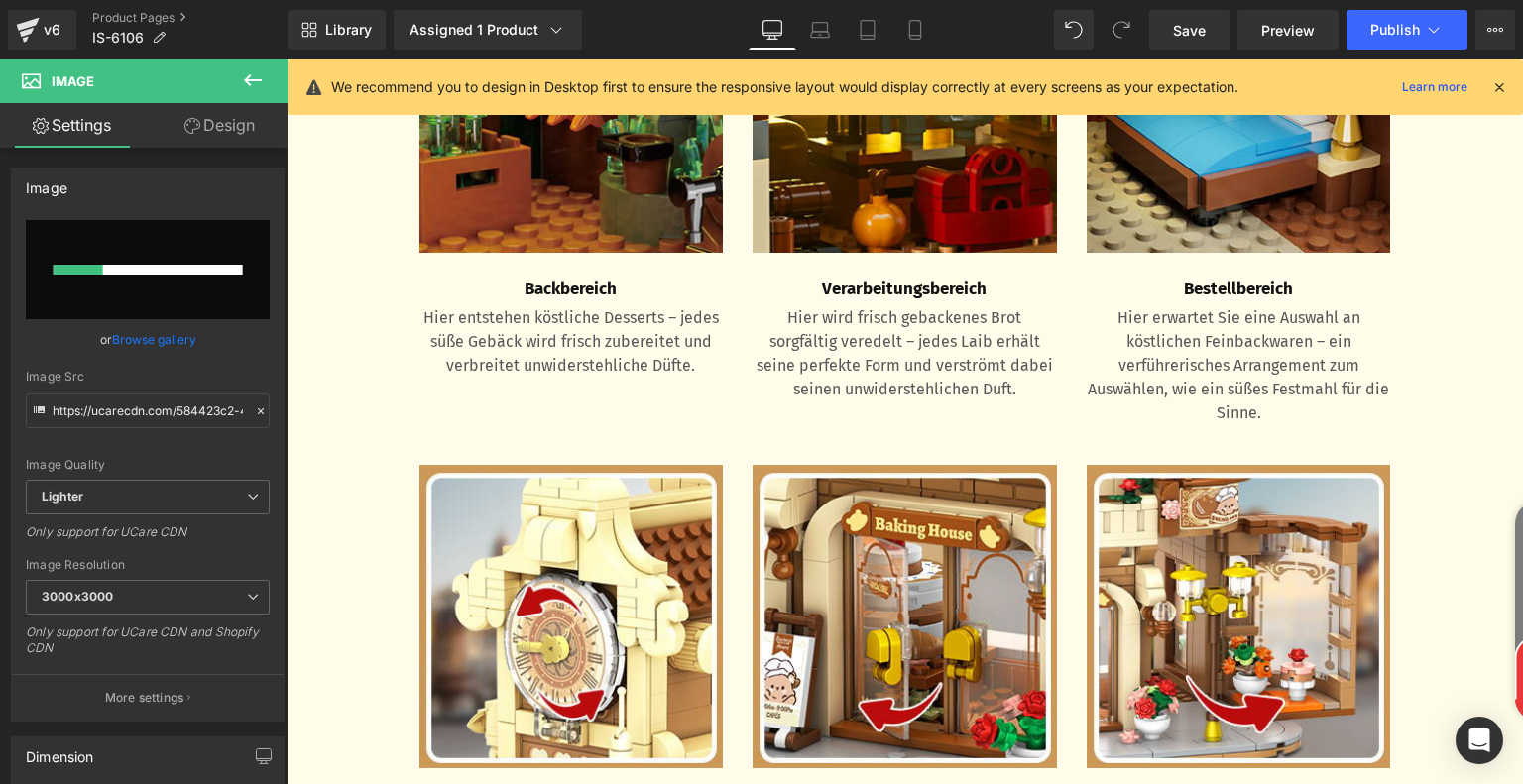 type 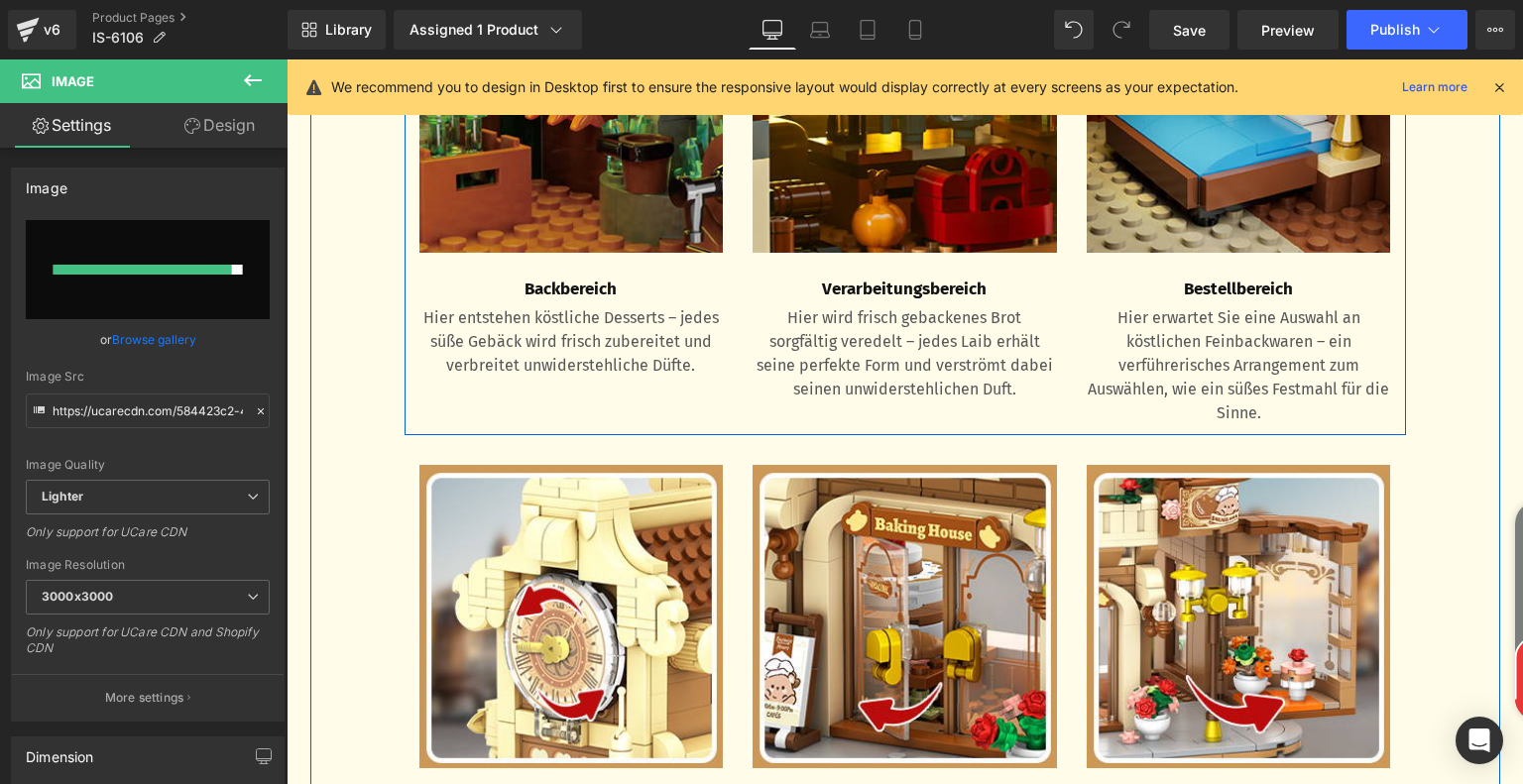 type on "https://ucarecdn.com/da10a385-16dd-4151-80b6-98ba39447935/-/format/auto/-/preview/3000x3000/-/quality/lighter/61896da3-40d3-48b3-bb96-a1a31a267338.__CR0,0,300,300_PT0_SX300_V1___.jpg" 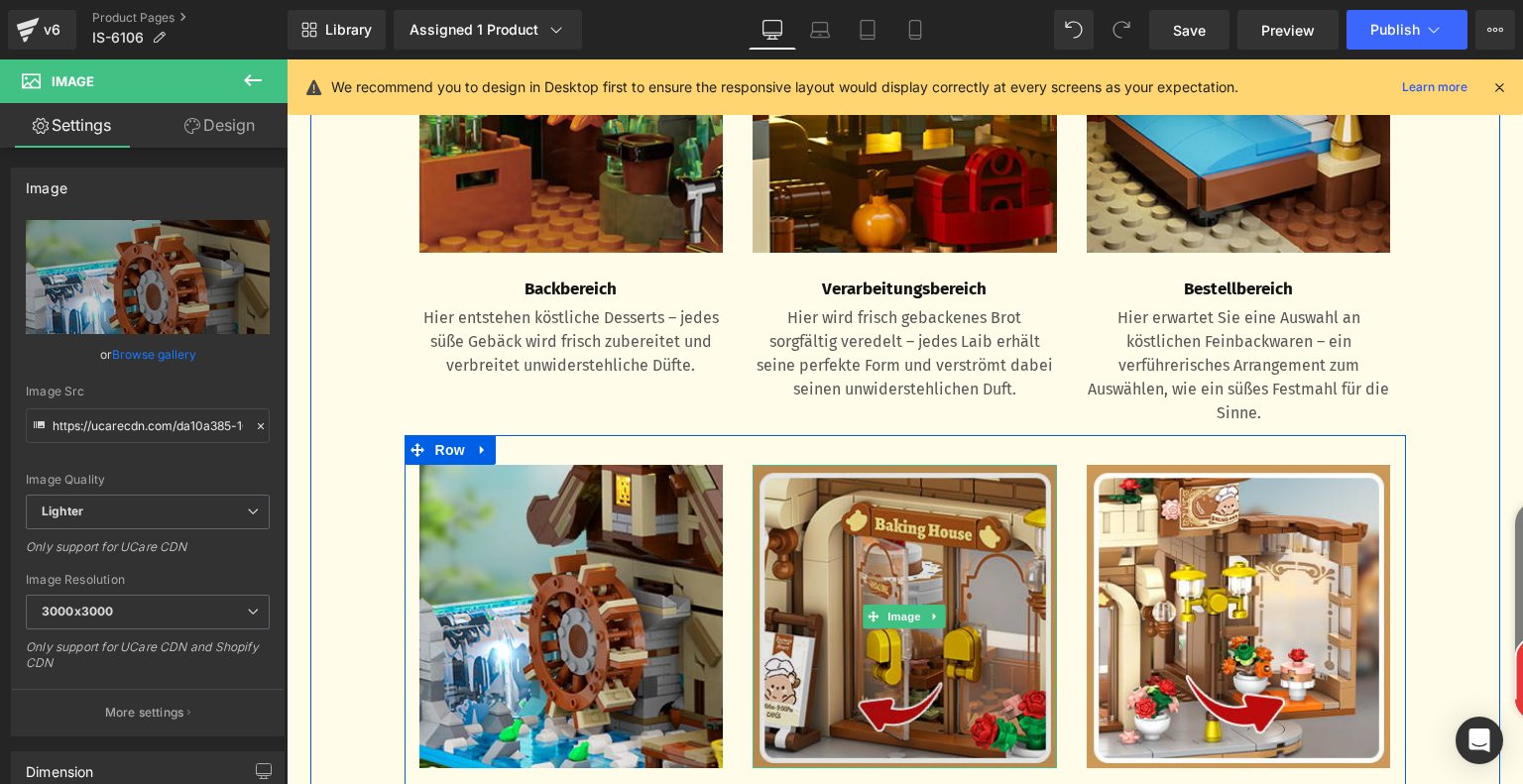 drag, startPoint x: 838, startPoint y: 539, endPoint x: 458, endPoint y: 395, distance: 406.369 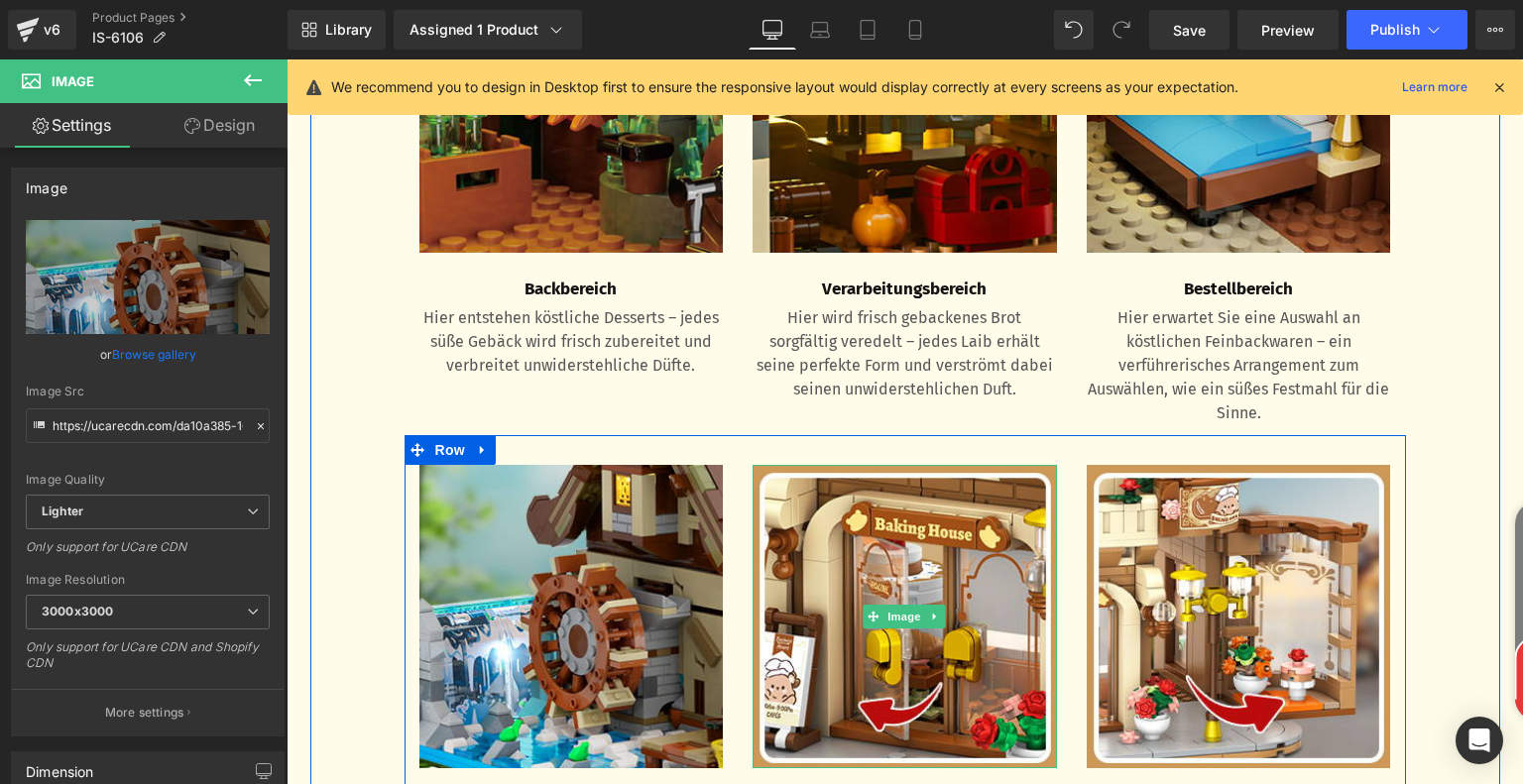 click at bounding box center (904, 616) 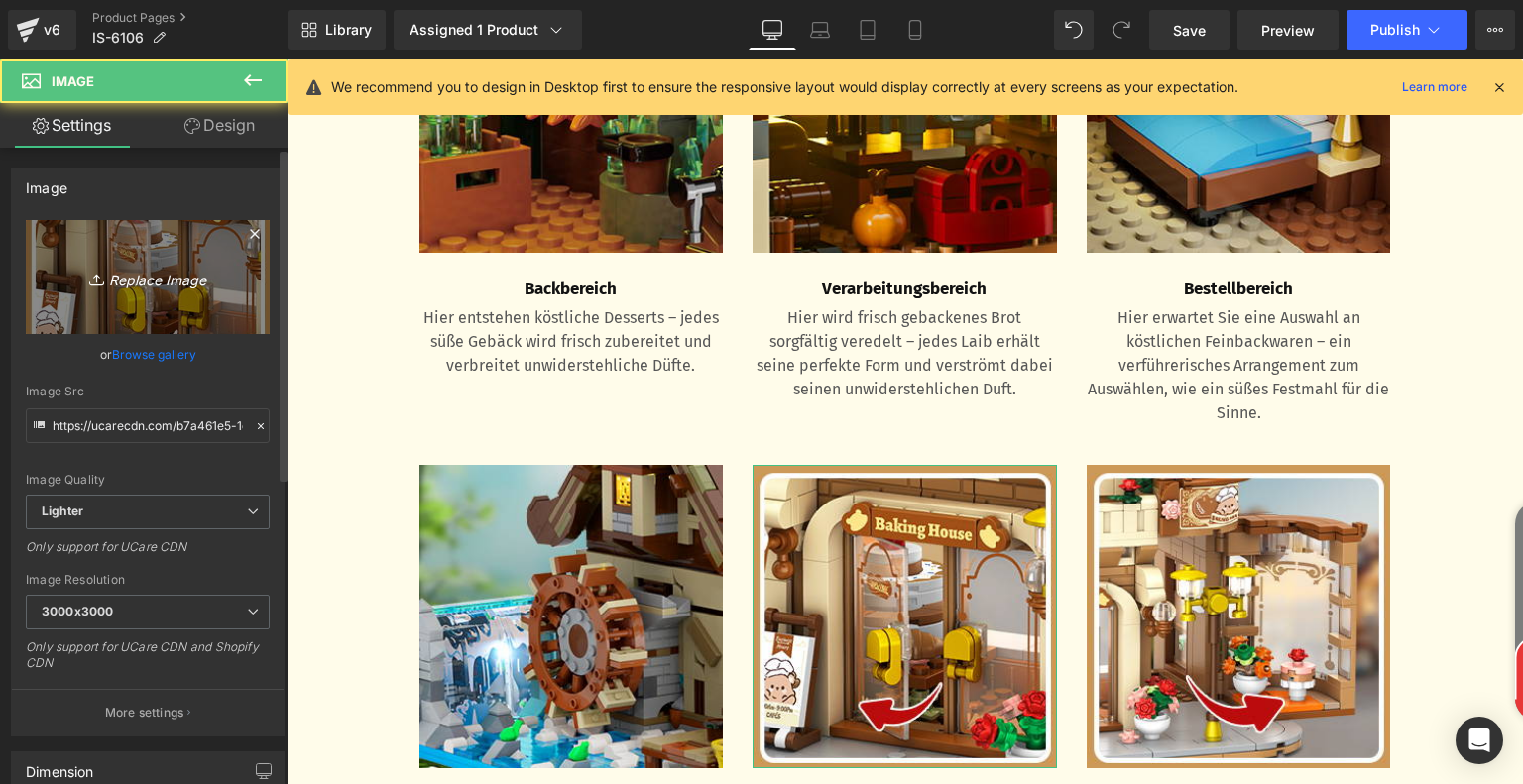 click on "Replace Image" at bounding box center [148, 277] 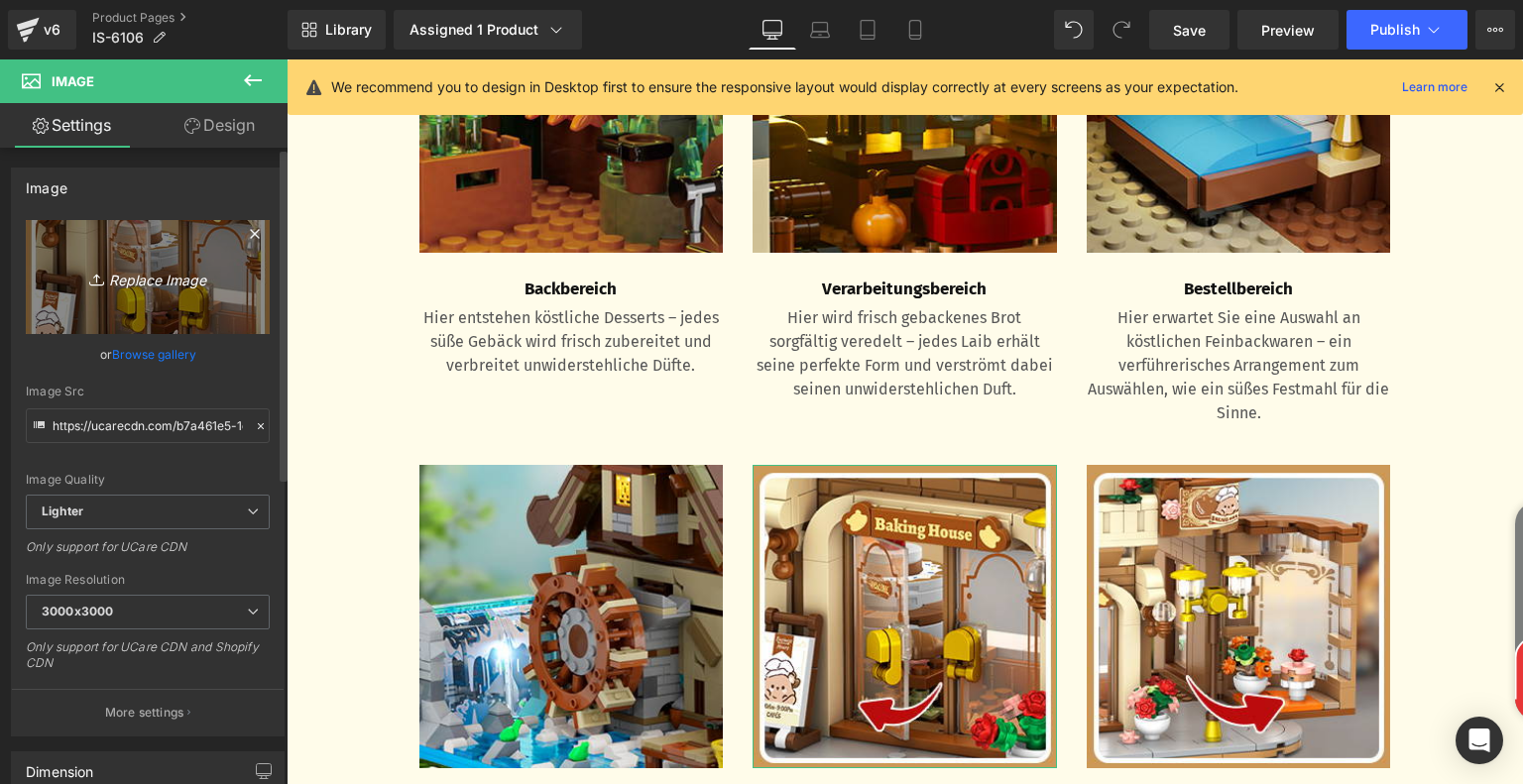 type on "C:\fakepath\7a35d1cb-c4f3-4fc2-a2de-500922ebe800.__CR0,0,300,300_PT0_SX300_V1___.jpg" 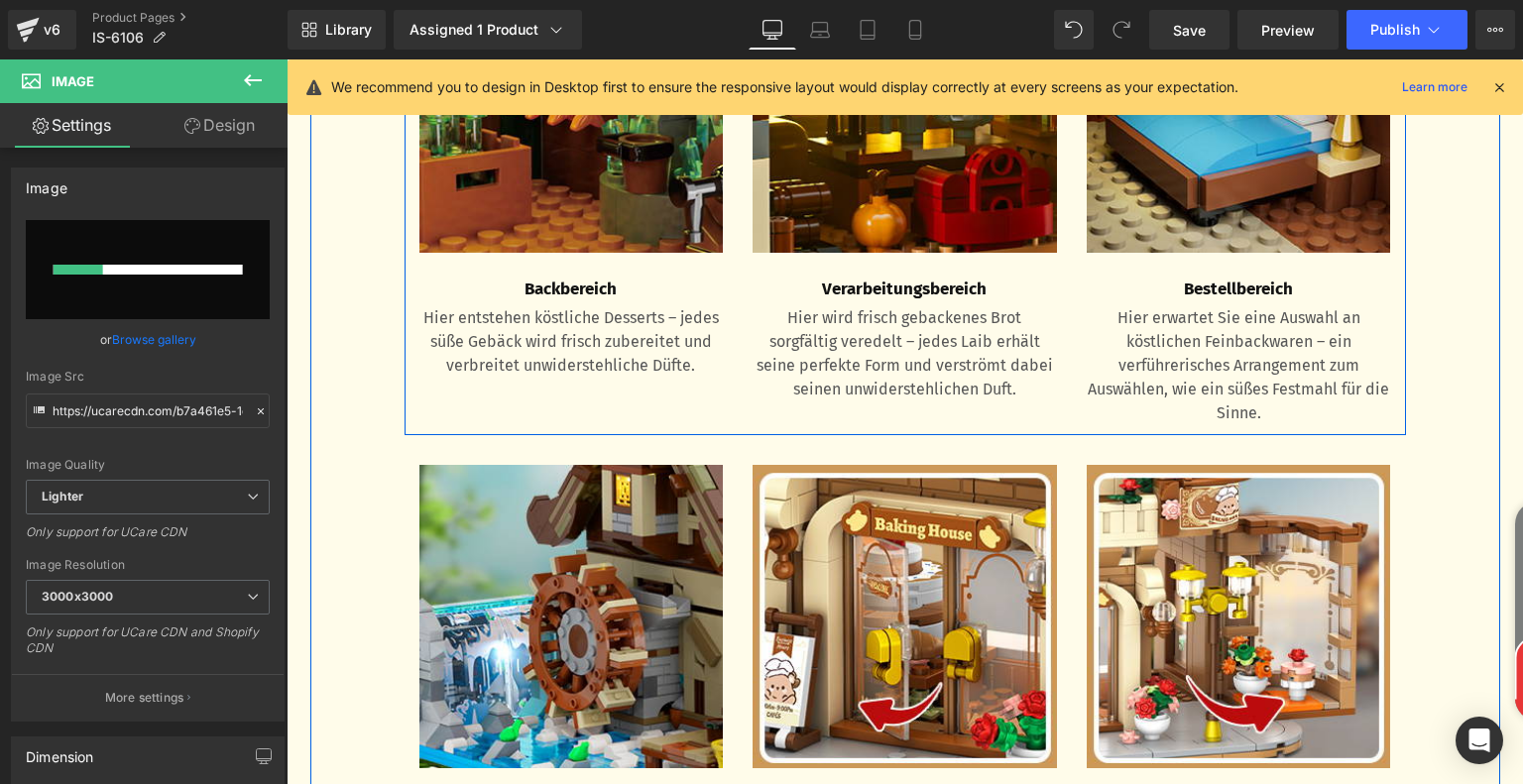 type 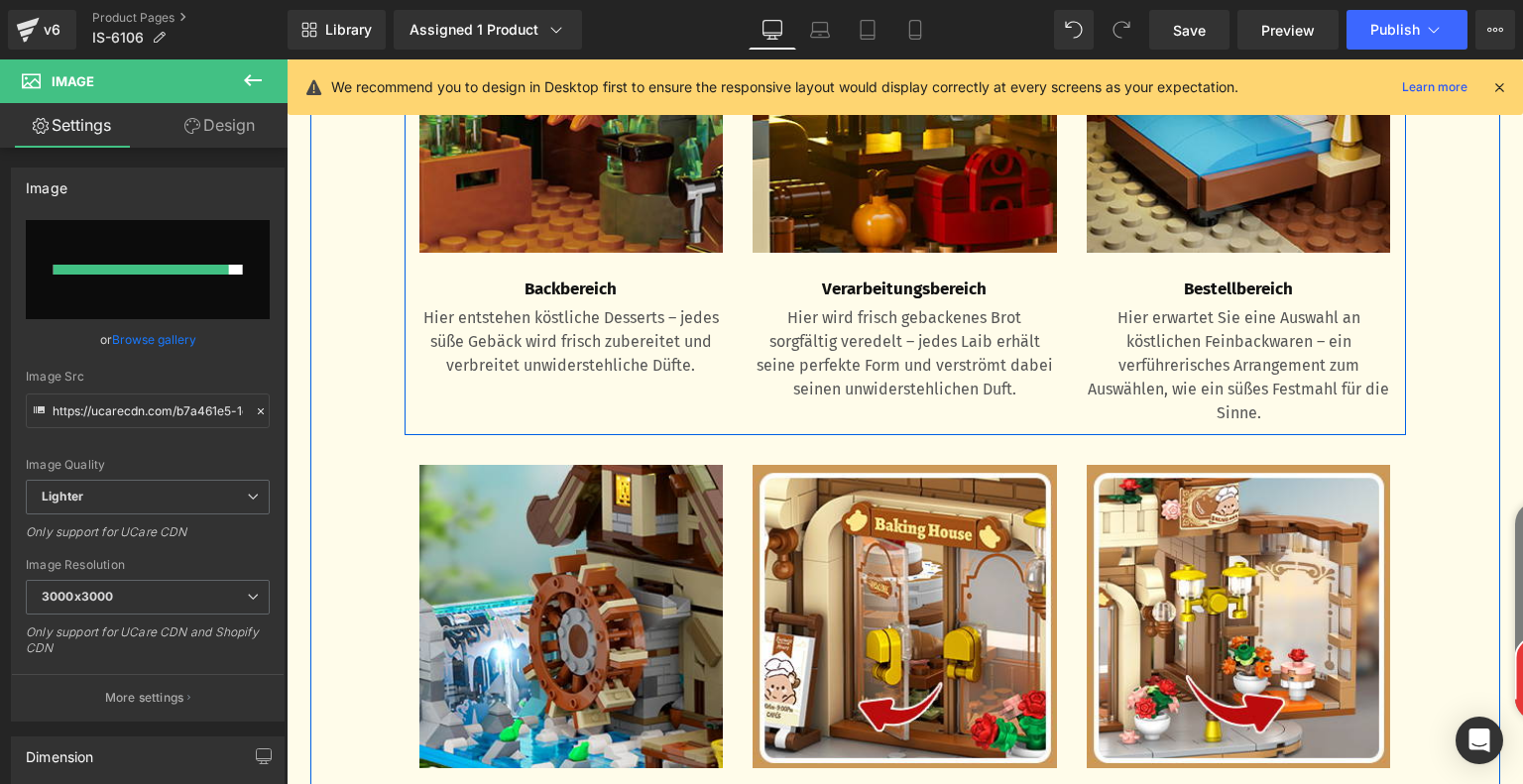 type on "https://ucarecdn.com/b52f6850-b79c-44cc-bd08-83c3aec4f262/-/format/auto/-/preview/3000x3000/-/quality/lighter/7a35d1cb-c4f3-4fc2-a2de-500922ebe800.__CR0,0,300,300_PT0_SX300_V1___.jpg" 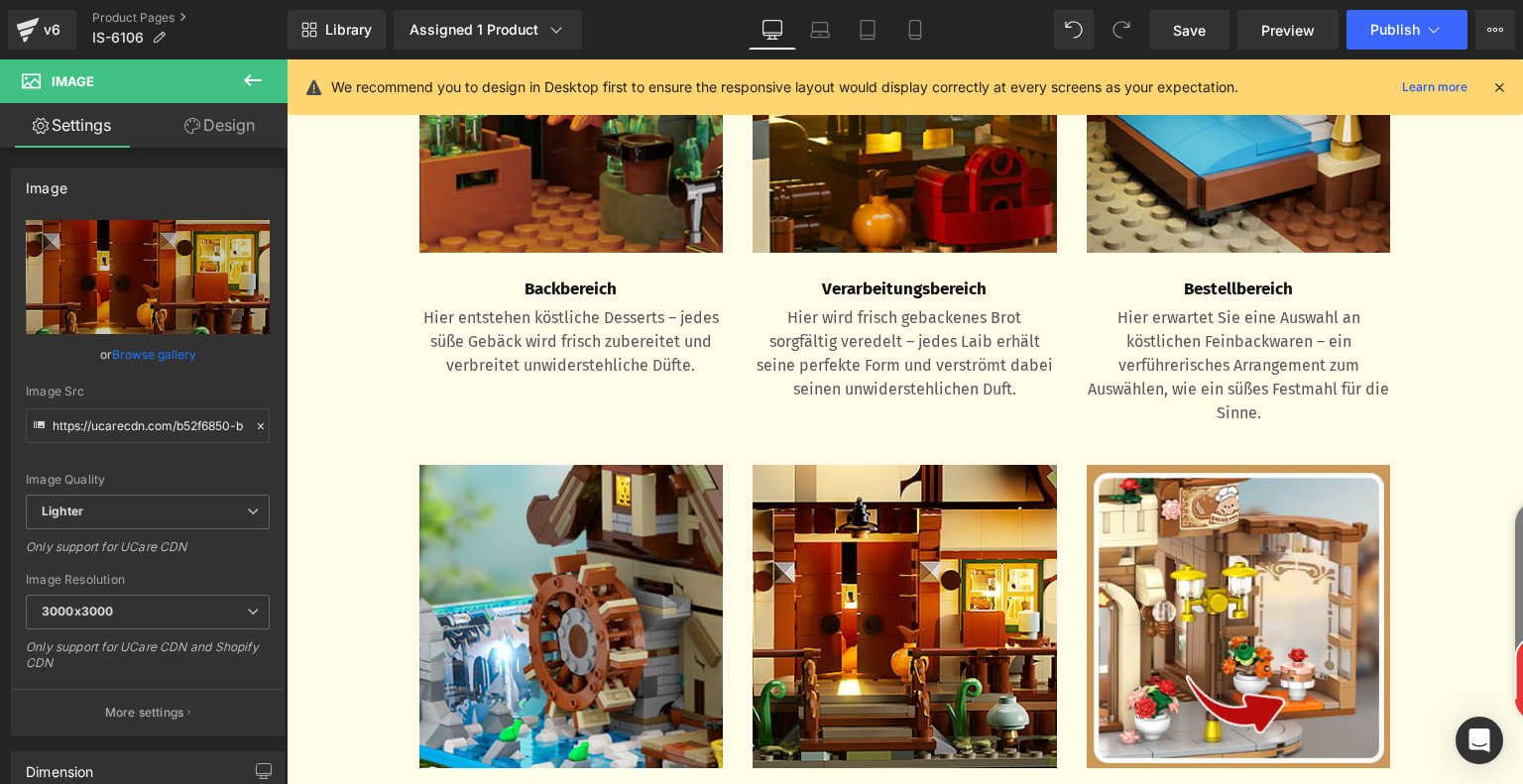 click on "Image" at bounding box center (1238, 616) 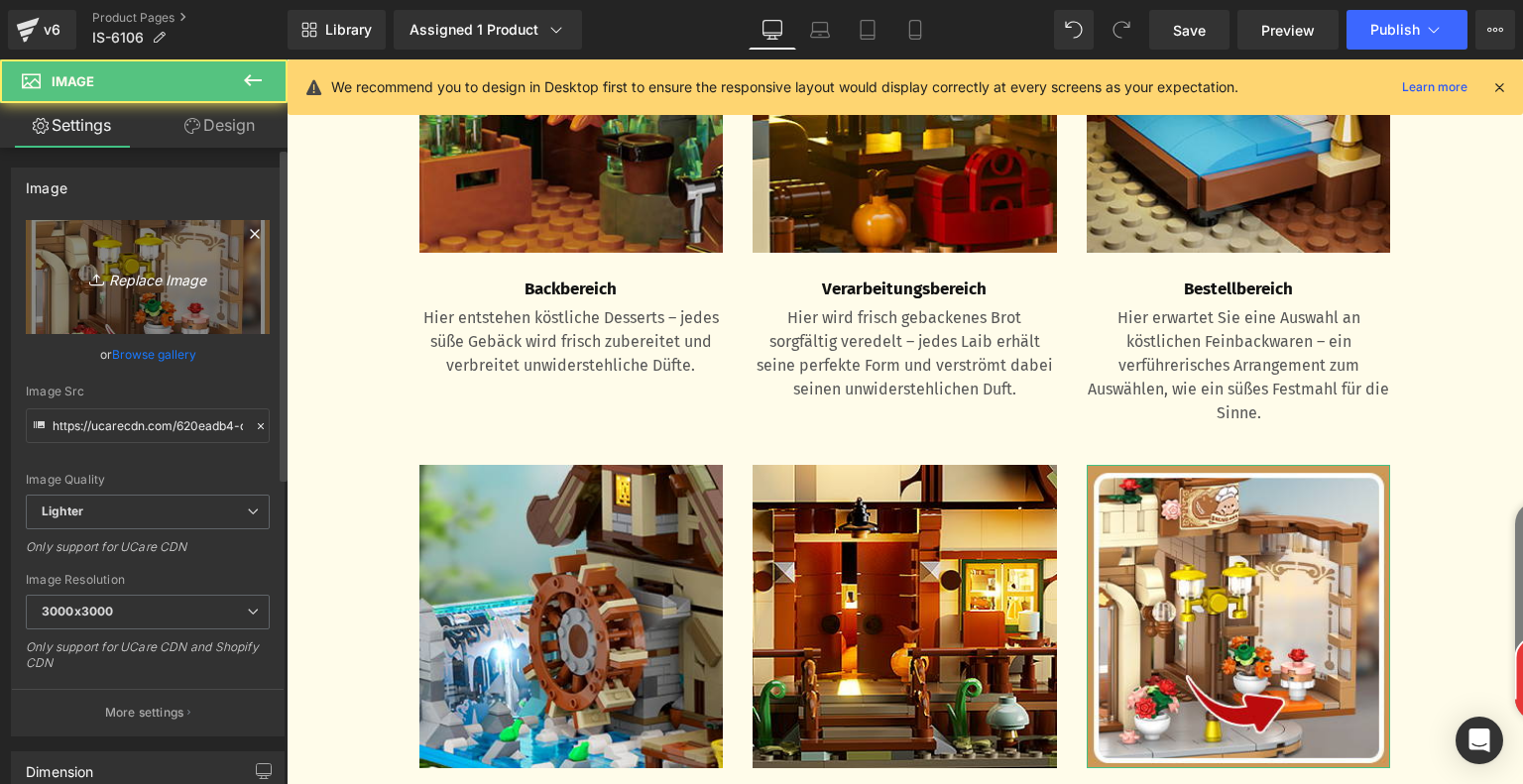 click on "Replace Image" at bounding box center (148, 277) 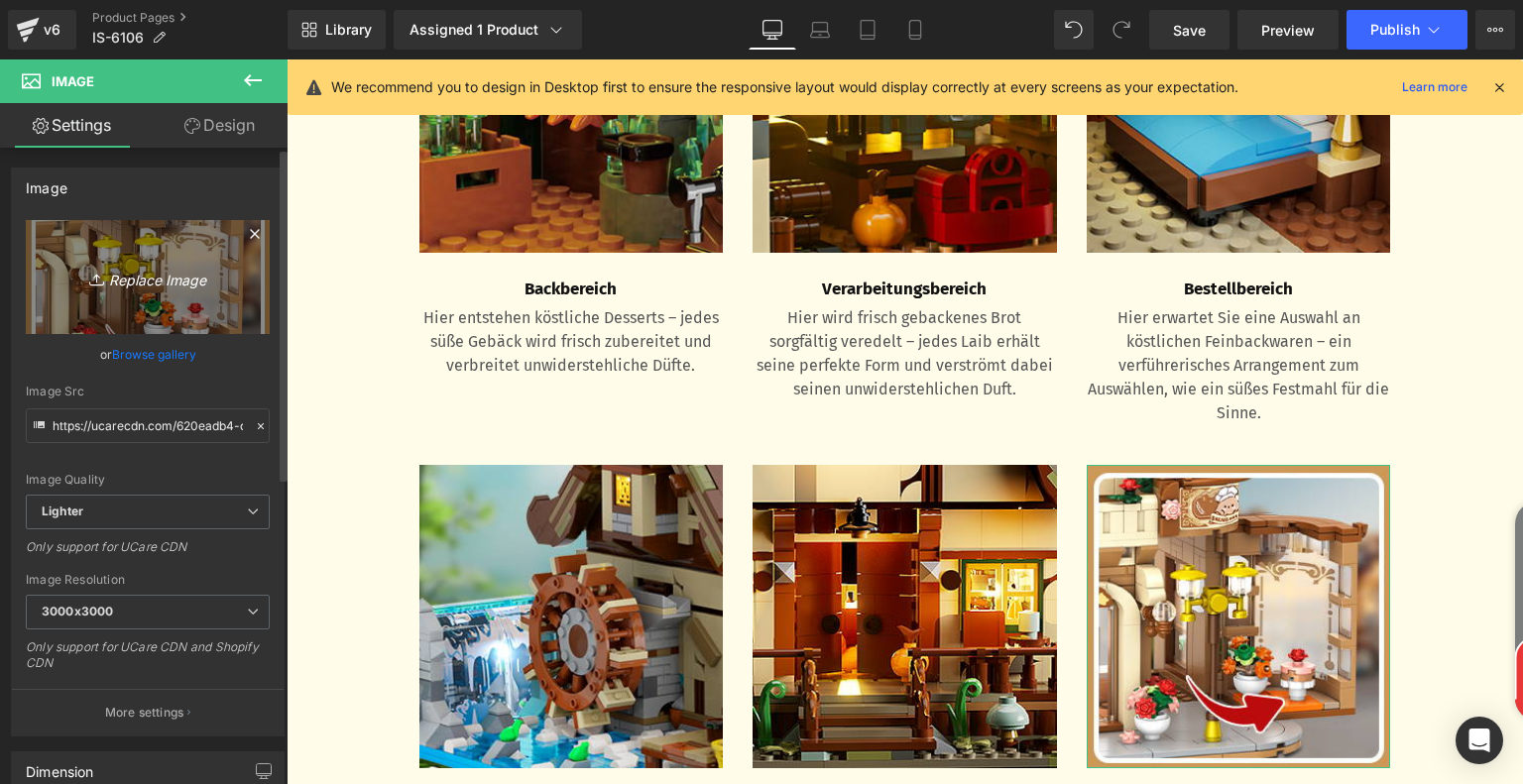 type on "C:\fakepath\71AXelpELyL._AC_SL1500_.jpg" 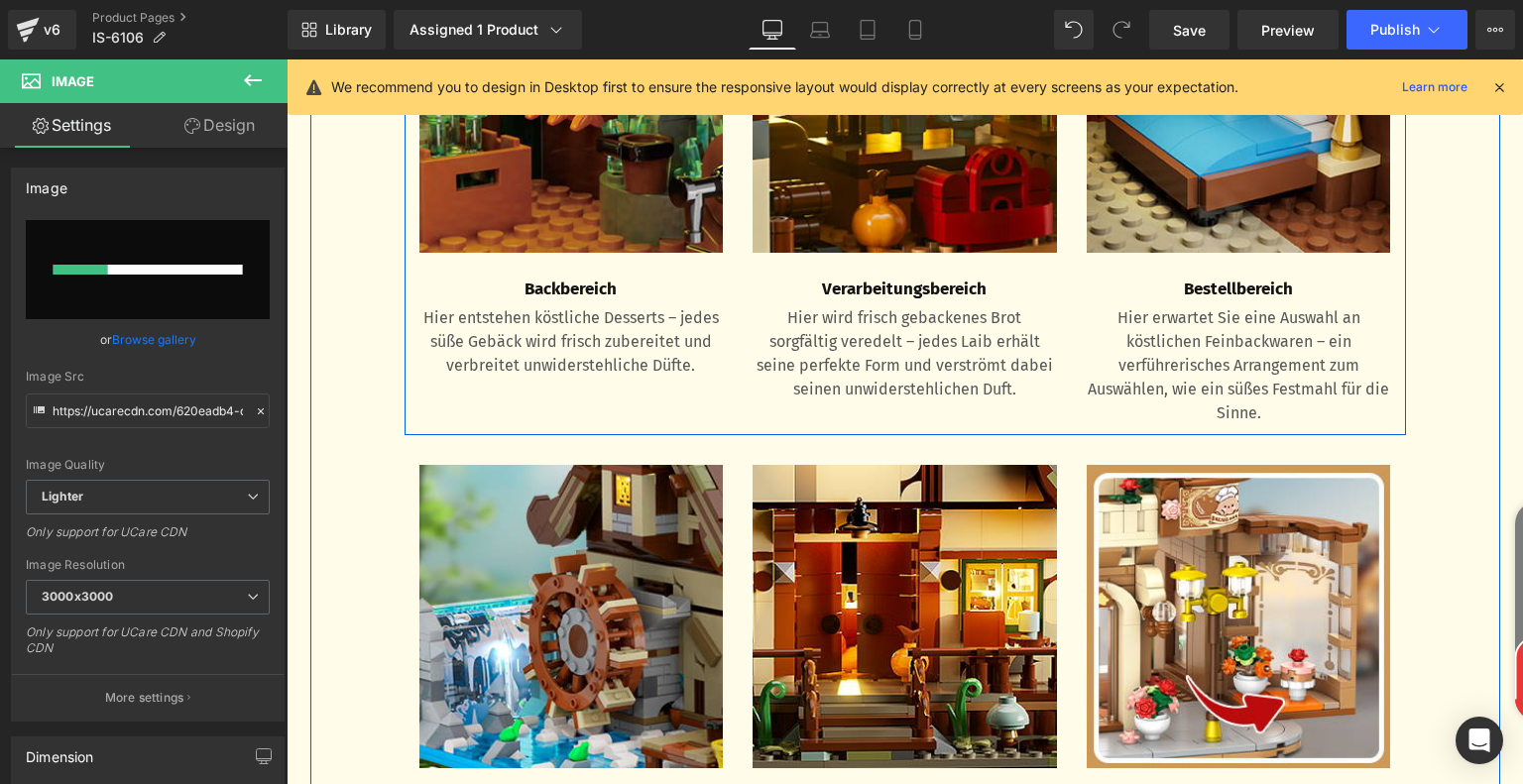 type 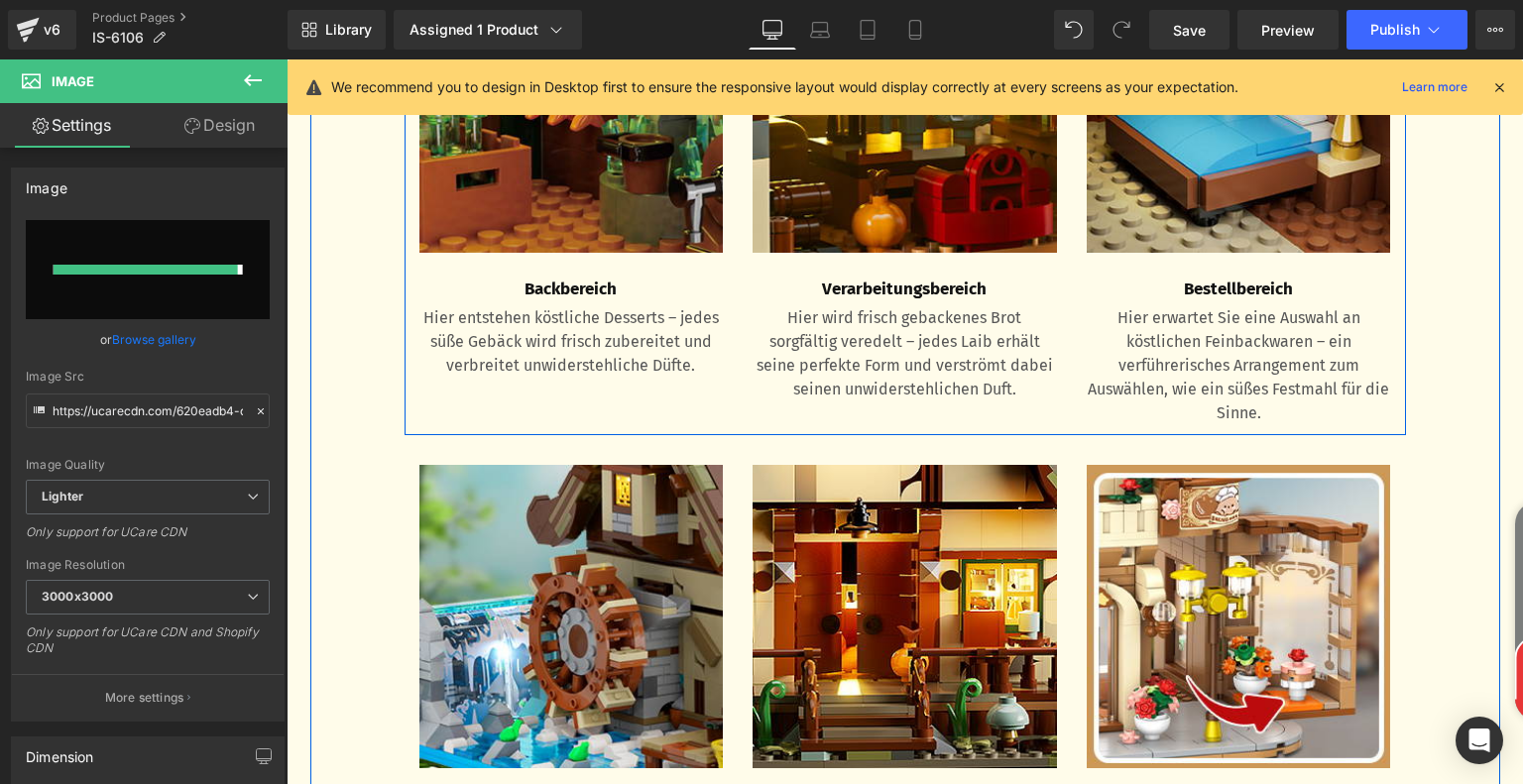 type on "https://ucarecdn.com/cc066514-7157-4ecf-8a6a-658aa1a65d53/-/format/auto/-/preview/3000x3000/-/quality/lighter/71AXelpELyL._AC_SL1500_.jpg" 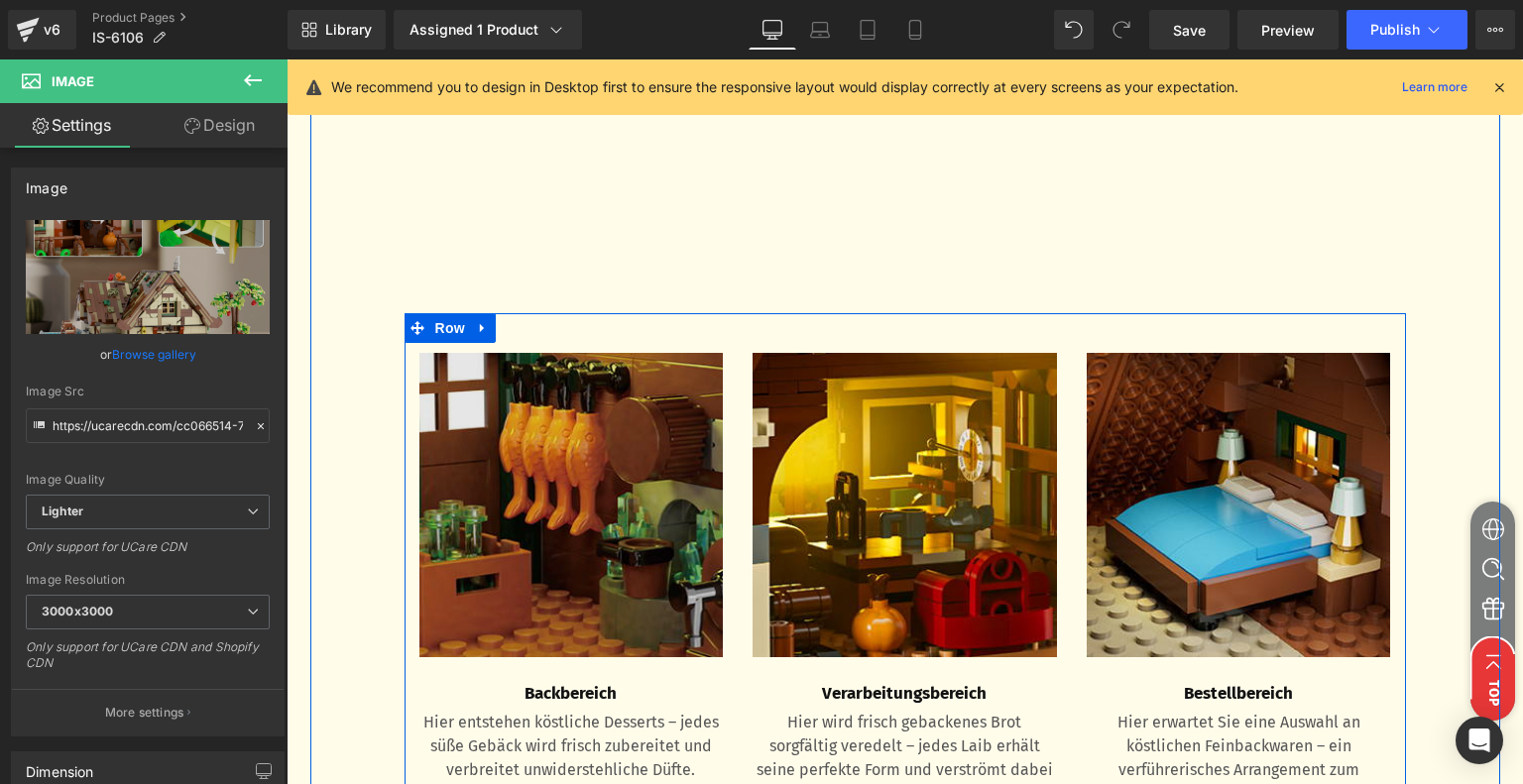 scroll, scrollTop: 3612, scrollLeft: 0, axis: vertical 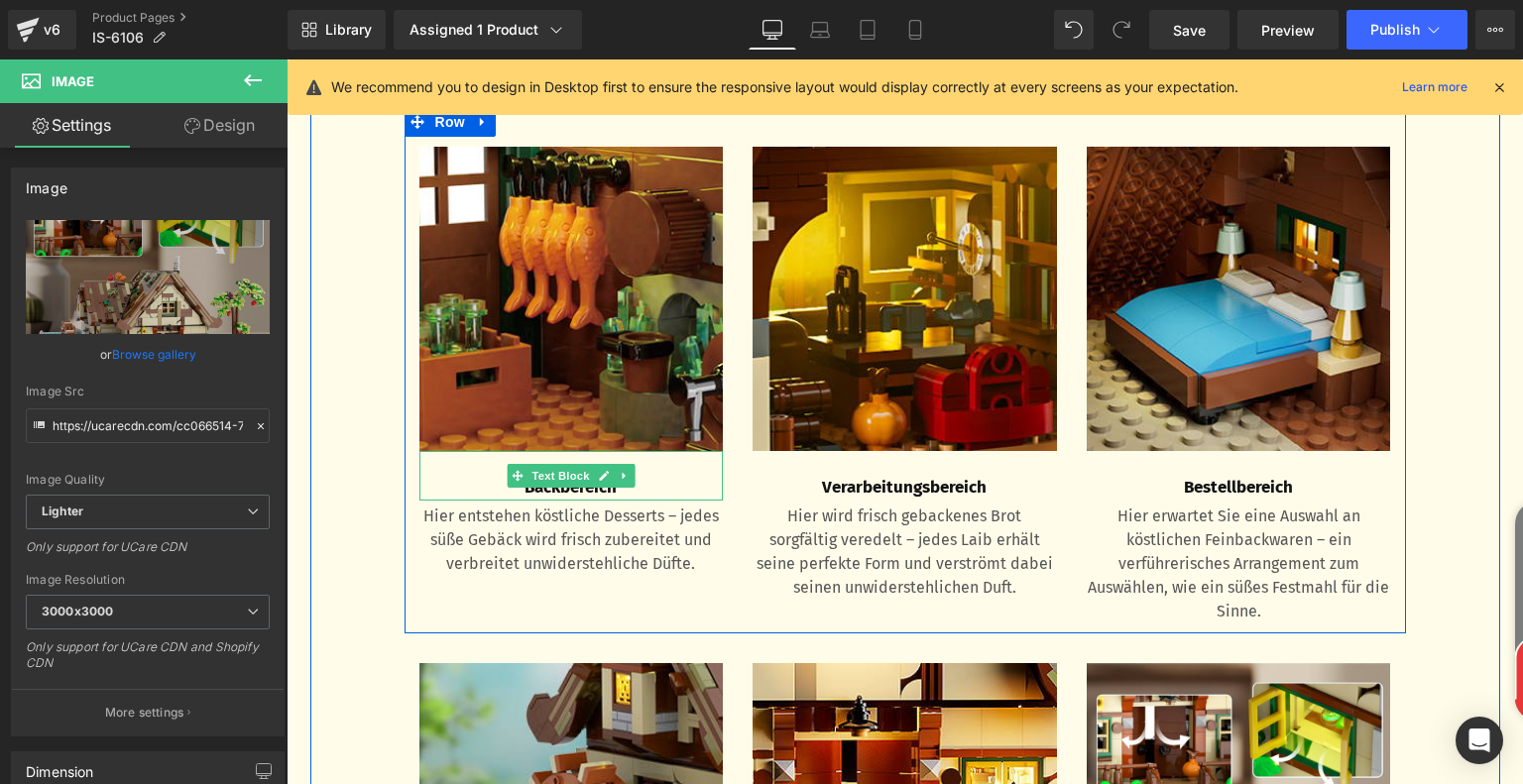 click on "Backbereich" at bounding box center [571, 488] 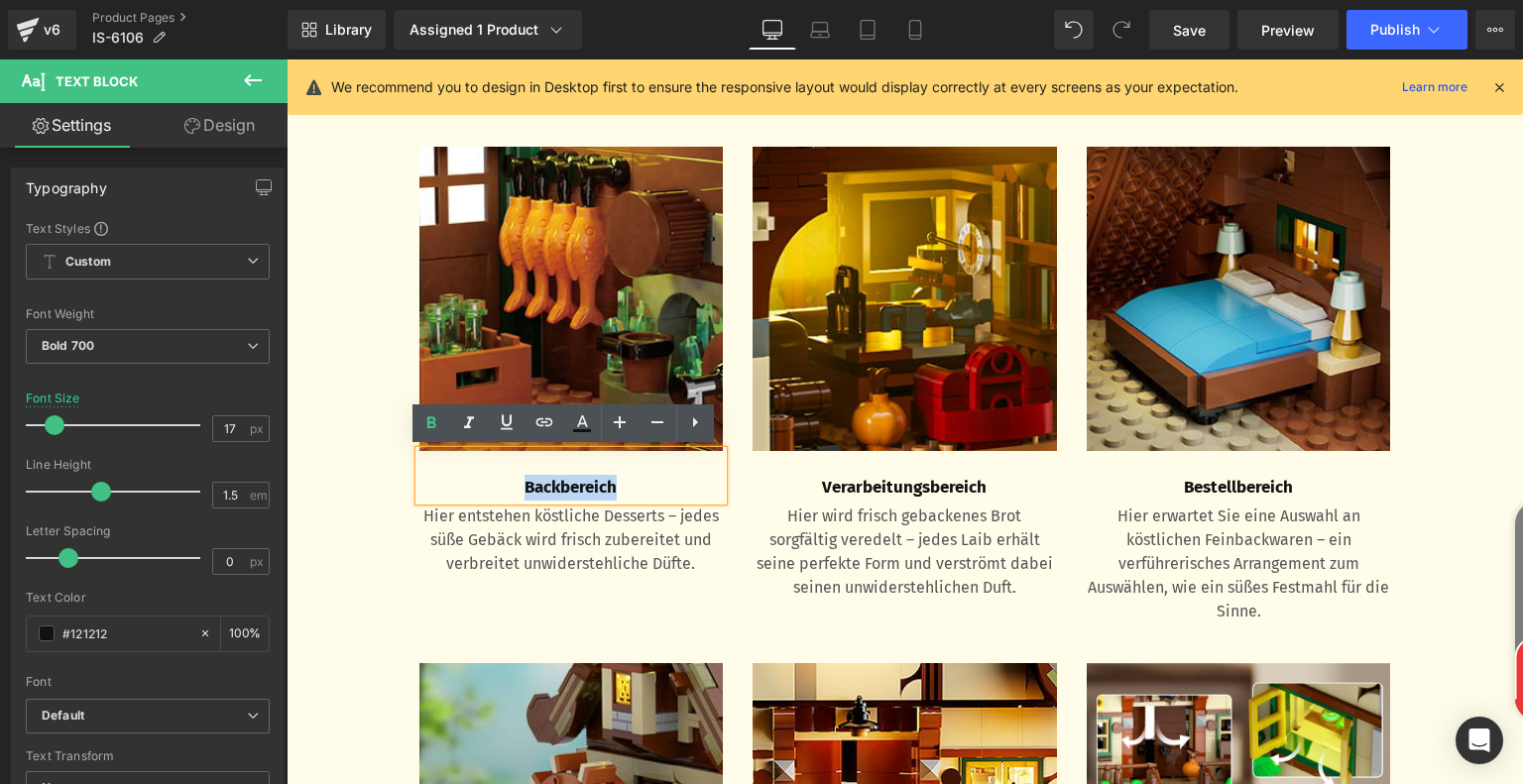 drag, startPoint x: 512, startPoint y: 485, endPoint x: 662, endPoint y: 504, distance: 151.19854 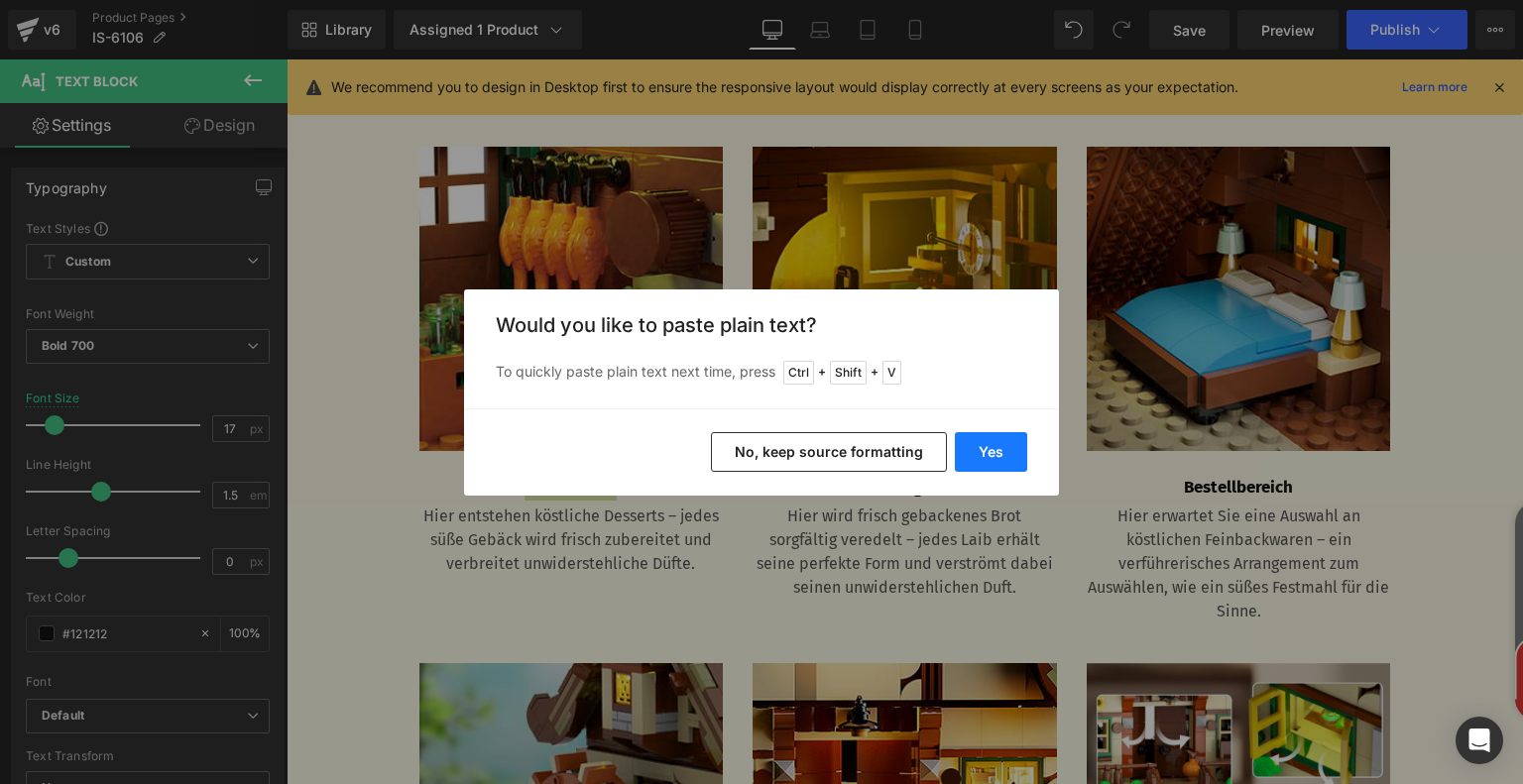 click on "Yes" at bounding box center (991, 452) 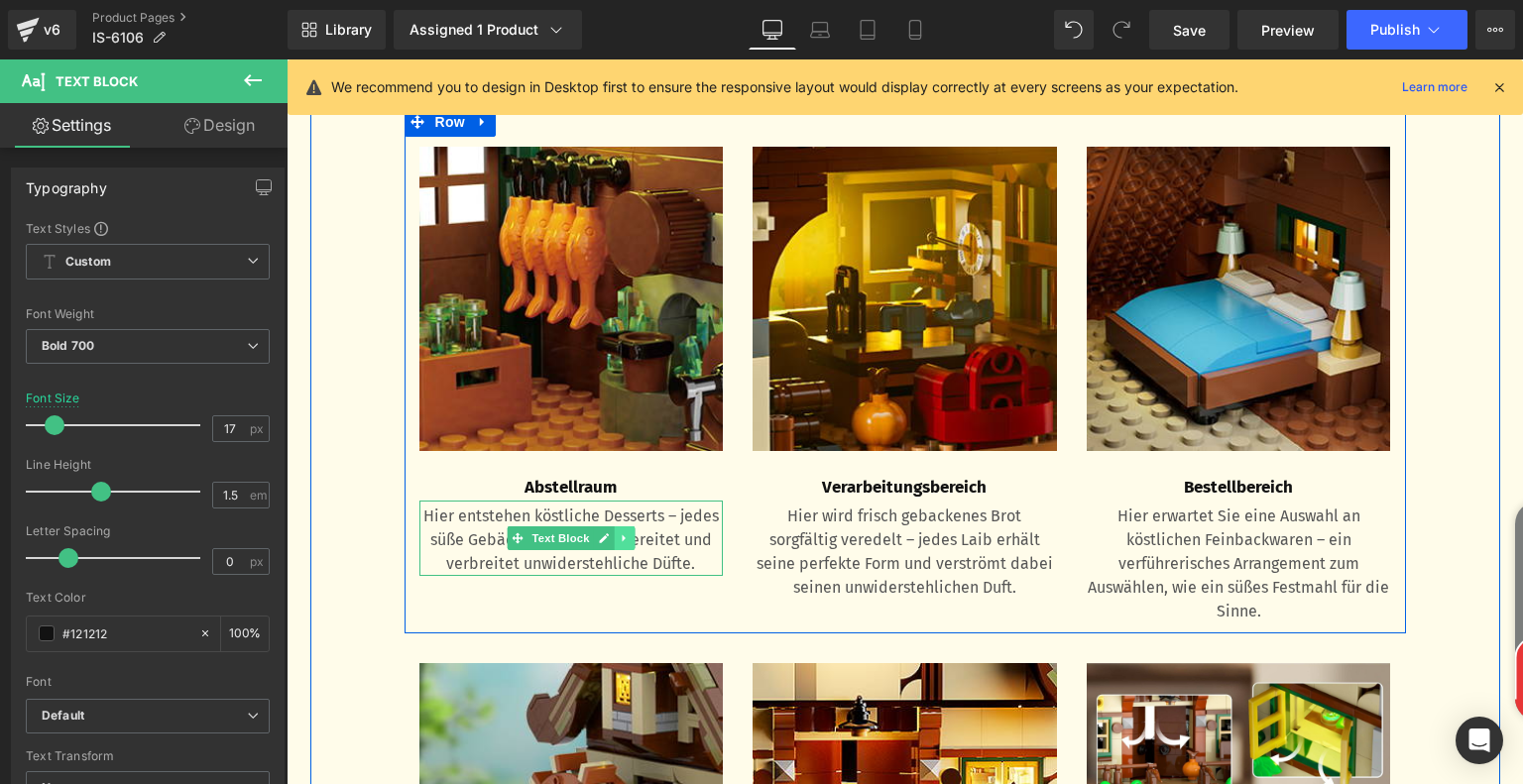 click at bounding box center [624, 538] 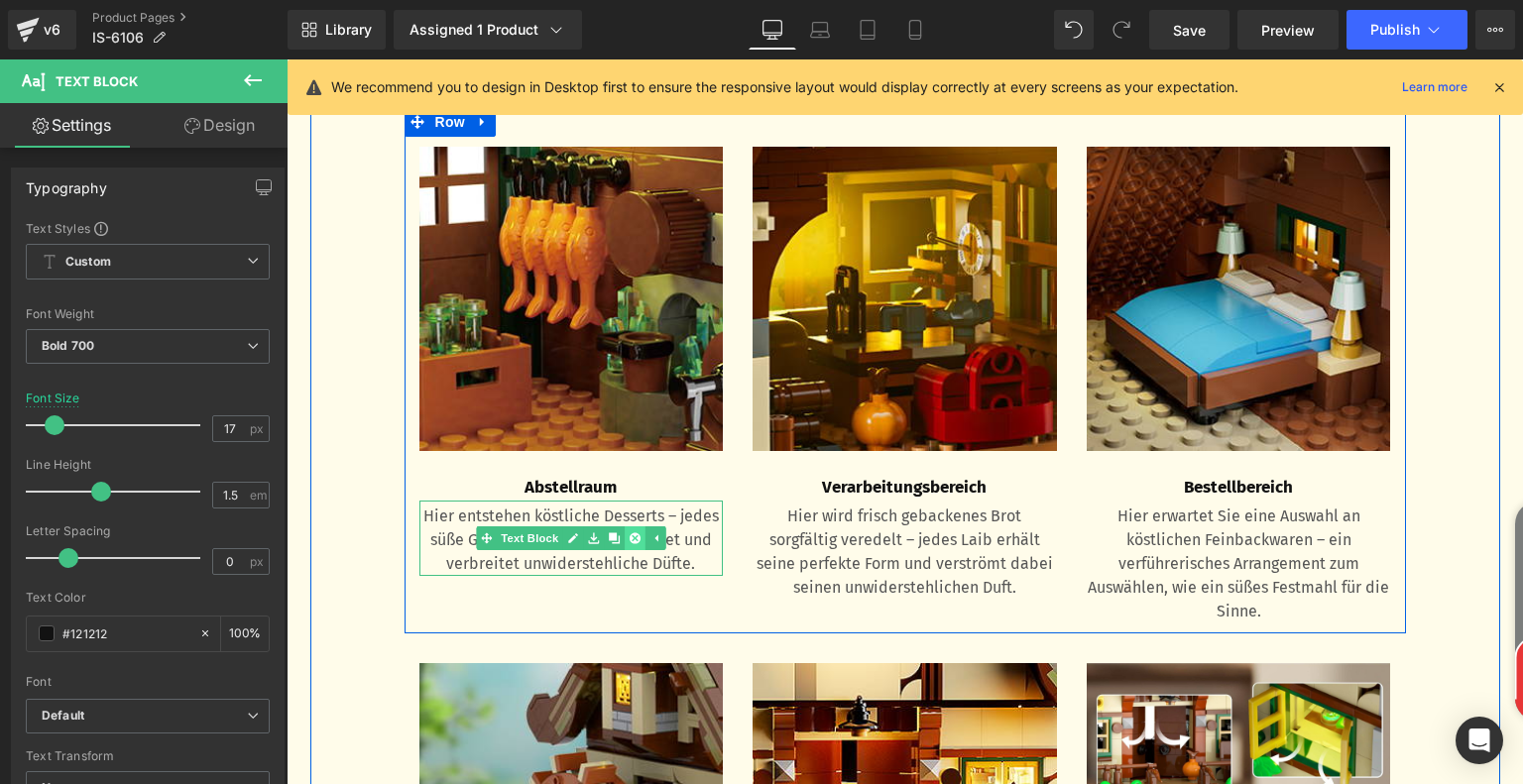 click 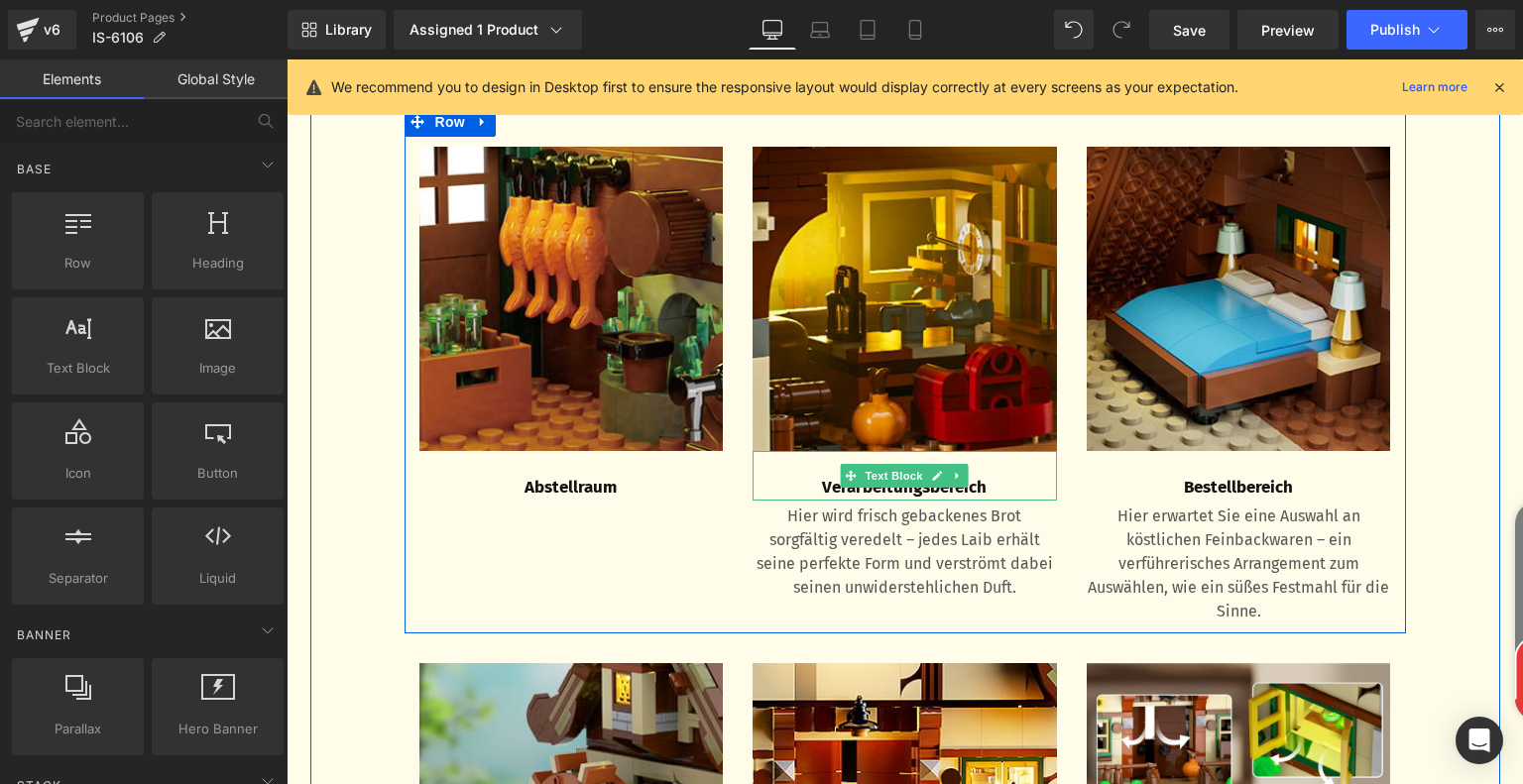 click on "Verarbeitungsbereich" at bounding box center [904, 488] 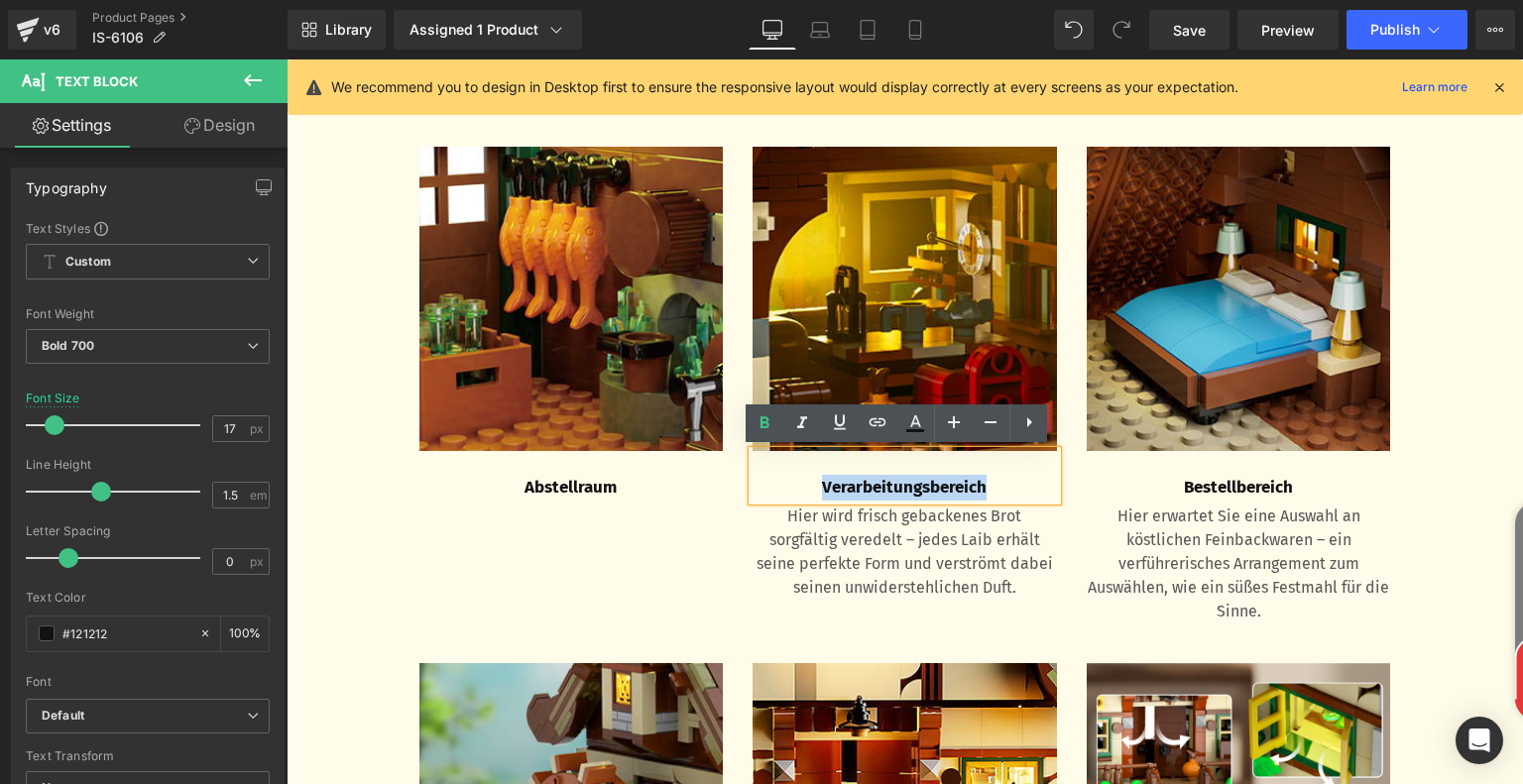 drag, startPoint x: 810, startPoint y: 488, endPoint x: 995, endPoint y: 487, distance: 185.0027 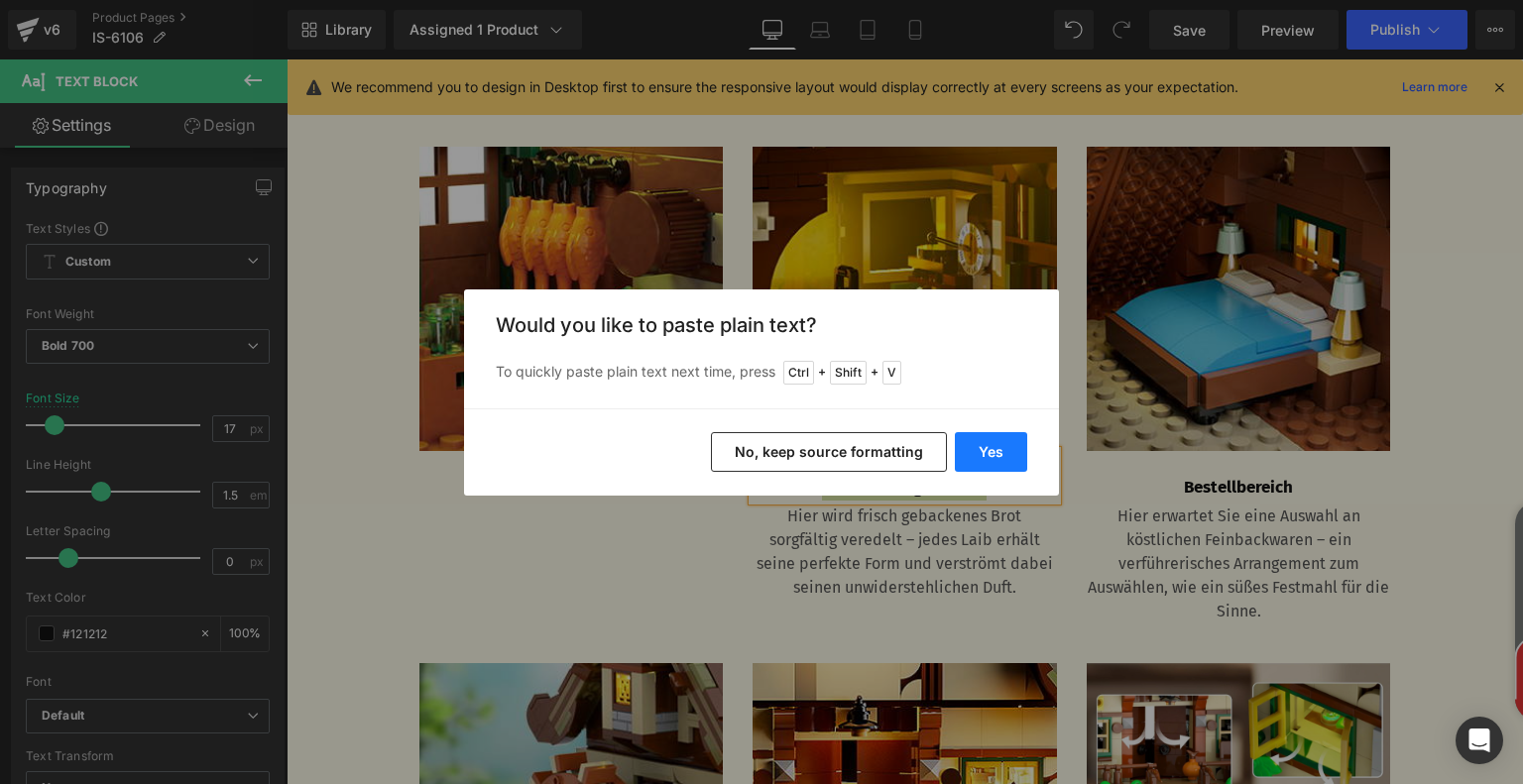 click on "Yes" at bounding box center [991, 452] 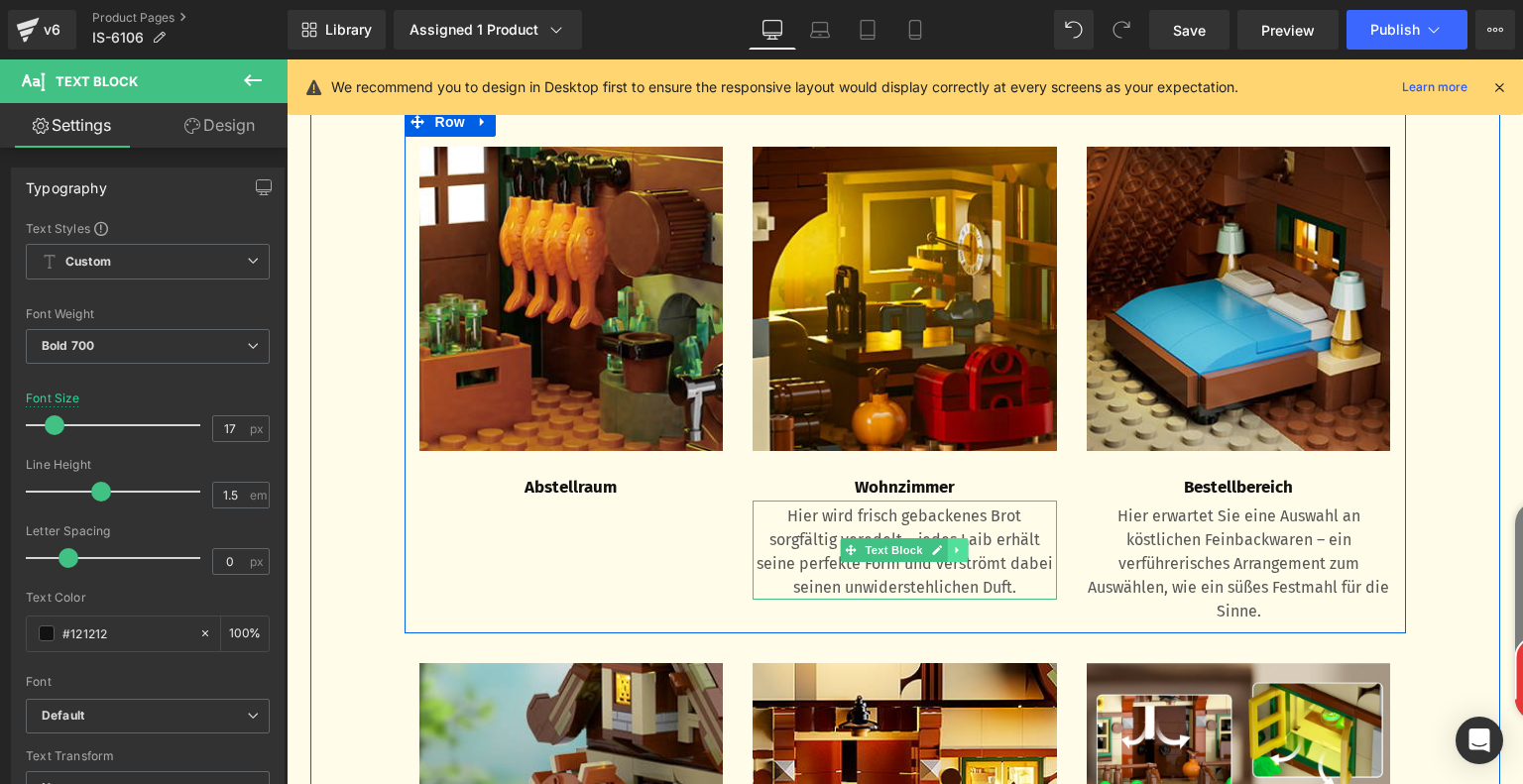 click 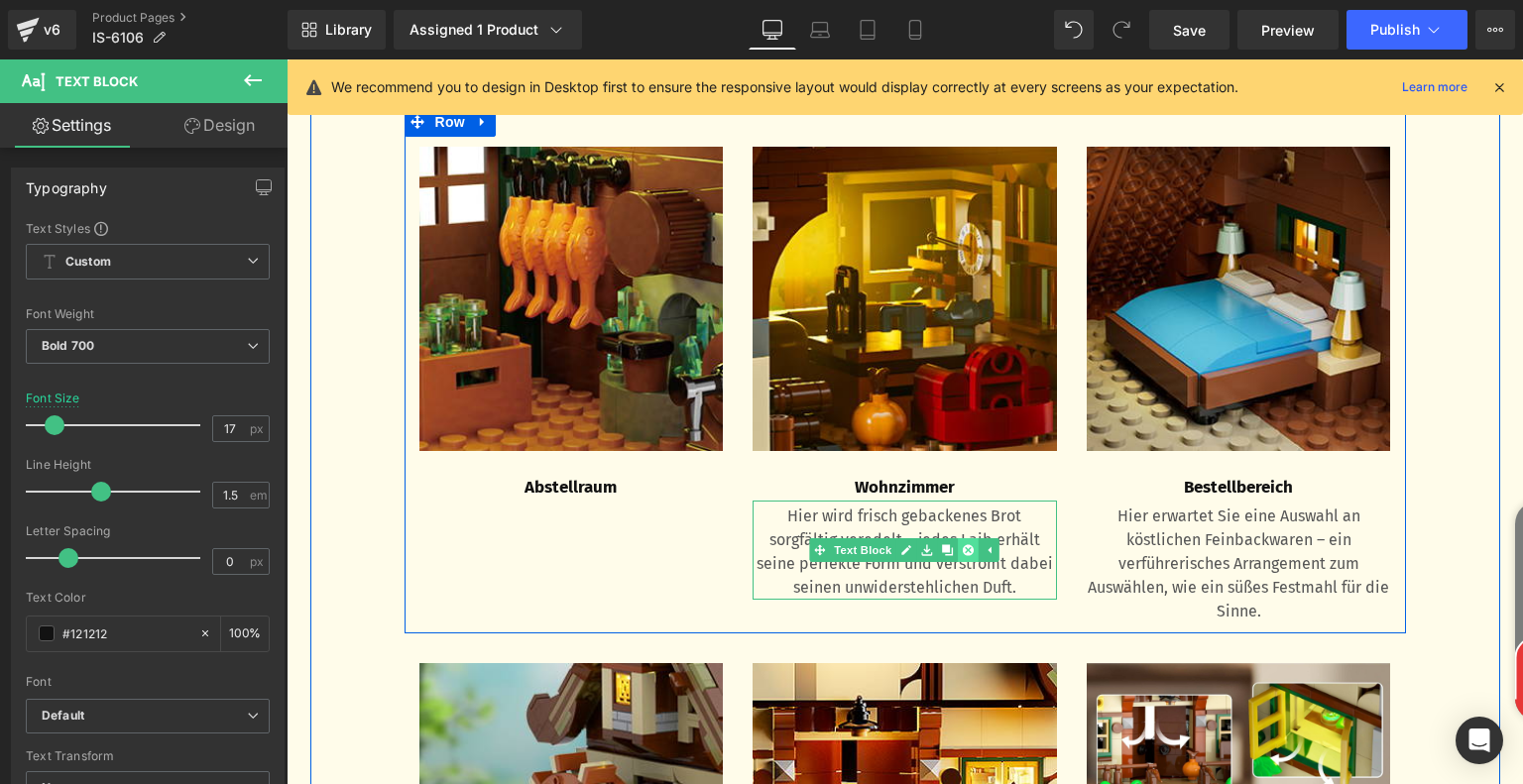 click 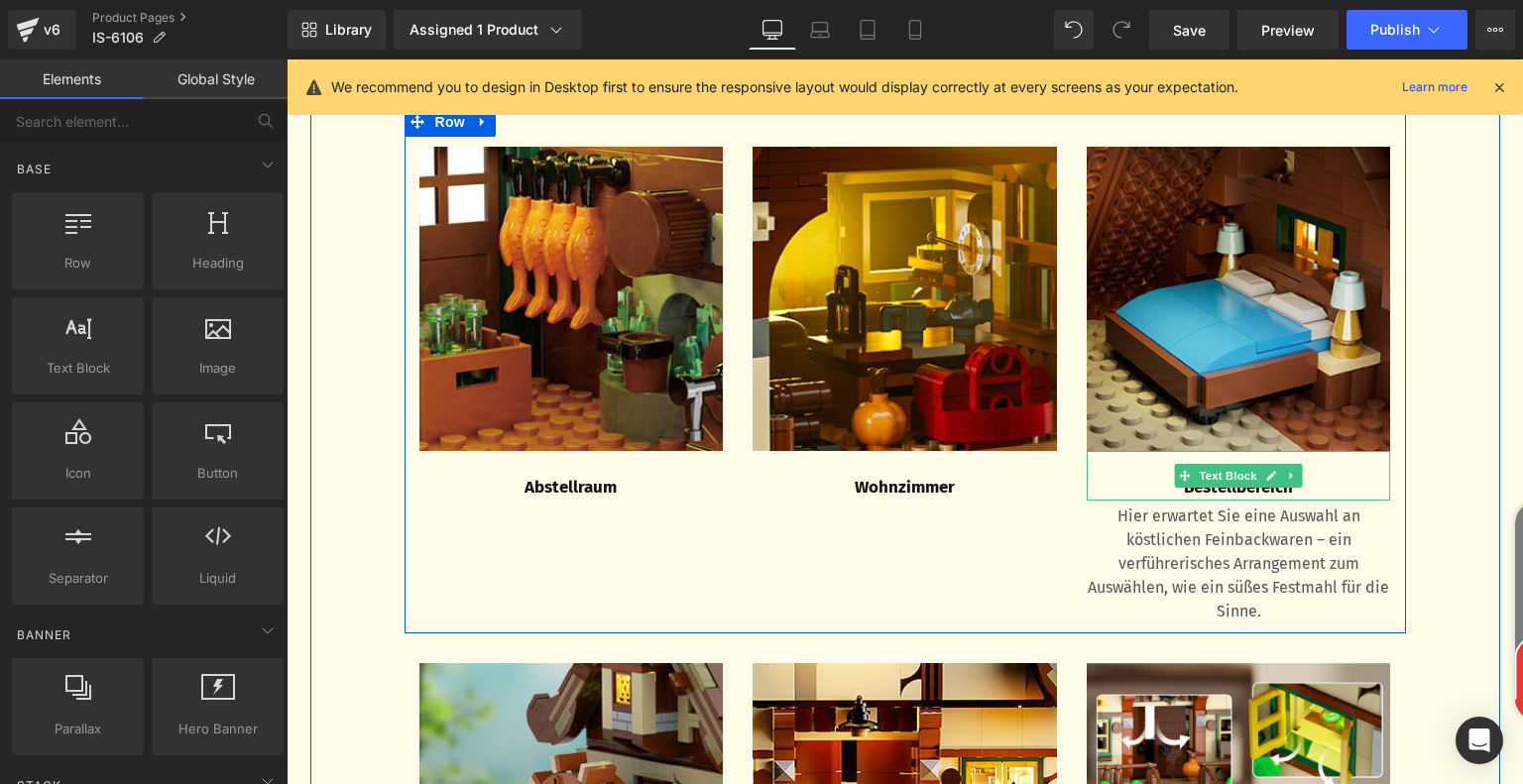 click on "Bestellbereich" at bounding box center [1238, 488] 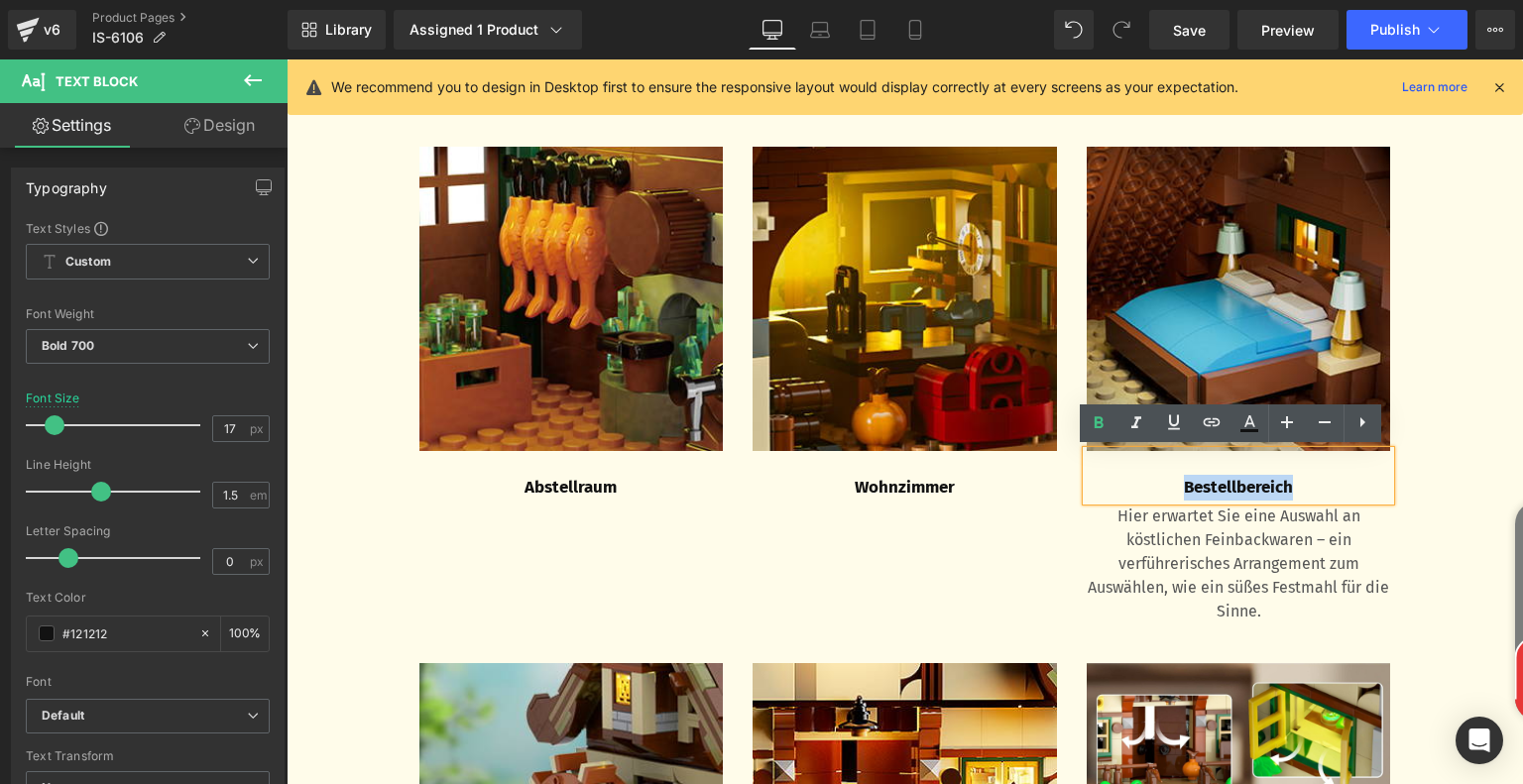 drag, startPoint x: 1174, startPoint y: 485, endPoint x: 1331, endPoint y: 485, distance: 157 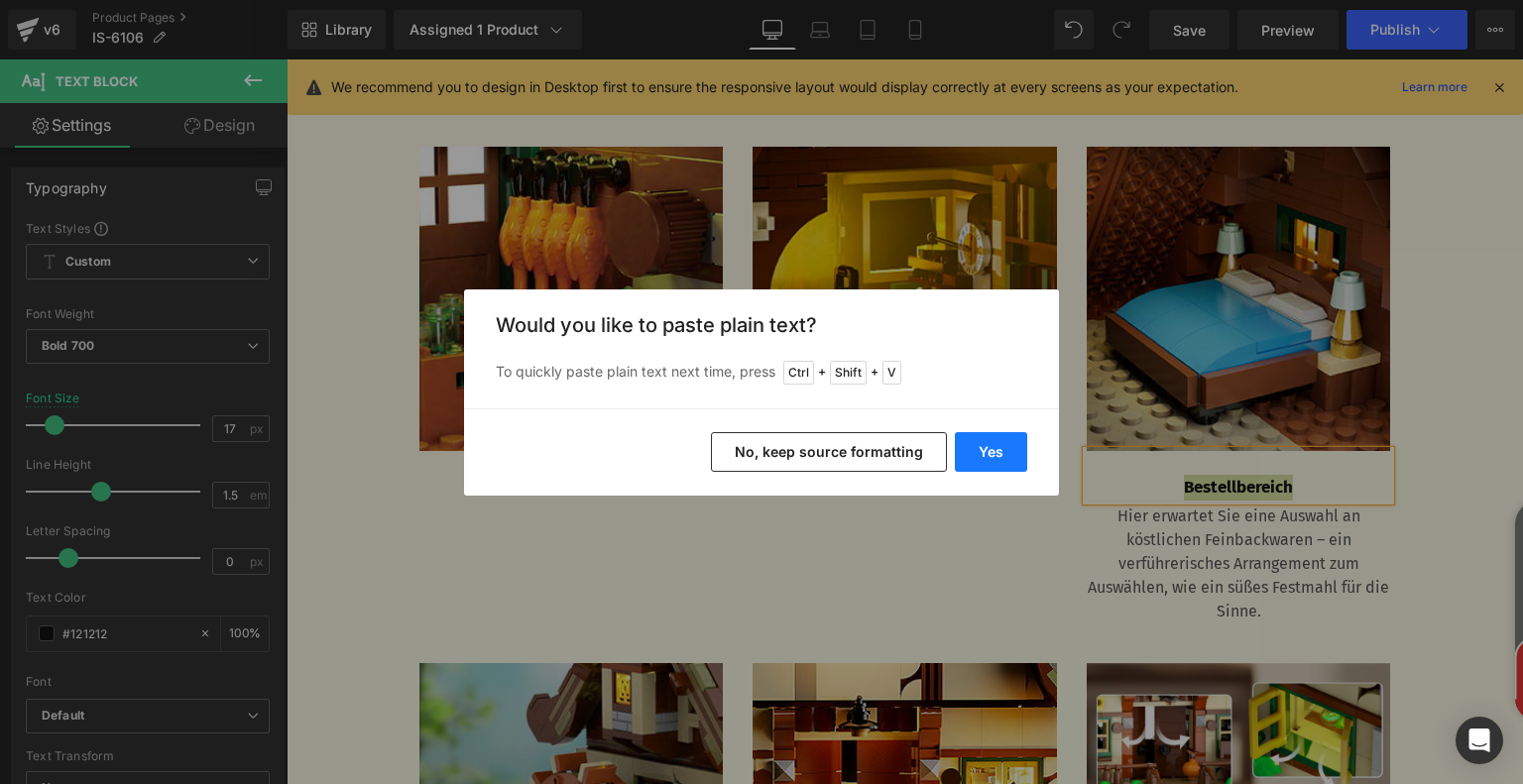click on "Yes" at bounding box center (991, 452) 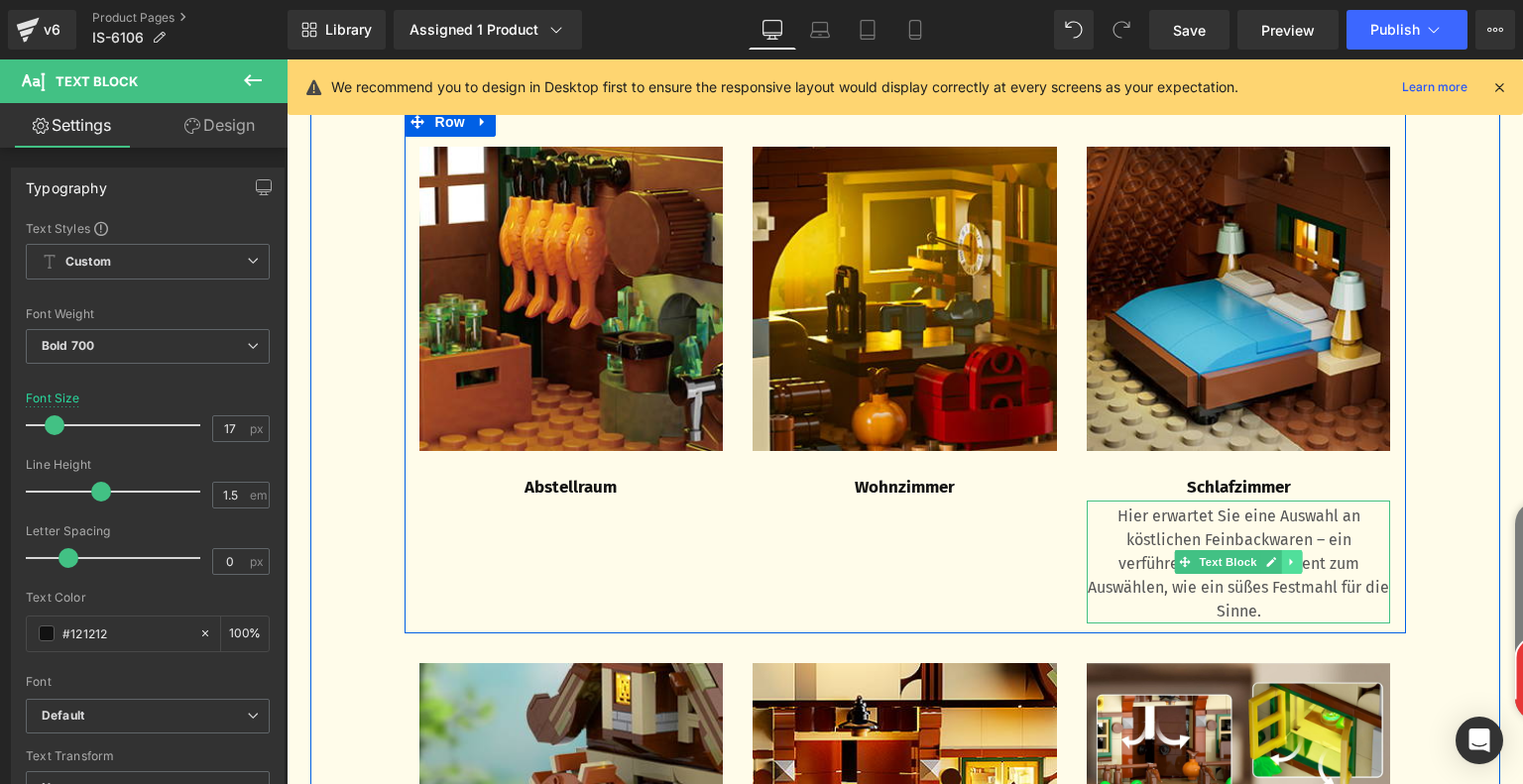 click 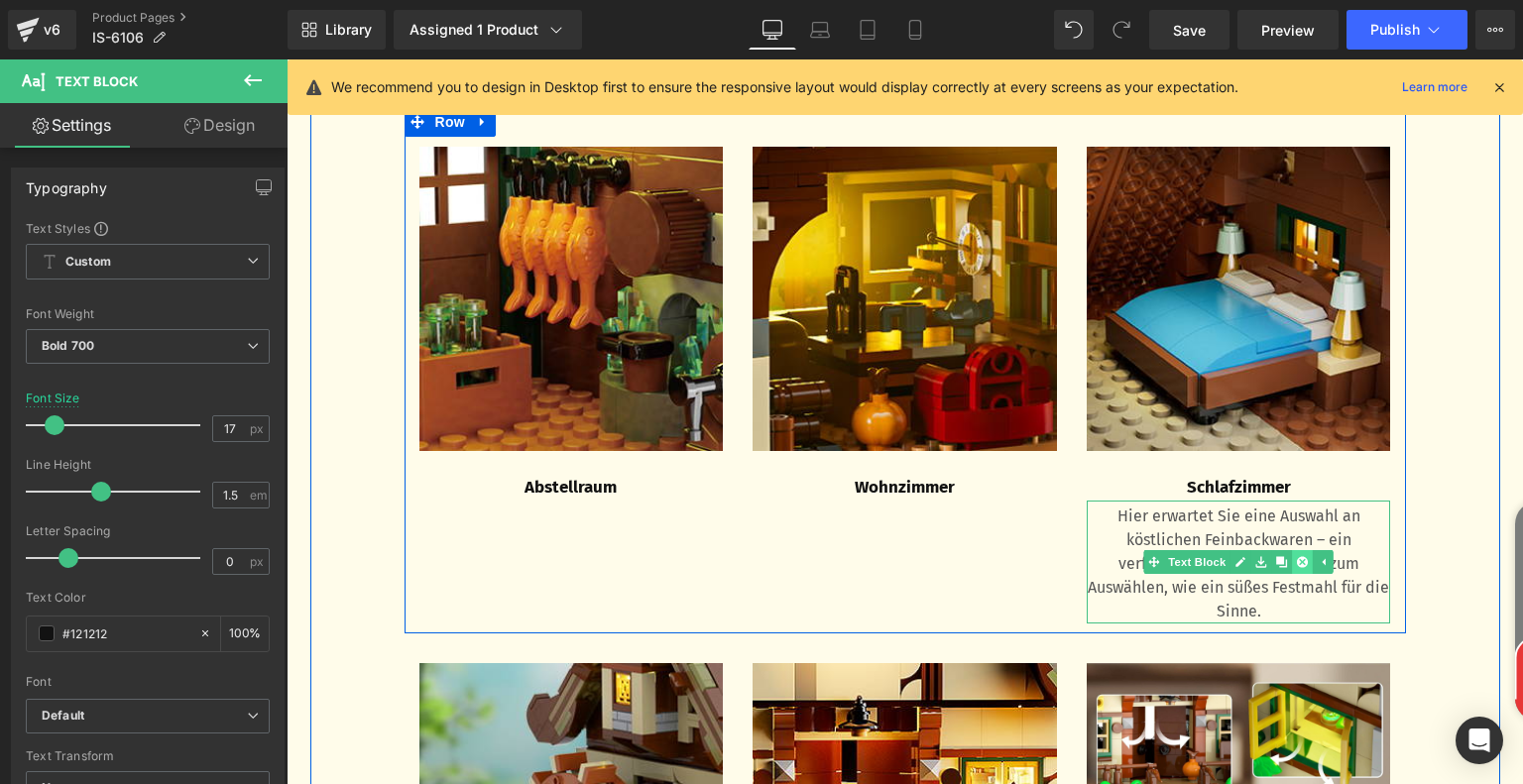 click 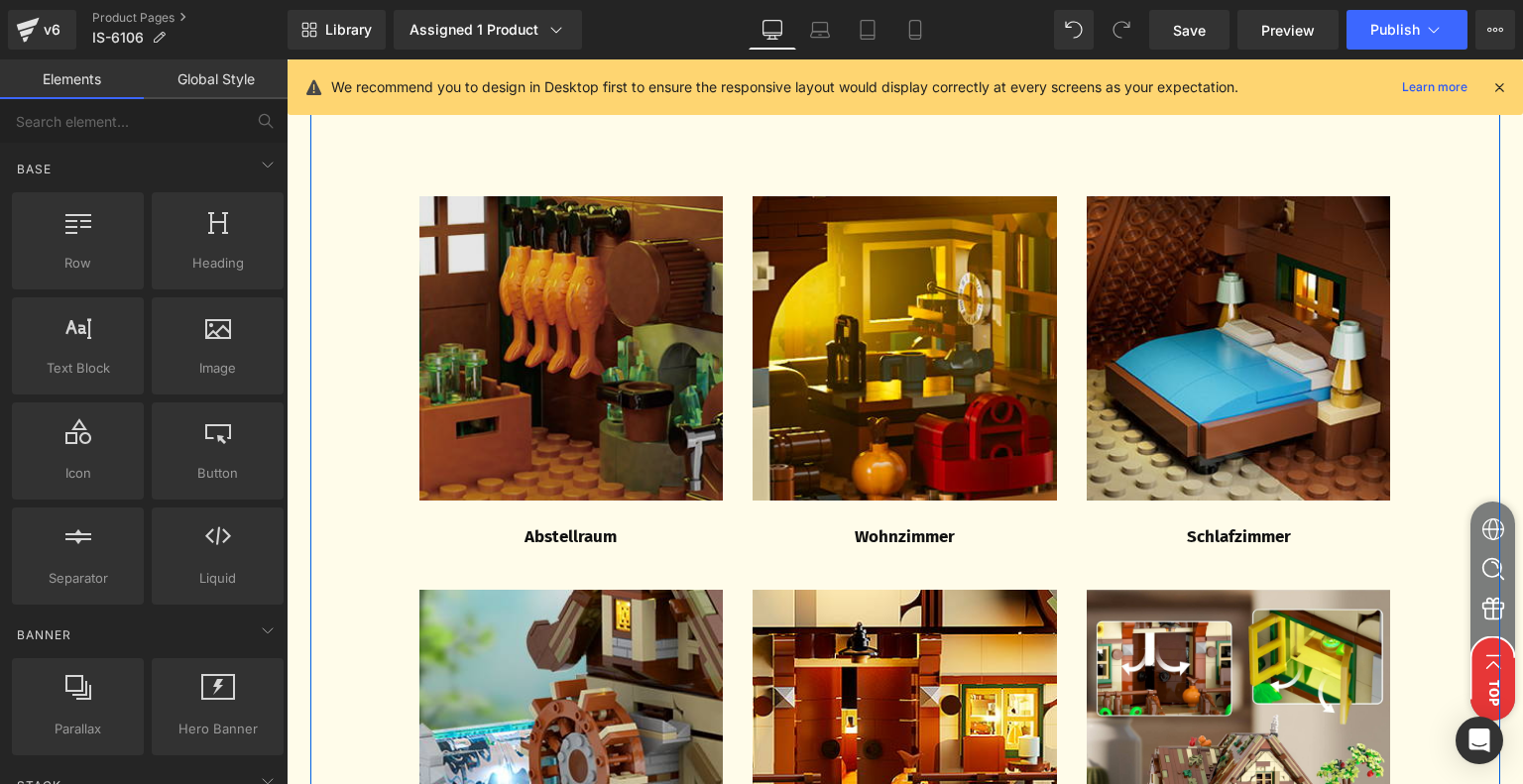 scroll, scrollTop: 3612, scrollLeft: 0, axis: vertical 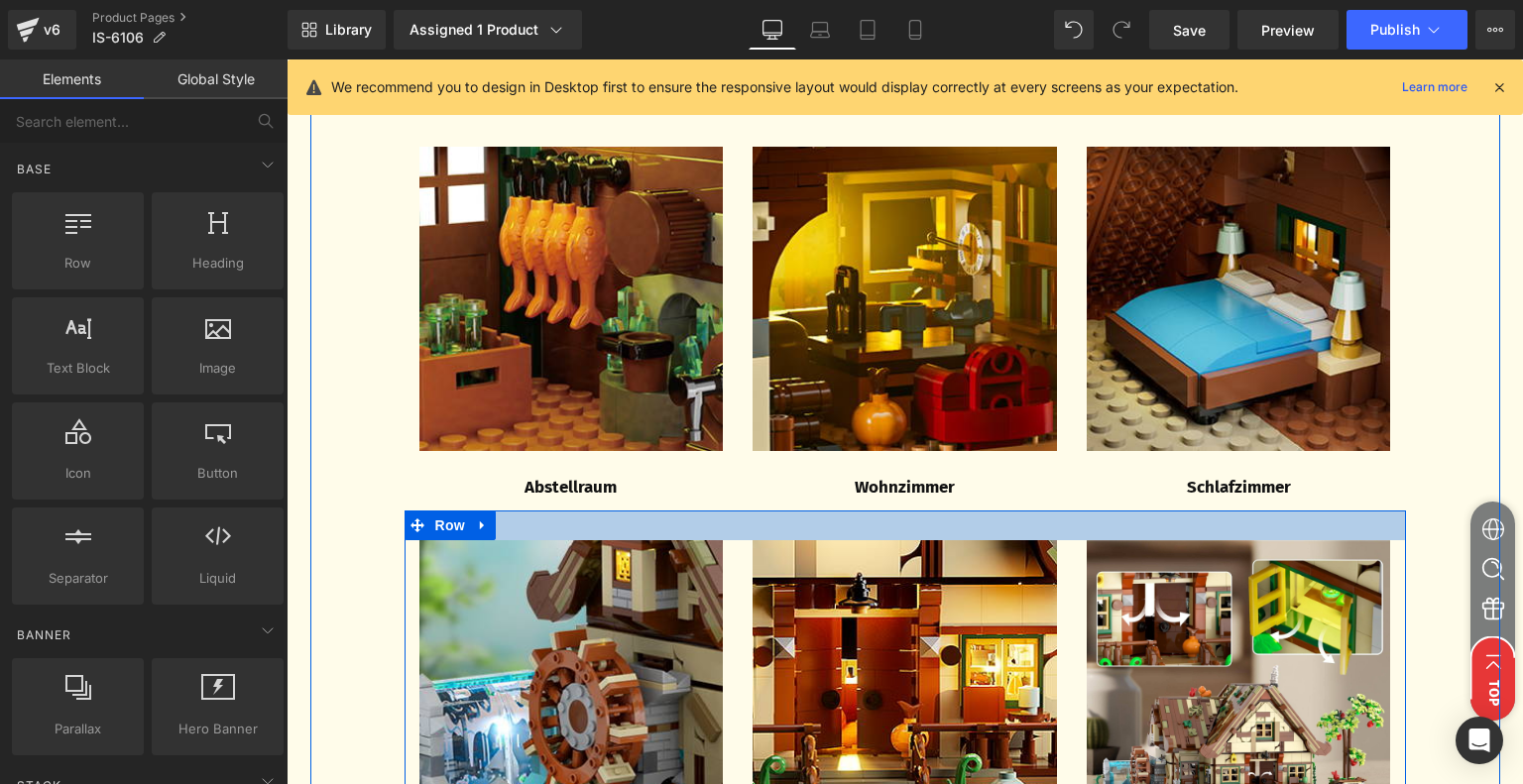 click at bounding box center (905, 525) 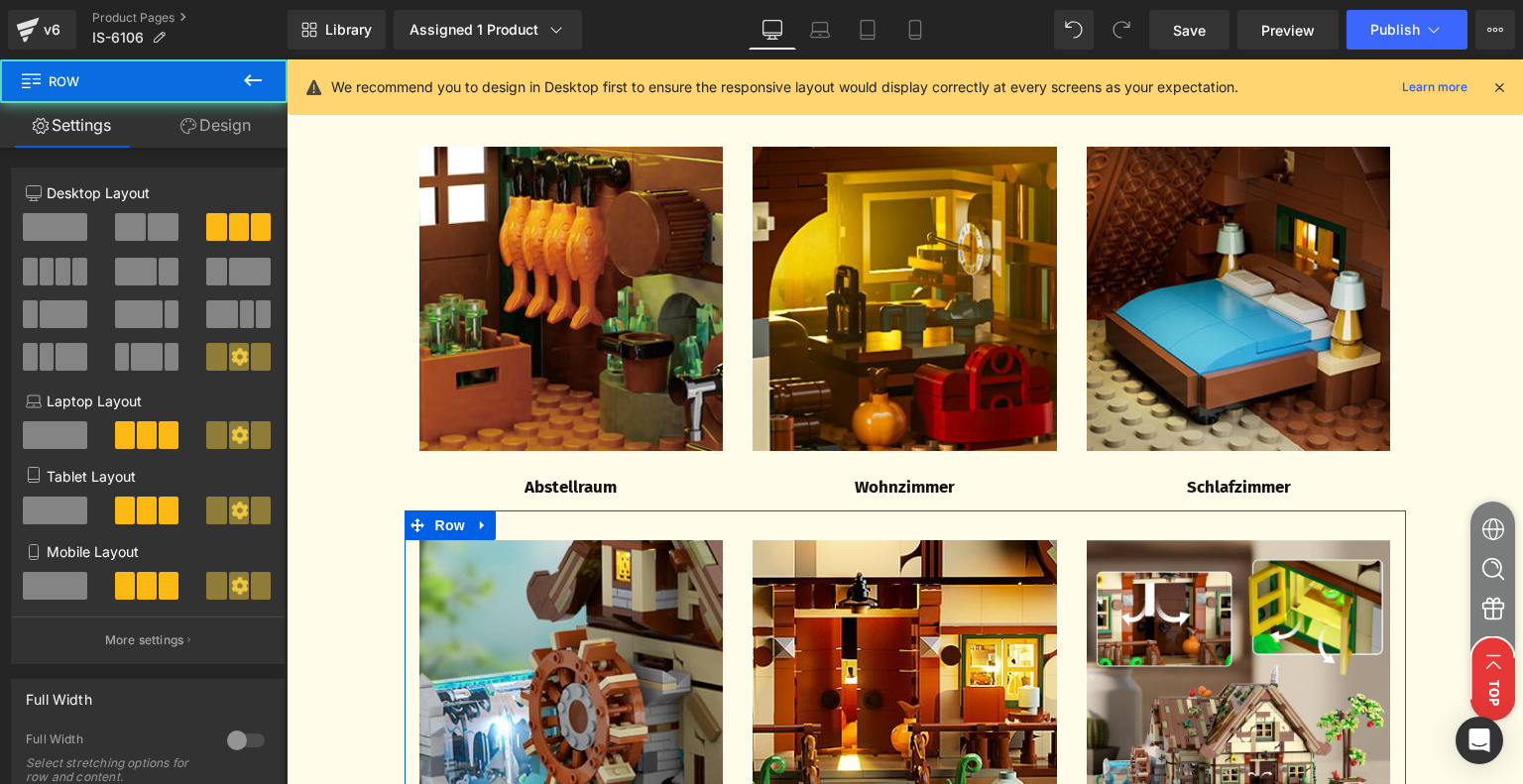 click on "Design" at bounding box center (215, 125) 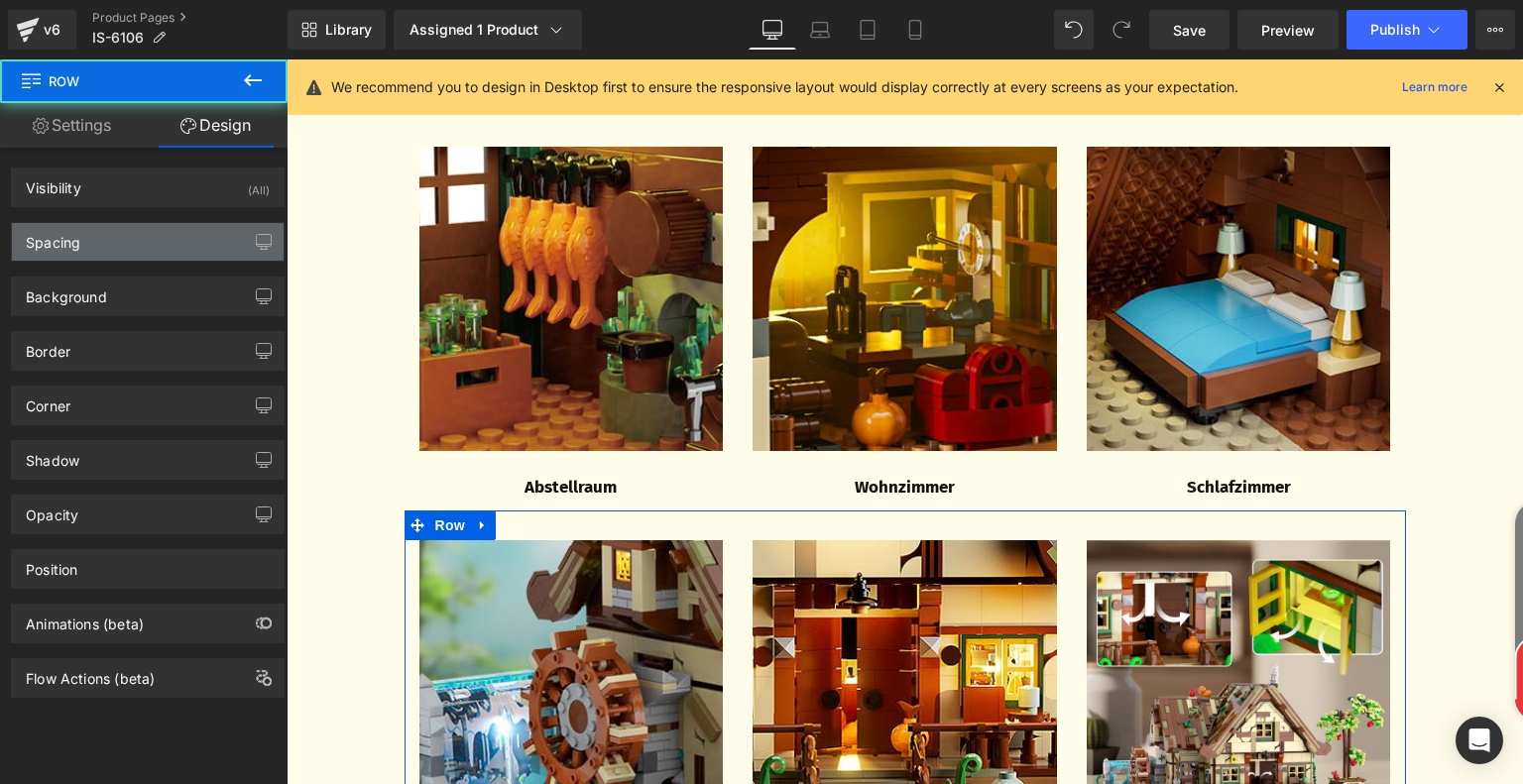 type on "0" 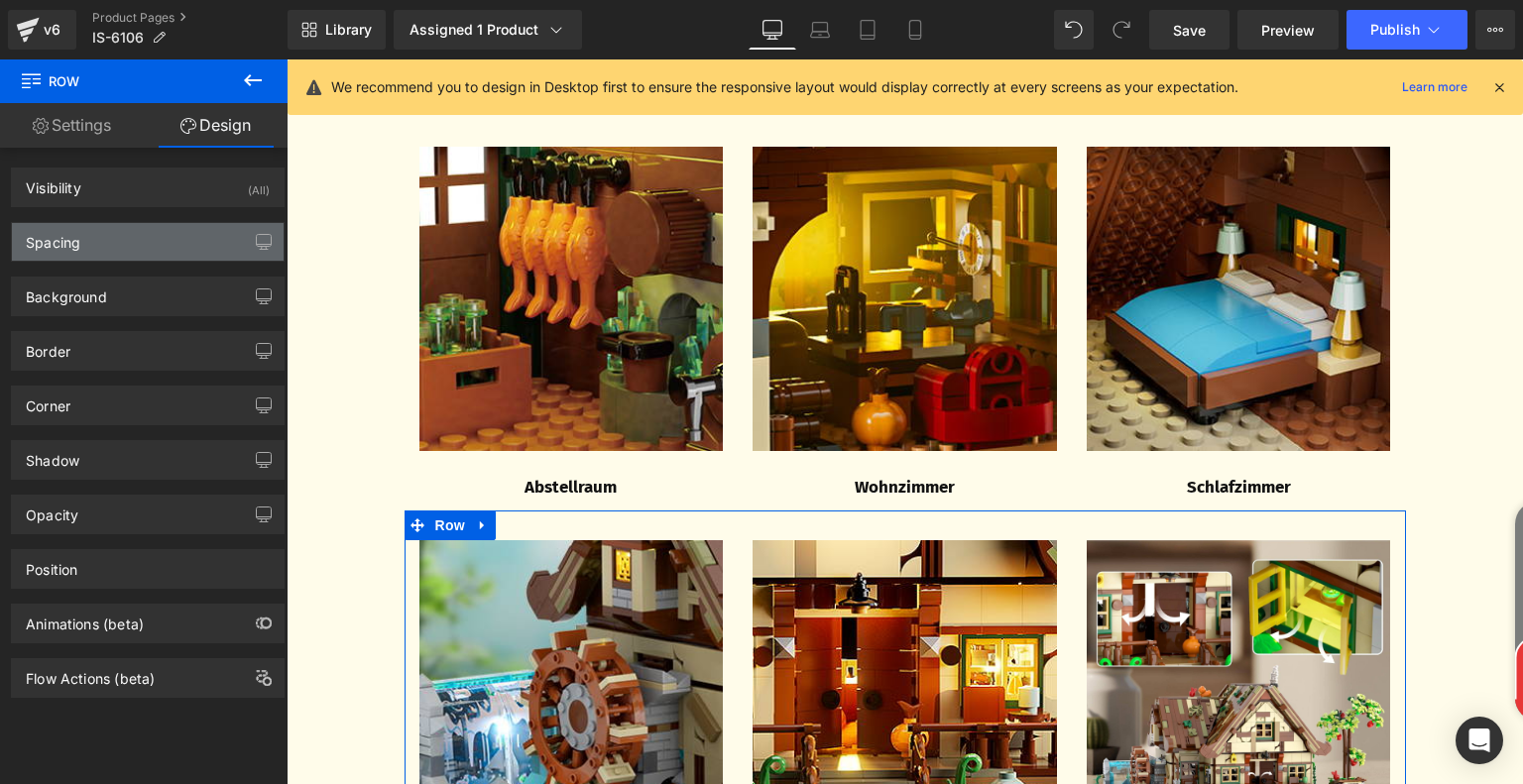 click on "Spacing" at bounding box center (148, 242) 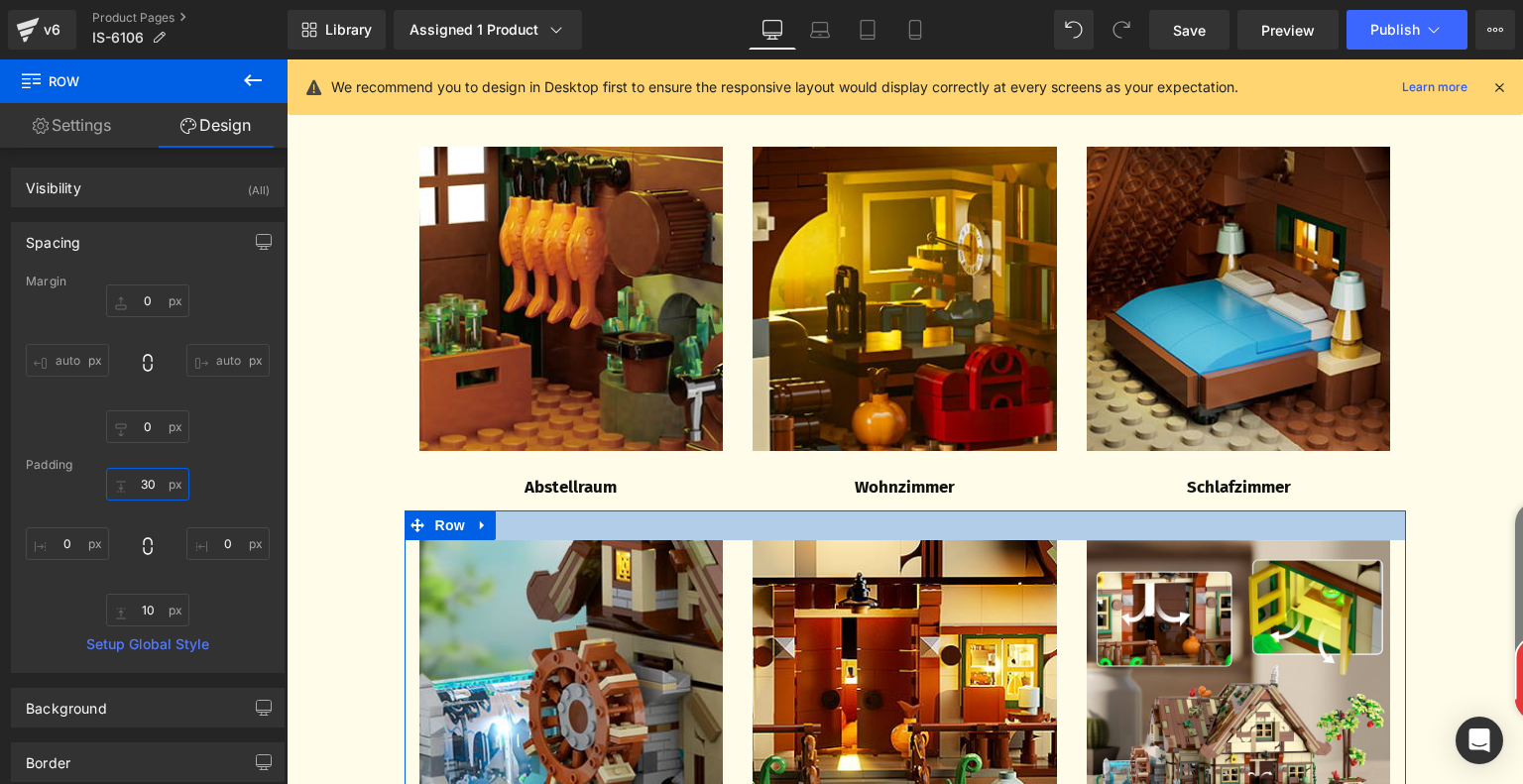 click on "30" at bounding box center (148, 484) 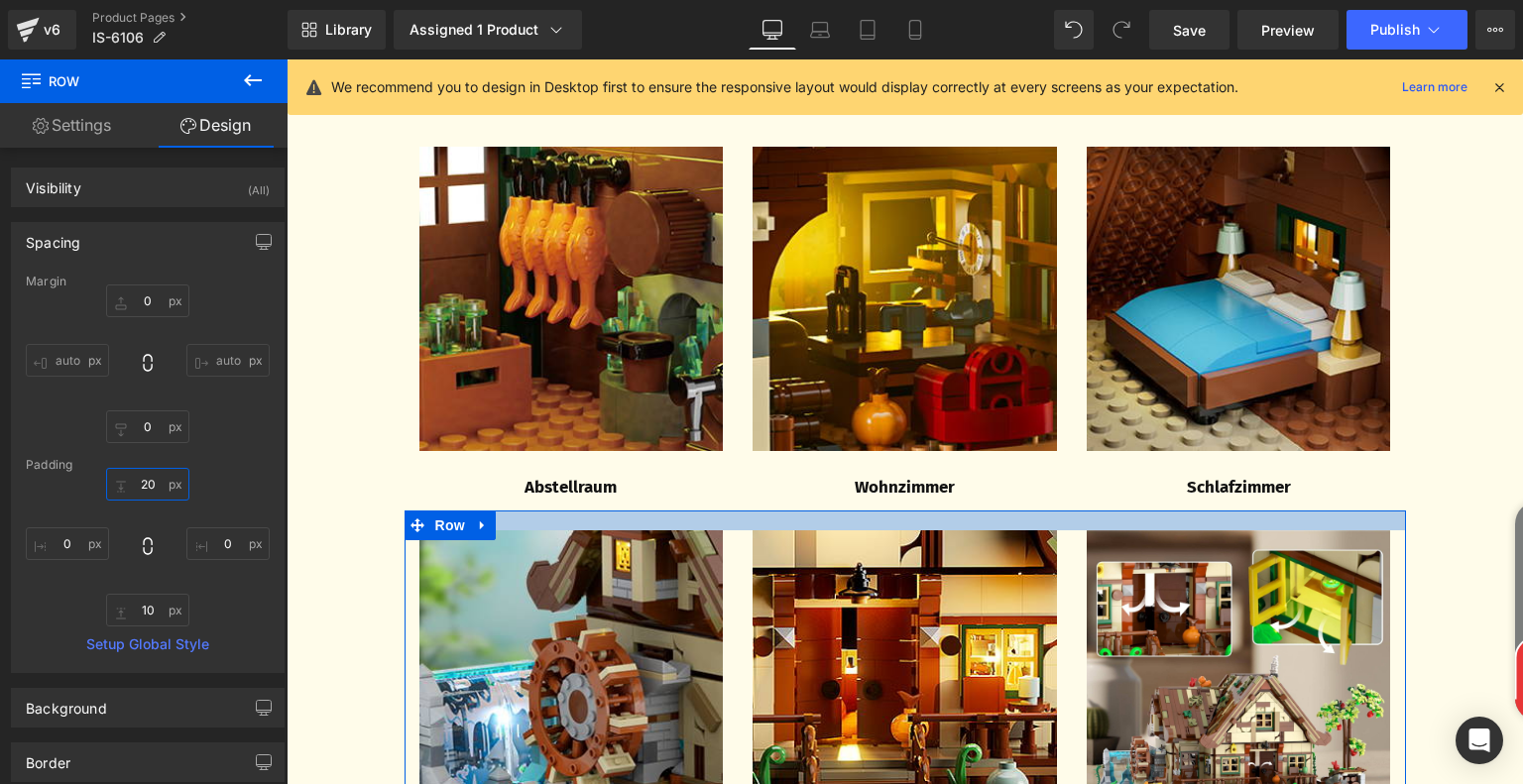 click on "20" at bounding box center (148, 484) 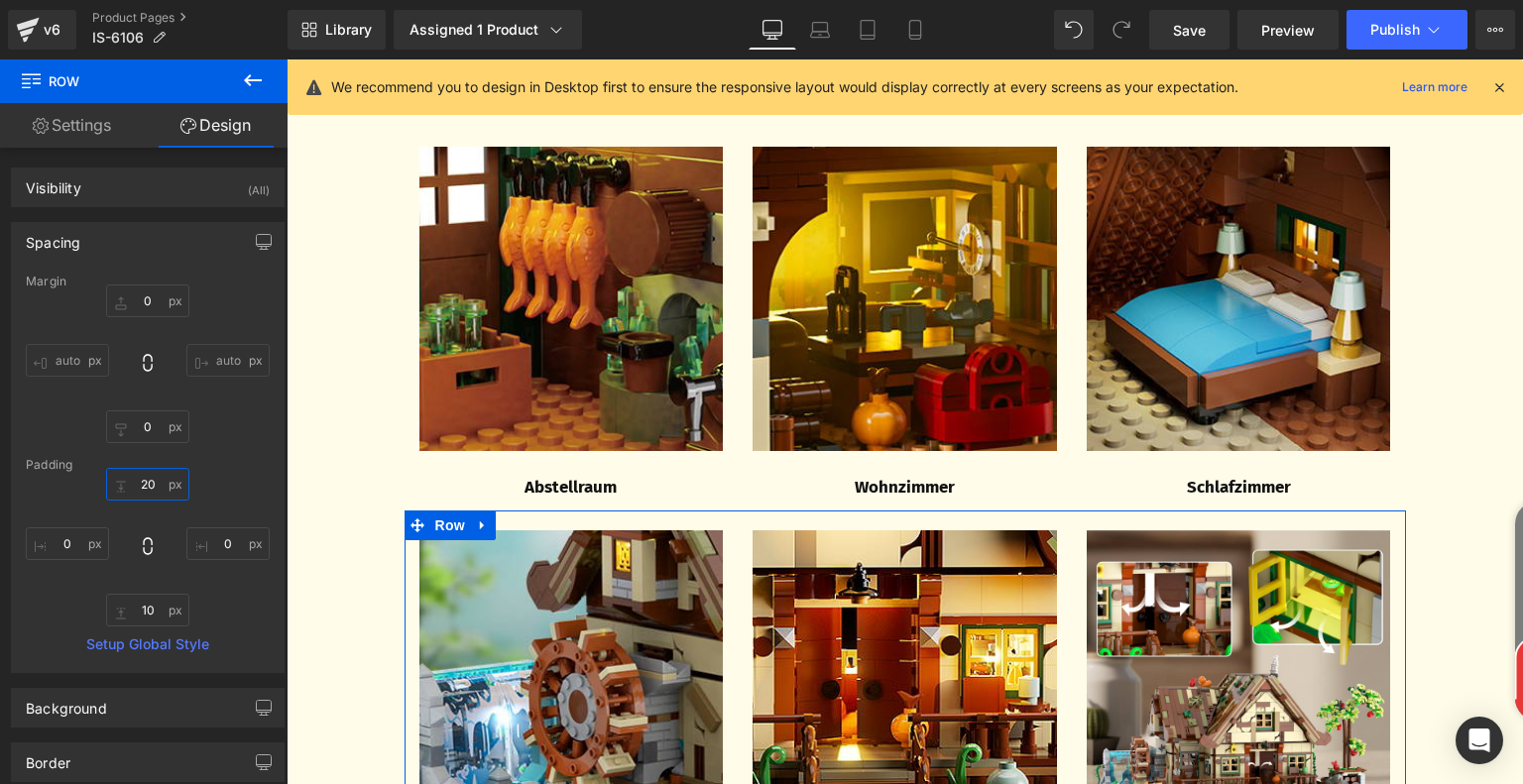 type on "20" 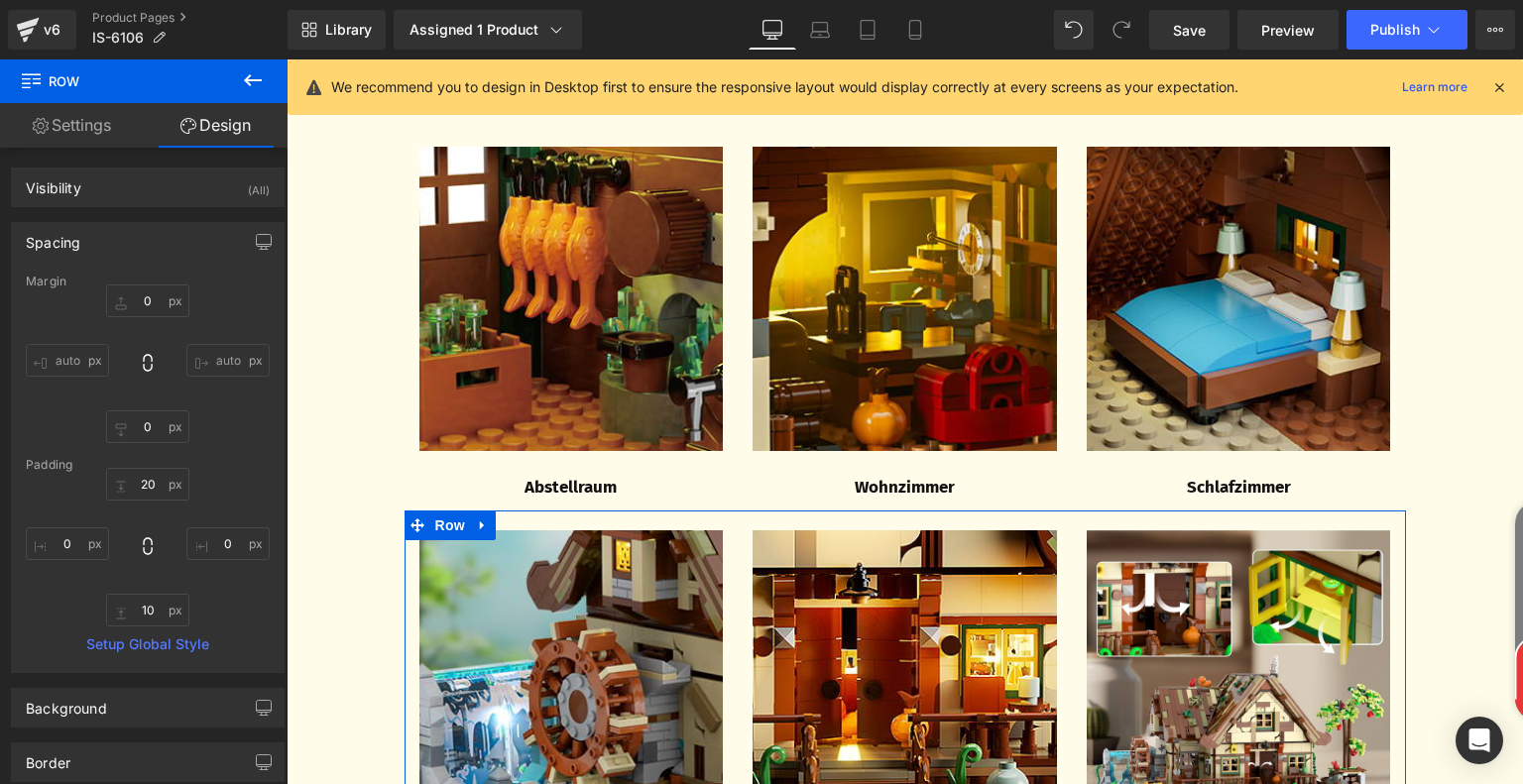 click on "20 20
0px 0
10px 10
0px 0" at bounding box center [148, 547] 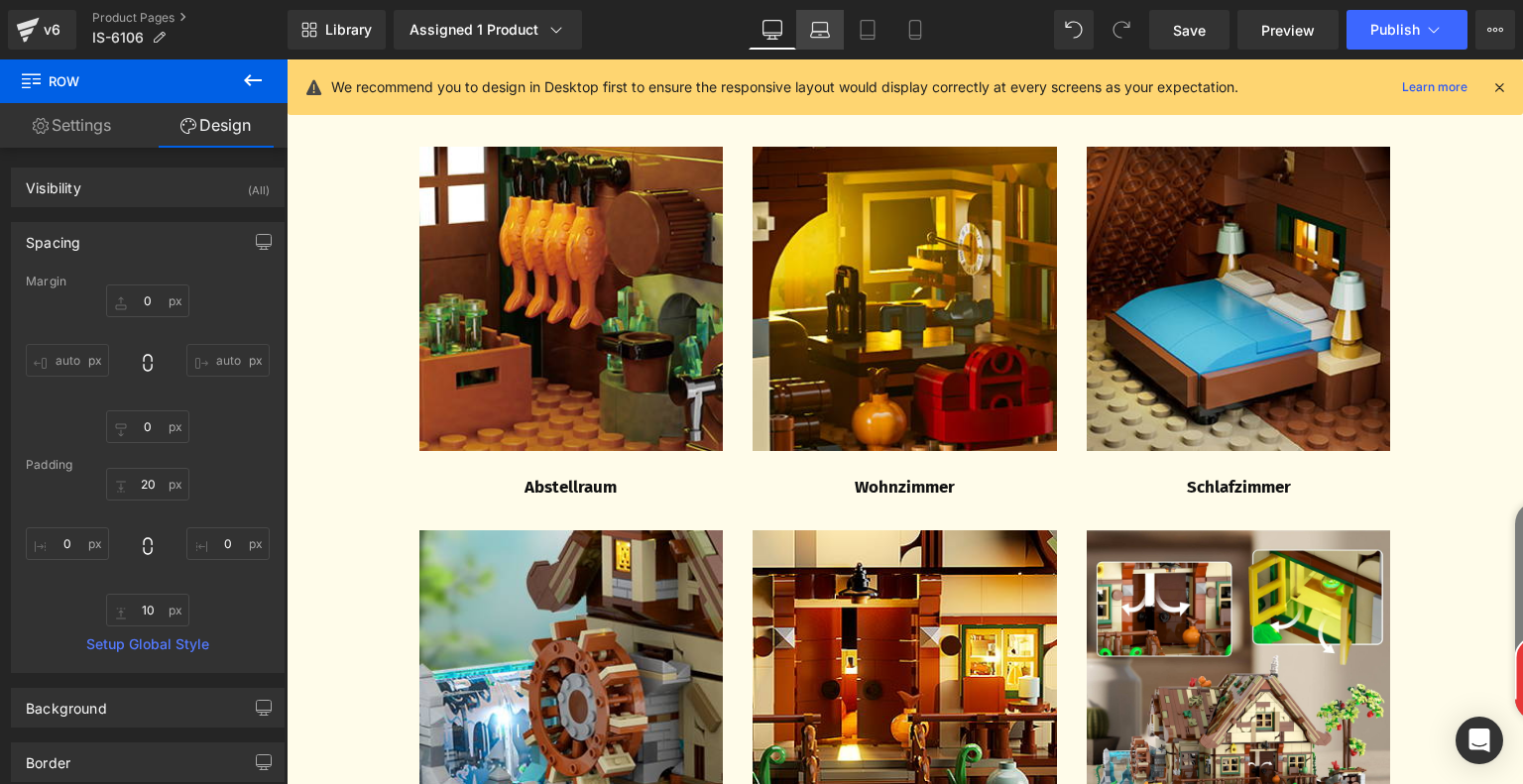 click 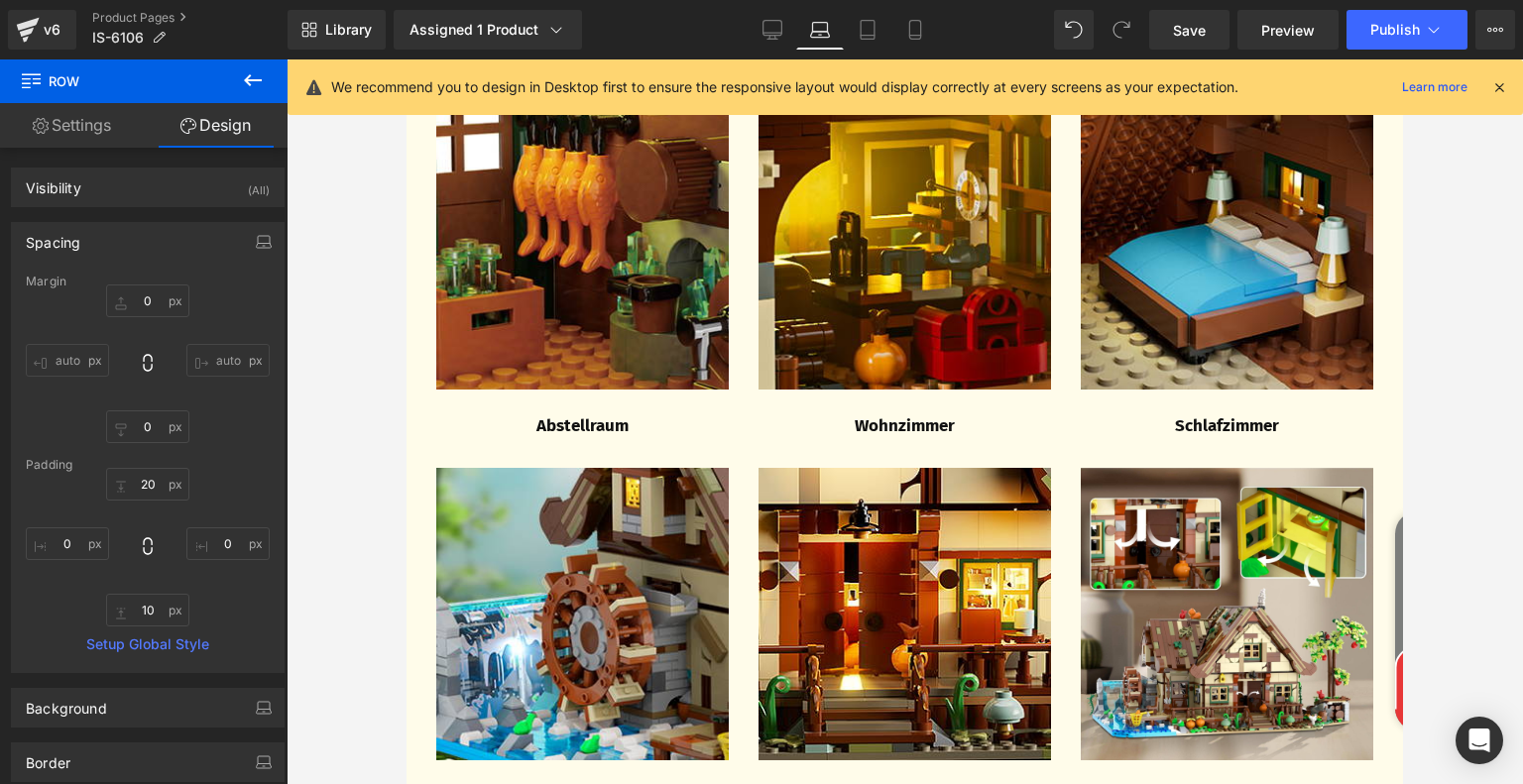 type on "0" 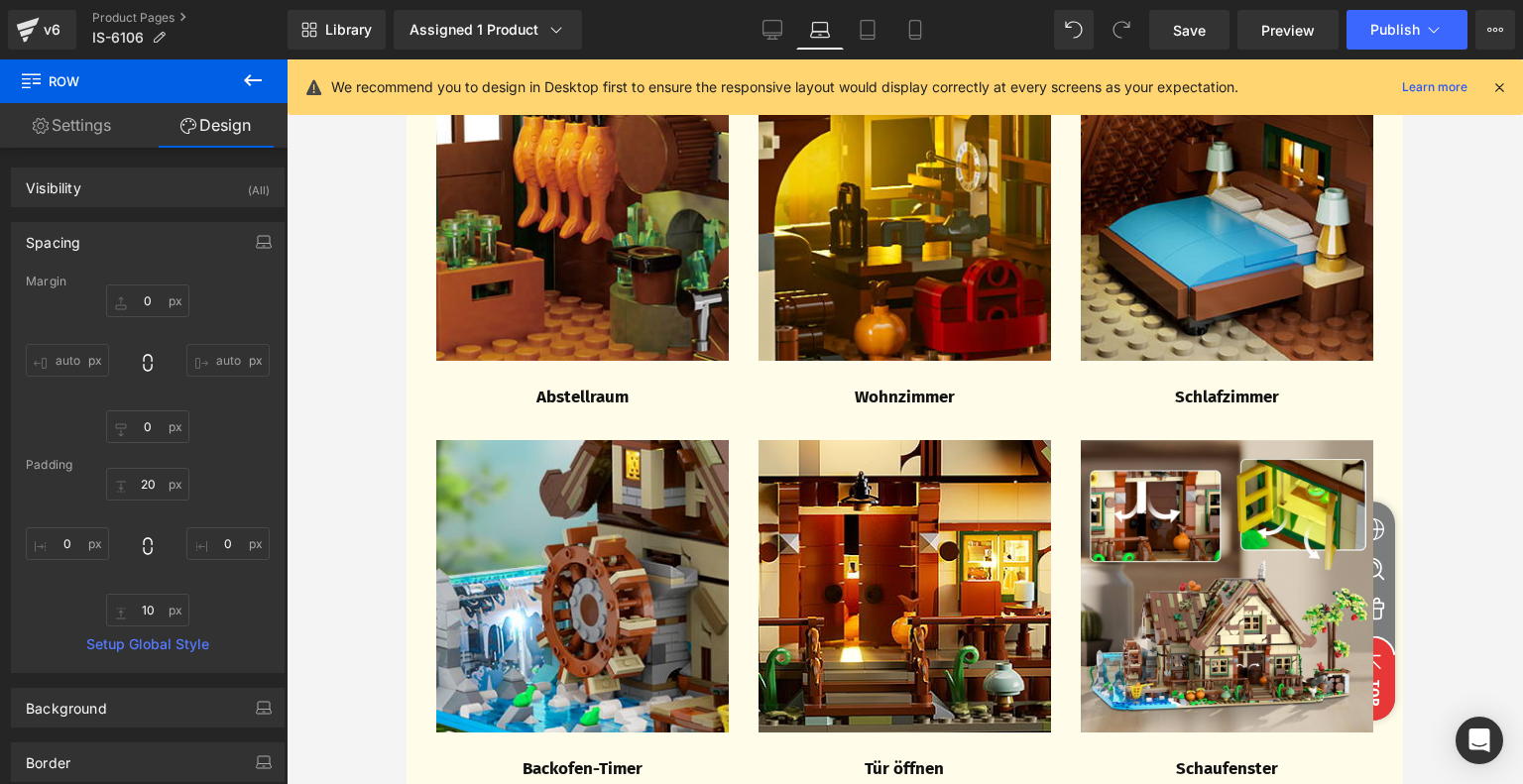 scroll, scrollTop: 3378, scrollLeft: 0, axis: vertical 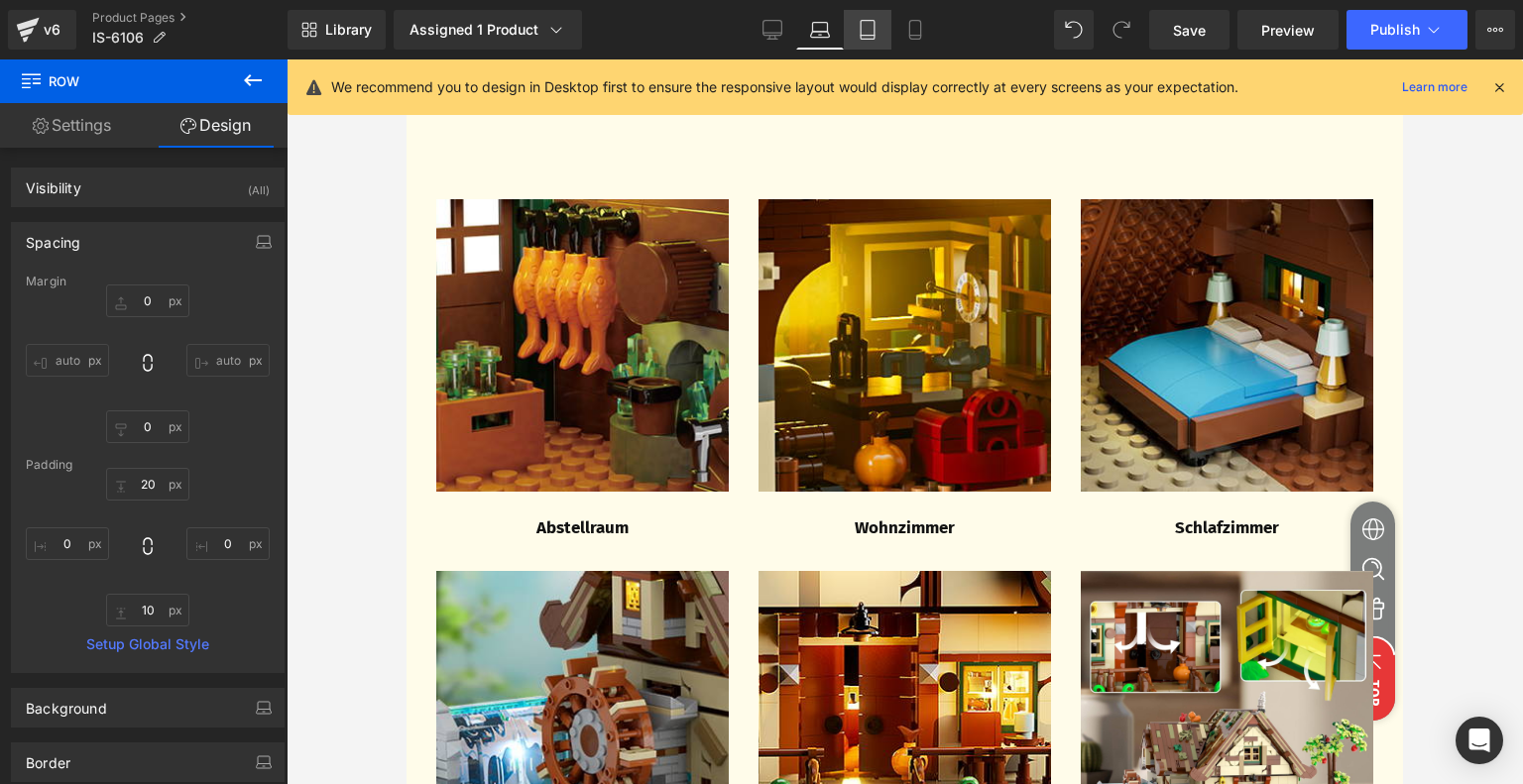 click 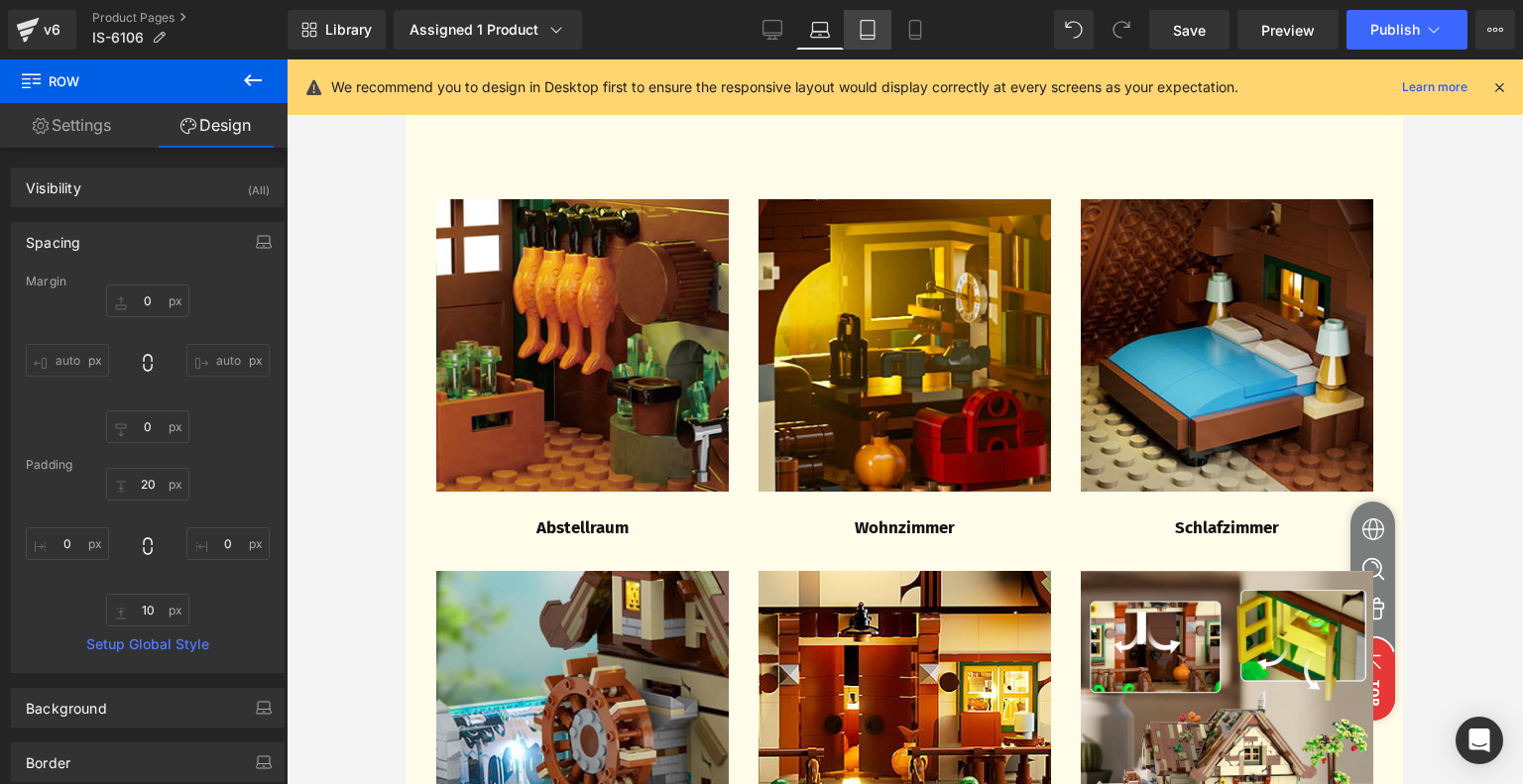 type on "0" 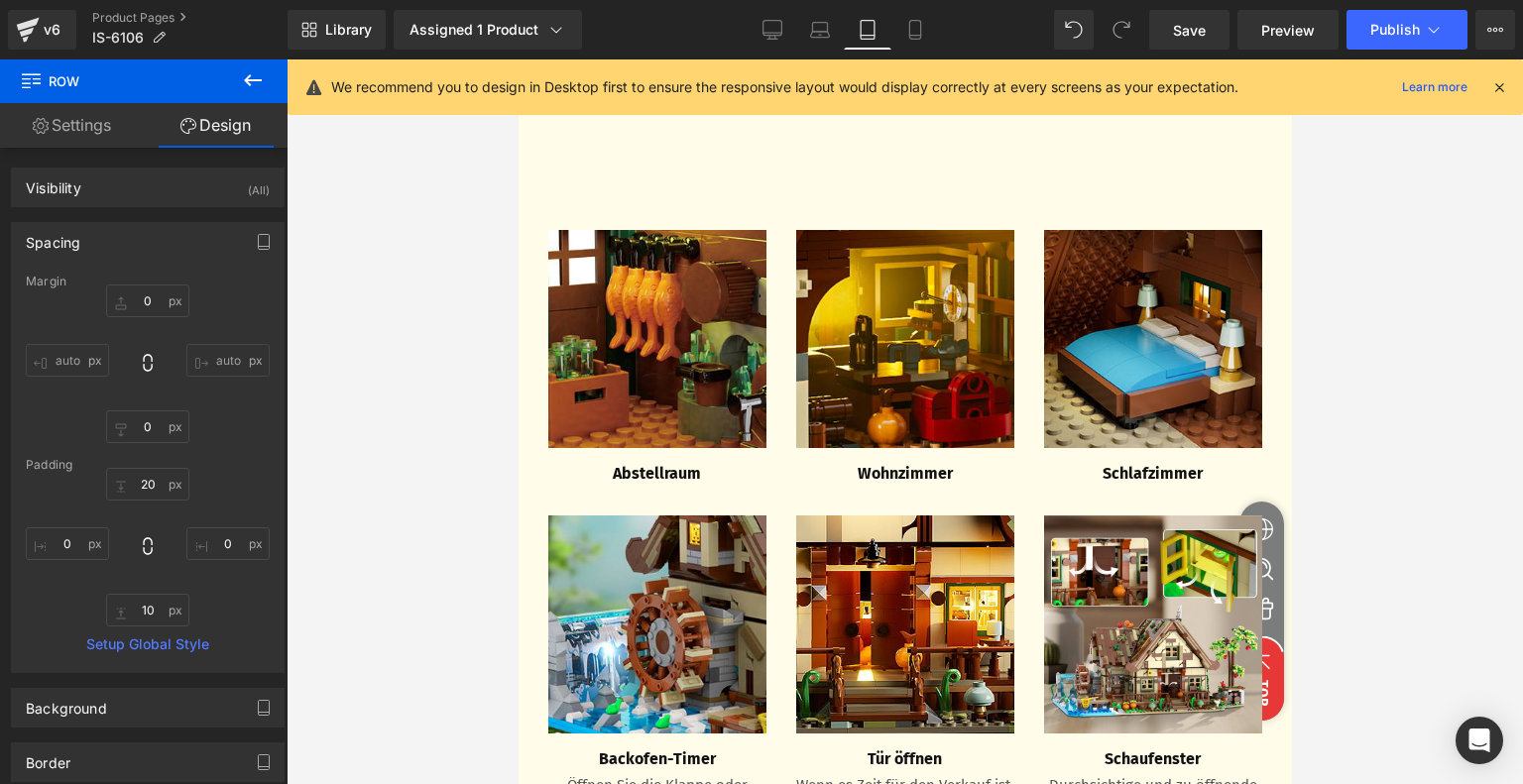 scroll, scrollTop: 2840, scrollLeft: 0, axis: vertical 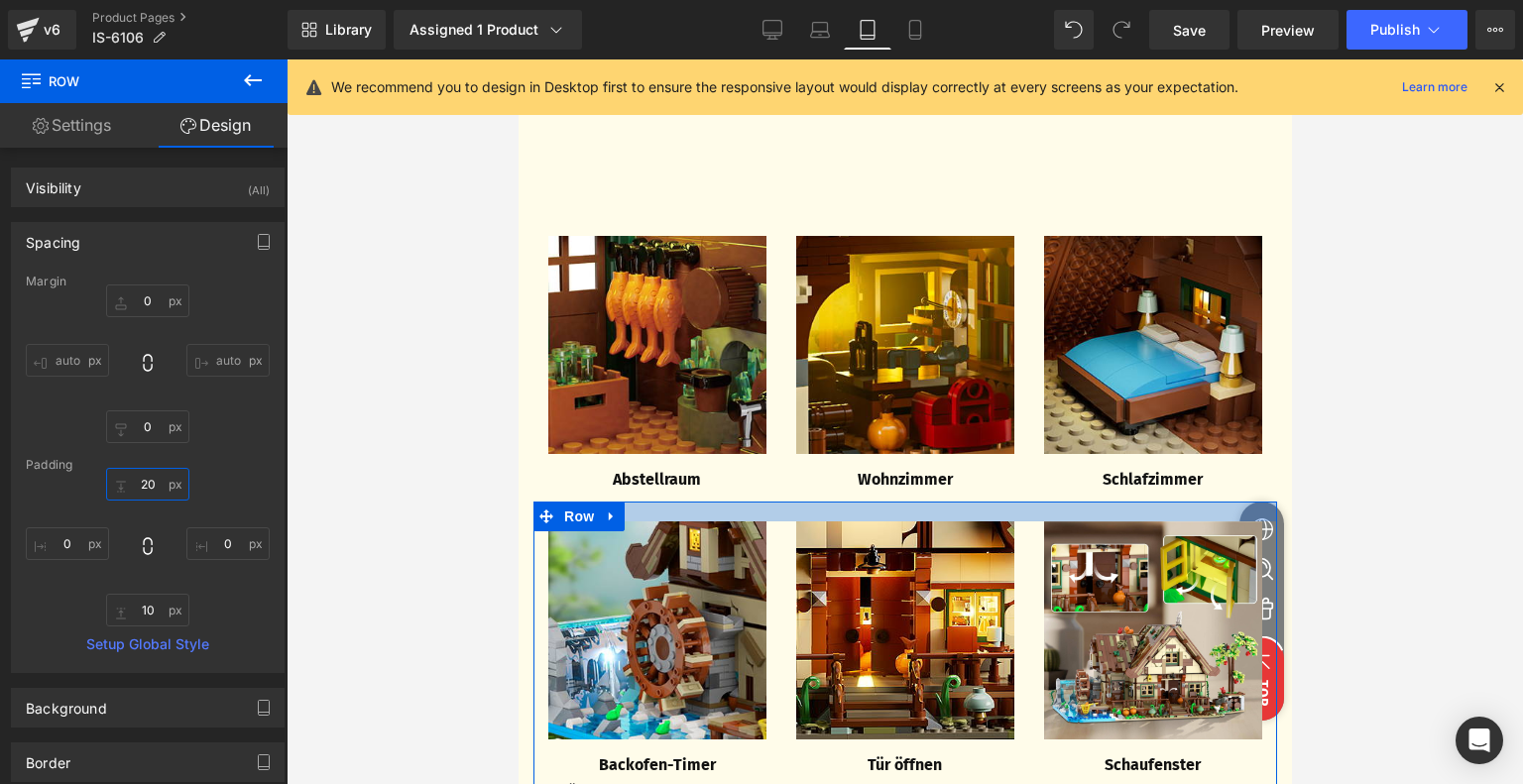 click on "20" at bounding box center [148, 484] 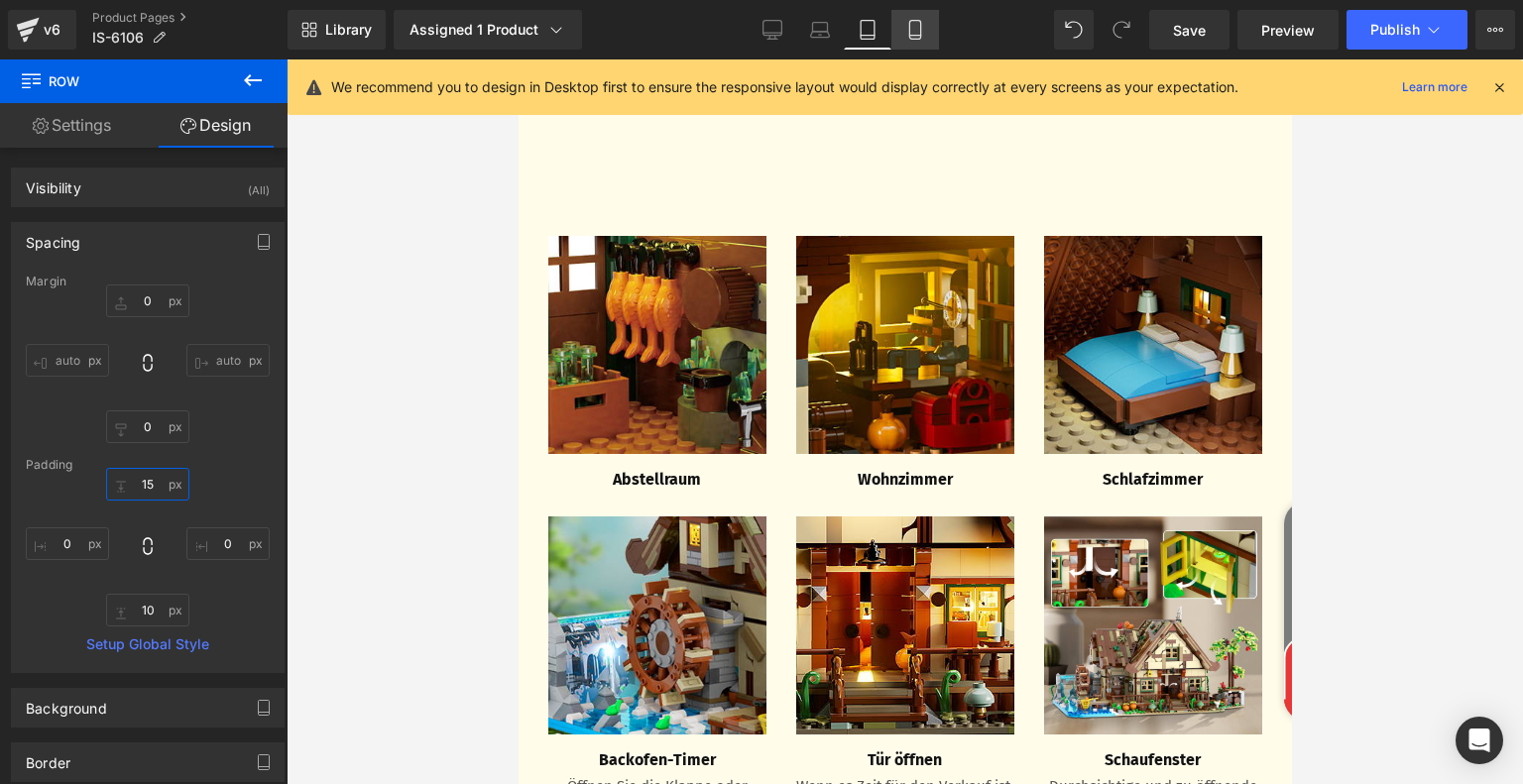 type on "15" 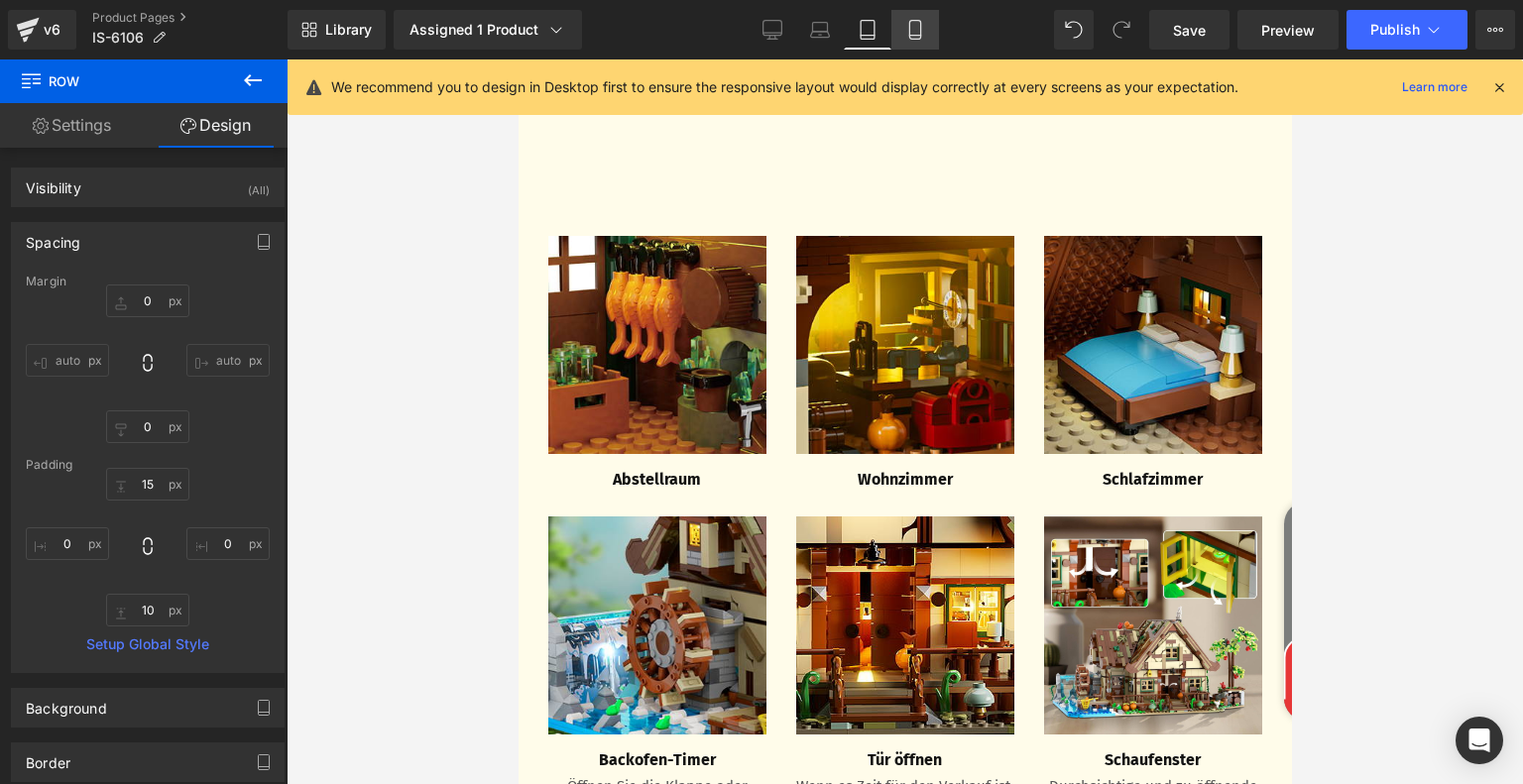 click 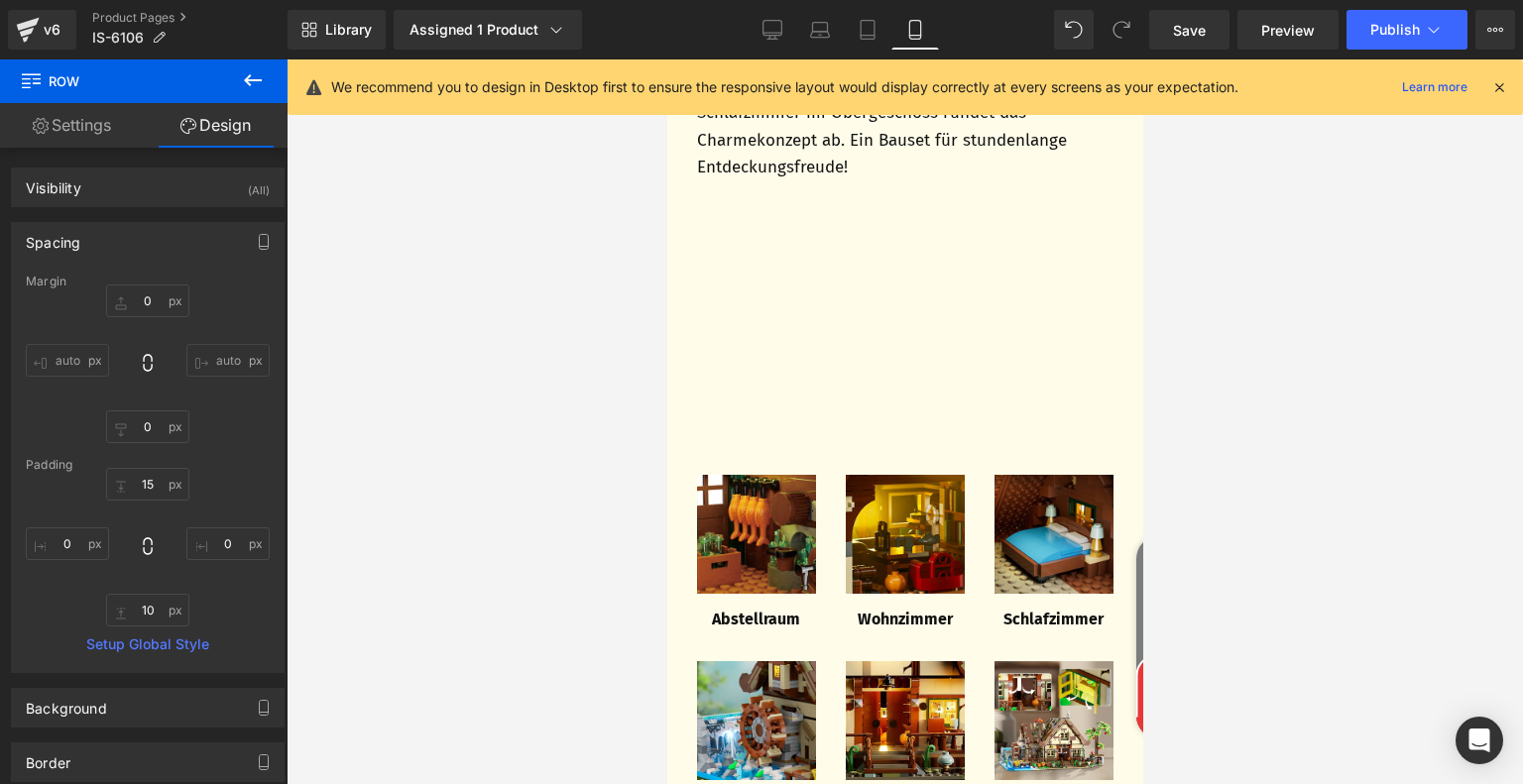 type on "0" 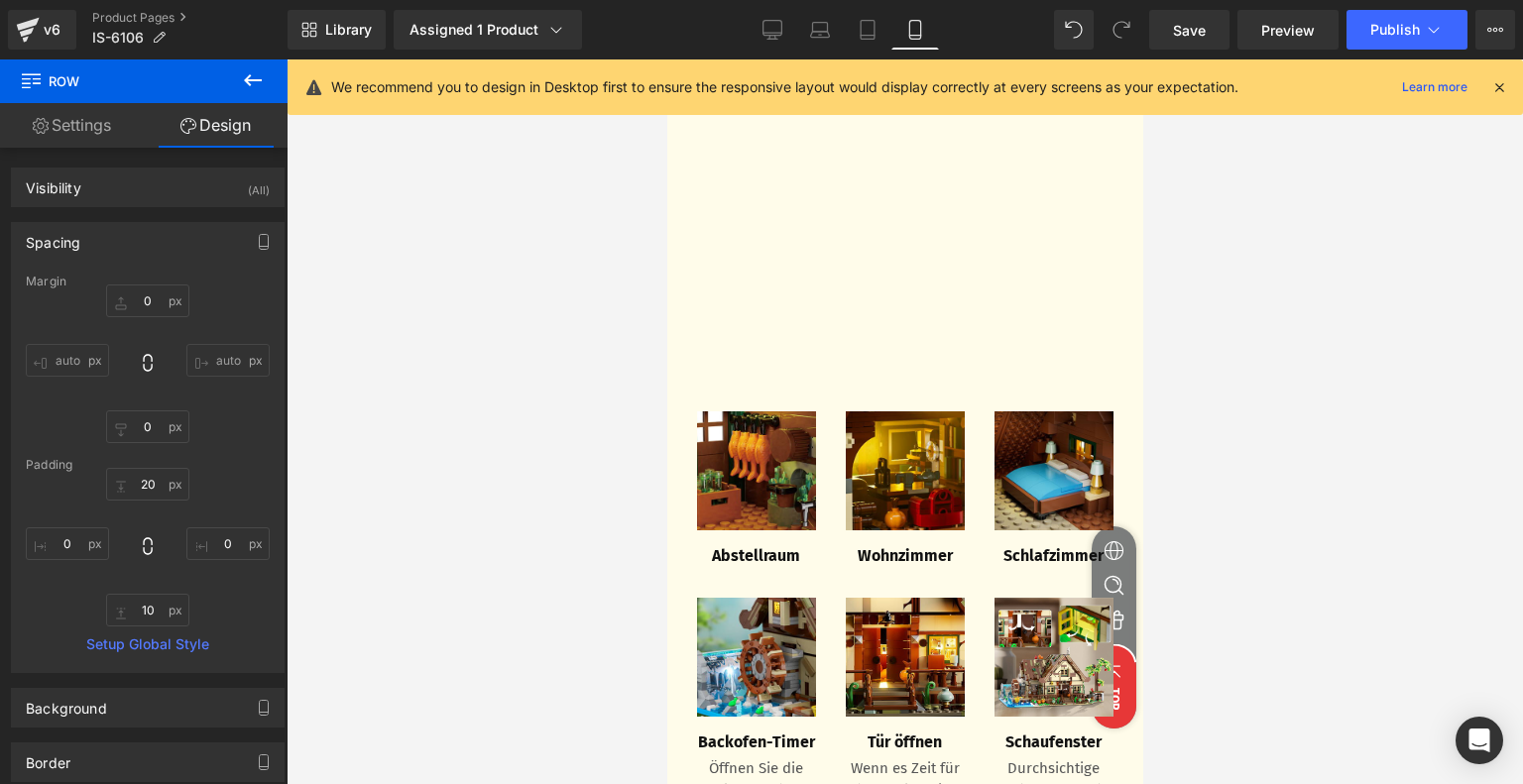 scroll, scrollTop: 3045, scrollLeft: 0, axis: vertical 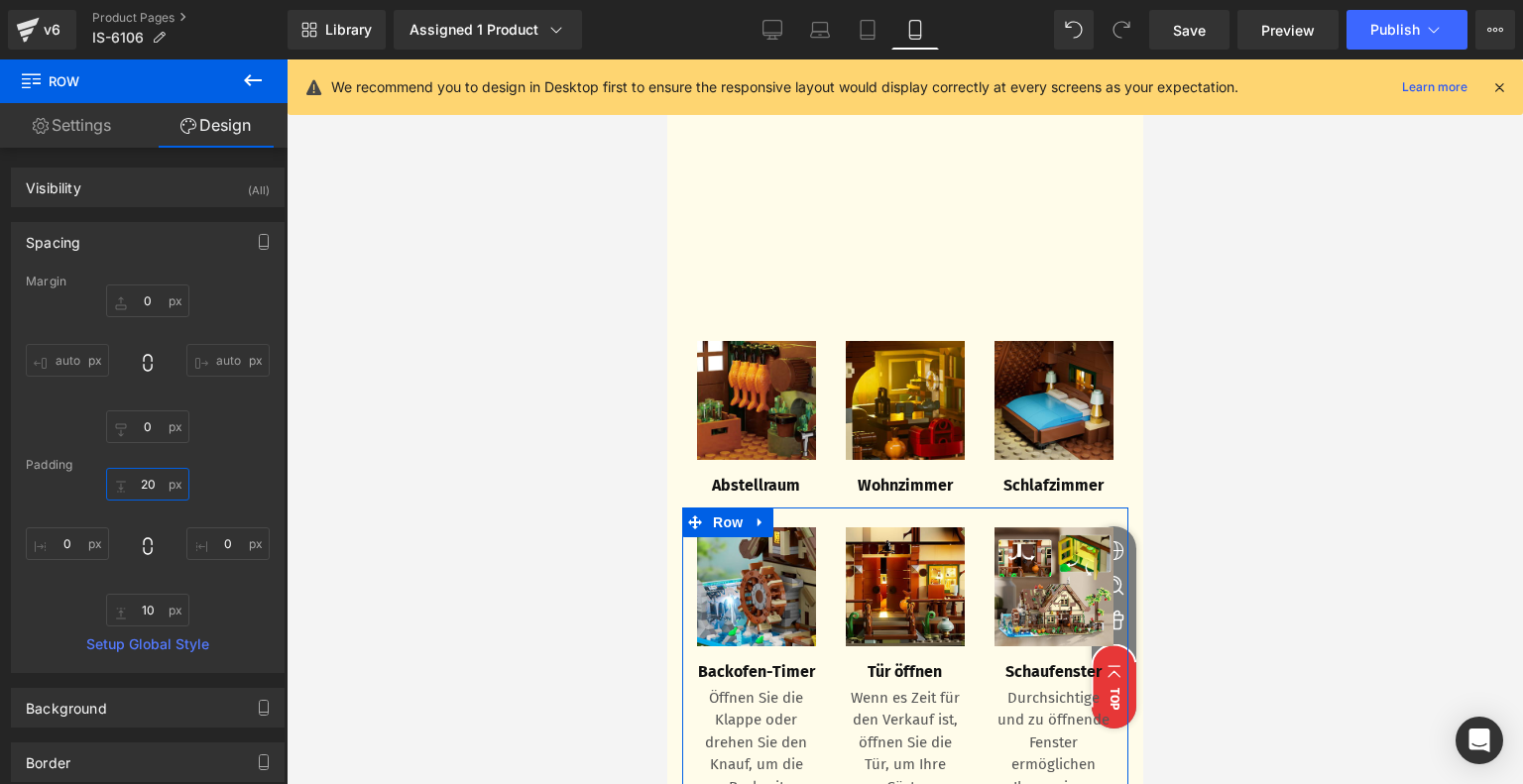 click on "20" at bounding box center (148, 484) 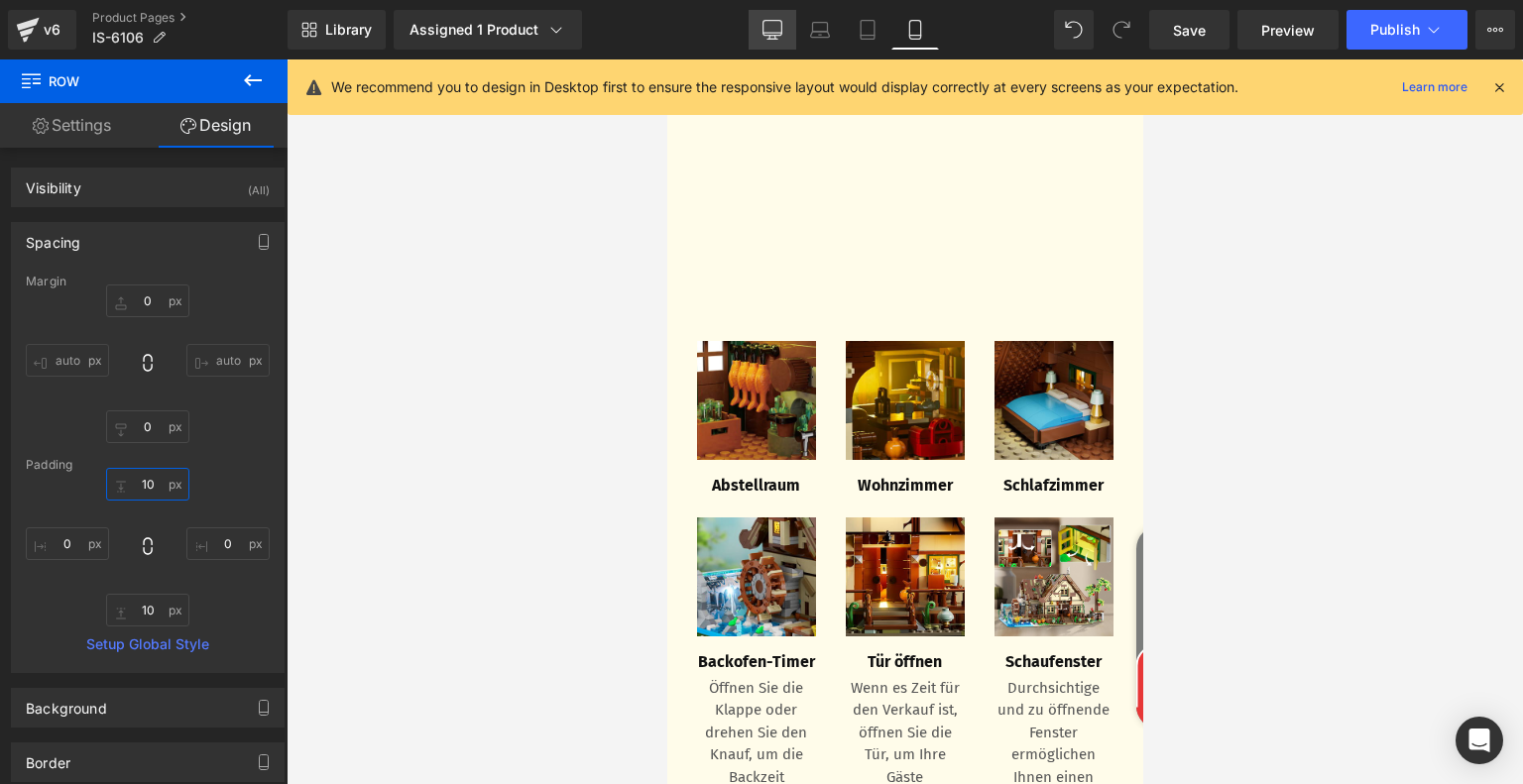 type on "10" 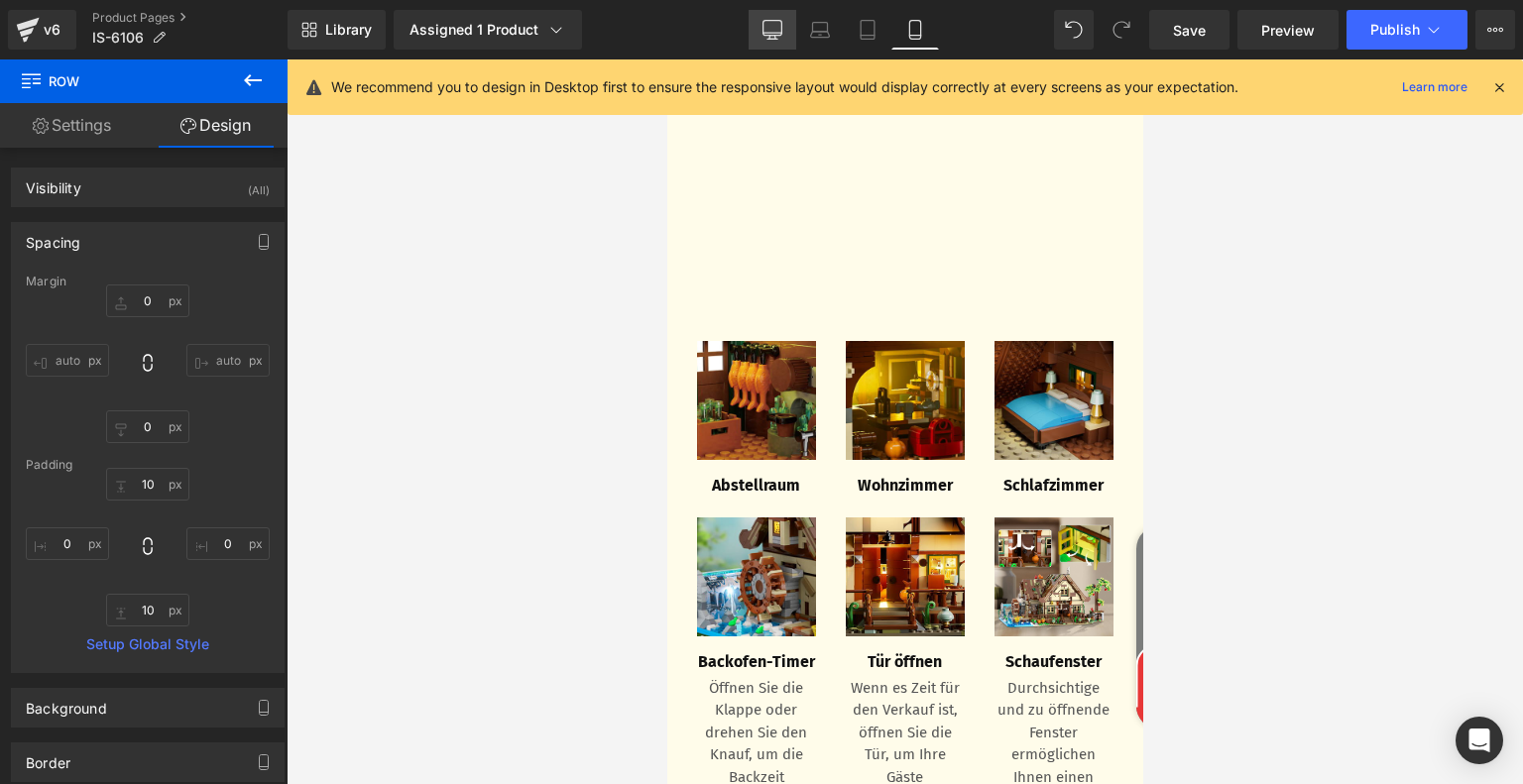 click 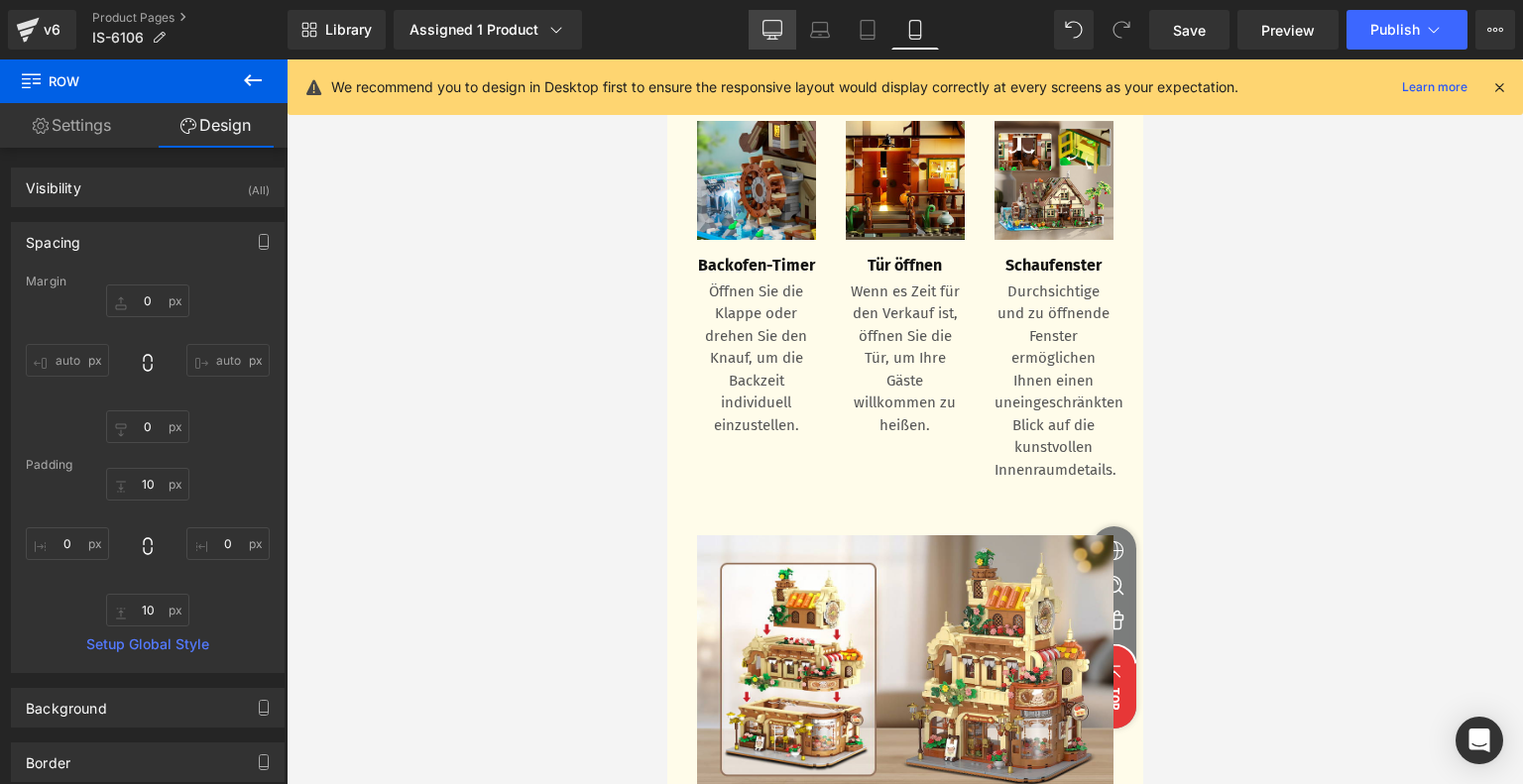 type on "0" 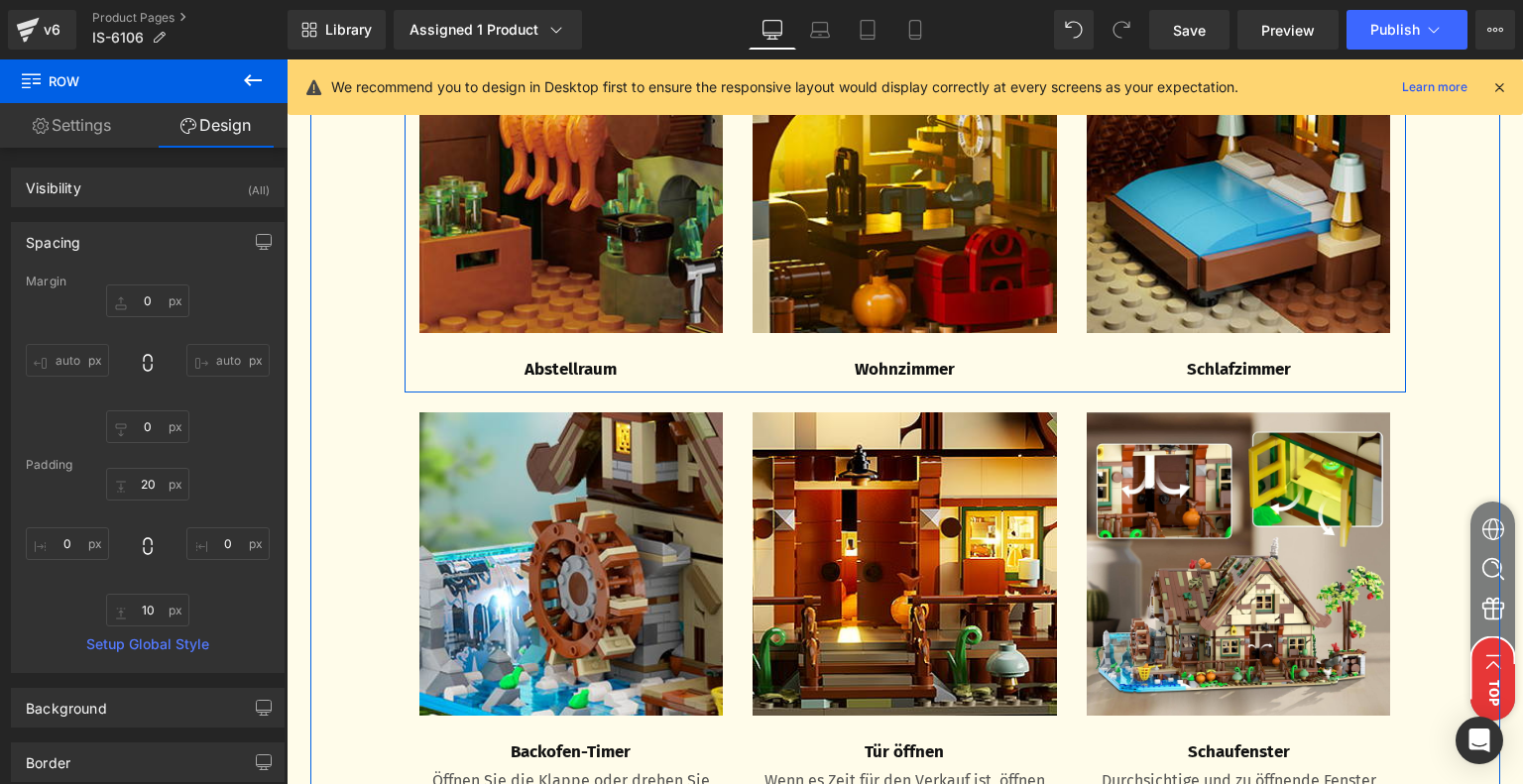 scroll, scrollTop: 3908, scrollLeft: 0, axis: vertical 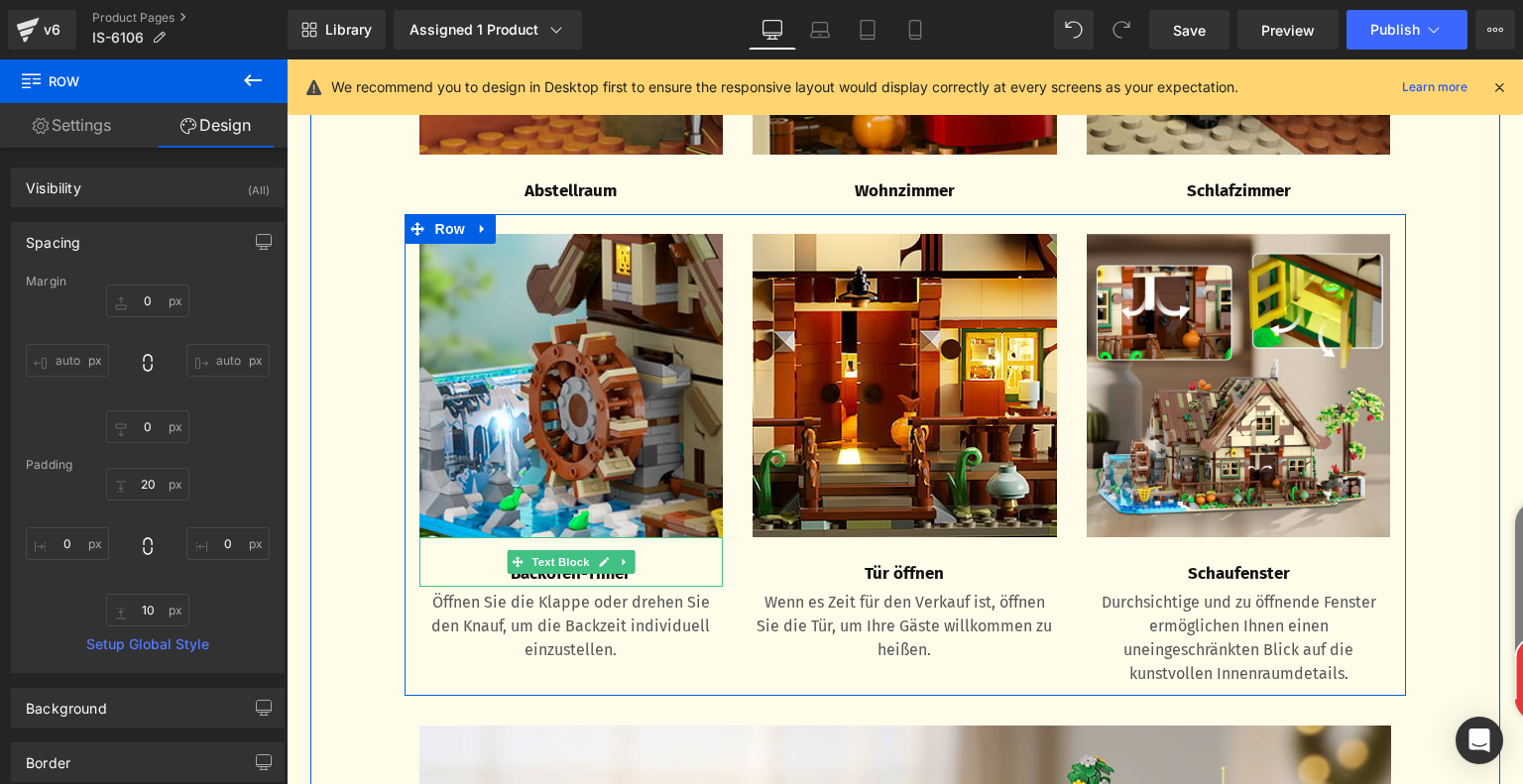 click on "Backofen-Timer" at bounding box center [571, 574] 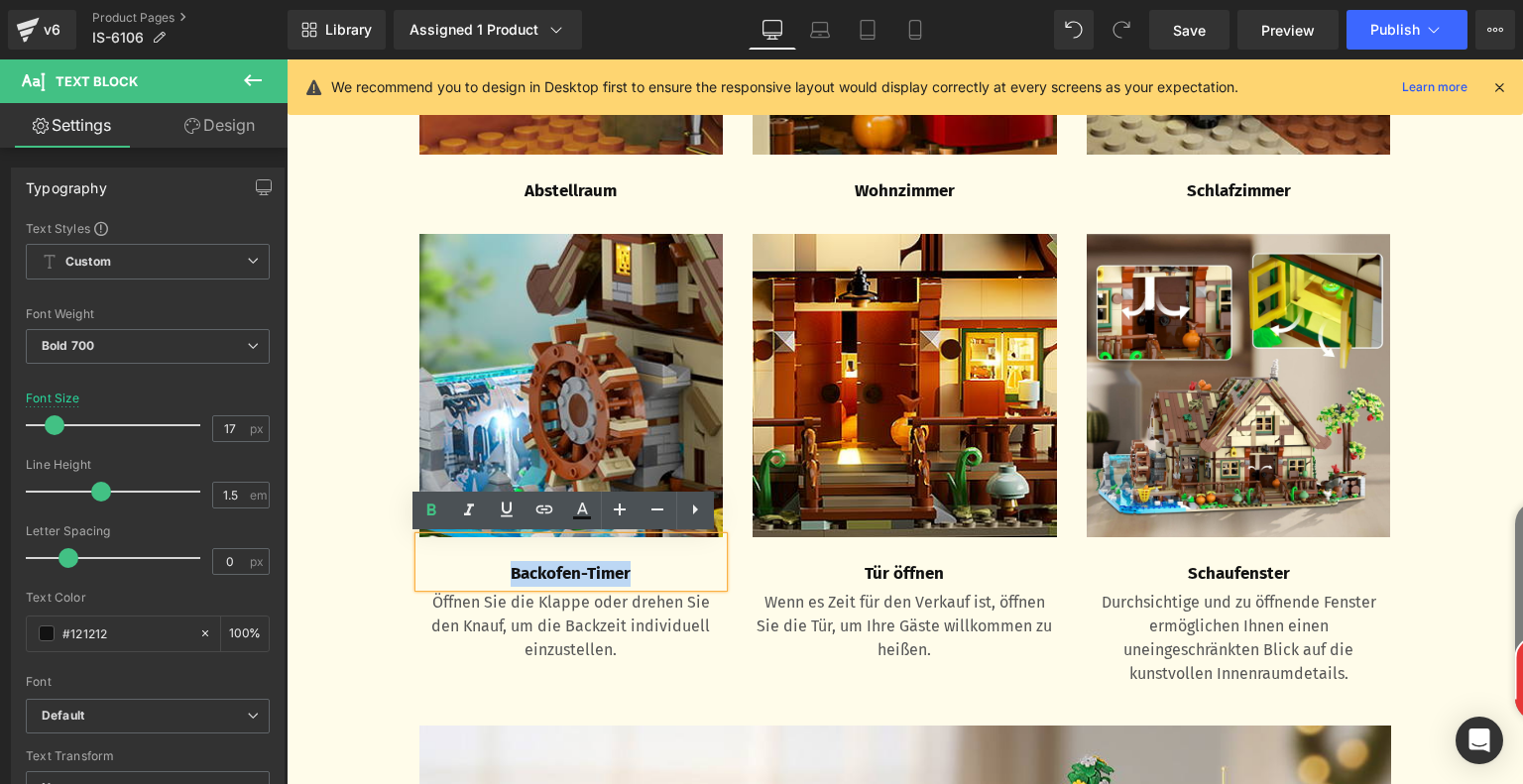 drag, startPoint x: 497, startPoint y: 574, endPoint x: 657, endPoint y: 578, distance: 160.04999 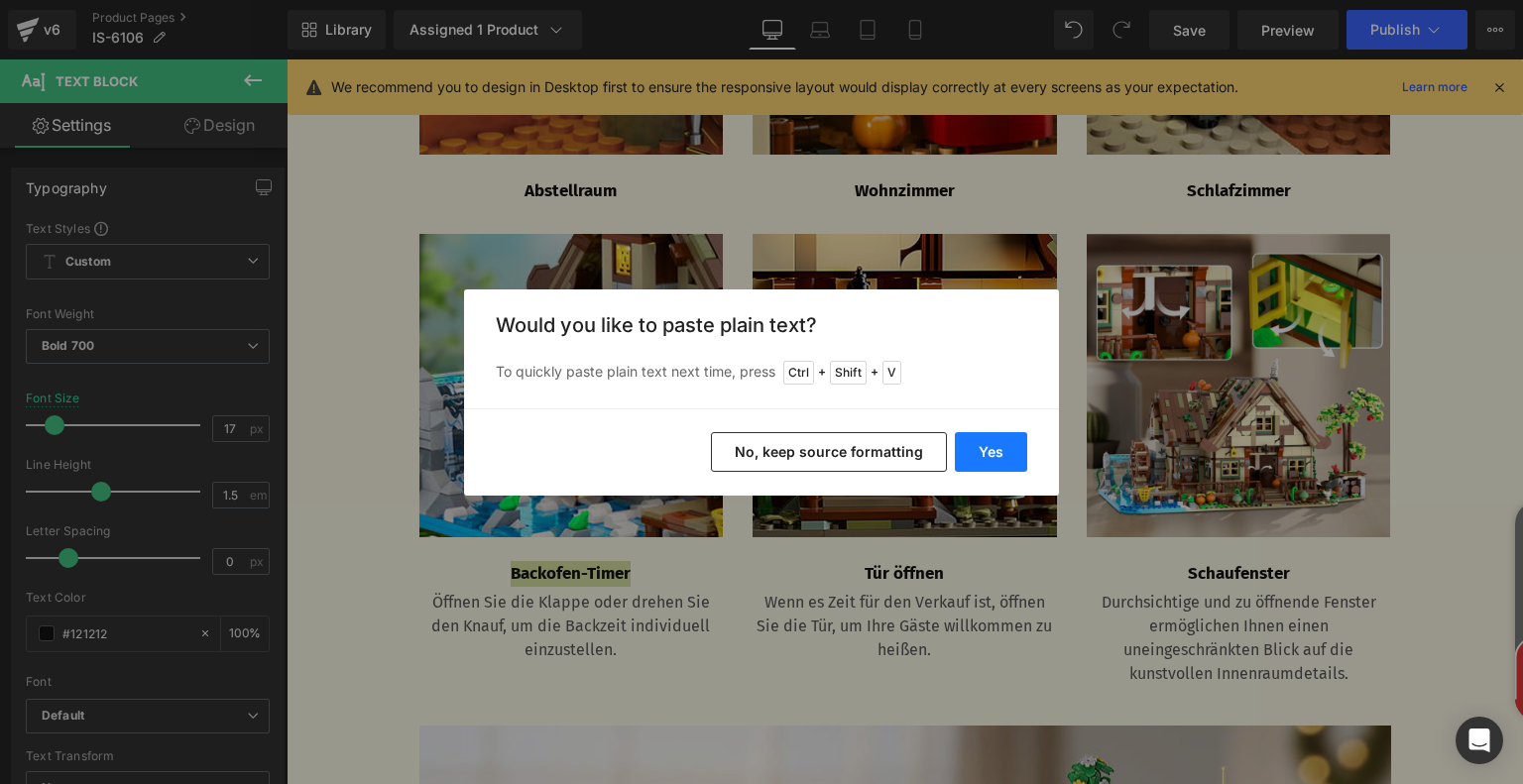click on "Yes" at bounding box center [991, 452] 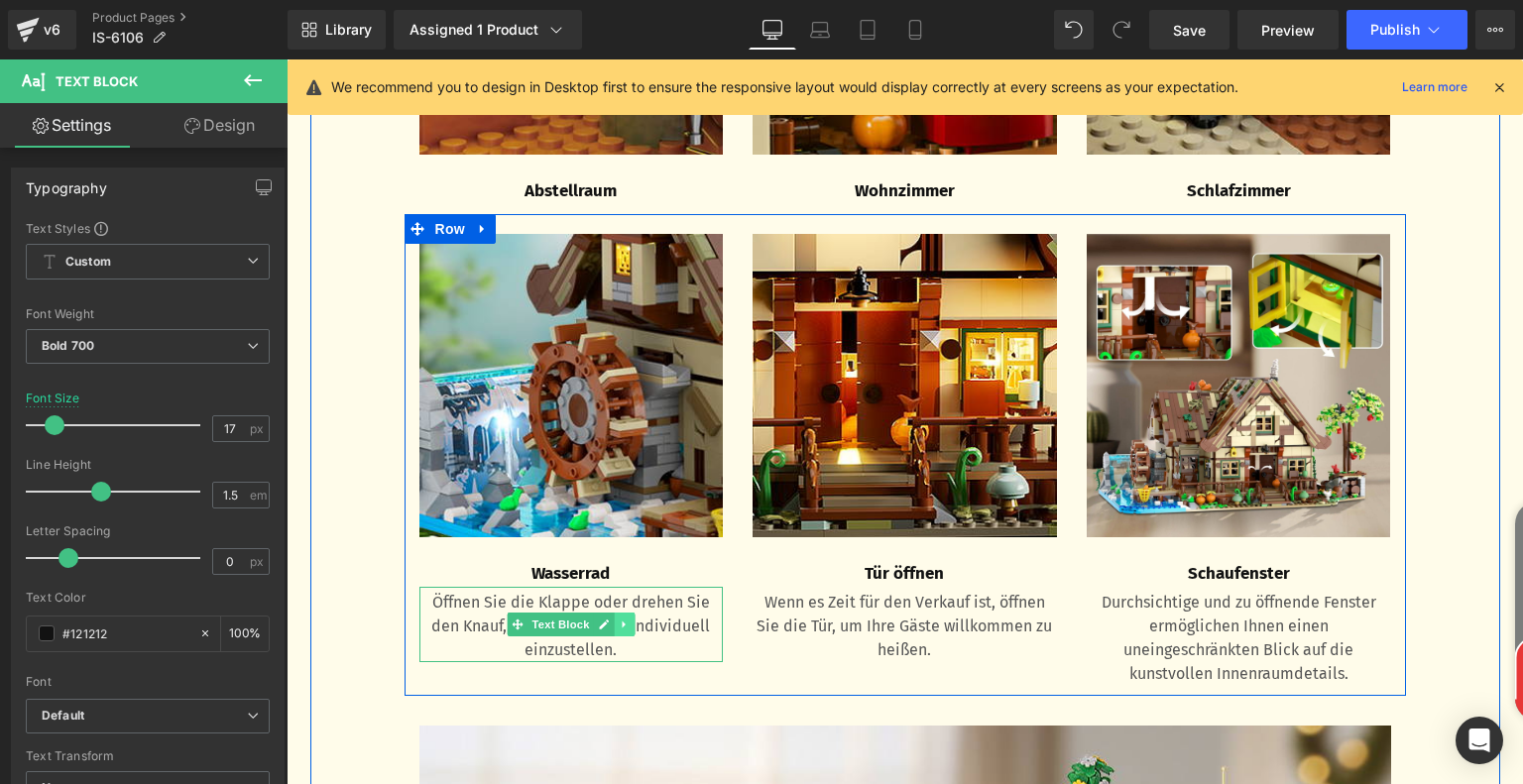 click 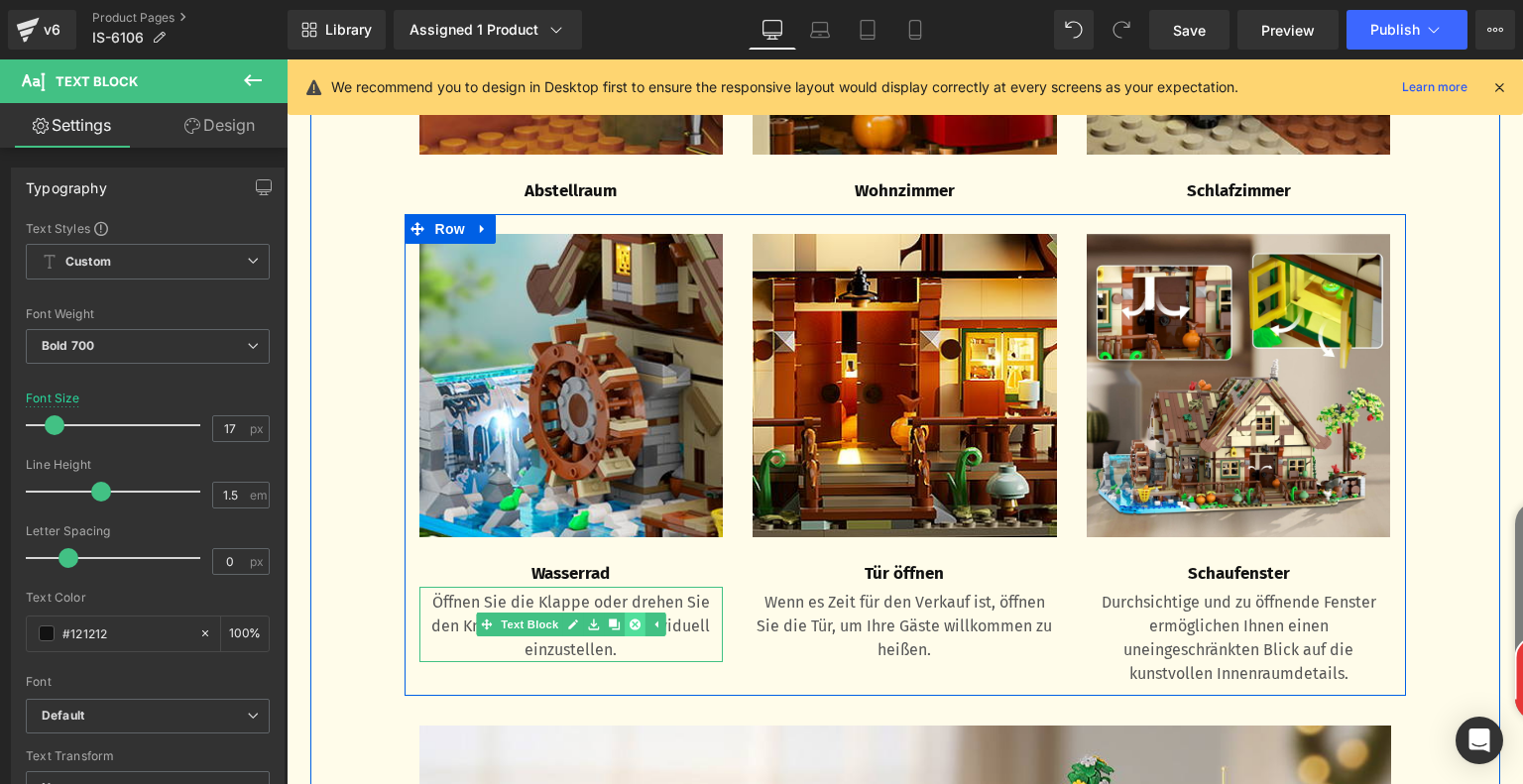 click 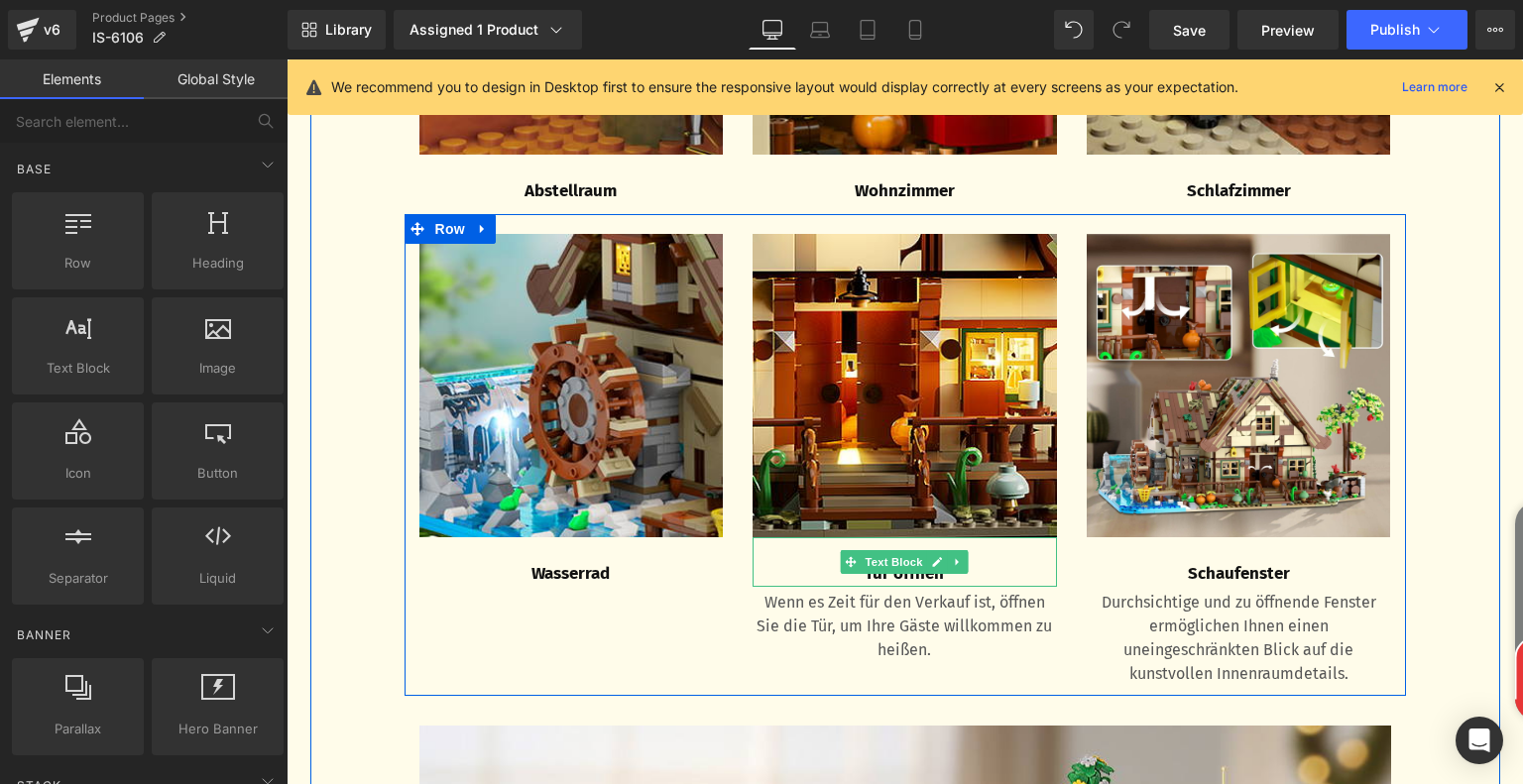 click on "Tür öffnen" at bounding box center (904, 574) 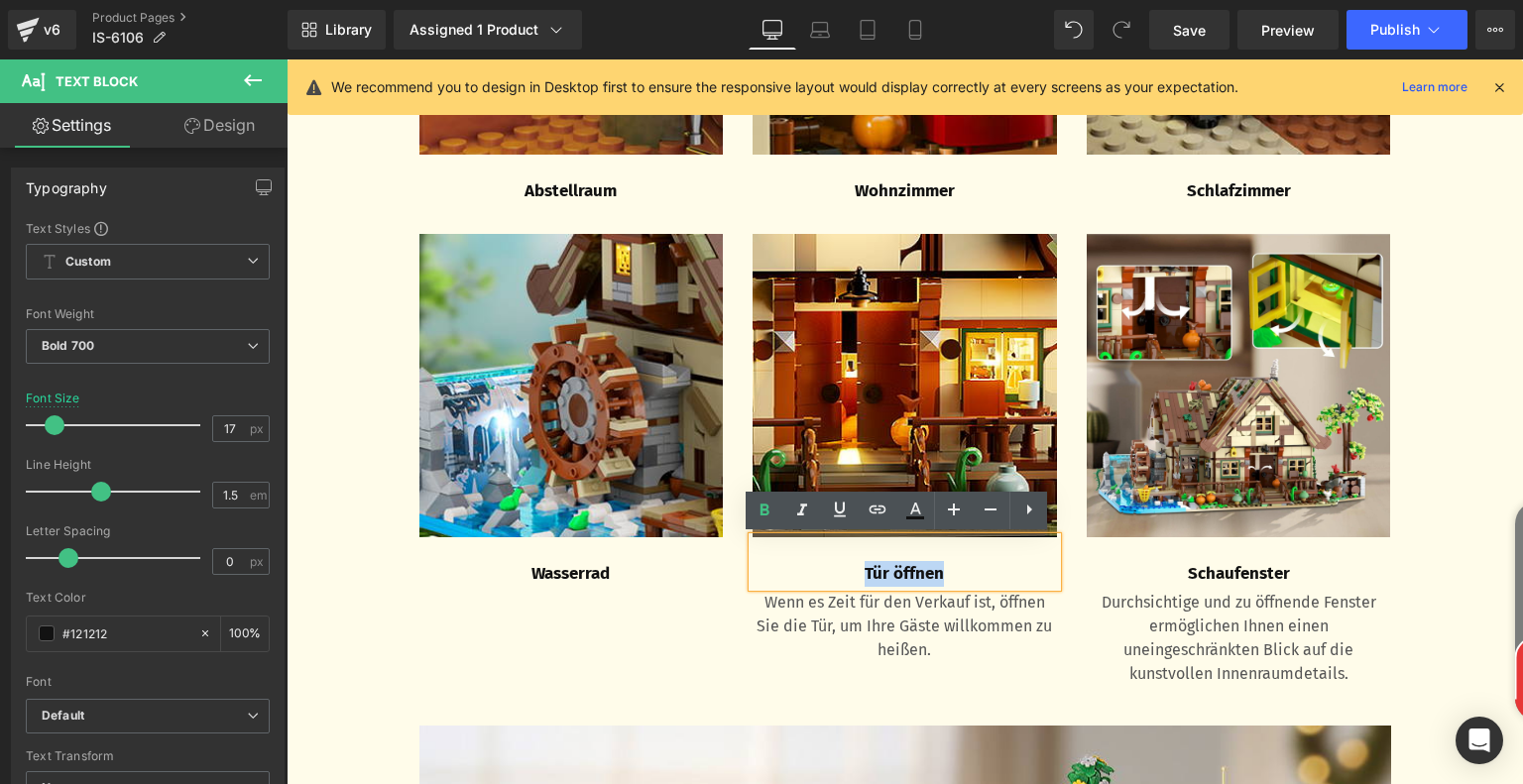 drag, startPoint x: 851, startPoint y: 573, endPoint x: 968, endPoint y: 573, distance: 117 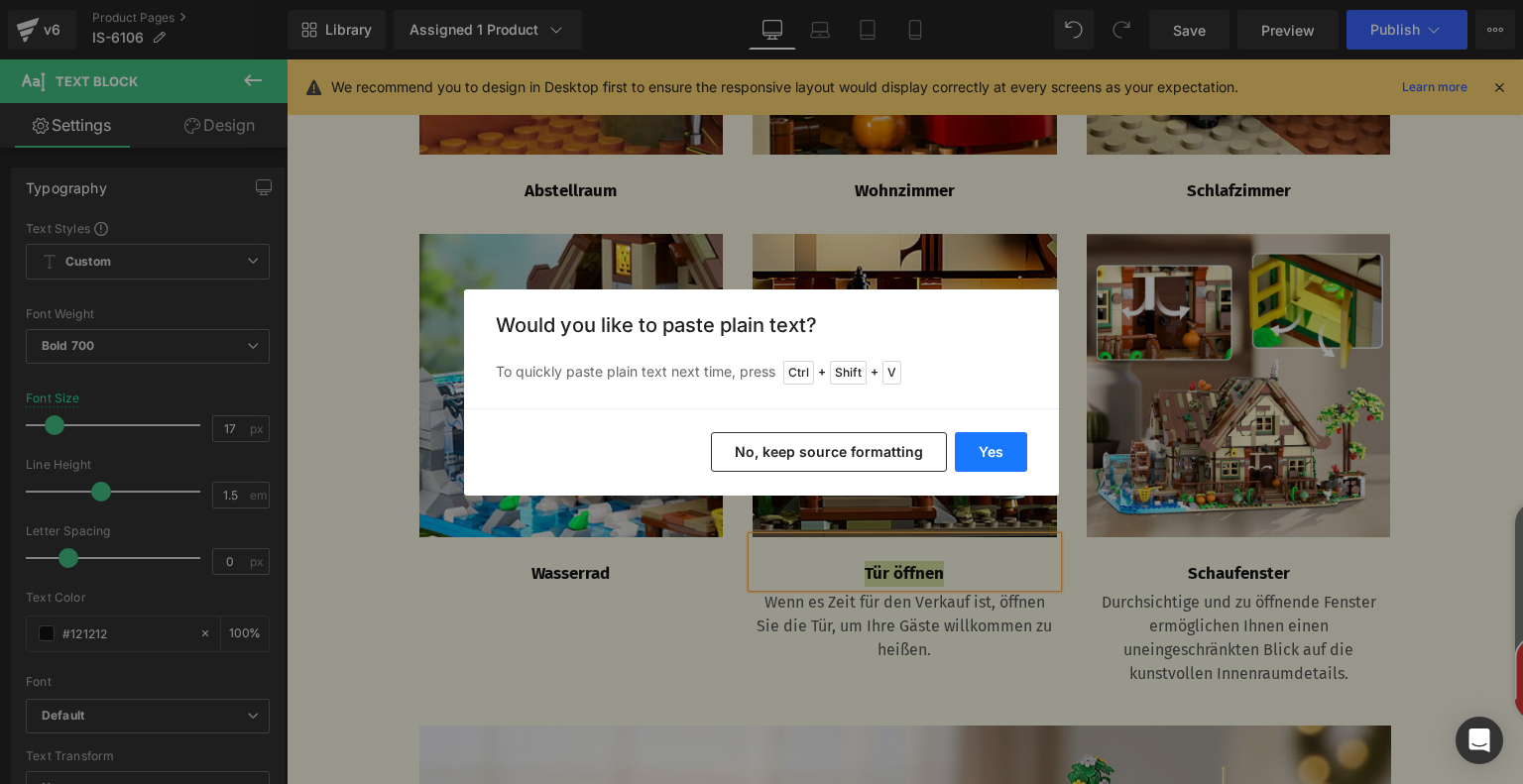 drag, startPoint x: 1000, startPoint y: 455, endPoint x: 650, endPoint y: 526, distance: 357.12883 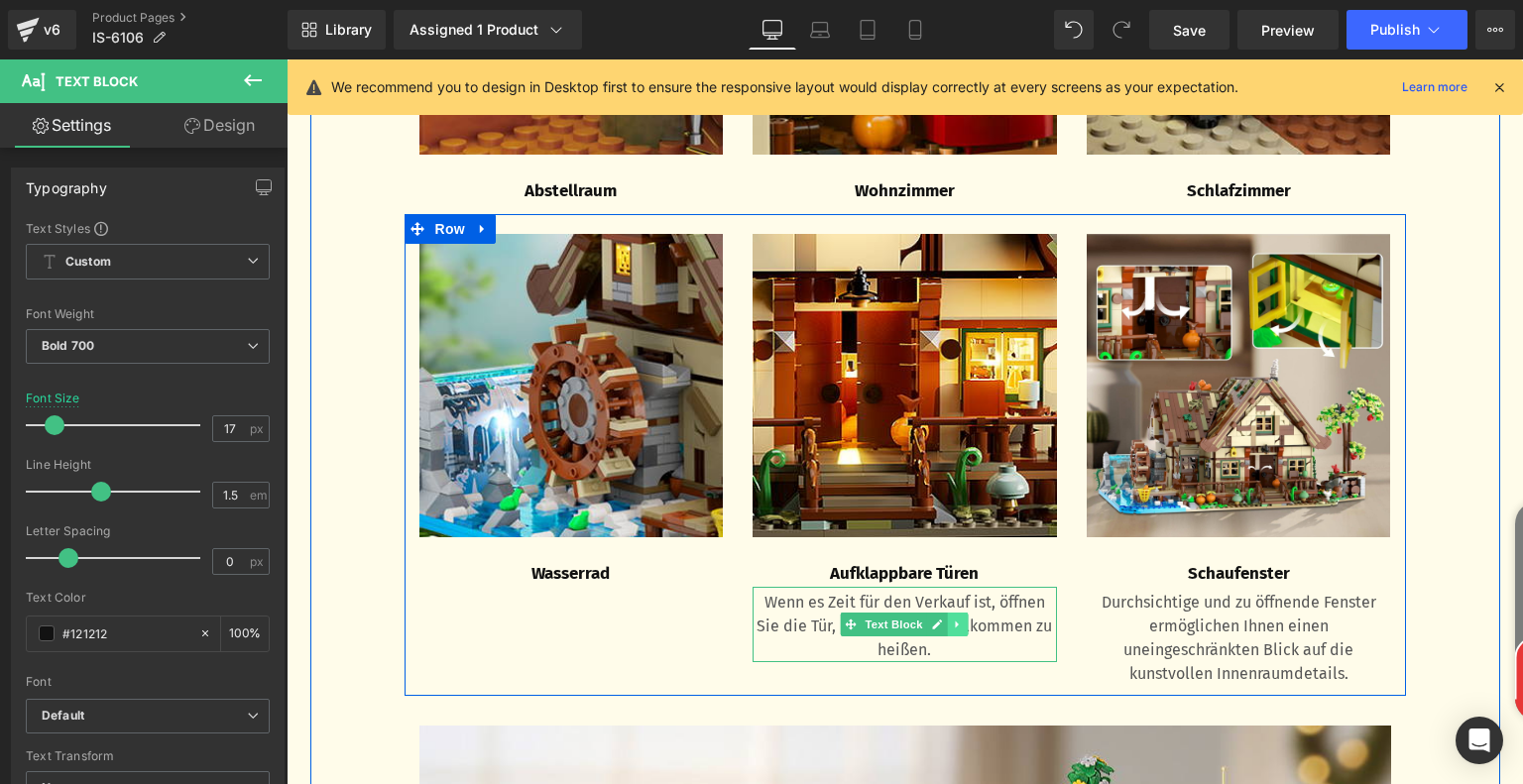 click 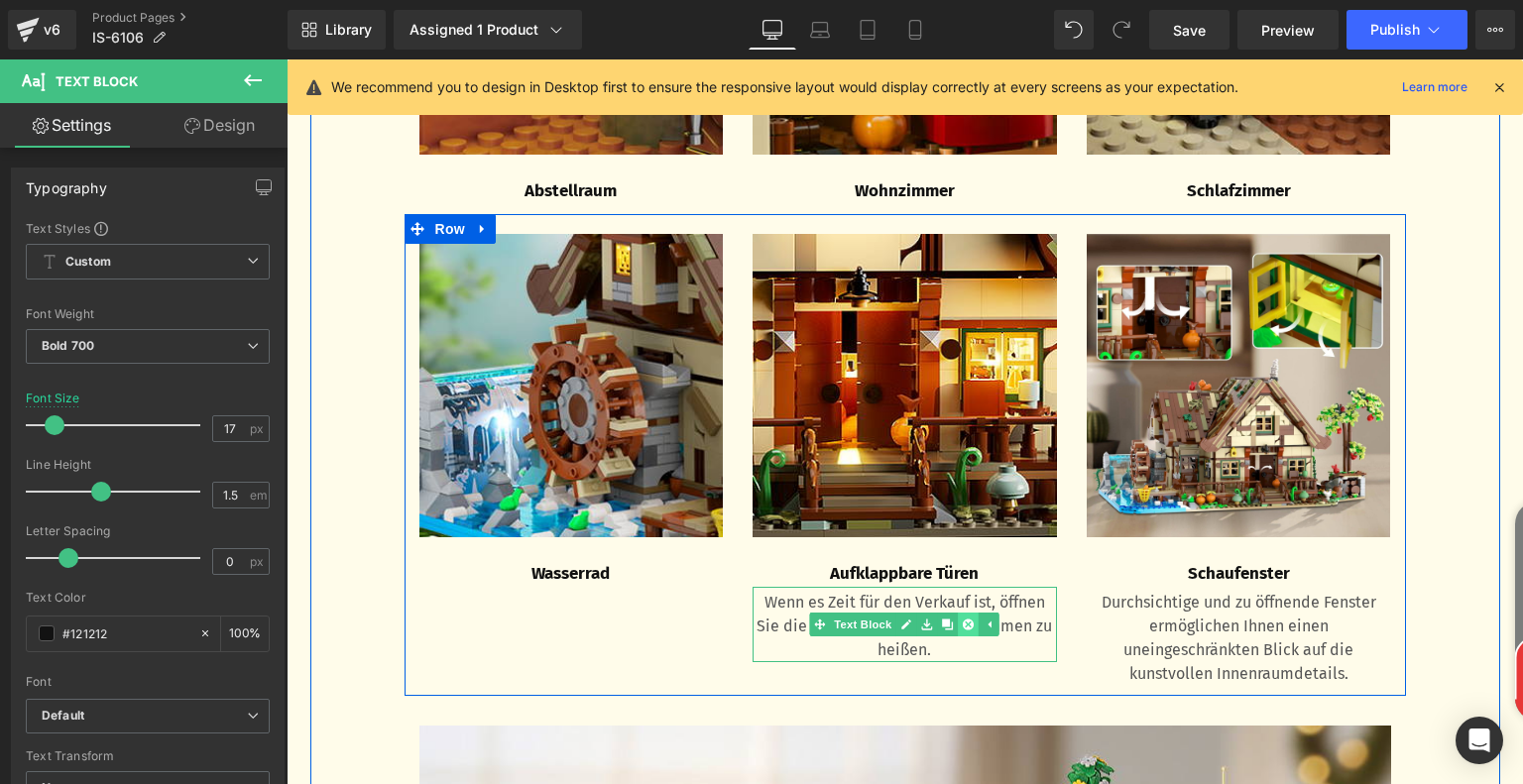 click 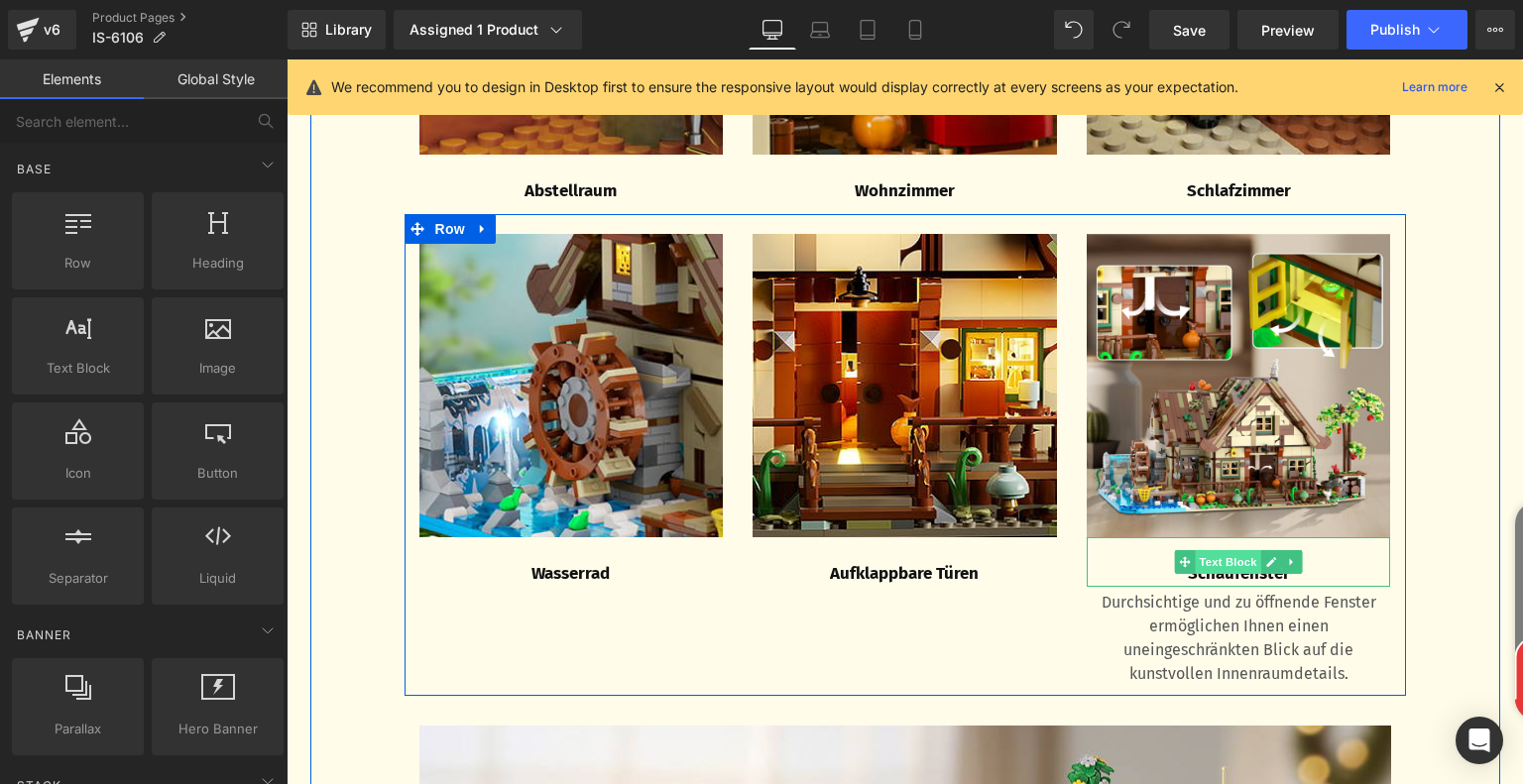 click on "Text Block" at bounding box center (1229, 562) 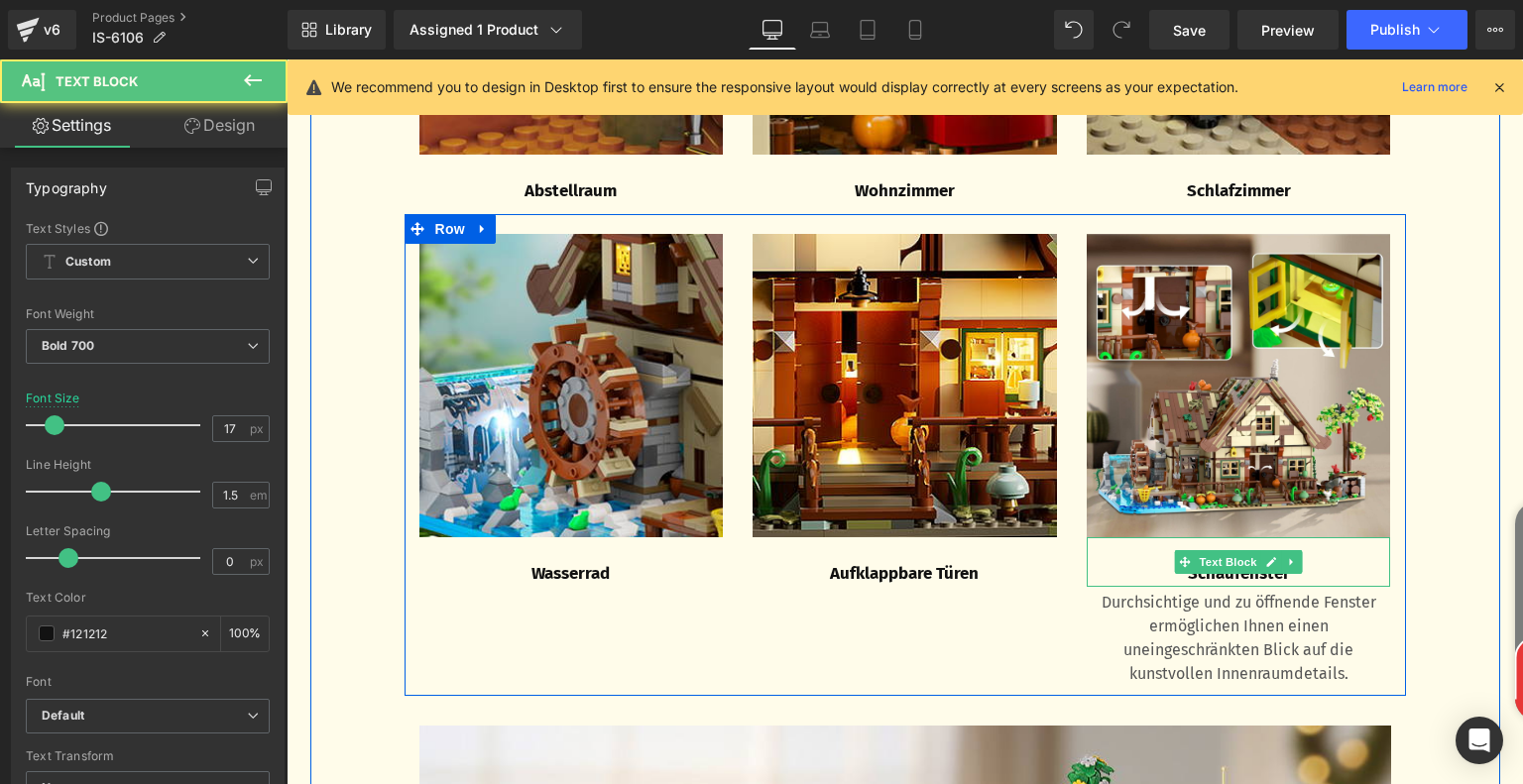 click on "Schaufenster" at bounding box center [1238, 574] 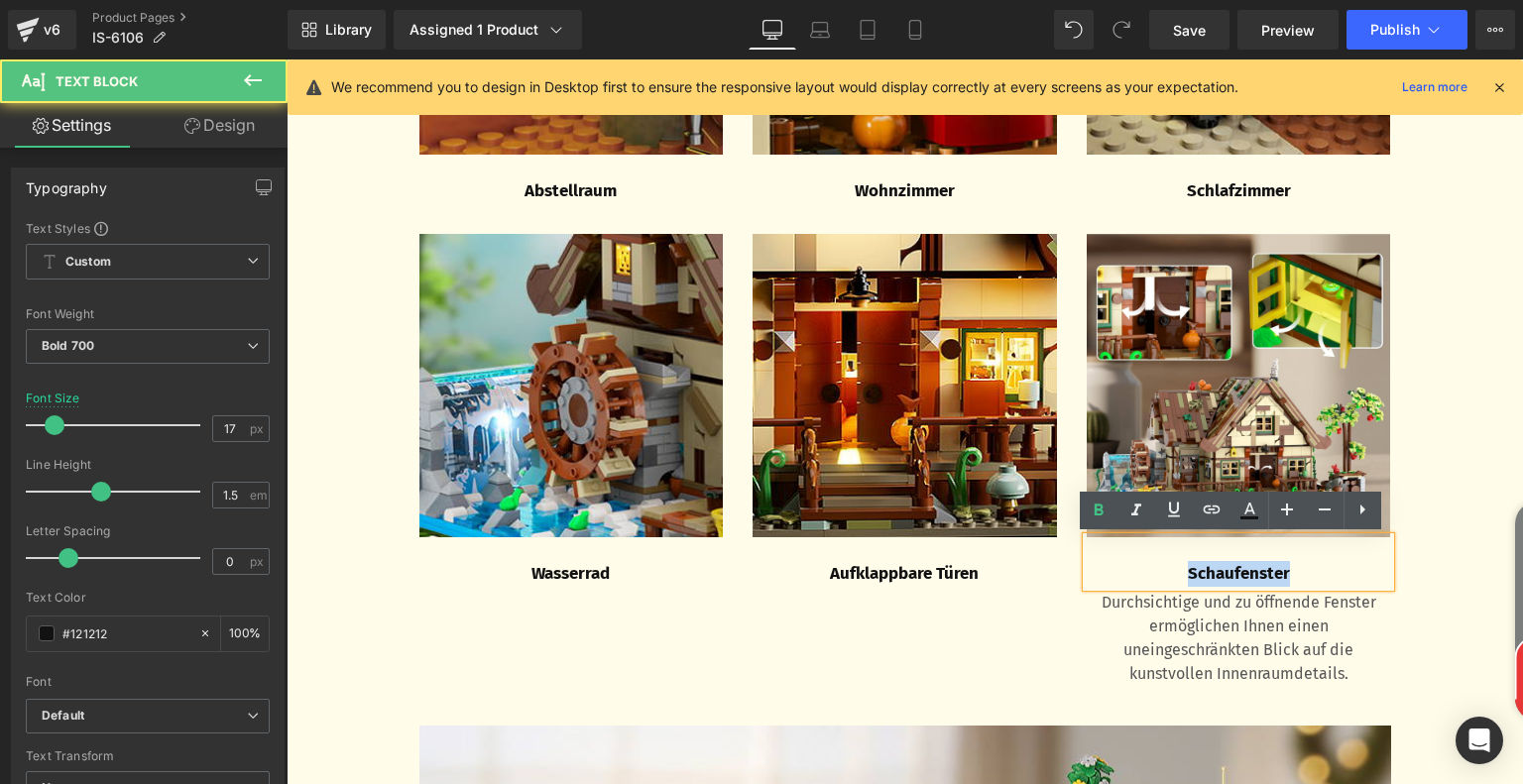 drag, startPoint x: 1175, startPoint y: 574, endPoint x: 1307, endPoint y: 572, distance: 132.01515 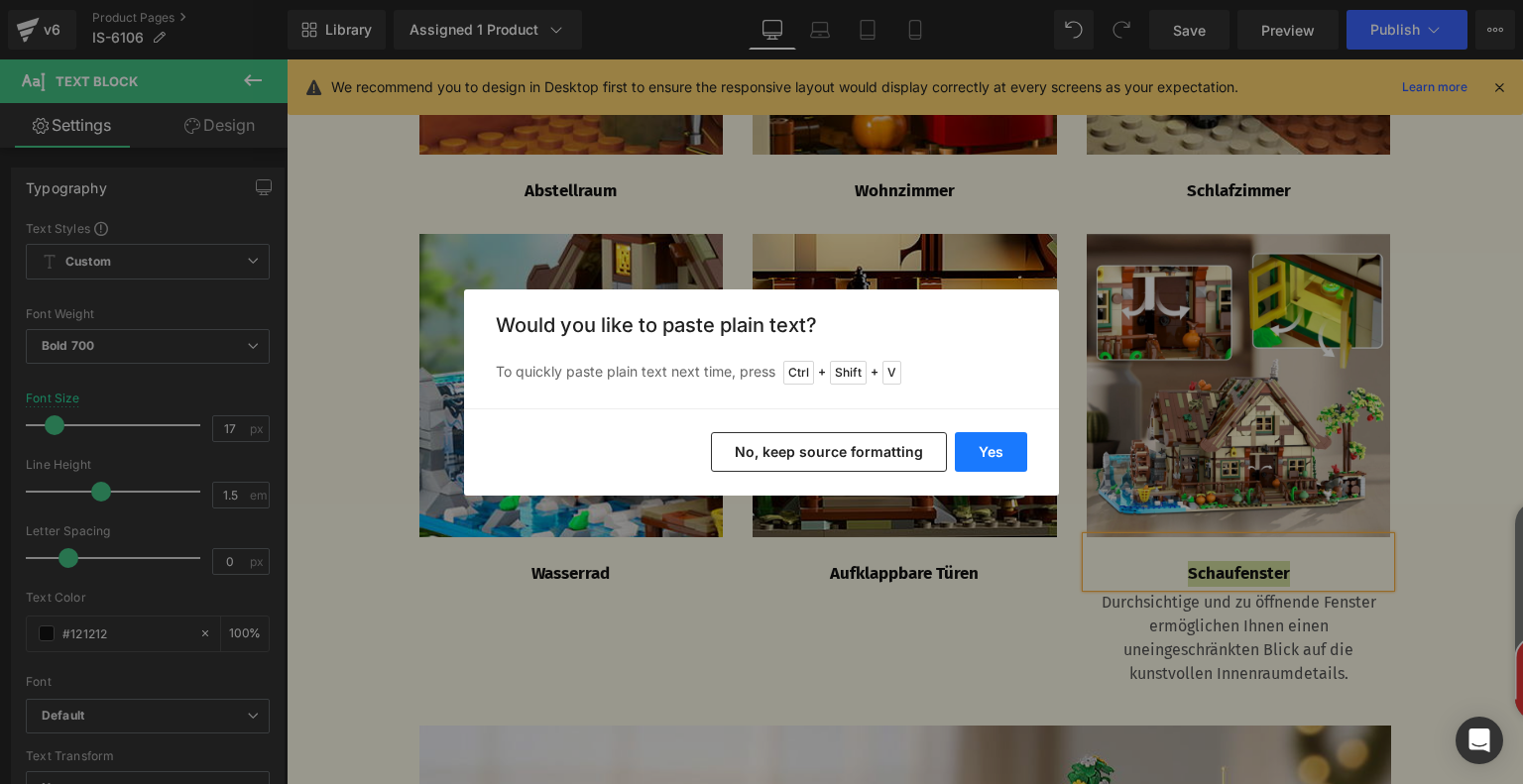 click on "Yes" at bounding box center [991, 452] 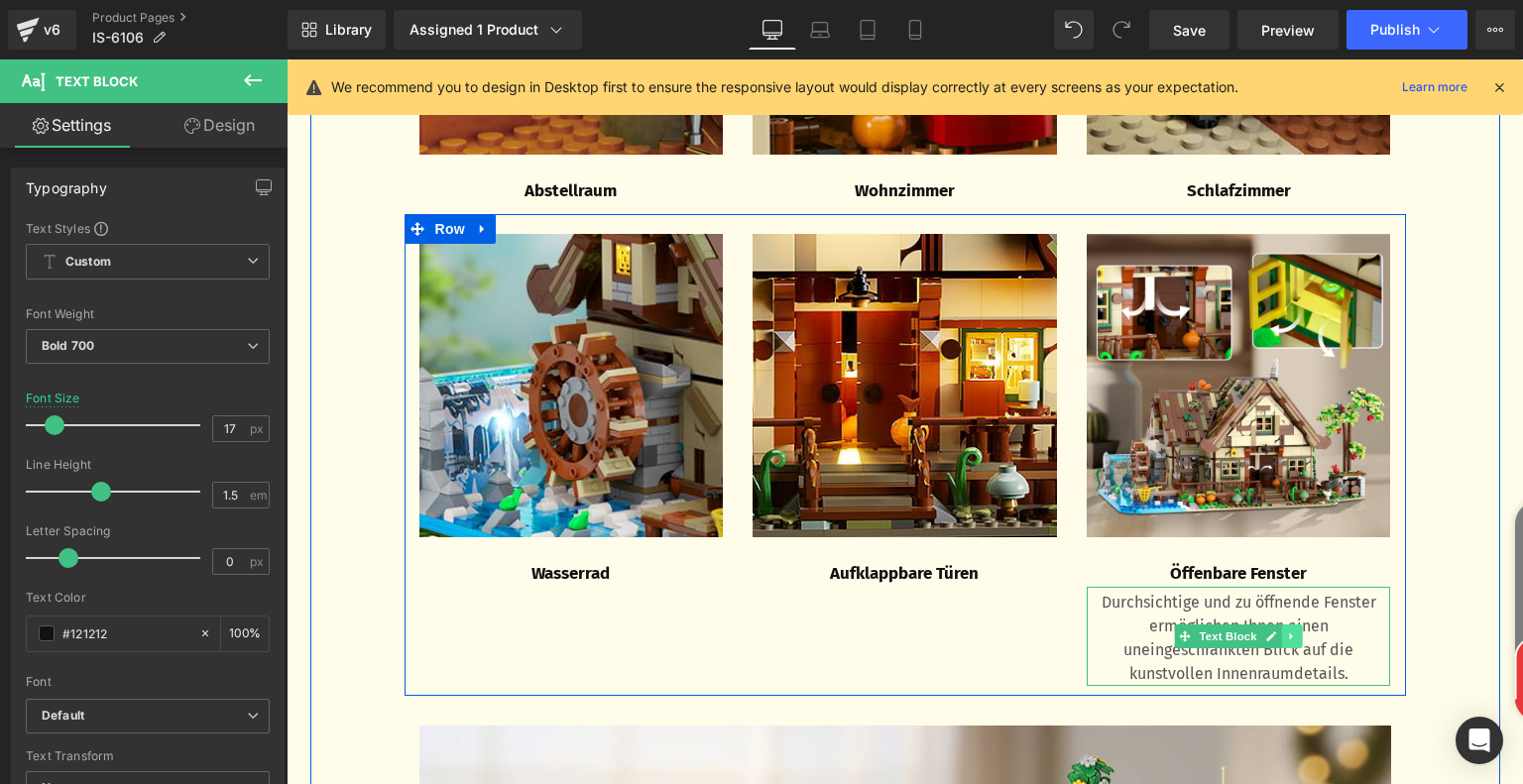 click 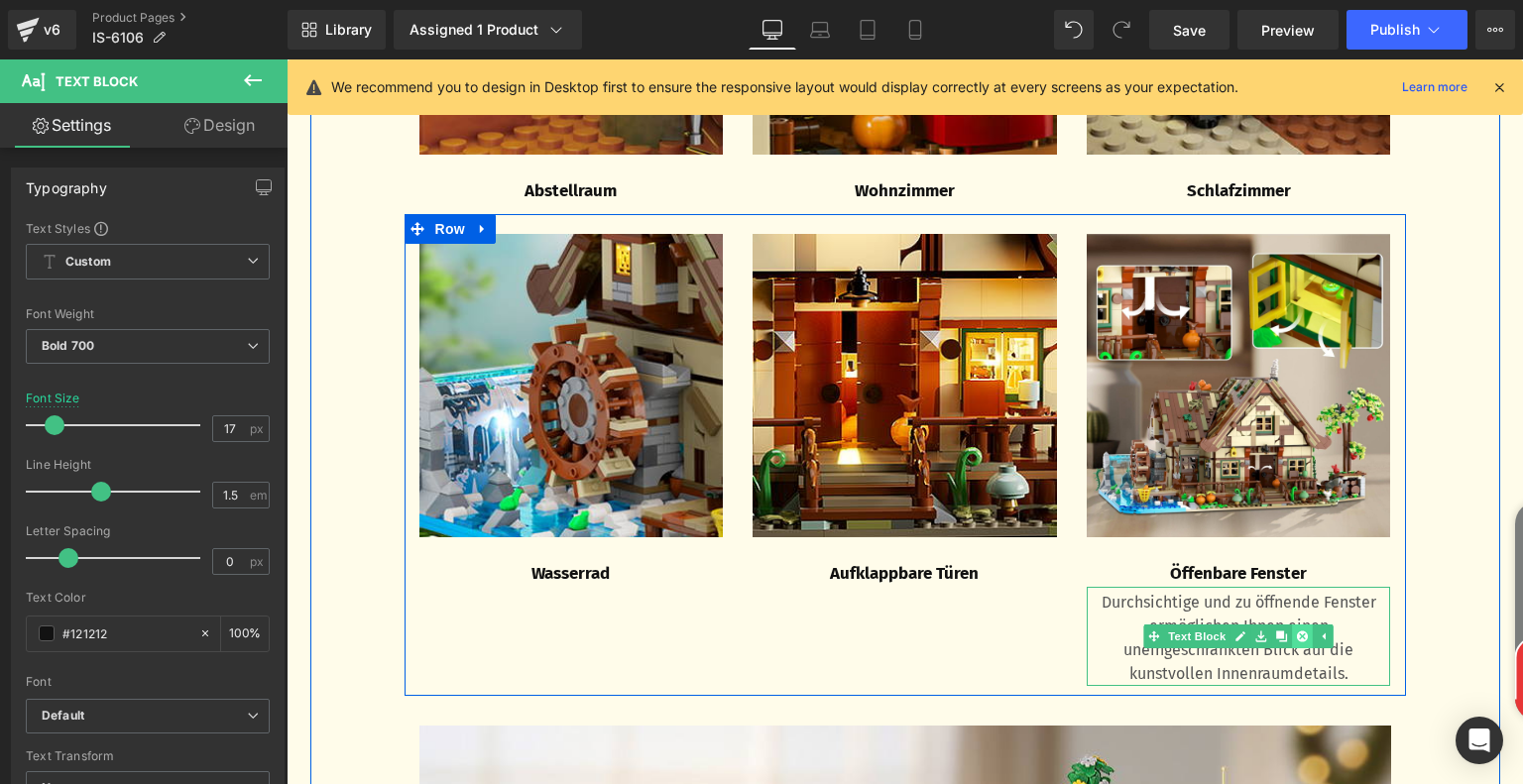 click at bounding box center [1302, 636] 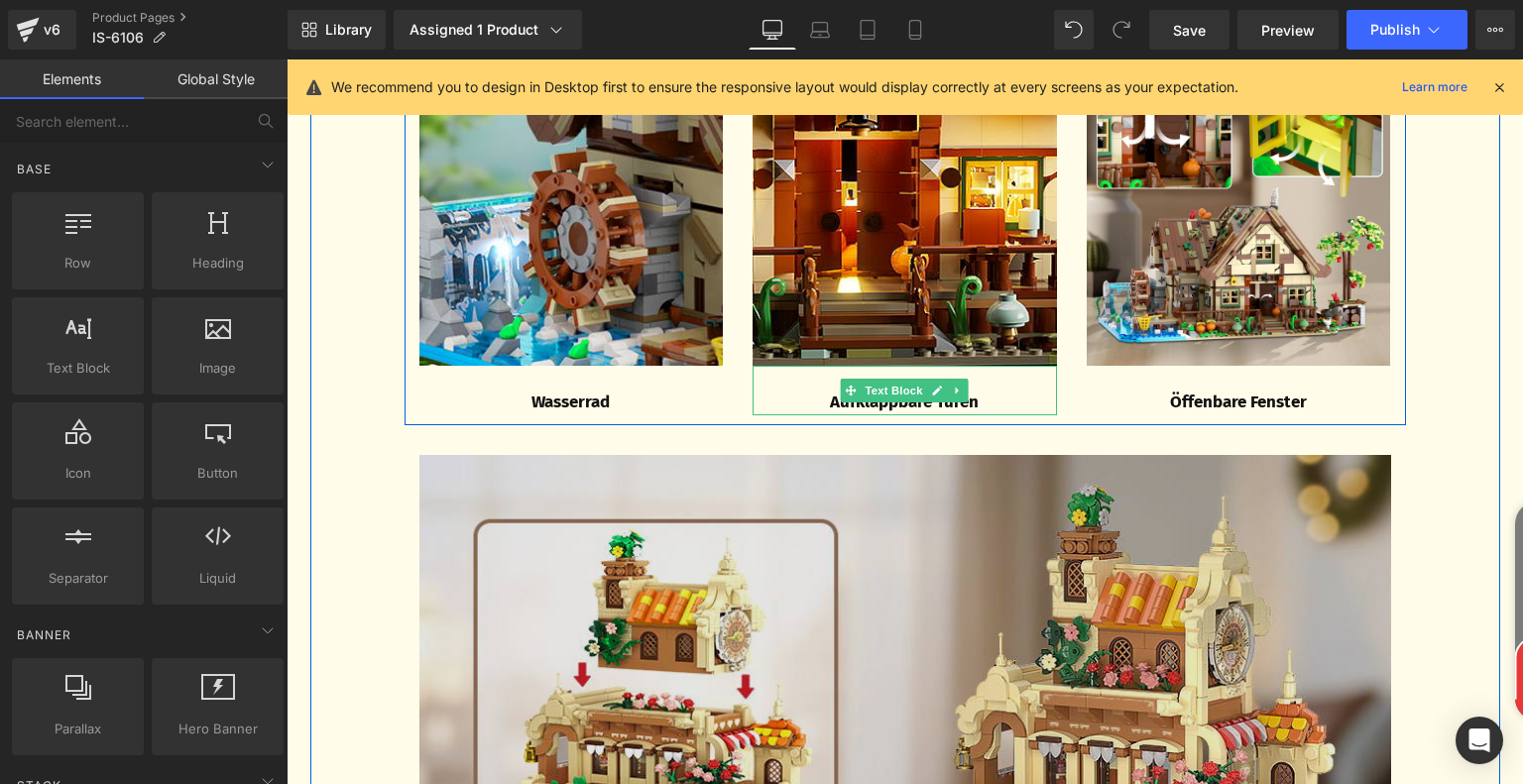 scroll, scrollTop: 4205, scrollLeft: 0, axis: vertical 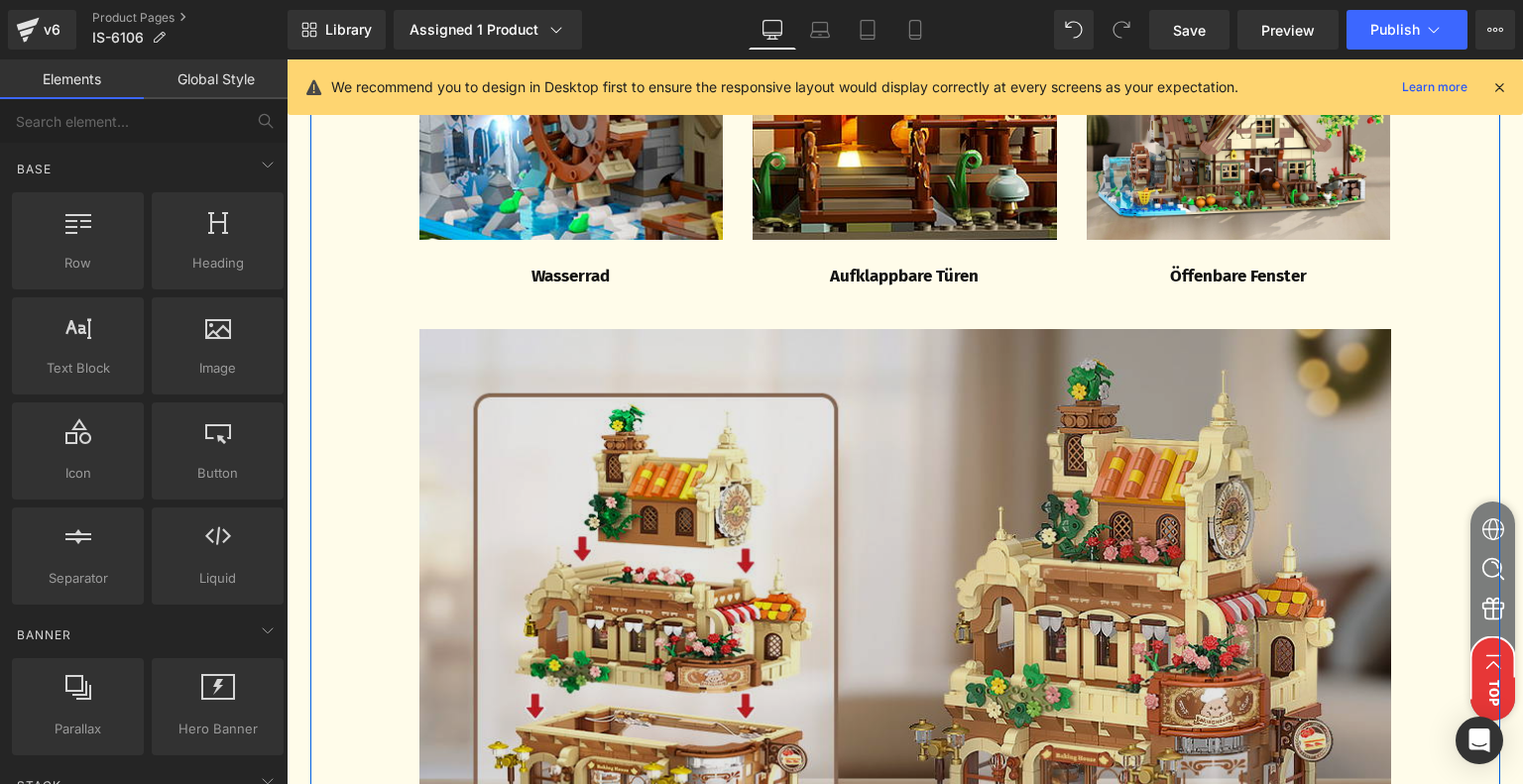 click at bounding box center (905, 629) 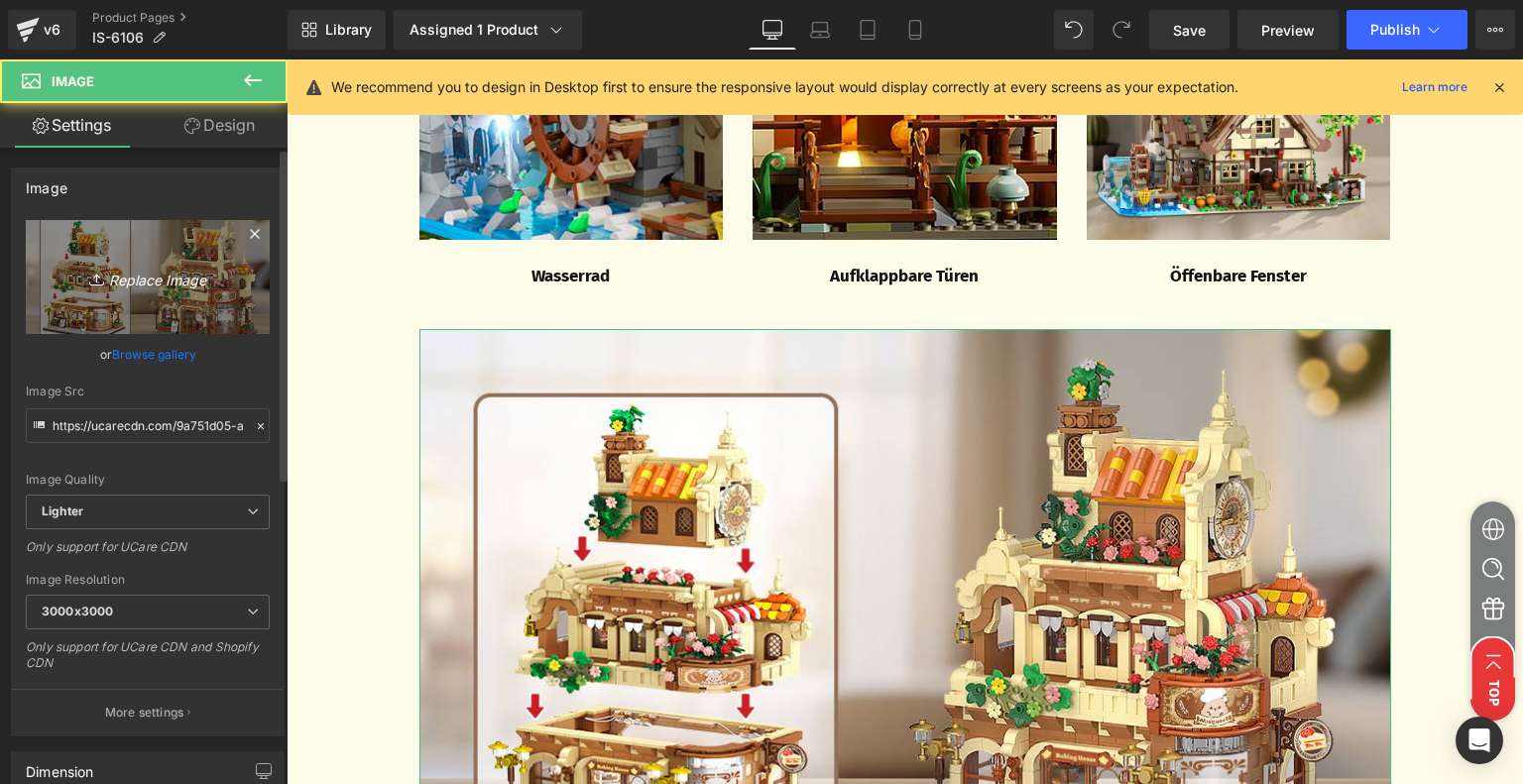 click on "Replace Image" at bounding box center [148, 277] 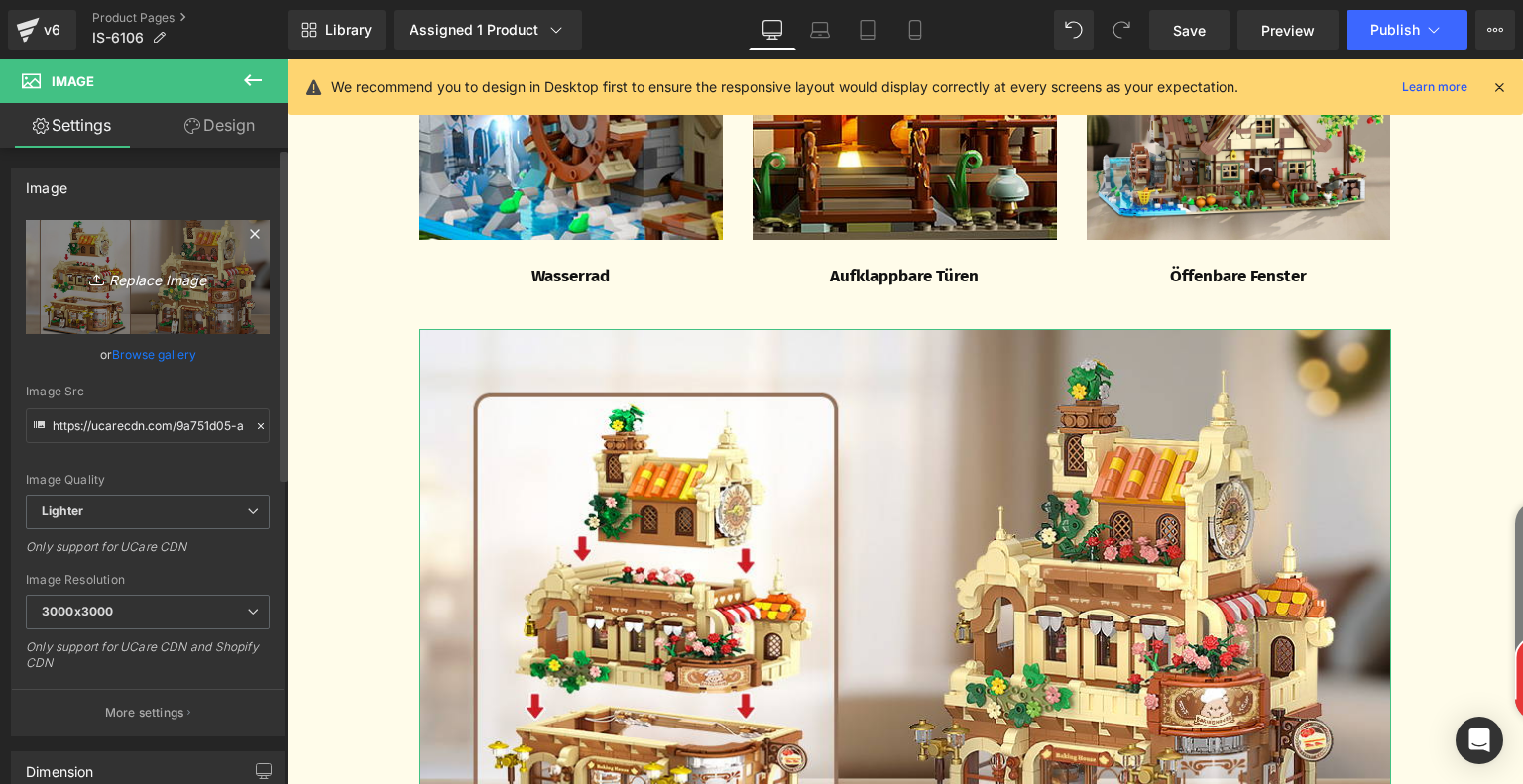 type on "C:\fakepath\e4fbede0-e8c5-4870-a39f-2f4c8606ab45.__CR0,0,970,600_PT0_SX970_V1___.jpg" 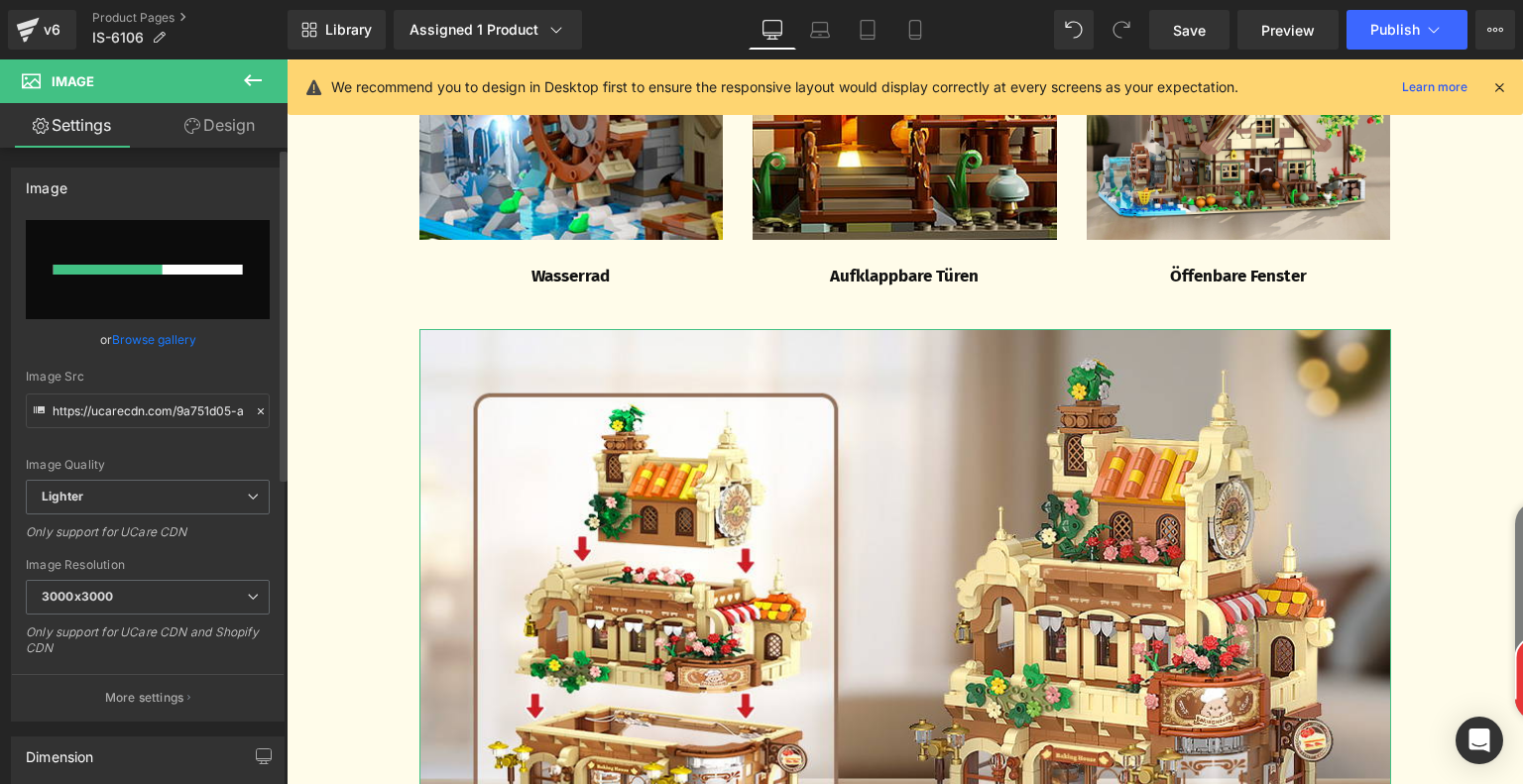 type 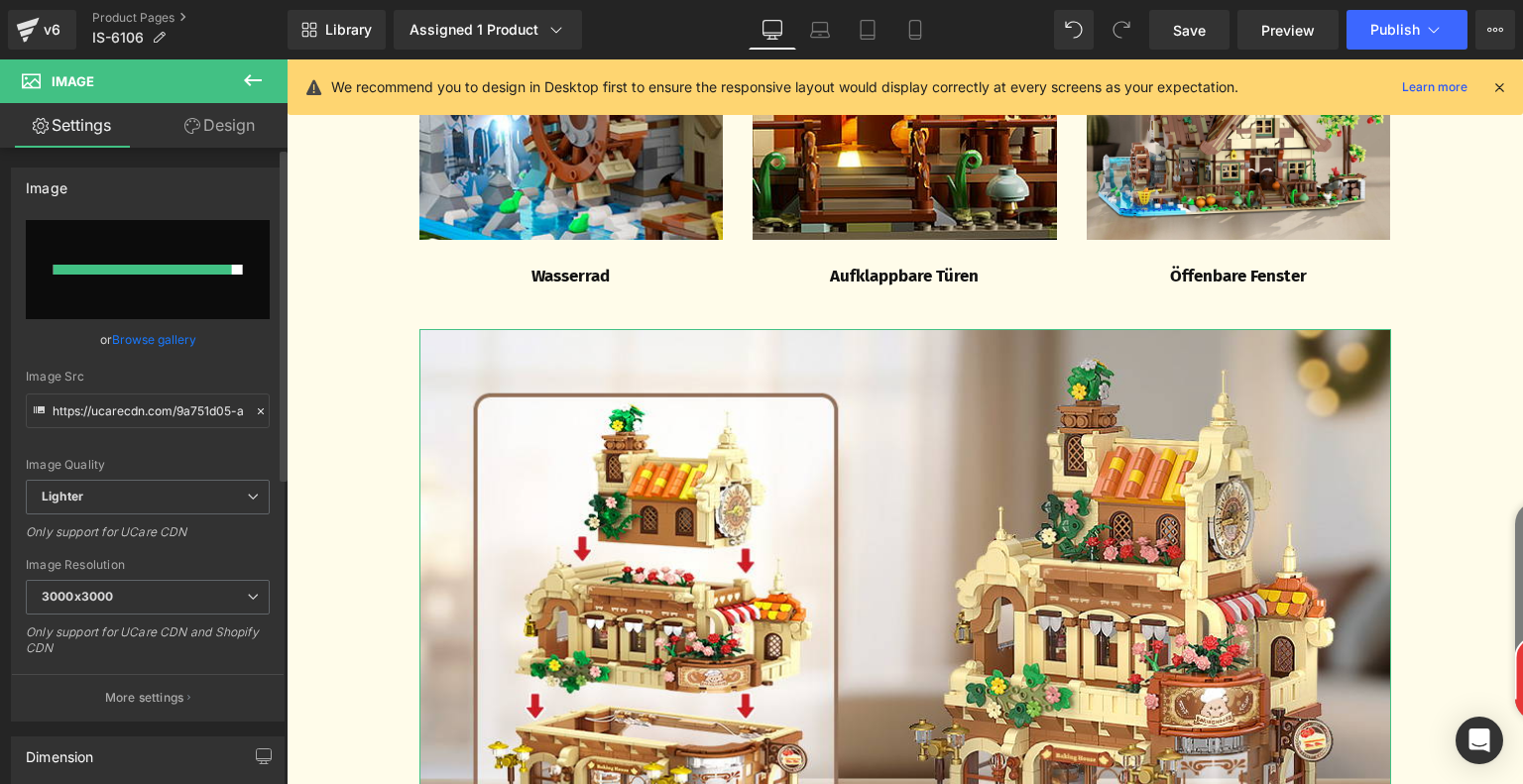 type on "https://ucarecdn.com/3e69b306-6863-45b2-8cbe-46dde3bdc067/-/format/auto/-/preview/3000x3000/-/quality/lighter/e4fbede0-e8c5-4870-a39f-2f4c8606ab45.__CR0,0,970,600_PT0_SX970_V1___.jpg" 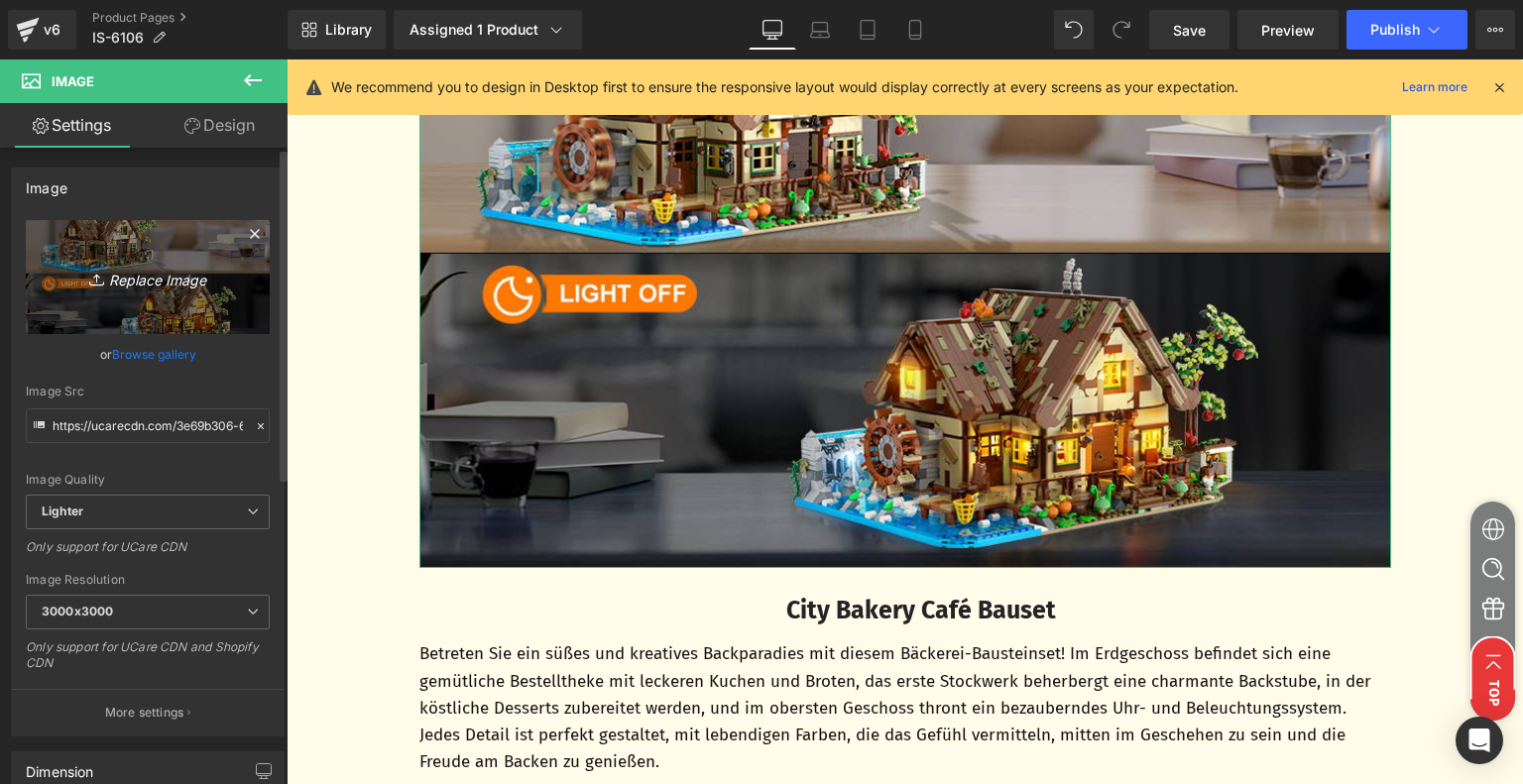 scroll, scrollTop: 4602, scrollLeft: 0, axis: vertical 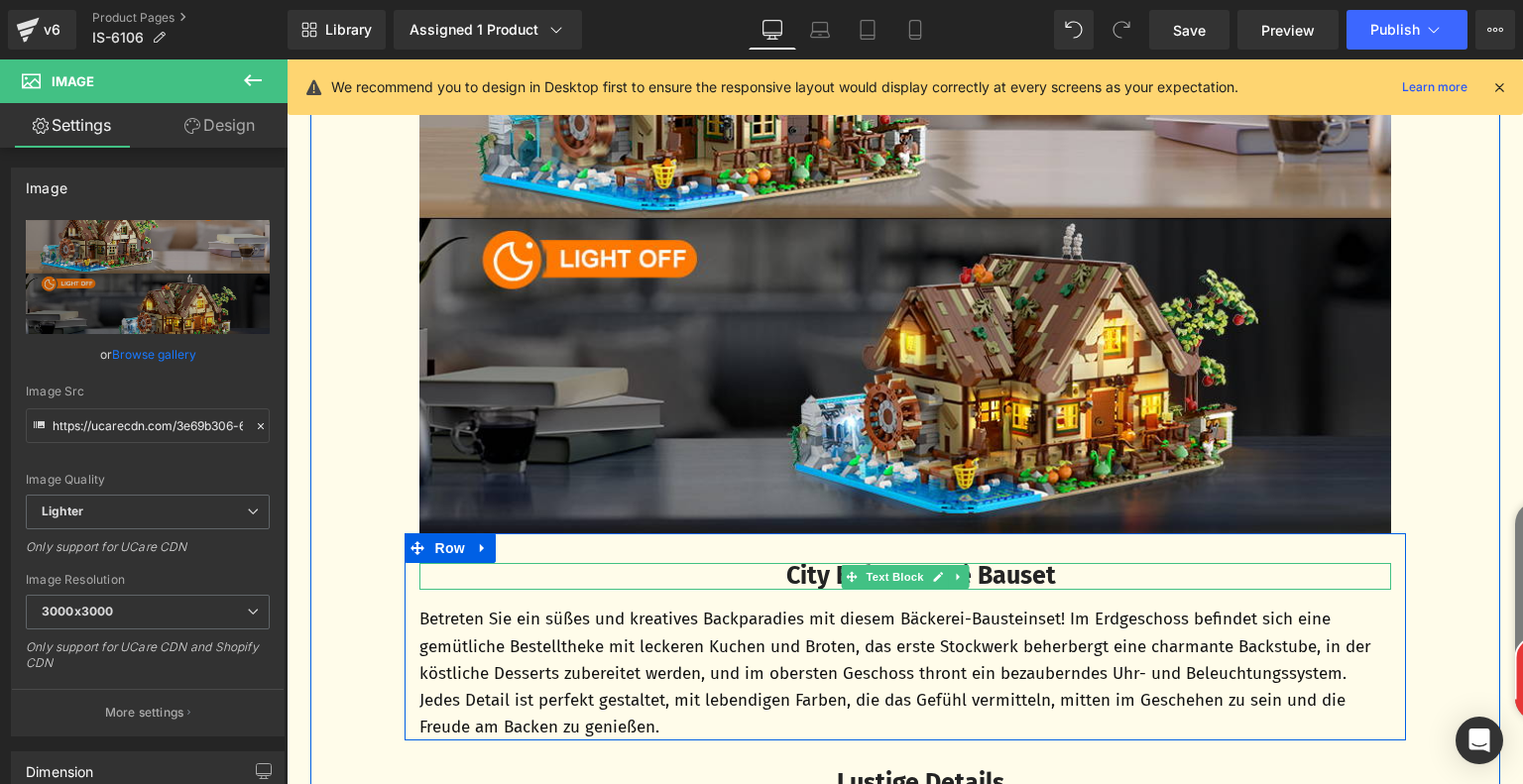 click on "City Bakery Café Bauset" at bounding box center [921, 576] 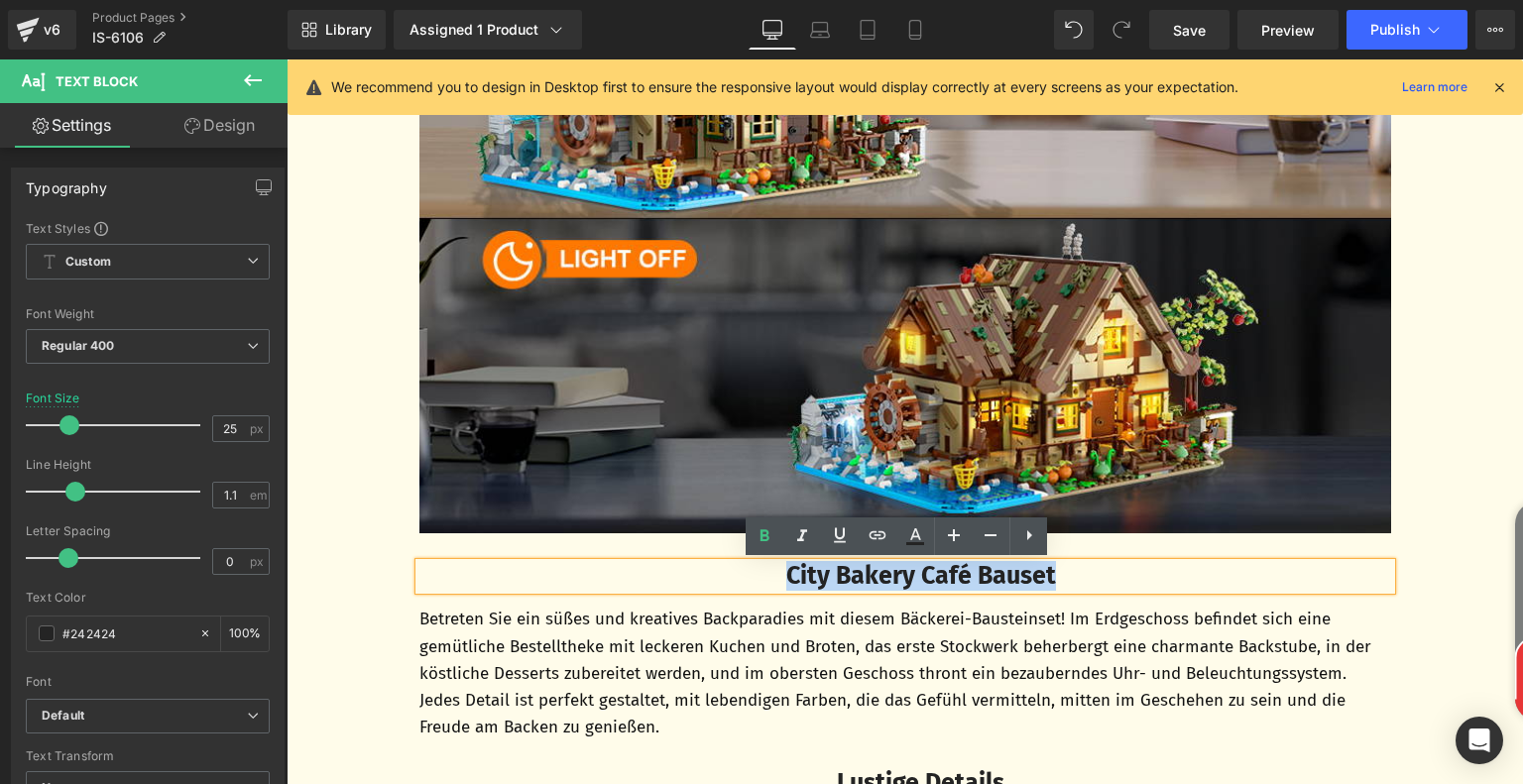 drag, startPoint x: 768, startPoint y: 581, endPoint x: 1053, endPoint y: 586, distance: 285.04386 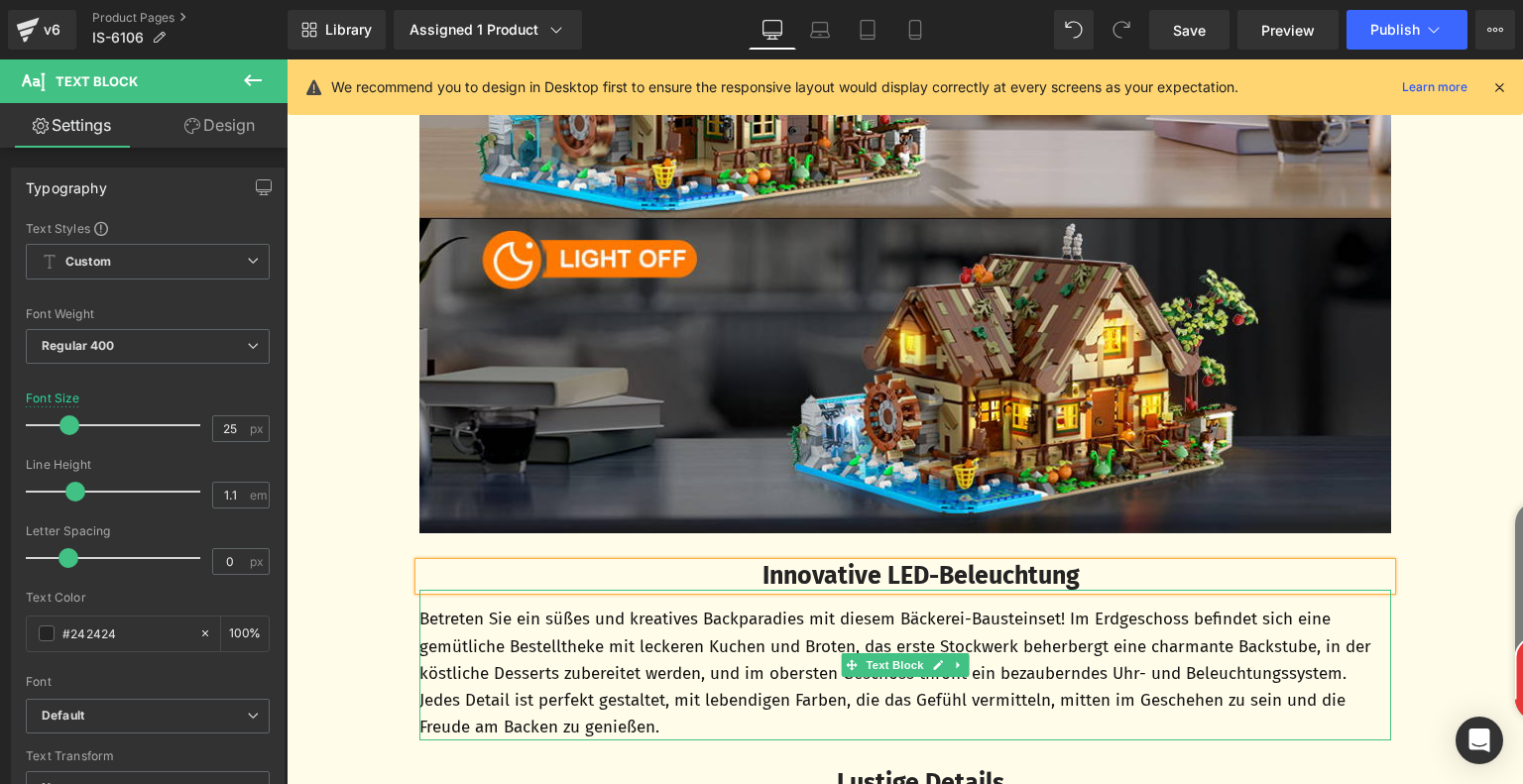 click on "Betreten Sie ein süßes und kreatives Backparadies mit diesem Bäckerei-Bausteinset! Im Erdgeschoss befindet sich eine gemütliche Bestelltheke mit leckeren Kuchen und Broten, das erste Stockwerk beherbergt eine charmante Backstube, in der köstliche Desserts zubereitet werden, und im obersten Geschoss thront ein bezauberndes Uhr- und Beleuchtungssystem. Jedes Detail ist perfekt gestaltet, mit lebendigen Farben, die das Gefühl vermitteln, mitten im Geschehen zu sein und die Freude am Backen zu genießen." at bounding box center (905, 673) 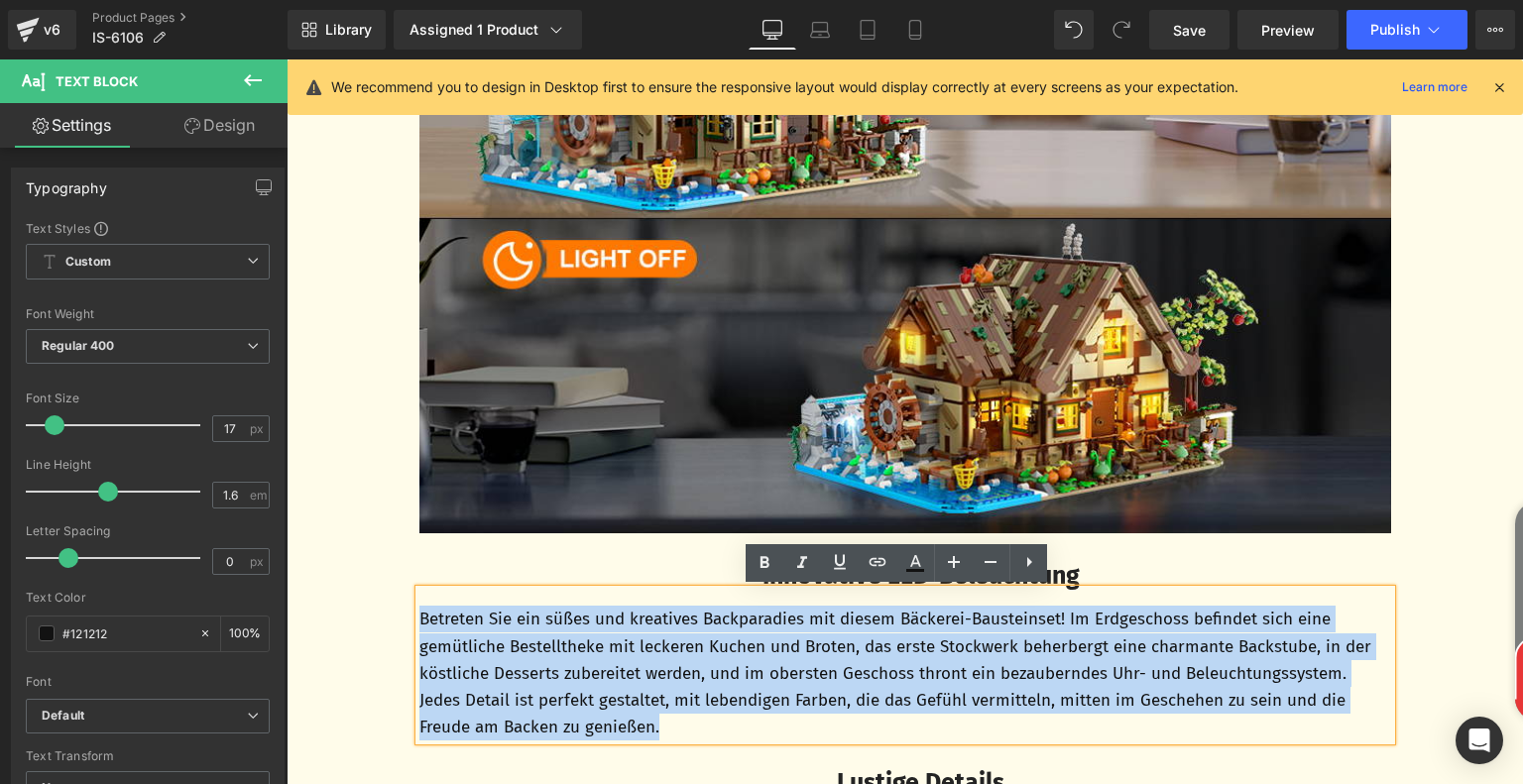 drag, startPoint x: 413, startPoint y: 614, endPoint x: 699, endPoint y: 727, distance: 307.51423 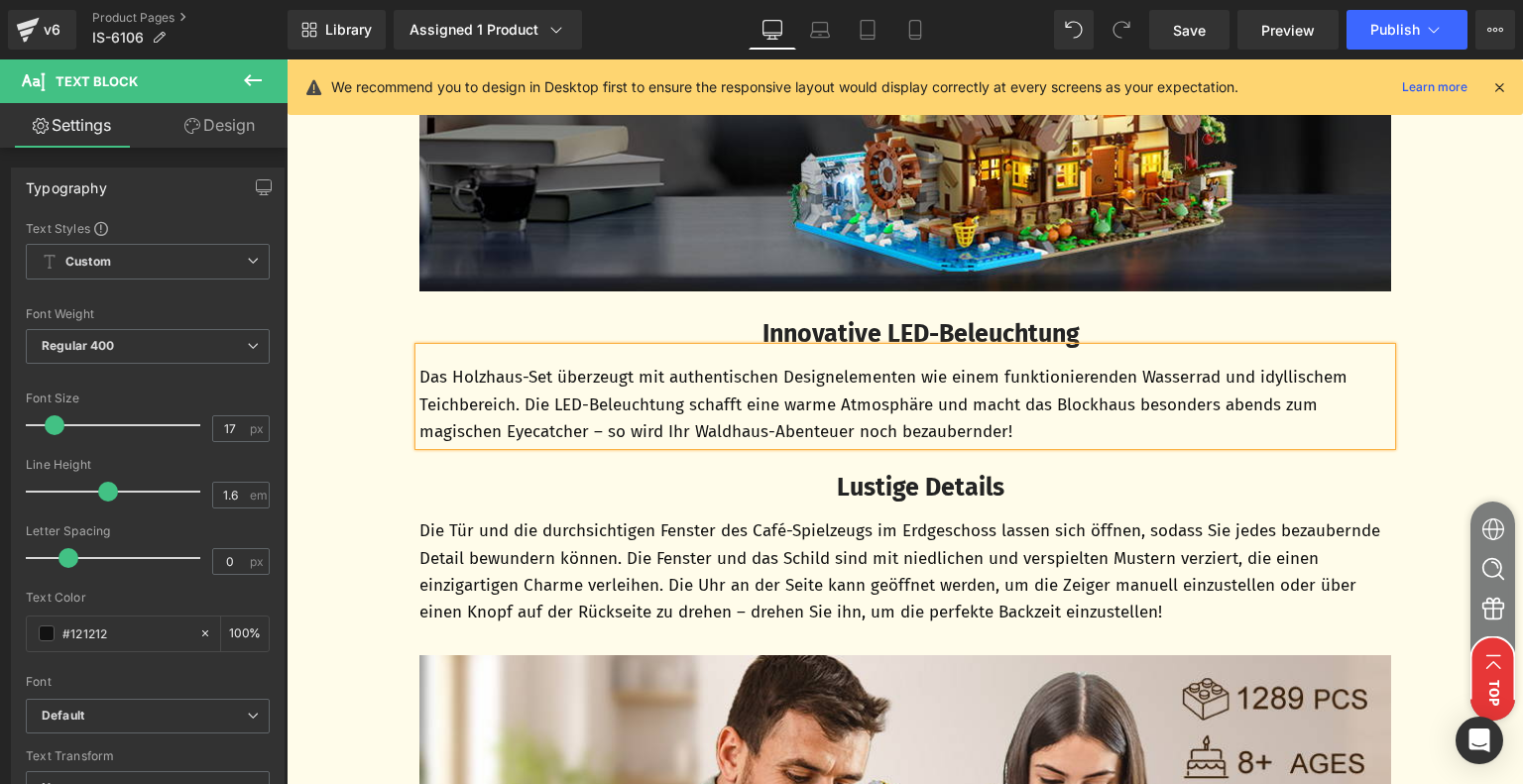 scroll, scrollTop: 4899, scrollLeft: 0, axis: vertical 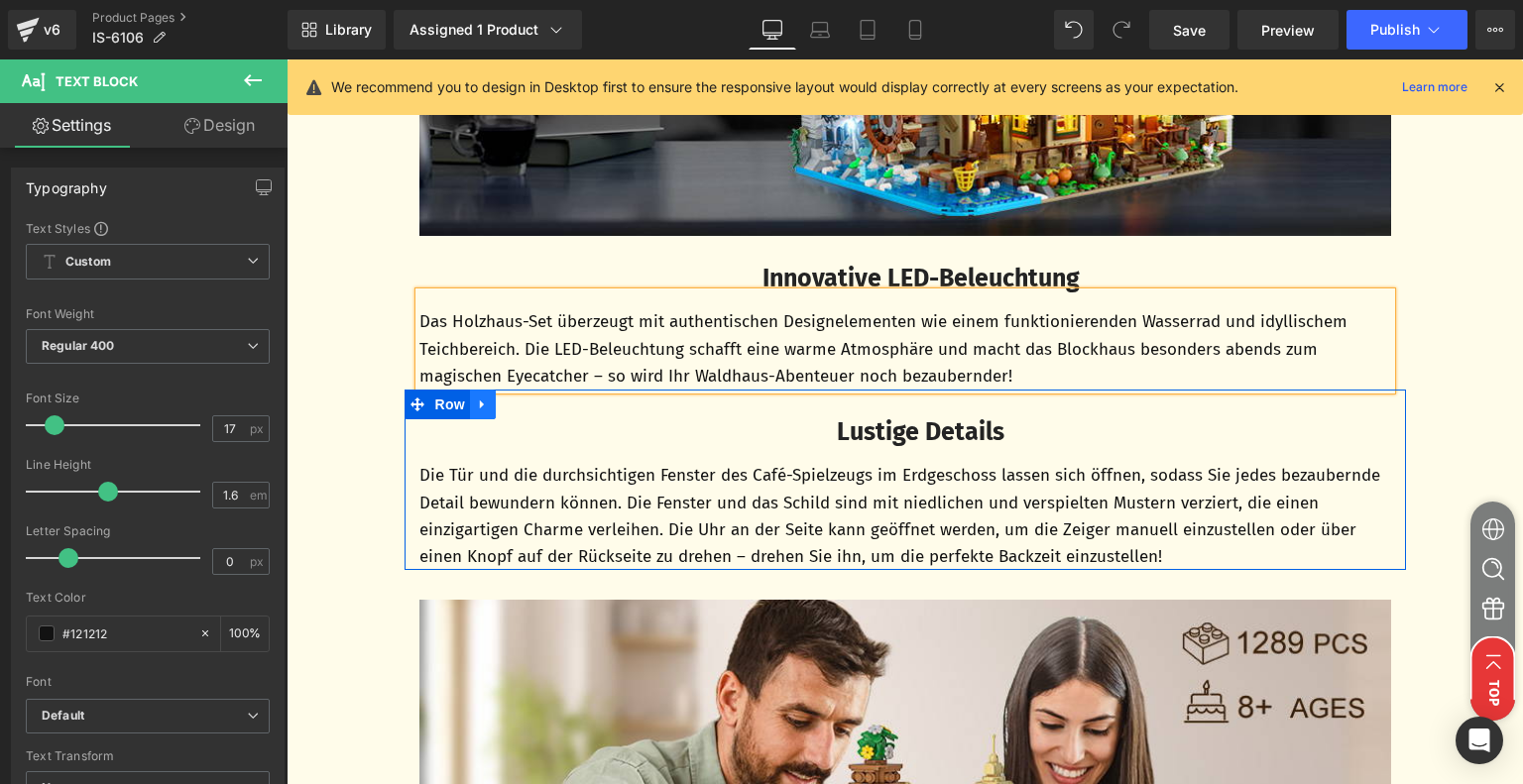 click 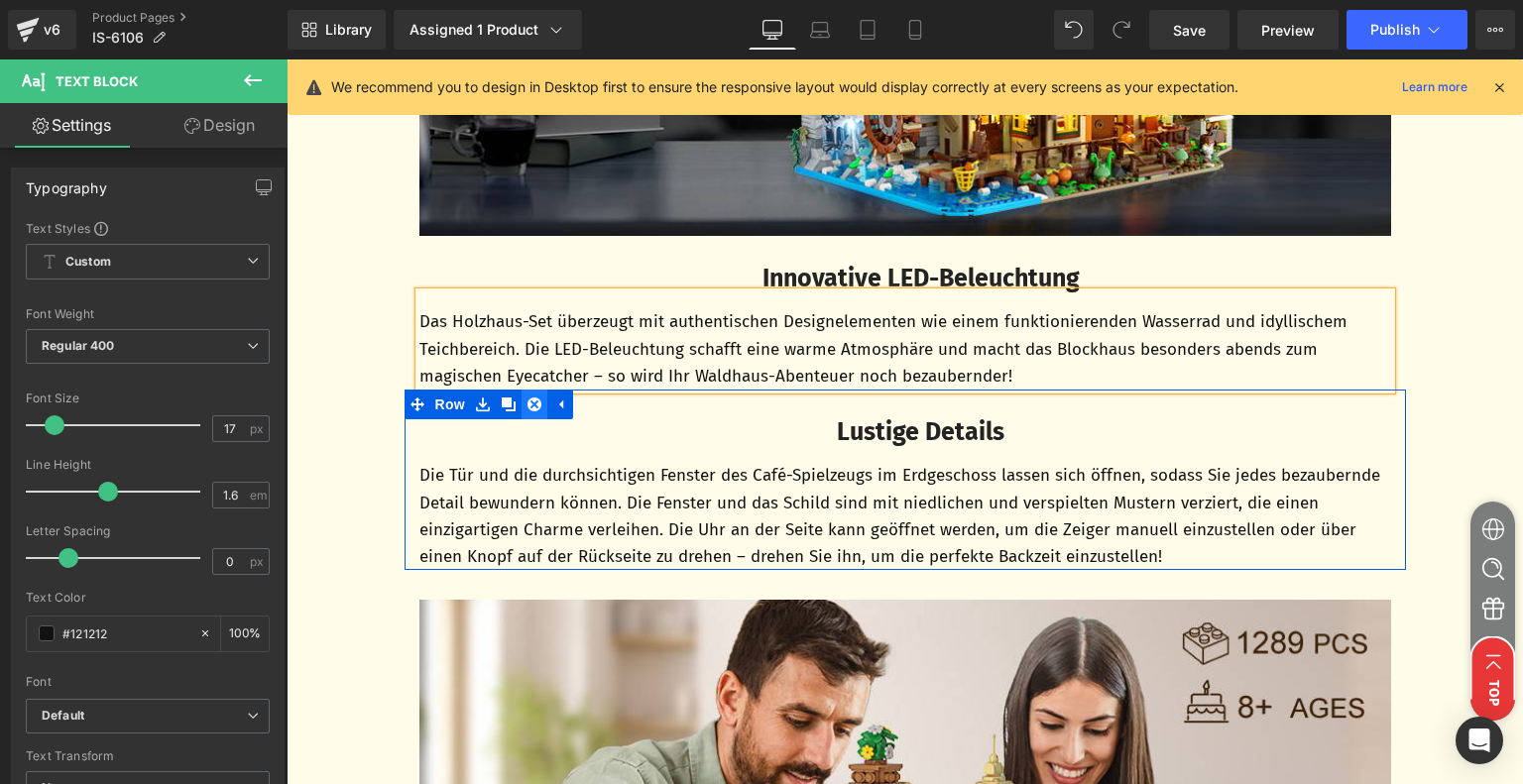 click 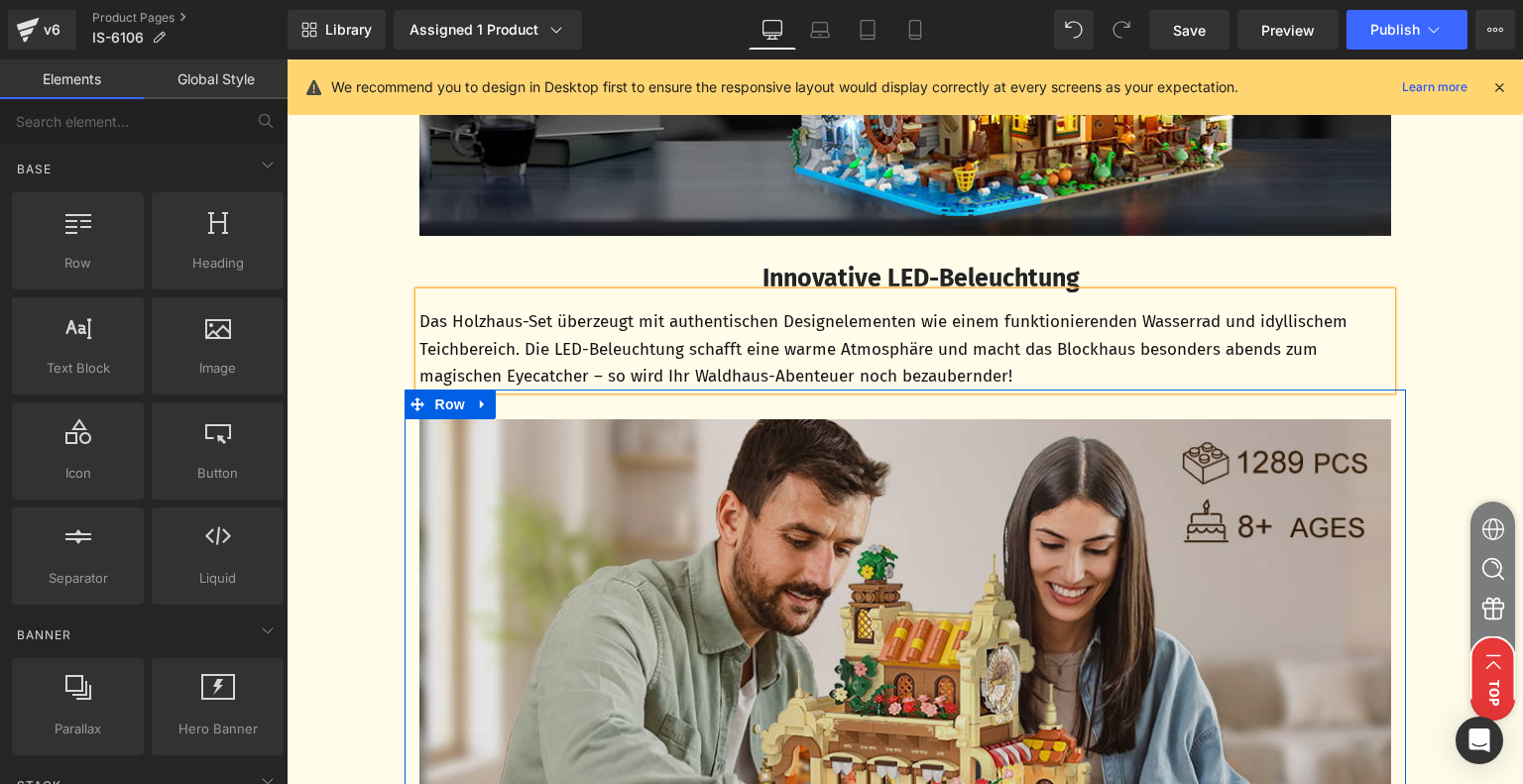 click at bounding box center (905, 720) 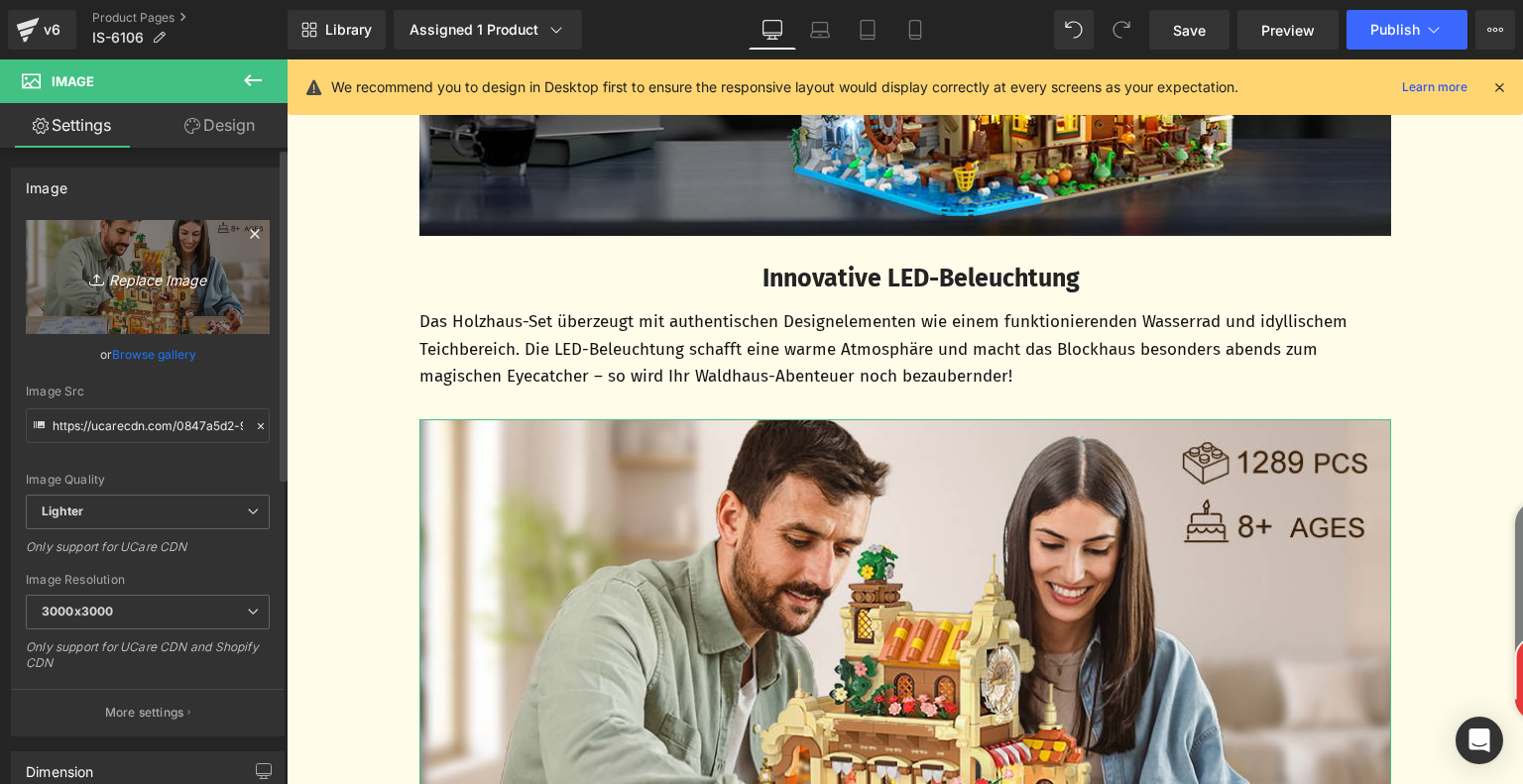 click on "Replace Image" at bounding box center [148, 277] 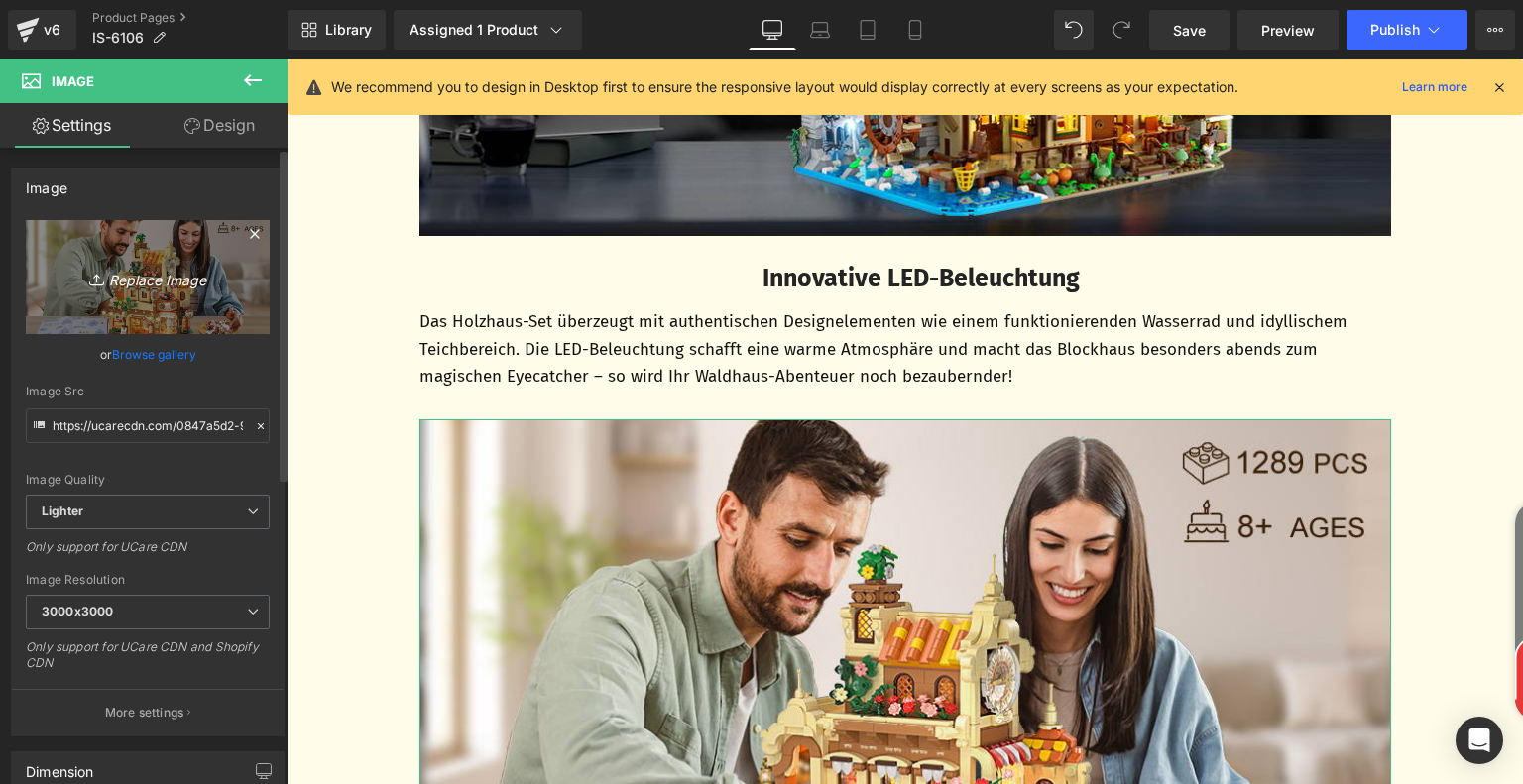 type on "C:\fakepath\e057d99e-378d-4c8a-983d-f1a2cb822b02.__CR0,0,970,300_PT0_SX970_V1___.jpg" 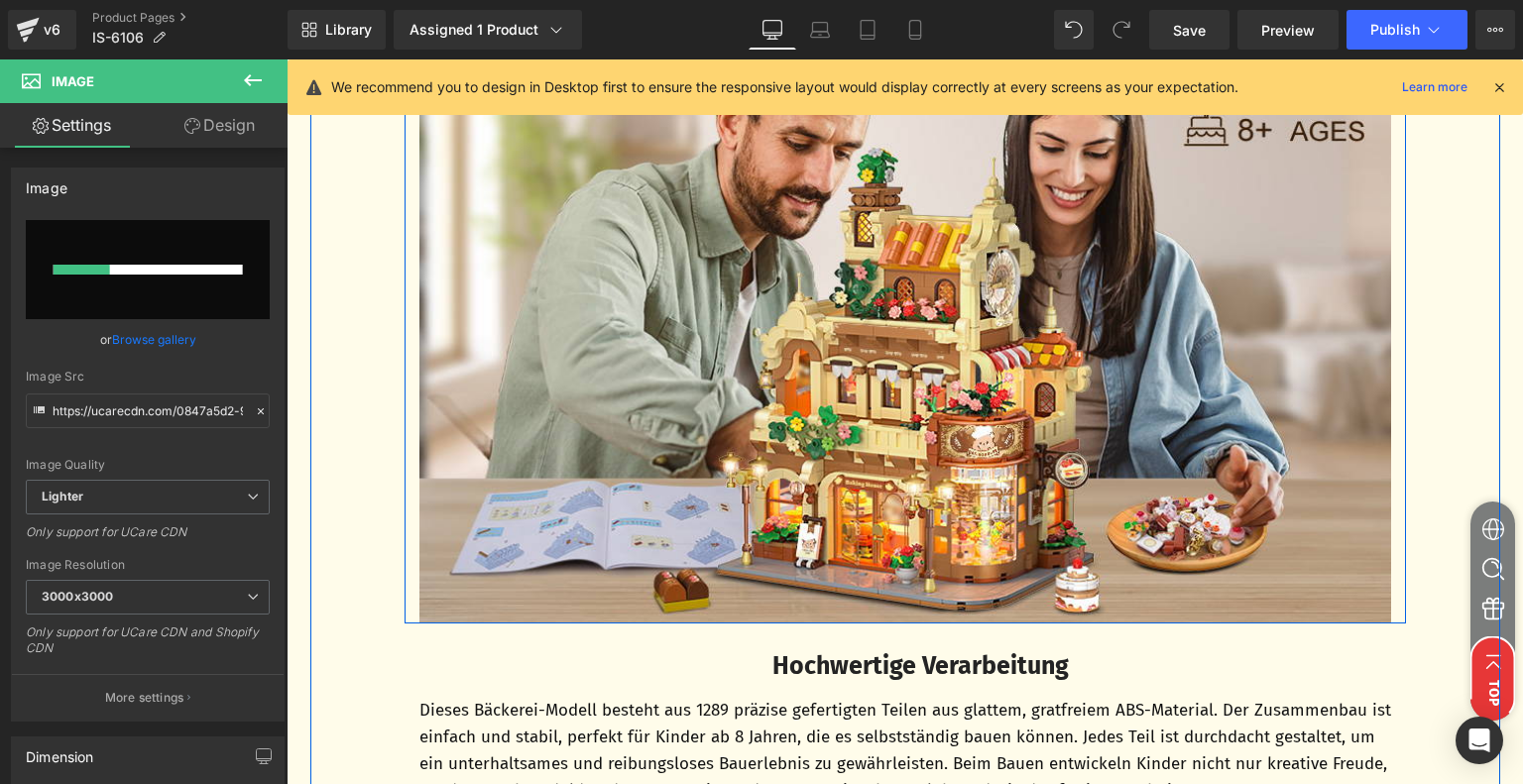 type 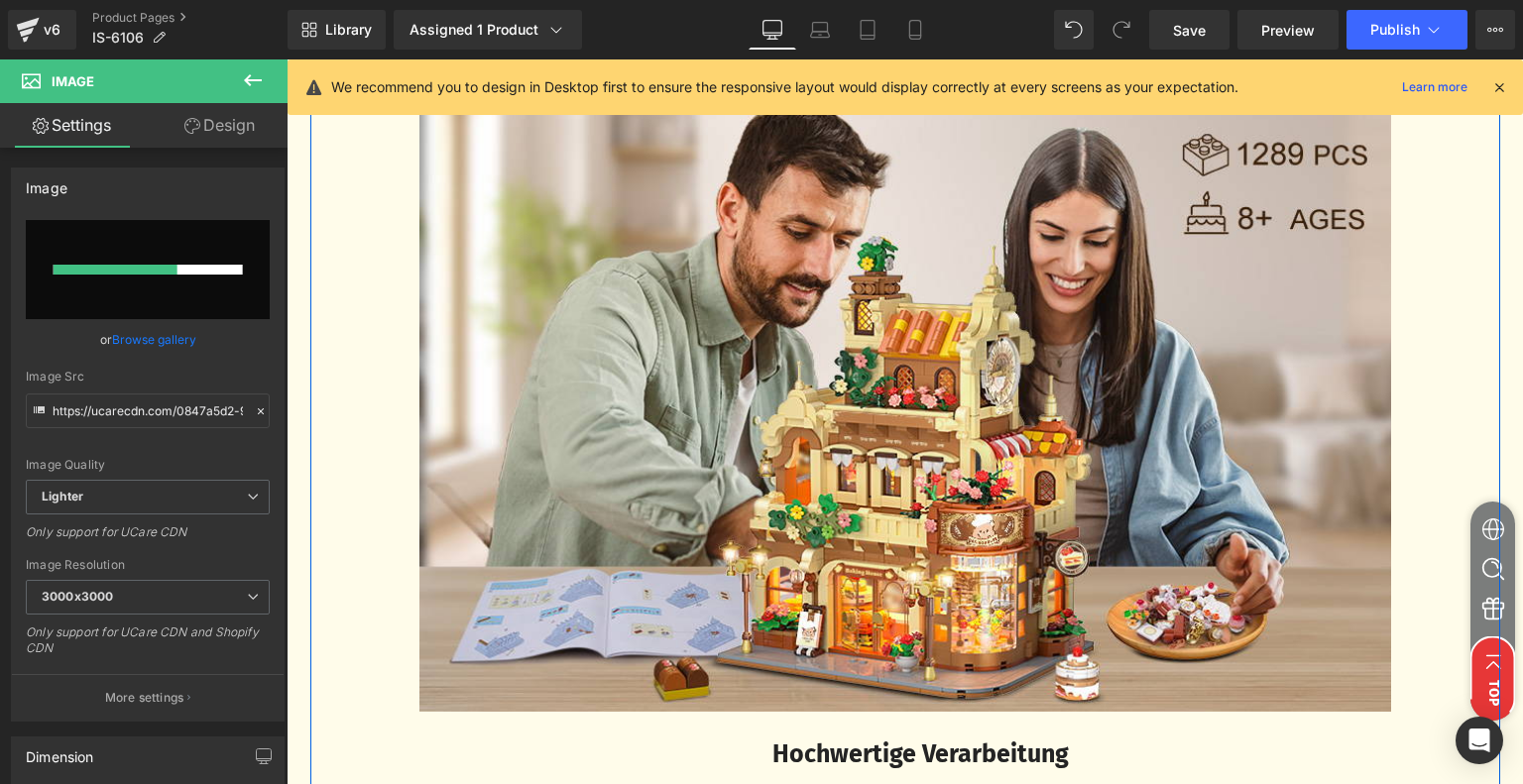 scroll, scrollTop: 5197, scrollLeft: 0, axis: vertical 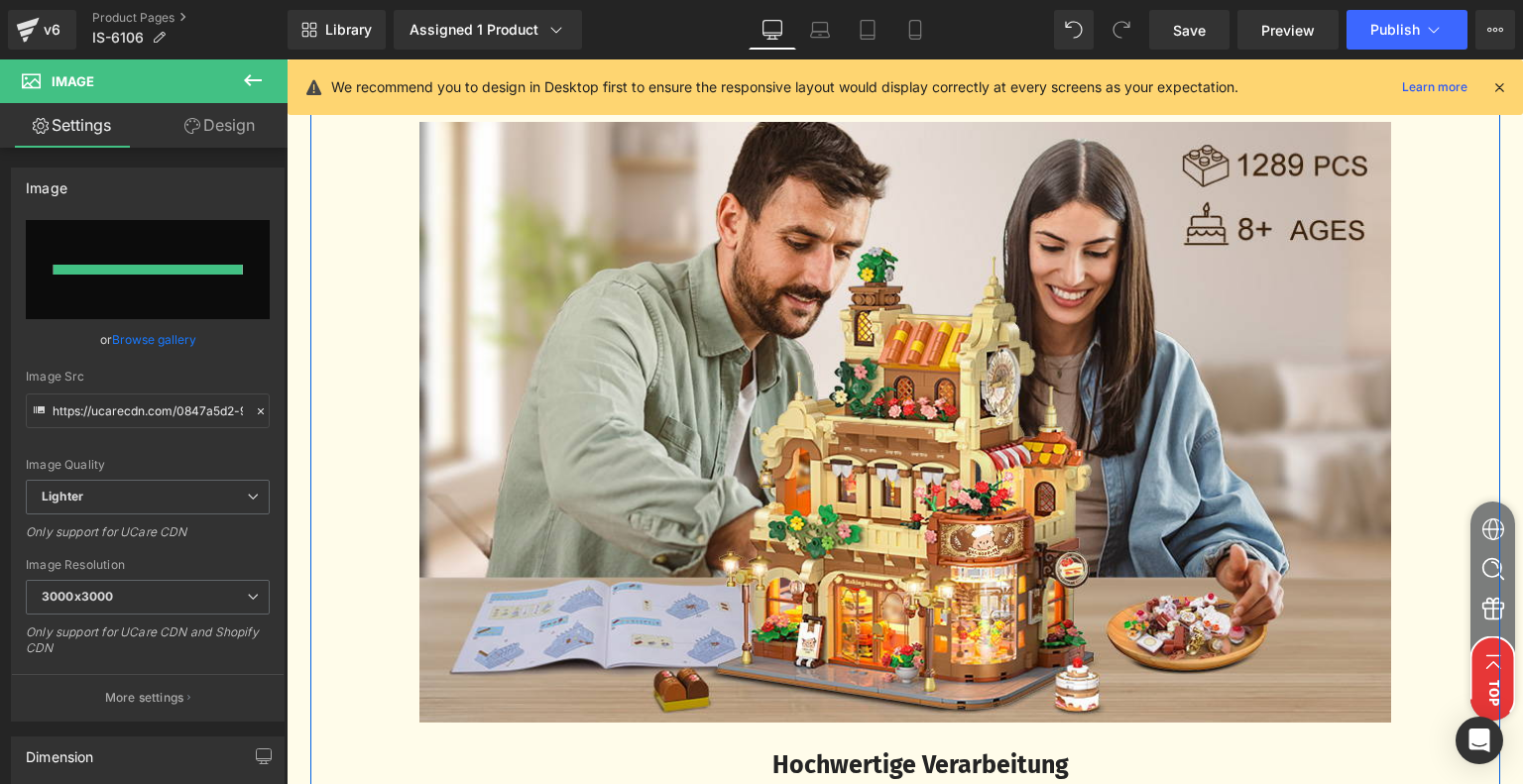 type on "https://ucarecdn.com/ccba92f6-24f5-4571-97e8-cbde48f61766/-/format/auto/-/preview/3000x3000/-/quality/lighter/e057d99e-378d-4c8a-983d-f1a2cb822b02.__CR0,0,970,300_PT0_SX970_V1___.jpg" 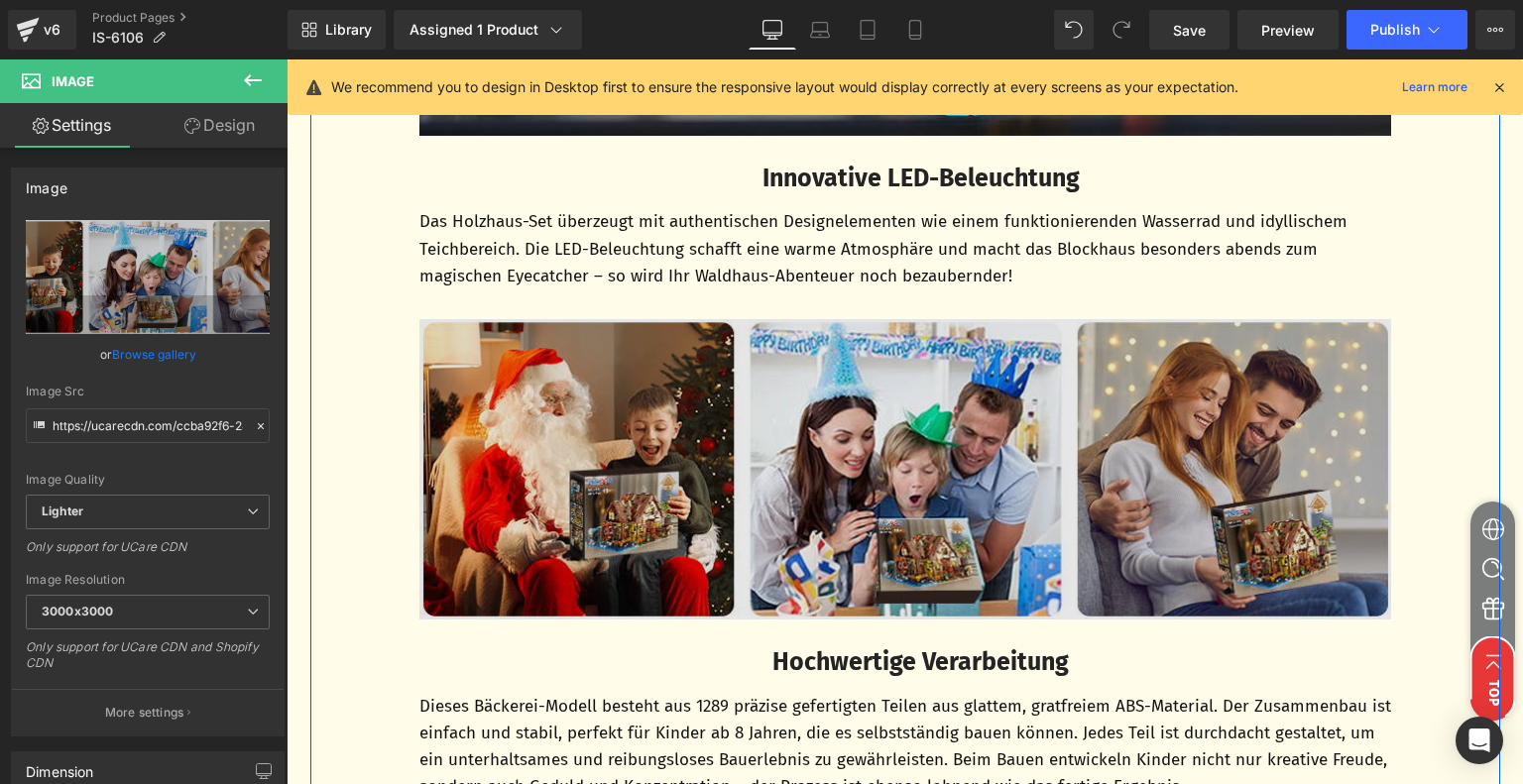 scroll, scrollTop: 4998, scrollLeft: 0, axis: vertical 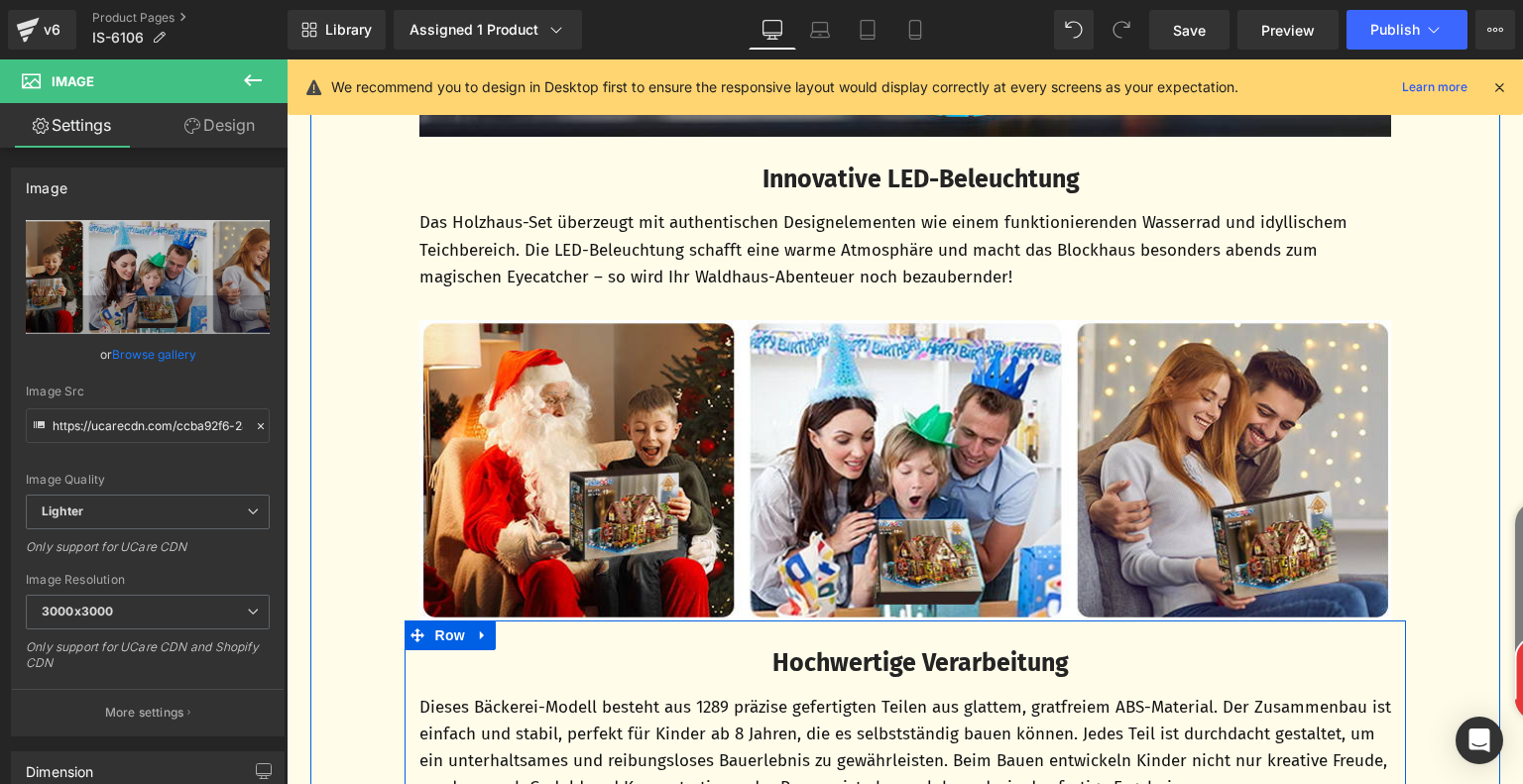 click on "Hochwertige Verarbeitung" at bounding box center (920, 663) 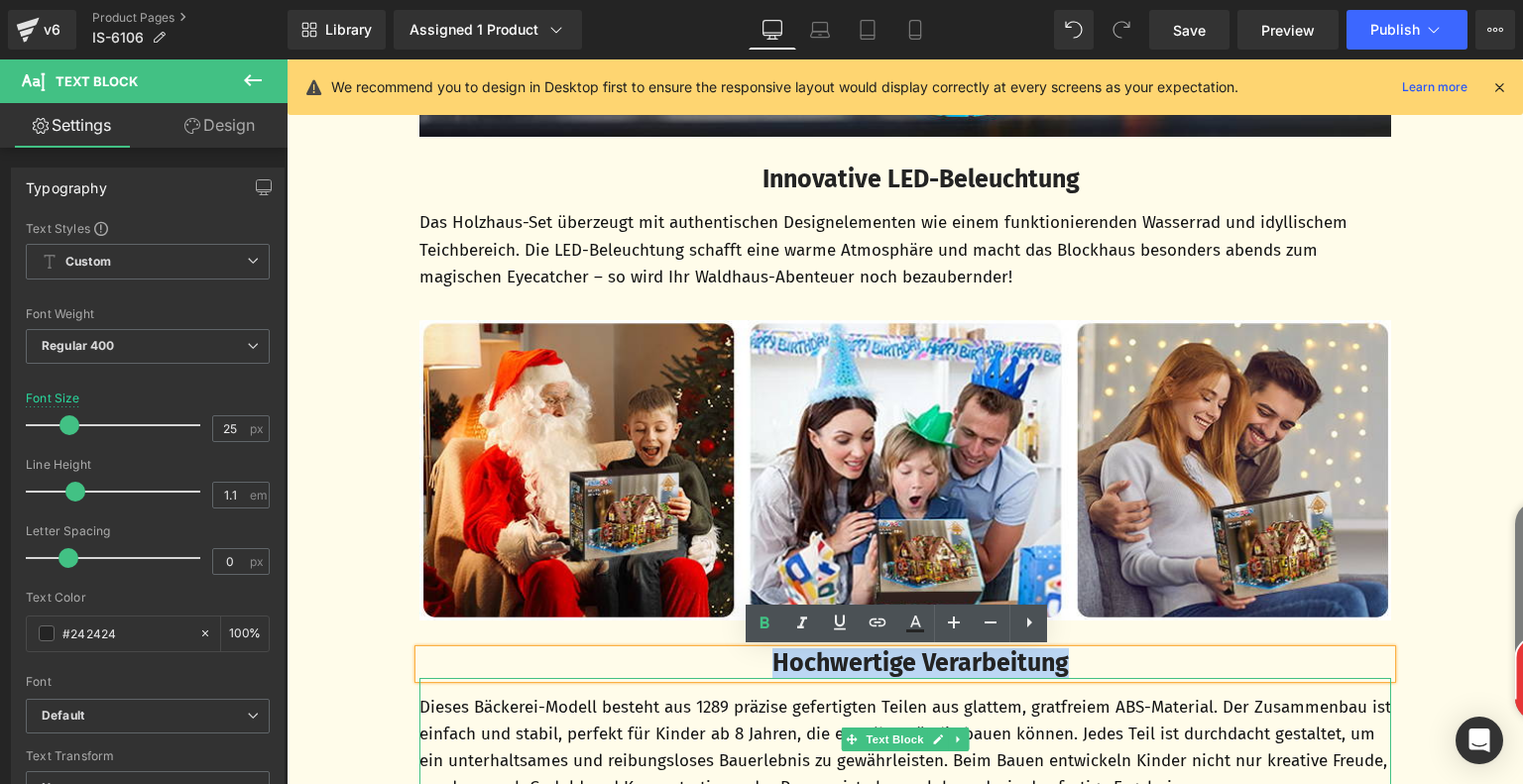 drag, startPoint x: 752, startPoint y: 658, endPoint x: 1081, endPoint y: 683, distance: 329.94848 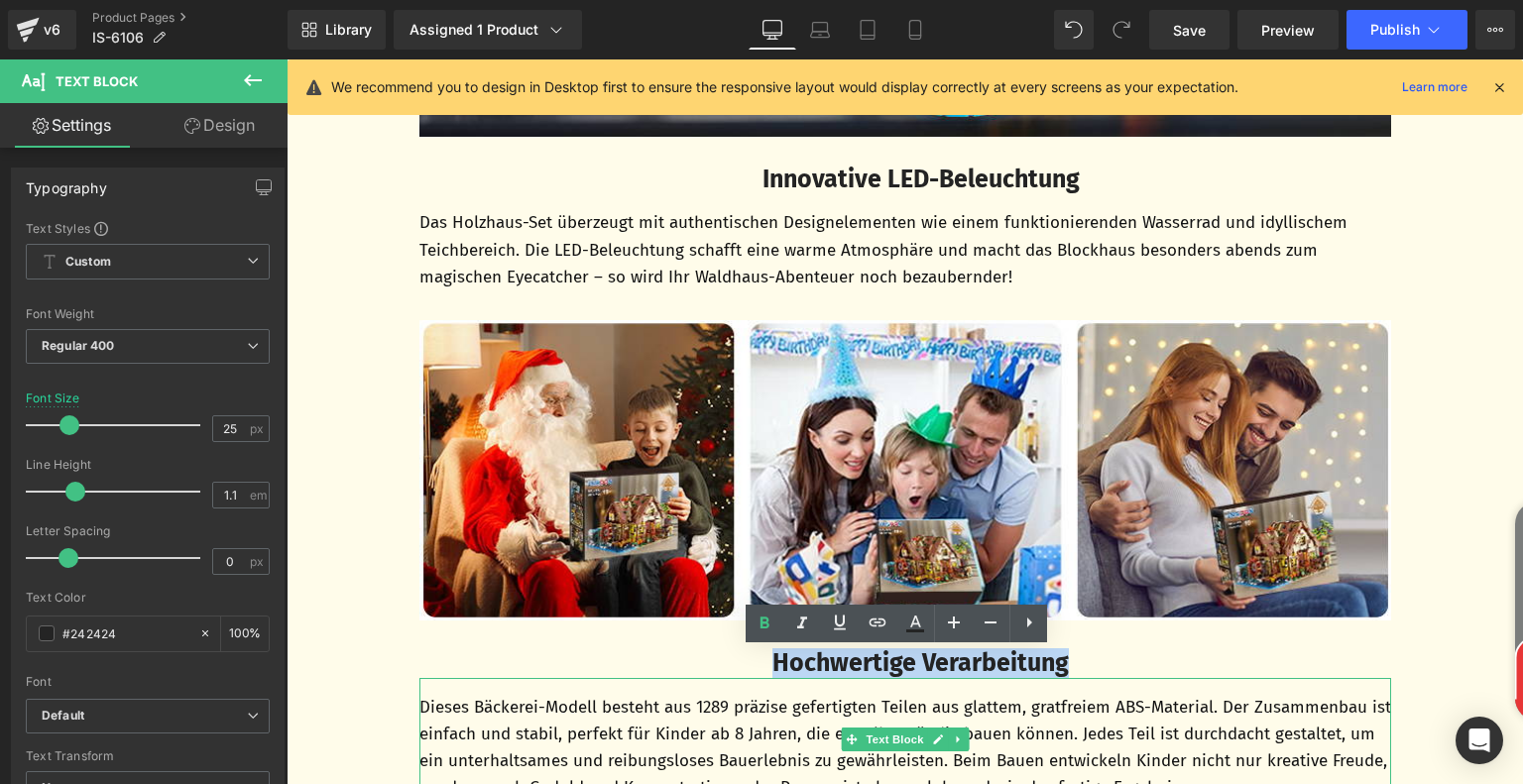 paste 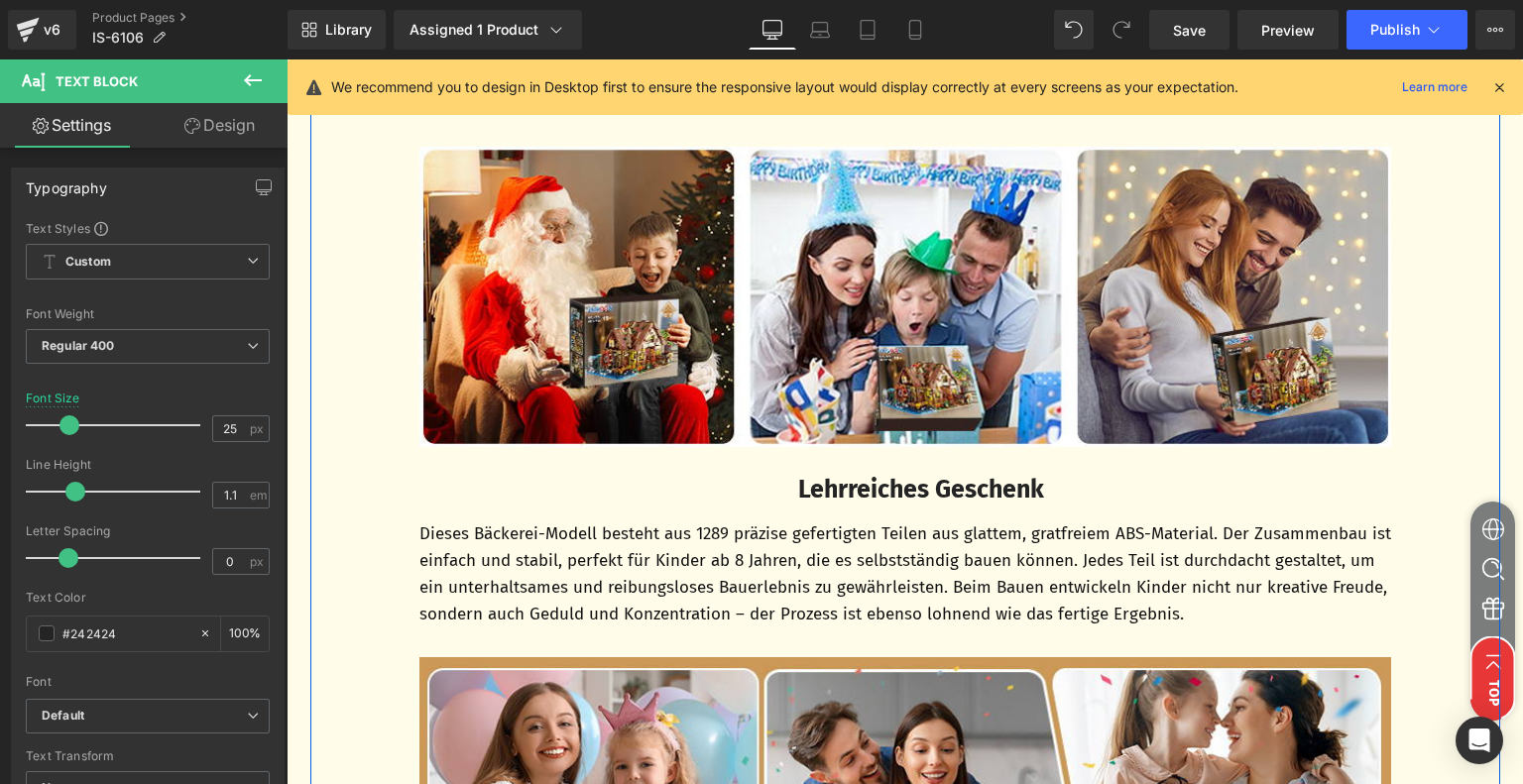 scroll, scrollTop: 5296, scrollLeft: 0, axis: vertical 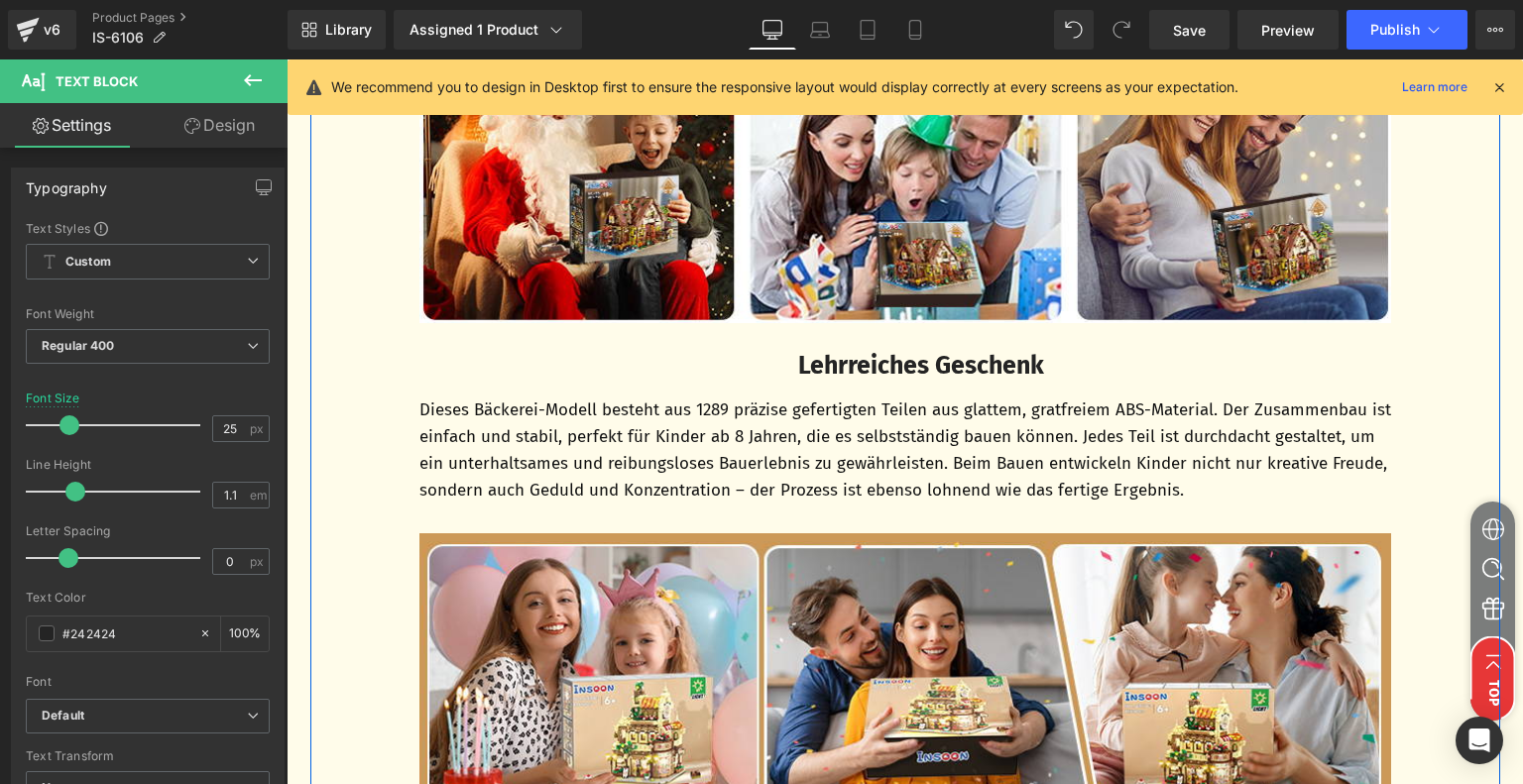 click on "Dieses Bäckerei-Modell besteht aus 1289 präzise gefertigten Teilen aus glattem, gratfreiem ABS-Material. Der Zusammenbau ist einfach und stabil, perfekt für Kinder ab 8 Jahren, die es selbstständig bauen können. Jedes Teil ist durchdacht gestaltet, um ein unterhaltsames und reibungsloses Bauerlebnis zu gewährleisten. Beim Bauen entwickeln Kinder nicht nur kreative Freude, sondern auch Geduld und Konzentration – der Prozess ist ebenso lohnend wie das fertige Ergebnis." at bounding box center [905, 450] 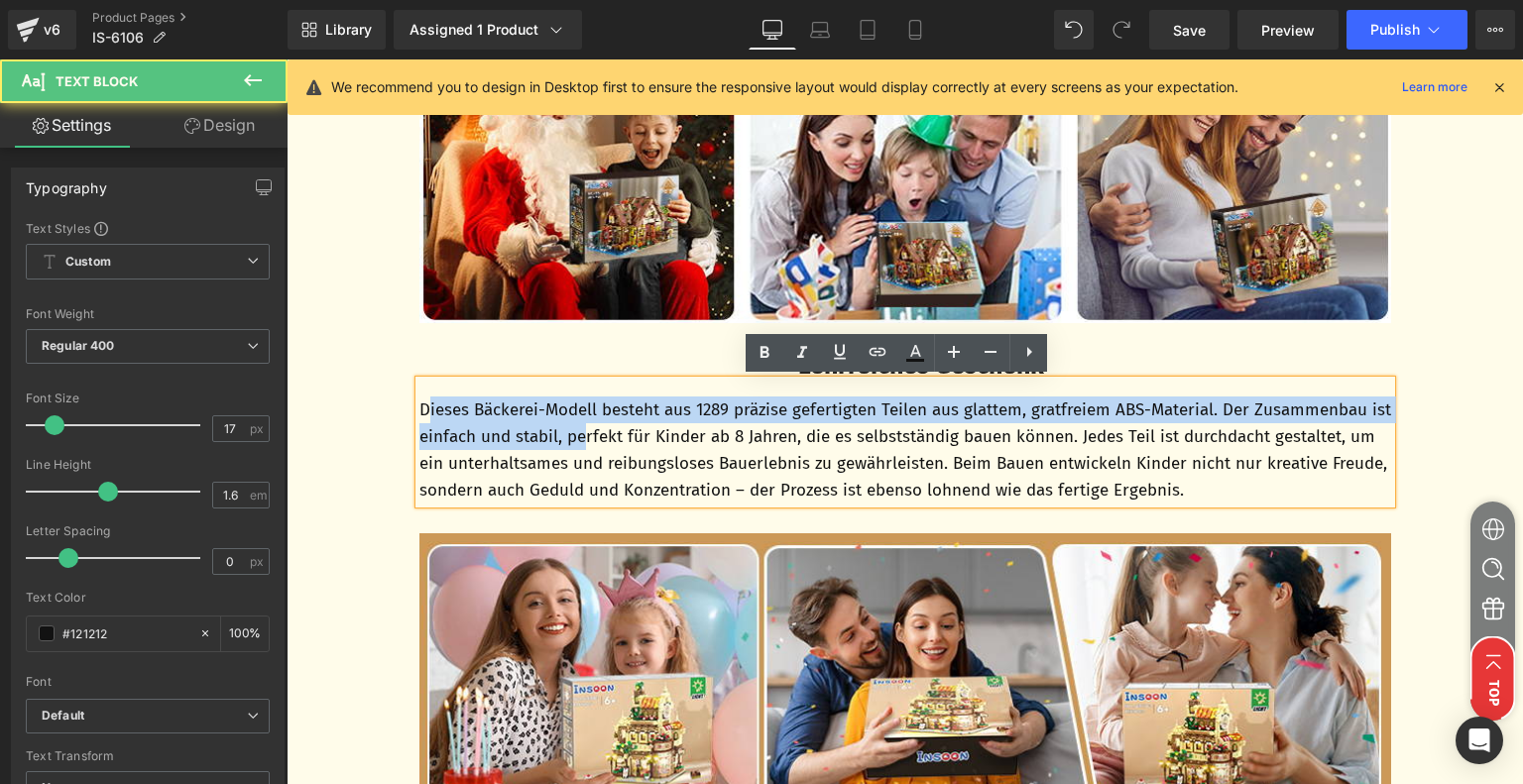 drag, startPoint x: 416, startPoint y: 407, endPoint x: 600, endPoint y: 431, distance: 185.55862 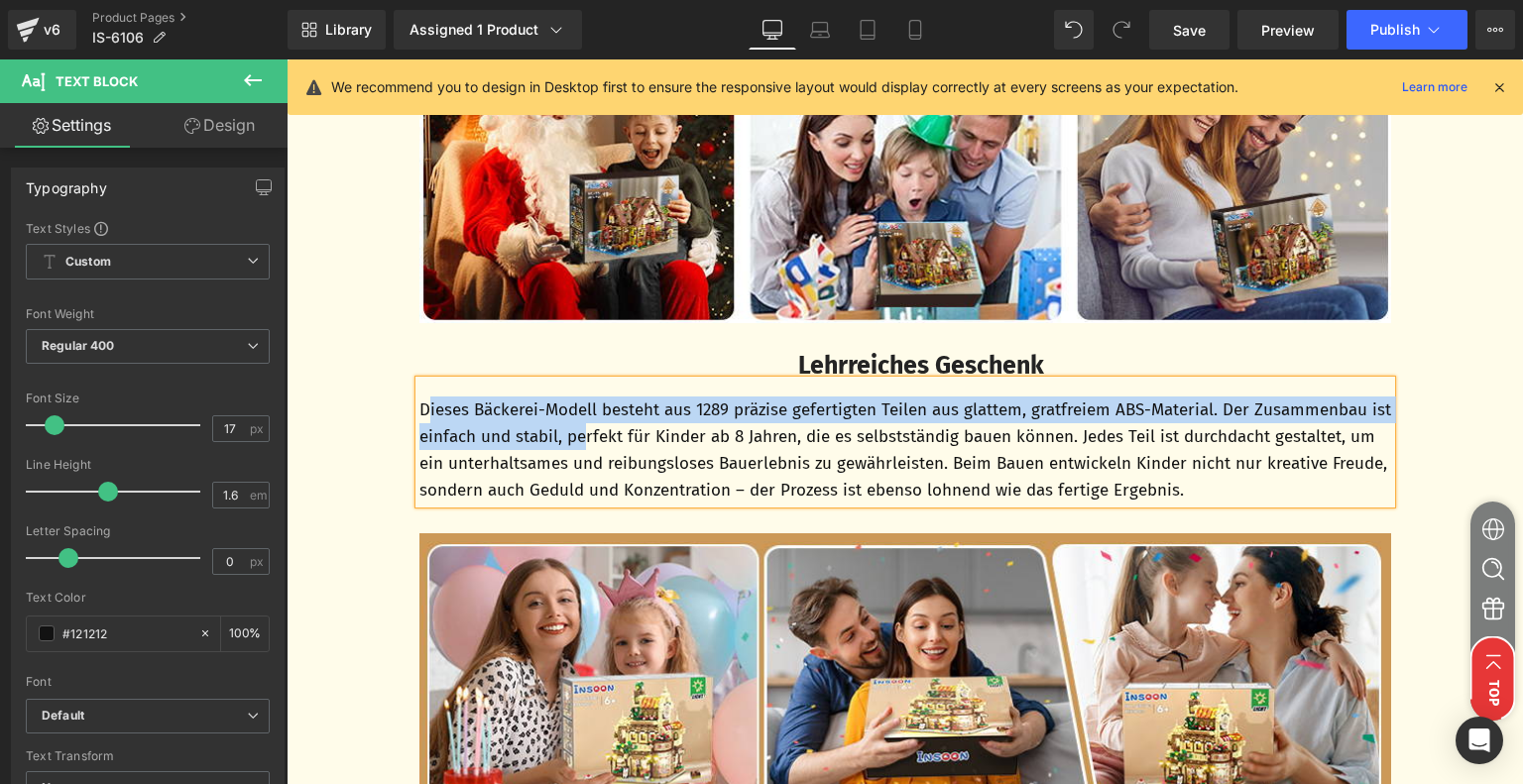 click on "Dieses Bäckerei-Modell besteht aus 1289 präzise gefertigten Teilen aus glattem, gratfreiem ABS-Material. Der Zusammenbau ist einfach und stabil, perfekt für Kinder ab 8 Jahren, die es selbstständig bauen können. Jedes Teil ist durchdacht gestaltet, um ein unterhaltsames und reibungsloses Bauerlebnis zu gewährleisten. Beim Bauen entwickeln Kinder nicht nur kreative Freude, sondern auch Geduld und Konzentration – der Prozess ist ebenso lohnend wie das fertige Ergebnis." at bounding box center [905, 450] 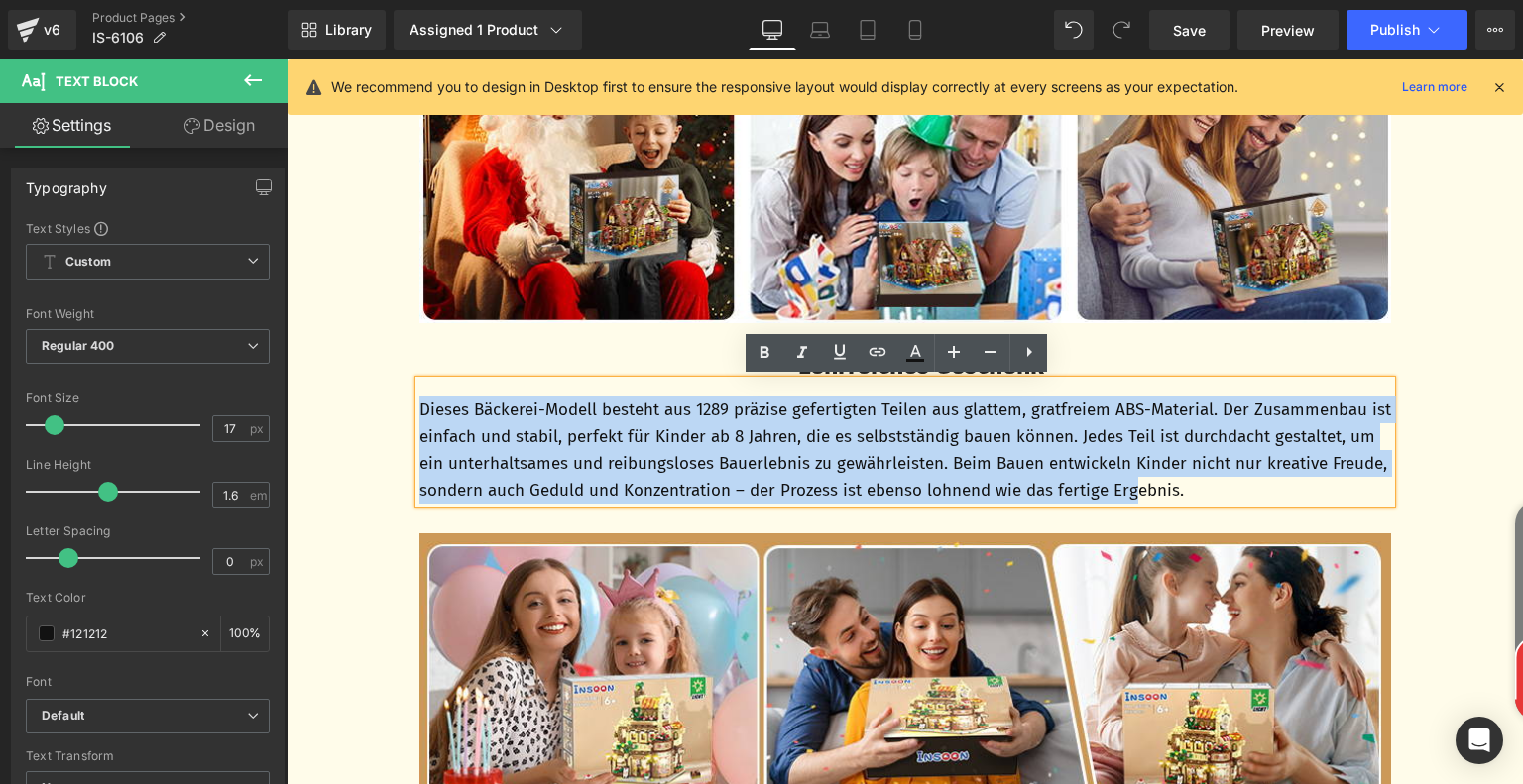 drag, startPoint x: 414, startPoint y: 410, endPoint x: 1198, endPoint y: 478, distance: 786.9435 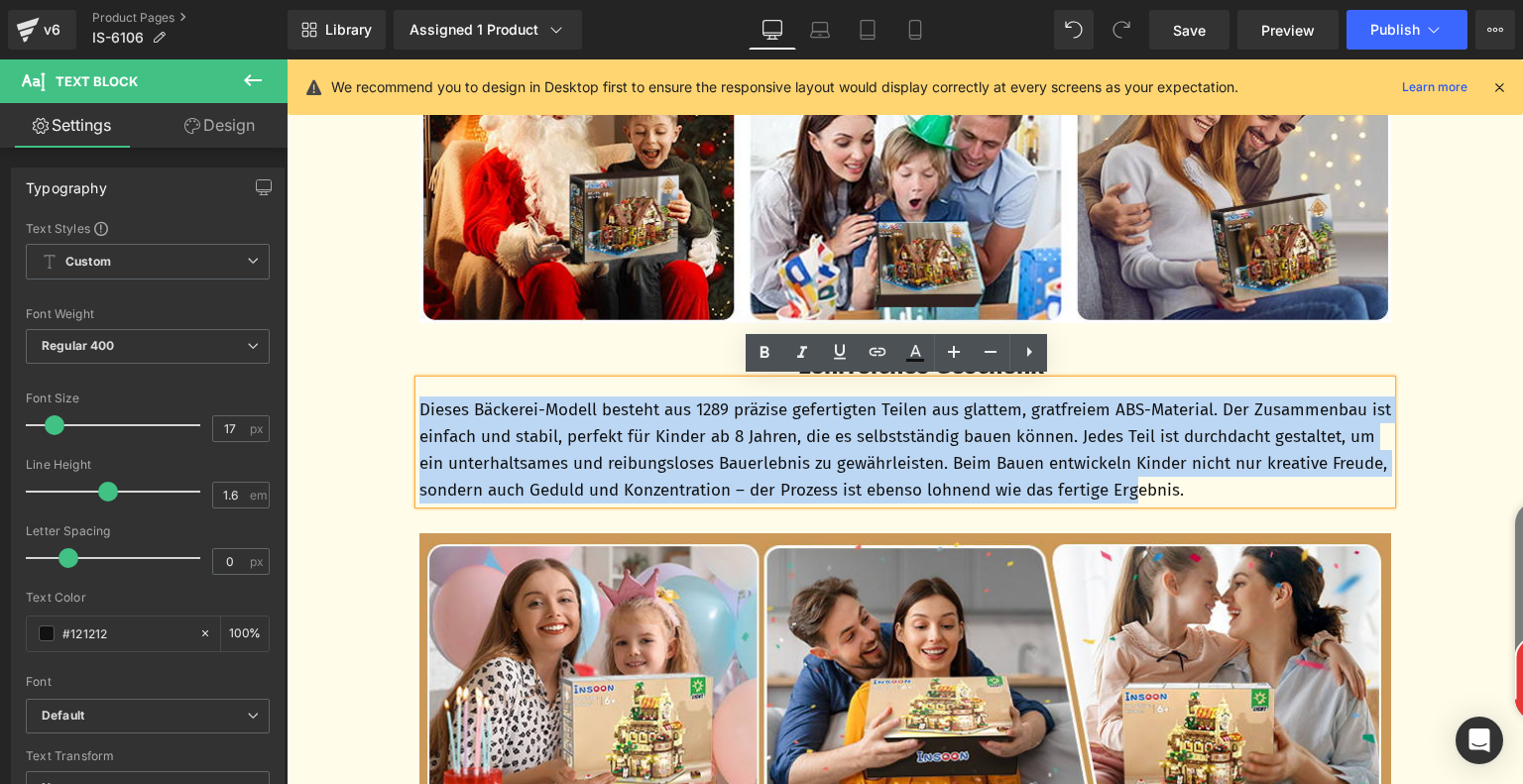 click on "Dieses Bäckerei-Modell besteht aus 1289 präzise gefertigten Teilen aus glattem, gratfreiem ABS-Material. Der Zusammenbau ist einfach und stabil, perfekt für Kinder ab 8 Jahren, die es selbstständig bauen können. Jedes Teil ist durchdacht gestaltet, um ein unterhaltsames und reibungsloses Bauerlebnis zu gewährleisten. Beim Bauen entwickeln Kinder nicht nur kreative Freude, sondern auch Geduld und Konzentration – der Prozess ist ebenso lohnend wie das fertige Ergebnis." at bounding box center [905, 450] 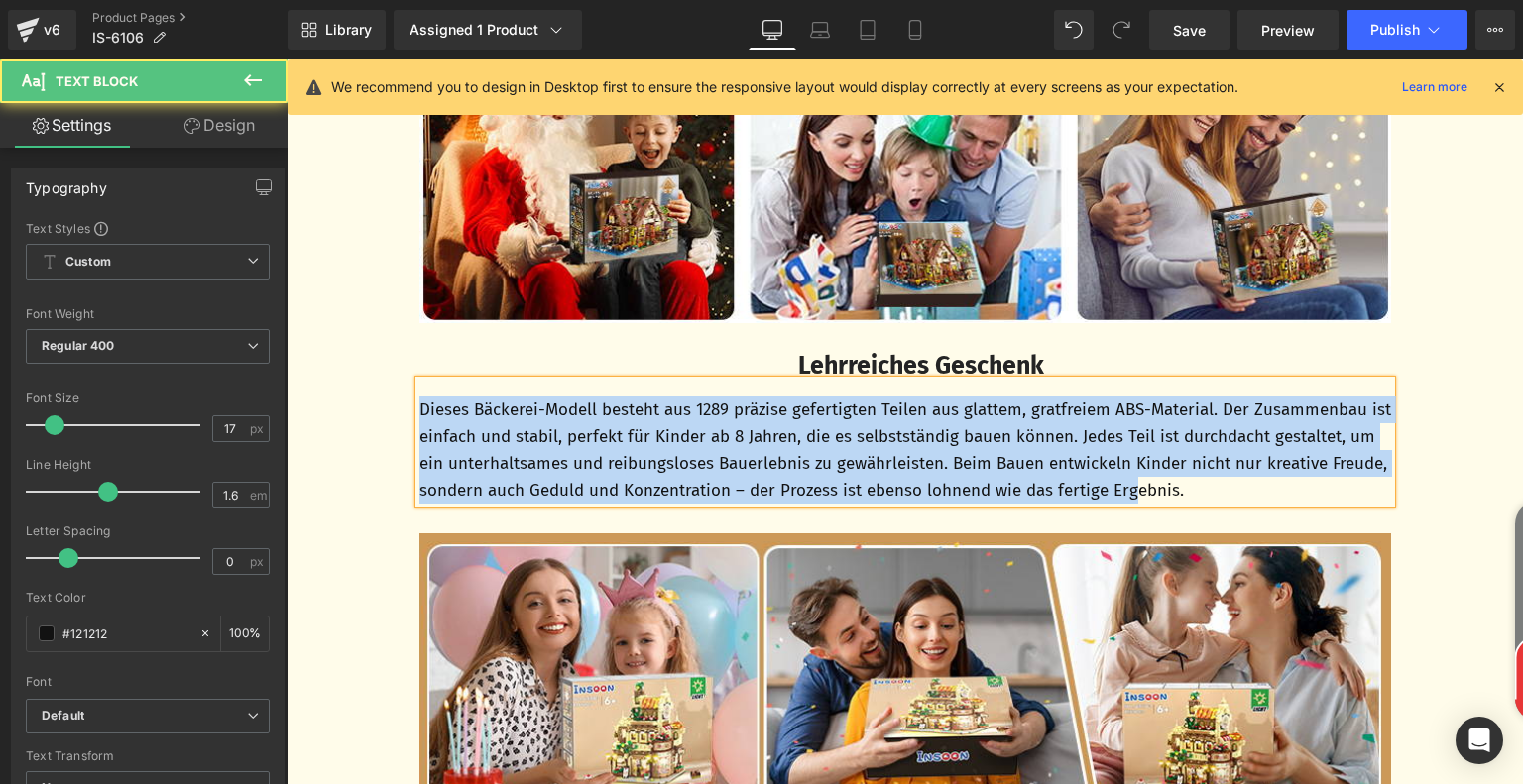 click on "Dieses Bäckerei-Modell besteht aus 1289 präzise gefertigten Teilen aus glattem, gratfreiem ABS-Material. Der Zusammenbau ist einfach und stabil, perfekt für Kinder ab 8 Jahren, die es selbstständig bauen können. Jedes Teil ist durchdacht gestaltet, um ein unterhaltsames und reibungsloses Bauerlebnis zu gewährleisten. Beim Bauen entwickeln Kinder nicht nur kreative Freude, sondern auch Geduld und Konzentration – der Prozess ist ebenso lohnend wie das fertige Ergebnis." at bounding box center [905, 450] 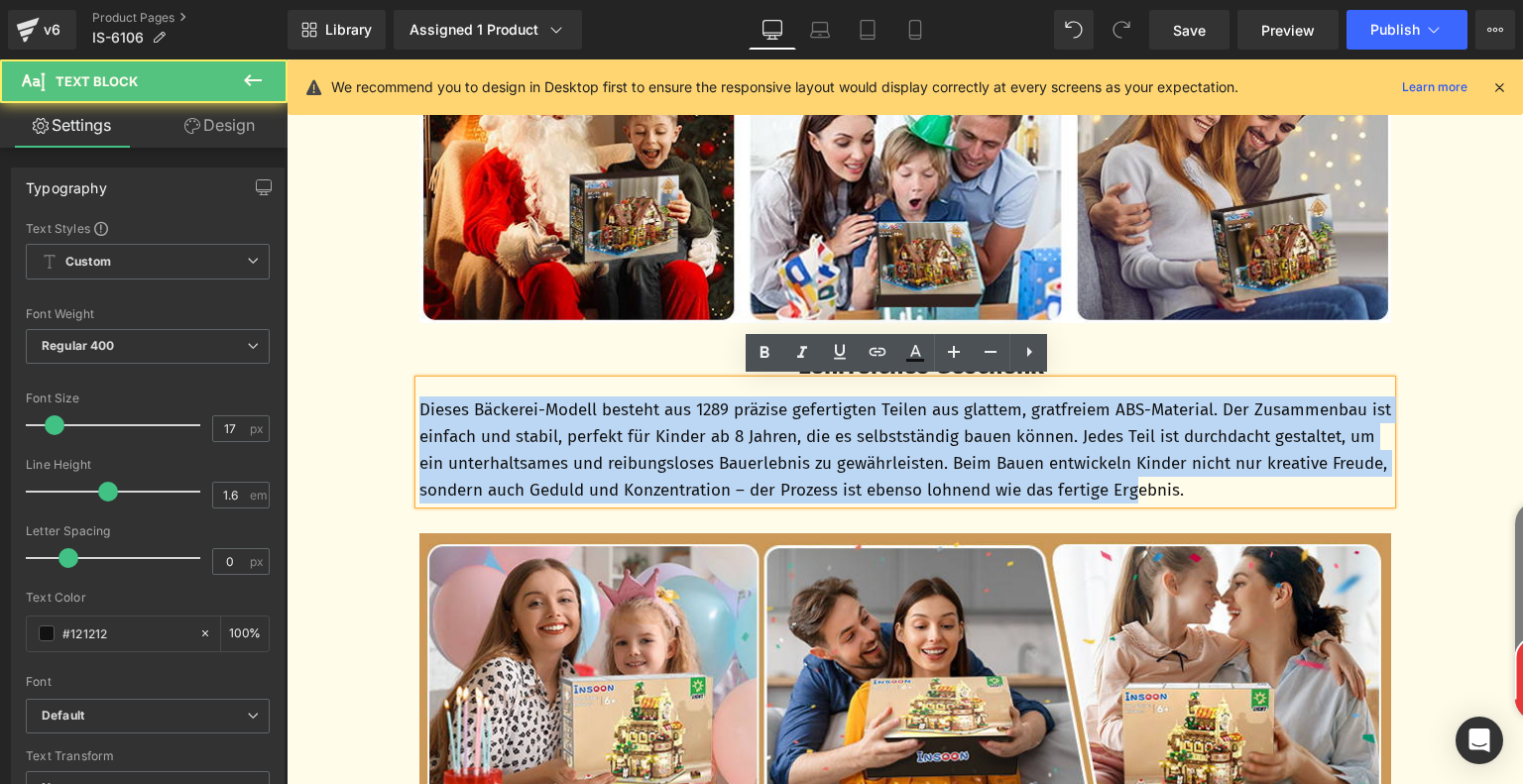 click on "Dieses Bäckerei-Modell besteht aus 1289 präzise gefertigten Teilen aus glattem, gratfreiem ABS-Material. Der Zusammenbau ist einfach und stabil, perfekt für Kinder ab 8 Jahren, die es selbstständig bauen können. Jedes Teil ist durchdacht gestaltet, um ein unterhaltsames und reibungsloses Bauerlebnis zu gewährleisten. Beim Bauen entwickeln Kinder nicht nur kreative Freude, sondern auch Geduld und Konzentration – der Prozess ist ebenso lohnend wie das fertige Ergebnis." at bounding box center [905, 450] 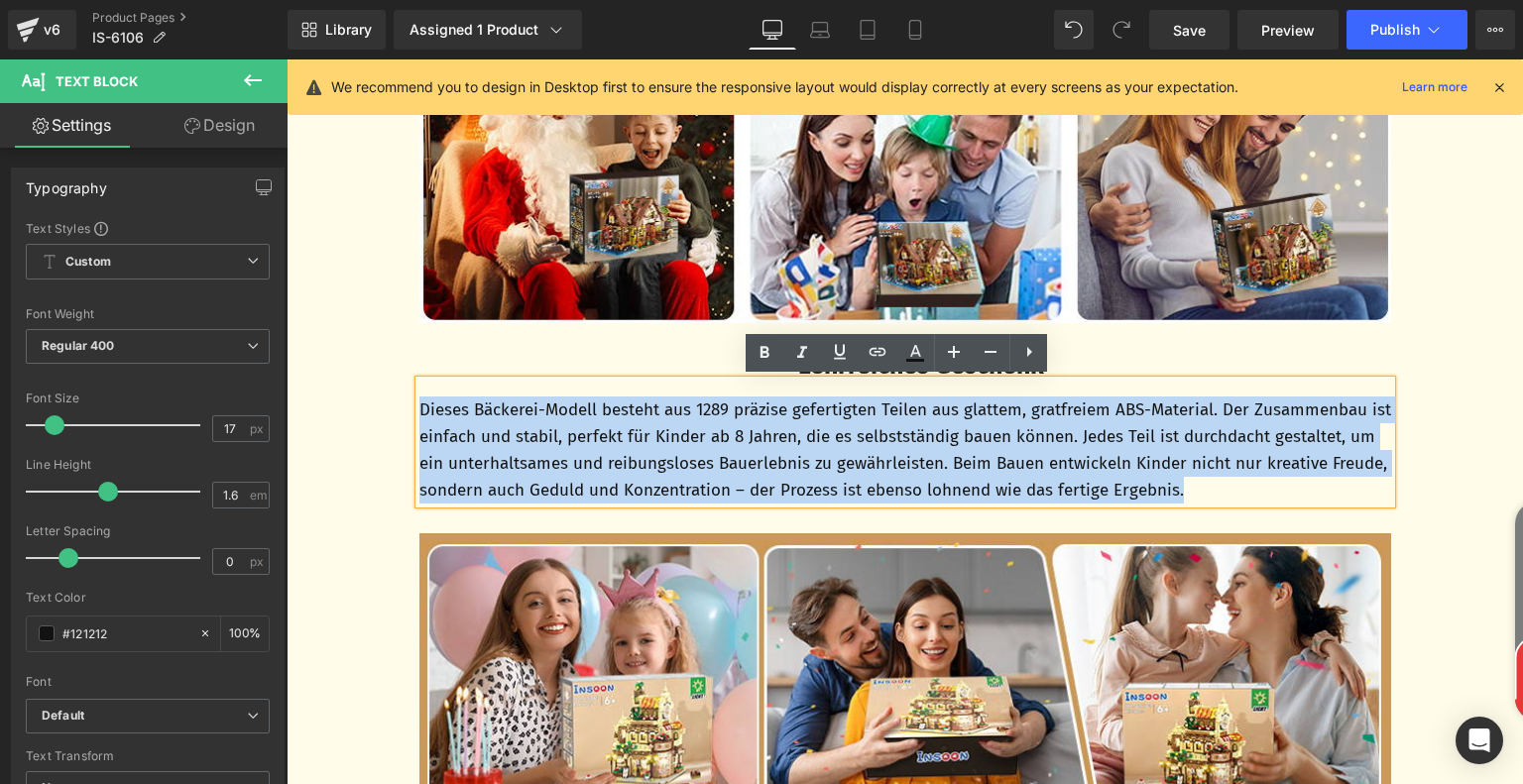 drag, startPoint x: 413, startPoint y: 408, endPoint x: 1345, endPoint y: 480, distance: 934.77698 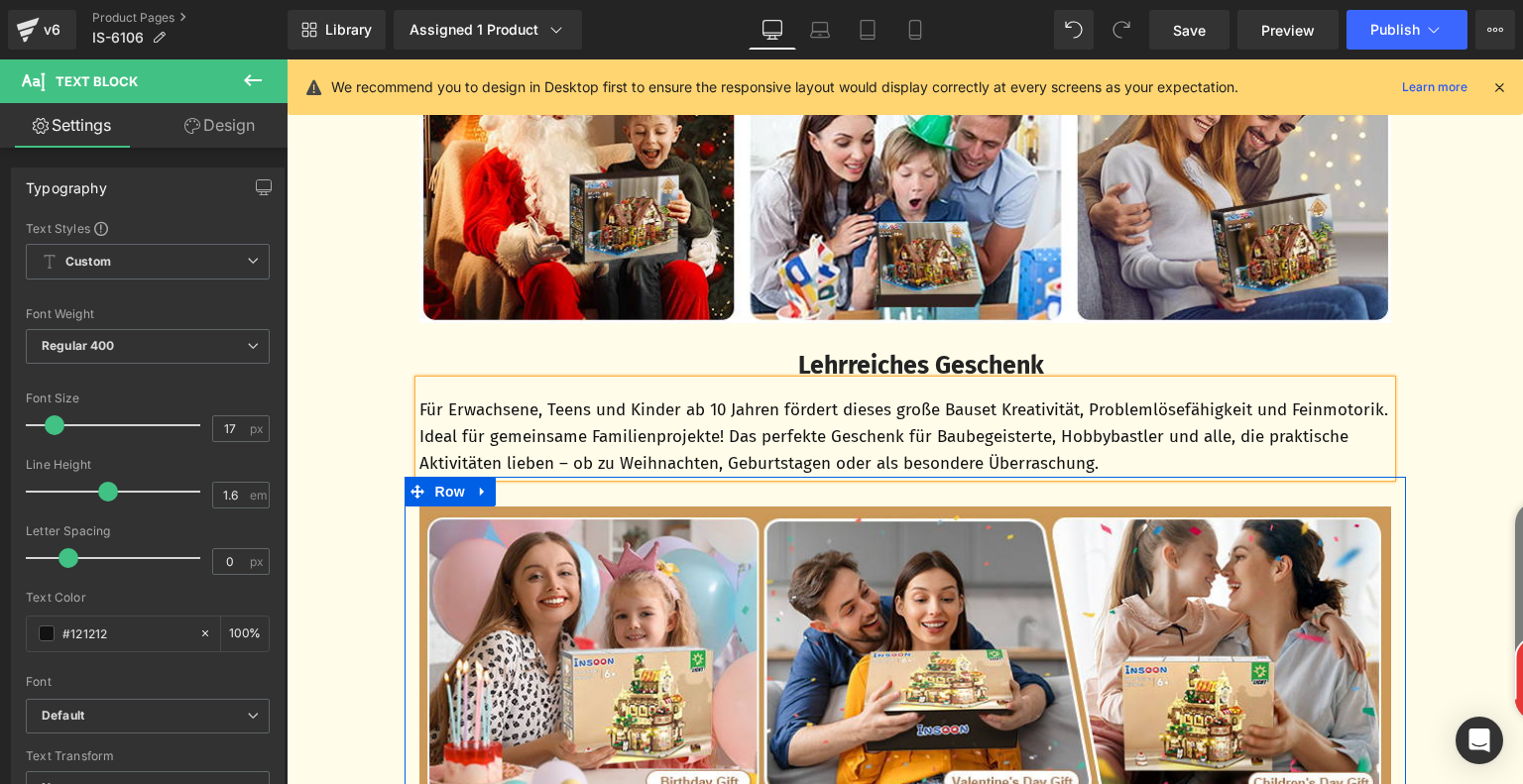 click at bounding box center (483, 492) 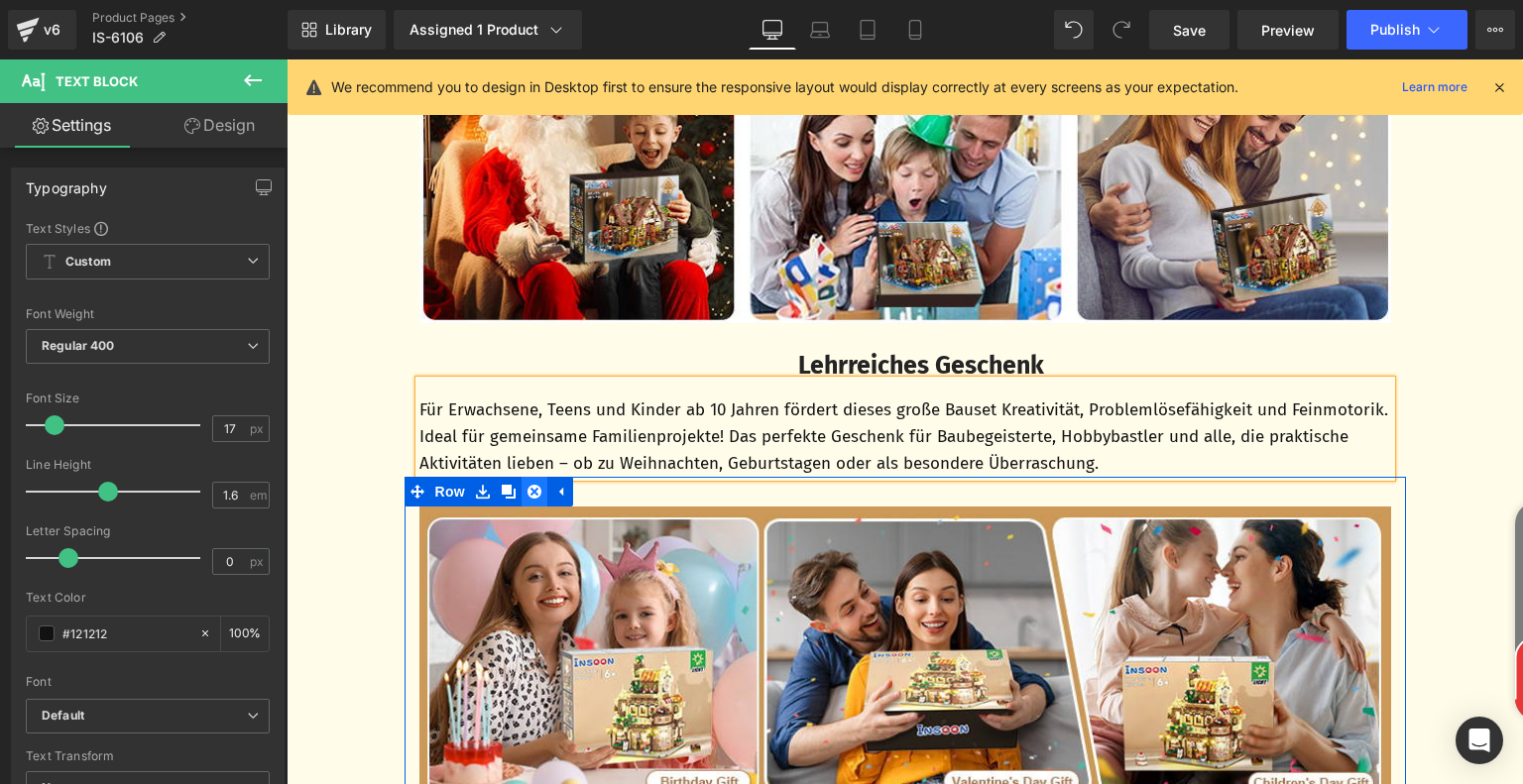 click 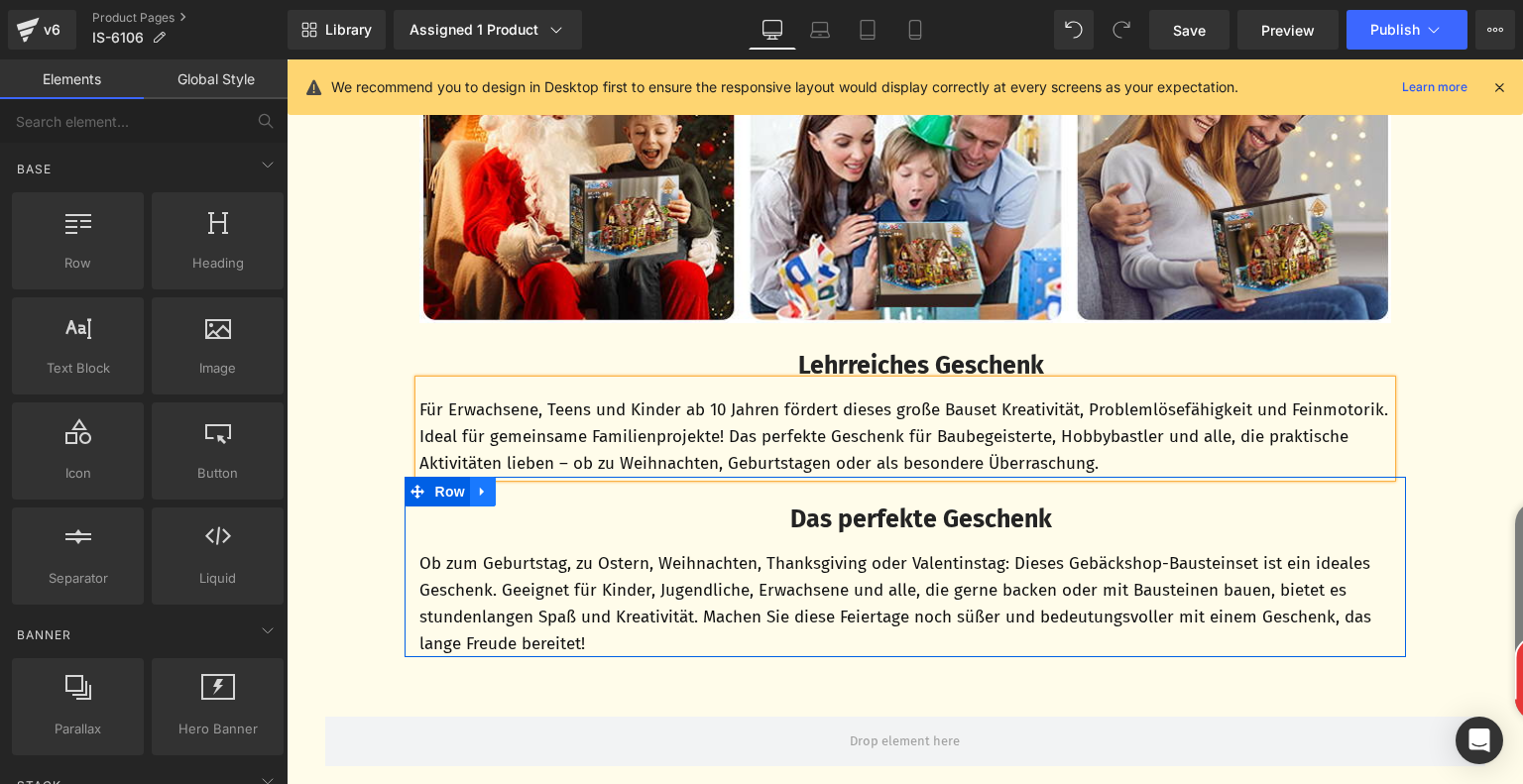 click 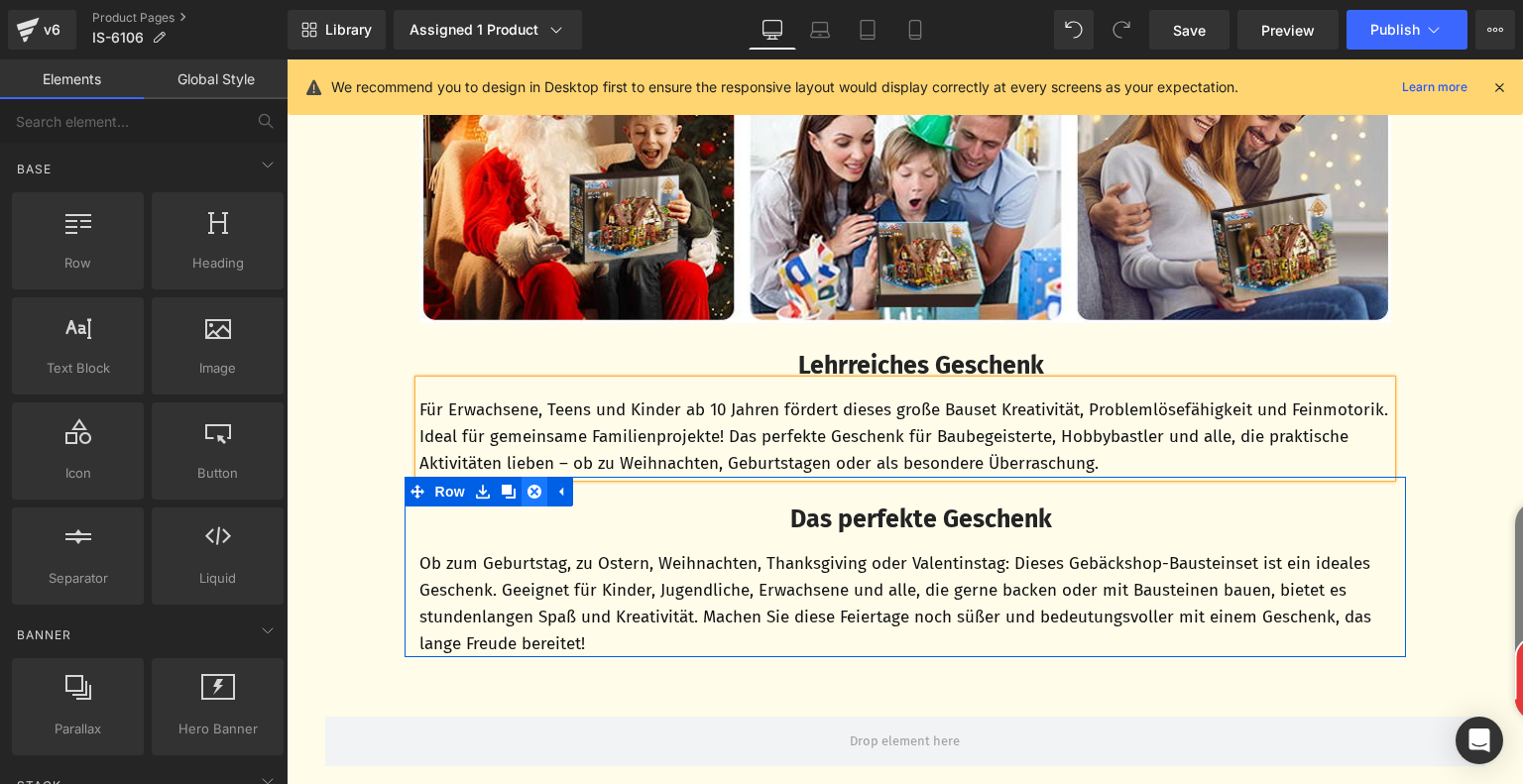 click 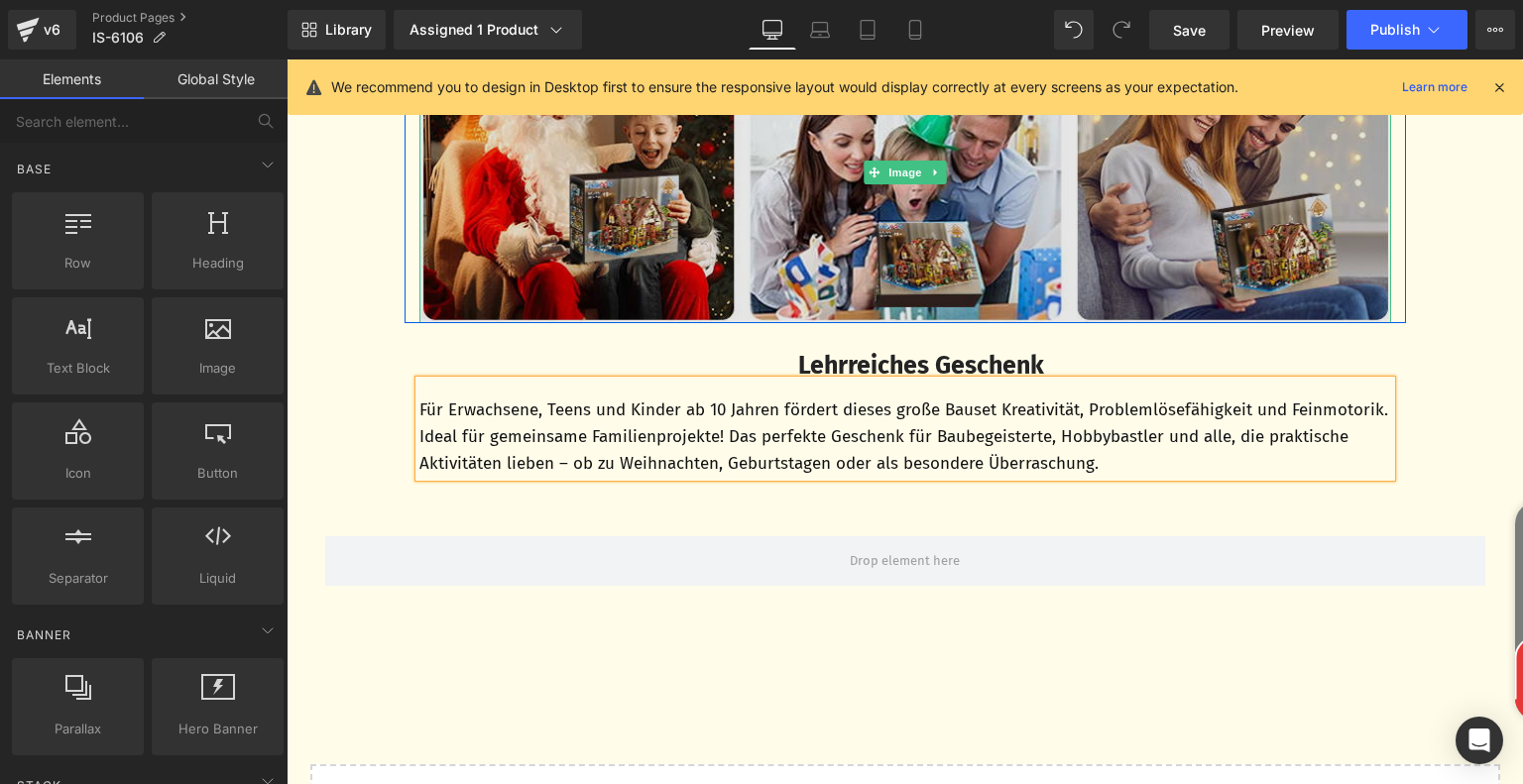click at bounding box center (905, 172) 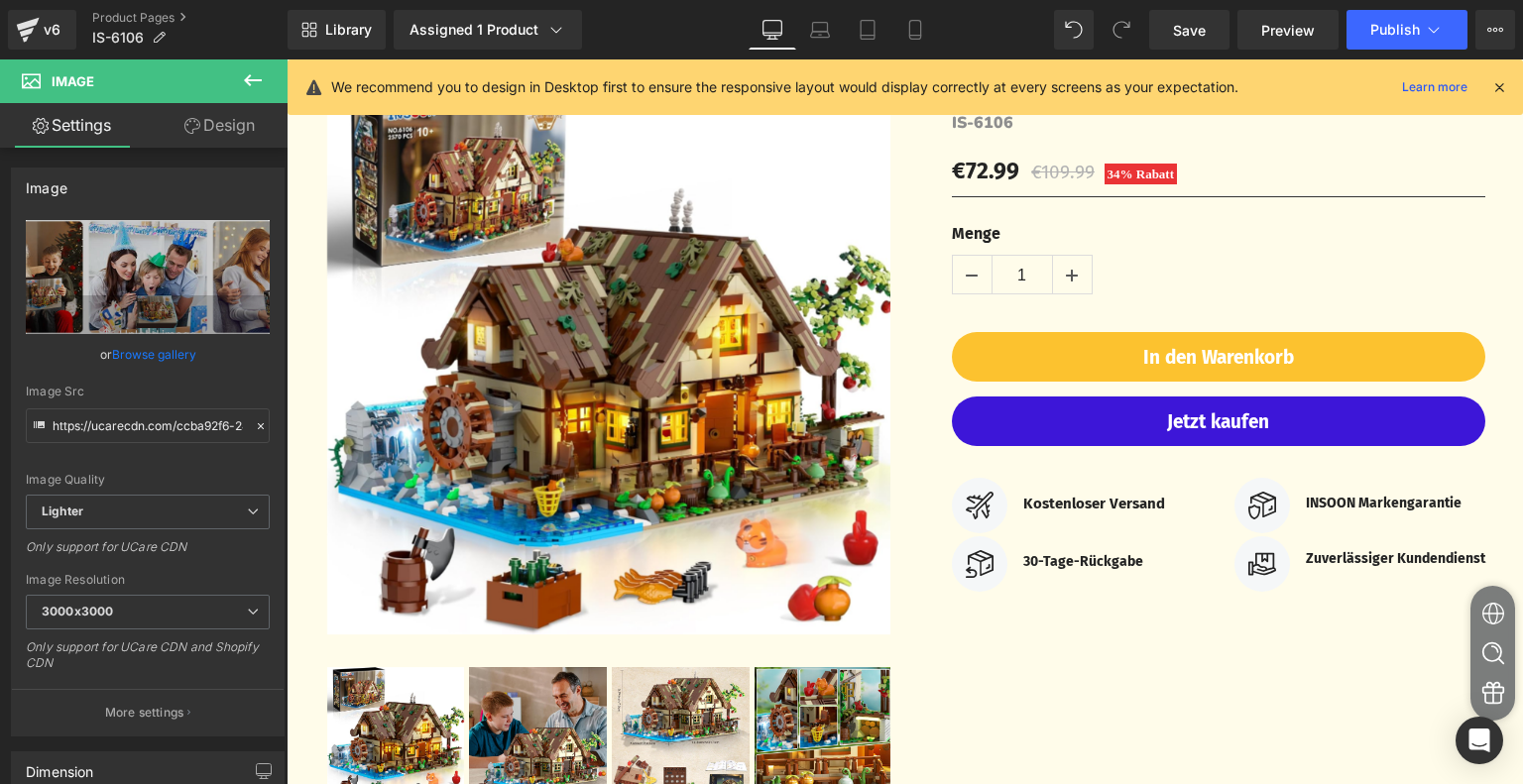 scroll, scrollTop: 0, scrollLeft: 0, axis: both 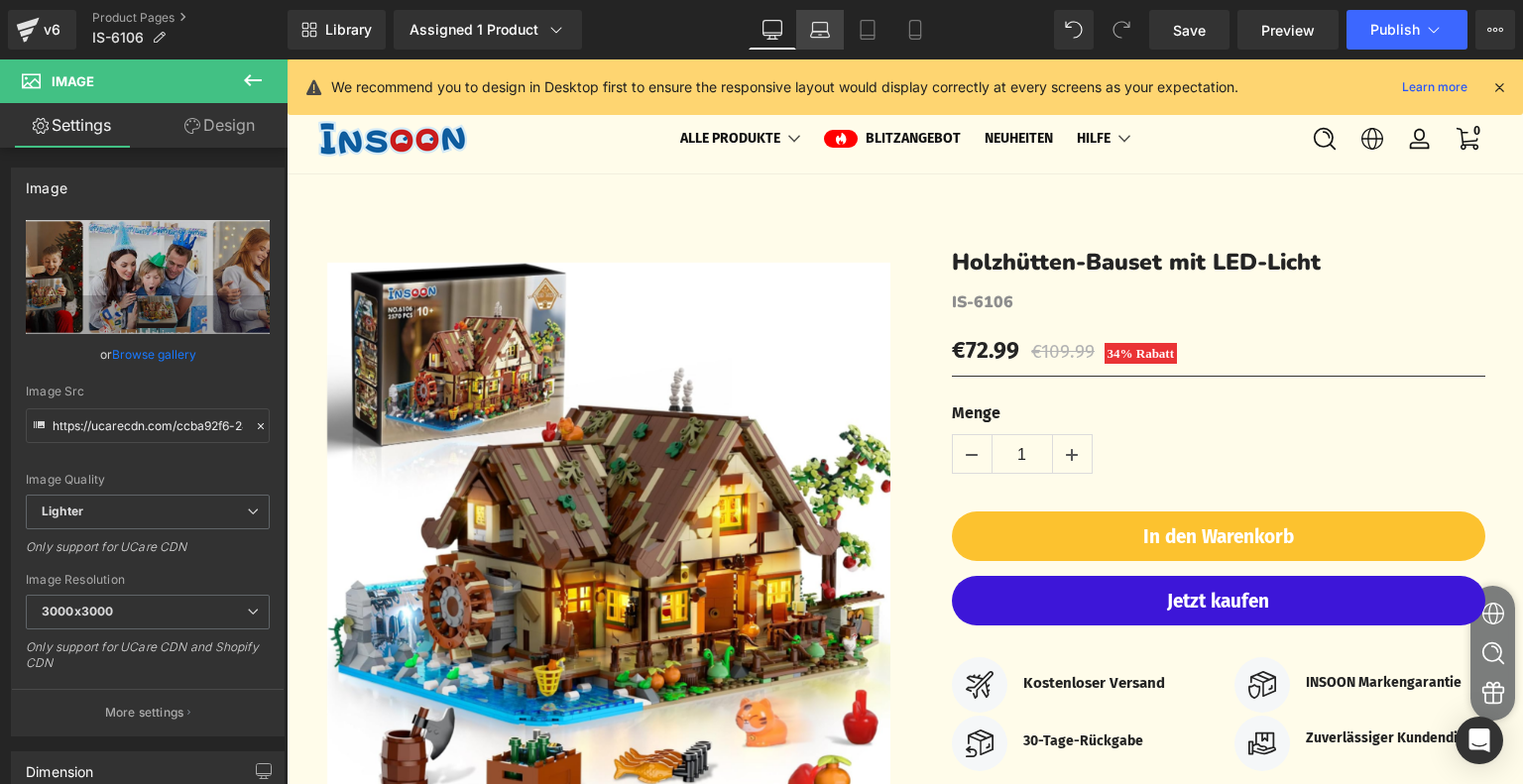 click on "Laptop" at bounding box center [820, 30] 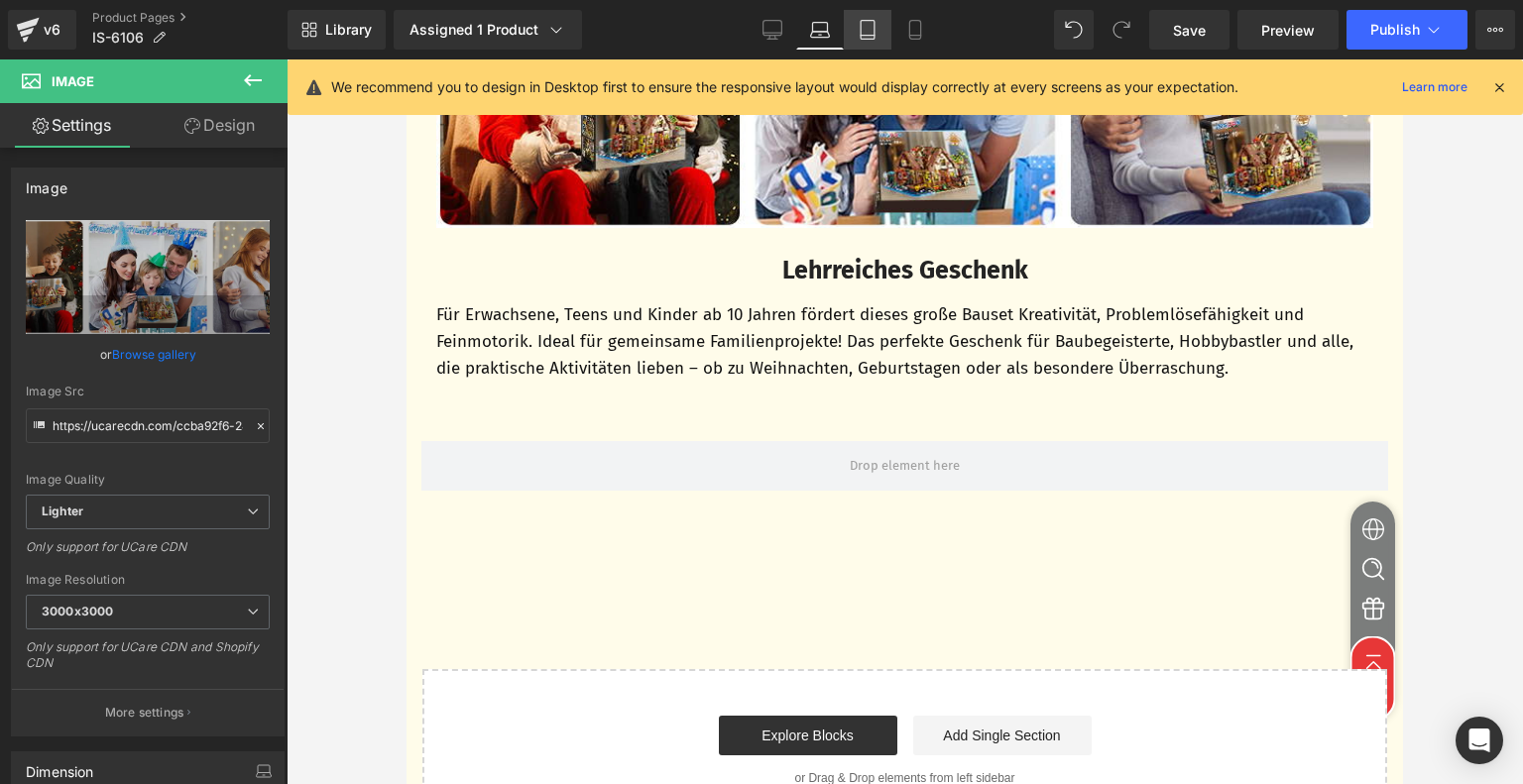 click 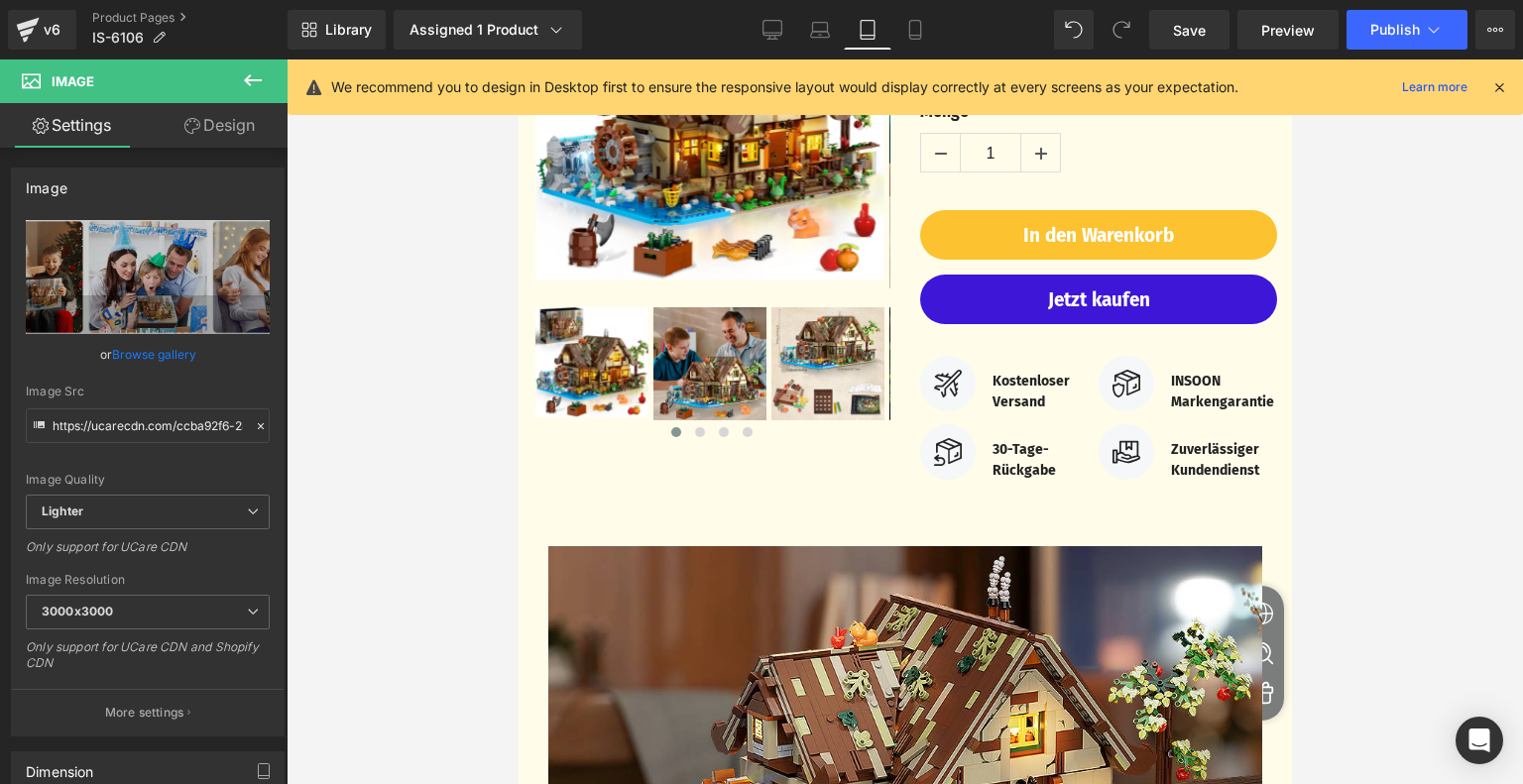 scroll, scrollTop: 121, scrollLeft: 0, axis: vertical 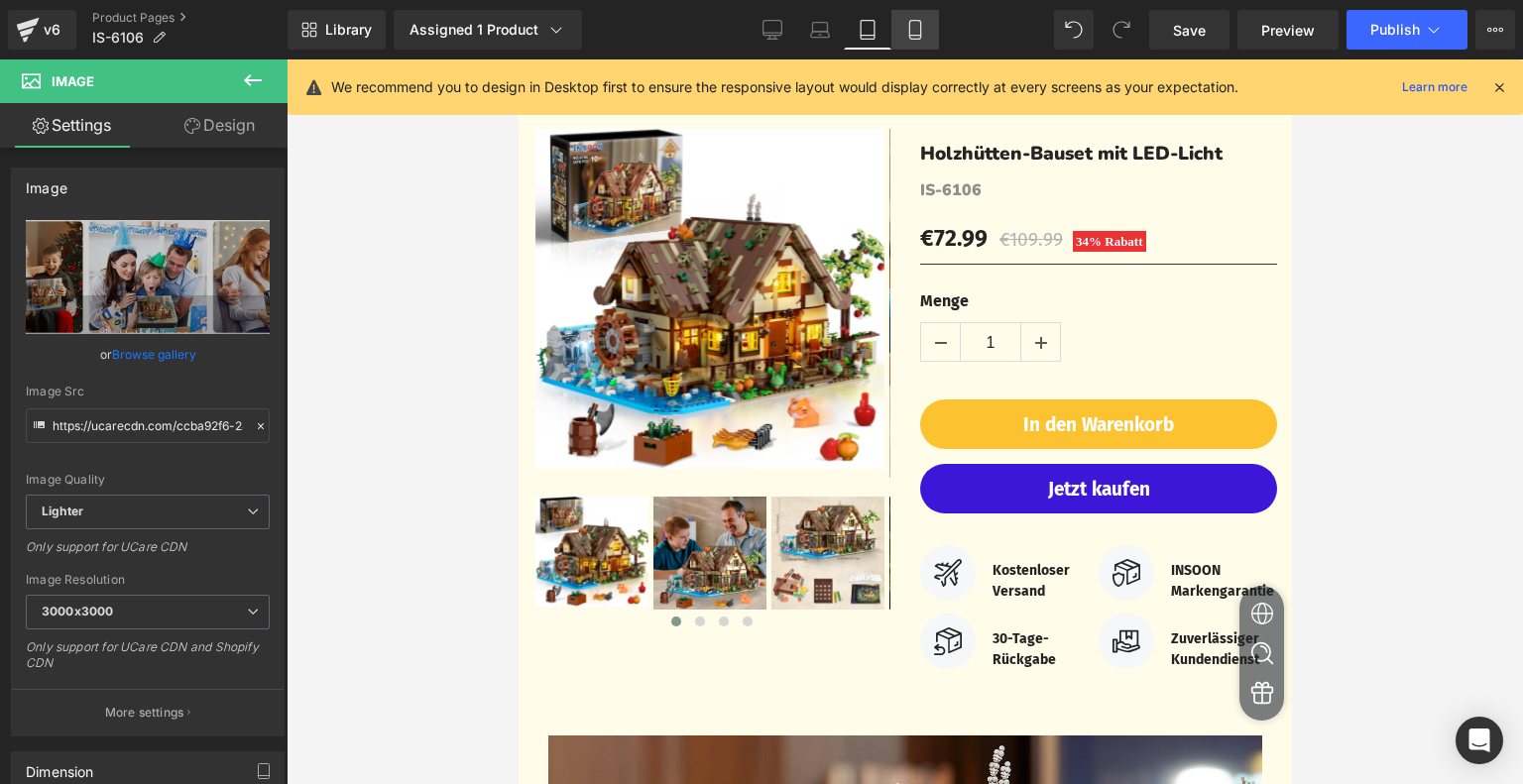 click 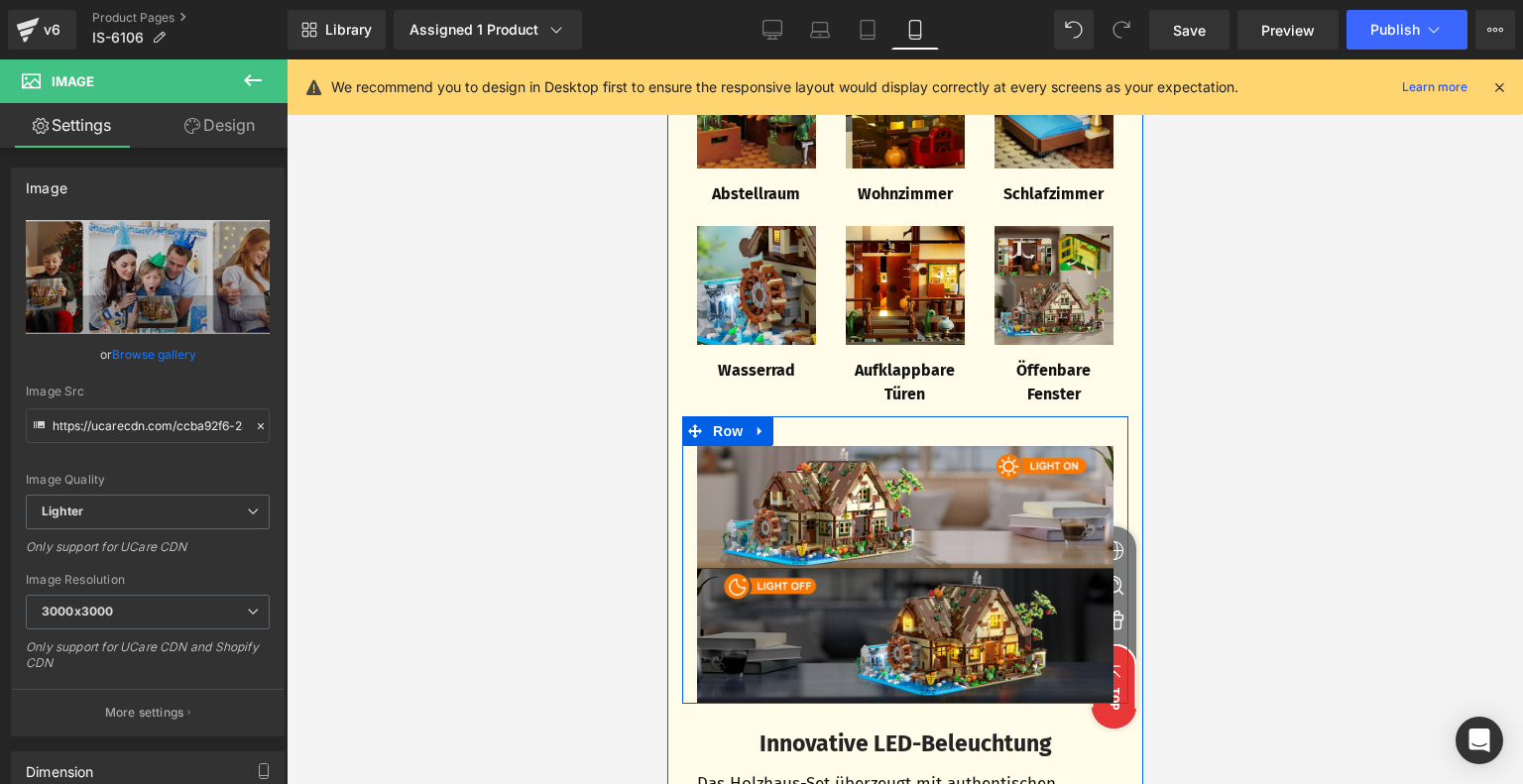 scroll, scrollTop: 3172, scrollLeft: 0, axis: vertical 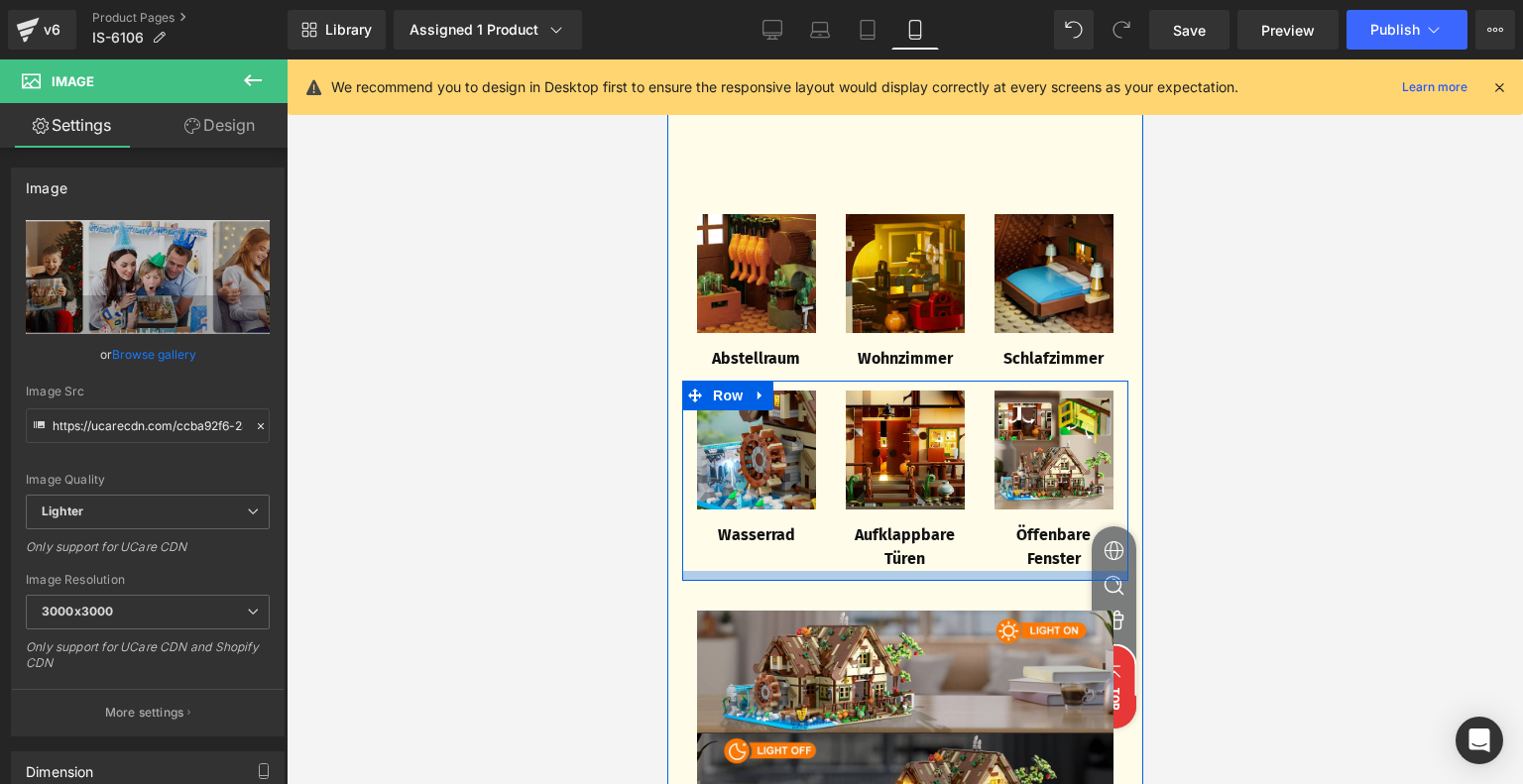 click at bounding box center [904, 576] 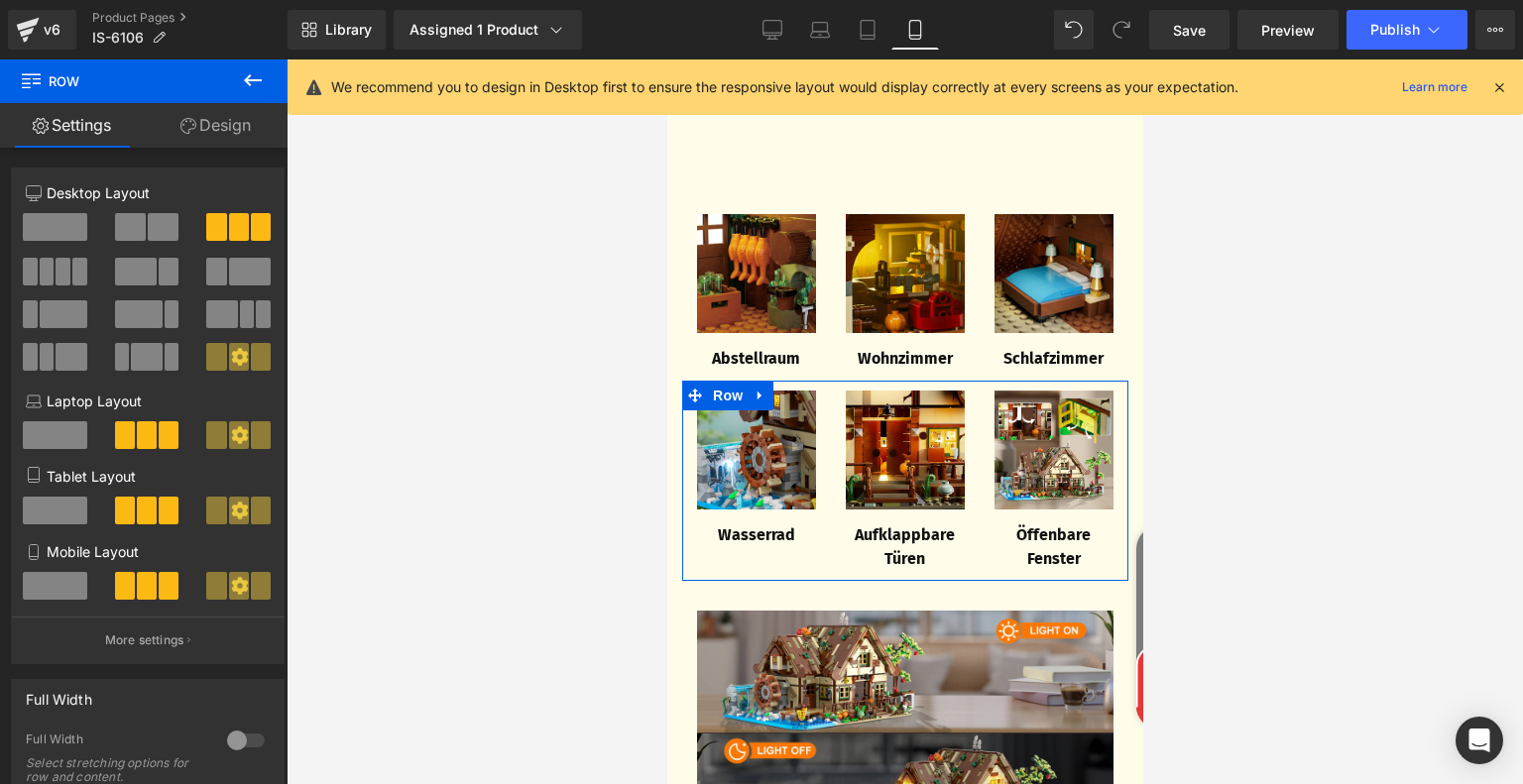 click on "Design" at bounding box center [215, 125] 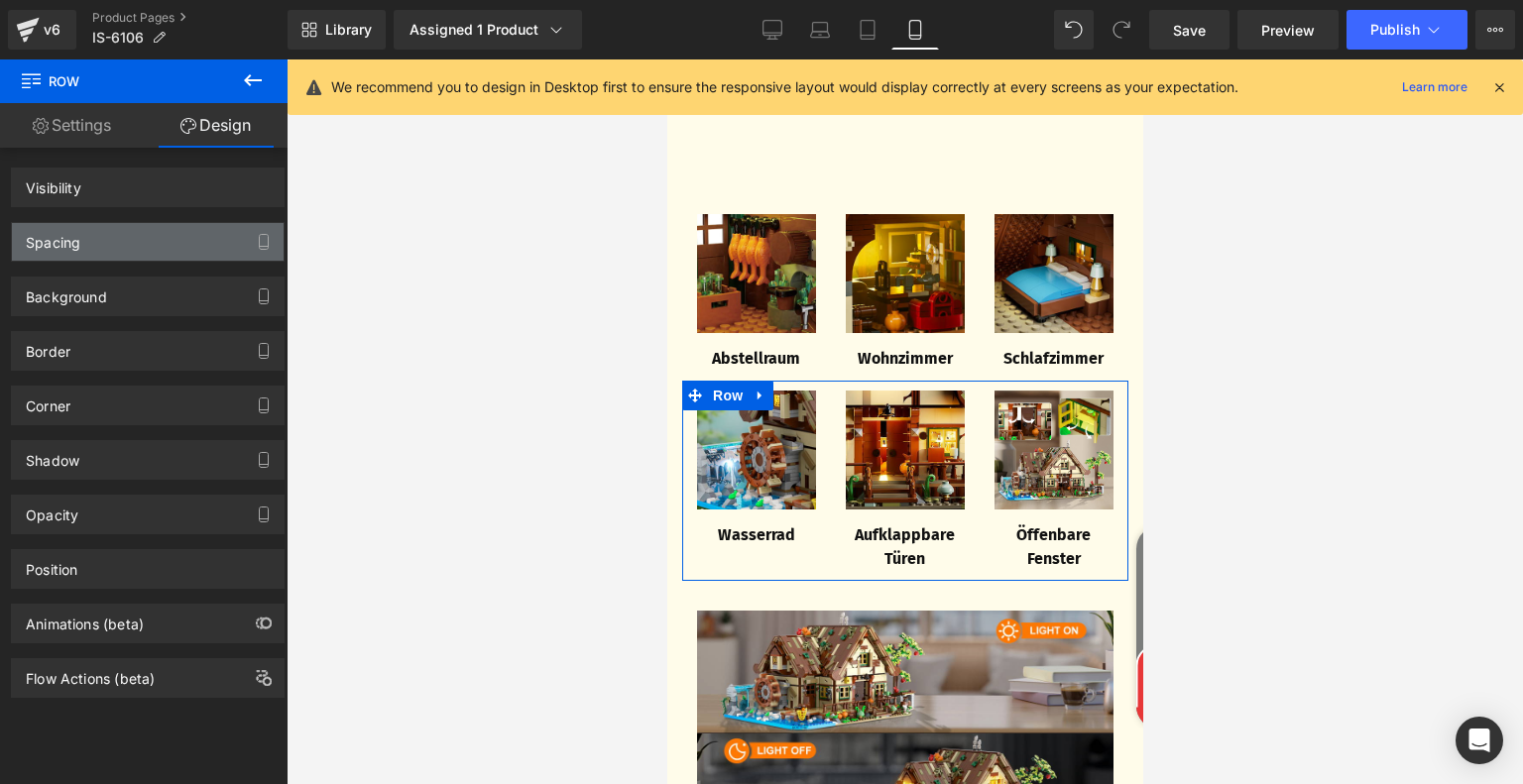 click on "Spacing" at bounding box center (148, 242) 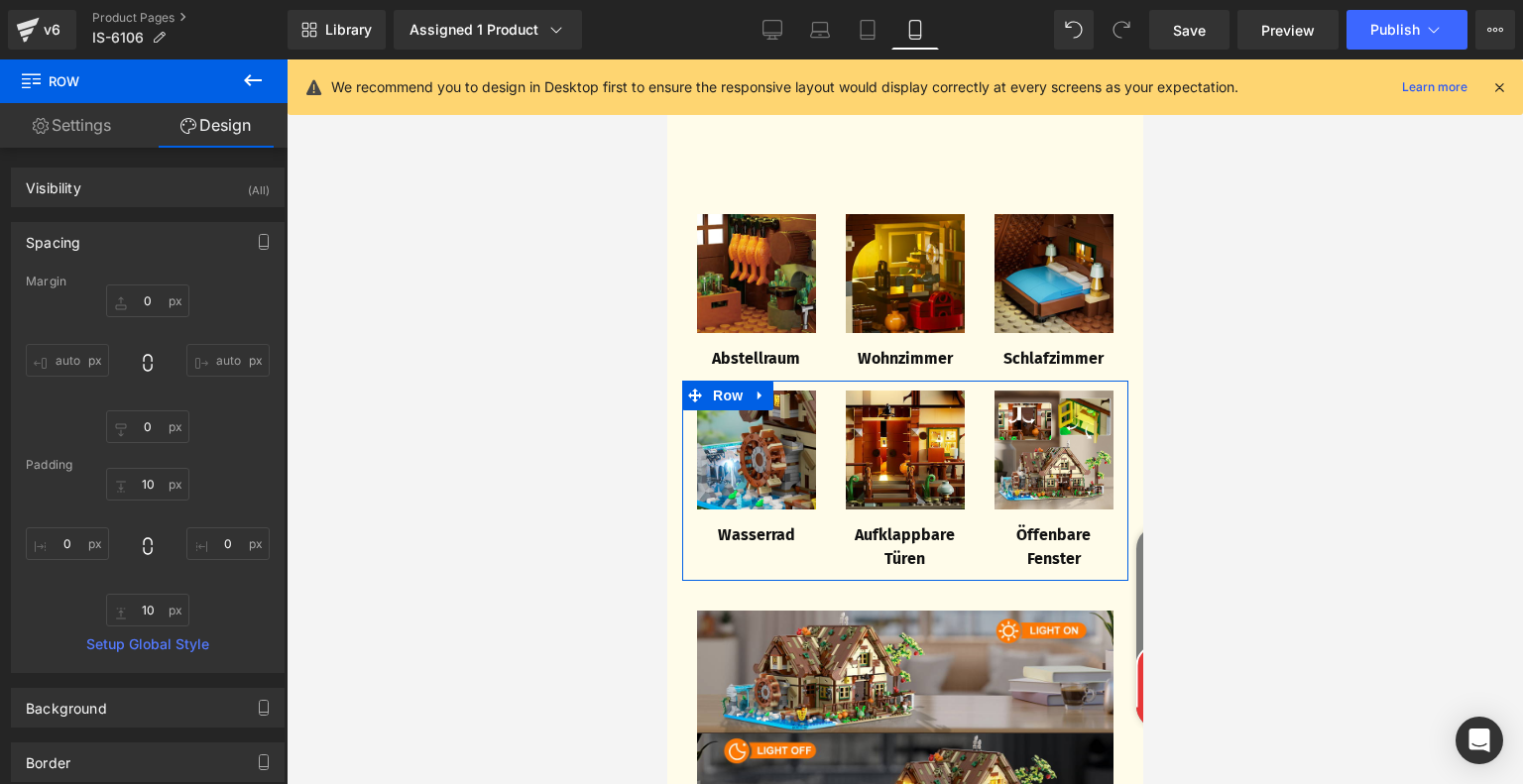 type on "0" 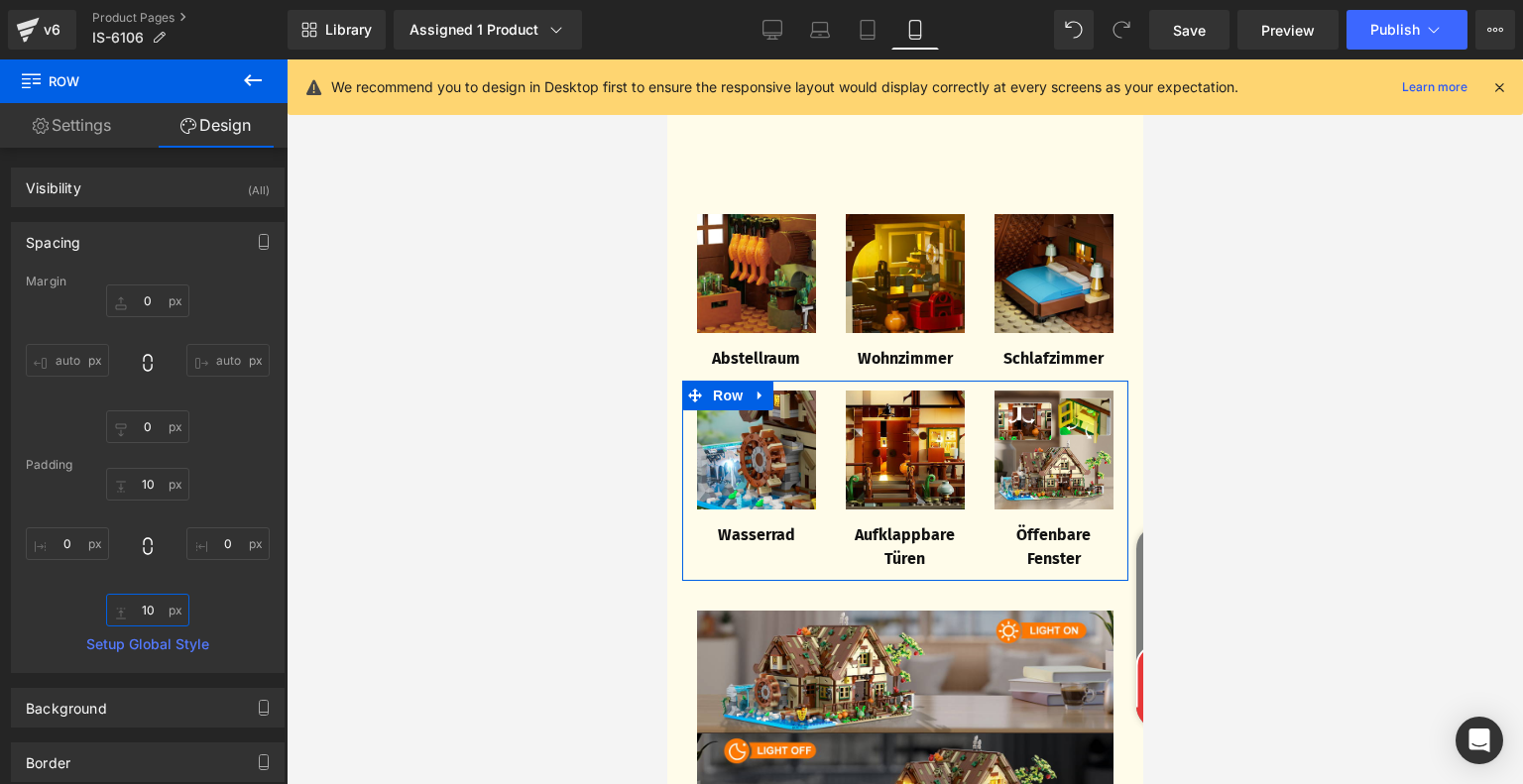 click on "10" at bounding box center (148, 610) 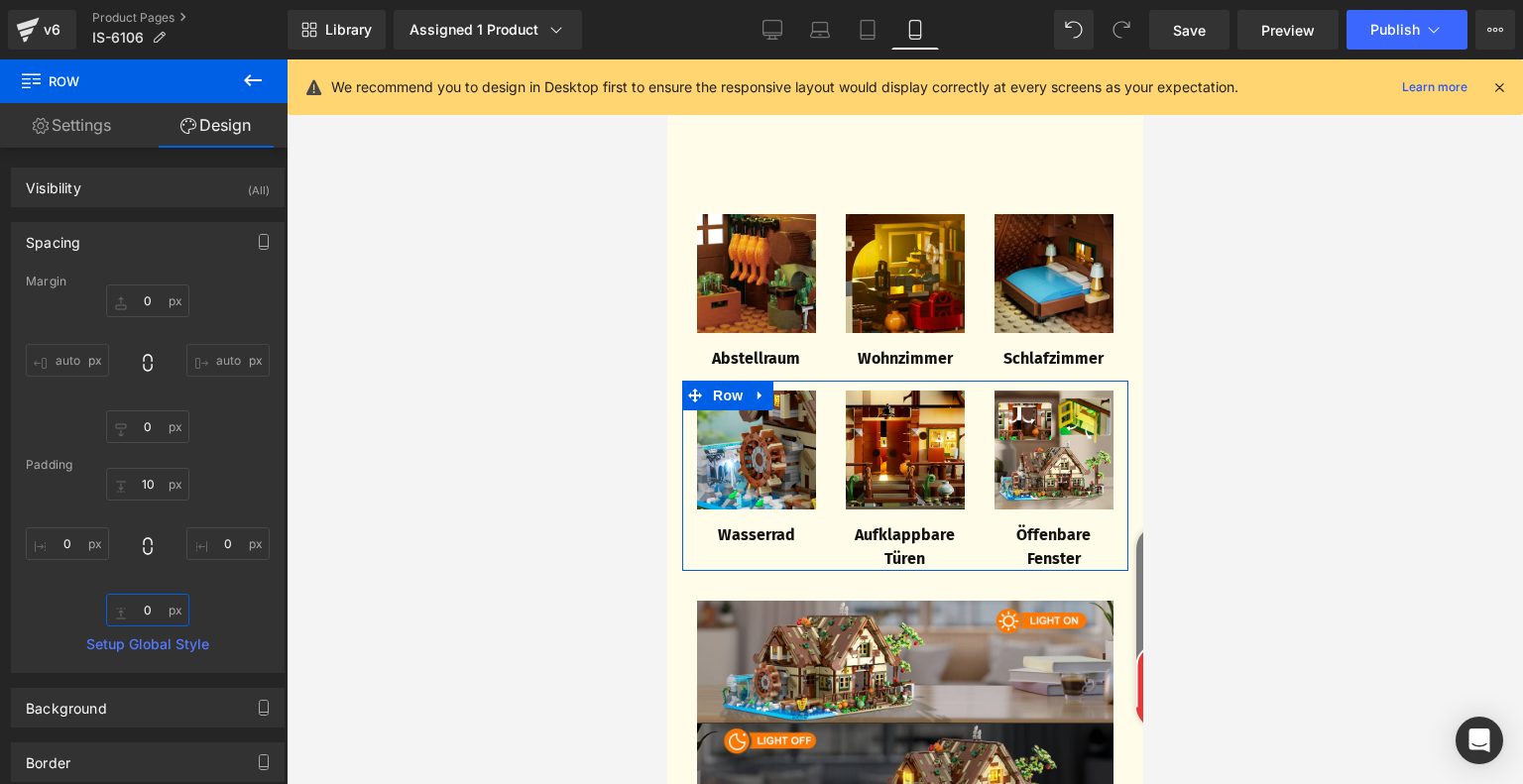 type on "0" 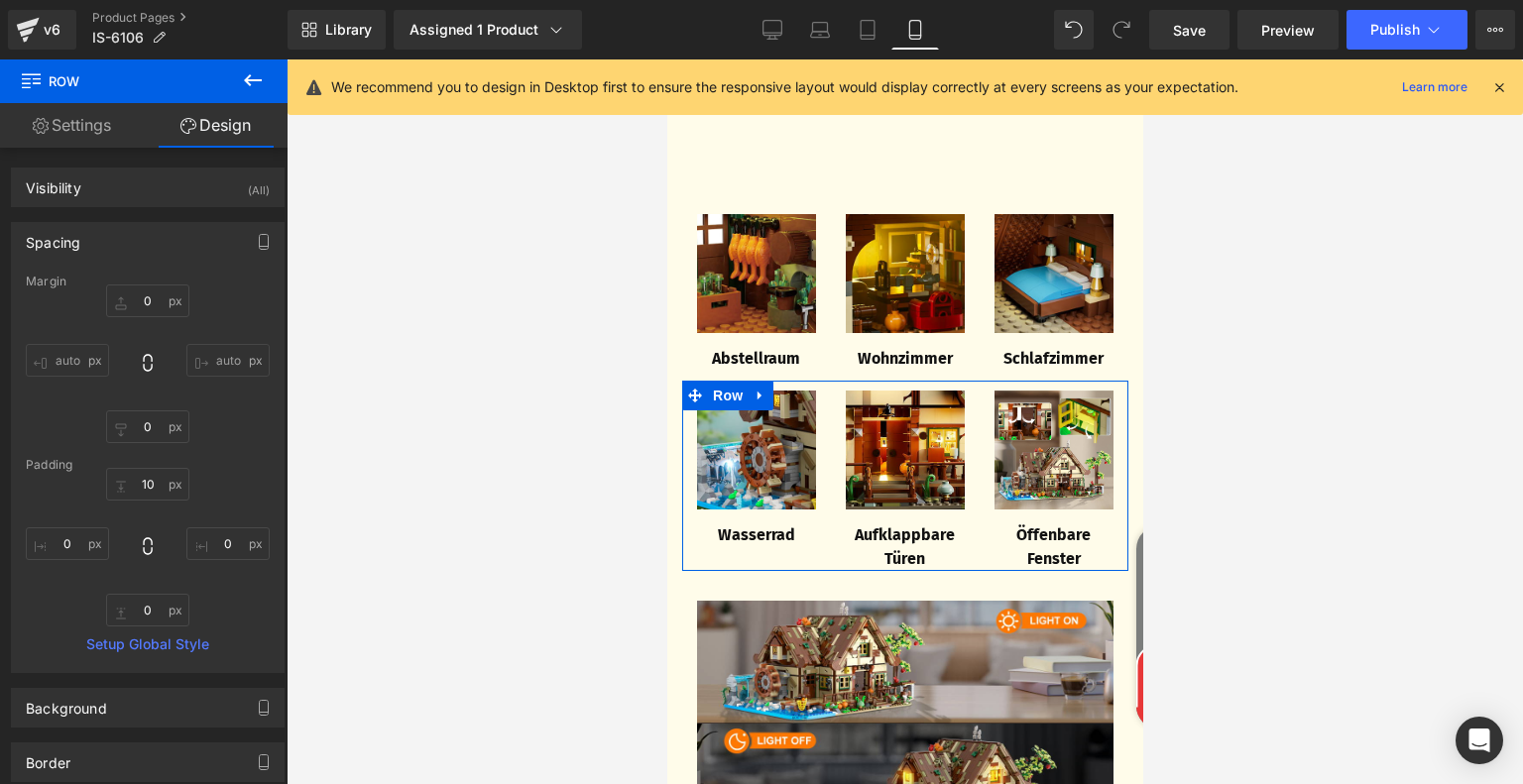 click on "10px 10
0px 0
0 0
0px 0" at bounding box center (148, 547) 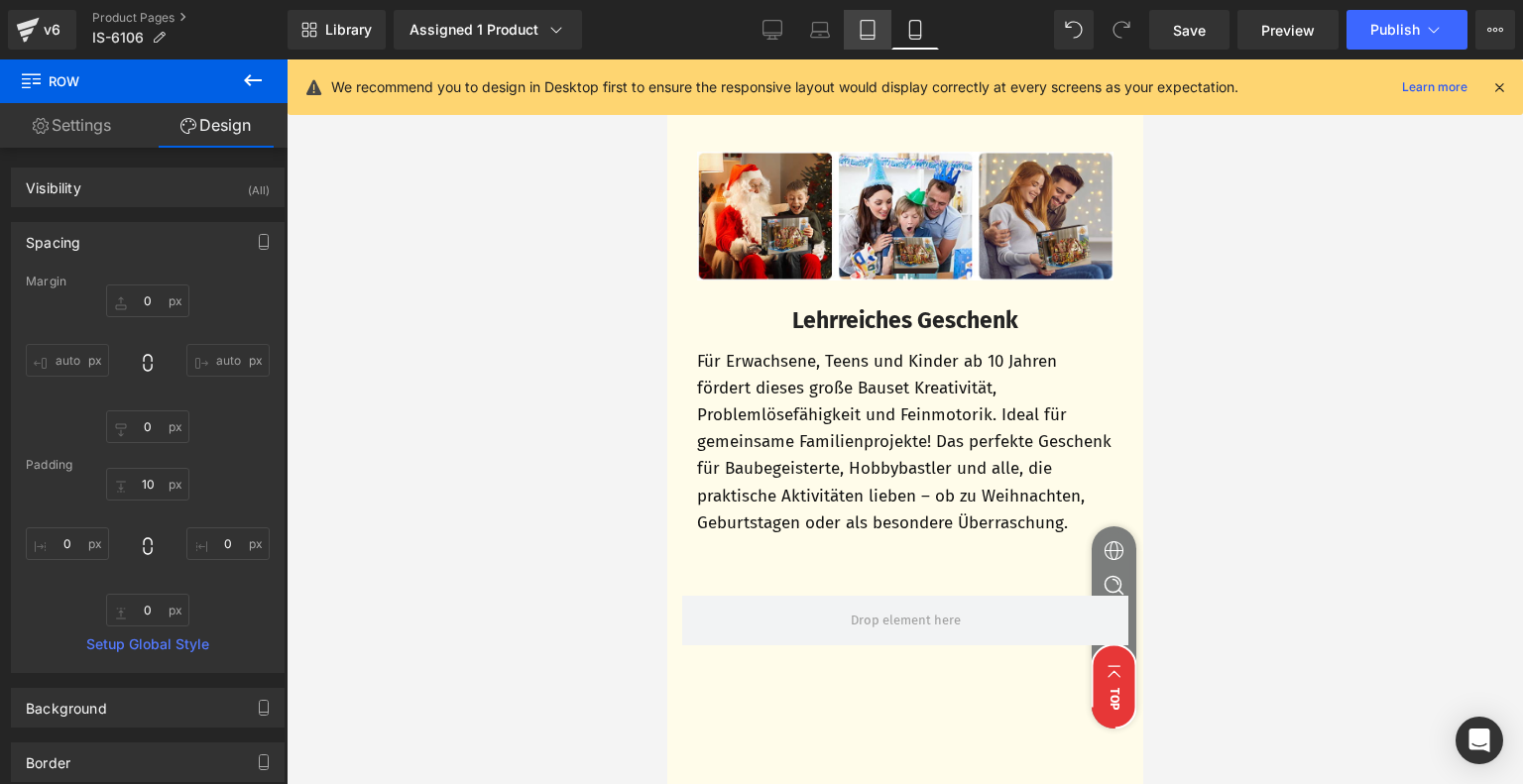 click 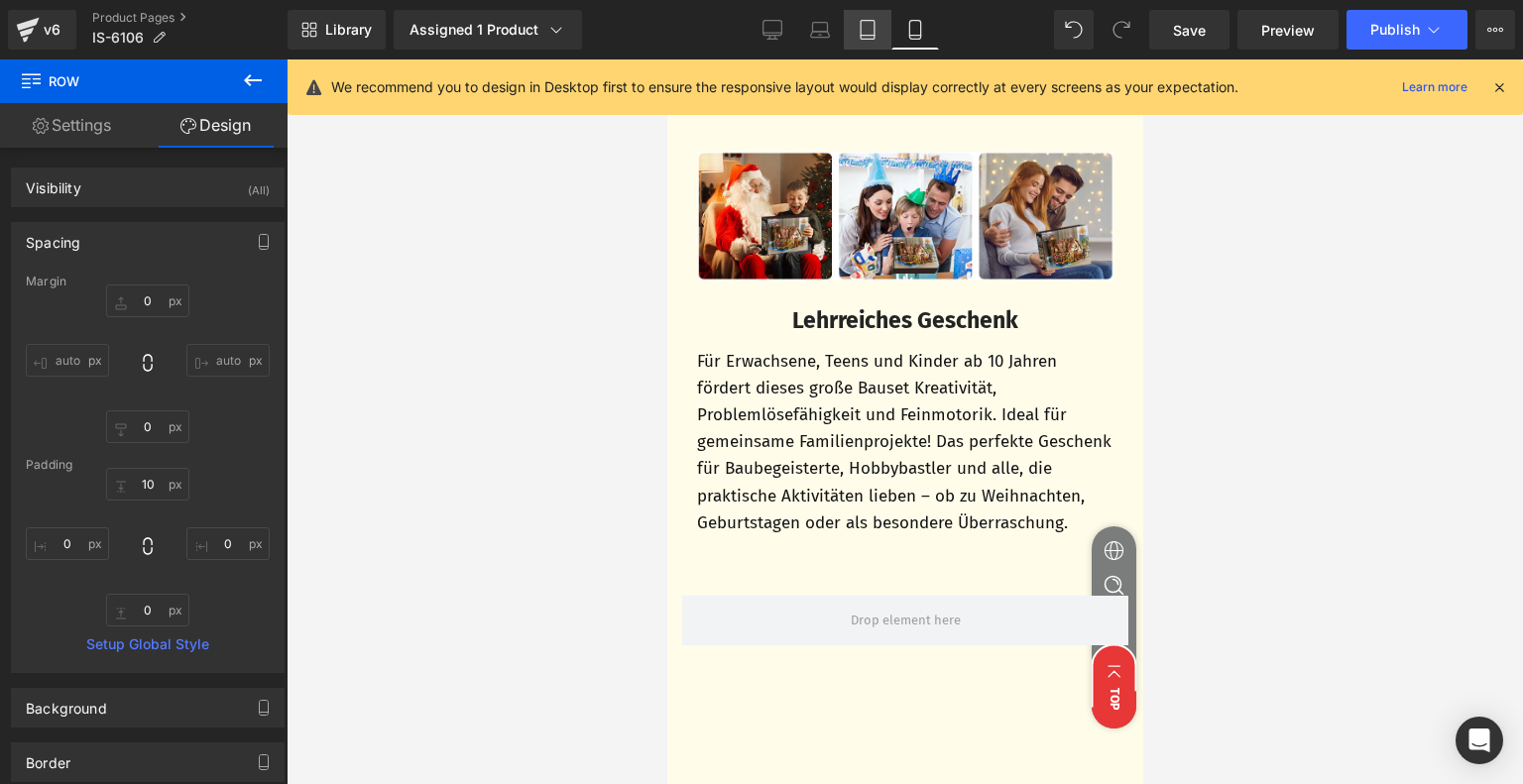 type on "0" 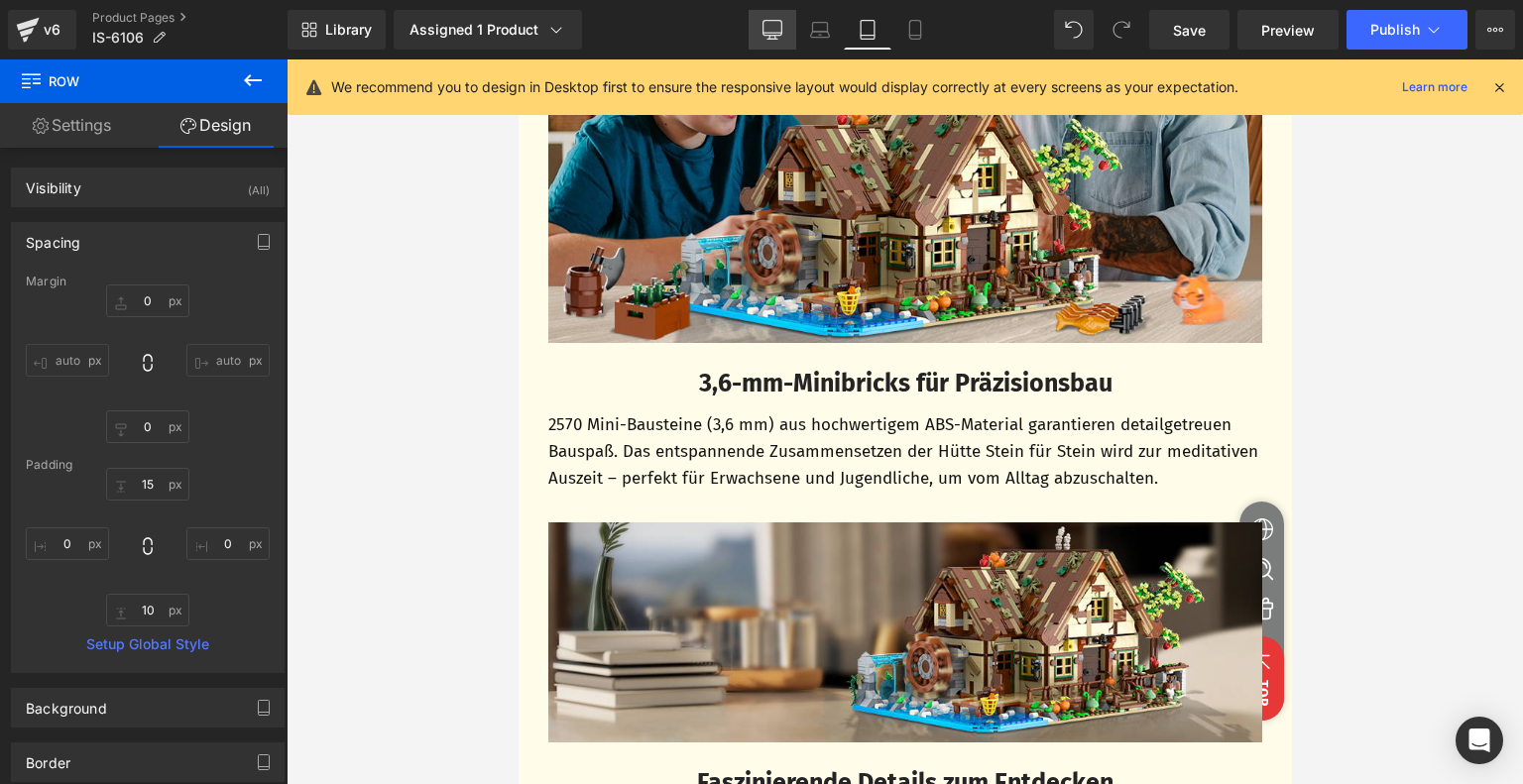 click 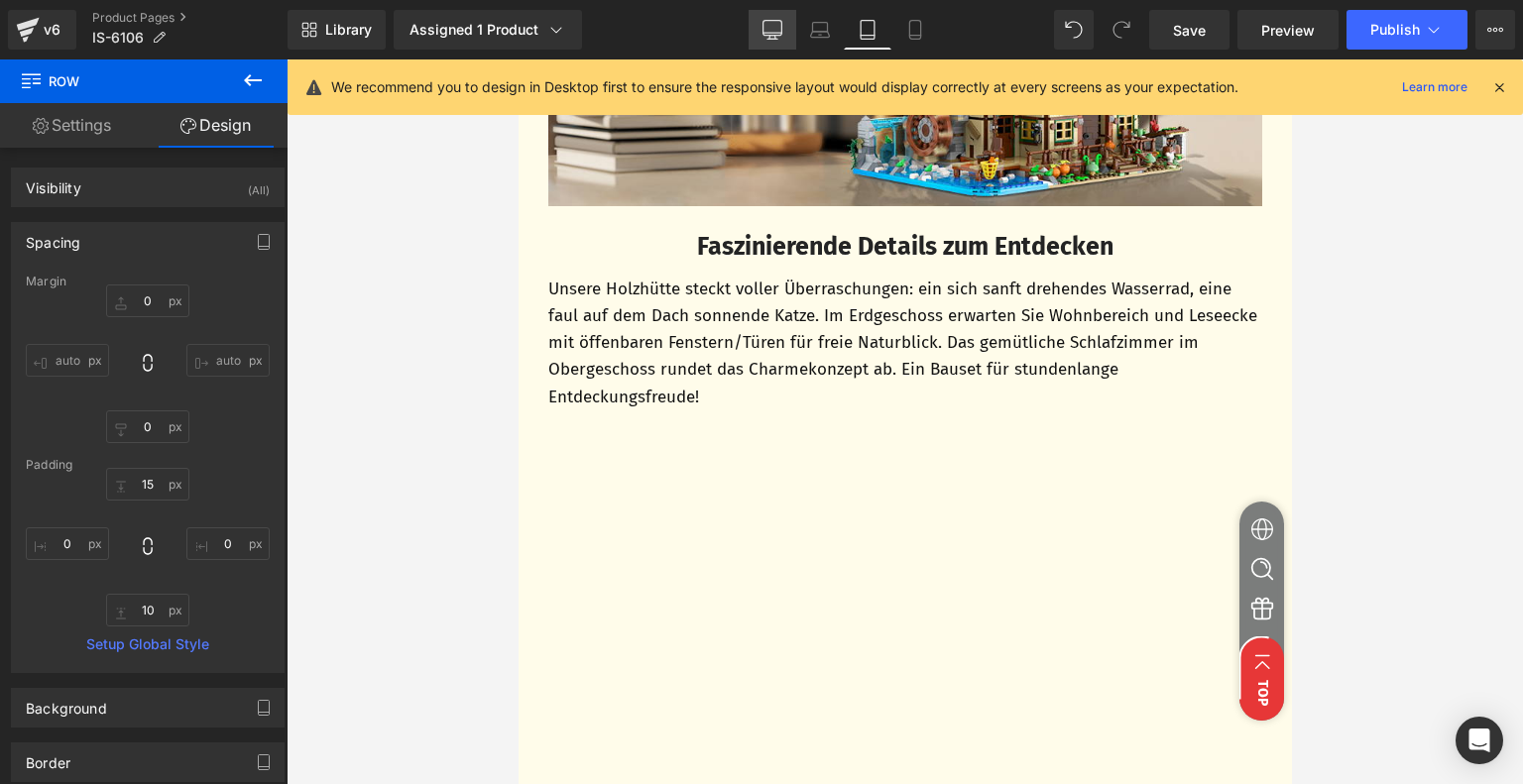 type on "0" 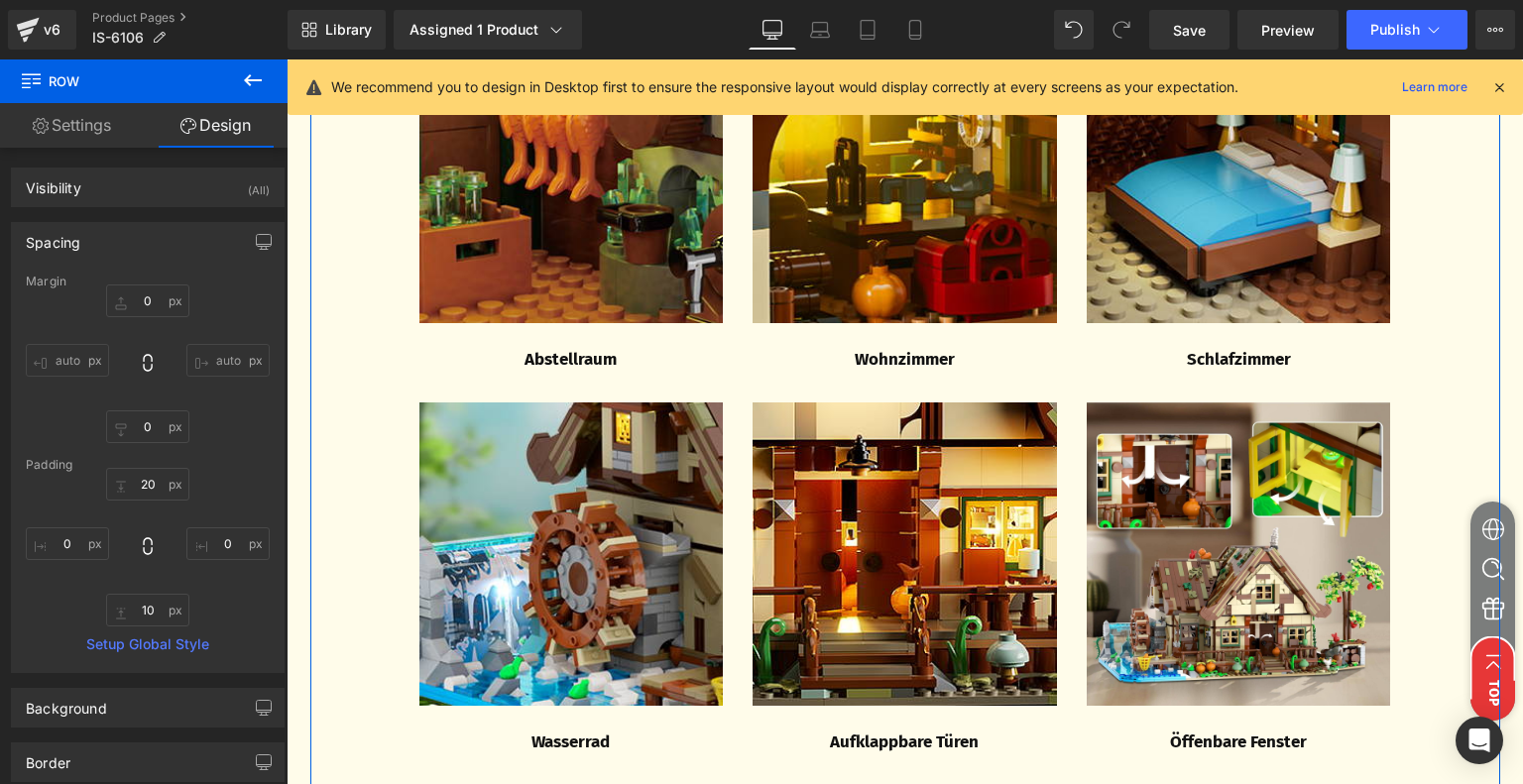 scroll, scrollTop: 3916, scrollLeft: 0, axis: vertical 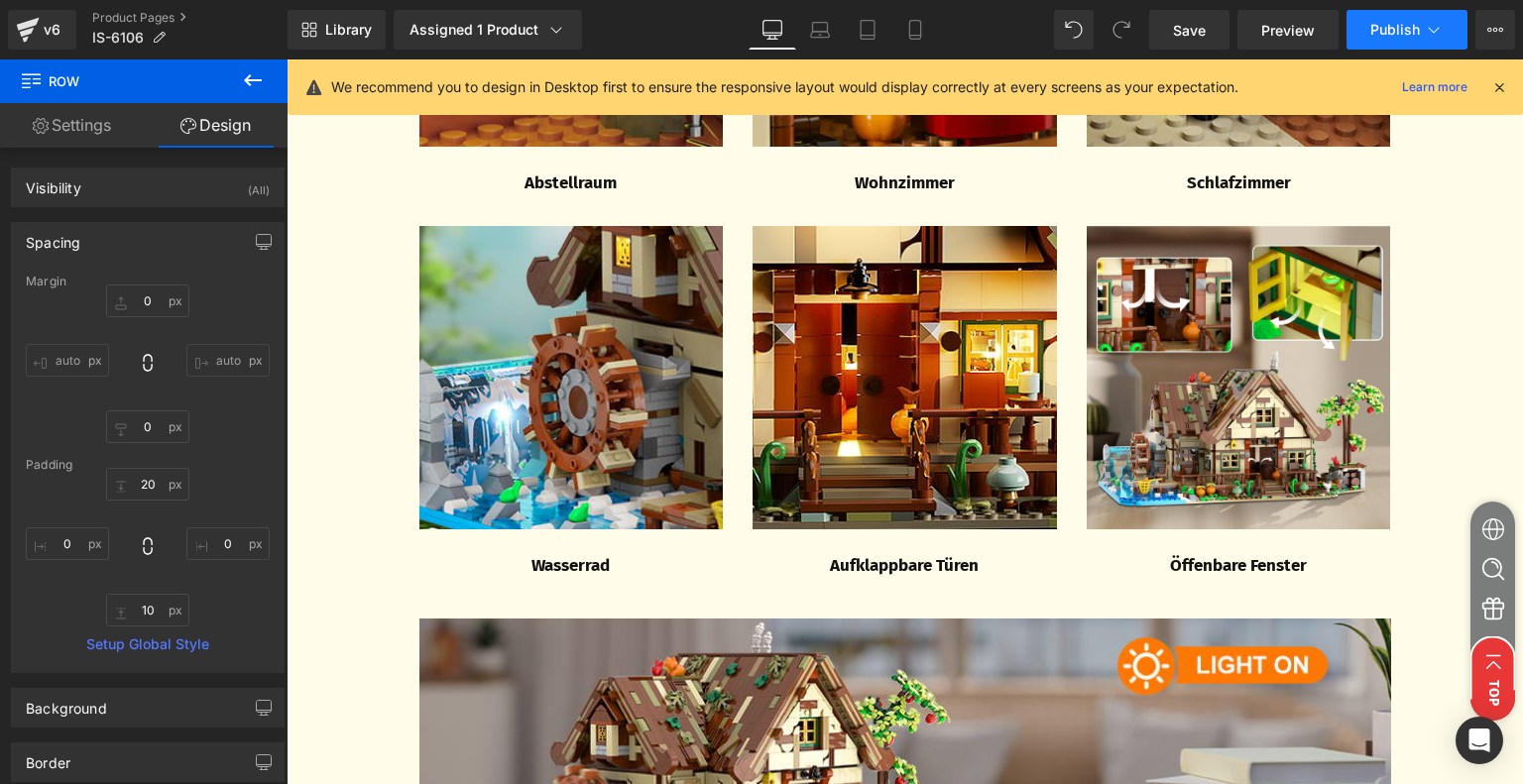 click on "Publish" at bounding box center [1395, 30] 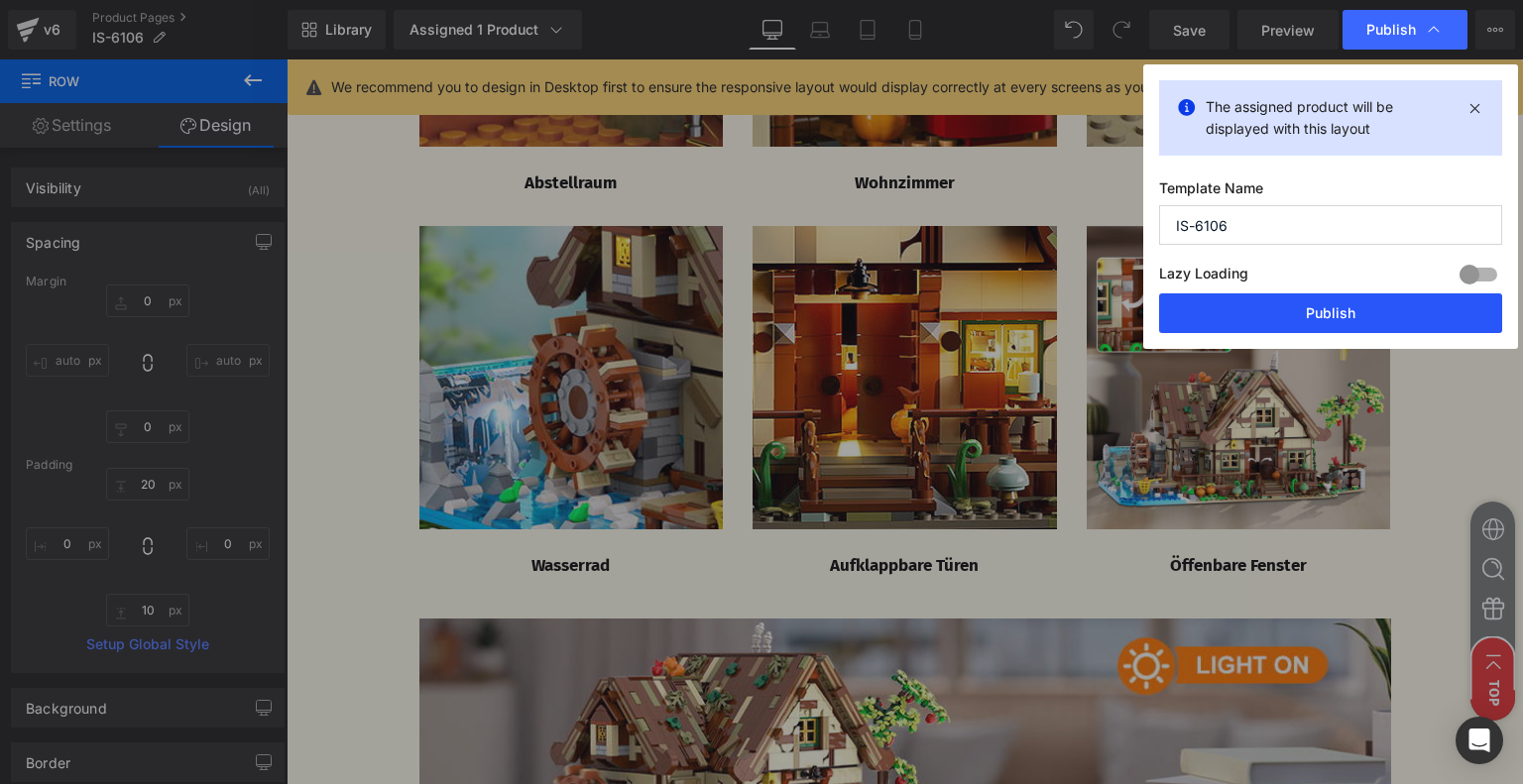 click on "Publish" at bounding box center [1331, 313] 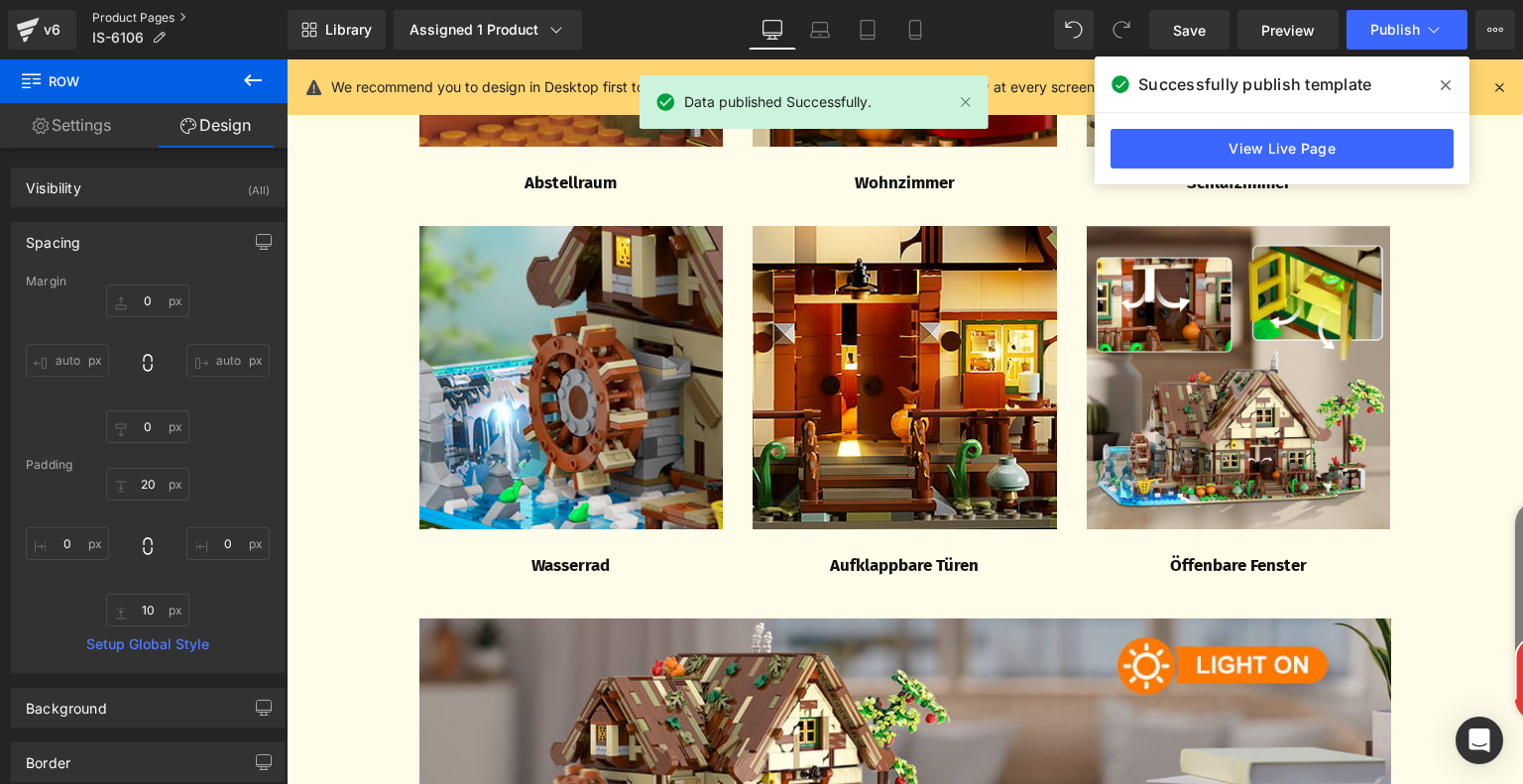 click on "Product Pages" at bounding box center [189, 18] 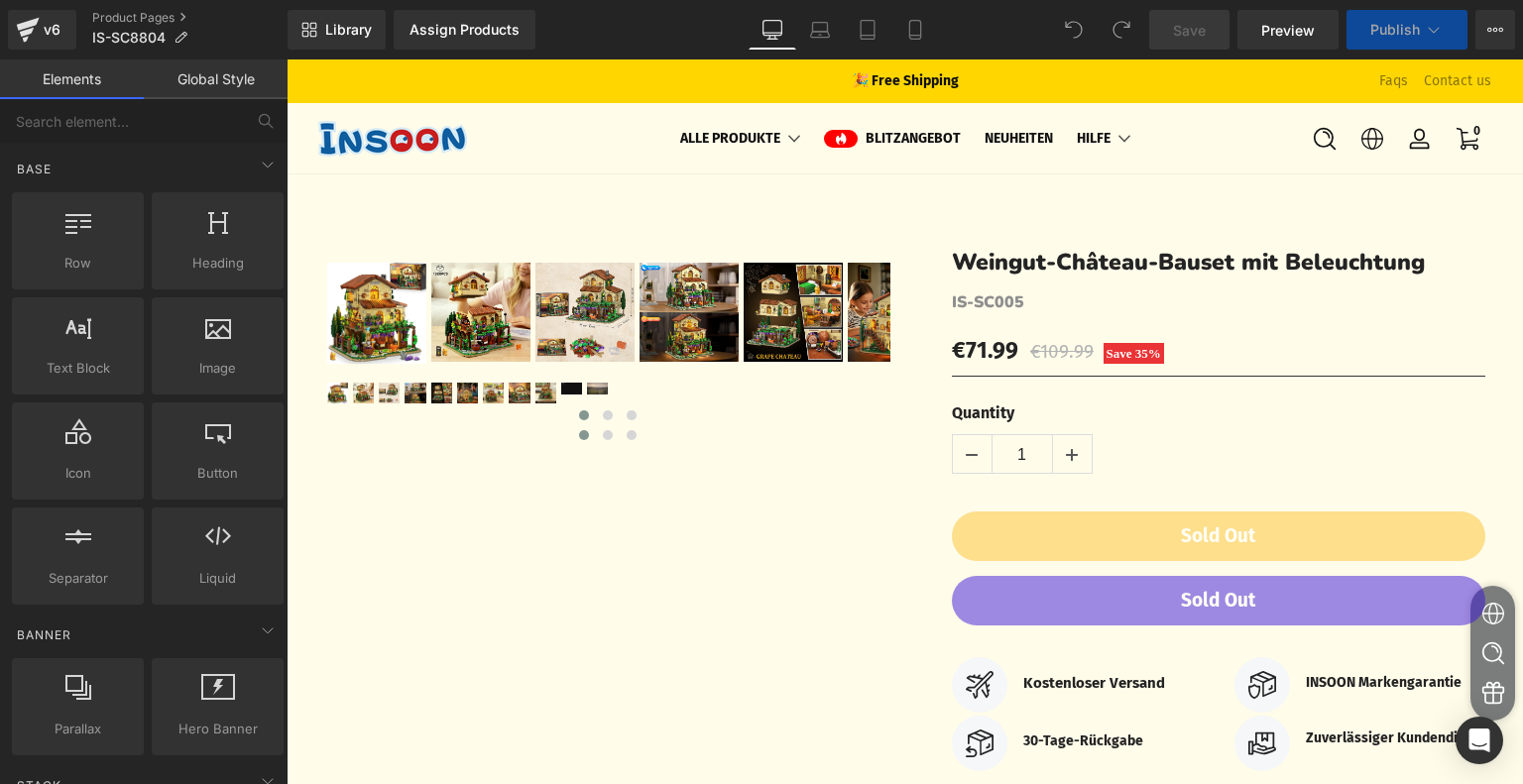scroll, scrollTop: 0, scrollLeft: 0, axis: both 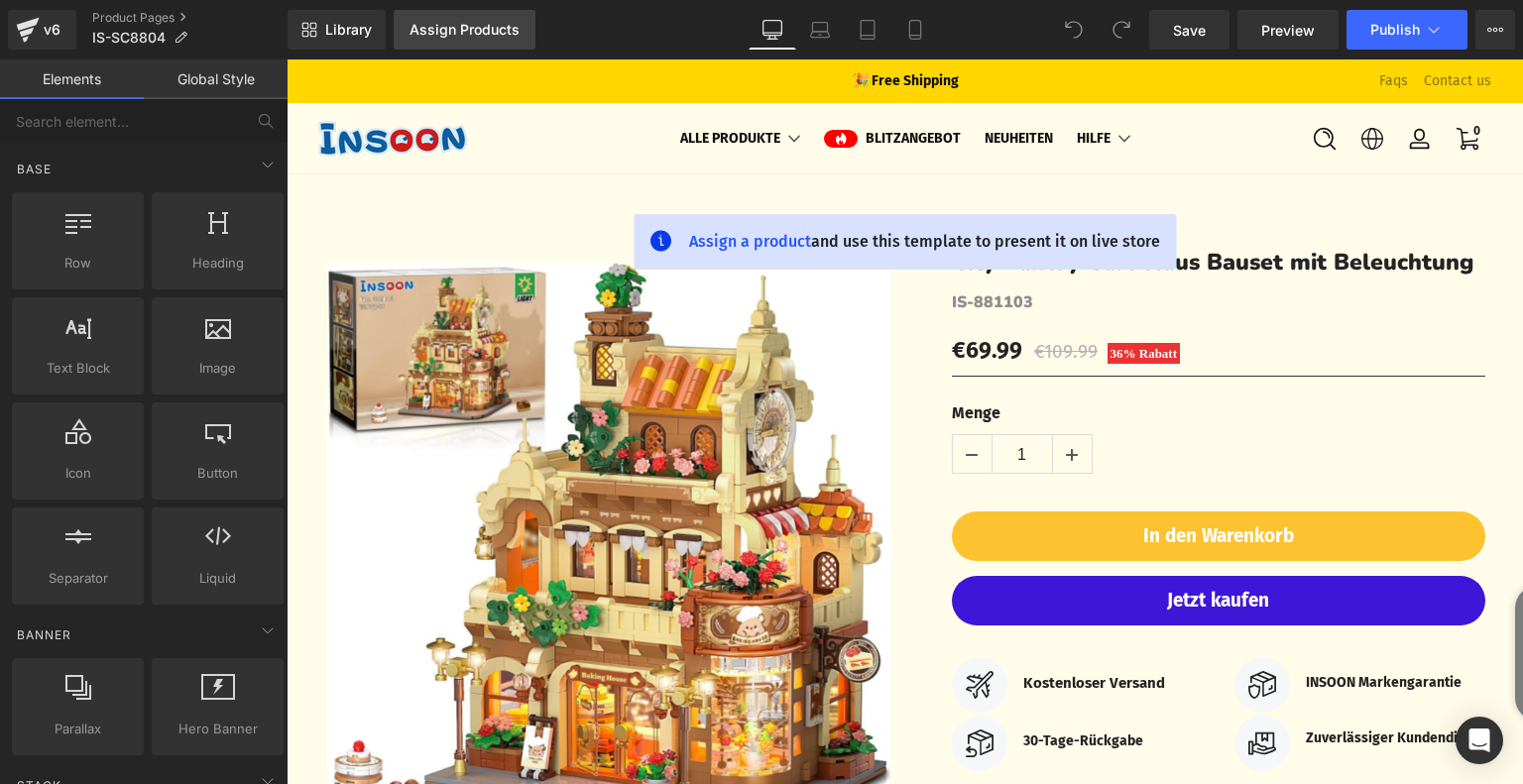 click on "Assign Products" at bounding box center (464, 30) 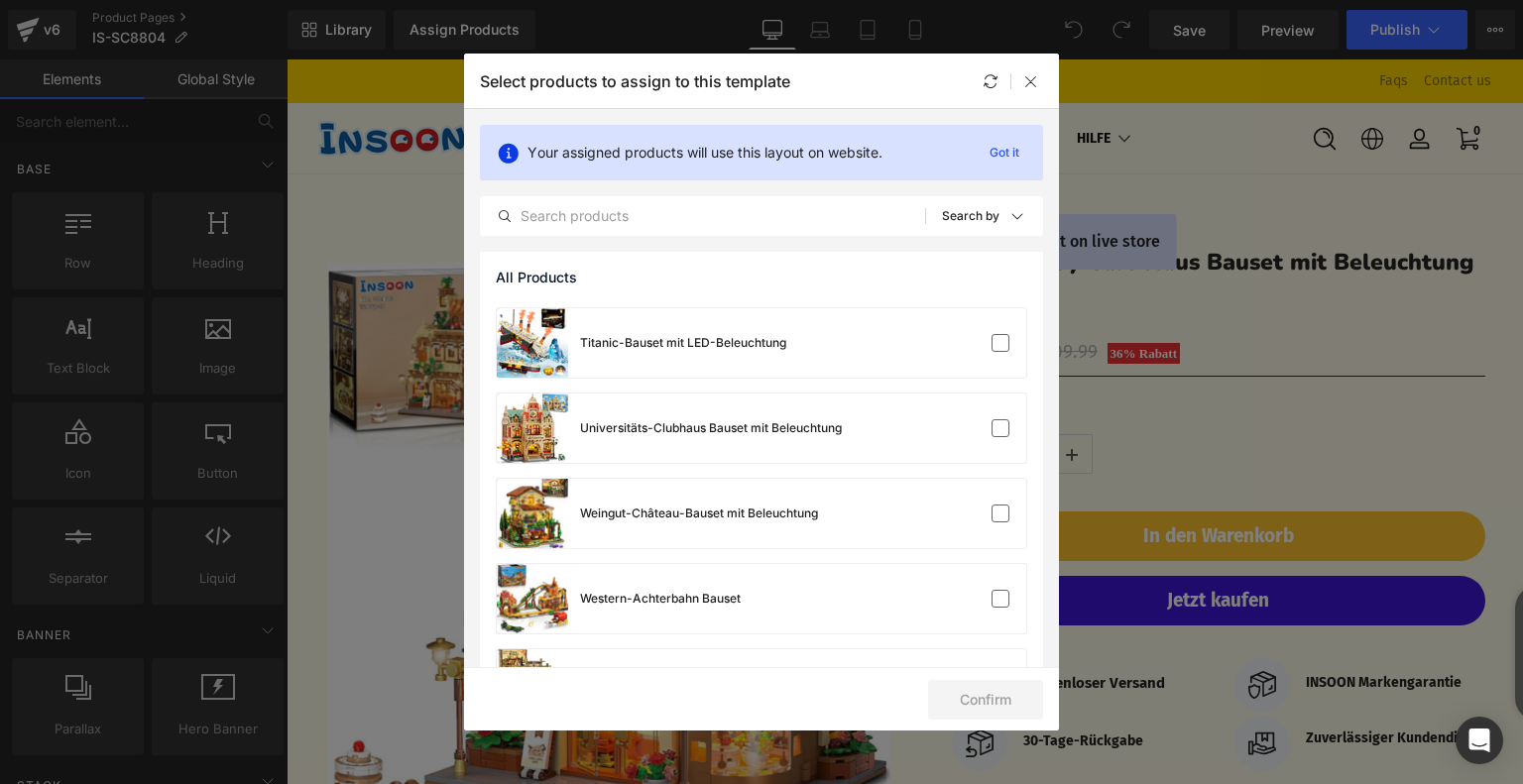 scroll, scrollTop: 1269, scrollLeft: 0, axis: vertical 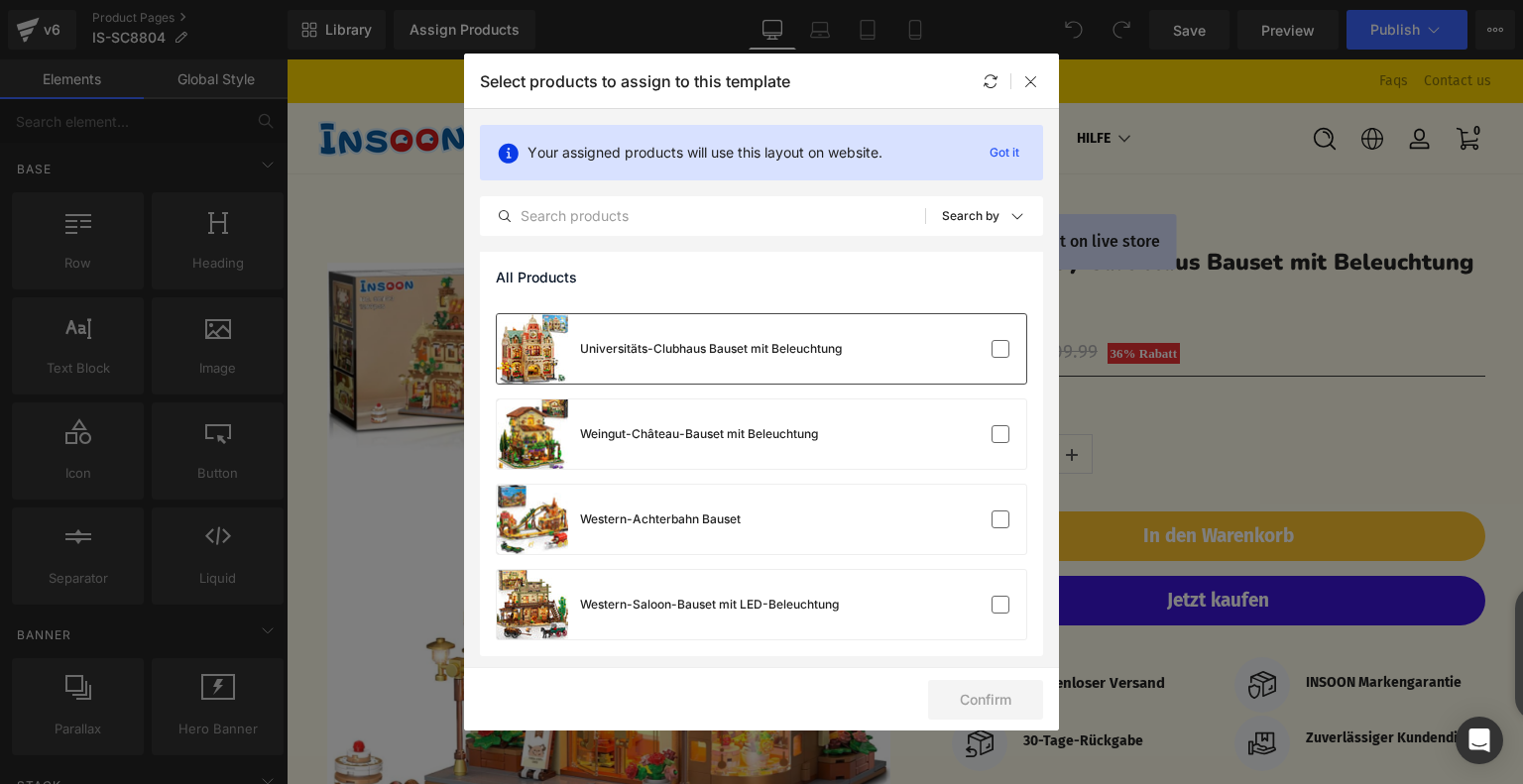 click on "Universitäts-Clubhaus Bauset mit Beleuchtung" at bounding box center (669, 349) 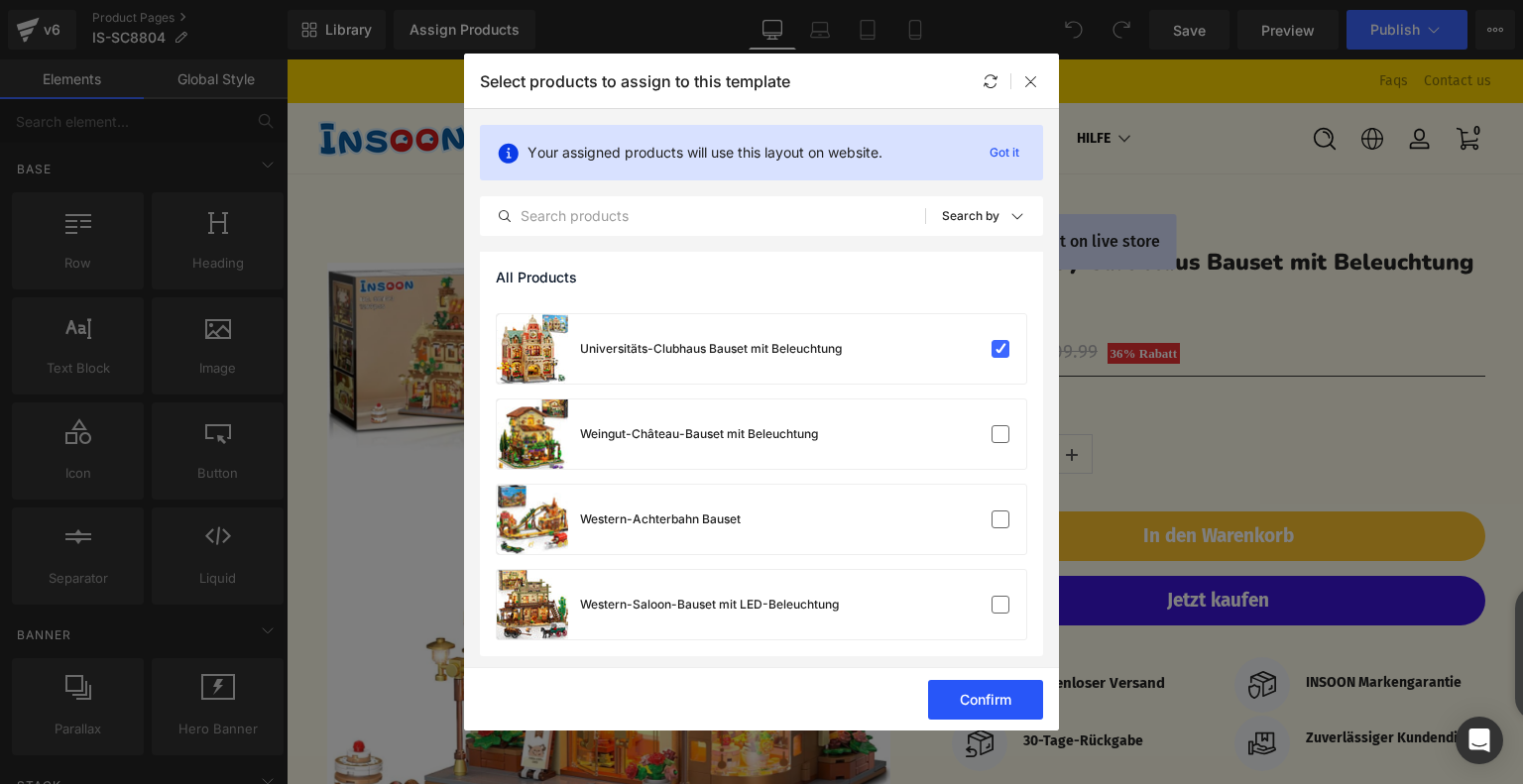 click on "Confirm" at bounding box center (986, 700) 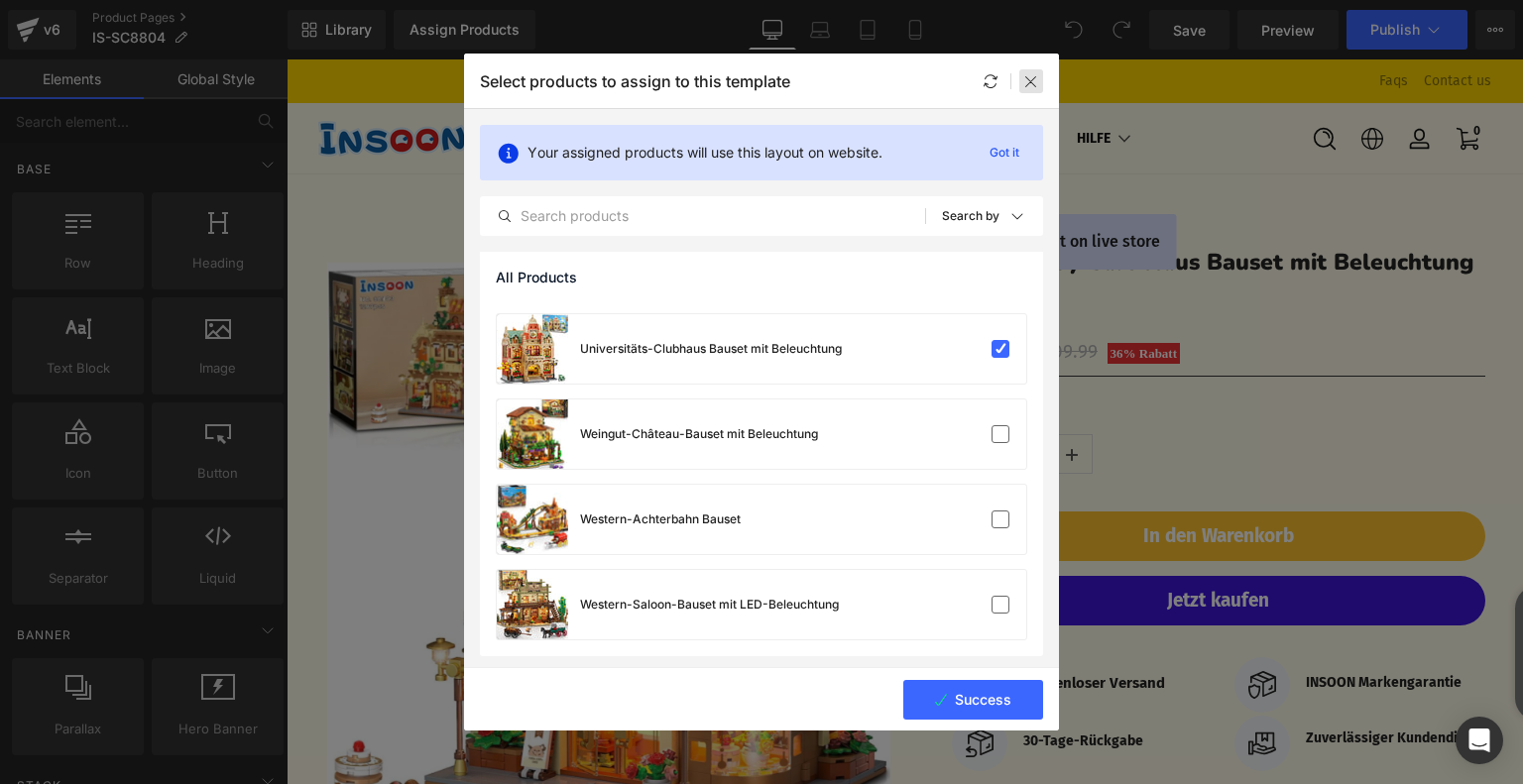 click at bounding box center [1031, 81] 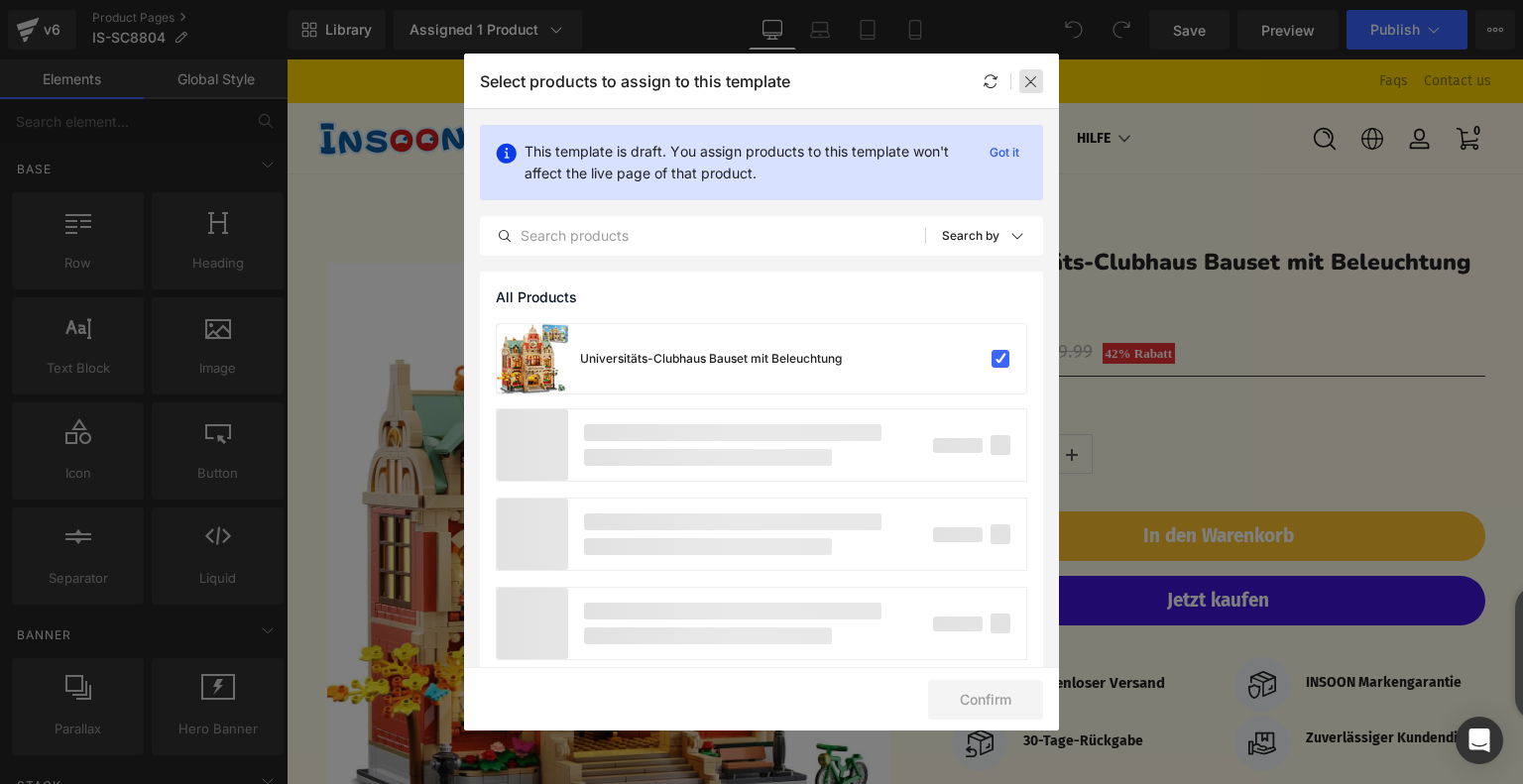 click at bounding box center (1031, 81) 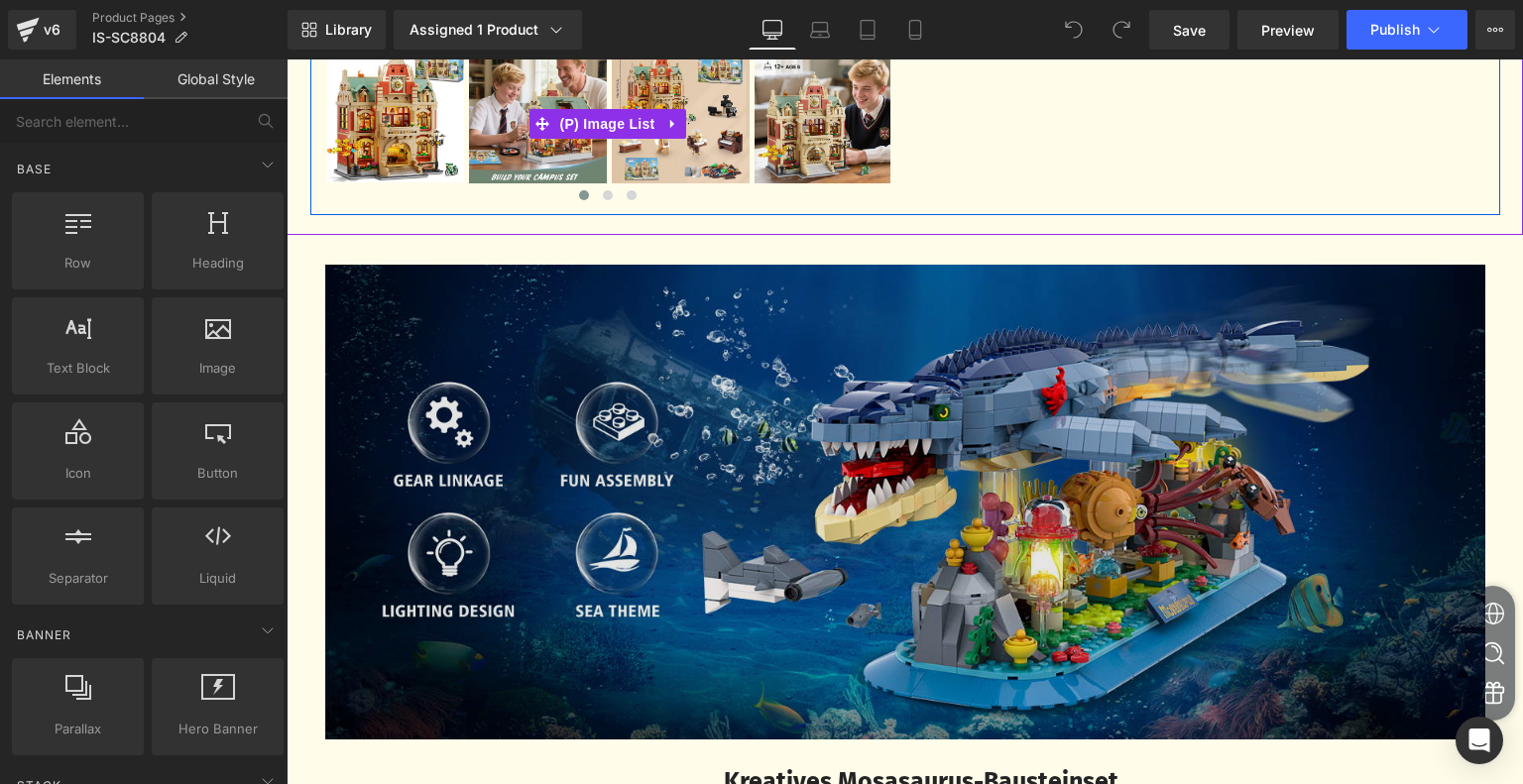 scroll, scrollTop: 991, scrollLeft: 0, axis: vertical 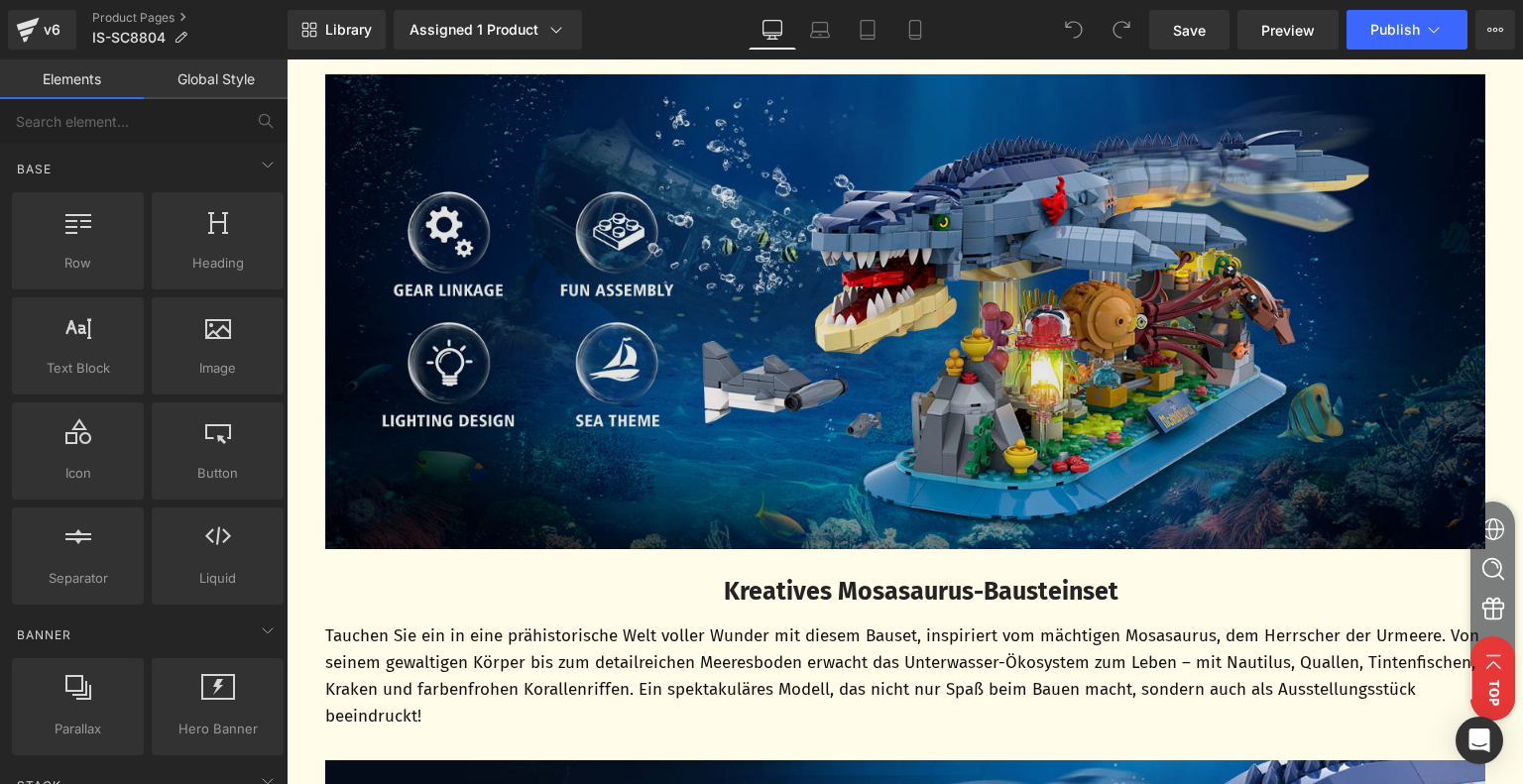 click at bounding box center [905, 312] 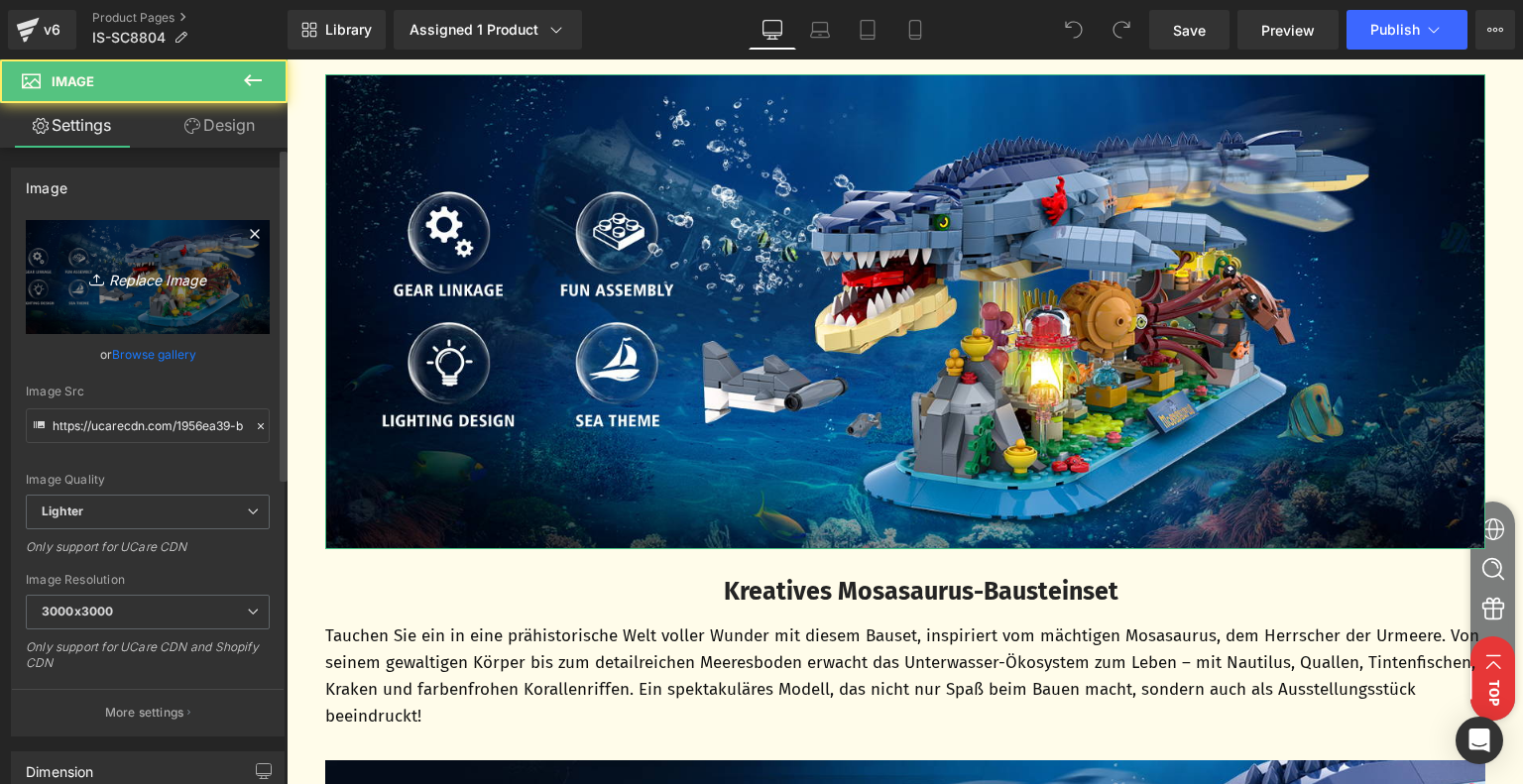click on "Replace Image" at bounding box center (148, 277) 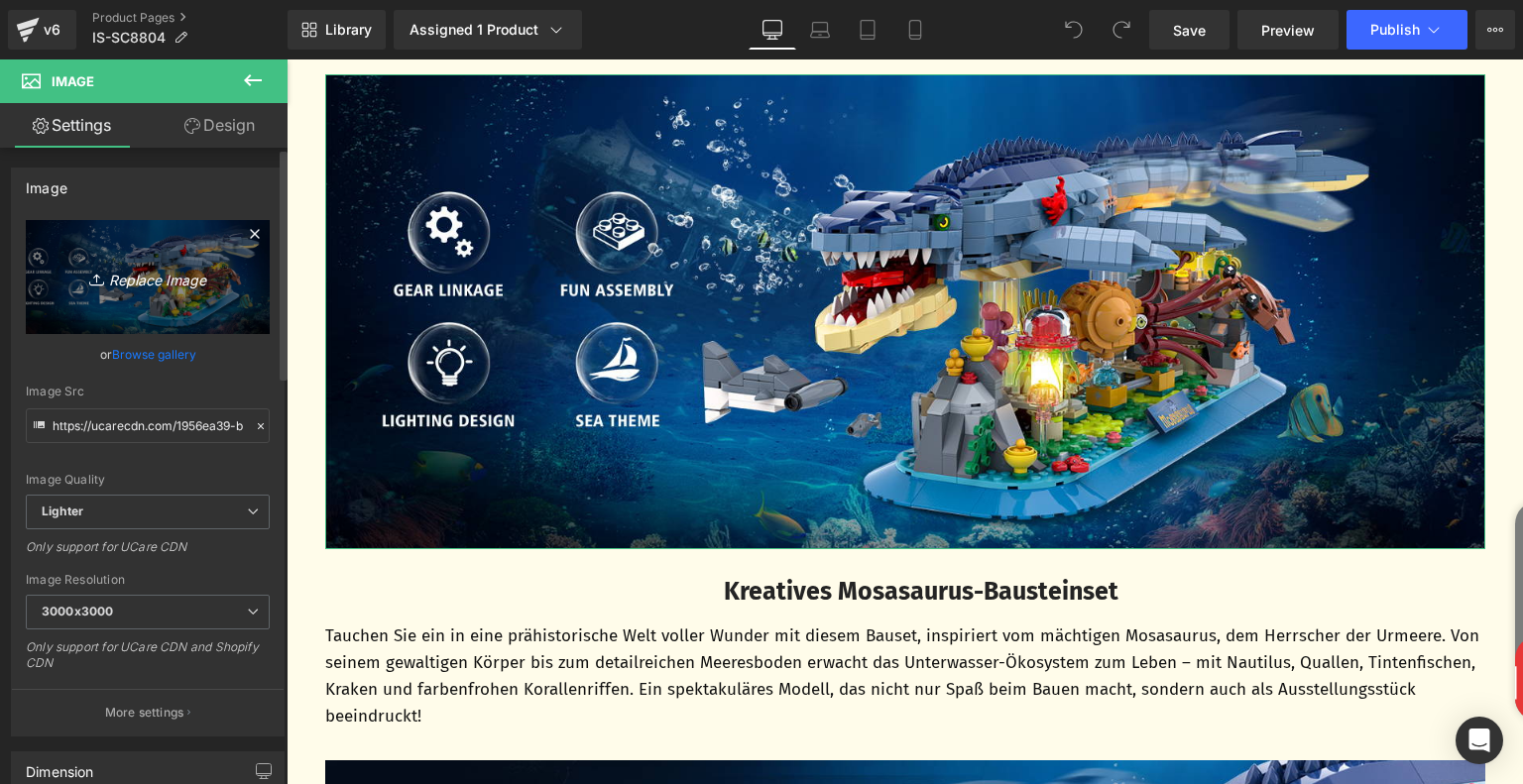 type on "C:\fakepath\9215e5f5-f21f-49d7-91dd-5bdfd58022ec.__CR0,0,1464,600_PT0_SX1464_V1___.jpg" 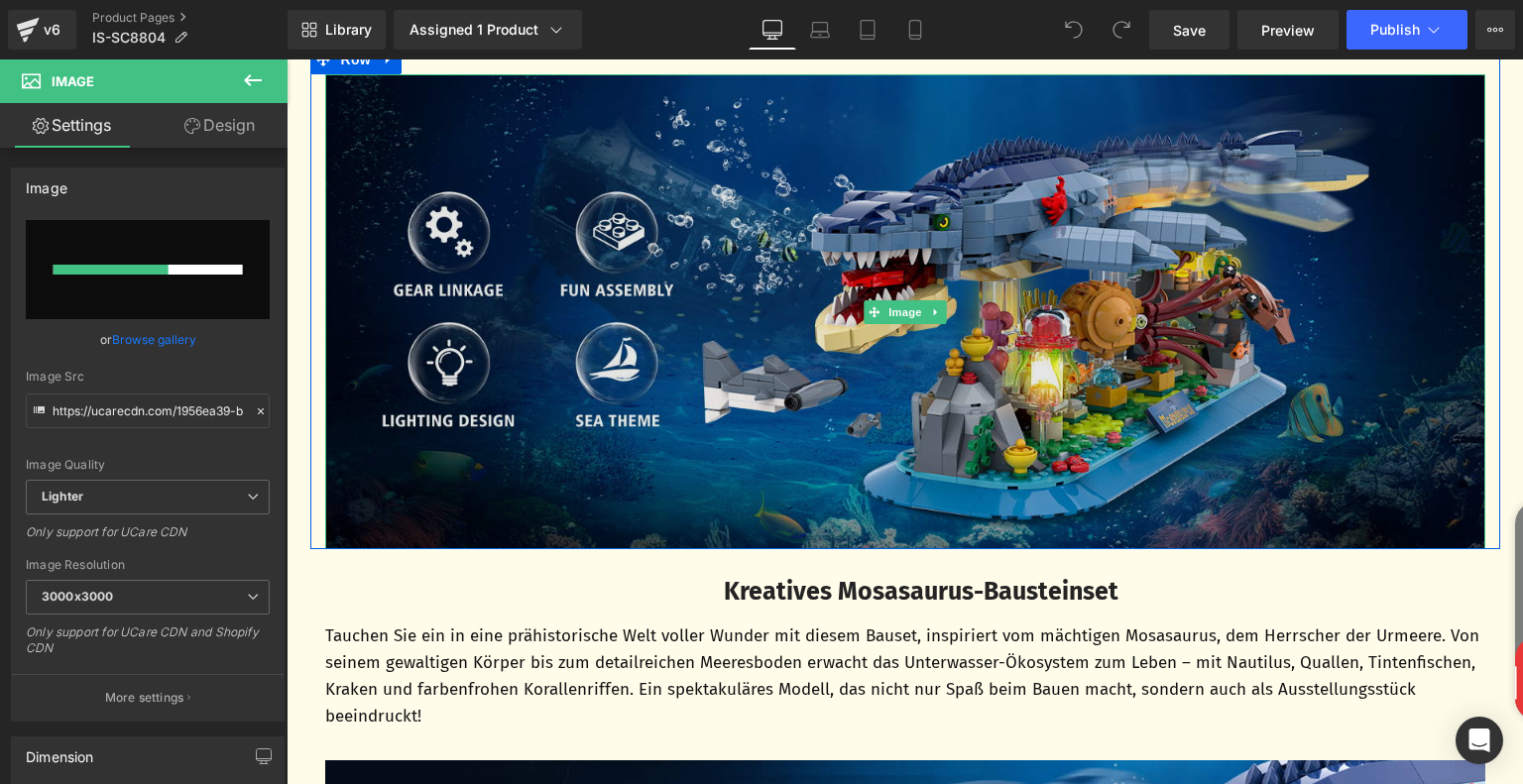 type 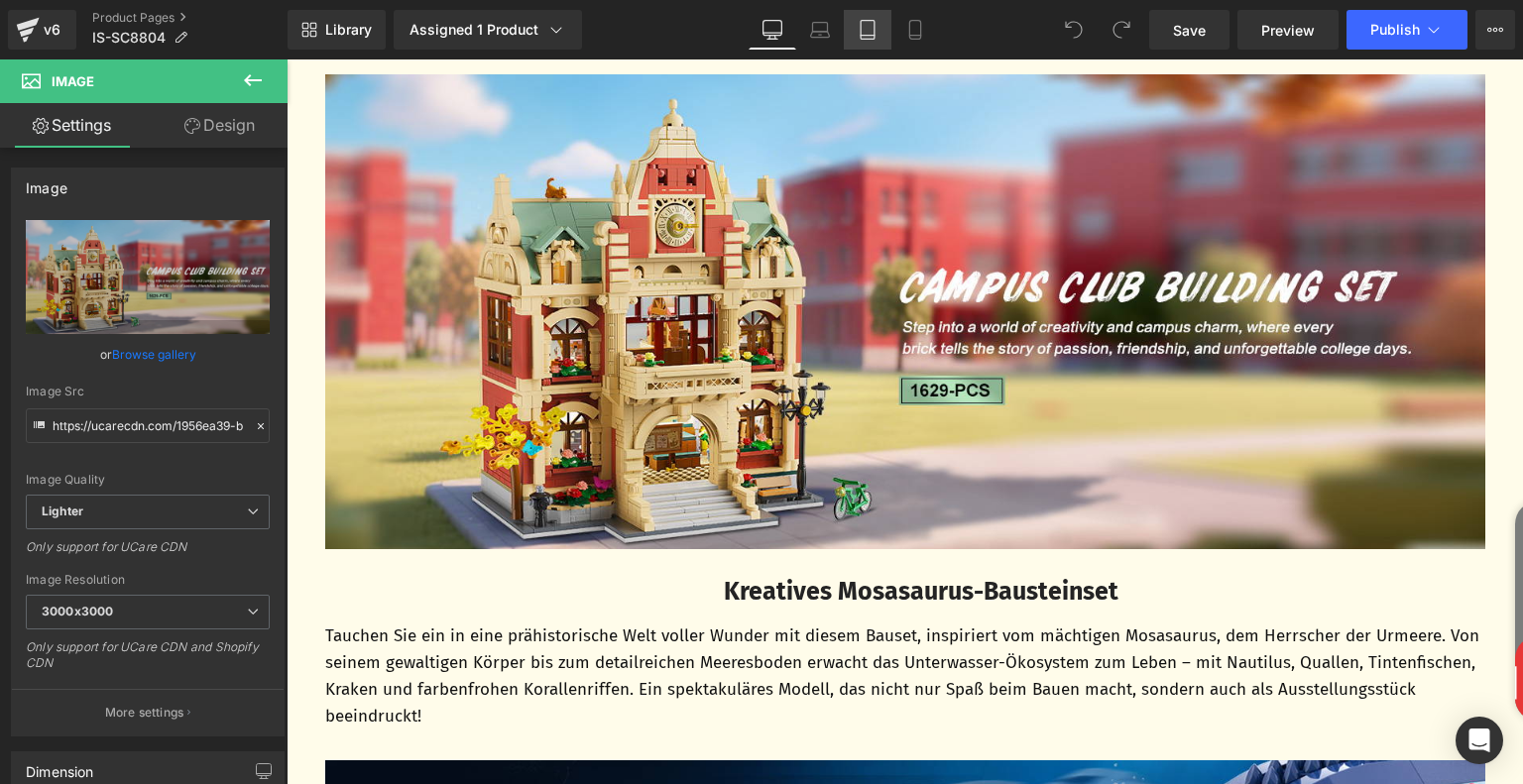 type on "https://ucarecdn.com/045f91dc-0ad4-4d68-8a62-2a7d98b5e617/-/format/auto/-/preview/3000x3000/-/quality/lighter/9215e5f5-f21f-49d7-91dd-5bdfd58022ec.__CR0,0,1464,600_PT0_SX1464_V1___.jpg" 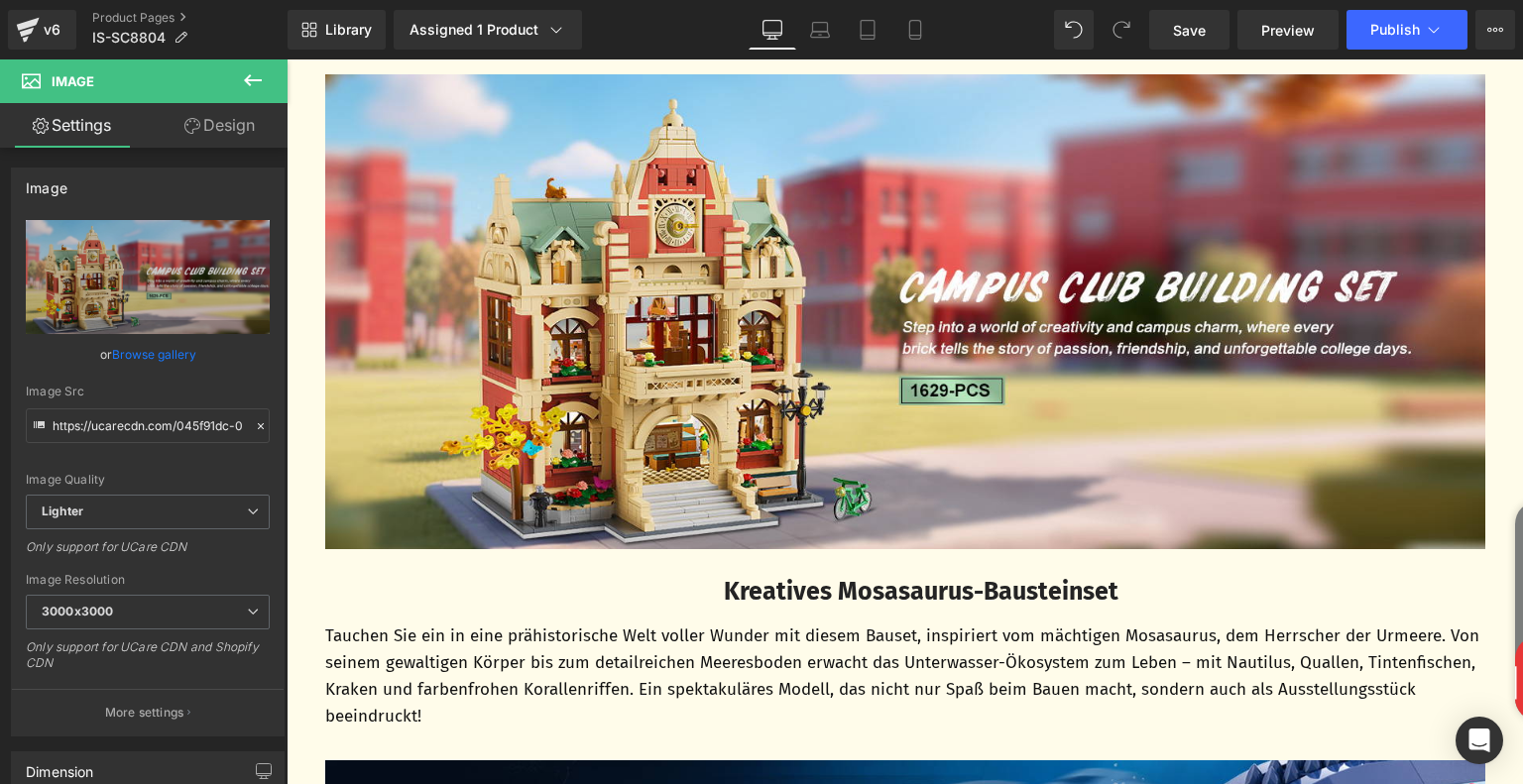 click on "Kreatives Mosasaurus-Bausteinset" at bounding box center [921, 592] 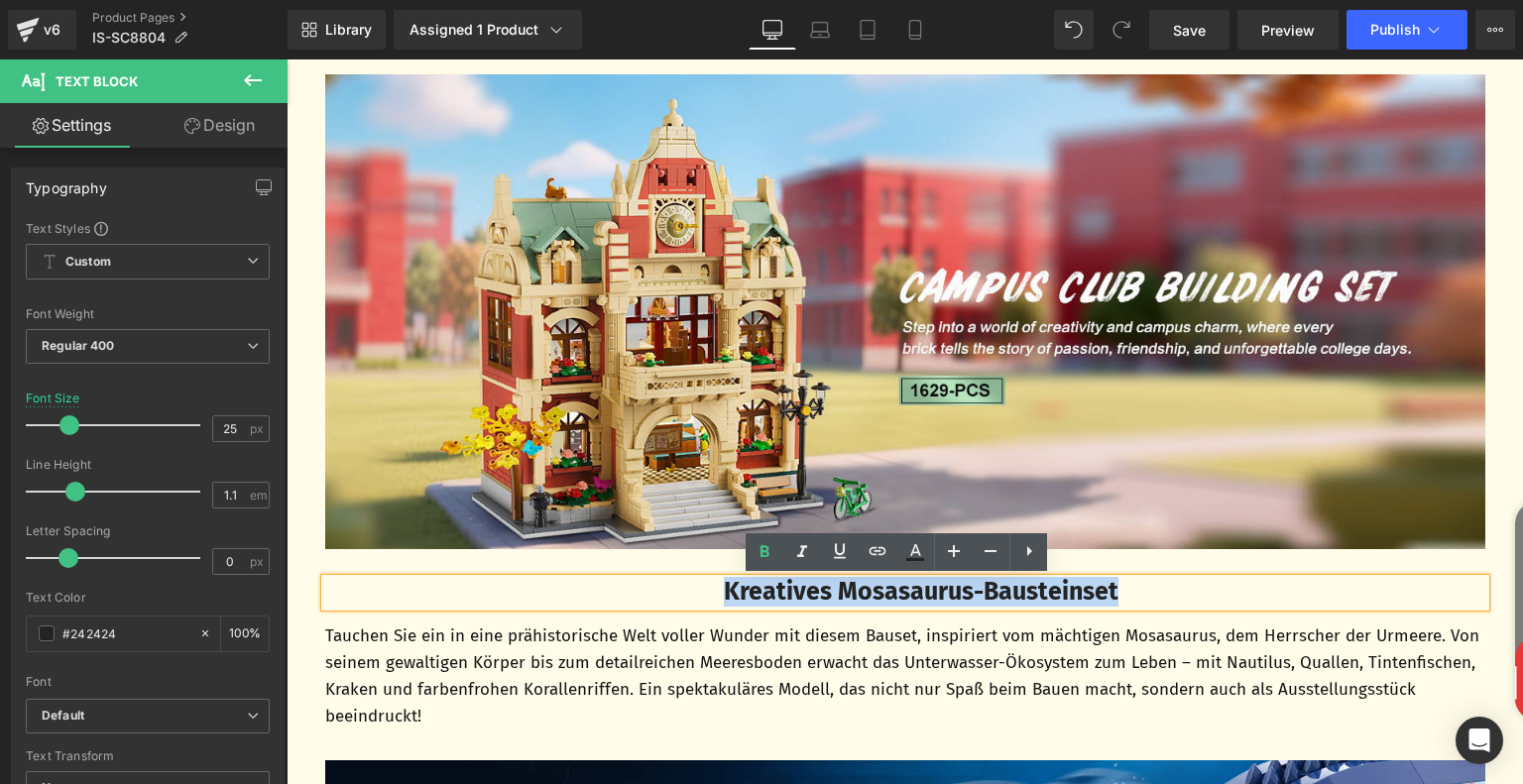 drag, startPoint x: 708, startPoint y: 595, endPoint x: 1190, endPoint y: 602, distance: 482.0508 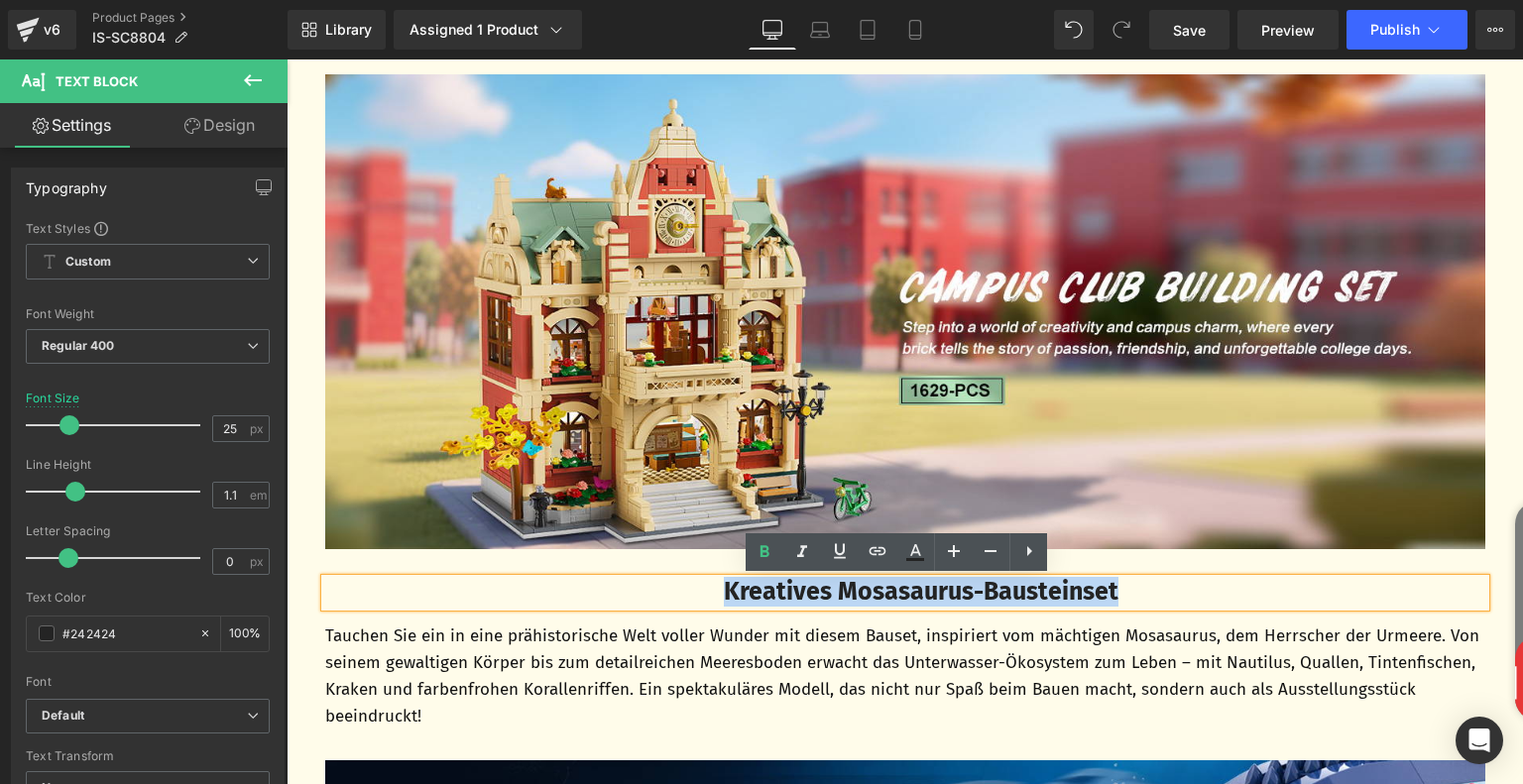 click on "Kreatives Mosasaurus-Bausteinset" at bounding box center [921, 593] 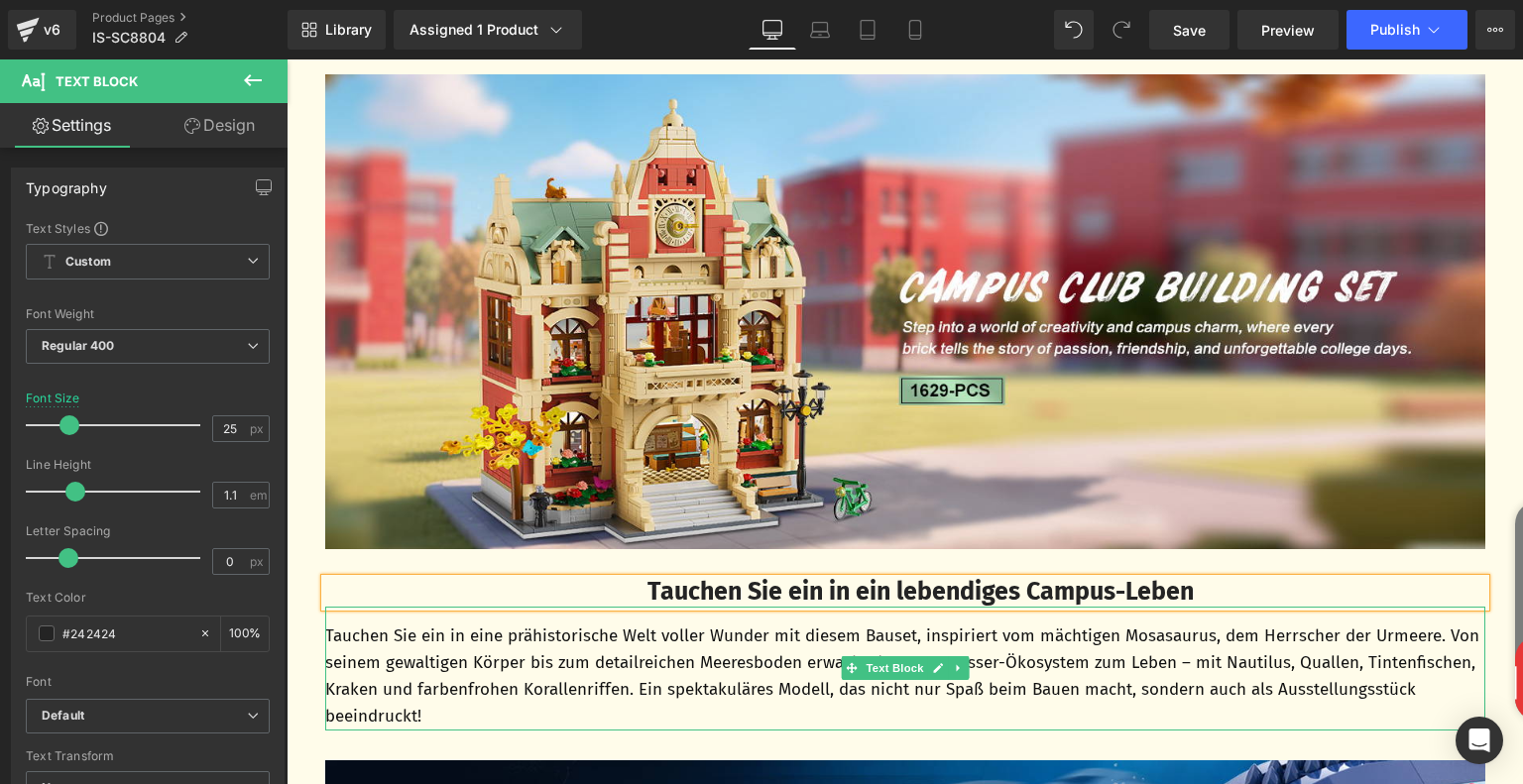 click on "Tauchen Sie ein in eine prähistorische Welt voller Wunder mit diesem Bauset, inspiriert vom mächtigen Mosasaurus, dem Herrscher der Urmeere. Von seinem gewaltigen Körper bis zum detailreichen Meeresboden erwacht das Unterwasser-Ökosystem zum Leben – mit Nautilus, Quallen, Tintenfischen, Kraken und farbenfrohen Korallenriffen. Ein spektakuläres Modell, das nicht nur Spaß beim Bauen macht, sondern auch als Ausstellungsstück beeindruckt!" at bounding box center (905, 676) 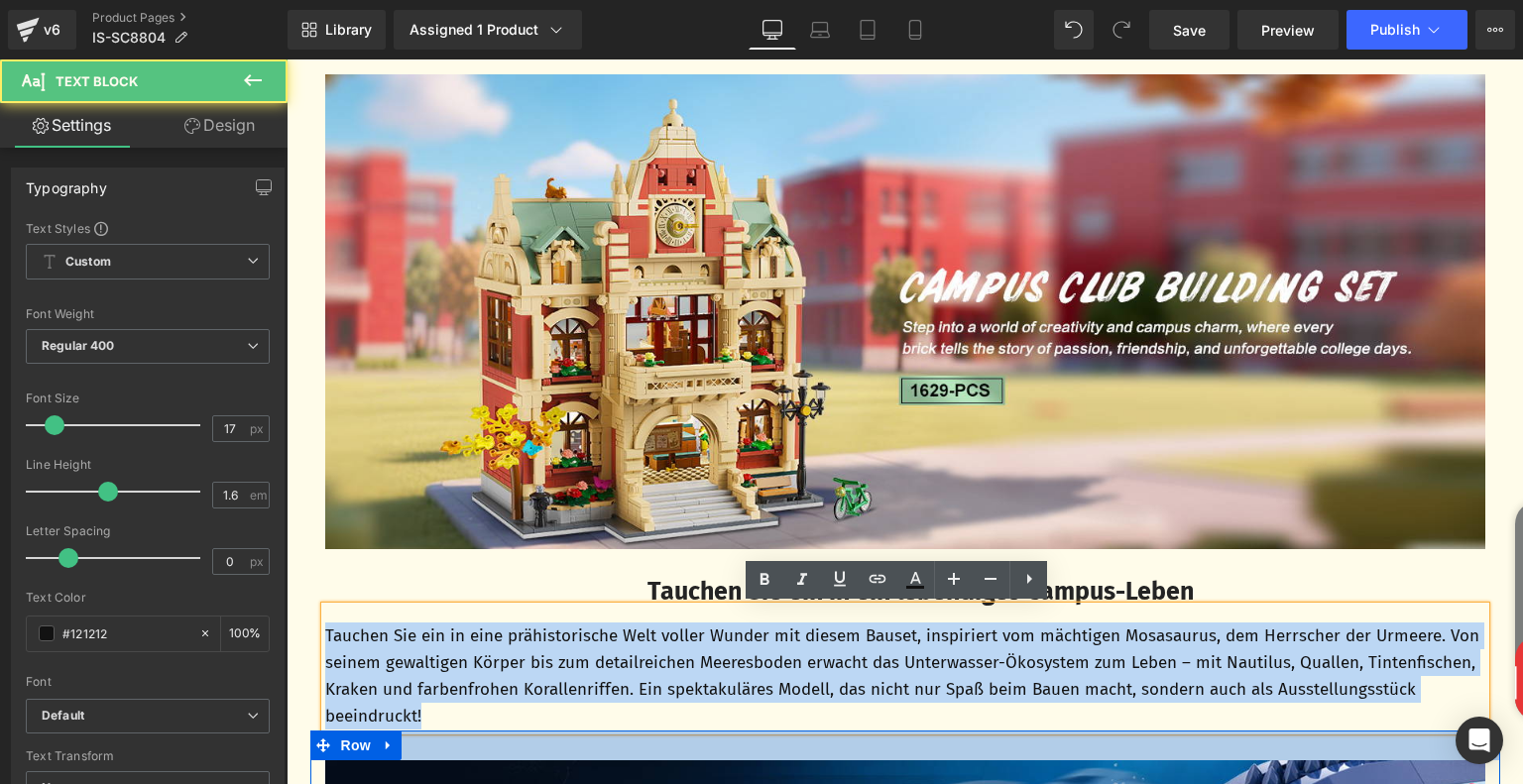 drag, startPoint x: 317, startPoint y: 636, endPoint x: 630, endPoint y: 732, distance: 327.3912 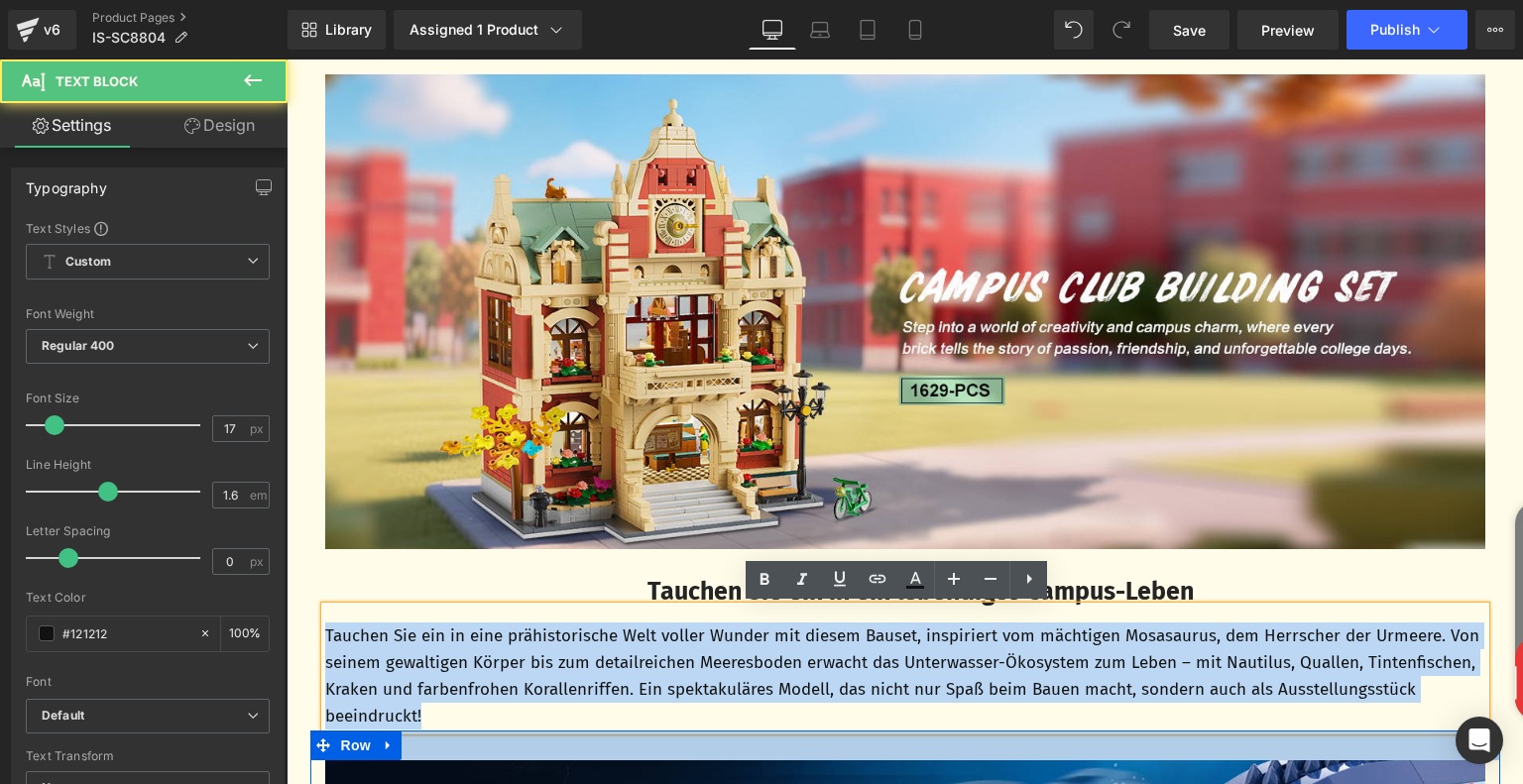 click on "‹ ›" at bounding box center (904, 2456) 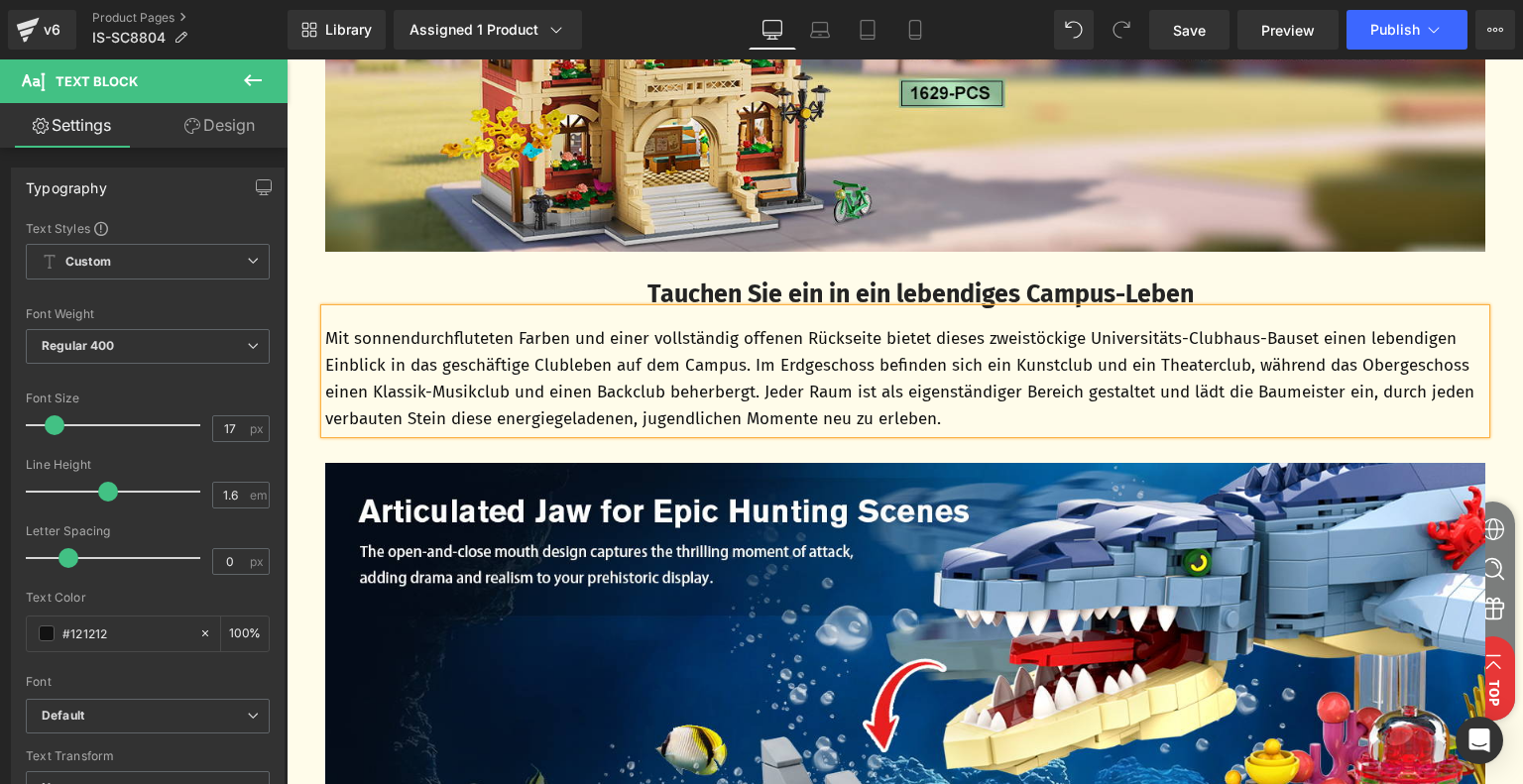 scroll, scrollTop: 1388, scrollLeft: 0, axis: vertical 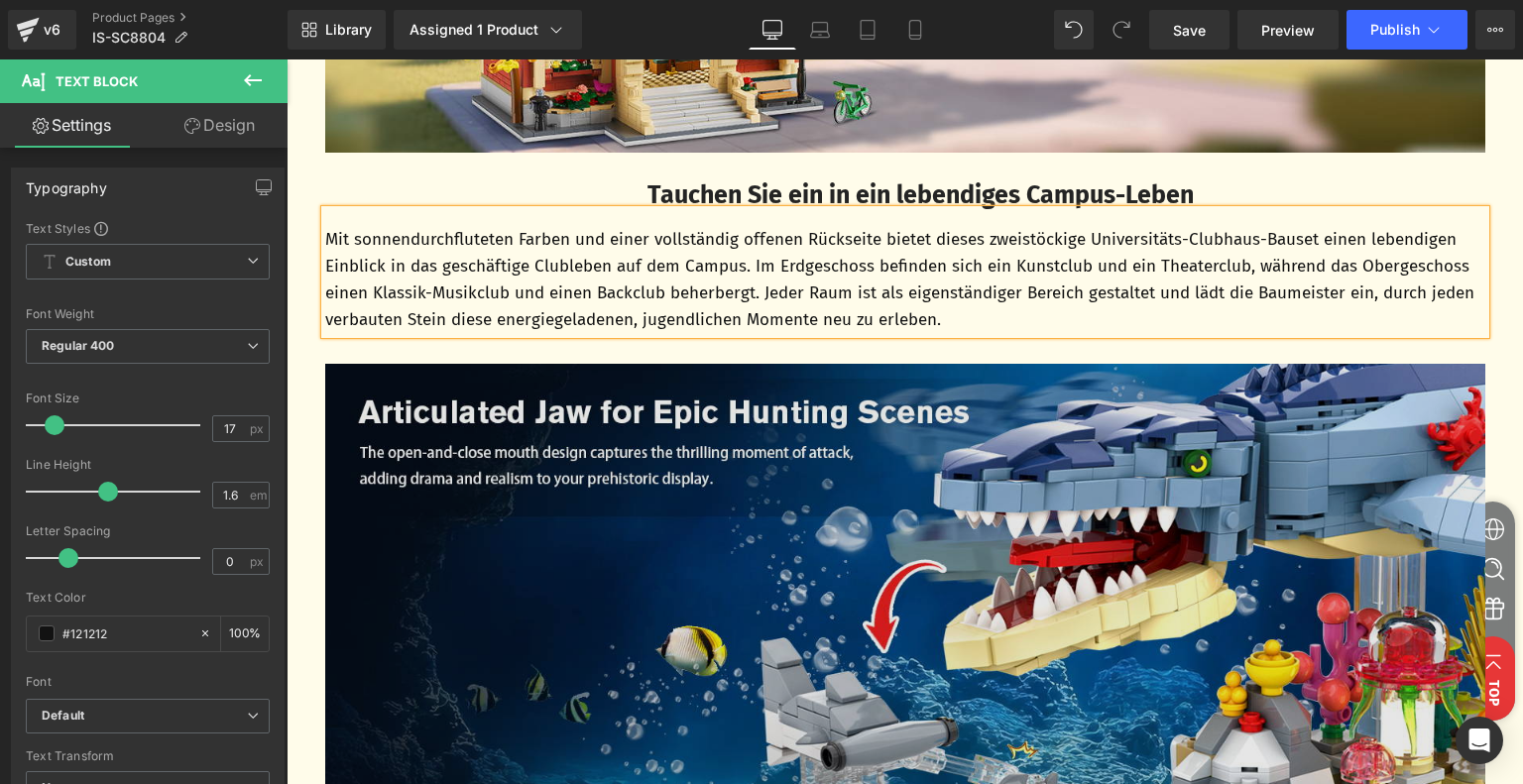 click at bounding box center [905, 602] 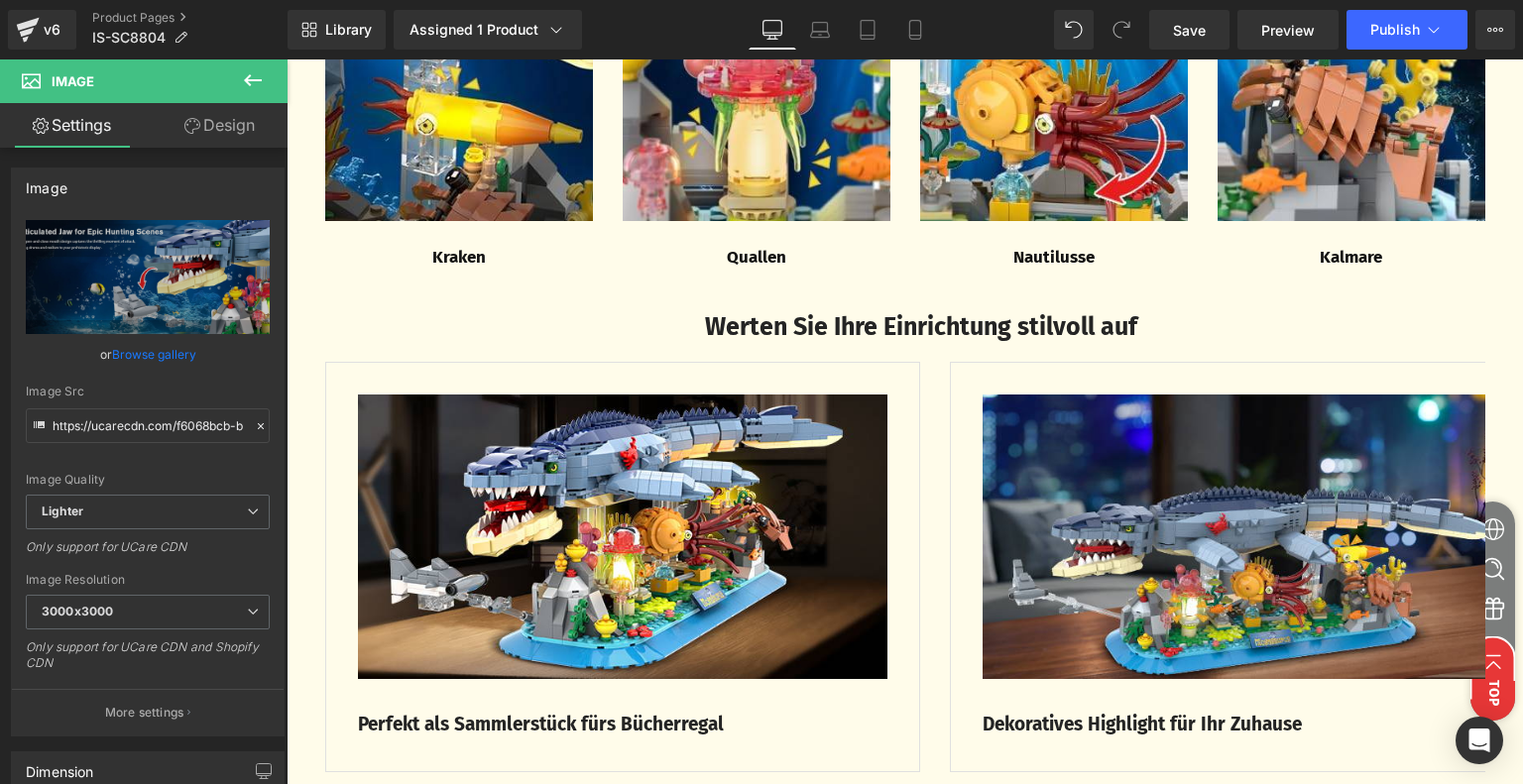 scroll, scrollTop: 4361, scrollLeft: 0, axis: vertical 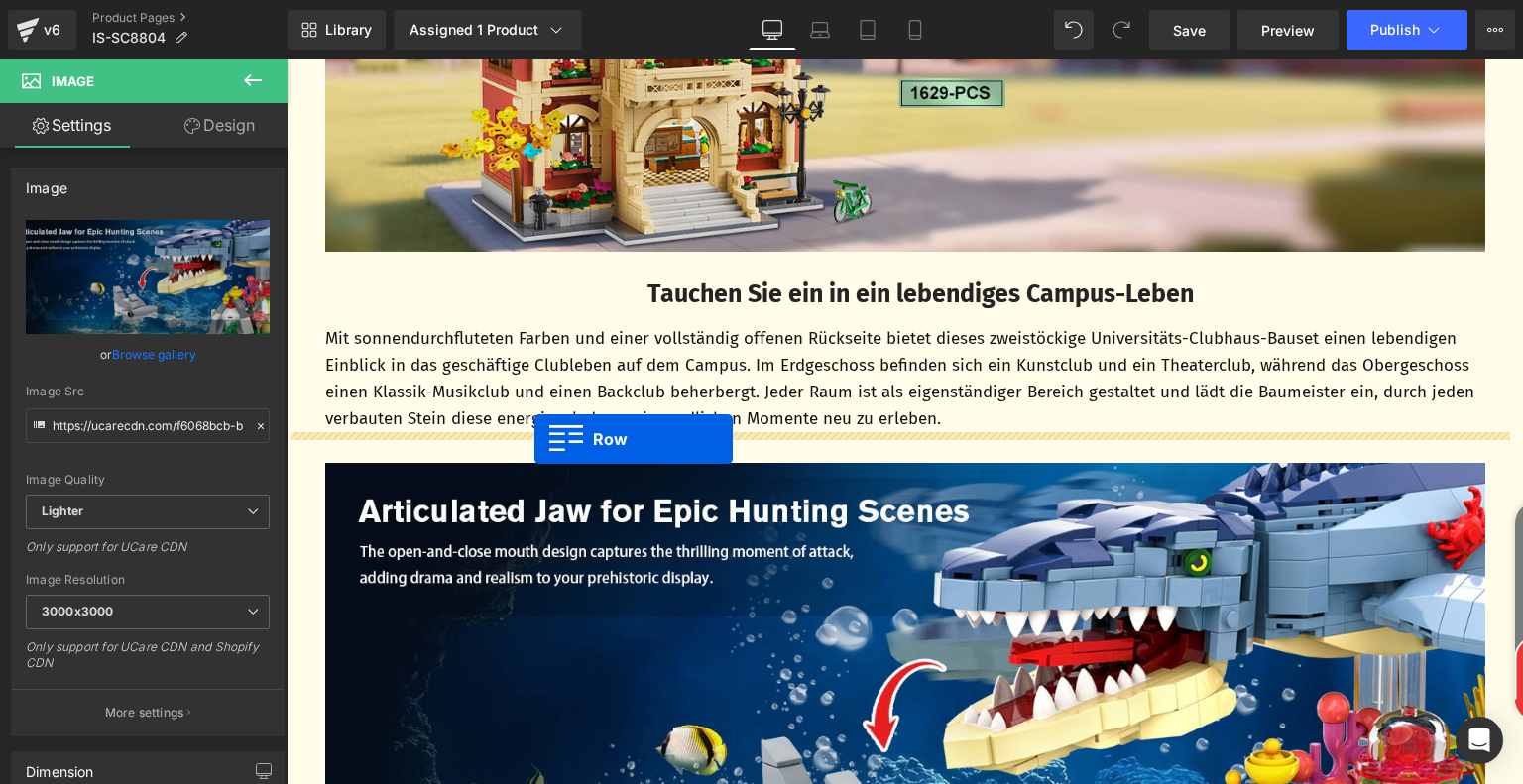 drag, startPoint x: 314, startPoint y: 221, endPoint x: 534, endPoint y: 439, distance: 309.716 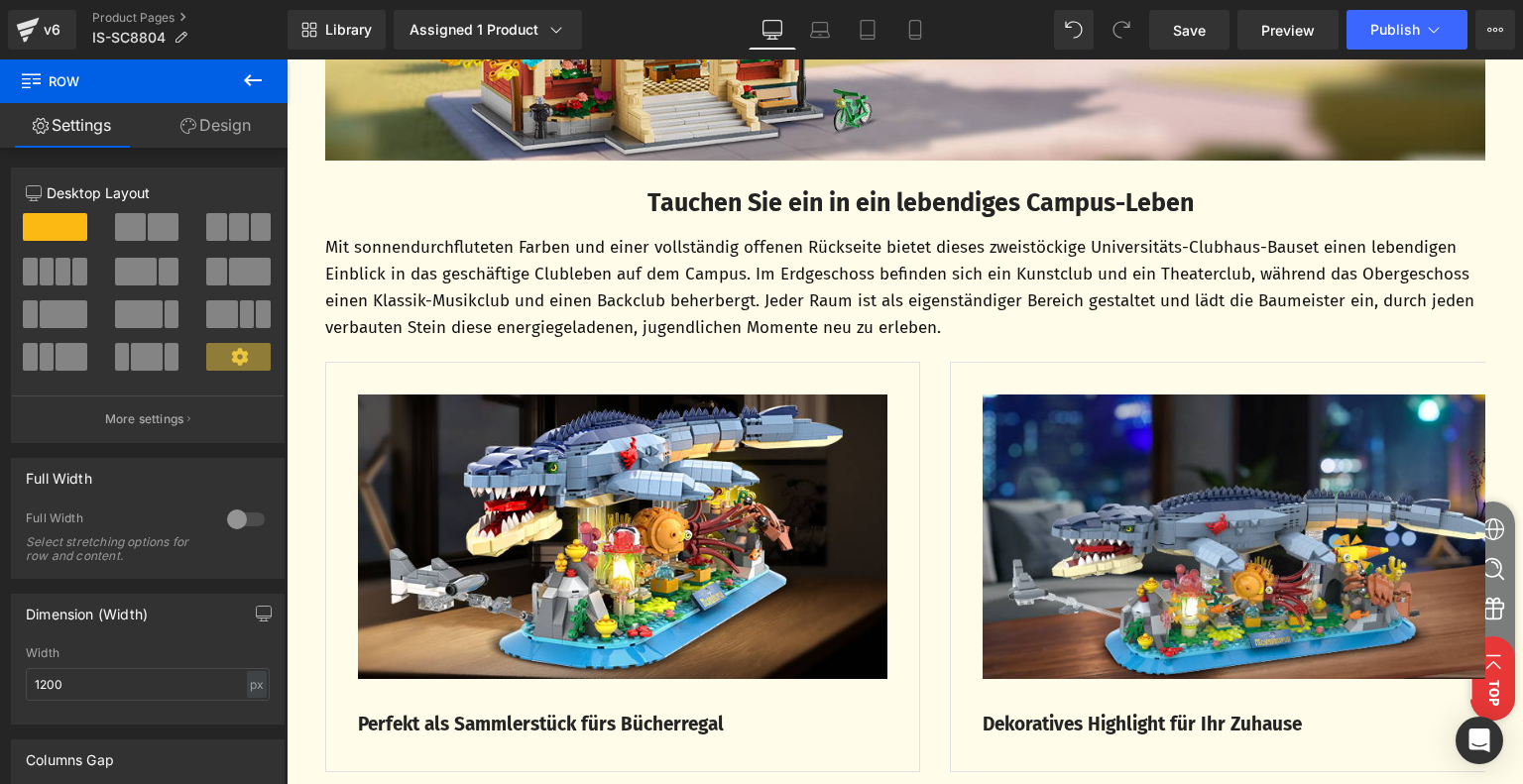 scroll, scrollTop: 1388, scrollLeft: 0, axis: vertical 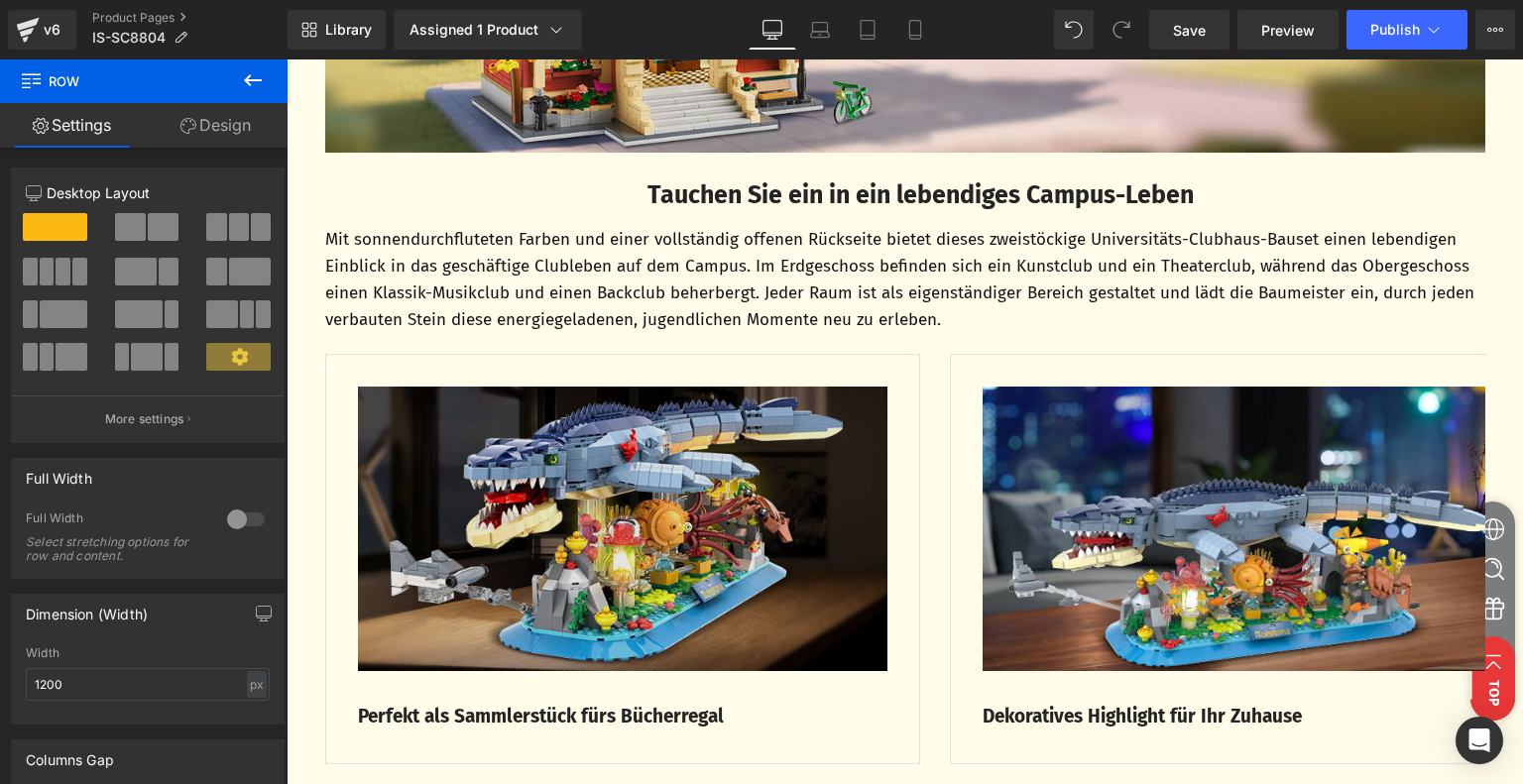 click at bounding box center [623, 529] 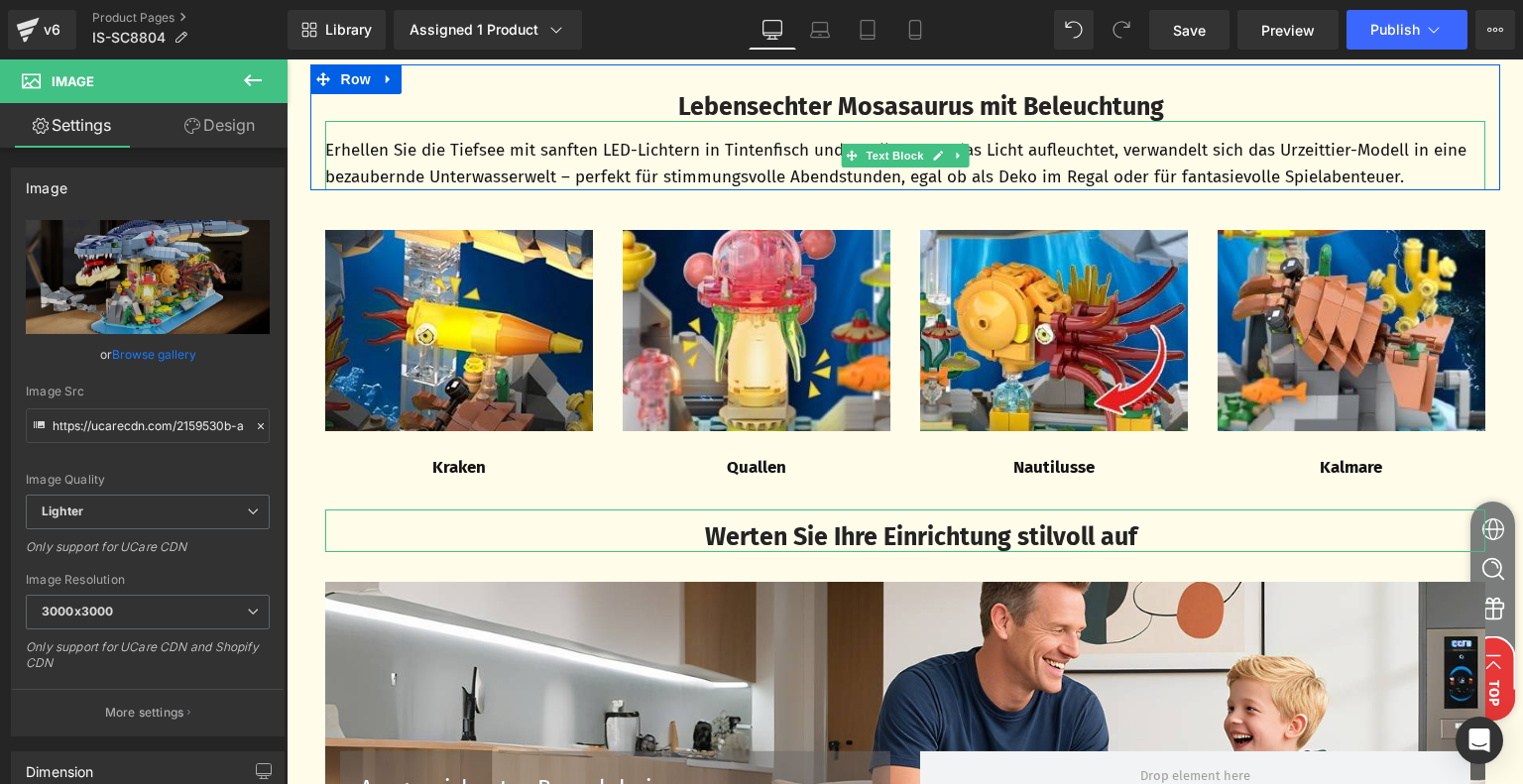 scroll, scrollTop: 4460, scrollLeft: 0, axis: vertical 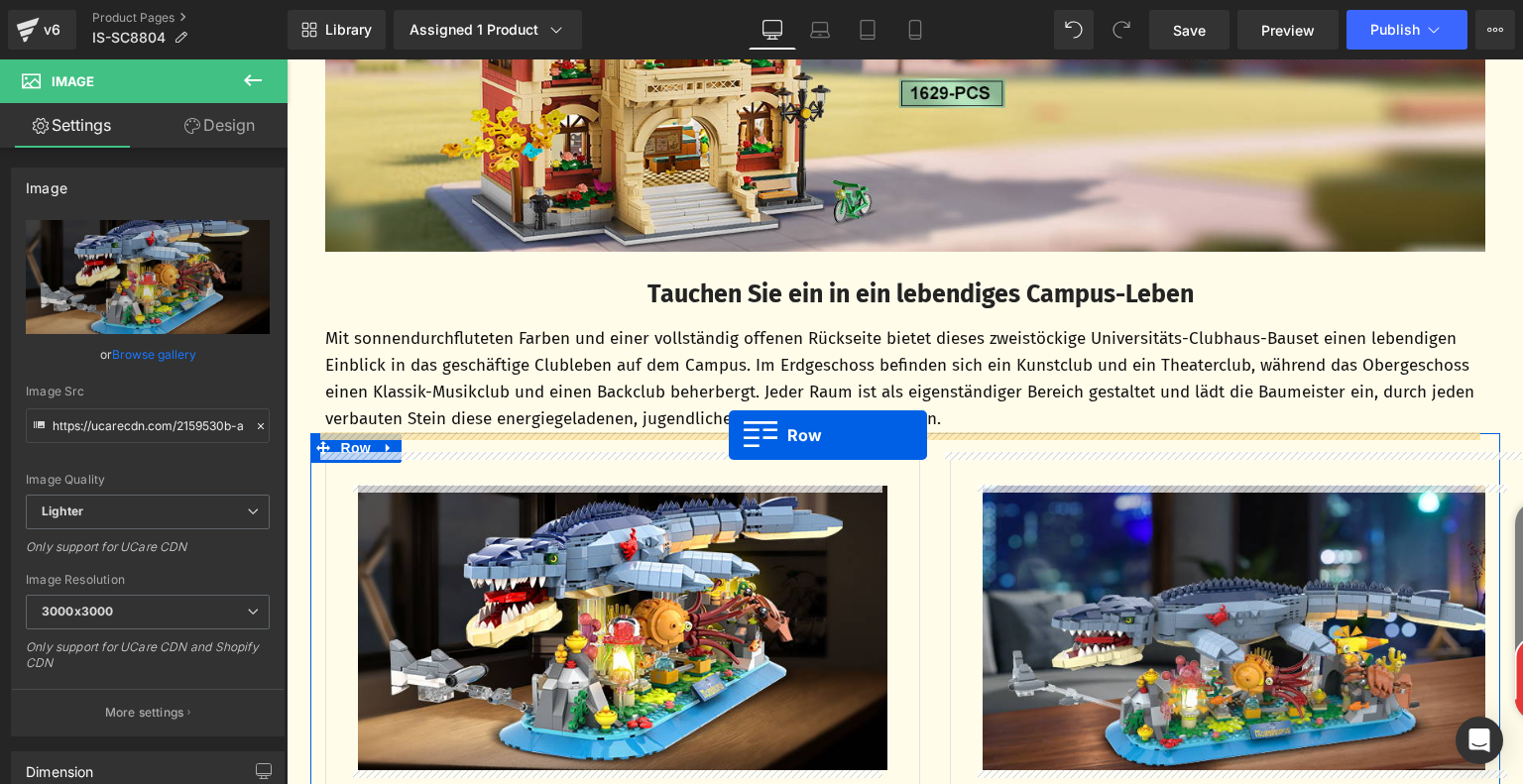 drag, startPoint x: 309, startPoint y: 494, endPoint x: 729, endPoint y: 435, distance: 424.1238 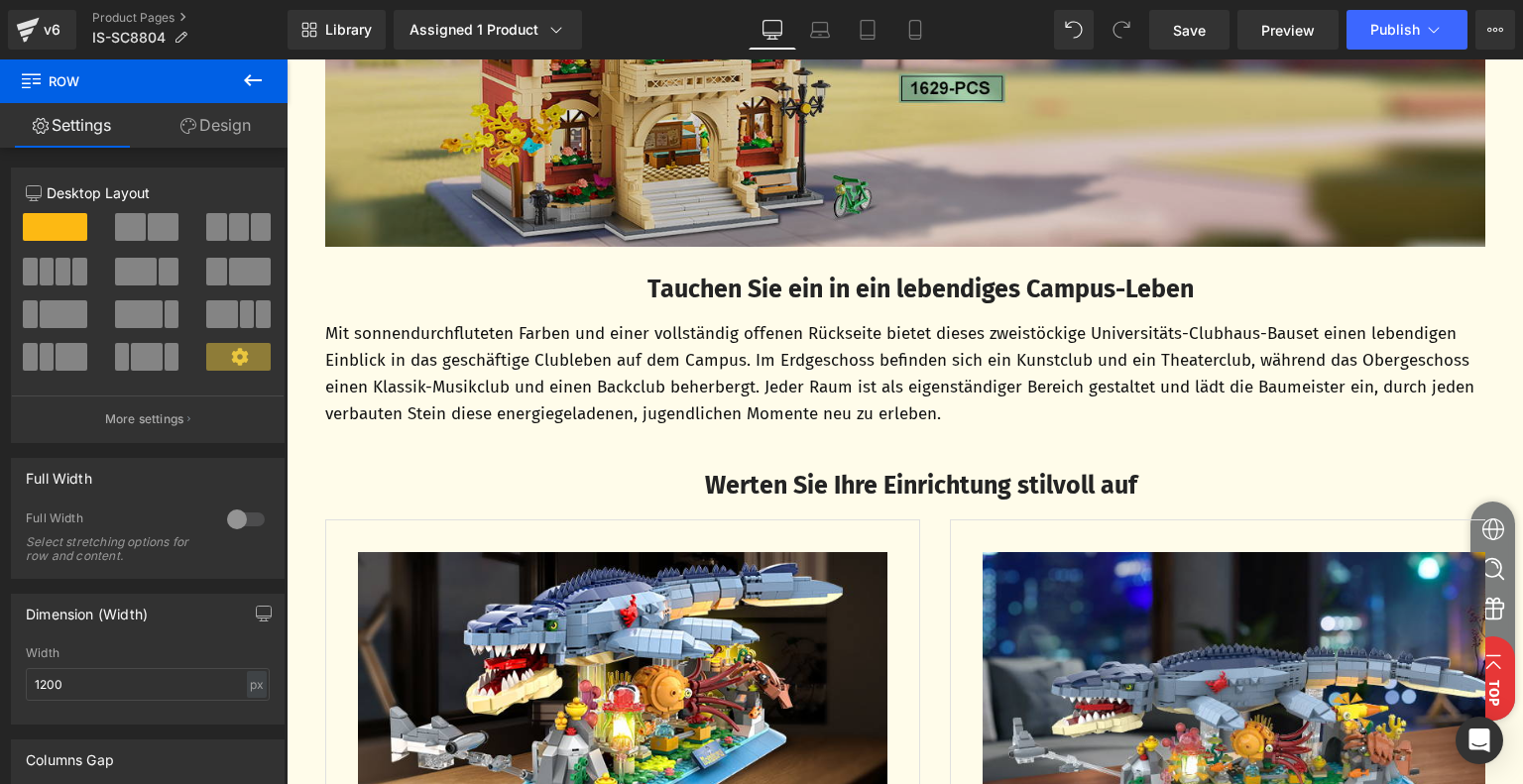 scroll, scrollTop: 1487, scrollLeft: 0, axis: vertical 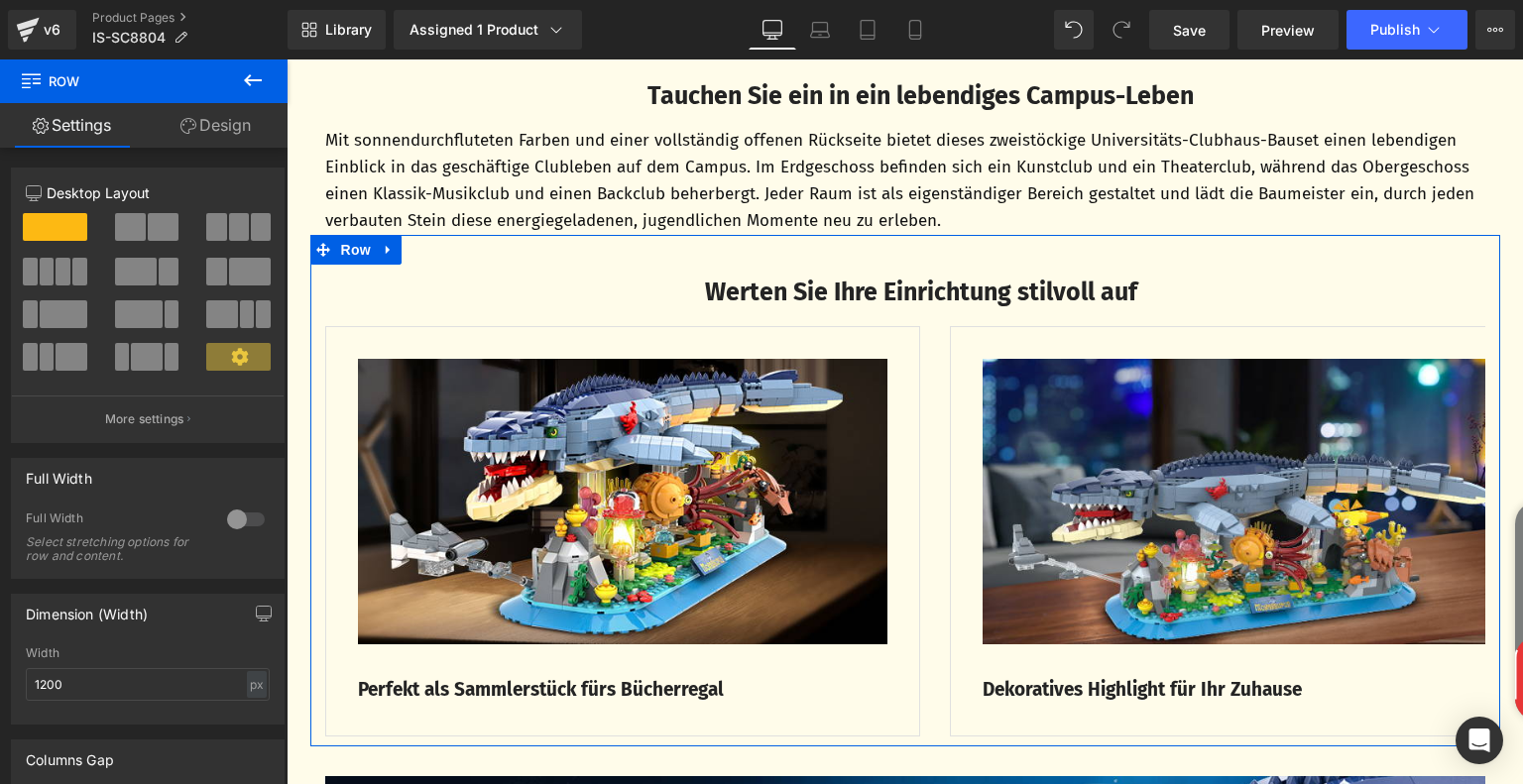 click on "Werten Sie Ihre Einrichtung stilvoll auf" at bounding box center [921, 292] 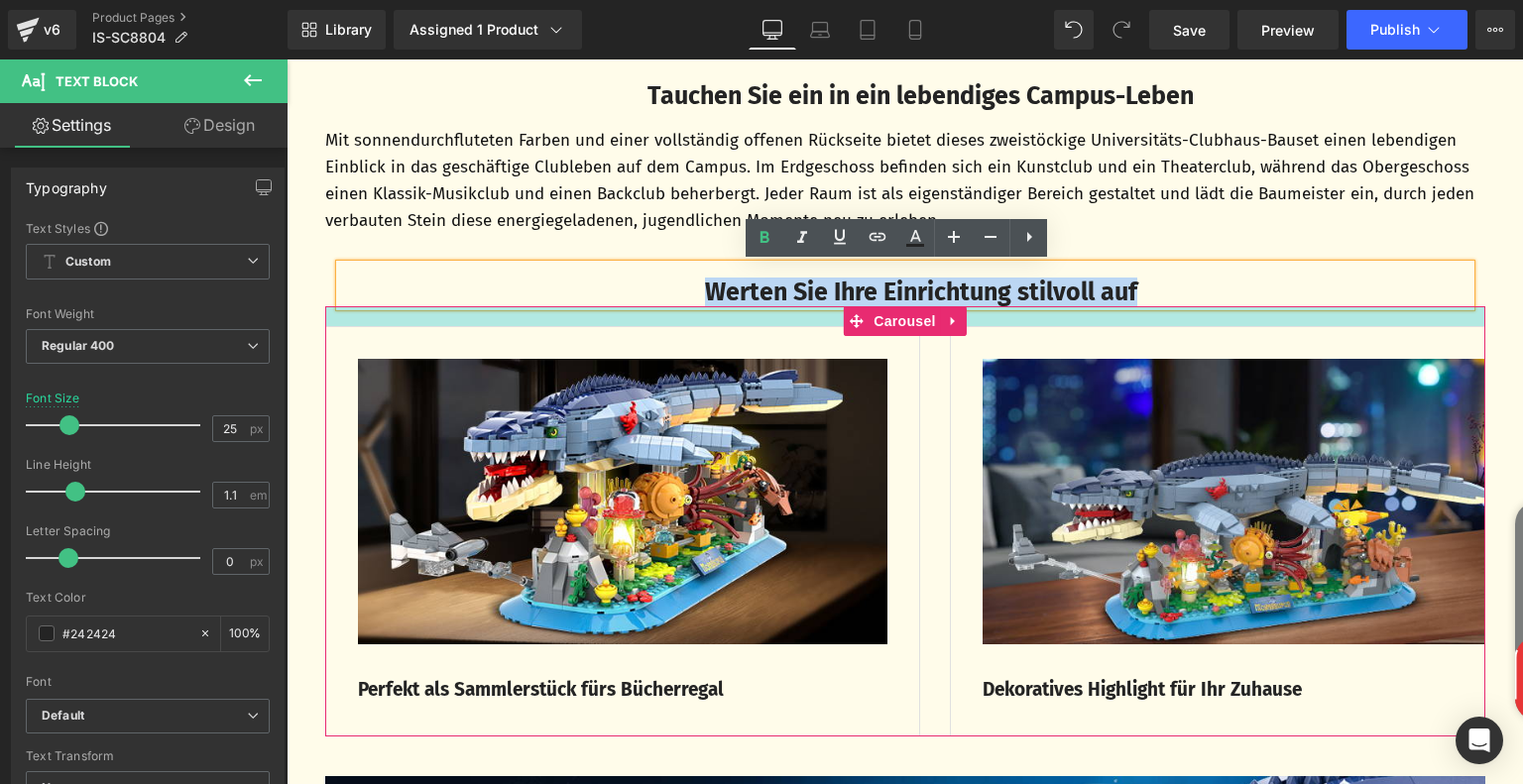 drag, startPoint x: 685, startPoint y: 292, endPoint x: 1169, endPoint y: 305, distance: 484.17456 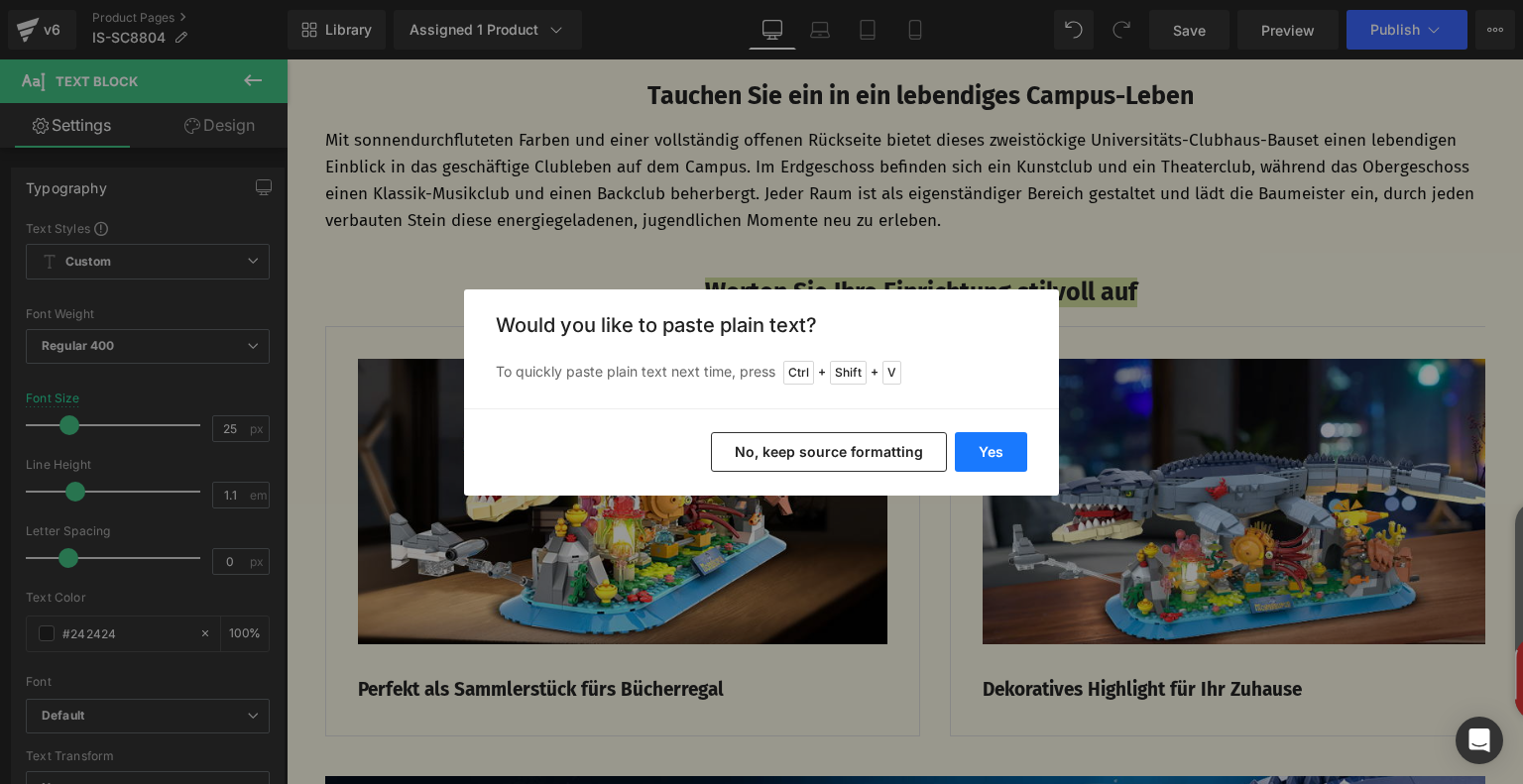 click on "Yes" at bounding box center (991, 452) 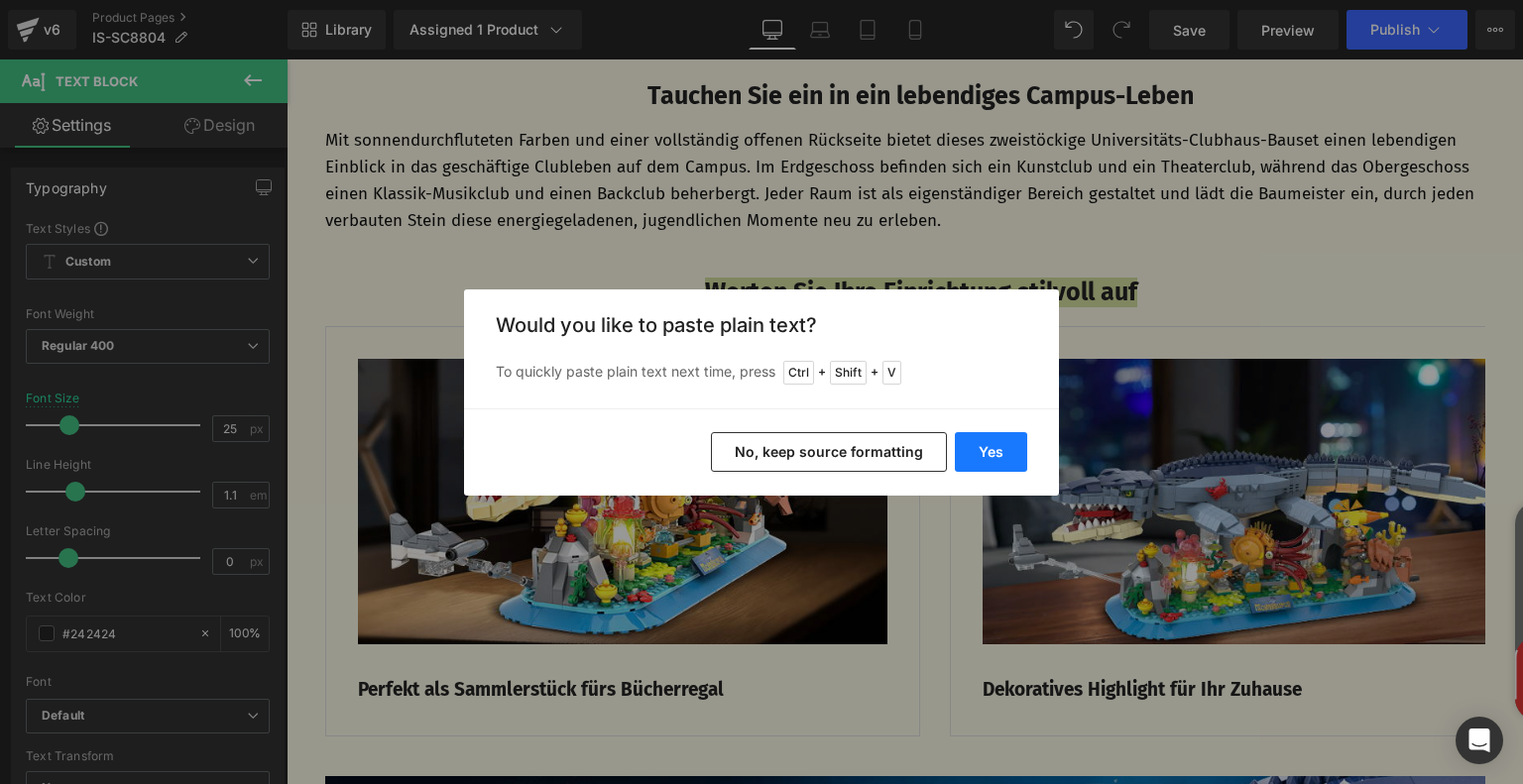 type 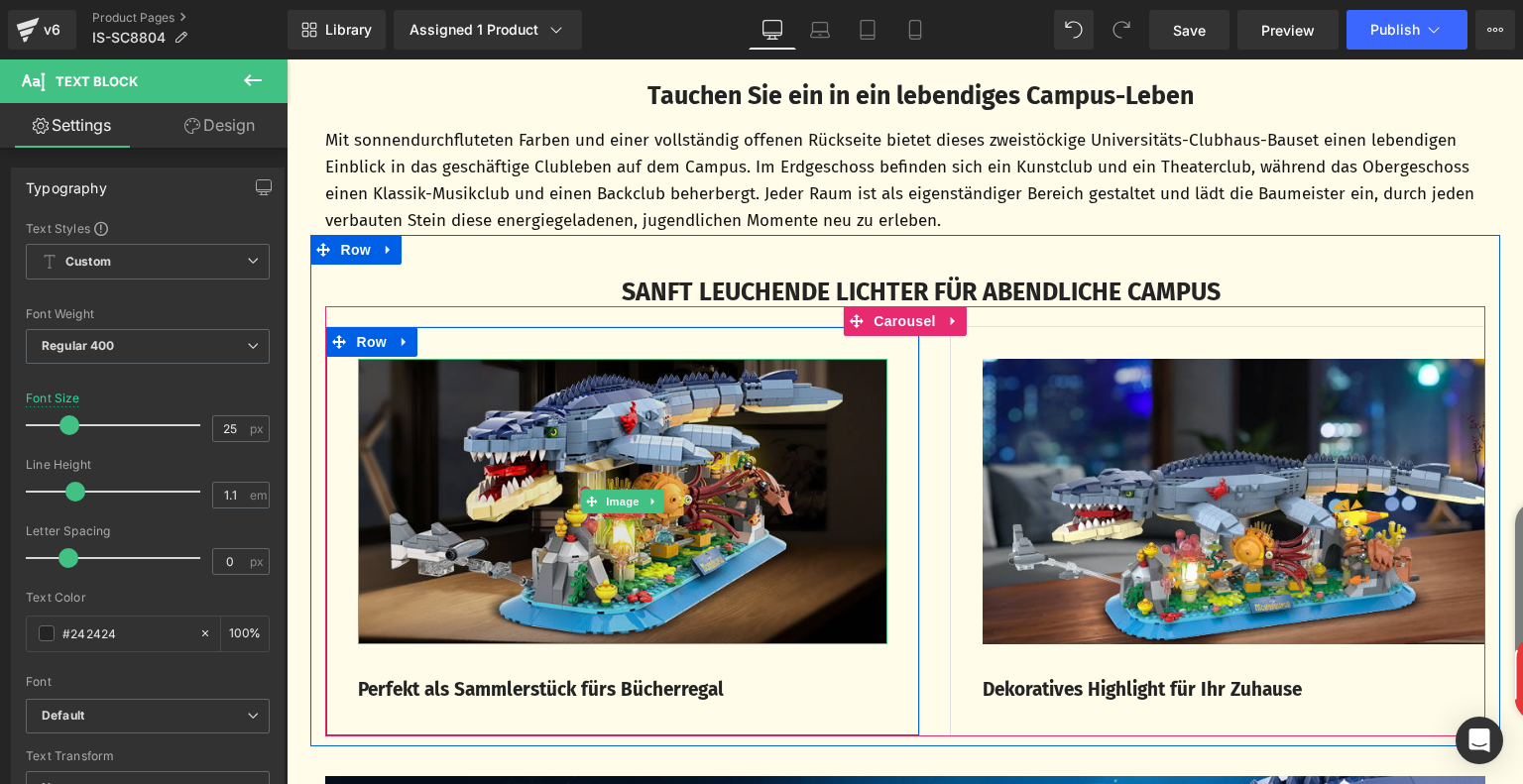 click at bounding box center (623, 502) 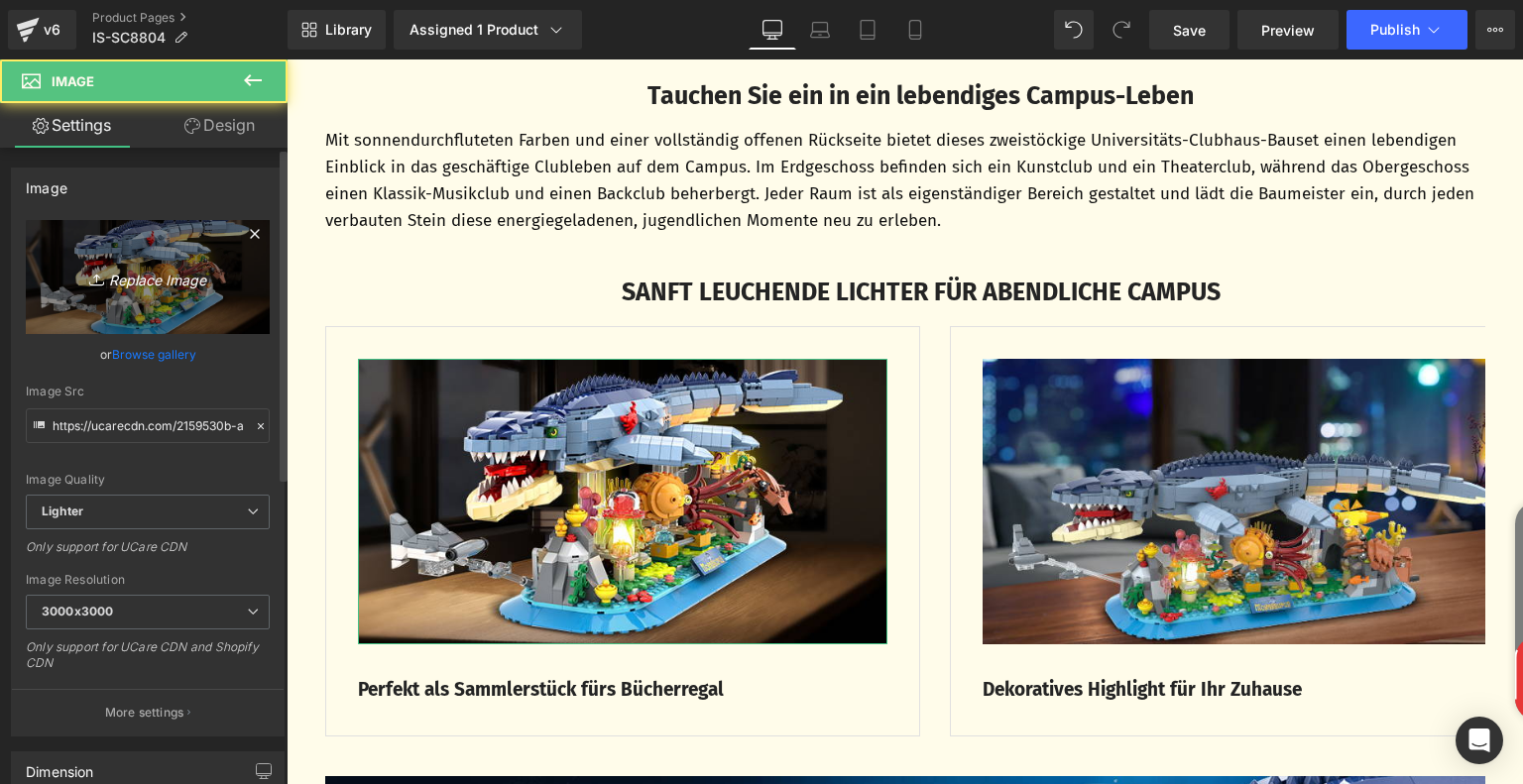 click on "Replace Image" at bounding box center [148, 277] 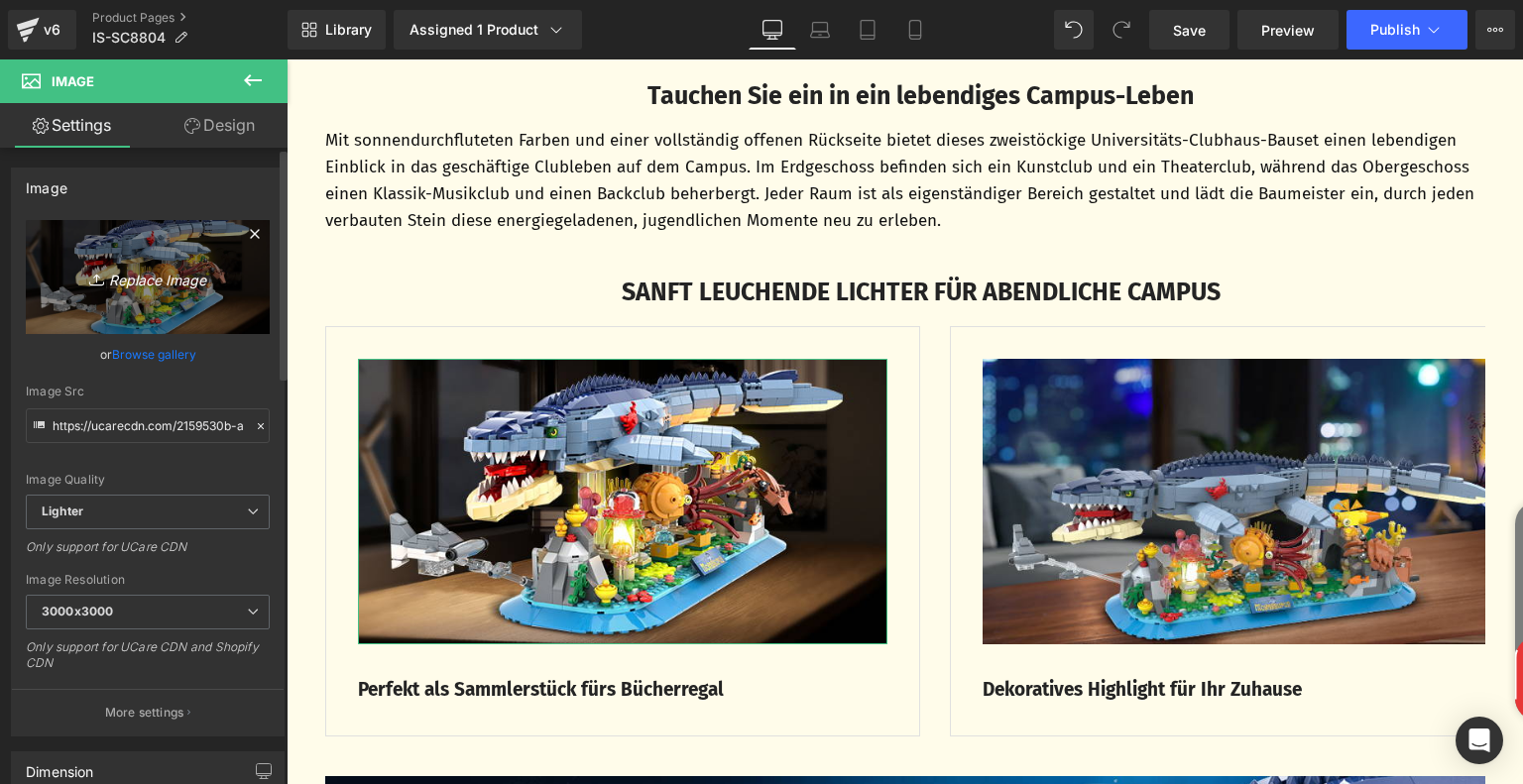 type on "C:\fakepath\095f48ff-ed80-44fe-a880-74c9f7337b50.__CR0,0,650,350_PT0_SX650_V1___.jpg" 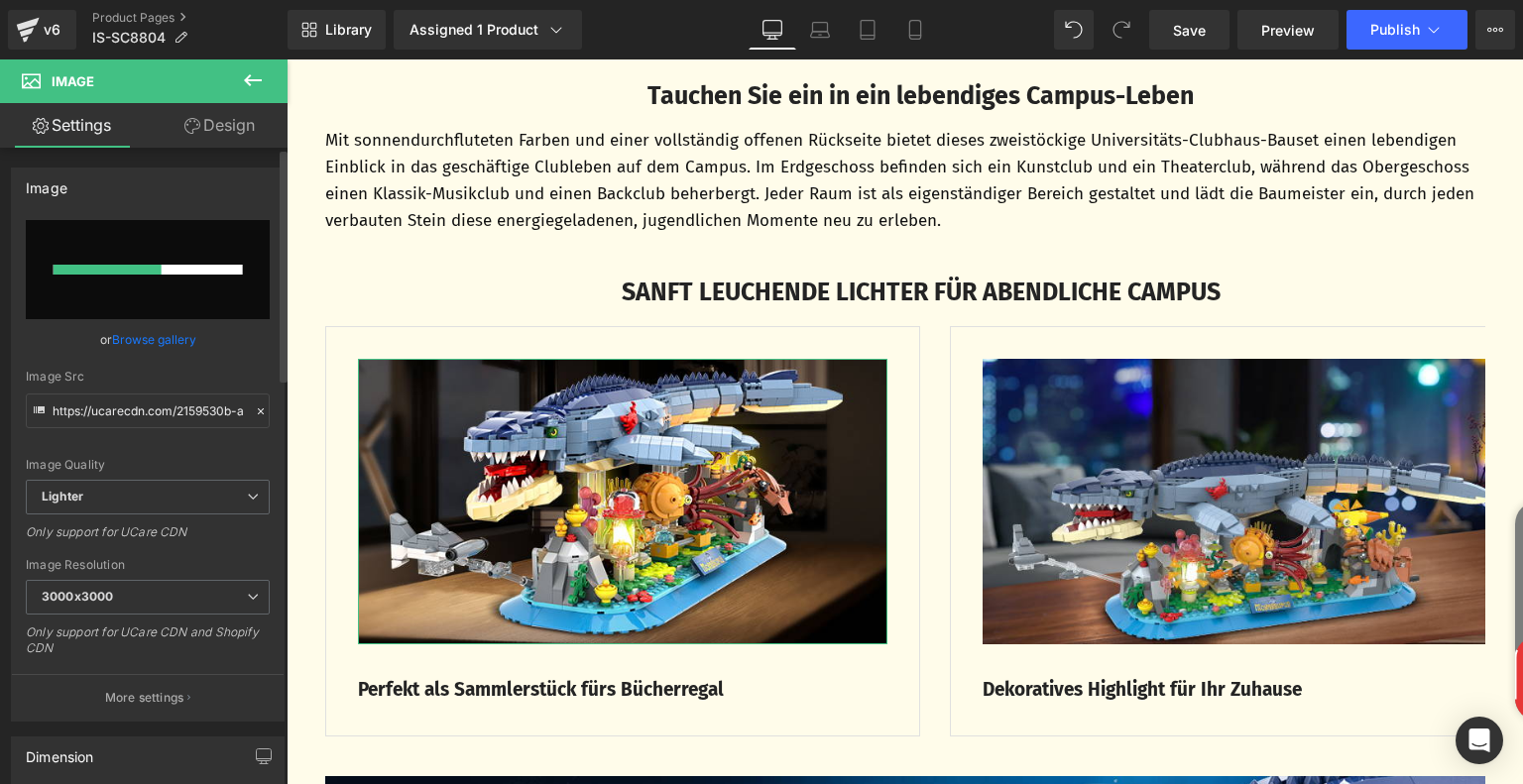 type 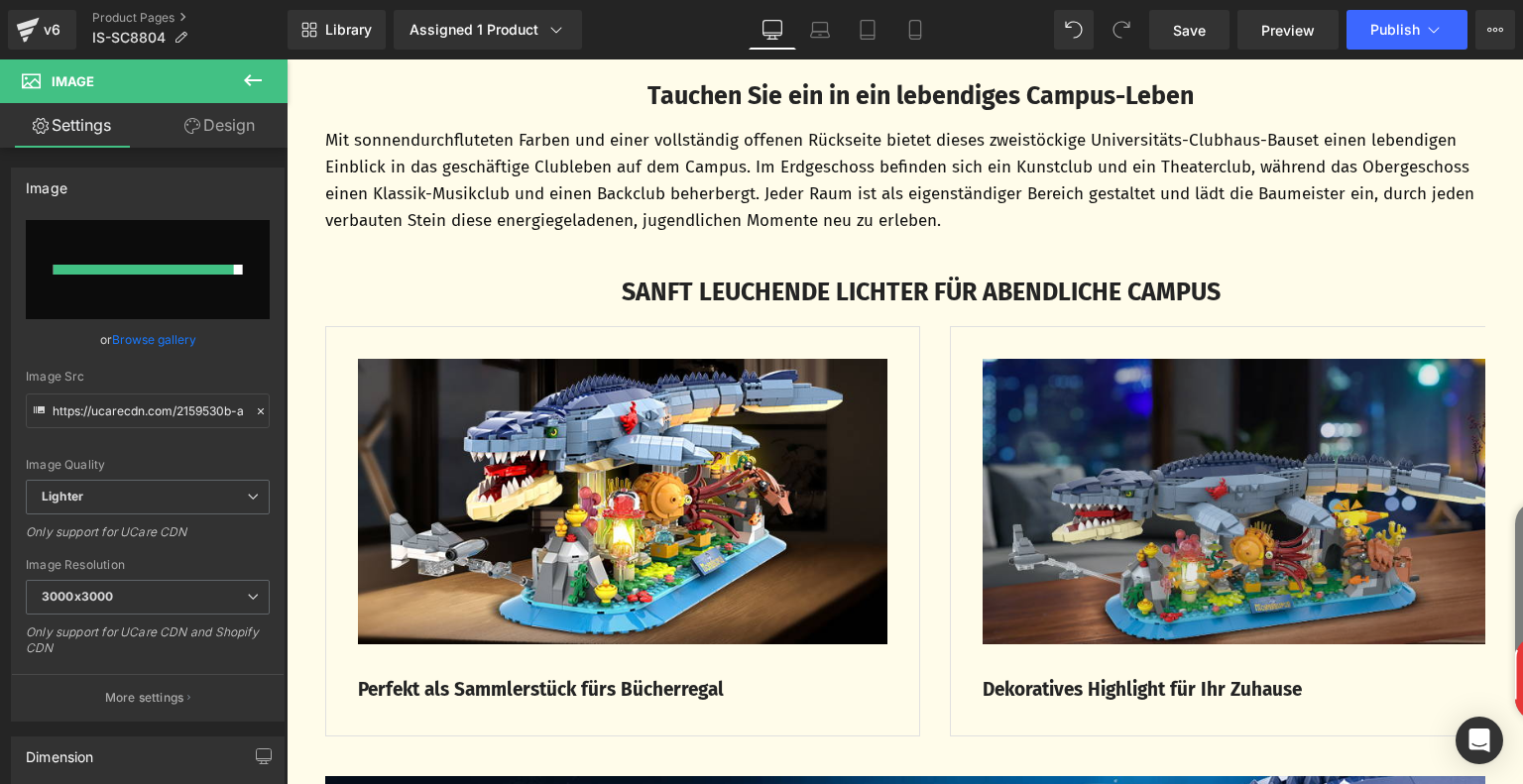 type on "https://ucarecdn.com/c322e207-7b65-4235-9b41-2cc7611de7d2/-/format/auto/-/preview/3000x3000/-/quality/lighter/095f48ff-ed80-44fe-a880-74c9f7337b50.__CR0,0,650,350_PT0_SX650_V1___.jpg" 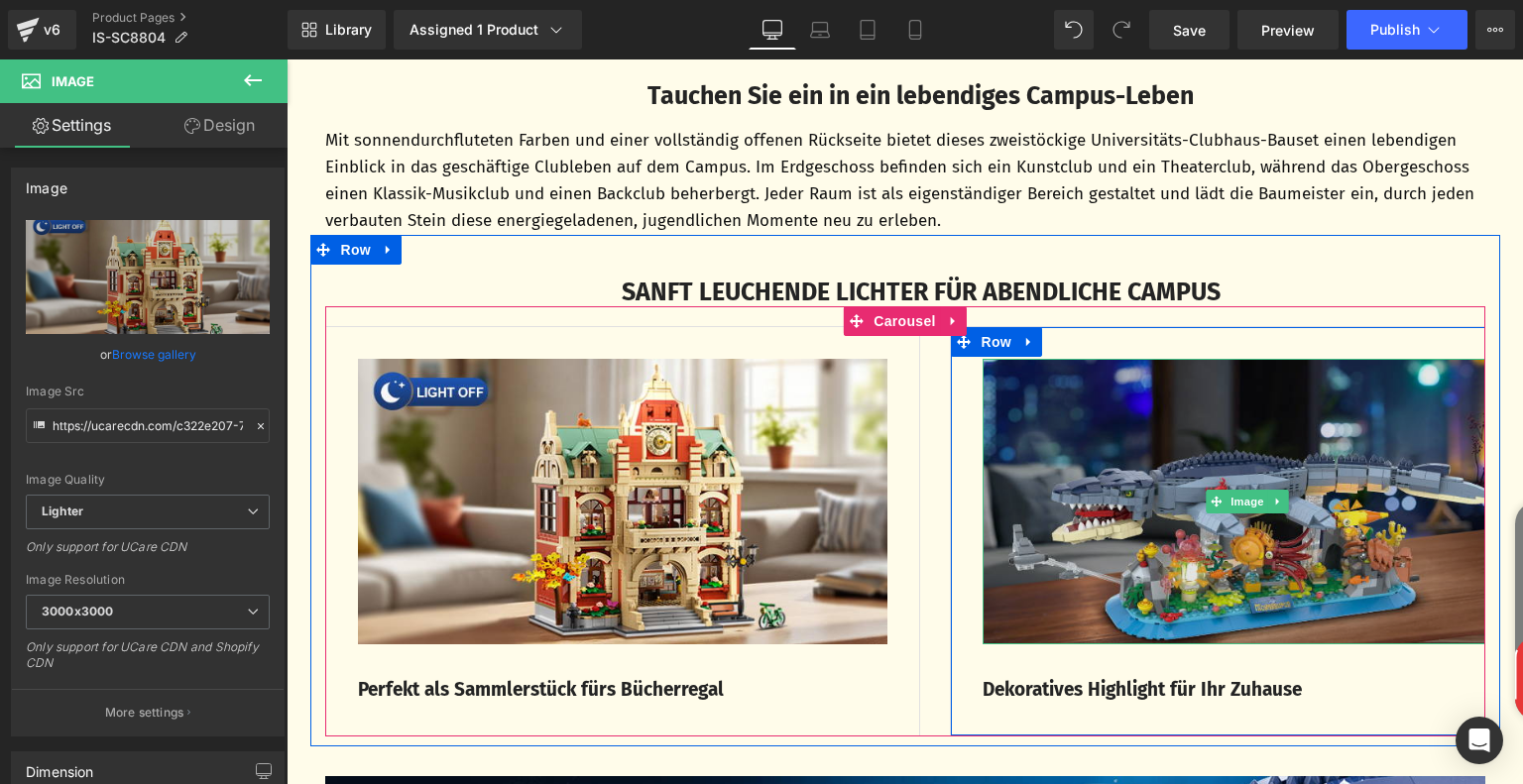 click at bounding box center (1247, 502) 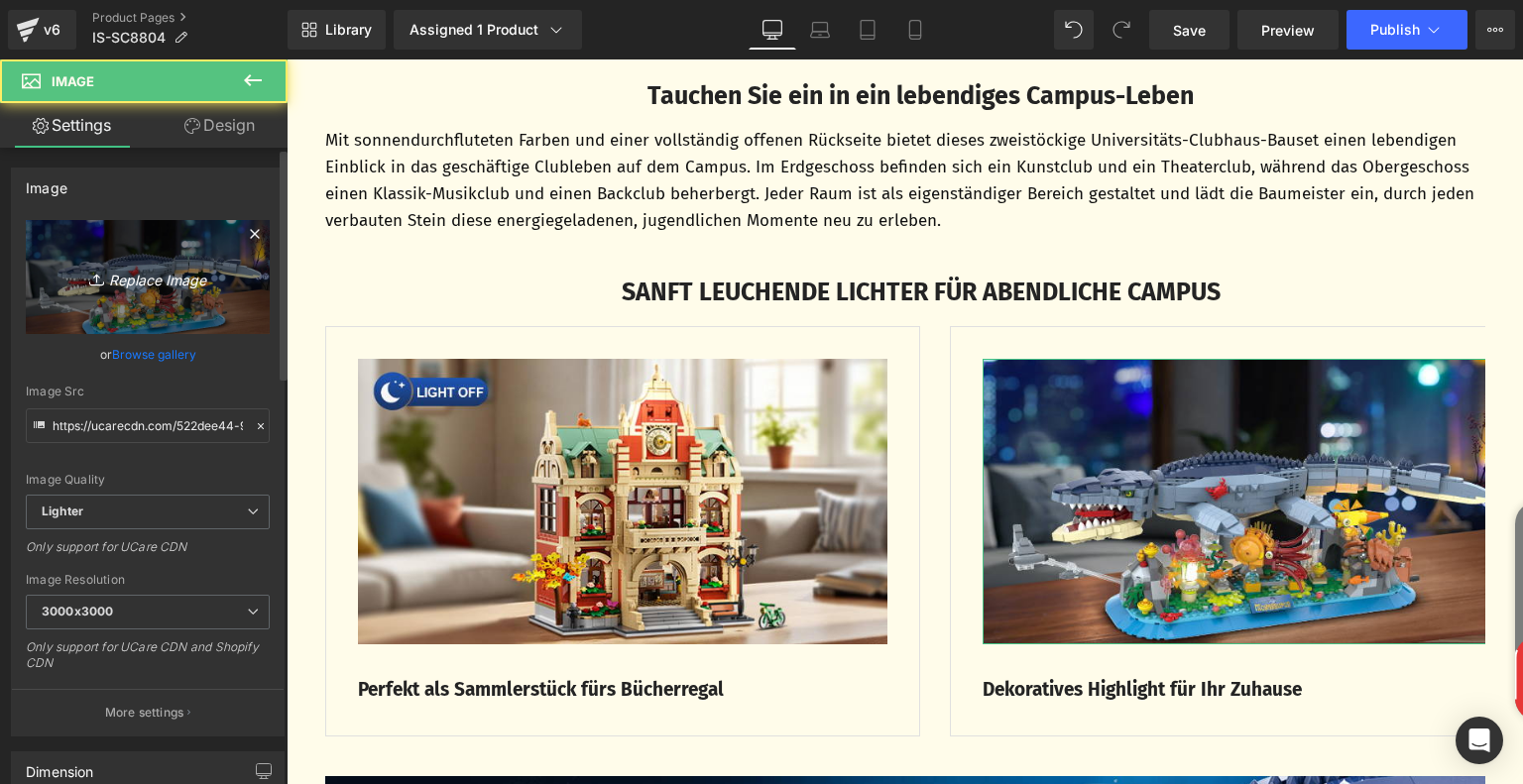 click on "Replace Image" at bounding box center (148, 277) 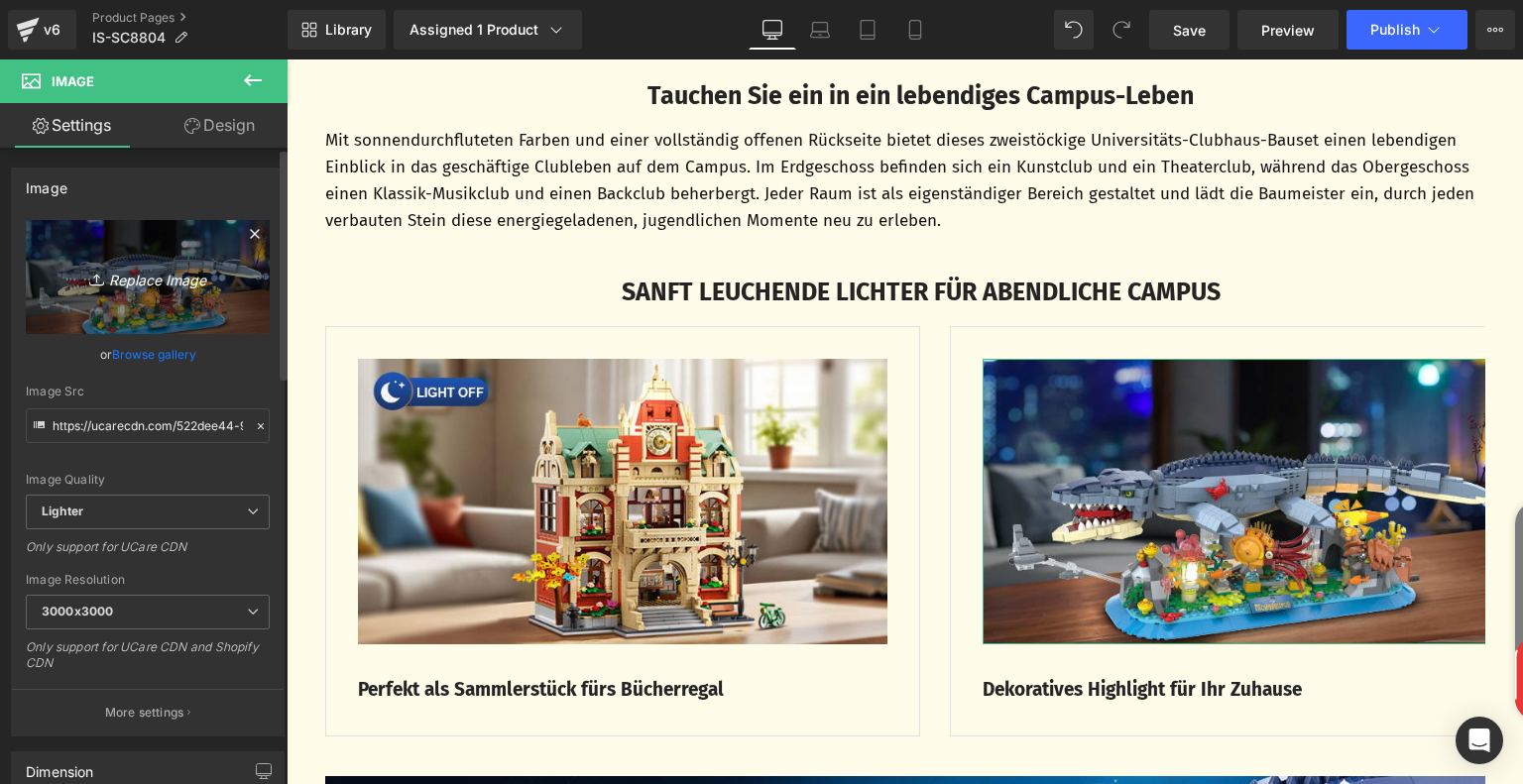 type on "C:\fakepath\79cd7254-7442-4ef3-ad30-b1b075555fea.__CR0,0,650,350_PT0_SX650_V1___.jpg" 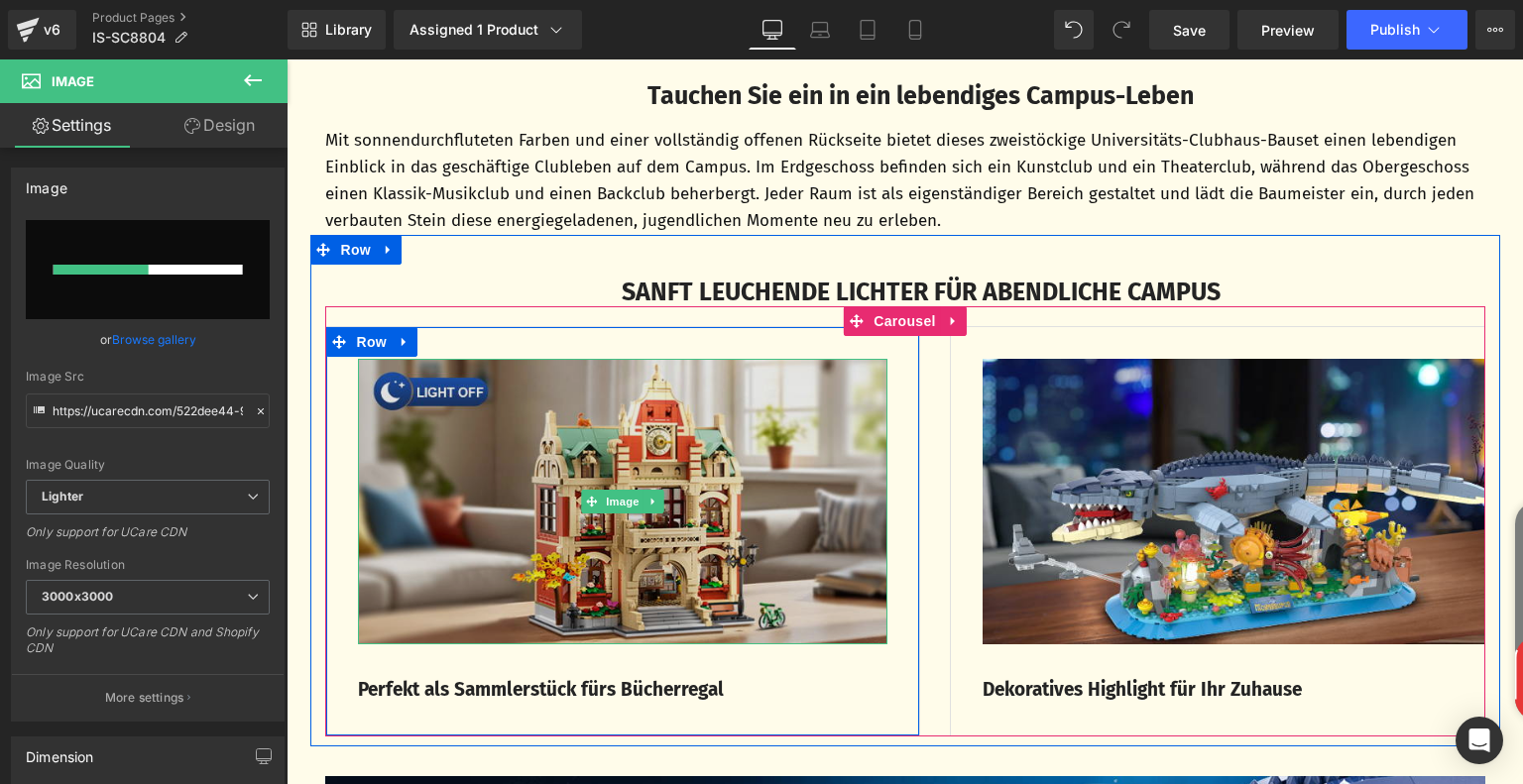 type 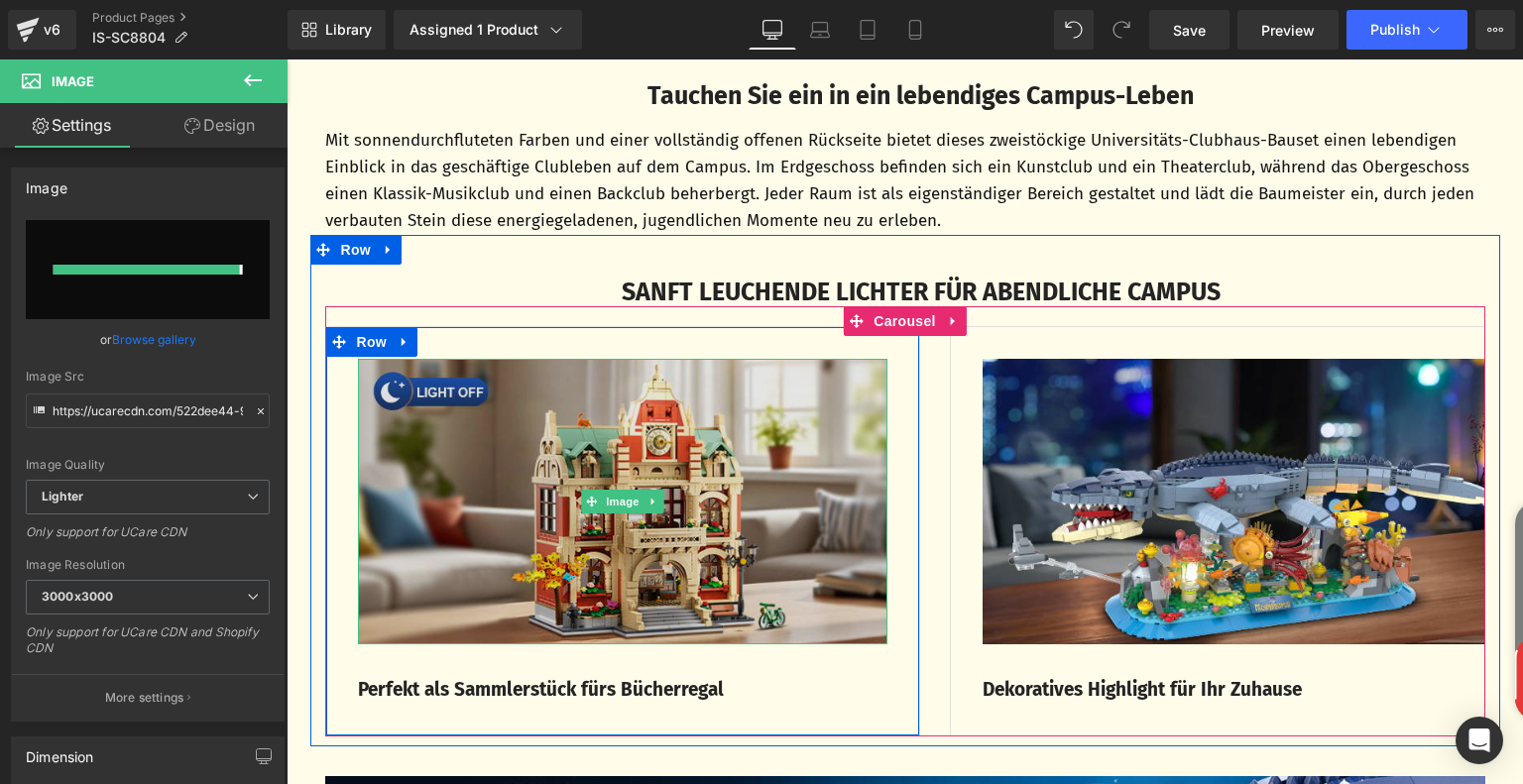 type on "https://ucarecdn.com/d94e1ca8-8f53-4974-b351-478b8dc74b68/-/format/auto/-/preview/3000x3000/-/quality/lighter/79cd7254-7442-4ef3-ad30-b1b075555fea.__CR0,0,650,350_PT0_SX650_V1___.jpg" 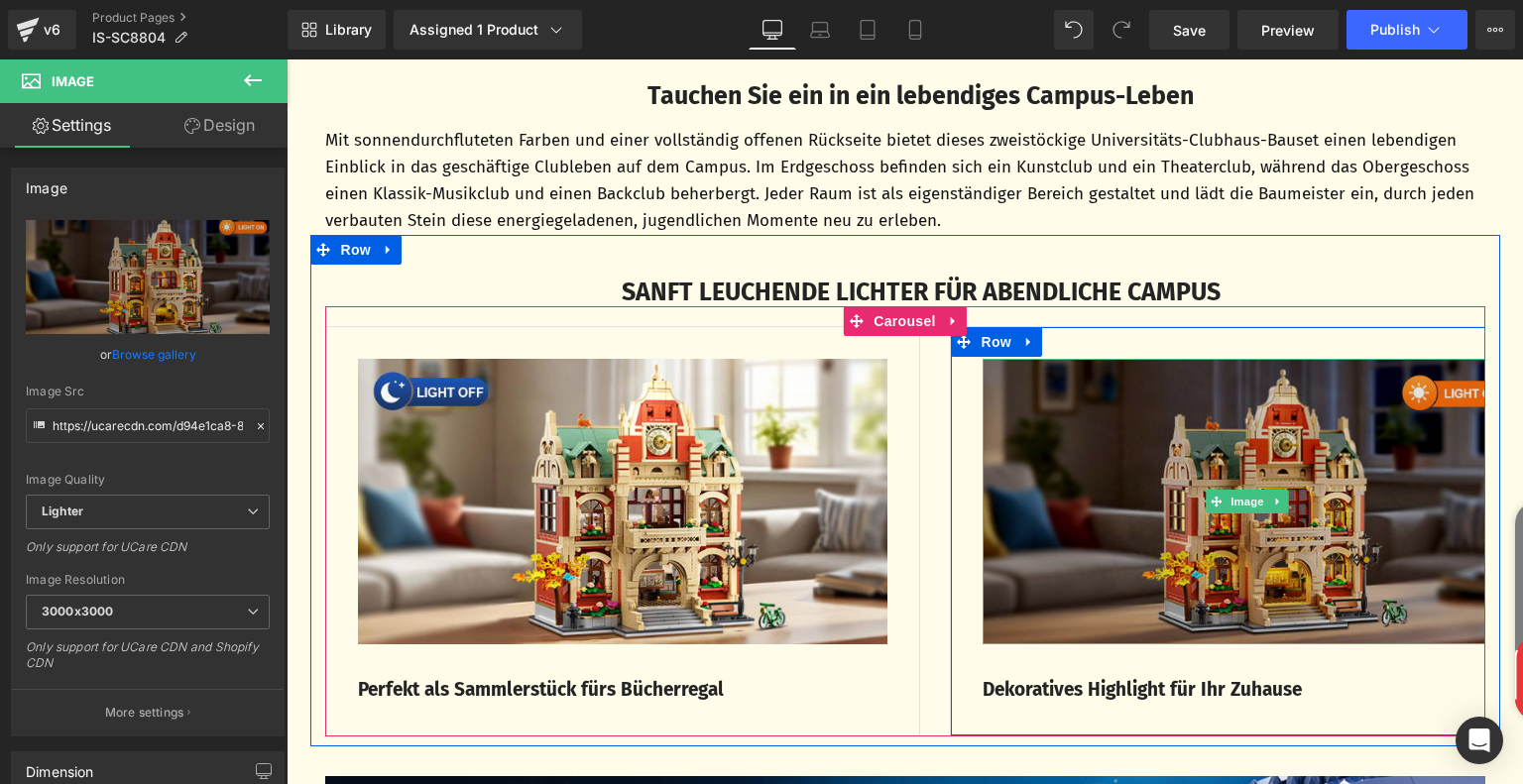 click at bounding box center [1247, 502] 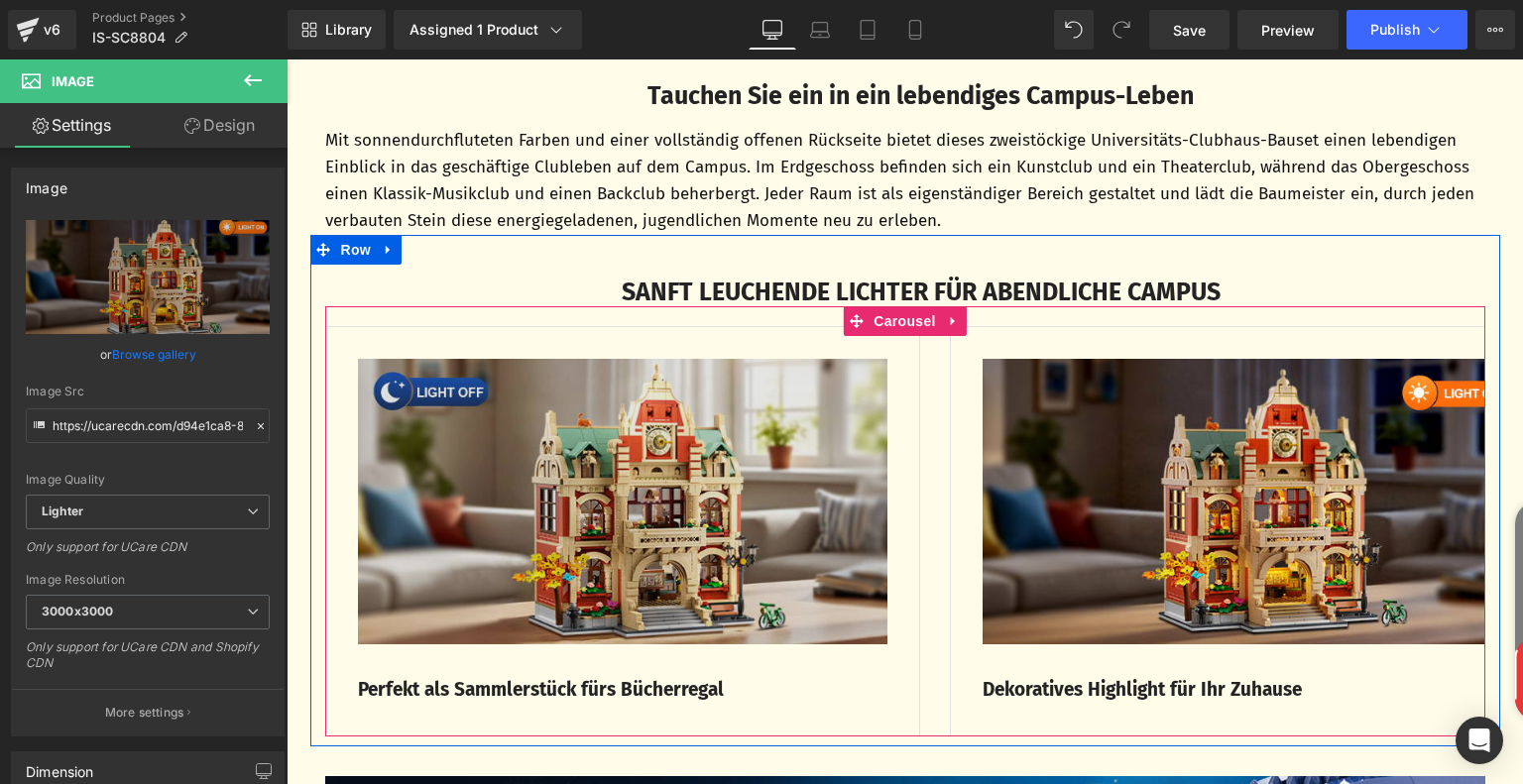 click at bounding box center (623, 502) 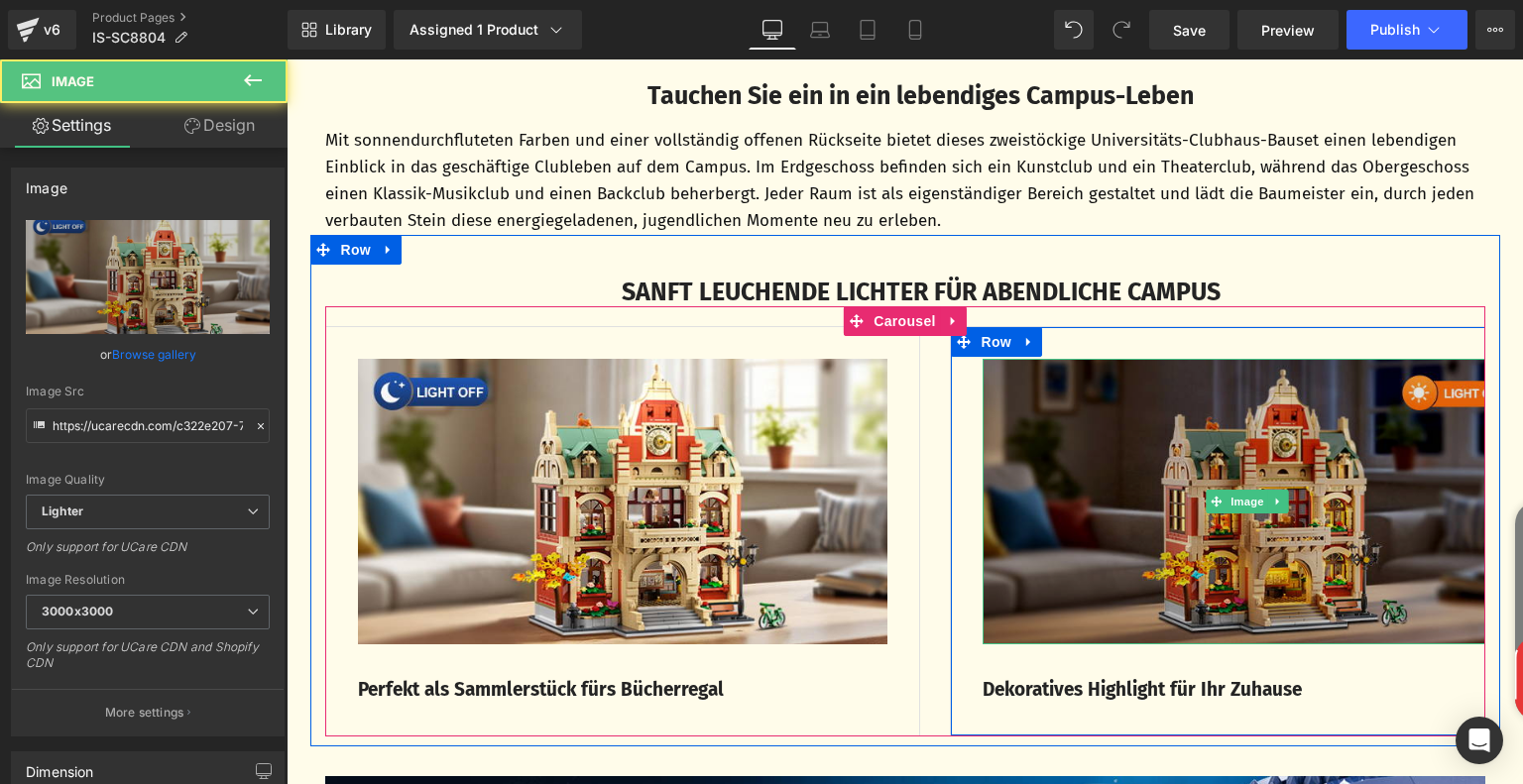 click at bounding box center [1247, 502] 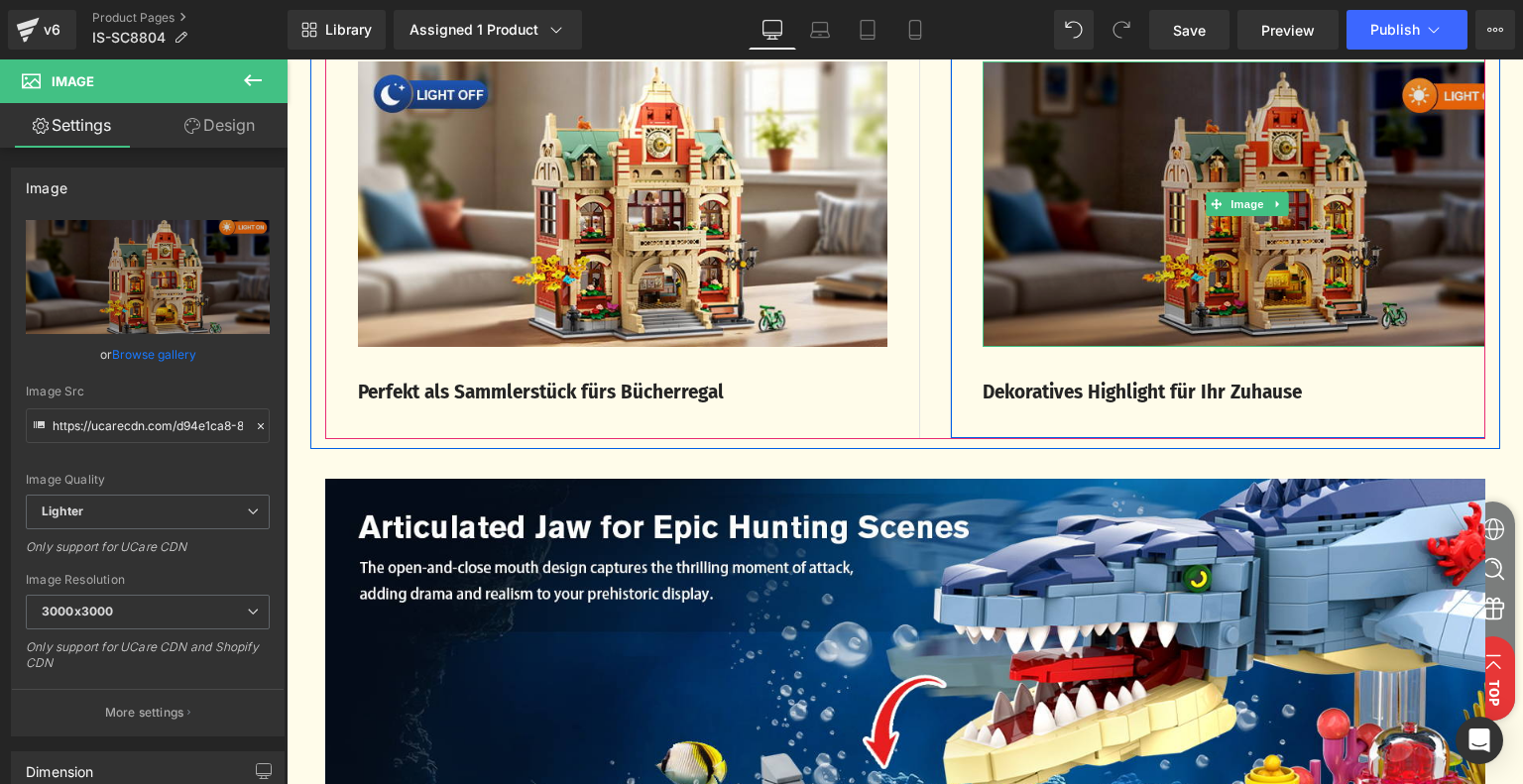 scroll, scrollTop: 1487, scrollLeft: 0, axis: vertical 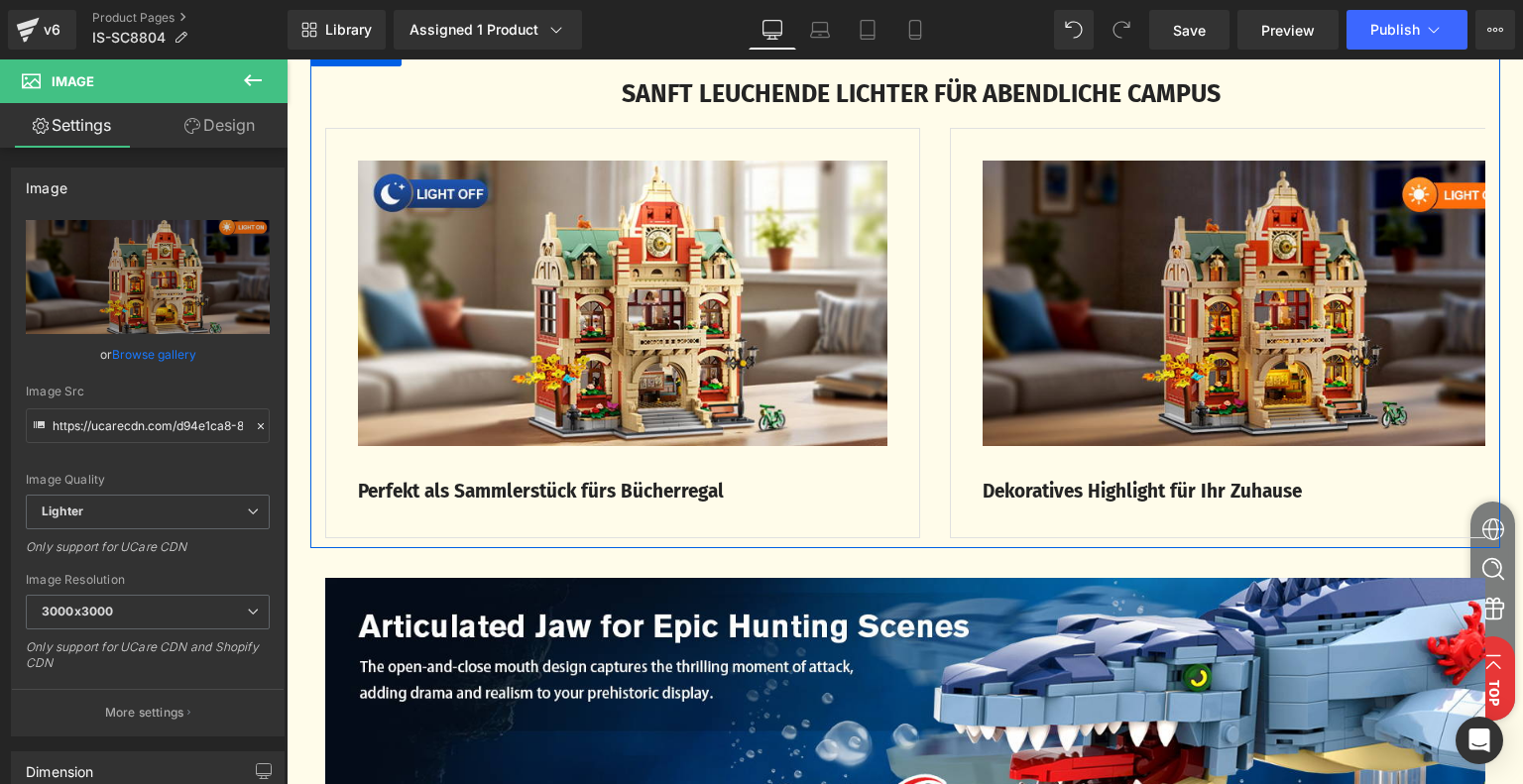 click on "Perfekt als Sammlerstück fürs Bücherregal" at bounding box center [540, 491] 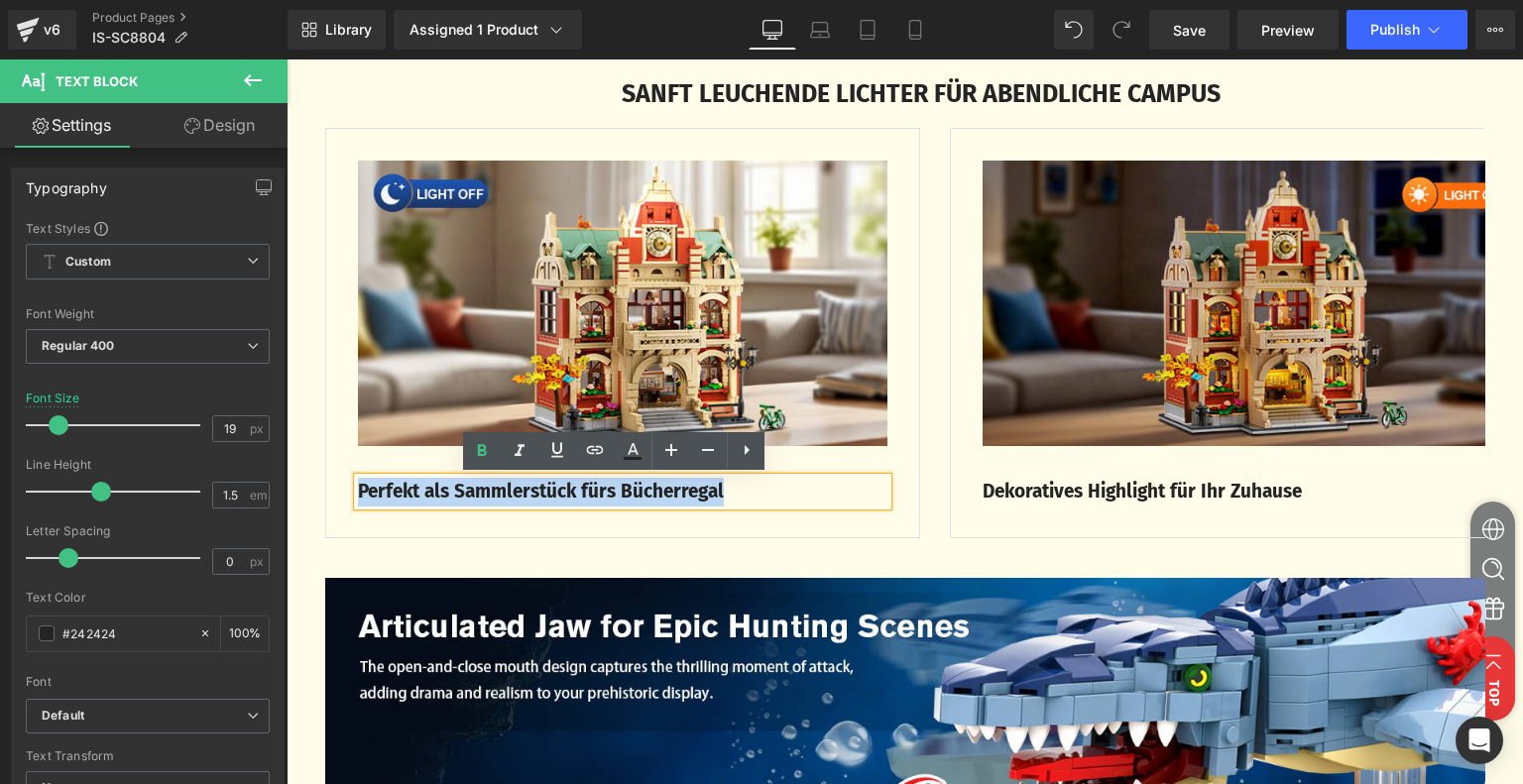 drag, startPoint x: 353, startPoint y: 491, endPoint x: 745, endPoint y: 495, distance: 392.02041 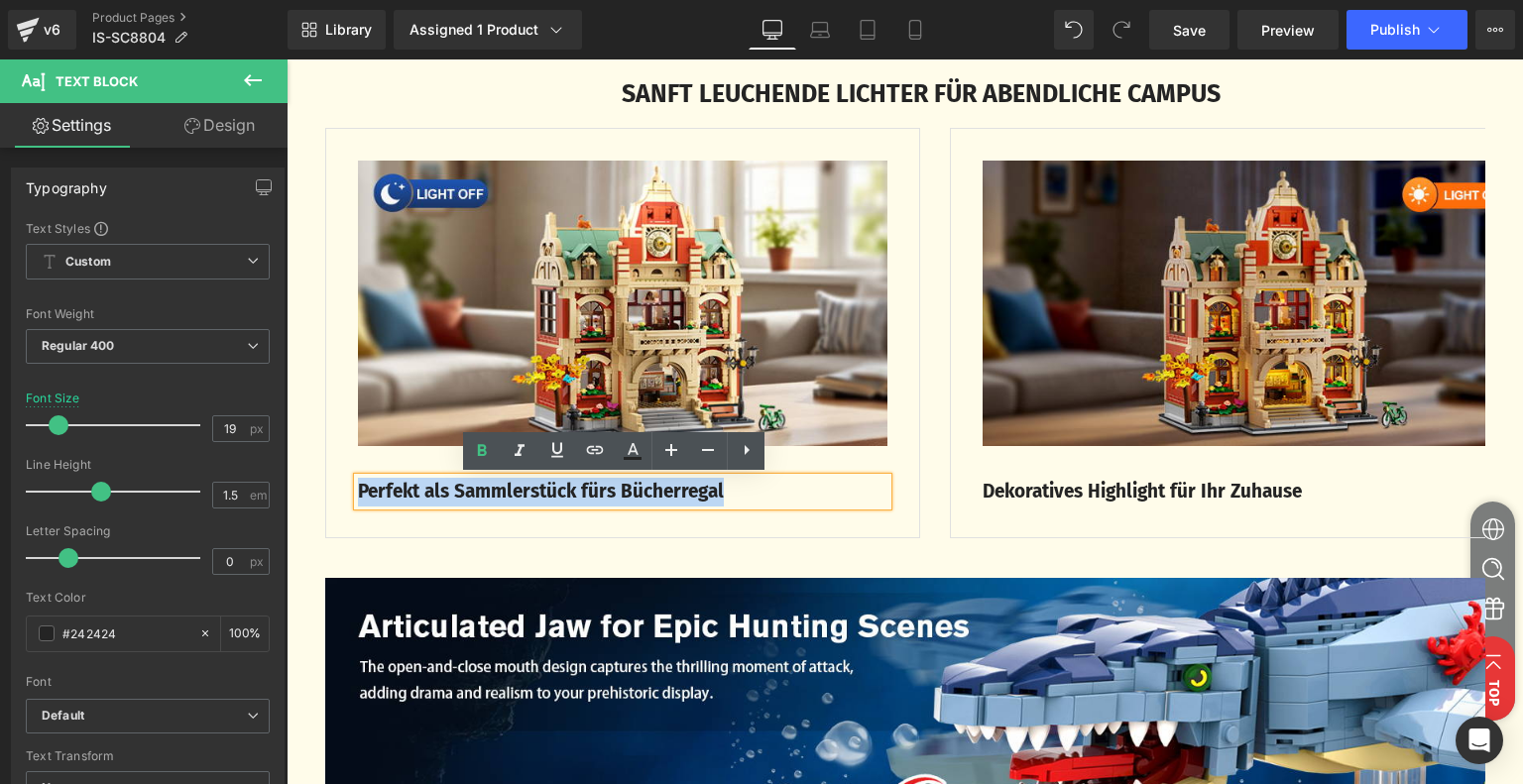 click on "Perfekt als Sammlerstück fürs Bücherregal" at bounding box center (623, 492) 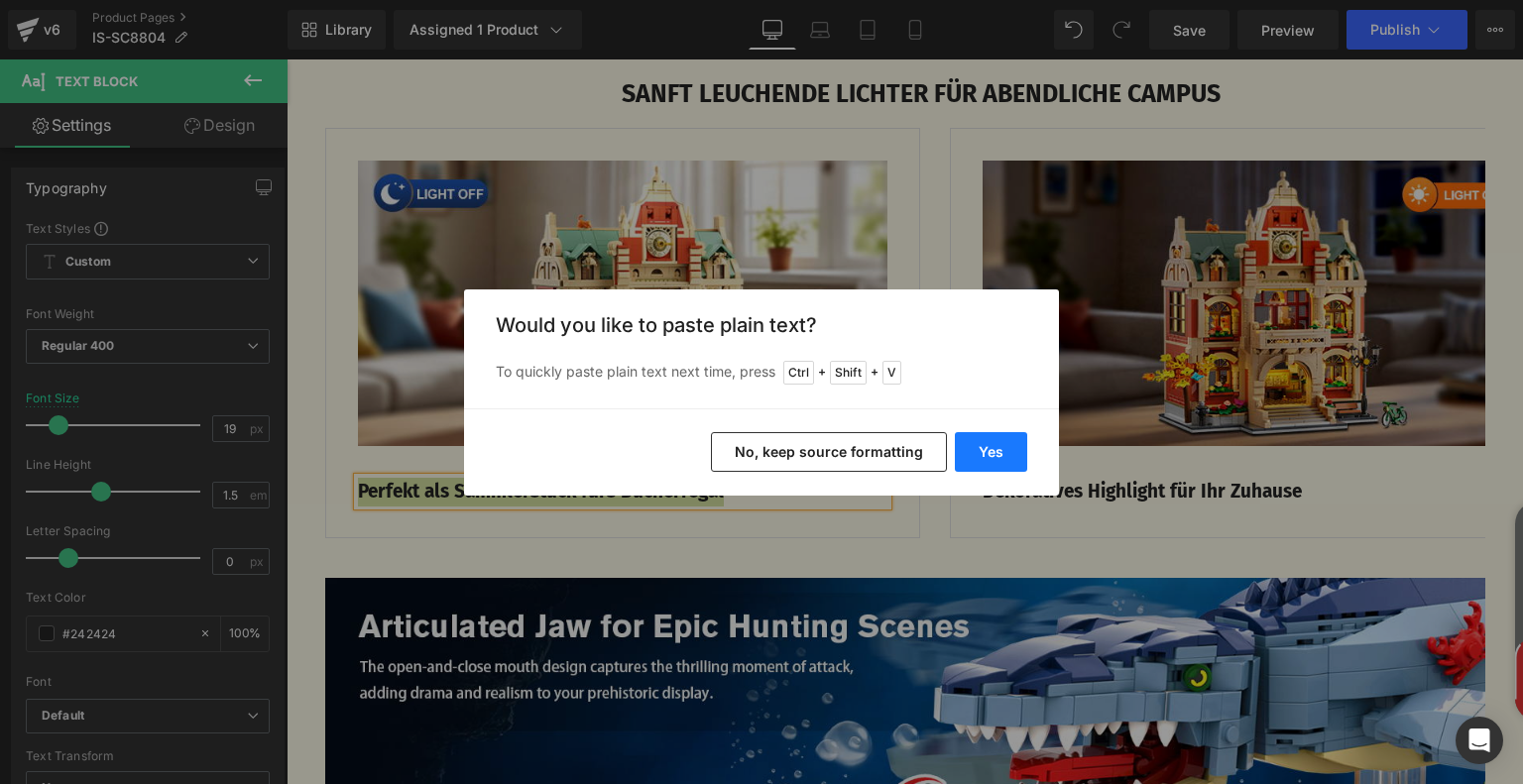 click on "Yes" at bounding box center [991, 452] 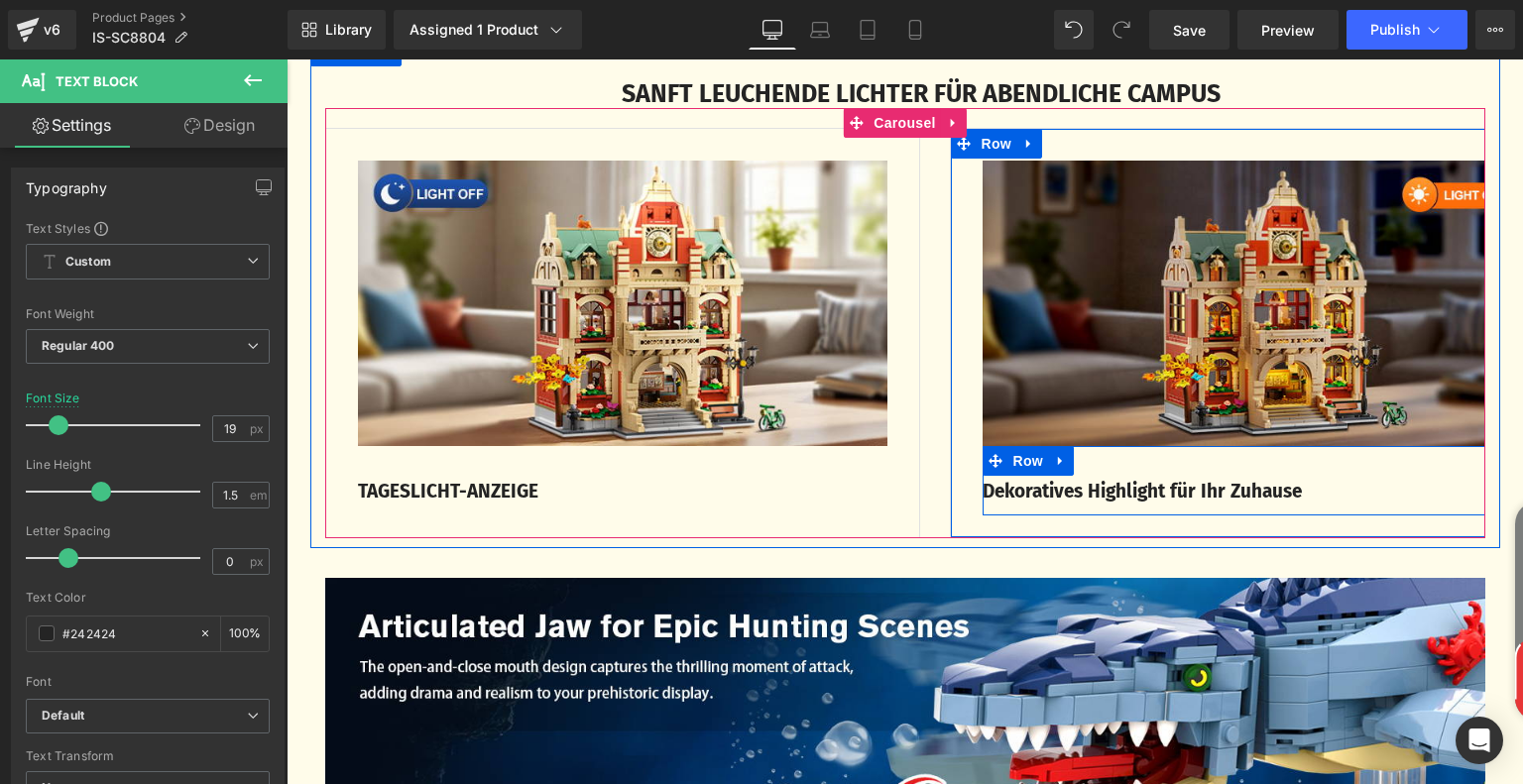 click on "Dekoratives Highlight für Ihr Zuhause" at bounding box center [1142, 491] 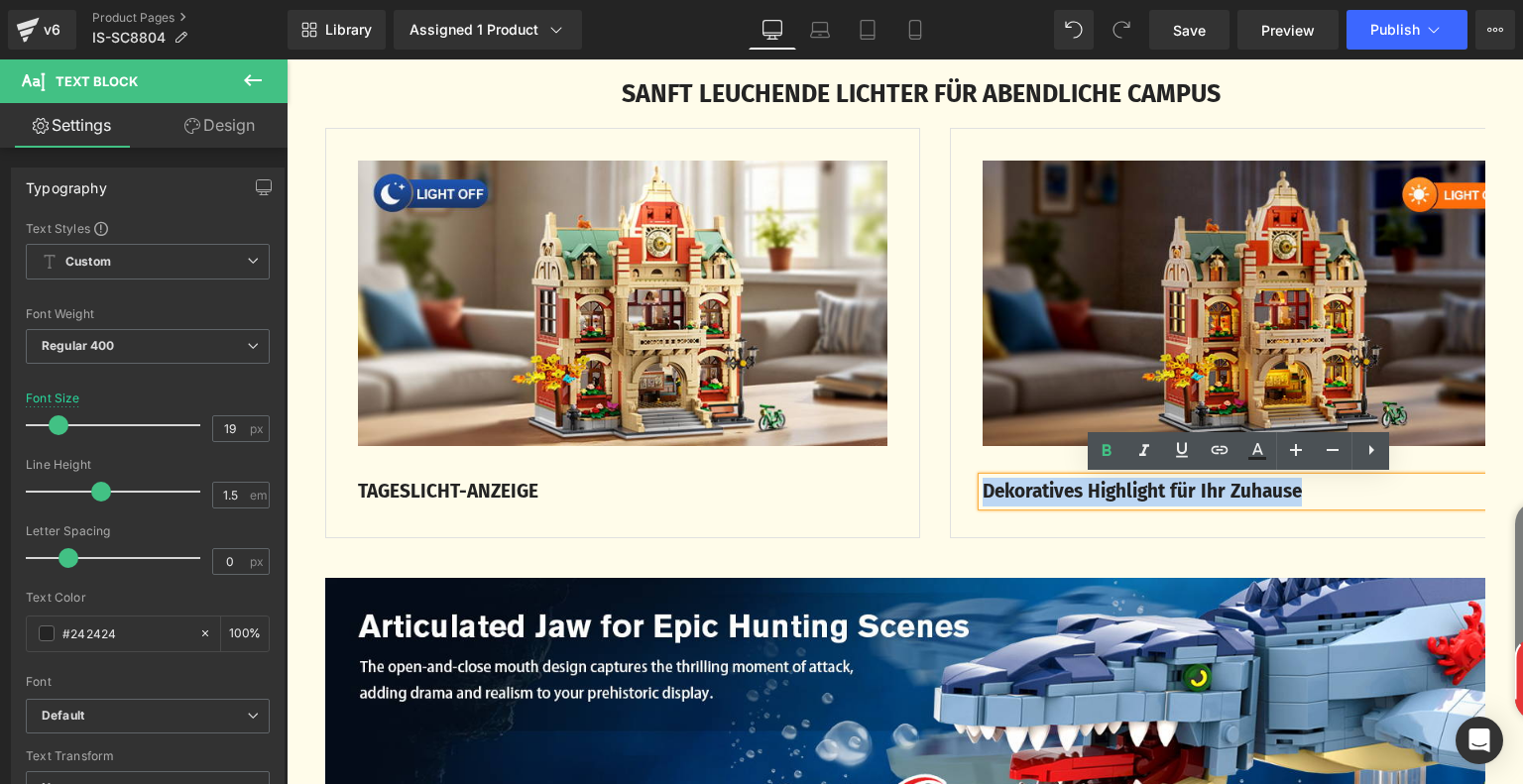 drag, startPoint x: 977, startPoint y: 493, endPoint x: 1360, endPoint y: 490, distance: 383.01175 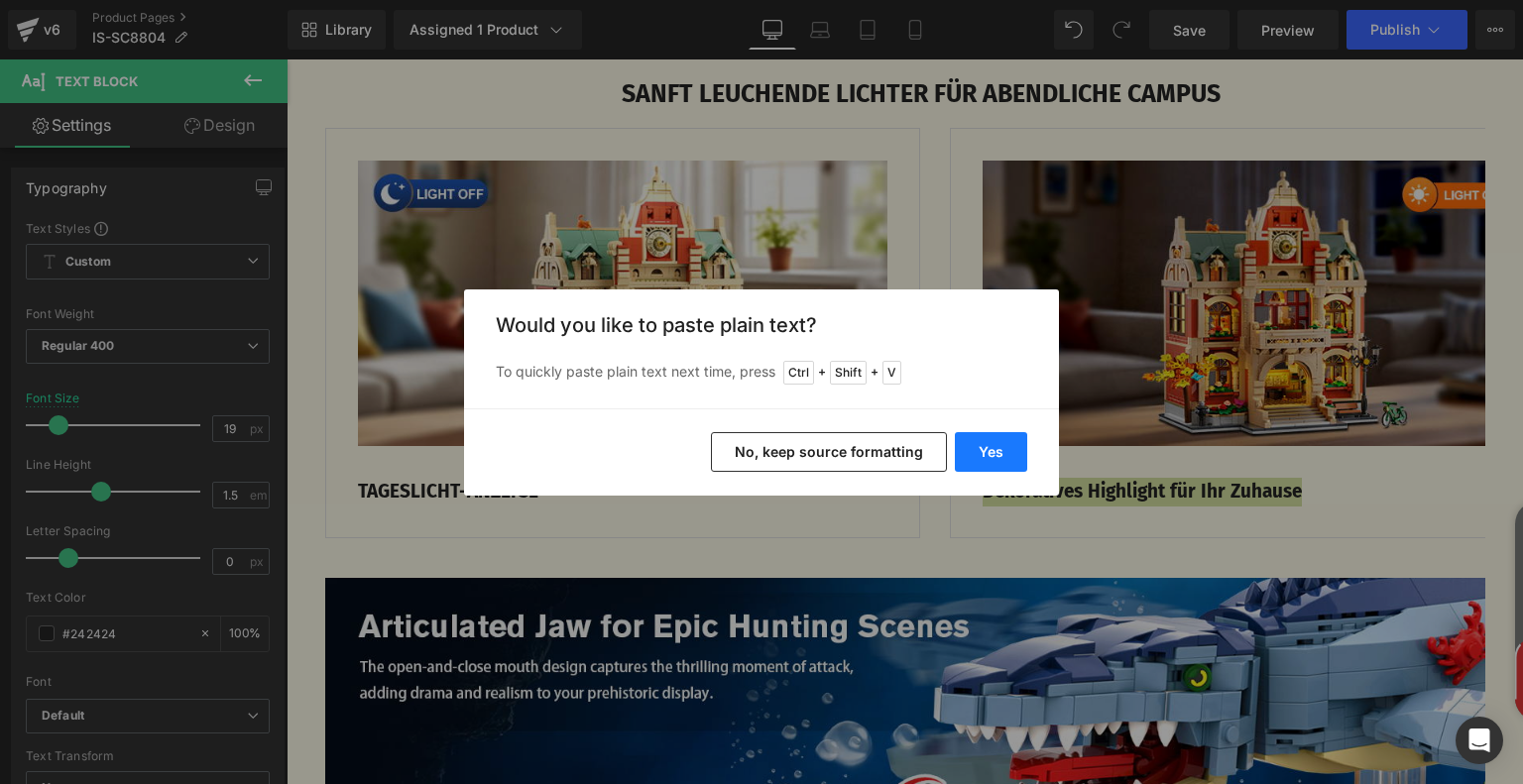 click on "Yes" at bounding box center (991, 452) 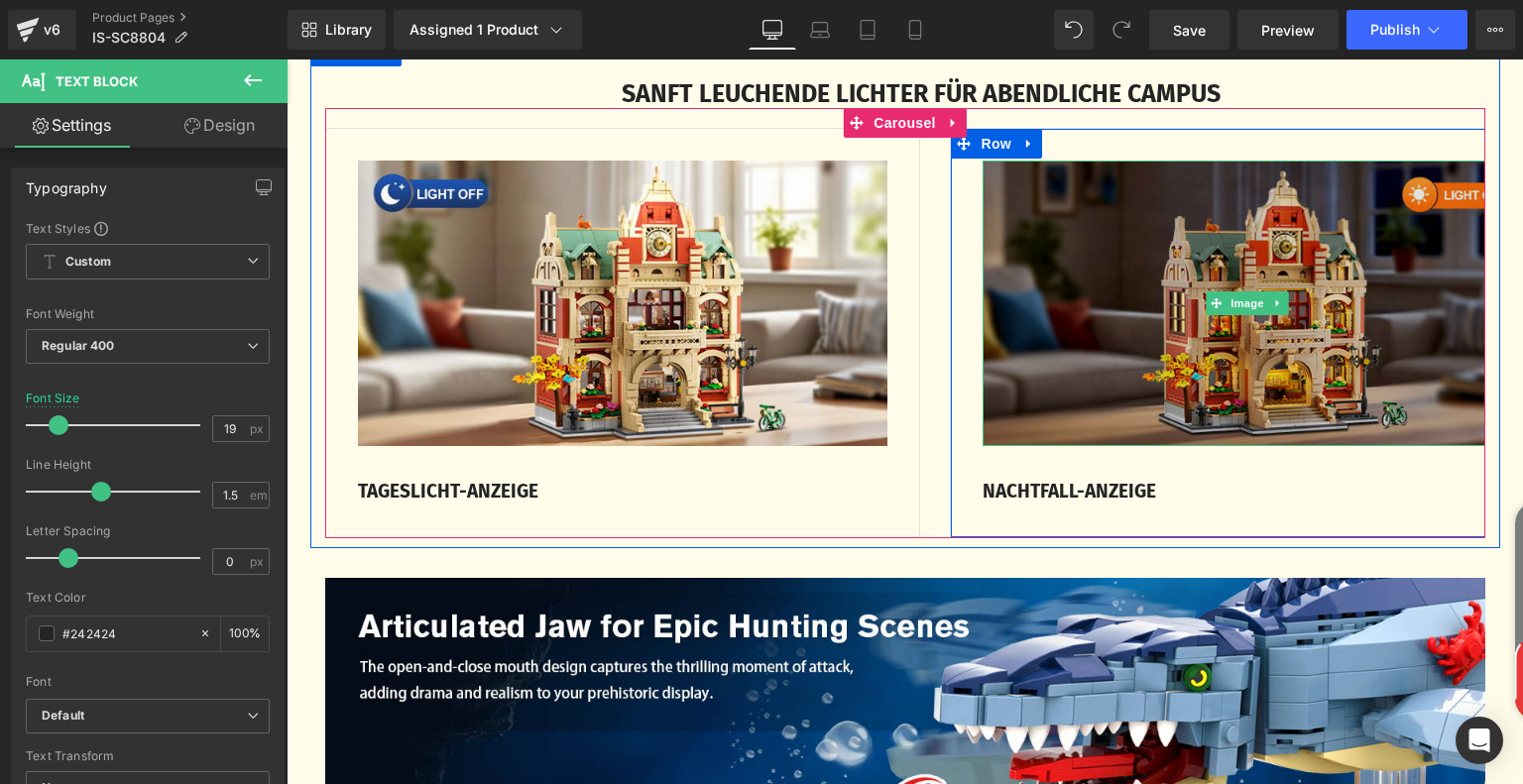 click at bounding box center [1247, 303] 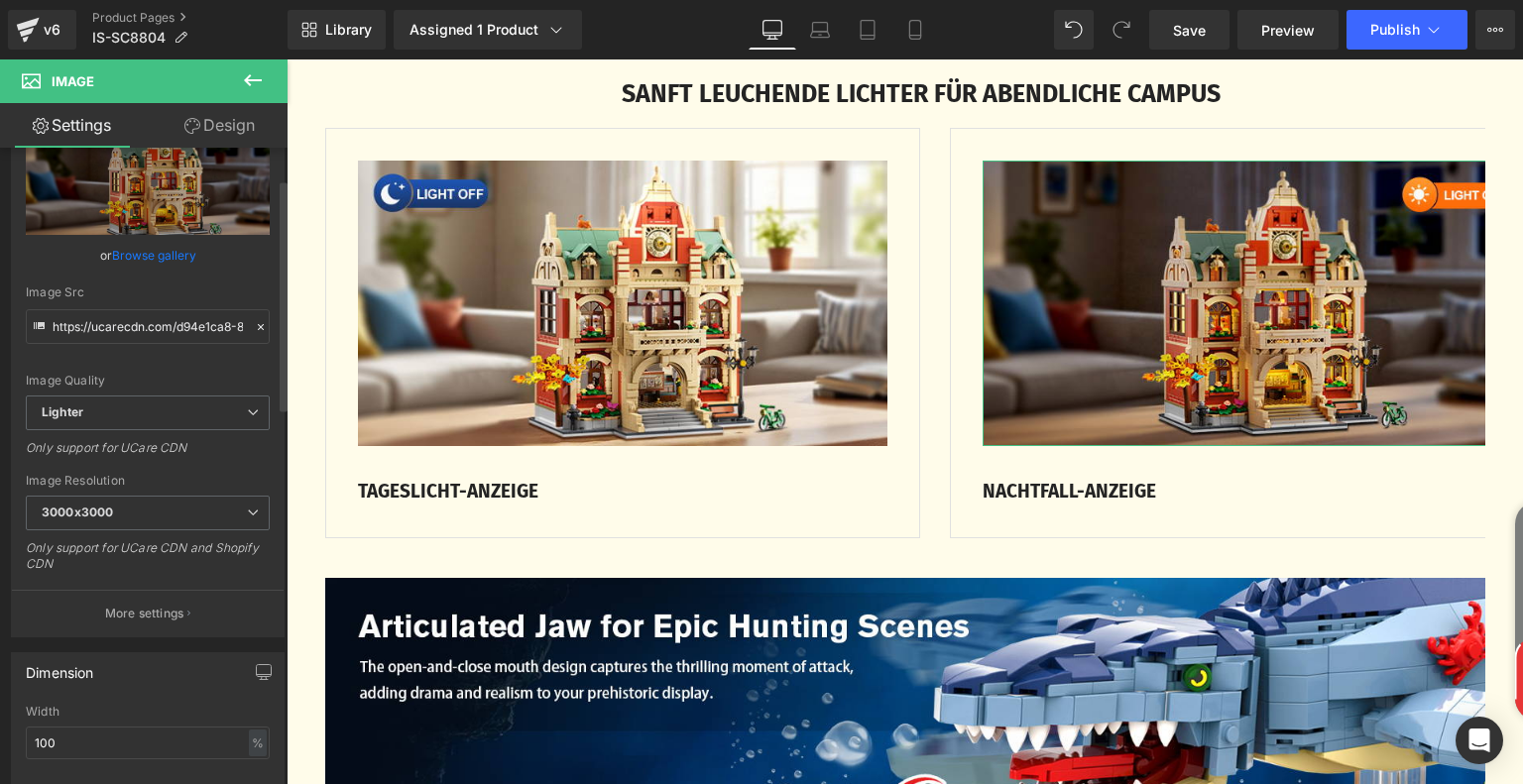 scroll, scrollTop: 0, scrollLeft: 0, axis: both 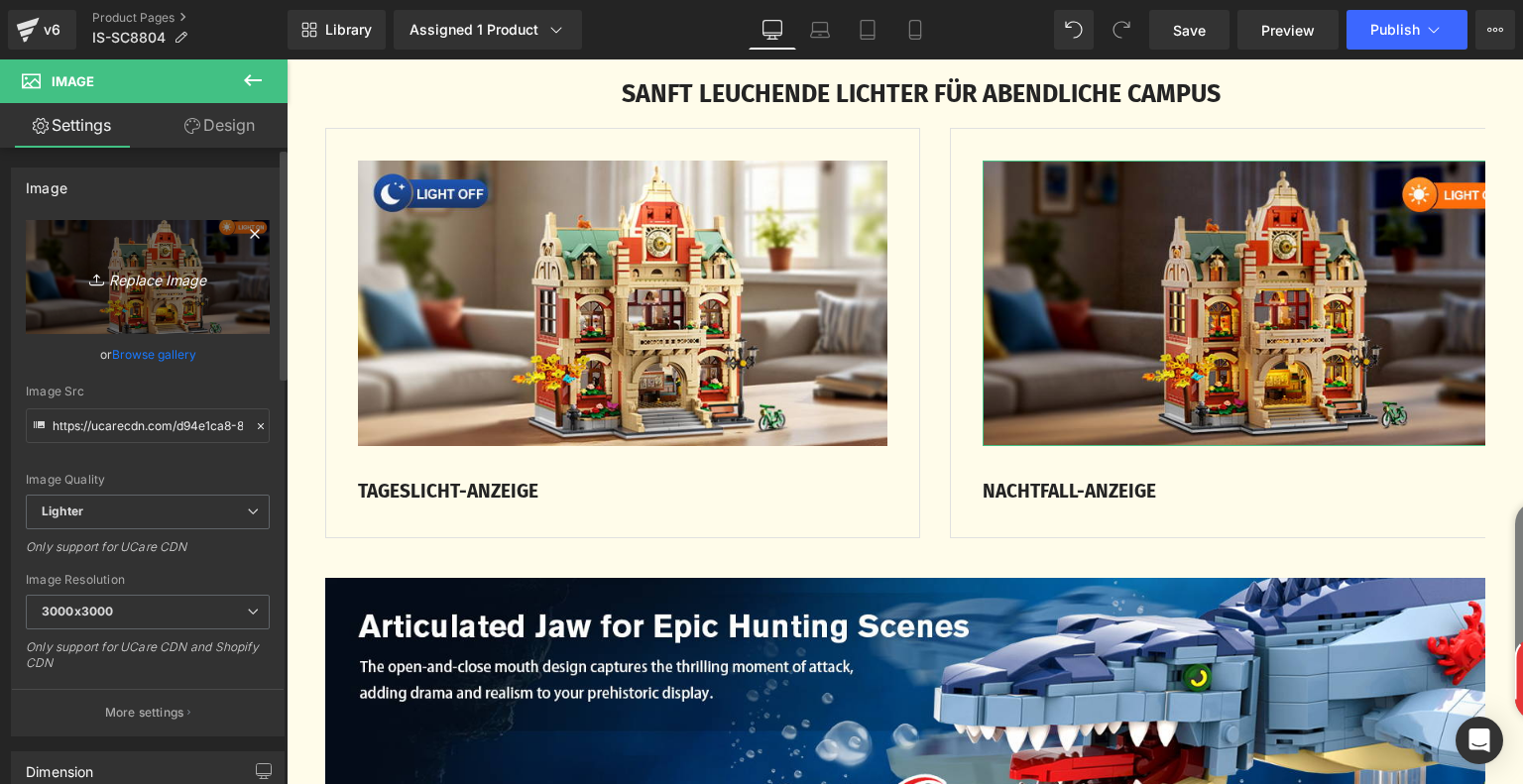 click on "Replace Image" at bounding box center (148, 277) 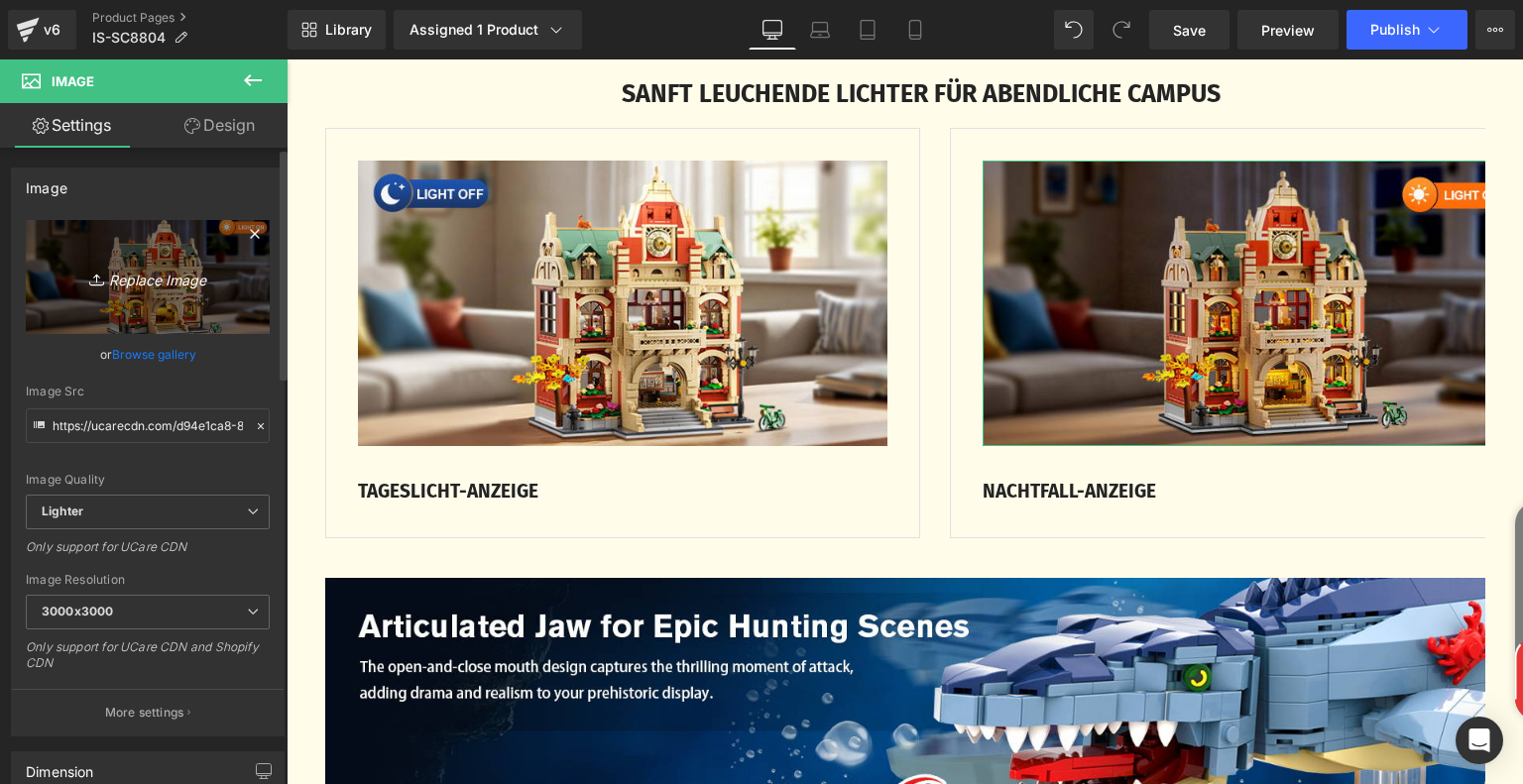 type on "C:\fakepath\79cd7254-7442-4ef3-ad30-b1b075555fea.__CR0,0,650,350_PT0_SX650_V1___.jpg" 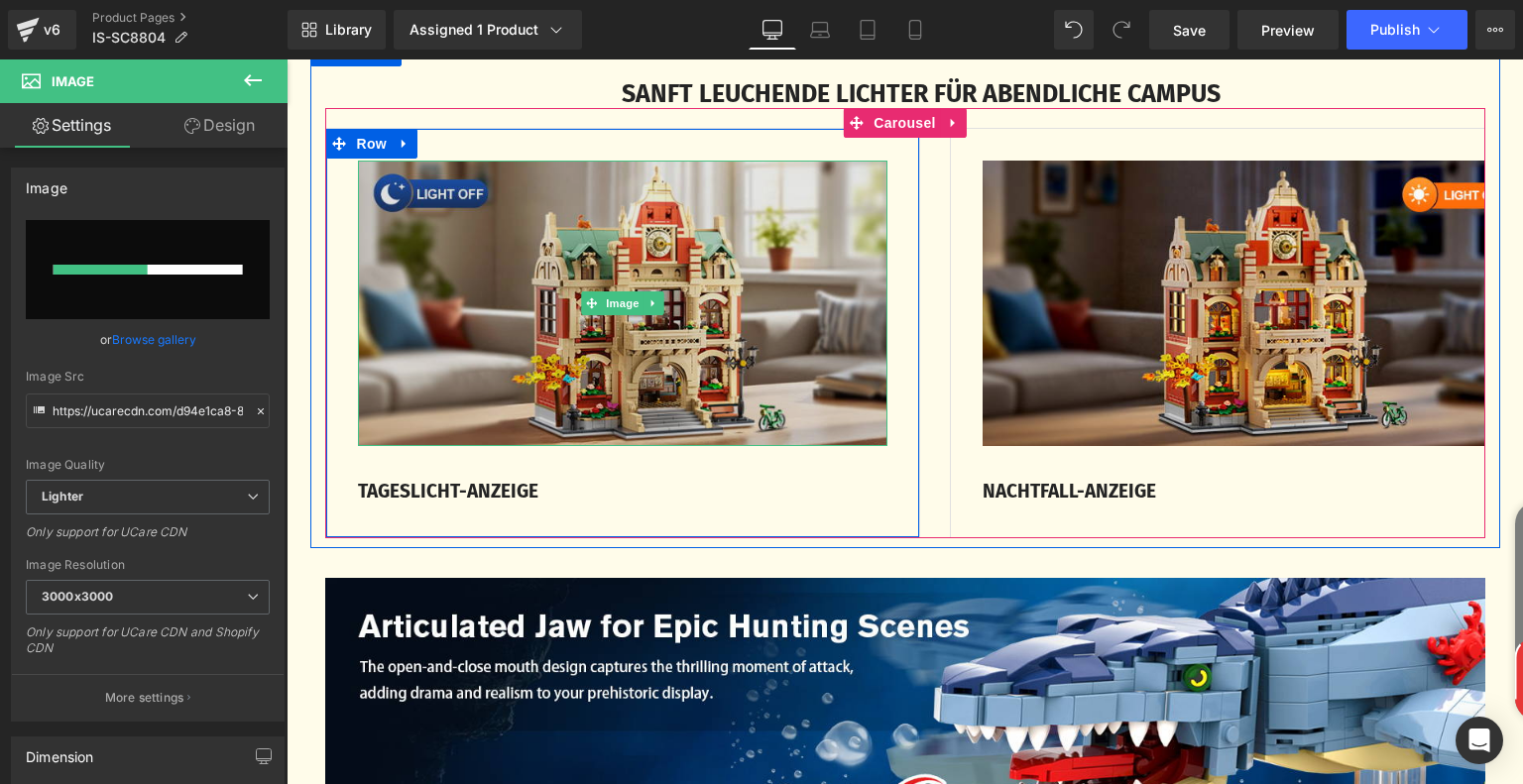 type 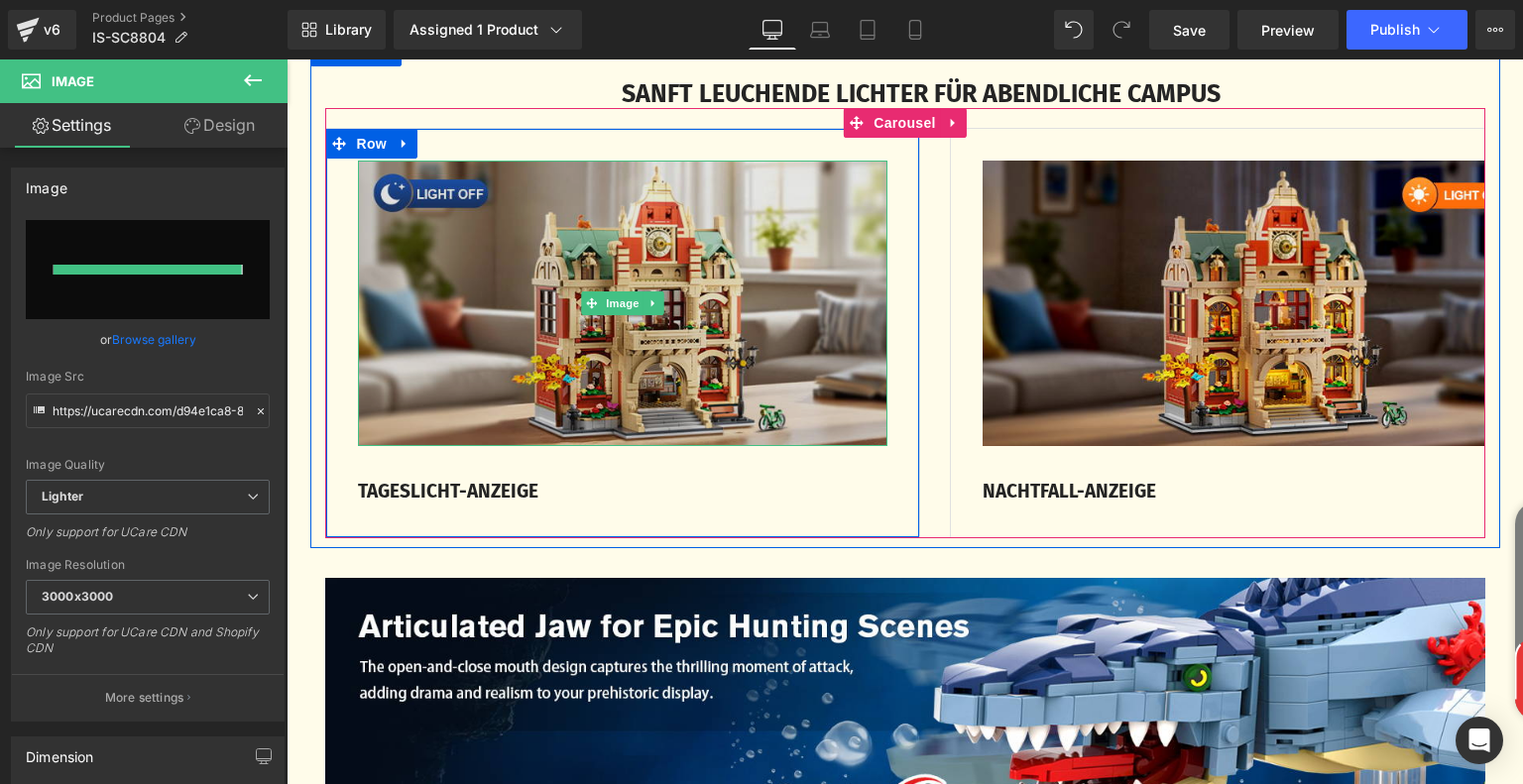 type on "https://ucarecdn.com/32b34cbe-9c85-432c-bee7-ba0e5f526f26/-/format/auto/-/preview/3000x3000/-/quality/lighter/79cd7254-7442-4ef3-ad30-b1b075555fea.__CR0,0,650,350_PT0_SX650_V1___.jpg" 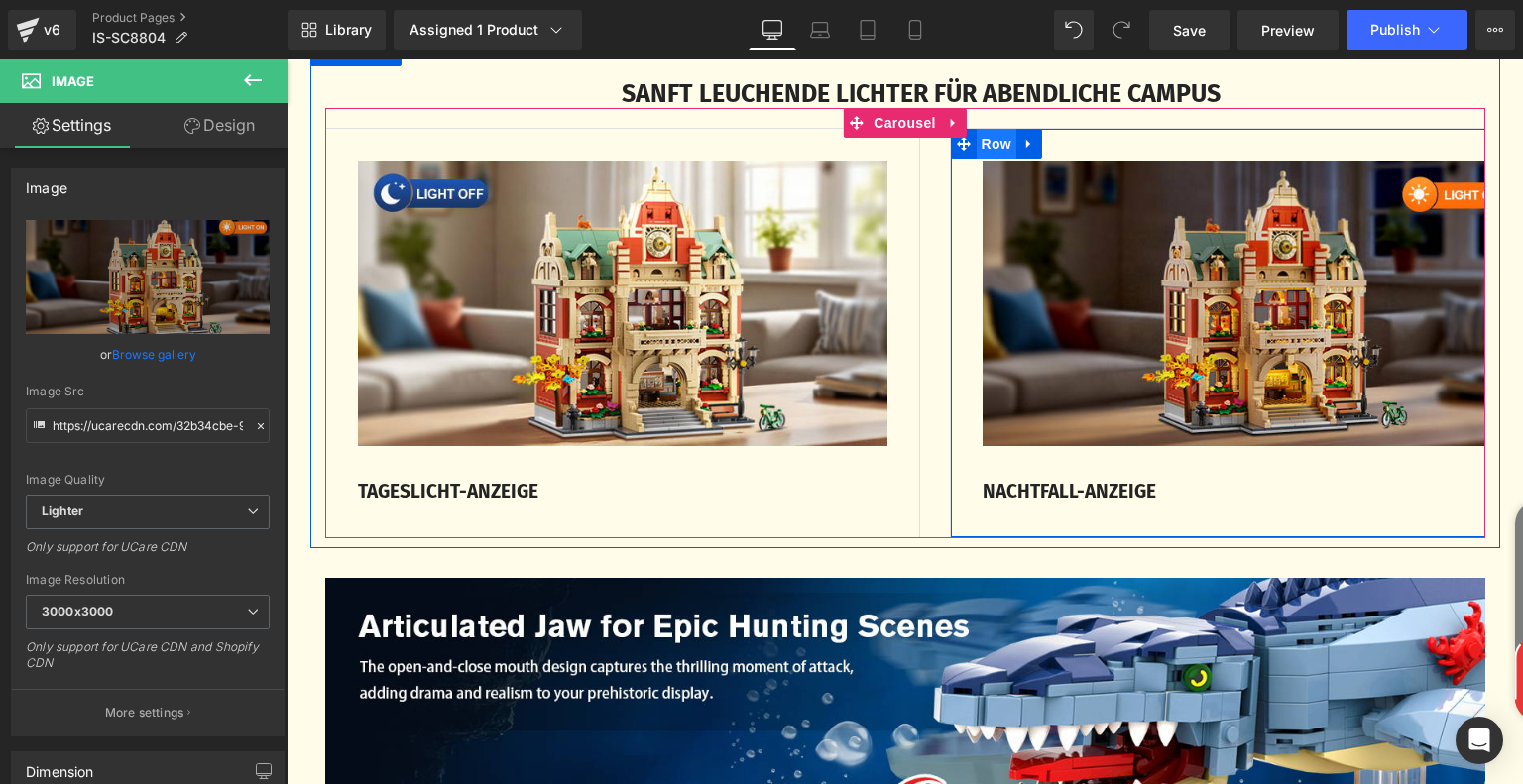 click on "Row" at bounding box center [996, 144] 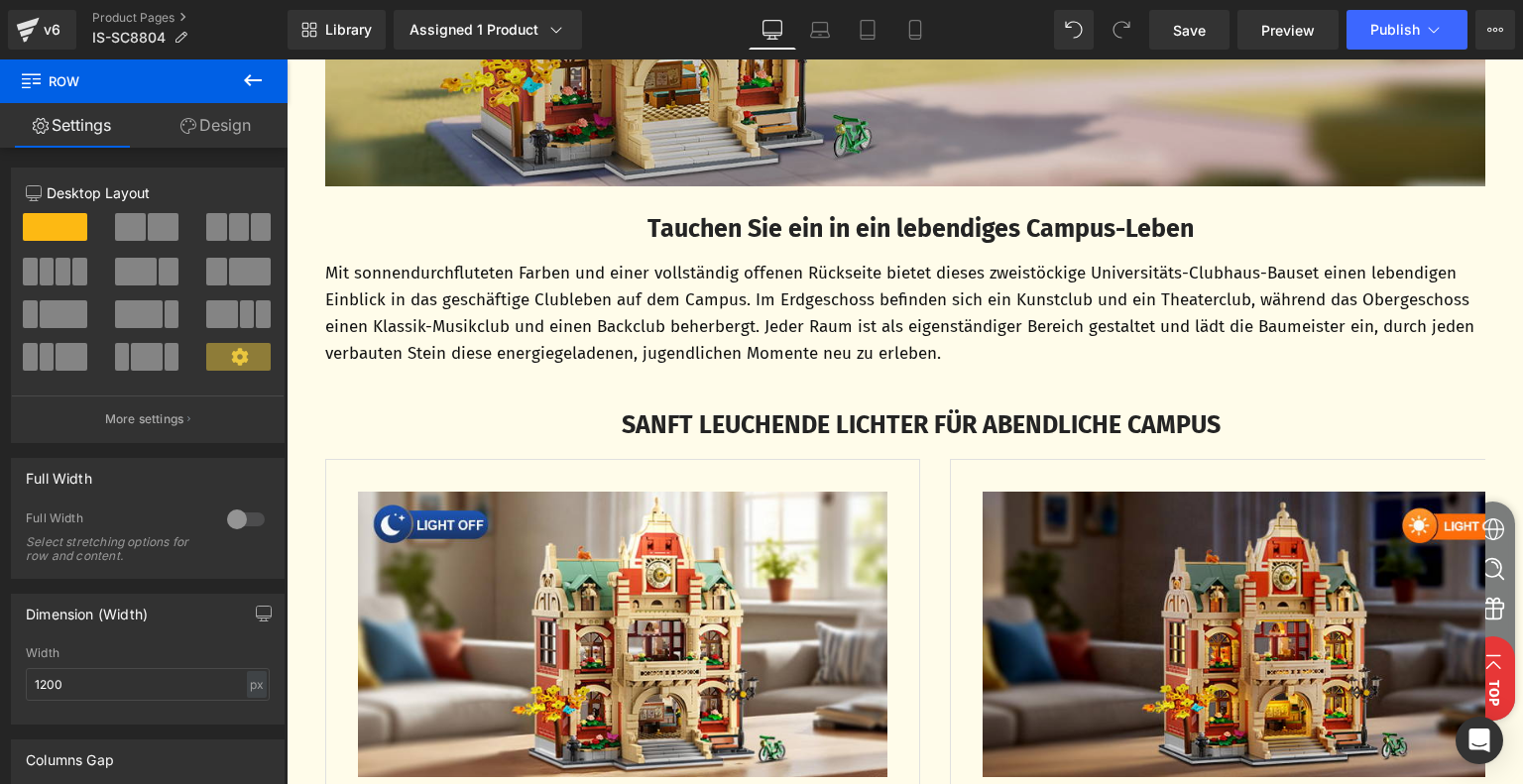 scroll, scrollTop: 1189, scrollLeft: 0, axis: vertical 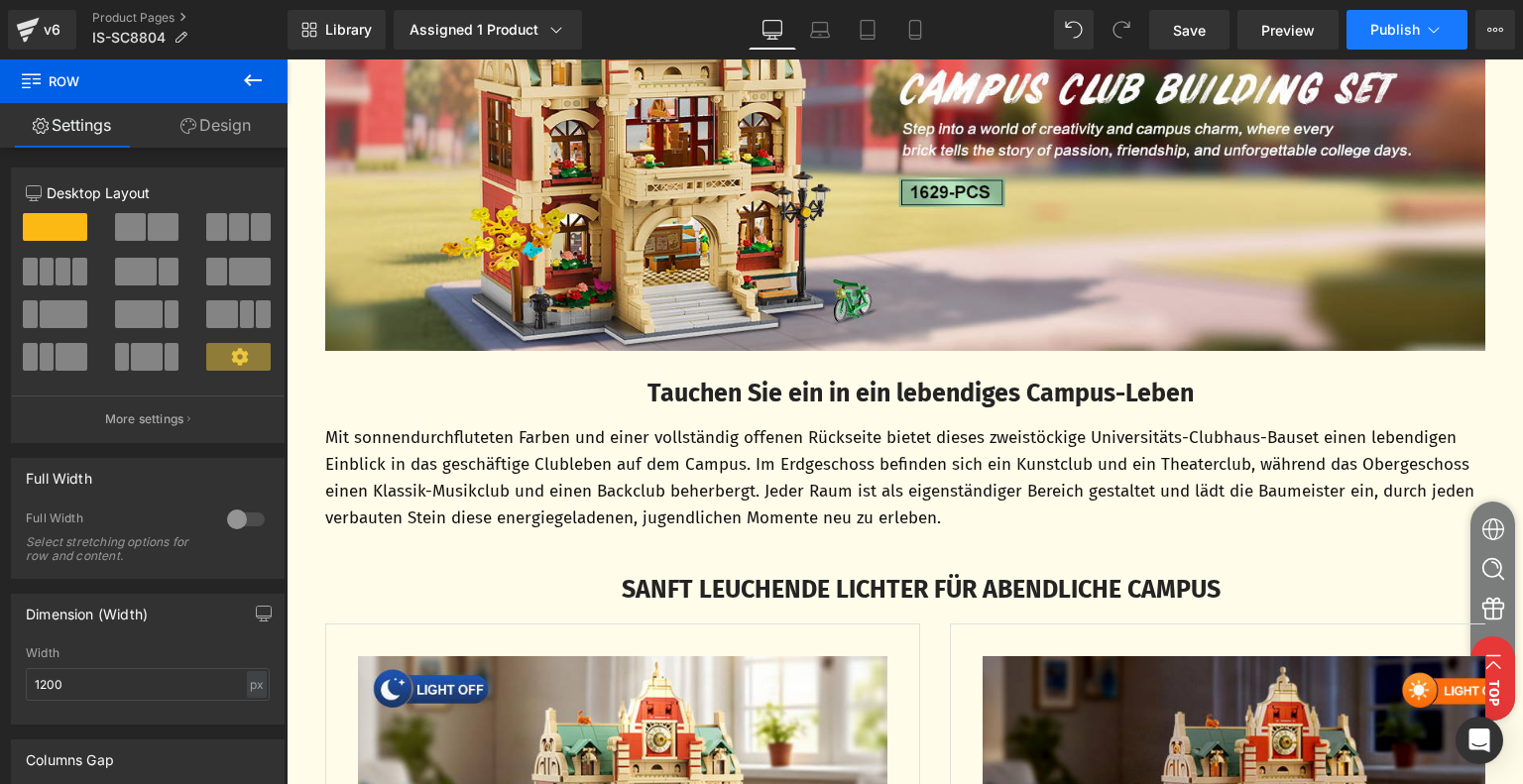 click on "Publish" at bounding box center (1395, 30) 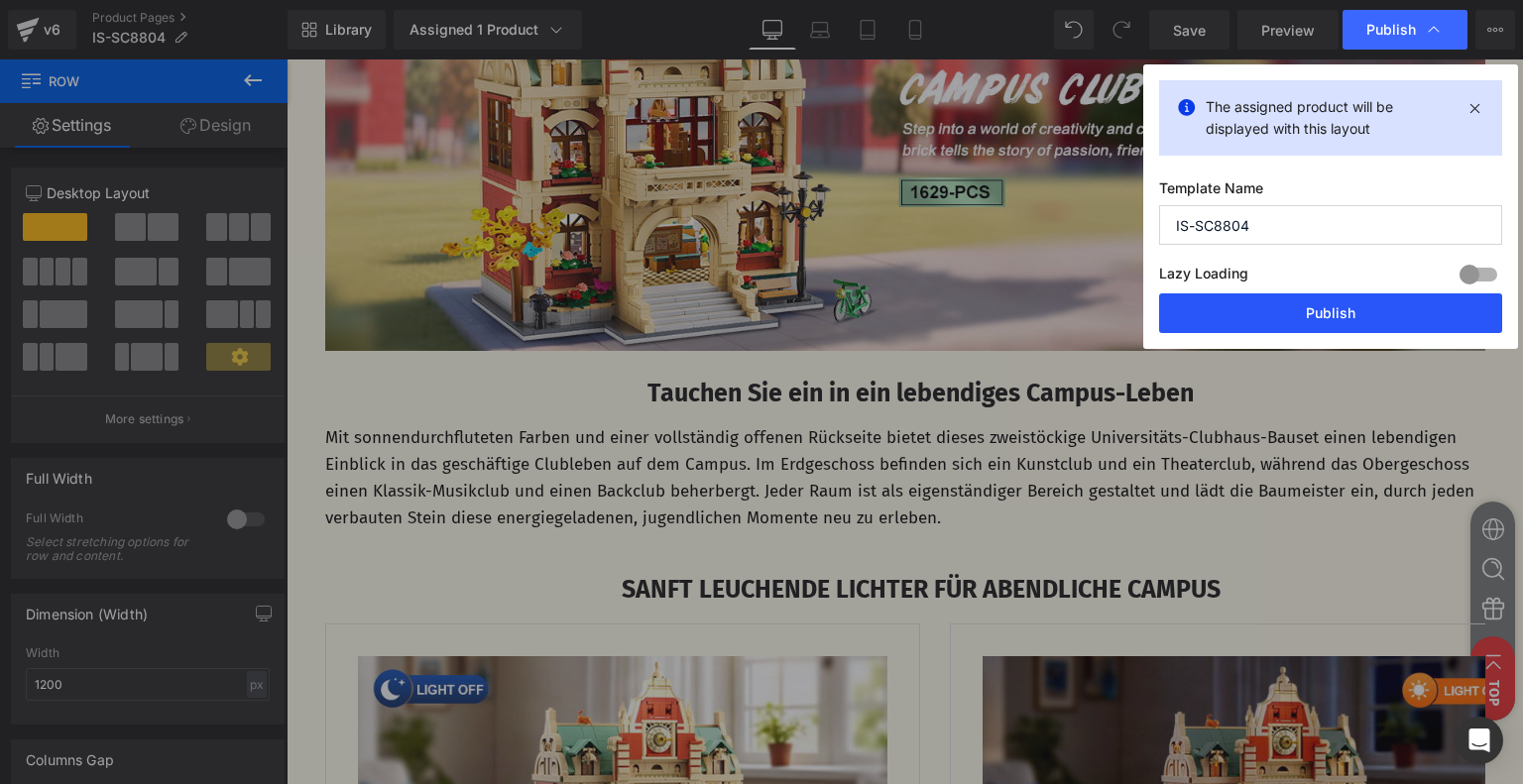 click on "Publish" at bounding box center [1331, 313] 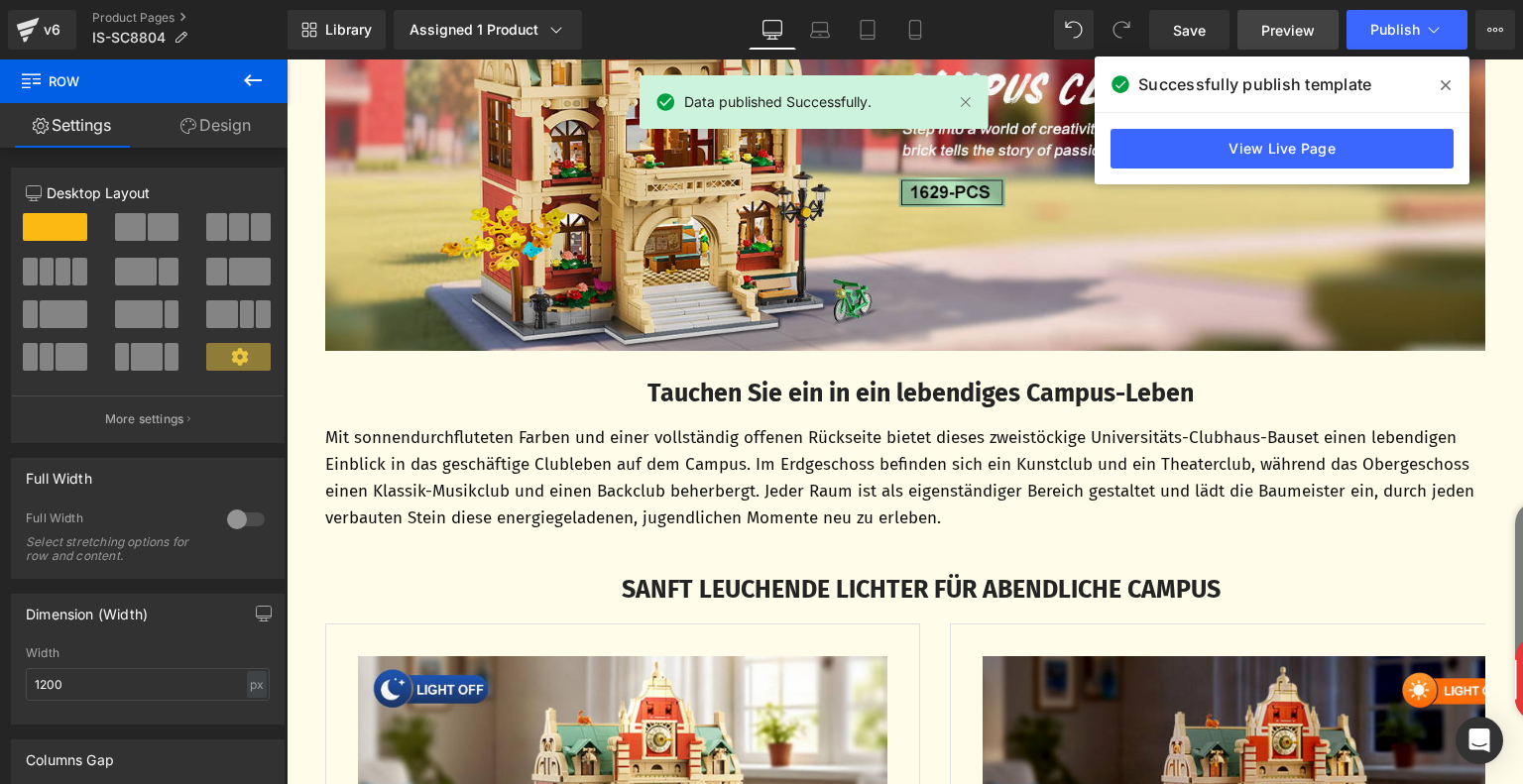 click on "Preview" at bounding box center (1288, 30) 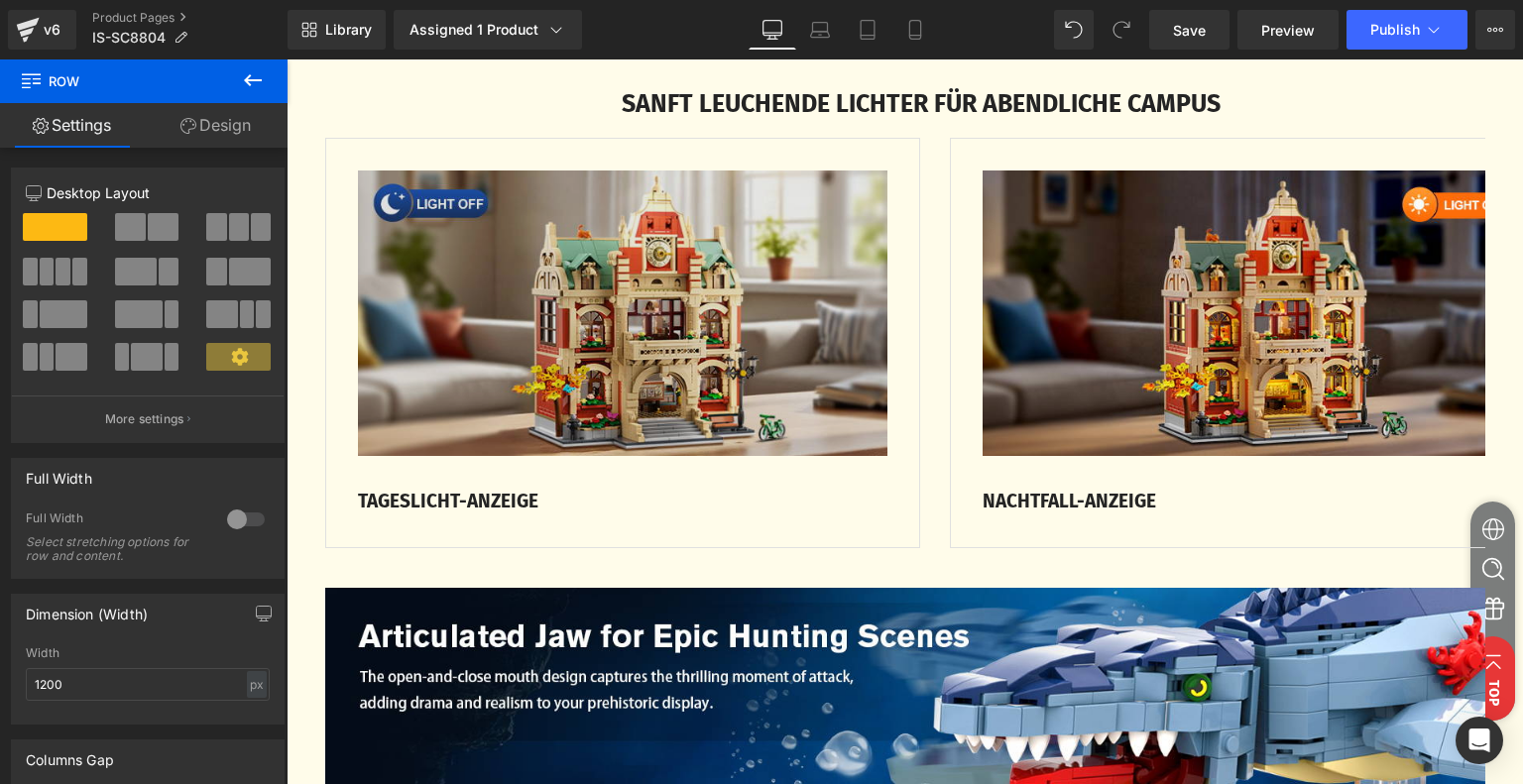 scroll, scrollTop: 1685, scrollLeft: 0, axis: vertical 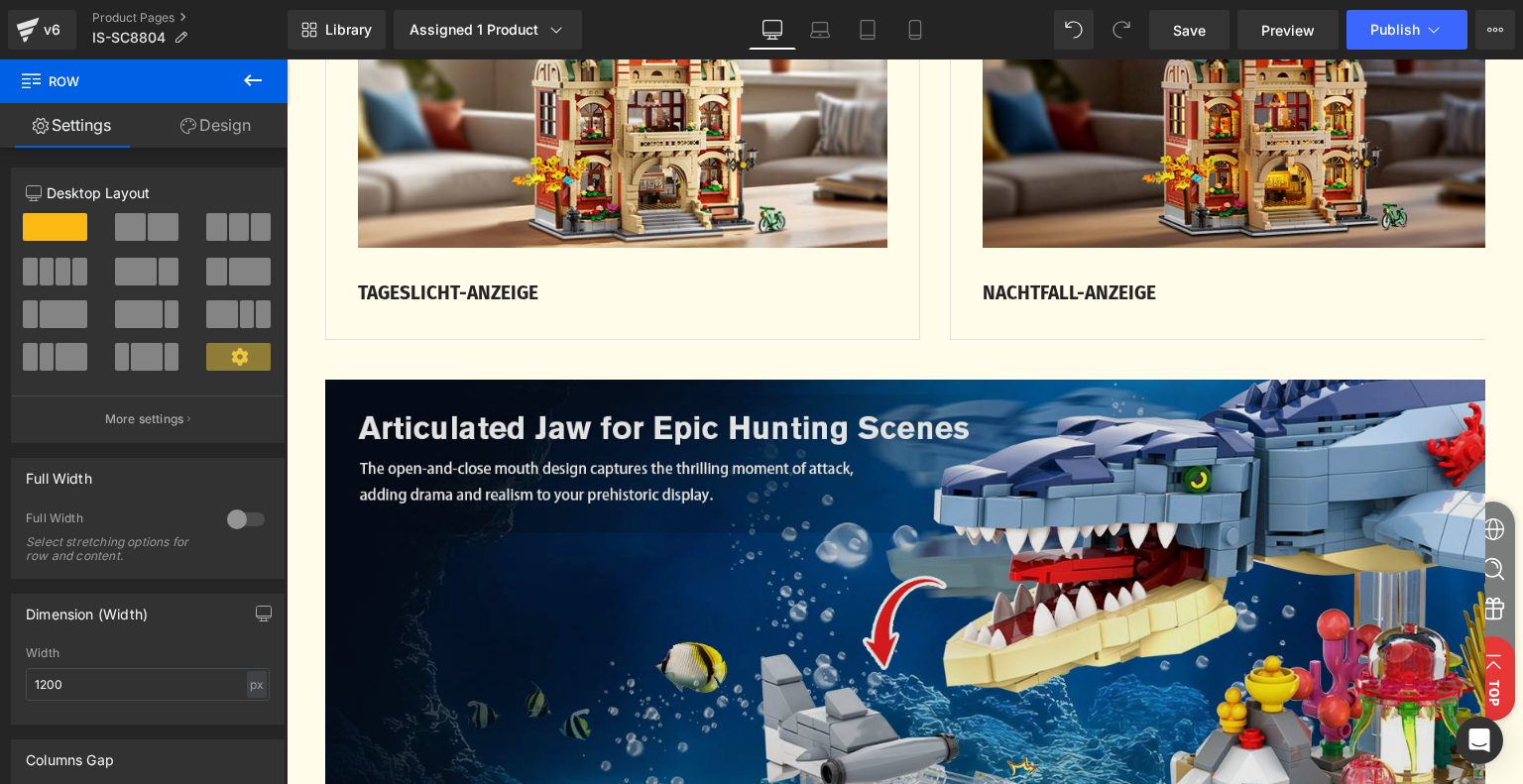 click at bounding box center (905, 617) 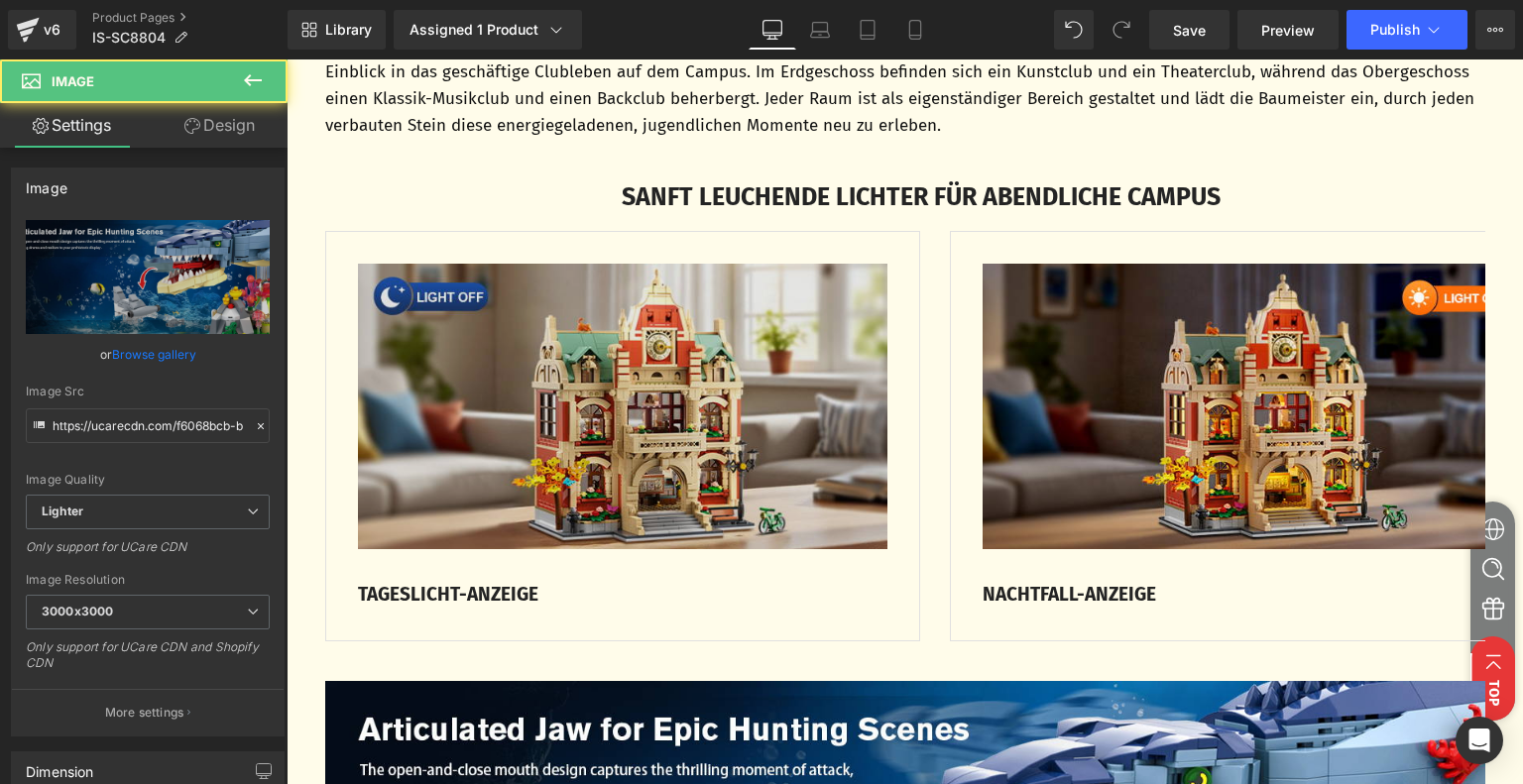 scroll, scrollTop: 1388, scrollLeft: 0, axis: vertical 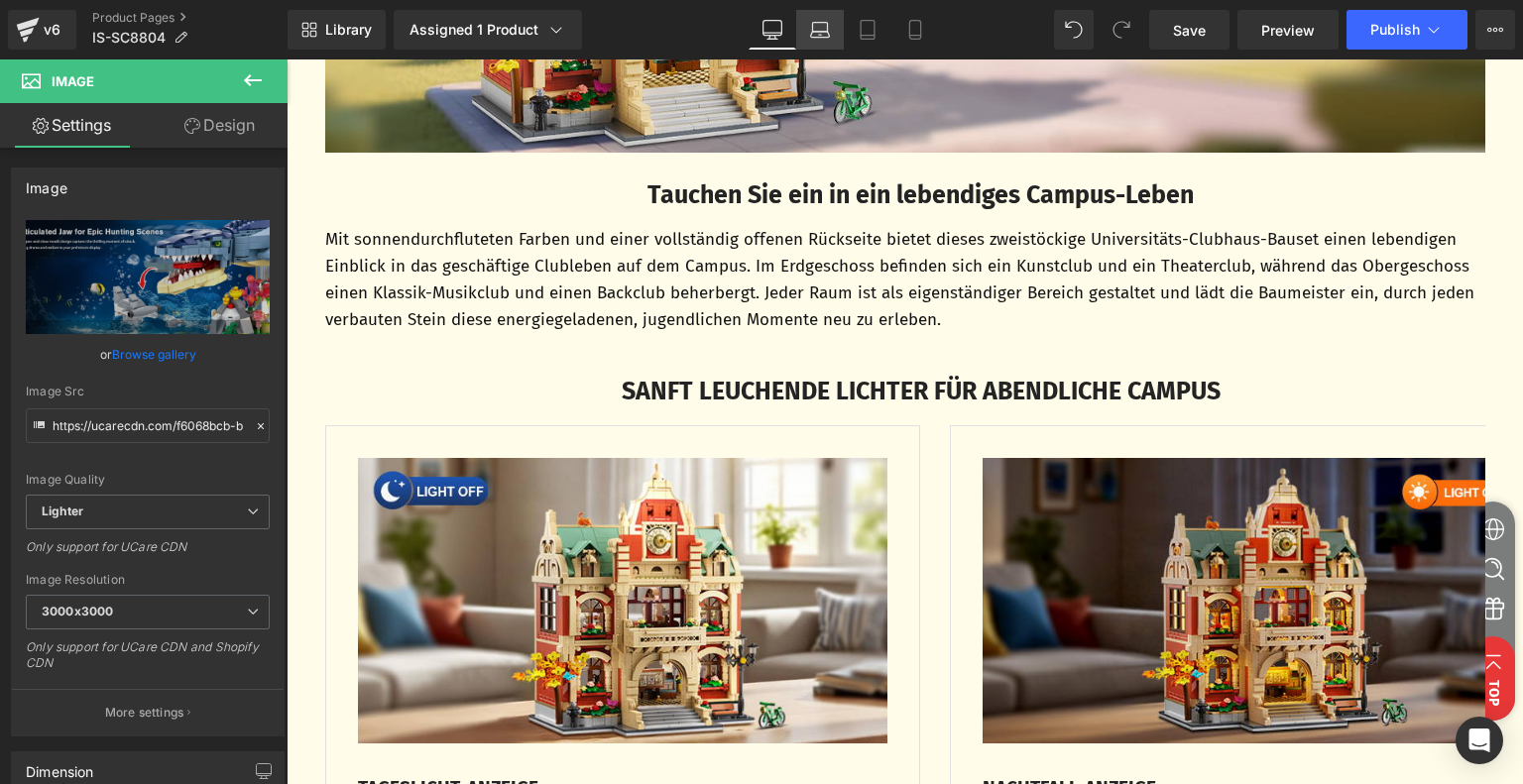 click 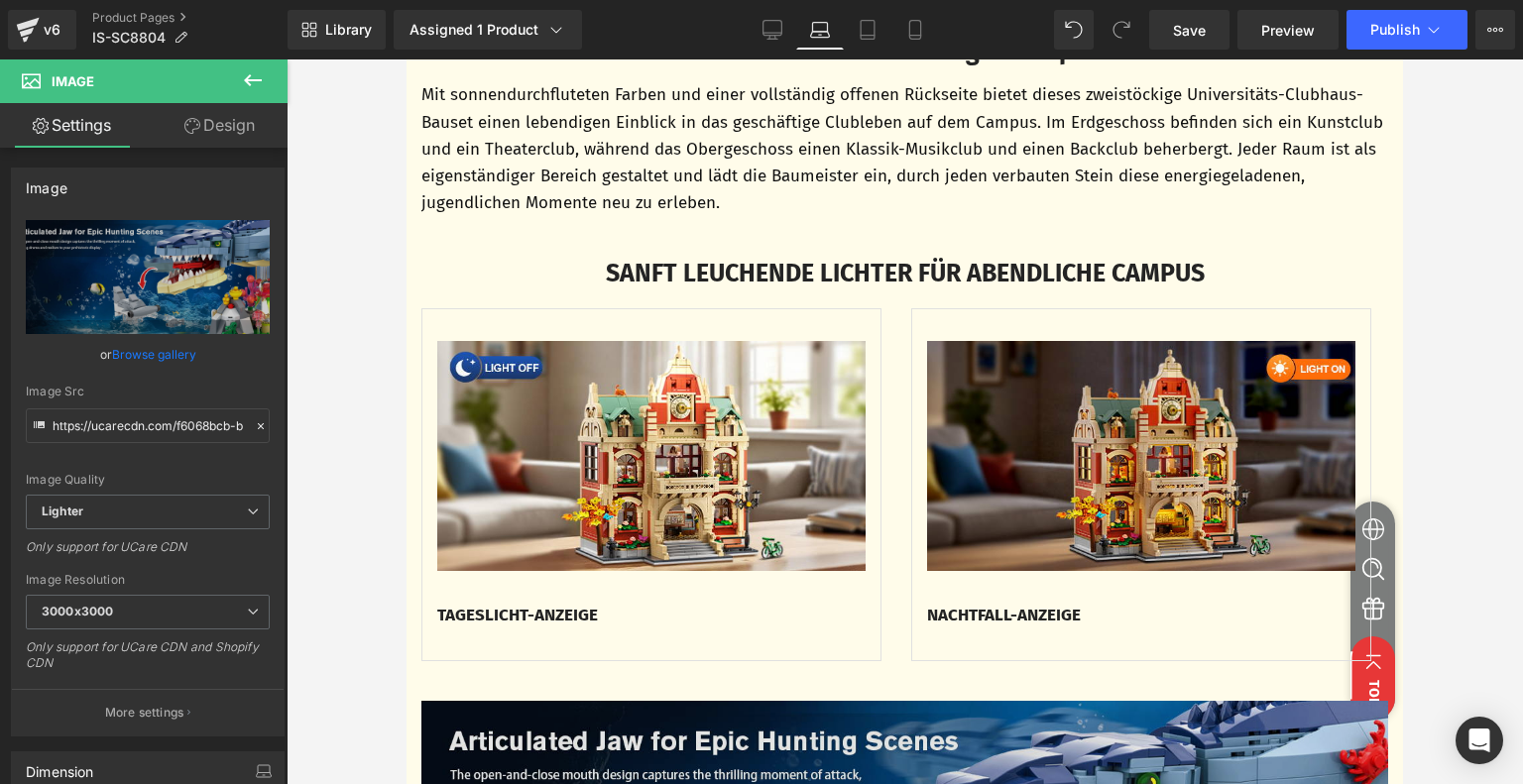 scroll, scrollTop: 1283, scrollLeft: 0, axis: vertical 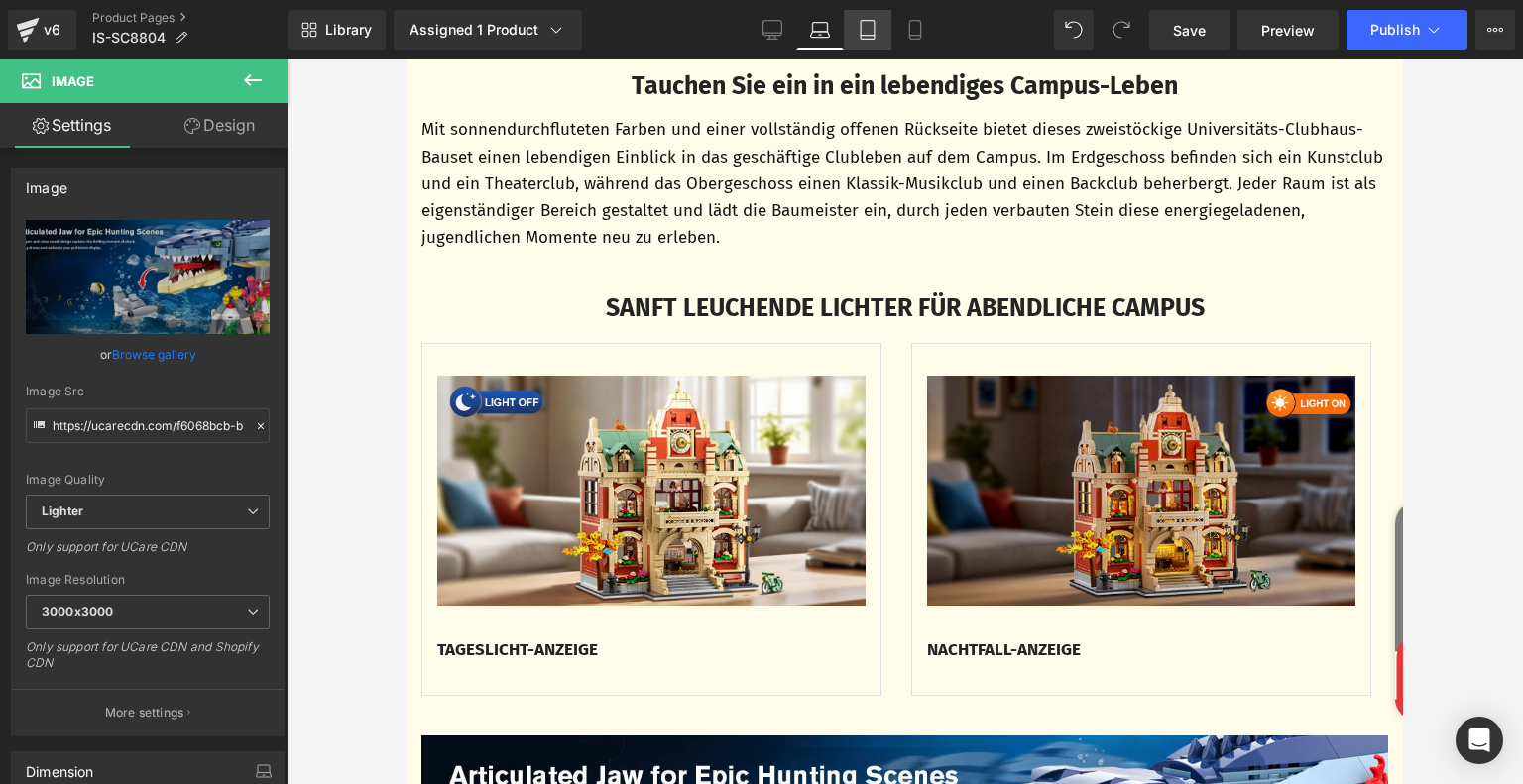 click on "Tablet" at bounding box center (868, 30) 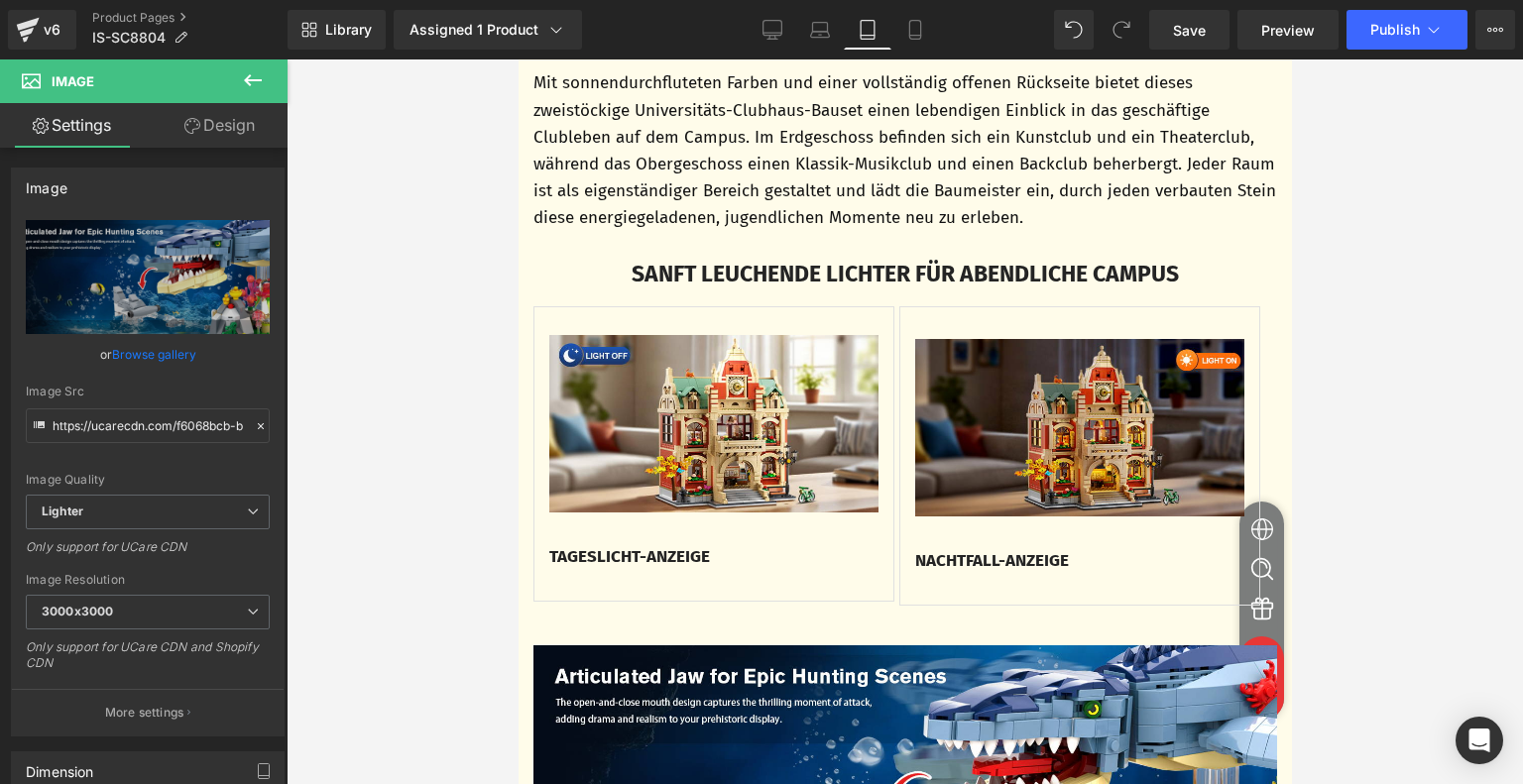 scroll, scrollTop: 1147, scrollLeft: 0, axis: vertical 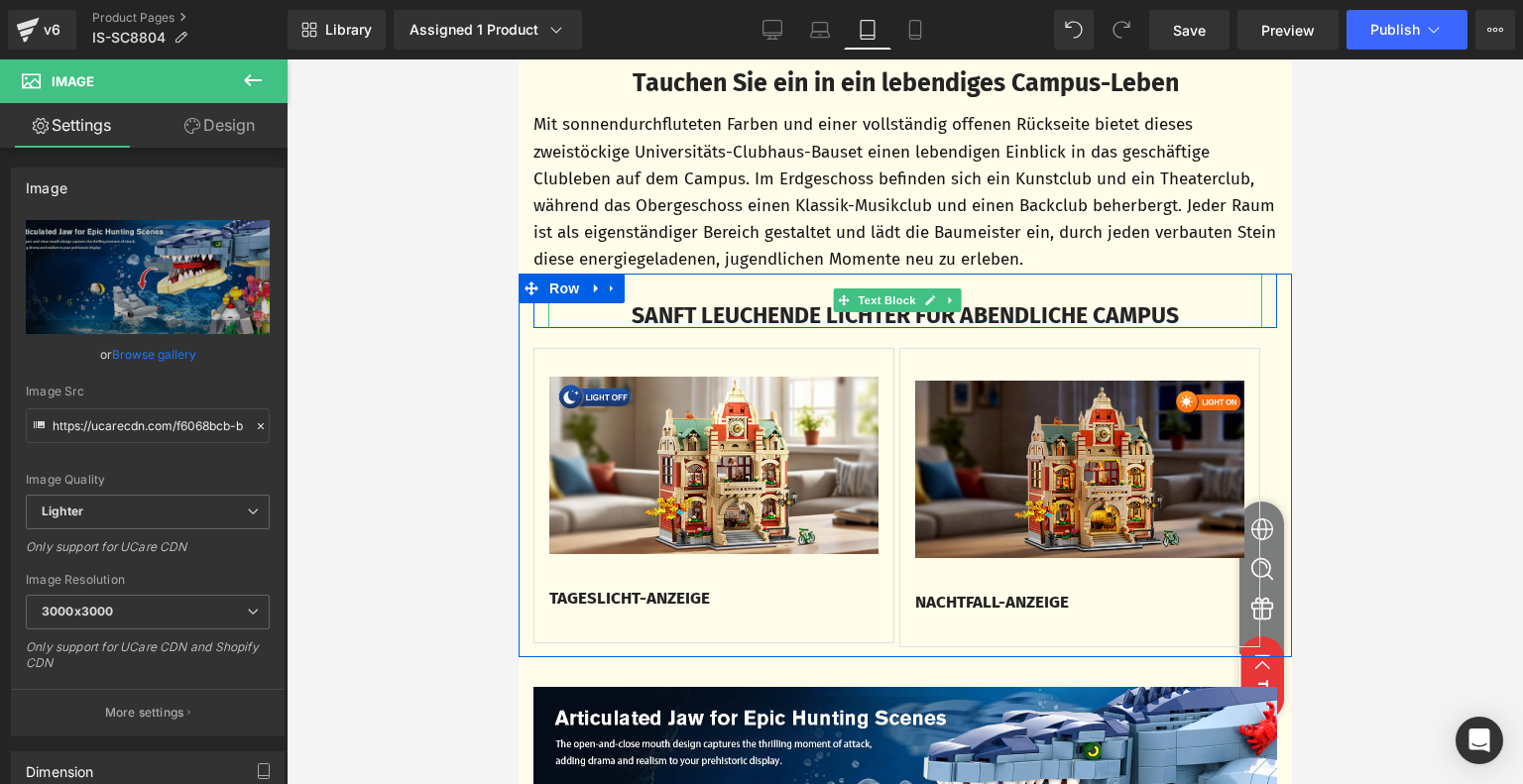 click on "SANFT LEUCHENDE LICHTER FÜR ABENDLICHE CAMPUS" at bounding box center (904, 315) 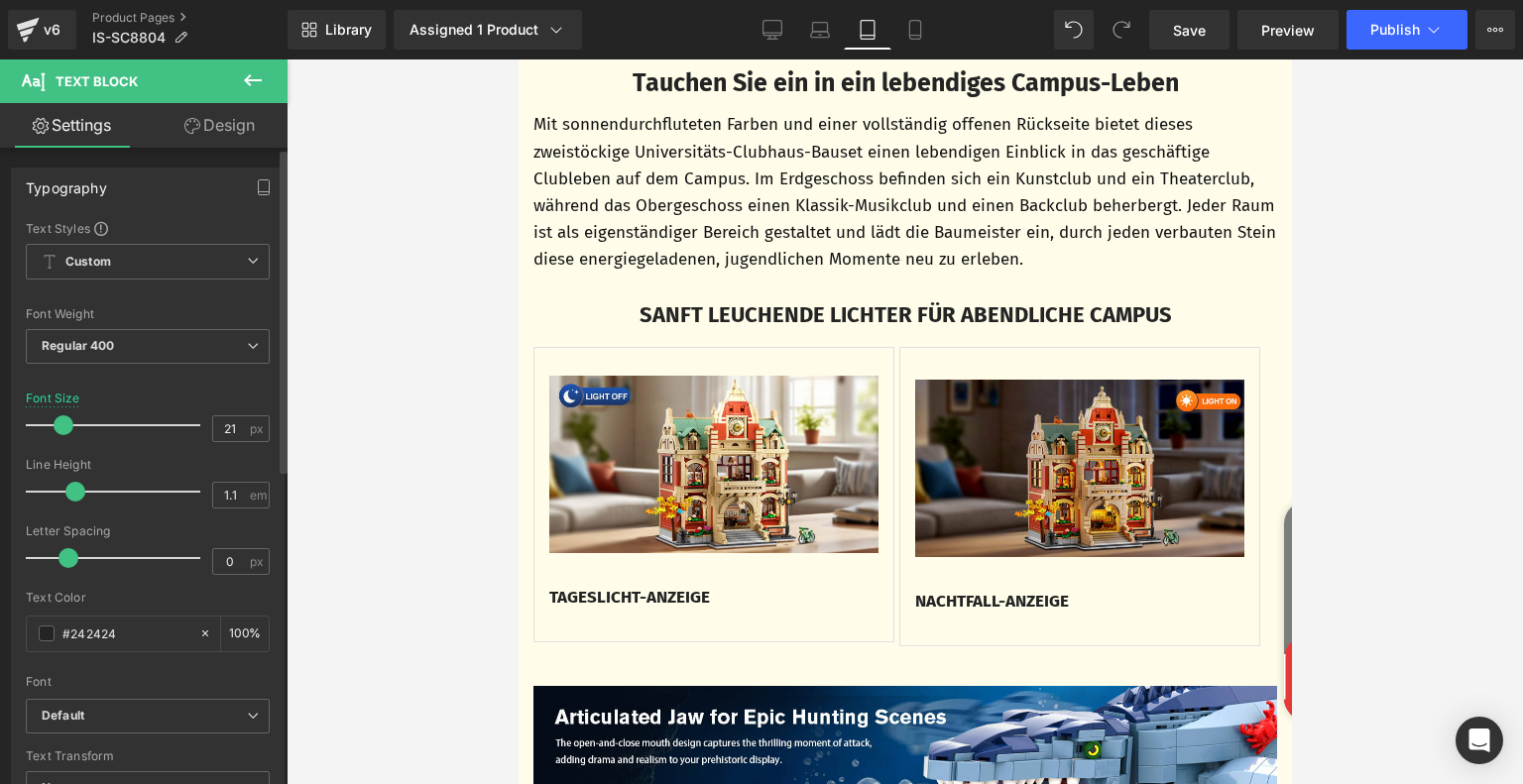 type on "20" 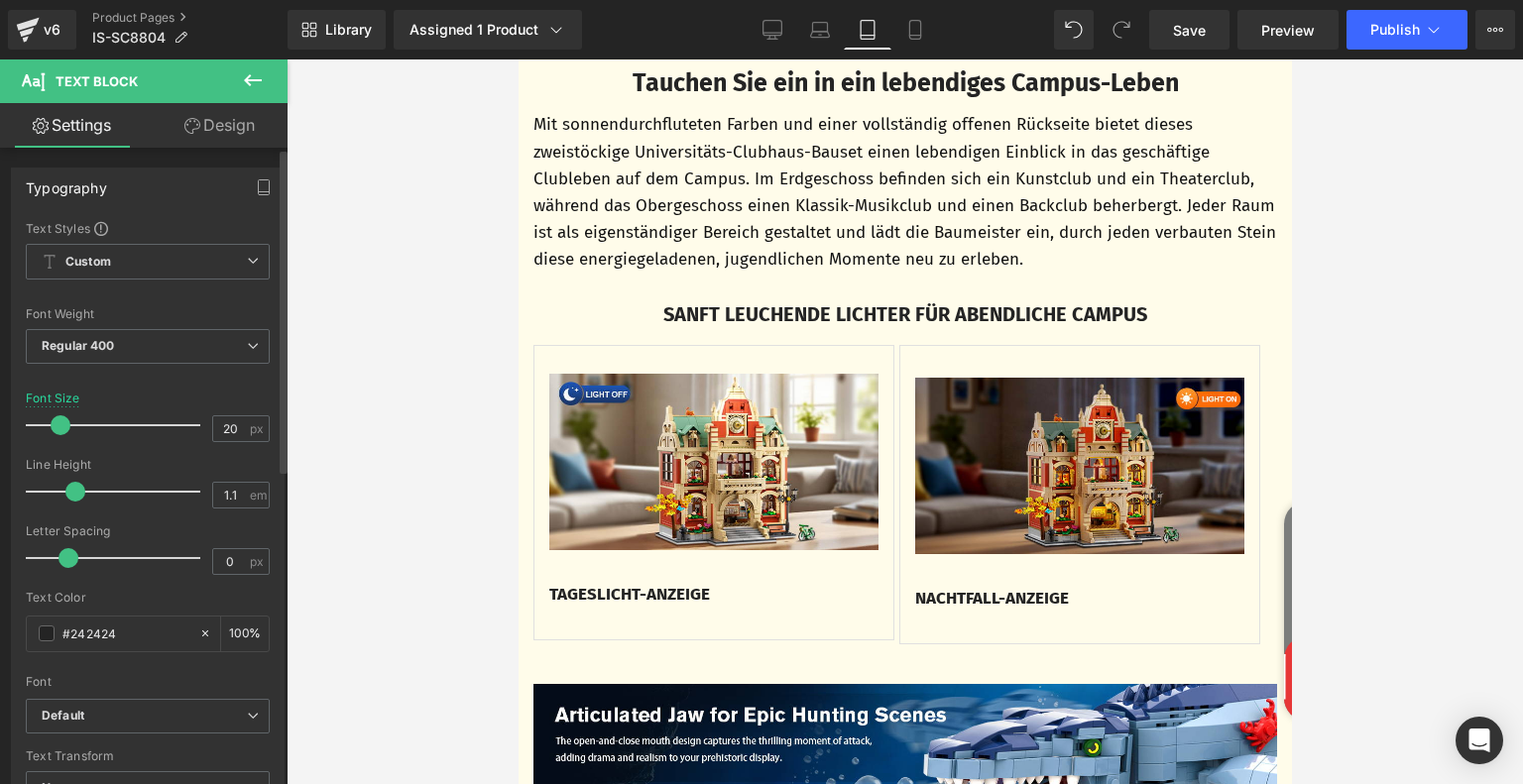 click at bounding box center (60, 425) 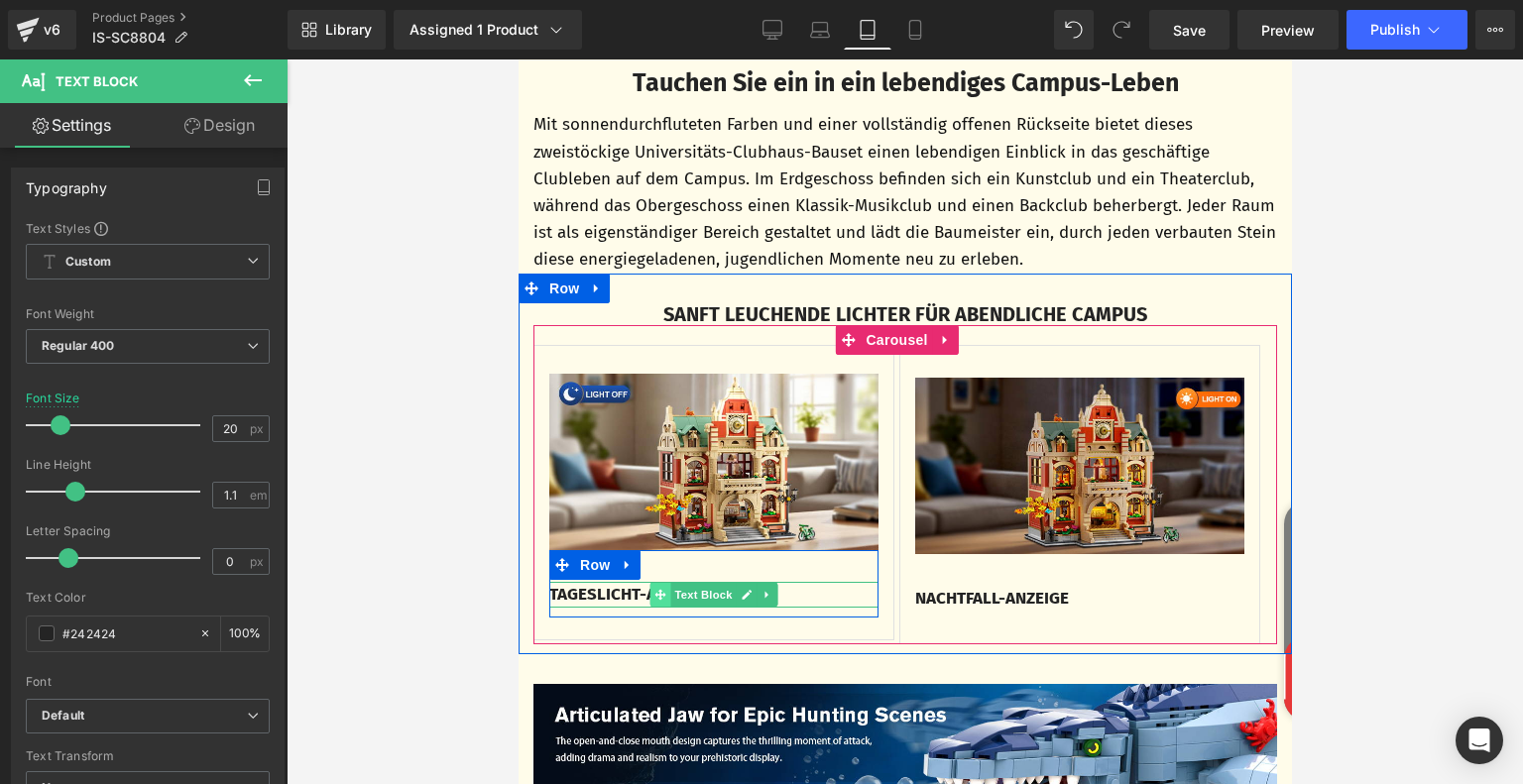 click 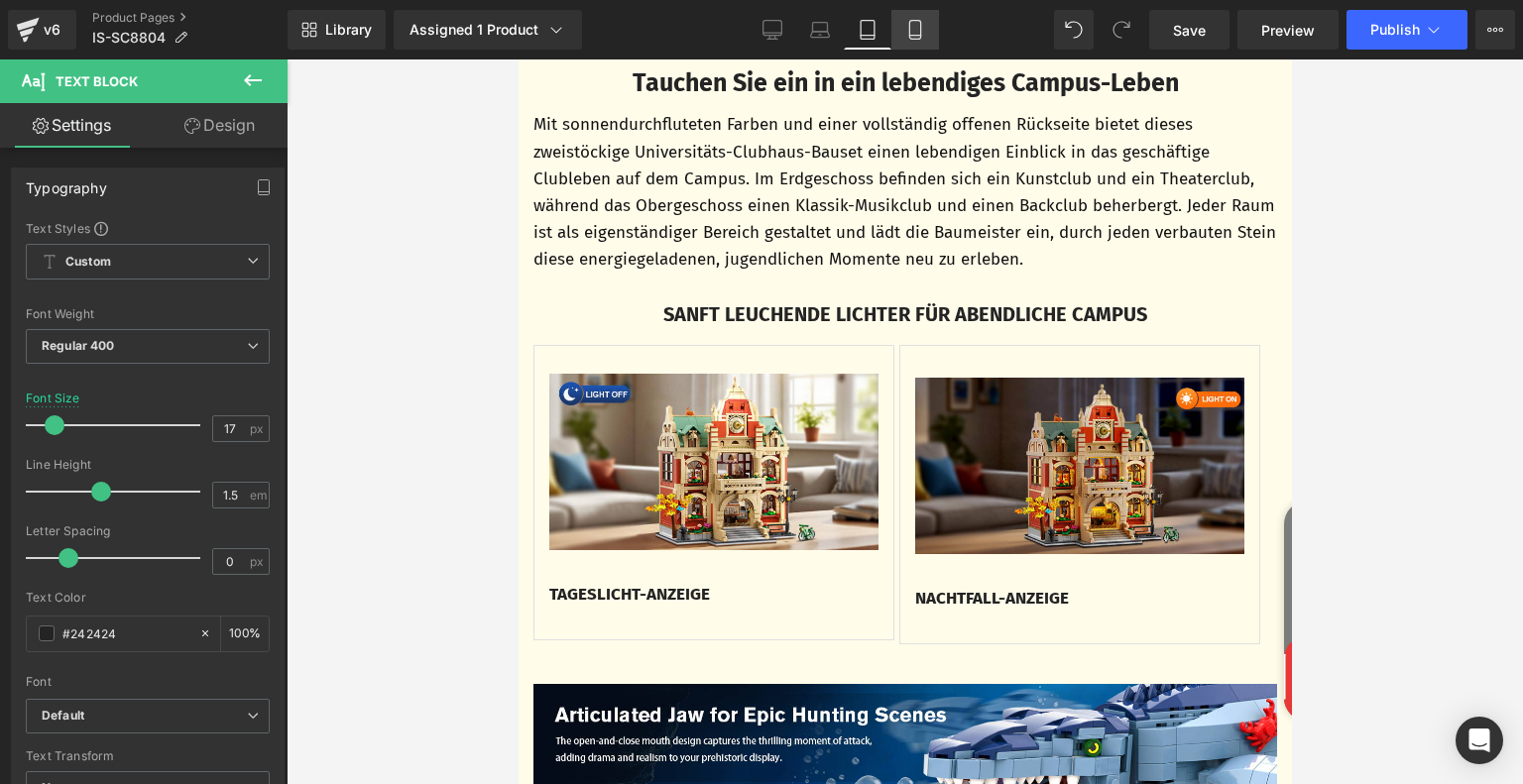 click 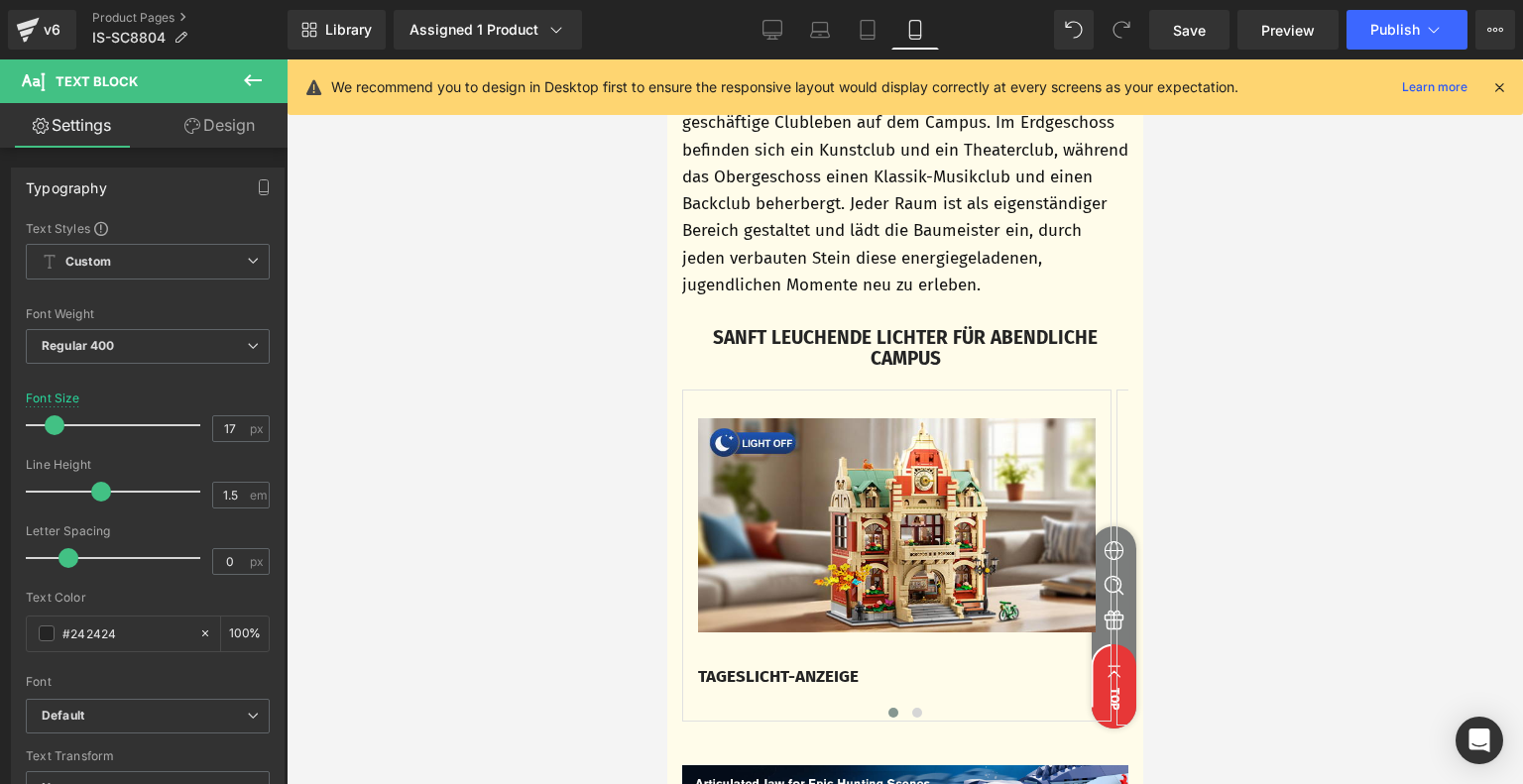 scroll, scrollTop: 1836, scrollLeft: 0, axis: vertical 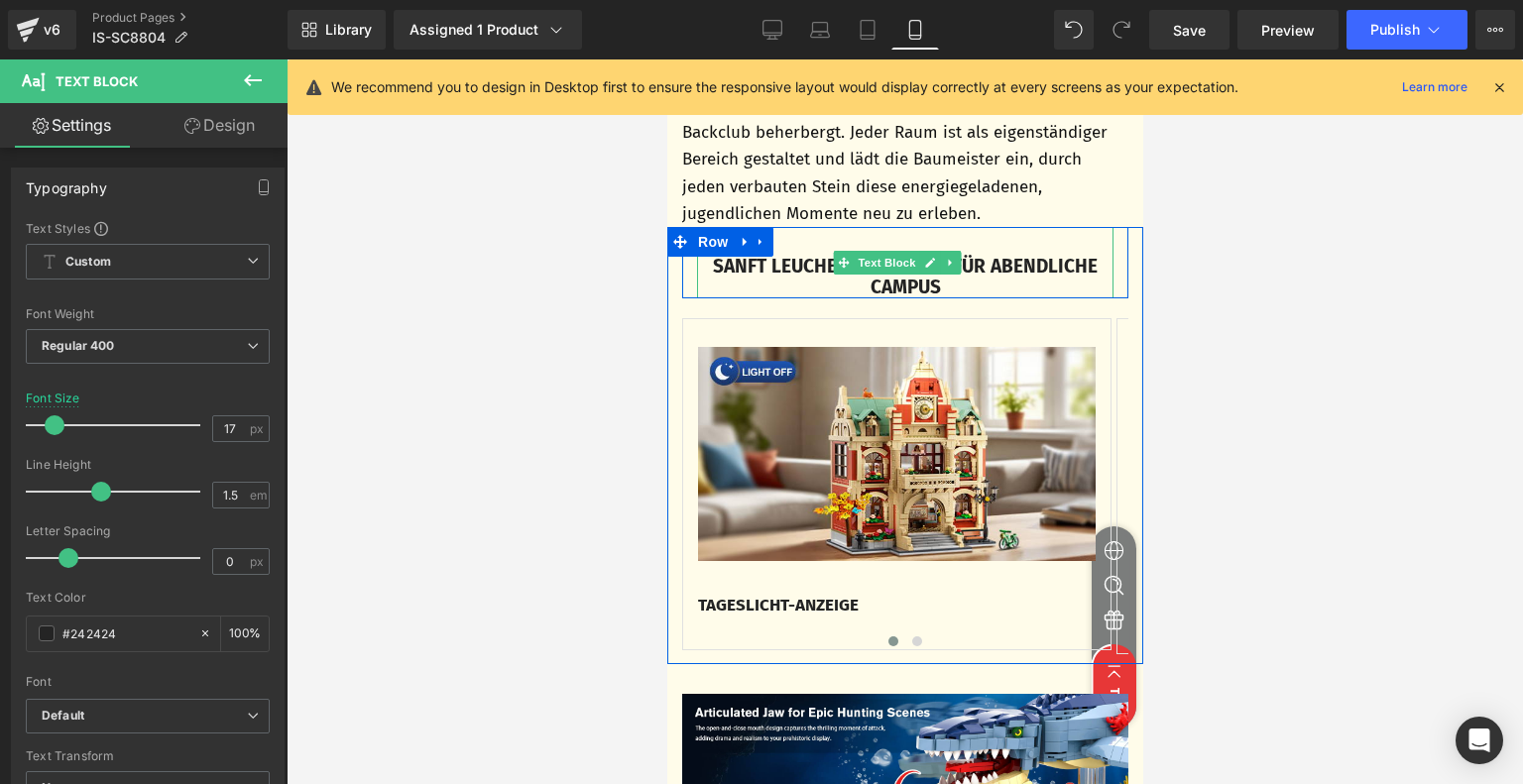 click on "SANFT LEUCHENDE LICHTER FÜR ABENDLICHE CAMPUS" at bounding box center [904, 277] 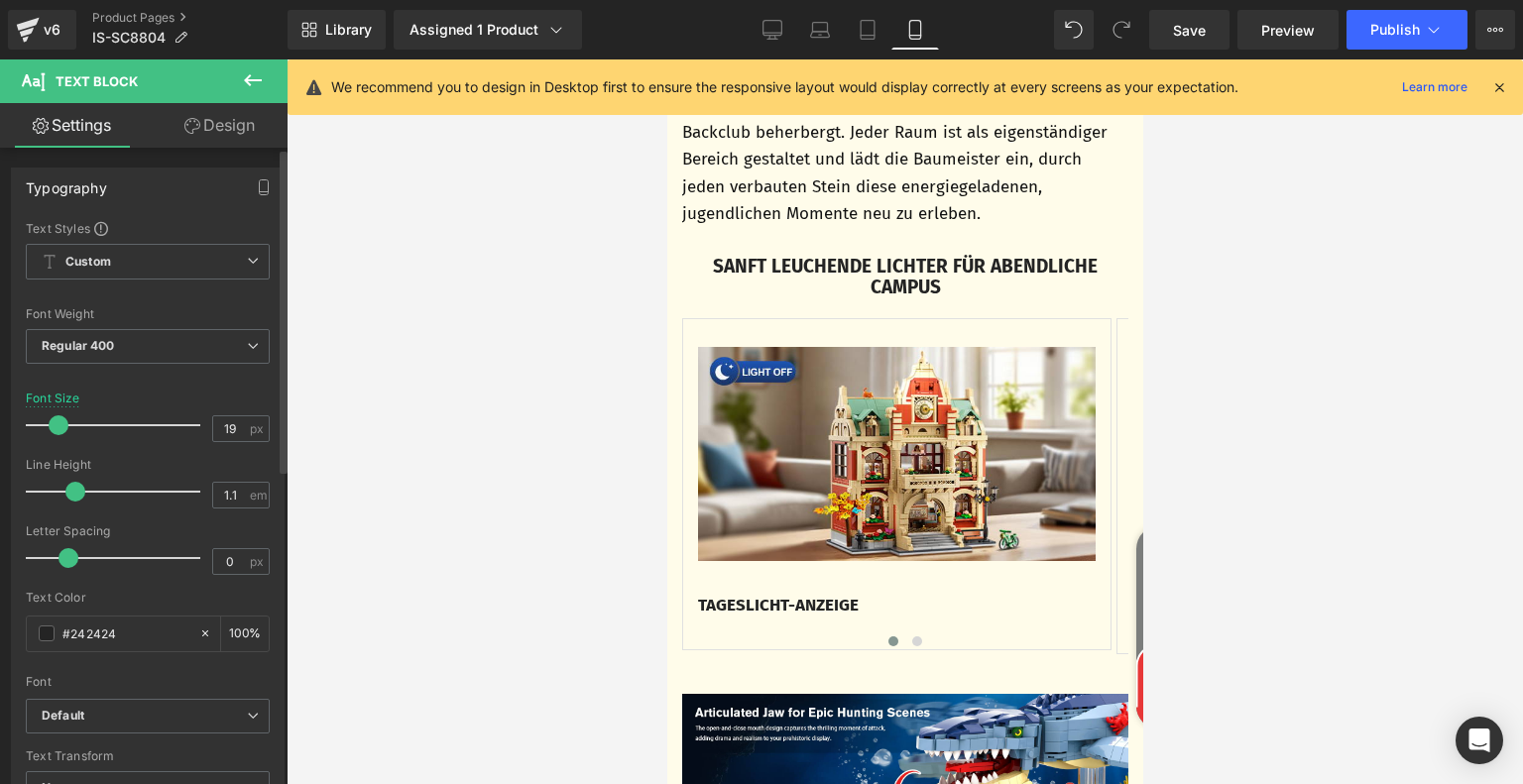 type on "18" 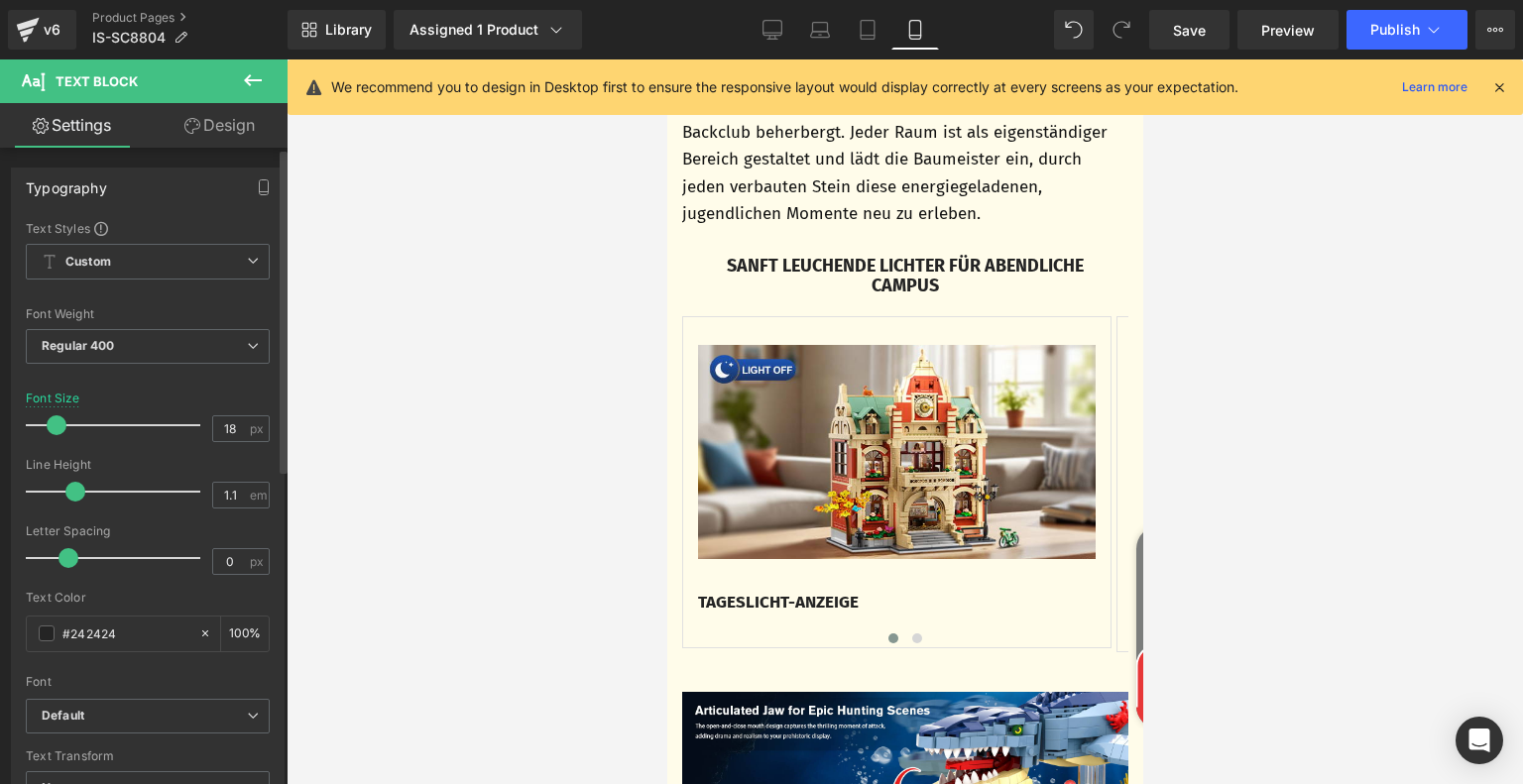 click at bounding box center (57, 425) 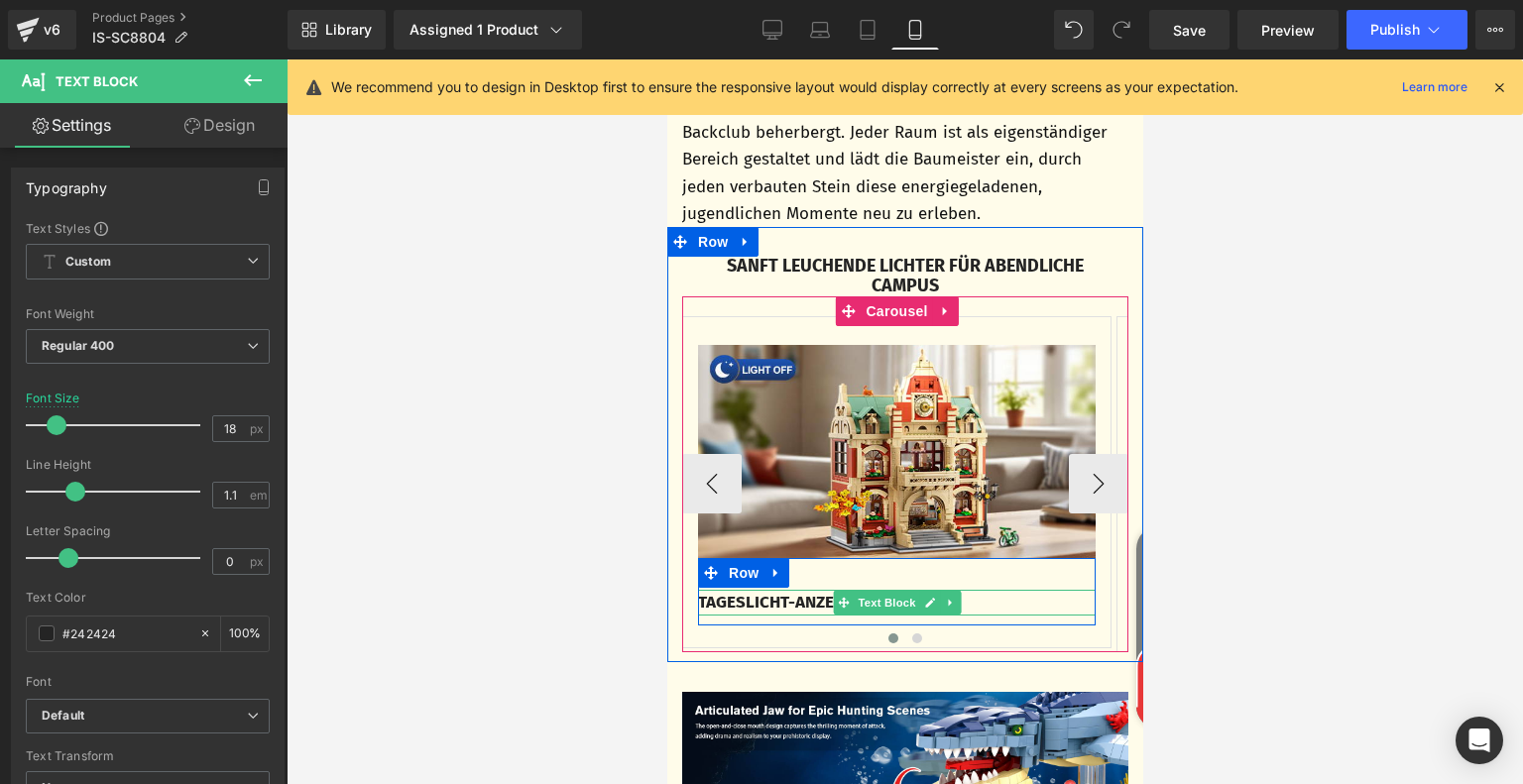 click on "TAGESLICHT-ANZEIGE" at bounding box center [777, 602] 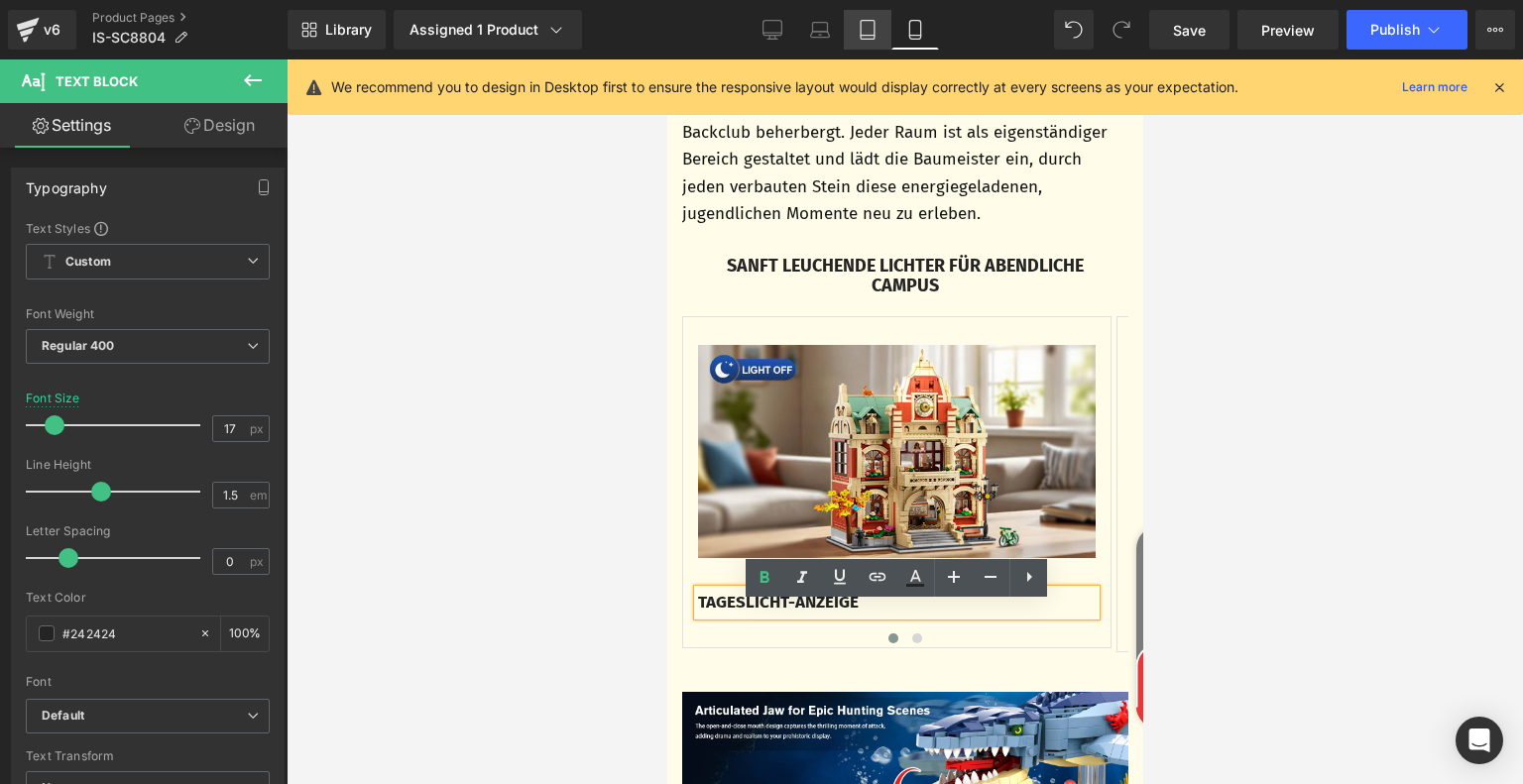 click 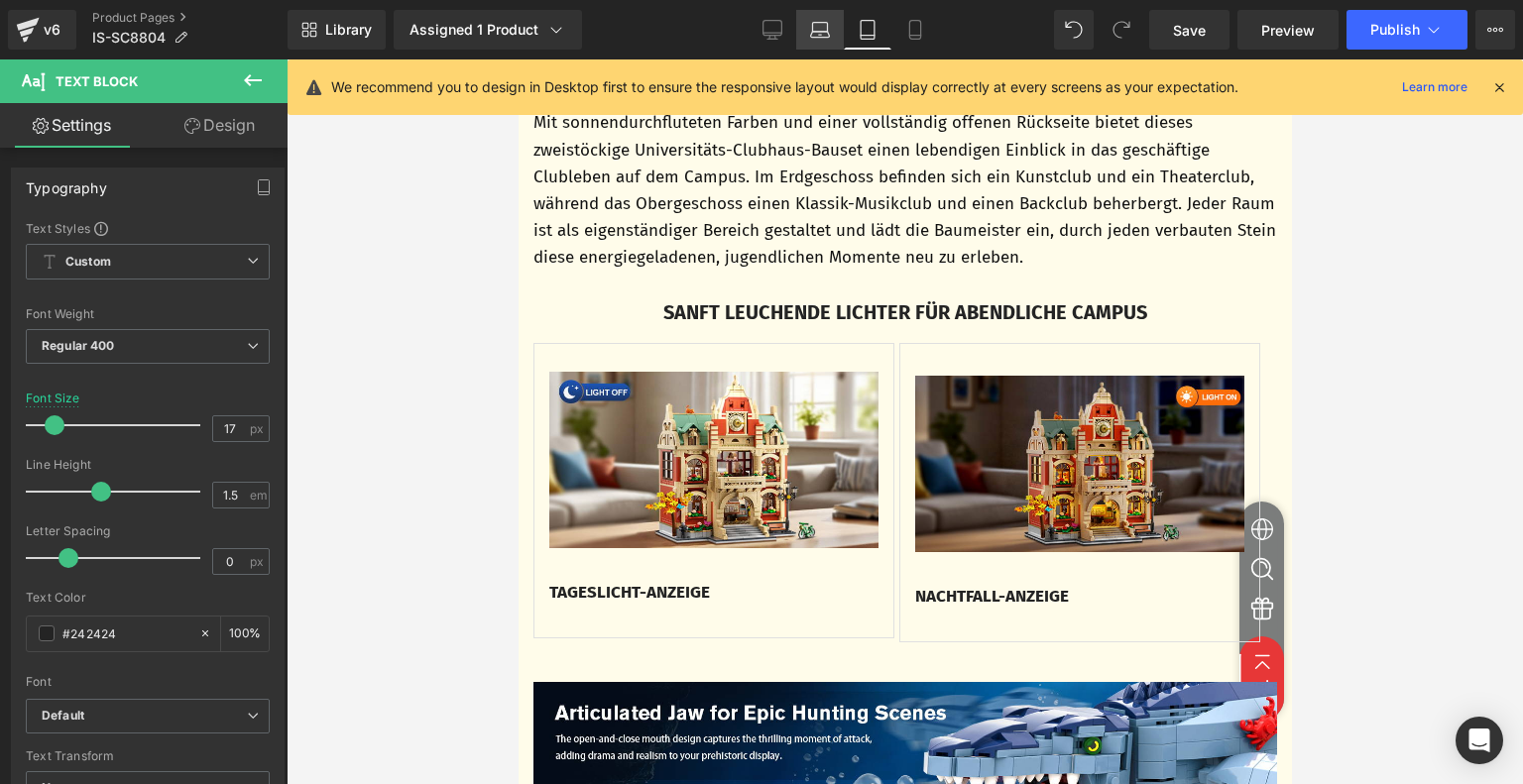 click 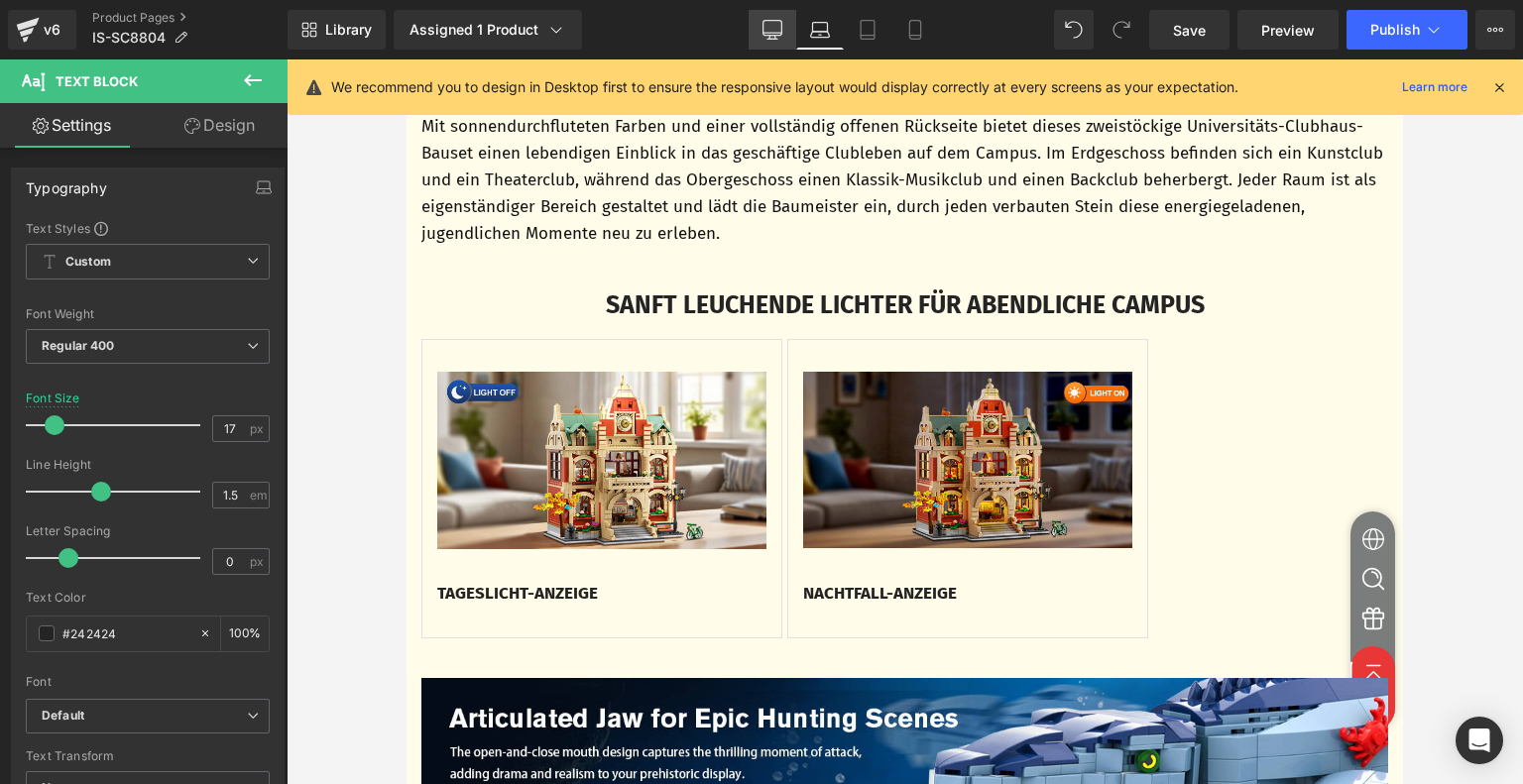 scroll, scrollTop: 1291, scrollLeft: 0, axis: vertical 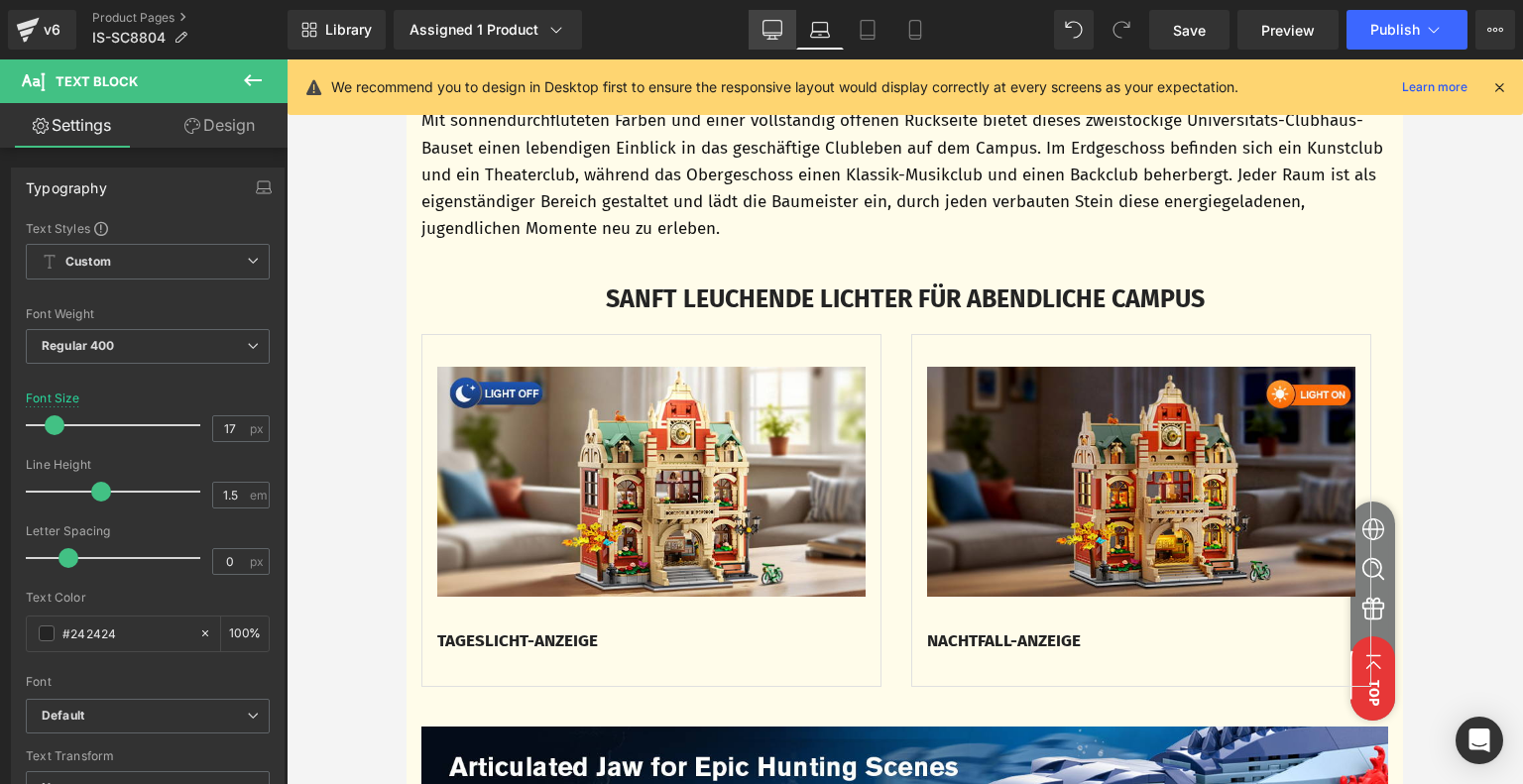 click 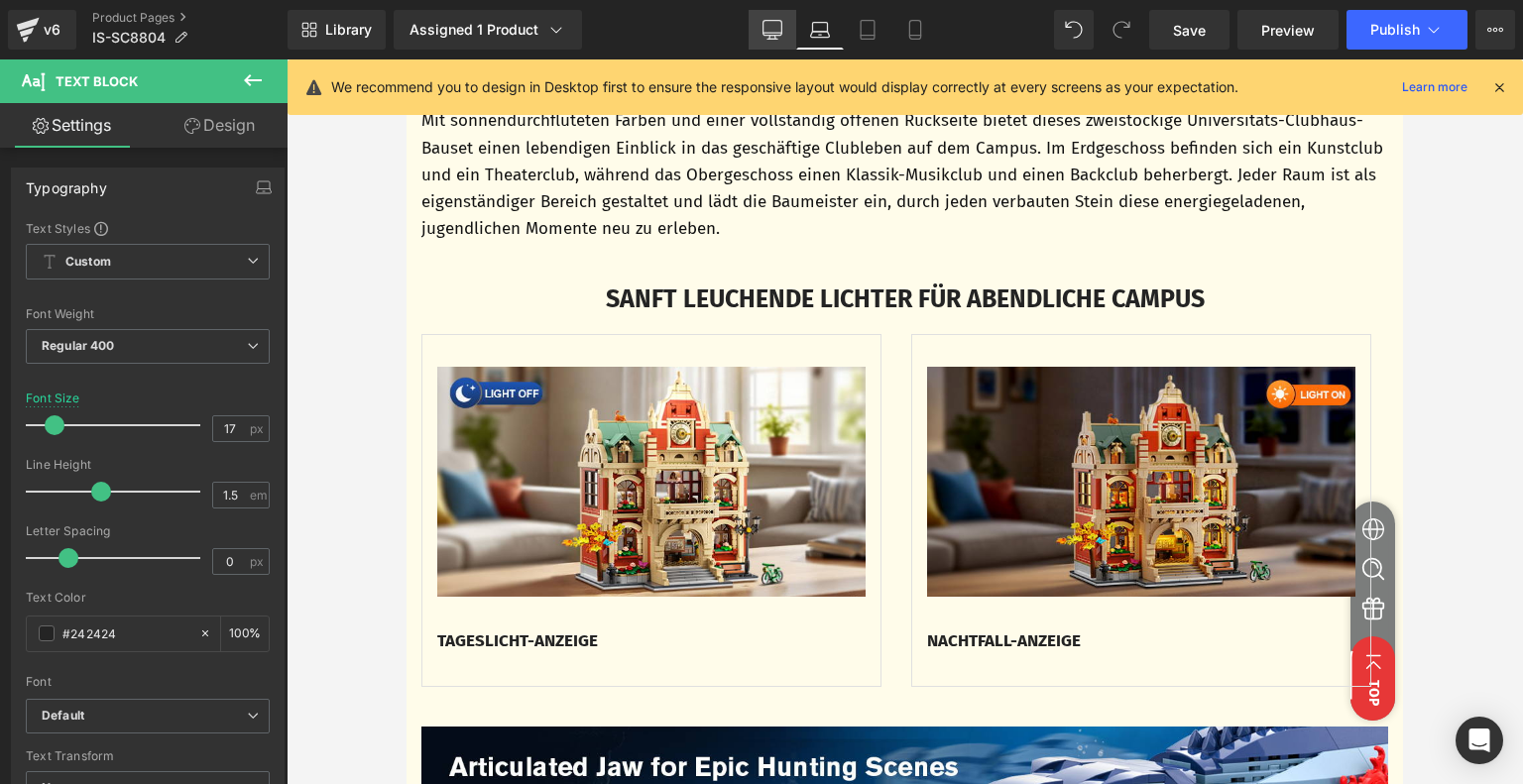 type on "19" 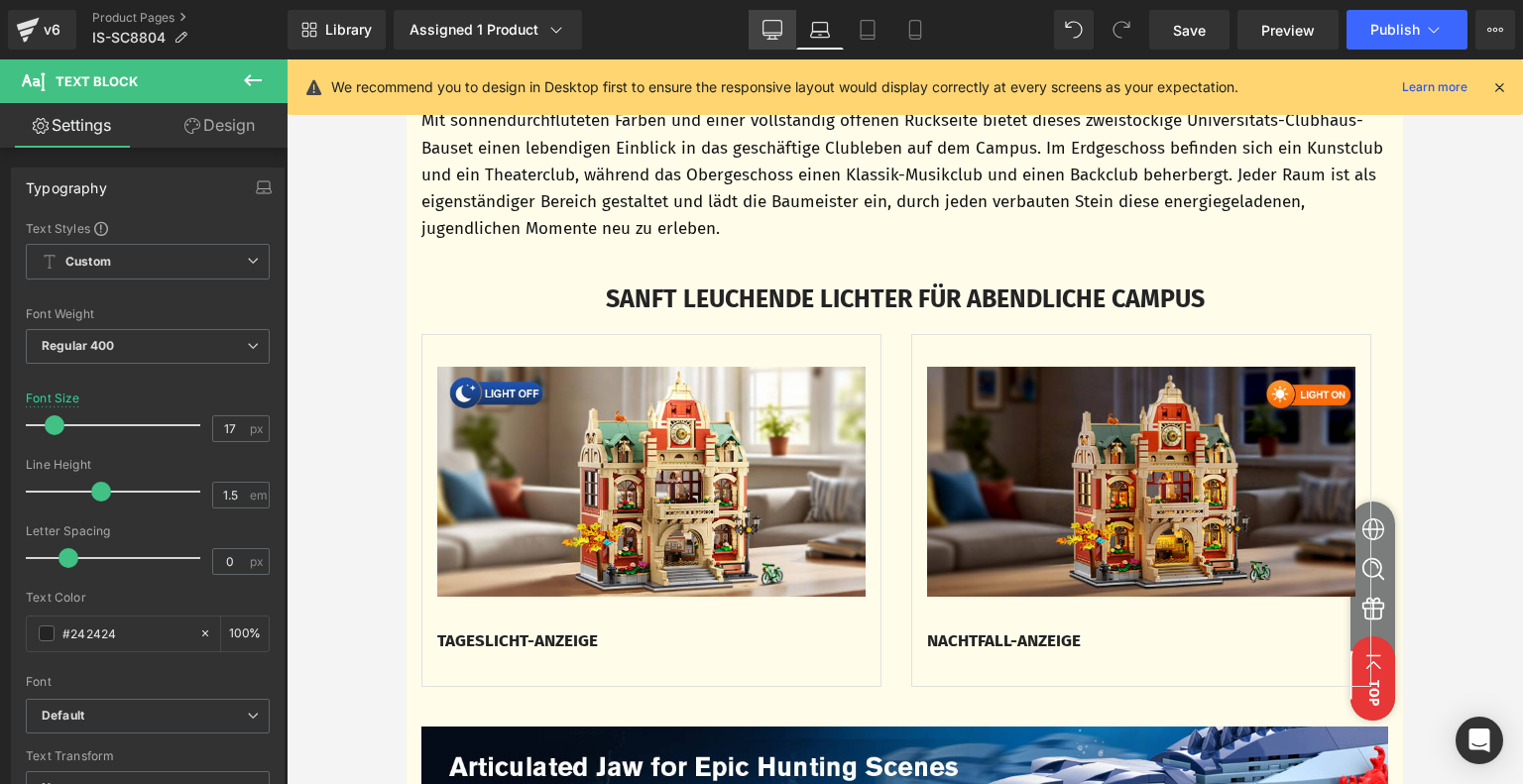type on "100" 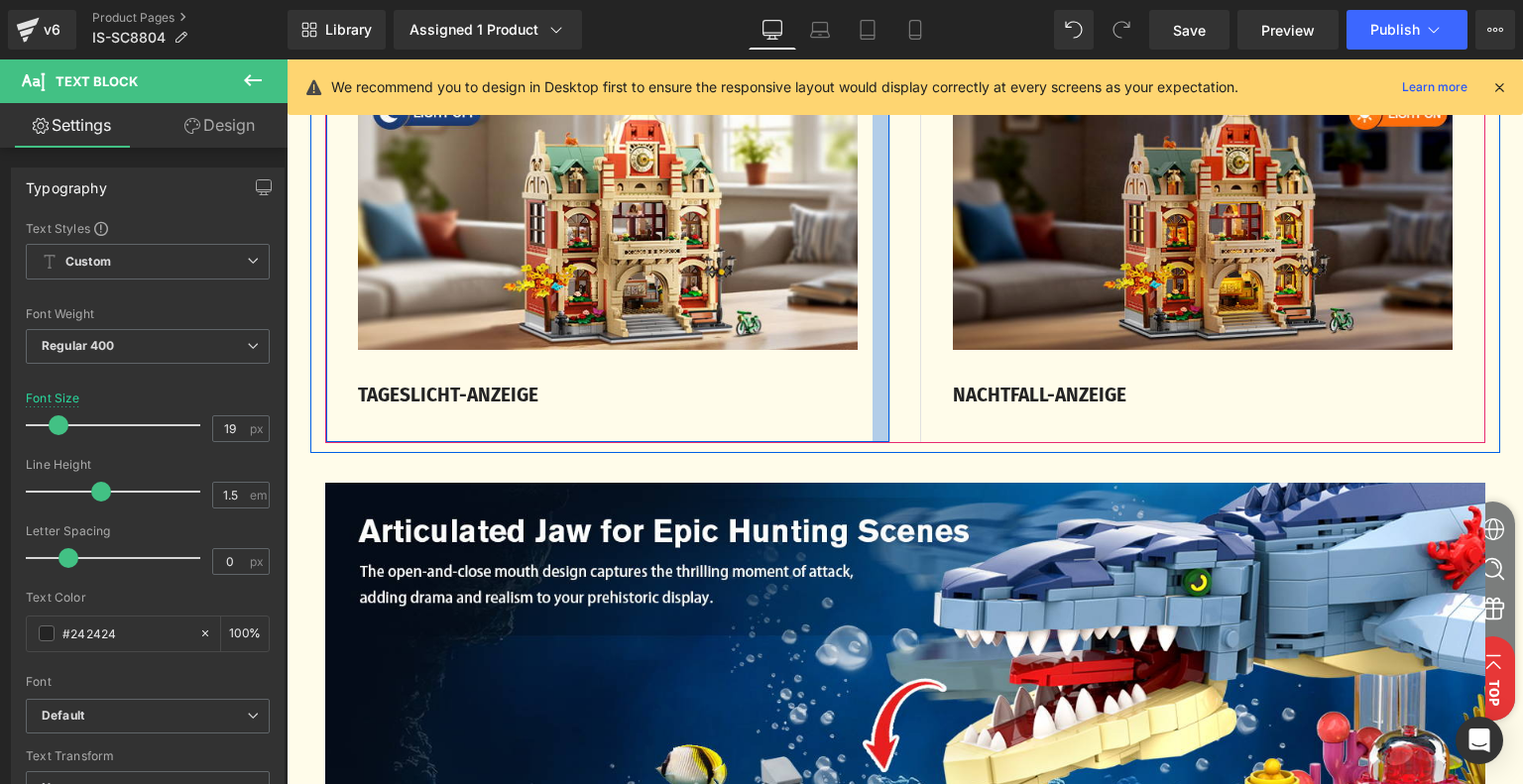 scroll, scrollTop: 2062, scrollLeft: 0, axis: vertical 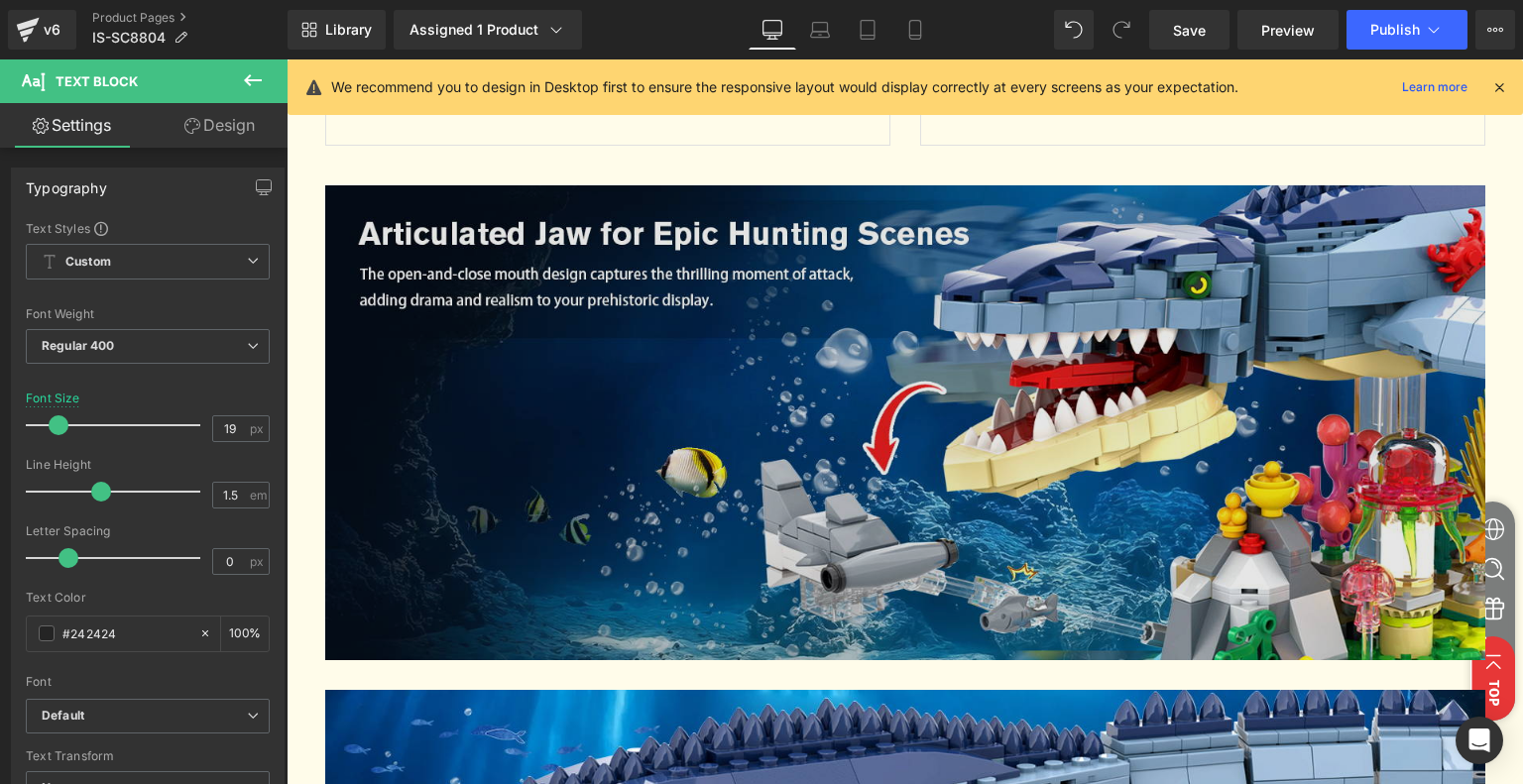 click at bounding box center (905, 423) 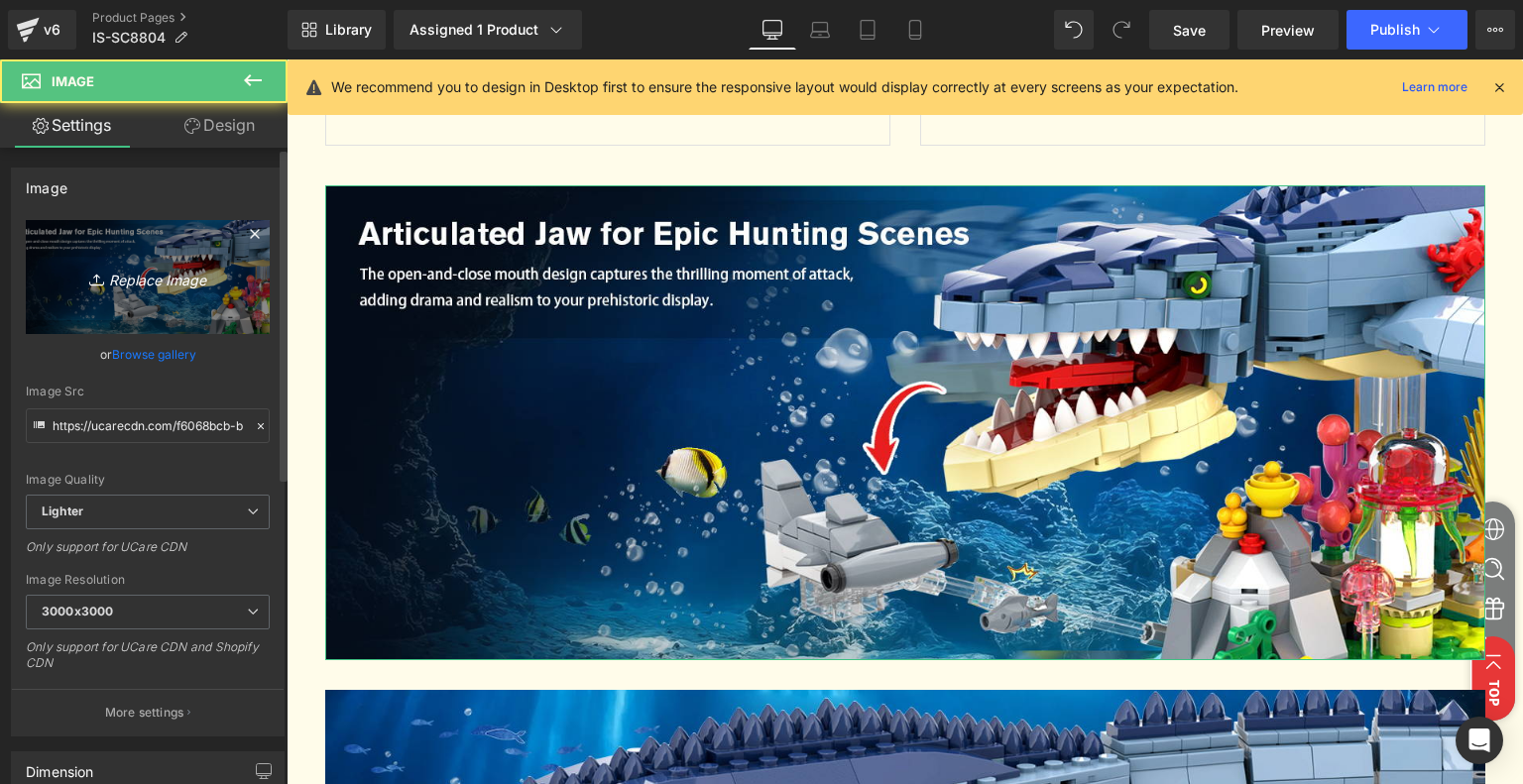 click on "Replace Image" at bounding box center [148, 277] 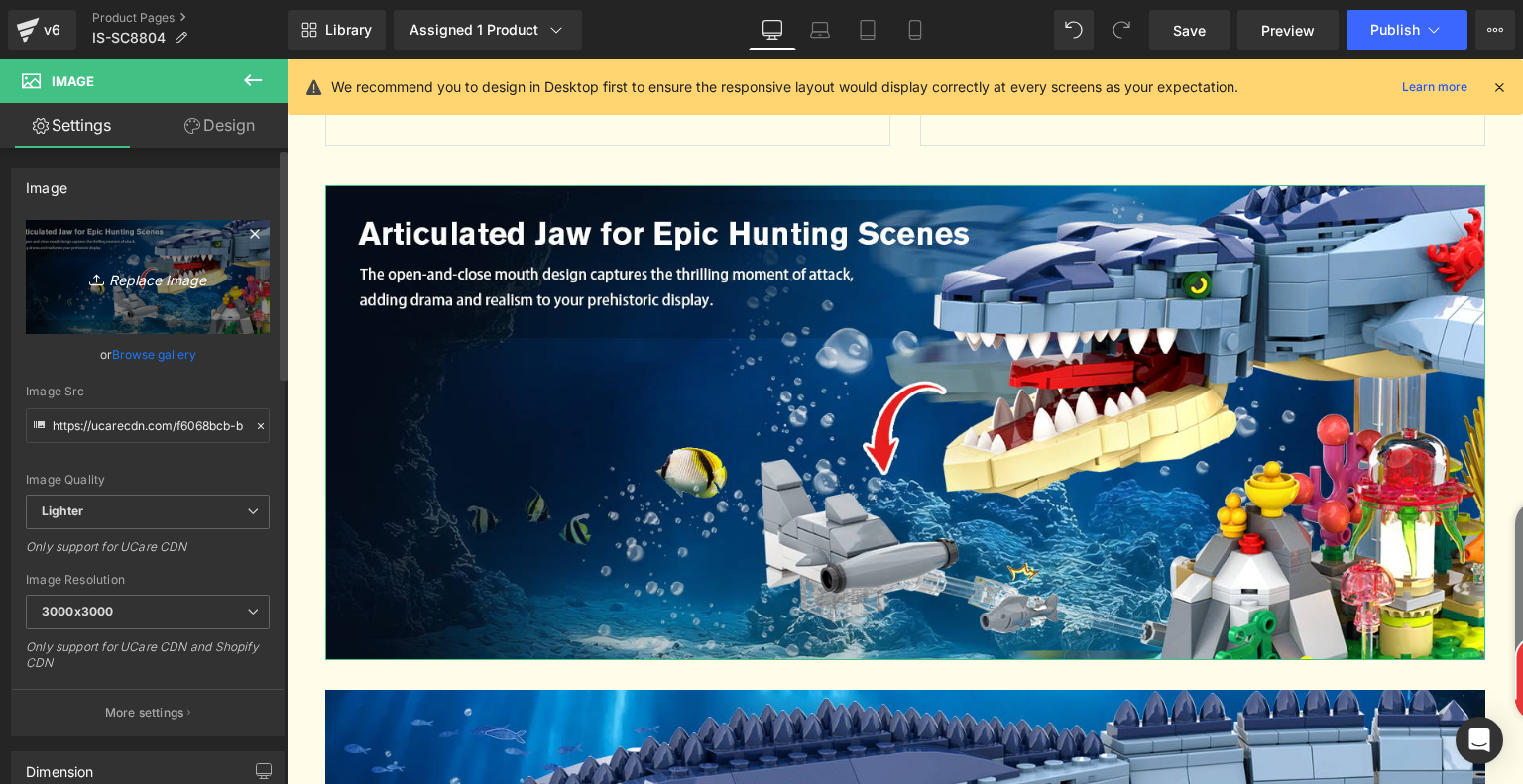 type on "C:\fakepath\caa21614-d195-41a9-aacb-73965ba7f836.__CR0,0,1464,600_PT0_SX1464_V1___.jpg" 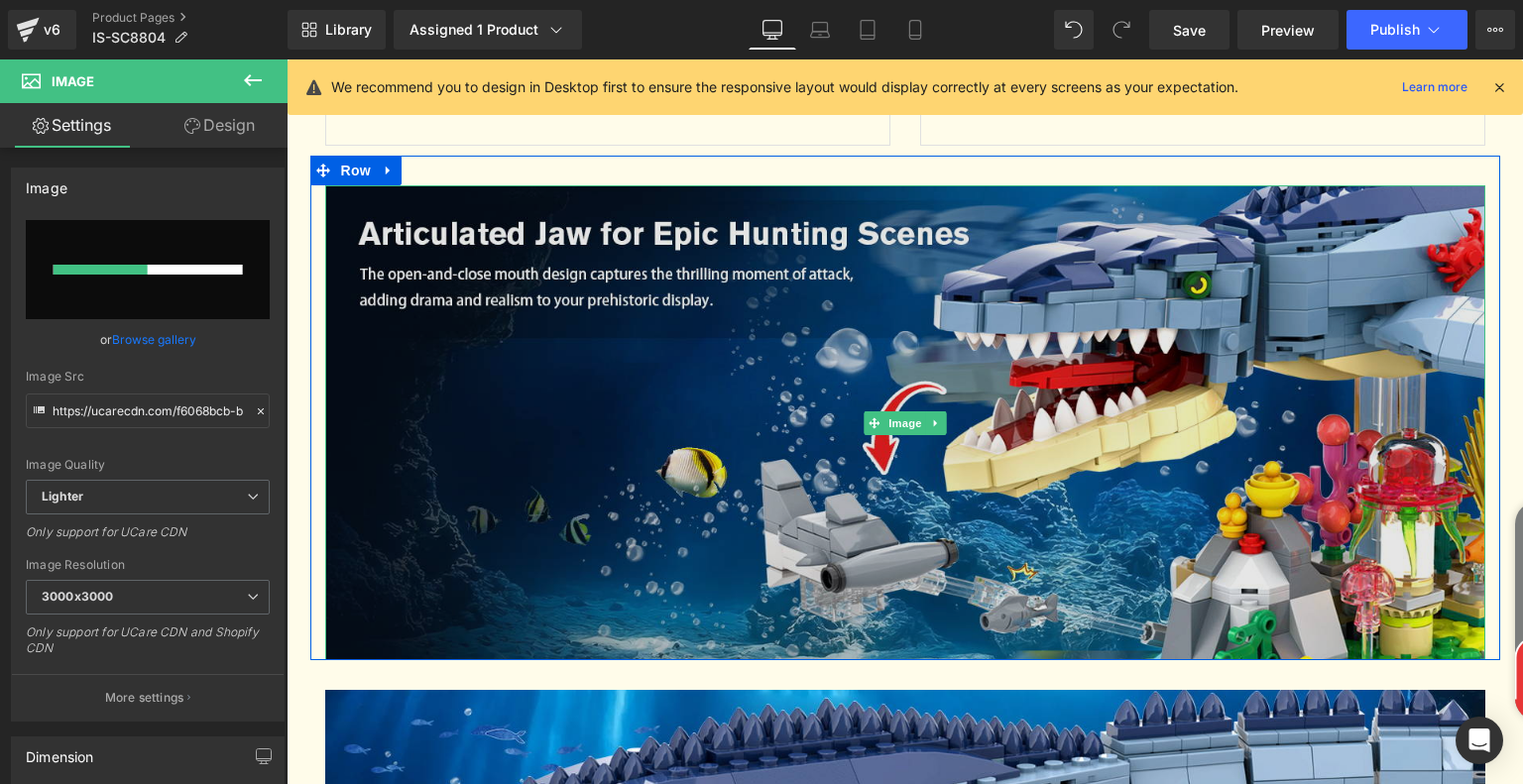 type 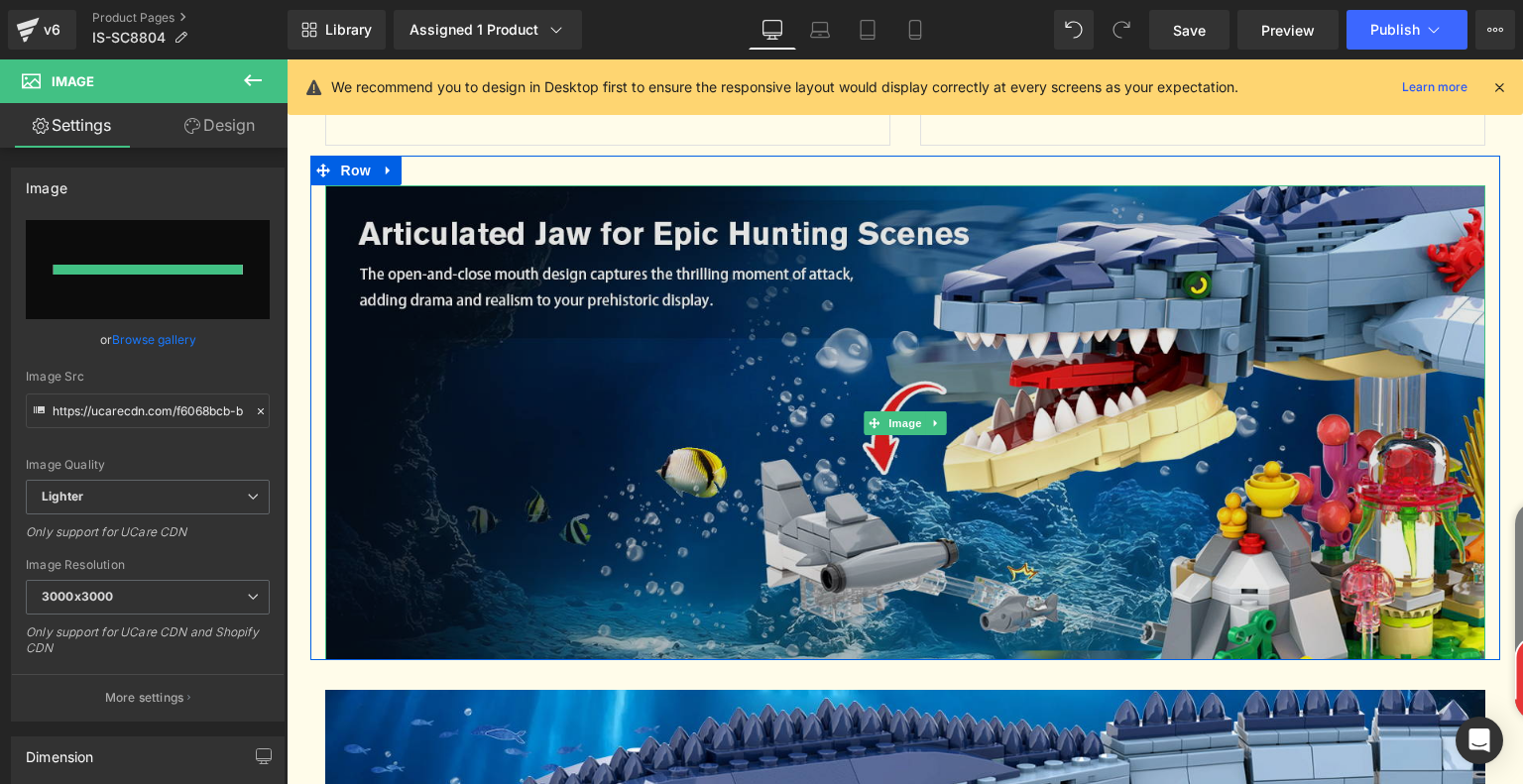 type on "https://ucarecdn.com/4bb9576a-541f-4374-8ee3-935de9783c67/-/format/auto/-/preview/3000x3000/-/quality/lighter/caa21614-d195-41a9-aacb-73965ba7f836.__CR0,0,1464,600_PT0_SX1464_V1___.jpg" 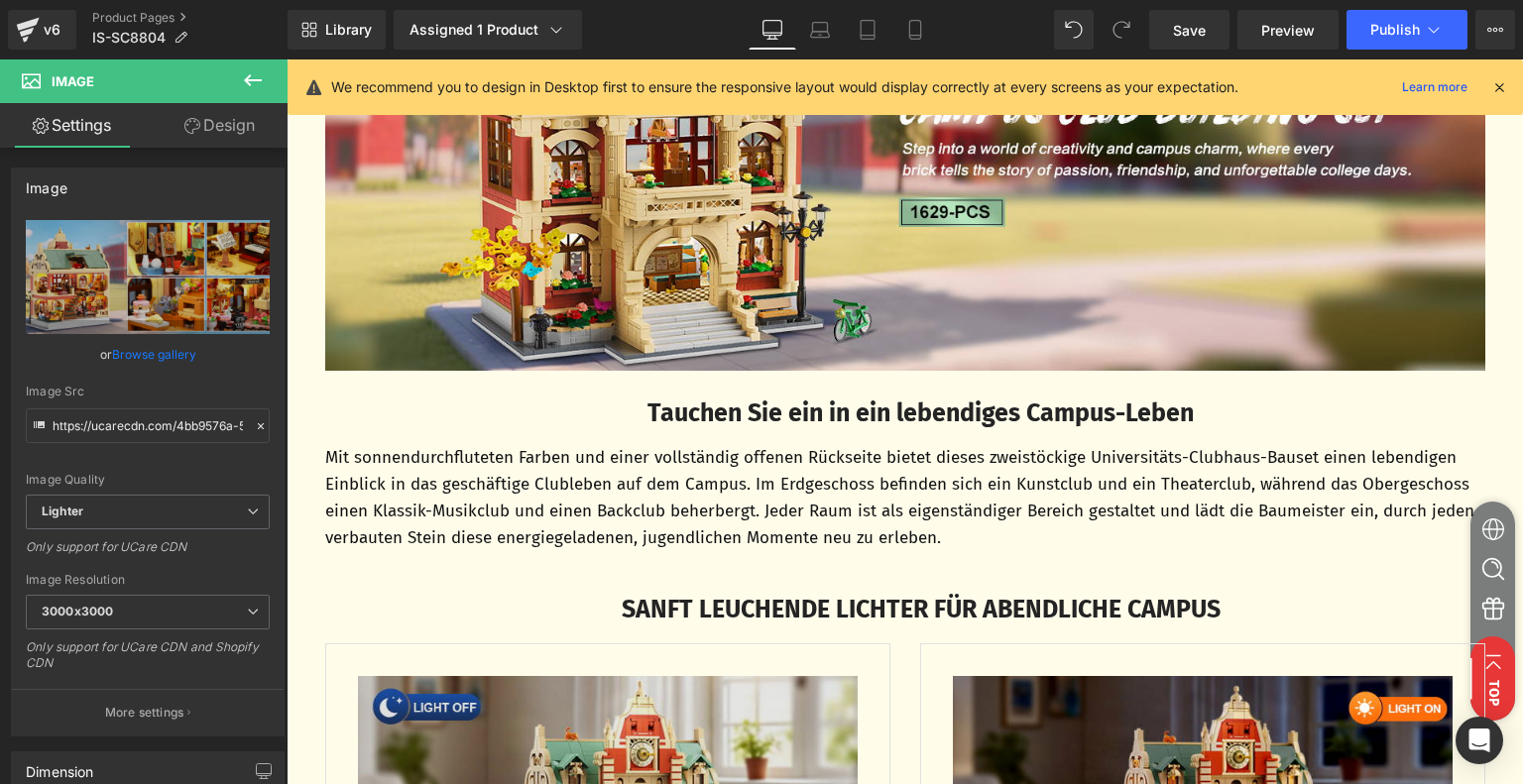 scroll, scrollTop: 1170, scrollLeft: 0, axis: vertical 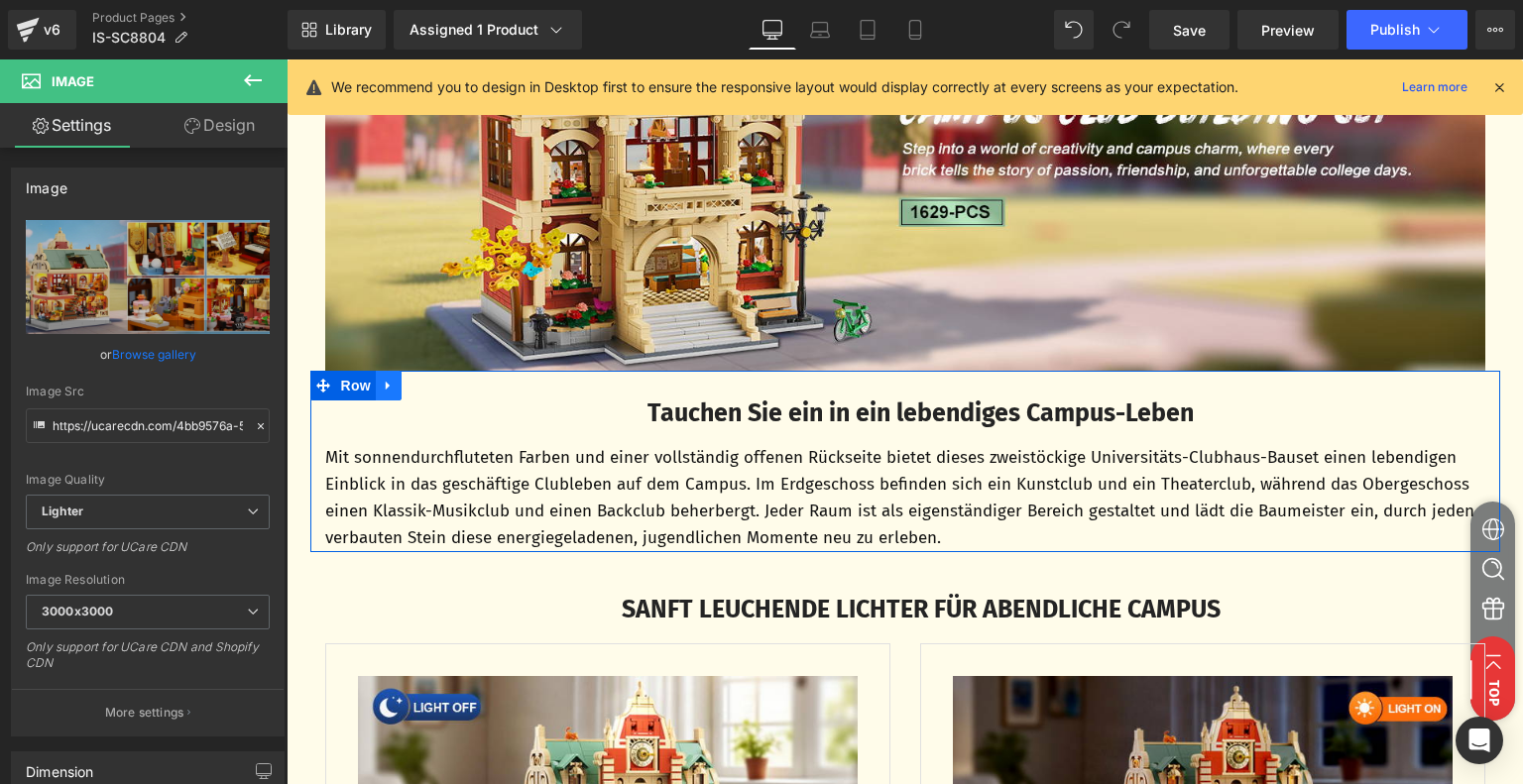 click 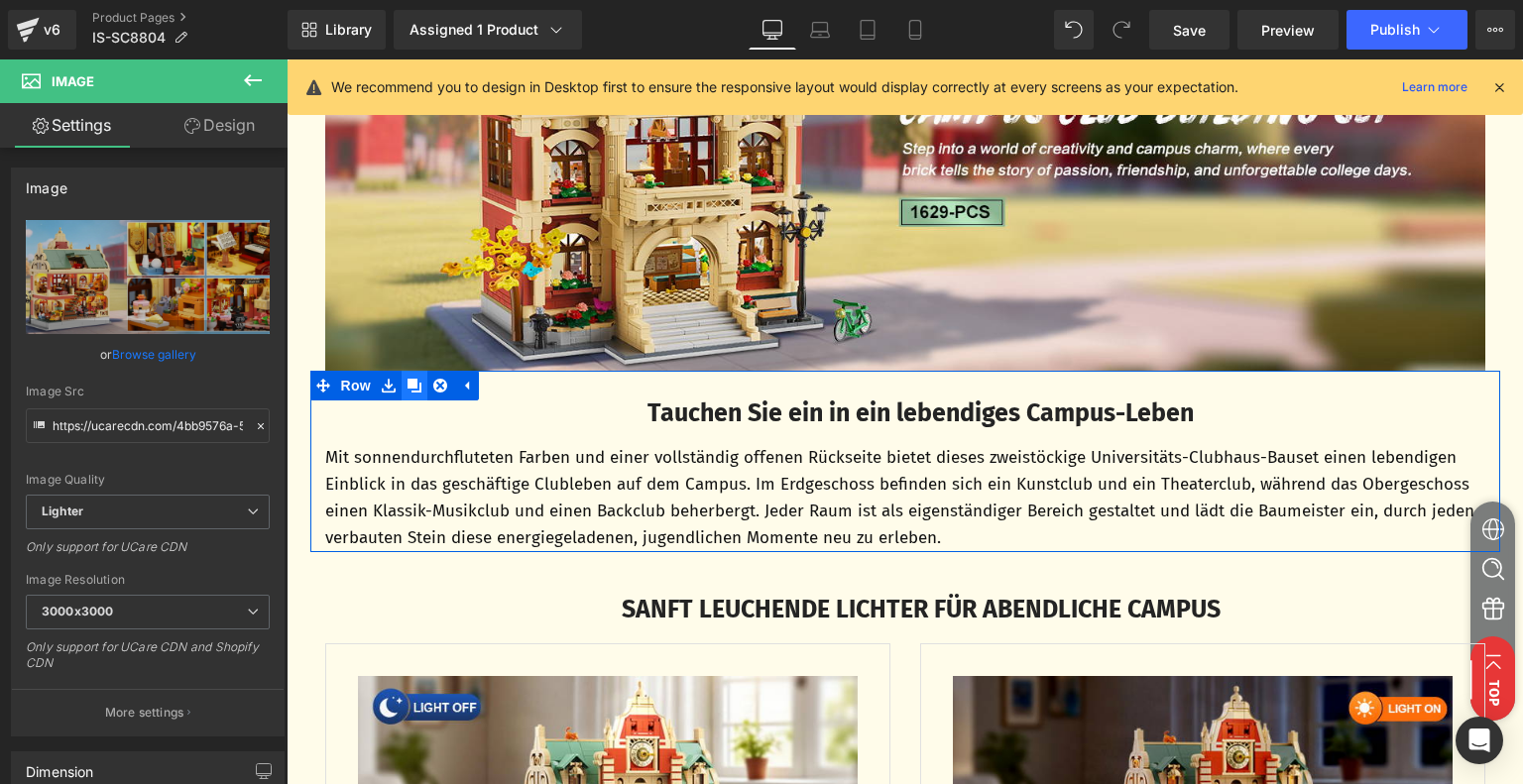 click at bounding box center [414, 386] 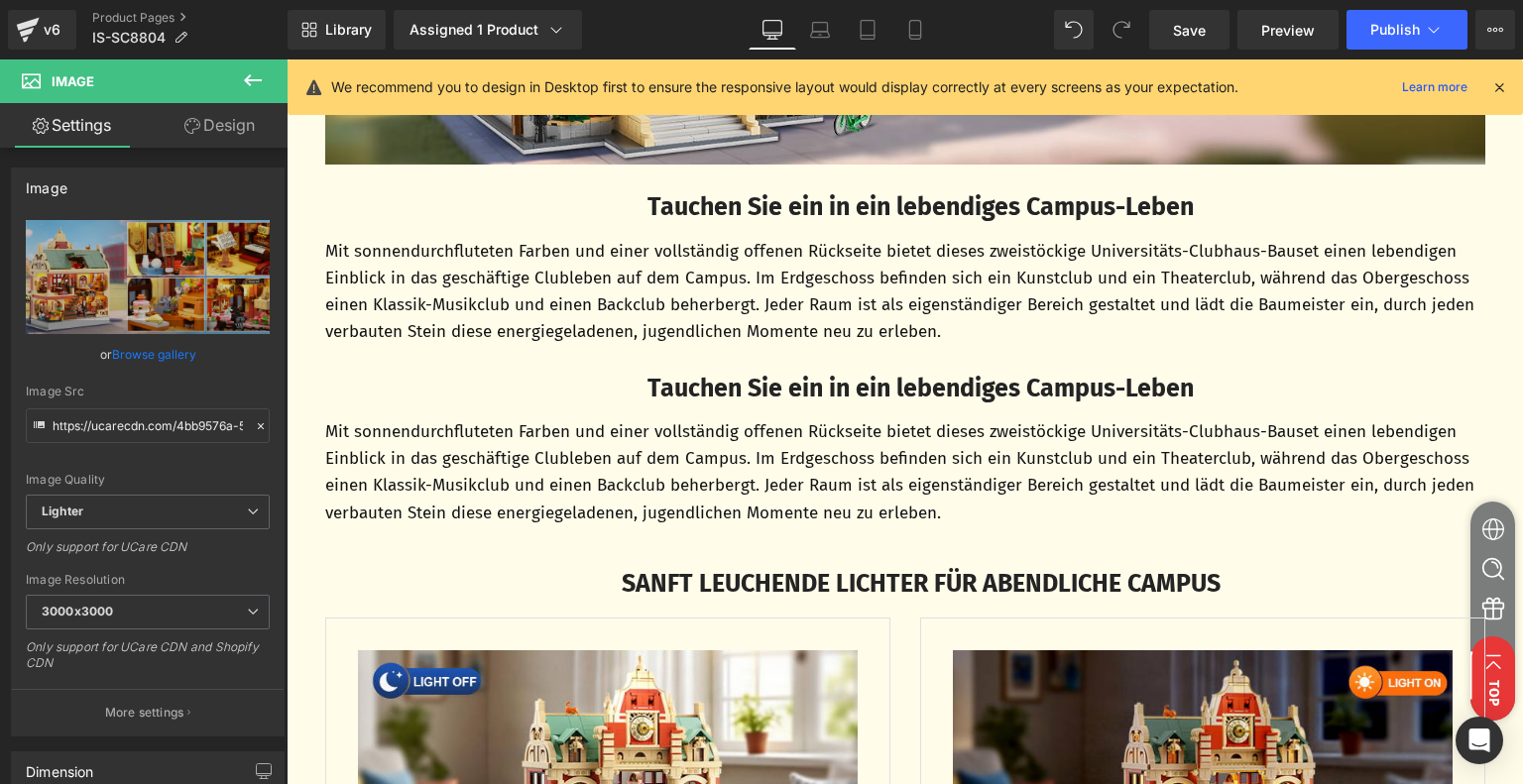 scroll, scrollTop: 1348, scrollLeft: 0, axis: vertical 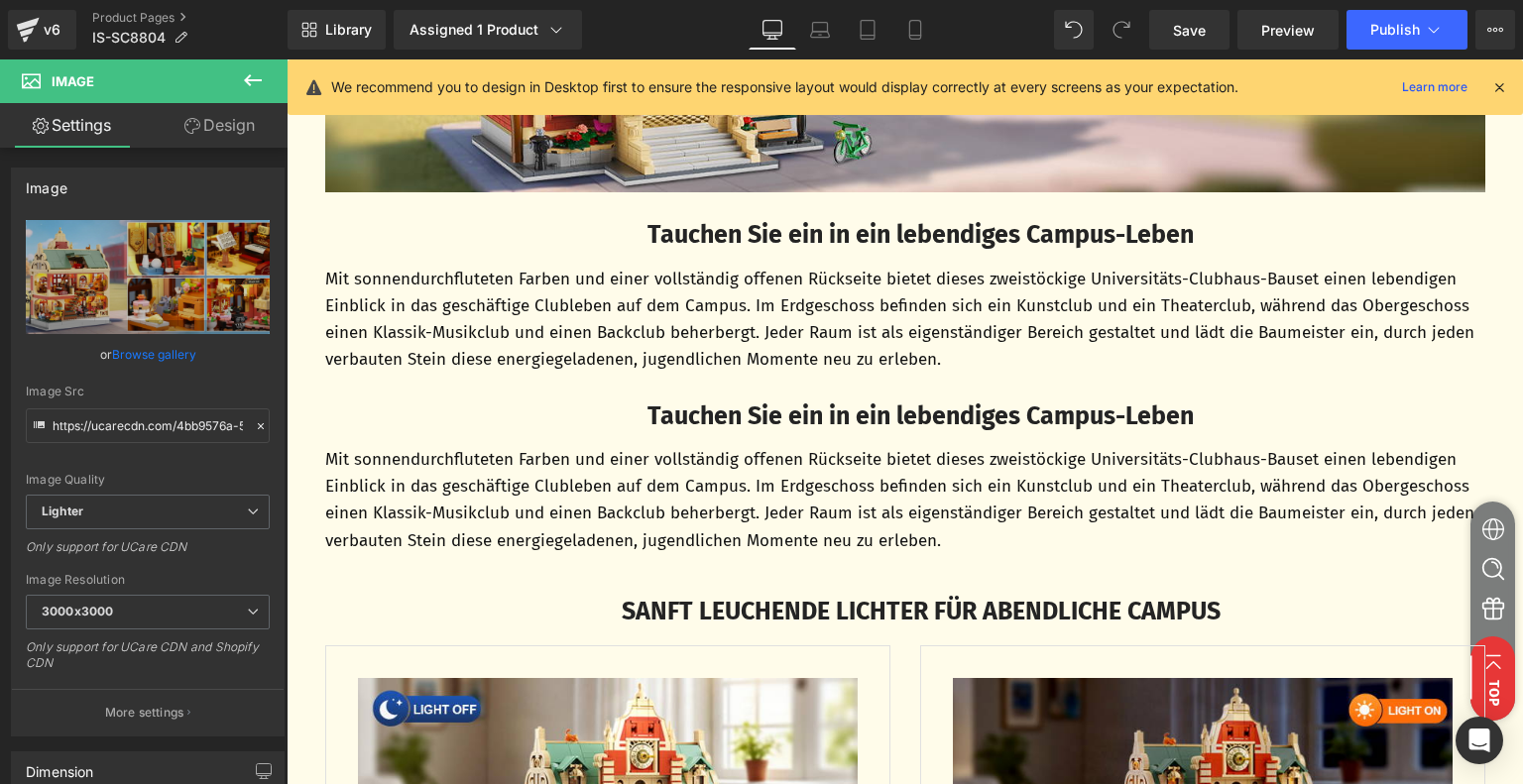 click on "Tauchen Sie ein in ein lebendiges Campus-Leben" at bounding box center (921, 417) 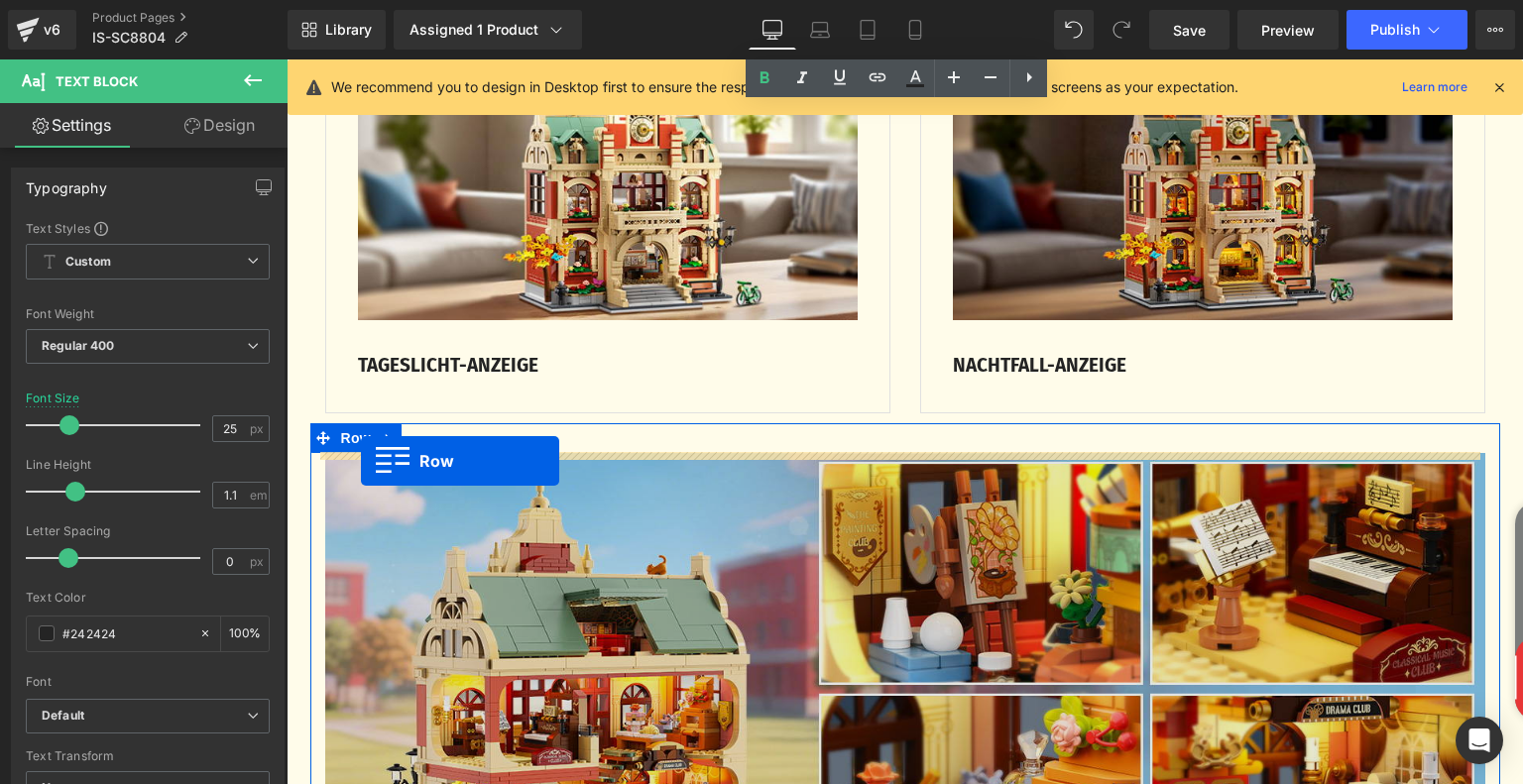 scroll, scrollTop: 2240, scrollLeft: 0, axis: vertical 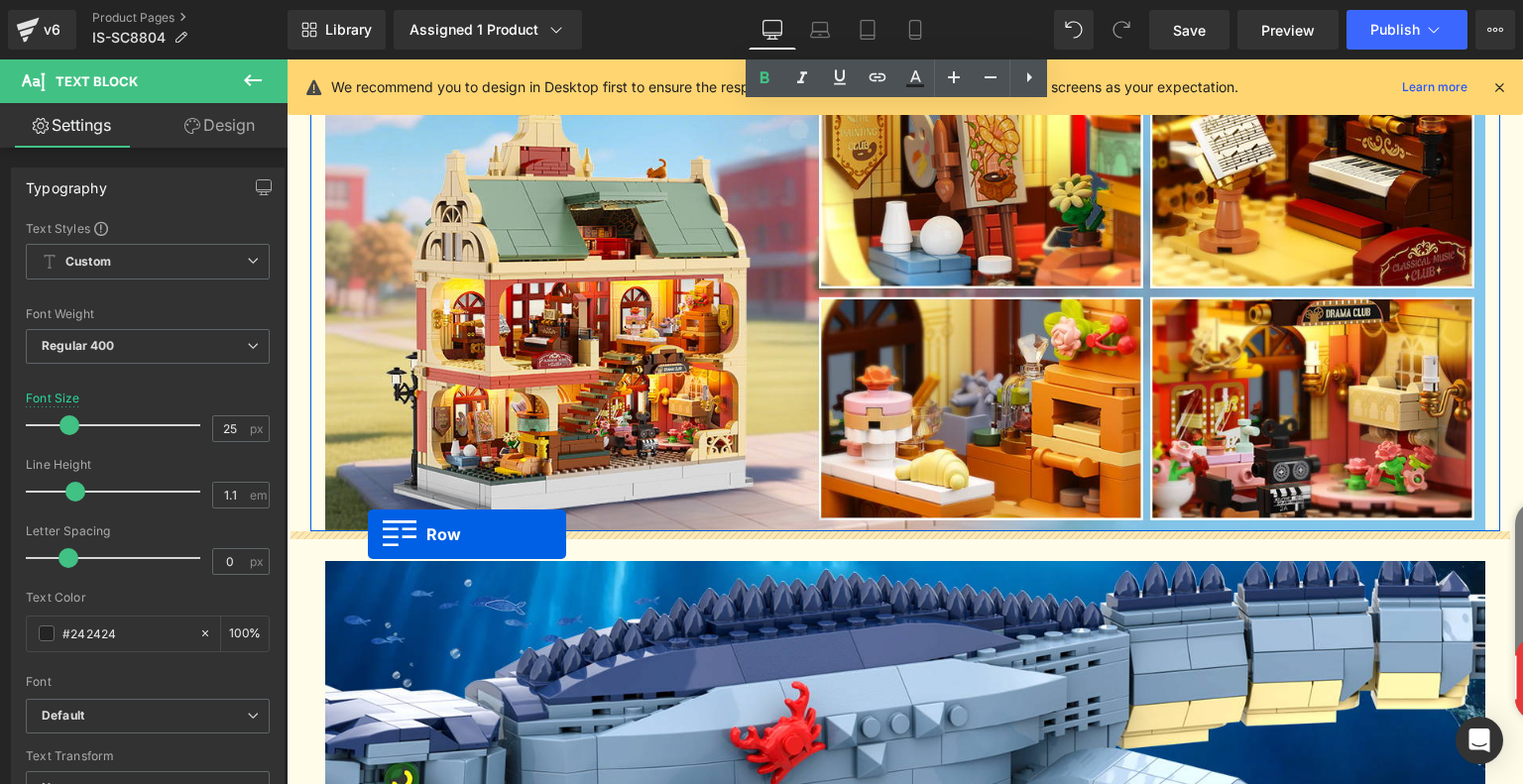 drag, startPoint x: 317, startPoint y: 207, endPoint x: 368, endPoint y: 534, distance: 330.95317 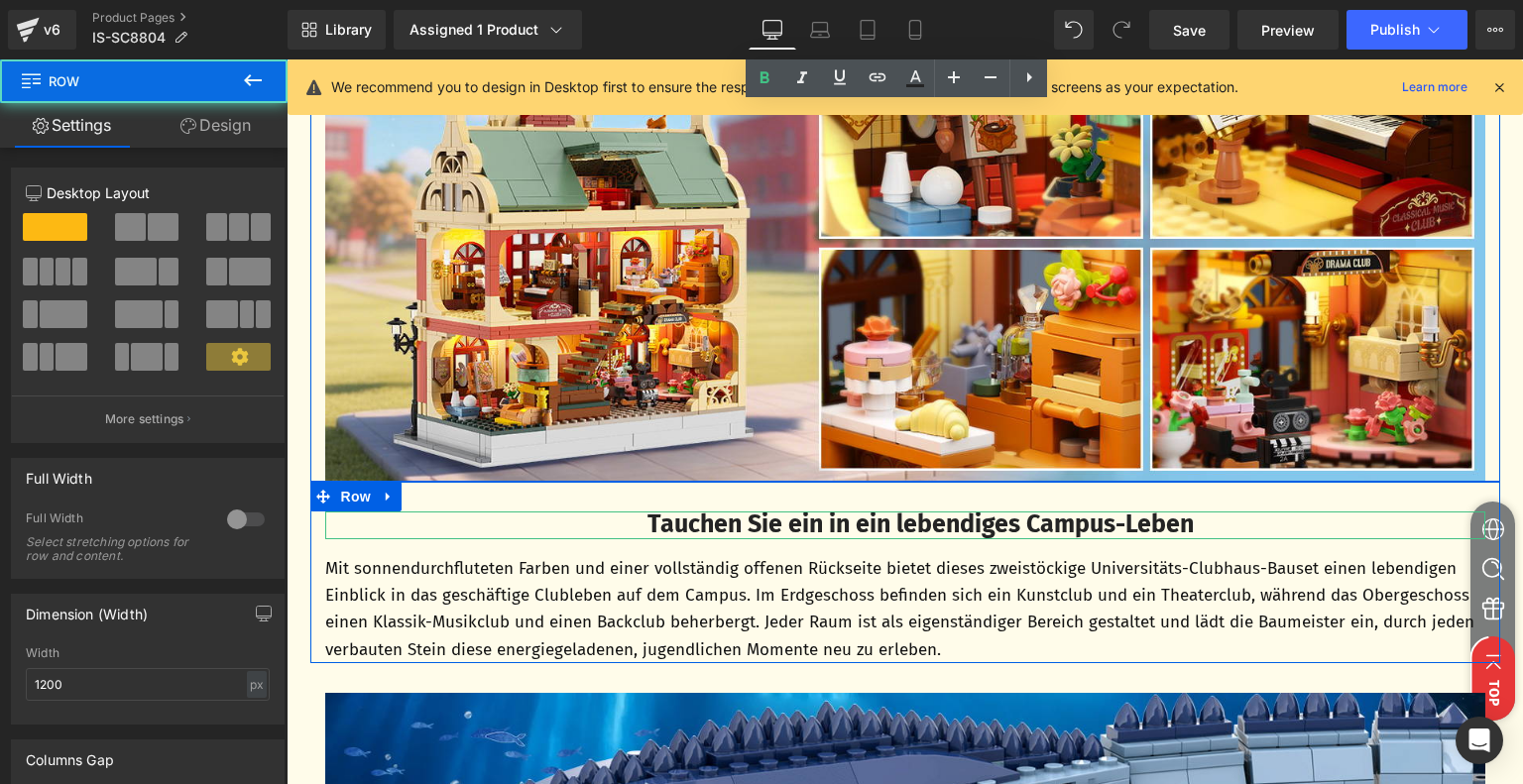 scroll, scrollTop: 2189, scrollLeft: 0, axis: vertical 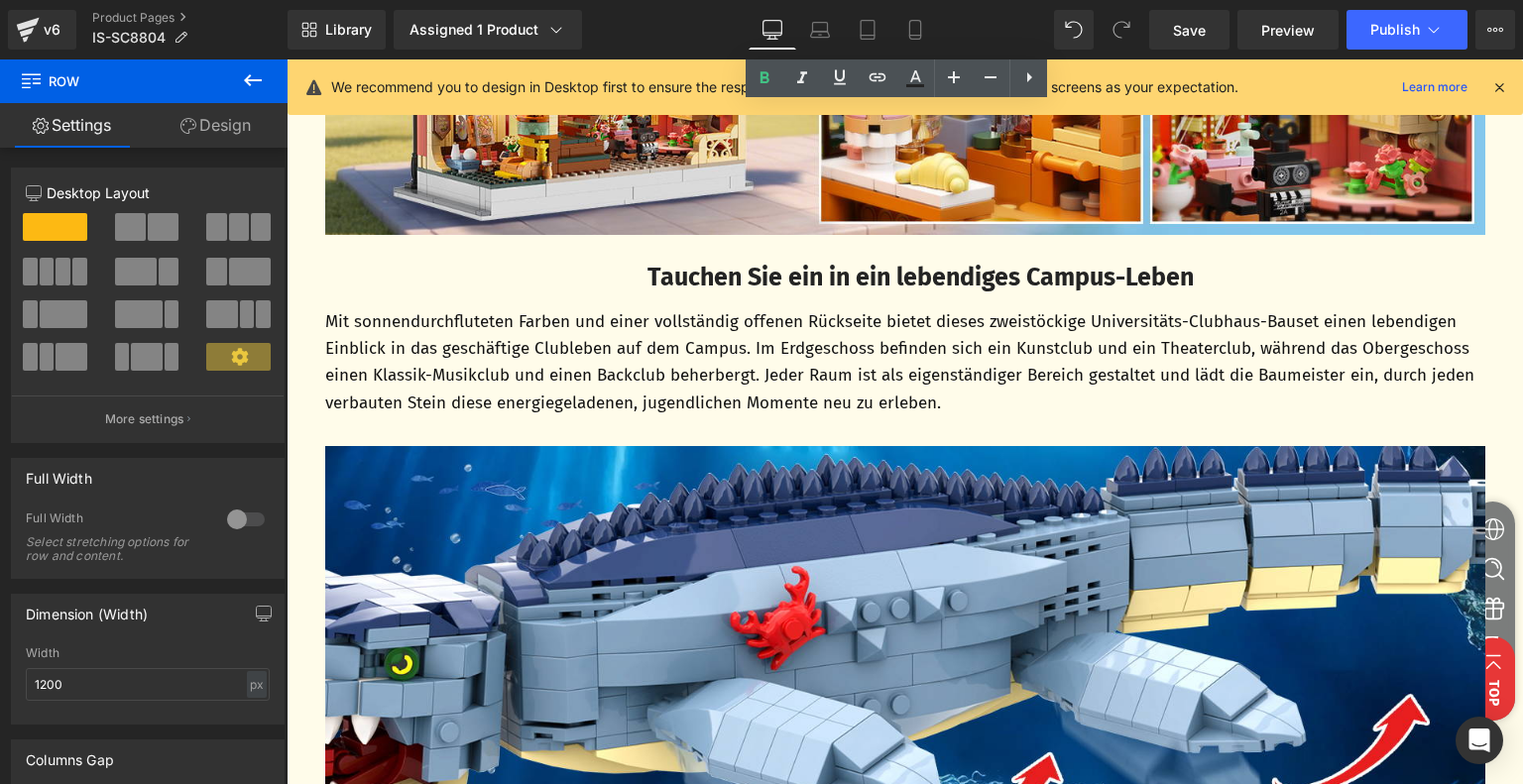click on "Tauchen Sie ein in ein lebendiges Campus-Leben Text Block" at bounding box center [905, 279] 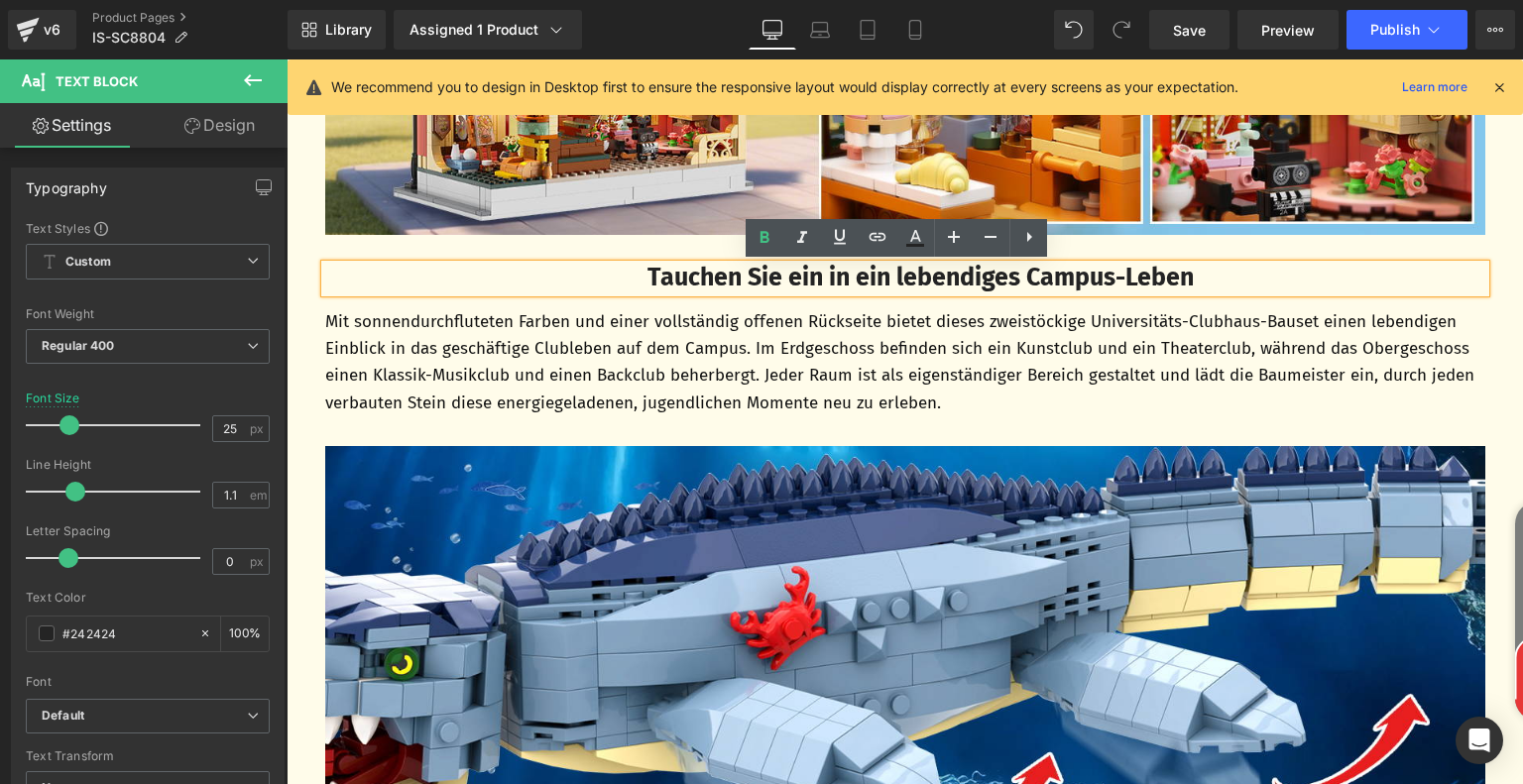 click on "Tauchen Sie ein in ein lebendiges Campus-Leben" at bounding box center [920, 278] 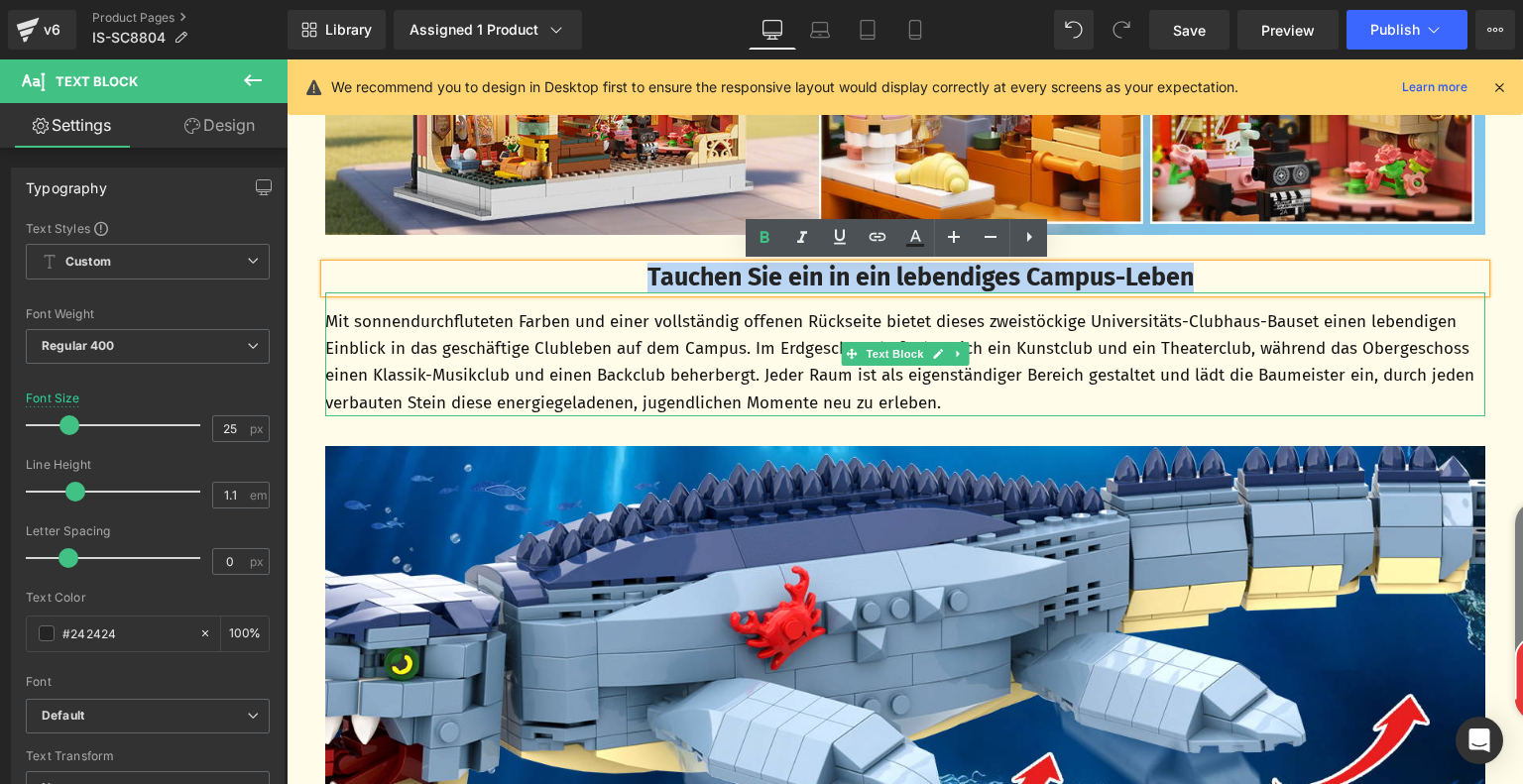 drag, startPoint x: 622, startPoint y: 276, endPoint x: 1259, endPoint y: 304, distance: 637.6151 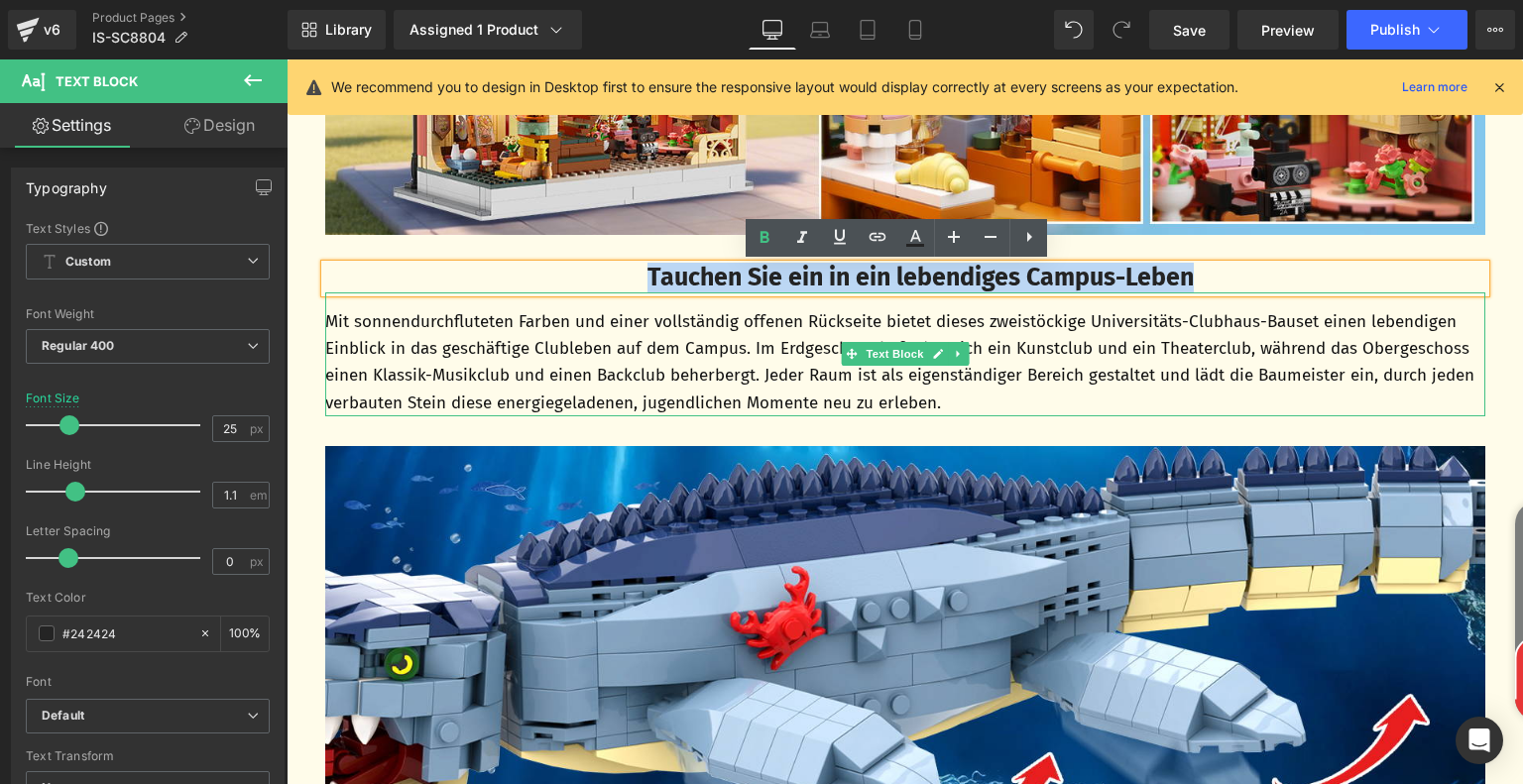 click on "Tauchen Sie ein in ein lebendiges Campus-Leben Text Block         Mit sonnendurchfluteten Farben und einer vollständig offenen Rückseite bietet dieses zweistöckige Universitäts-Clubhaus-Bauset einen lebendigen Einblick in das geschäftige Clubleben auf dem Campus. Im Erdgeschoss befinden sich ein Kunstclub und ein Theaterclub, während das Obergeschoss einen Klassik-Musikclub und einen Backclub beherbergt. Jeder Raum ist als eigenständiger Bereich gestaltet und lädt die Baumeister ein, durch jeden verbauten Stein diese energiegeladenen, jugendlichen Momente neu zu erleben. Text Block" at bounding box center [905, 340] 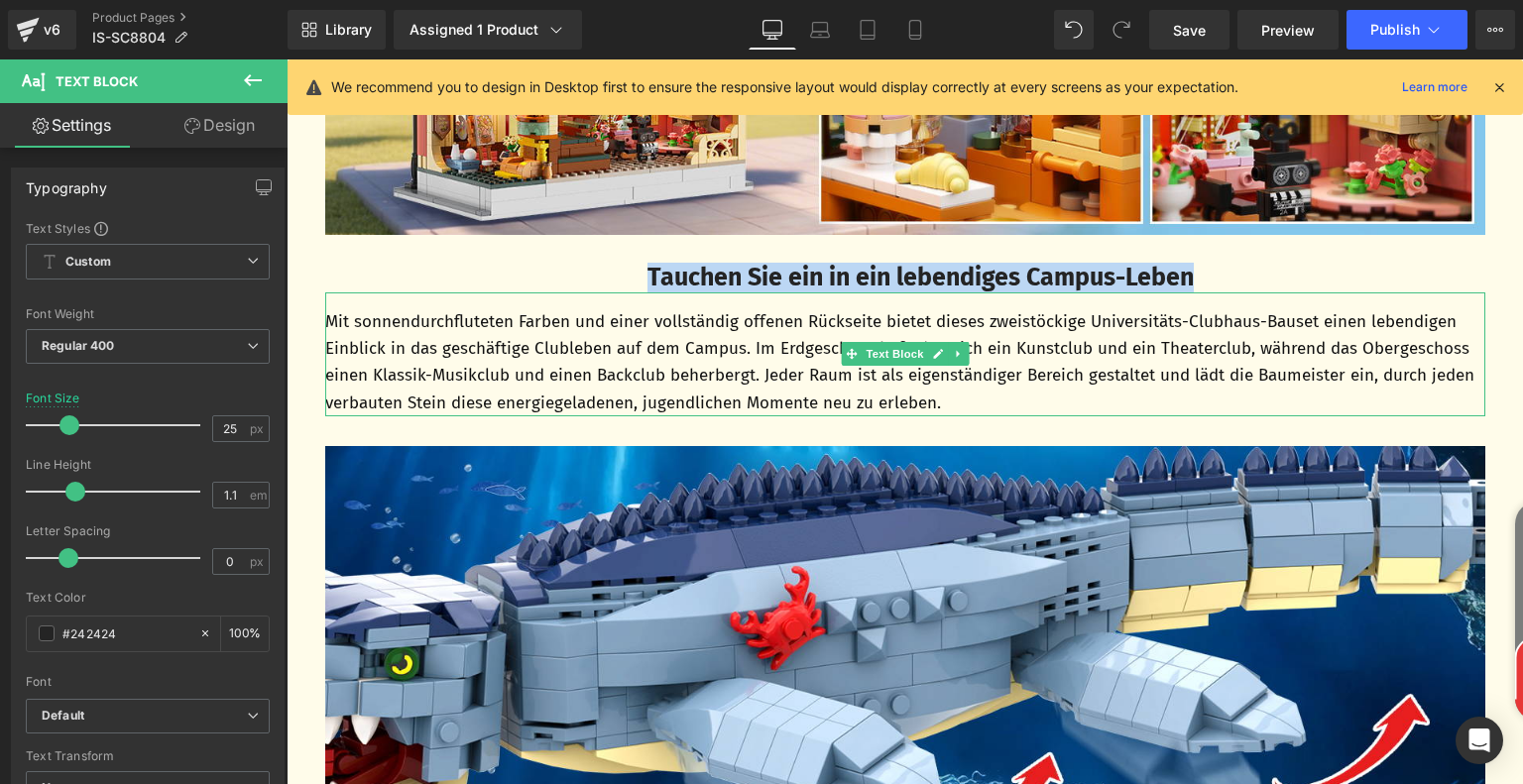 paste 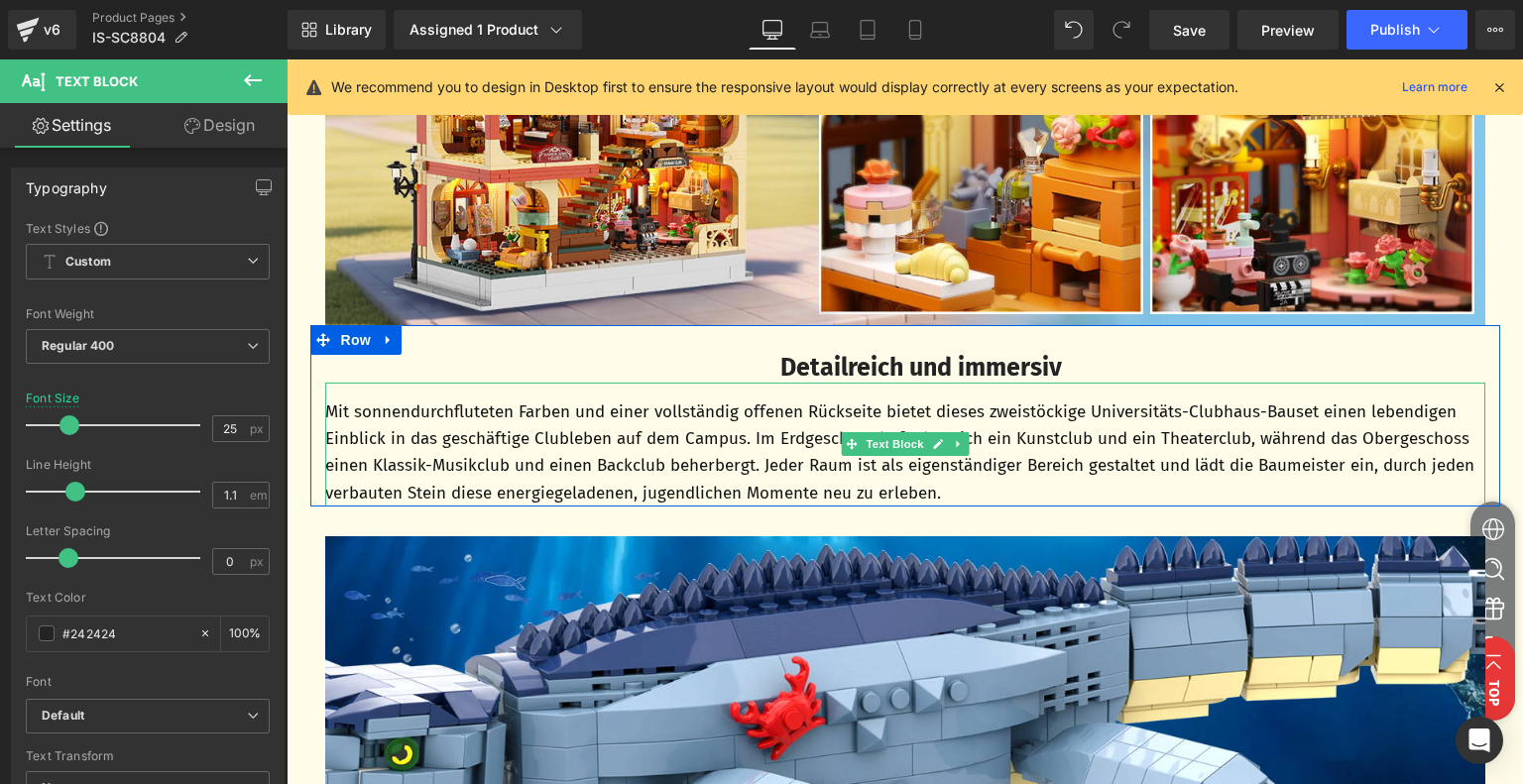 scroll, scrollTop: 2289, scrollLeft: 0, axis: vertical 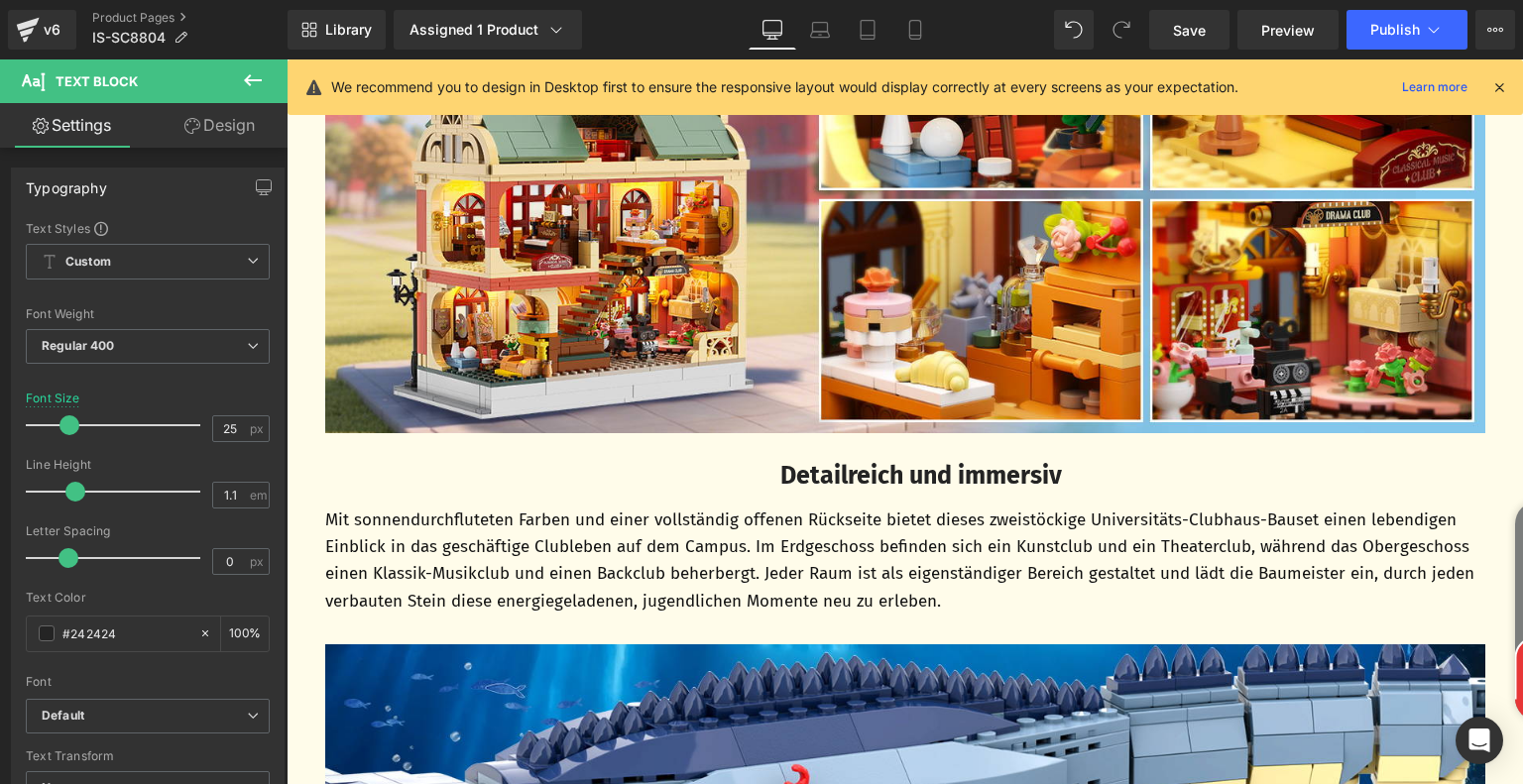 click on "Mit sonnendurchfluteten Farben und einer vollständig offenen Rückseite bietet dieses zweistöckige Universitäts-Clubhaus-Bauset einen lebendigen Einblick in das geschäftige Clubleben auf dem Campus. Im Erdgeschoss befinden sich ein Kunstclub und ein Theaterclub, während das Obergeschoss einen Klassik-Musikclub und einen Backclub beherbergt. Jeder Raum ist als eigenständiger Bereich gestaltet und lädt die Baumeister ein, durch jeden verbauten Stein diese energiegeladenen, jugendlichen Momente neu zu erleben." at bounding box center [905, 560] 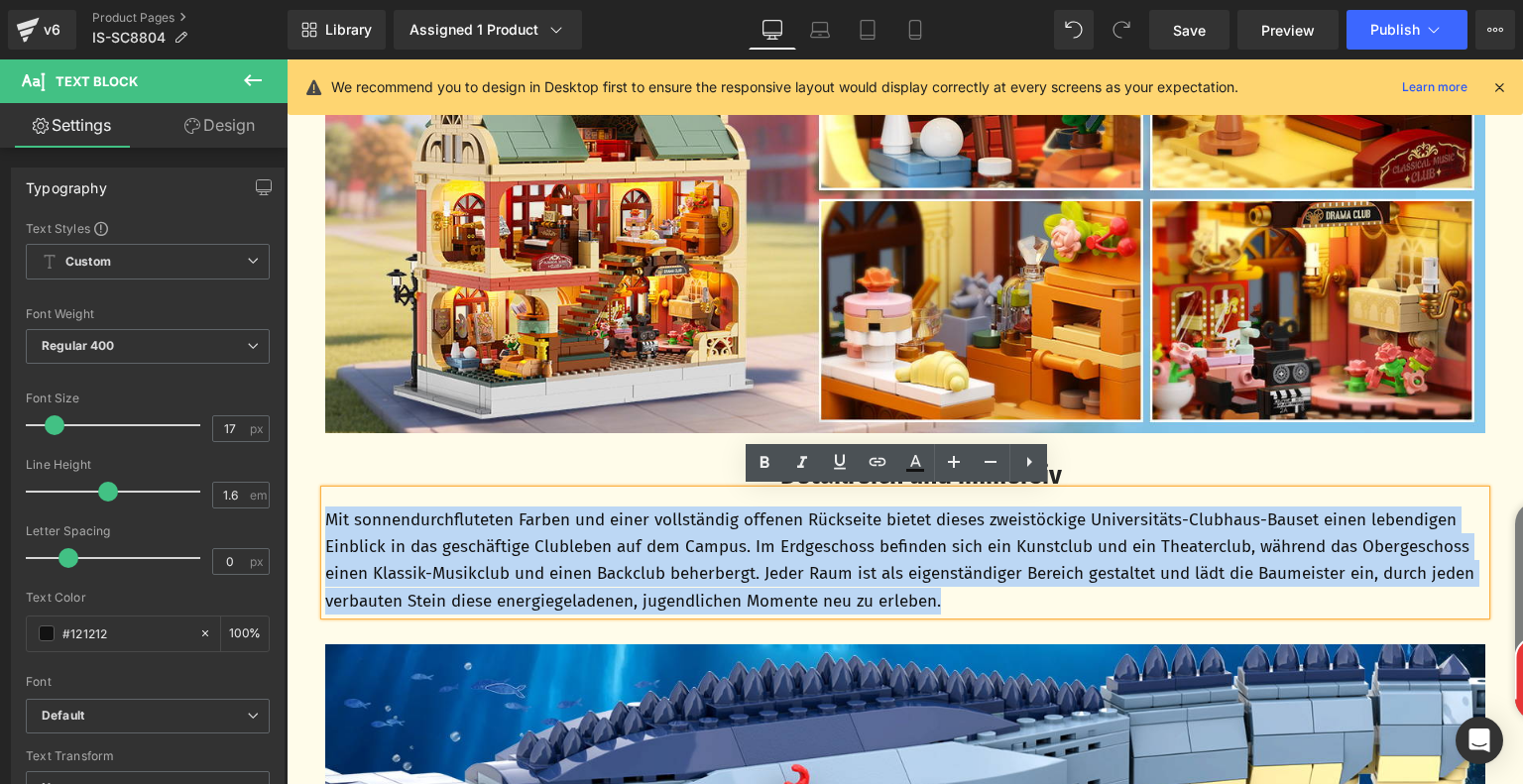 drag, startPoint x: 320, startPoint y: 518, endPoint x: 1194, endPoint y: 590, distance: 876.9607 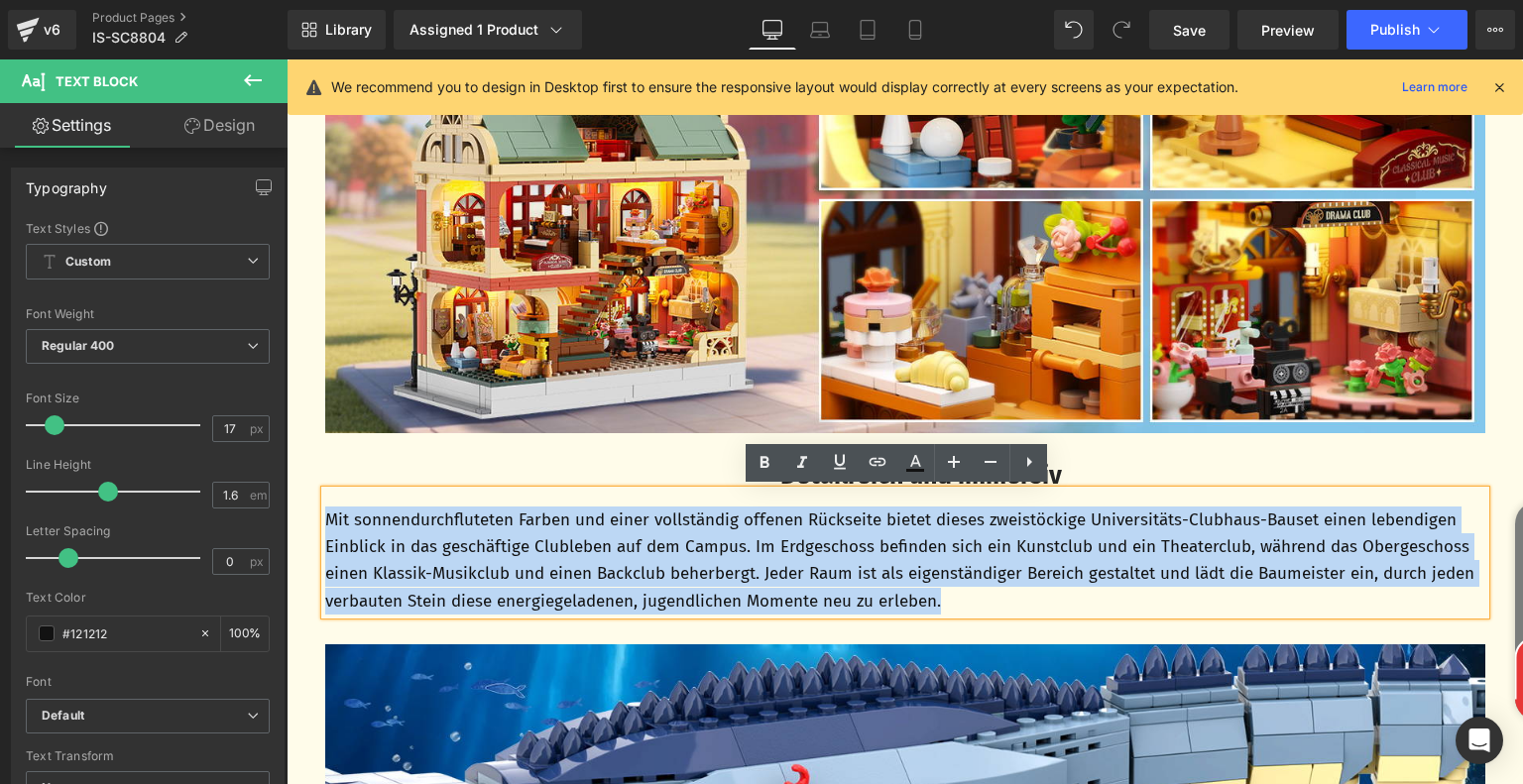 click on "Mit sonnendurchfluteten Farben und einer vollständig offenen Rückseite bietet dieses zweistöckige Universitäts-Clubhaus-Bauset einen lebendigen Einblick in das geschäftige Clubleben auf dem Campus. Im Erdgeschoss befinden sich ein Kunstclub und ein Theaterclub, während das Obergeschoss einen Klassik-Musikclub und einen Backclub beherbergt. Jeder Raum ist als eigenständiger Bereich gestaltet und lädt die Baumeister ein, durch jeden verbauten Stein diese energiegeladenen, jugendlichen Momente neu zu erleben." at bounding box center [905, 560] 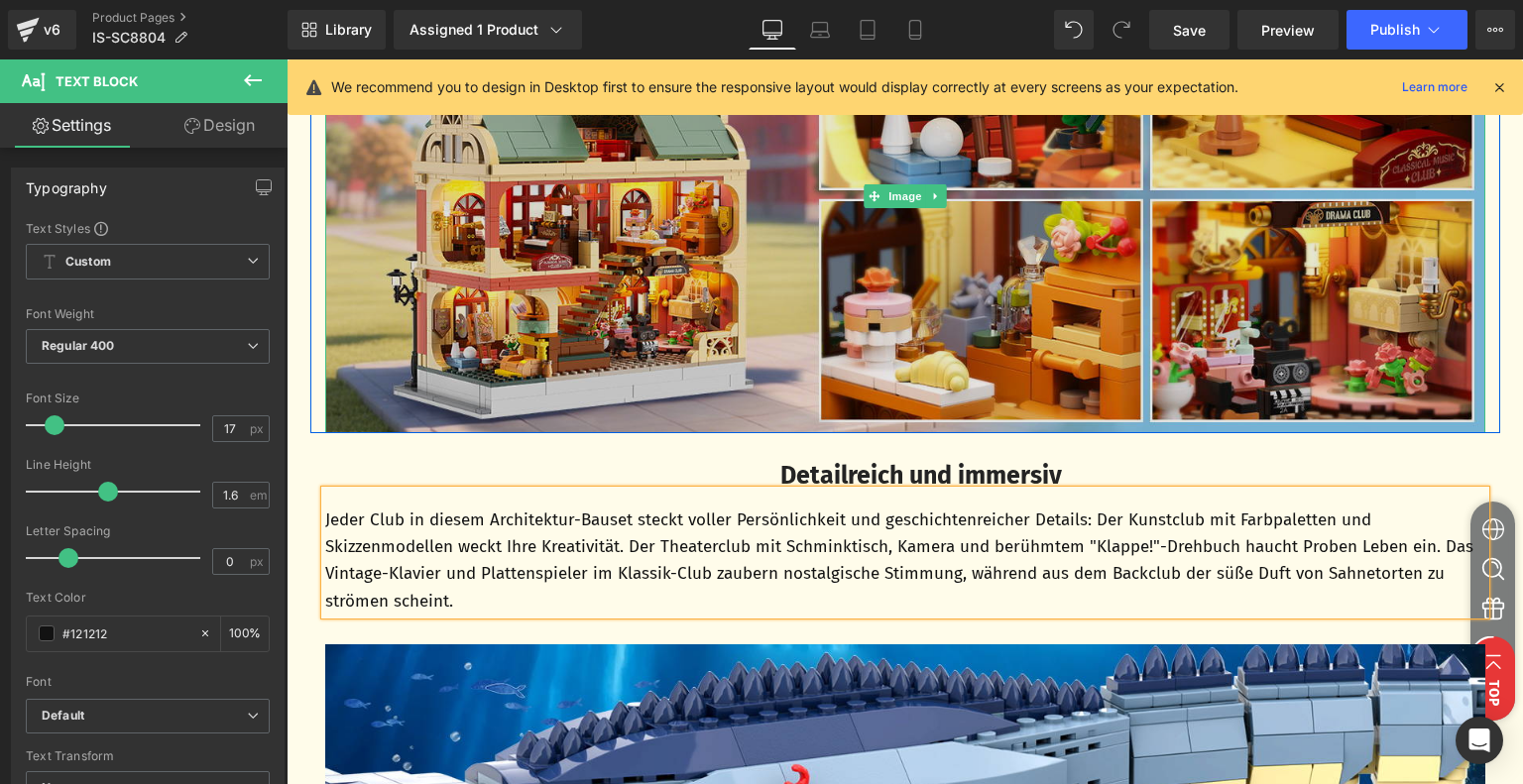 scroll, scrollTop: 2586, scrollLeft: 0, axis: vertical 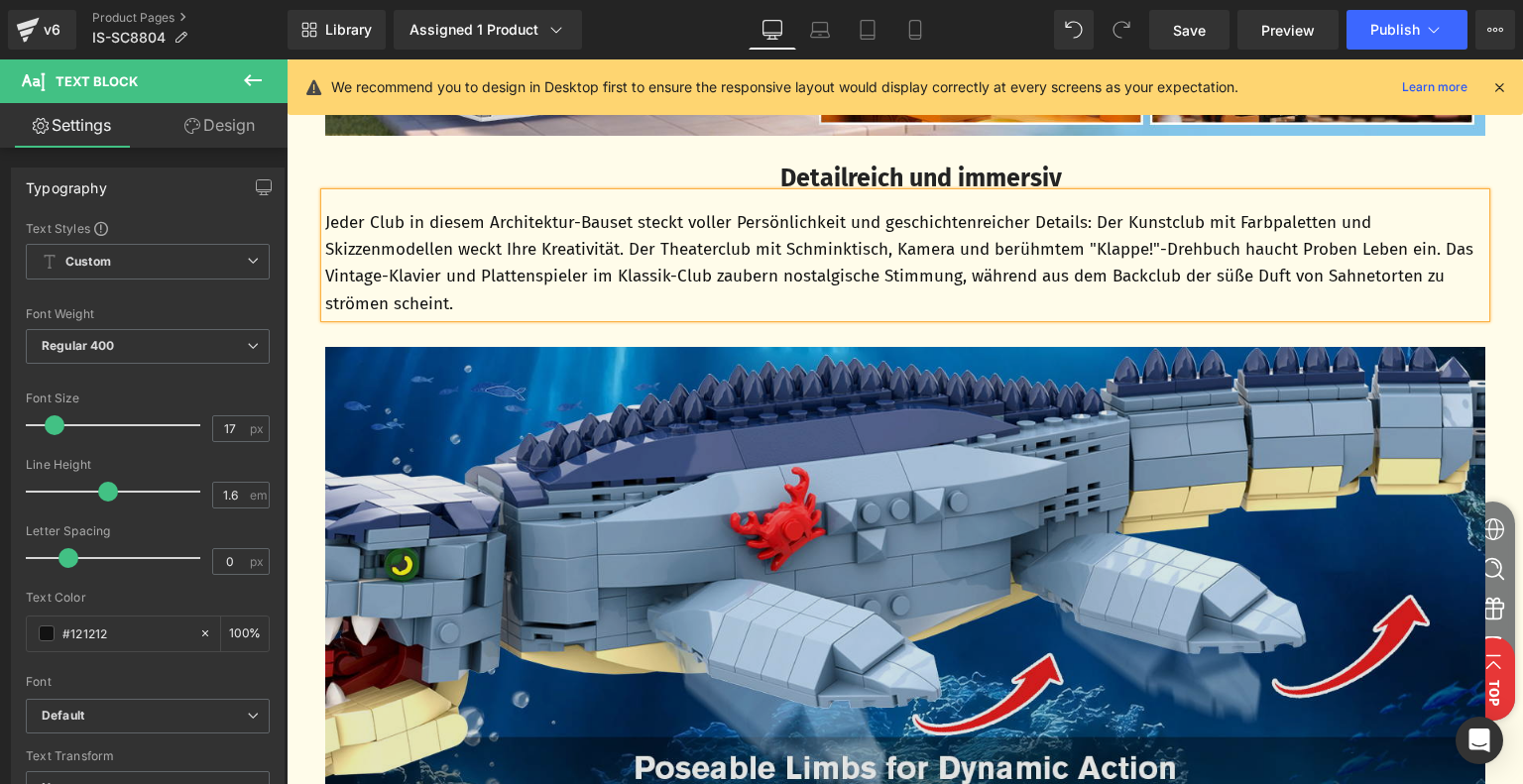 click at bounding box center [905, 585] 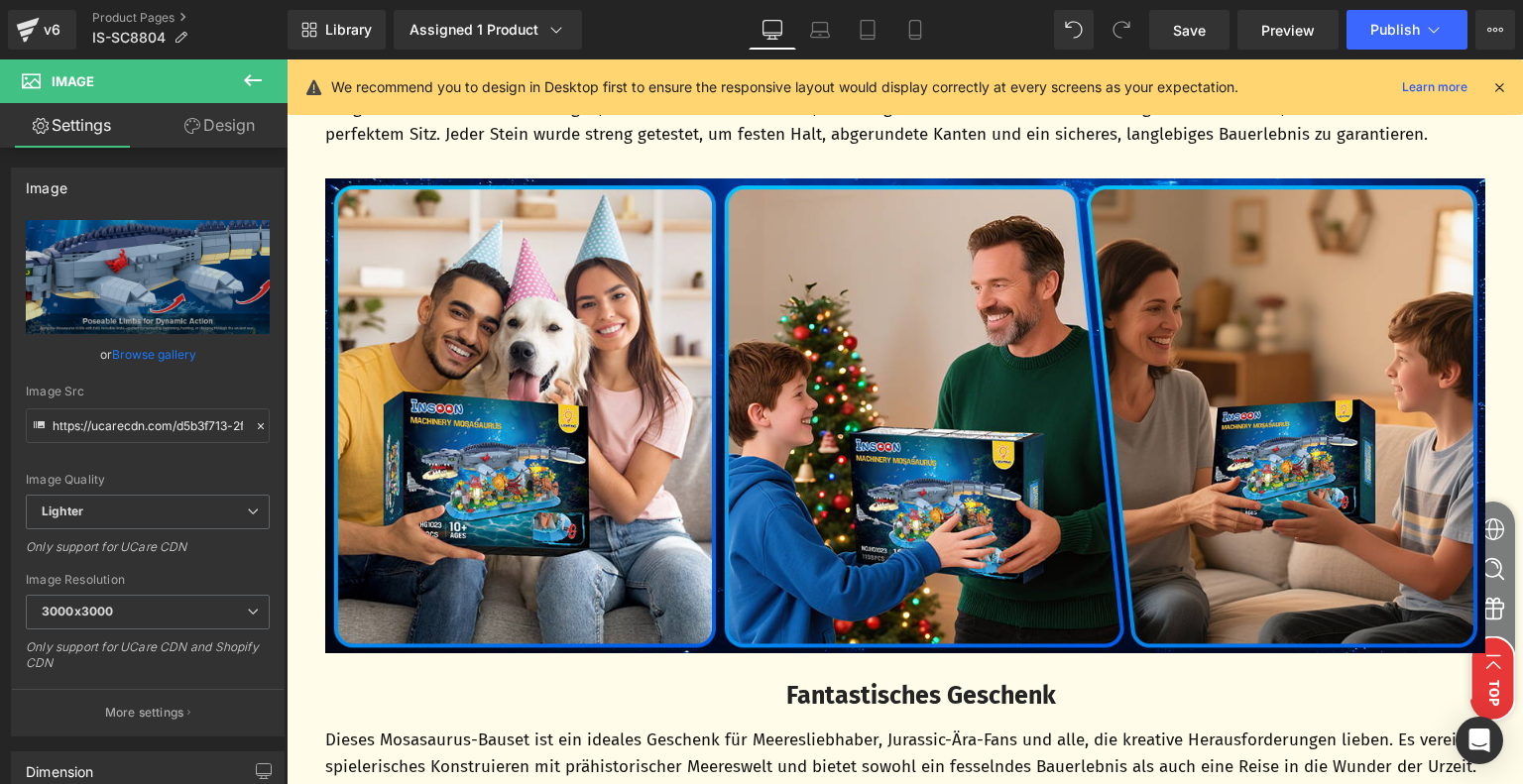 scroll, scrollTop: 6154, scrollLeft: 0, axis: vertical 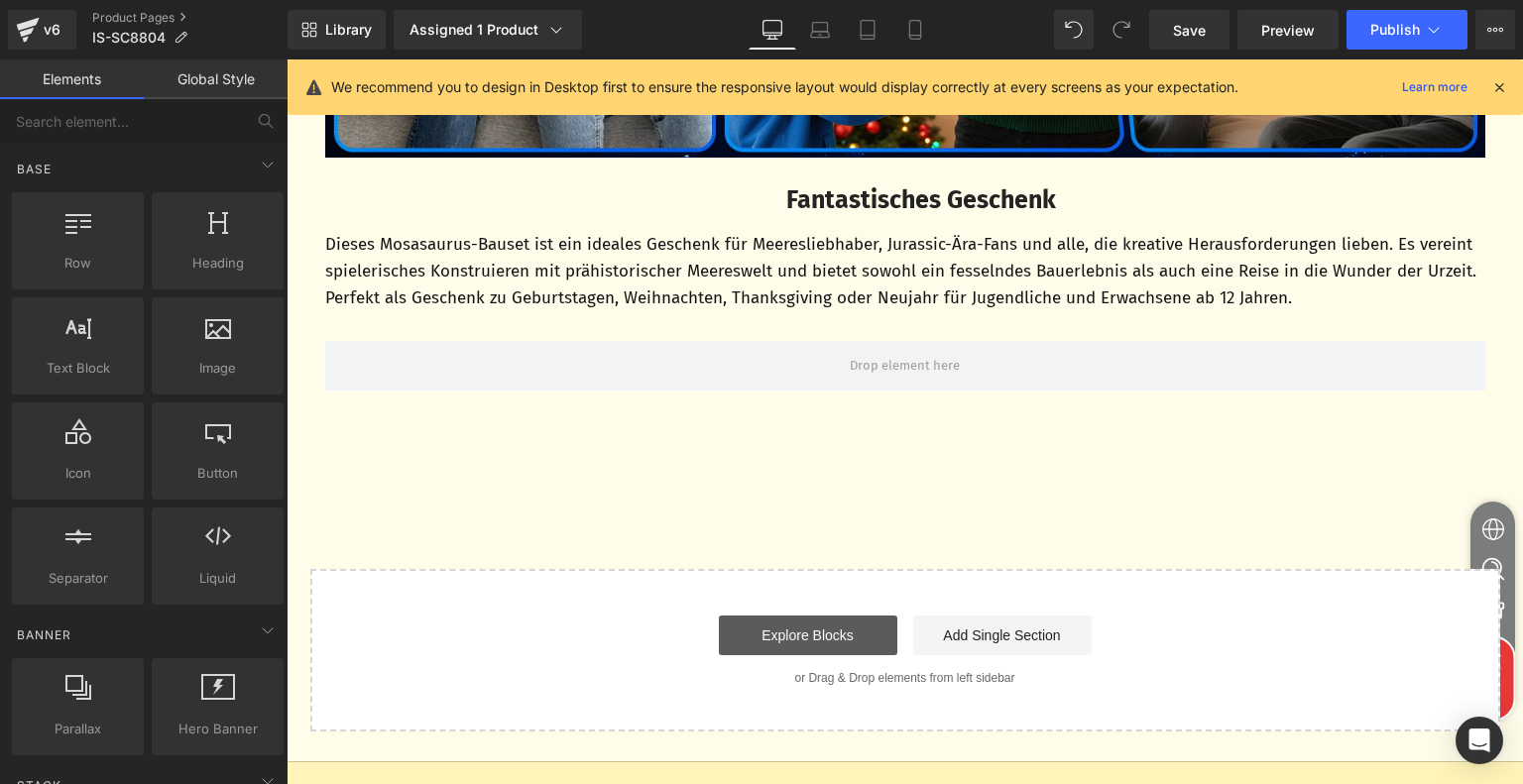 click on "Explore Blocks" at bounding box center [808, 635] 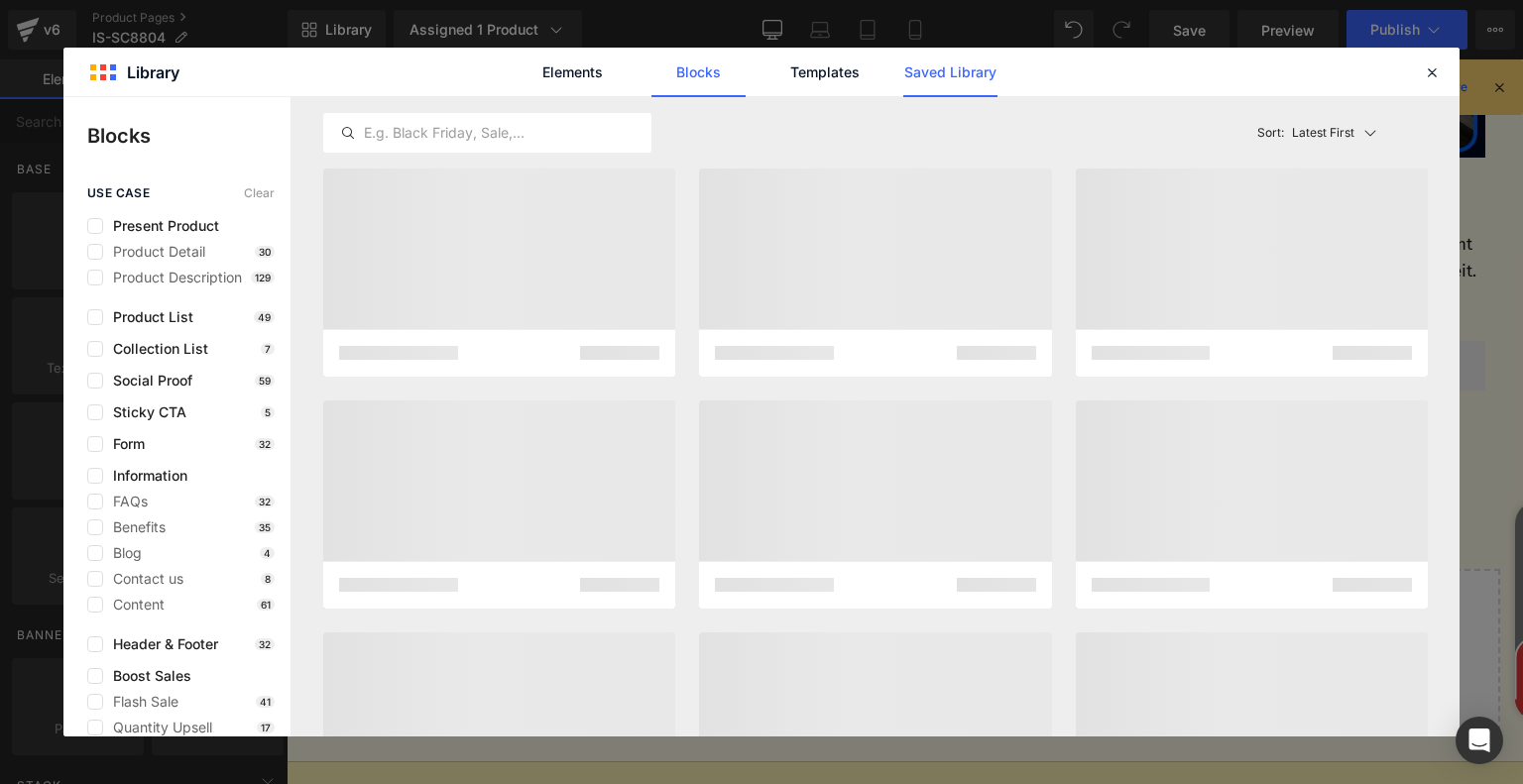 click on "Saved Library" 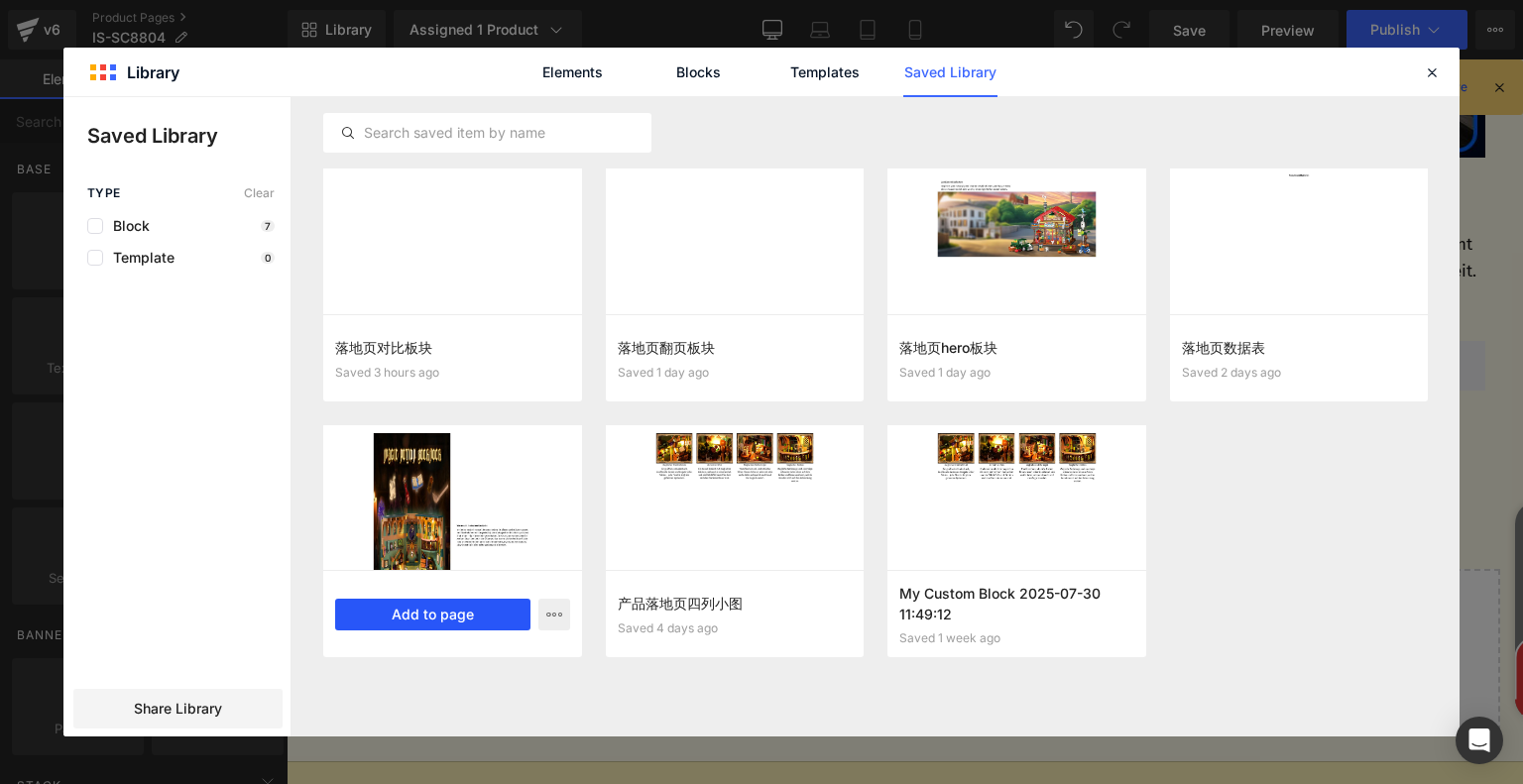 click on "Add to page" at bounding box center [432, 615] 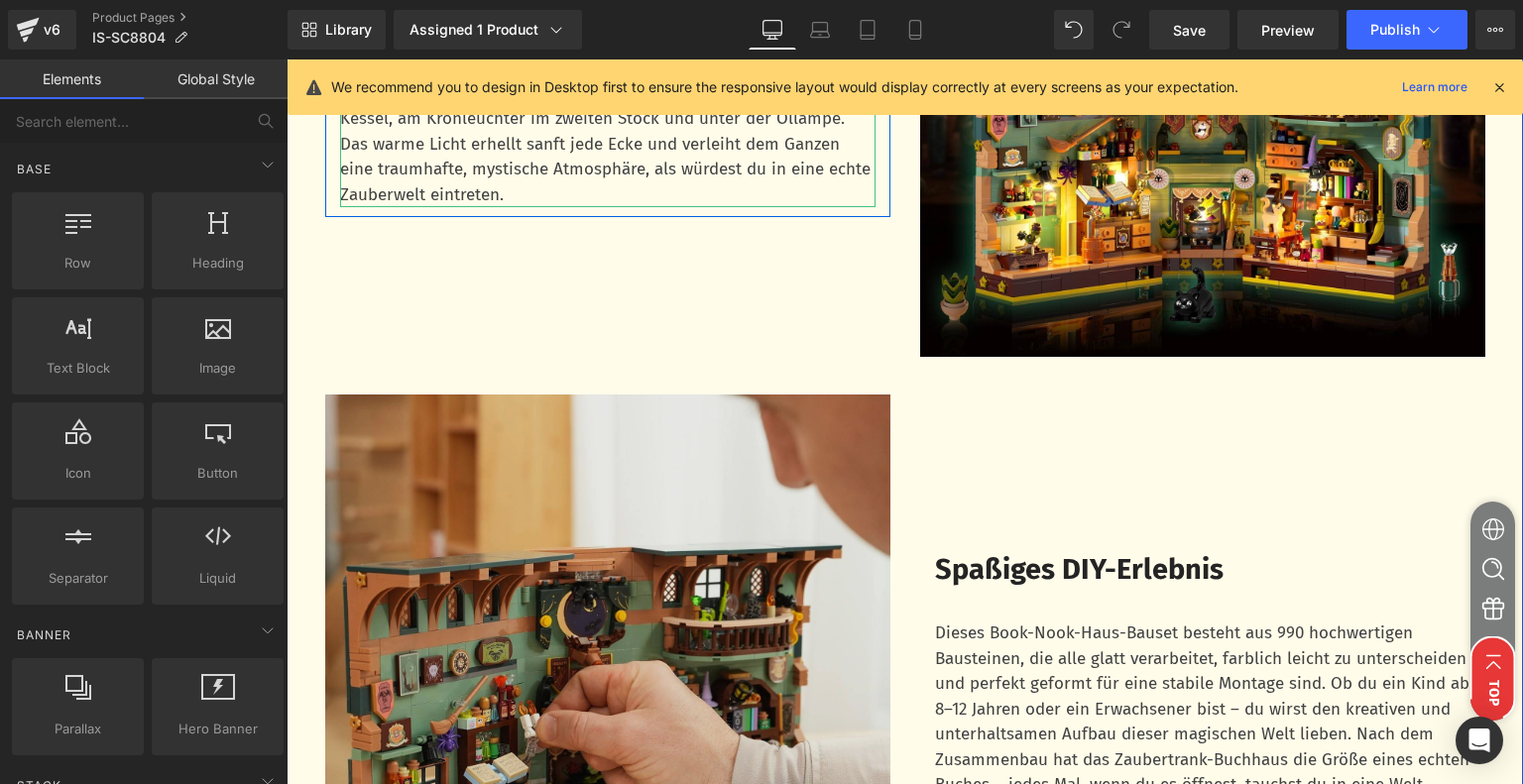 scroll, scrollTop: 6938, scrollLeft: 0, axis: vertical 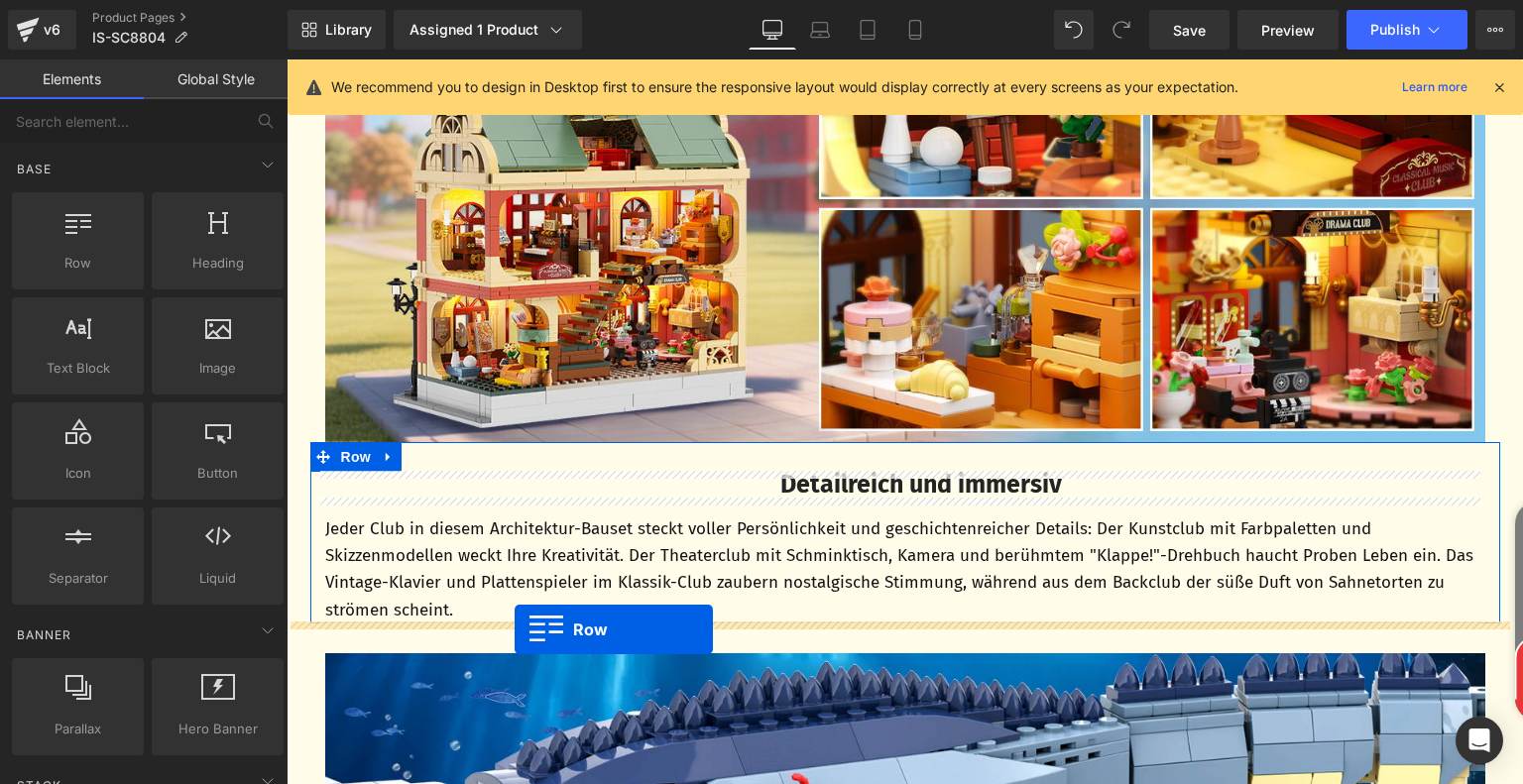 drag, startPoint x: 313, startPoint y: 339, endPoint x: 515, endPoint y: 629, distance: 353.4176 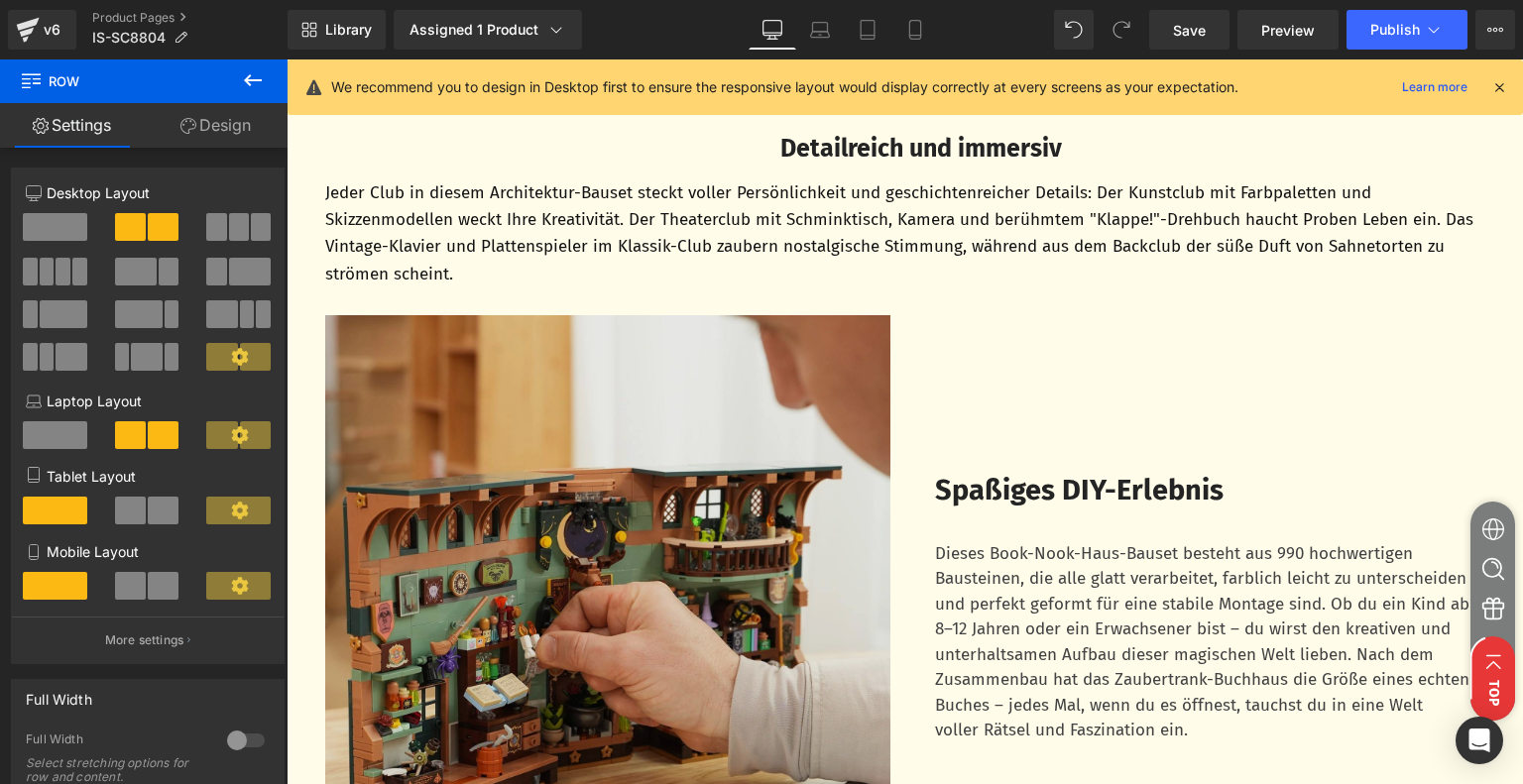 scroll, scrollTop: 2676, scrollLeft: 0, axis: vertical 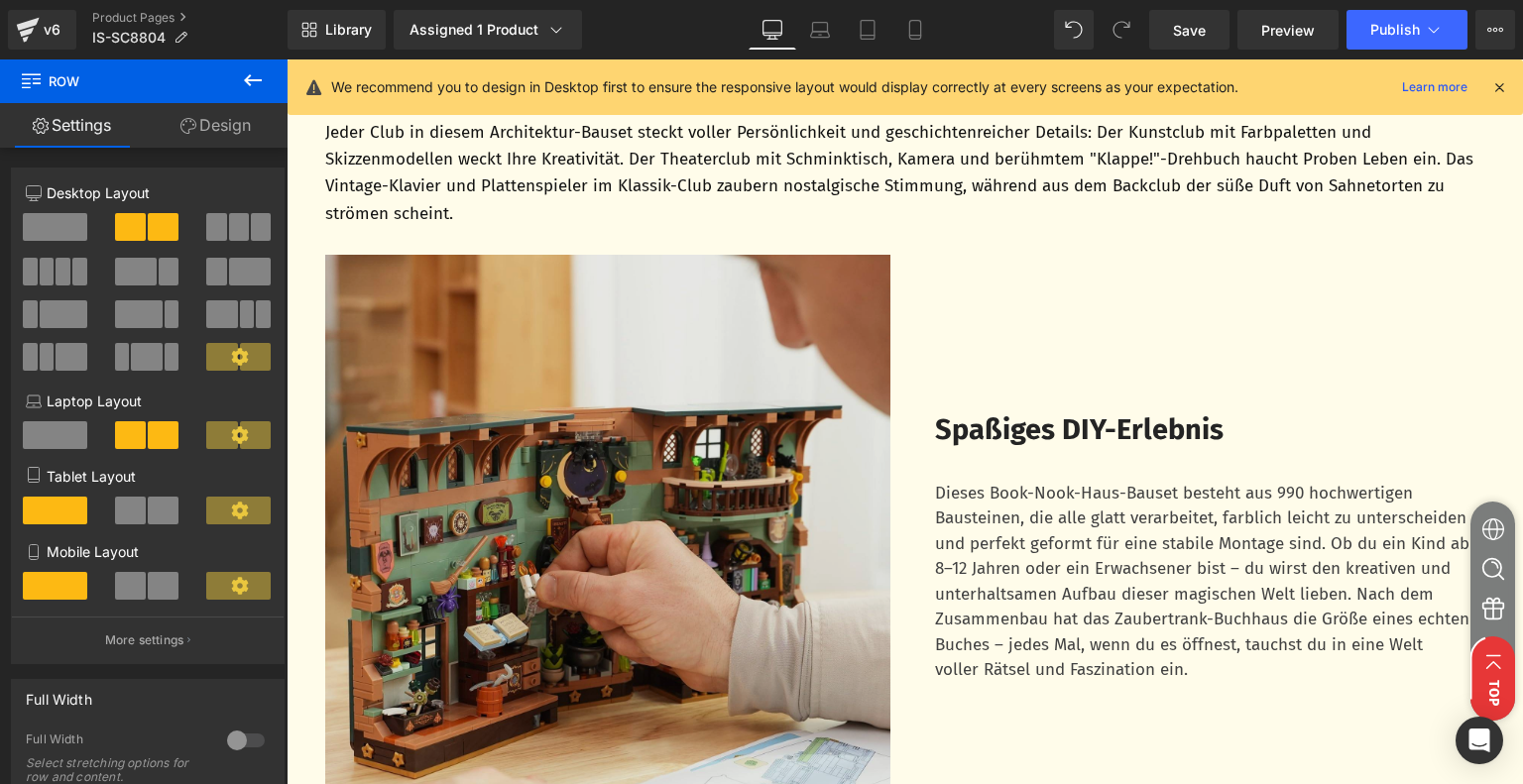 click at bounding box center [608, 537] 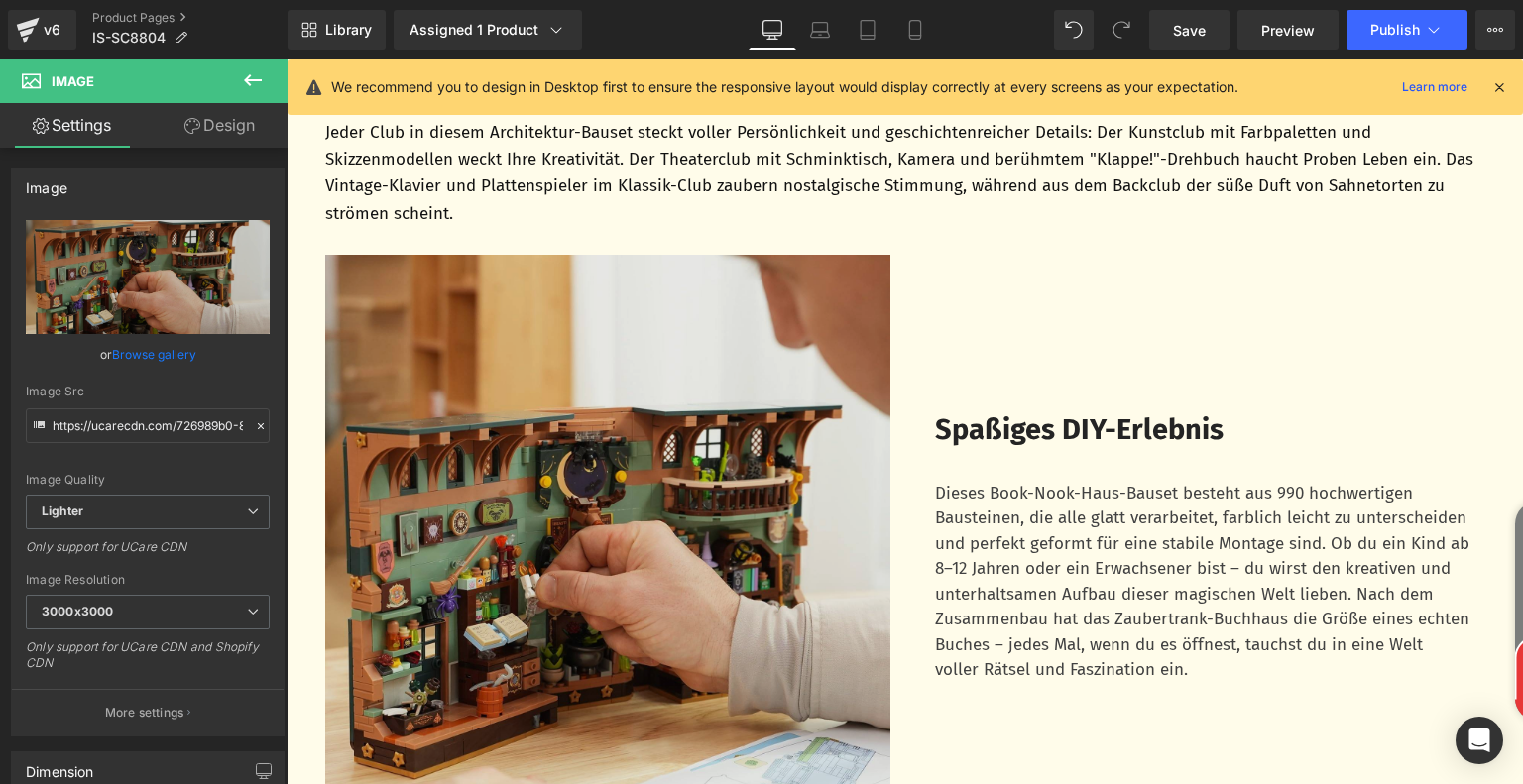 click at bounding box center [608, 537] 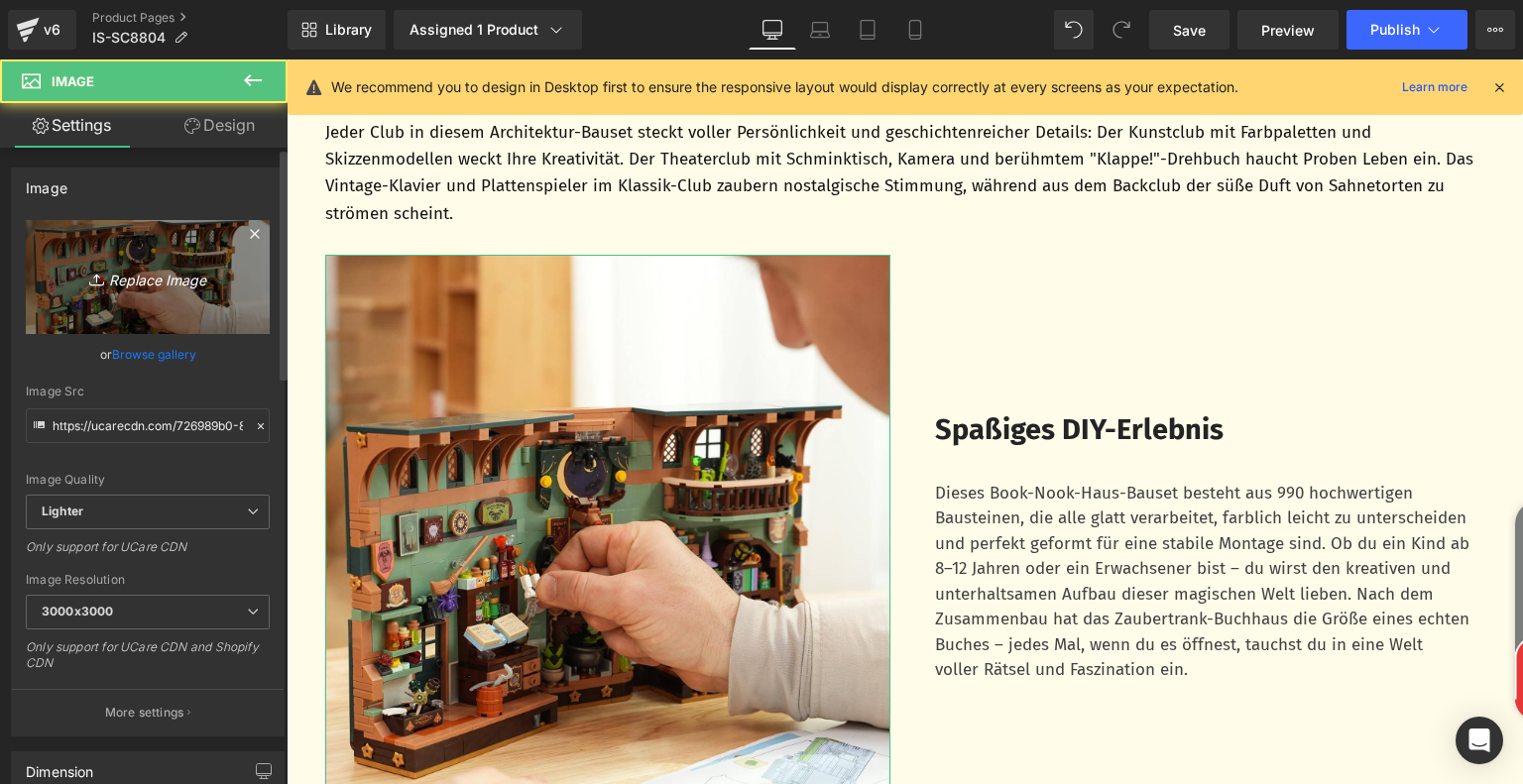 click on "Replace Image" at bounding box center [148, 277] 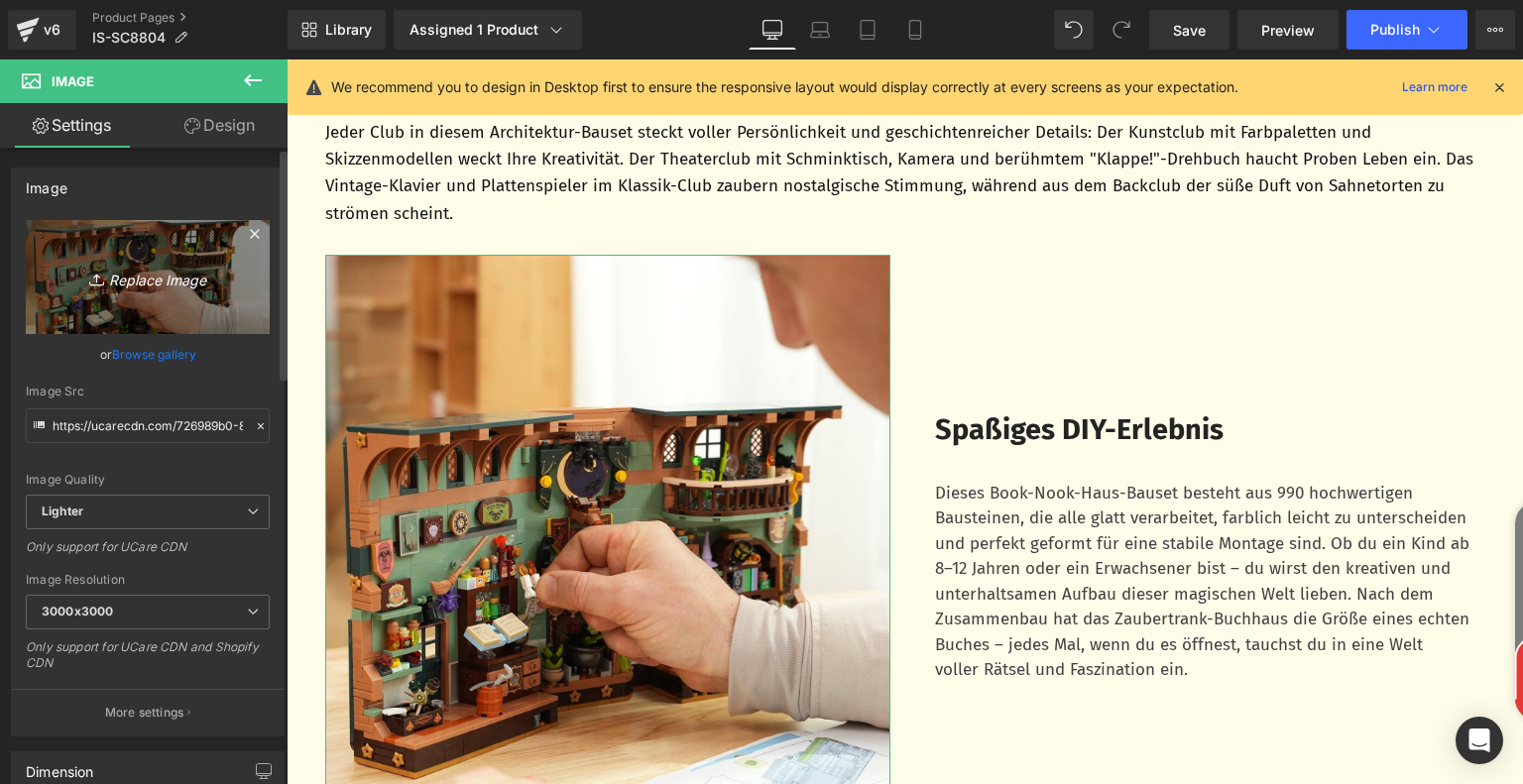 type on "C:\fakepath\71aIr6x4mLL._AC_SL1500_.jpg" 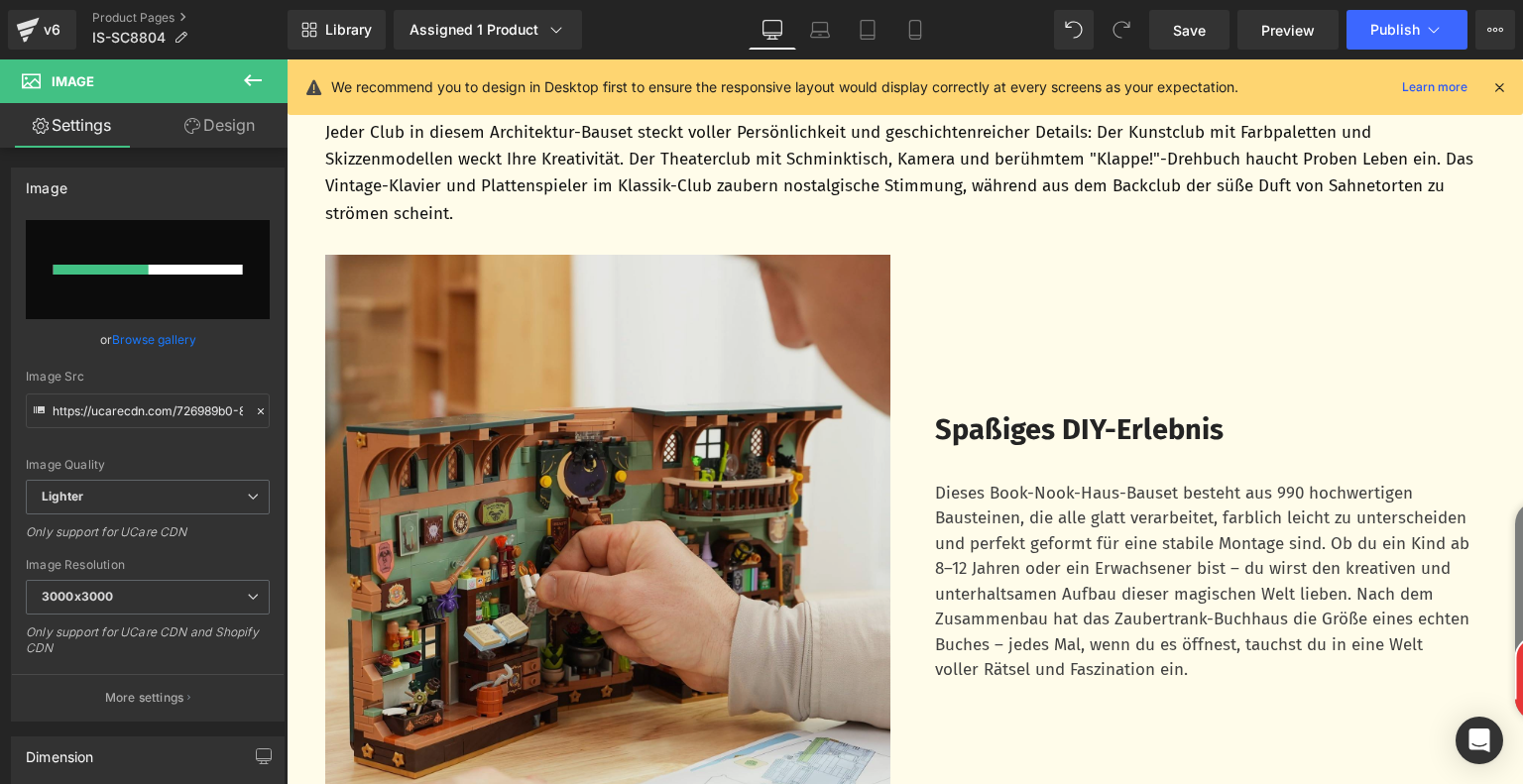 type 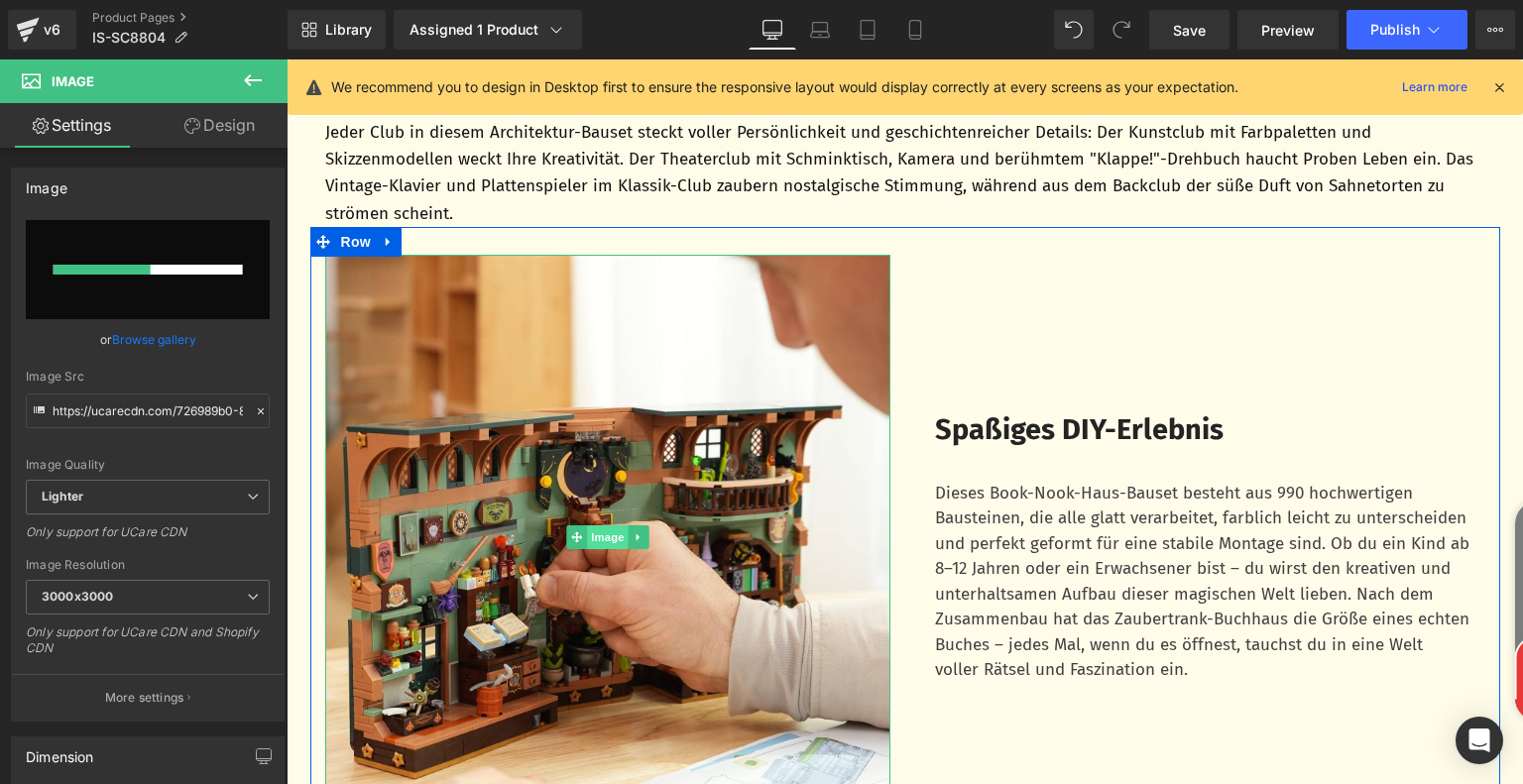 click on "Image" at bounding box center [608, 537] 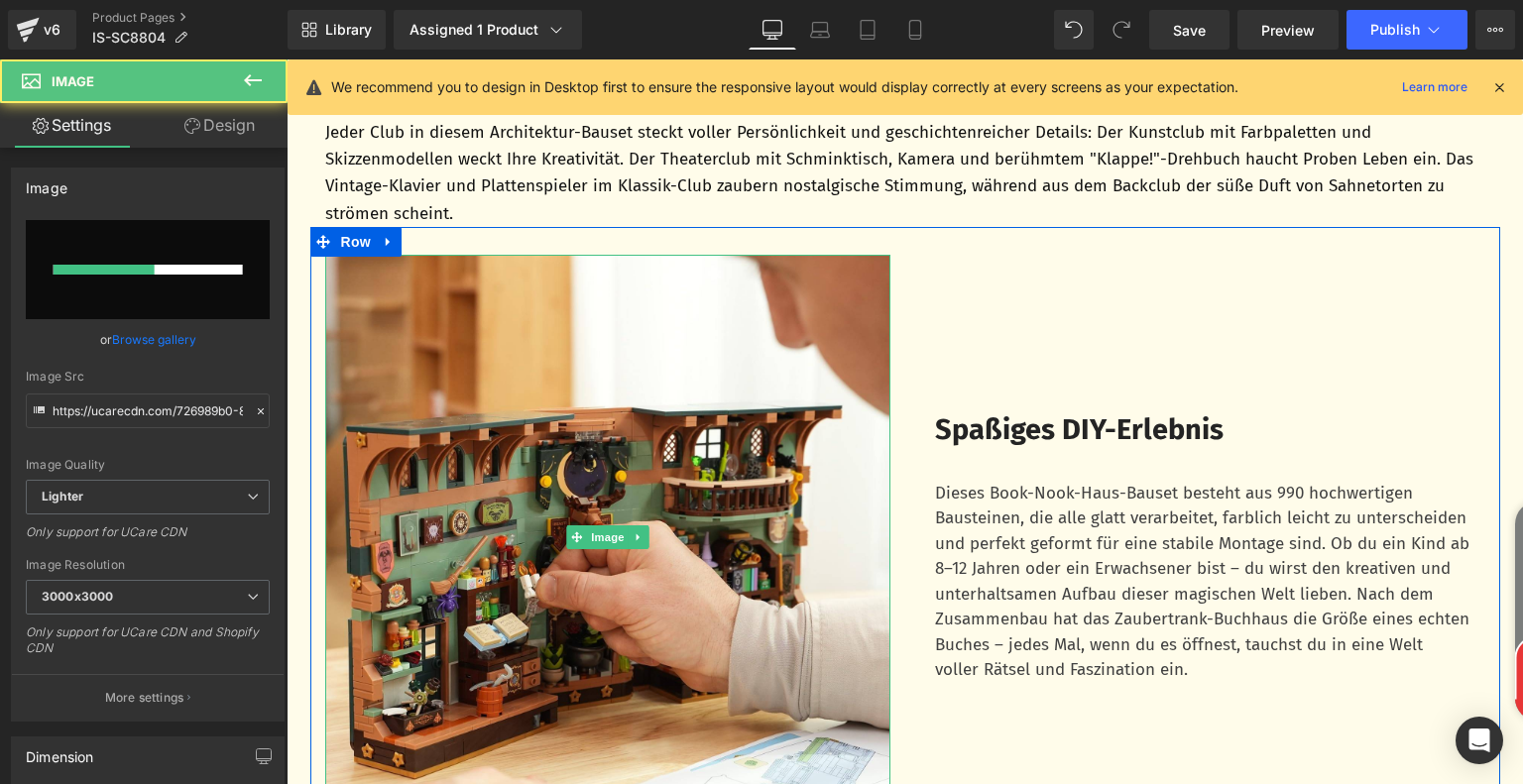 click on "Dieses Book-Nook-Haus-Bauset besteht aus 990 hochwertigen Bausteinen, die alle glatt verarbeitet, farblich leicht zu unterscheiden und perfekt geformt für eine stabile Montage sind. Ob du ein Kind ab 8–12 Jahren oder ein Erwachsener bist – du wirst den kreativen und unterhaltsamen Aufbau dieser magischen Welt lieben. Nach dem Zusammenbau hat das Zaubertrank-Buchhaus die Größe eines echten Buches – jedes Mal, wenn du es öffnest, tauchst du in eine Welt voller Rätsel und Faszination ein." at bounding box center (1203, 582) 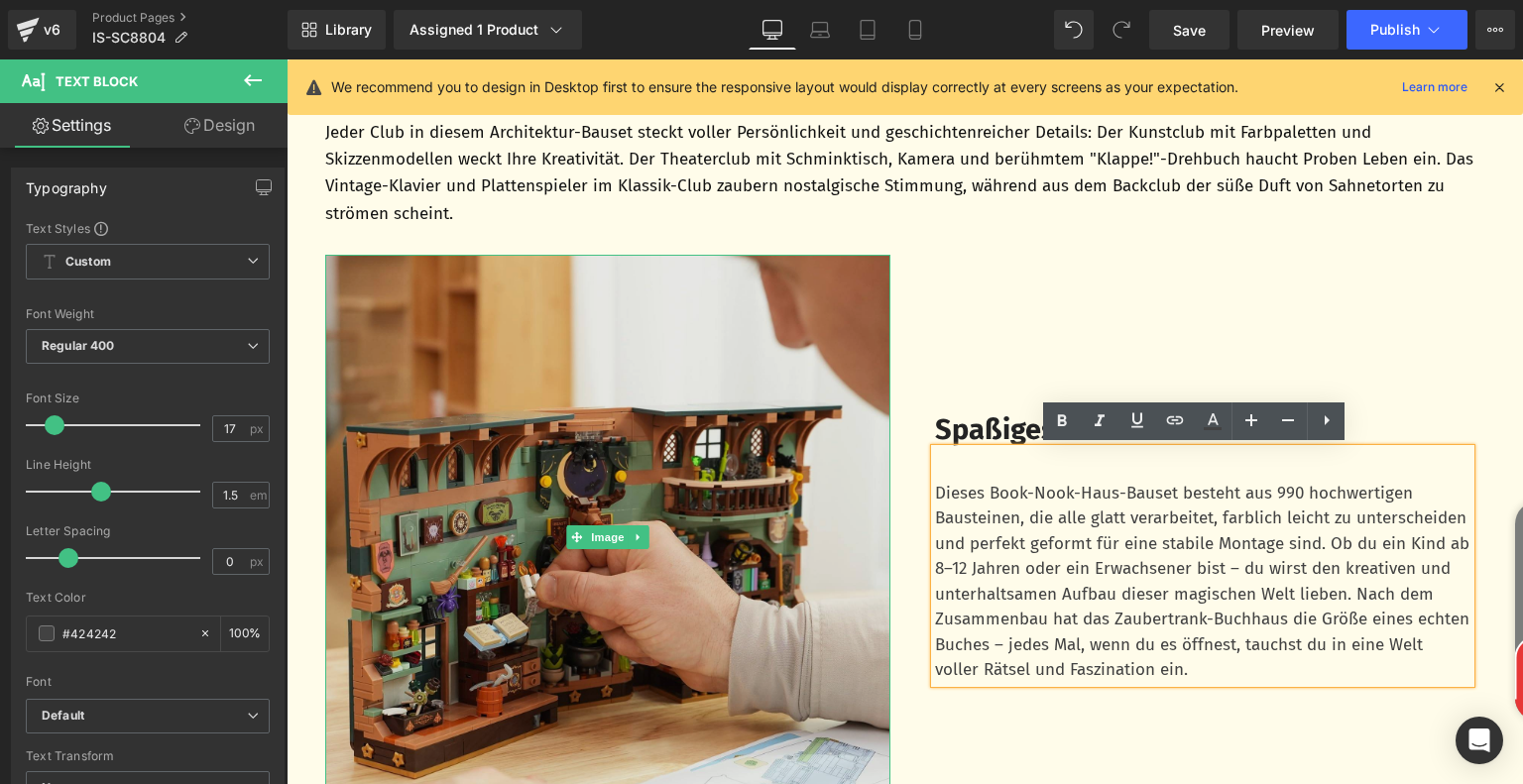 click on "Image" at bounding box center [608, 537] 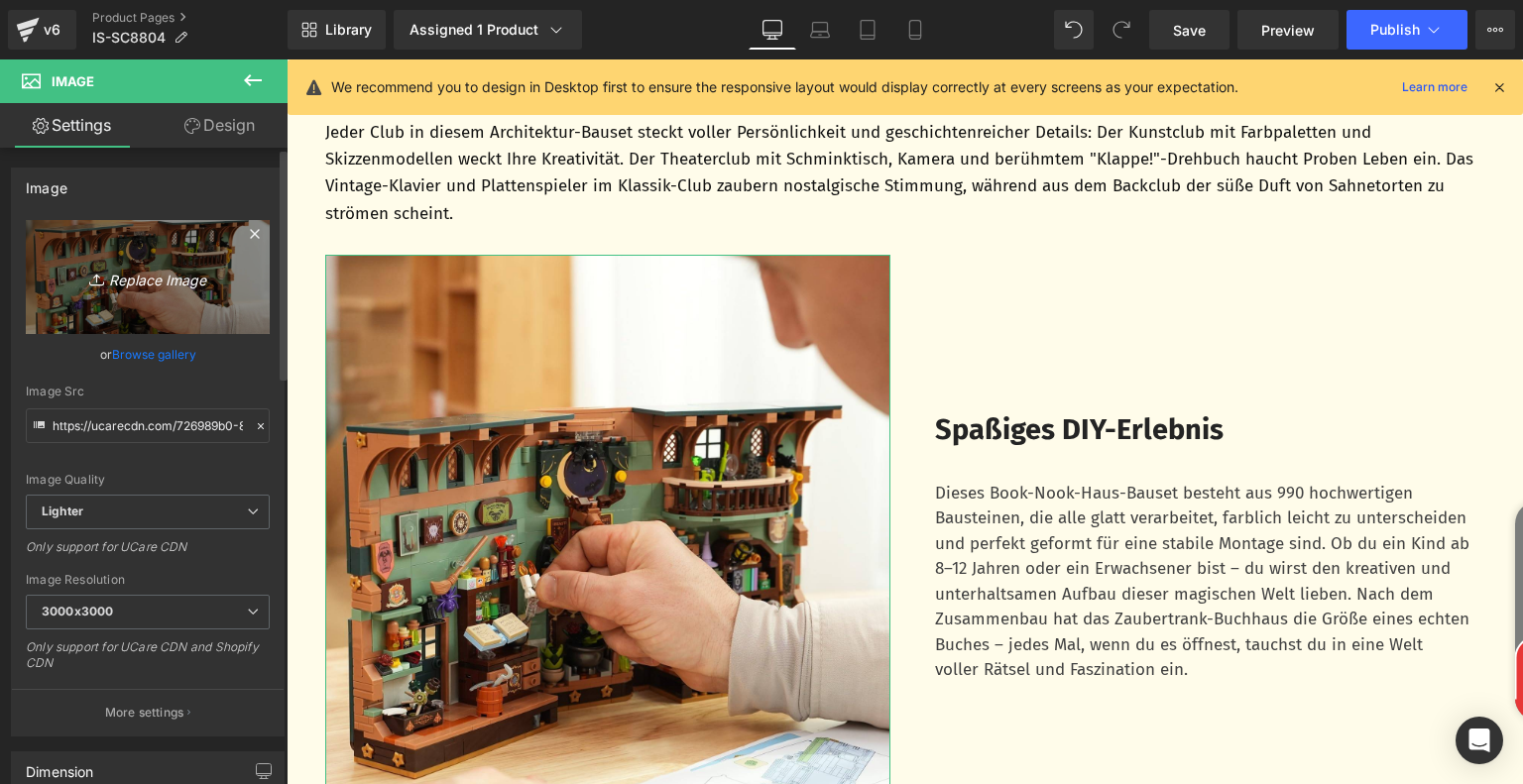 click on "Replace Image" at bounding box center (148, 277) 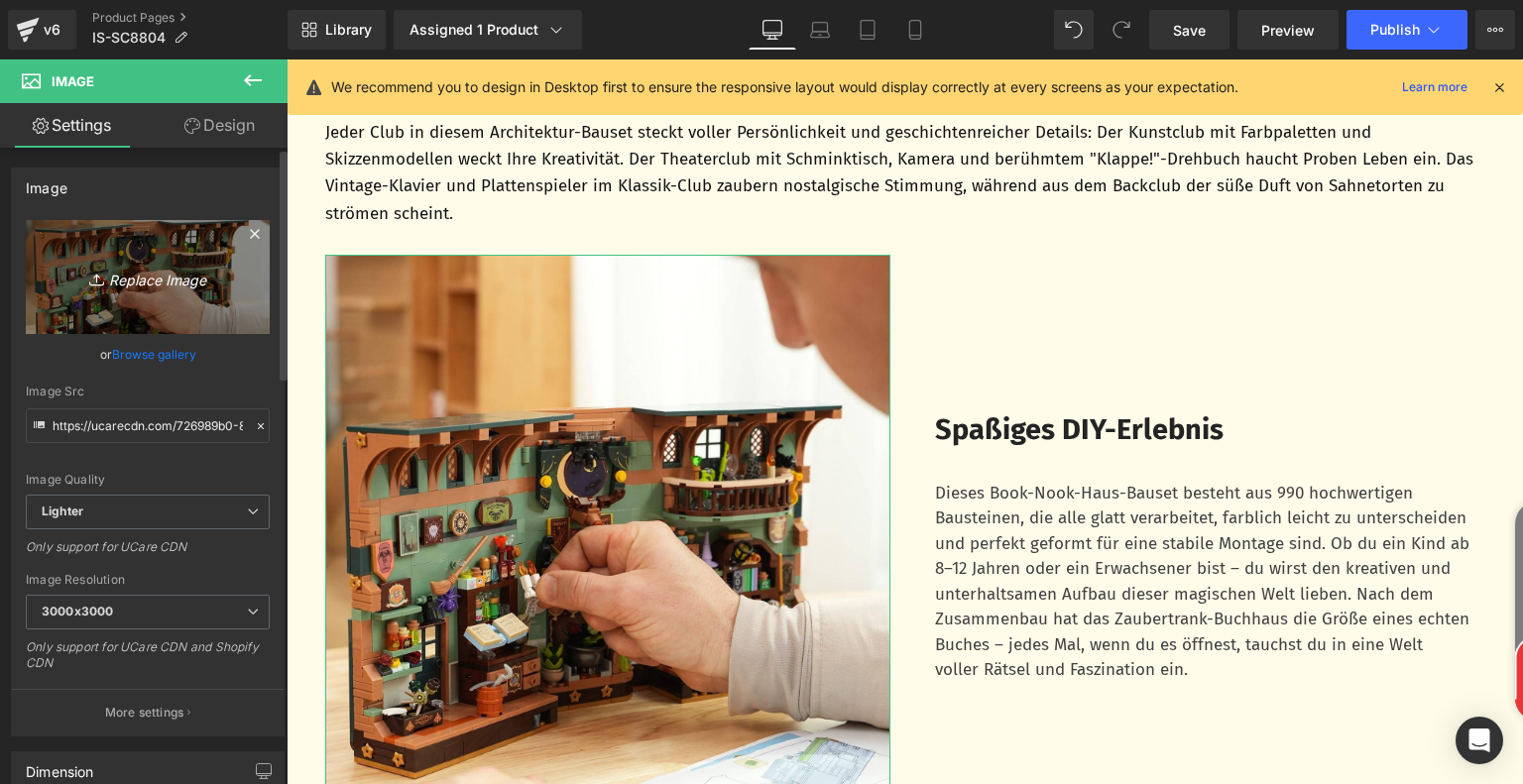type on "C:\fakepath\86f106d0-c5f7-478d-b018-90ba51279136.__CR0,0,800,600_PT0_SX800_V1___.jpg" 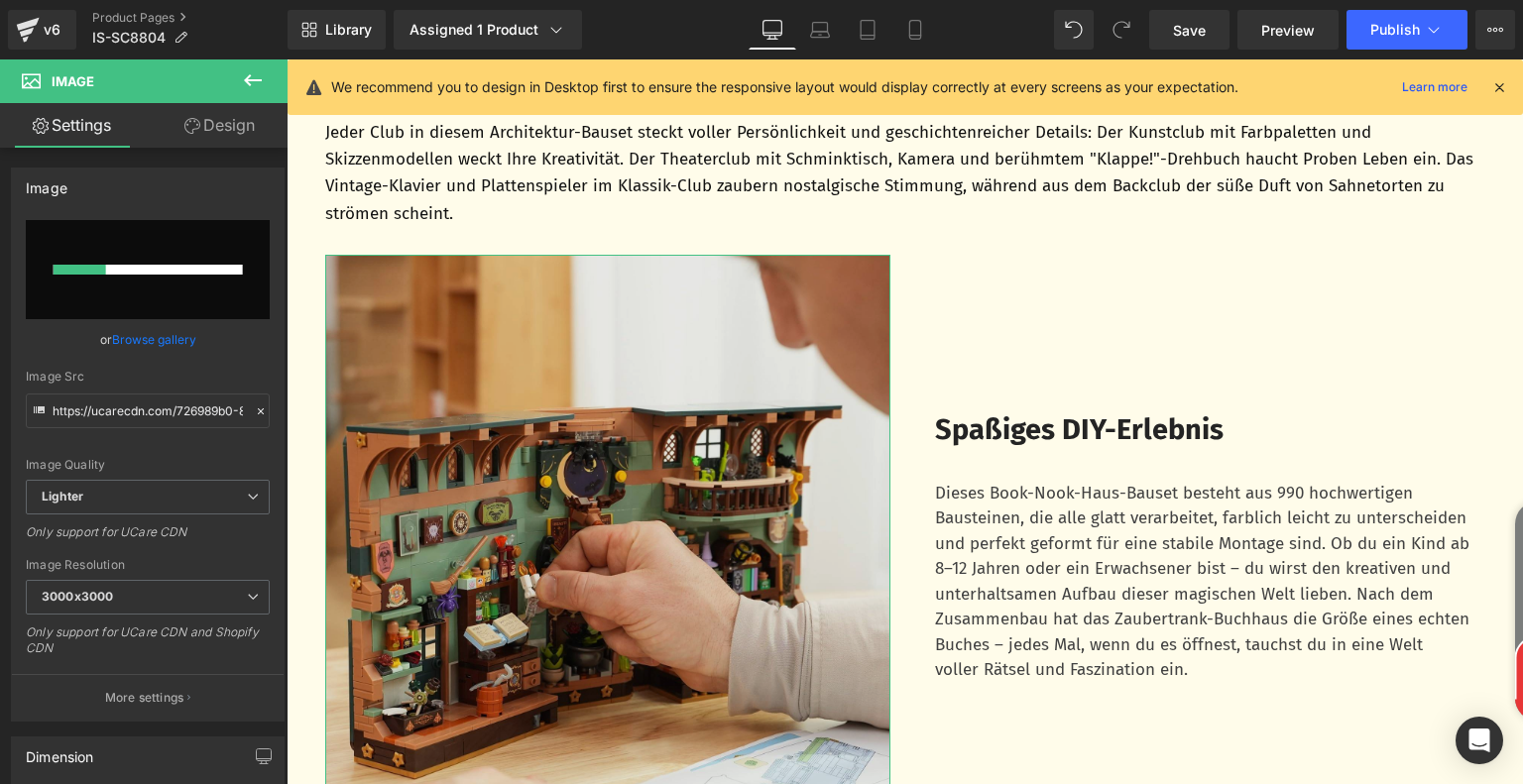 type 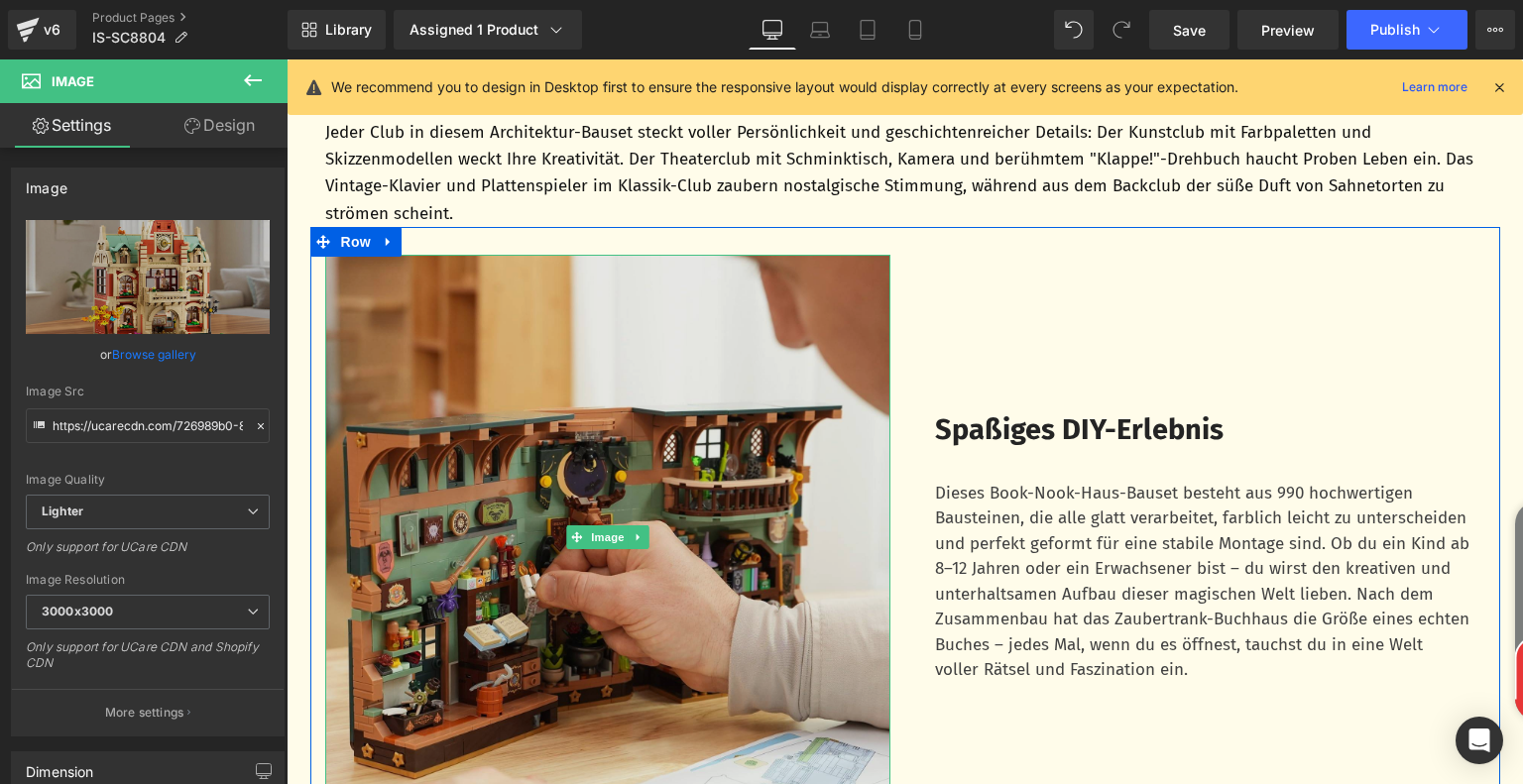type on "https://ucarecdn.com/9f43d251-a2aa-4a0d-a19f-ad3e81bd88e0/-/format/auto/-/preview/3000x3000/-/quality/lighter/86f106d0-c5f7-478d-b018-90ba51279136.__CR0,0,800,600_PT0_SX800_V1___.jpg" 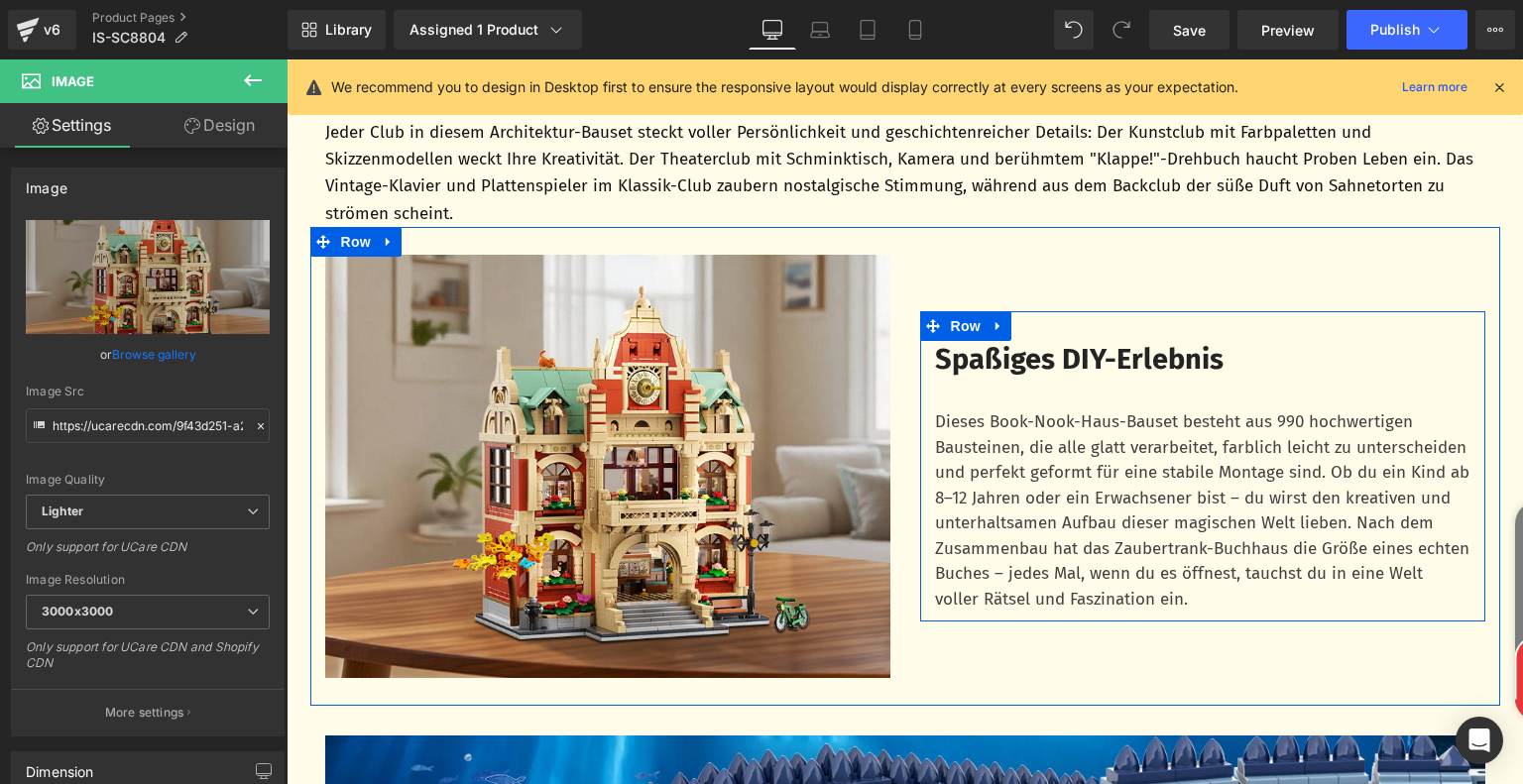 click on "Spaßiges DIY-Erlebnis" at bounding box center (1079, 359) 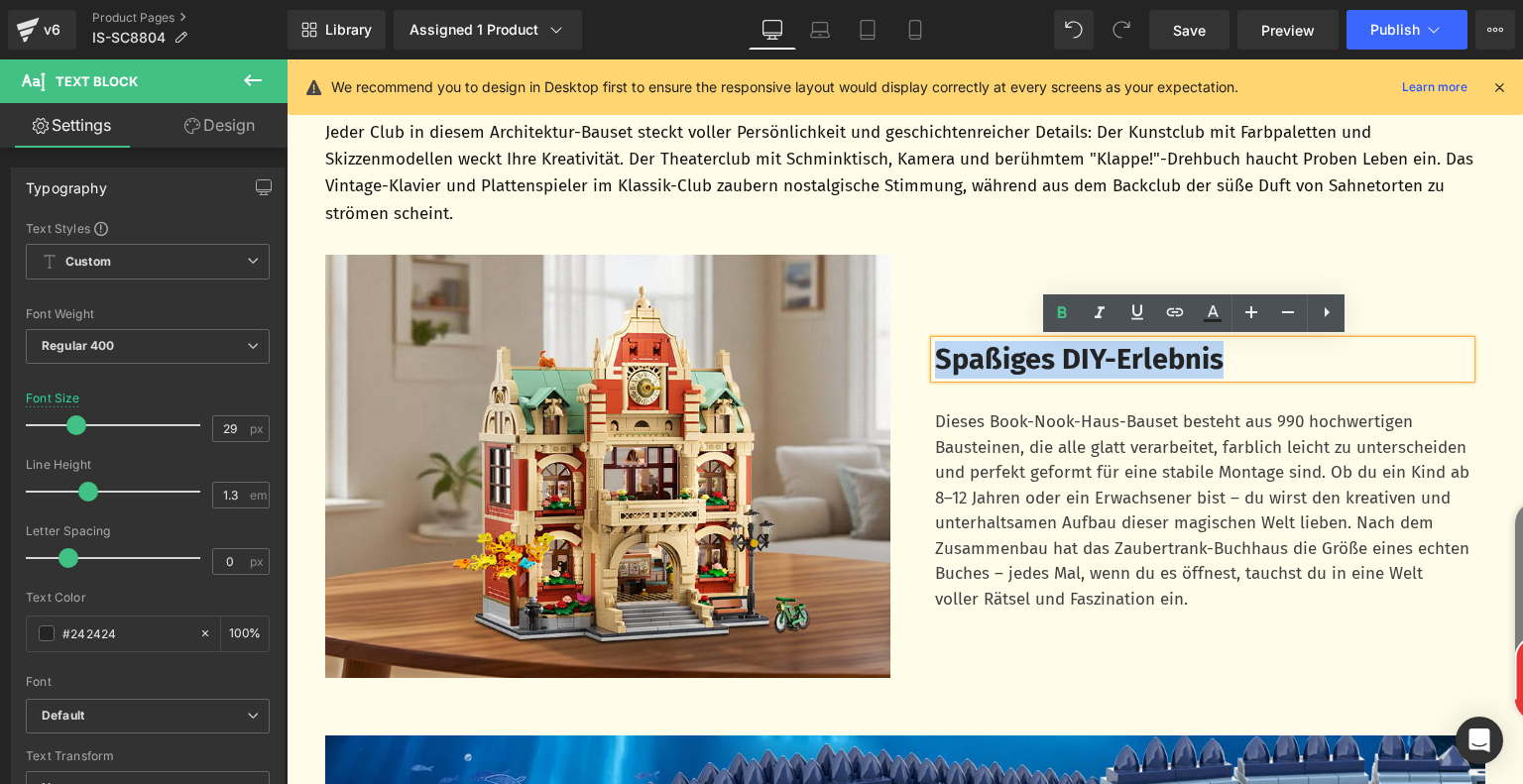 drag, startPoint x: 933, startPoint y: 364, endPoint x: 1277, endPoint y: 364, distance: 344 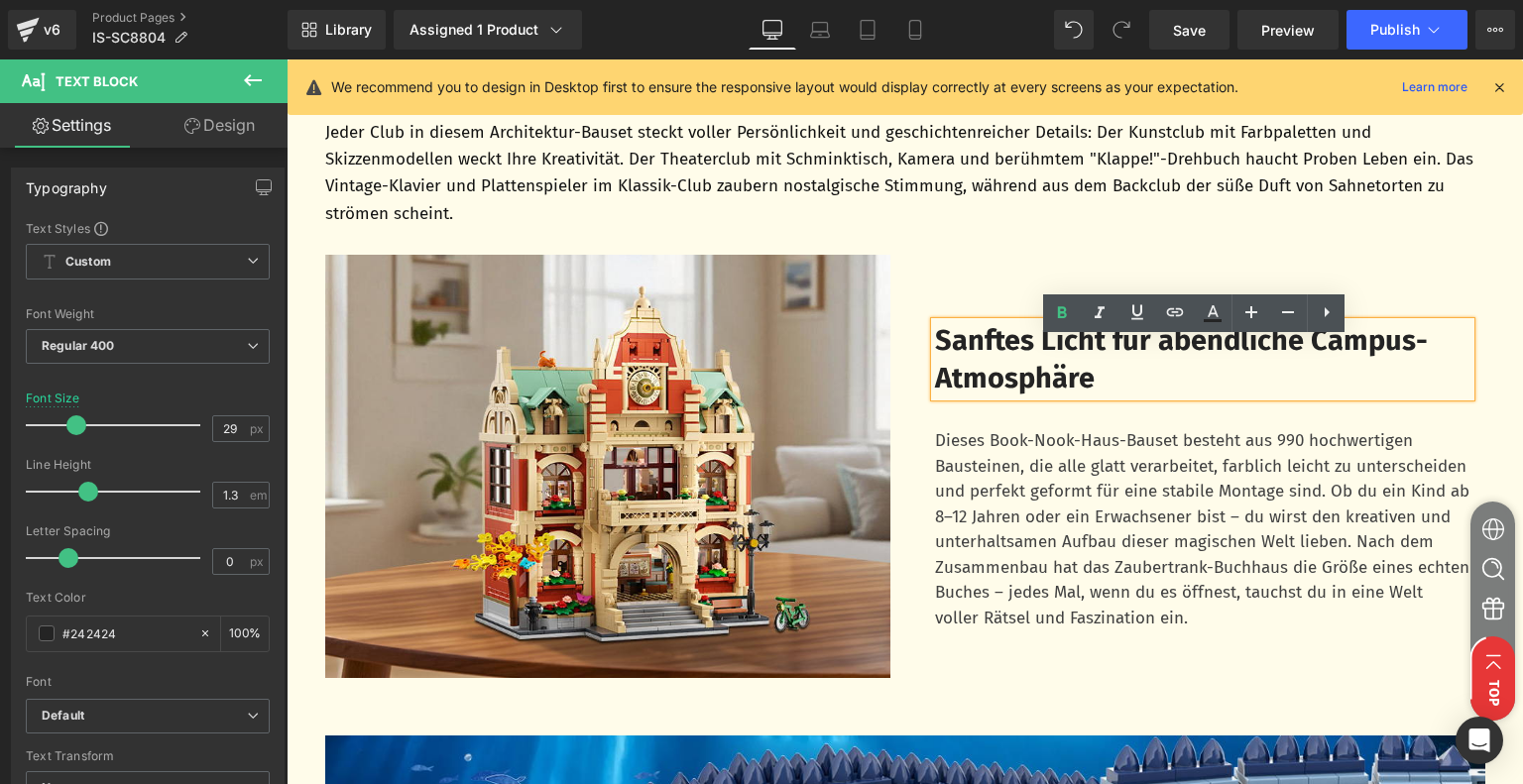 scroll, scrollTop: 2658, scrollLeft: 0, axis: vertical 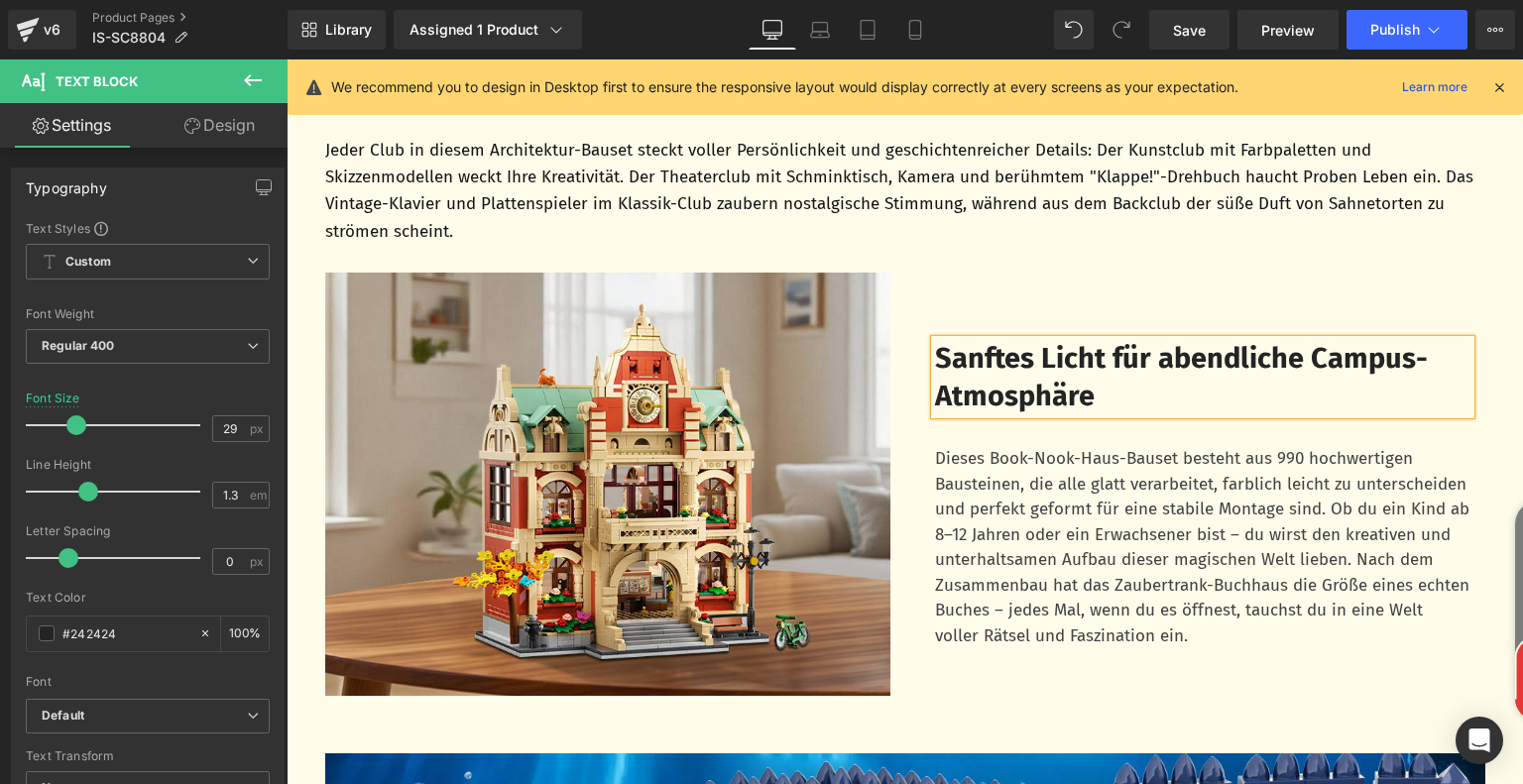click on "Dieses Book-Nook-Haus-Bauset besteht aus 990 hochwertigen Bausteinen, die alle glatt verarbeitet, farblich leicht zu unterscheiden und perfekt geformt für eine stabile Montage sind. Ob du ein Kind ab 8–12 Jahren oder ein Erwachsener bist – du wirst den kreativen und unterhaltsamen Aufbau dieser magischen Welt lieben. Nach dem Zusammenbau hat das Zaubertrank-Buchhaus die Größe eines echten Buches – jedes Mal, wenn du es öffnest, tauchst du in eine Welt voller Rätsel und Faszination ein." at bounding box center [1203, 547] 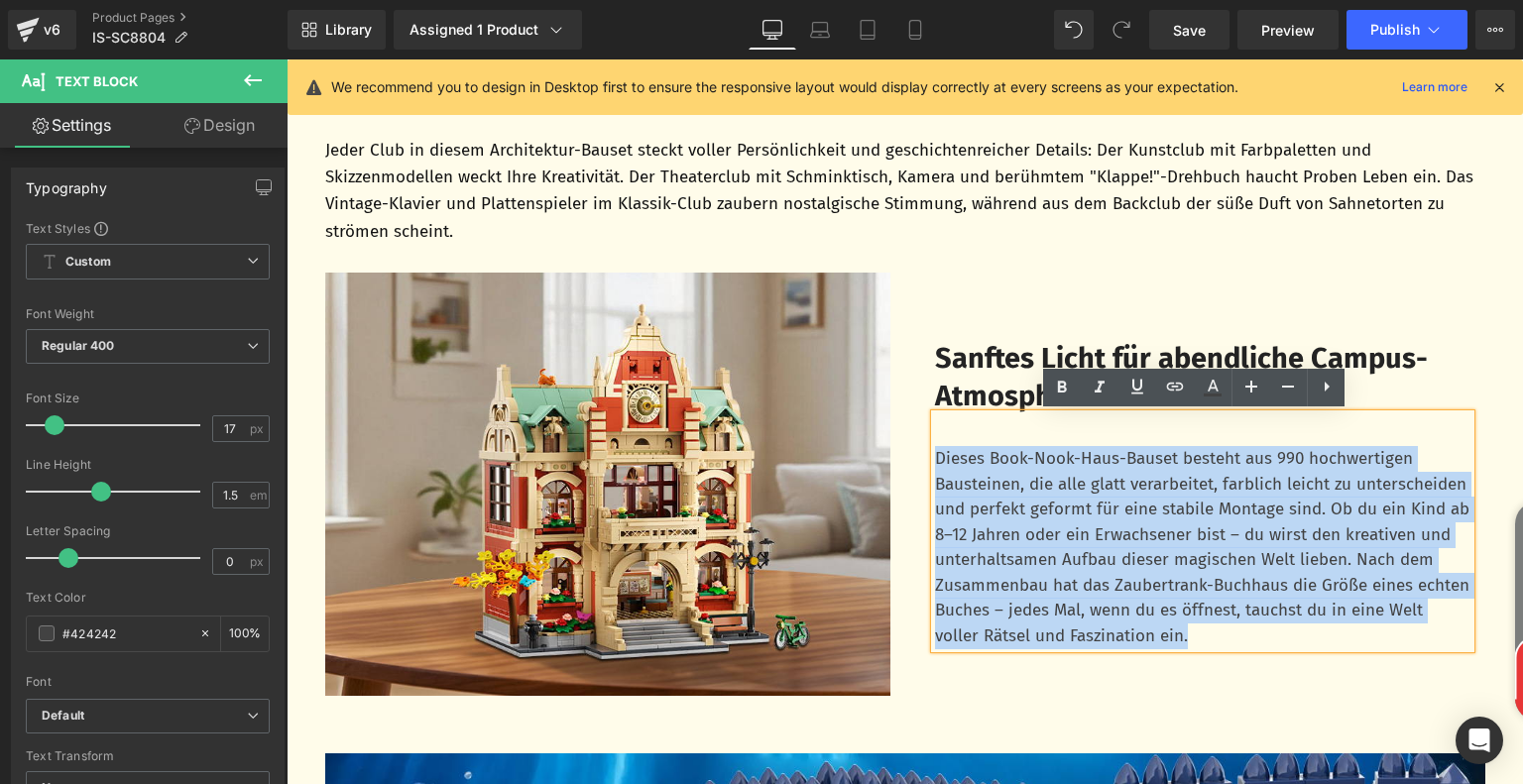 drag, startPoint x: 930, startPoint y: 455, endPoint x: 1313, endPoint y: 629, distance: 420.67208 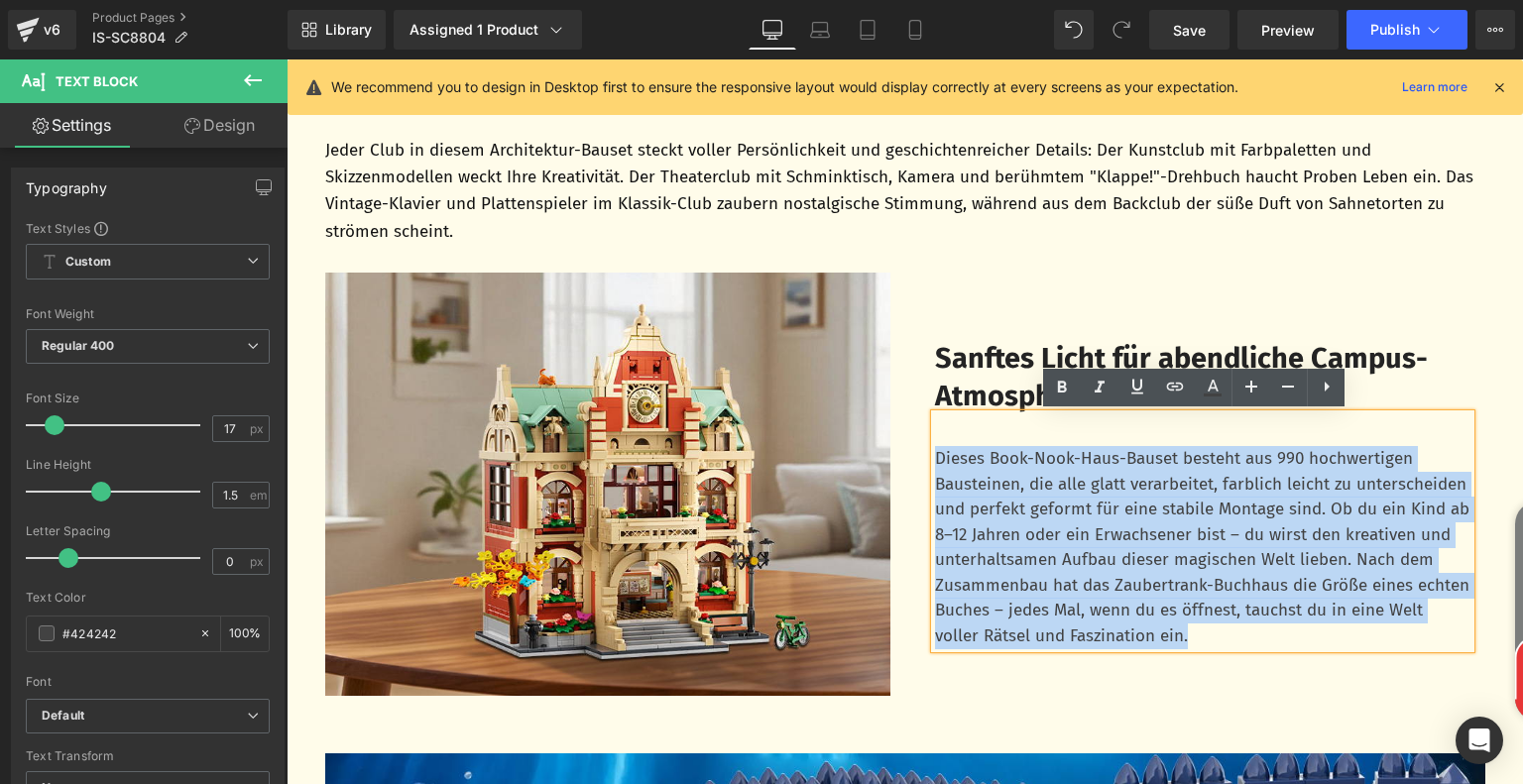 click on "Dieses Book-Nook-Haus-Bauset besteht aus 990 hochwertigen Bausteinen, die alle glatt verarbeitet, farblich leicht zu unterscheiden und perfekt geformt für eine stabile Montage sind. Ob du ein Kind ab 8–12 Jahren oder ein Erwachsener bist – du wirst den kreativen und unterhaltsamen Aufbau dieser magischen Welt lieben. Nach dem Zusammenbau hat das Zaubertrank-Buchhaus die Größe eines echten Buches – jedes Mal, wenn du es öffnest, tauchst du in eine Welt voller Rätsel und Faszination ein." at bounding box center (1203, 547) 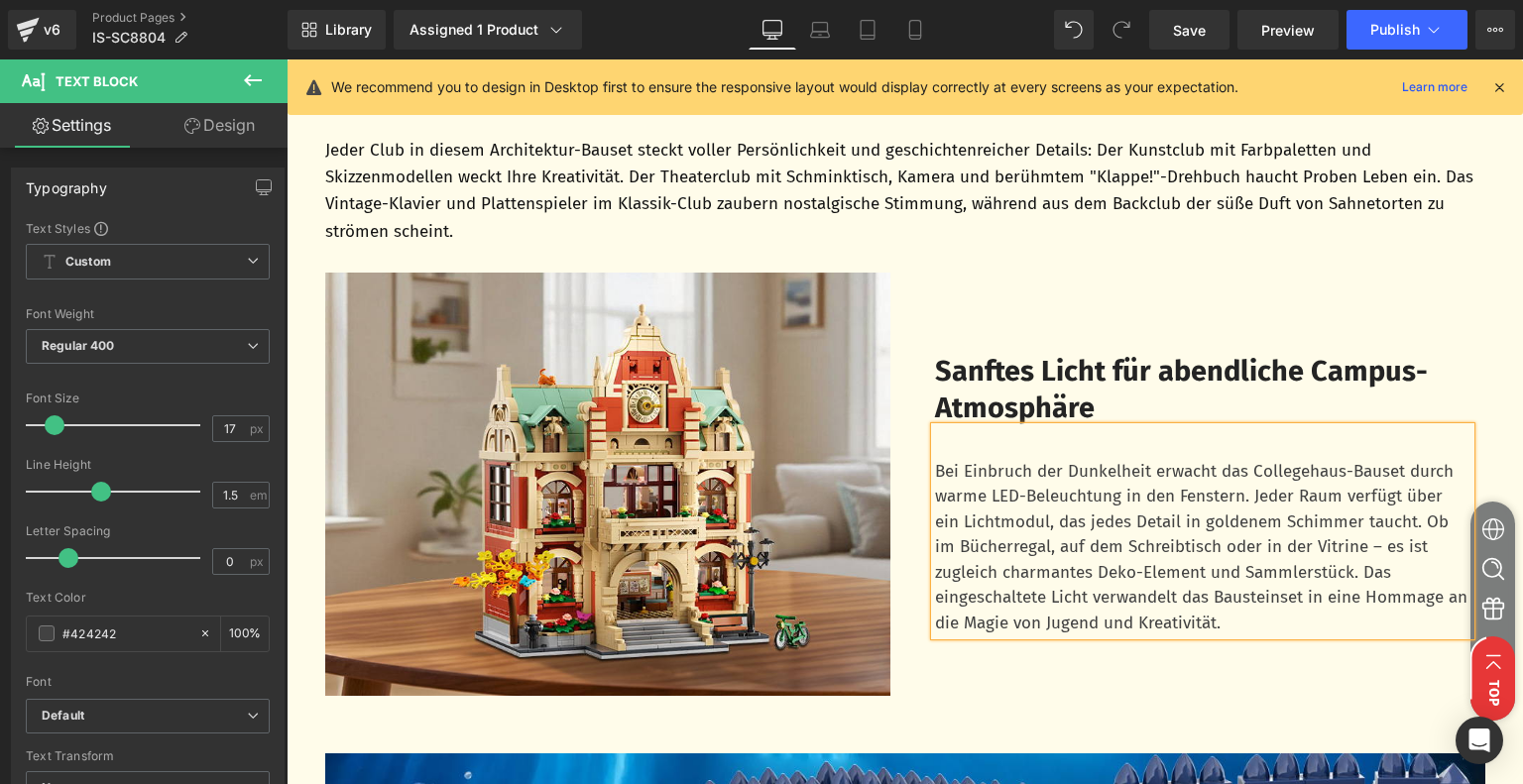 scroll, scrollTop: 2671, scrollLeft: 0, axis: vertical 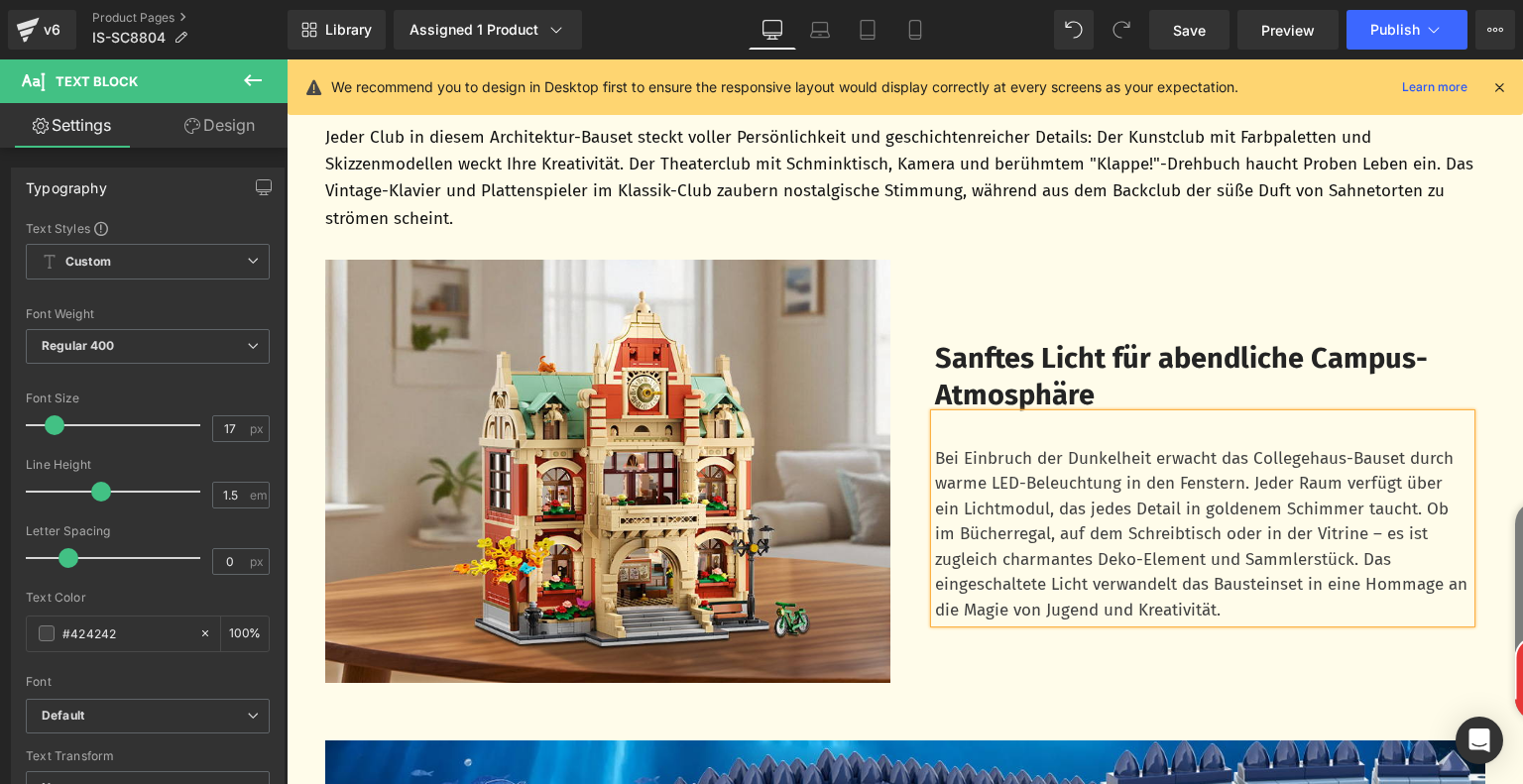 click on "Sanftes Licht für abendliche Campus-Atmosphäre" at bounding box center (1181, 377) 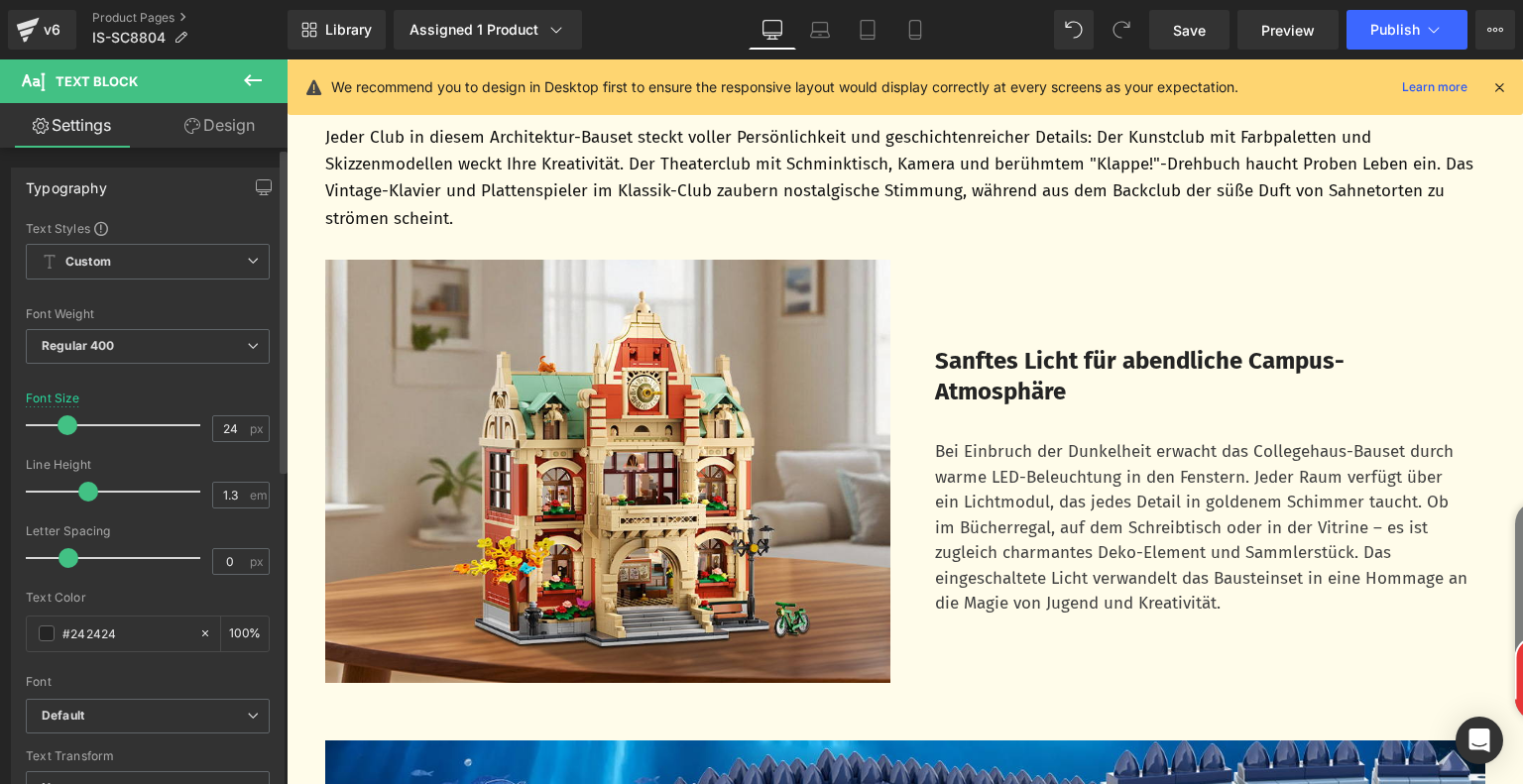 click at bounding box center [67, 425] 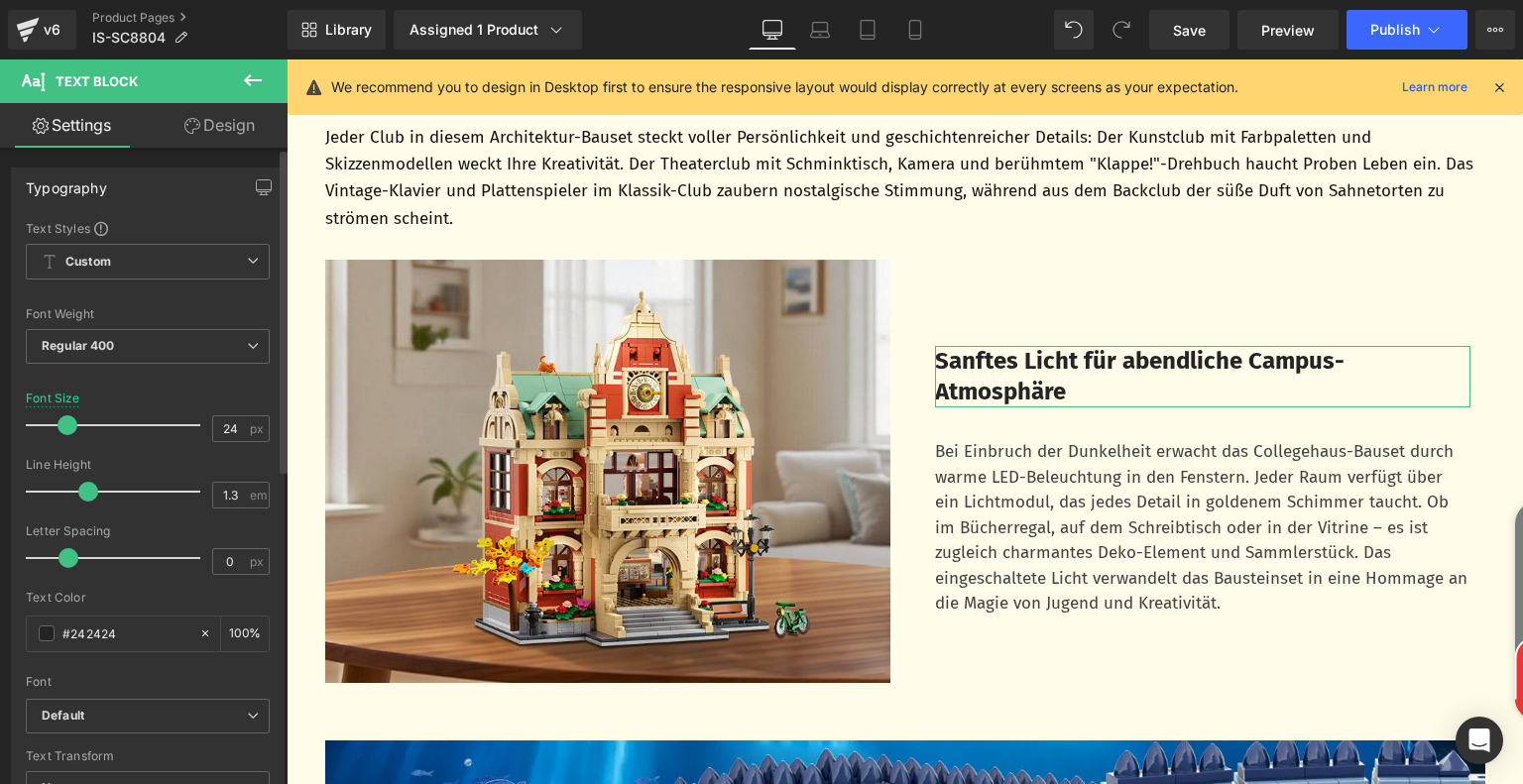 type on "23" 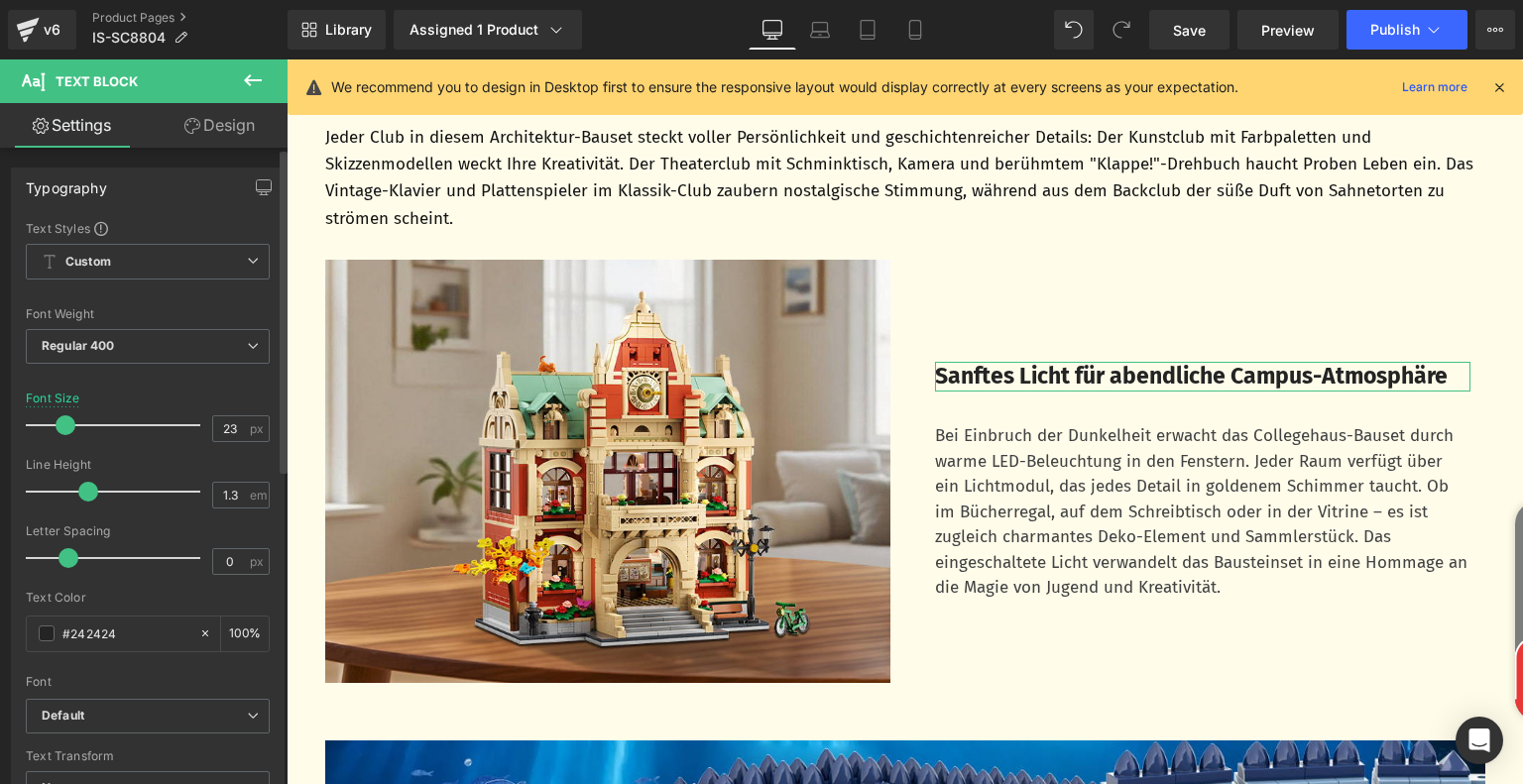drag, startPoint x: 63, startPoint y: 425, endPoint x: 317, endPoint y: 385, distance: 257.13032 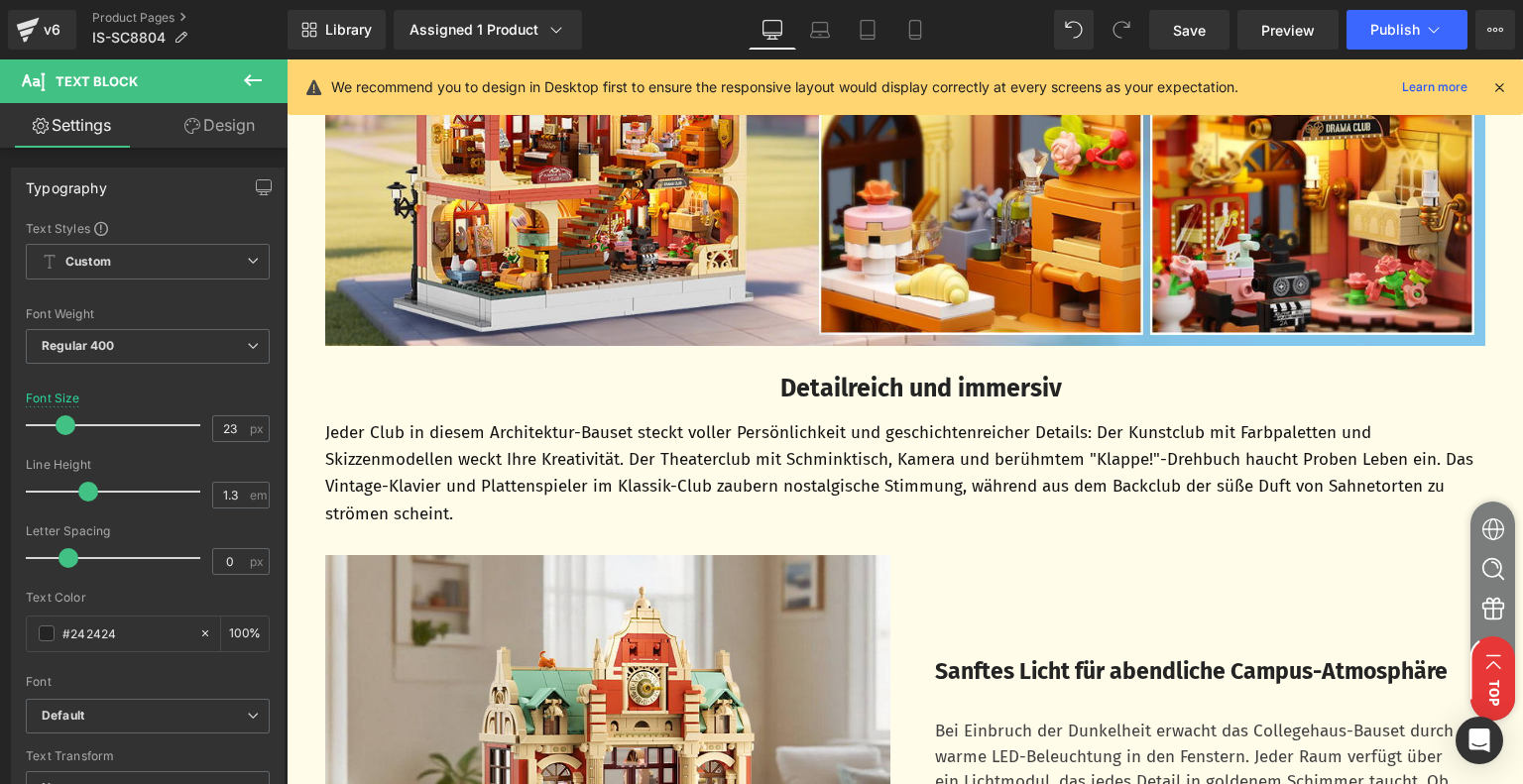 scroll, scrollTop: 2374, scrollLeft: 0, axis: vertical 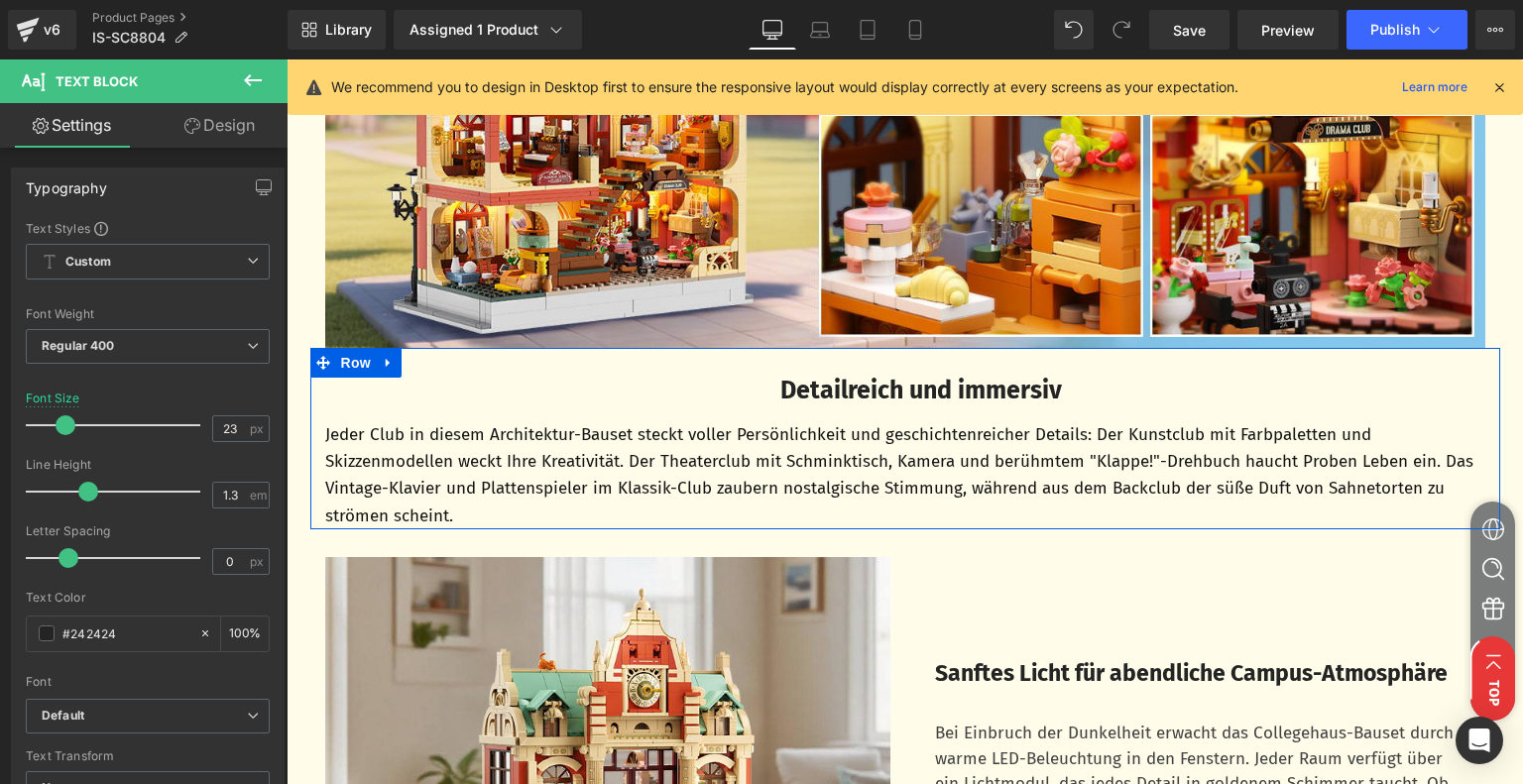 click on "Text Block" at bounding box center [894, 392] 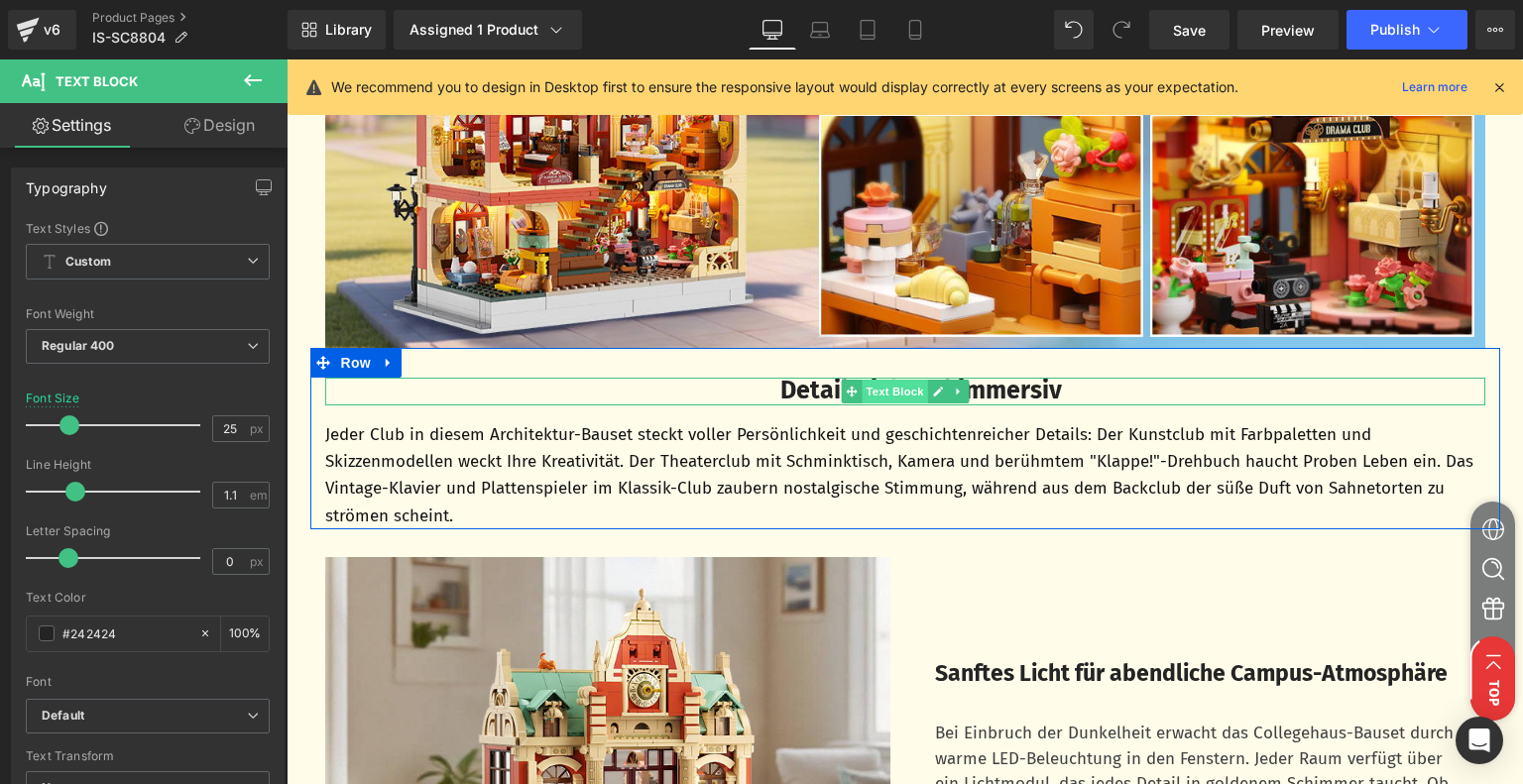 click on "Text Block" at bounding box center (894, 392) 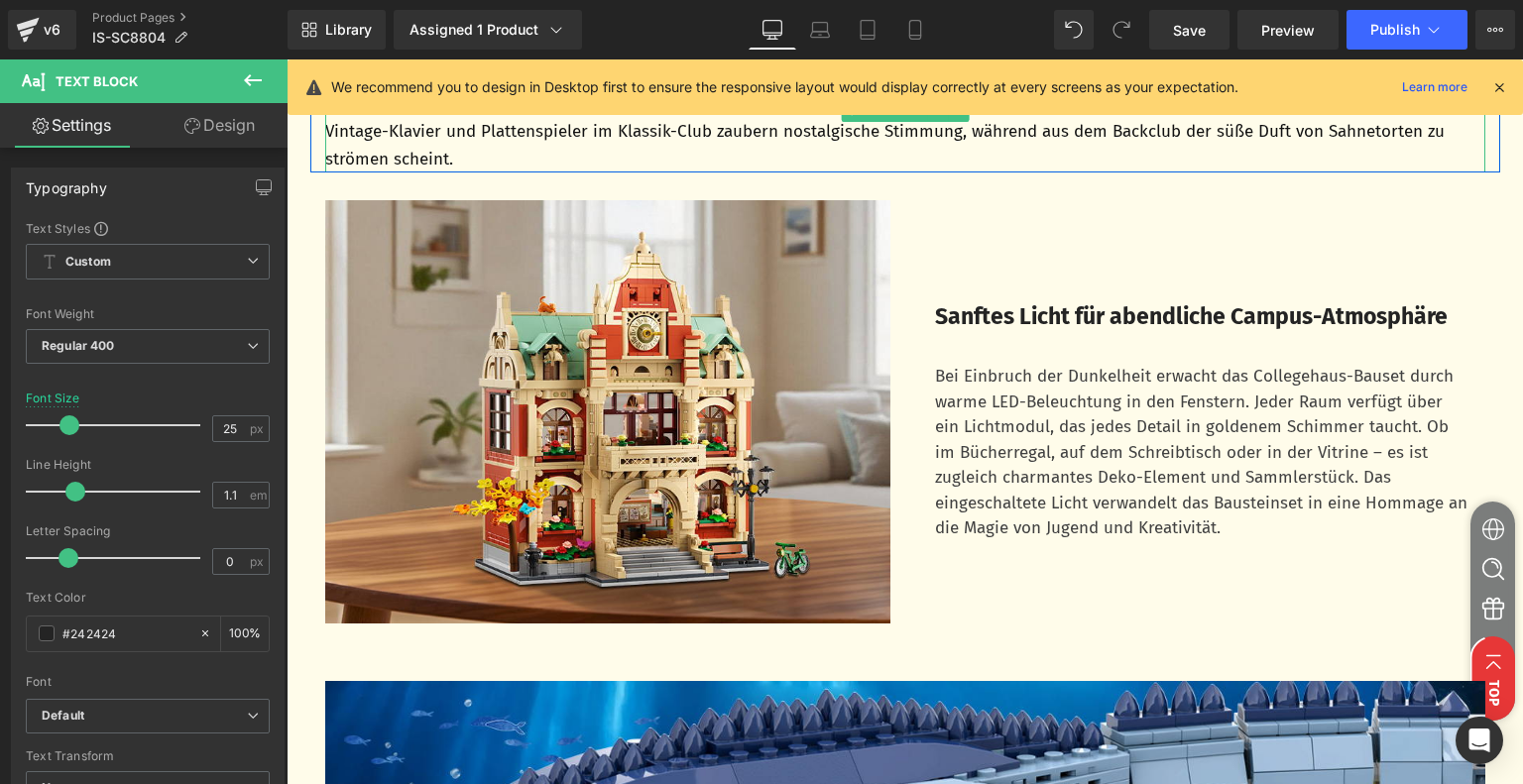 scroll, scrollTop: 2770, scrollLeft: 0, axis: vertical 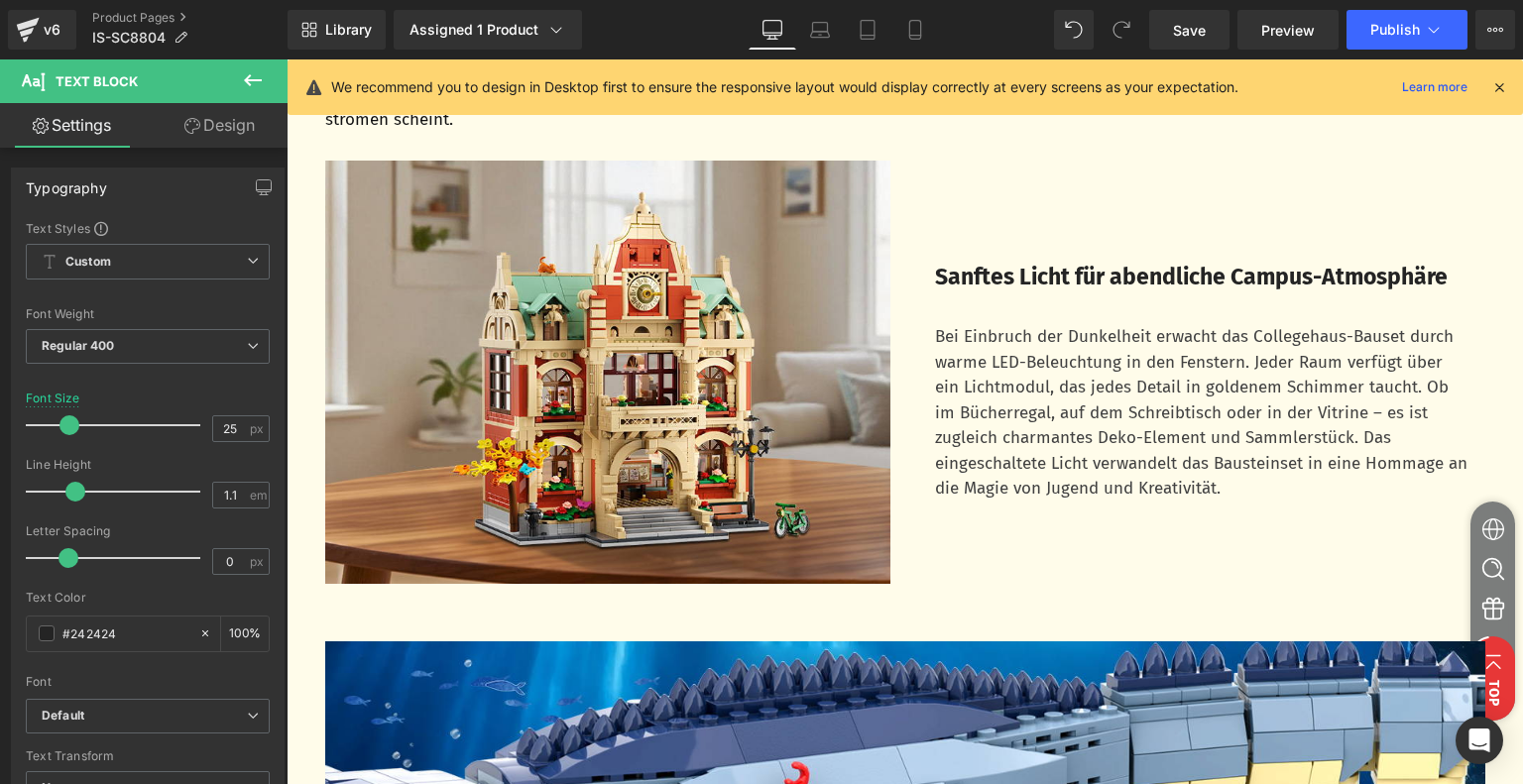 click on "Bei Einbruch der Dunkelheit erwacht das Collegehaus-Bauset durch warme LED-Beleuchtung in den Fenstern. Jeder Raum verfügt über ein Lichtmodul, das jedes Detail in goldenem Schimmer taucht. Ob im Bücherregal, auf dem Schreibtisch oder in der Vitrine – es ist zugleich charmantes Deko-Element und Sammlerstück. Das eingeschaltete Licht verwandelt das Bausteinset in eine Hommage an die Magie von Jugend und Kreativität." at bounding box center [1203, 412] 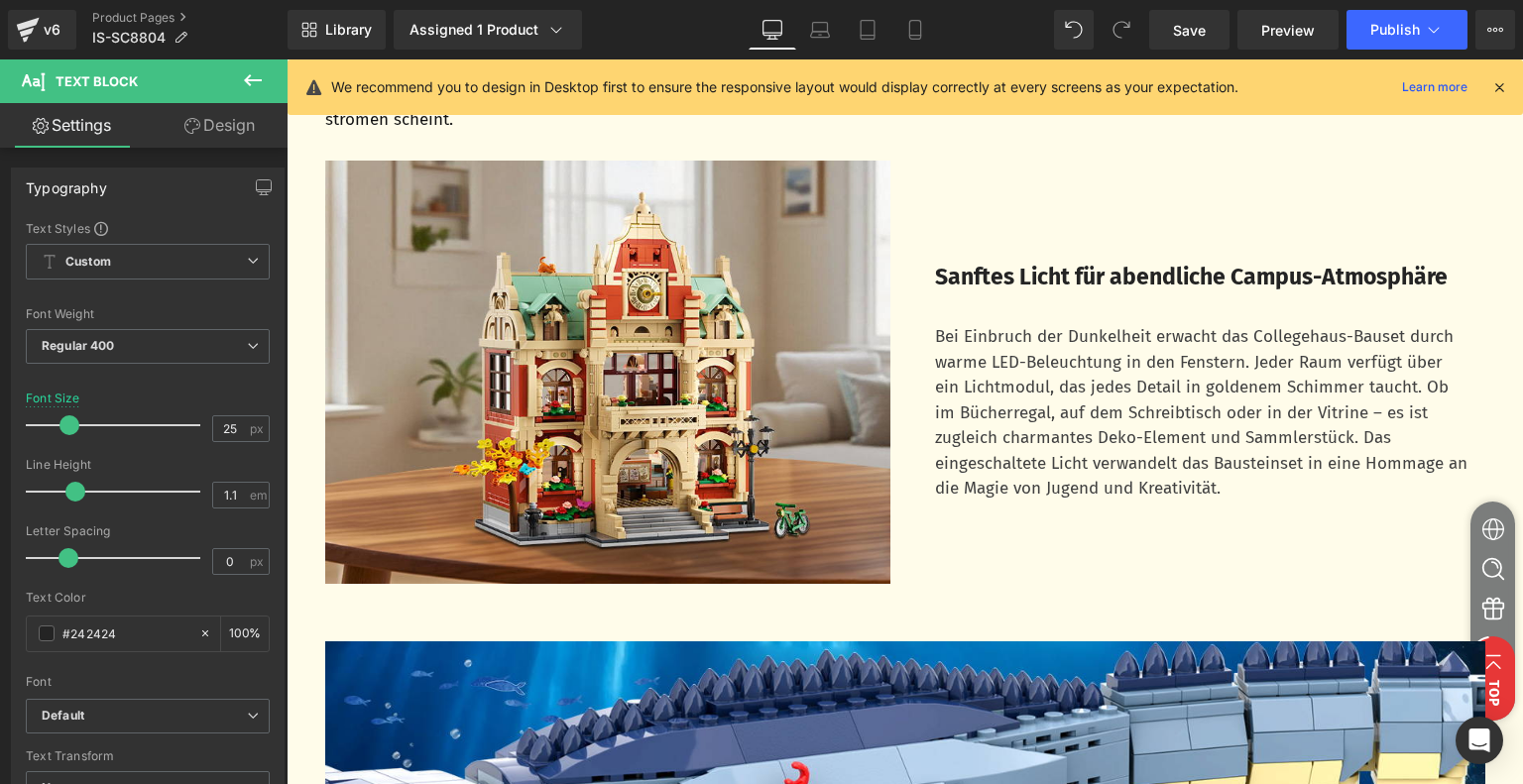 click on "Bei Einbruch der Dunkelheit erwacht das Collegehaus-Bauset durch warme LED-Beleuchtung in den Fenstern. Jeder Raum verfügt über ein Lichtmodul, das jedes Detail in goldenem Schimmer taucht. Ob im Bücherregal, auf dem Schreibtisch oder in der Vitrine – es ist zugleich charmantes Deko-Element und Sammlerstück. Das eingeschaltete Licht verwandelt das Bausteinset in eine Hommage an die Magie von Jugend und Kreativität." at bounding box center (1203, 412) 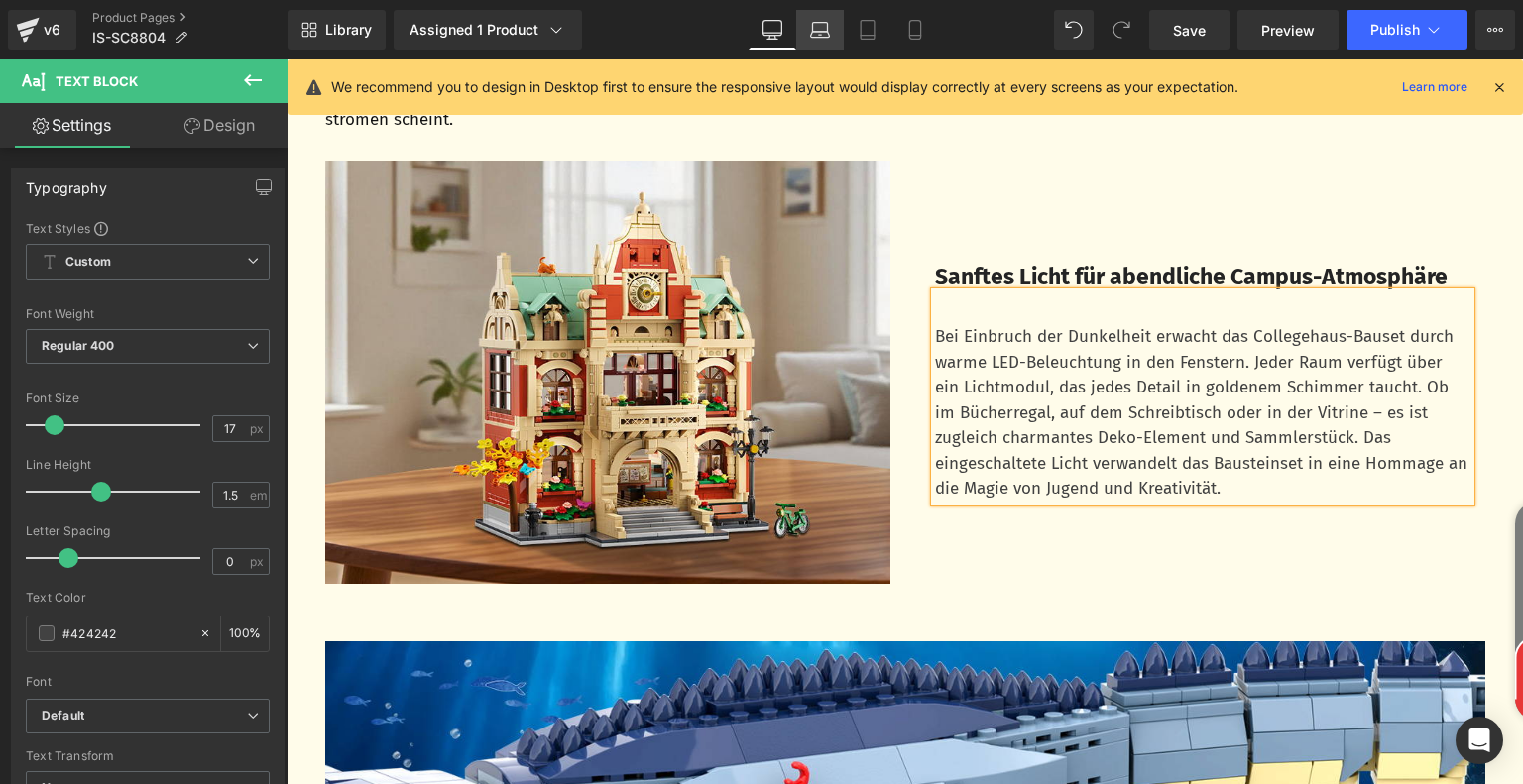 click 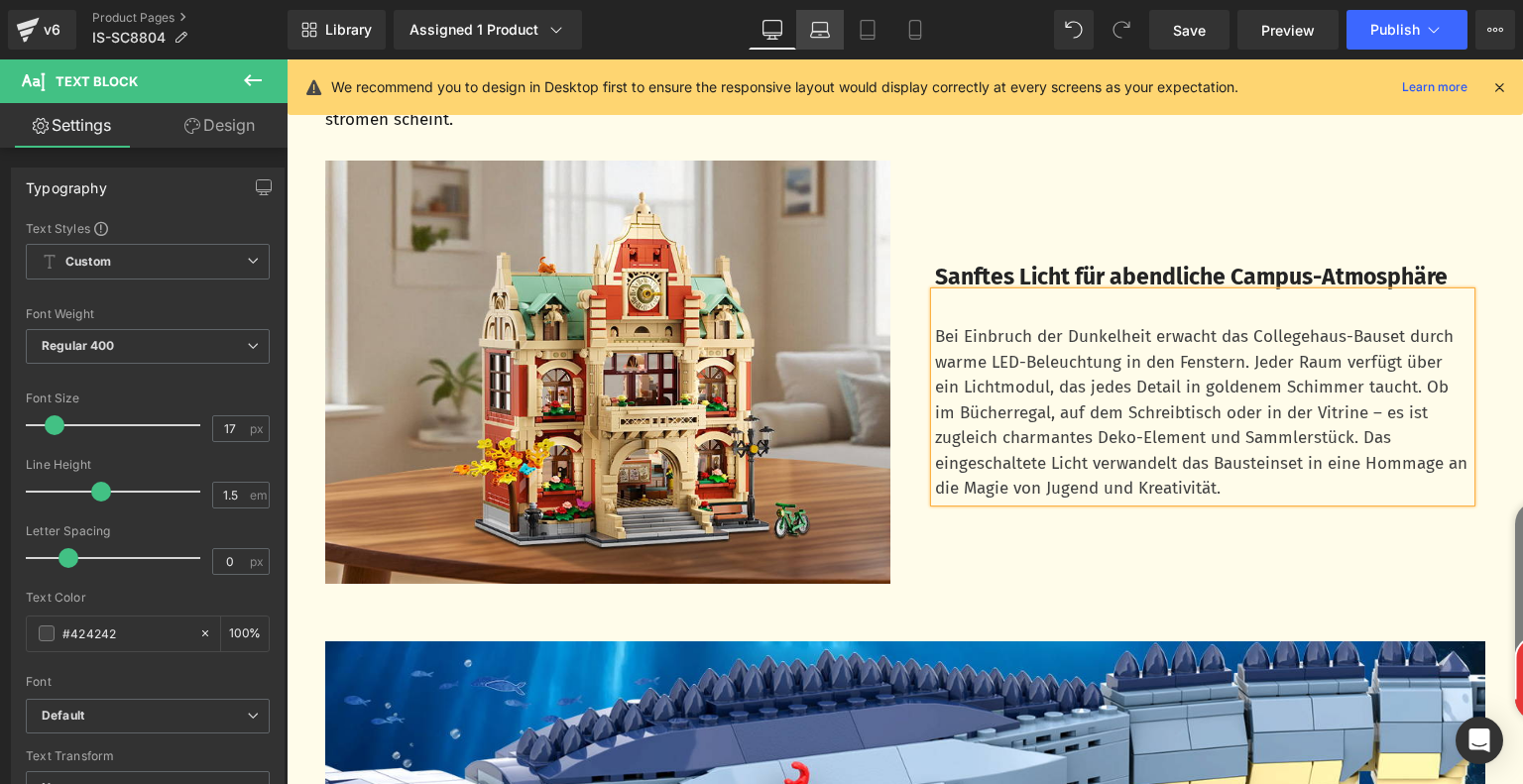 type on "100" 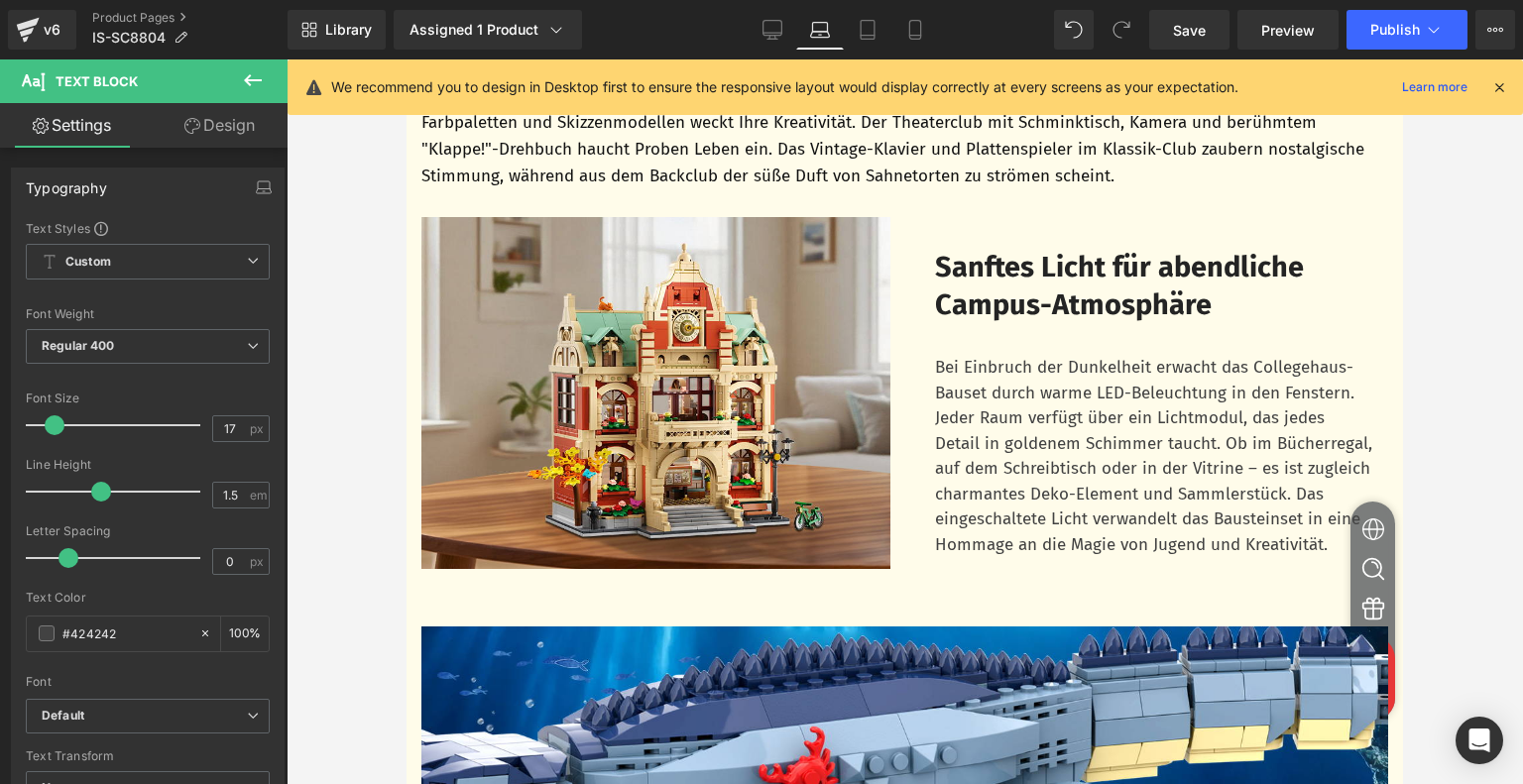 scroll, scrollTop: 2406, scrollLeft: 0, axis: vertical 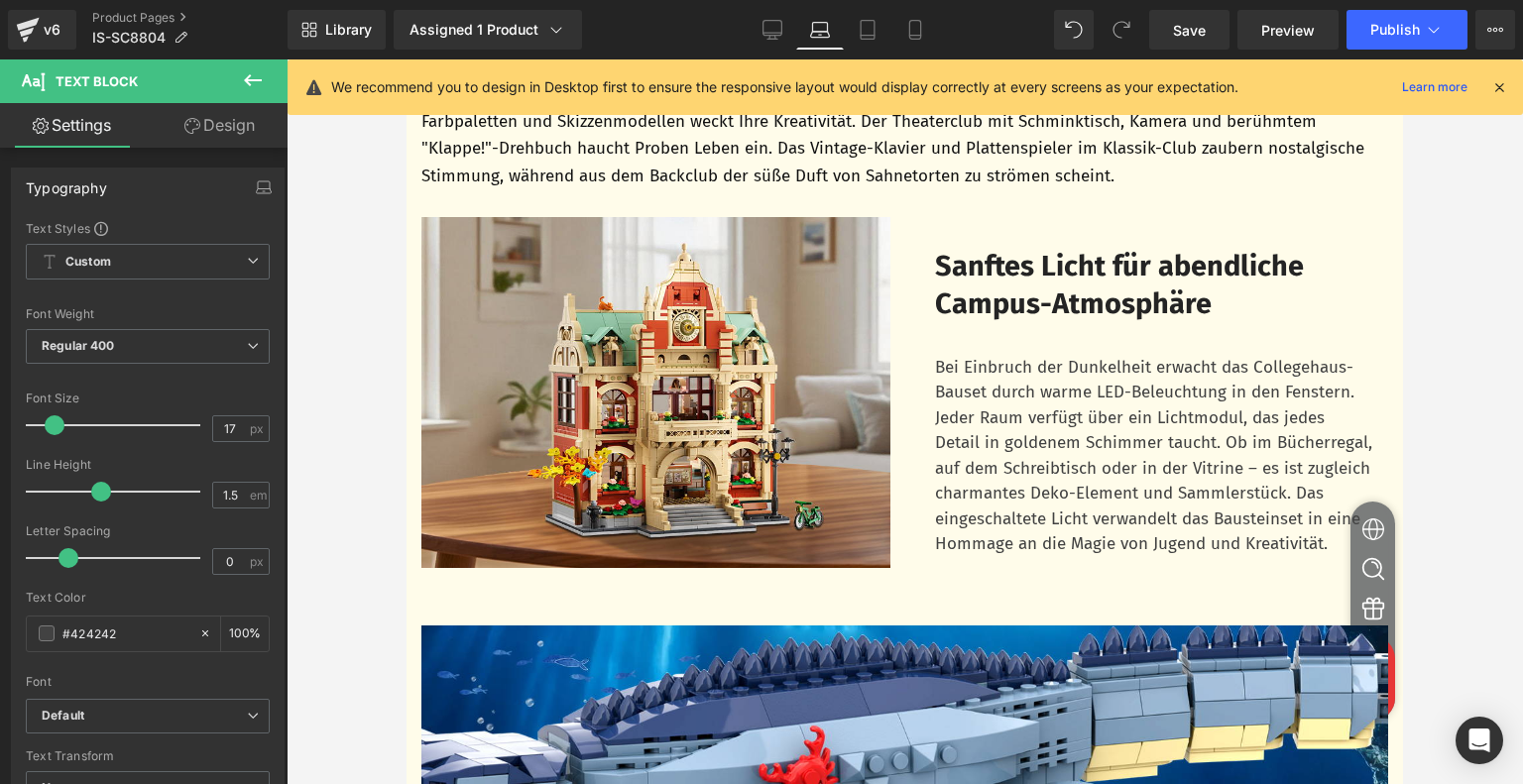 click on "Sanftes Licht für abendliche Campus-Atmosphäre" at bounding box center [1119, 284] 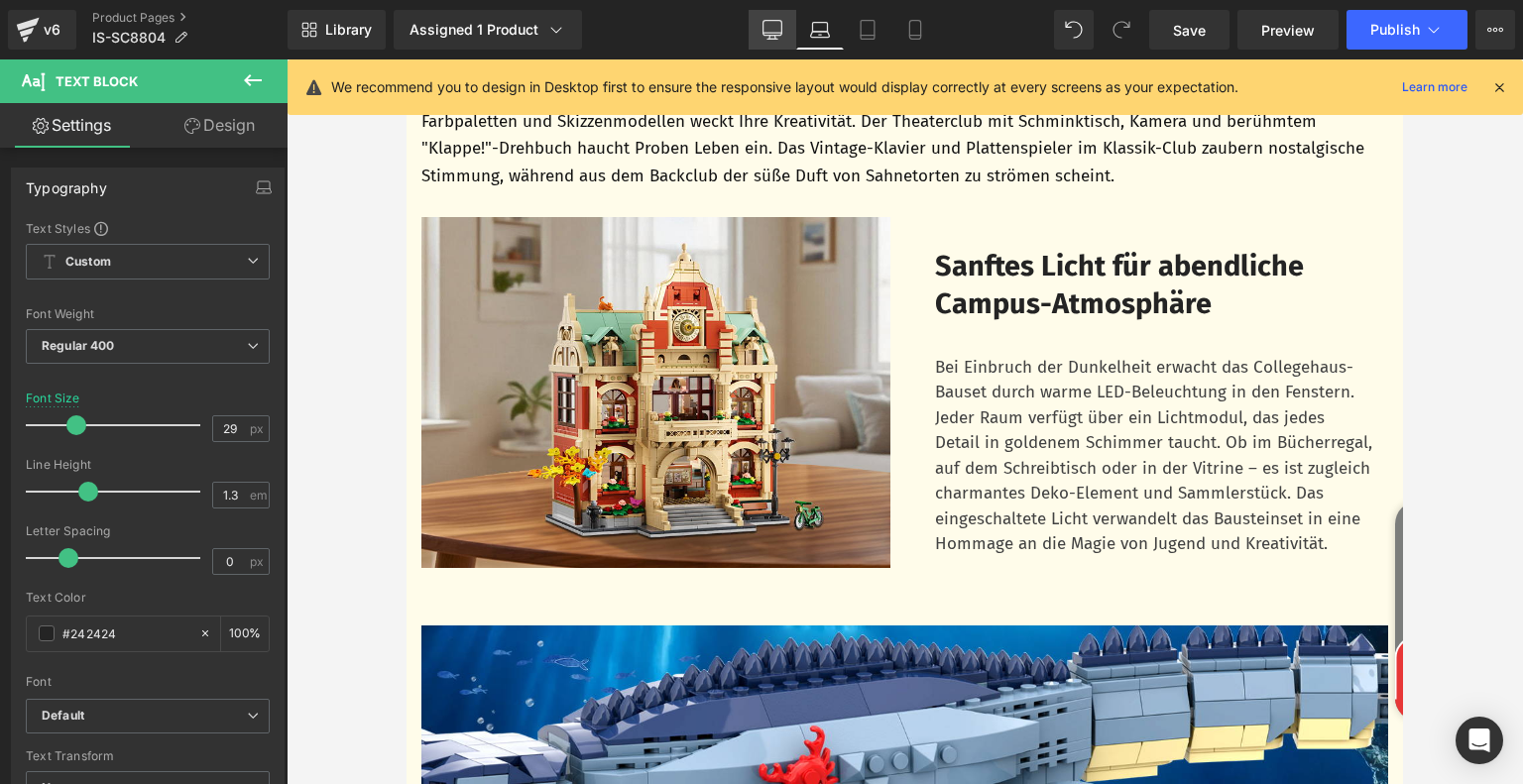 click on "Desktop" at bounding box center (772, 30) 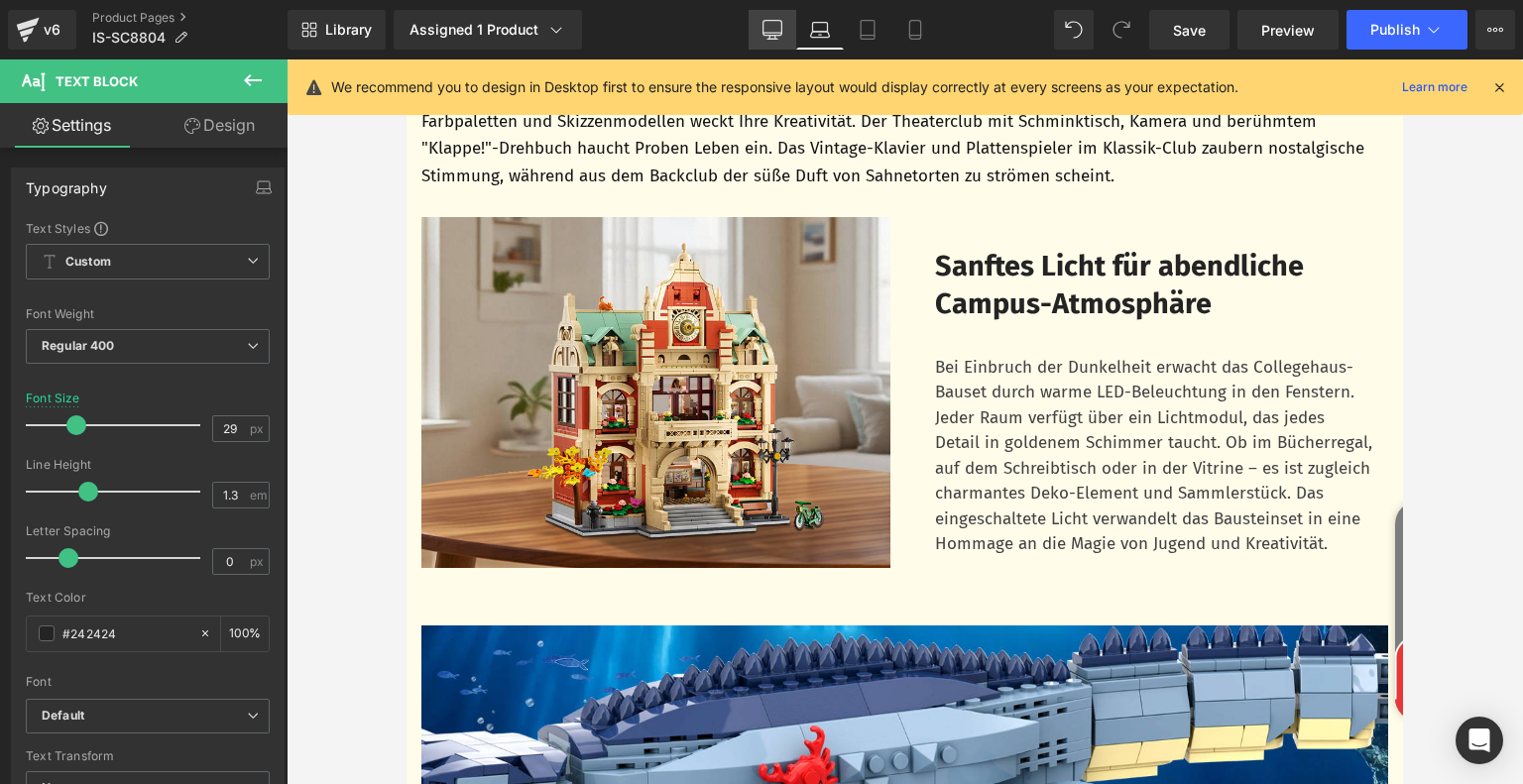 type on "23" 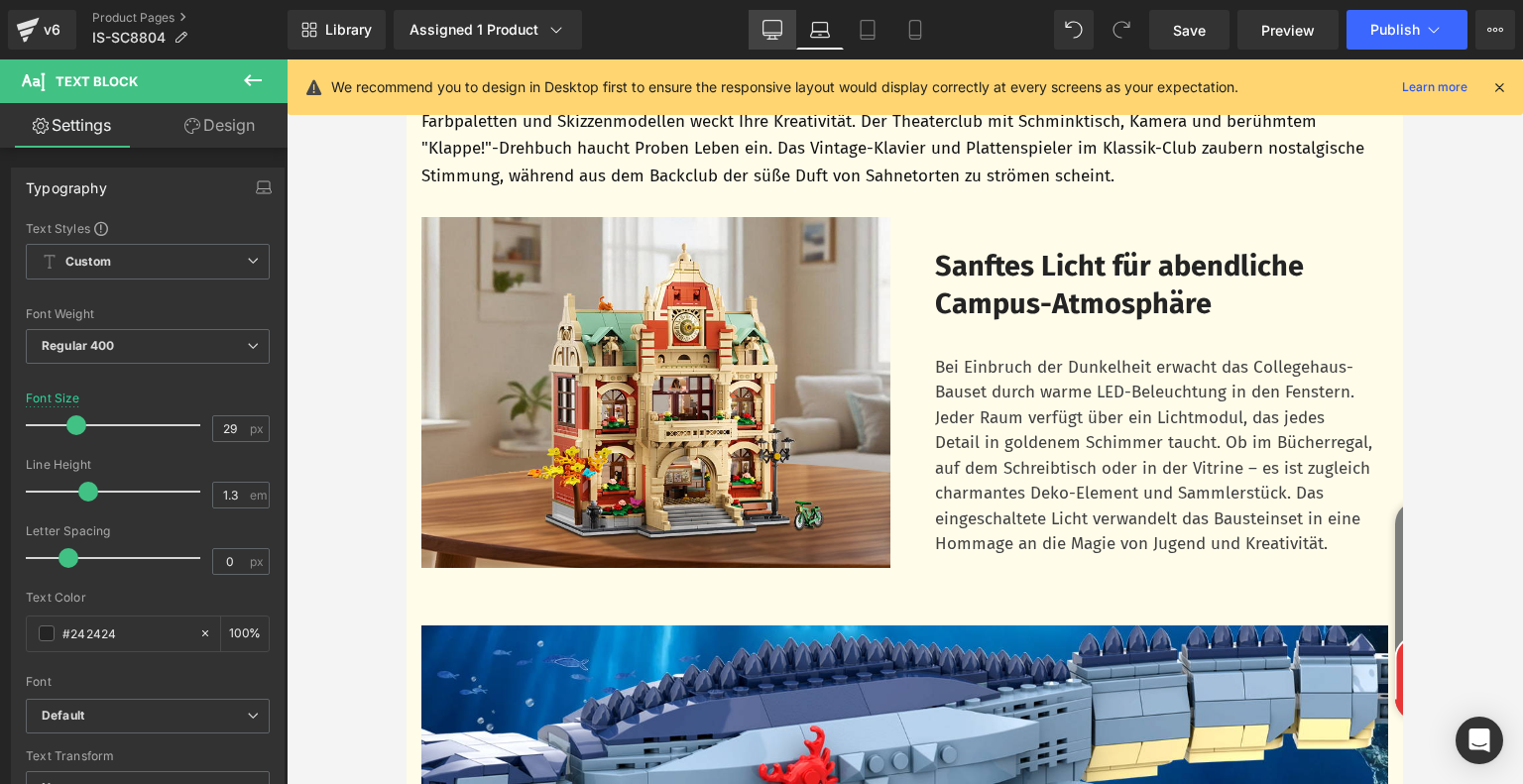 type on "100" 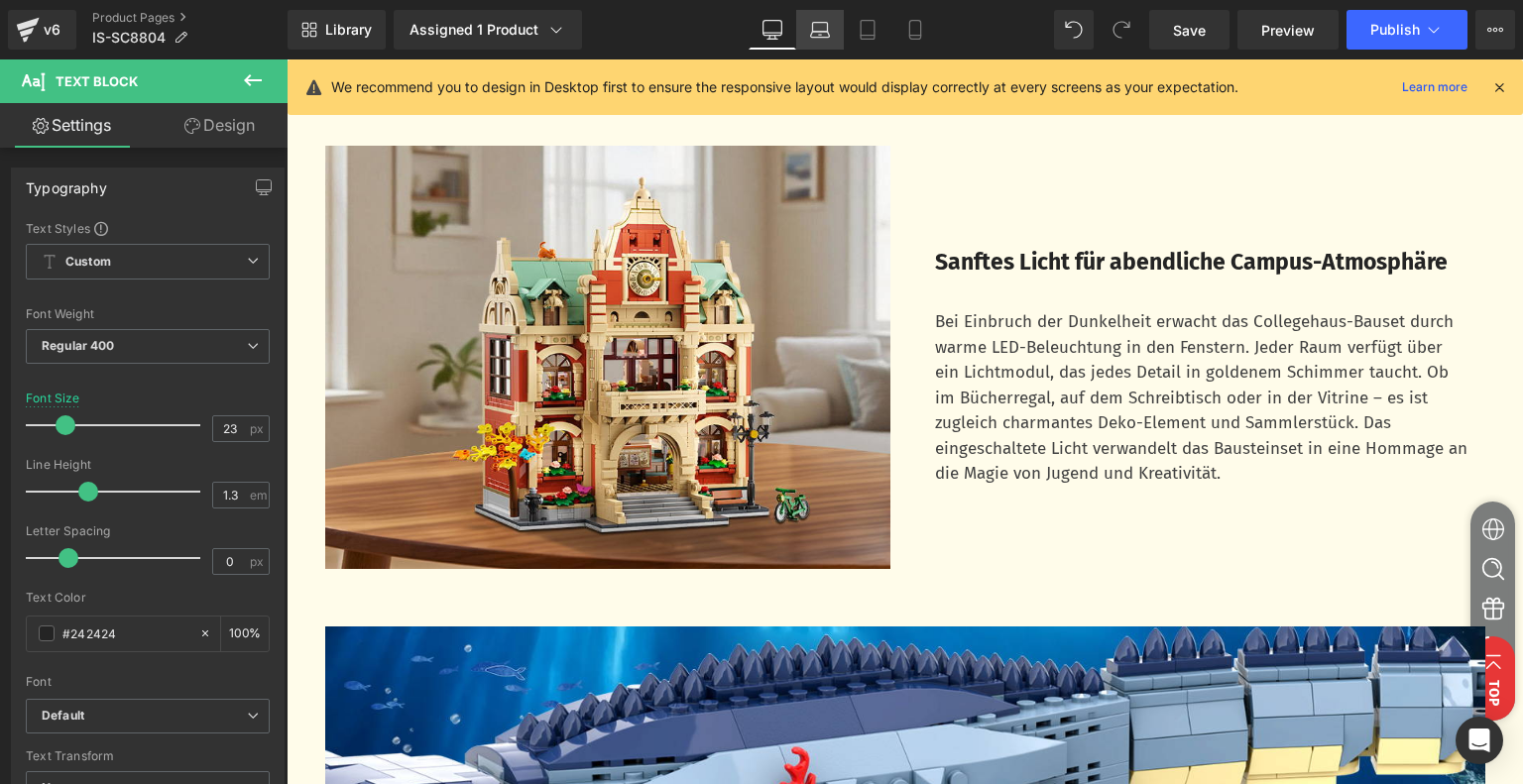 click 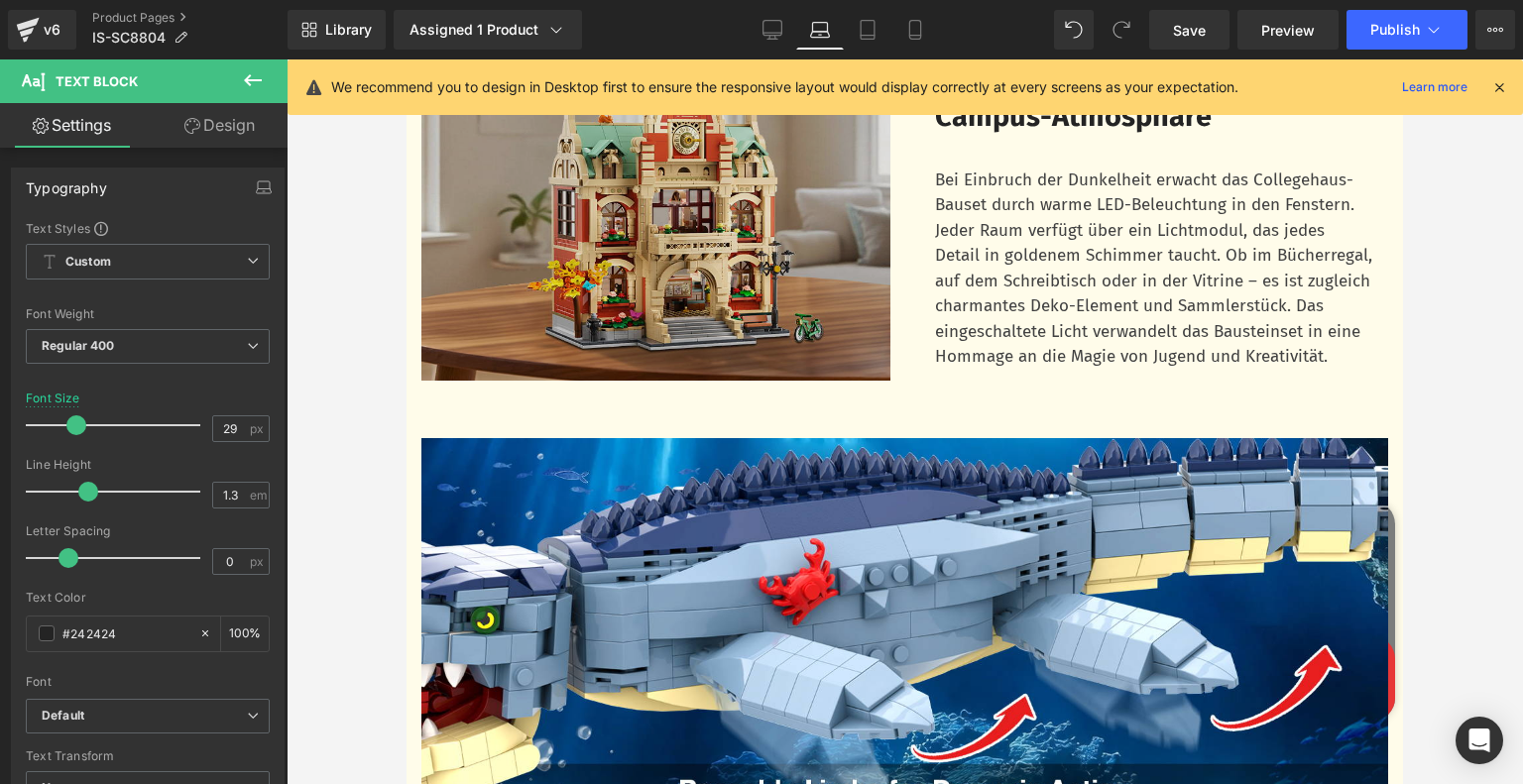 scroll, scrollTop: 2405, scrollLeft: 0, axis: vertical 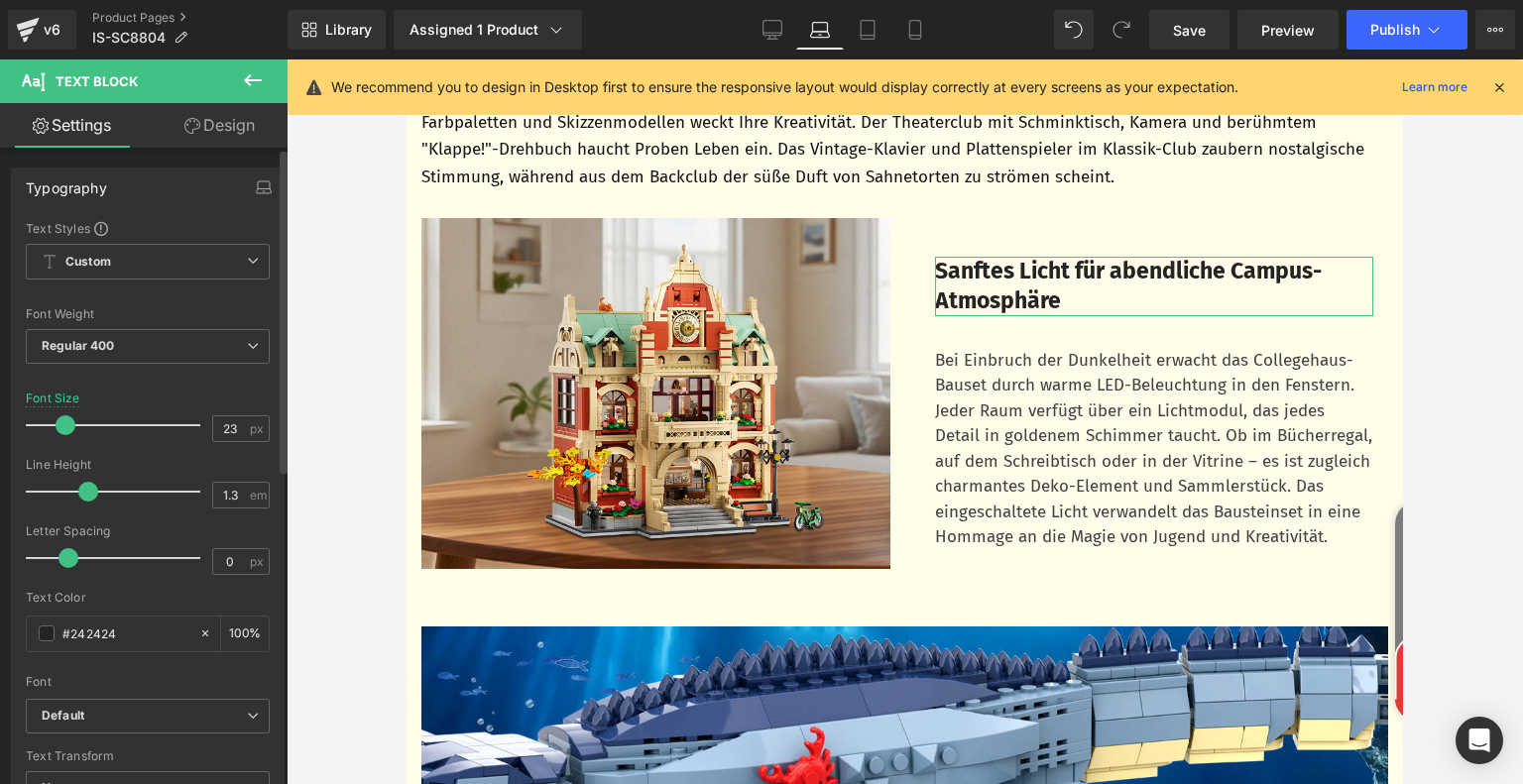 drag, startPoint x: 76, startPoint y: 426, endPoint x: 66, endPoint y: 427, distance: 10.049876 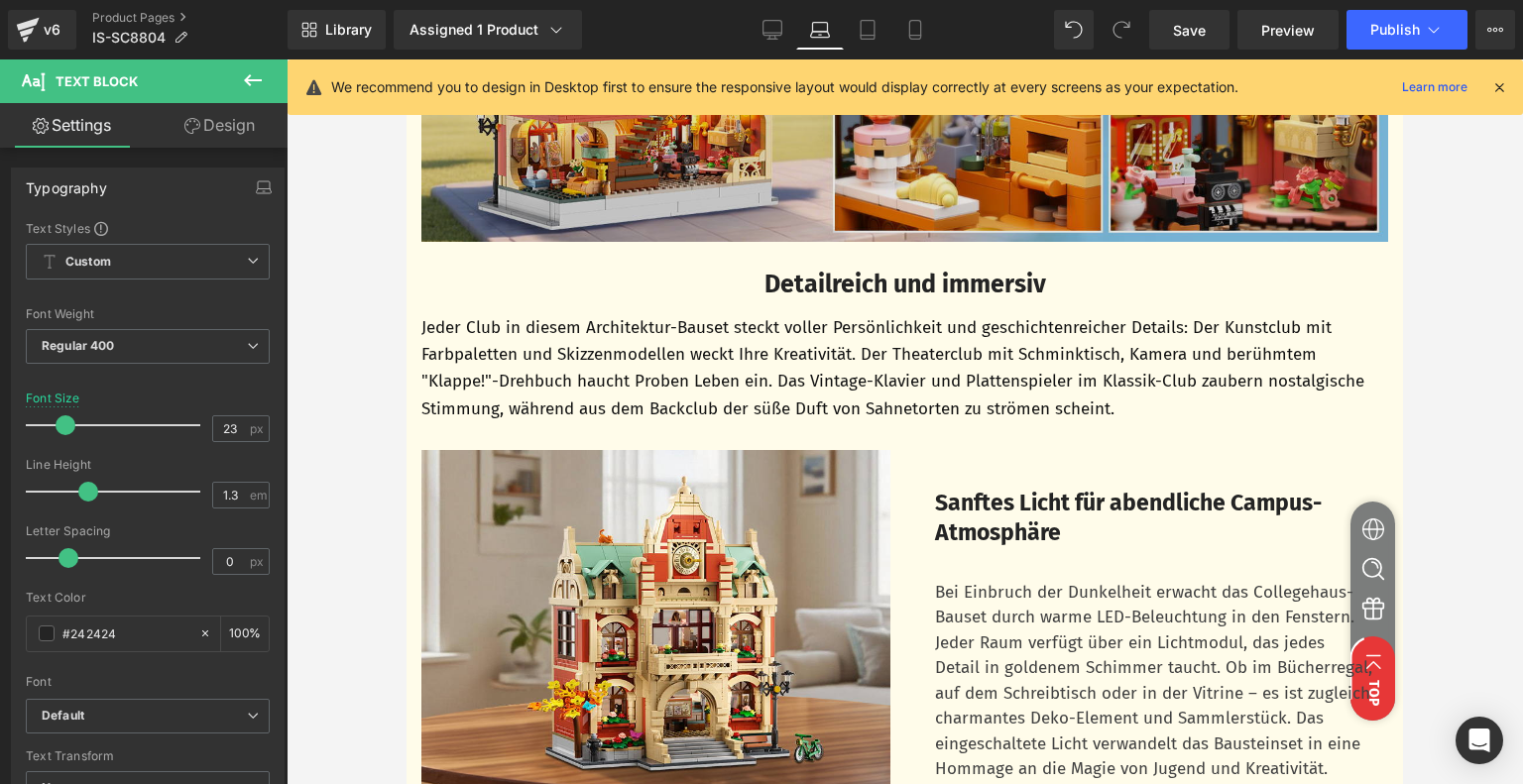 scroll, scrollTop: 2305, scrollLeft: 0, axis: vertical 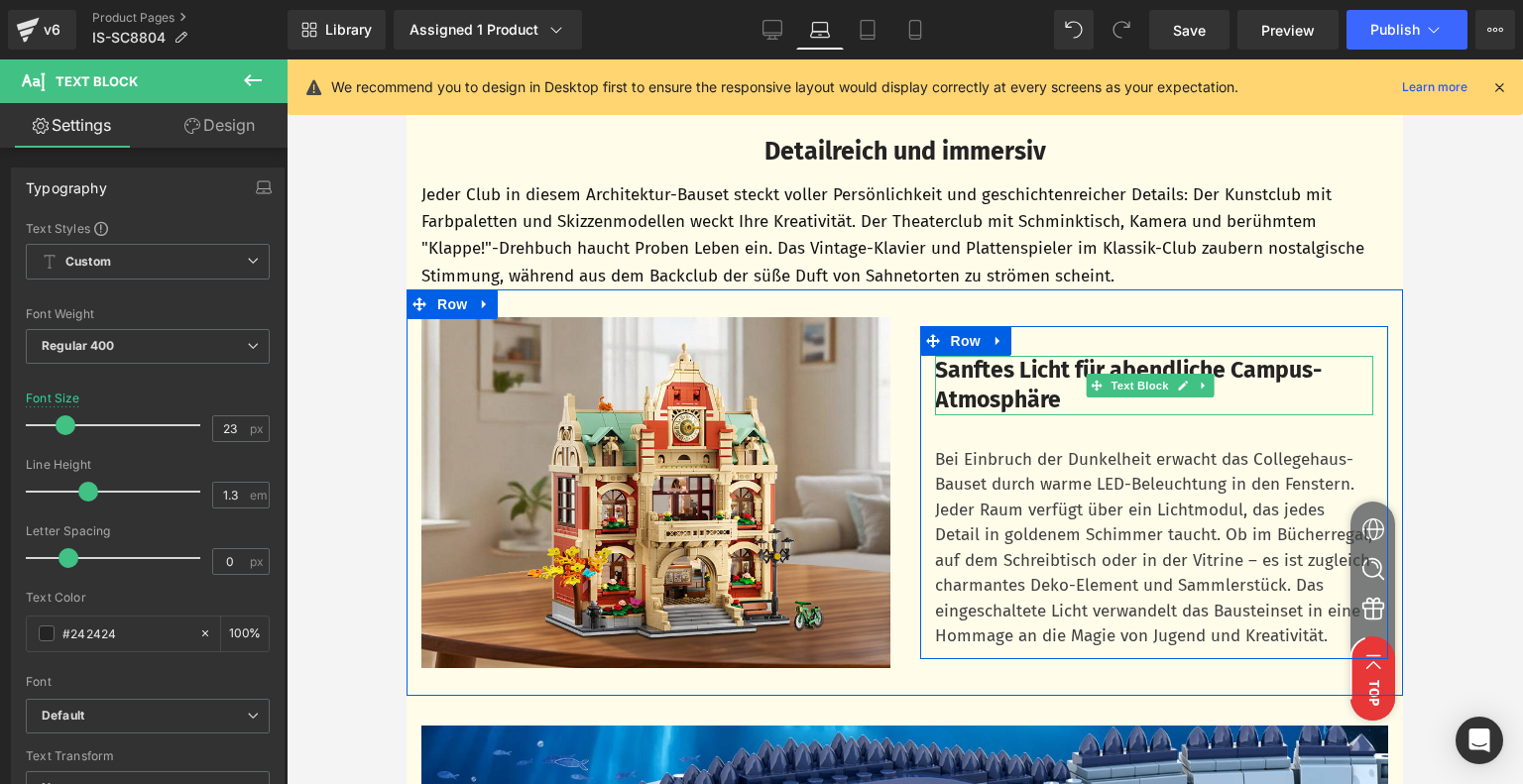 click on "Sanftes Licht für abendliche Campus-Atmosphäre" at bounding box center (1128, 385) 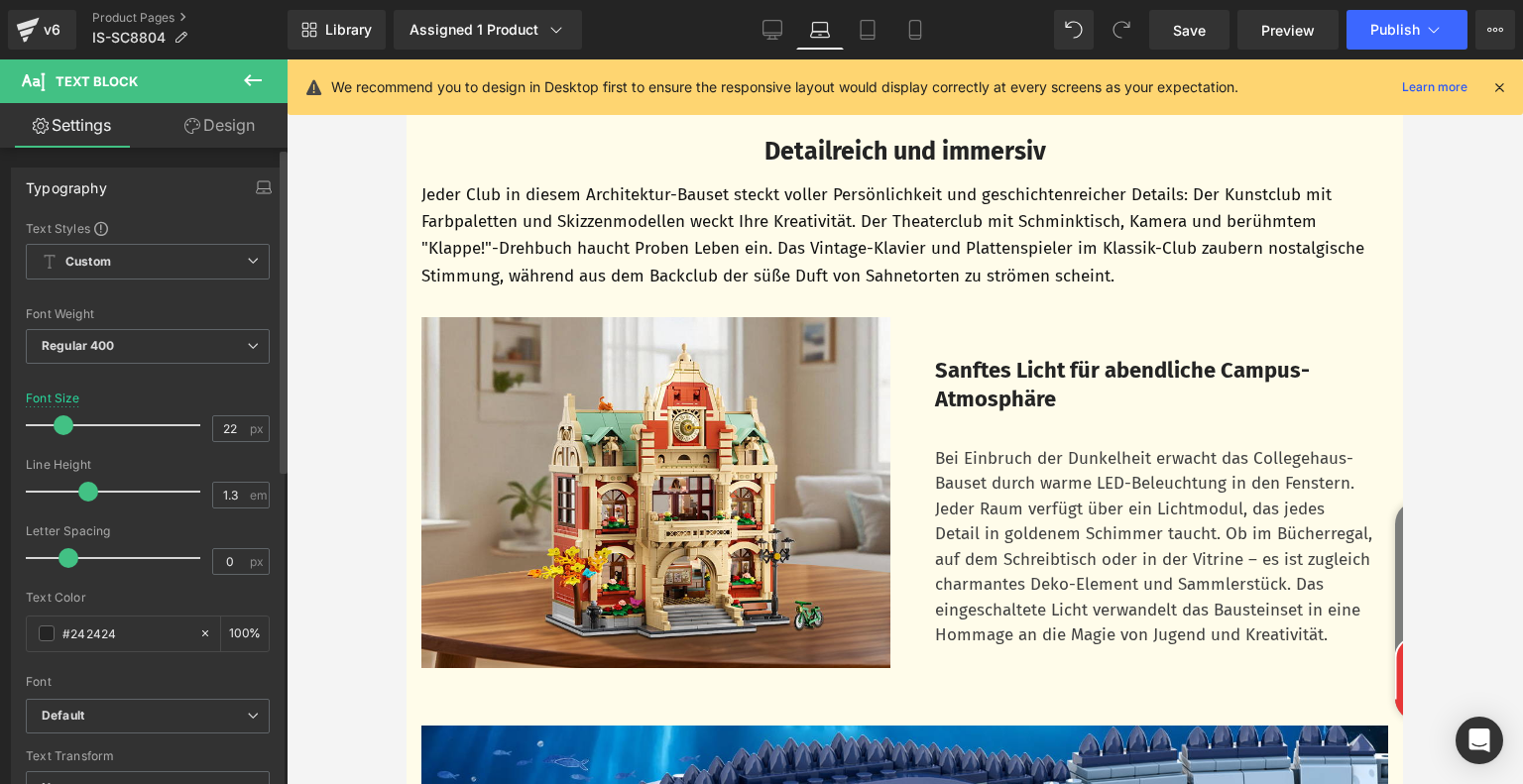 click at bounding box center [63, 425] 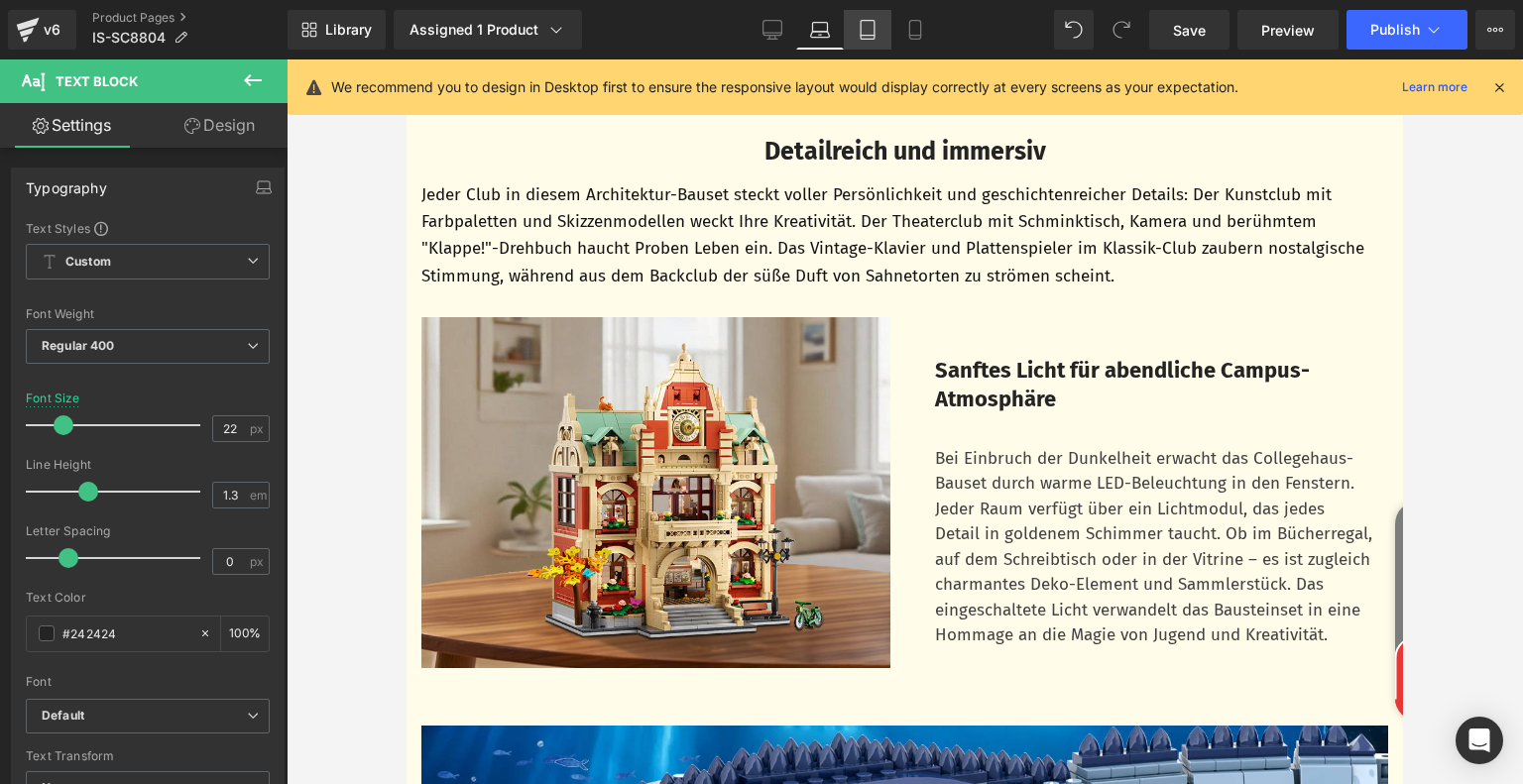 click 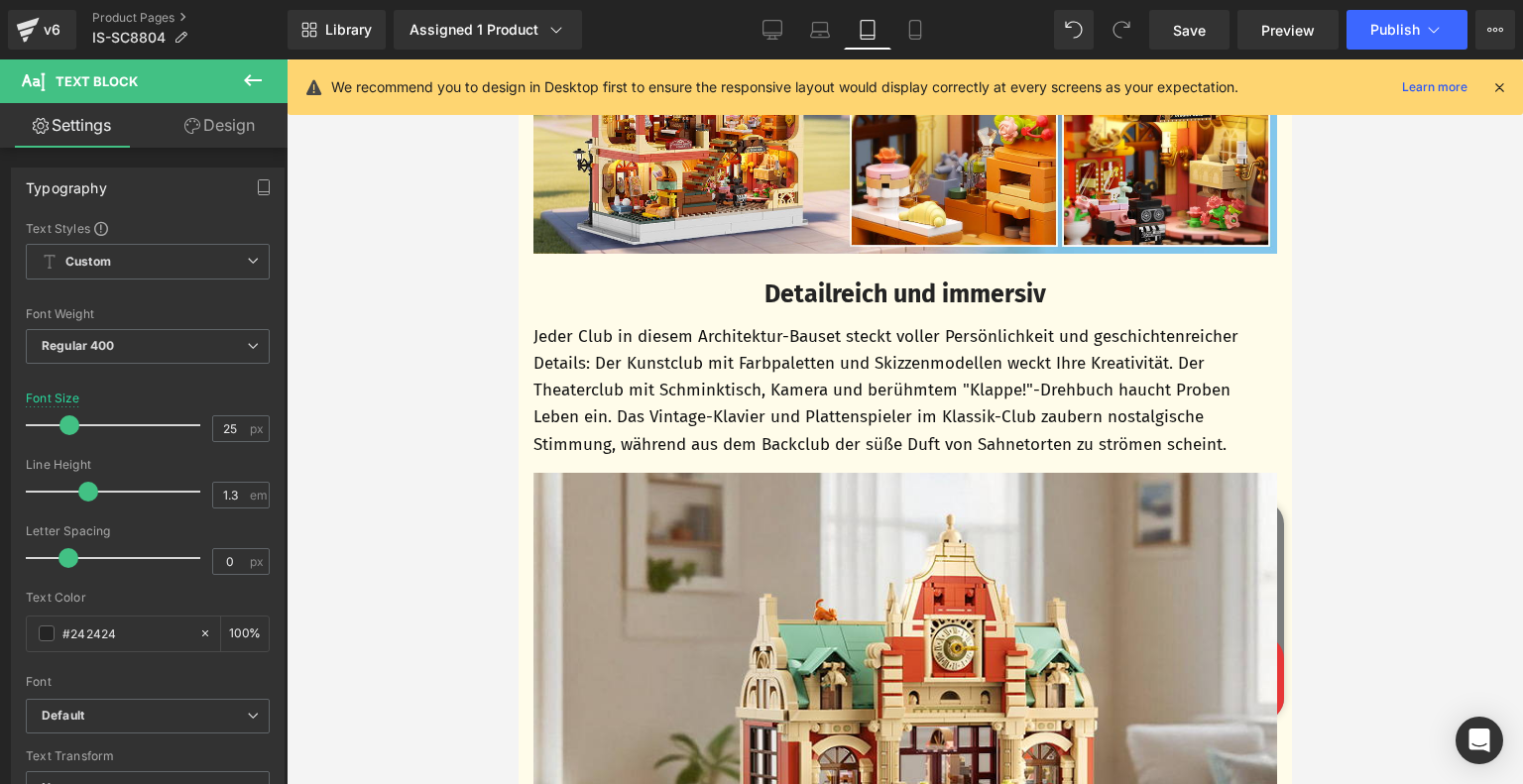 scroll, scrollTop: 2377, scrollLeft: 0, axis: vertical 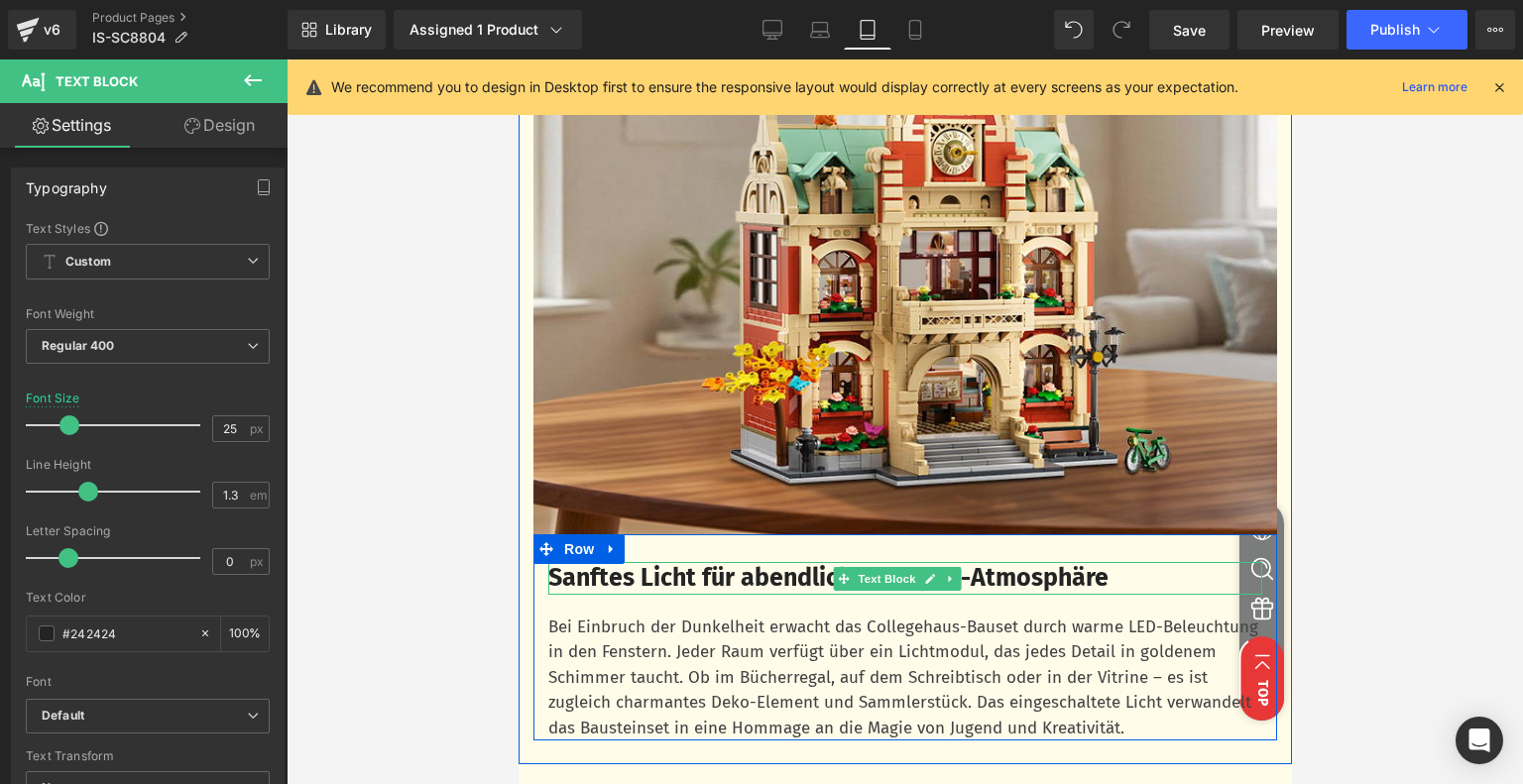 click on "Sanftes Licht für abendliche Campus-Atmosphäre" at bounding box center (827, 578) 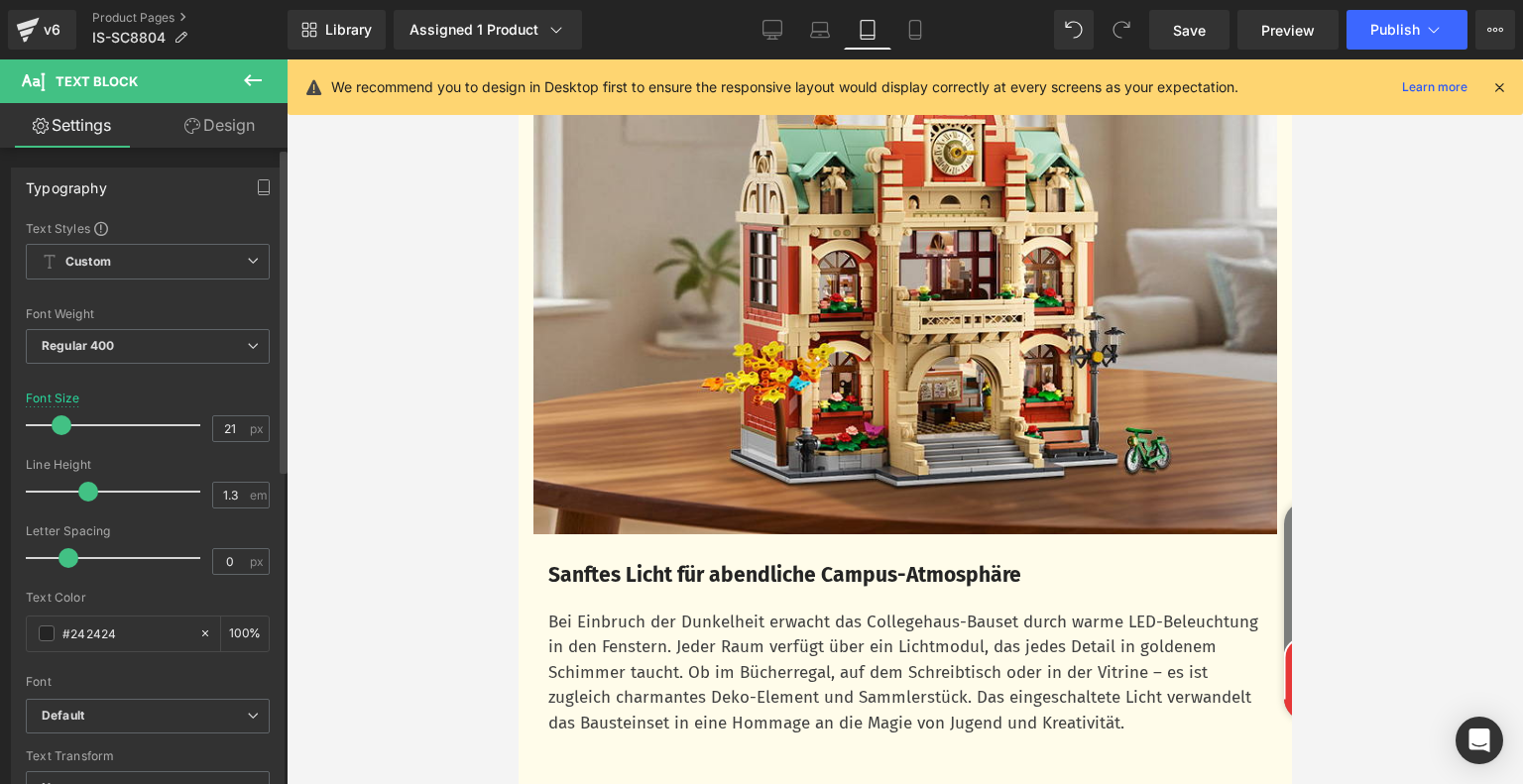 type on "22" 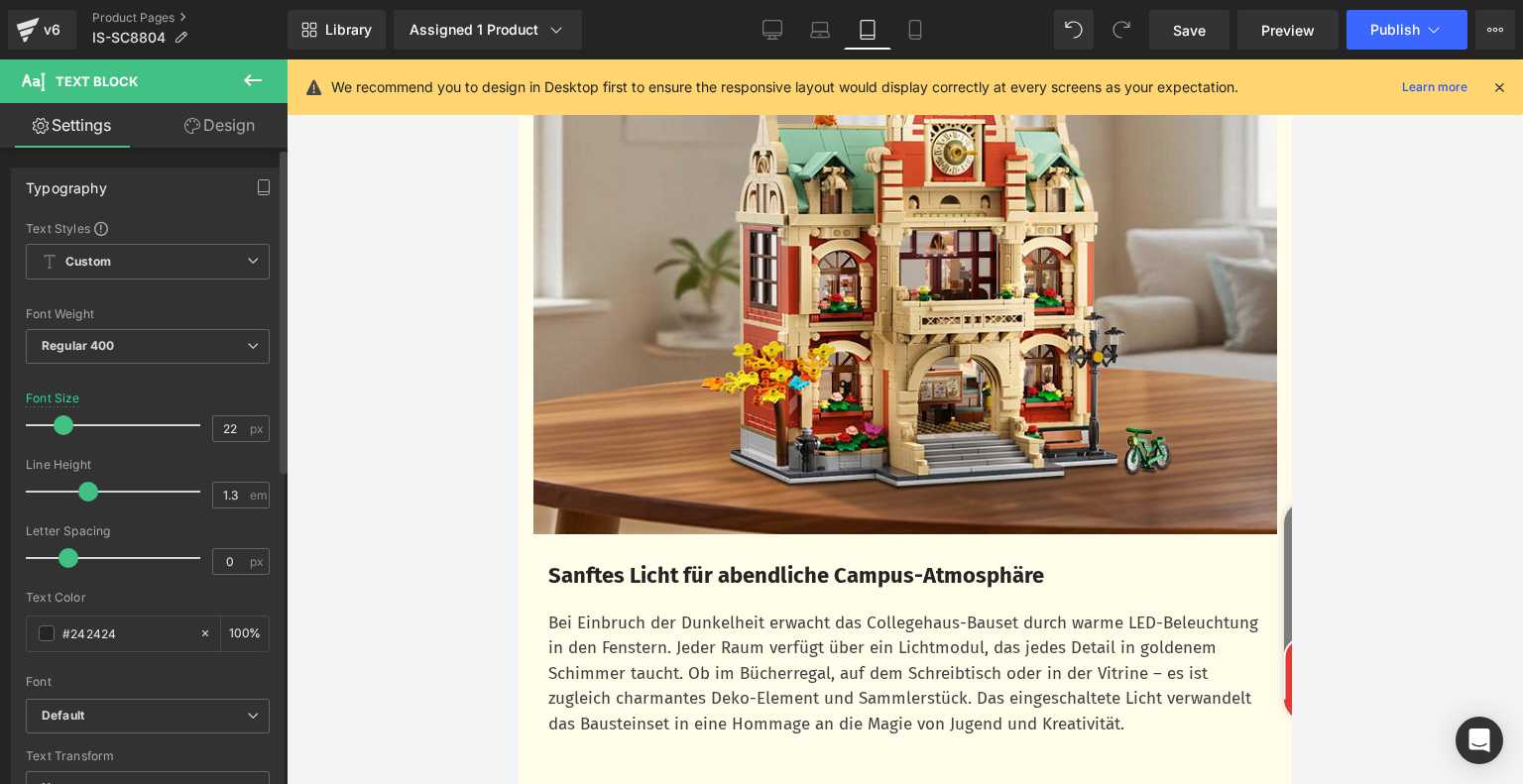 click at bounding box center [63, 425] 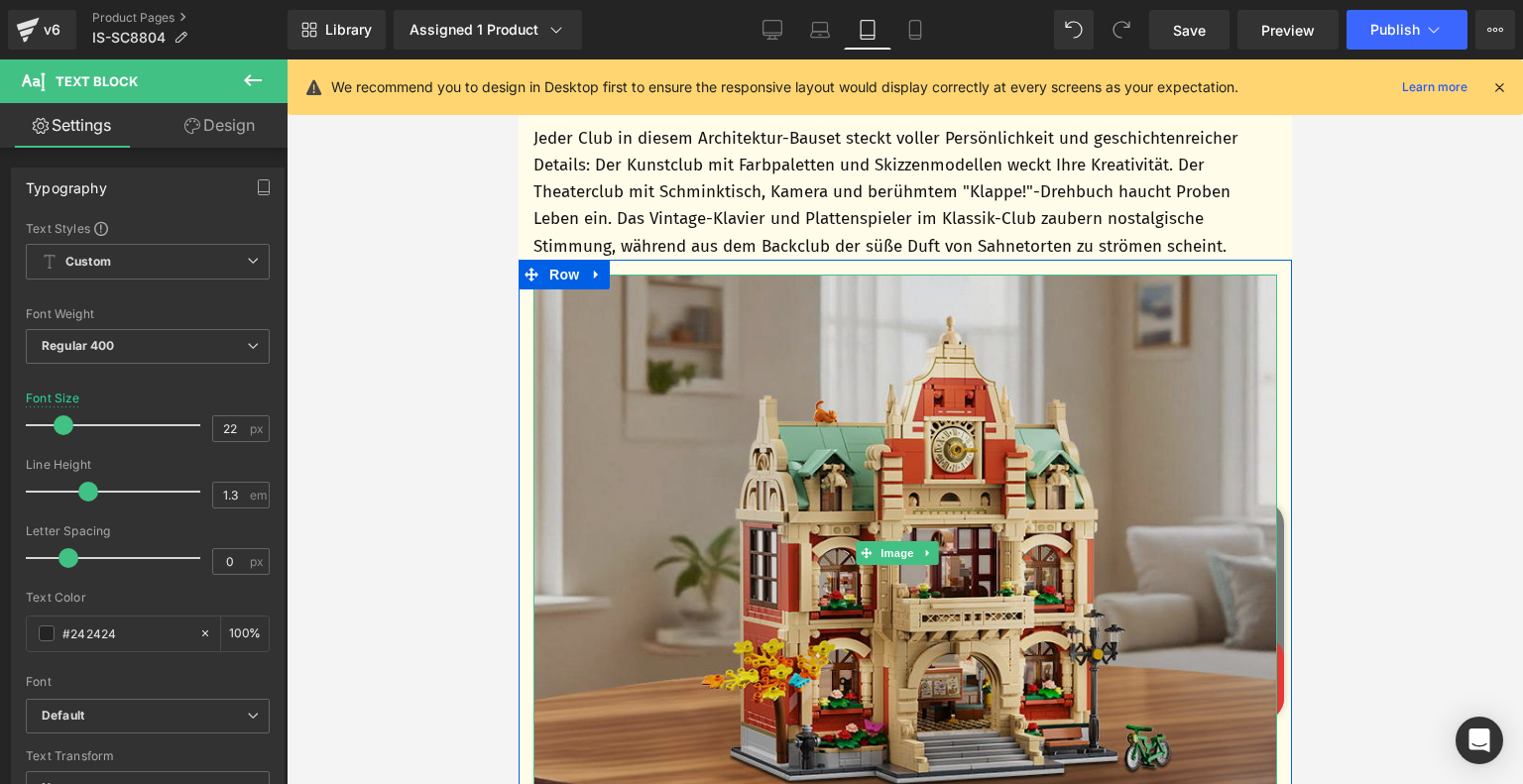scroll, scrollTop: 2476, scrollLeft: 0, axis: vertical 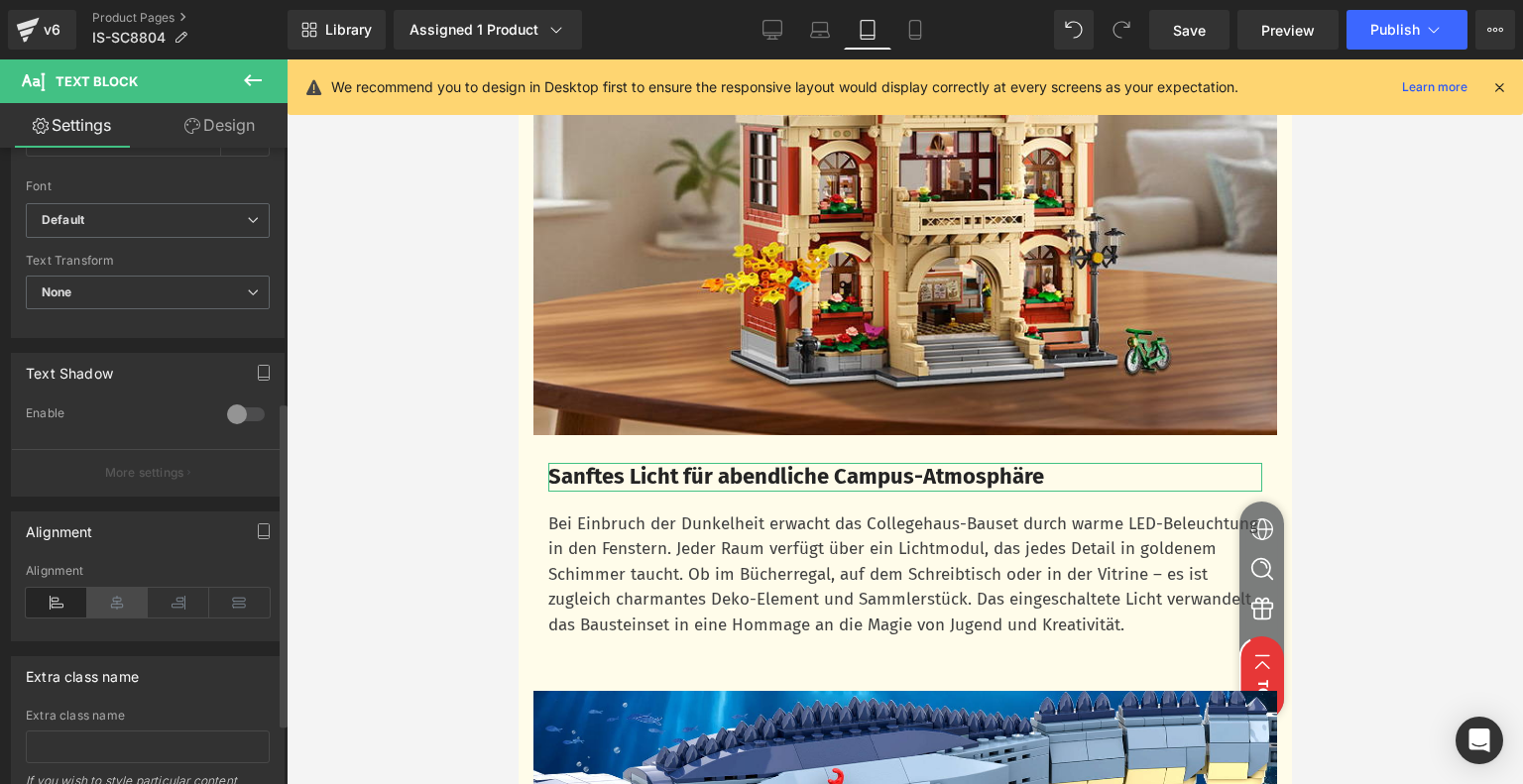click at bounding box center [118, 603] 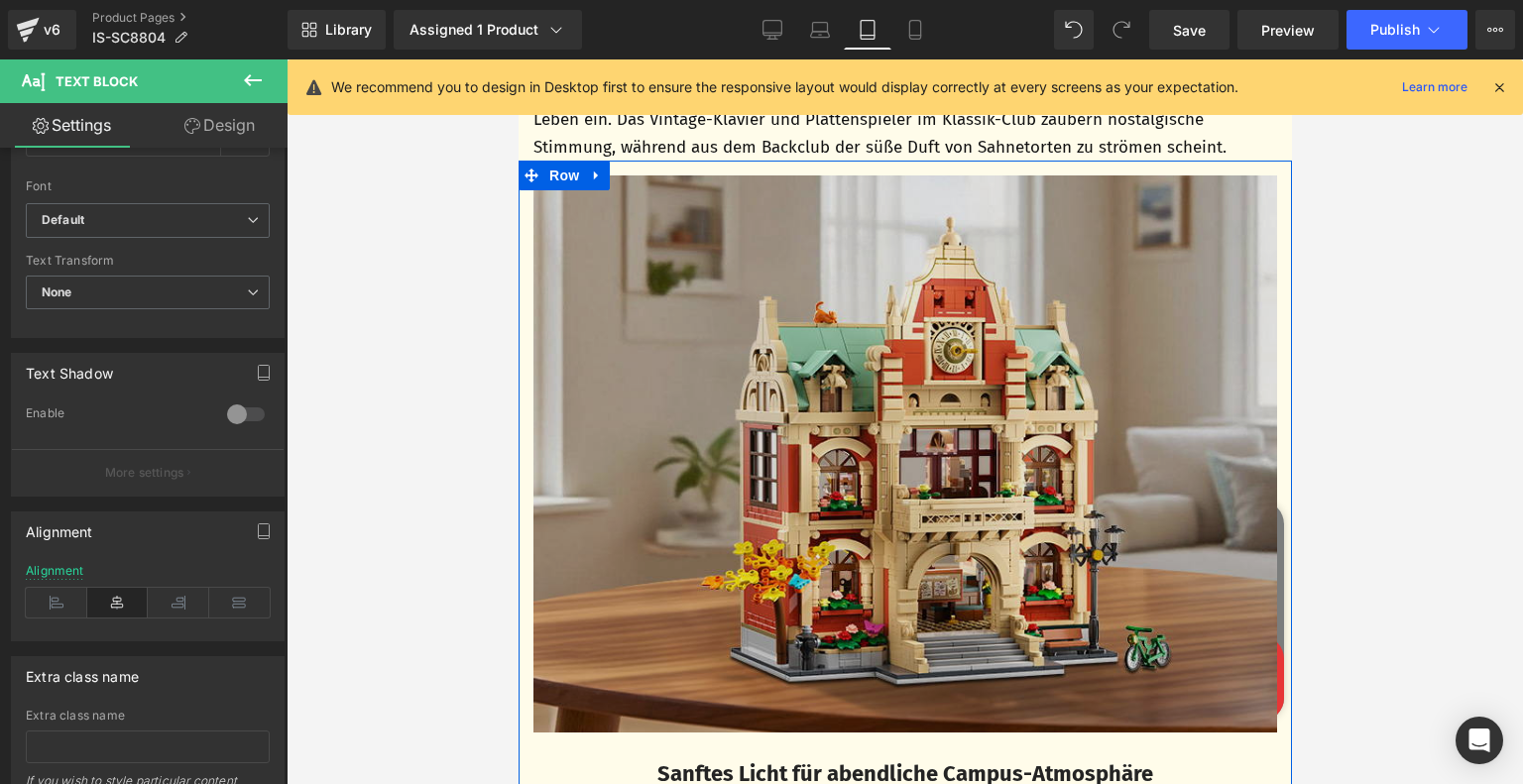 scroll, scrollTop: 1782, scrollLeft: 0, axis: vertical 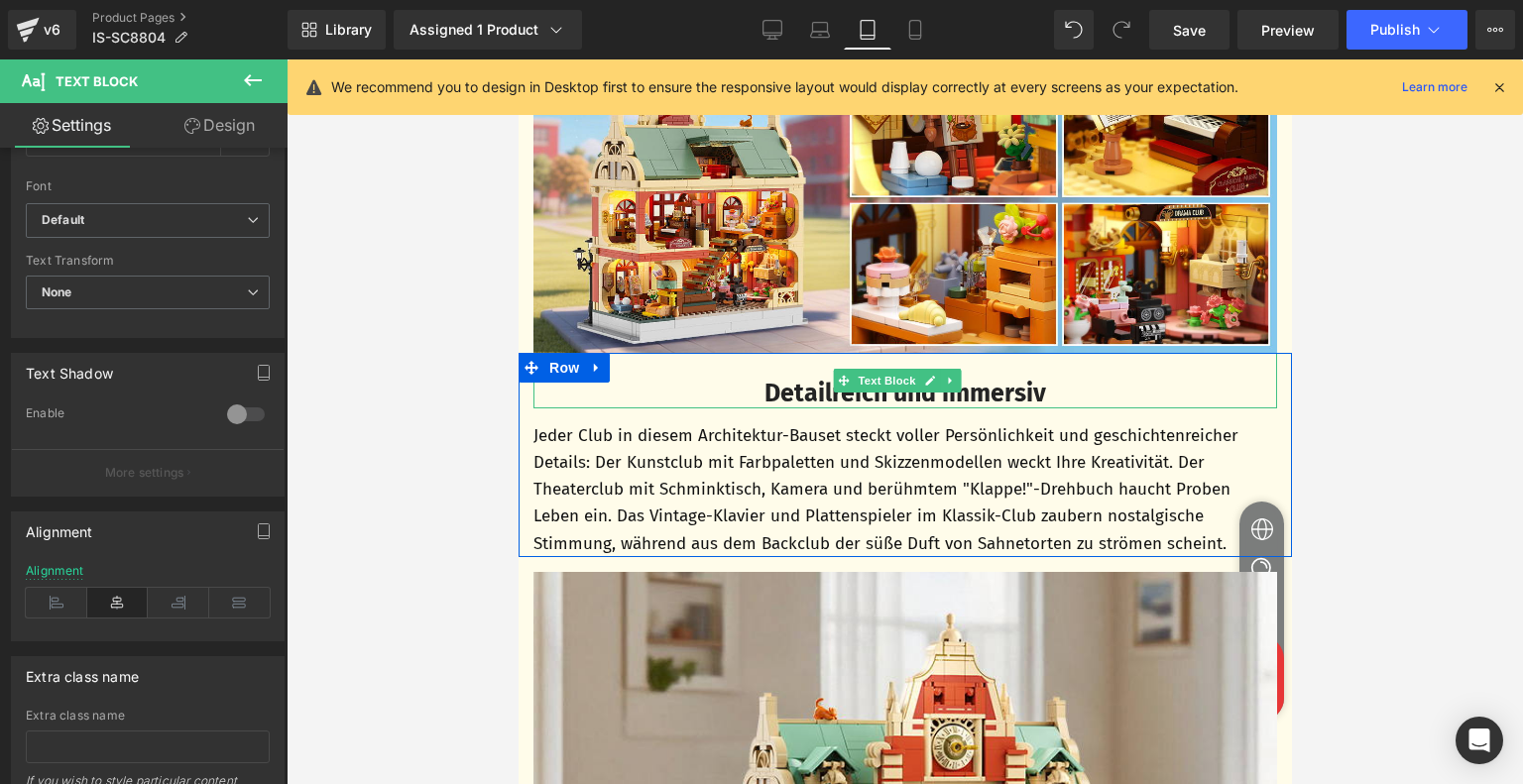 click on "Detailreich und immersiv" at bounding box center (904, 393) 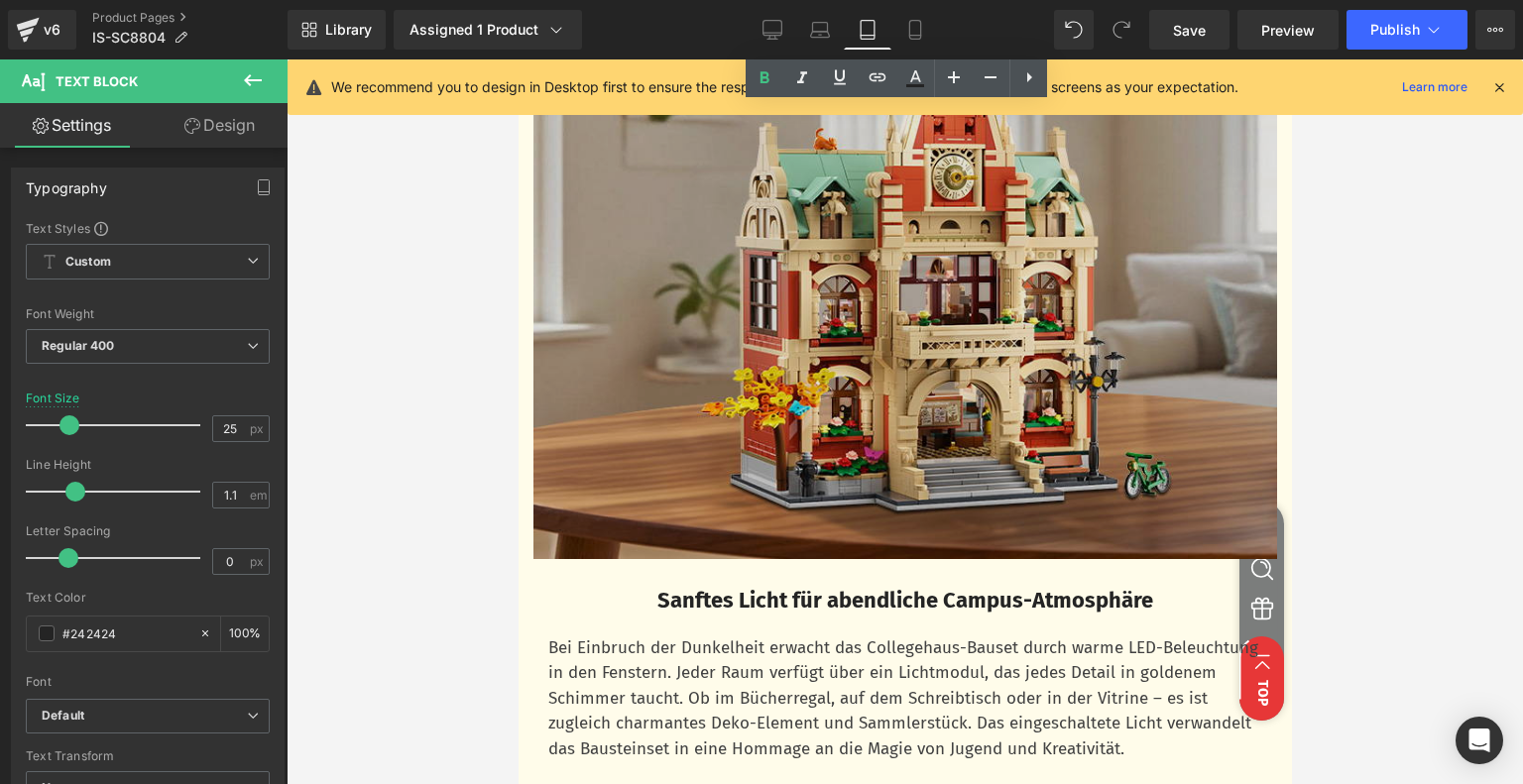 scroll, scrollTop: 2476, scrollLeft: 0, axis: vertical 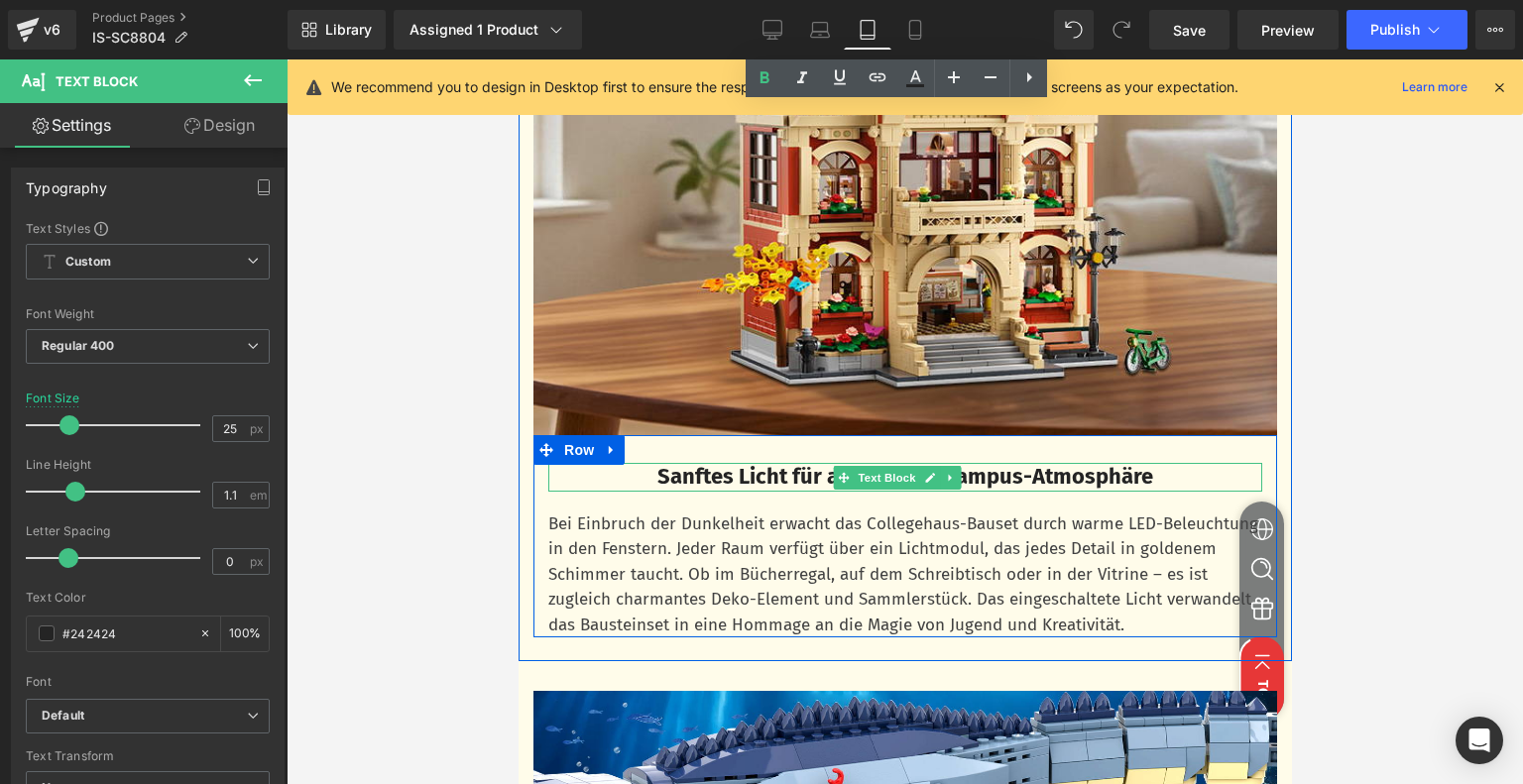 click on "Sanftes Licht für abendliche Campus-Atmosphäre" at bounding box center (904, 476) 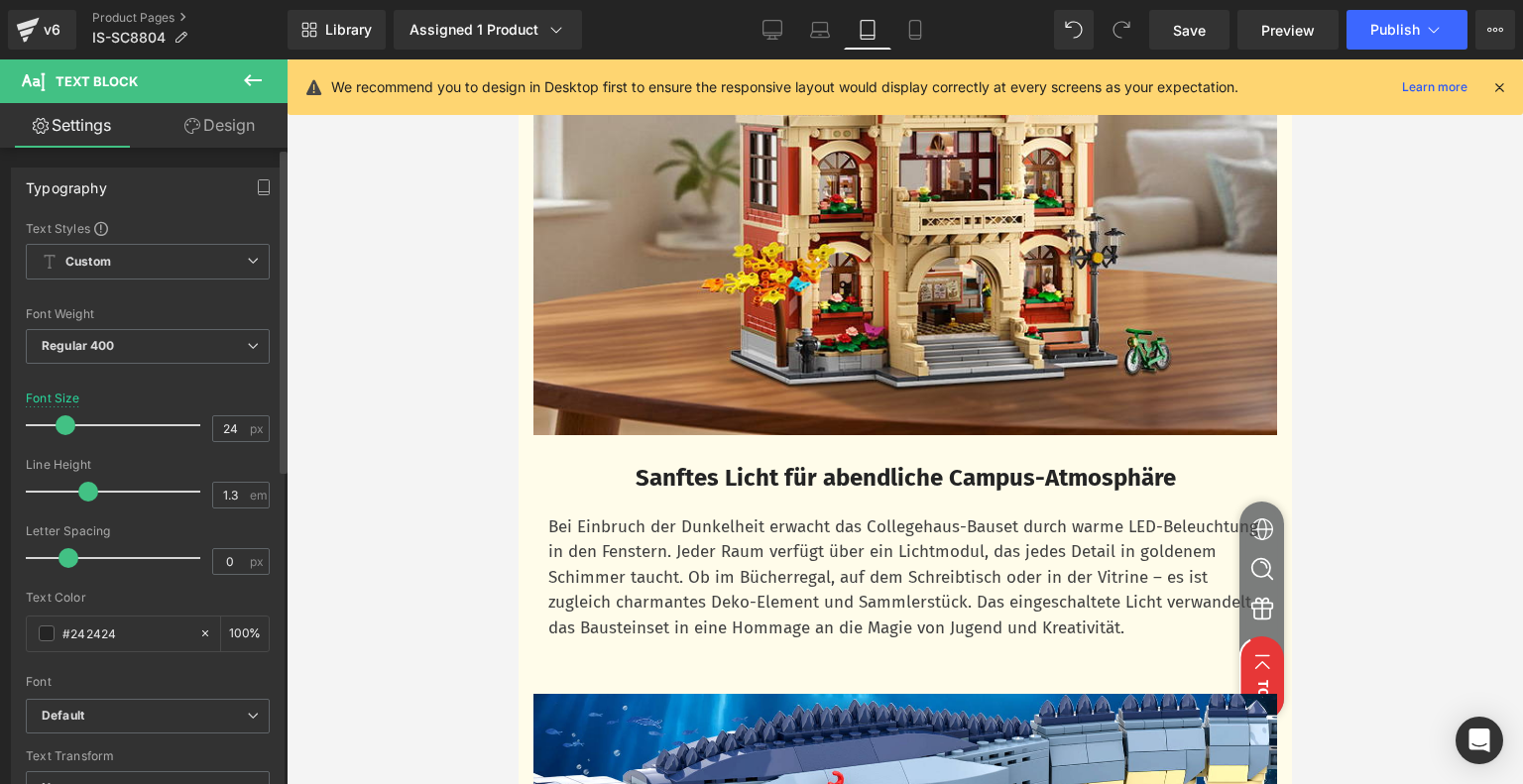 type on "25" 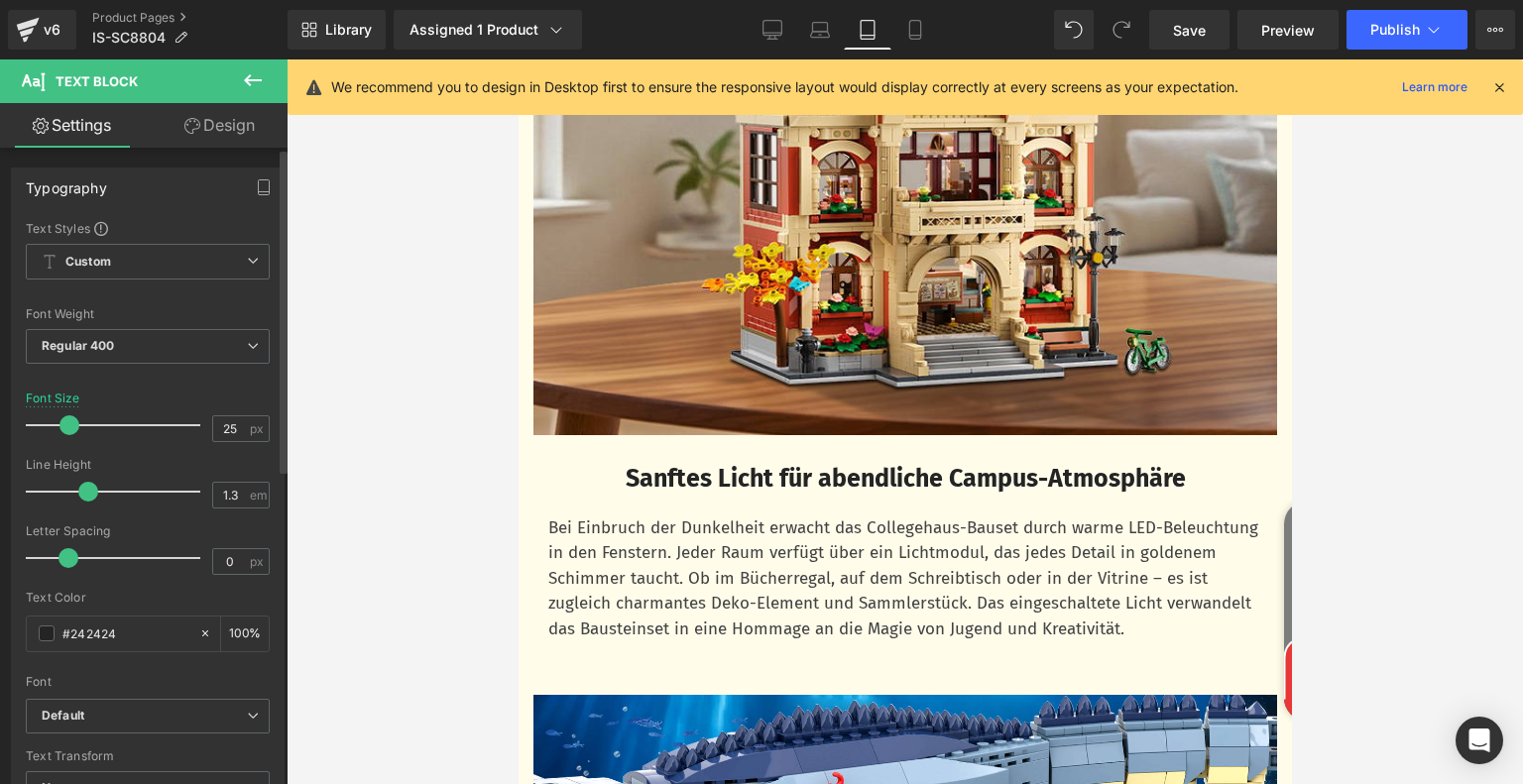 click at bounding box center [69, 425] 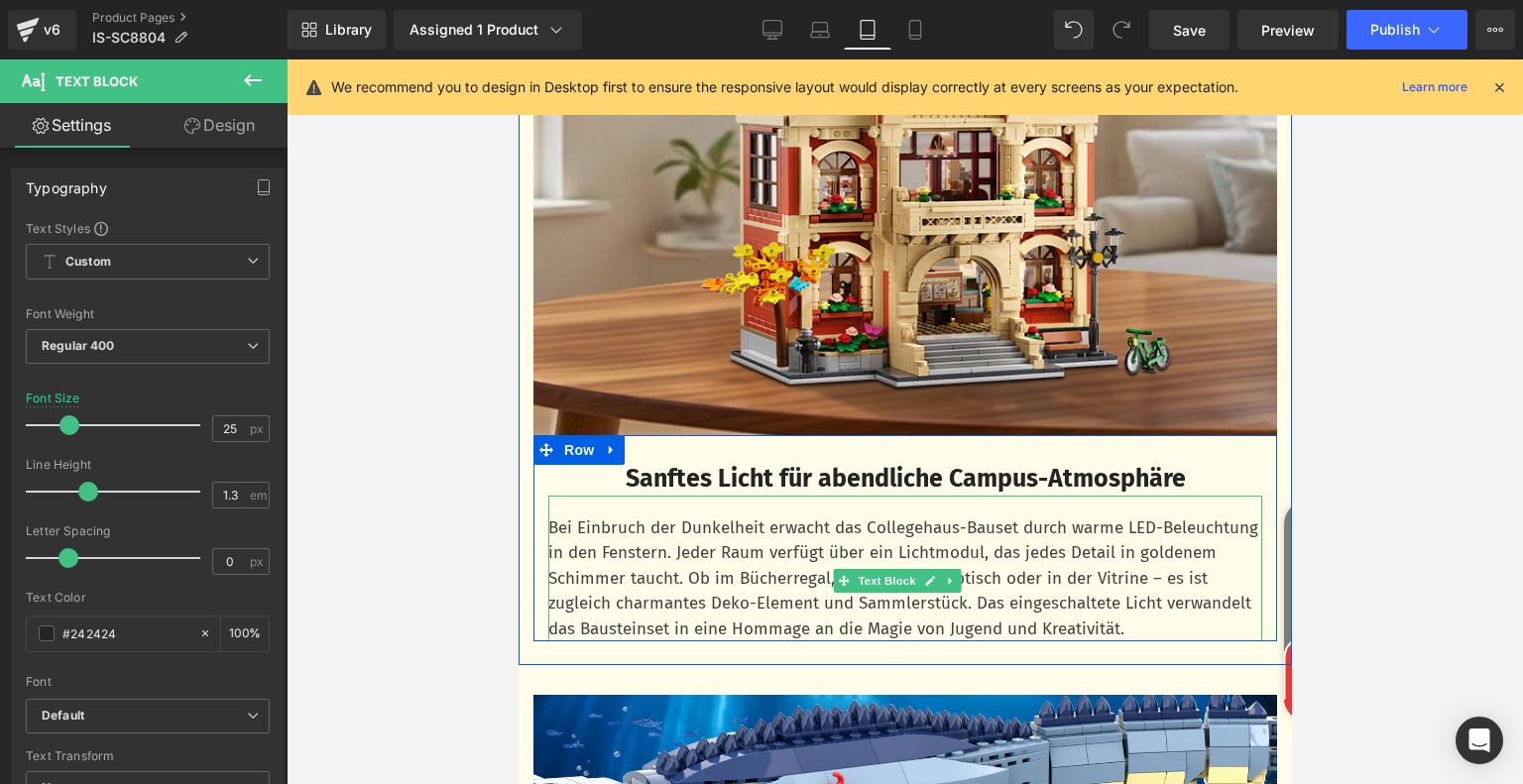 click on "Bei Einbruch der Dunkelheit erwacht das Collegehaus-Bauset durch warme LED-Beleuchtung in den Fenstern. Jeder Raum verfügt über ein Lichtmodul, das jedes Detail in goldenem Schimmer taucht. Ob im Bücherregal, auf dem Schreibtisch oder in der Vitrine – es ist zugleich charmantes Deko-Element und Sammlerstück. Das eingeschaltete Licht verwandelt das Bausteinset in eine Hommage an die Magie von Jugend und Kreativität." at bounding box center [904, 579] 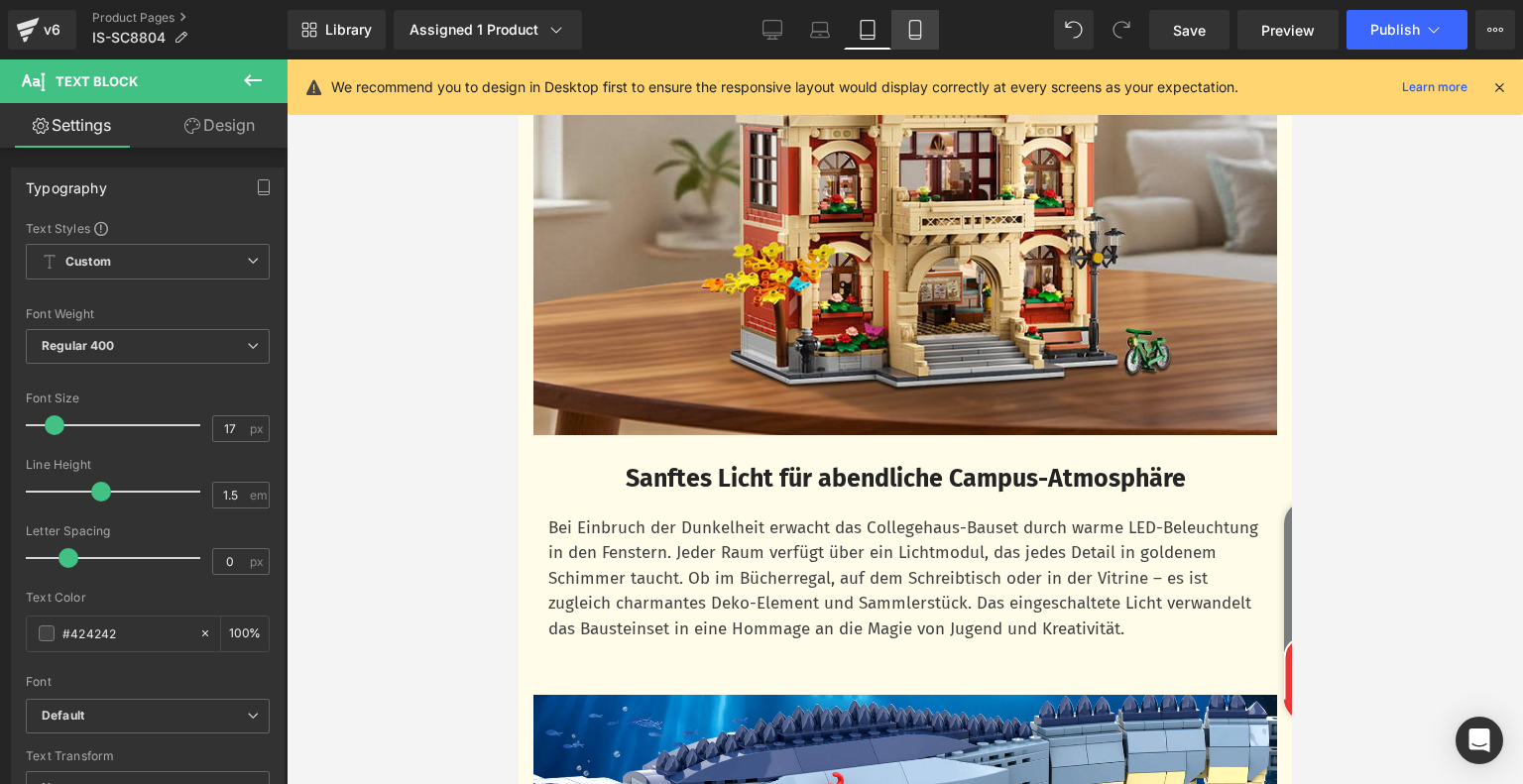 drag, startPoint x: 915, startPoint y: 30, endPoint x: 195, endPoint y: 78, distance: 721.5982 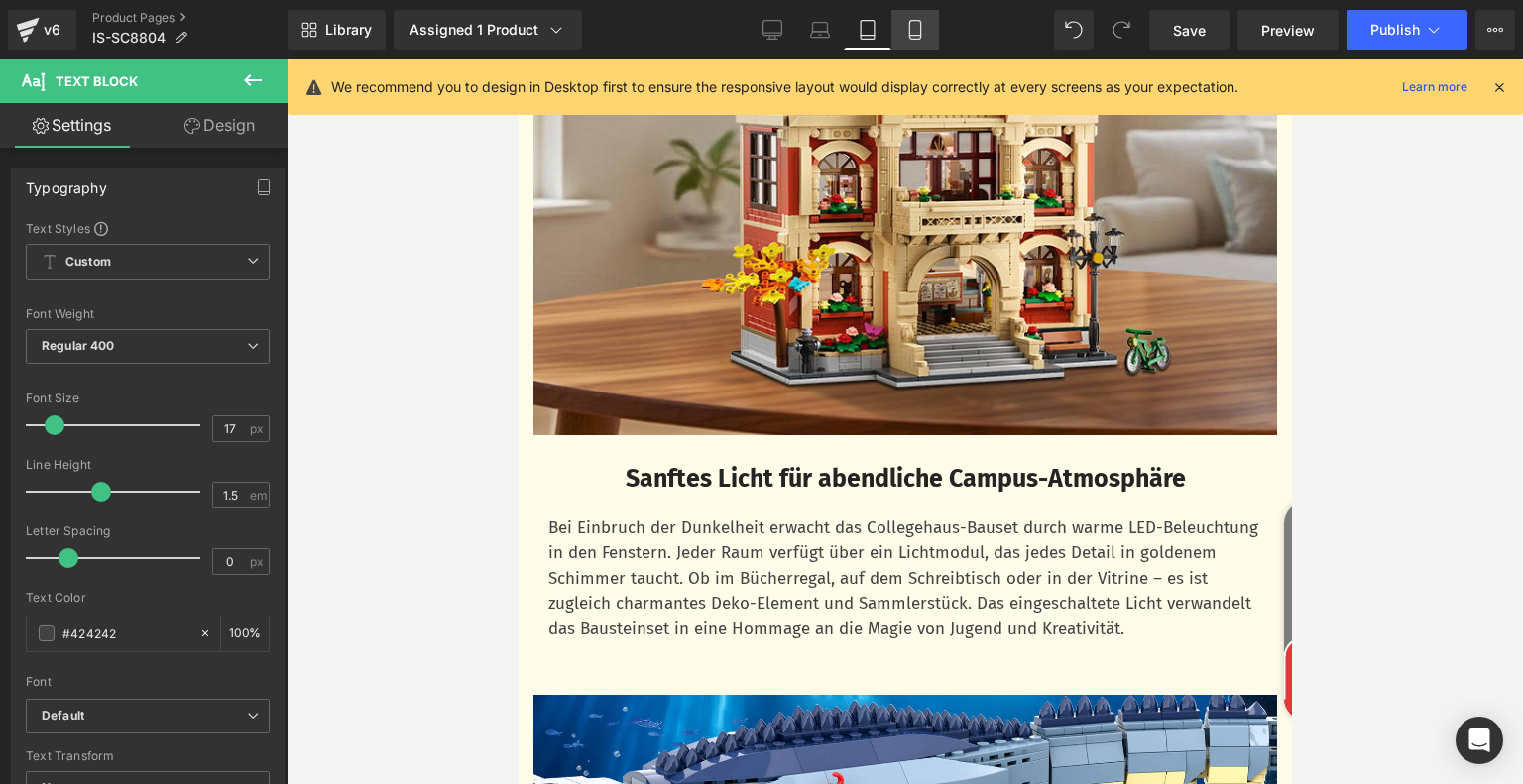 click 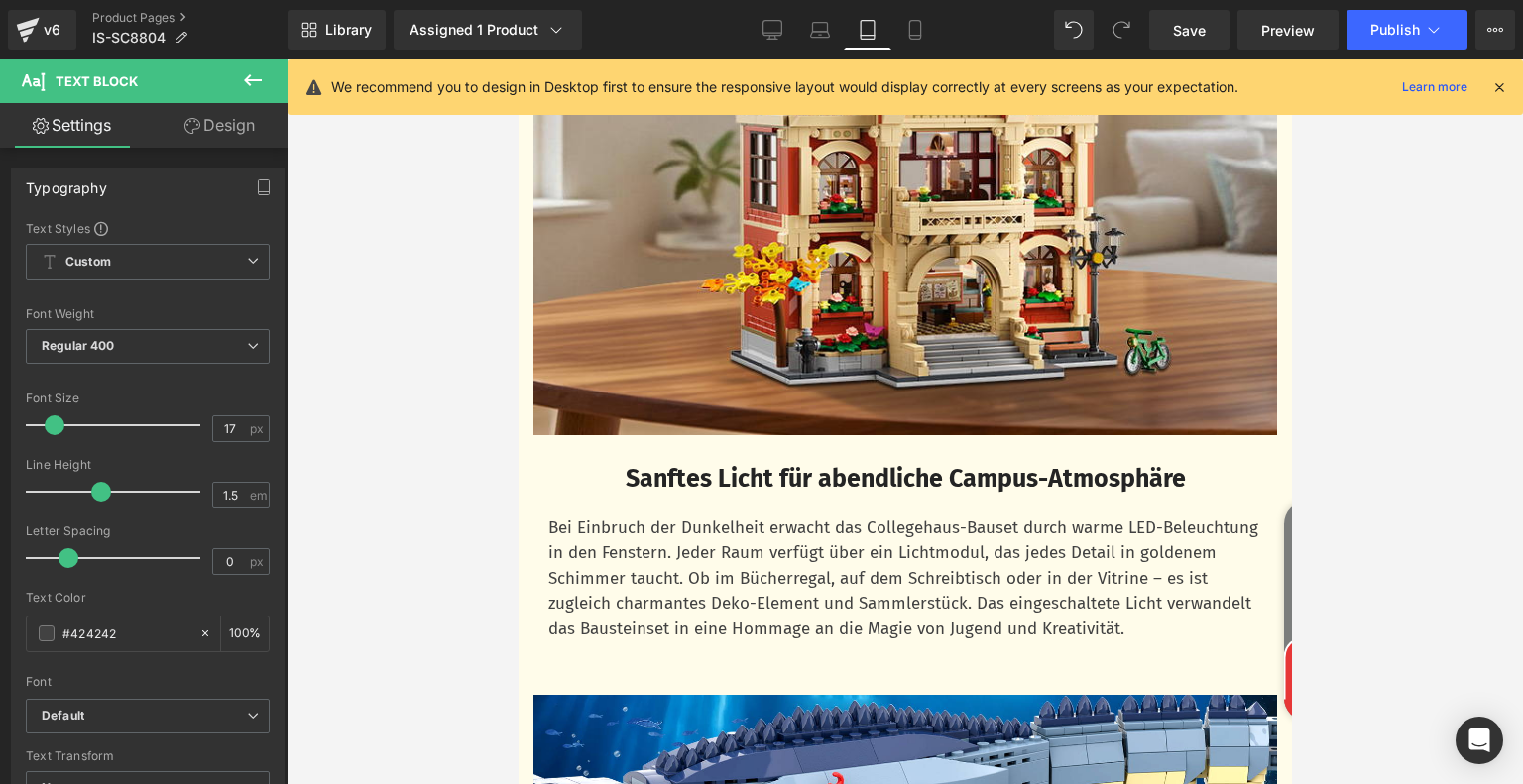 type on "100" 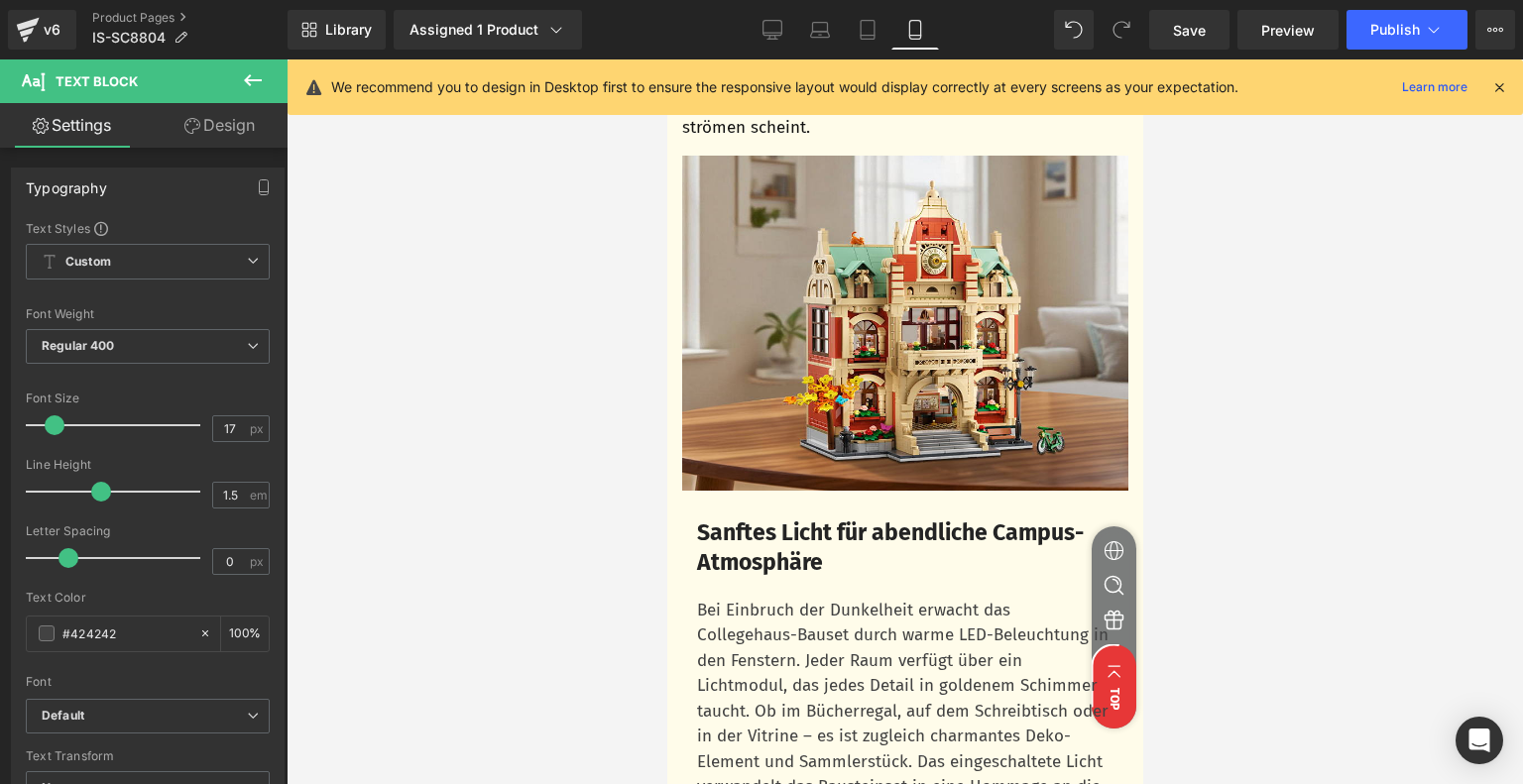 scroll, scrollTop: 2985, scrollLeft: 0, axis: vertical 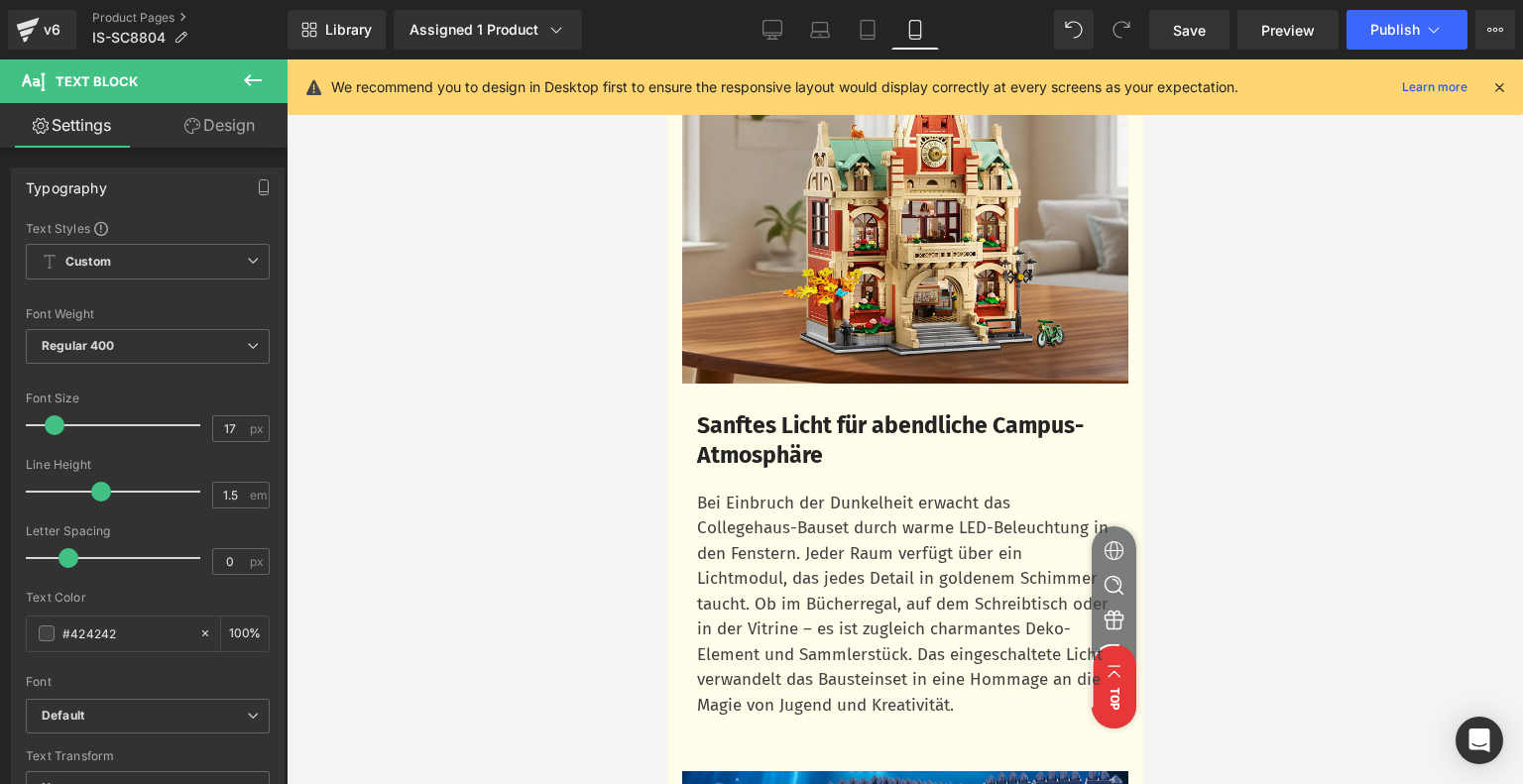 click on "Sanftes Licht für abendliche Campus-Atmosphäre" at bounding box center [889, 440] 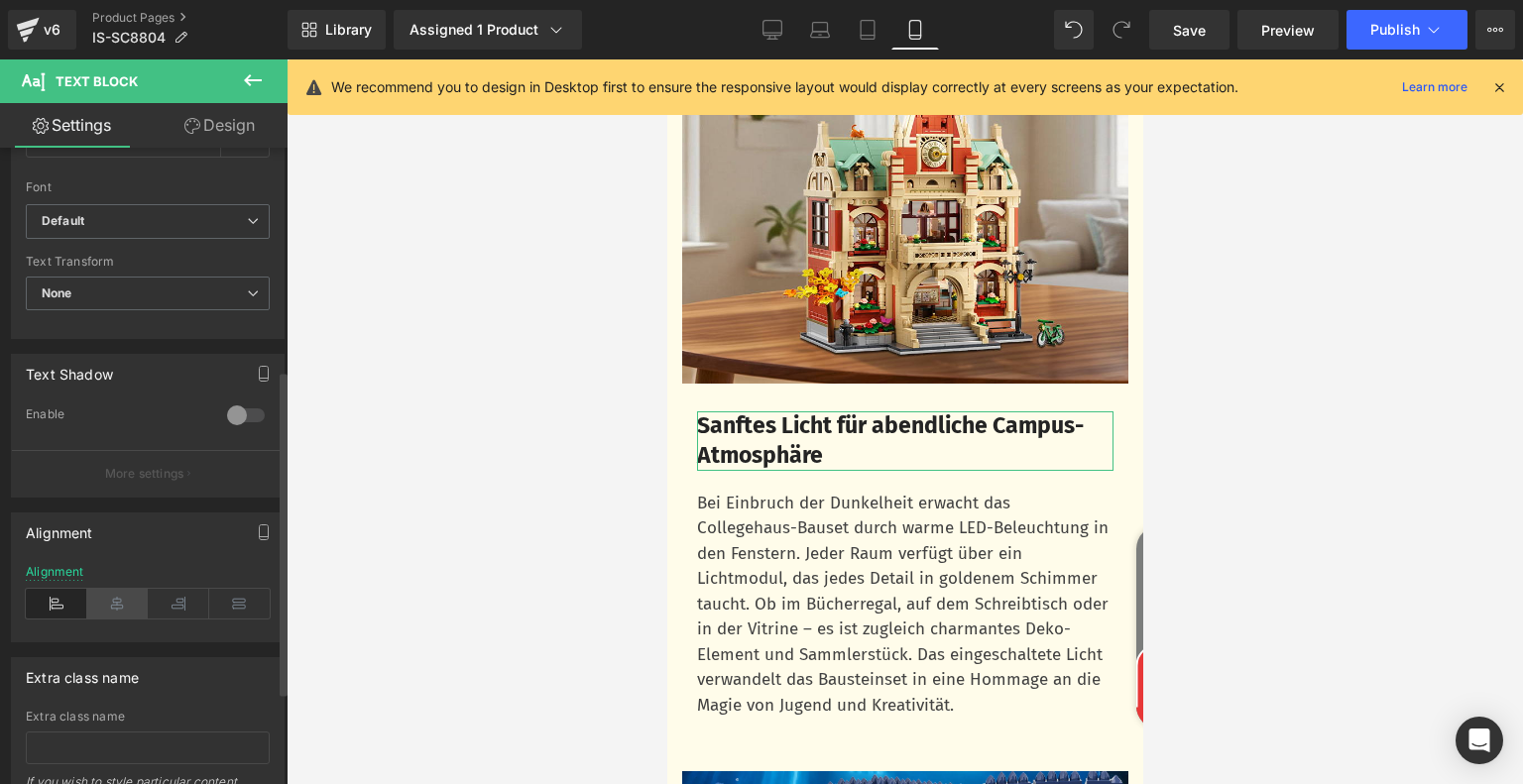 scroll, scrollTop: 496, scrollLeft: 0, axis: vertical 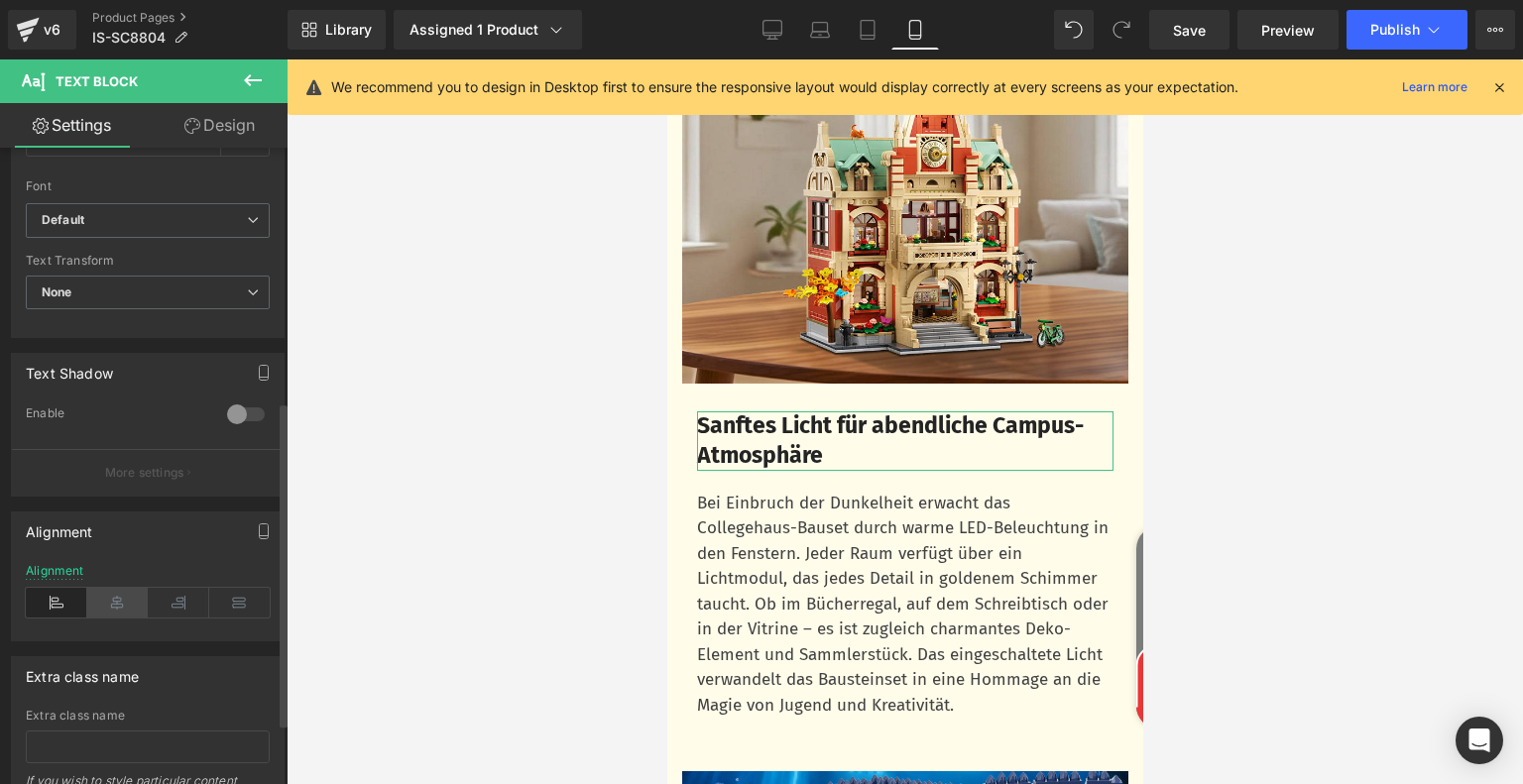 click at bounding box center [118, 603] 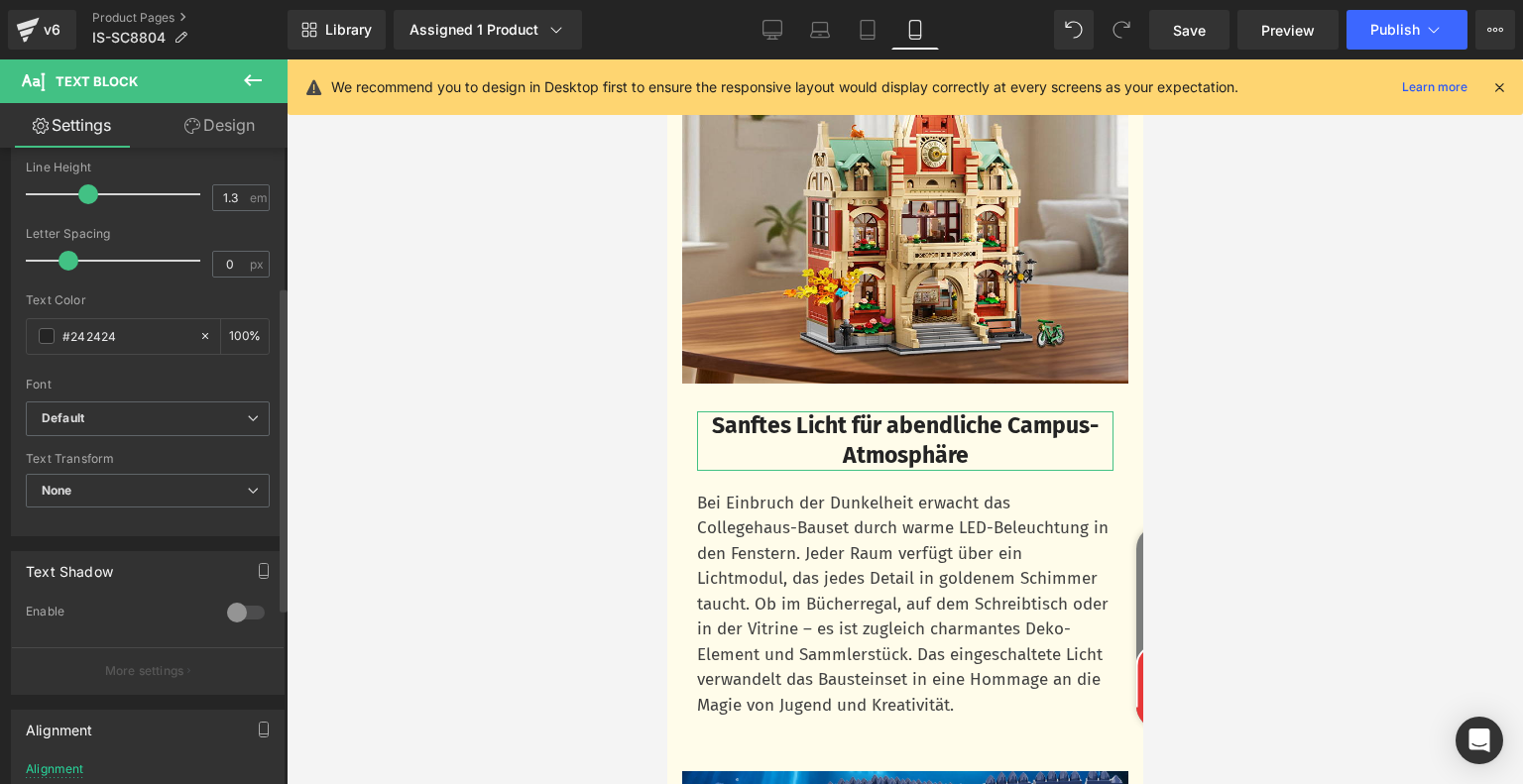 scroll, scrollTop: 99, scrollLeft: 0, axis: vertical 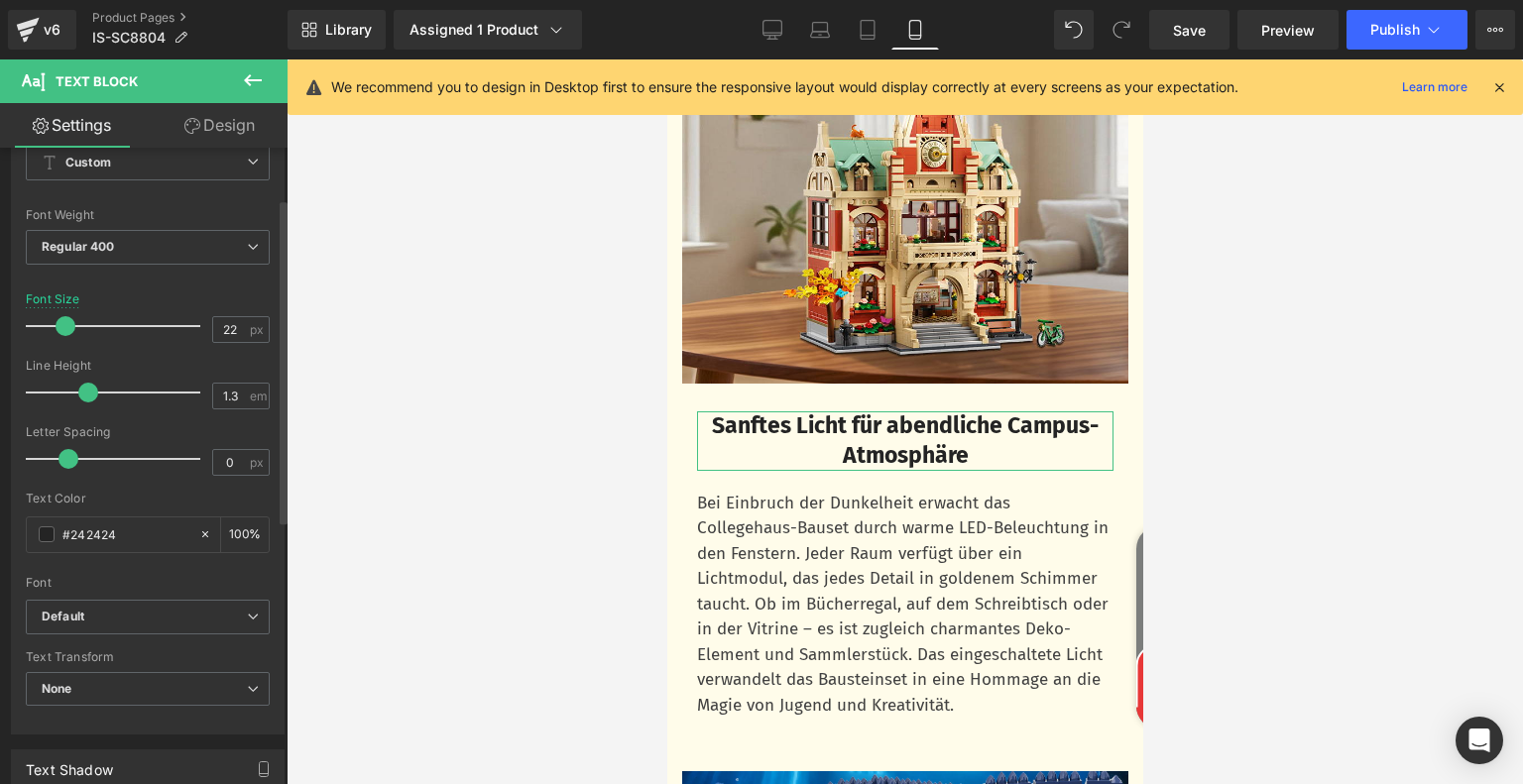 type on "21" 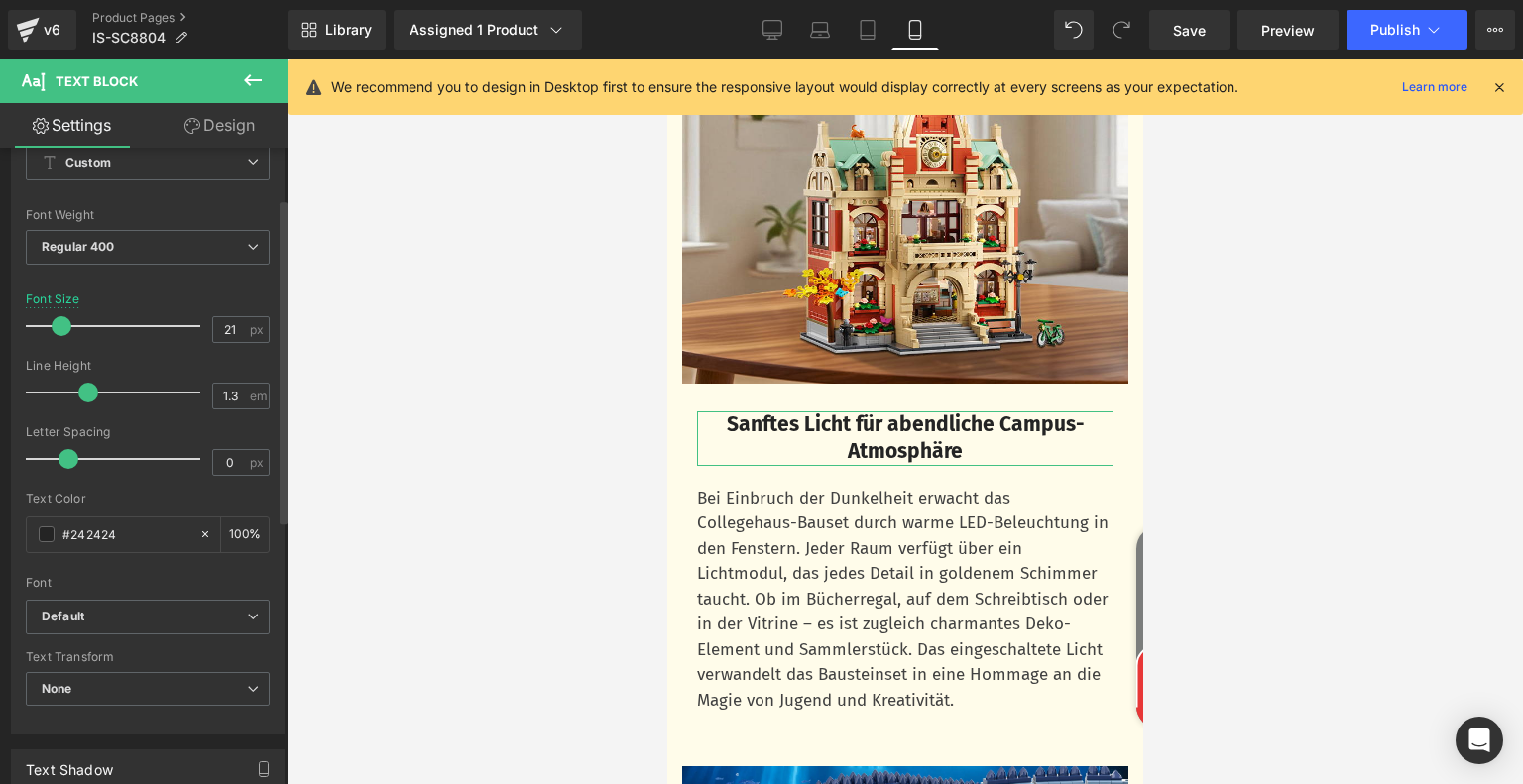 click at bounding box center (61, 326) 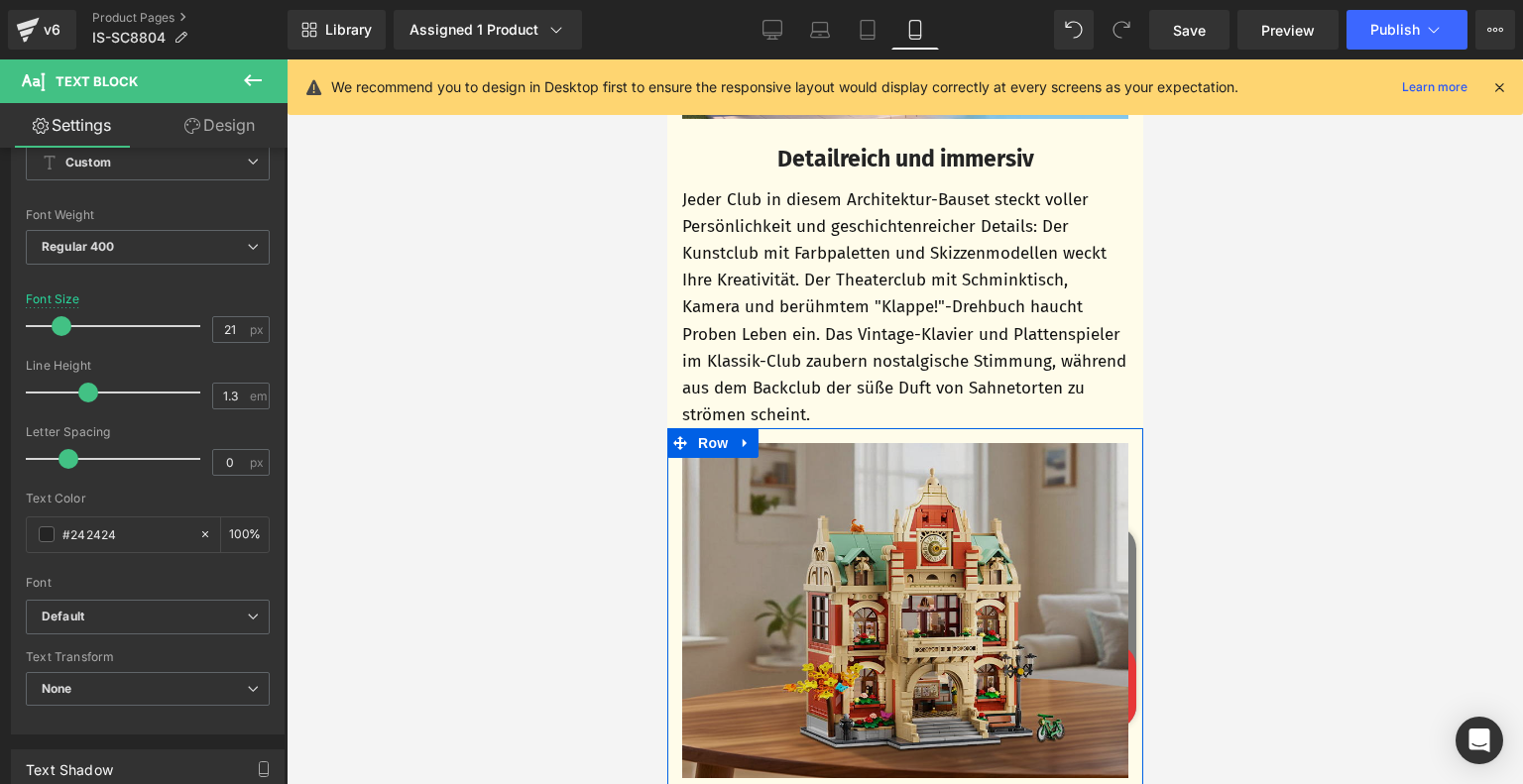 scroll, scrollTop: 2589, scrollLeft: 0, axis: vertical 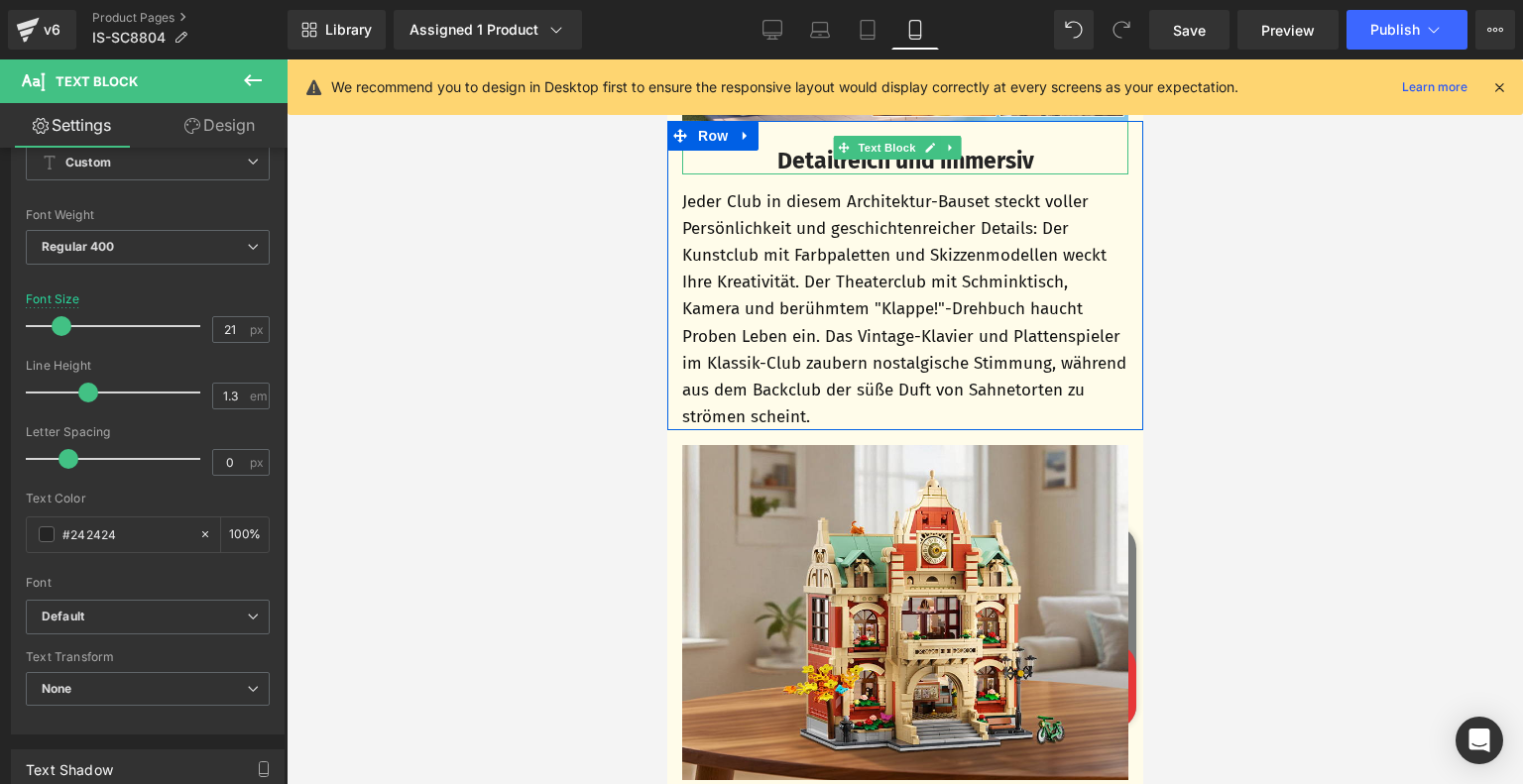 click on "Detailreich und immersiv" at bounding box center [904, 161] 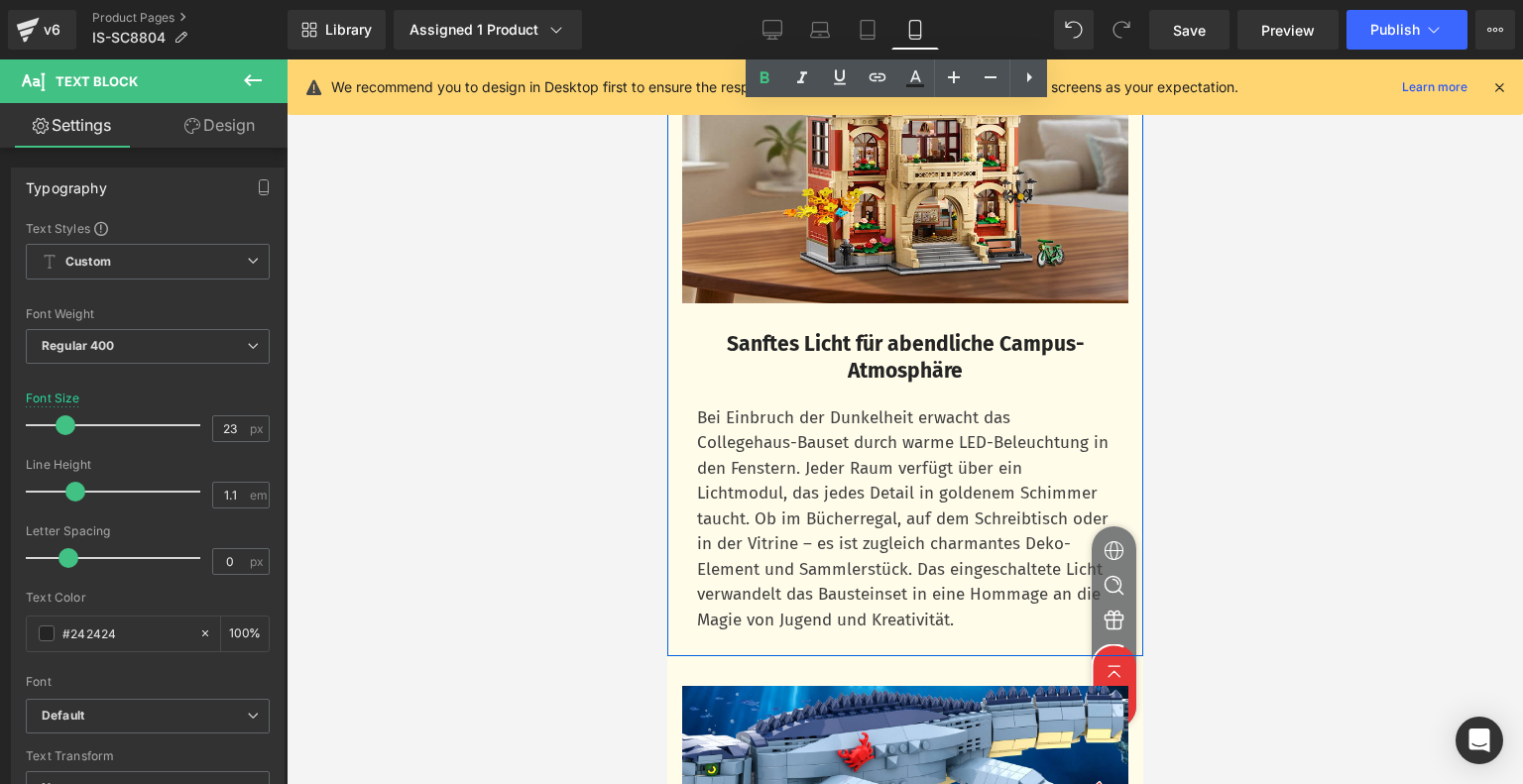 scroll, scrollTop: 3184, scrollLeft: 0, axis: vertical 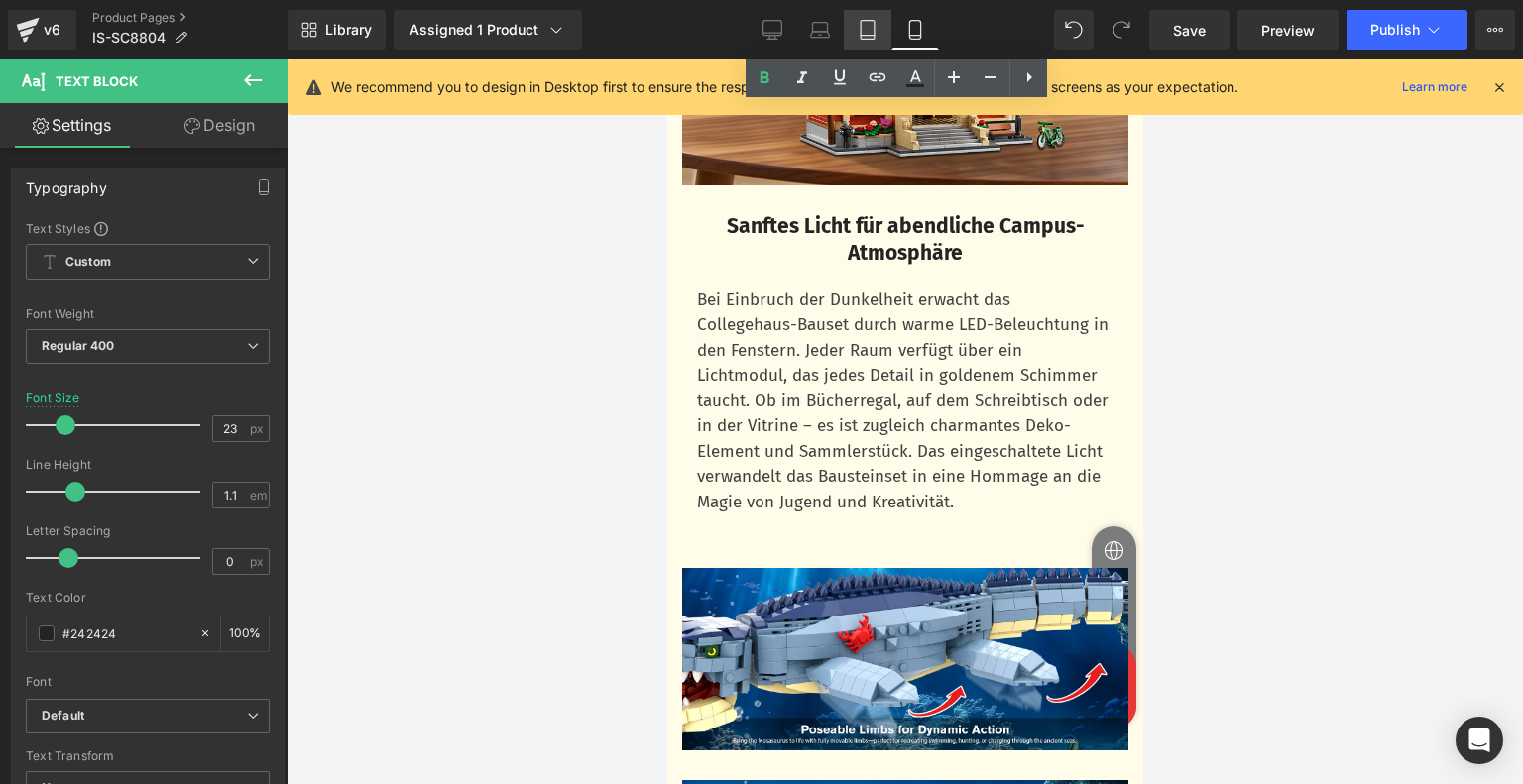 click on "Tablet" at bounding box center (868, 30) 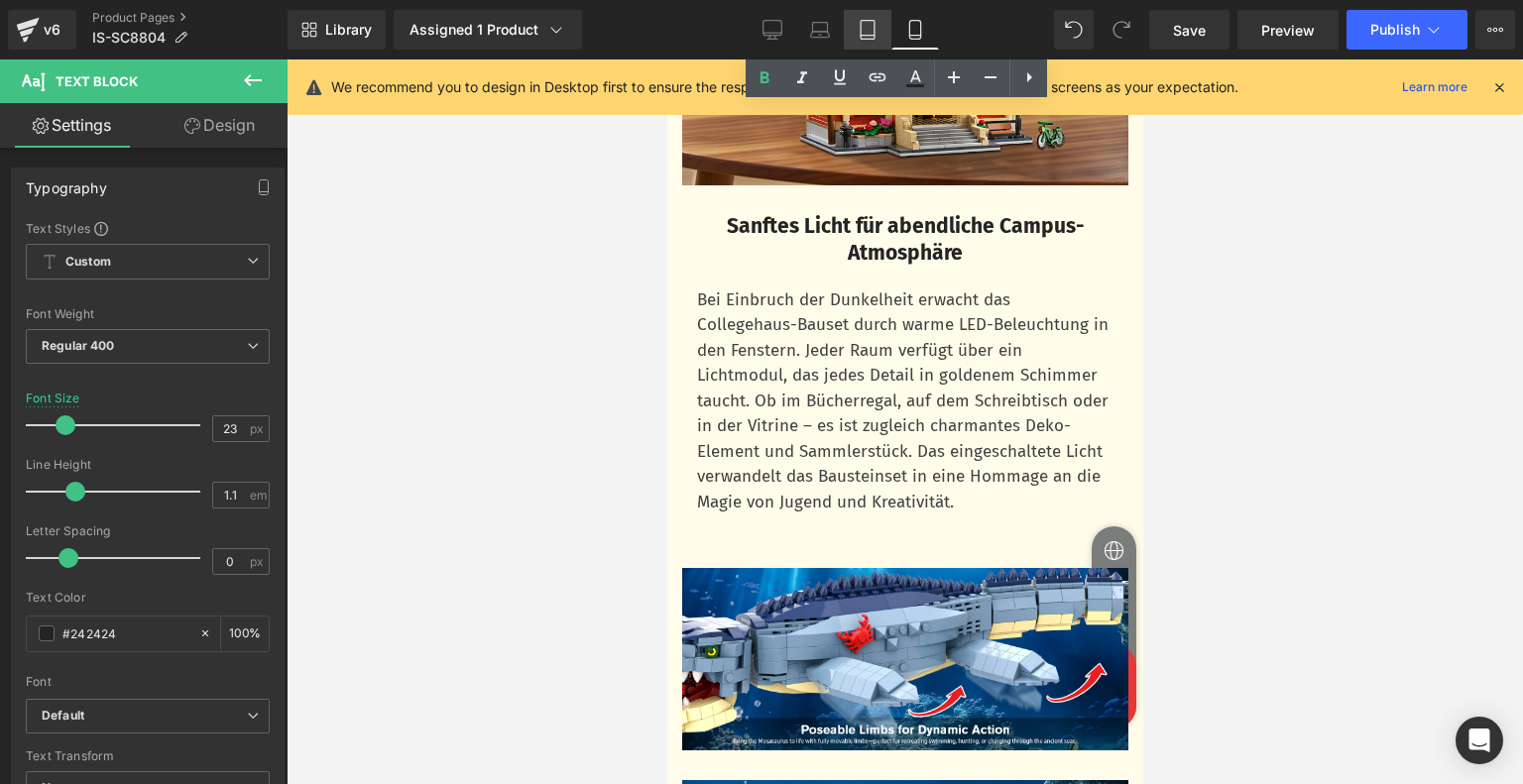 type on "25" 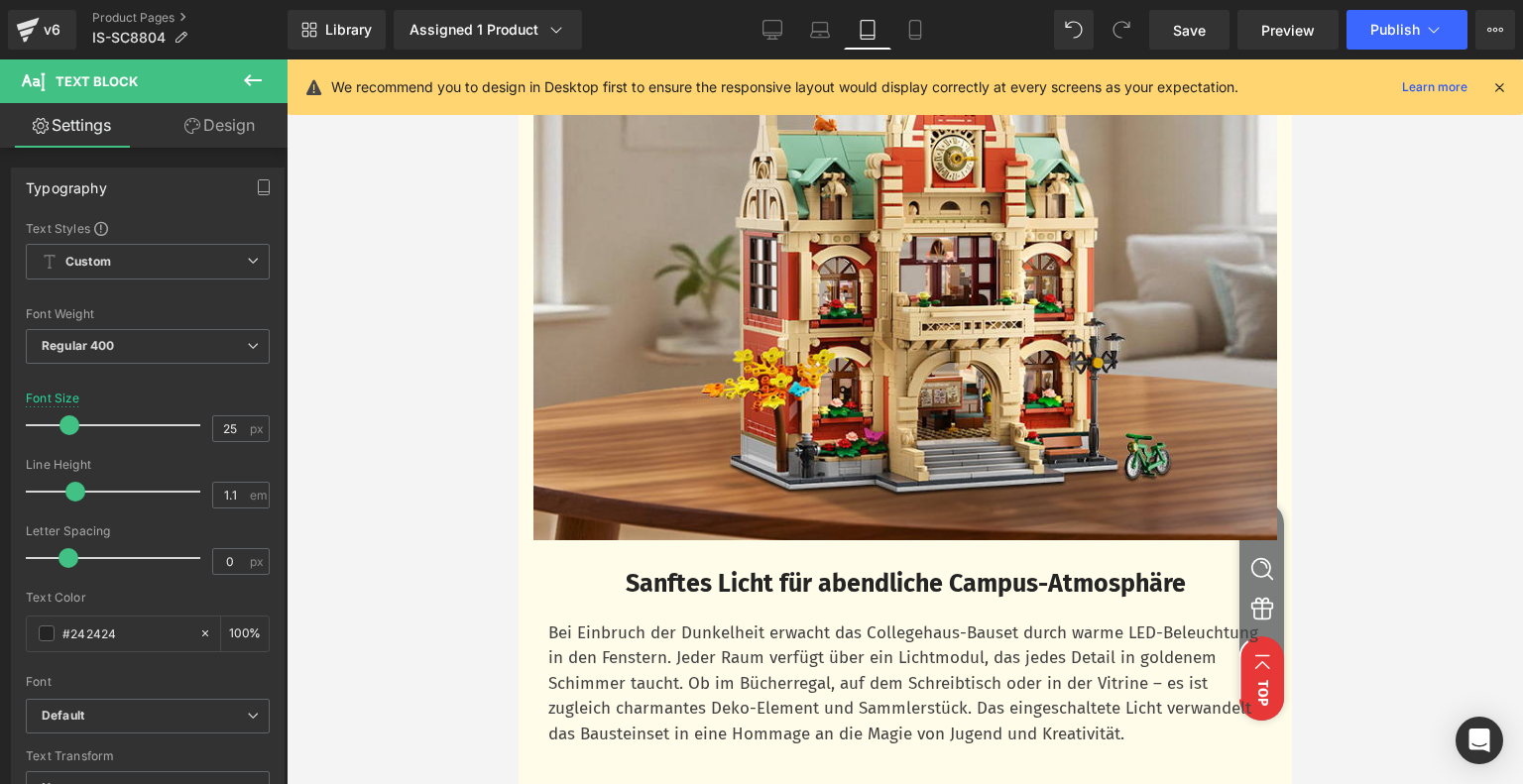 scroll, scrollTop: 2407, scrollLeft: 0, axis: vertical 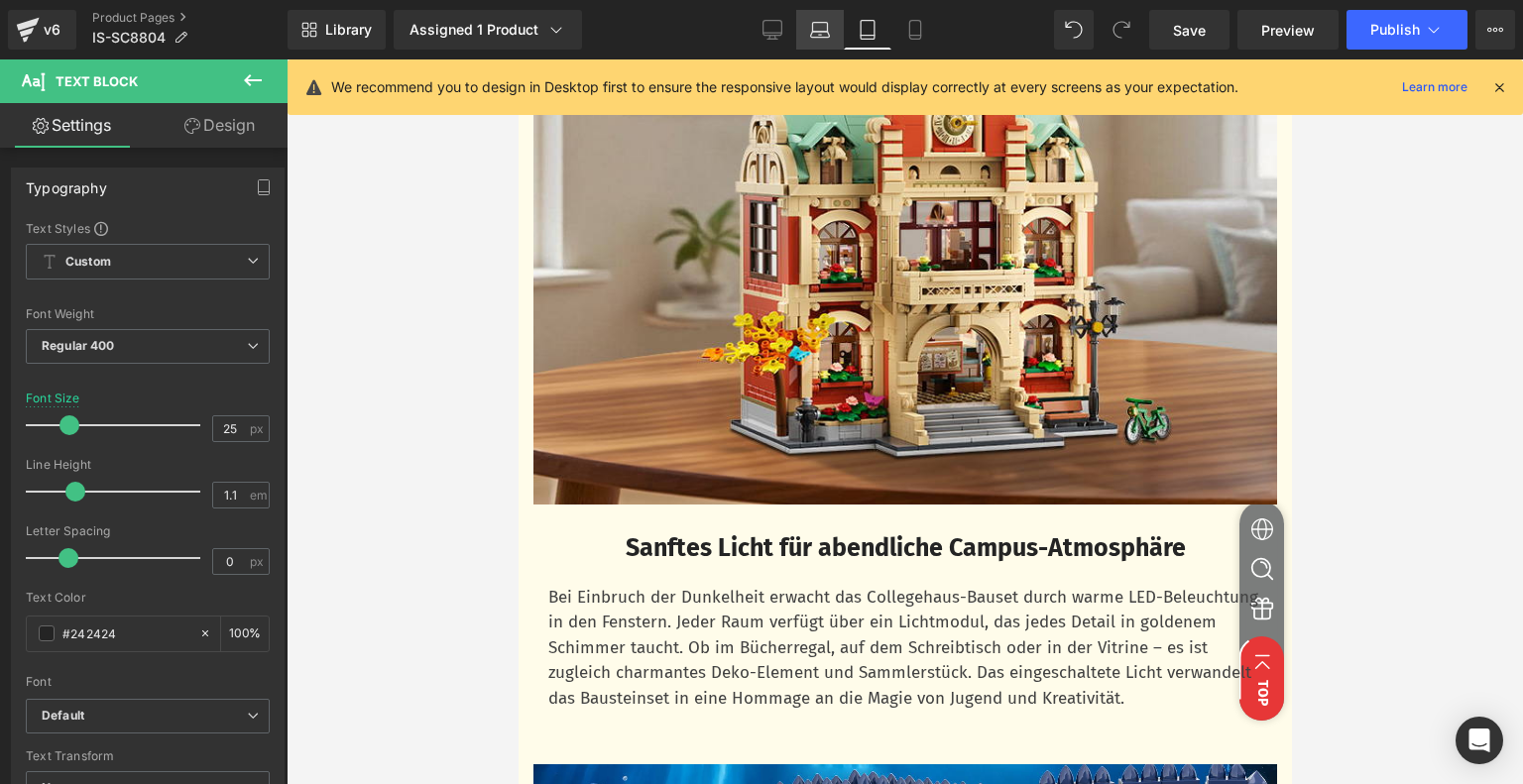 click on "Laptop" at bounding box center (820, 30) 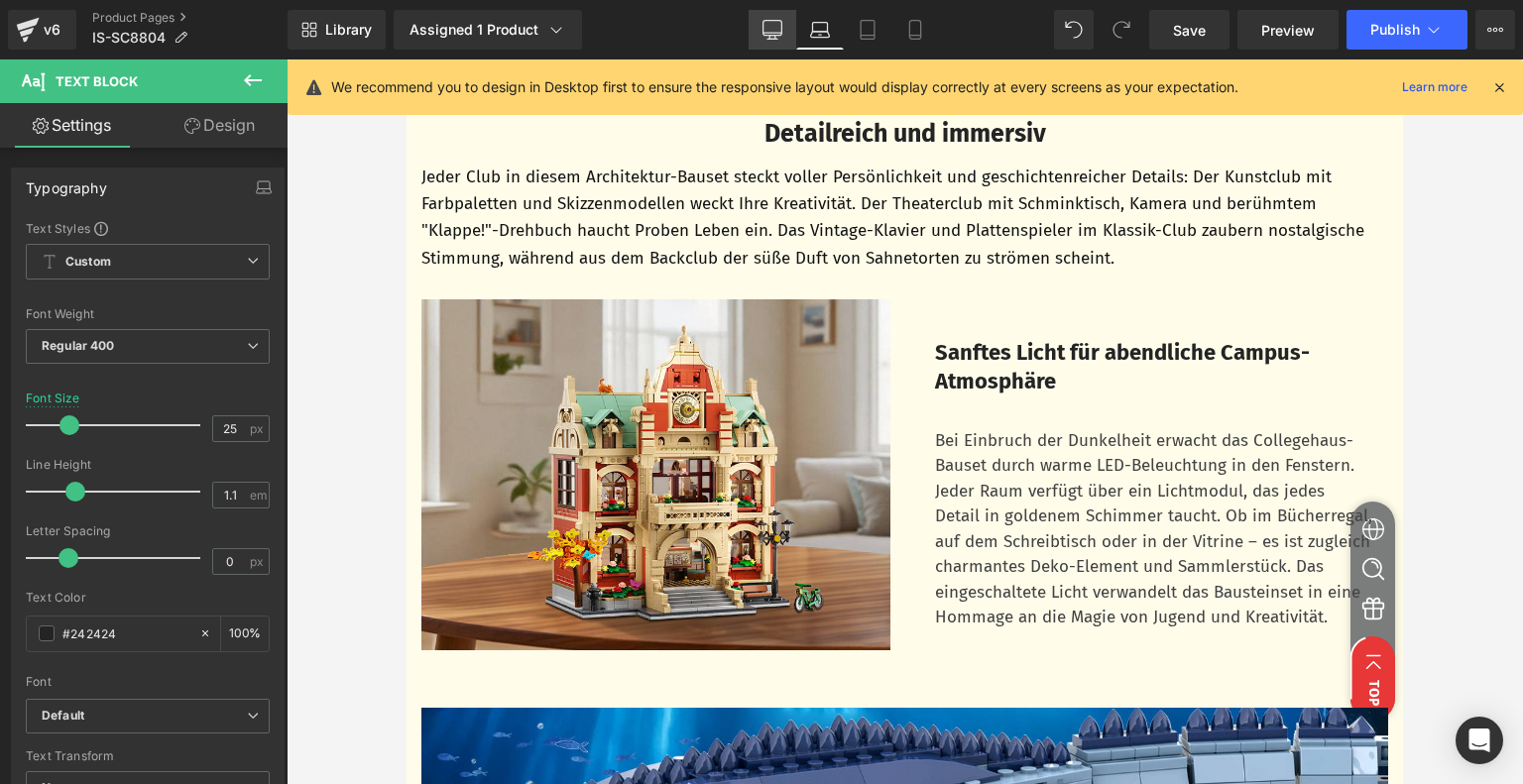 click on "Desktop" at bounding box center (772, 30) 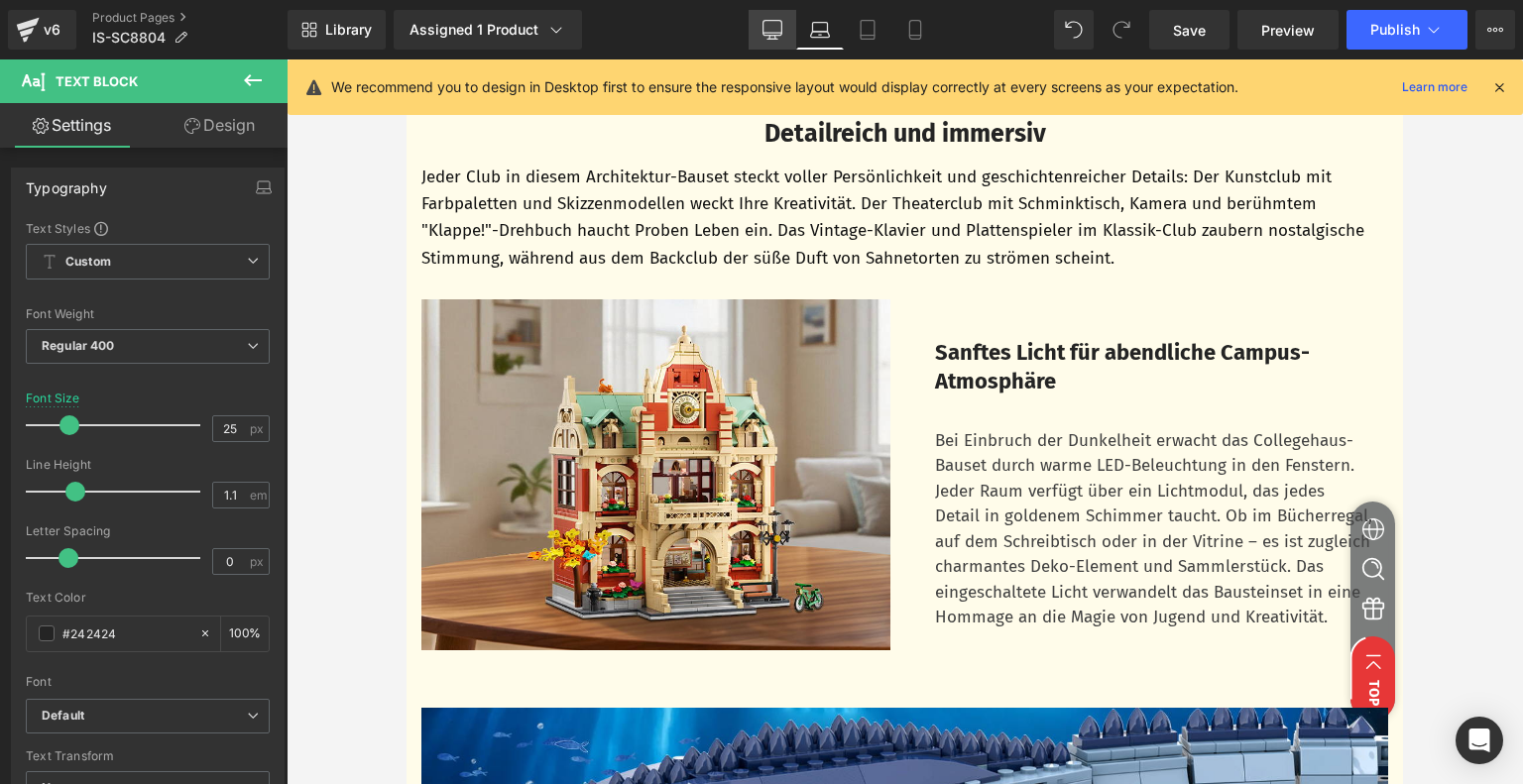 type on "100" 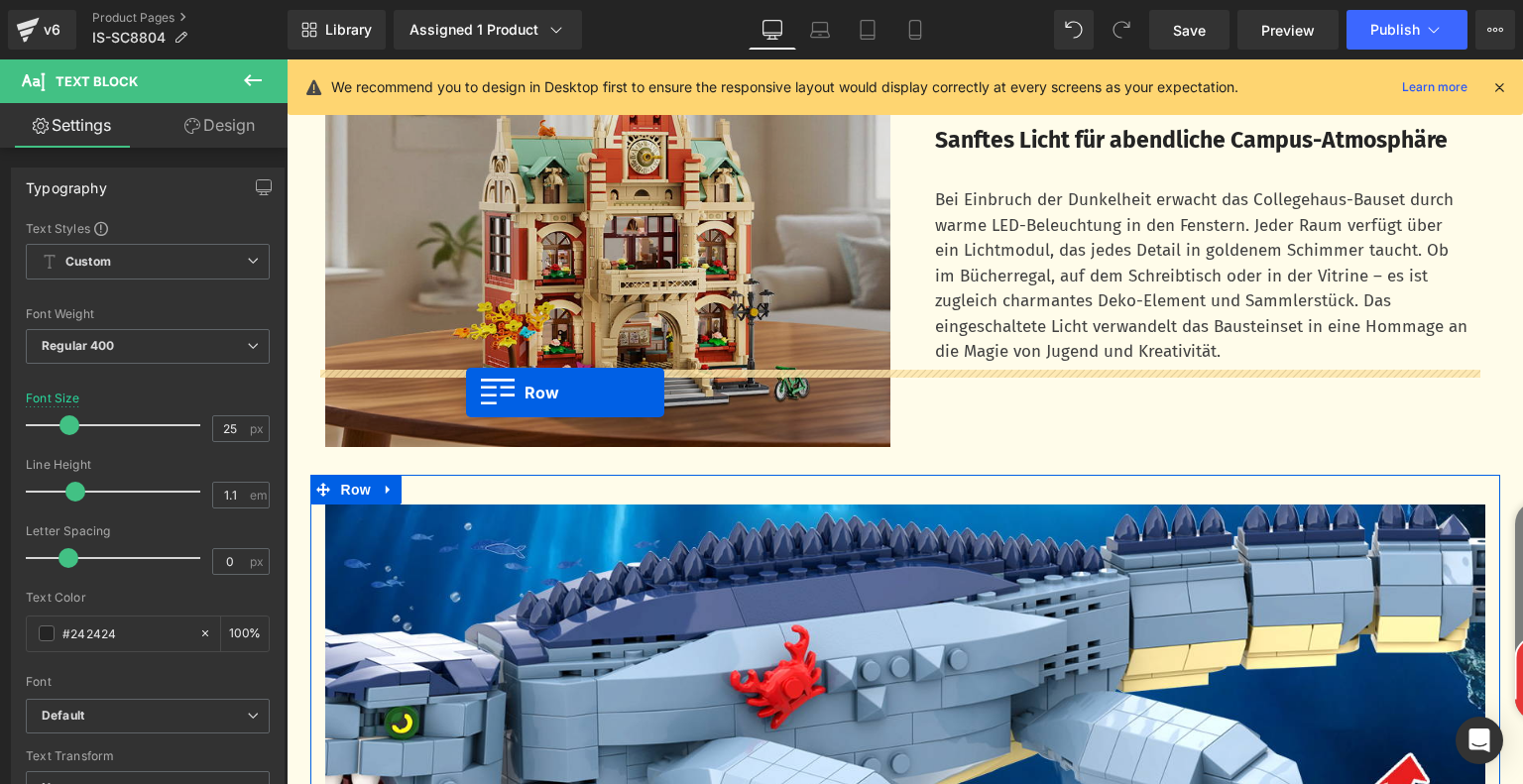 scroll, scrollTop: 2843, scrollLeft: 0, axis: vertical 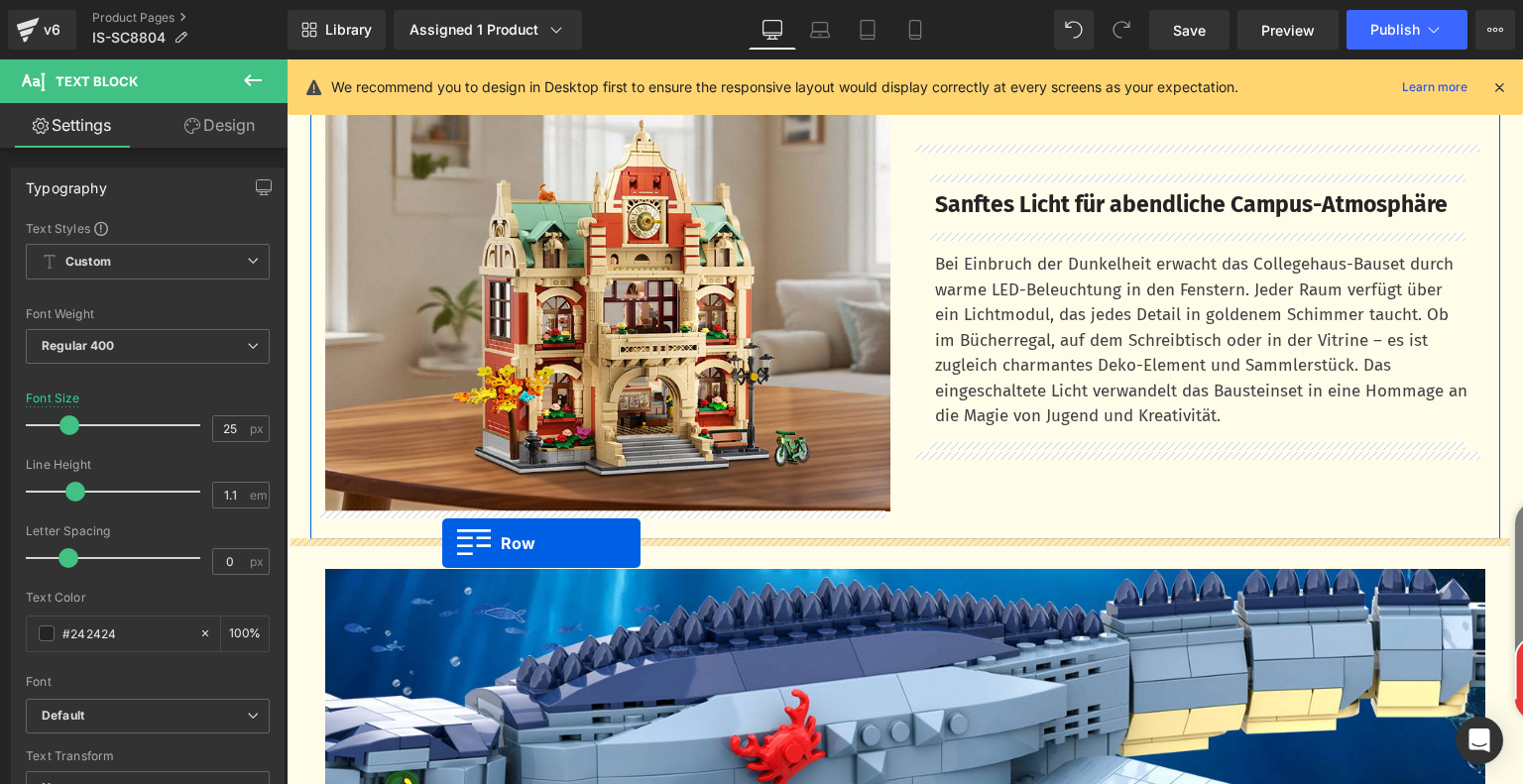 drag, startPoint x: 323, startPoint y: 233, endPoint x: 442, endPoint y: 543, distance: 332.05572 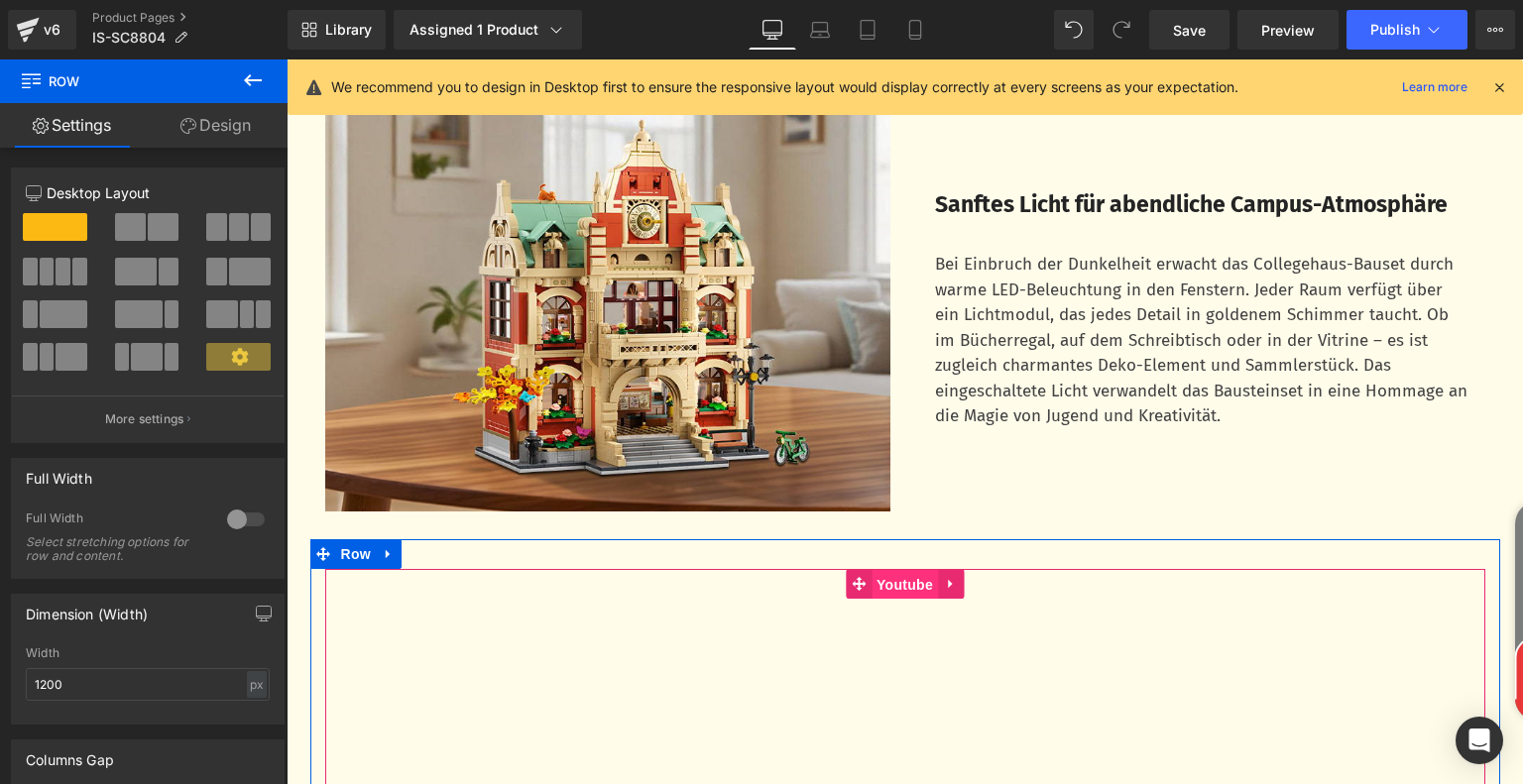 click on "Youtube" at bounding box center [904, 585] 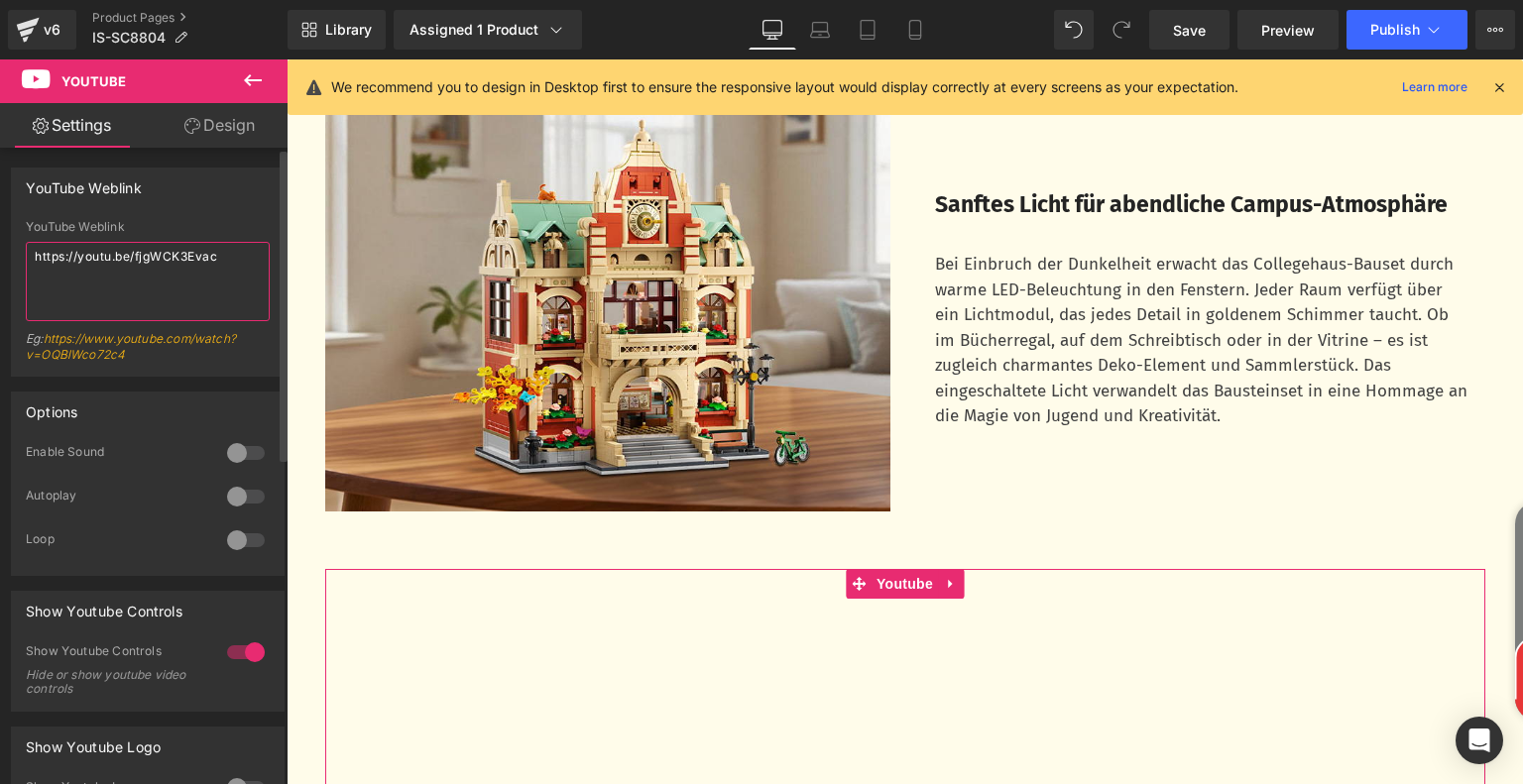 drag, startPoint x: 230, startPoint y: 252, endPoint x: 12, endPoint y: 233, distance: 218.82642 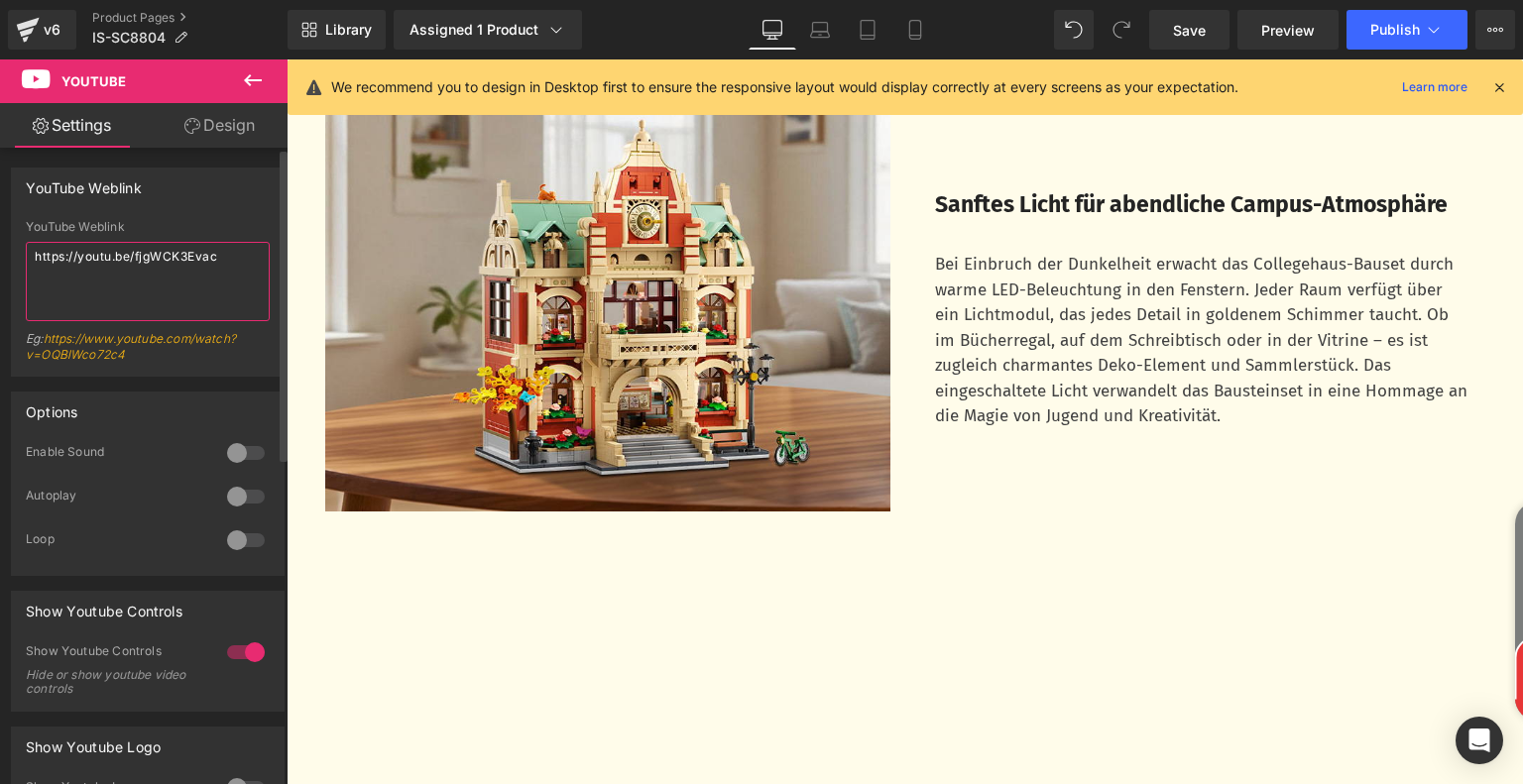 paste on "Kw8VonR57hw" 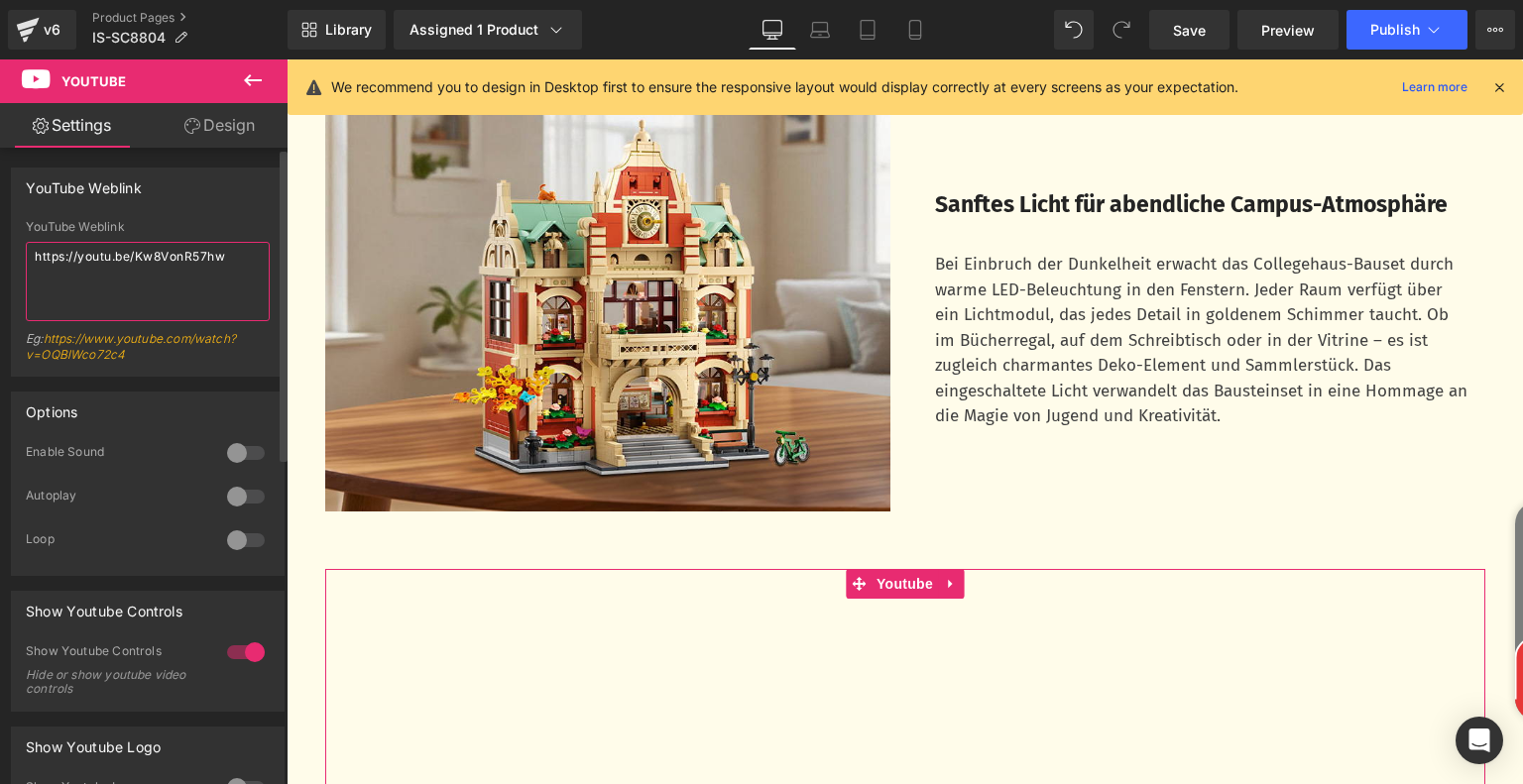 type on "https://youtu.be/Kw8VonR57hw" 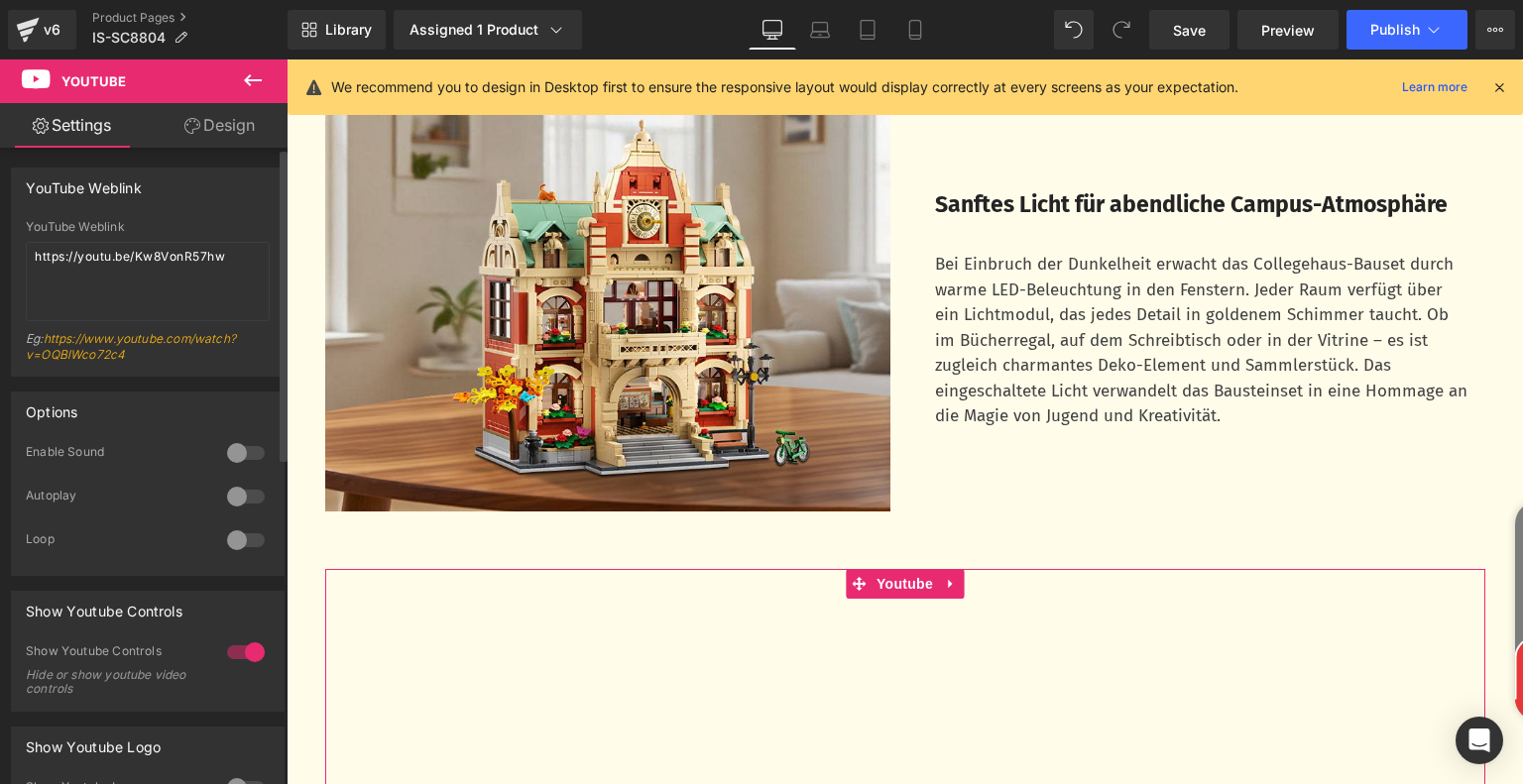 click on "YouTube Weblink https://youtu.be/Kw8VonR57hw YouTube Weblink https://youtu.be/Kw8VonR57hw Eg:  https://www.youtube.com/watch?v=OQBlWco72c4" at bounding box center (148, 272) 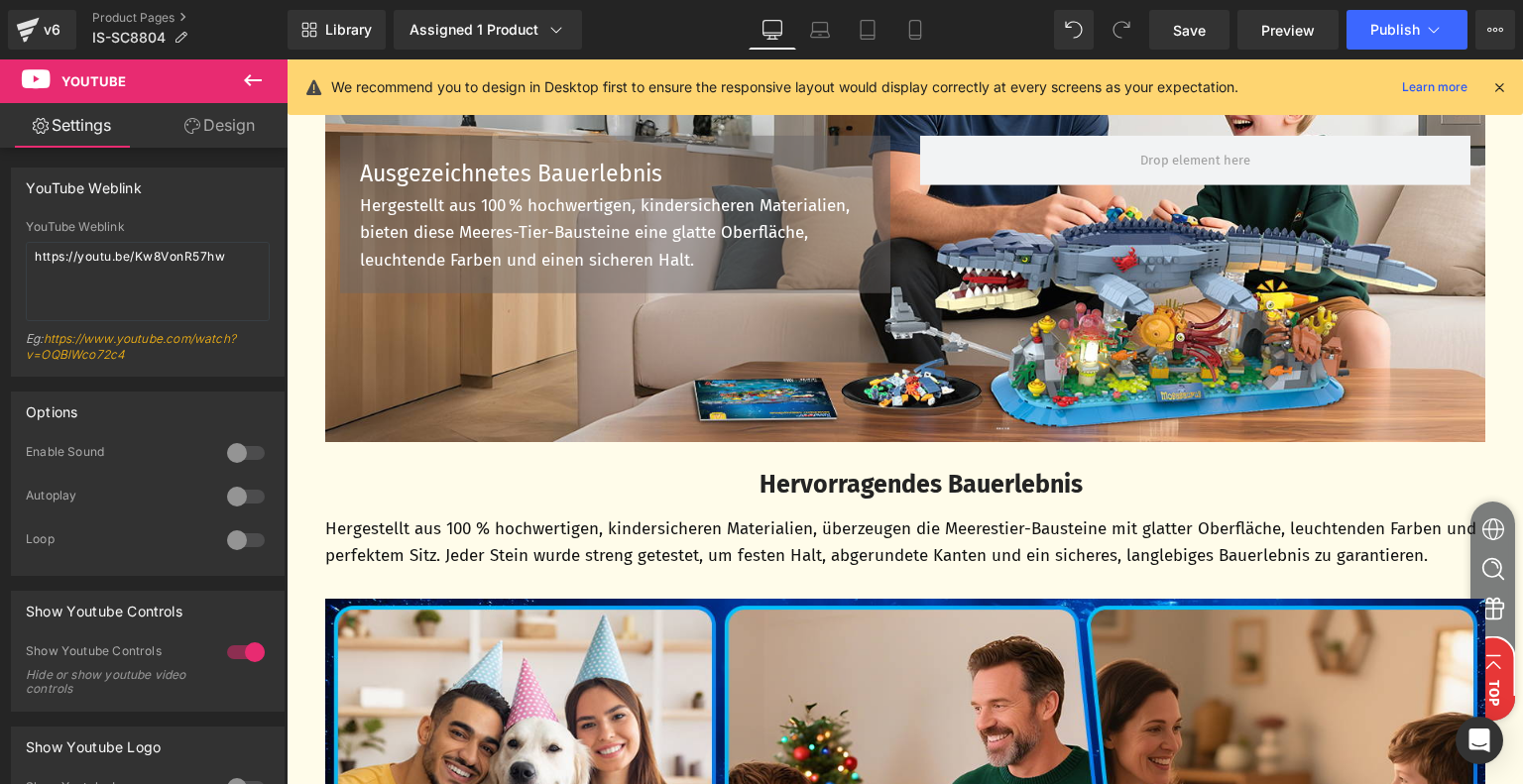 scroll, scrollTop: 5320, scrollLeft: 0, axis: vertical 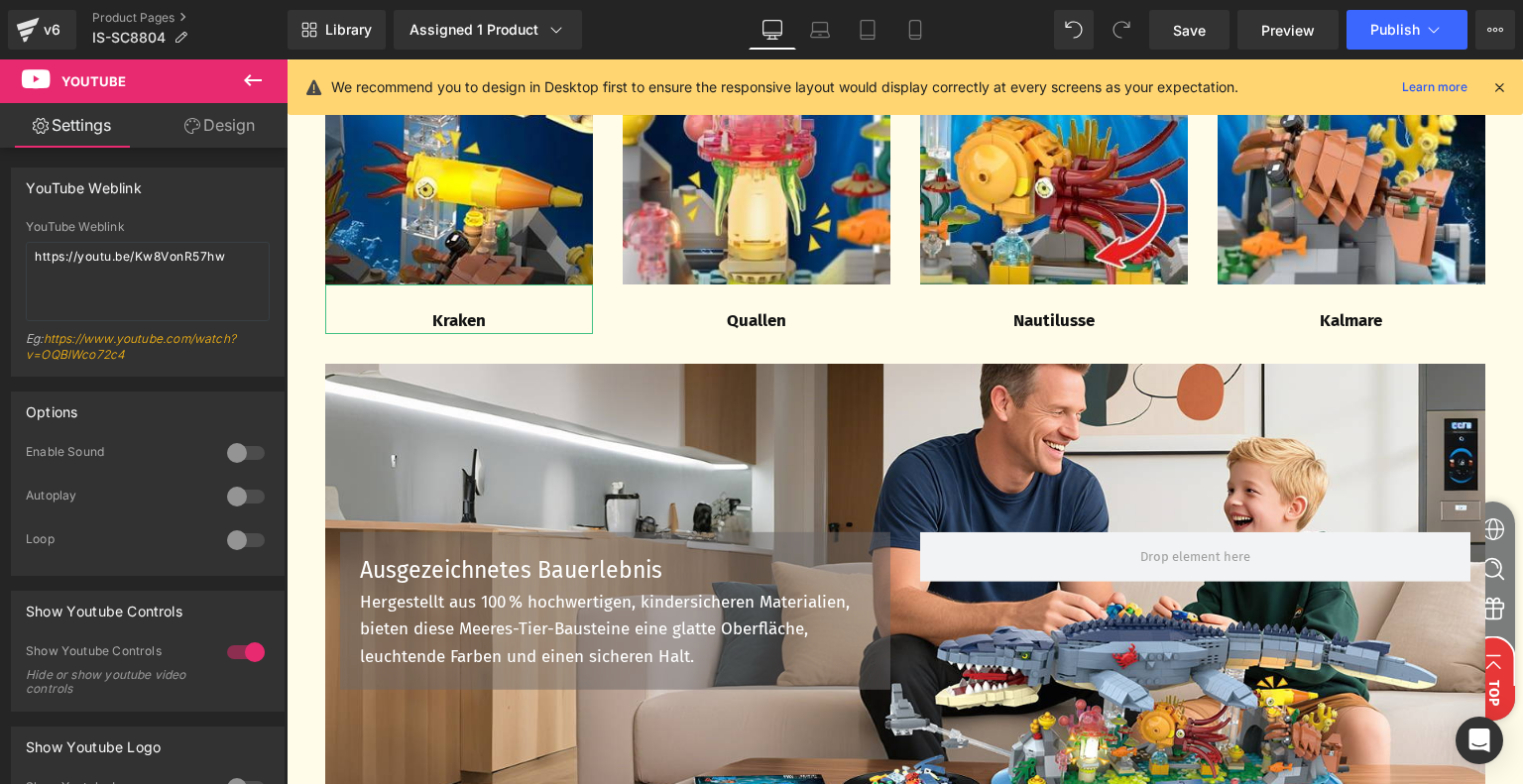 click on "Hergestellt aus 100 % hochwertigen, kindersicheren Materialien, bieten diese Meeres-Tier-Bausteine eine glatte Oberfläche, leuchtende Farben und einen sicheren Halt." at bounding box center [615, 629] 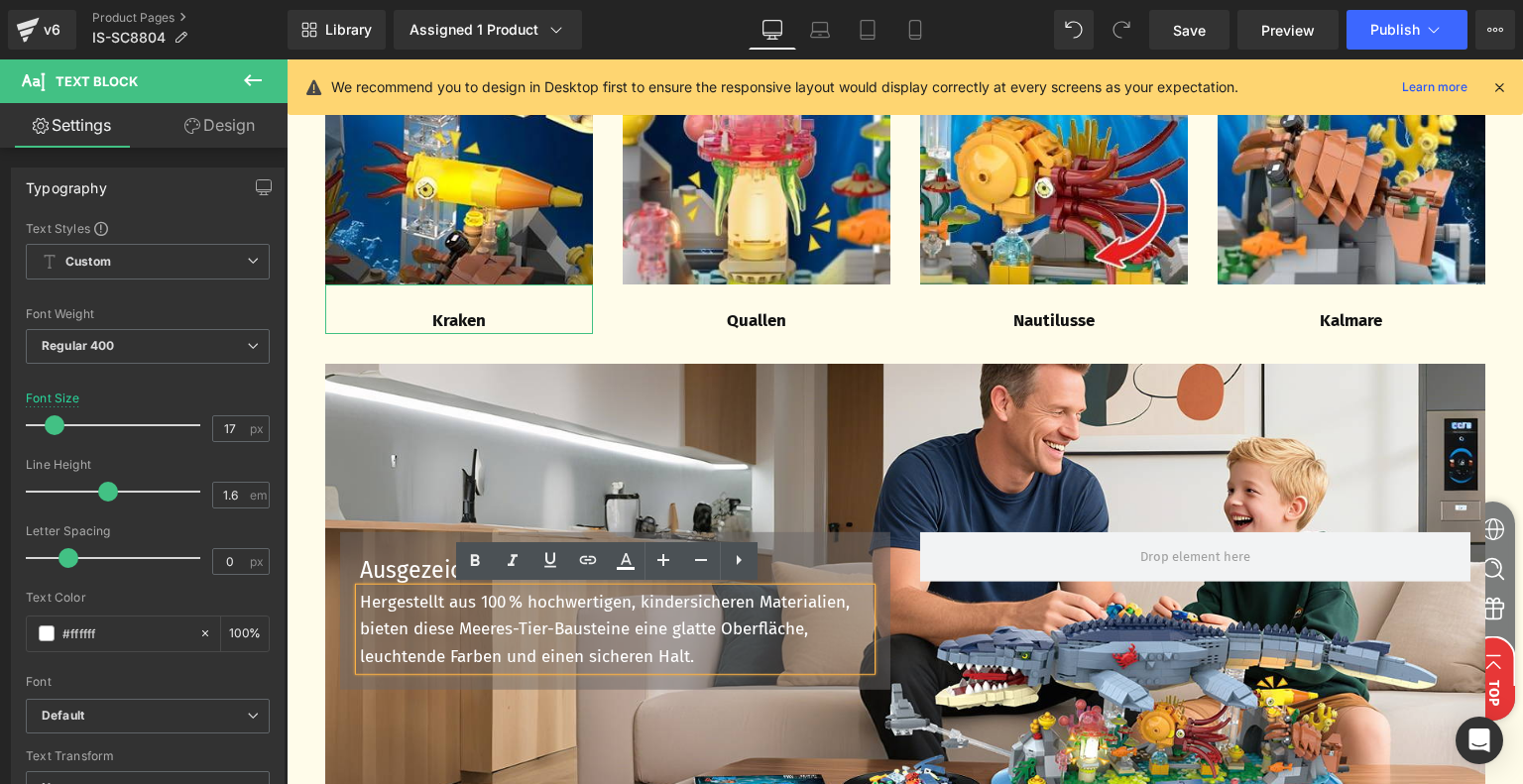 click on "Ausgezeichnetes Bauerlebnis
Text Block
Hergestellt aus 100 % hochwertigen, kindersicheren Materialien, bieten diese Meeres-Tier-Bausteine eine glatte Oberfläche, leuchtende Farben und einen sicheren Halt.
Text Block
Row
Row" at bounding box center (905, 602) 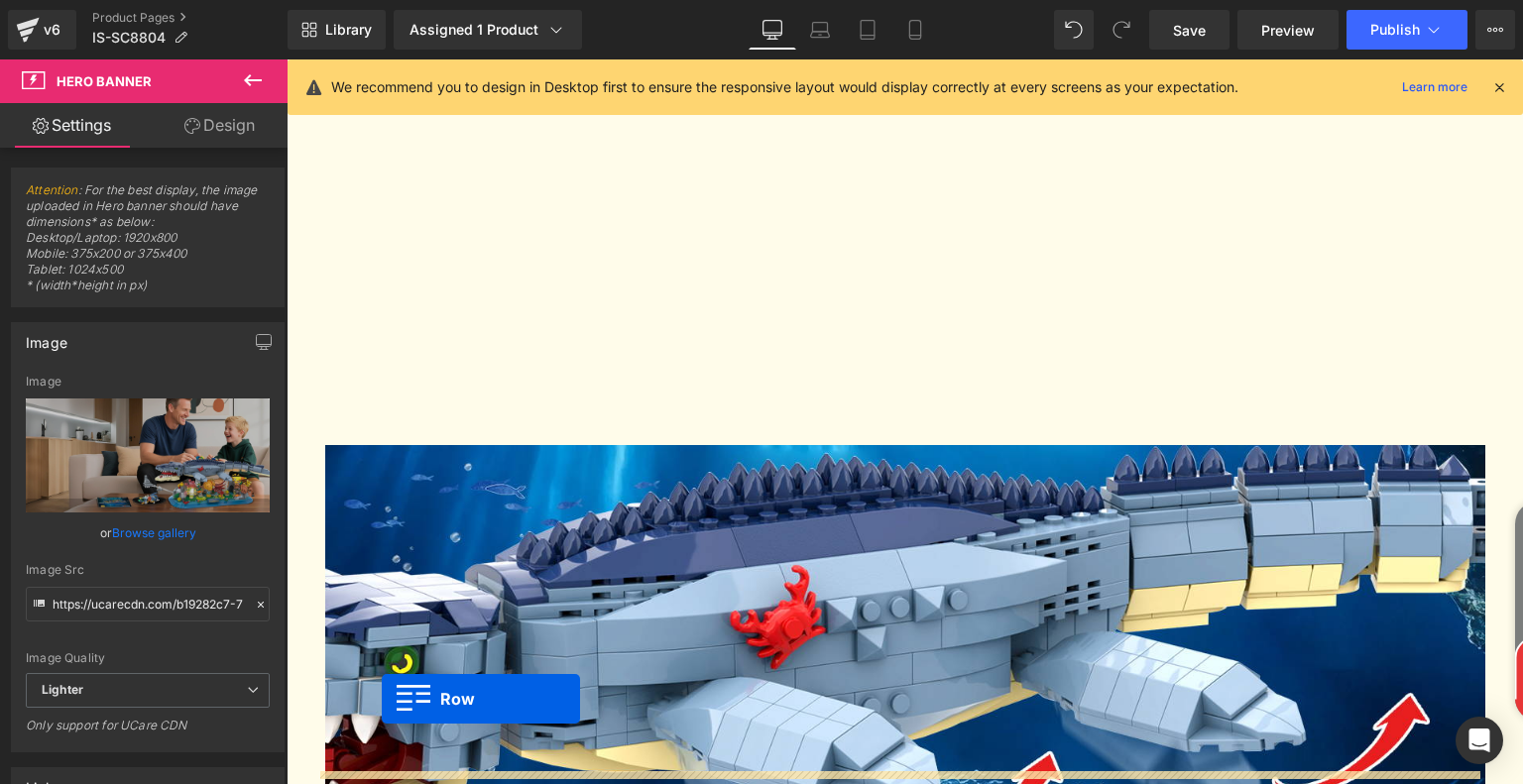 scroll, scrollTop: 3636, scrollLeft: 0, axis: vertical 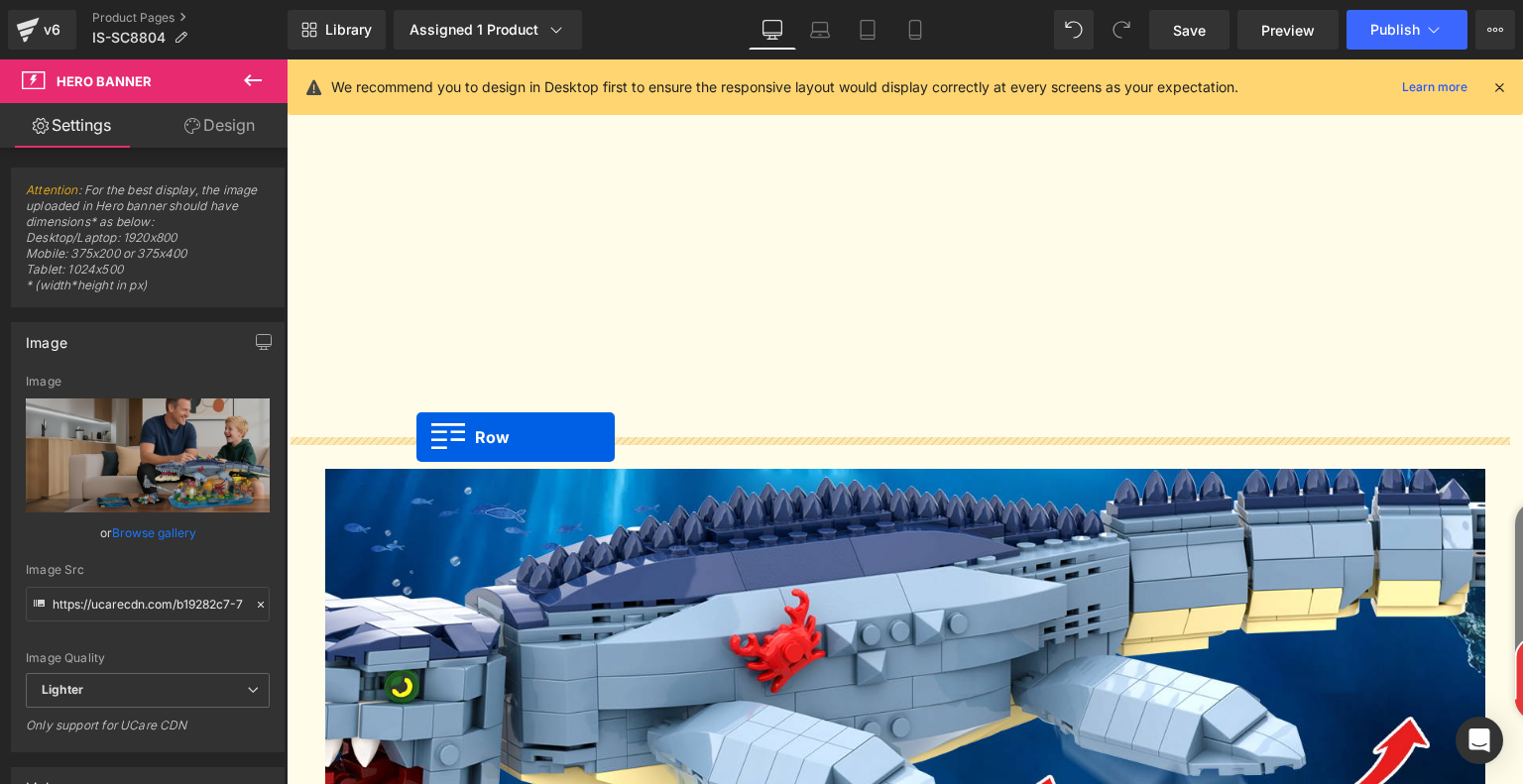 drag, startPoint x: 314, startPoint y: 349, endPoint x: 416, endPoint y: 437, distance: 134.71451 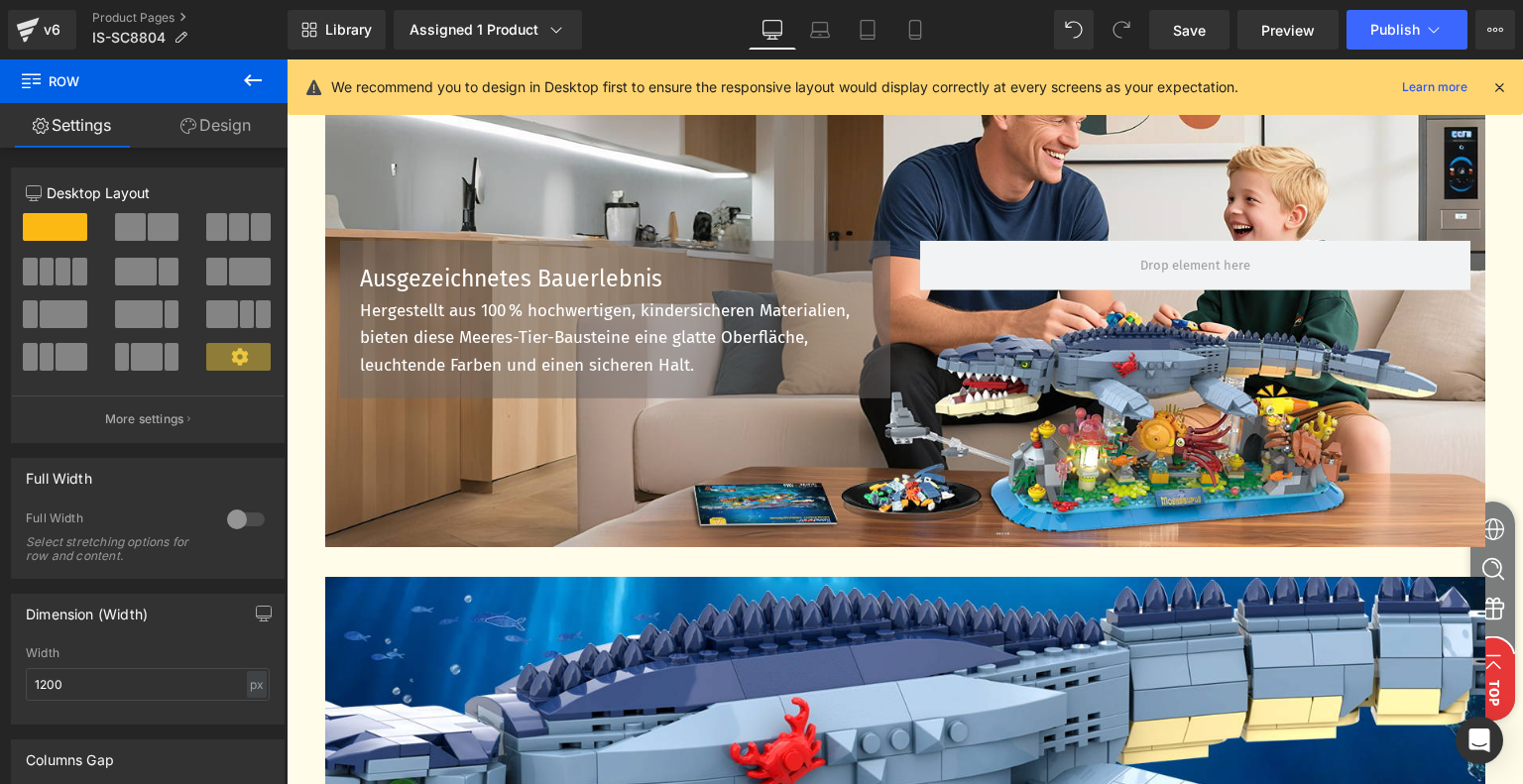 scroll, scrollTop: 4329, scrollLeft: 0, axis: vertical 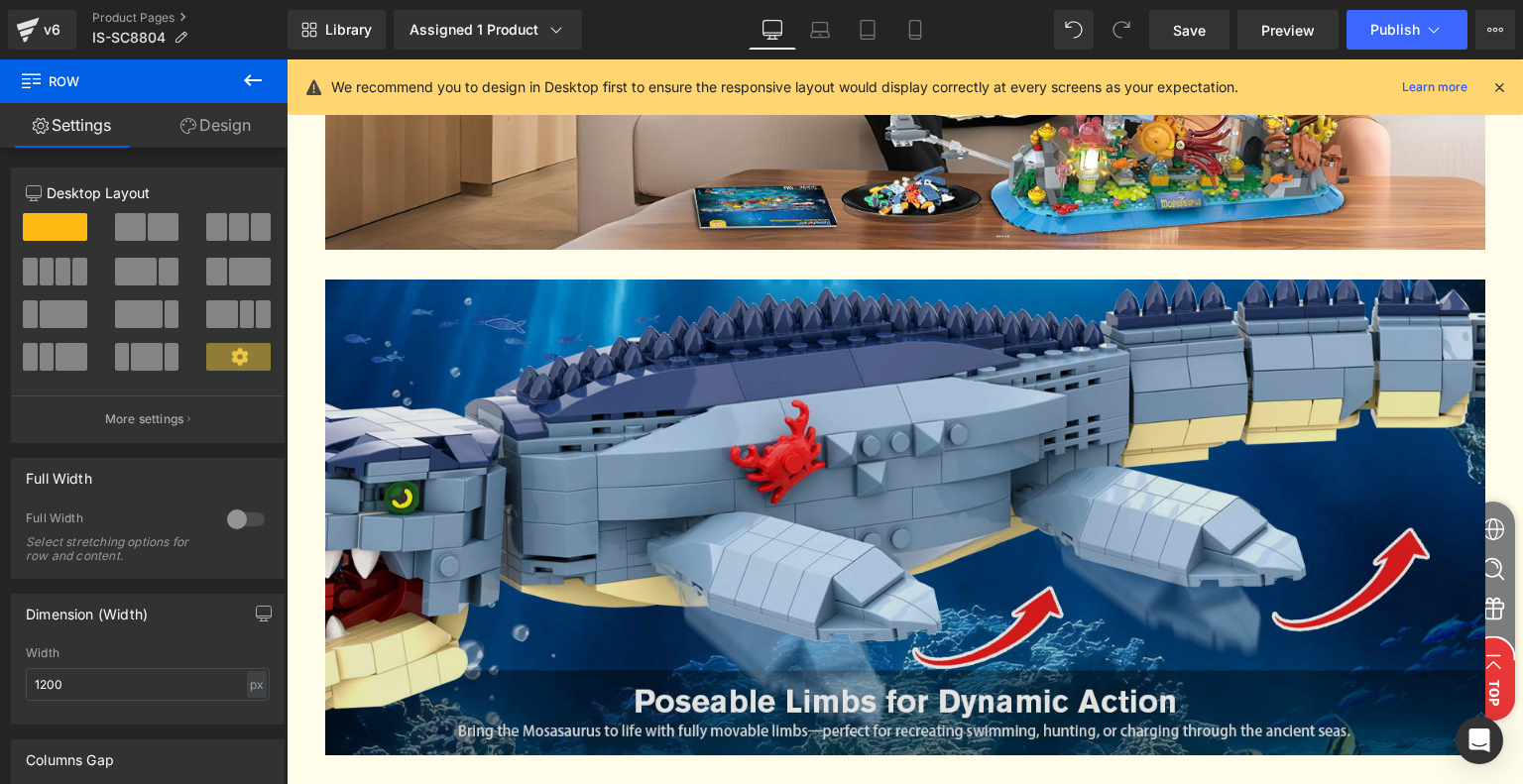 click at bounding box center [905, 517] 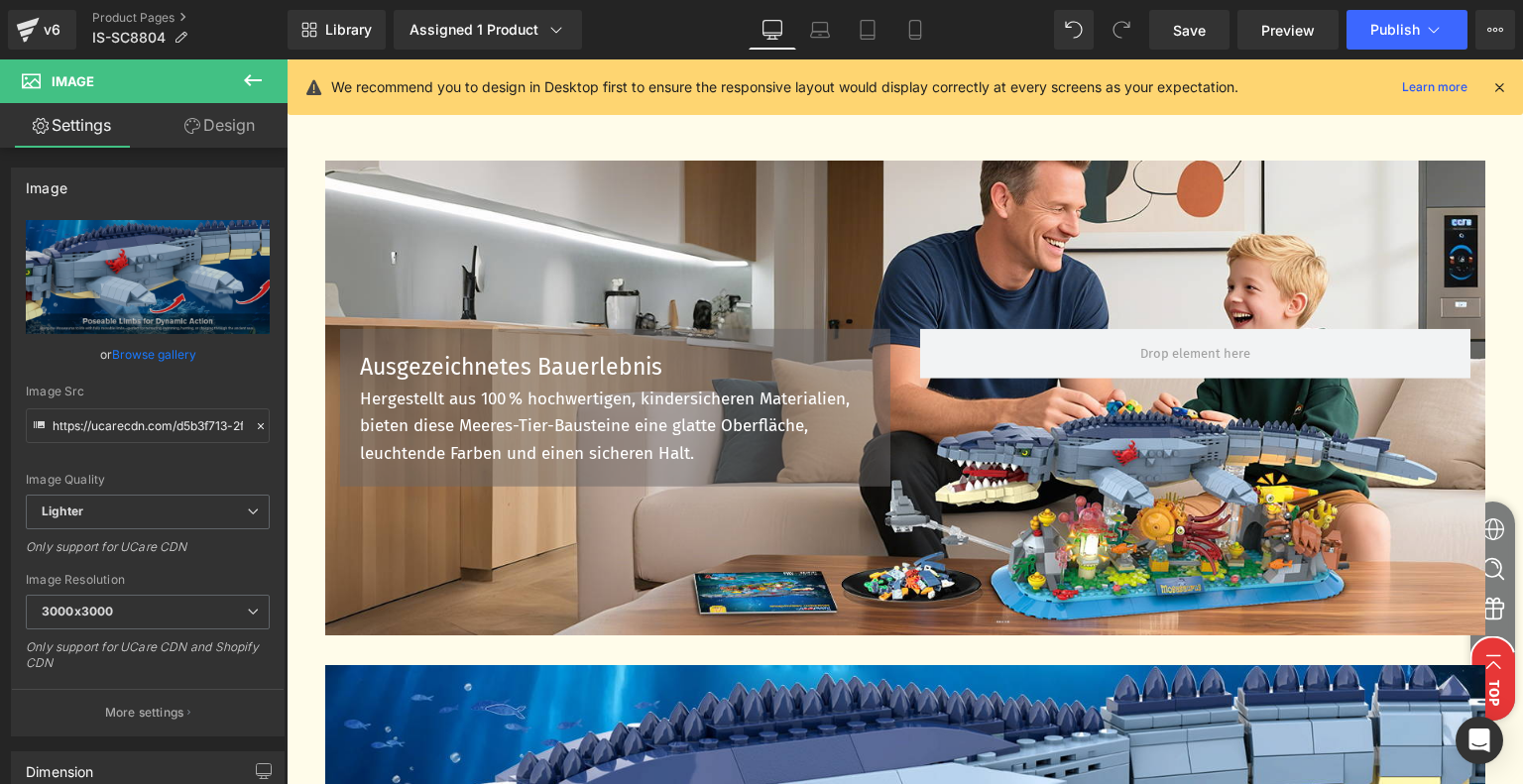 scroll, scrollTop: 3735, scrollLeft: 0, axis: vertical 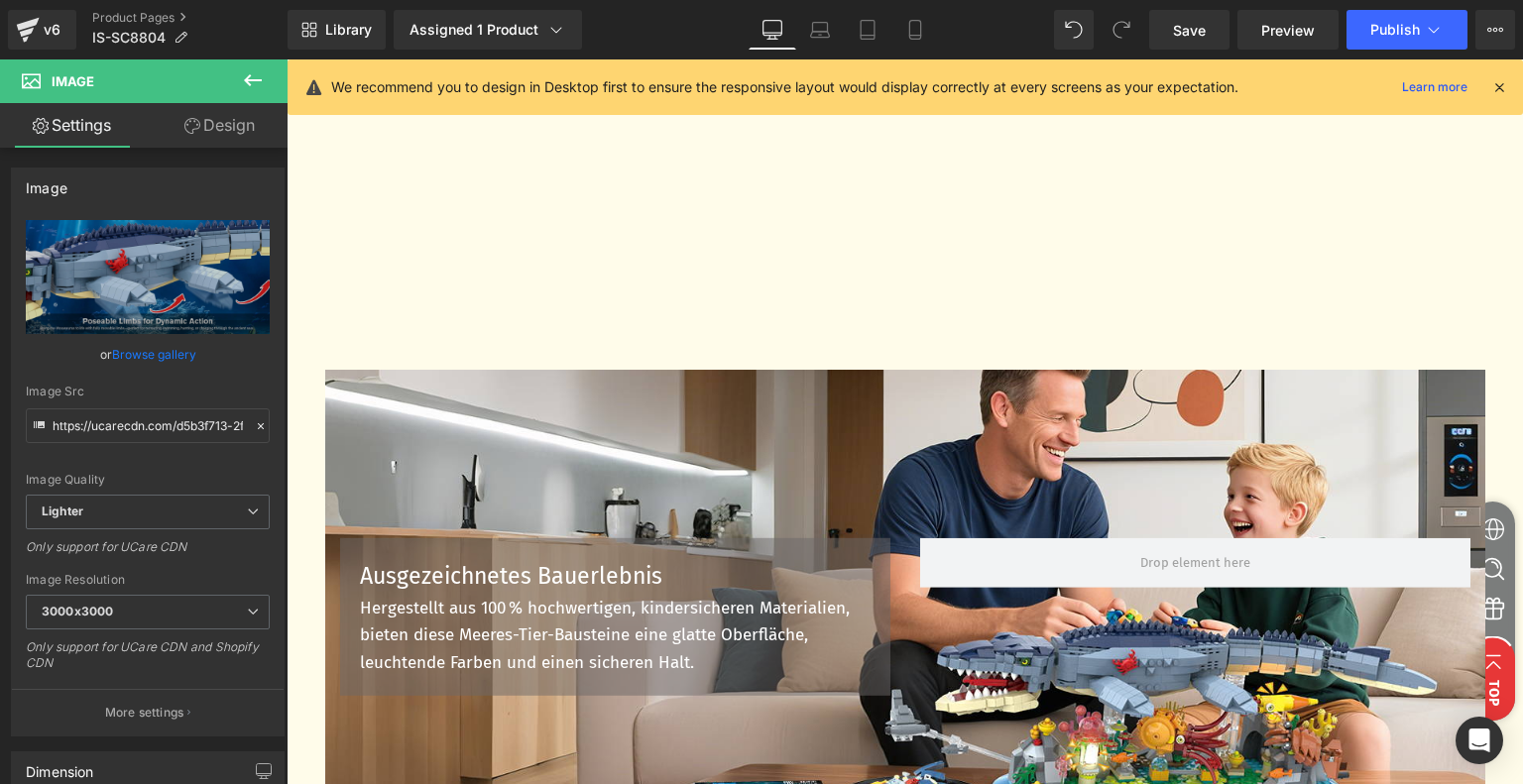 click on "Ausgezeichnetes Bauerlebnis
Text Block
Hergestellt aus 100 % hochwertigen, kindersicheren Materialien, bieten diese Meeres-Tier-Bausteine eine glatte Oberfläche, leuchtende Farben und einen sicheren Halt.
Text Block
Row
Row" at bounding box center (905, 608) 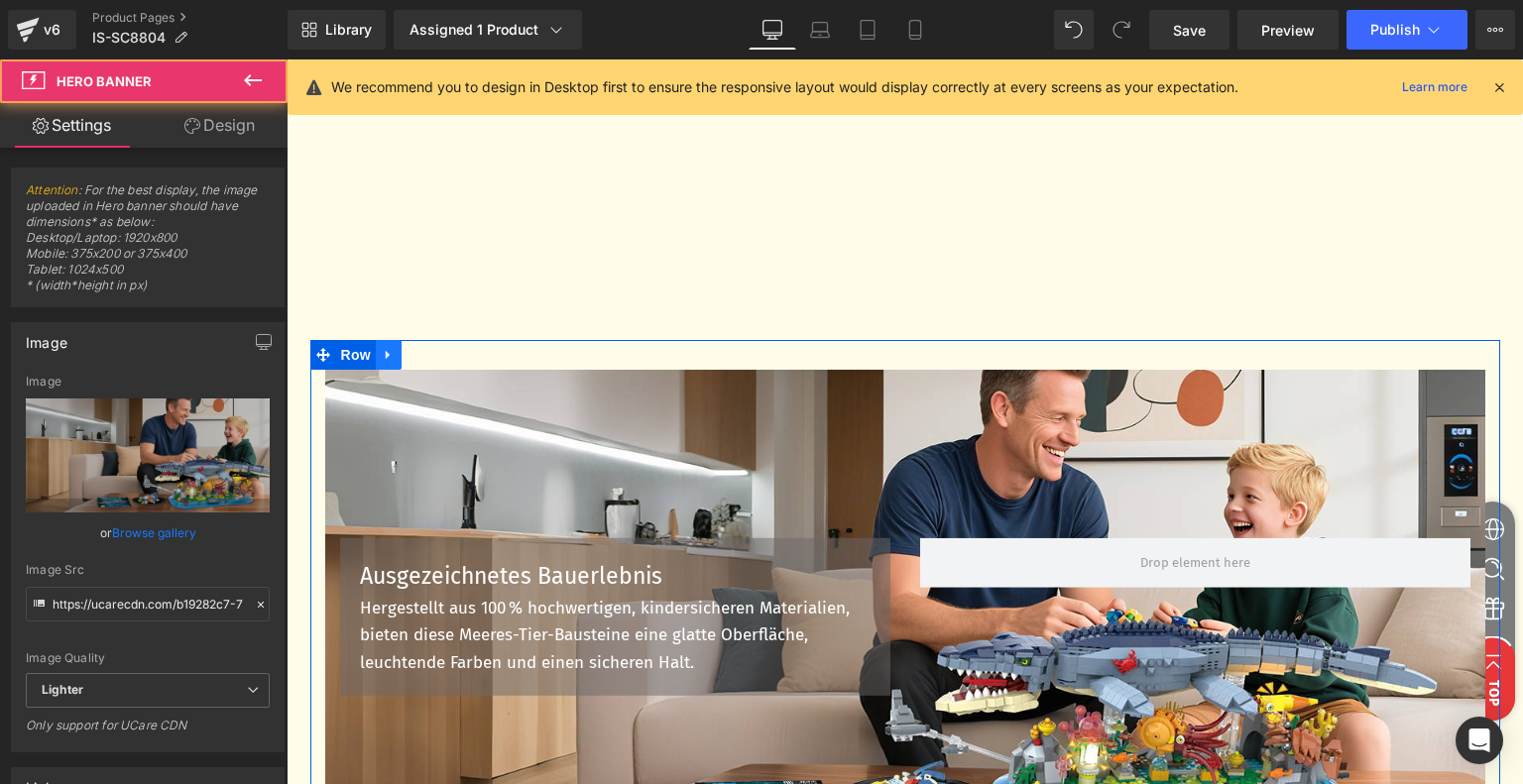 click 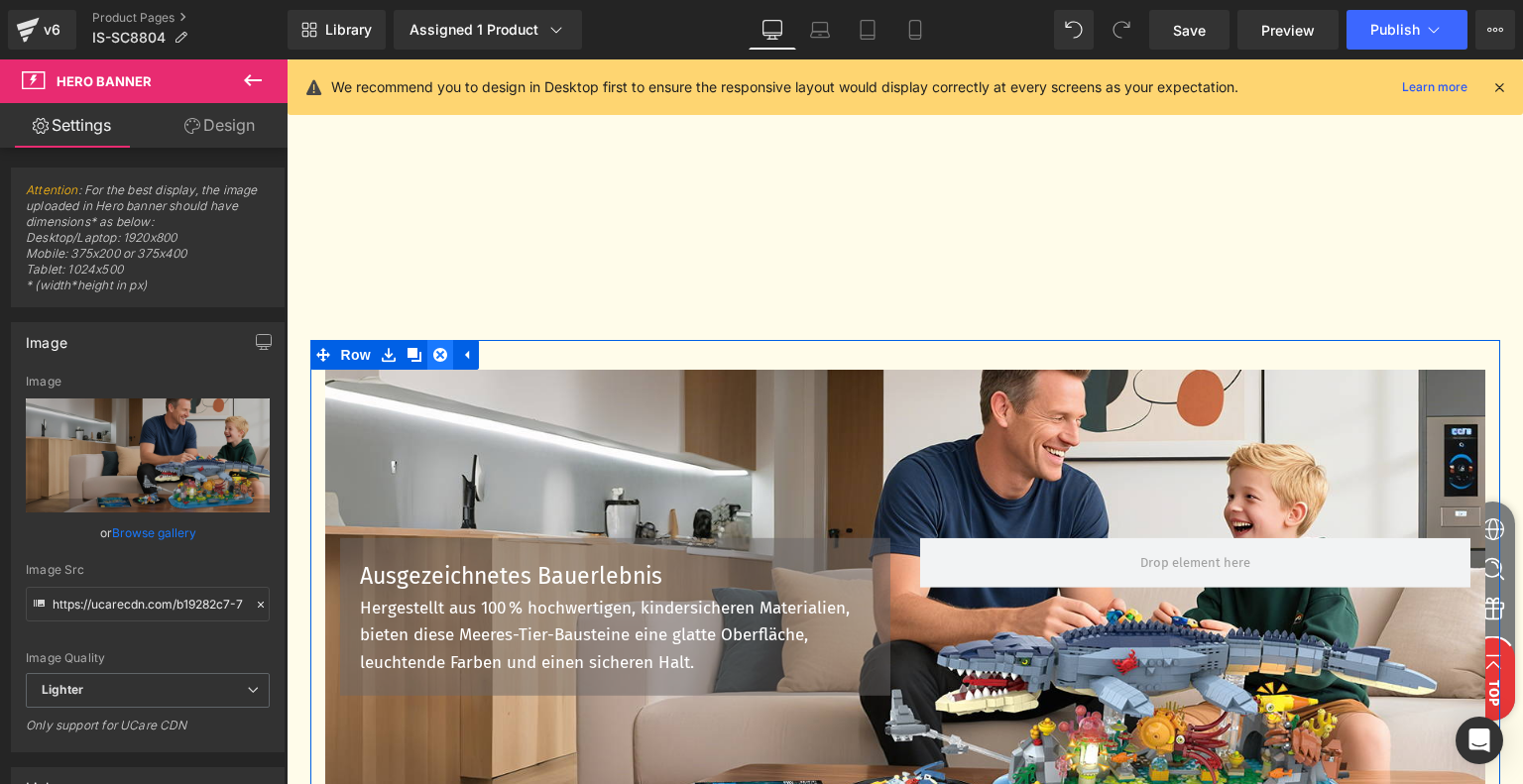 click 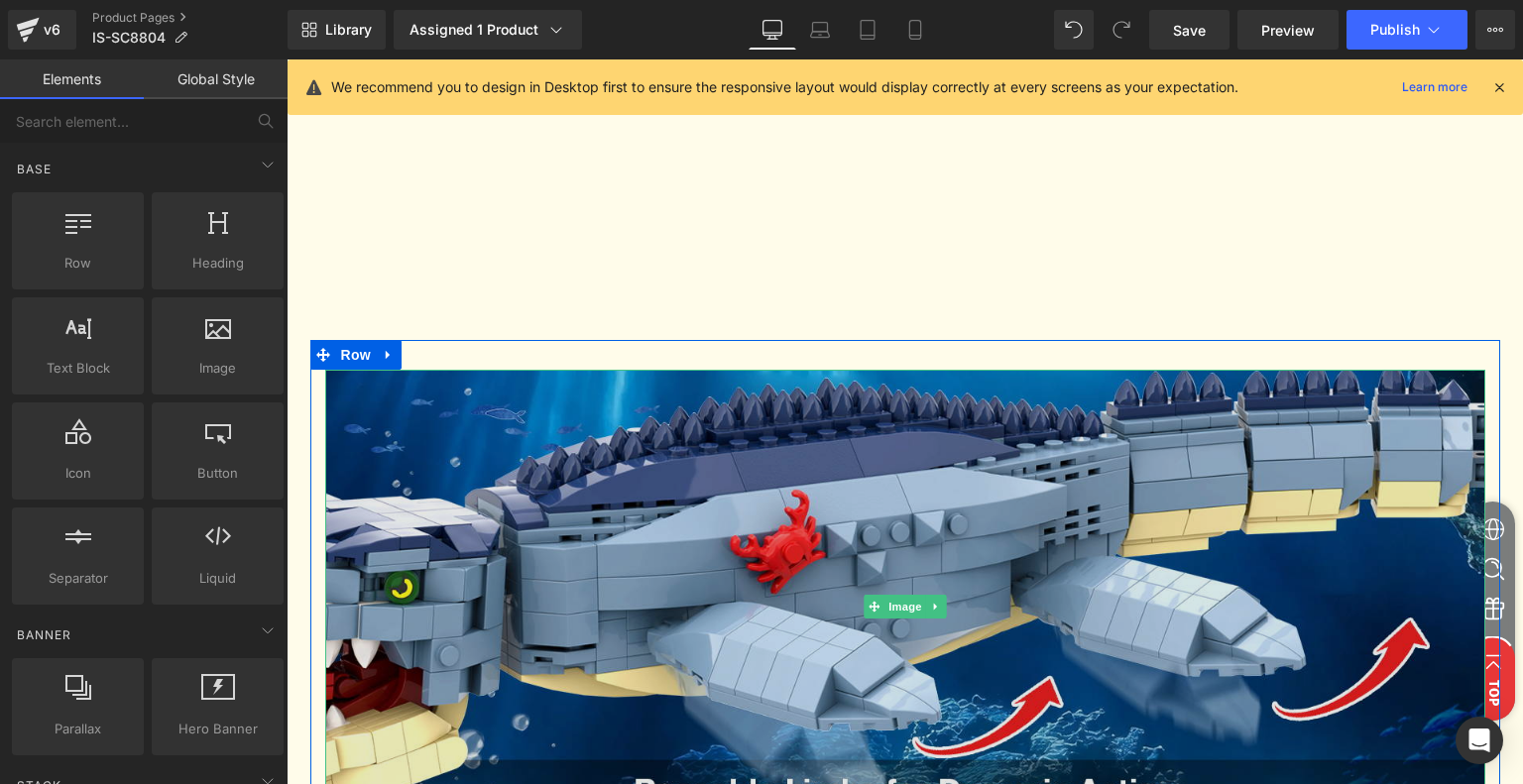 click at bounding box center [905, 608] 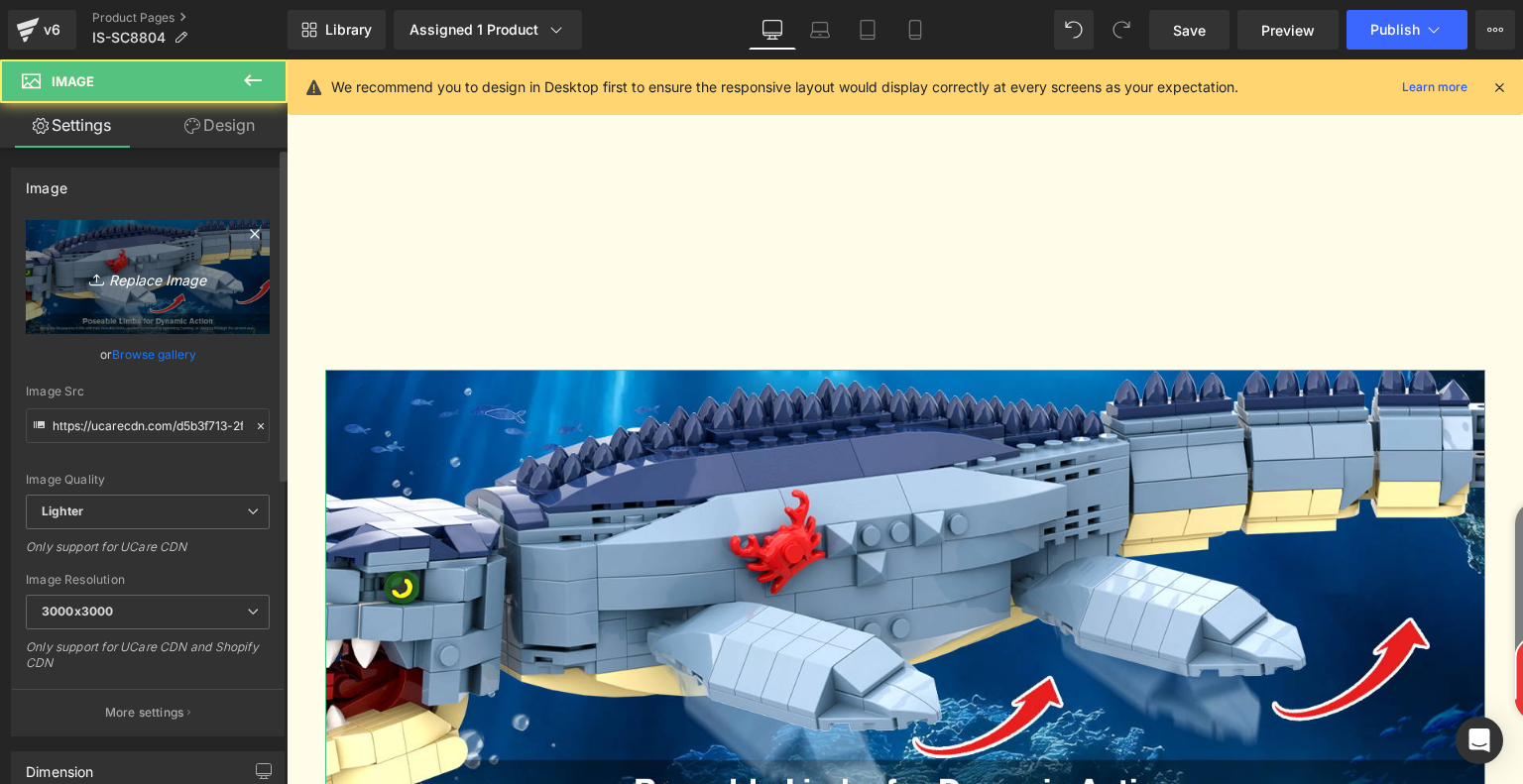click on "Replace Image" at bounding box center (148, 277) 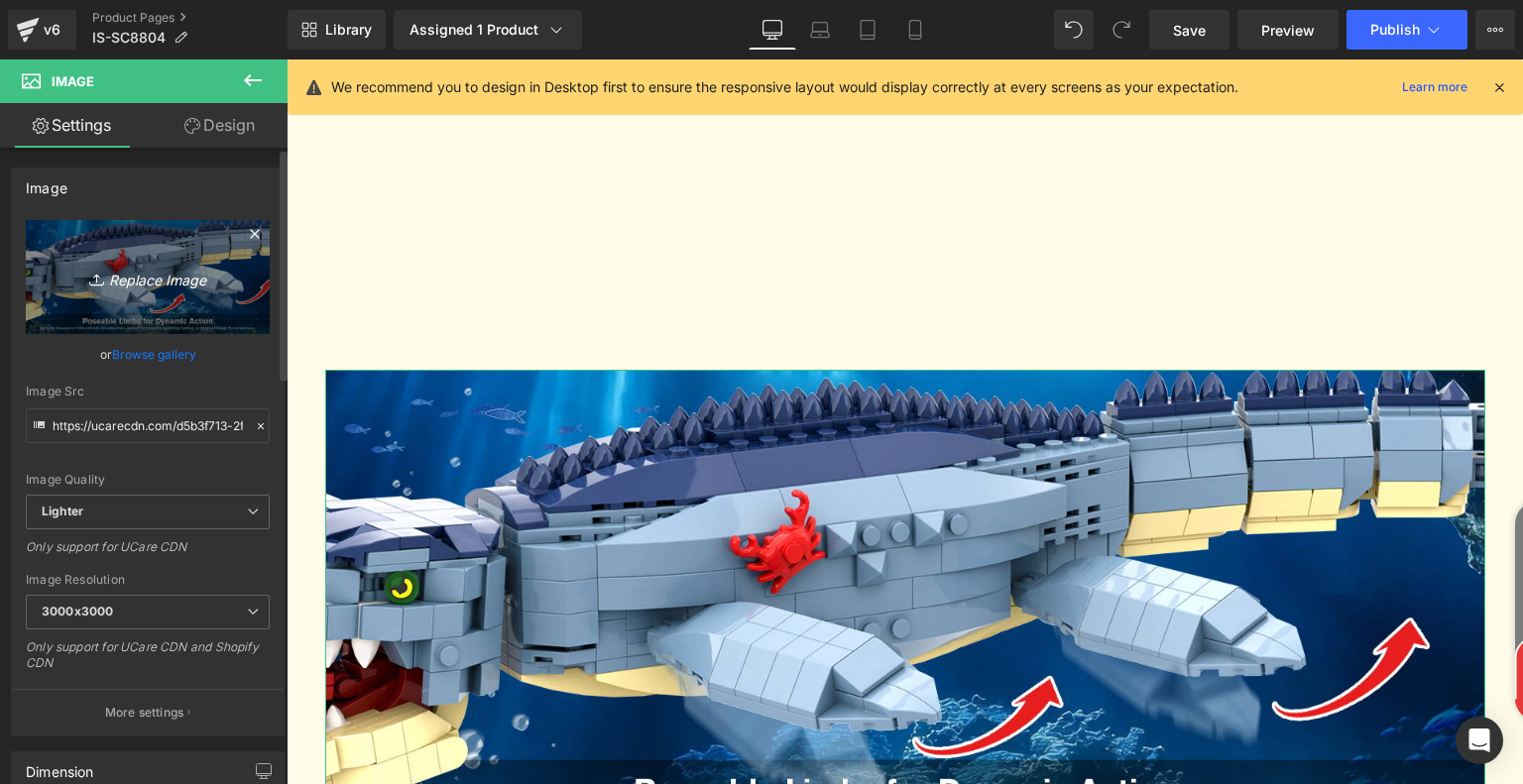 type on "C:\fakepath\9cc0df72-a69b-470e-9588-941e300306c1.__CR0,0,1464,600_PT0_SX1464_V1___.jpg" 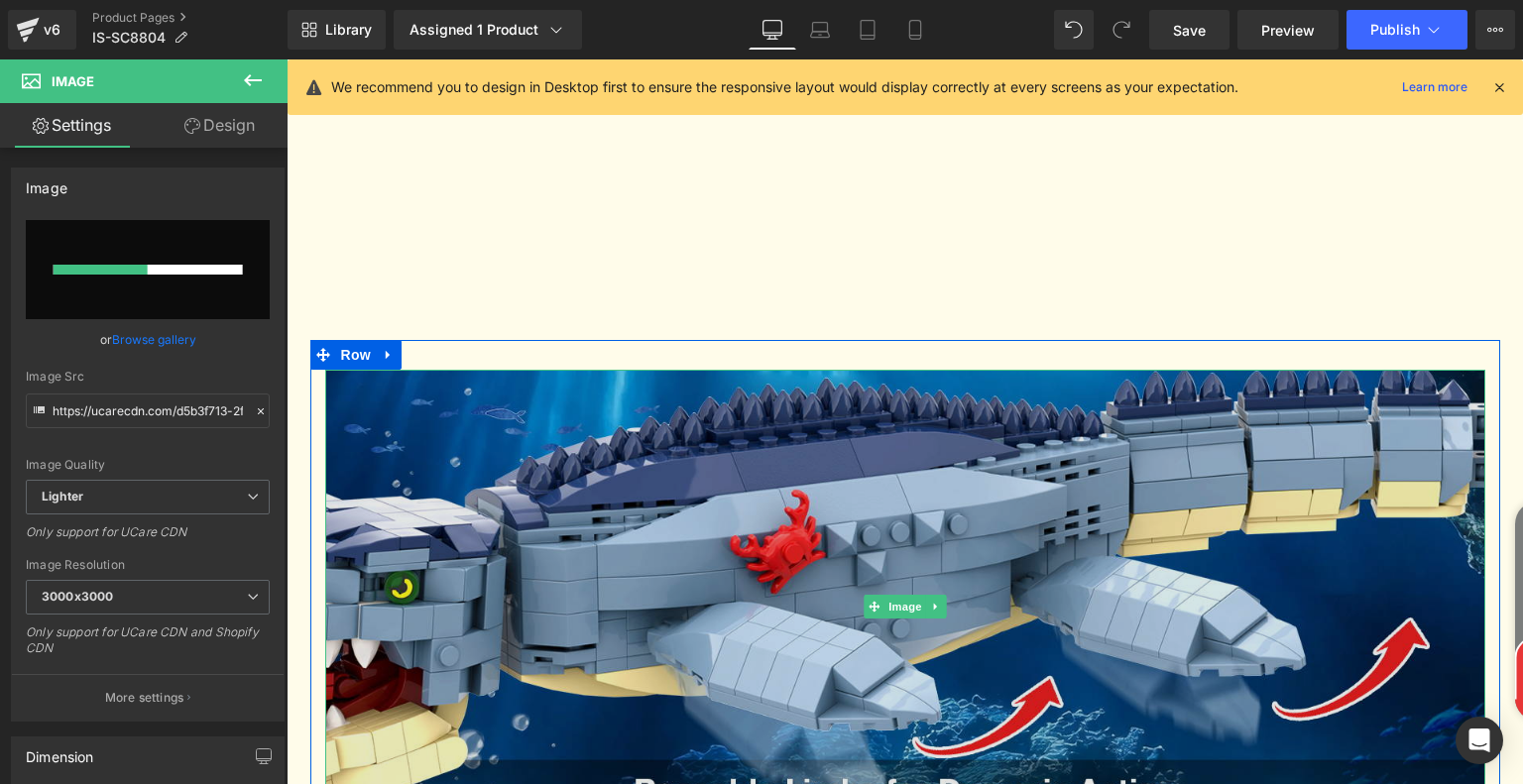 type 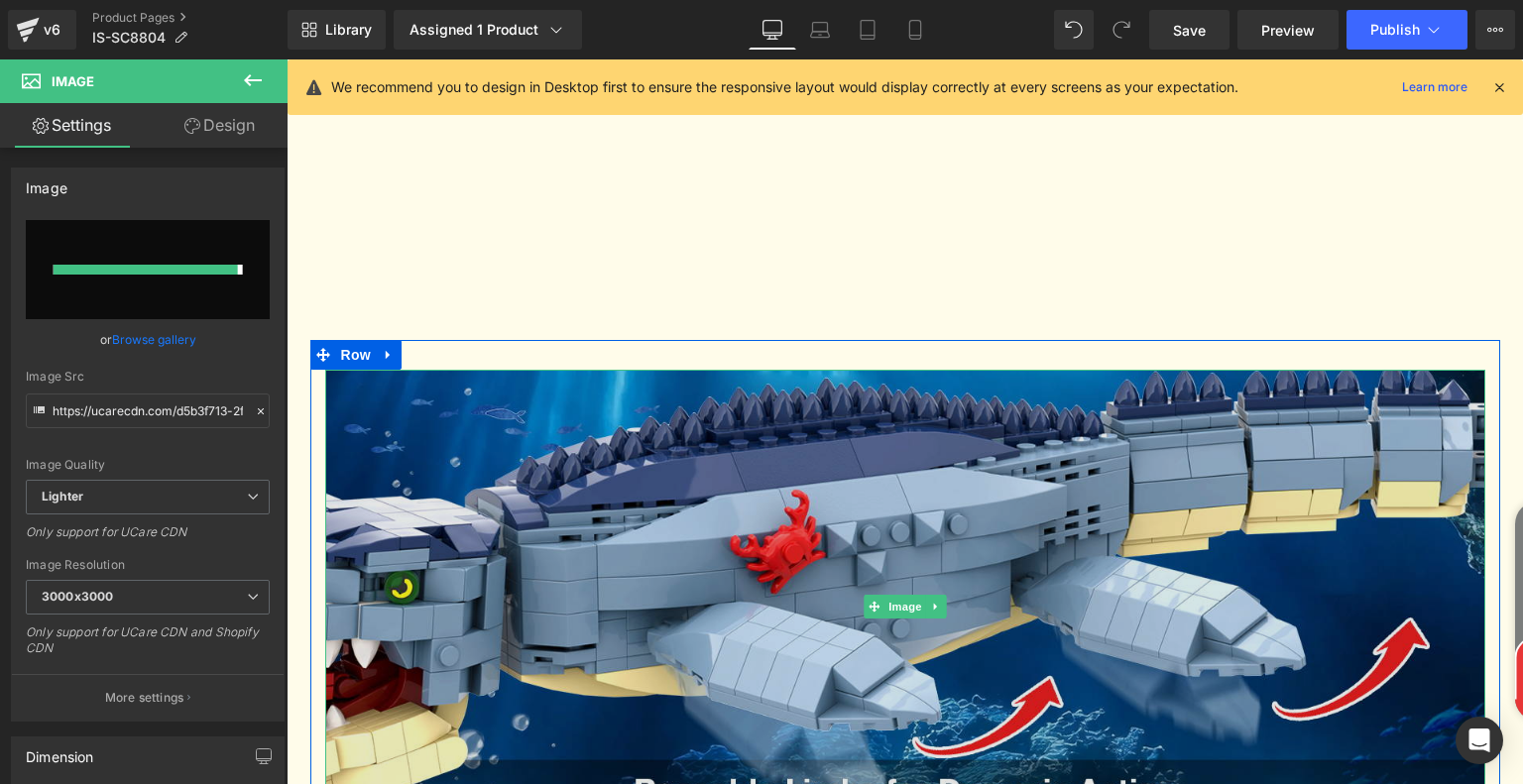 type on "https://ucarecdn.com/23e4b70b-e200-4d33-9ad3-325c8ad3b4bc/-/format/auto/-/preview/3000x3000/-/quality/lighter/9cc0df72-a69b-470e-9588-941e300306c1.__CR0,0,1464,600_PT0_SX1464_V1___.jpg" 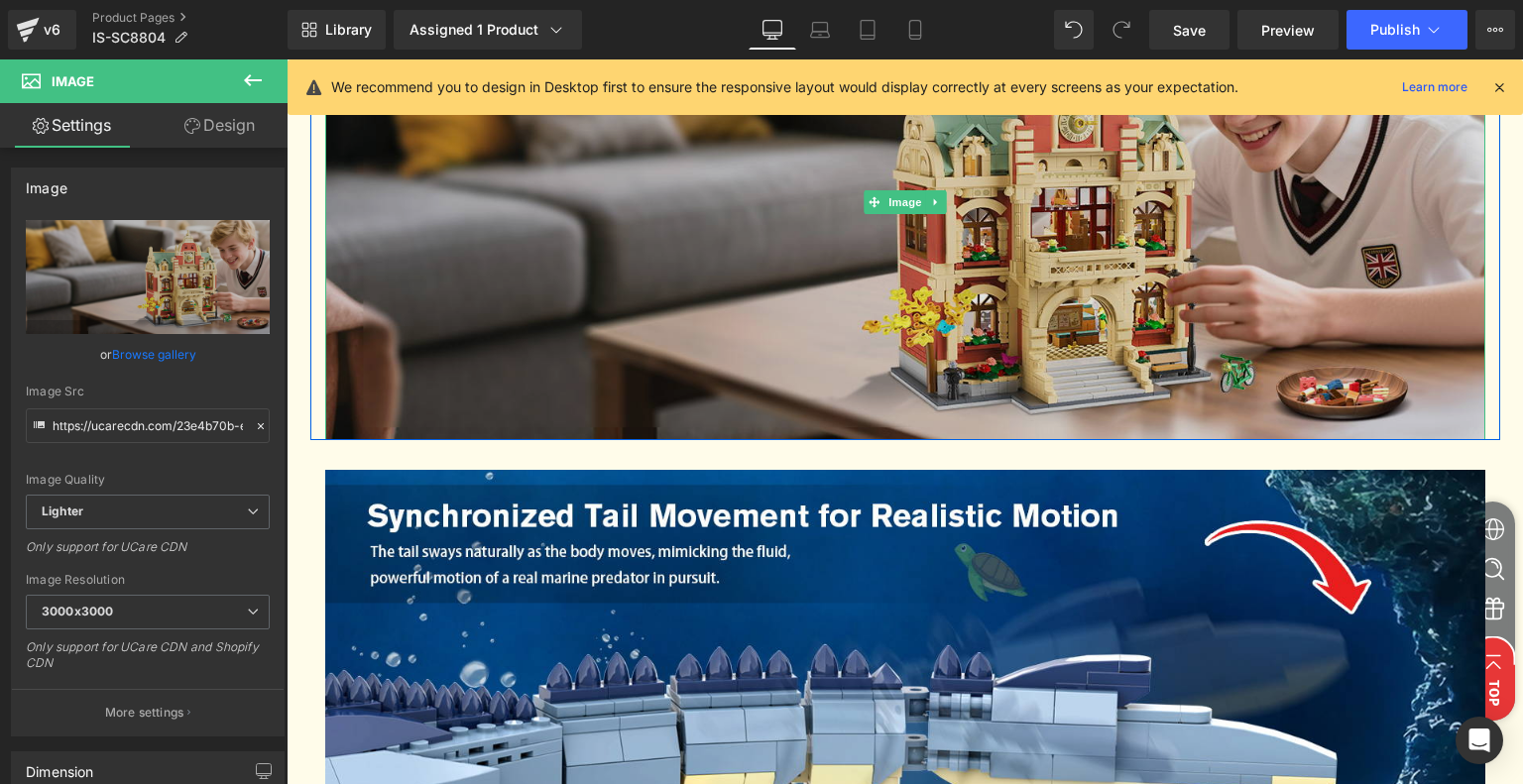 scroll, scrollTop: 4230, scrollLeft: 0, axis: vertical 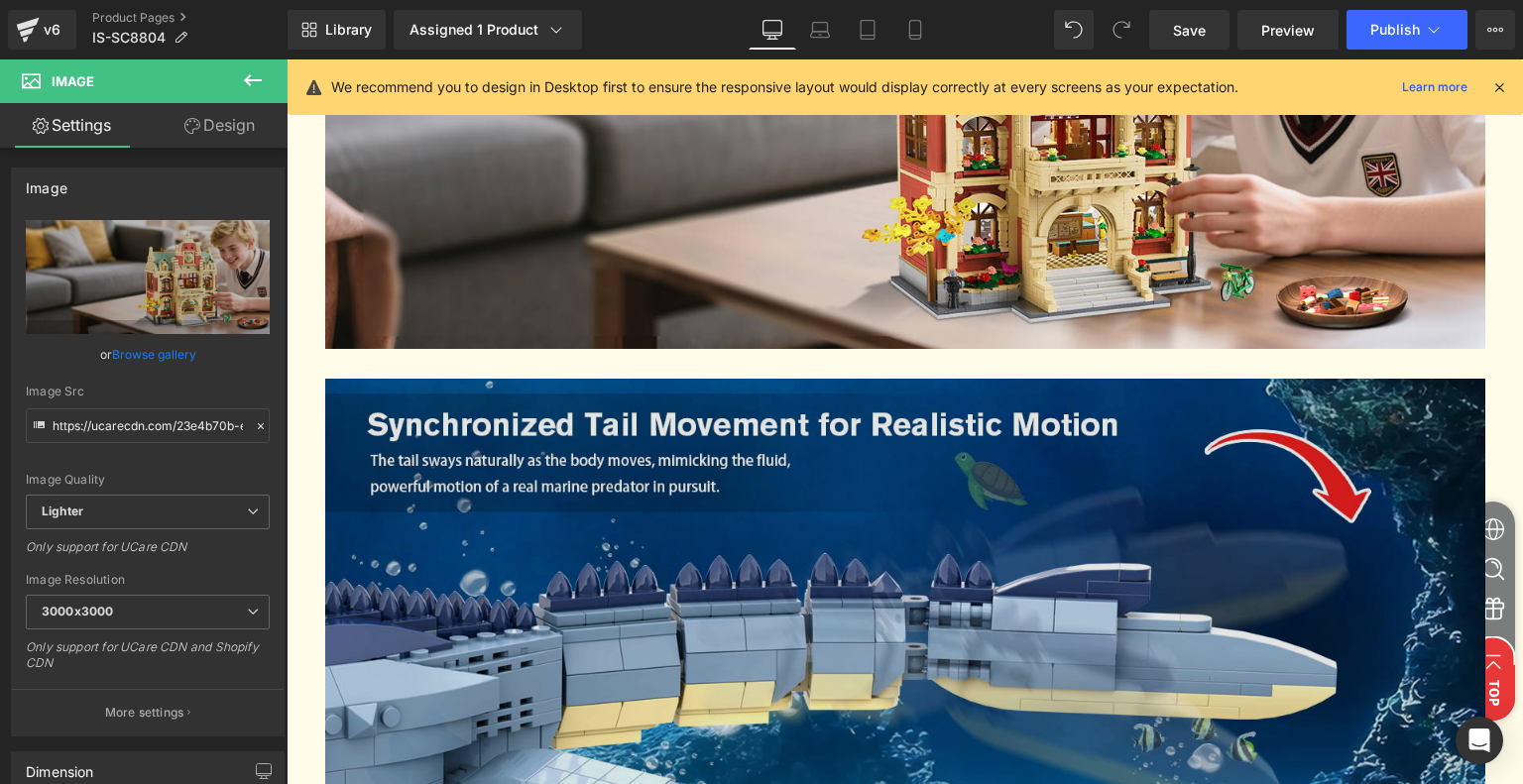 click at bounding box center [905, 616] 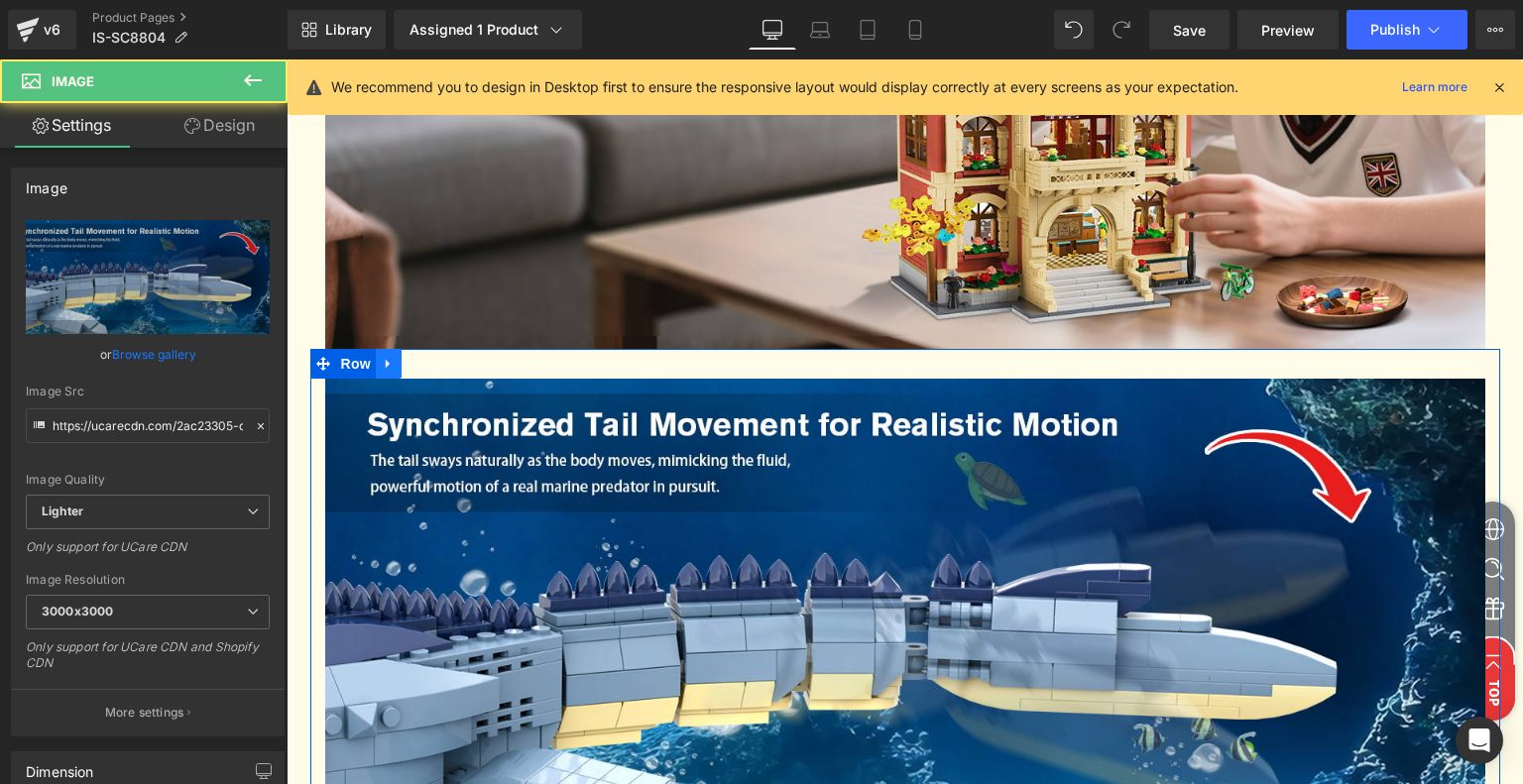 click 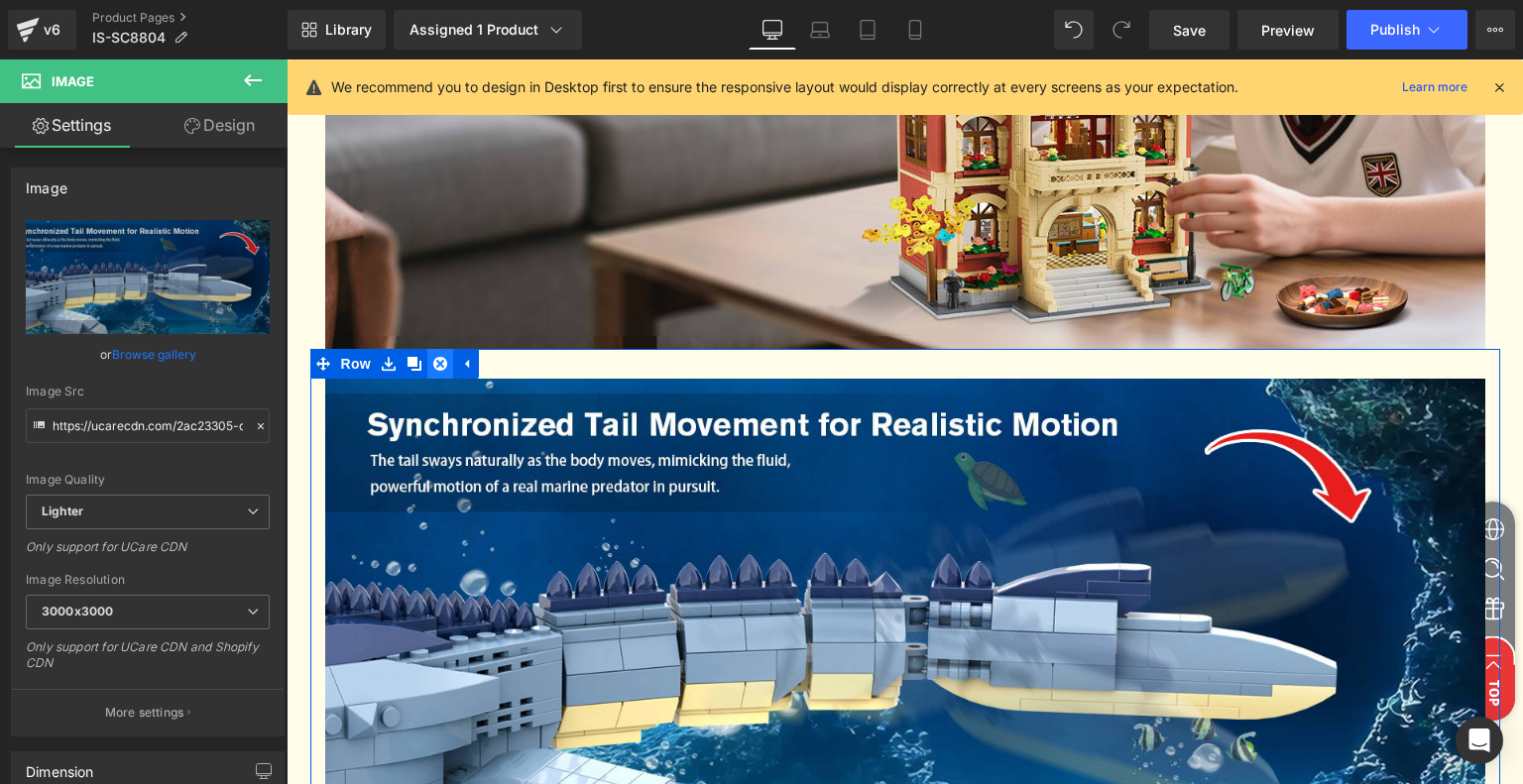 click 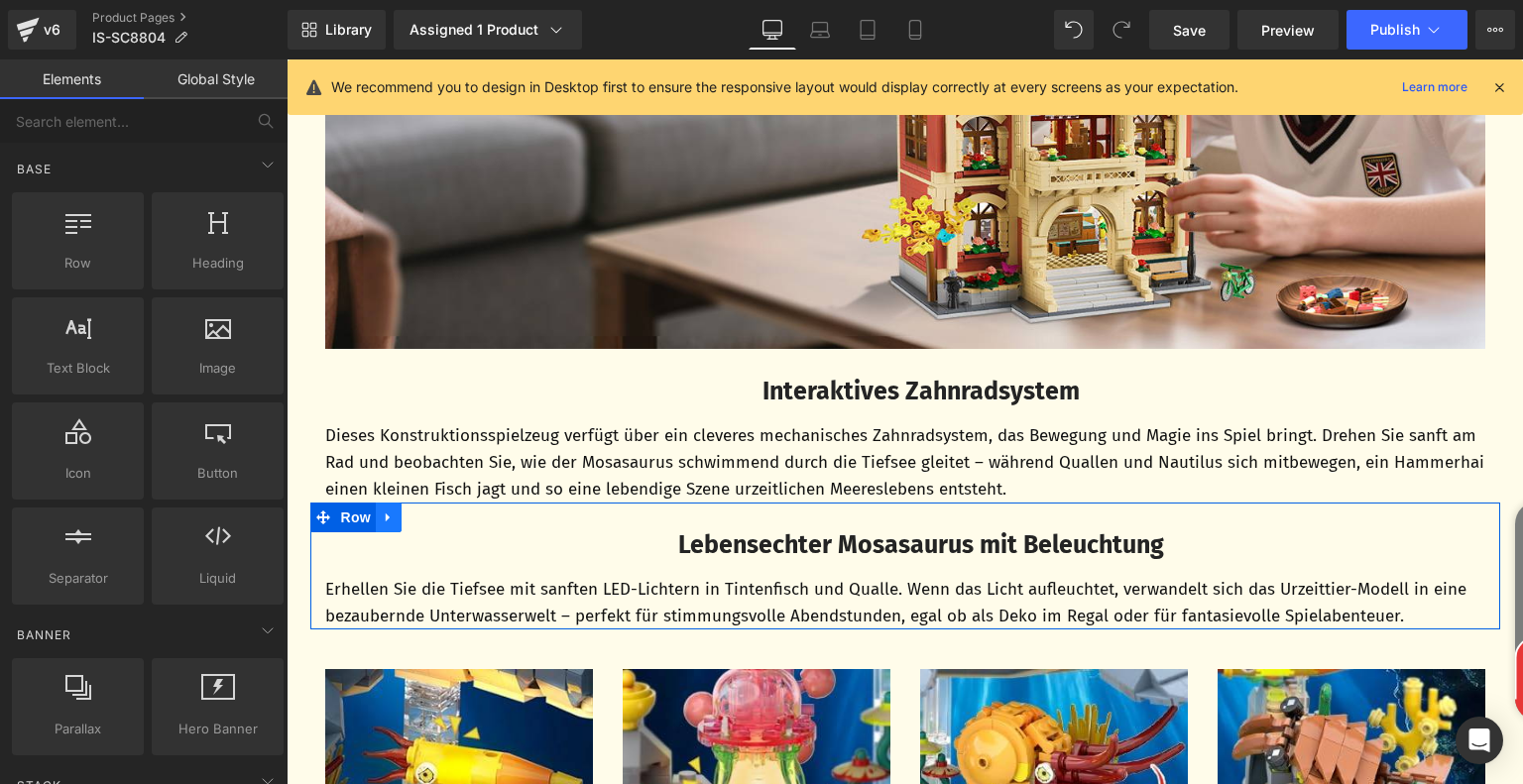 click 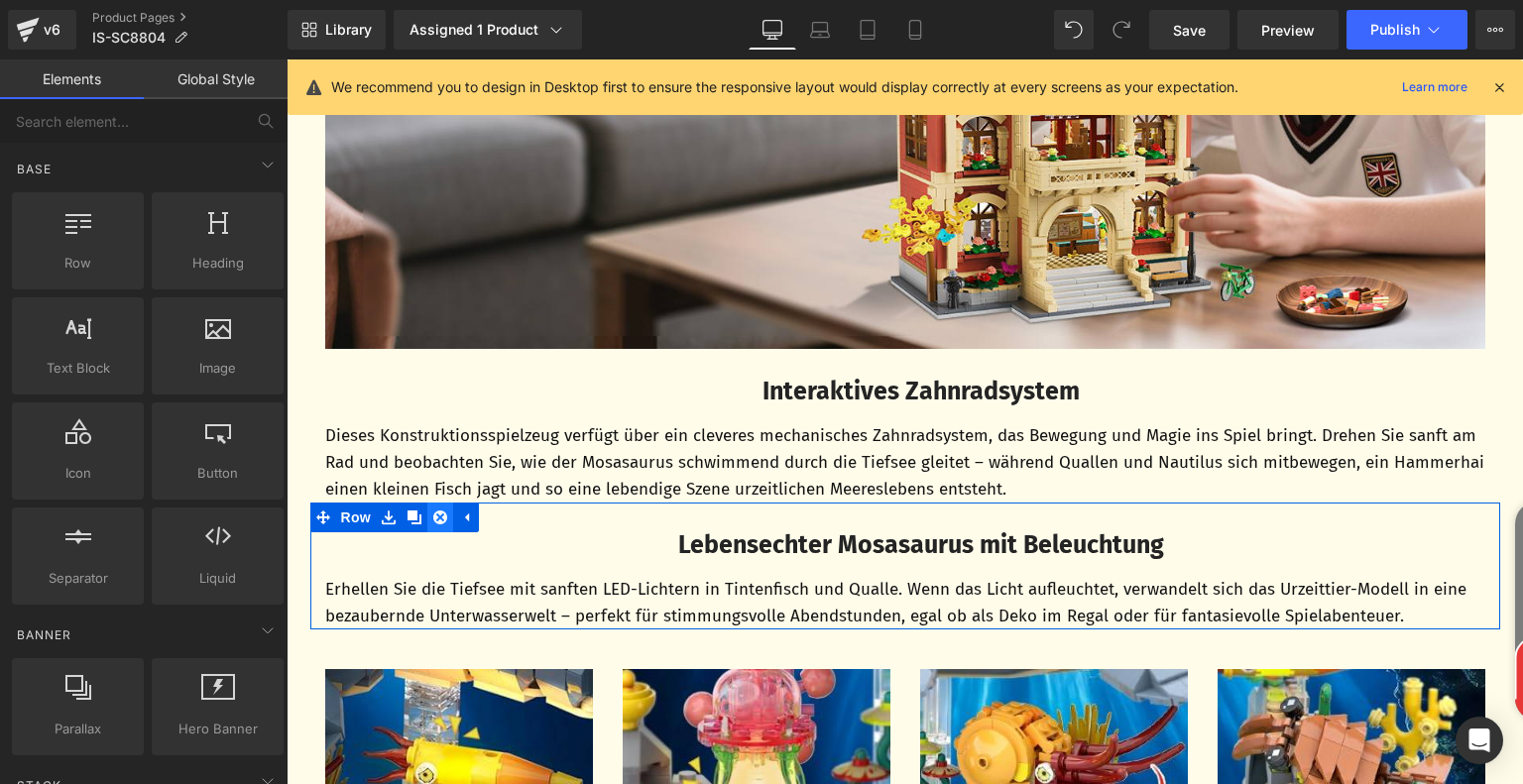 click 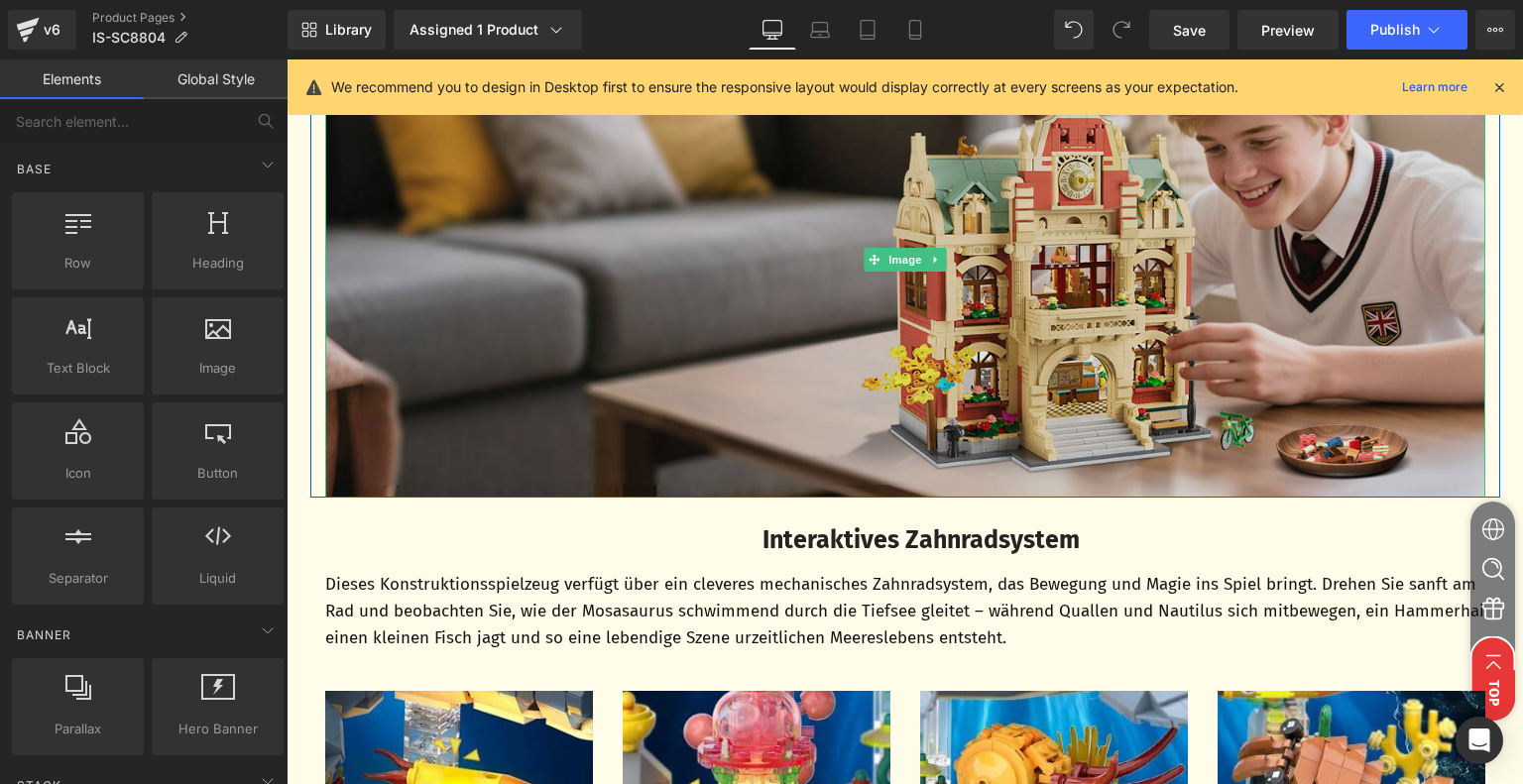 scroll, scrollTop: 3933, scrollLeft: 0, axis: vertical 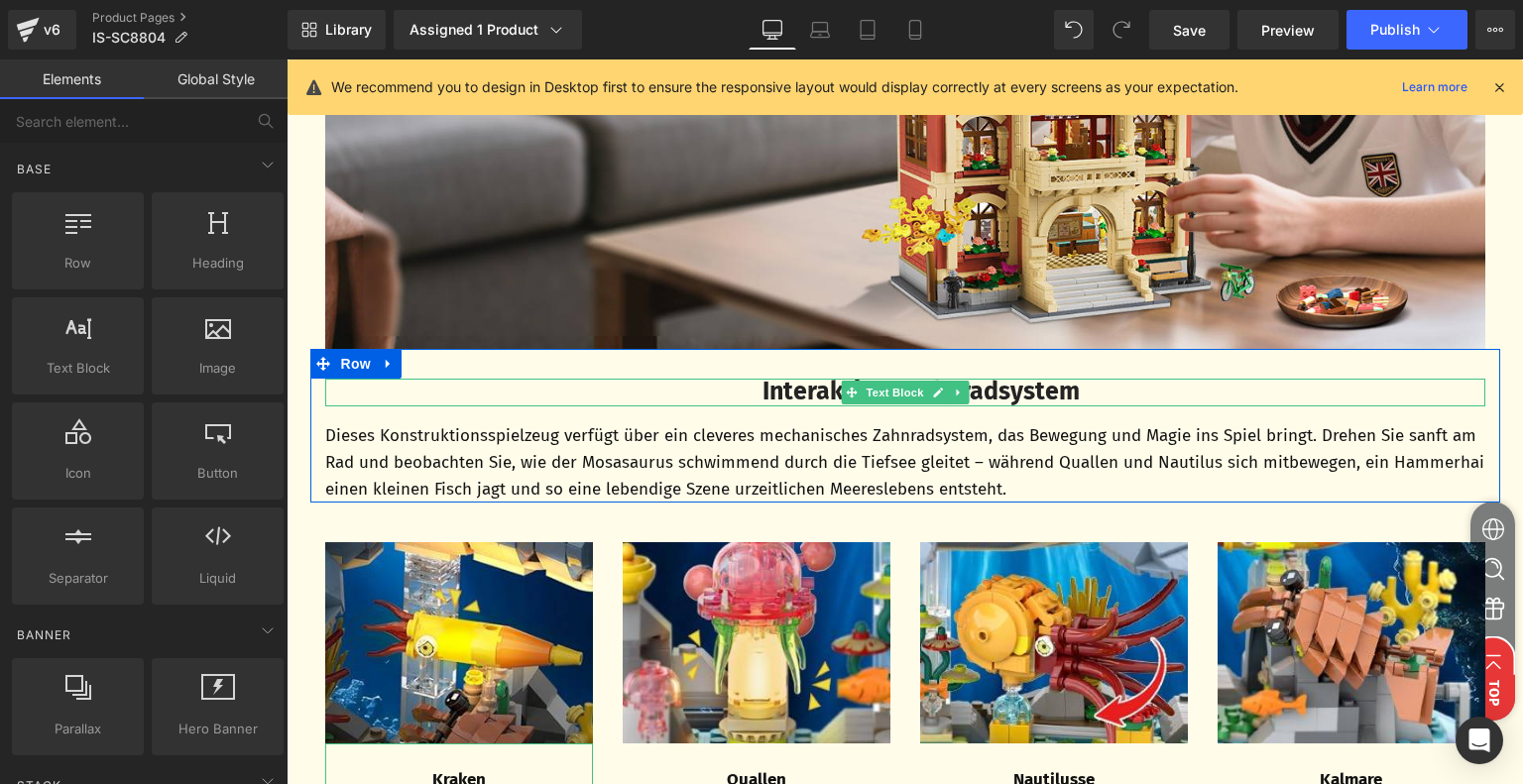 click on "Interaktives Zahnradsystem" at bounding box center [921, 392] 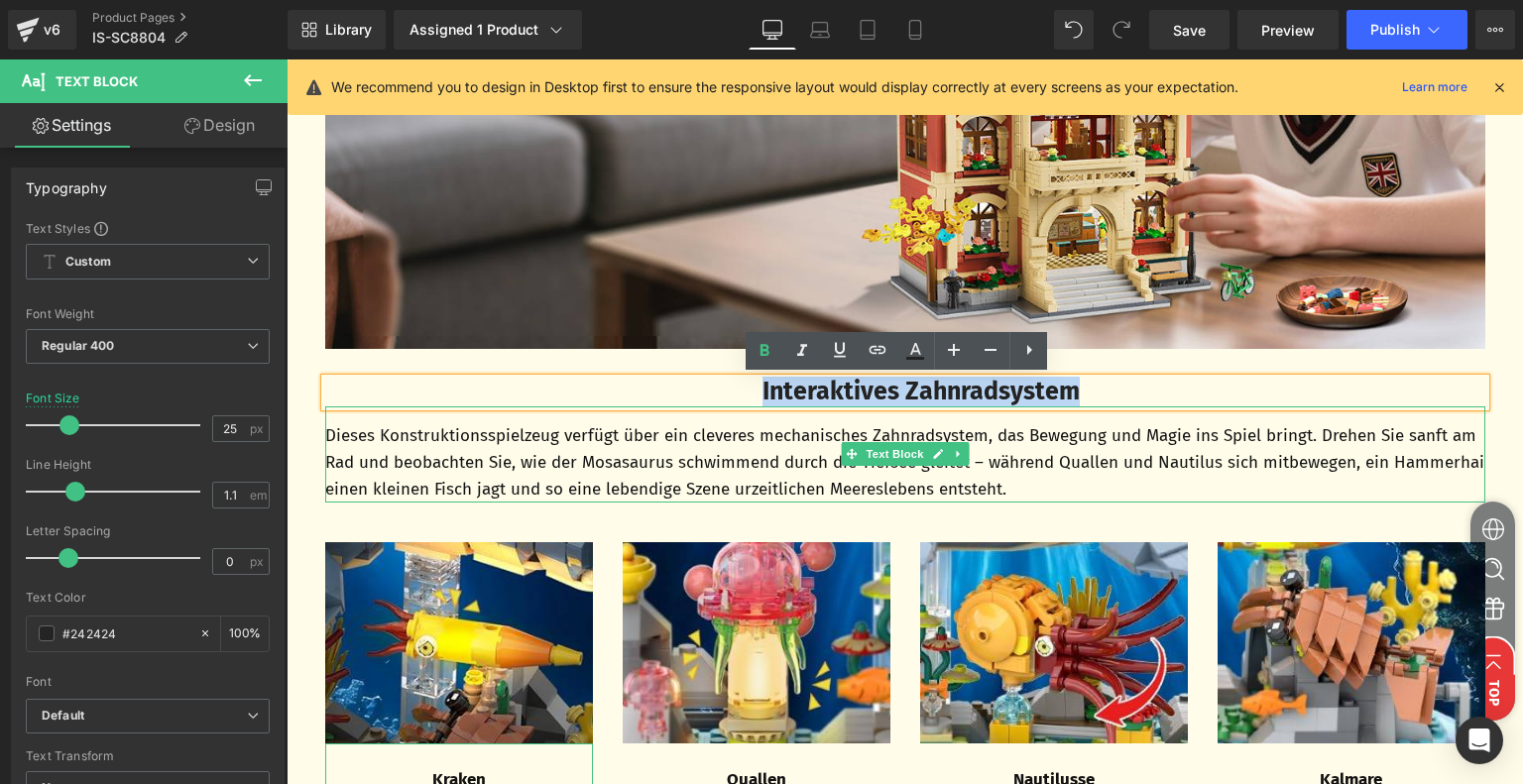 drag, startPoint x: 744, startPoint y: 388, endPoint x: 1166, endPoint y: 411, distance: 422.6263 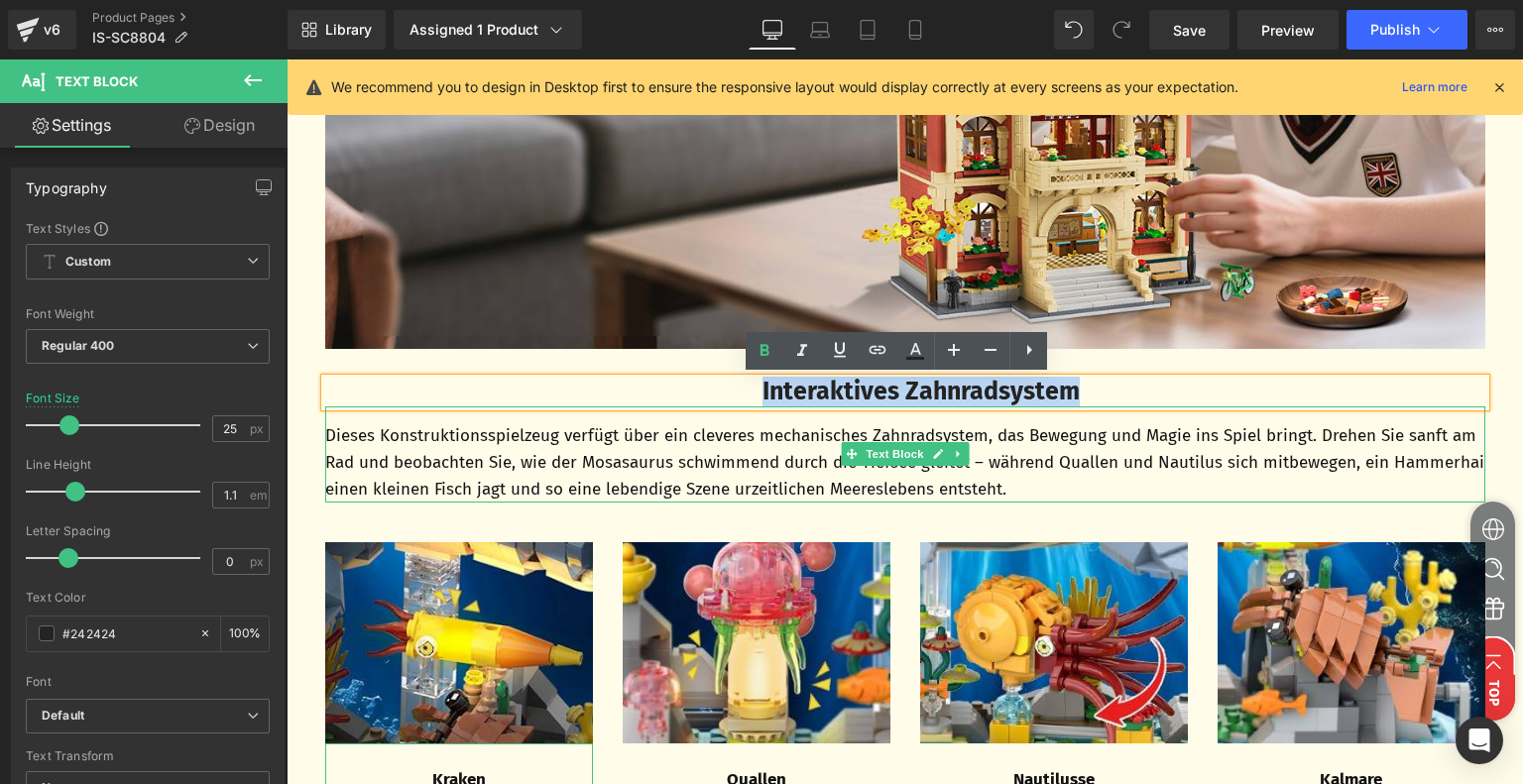 click on "Interaktives Zahnradsystem Text Block         Dieses Konstruktionsspielzeug verfügt über ein cleveres mechanisches Zahnradsystem, das Bewegung und Magie ins Spiel bringt. Drehen Sie sanft am Rad und beobachten Sie, wie der Mosasaurus schwimmend durch die Tiefsee gleitet – während Quallen und Nautilus sich mitbewegen, ein Hammerhai einen kleinen Fisch jagt und so eine lebendige Szene urzeitlichen Meereslebens entsteht. Text Block" at bounding box center (905, 440) 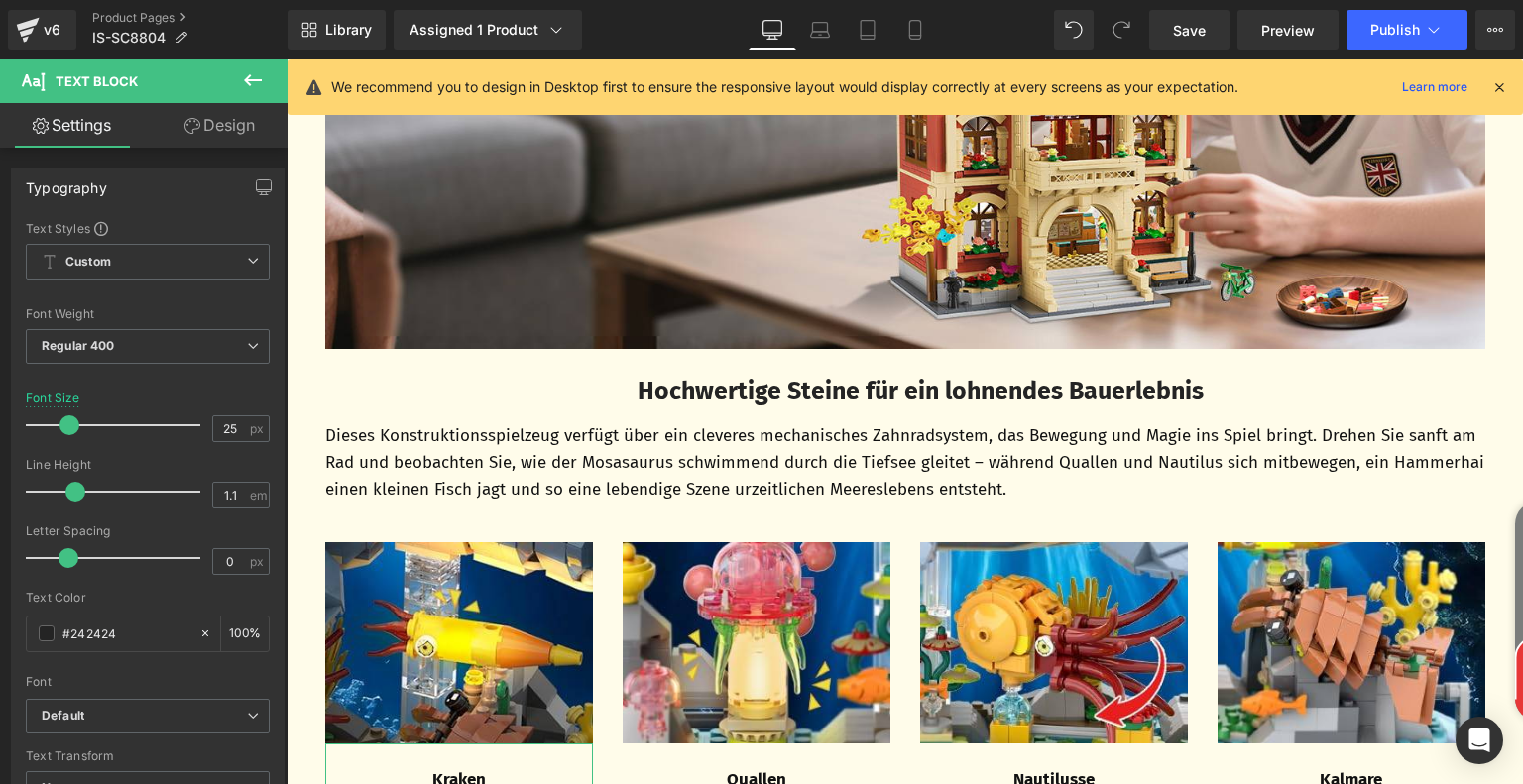 click on "Dieses Konstruktionsspielzeug verfügt über ein cleveres mechanisches Zahnradsystem, das Bewegung und Magie ins Spiel bringt. Drehen Sie sanft am Rad und beobachten Sie, wie der Mosasaurus schwimmend durch die Tiefsee gleitet – während Quallen und Nautilus sich mitbewegen, ein Hammerhai einen kleinen Fisch jagt und so eine lebendige Szene urzeitlichen Meereslebens entsteht." at bounding box center (905, 463) 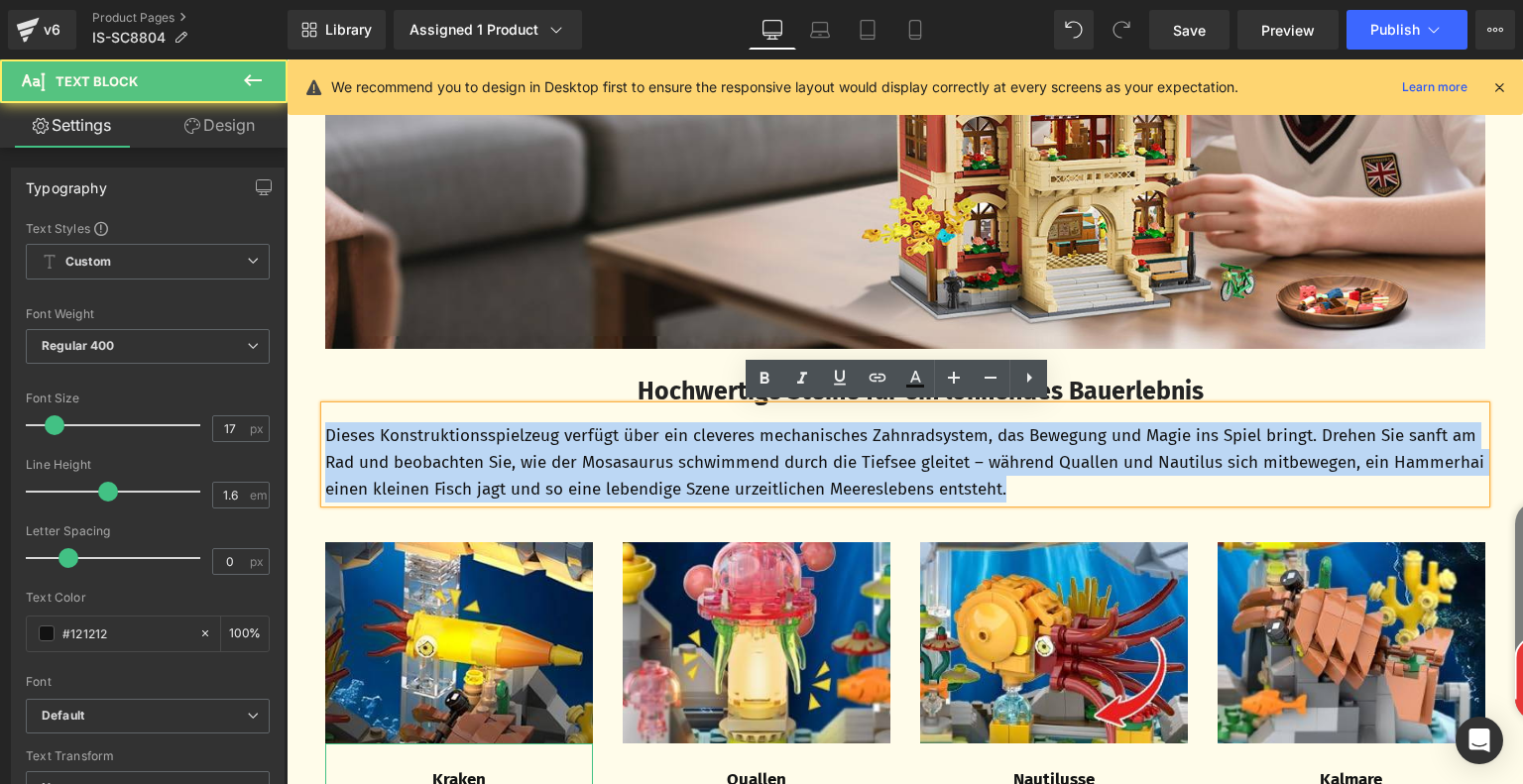 drag, startPoint x: 319, startPoint y: 432, endPoint x: 1262, endPoint y: 482, distance: 944.3246 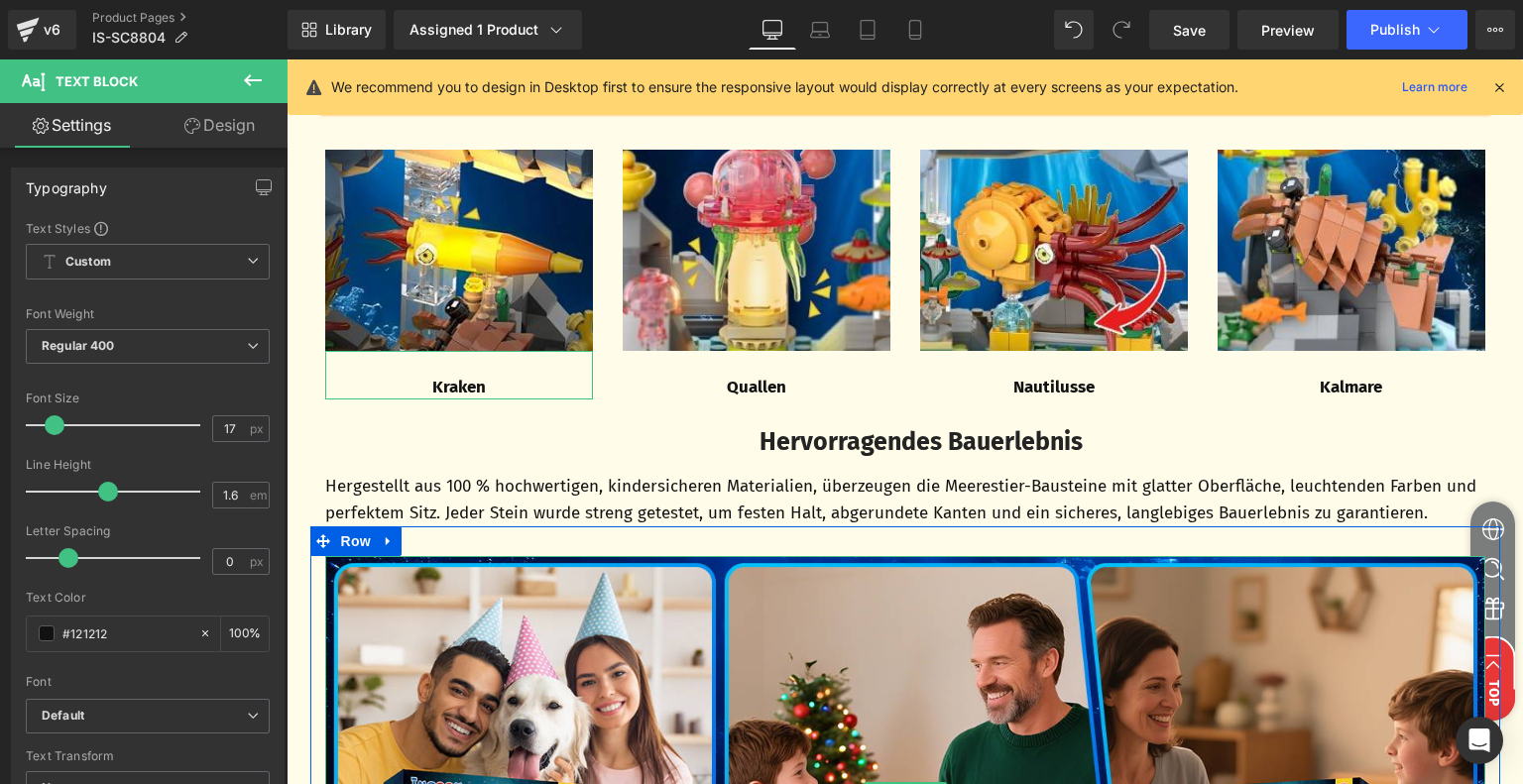 scroll, scrollTop: 4528, scrollLeft: 0, axis: vertical 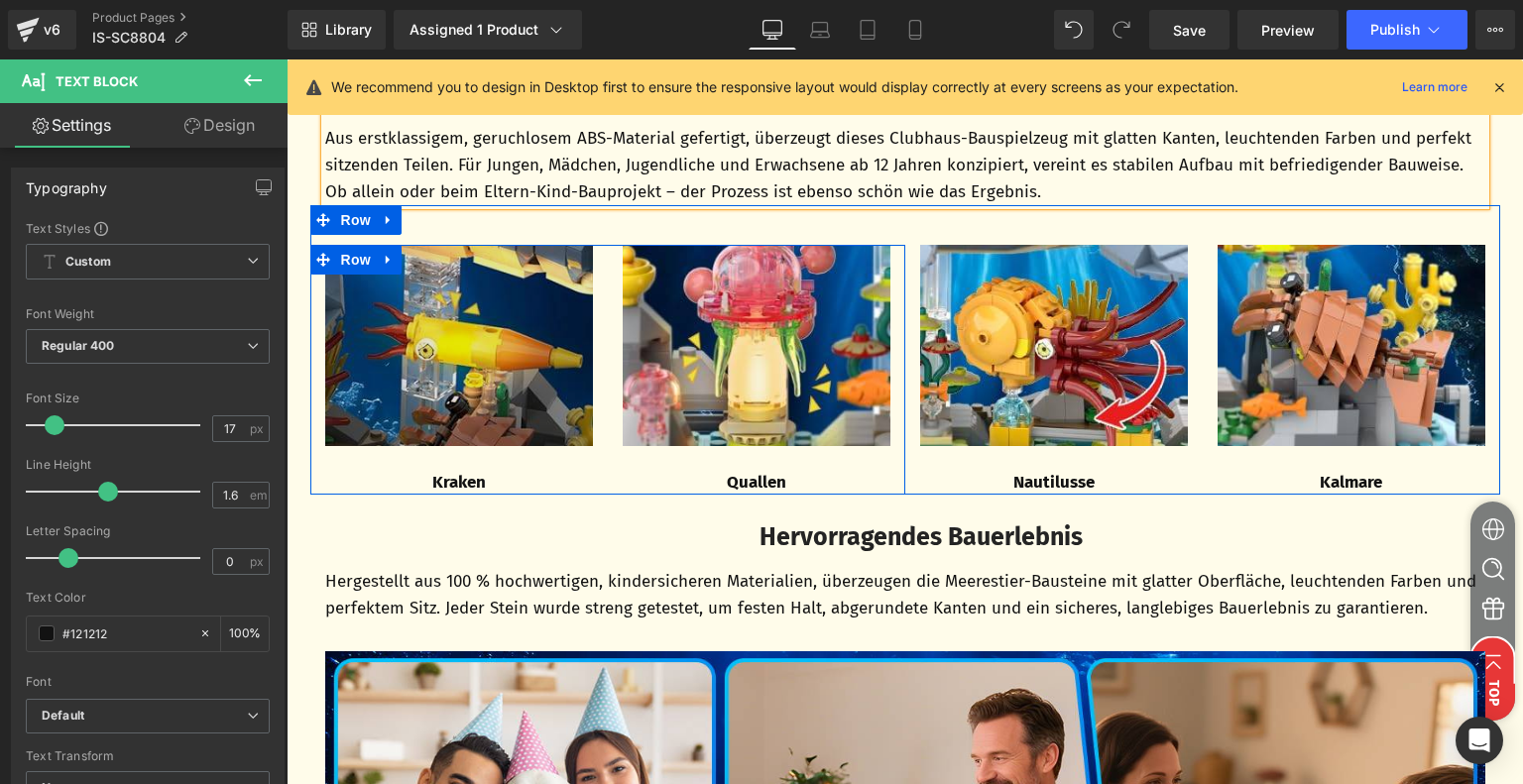 click on "Row" at bounding box center (356, 260) 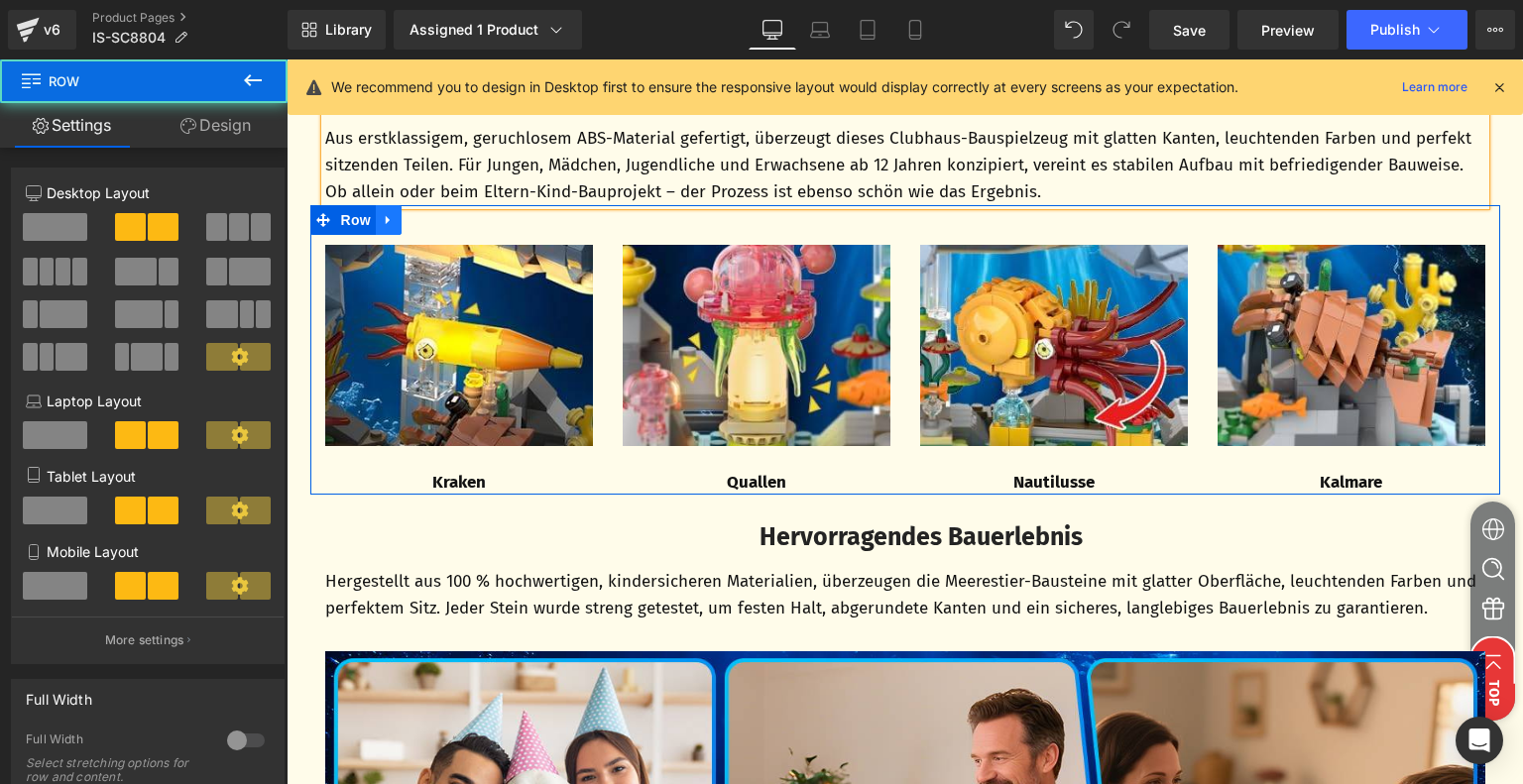 click 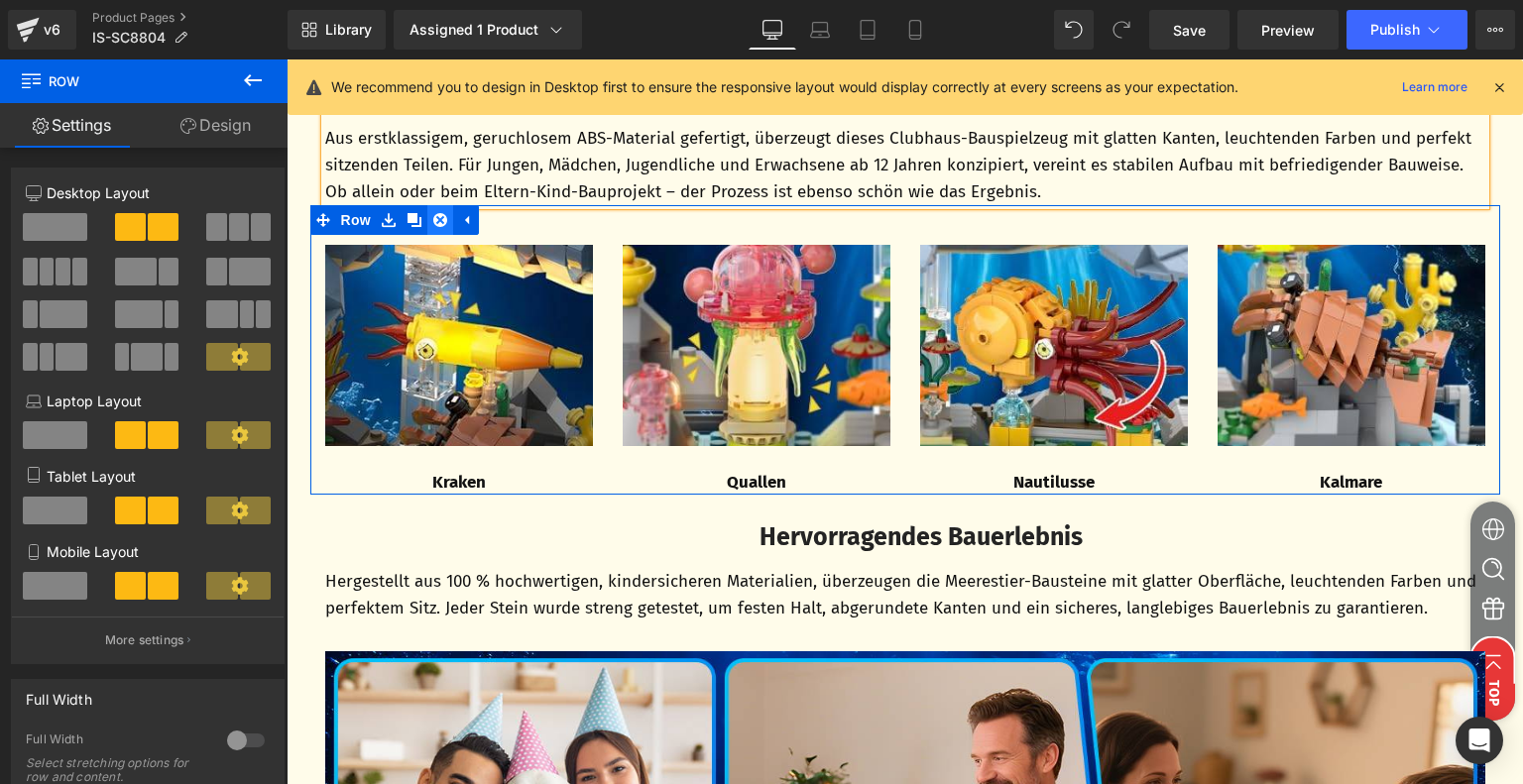 click 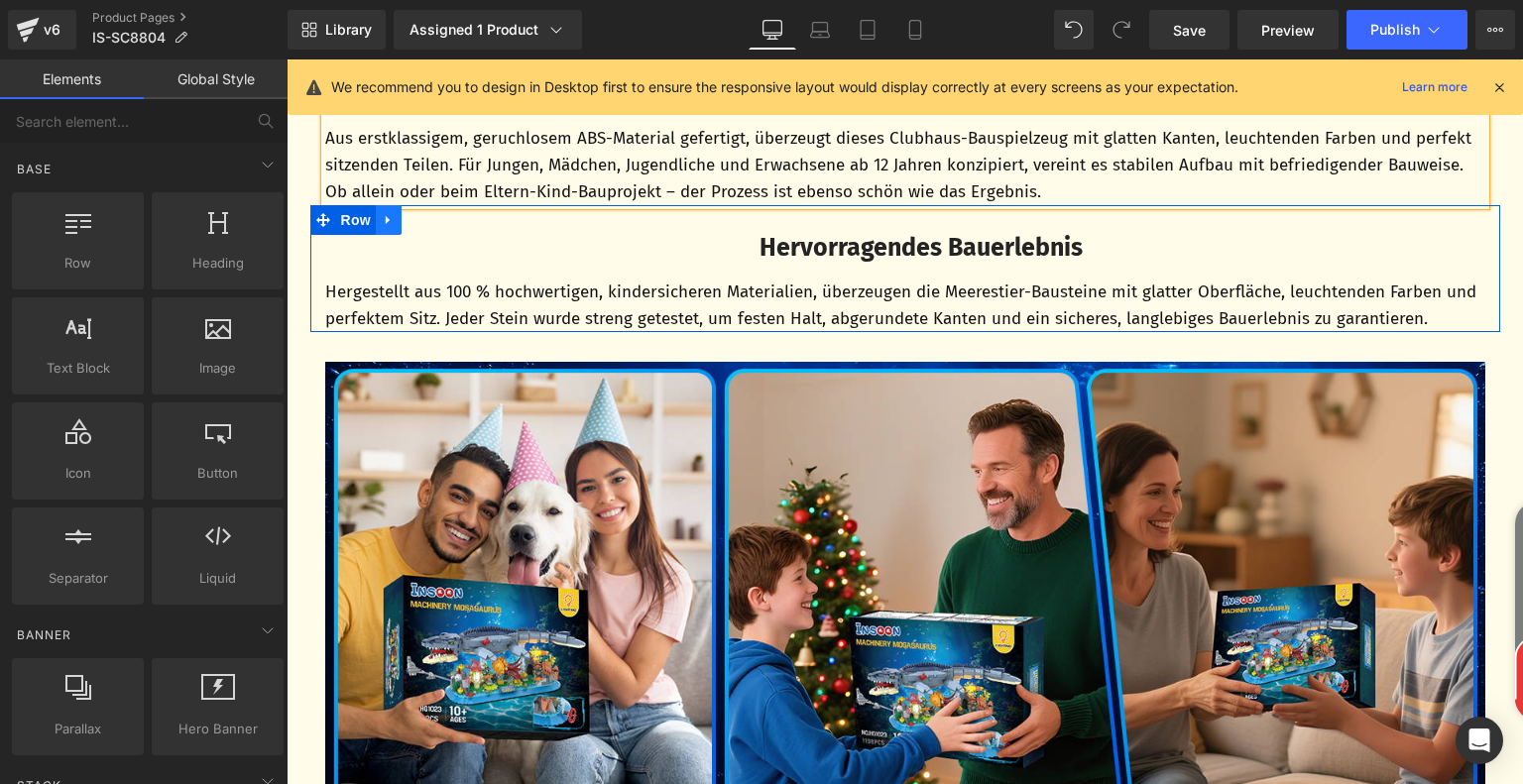 click at bounding box center (389, 220) 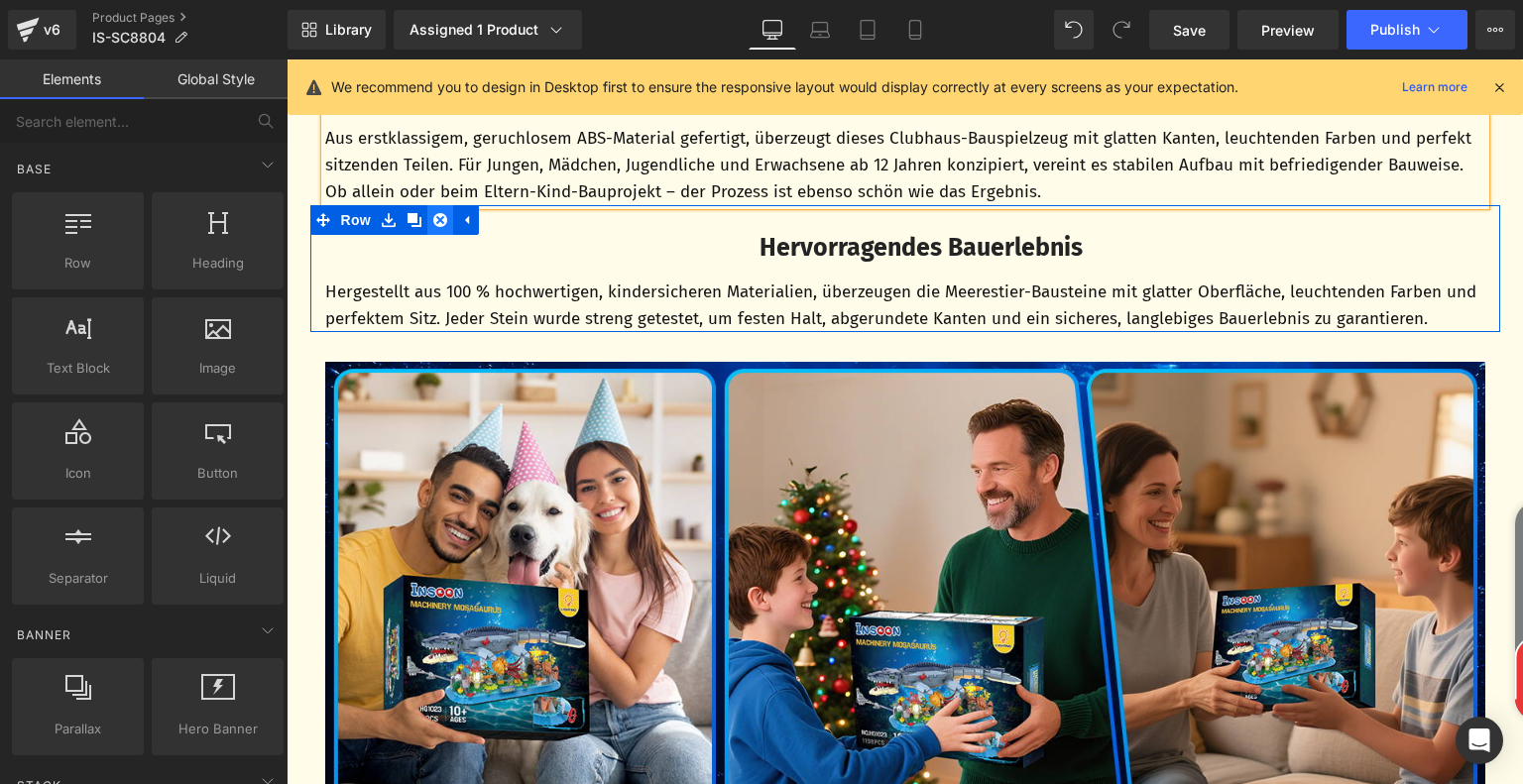 click 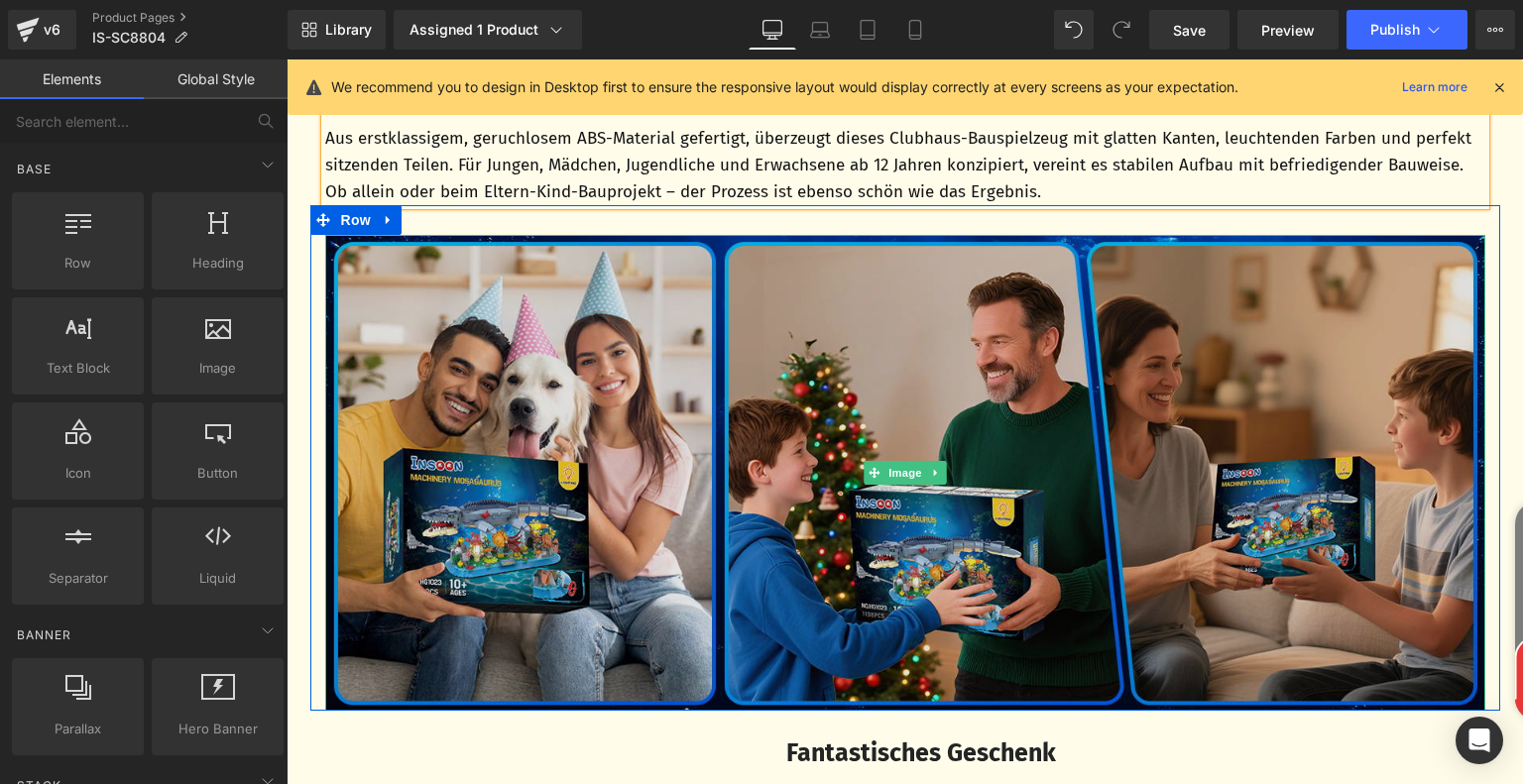 click at bounding box center [905, 473] 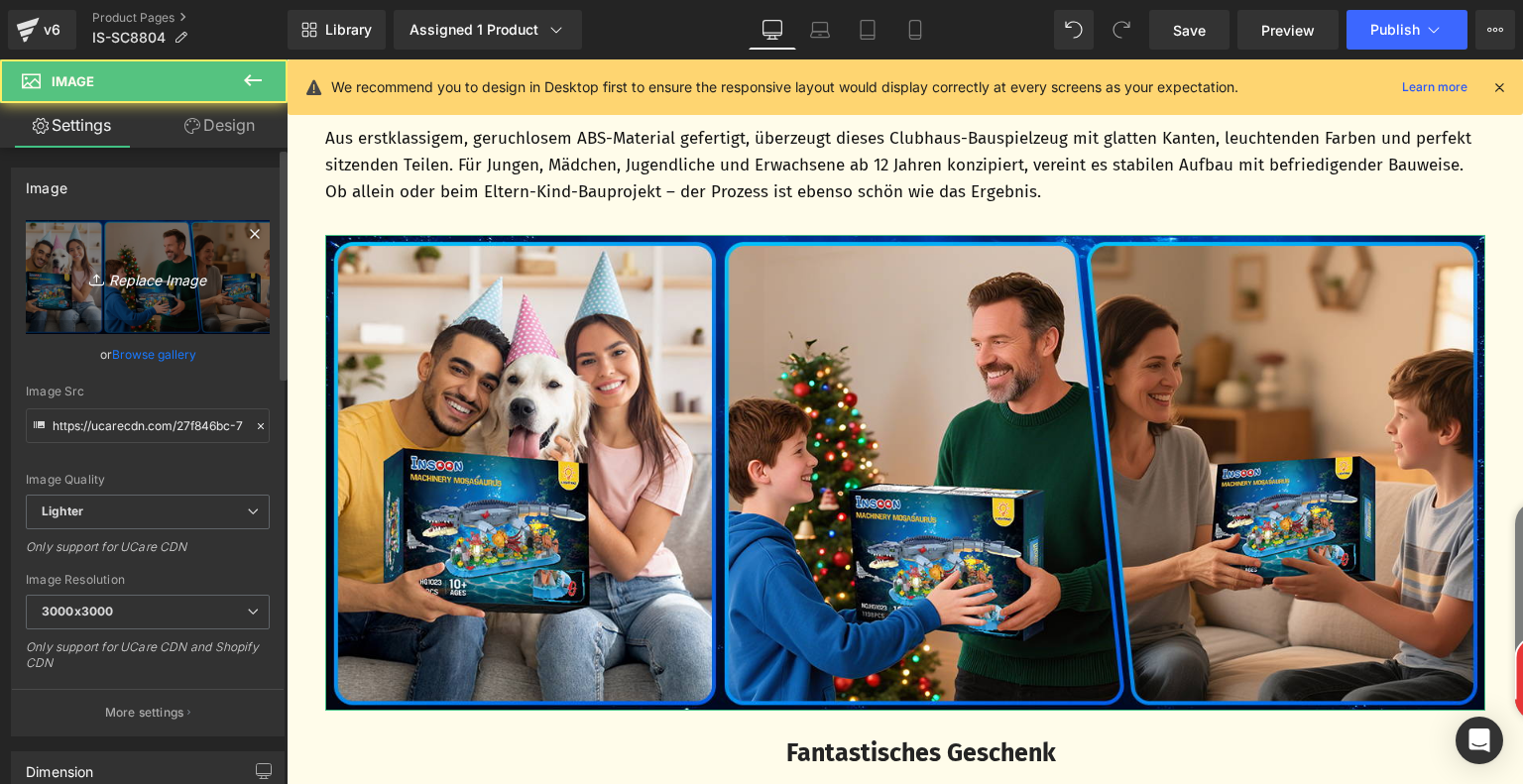 click on "Replace Image" at bounding box center (148, 277) 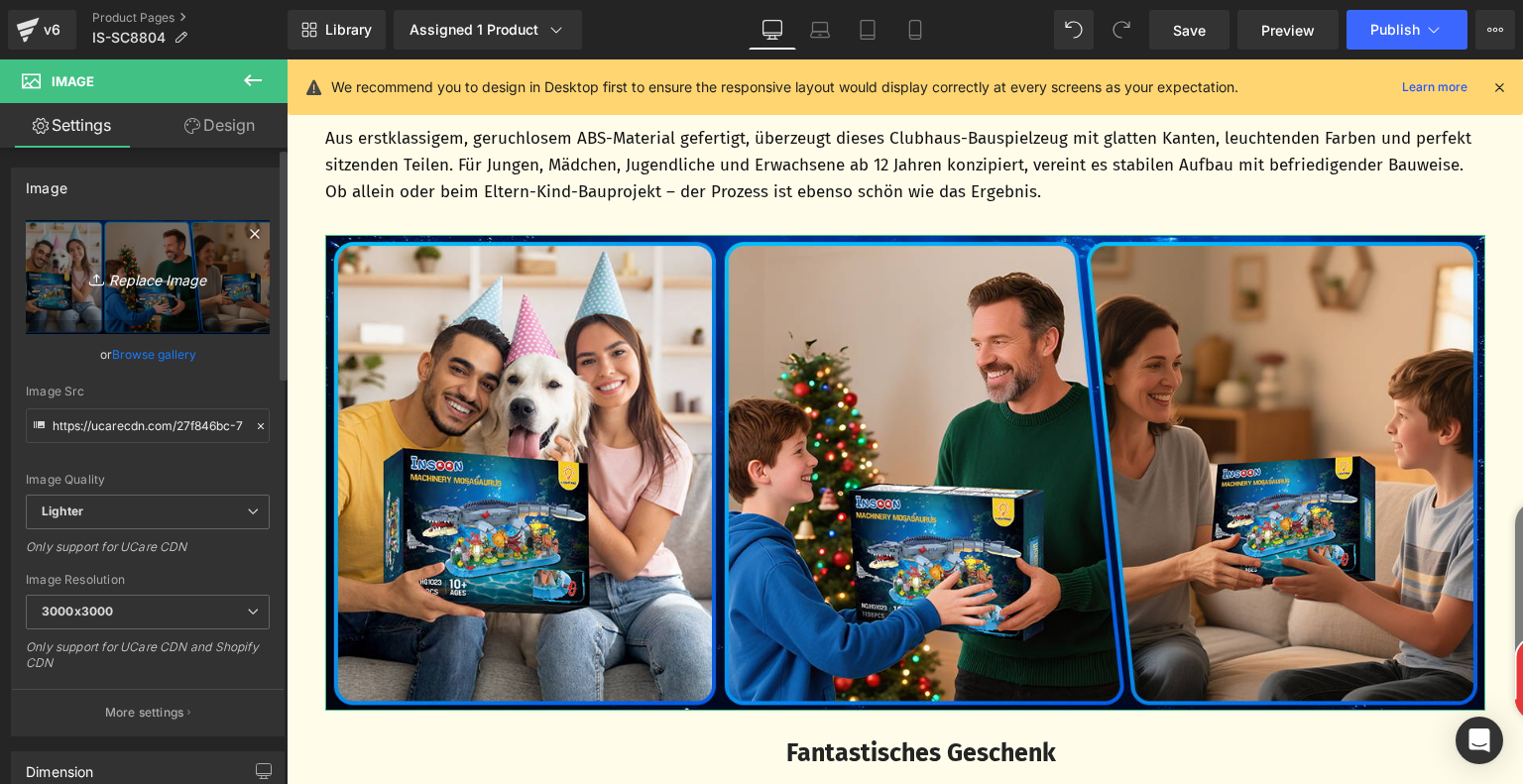type on "C:\fakepath\70df5fcd-a3c8-4ef9-ac99-aea2aa673094.__CR0,0,1464,600_PT0_SX1464_V1___.jpg" 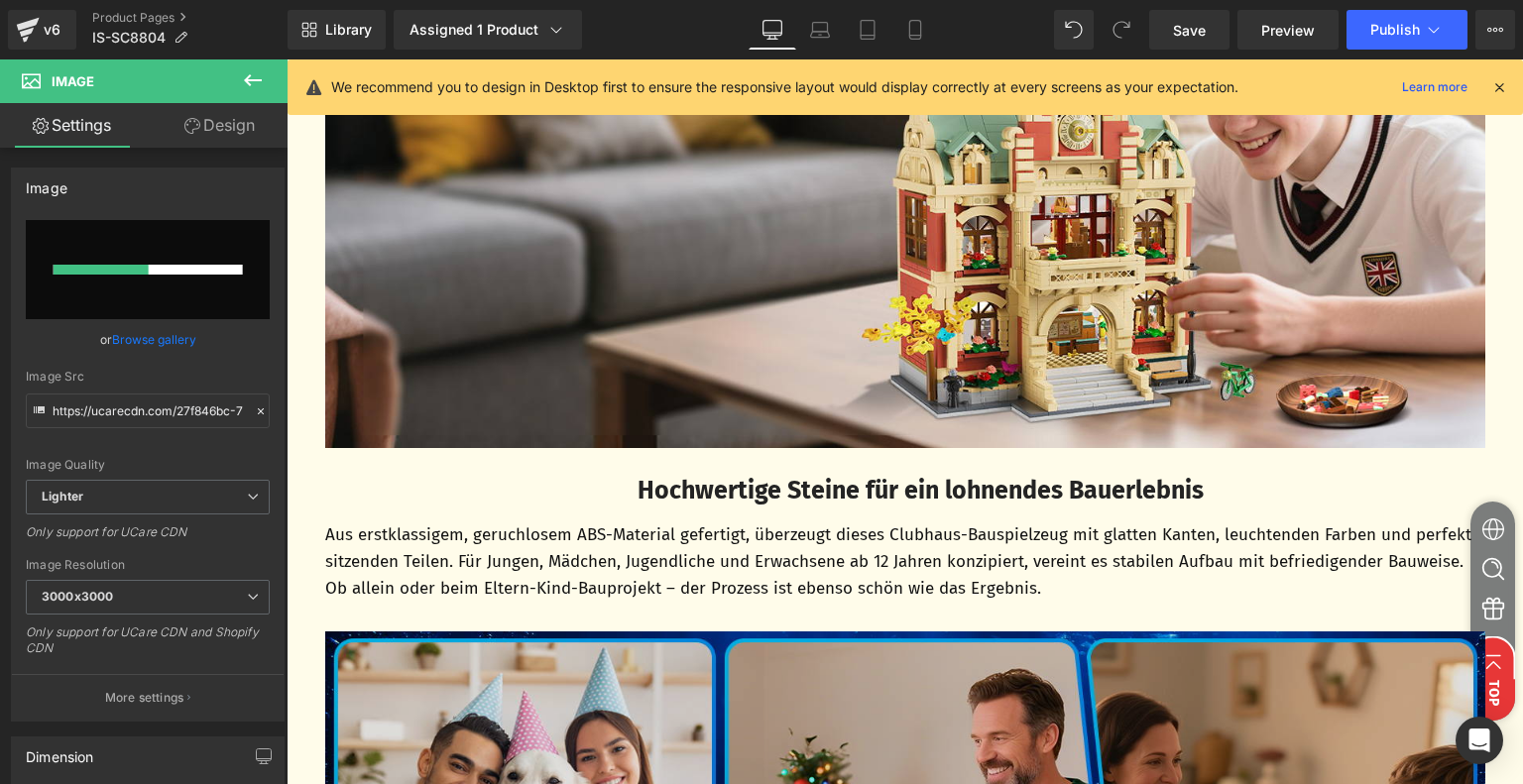 type 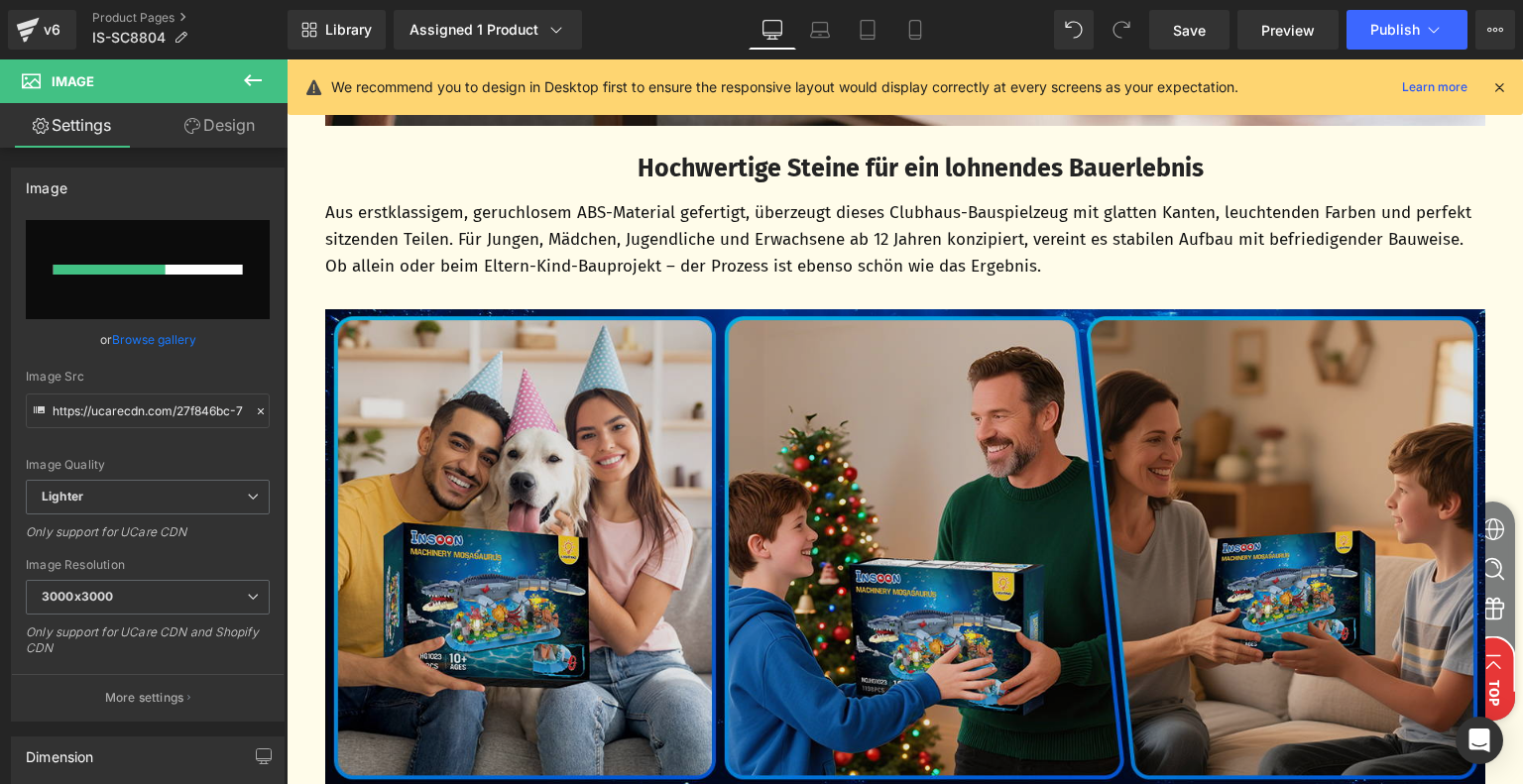scroll, scrollTop: 4528, scrollLeft: 0, axis: vertical 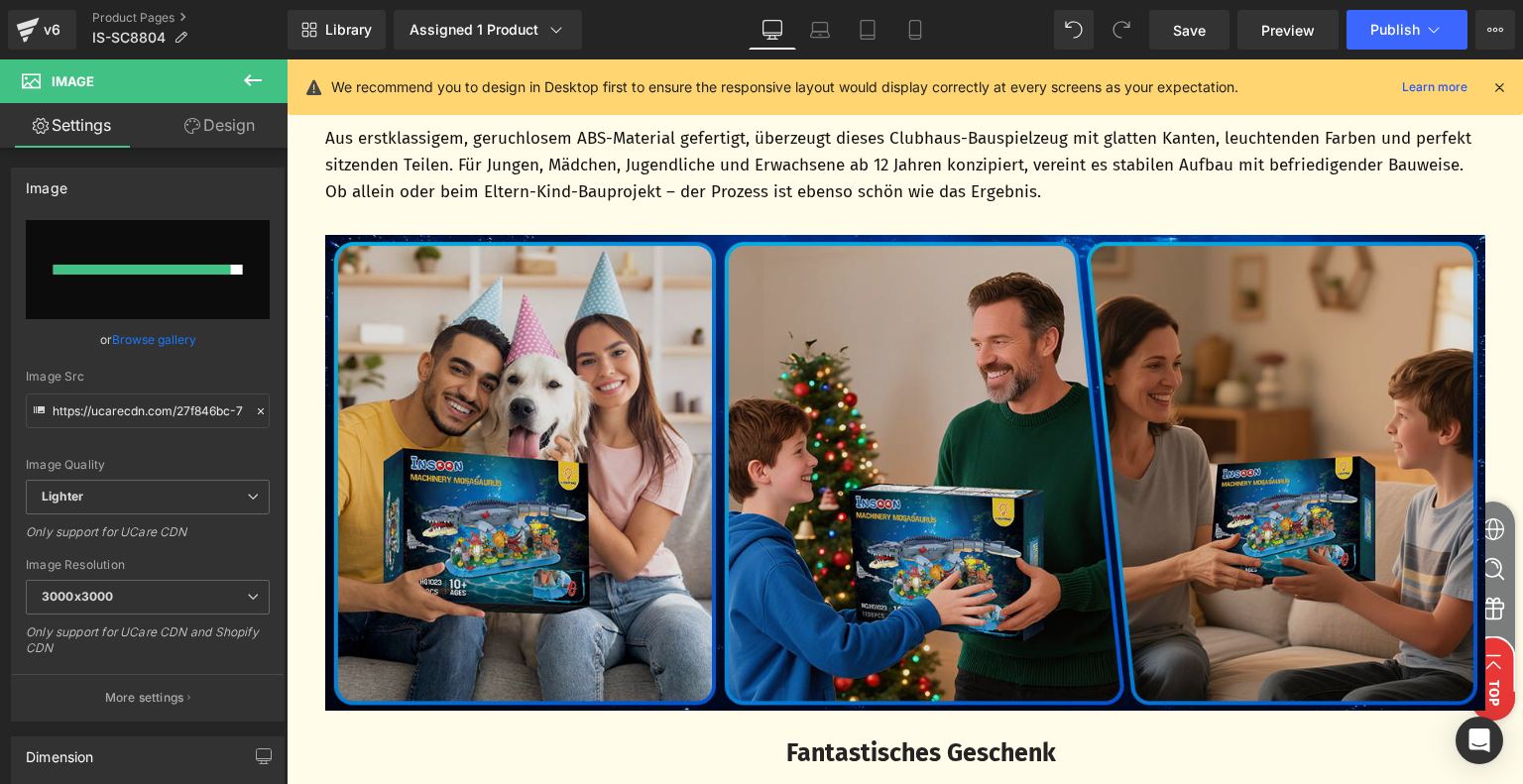 type on "https://ucarecdn.com/984be591-d675-4504-abac-1343b790d95a/-/format/auto/-/preview/3000x3000/-/quality/lighter/70df5fcd-a3c8-4ef9-ac99-aea2aa673094.__CR0,0,1464,600_PT0_SX1464_V1___.jpg" 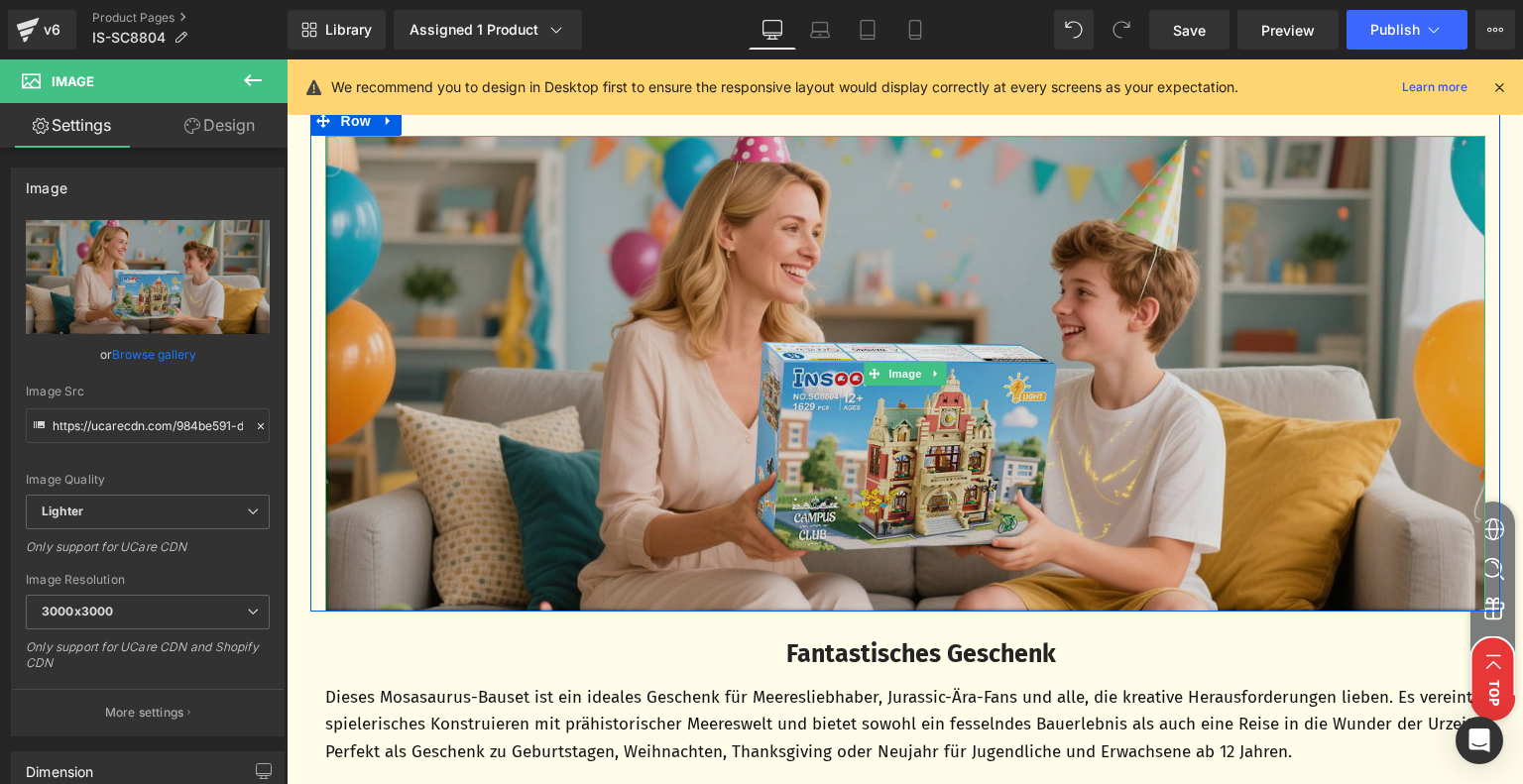 scroll, scrollTop: 4825, scrollLeft: 0, axis: vertical 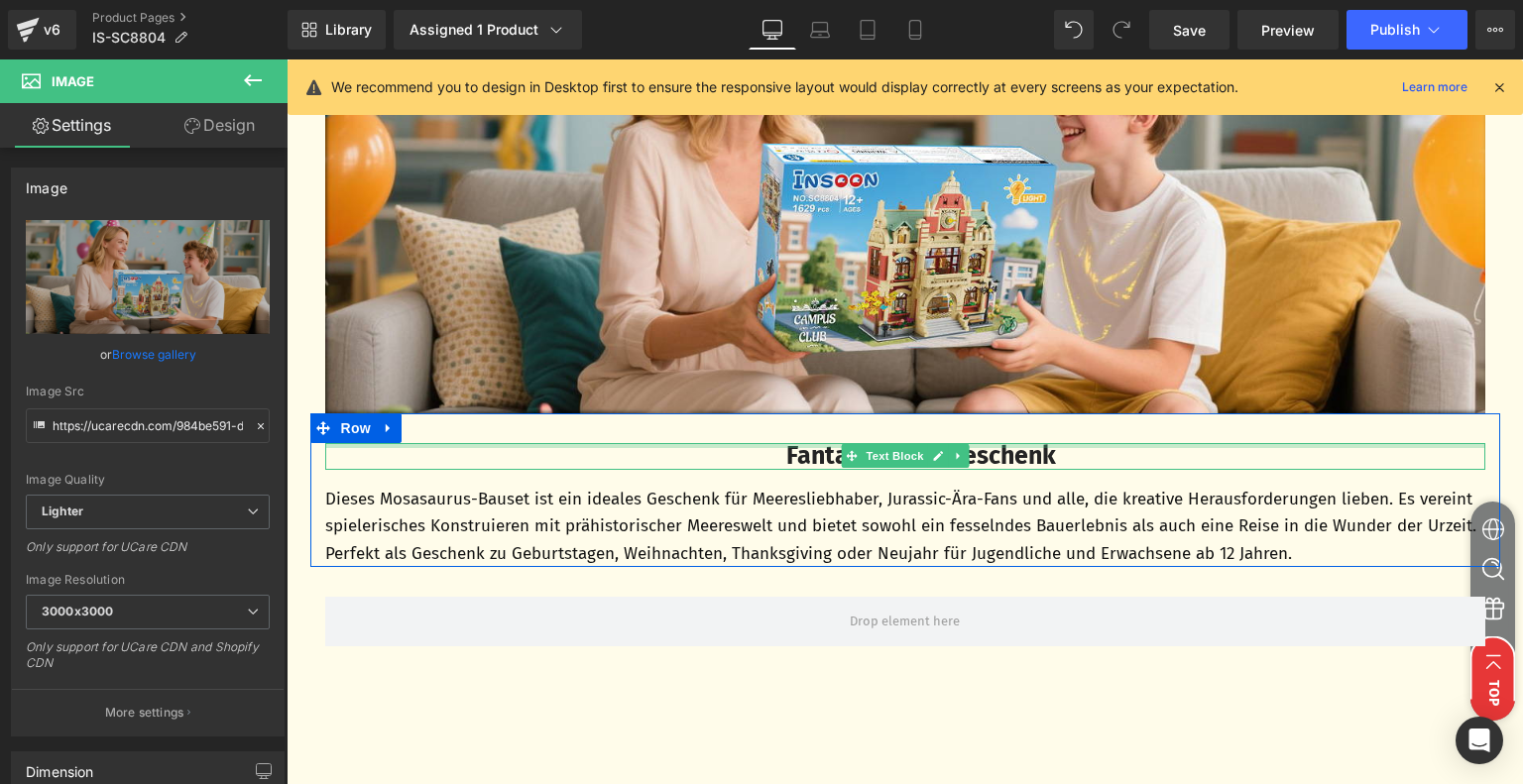 click at bounding box center [905, 445] 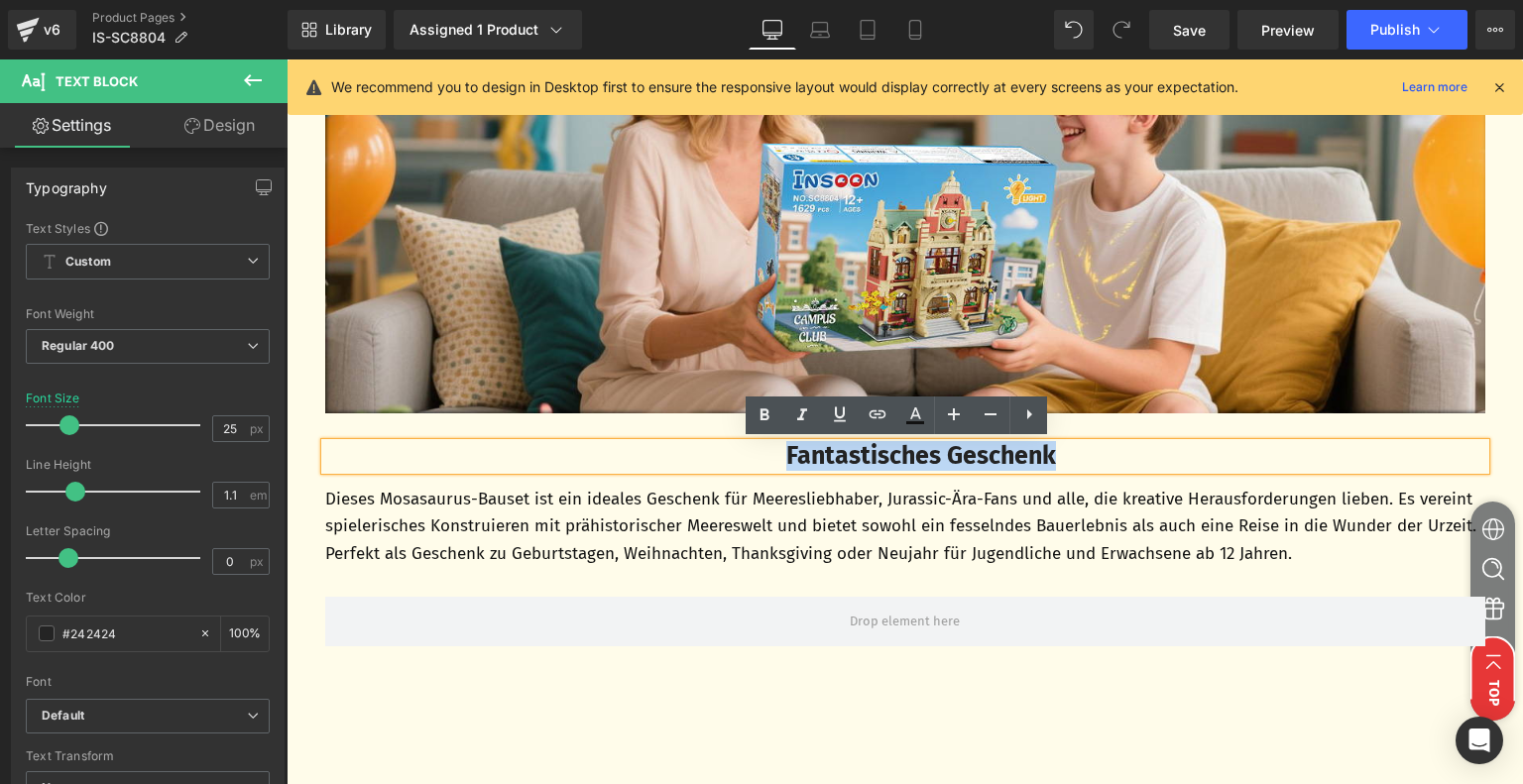 drag, startPoint x: 769, startPoint y: 453, endPoint x: 1105, endPoint y: 467, distance: 336.29154 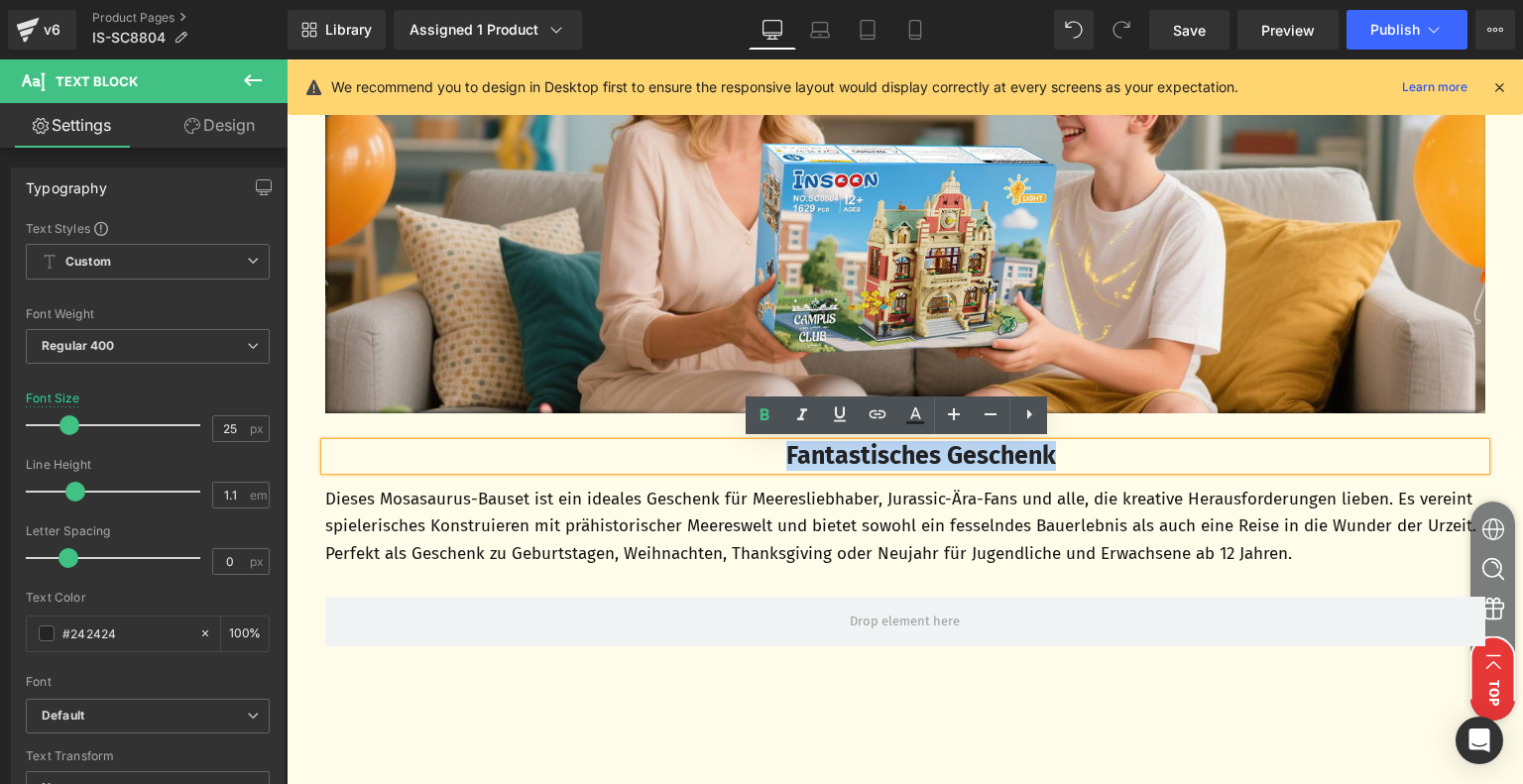 paste 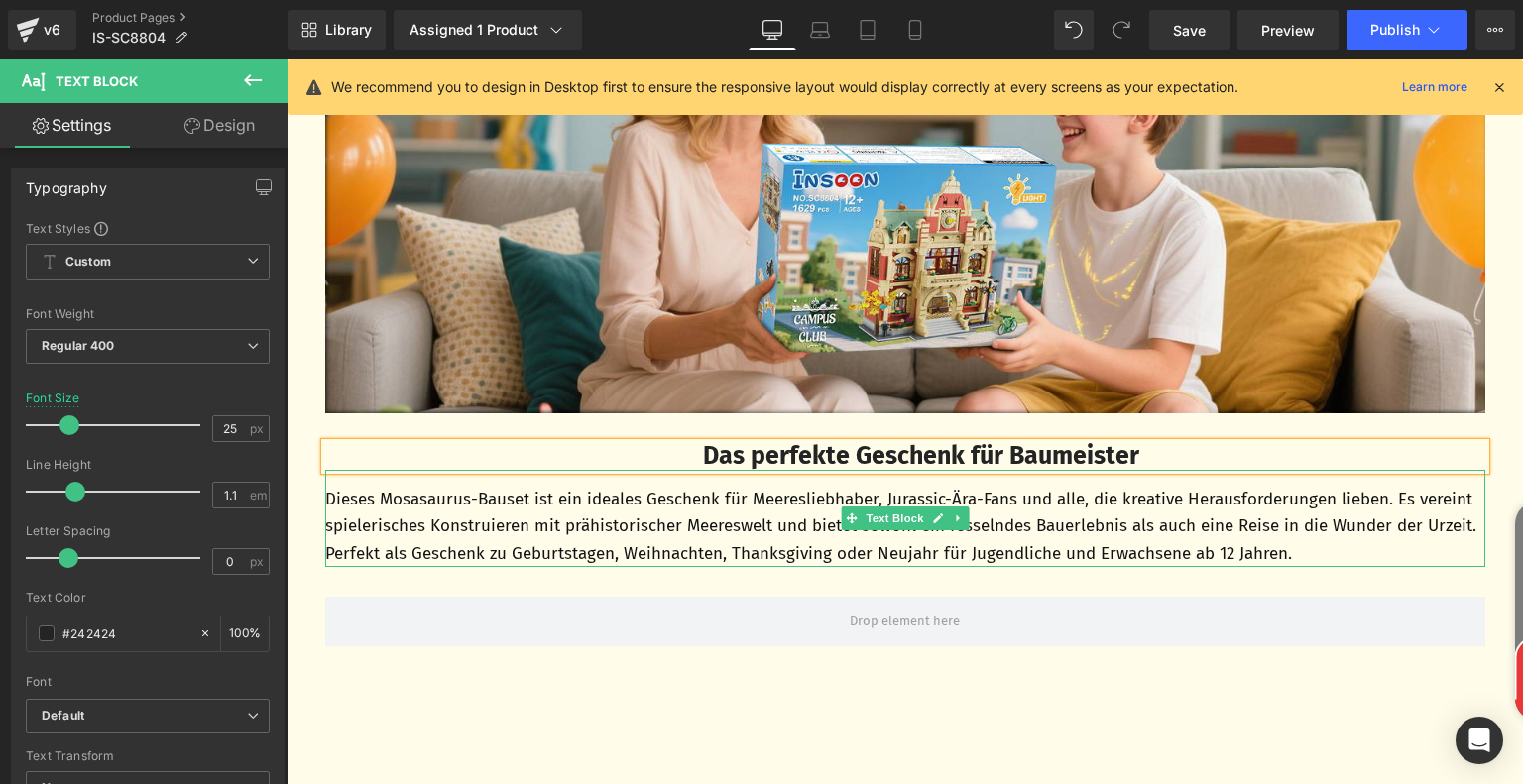 click on "Dieses Mosasaurus-Bauset ist ein ideales Geschenk für Meeresliebhaber, Jurassic-Ära-Fans und alle, die kreative Herausforderungen lieben. Es vereint spielerisches Konstruieren mit prähistorischer Meereswelt und bietet sowohl ein fesselndes Bauerlebnis als auch eine Reise in die Wunder der Urzeit. Perfekt als Geschenk zu Geburtstagen, Weihnachten, Thanksgiving oder Neujahr für Jugendliche und Erwachsene ab 12 Jahren." at bounding box center (905, 526) 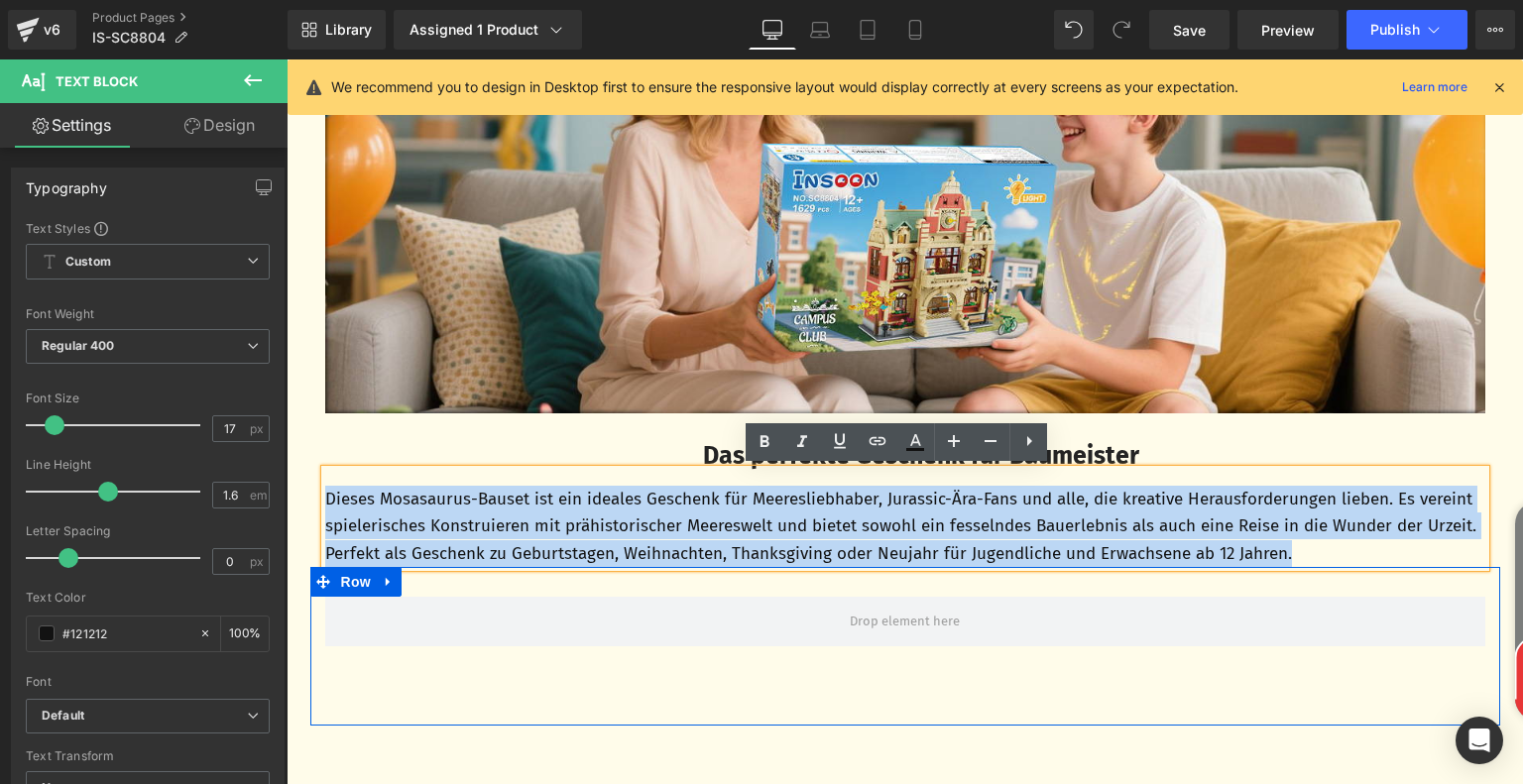 drag, startPoint x: 320, startPoint y: 498, endPoint x: 1443, endPoint y: 573, distance: 1125.5017 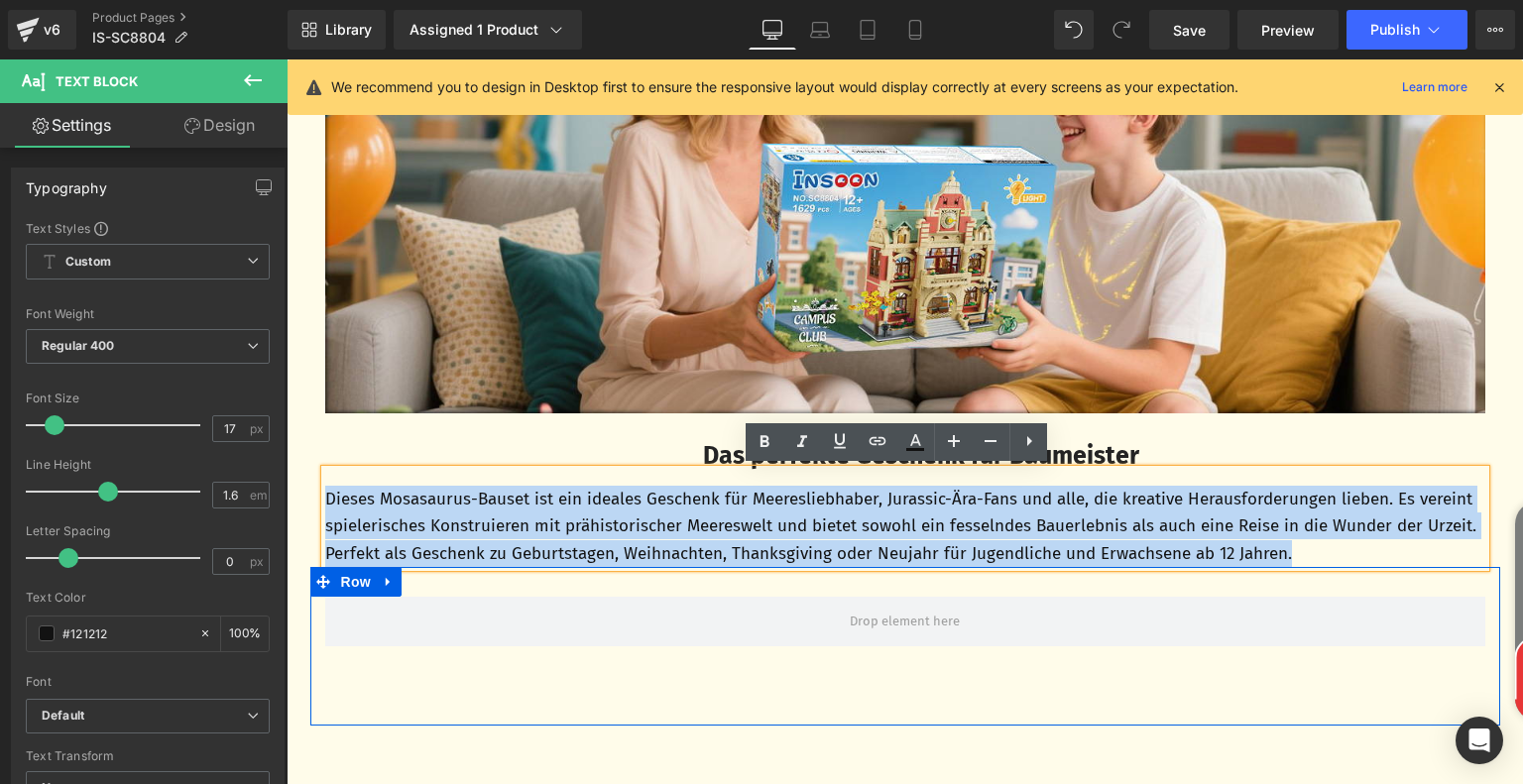 click on "‹ ›" at bounding box center (904, -1196) 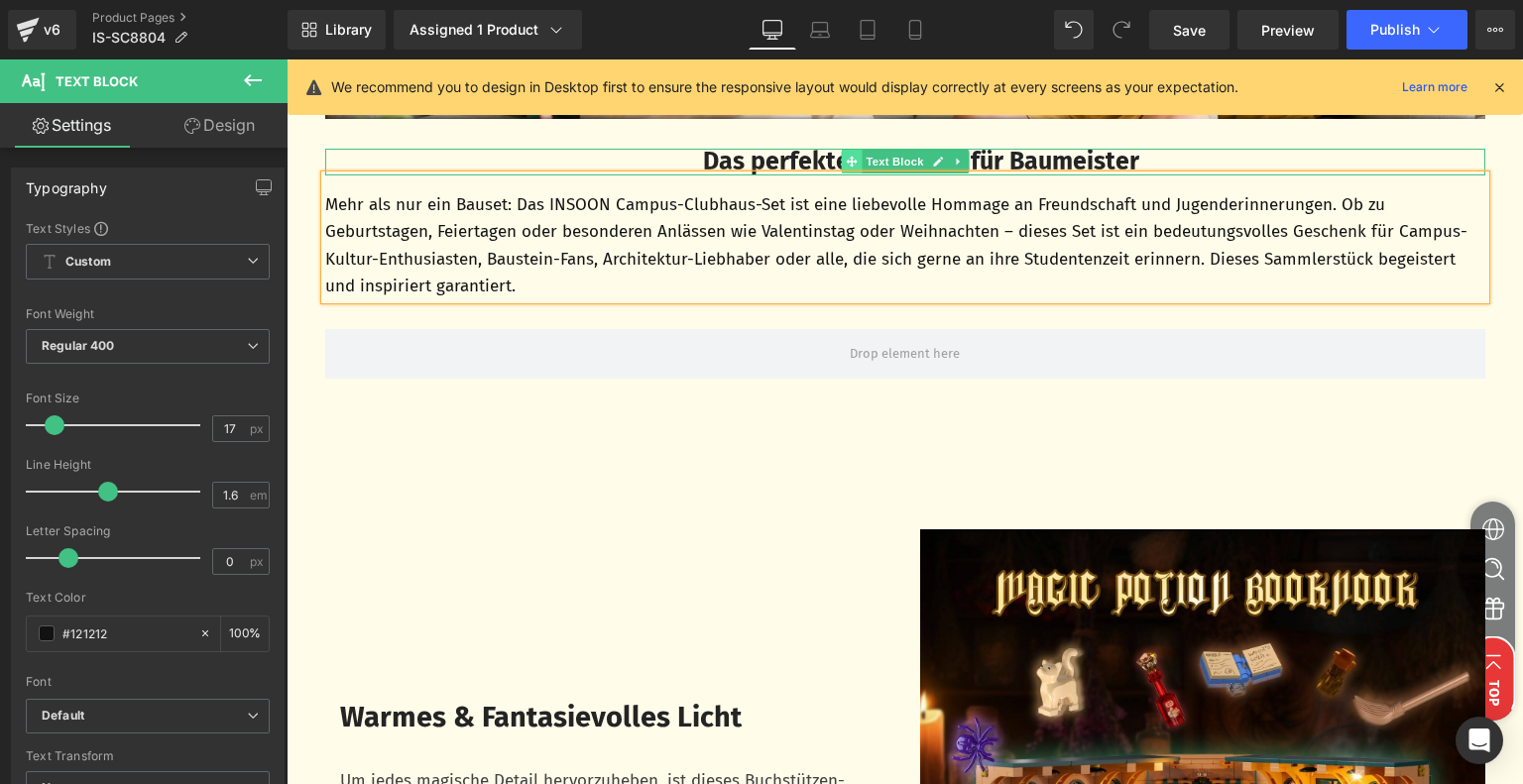 scroll, scrollTop: 5122, scrollLeft: 0, axis: vertical 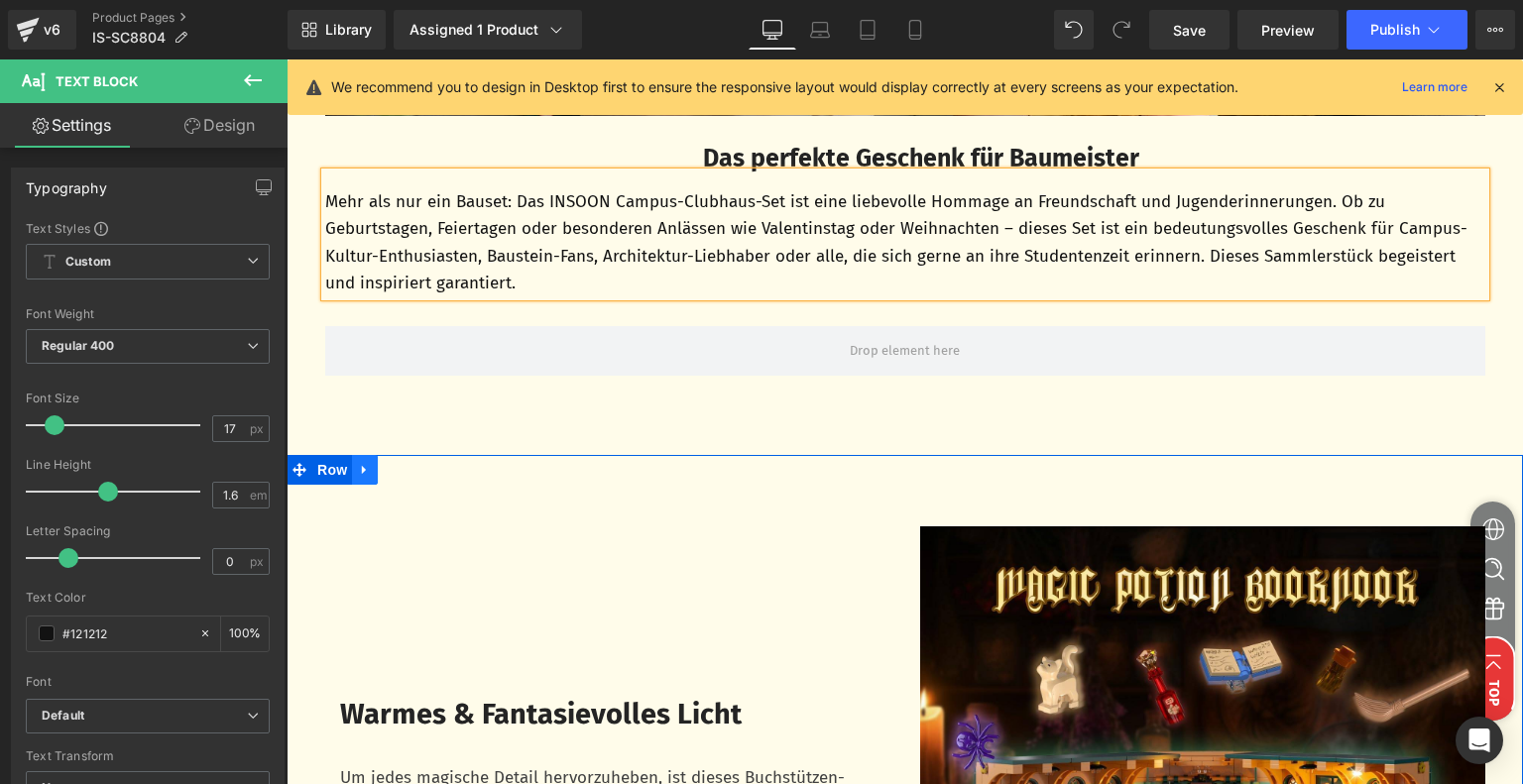 click at bounding box center [365, 470] 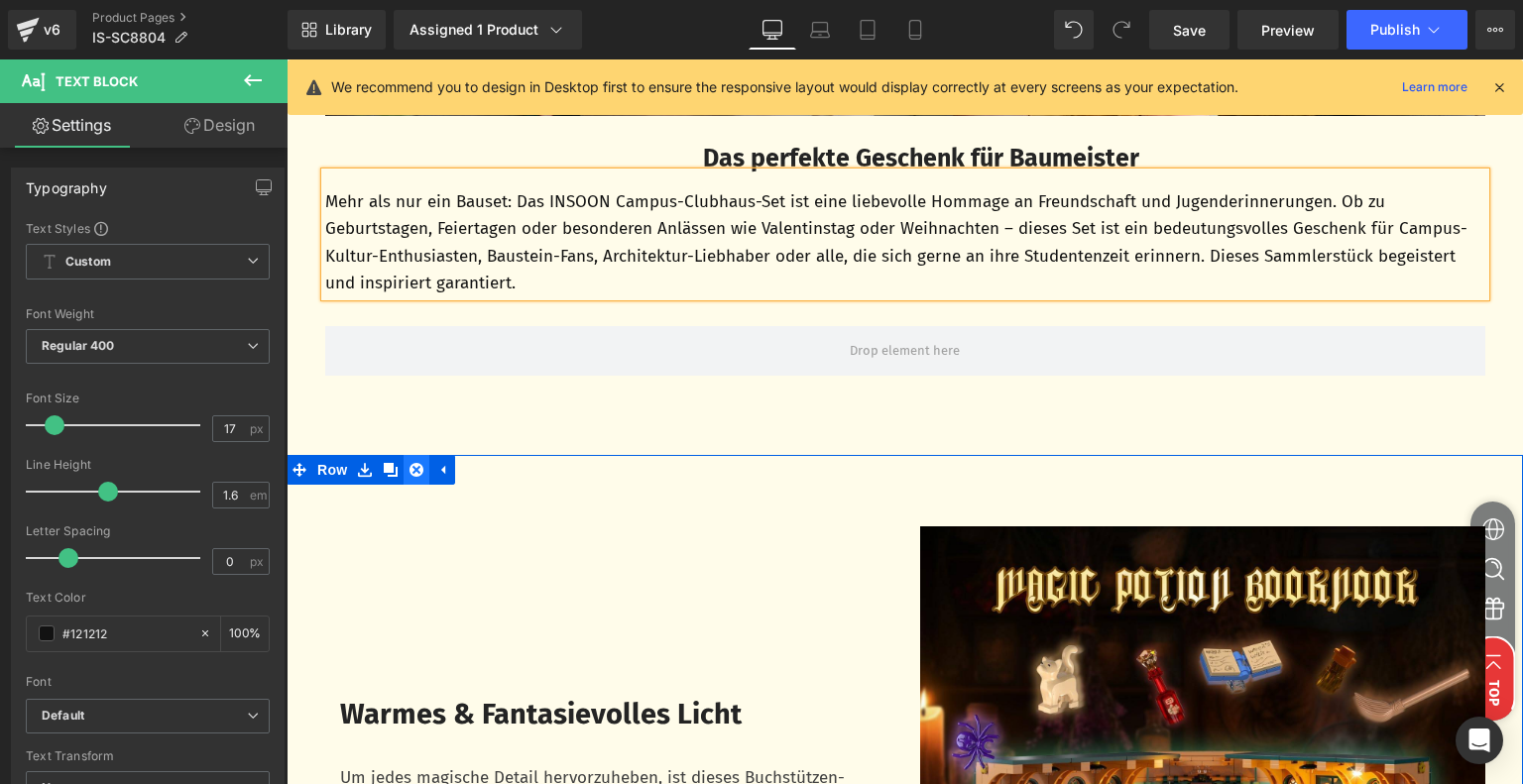 click 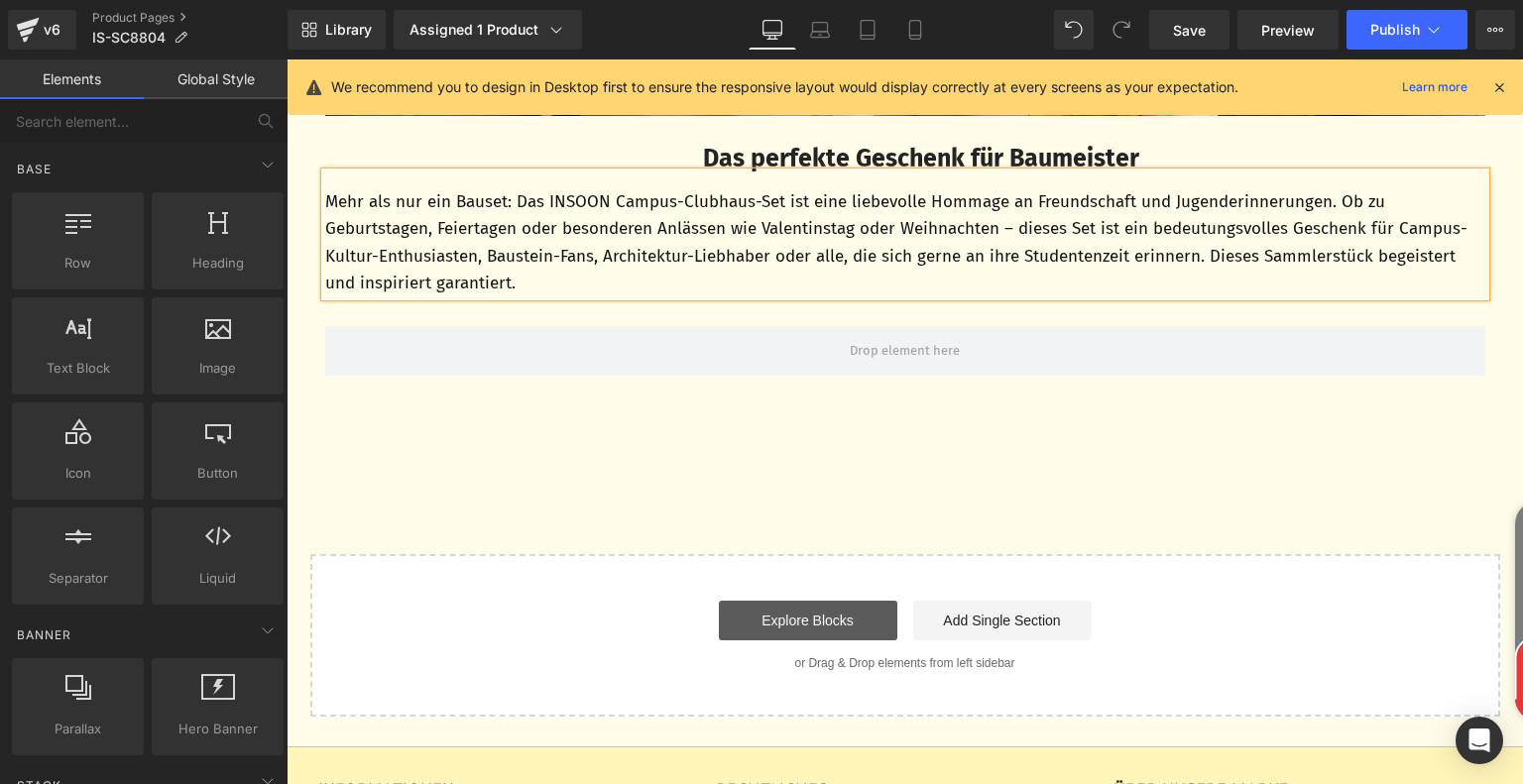 click on "Explore Blocks" at bounding box center [808, 620] 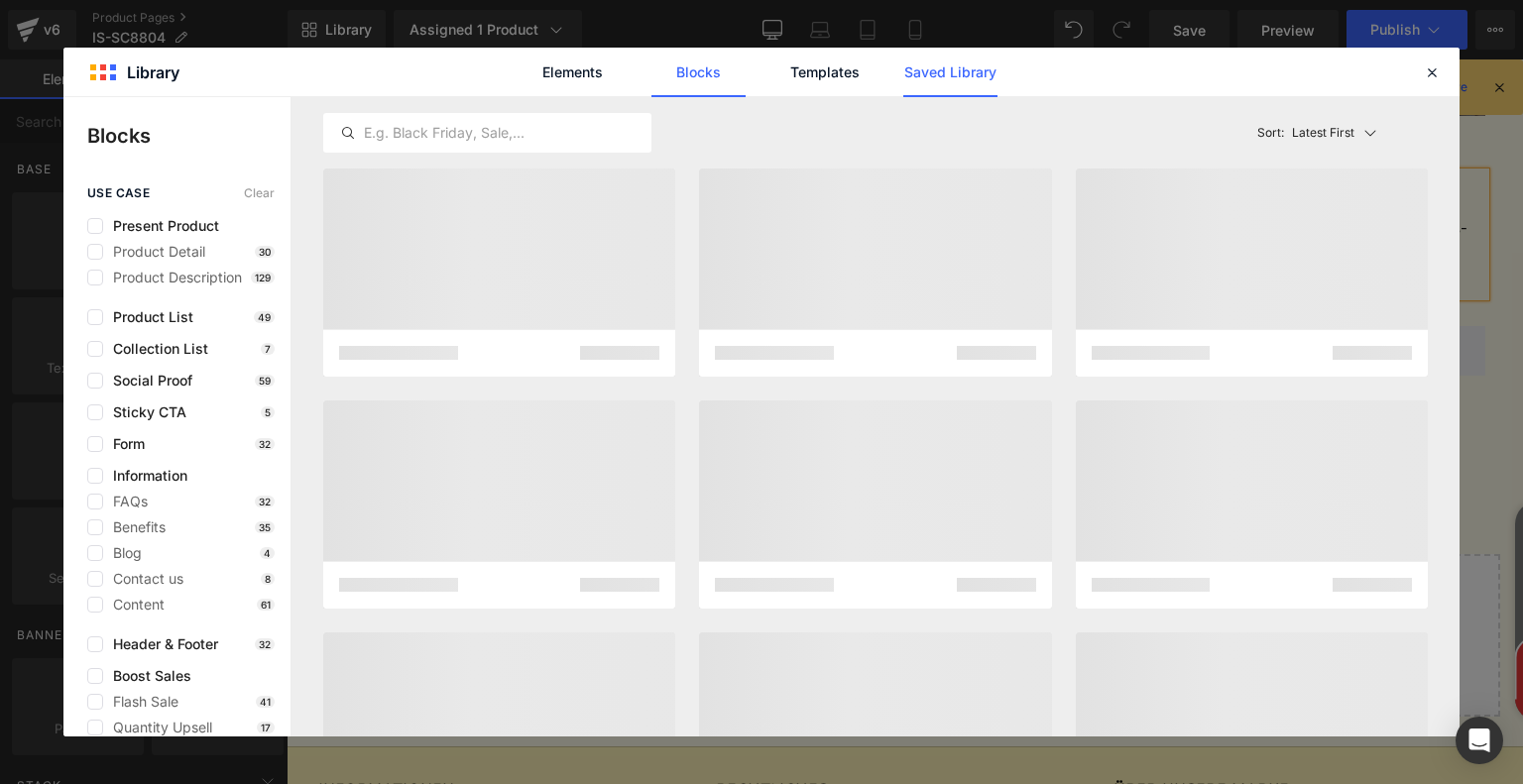 click on "Saved Library" 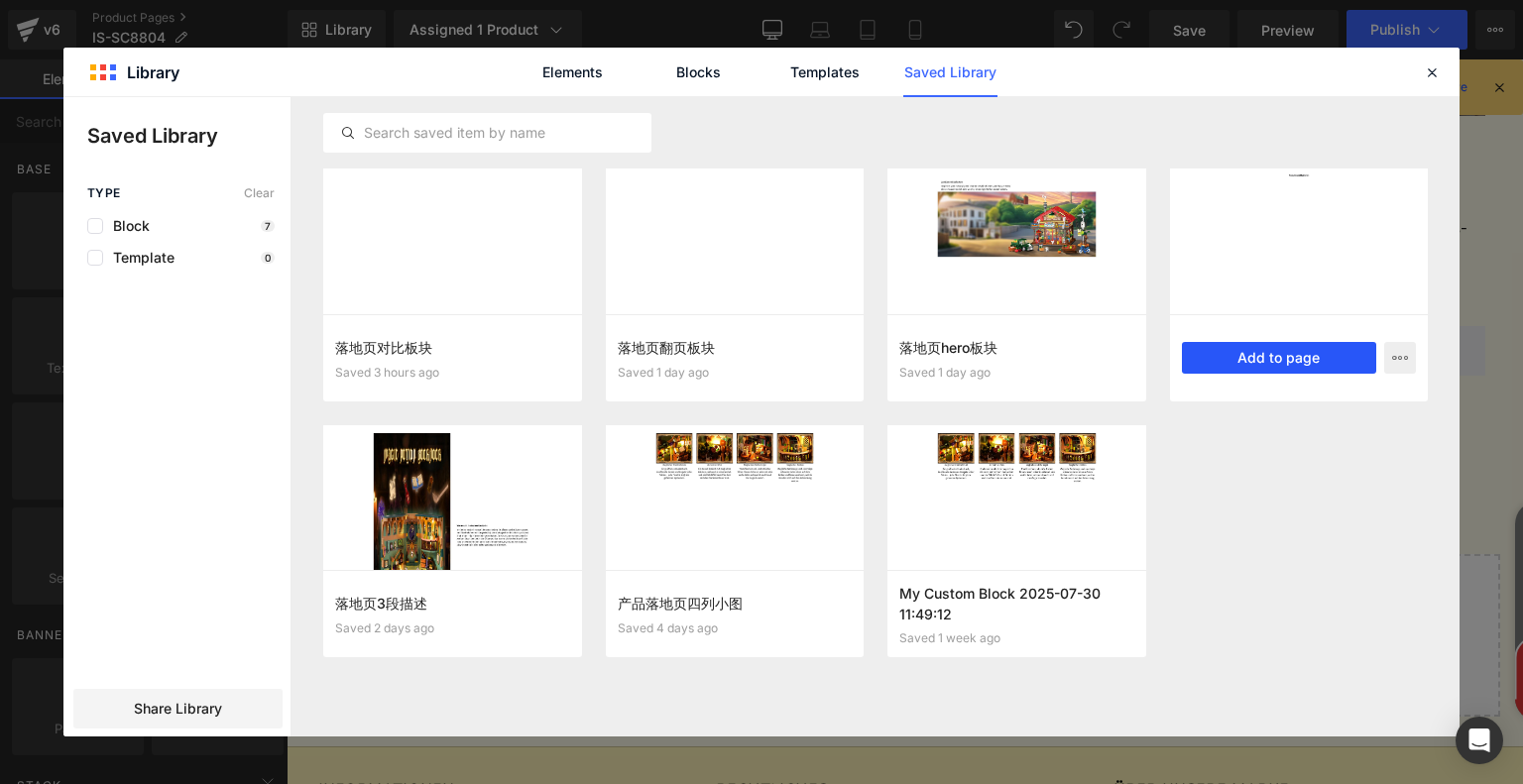 click on "Add to page" at bounding box center [1279, 358] 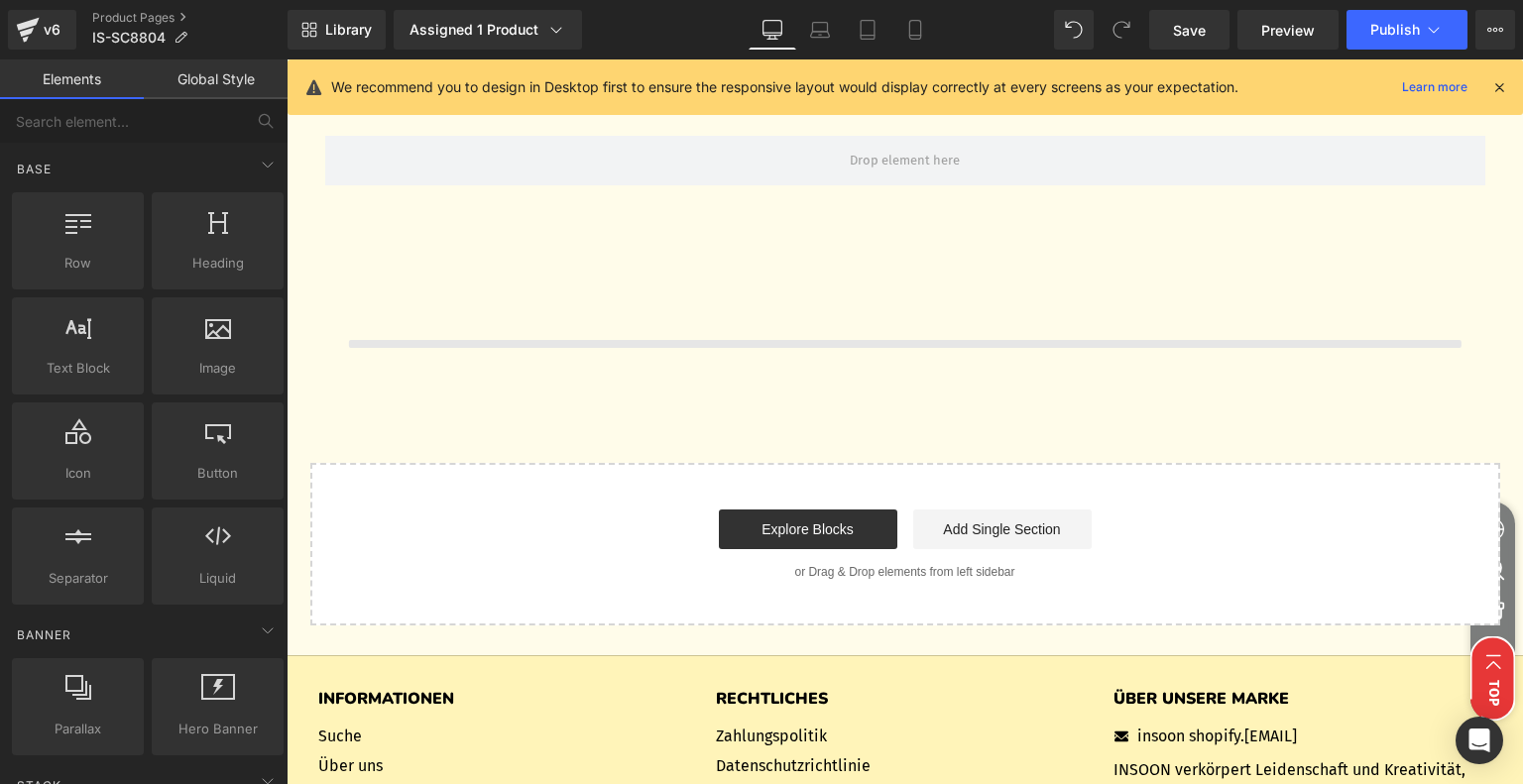 scroll, scrollTop: 5120, scrollLeft: 0, axis: vertical 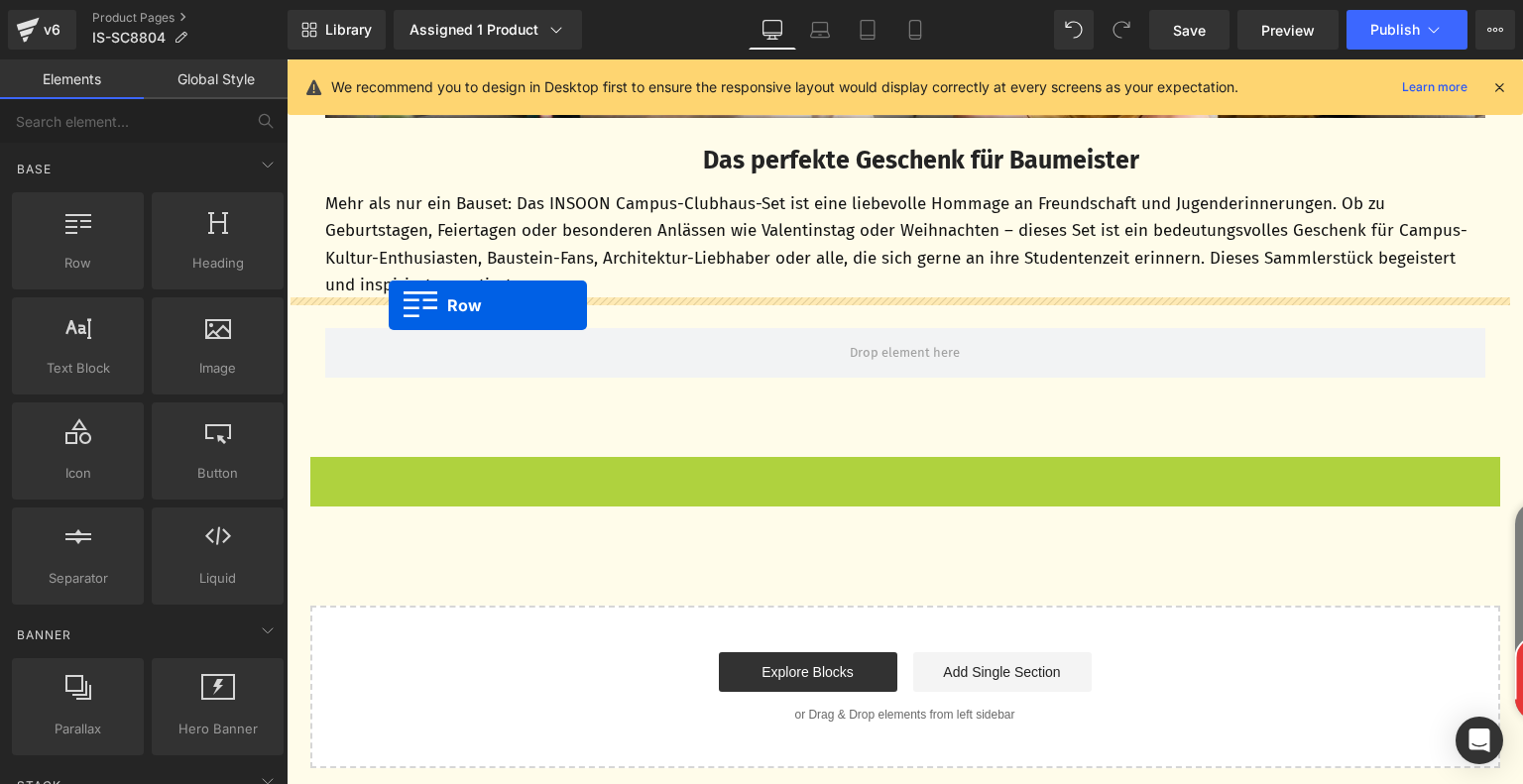 drag, startPoint x: 317, startPoint y: 467, endPoint x: 389, endPoint y: 305, distance: 177.27944 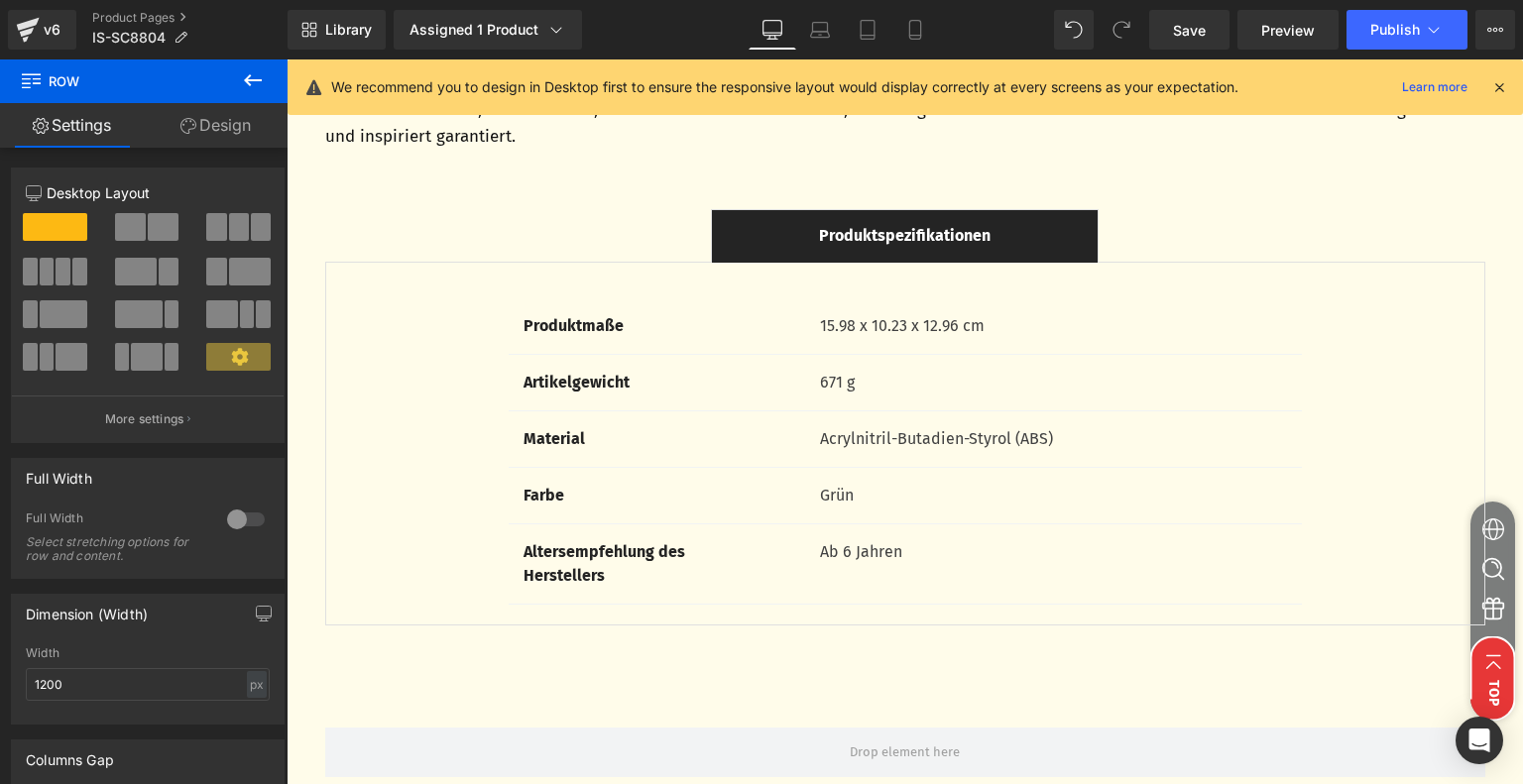 scroll, scrollTop: 5319, scrollLeft: 0, axis: vertical 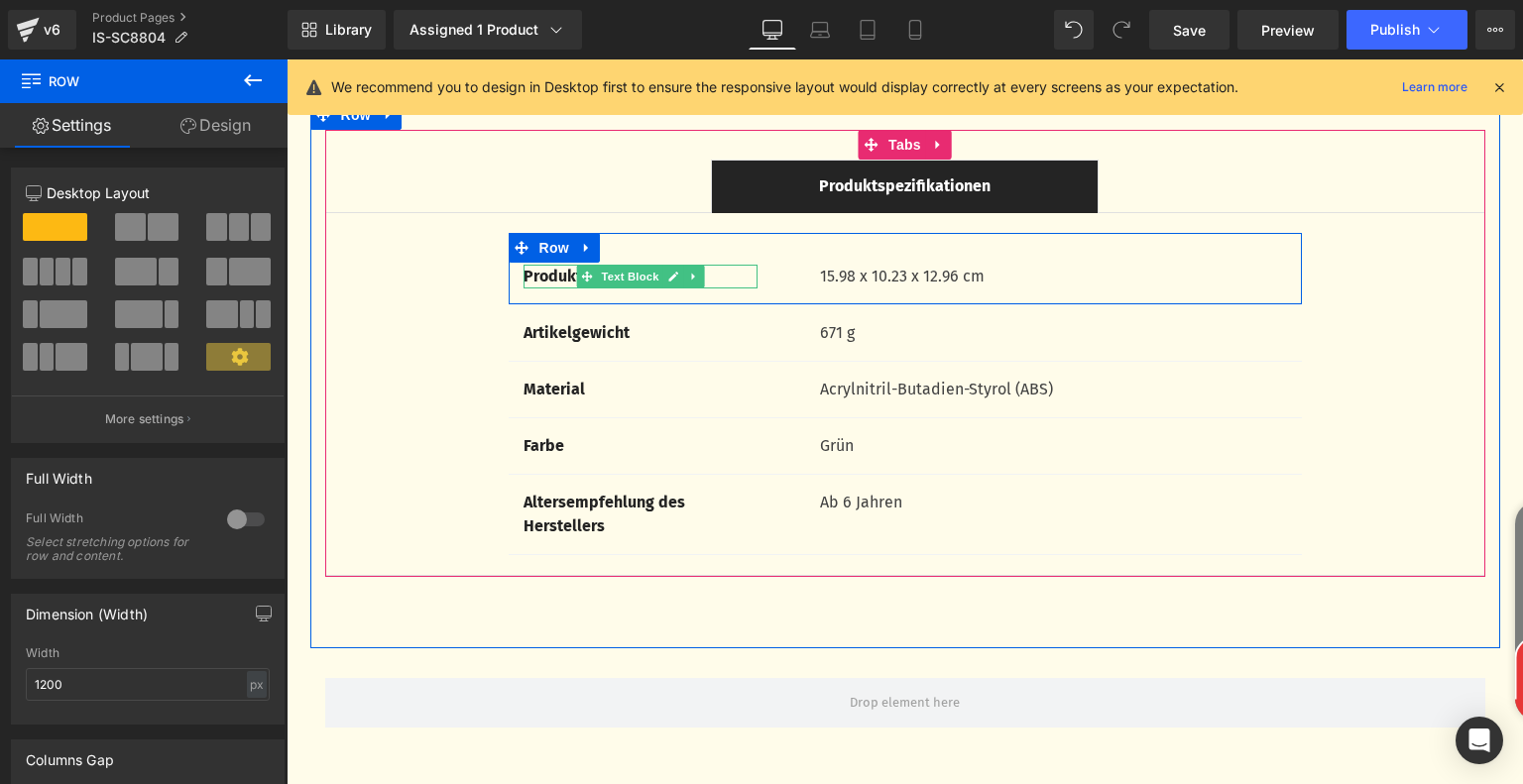 click on "Produktmaße" at bounding box center [573, 276] 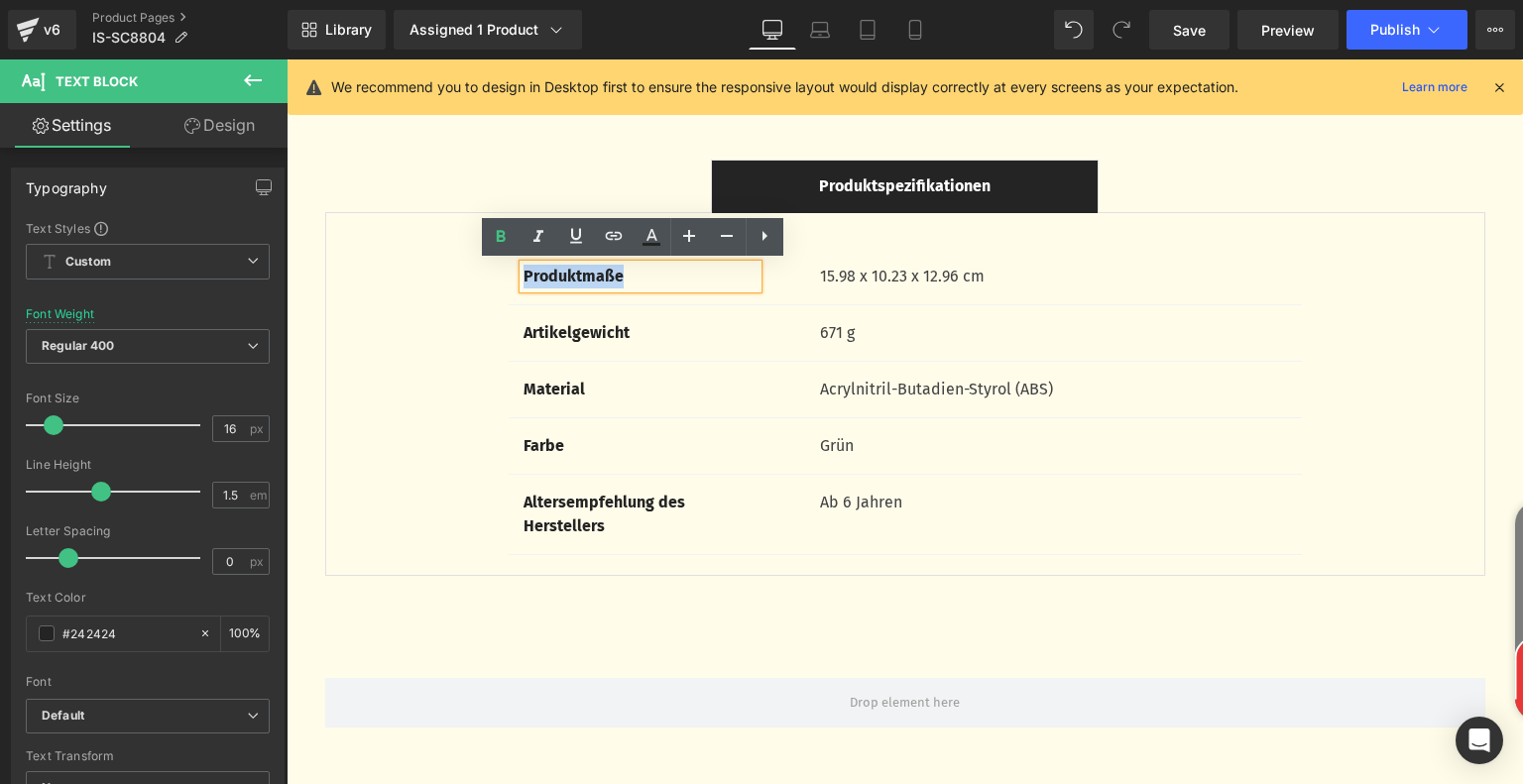 drag, startPoint x: 516, startPoint y: 274, endPoint x: 639, endPoint y: 277, distance: 123.03658 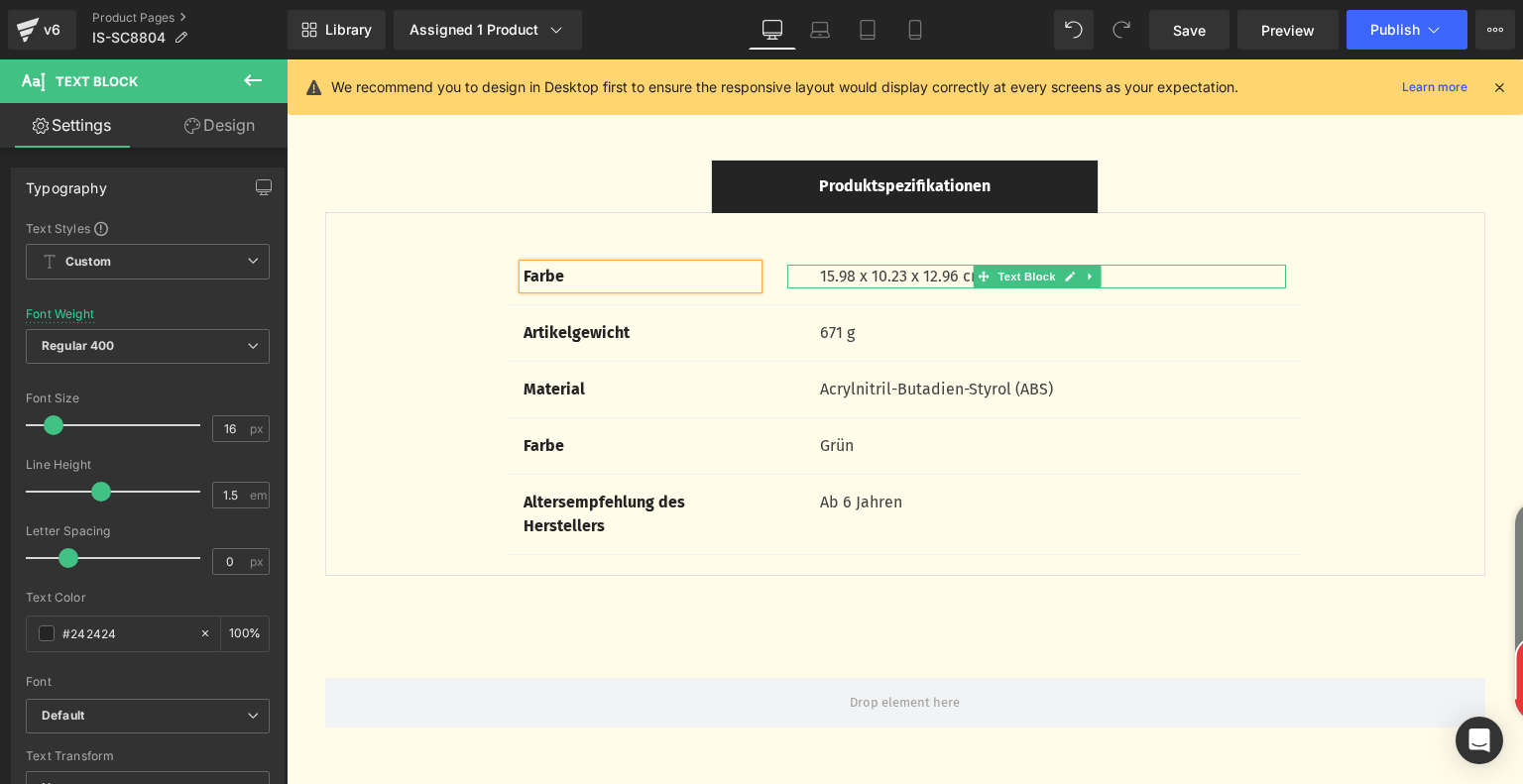 click on "15.98 x 10.23 x 12.96 cm" at bounding box center [1053, 277] 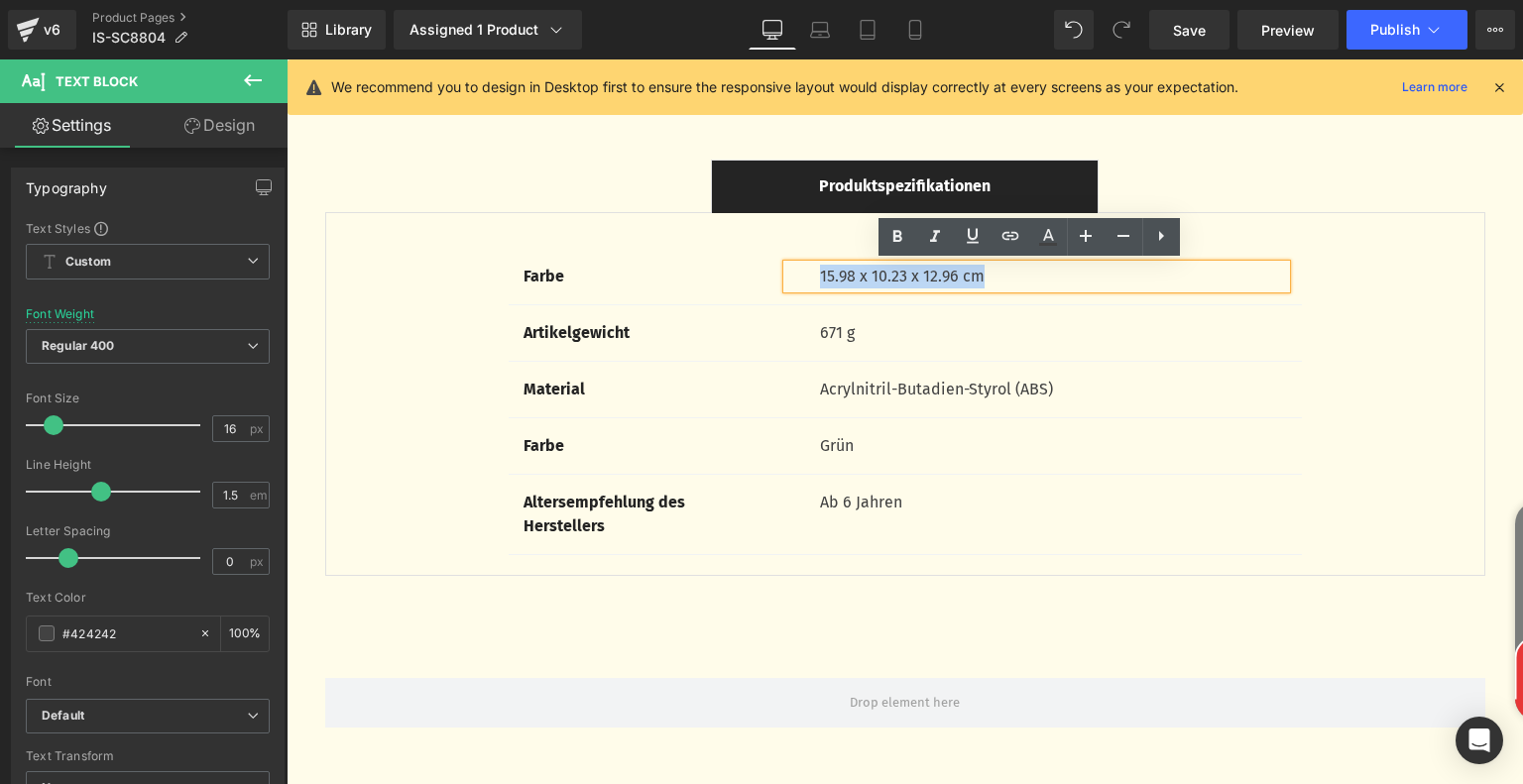 drag, startPoint x: 812, startPoint y: 275, endPoint x: 1048, endPoint y: 280, distance: 236.05296 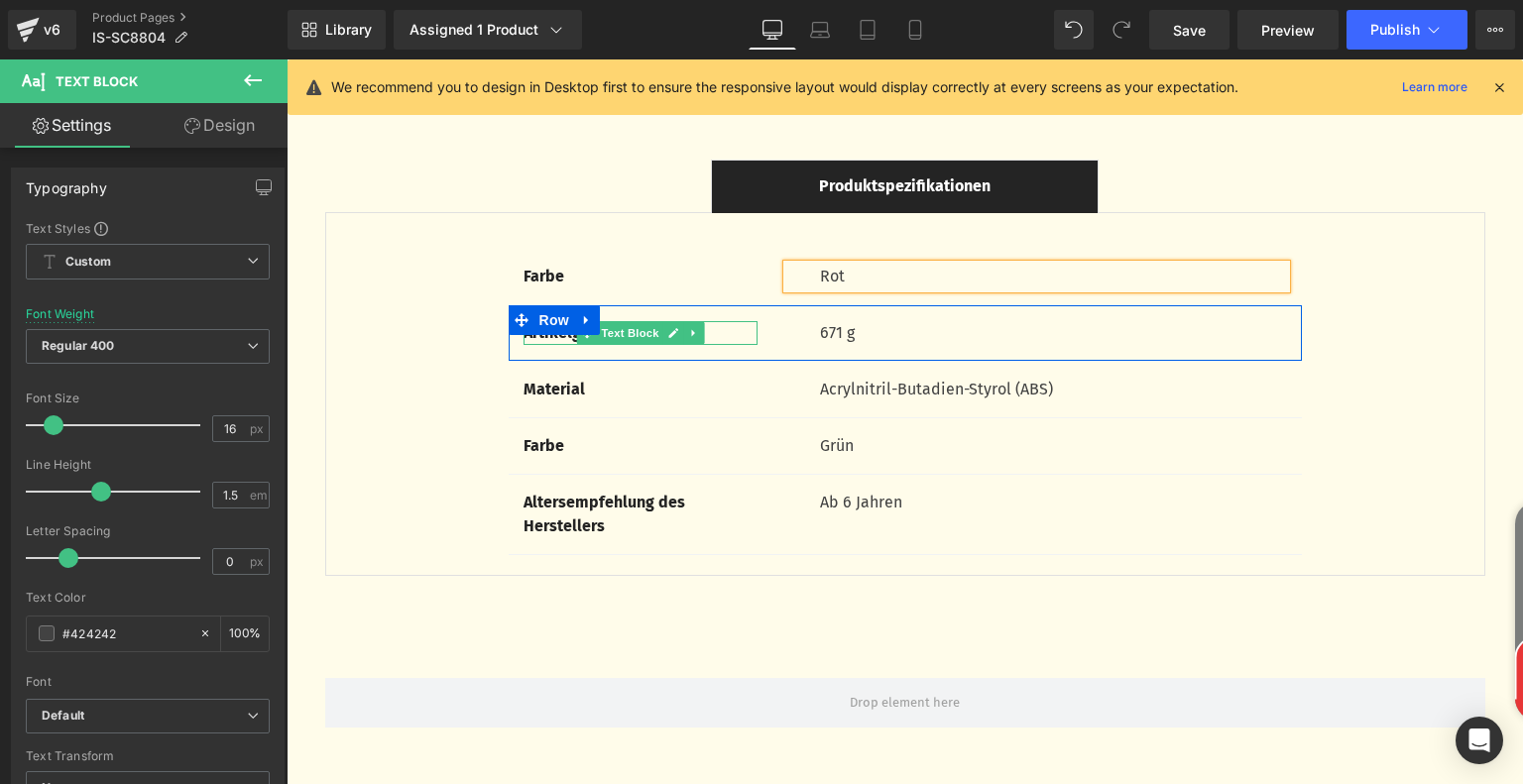 click on "Artikelgewicht‎" at bounding box center [641, 333] 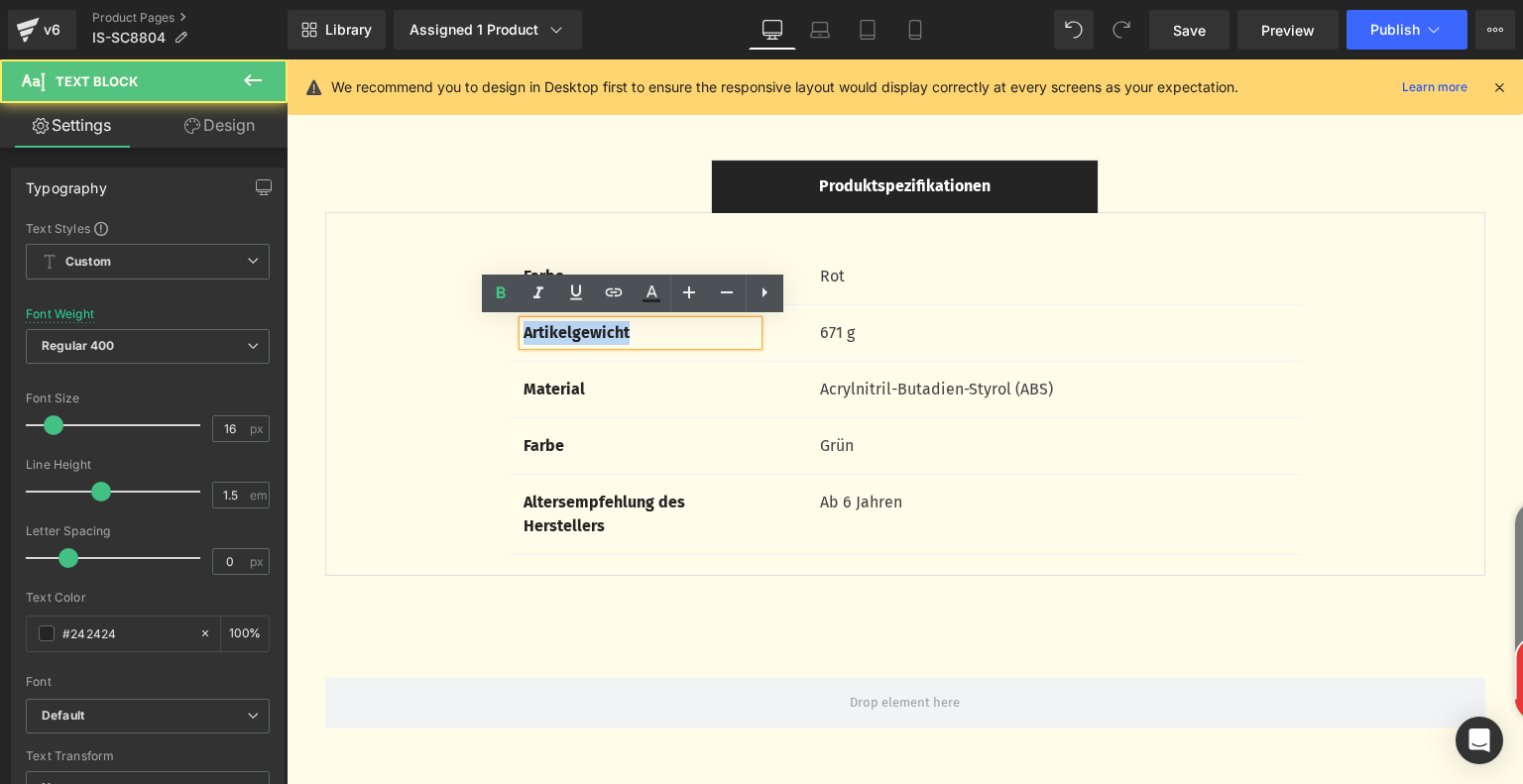 drag, startPoint x: 646, startPoint y: 332, endPoint x: 488, endPoint y: 328, distance: 158.05062 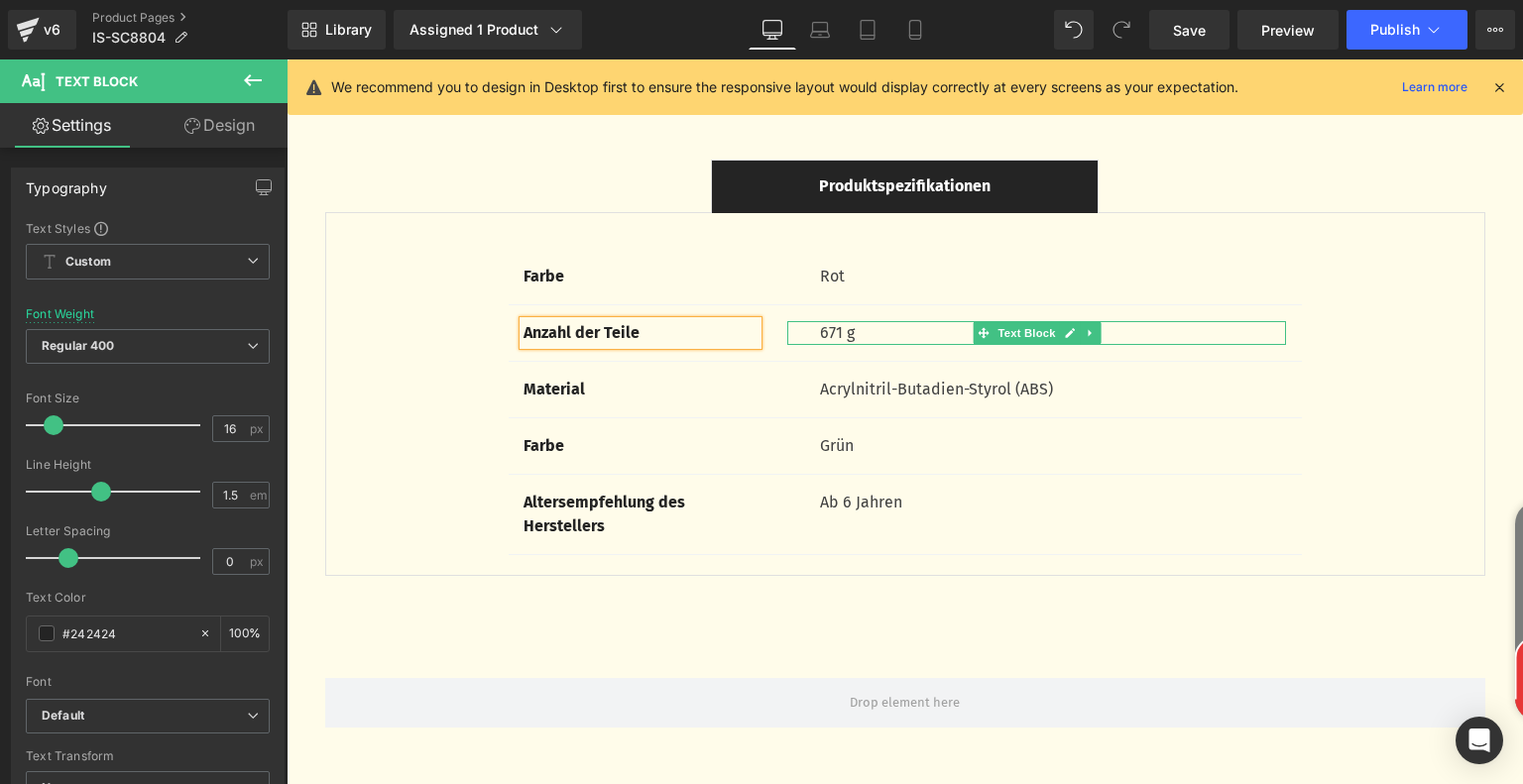 click on "671 g" at bounding box center (1053, 333) 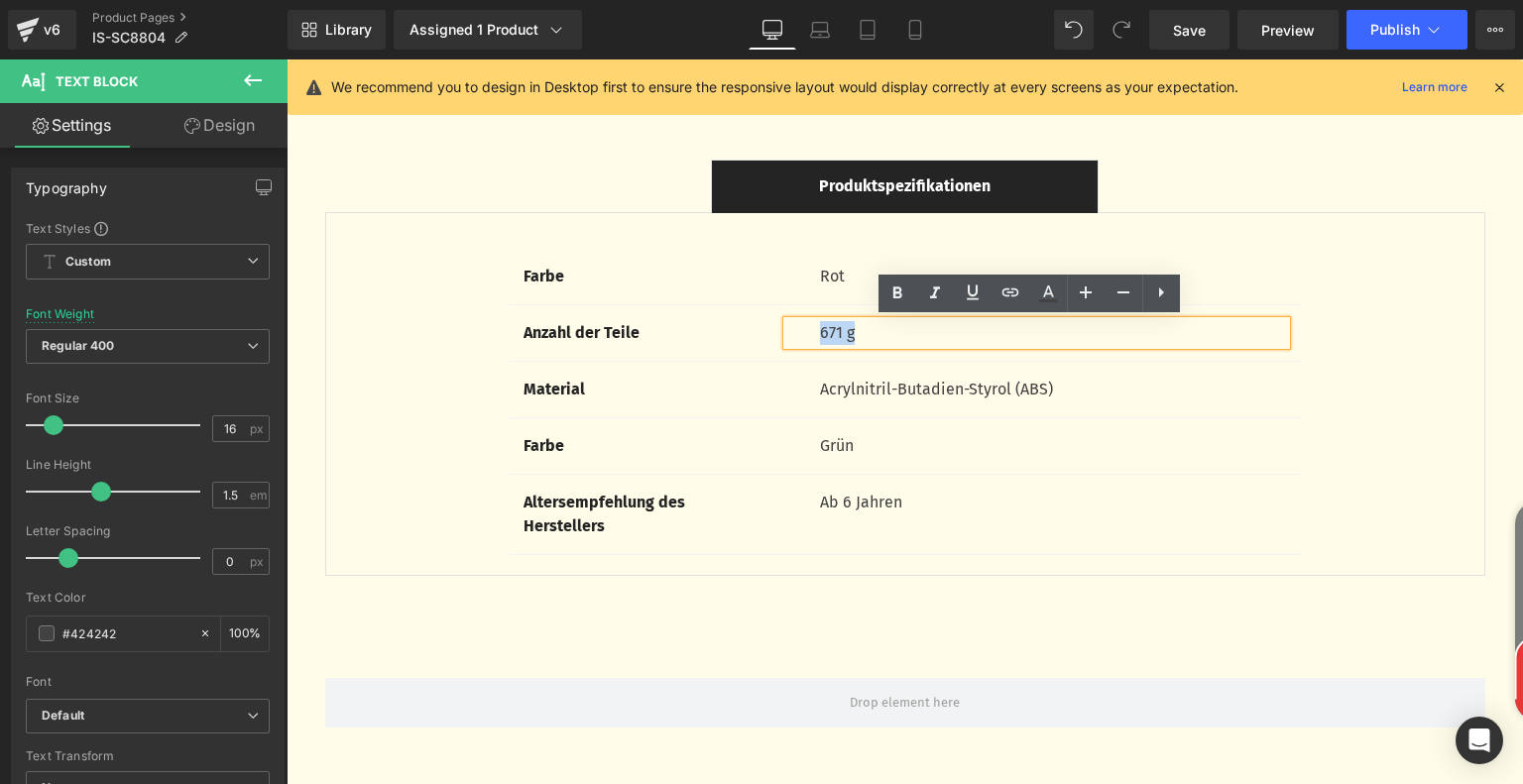 drag, startPoint x: 813, startPoint y: 332, endPoint x: 867, endPoint y: 329, distance: 54.08327 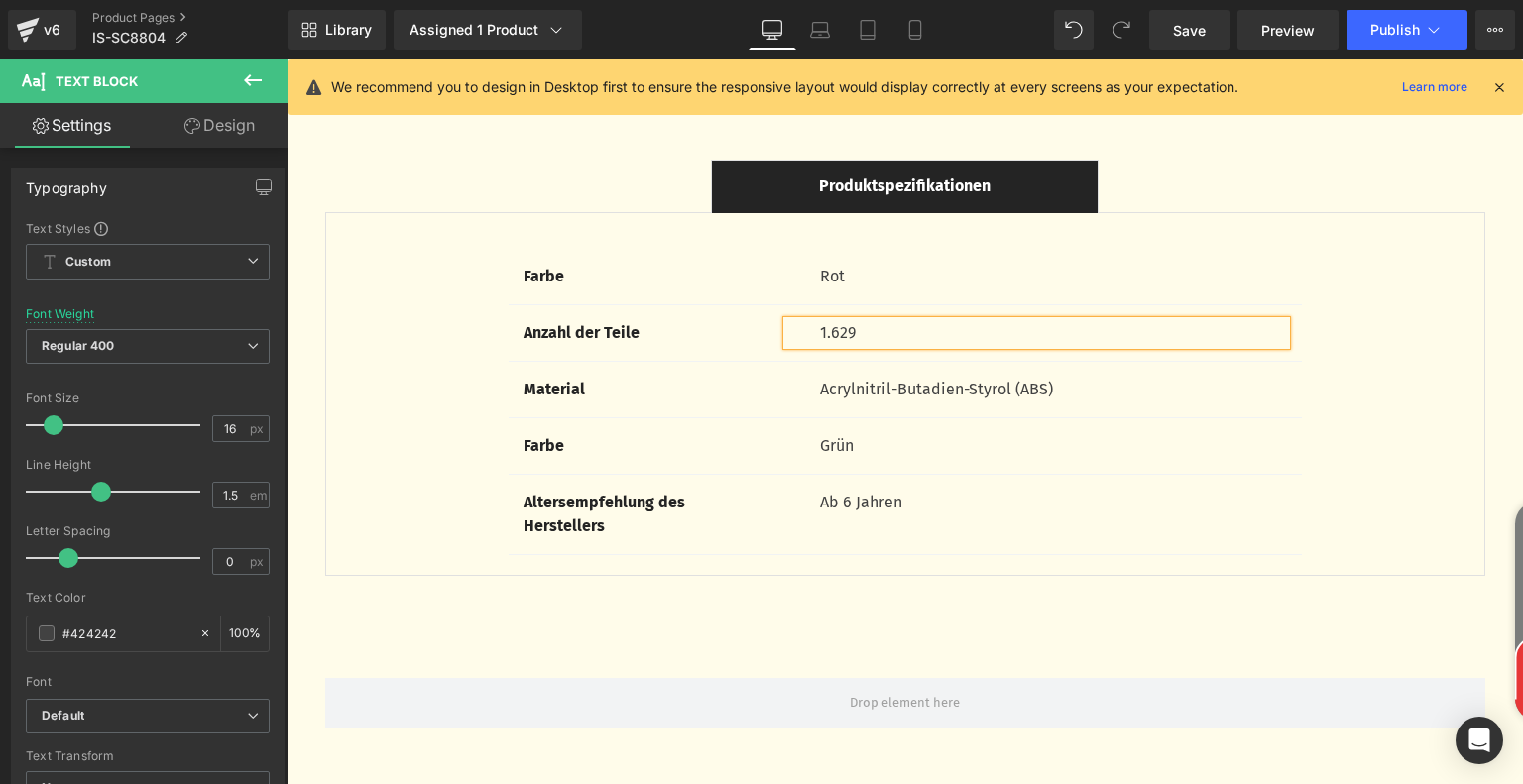 click on "1.629" at bounding box center (1053, 333) 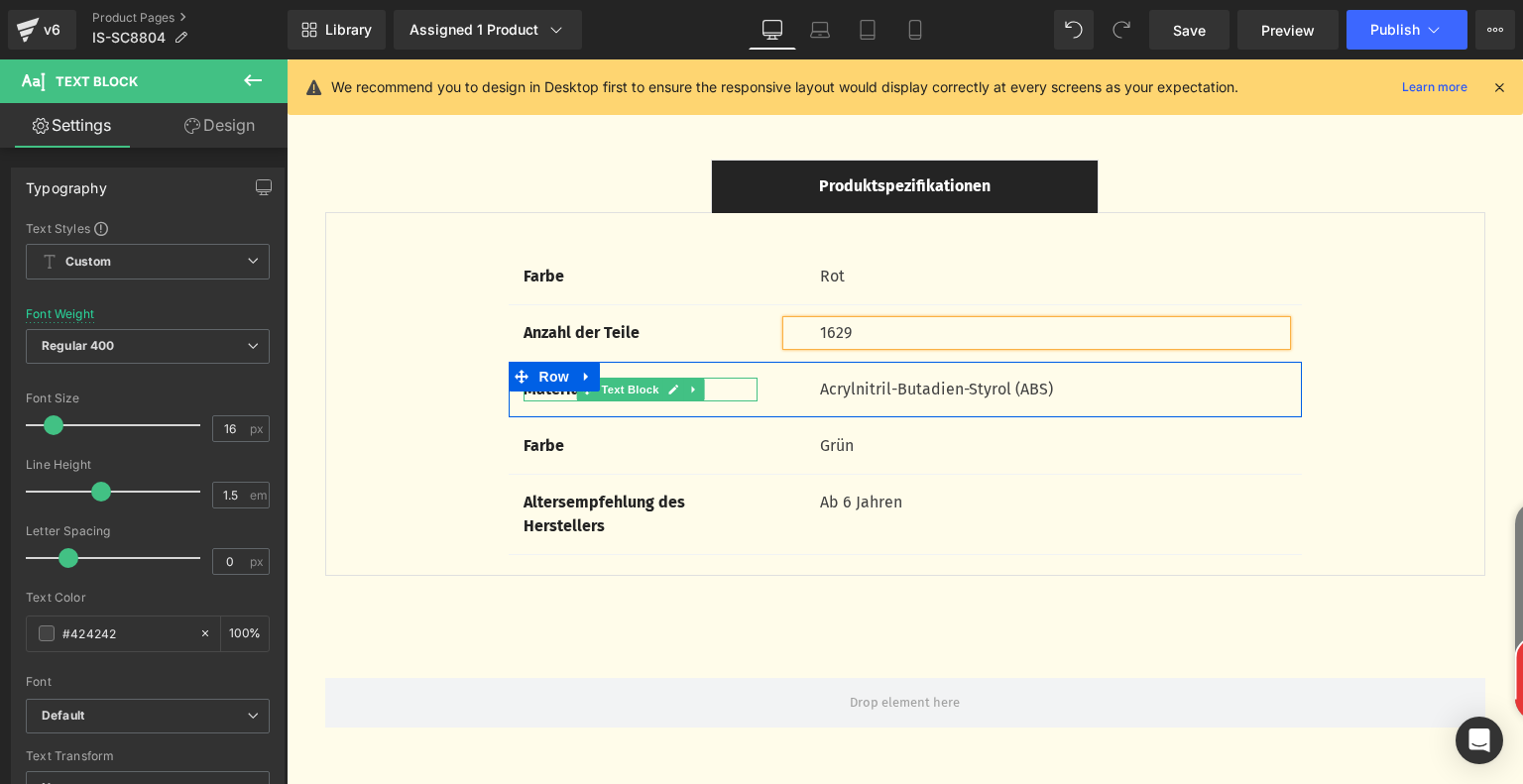 click on "Material" at bounding box center [641, 390] 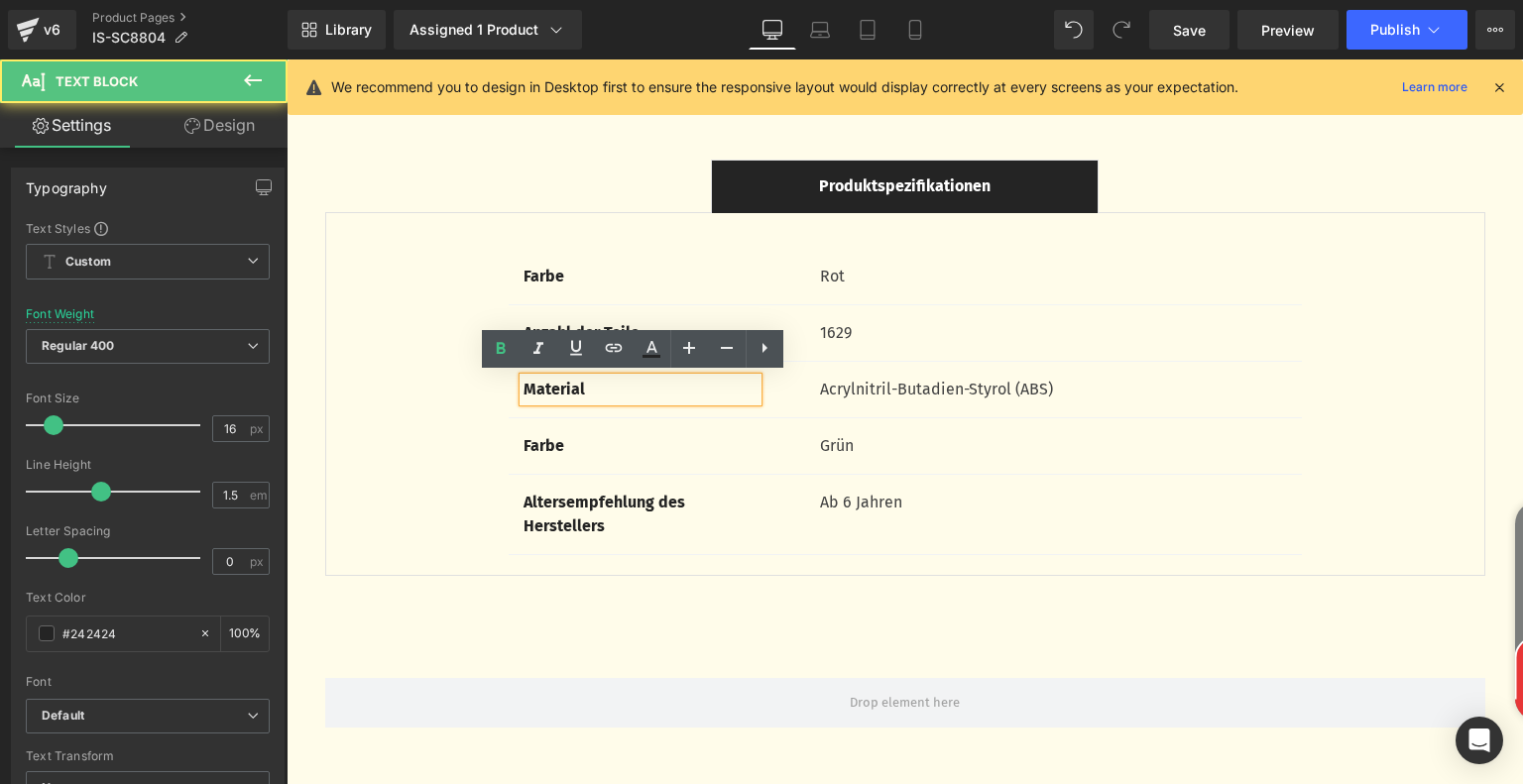 drag, startPoint x: 589, startPoint y: 392, endPoint x: 514, endPoint y: 391, distance: 75.00667 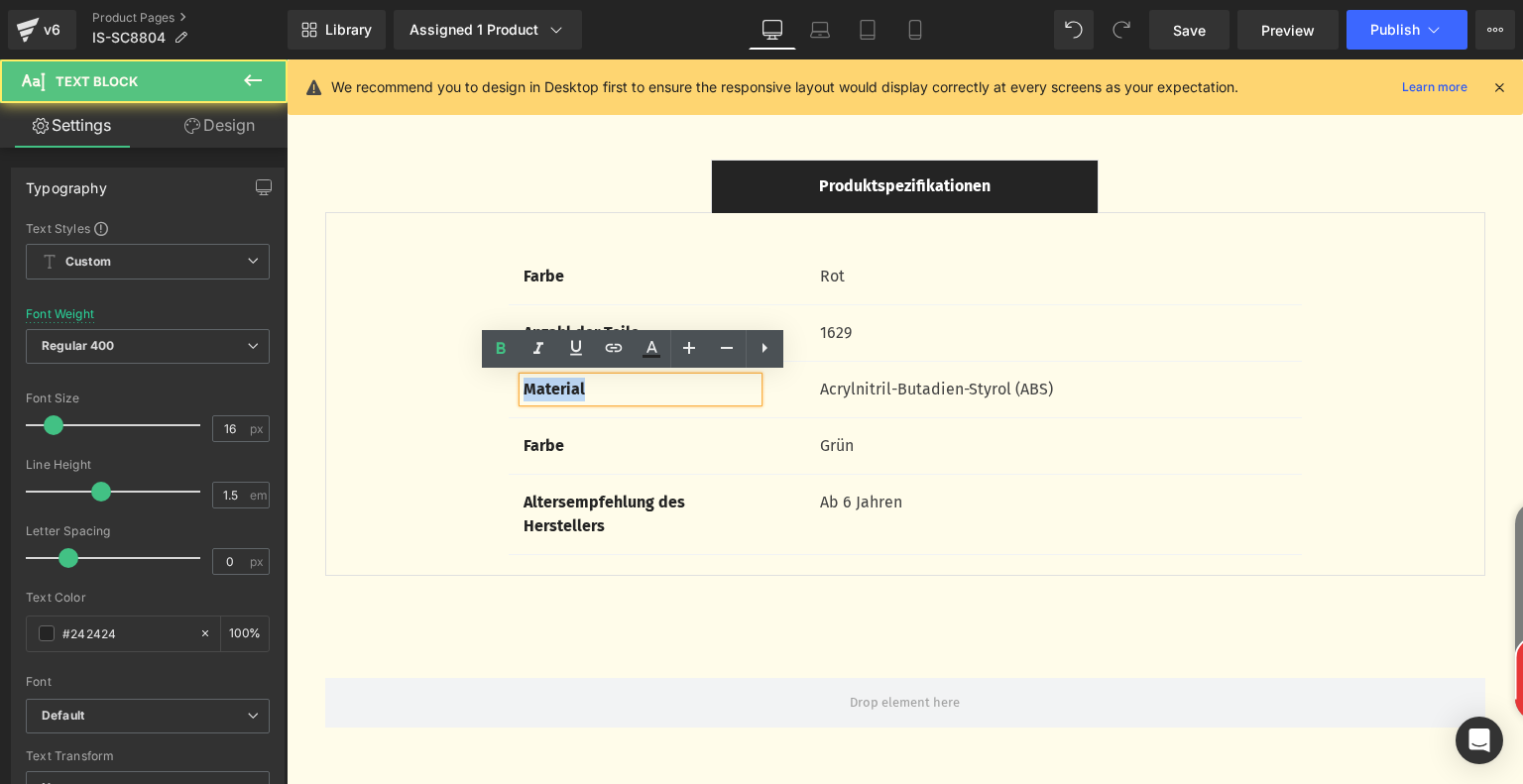 drag, startPoint x: 587, startPoint y: 391, endPoint x: 515, endPoint y: 390, distance: 72.00694 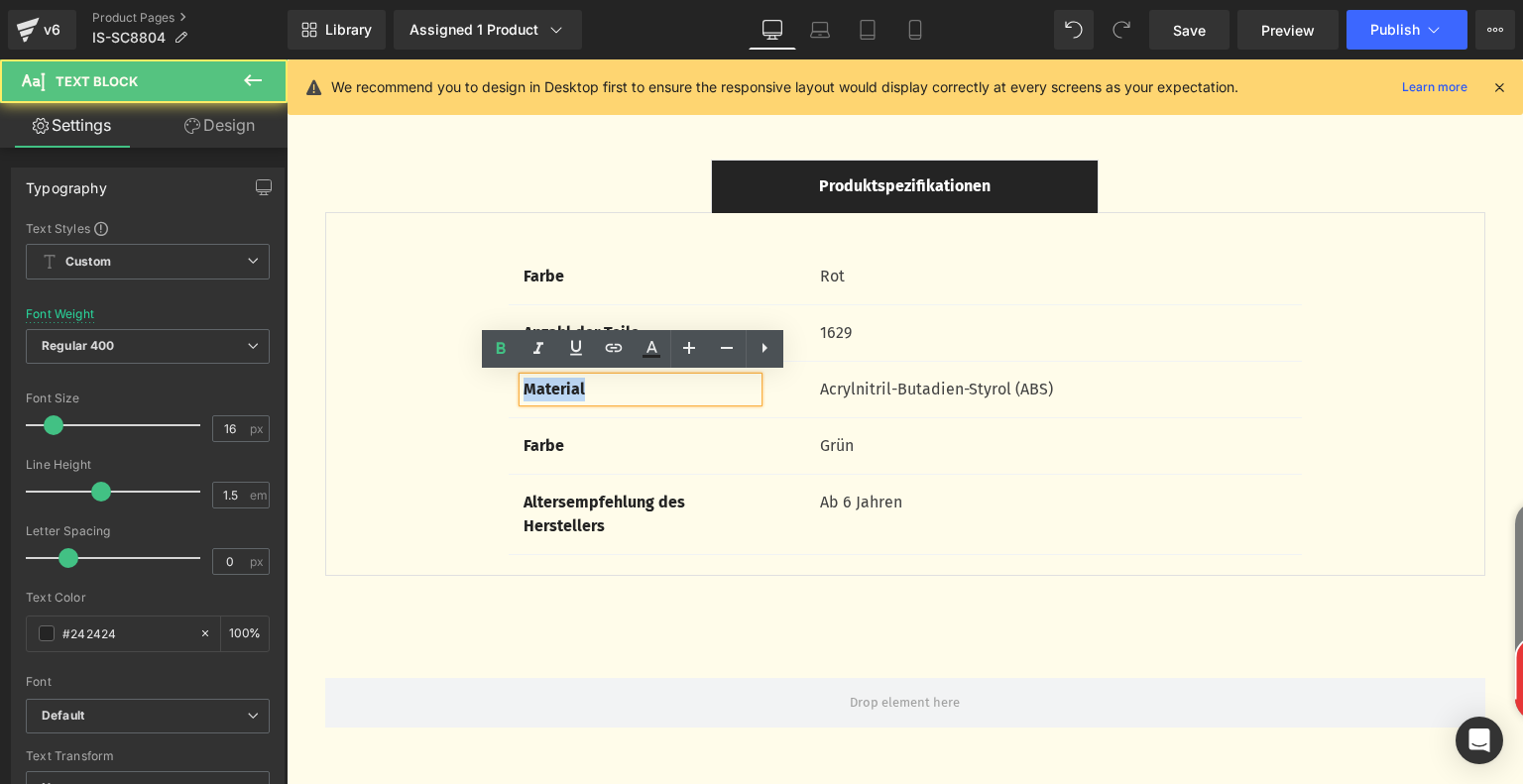 click on "Material" at bounding box center (641, 390) 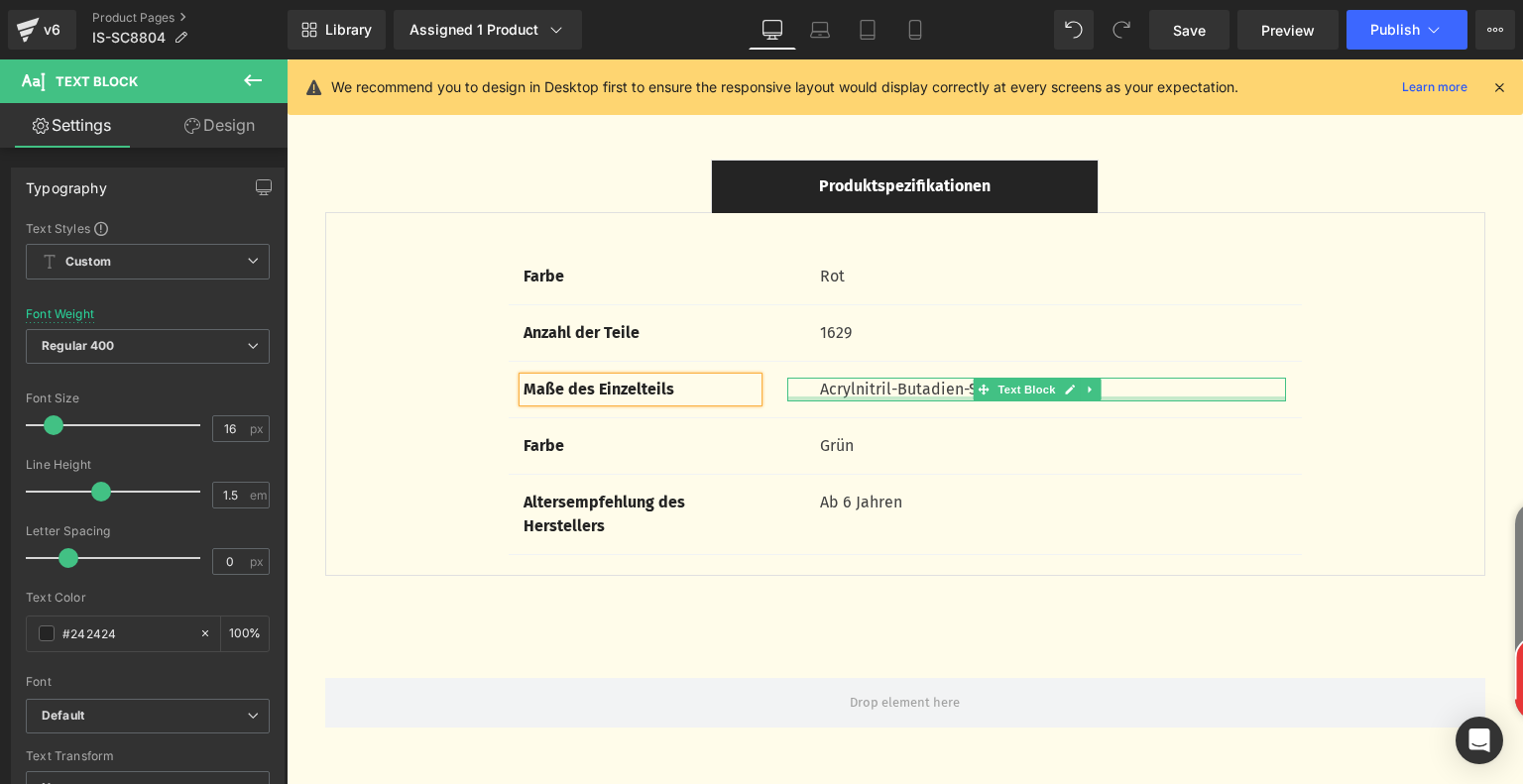 click on "Acrylnitril-Butadien-Styrol (ABS)" at bounding box center (1053, 390) 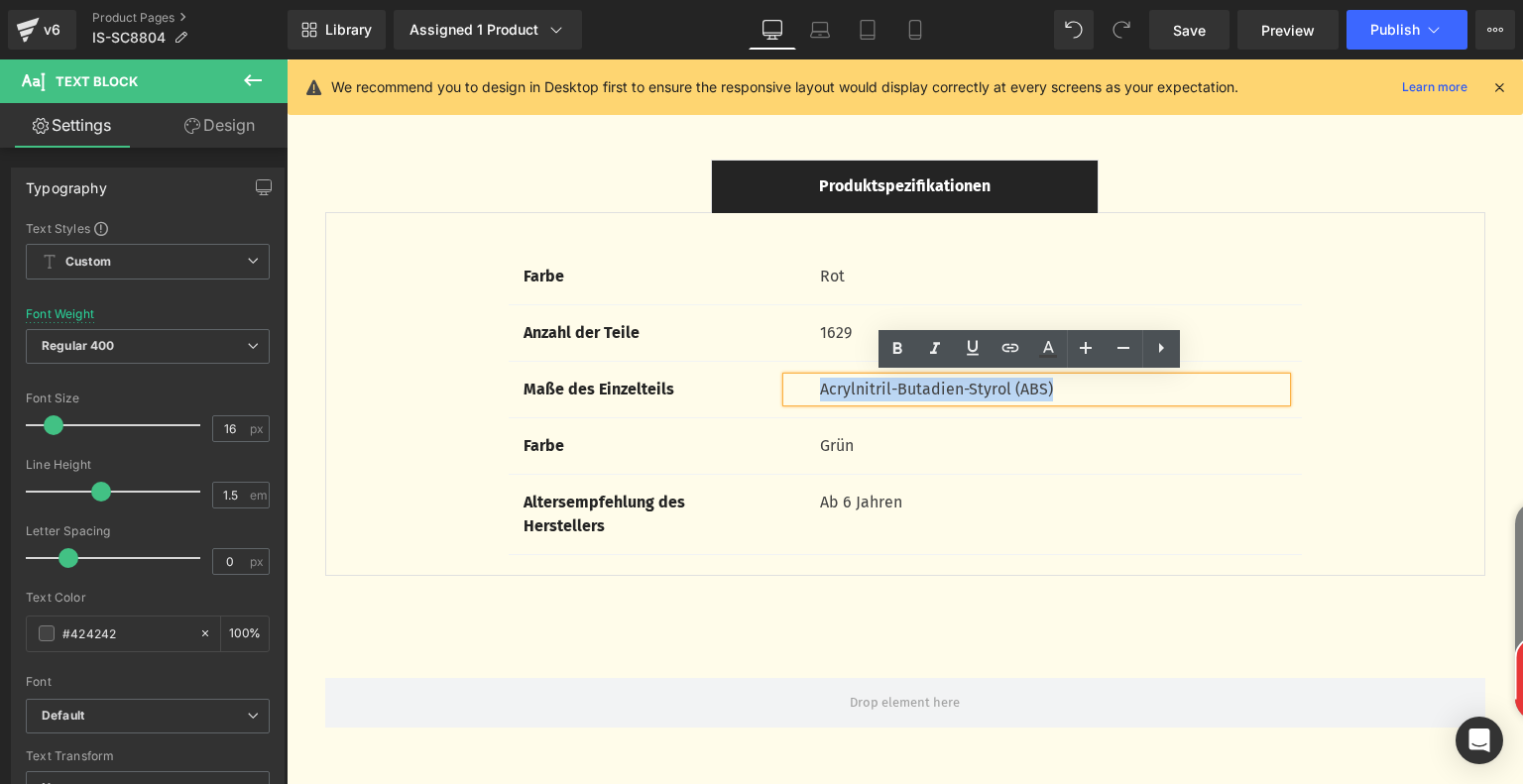 drag, startPoint x: 812, startPoint y: 389, endPoint x: 1103, endPoint y: 384, distance: 291.04295 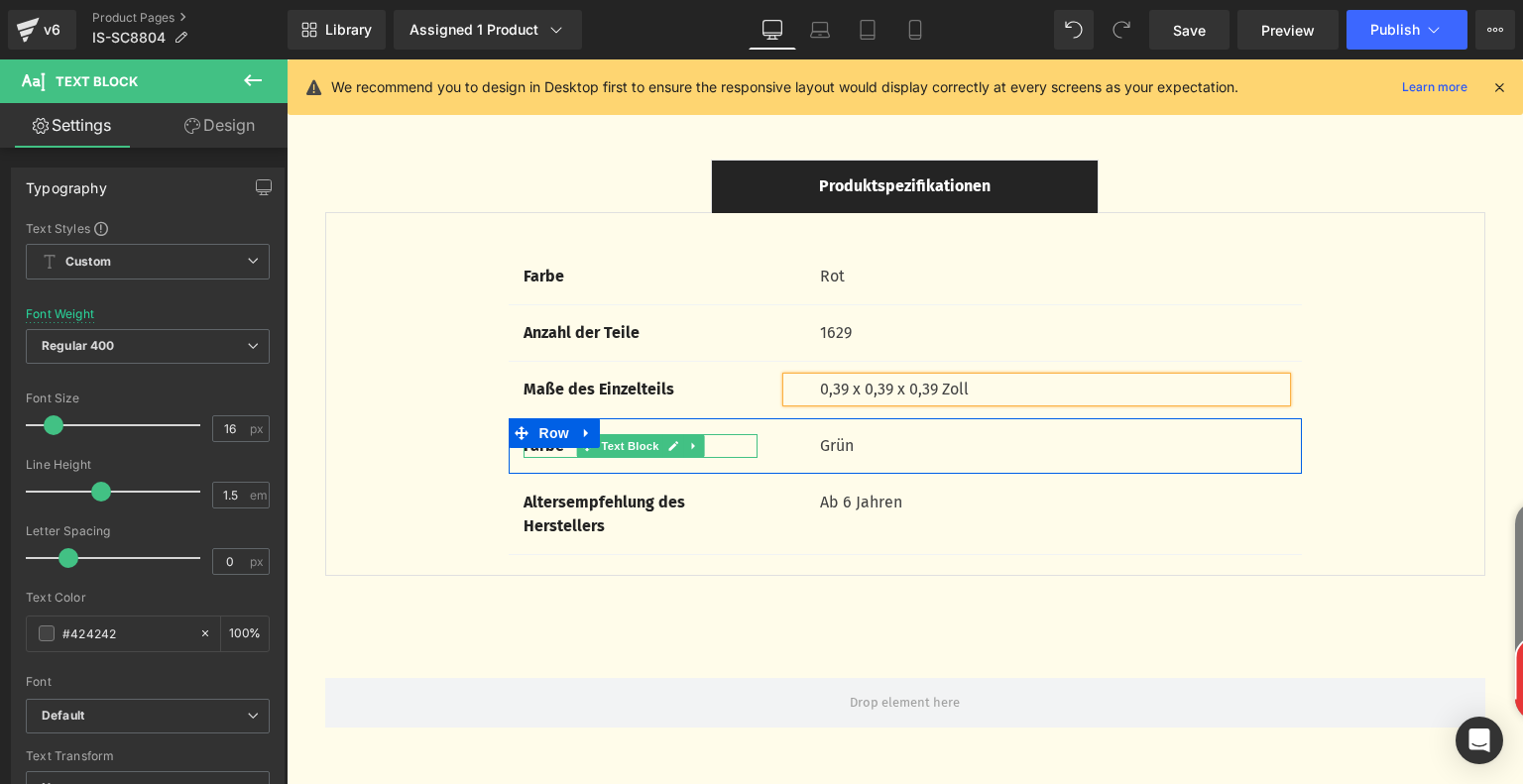 click on "Farbe" at bounding box center [641, 446] 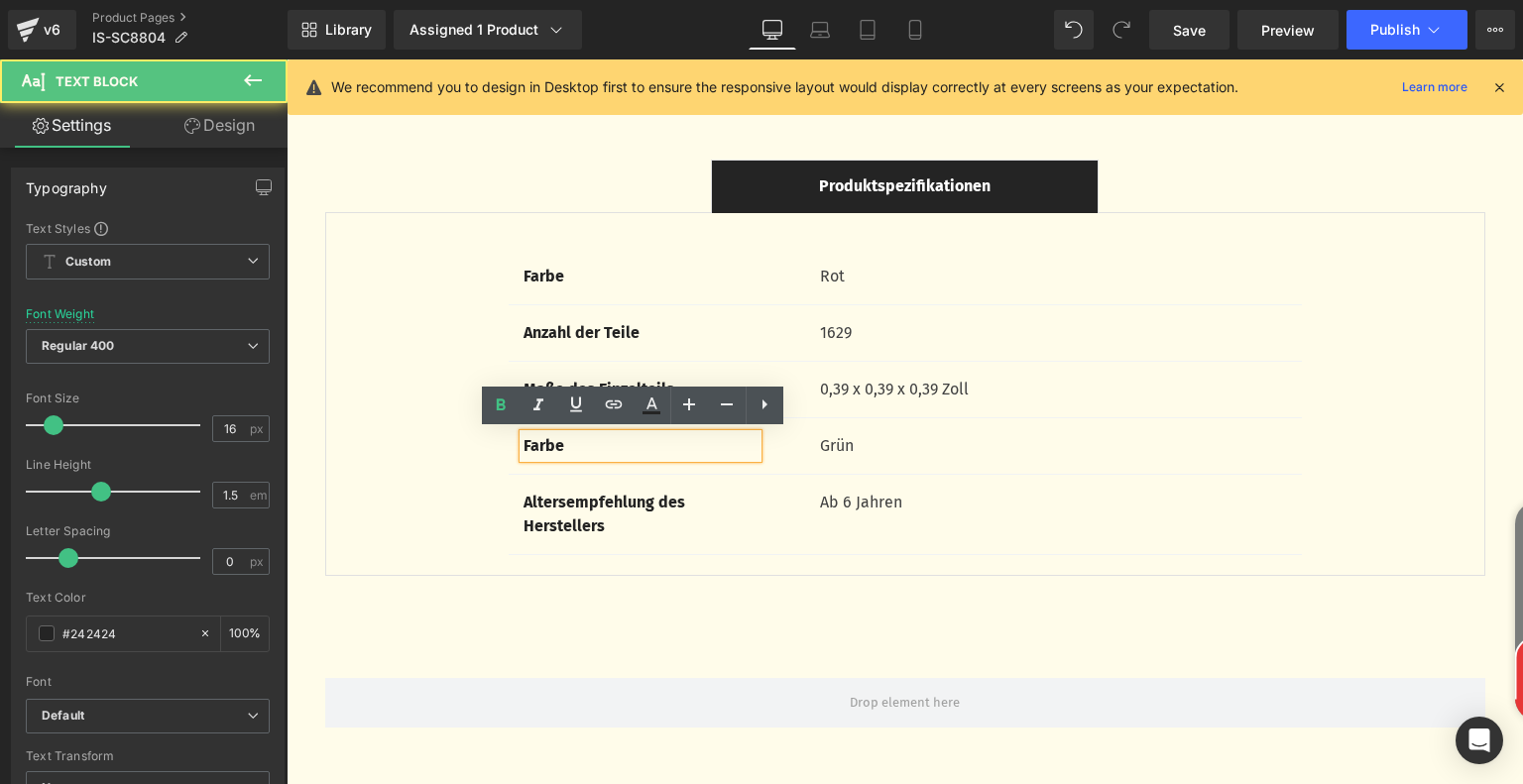 drag, startPoint x: 571, startPoint y: 445, endPoint x: 510, endPoint y: 447, distance: 61.03278 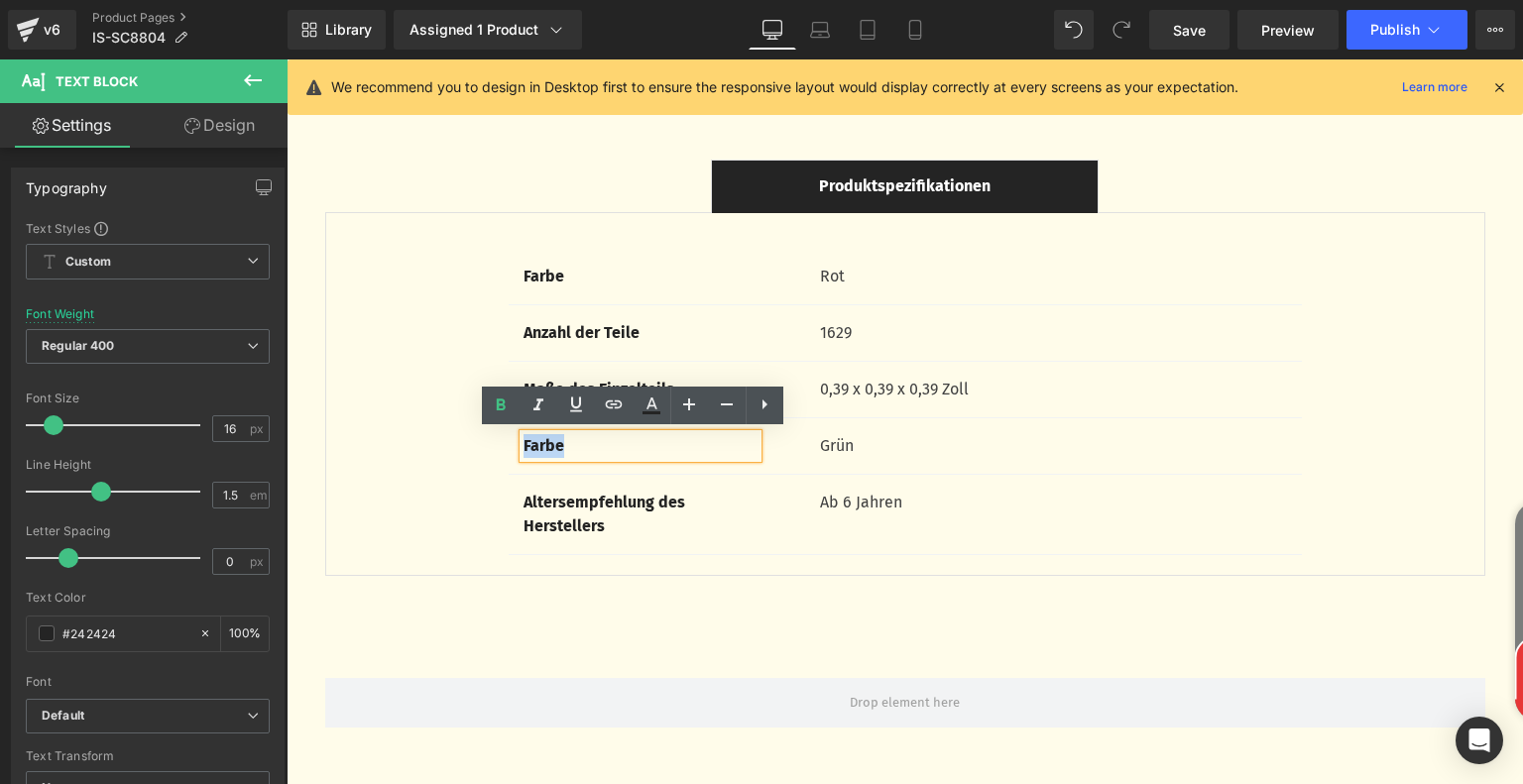 drag, startPoint x: 518, startPoint y: 446, endPoint x: 555, endPoint y: 443, distance: 37.121422 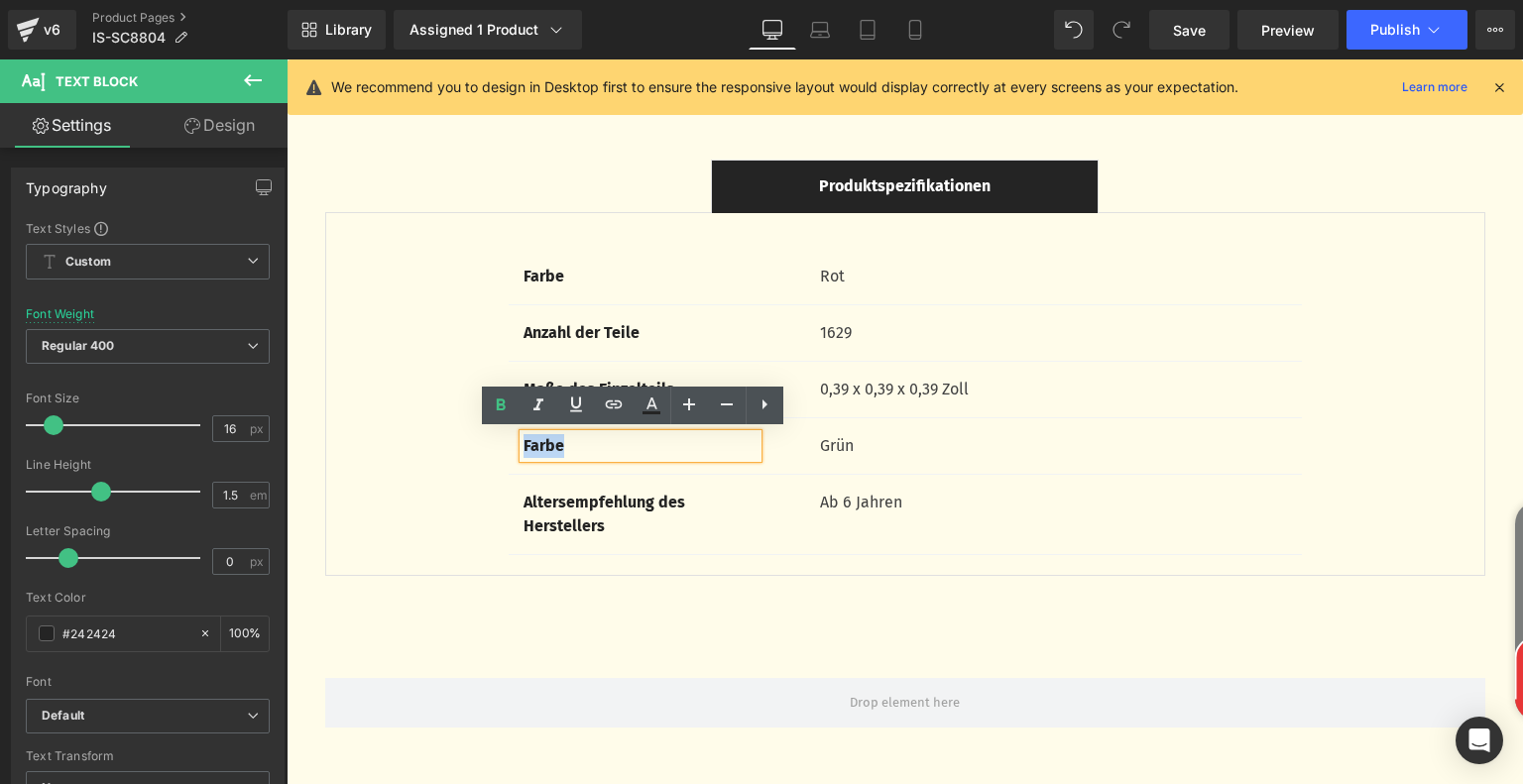 click on "Farbe" at bounding box center [543, 445] 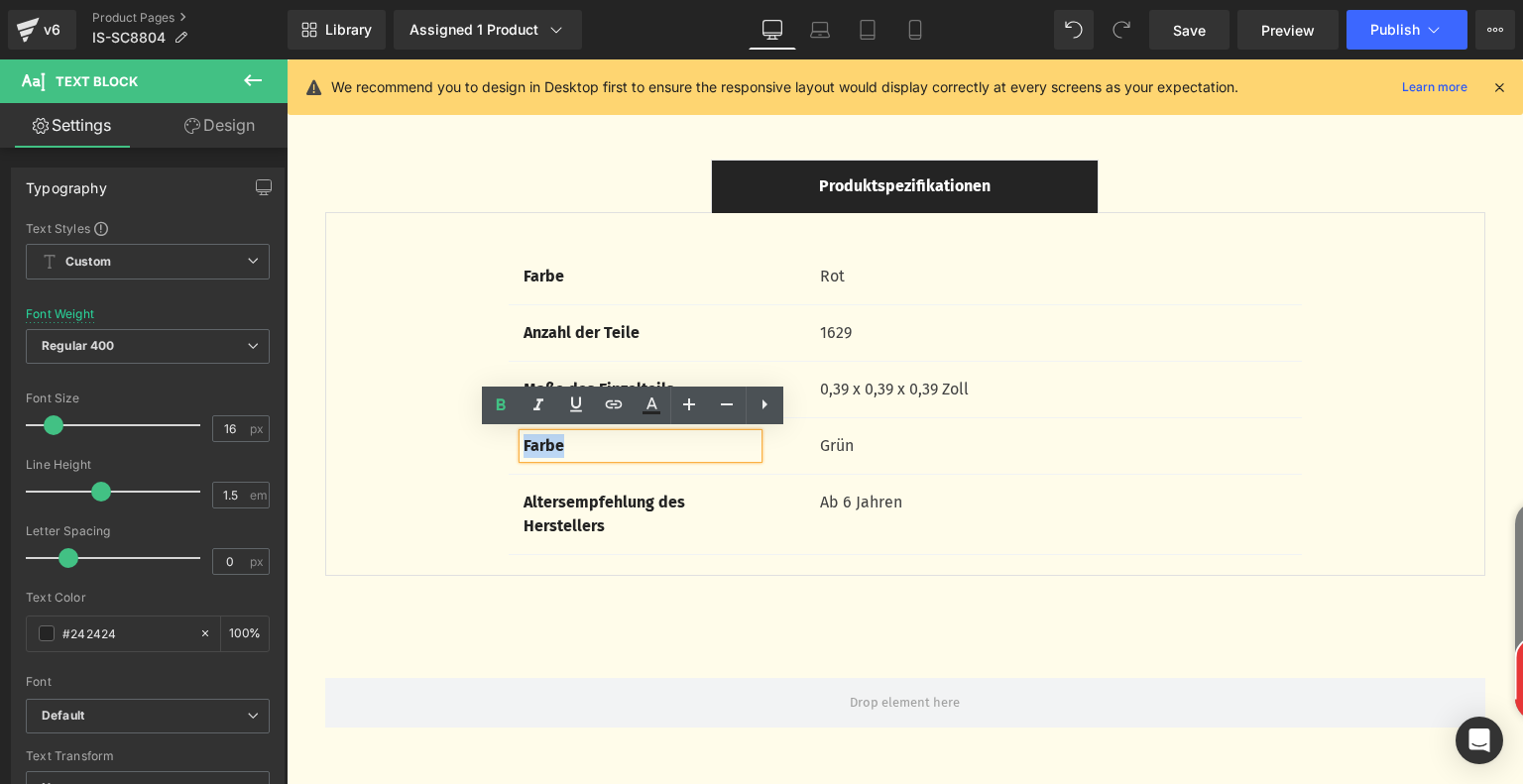paste 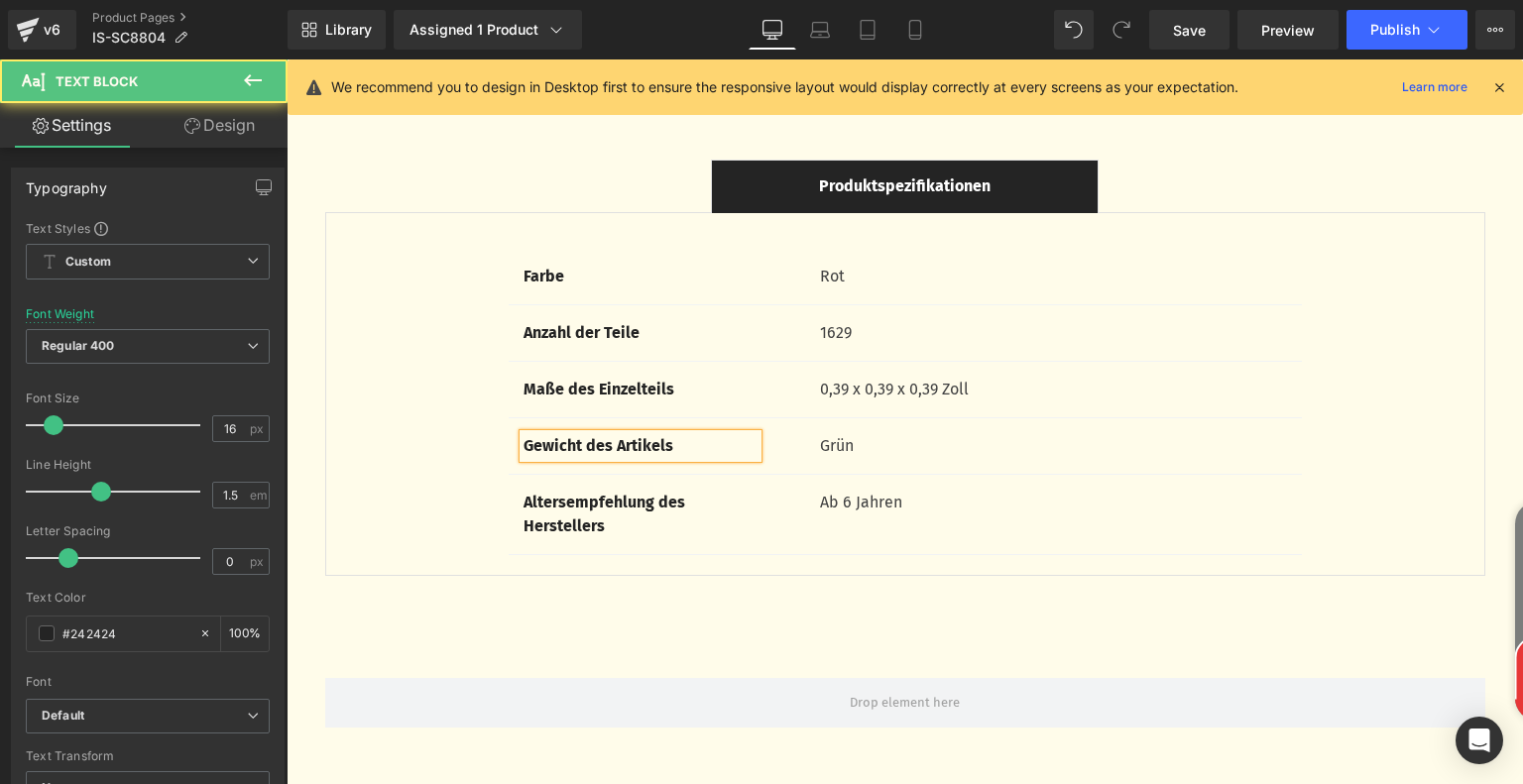 click on "Gewicht des Artikels" at bounding box center [598, 445] 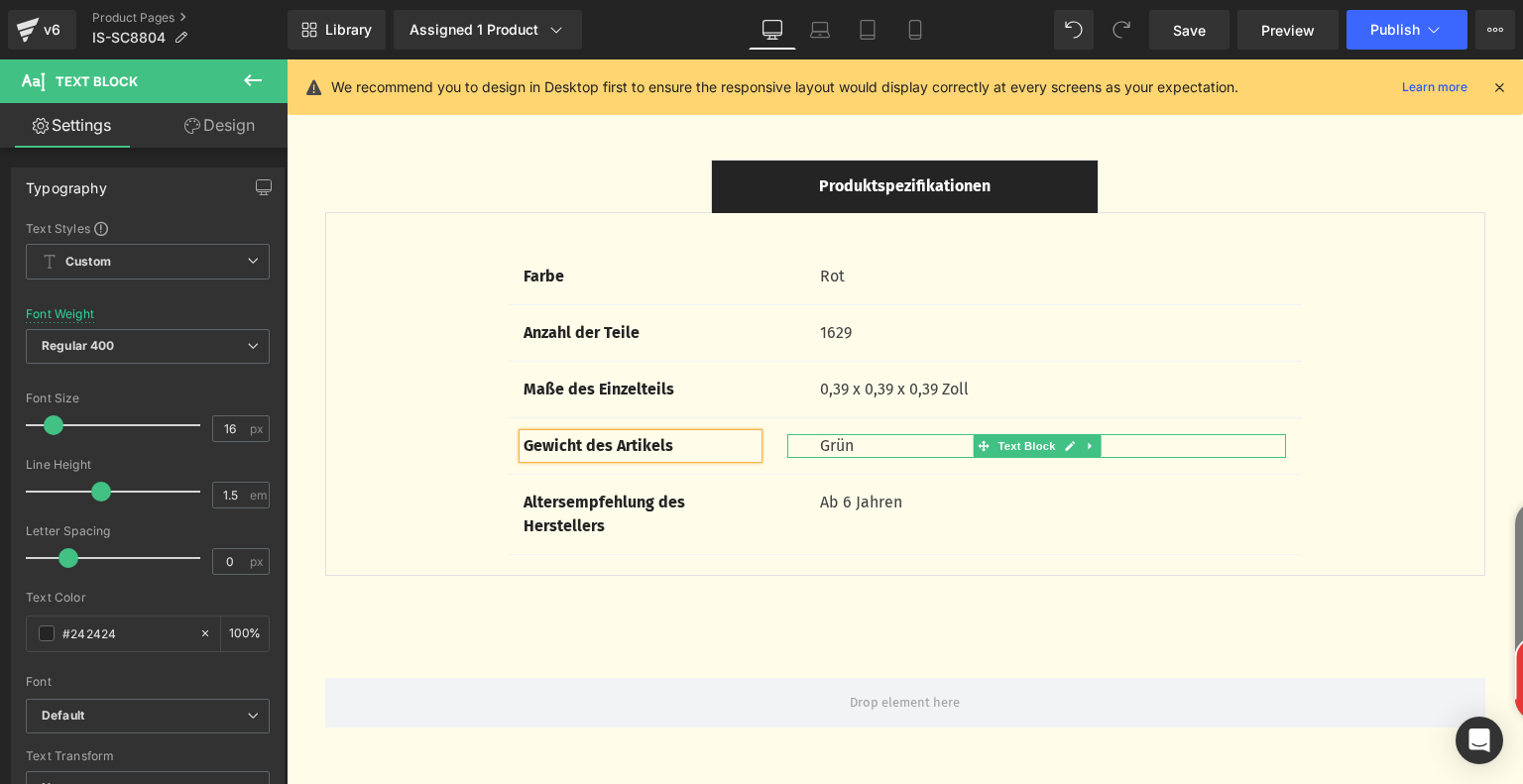 click on "Grün" at bounding box center [1053, 446] 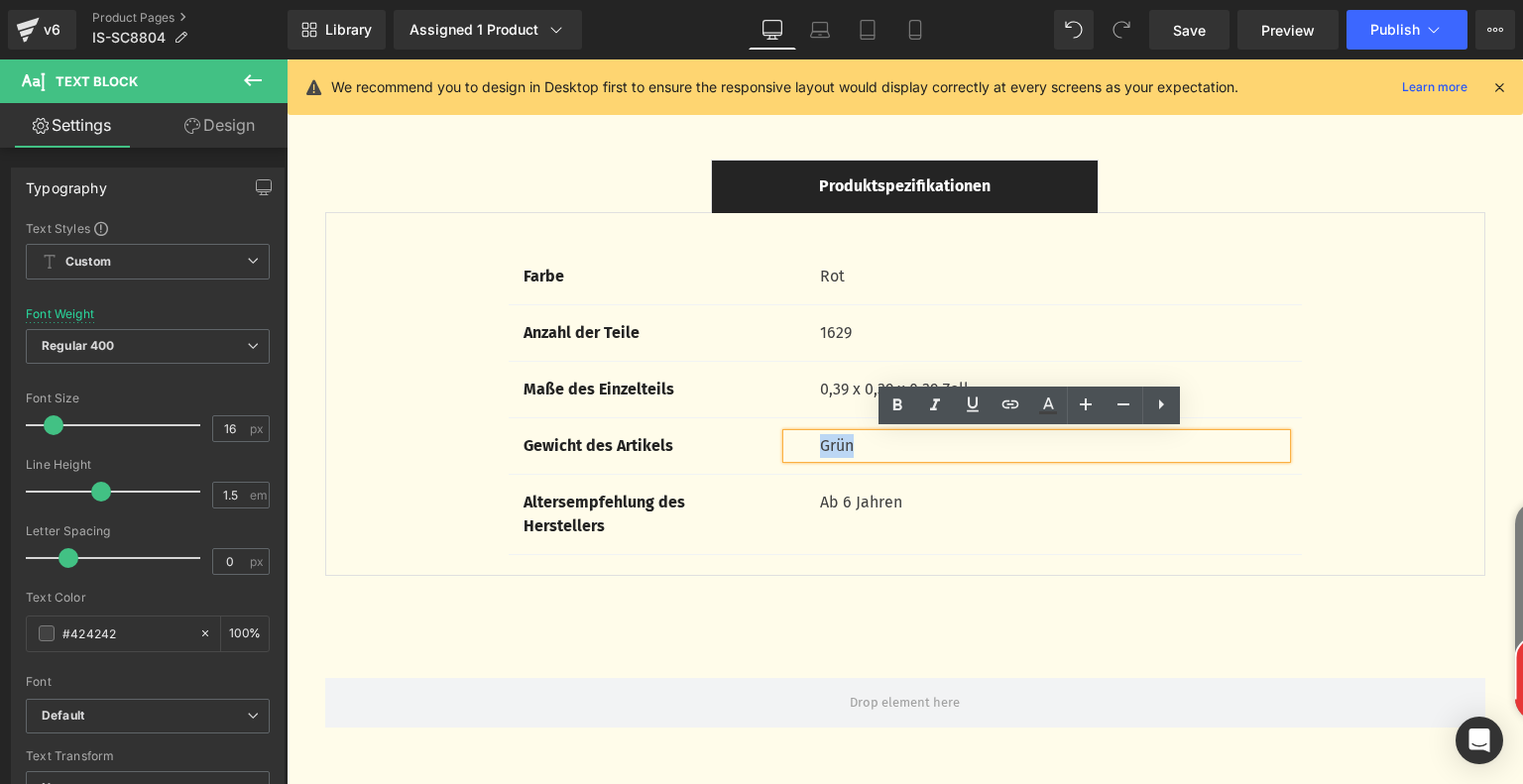 drag, startPoint x: 814, startPoint y: 441, endPoint x: 884, endPoint y: 445, distance: 70.11419 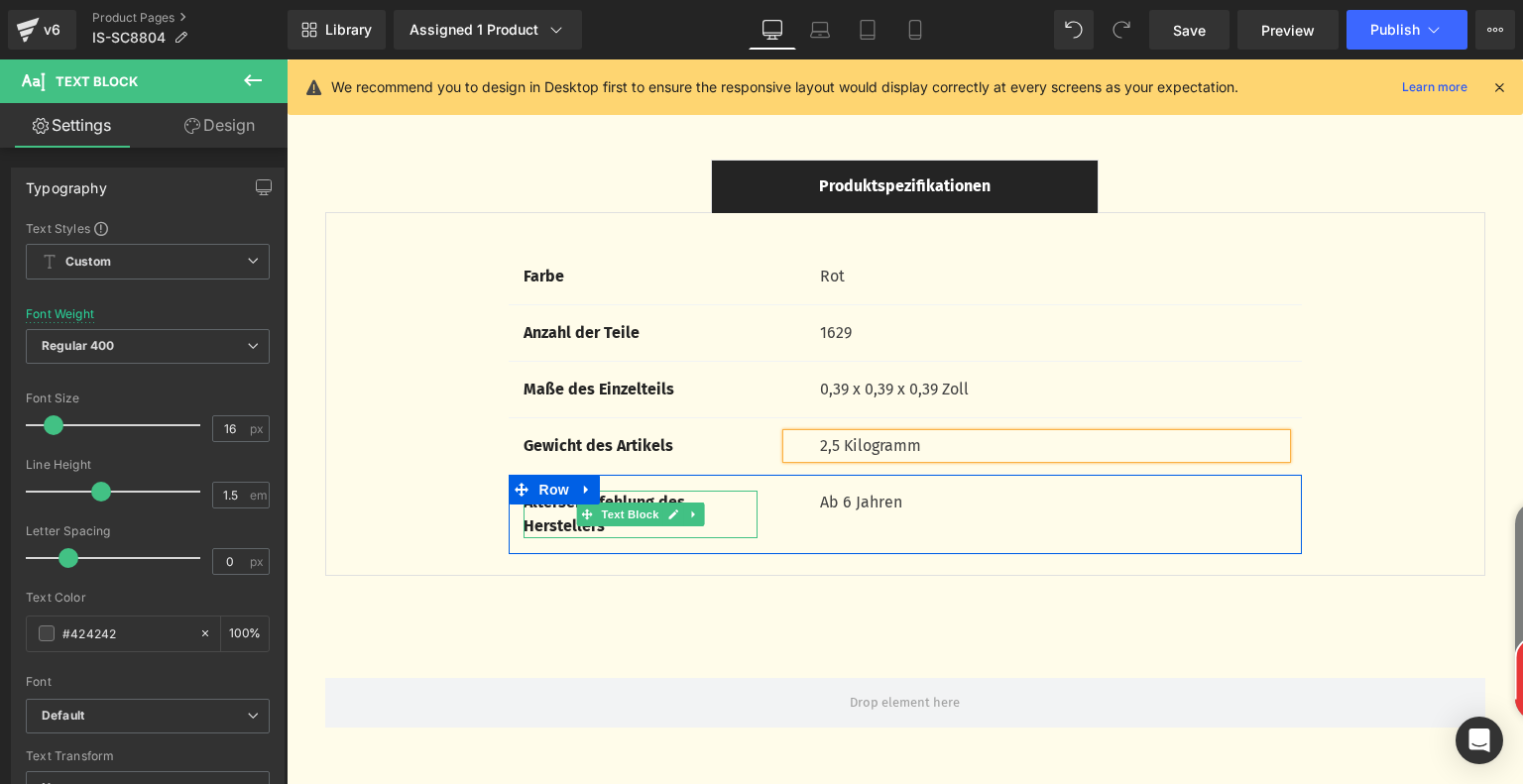 click on "Altersempfehlung des Herstellers" at bounding box center (604, 513) 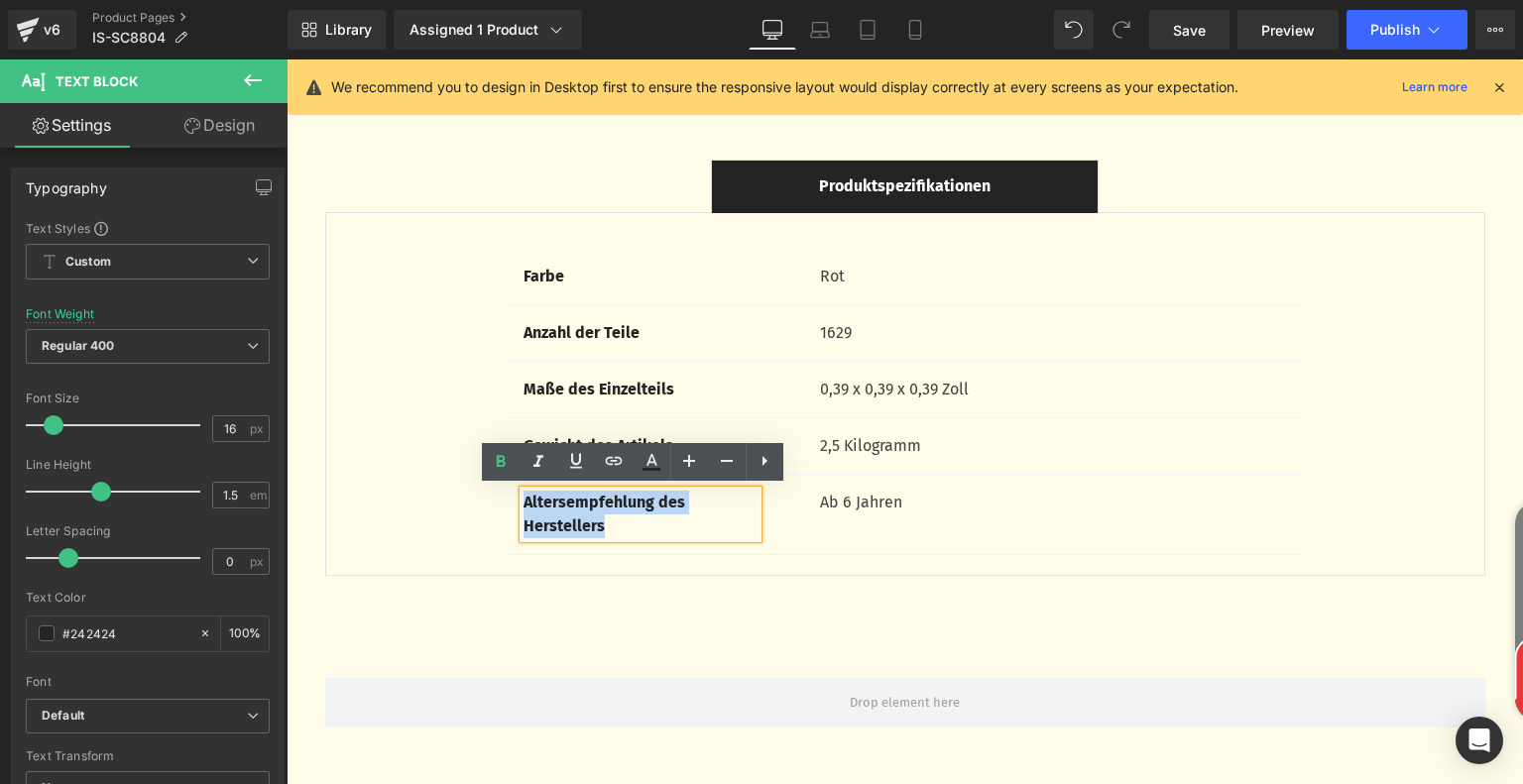 drag, startPoint x: 604, startPoint y: 524, endPoint x: 517, endPoint y: 500, distance: 90.24965 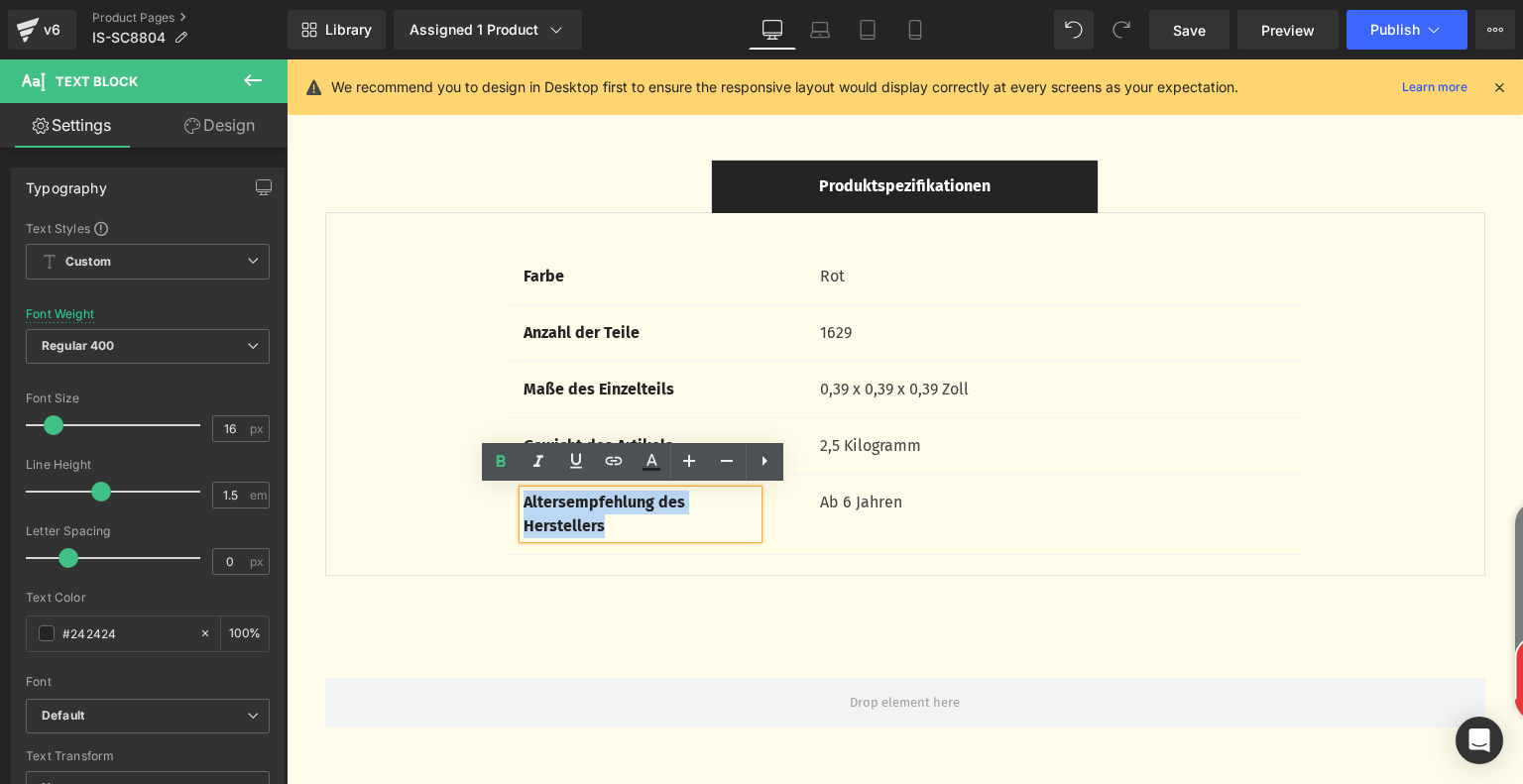 click on "Altersempfehlung des Herstellers" at bounding box center [641, 514] 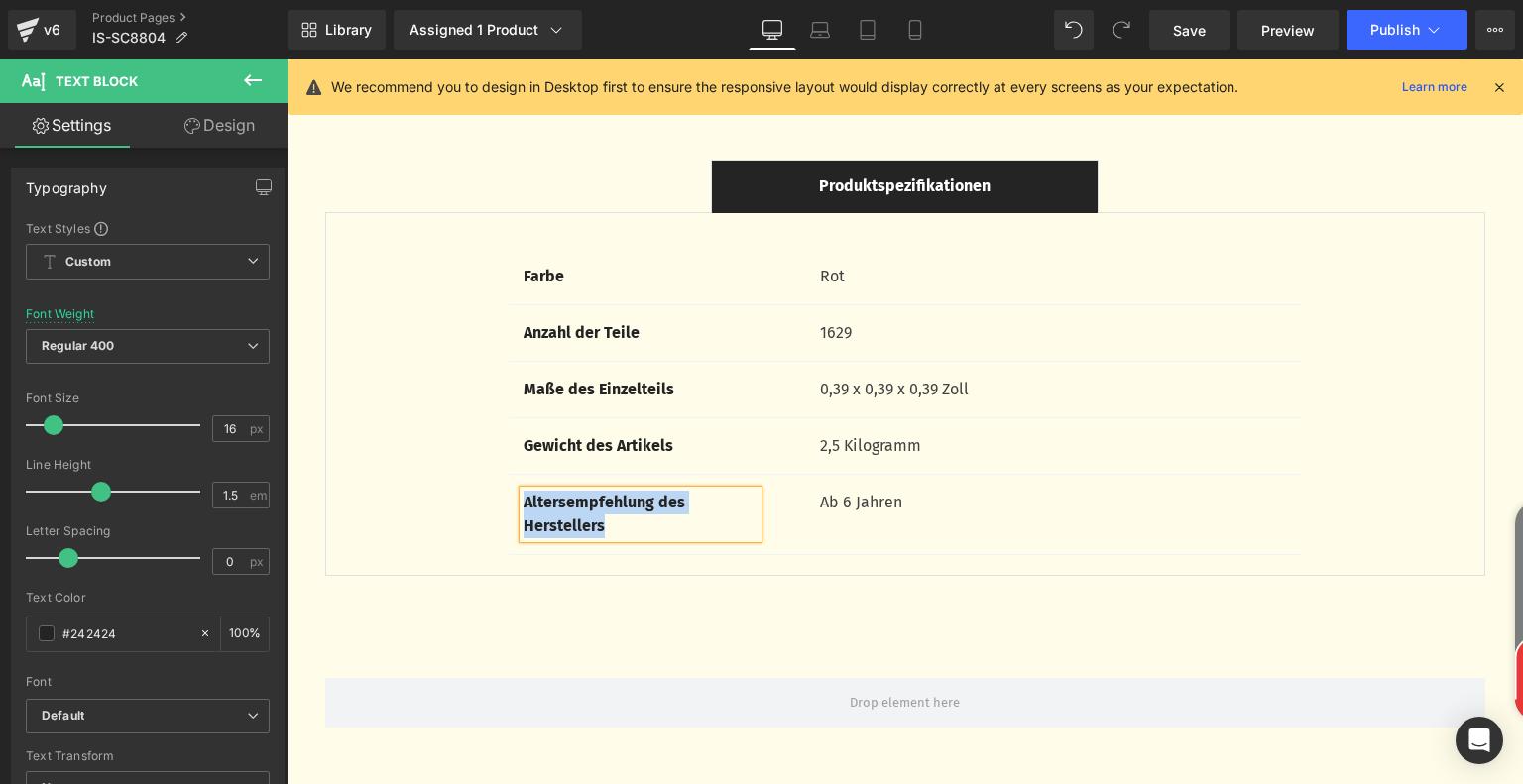 paste 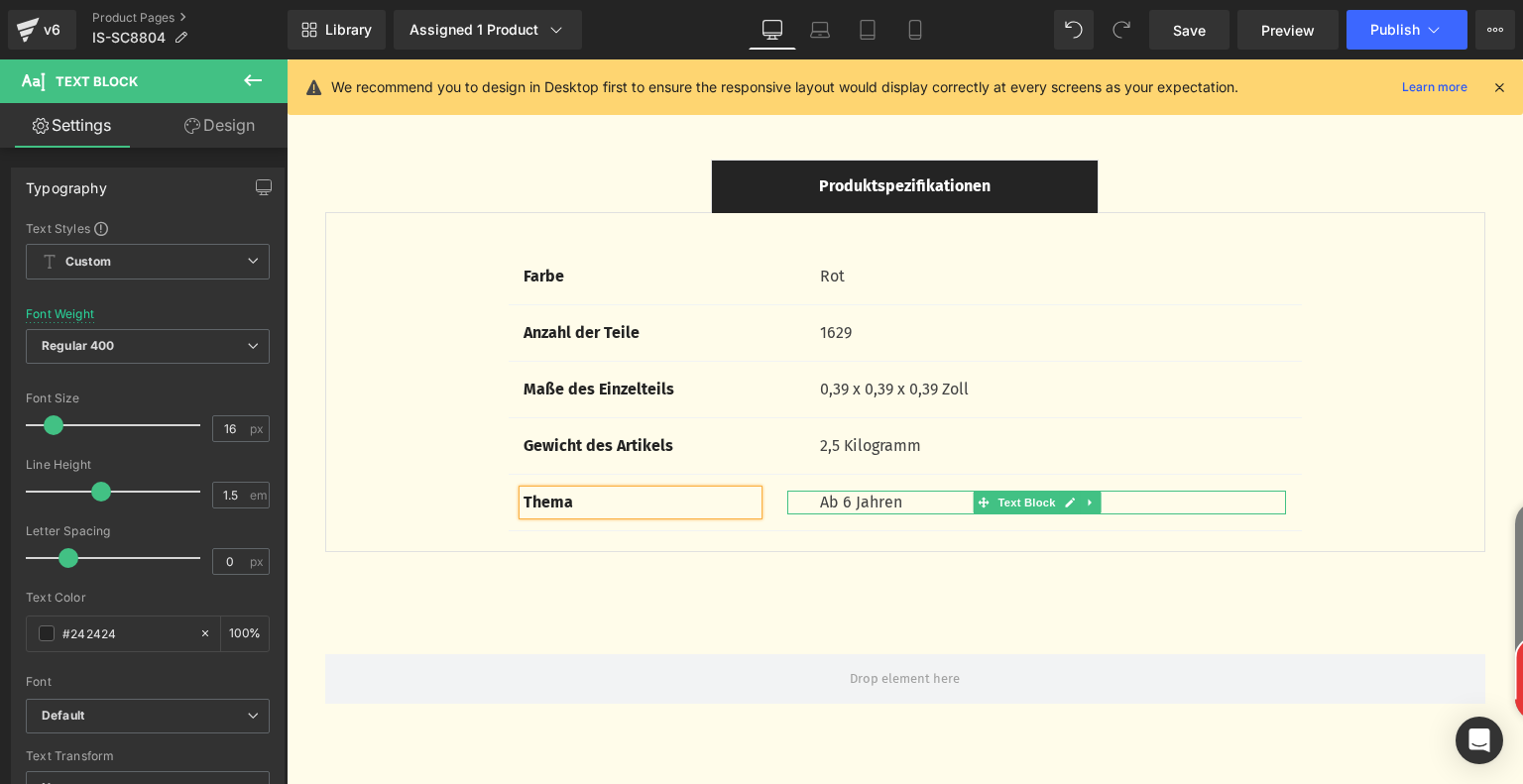 click on "Ab 6 Jahren" at bounding box center [1053, 503] 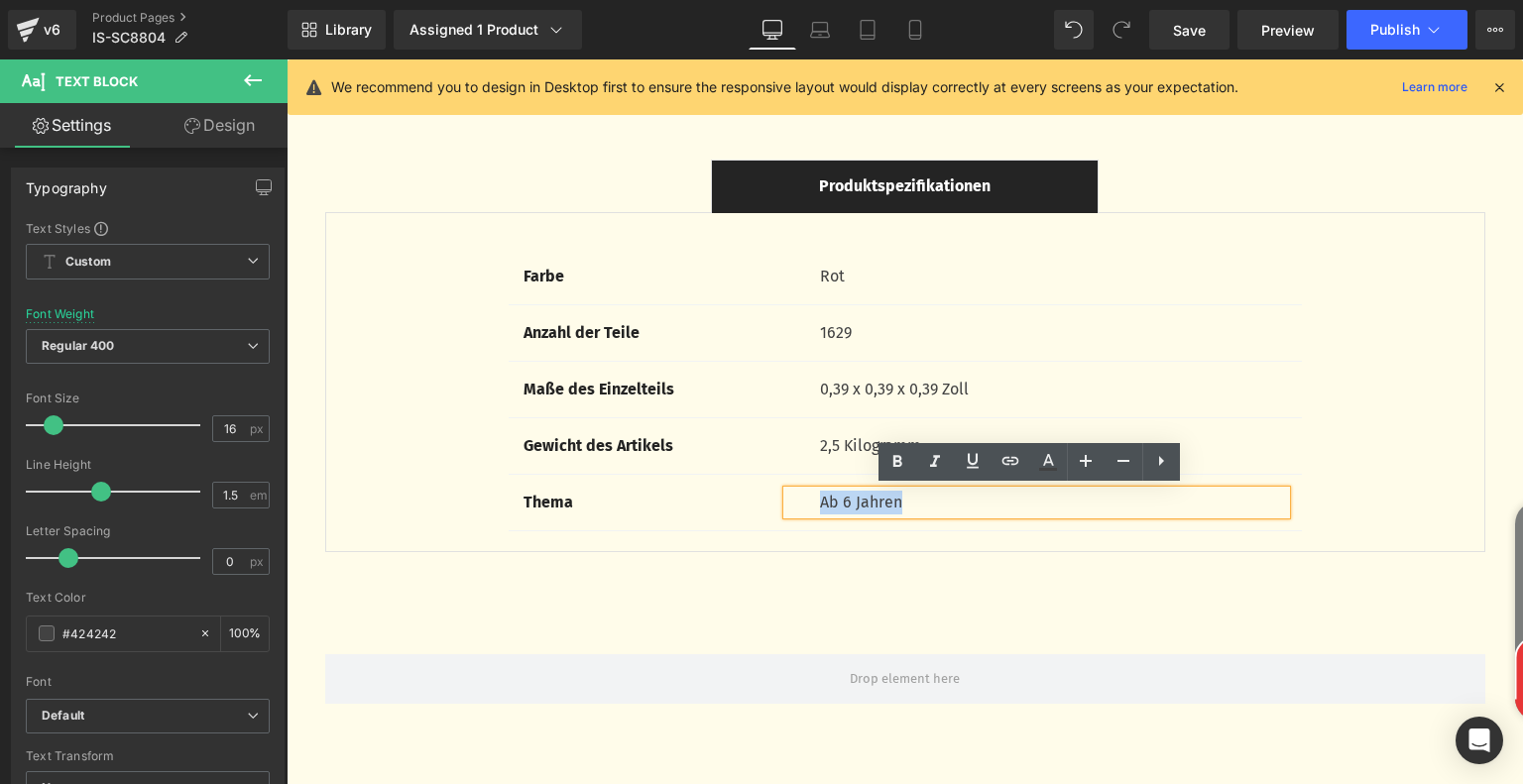 drag, startPoint x: 810, startPoint y: 501, endPoint x: 944, endPoint y: 505, distance: 134.05969 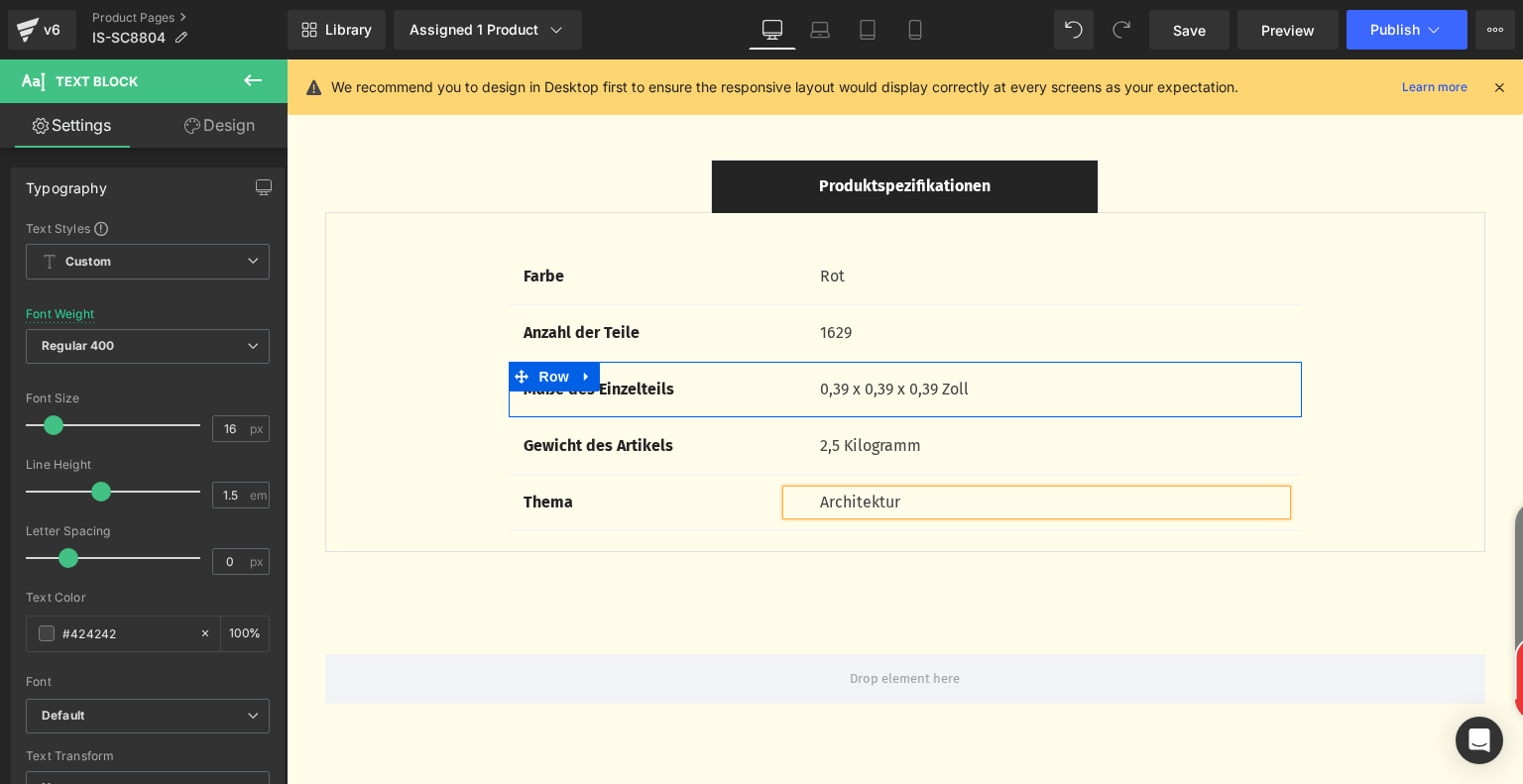 click at bounding box center [587, 377] 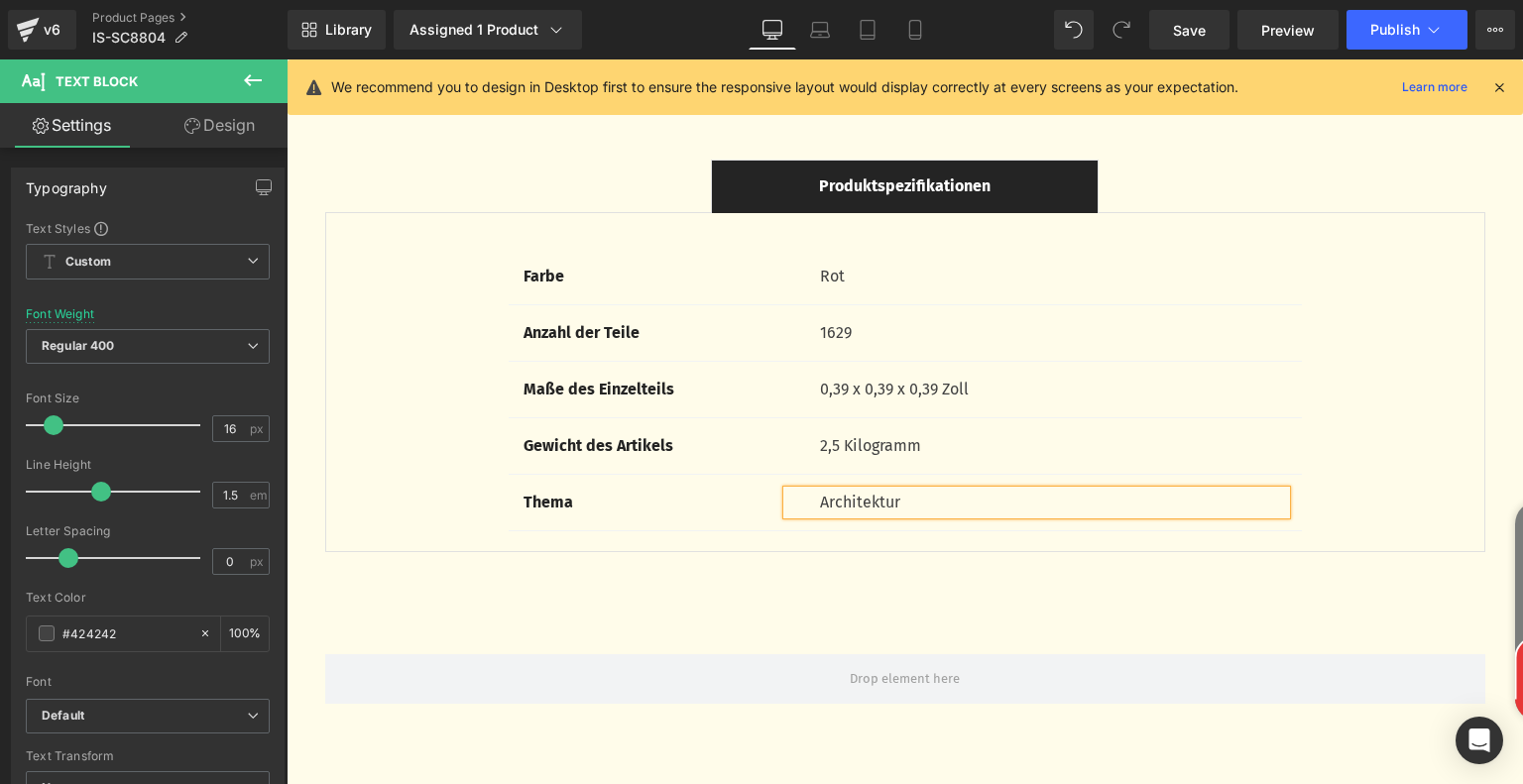 click on "Thema Text Block         Architektur Text Block         Row" at bounding box center [905, 503] 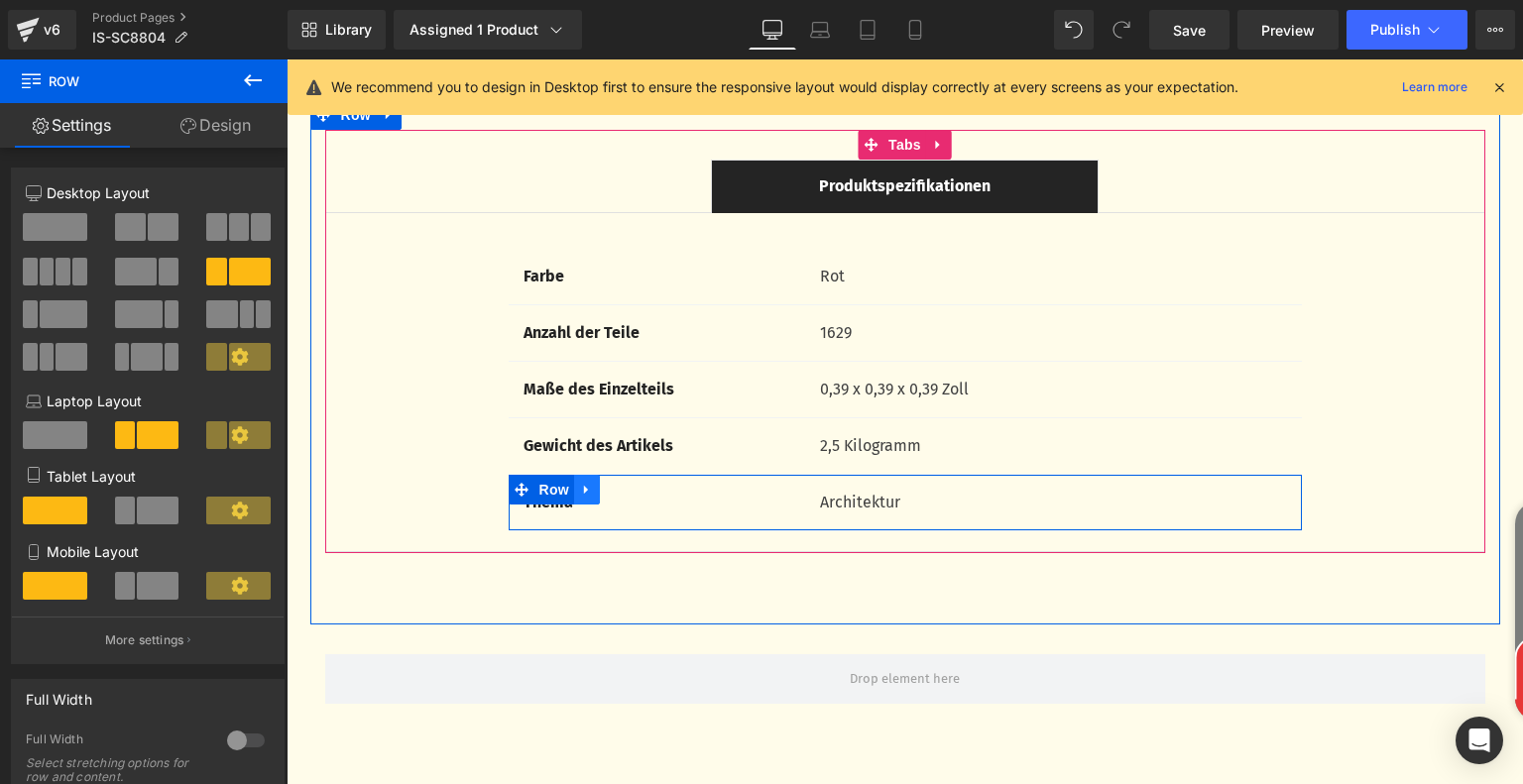 click 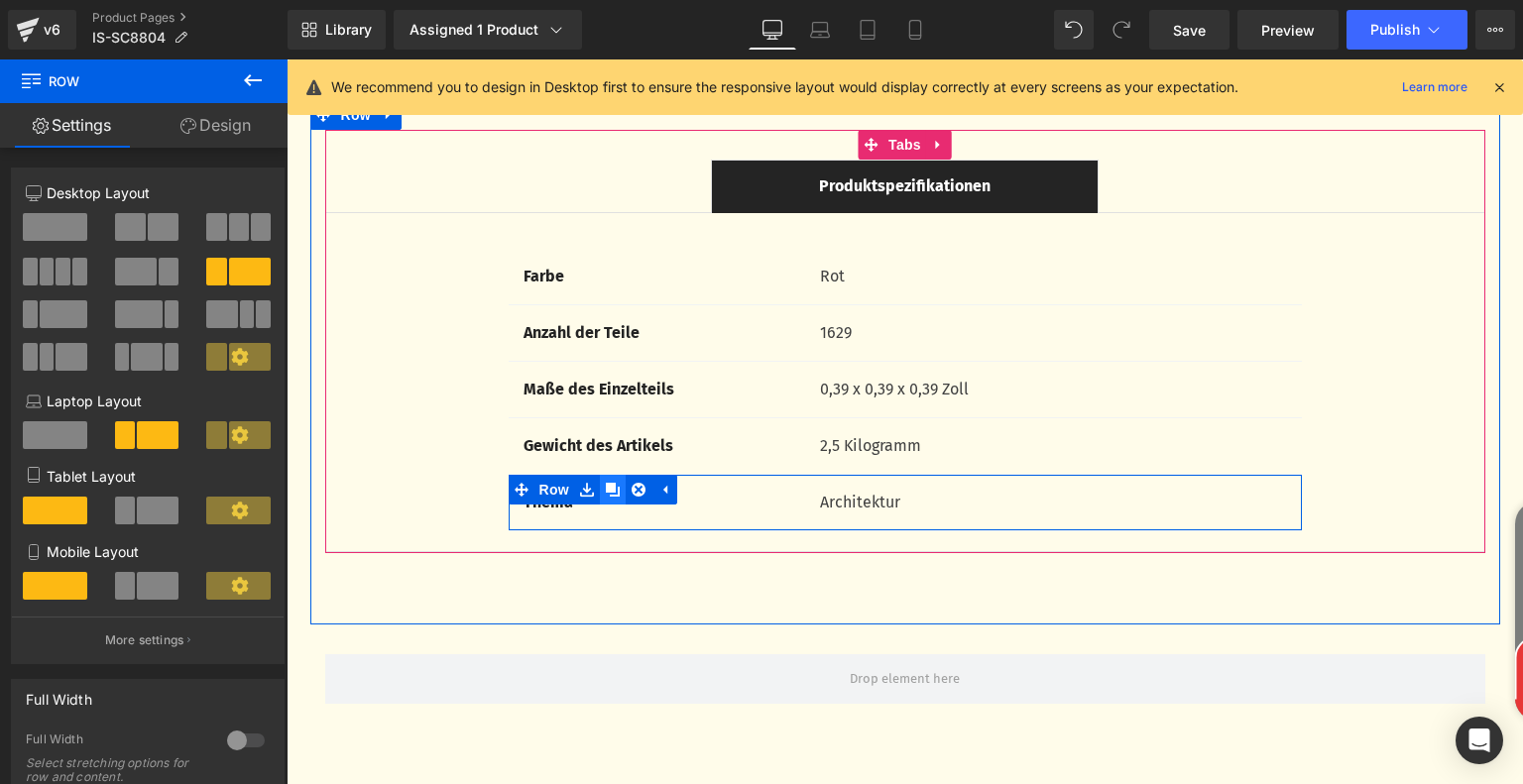 click 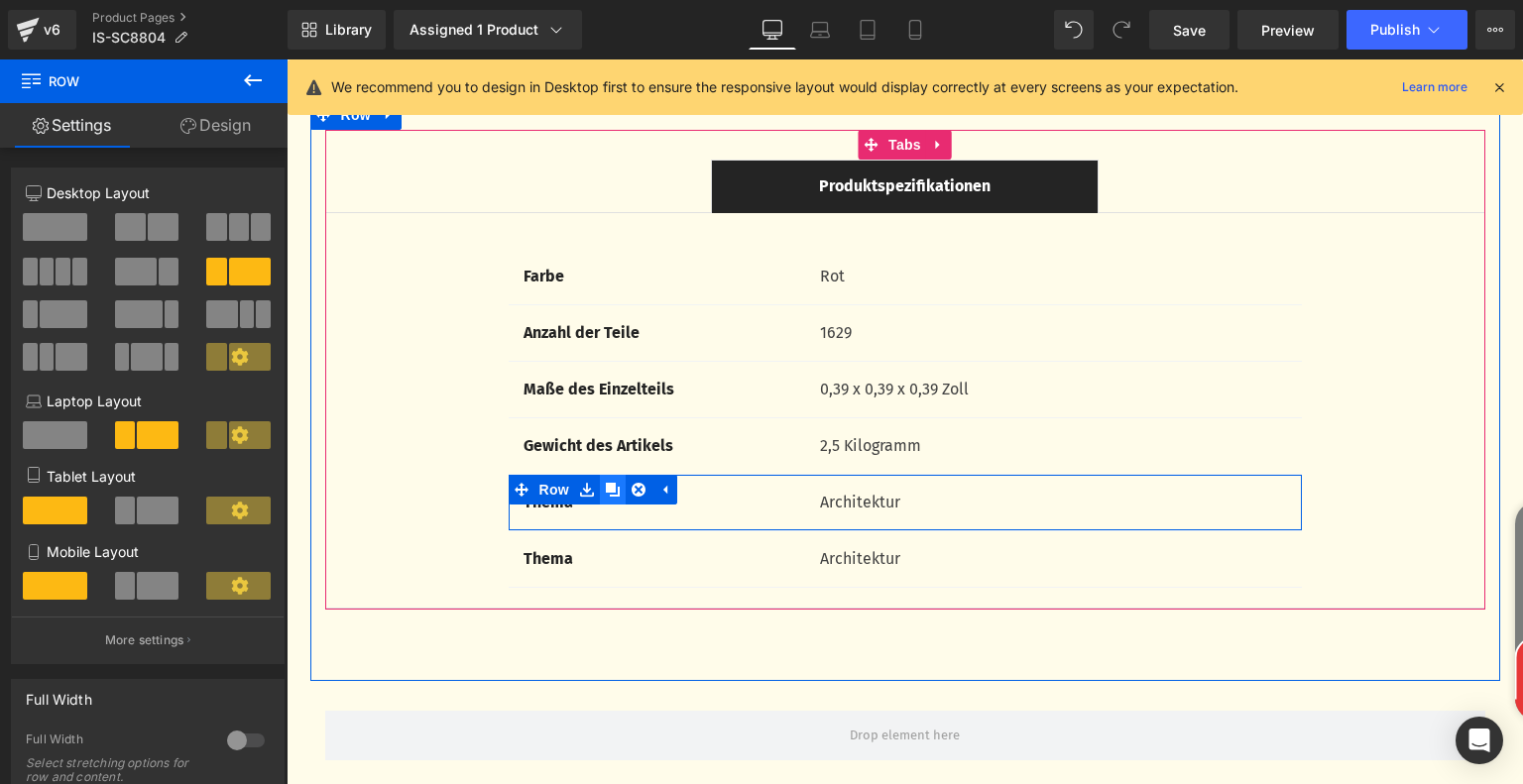 click 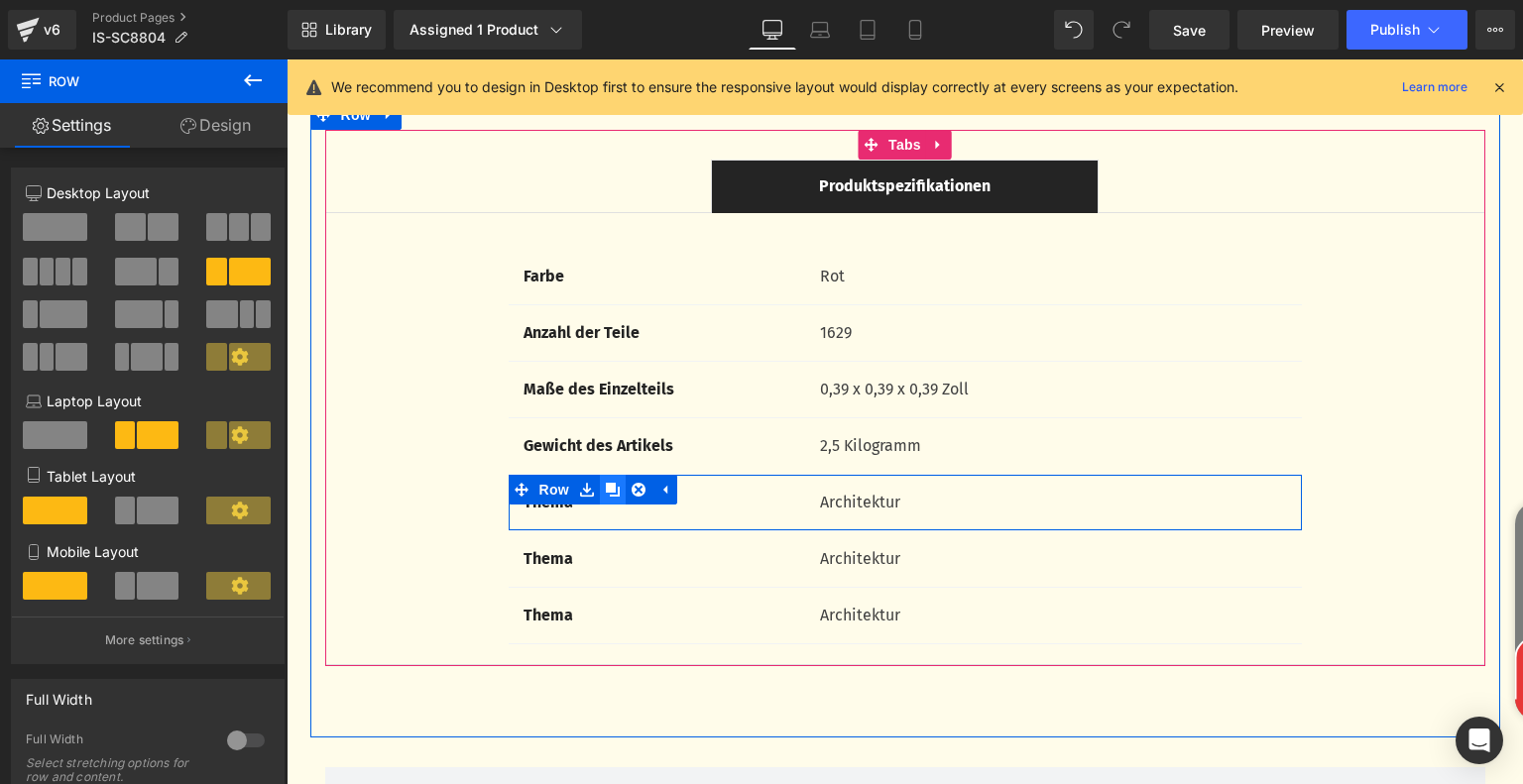 click 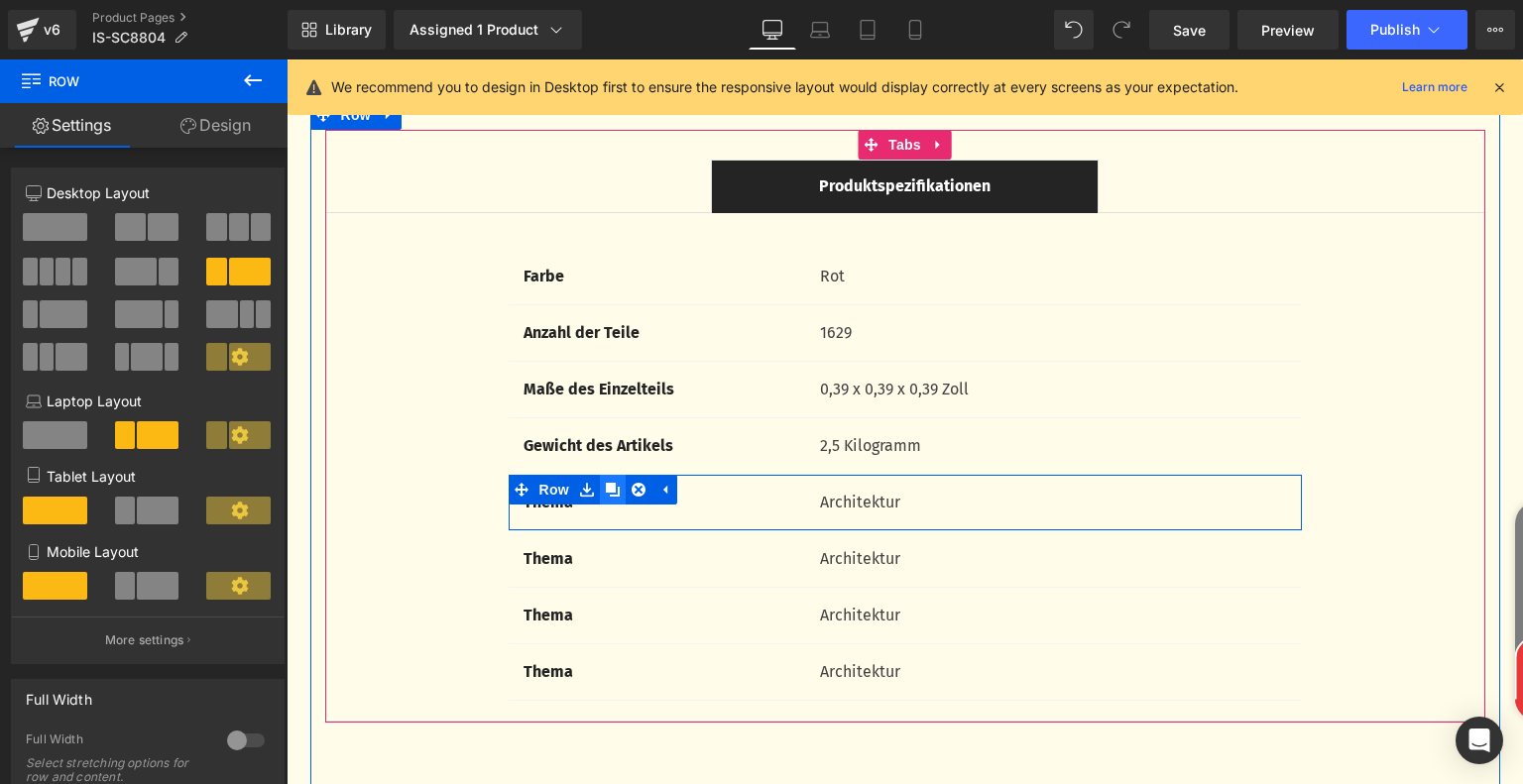 click 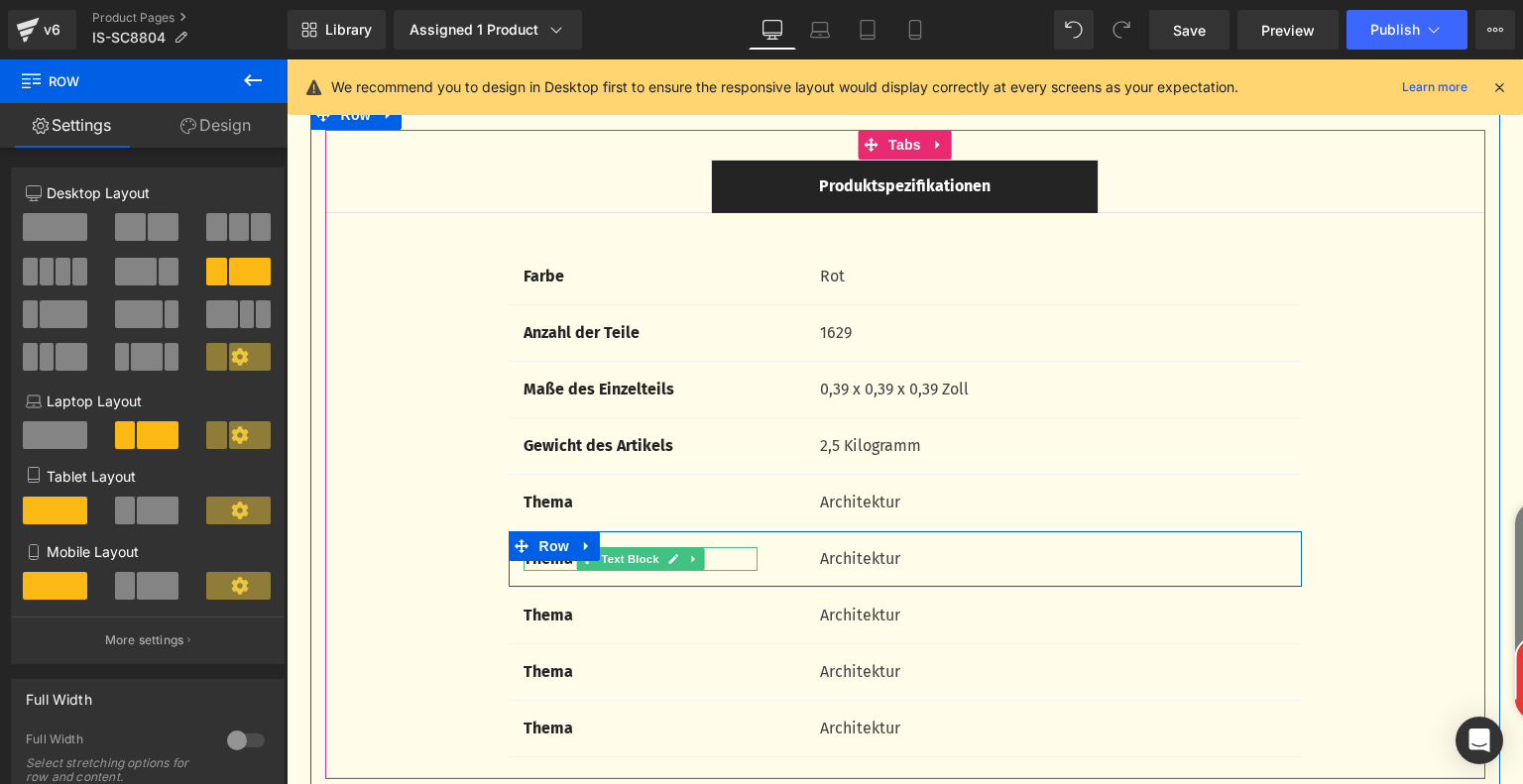 click on "Thema" at bounding box center [548, 558] 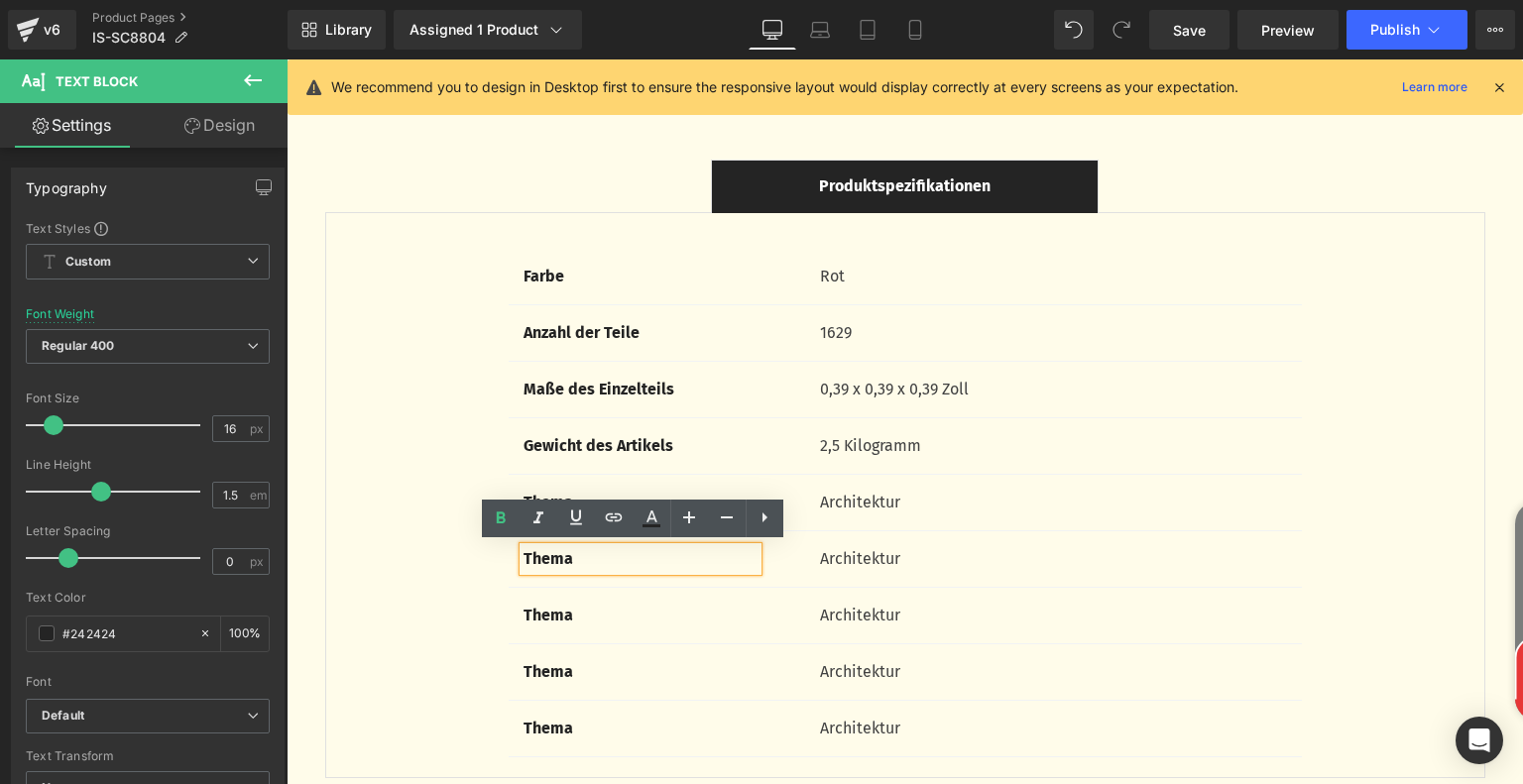 drag, startPoint x: 591, startPoint y: 562, endPoint x: 514, endPoint y: 566, distance: 77.10383 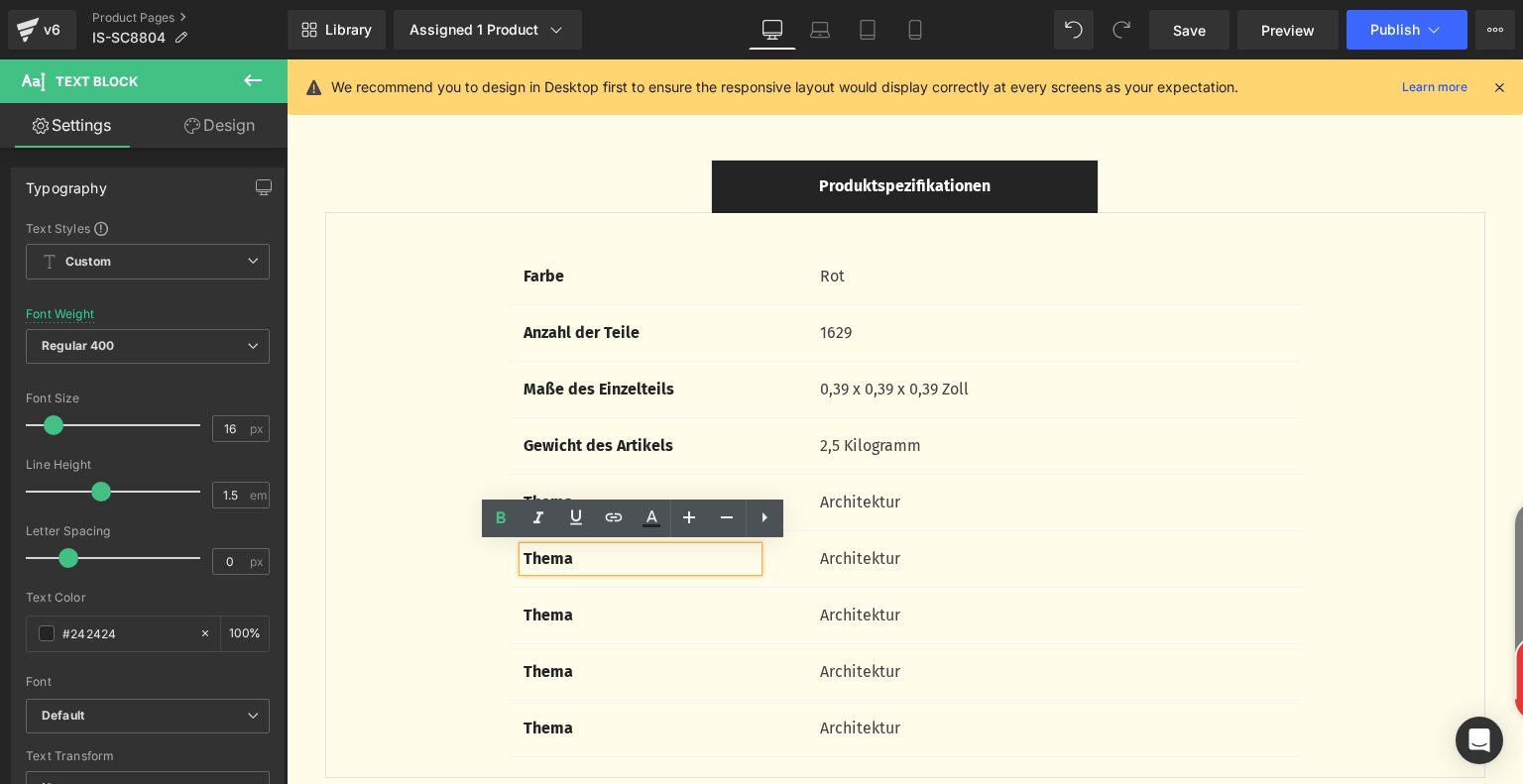 click on "Thema" at bounding box center [641, 559] 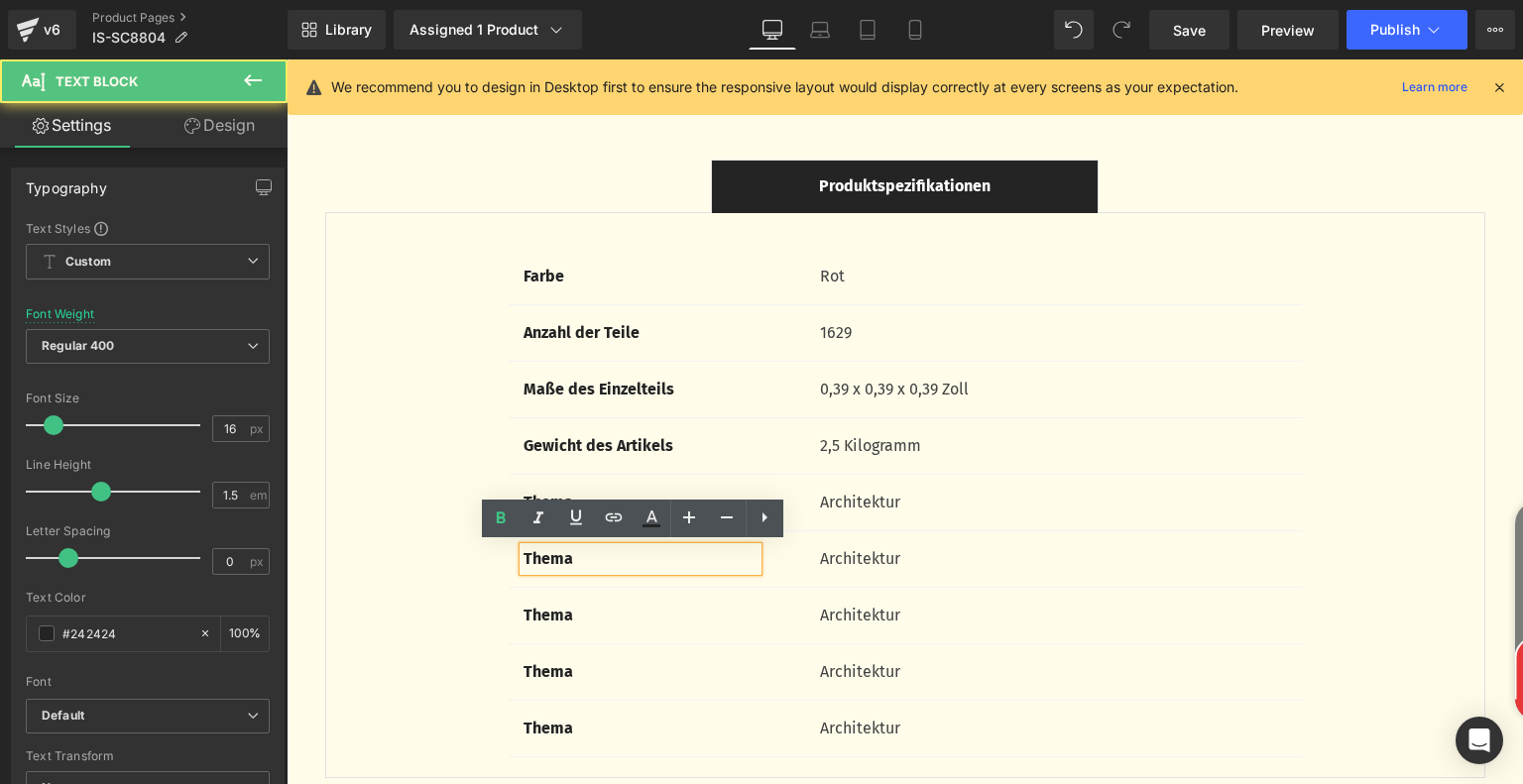 click on "Thema" at bounding box center (548, 558) 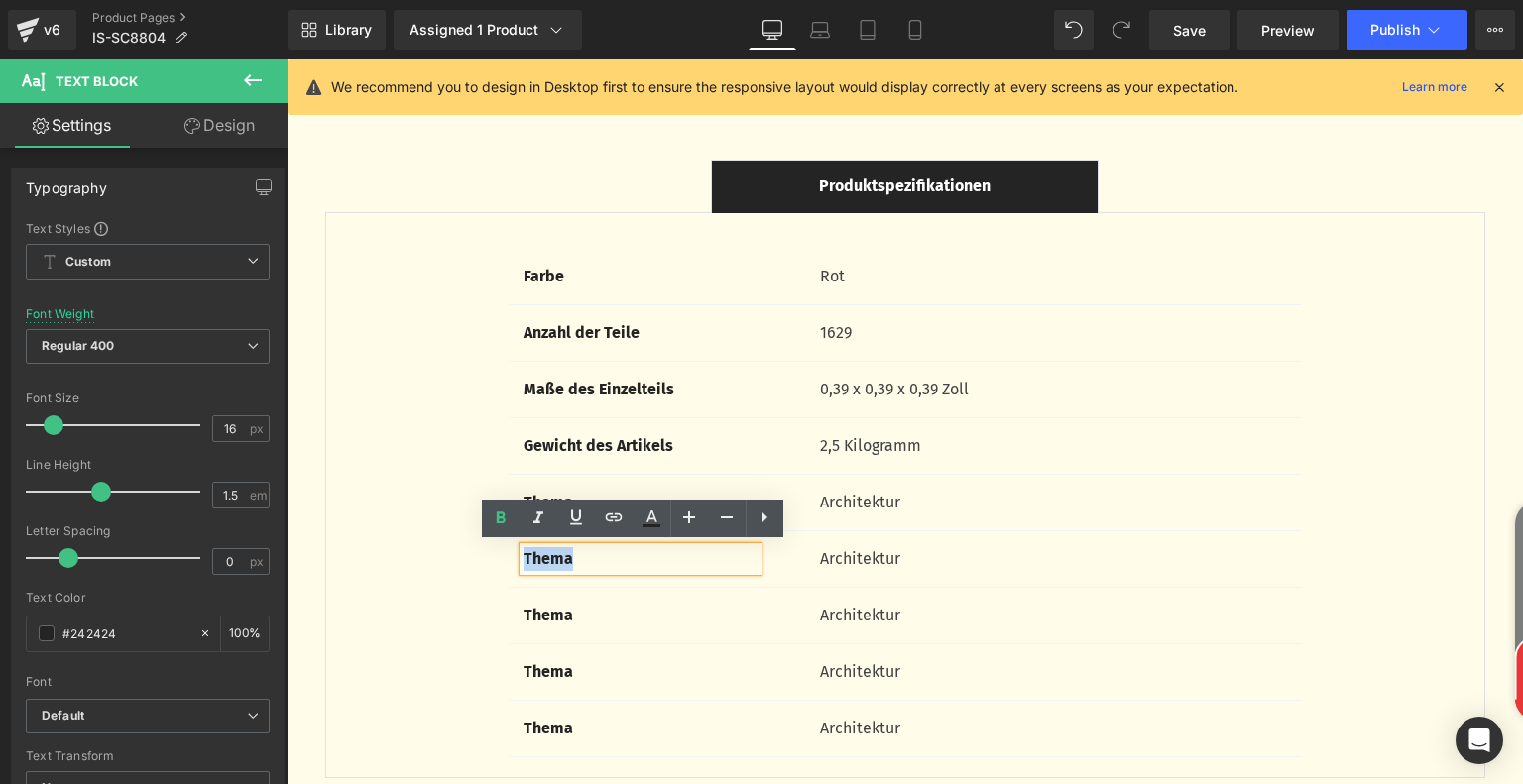 drag, startPoint x: 568, startPoint y: 558, endPoint x: 516, endPoint y: 557, distance: 52.009614 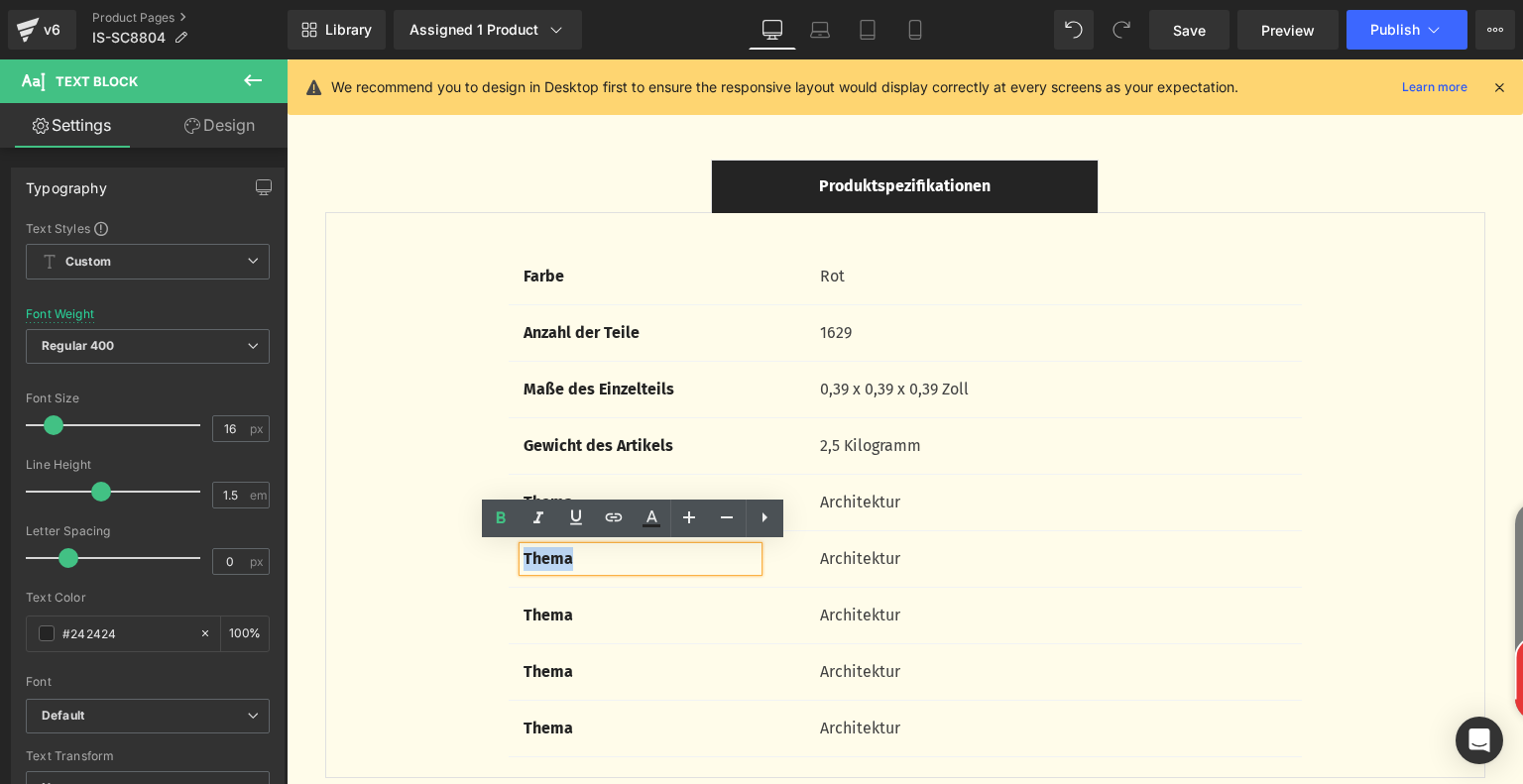 paste 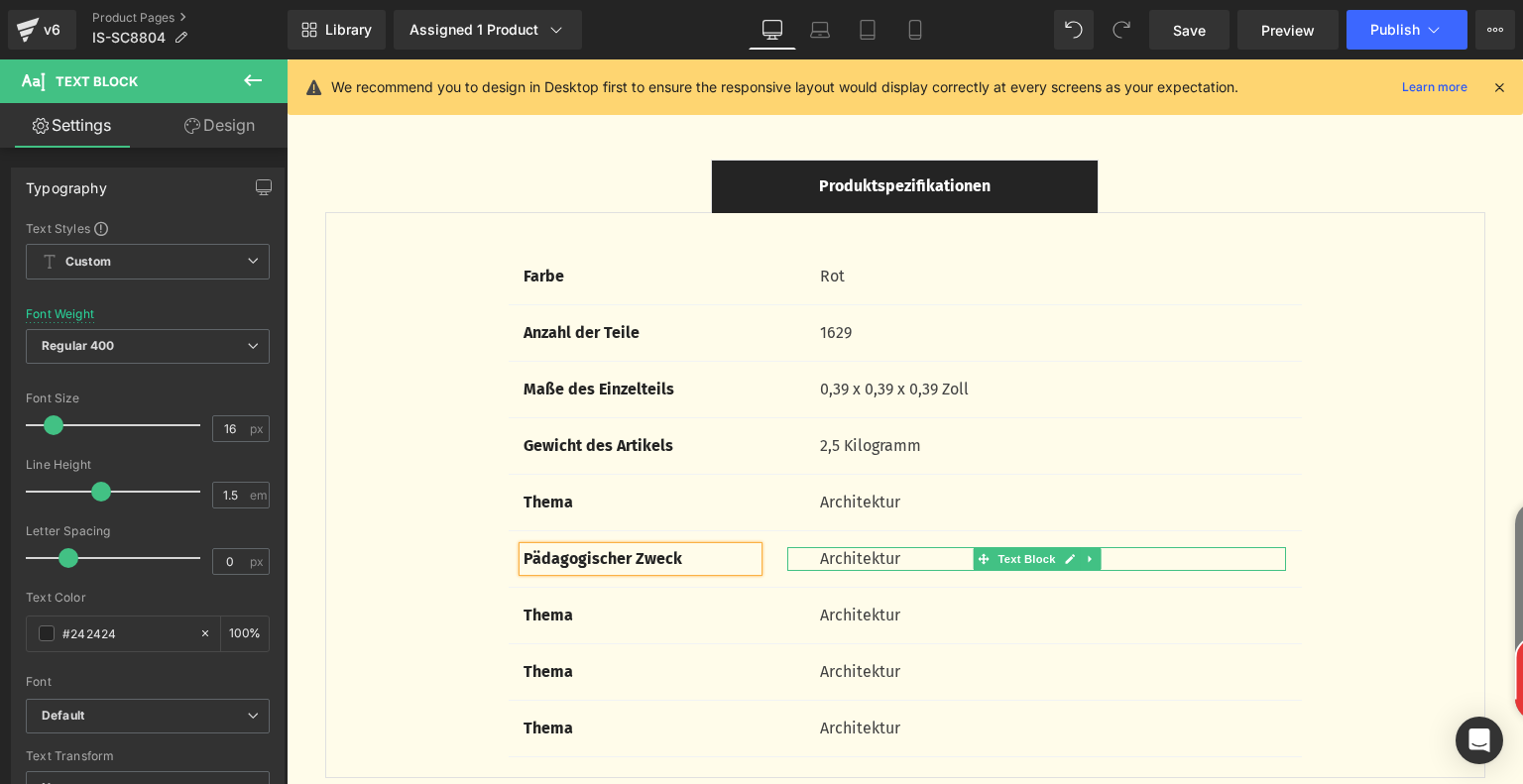 click on "Architektur" at bounding box center (1053, 559) 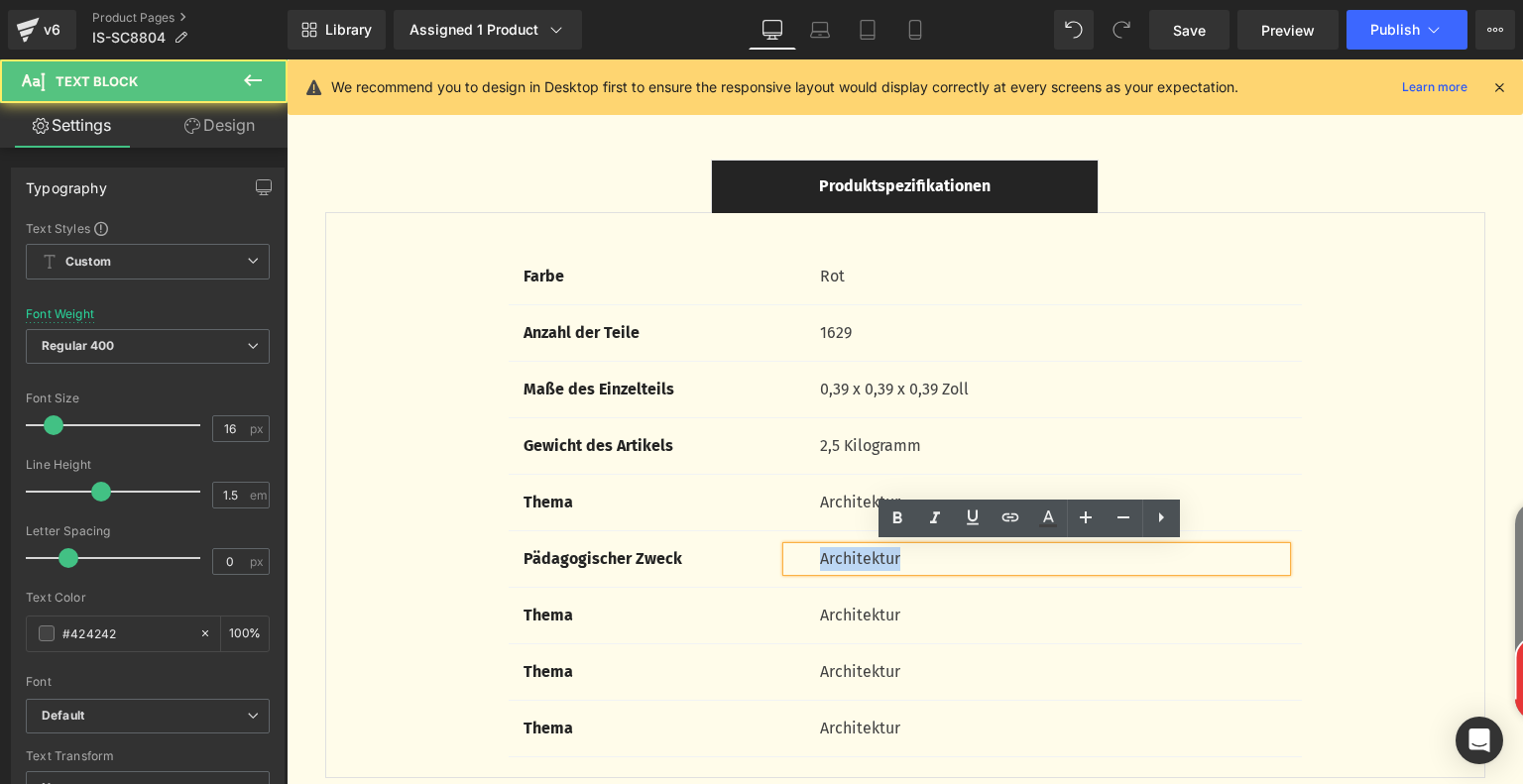 drag, startPoint x: 812, startPoint y: 558, endPoint x: 917, endPoint y: 561, distance: 105.04285 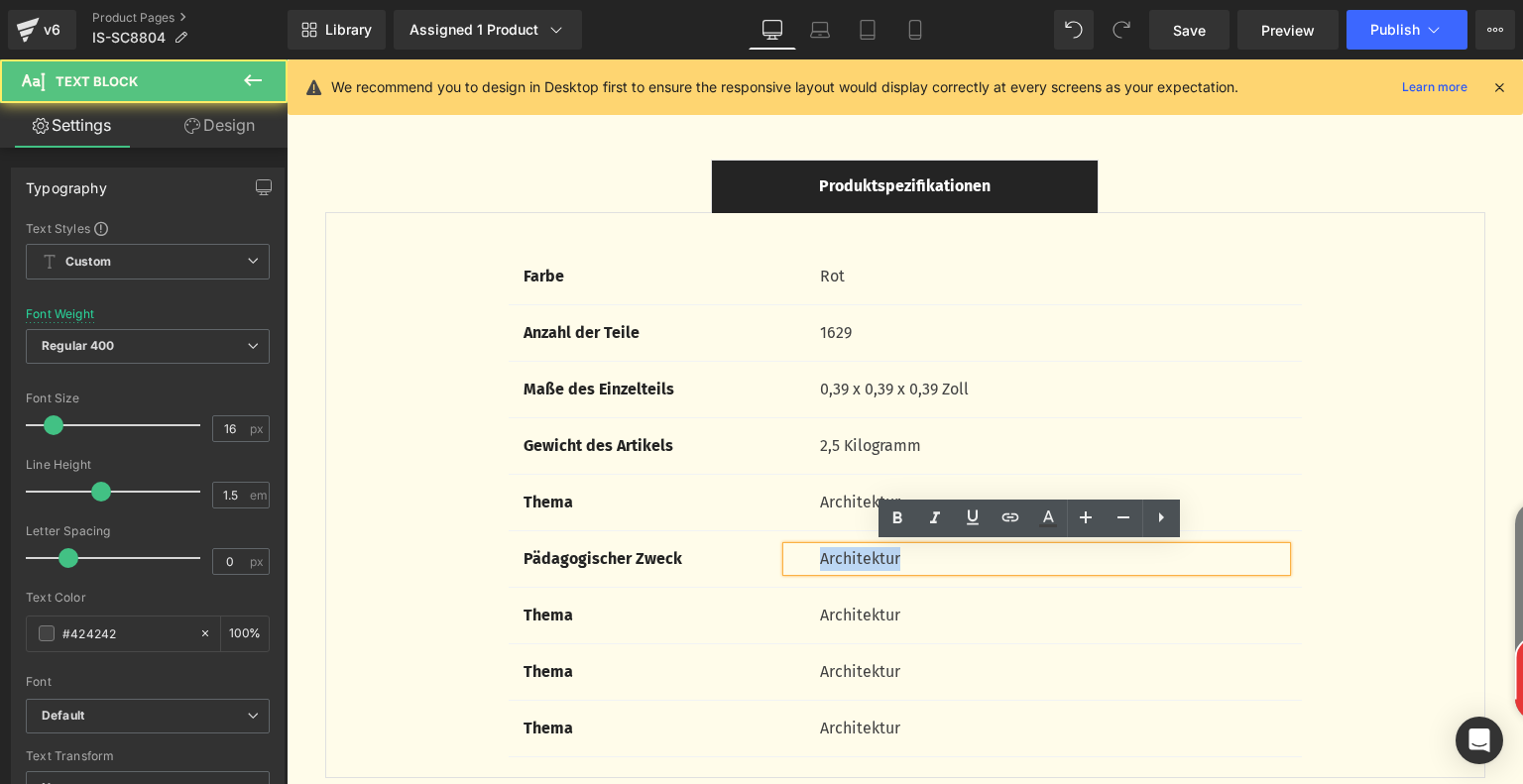 click on "Architektur" at bounding box center (1053, 559) 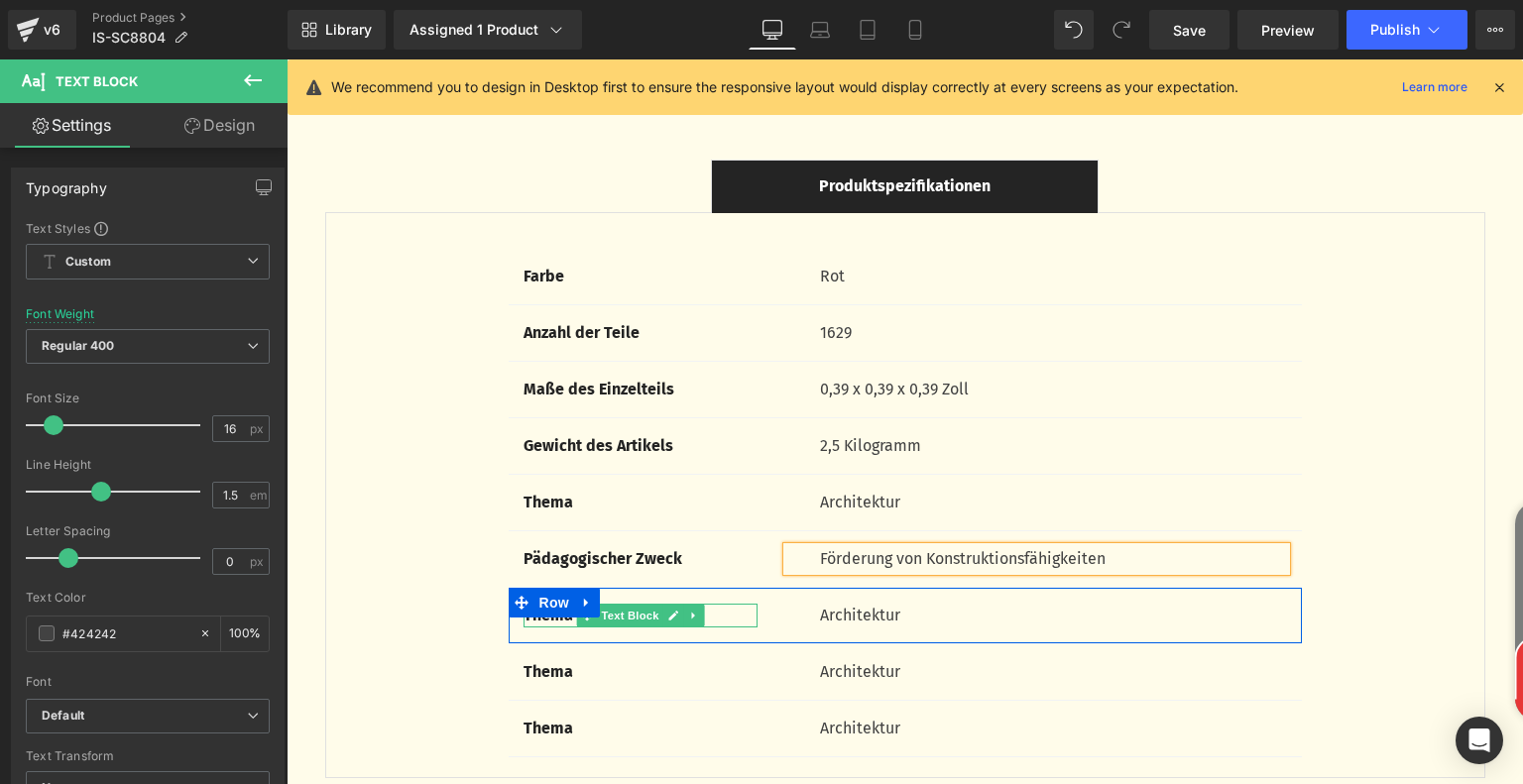 click on "Thema" at bounding box center [641, 616] 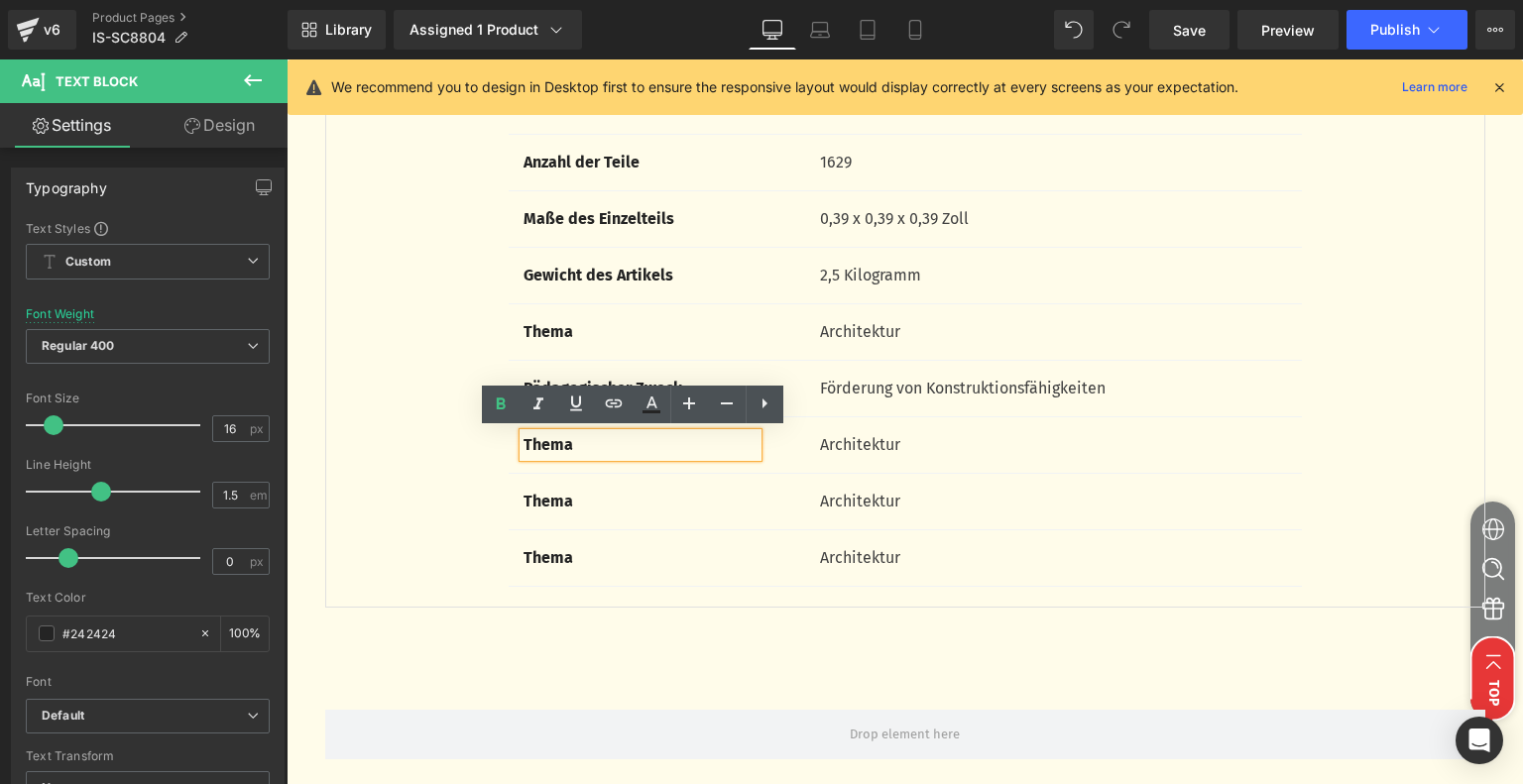 scroll, scrollTop: 5517, scrollLeft: 0, axis: vertical 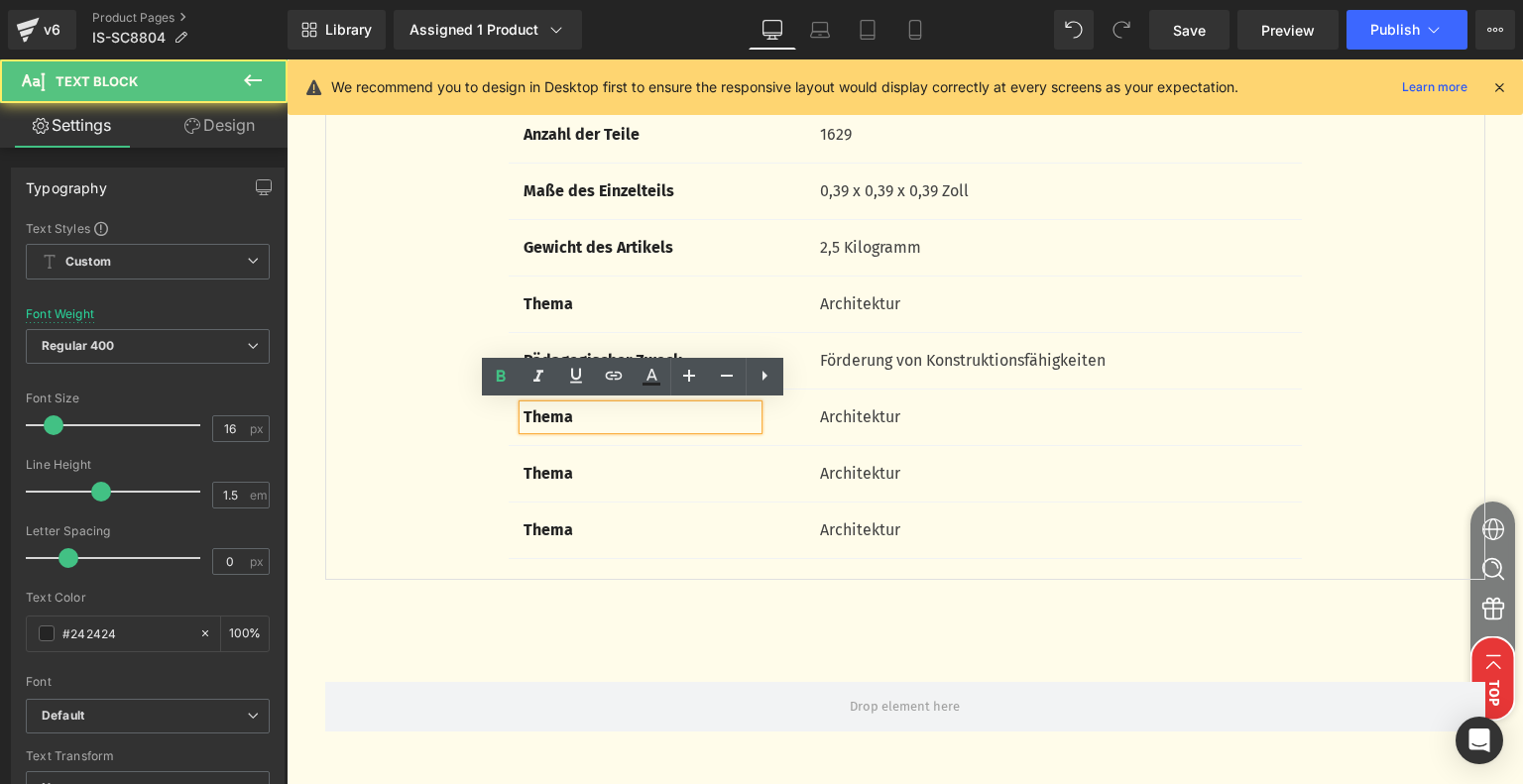 click on "Thema" at bounding box center (641, 417) 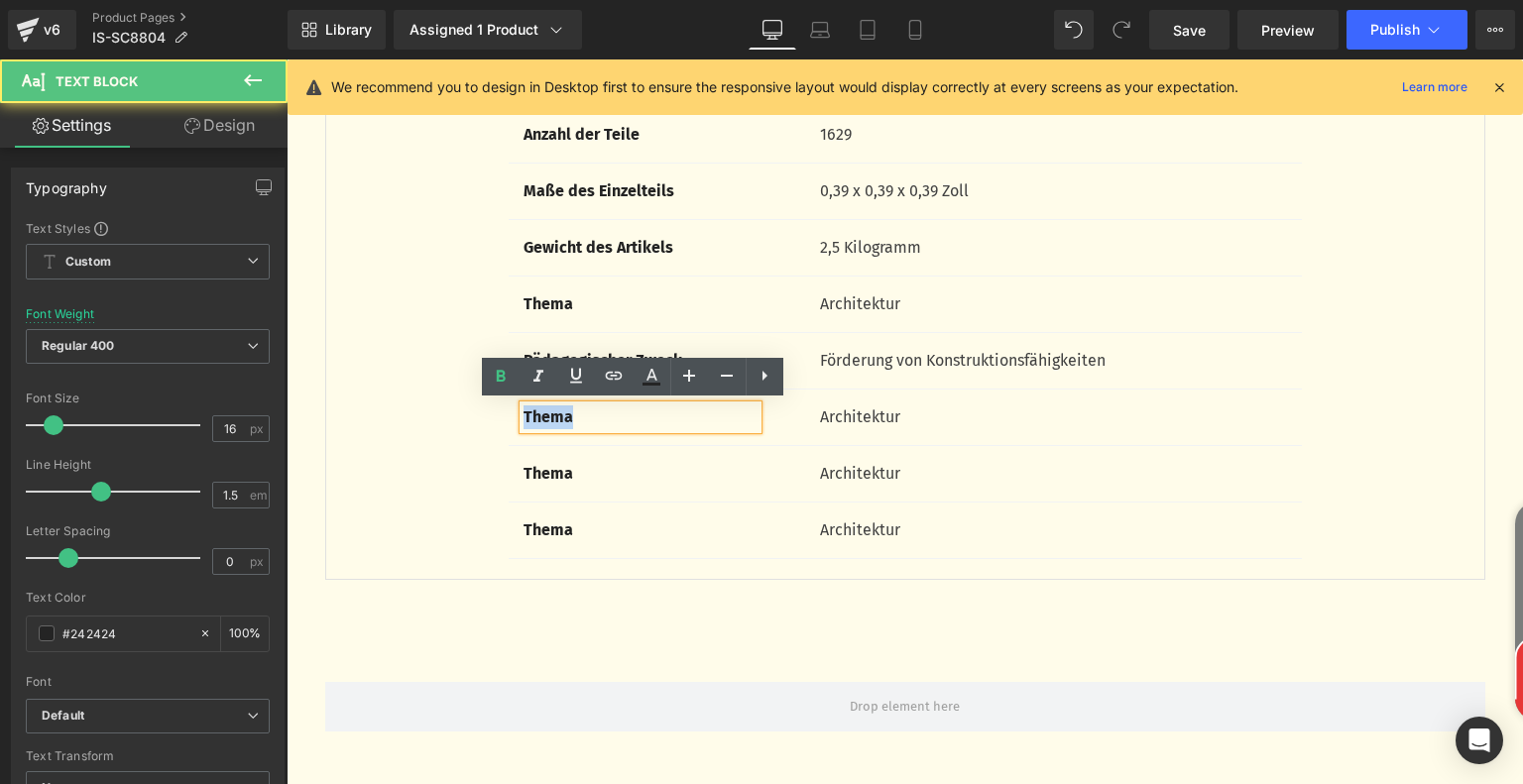 drag, startPoint x: 579, startPoint y: 415, endPoint x: 516, endPoint y: 424, distance: 63.63961 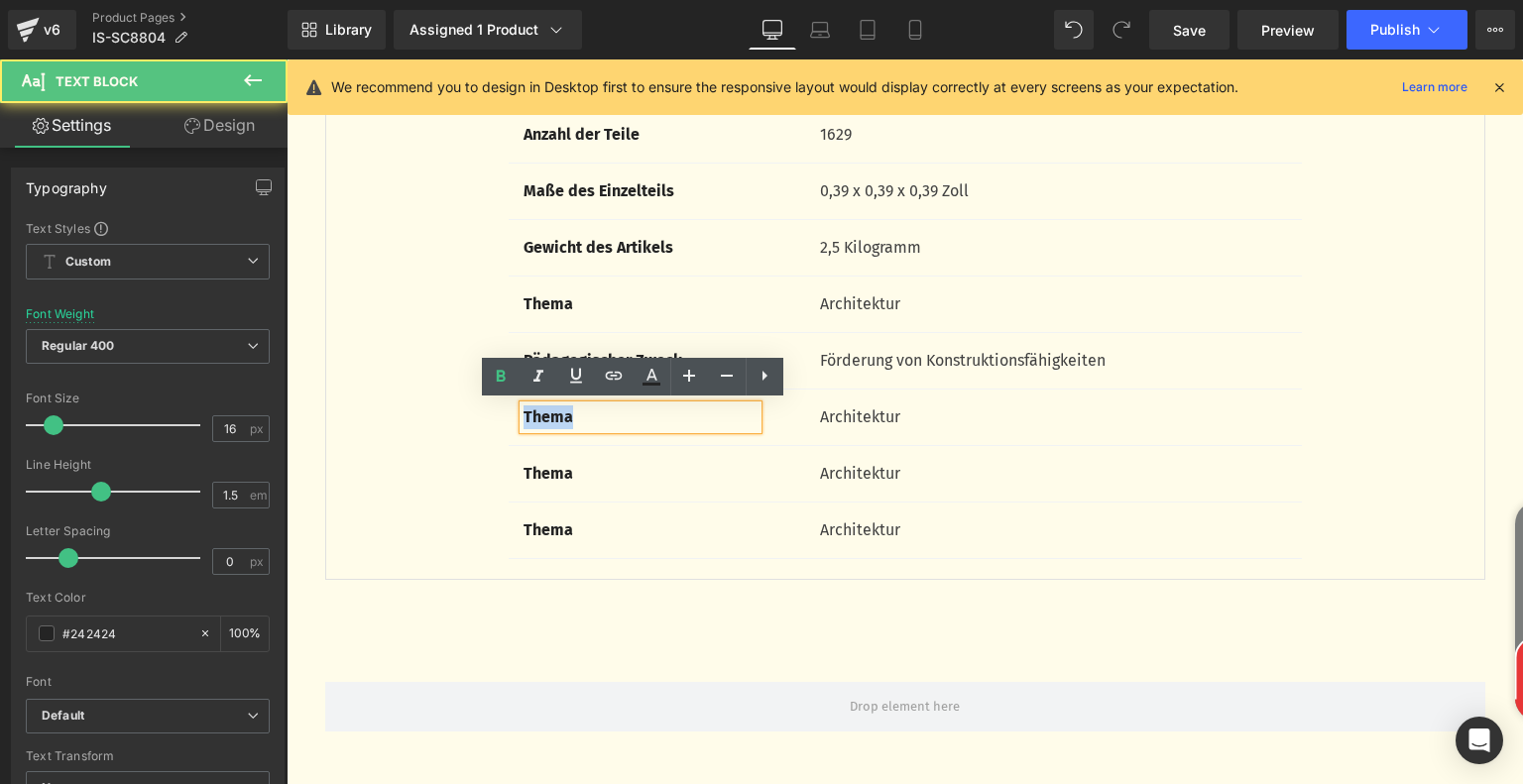 click on "Thema" at bounding box center (641, 417) 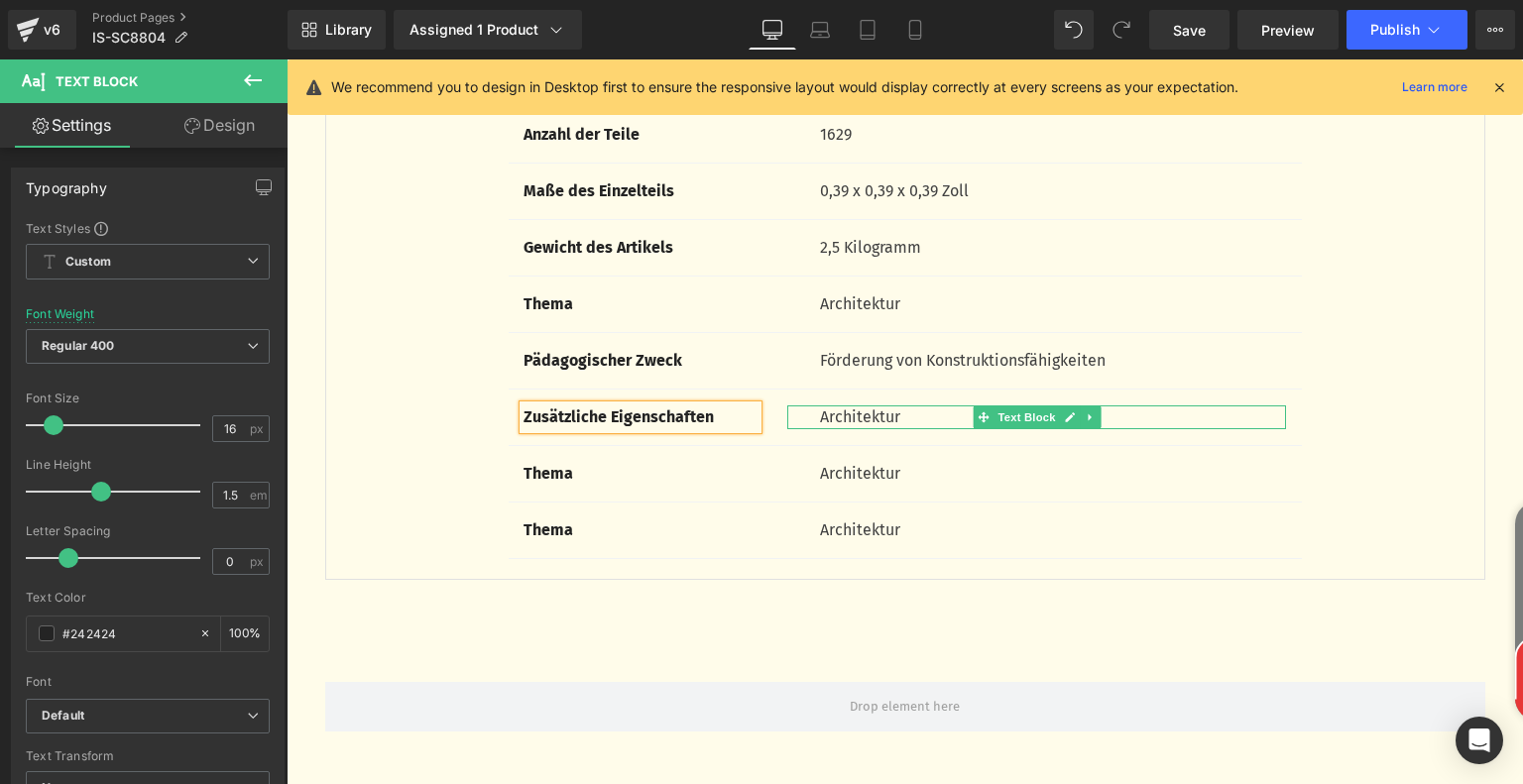 click on "Architektur" at bounding box center (1053, 417) 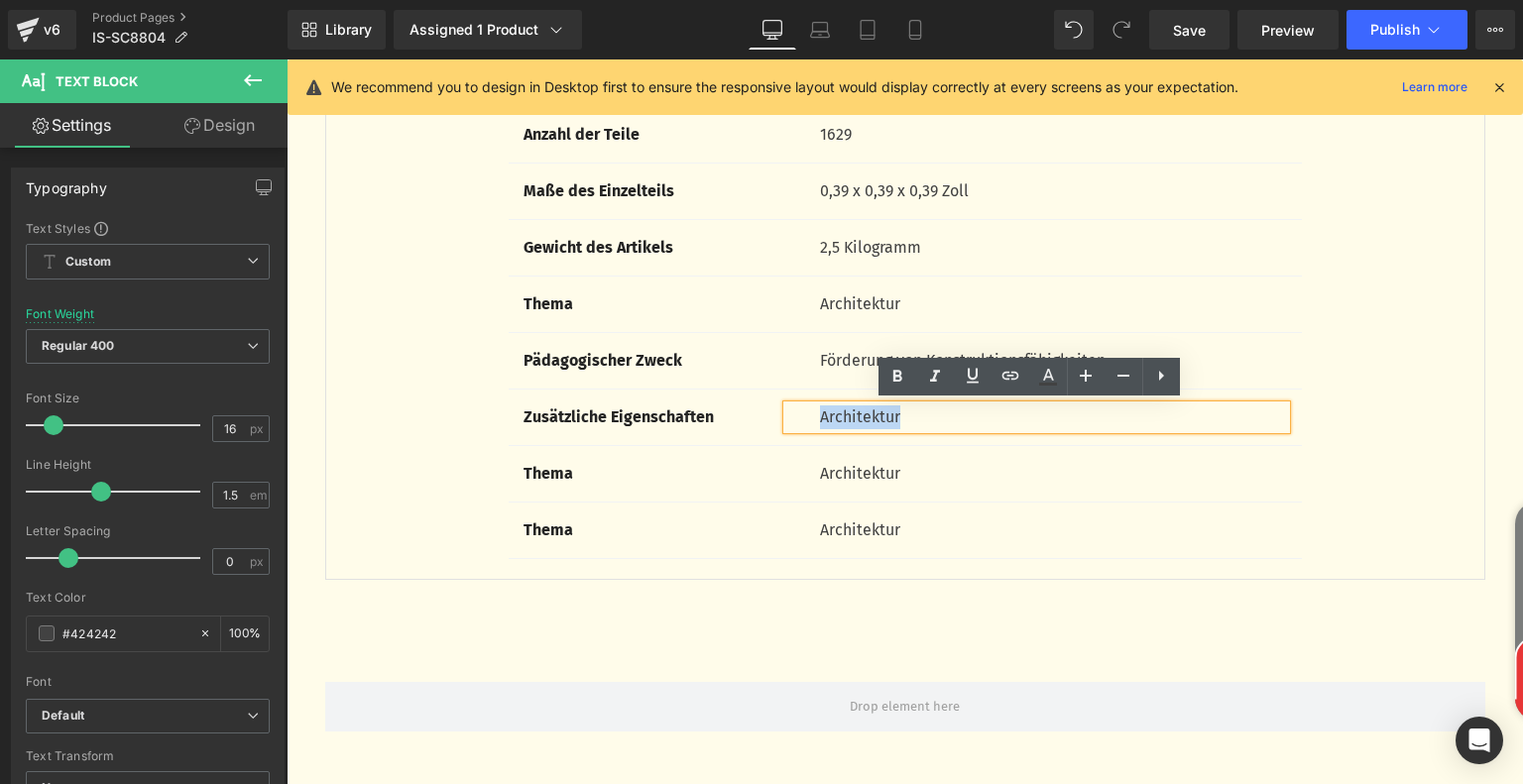 drag, startPoint x: 812, startPoint y: 415, endPoint x: 923, endPoint y: 411, distance: 111.072 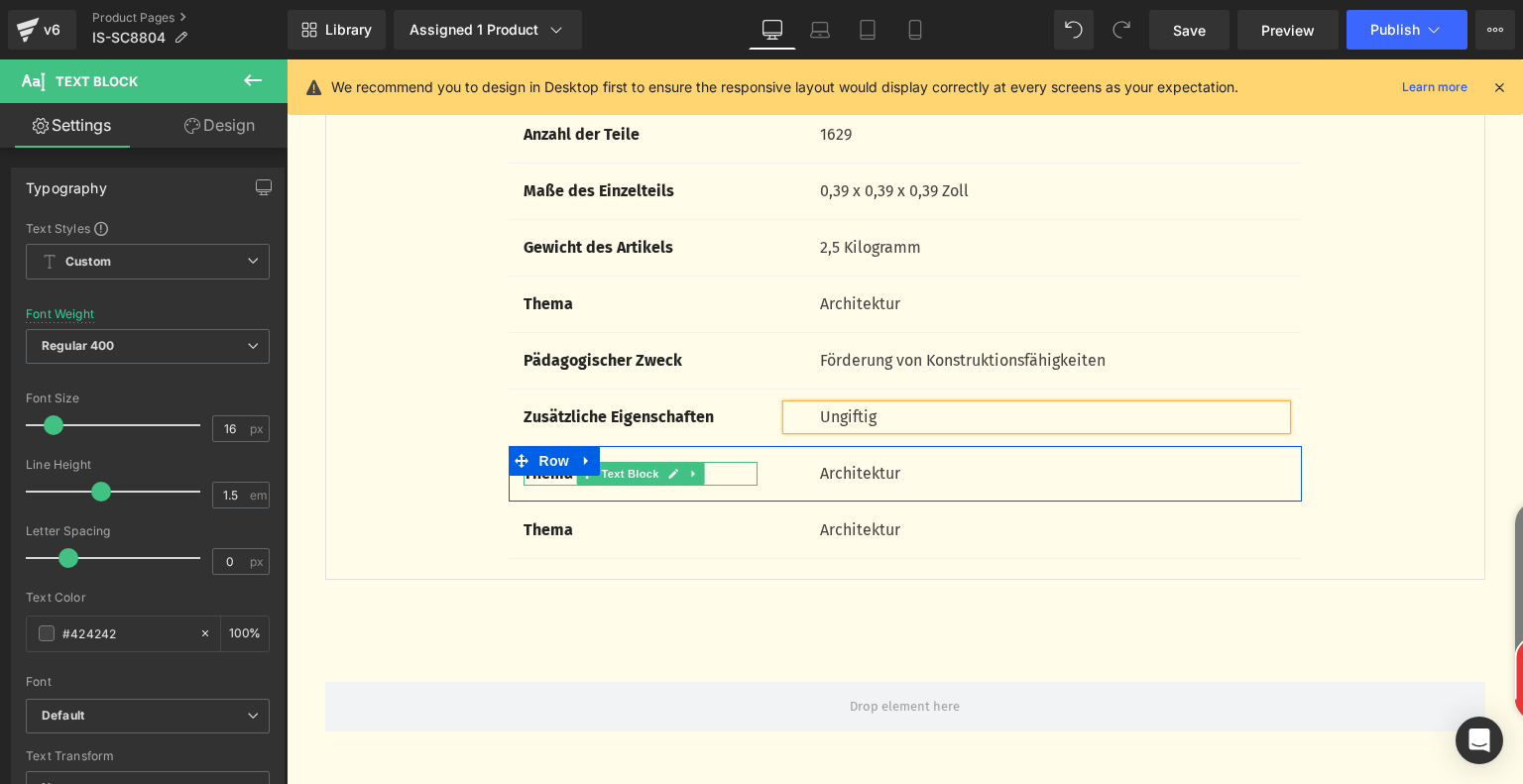 click on "Thema" at bounding box center (548, 473) 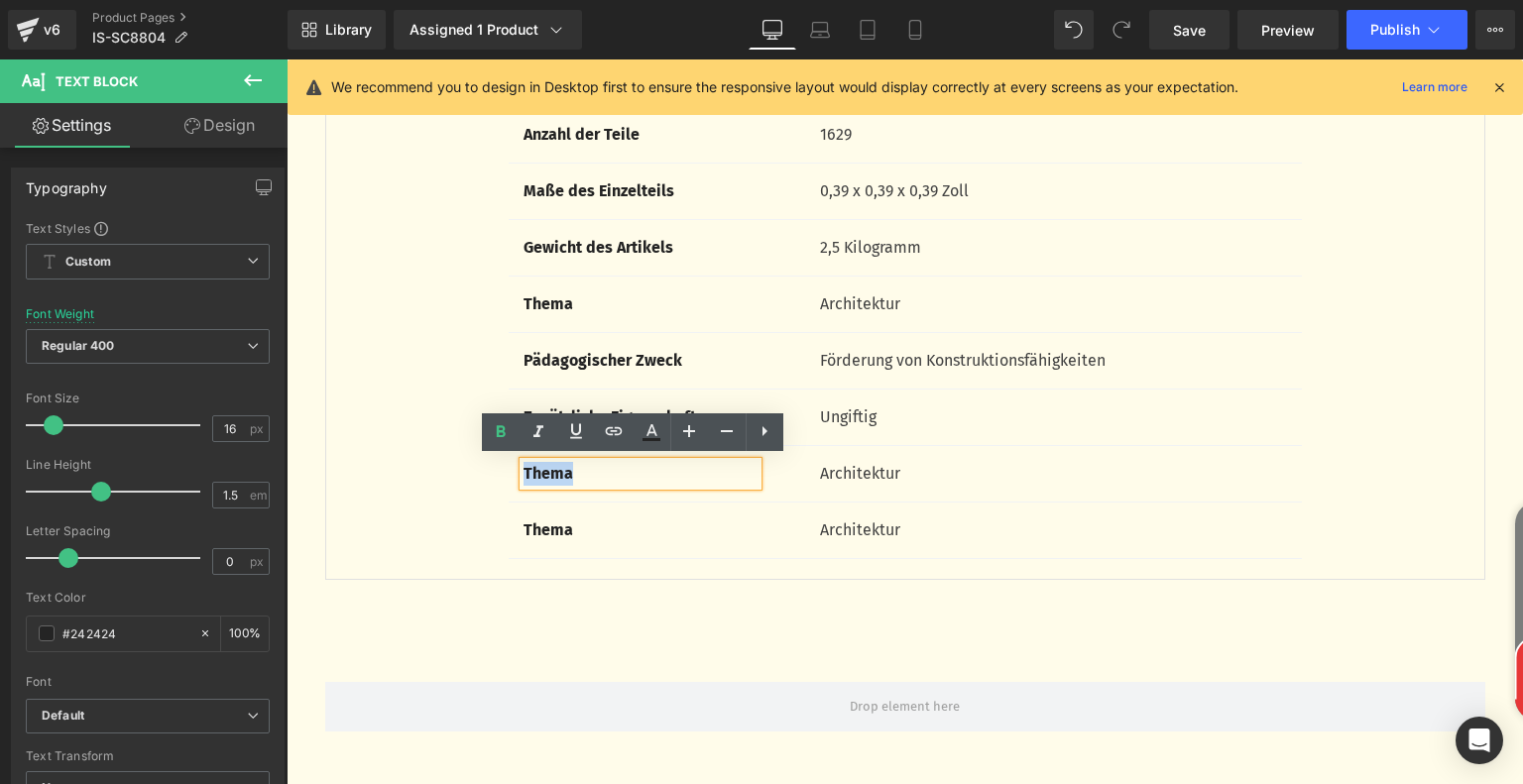 drag, startPoint x: 589, startPoint y: 475, endPoint x: 517, endPoint y: 478, distance: 72.062473 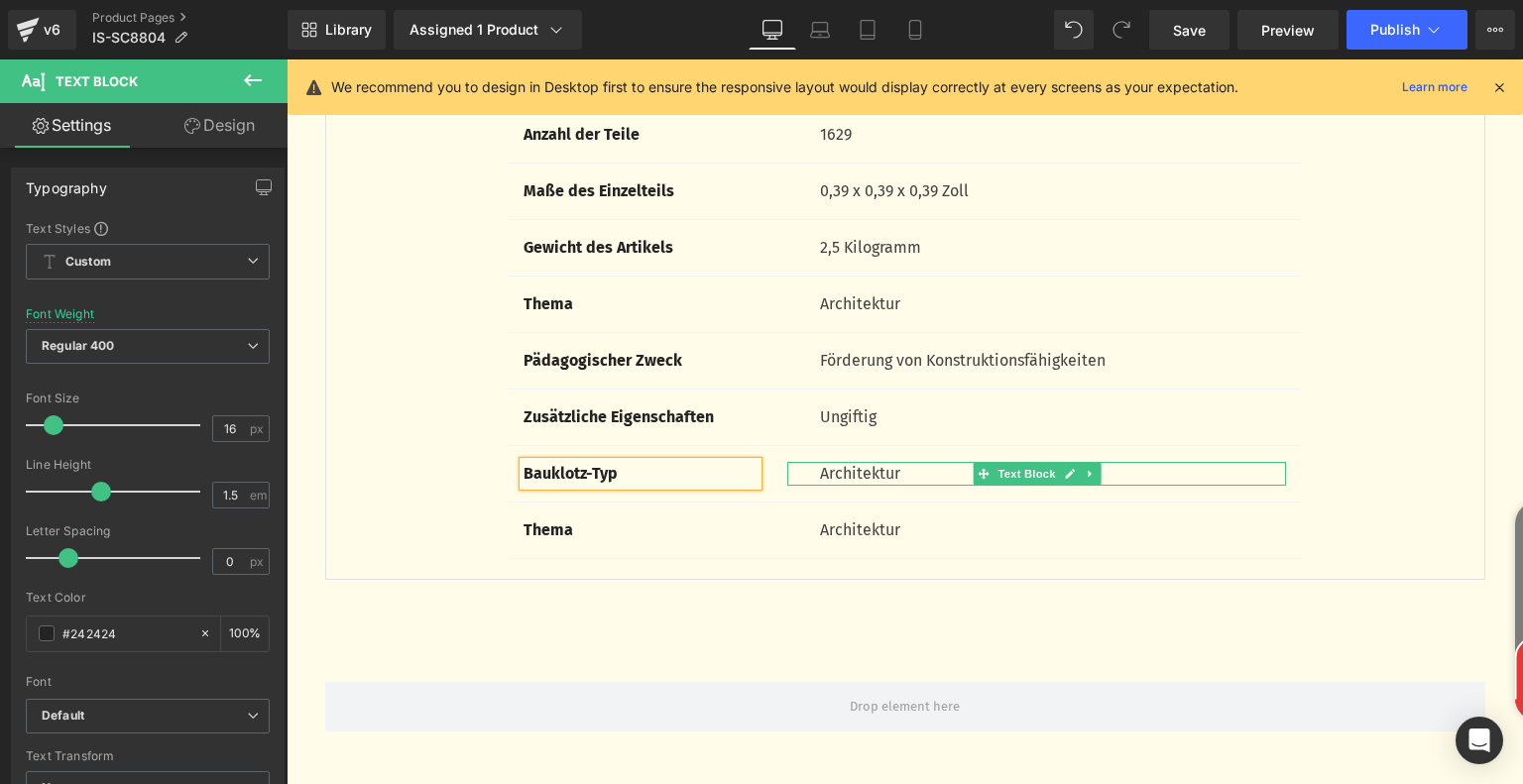 click on "Architektur" at bounding box center [1053, 474] 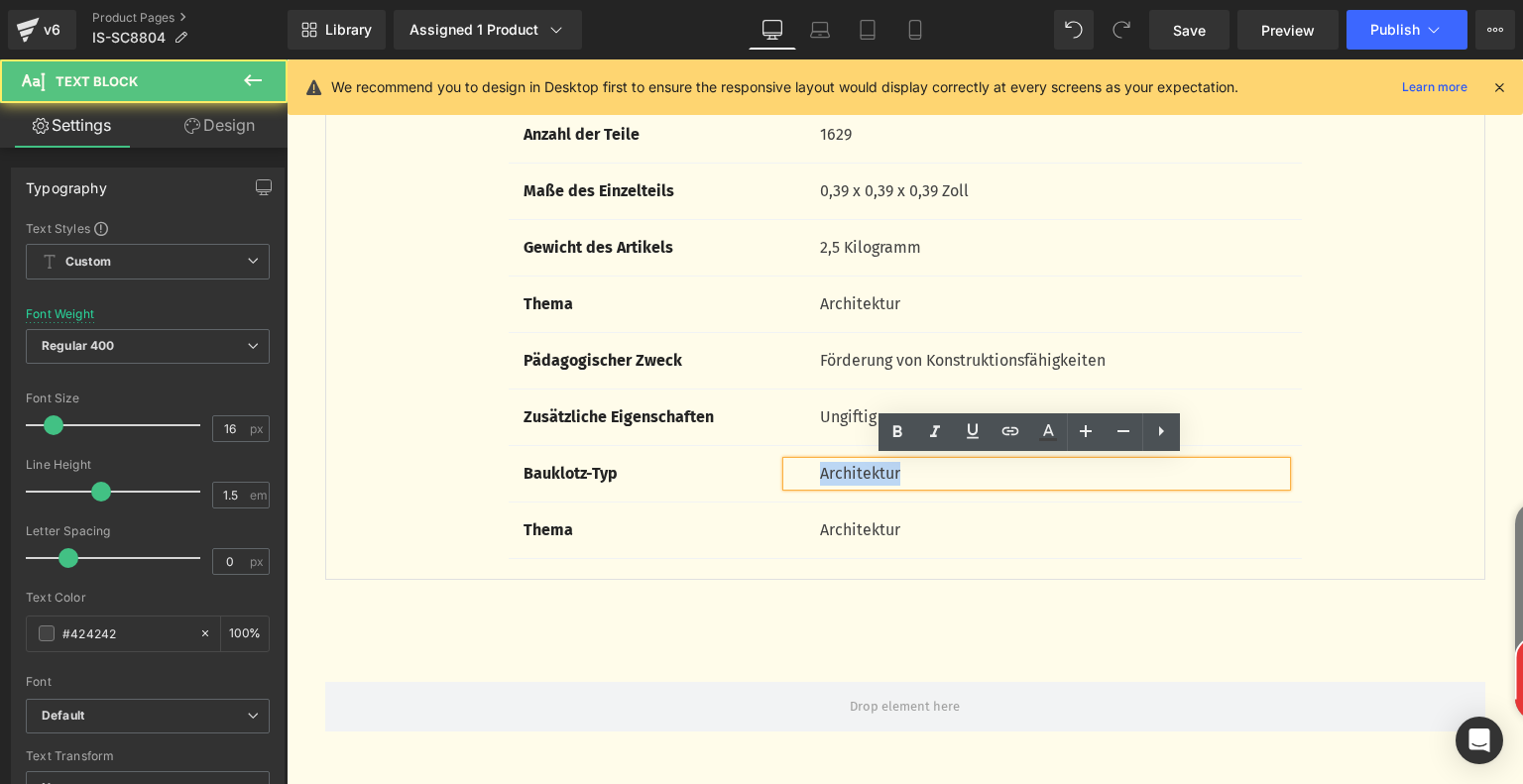 drag, startPoint x: 812, startPoint y: 471, endPoint x: 922, endPoint y: 464, distance: 110.222502 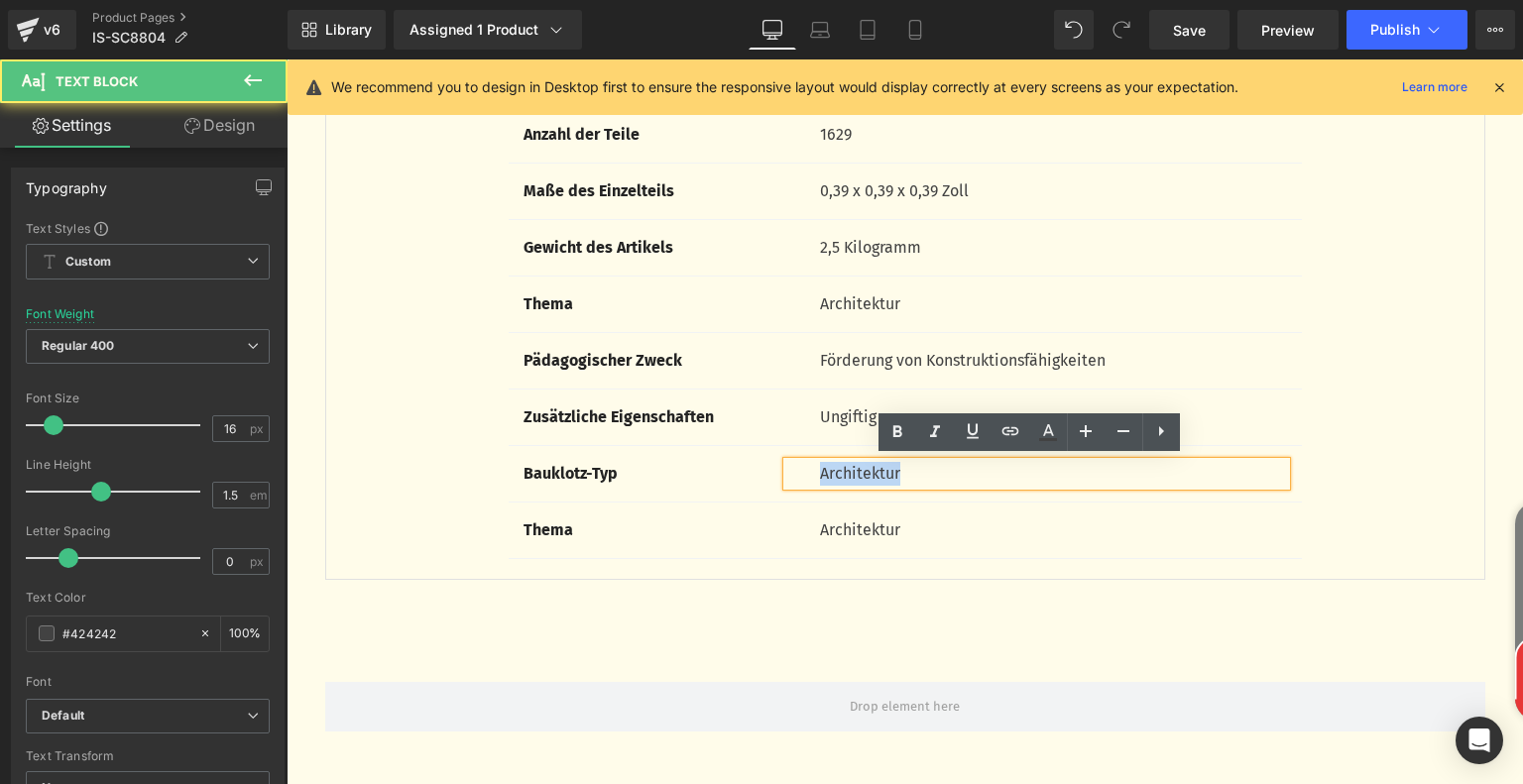 type 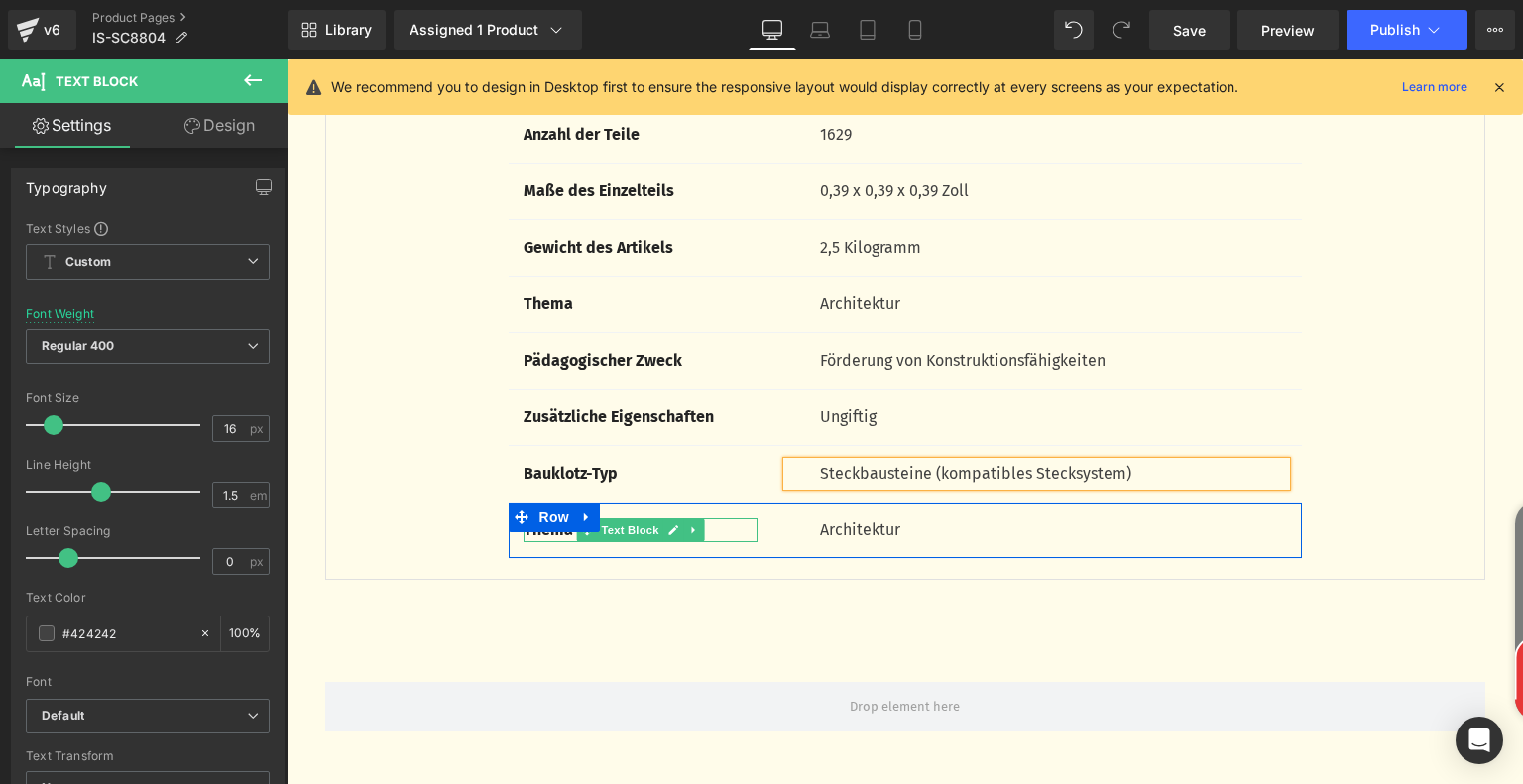 click on "Thema" at bounding box center [548, 529] 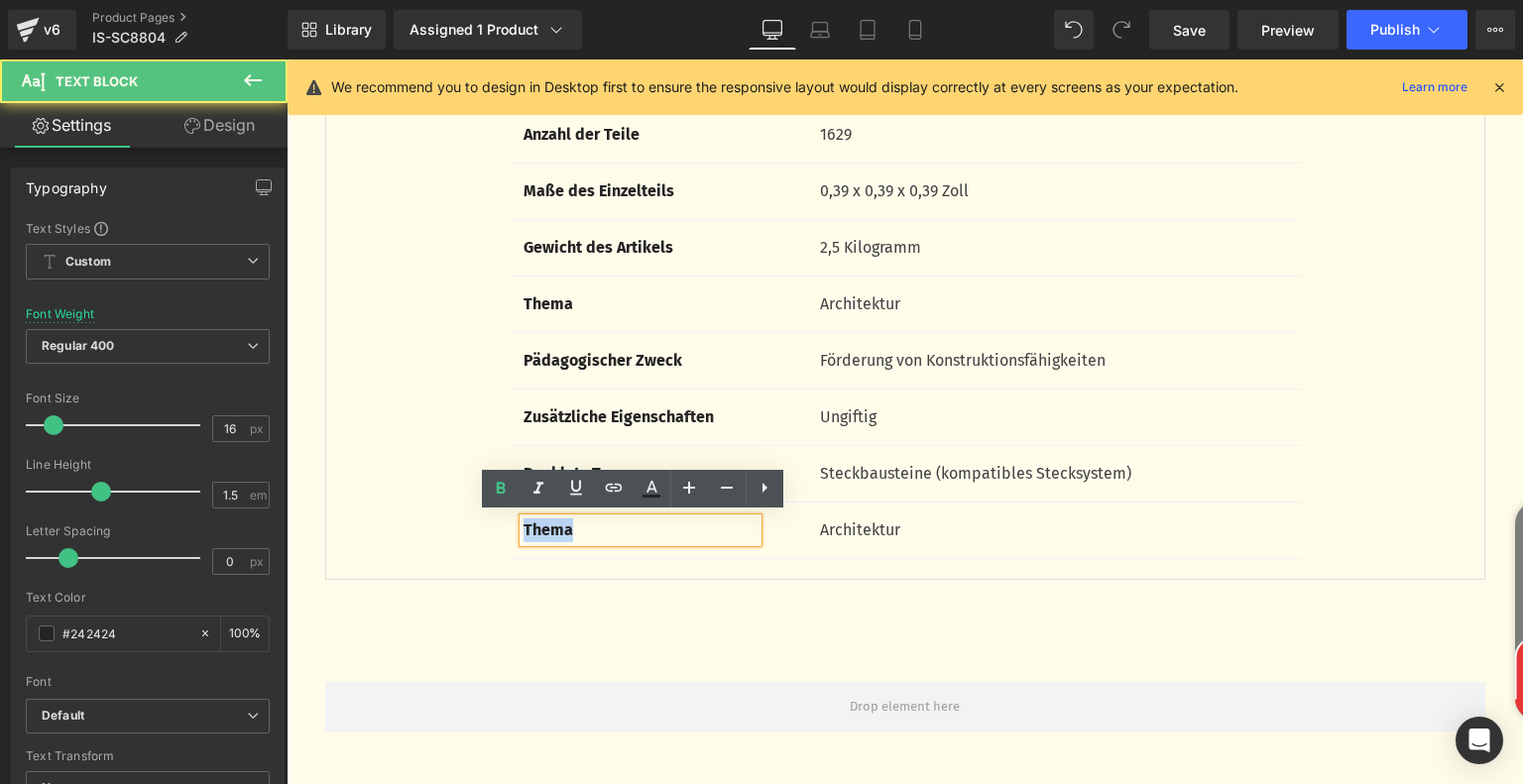 drag, startPoint x: 603, startPoint y: 528, endPoint x: 520, endPoint y: 527, distance: 83.00602 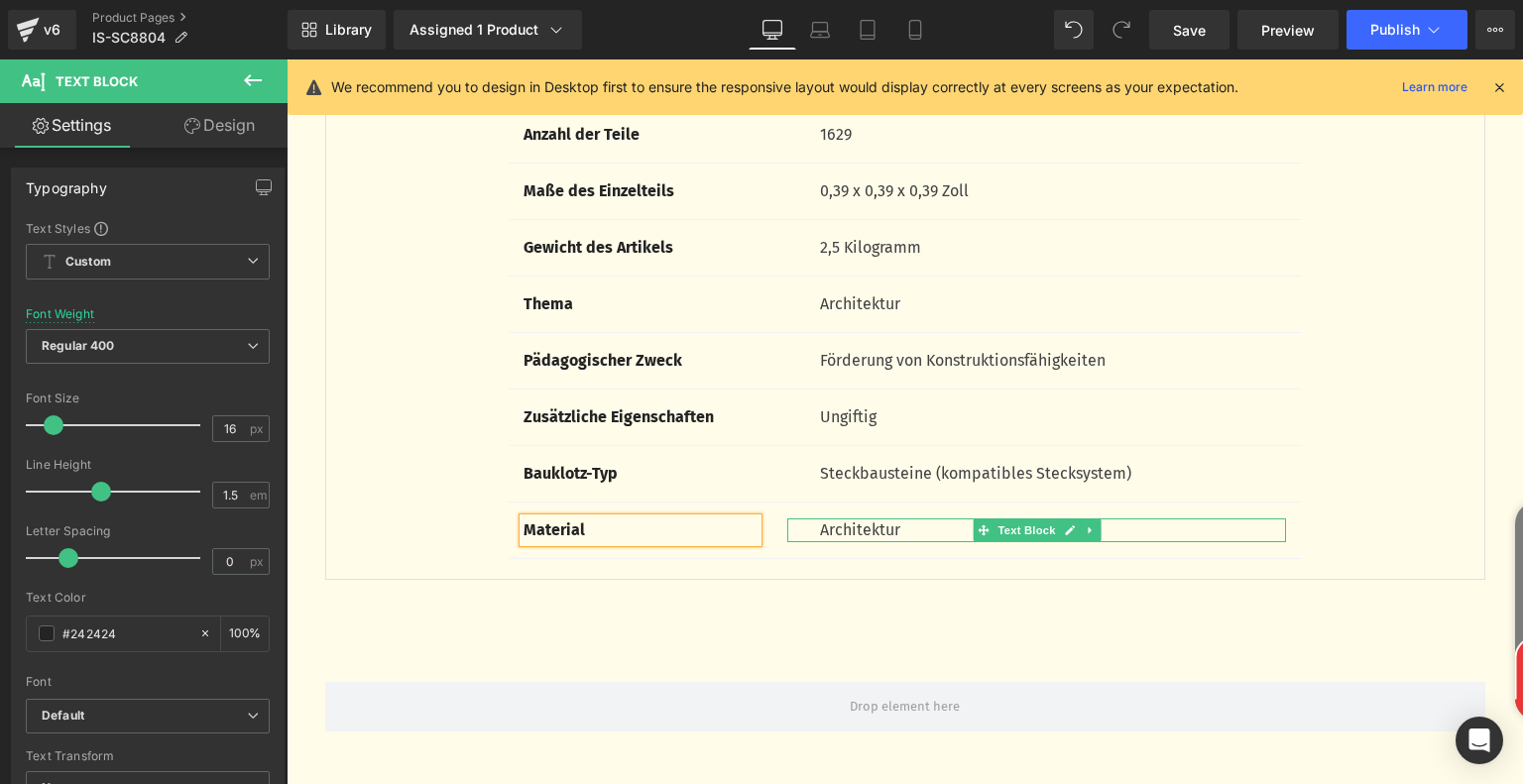 click on "Architektur" at bounding box center [1053, 530] 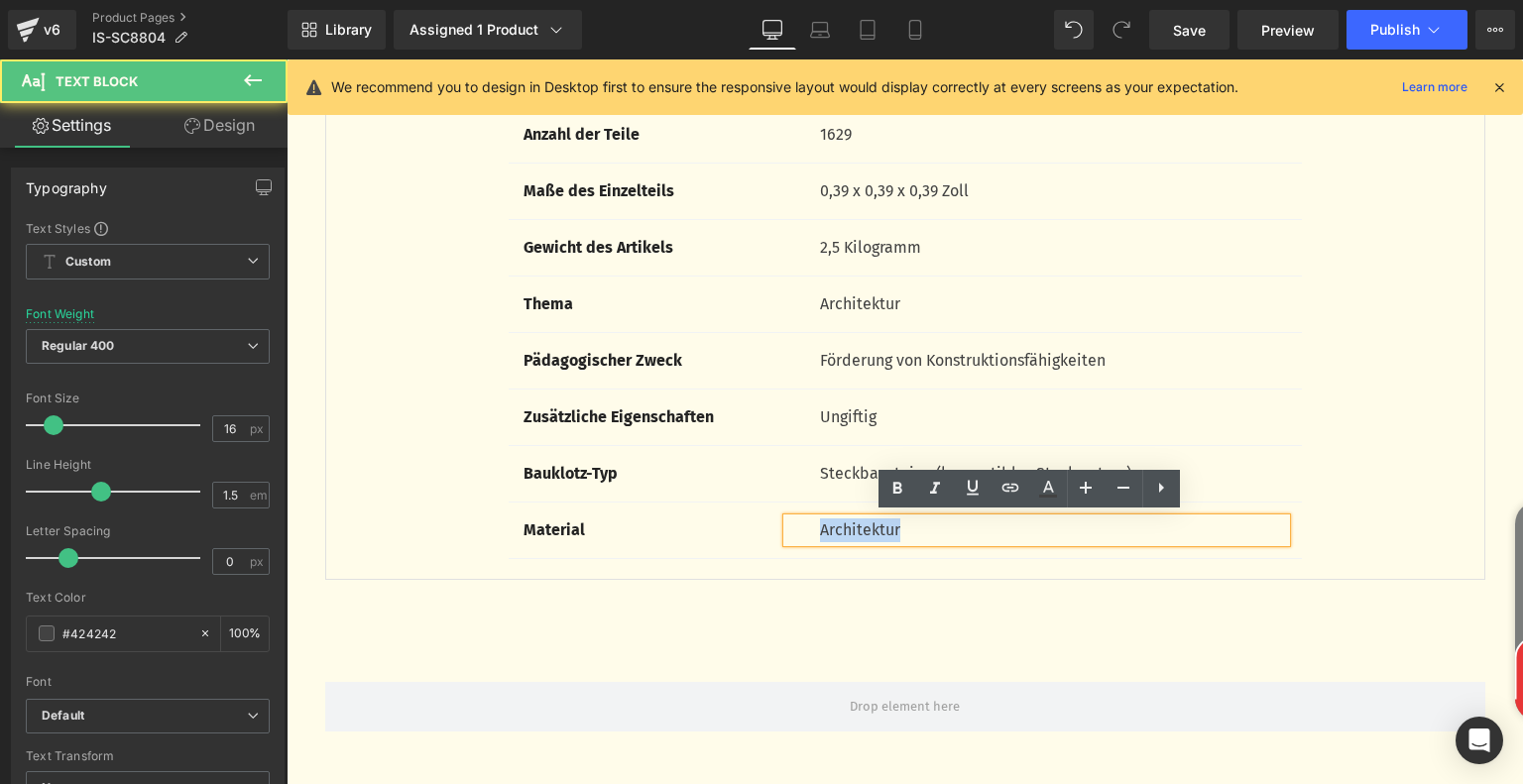drag, startPoint x: 811, startPoint y: 528, endPoint x: 912, endPoint y: 529, distance: 101.005 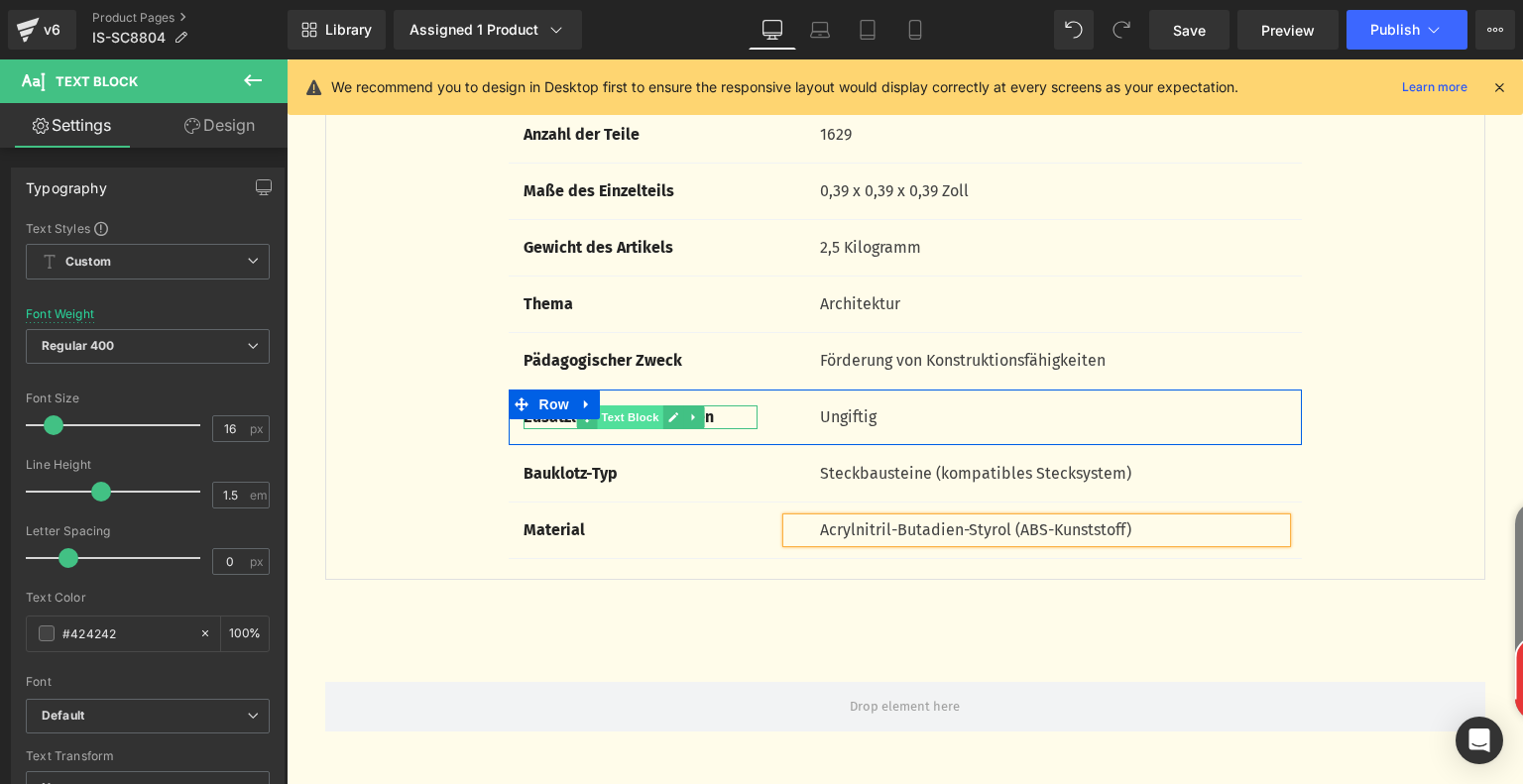 click on "Text Block" at bounding box center (630, 417) 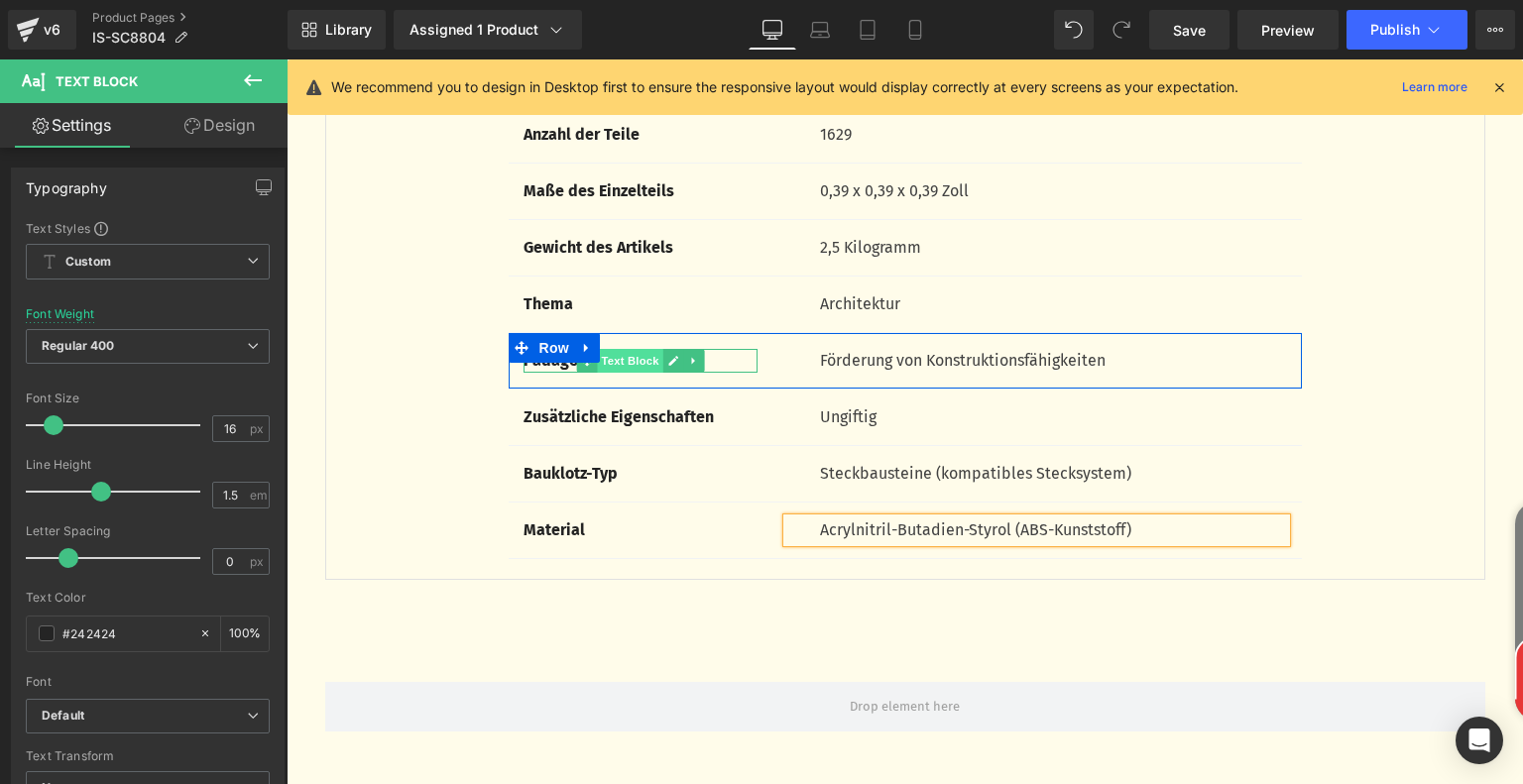 click on "Text Block" at bounding box center [630, 361] 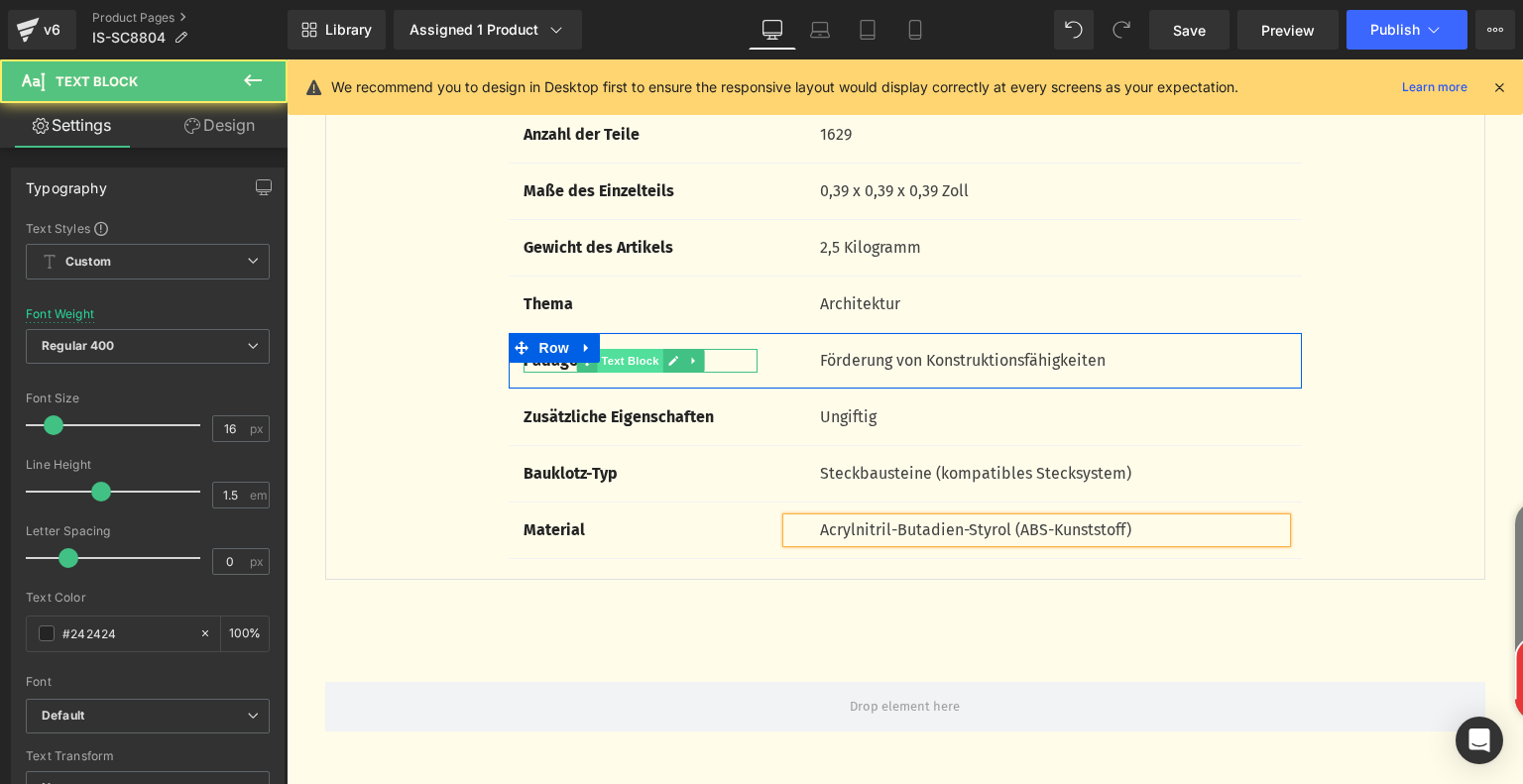 click on "Text Block" at bounding box center [630, 361] 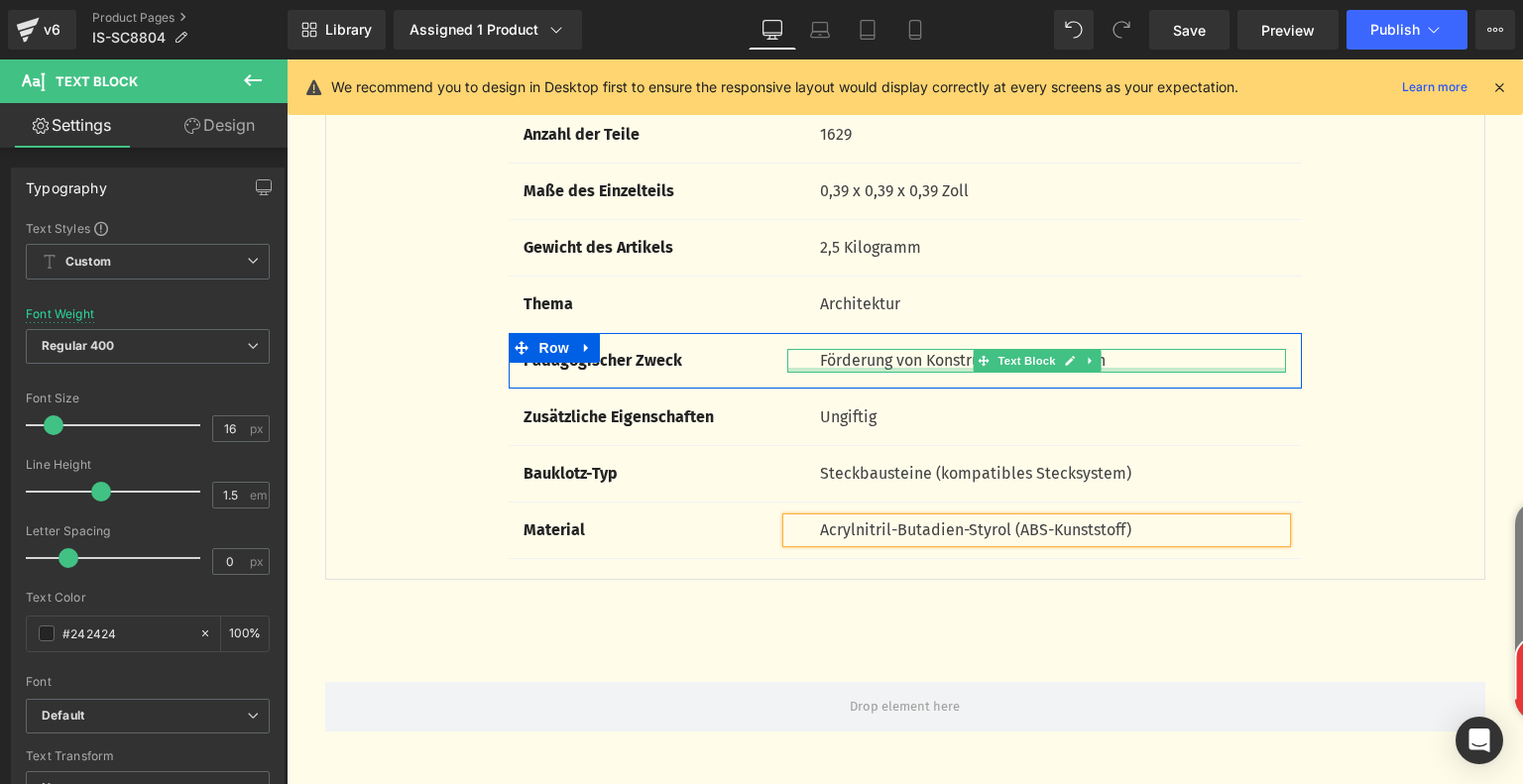 click at bounding box center (1036, 370) 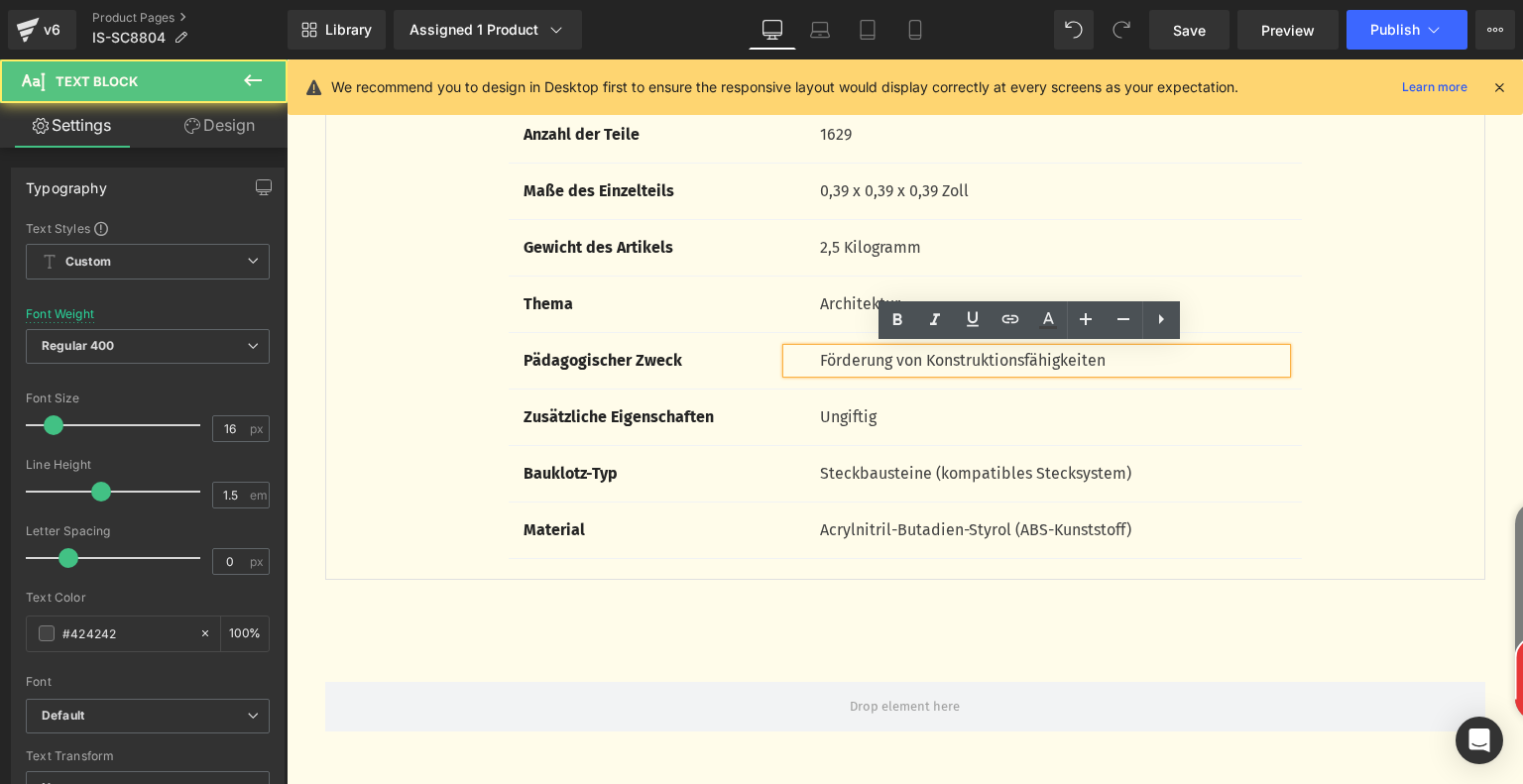 click on "Förderung von Konstruktionsfähigkeiten" at bounding box center [1053, 361] 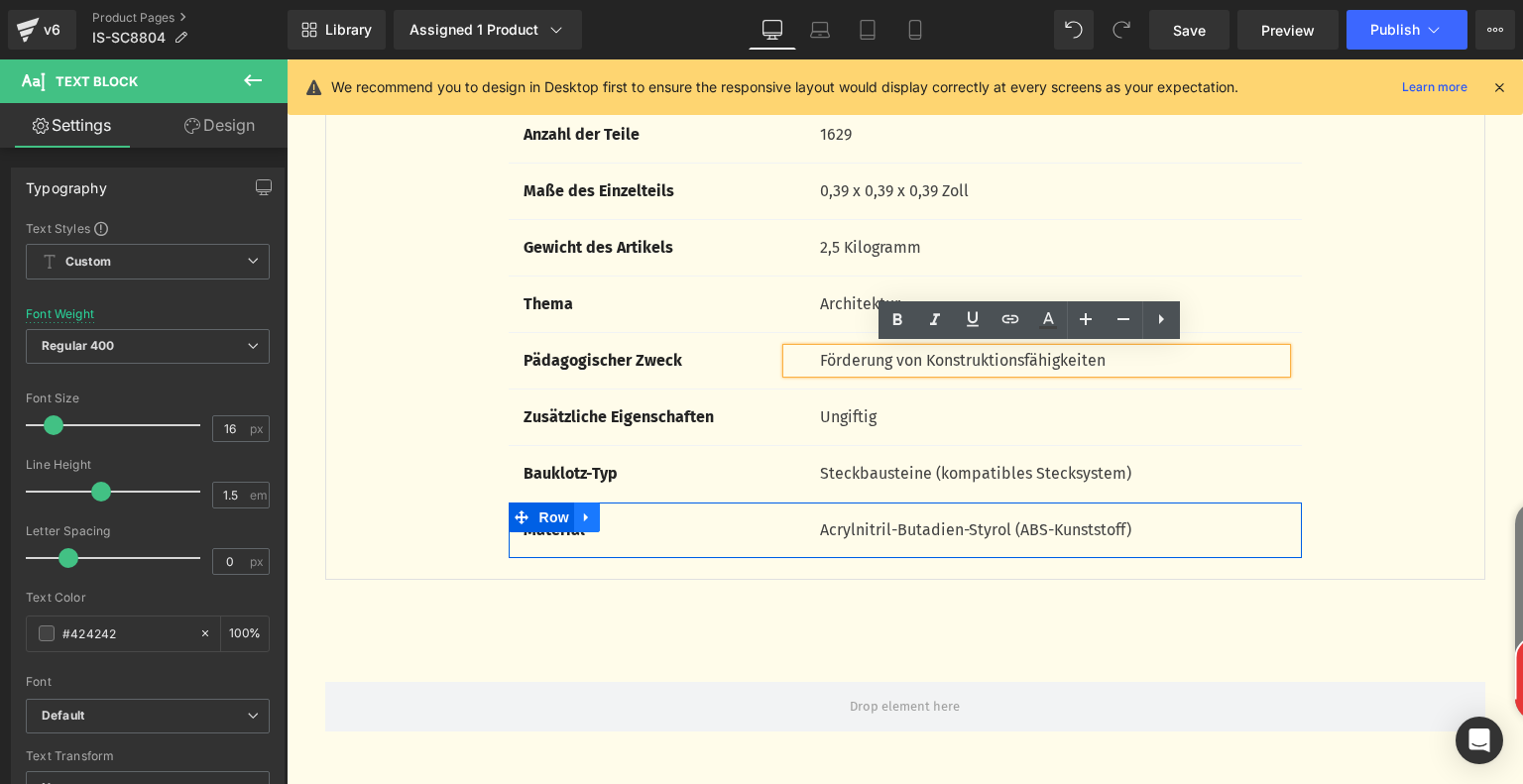 click 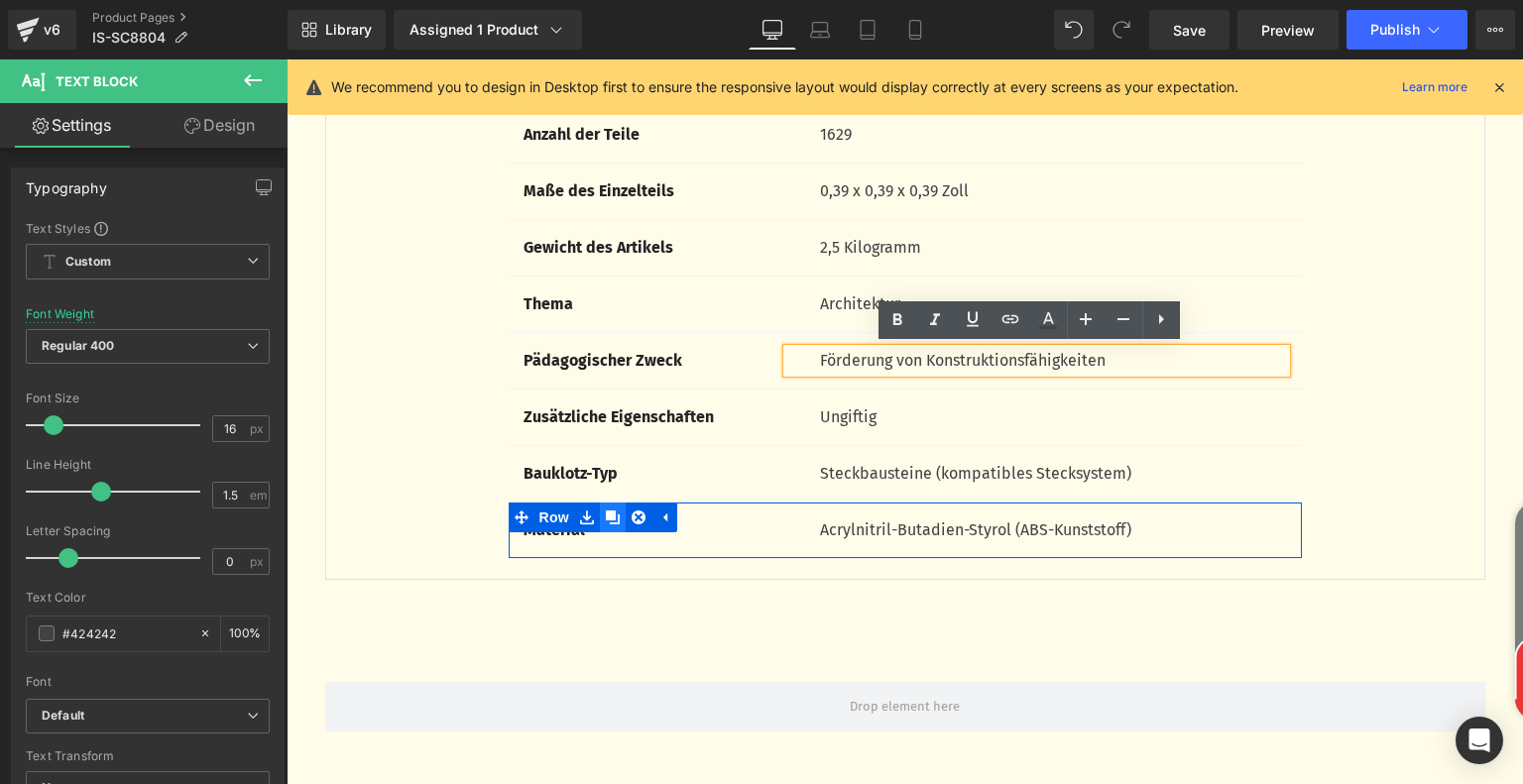 click 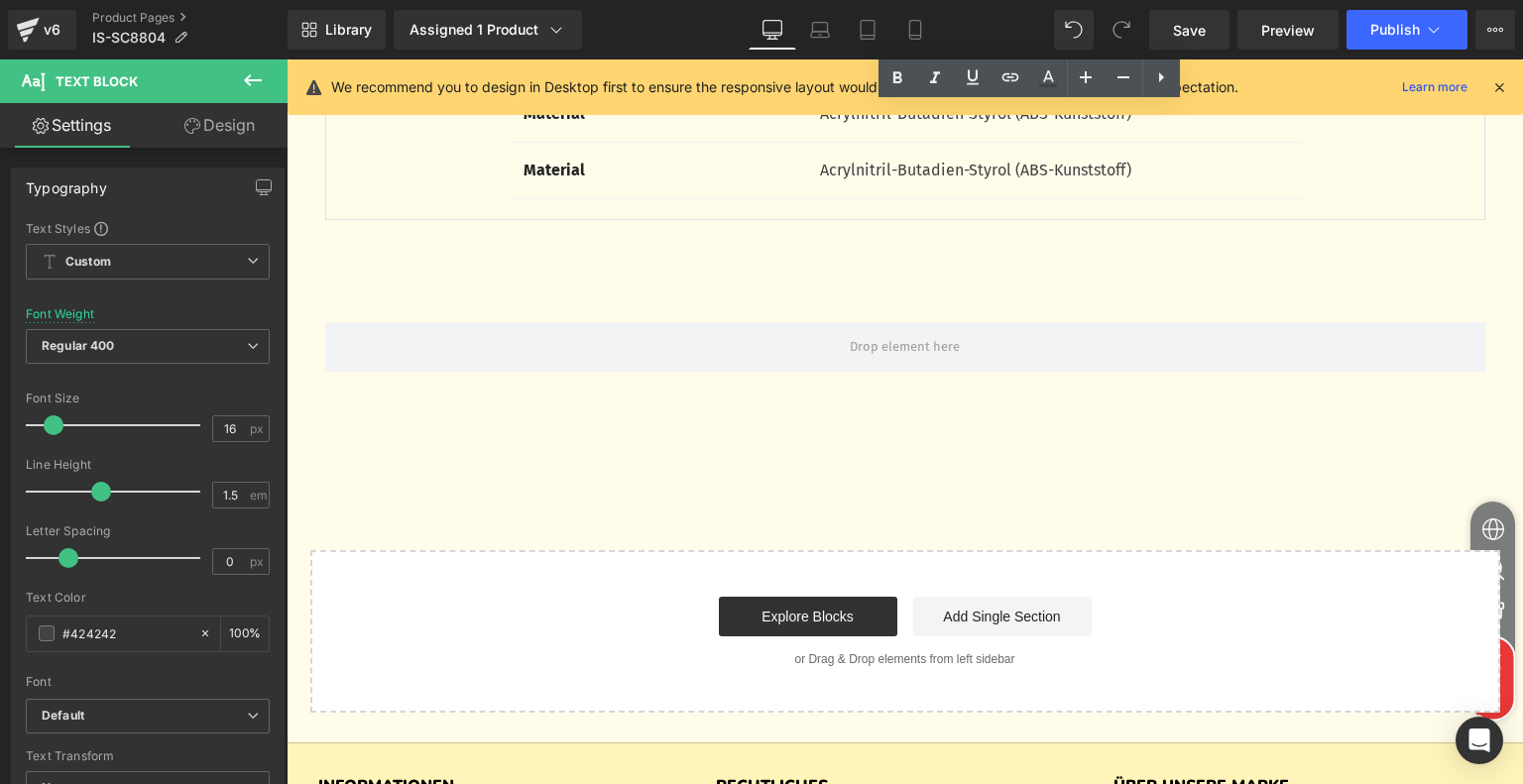 scroll, scrollTop: 5875, scrollLeft: 0, axis: vertical 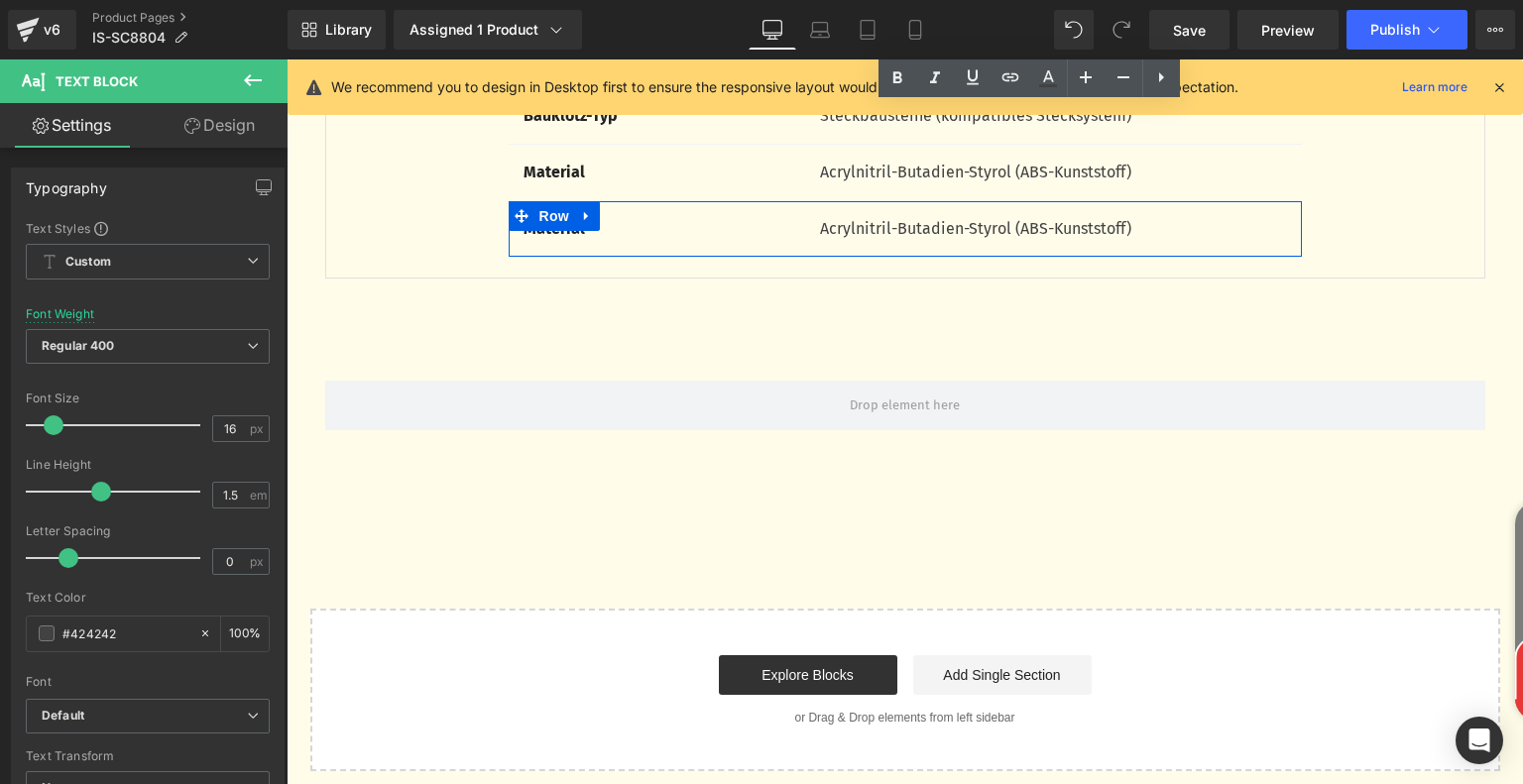 click on "Row" at bounding box center [554, 216] 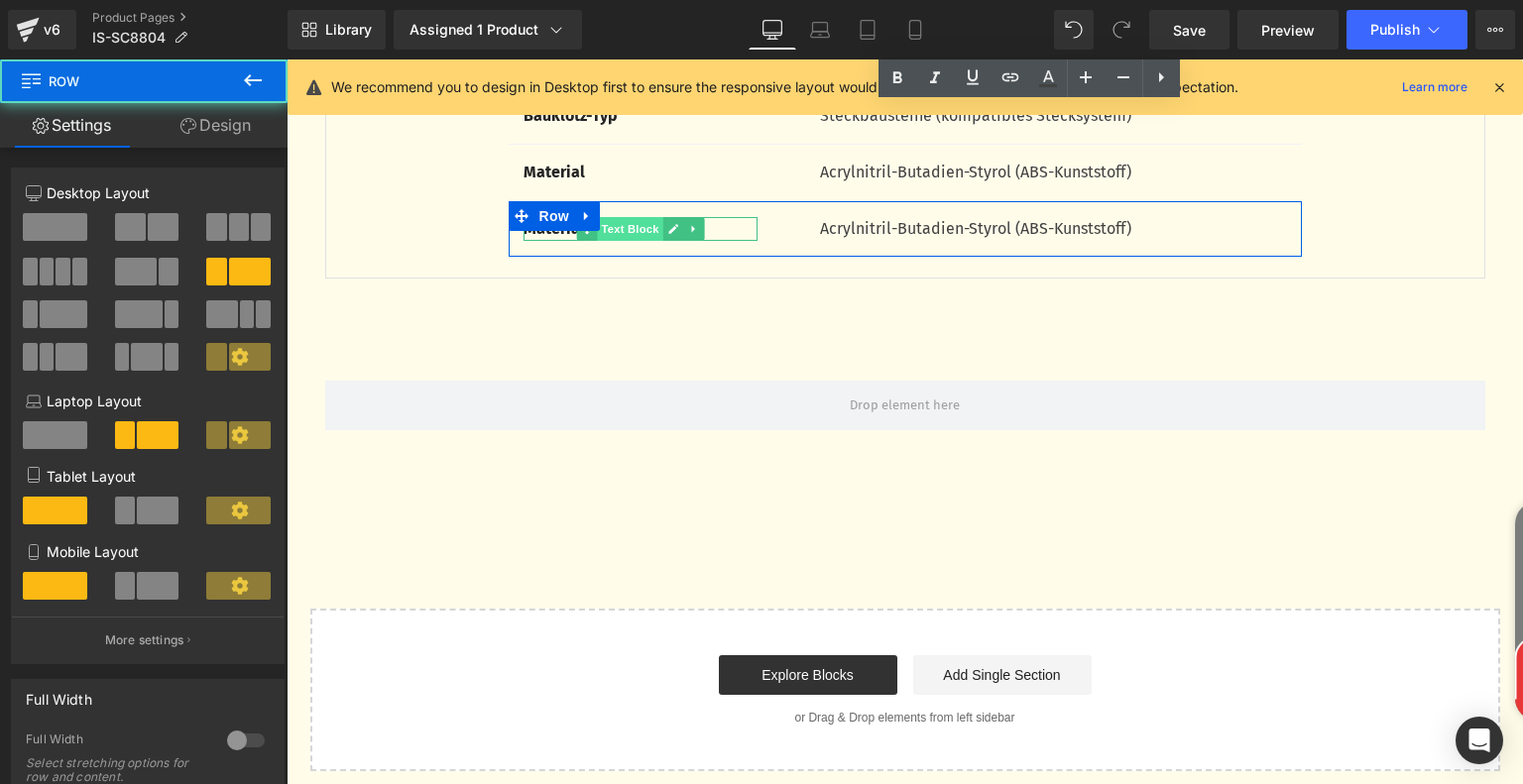 click on "Text Block" at bounding box center (630, 229) 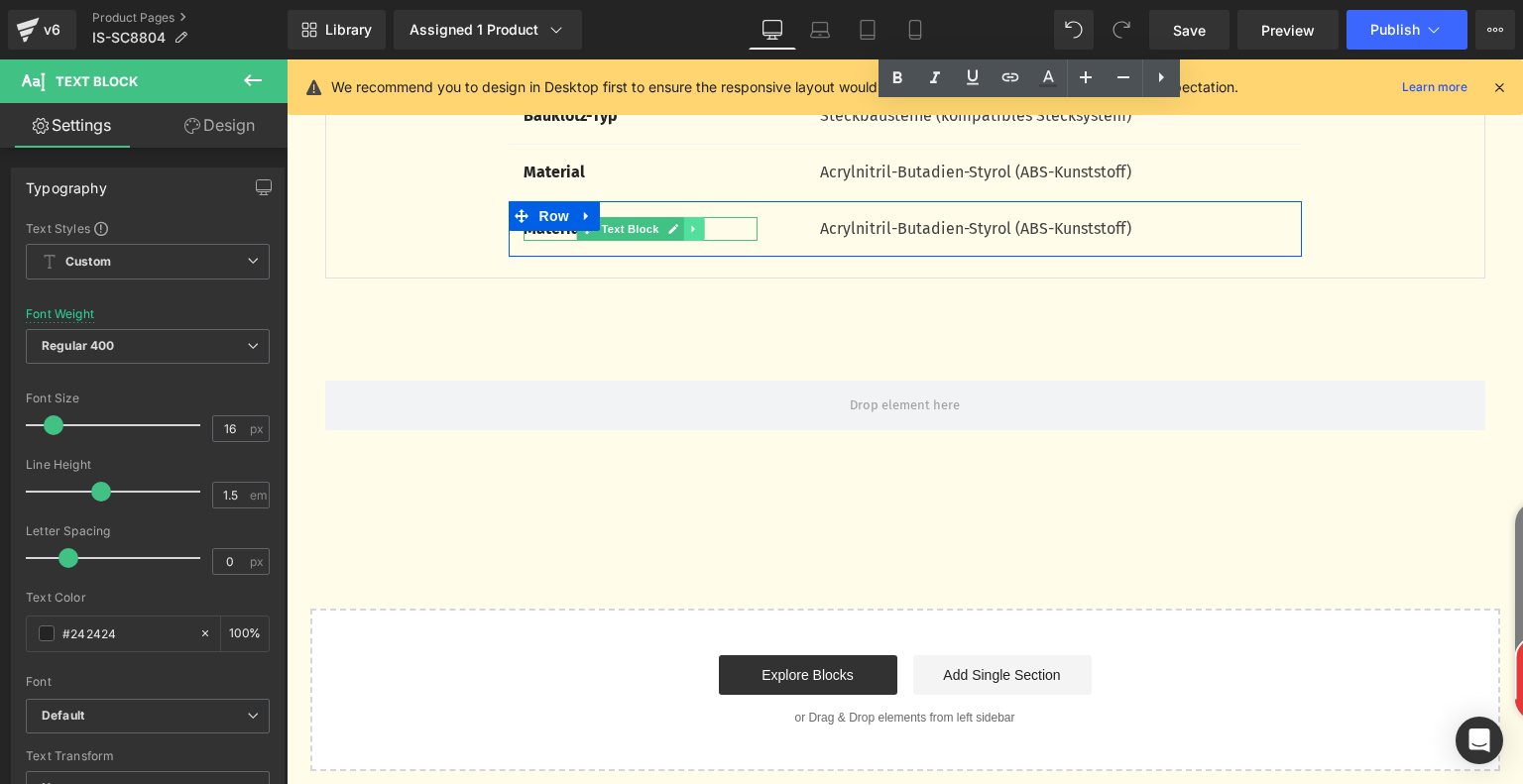 click at bounding box center (693, 229) 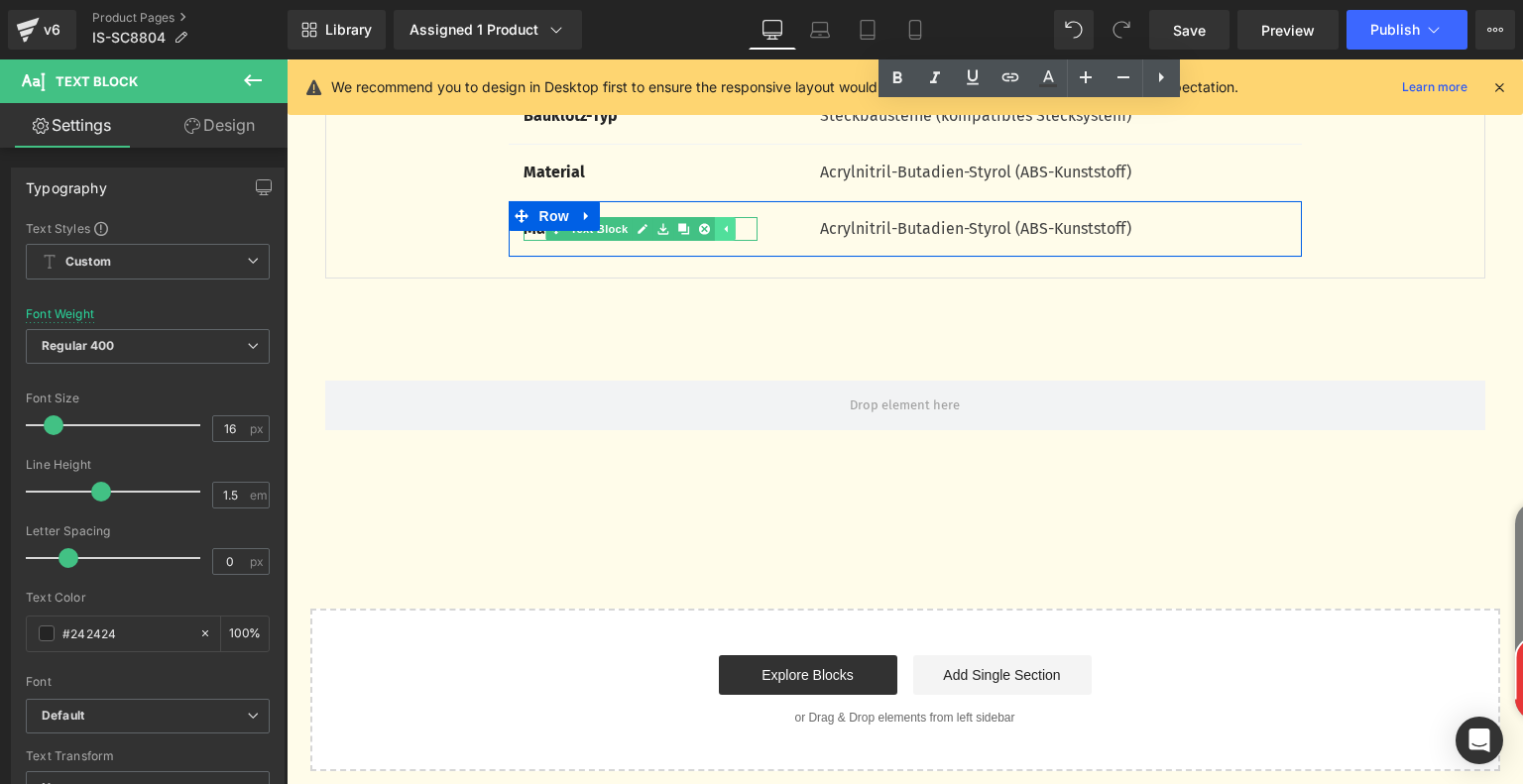 click at bounding box center (725, 229) 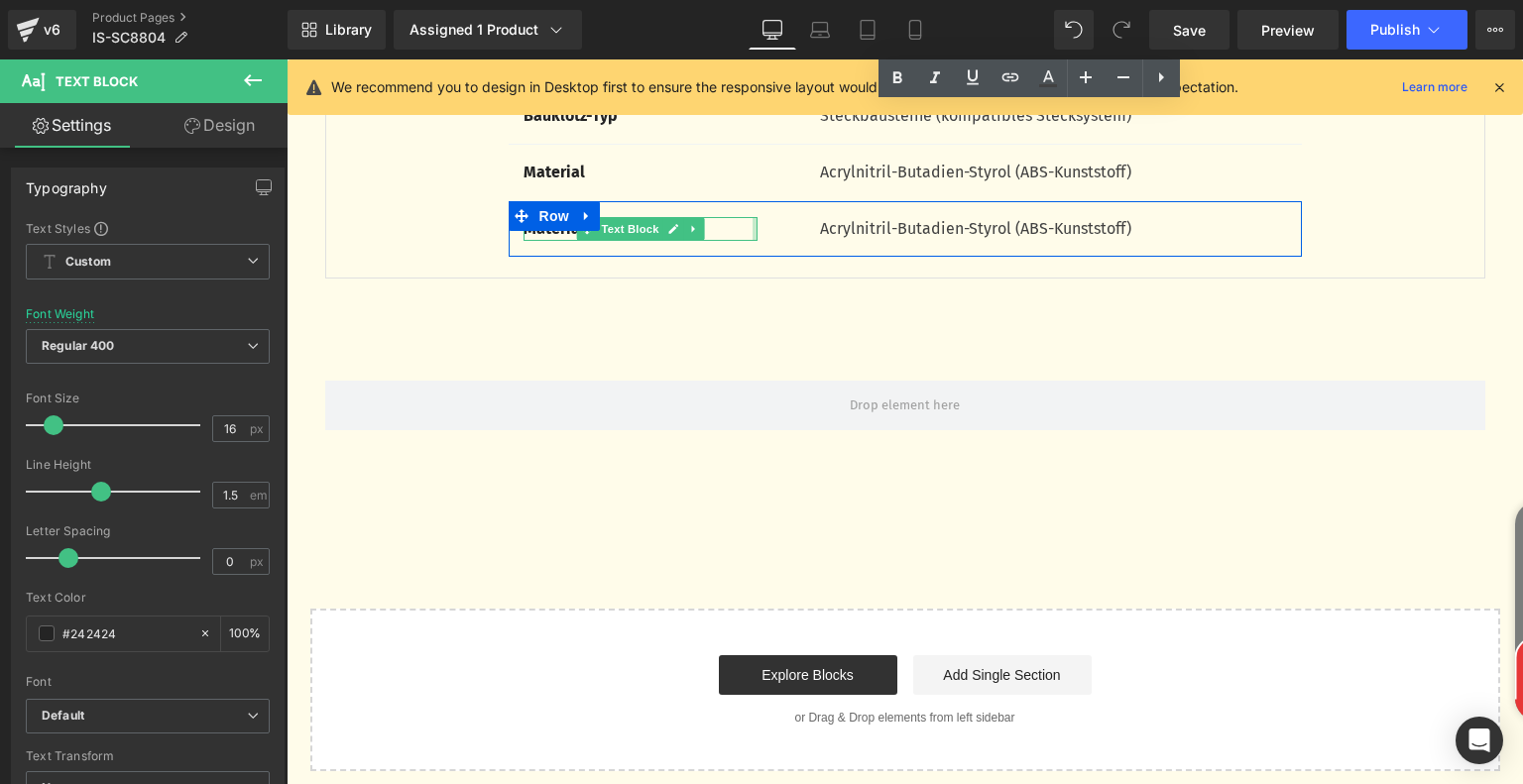 click on "Material" at bounding box center (641, 229) 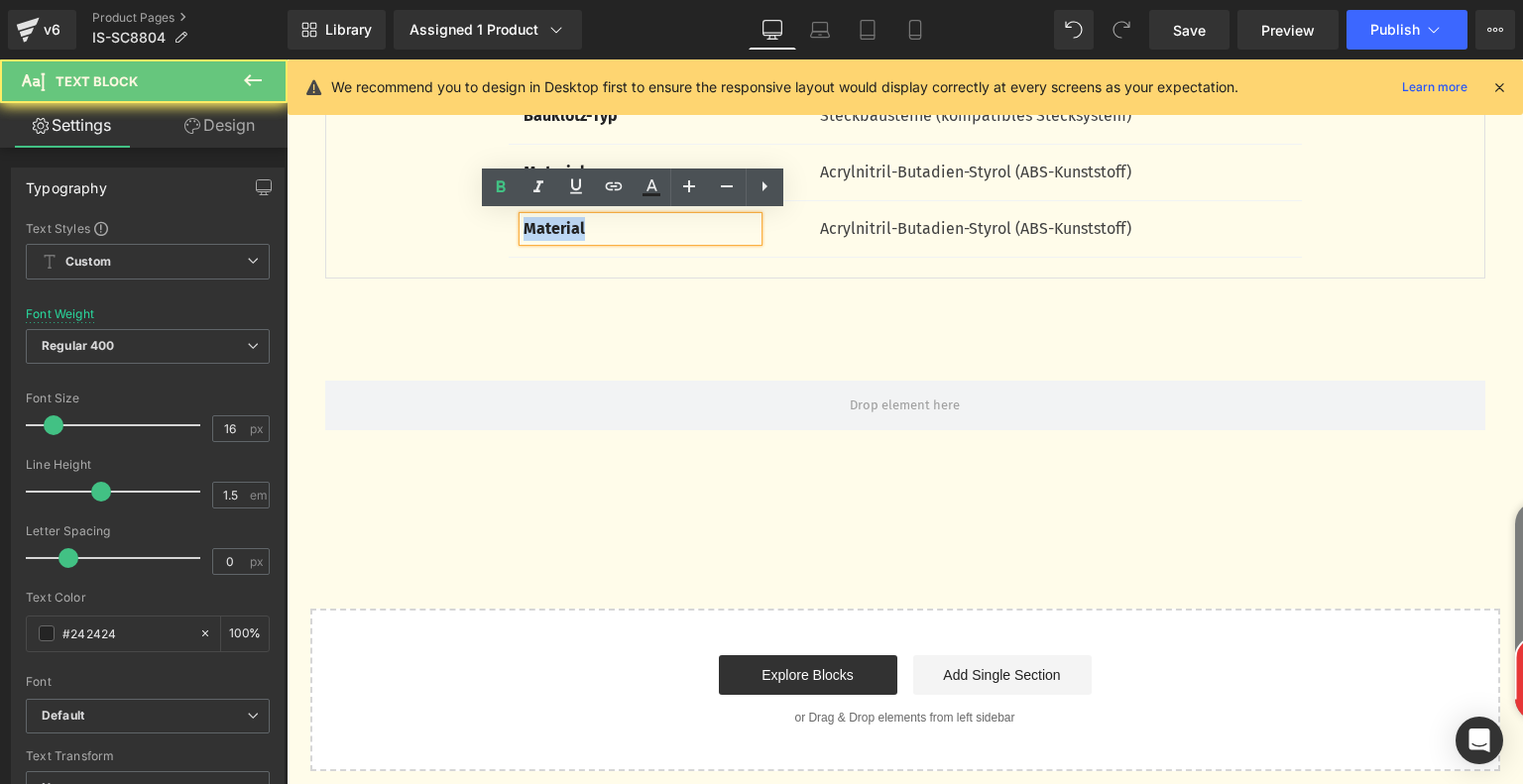 drag, startPoint x: 643, startPoint y: 231, endPoint x: 488, endPoint y: 225, distance: 155.11609 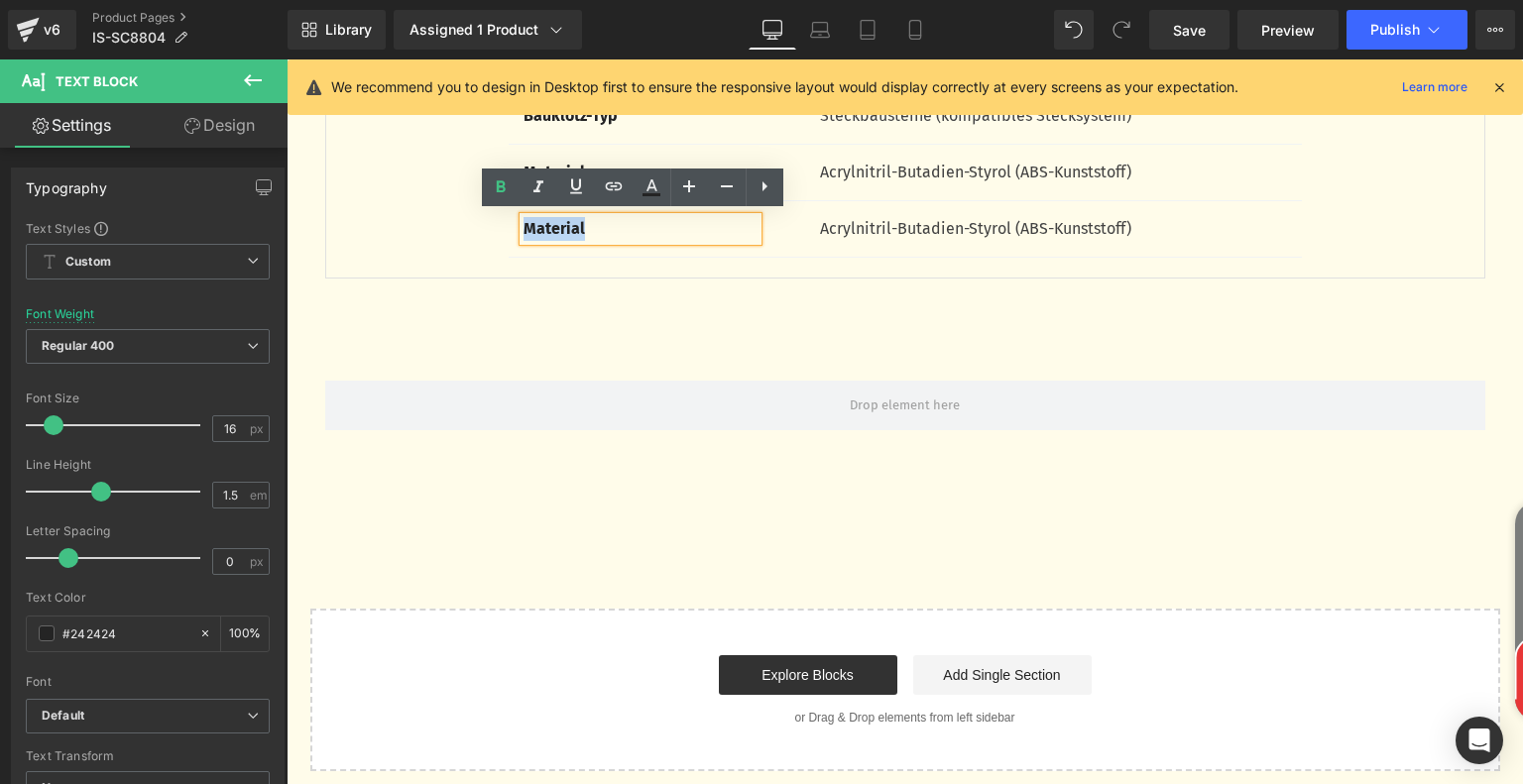 paste 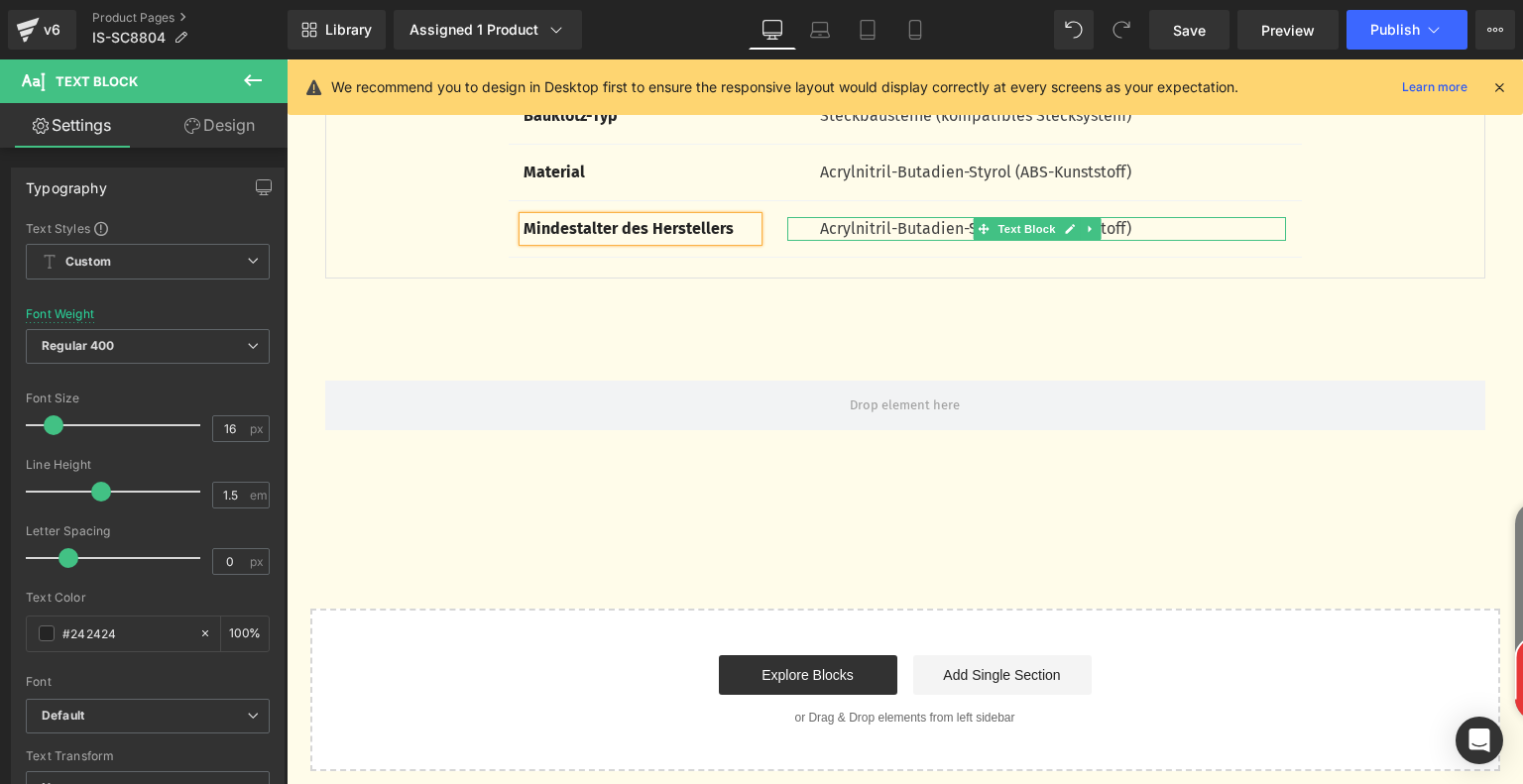 click on "Acrylnitril-Butadien-Styrol (ABS-Kunststoff)" at bounding box center (1053, 229) 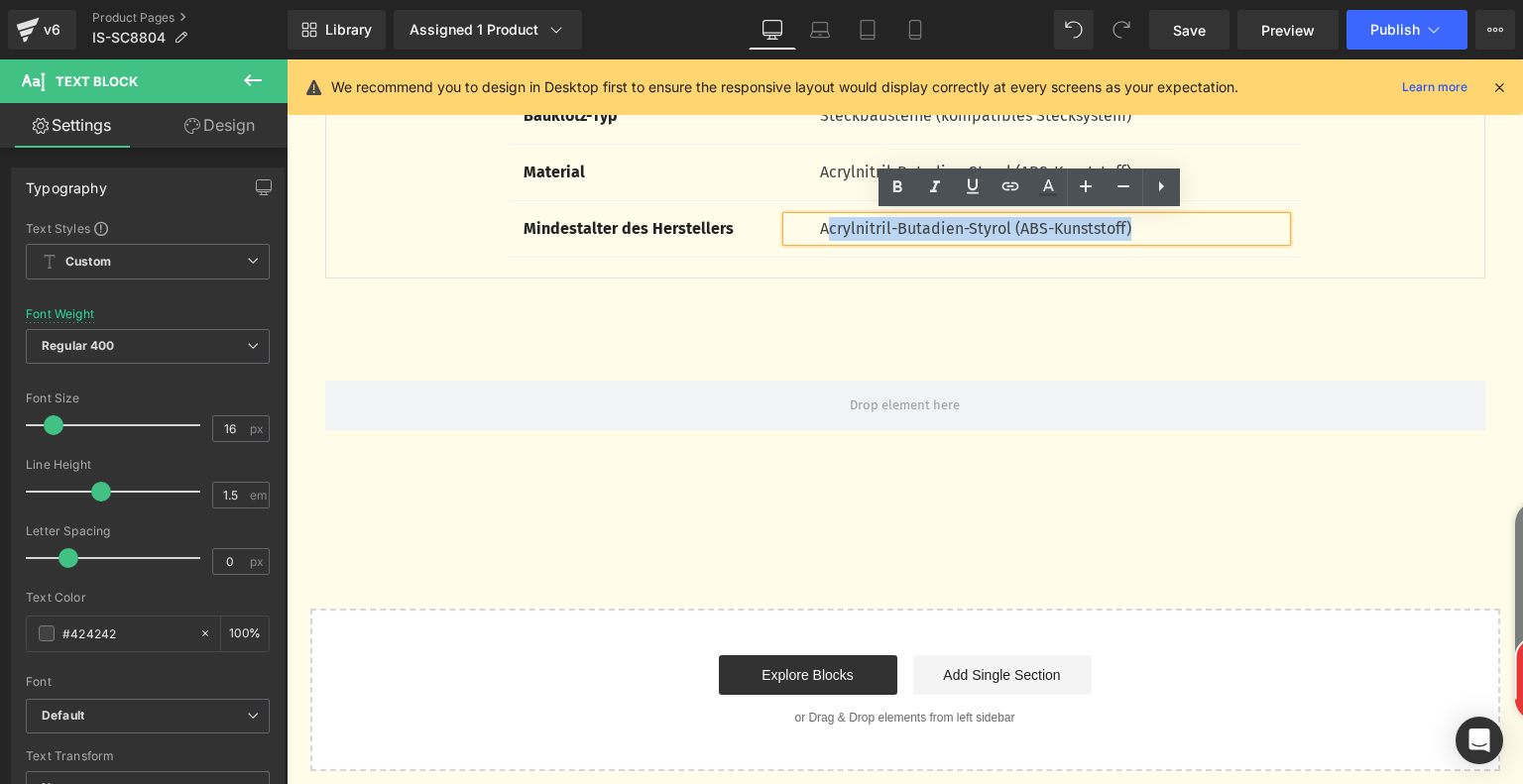 drag, startPoint x: 817, startPoint y: 226, endPoint x: 1146, endPoint y: 237, distance: 329.1838 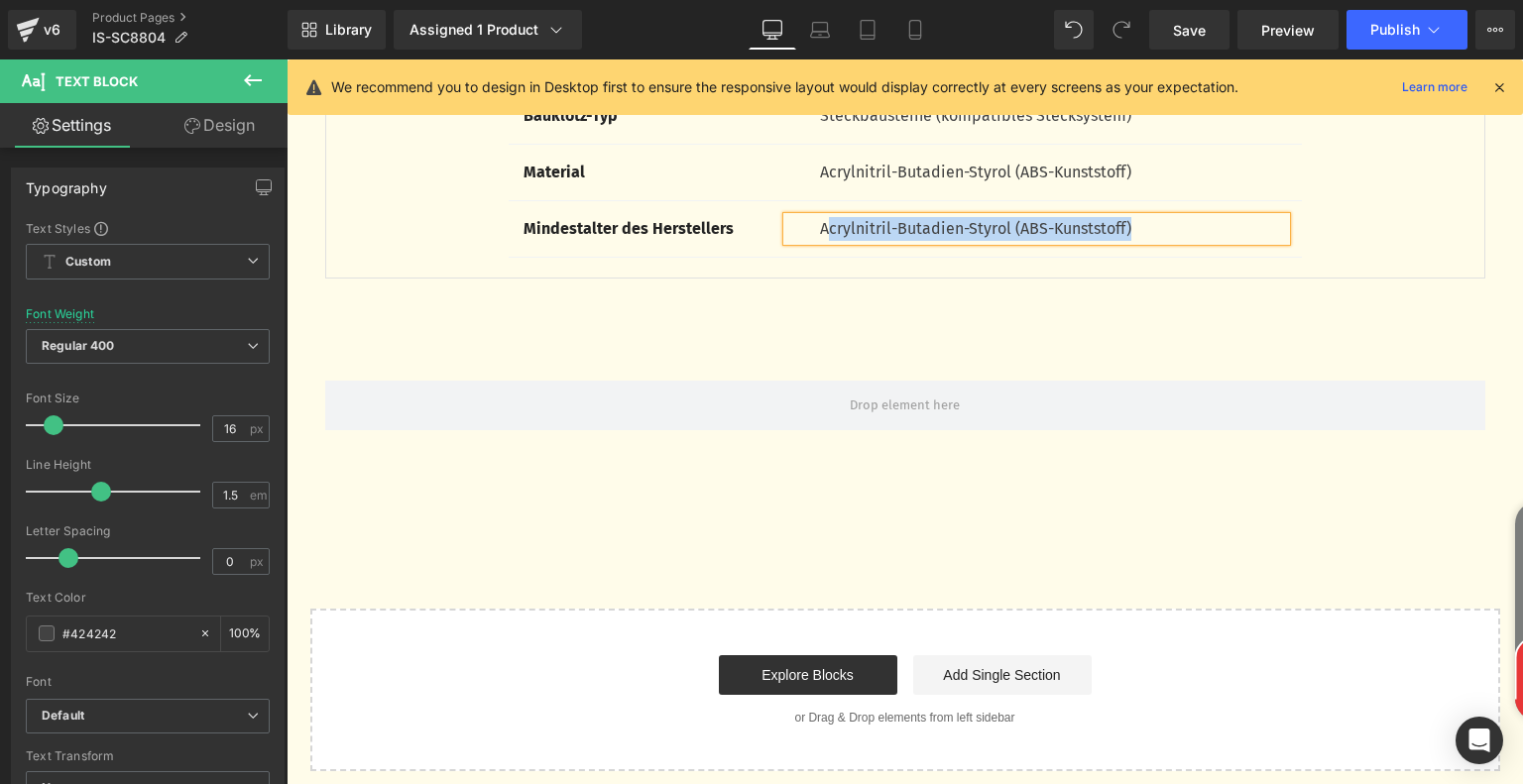 click on "Acrylnitril-Butadien-Styrol (ABS-Kunststoff)" at bounding box center (1053, 229) 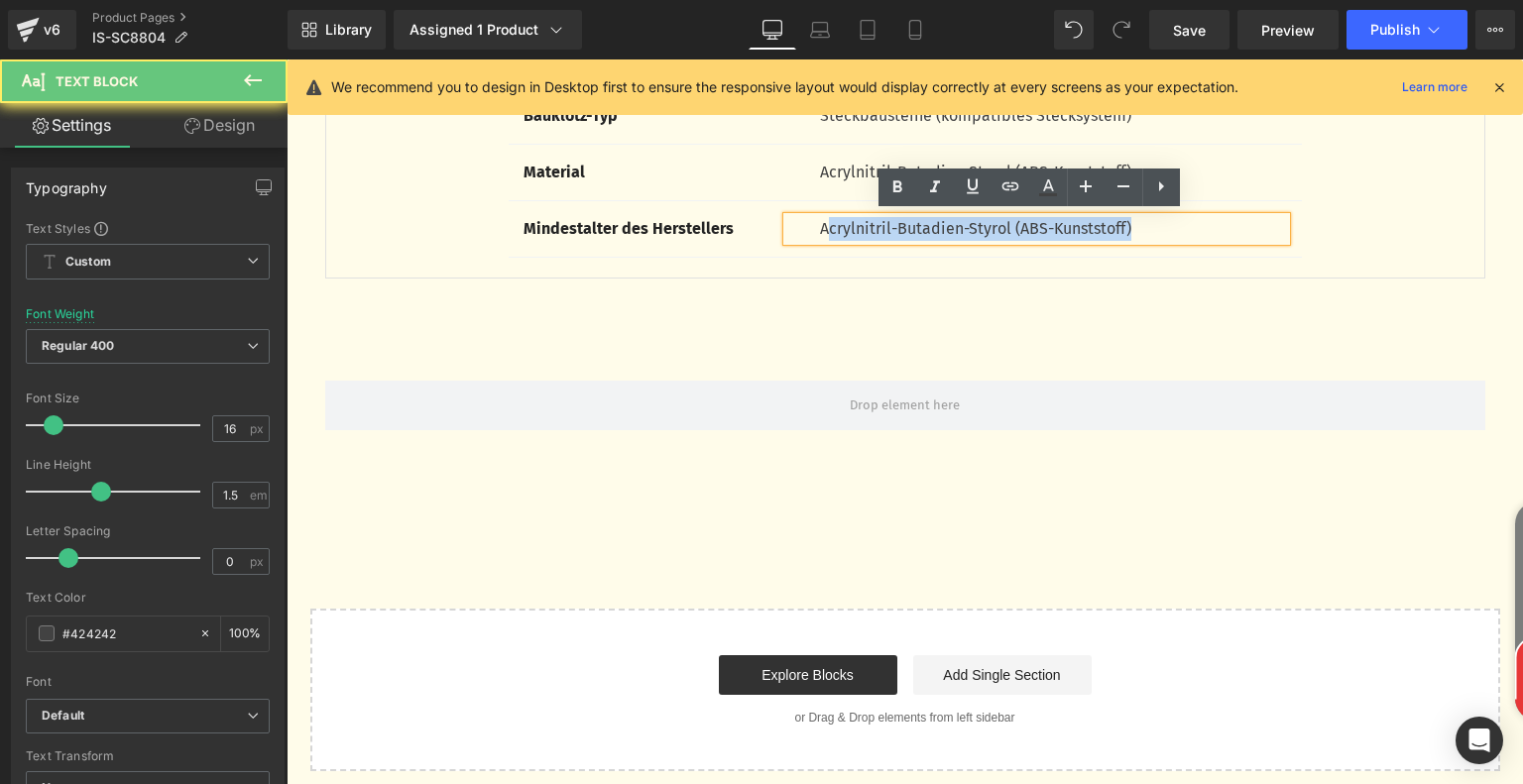 click on "Acrylnitril-Butadien-Styrol (ABS-Kunststoff)" at bounding box center [1053, 229] 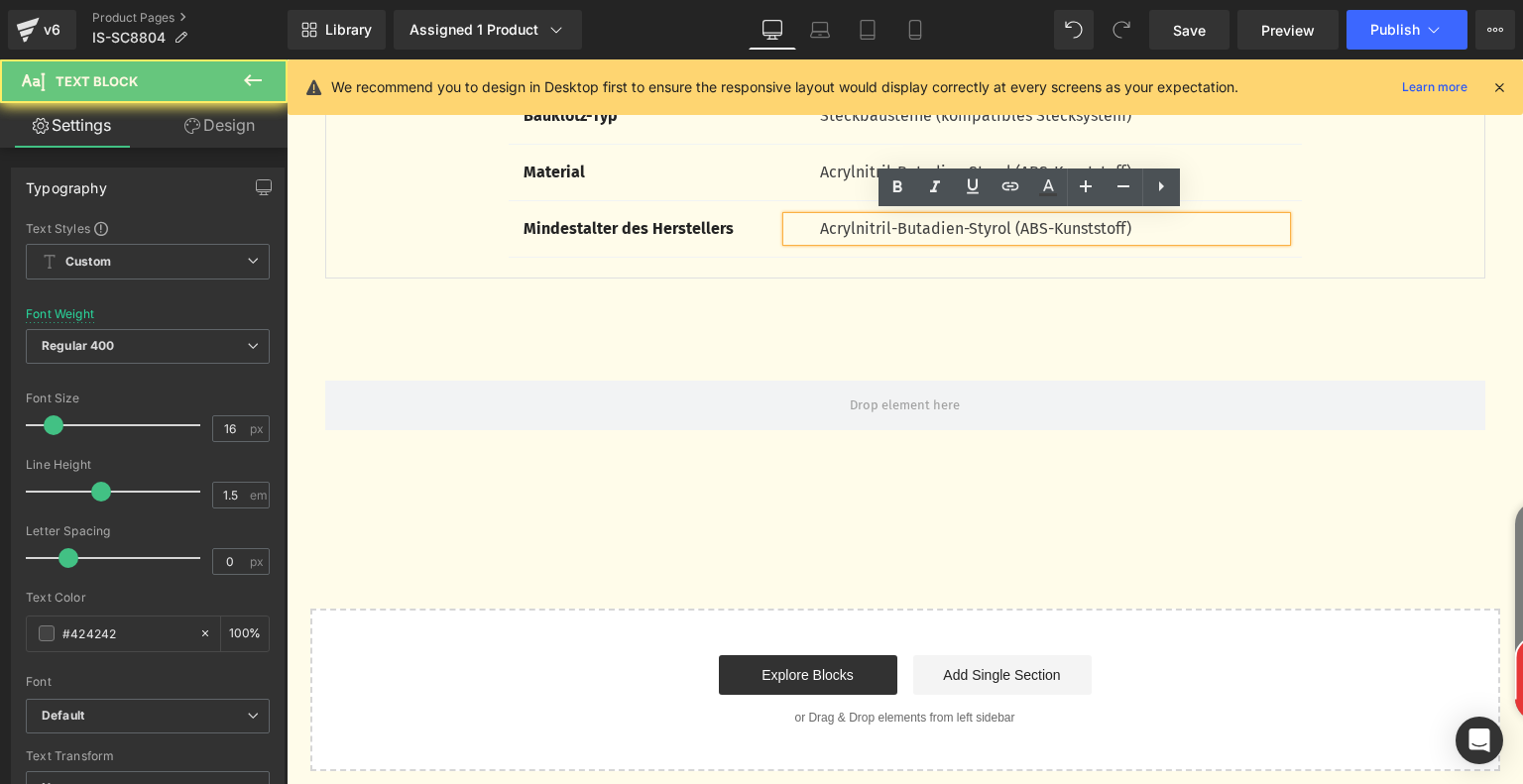 click on "Acrylnitril-Butadien-Styrol (ABS-Kunststoff)" at bounding box center (1053, 229) 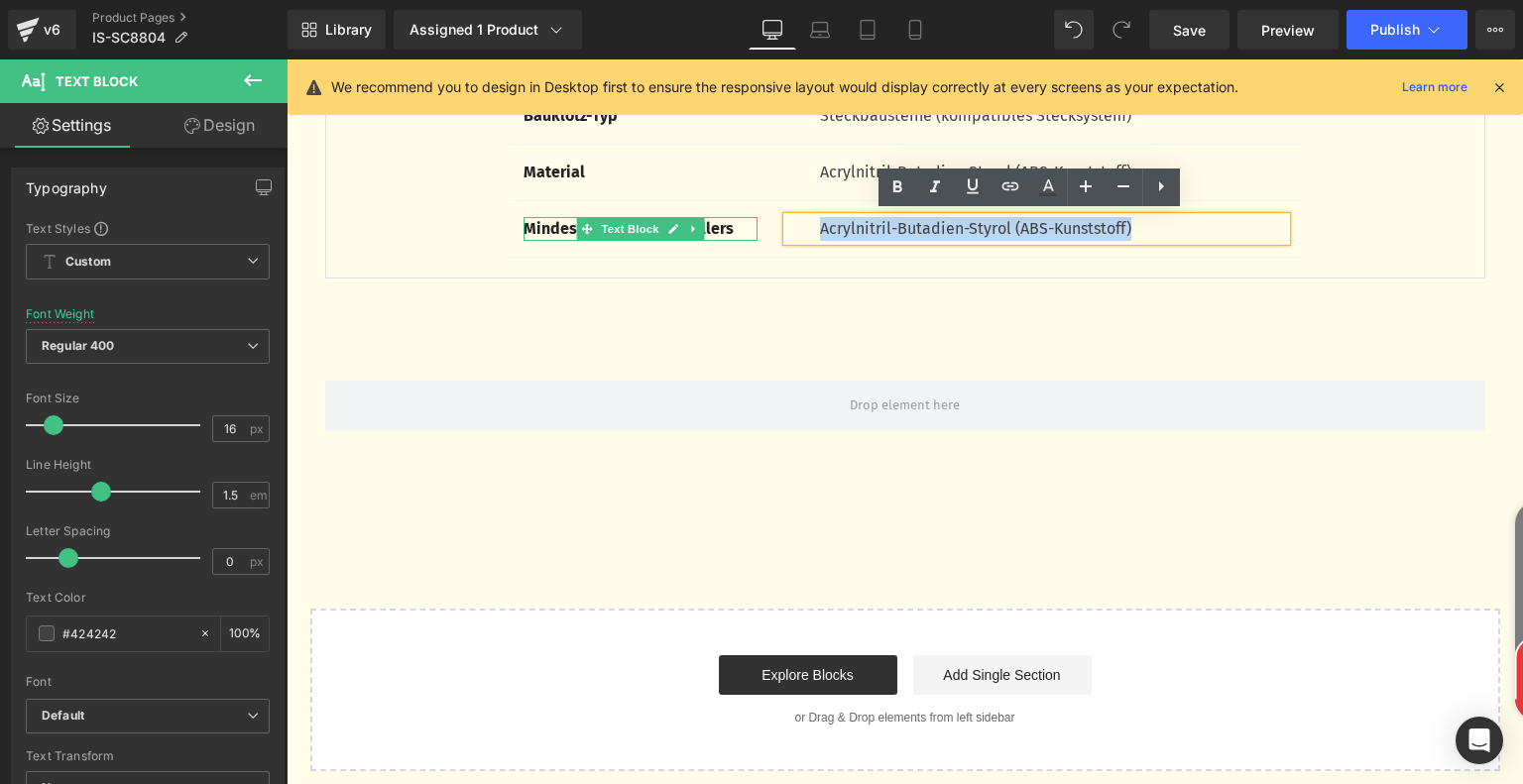 drag, startPoint x: 1138, startPoint y: 225, endPoint x: 742, endPoint y: 231, distance: 396.04545 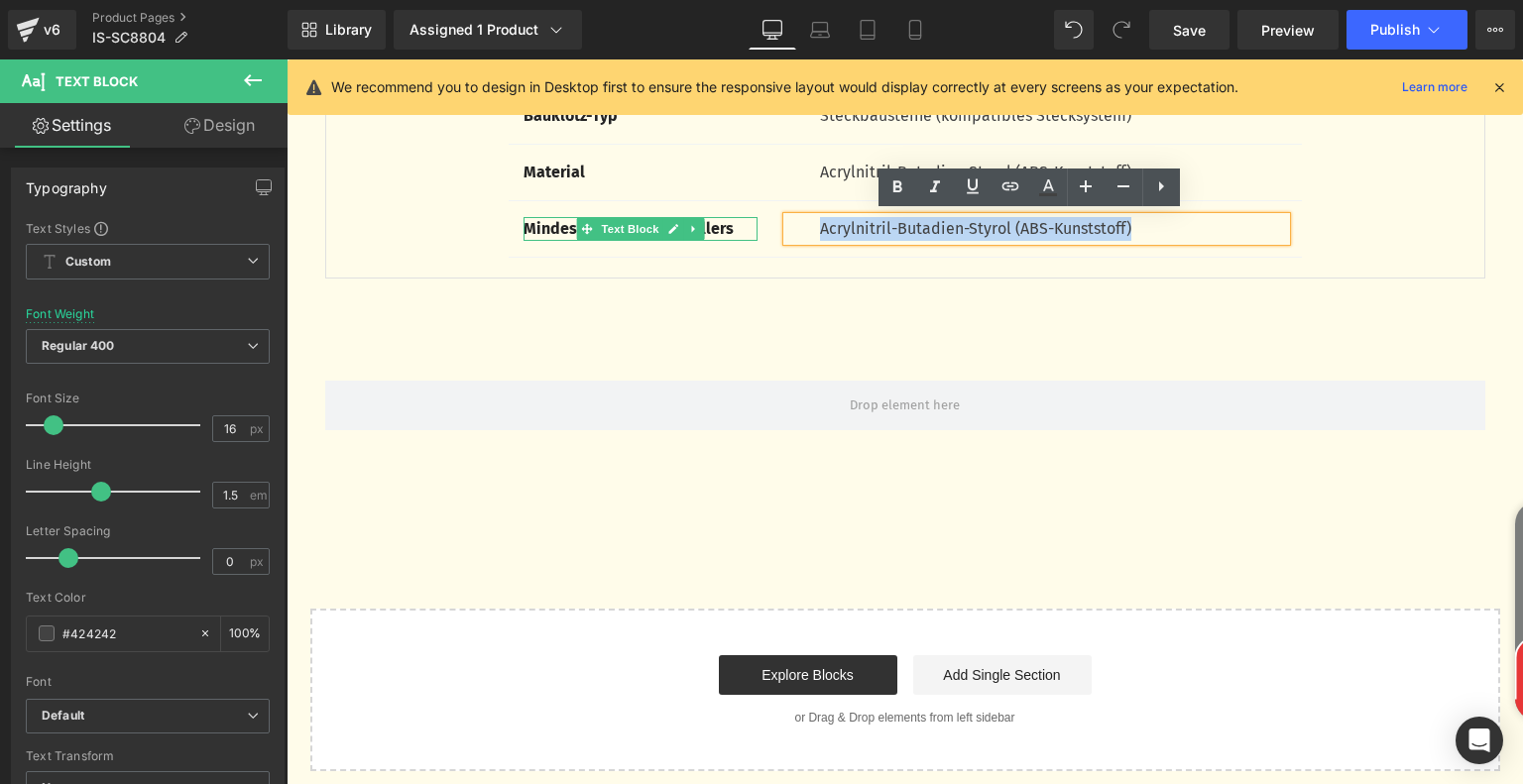 copy on "Acrylnitril-Butadien-Styrol (ABS-Kunststoff)" 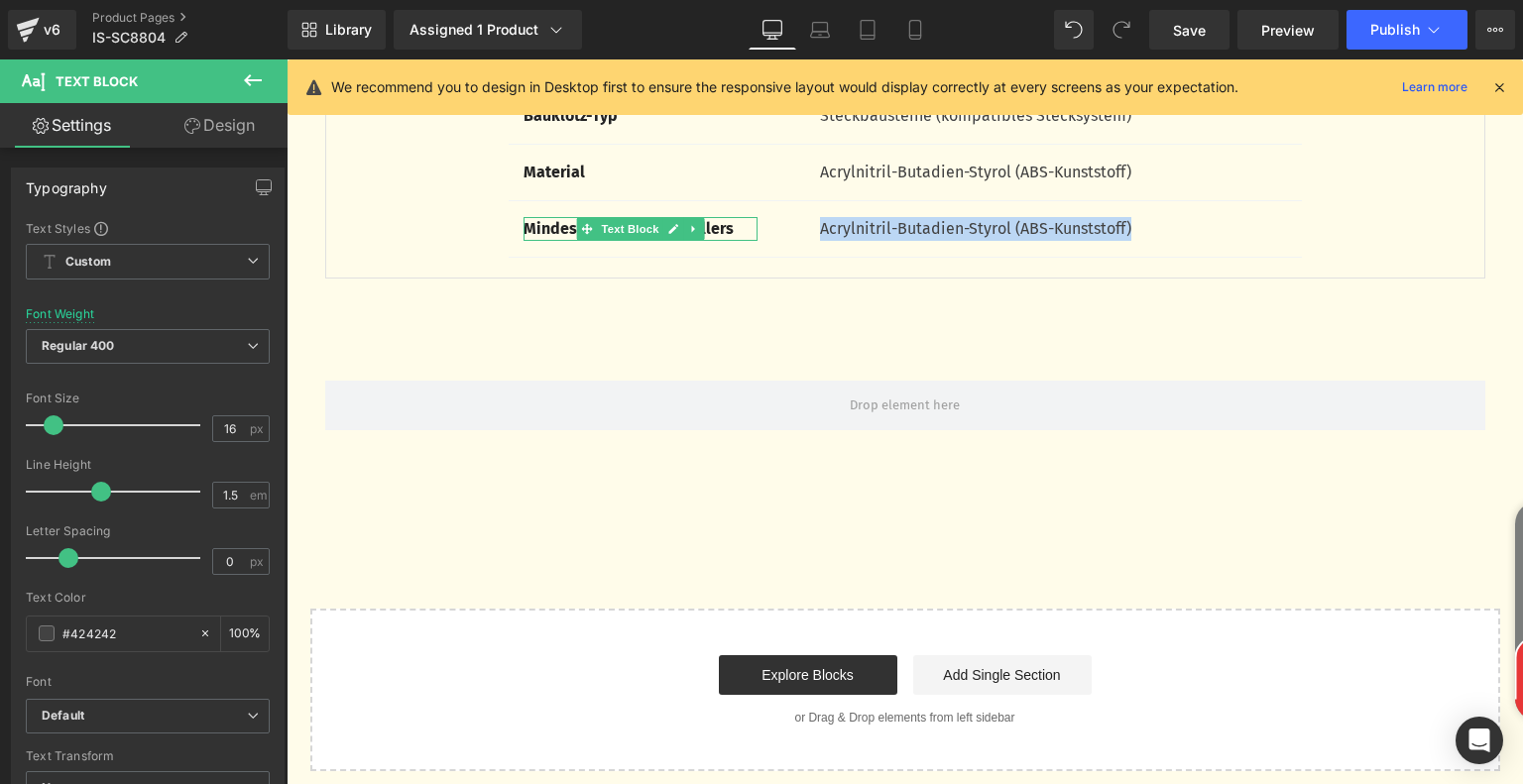 type 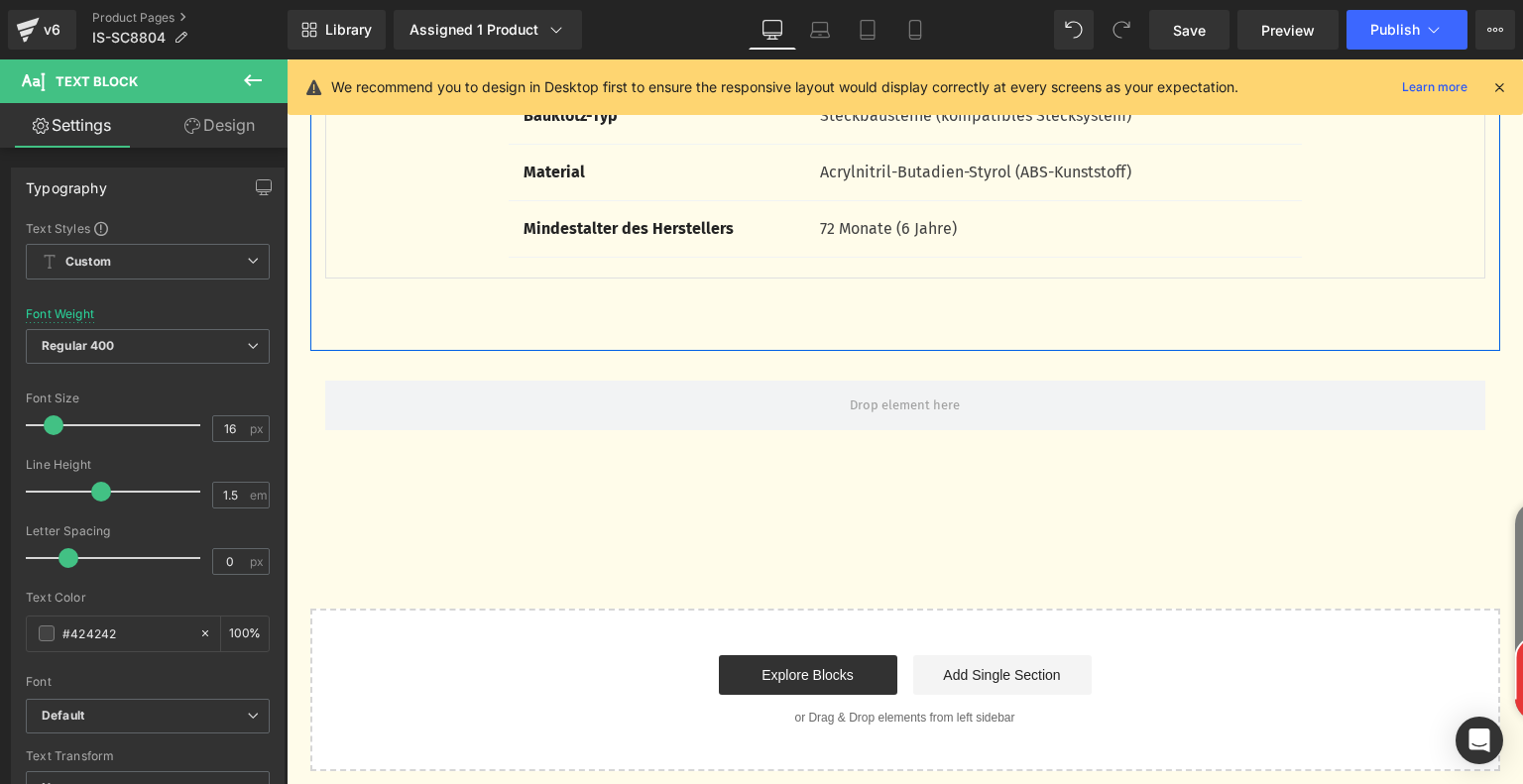 click on "Produktspezifikationen
Text Block
Farbe
Text Block
Rot
Text Block
Row   32px       Anzahl der Teile Text Block         1629 Text Block         Row         Maße des Einzelteils Text Block         0,39 x 0,39 x 0,39 Zoll Text Block         Row         Gewicht des Artikels Text Block         2,5 Kilogramm Text Block         Row         Thema Text Block         Architektur Text Block         Row         Pädagogischer Zweck Text Block         Förderung von Konstruktionsfähigkeiten Text Block         Row         Zusätzliche Eigenschaften Text Block         Ungiftig Text Block         Row         Bauklotz-Typ Text Block         Steckbausteine (kompatibles Stecksystem) Text Block         Row         Material Text Block         Acrylnitril-Butadien-Styrol (ABS-Kunststoff) Text Block         Row         Text Block" at bounding box center [905, -53] 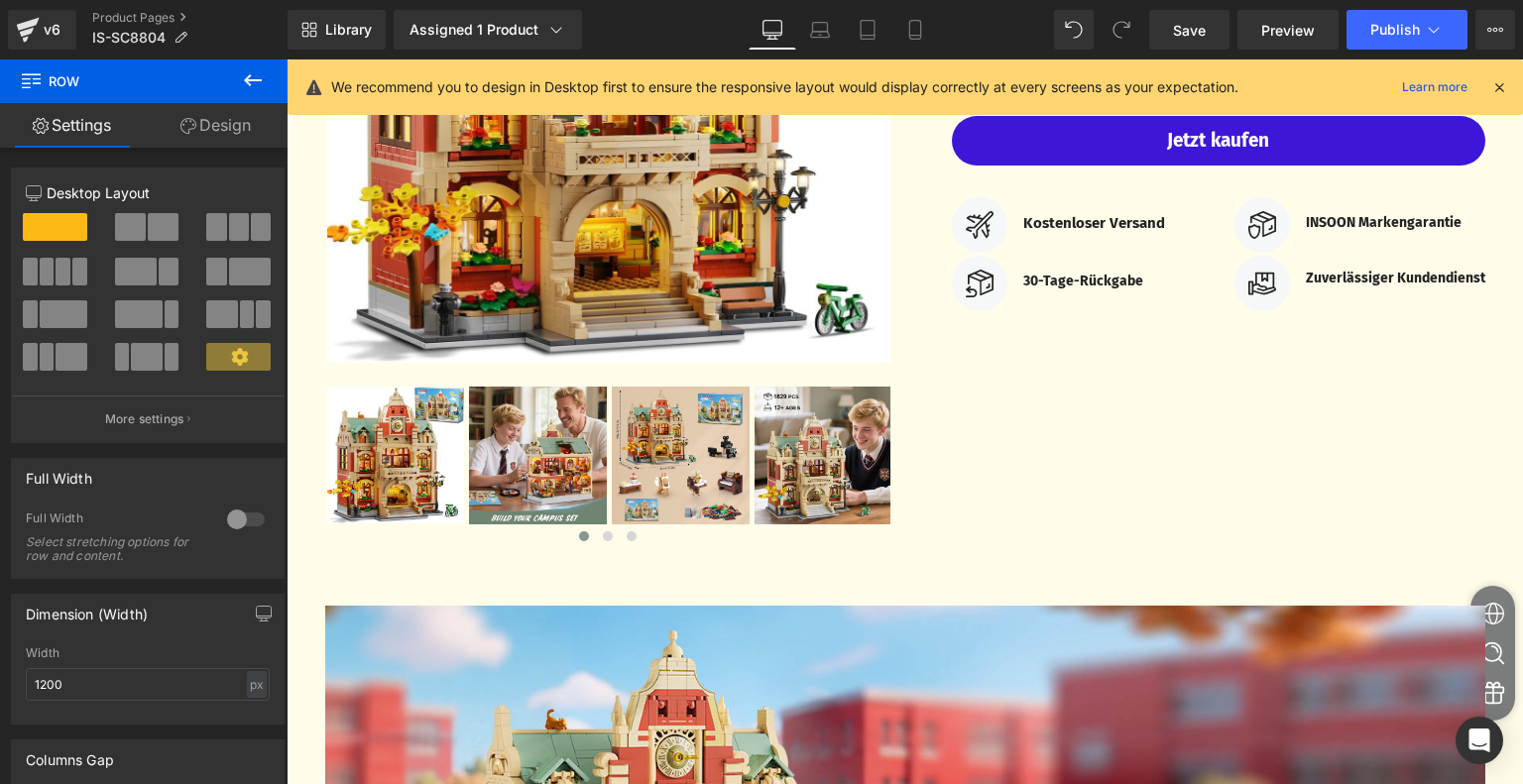 scroll, scrollTop: 203, scrollLeft: 0, axis: vertical 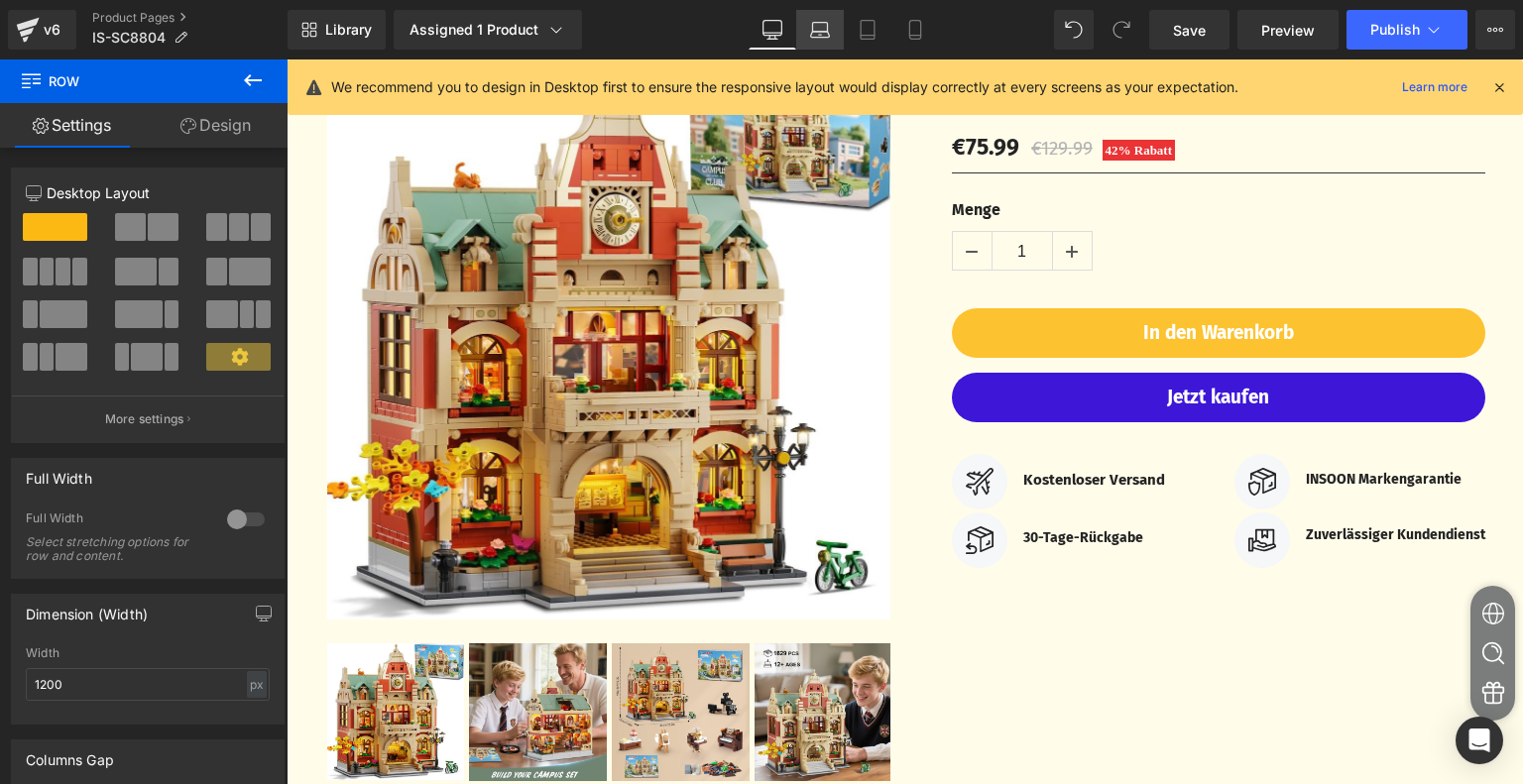 click 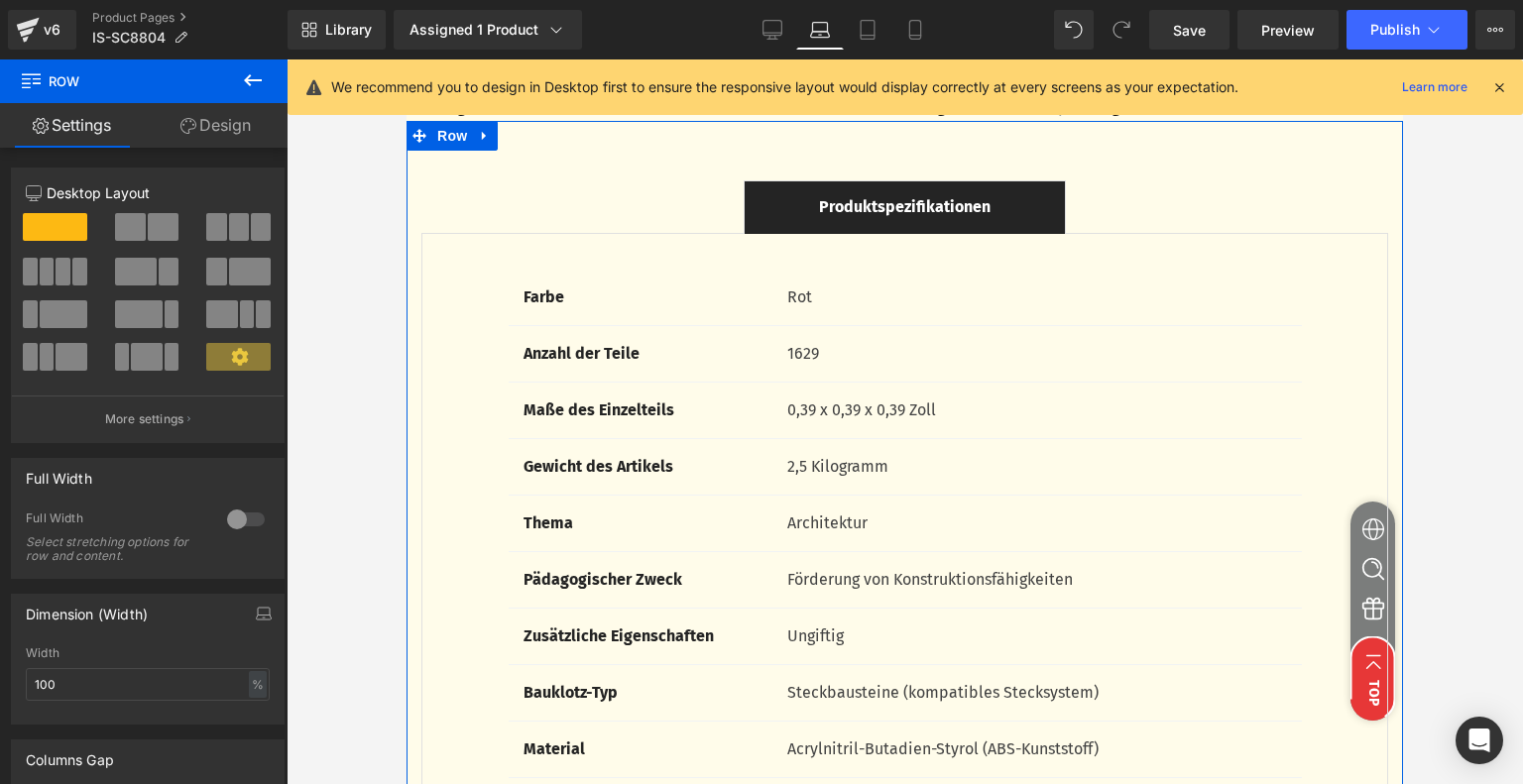 scroll, scrollTop: 4559, scrollLeft: 0, axis: vertical 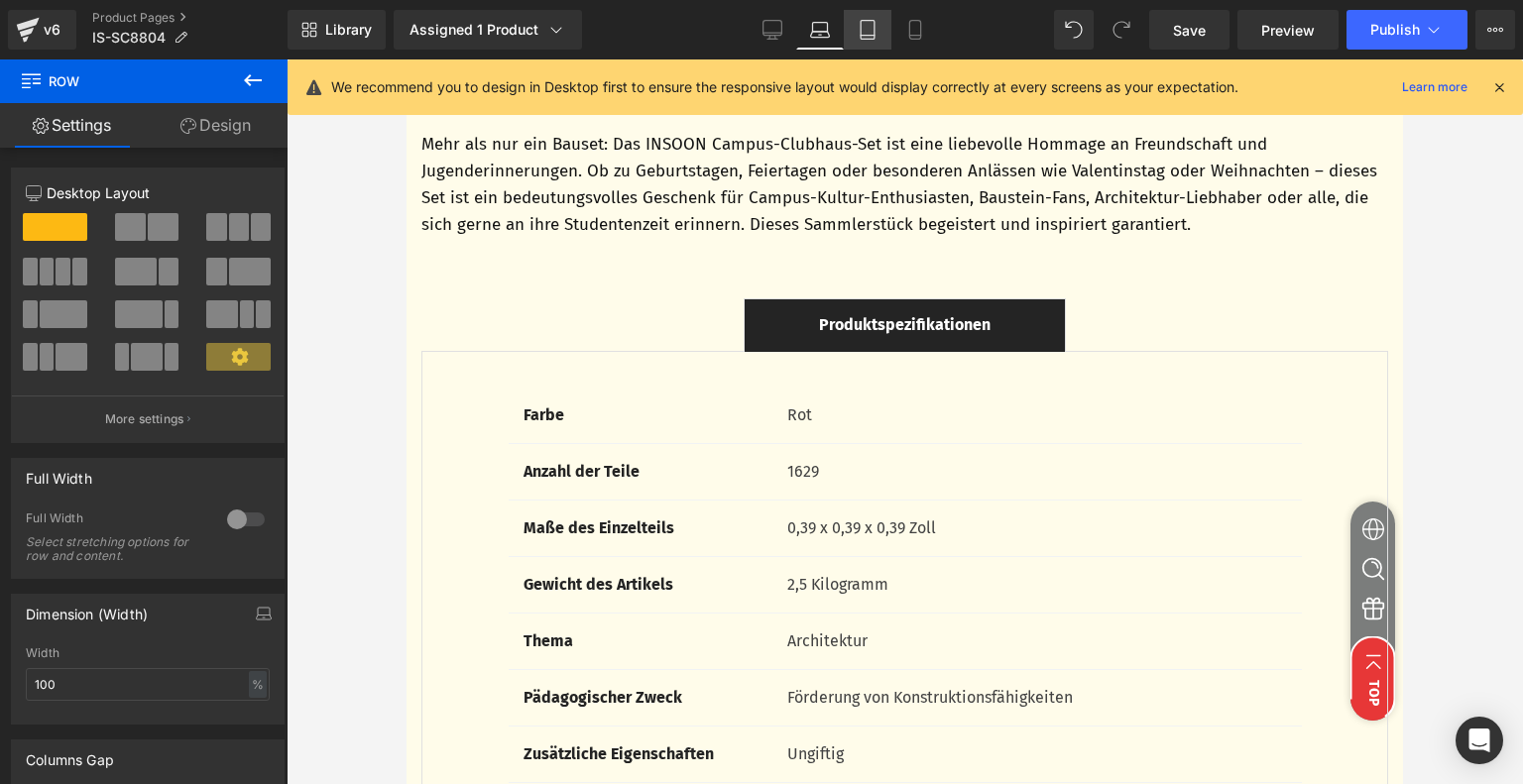 click on "Tablet" at bounding box center (868, 30) 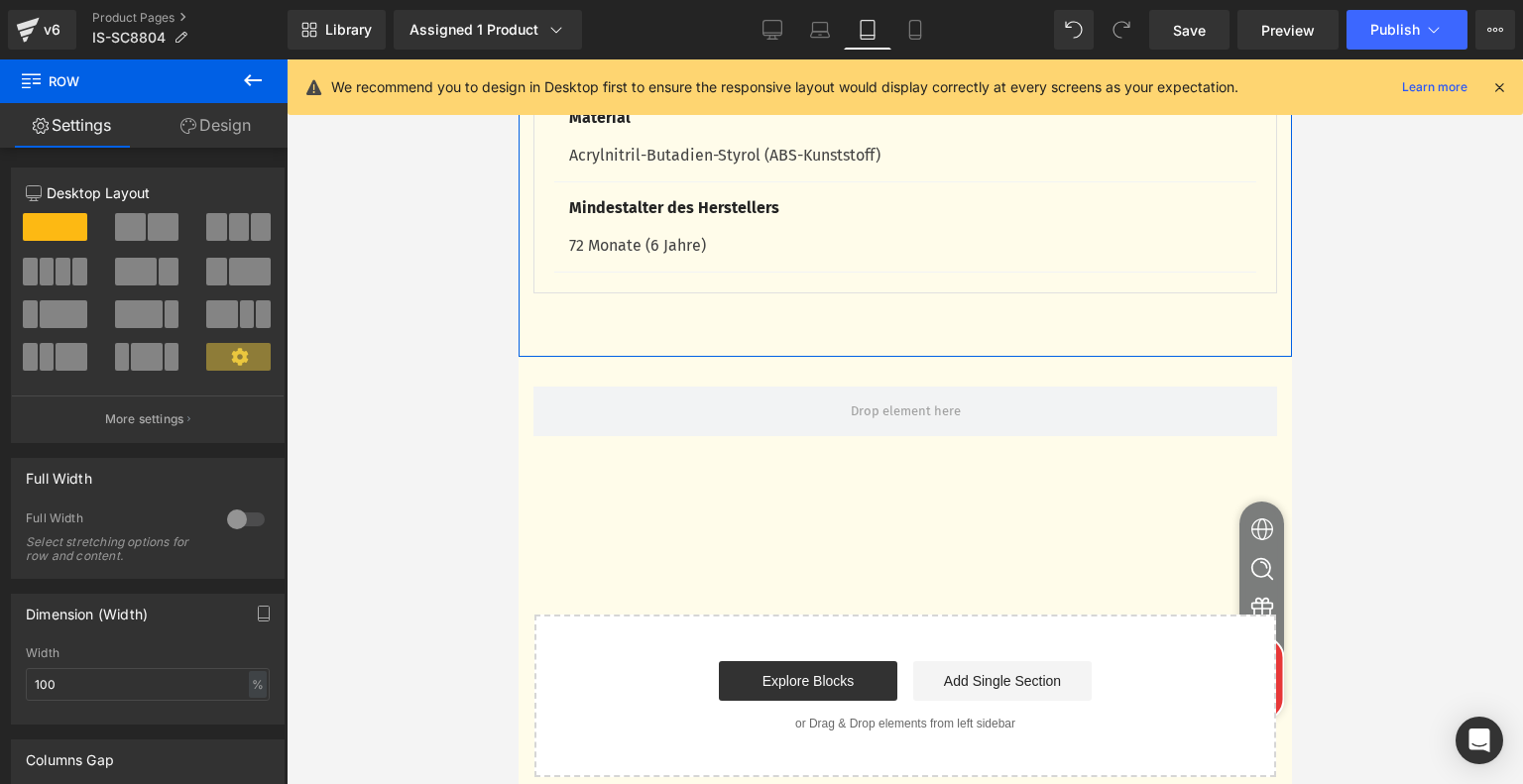 scroll, scrollTop: 5650, scrollLeft: 0, axis: vertical 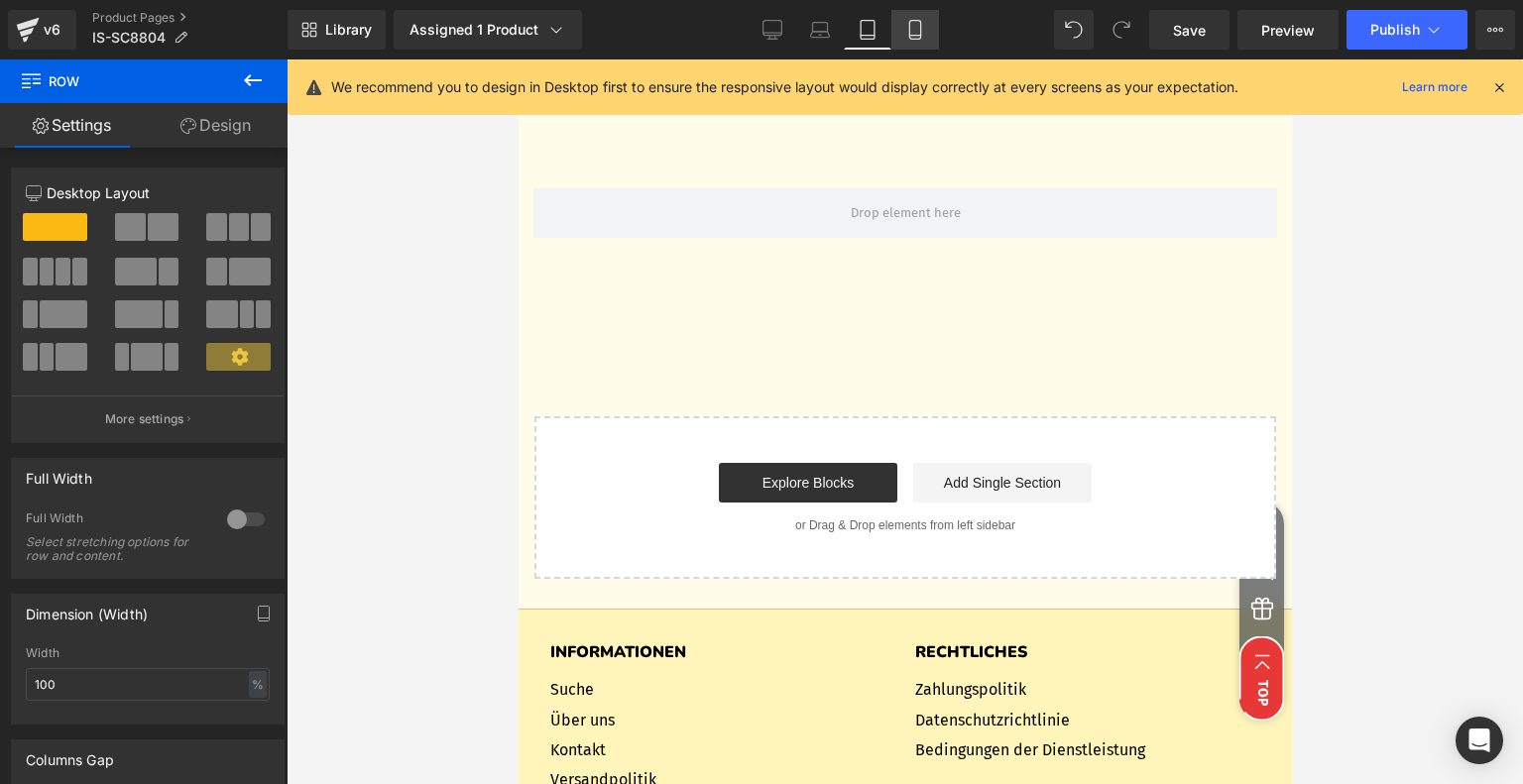 click 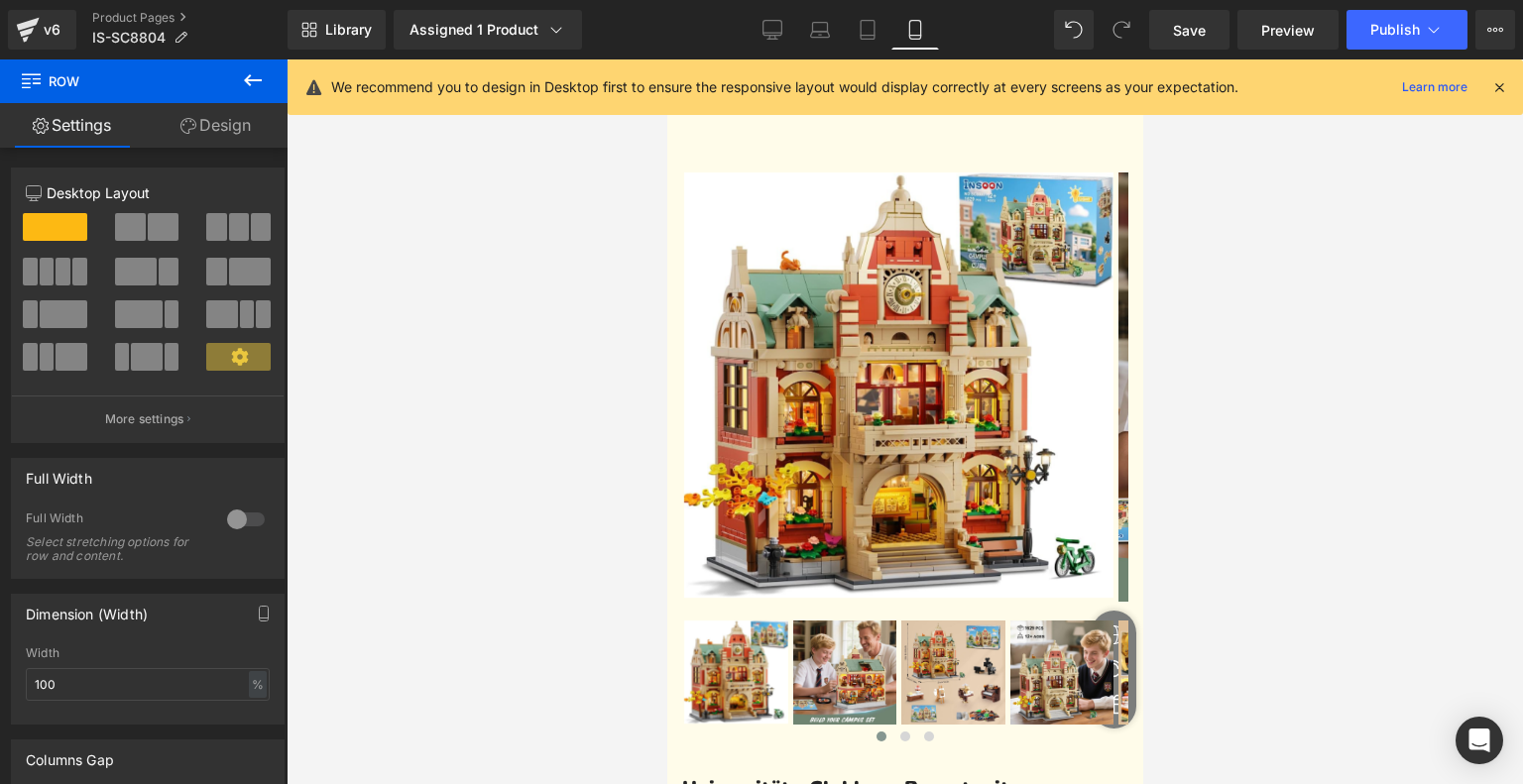 scroll, scrollTop: 0, scrollLeft: 0, axis: both 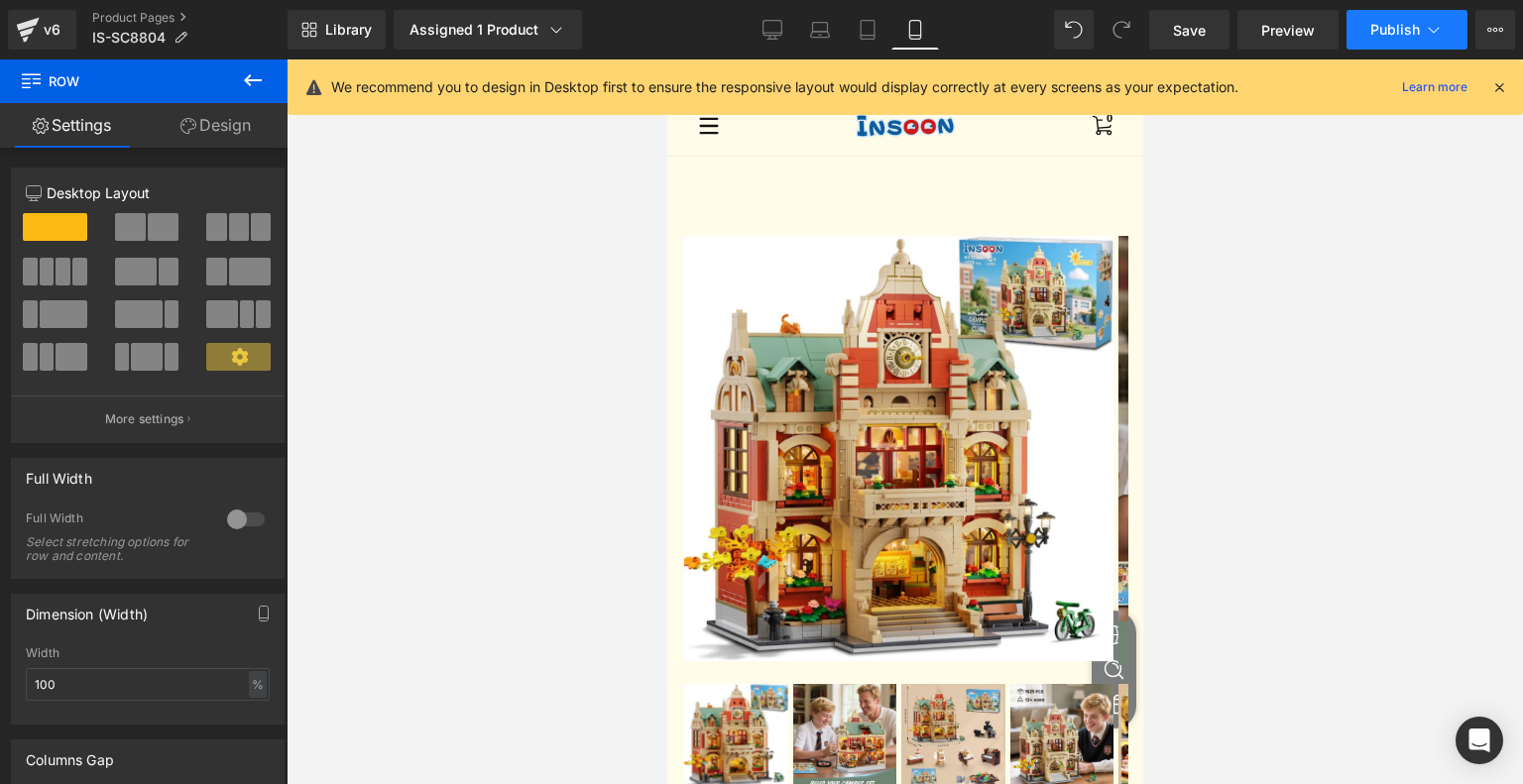 click on "Publish" at bounding box center [1407, 30] 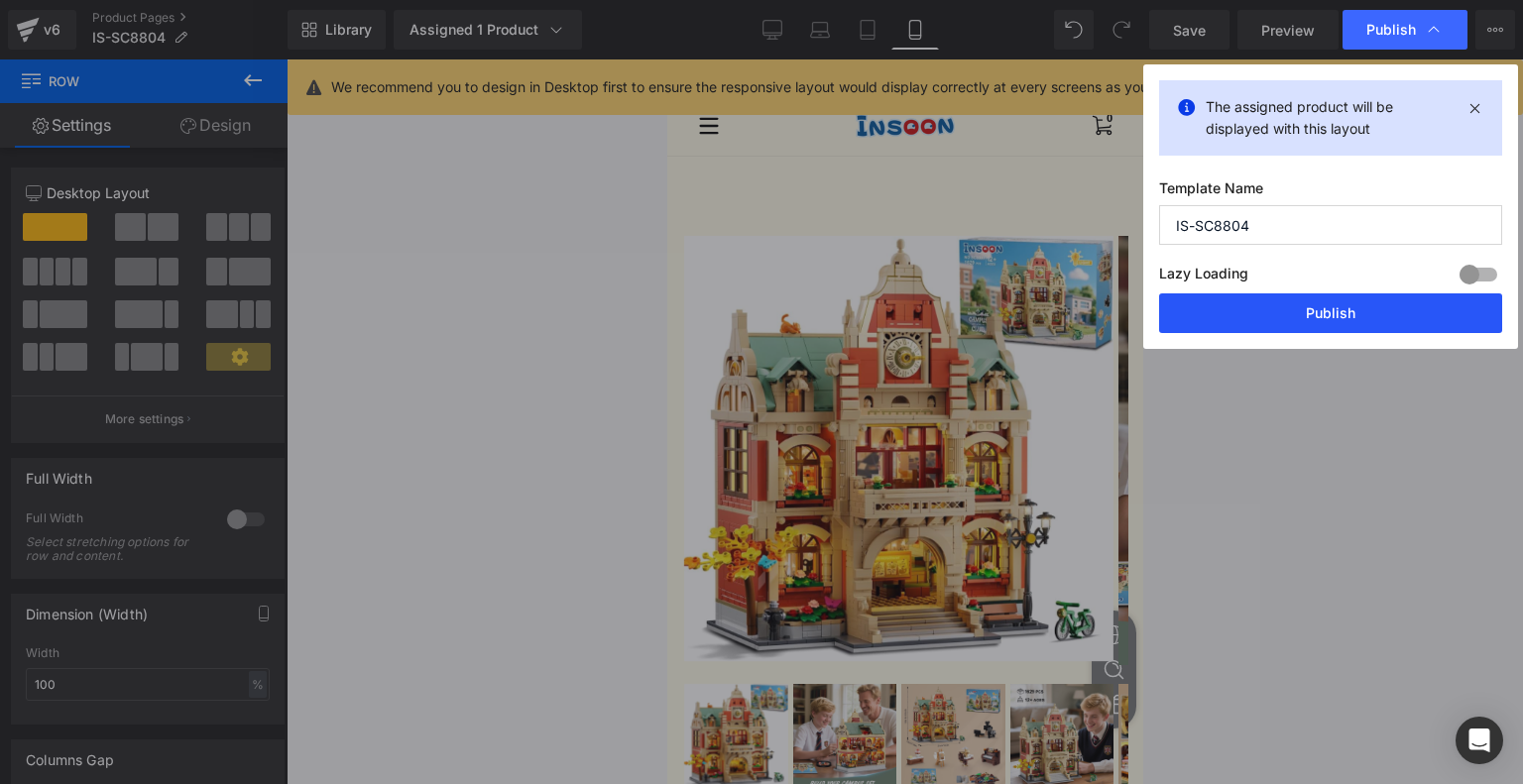 click on "Publish" at bounding box center (1331, 313) 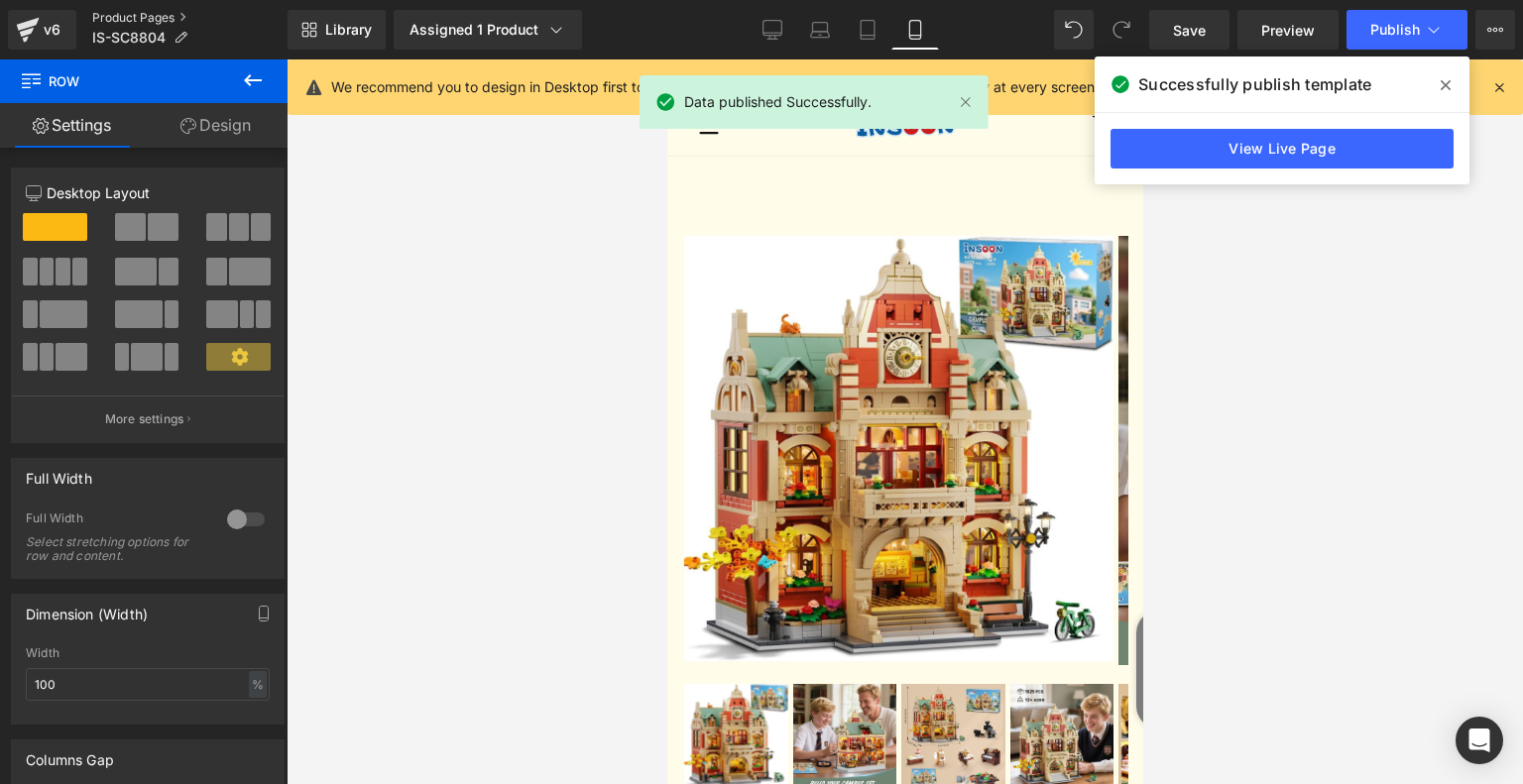 click on "Product Pages" at bounding box center [189, 18] 